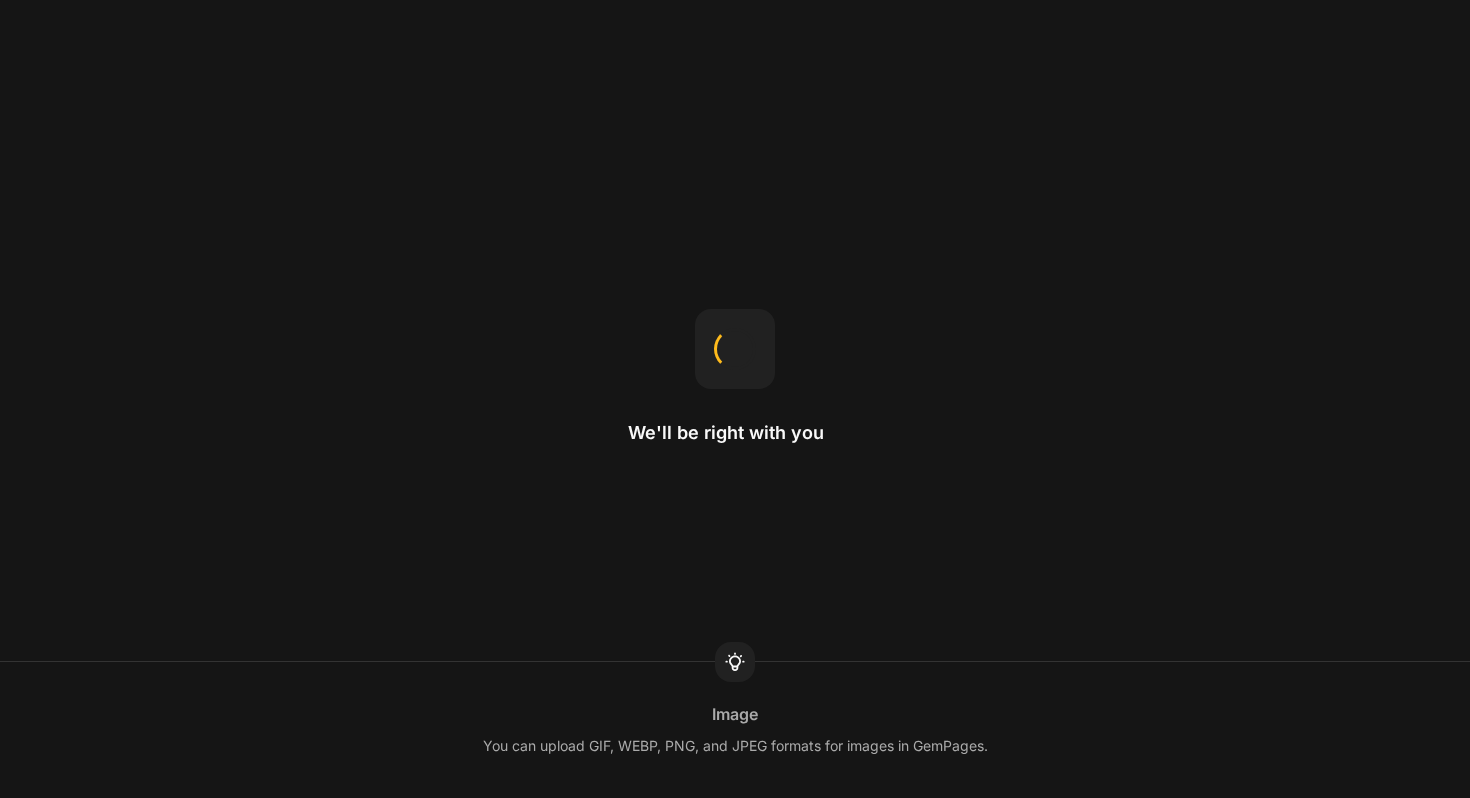 scroll, scrollTop: 0, scrollLeft: 0, axis: both 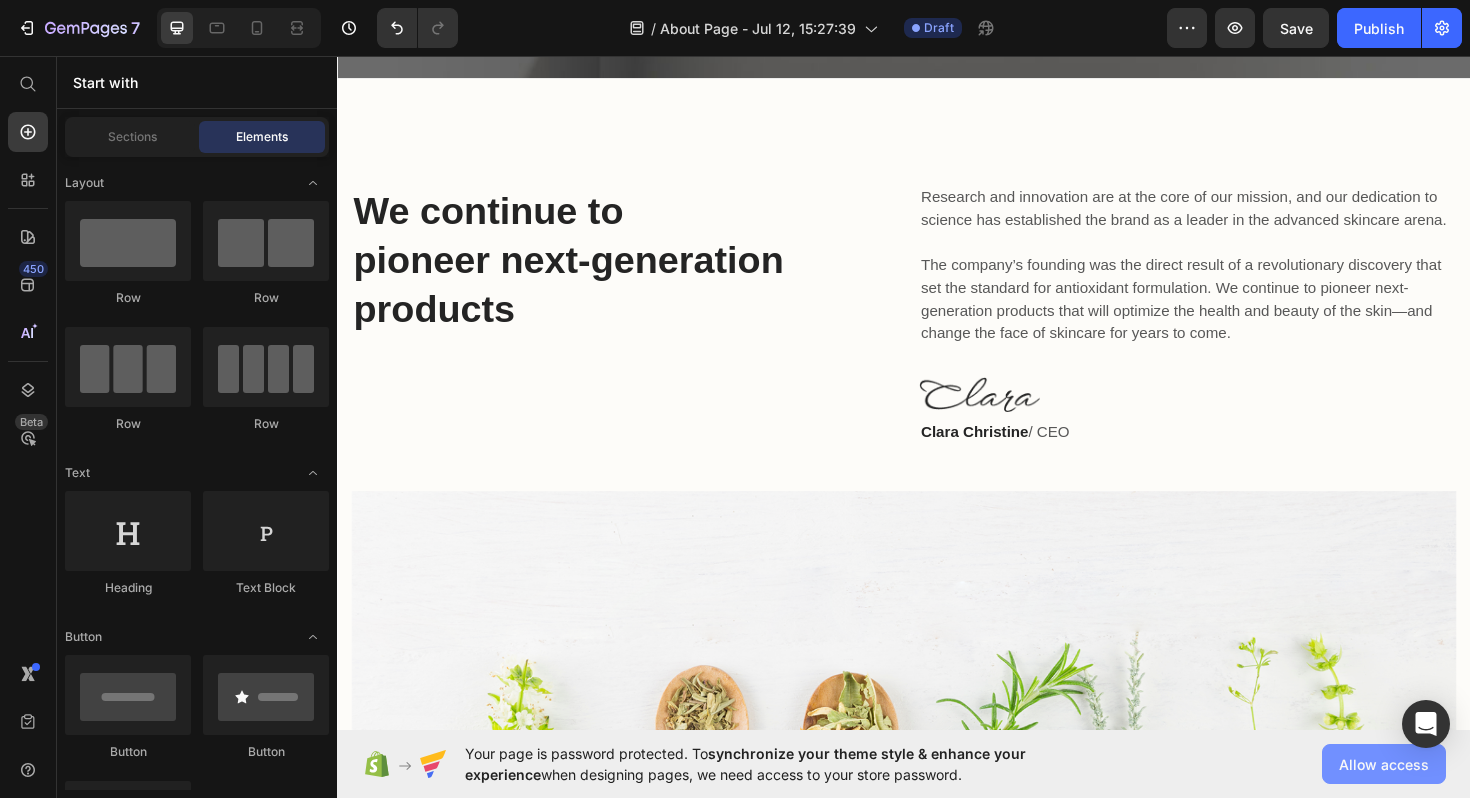 click on "Allow access" 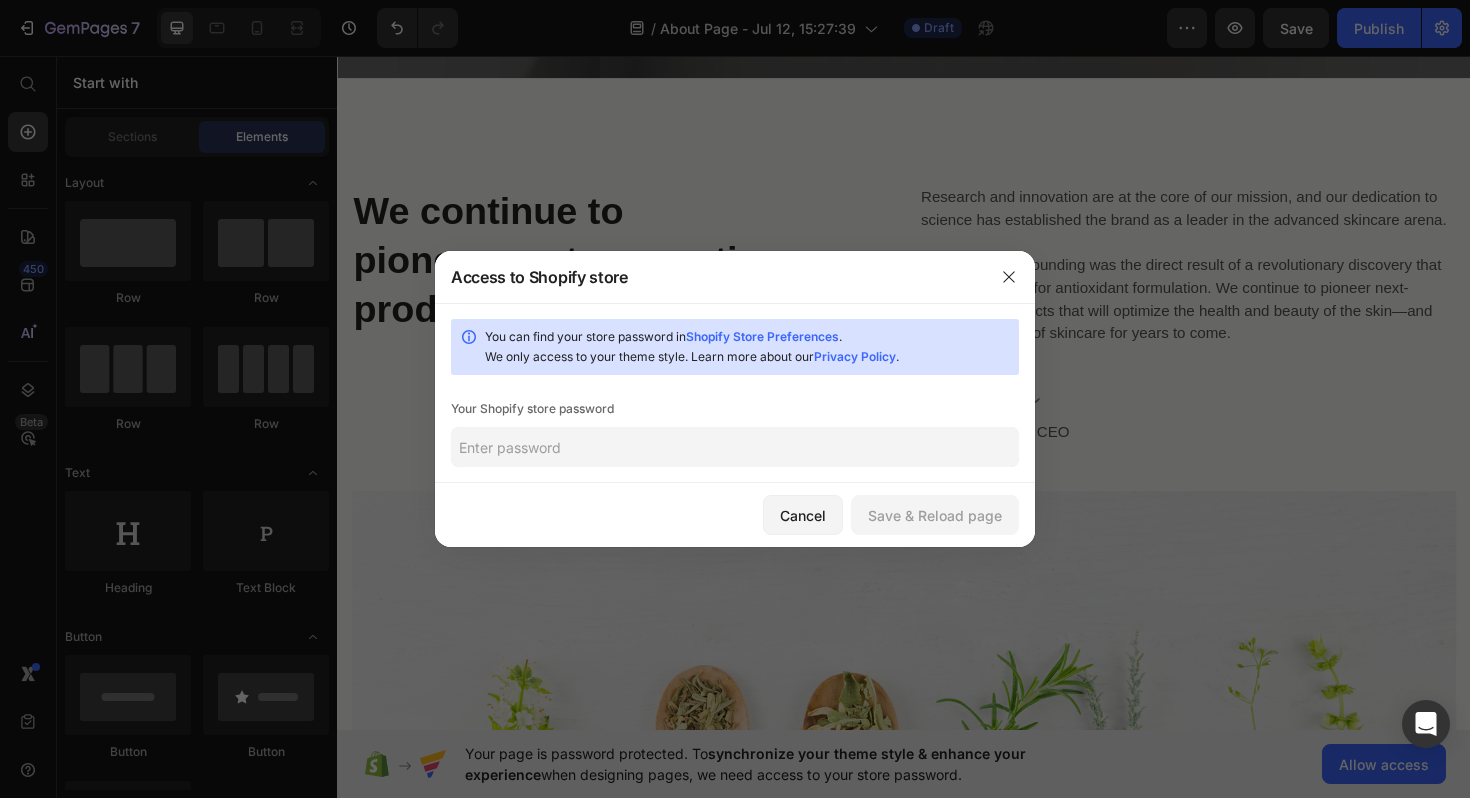 click 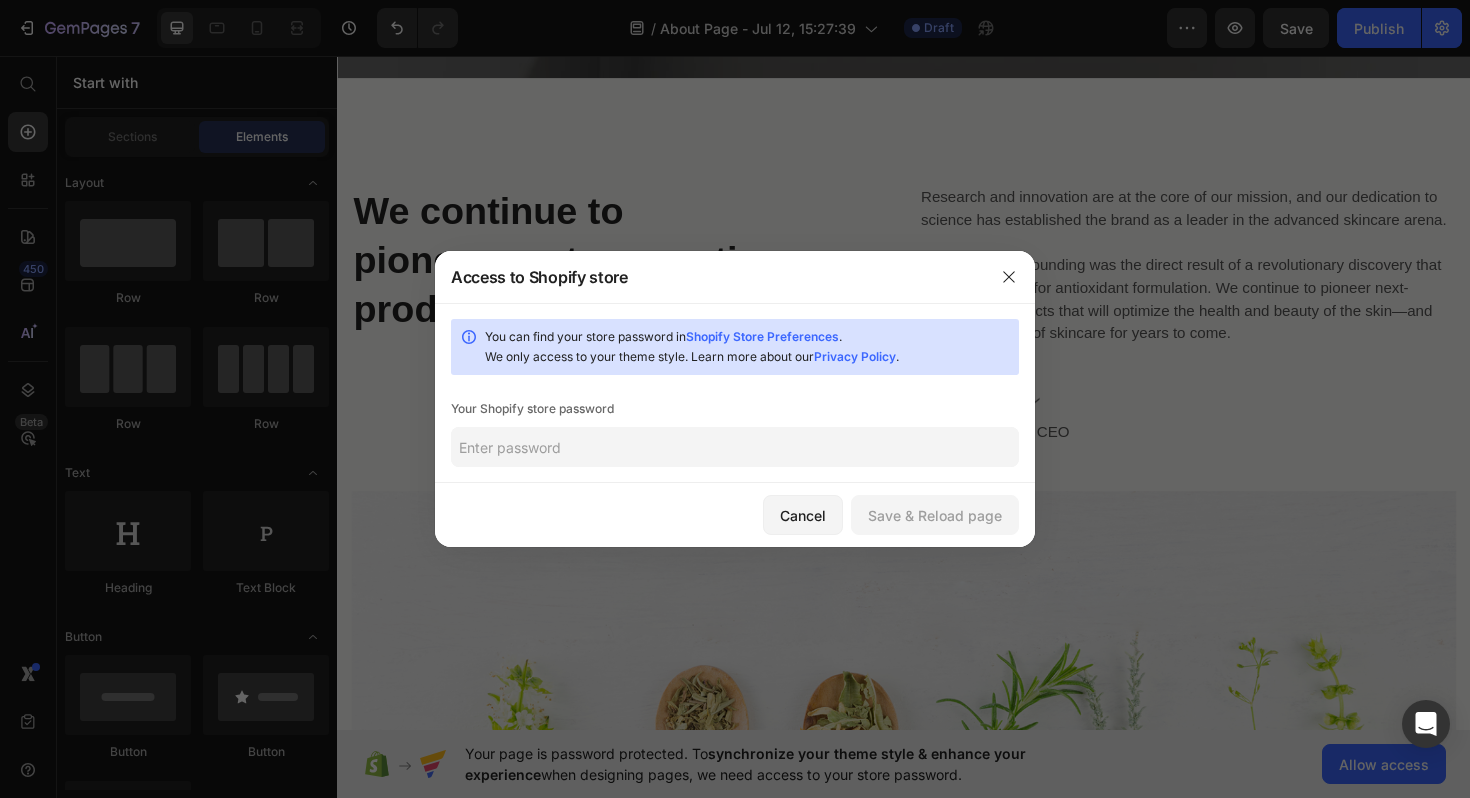paste on "skihor" 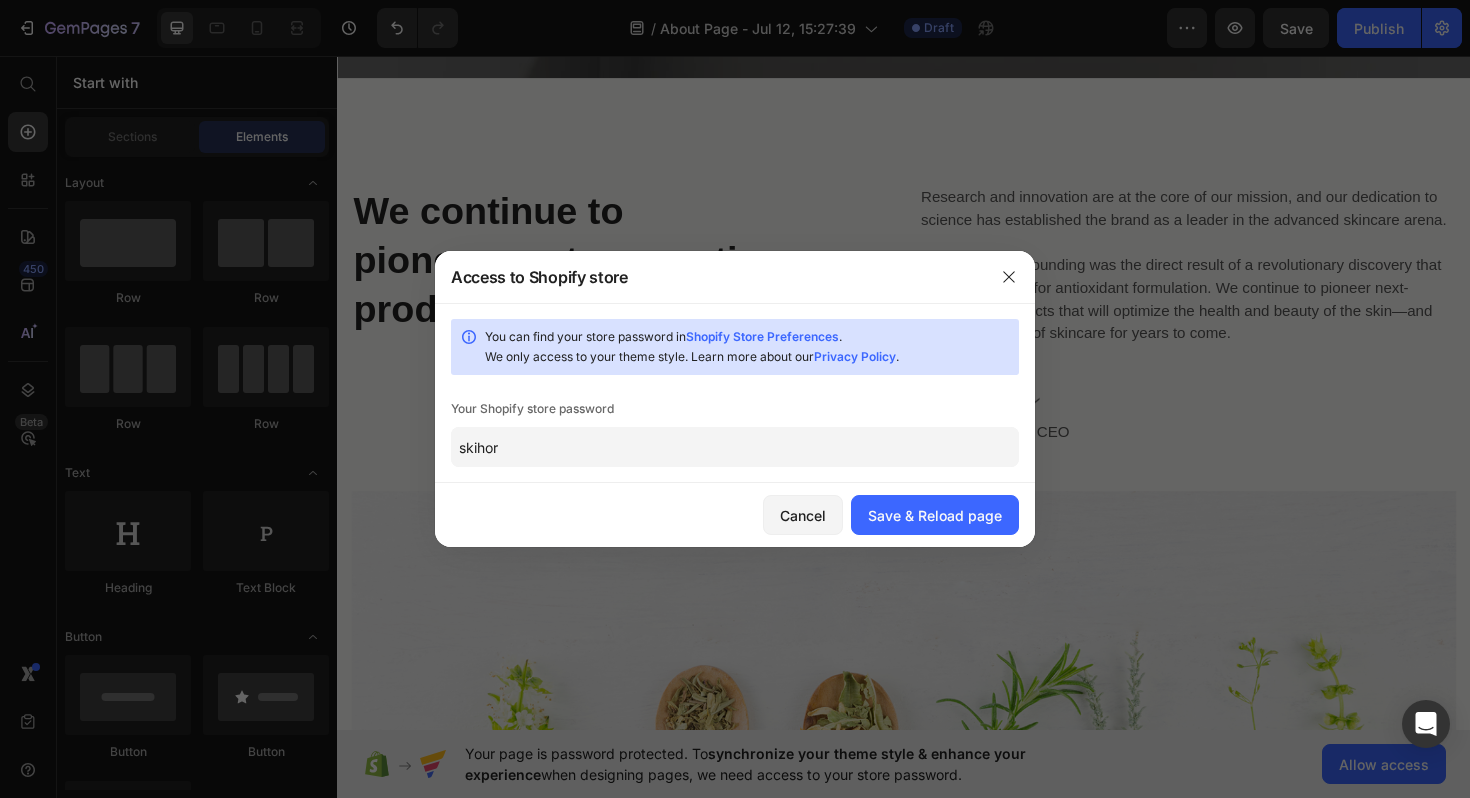 type on "skihor" 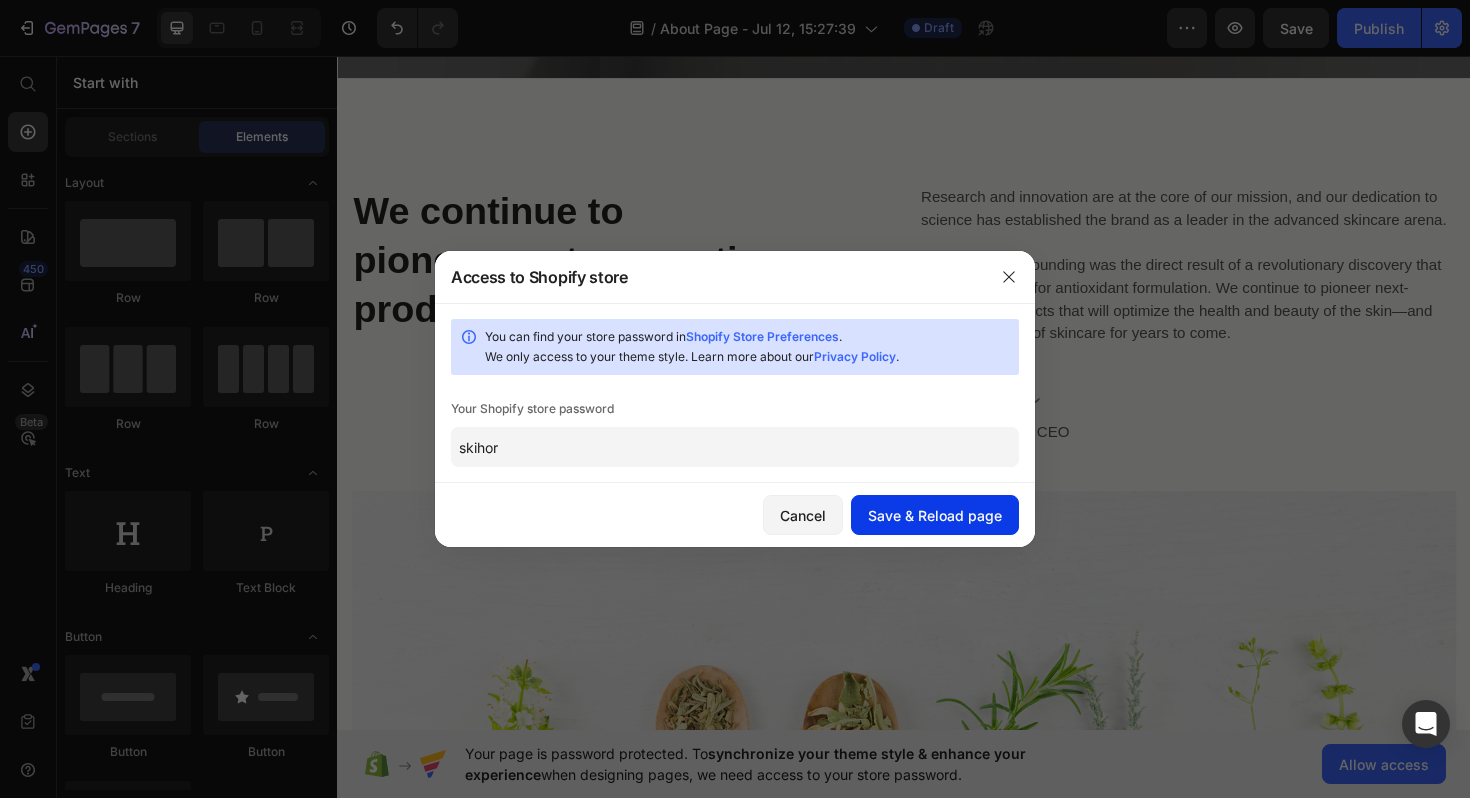 click on "Save & Reload page" at bounding box center [935, 515] 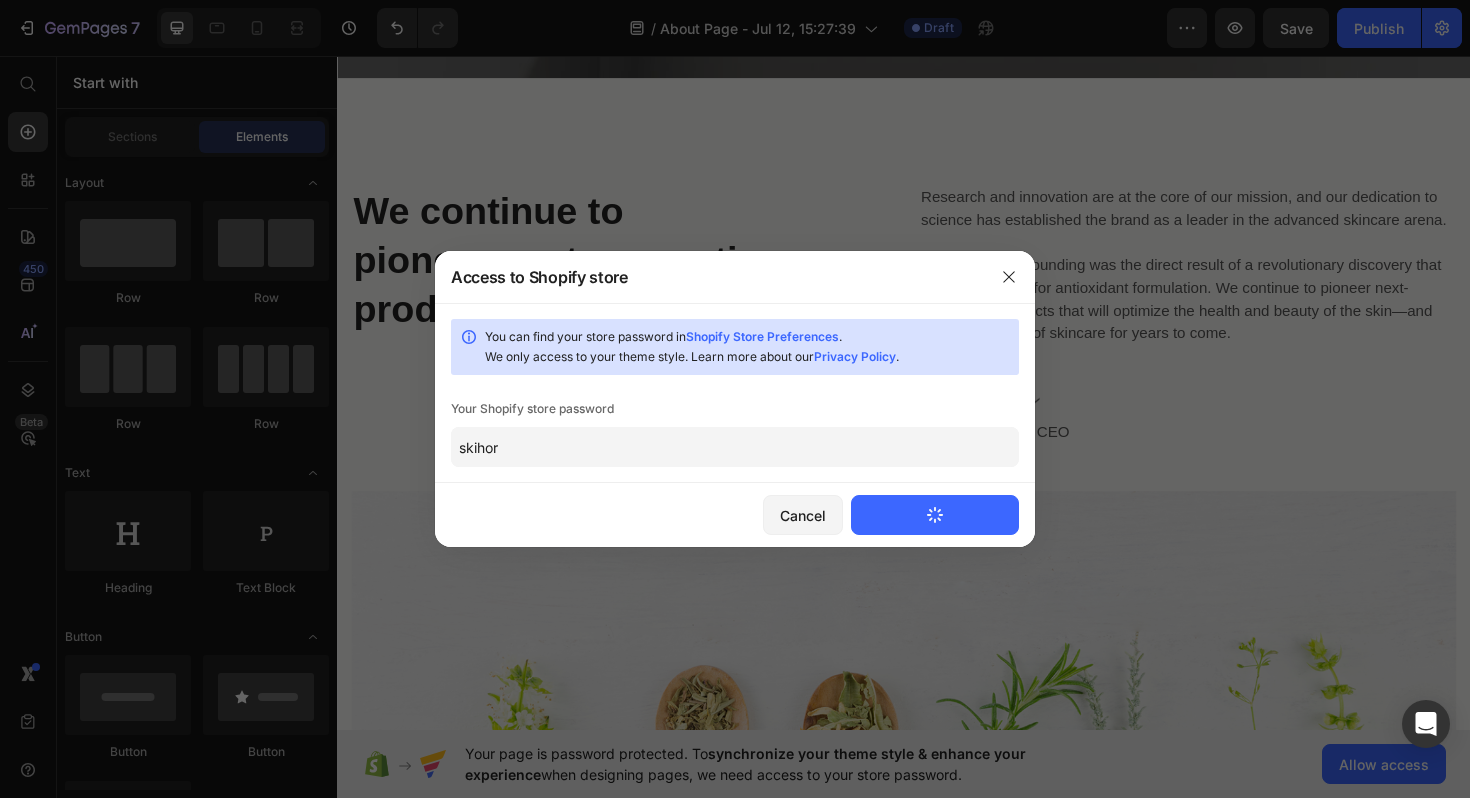 type 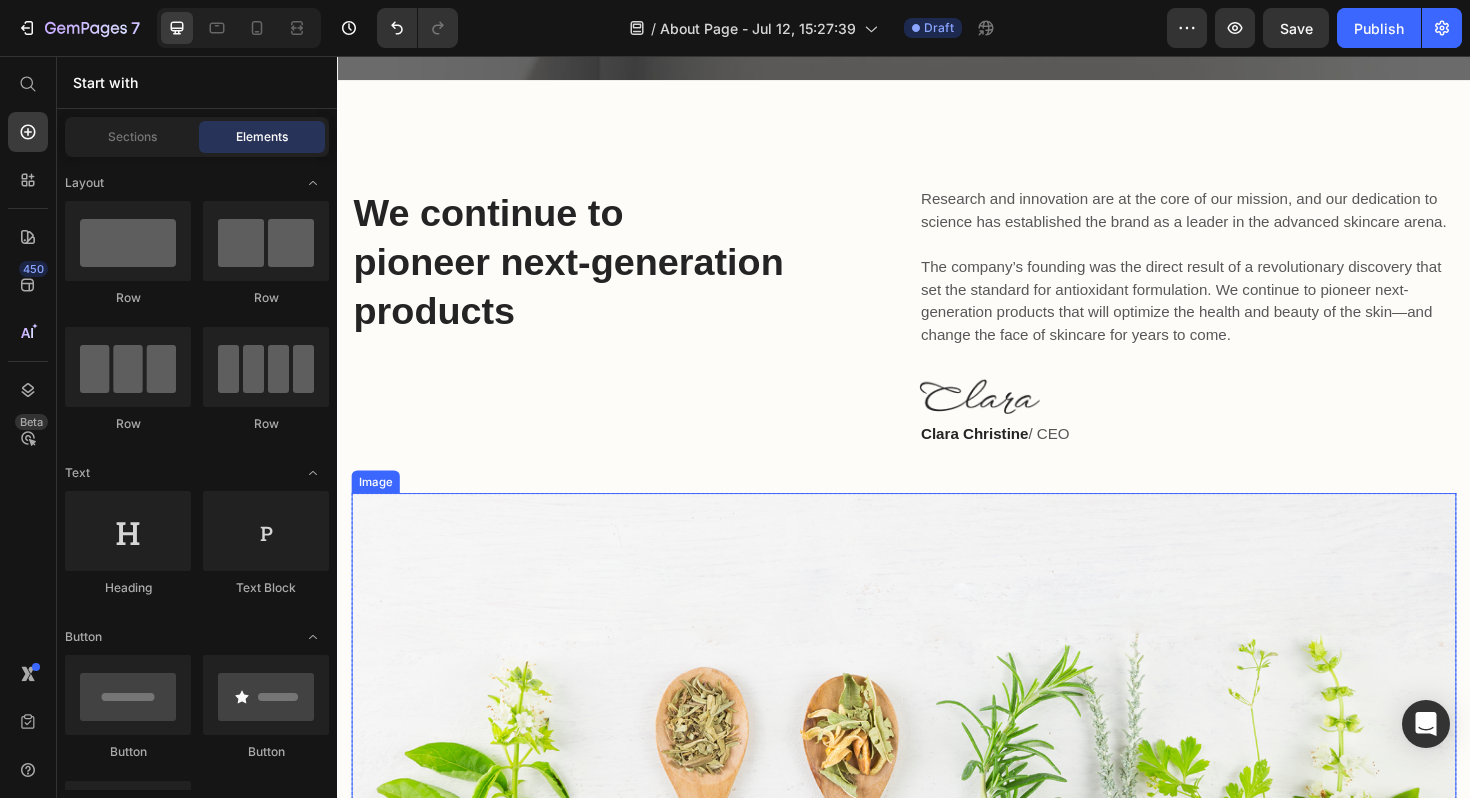 scroll, scrollTop: 0, scrollLeft: 0, axis: both 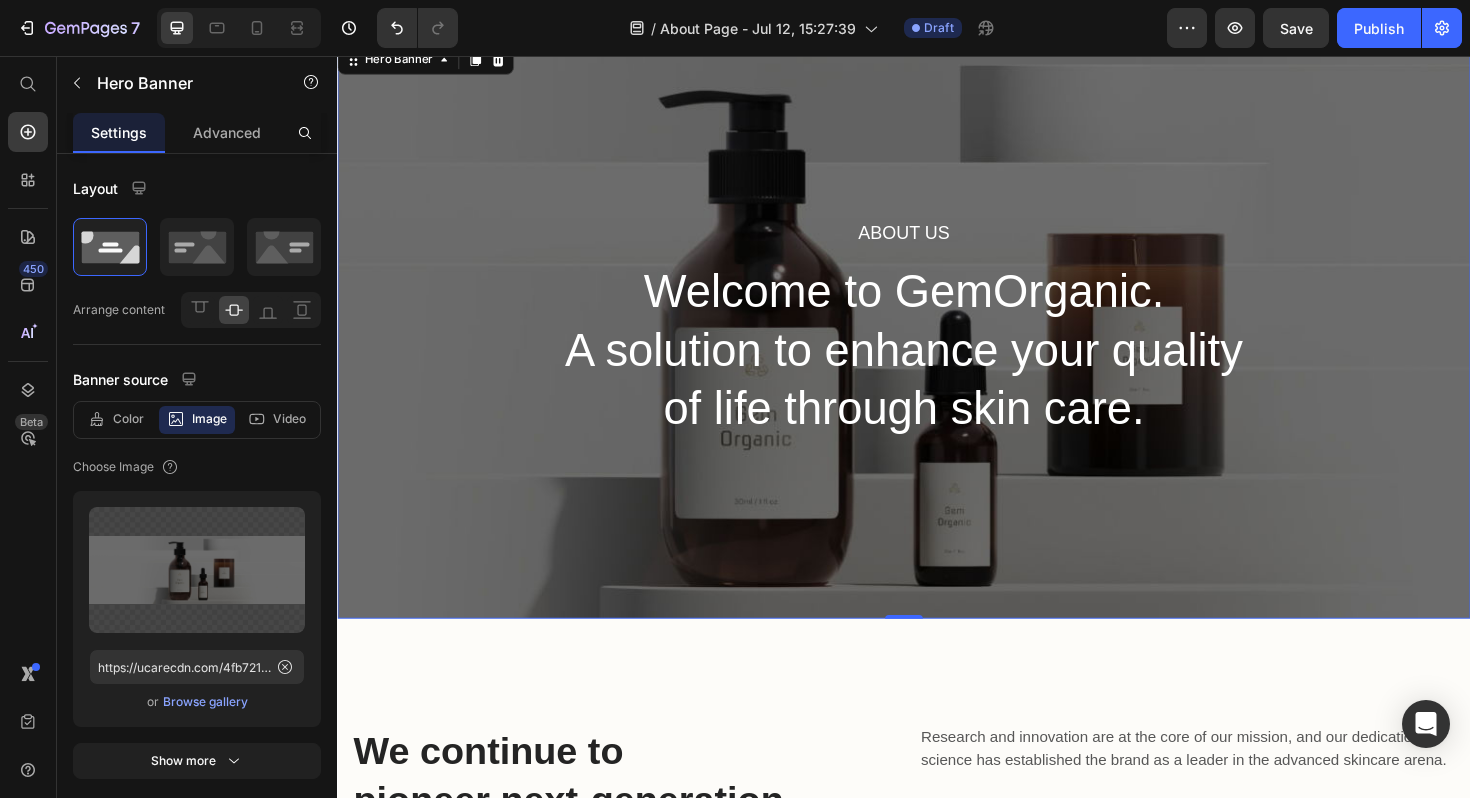 click on "About Us Heading Welcome to GemOrganic. A solution to enhance your quality of life through skin care. Heading Row" at bounding box center (937, 346) 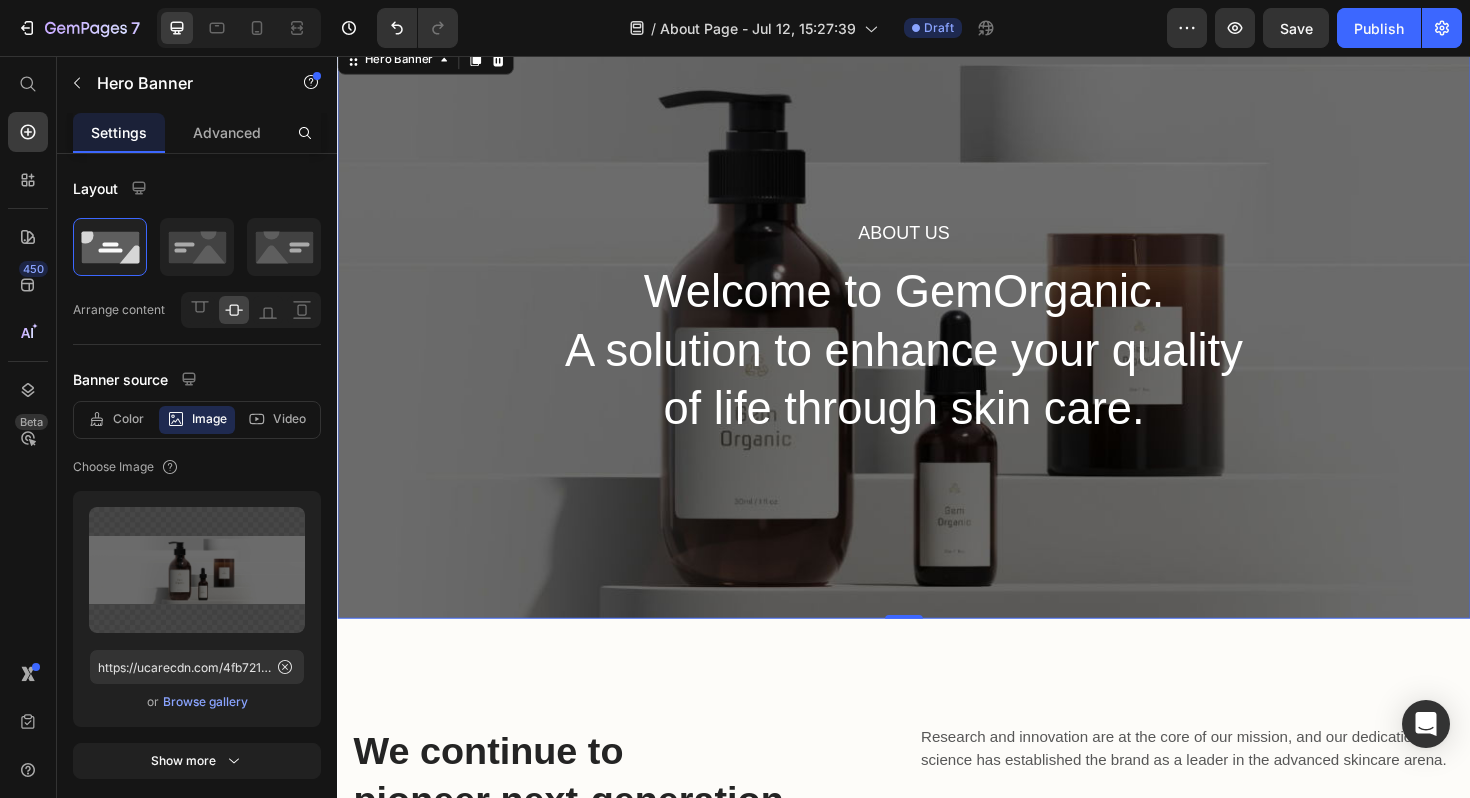 scroll, scrollTop: 0, scrollLeft: 0, axis: both 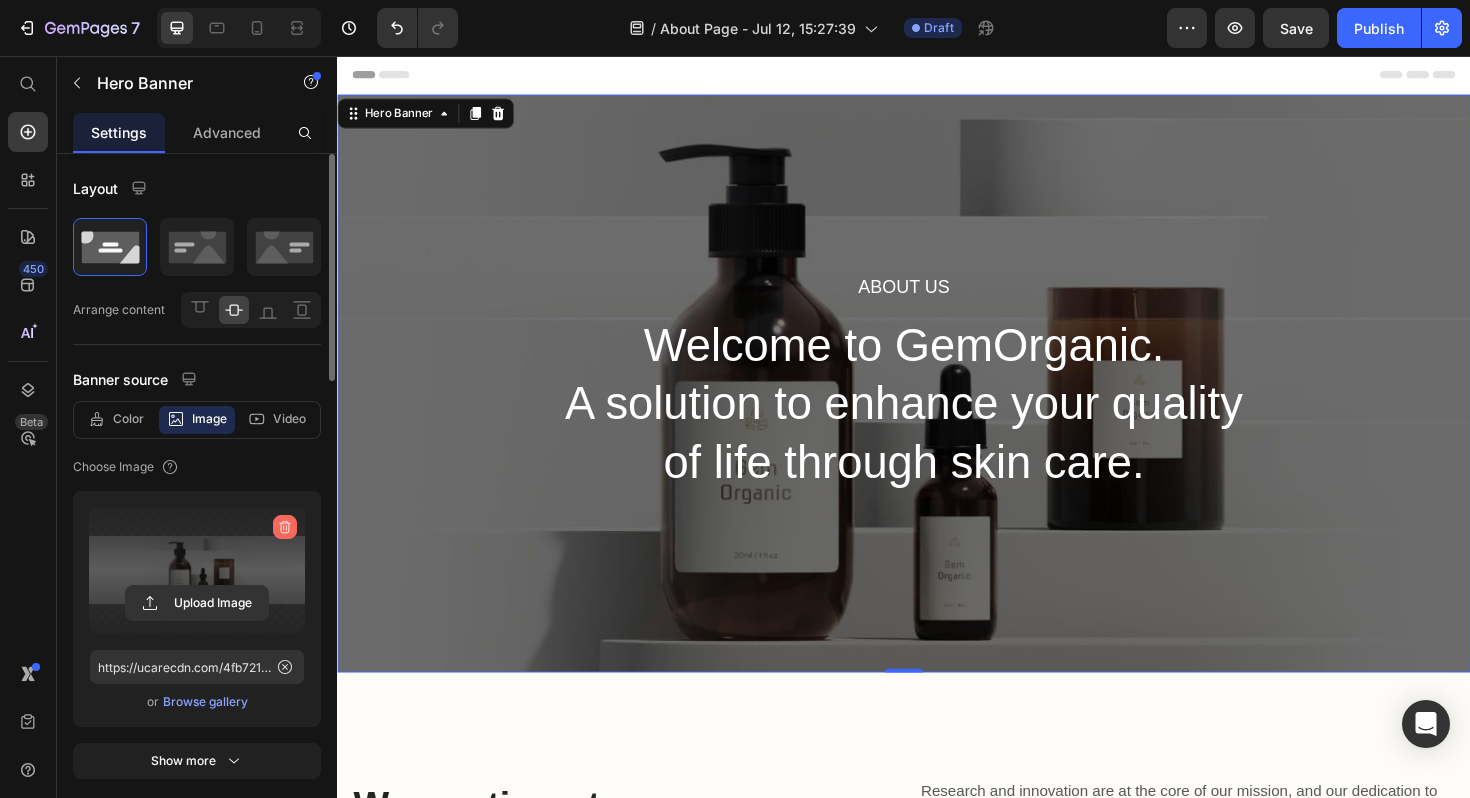 click 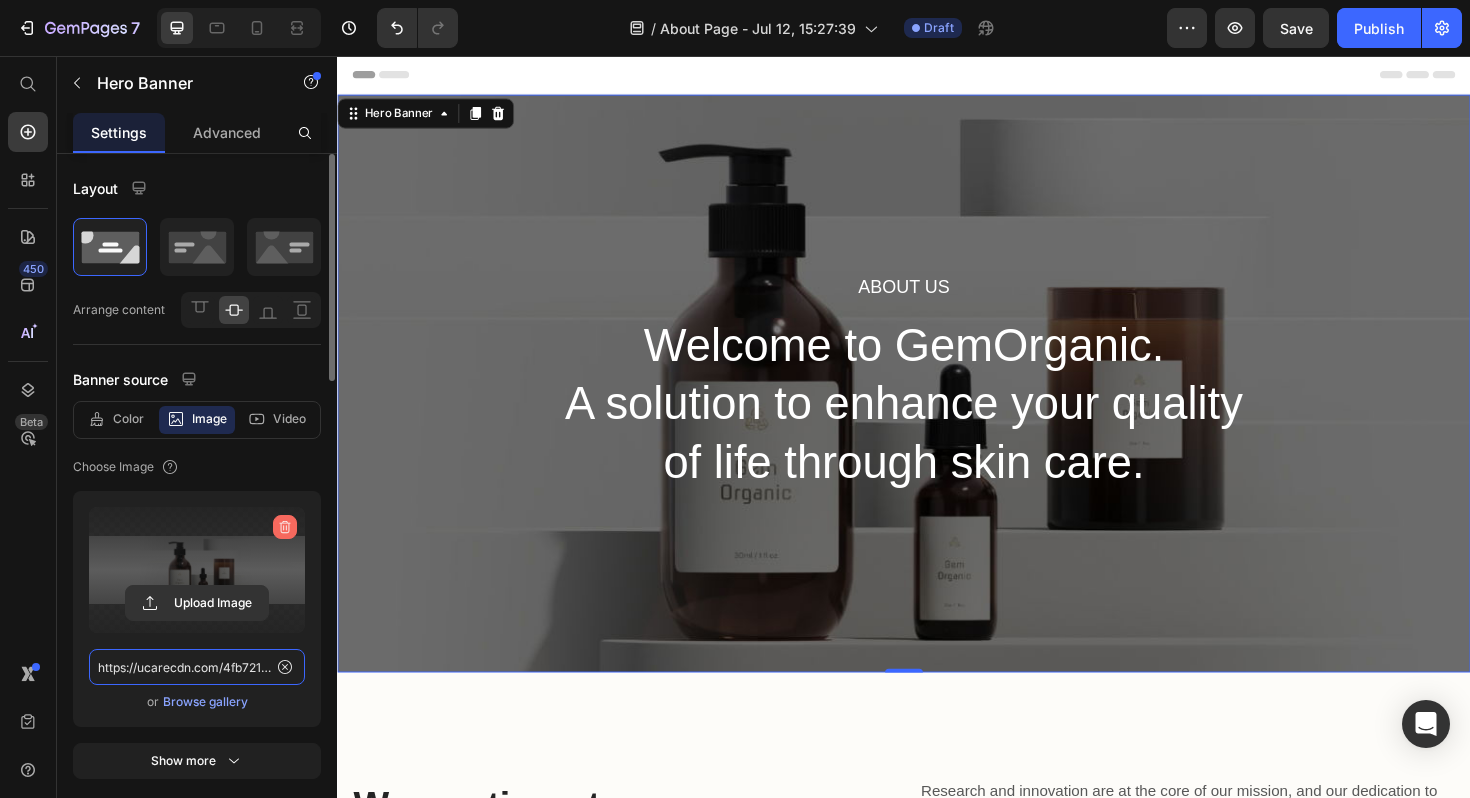 type 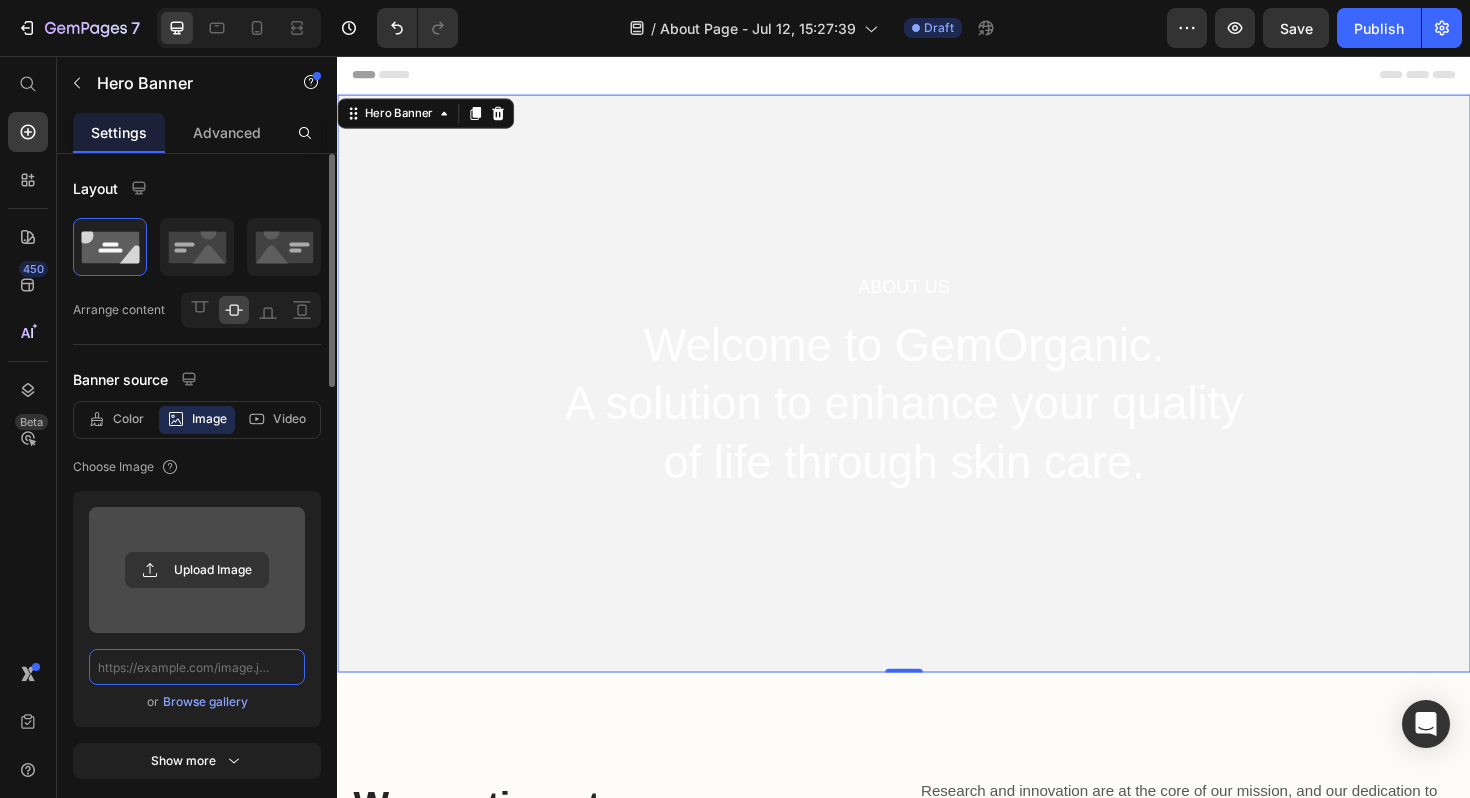 scroll, scrollTop: 0, scrollLeft: 0, axis: both 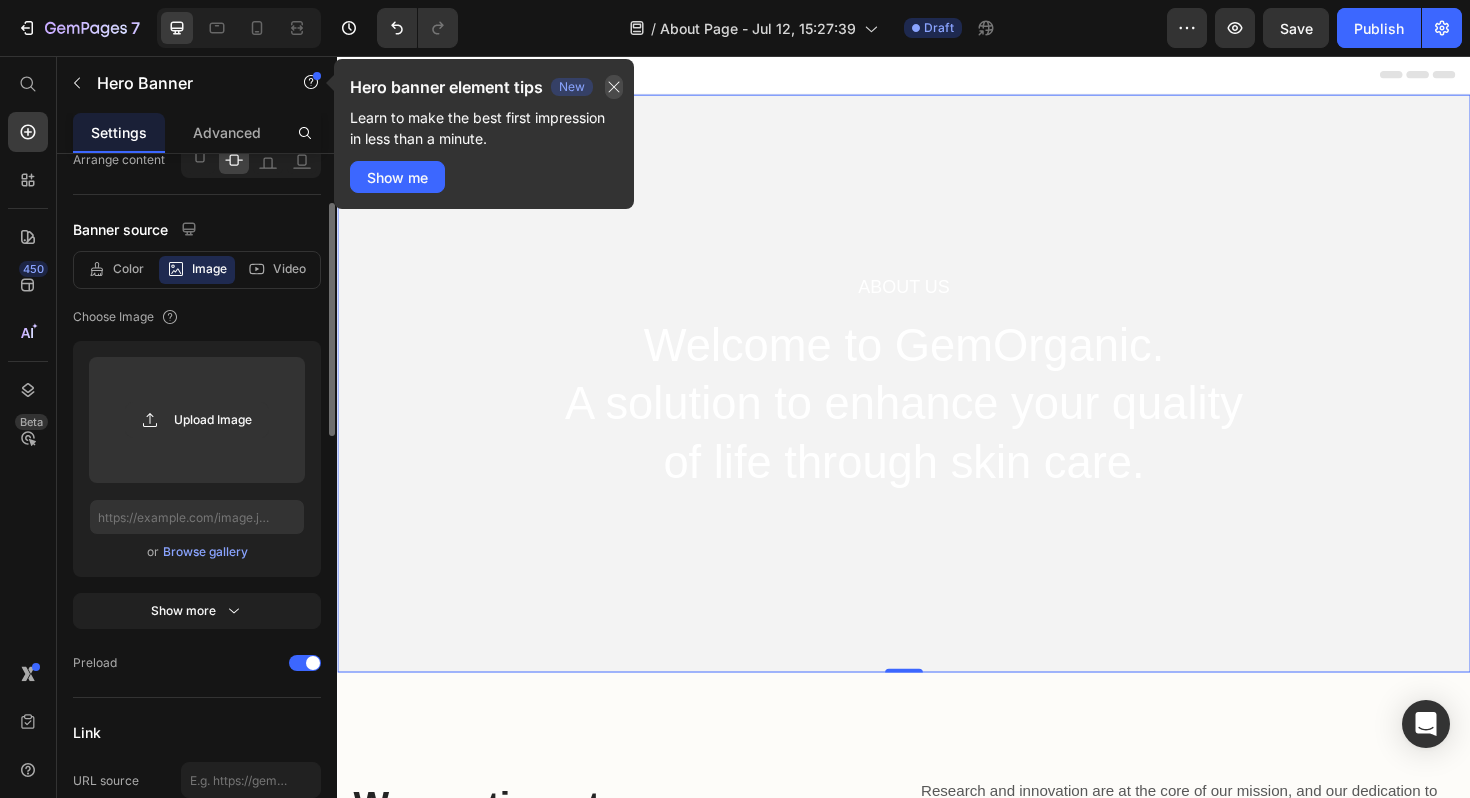 click 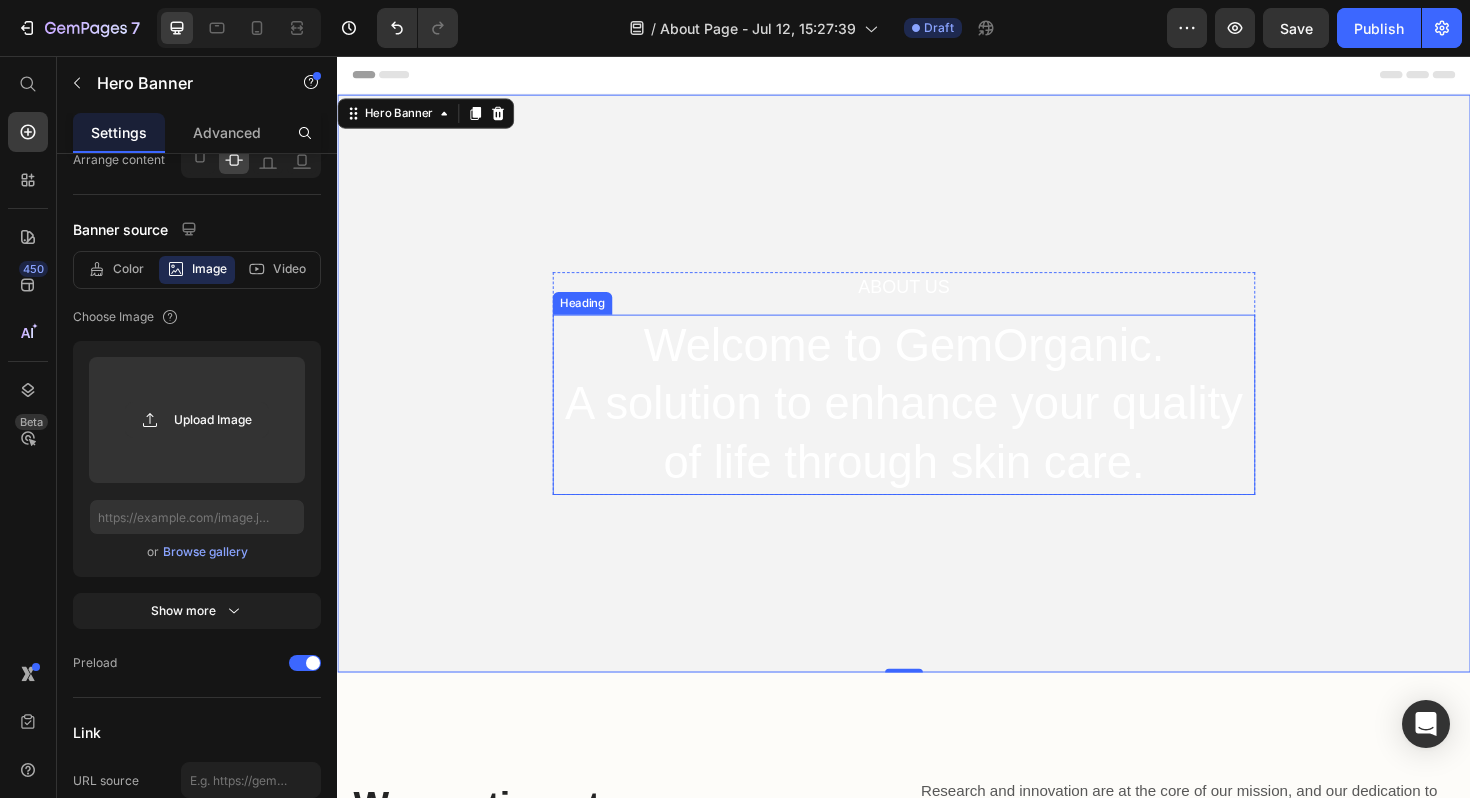 click on "Welcome to GemOrganic. A solution to enhance your quality of life through skin care." at bounding box center (937, 425) 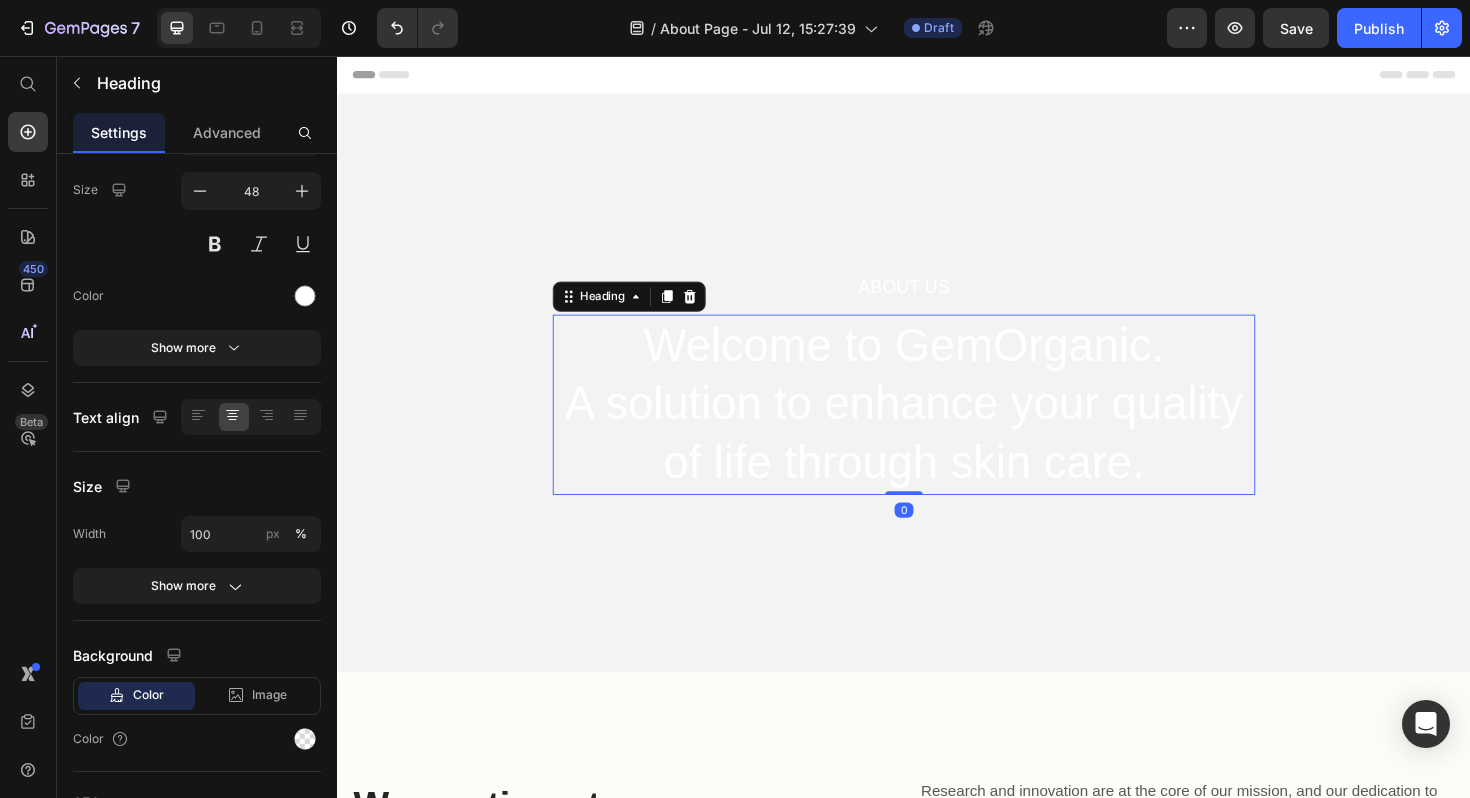 scroll, scrollTop: 0, scrollLeft: 0, axis: both 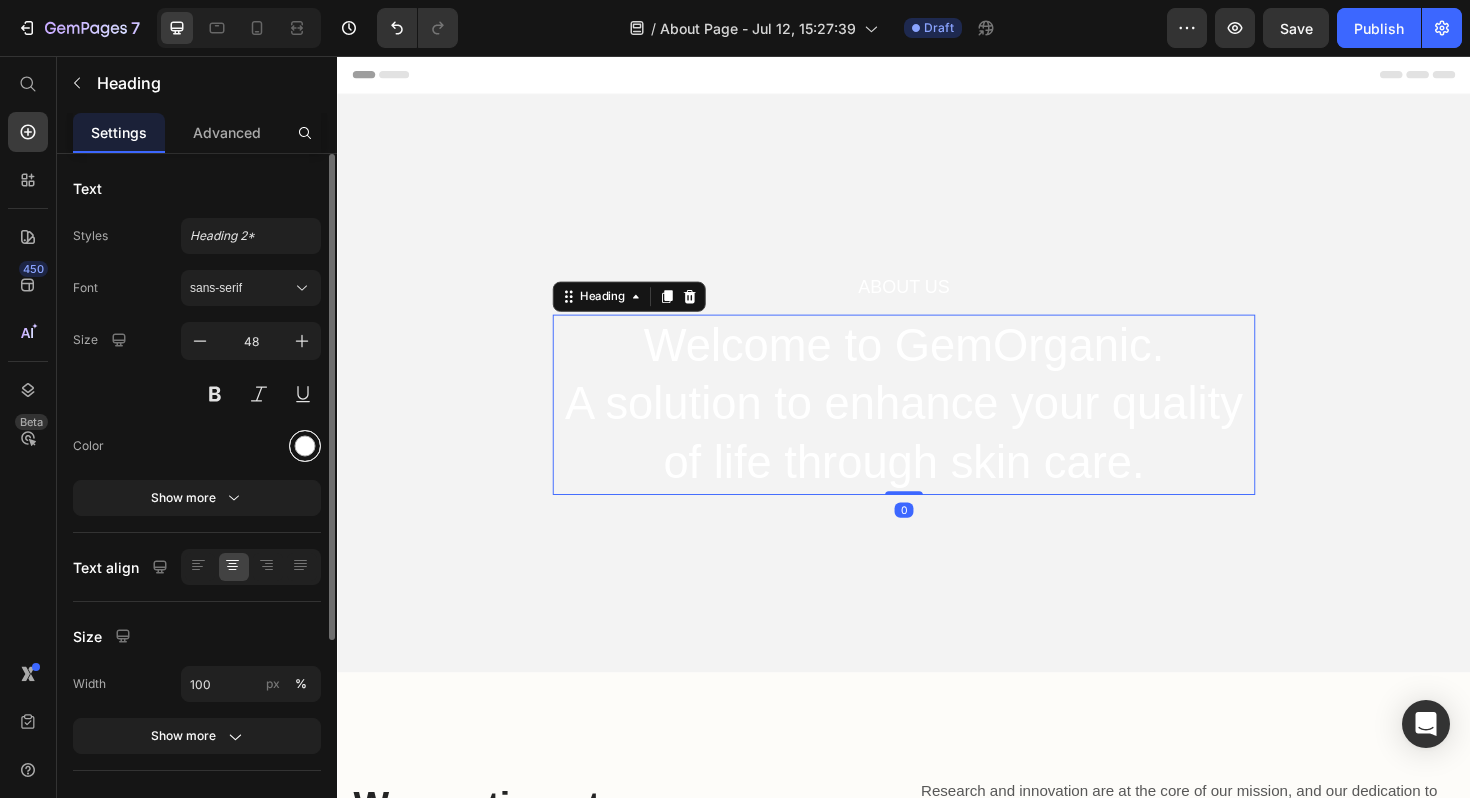 click at bounding box center [305, 446] 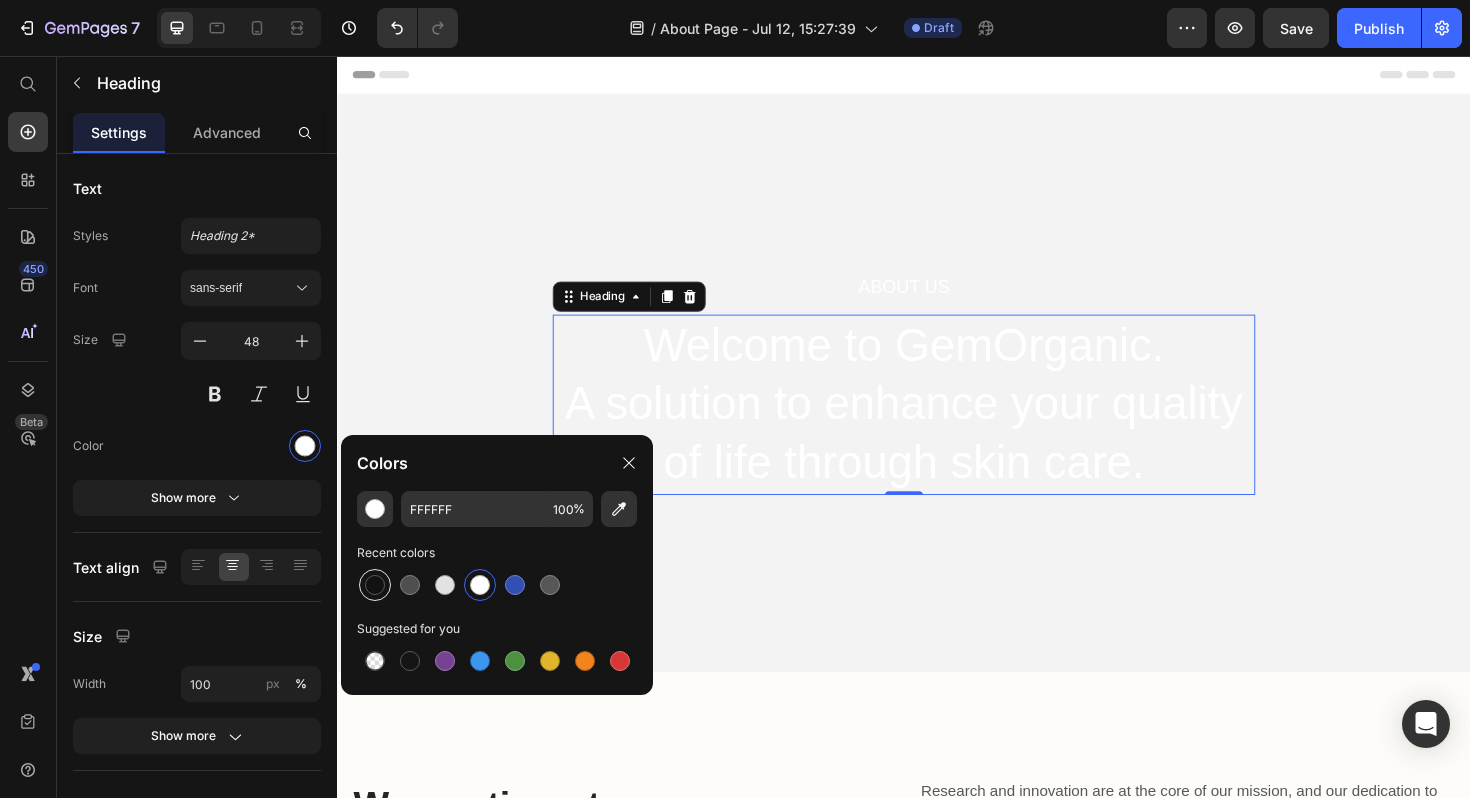 click at bounding box center [375, 585] 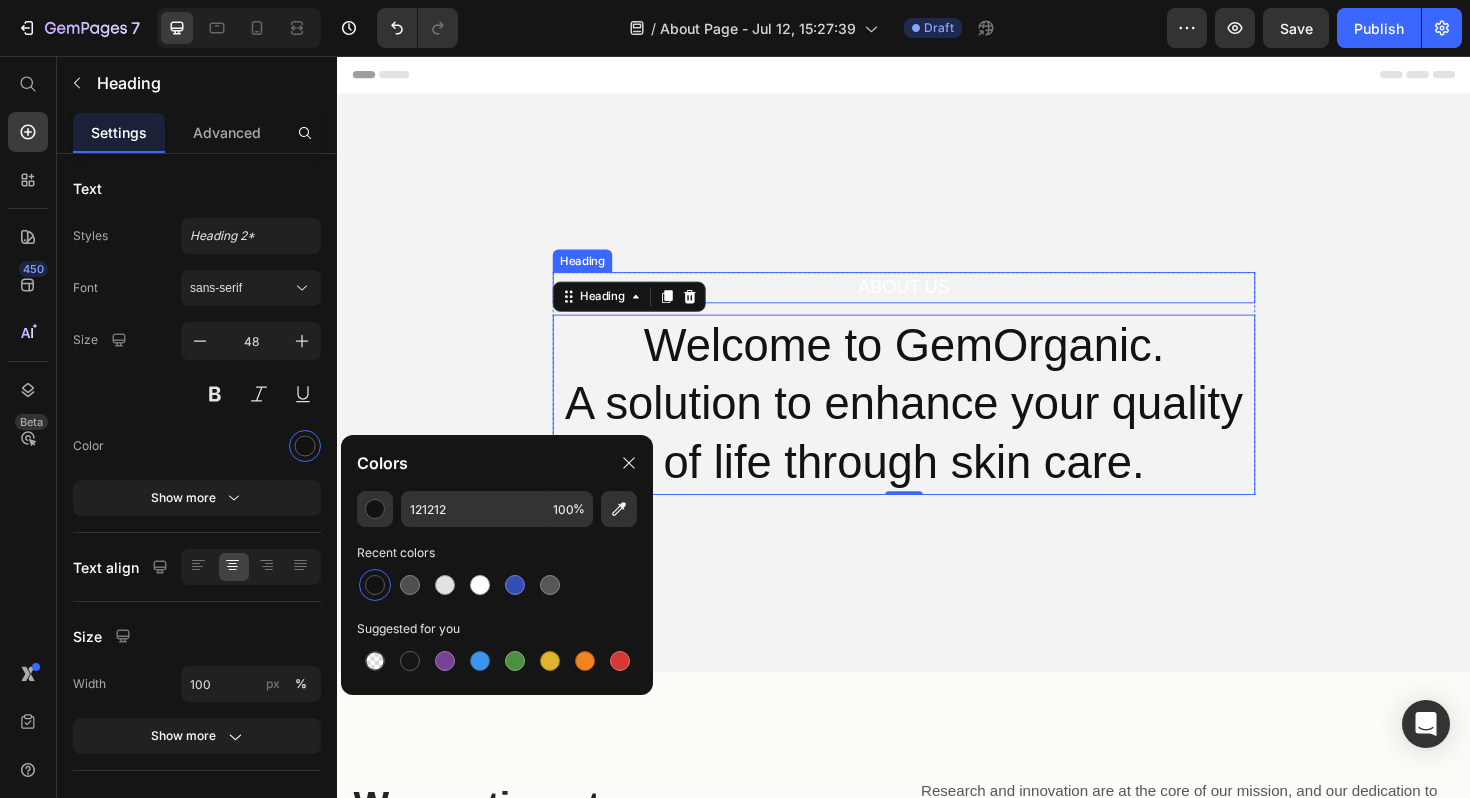 click on "About Us" at bounding box center (937, 301) 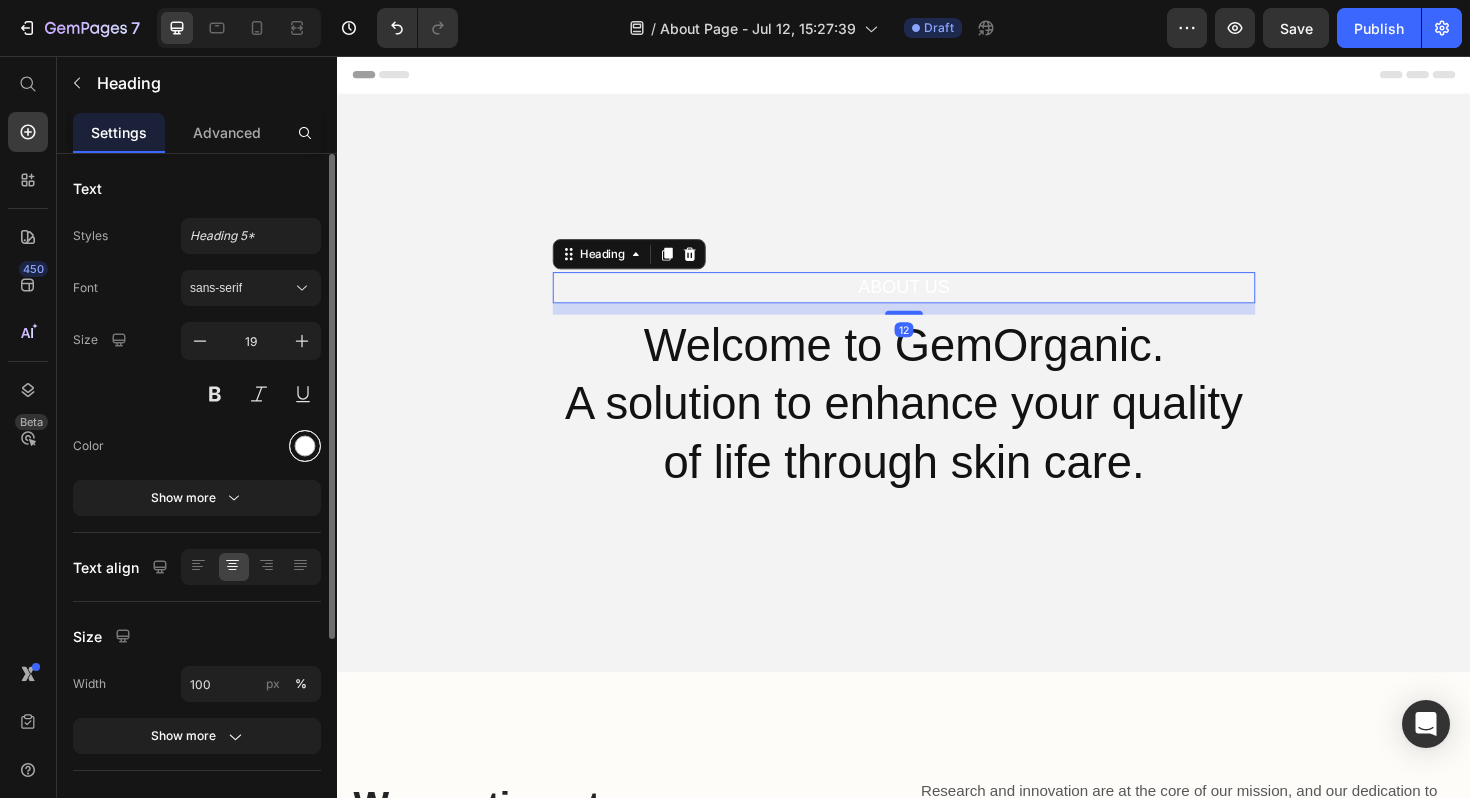click at bounding box center (305, 446) 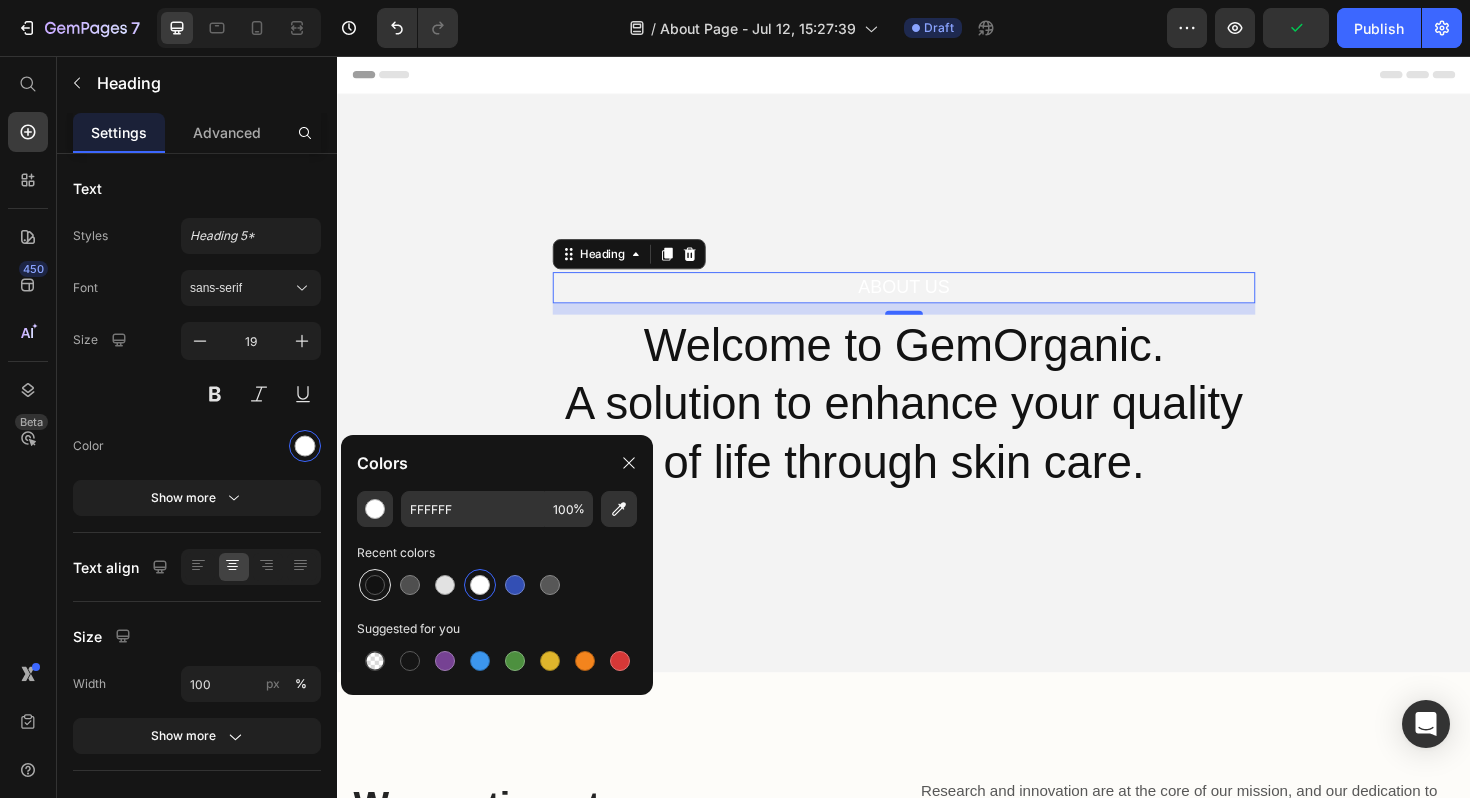 click at bounding box center [375, 585] 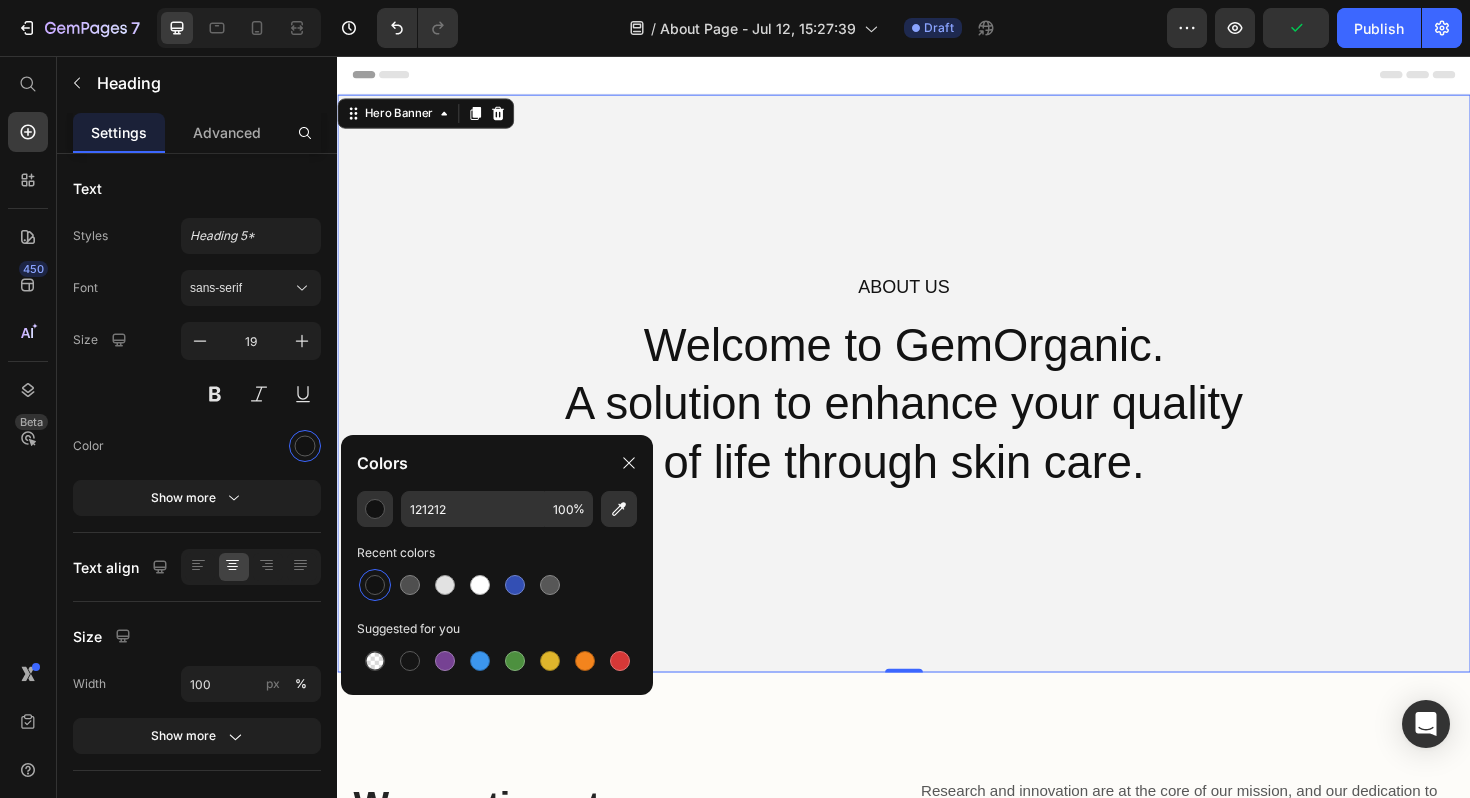 click on "About Us Heading Welcome to GemOrganic. A solution to enhance your quality of life through skin care. Heading Row" at bounding box center [937, 403] 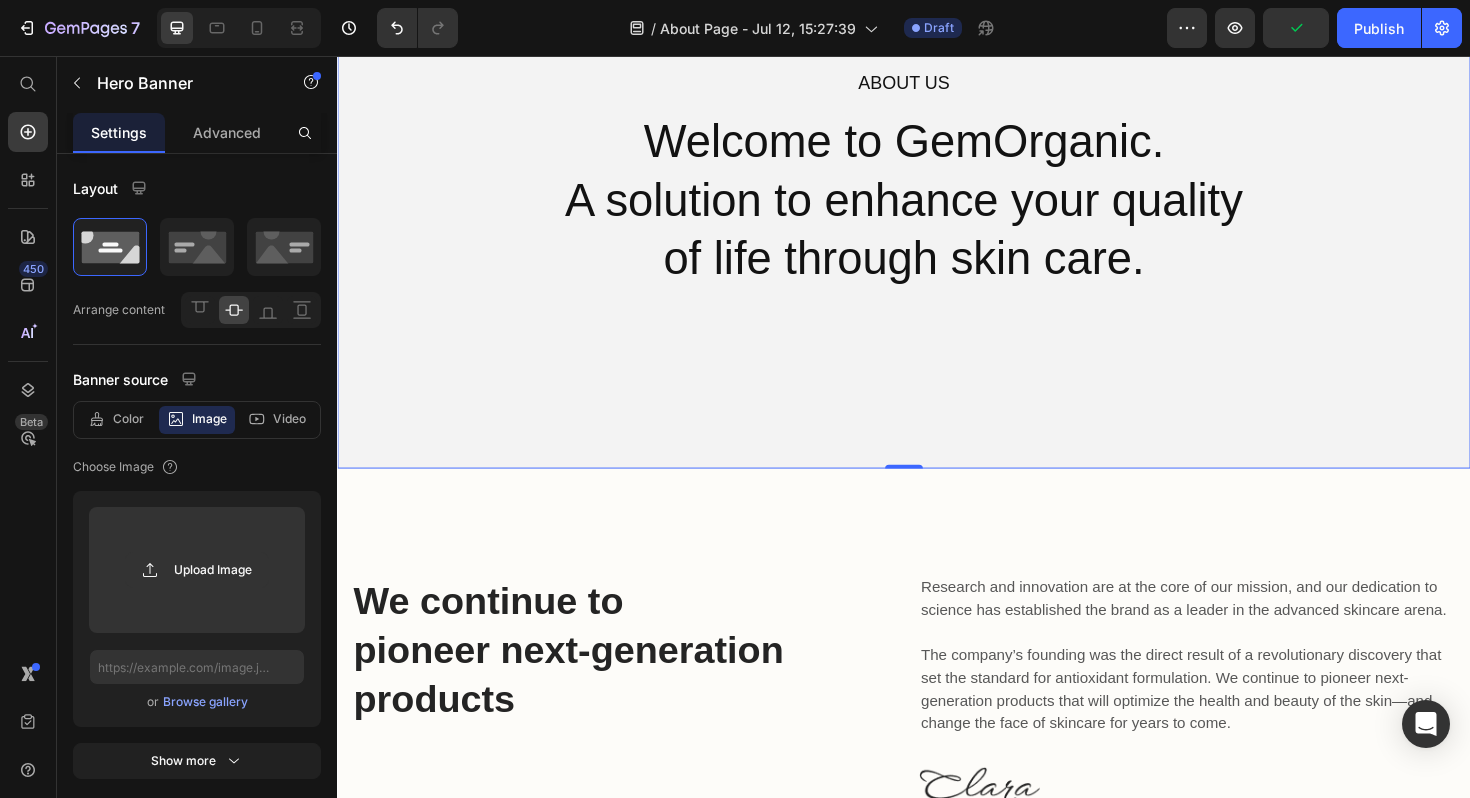 scroll, scrollTop: 252, scrollLeft: 0, axis: vertical 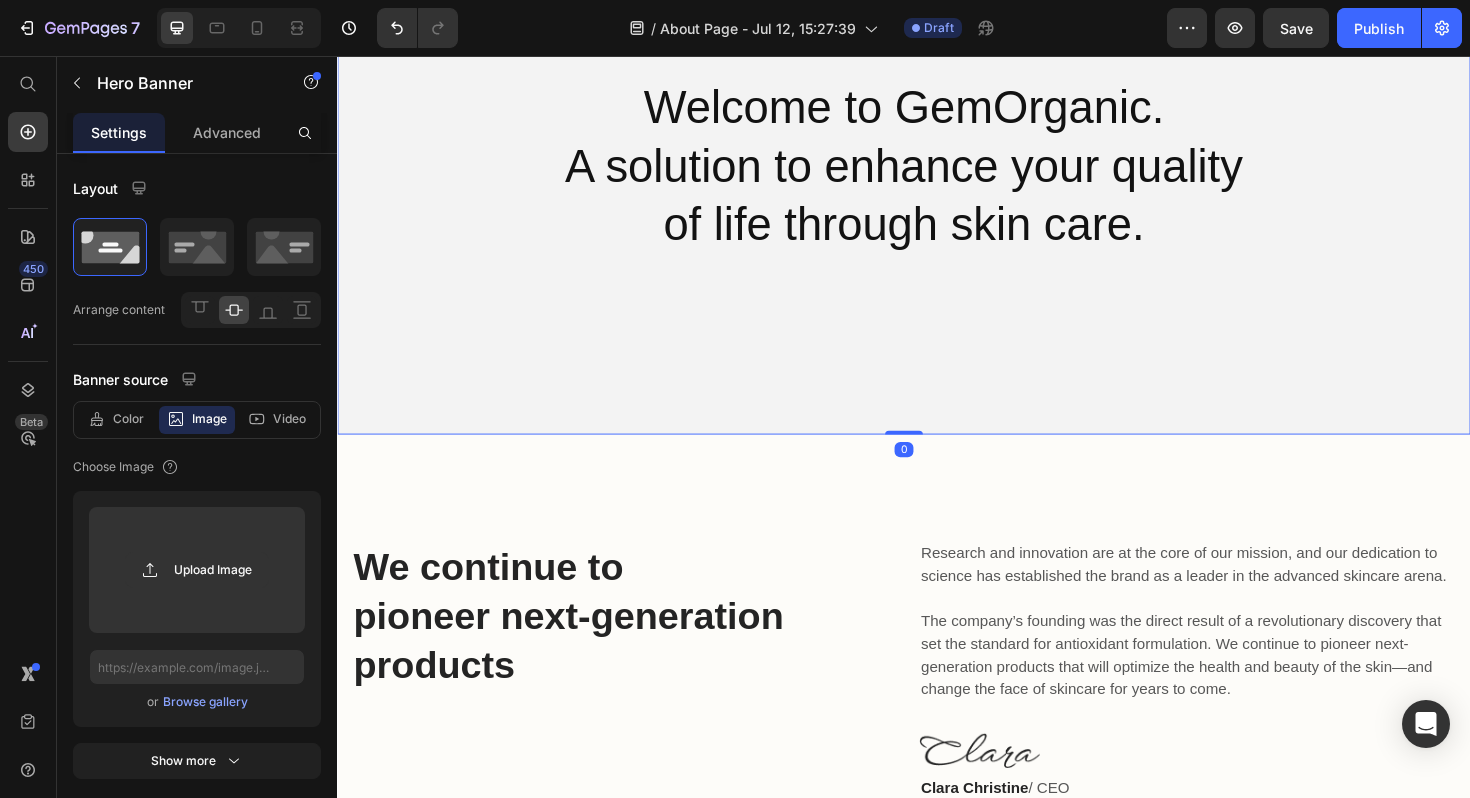 drag, startPoint x: 943, startPoint y: 455, endPoint x: 920, endPoint y: 199, distance: 257.03113 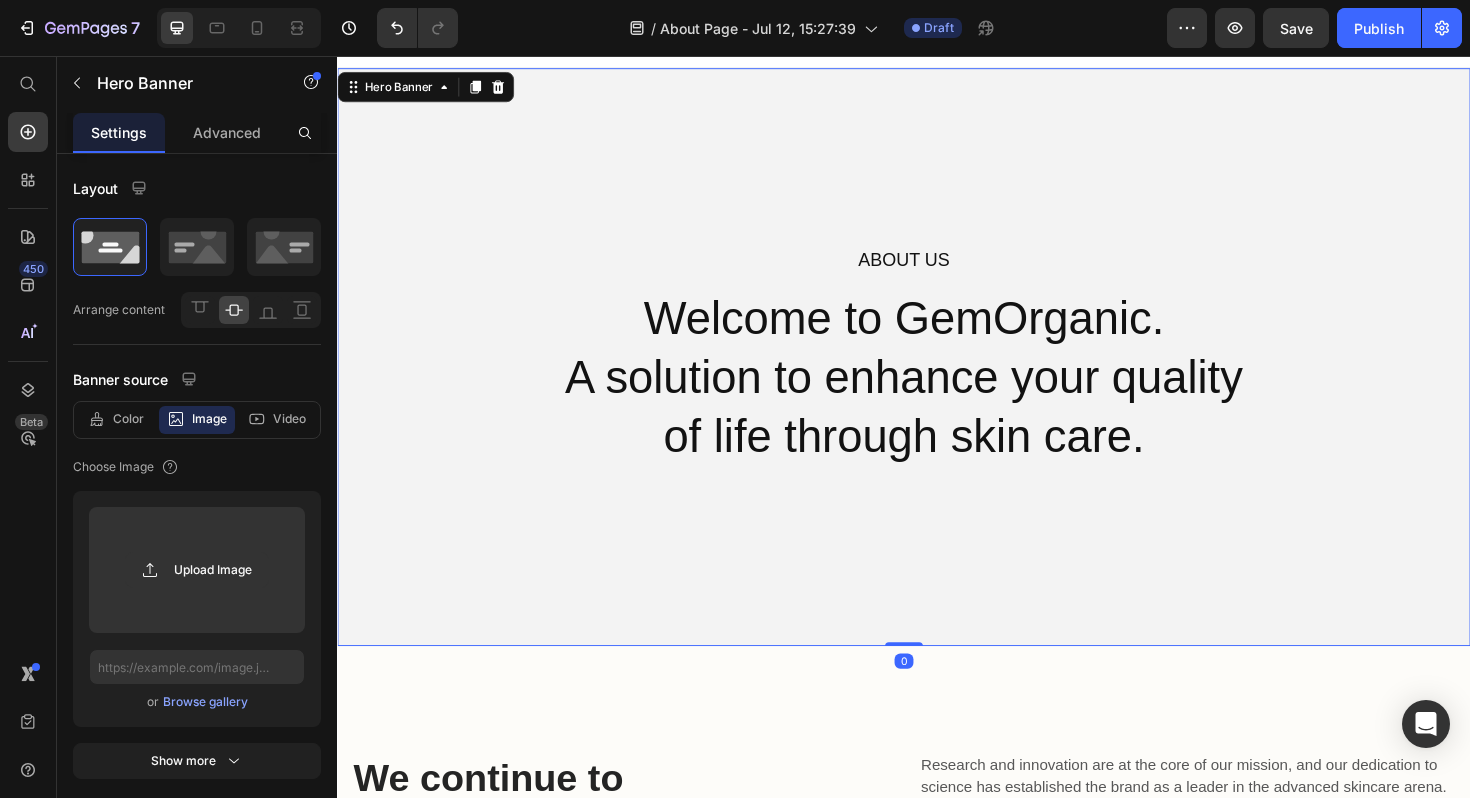 scroll, scrollTop: 0, scrollLeft: 0, axis: both 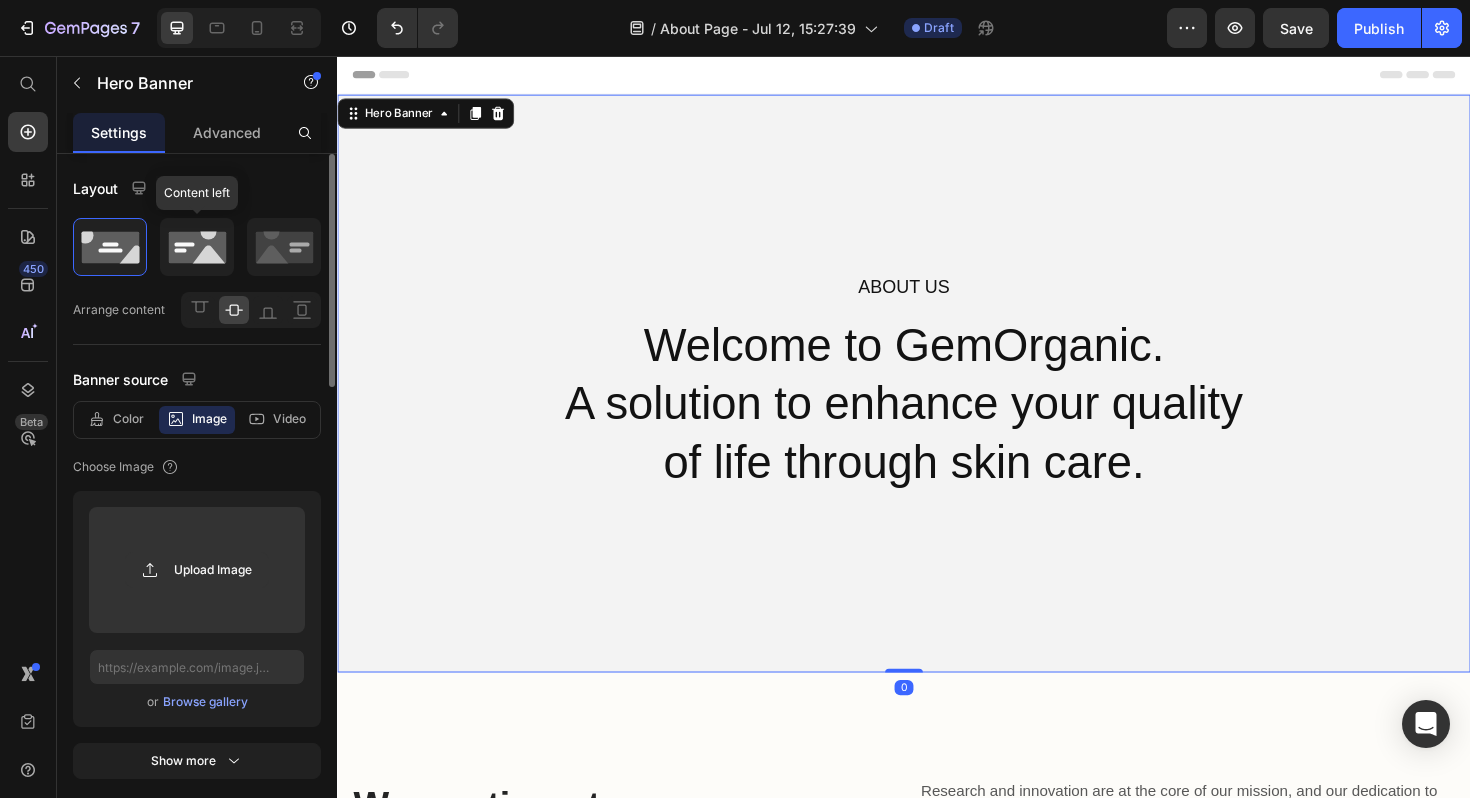 click 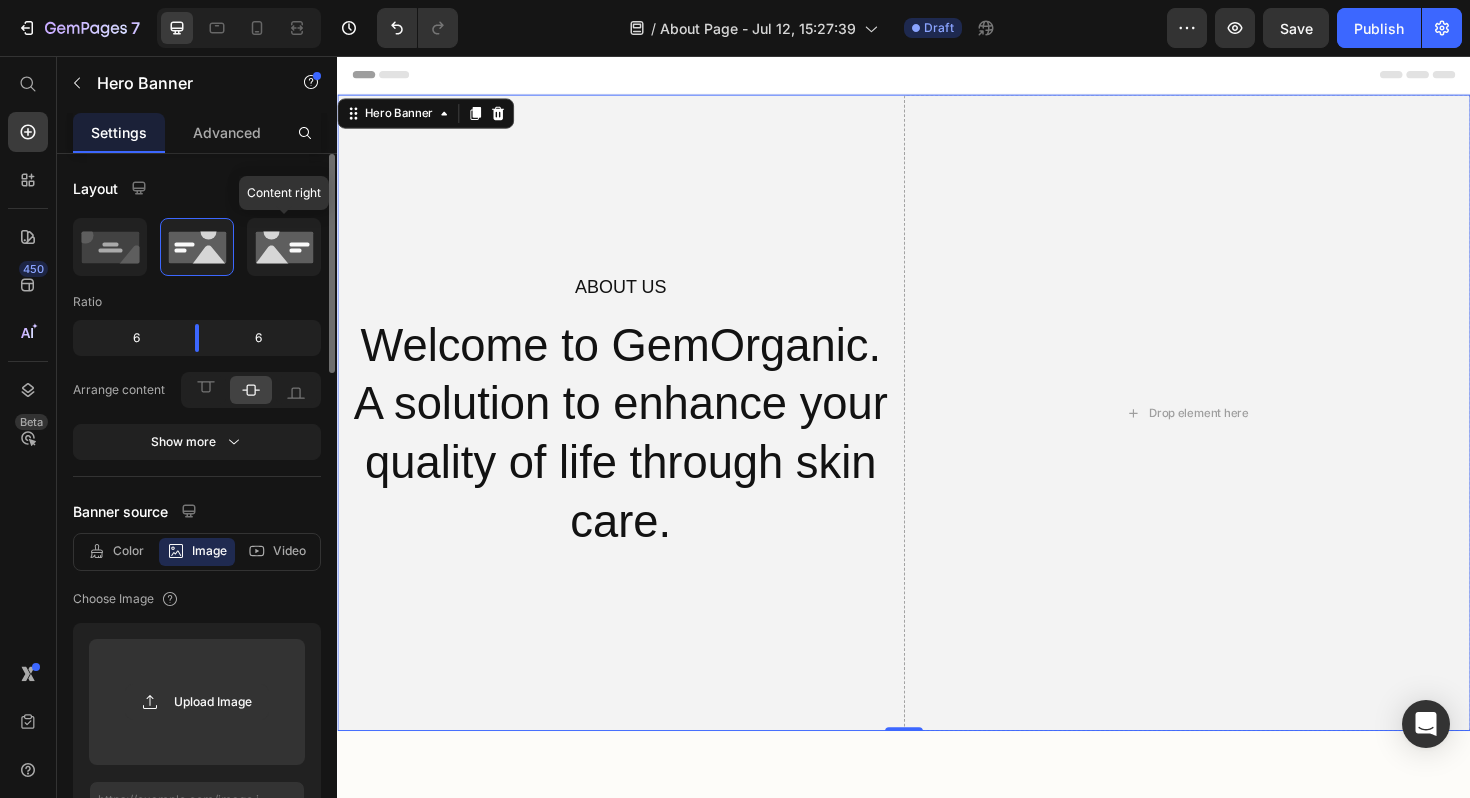 click 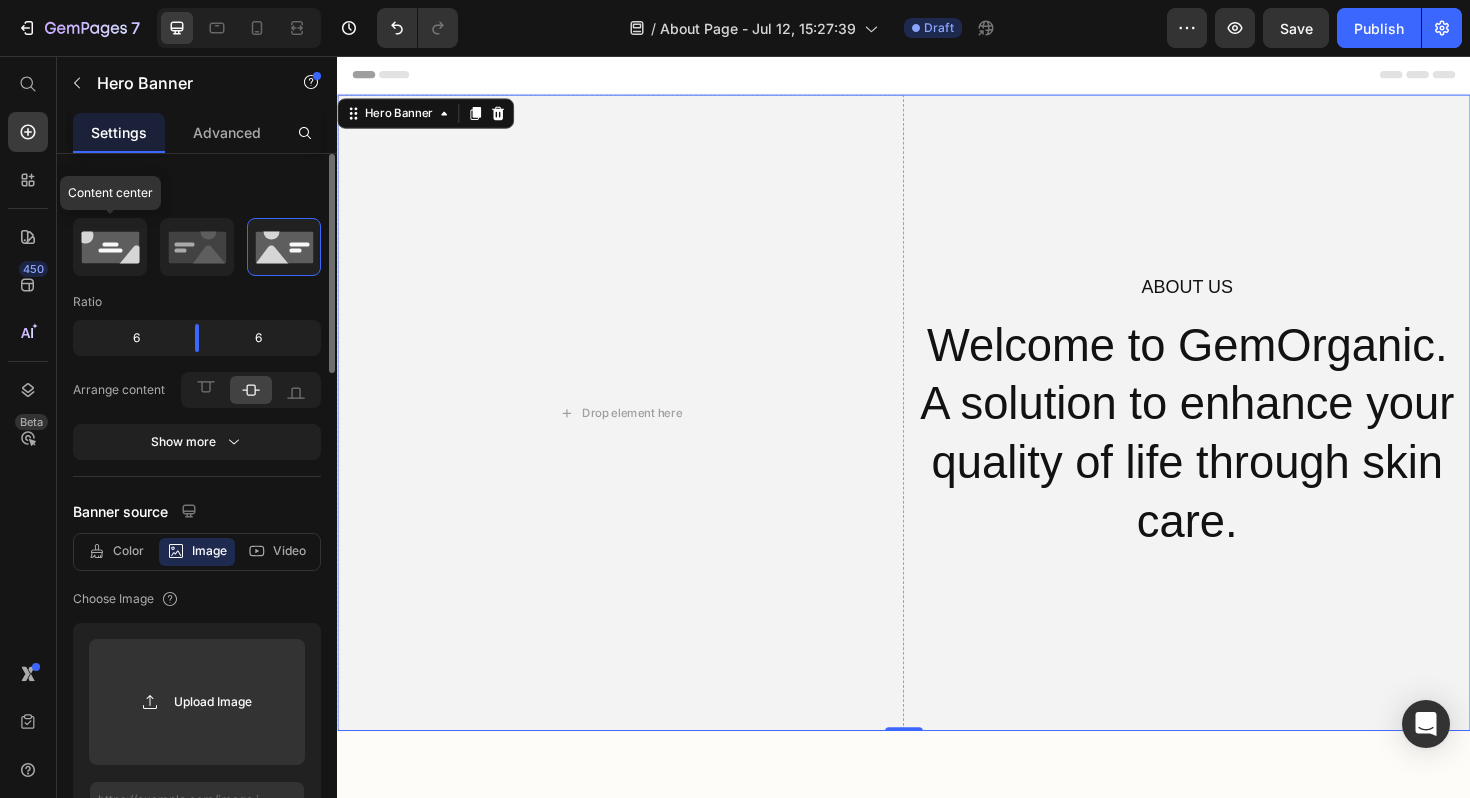 click 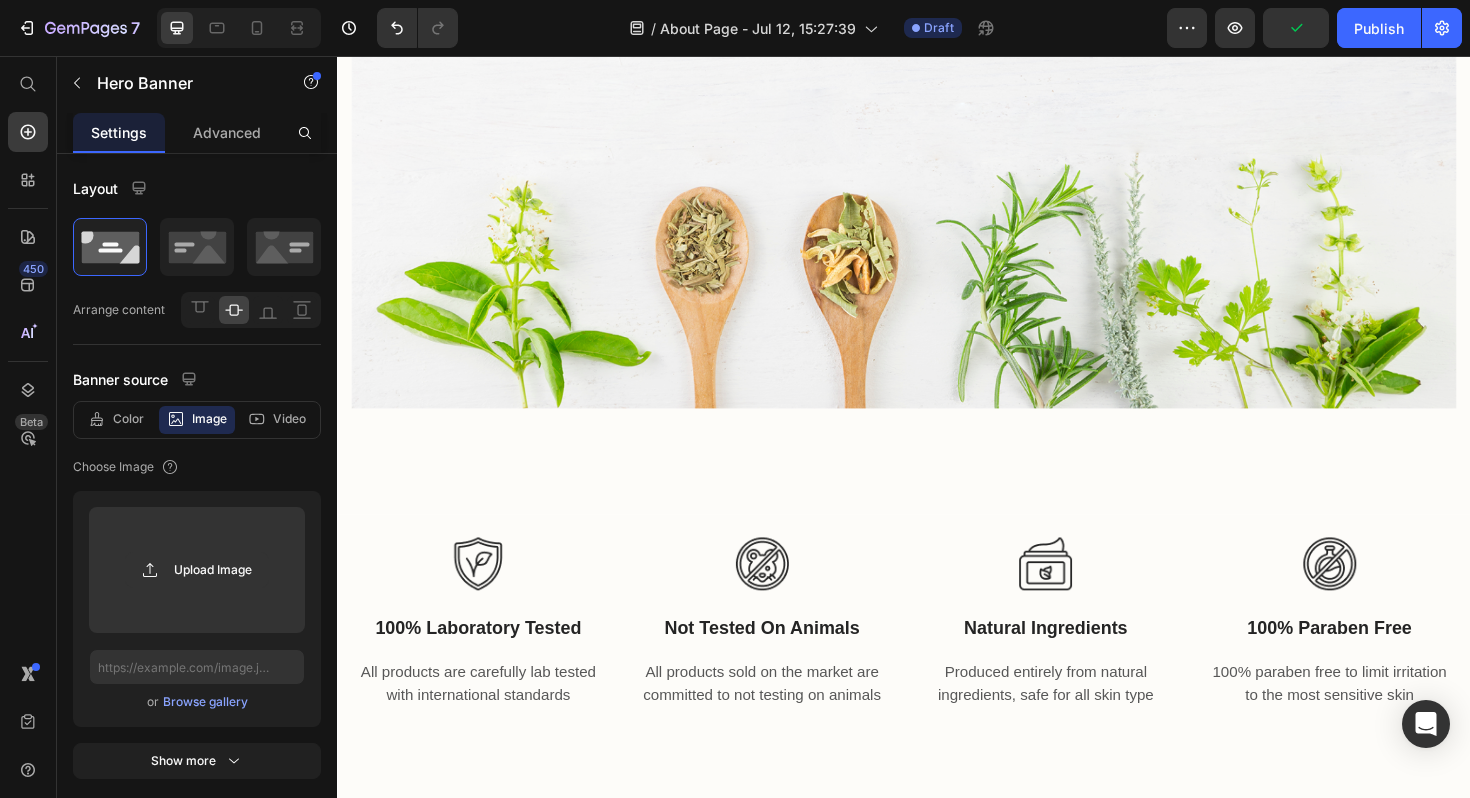 scroll, scrollTop: 1145, scrollLeft: 0, axis: vertical 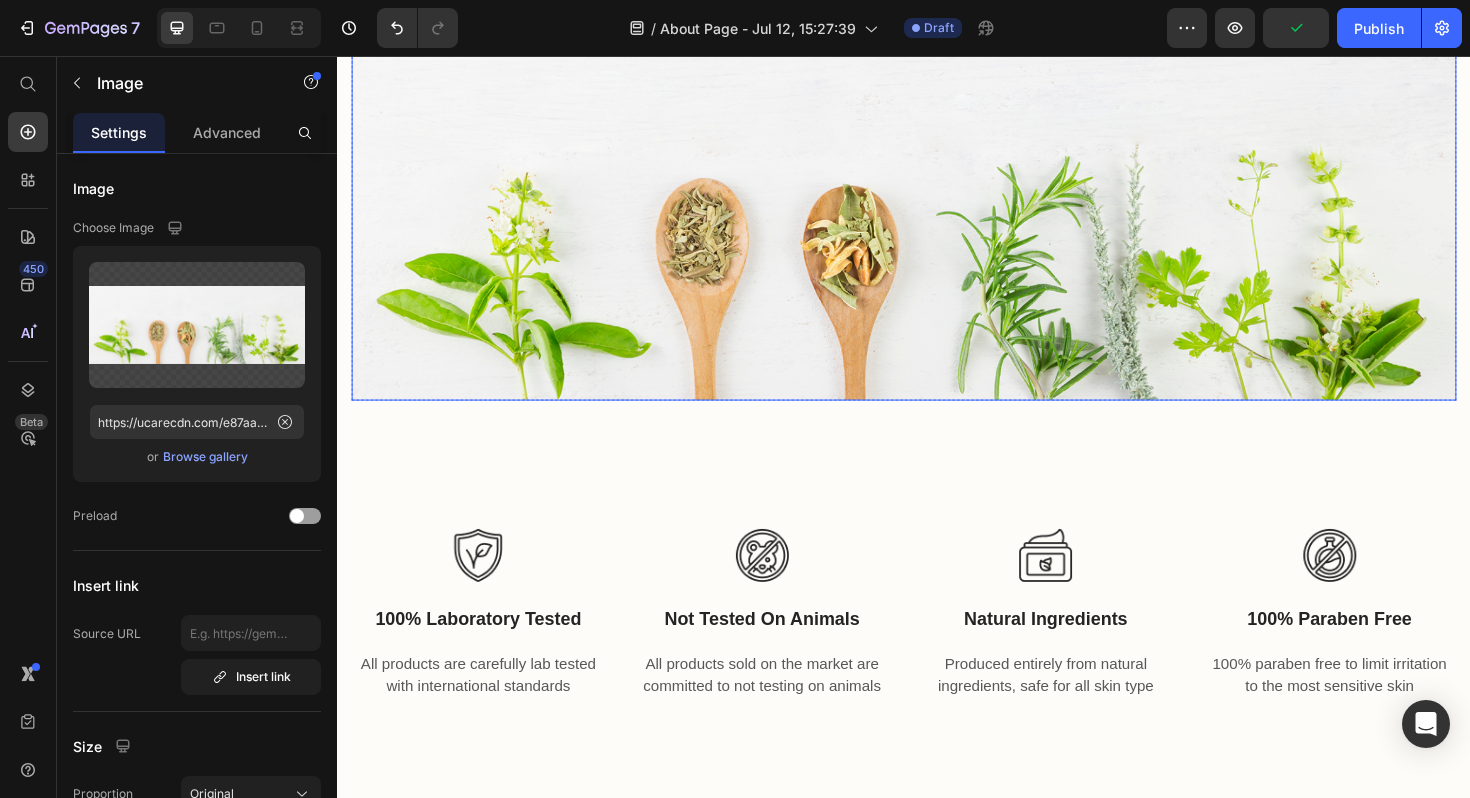 click at bounding box center (937, 211) 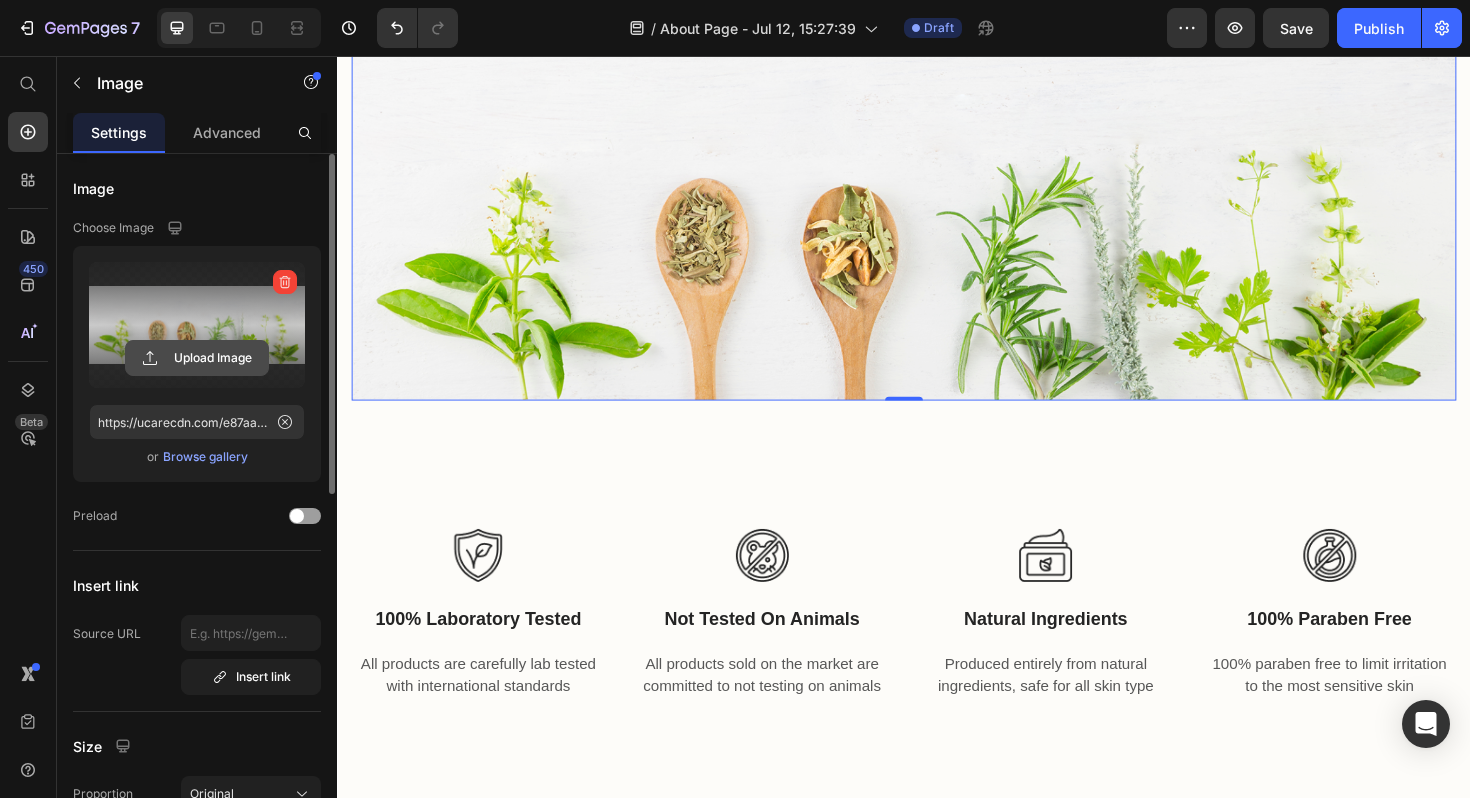 click 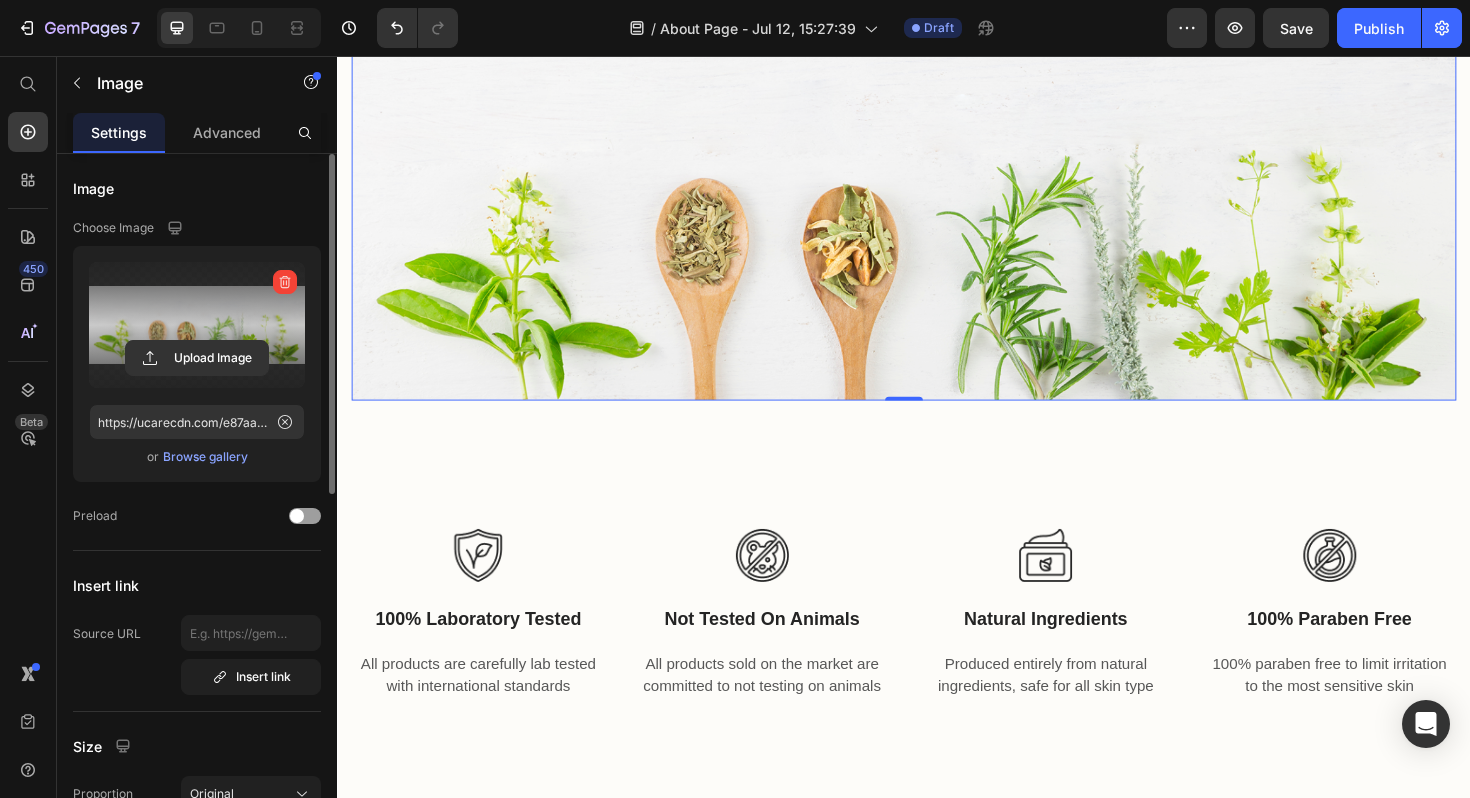 click at bounding box center [197, 325] 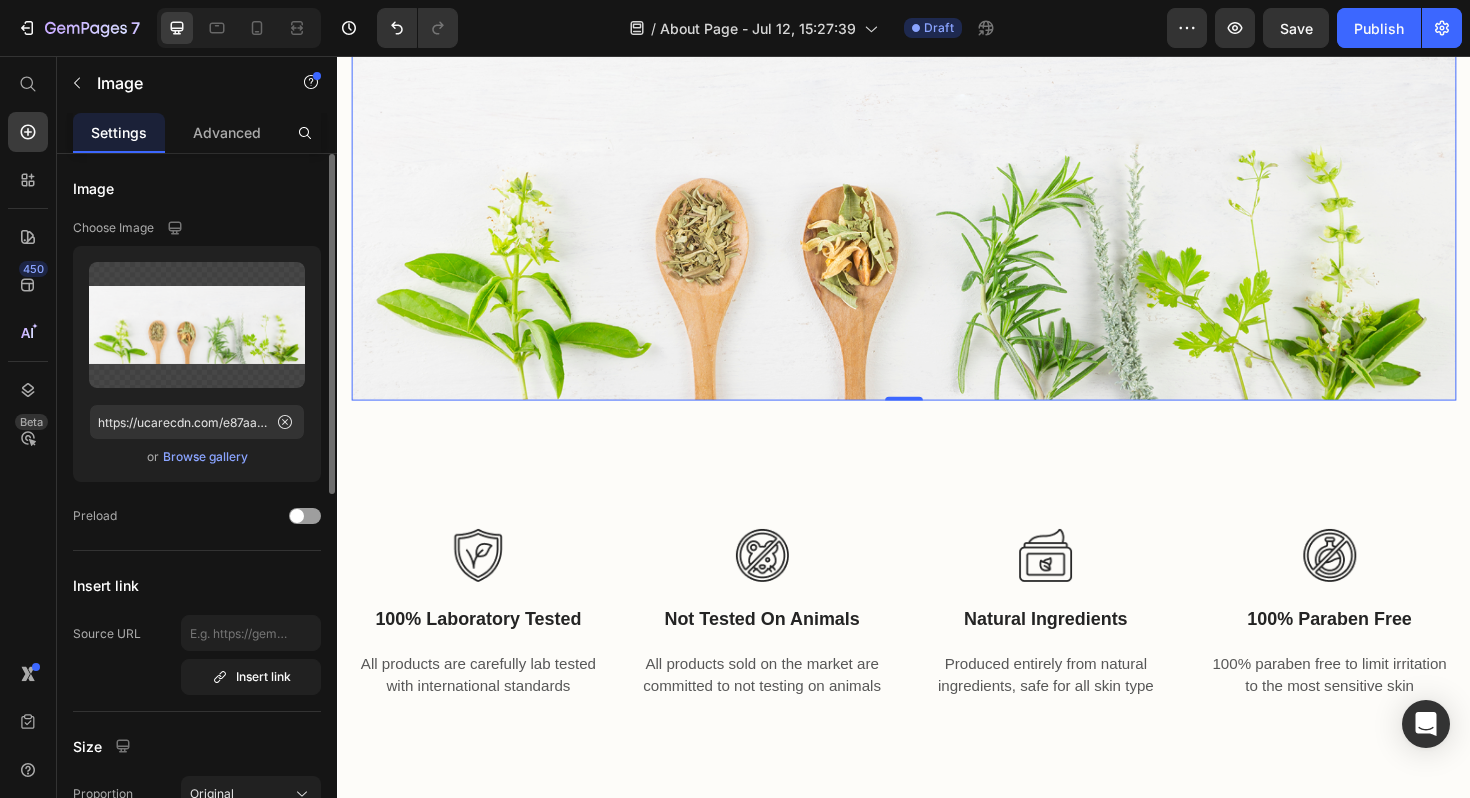 click on "Browse gallery" at bounding box center (205, 457) 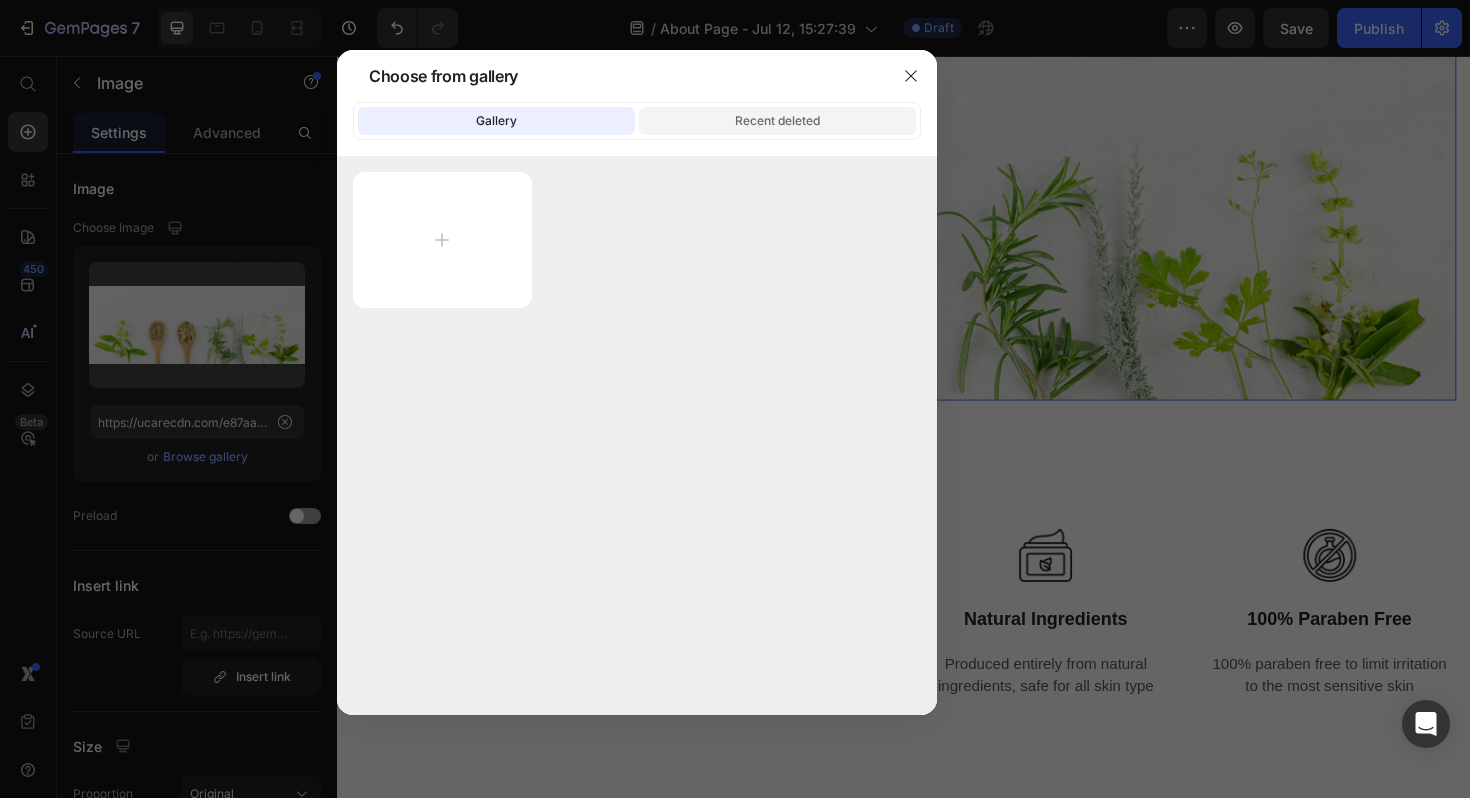 click on "Recent deleted" 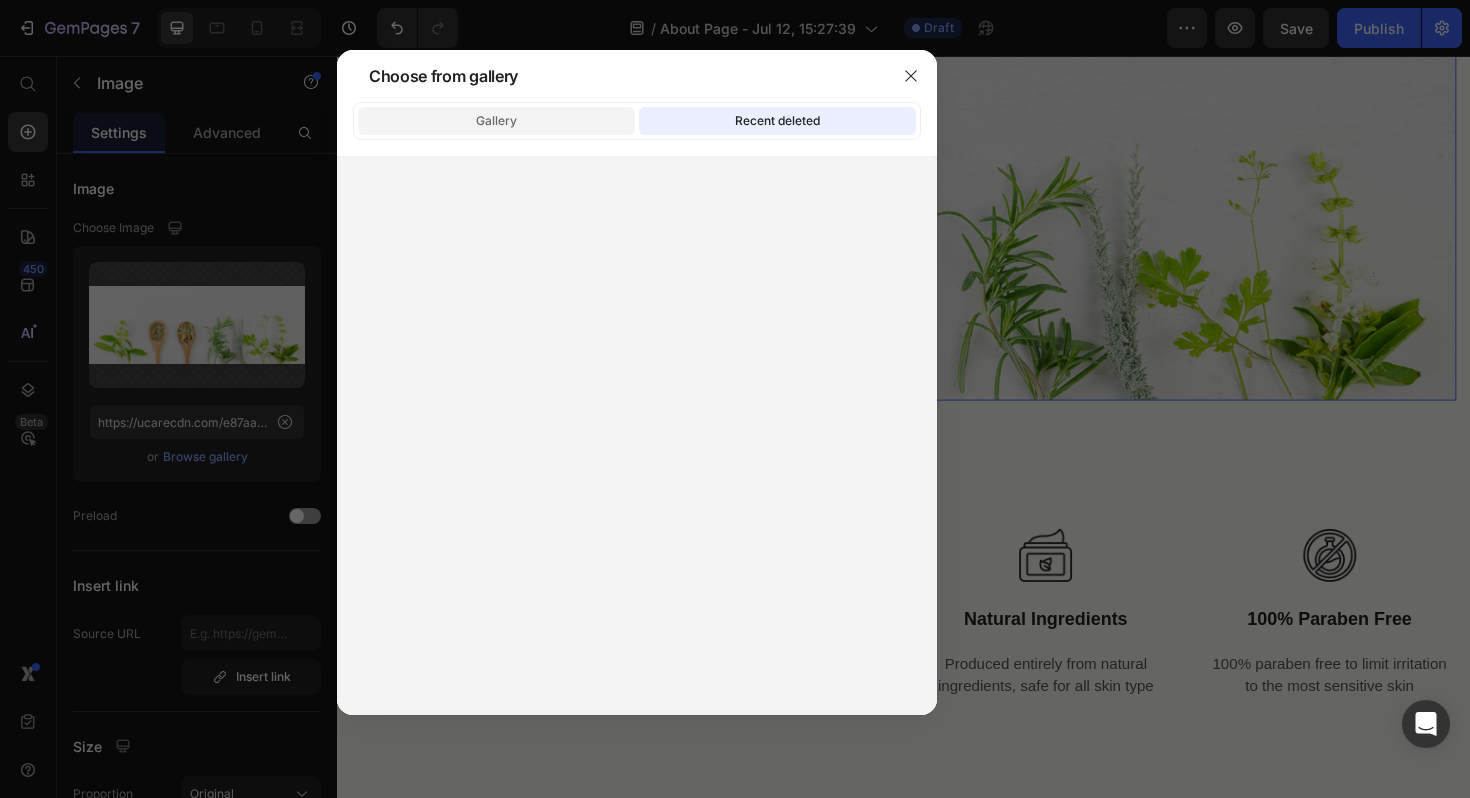 click on "Gallery" 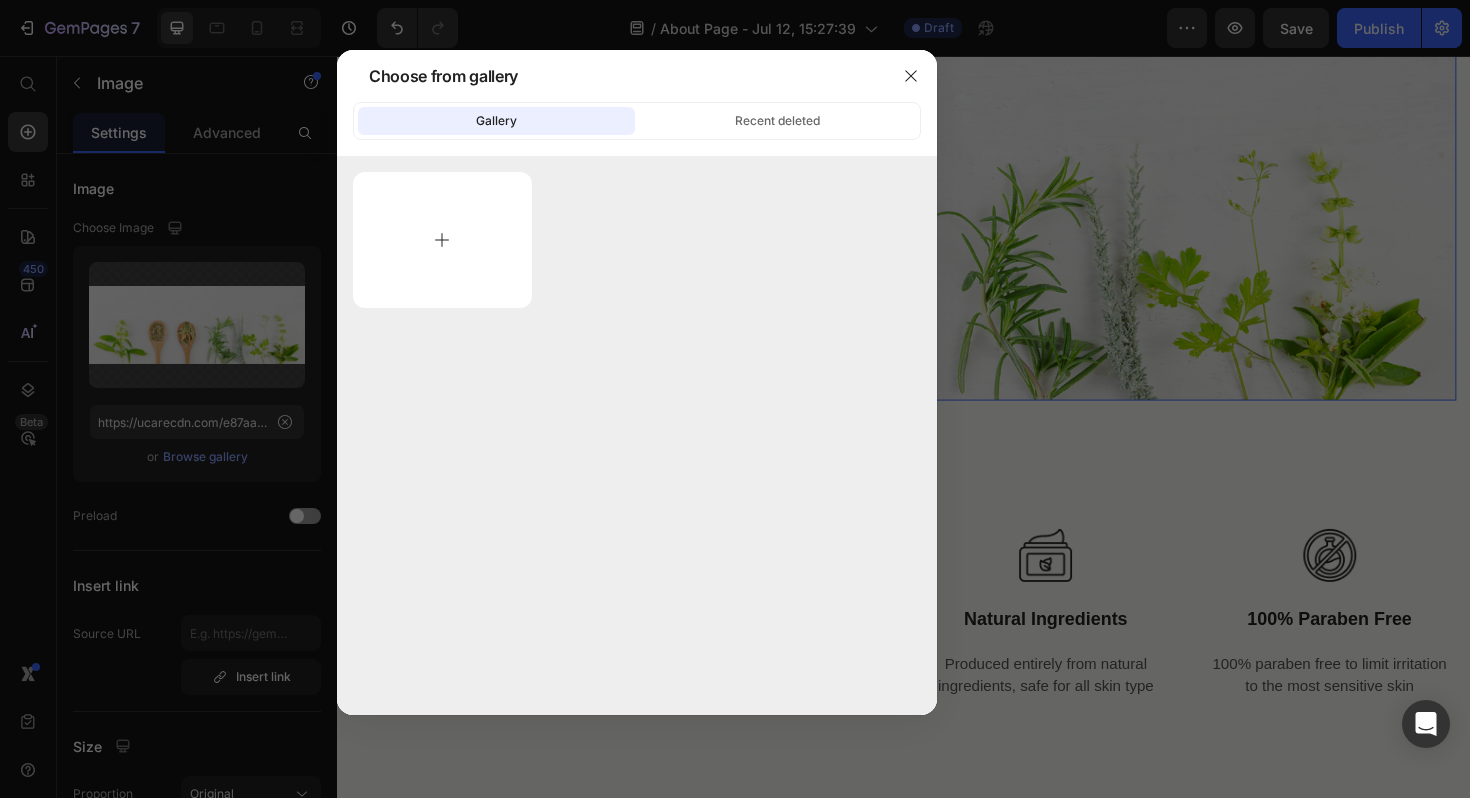 click at bounding box center [442, 240] 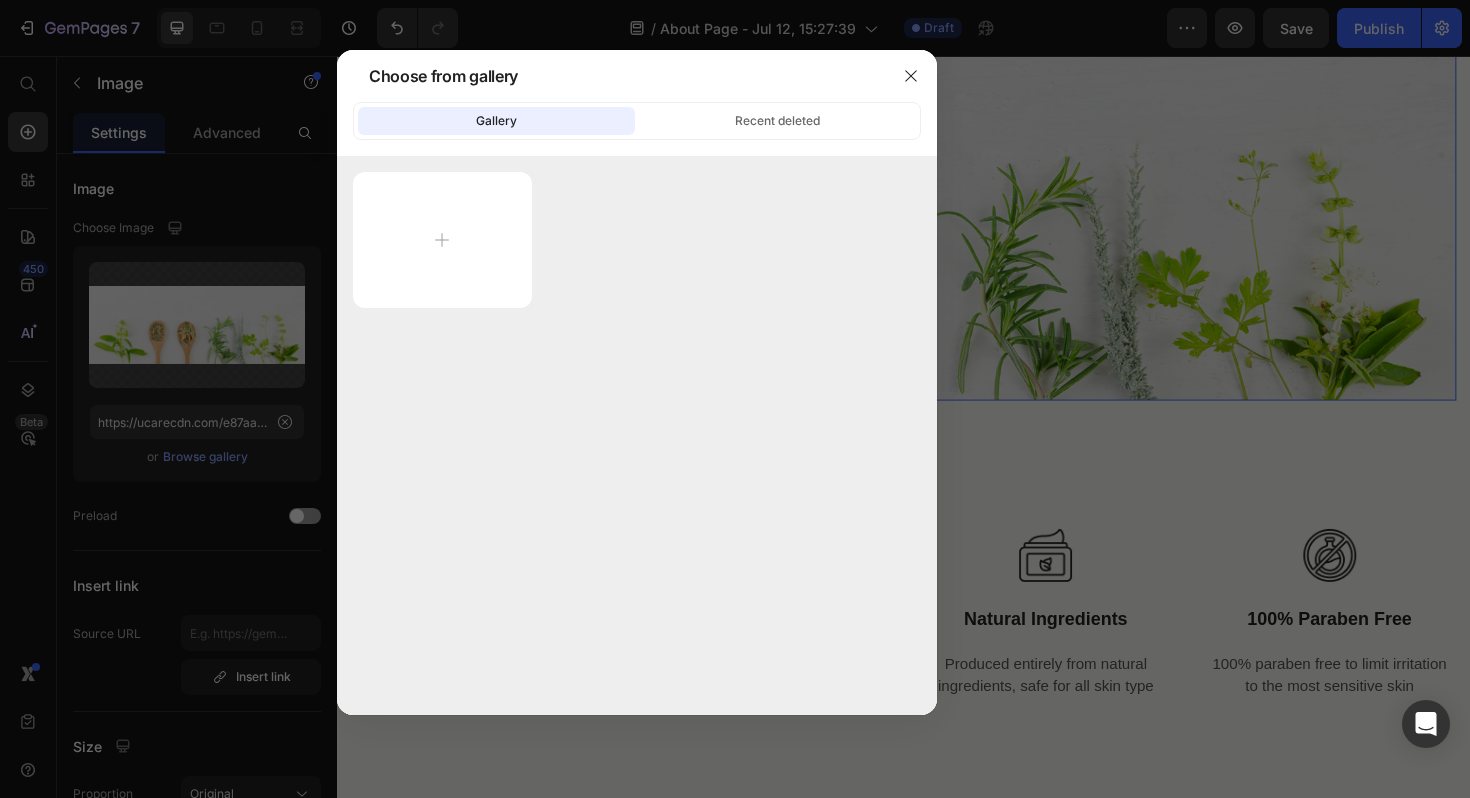 type on "C:\fakepath\B-TAO-BB-033.jpg" 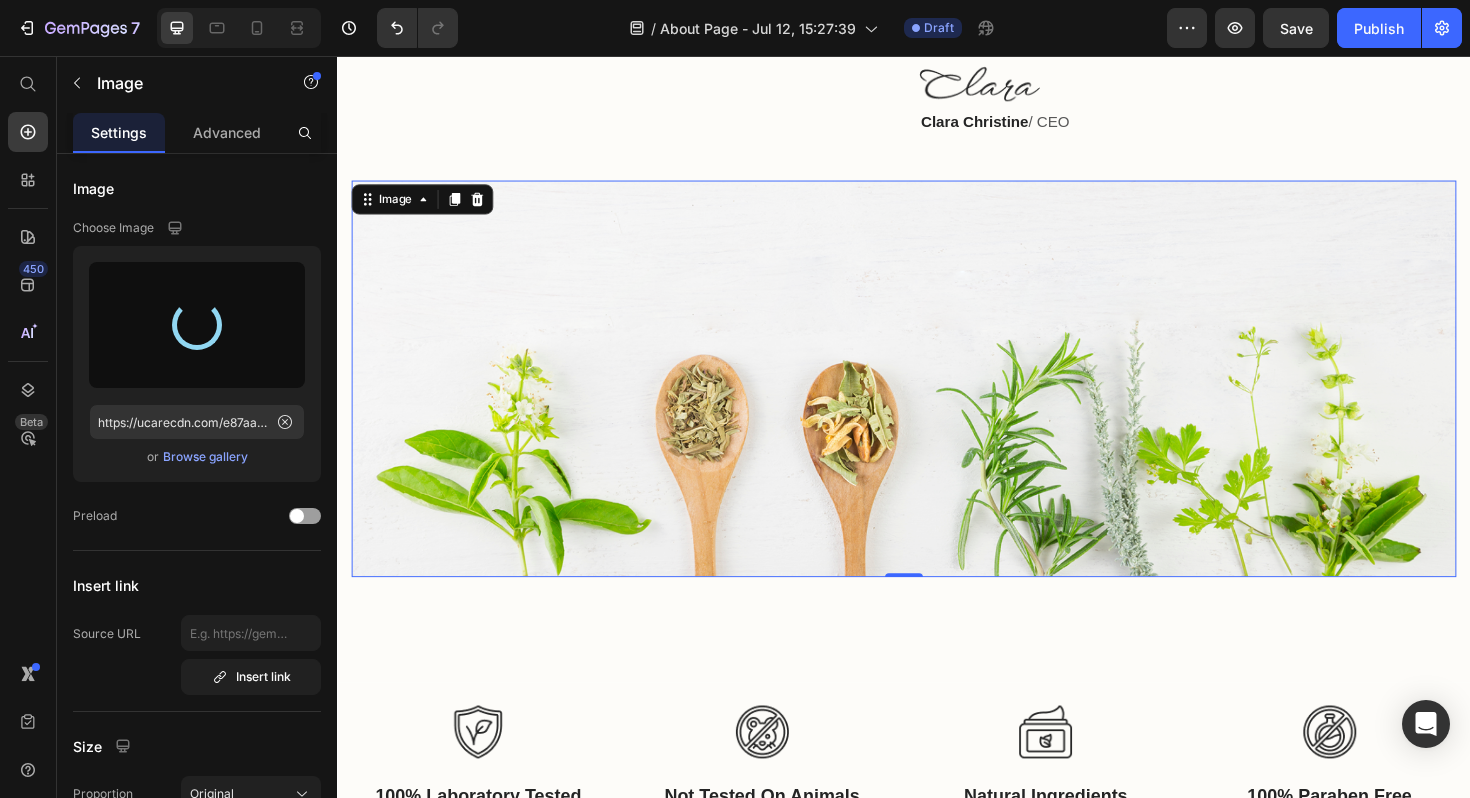 scroll, scrollTop: 967, scrollLeft: 0, axis: vertical 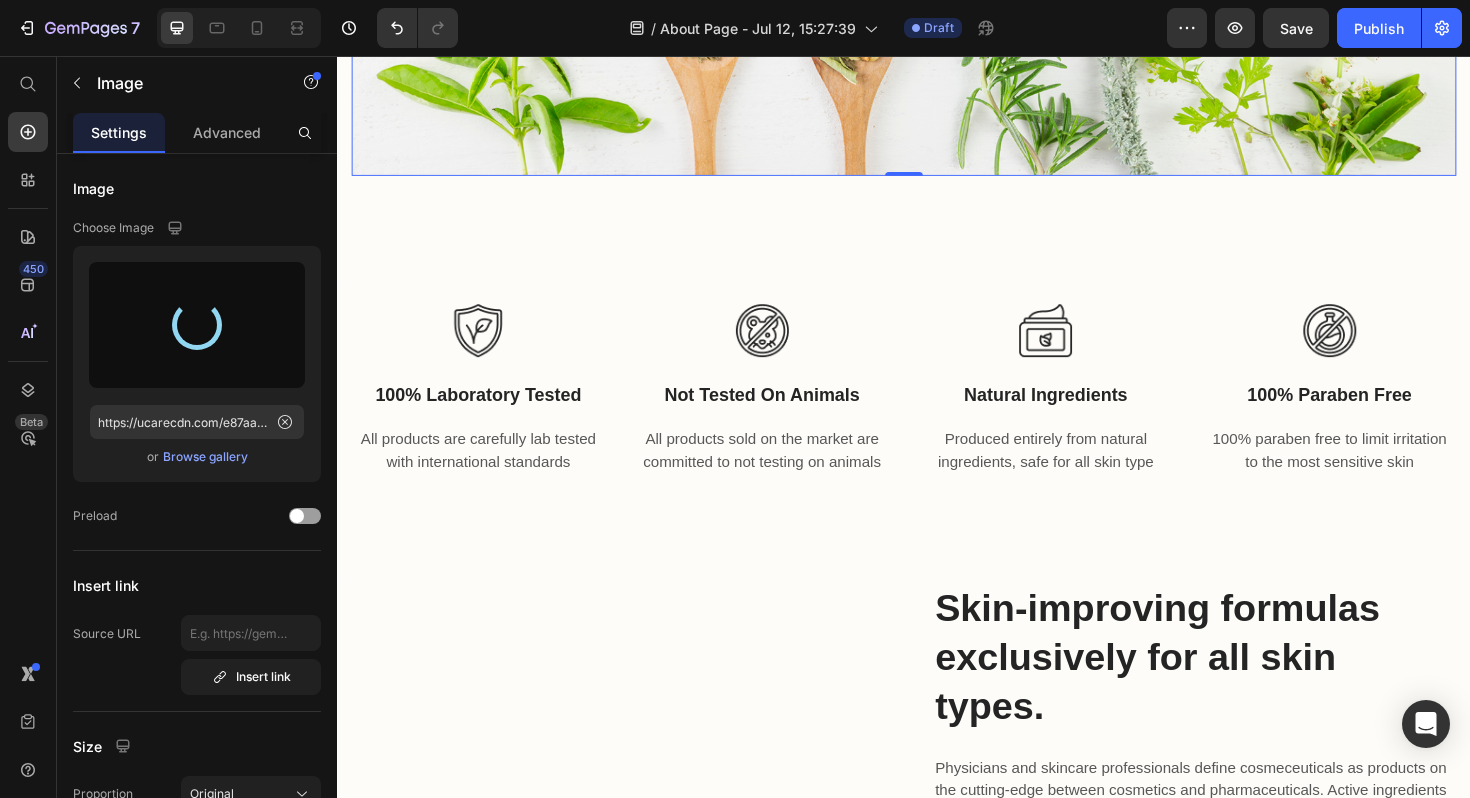 type on "https://cdn.shopify.com/s/files/1/0927/5457/5735/files/gempages_575118311184925540-2f90b994-eaf4-4d45-8df4-147d9fbcc50a.jpg" 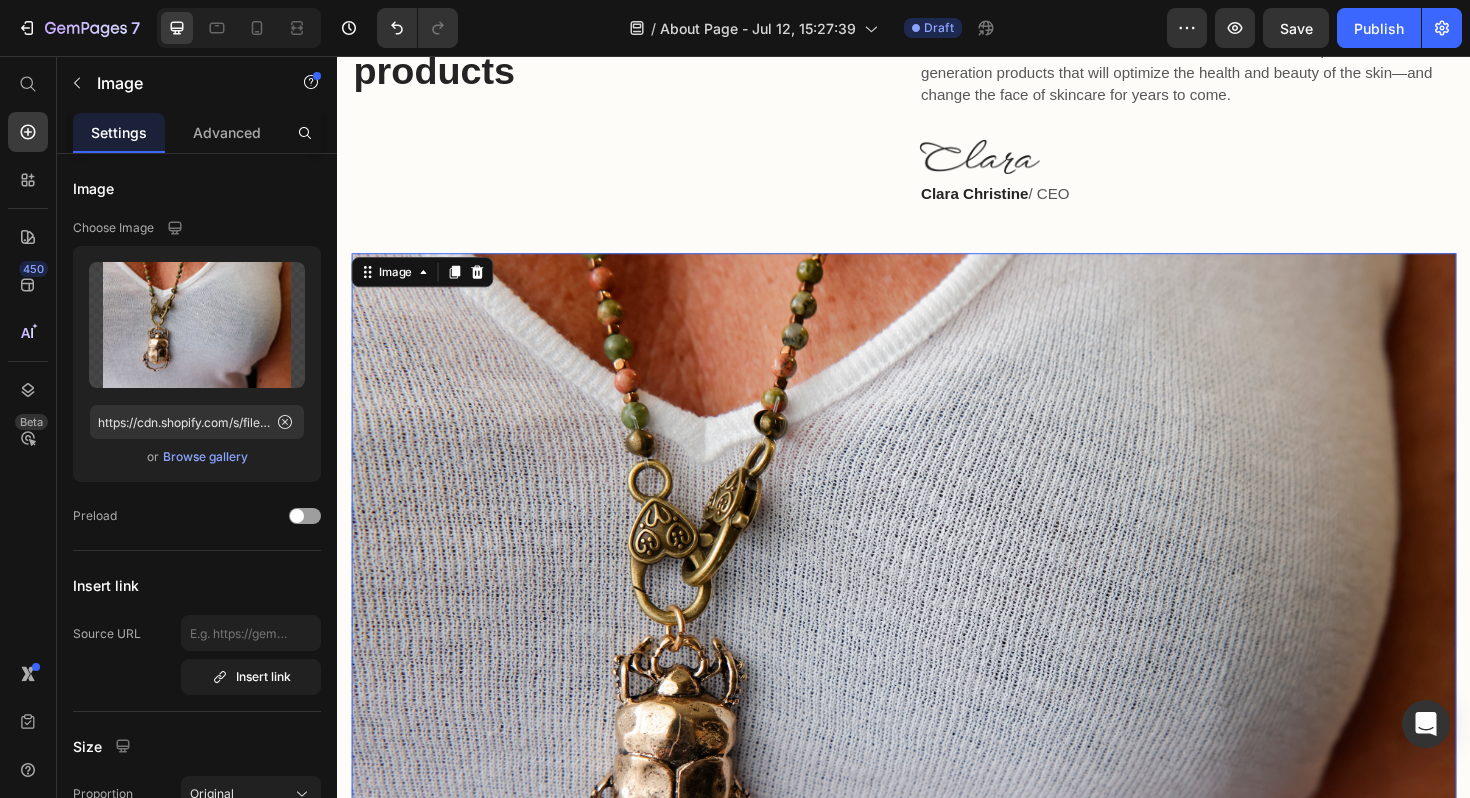 scroll, scrollTop: 887, scrollLeft: 0, axis: vertical 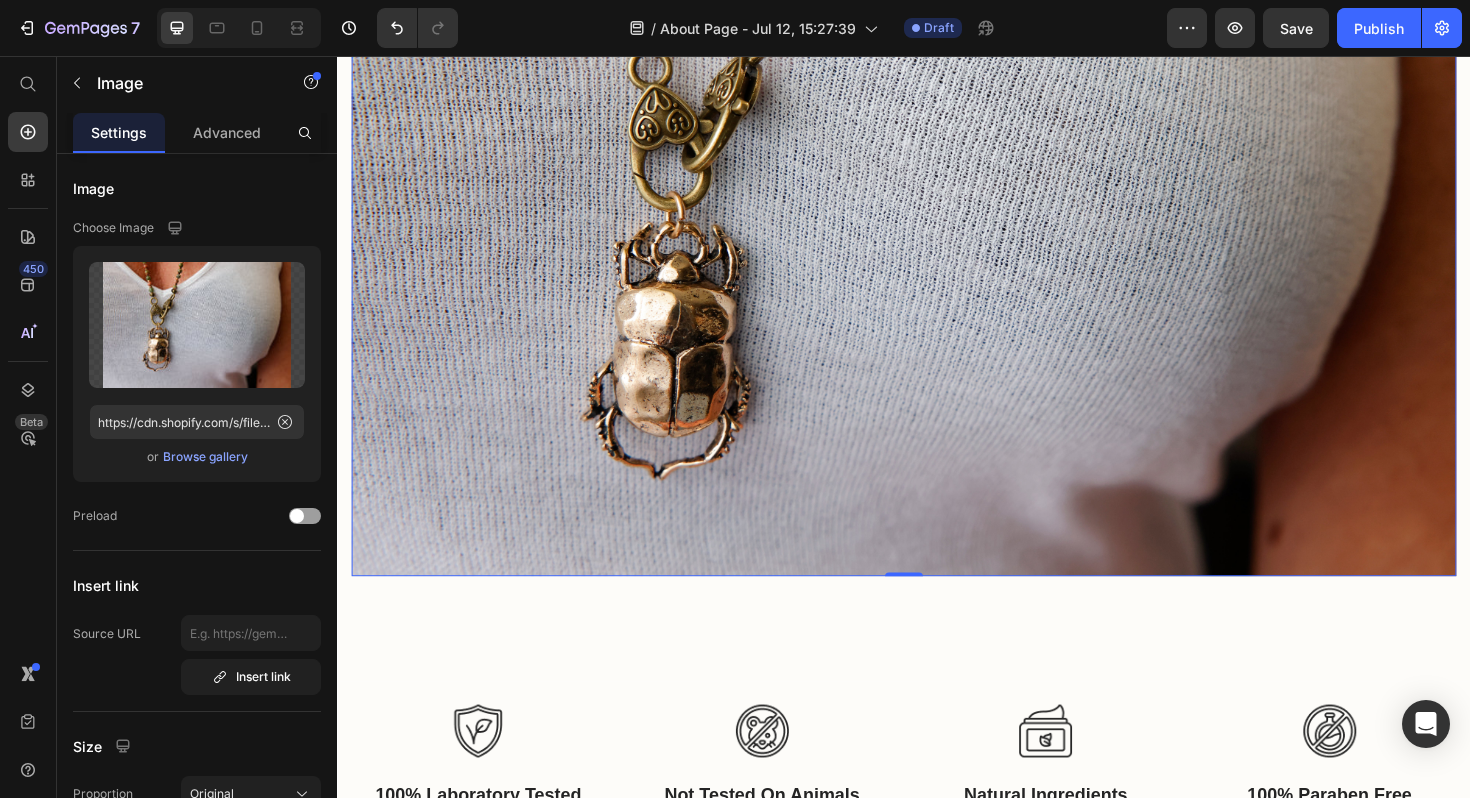 click at bounding box center [937, 217] 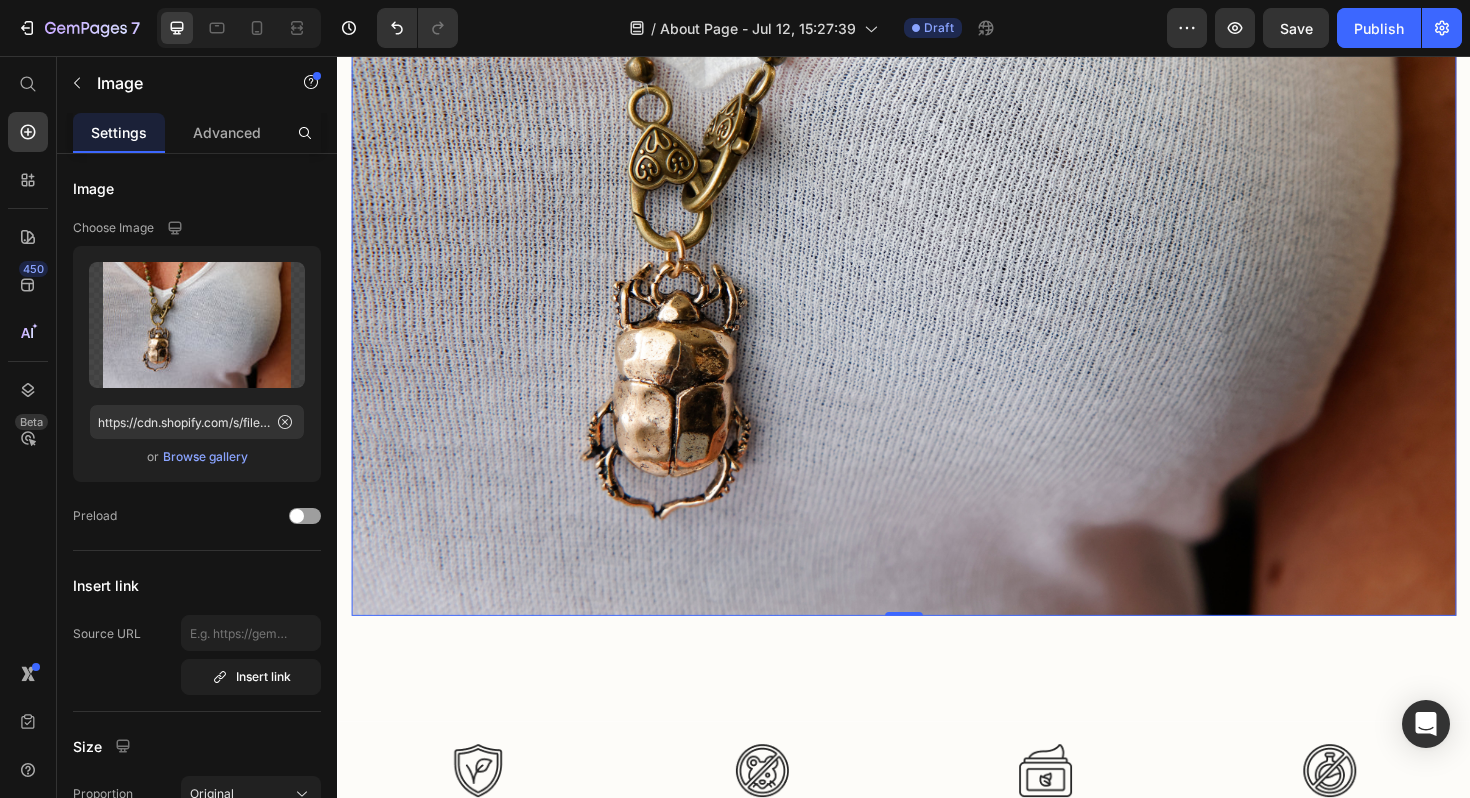 scroll, scrollTop: 1191, scrollLeft: 0, axis: vertical 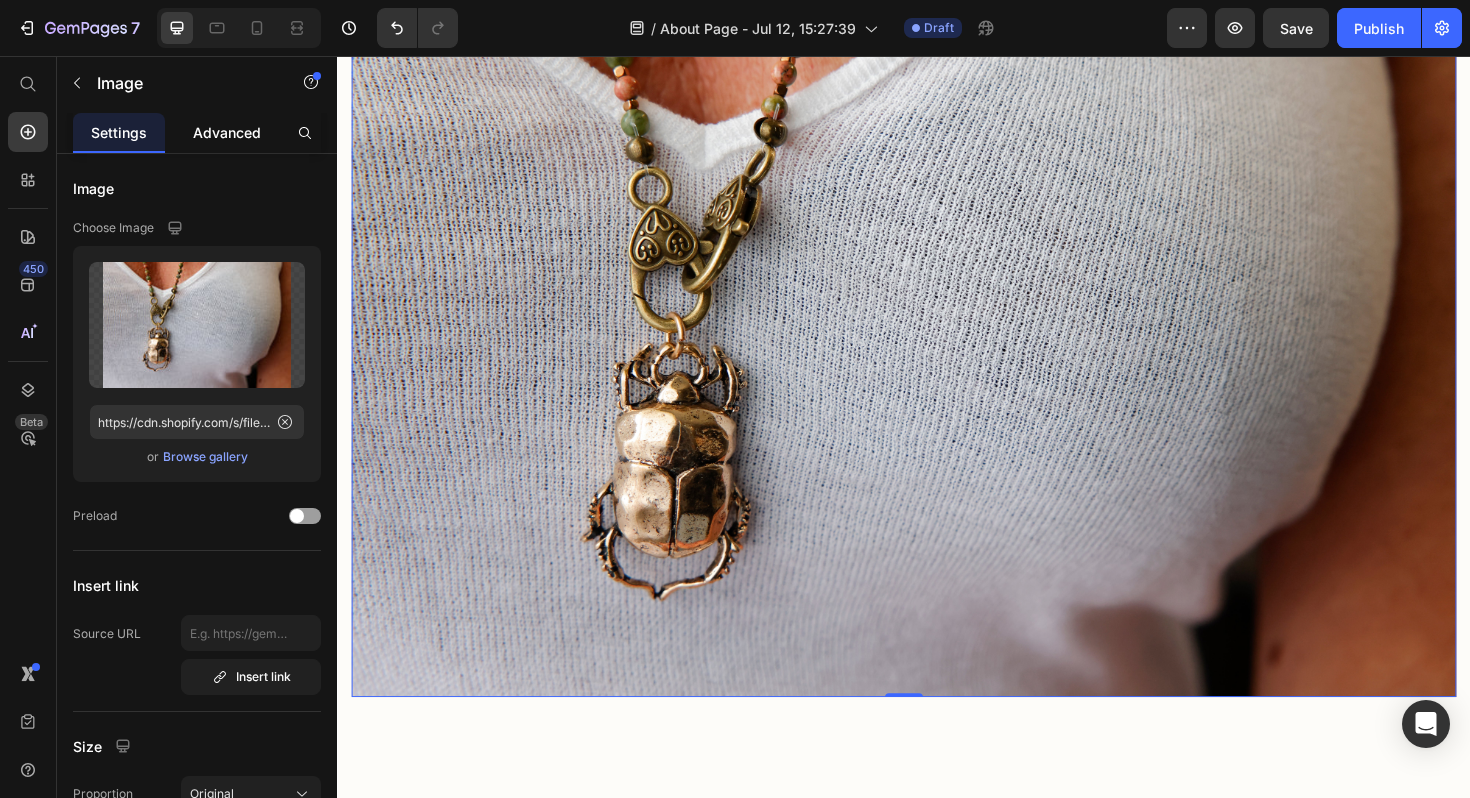 click on "Advanced" 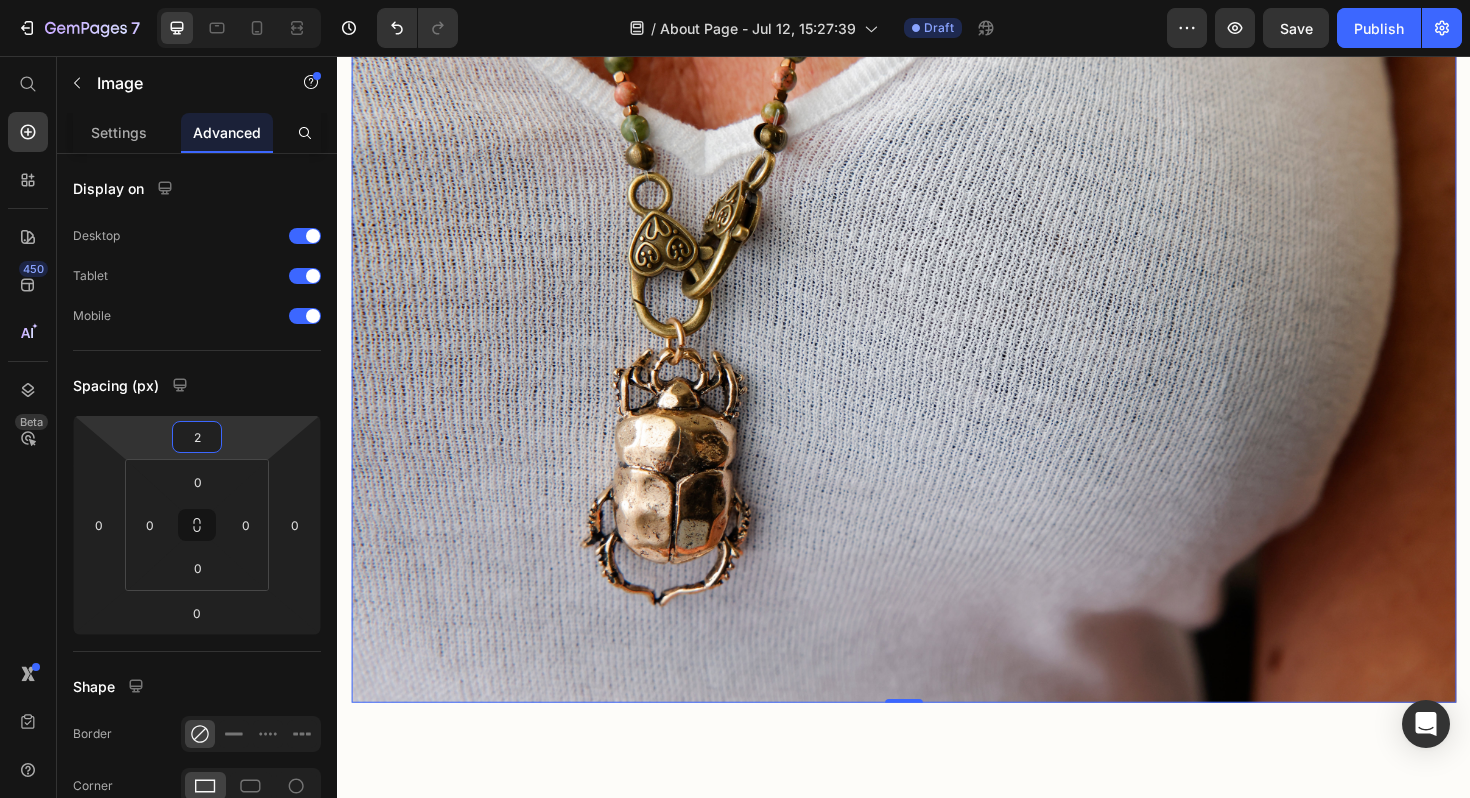 type on "0" 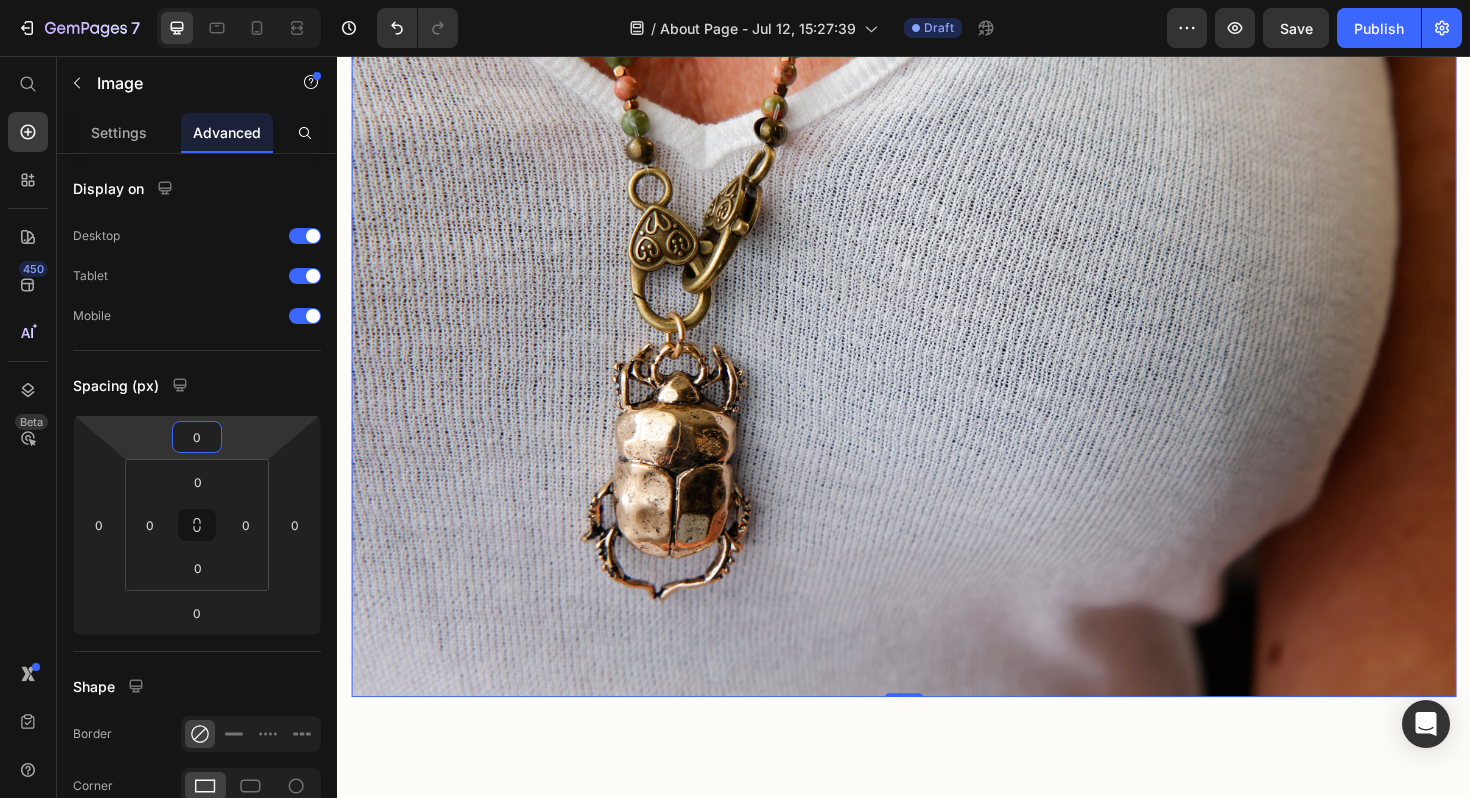 click on "7  Version history  /  About Page - Jul 12, 15:27:39 Draft Preview  Save   Publish  450 Beta Start with Sections Elements Hero Section Product Detail Brands Trusted Badges Guarantee Product Breakdown How to use Testimonials Compare Bundle FAQs Social Proof Brand Story Product List Collection Blog List Contact Sticky Add to Cart Custom Footer Browse Library 450 Layout
Row
Row
Row
Row Text
Heading
Text Block Button
Button
Button
Sticky Back to top Media
Image Image" at bounding box center [735, 0] 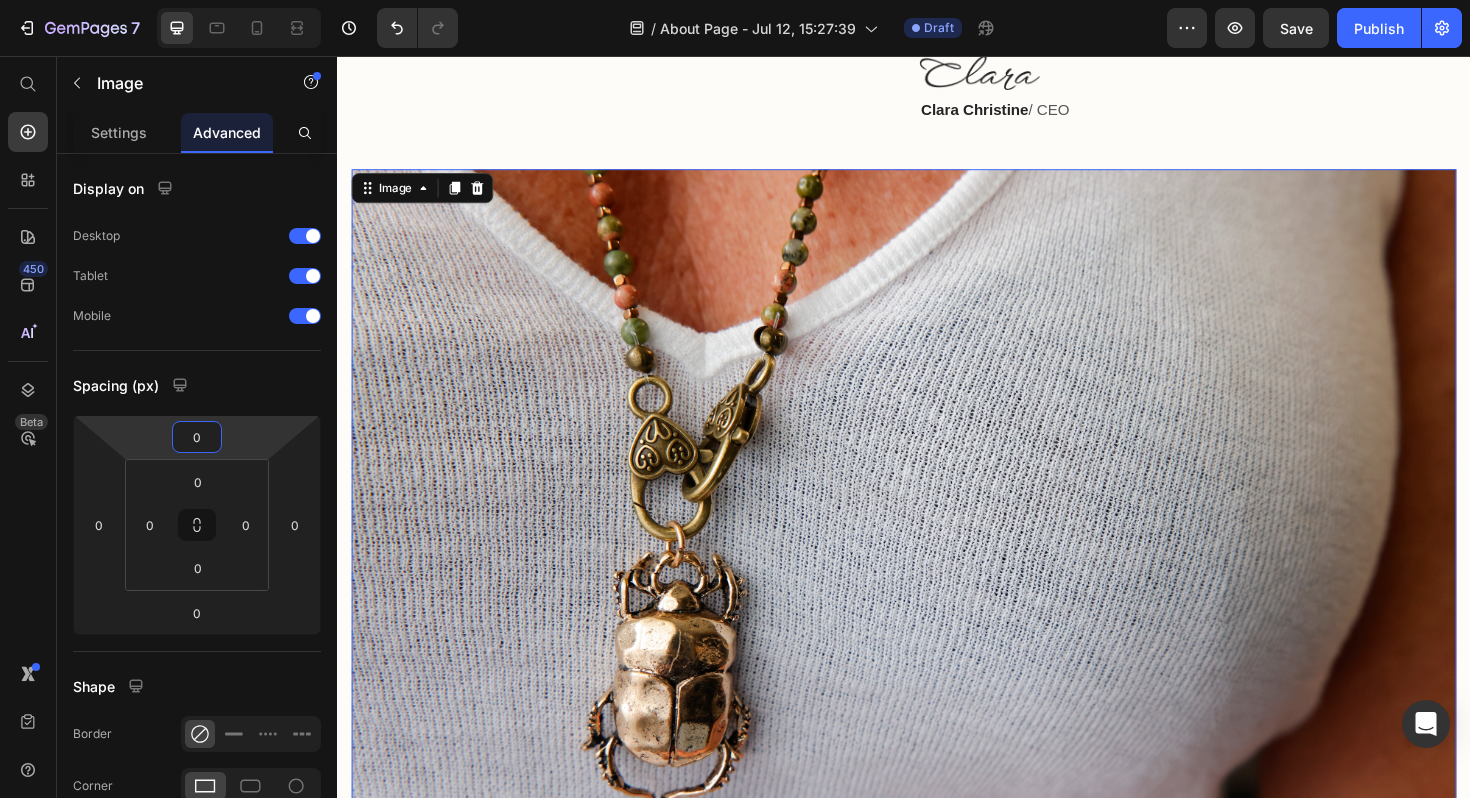 scroll, scrollTop: 947, scrollLeft: 0, axis: vertical 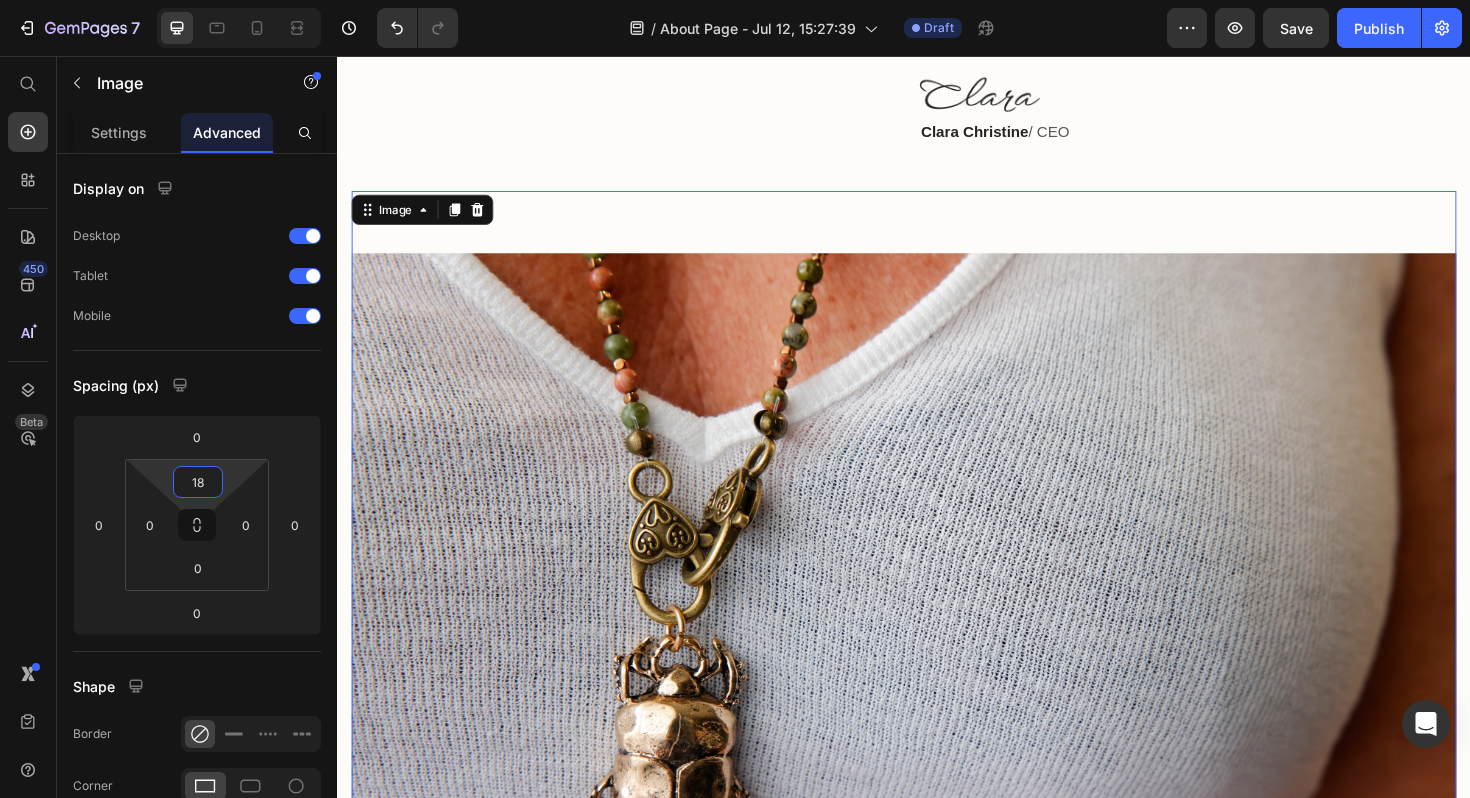 type on "0" 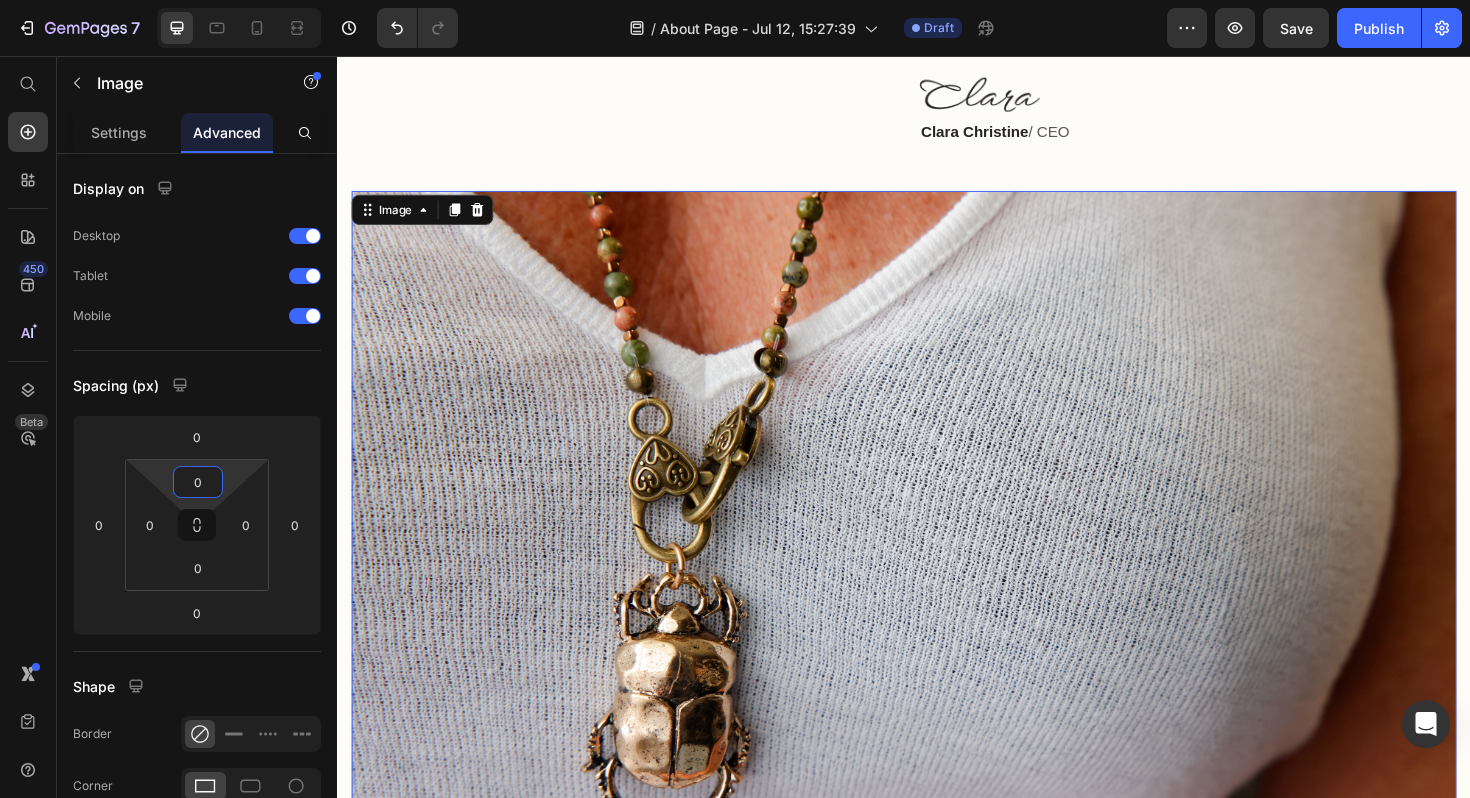 drag, startPoint x: 228, startPoint y: 481, endPoint x: 220, endPoint y: 534, distance: 53.600372 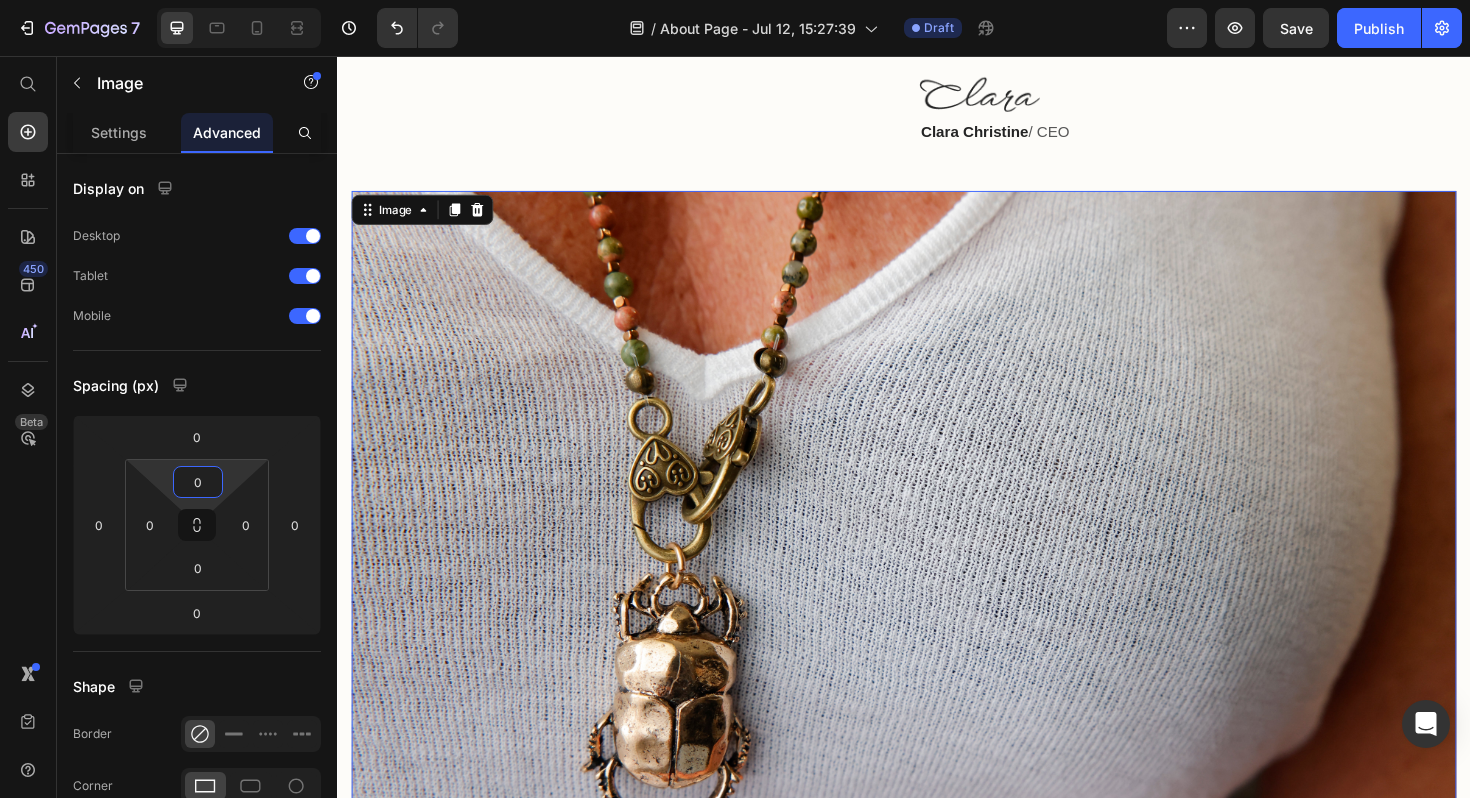 click on "7  Version history  /  About Page - Jul 12, 15:27:39 Draft Preview  Save   Publish  450 Beta Start with Sections Elements Hero Section Product Detail Brands Trusted Badges Guarantee Product Breakdown How to use Testimonials Compare Bundle FAQs Social Proof Brand Story Product List Collection Blog List Contact Sticky Add to Cart Custom Footer Browse Library 450 Layout
Row
Row
Row
Row Text
Heading
Text Block Button
Button
Button
Sticky Back to top Media
Image Image" at bounding box center [735, 0] 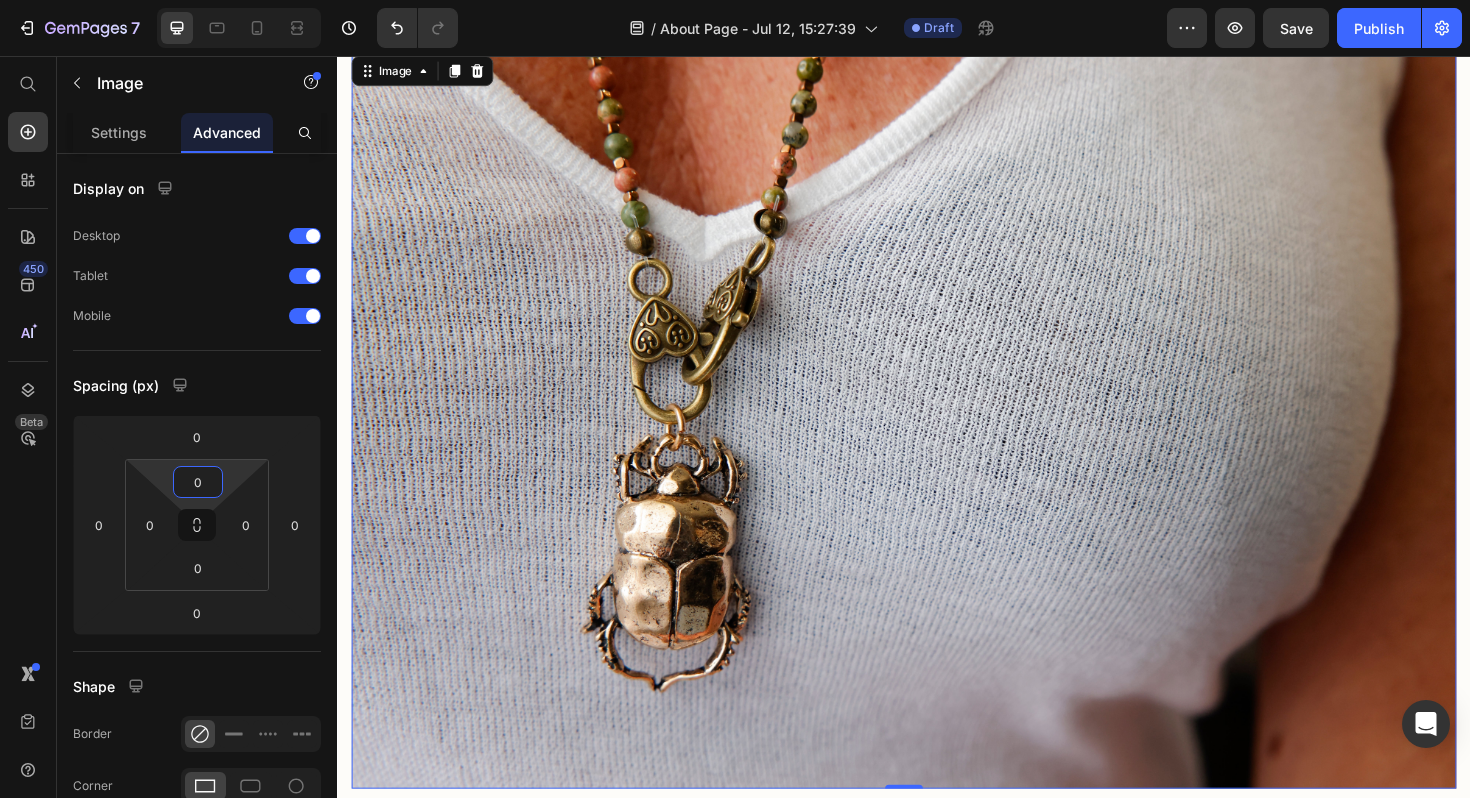 scroll, scrollTop: 1108, scrollLeft: 0, axis: vertical 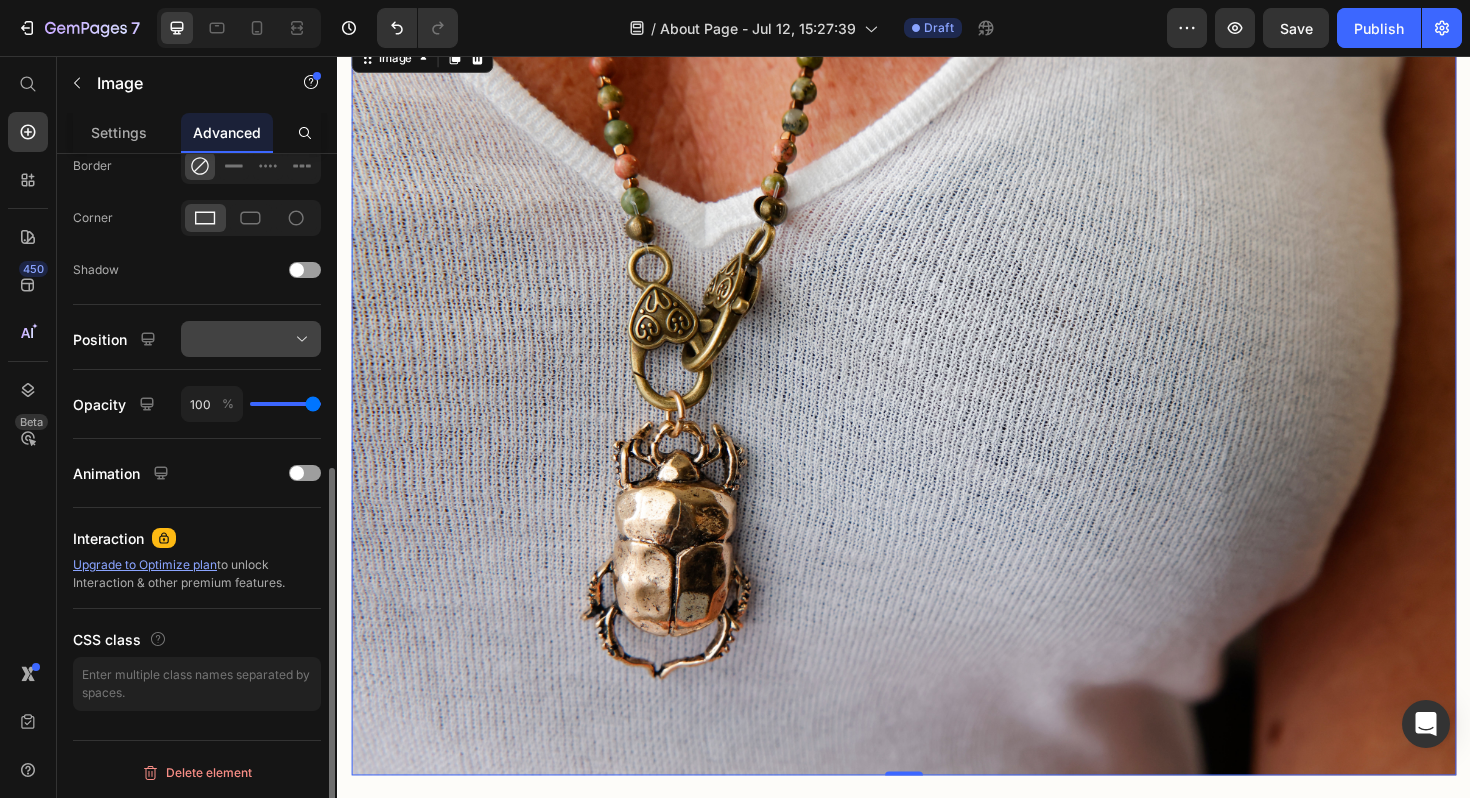 click at bounding box center [251, 339] 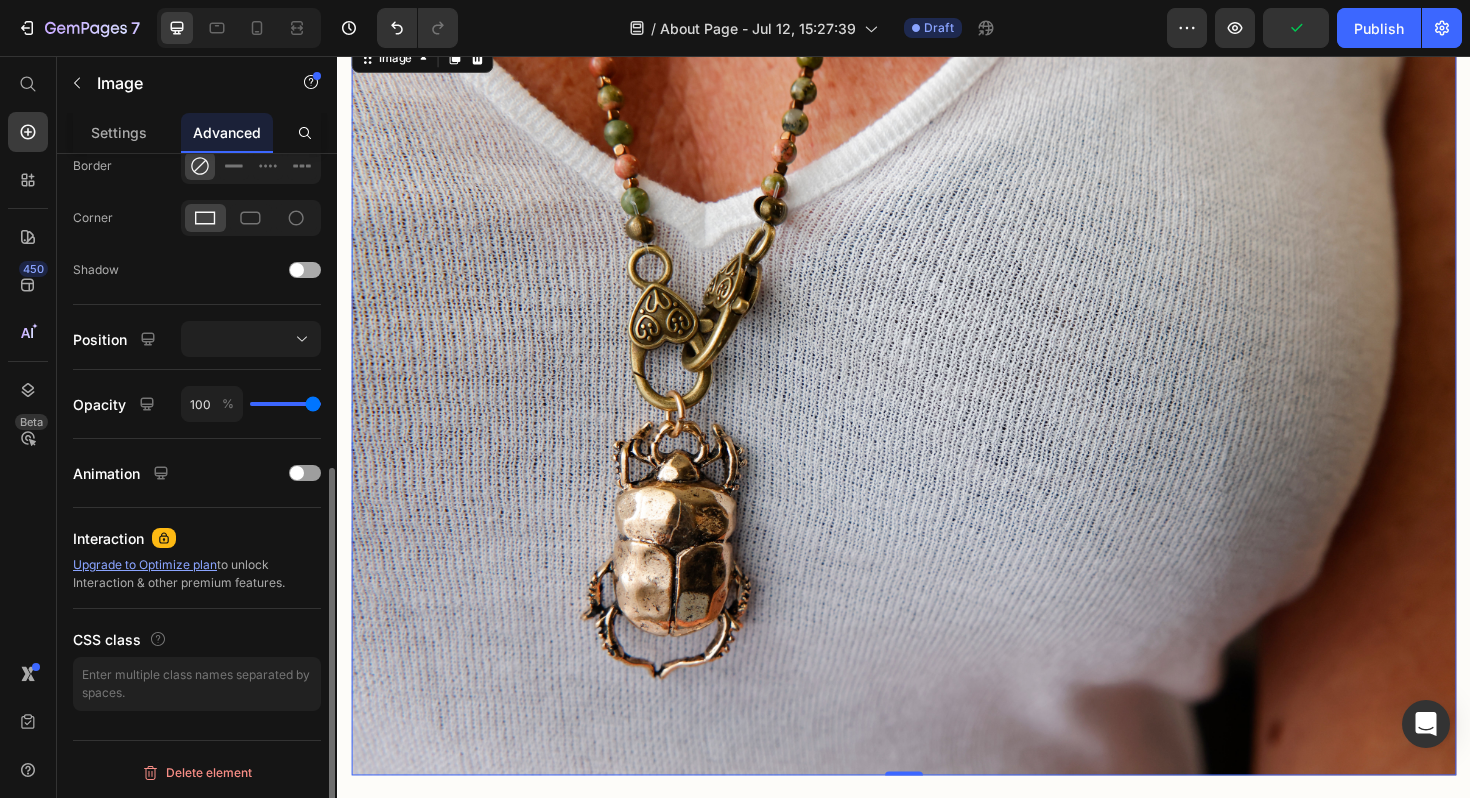 click on "Shadow" 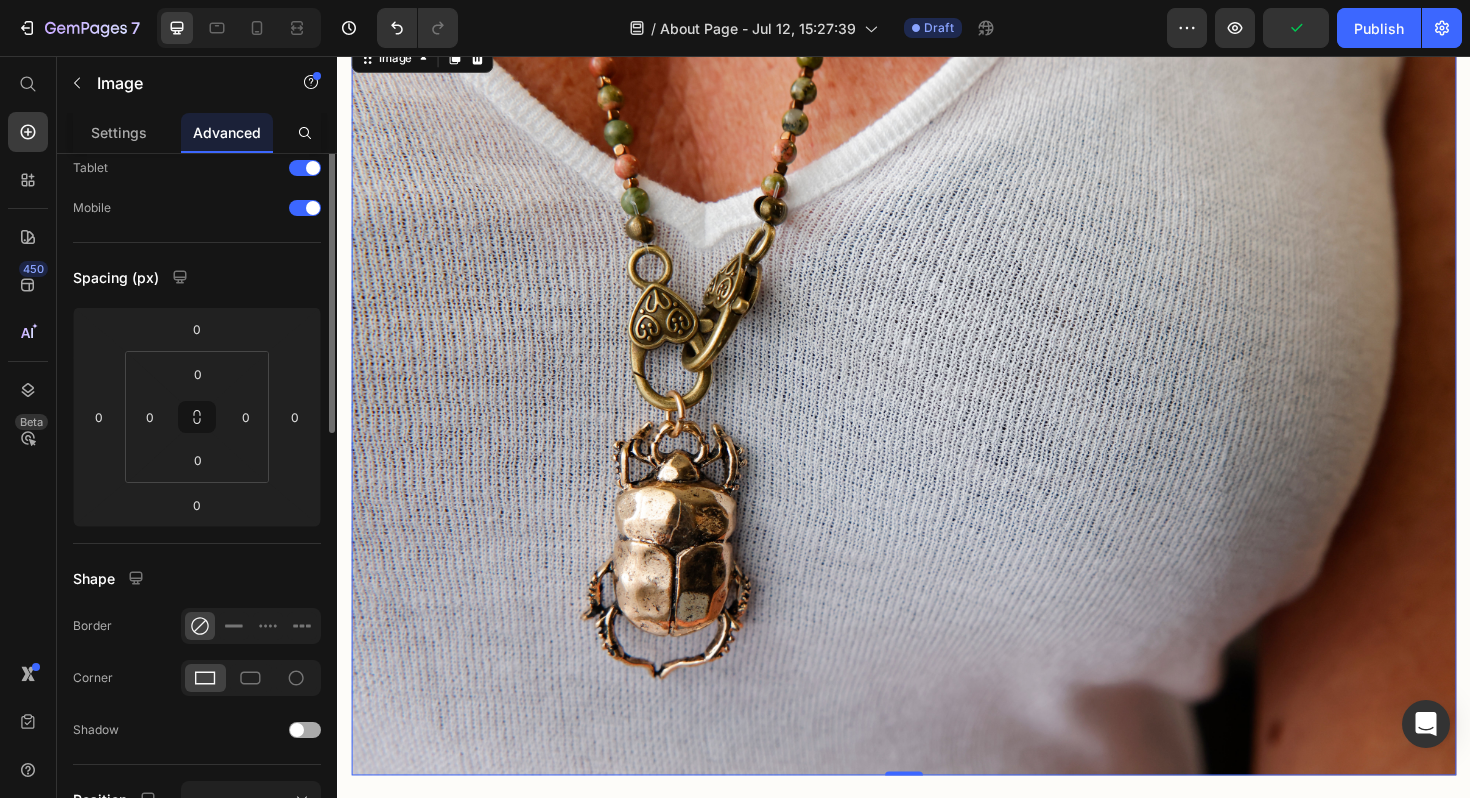 scroll, scrollTop: 0, scrollLeft: 0, axis: both 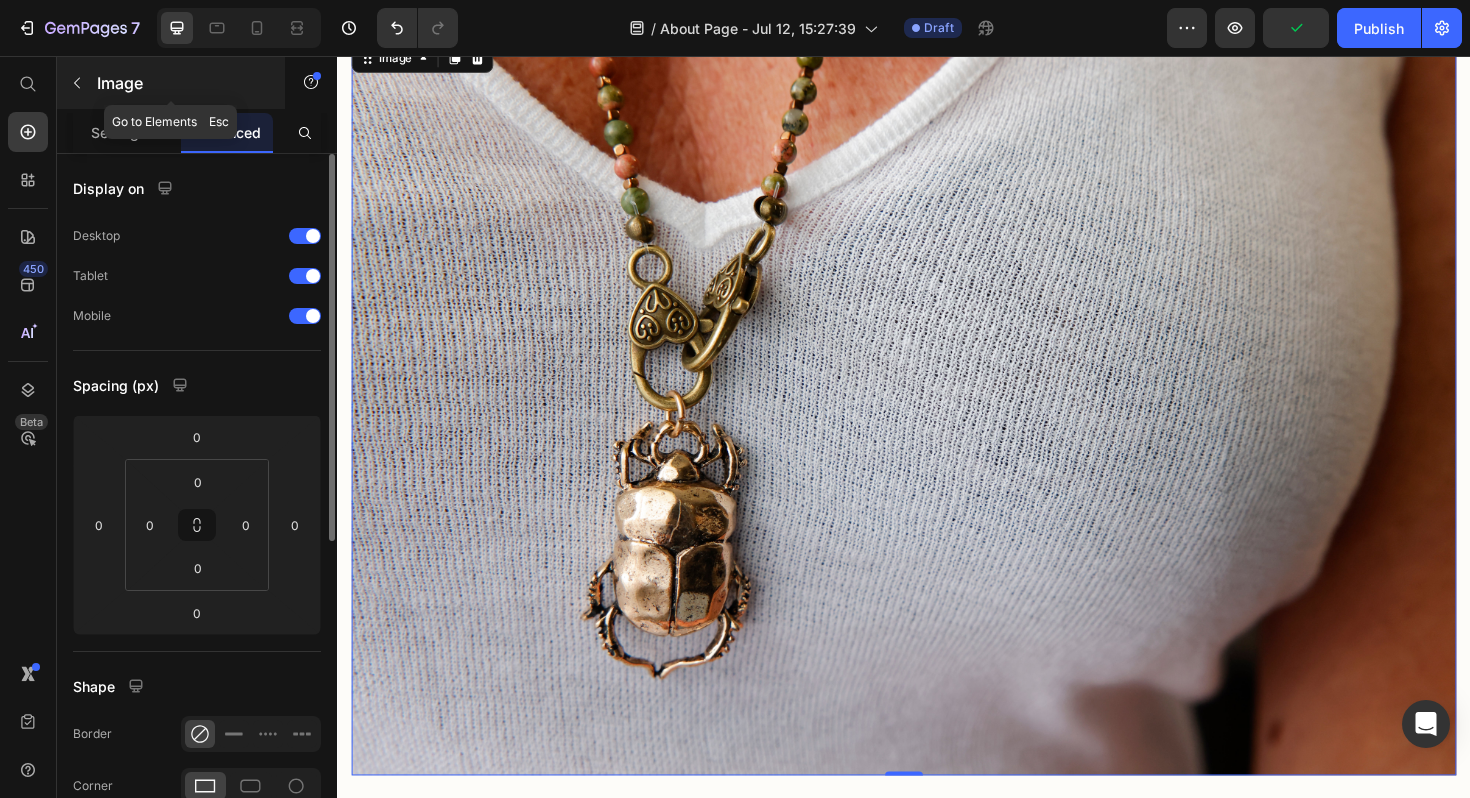 click on "Image" at bounding box center (171, 83) 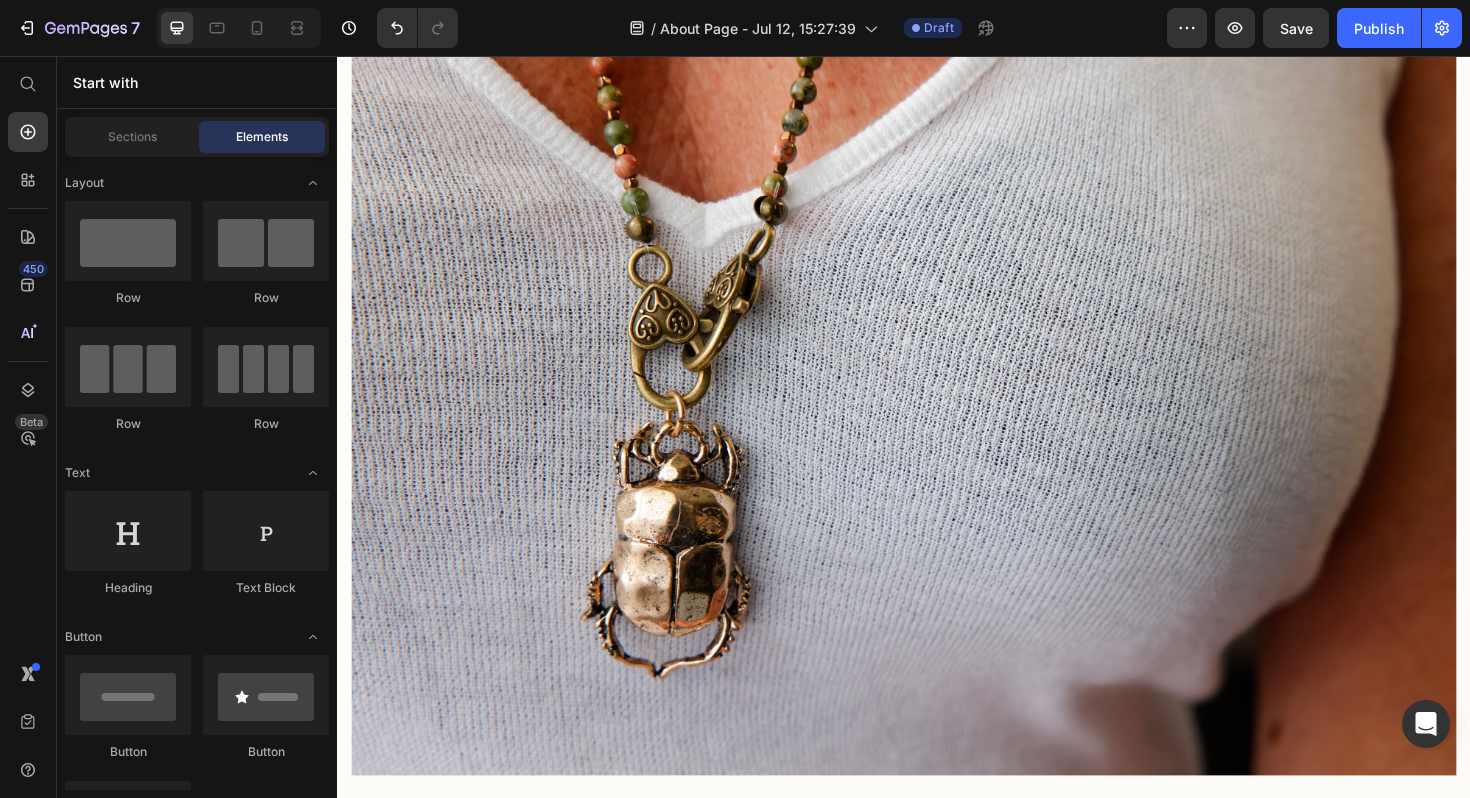 click at bounding box center [937, 428] 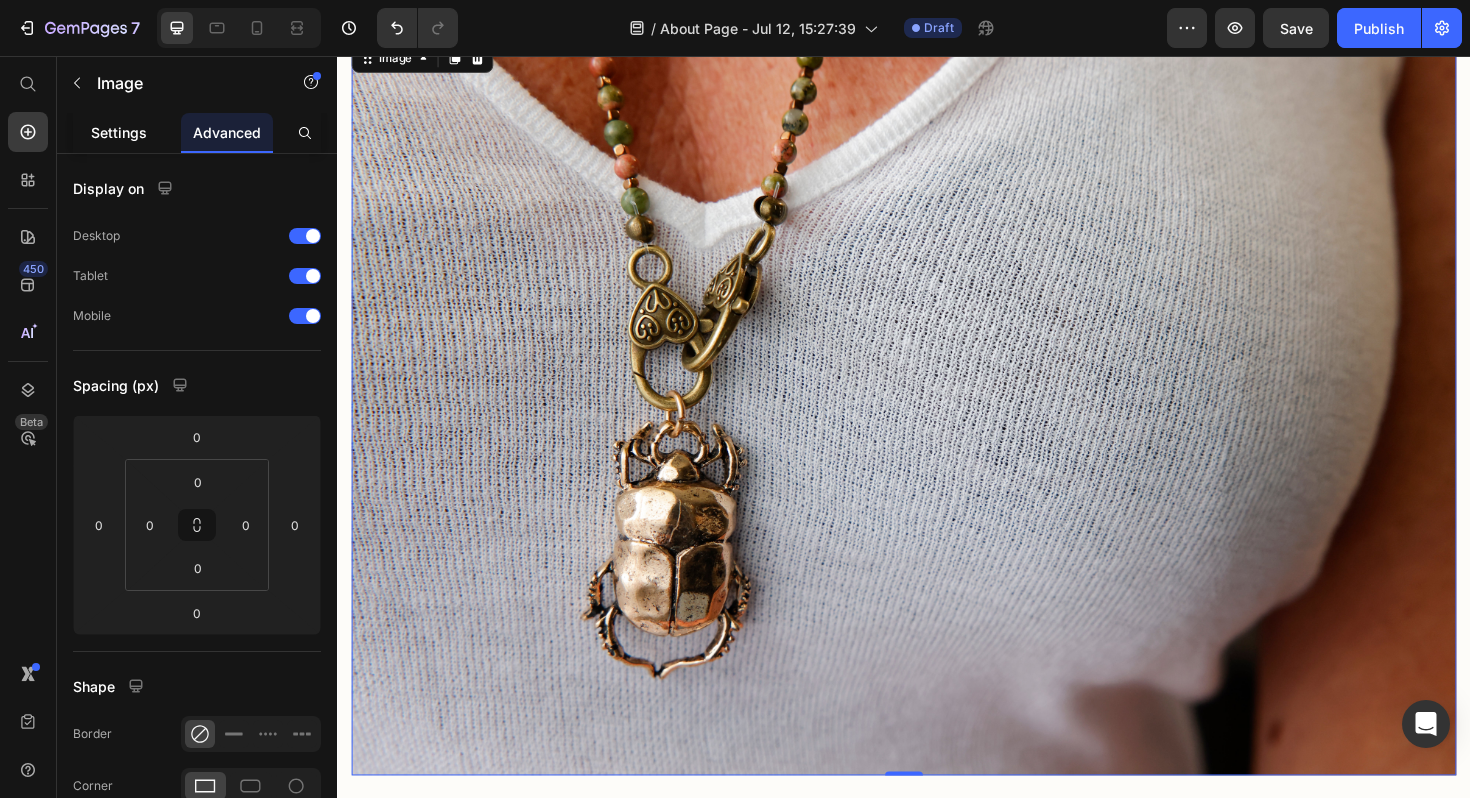 click on "Settings" 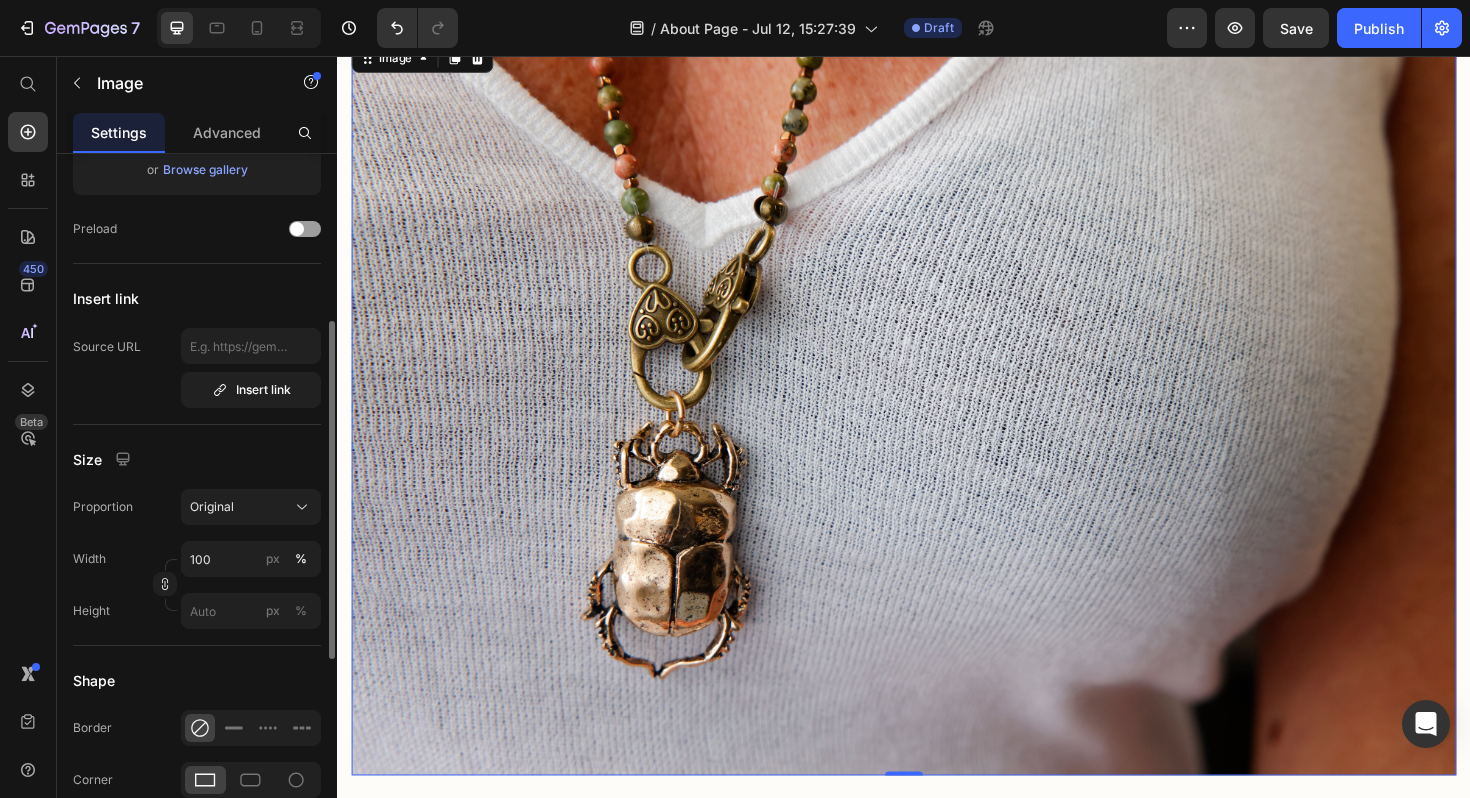 scroll, scrollTop: 306, scrollLeft: 0, axis: vertical 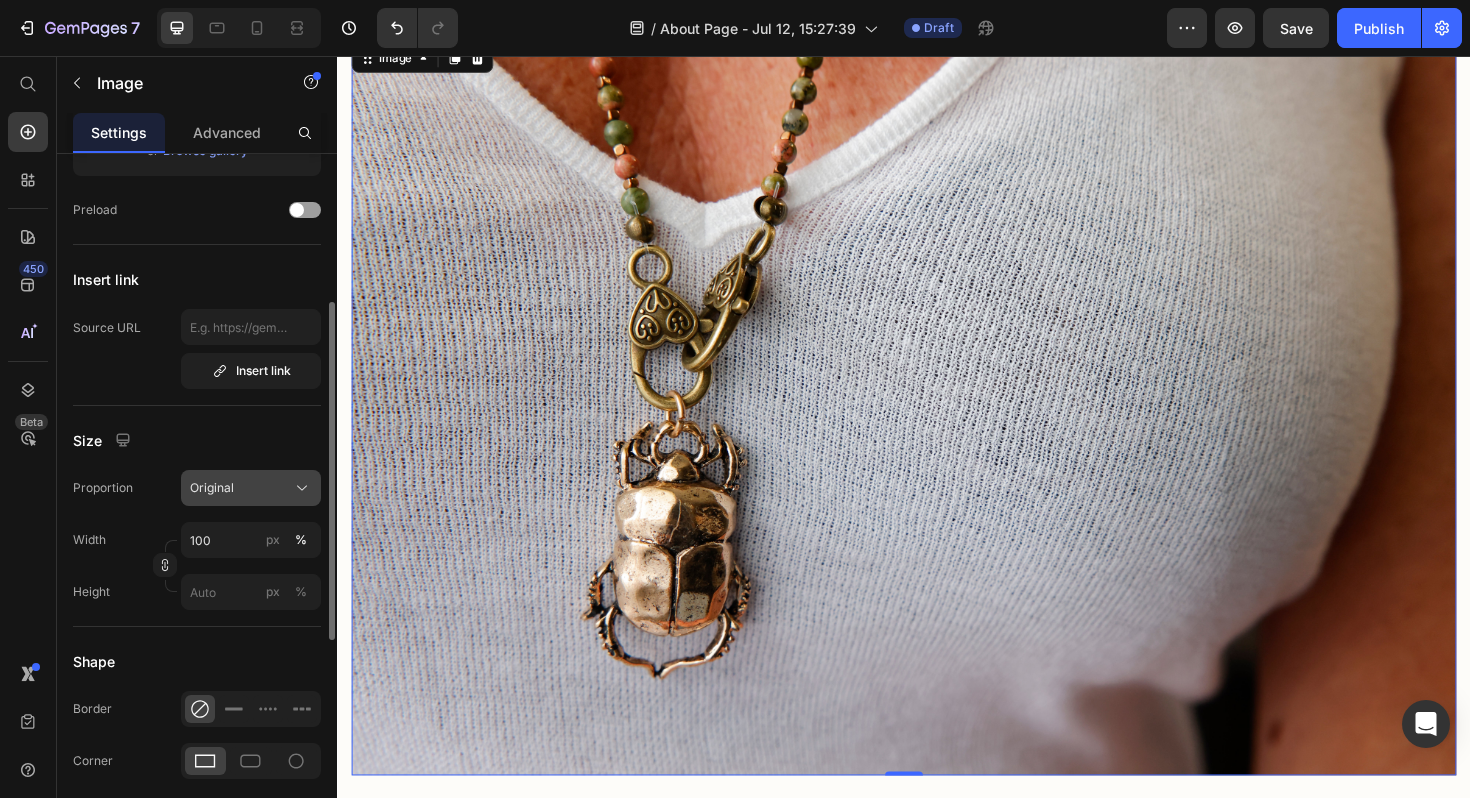 click on "Original" 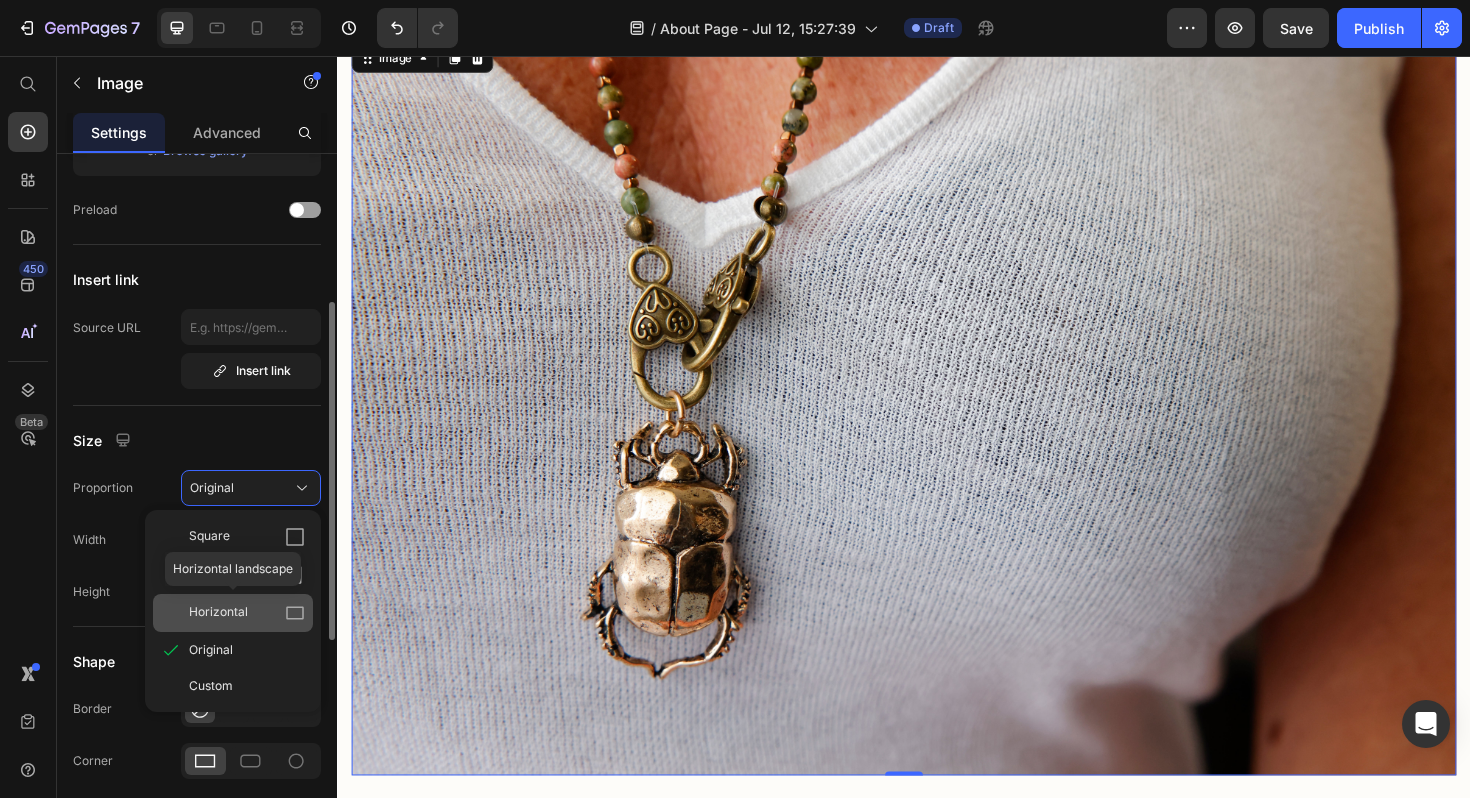 click on "Horizontal" 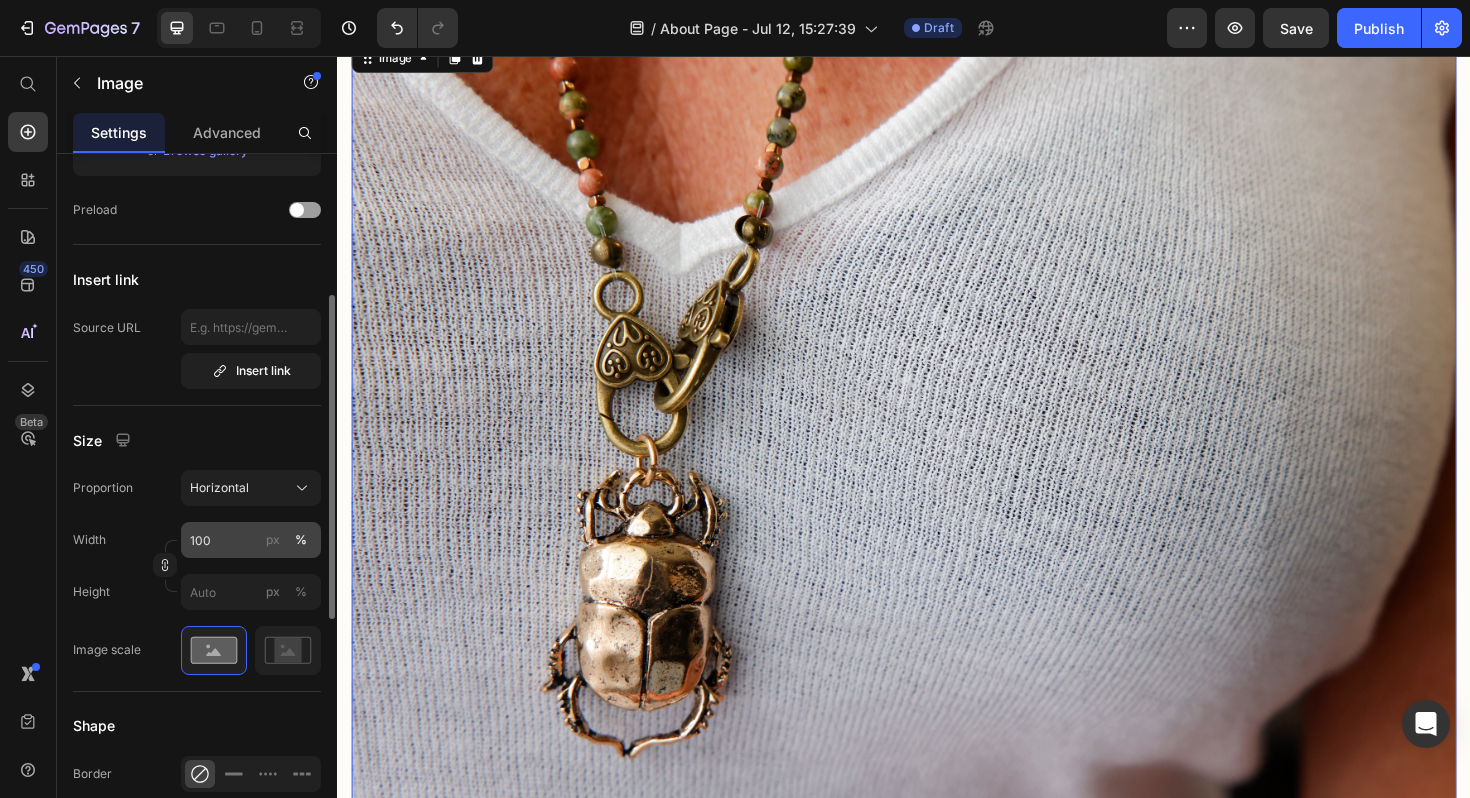 click on "px" at bounding box center (273, 540) 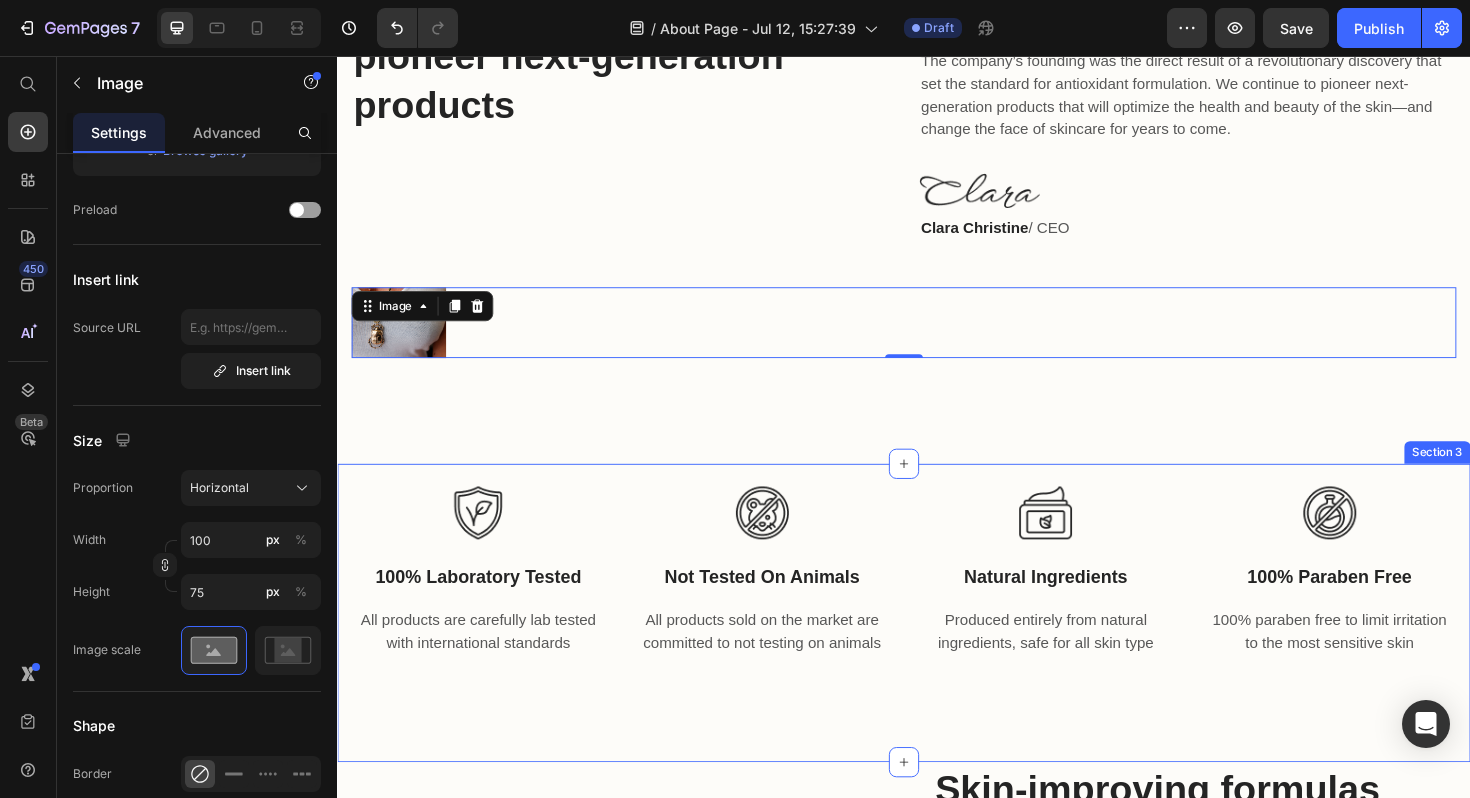 scroll, scrollTop: 839, scrollLeft: 0, axis: vertical 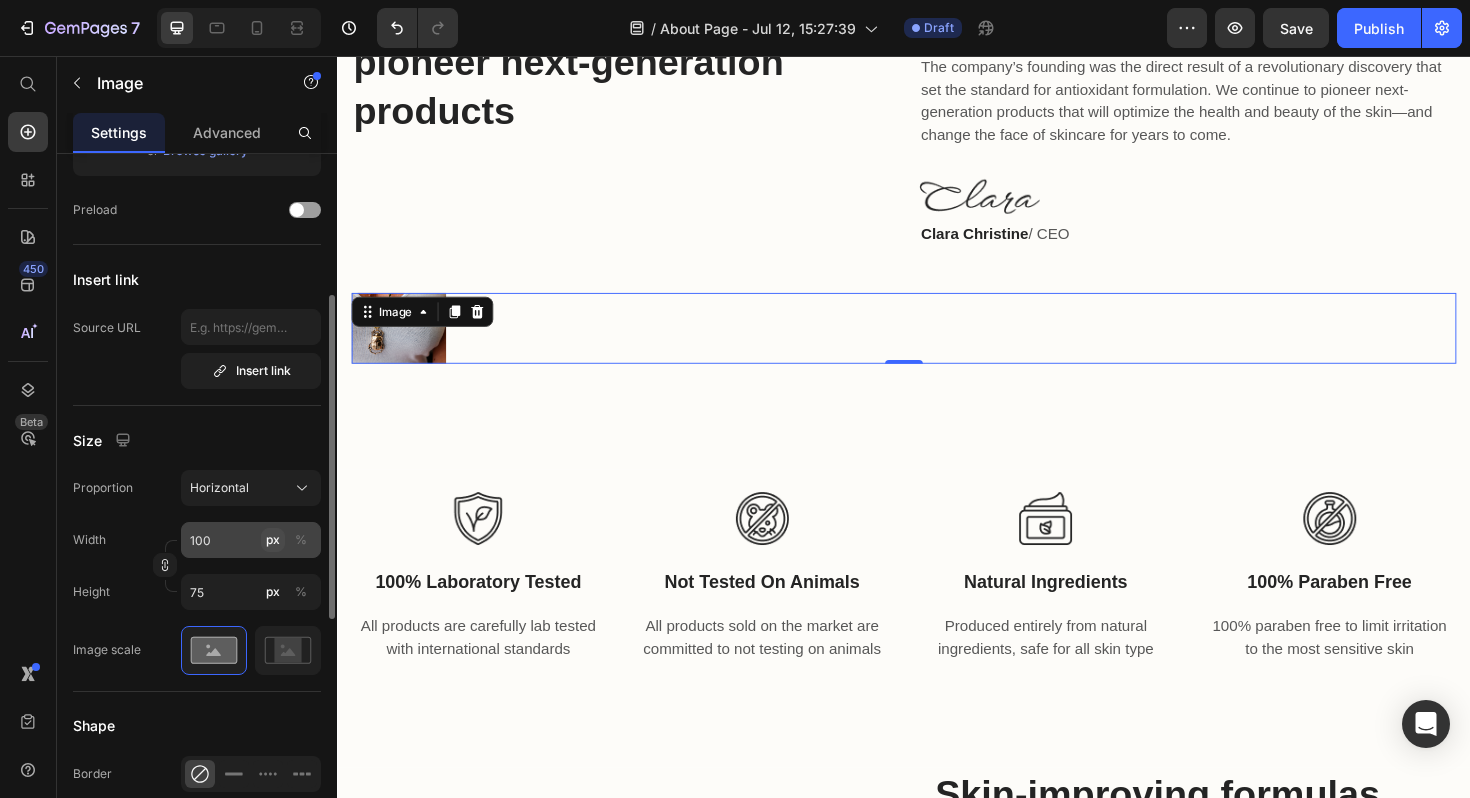 drag, startPoint x: 264, startPoint y: 548, endPoint x: 264, endPoint y: 530, distance: 18 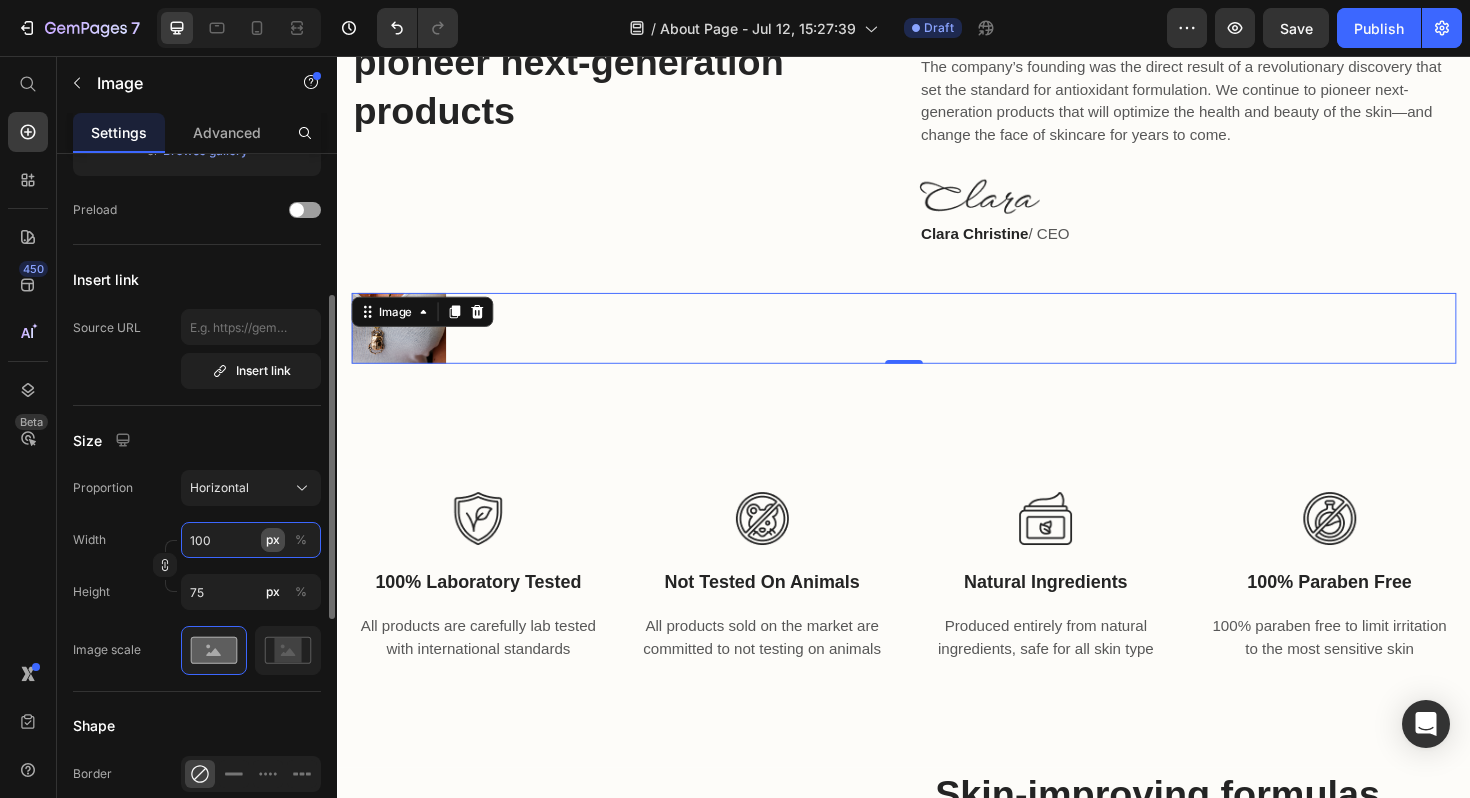 click on "100" at bounding box center [251, 540] 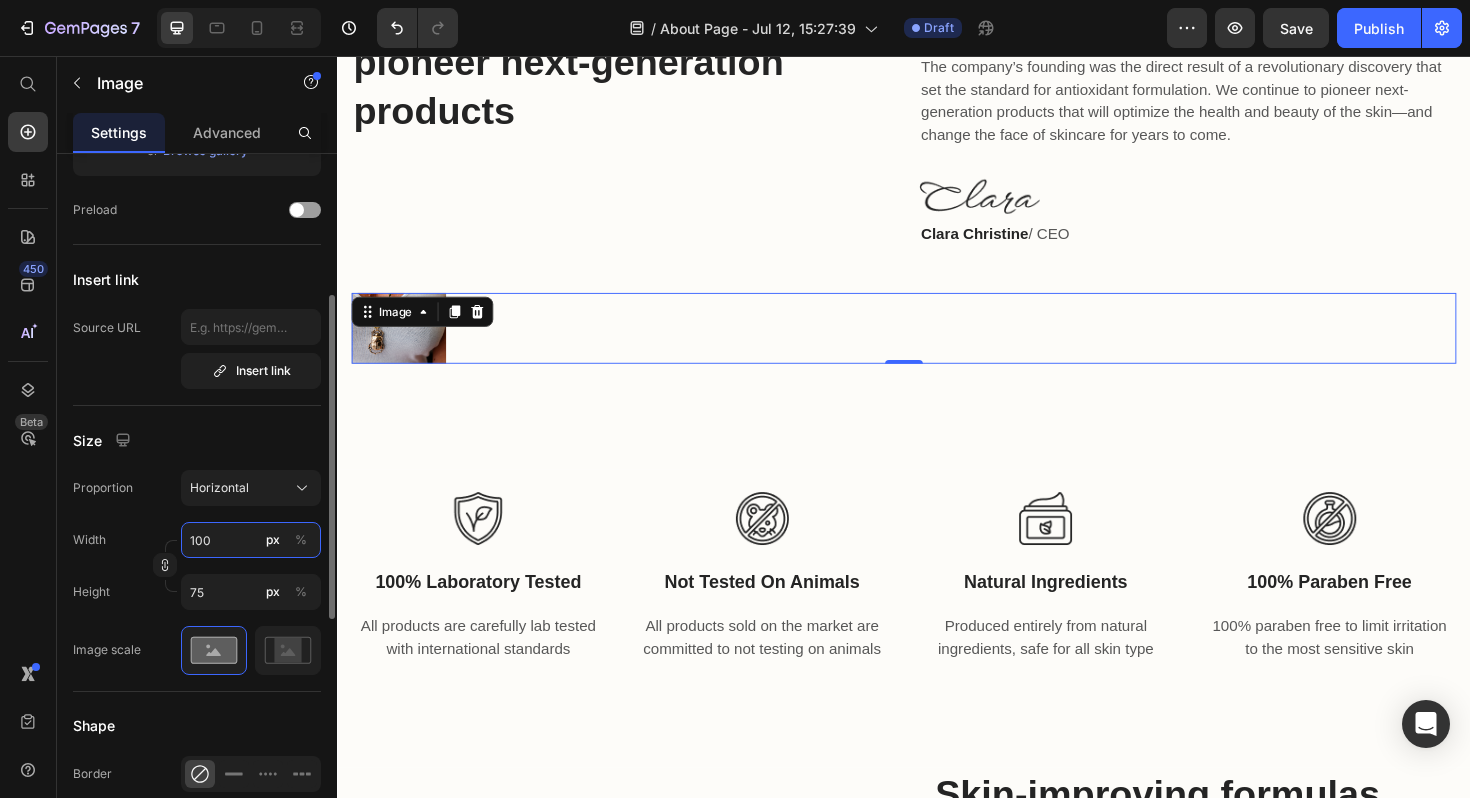 click on "100" at bounding box center (251, 540) 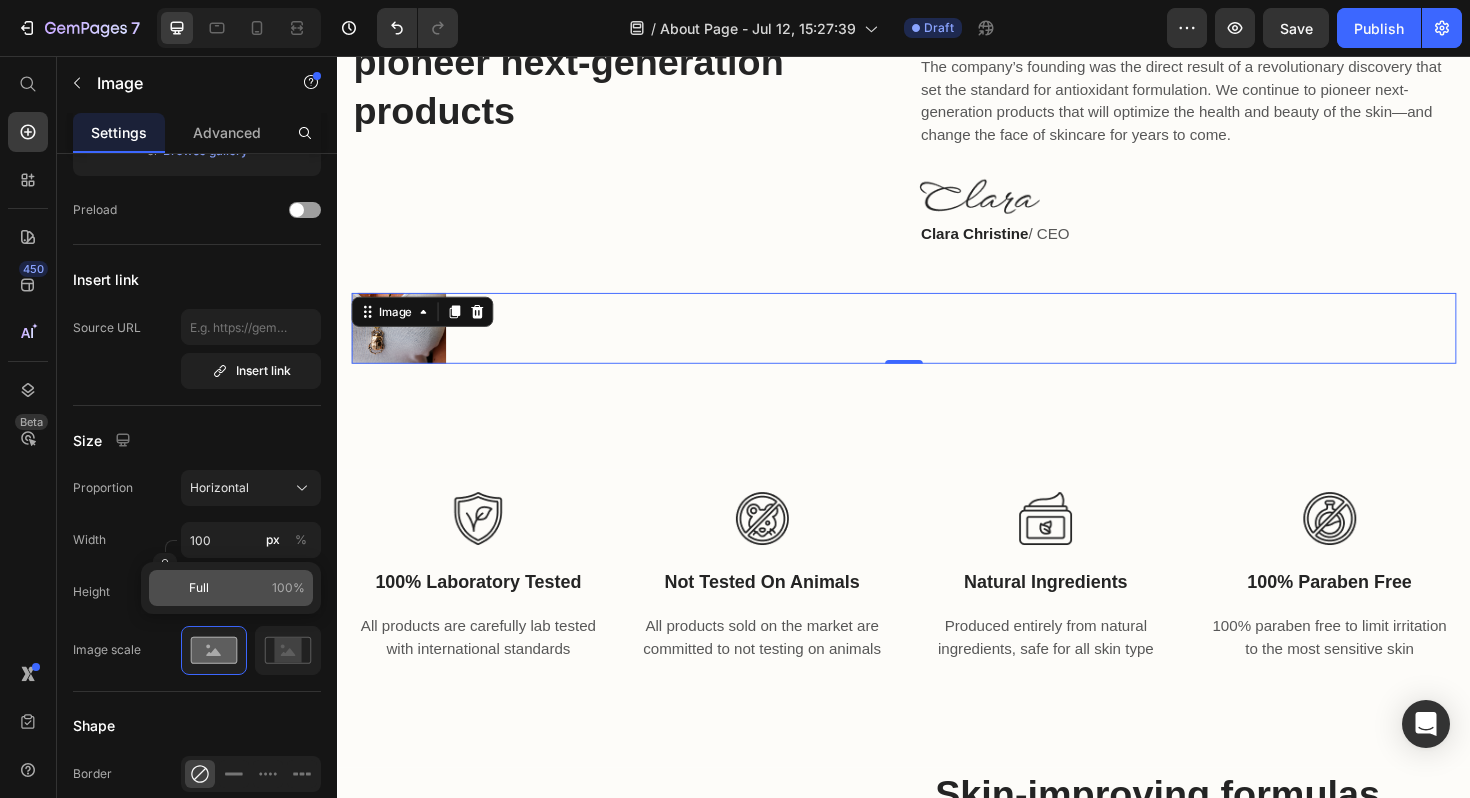 click on "Full 100%" 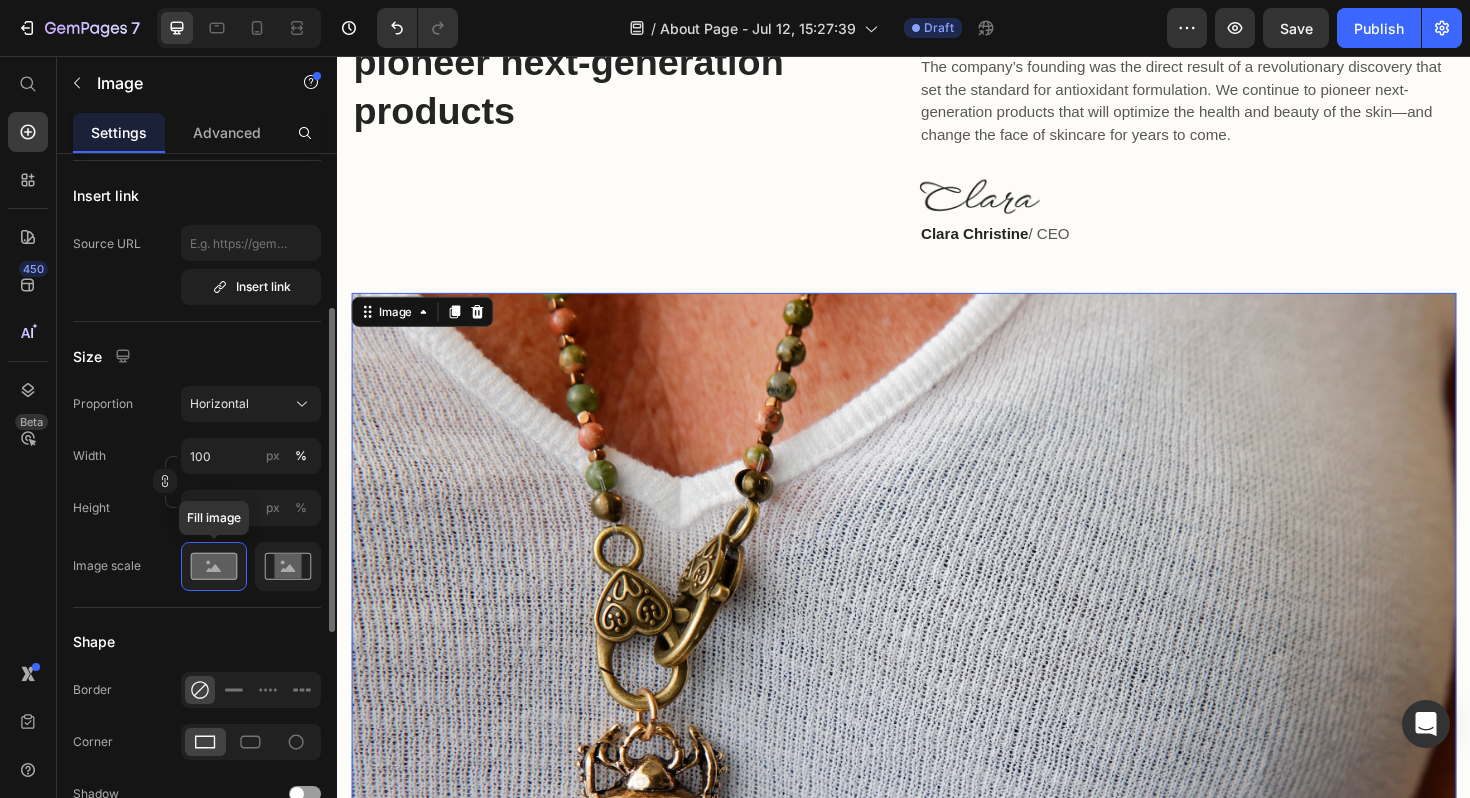 scroll, scrollTop: 396, scrollLeft: 0, axis: vertical 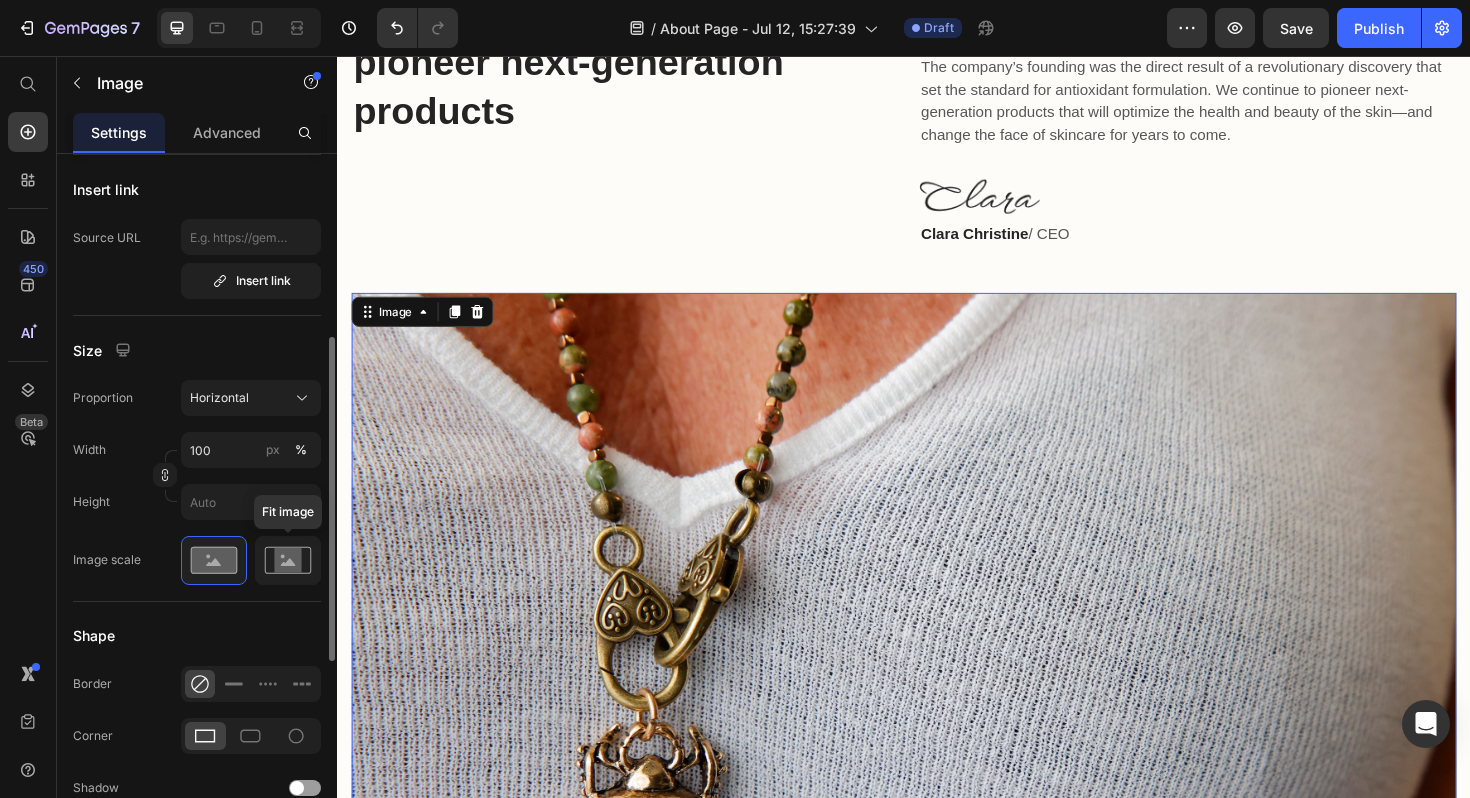 click 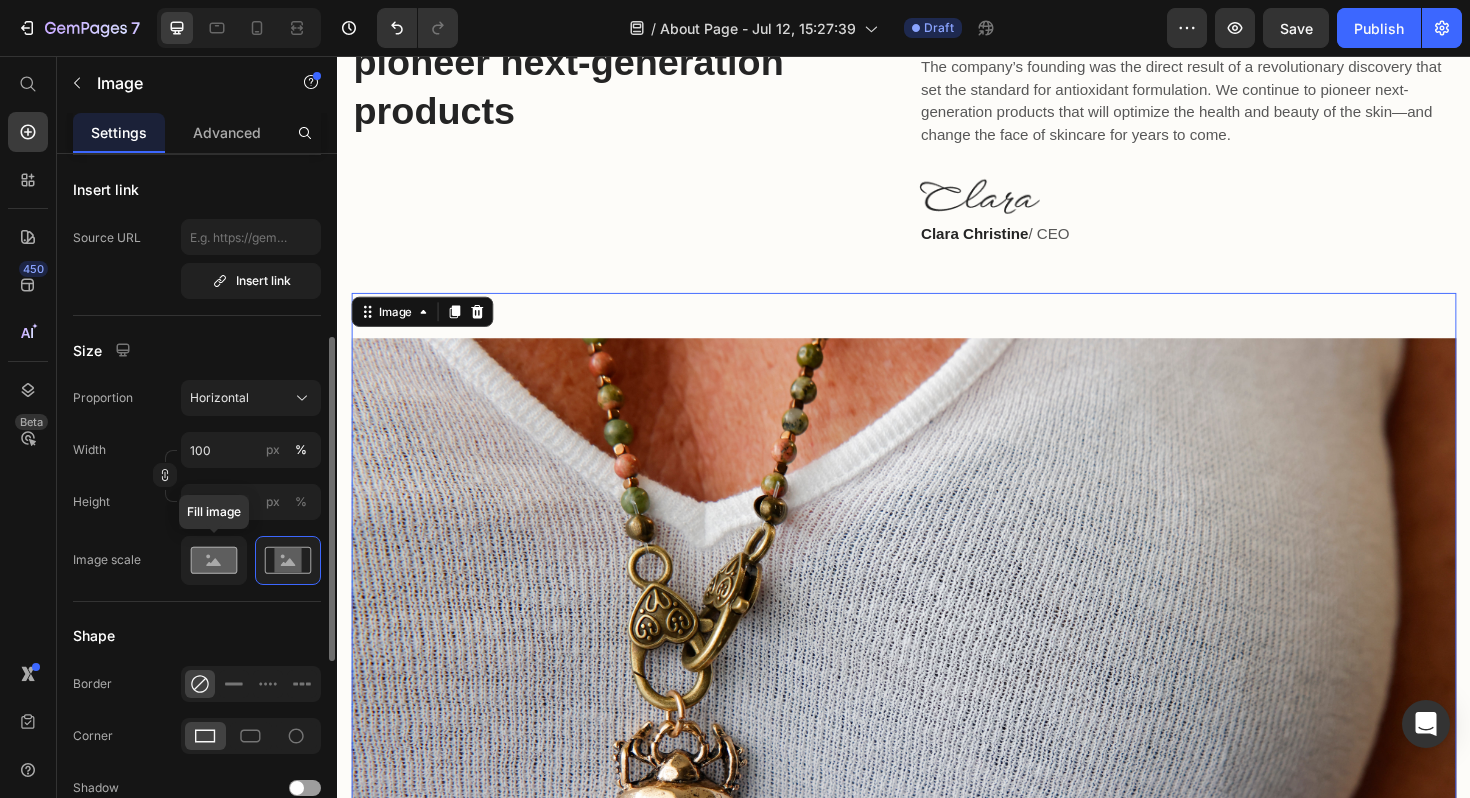 click 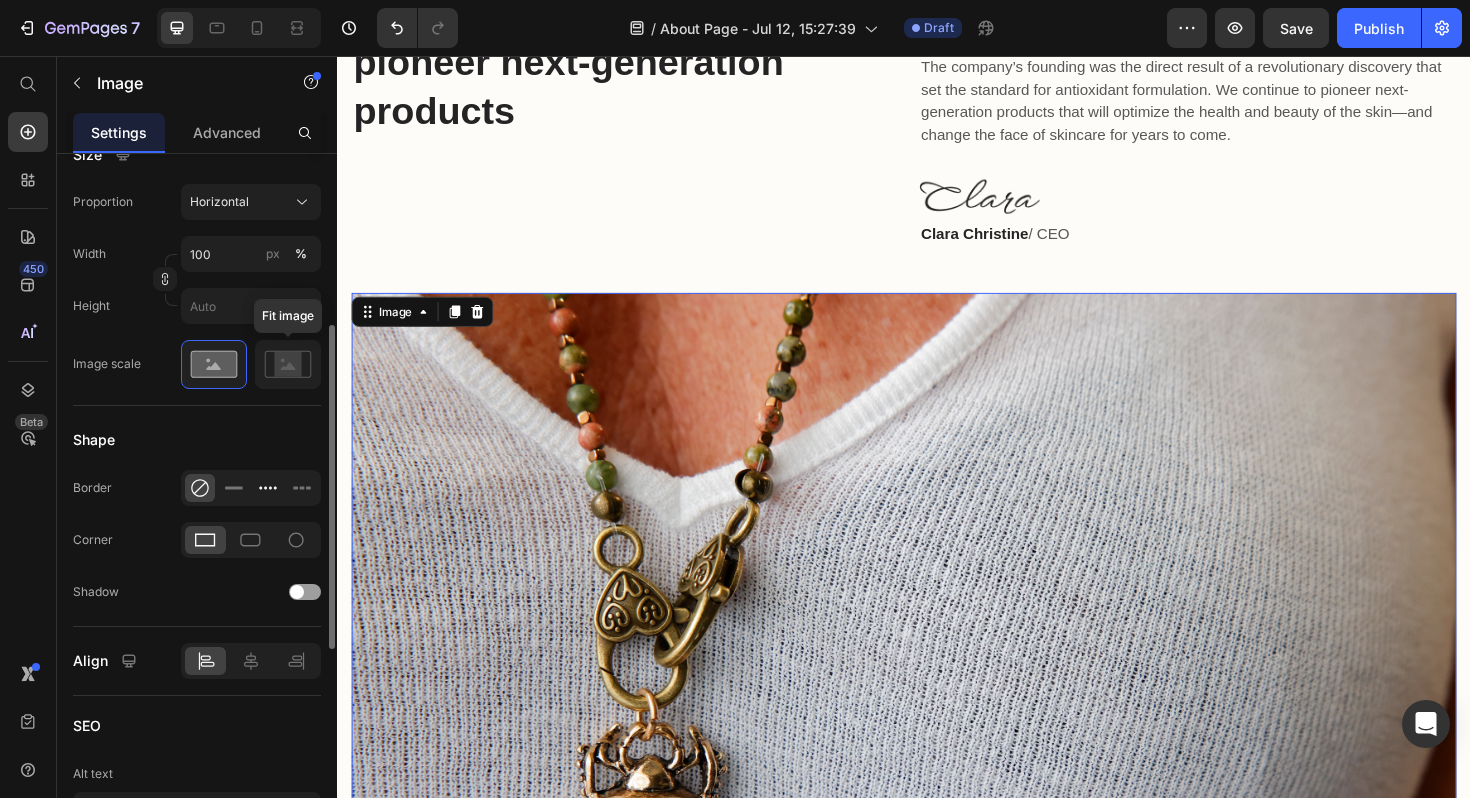 scroll, scrollTop: 522, scrollLeft: 0, axis: vertical 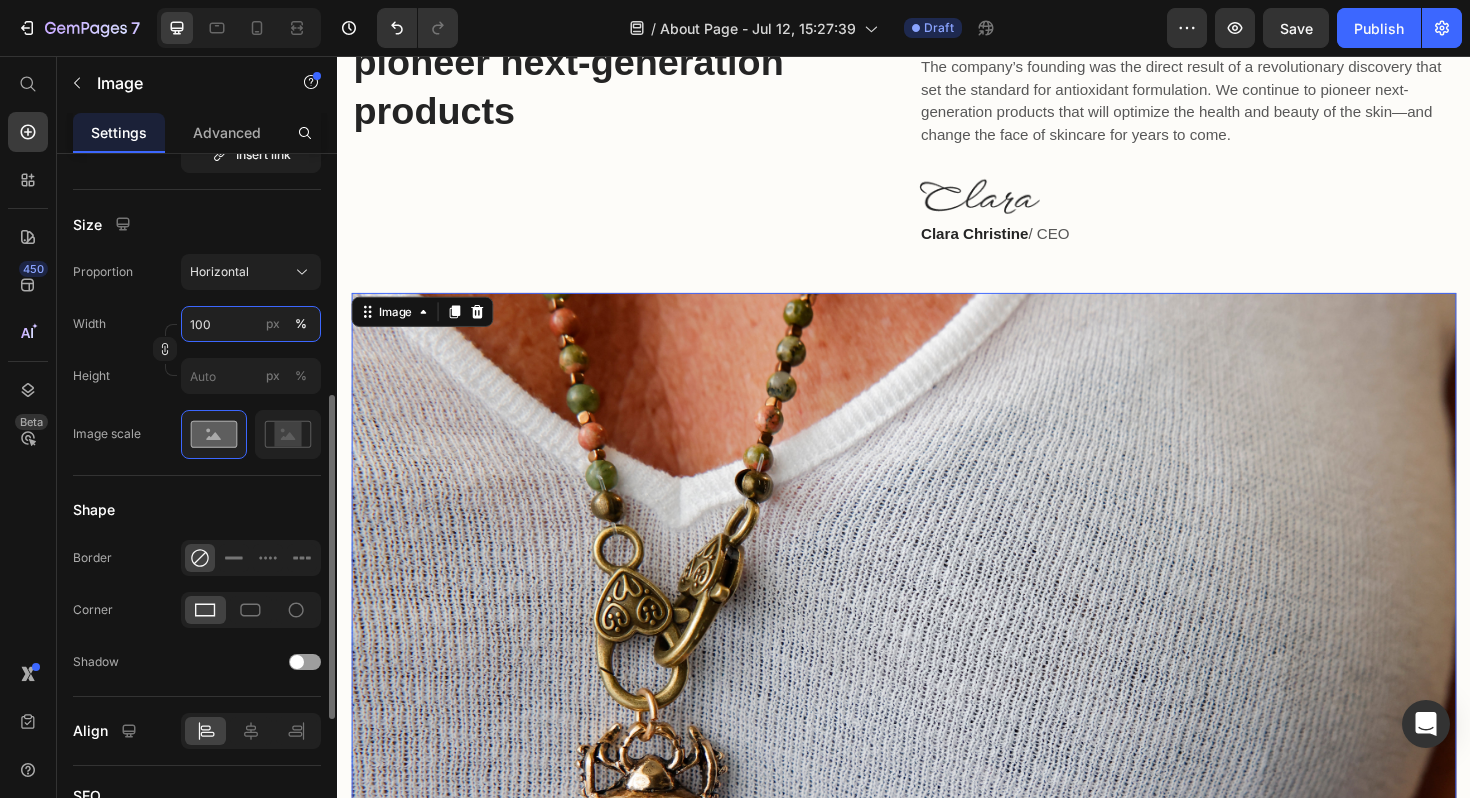click on "100" at bounding box center (251, 324) 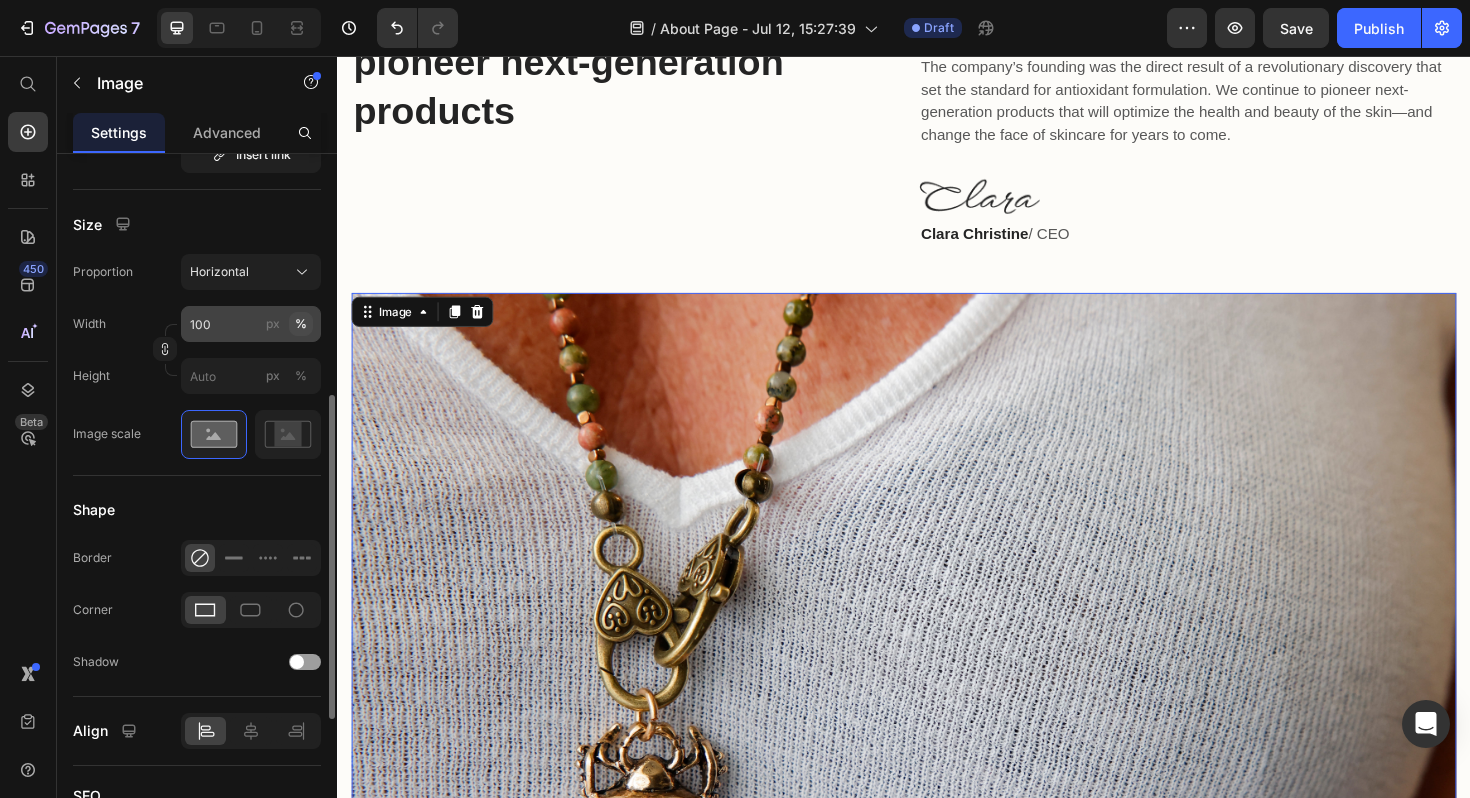 click on "%" at bounding box center (301, 324) 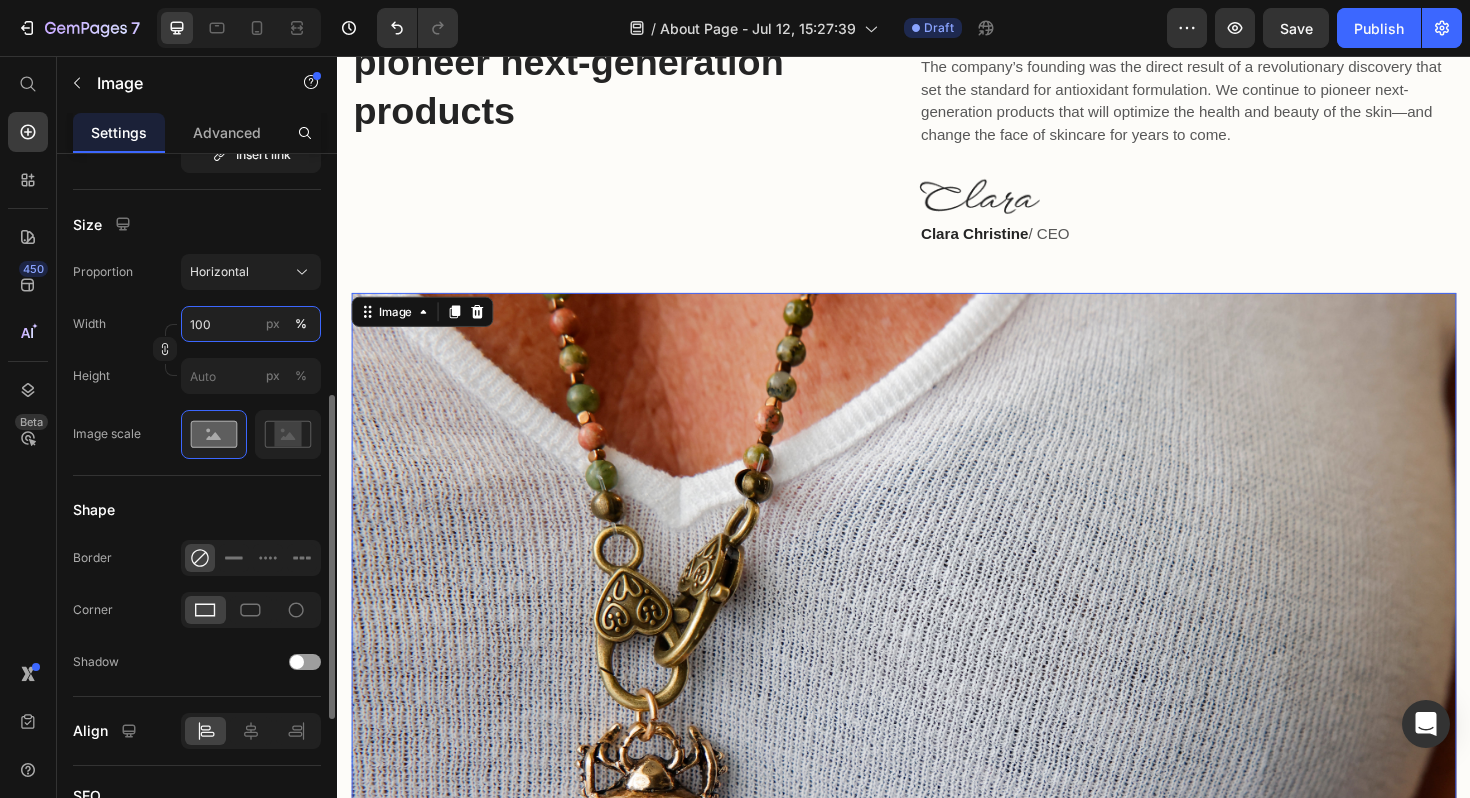 click on "100" at bounding box center [251, 324] 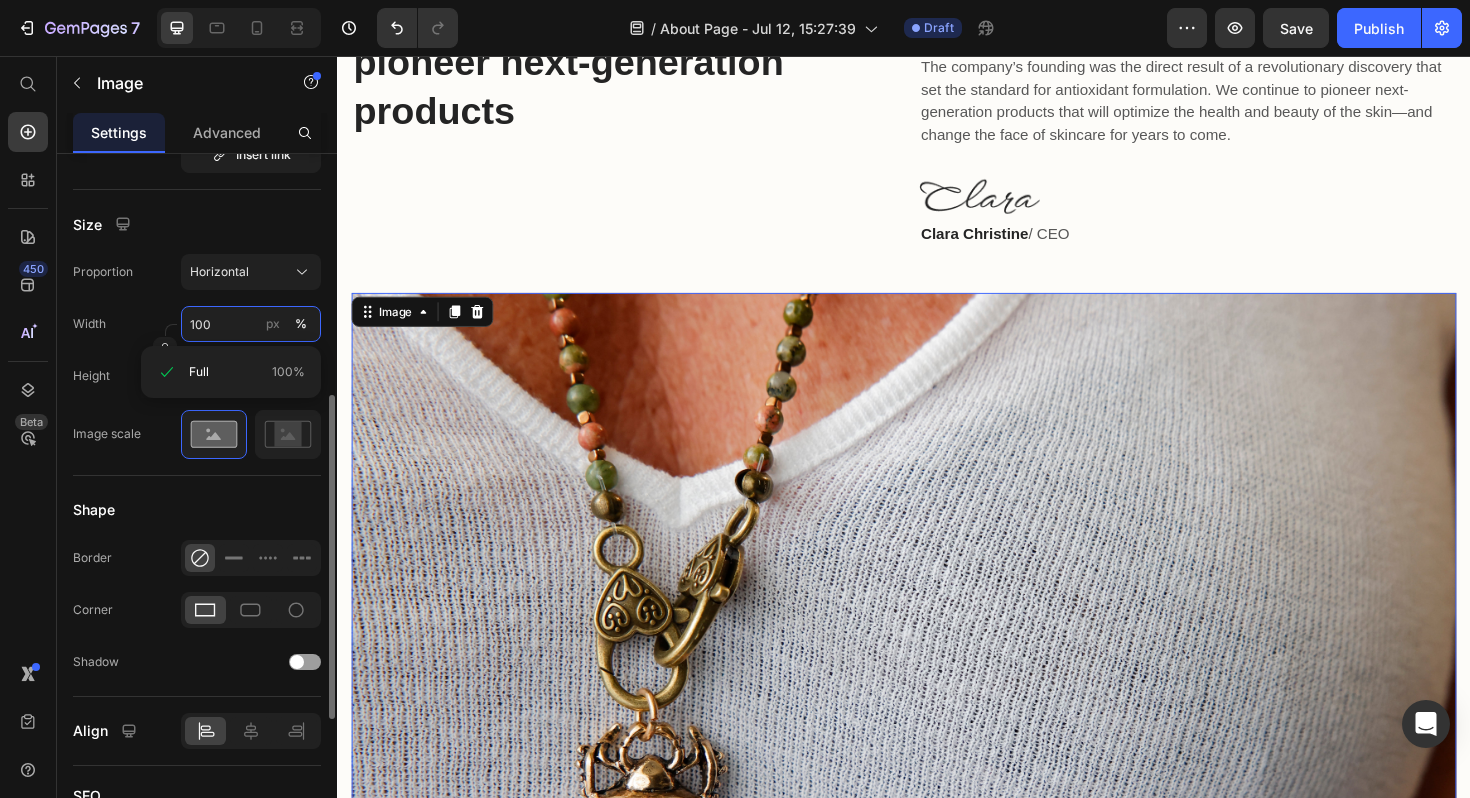 click on "100" at bounding box center (251, 324) 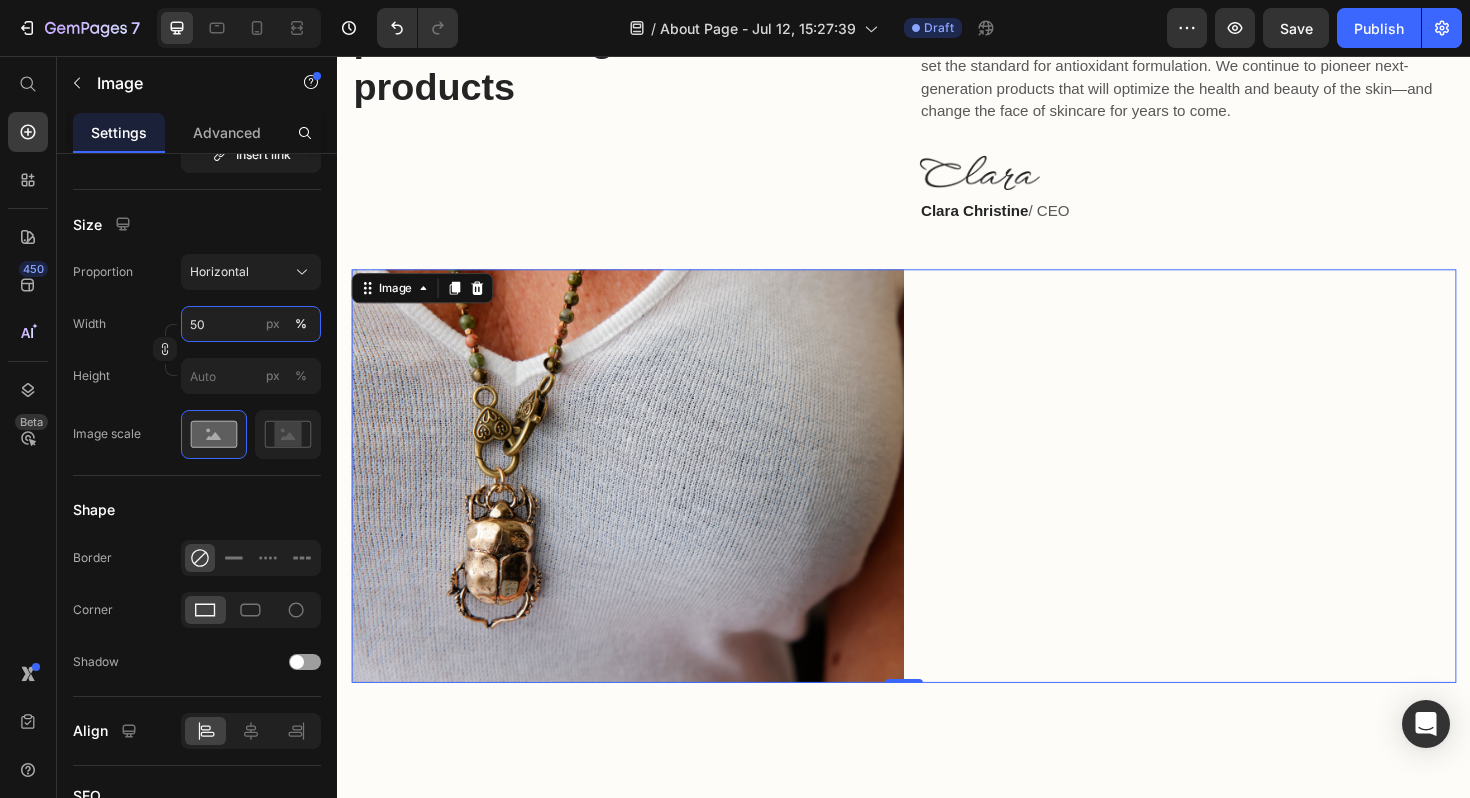 scroll, scrollTop: 872, scrollLeft: 0, axis: vertical 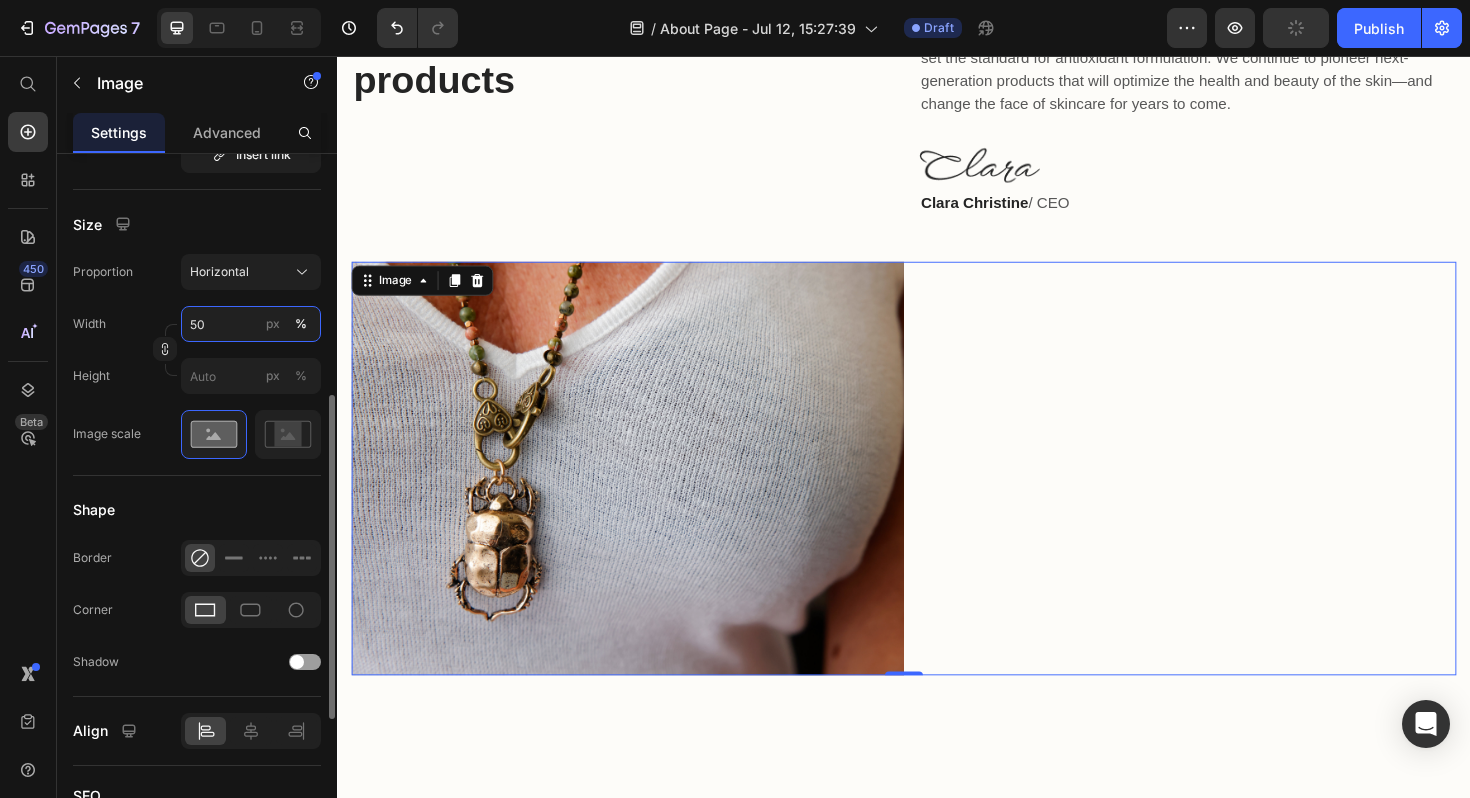type on "5" 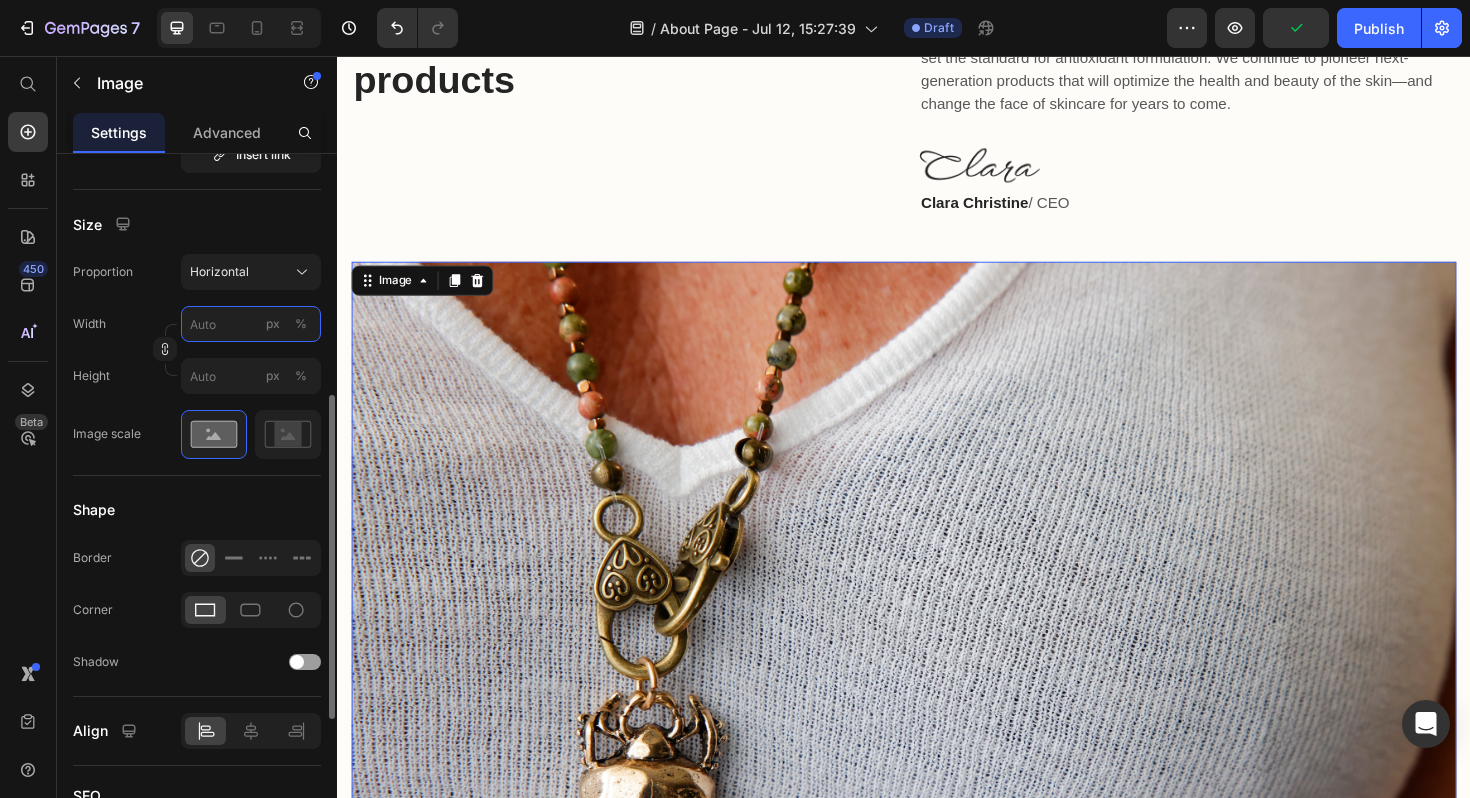 type on "1" 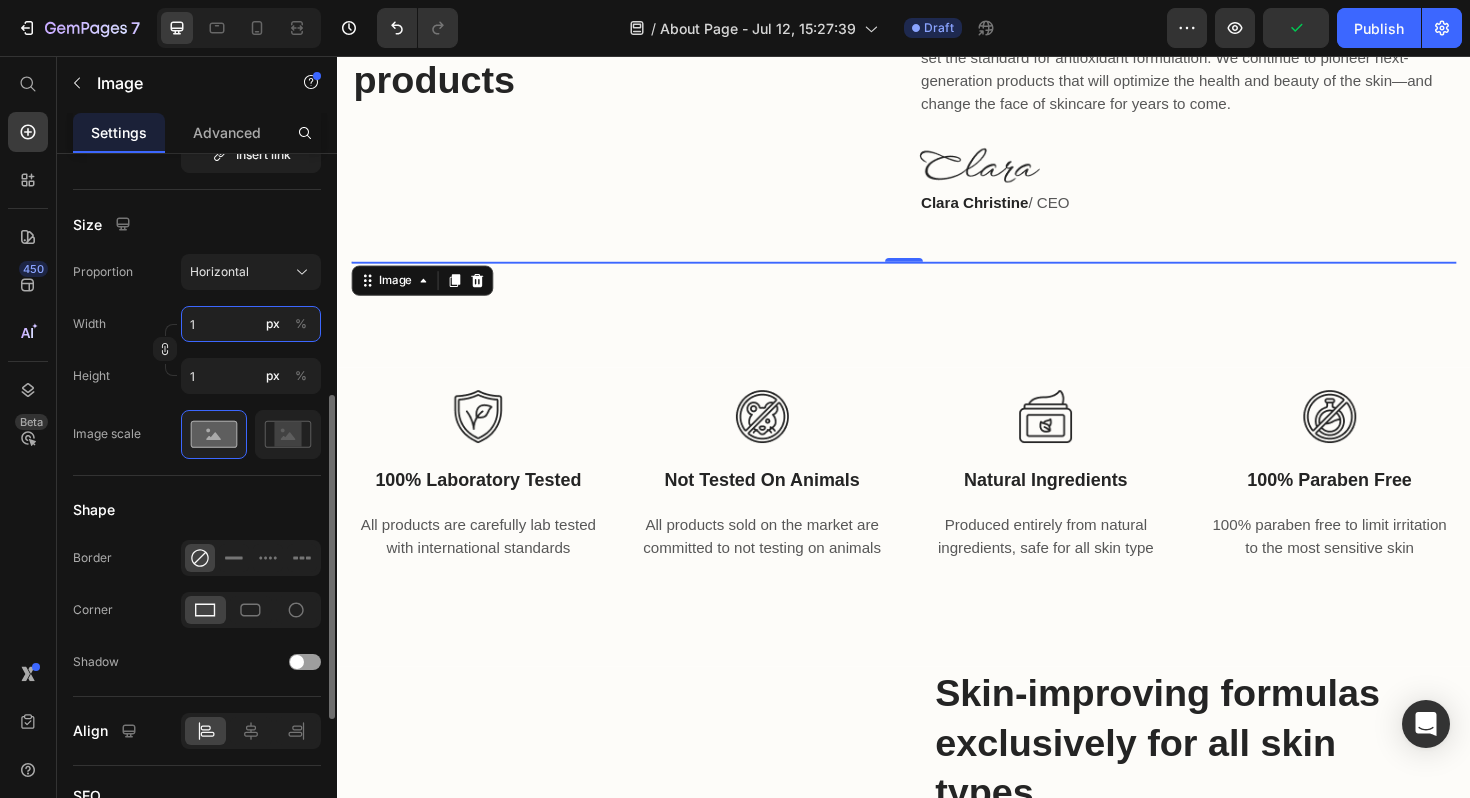 type 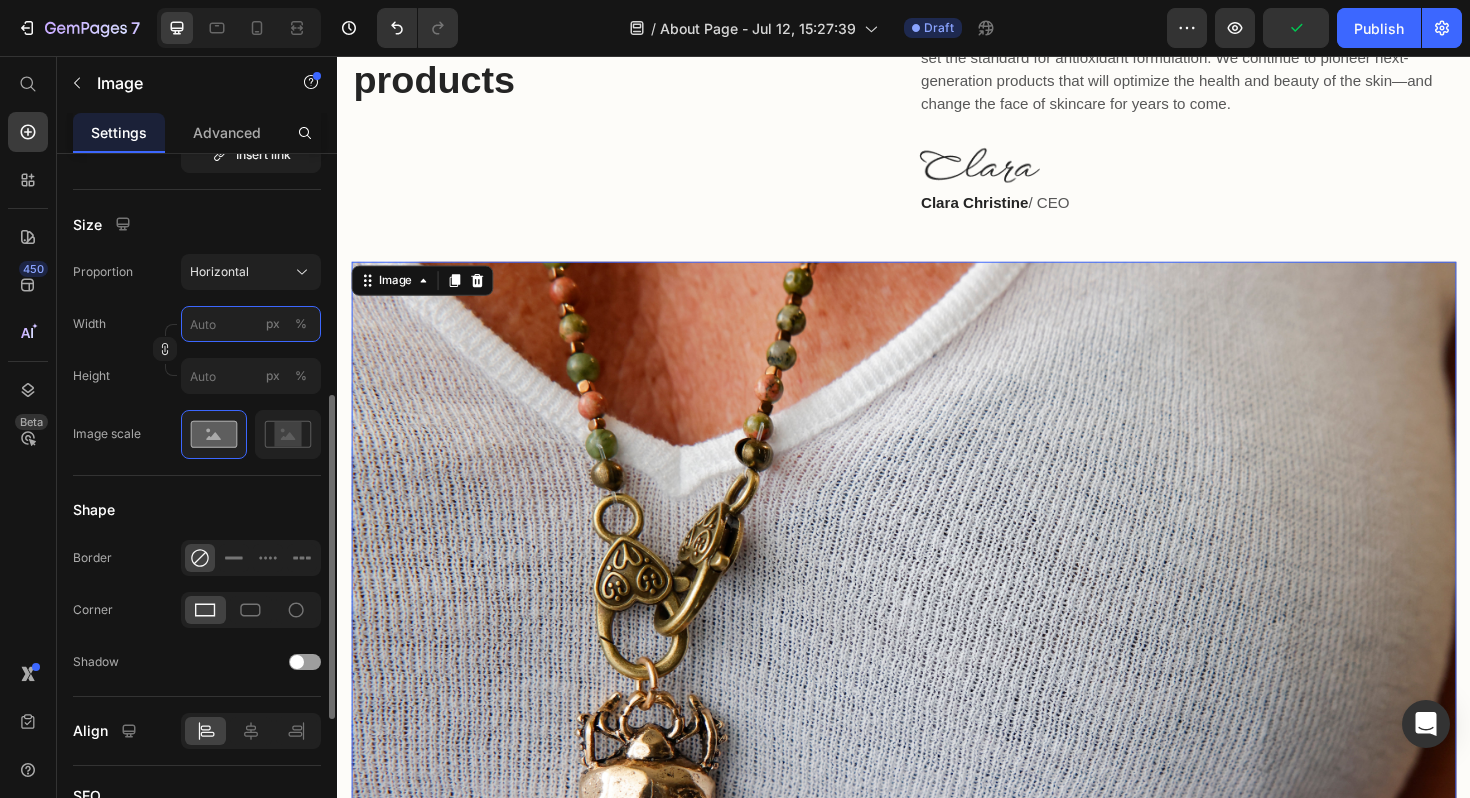 type on "1" 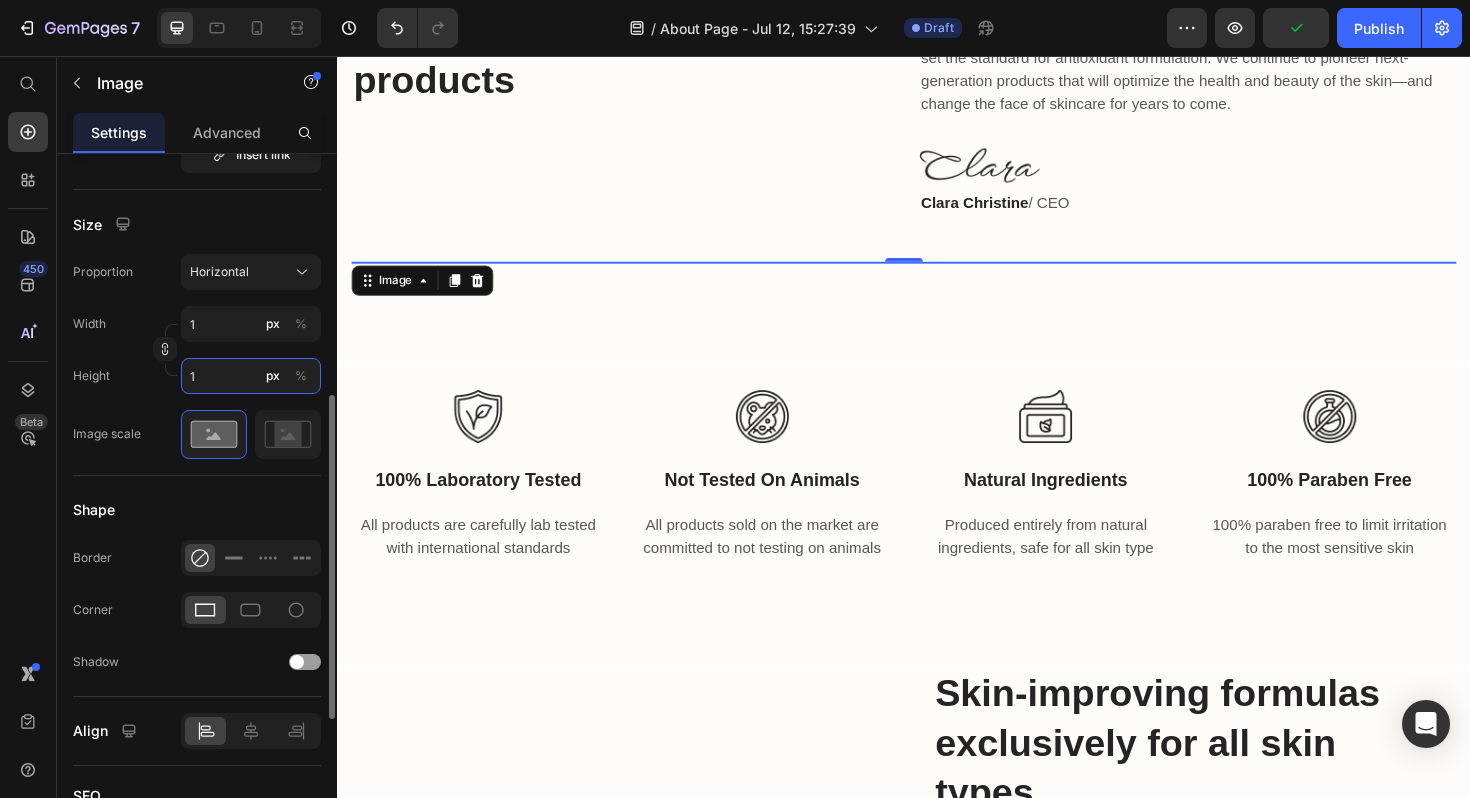 click on "1" at bounding box center [251, 376] 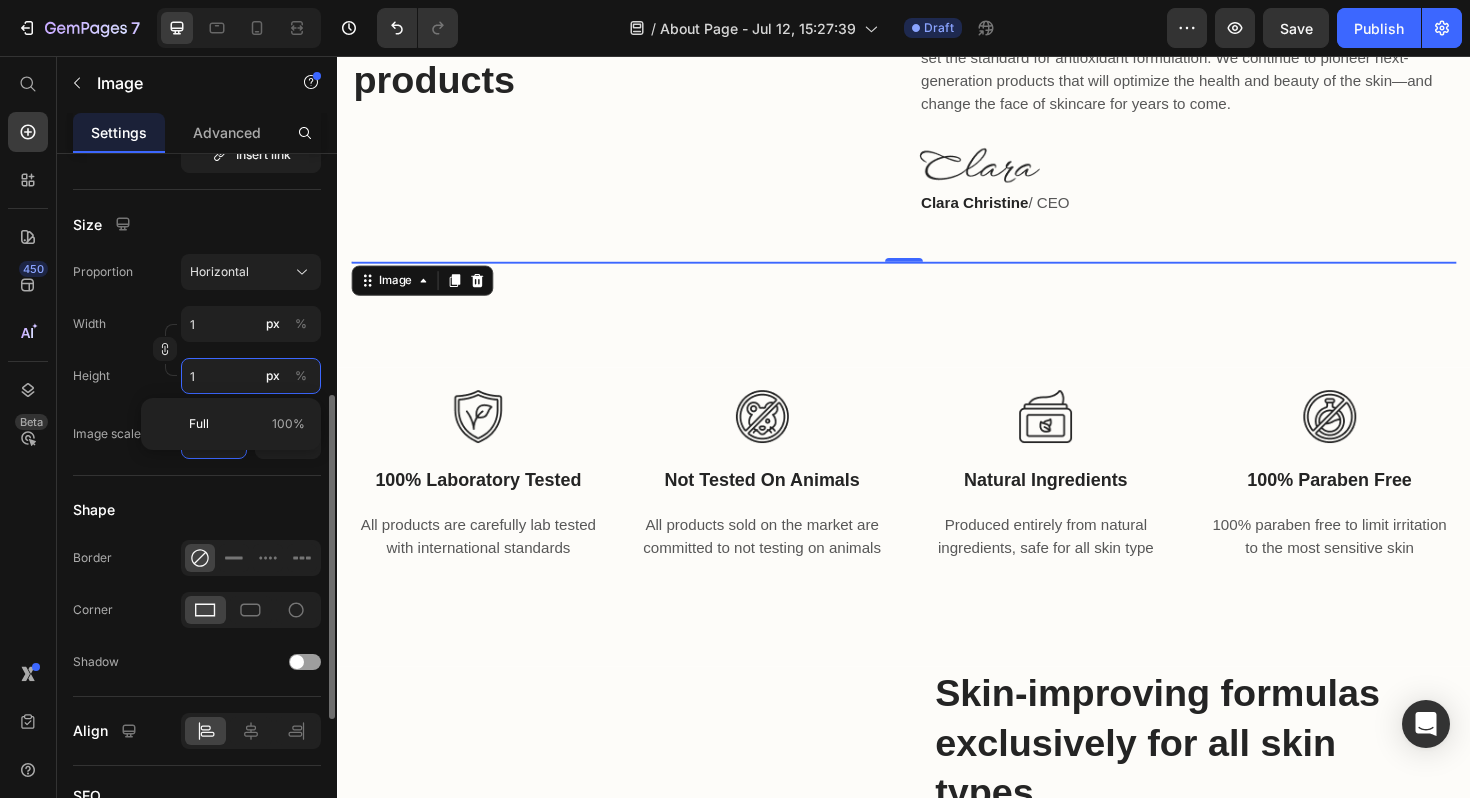 click on "1" at bounding box center (251, 376) 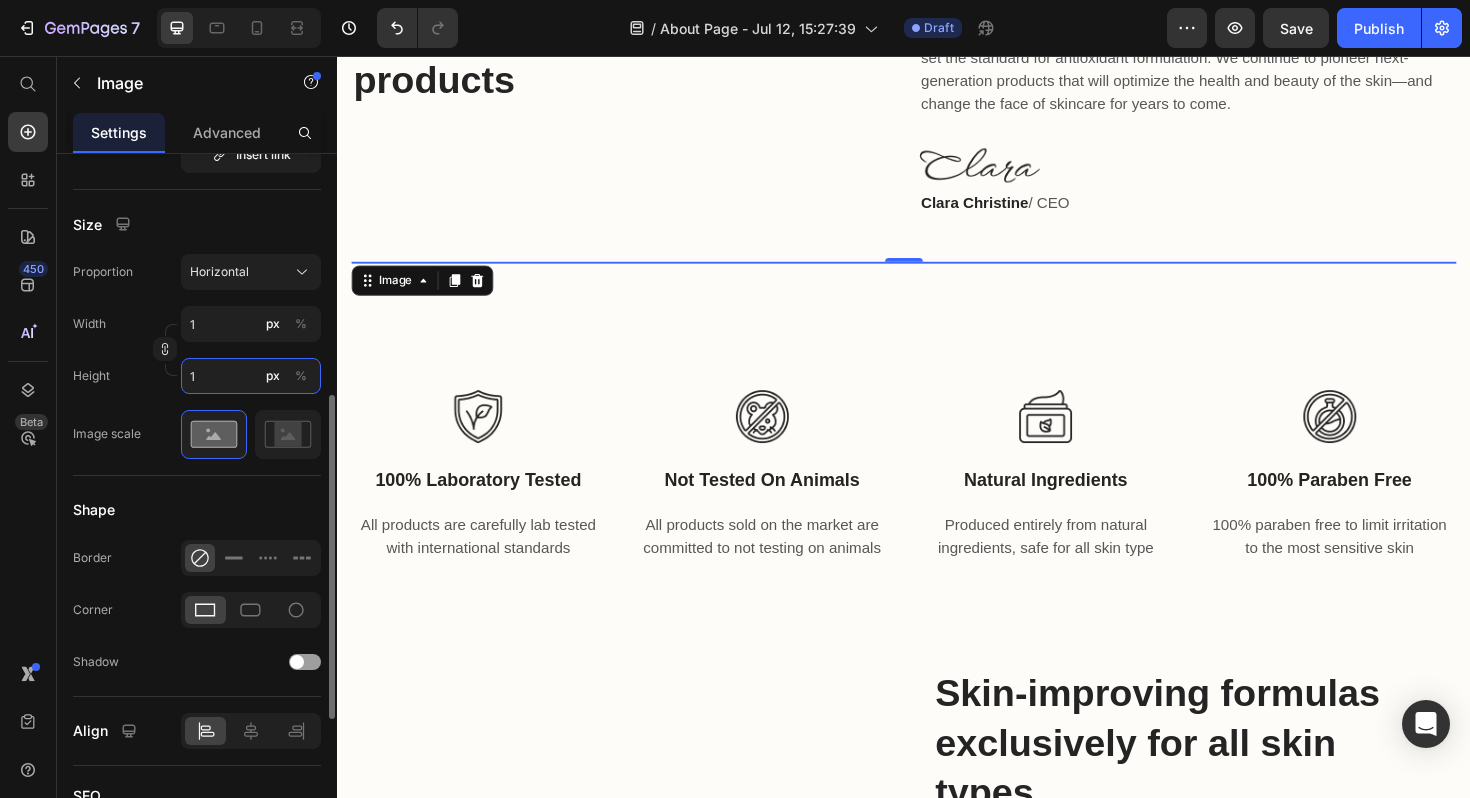 click on "1" at bounding box center (251, 376) 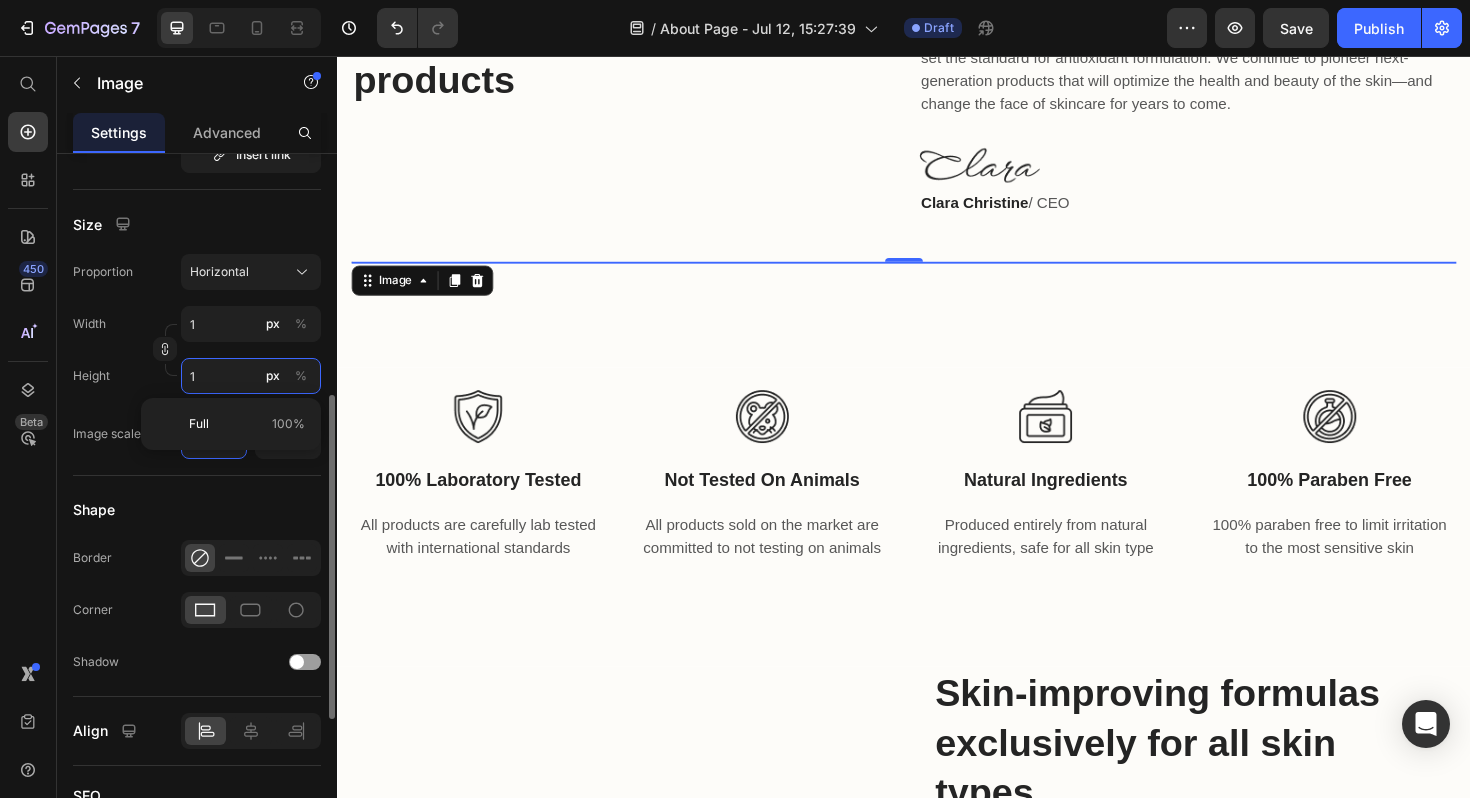 type on "7" 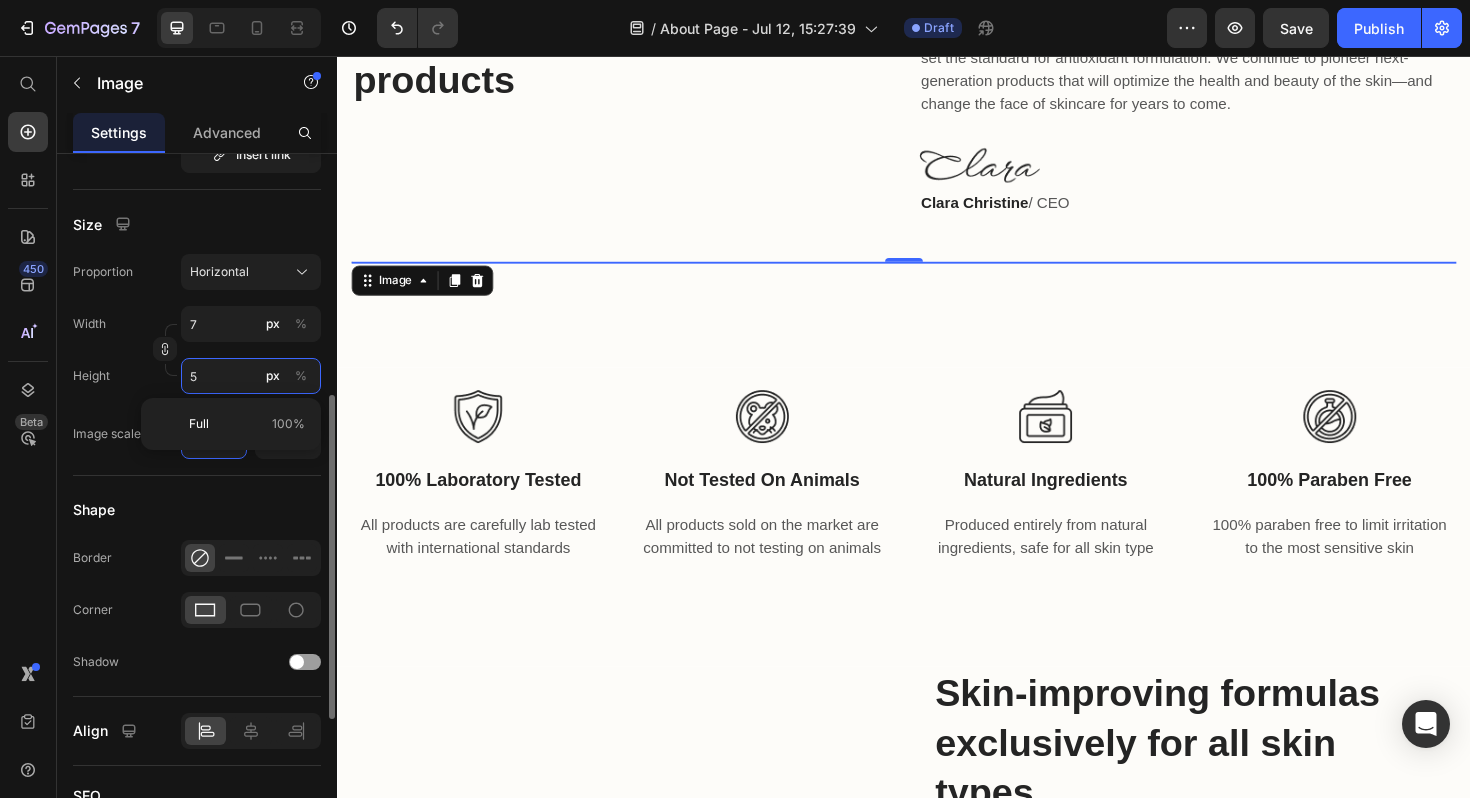 type on "50" 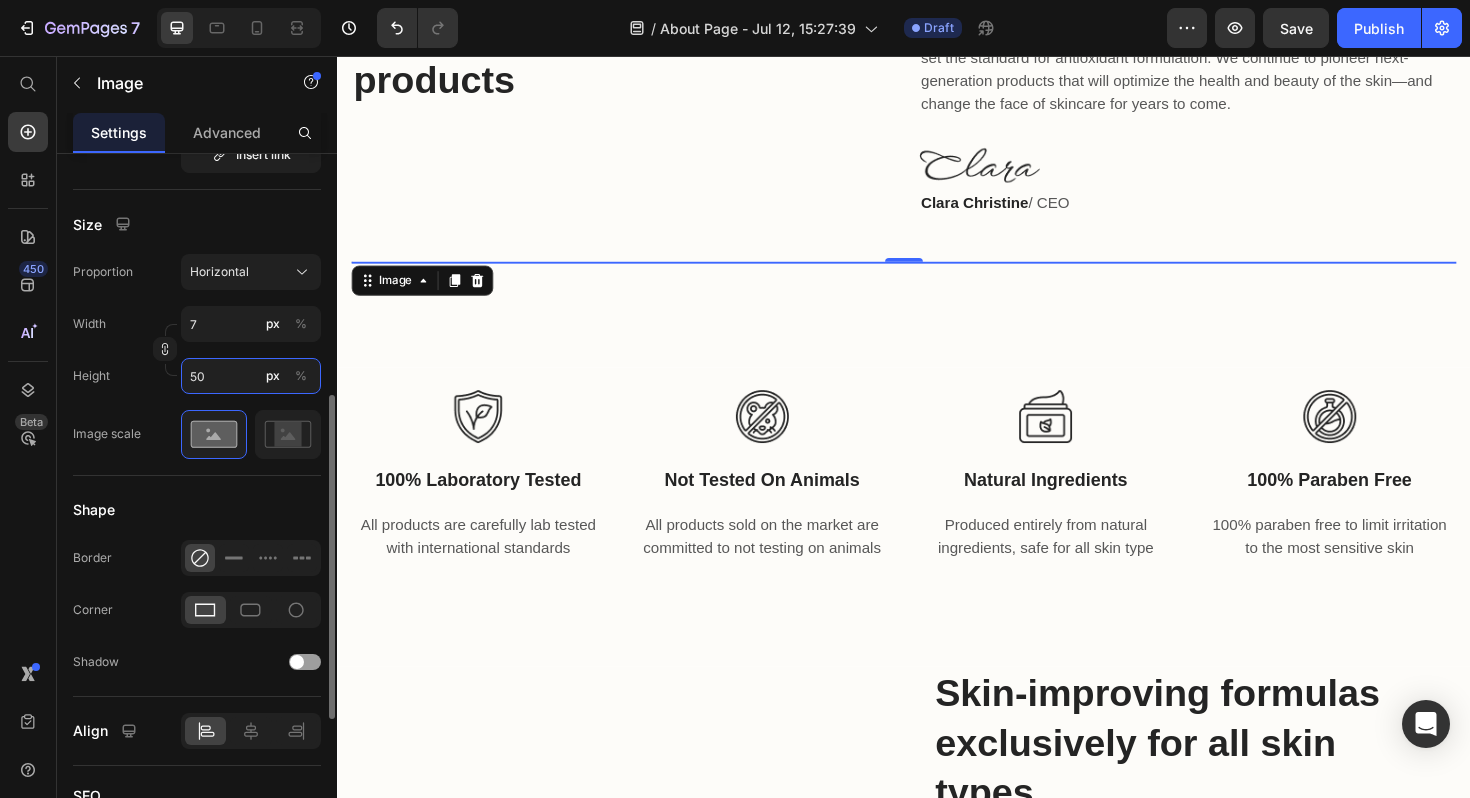 type on "67" 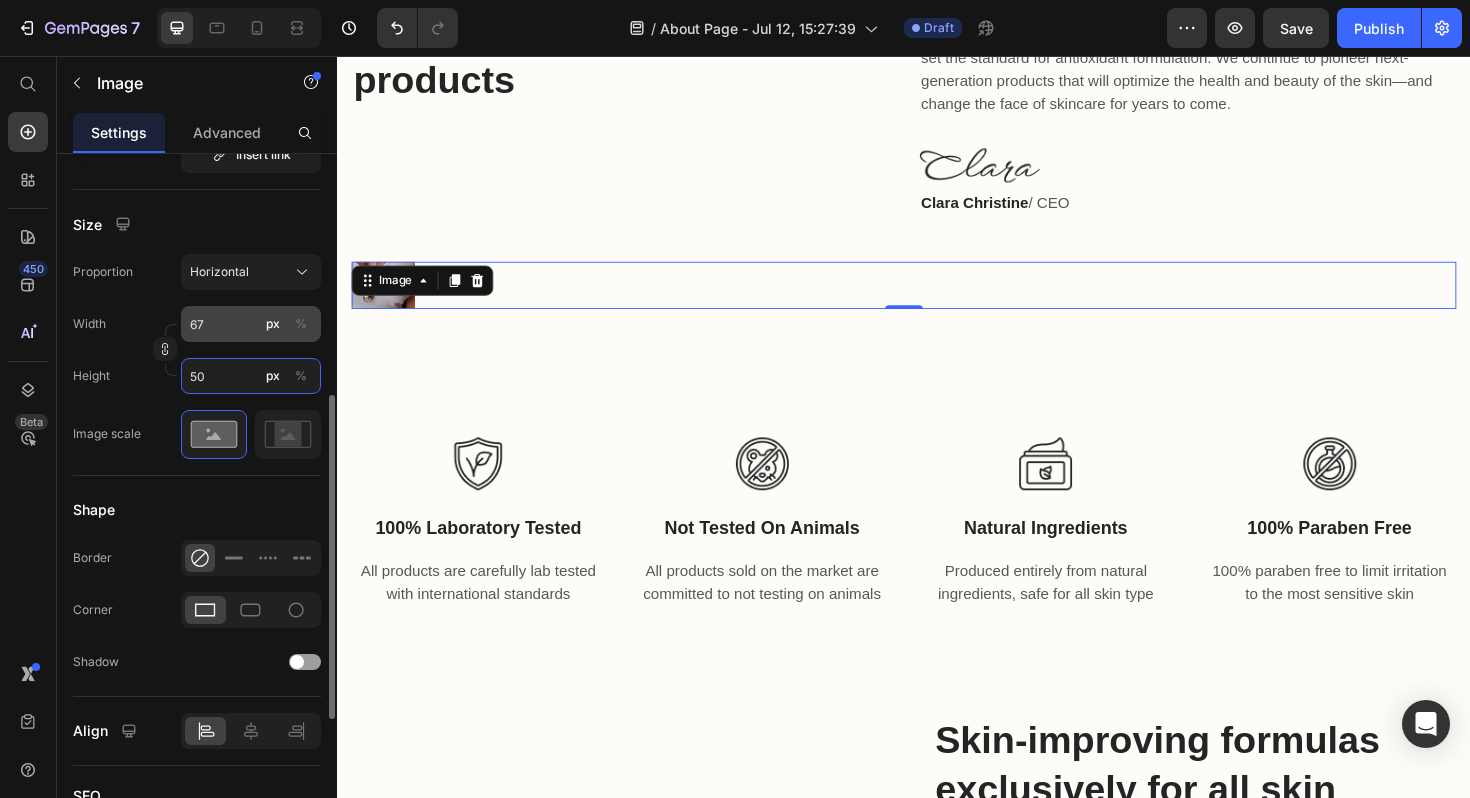 type on "50" 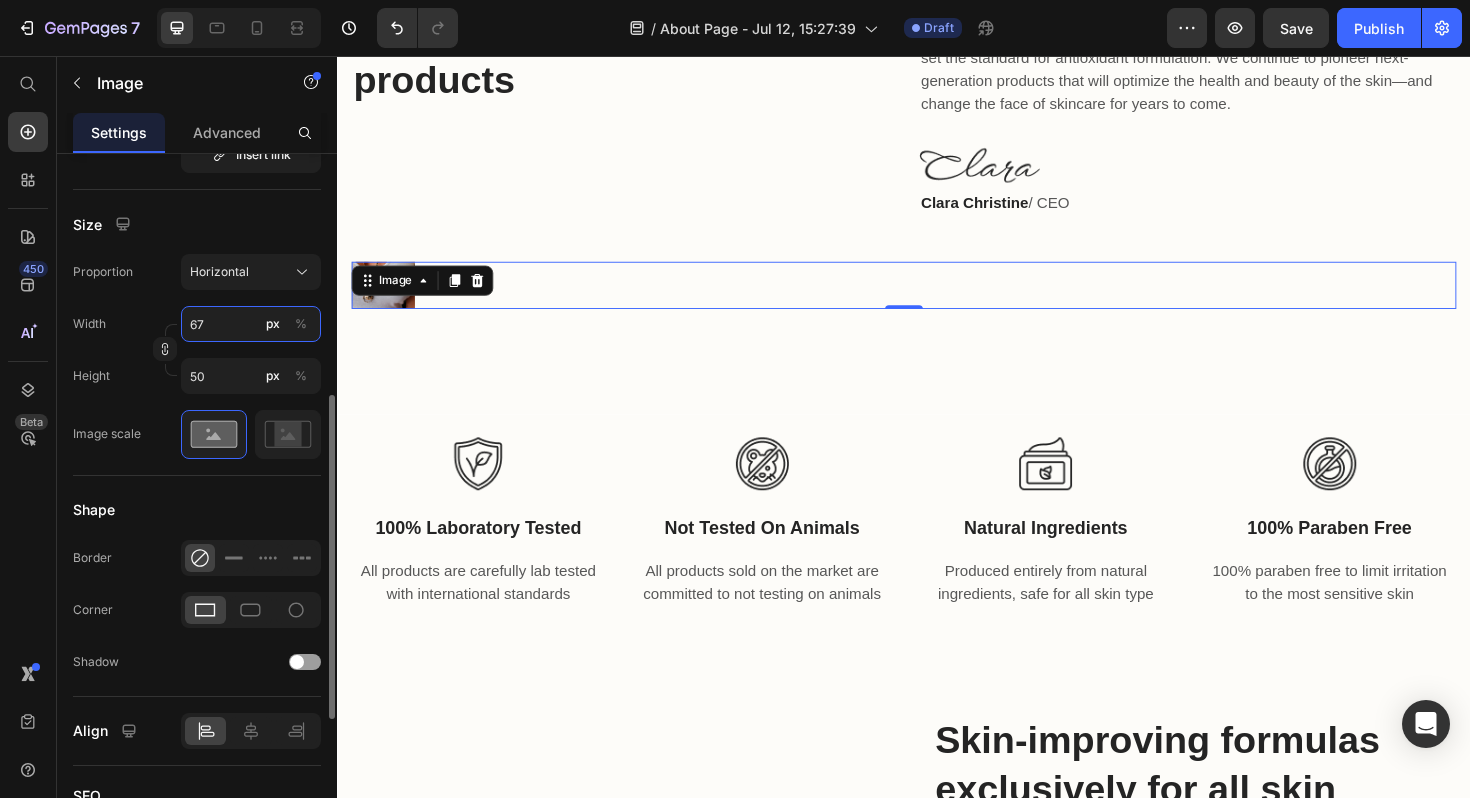 click on "67" at bounding box center (251, 324) 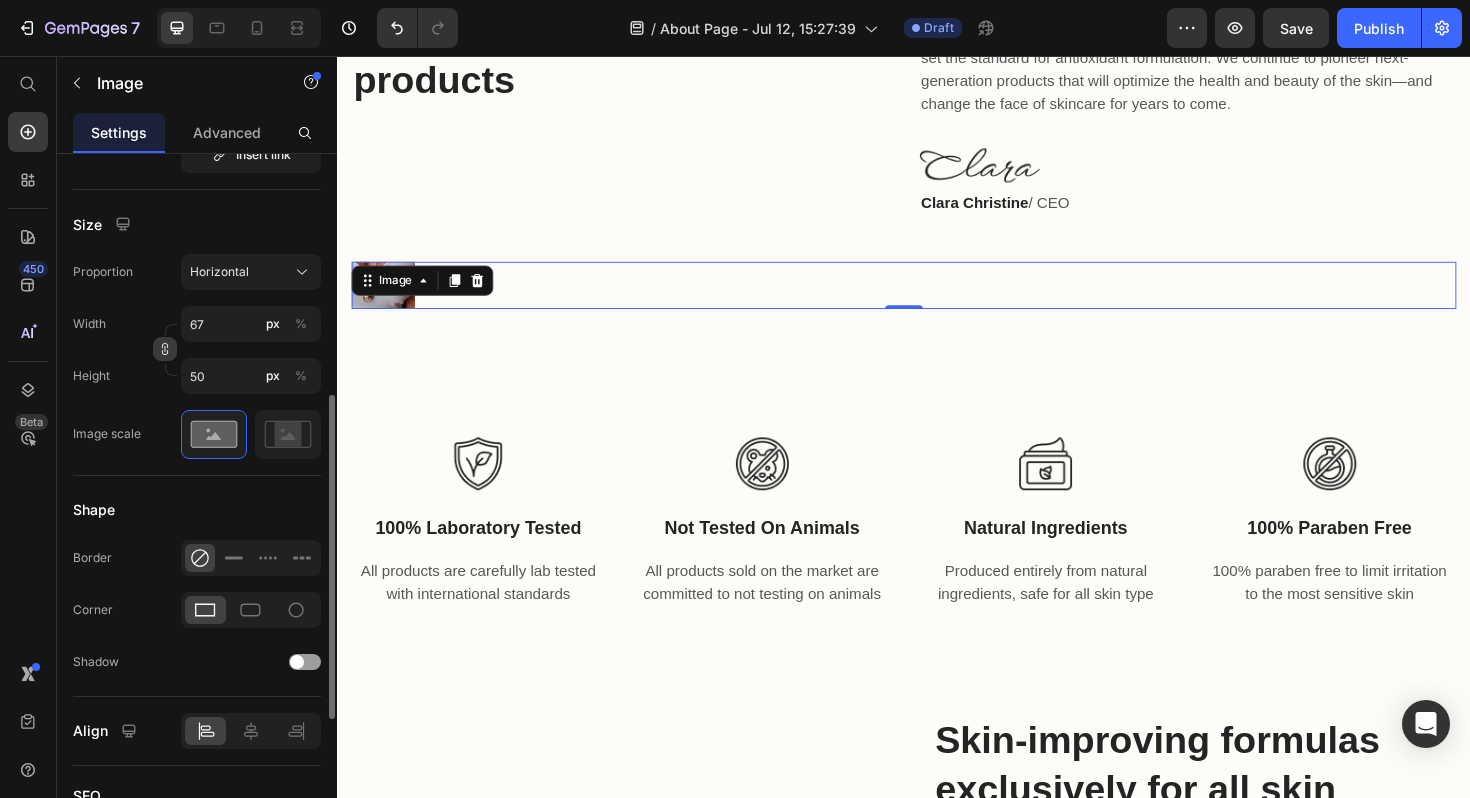 click 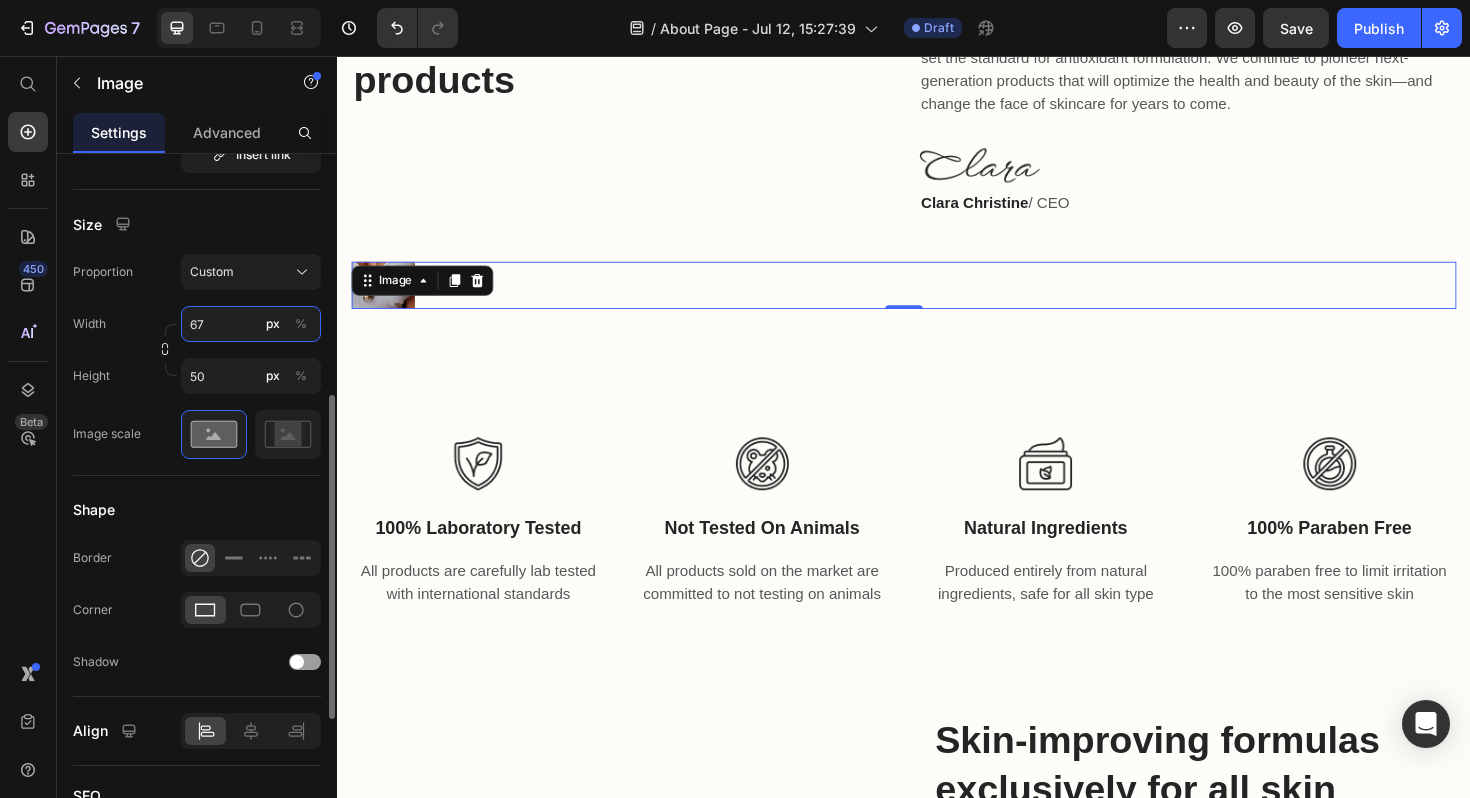 click on "67" at bounding box center [251, 324] 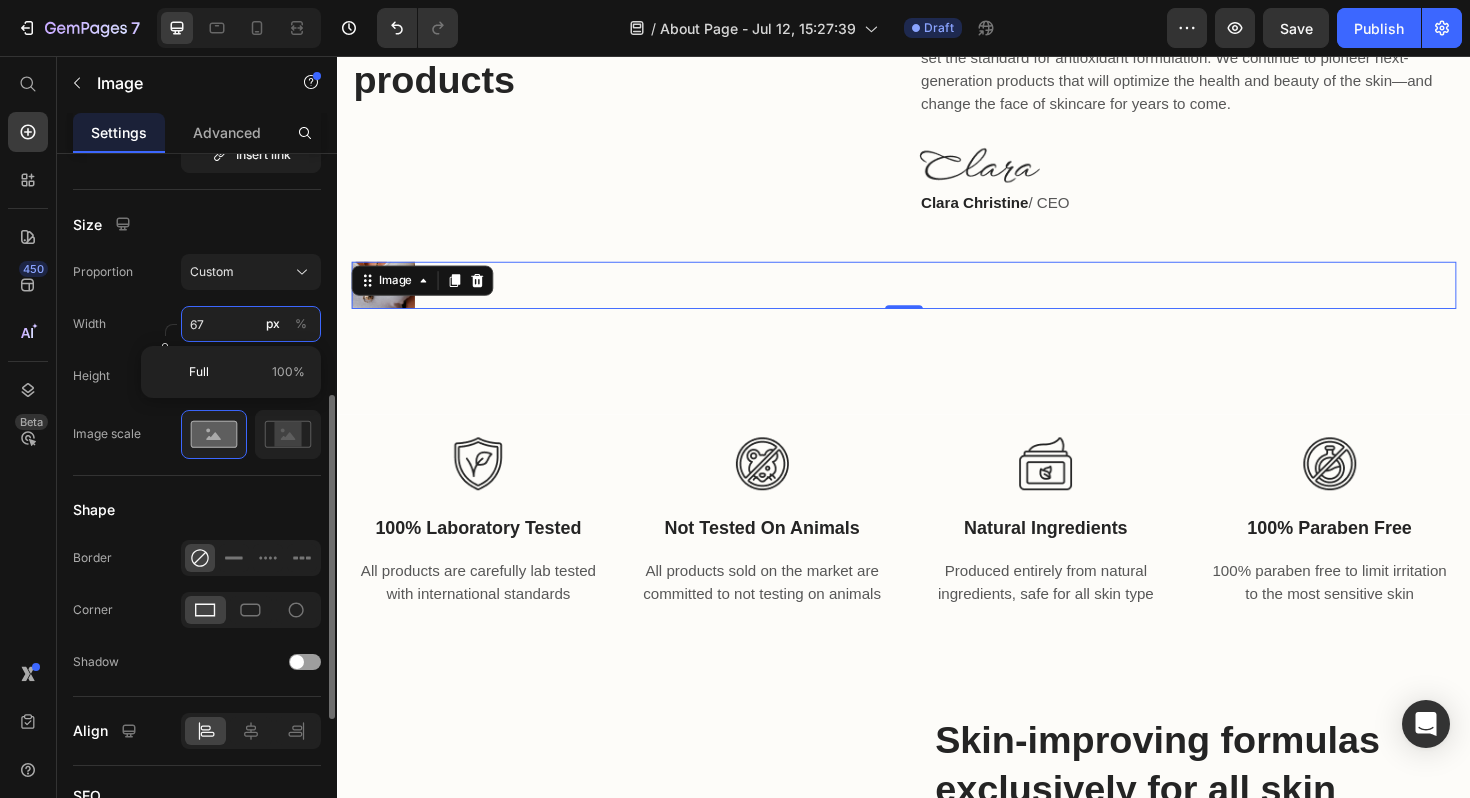 click on "67" at bounding box center (251, 324) 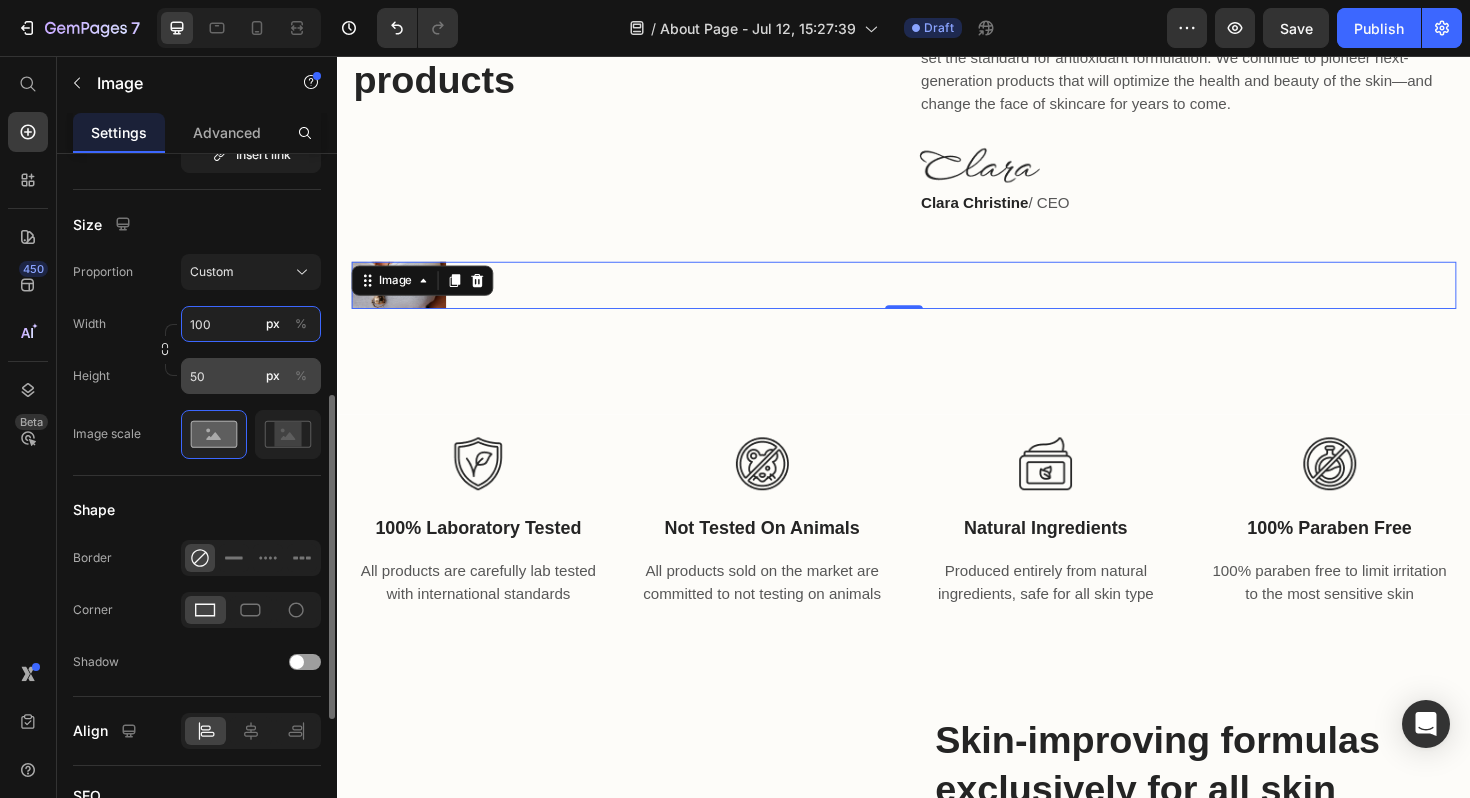 type on "100" 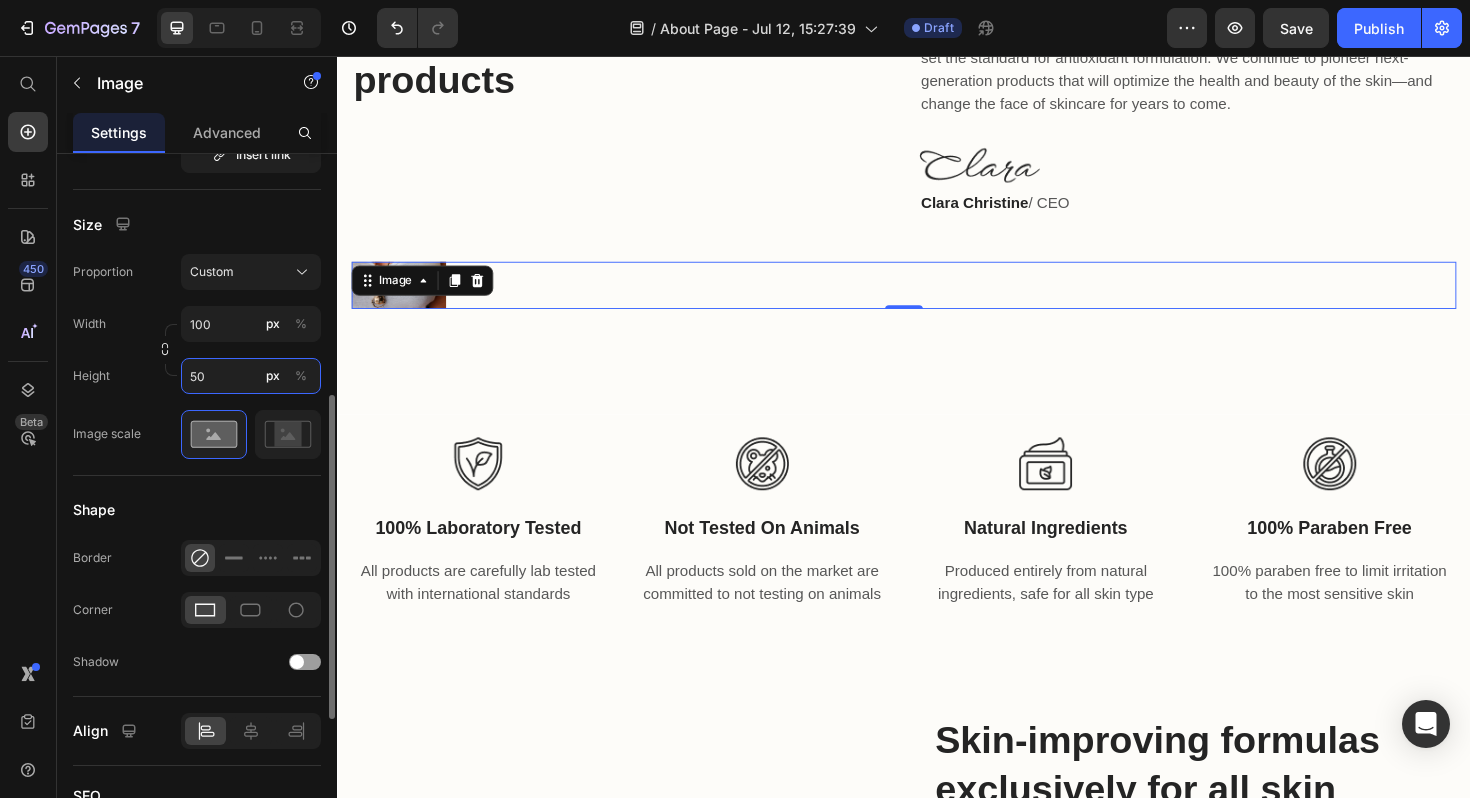 click on "50" at bounding box center [251, 376] 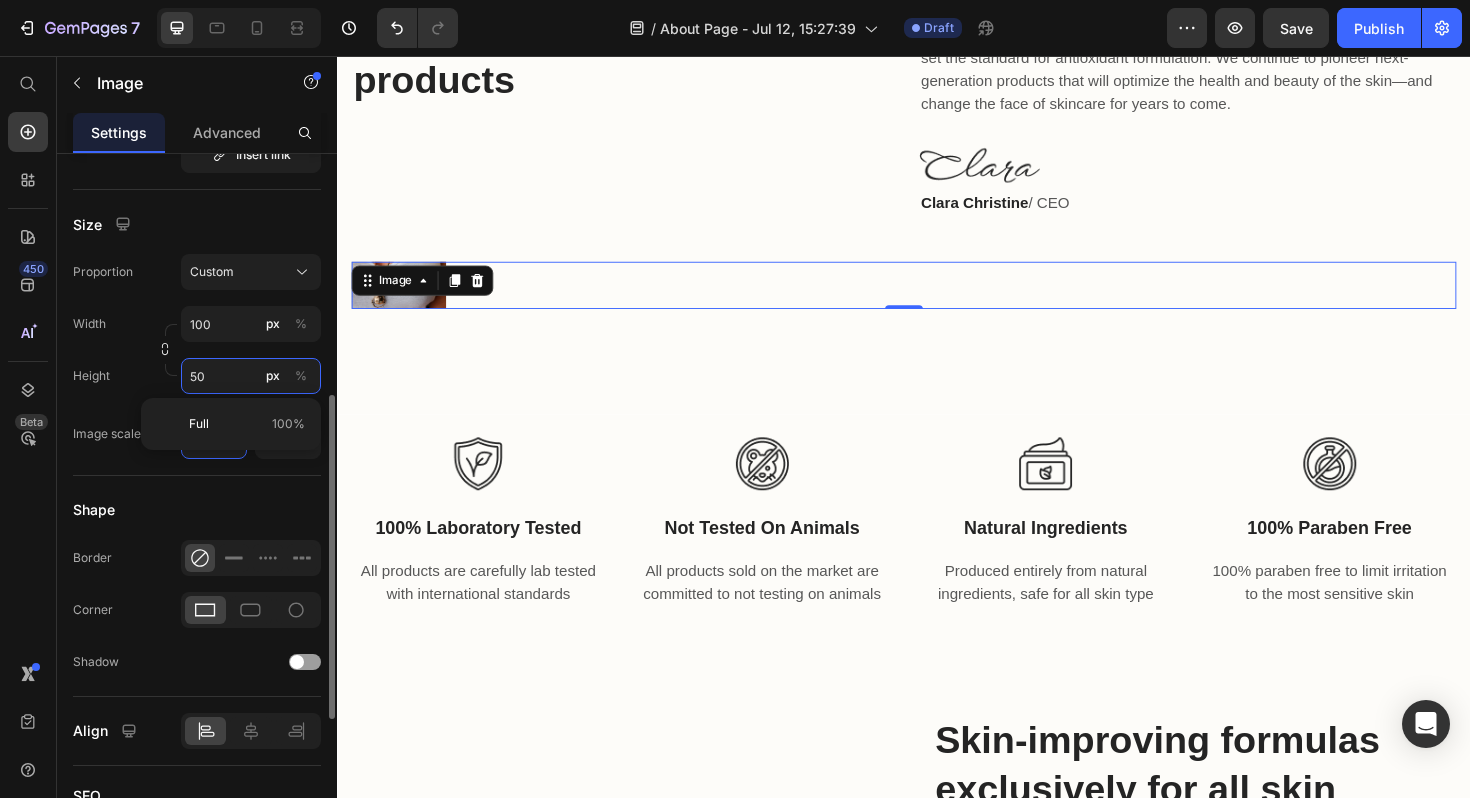click on "50" at bounding box center (251, 376) 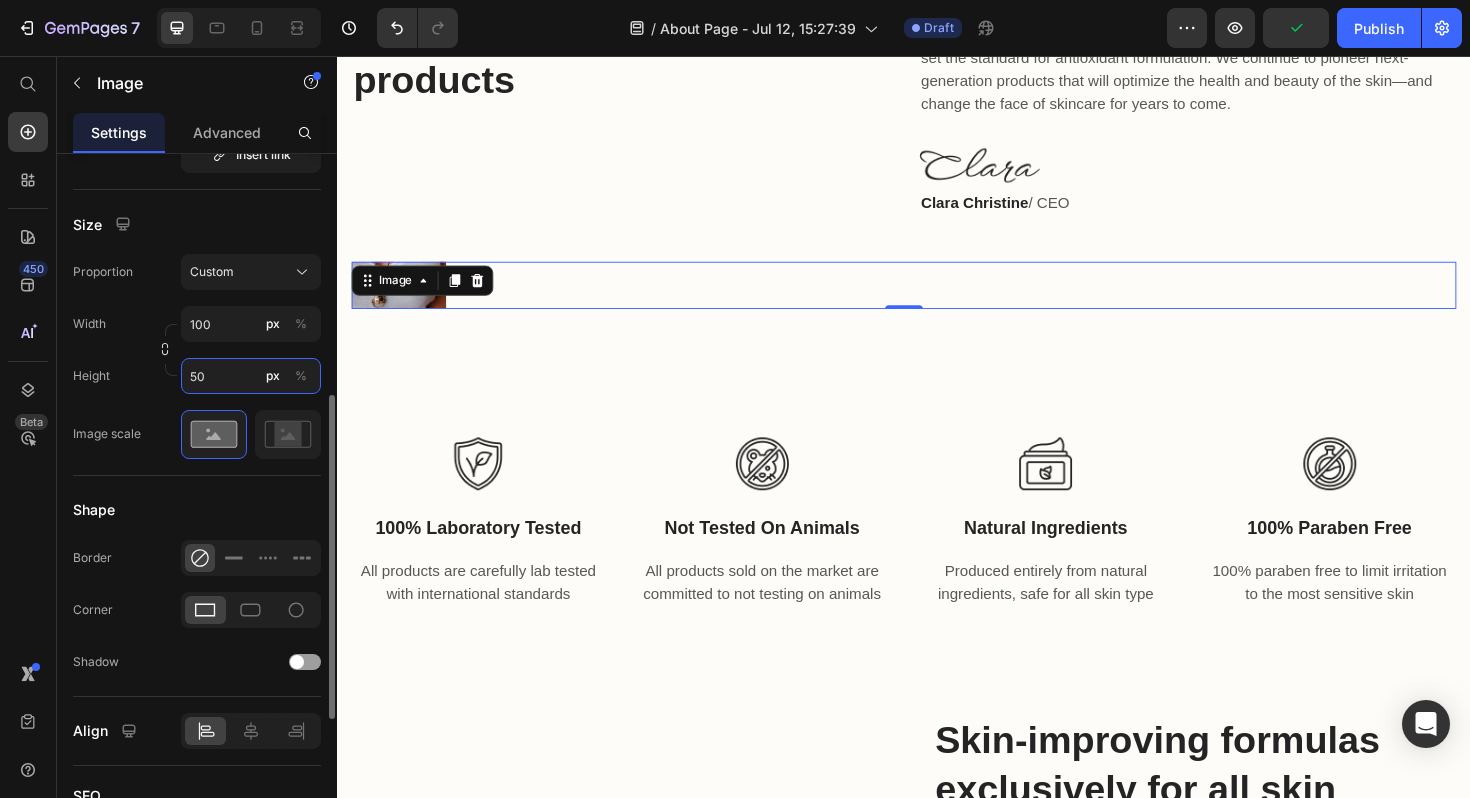 type on "5" 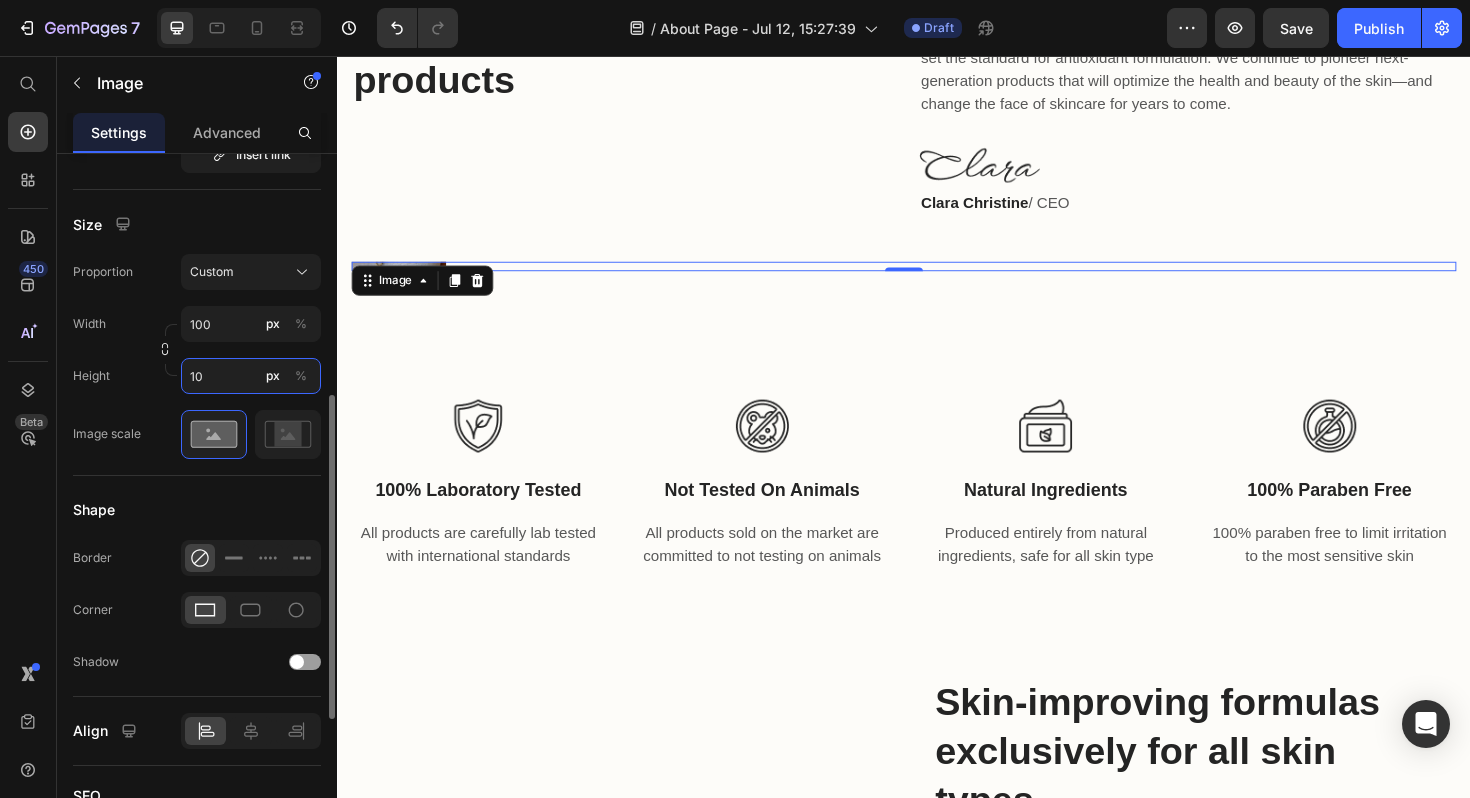 type on "100" 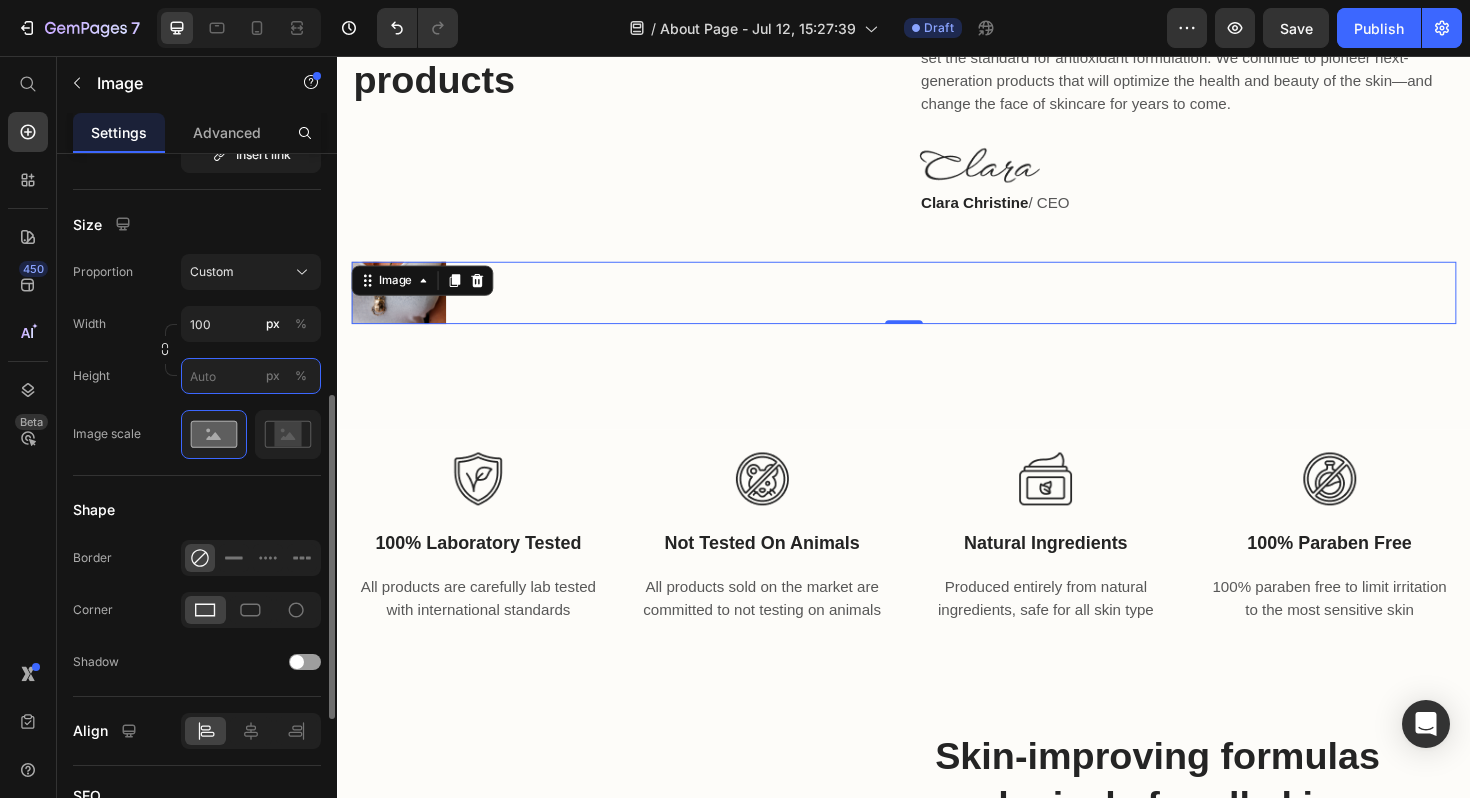 type 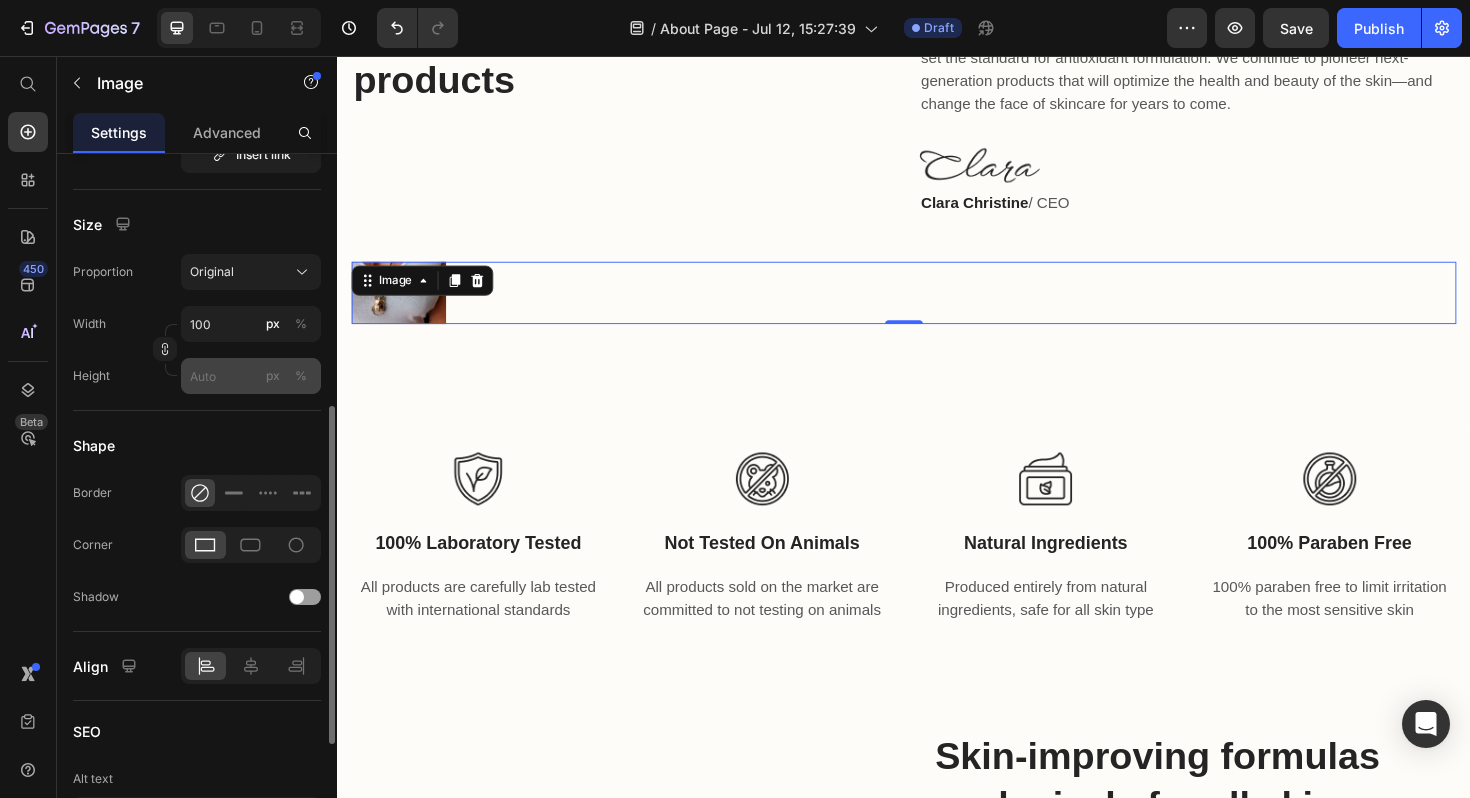 click on "px %" at bounding box center [287, 376] 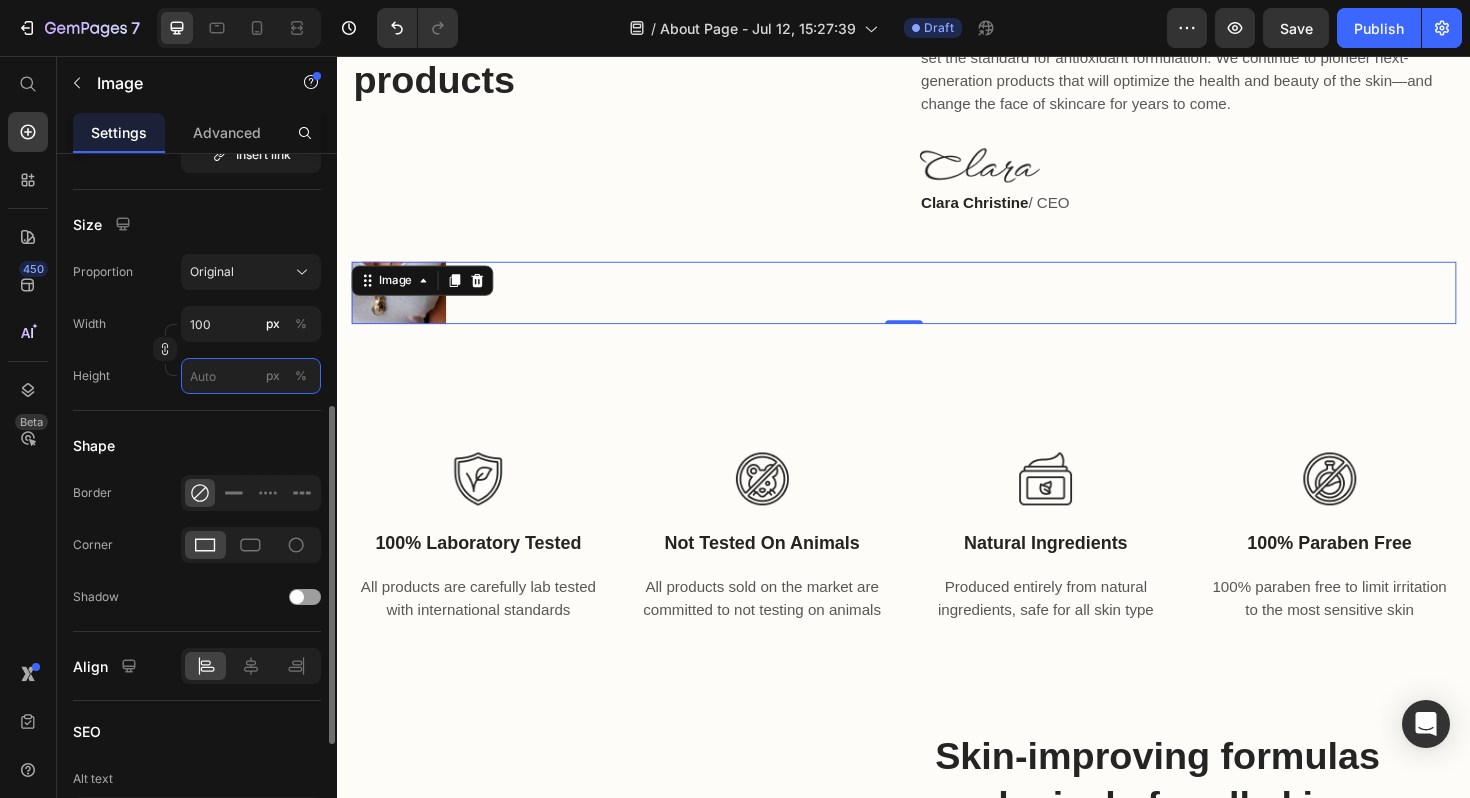 click on "px %" at bounding box center (251, 376) 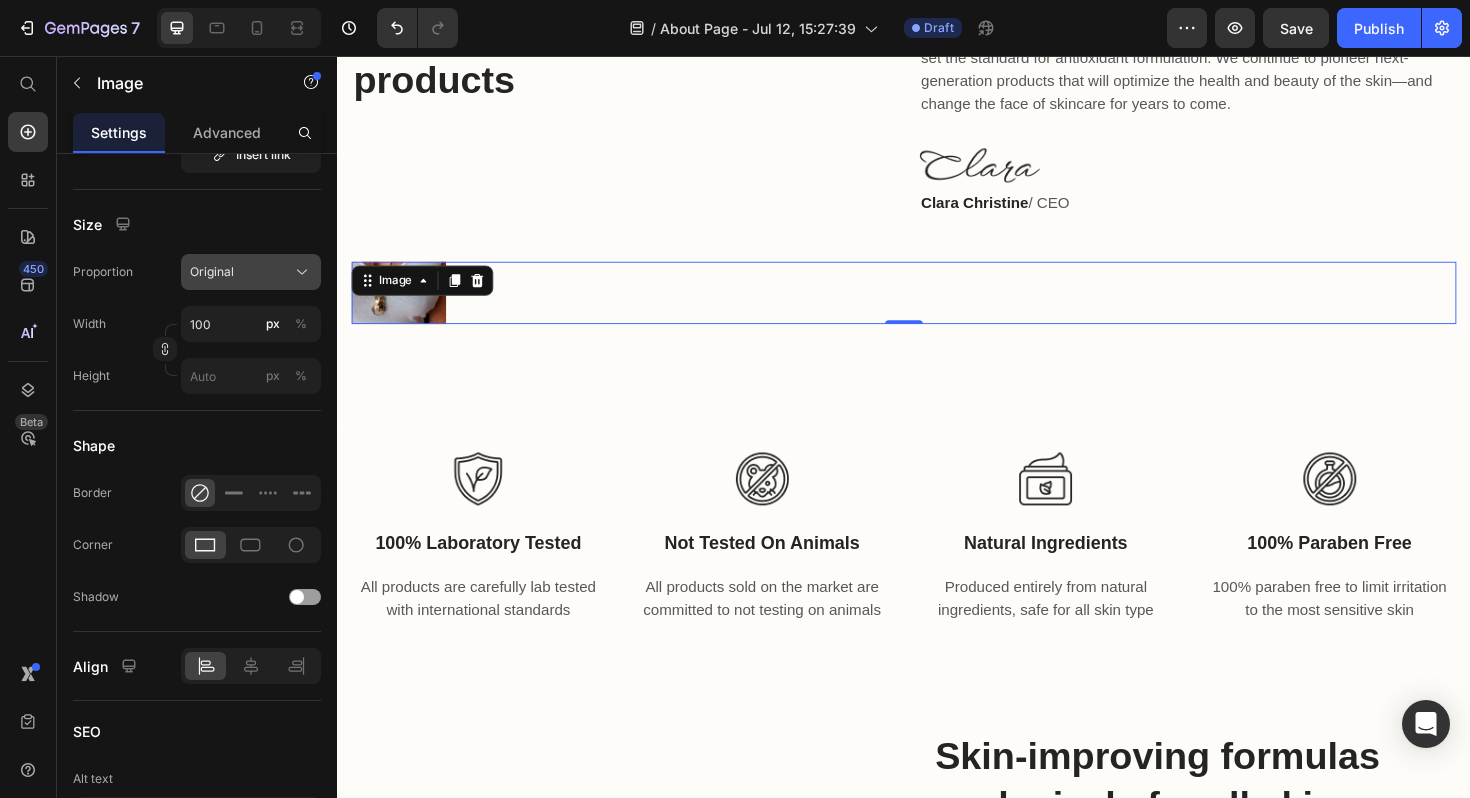 click on "Original" 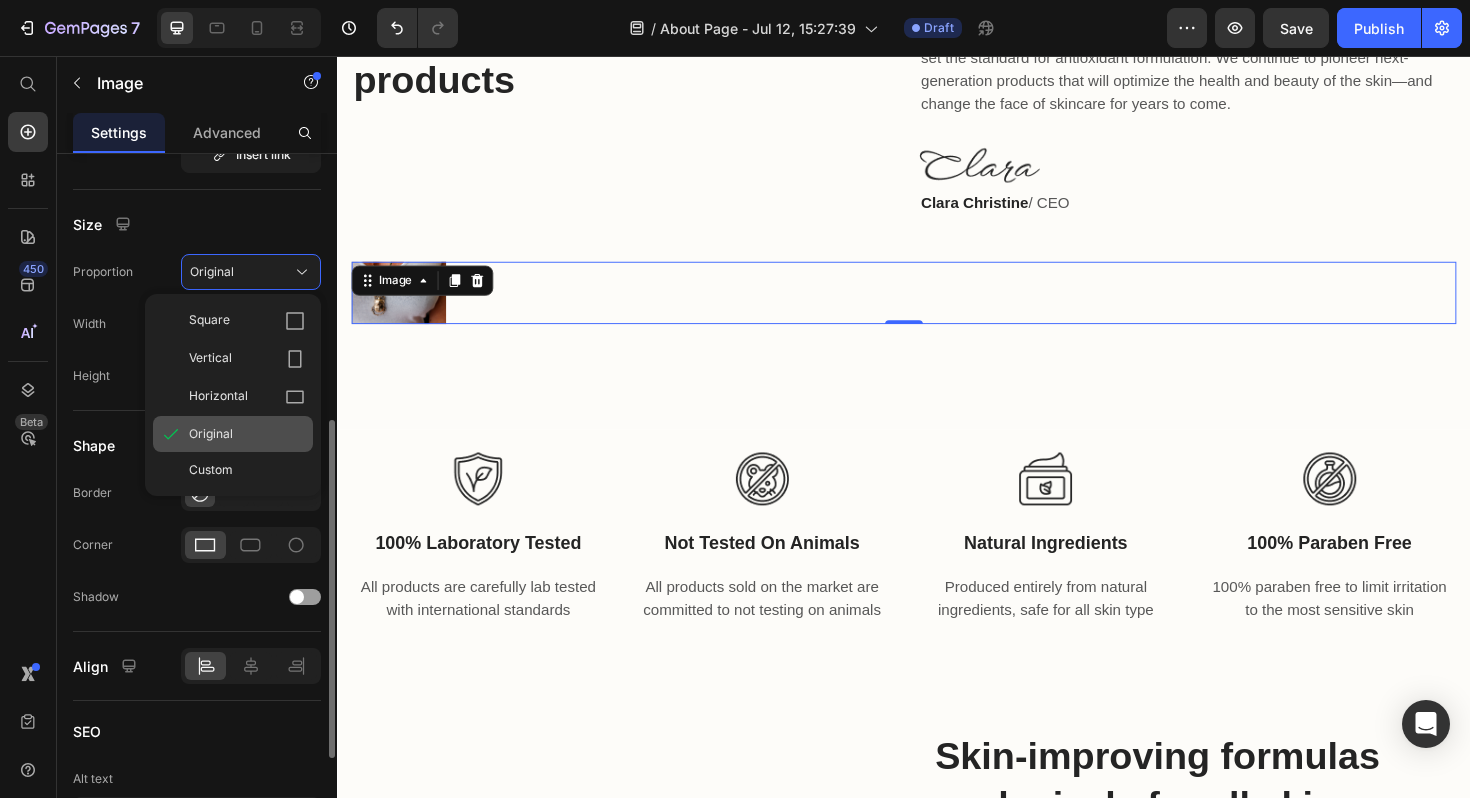 scroll, scrollTop: 554, scrollLeft: 0, axis: vertical 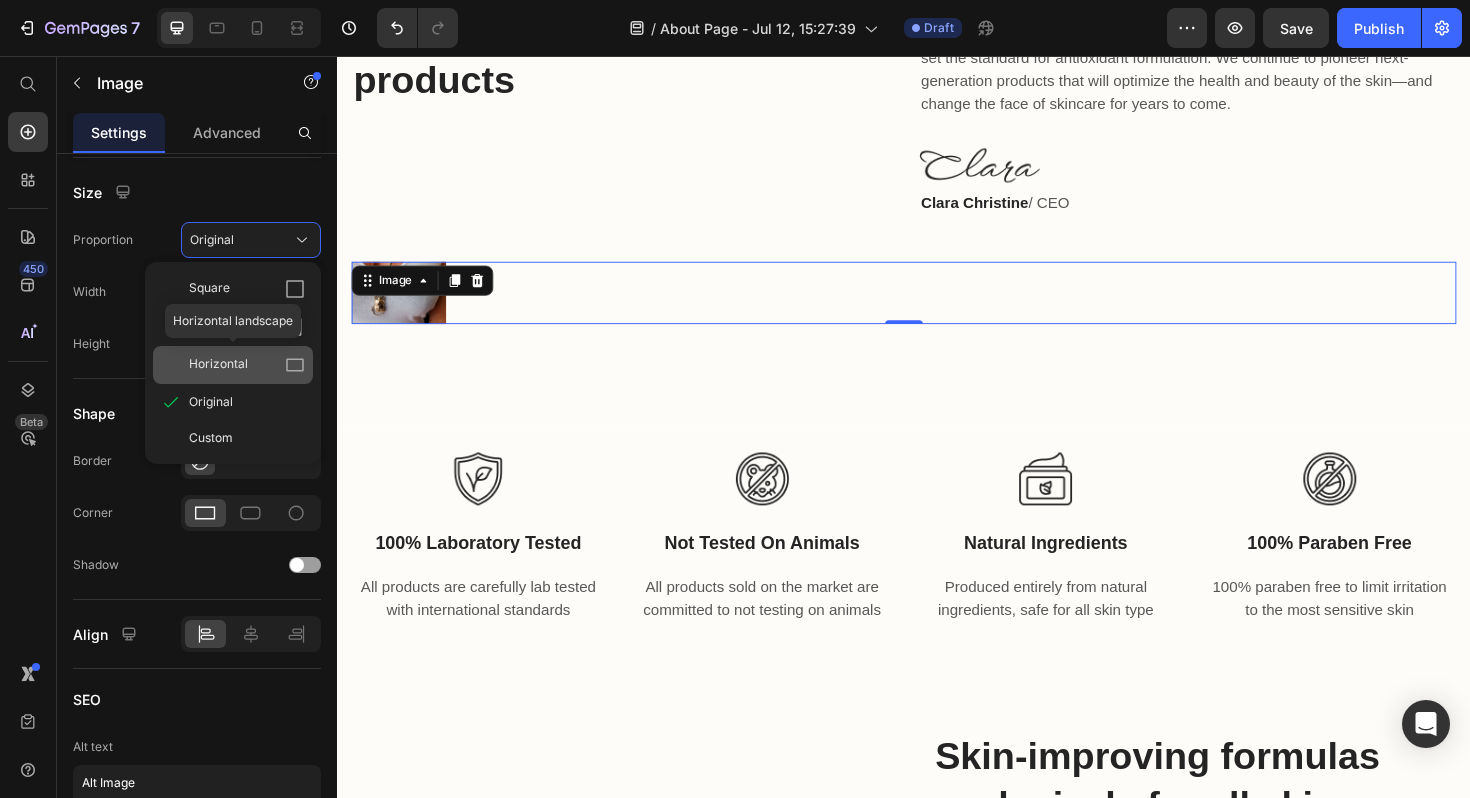 click on "Horizontal" at bounding box center [218, 365] 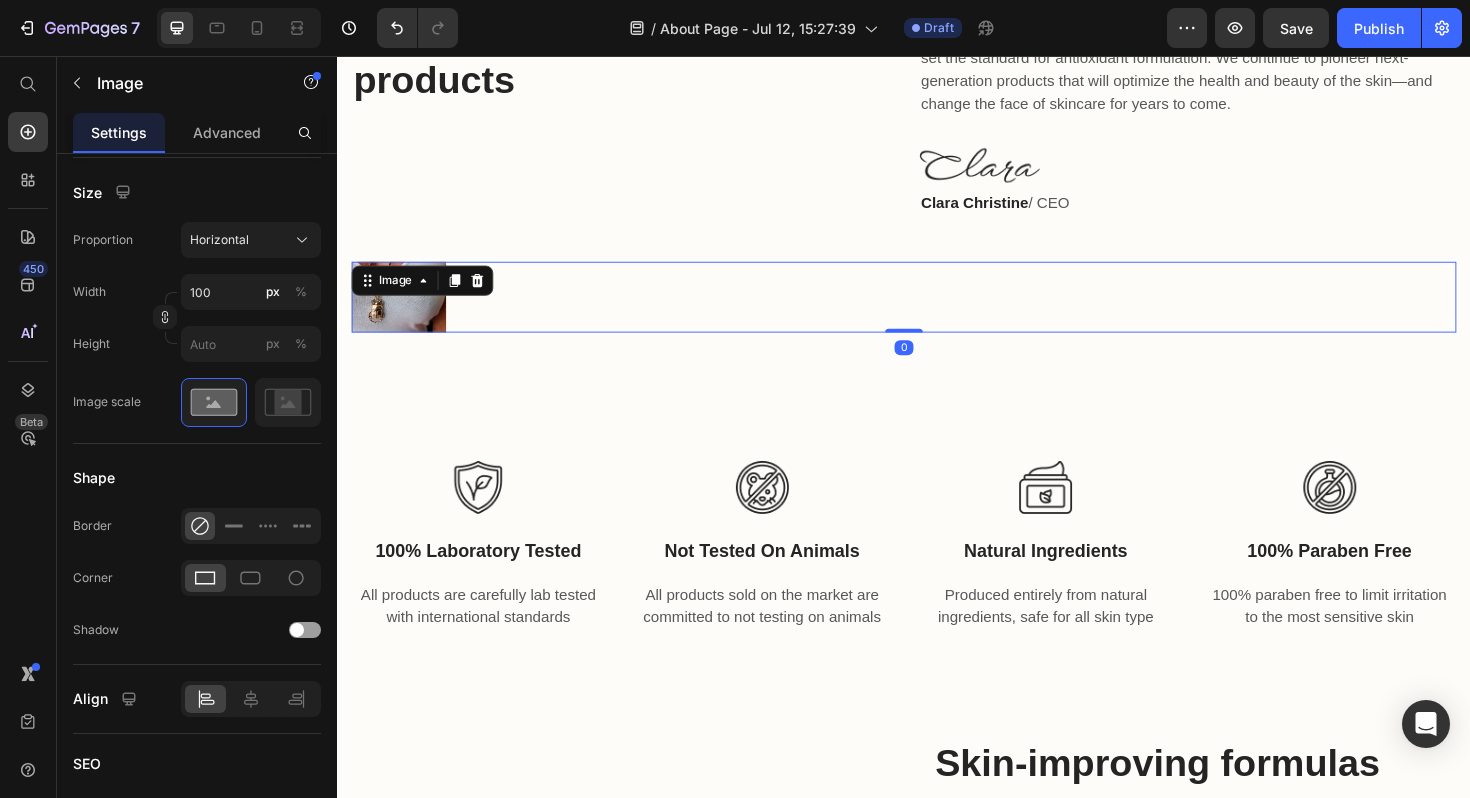 drag, startPoint x: 940, startPoint y: 345, endPoint x: 903, endPoint y: 320, distance: 44.65423 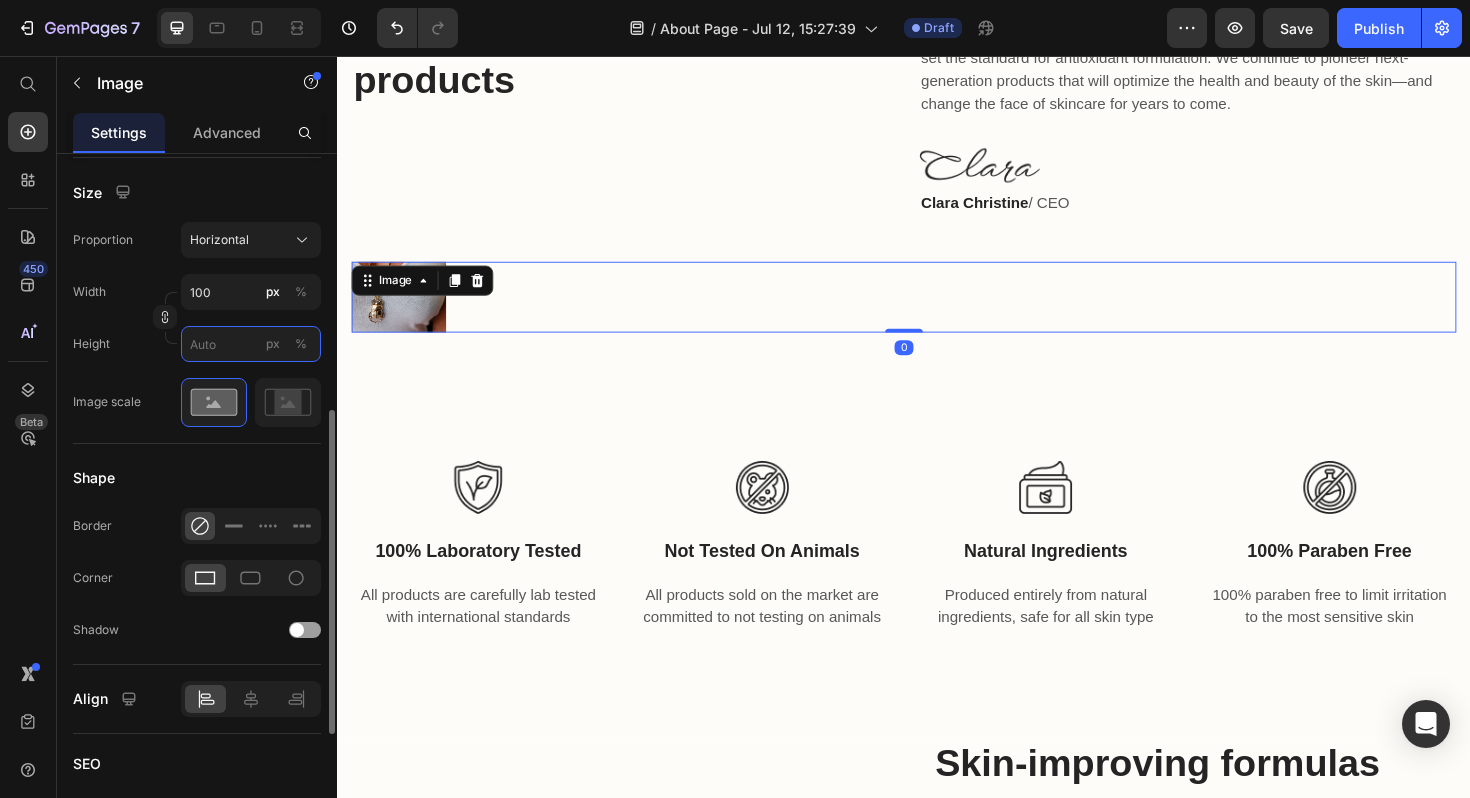 click on "px %" at bounding box center [251, 344] 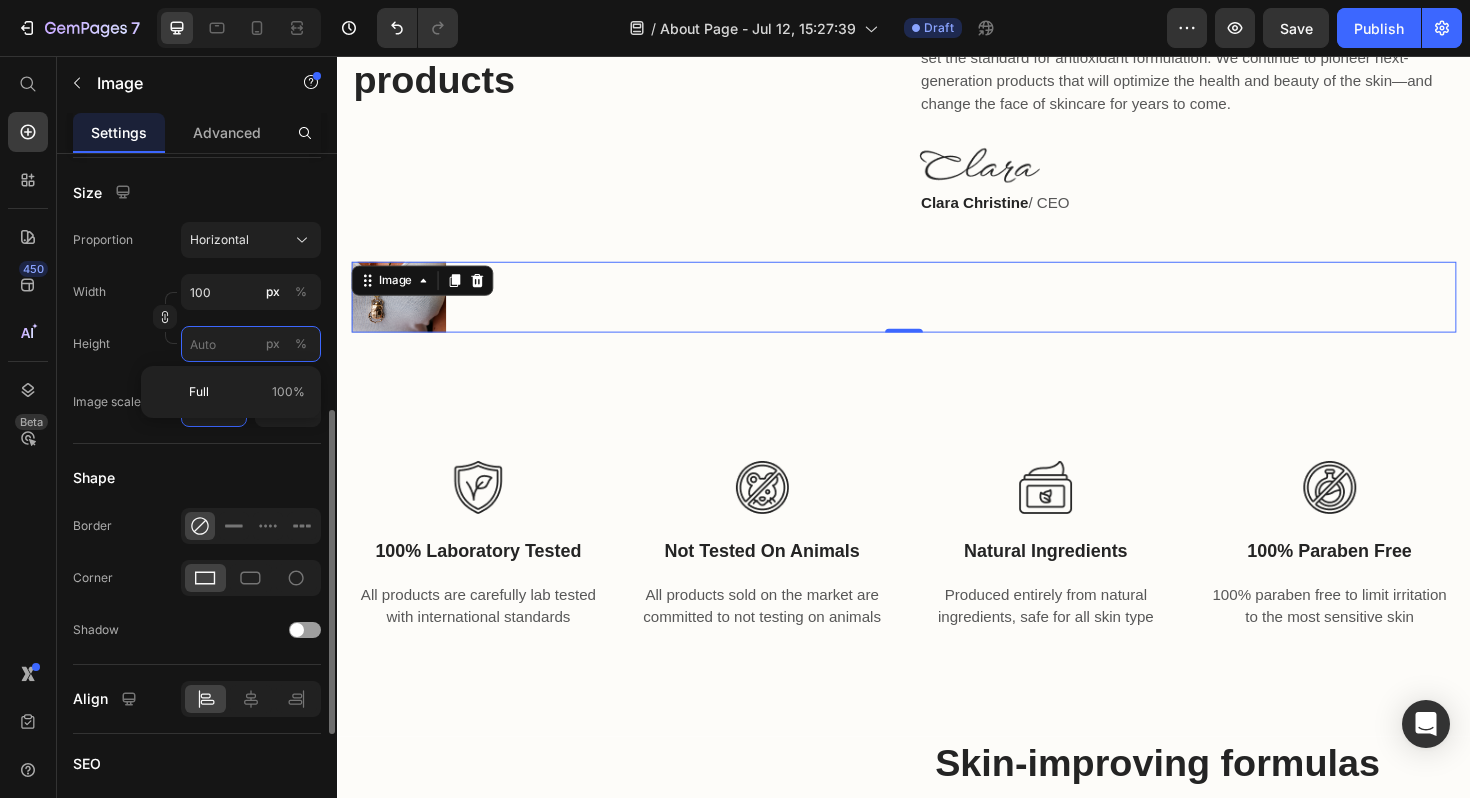 type on "1" 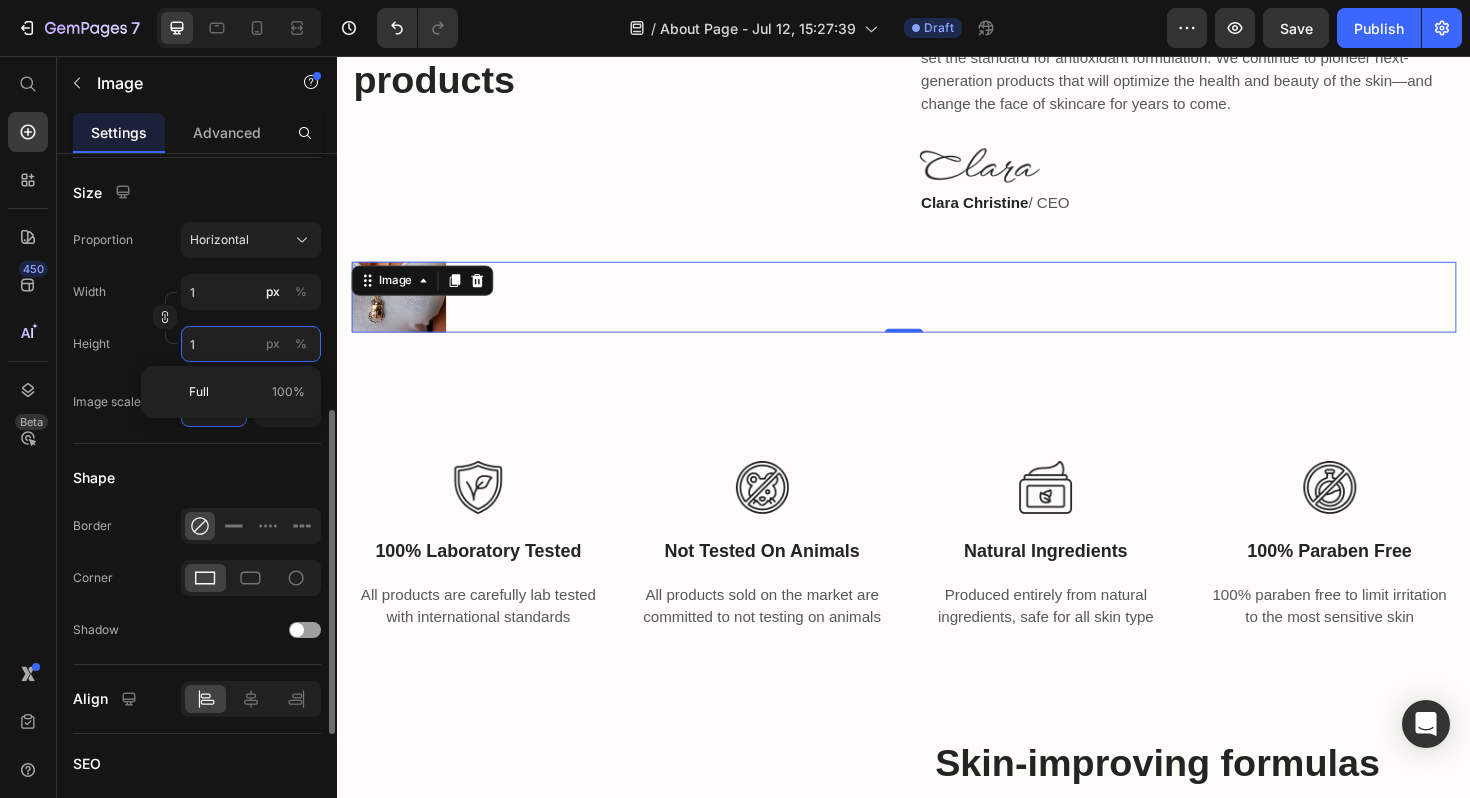 type on "13" 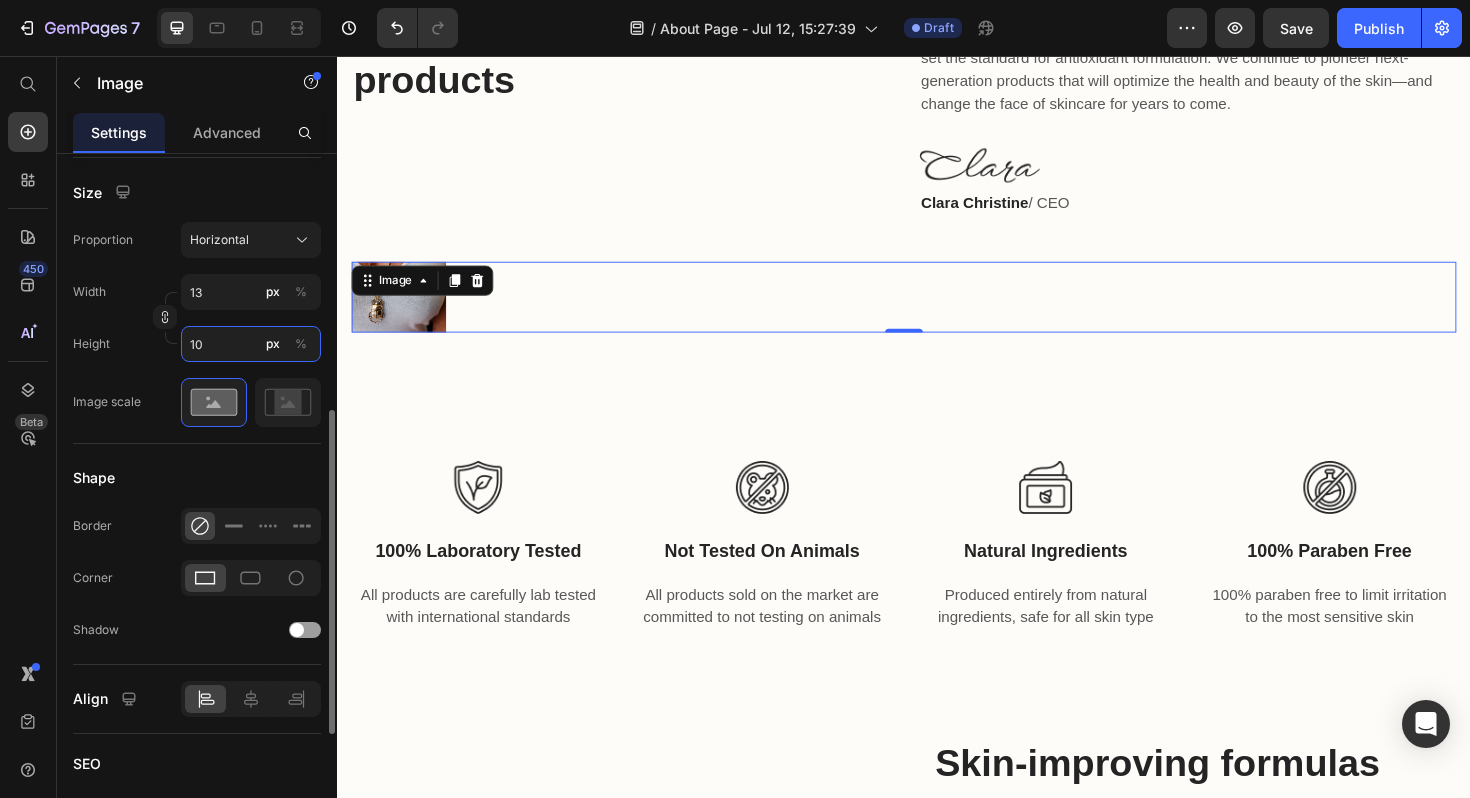 type on "133" 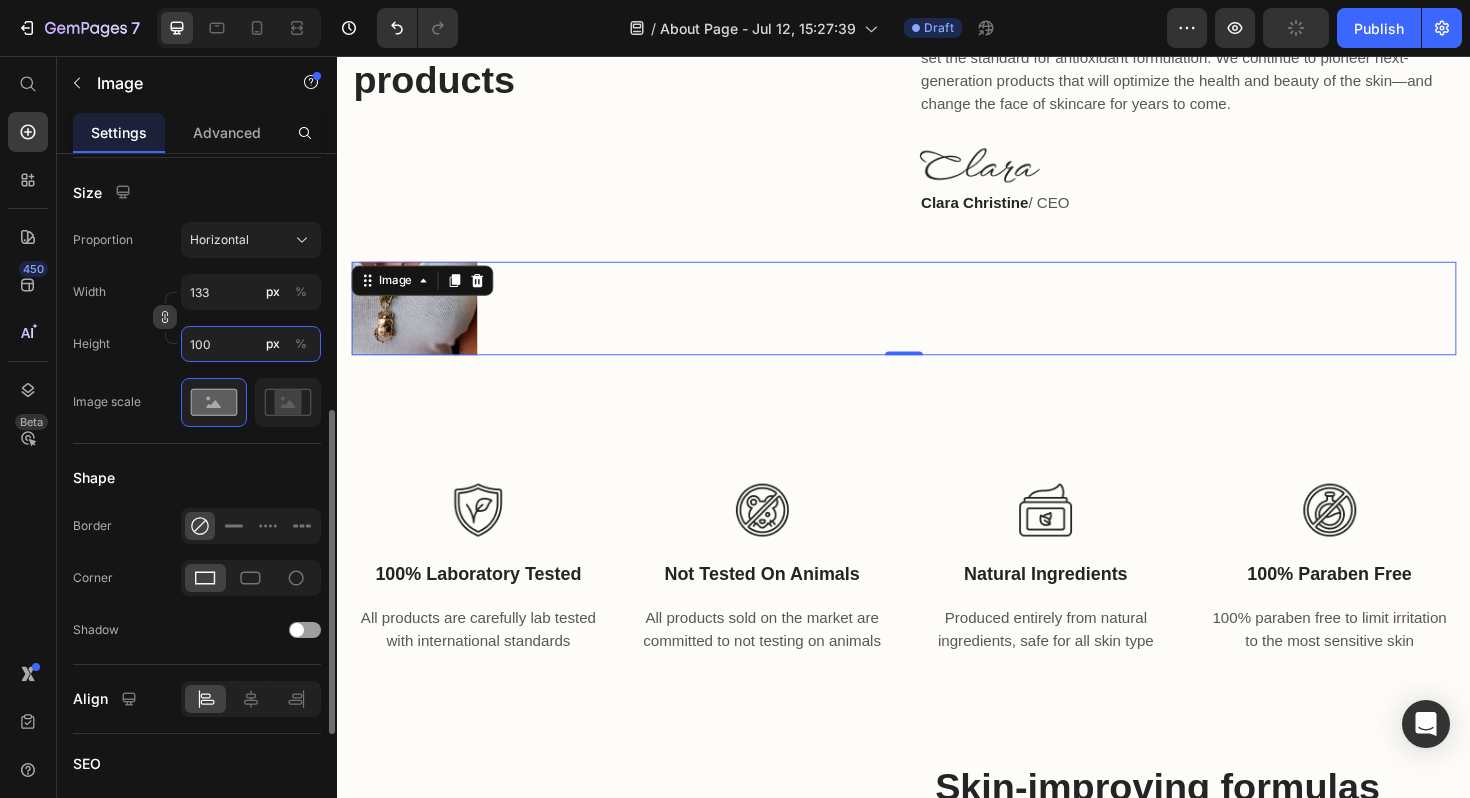 type on "100" 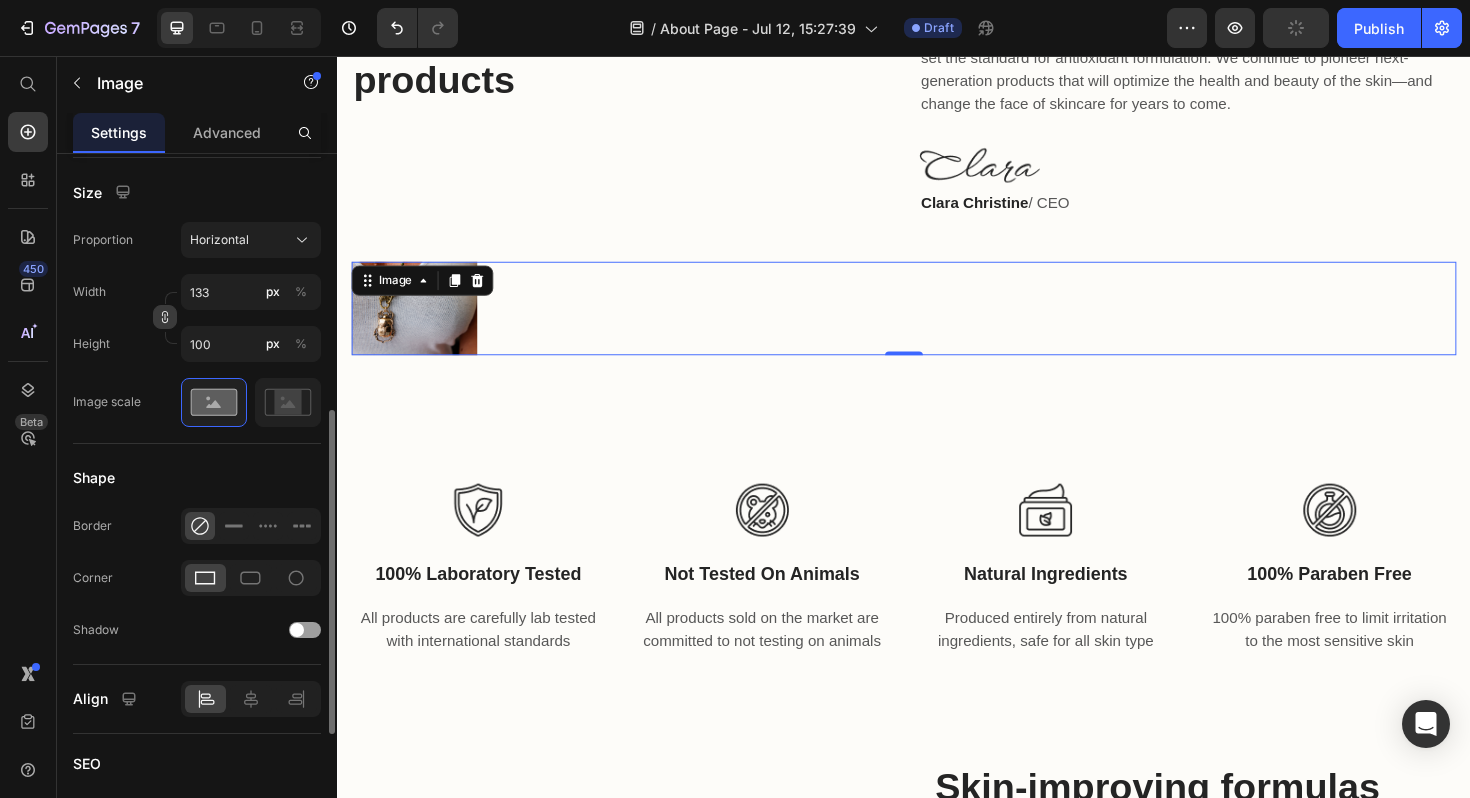 click 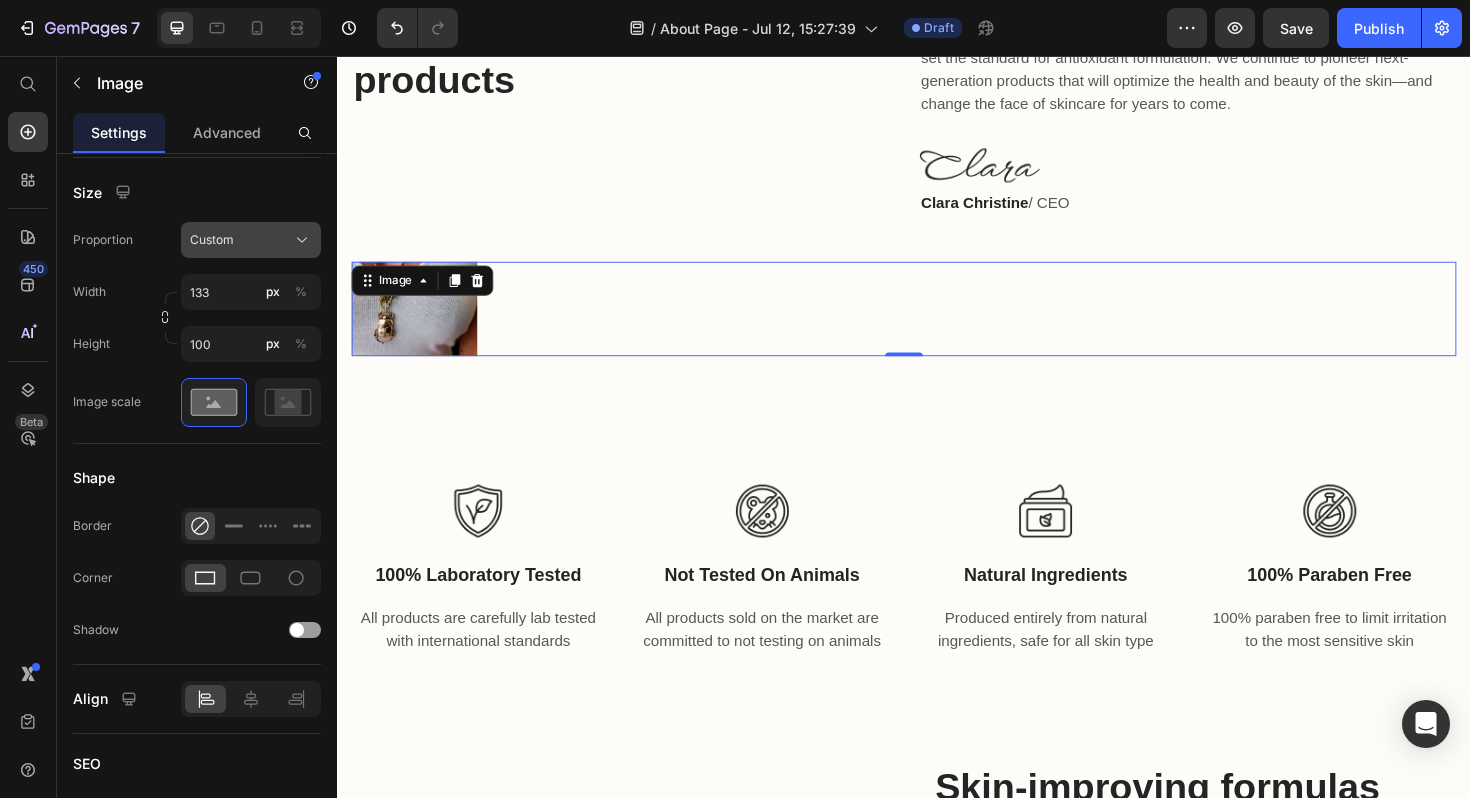click on "Custom" at bounding box center [212, 240] 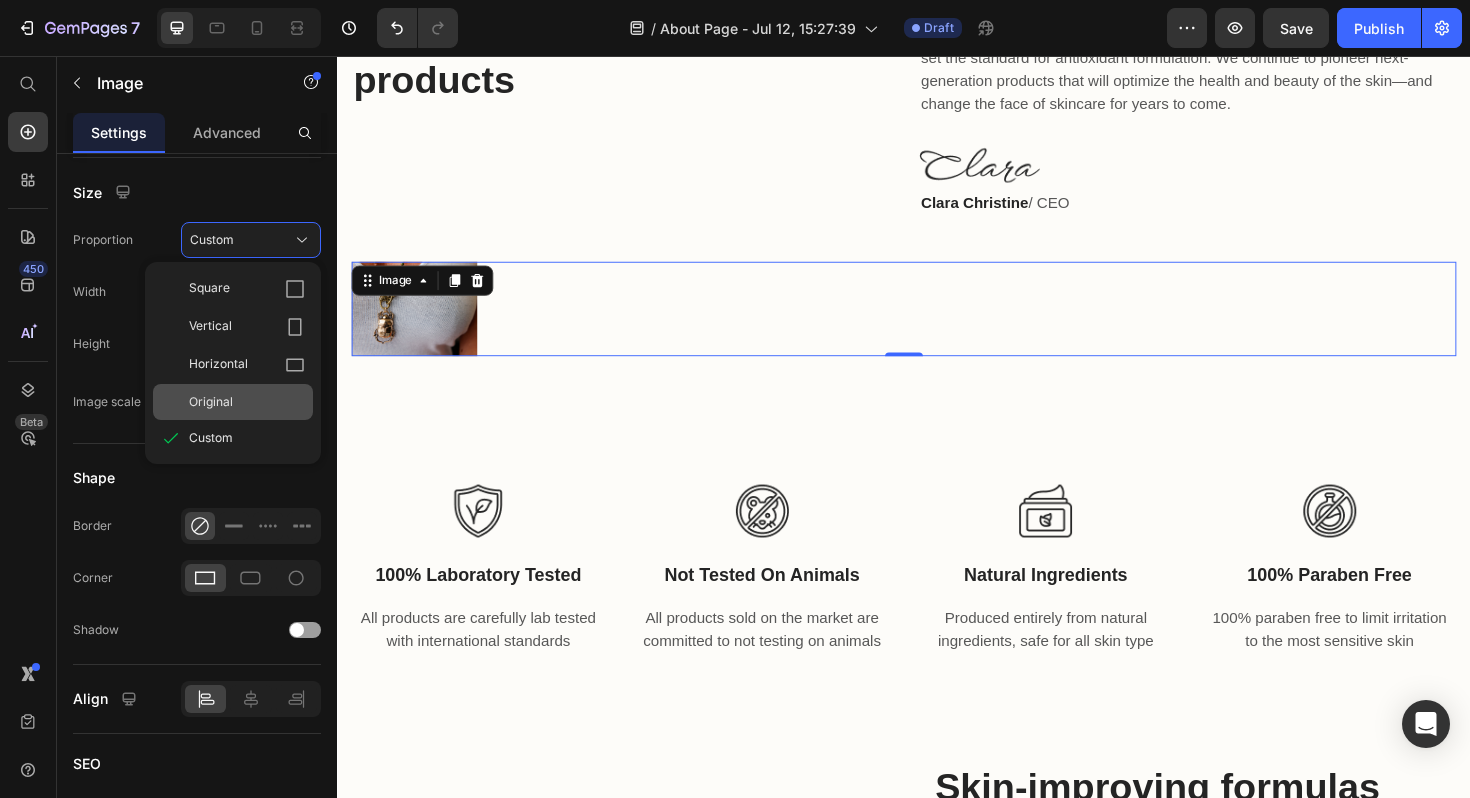 click on "Original" 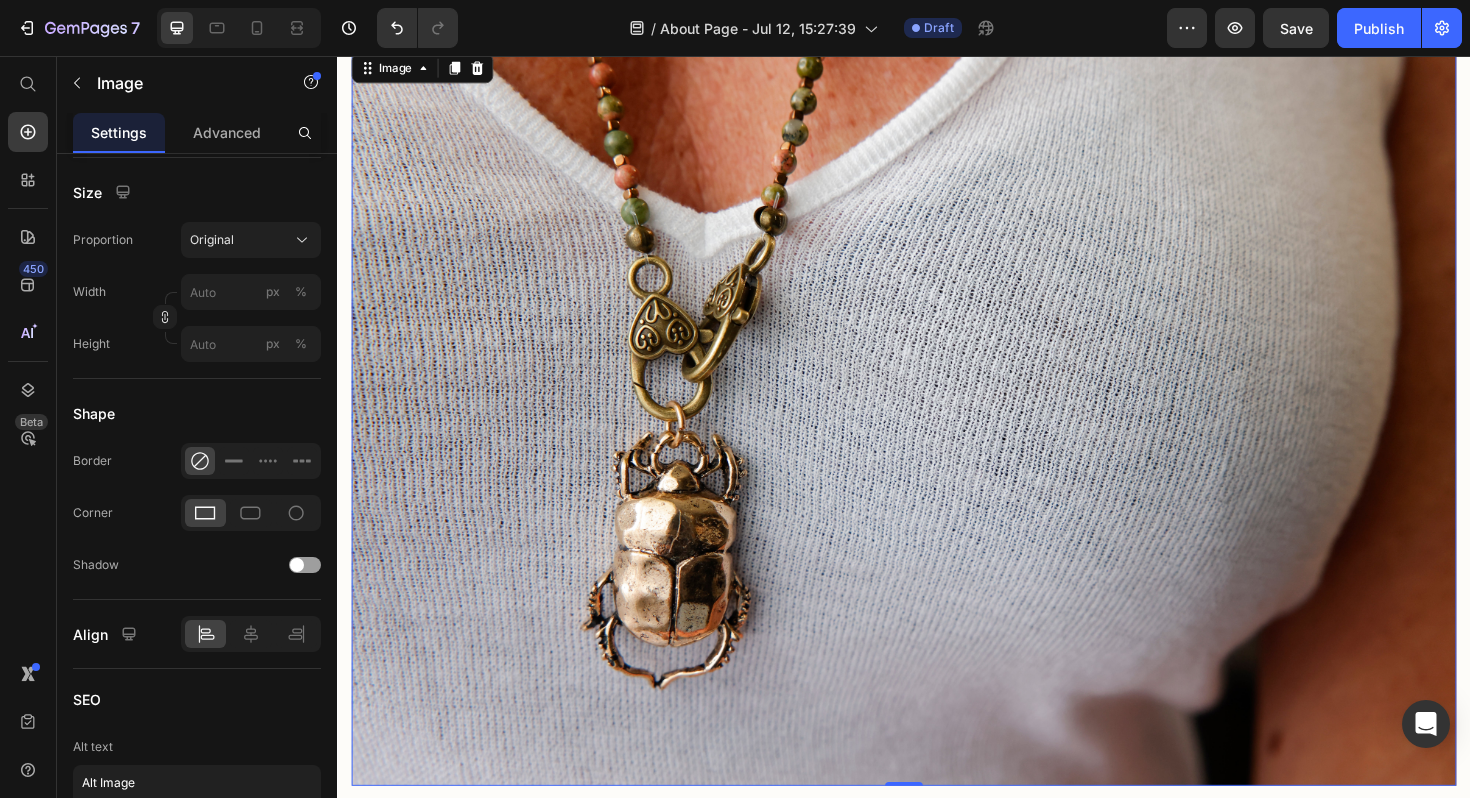 scroll, scrollTop: 1405, scrollLeft: 0, axis: vertical 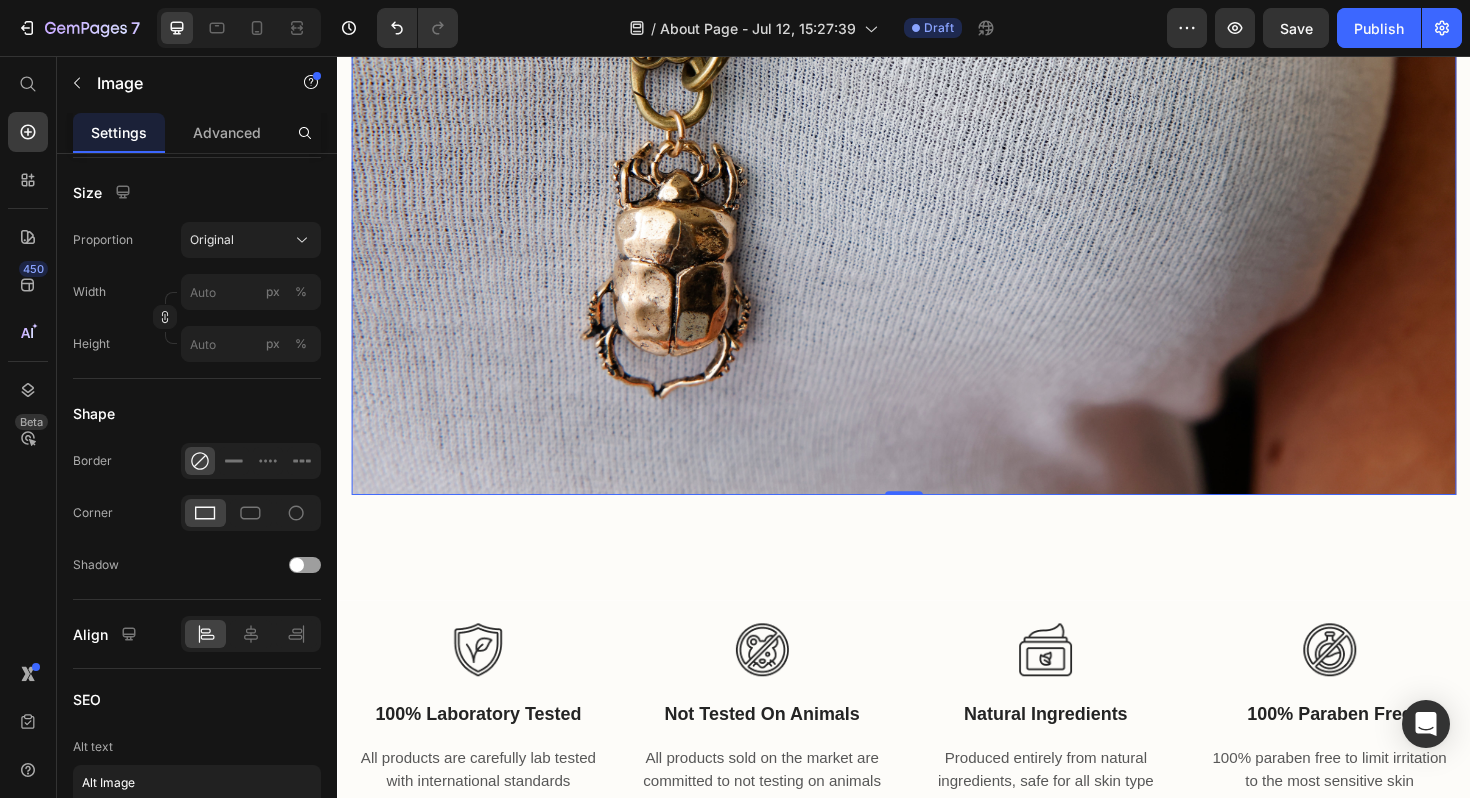 click at bounding box center (937, 131) 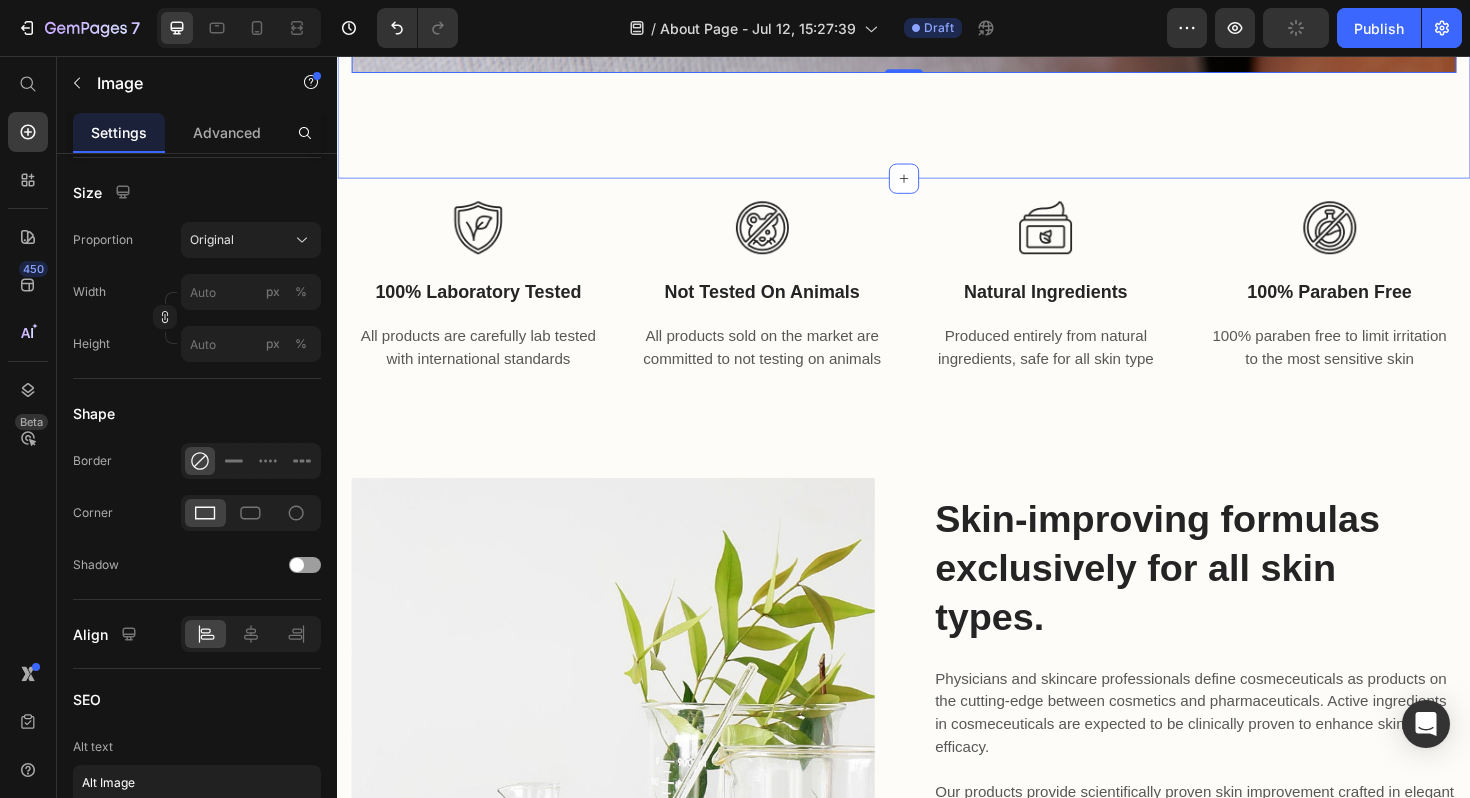 scroll, scrollTop: 1857, scrollLeft: 0, axis: vertical 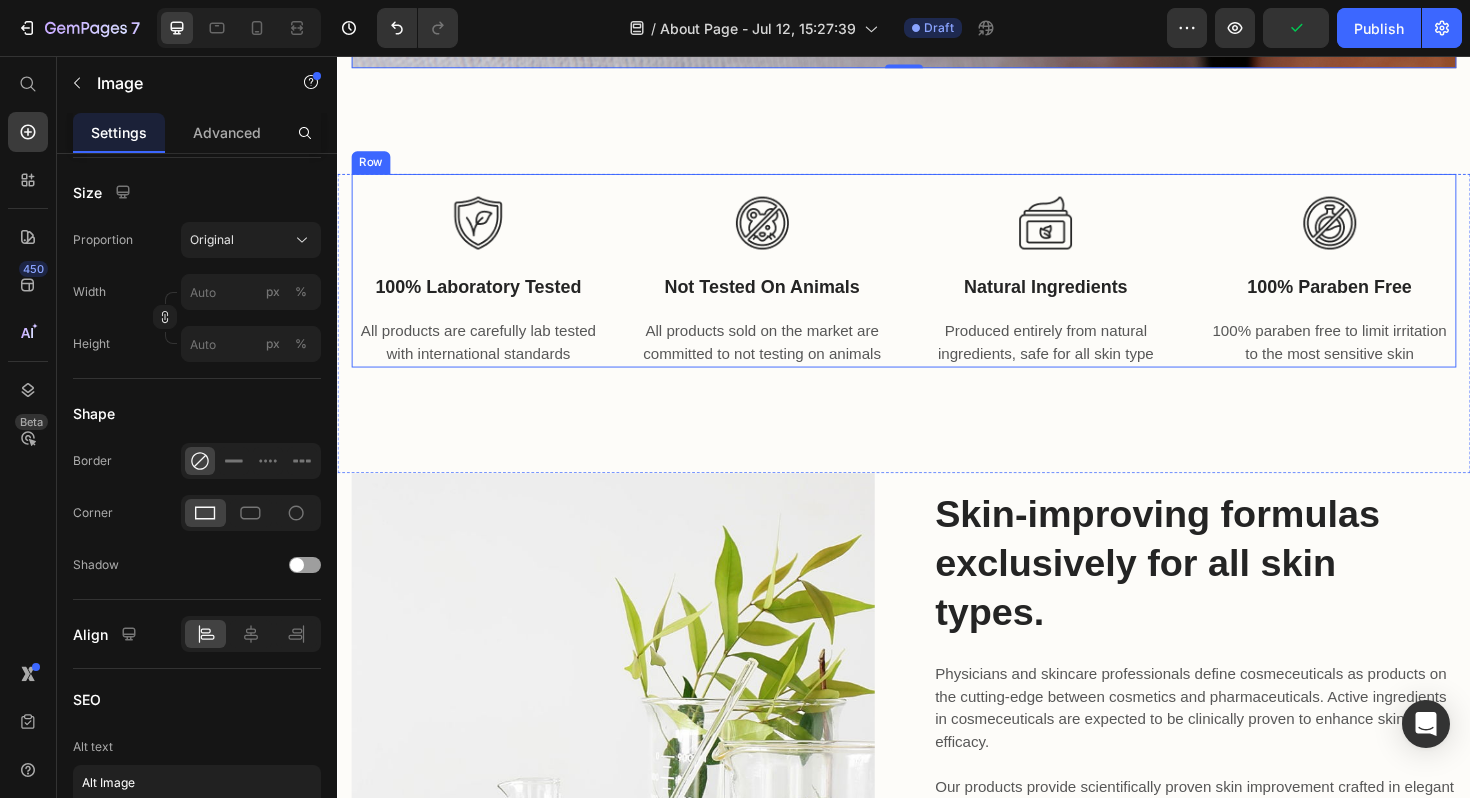 click on "Image Not Tested On Animals Text block All products sold on the market are committed to not testing on animals Text block" at bounding box center (787, 283) 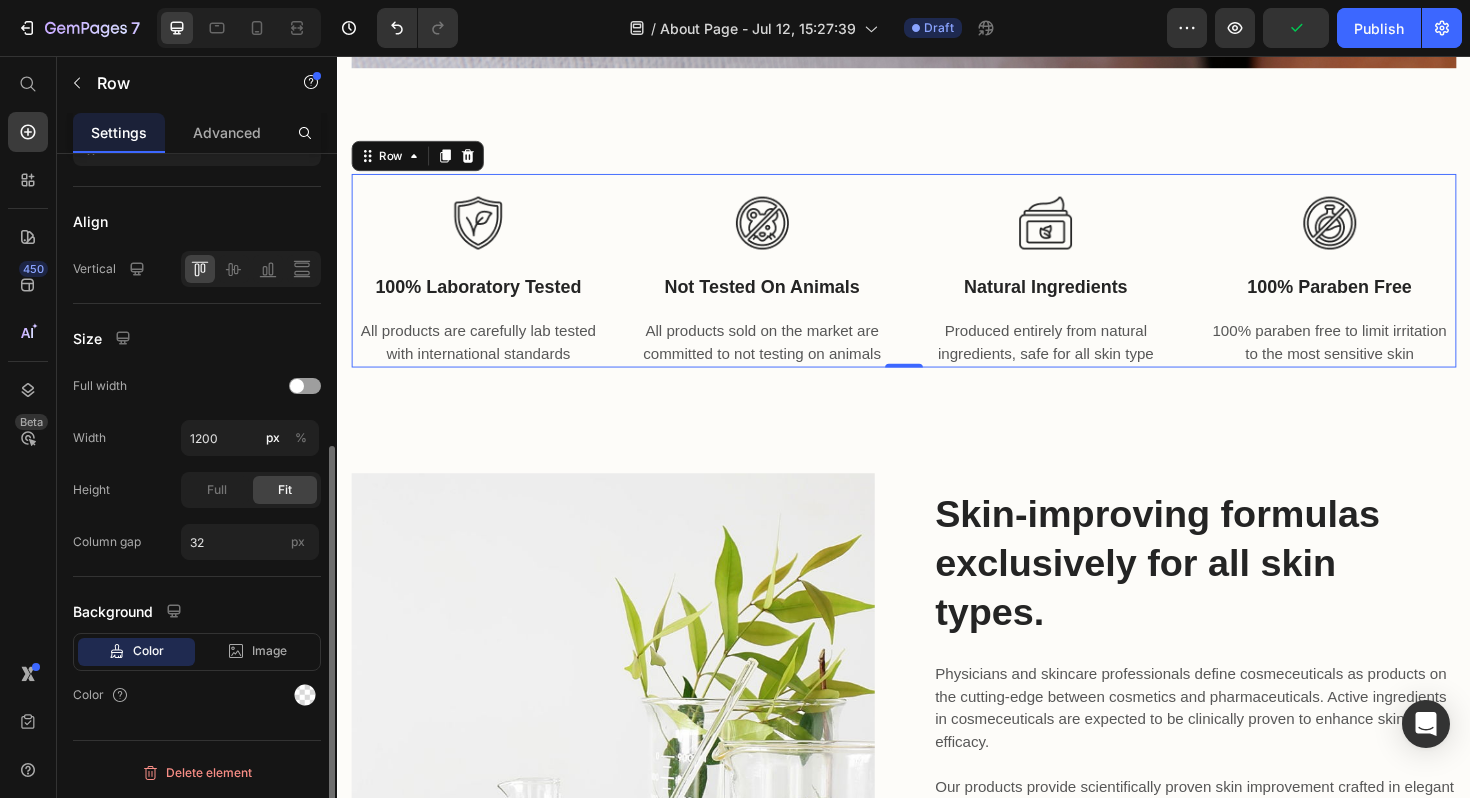 scroll, scrollTop: 0, scrollLeft: 0, axis: both 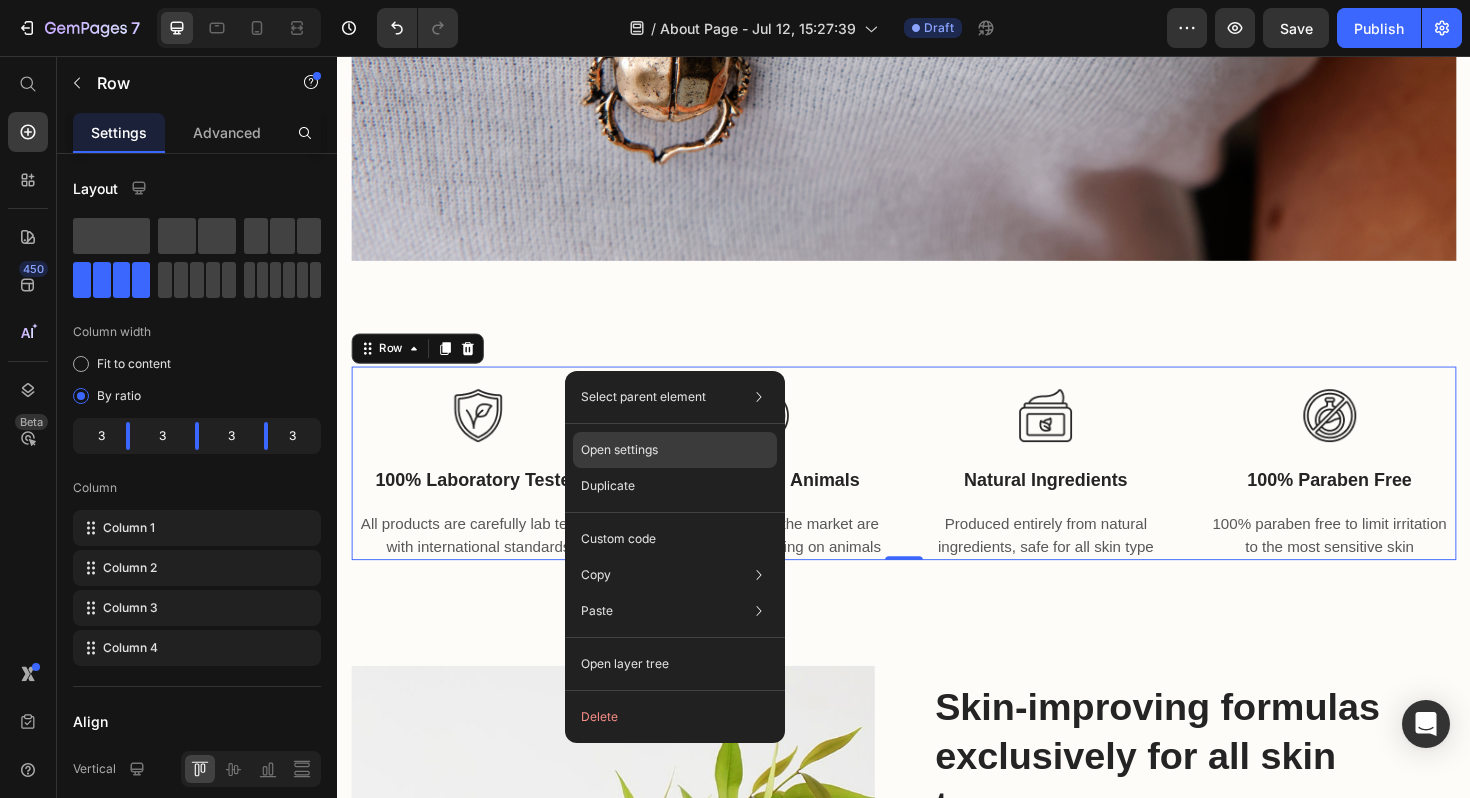 click on "Open settings" 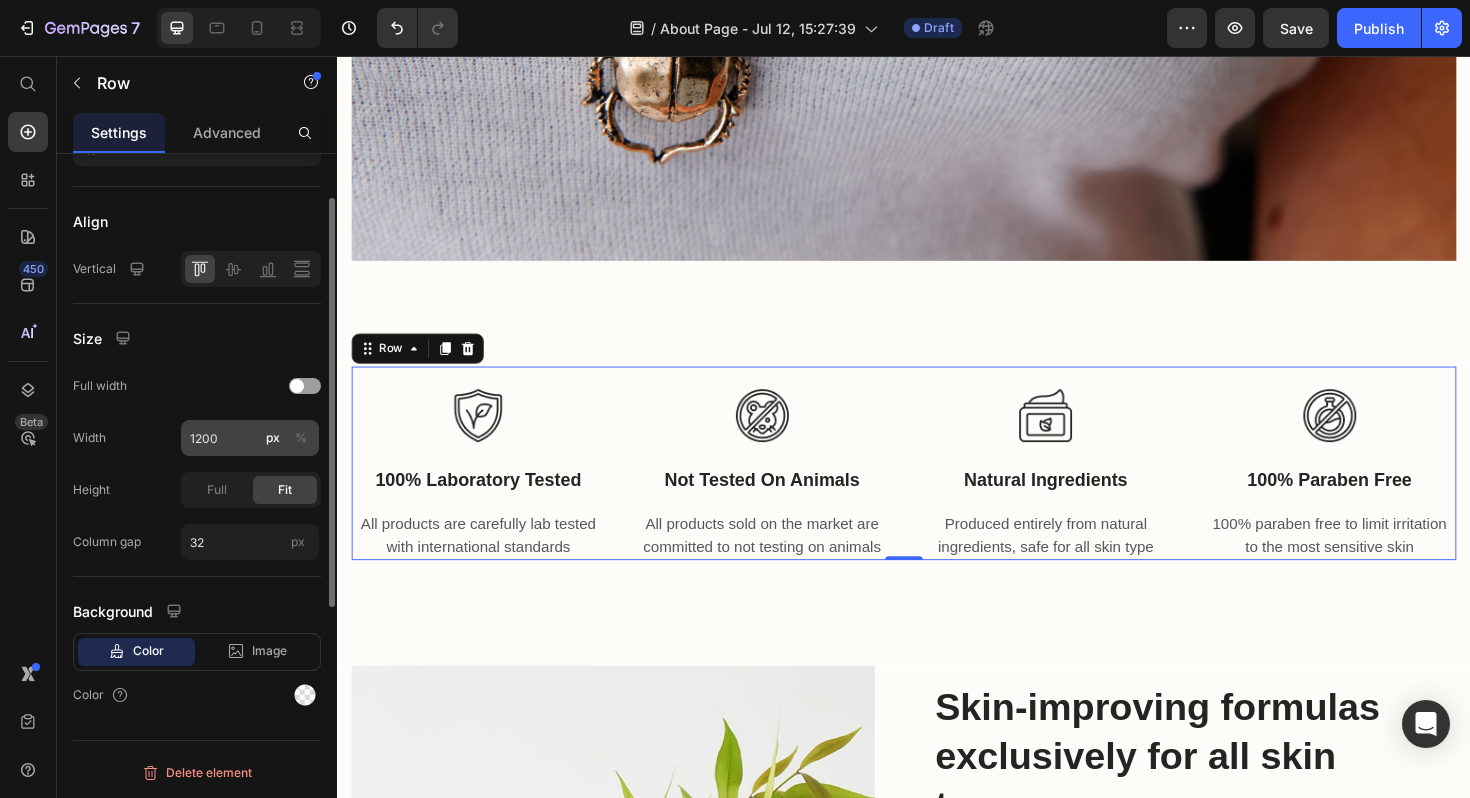 scroll, scrollTop: 0, scrollLeft: 0, axis: both 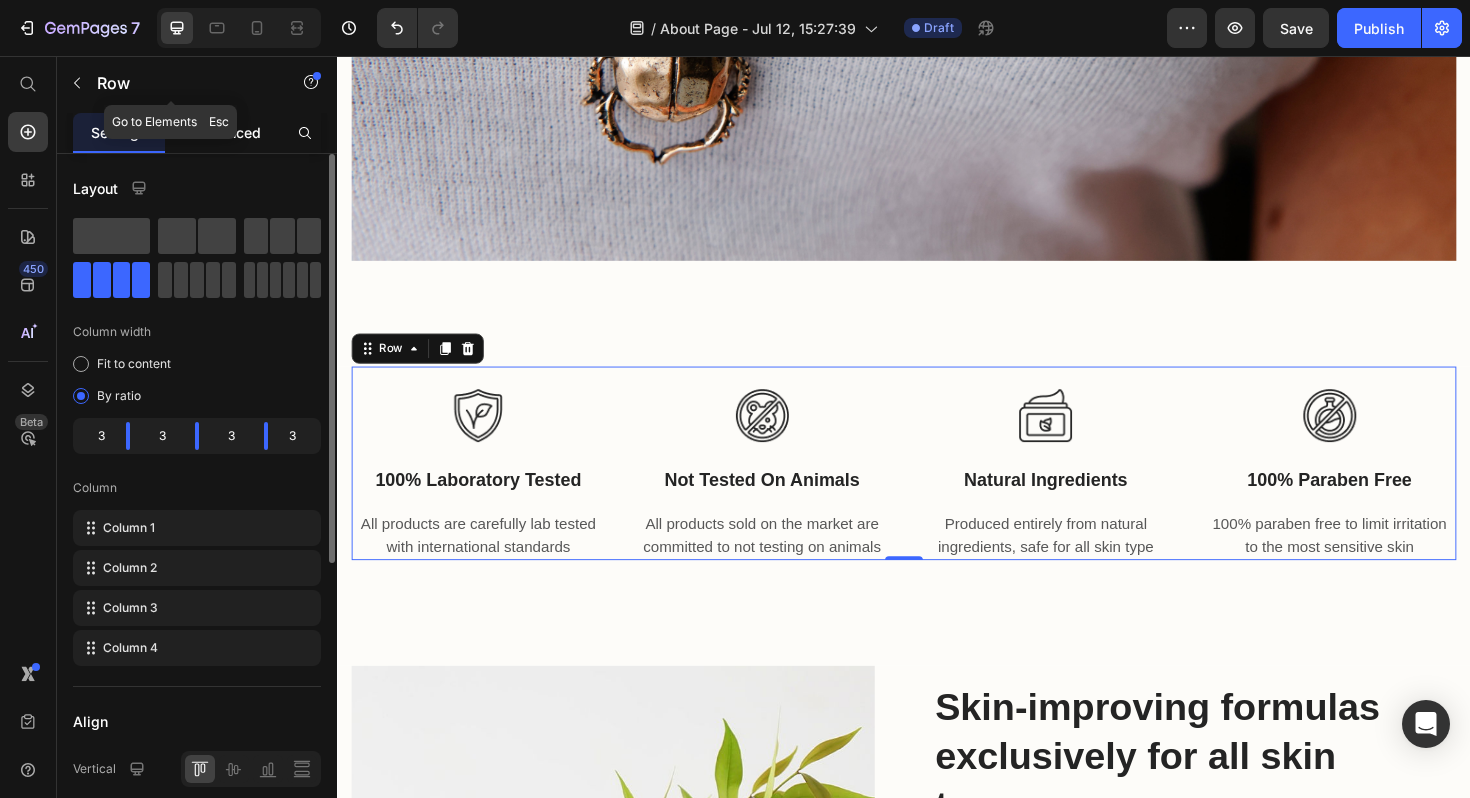 click on "Advanced" at bounding box center [227, 132] 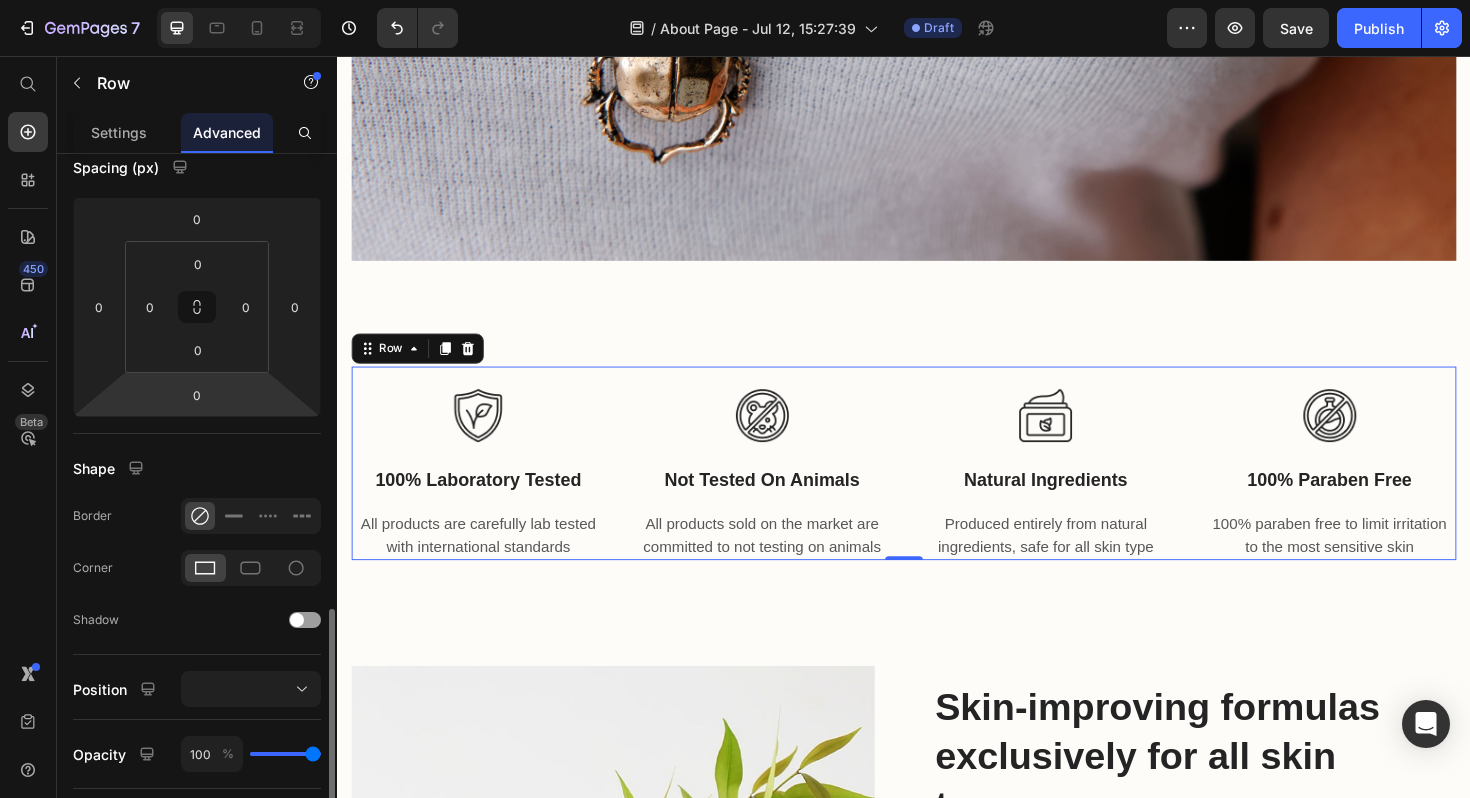 scroll, scrollTop: 568, scrollLeft: 0, axis: vertical 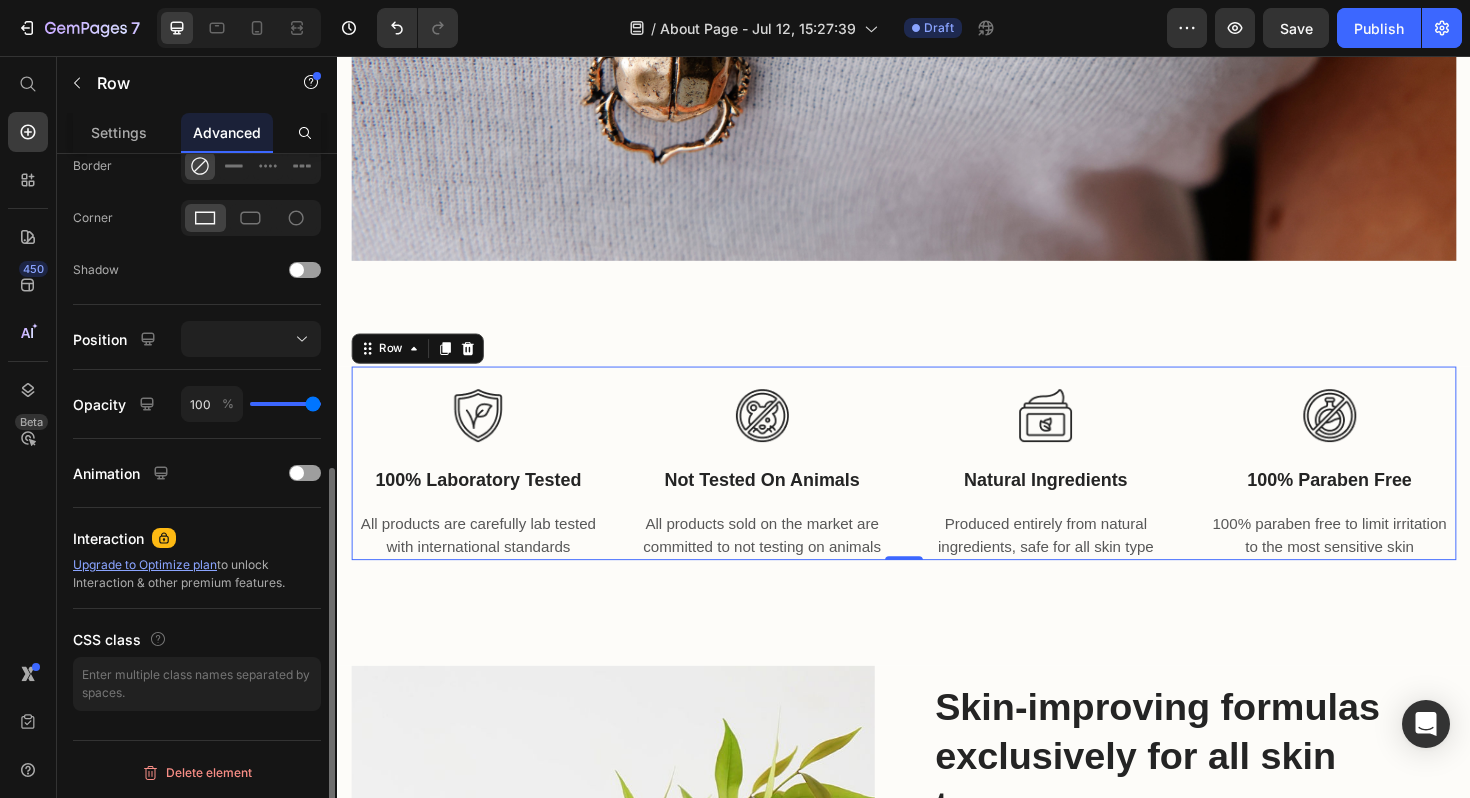 type on "94" 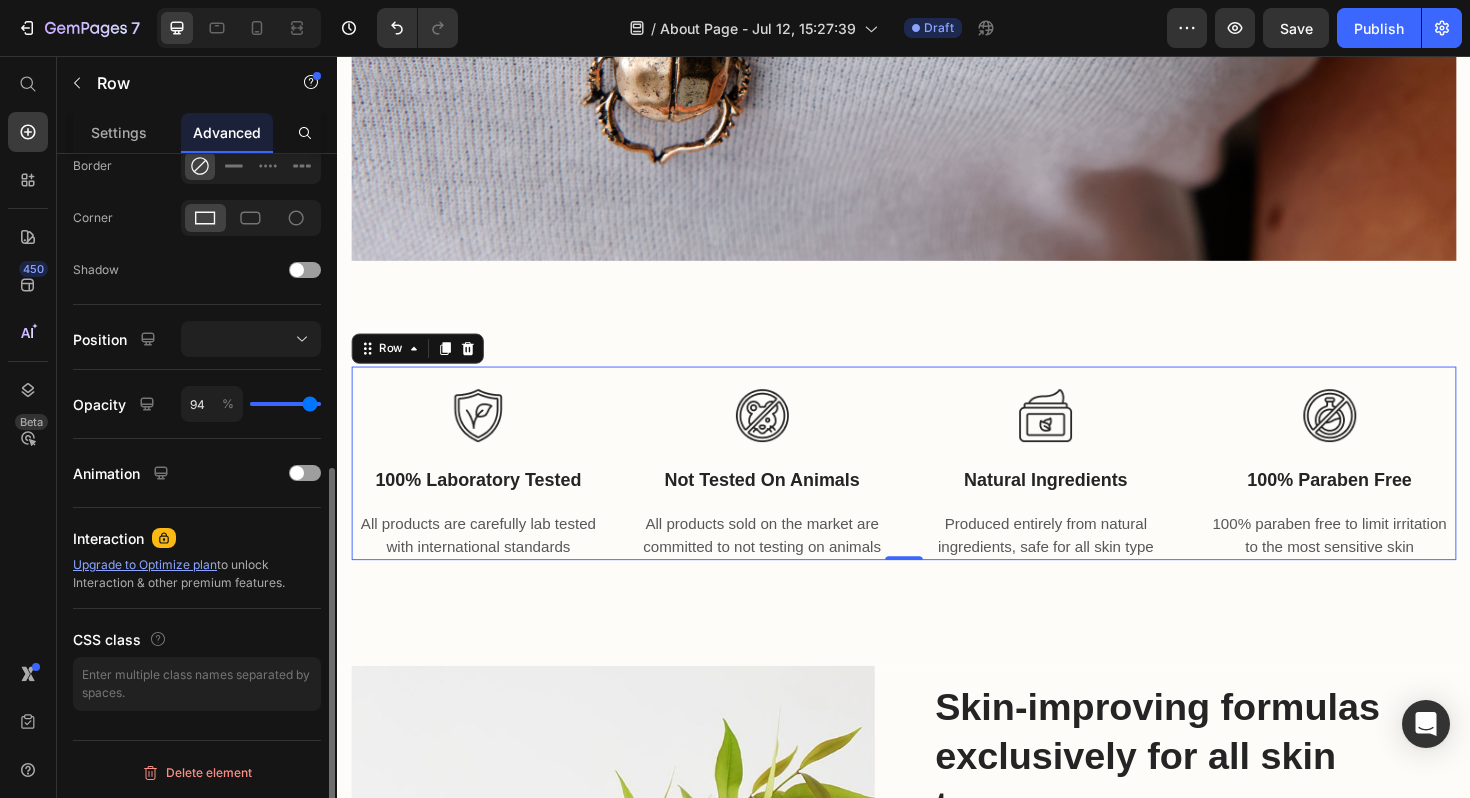 type on "93" 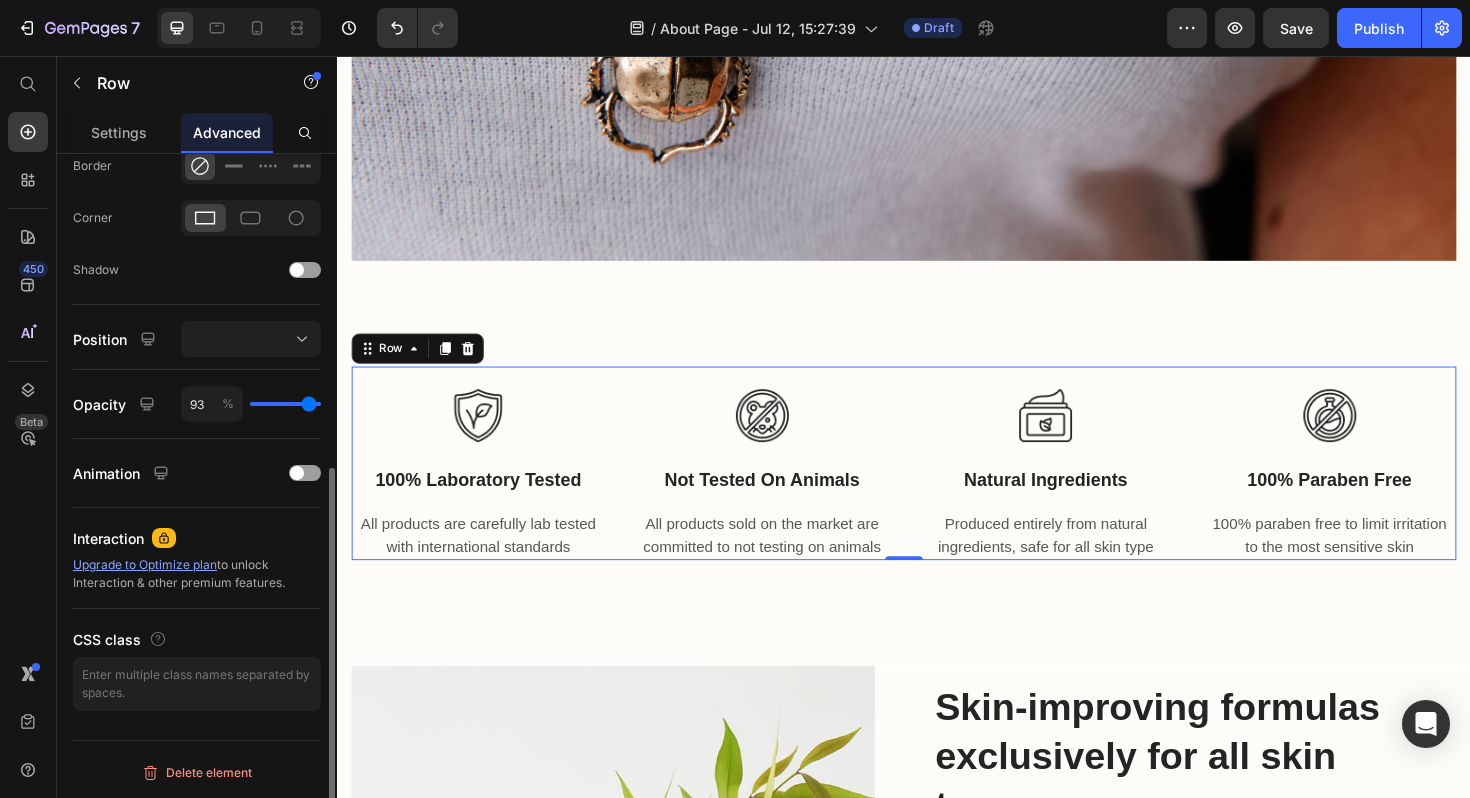 type on "90" 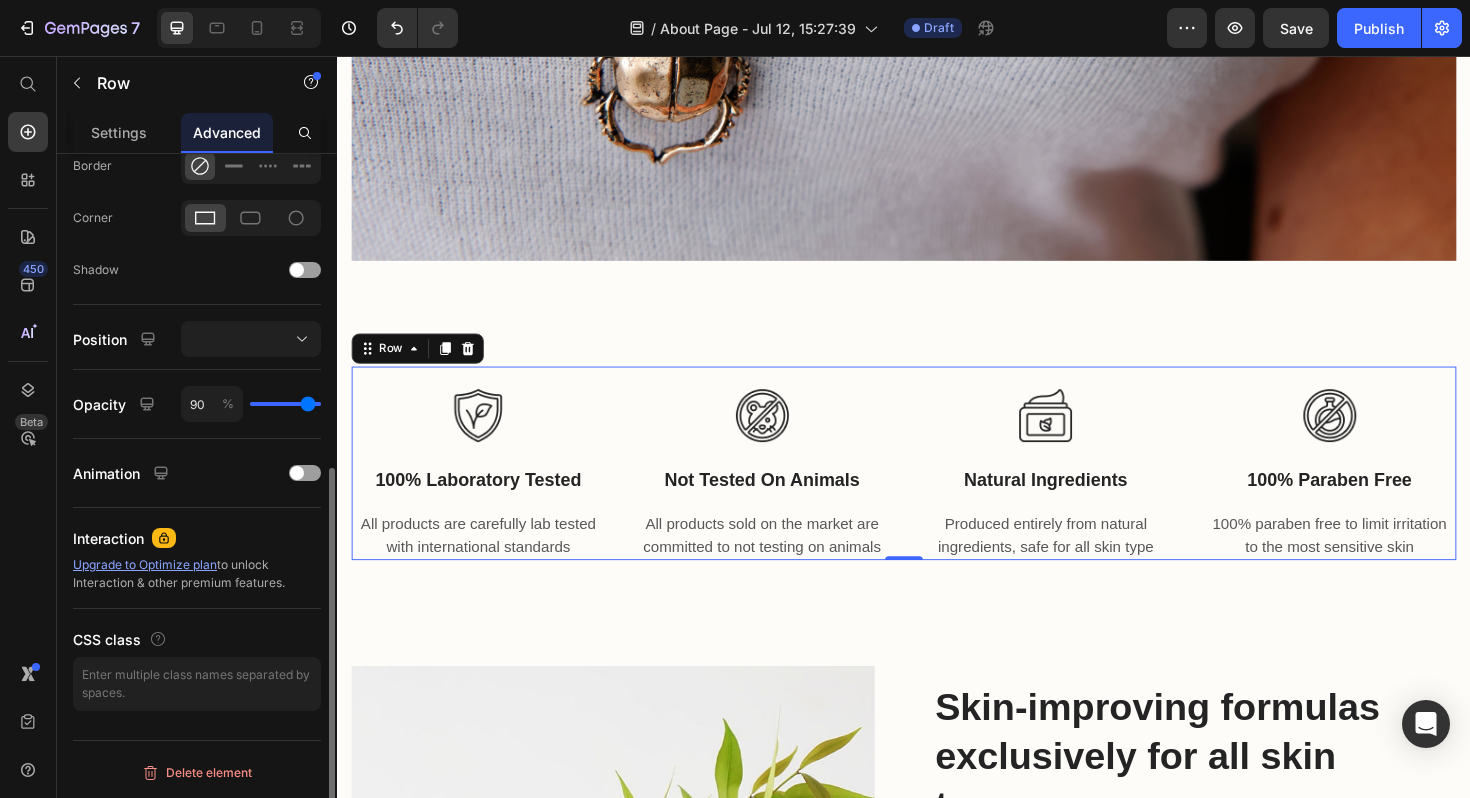 type on "86" 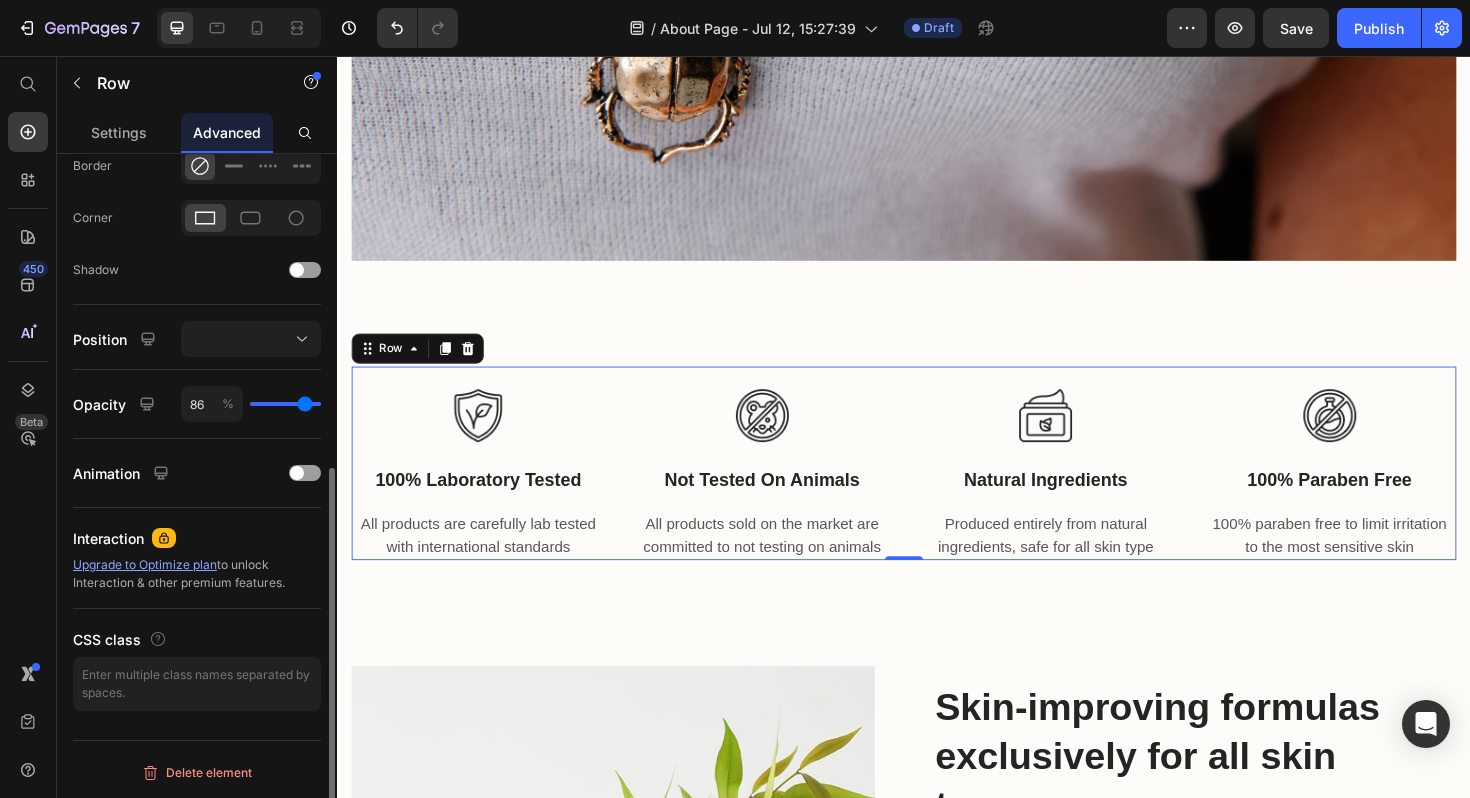 type on "69" 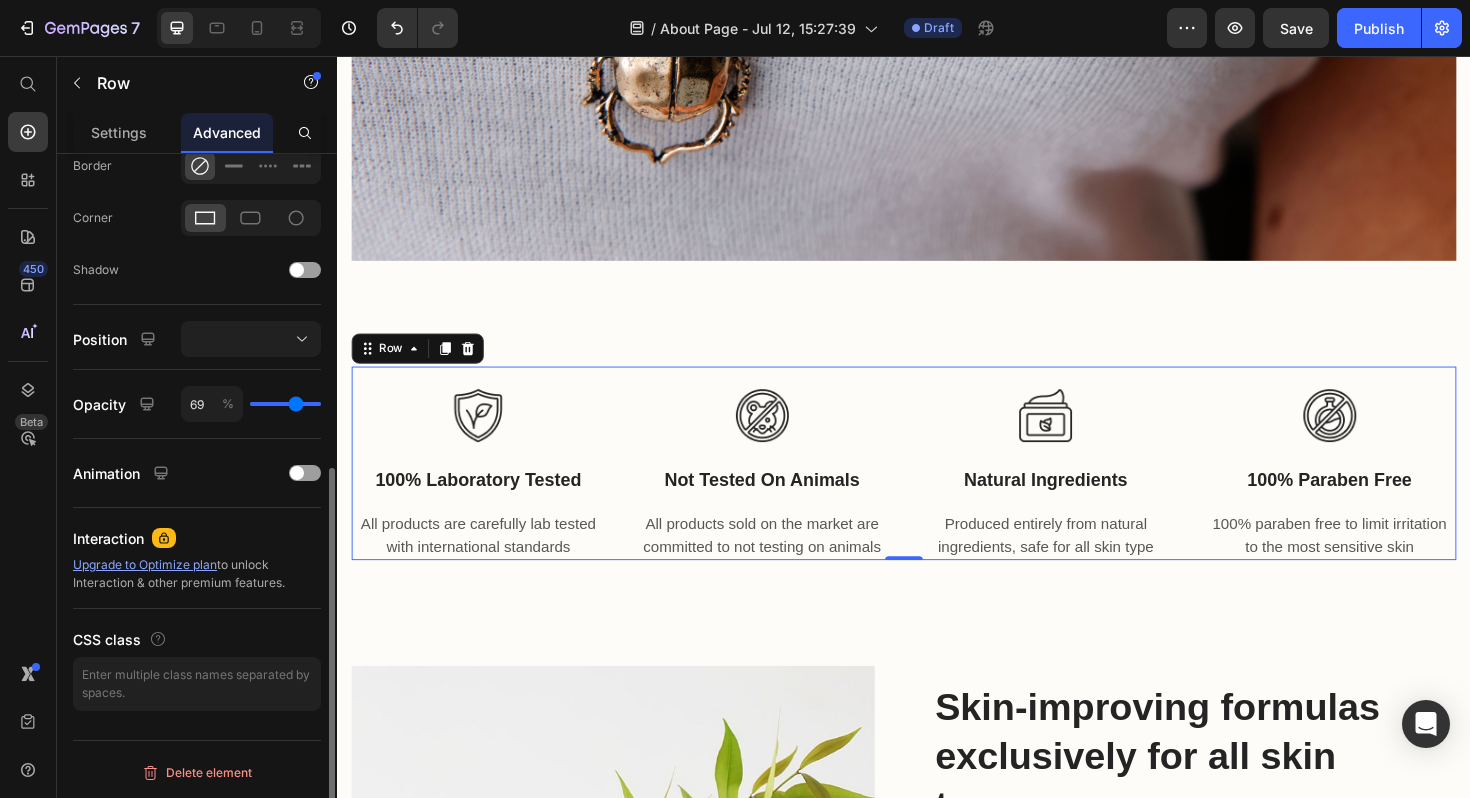 type on "23" 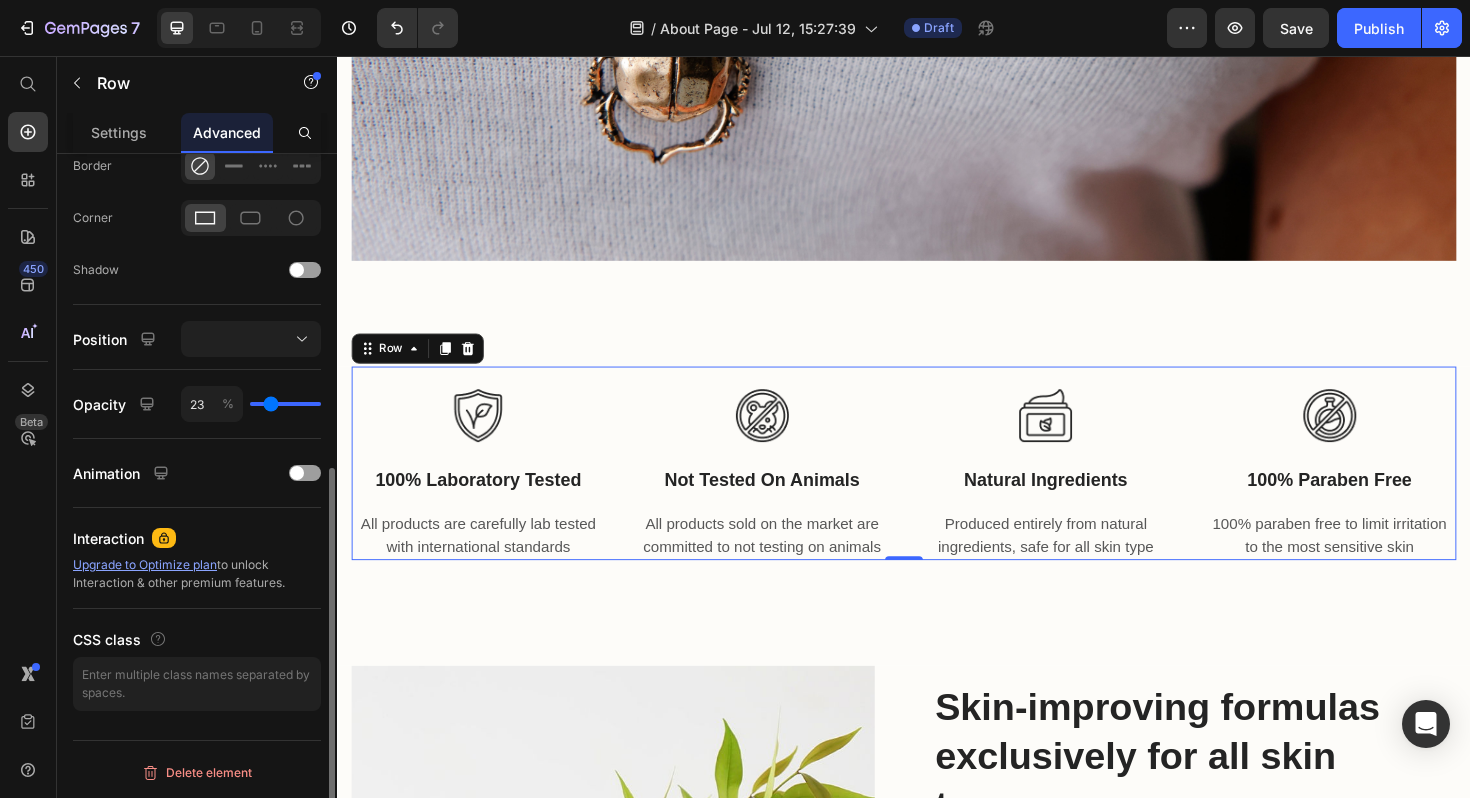type on "0" 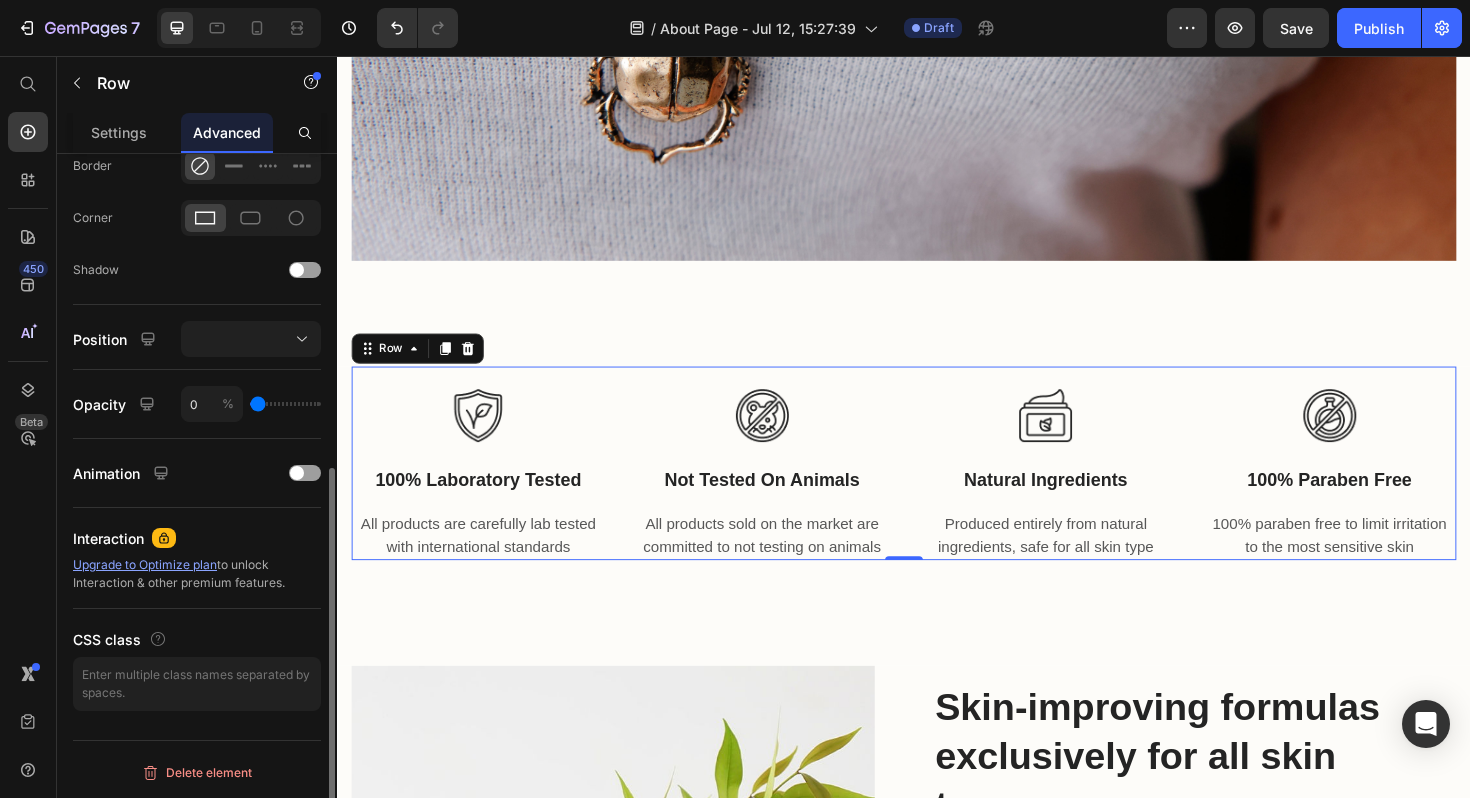drag, startPoint x: 307, startPoint y: 404, endPoint x: 69, endPoint y: 379, distance: 239.30942 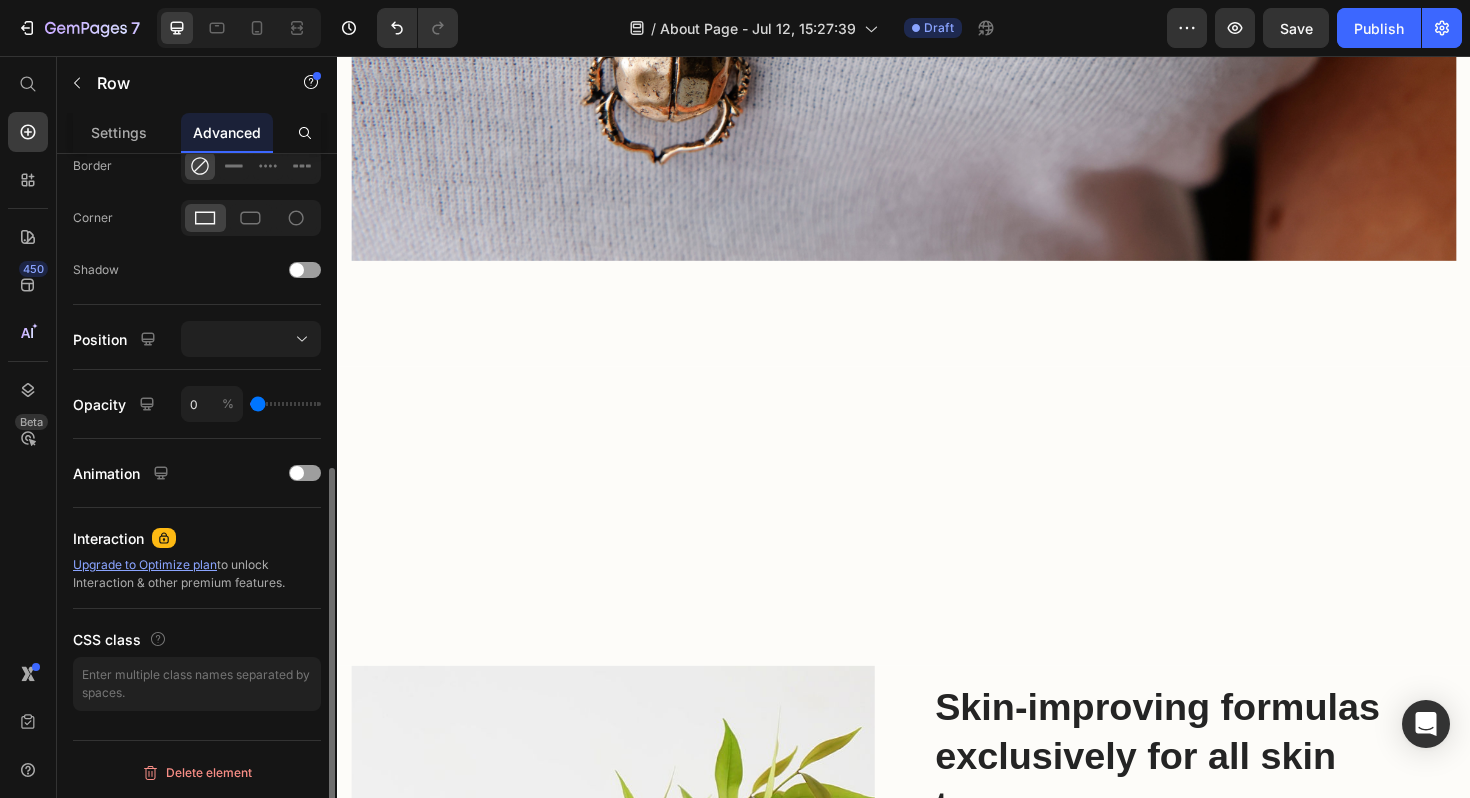 type on "1" 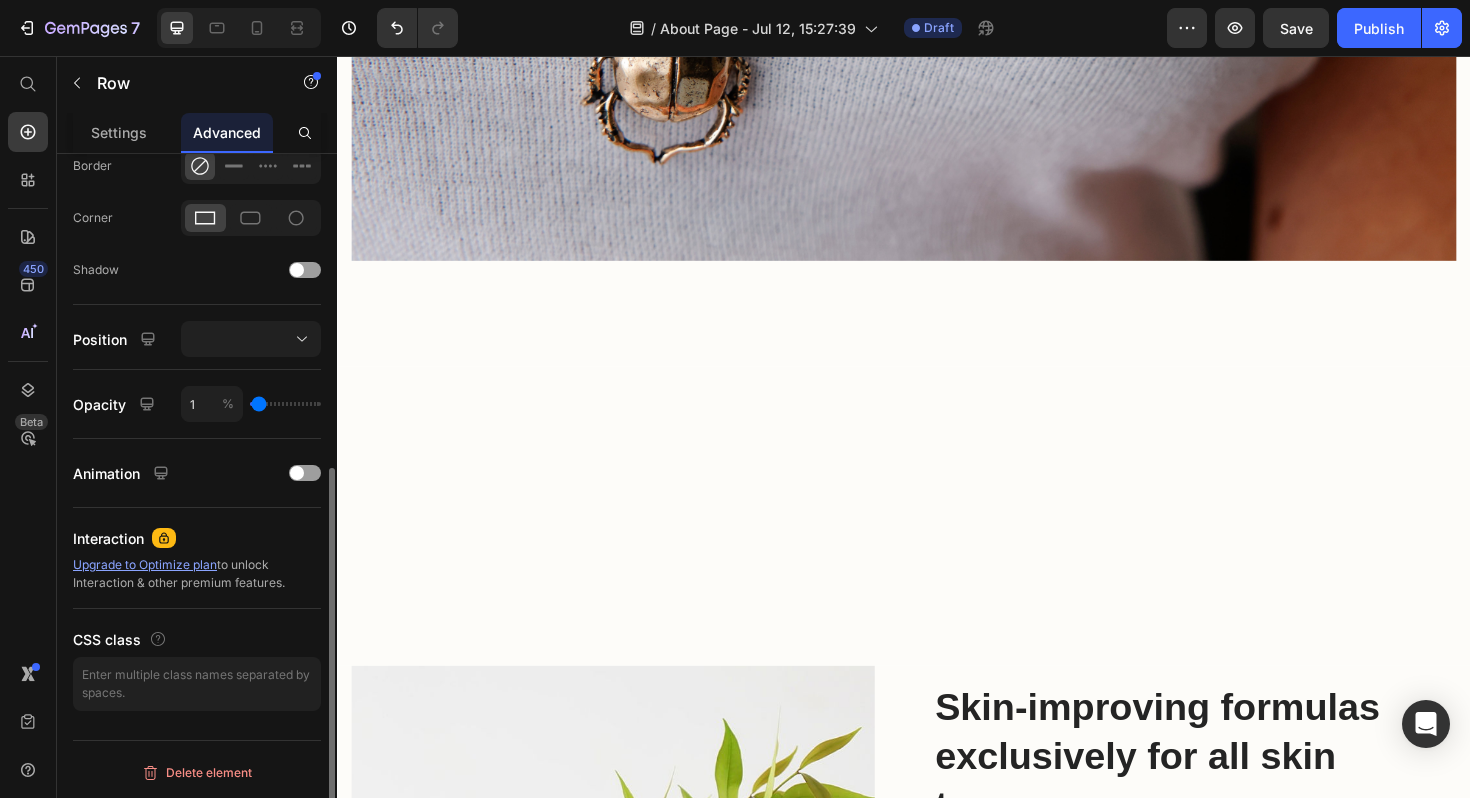 type on "6" 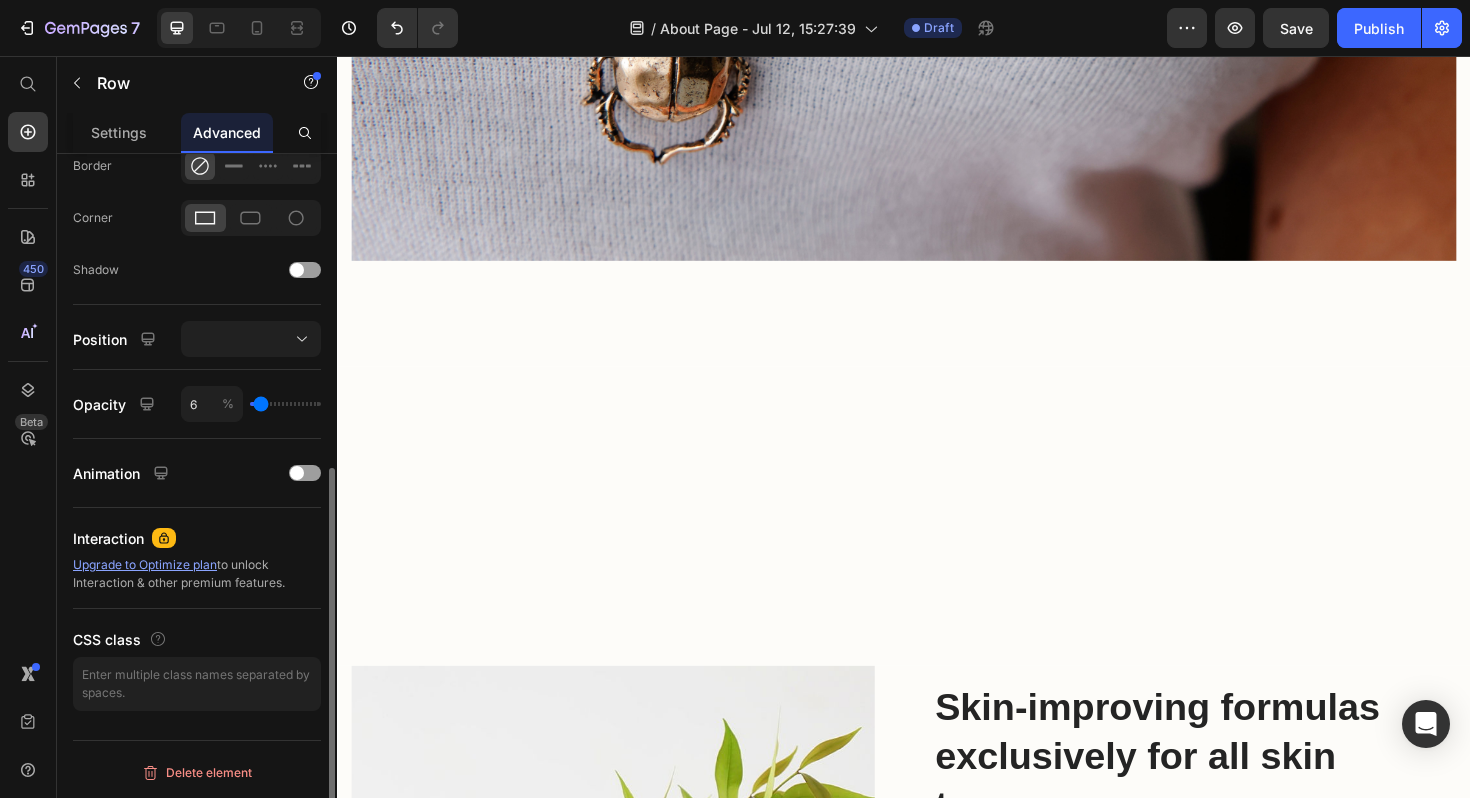type on "14" 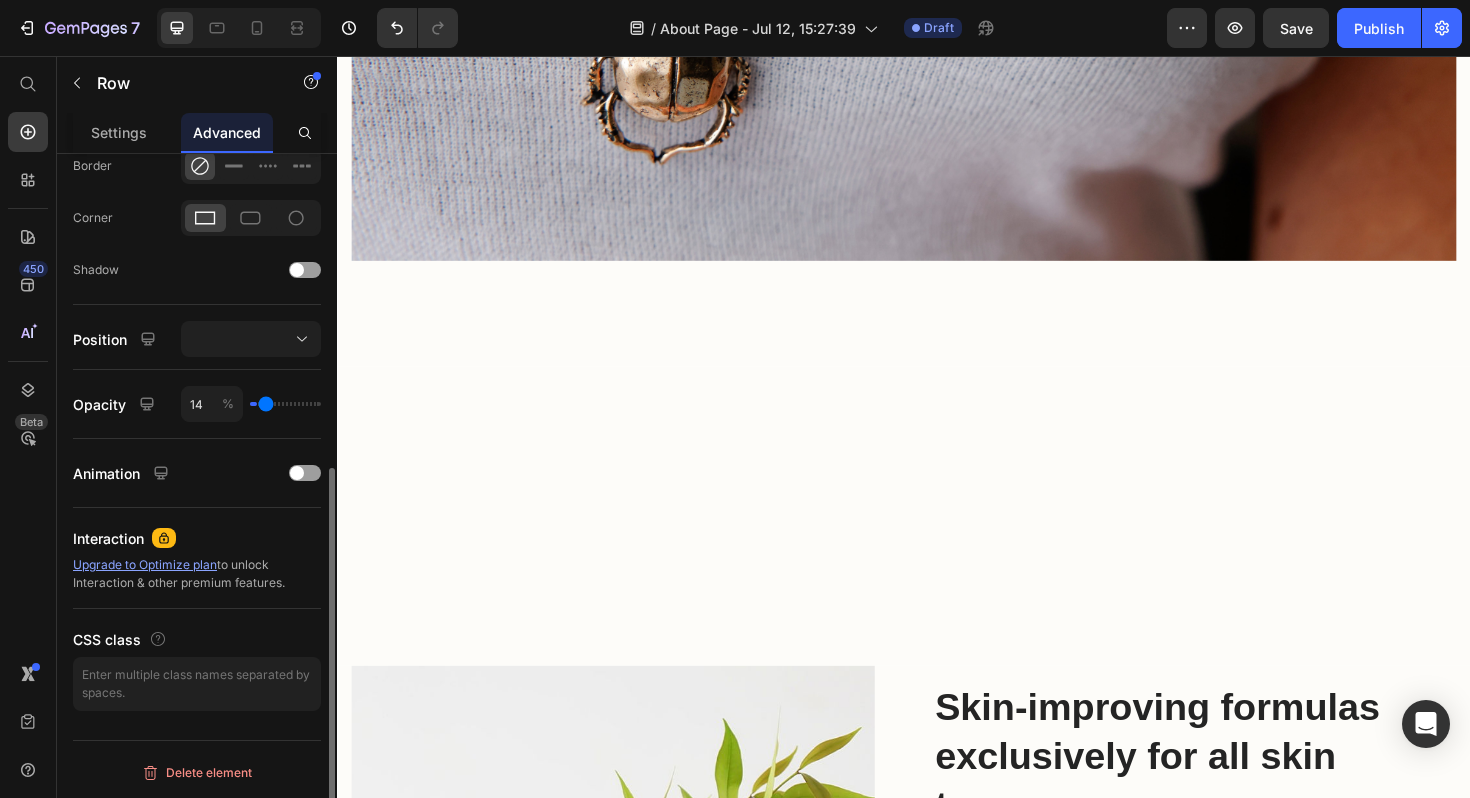 type on "20" 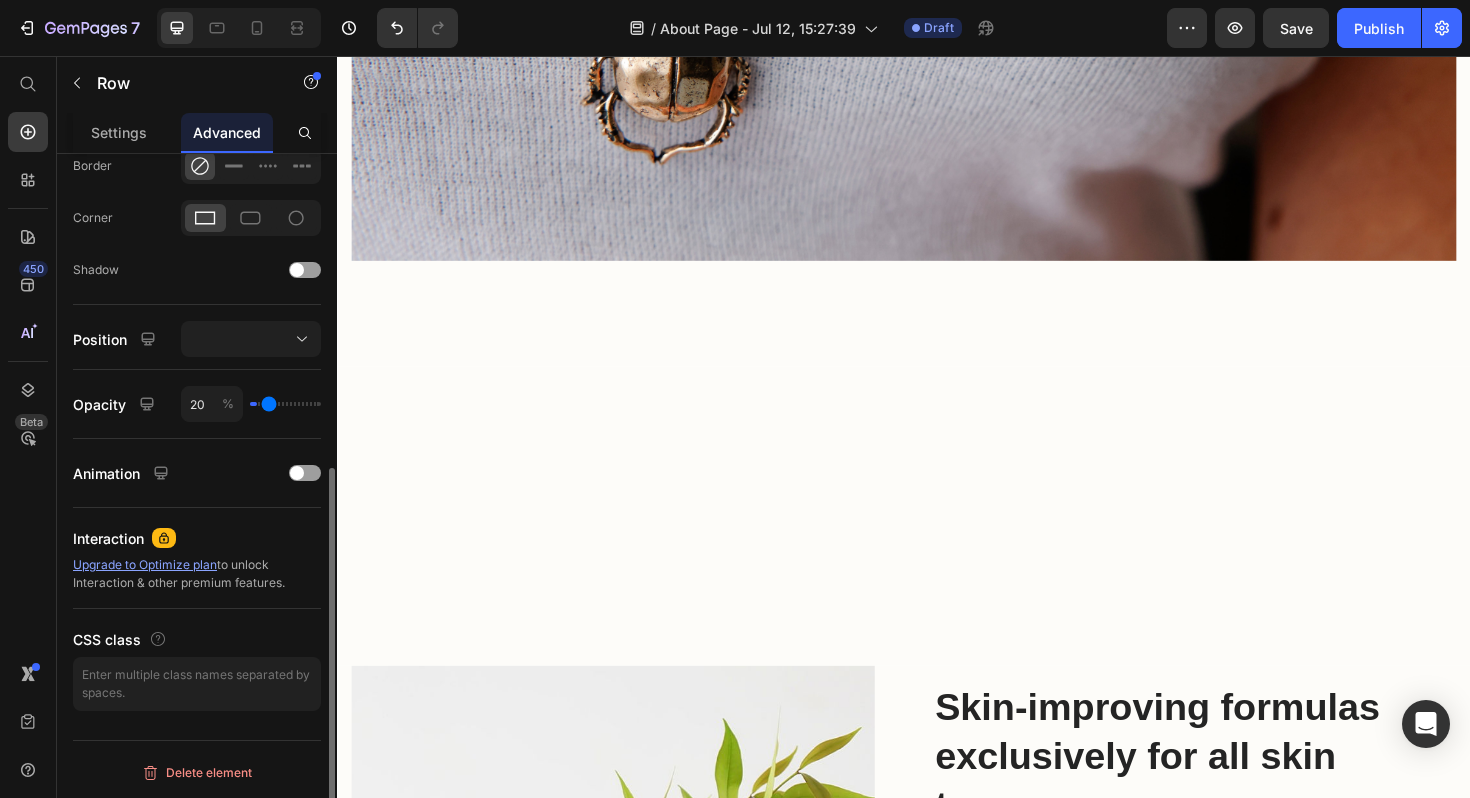 type on "22" 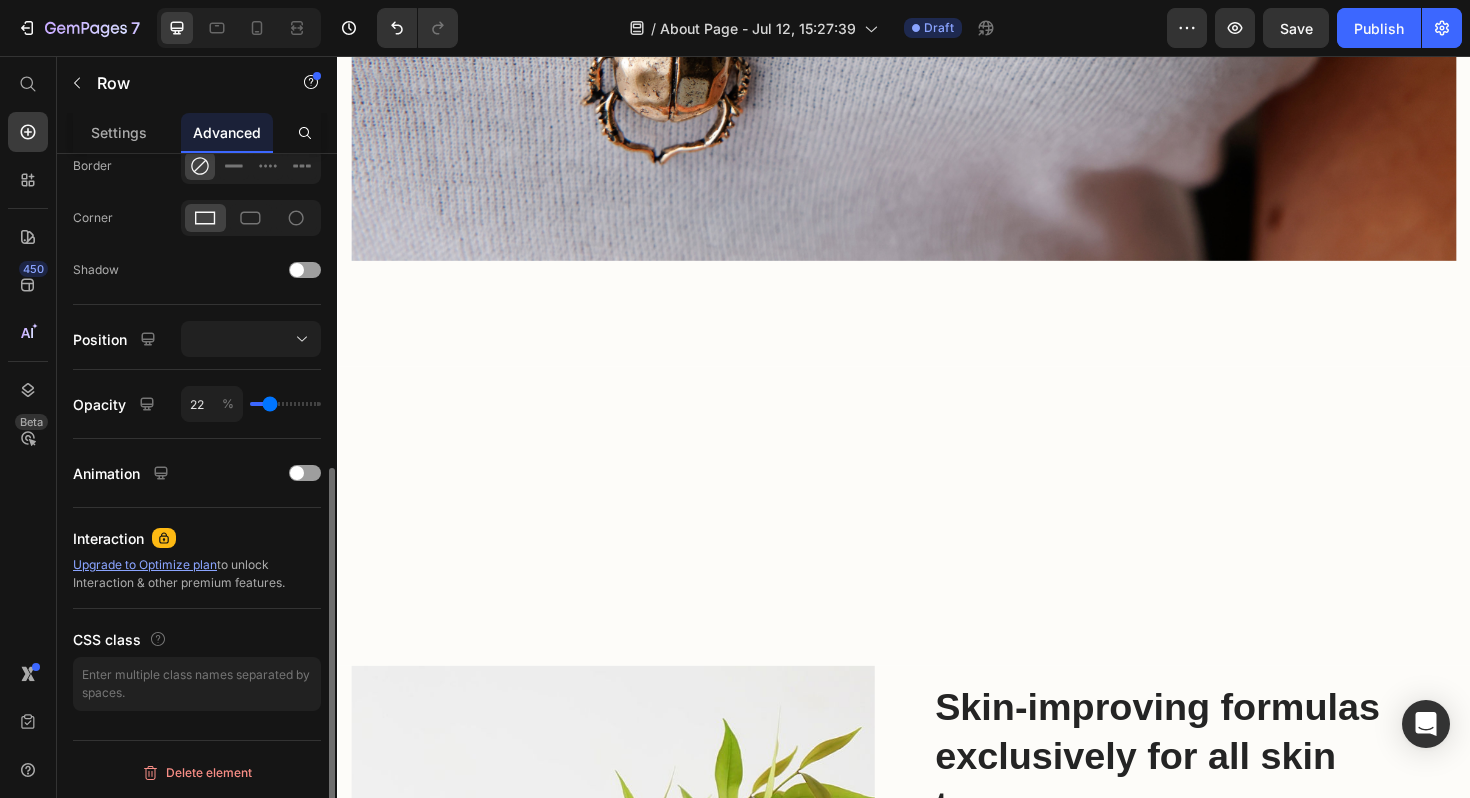 type on "23" 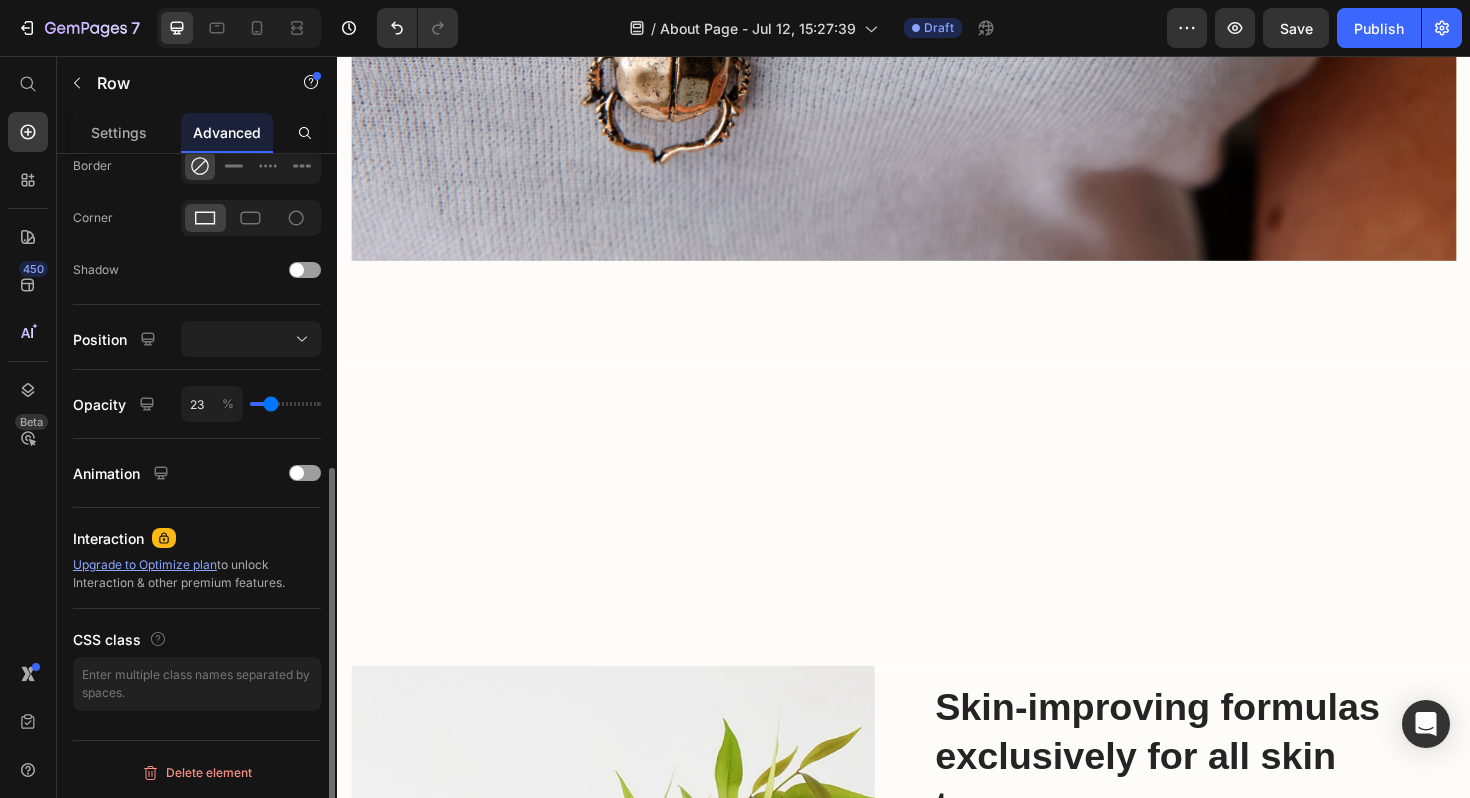 type on "24" 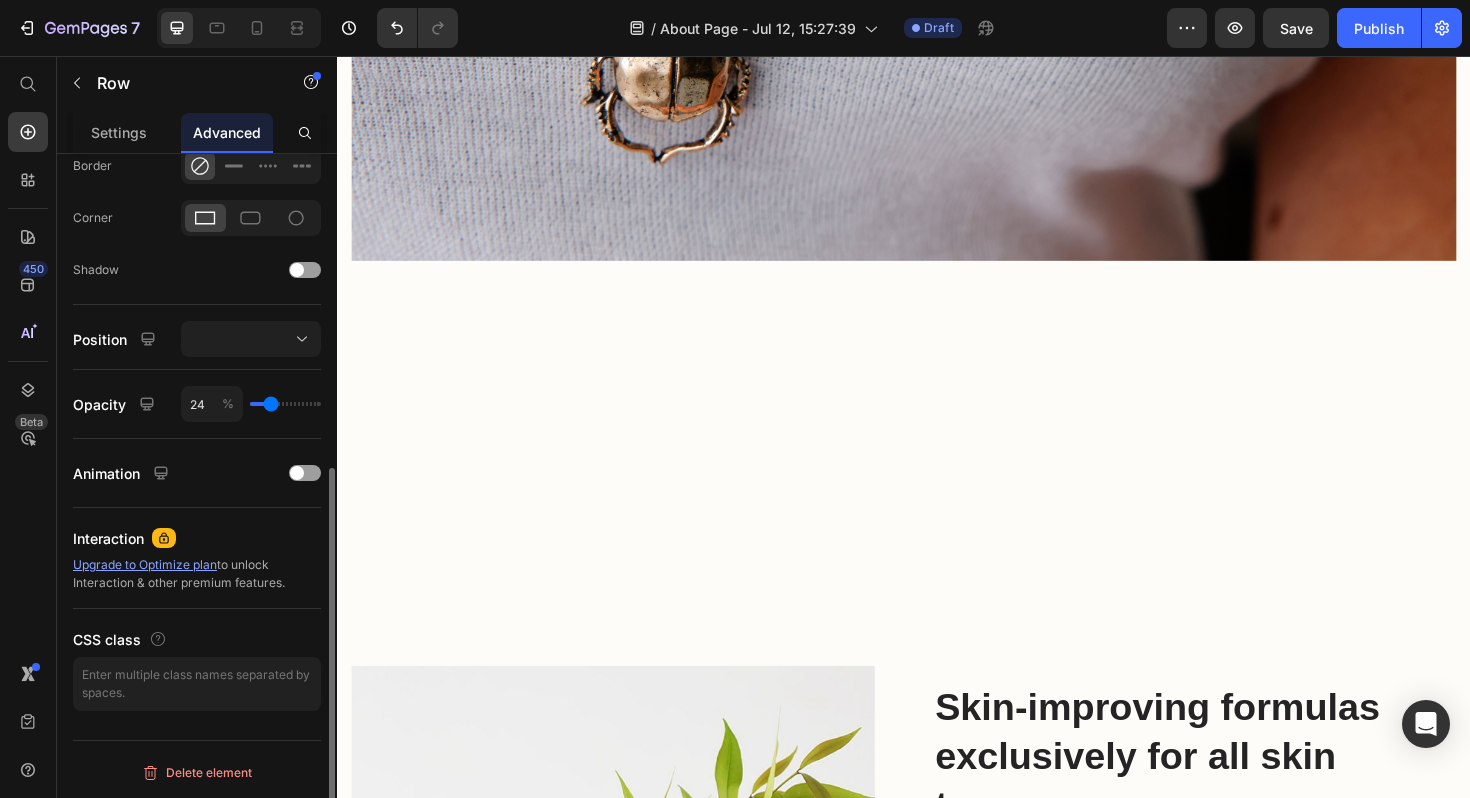 type on "25" 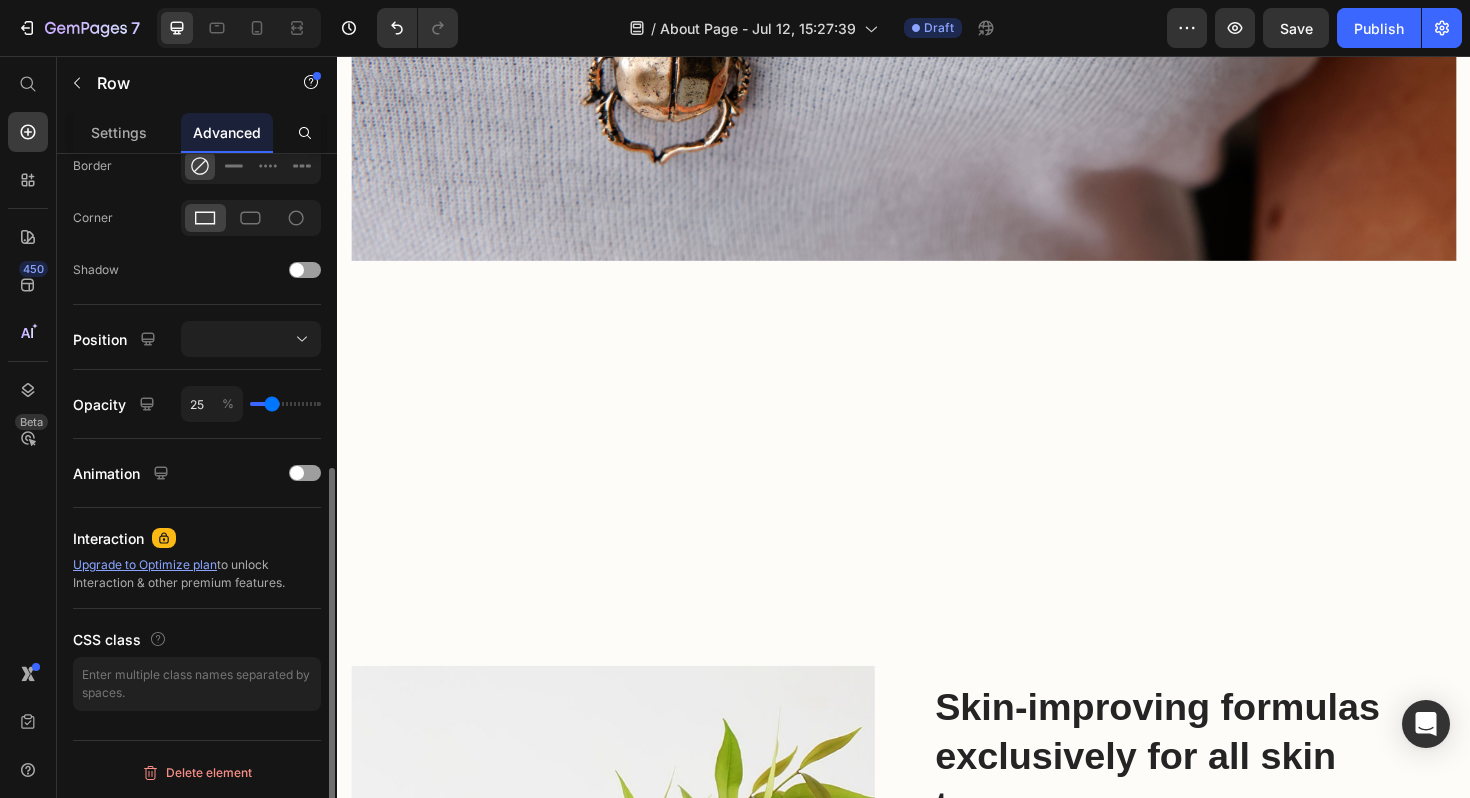 type on "73" 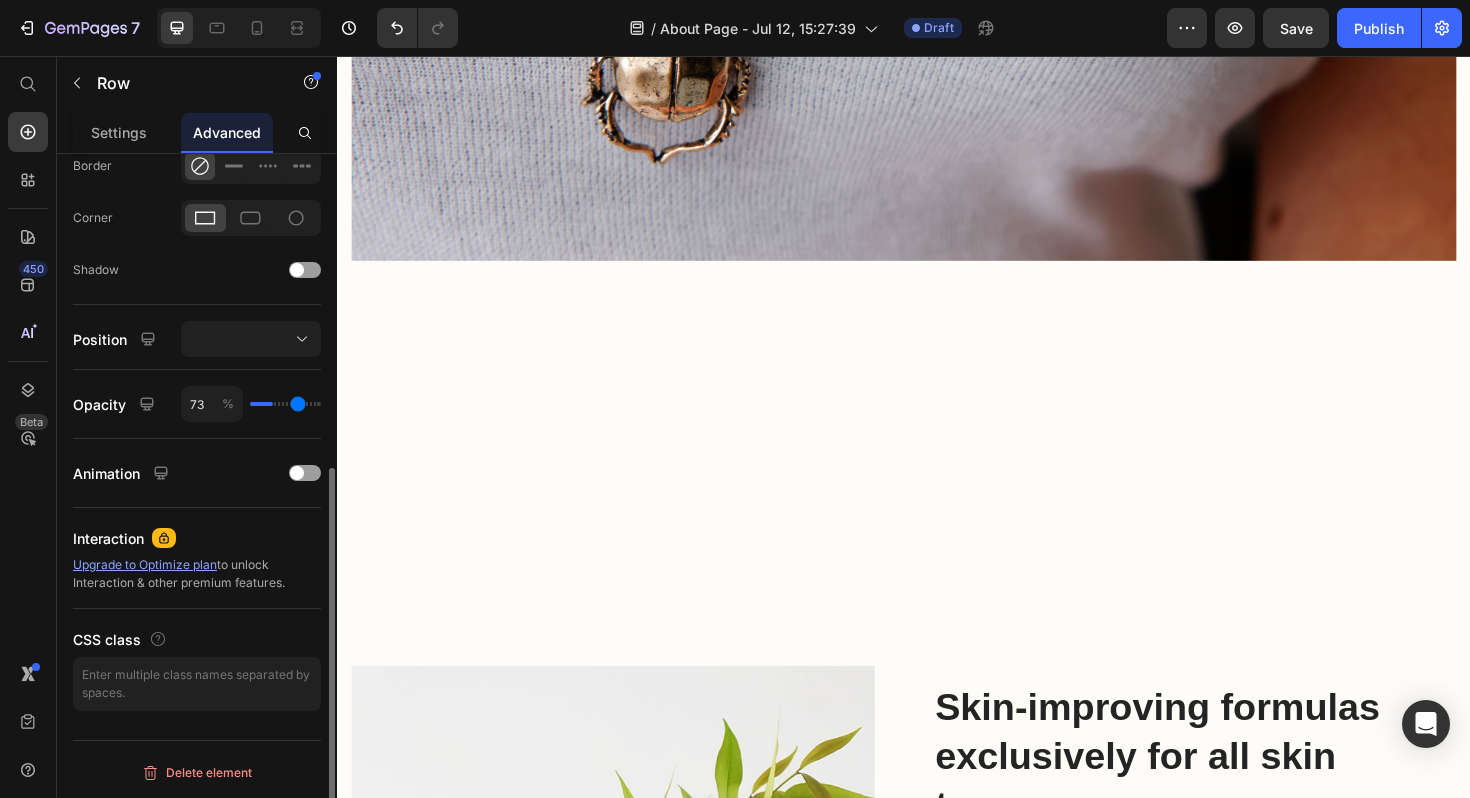 type on "100" 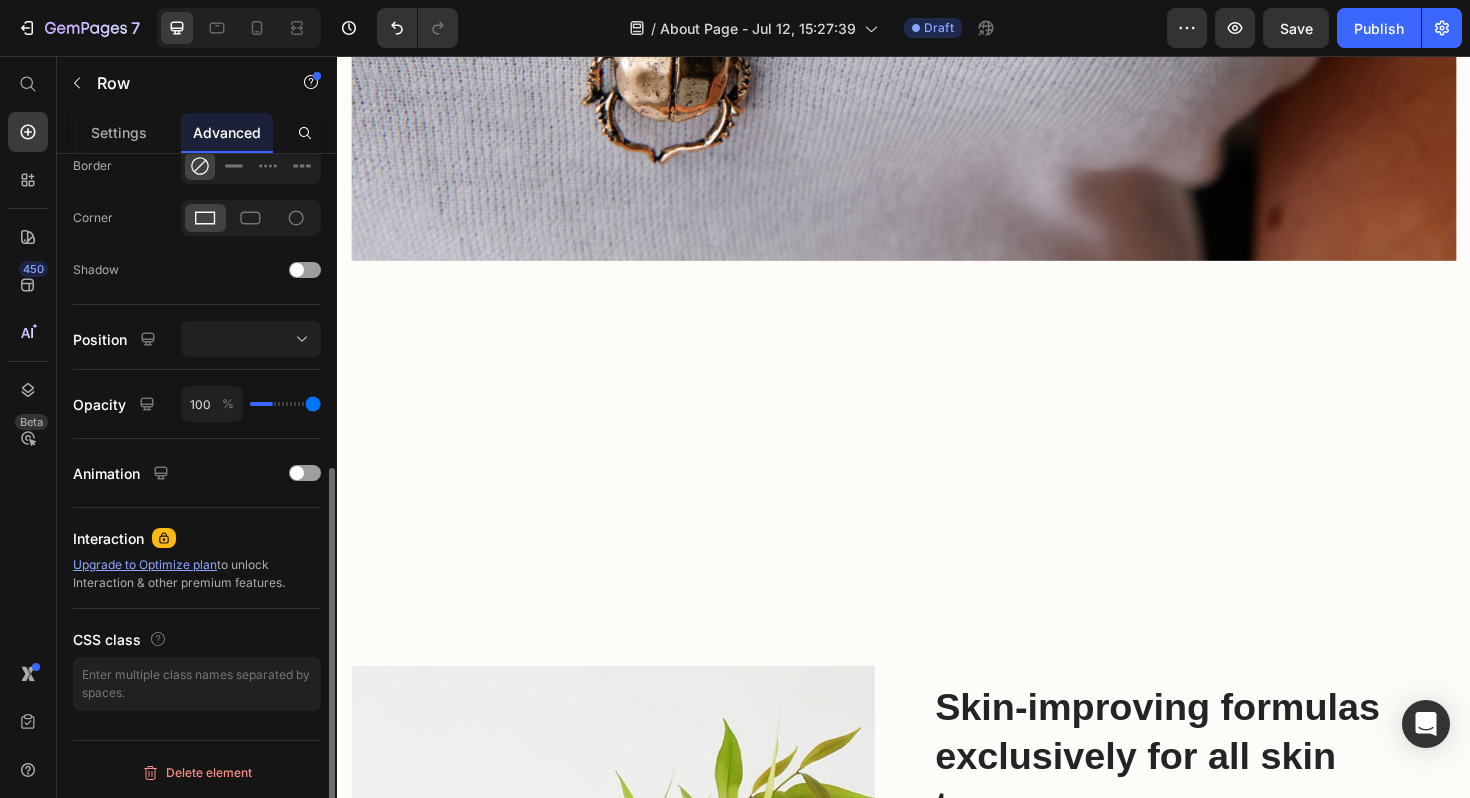 drag, startPoint x: 255, startPoint y: 404, endPoint x: 581, endPoint y: 529, distance: 349.14325 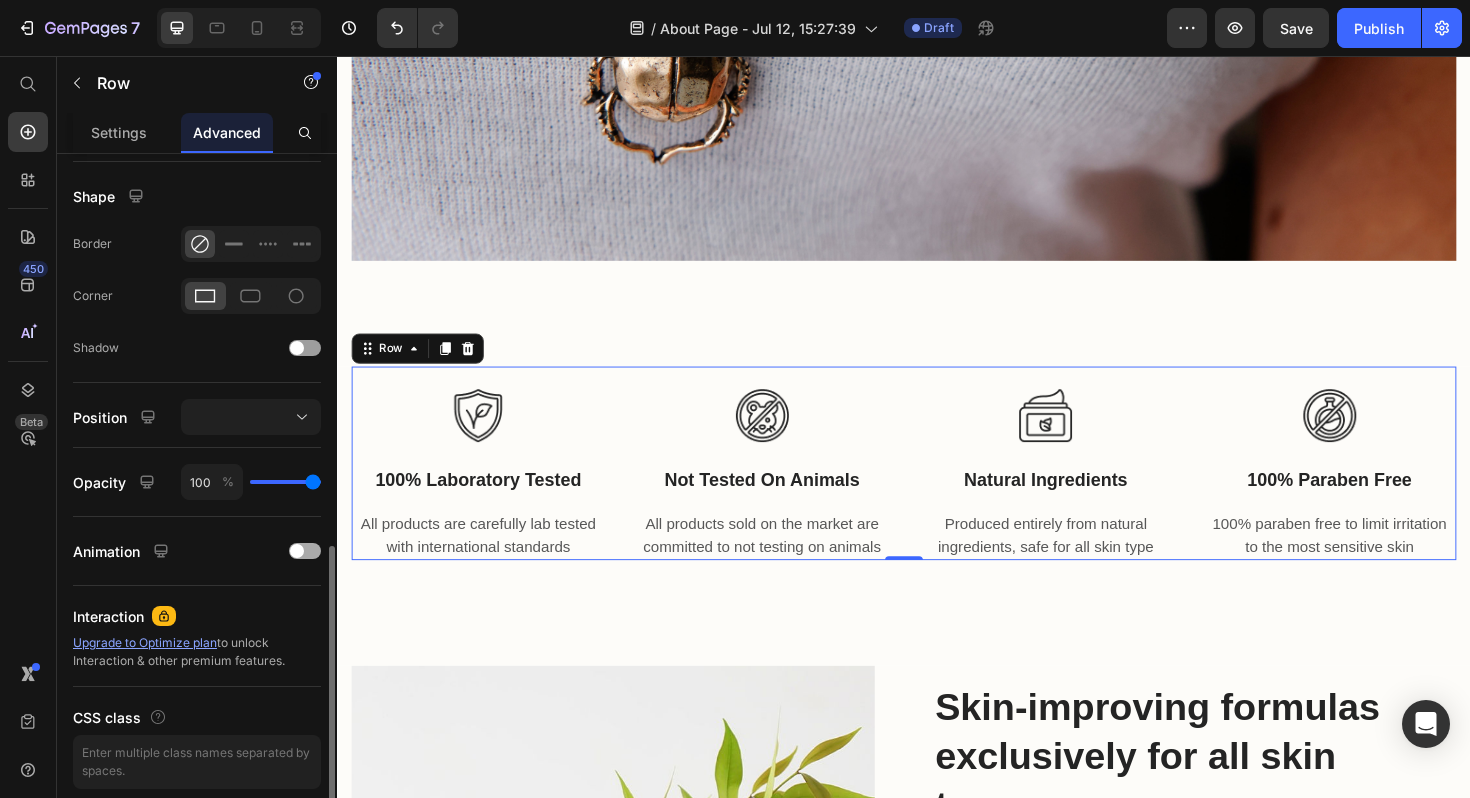 scroll, scrollTop: 568, scrollLeft: 0, axis: vertical 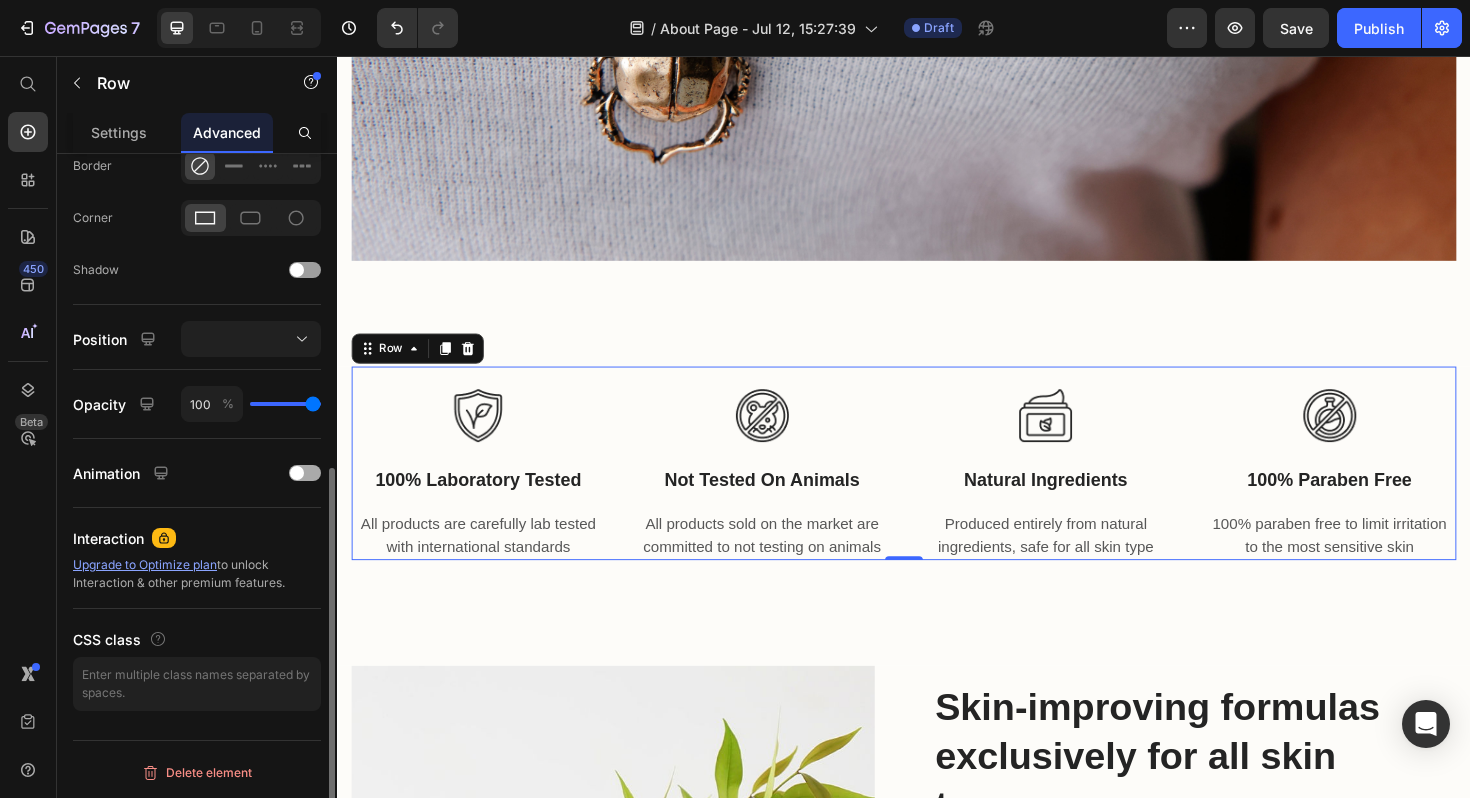 click at bounding box center (297, 473) 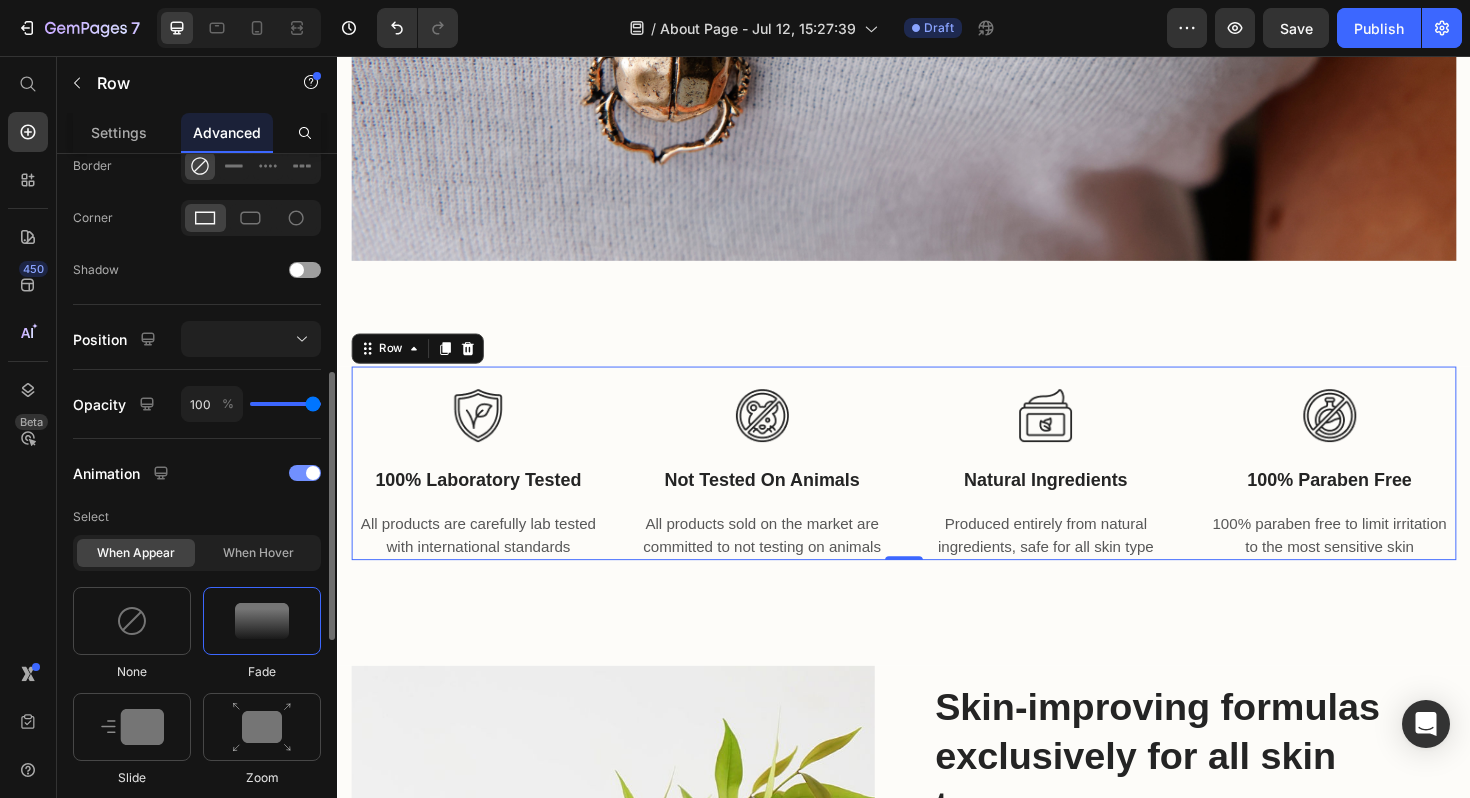 click at bounding box center [305, 473] 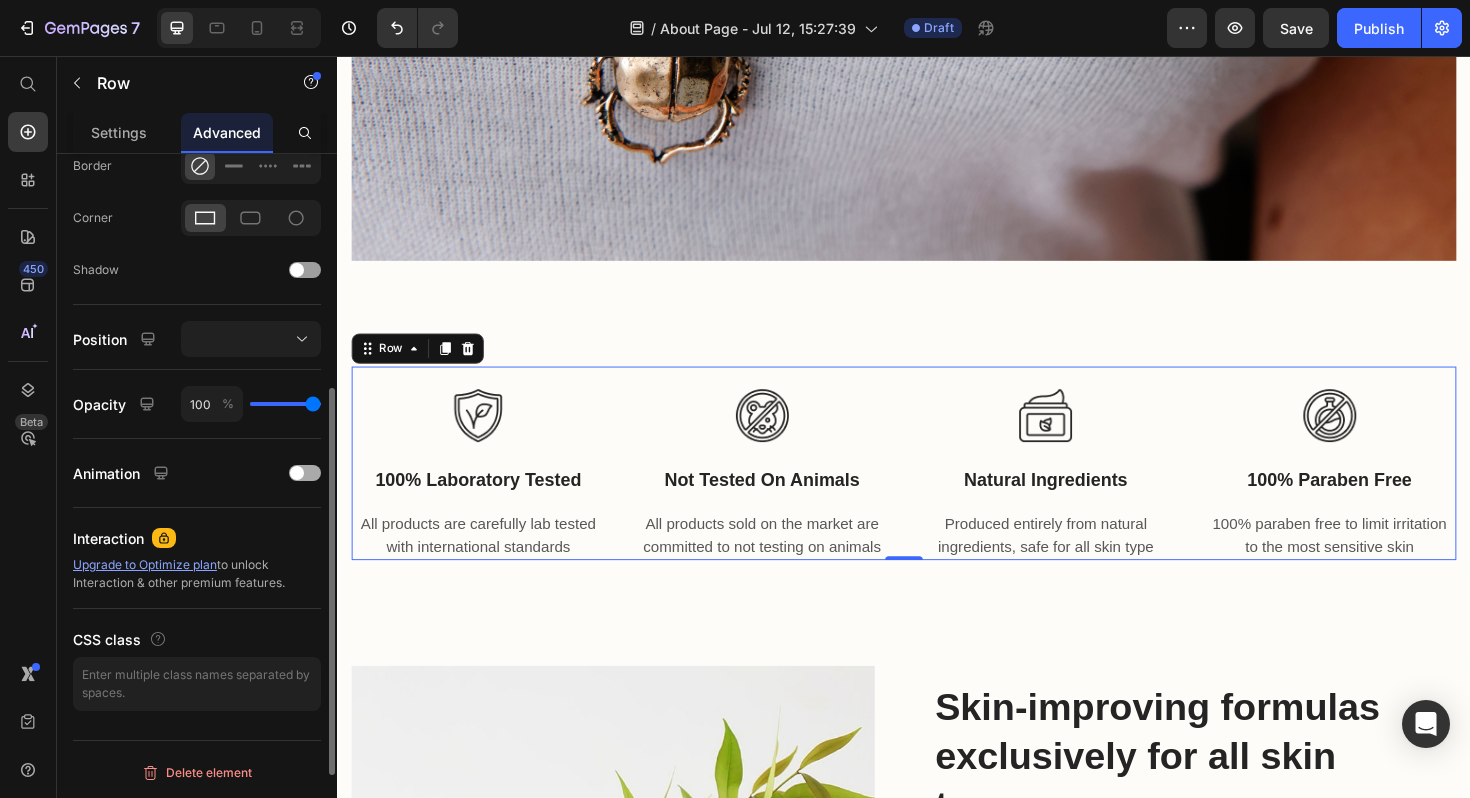 scroll, scrollTop: 0, scrollLeft: 0, axis: both 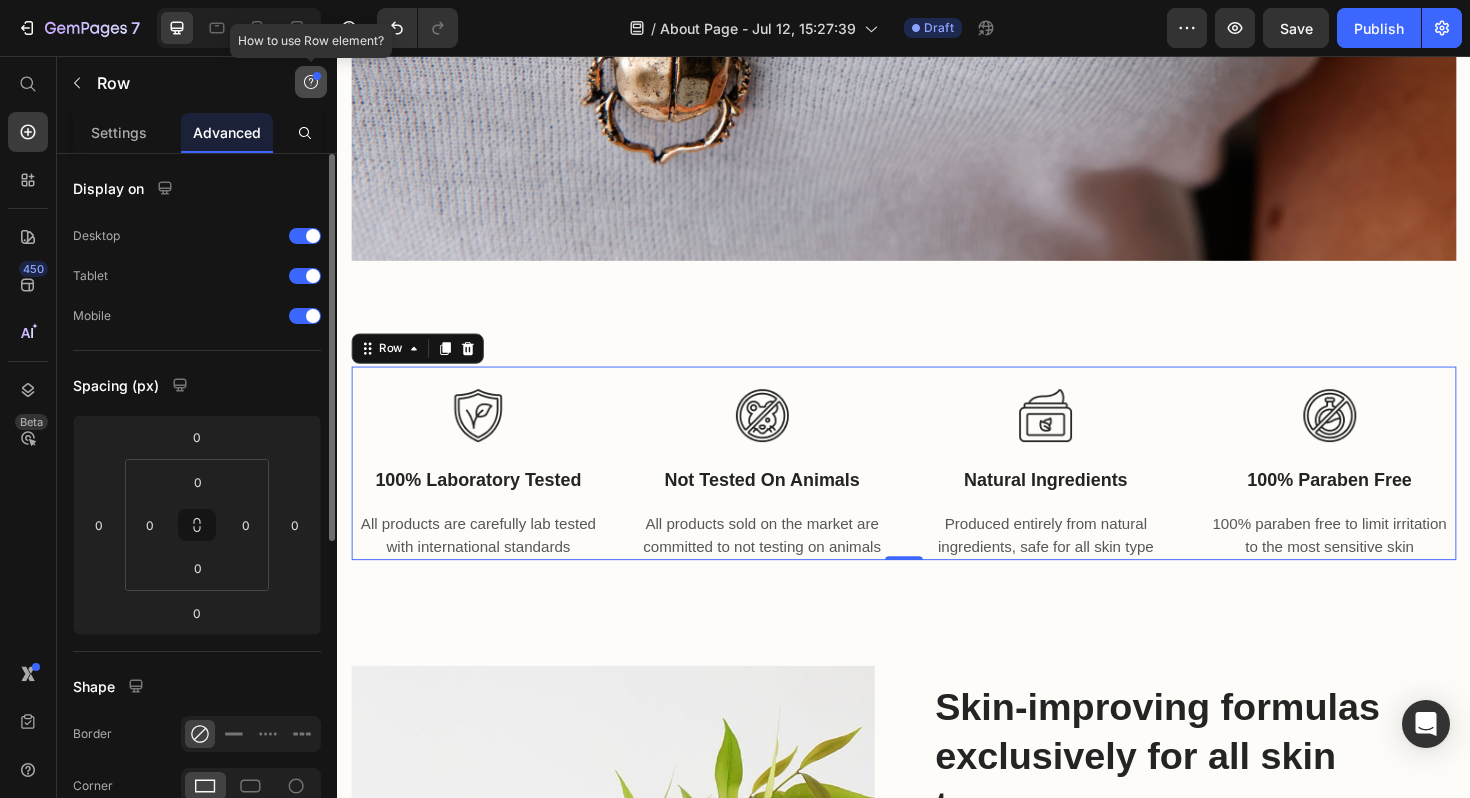 click 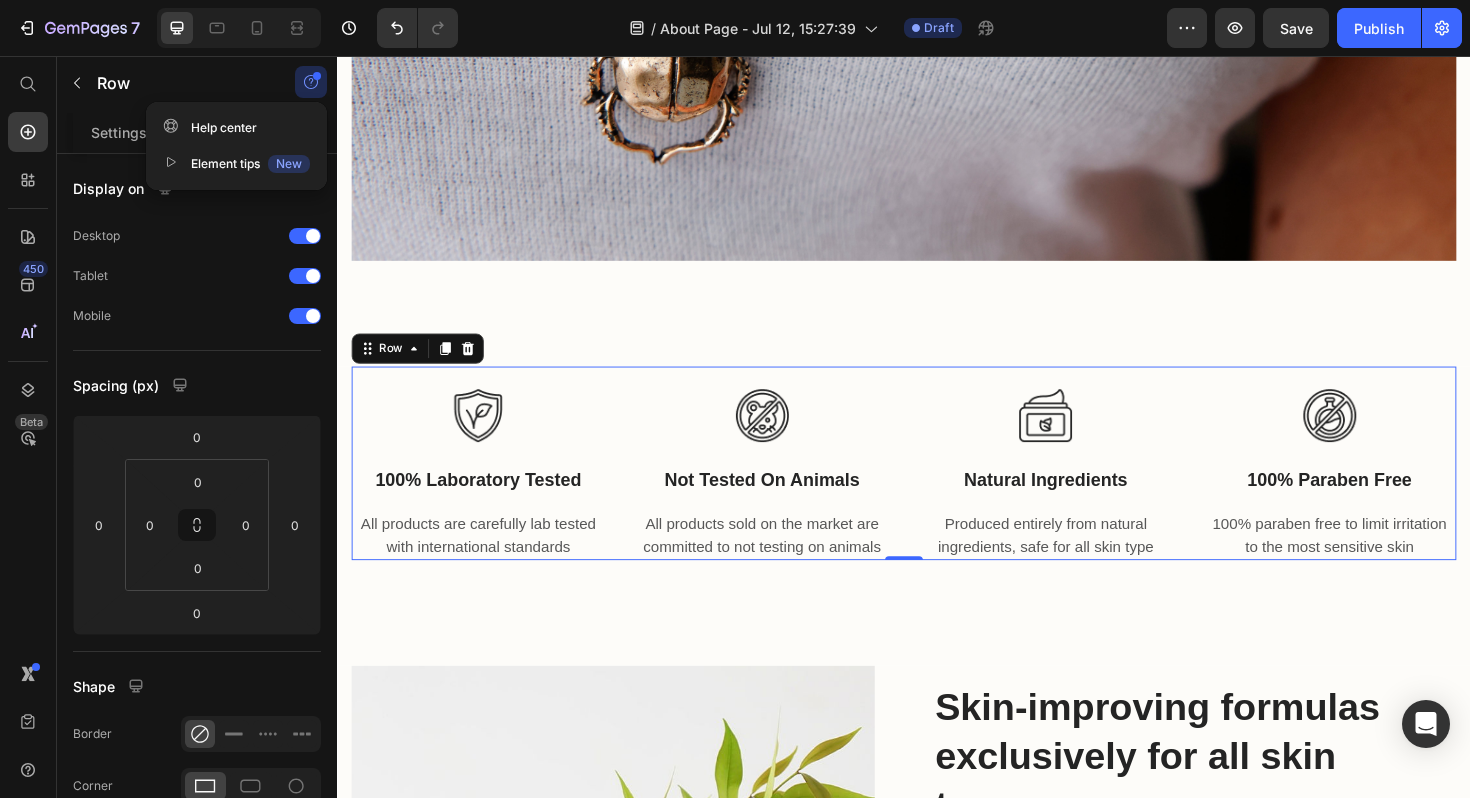 click 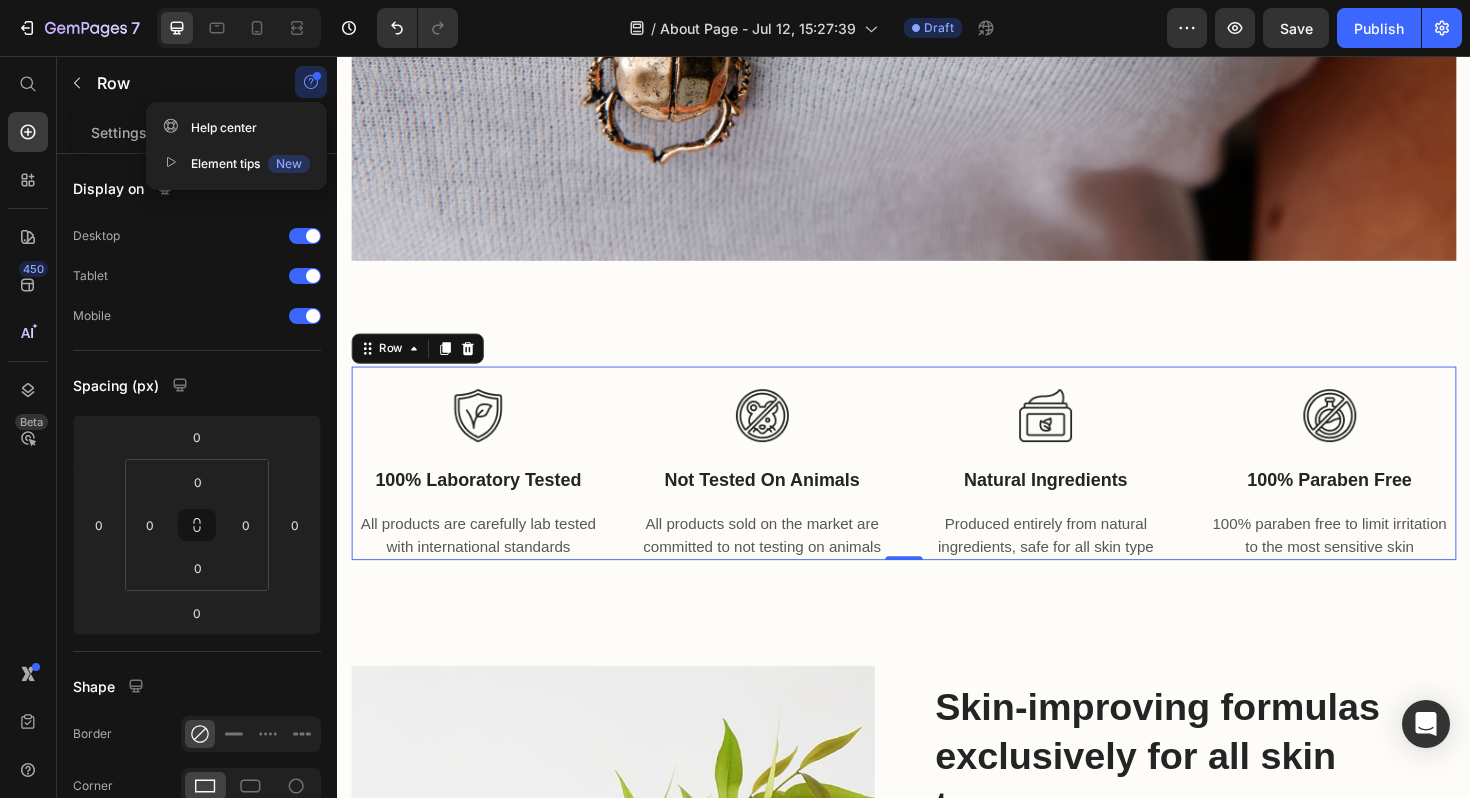 click 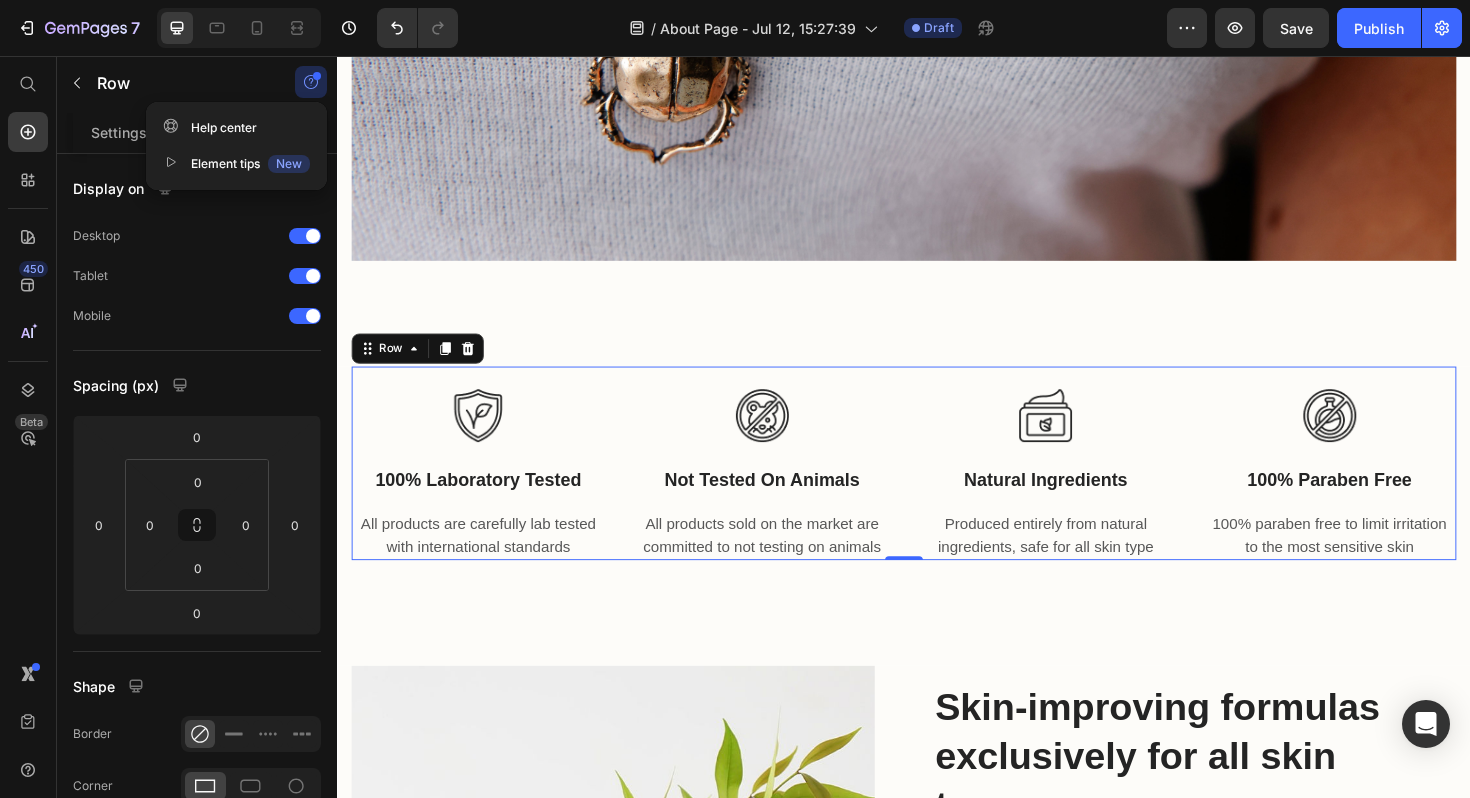 click 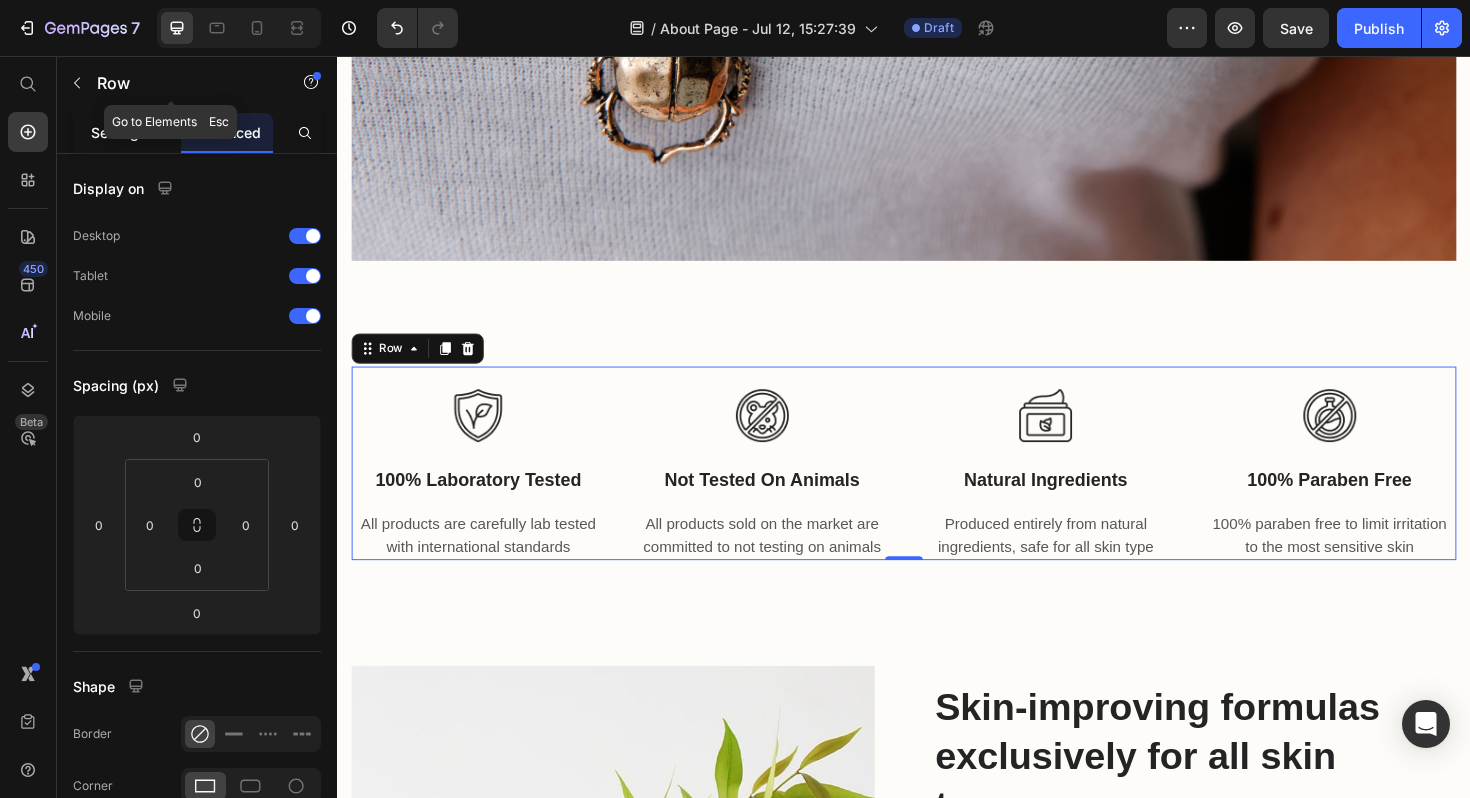 click on "Settings" at bounding box center (119, 132) 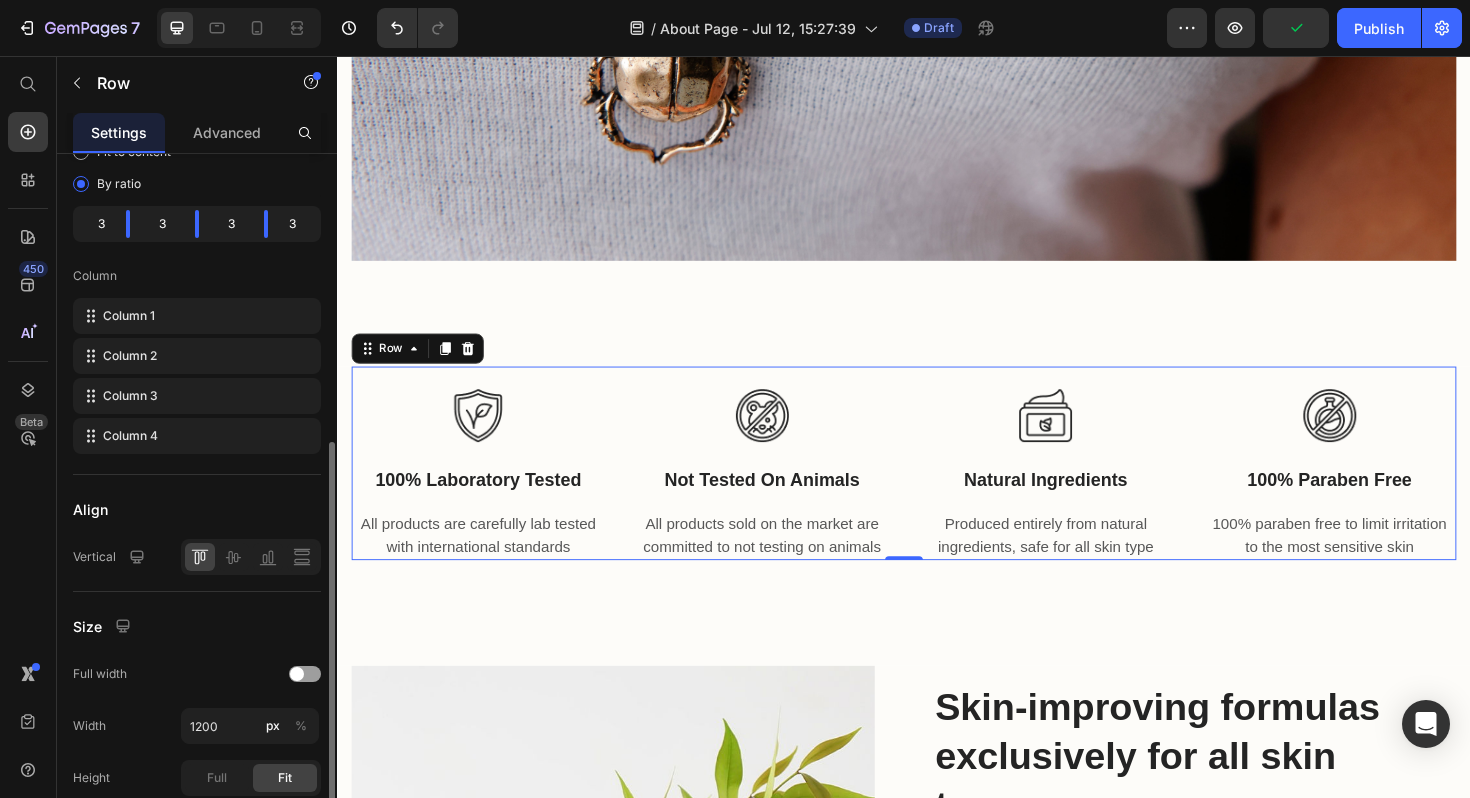 scroll, scrollTop: 500, scrollLeft: 0, axis: vertical 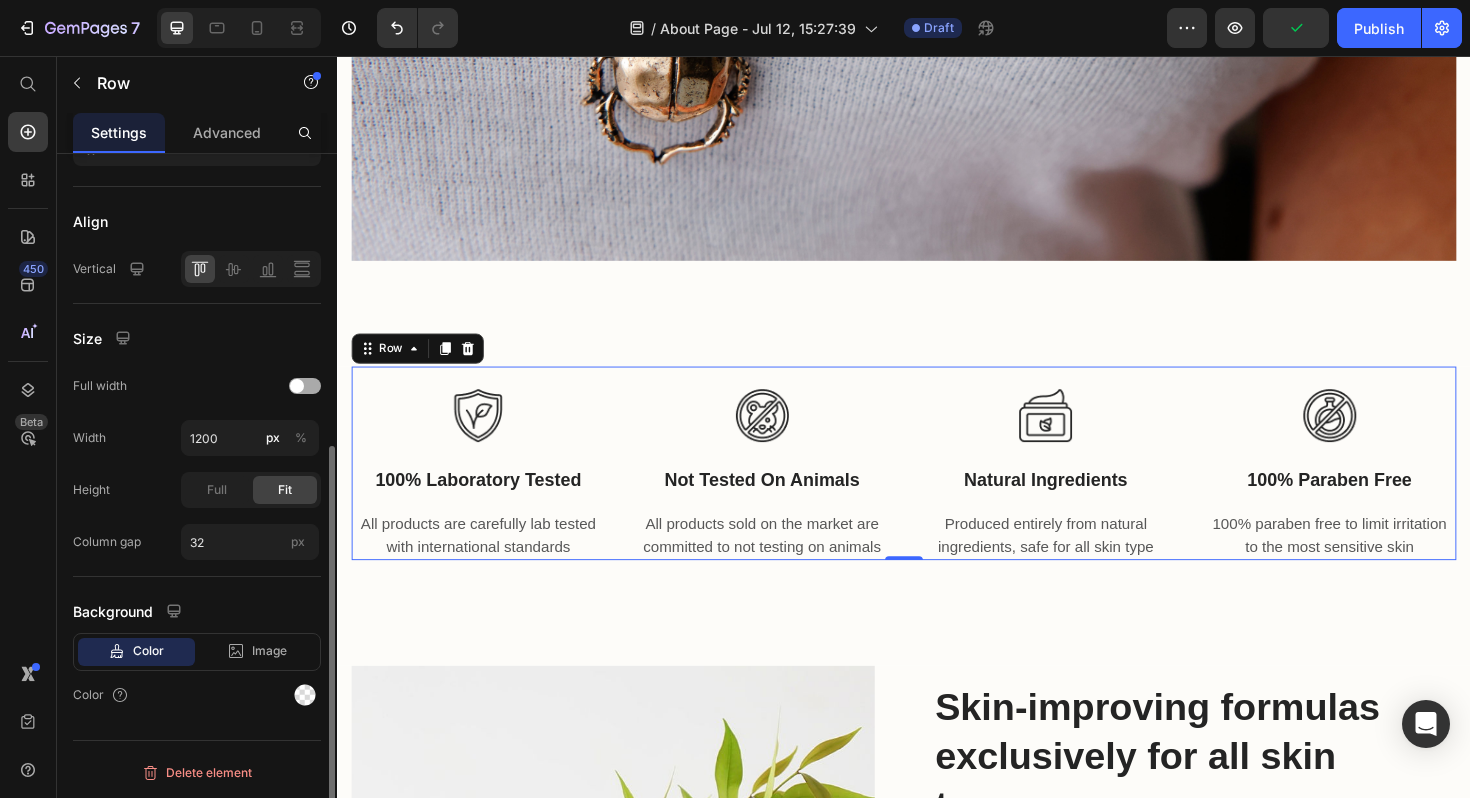 click at bounding box center (297, 386) 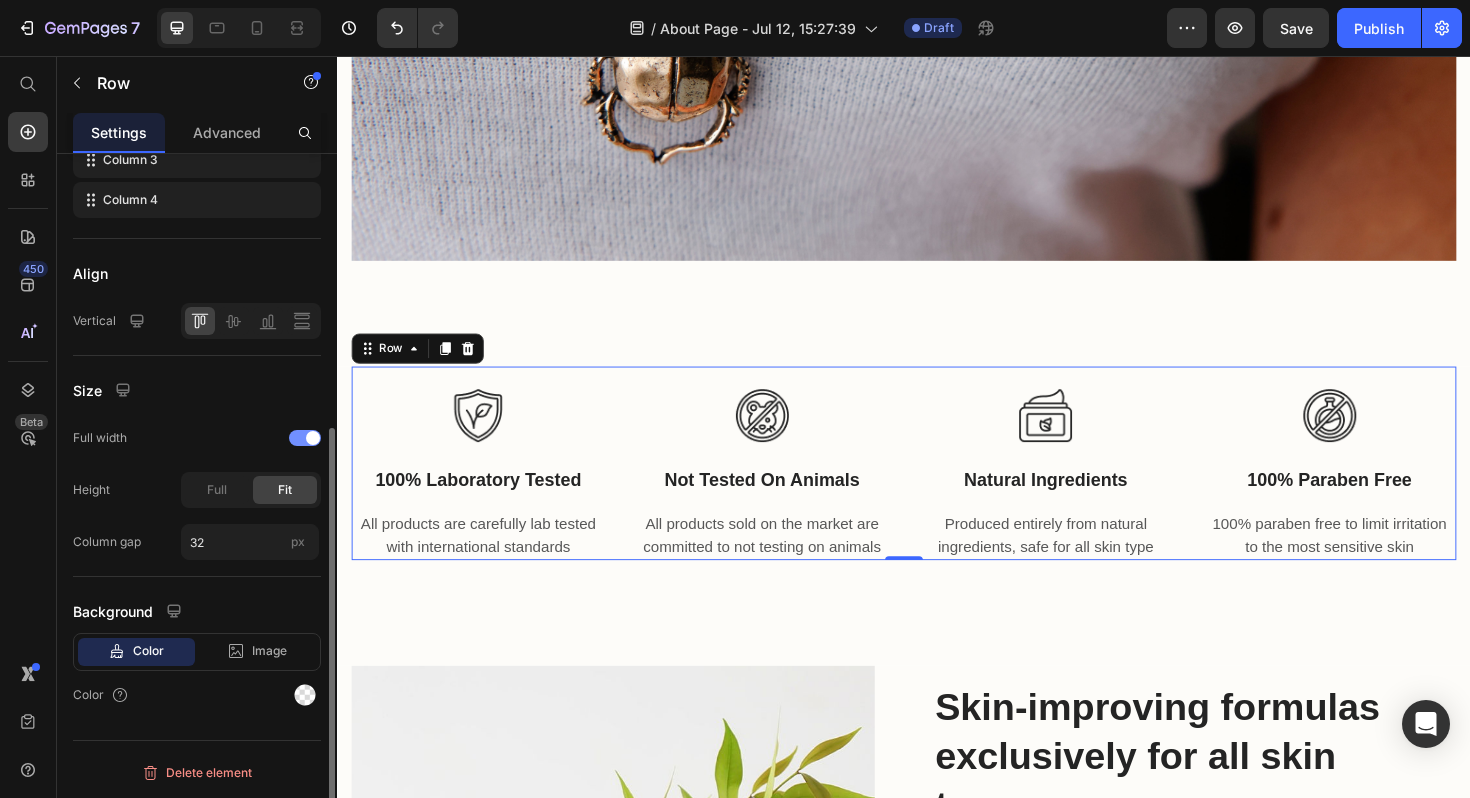 click on "Full width" 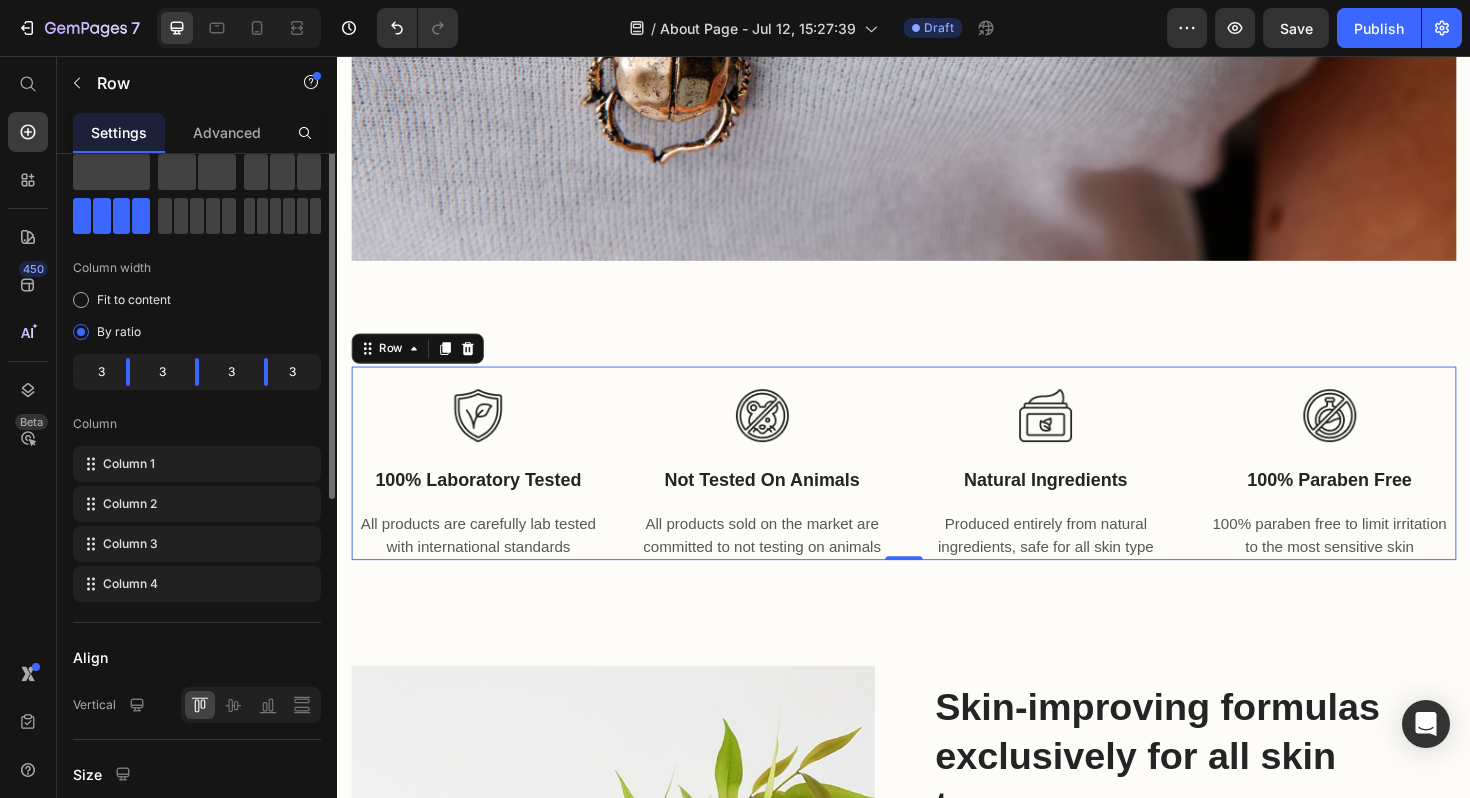scroll, scrollTop: 0, scrollLeft: 0, axis: both 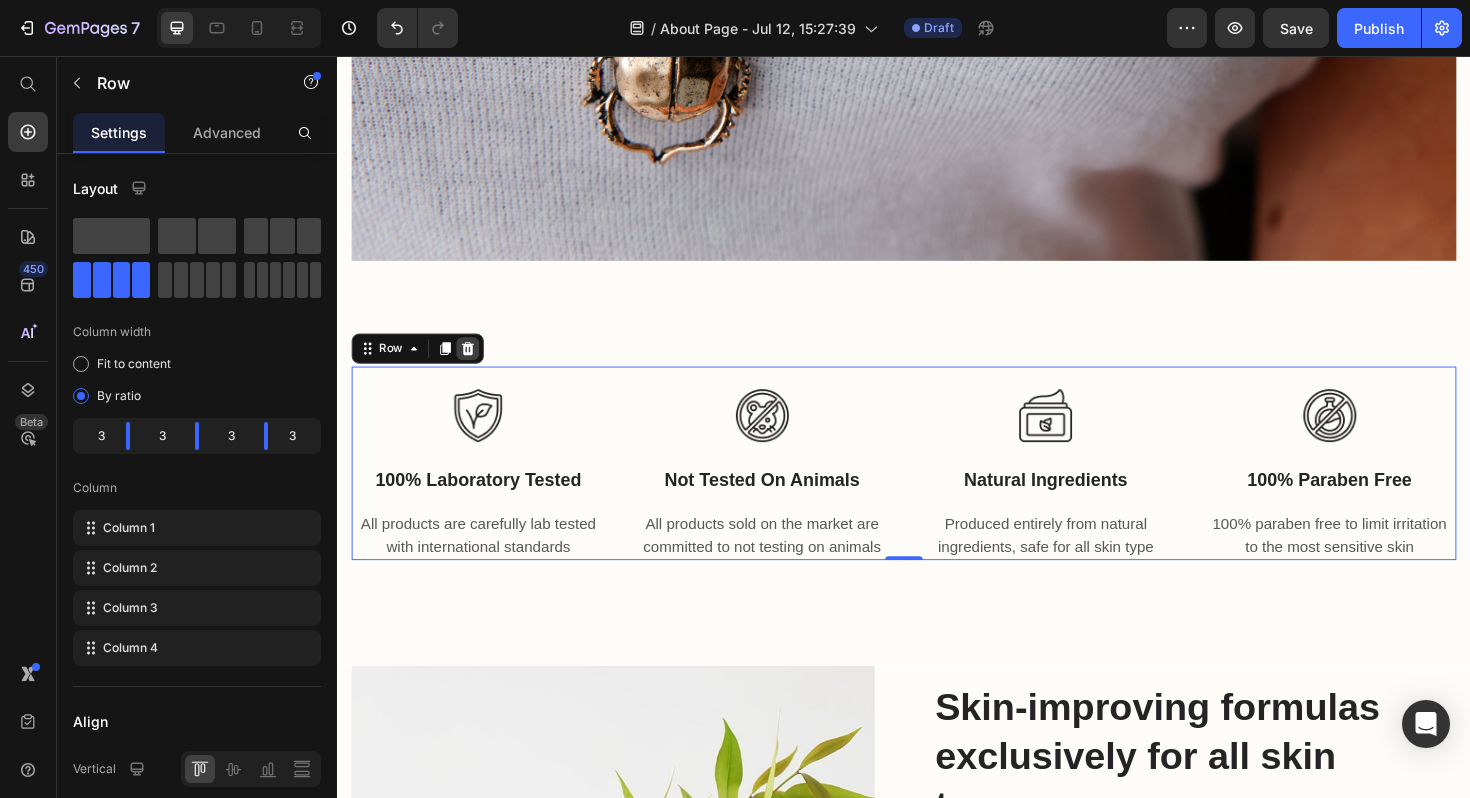 click at bounding box center [475, 366] 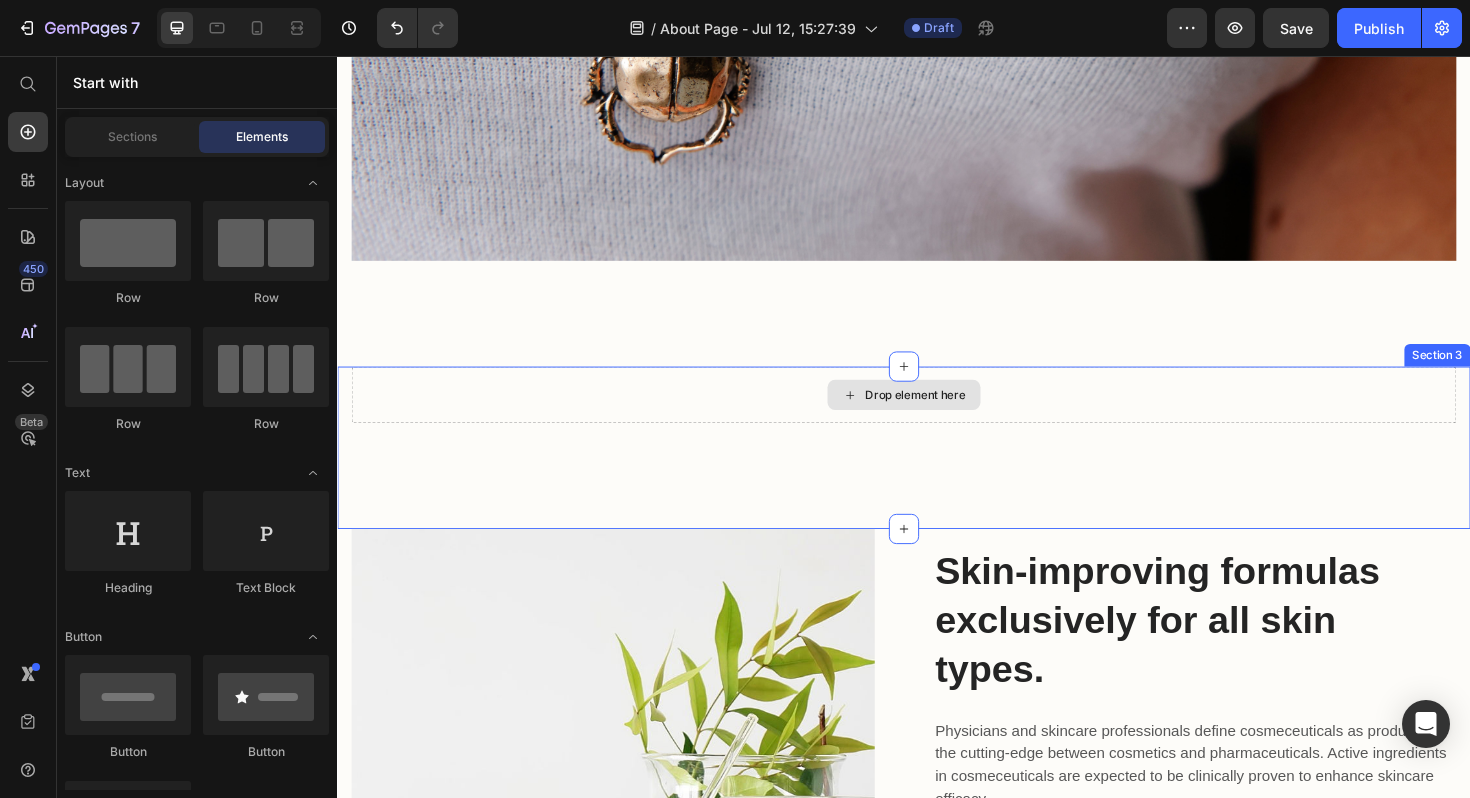 click on "Drop element here" at bounding box center [937, 415] 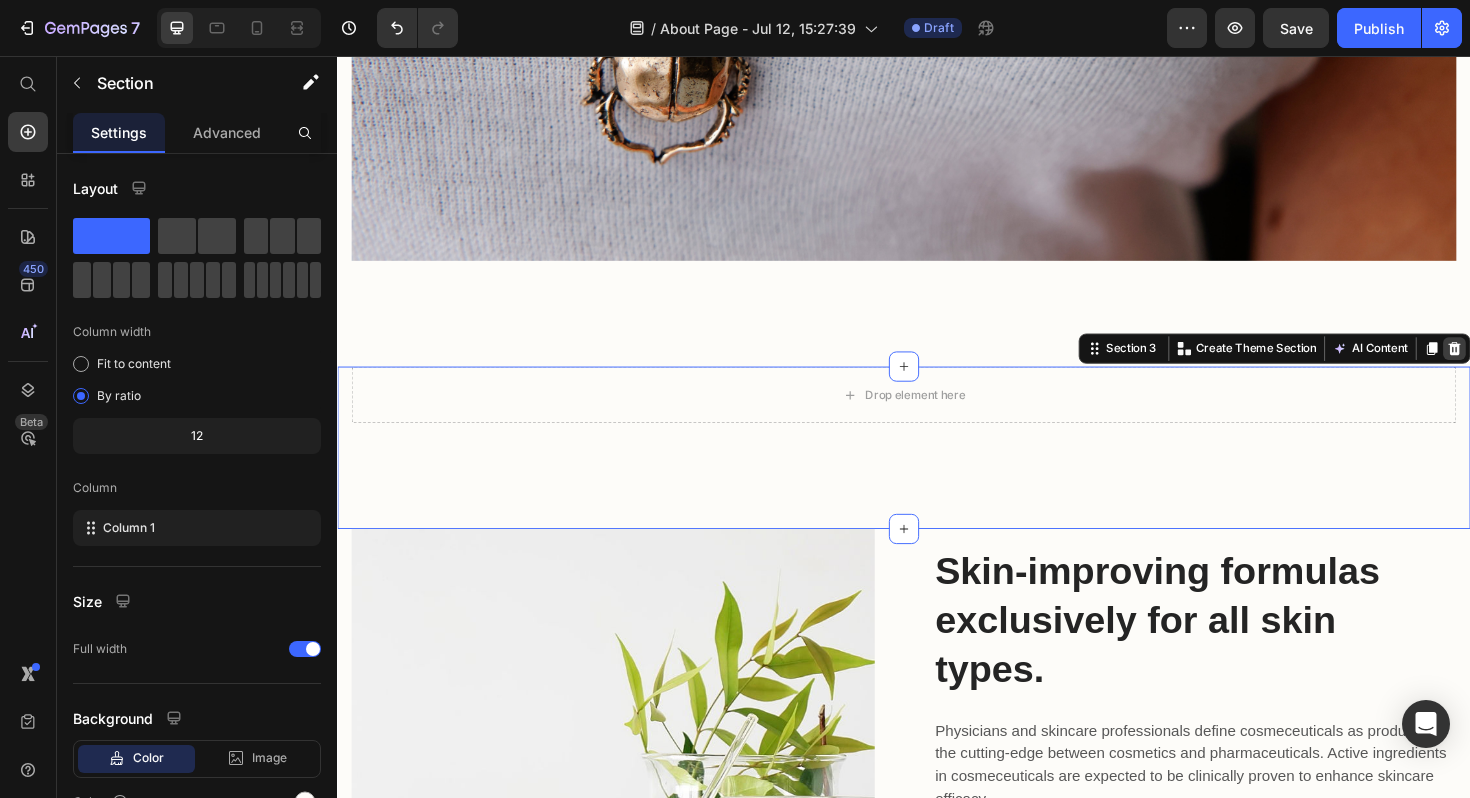 click 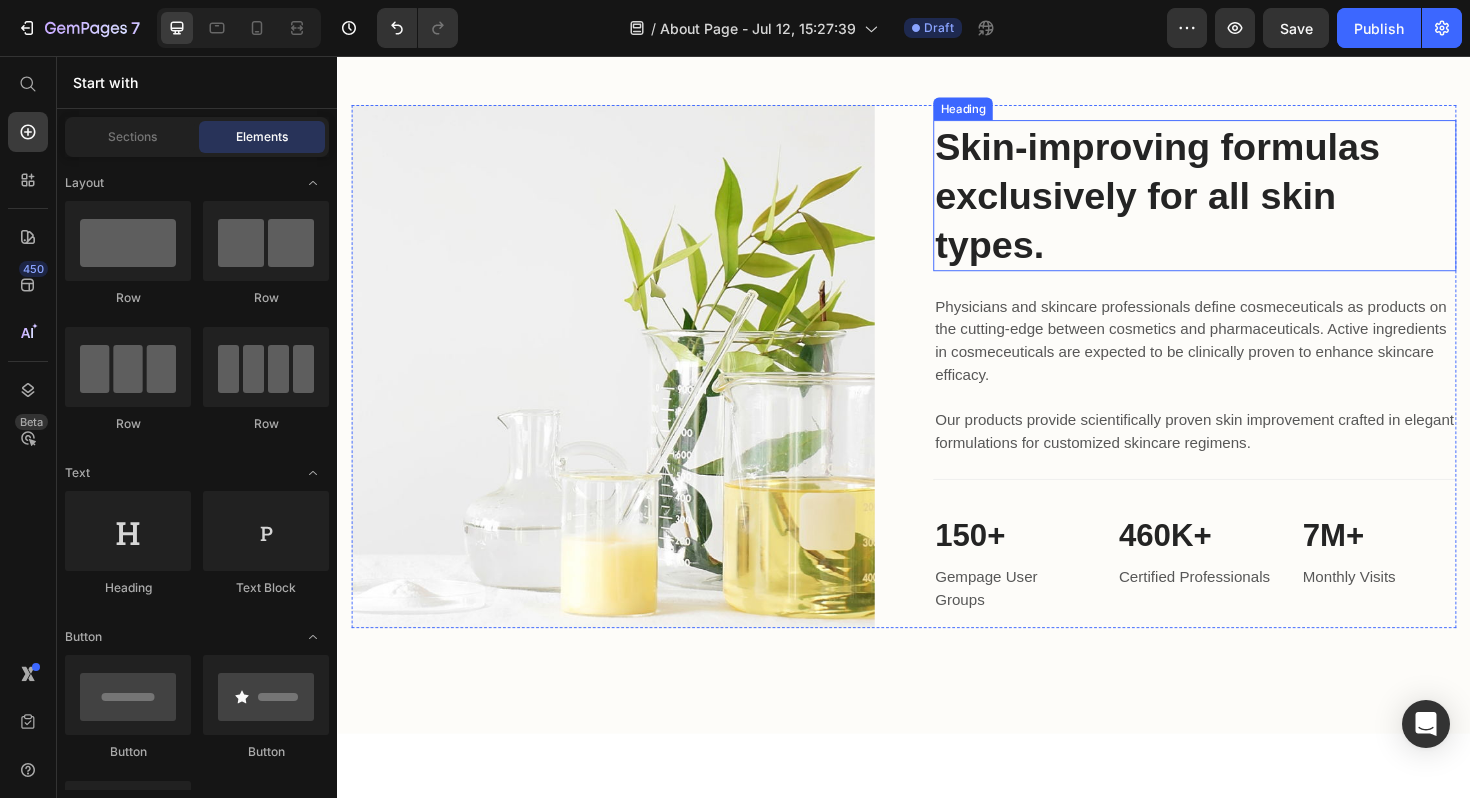 scroll, scrollTop: 1829, scrollLeft: 0, axis: vertical 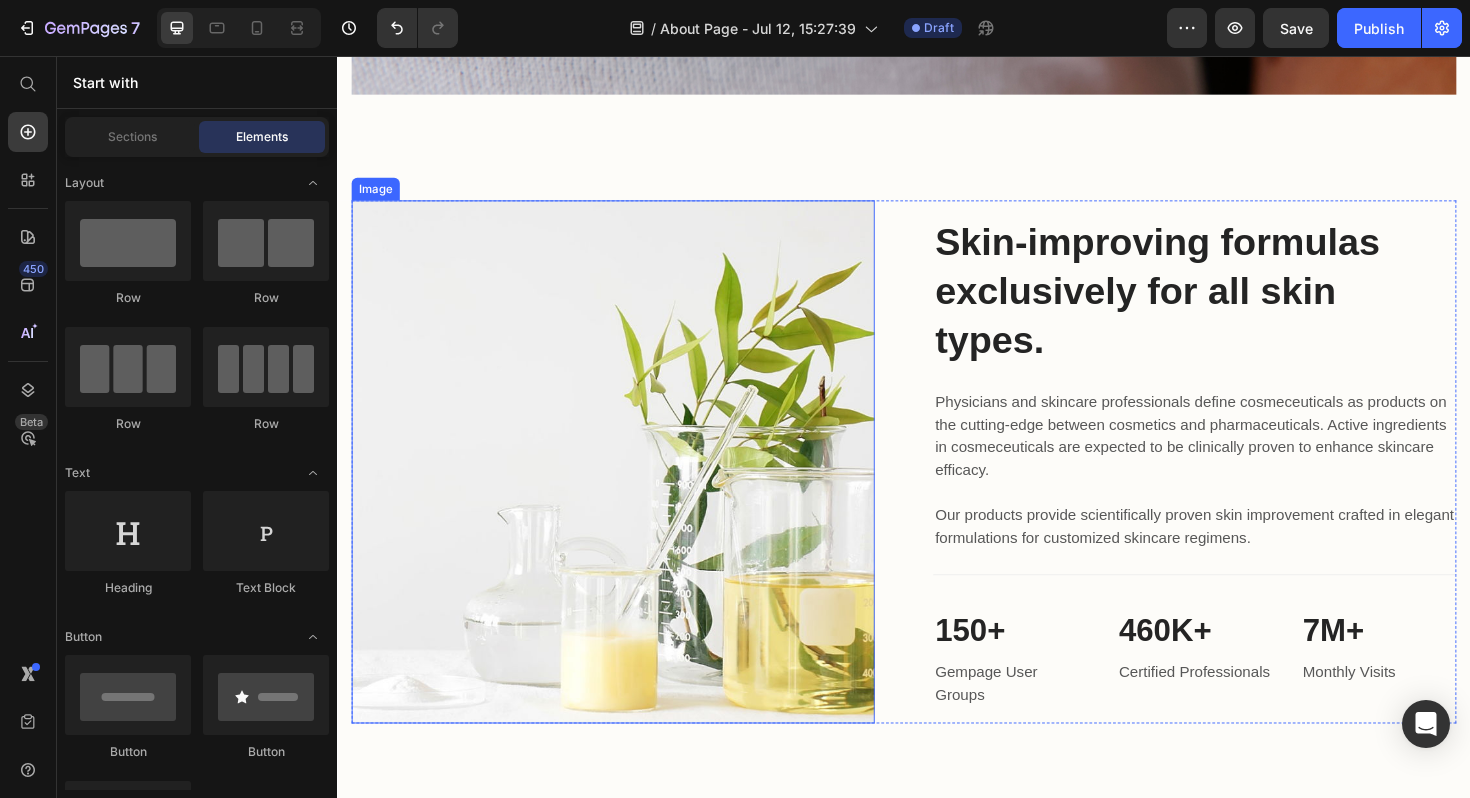 click at bounding box center (629, 486) 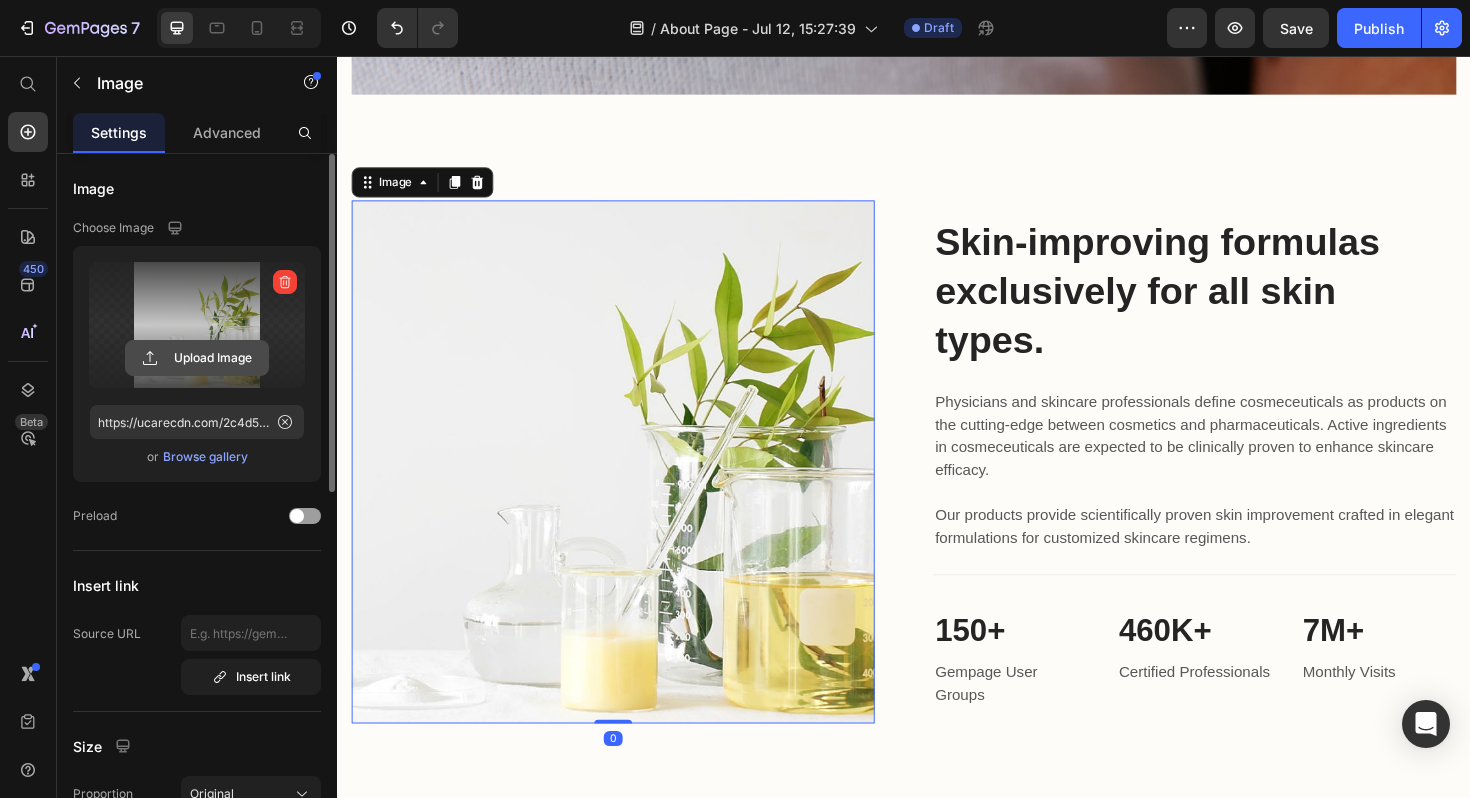 click 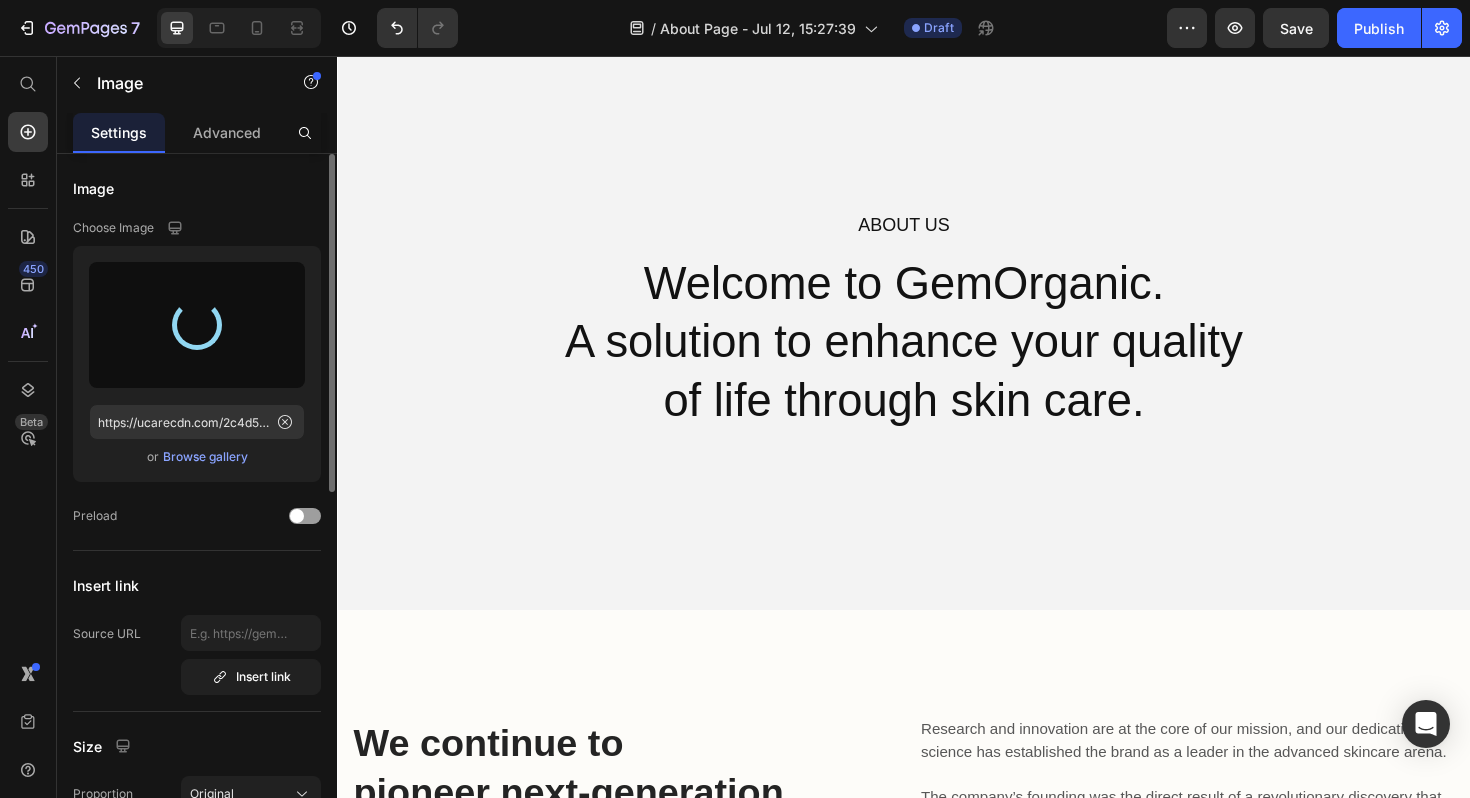 scroll, scrollTop: 0, scrollLeft: 0, axis: both 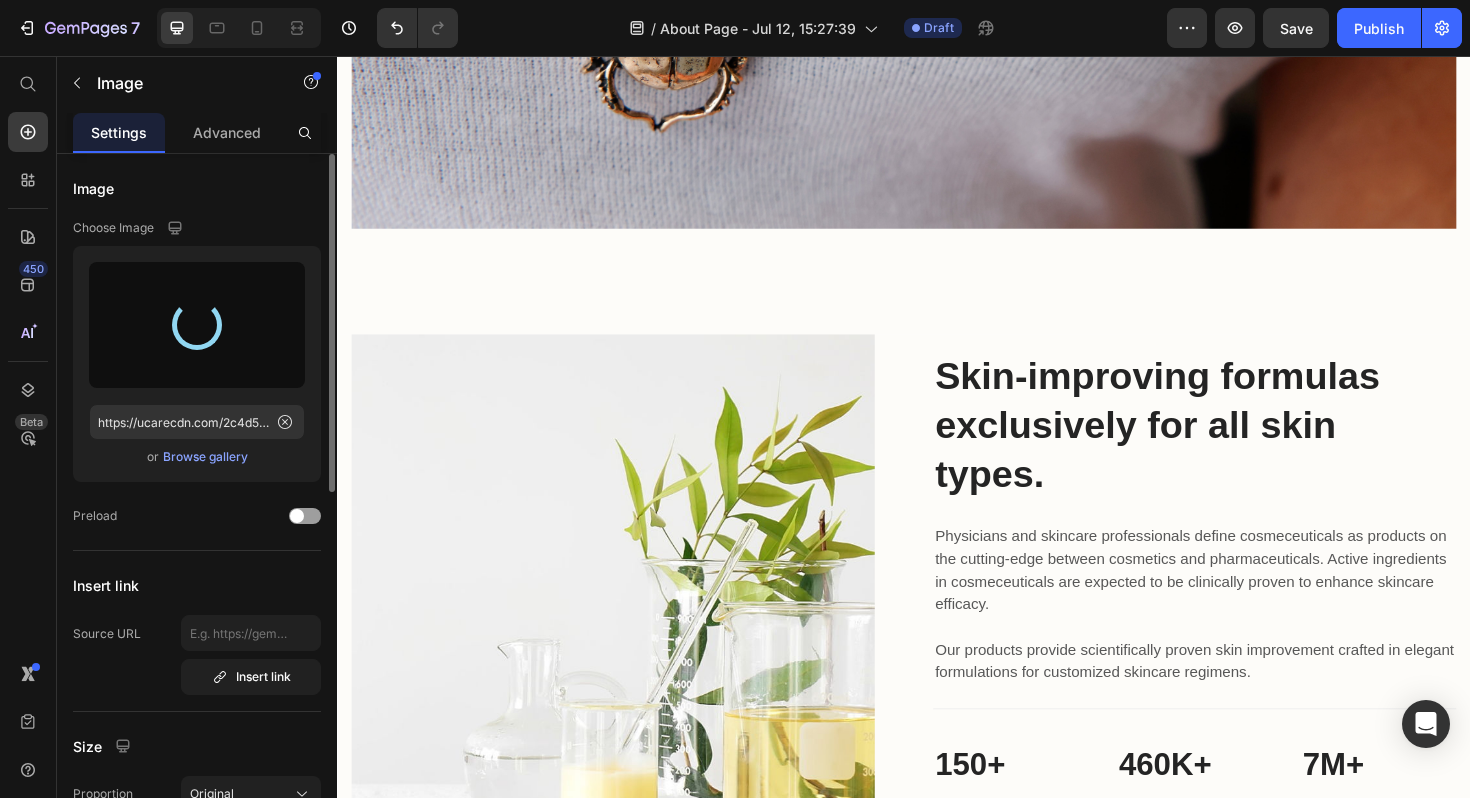 type on "https://cdn.shopify.com/s/files/1/0927/5457/5735/files/gempages_575118311184925540-c6ba7b88-f69e-4330-b682-824ae5ac354a.jpg" 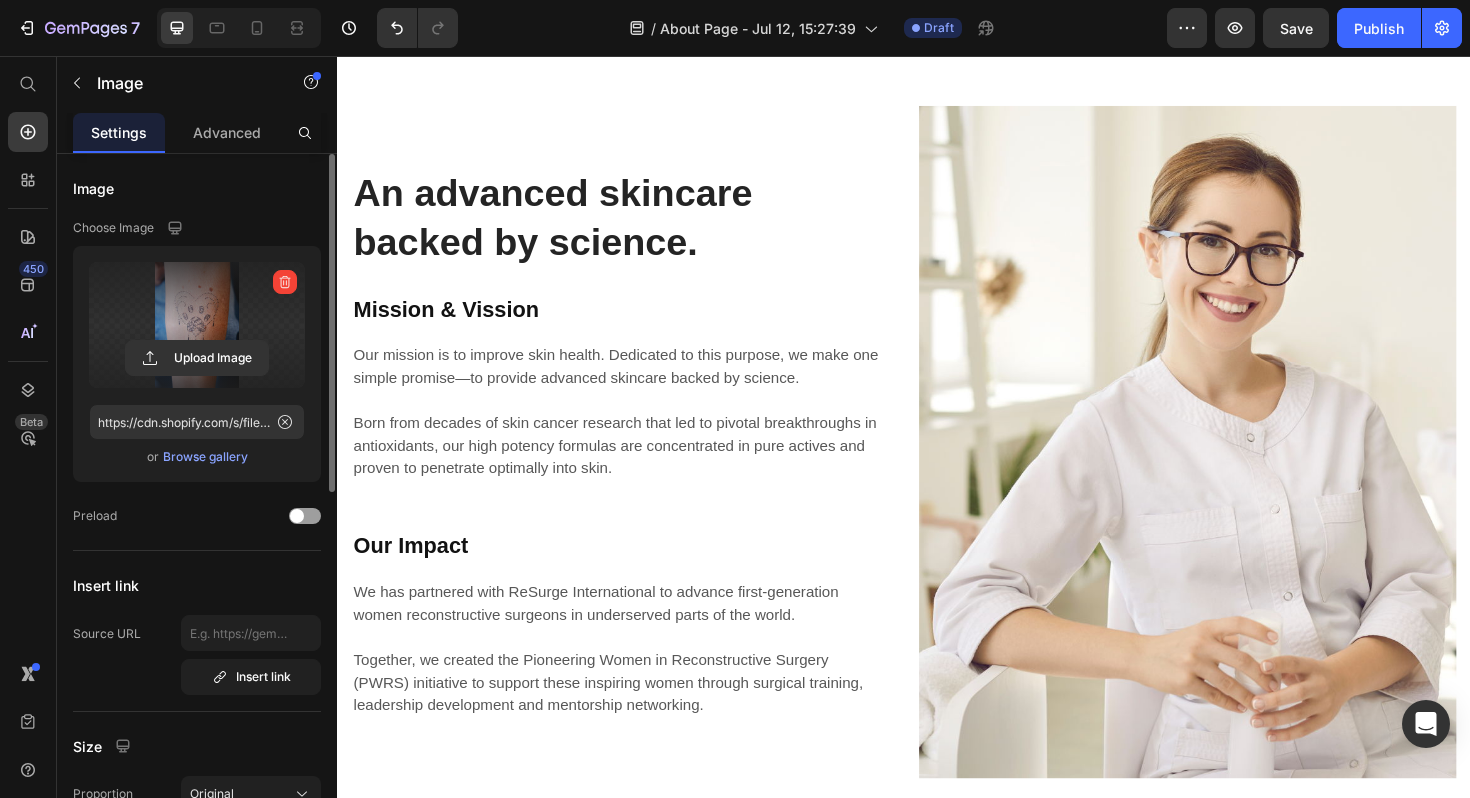 scroll, scrollTop: 3019, scrollLeft: 0, axis: vertical 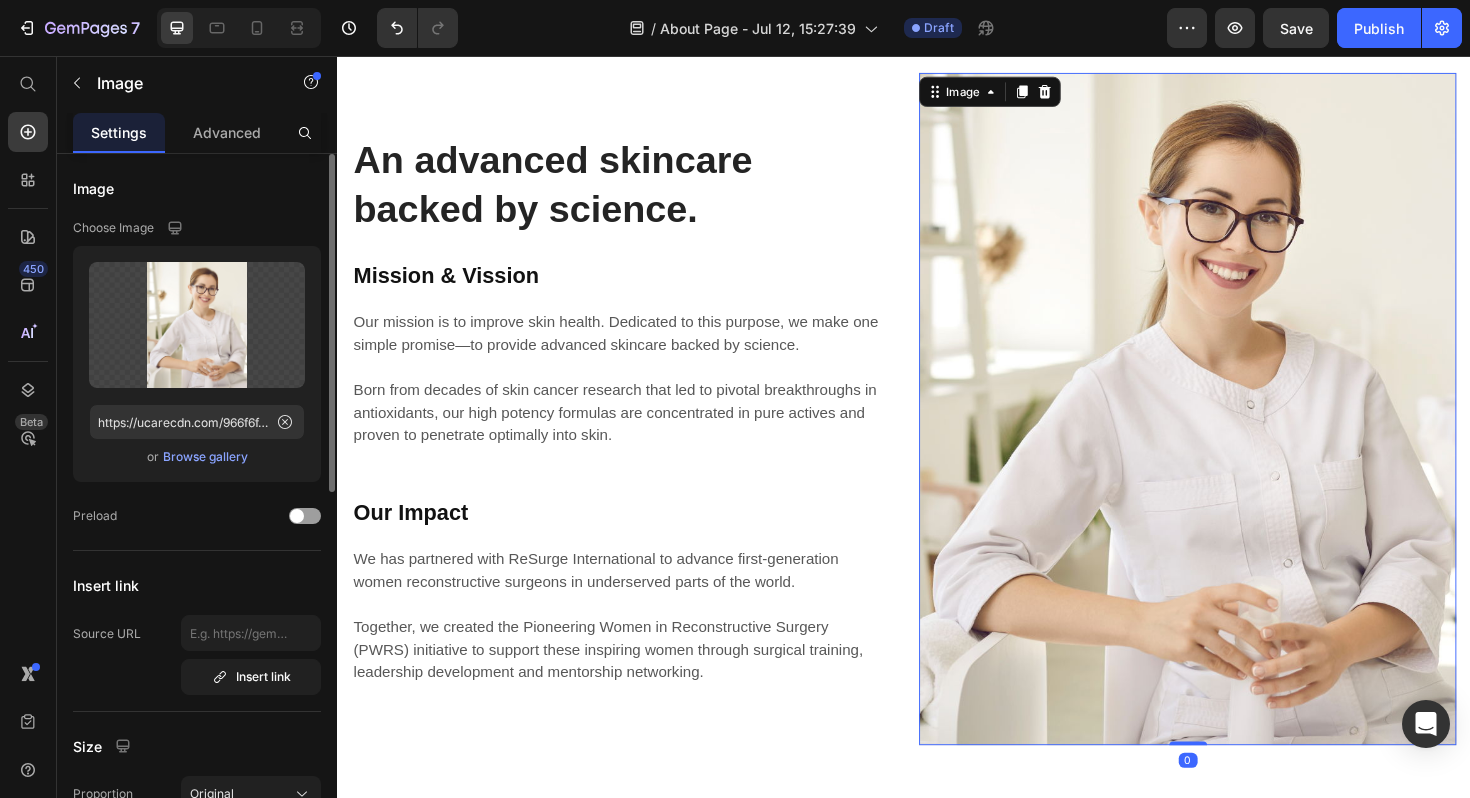 click at bounding box center [1237, 430] 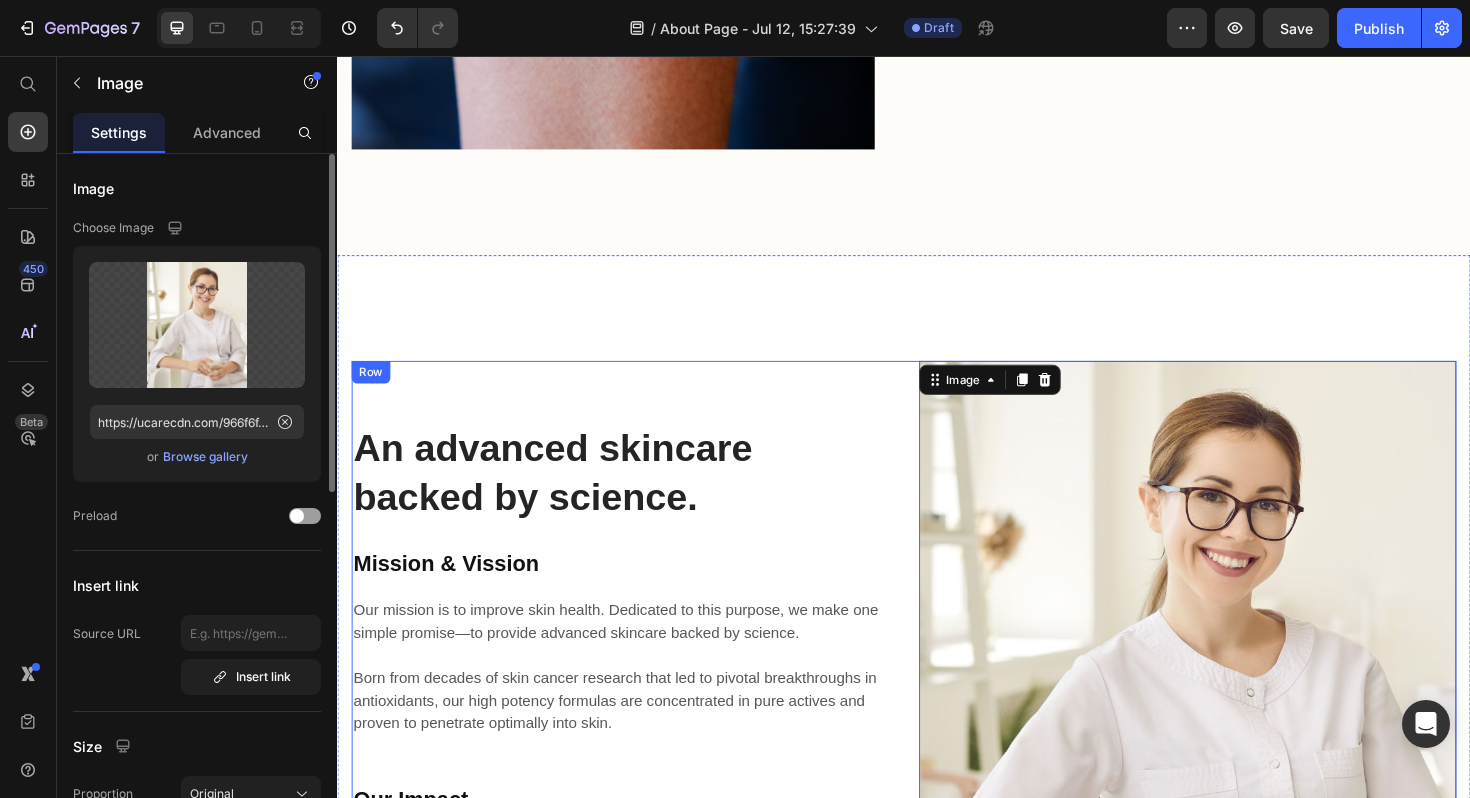 scroll, scrollTop: 2699, scrollLeft: 0, axis: vertical 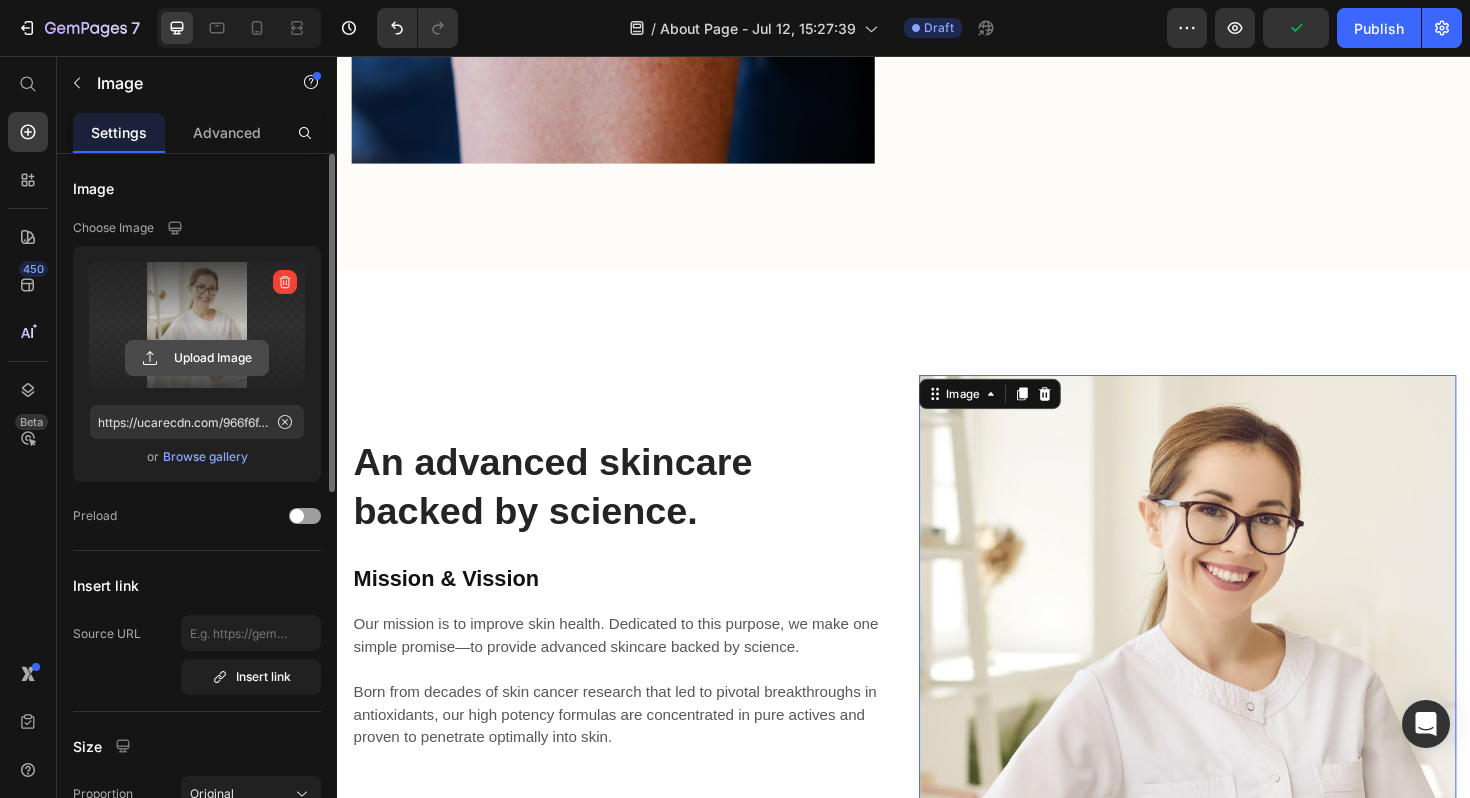 click 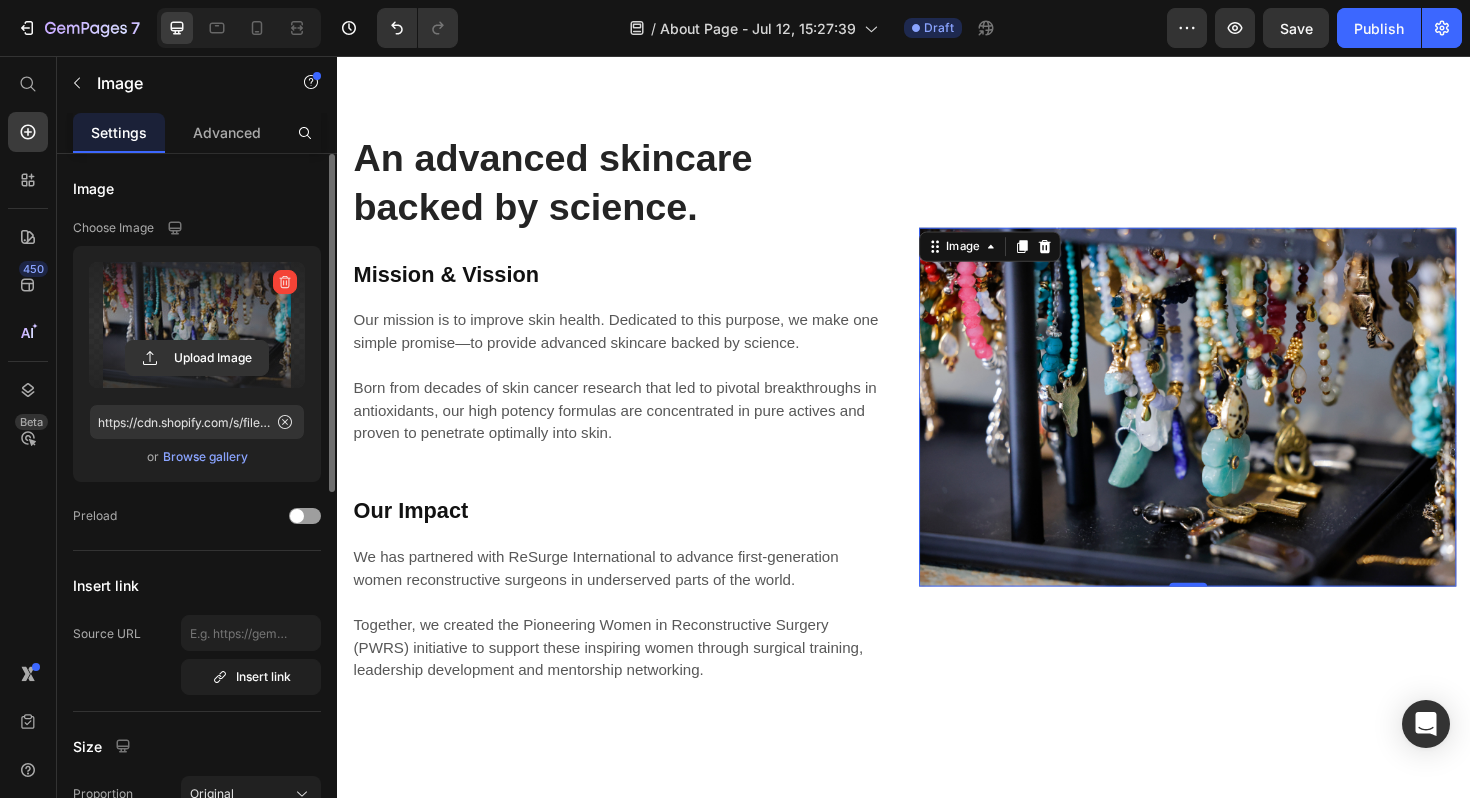 scroll, scrollTop: 2955, scrollLeft: 0, axis: vertical 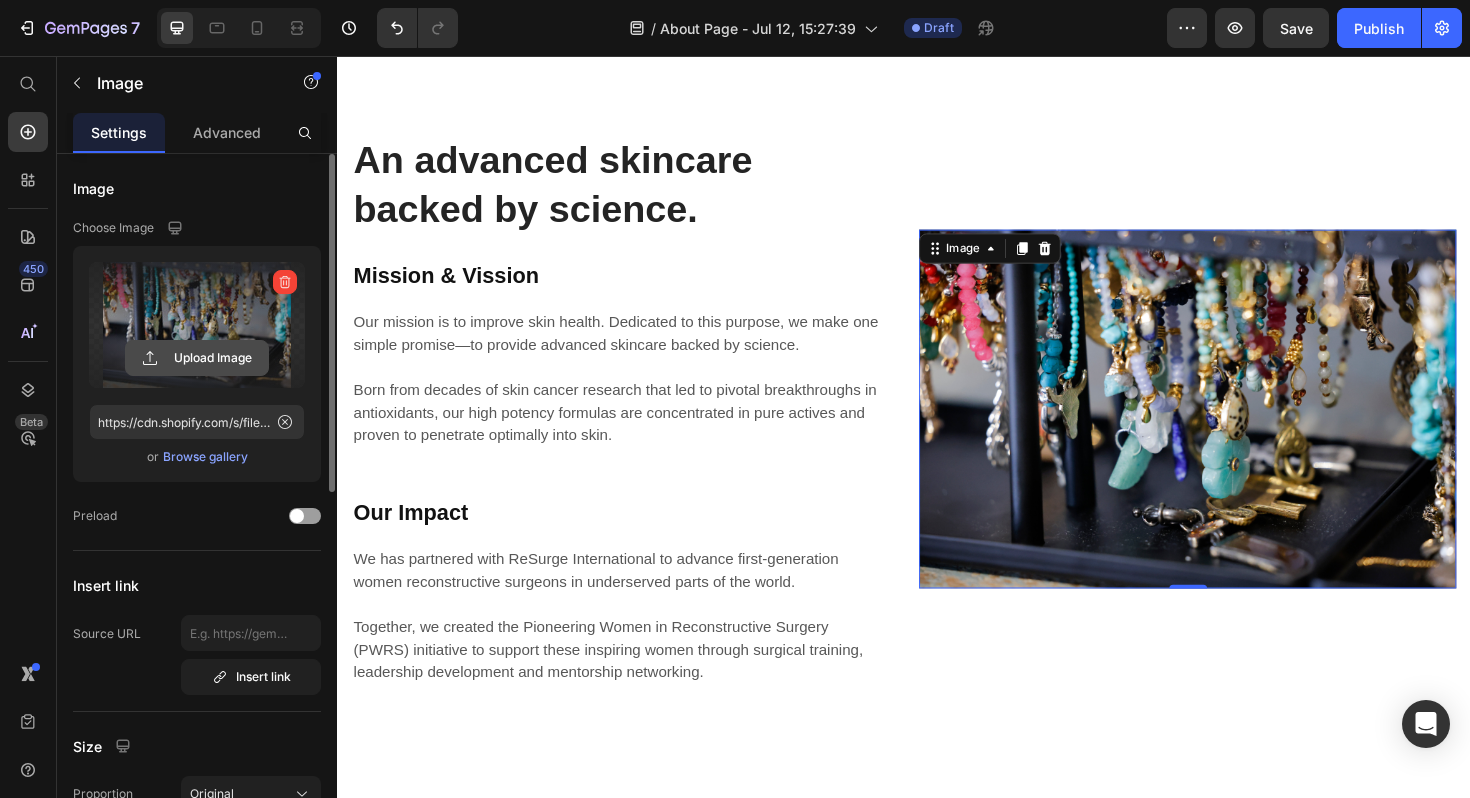 click 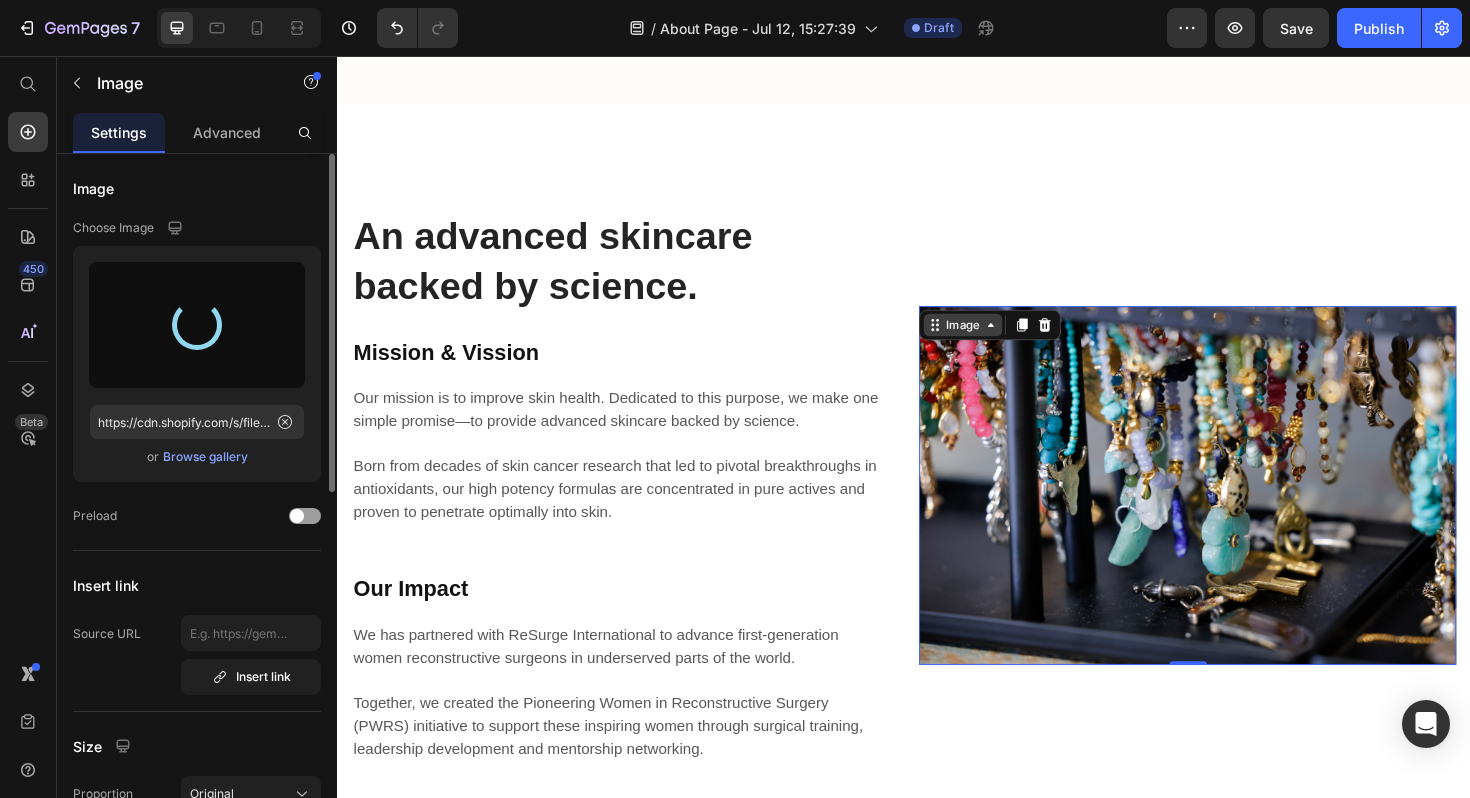 scroll, scrollTop: 2870, scrollLeft: 0, axis: vertical 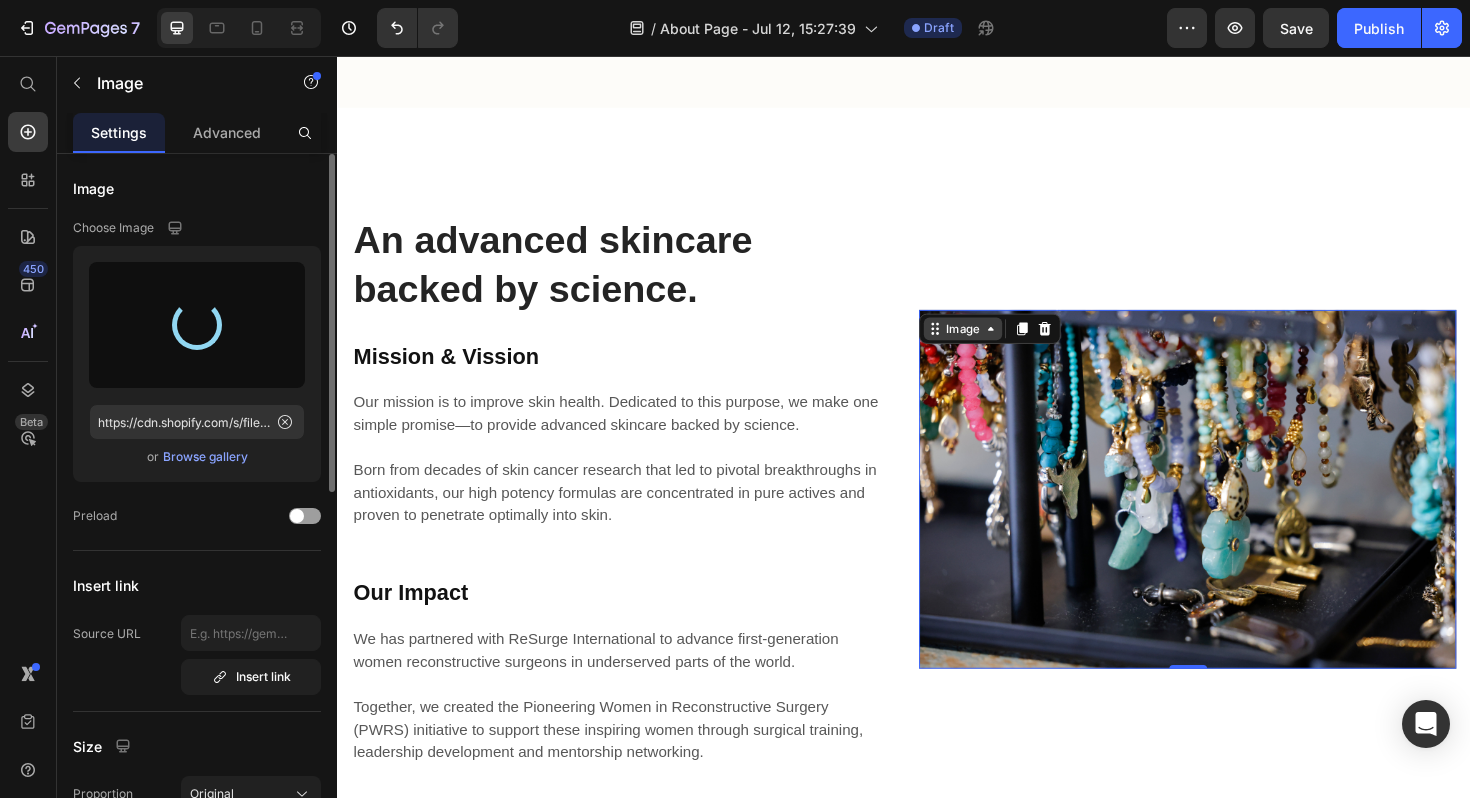 type on "https://cdn.shopify.com/s/files/1/0927/5457/5735/files/gempages_575118311184925540-d87f746e-efa7-49d7-b5b4-727260af62f3.jpg" 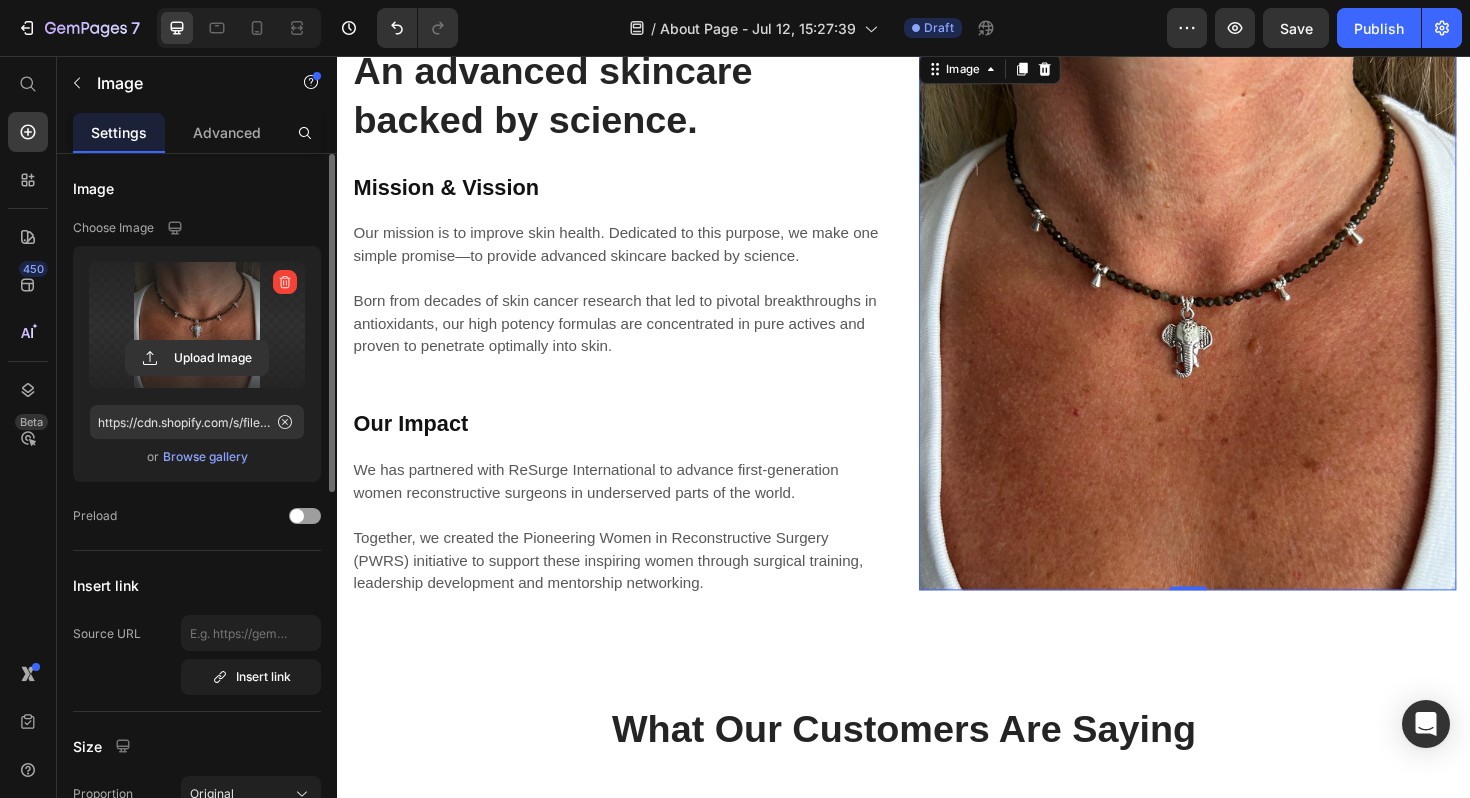 scroll, scrollTop: 4110, scrollLeft: 0, axis: vertical 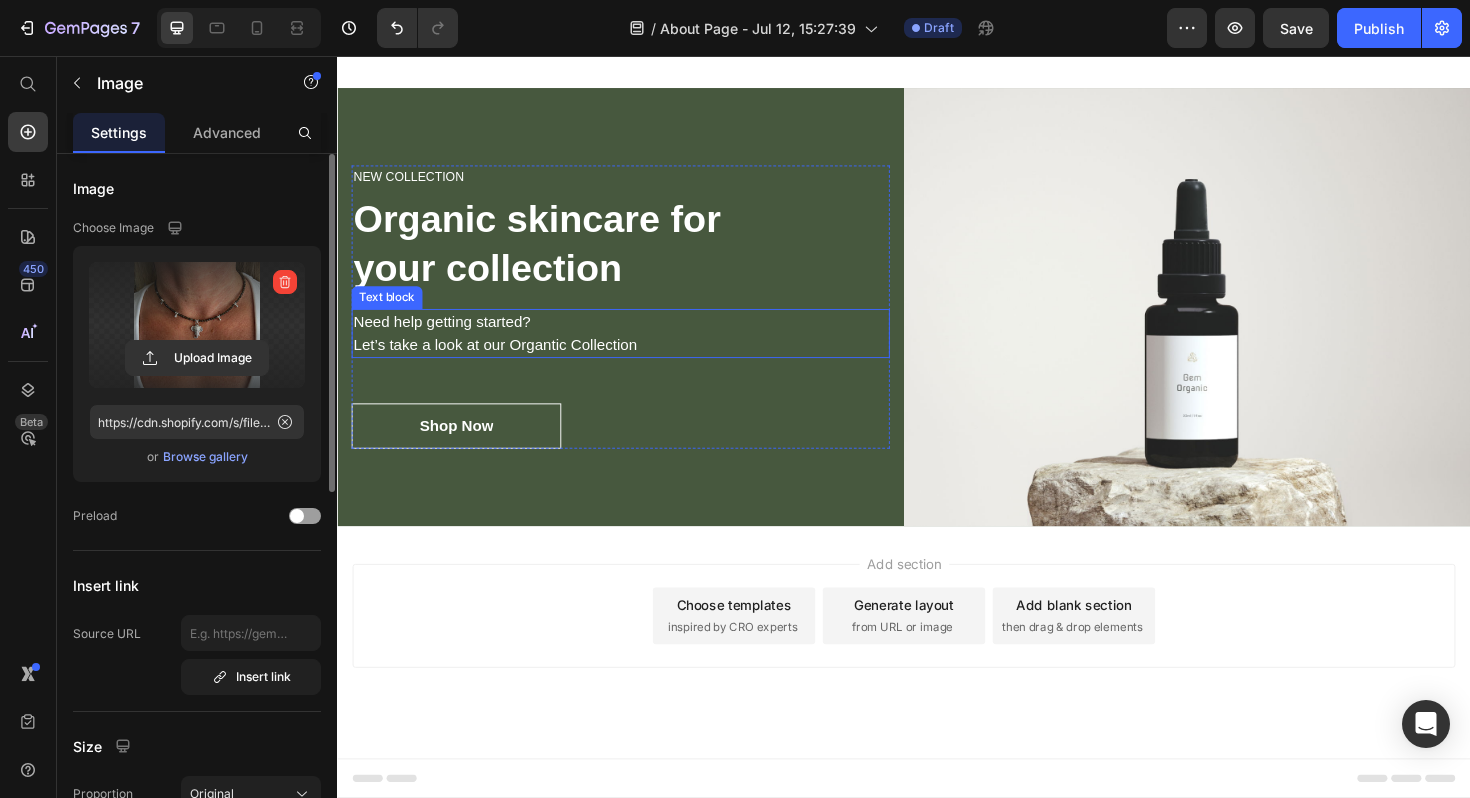 click at bounding box center [1237, 322] 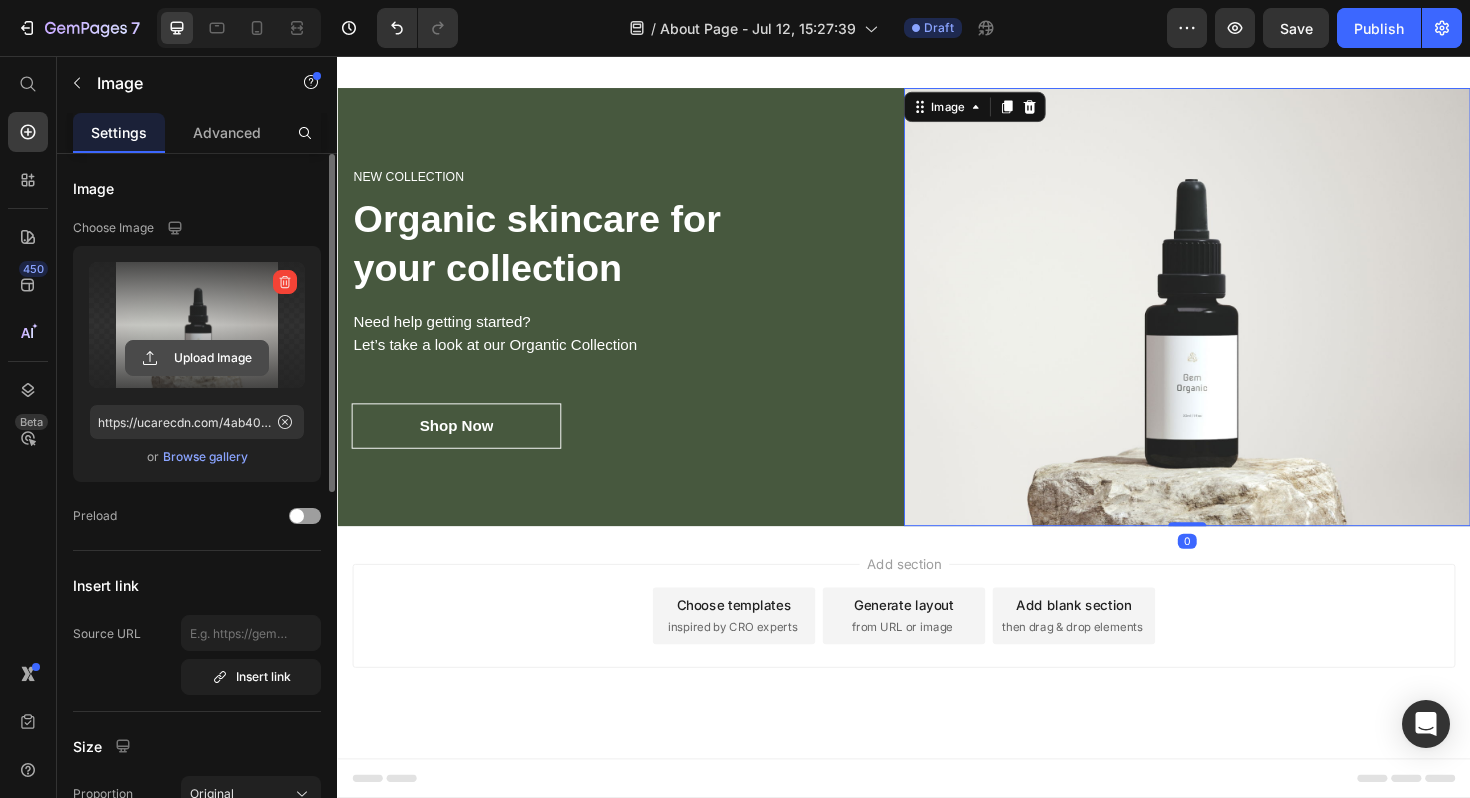 click 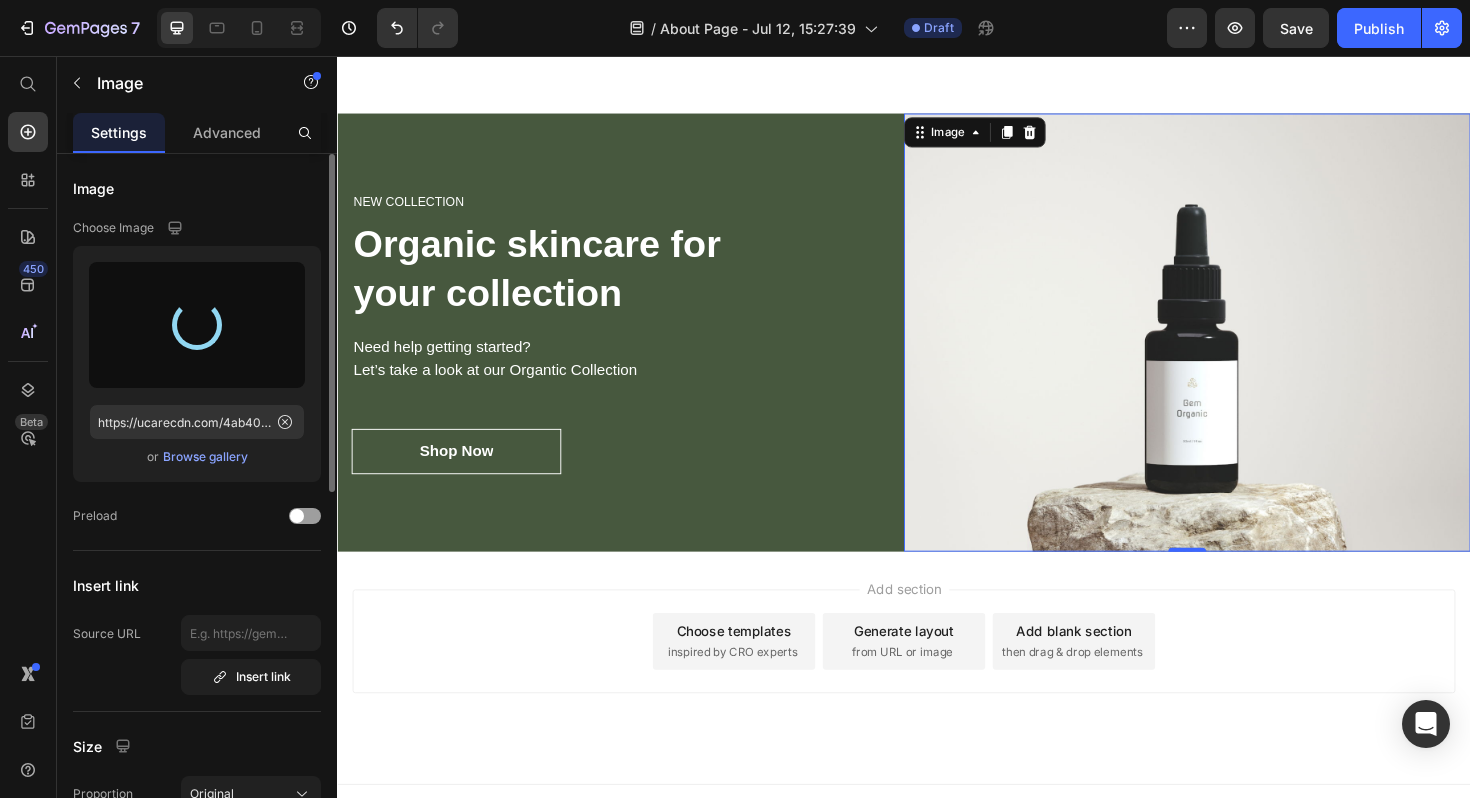 scroll, scrollTop: 4063, scrollLeft: 0, axis: vertical 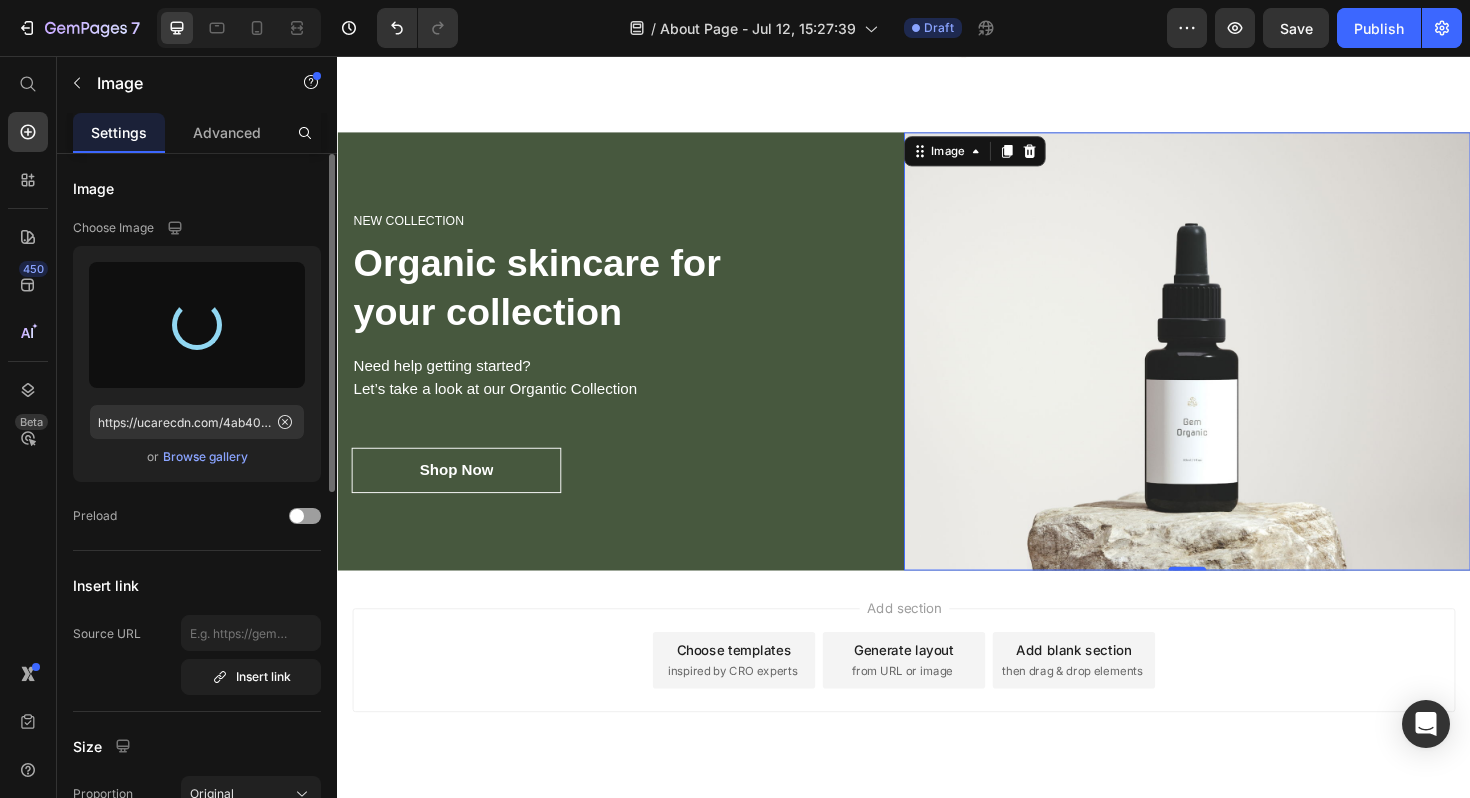 type on "https://cdn.shopify.com/s/files/1/0927/5457/5735/files/gempages_575118311184925540-4adc811e-f502-4cfd-b4f2-98042856ecce.jpg" 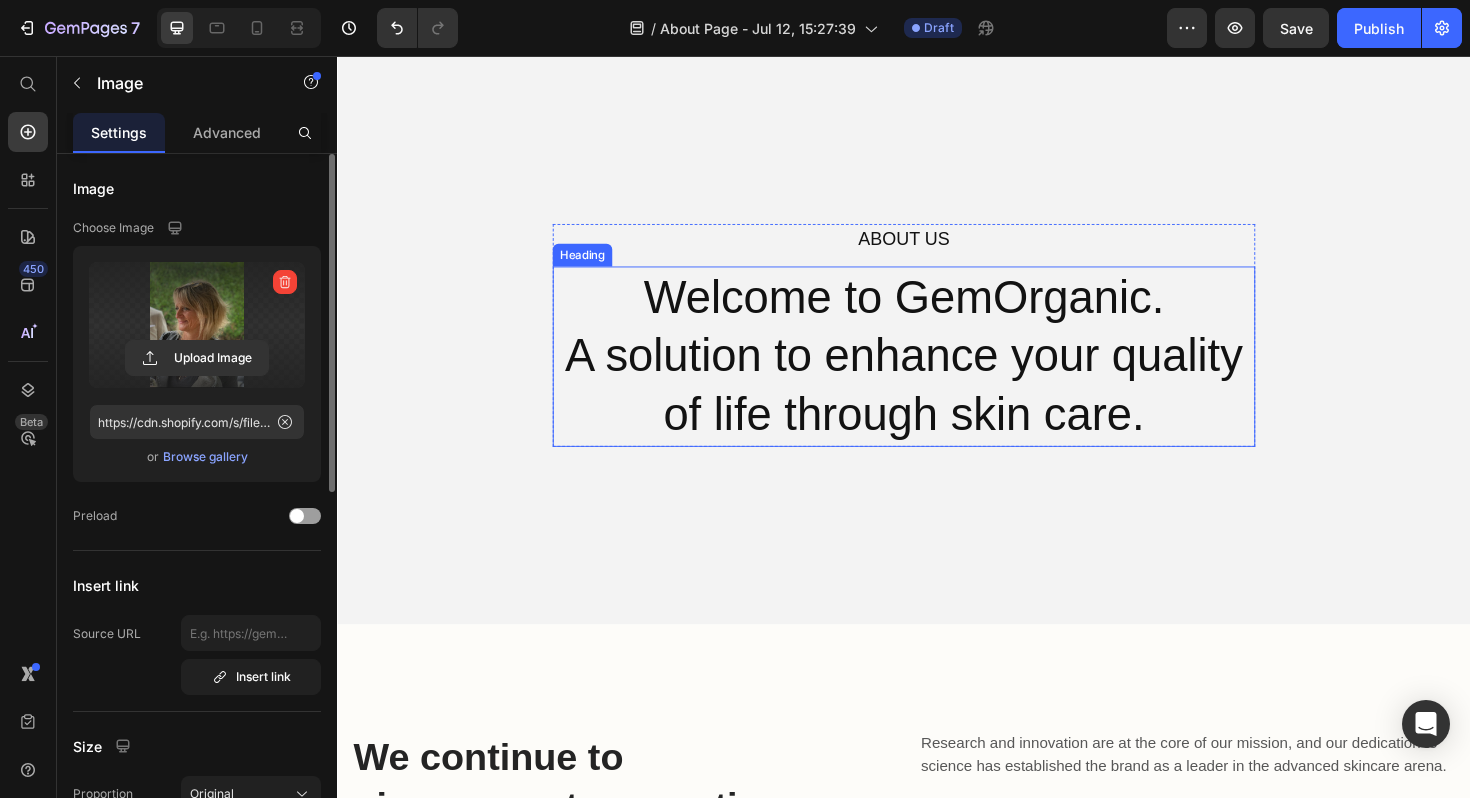 scroll, scrollTop: 0, scrollLeft: 0, axis: both 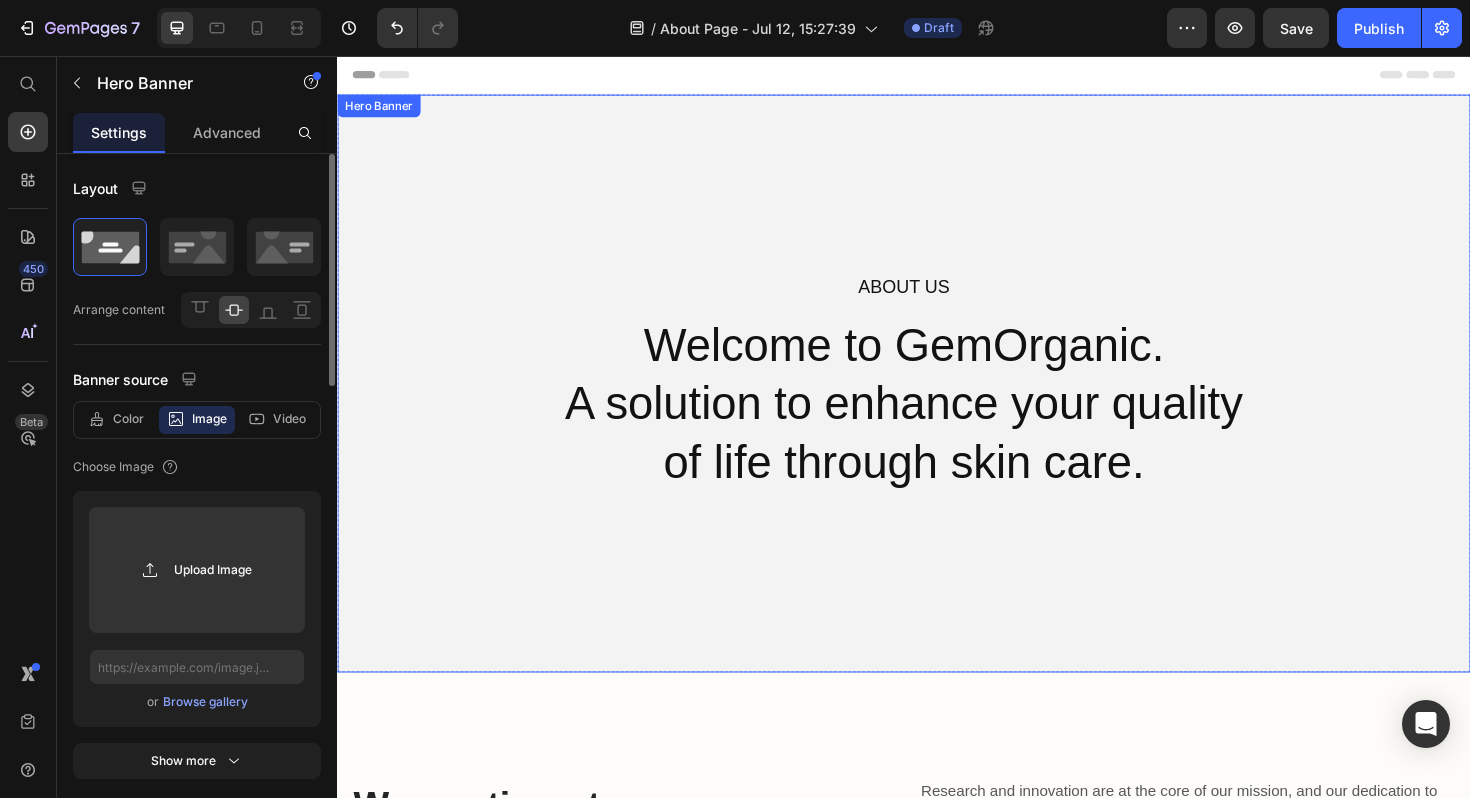 click on "About Us Heading Welcome to GemOrganic. A solution to enhance your quality of life through skin care. Heading Row" at bounding box center (937, 403) 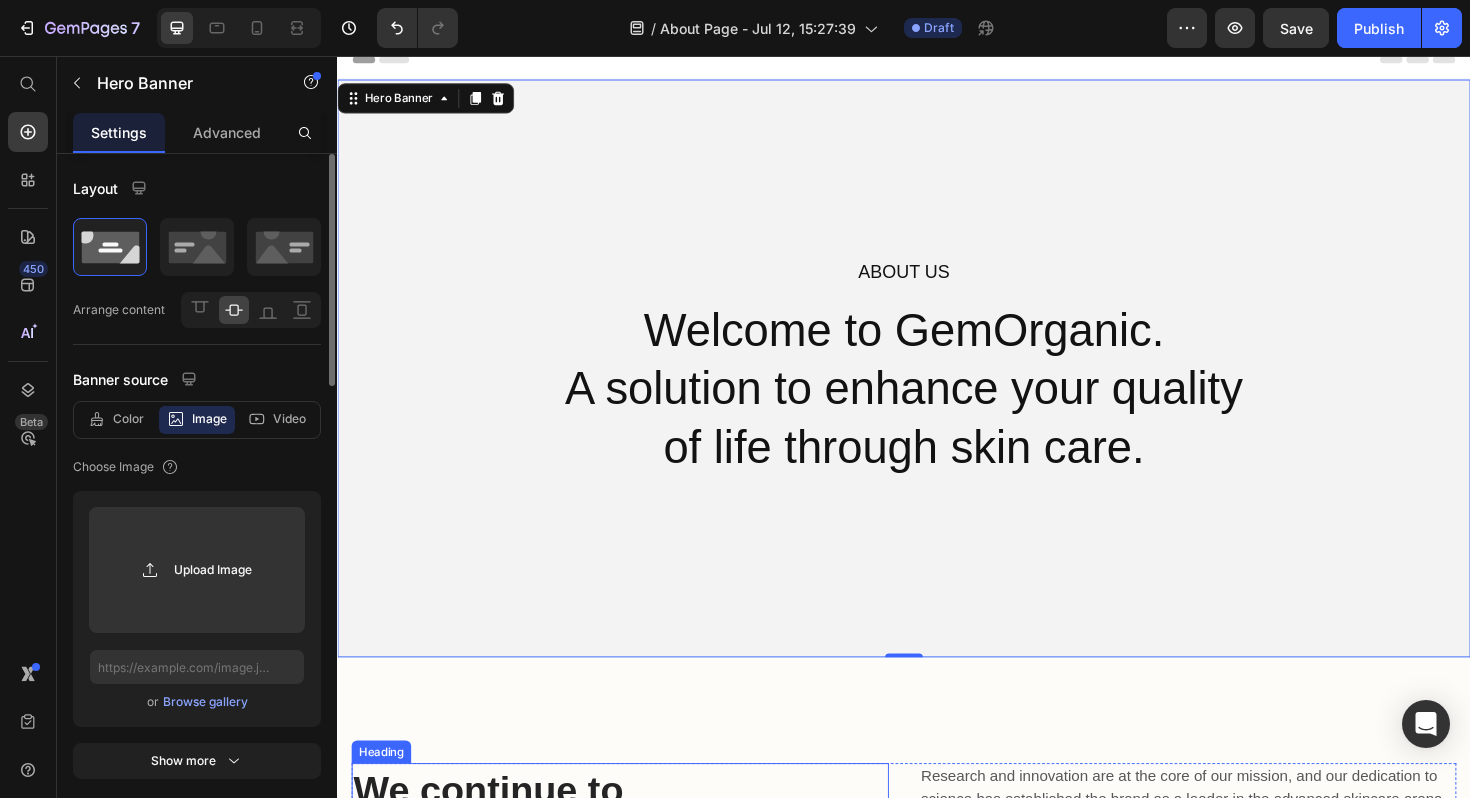 scroll, scrollTop: 0, scrollLeft: 0, axis: both 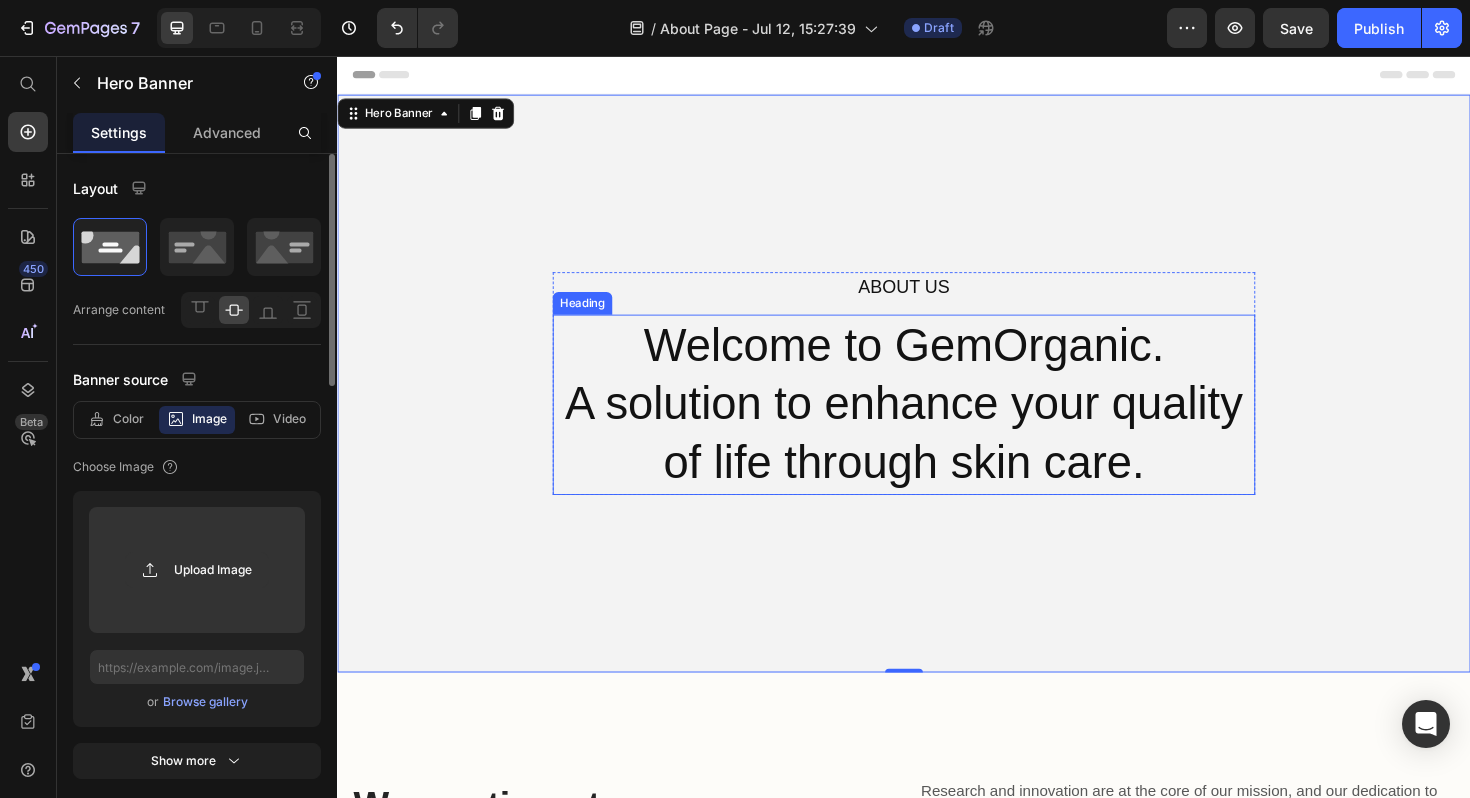 click on "Welcome to GemOrganic. A solution to enhance your quality of life through skin care." at bounding box center (937, 425) 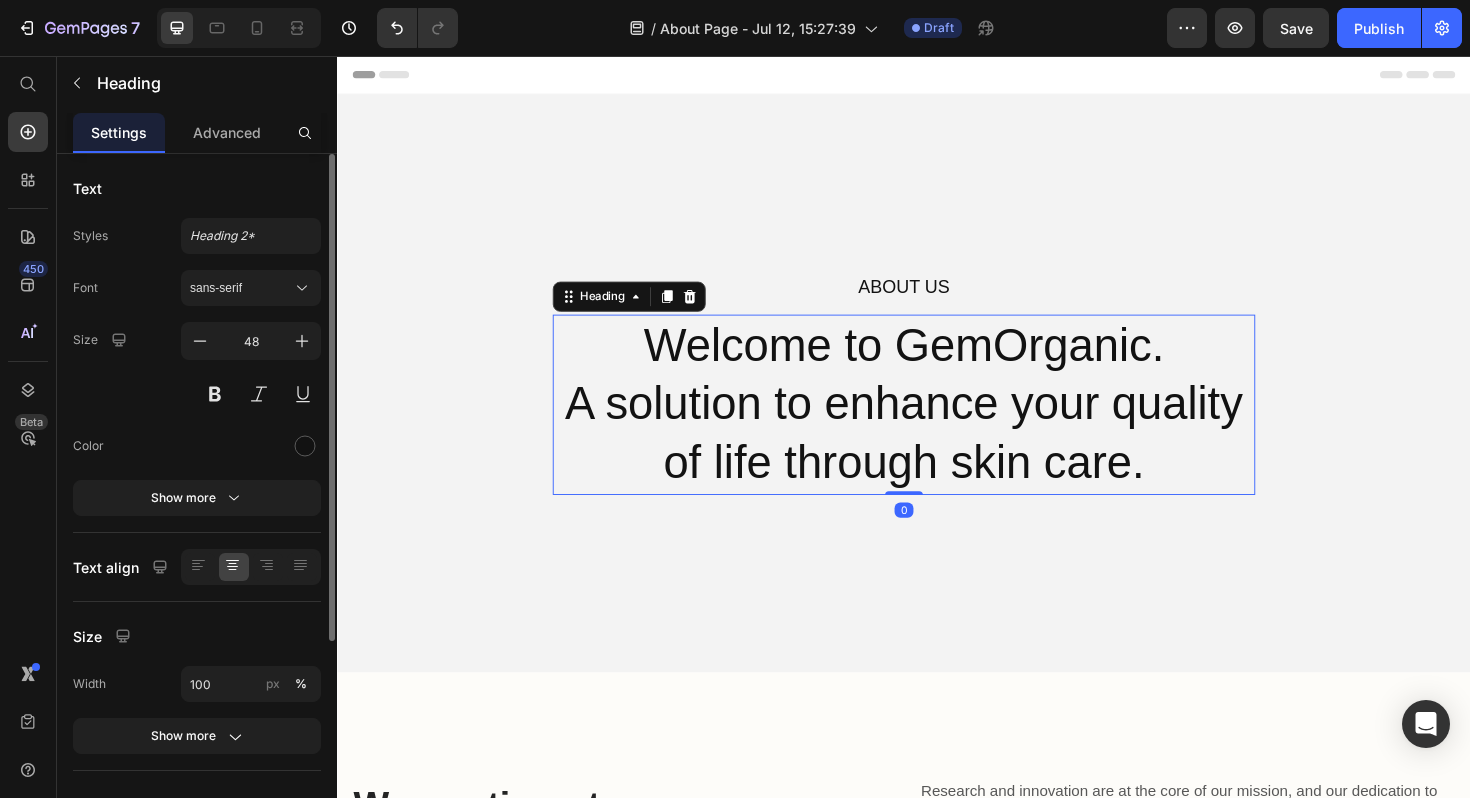 click on "Welcome to GemOrganic. A solution to enhance your quality of life through skin care." at bounding box center (937, 425) 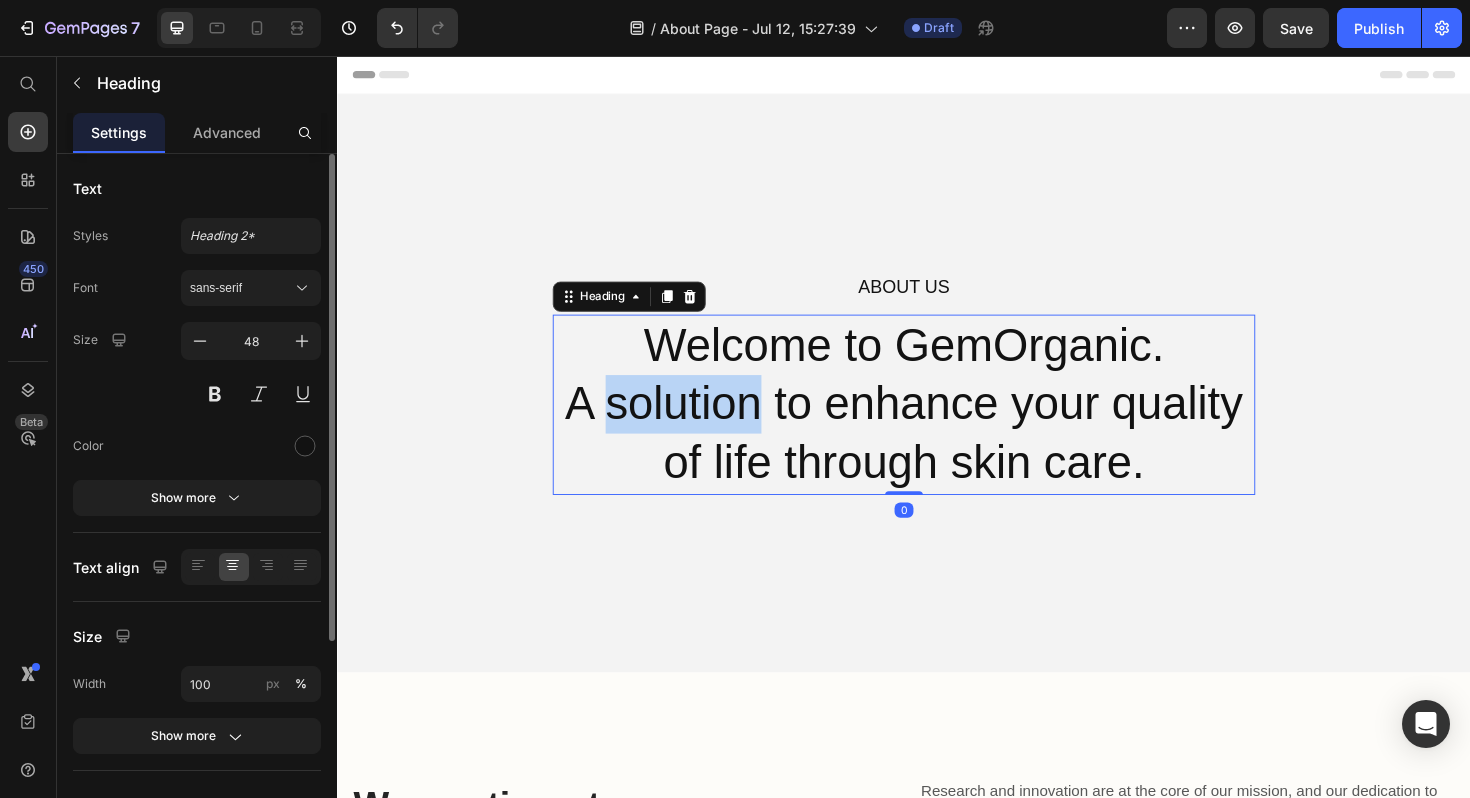 click on "Welcome to GemOrganic. A solution to enhance your quality of life through skin care." at bounding box center [937, 425] 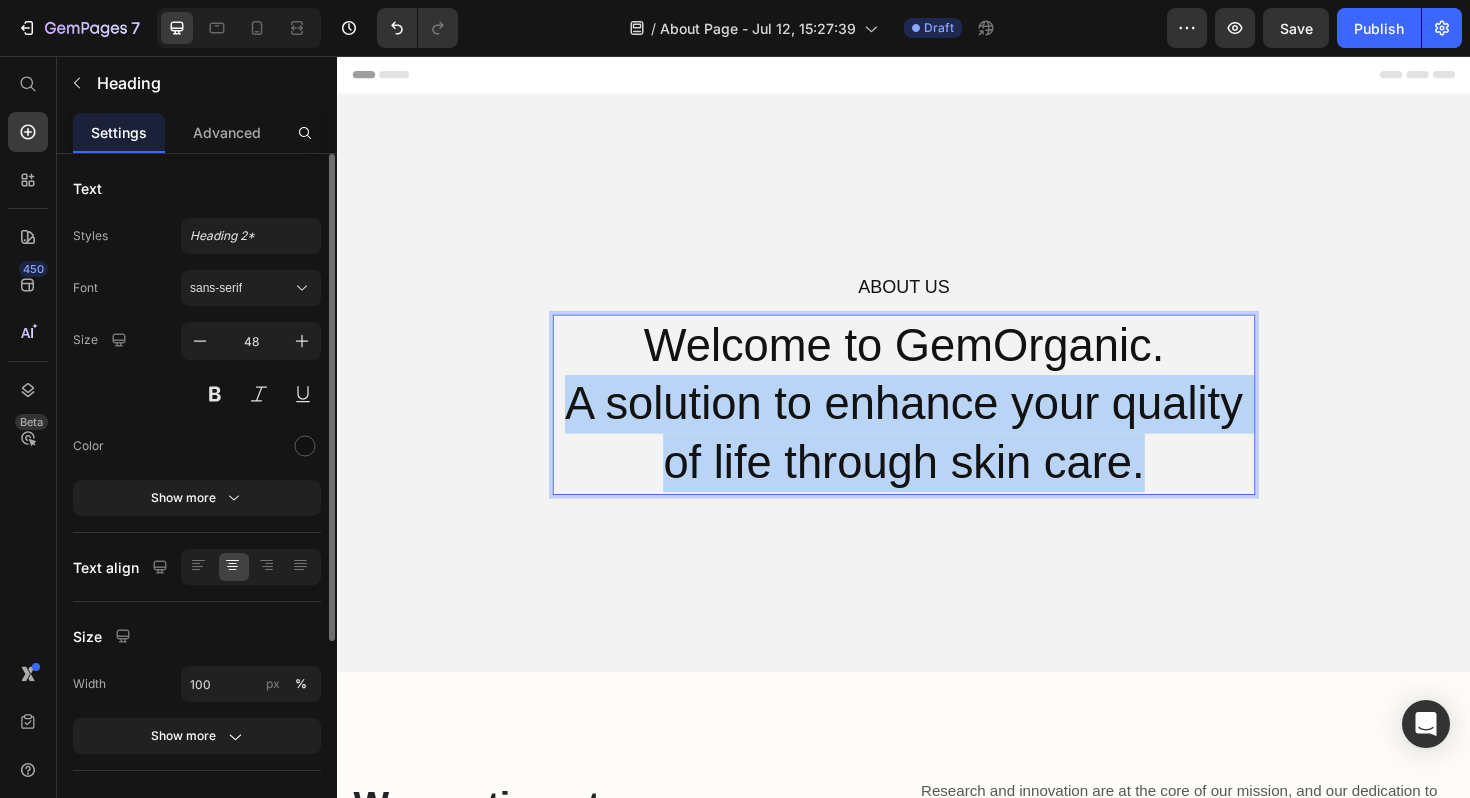 click on "Welcome to GemOrganic. A solution to enhance your quality of life through skin care." at bounding box center [937, 425] 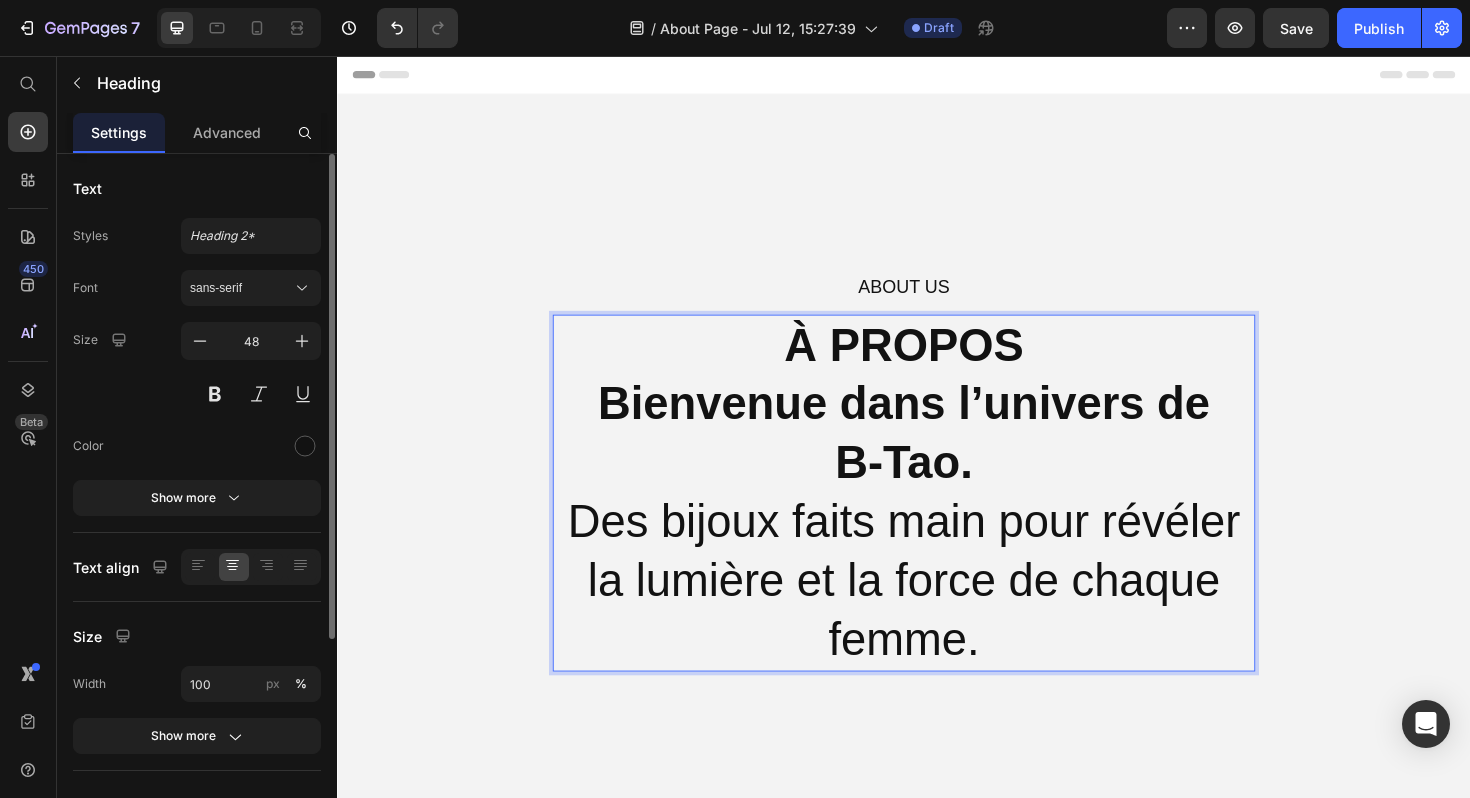 click on "À PROPOS" at bounding box center (936, 362) 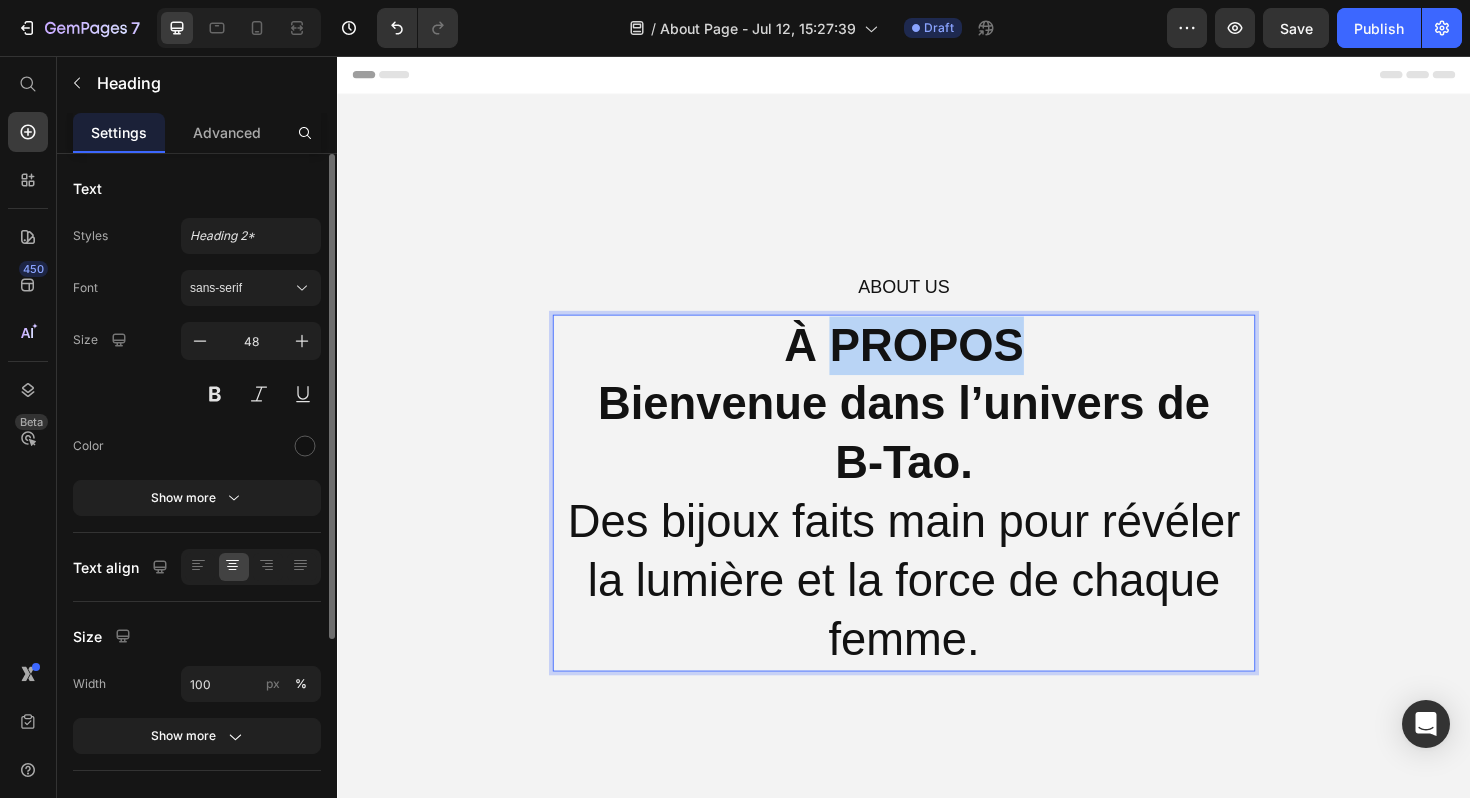 click on "À PROPOS" at bounding box center (936, 362) 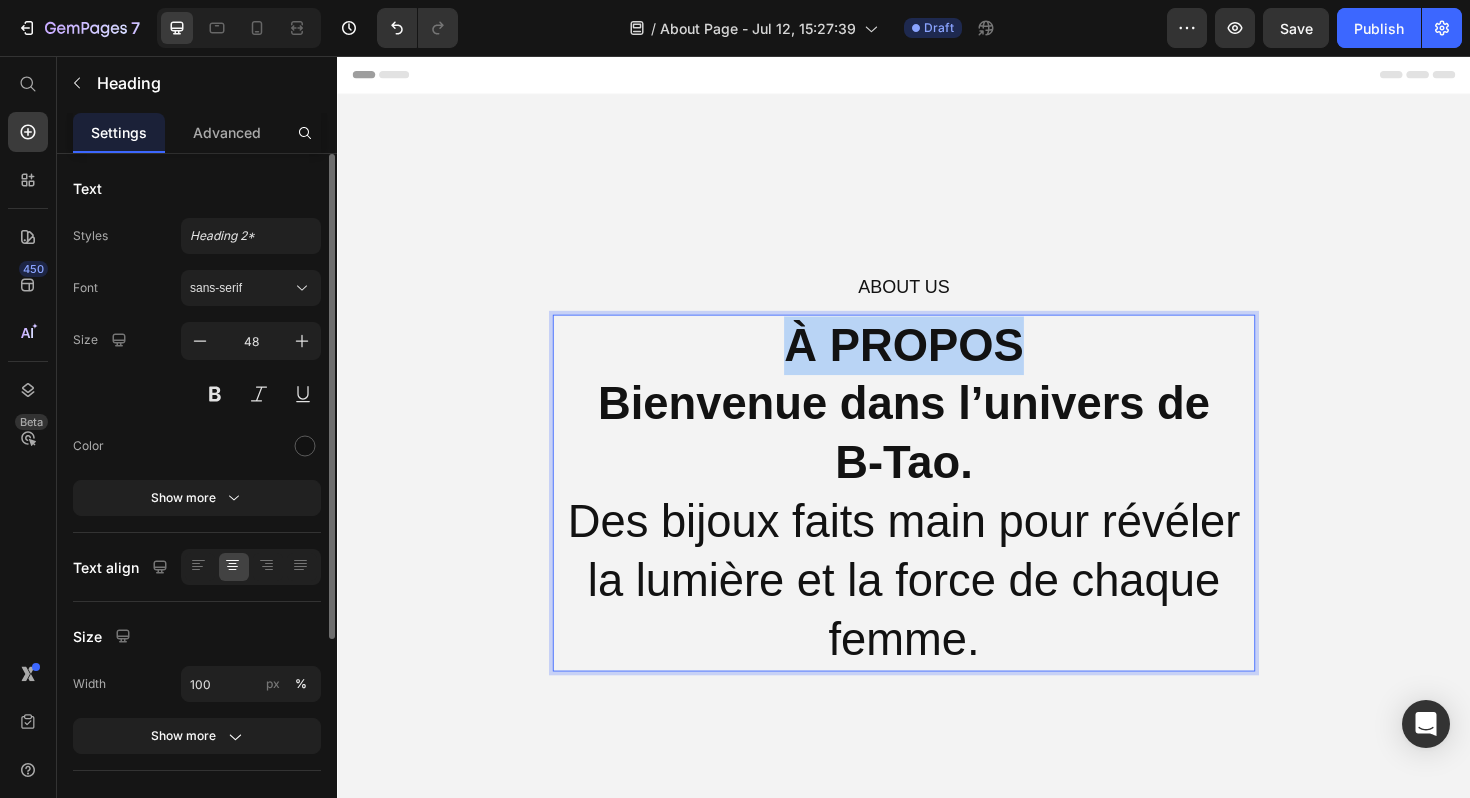 click on "À PROPOS" at bounding box center (936, 362) 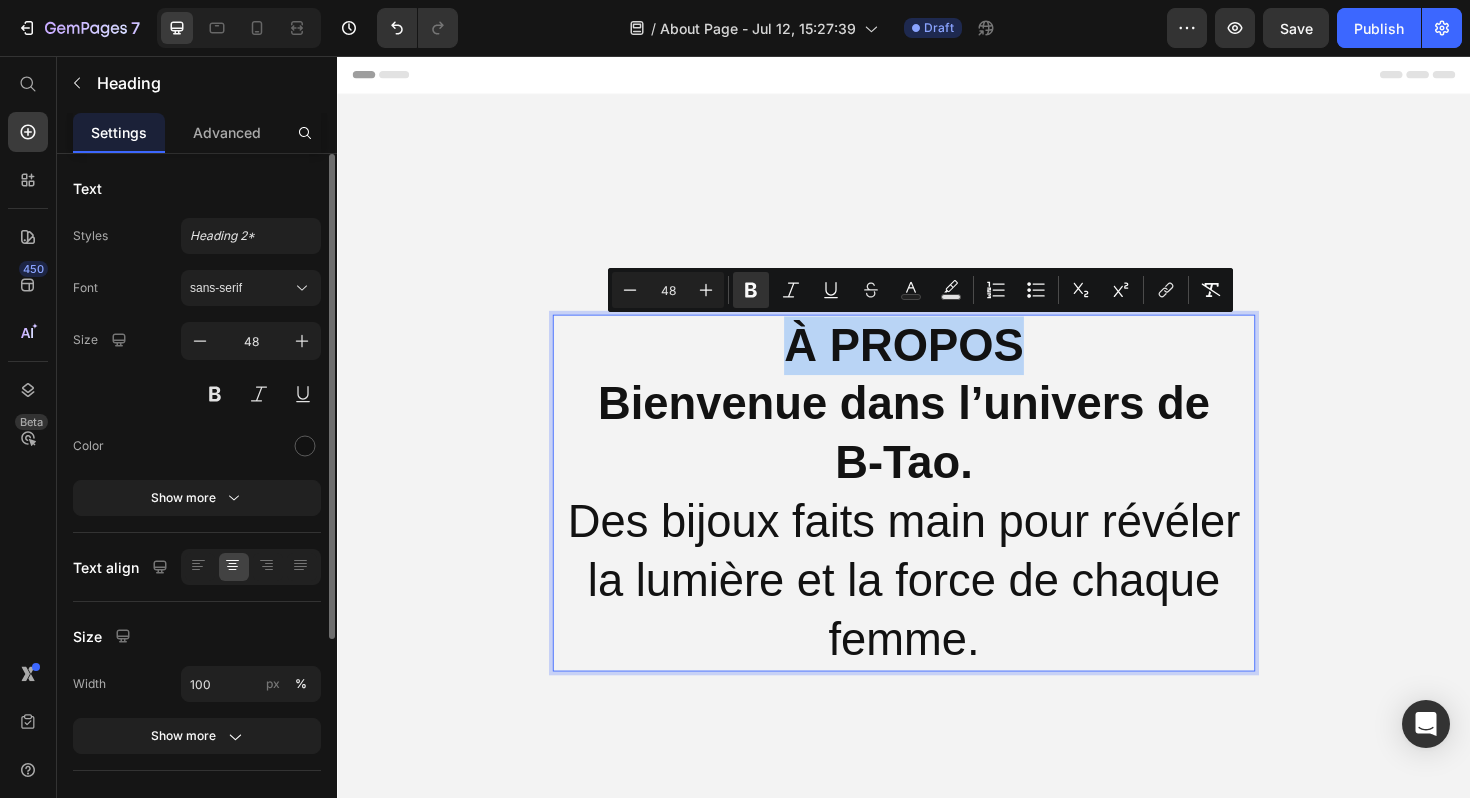 copy on "À PROPOS" 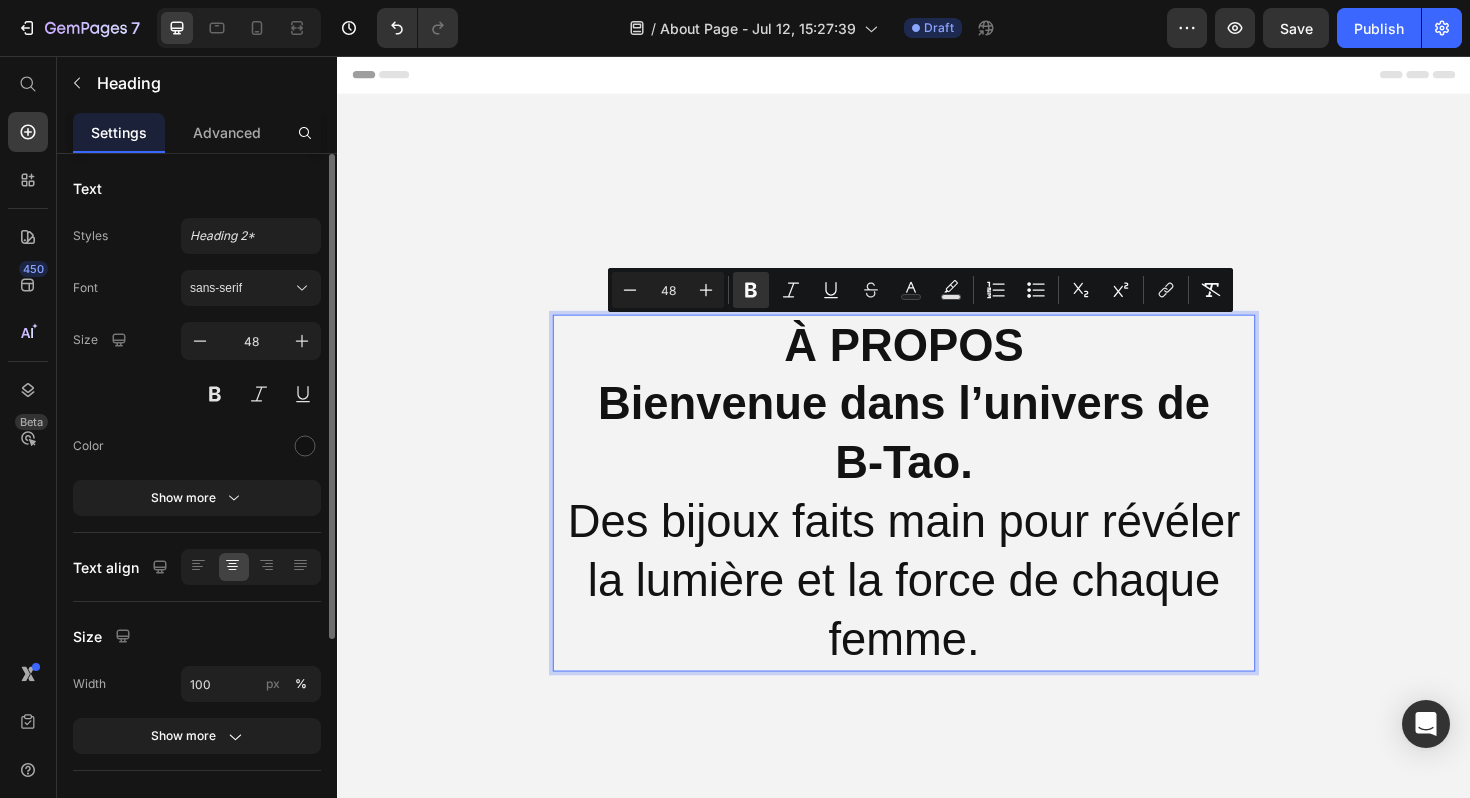 click on "Bienvenue dans l’univers de B‑Tao." at bounding box center (937, 455) 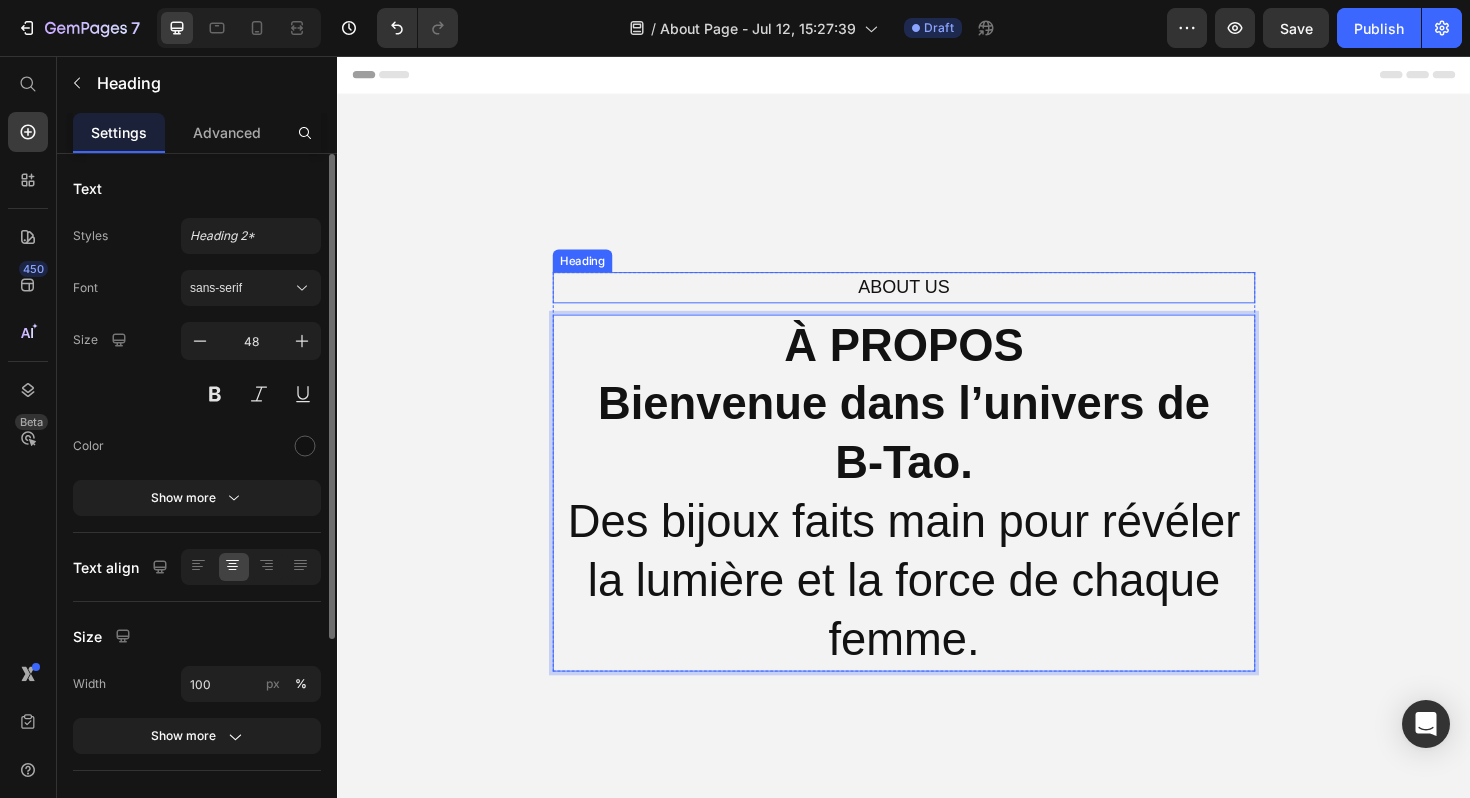 click on "About Us" at bounding box center (937, 301) 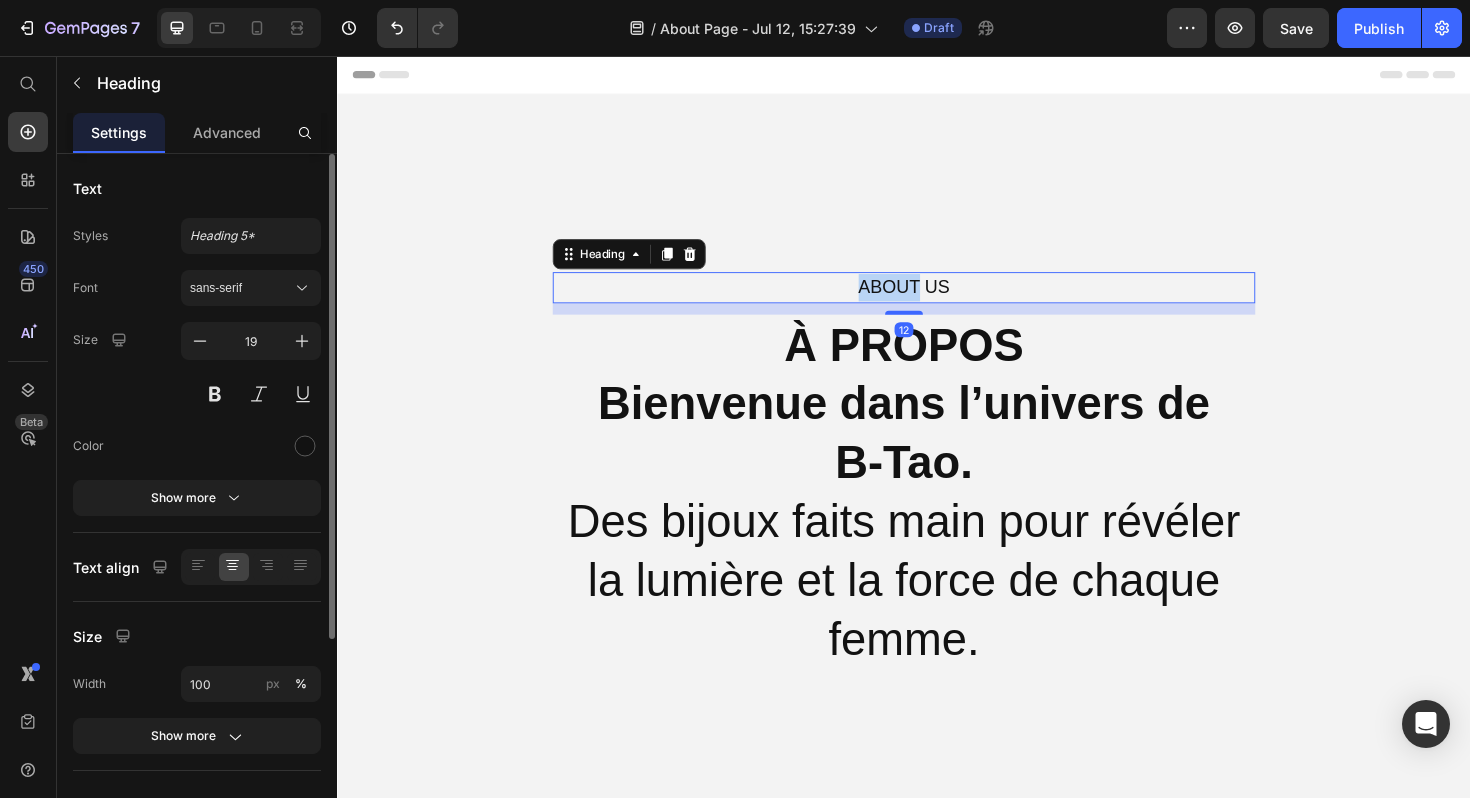 click on "About Us" at bounding box center [937, 301] 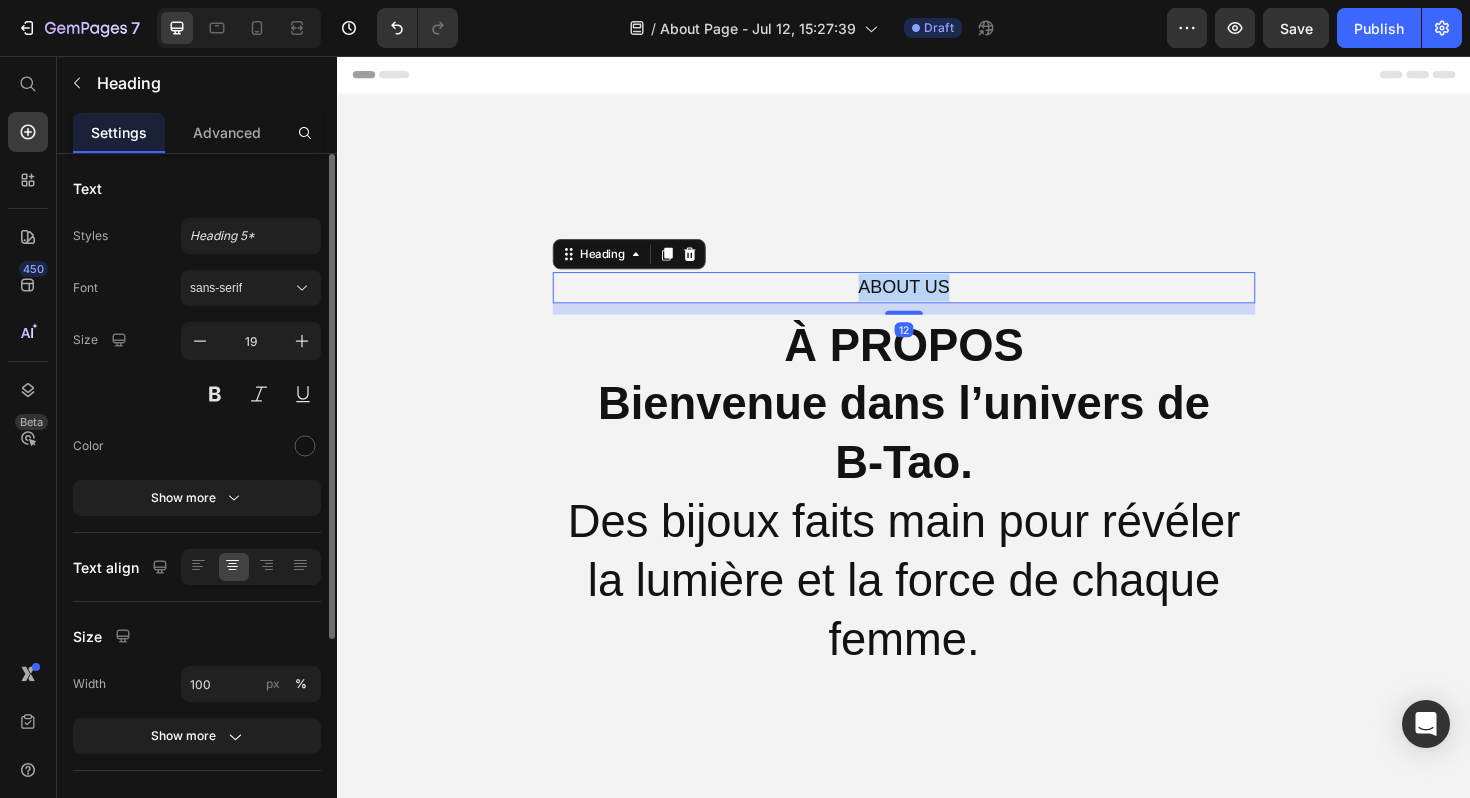 click on "About Us" at bounding box center [937, 301] 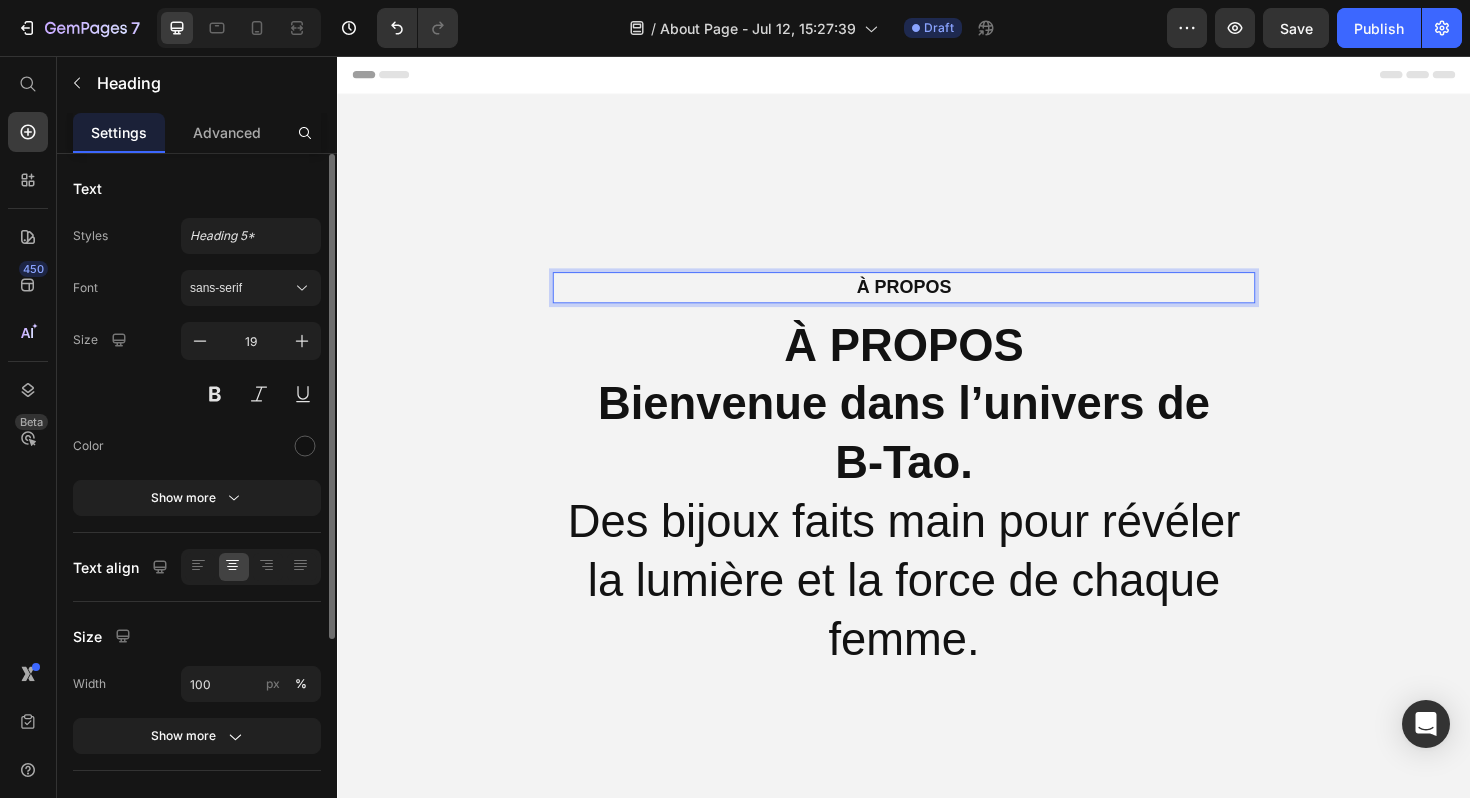 click on "À PROPOS" at bounding box center [936, 362] 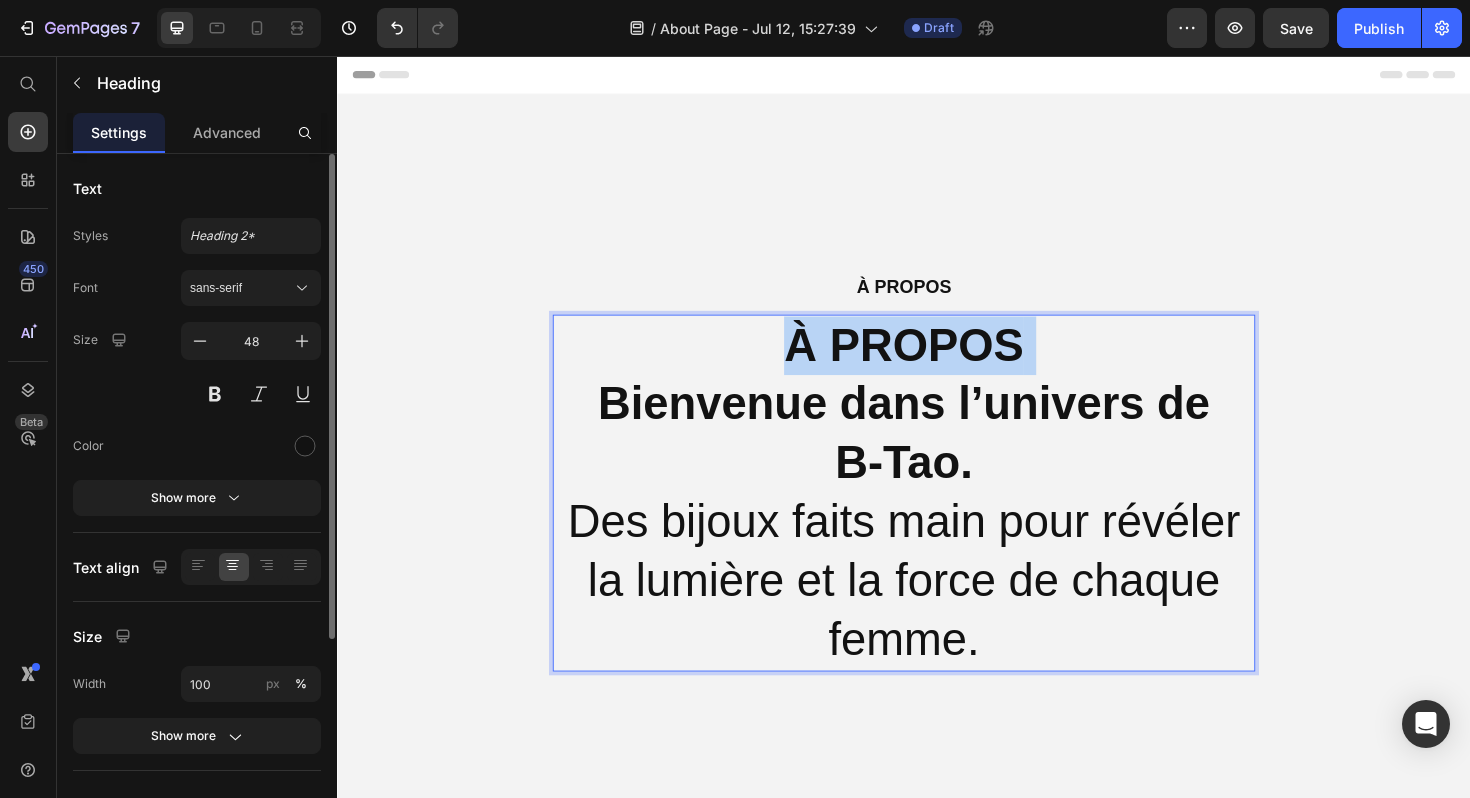click on "À PROPOS" at bounding box center [936, 362] 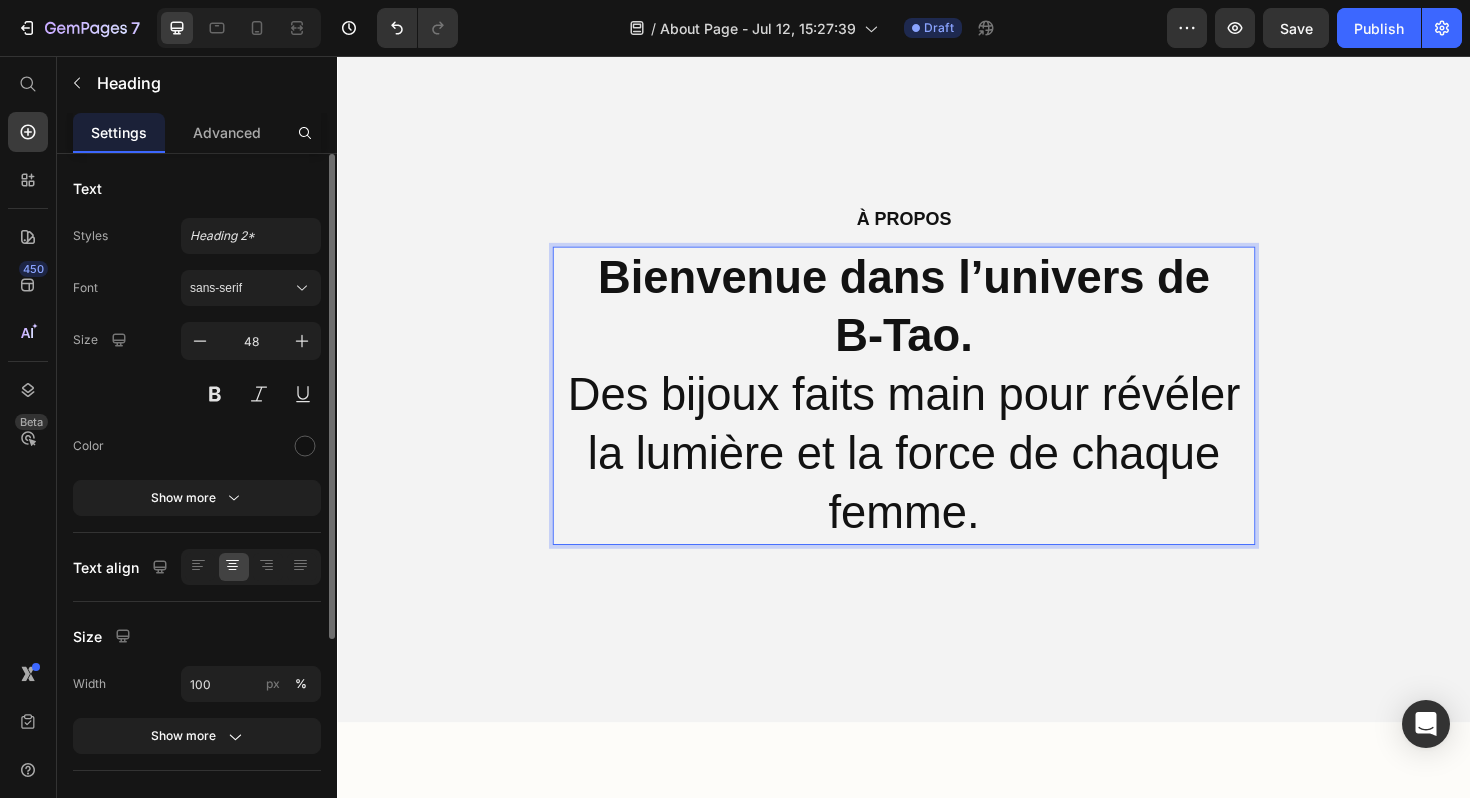 scroll, scrollTop: 0, scrollLeft: 0, axis: both 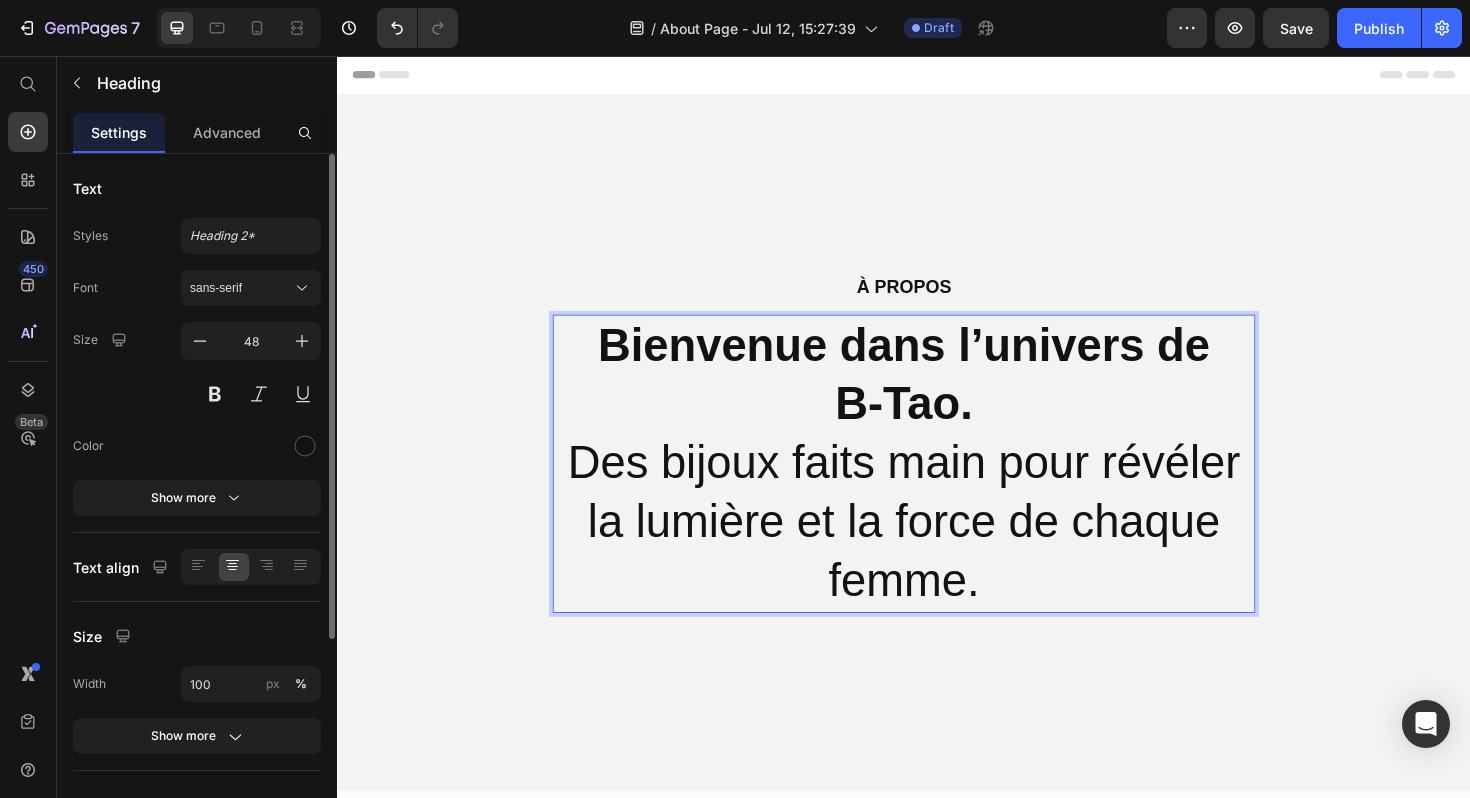 click on "Bienvenue dans l’univers de B‑Tao. Des bijoux faits main pour révéler la lumière et la force de chaque femme." at bounding box center (937, 488) 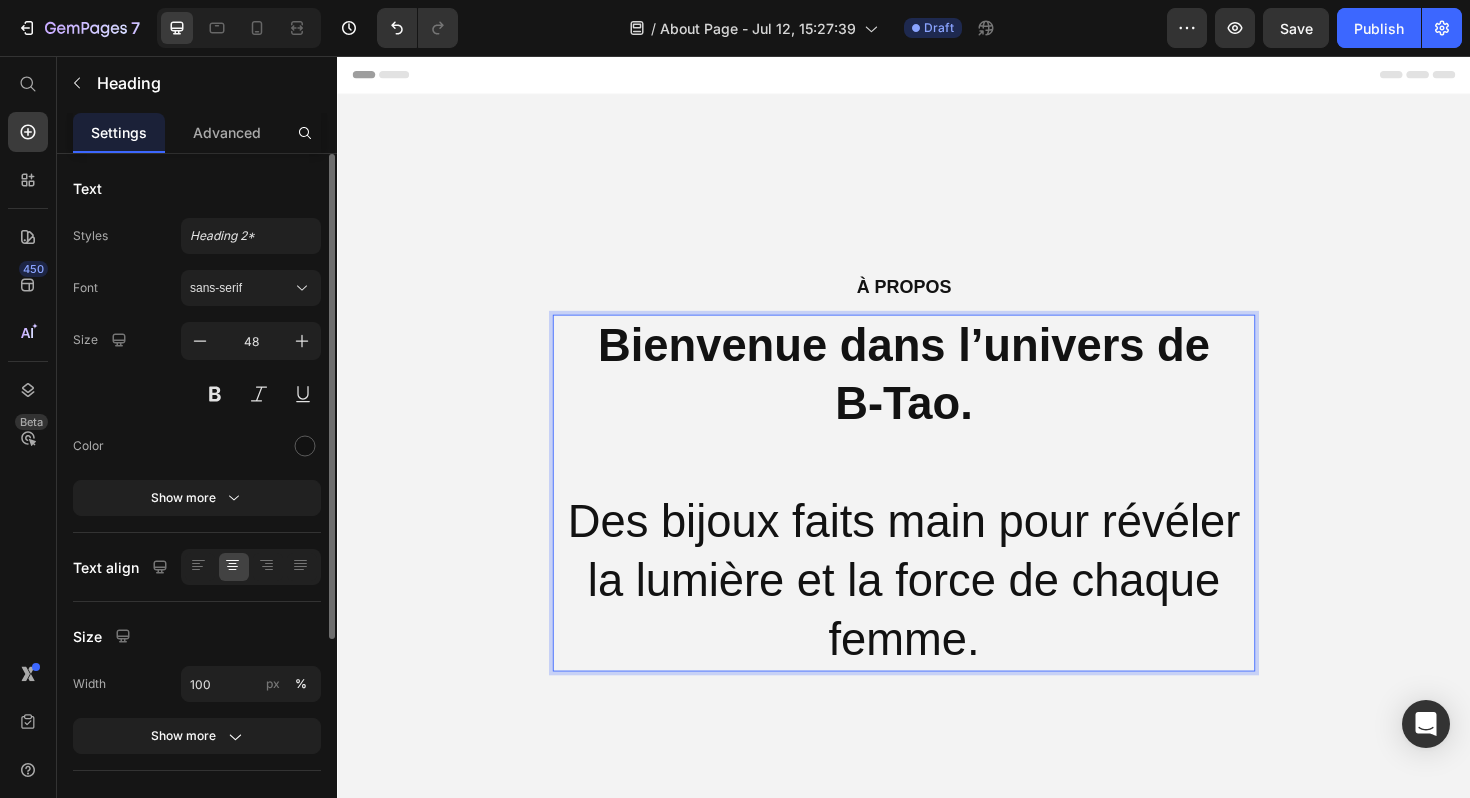 click on "⁠⁠⁠⁠⁠⁠⁠ À PROPOS Heading Bienvenue dans l’univers de B‑Tao. Des bijoux faits main pour révéler la lumière et la force de chaque femme. Heading   0 Row" at bounding box center [937, 496] 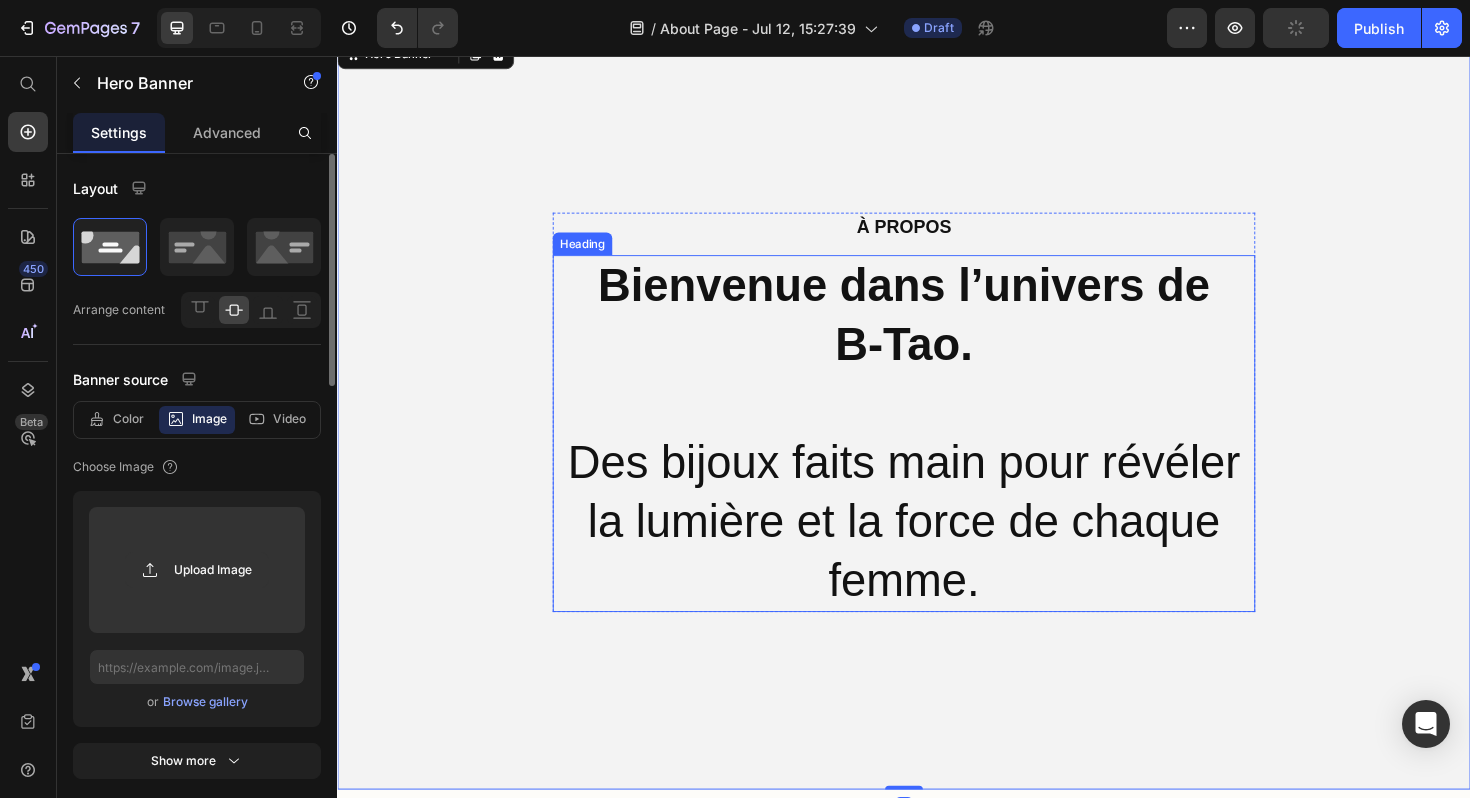 scroll, scrollTop: 64, scrollLeft: 0, axis: vertical 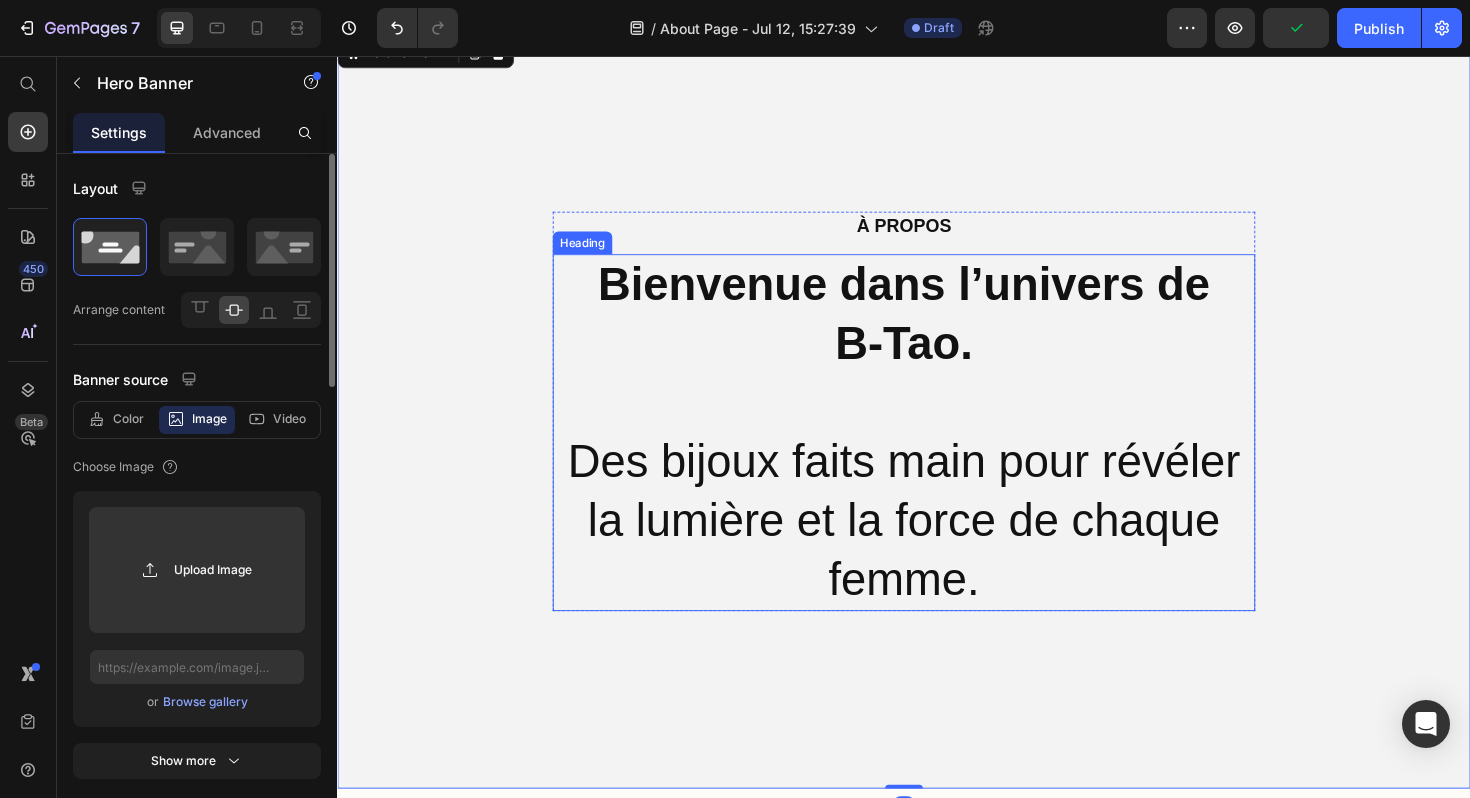 click on "Bienvenue dans l’univers de B‑Tao." at bounding box center [937, 329] 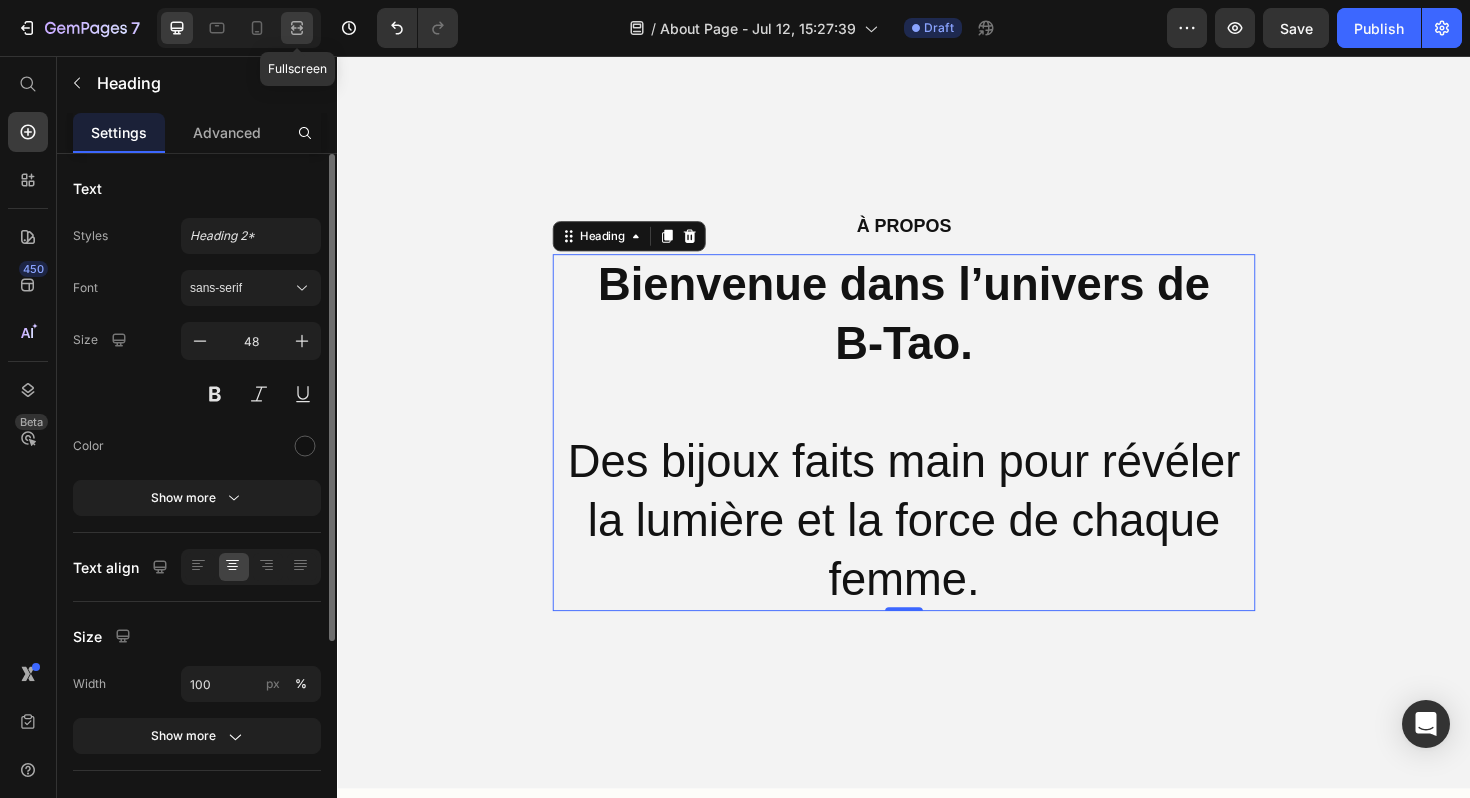 click 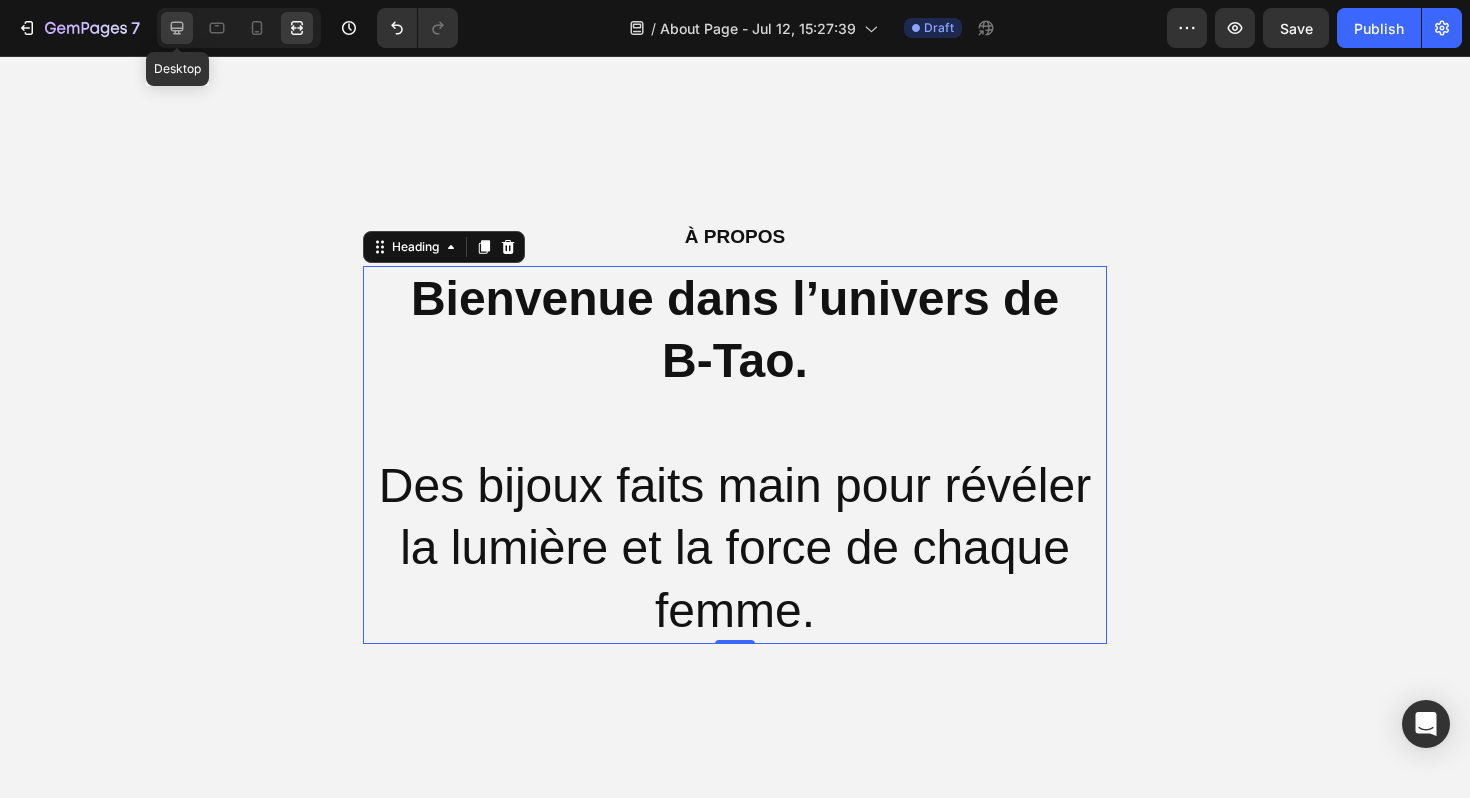 click 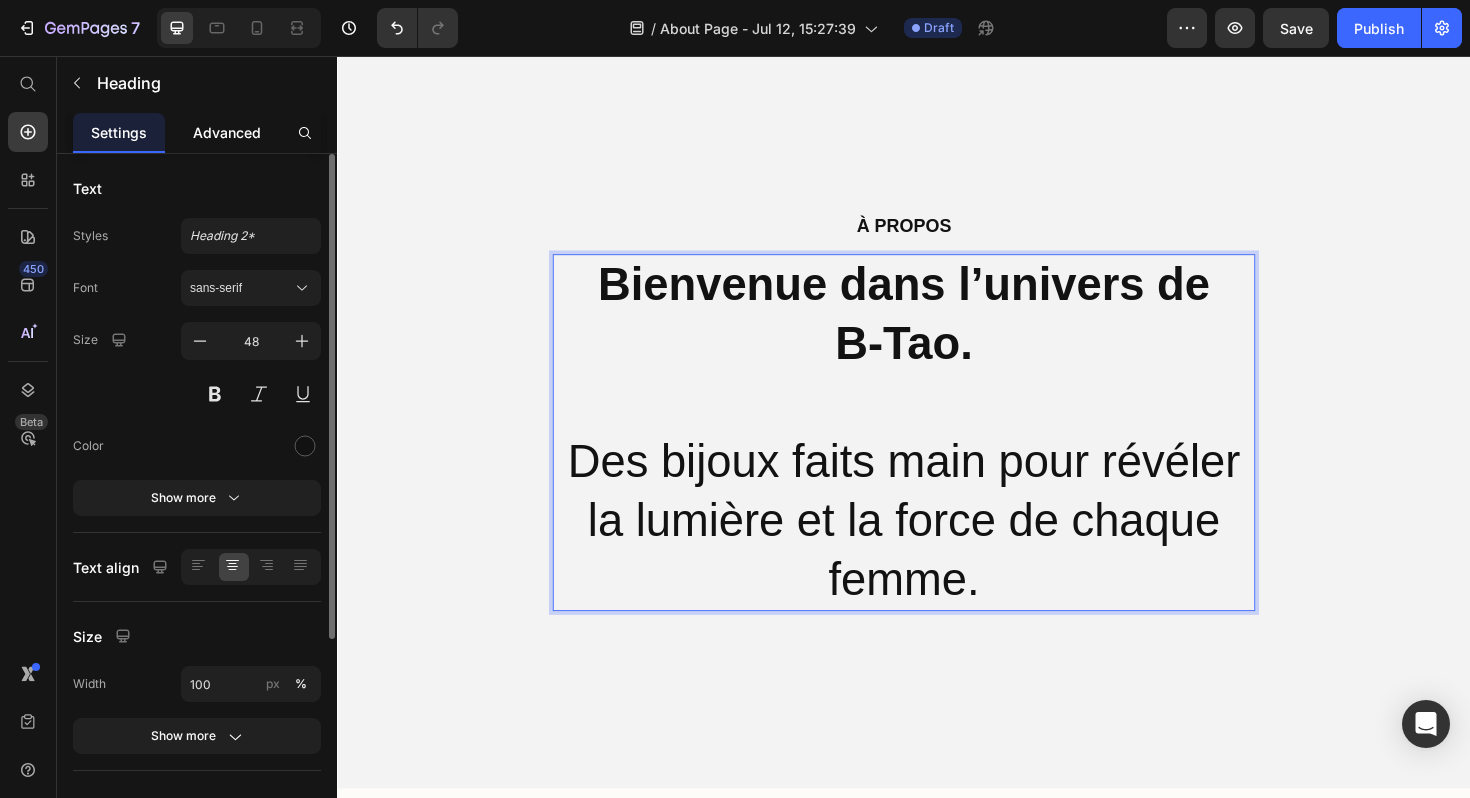 click on "Advanced" at bounding box center (227, 132) 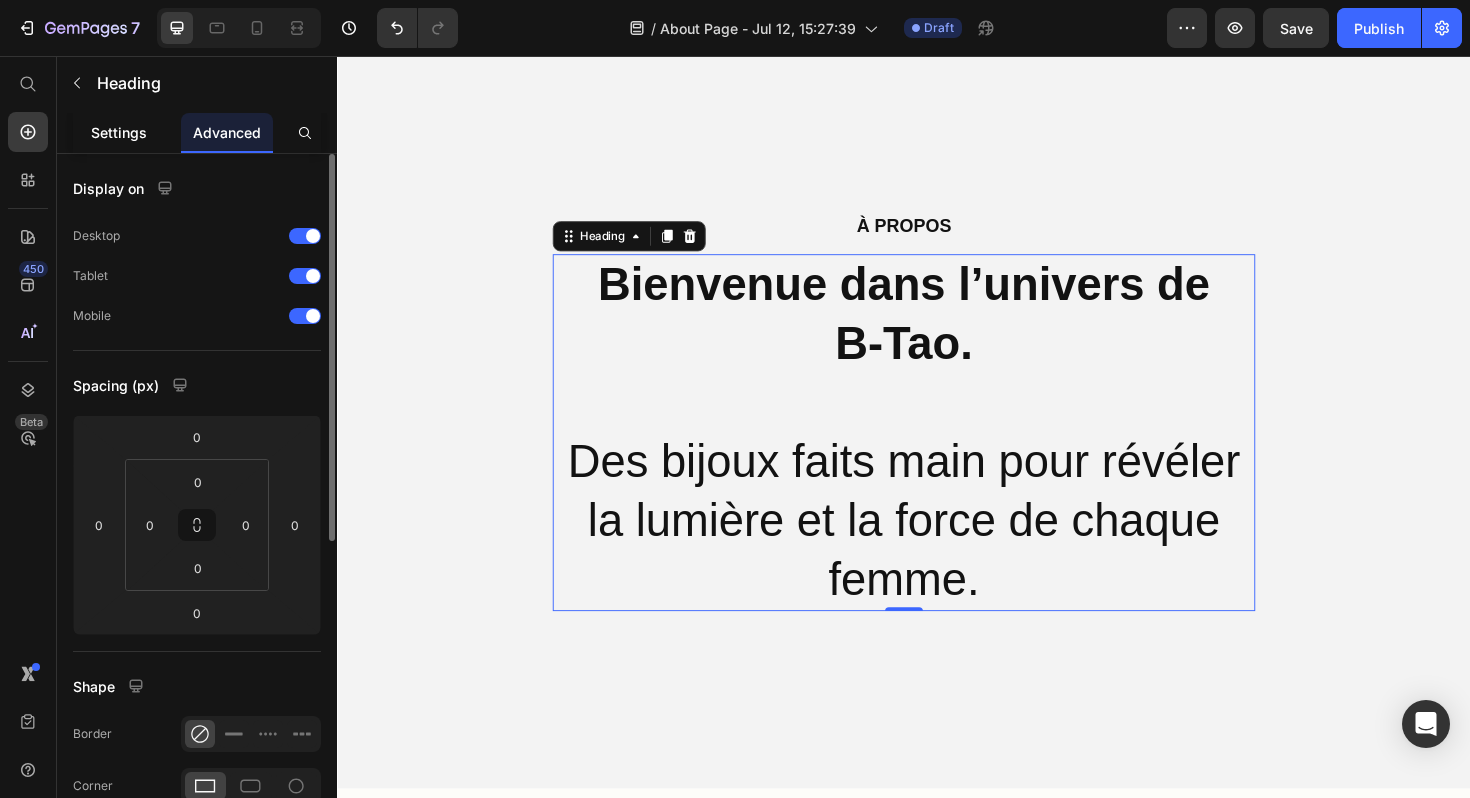 click on "Settings" at bounding box center (119, 132) 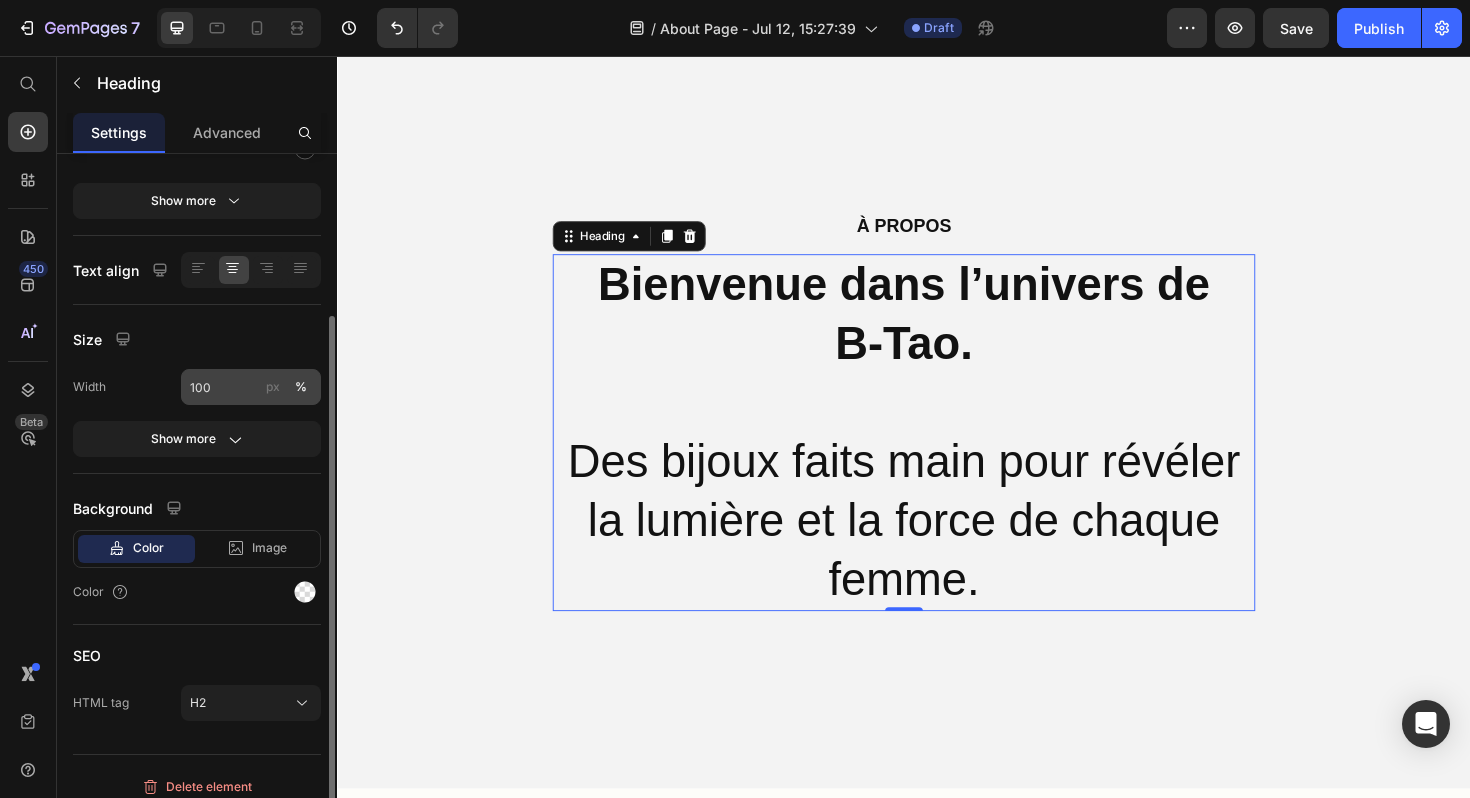 scroll, scrollTop: 225, scrollLeft: 0, axis: vertical 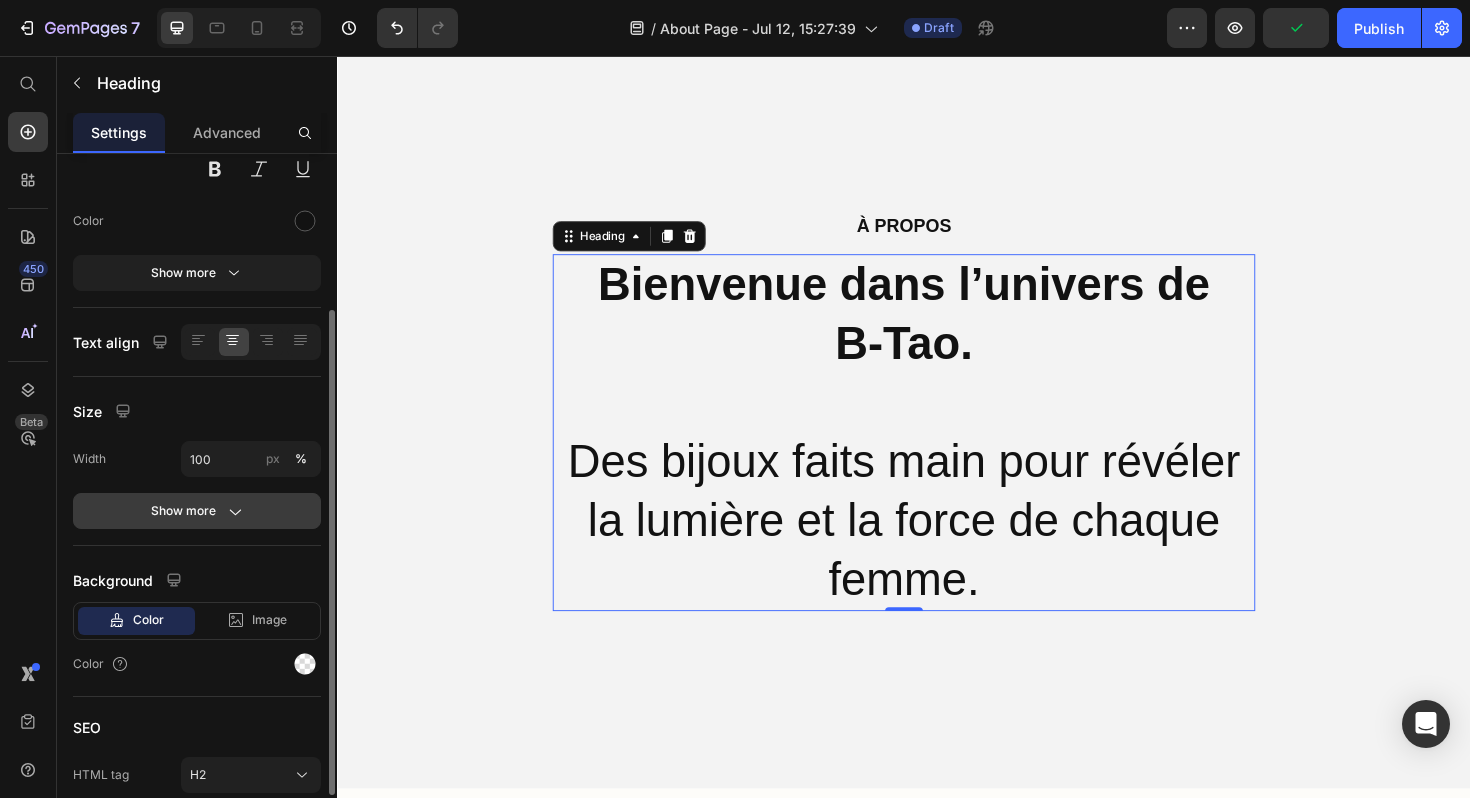 click 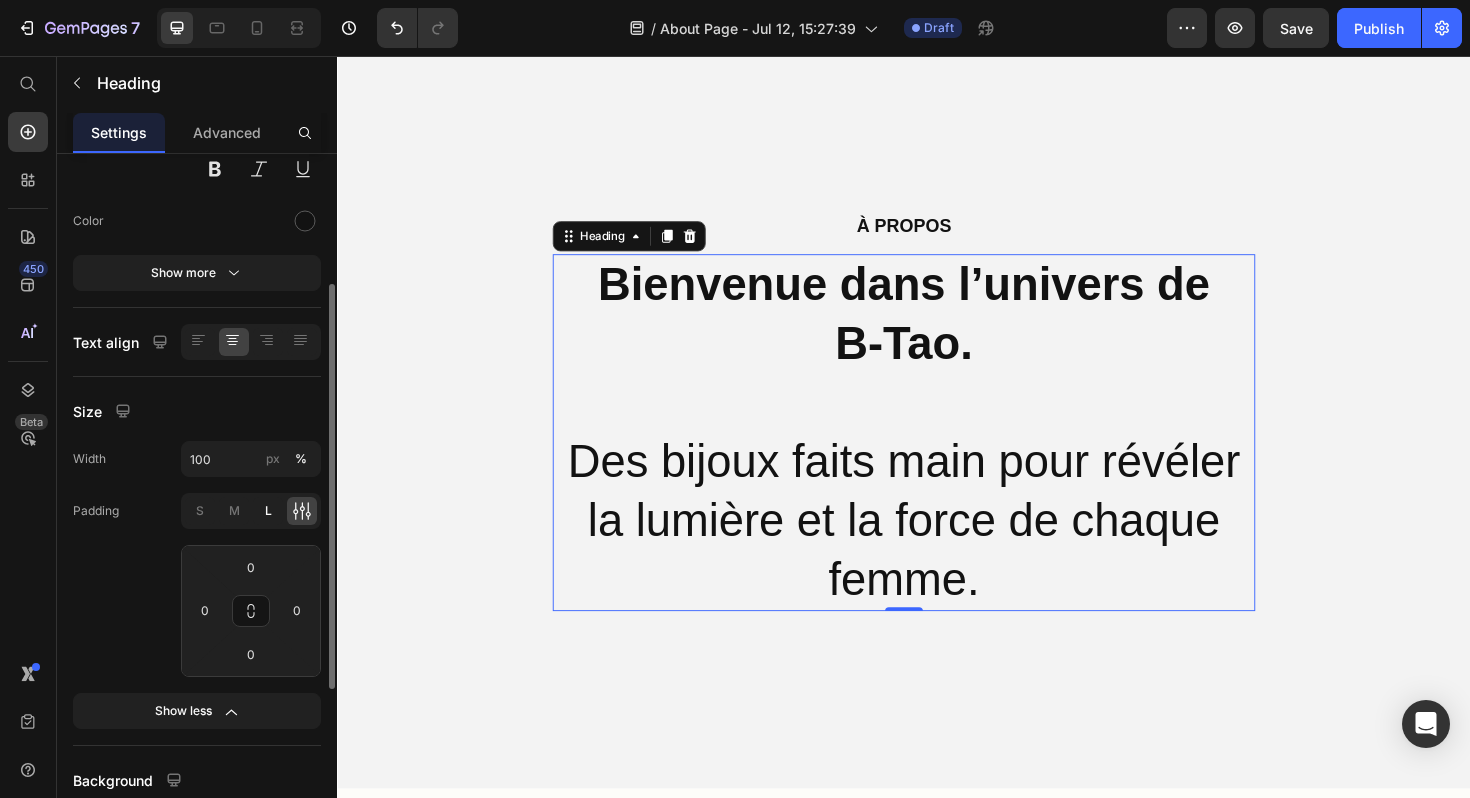 click on "L" 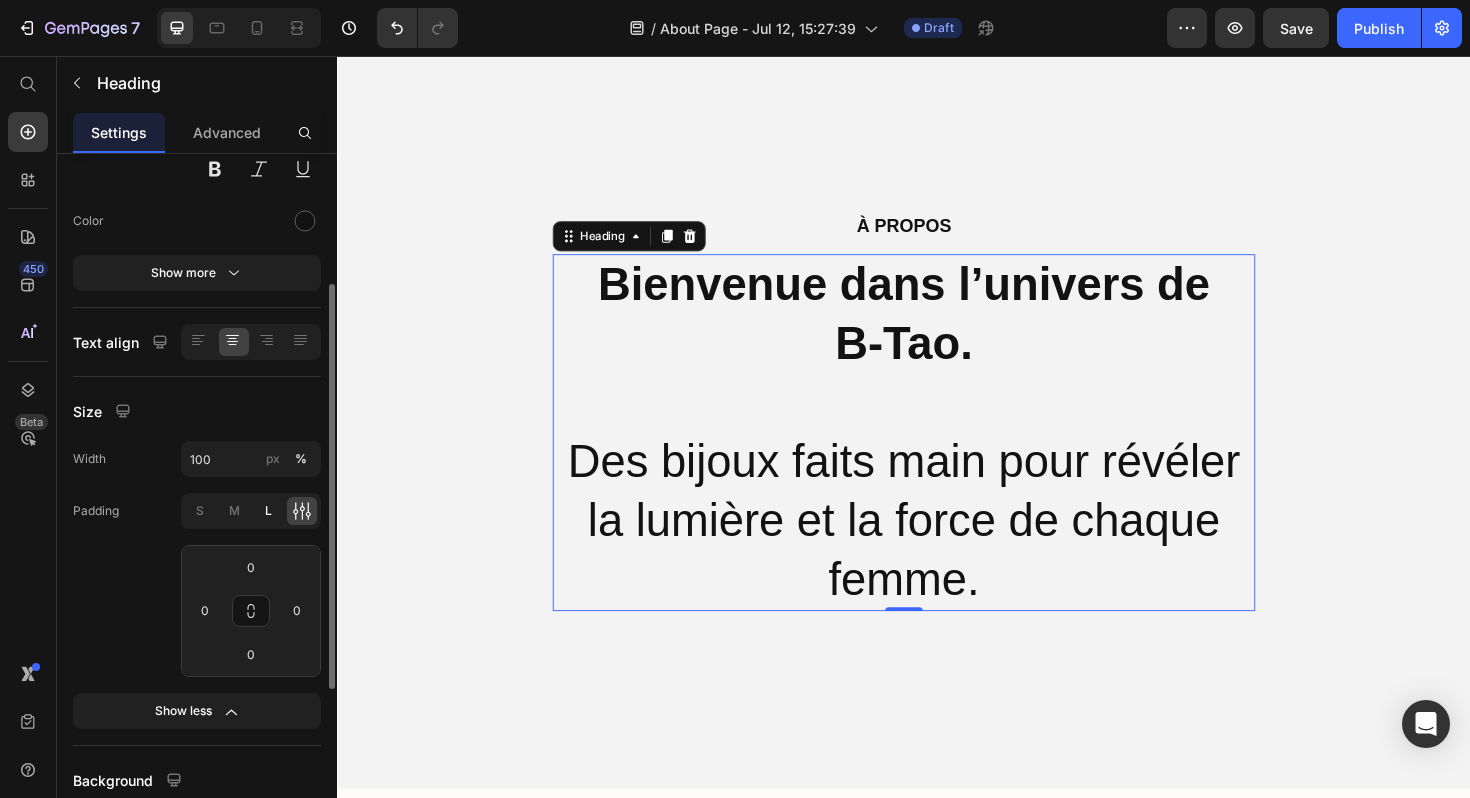 type on "16" 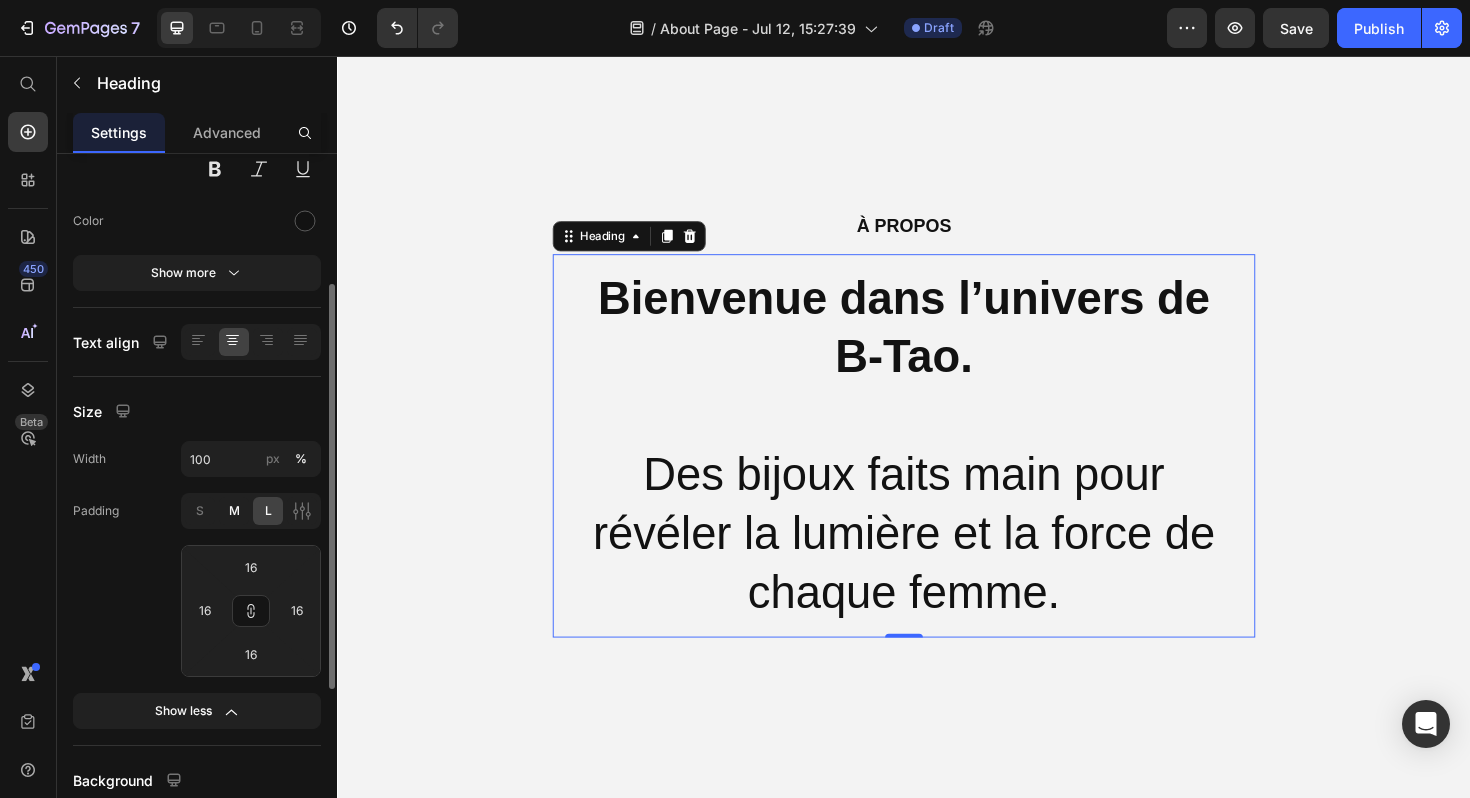 click on "M" 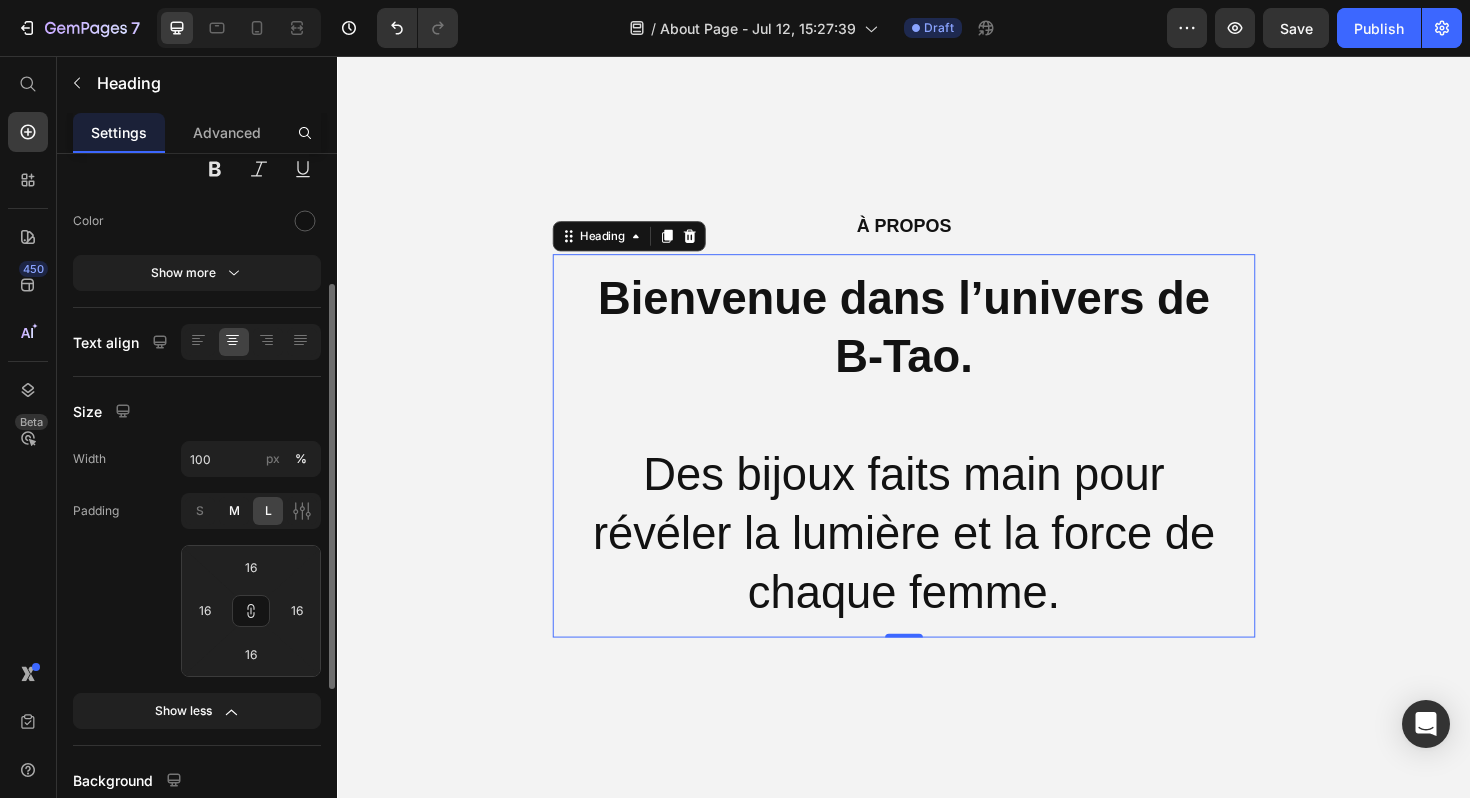type on "8" 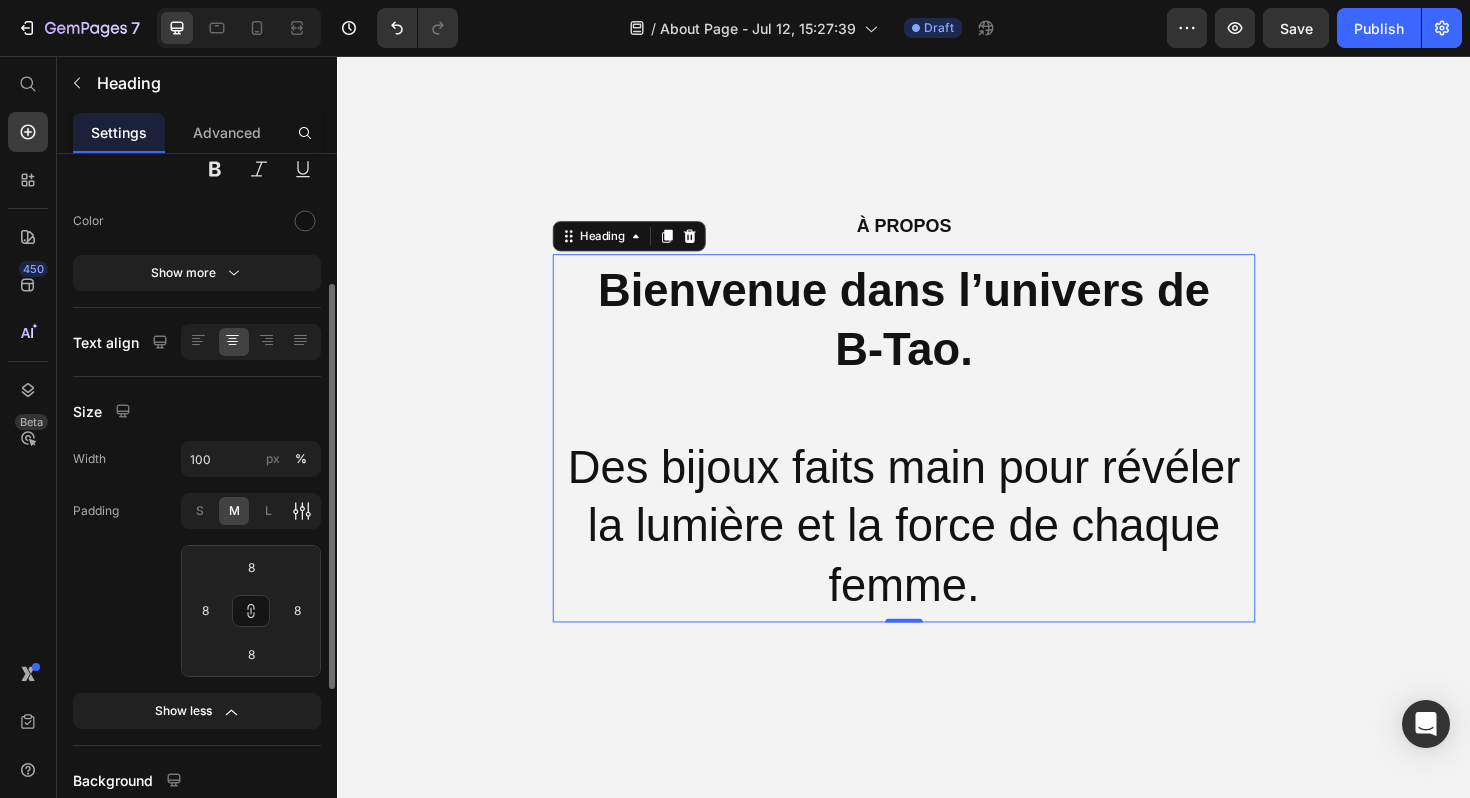 click 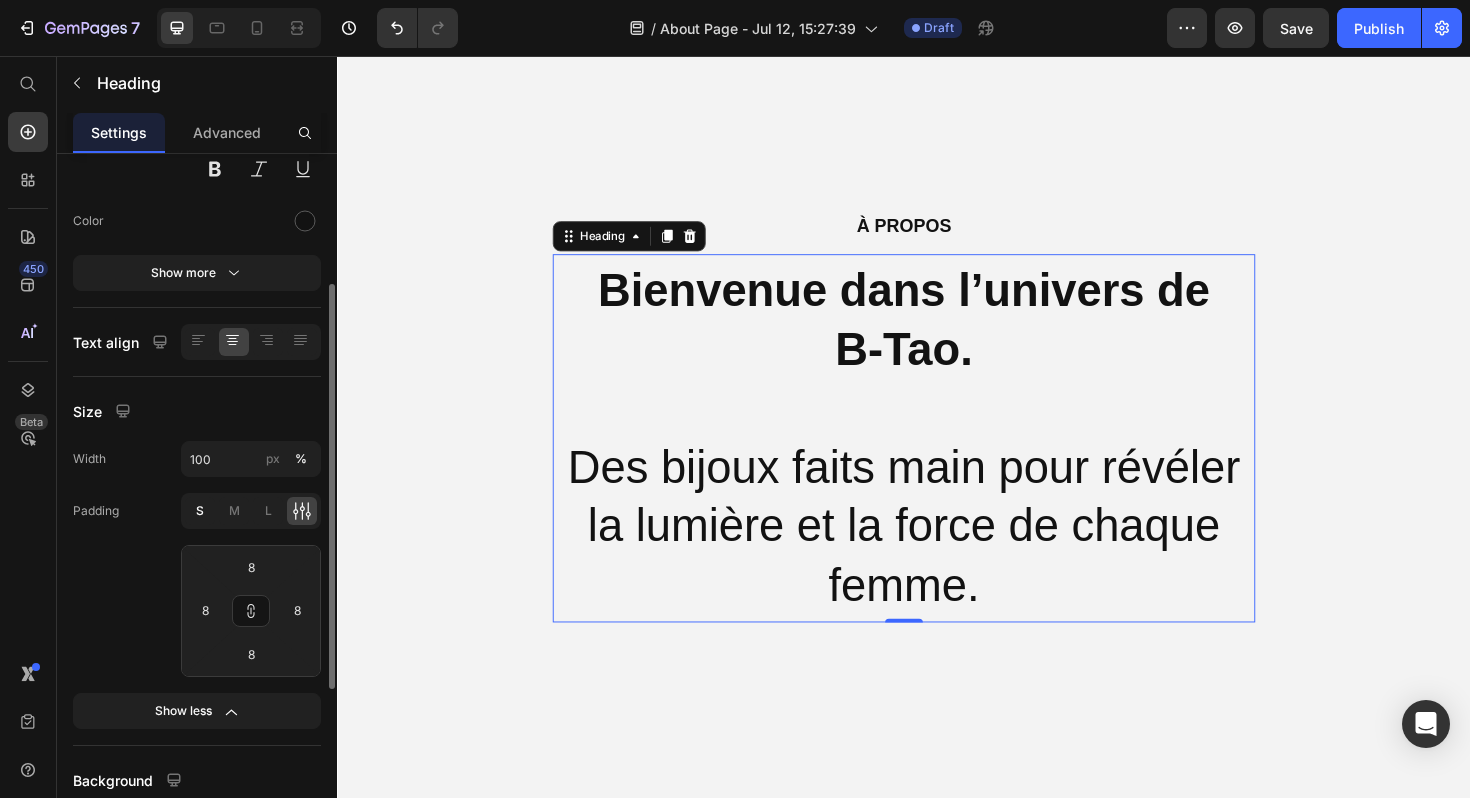 click on "S" 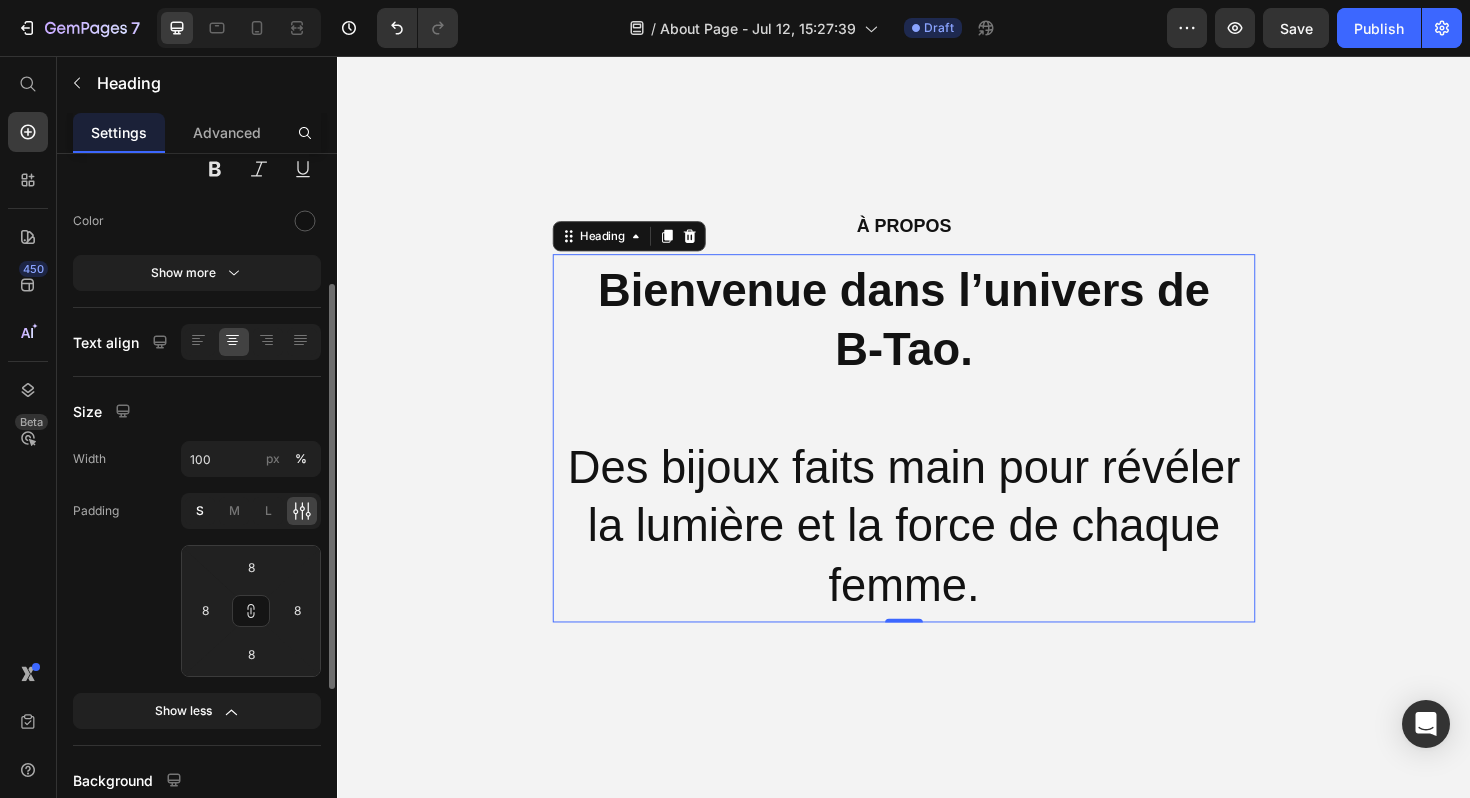 type on "4" 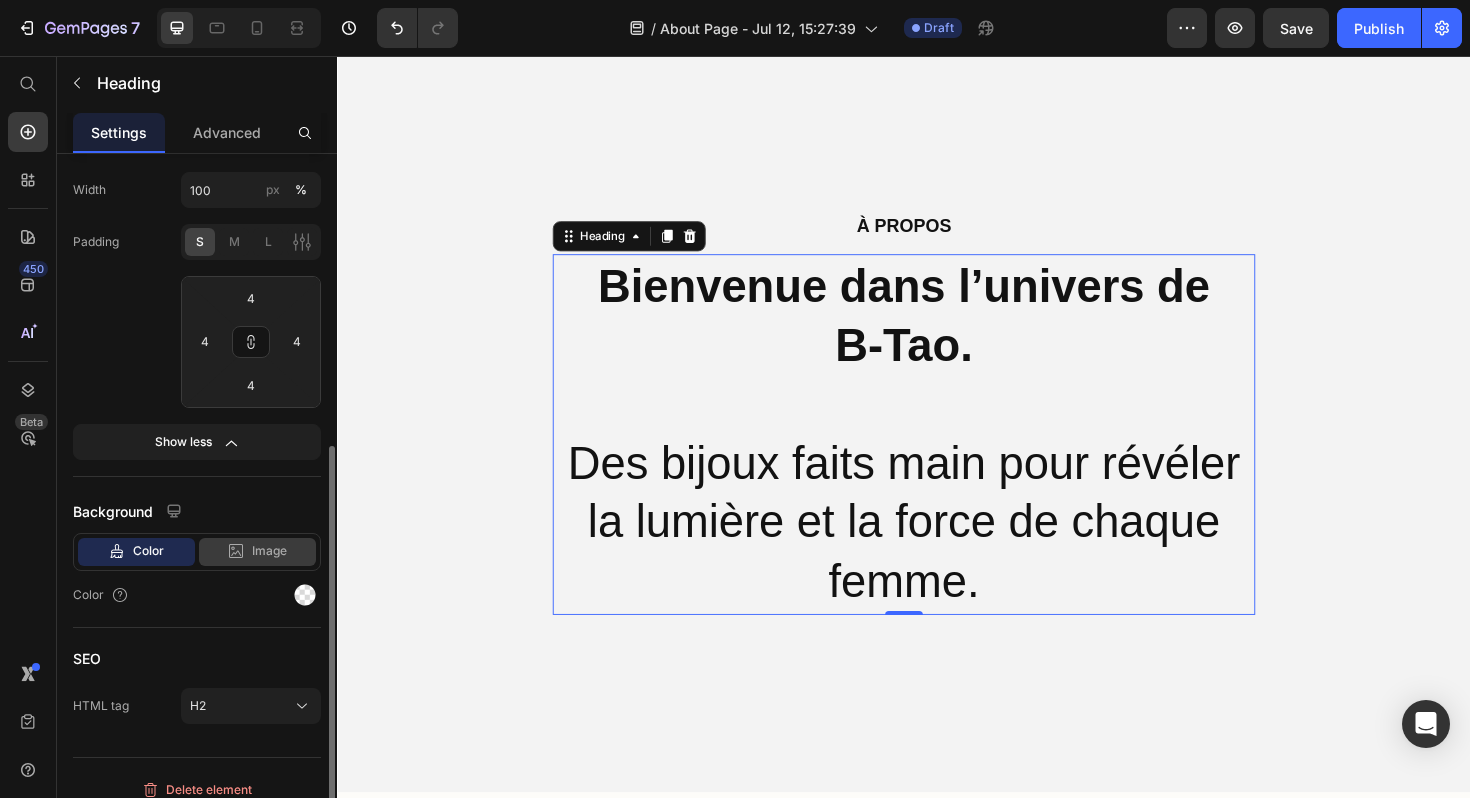 scroll, scrollTop: 503, scrollLeft: 0, axis: vertical 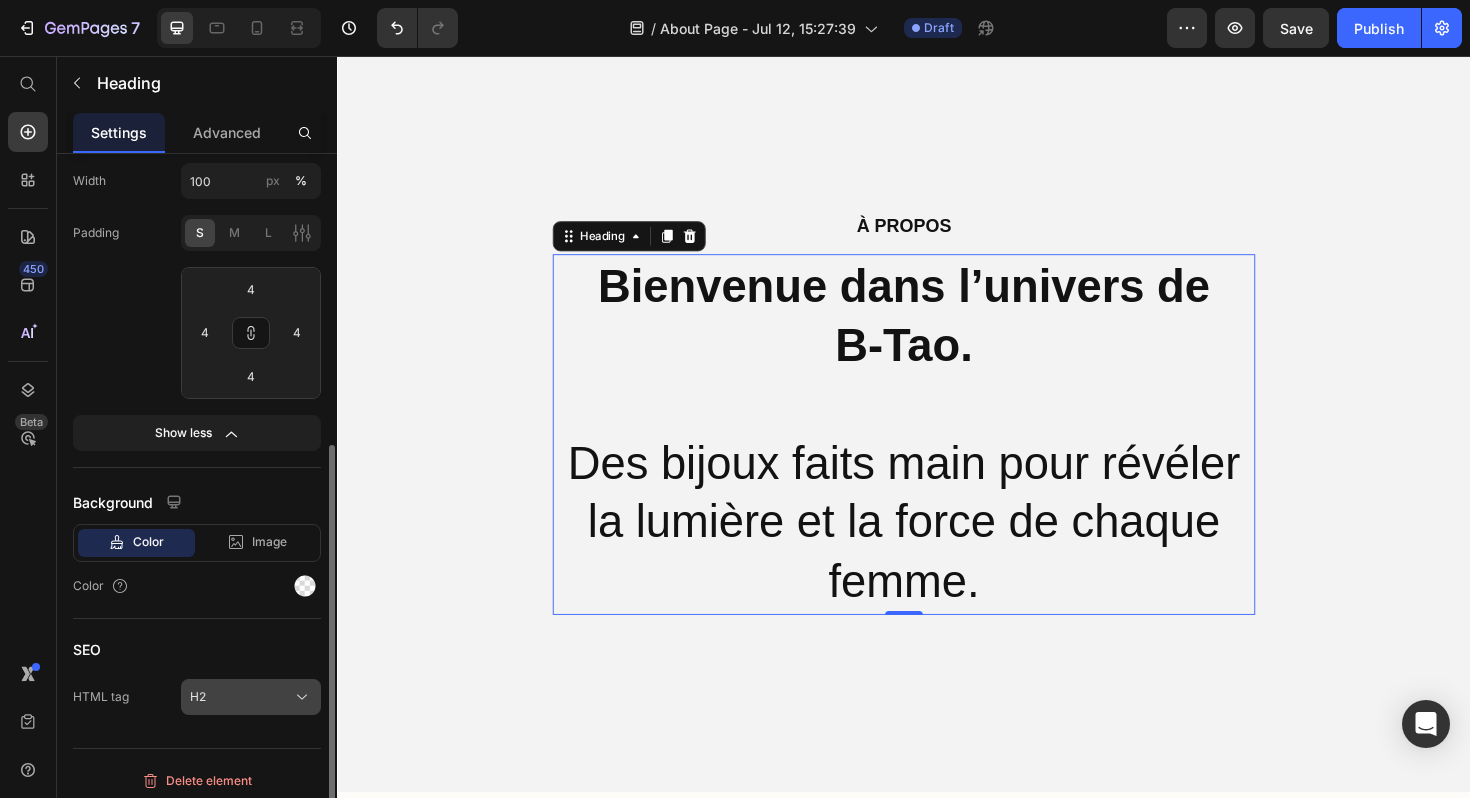 click on "H2" 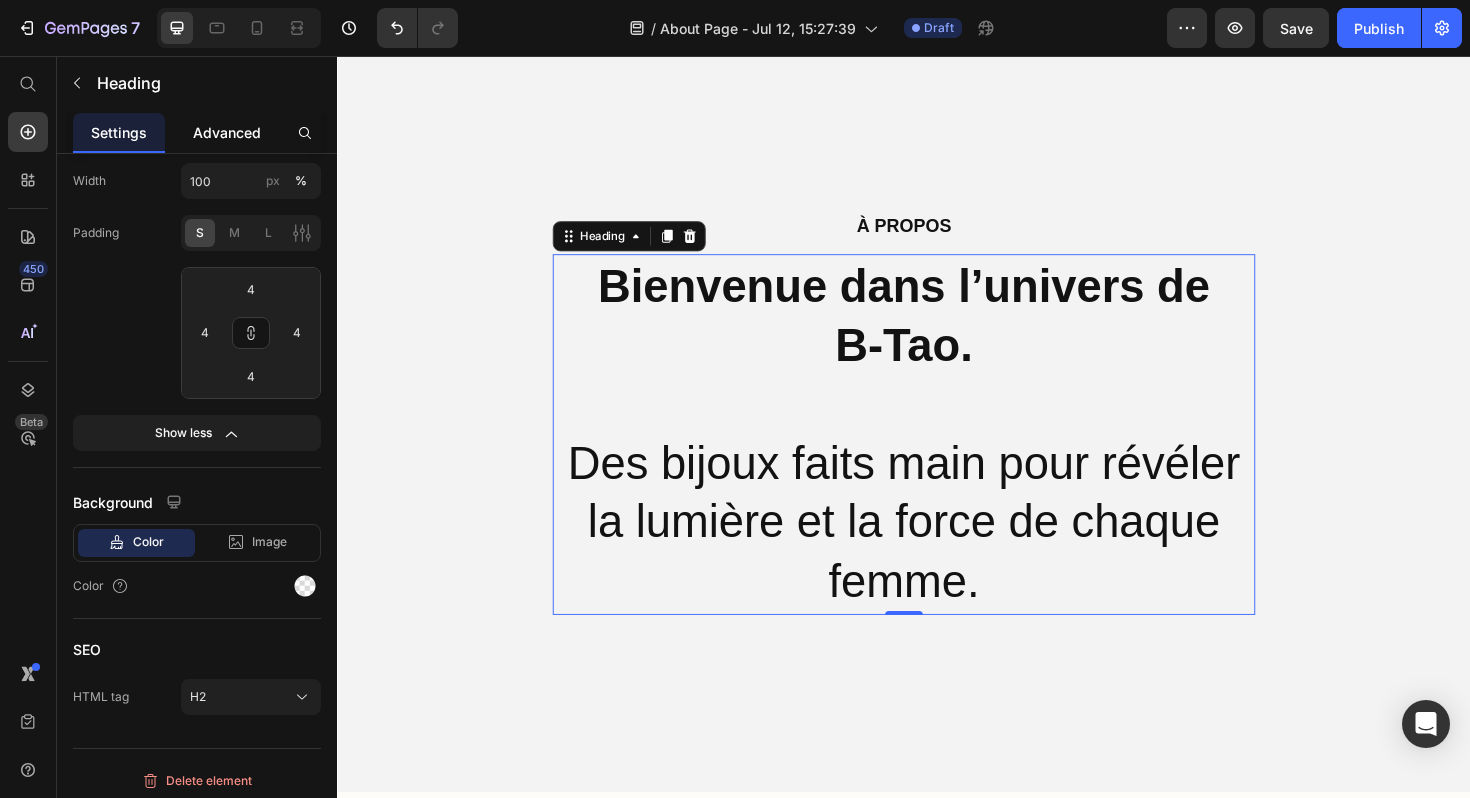 click on "Advanced" at bounding box center [227, 132] 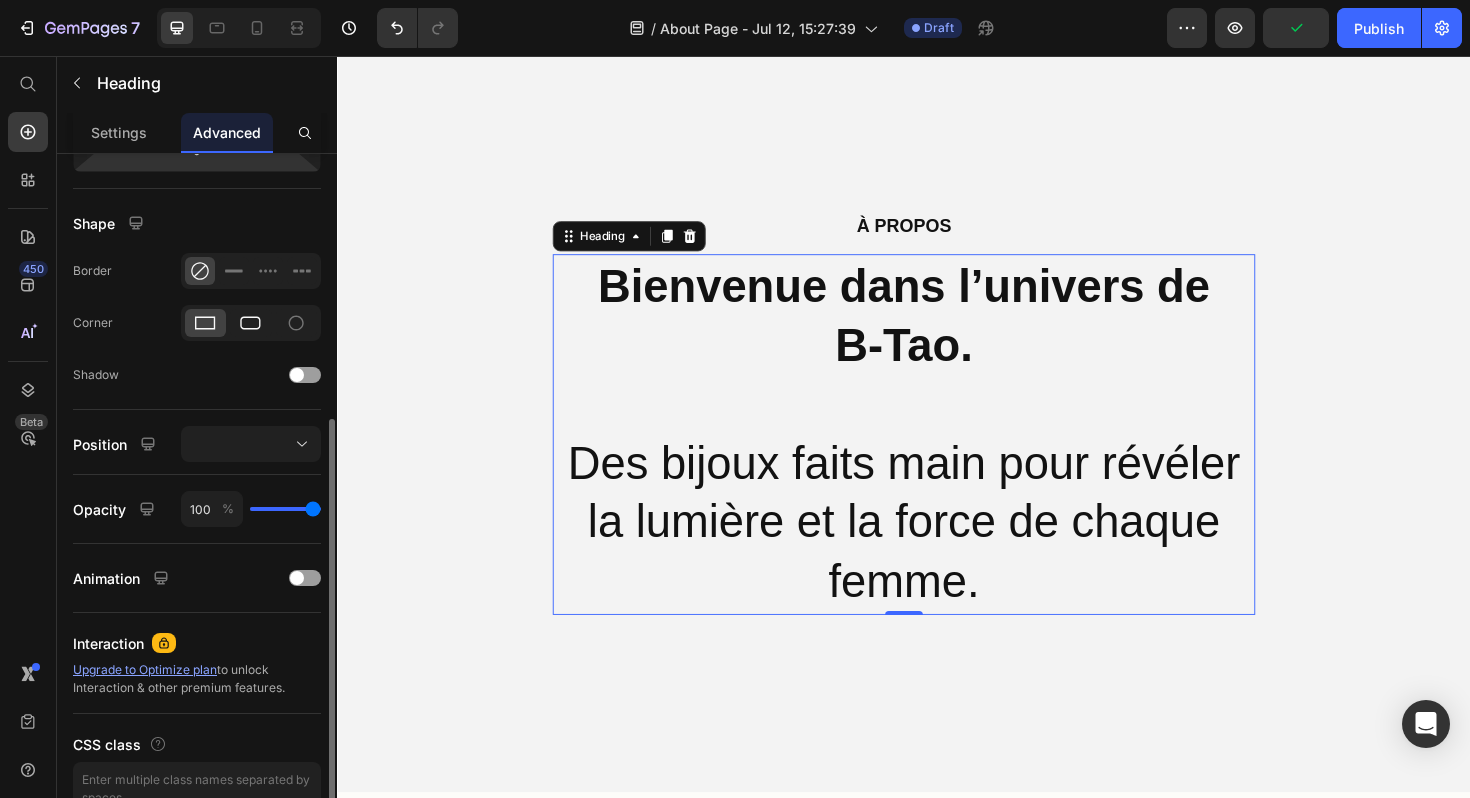 scroll, scrollTop: 469, scrollLeft: 0, axis: vertical 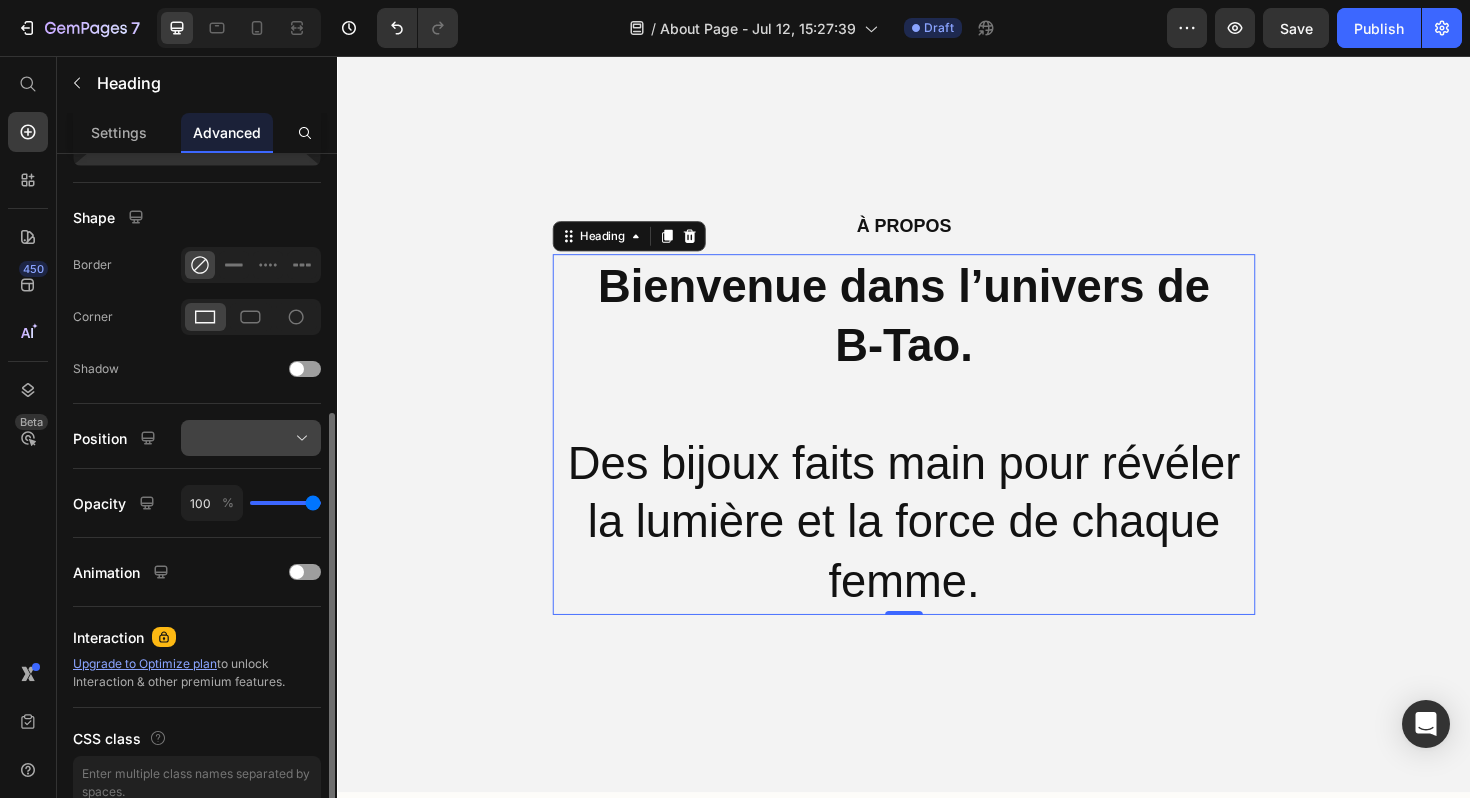 click at bounding box center [251, 438] 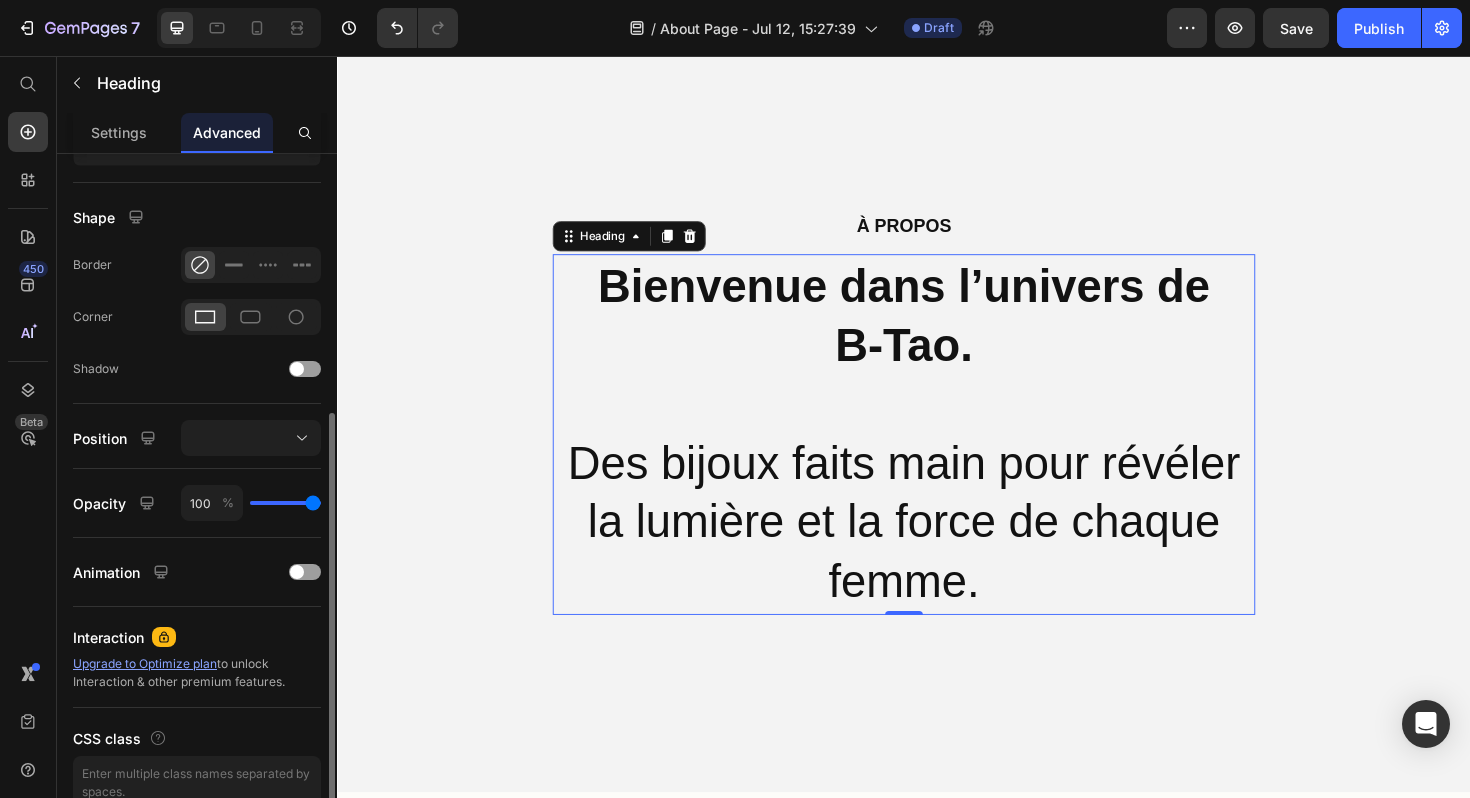 click on "Display on Desktop Tablet Mobile Spacing (px) 0 0 0 0 0 0 0 0 Shape Border Corner Shadow Position Opacity 100 % Animation Interaction Upgrade to Optimize plan  to unlock Interaction & other premium features. CSS class" at bounding box center [197, 270] 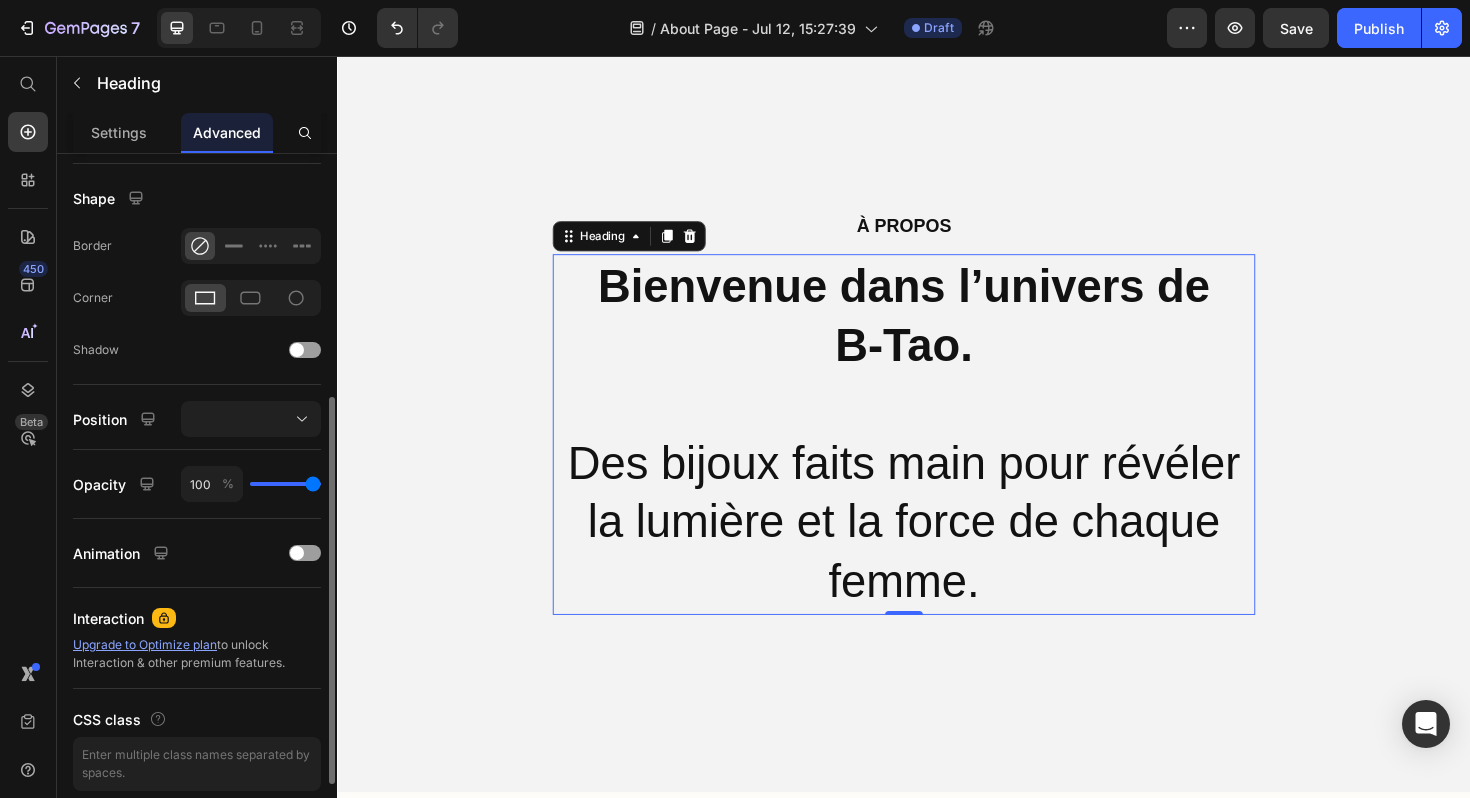 scroll, scrollTop: 503, scrollLeft: 0, axis: vertical 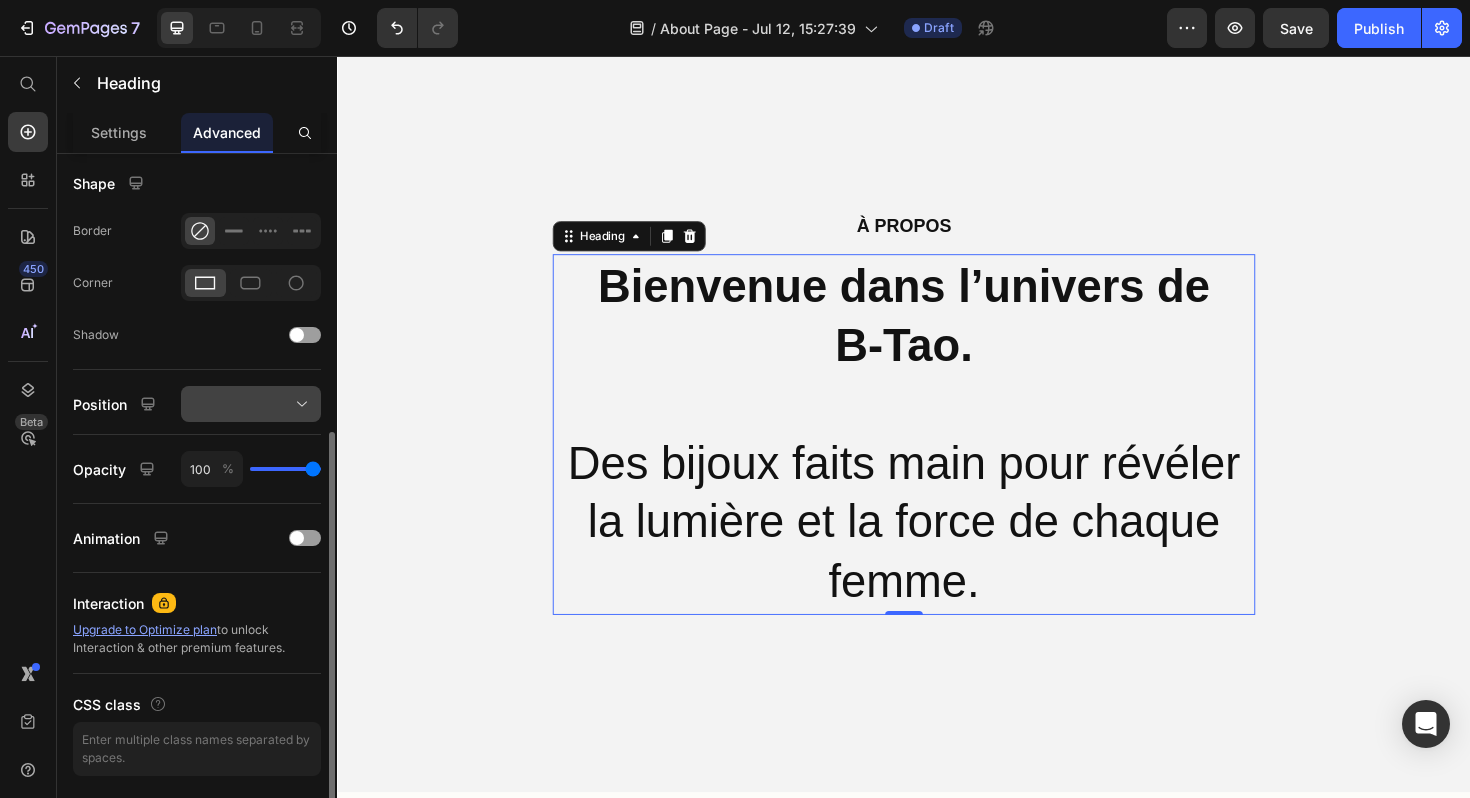 click at bounding box center [251, 404] 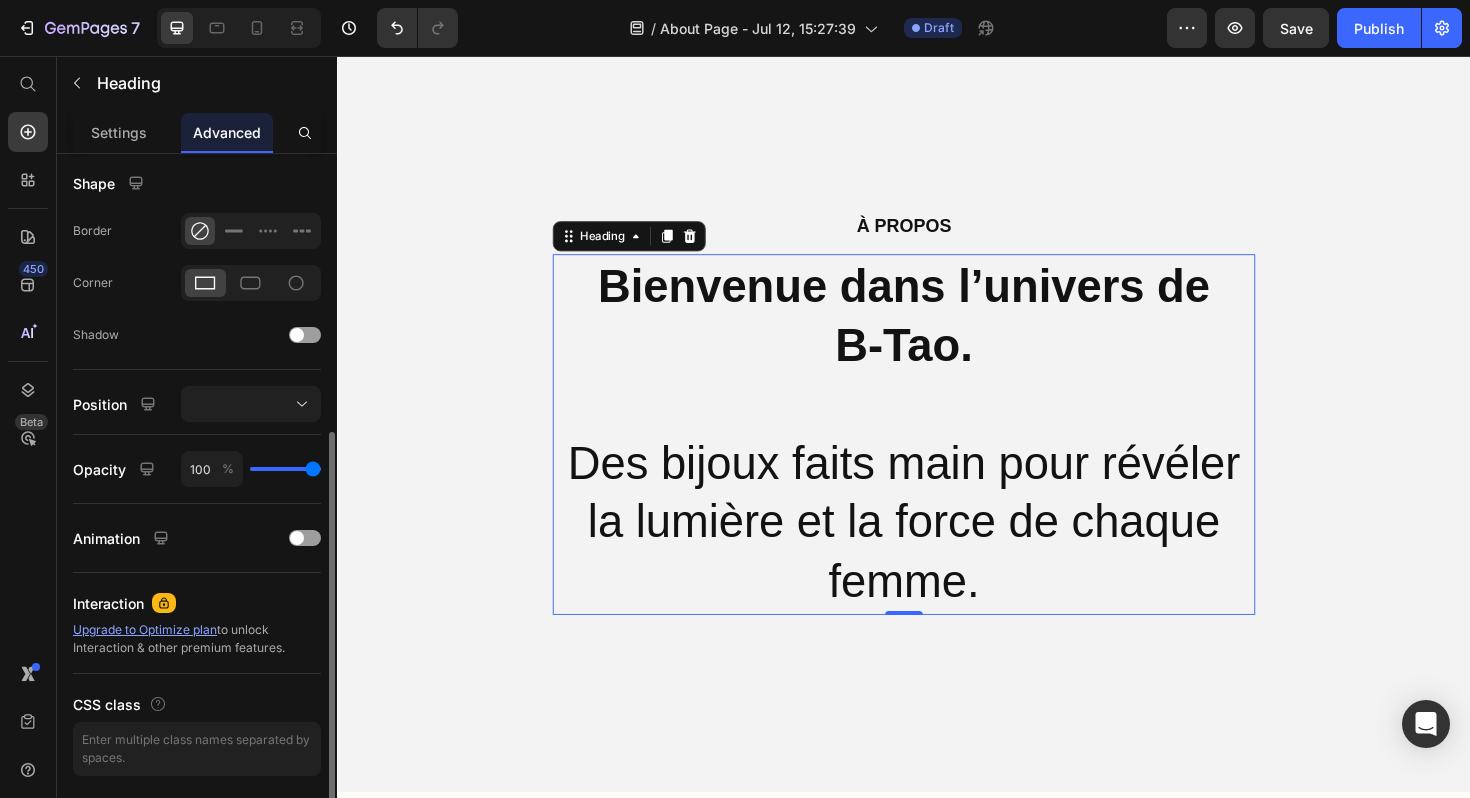 click on "Display on Desktop Tablet Mobile Spacing (px) 0 0 0 0 0 0 0 0 Shape Border Corner Shadow Position Opacity 100 % Animation Interaction Upgrade to Optimize plan  to unlock Interaction & other premium features. CSS class" at bounding box center [197, 236] 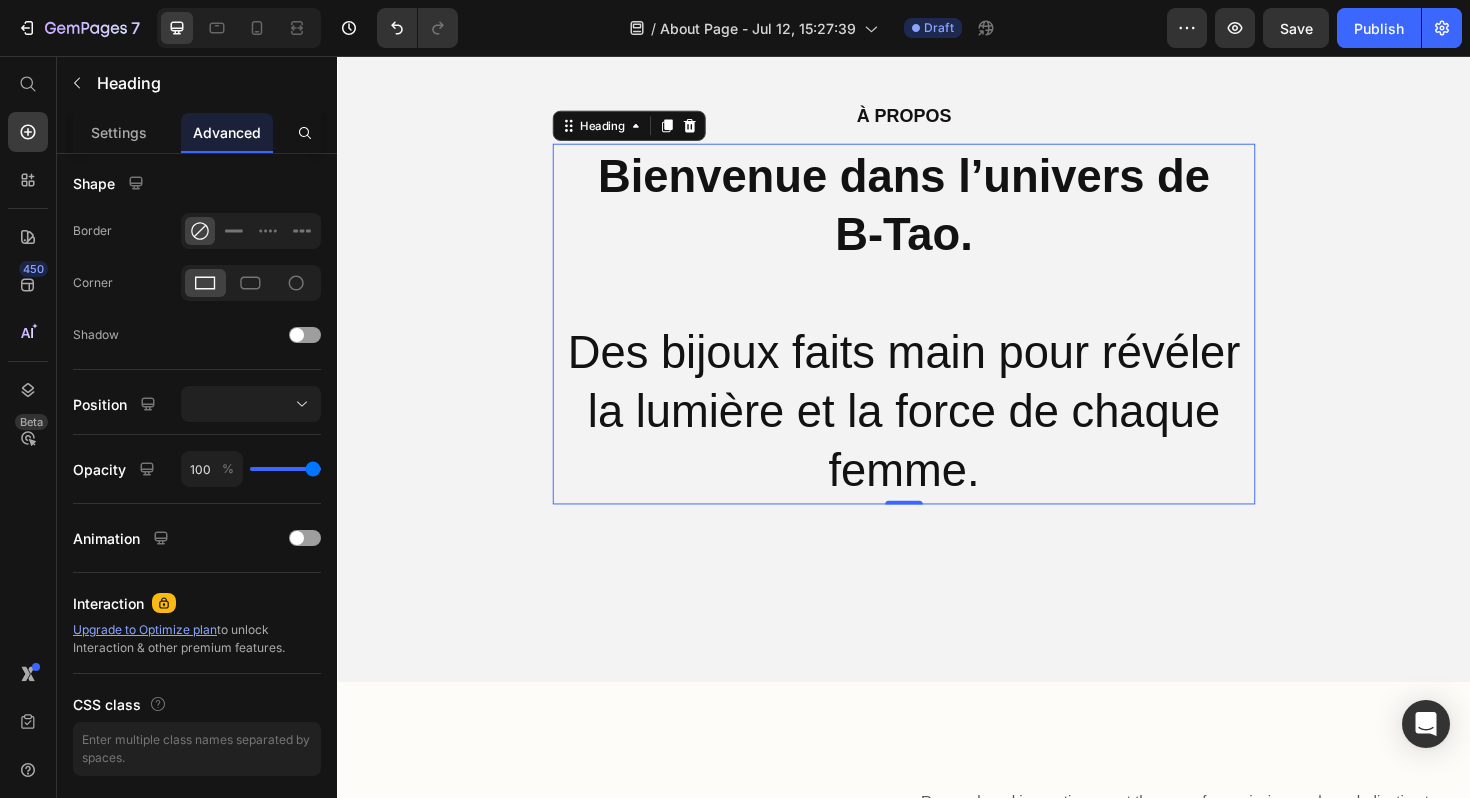 scroll, scrollTop: 213, scrollLeft: 0, axis: vertical 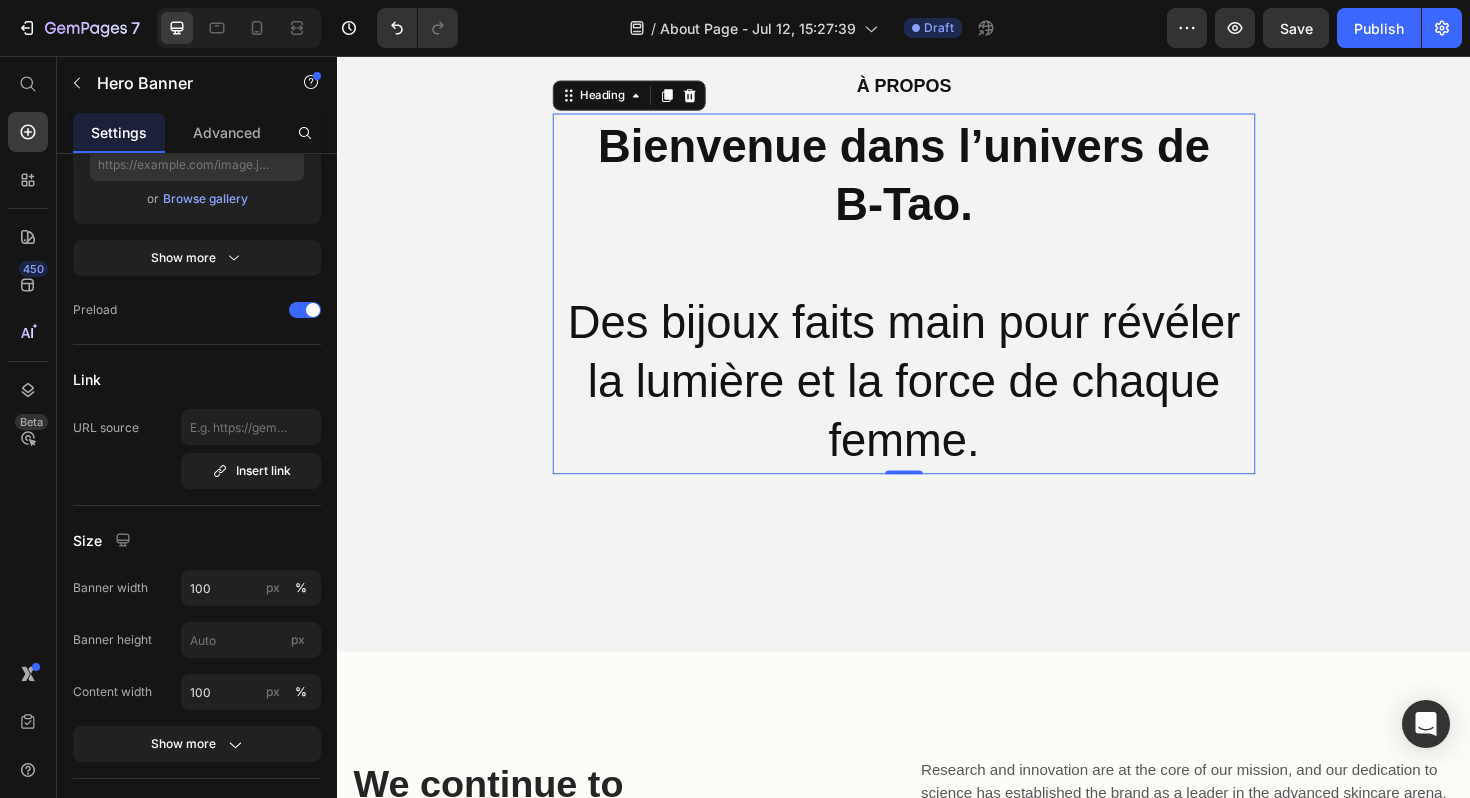 click on "⁠⁠⁠⁠⁠⁠⁠ À PROPOS Heading ⁠⁠⁠⁠⁠⁠⁠ Bienvenue dans l’univers de B‑Tao. Des bijoux faits main pour révéler la lumière et la force de chaque femme. Heading   0 Row" at bounding box center (937, 285) 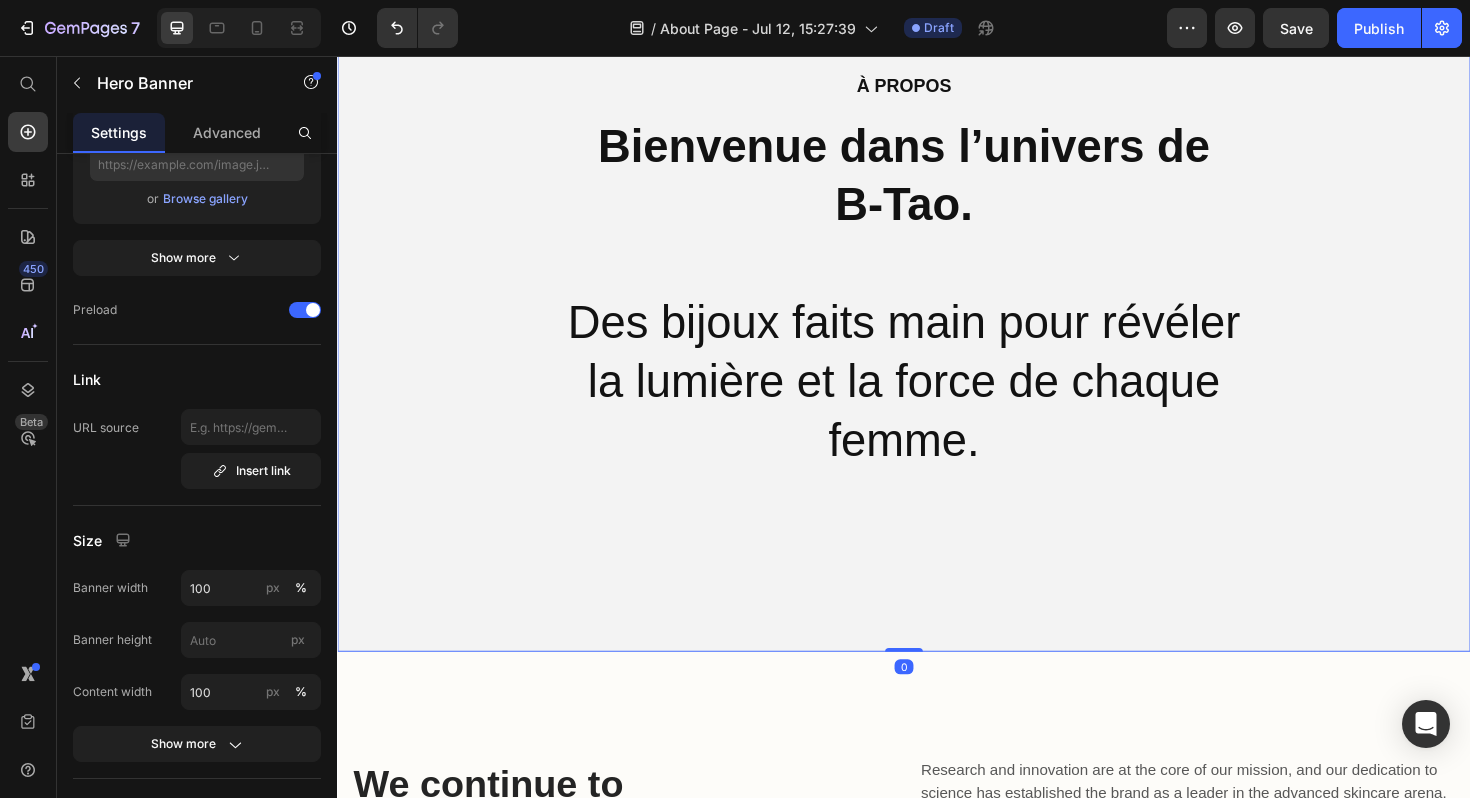 scroll, scrollTop: 0, scrollLeft: 0, axis: both 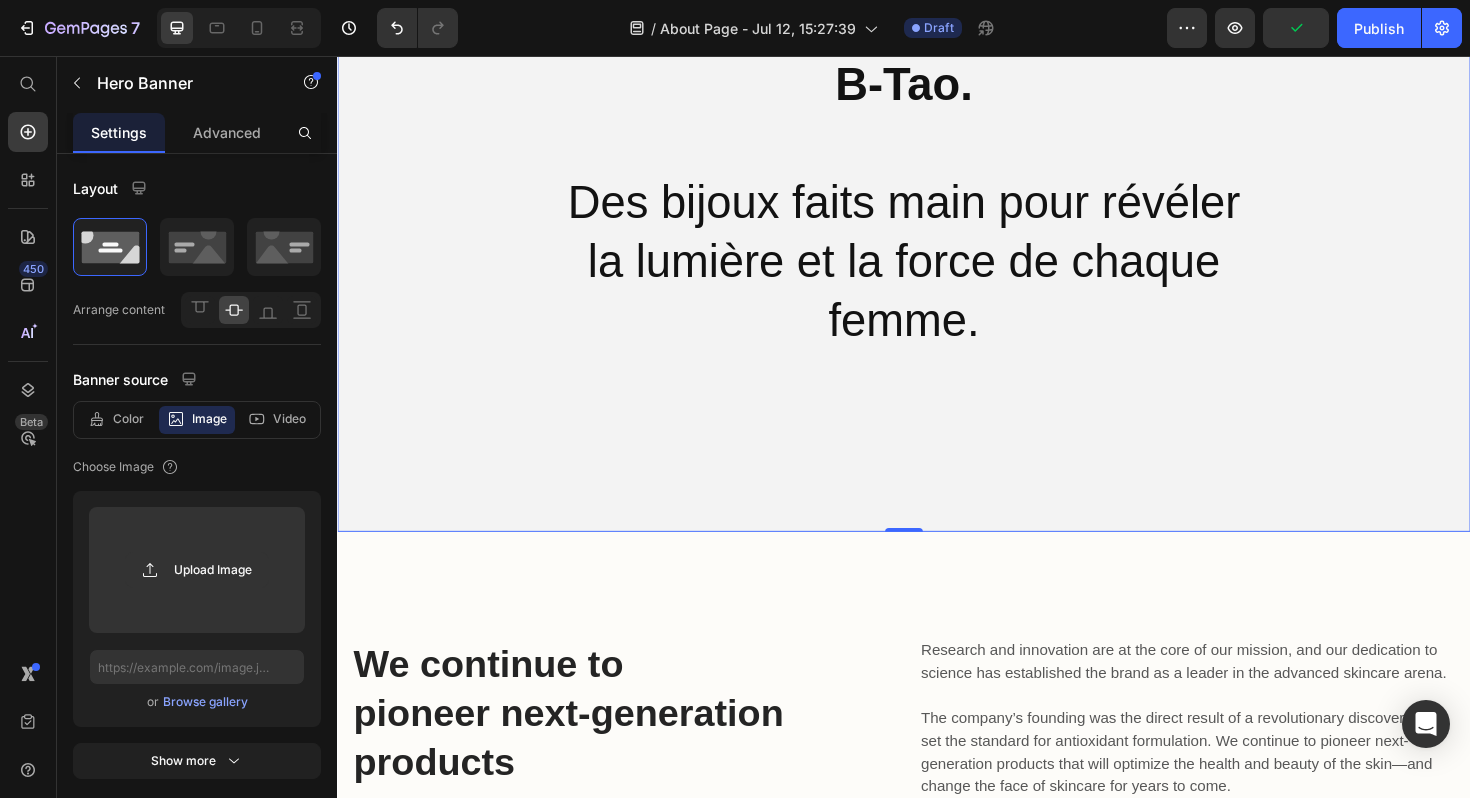 click on "⁠⁠⁠⁠⁠⁠⁠ À PROPOS Heading ⁠⁠⁠⁠⁠⁠⁠ Bienvenue dans l’univers de B‑Tao. Des bijoux faits main pour révéler la lumière et la force de chaque femme. Heading Row" at bounding box center [937, 158] 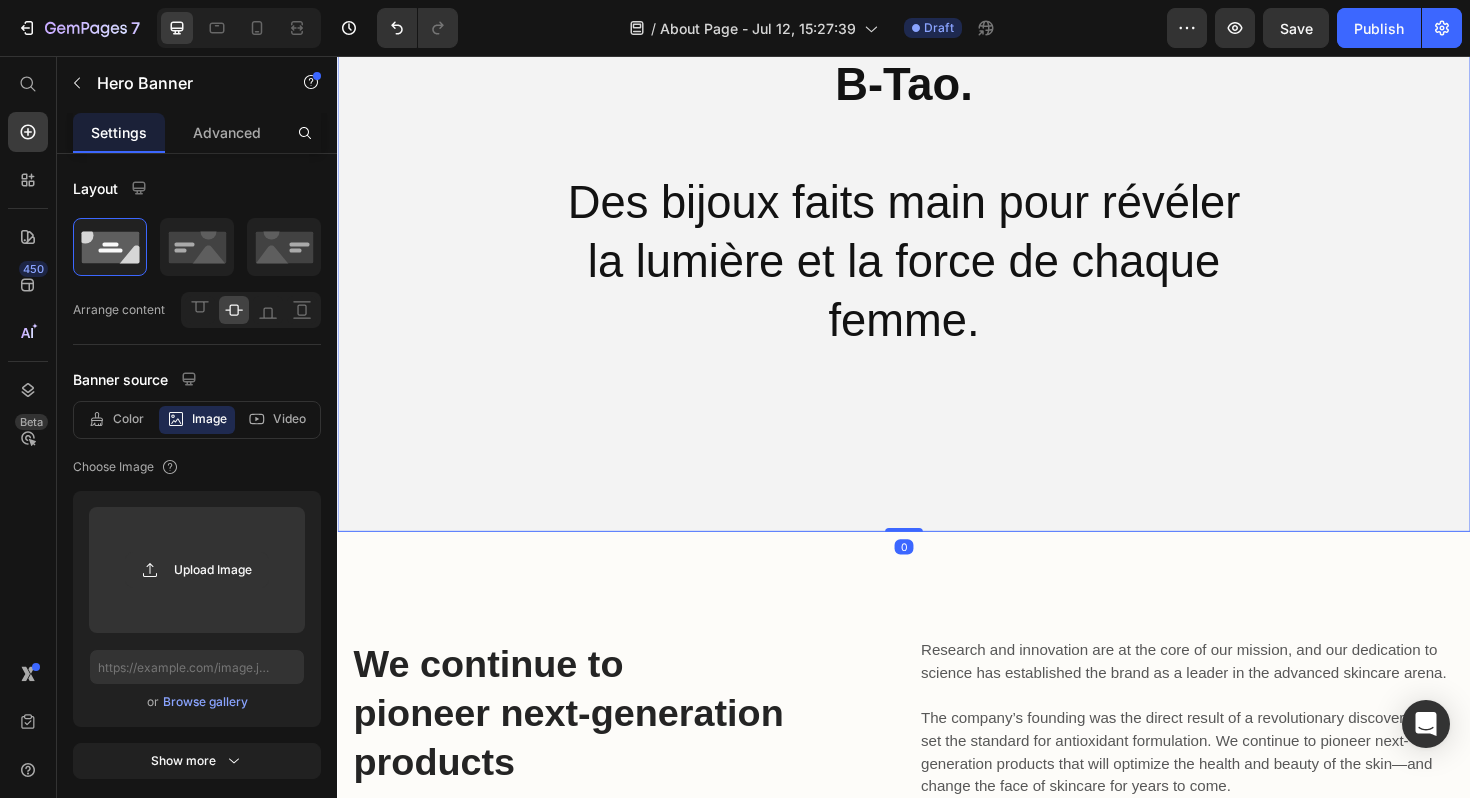 drag, startPoint x: 950, startPoint y: 557, endPoint x: 908, endPoint y: 411, distance: 151.92104 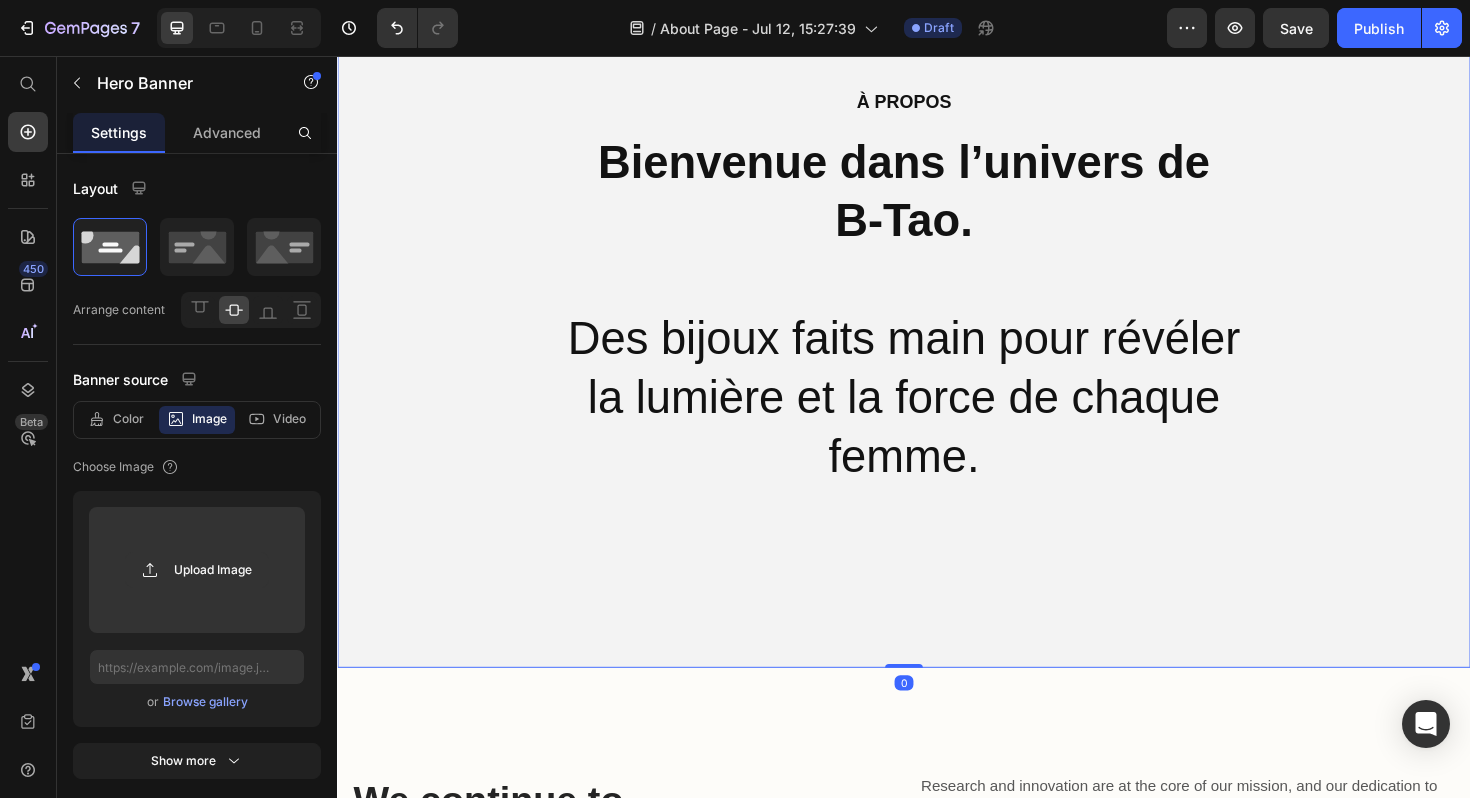 scroll, scrollTop: 0, scrollLeft: 0, axis: both 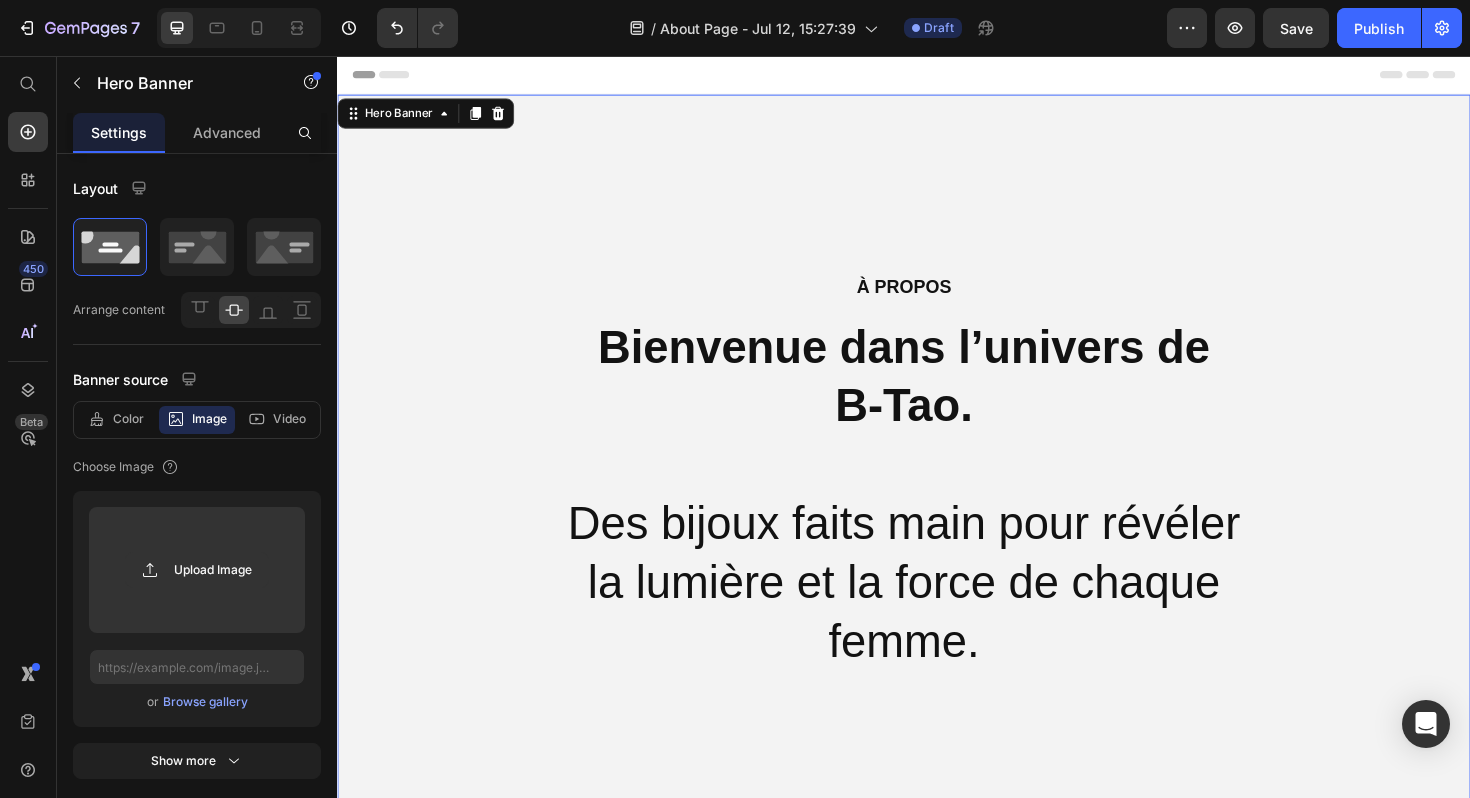 click on "⁠⁠⁠⁠⁠⁠⁠ À PROPOS Heading ⁠⁠⁠⁠⁠⁠⁠ Bienvenue dans l’univers de B‑Tao. Des bijoux faits main pour révéler la lumière et la force de chaque femme. Heading Row" at bounding box center (937, 498) 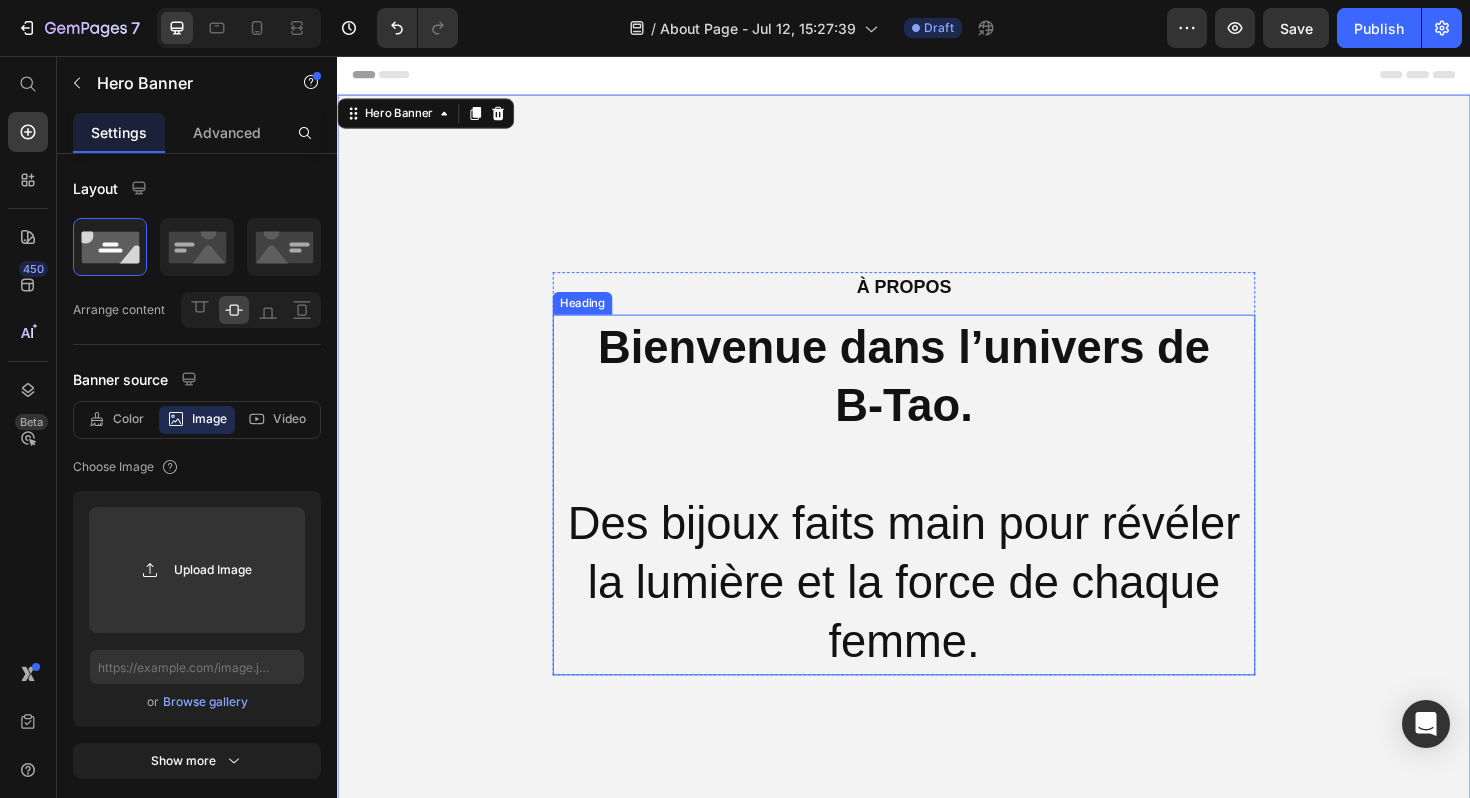 click on "⁠⁠⁠⁠⁠⁠⁠ Bienvenue dans l’univers de B‑Tao. Des bijoux faits main pour révéler la lumière et la force de chaque femme." at bounding box center (937, 521) 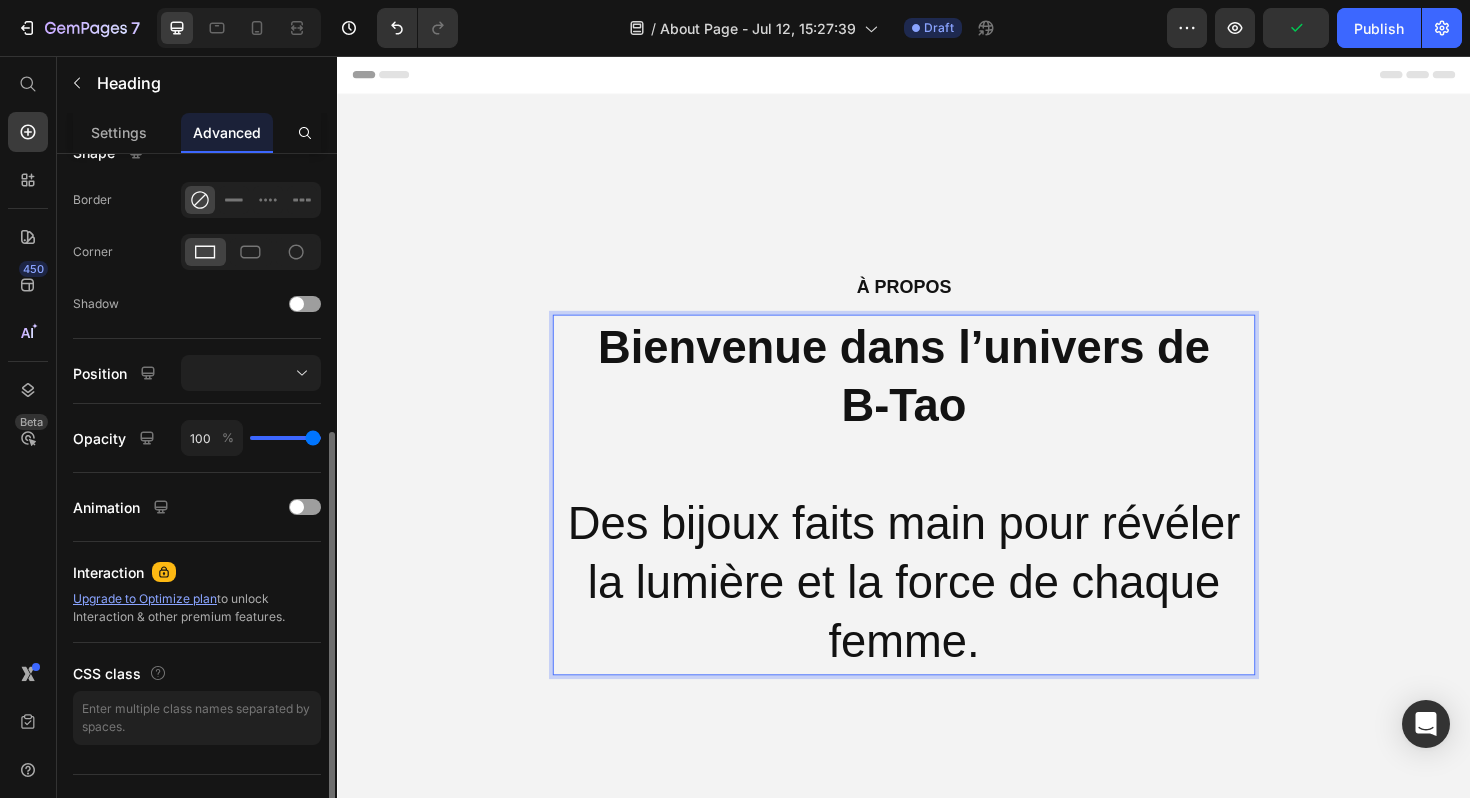 scroll, scrollTop: 522, scrollLeft: 0, axis: vertical 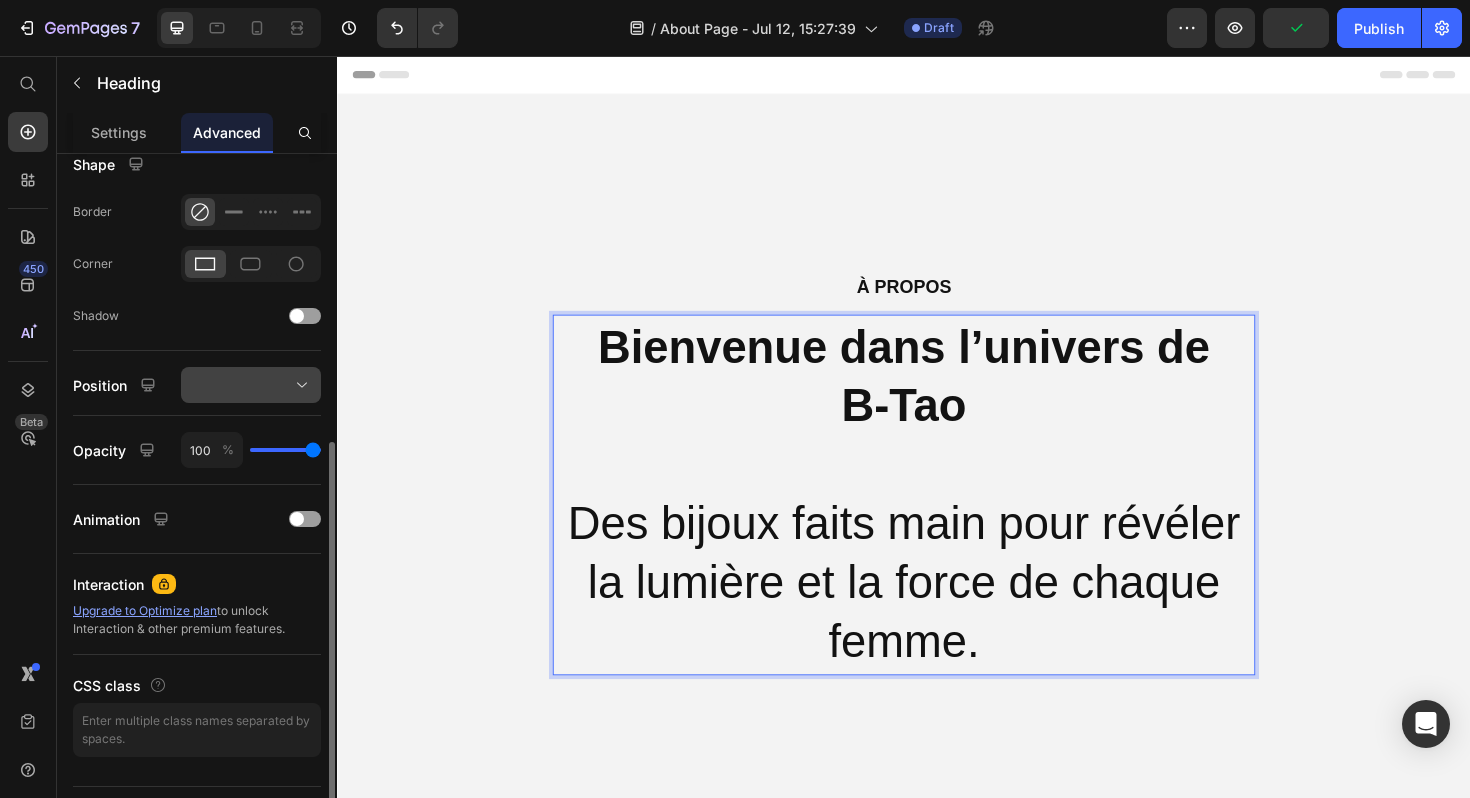 click at bounding box center [251, 385] 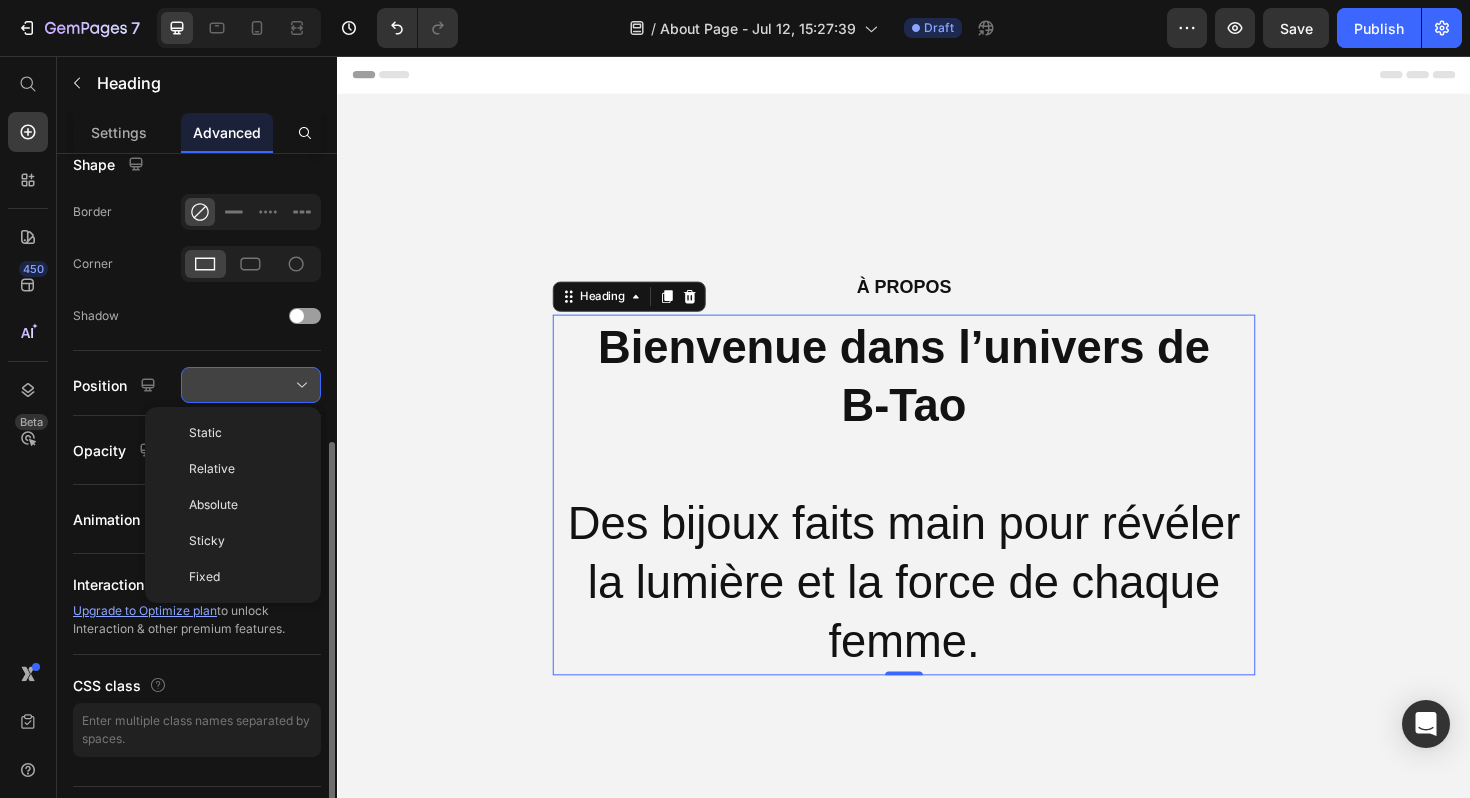 click at bounding box center [251, 385] 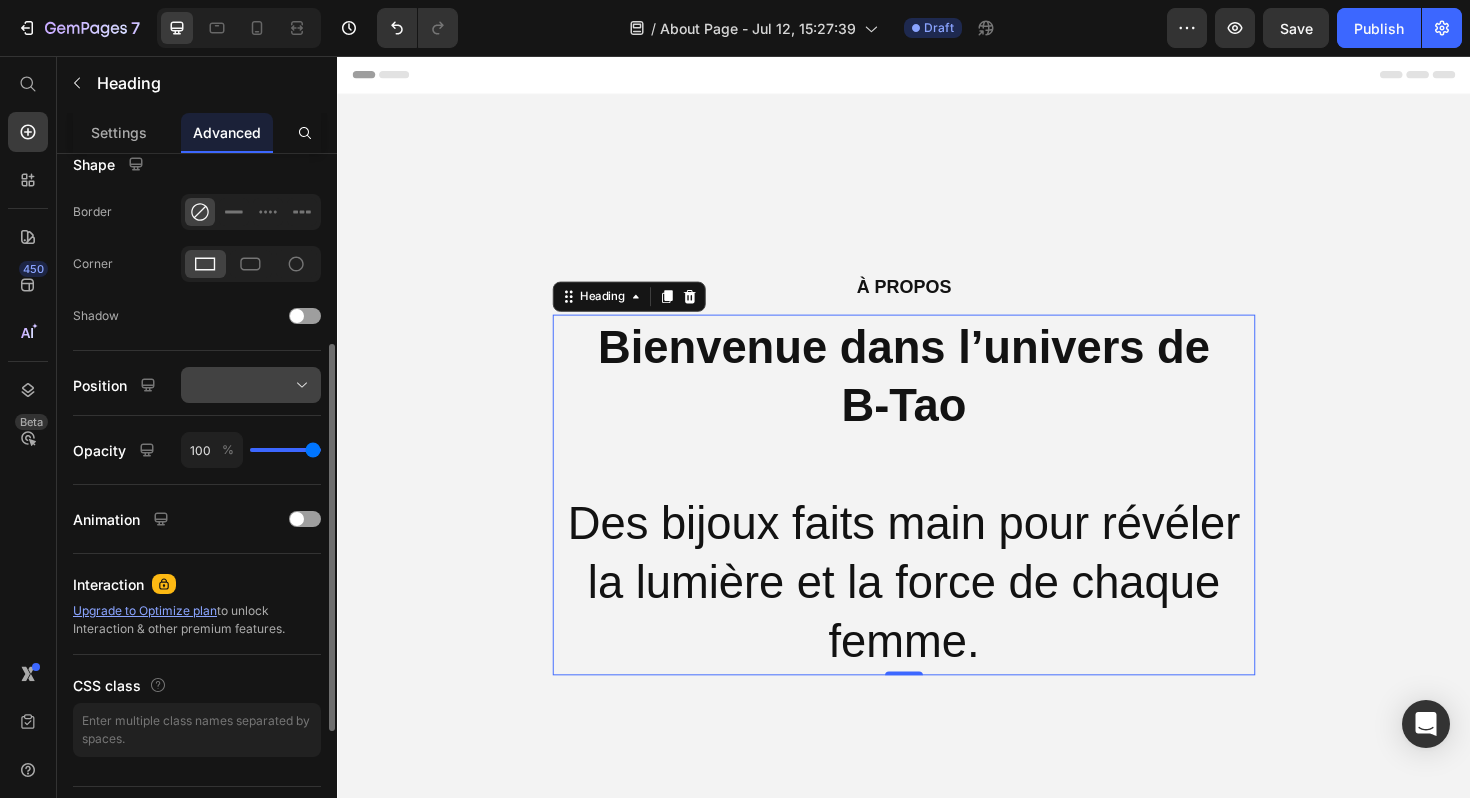 scroll, scrollTop: 0, scrollLeft: 0, axis: both 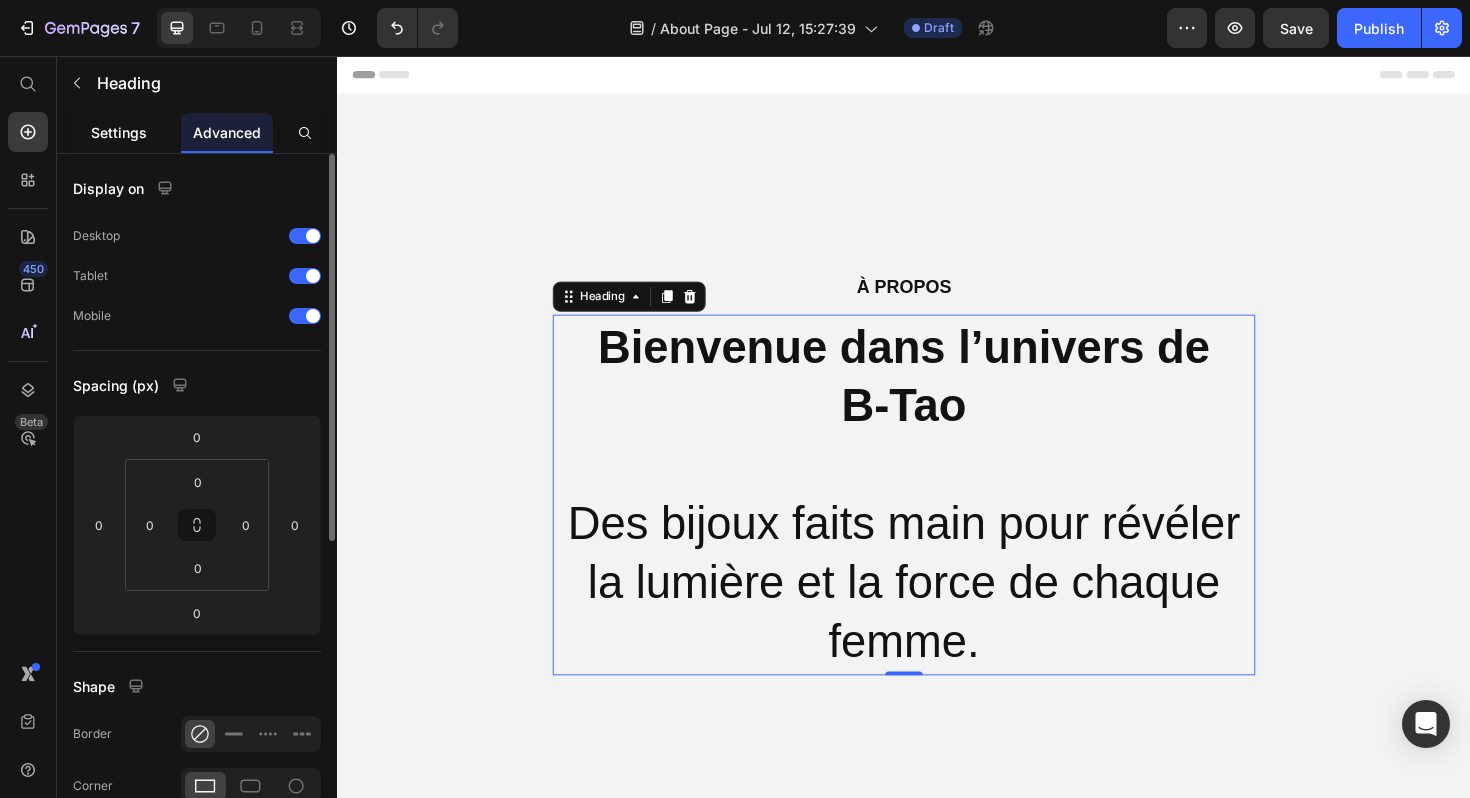 click on "Settings" 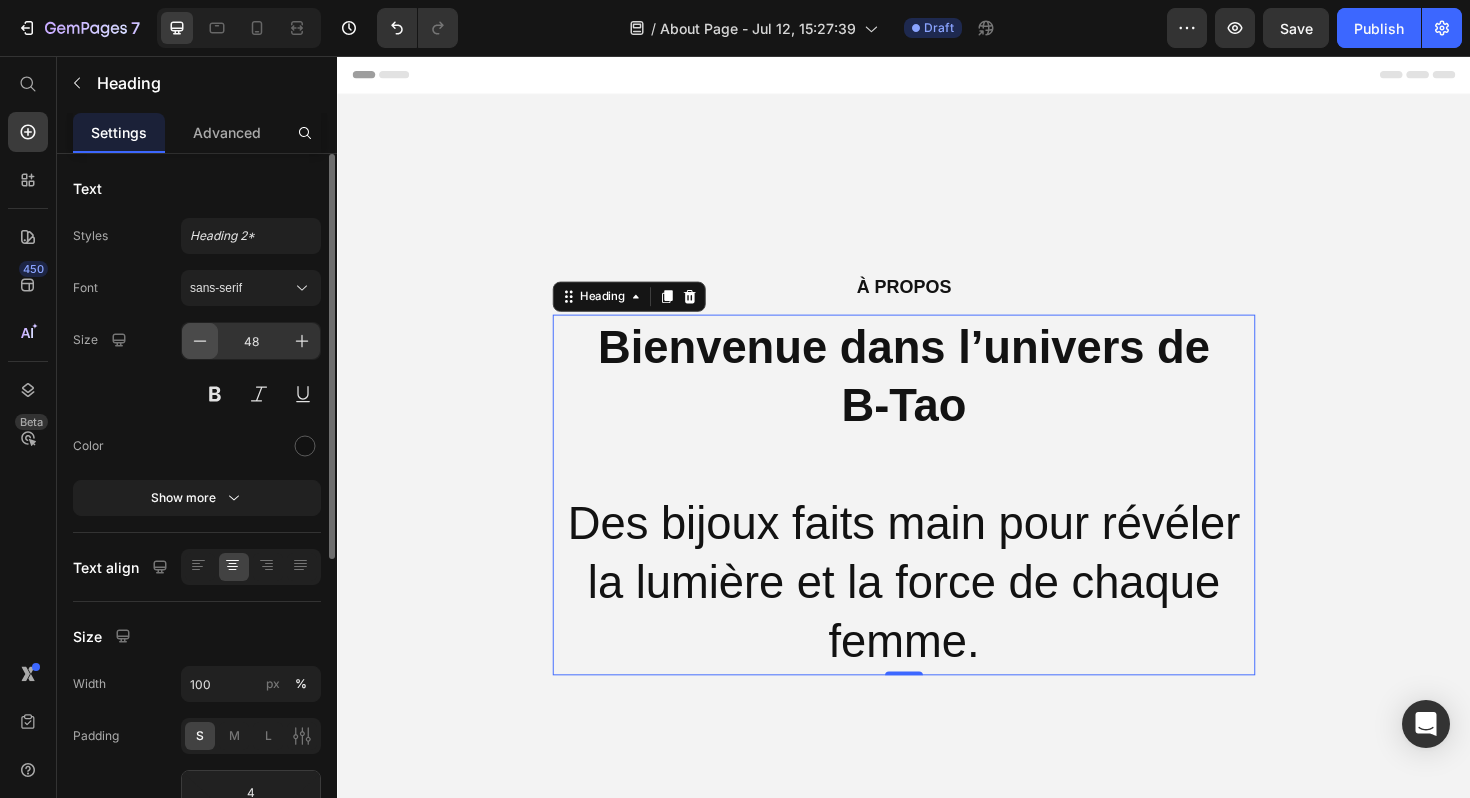 click at bounding box center [200, 341] 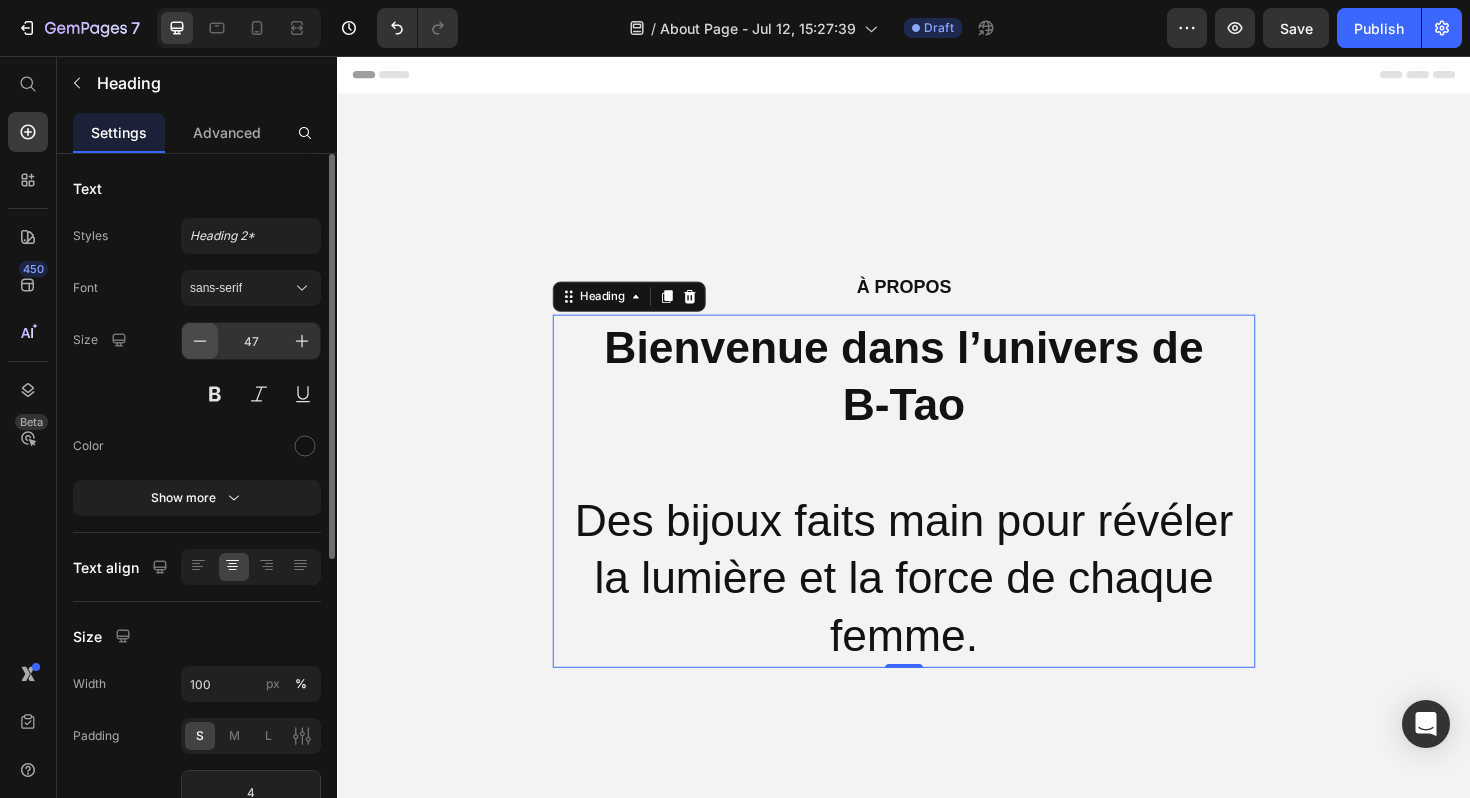 click at bounding box center (200, 341) 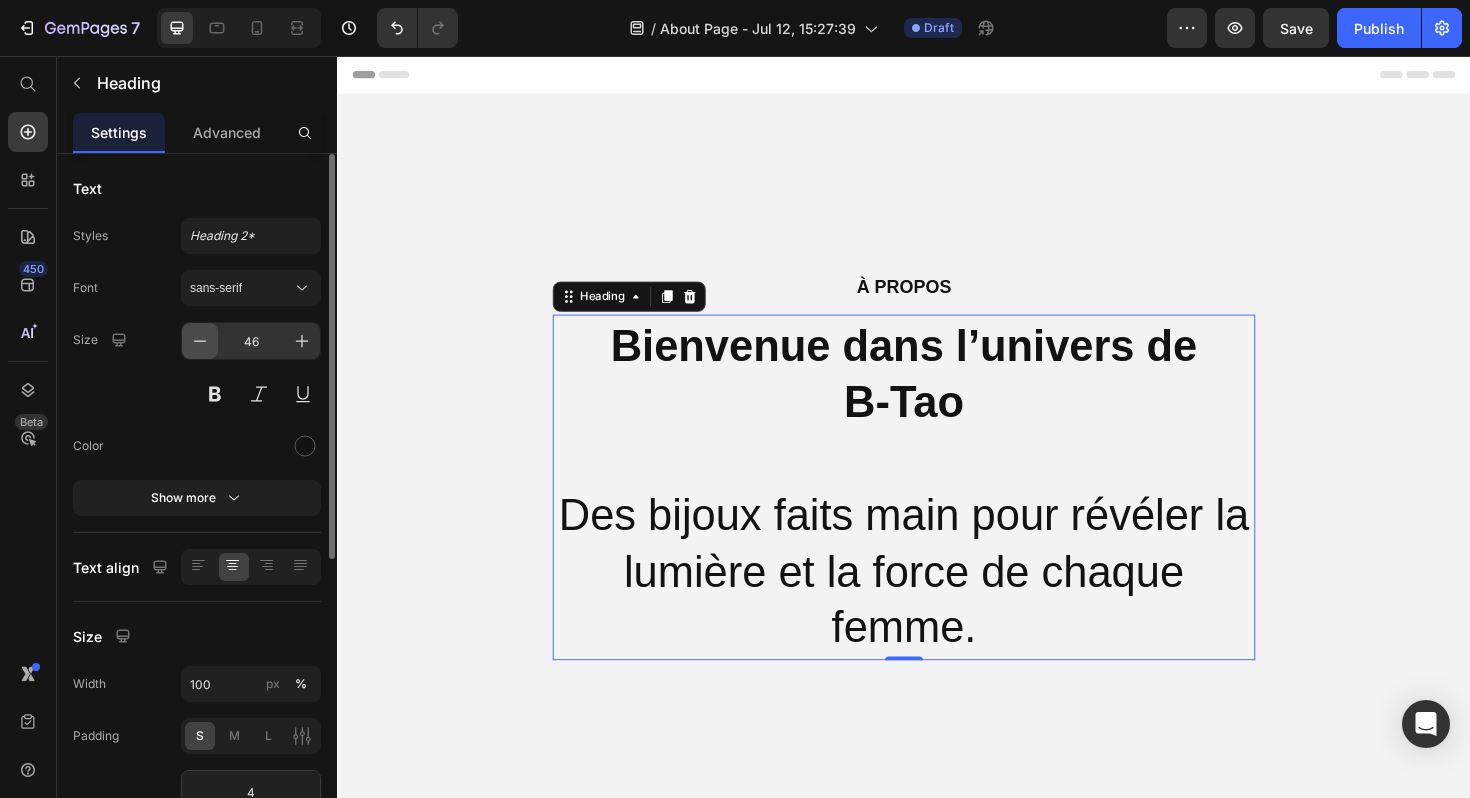 click at bounding box center (200, 341) 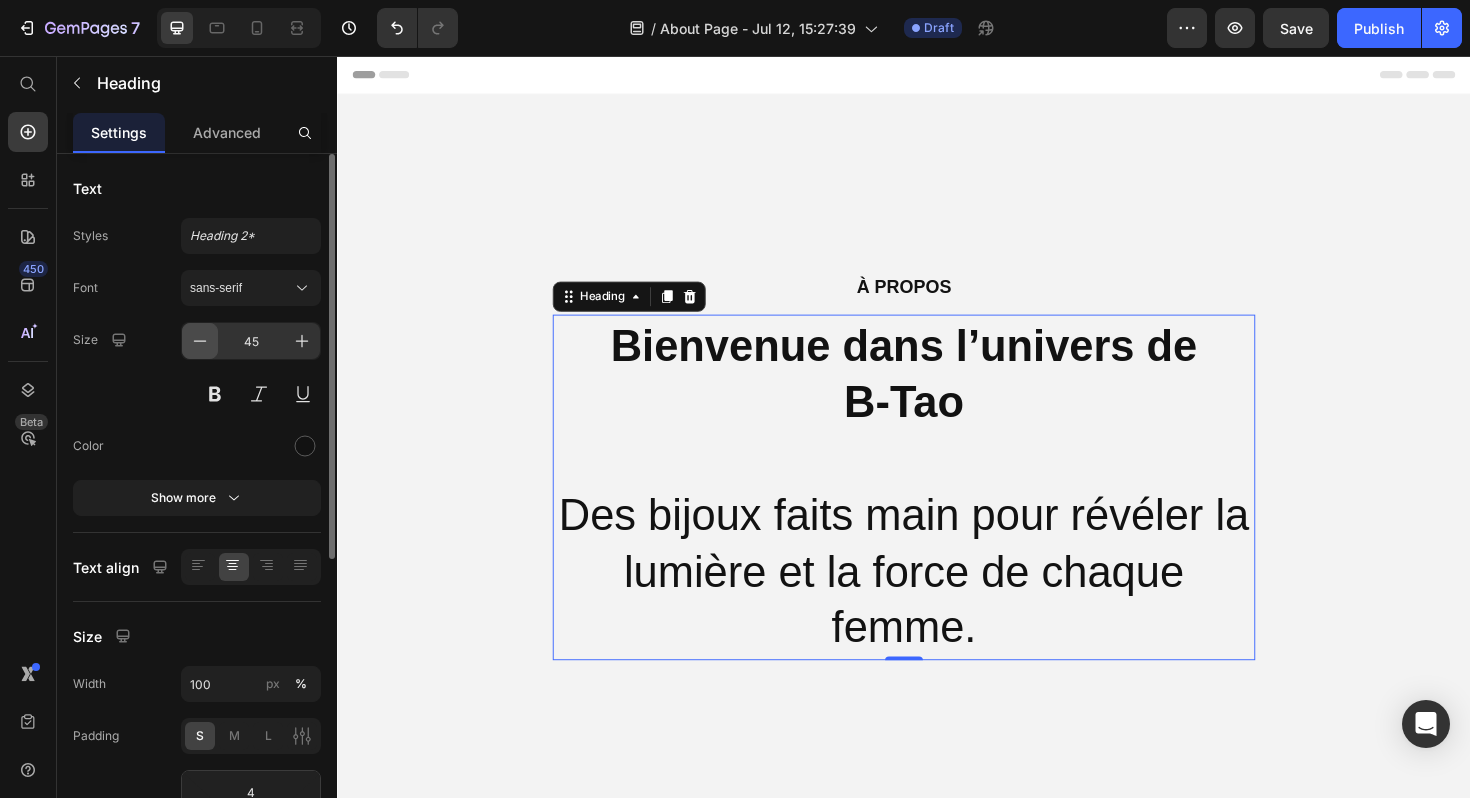 click at bounding box center [200, 341] 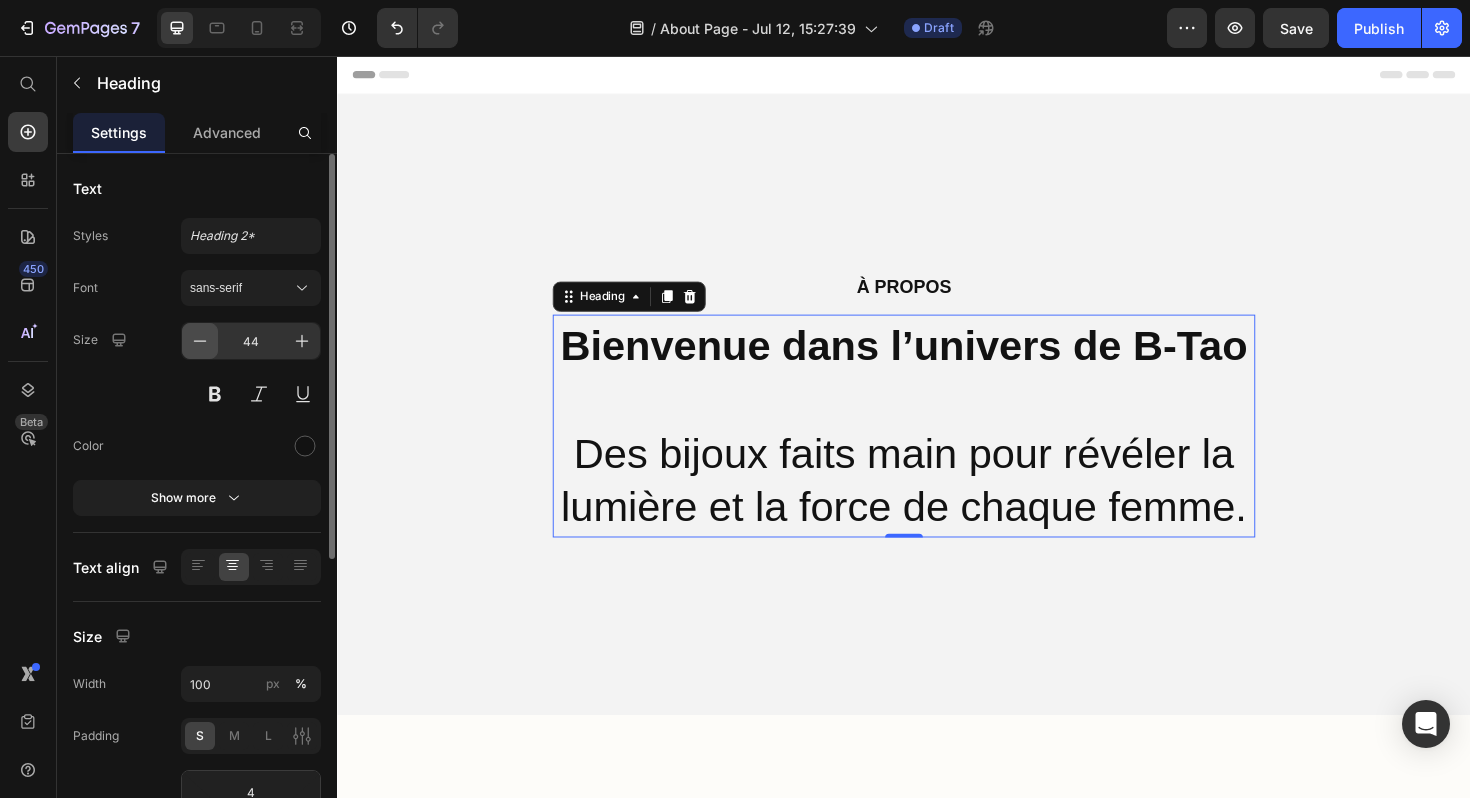 click at bounding box center [200, 341] 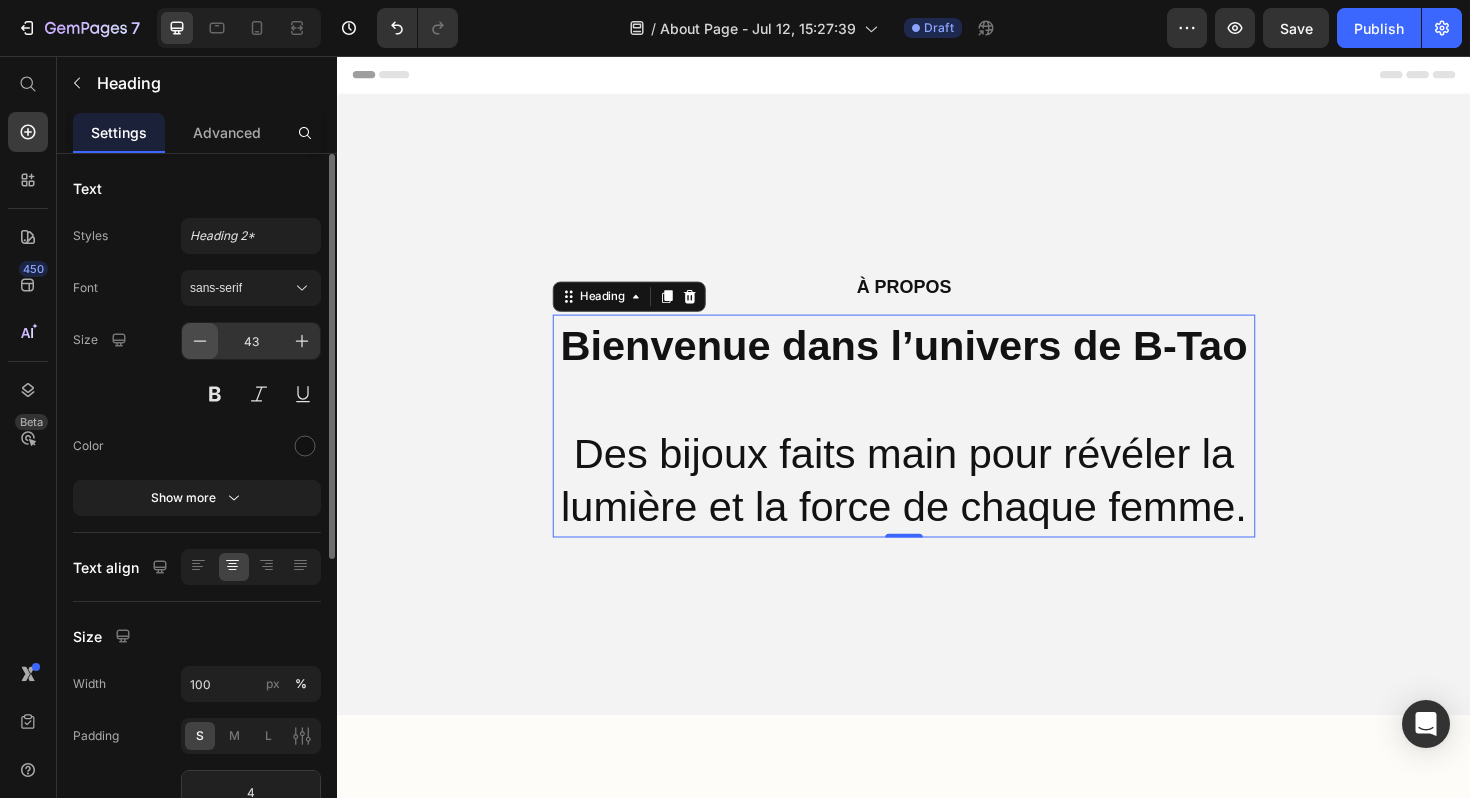 click at bounding box center (200, 341) 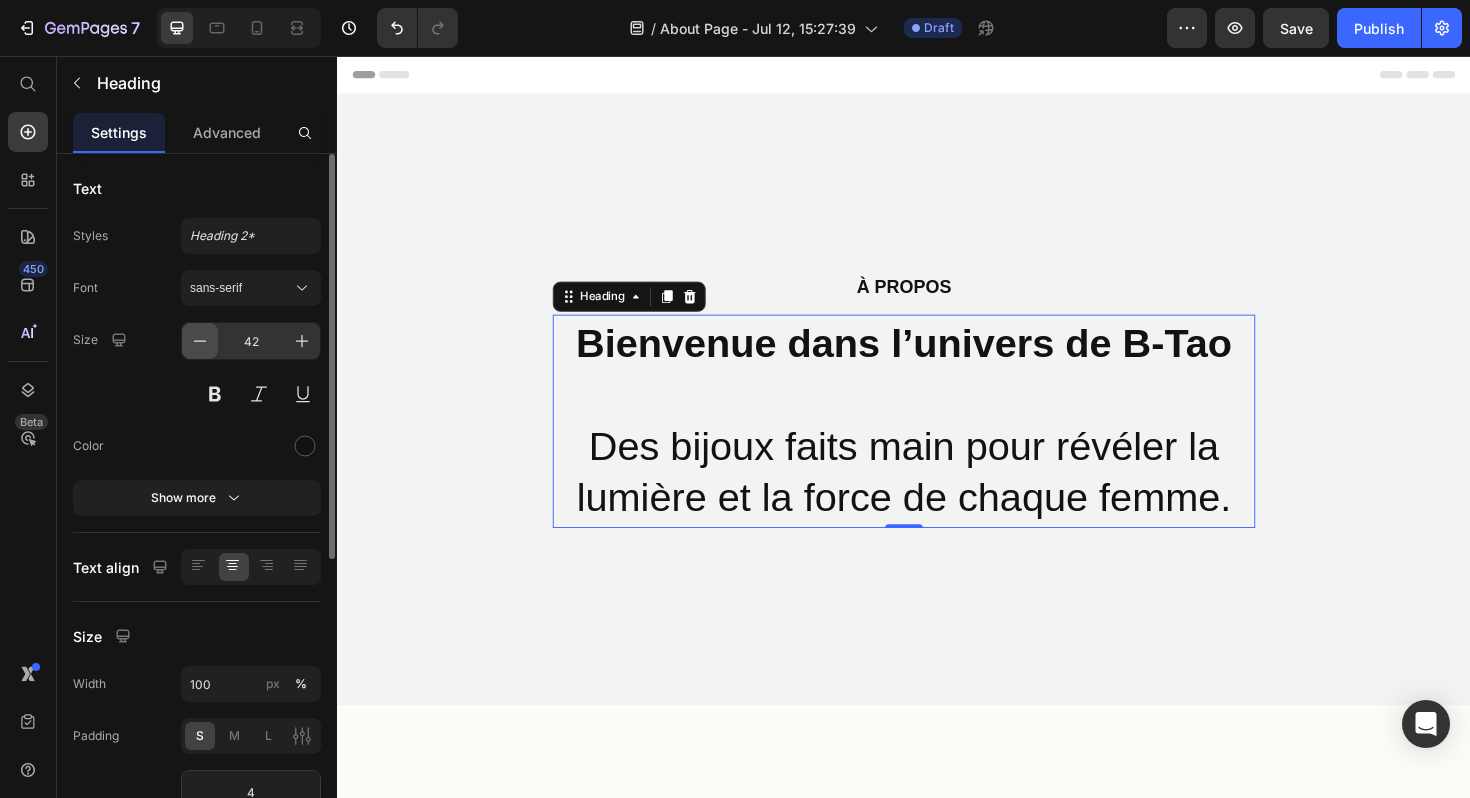 click at bounding box center (200, 341) 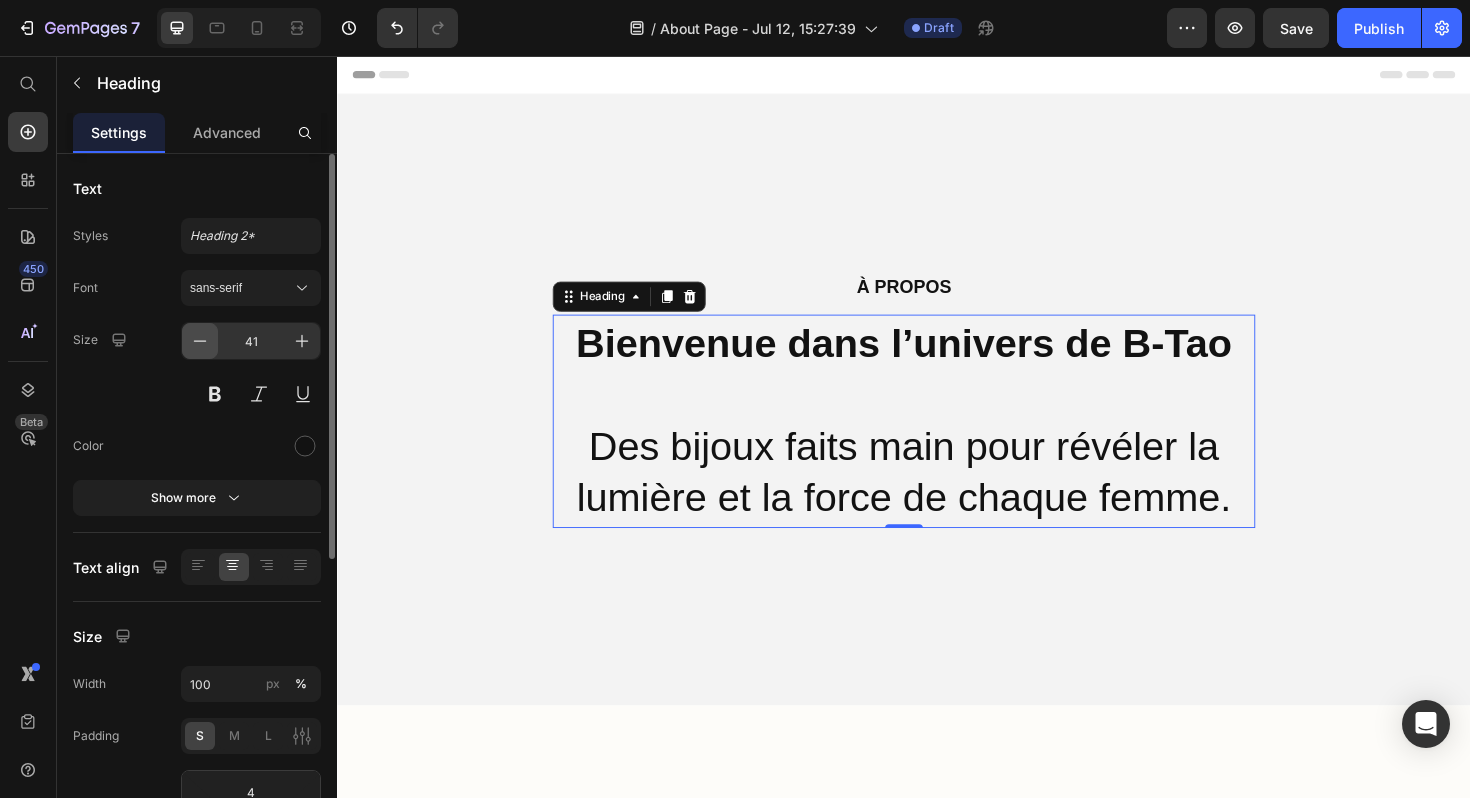 click at bounding box center [200, 341] 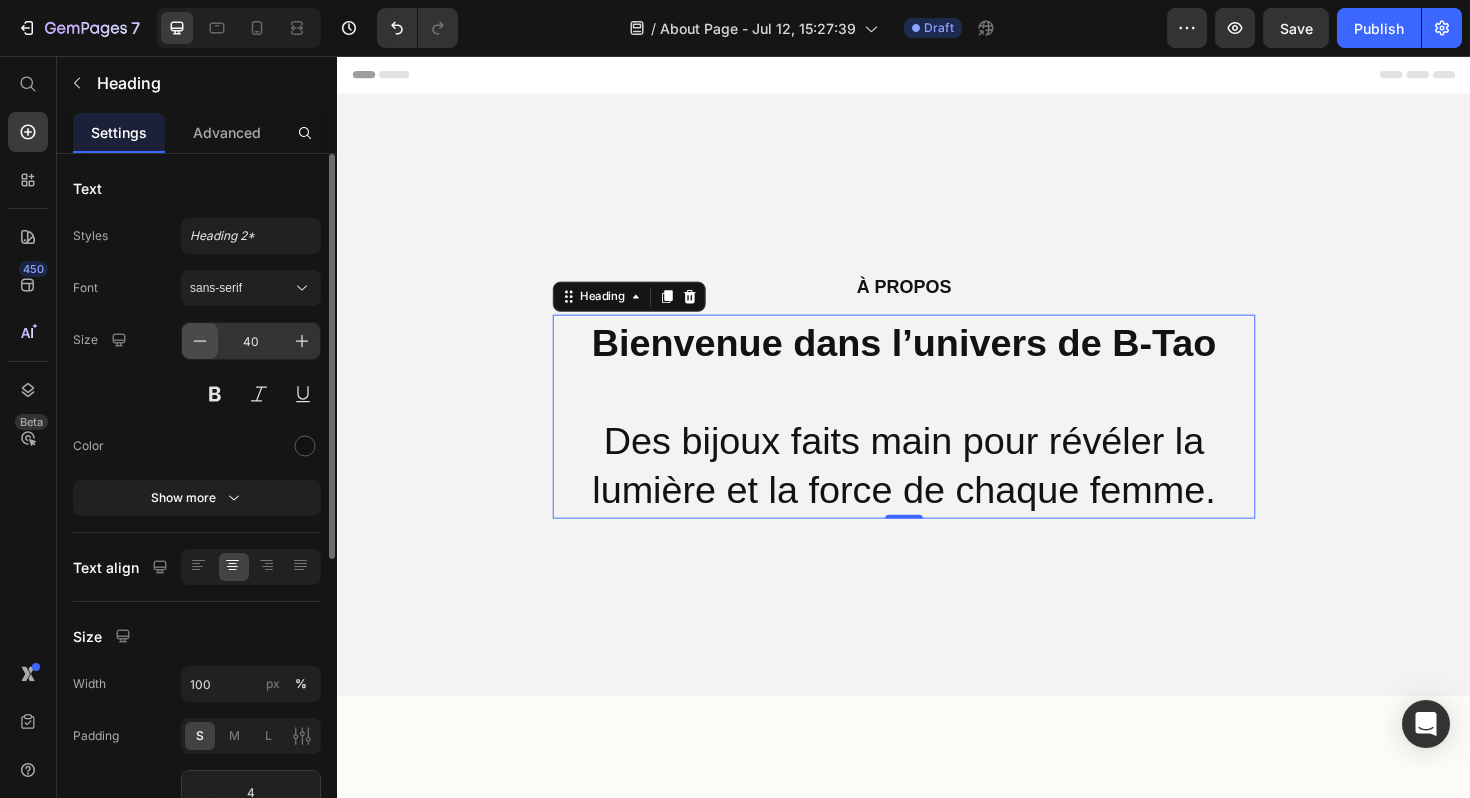 click 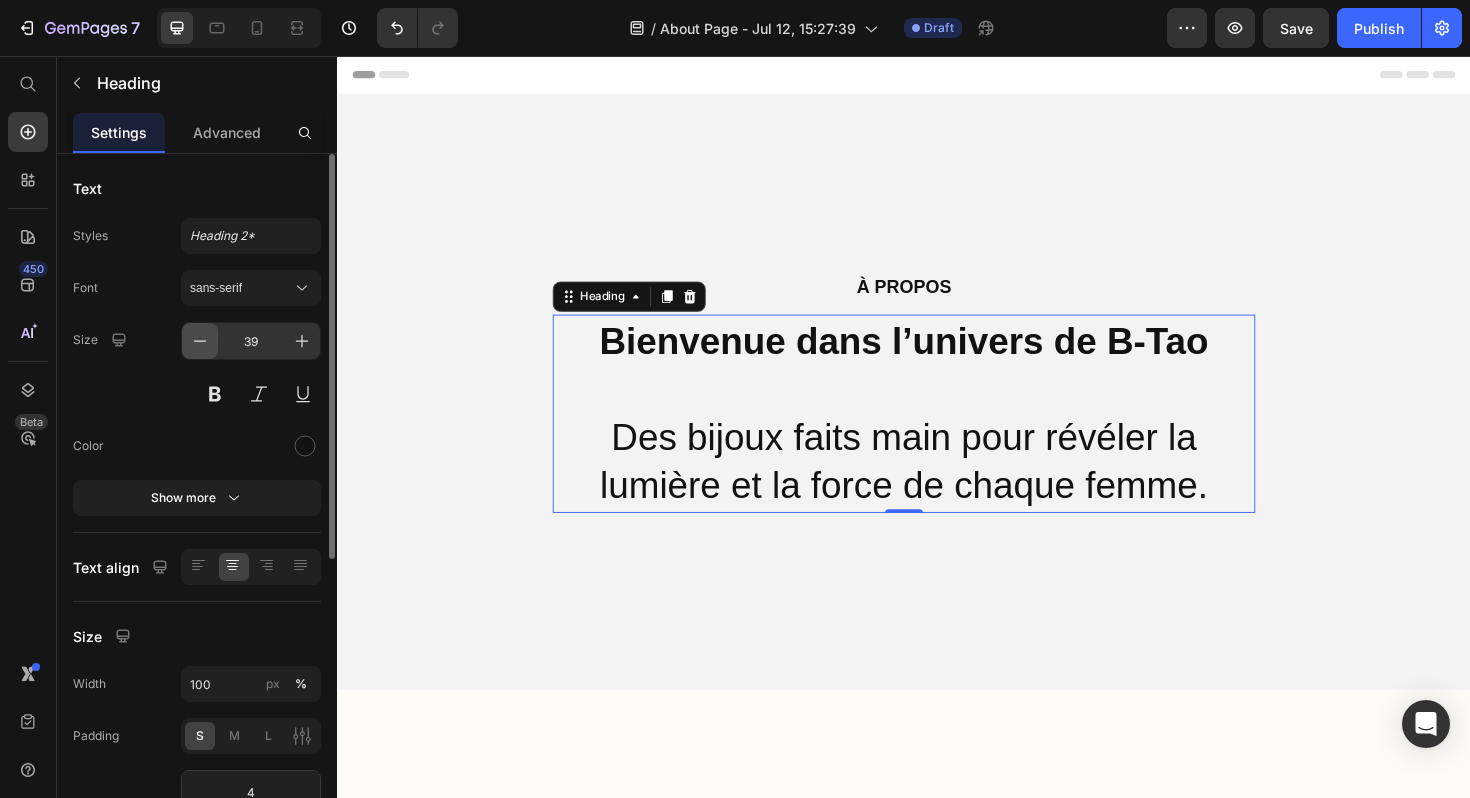 click 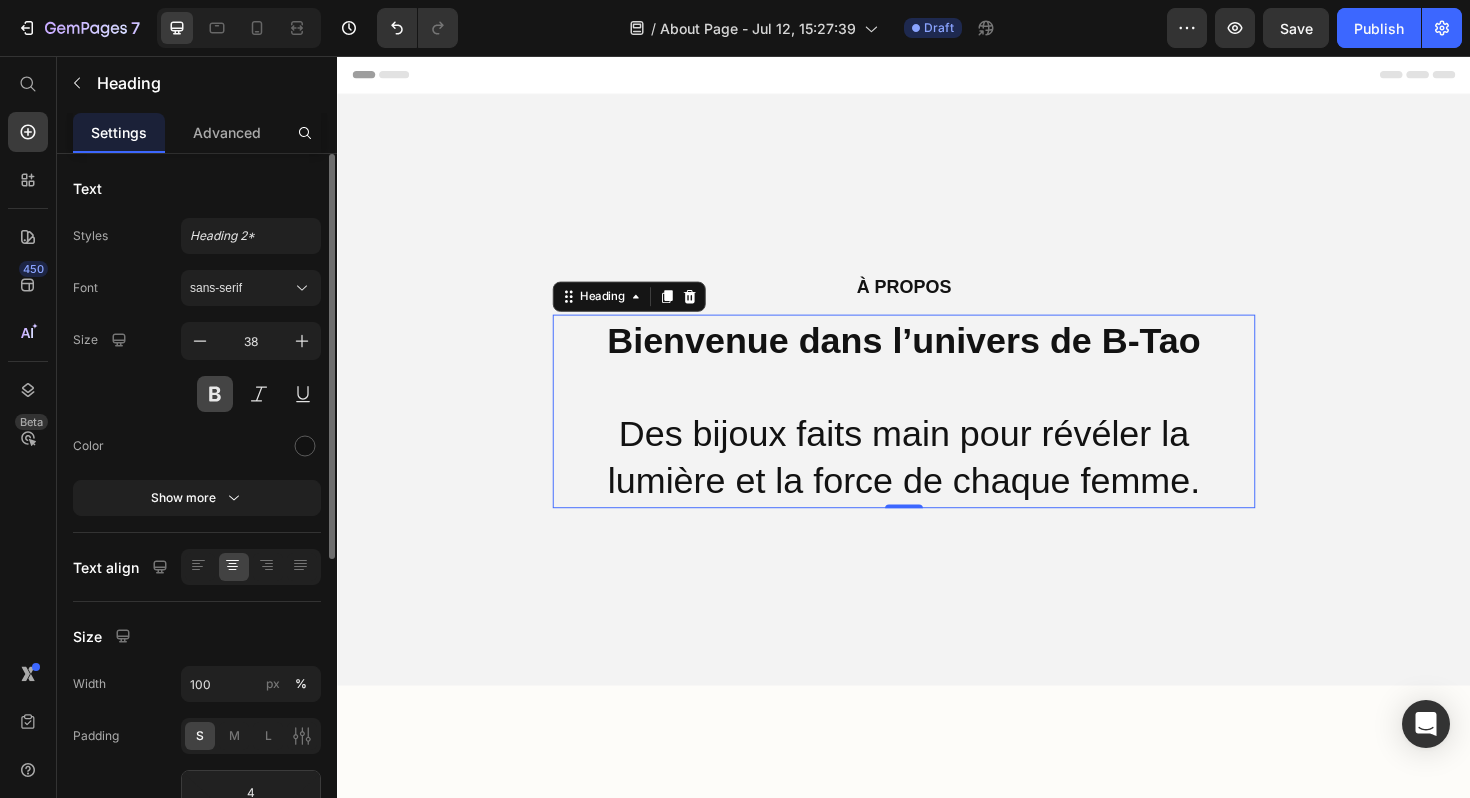 click at bounding box center [215, 394] 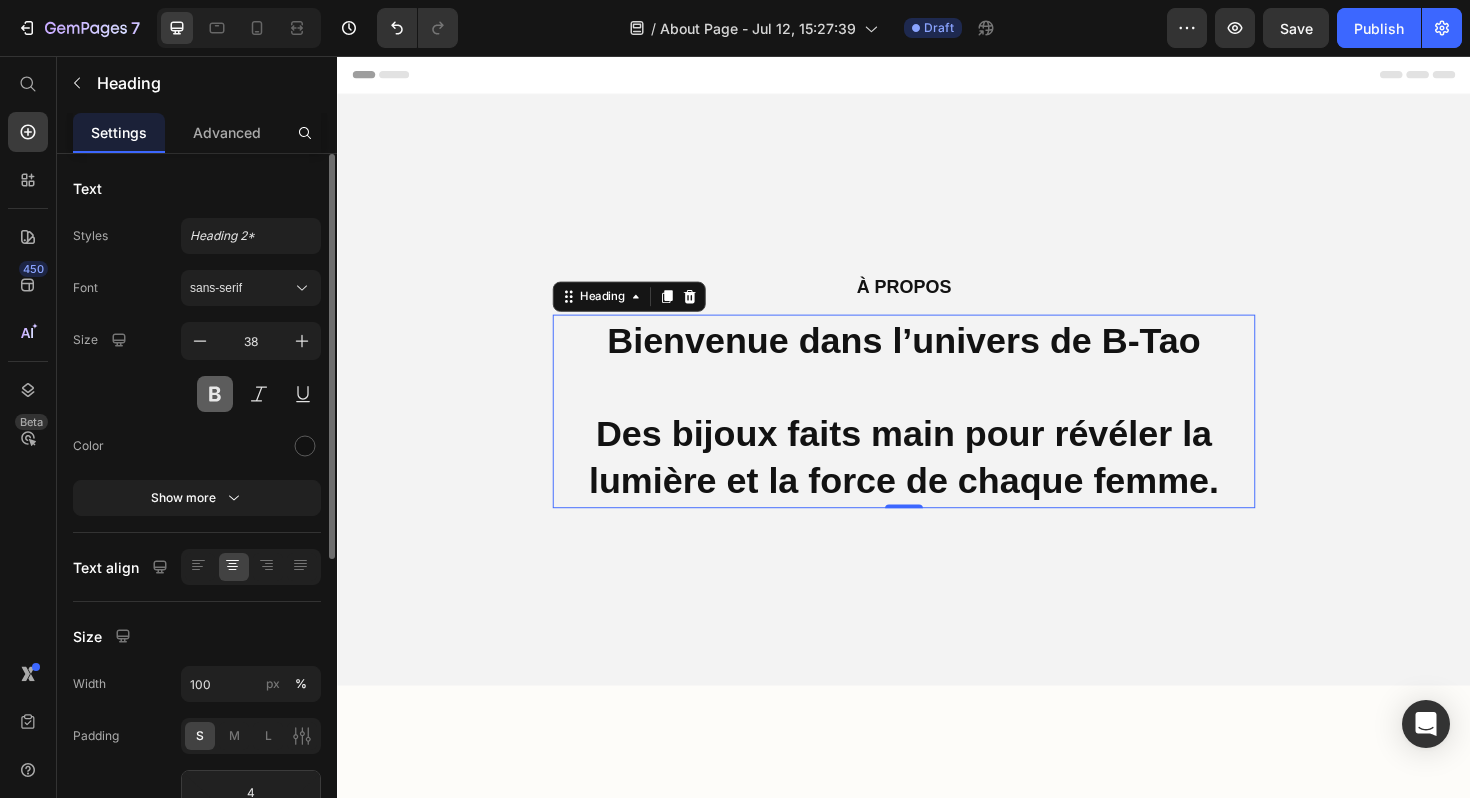click at bounding box center [215, 394] 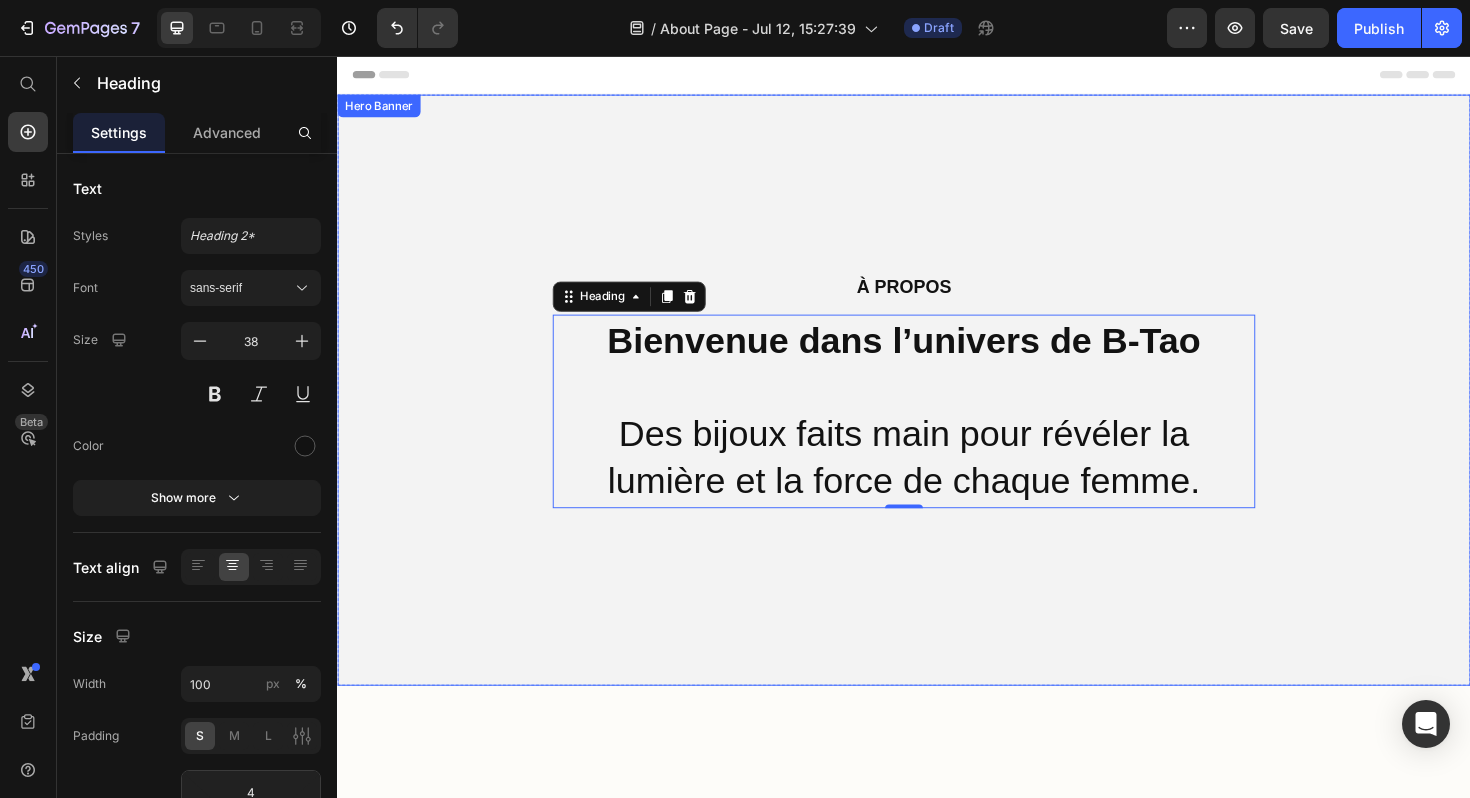 click on "⁠⁠⁠⁠⁠⁠⁠ À PROPOS Heading ⁠⁠⁠⁠⁠⁠⁠ Bienvenue dans l’univers de B‑Tao Des bijoux faits main pour révéler la lumière et la force de chaque femme. Heading   0 Row" at bounding box center [937, 410] 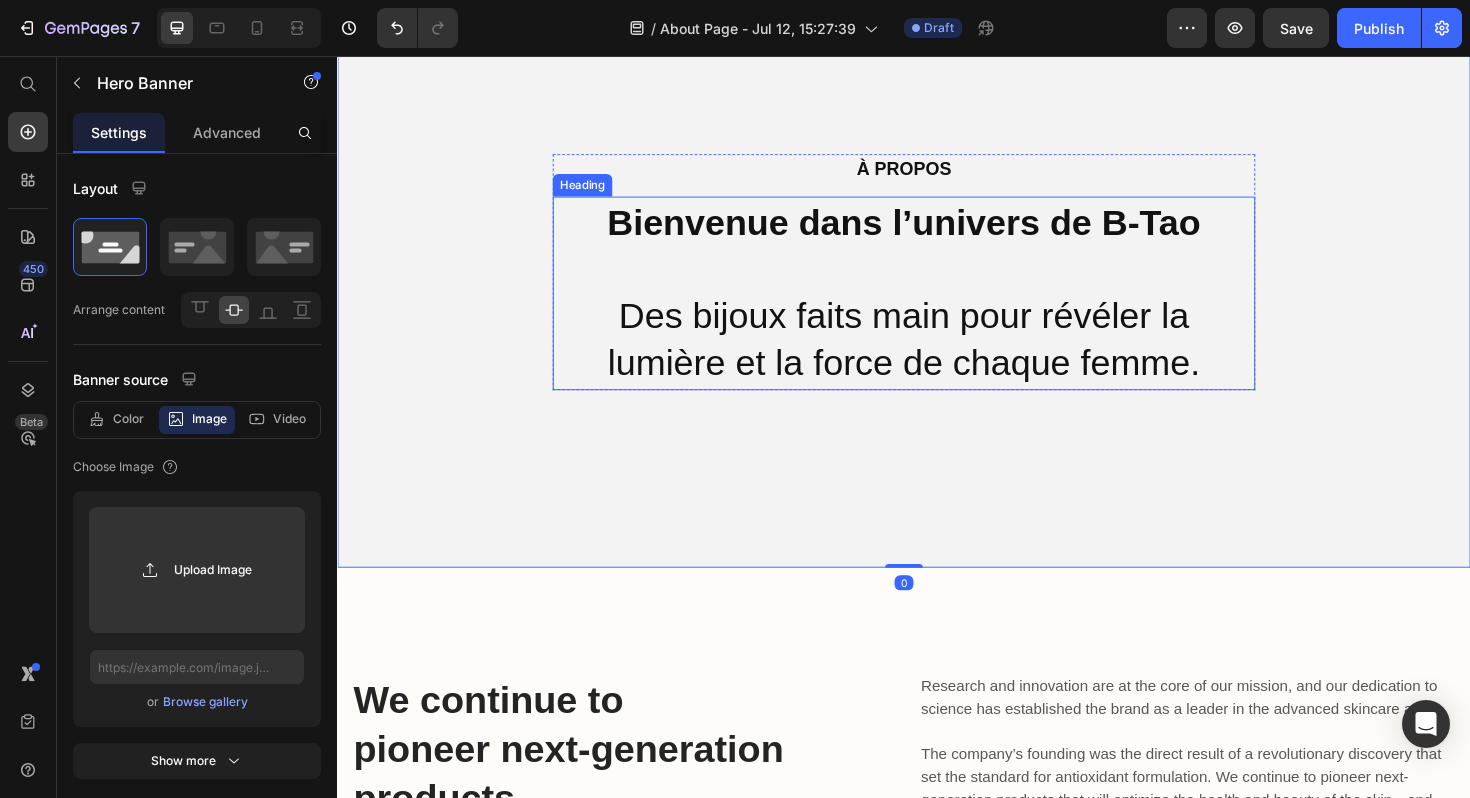 scroll, scrollTop: 0, scrollLeft: 0, axis: both 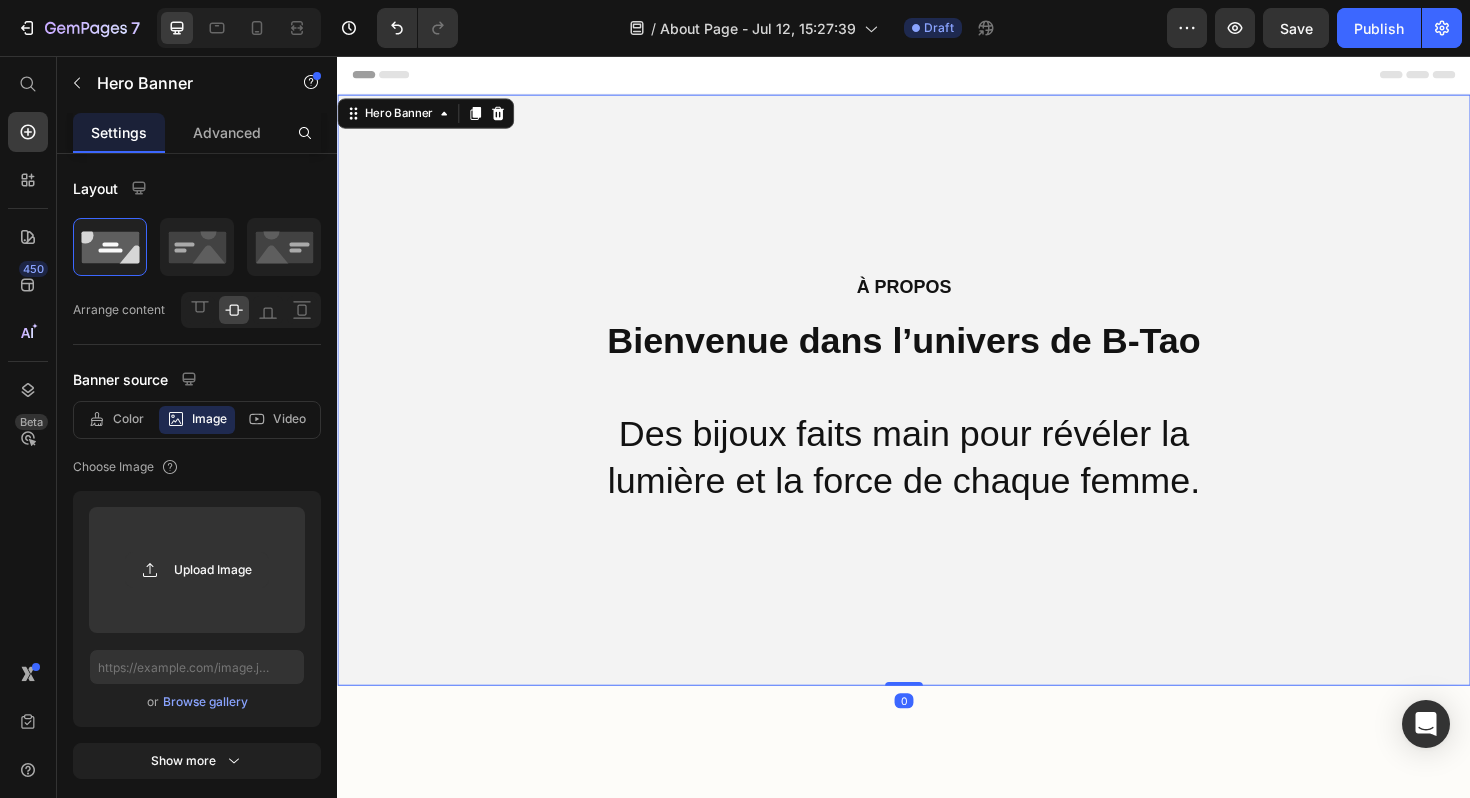 click on "⁠⁠⁠⁠⁠⁠⁠ À PROPOS Heading ⁠⁠⁠⁠⁠⁠⁠ Bienvenue dans l’univers de B‑Tao Des bijoux faits main pour révéler la lumière et la force de chaque femme. Heading Row" at bounding box center (937, 410) 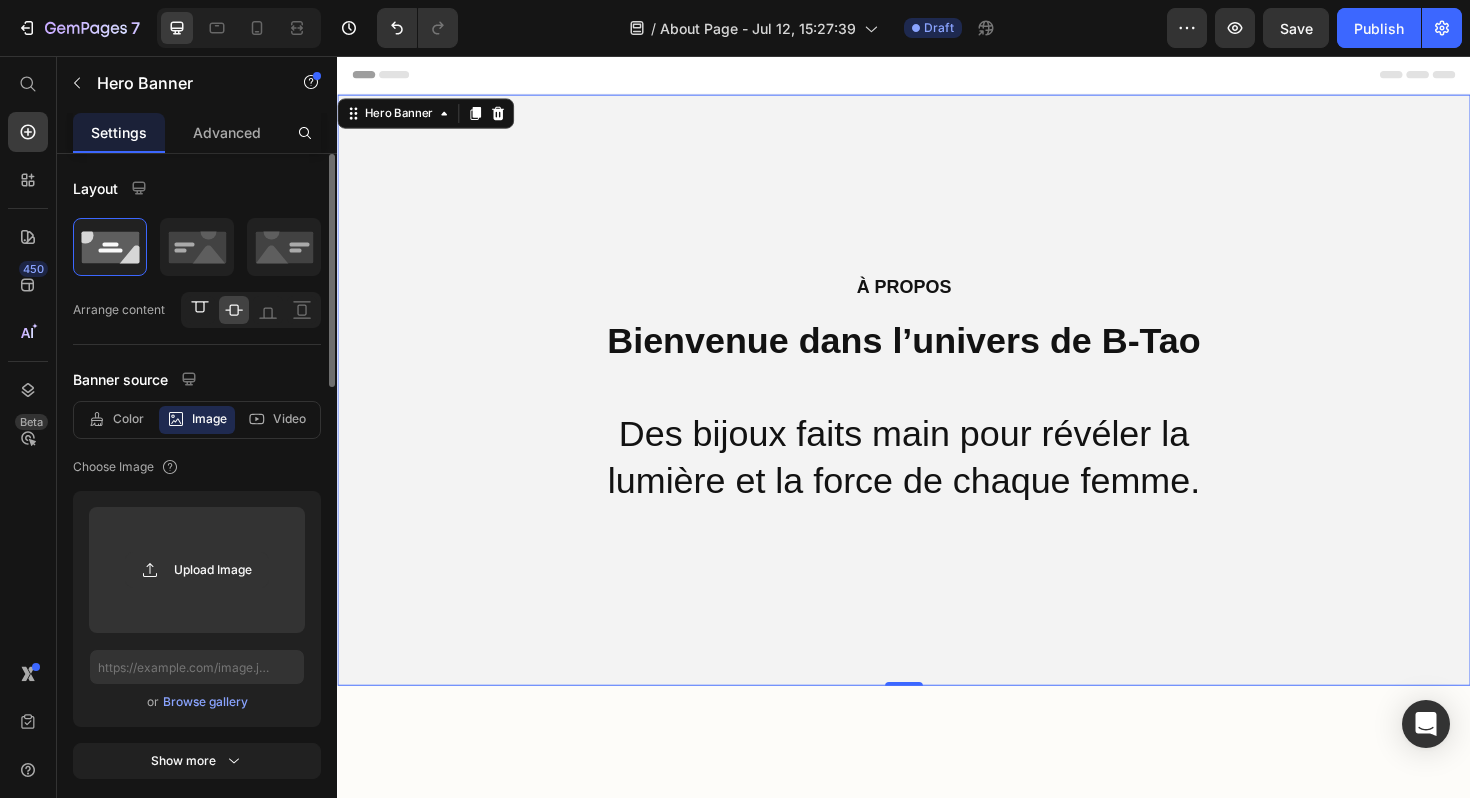 click 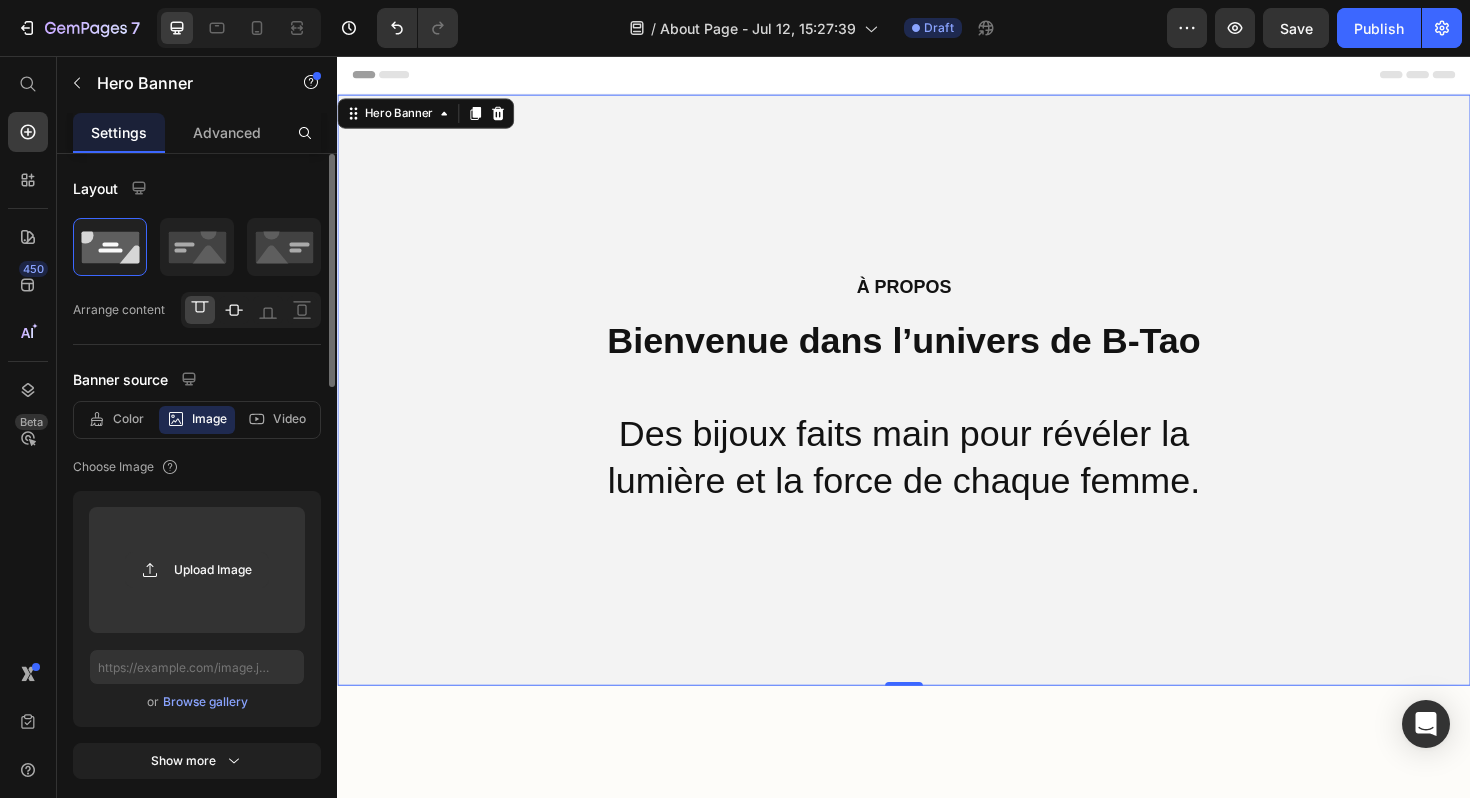 click 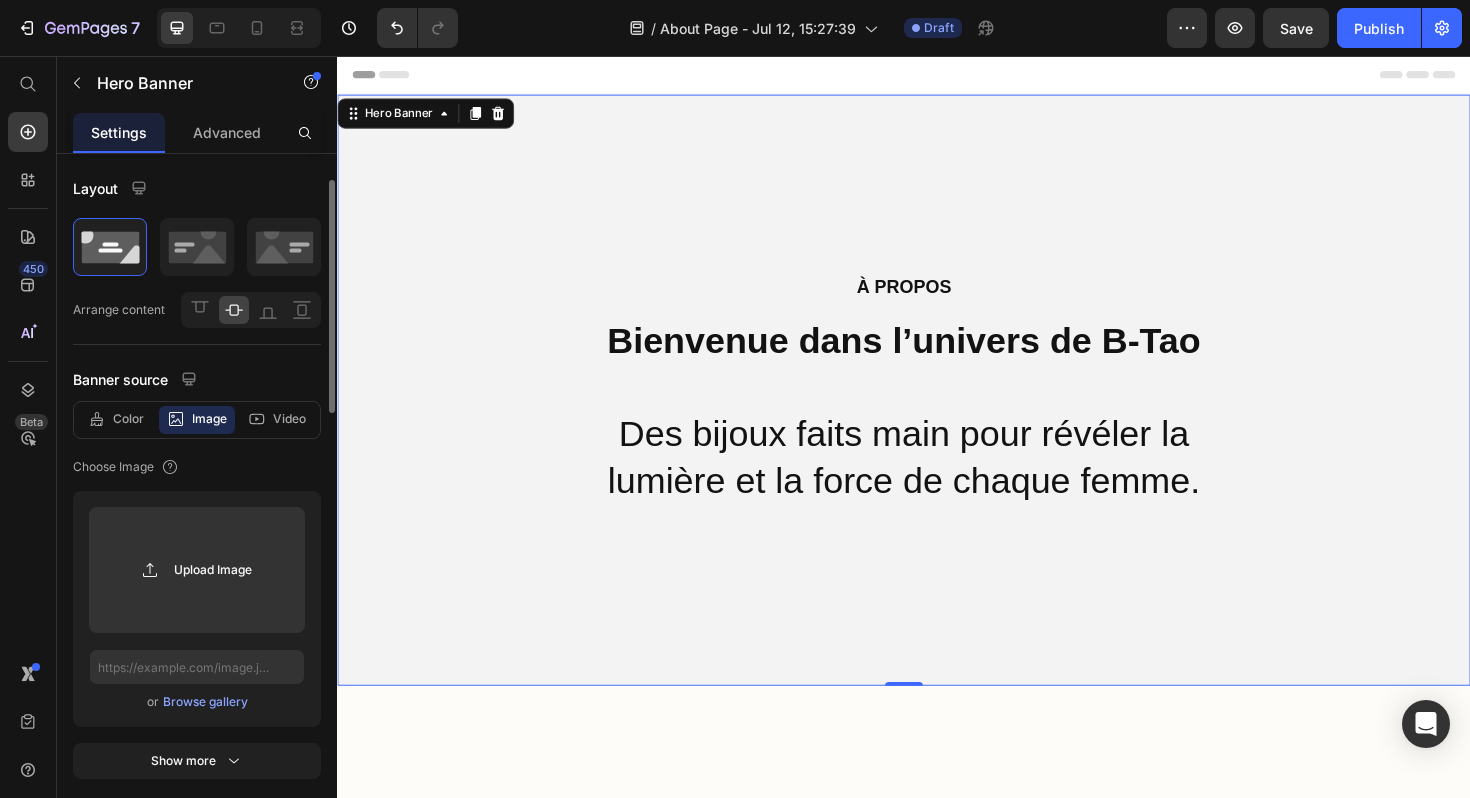 scroll, scrollTop: 35, scrollLeft: 0, axis: vertical 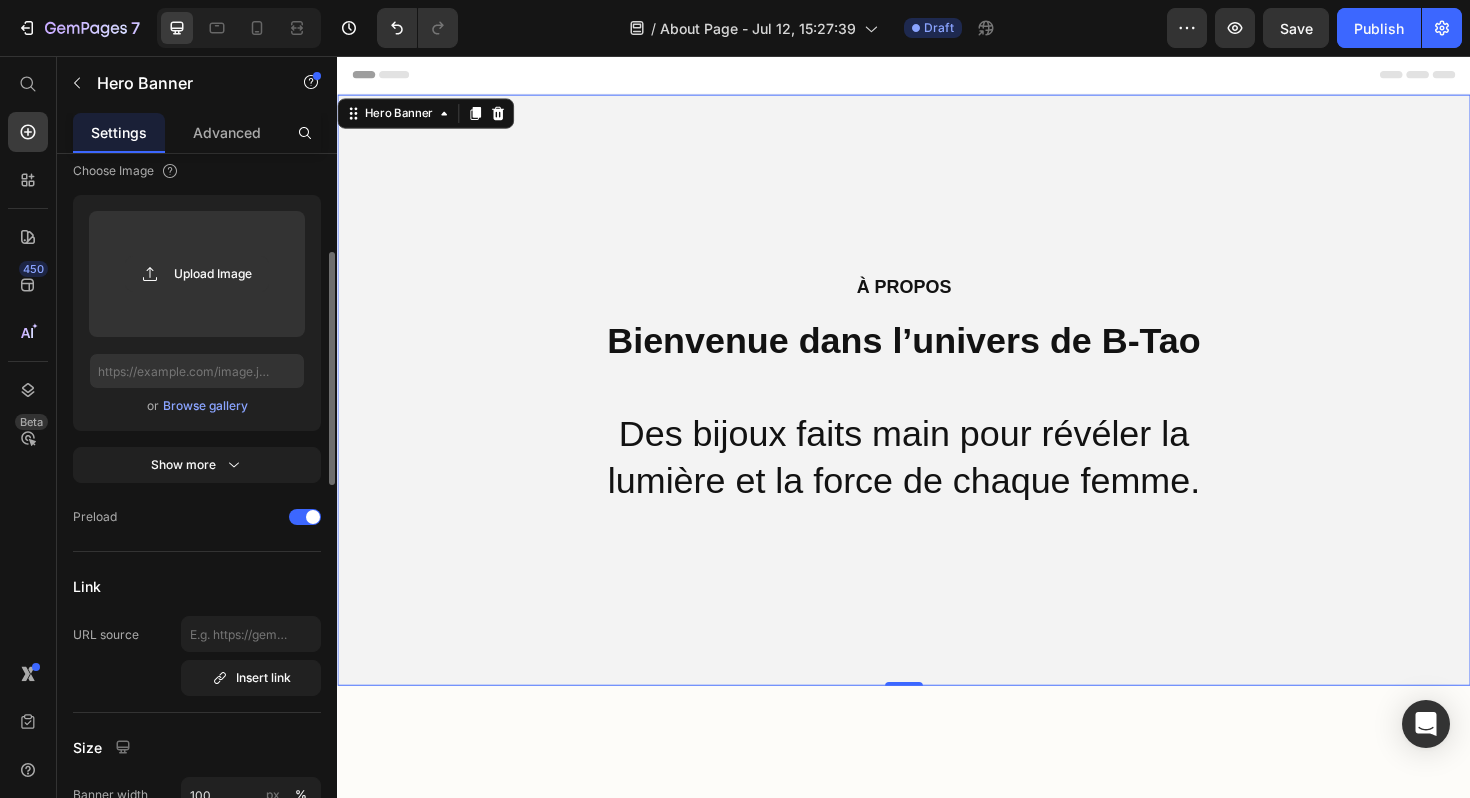 click on "Banner source Color Image Video  Choose Image  Upload Image  or   Browse gallery  Show more Preload" 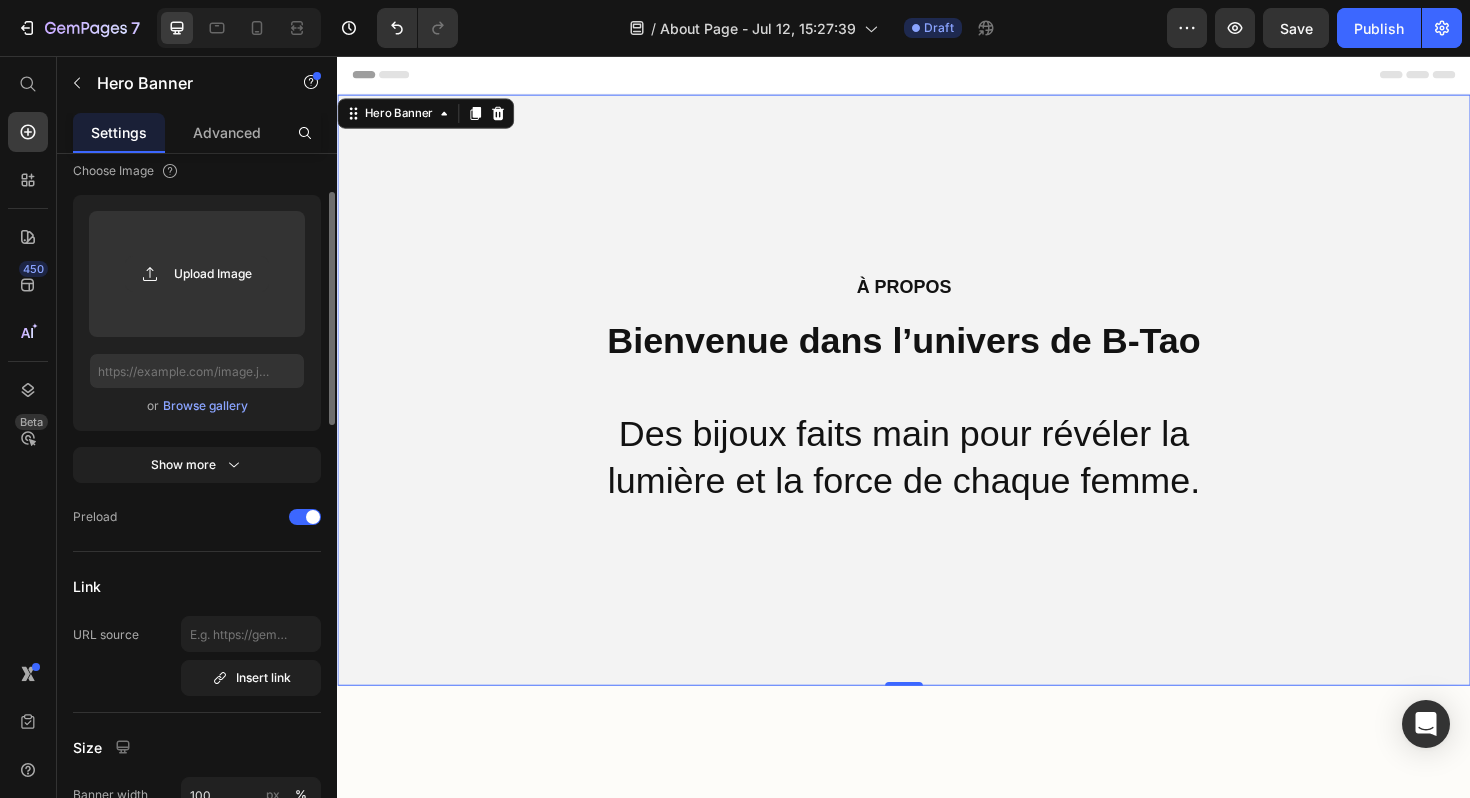 scroll, scrollTop: 154, scrollLeft: 0, axis: vertical 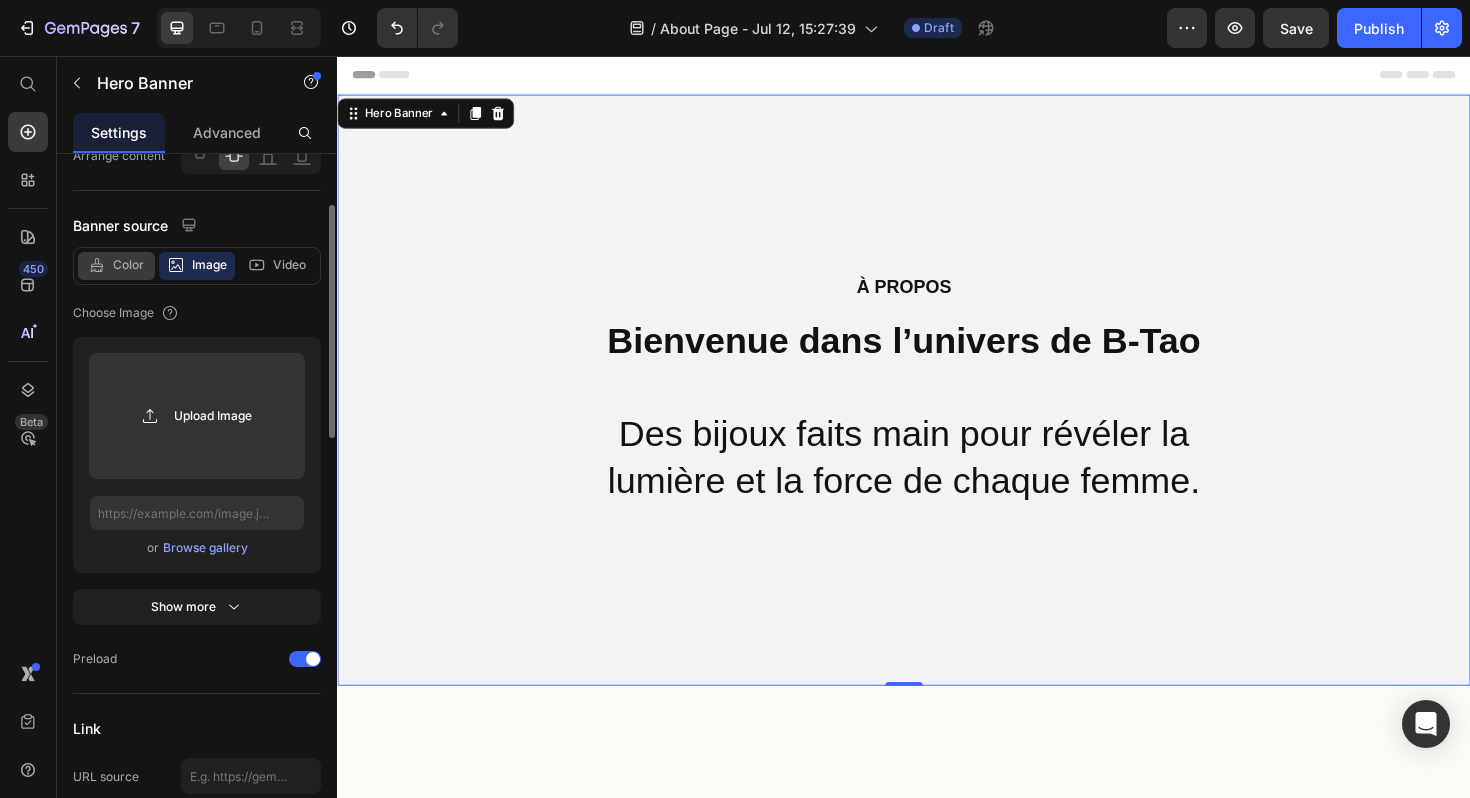 click on "Color" at bounding box center [128, 265] 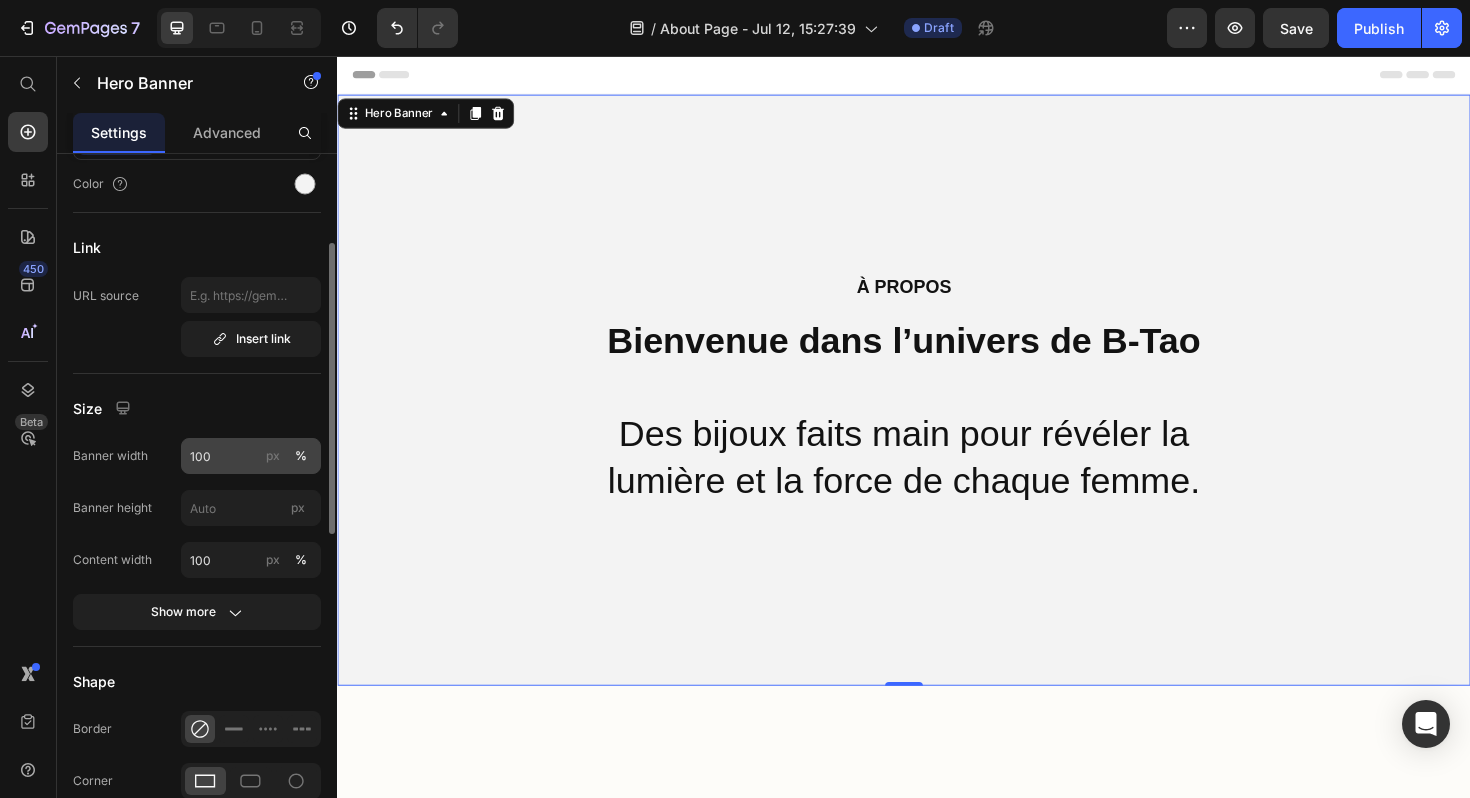 scroll, scrollTop: 287, scrollLeft: 0, axis: vertical 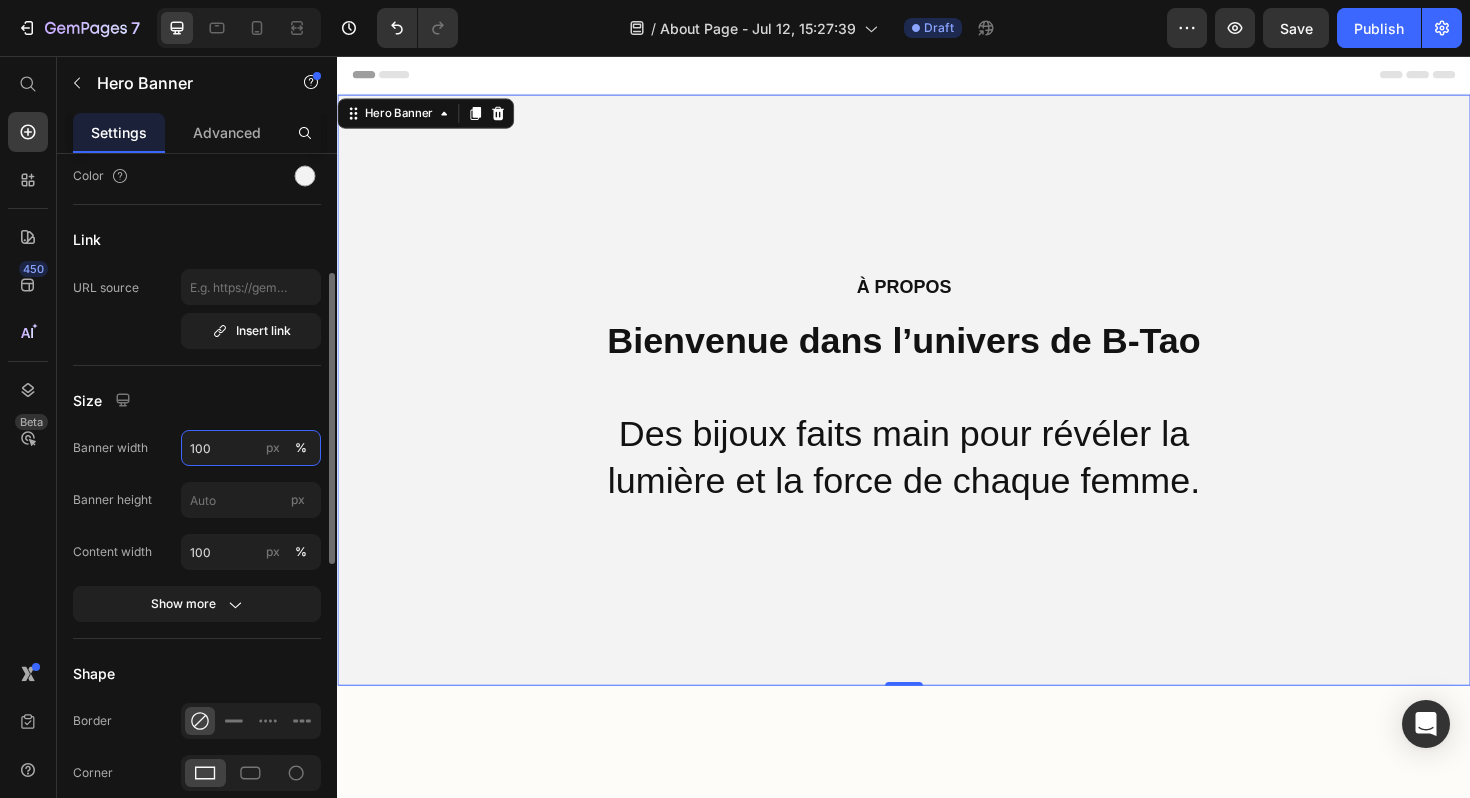 click on "100" at bounding box center [251, 448] 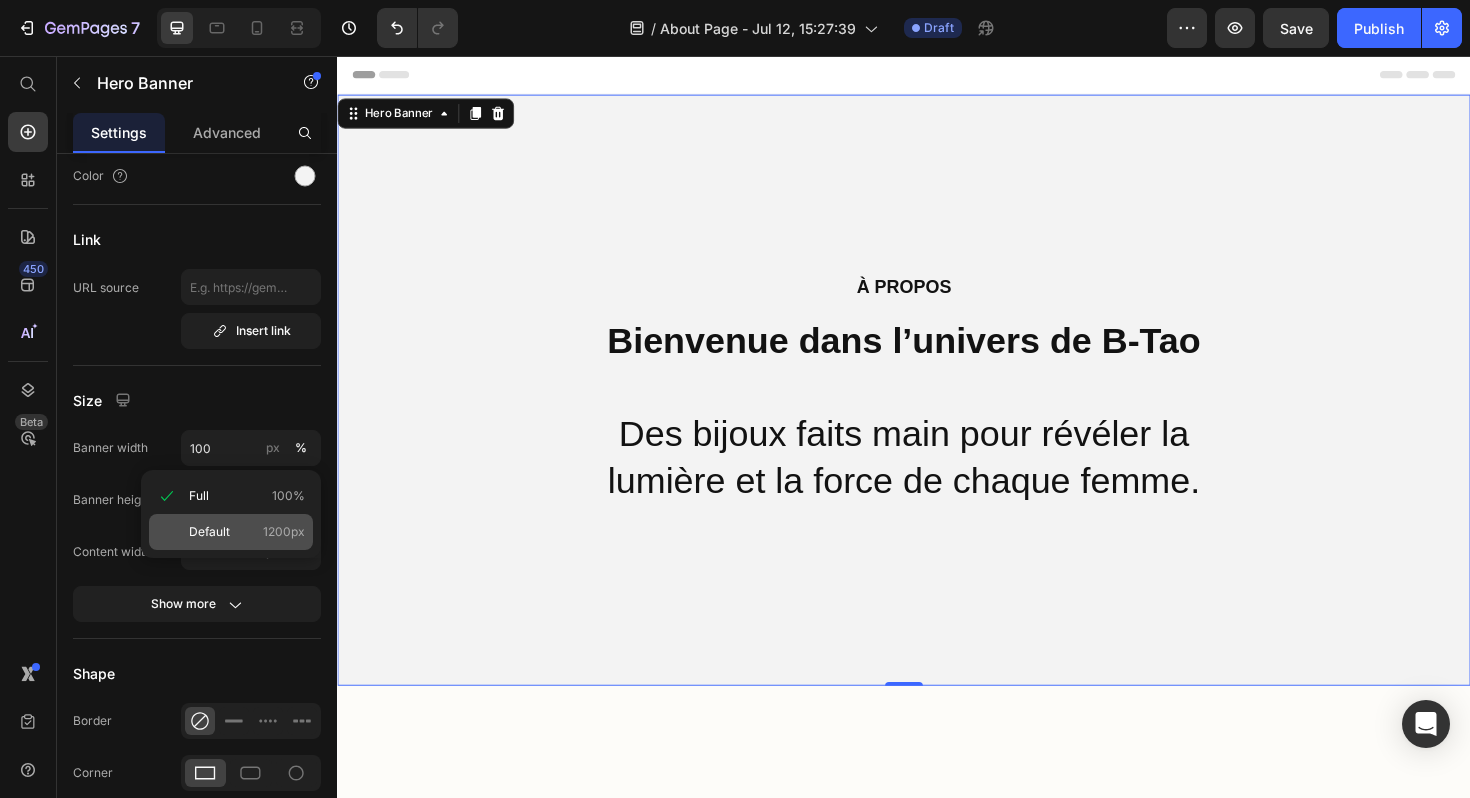 click on "Default 1200px" 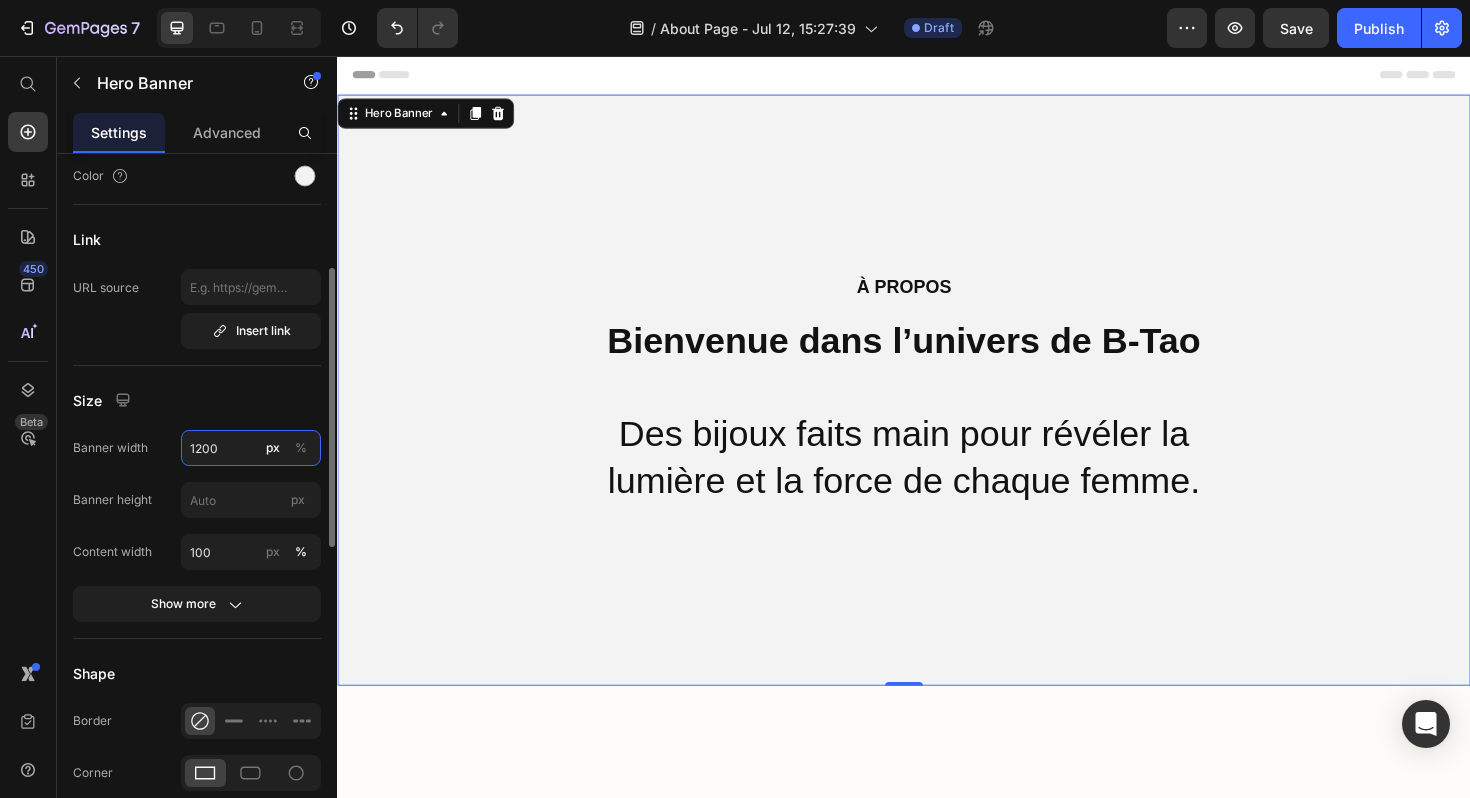 click on "1200" at bounding box center [251, 448] 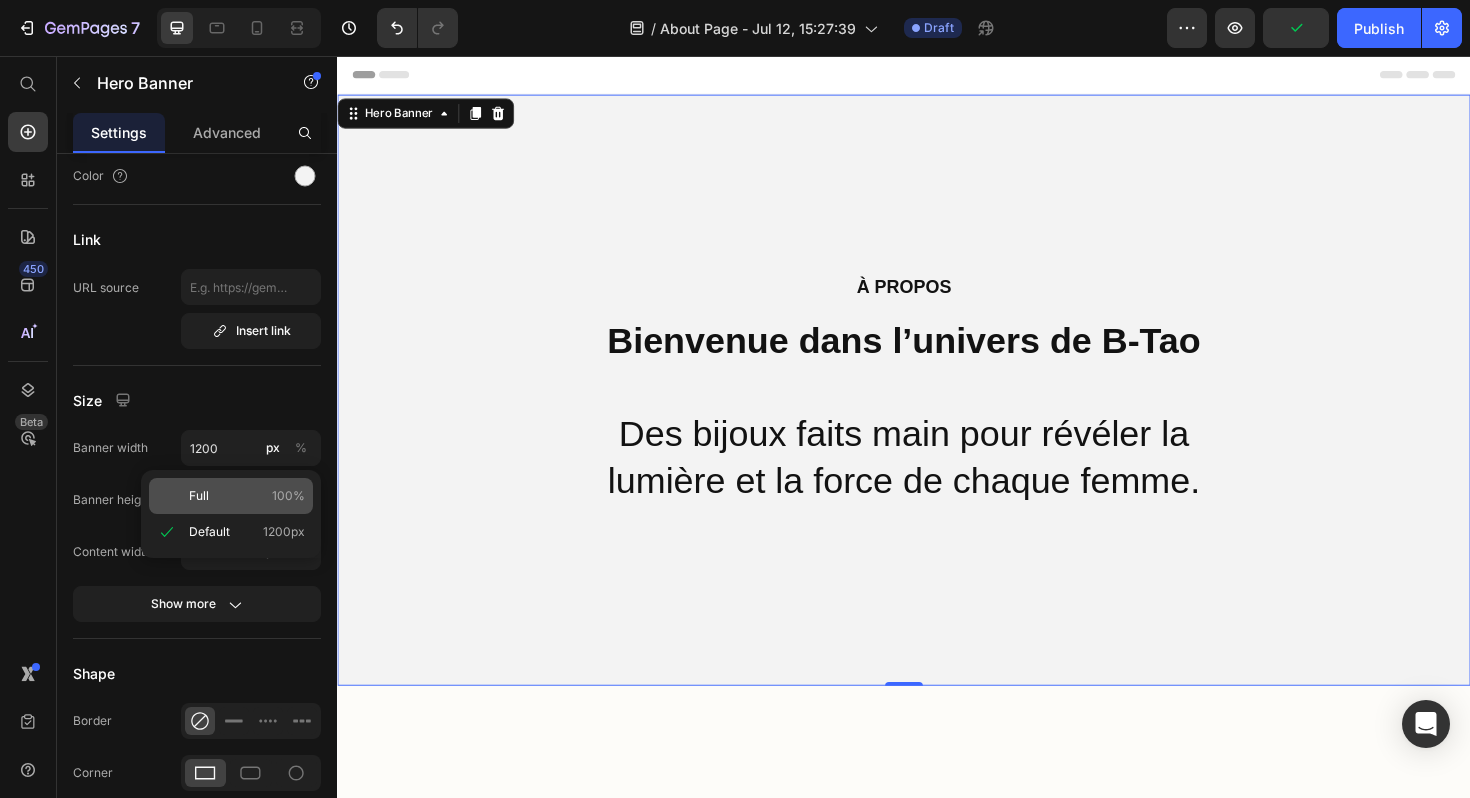 click on "Full 100%" at bounding box center [247, 496] 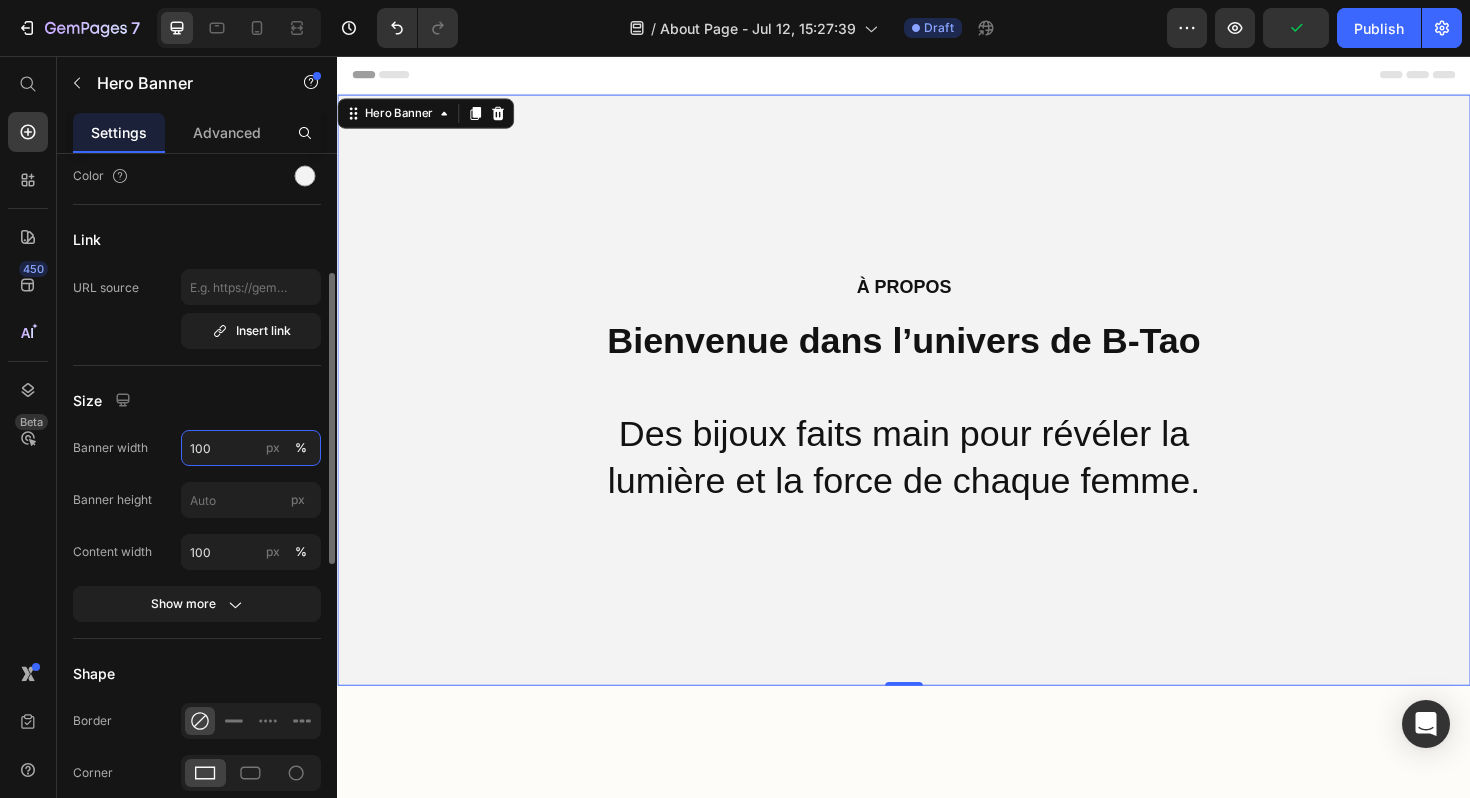click on "100" at bounding box center (251, 448) 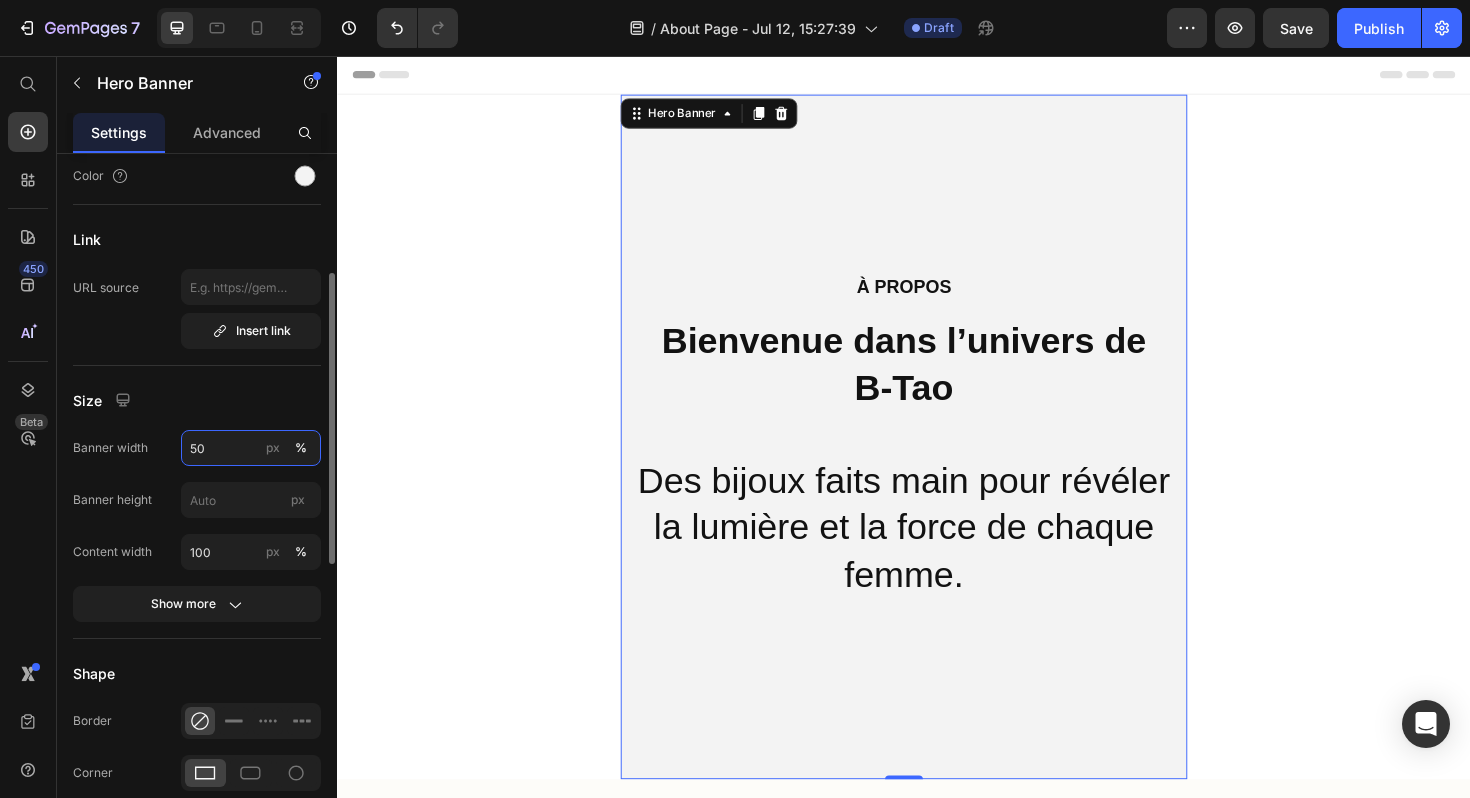 type on "5" 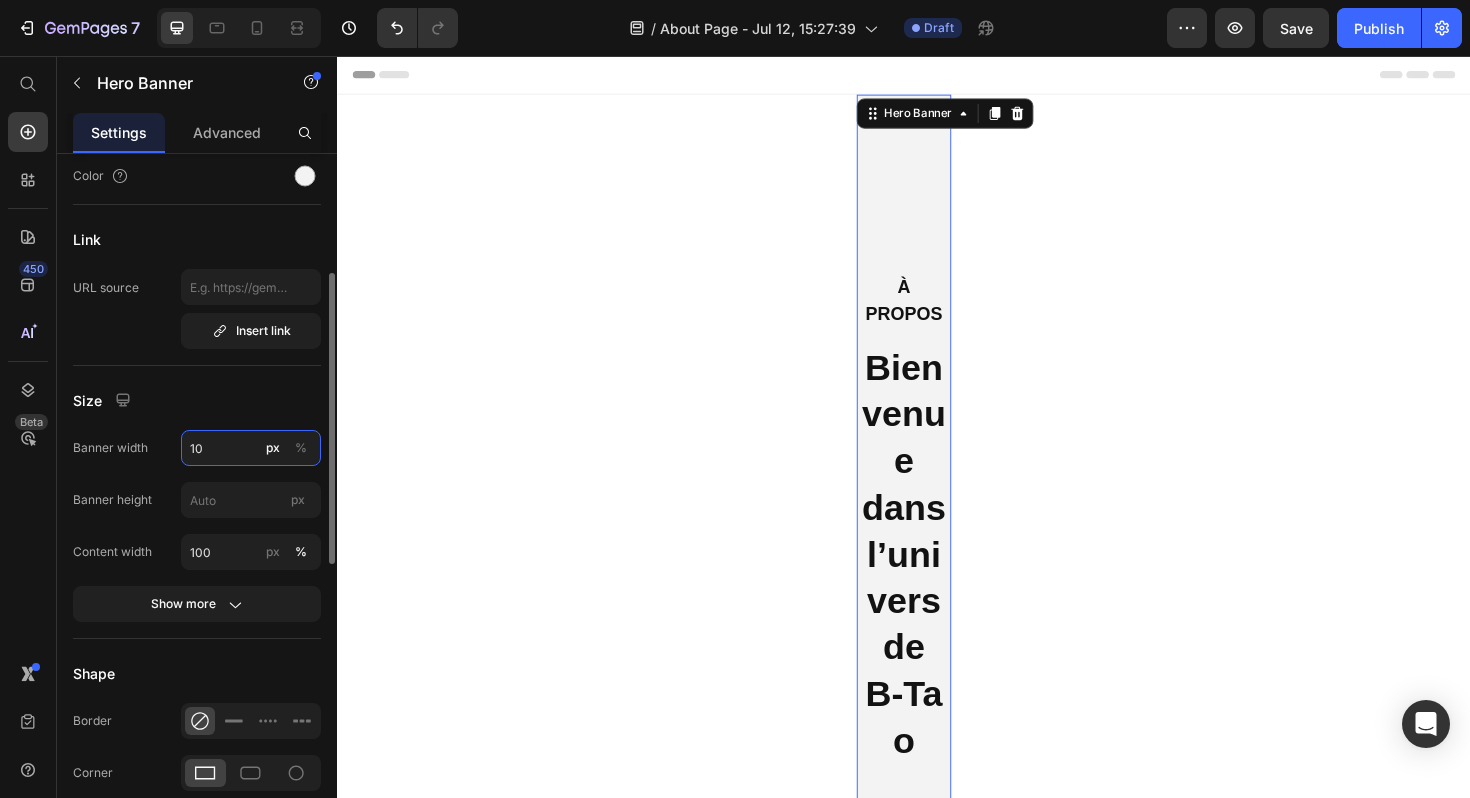 type on "1" 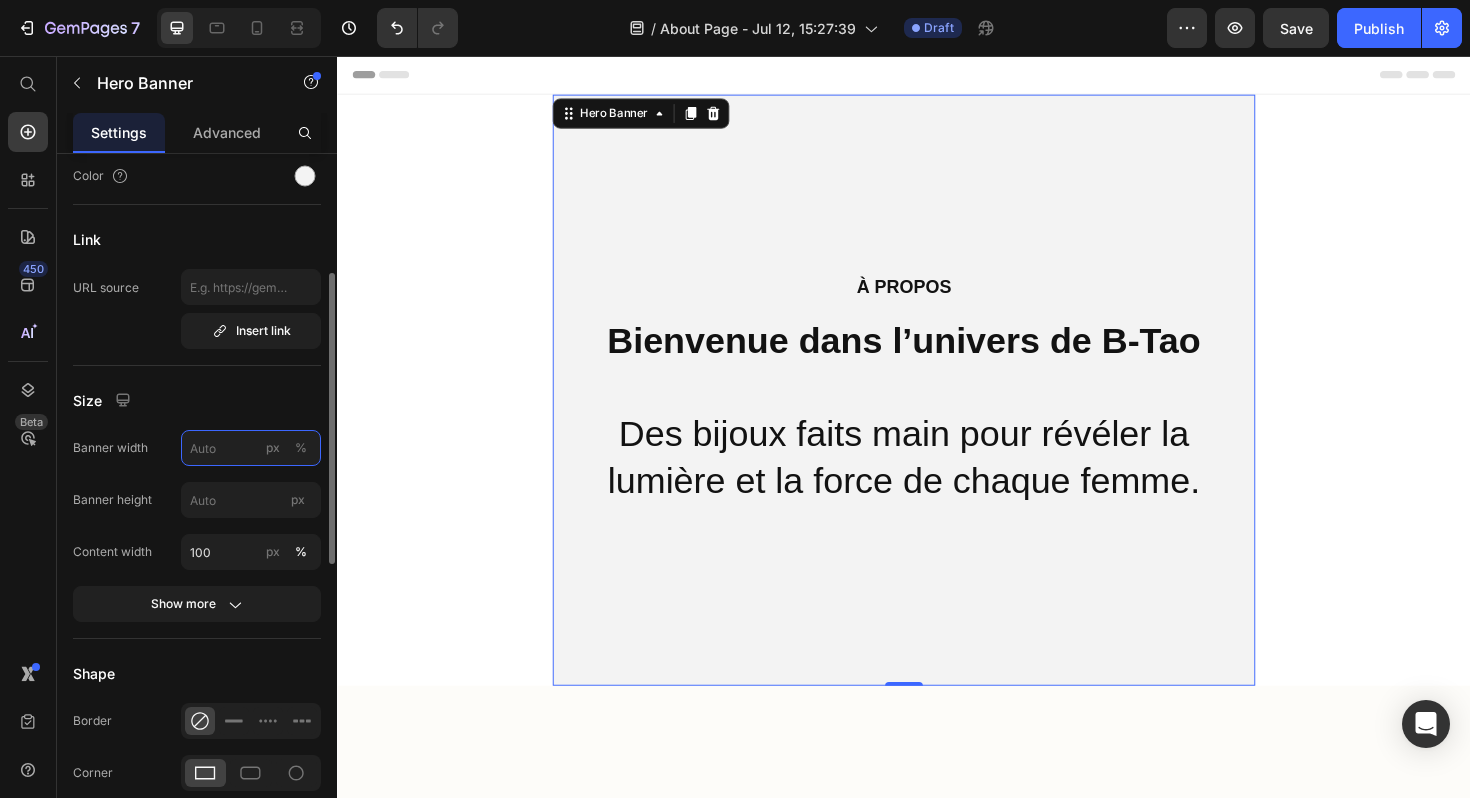 click on "px %" at bounding box center [251, 448] 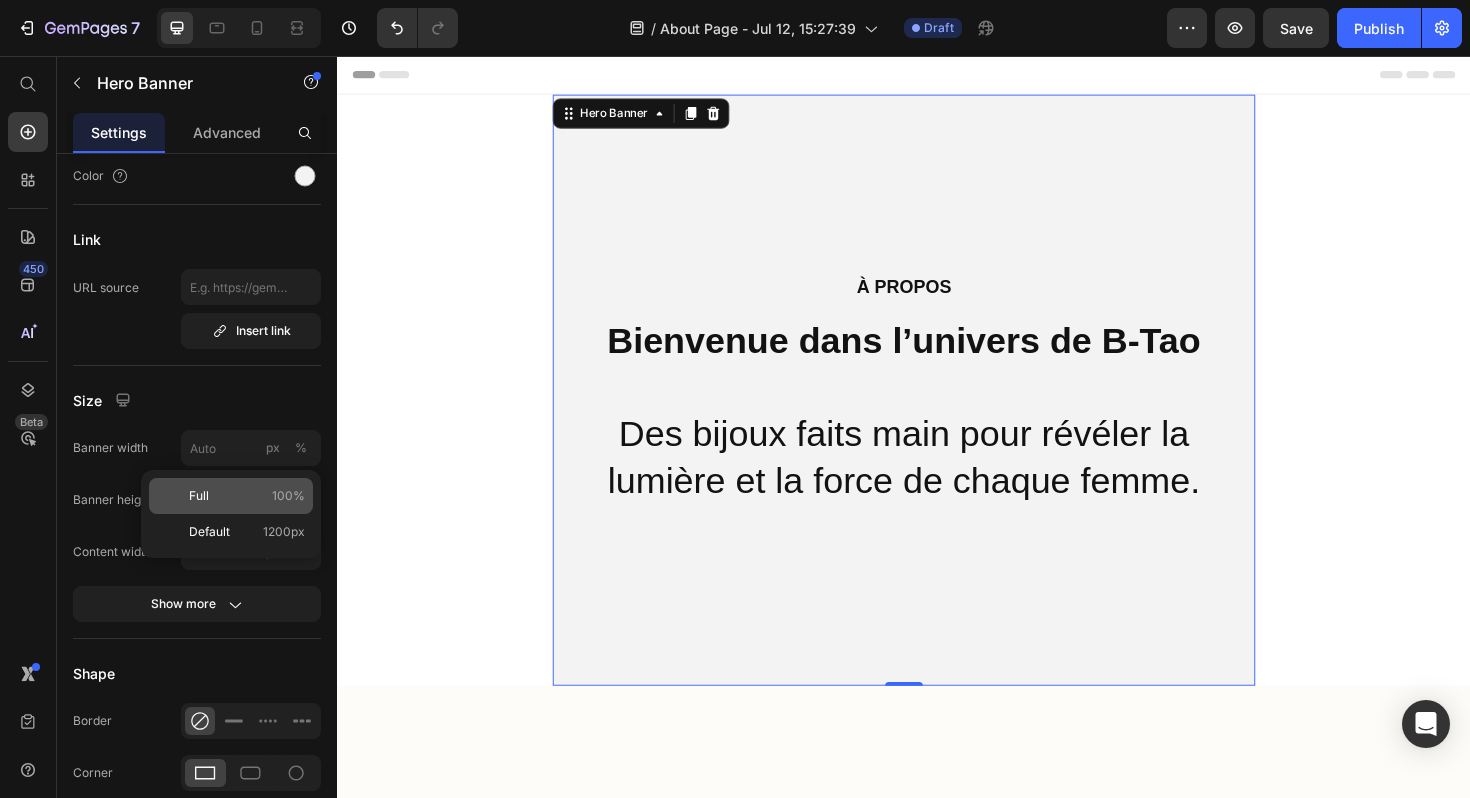 click on "Full 100%" 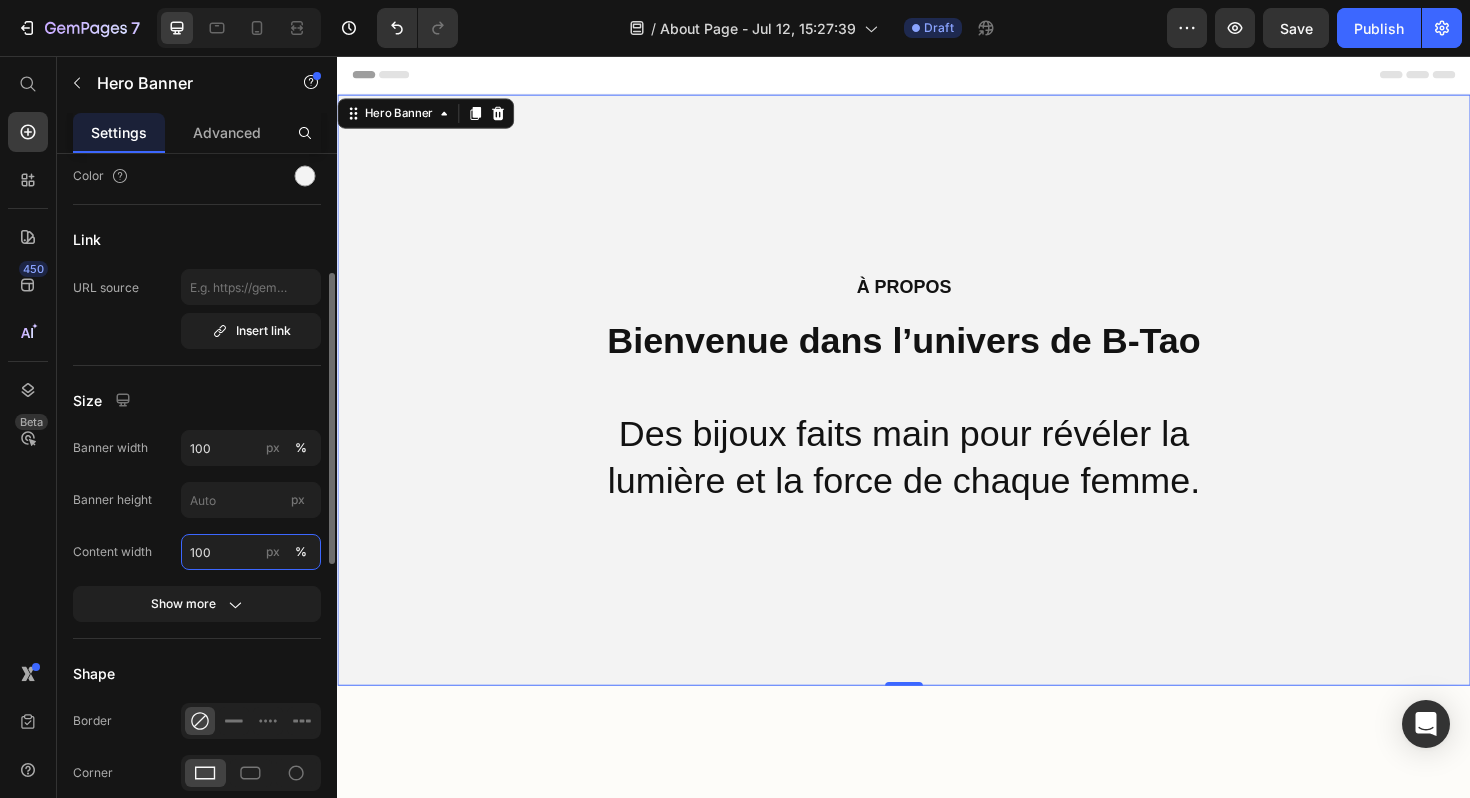 click on "100" at bounding box center (251, 552) 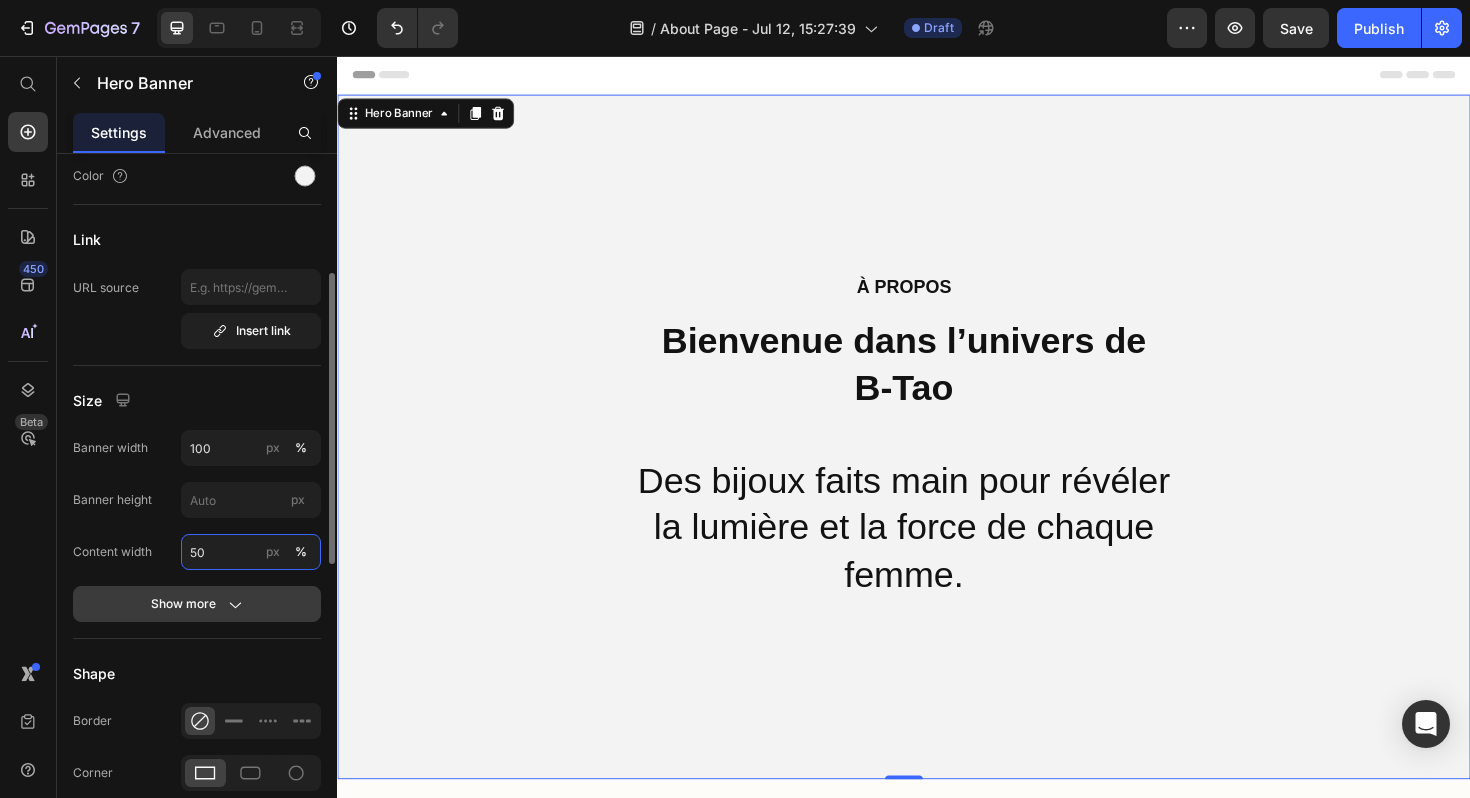 type on "50" 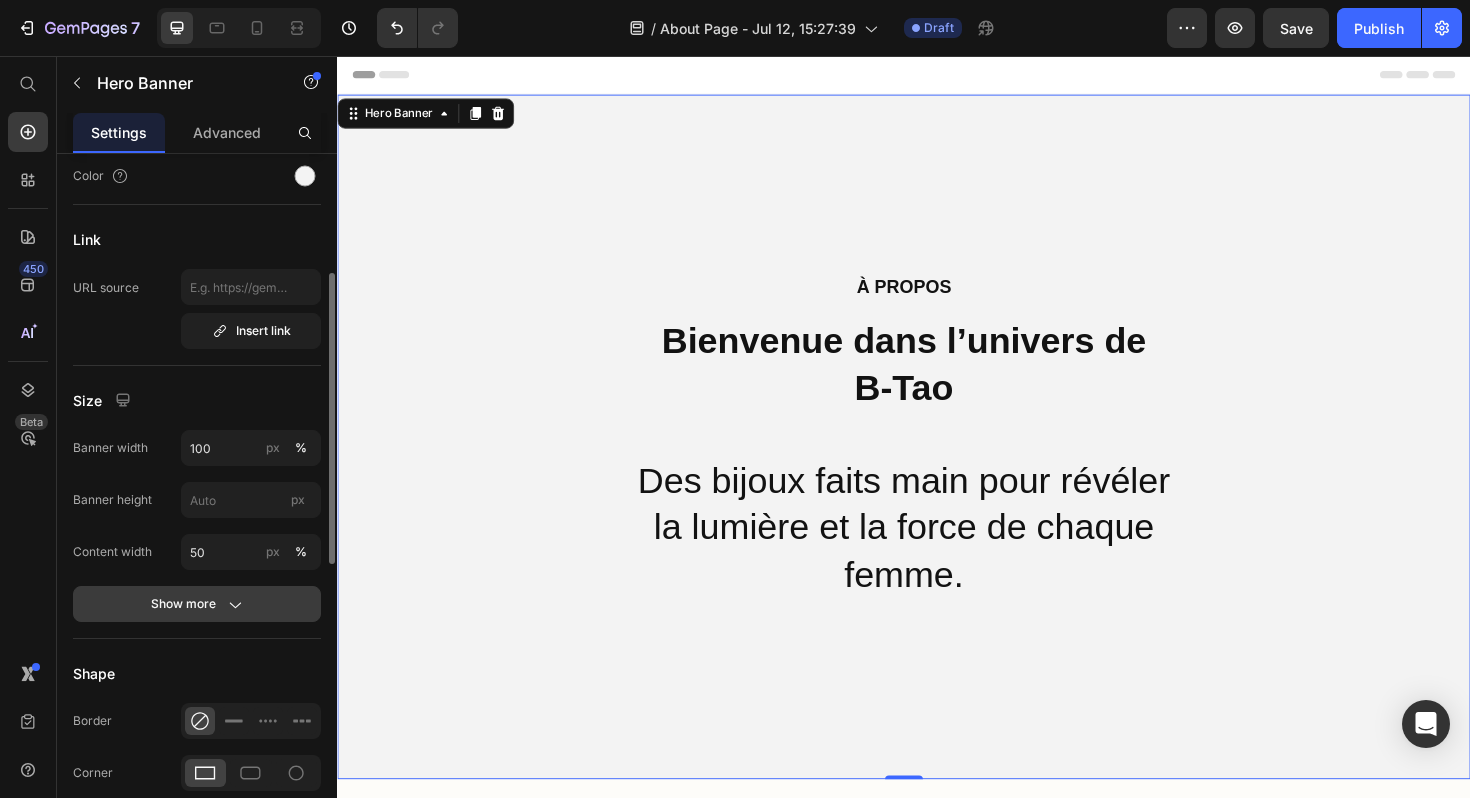 click on "Show more" at bounding box center [197, 604] 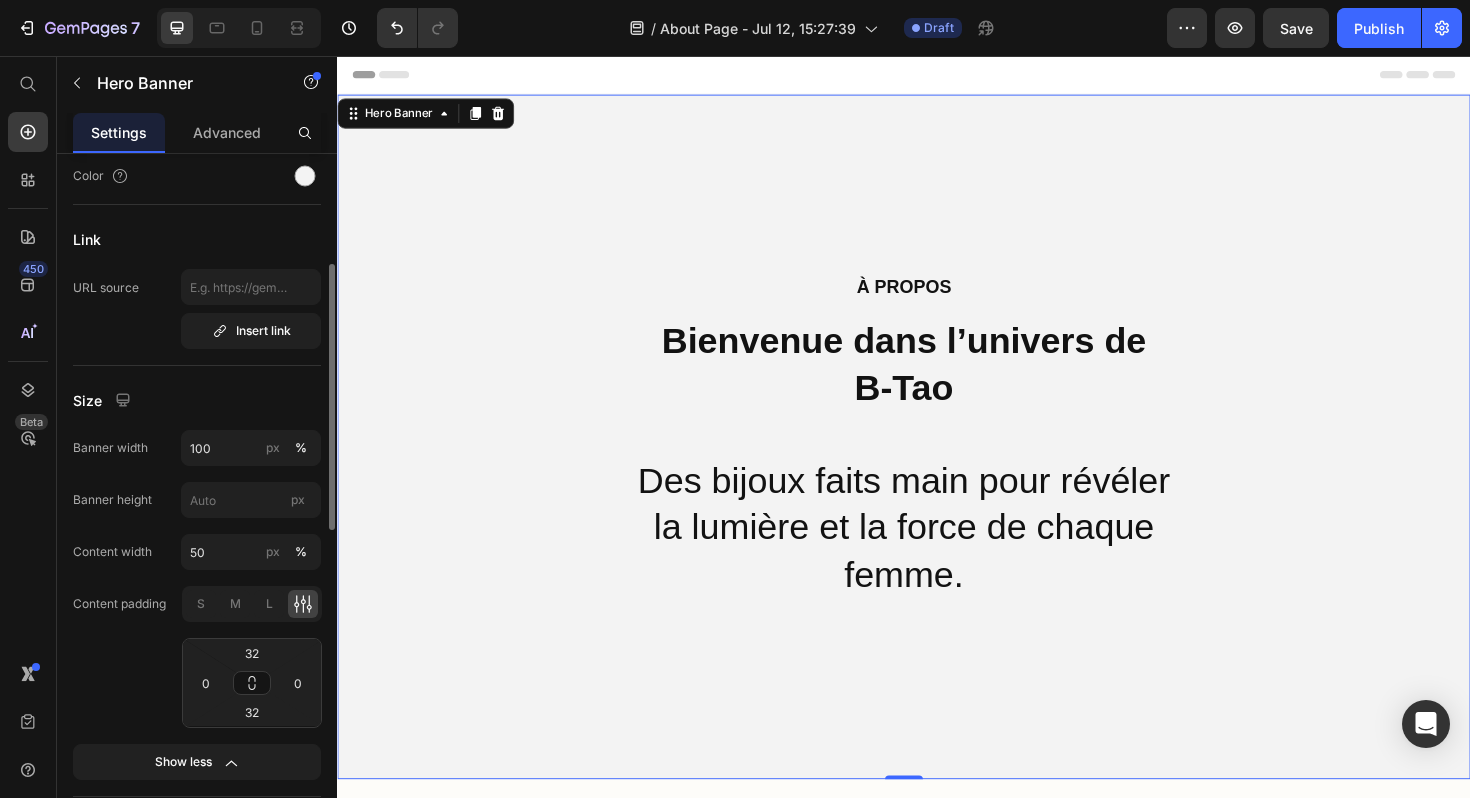 scroll, scrollTop: 363, scrollLeft: 0, axis: vertical 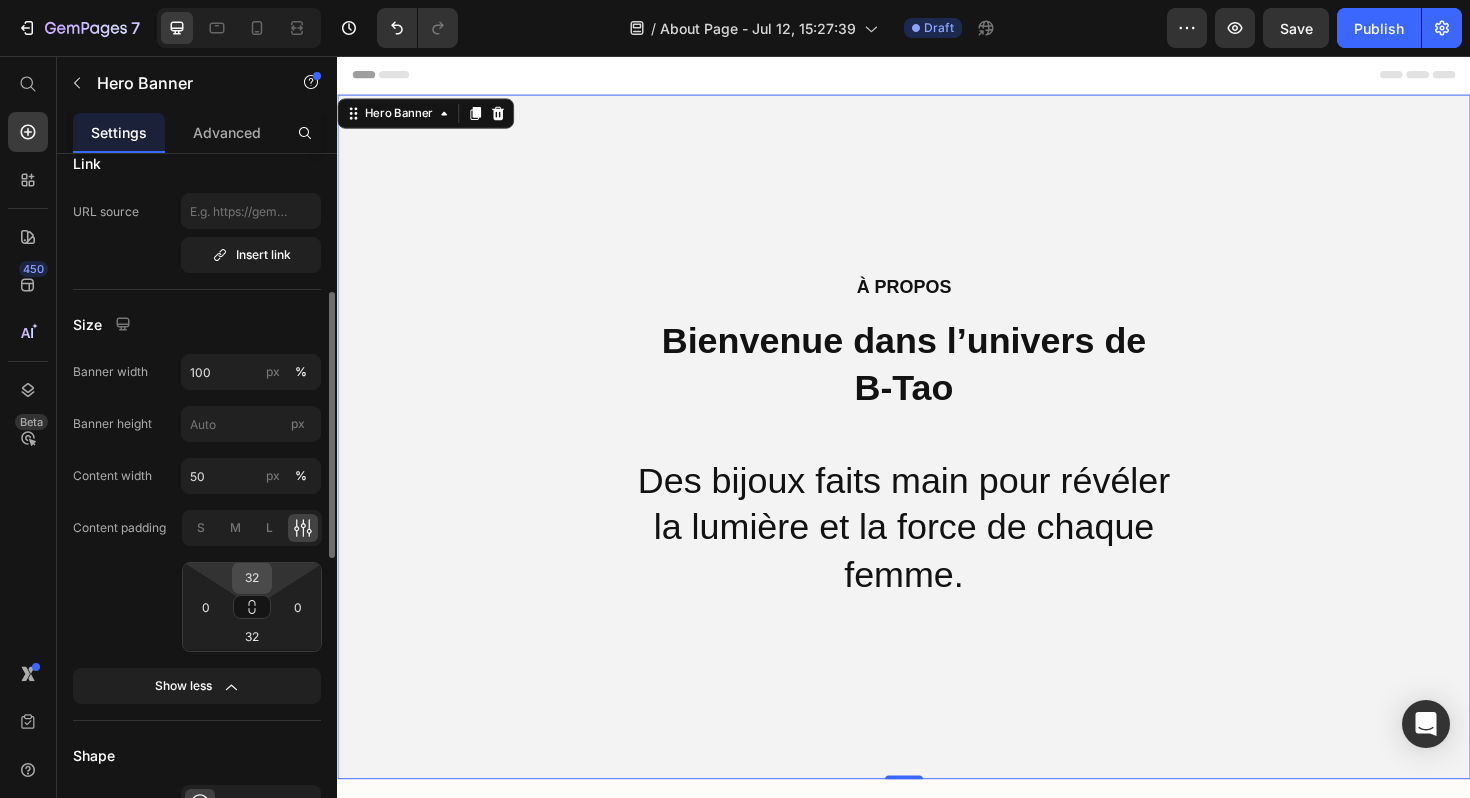 click on "32" at bounding box center [252, 578] 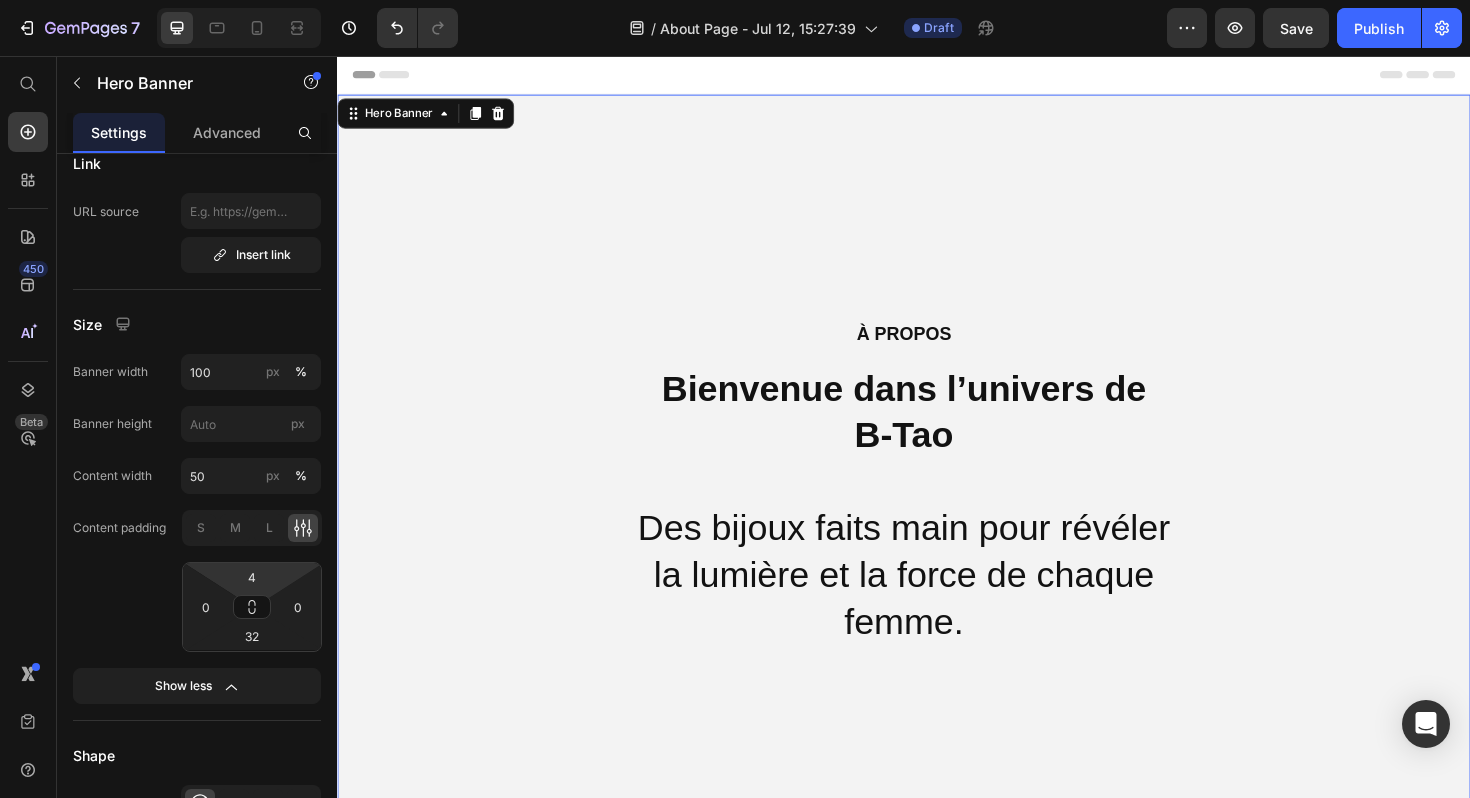 type on "0" 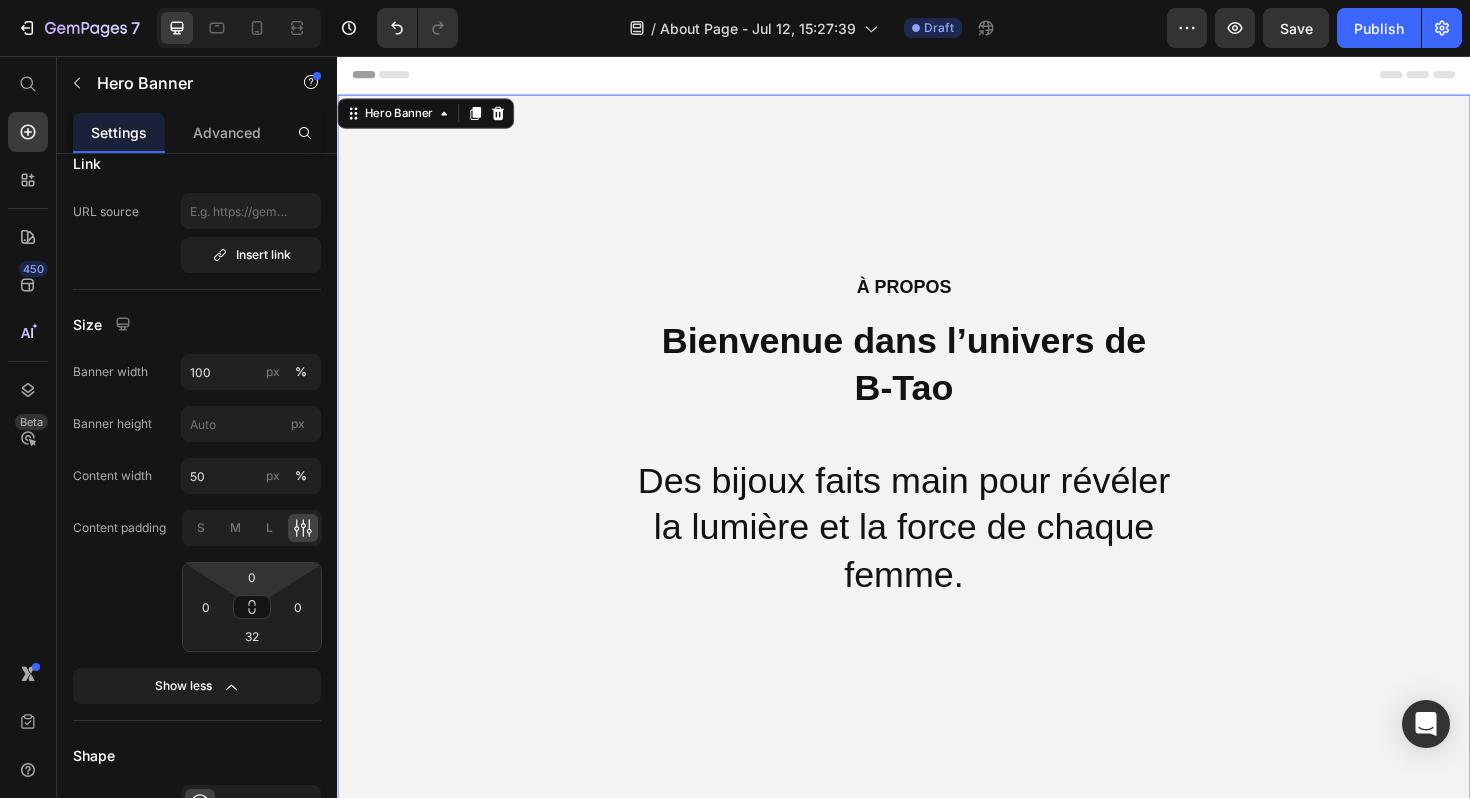 drag, startPoint x: 279, startPoint y: 574, endPoint x: 274, endPoint y: 626, distance: 52.23983 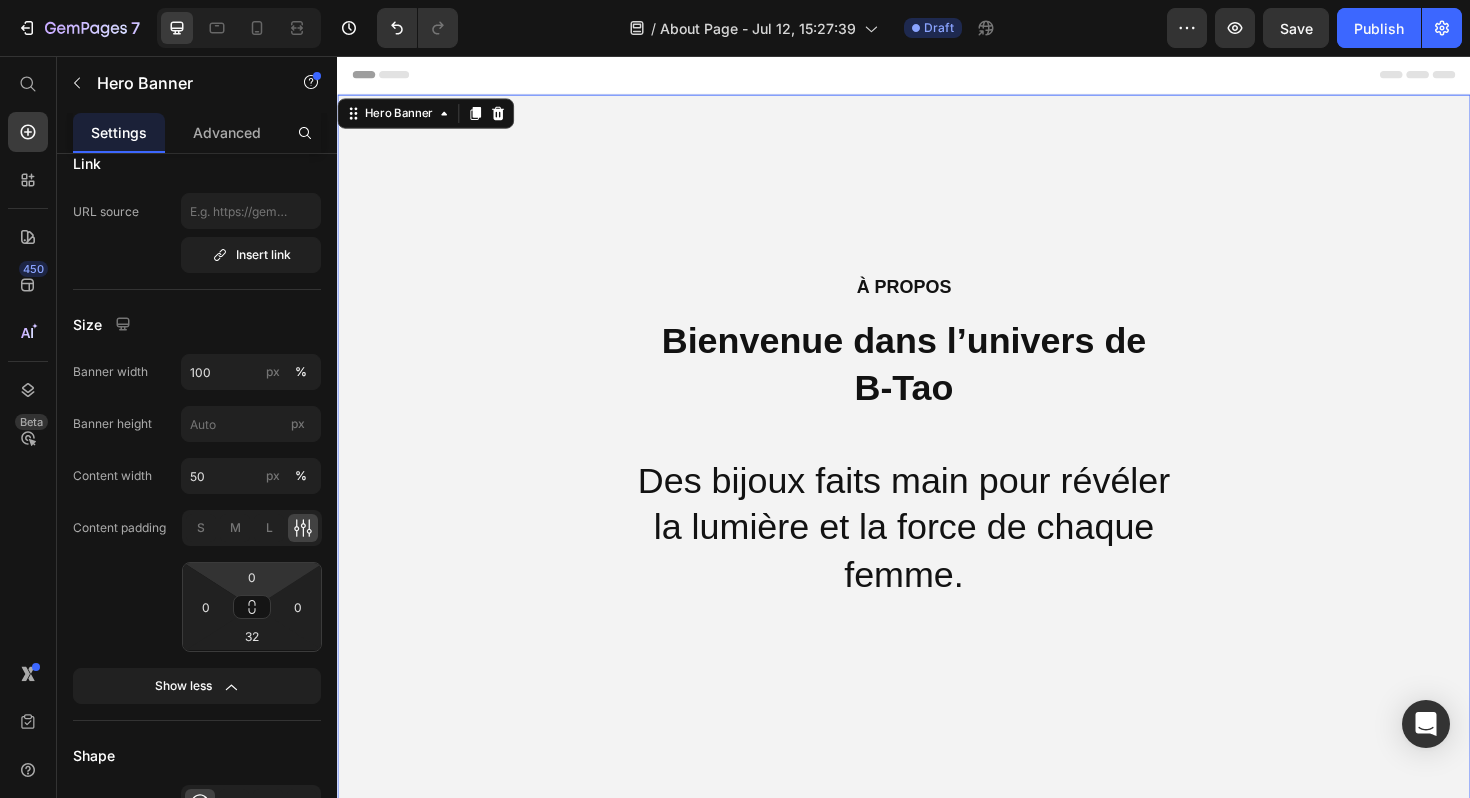 click on "7  Version history  /  About Page - Jul 12, 15:27:39 Draft Preview  Save   Publish  450 Beta Start with Sections Elements Hero Section Product Detail Brands Trusted Badges Guarantee Product Breakdown How to use Testimonials Compare Bundle FAQs Social Proof Brand Story Product List Collection Blog List Contact Sticky Add to Cart Custom Footer Browse Library 450 Layout
Row
Row
Row
Row Text
Heading
Text Block Button
Button
Button
Sticky Back to top Media
Image Image" at bounding box center [735, 0] 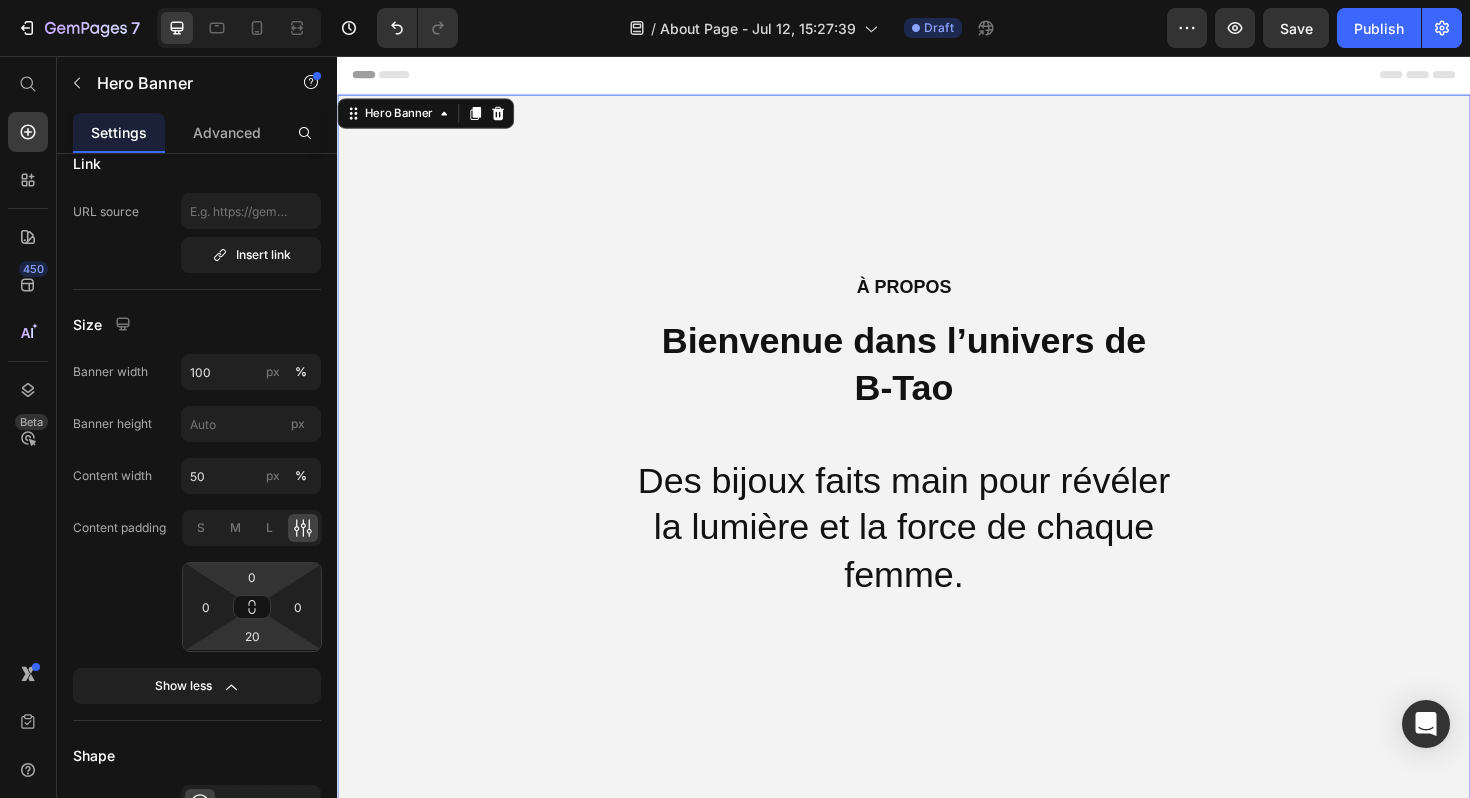 scroll, scrollTop: 0, scrollLeft: 0, axis: both 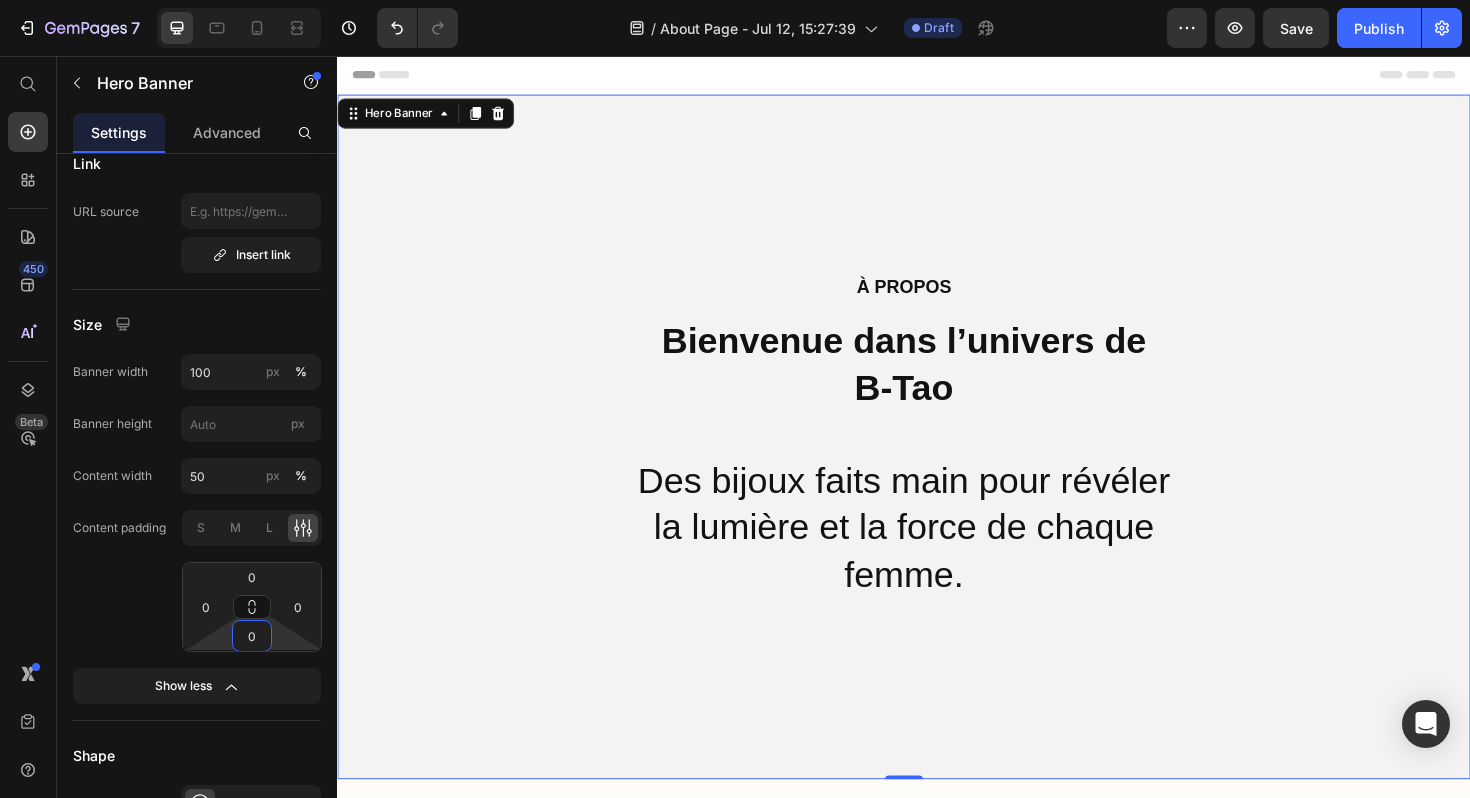 drag, startPoint x: 274, startPoint y: 631, endPoint x: 273, endPoint y: 668, distance: 37.01351 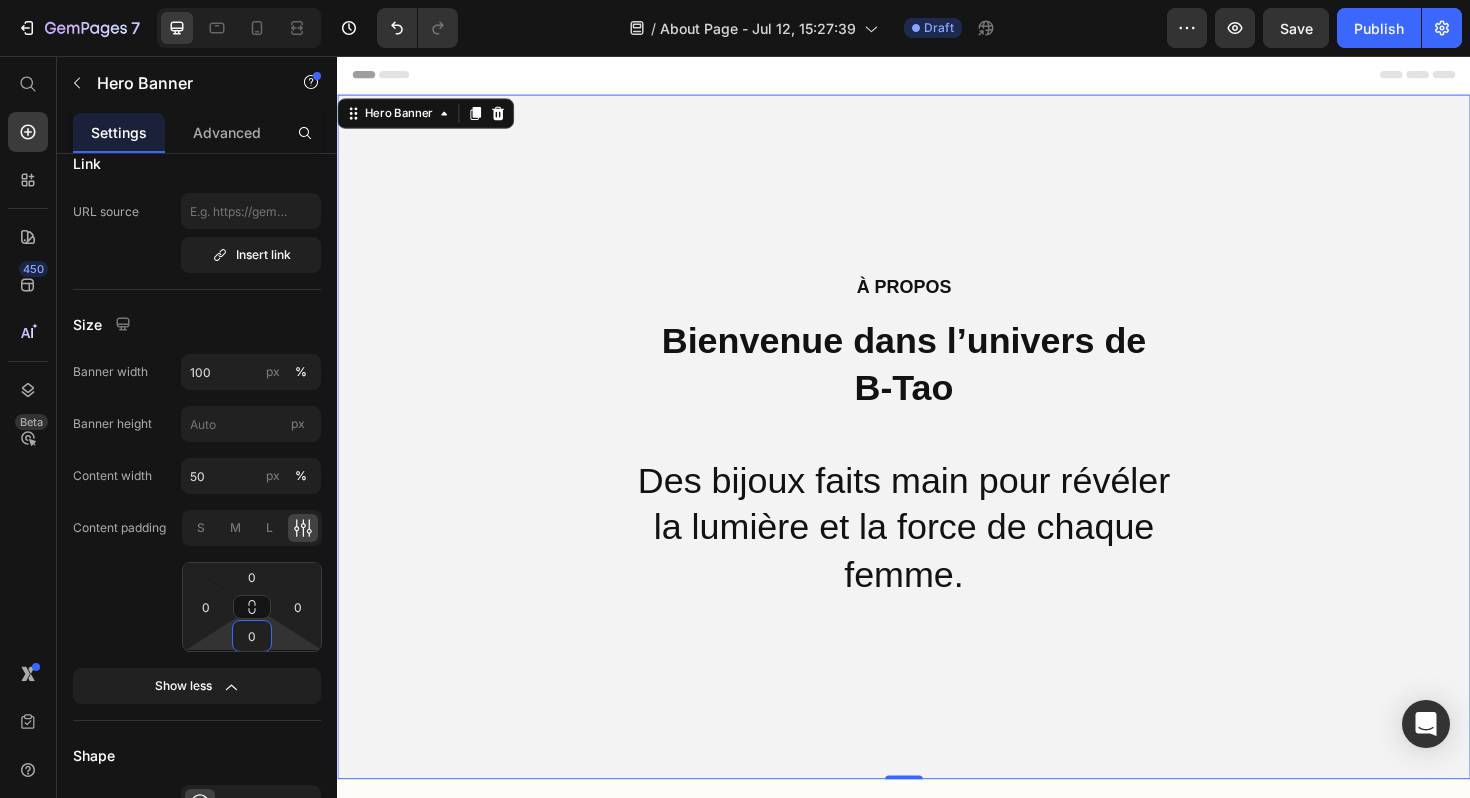 click on "7  Version history  /  About Page - Jul 12, 15:27:39 Draft Preview  Save   Publish  450 Beta Start with Sections Elements Hero Section Product Detail Brands Trusted Badges Guarantee Product Breakdown How to use Testimonials Compare Bundle FAQs Social Proof Brand Story Product List Collection Blog List Contact Sticky Add to Cart Custom Footer Browse Library 450 Layout
Row
Row
Row
Row Text
Heading
Text Block Button
Button
Button
Sticky Back to top Media
Image Image" at bounding box center [735, 0] 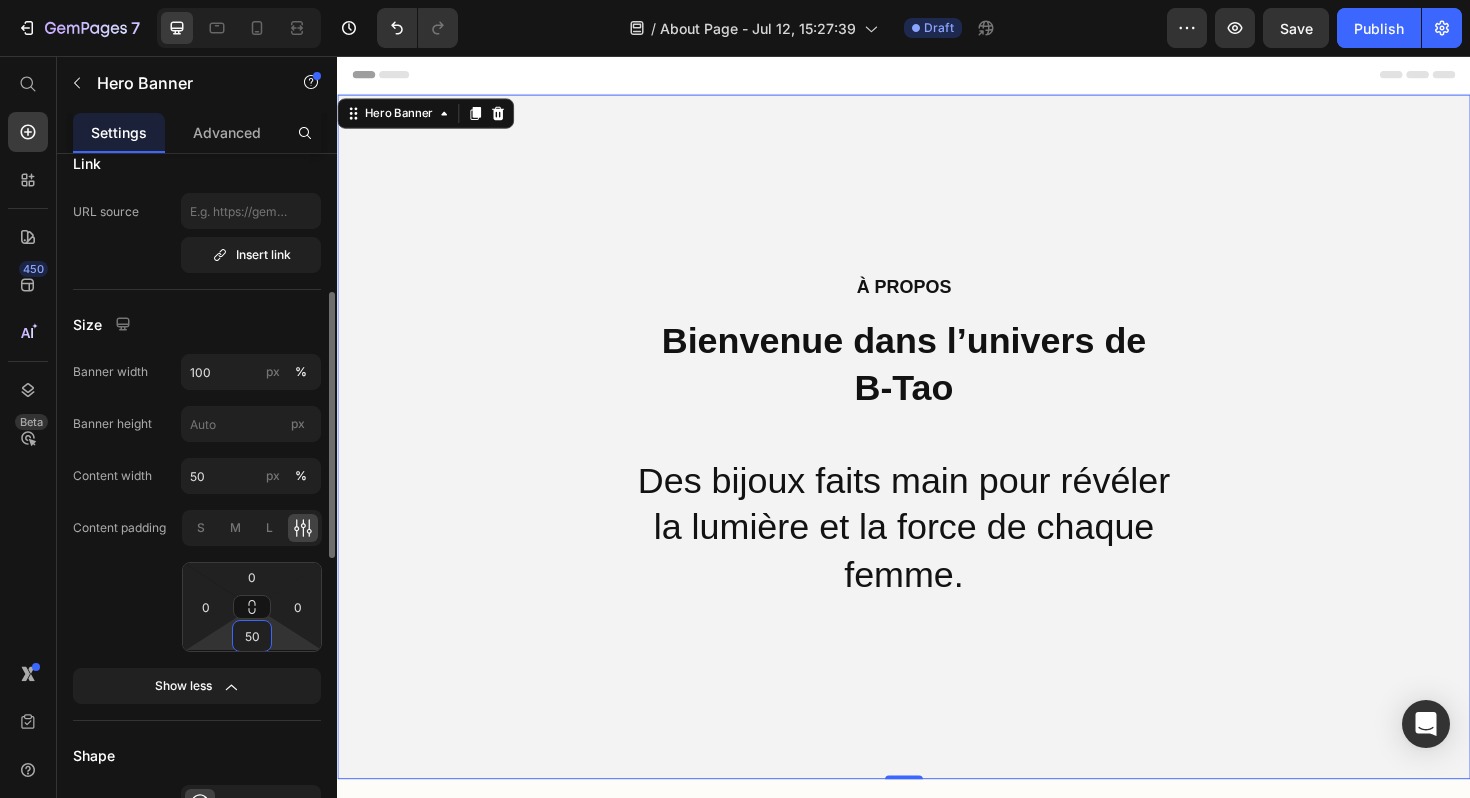 click on "Content padding S M L 0 0 50 0" 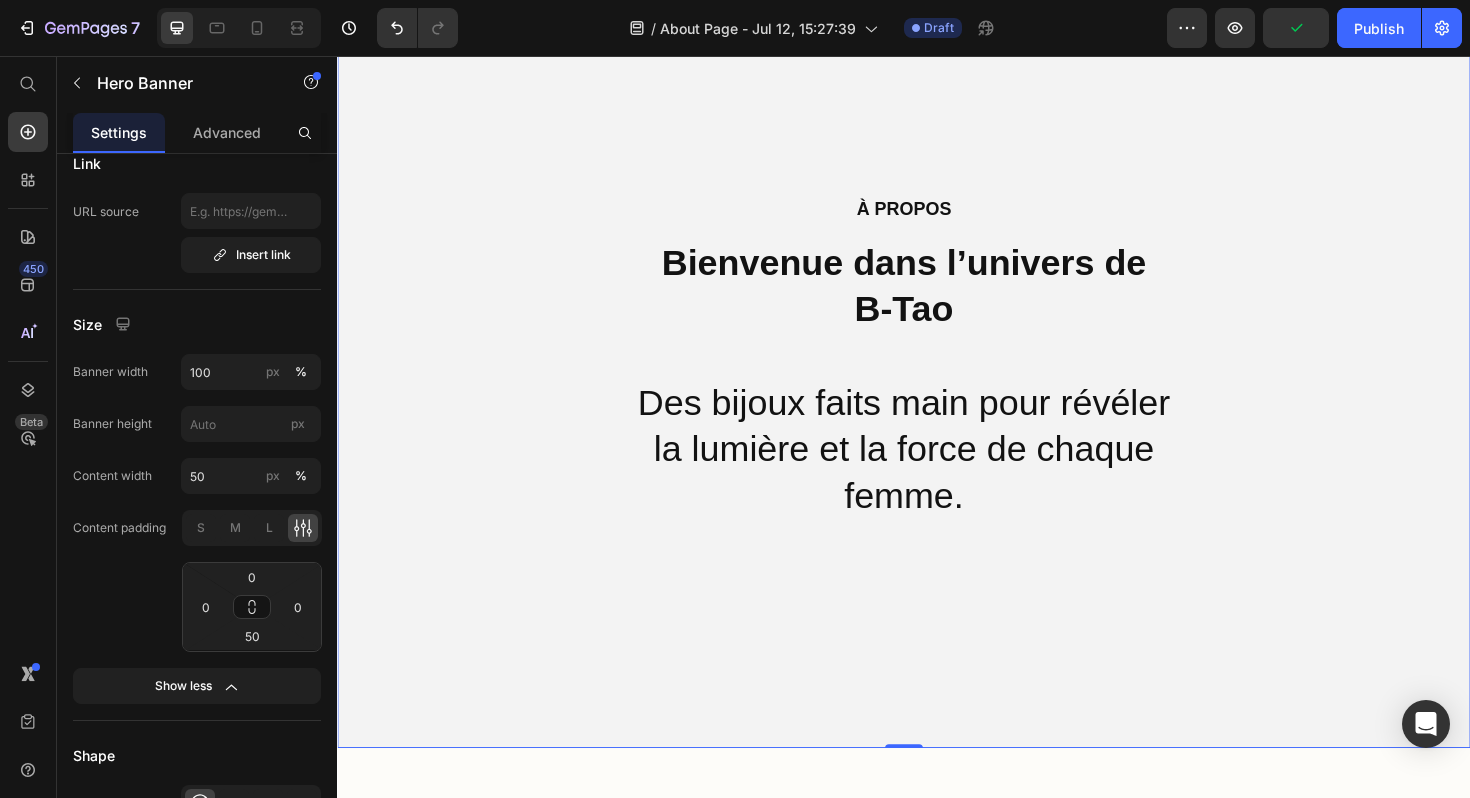 scroll, scrollTop: 169, scrollLeft: 0, axis: vertical 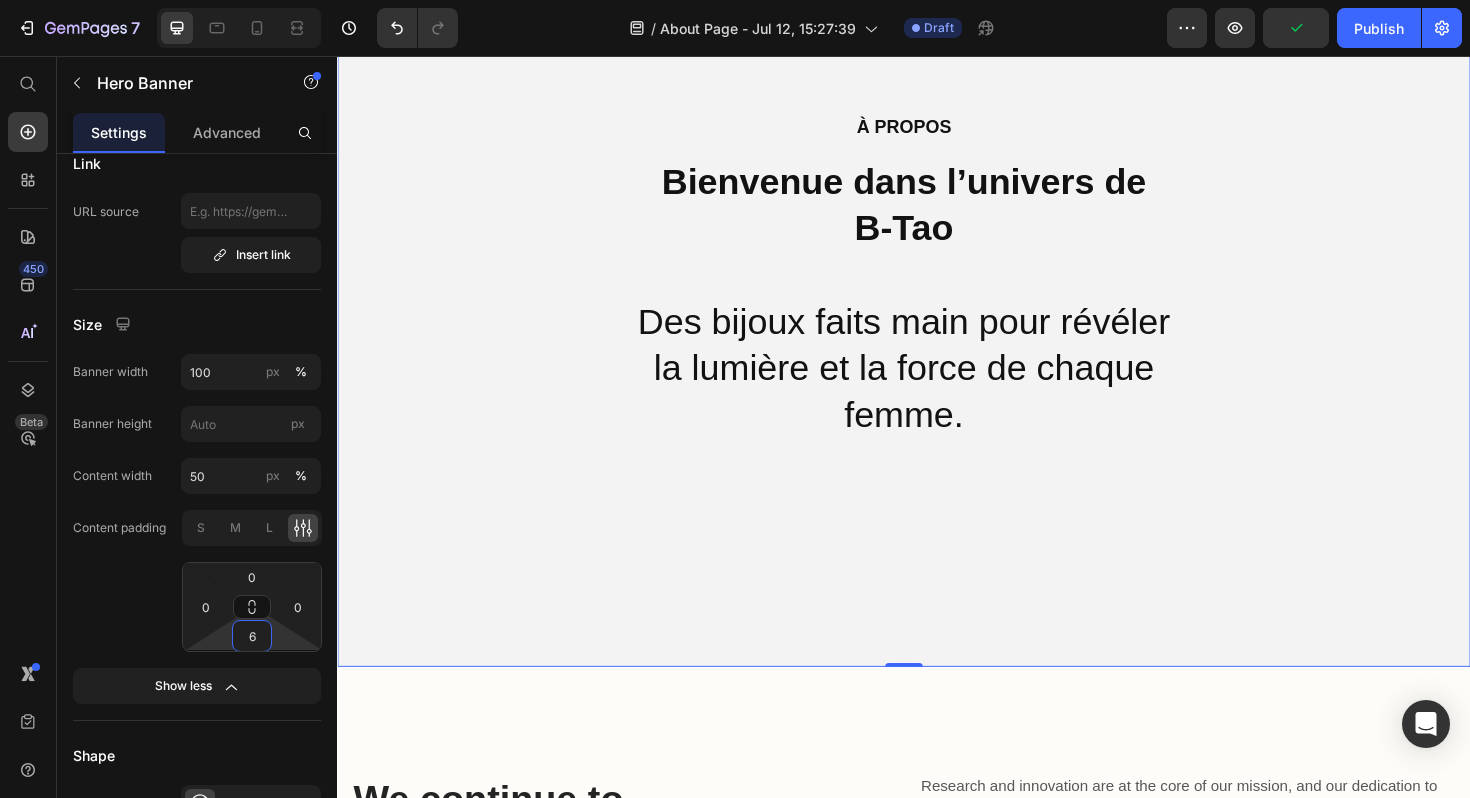 type on "0" 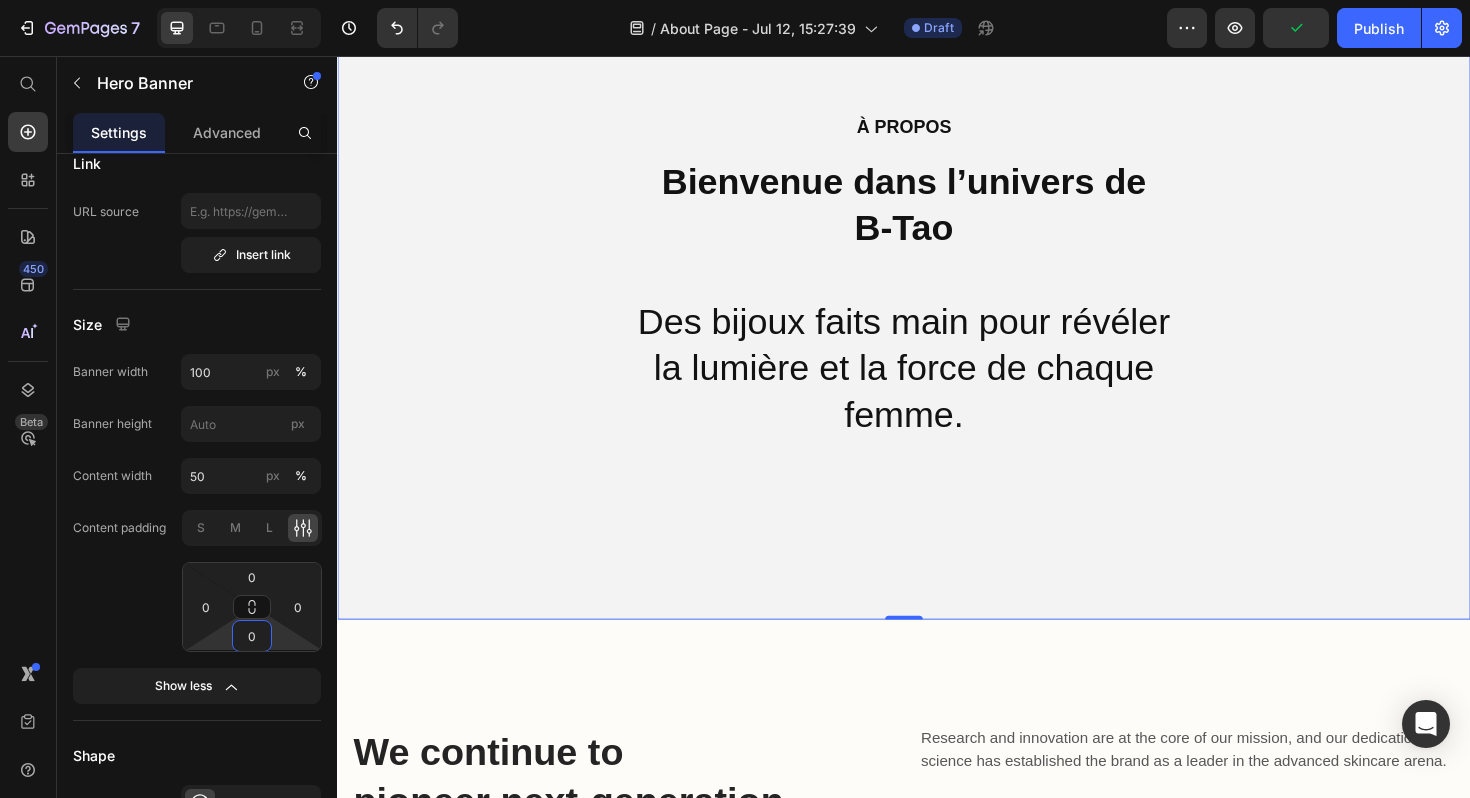 drag, startPoint x: 283, startPoint y: 640, endPoint x: 283, endPoint y: 678, distance: 38 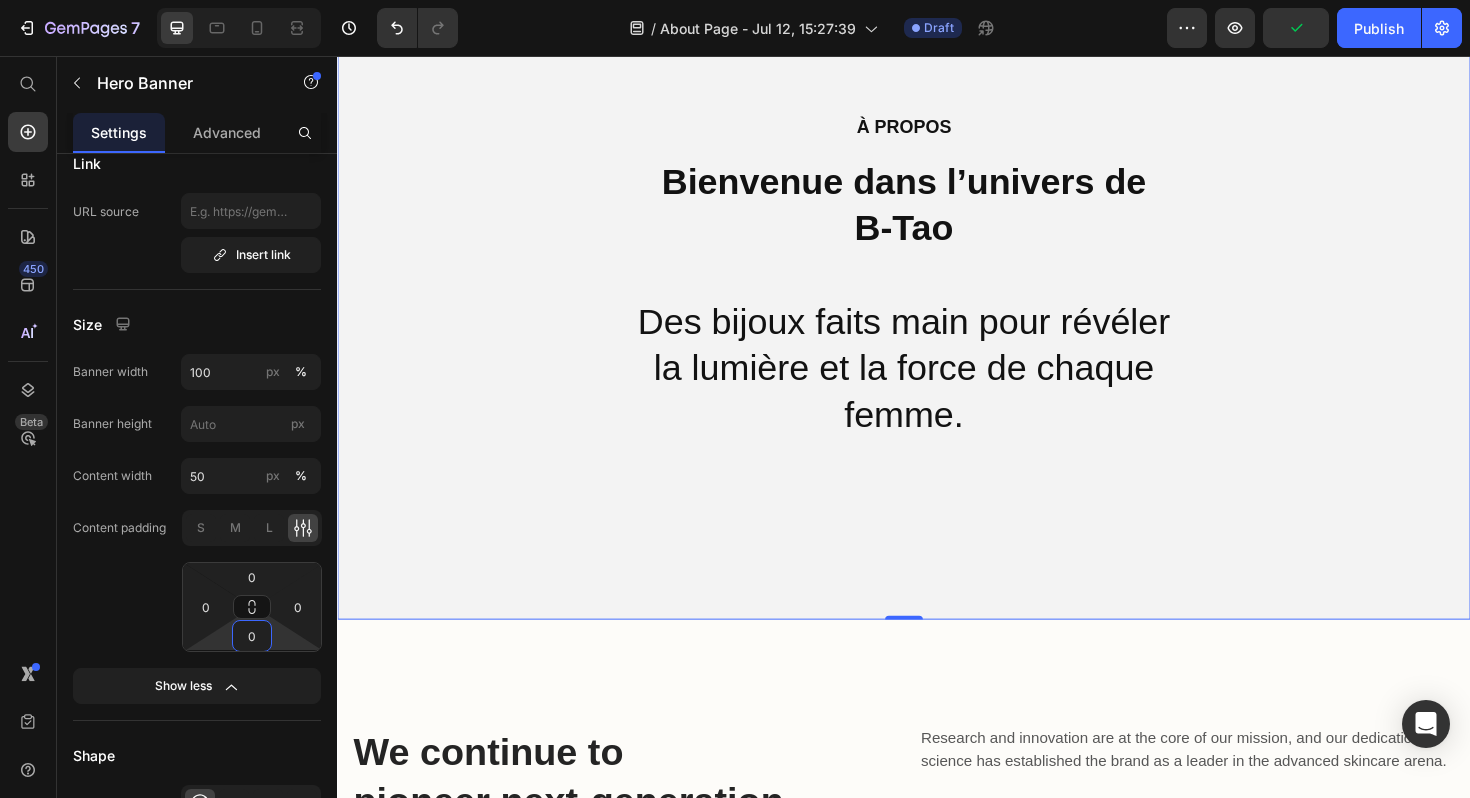 click on "7  Version history  /  About Page - Jul 12, 15:27:39 Draft Preview  Publish  450 Beta Start with Sections Elements Hero Section Product Detail Brands Trusted Badges Guarantee Product Breakdown How to use Testimonials Compare Bundle FAQs Social Proof Brand Story Product List Collection Blog List Contact Sticky Add to Cart Custom Footer Browse Library 450 Layout
Row
Row
Row
Row Text
Heading
Text Block Button
Button
Button
Sticky Back to top Media
Image" at bounding box center (735, 0) 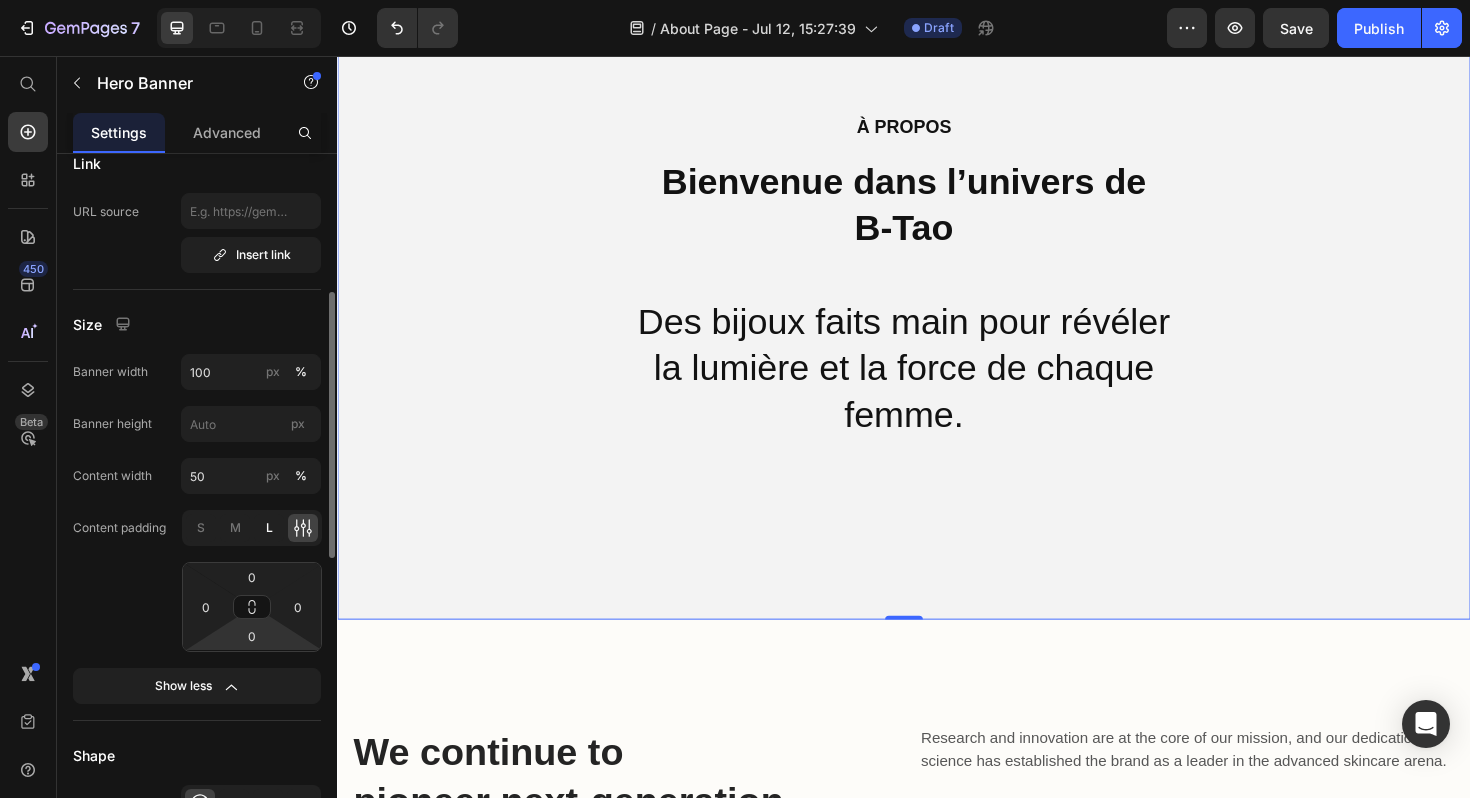click on "L" 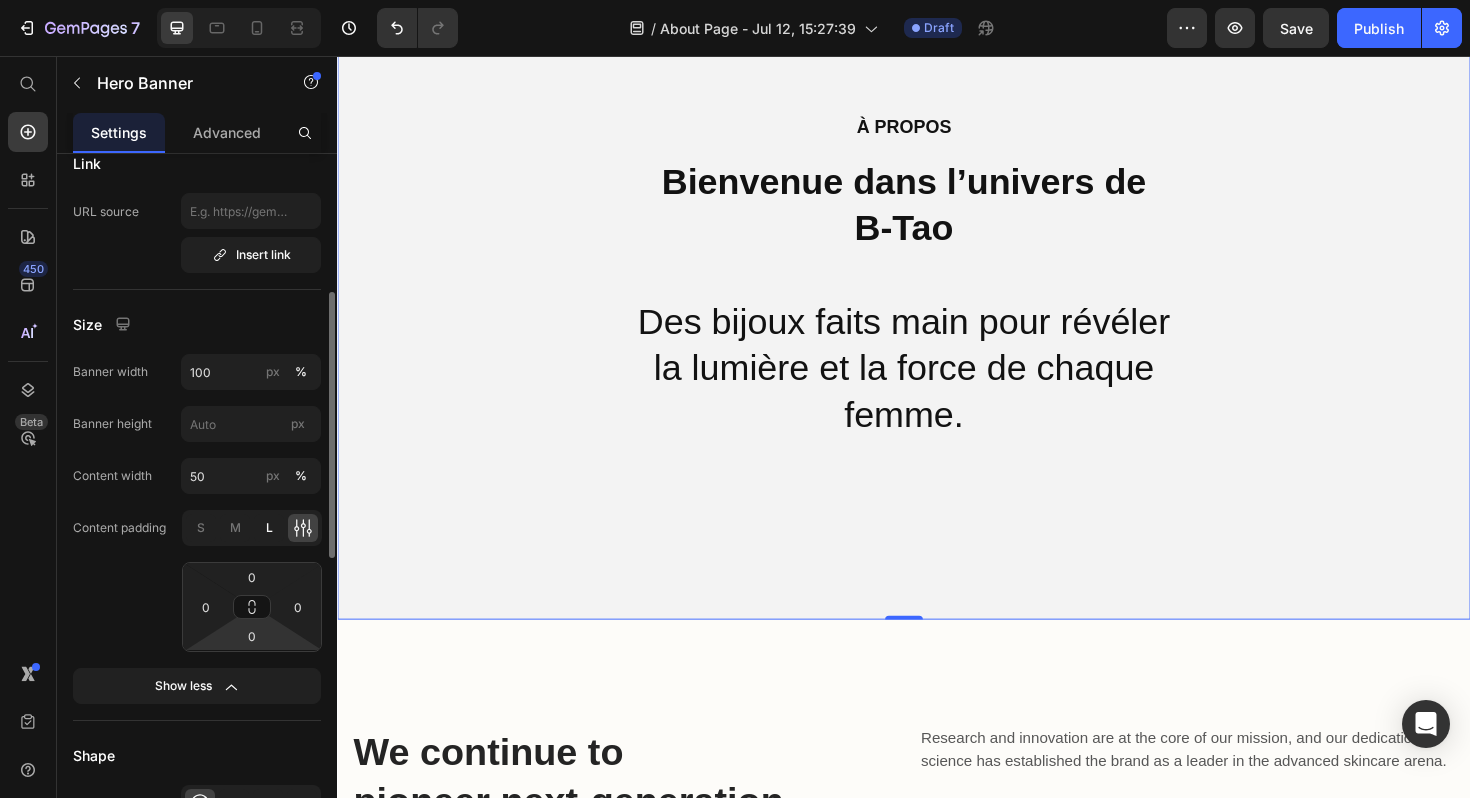 type on "64" 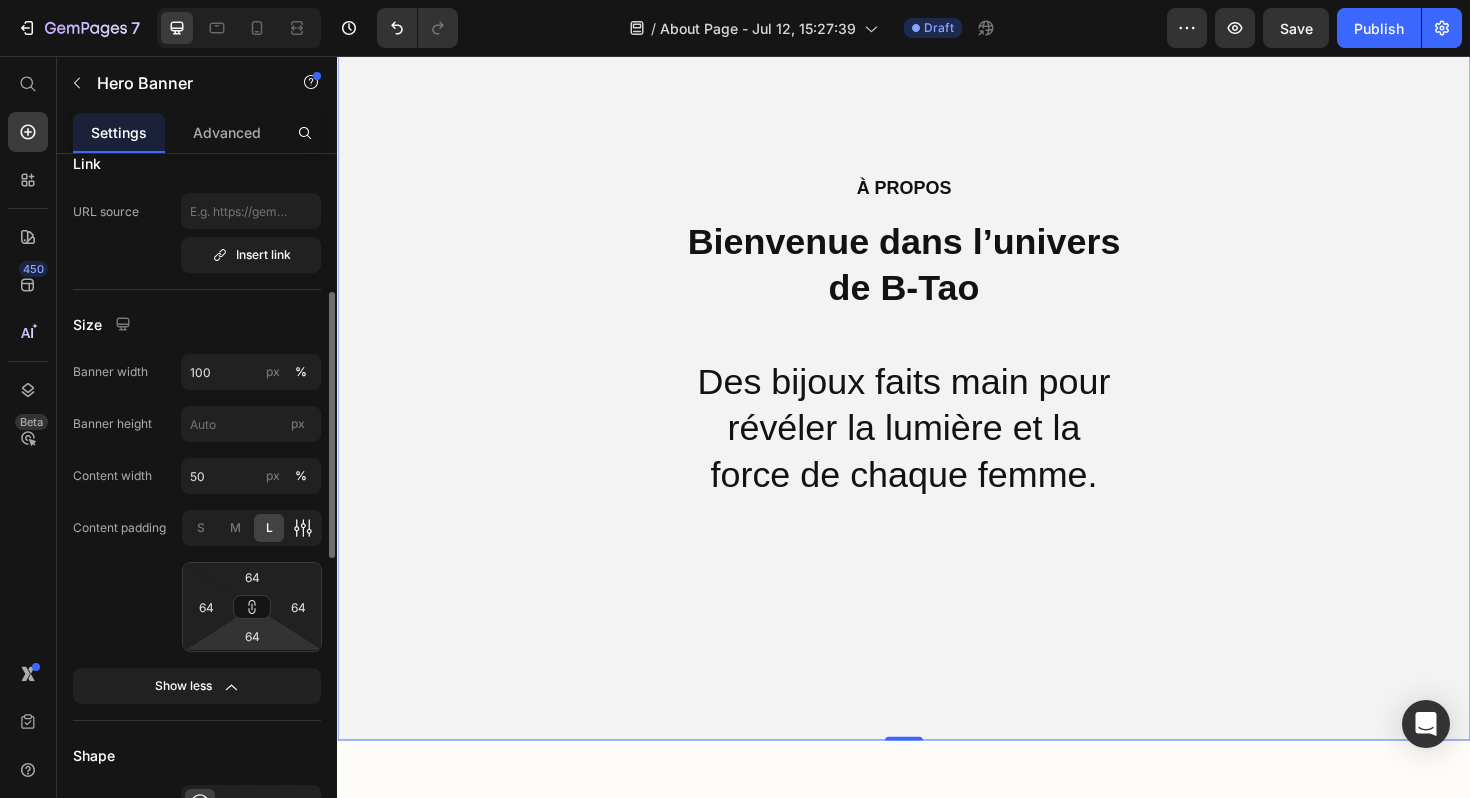 click 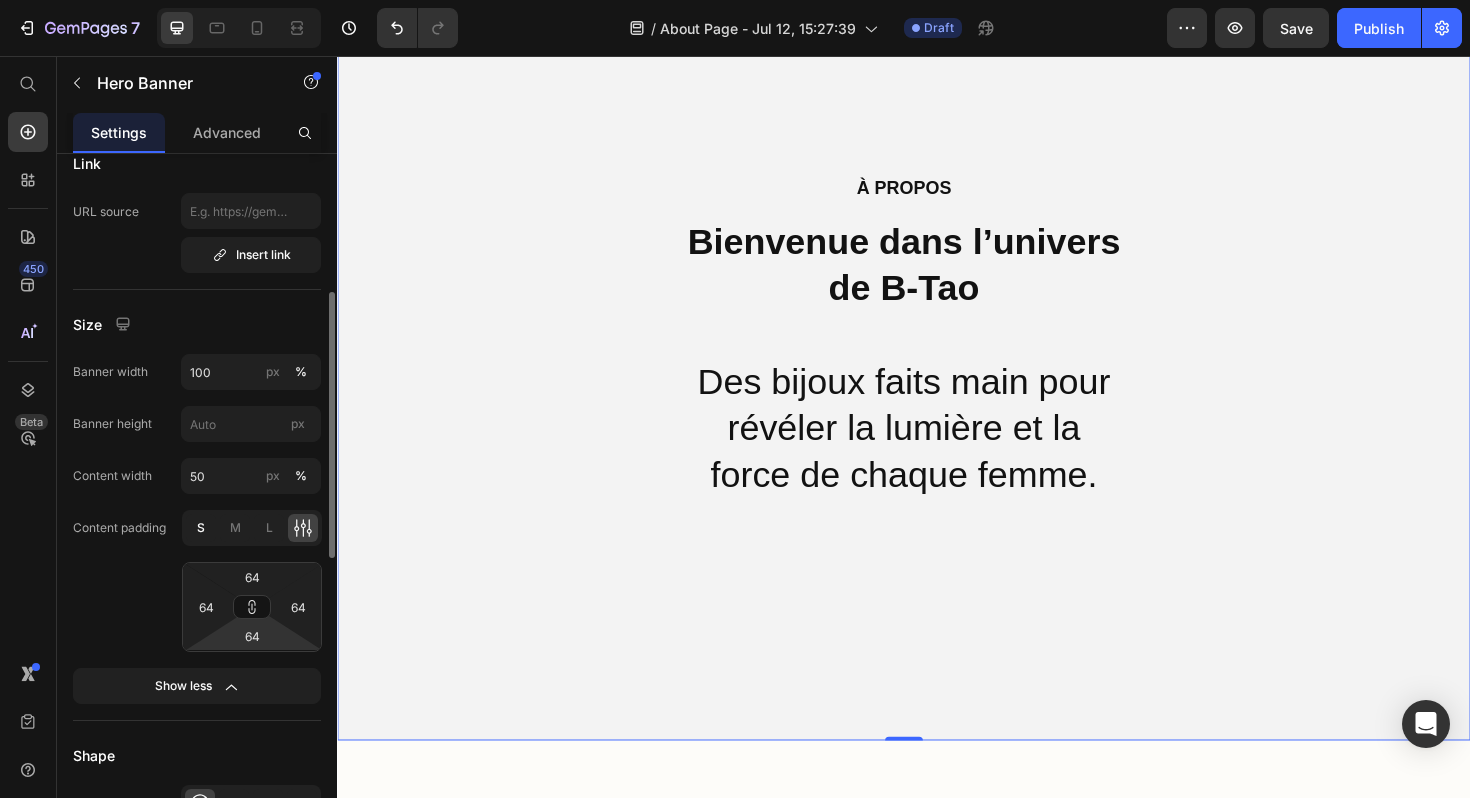 click on "S" 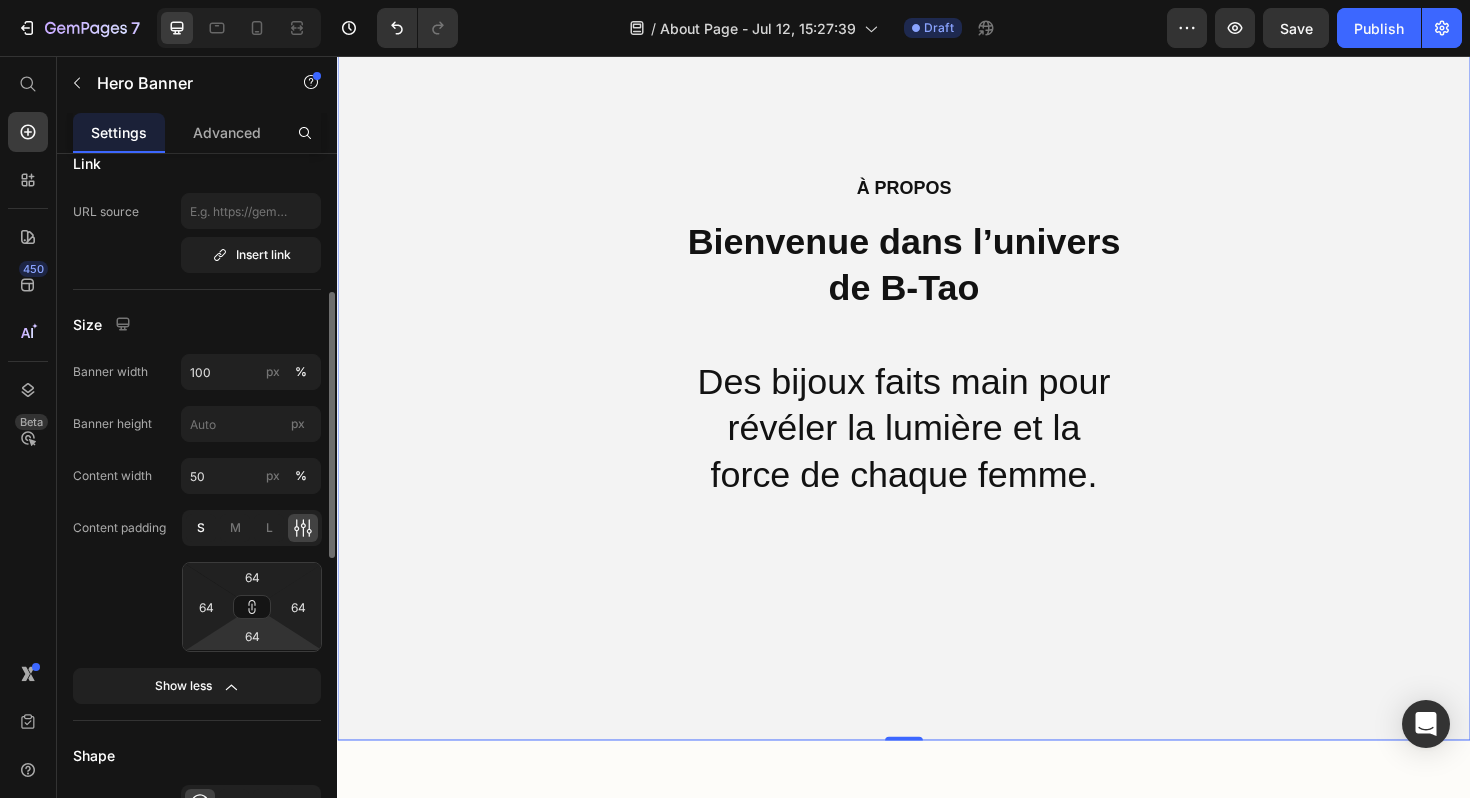 type on "16" 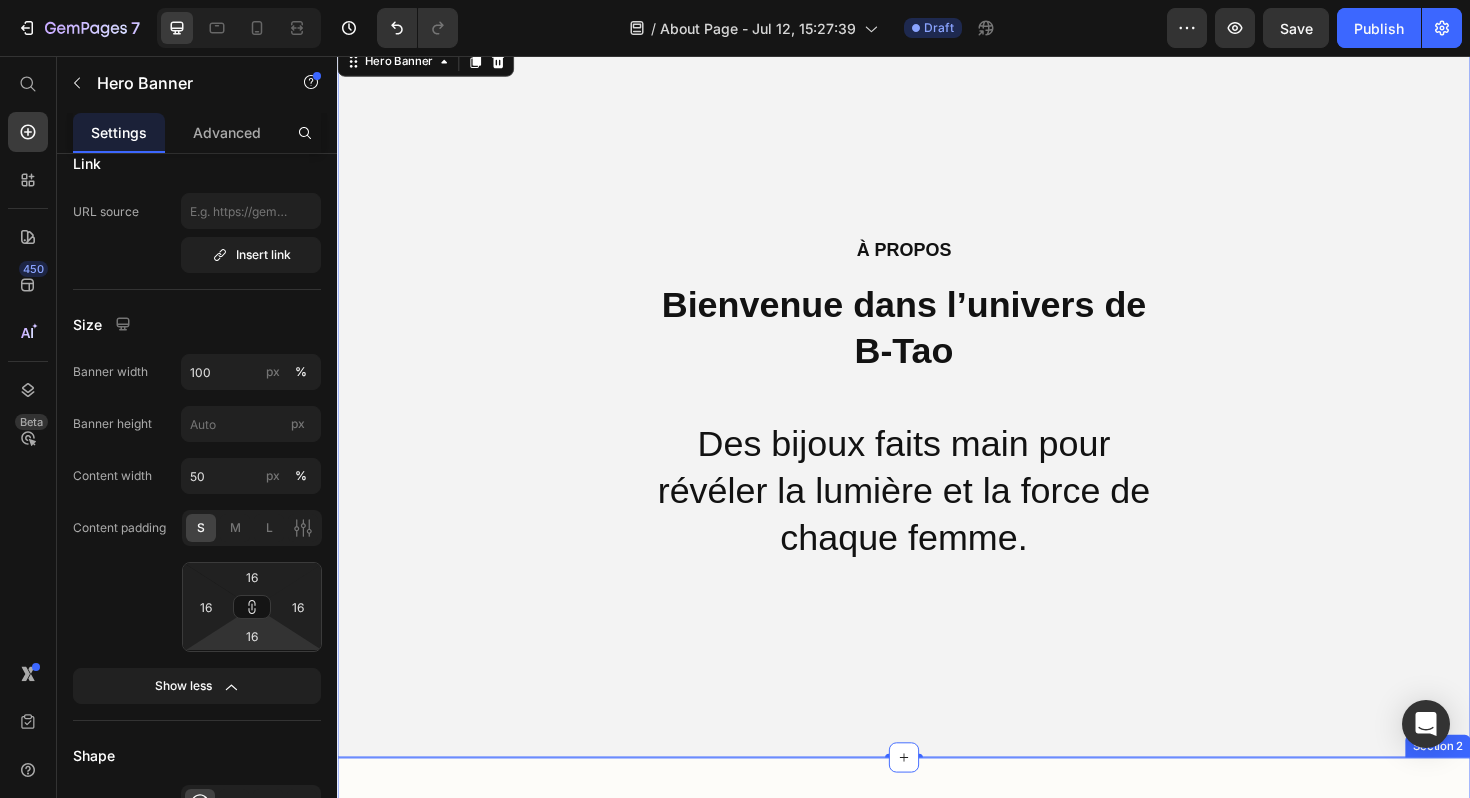 scroll, scrollTop: 0, scrollLeft: 0, axis: both 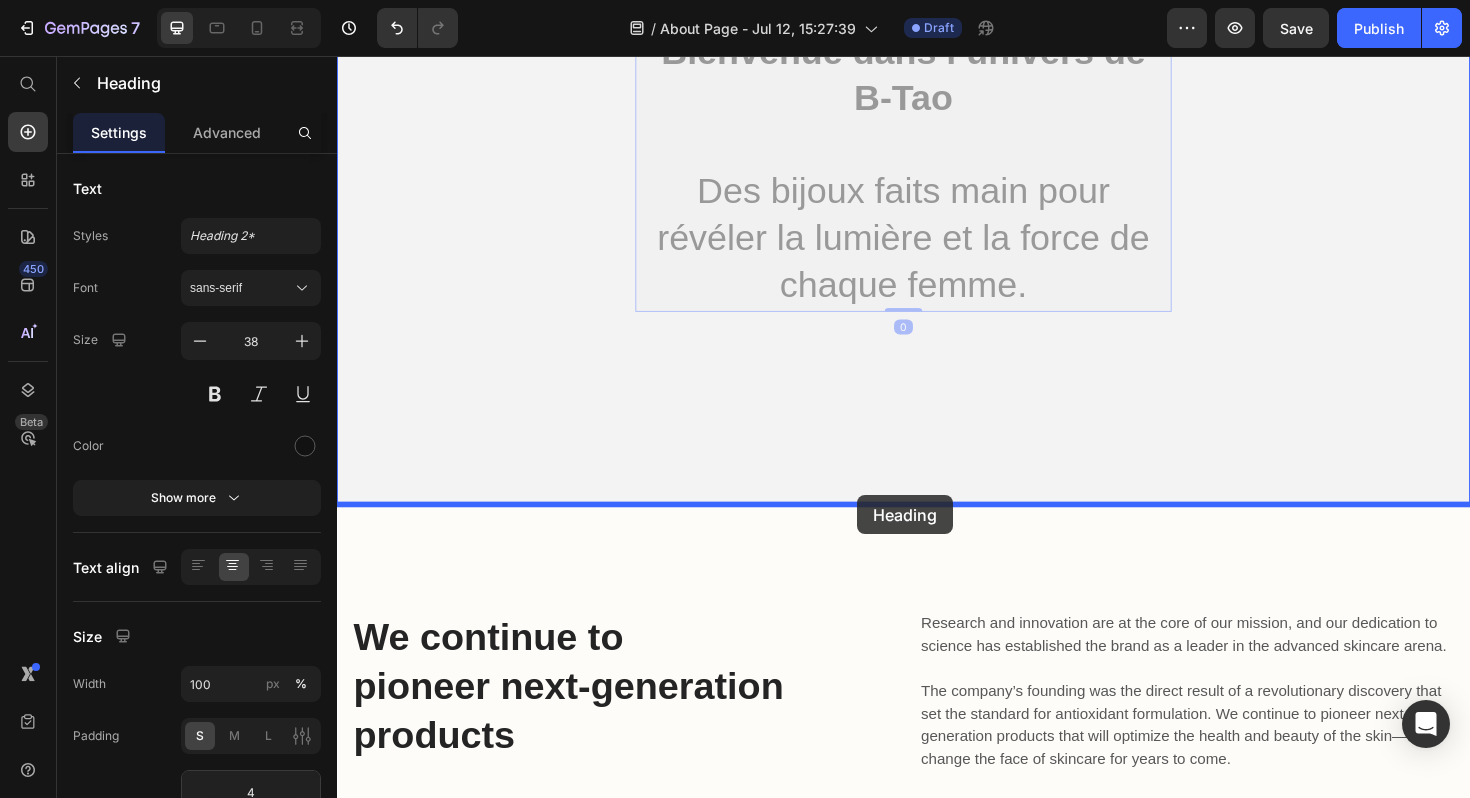 drag, startPoint x: 893, startPoint y: 373, endPoint x: 888, endPoint y: 526, distance: 153.08168 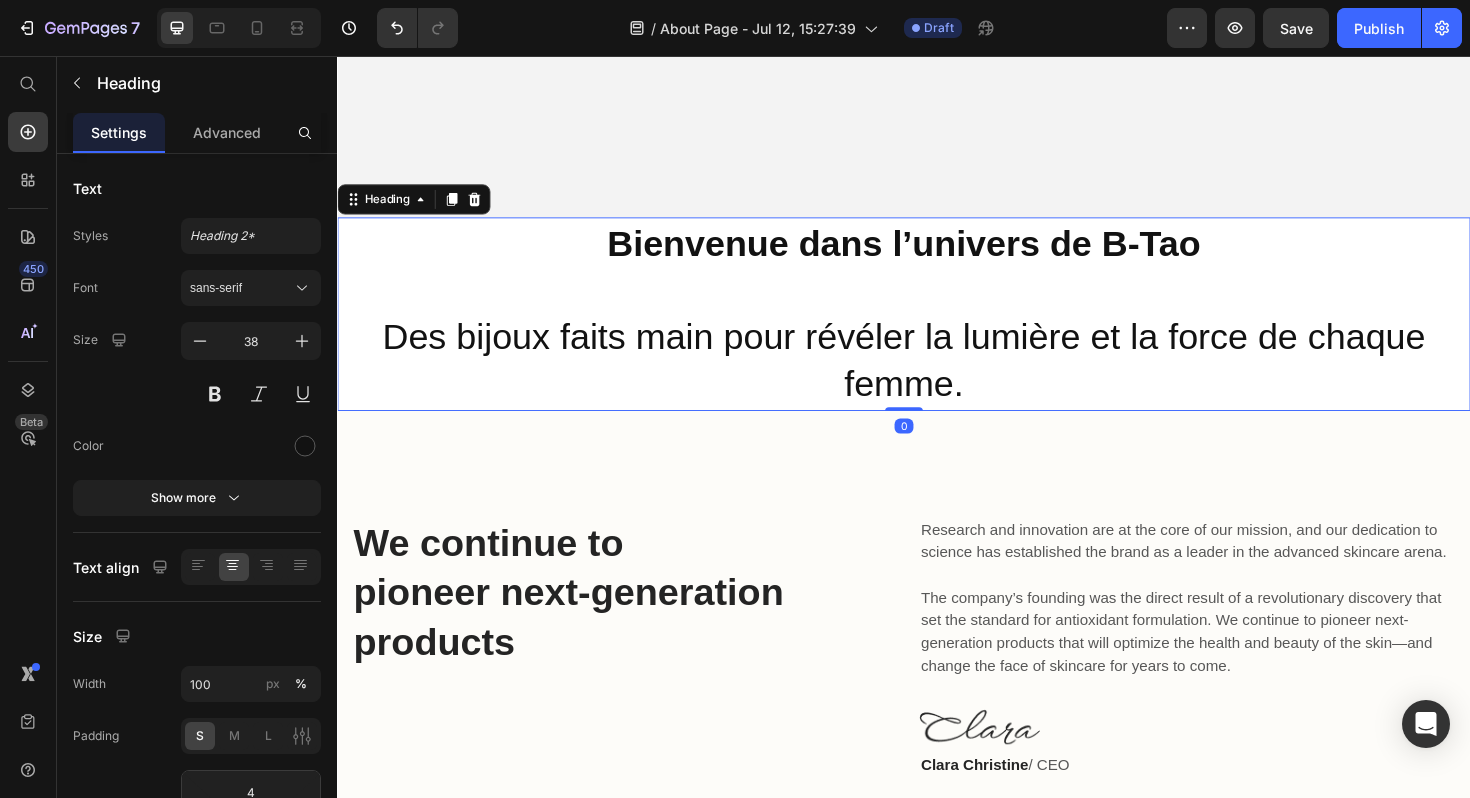 scroll, scrollTop: 0, scrollLeft: 0, axis: both 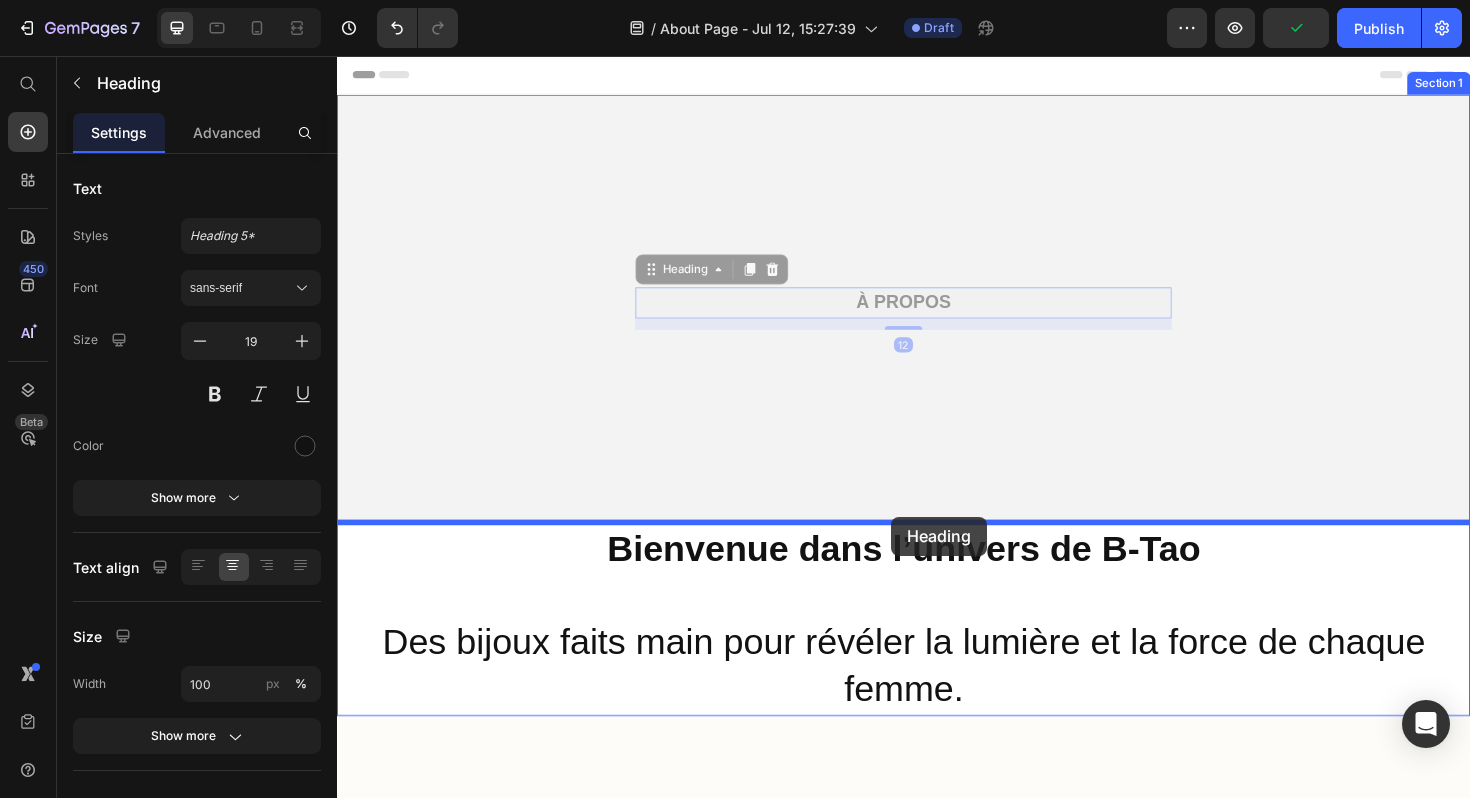 drag, startPoint x: 931, startPoint y: 312, endPoint x: 924, endPoint y: 546, distance: 234.10468 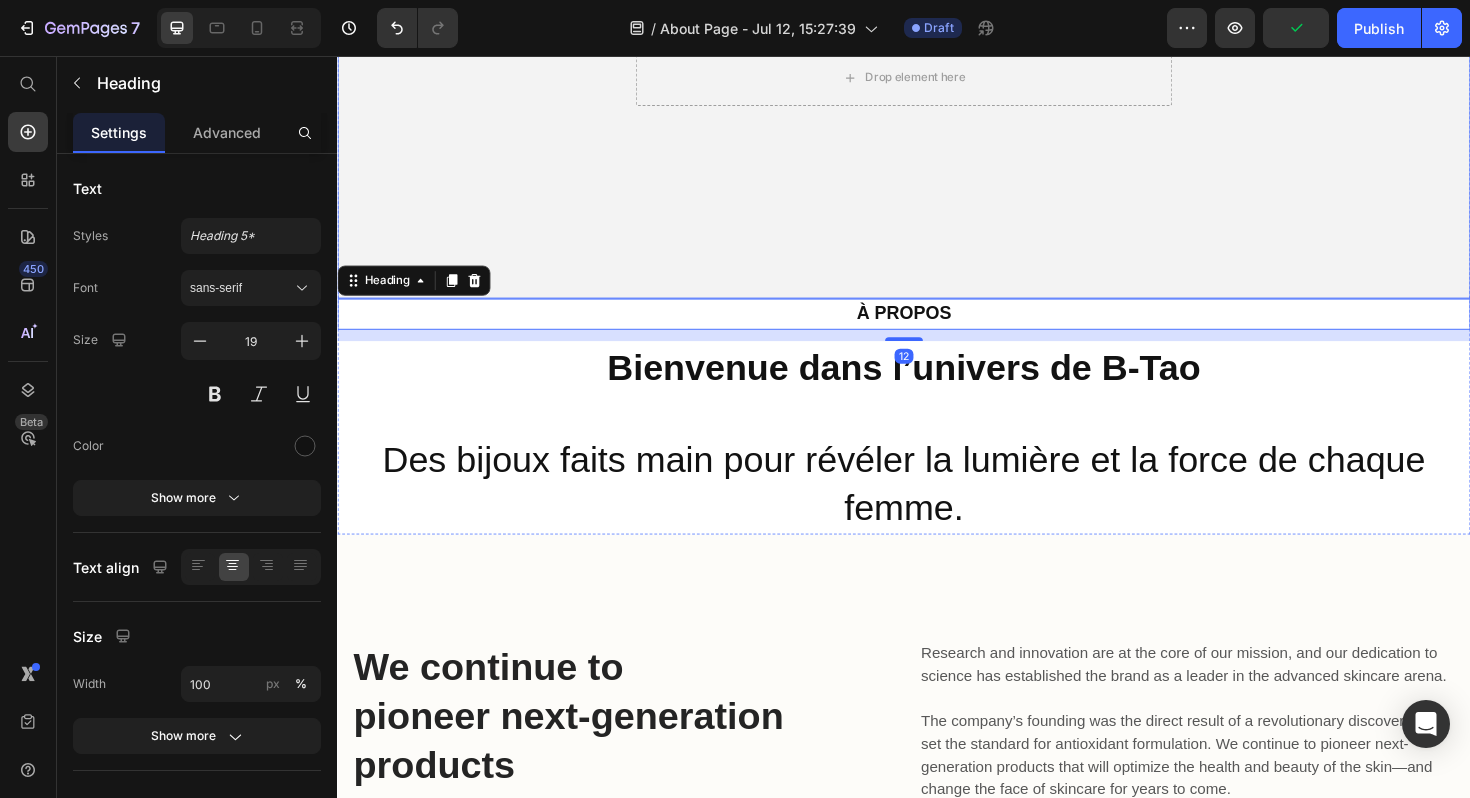 scroll, scrollTop: 119, scrollLeft: 0, axis: vertical 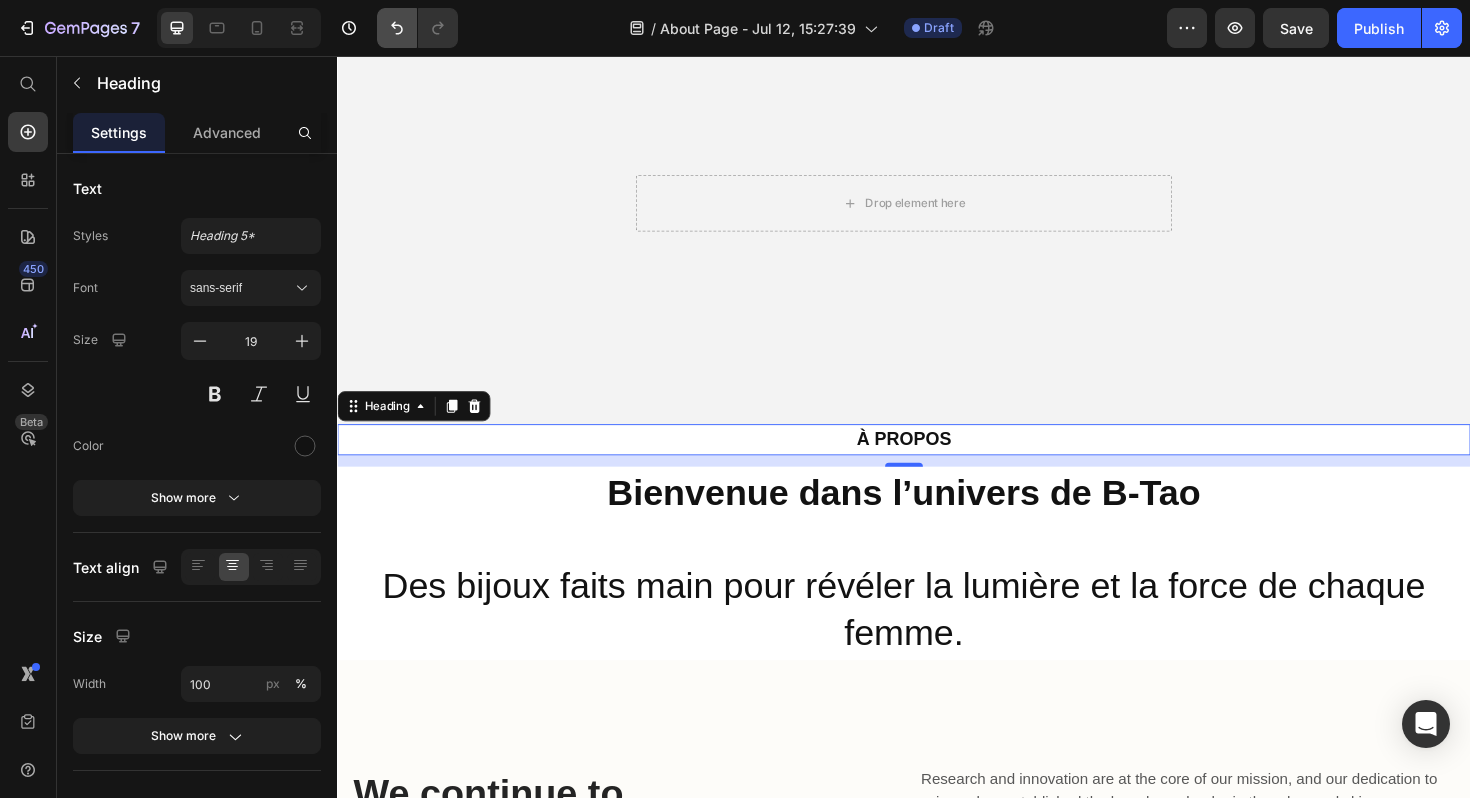 click 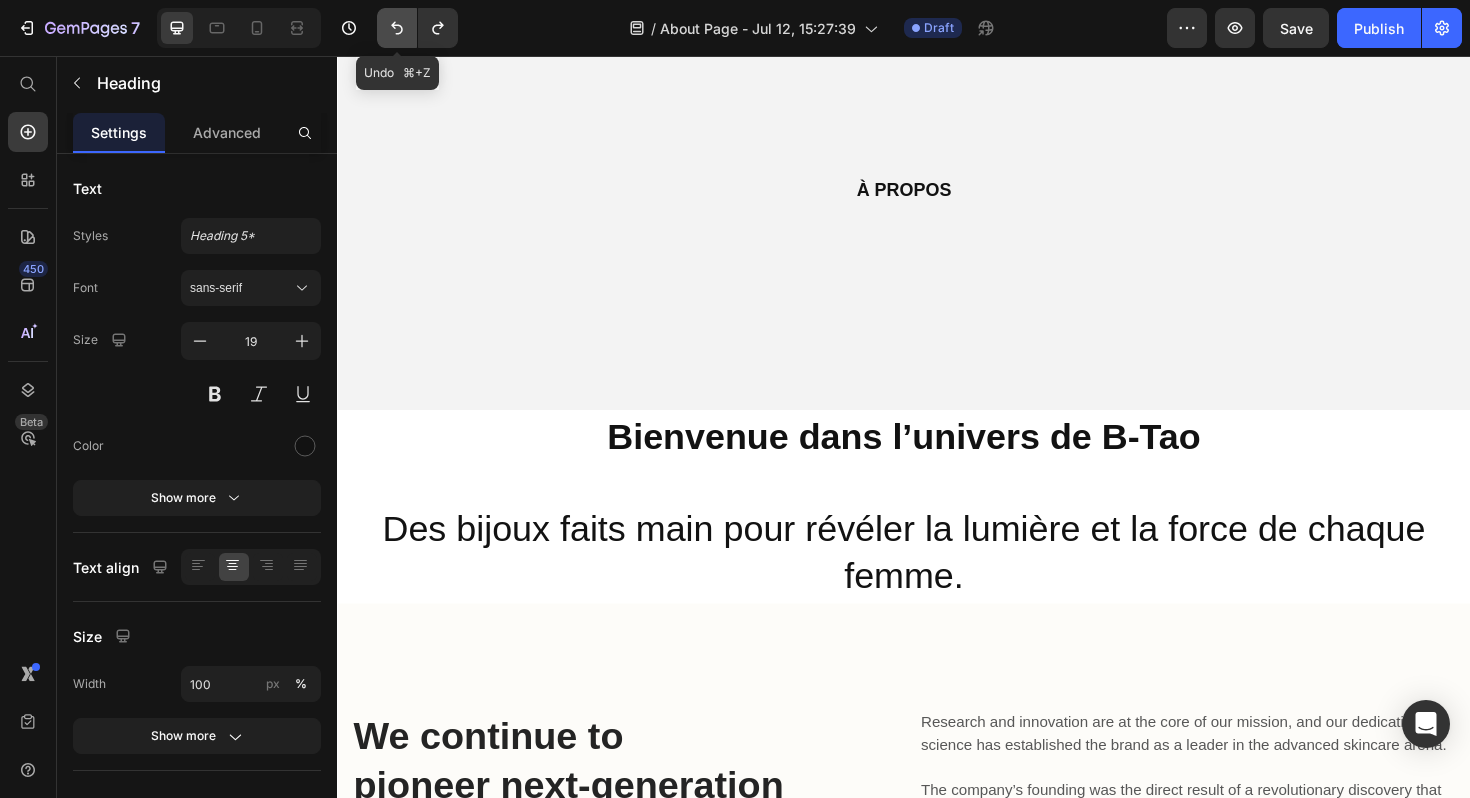click 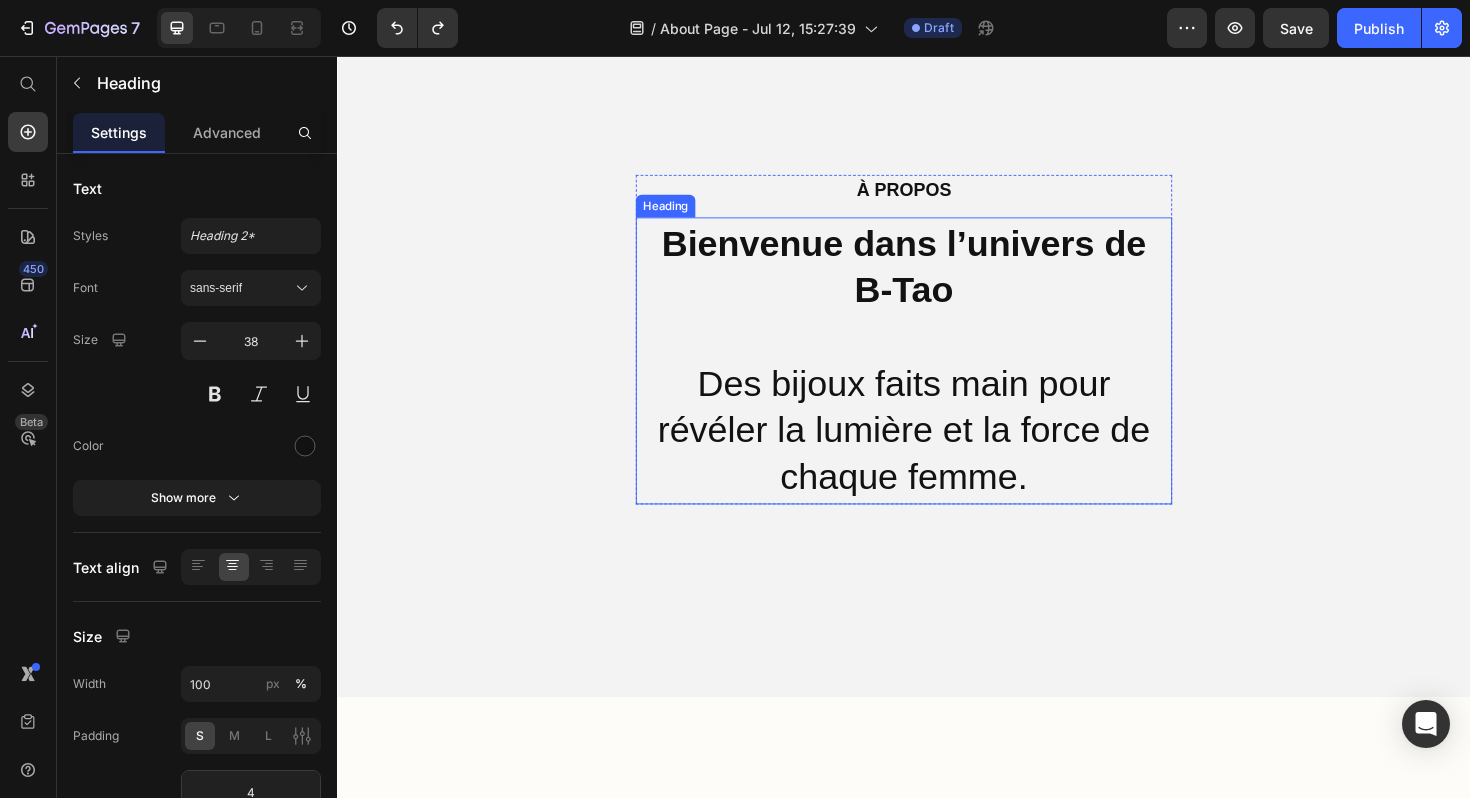 click on "Bienvenue dans l’univers de B‑Tao Des bijoux faits main pour révéler la lumière et la force de chaque femme." at bounding box center [937, 379] 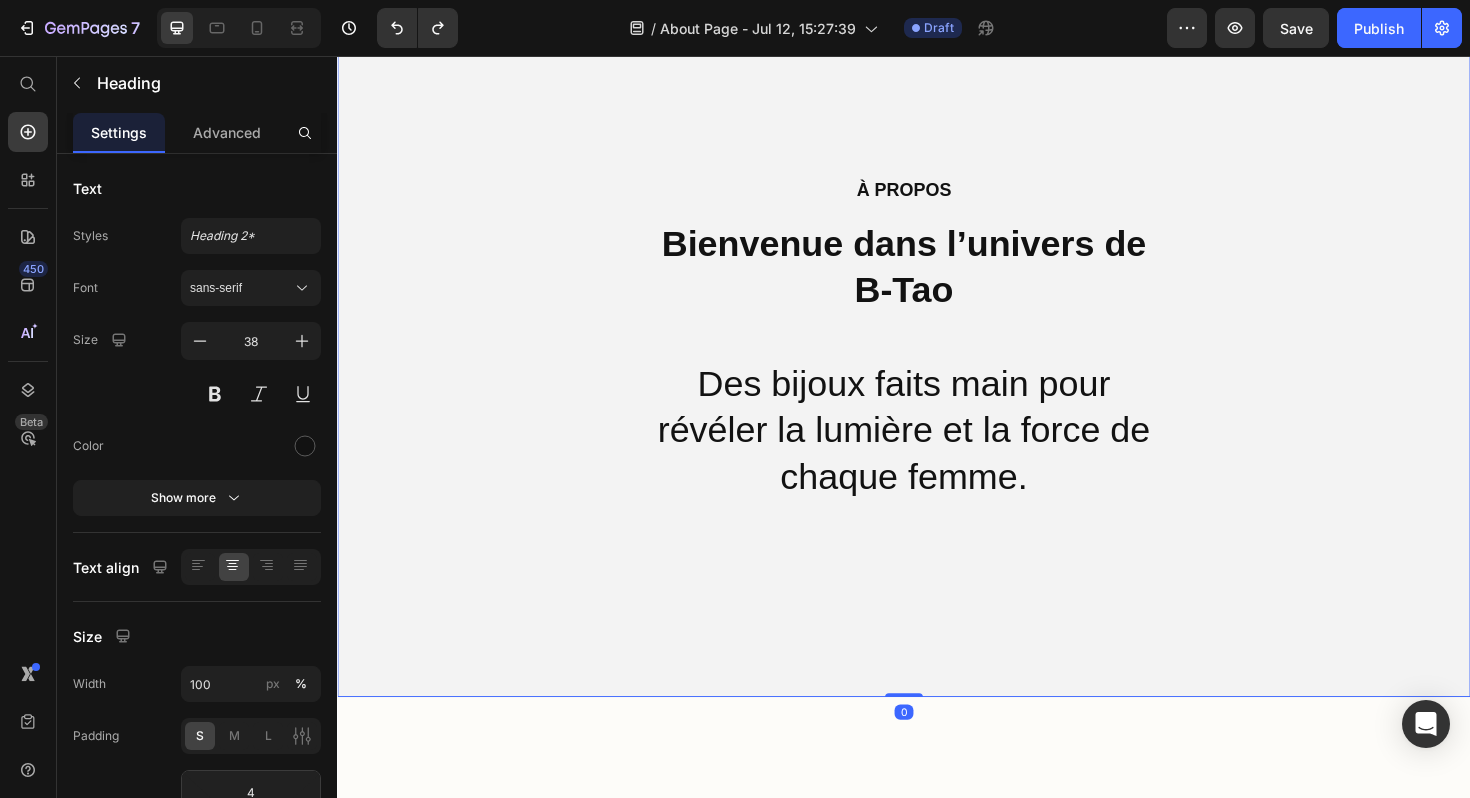 click at bounding box center [937, 356] 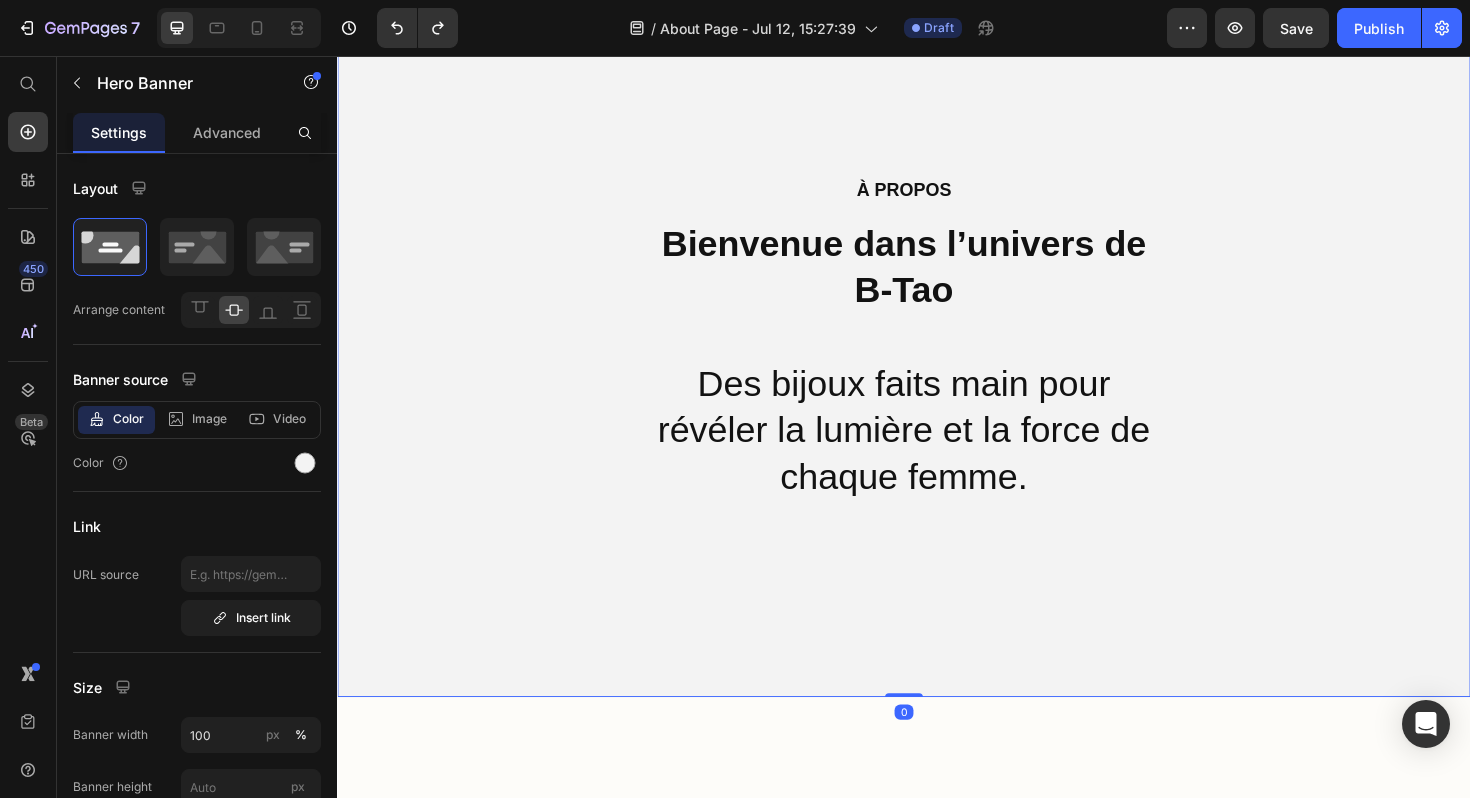click on "Bienvenue dans l’univers de B‑Tao Des bijoux faits main pour révéler la lumière et la force de chaque femme." at bounding box center [937, 379] 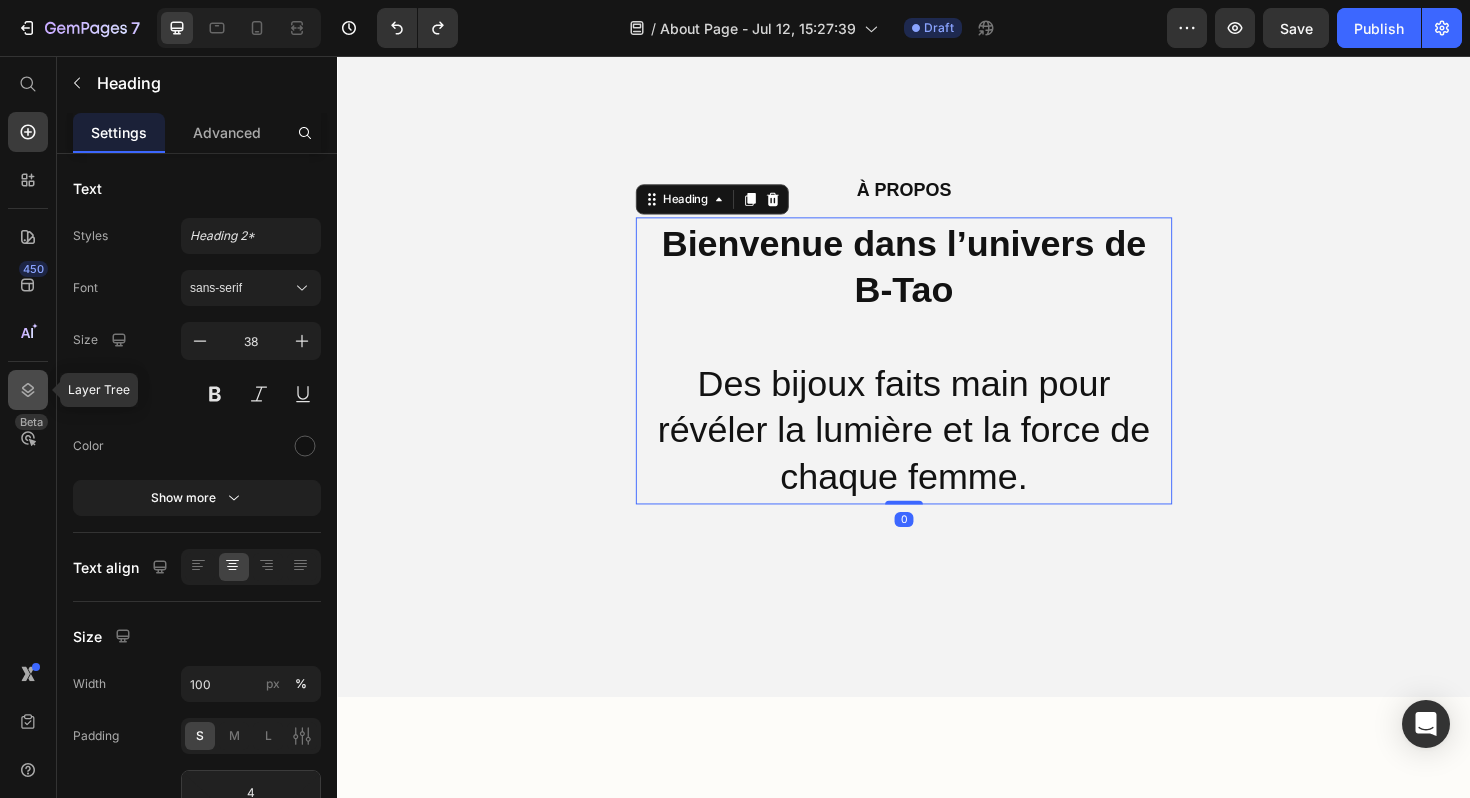click 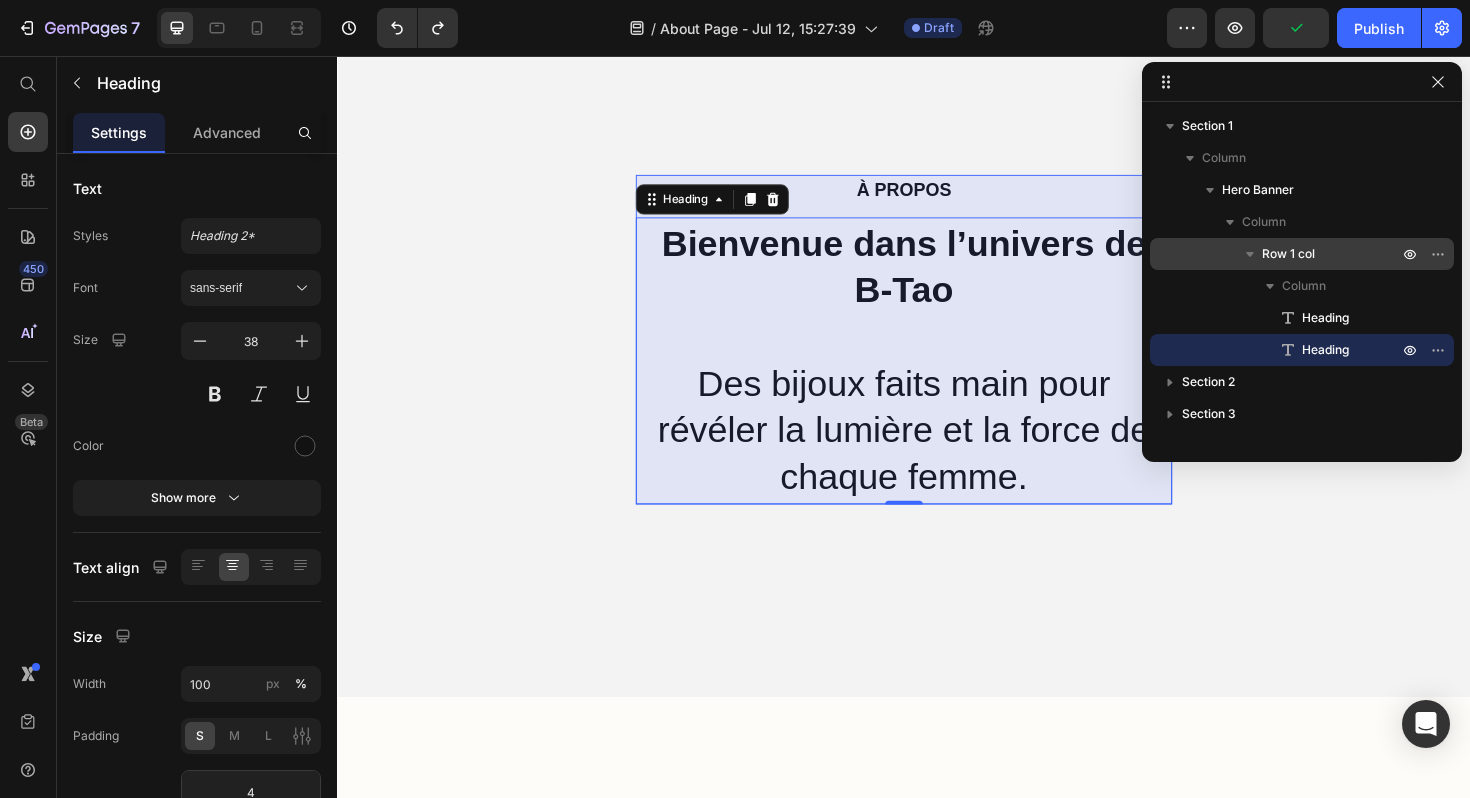 click on "Row 1 col" at bounding box center (1332, 254) 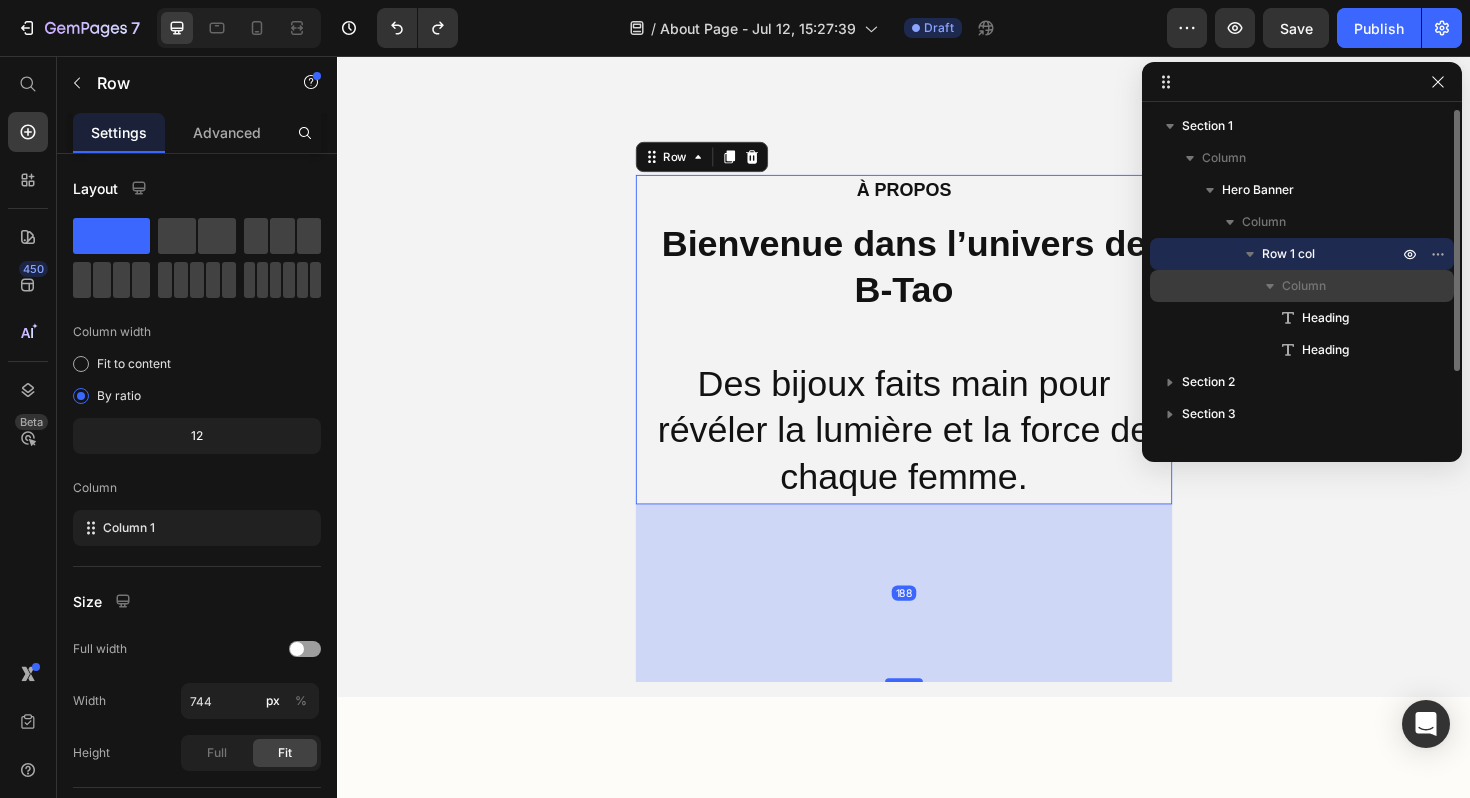 drag, startPoint x: 1300, startPoint y: 251, endPoint x: 1270, endPoint y: 272, distance: 36.619667 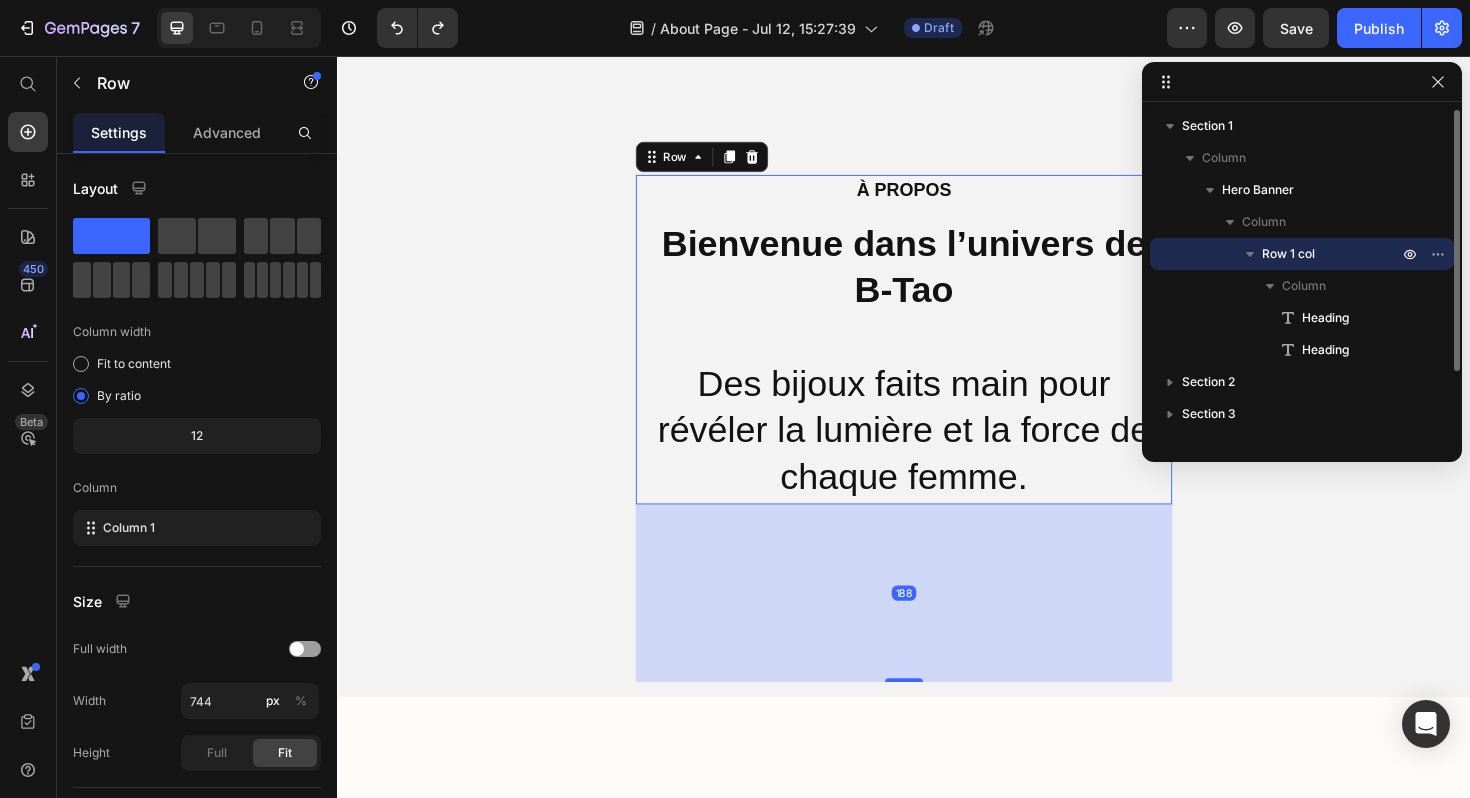 click on "Row 1 col" at bounding box center (1288, 254) 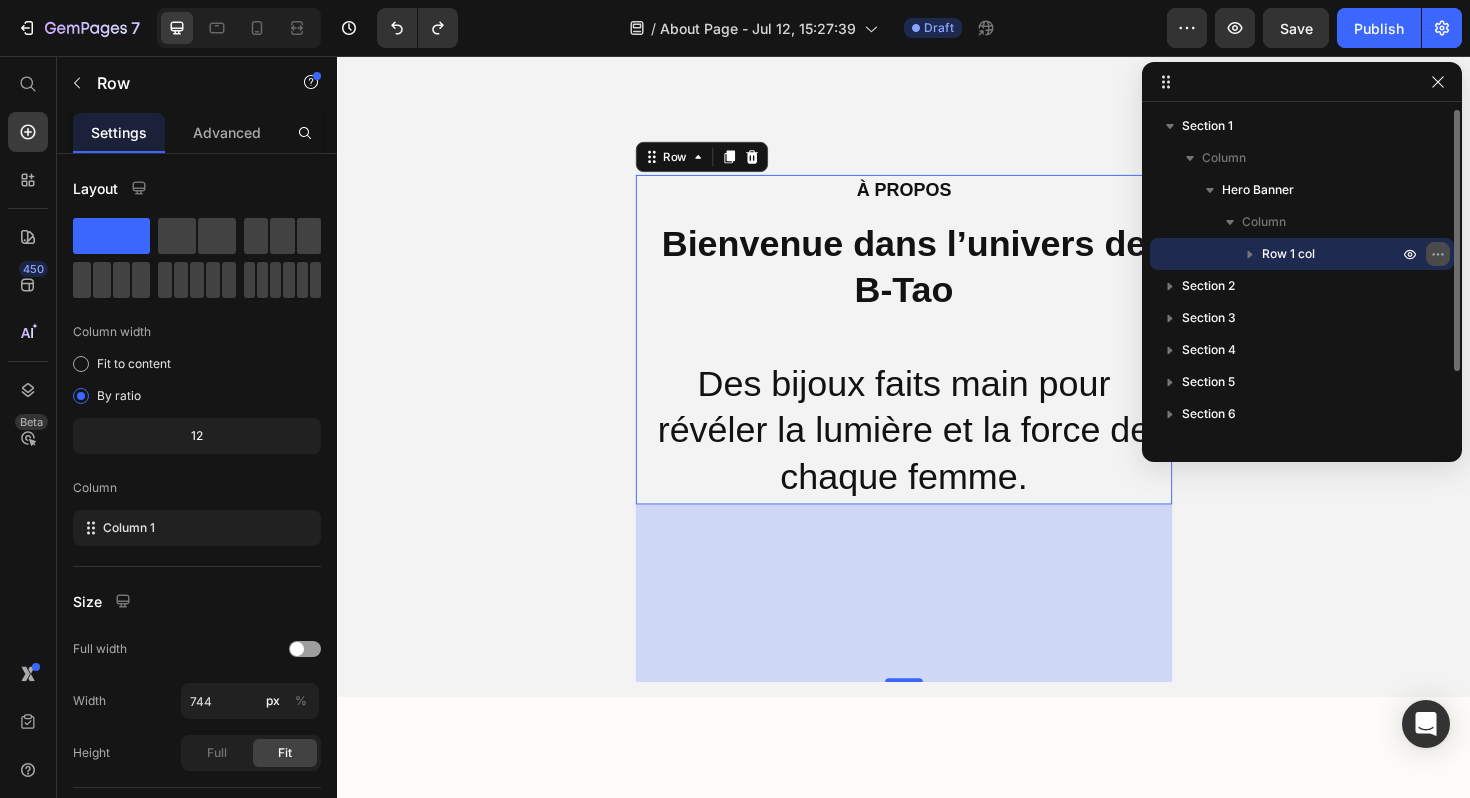 click 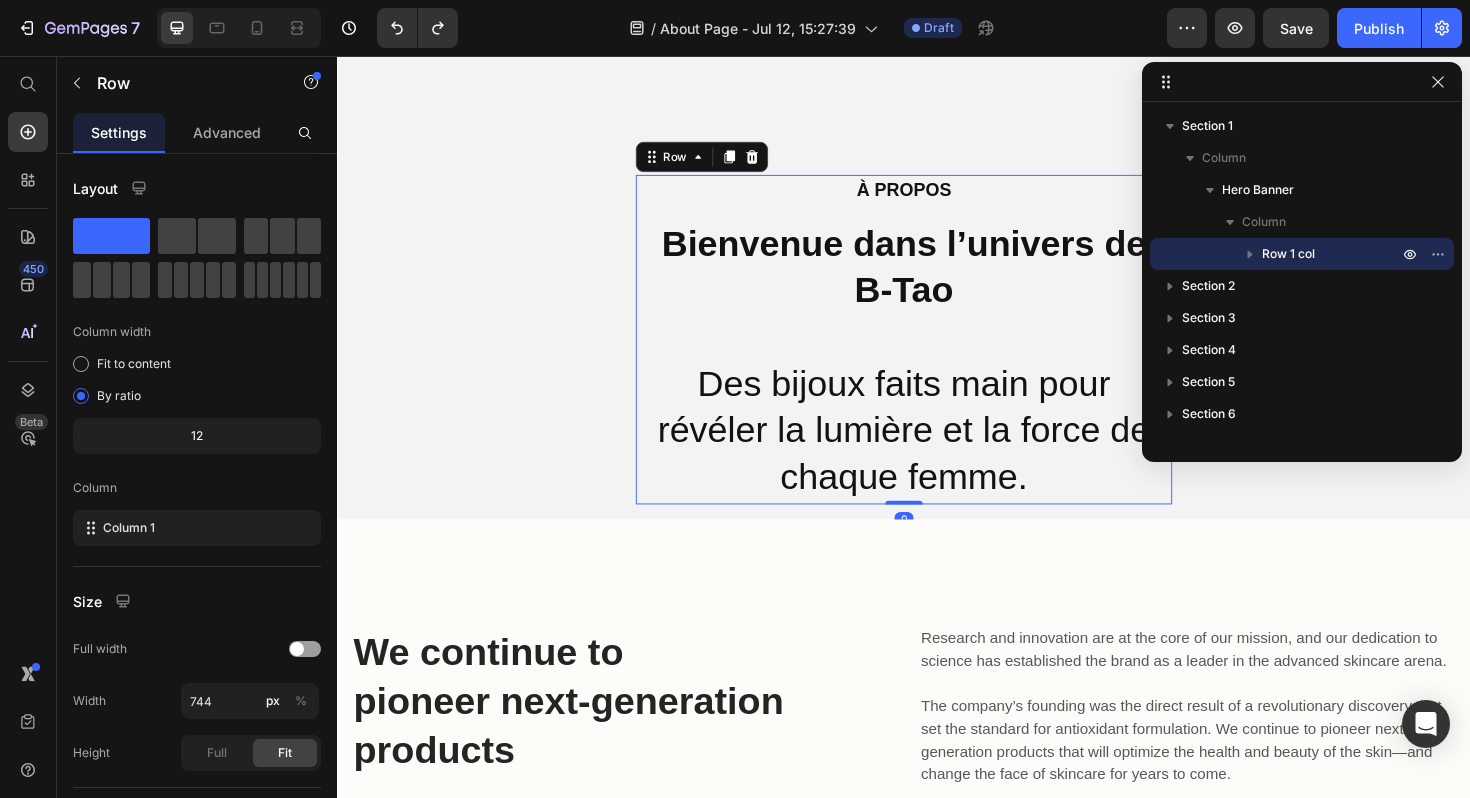 drag, startPoint x: 947, startPoint y: 715, endPoint x: 898, endPoint y: 473, distance: 246.91092 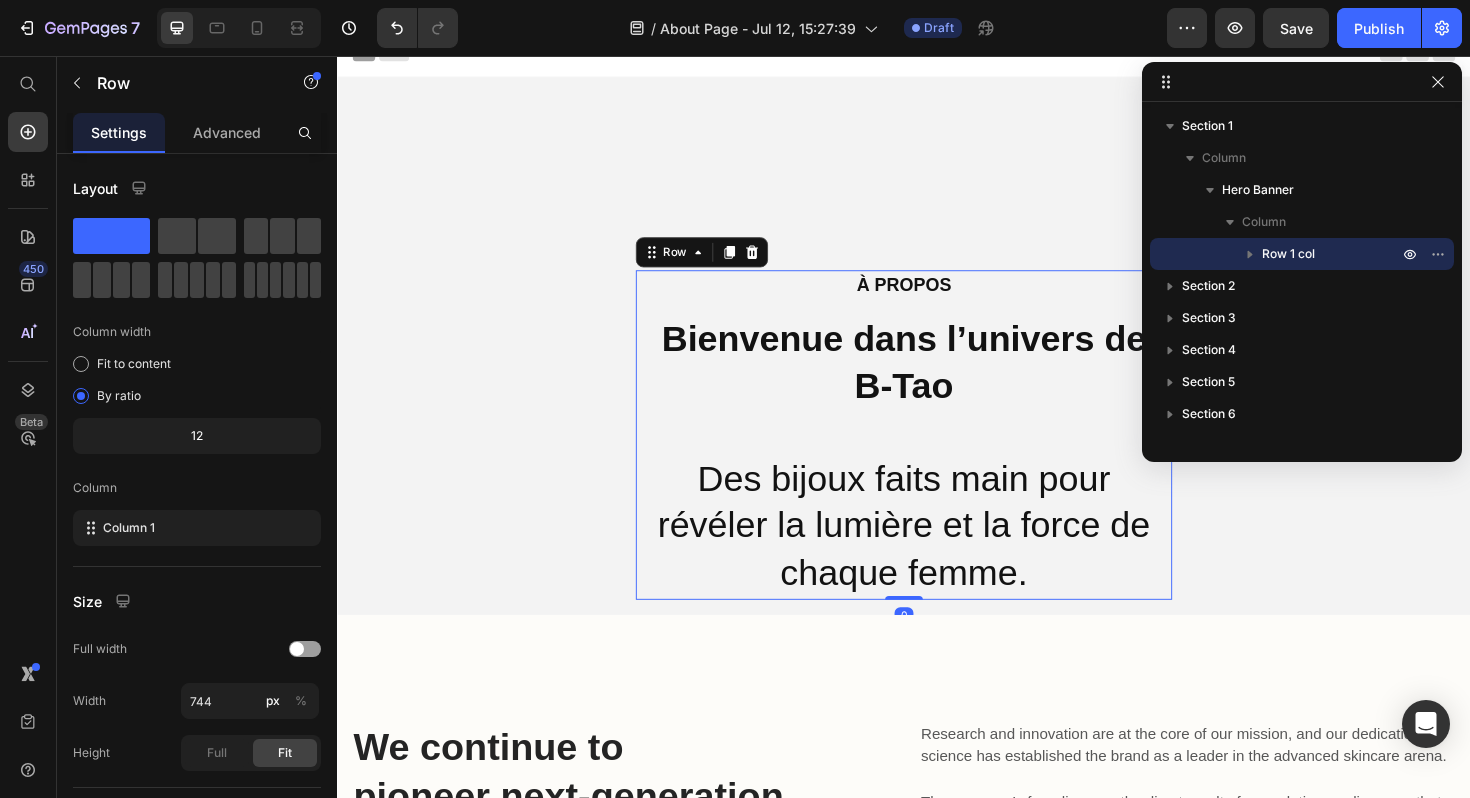scroll, scrollTop: 0, scrollLeft: 0, axis: both 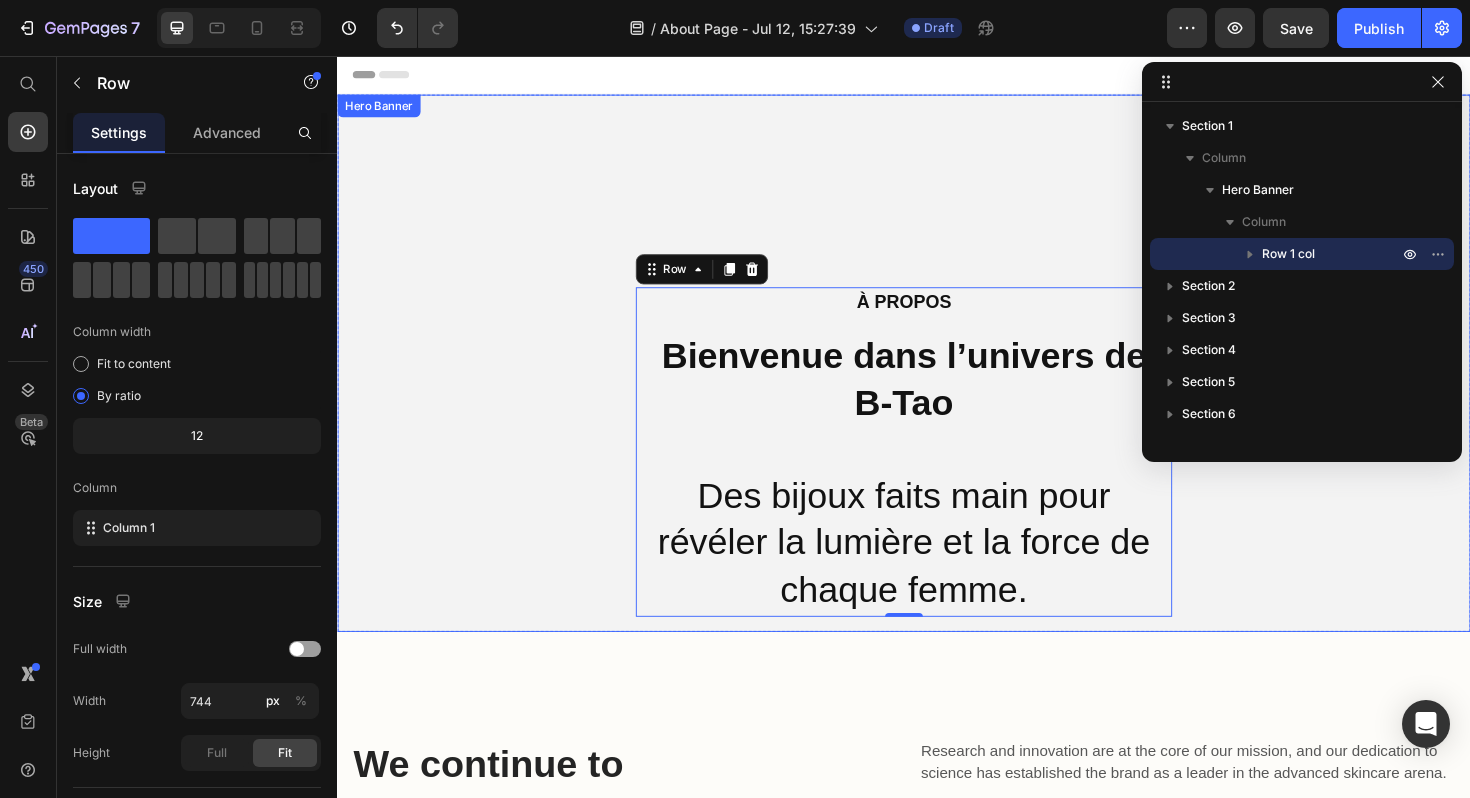 click on "À PROPOS Heading Bienvenue dans l’univers de B‑Tao Des bijoux faits main pour révéler la lumière et la force de chaque femme. Heading Row   0" at bounding box center (937, 381) 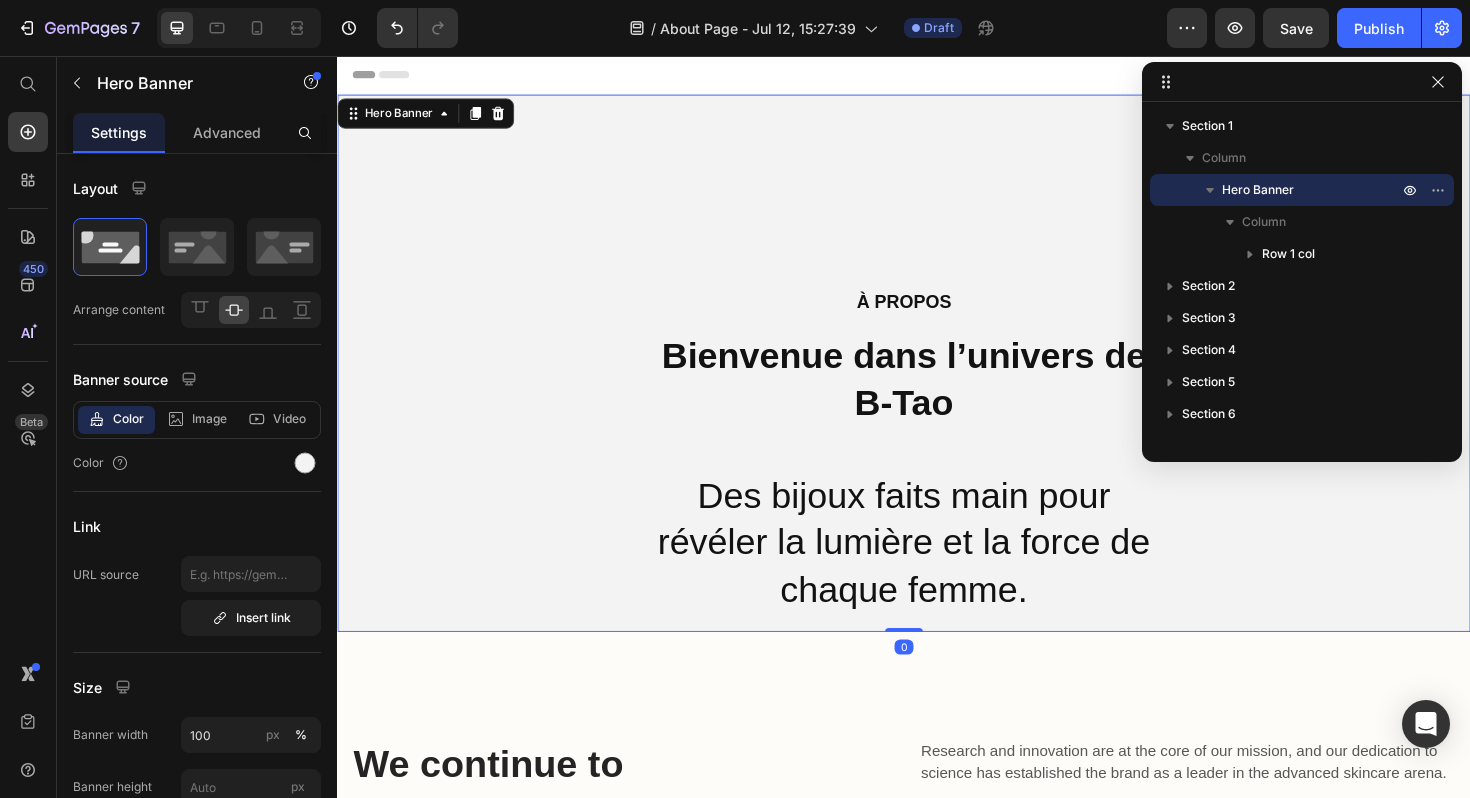 click on "À PROPOS Heading Bienvenue dans l’univers de B‑Tao Des bijoux faits main pour révéler la lumière et la force de chaque femme. Heading Row" at bounding box center [937, 381] 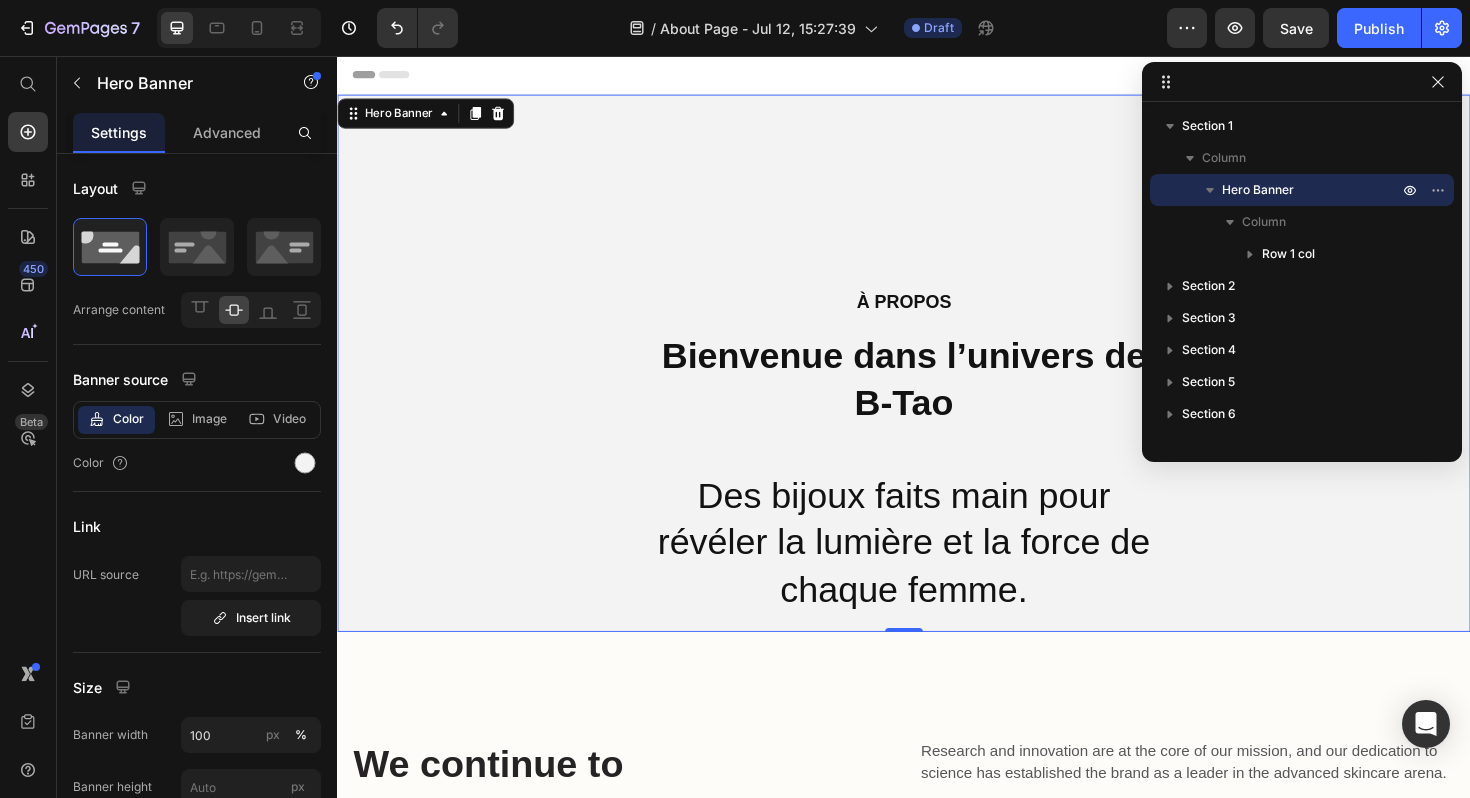 click on "À PROPOS" at bounding box center (937, 317) 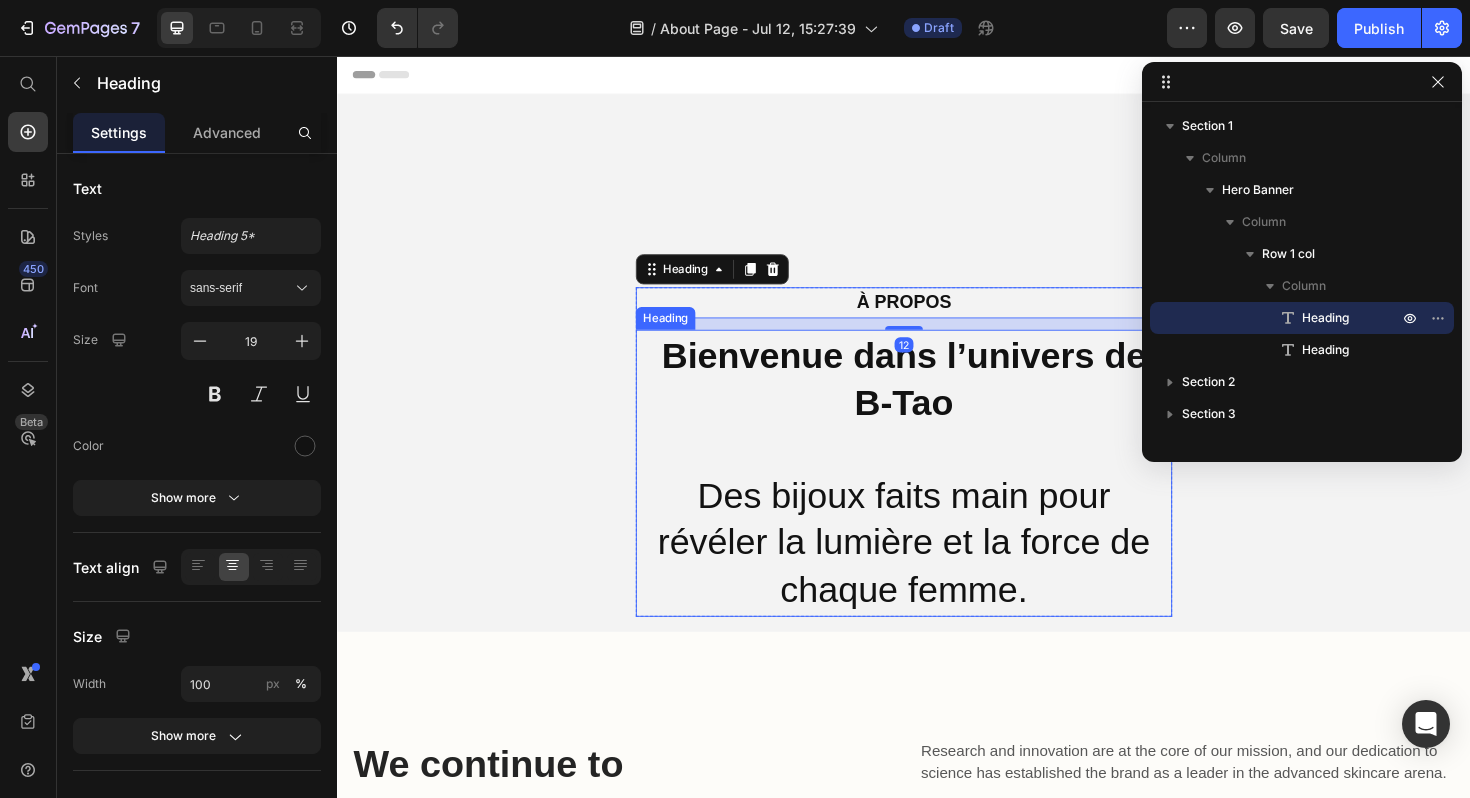 click on "Bienvenue dans l’univers de B‑Tao Des bijoux faits main pour révéler la lumière et la force de chaque femme." at bounding box center [937, 498] 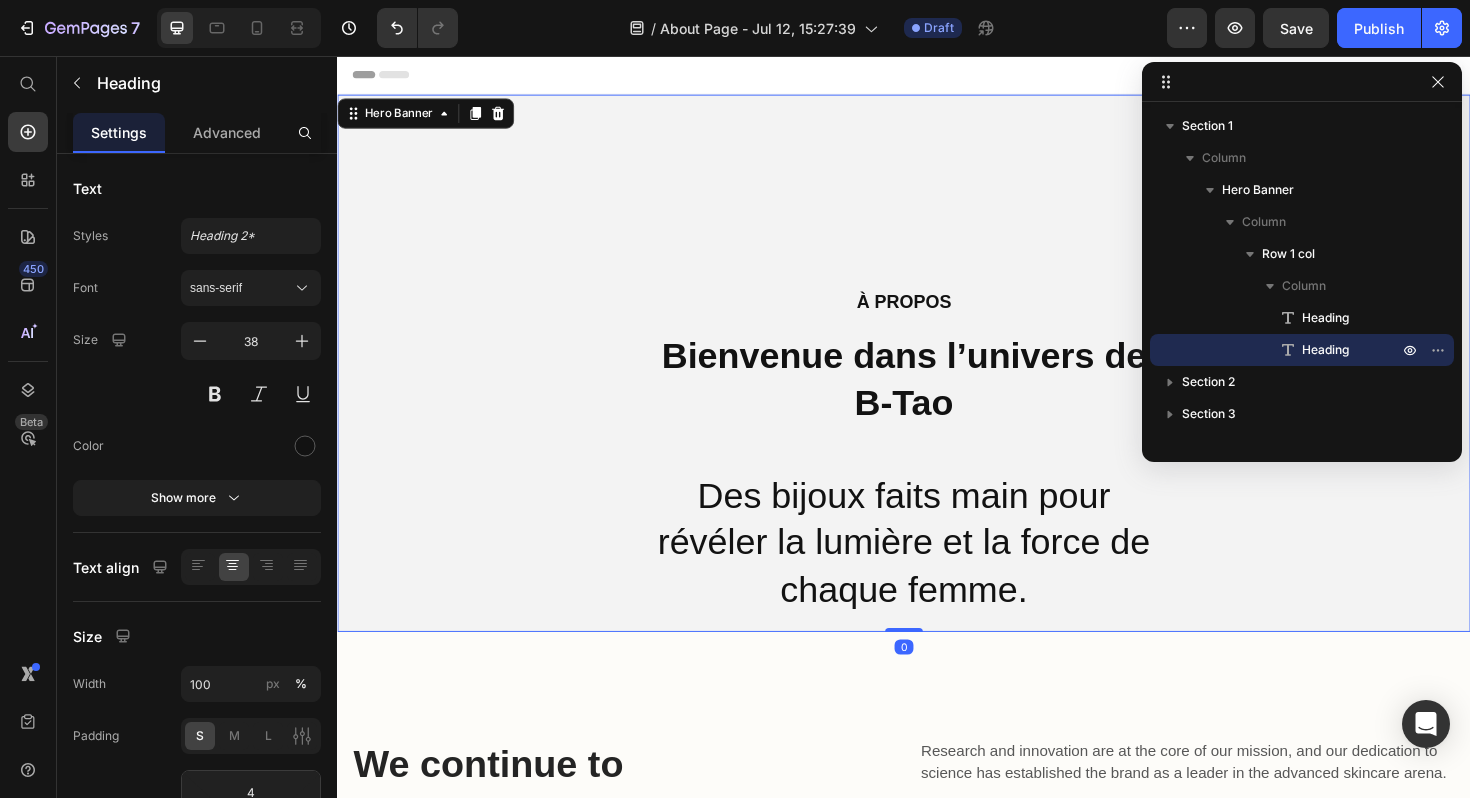 click on "À PROPOS Heading Bienvenue dans l’univers de B‑Tao Des bijoux faits main pour révéler la lumière et la force de chaque femme. Heading Row" at bounding box center [937, 381] 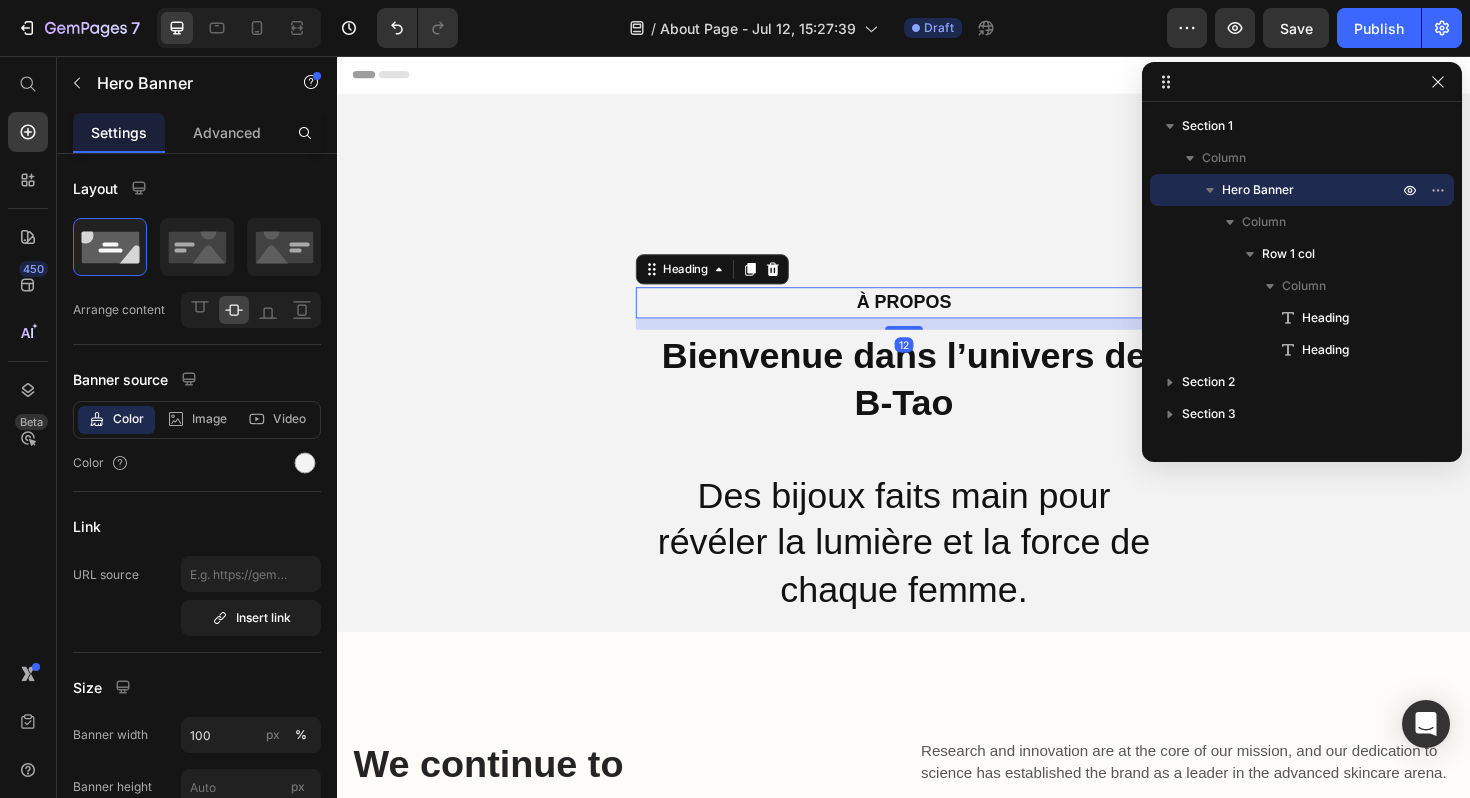 click on "À PROPOS" at bounding box center (937, 317) 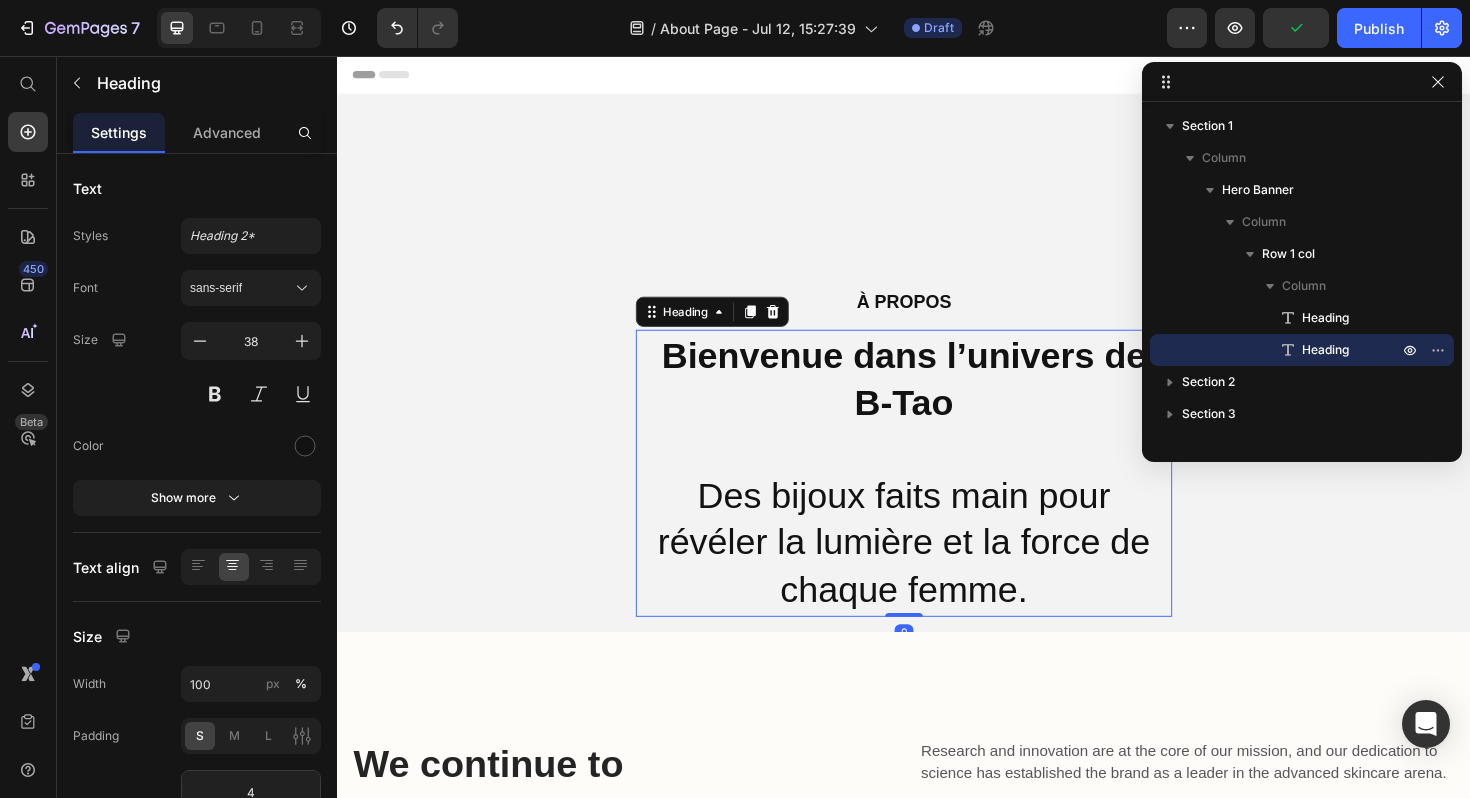 click on "Bienvenue dans l’univers de B‑Tao" at bounding box center [936, 398] 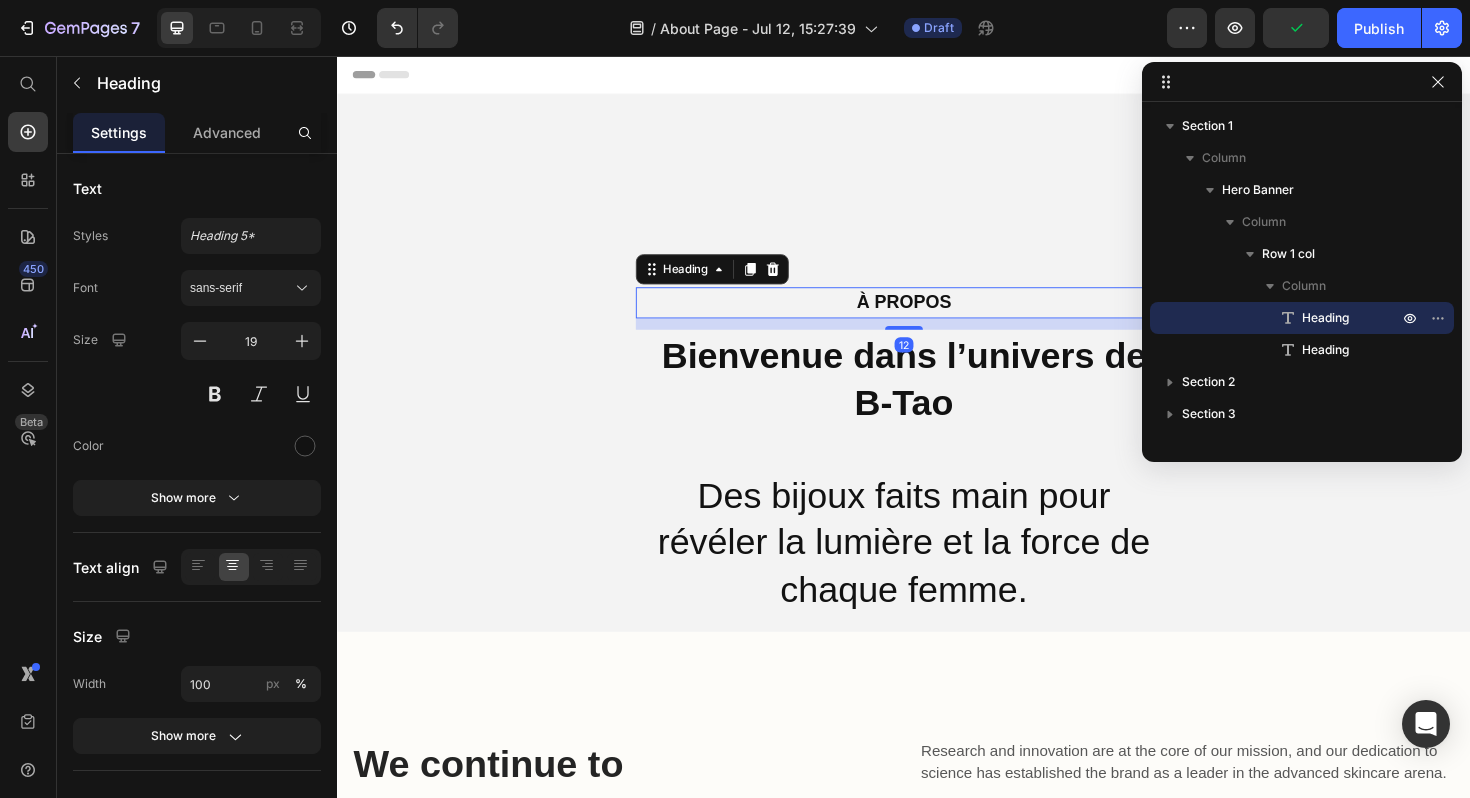 click on "À PROPOS" at bounding box center (937, 316) 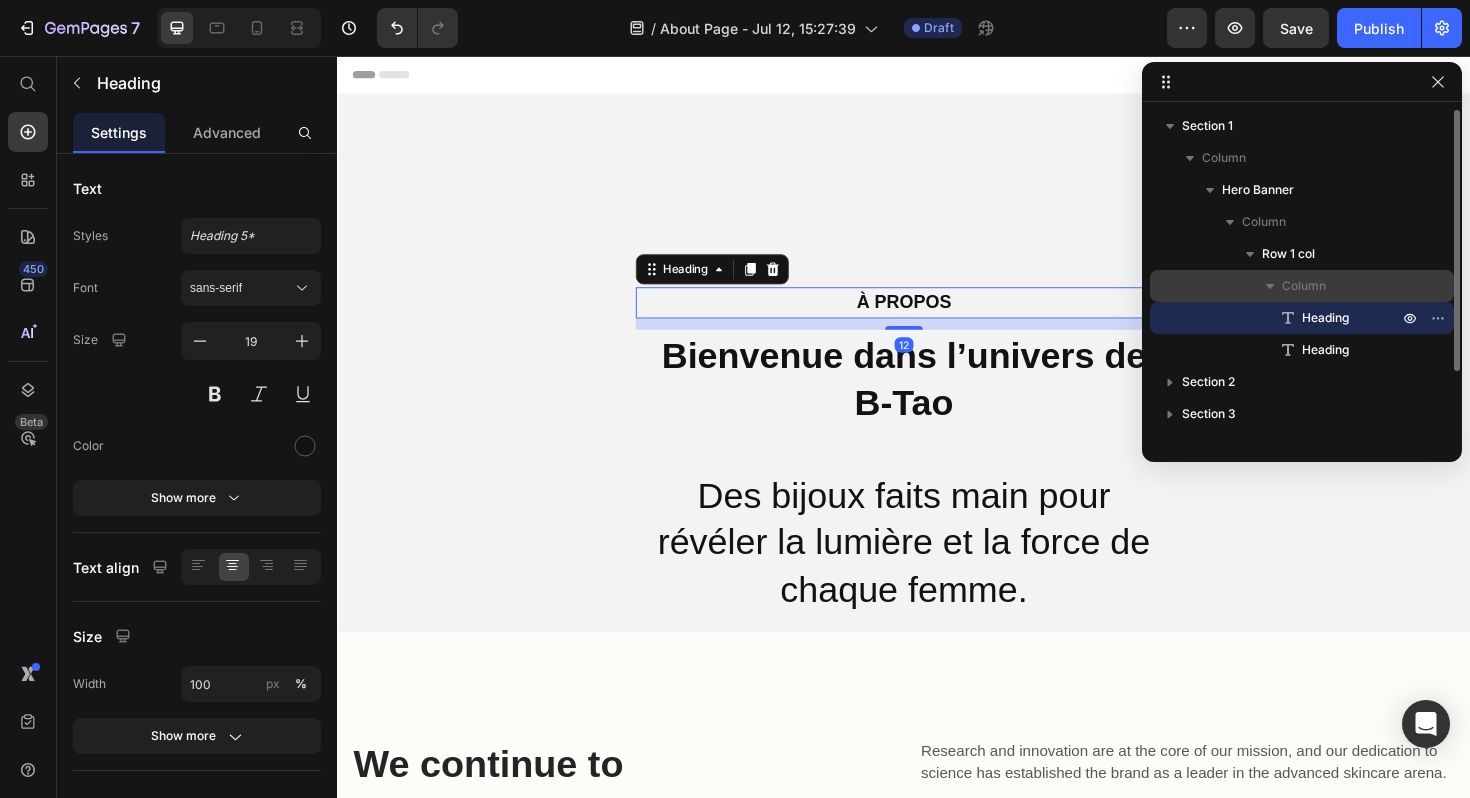 click on "Column" at bounding box center [1304, 286] 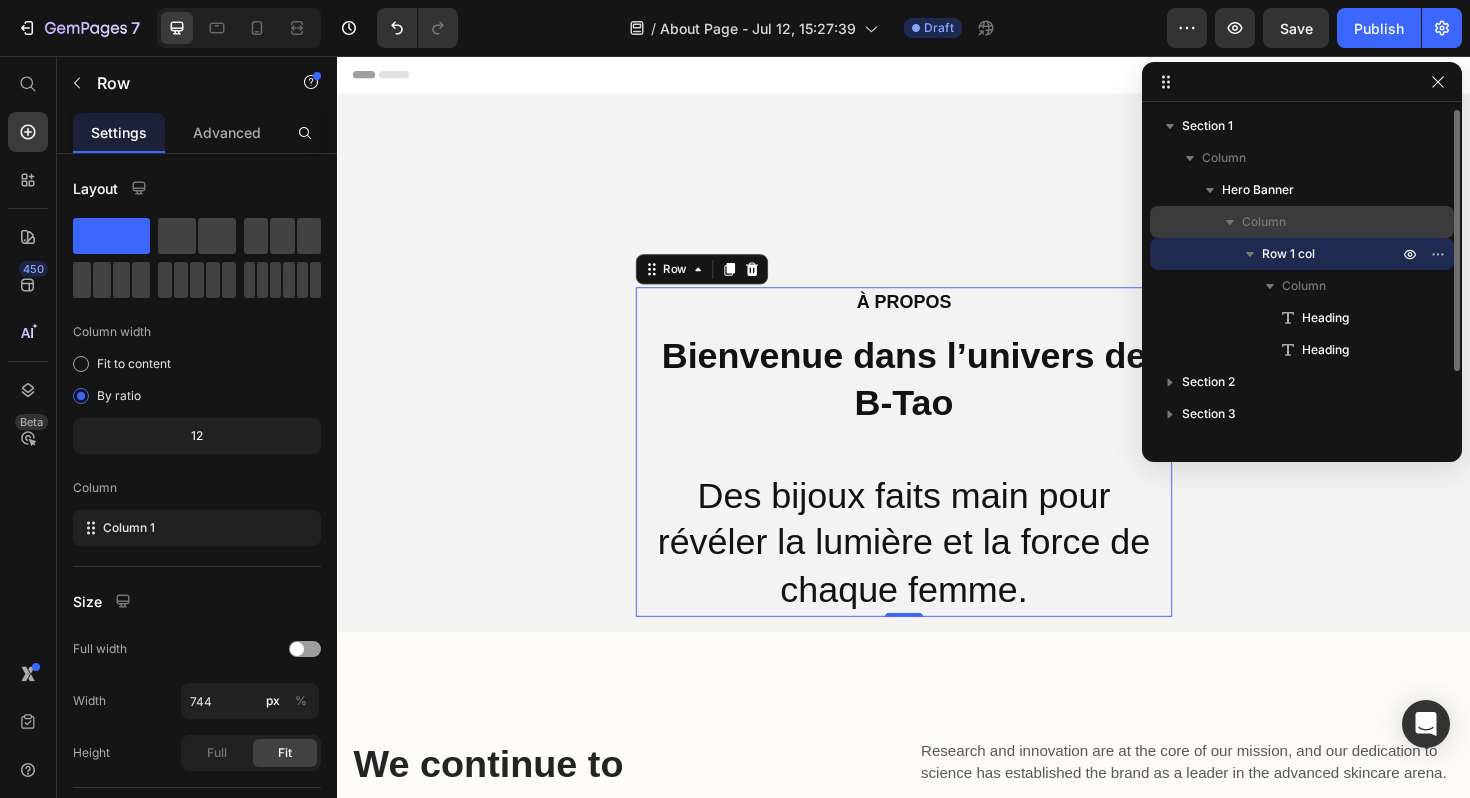 drag, startPoint x: 1297, startPoint y: 256, endPoint x: 1280, endPoint y: 235, distance: 27.018513 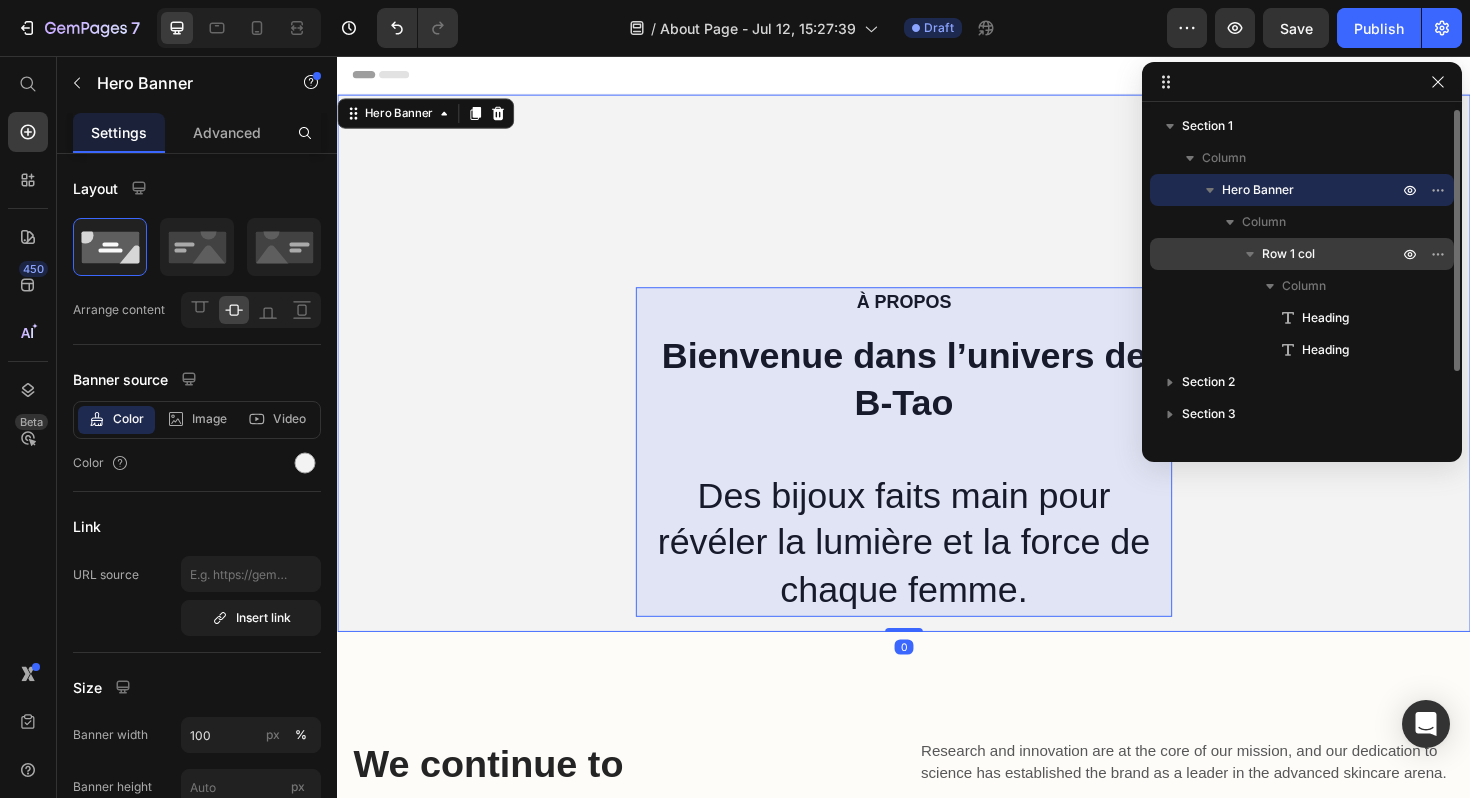 click on "Row 1 col" at bounding box center (1288, 254) 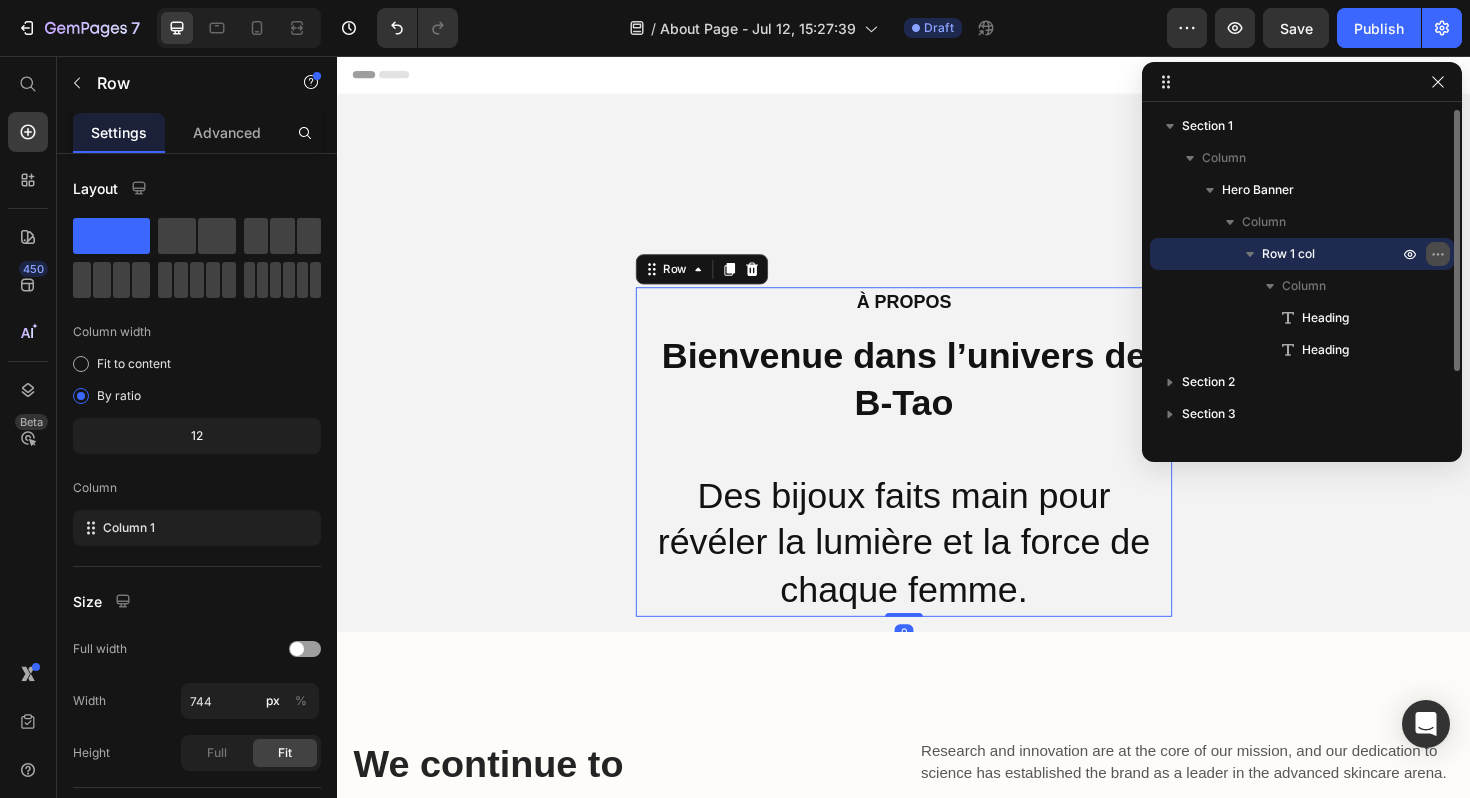 click at bounding box center [1438, 254] 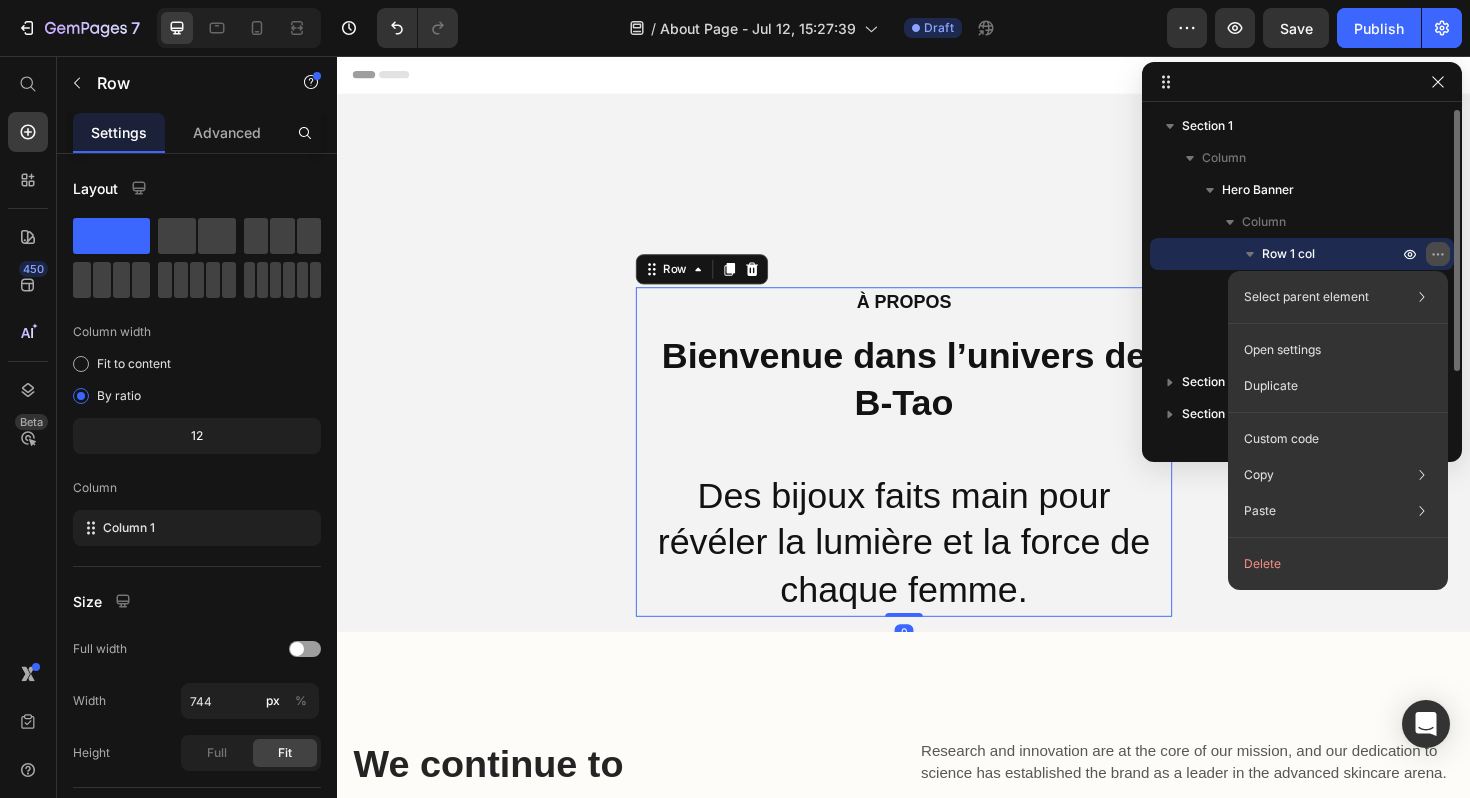 click 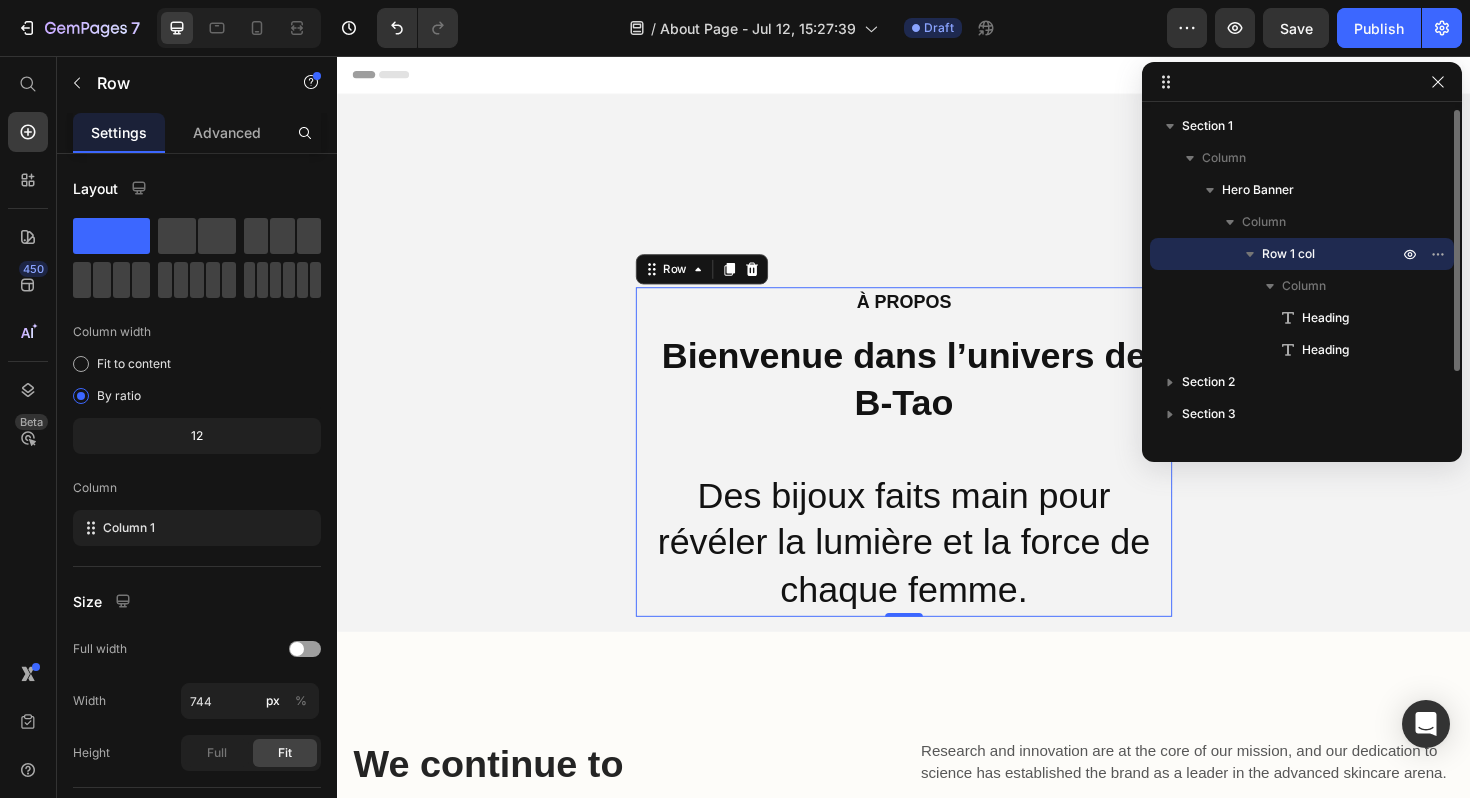 click on "Row 1 col" at bounding box center (1302, 254) 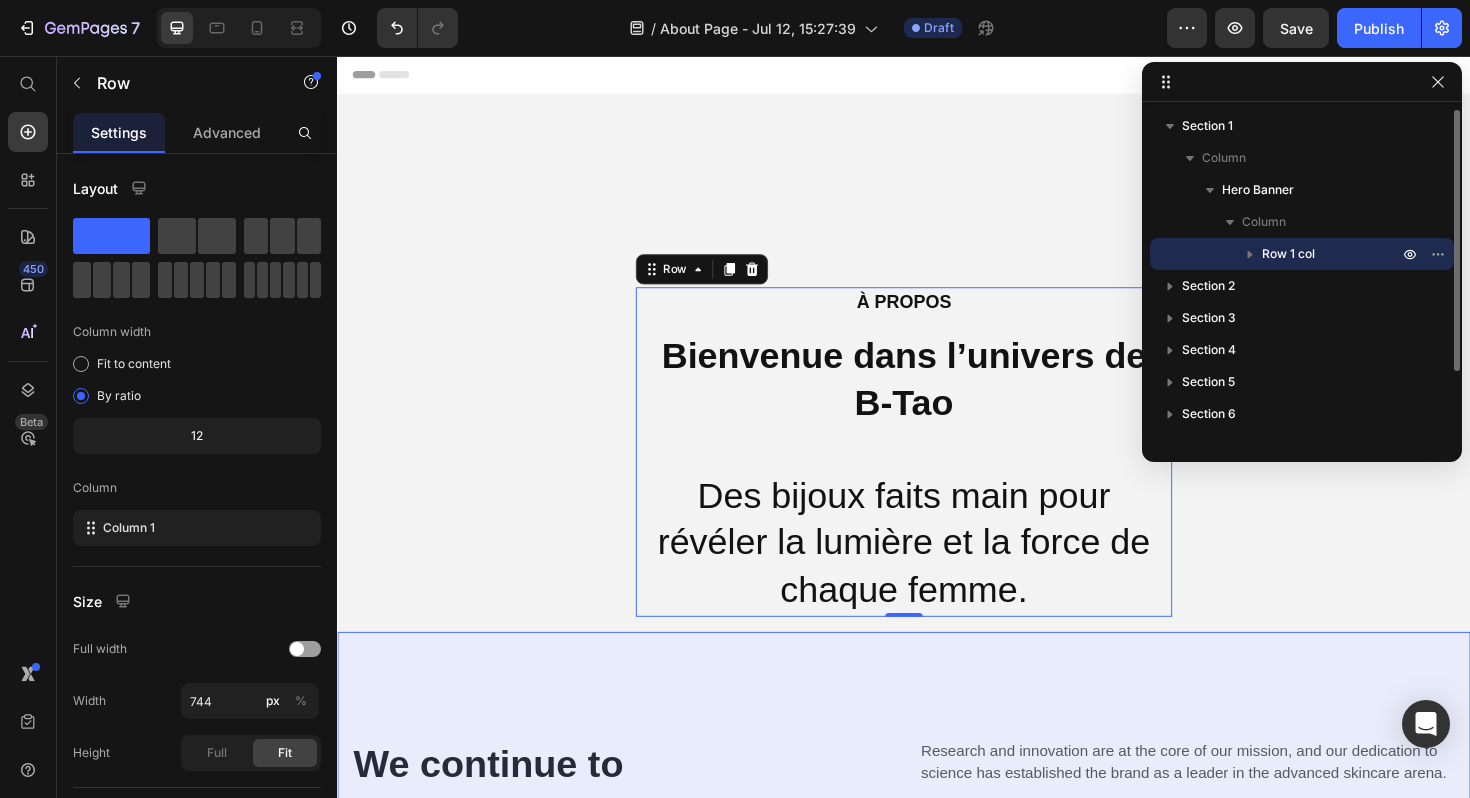 drag, startPoint x: 1290, startPoint y: 248, endPoint x: 1250, endPoint y: 263, distance: 42.72002 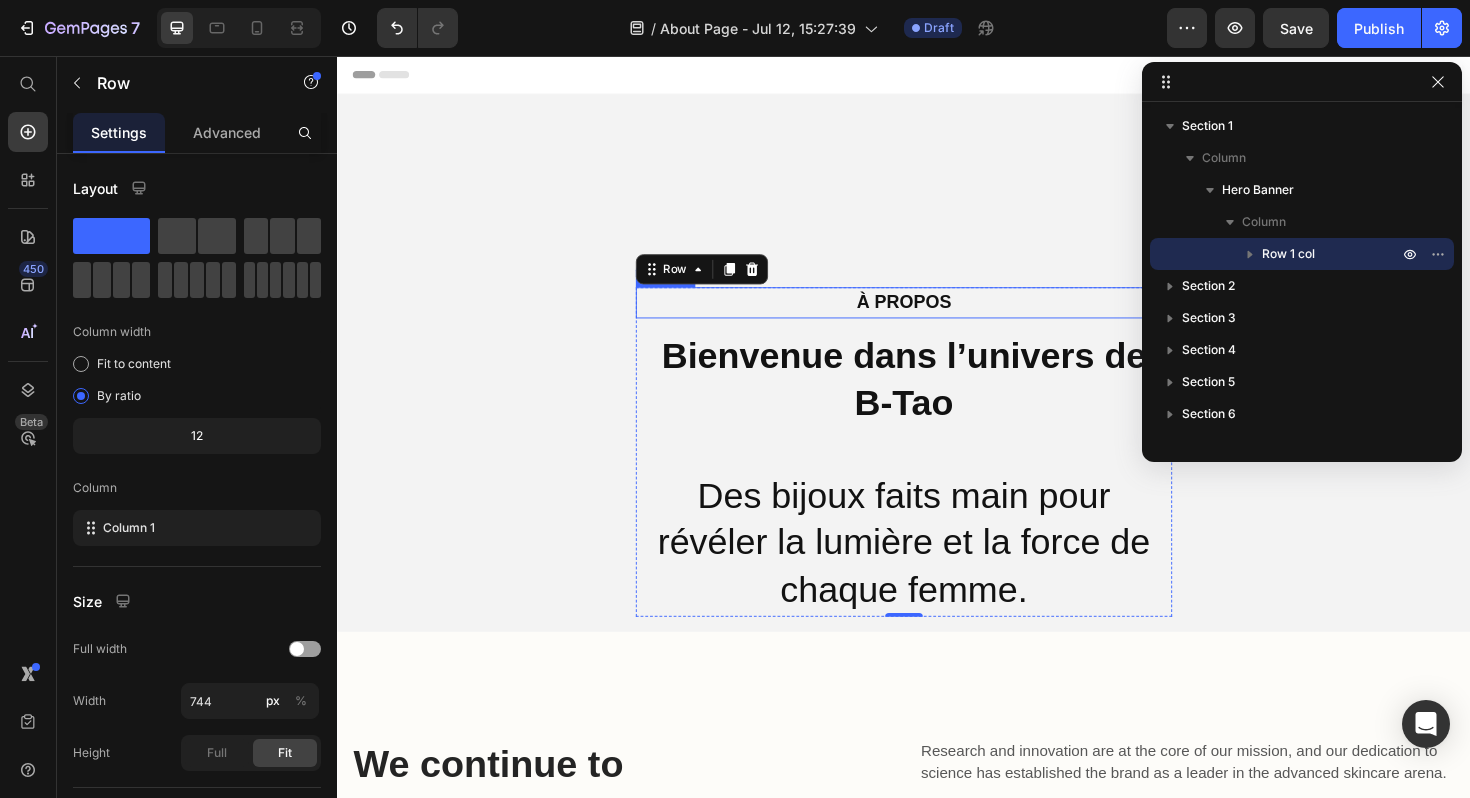 click on "Bienvenue dans l’univers de B‑Tao" at bounding box center [936, 398] 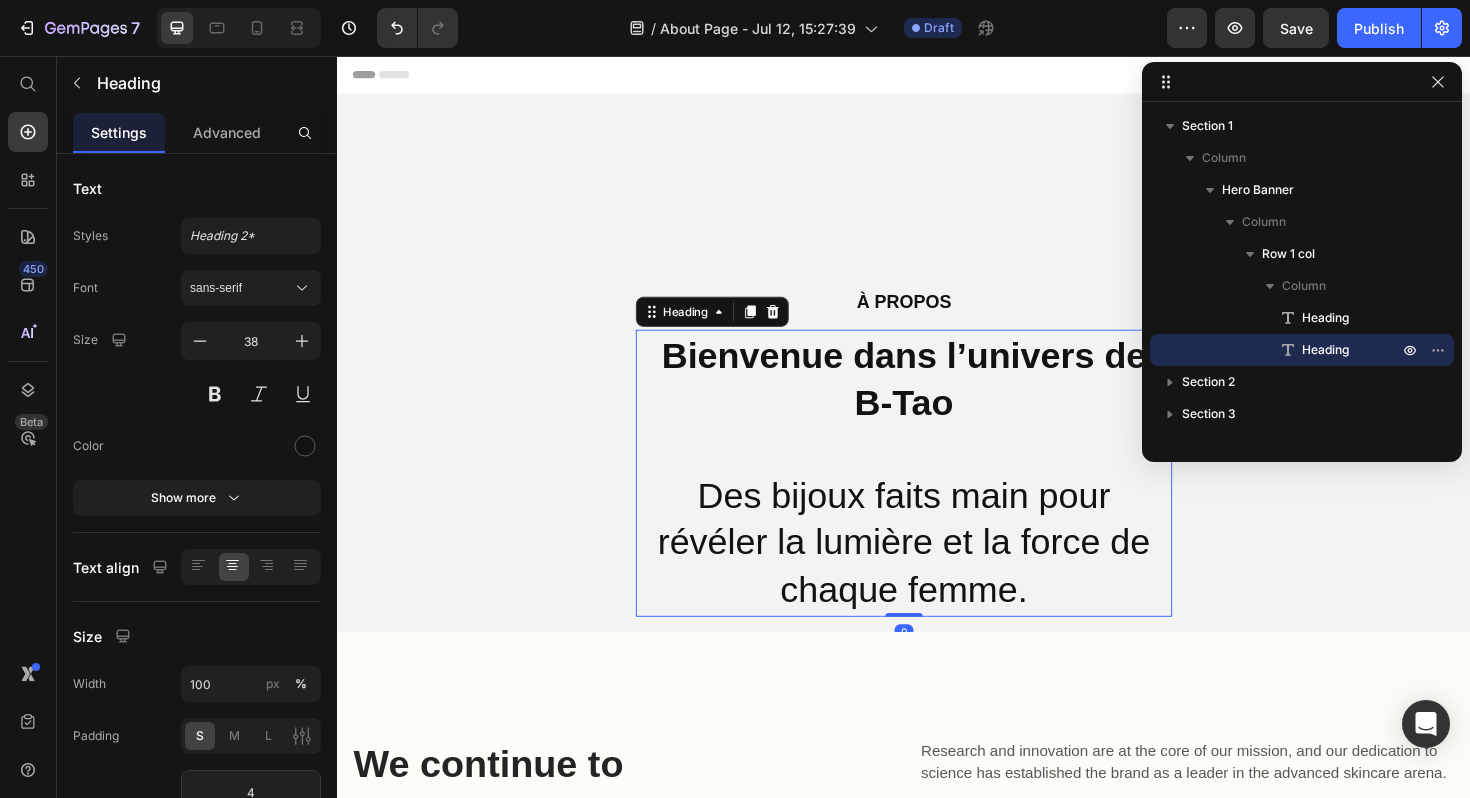 click at bounding box center (937, 381) 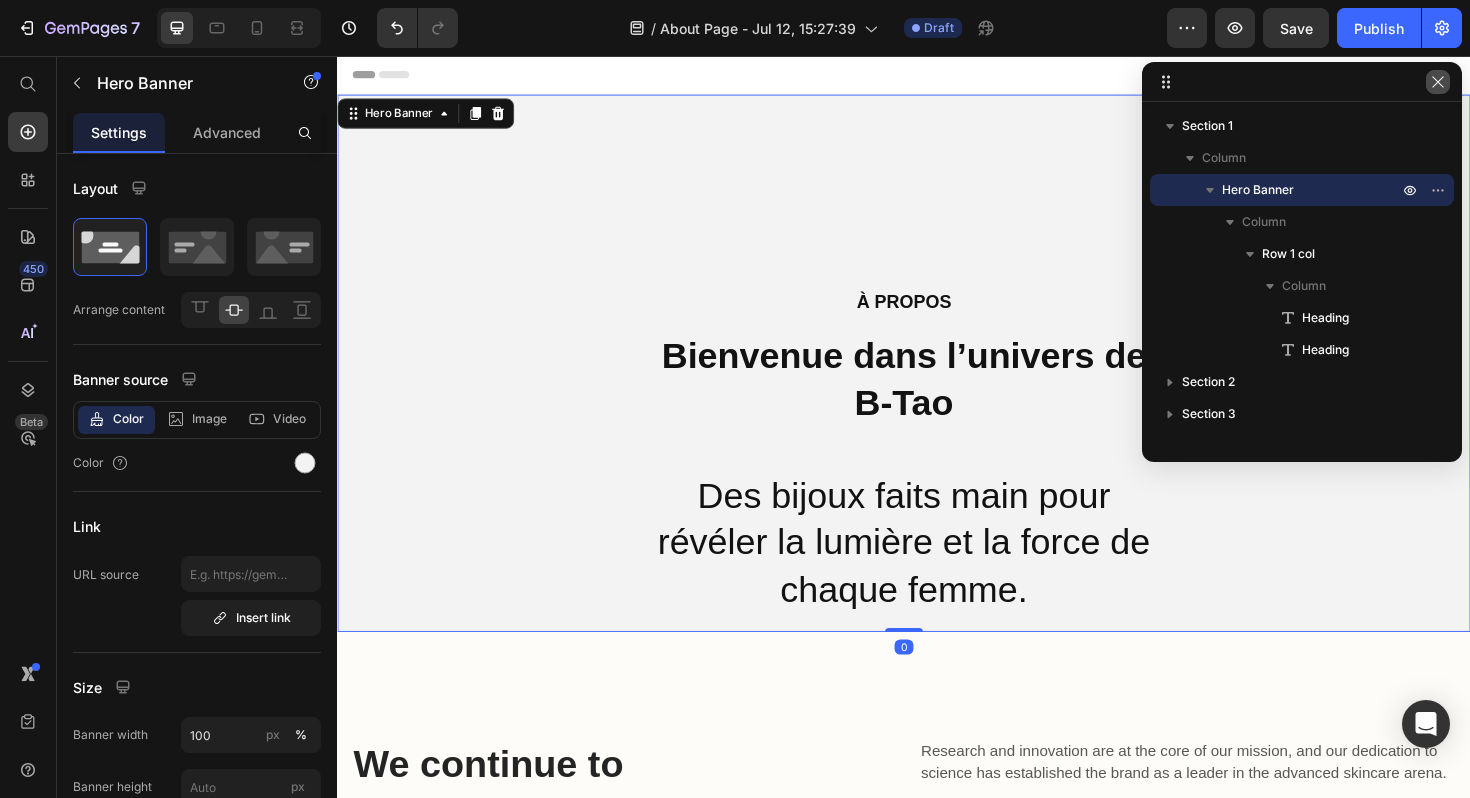 click 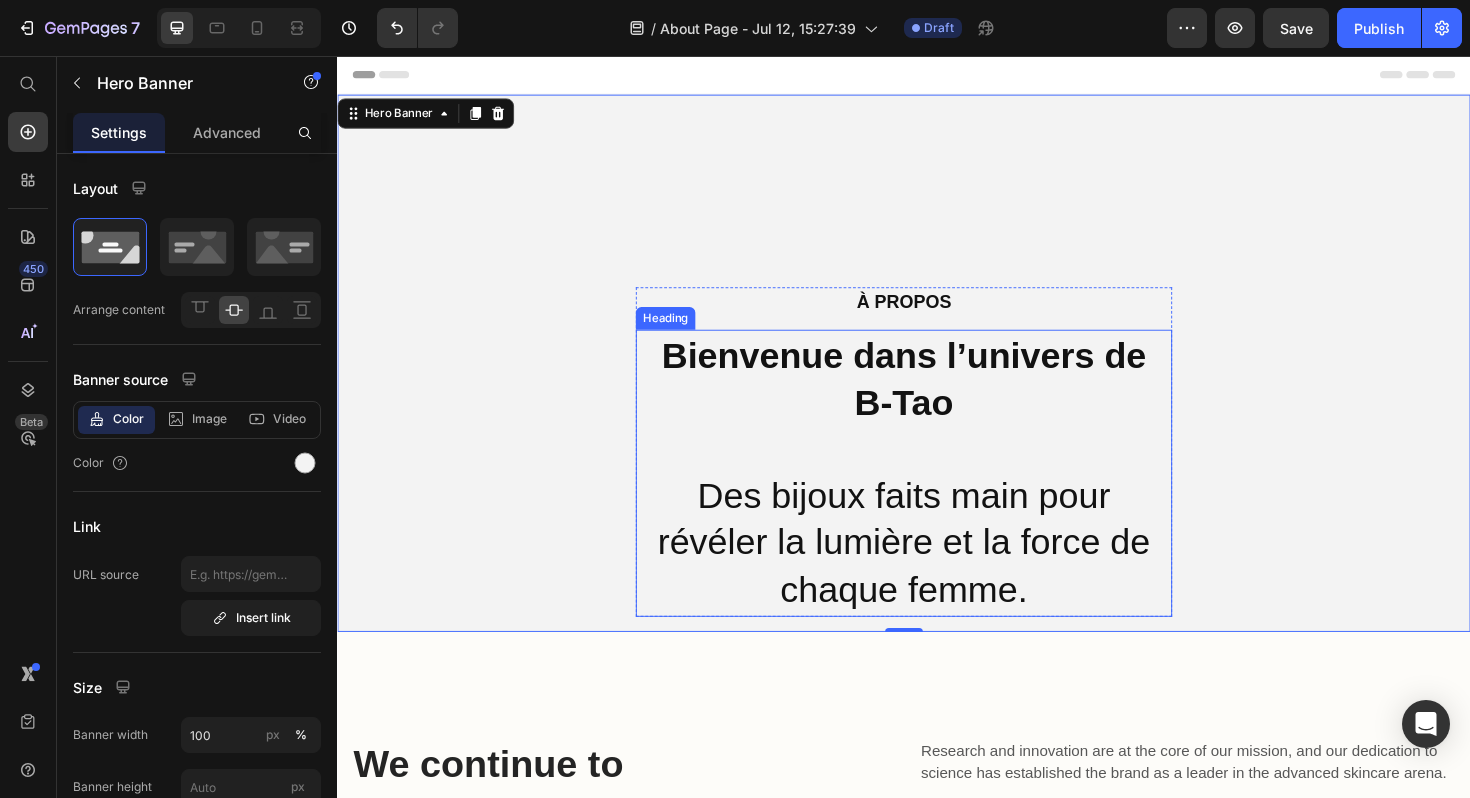 click on "Bienvenue dans l’univers de B‑Tao Des bijoux faits main pour révéler la lumière et la force de chaque femme." at bounding box center [937, 498] 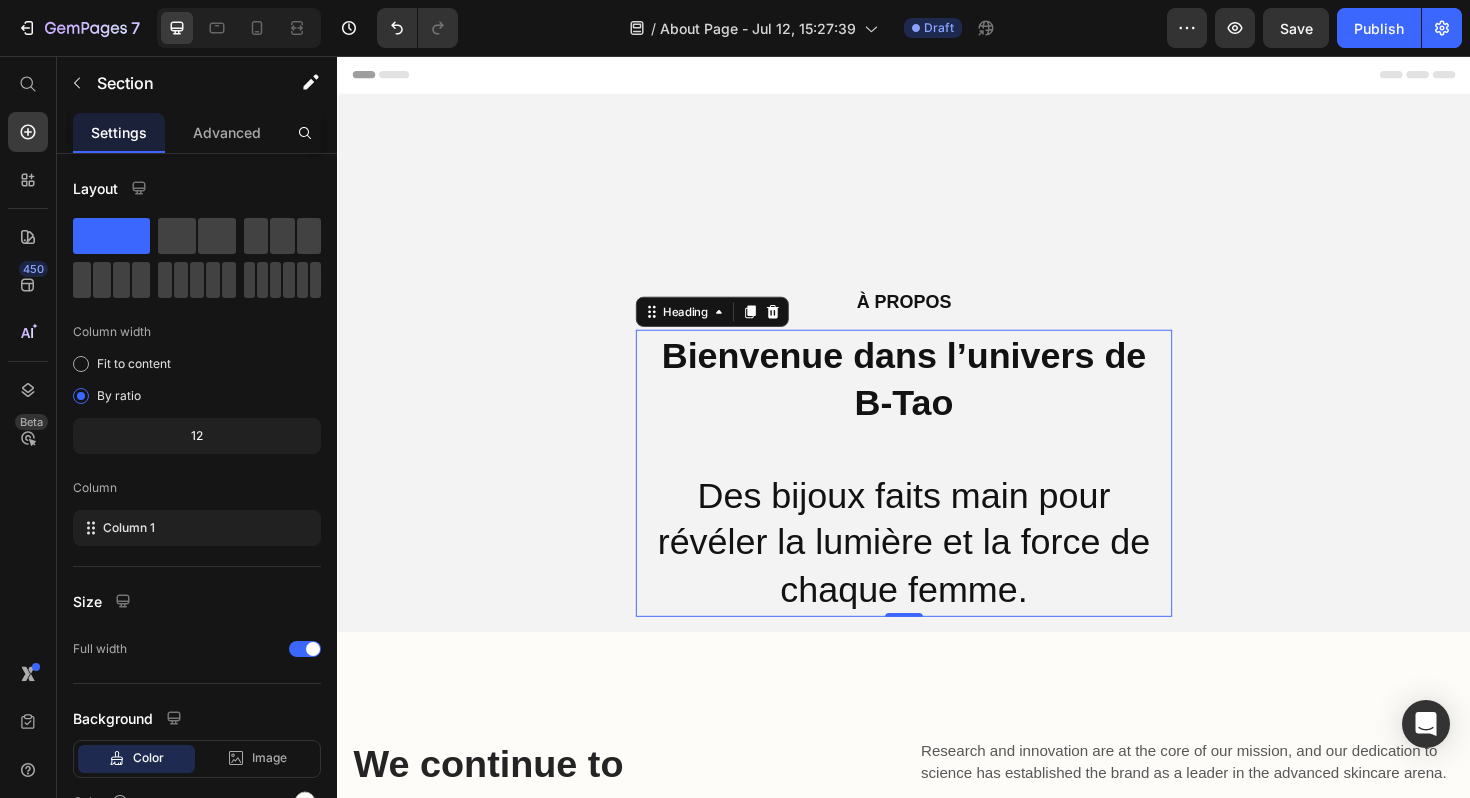 click on "We continue to  pioneer next-generation products Heading Research and innovation are at the core of our mission, and our dedication to science has established the brand as a leader in the advanced skincare arena.  The company’s founding was the direct result of a revolutionary discovery that set the standard for antioxidant formulation. We continue to pioneer next-generation products that will optimize the health and beauty of the skin—and change the face of skincare for years to come. Text block Image Clara Christine  / CEO Text block Row Image Row Section 2" at bounding box center (937, 1330) 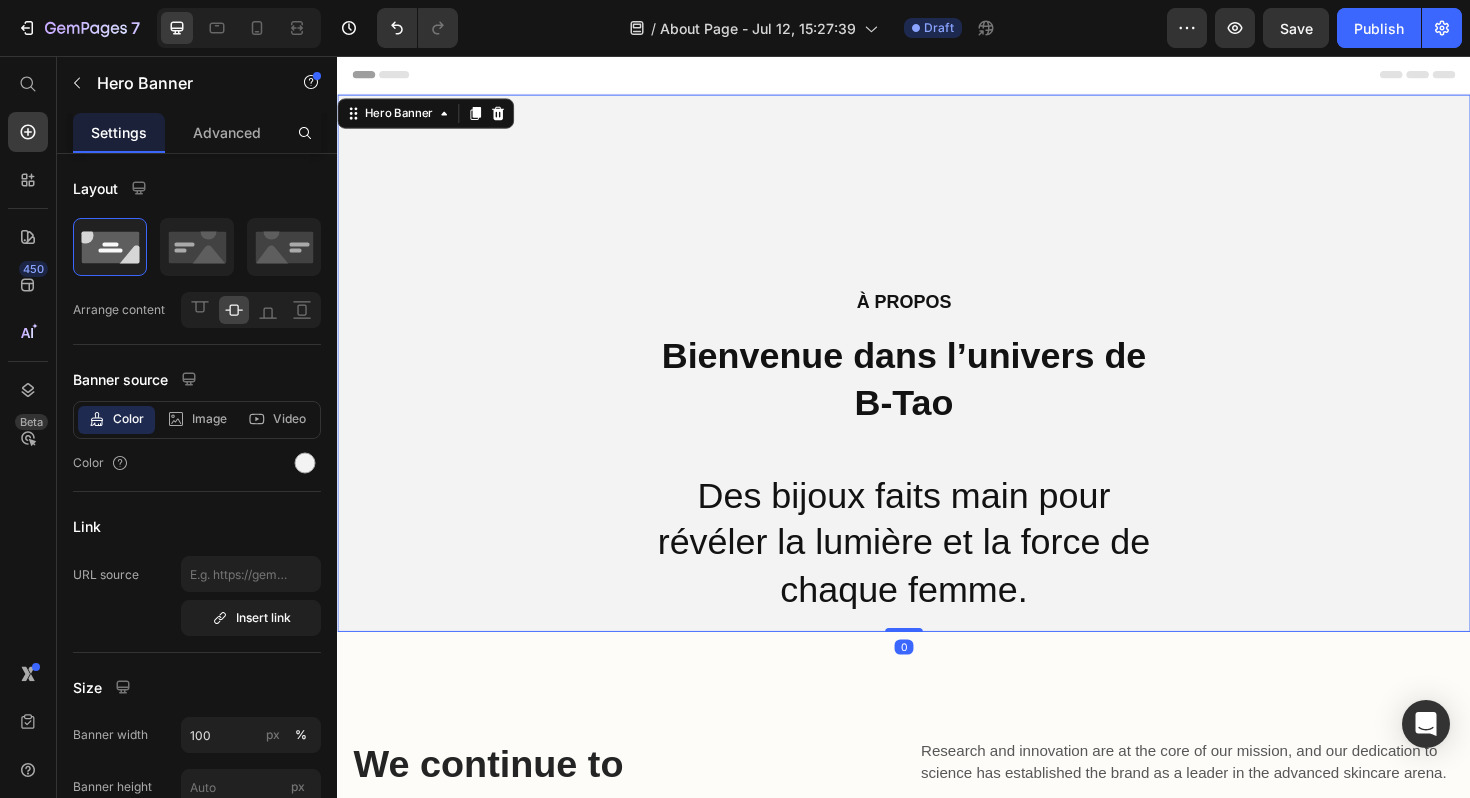 drag, startPoint x: 895, startPoint y: 151, endPoint x: 895, endPoint y: 216, distance: 65 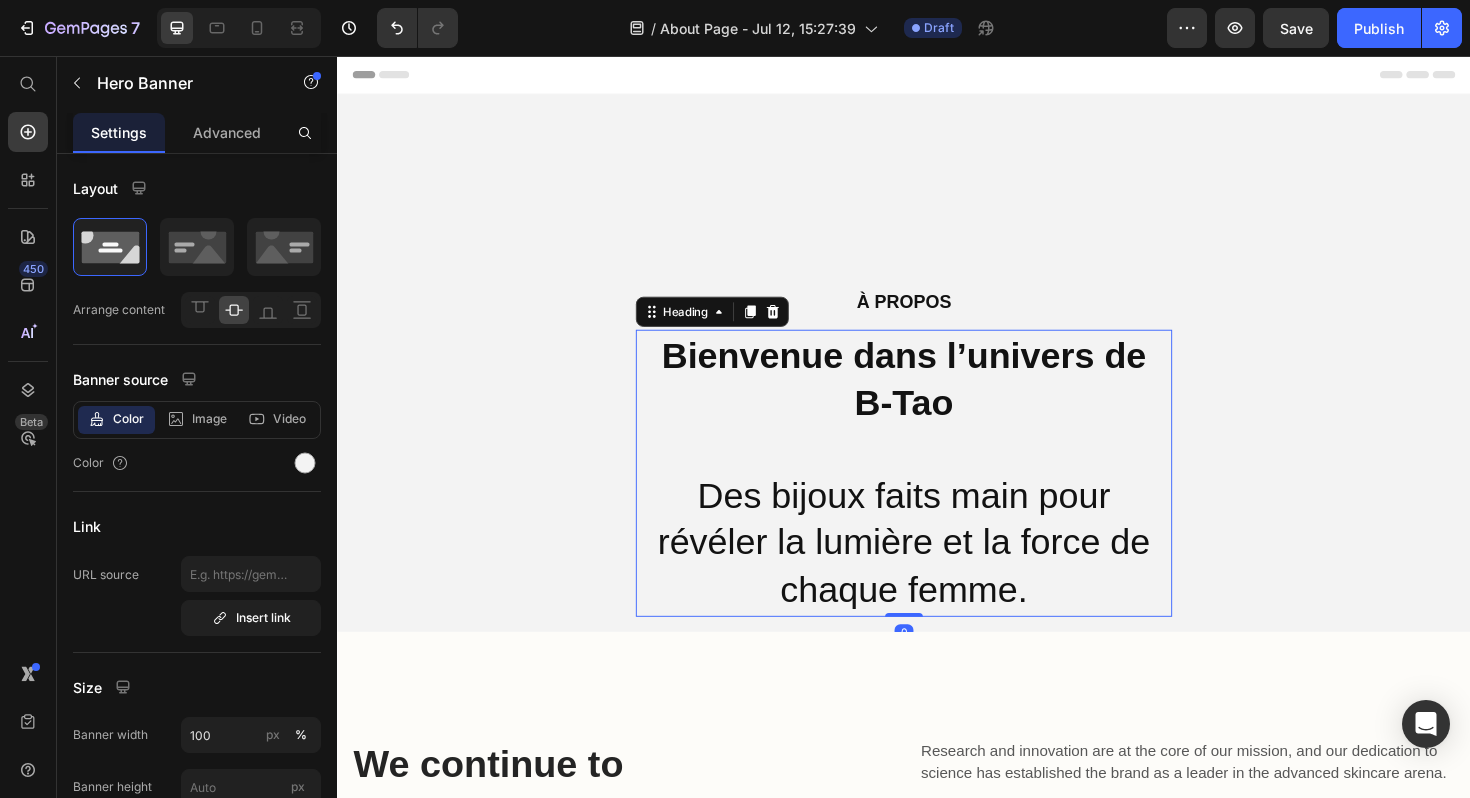 click on "Bienvenue dans l’univers de B‑Tao" at bounding box center (936, 398) 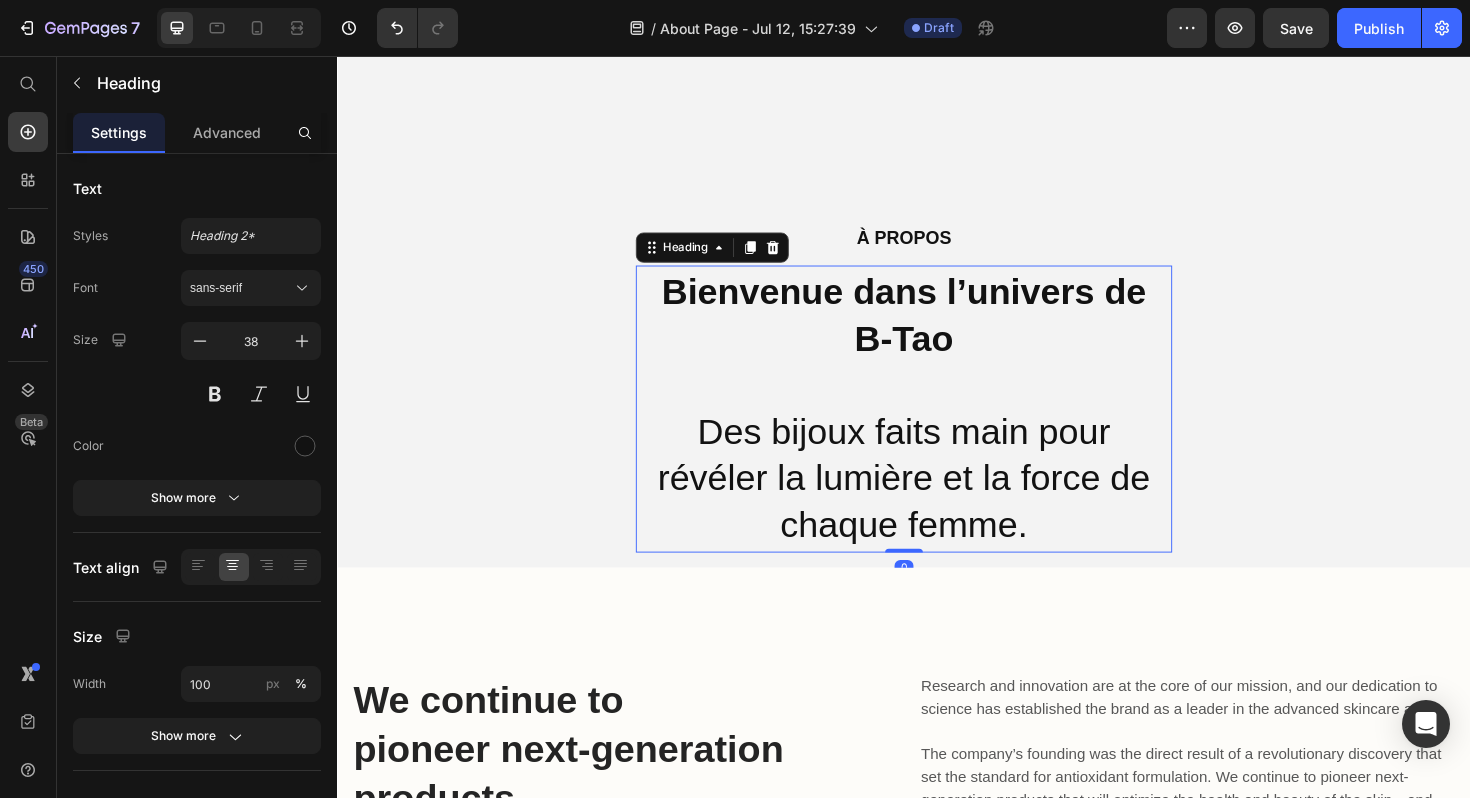 scroll, scrollTop: 101, scrollLeft: 0, axis: vertical 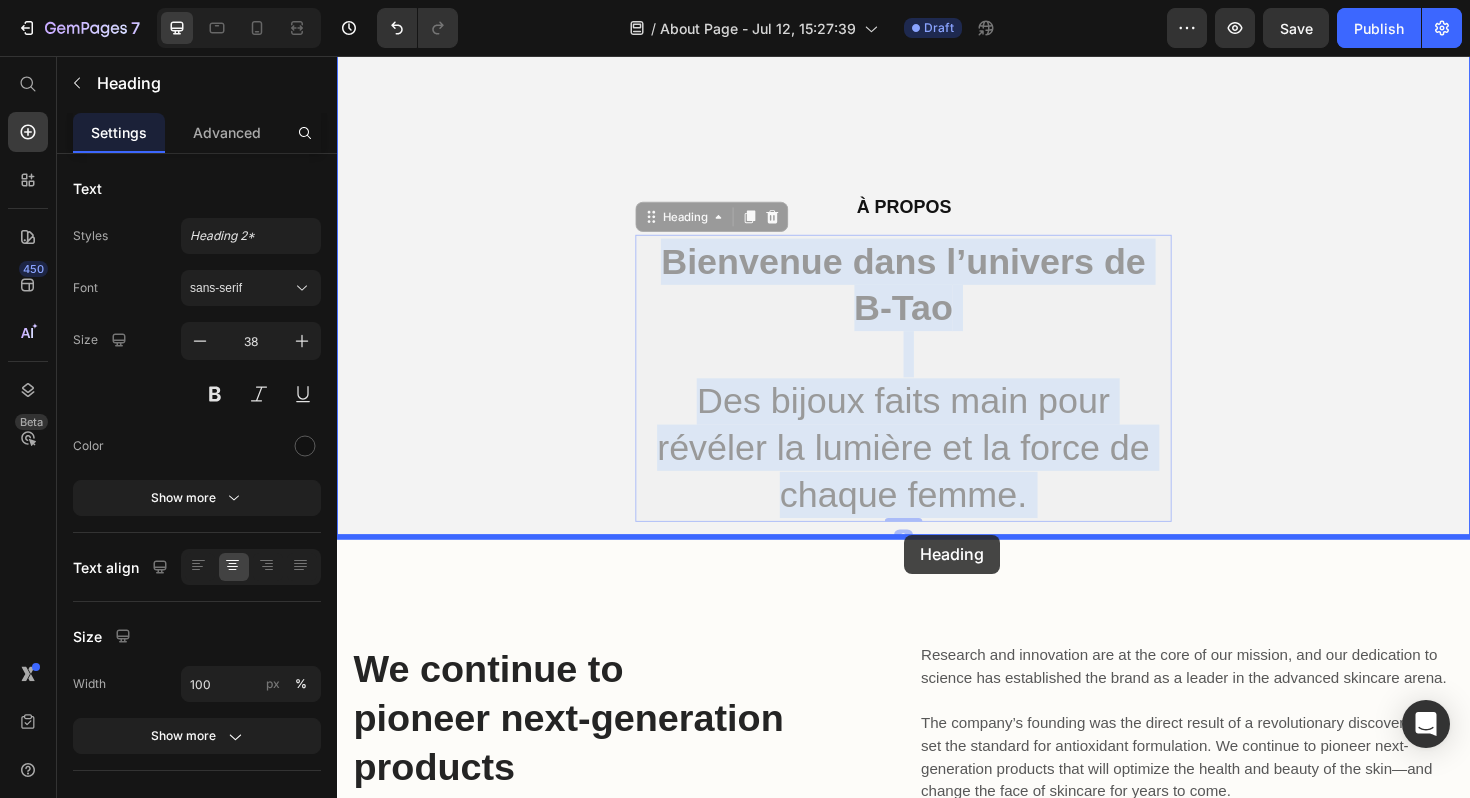 drag, startPoint x: 935, startPoint y: 464, endPoint x: 937, endPoint y: 563, distance: 99.0202 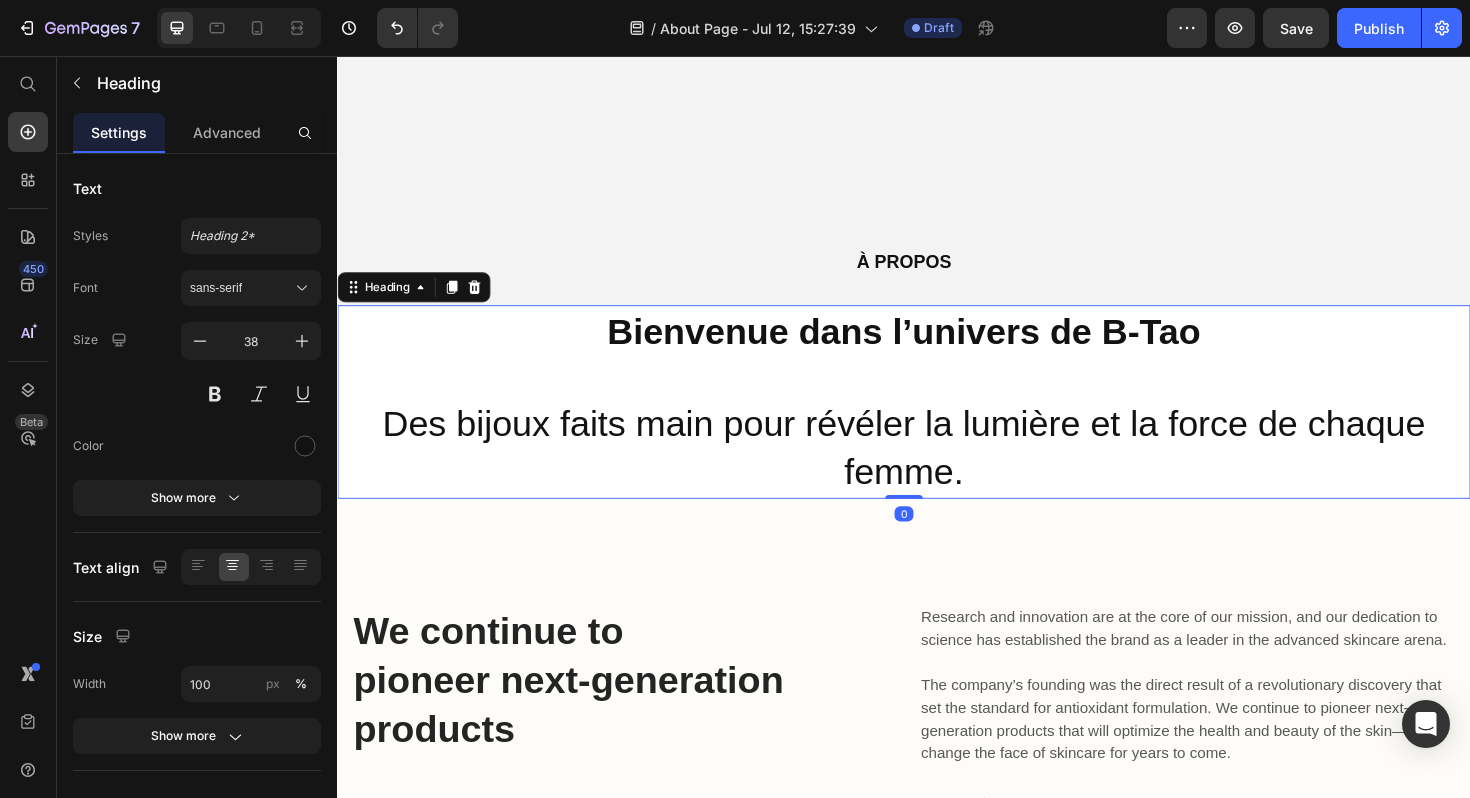 scroll, scrollTop: 0, scrollLeft: 0, axis: both 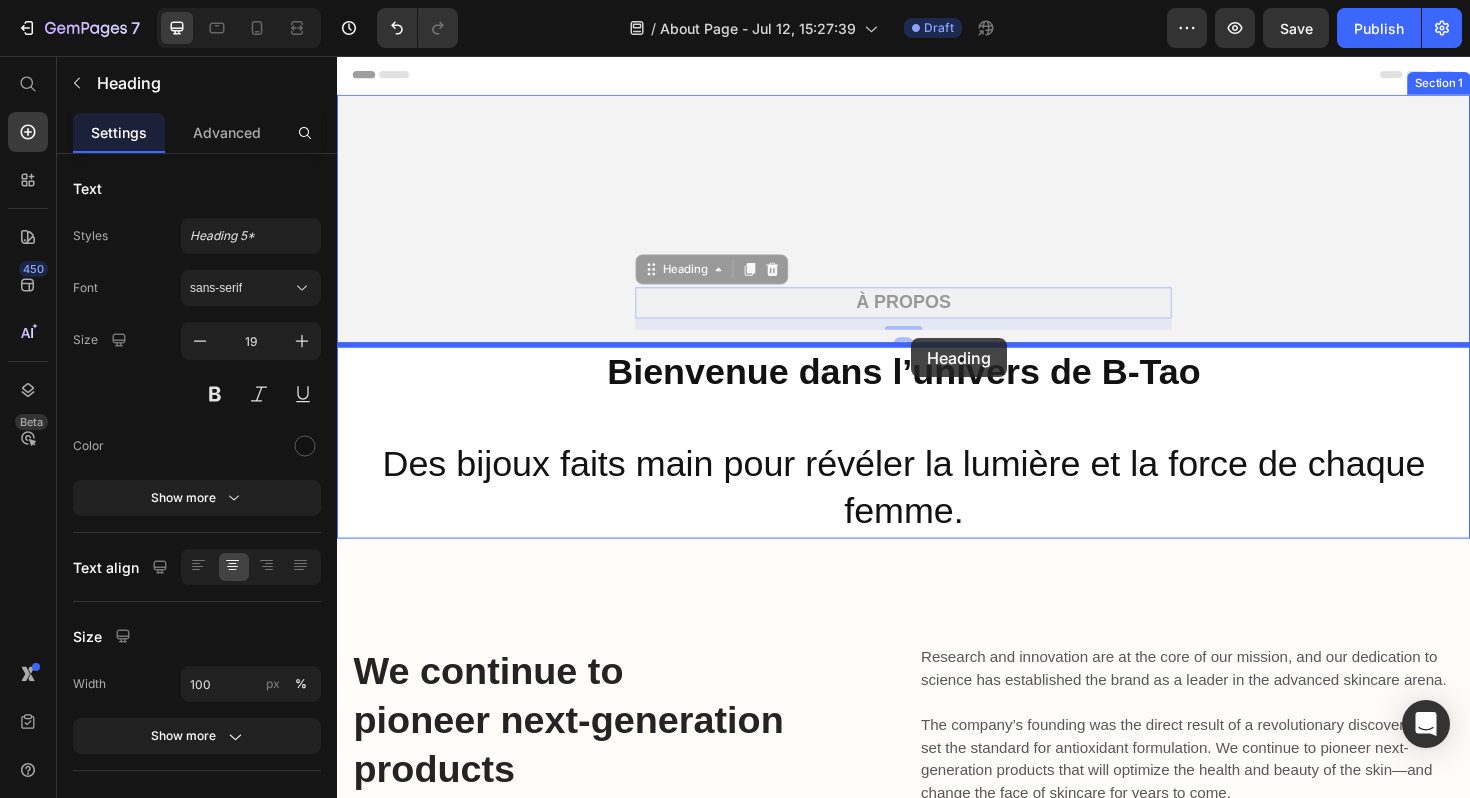 drag, startPoint x: 947, startPoint y: 310, endPoint x: 945, endPoint y: 359, distance: 49.0408 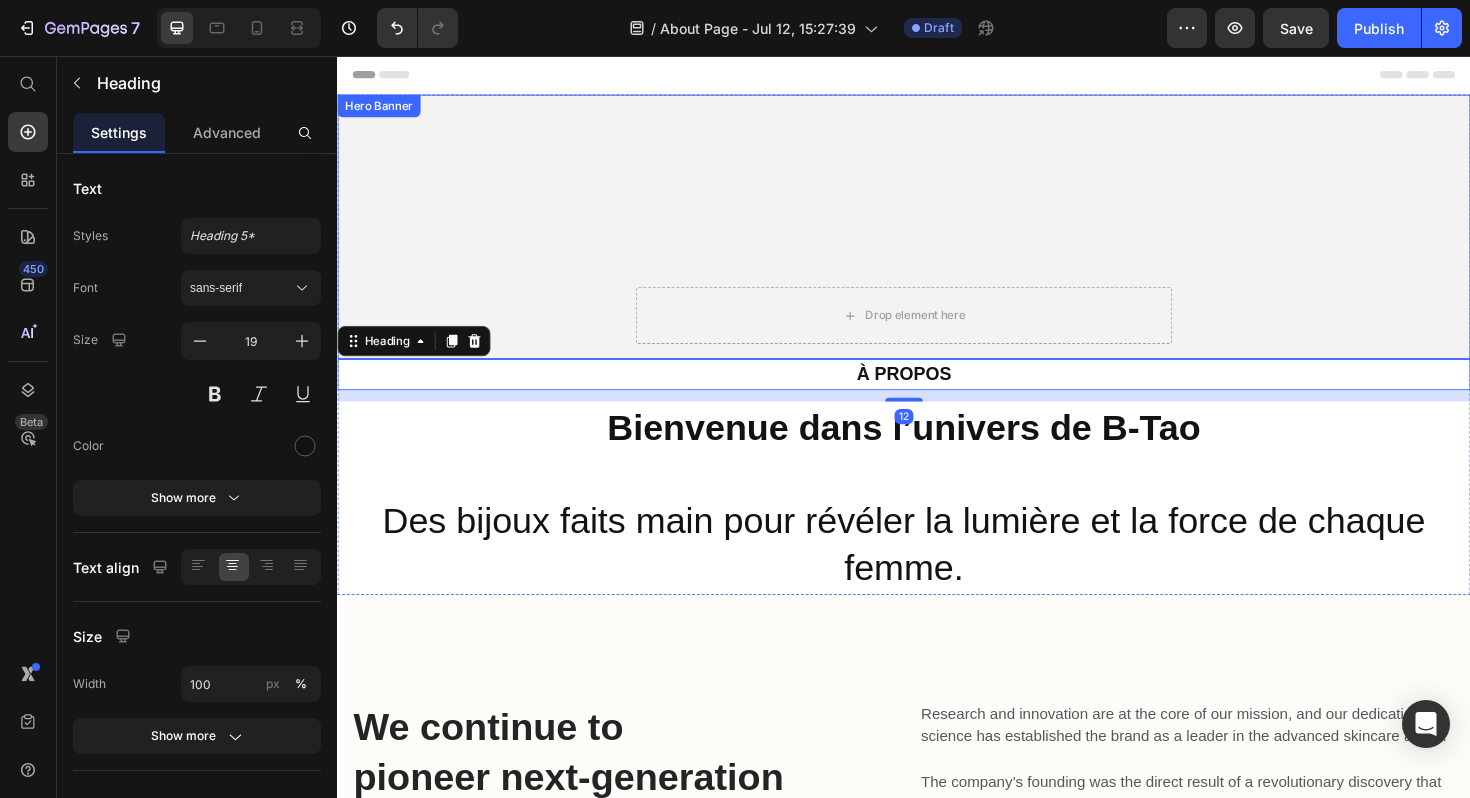 click on "Drop element here Row" at bounding box center [937, 237] 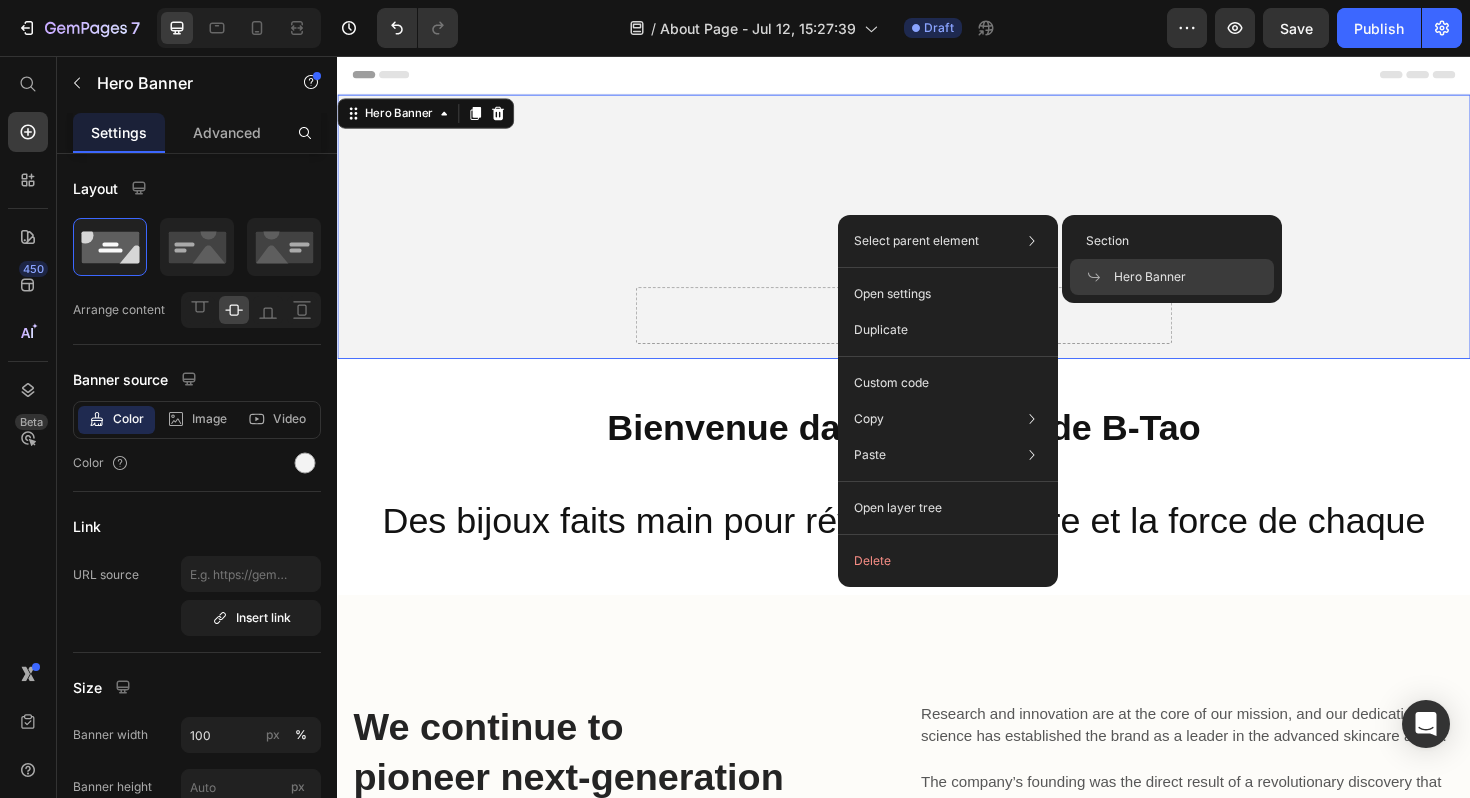 click on "Drop element here Row" at bounding box center (937, 237) 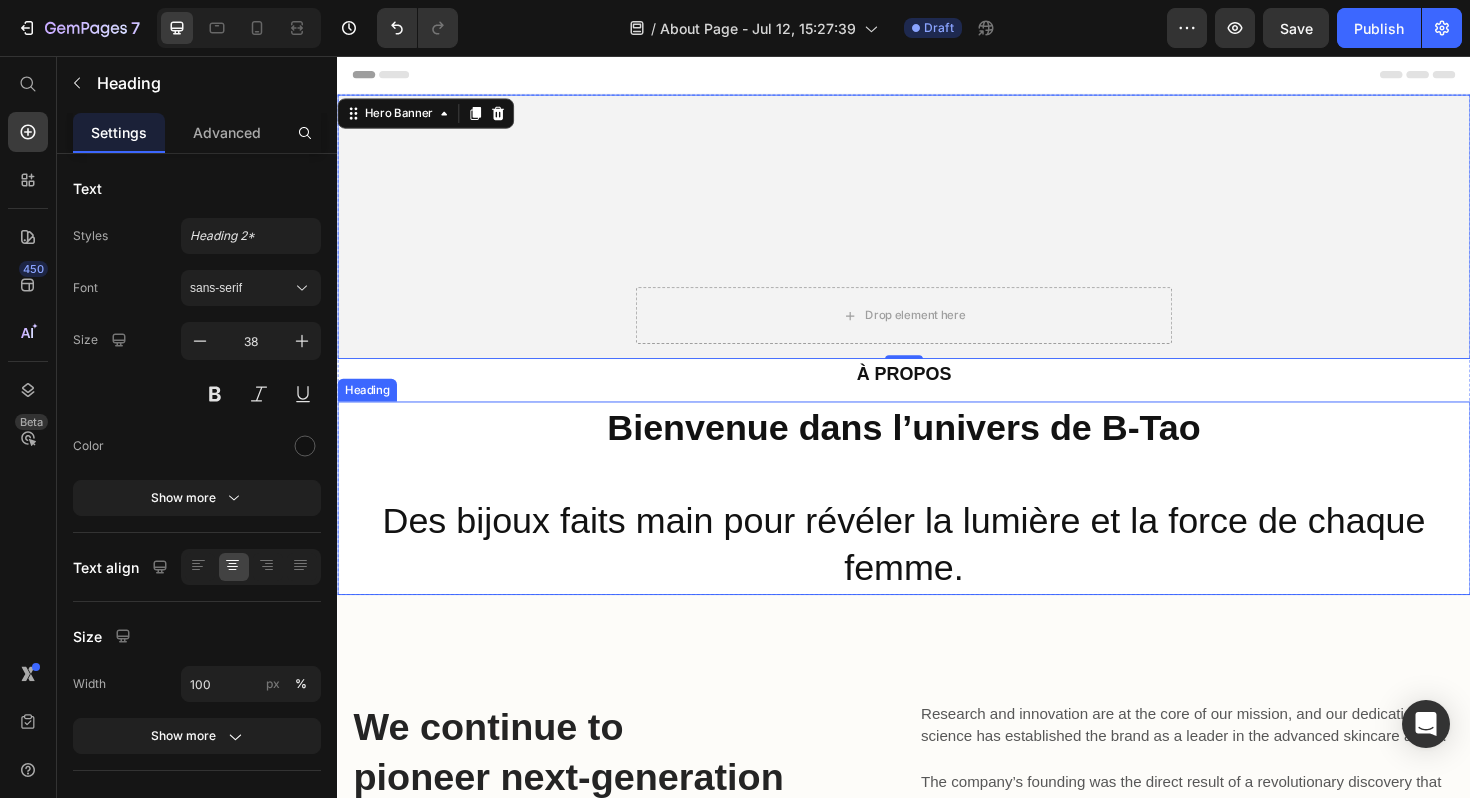 click on "Bienvenue dans l’univers de B‑Tao" at bounding box center [937, 450] 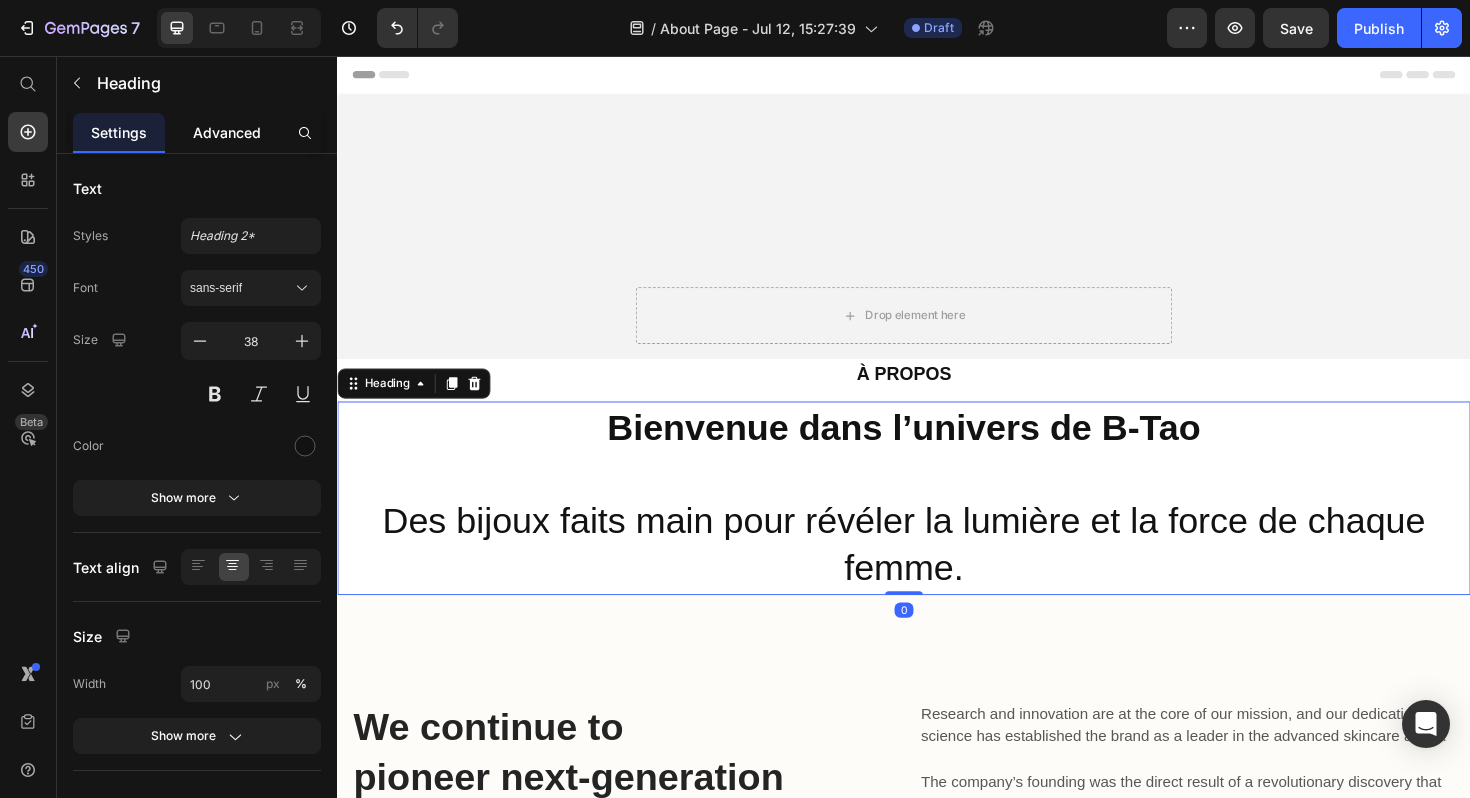 click on "Advanced" at bounding box center [227, 132] 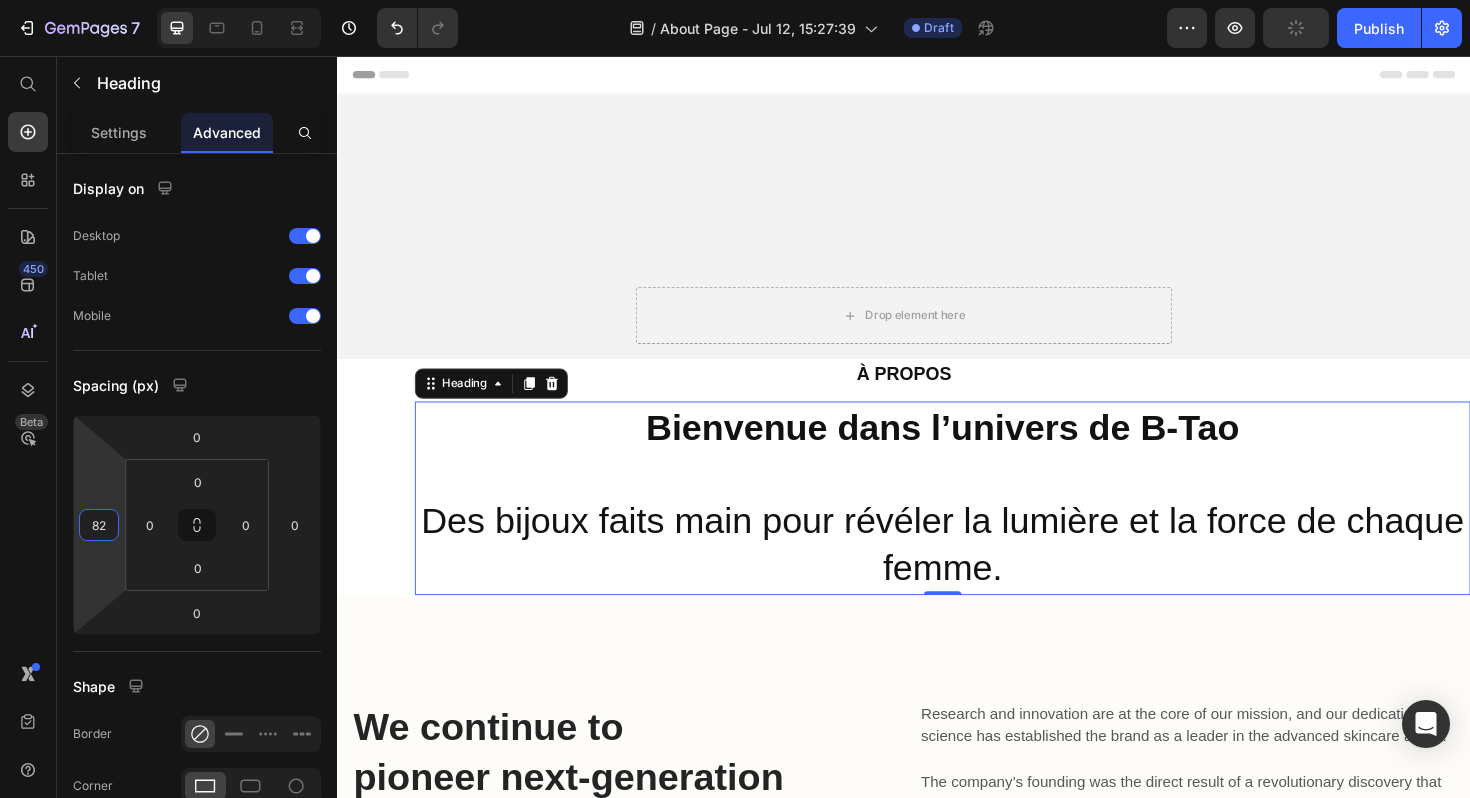 type on "80" 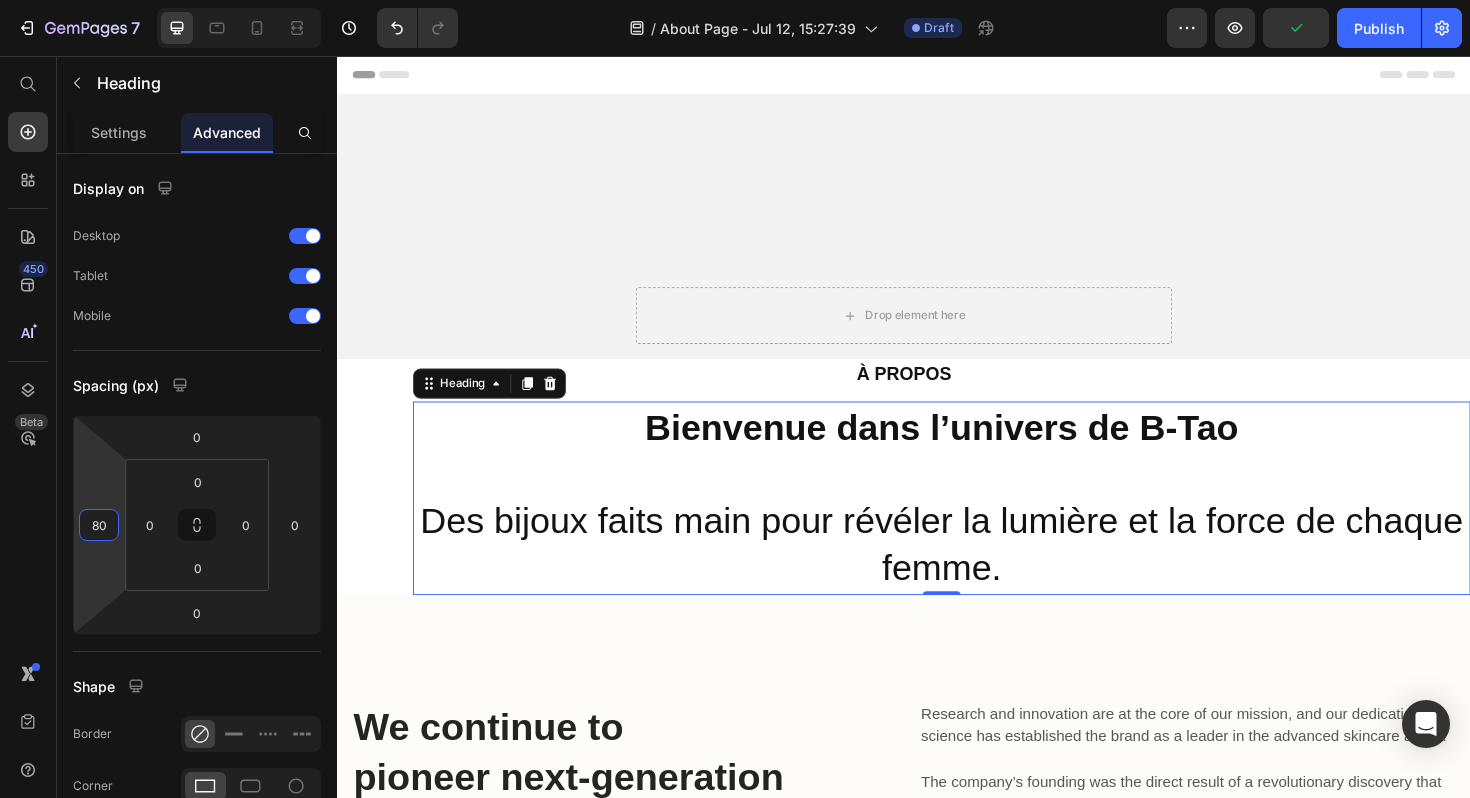 drag, startPoint x: 87, startPoint y: 554, endPoint x: 86, endPoint y: 514, distance: 40.012497 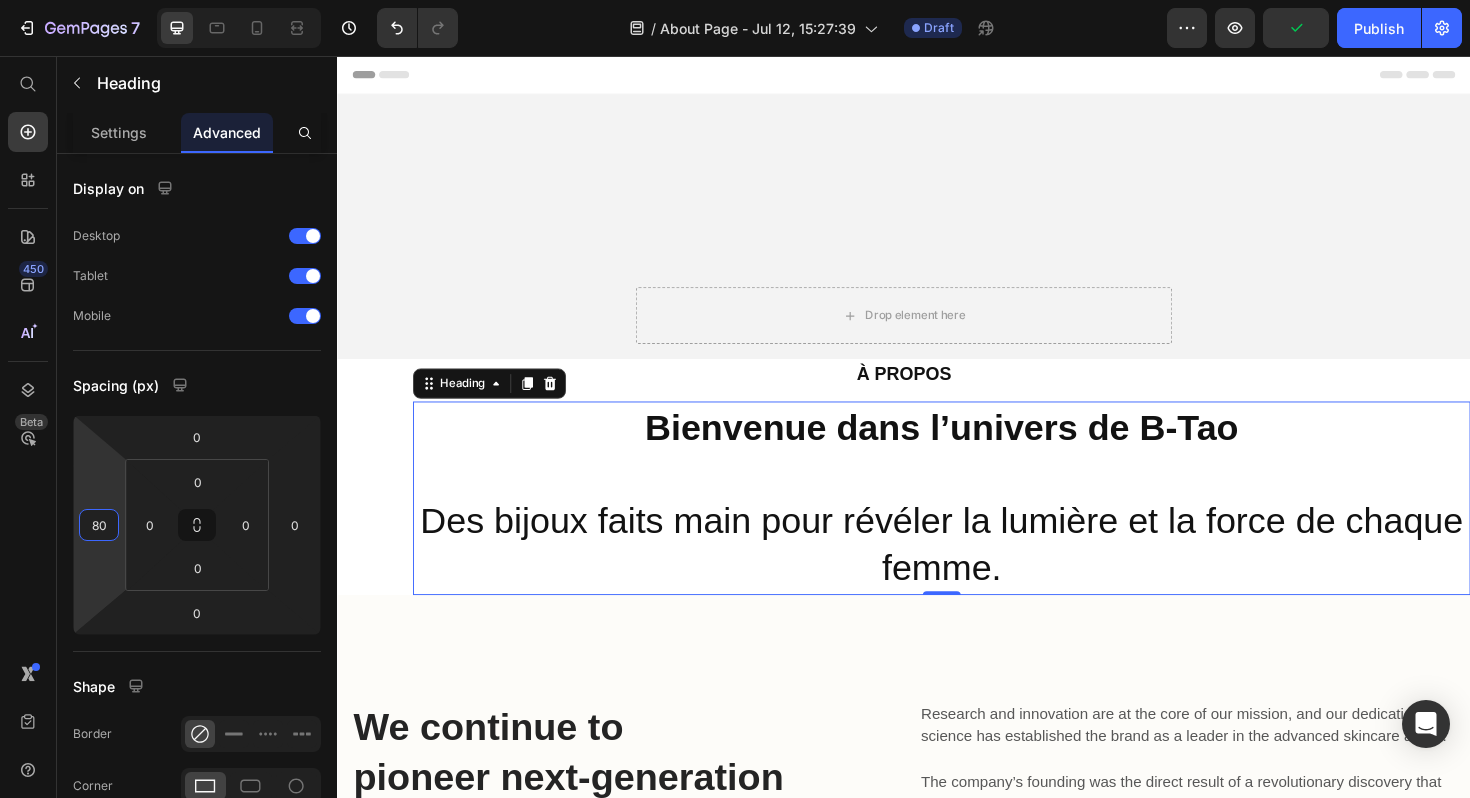 click on "7  Version history  /  About Page - Jul 12, 15:27:39 Draft Preview  Publish  450 Beta Start with Sections Elements Hero Section Product Detail Brands Trusted Badges Guarantee Product Breakdown How to use Testimonials Compare Bundle FAQs Social Proof Brand Story Product List Collection Blog List Contact Sticky Add to Cart Custom Footer Browse Library 450 Layout
Row
Row
Row
Row Text
Heading
Text Block Button
Button
Button
Sticky Back to top Media
Image" at bounding box center (735, 0) 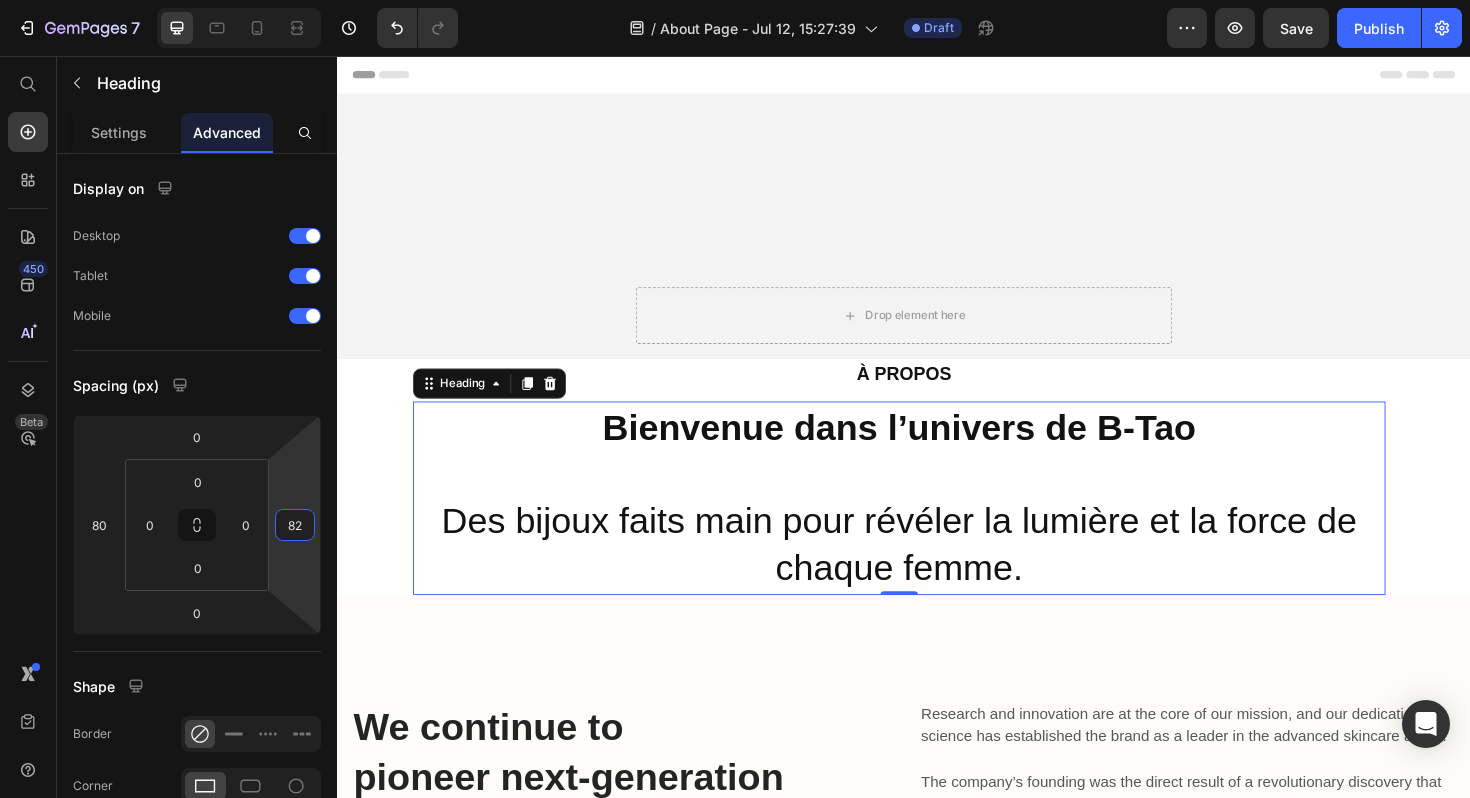 type on "80" 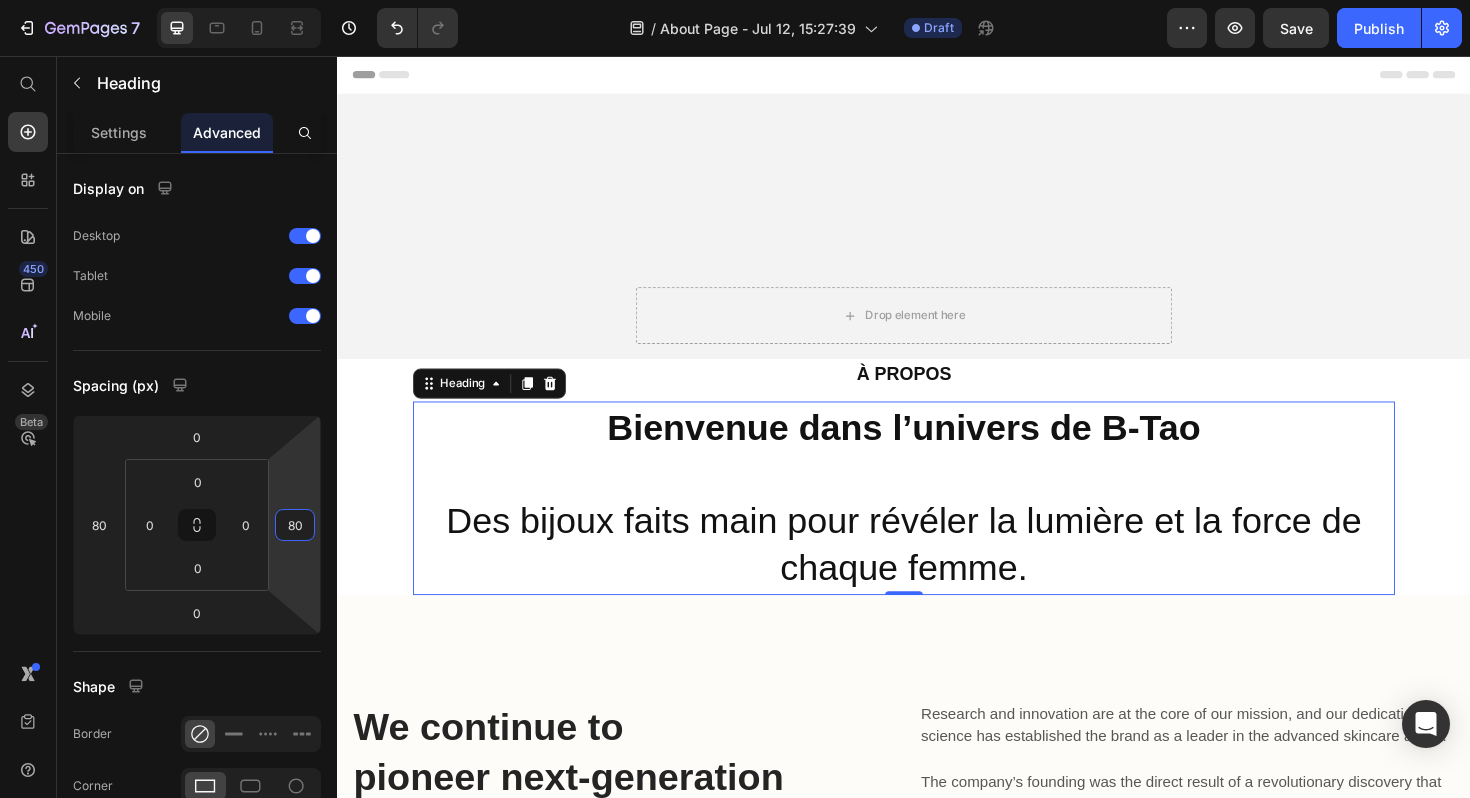 drag, startPoint x: 297, startPoint y: 564, endPoint x: 266, endPoint y: 524, distance: 50.606323 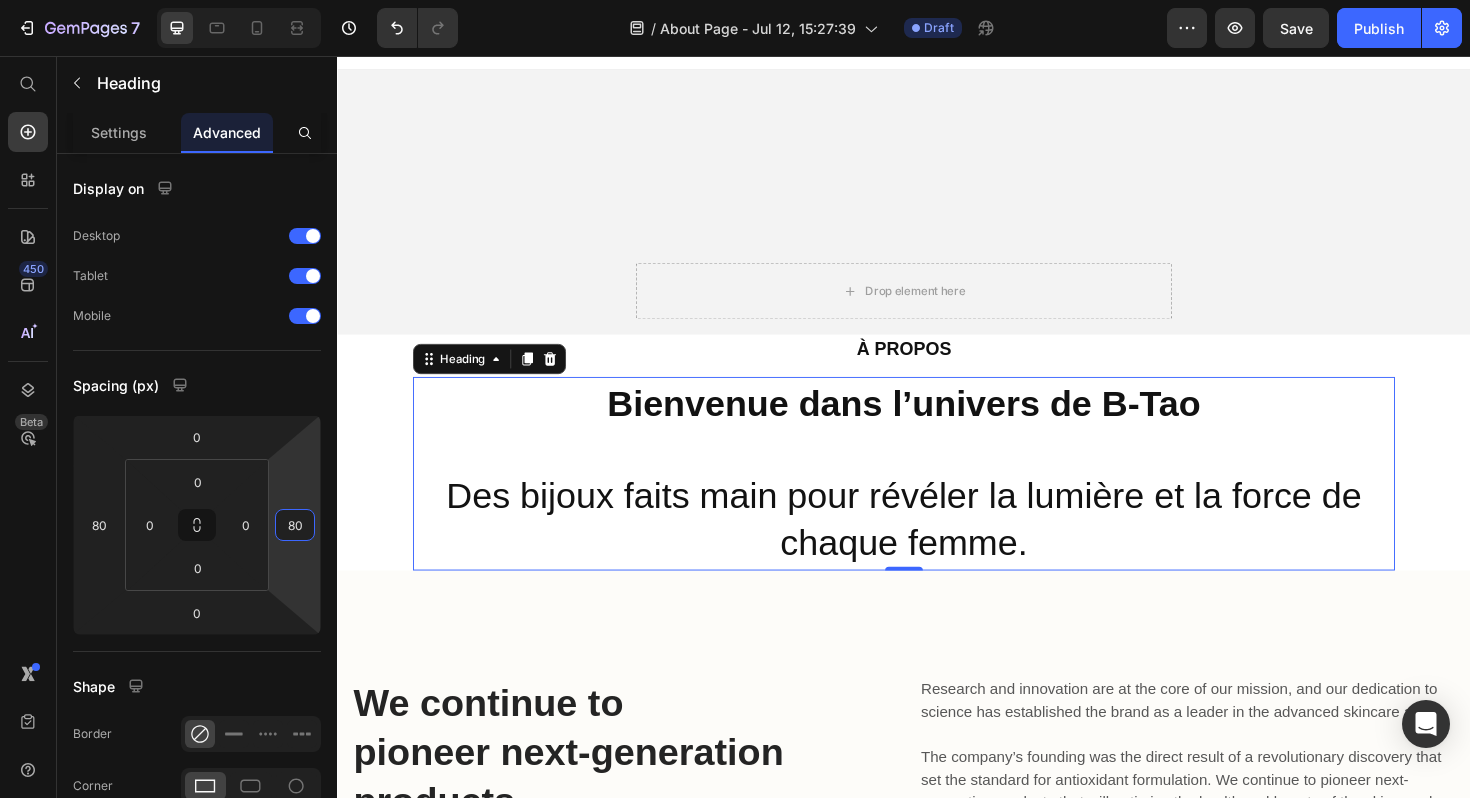 scroll, scrollTop: 0, scrollLeft: 0, axis: both 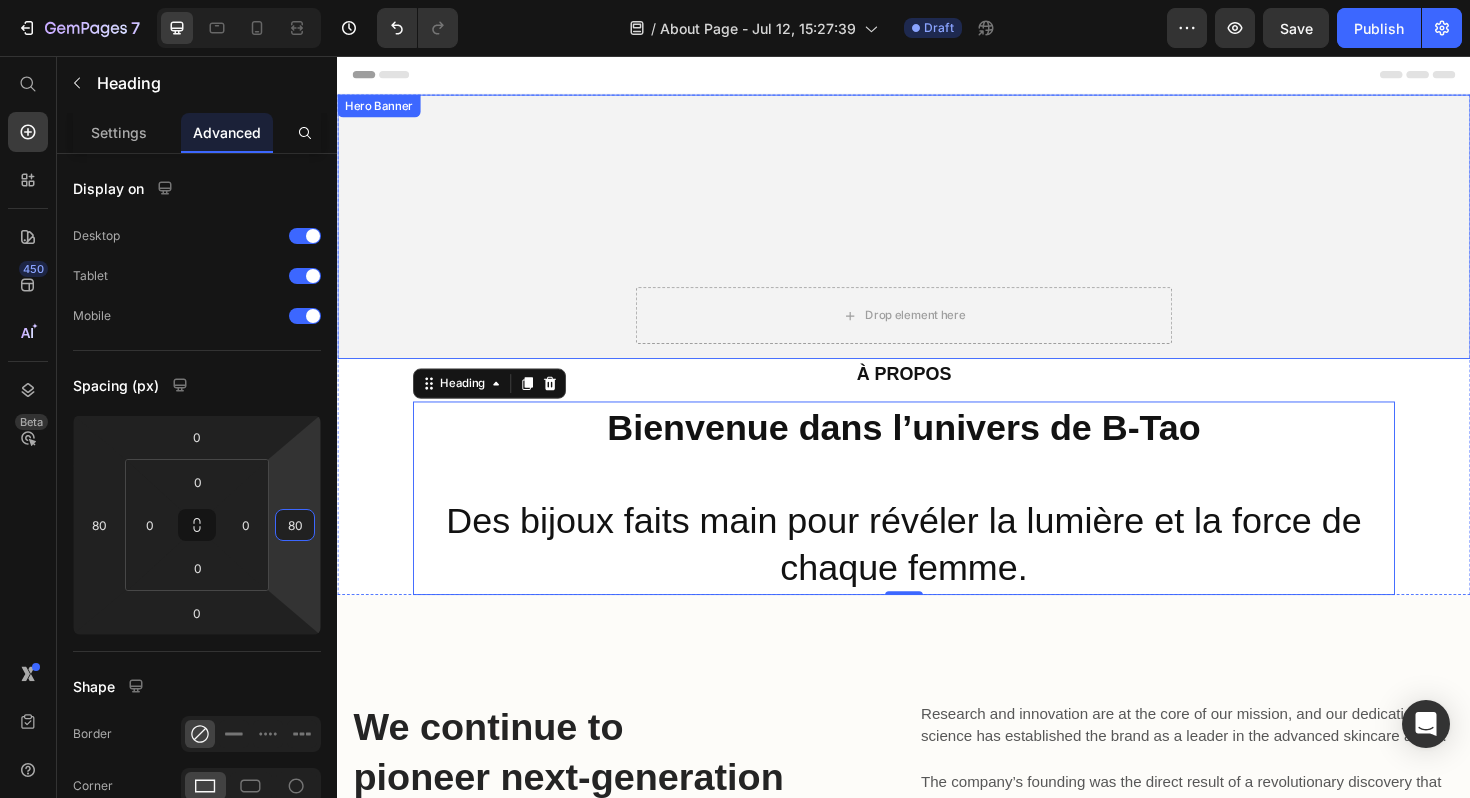 click on "Drop element here Row" at bounding box center (937, 237) 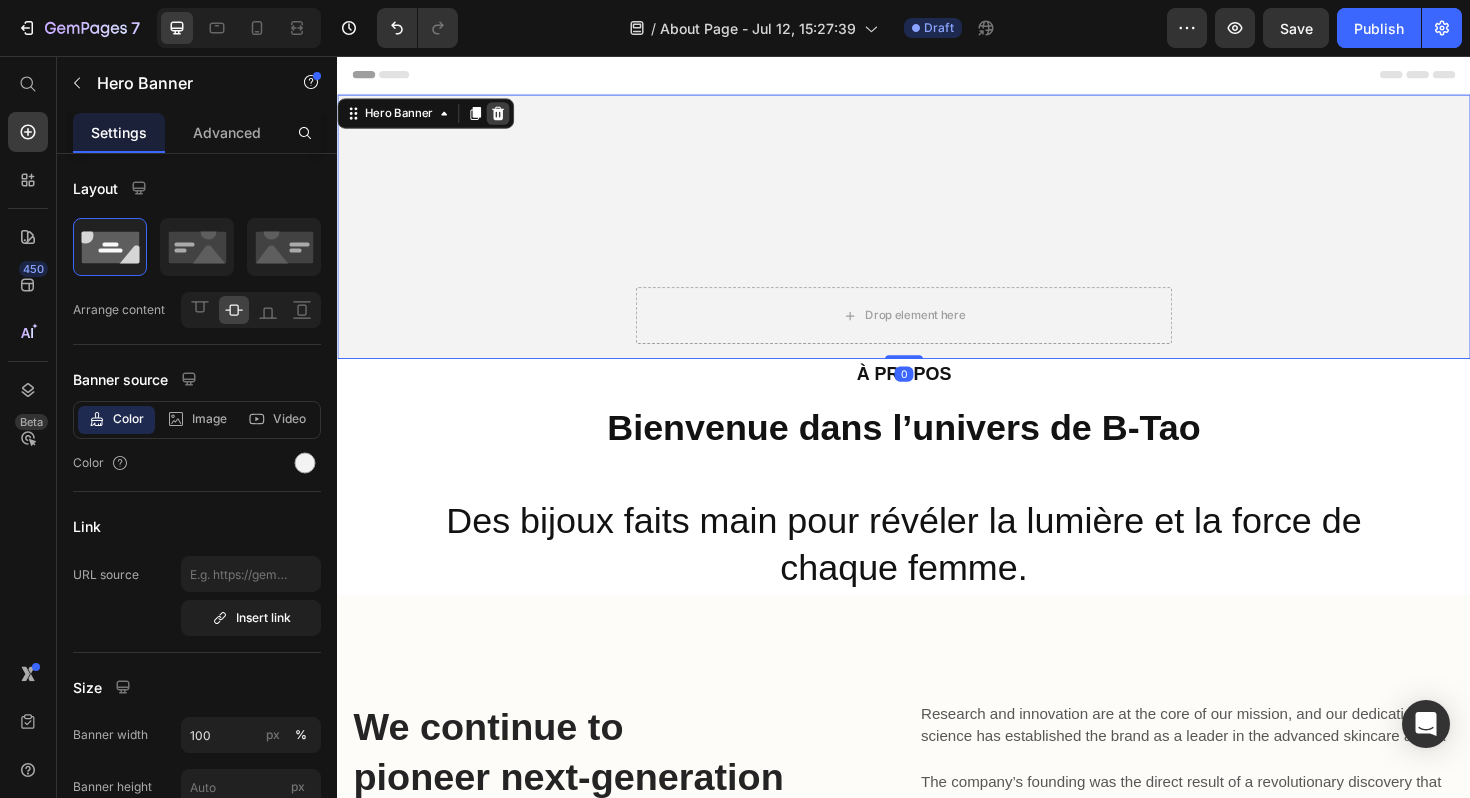 click at bounding box center (507, 117) 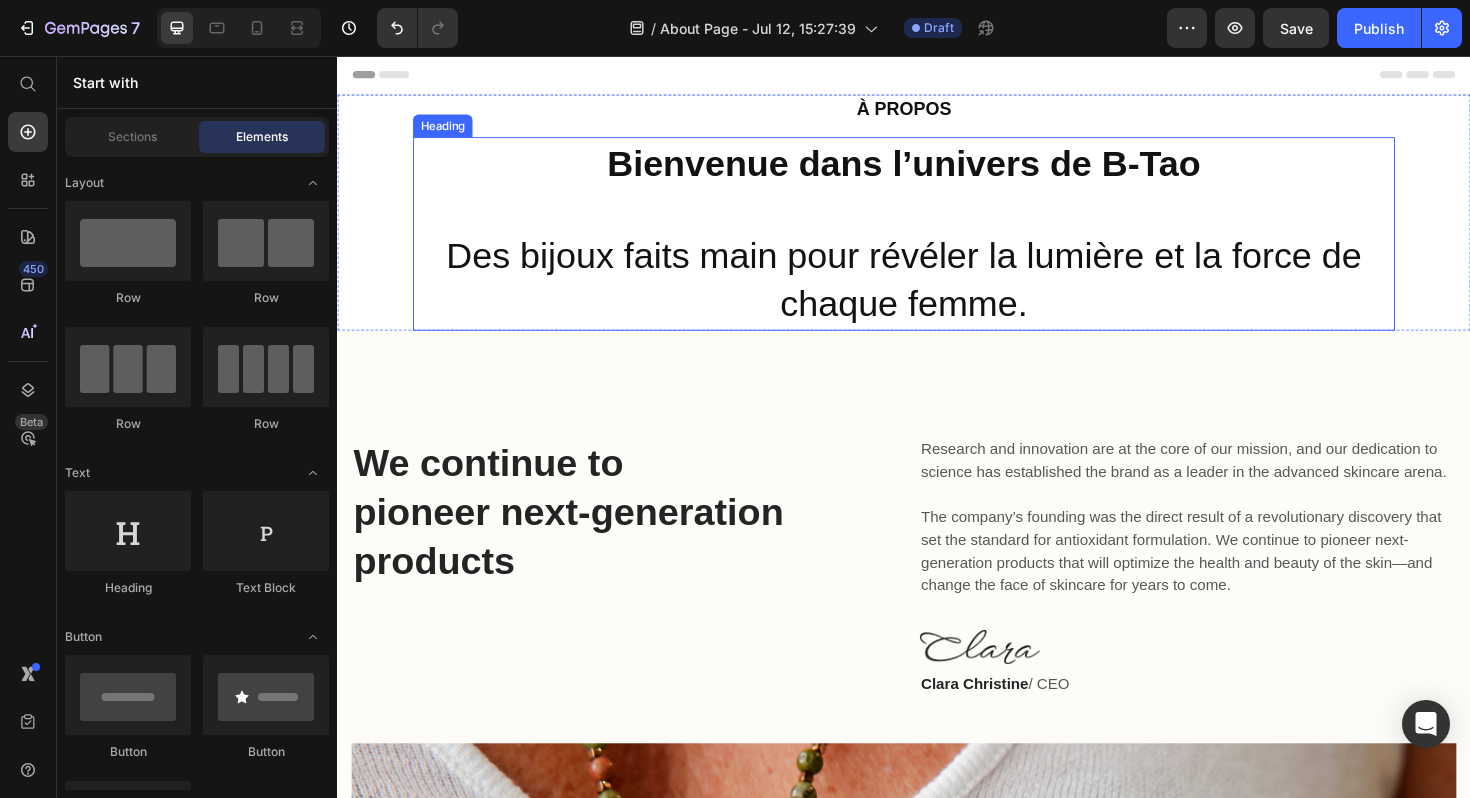 click on "Bienvenue dans l’univers de B‑Tao Des bijoux faits main pour révéler la lumière et la force de chaque femme." at bounding box center [937, 245] 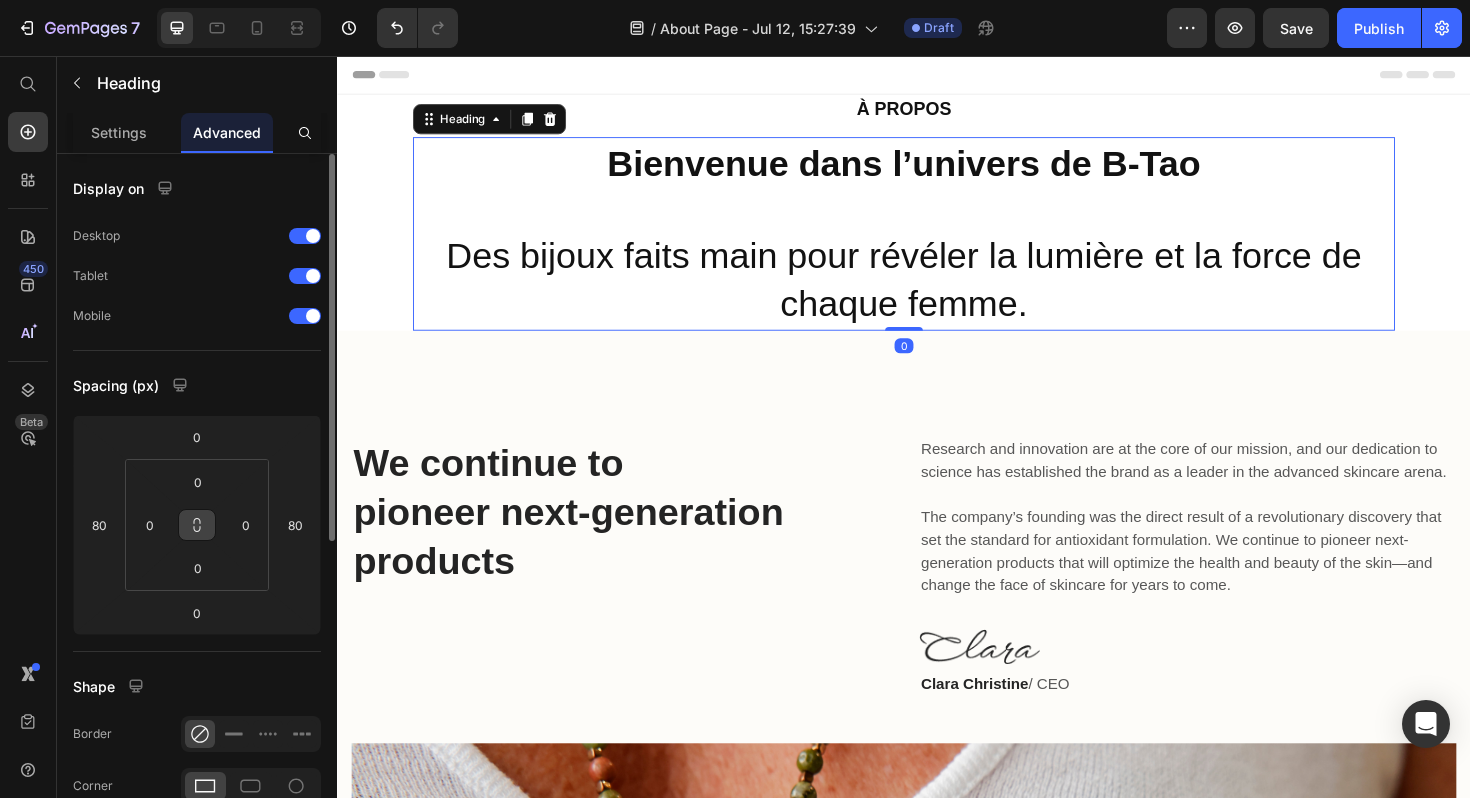 click at bounding box center (197, 525) 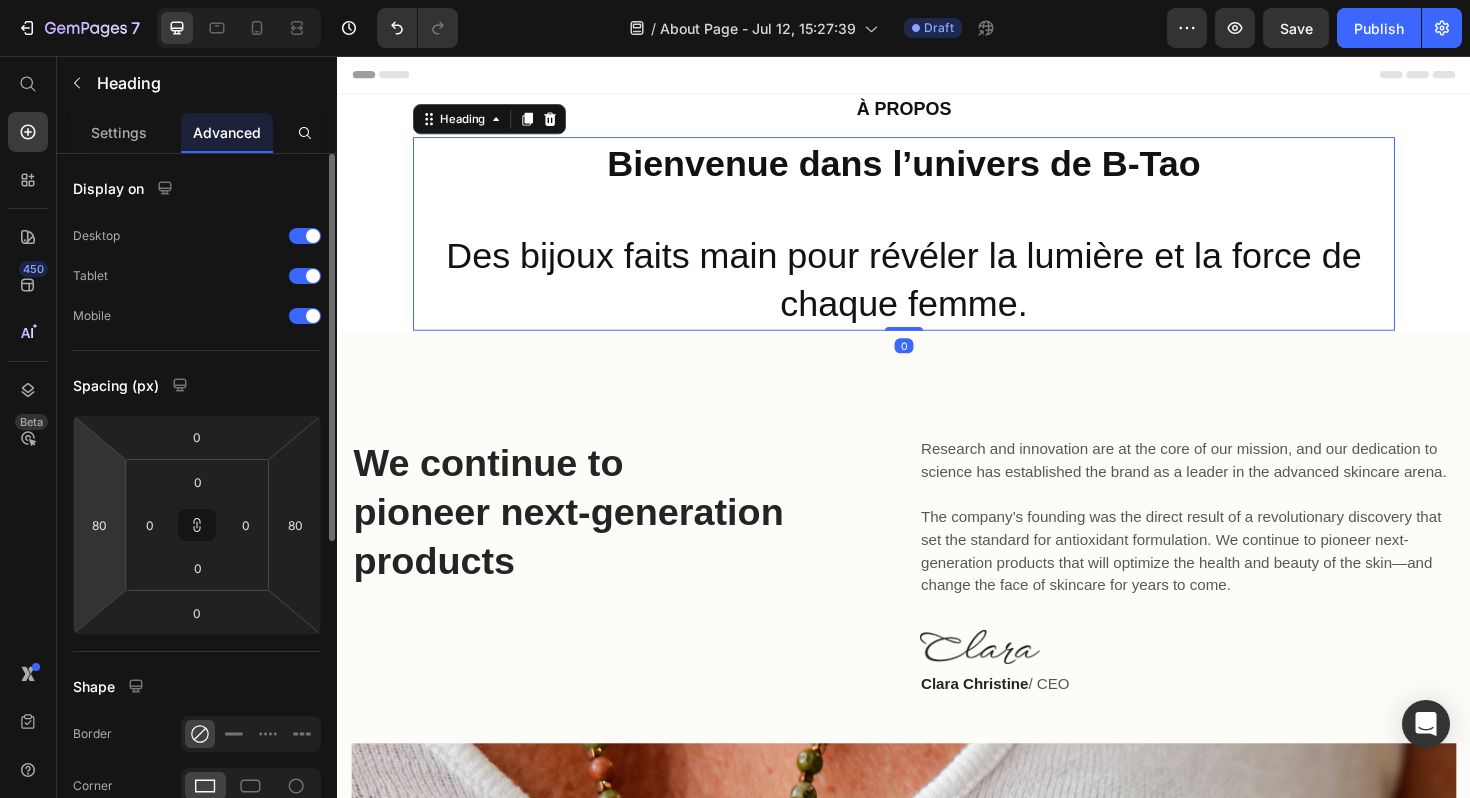 type on "80" 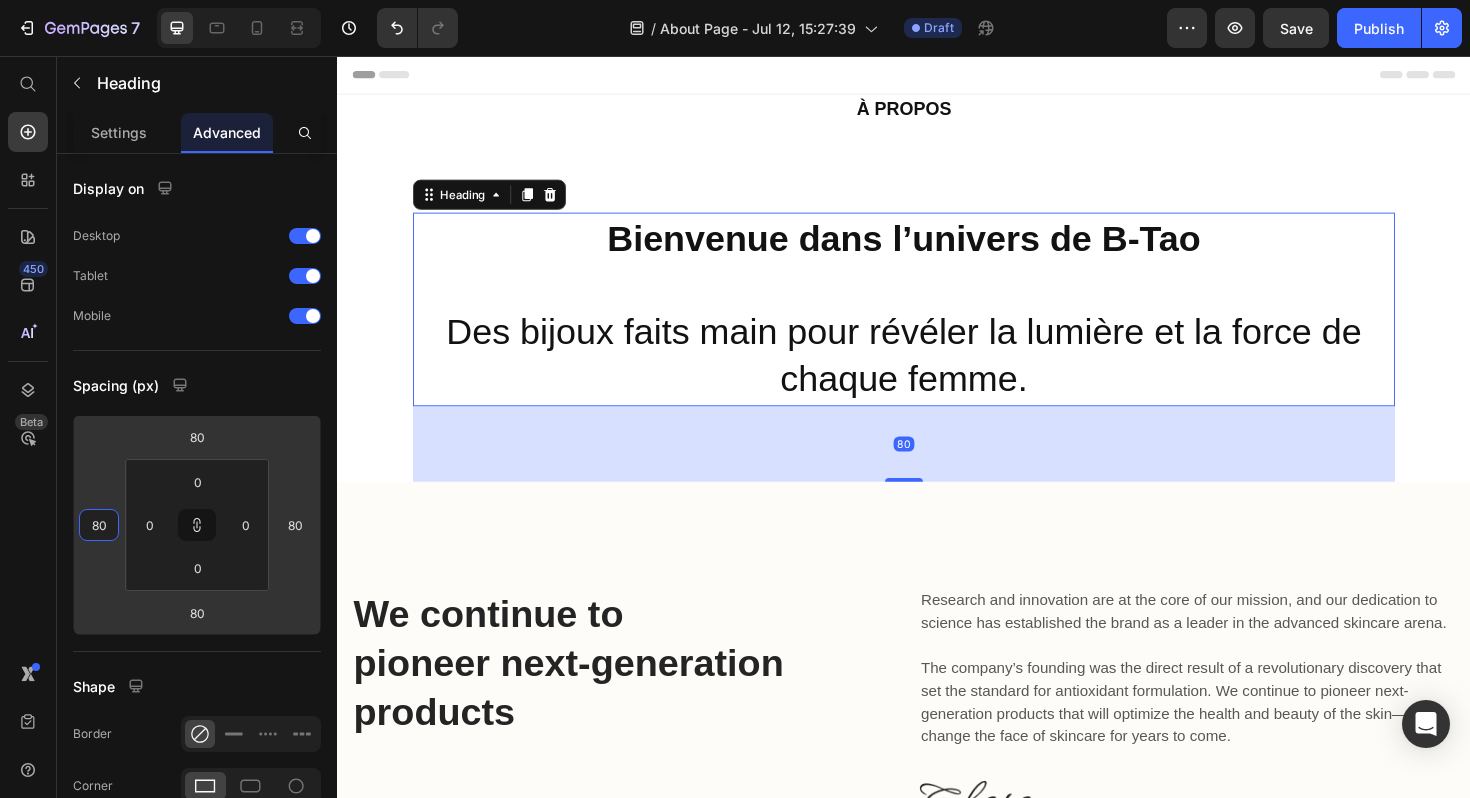 type on "82" 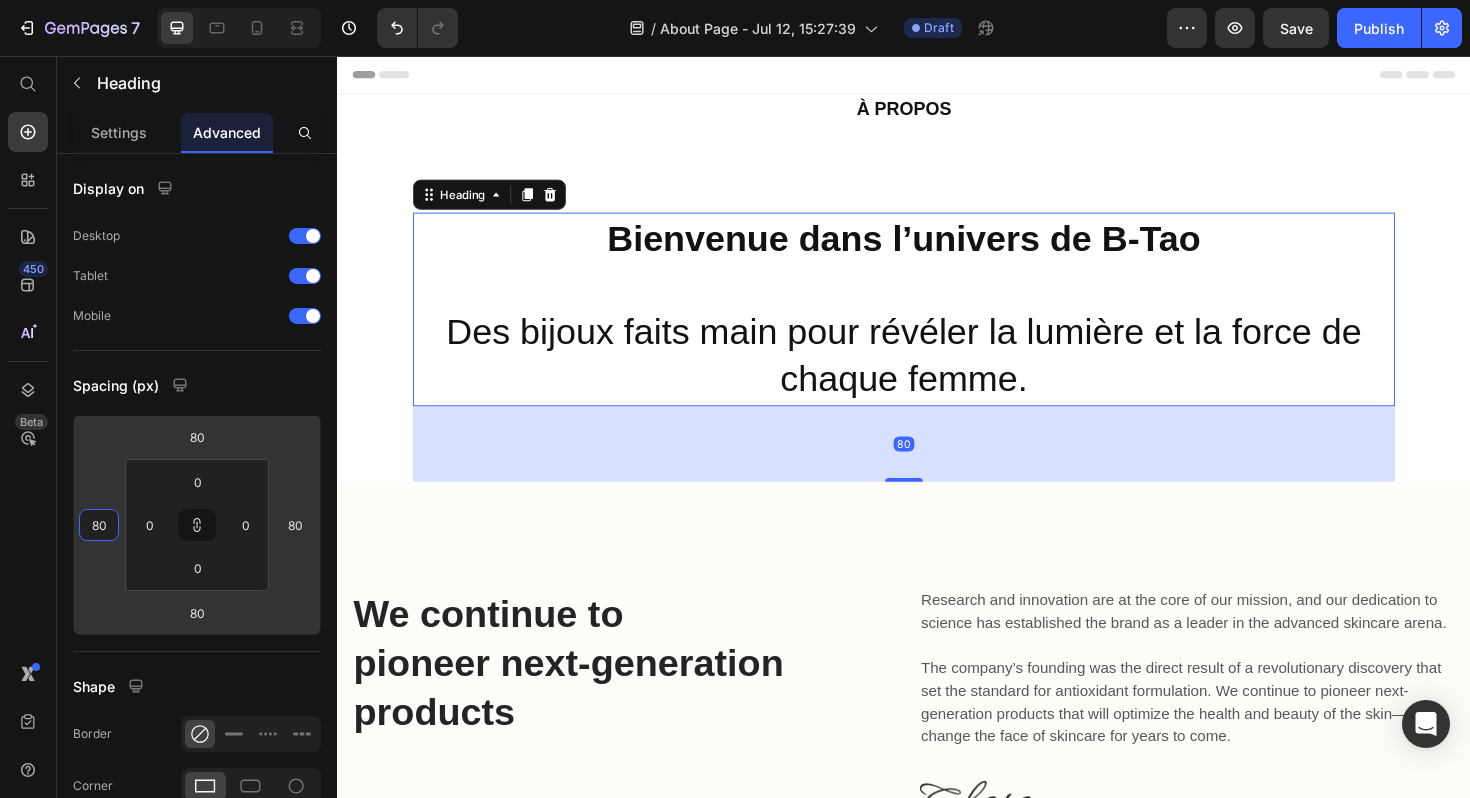 type on "82" 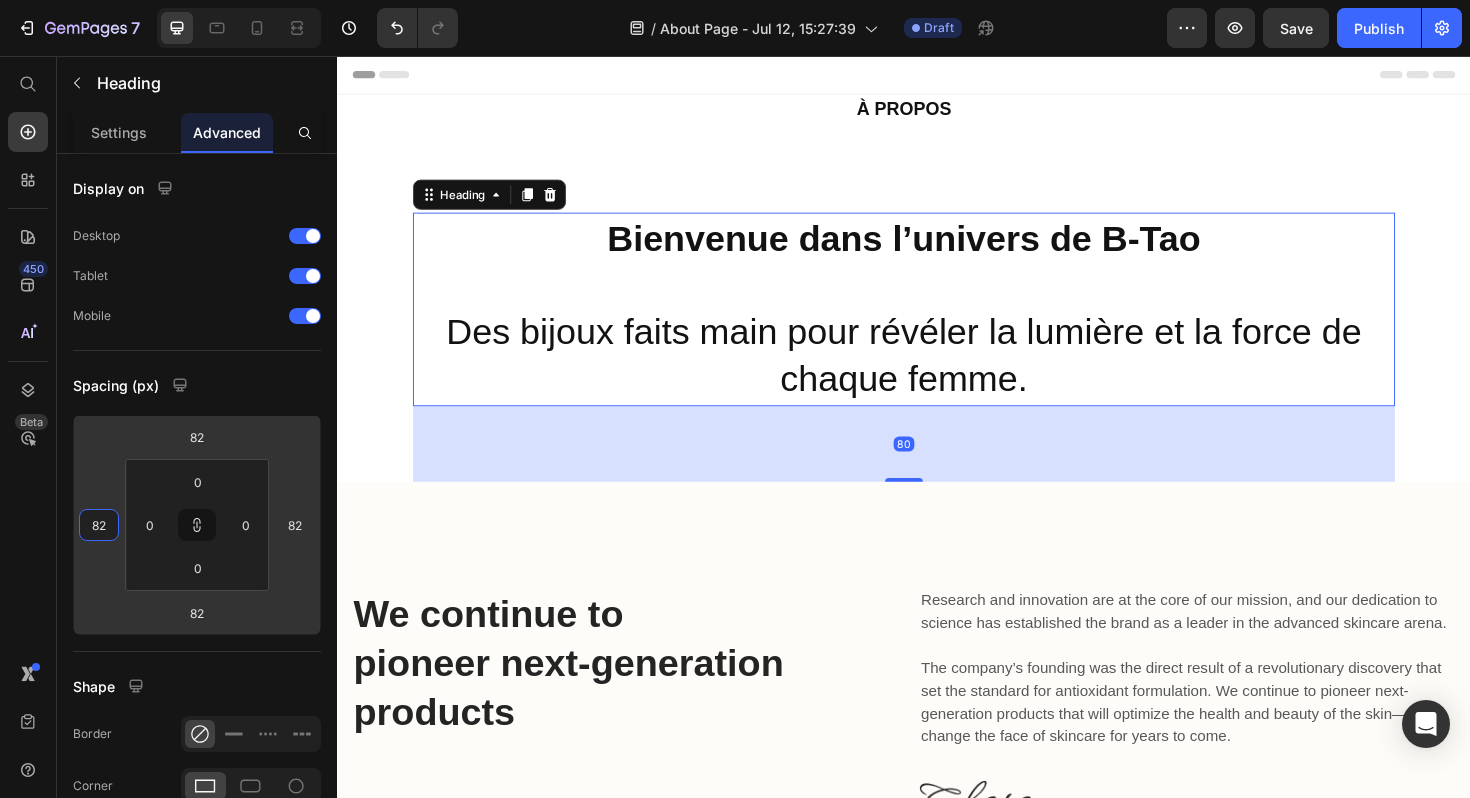 type on "84" 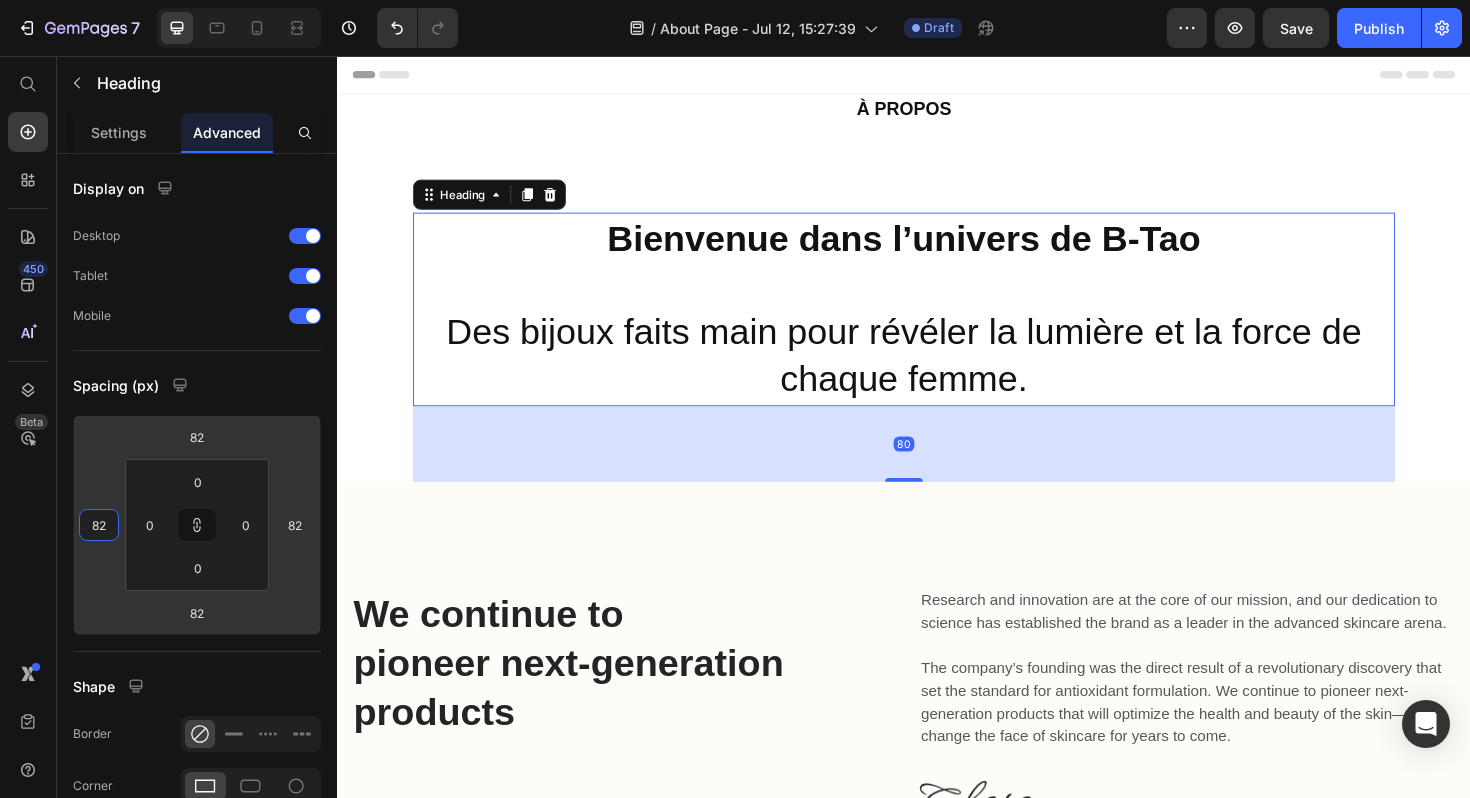 type on "84" 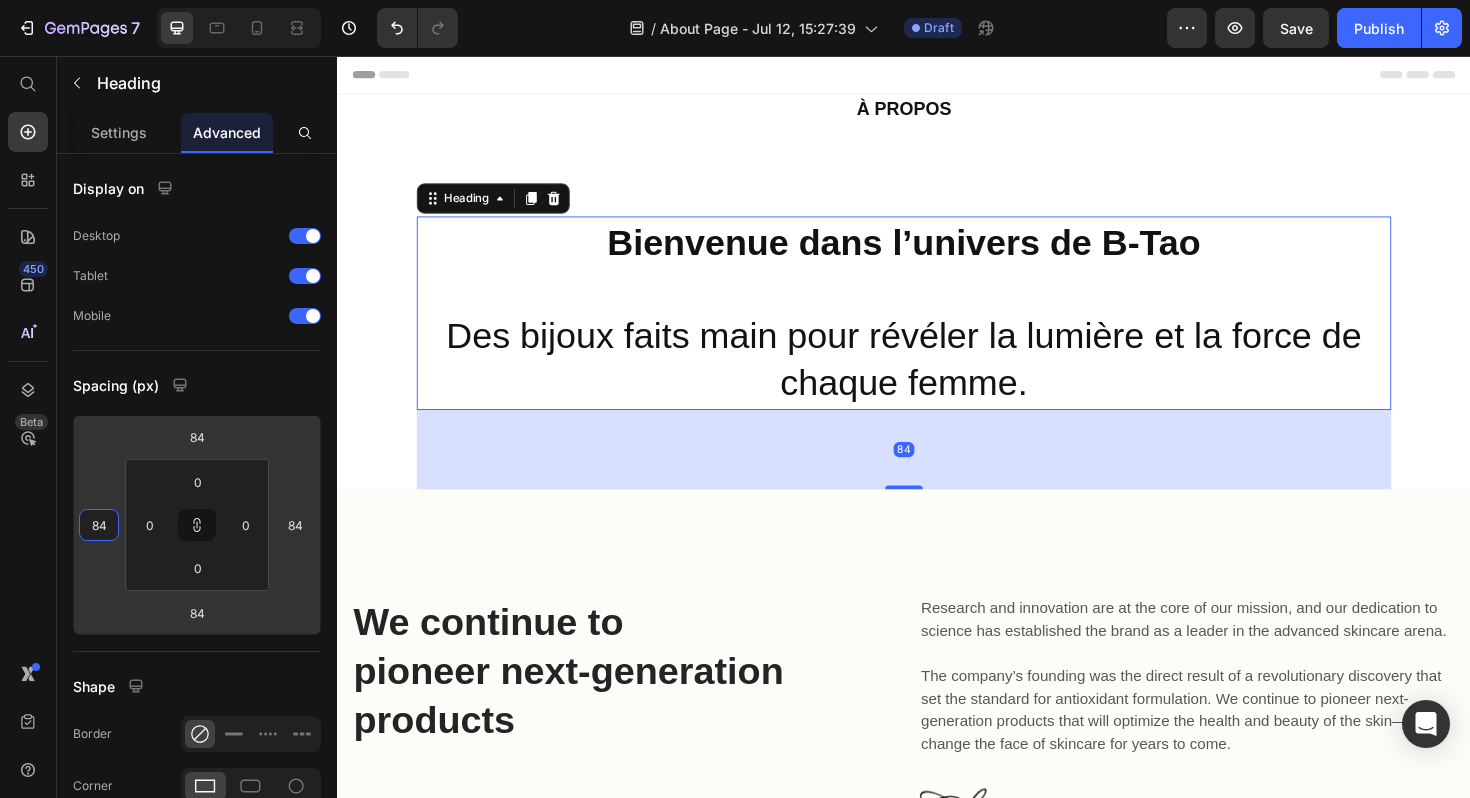 type on "86" 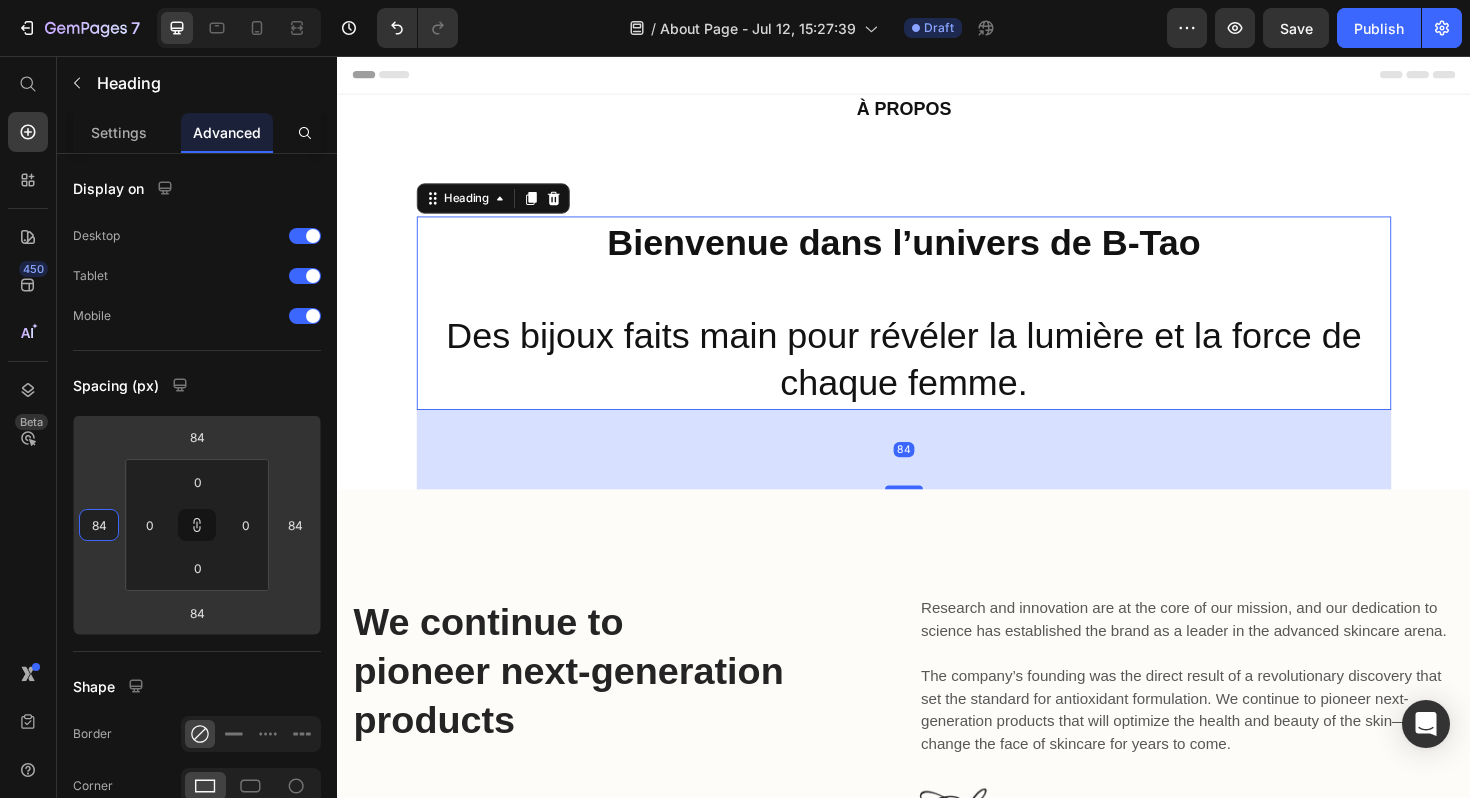 type on "86" 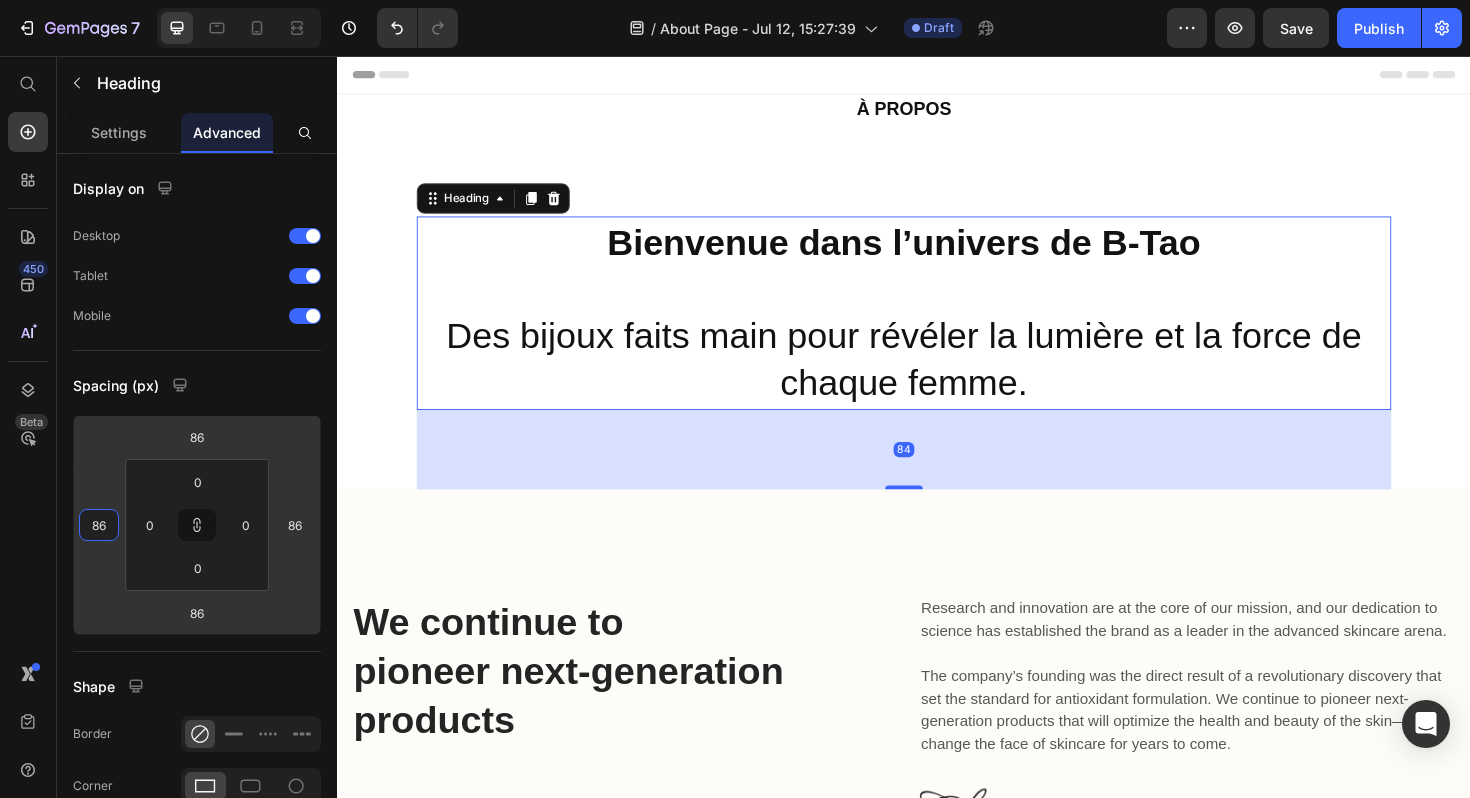 type on "88" 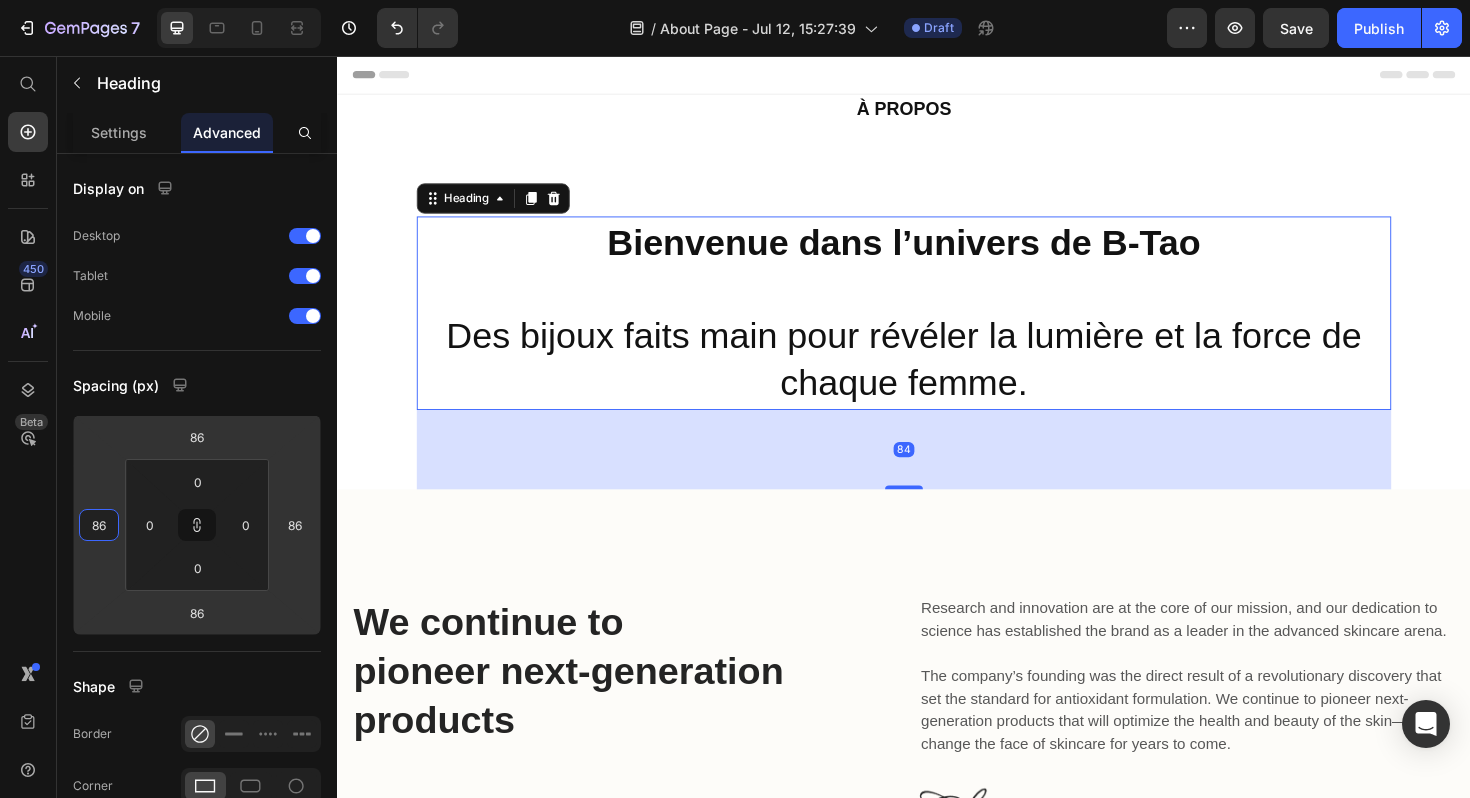 type on "88" 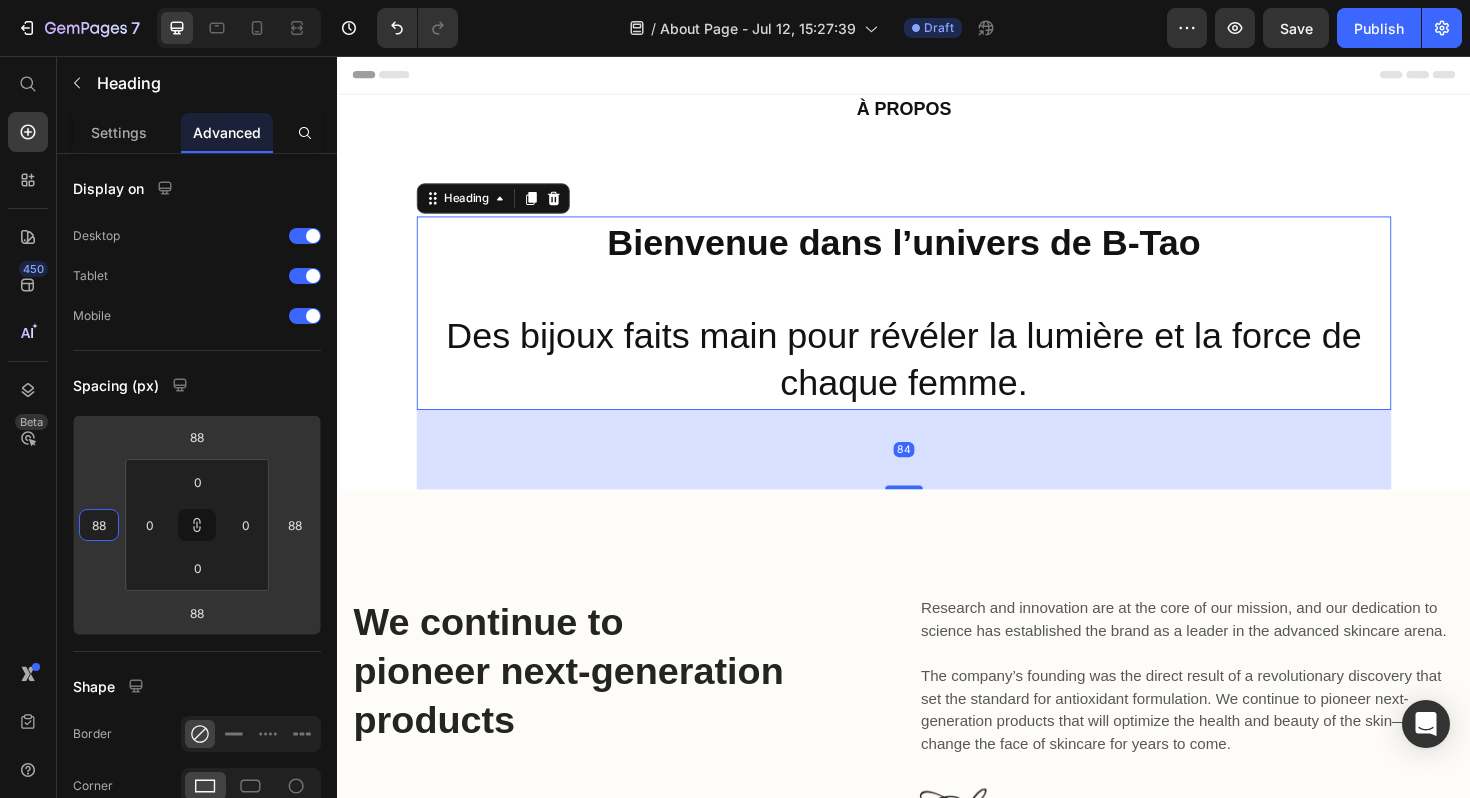 type on "90" 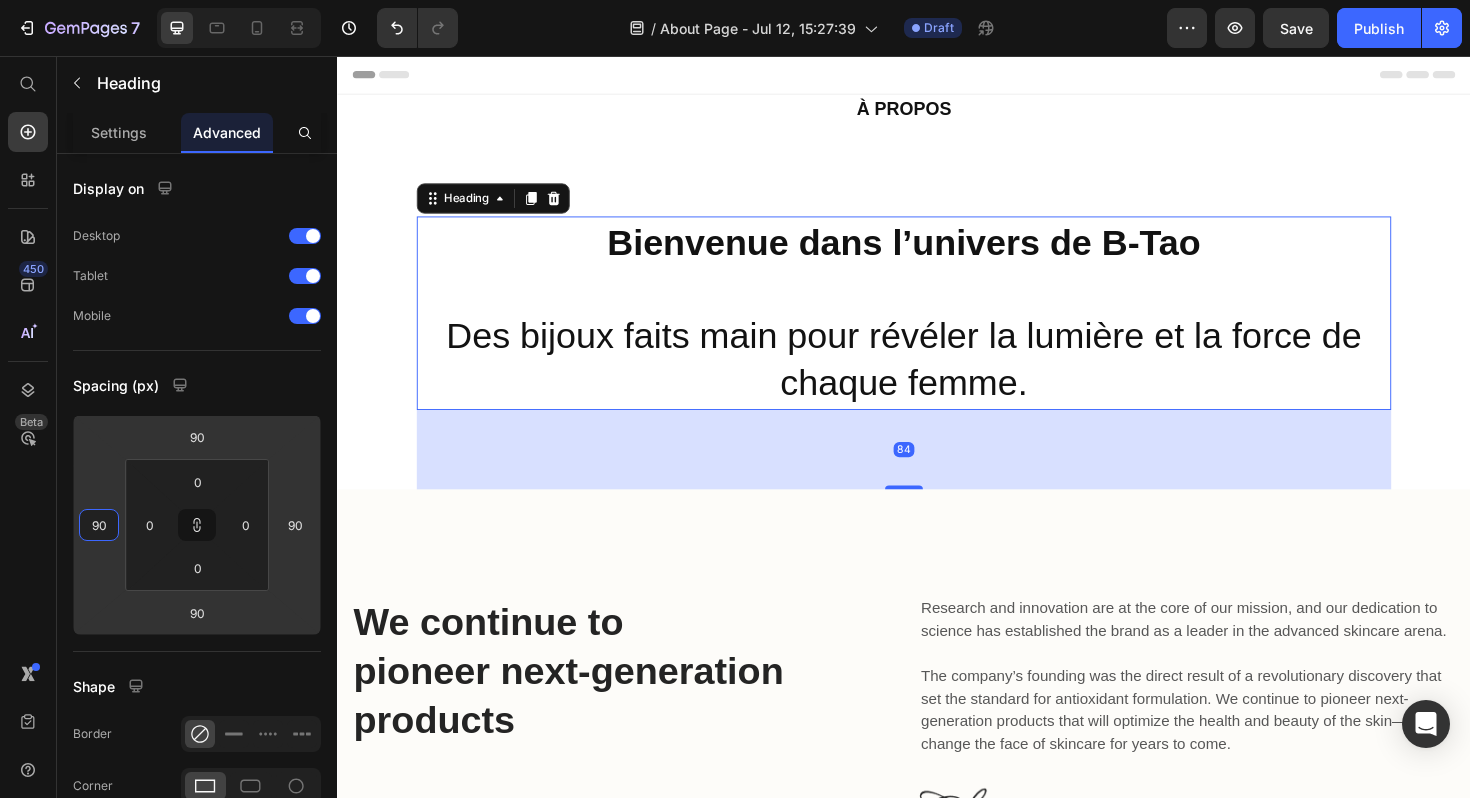 type on "92" 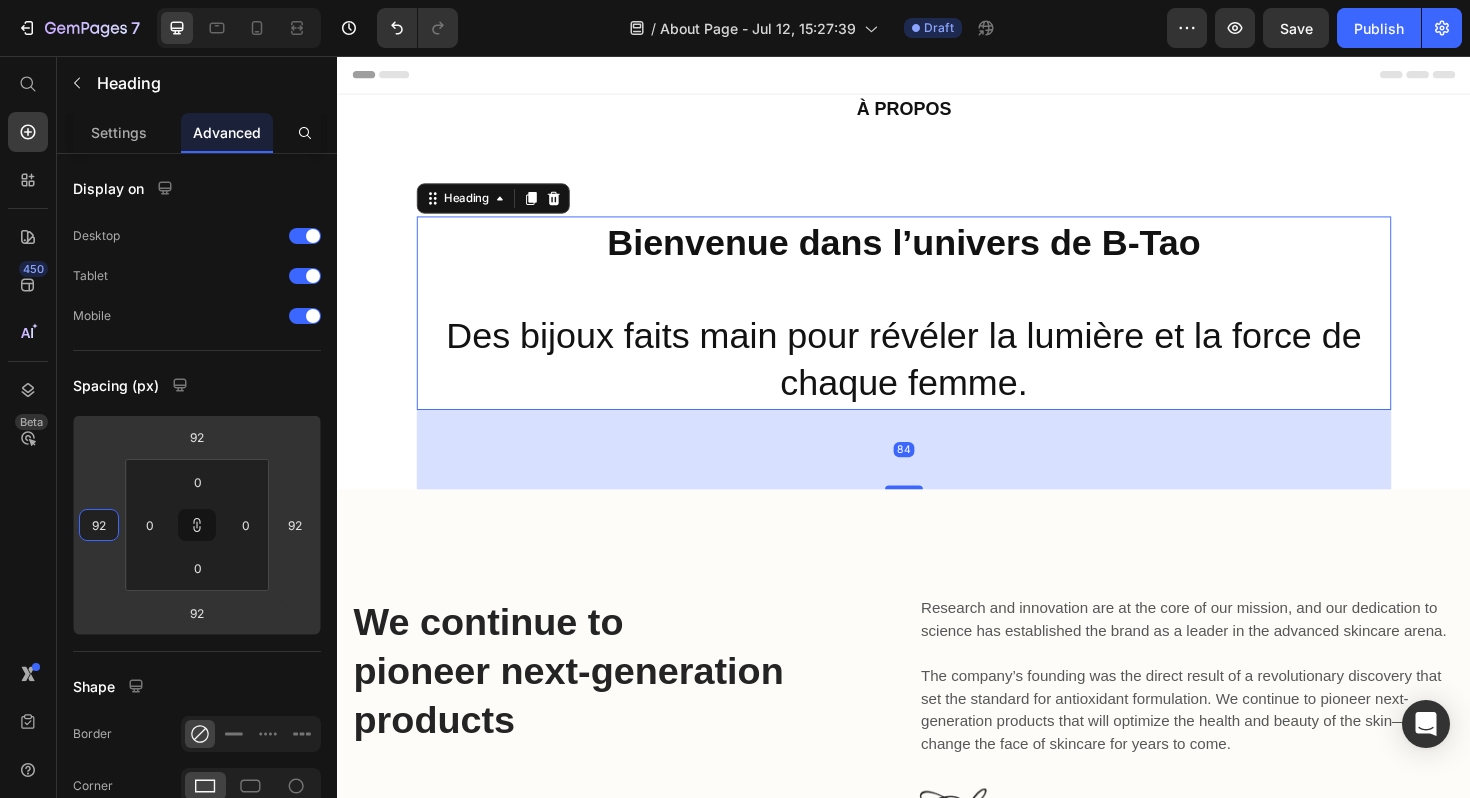 type on "94" 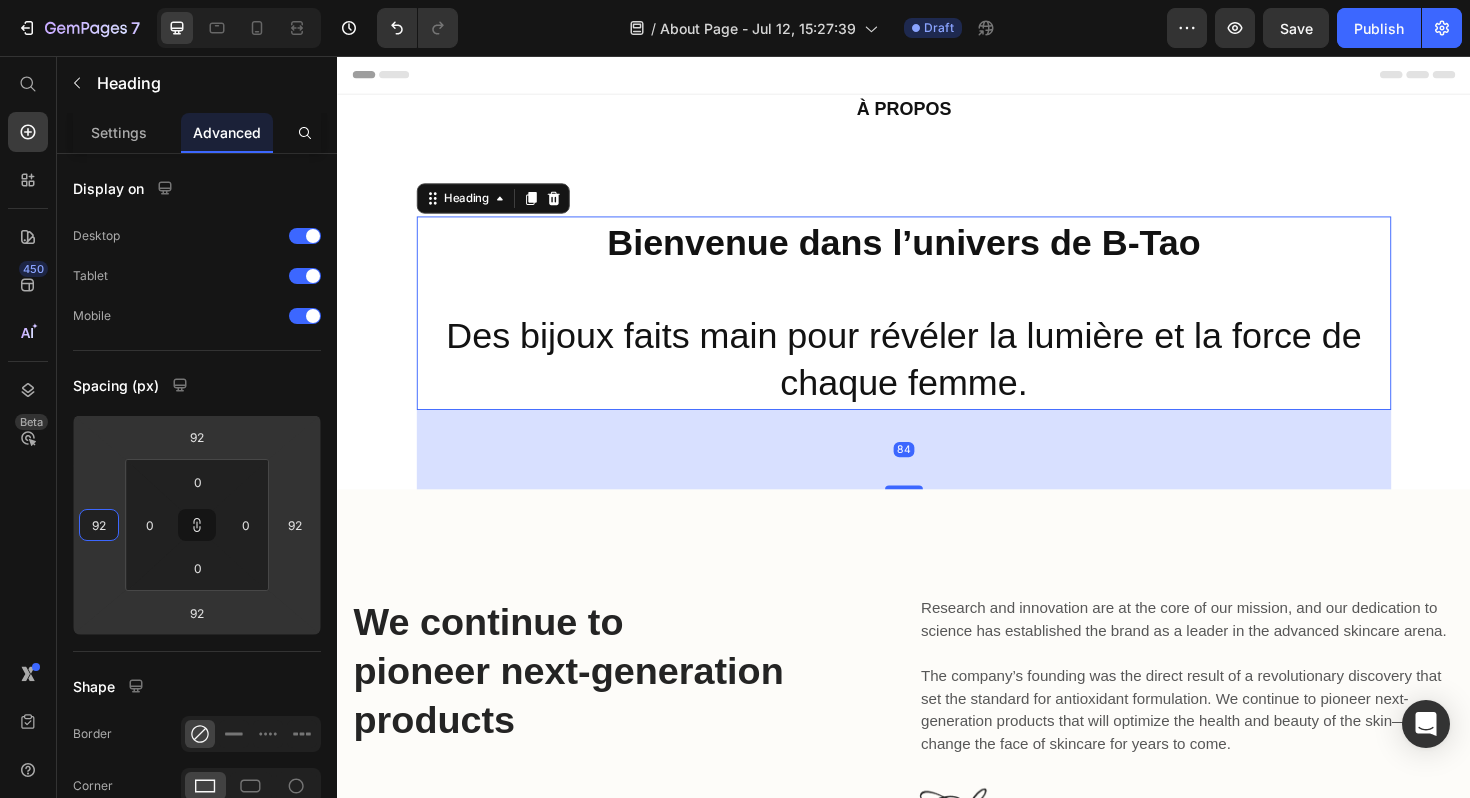 type on "94" 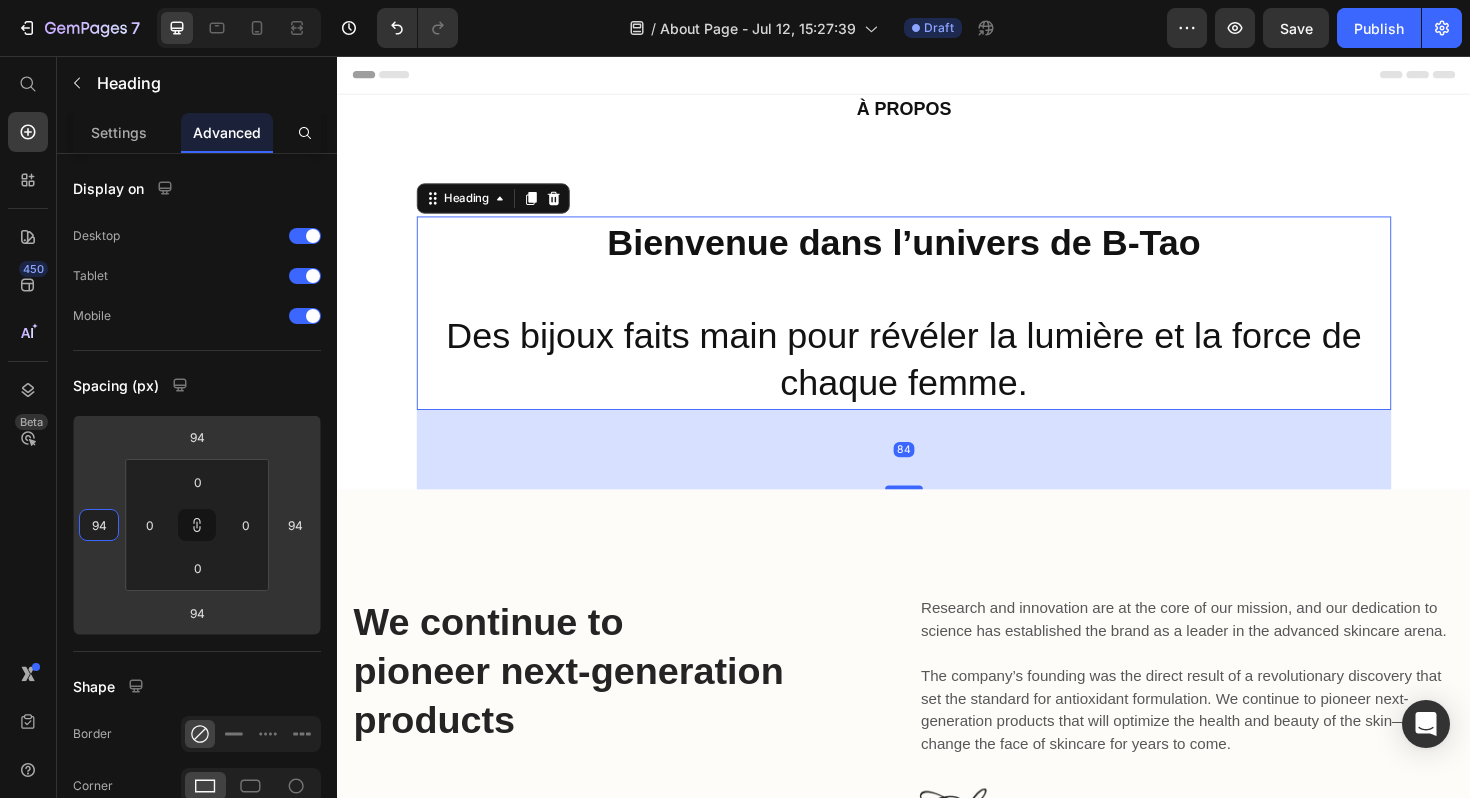 type on "96" 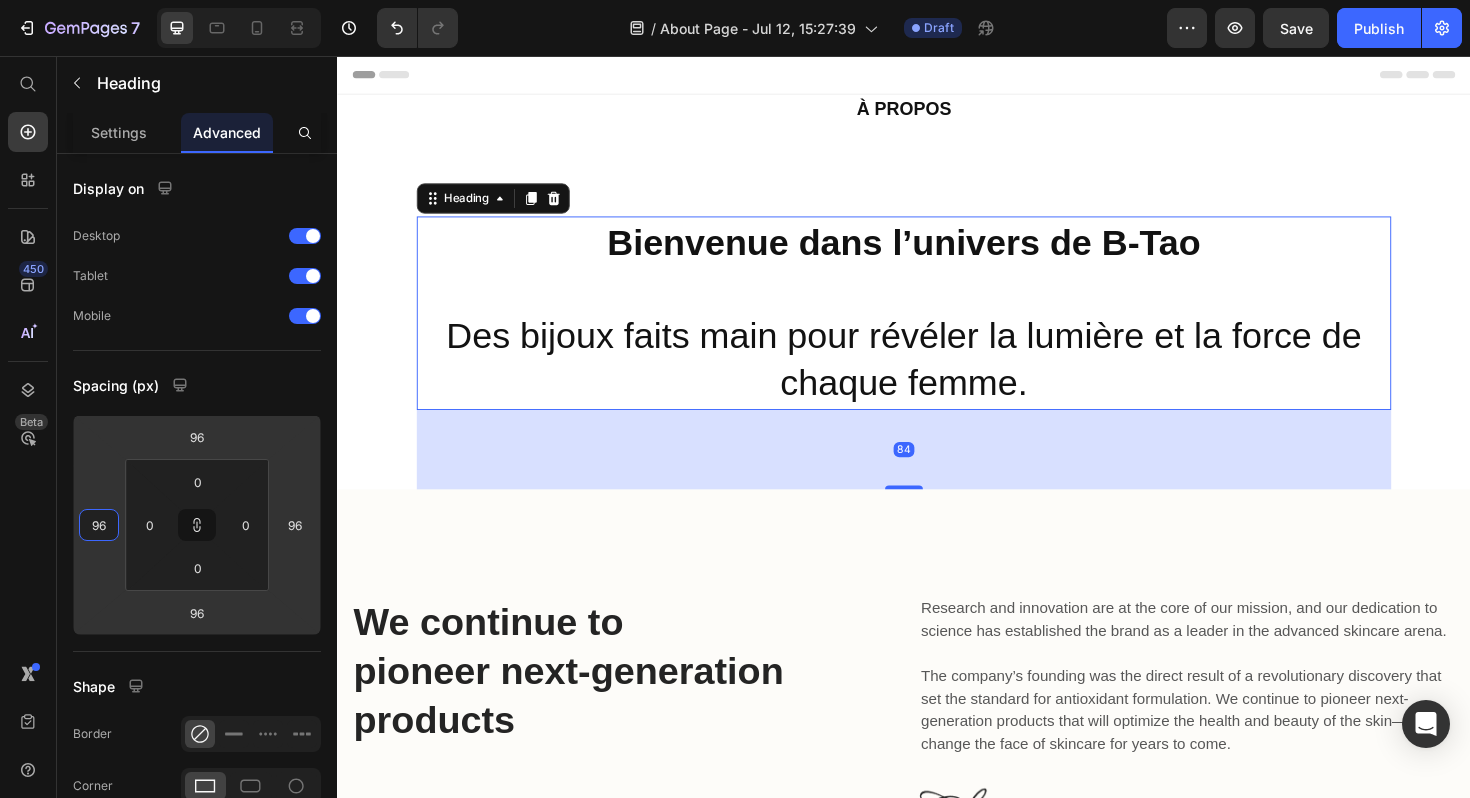 type on "98" 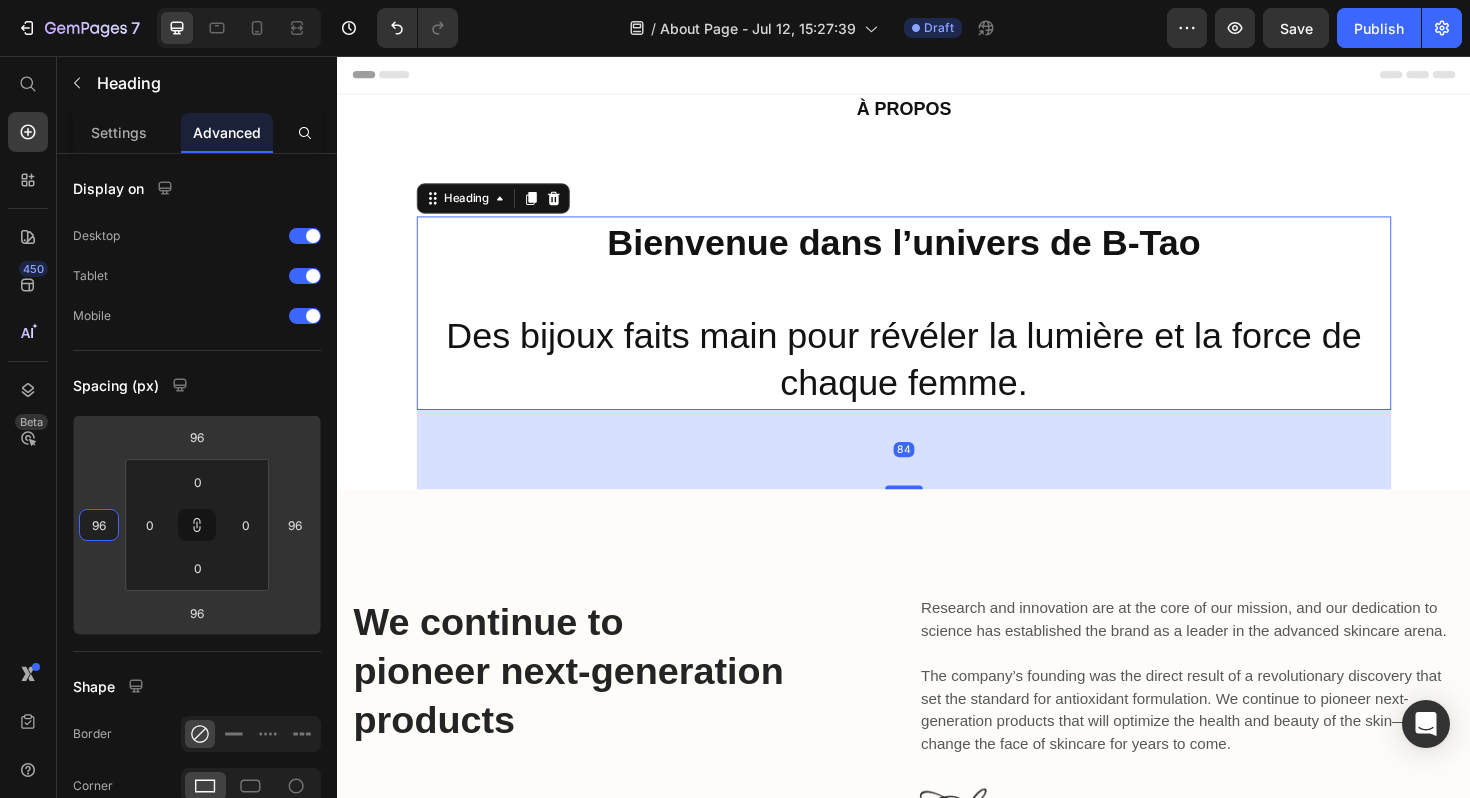 type on "98" 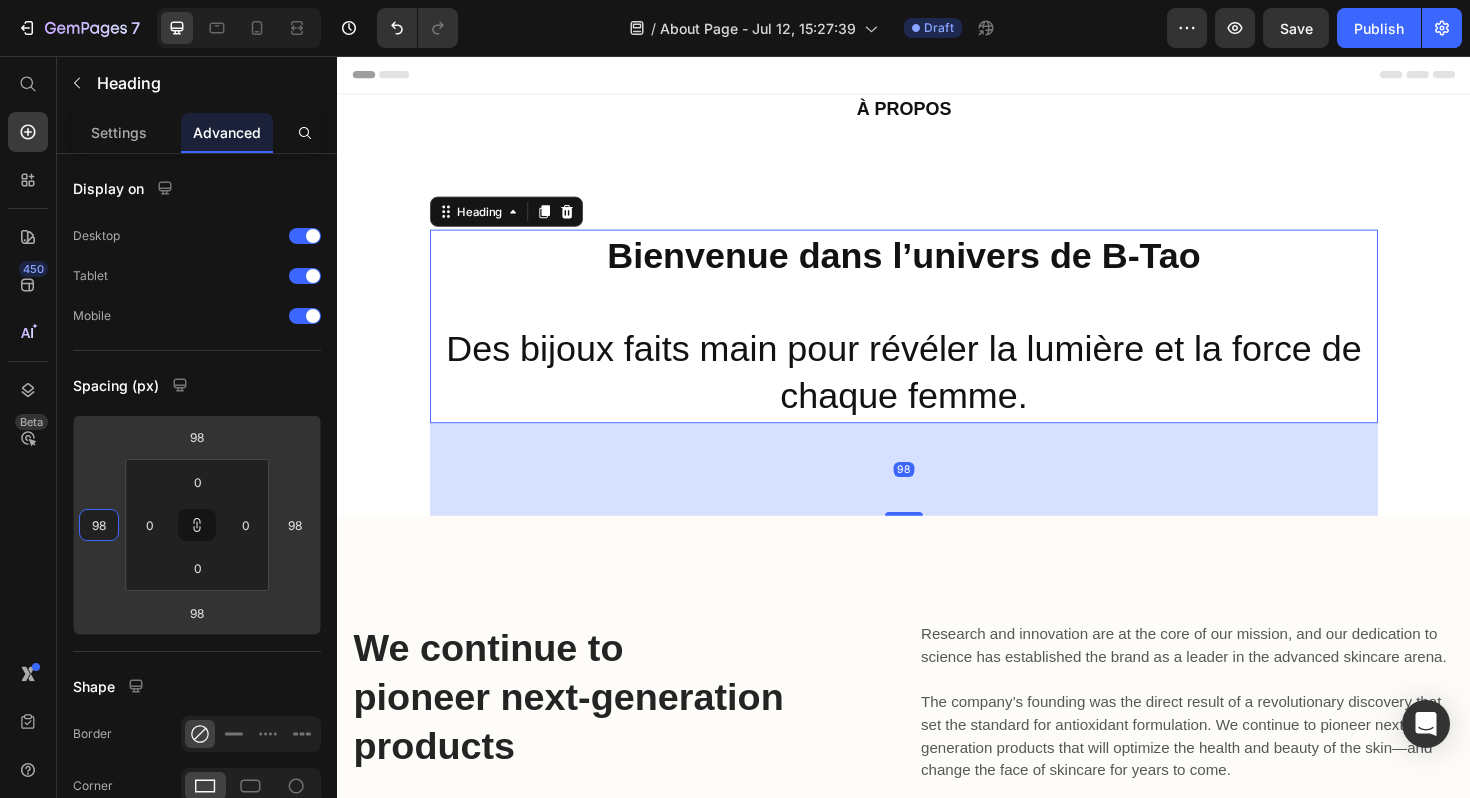 type on "100" 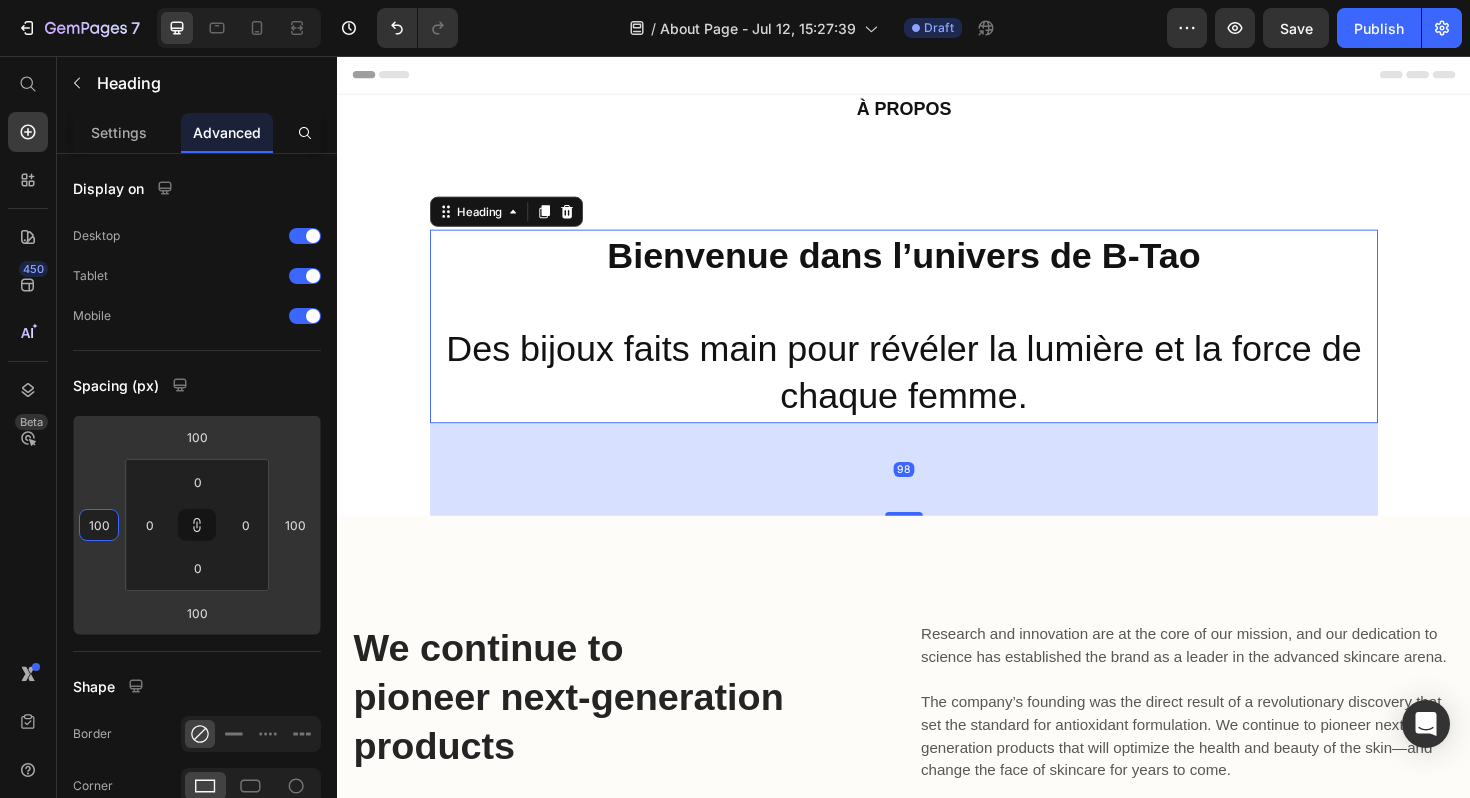 type on "102" 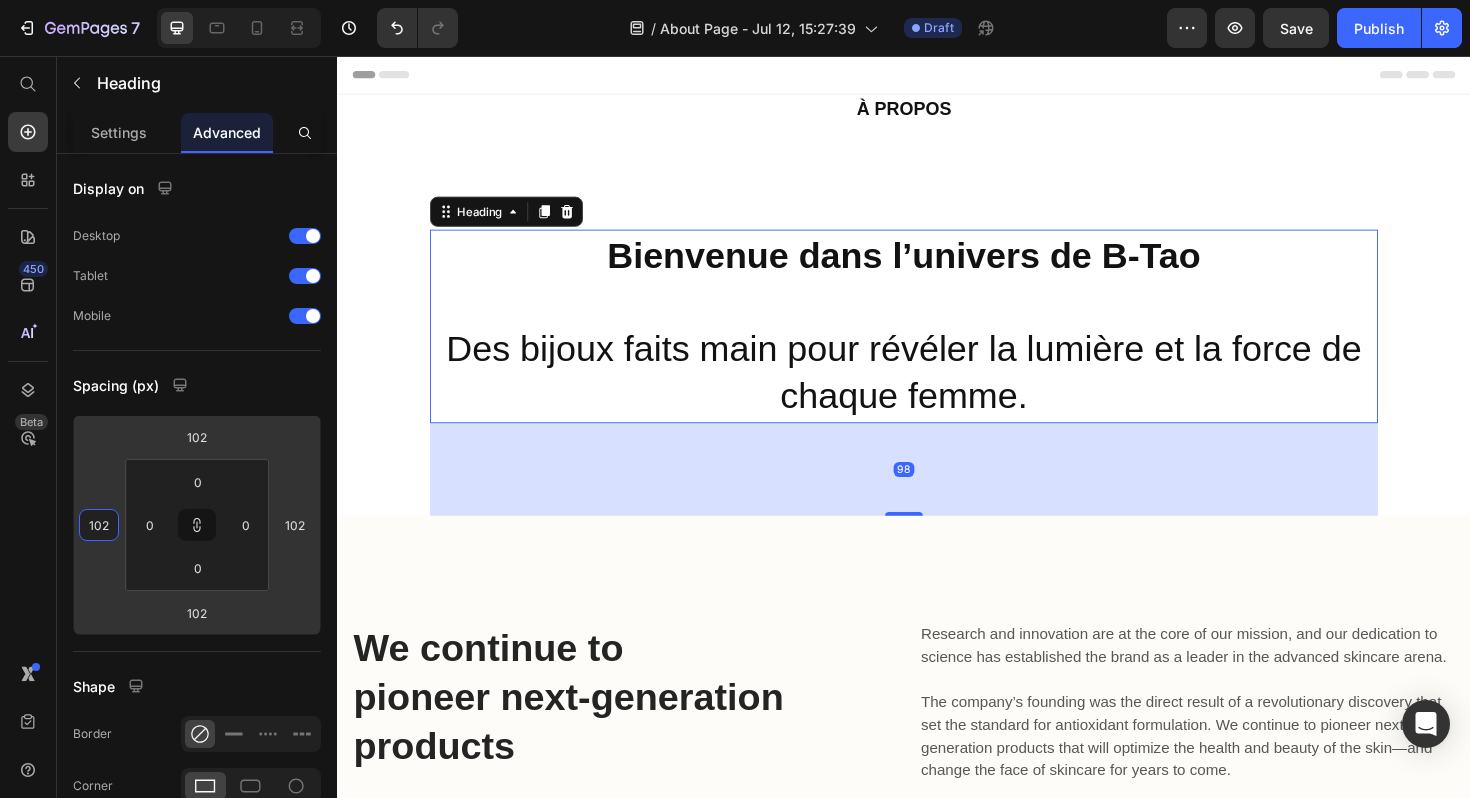 type on "104" 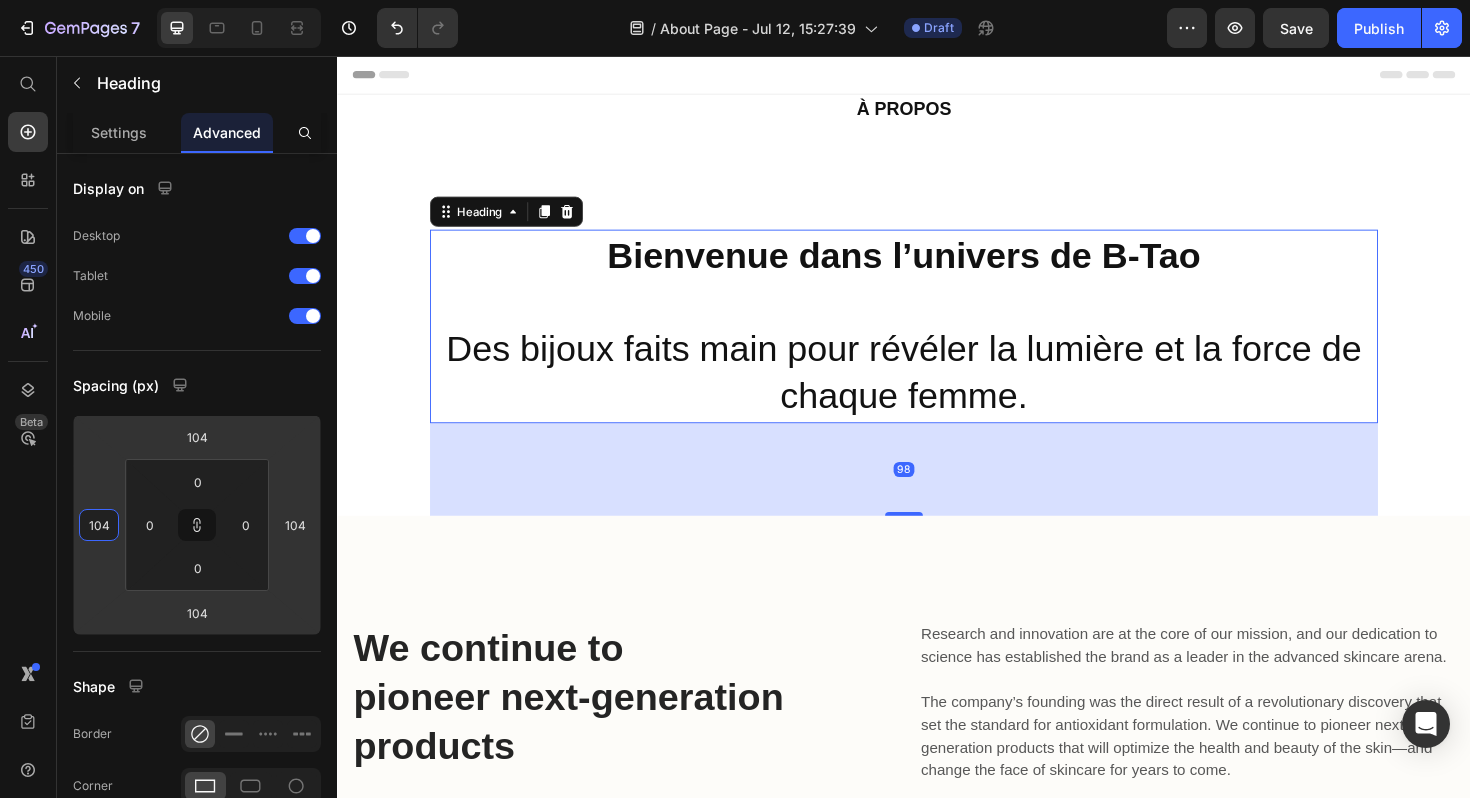 type on "106" 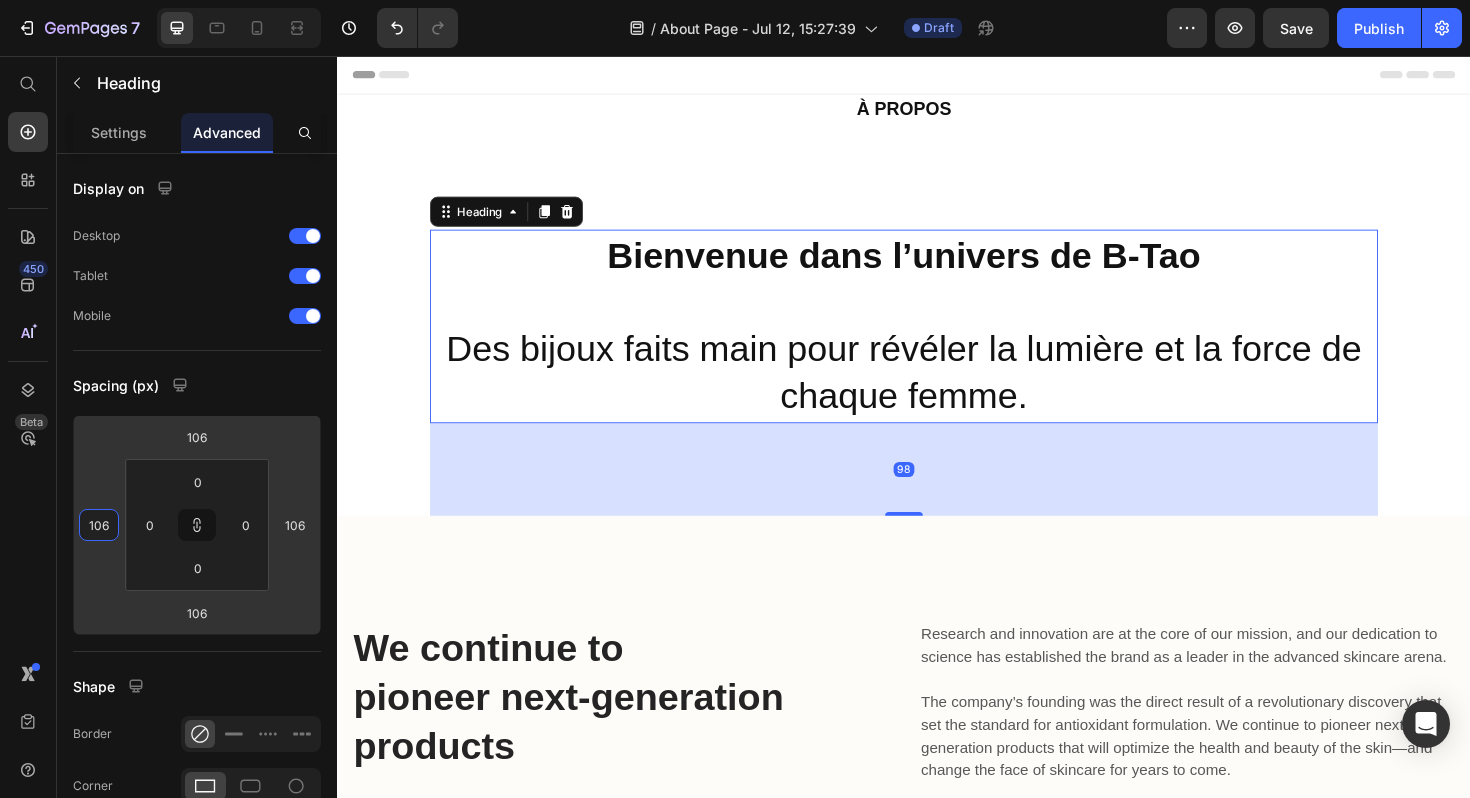 type on "108" 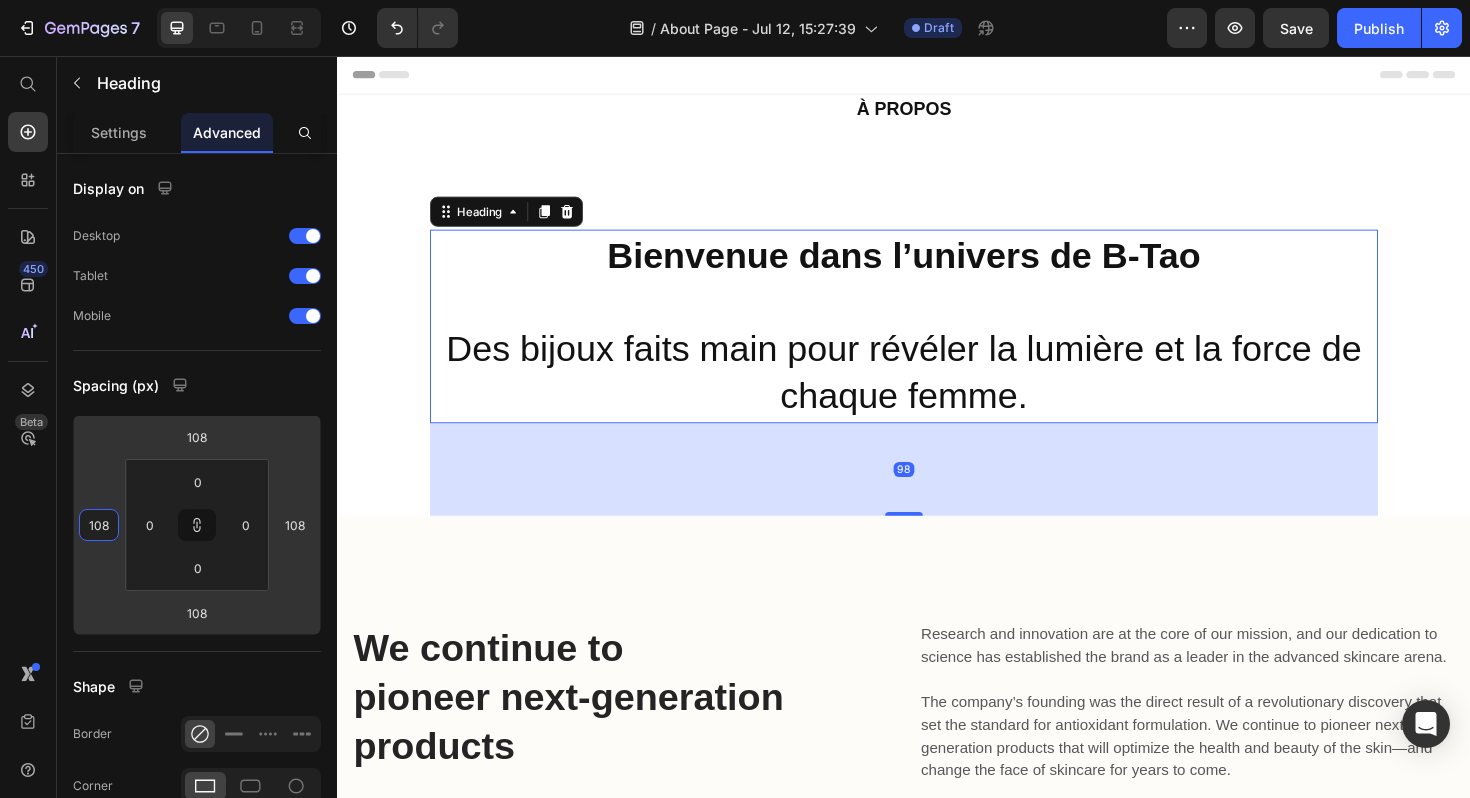type on "110" 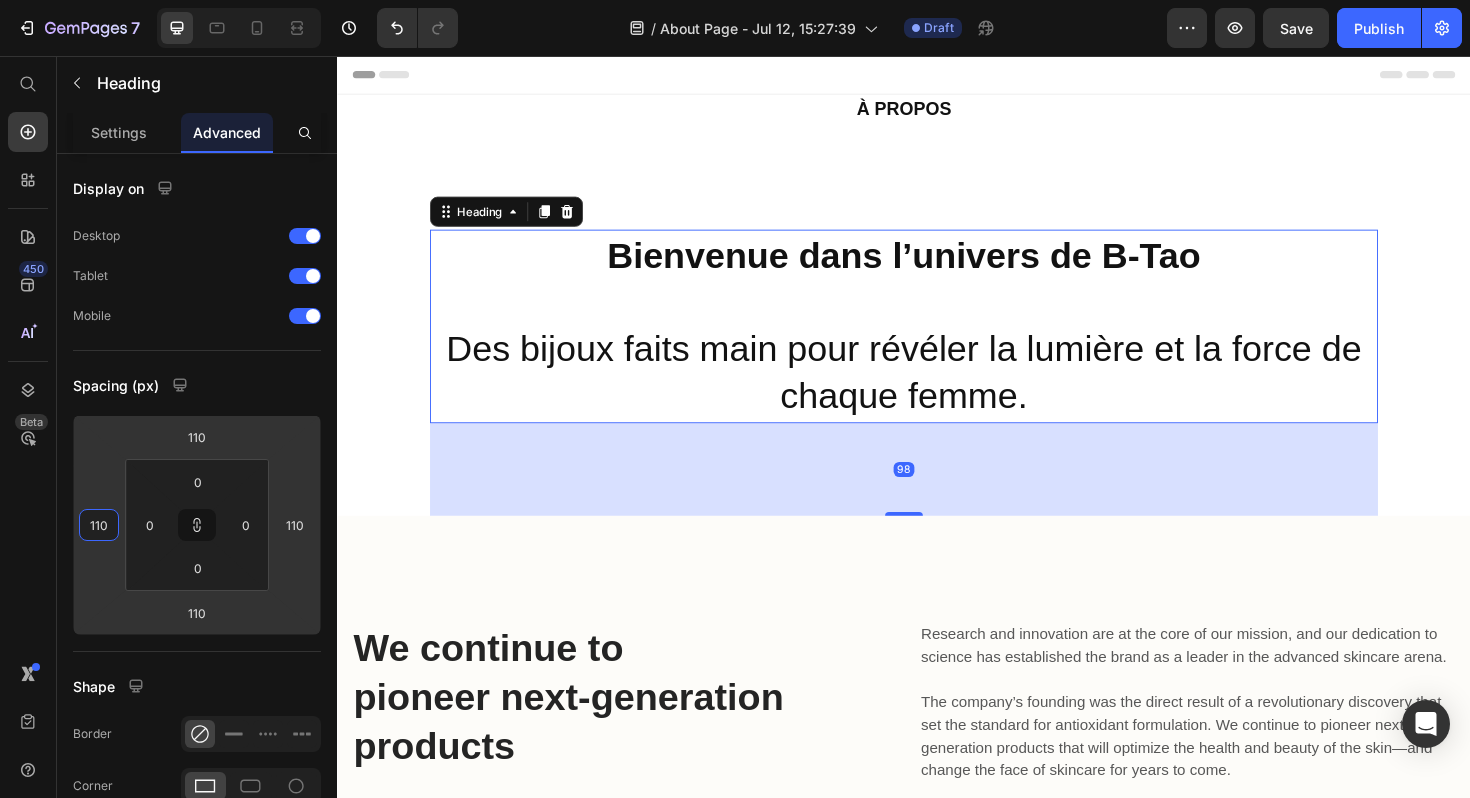 type on "112" 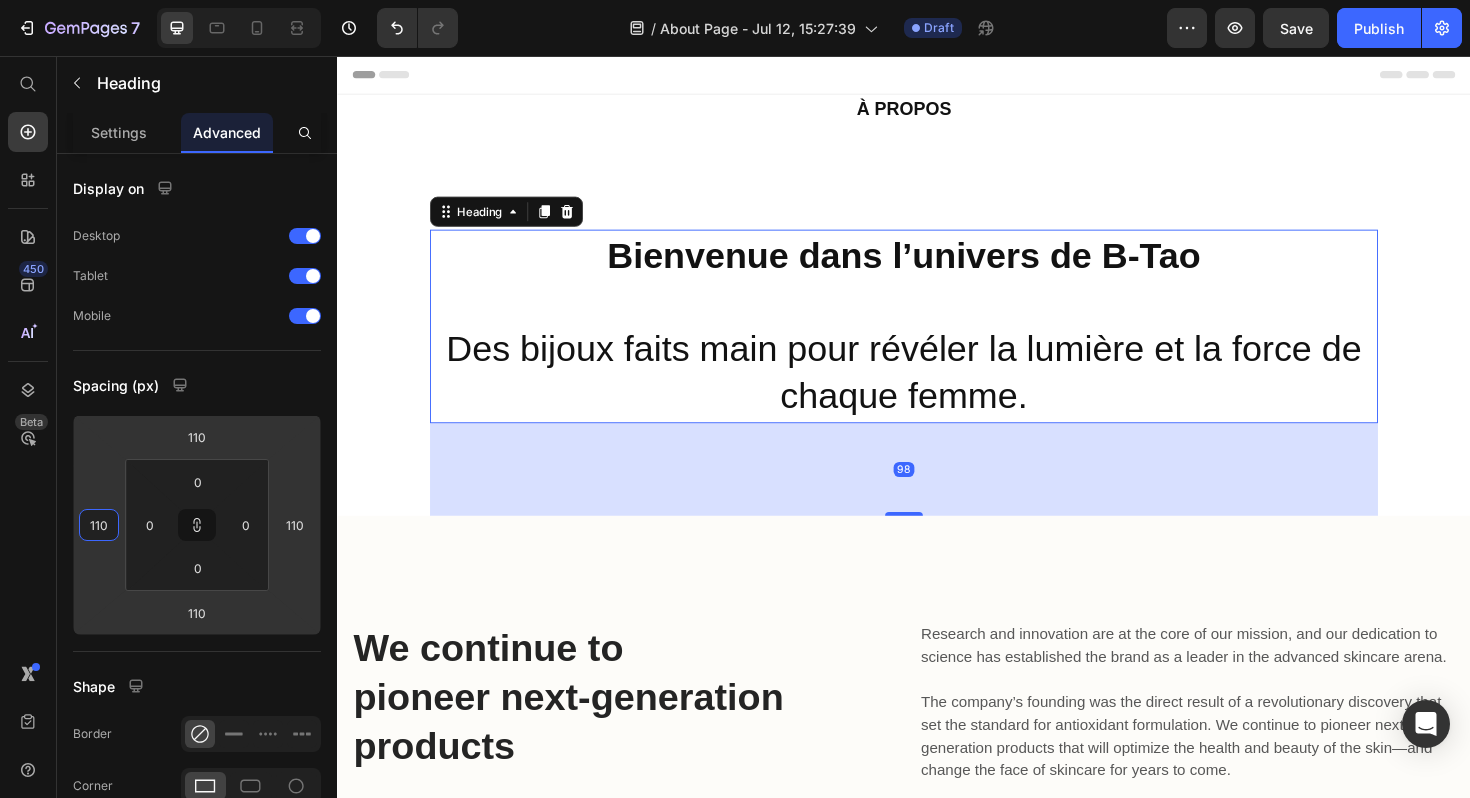 type on "112" 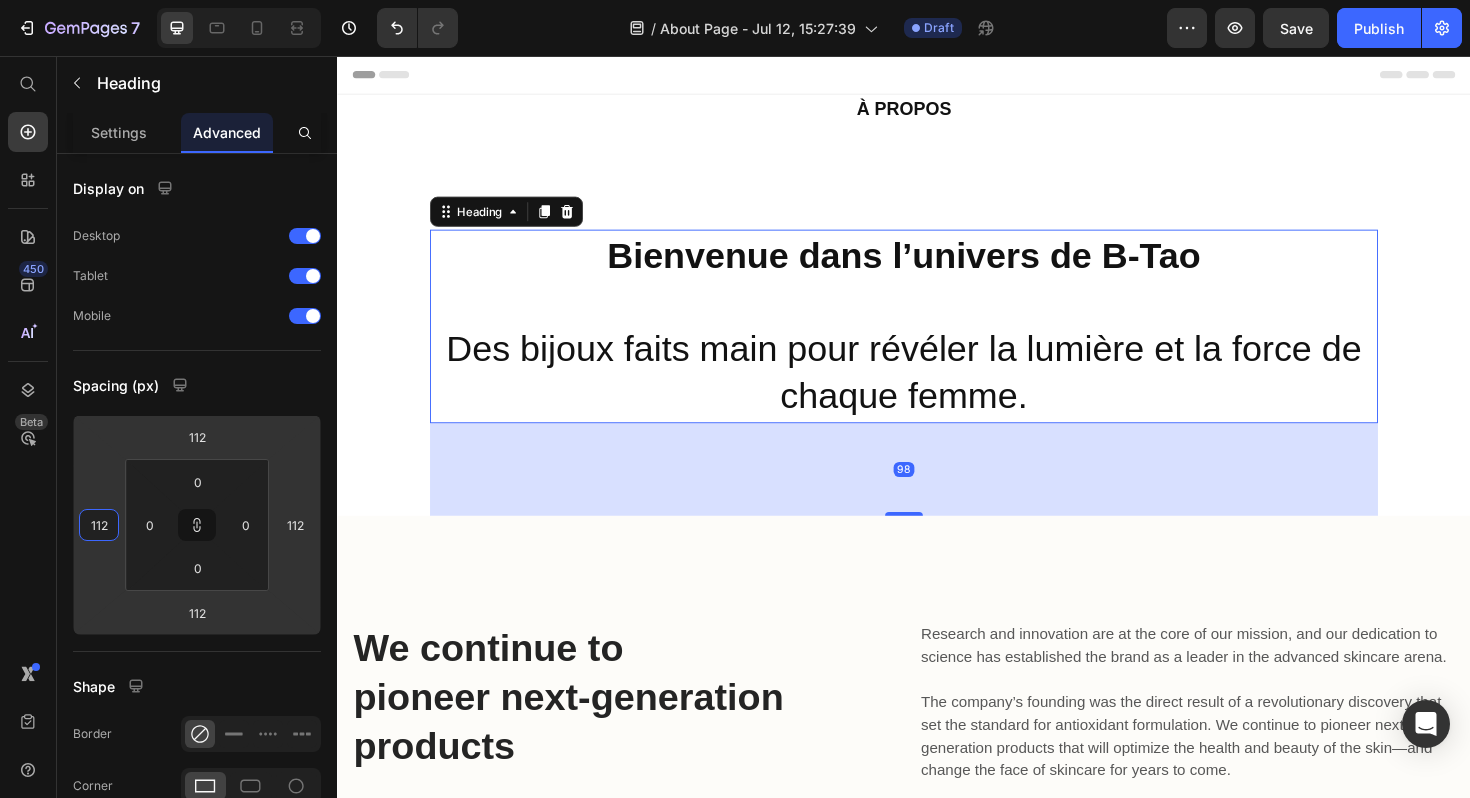 type on "114" 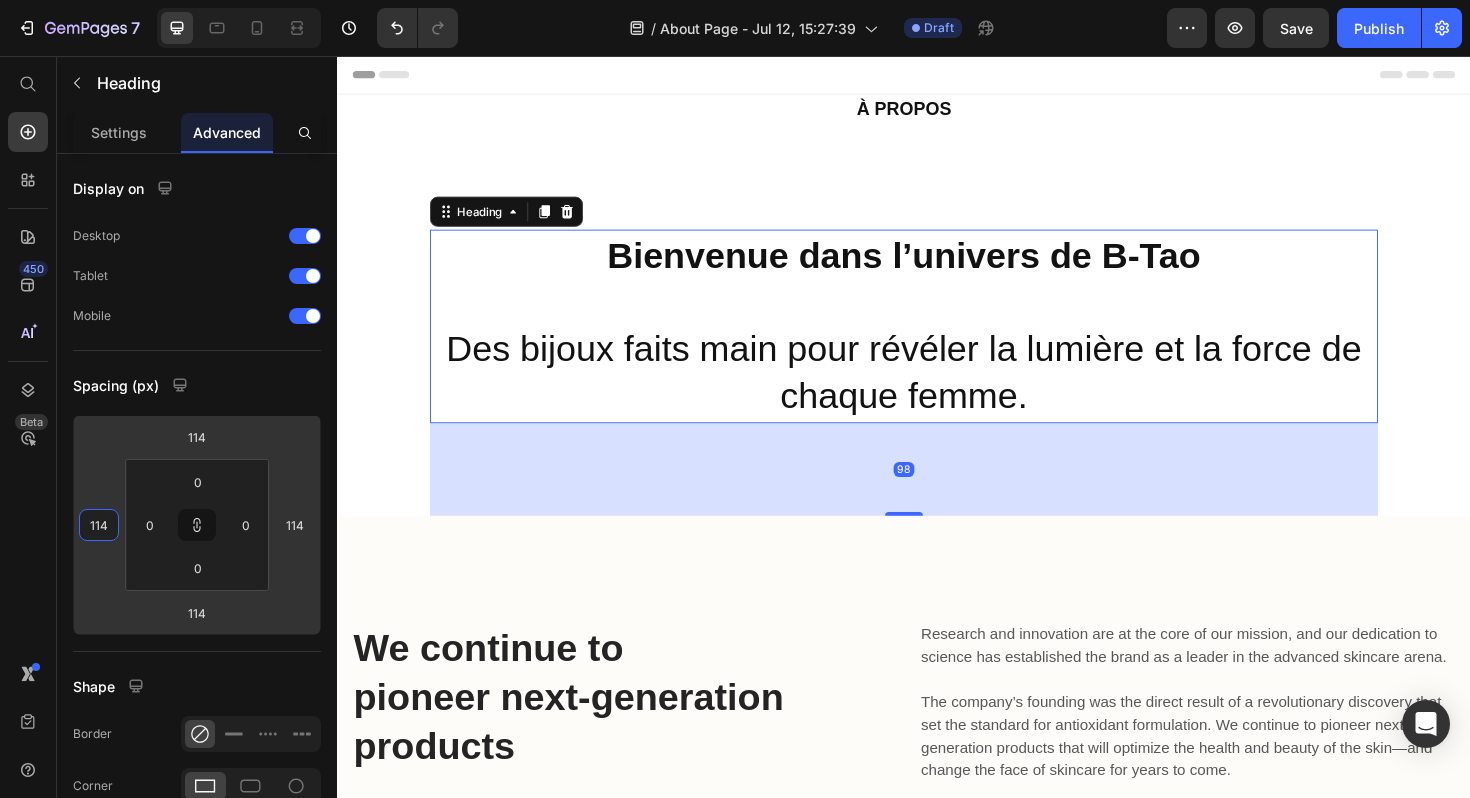 type on "116" 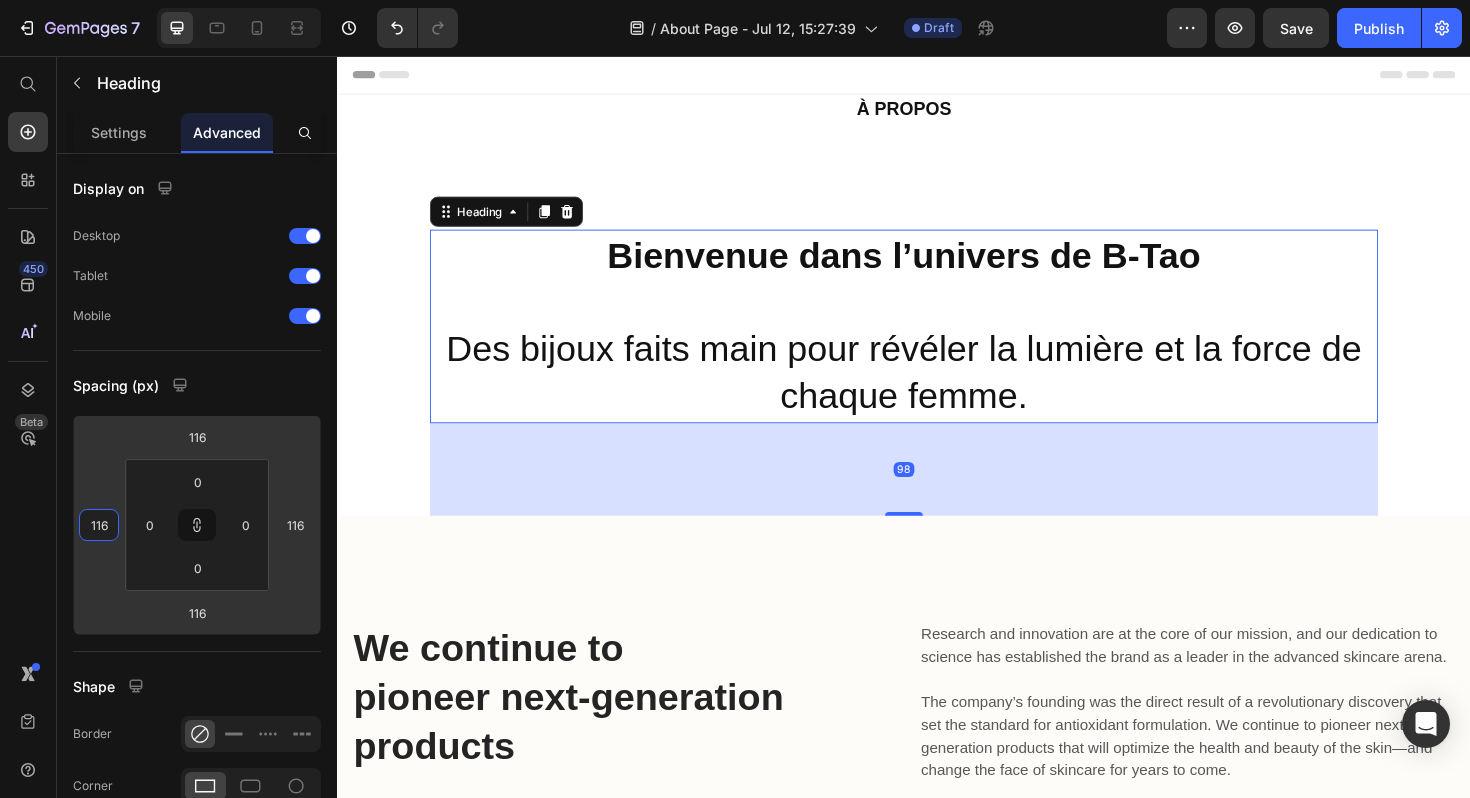 type on "118" 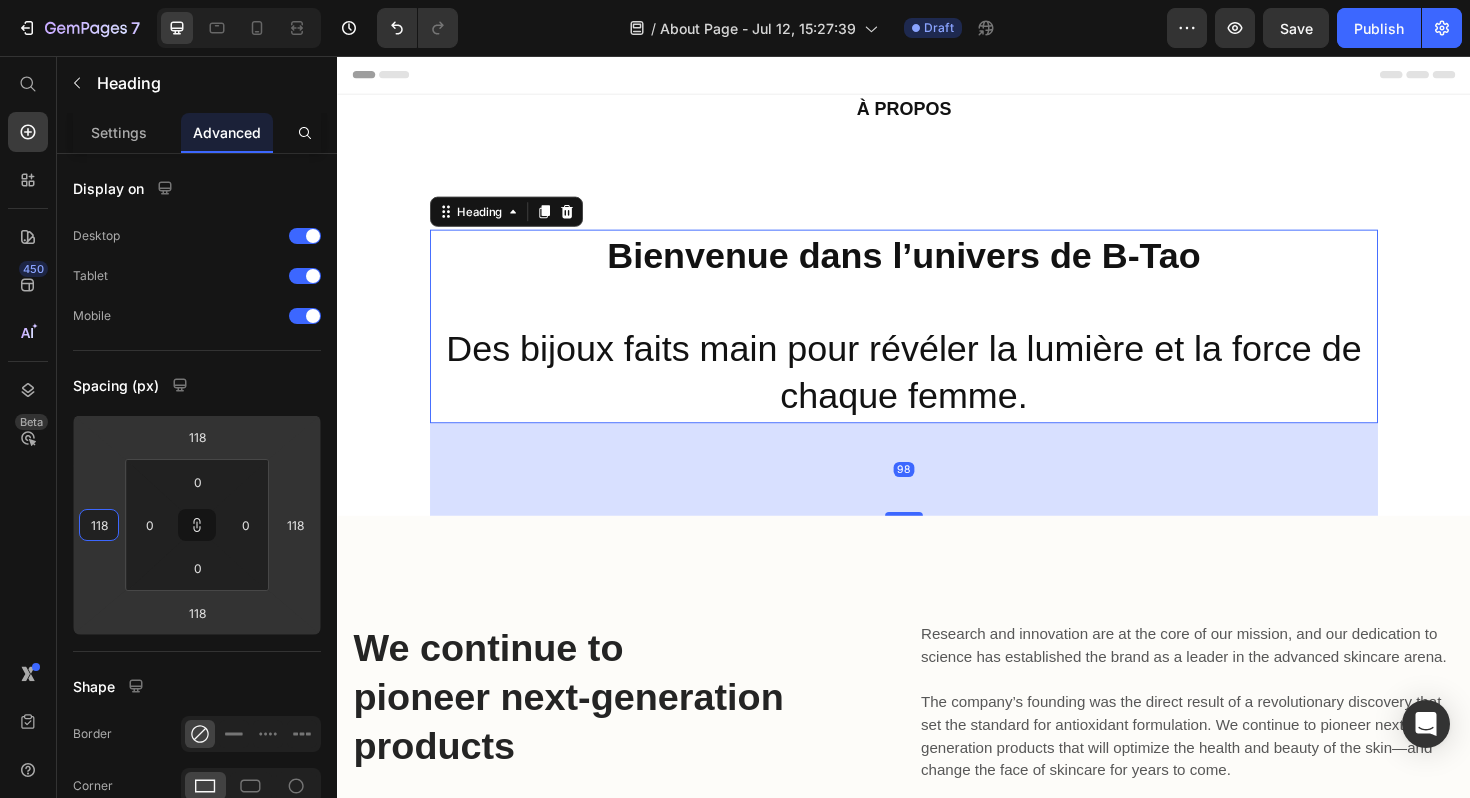 type on "120" 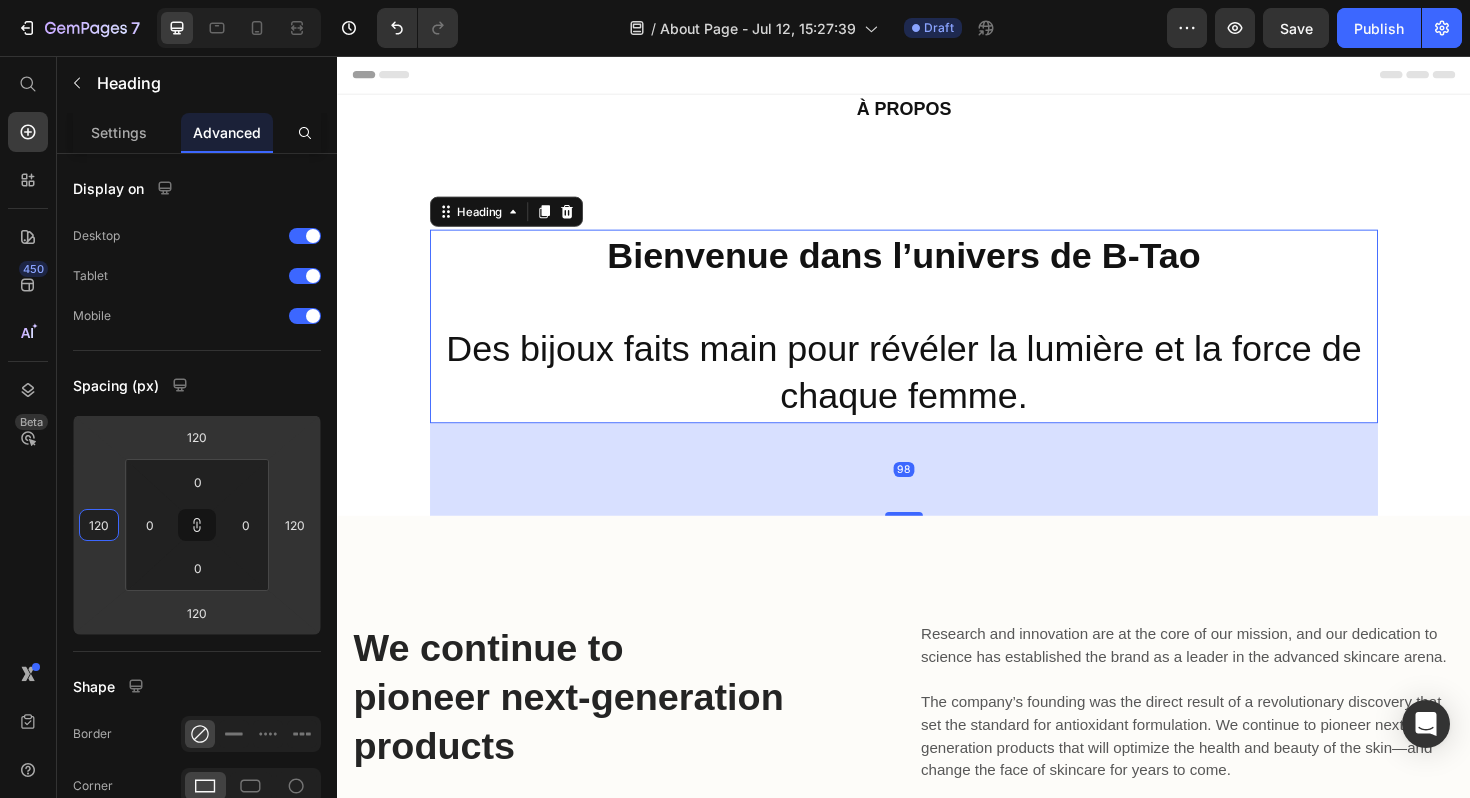 type on "122" 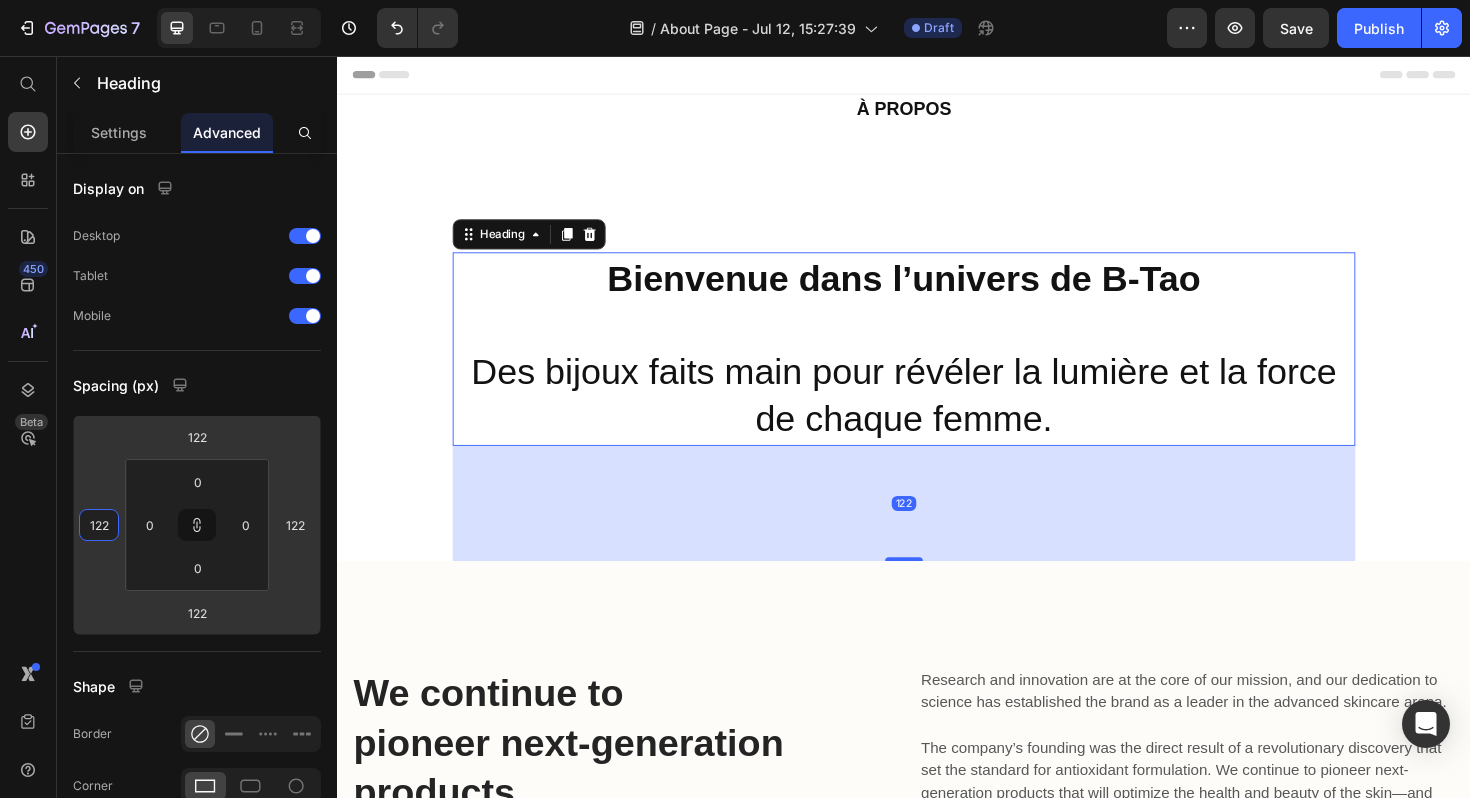 type on "124" 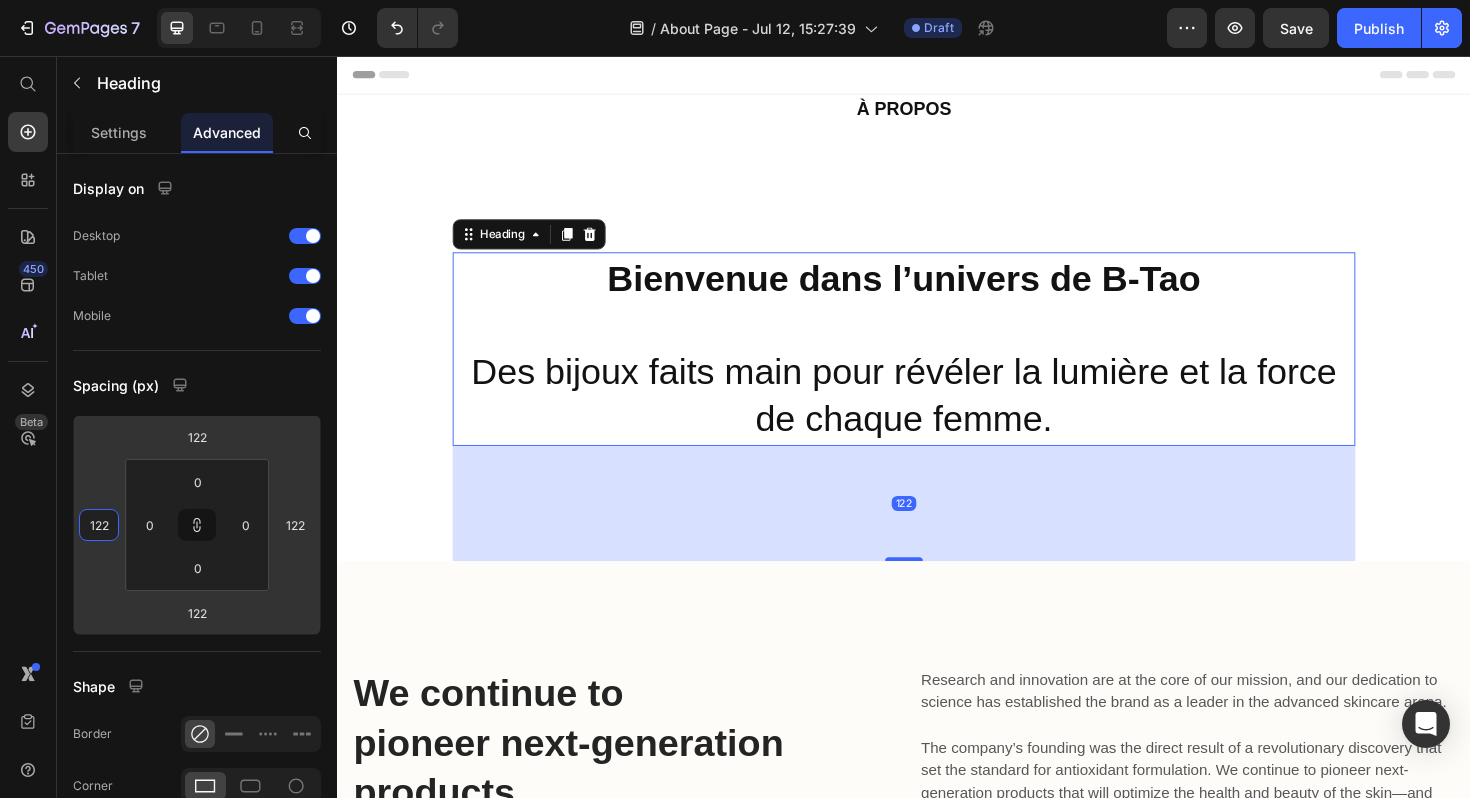 type on "124" 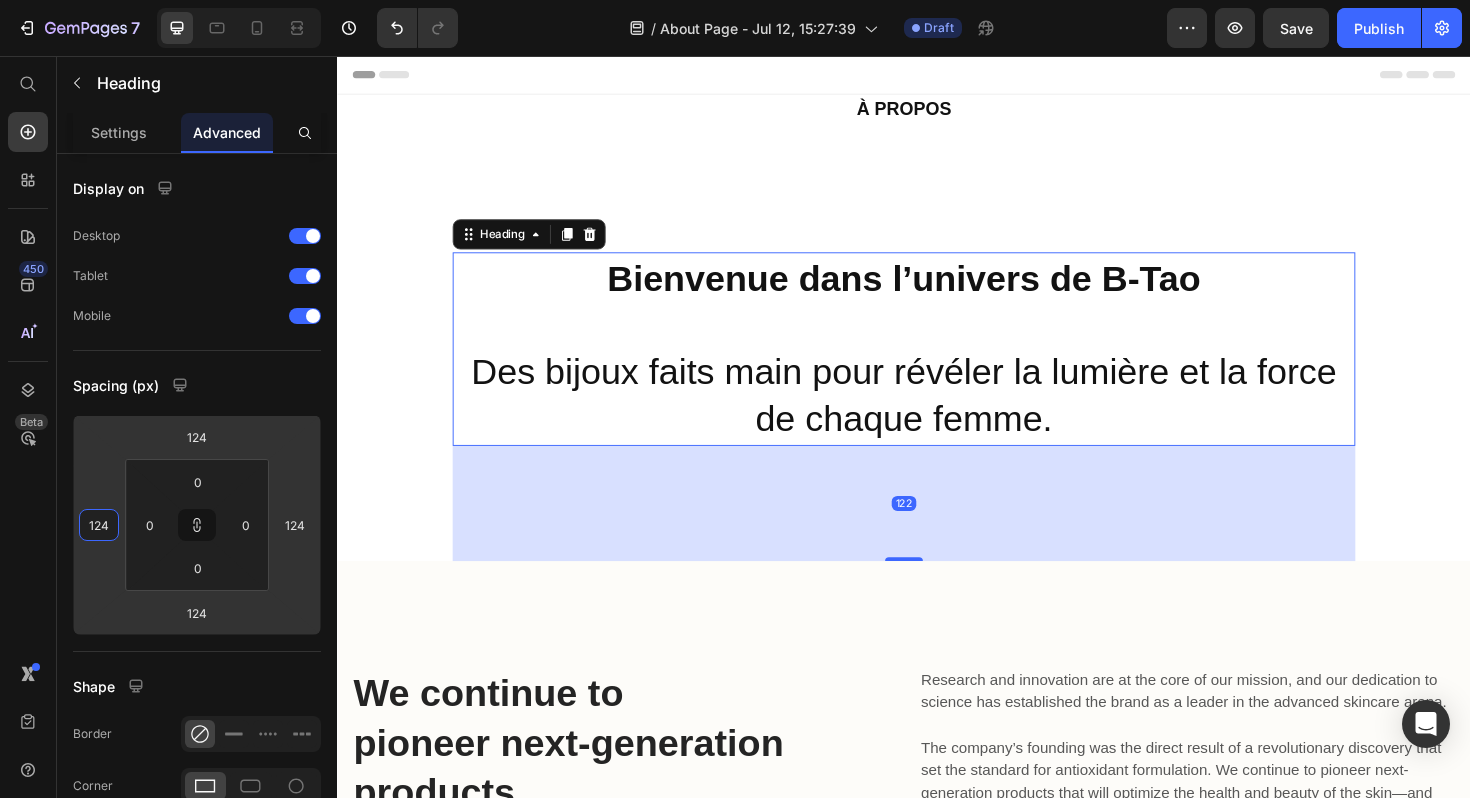 type on "126" 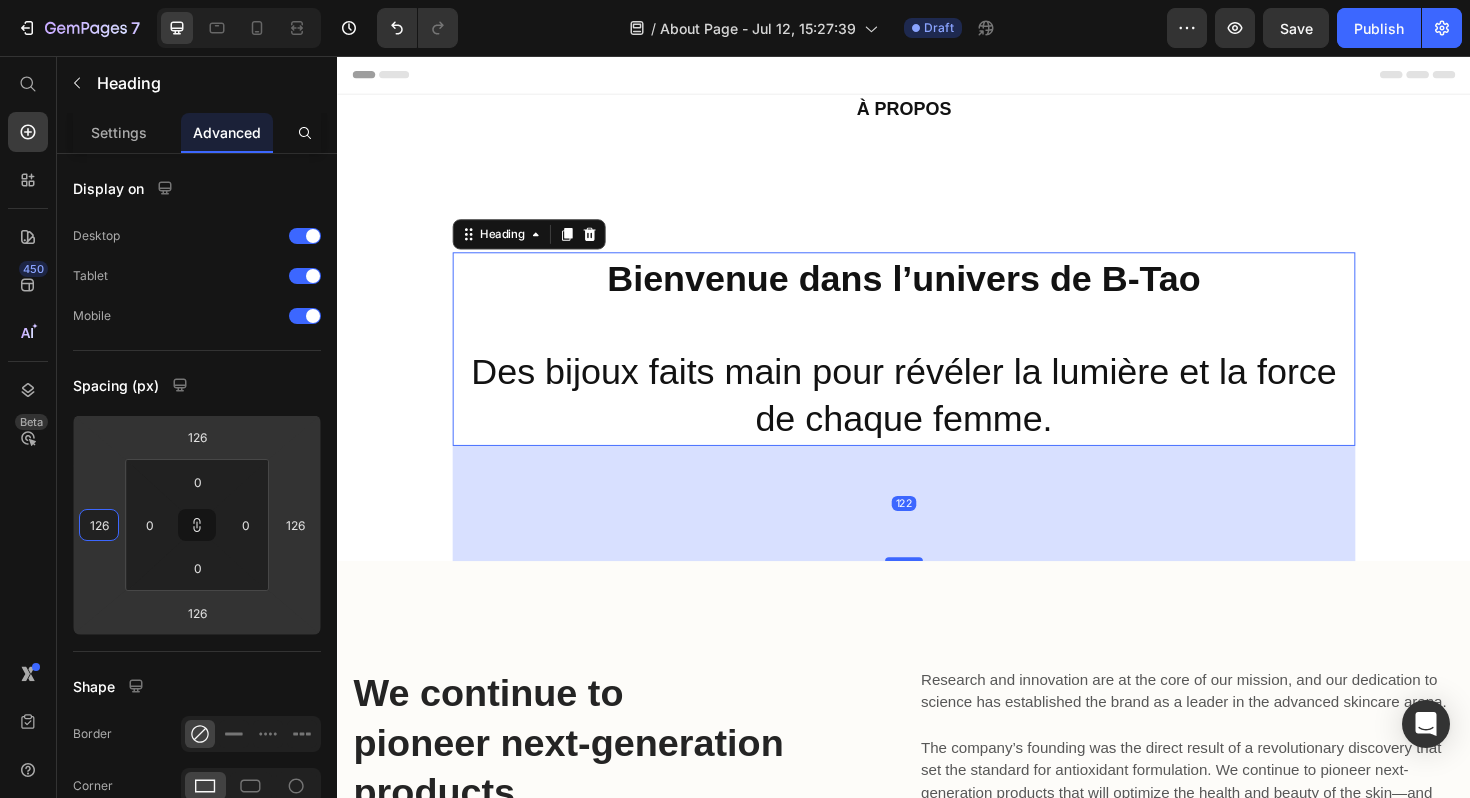 type on "128" 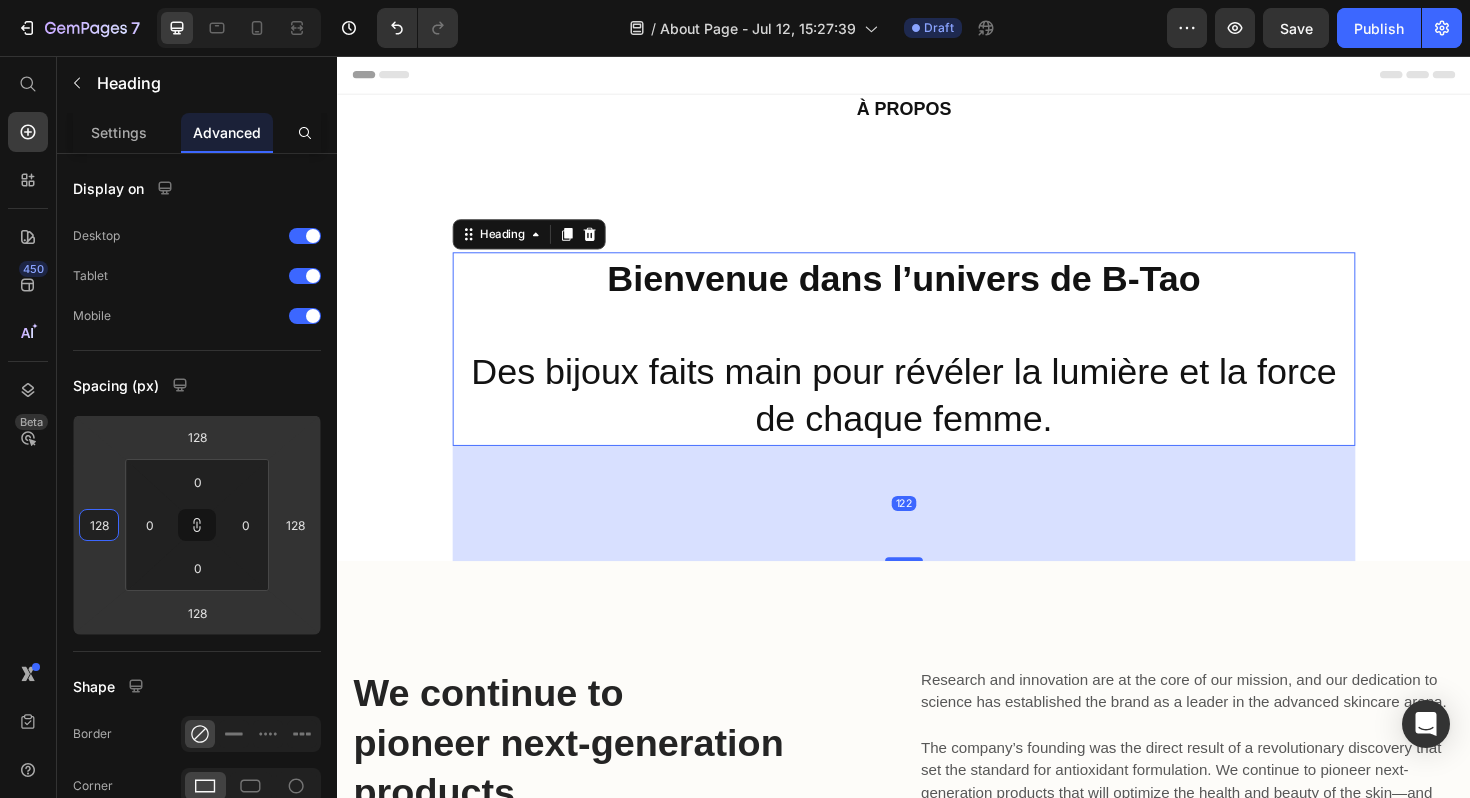type on "130" 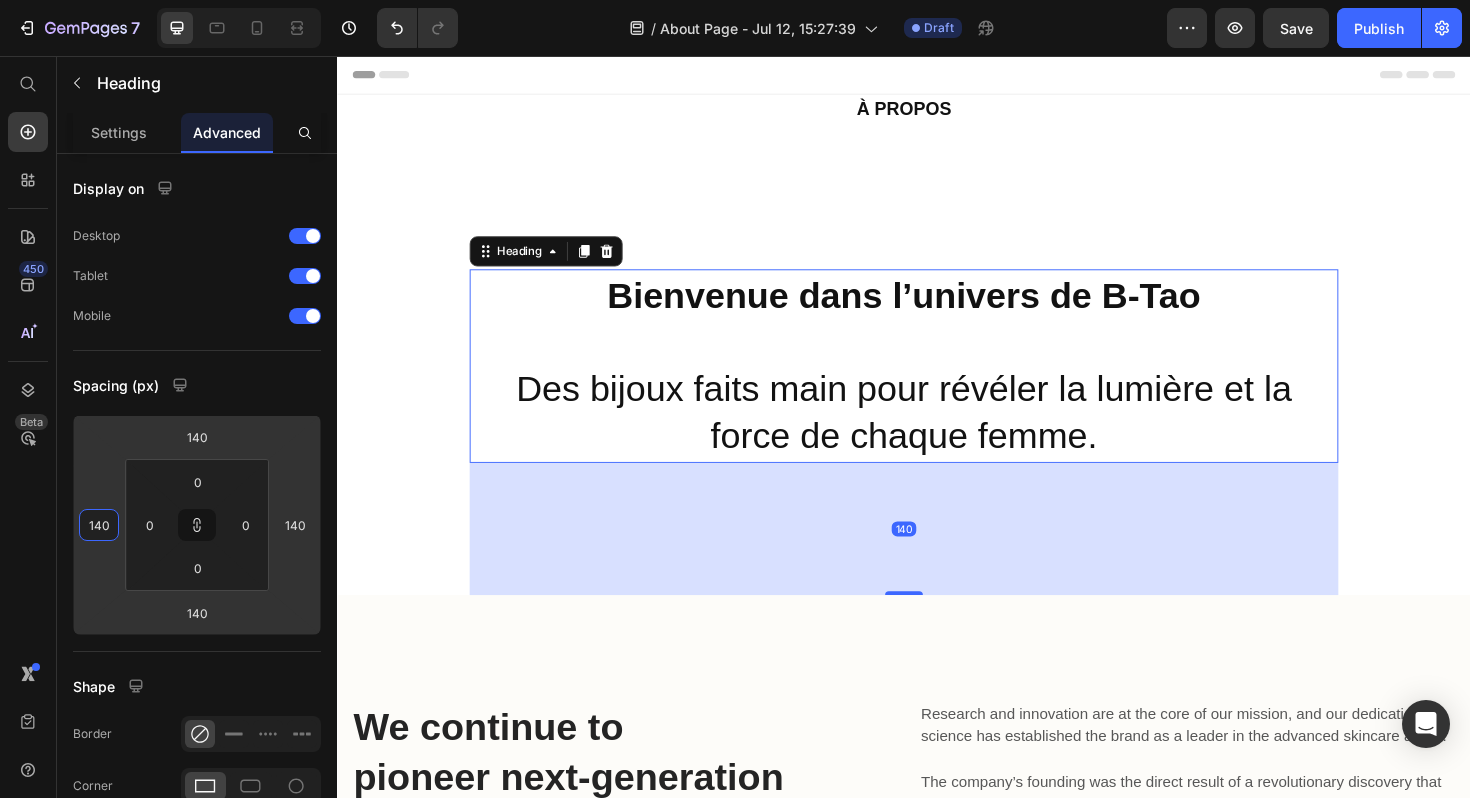 drag, startPoint x: 105, startPoint y: 570, endPoint x: 104, endPoint y: 540, distance: 30.016663 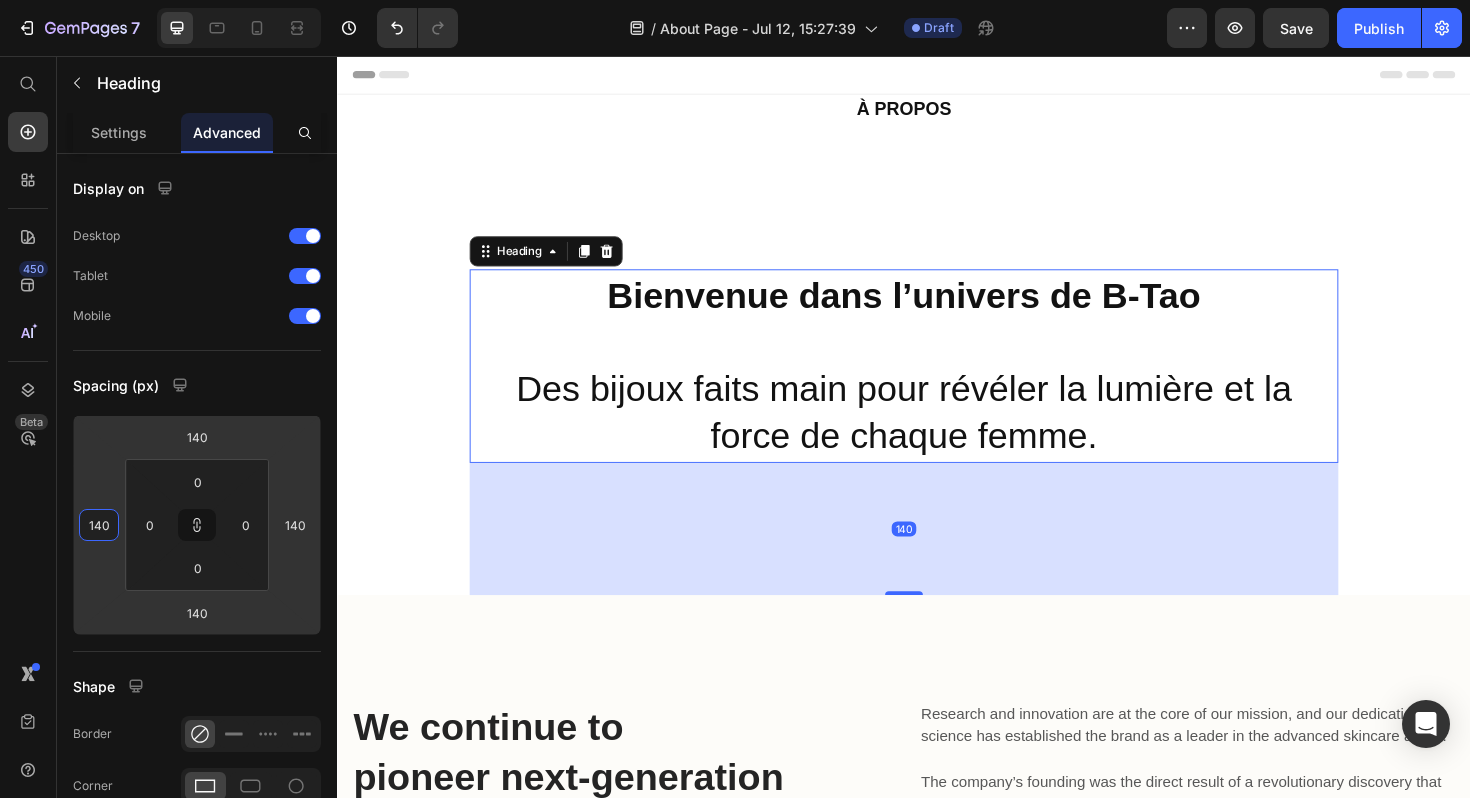 click on "7  Version history  /  About Page - Jul 12, 15:27:39 Draft Preview  Save   Publish  450 Beta Start with Sections Elements Hero Section Product Detail Brands Trusted Badges Guarantee Product Breakdown How to use Testimonials Compare Bundle FAQs Social Proof Brand Story Product List Collection Blog List Contact Sticky Add to Cart Custom Footer Browse Library 450 Layout
Row
Row
Row
Row Text
Heading
Text Block Button
Button
Button
Sticky Back to top Media
Image Image" at bounding box center [735, 0] 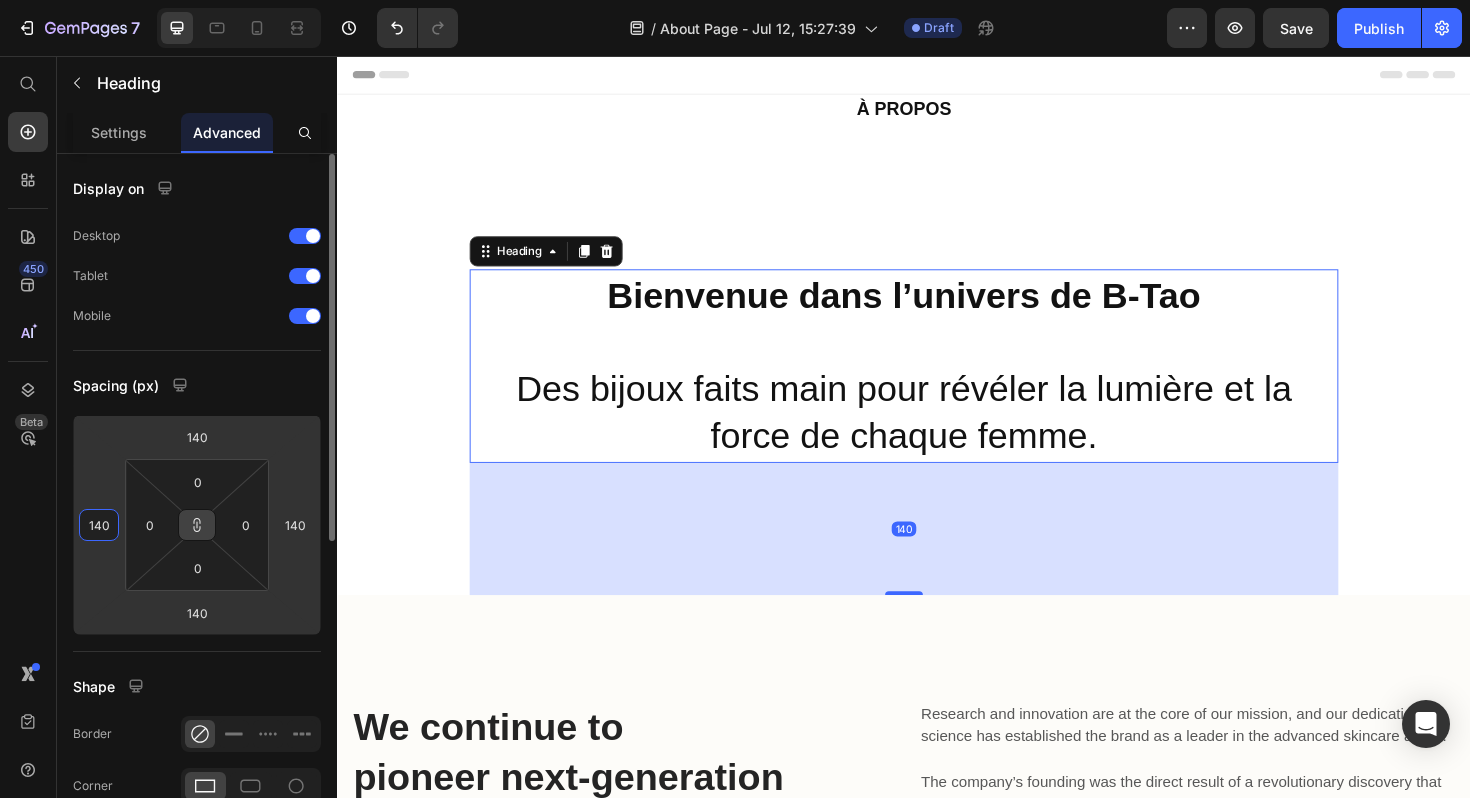 click at bounding box center [197, 525] 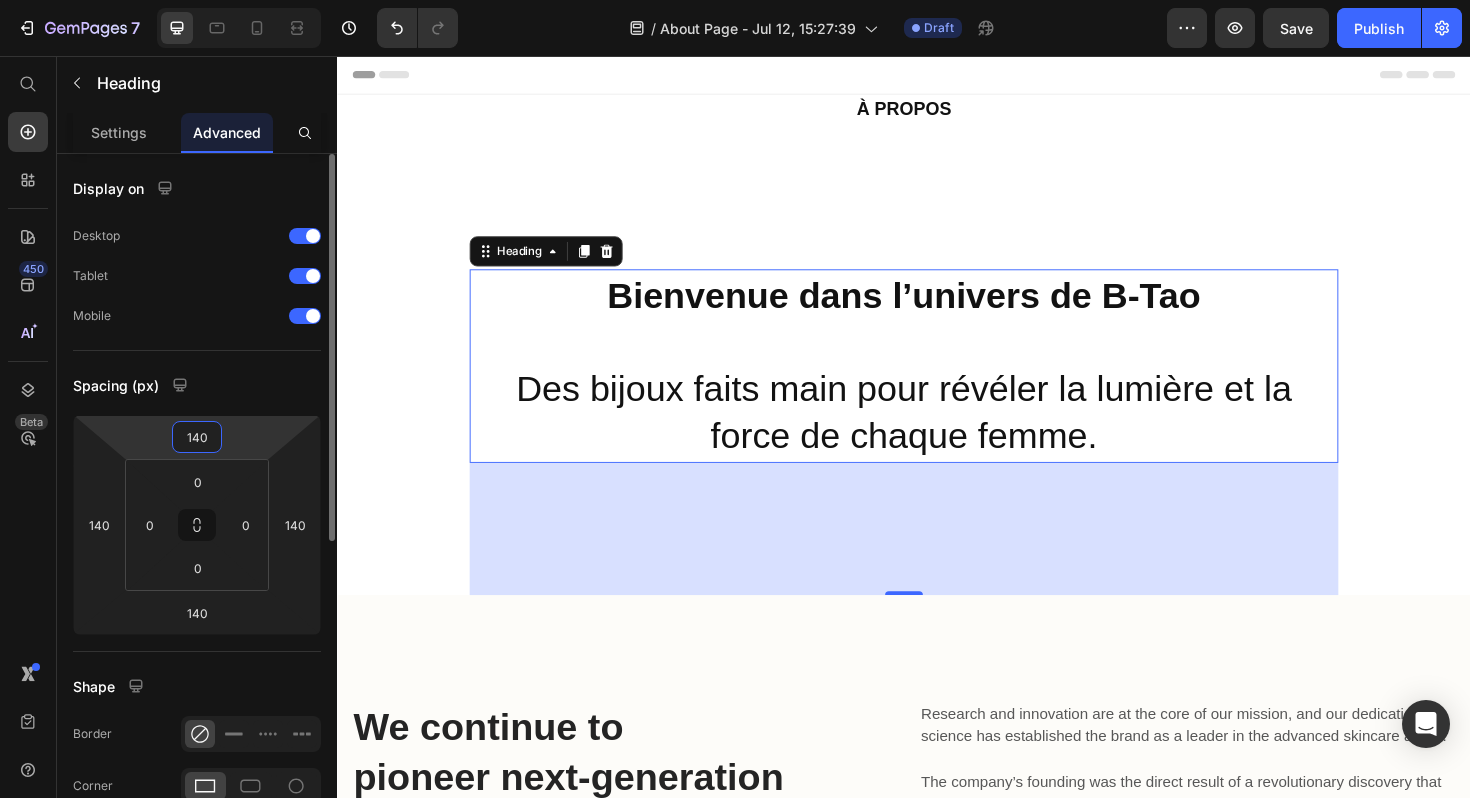 click on "140" at bounding box center [197, 437] 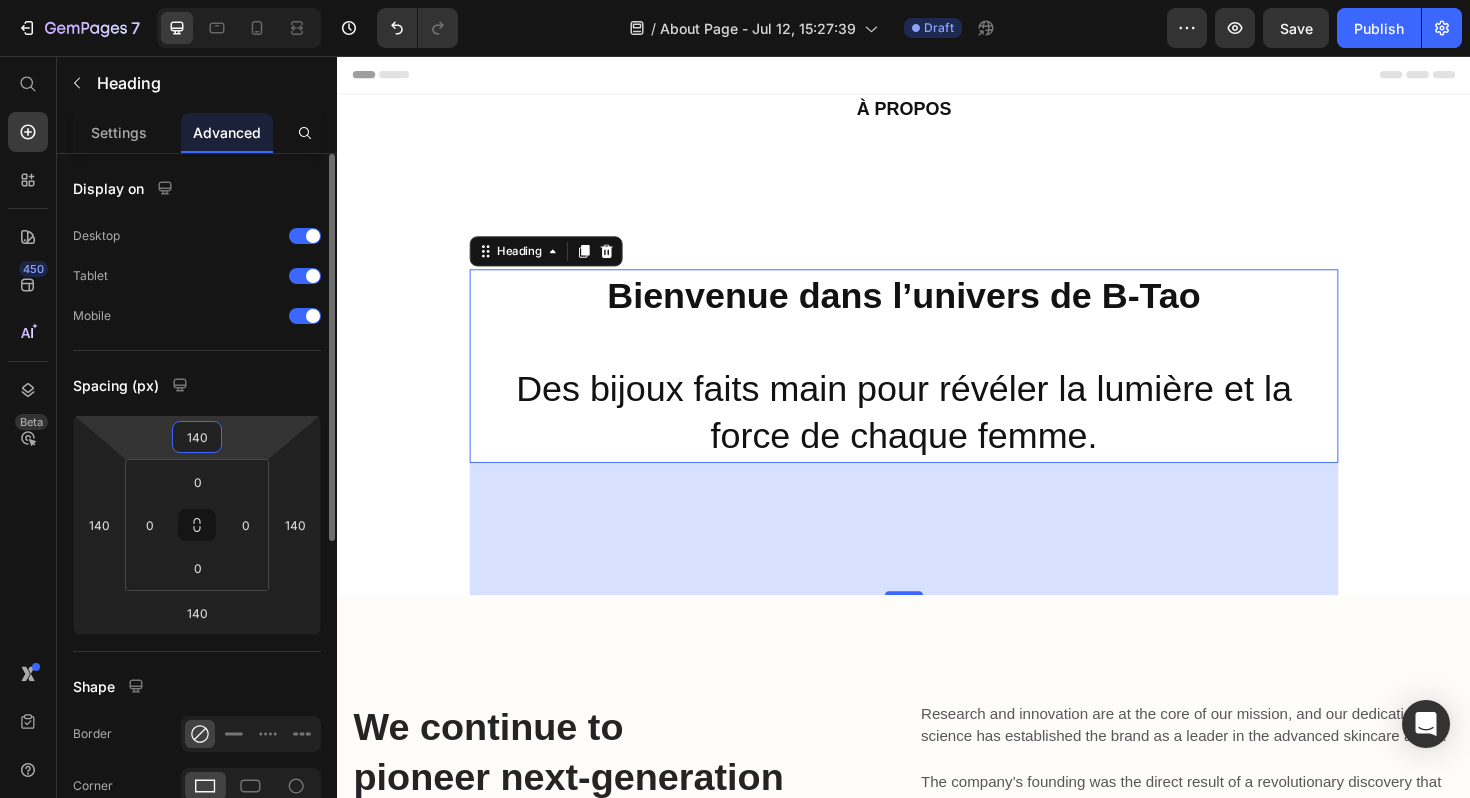 click on "140" at bounding box center (197, 437) 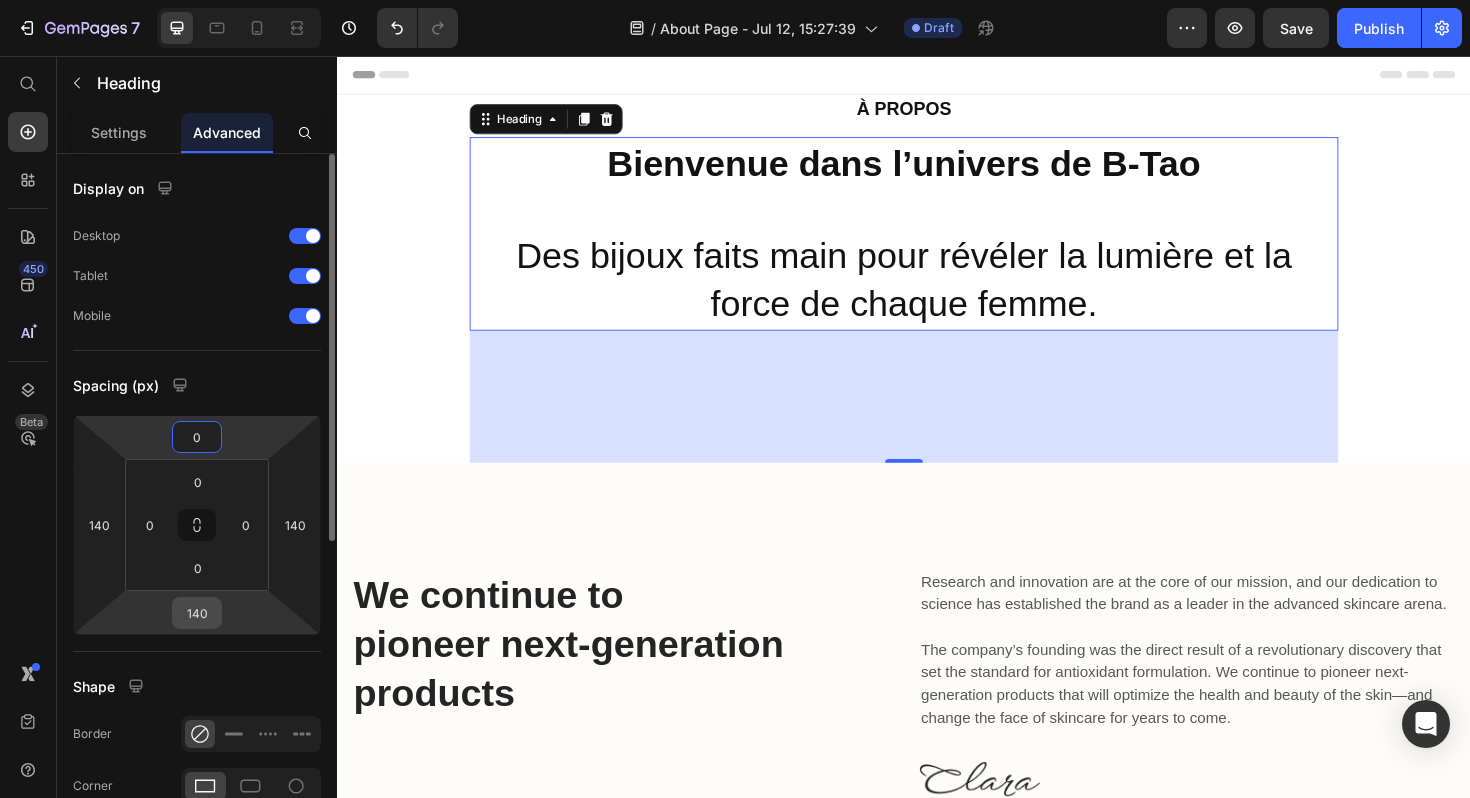 click on "140" at bounding box center (197, 613) 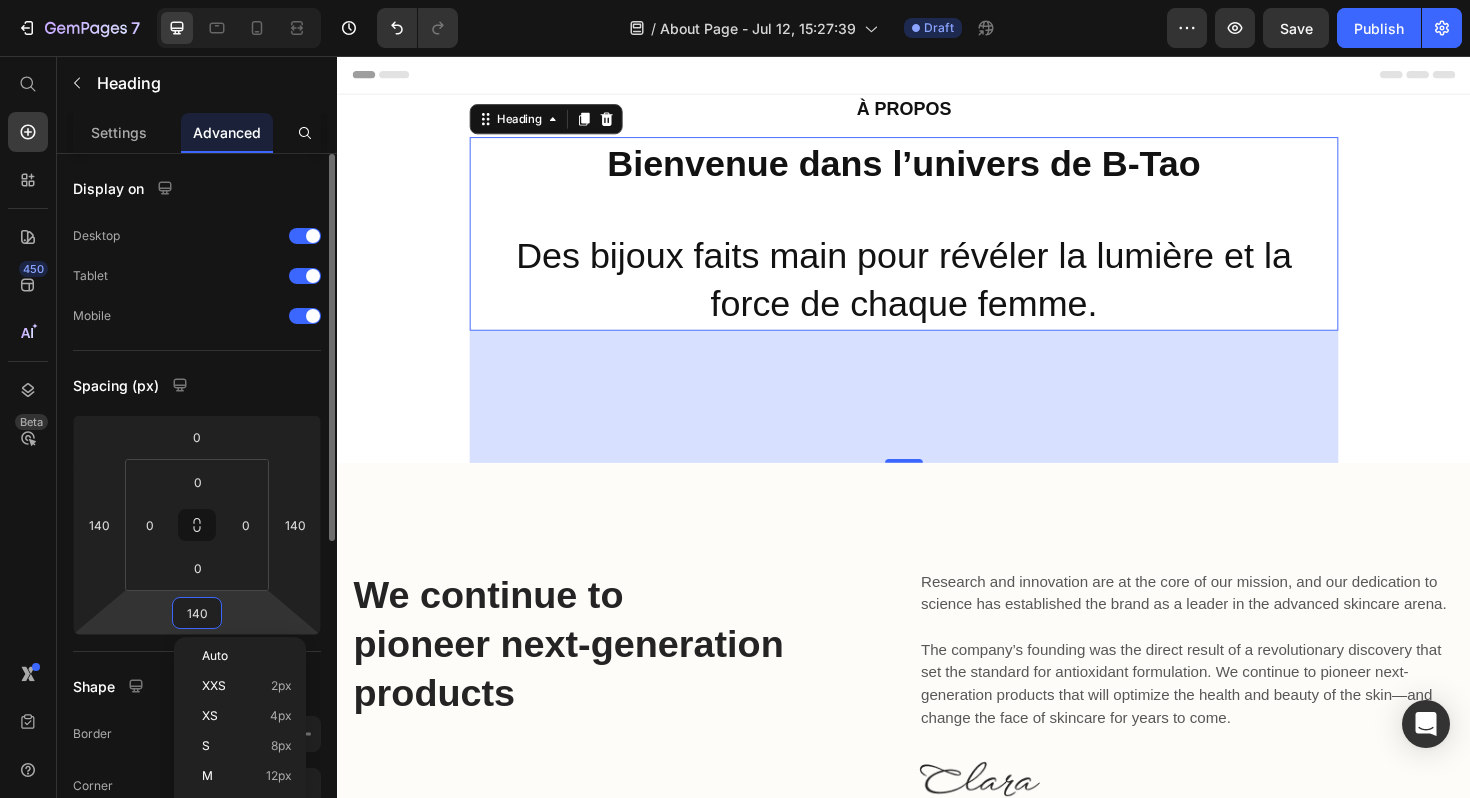 click on "140" at bounding box center (197, 613) 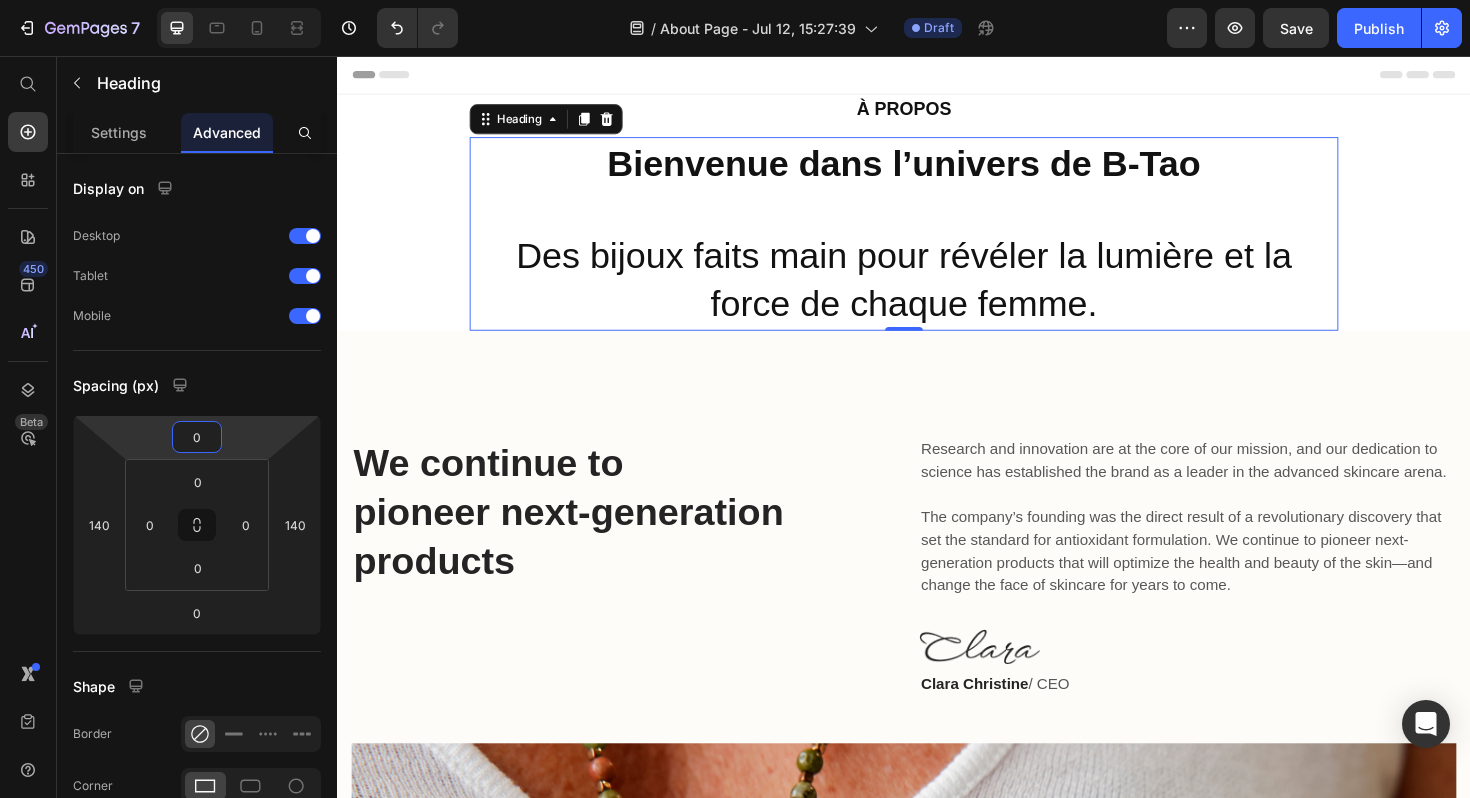 click on "7  Version history  /  About Page - Jul 12, 15:27:39 Draft Preview  Save   Publish  450 Beta Start with Sections Elements Hero Section Product Detail Brands Trusted Badges Guarantee Product Breakdown How to use Testimonials Compare Bundle FAQs Social Proof Brand Story Product List Collection Blog List Contact Sticky Add to Cart Custom Footer Browse Library 450 Layout
Row
Row
Row
Row Text
Heading
Text Block Button
Button
Button
Sticky Back to top Media
Image Image" at bounding box center [735, 0] 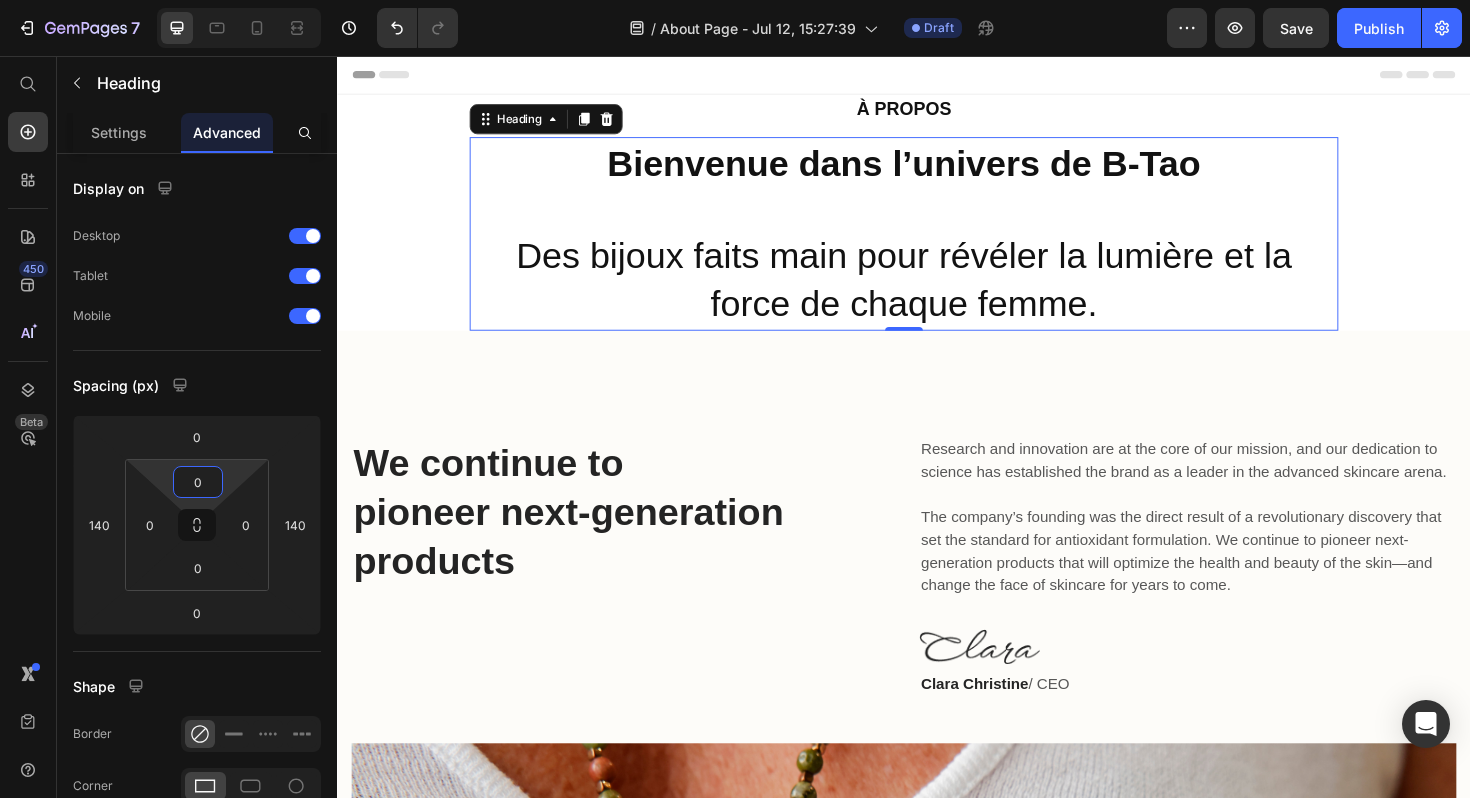 drag, startPoint x: 227, startPoint y: 479, endPoint x: 227, endPoint y: 501, distance: 22 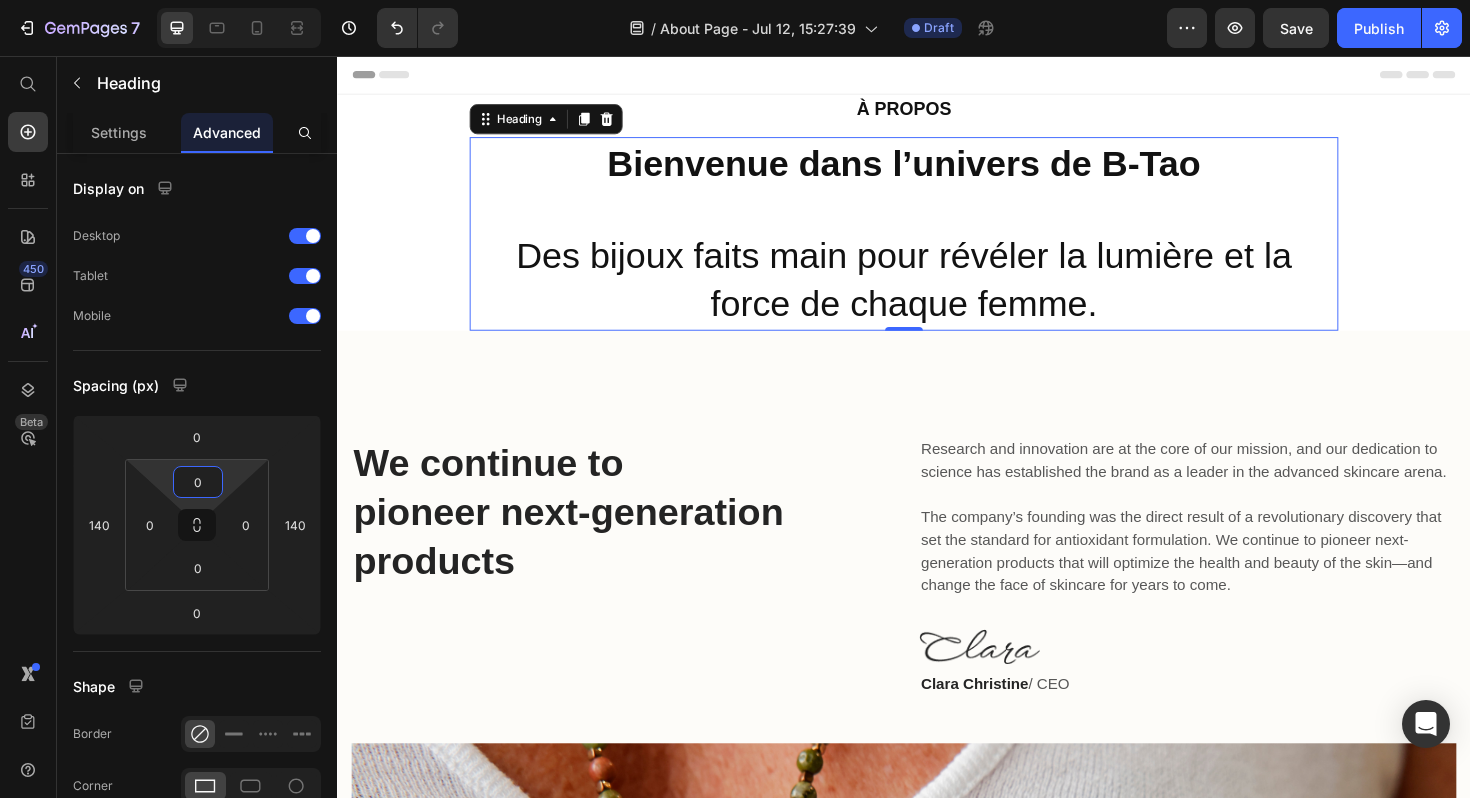 click on "7  Version history  /  About Page - Jul 12, 15:27:39 Draft Preview  Save   Publish  450 Beta Start with Sections Elements Hero Section Product Detail Brands Trusted Badges Guarantee Product Breakdown How to use Testimonials Compare Bundle FAQs Social Proof Brand Story Product List Collection Blog List Contact Sticky Add to Cart Custom Footer Browse Library 450 Layout
Row
Row
Row
Row Text
Heading
Text Block Button
Button
Button
Sticky Back to top Media
Image Image" at bounding box center (735, 0) 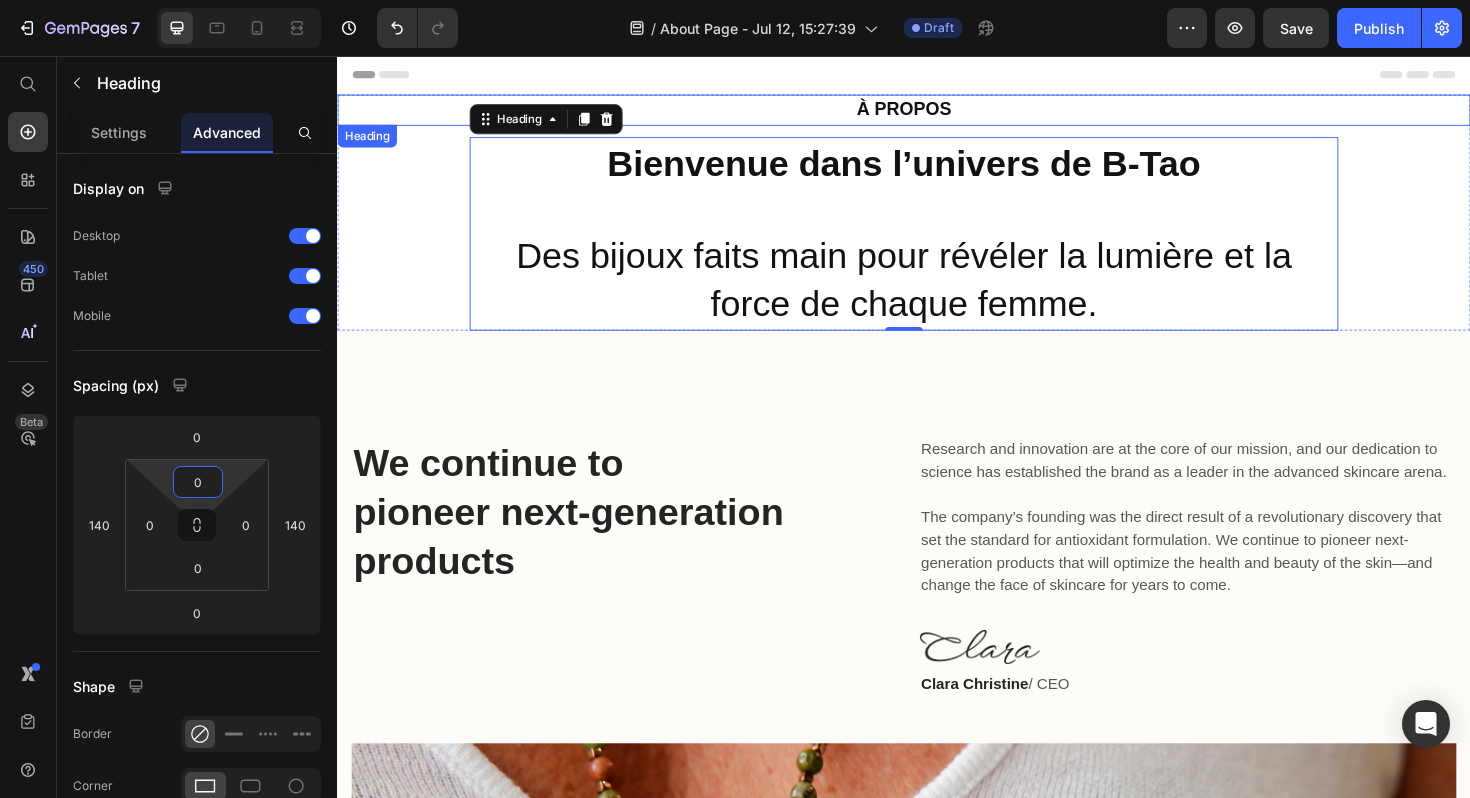 click on "À PROPOS" at bounding box center (937, 113) 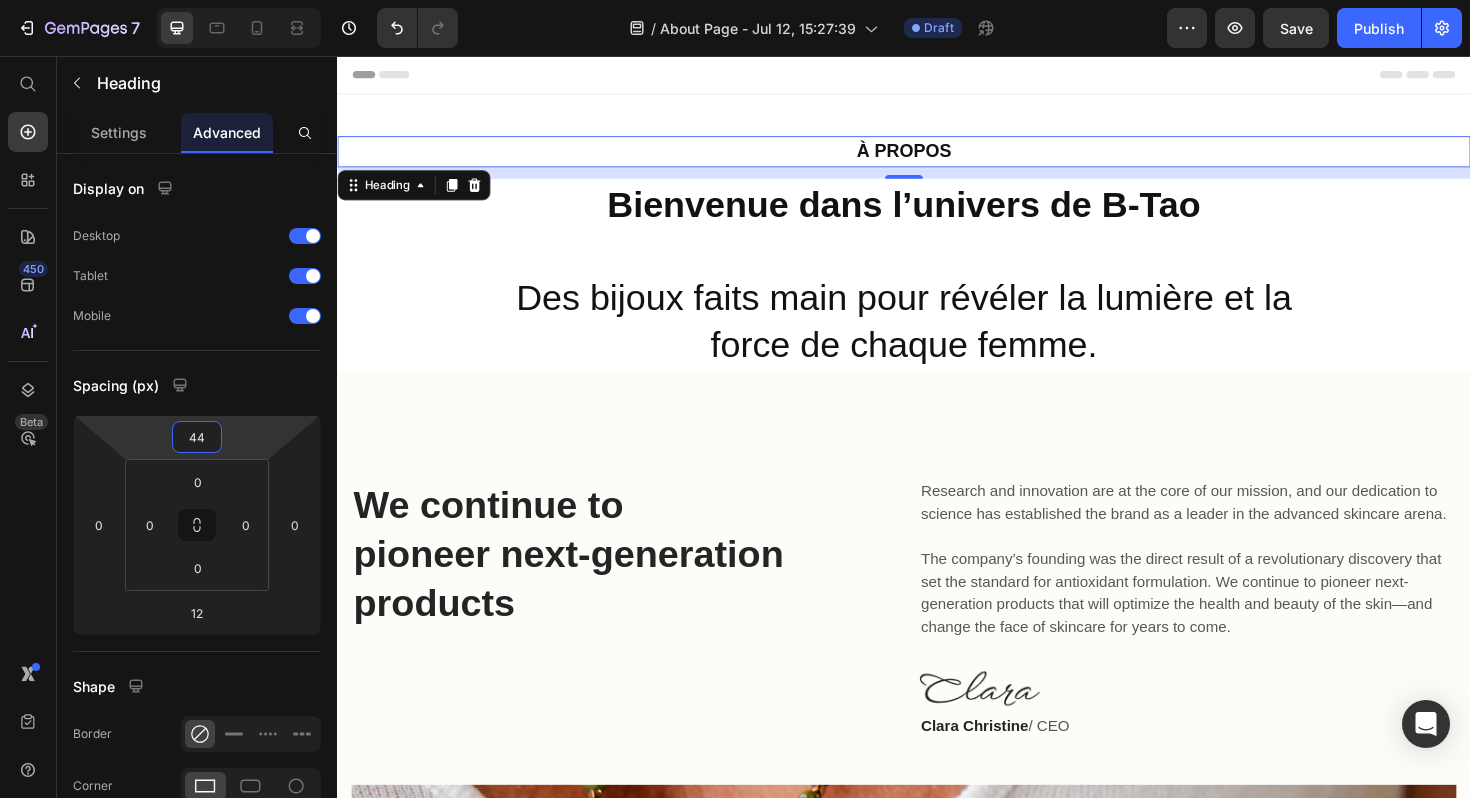 drag, startPoint x: 228, startPoint y: 434, endPoint x: 224, endPoint y: 412, distance: 22.36068 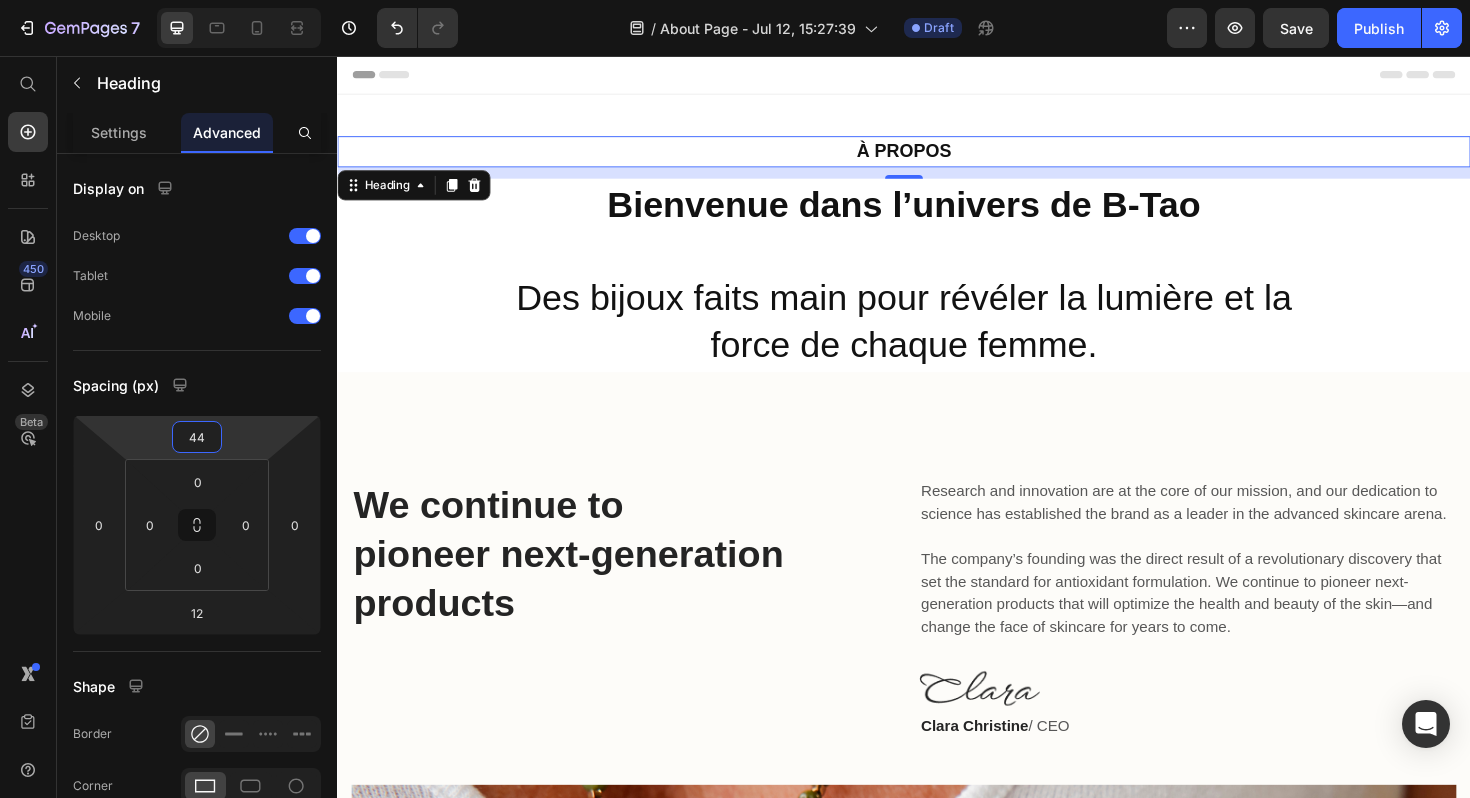 click on "7  Version history  /  About Page - Jul 12, 15:27:39 Draft Preview  Save   Publish  450 Beta Start with Sections Elements Hero Section Product Detail Brands Trusted Badges Guarantee Product Breakdown How to use Testimonials Compare Bundle FAQs Social Proof Brand Story Product List Collection Blog List Contact Sticky Add to Cart Custom Footer Browse Library 450 Layout
Row
Row
Row
Row Text
Heading
Text Block Button
Button
Button
Sticky Back to top Media
Image Image" at bounding box center [735, 0] 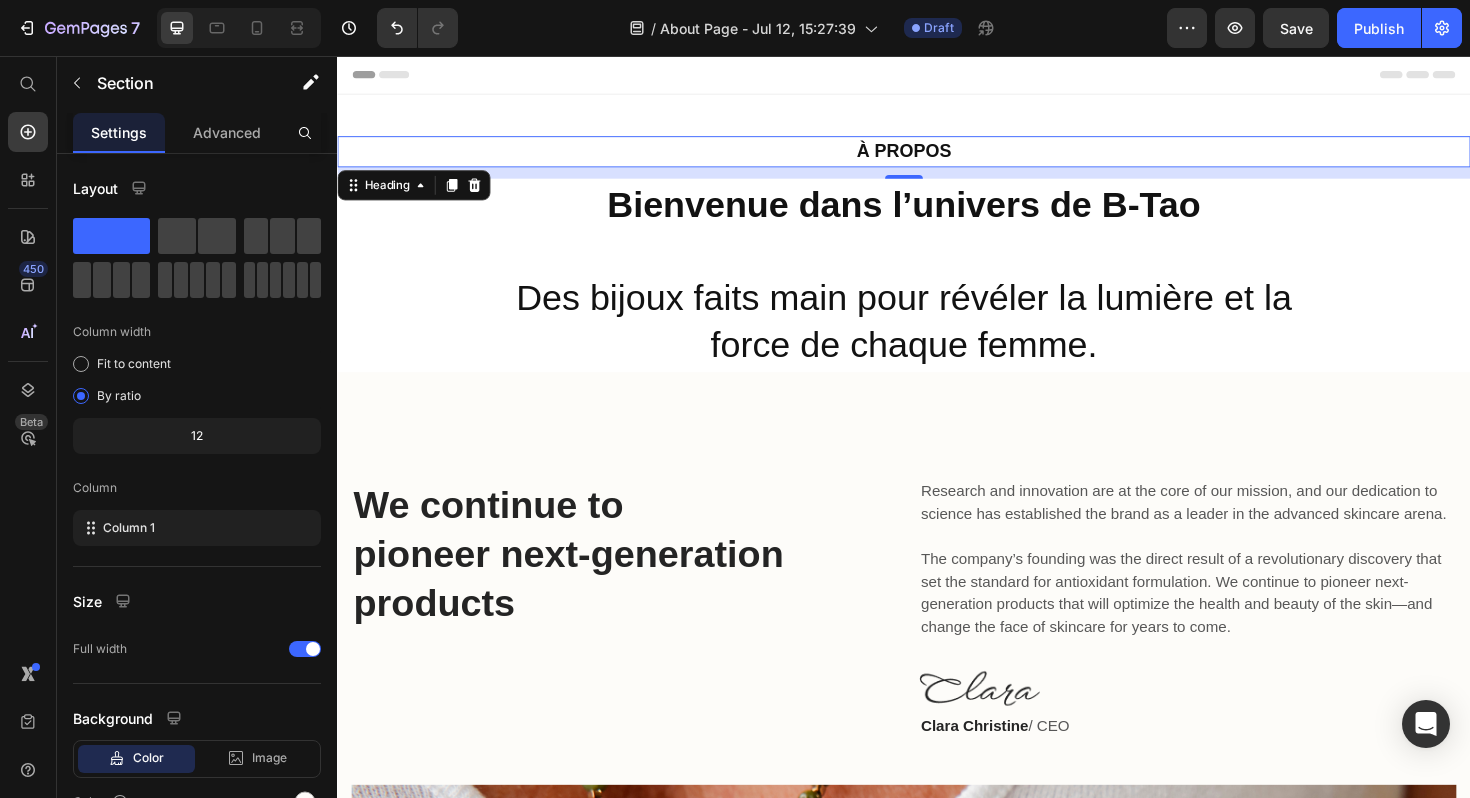 click on "We continue to  pioneer next-generation products Heading Research and innovation are at the core of our mission, and our dedication to science has established the brand as a leader in the advanced skincare arena.  The company’s founding was the direct result of a revolutionary discovery that set the standard for antioxidant formulation. We continue to pioneer next-generation products that will optimize the health and beauty of the skin—and change the face of skincare for years to come. Text block Image Clara Christine  / CEO Text block Row Image Row Section 2" at bounding box center (937, 1055) 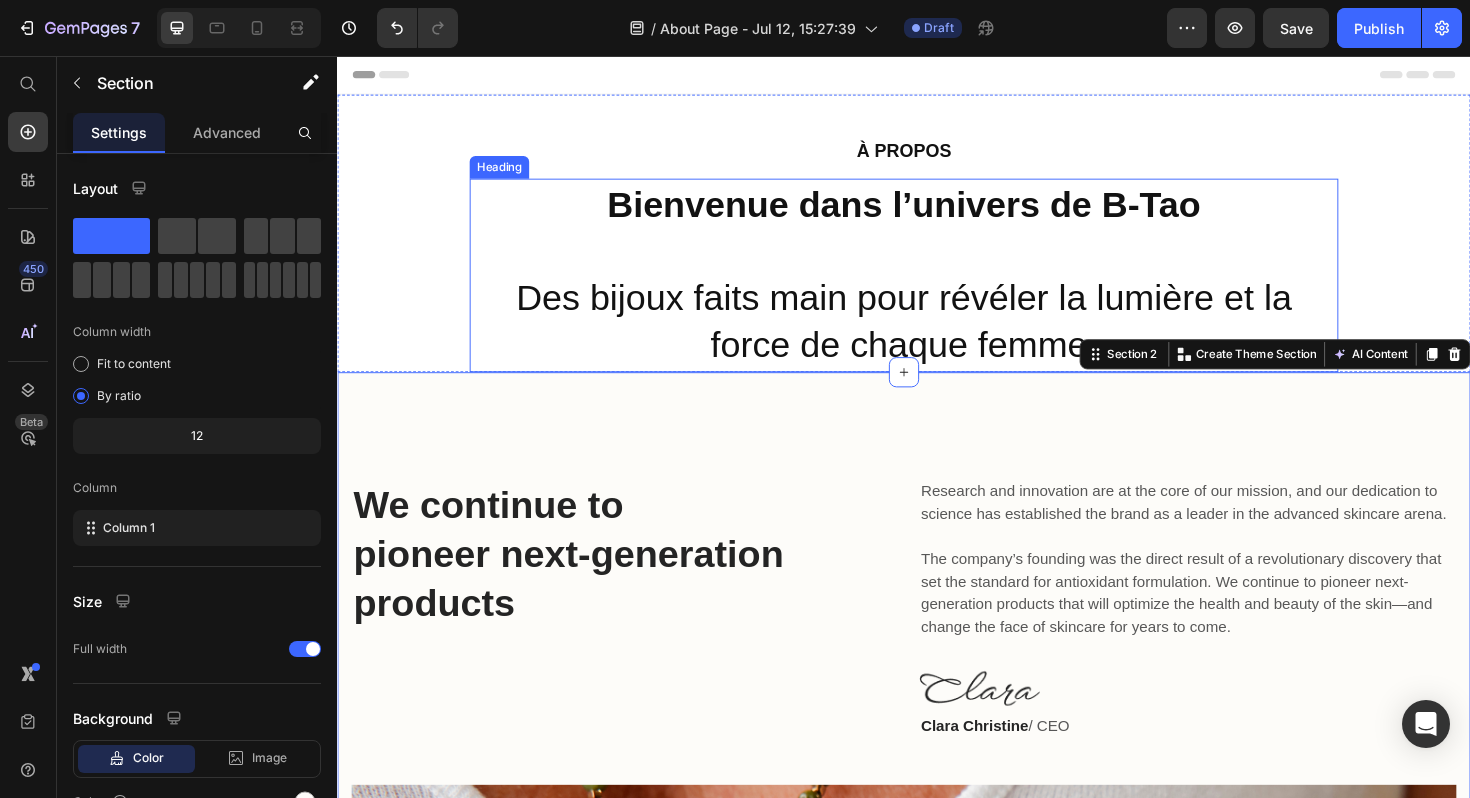 click on "Bienvenue dans l’univers de B‑Tao Des bijoux faits main pour révéler la lumière et la force de chaque femme." at bounding box center (937, 289) 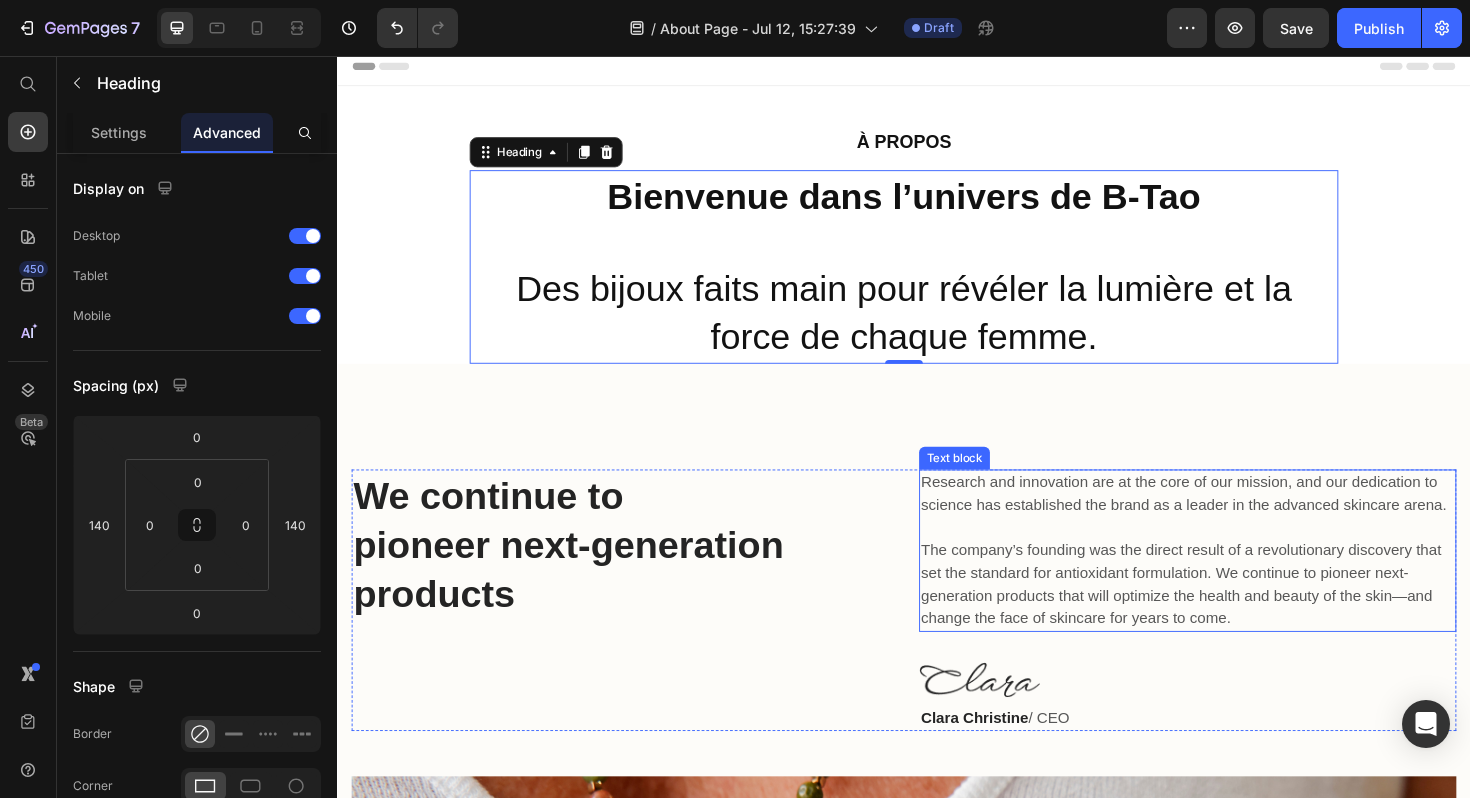 scroll, scrollTop: 0, scrollLeft: 0, axis: both 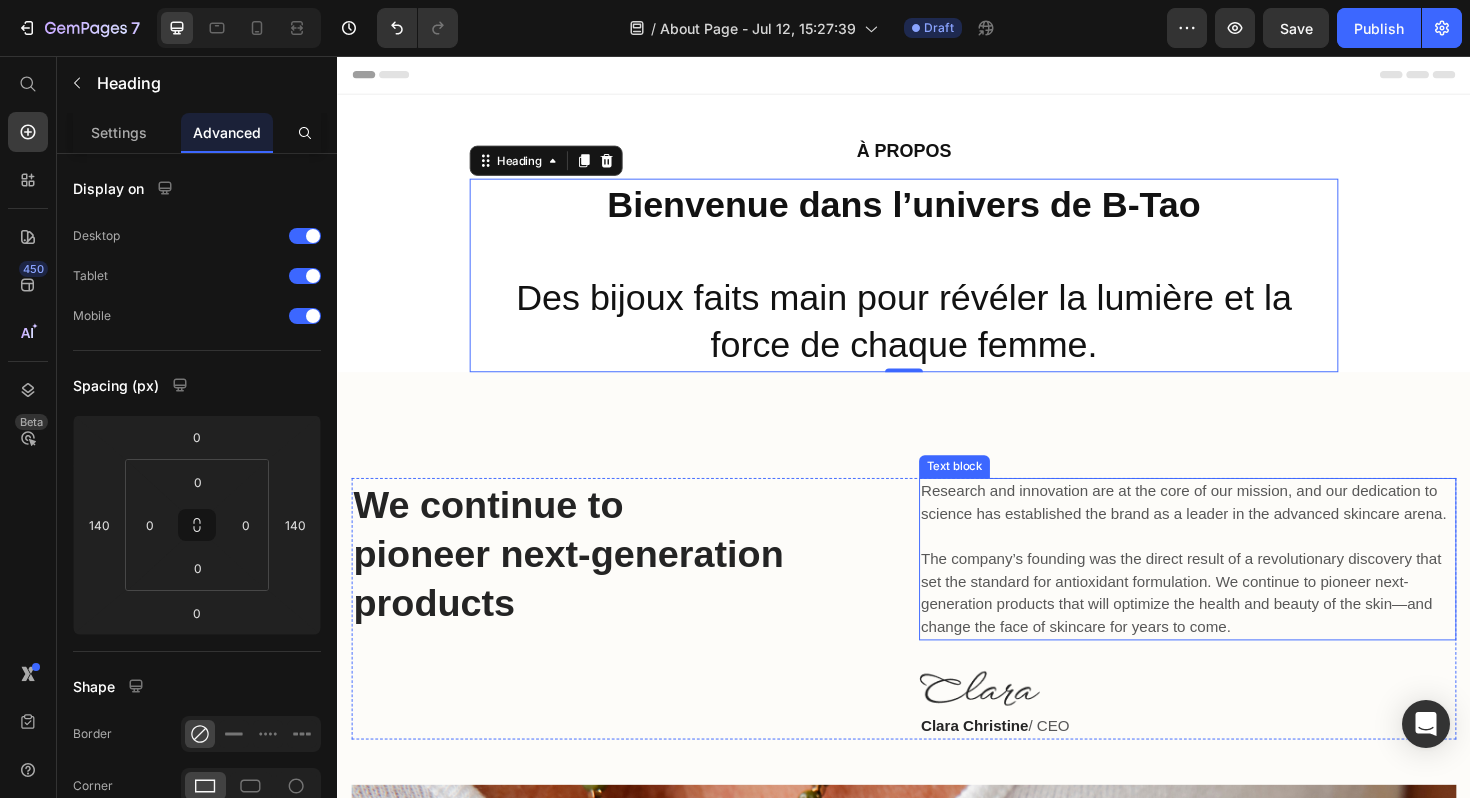 click on "Research and innovation are at the core of our mission, and our dedication to science has established the brand as a leader in the advanced skincare arena.  The company’s founding was the direct result of a revolutionary discovery that set the standard for antioxidant formulation. We continue to pioneer next-generation products that will optimize the health and beauty of the skin—and change the face of skincare for years to come." at bounding box center [1237, 589] 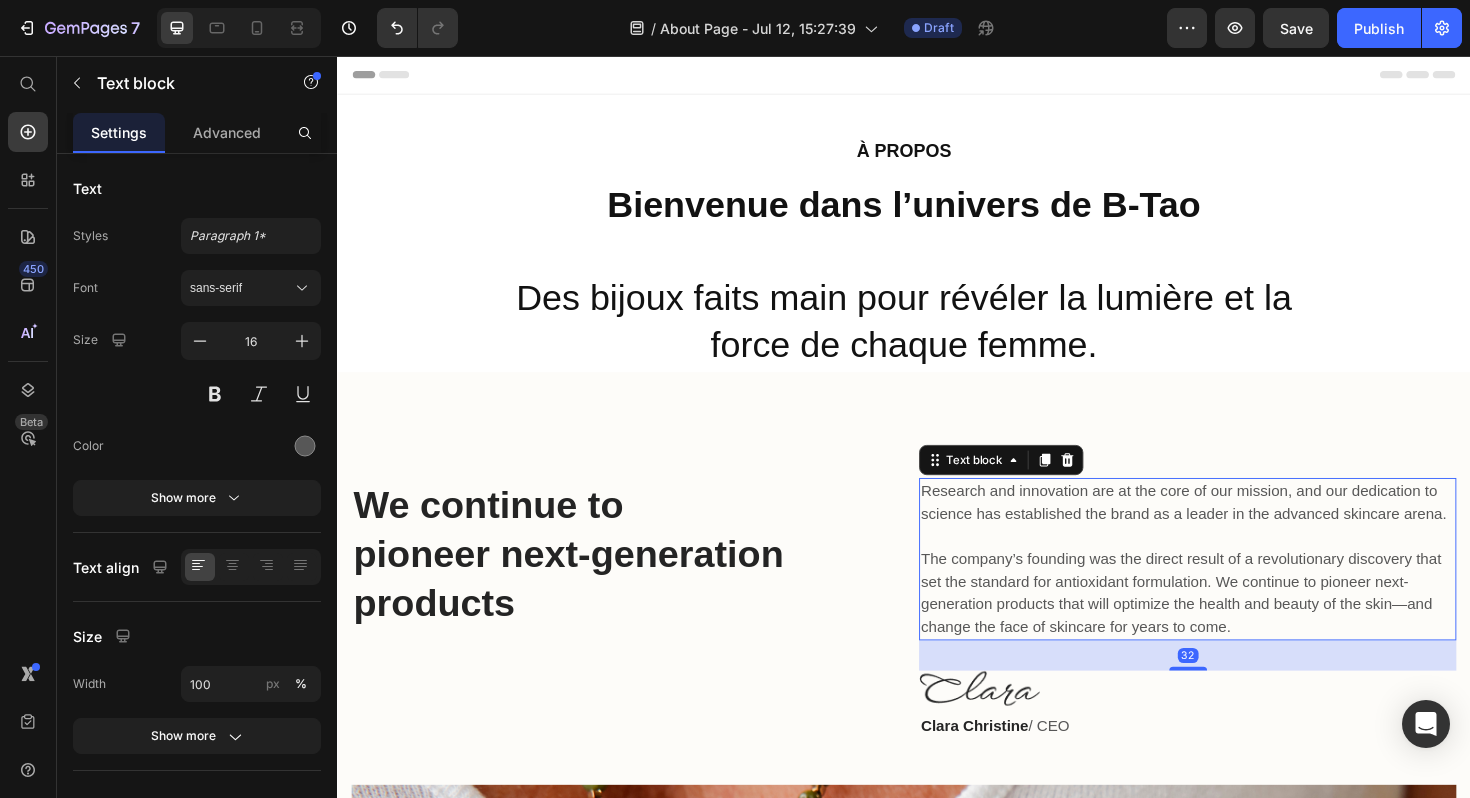 click on "Research and innovation are at the core of our mission, and our dedication to science has established the brand as a leader in the advanced skincare arena.  The company’s founding was the direct result of a revolutionary discovery that set the standard for antioxidant formulation. We continue to pioneer next-generation products that will optimize the health and beauty of the skin—and change the face of skincare for years to come." at bounding box center (1237, 589) 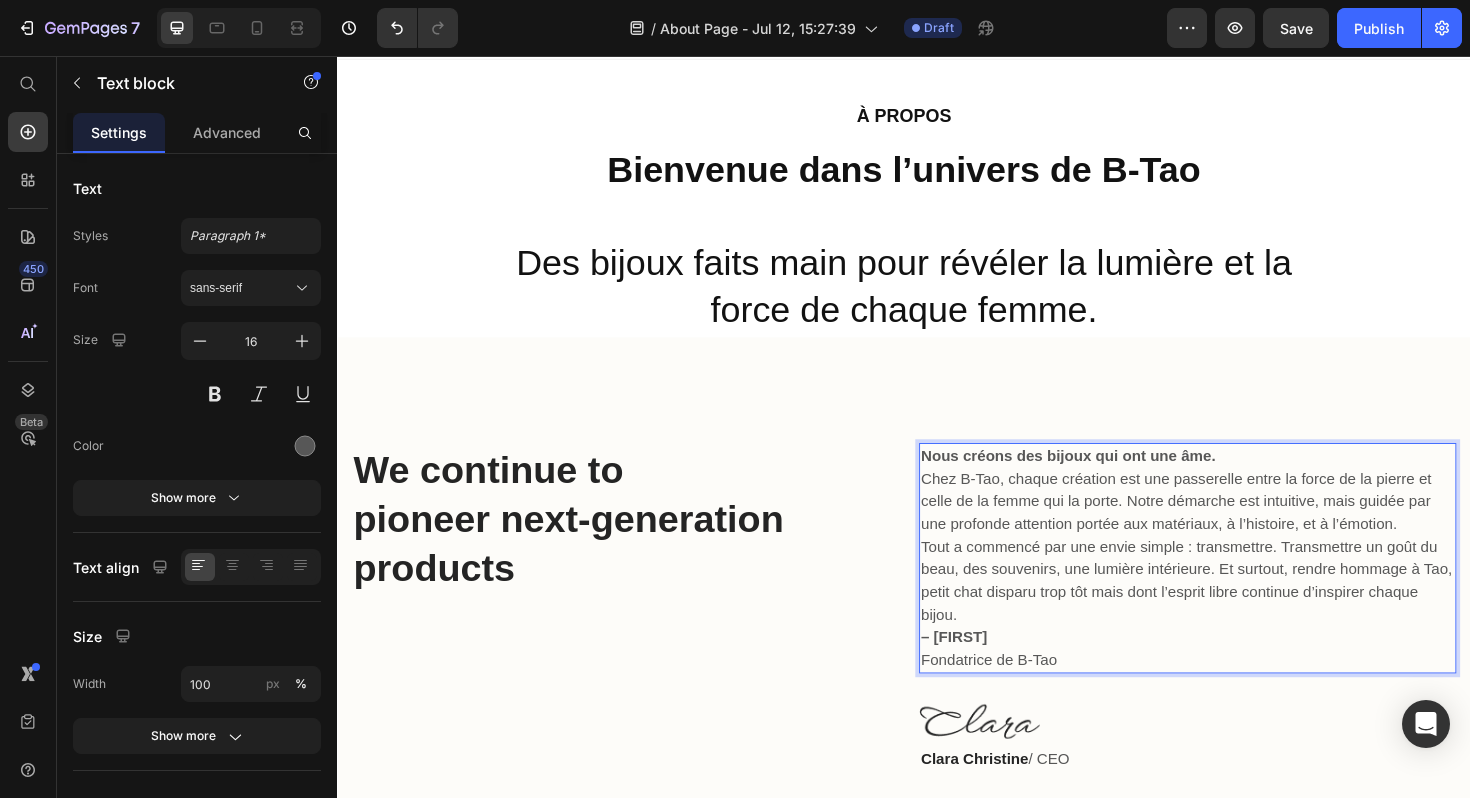 scroll, scrollTop: 79, scrollLeft: 0, axis: vertical 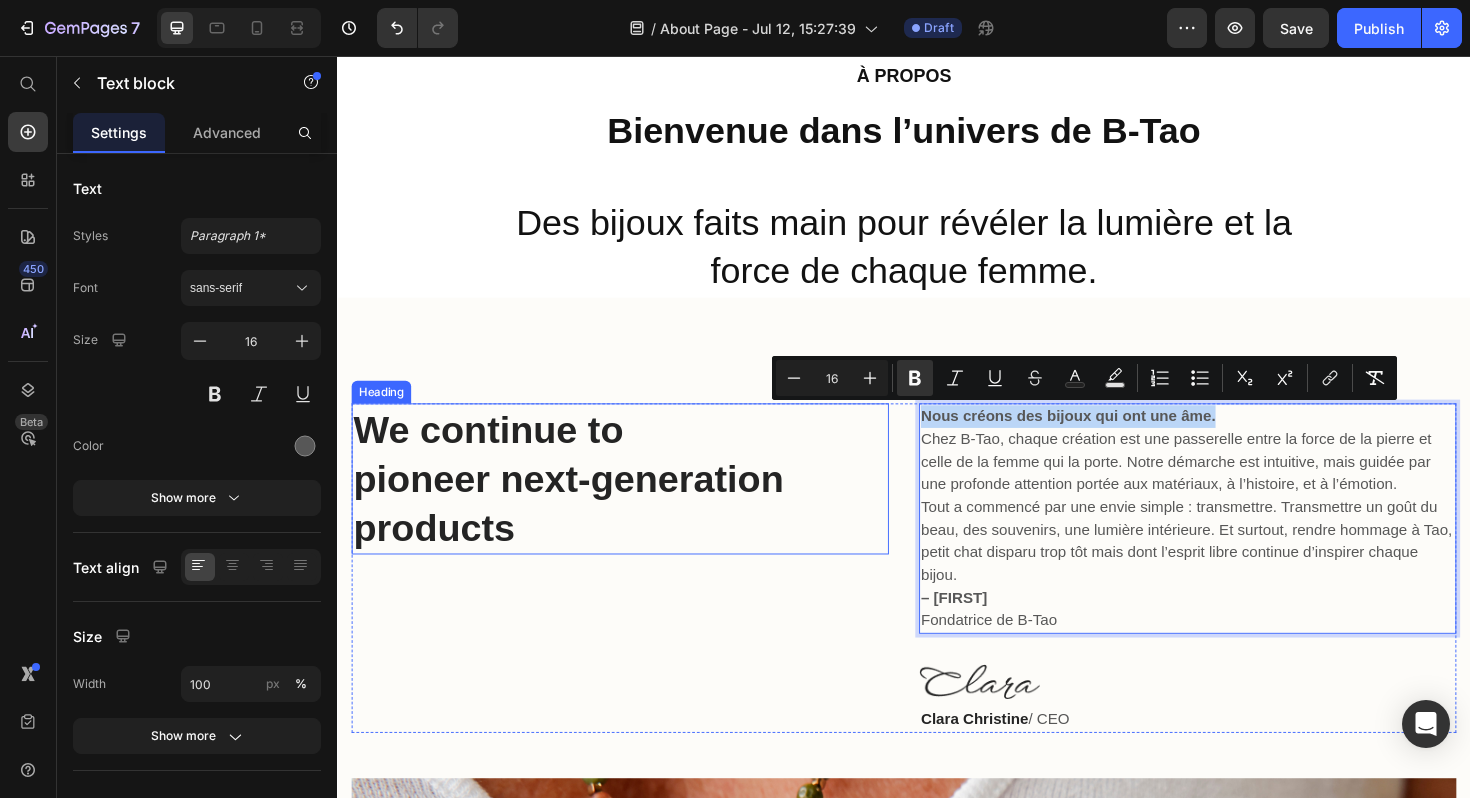 drag, startPoint x: 1274, startPoint y: 436, endPoint x: 848, endPoint y: 438, distance: 426.0047 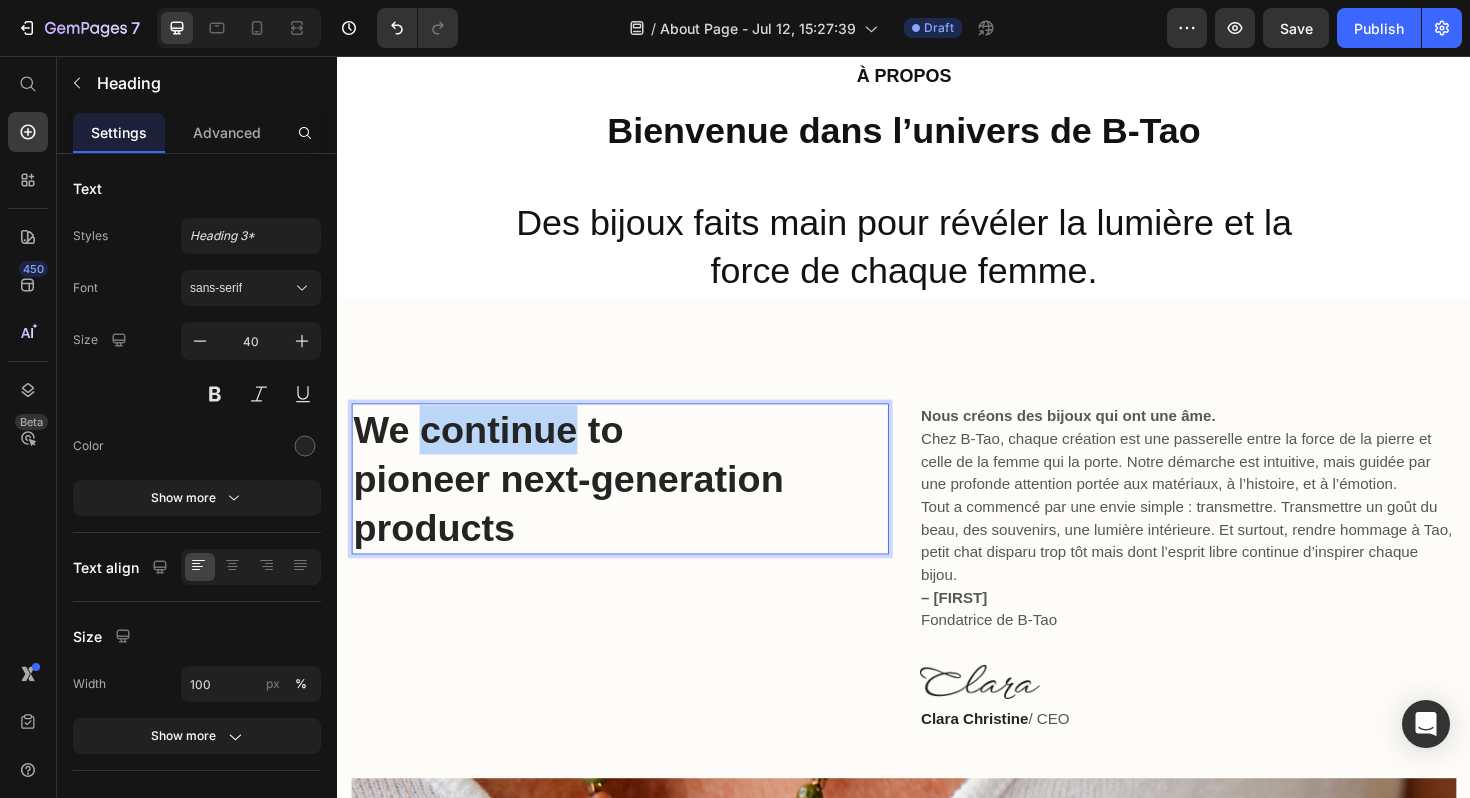 click on "We continue to  pioneer next-generation products" at bounding box center (636, 504) 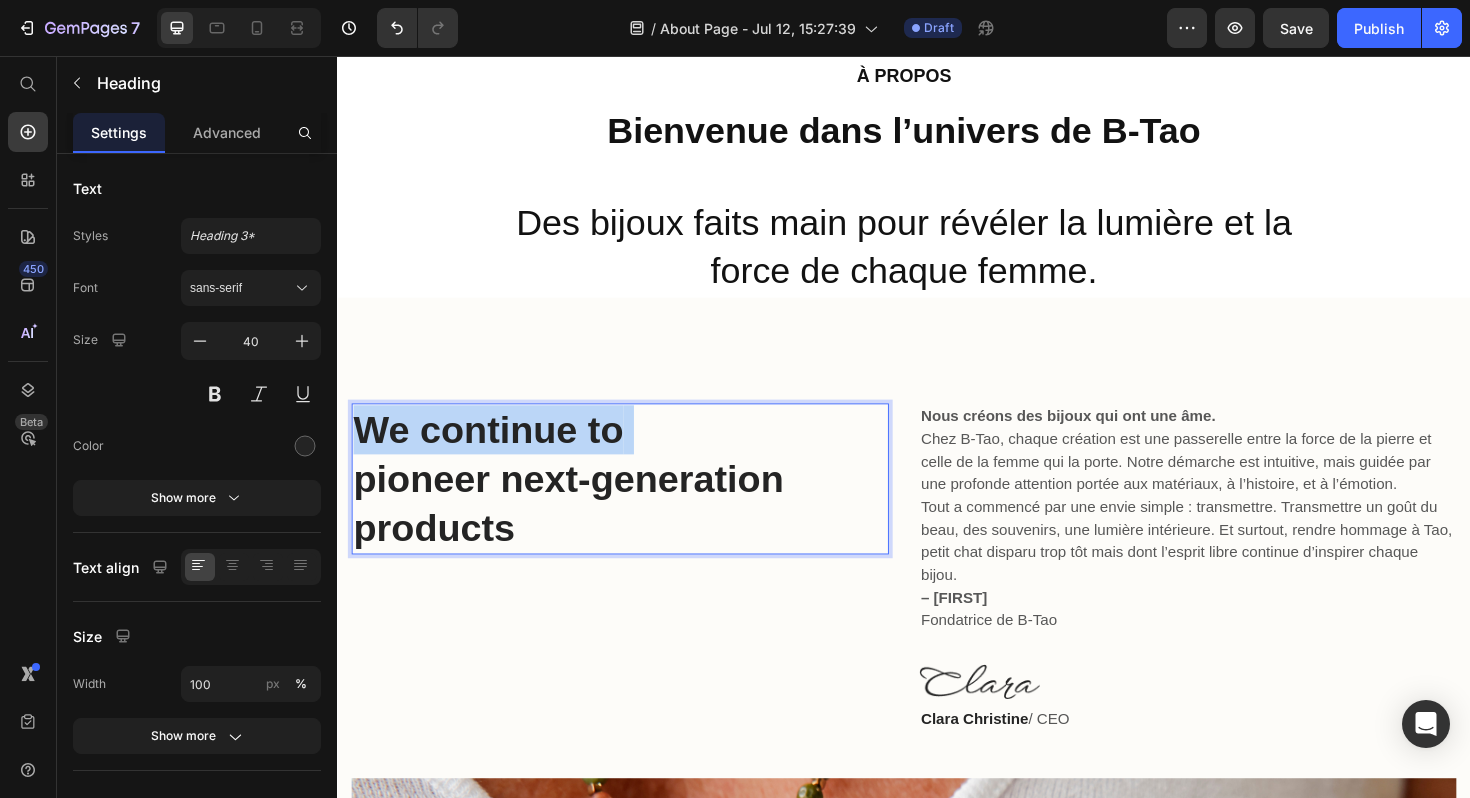 click on "We continue to  pioneer next-generation products" at bounding box center (636, 504) 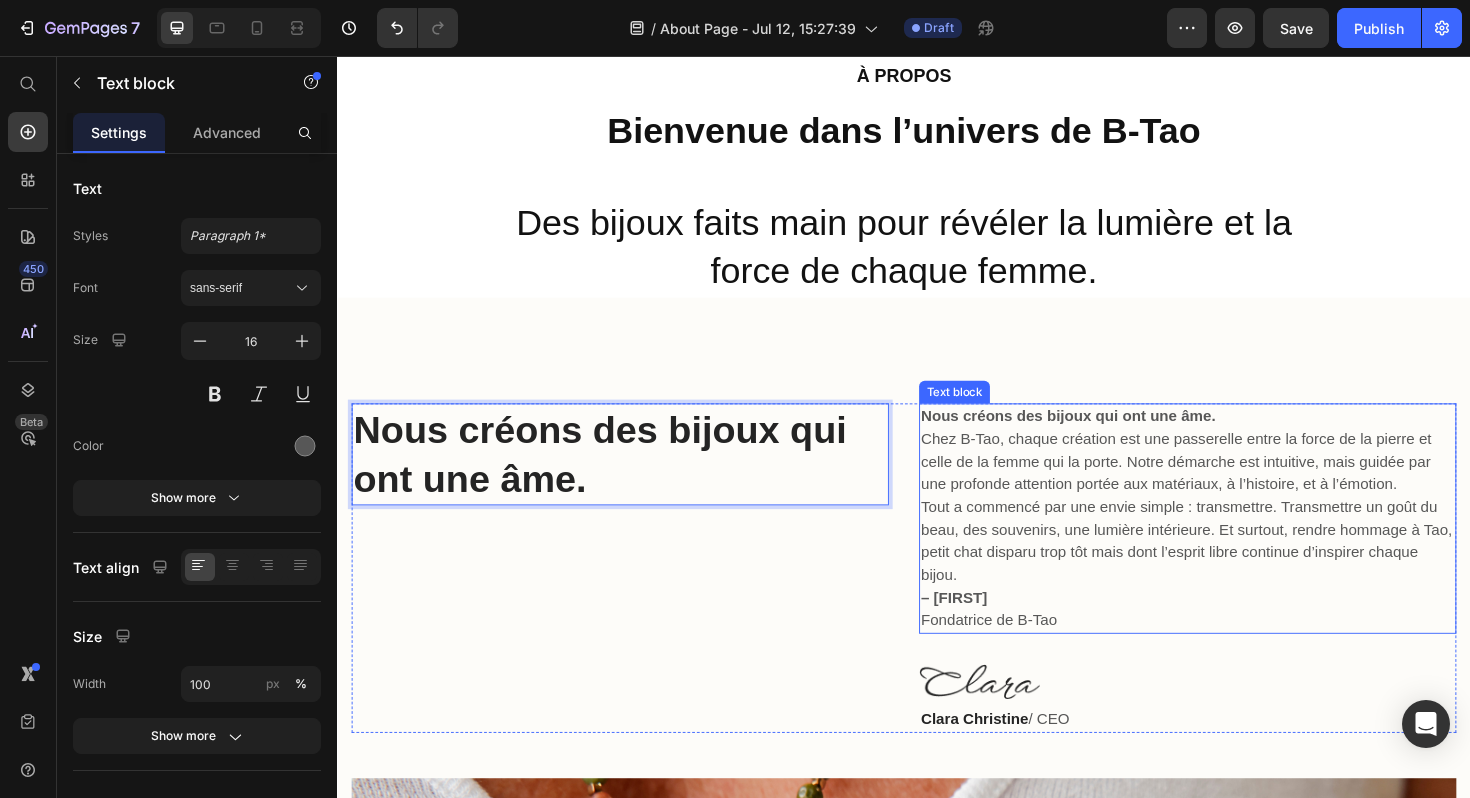 click on "Nous créons des bijoux qui ont une âme." at bounding box center (1111, 437) 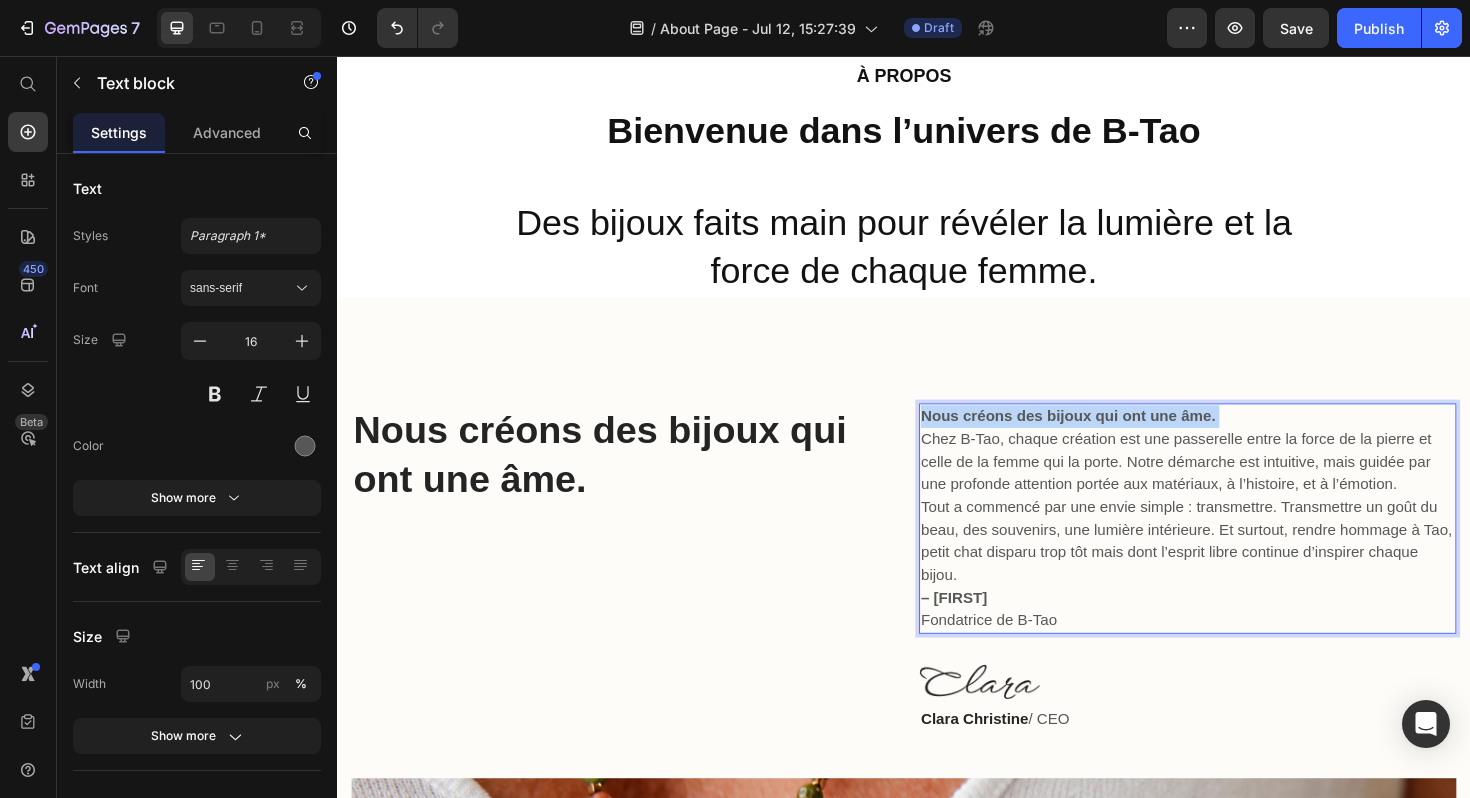 click on "Nous créons des bijoux qui ont une âme." at bounding box center [1111, 437] 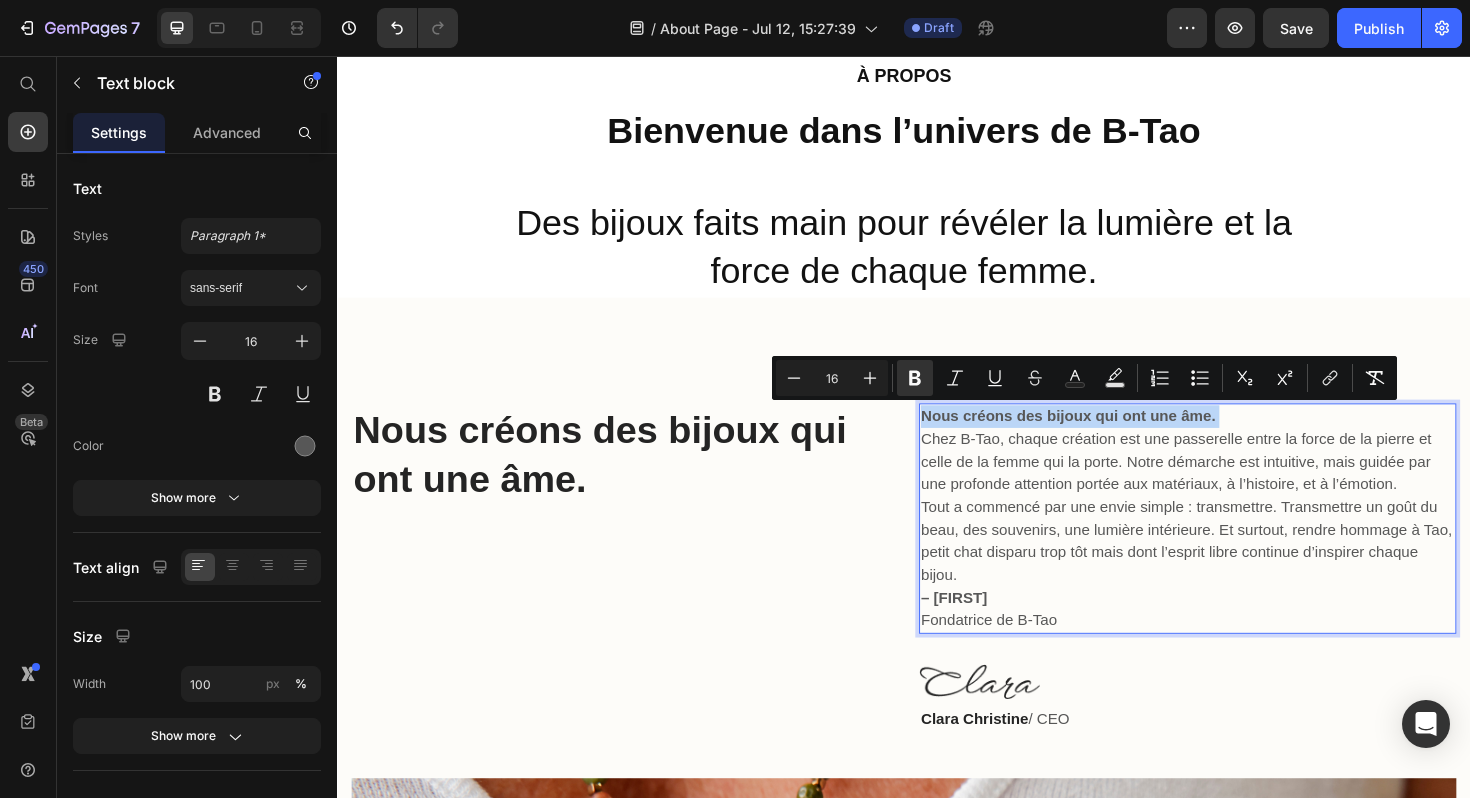 click on "Nous créons des bijoux qui ont une âme." at bounding box center (1111, 437) 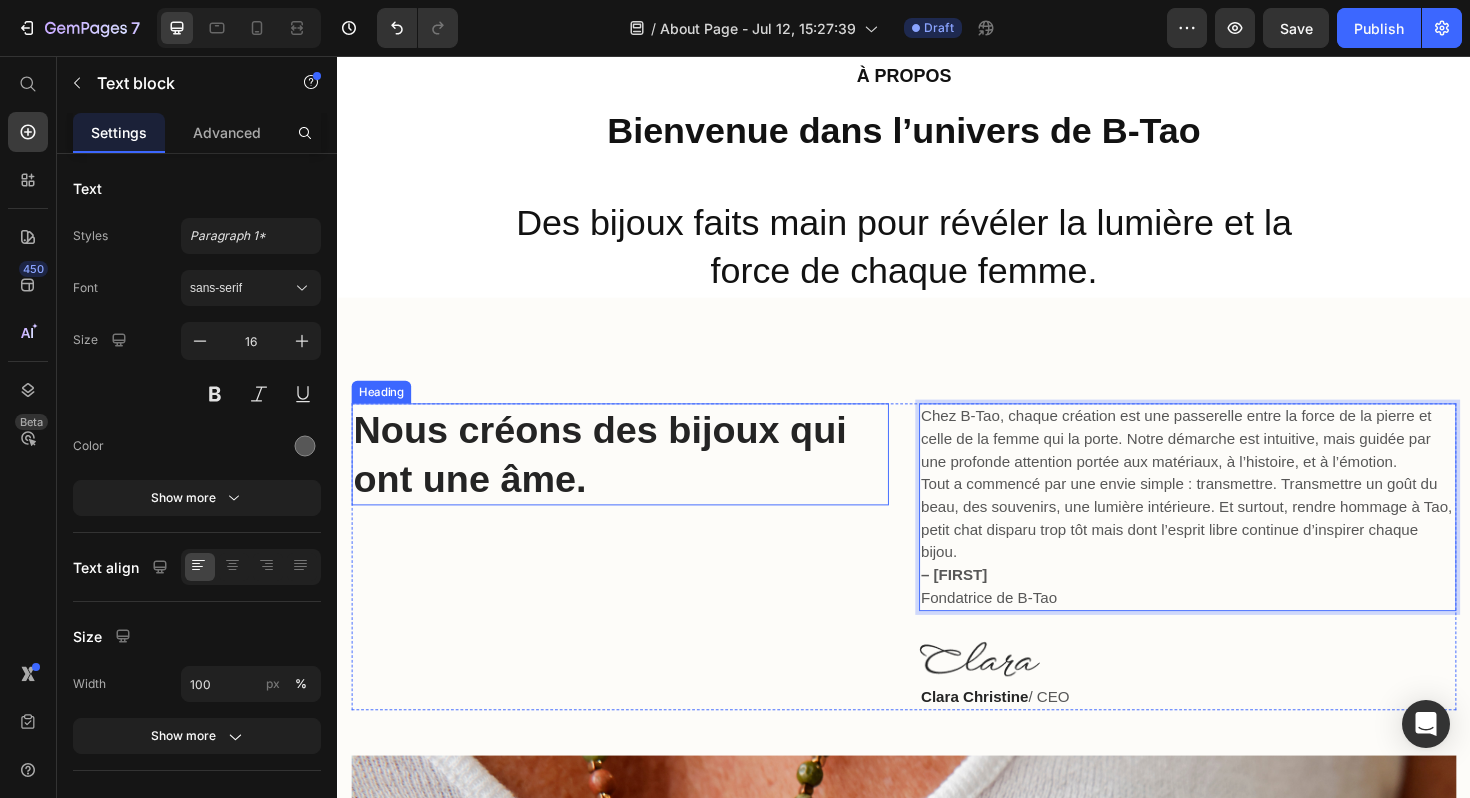 click on "⁠⁠⁠⁠⁠⁠⁠ Nous créons des bijoux qui ont une âme." at bounding box center [636, 478] 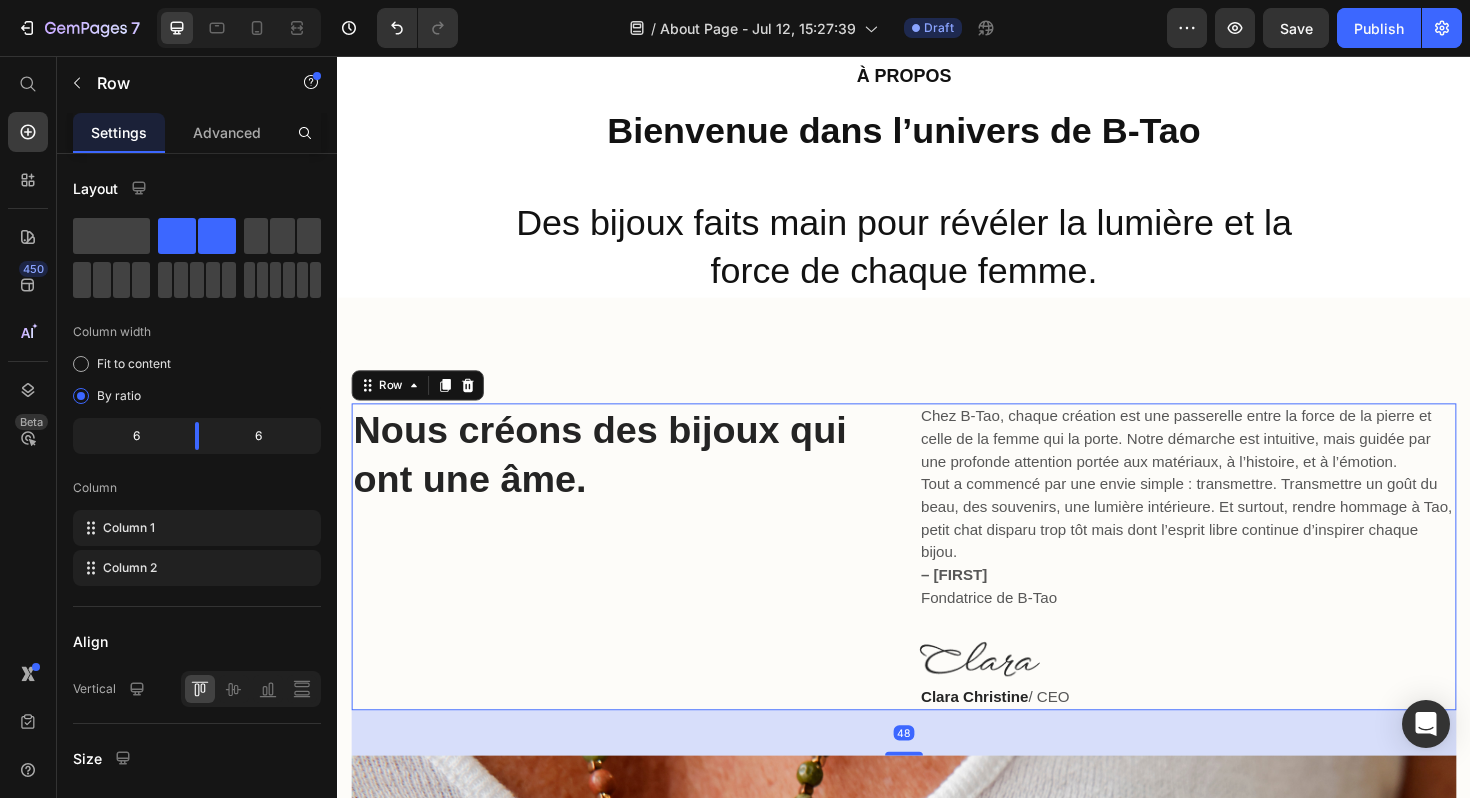 click on "⁠⁠⁠⁠⁠⁠⁠ Nous créons des bijoux qui ont une âme. Heading" at bounding box center (636, 586) 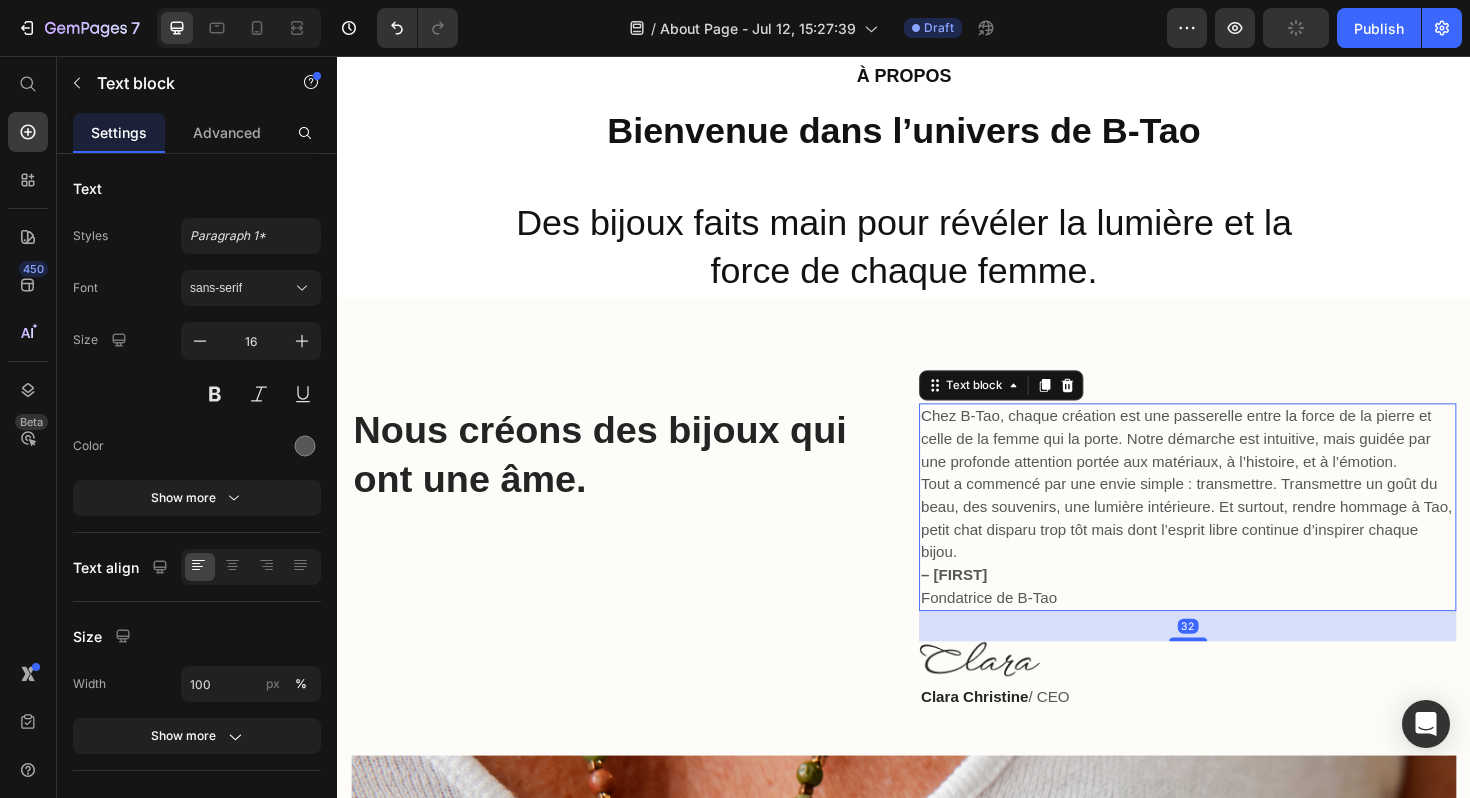 click on "– Bénédicte Fondatrice de B‑Tao" at bounding box center (1237, 618) 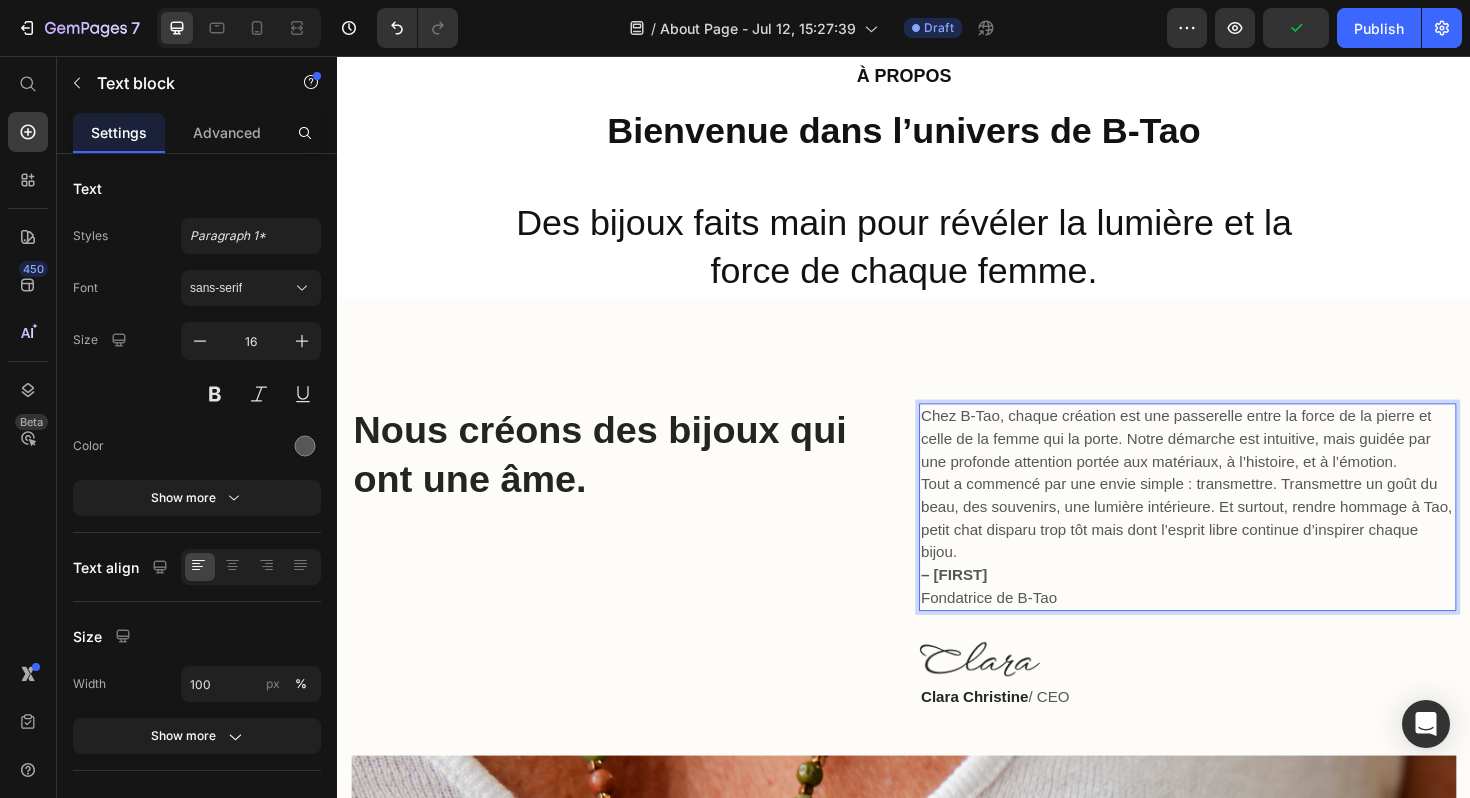 click on "– Bénédicte" at bounding box center (990, 605) 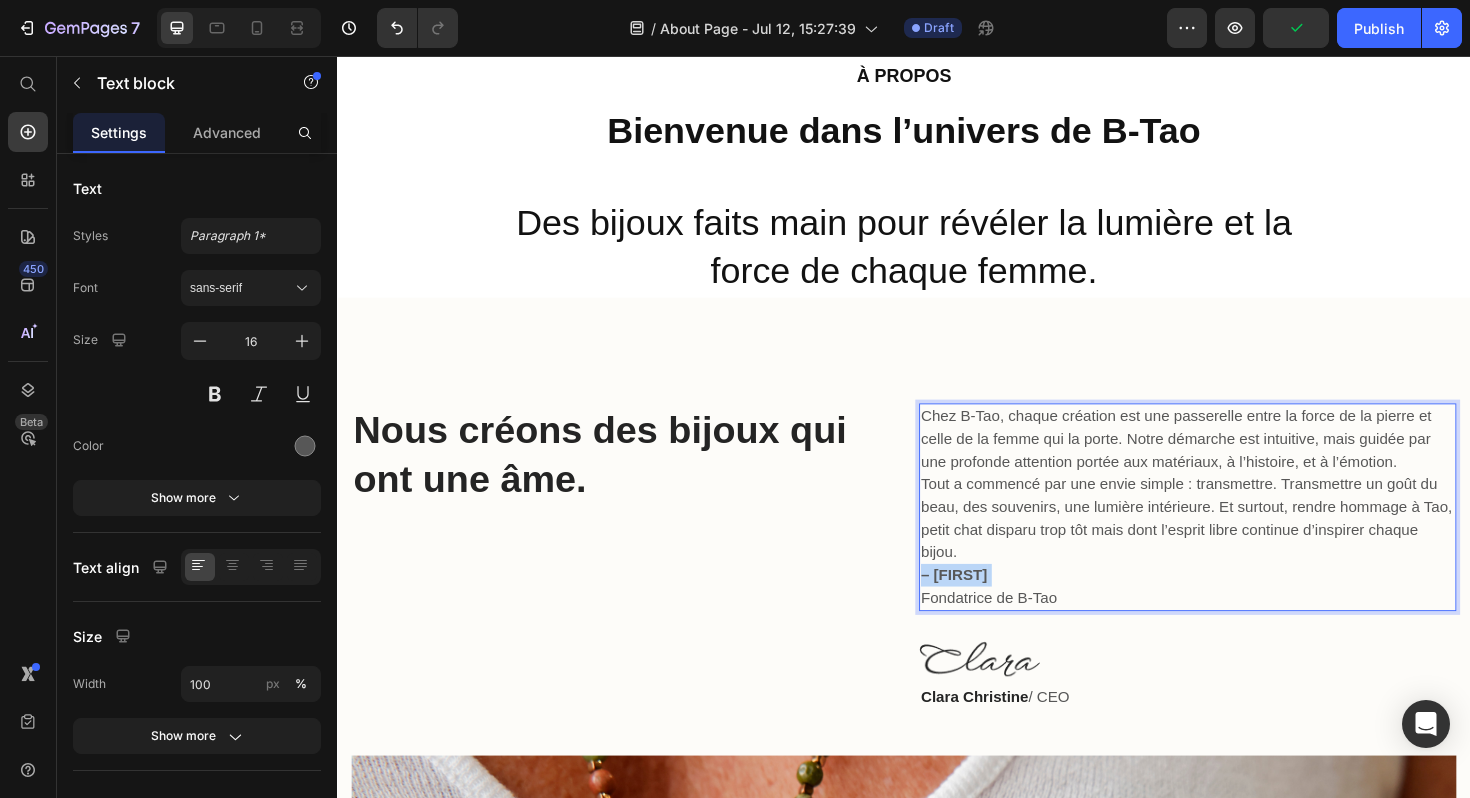 click on "– Bénédicte" at bounding box center [990, 605] 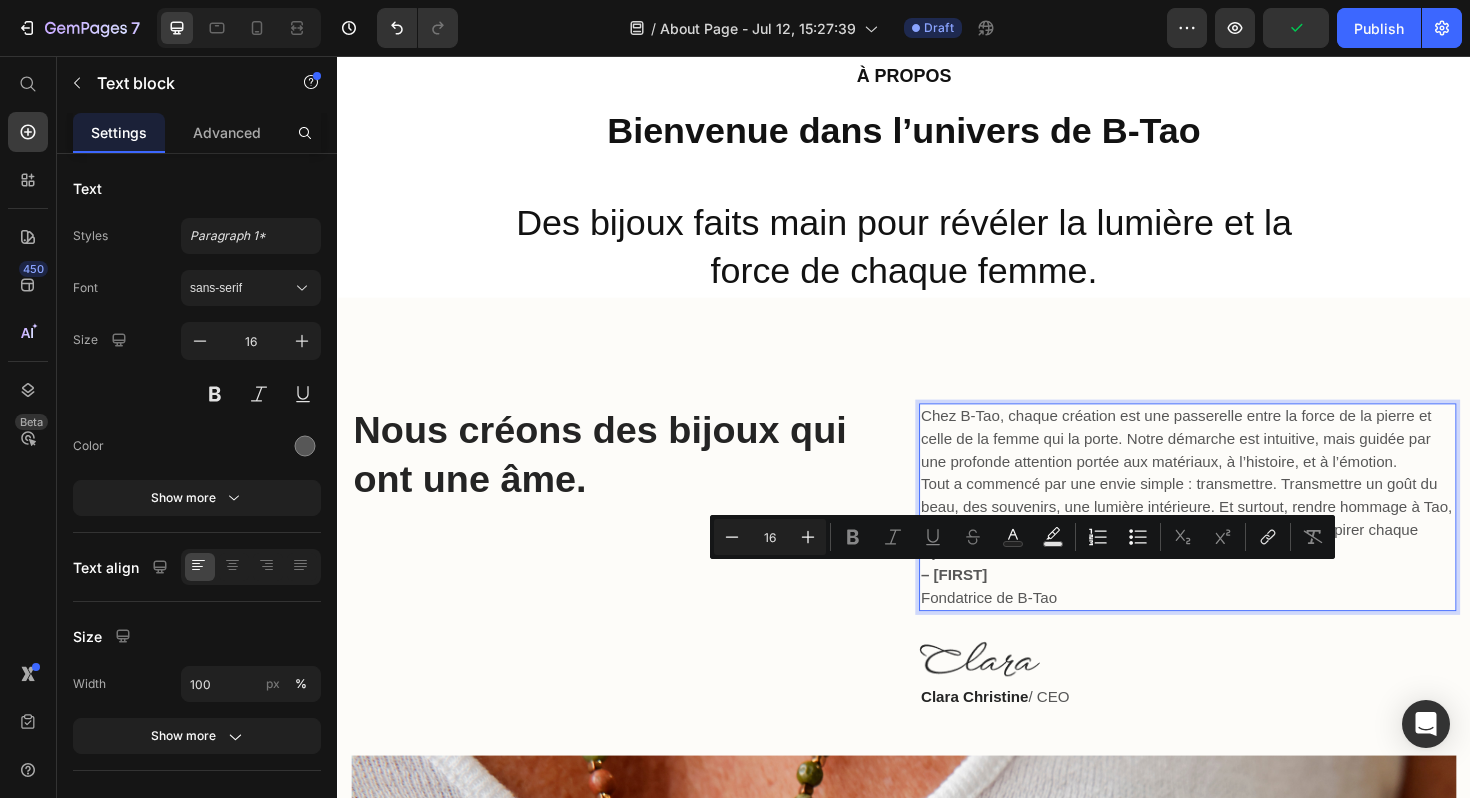 click on "– Bénédicte" at bounding box center (990, 605) 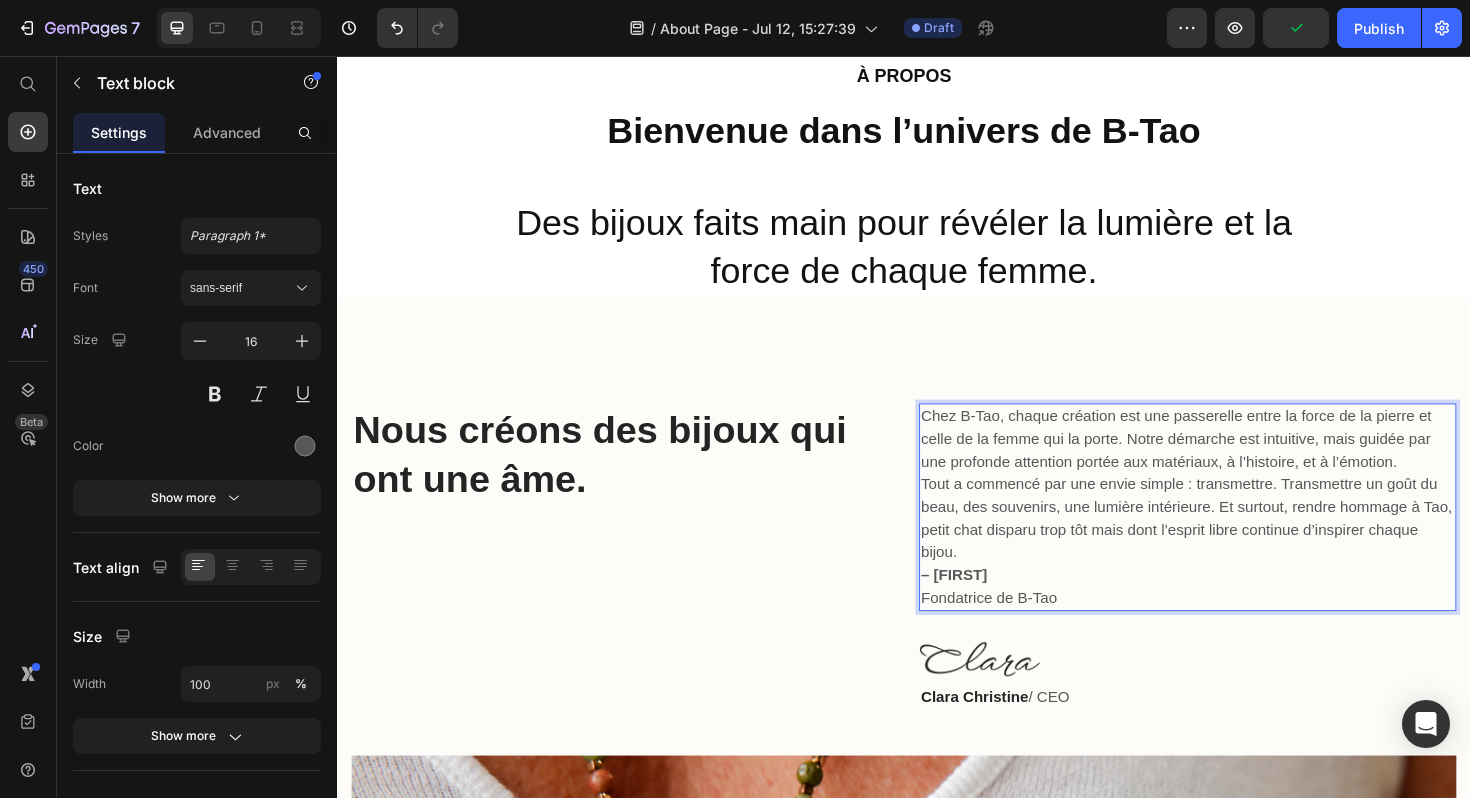 click on "– Bénédicte" at bounding box center [990, 605] 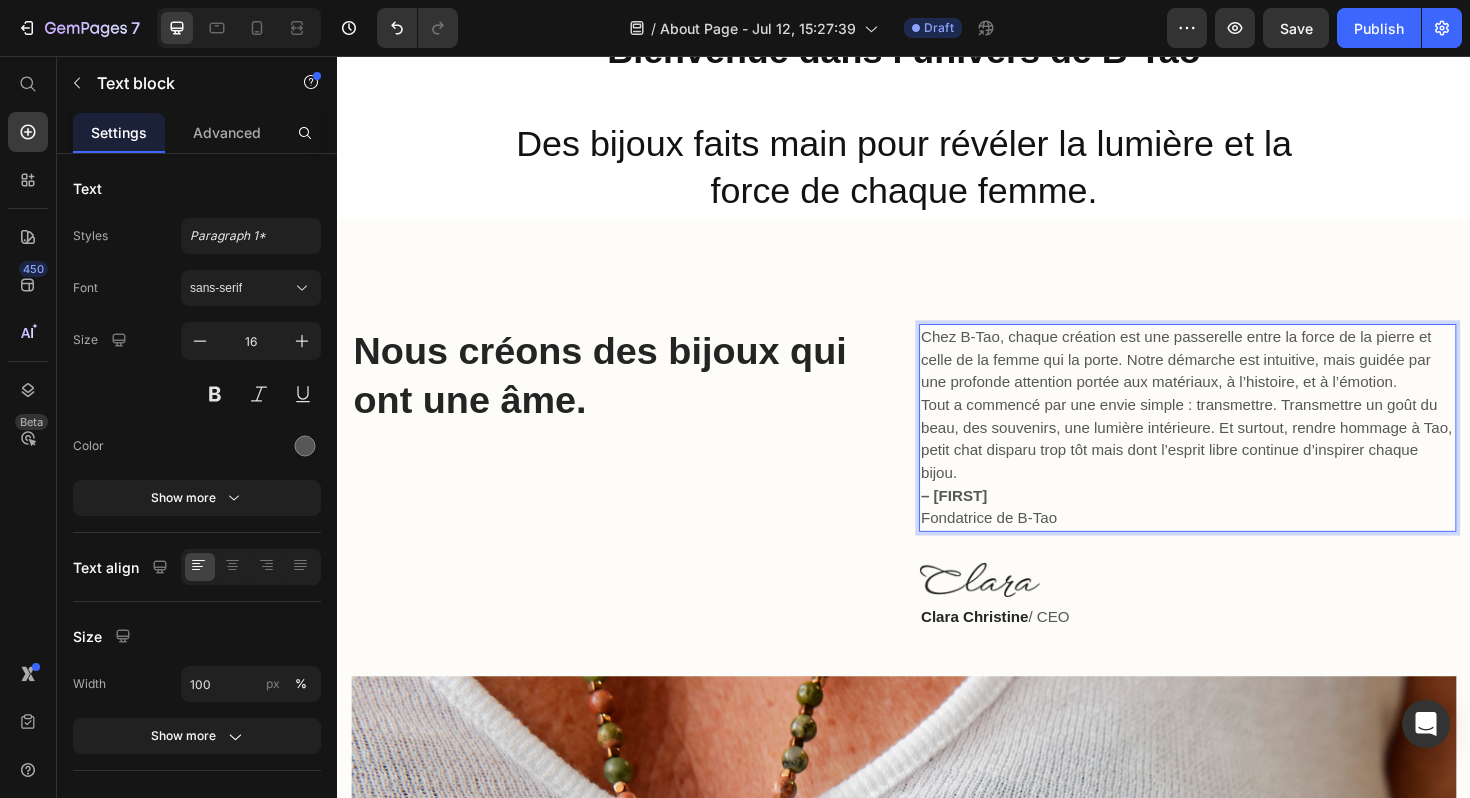 scroll, scrollTop: 171, scrollLeft: 0, axis: vertical 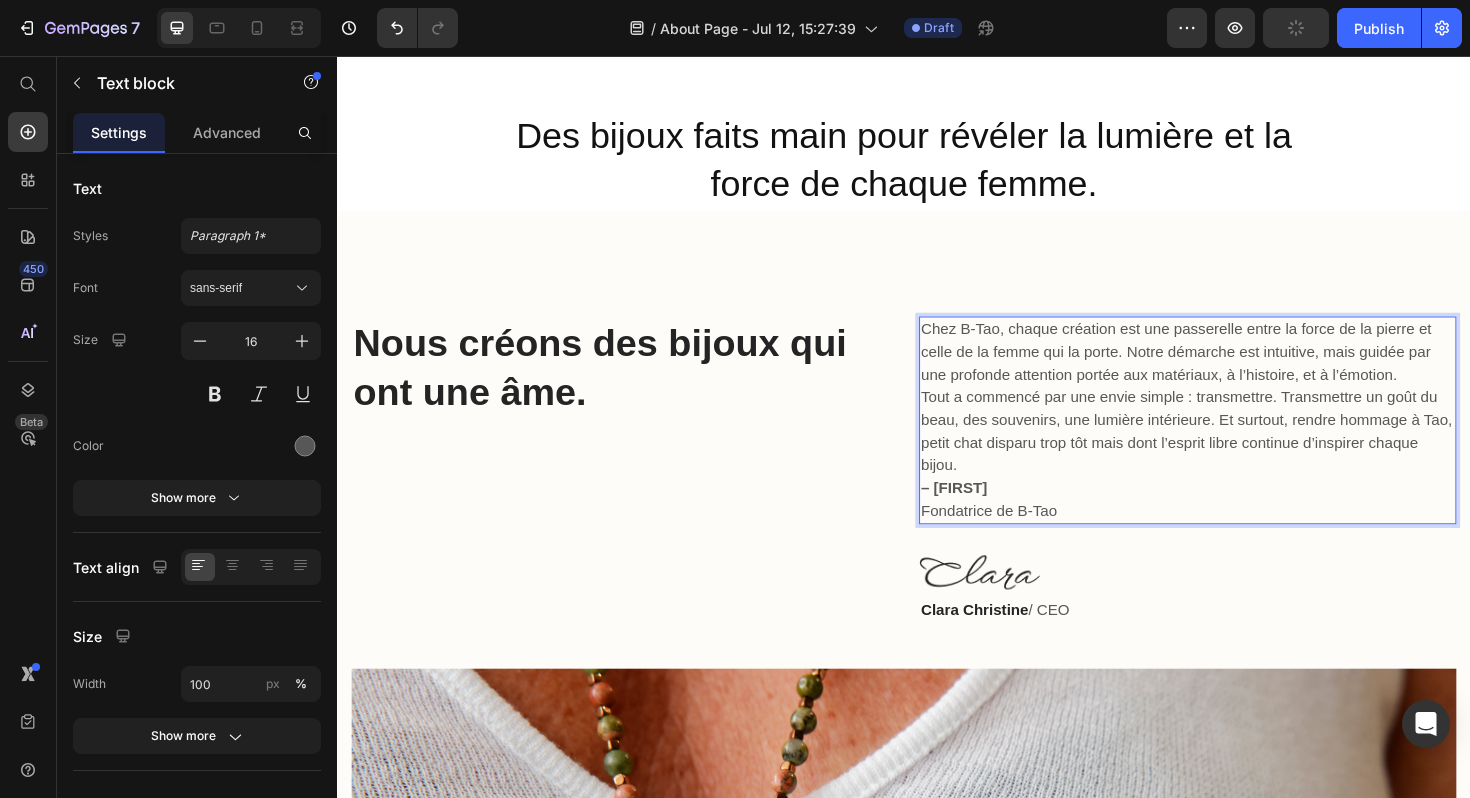 click on "– Brigitte Fondatrice de B‑Tao" at bounding box center (1237, 526) 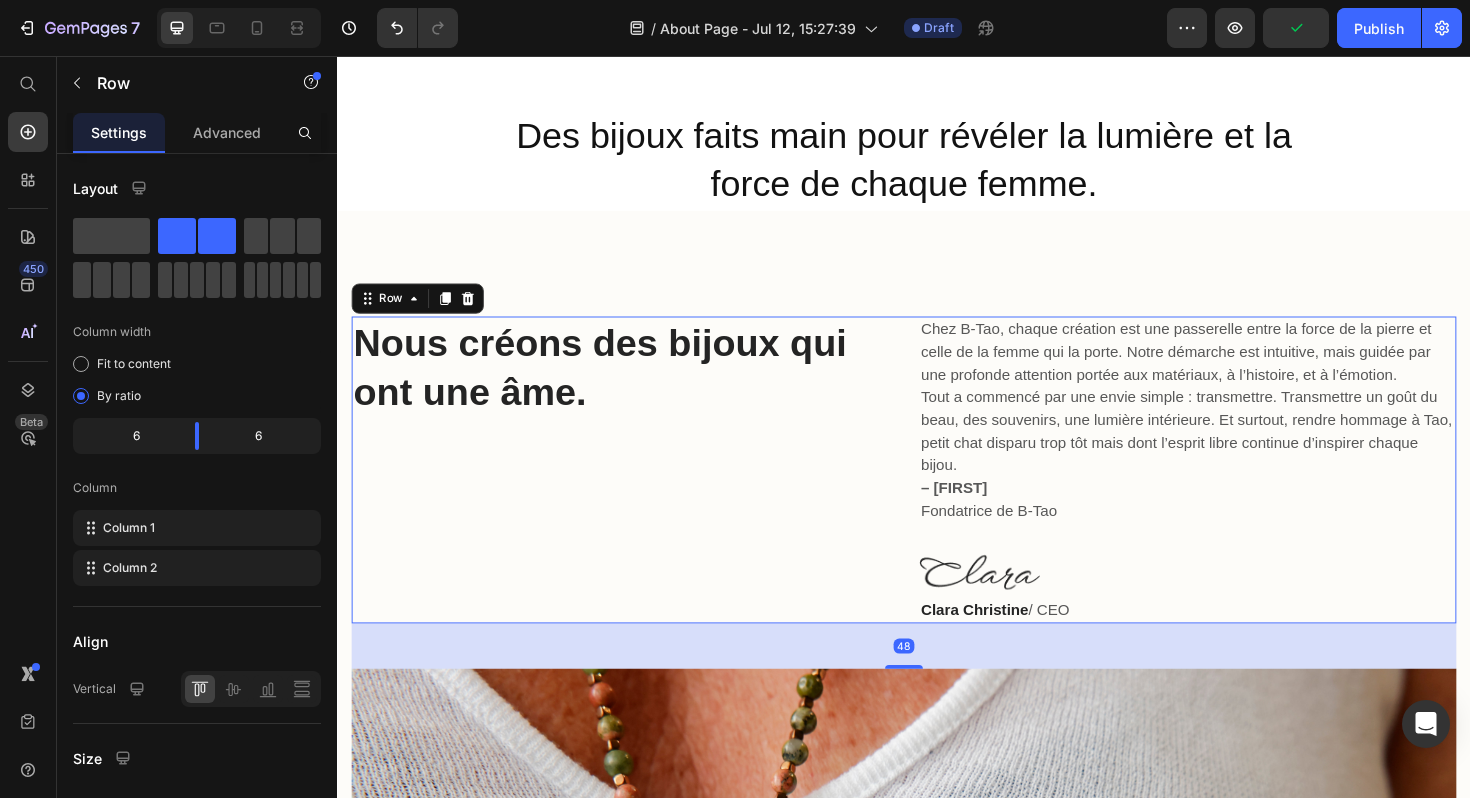 click on "⁠⁠⁠⁠⁠⁠⁠ Nous créons des bijoux qui ont une âme. Heading" at bounding box center [636, 494] 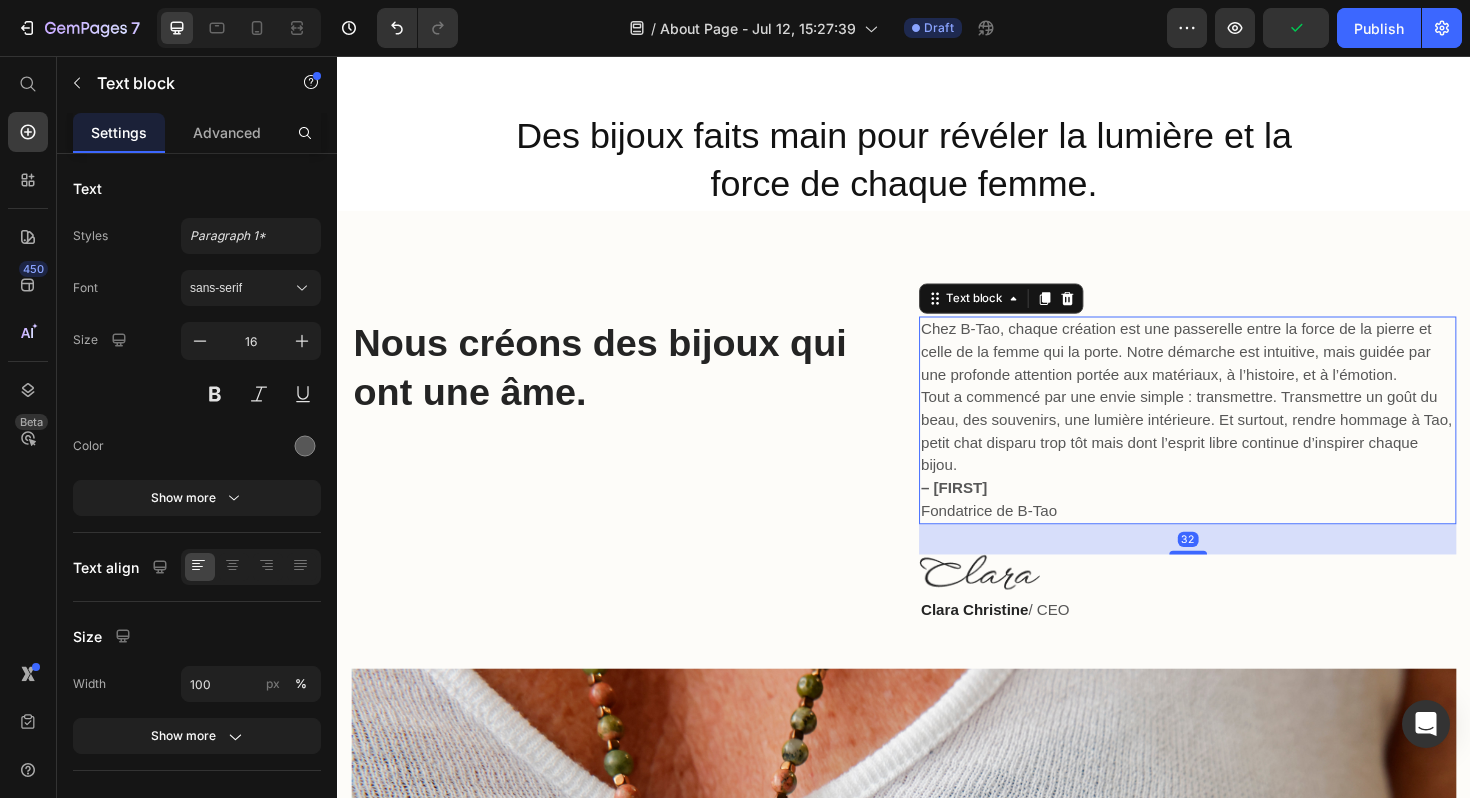 click on "– Brigitte" at bounding box center [990, 513] 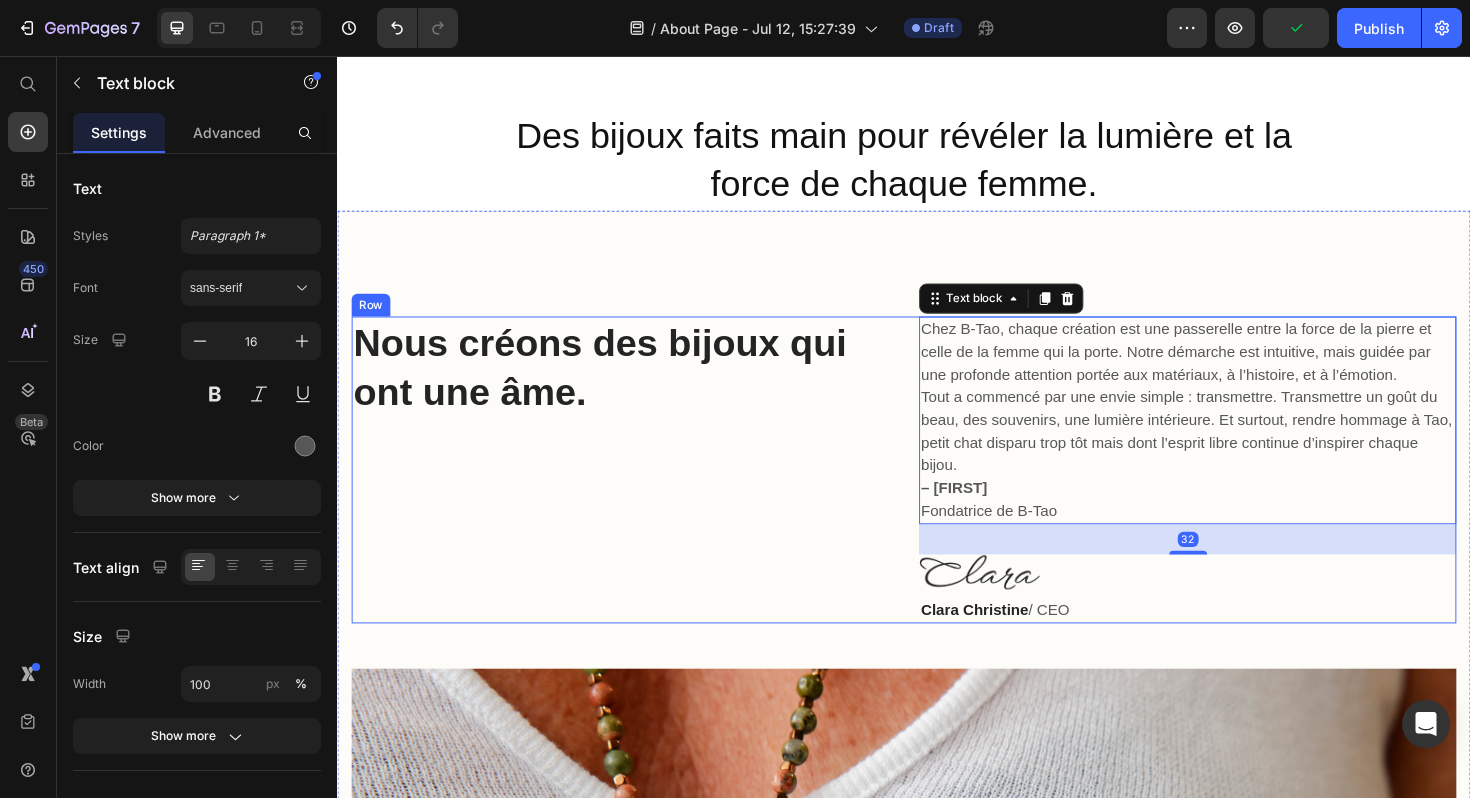 click on "⁠⁠⁠⁠⁠⁠⁠ Nous créons des bijoux qui ont une âme. Heading" at bounding box center (636, 494) 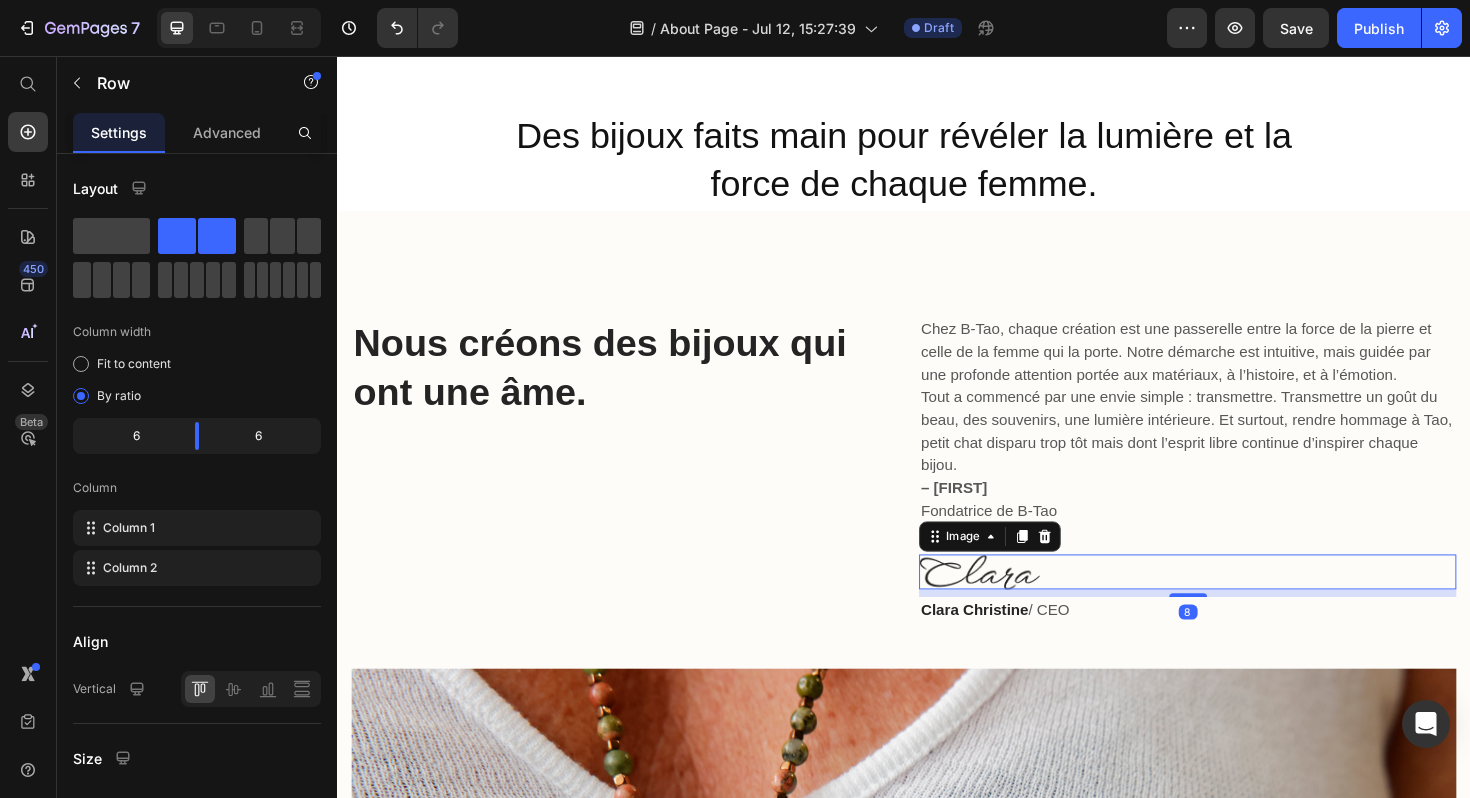 click at bounding box center [1237, 602] 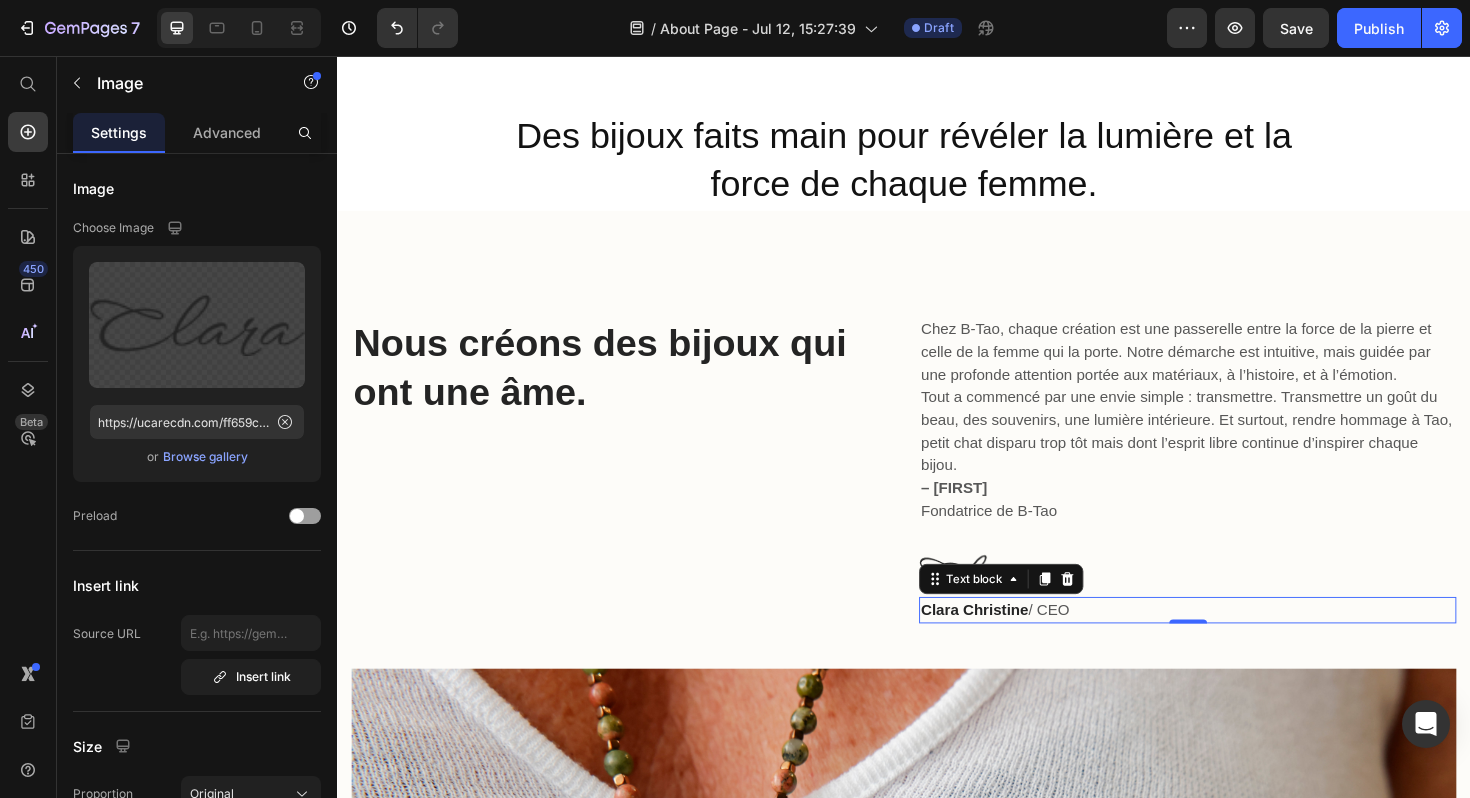 click on "Clara Christine" at bounding box center [1012, 642] 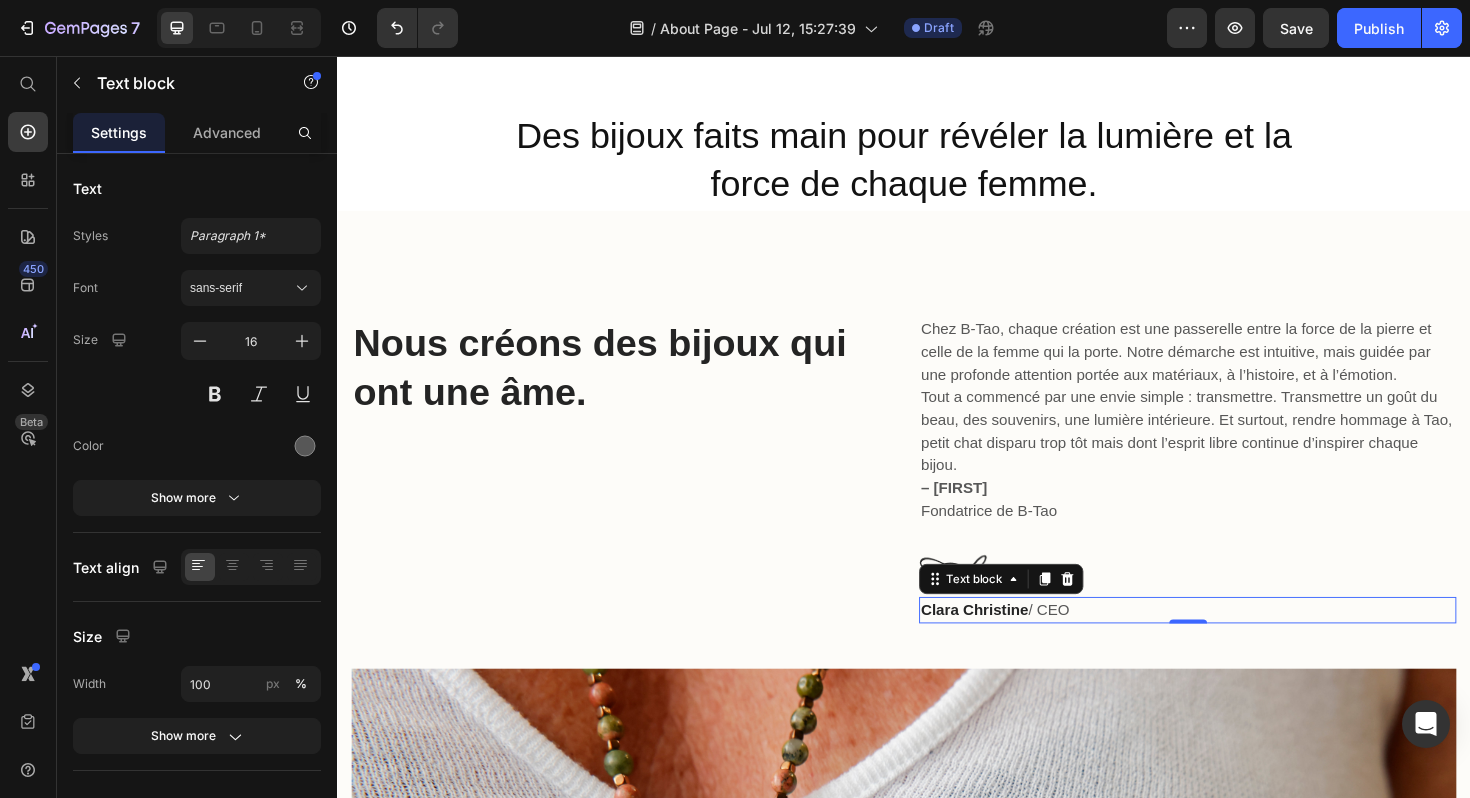 click on "Clara Christine" at bounding box center (1012, 642) 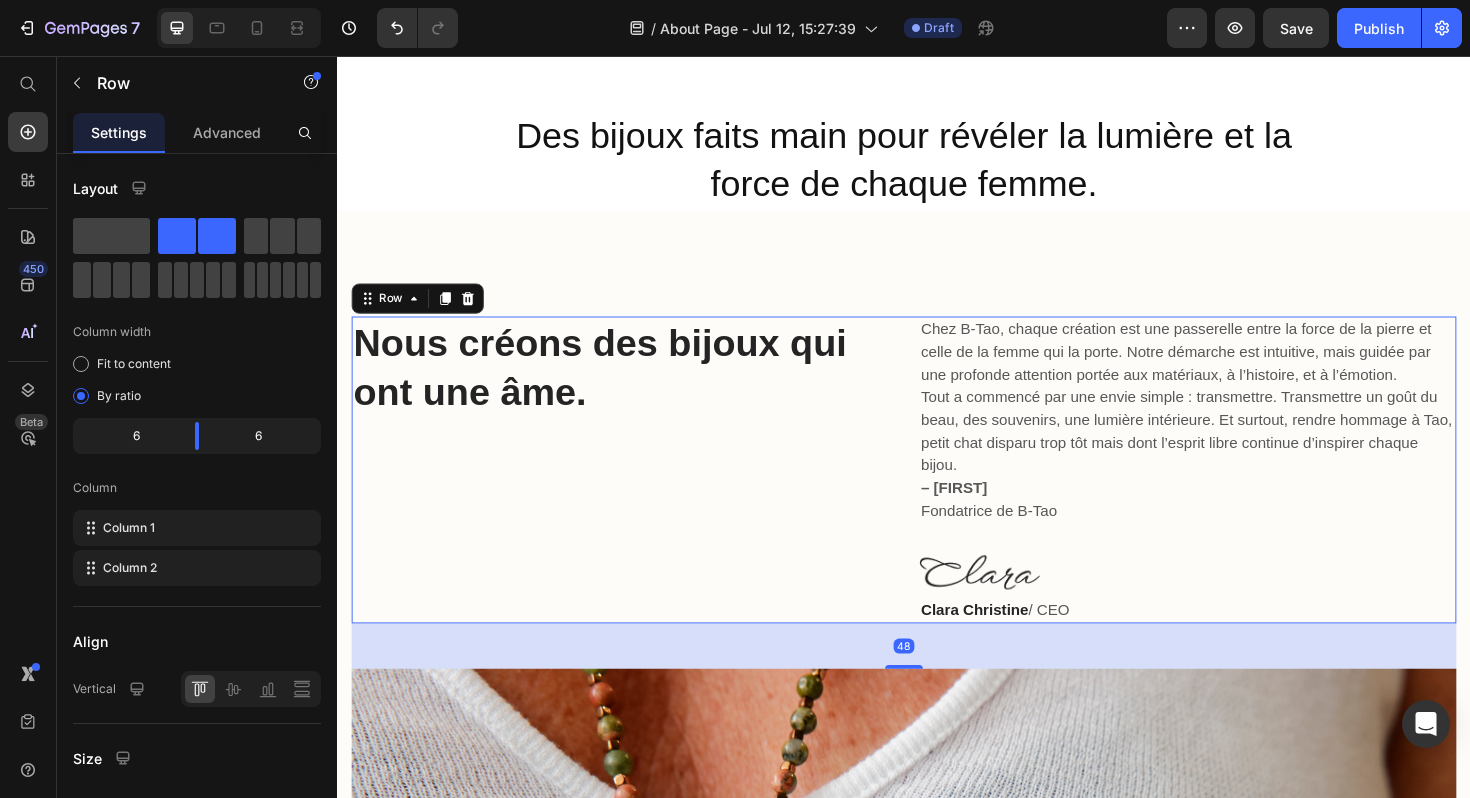 click on "⁠⁠⁠⁠⁠⁠⁠ Nous créons des bijoux qui ont une âme. Heading" at bounding box center [636, 494] 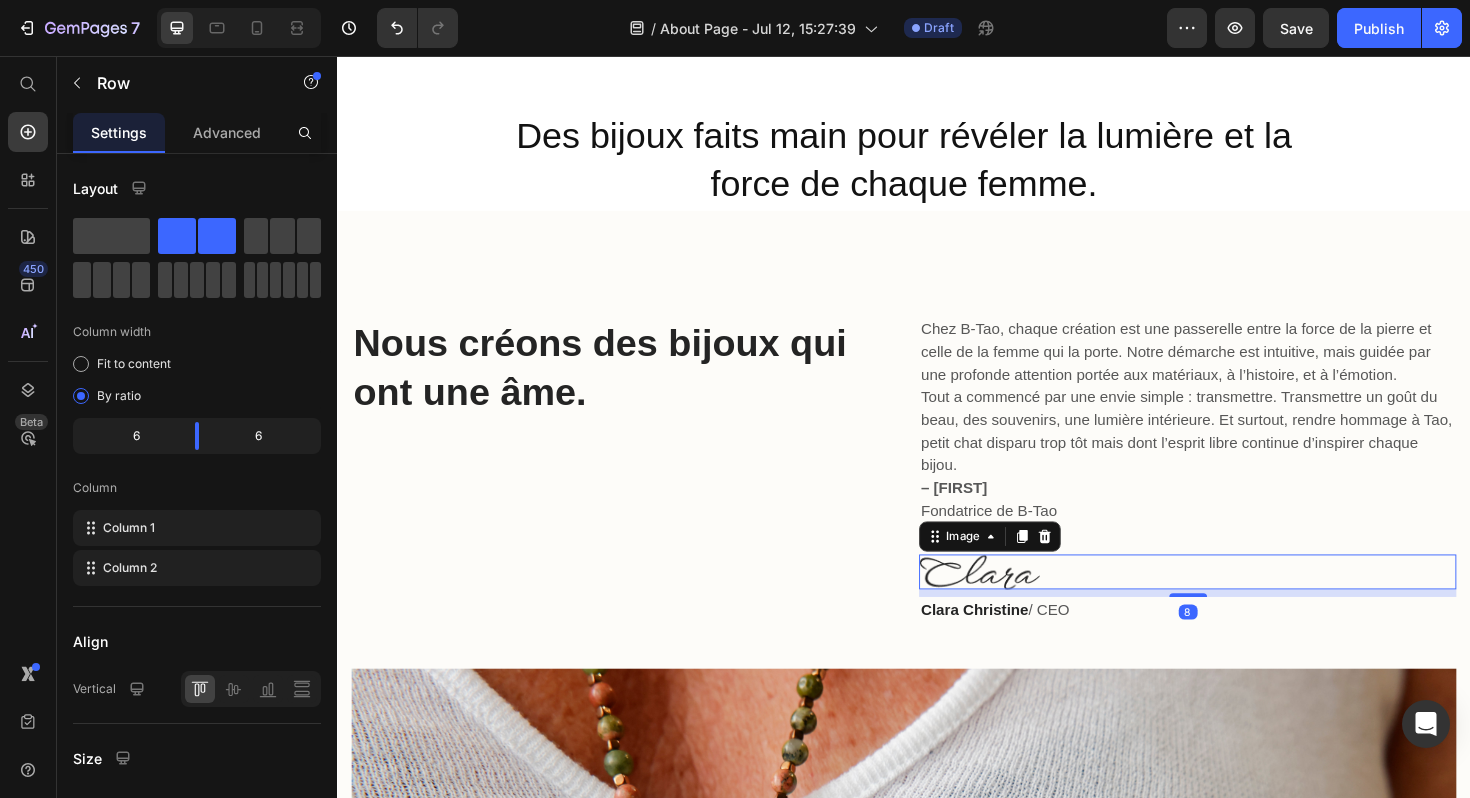 click at bounding box center (1237, 602) 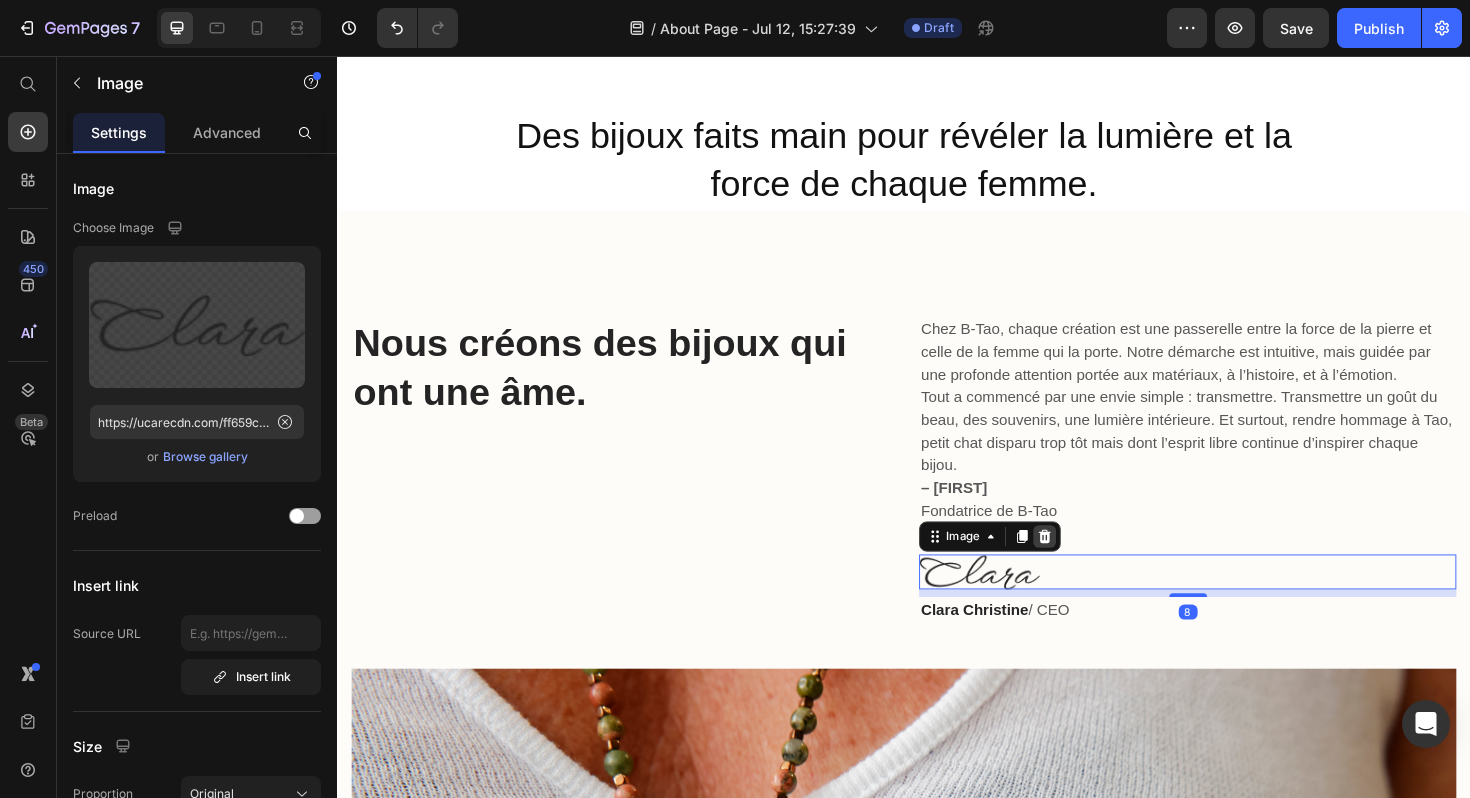 click 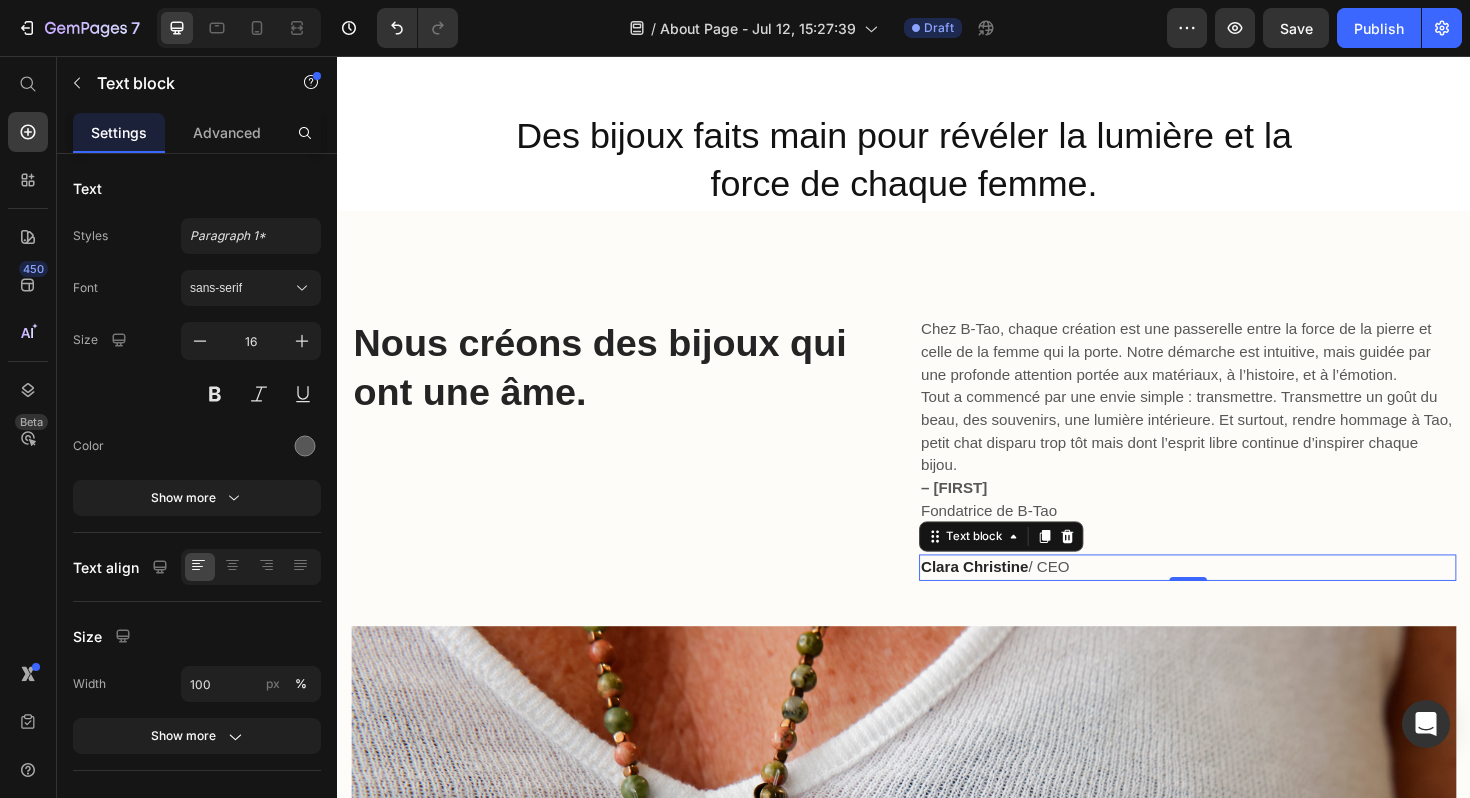 click on "Clara Christine" at bounding box center (1012, 597) 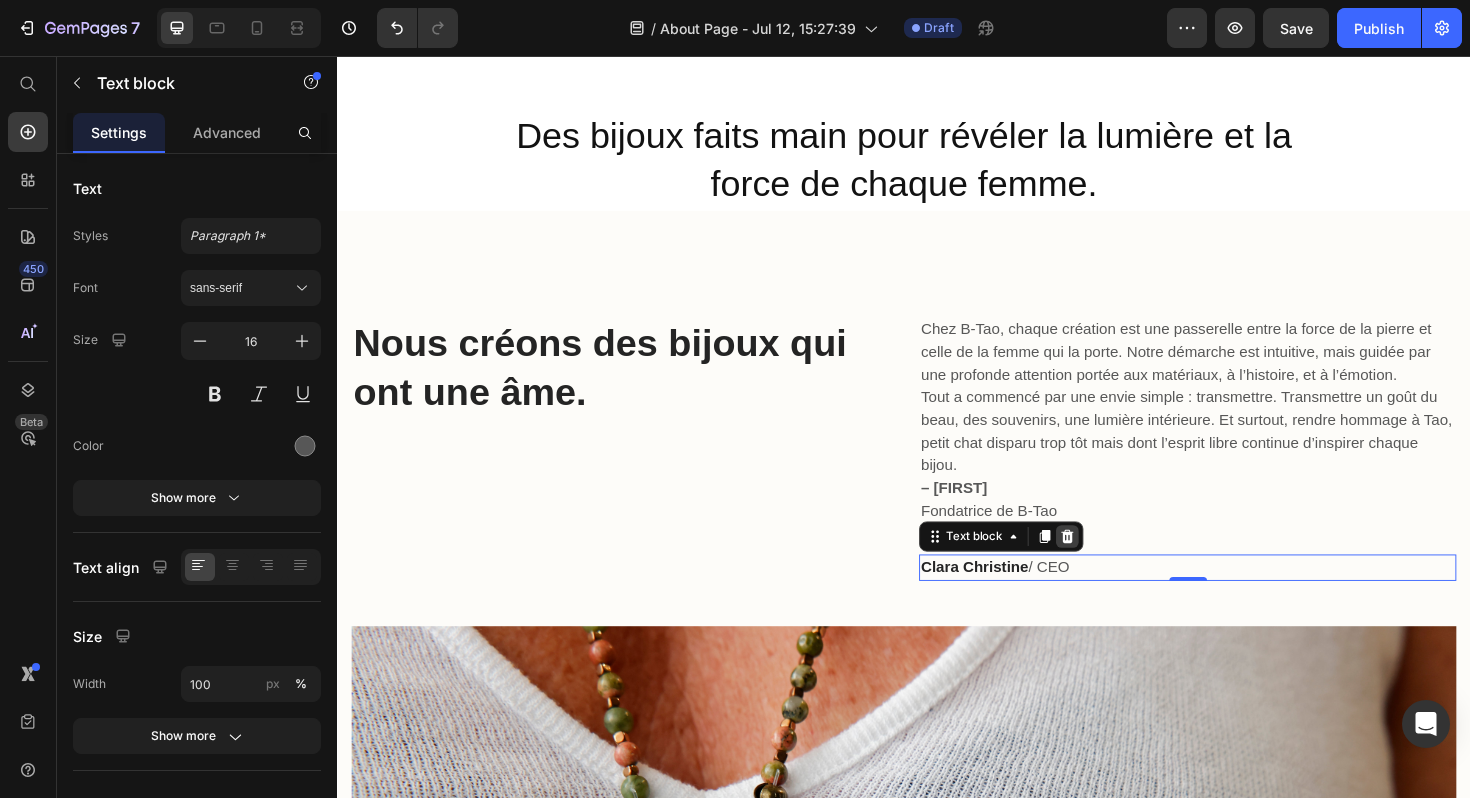 click 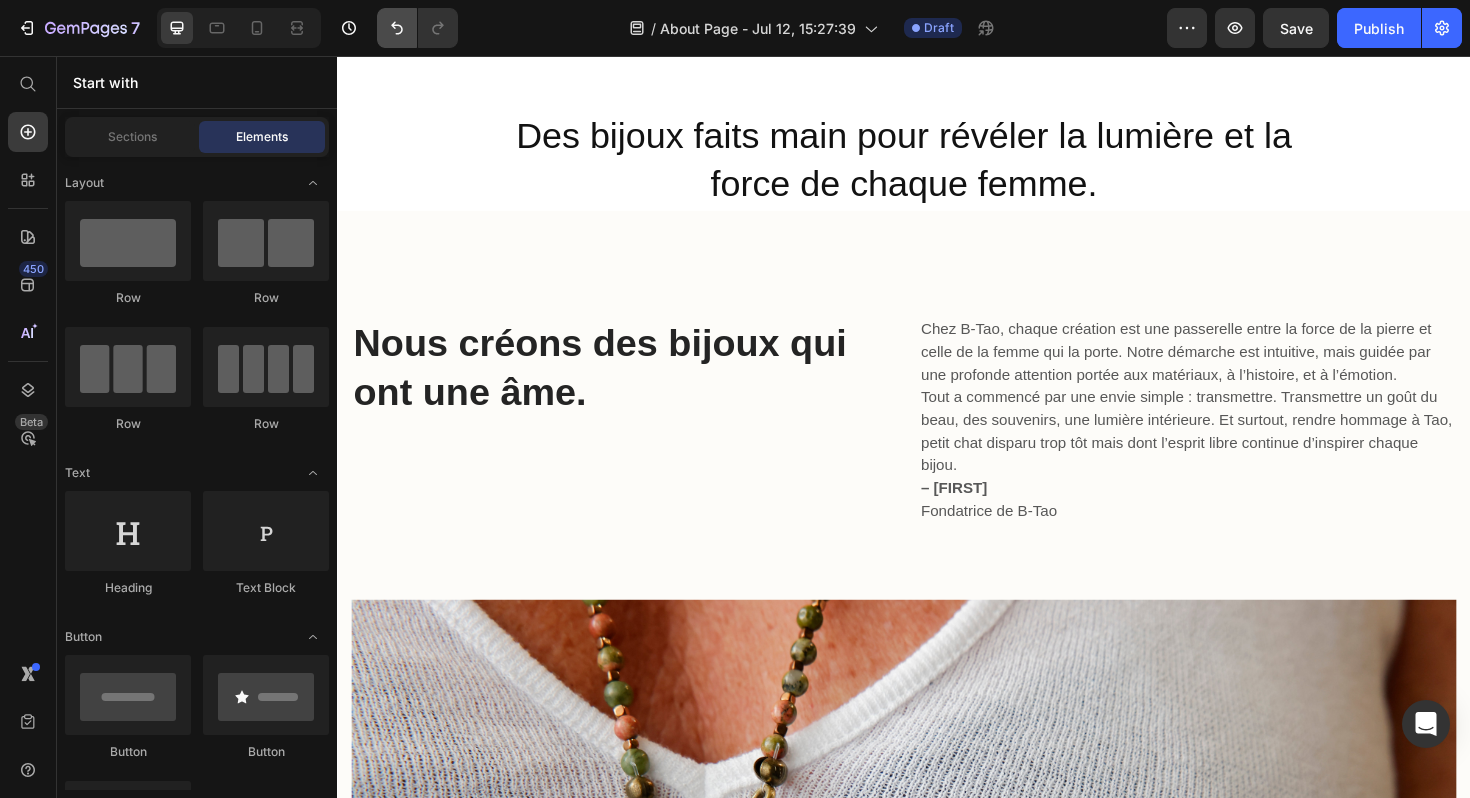 click 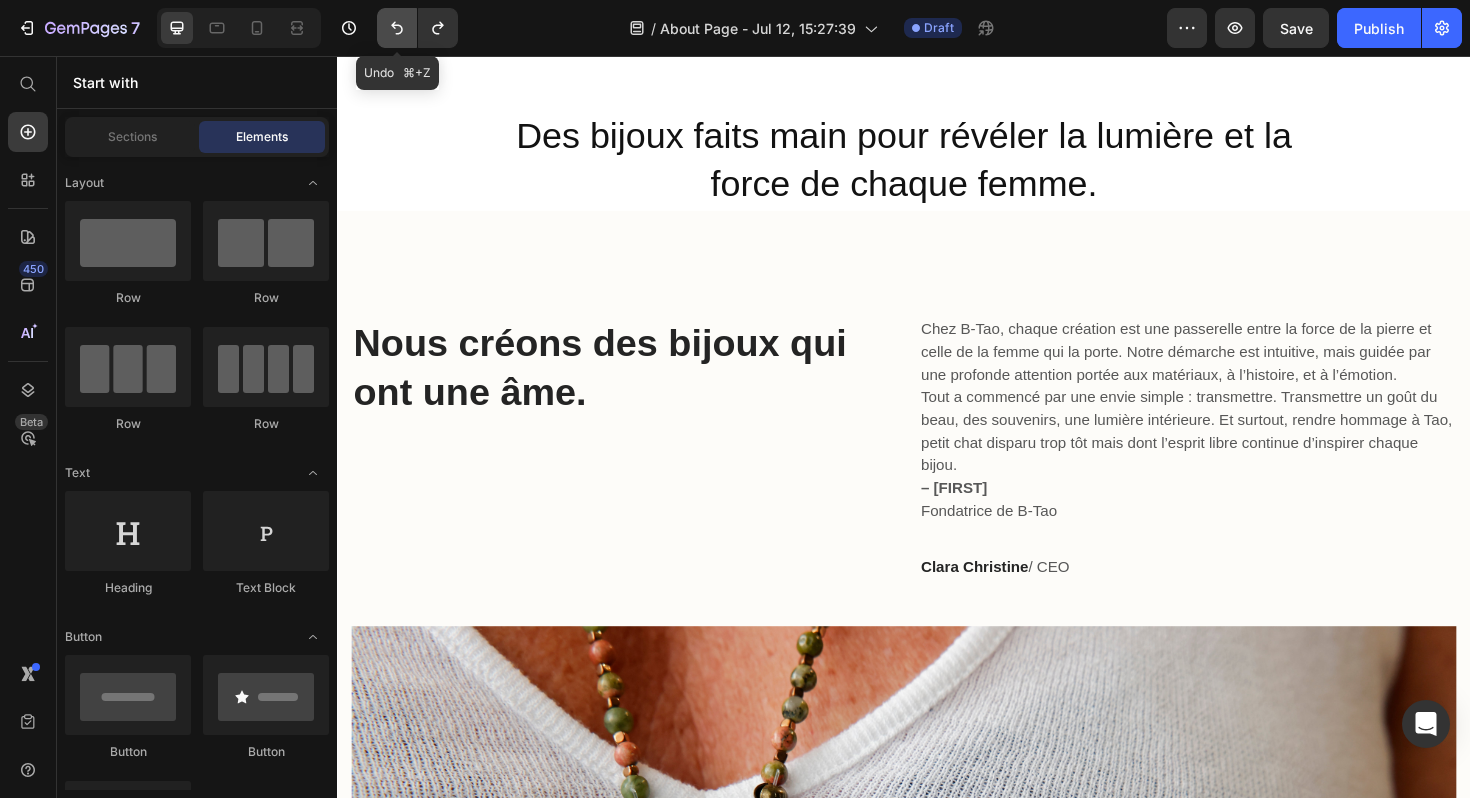 click 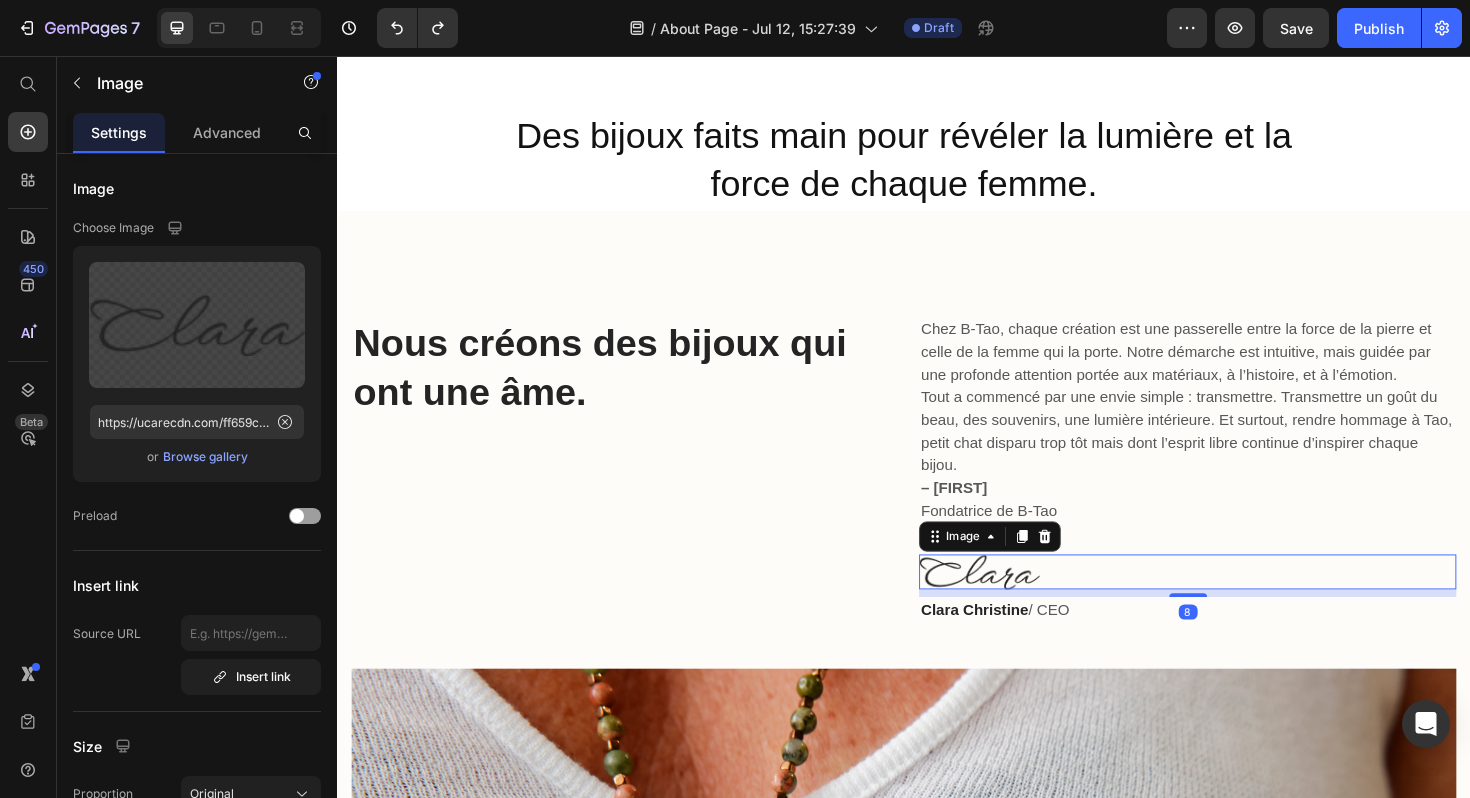 click at bounding box center (1237, 602) 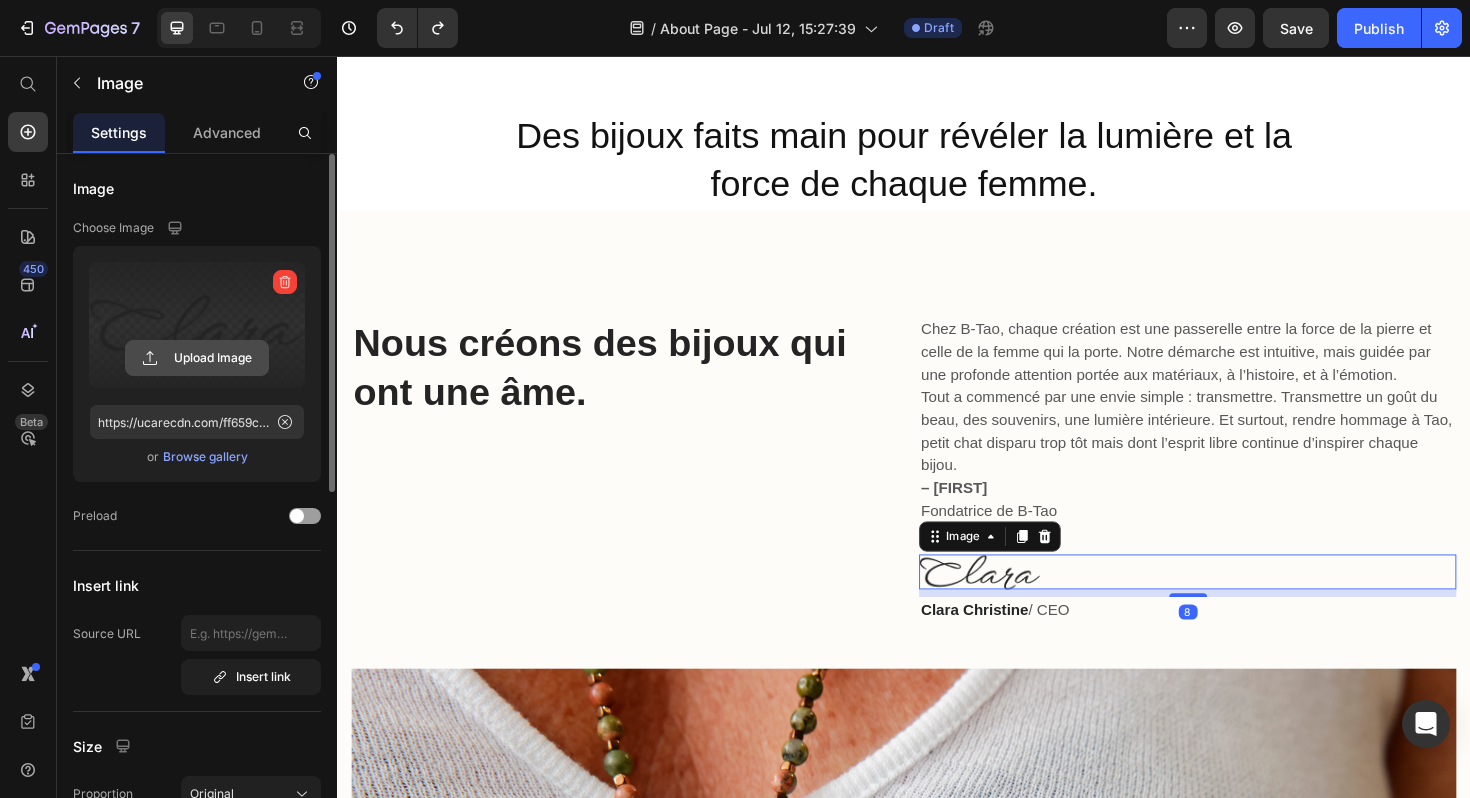 click 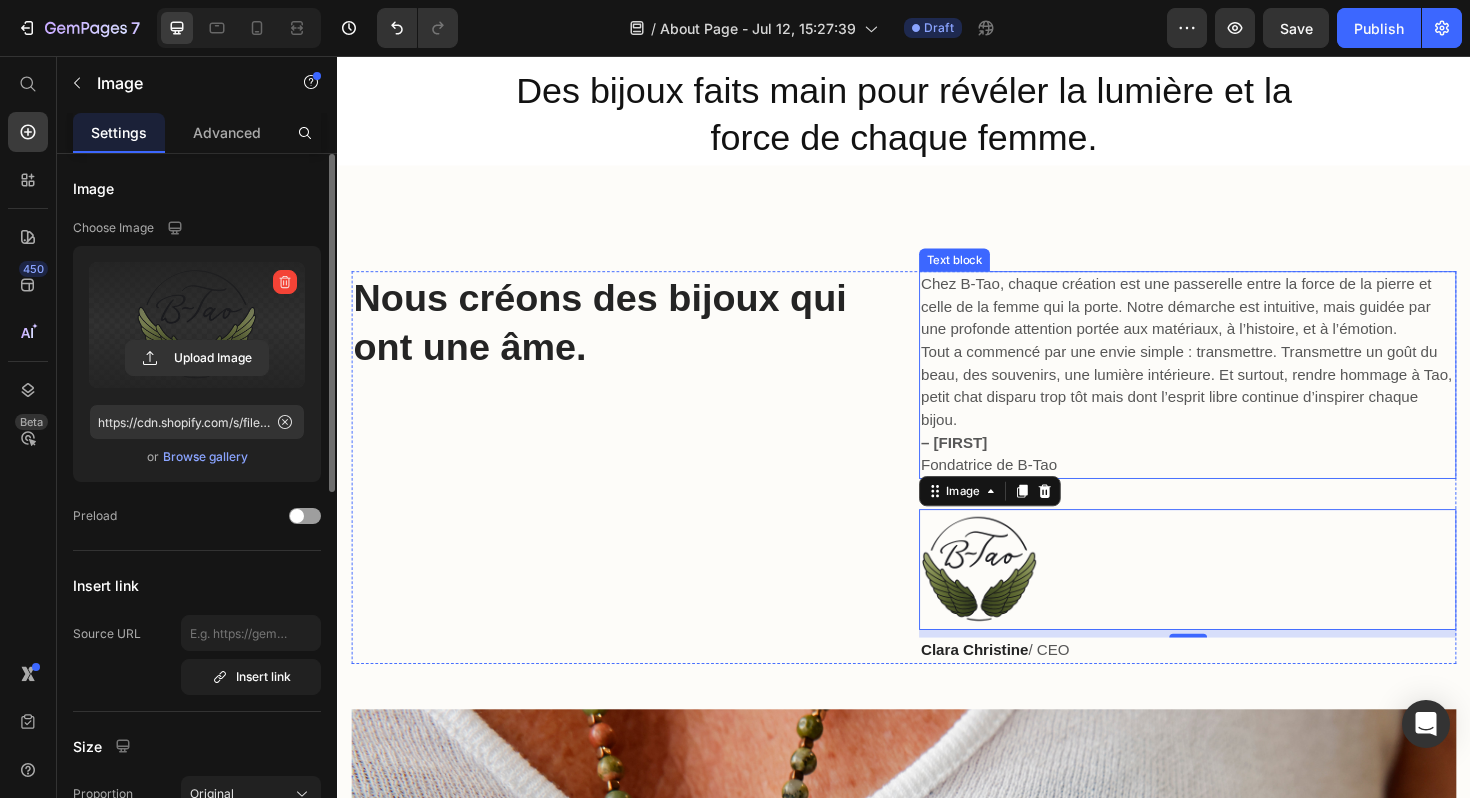 scroll, scrollTop: 286, scrollLeft: 0, axis: vertical 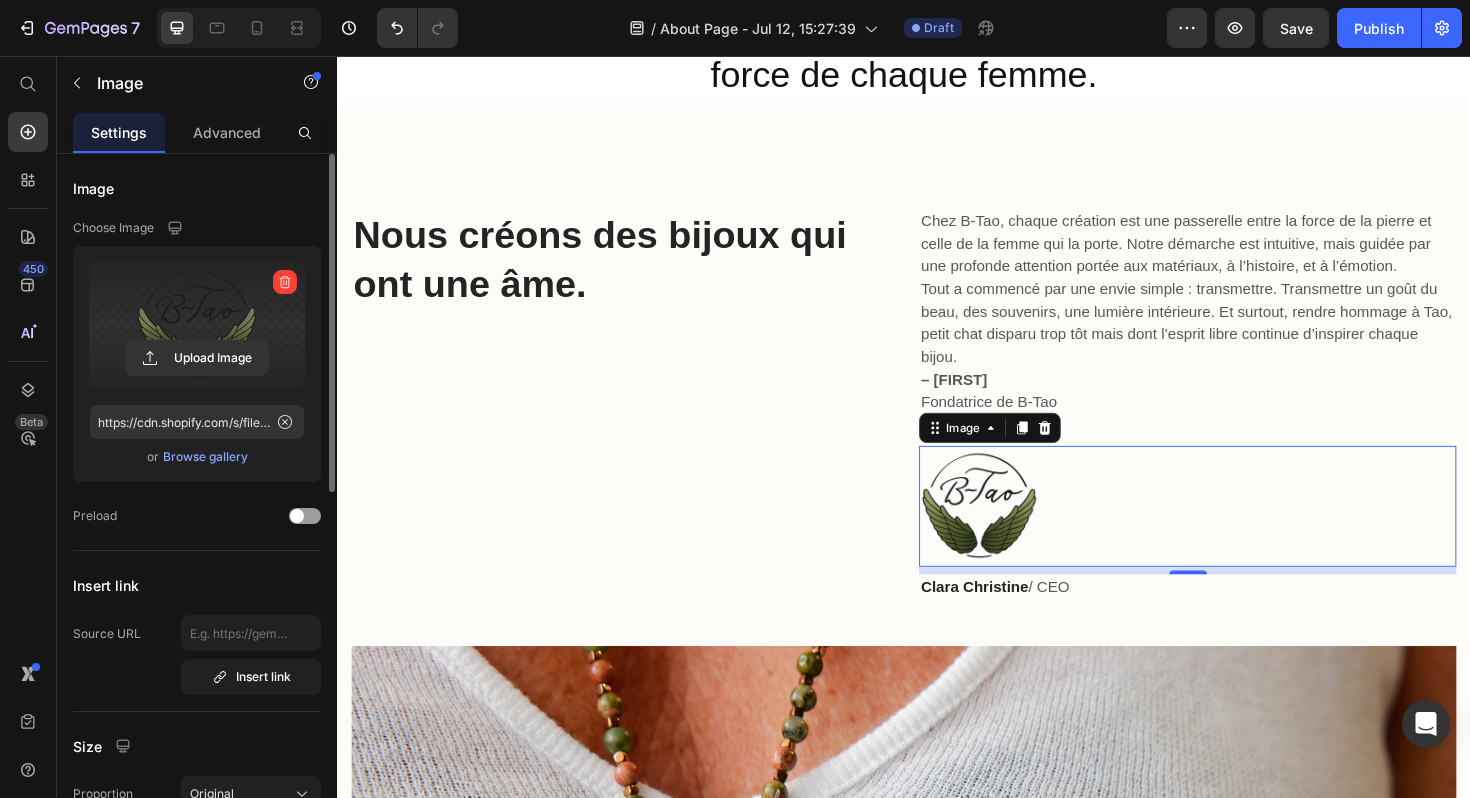click on "Clara Christine" at bounding box center (1012, 618) 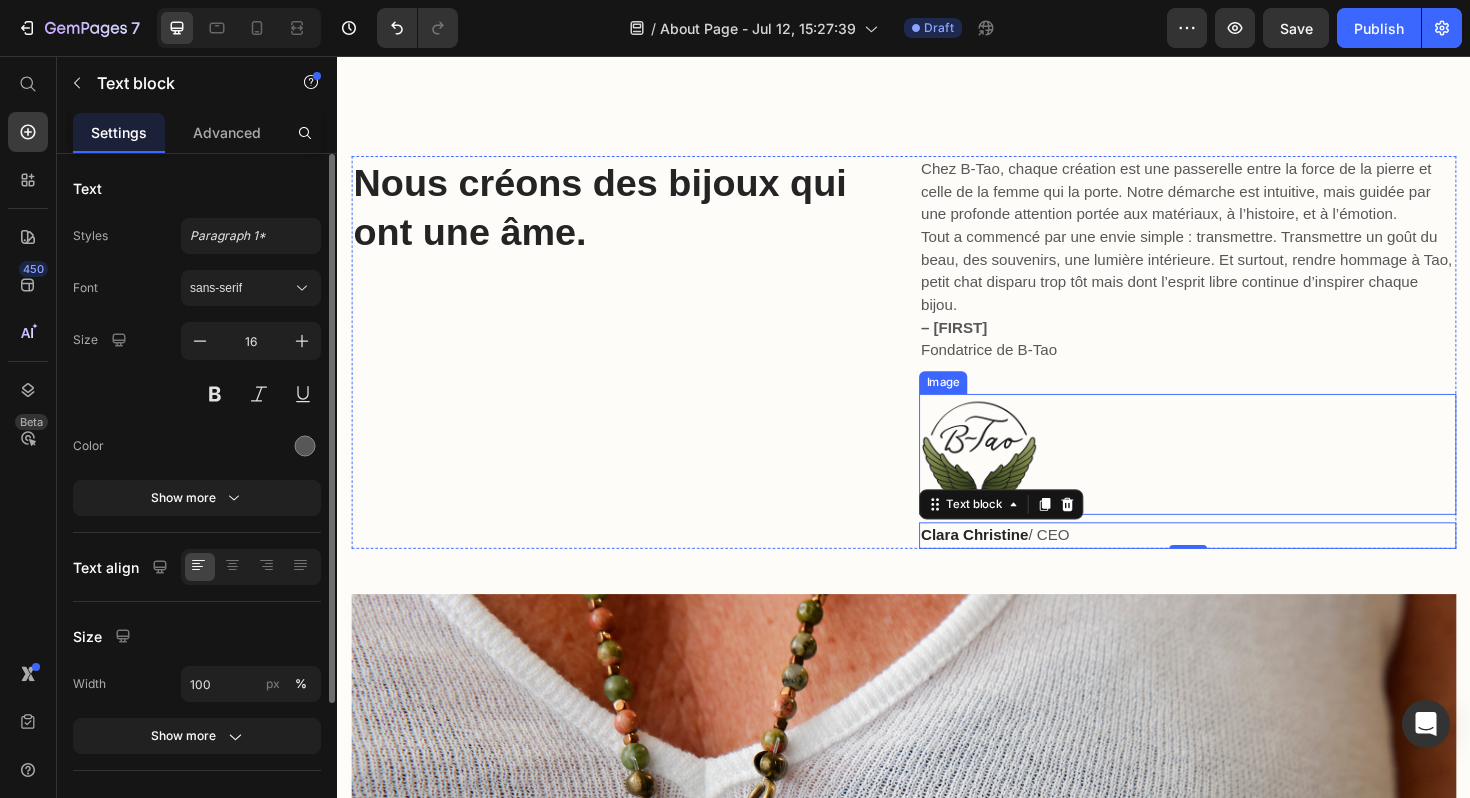 scroll, scrollTop: 394, scrollLeft: 0, axis: vertical 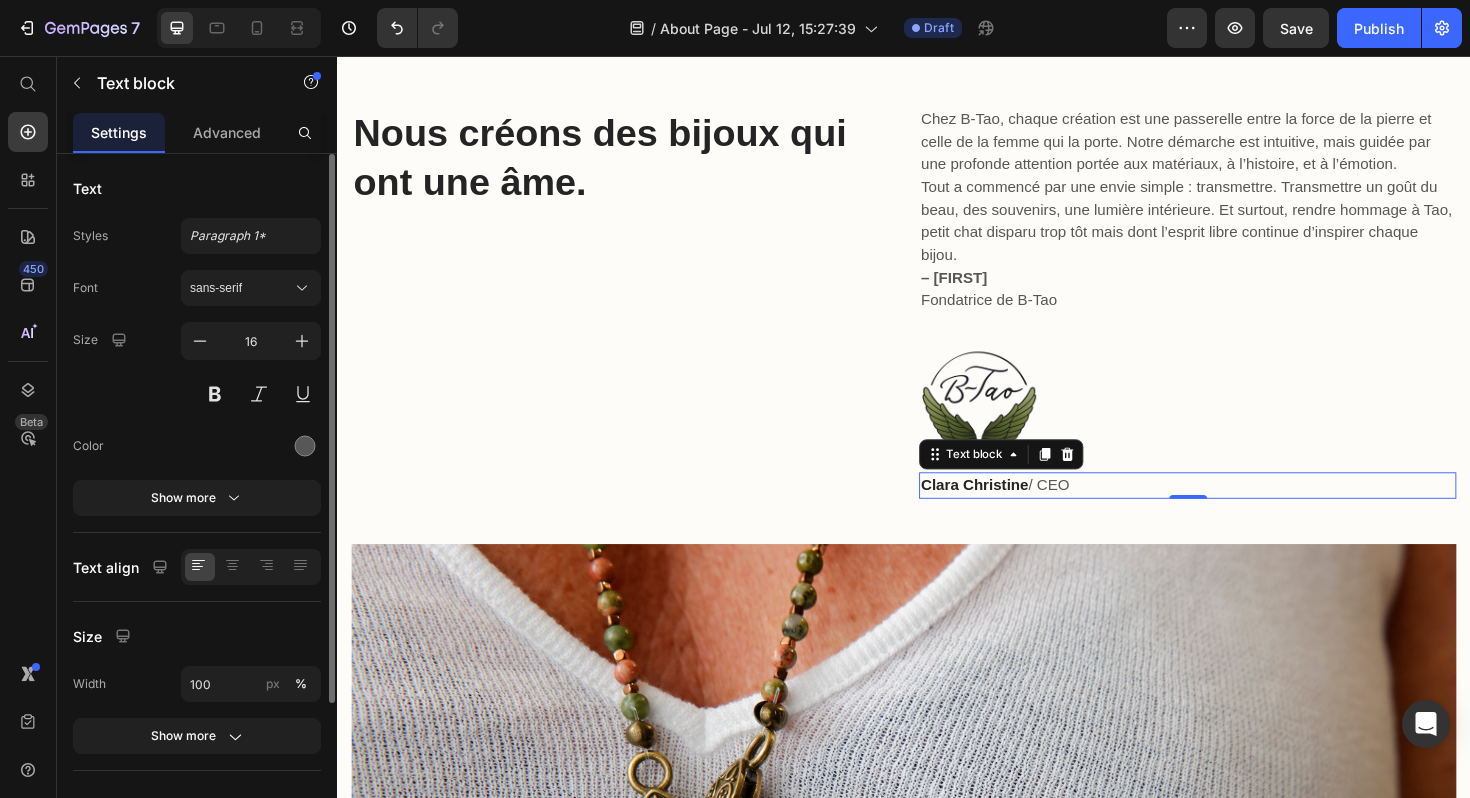click on "Clara Christine" at bounding box center [1012, 510] 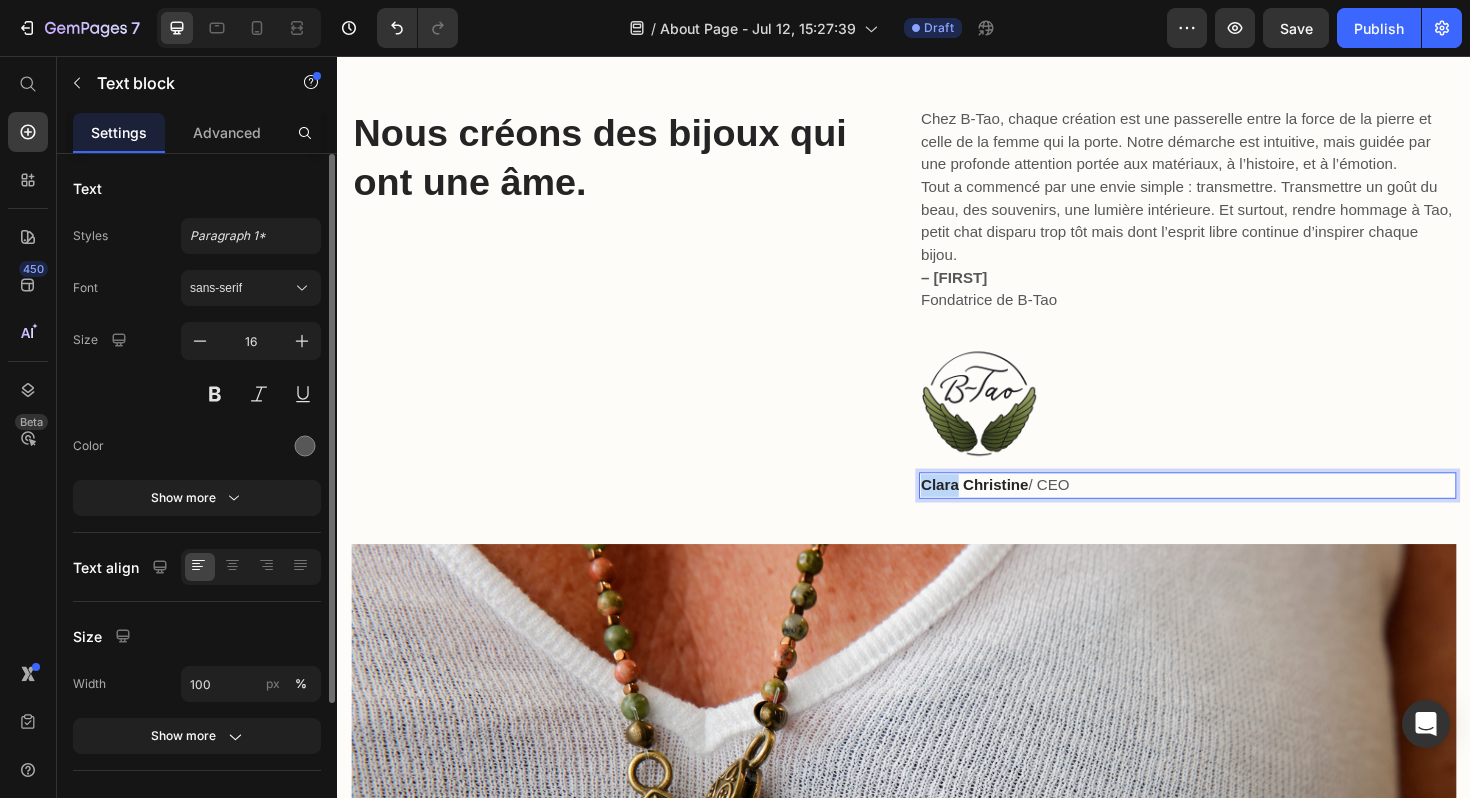 click on "Clara Christine" at bounding box center (1012, 510) 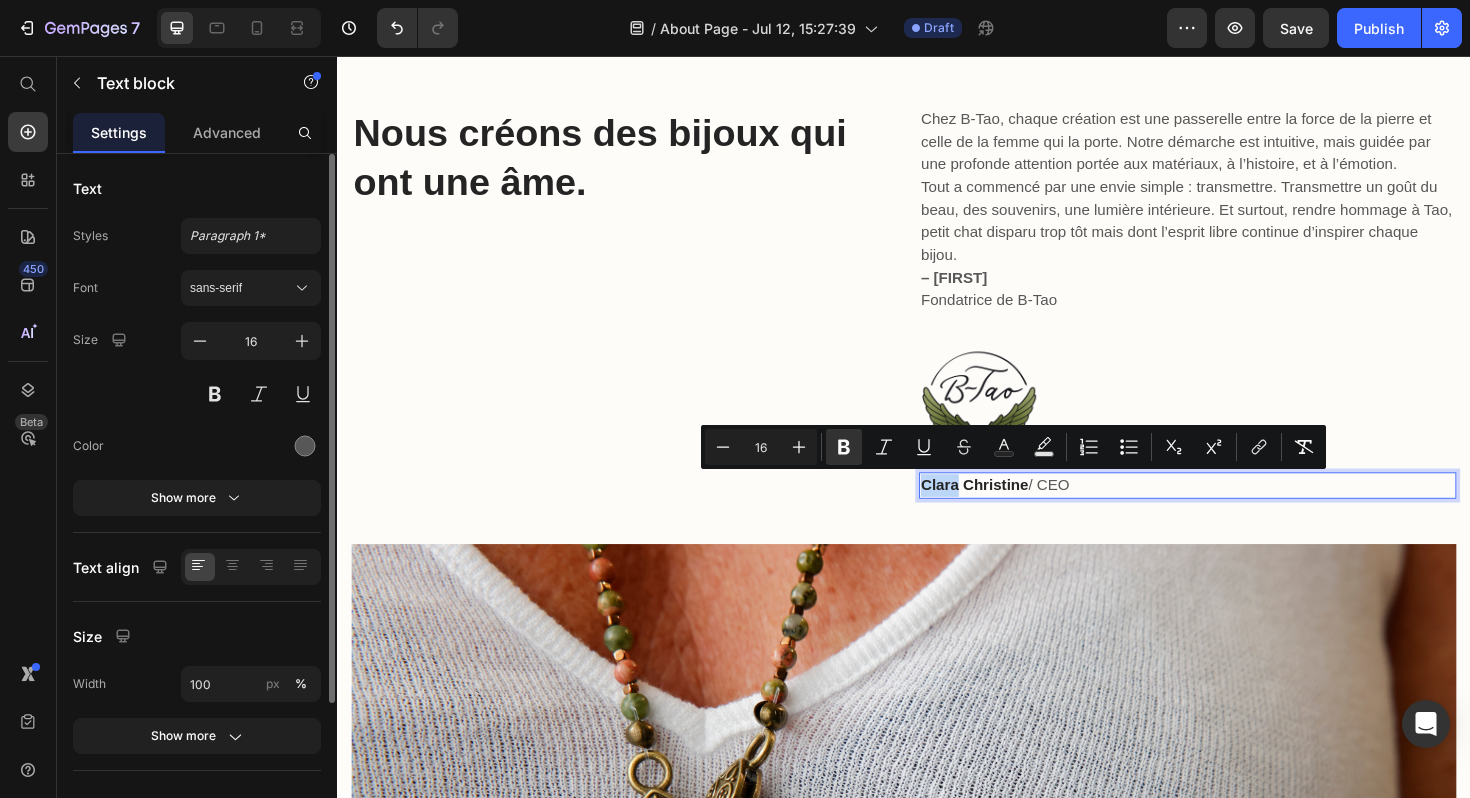click on "Clara Christine" at bounding box center [1012, 510] 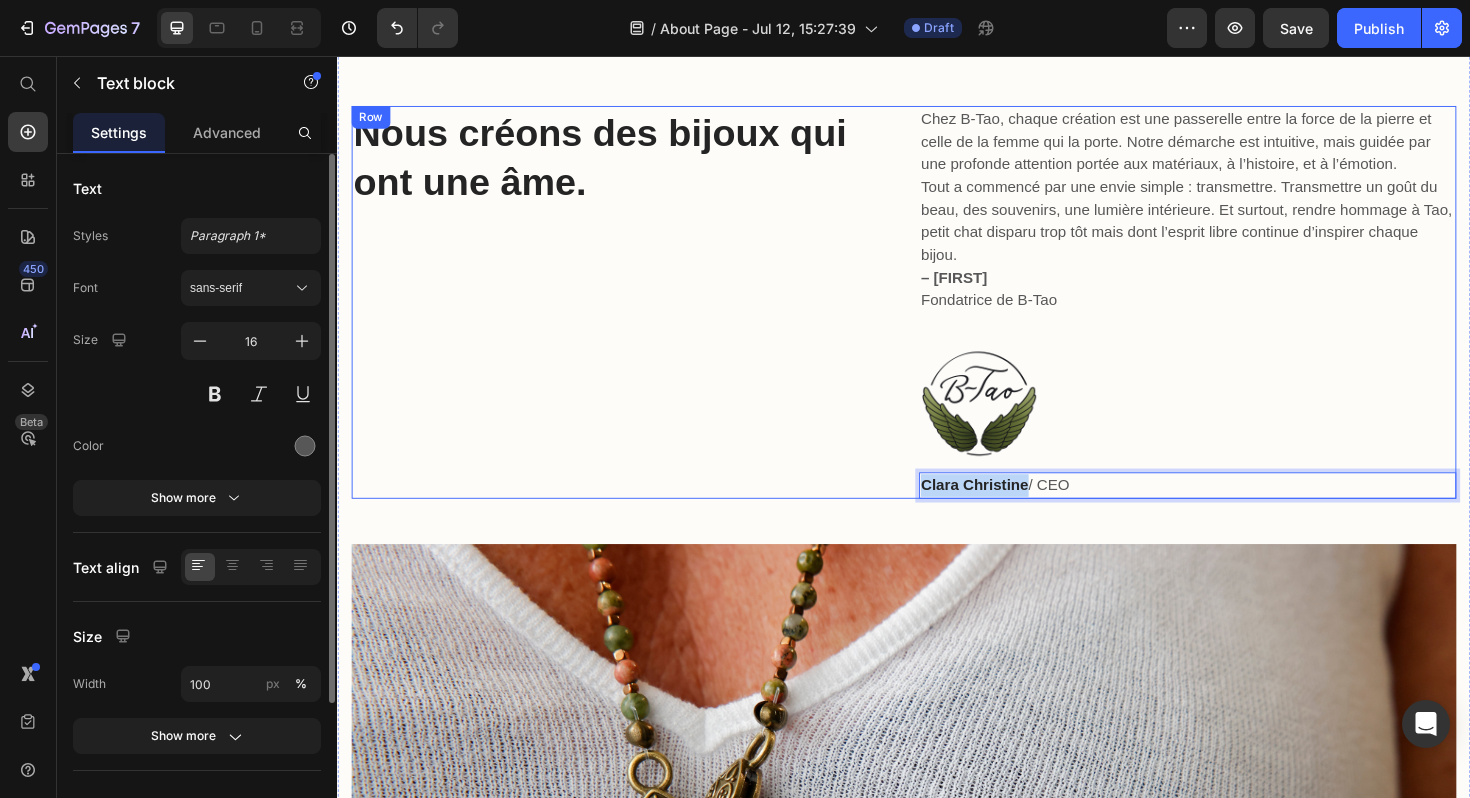 drag, startPoint x: 1066, startPoint y: 512, endPoint x: 920, endPoint y: 517, distance: 146.08559 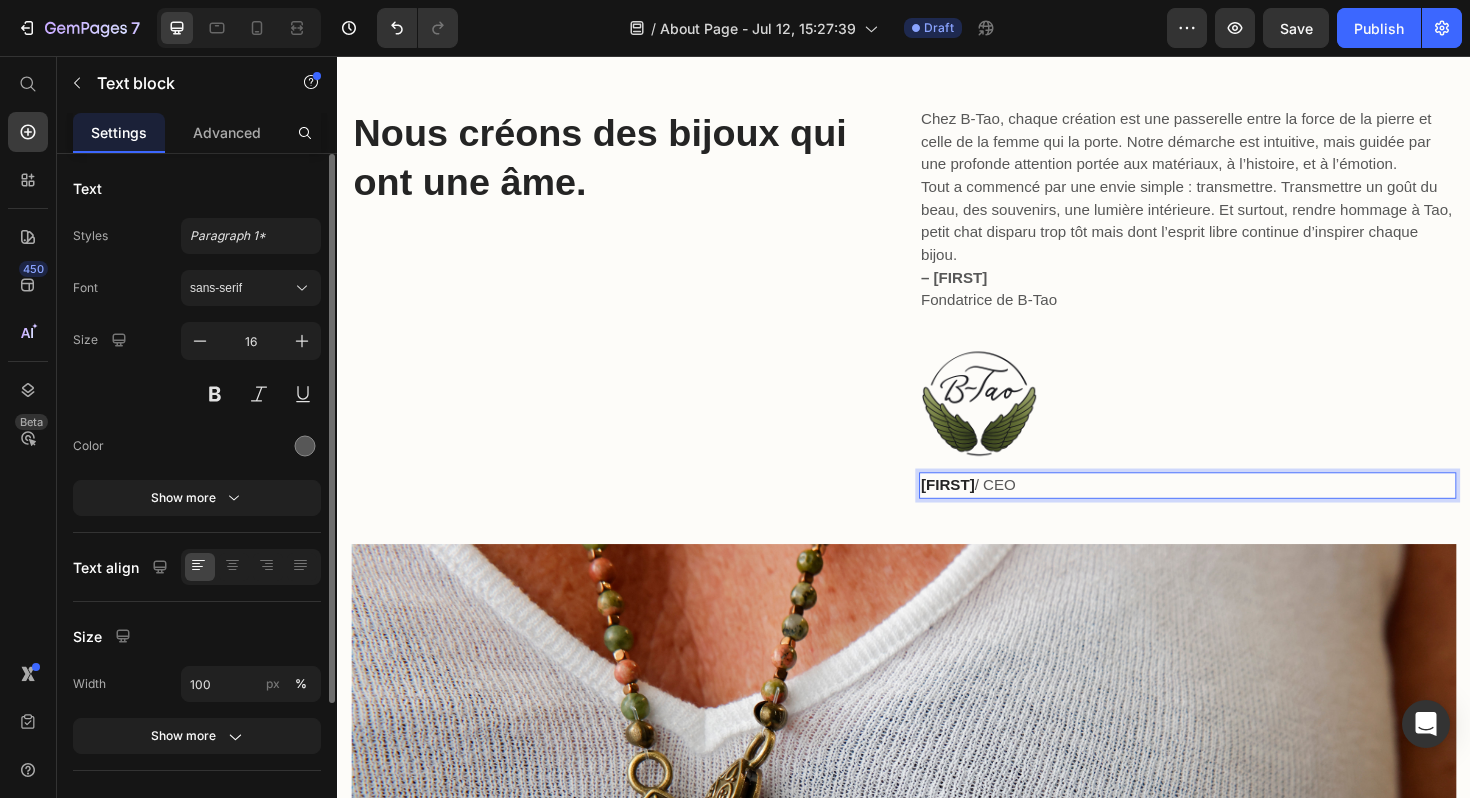 click on "Brigitte  / CEO" at bounding box center [1237, 511] 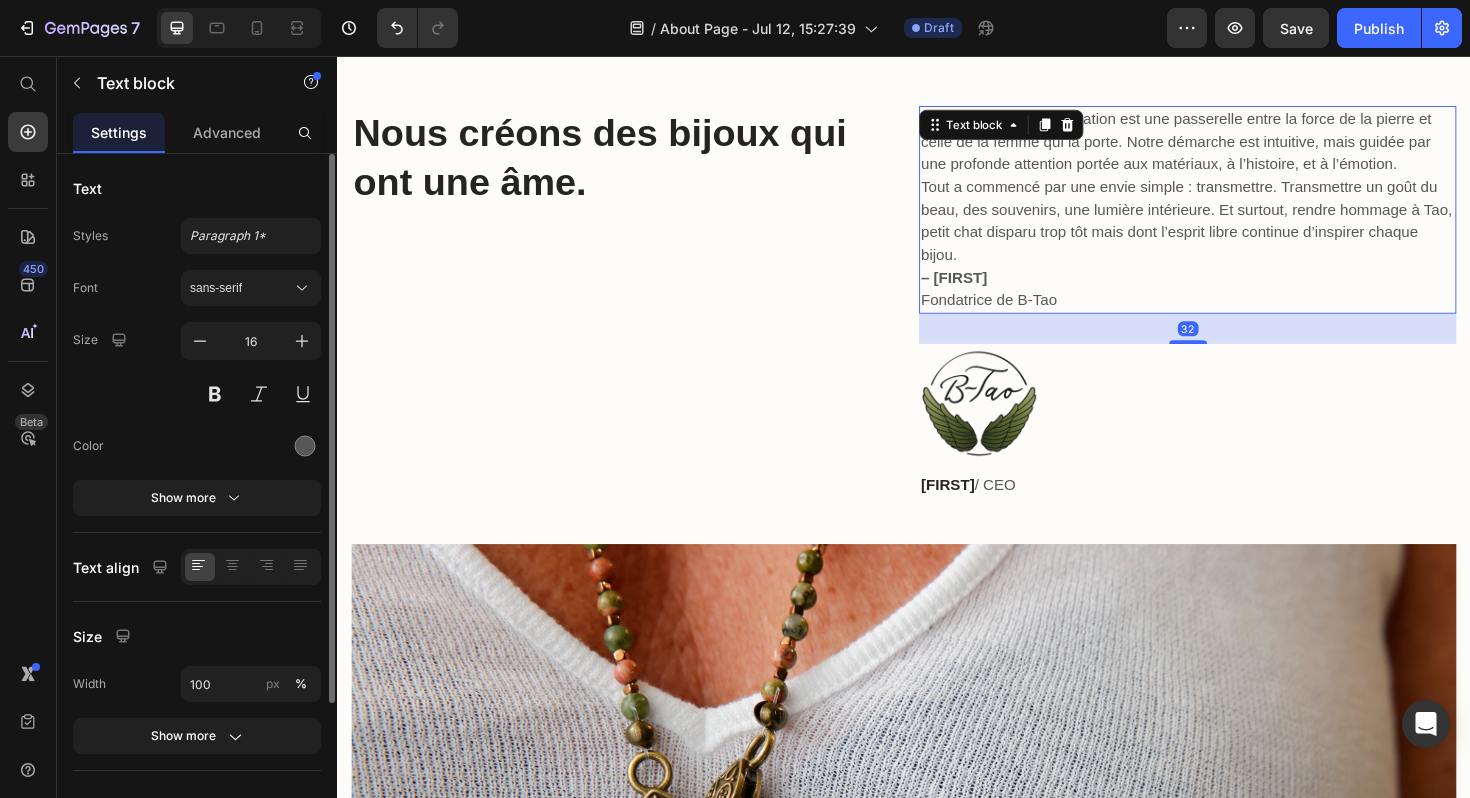 click on "– Brigitte Fondatrice de B‑Tao" at bounding box center [1237, 303] 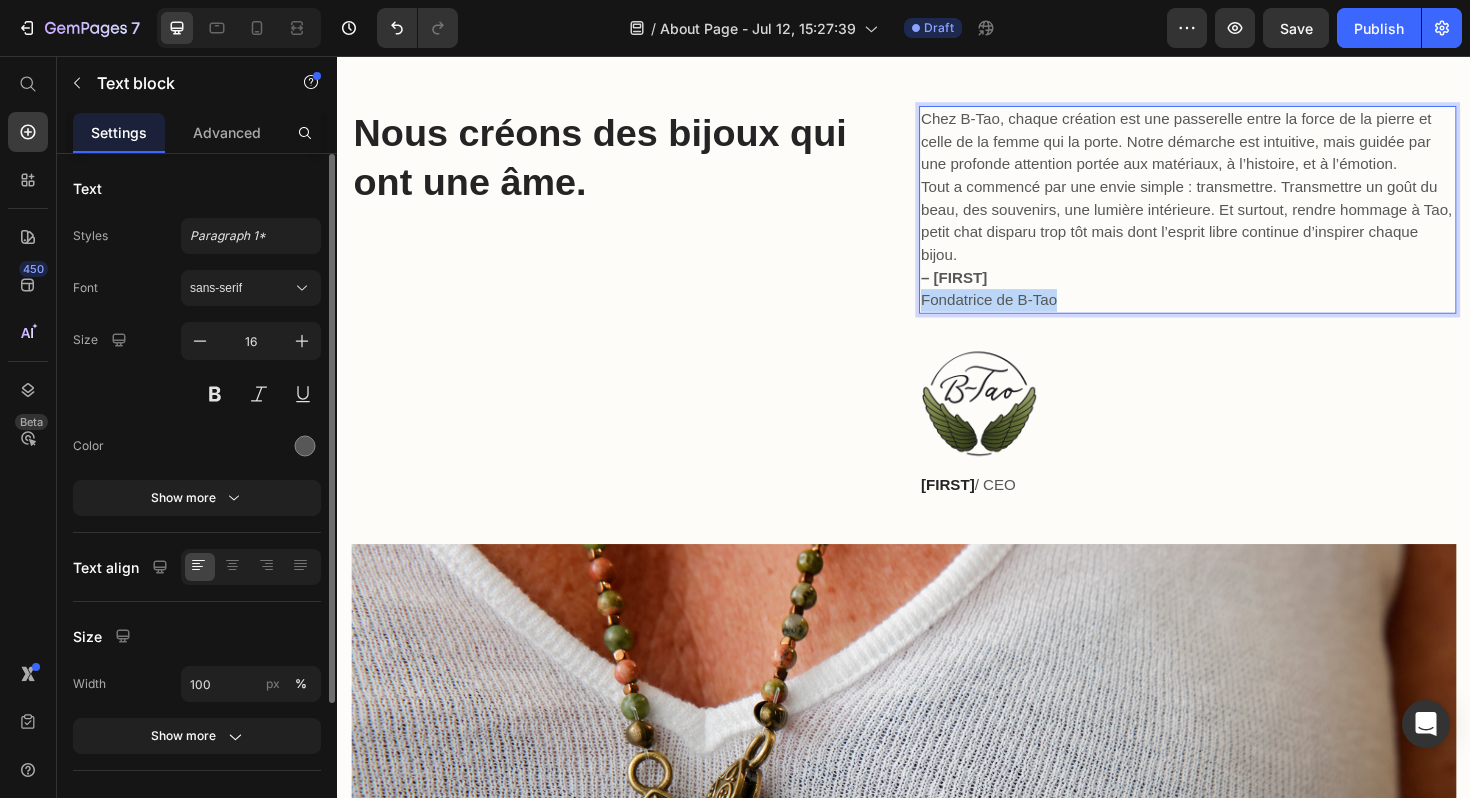 click on "– Brigitte Fondatrice de B‑Tao" at bounding box center [1237, 303] 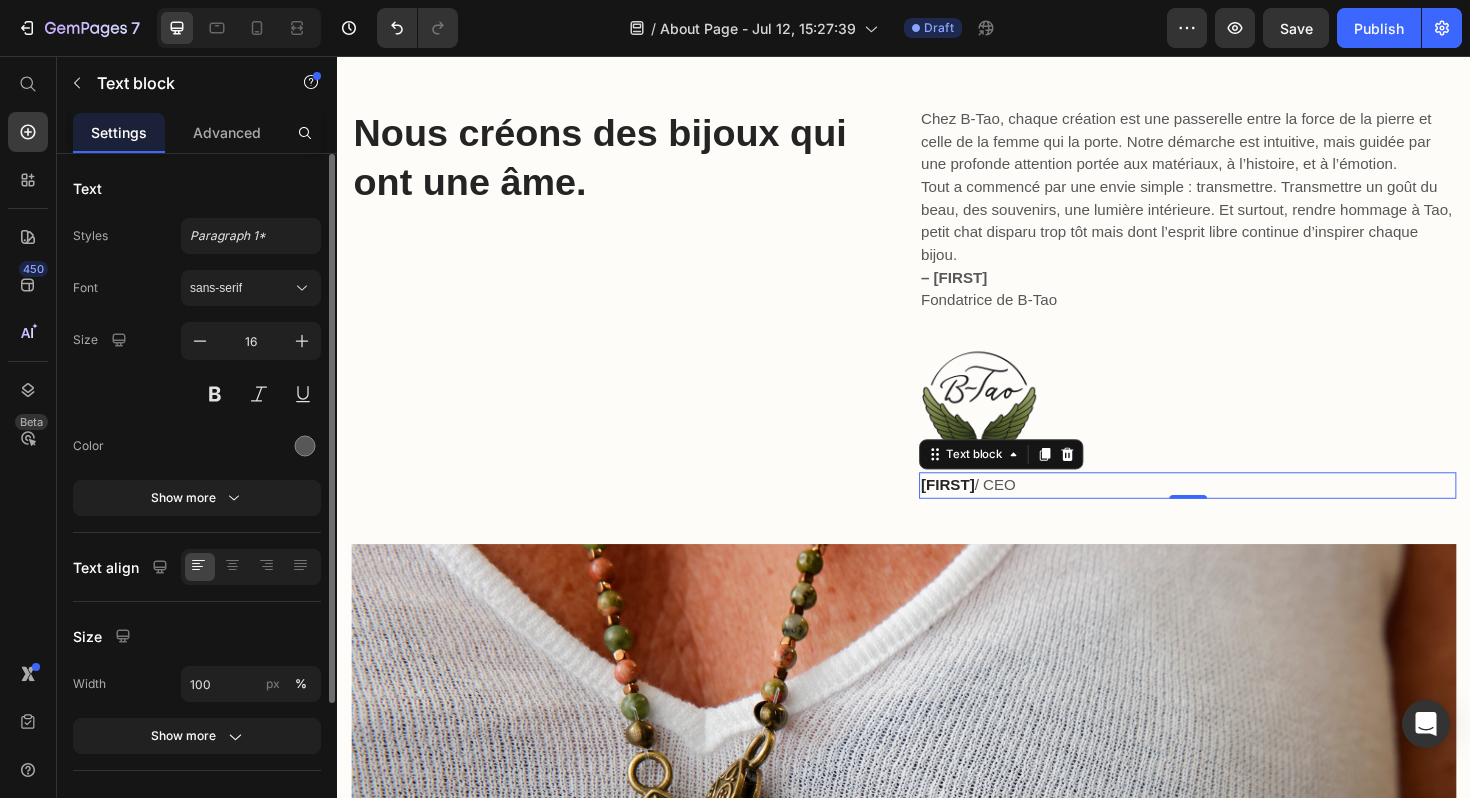 click on "Brigitte  / CEO" at bounding box center (1237, 511) 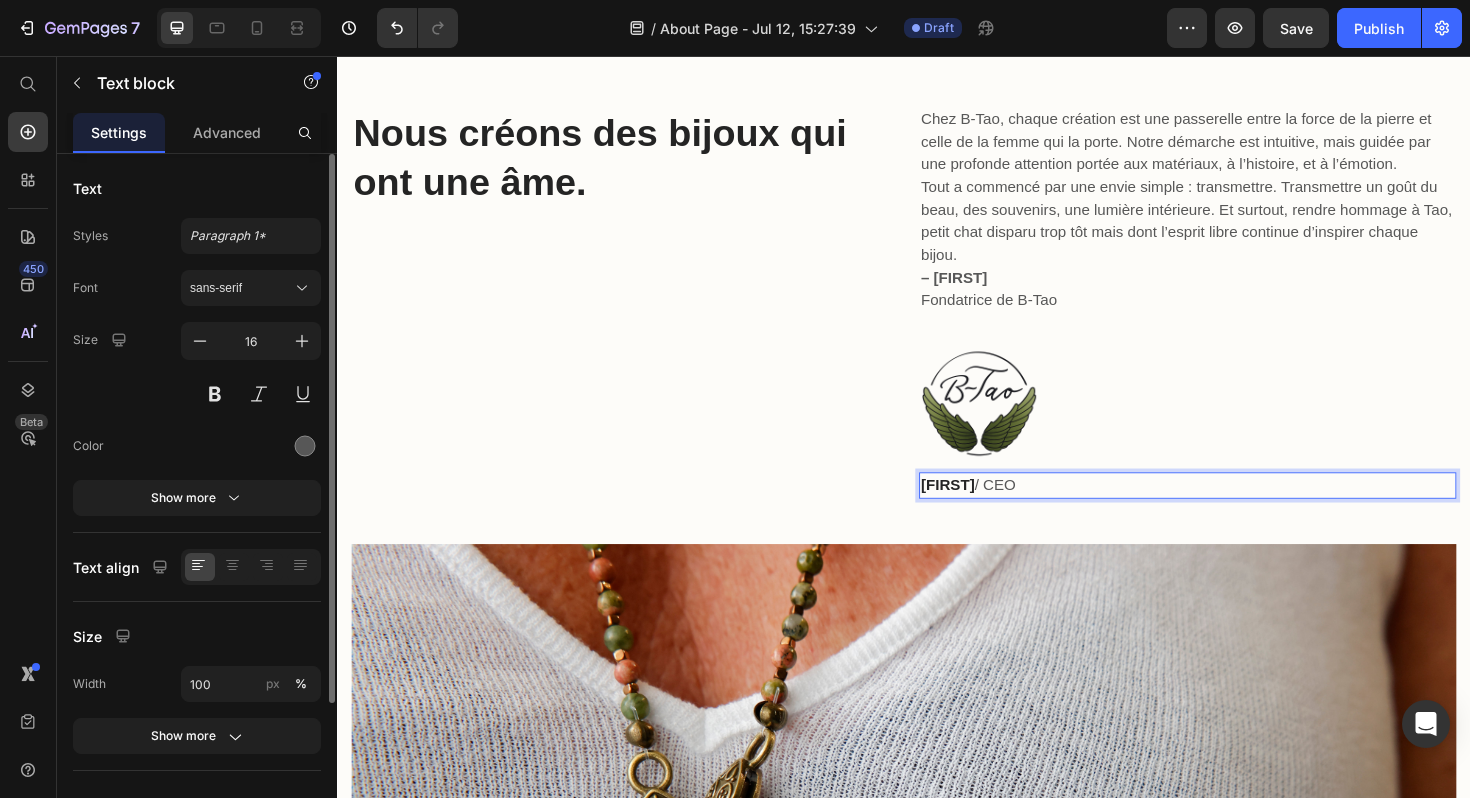 click on "Brigitte  / CEO" at bounding box center (1237, 511) 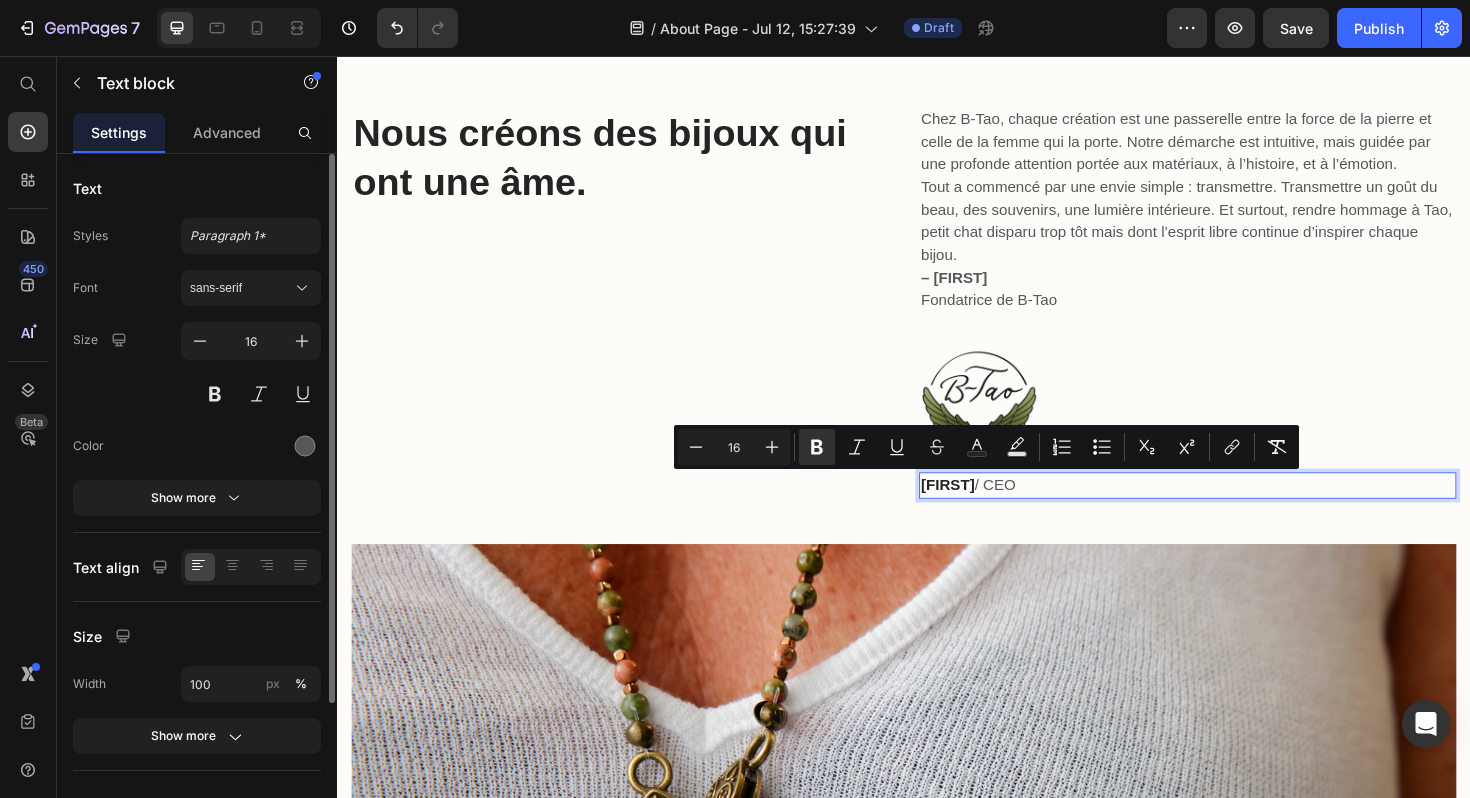 click on "Brigitte  / CEO" at bounding box center (1237, 511) 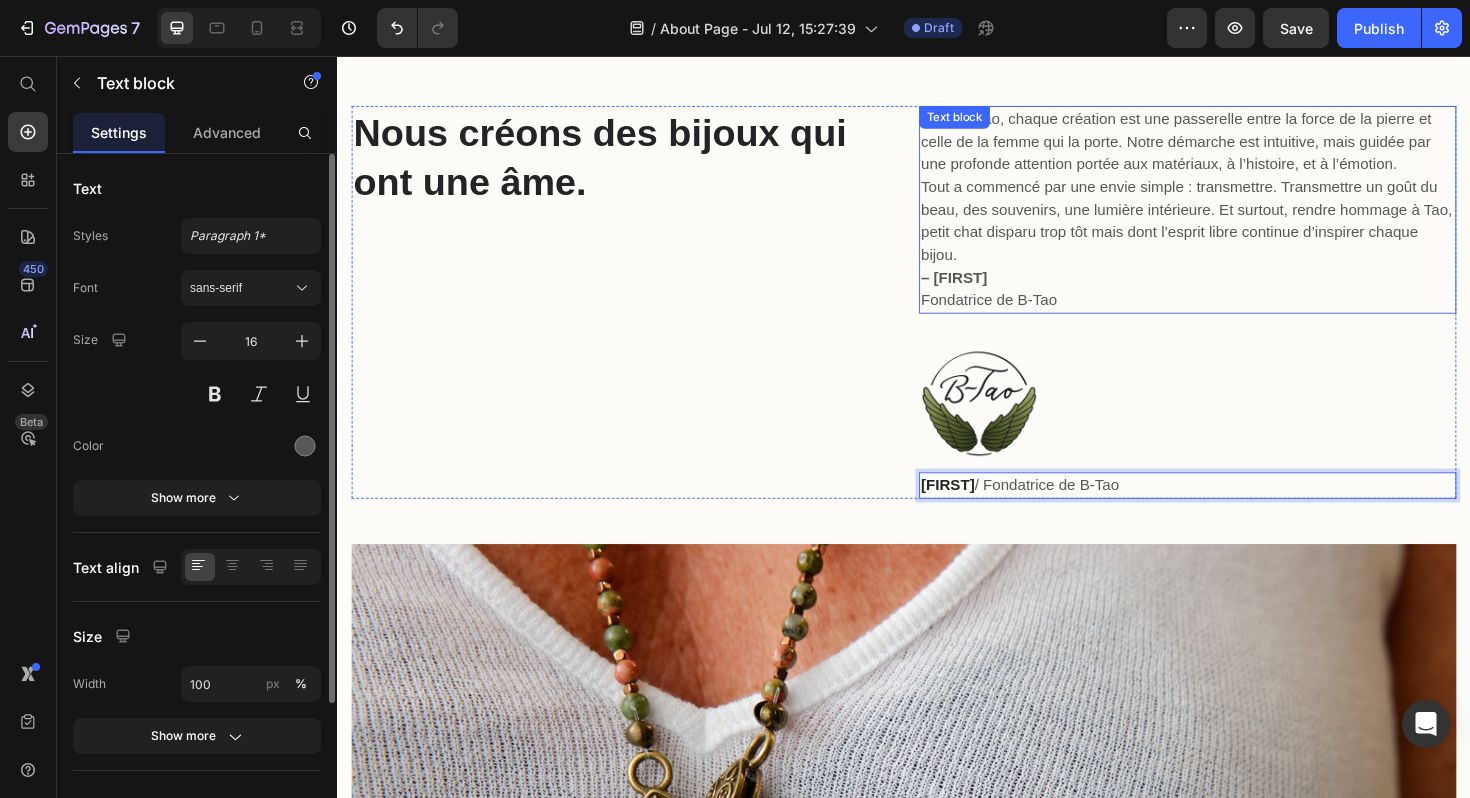 click on "– Brigitte" at bounding box center [990, 290] 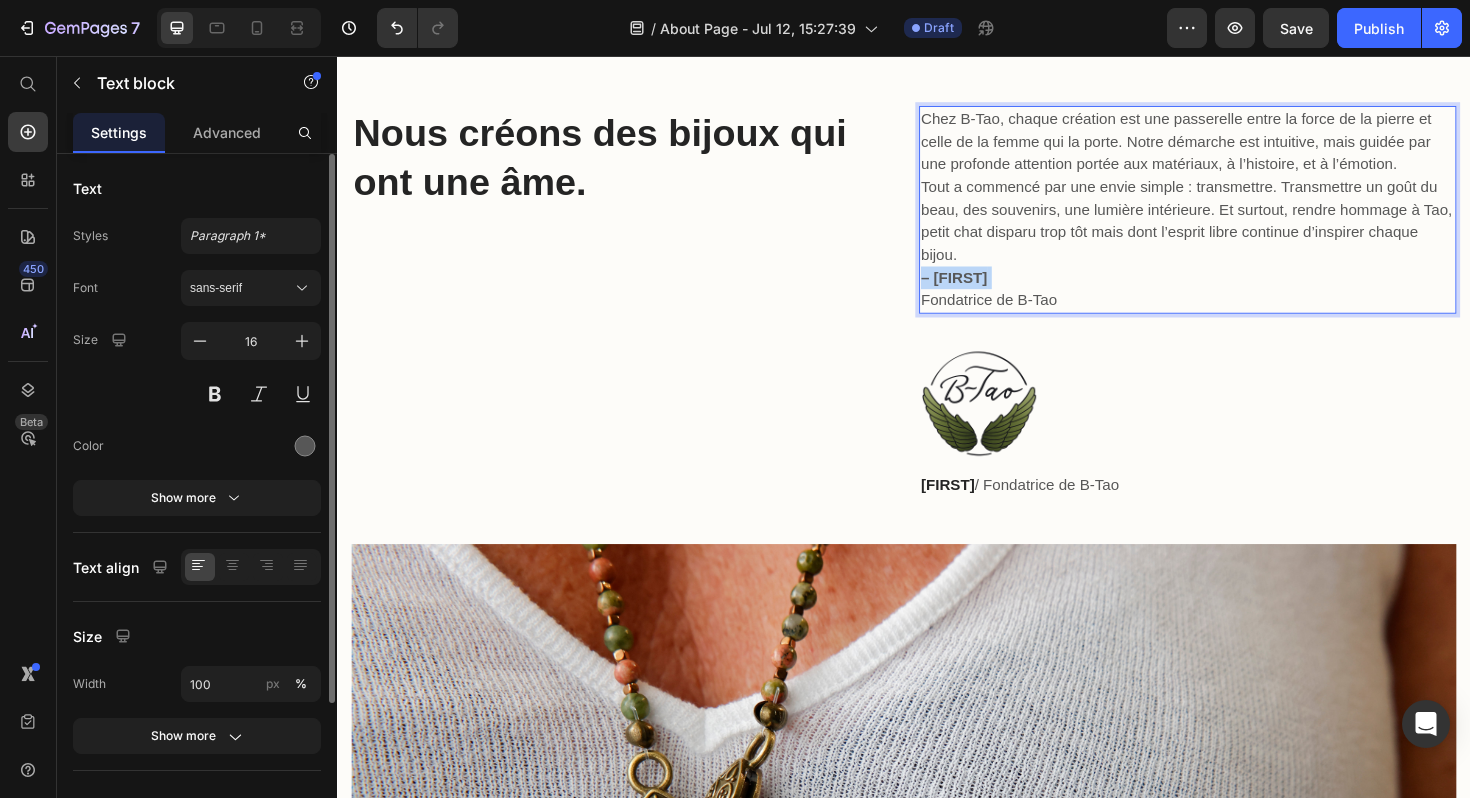 click on "– Brigitte" at bounding box center [990, 290] 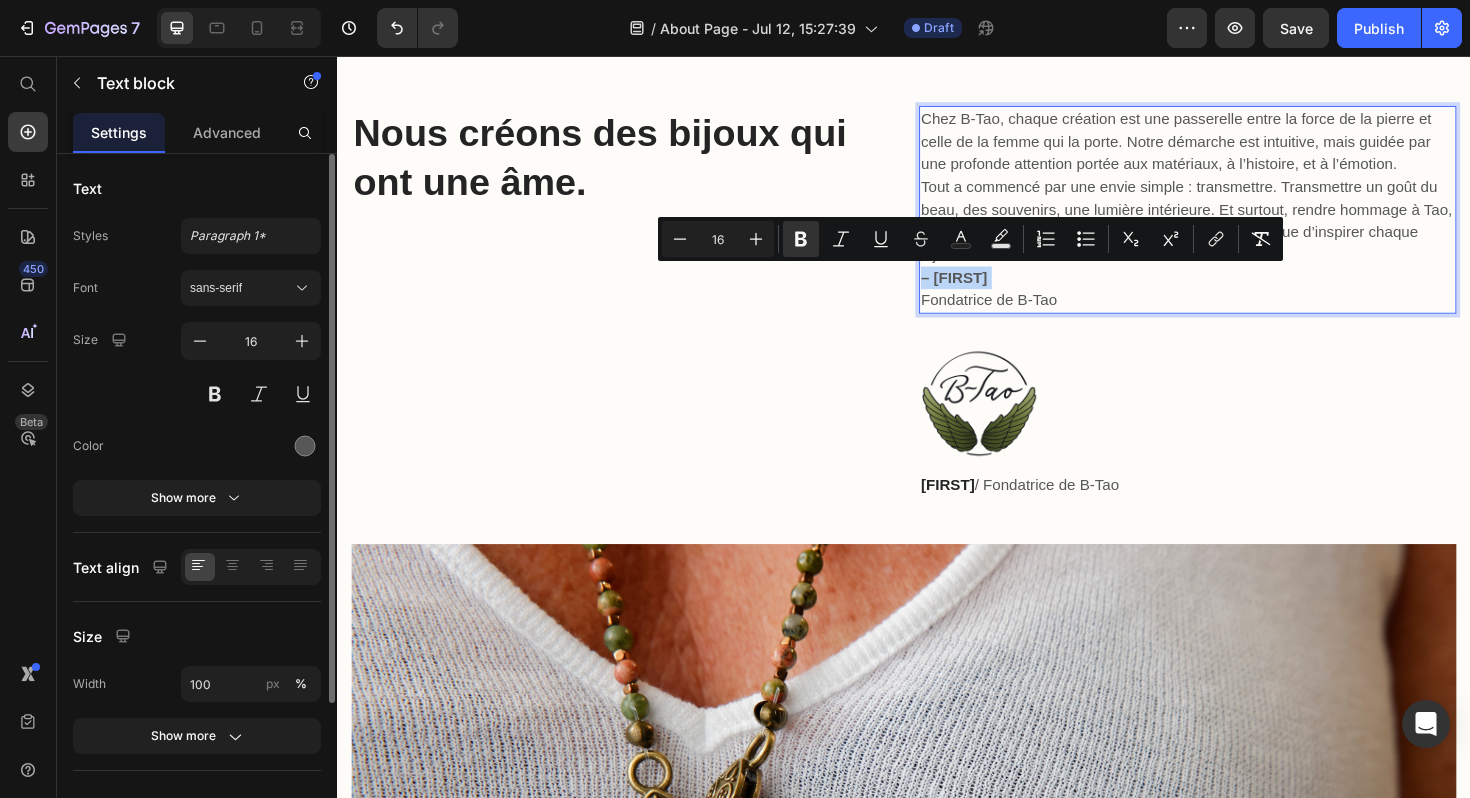 click on "– Brigitte Fondatrice de B‑Tao" at bounding box center [1237, 303] 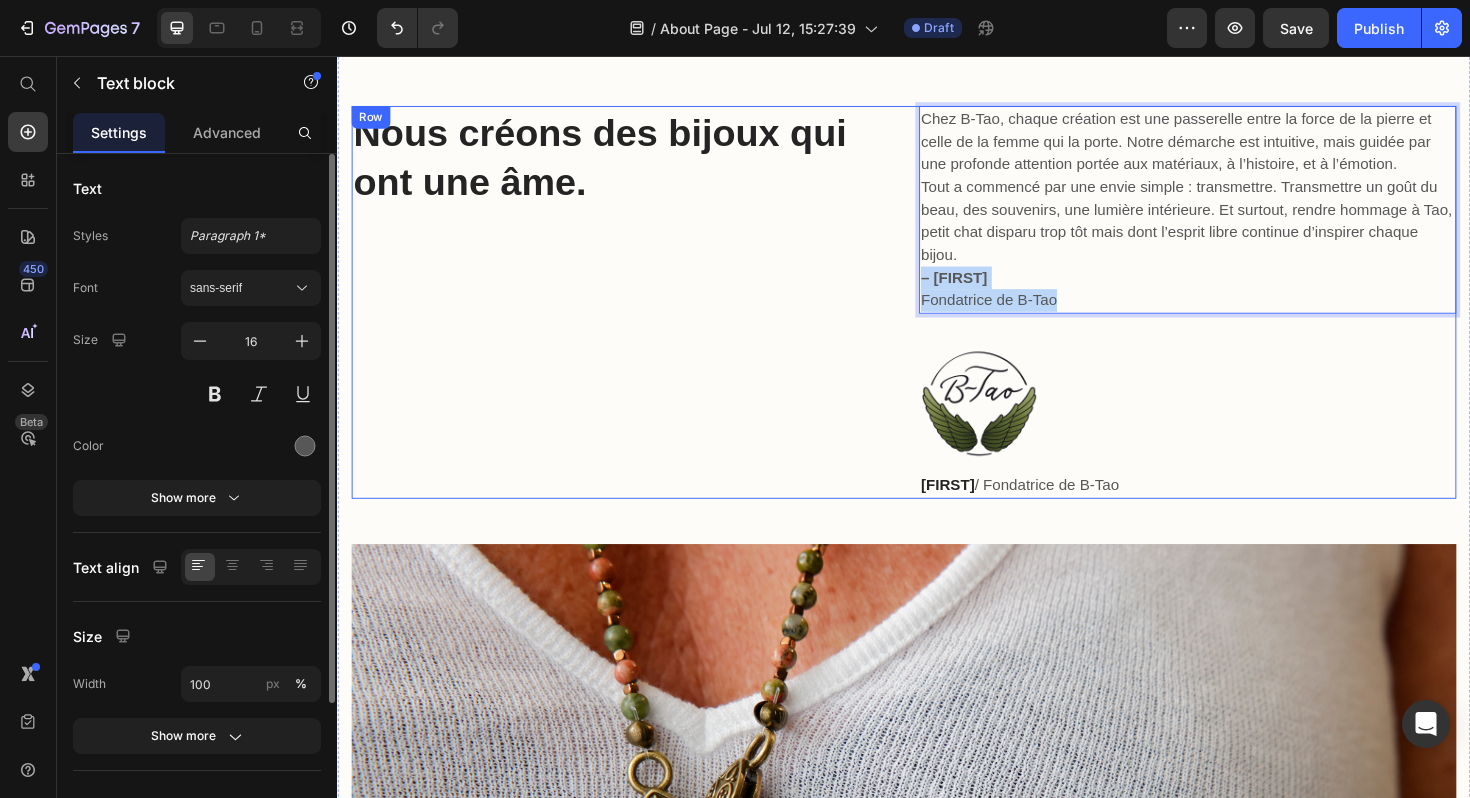 drag, startPoint x: 1116, startPoint y: 321, endPoint x: 940, endPoint y: 296, distance: 177.76671 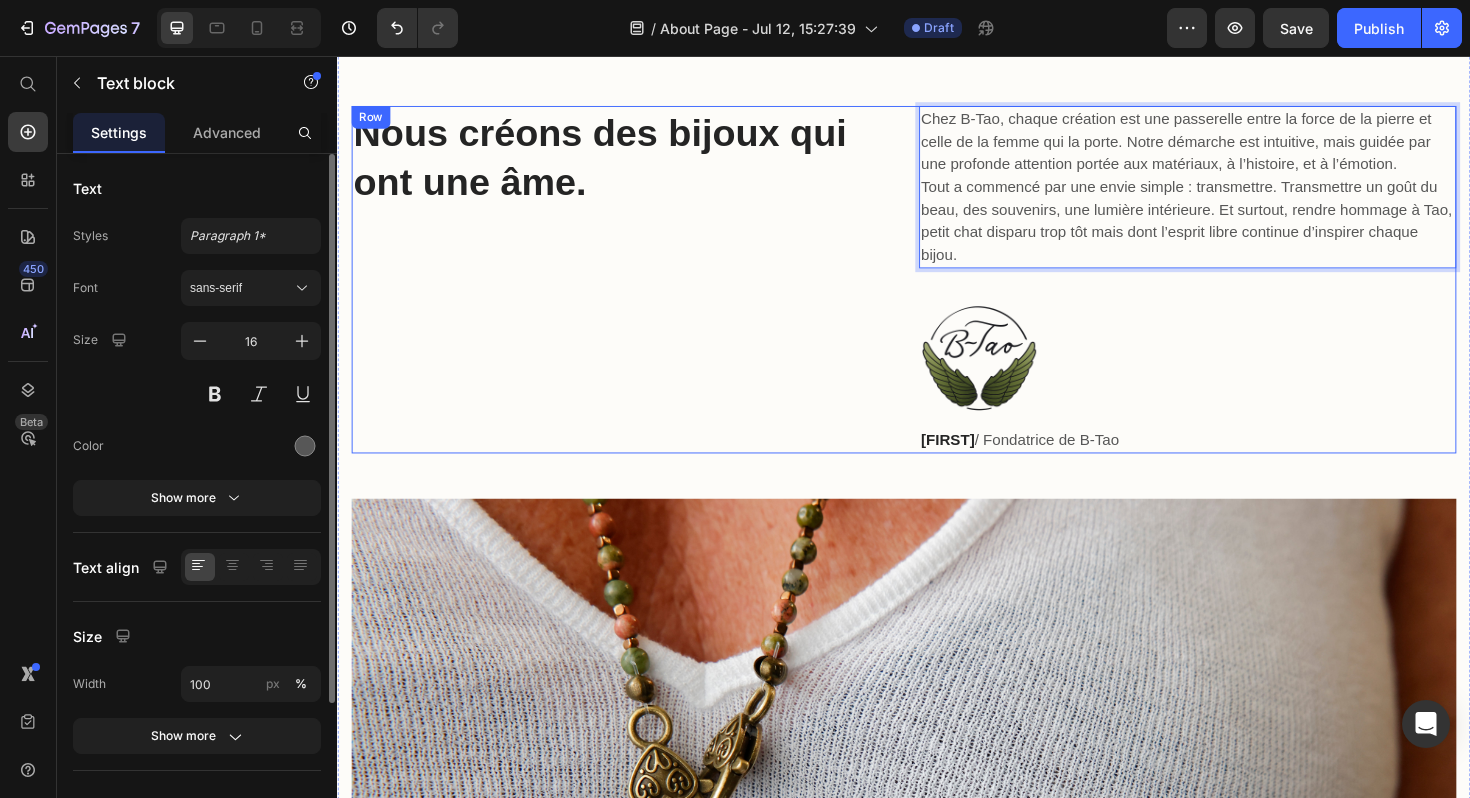 scroll, scrollTop: 324, scrollLeft: 0, axis: vertical 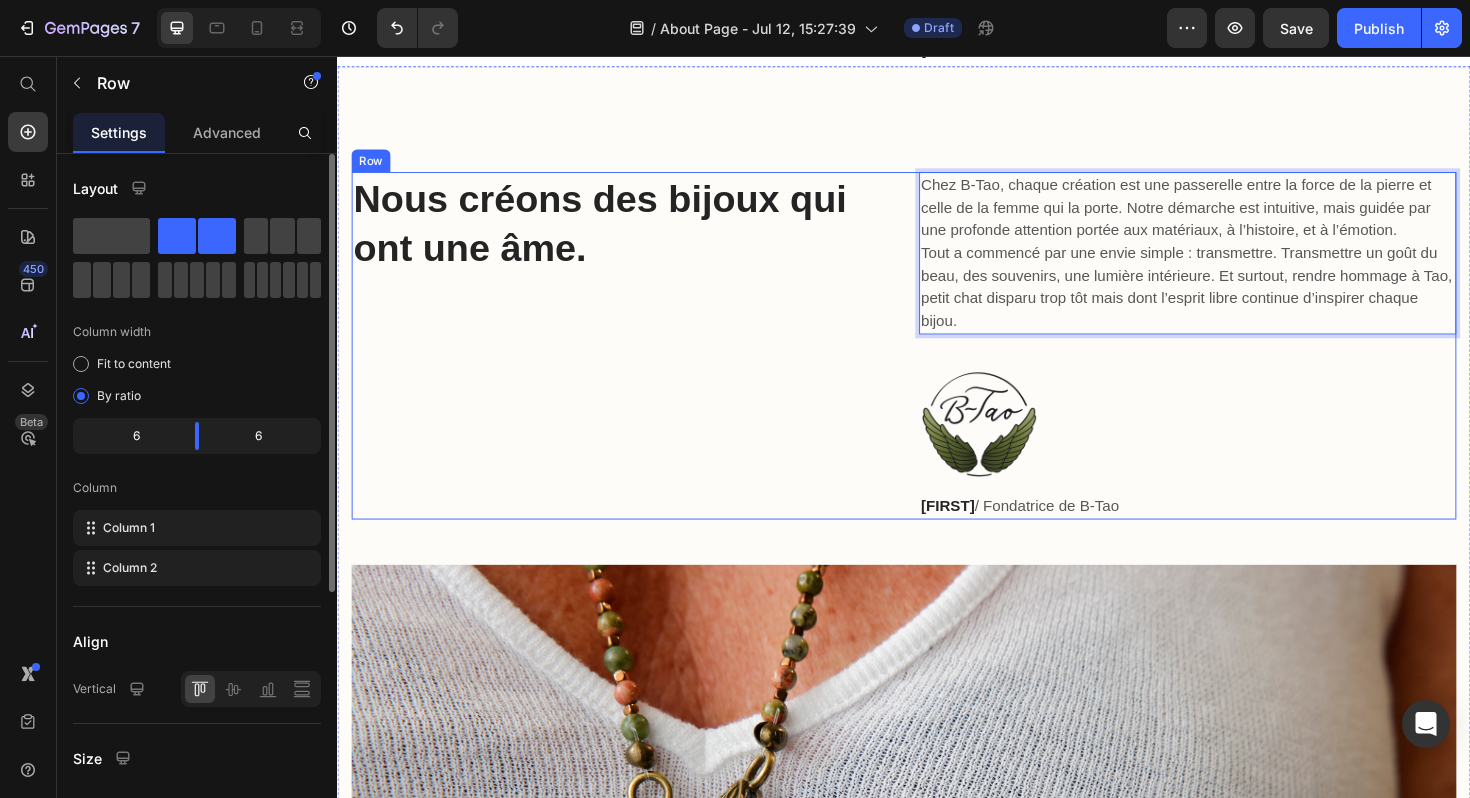 click on "⁠⁠⁠⁠⁠⁠⁠ Nous créons des bijoux qui ont une âme. Heading" at bounding box center (636, 363) 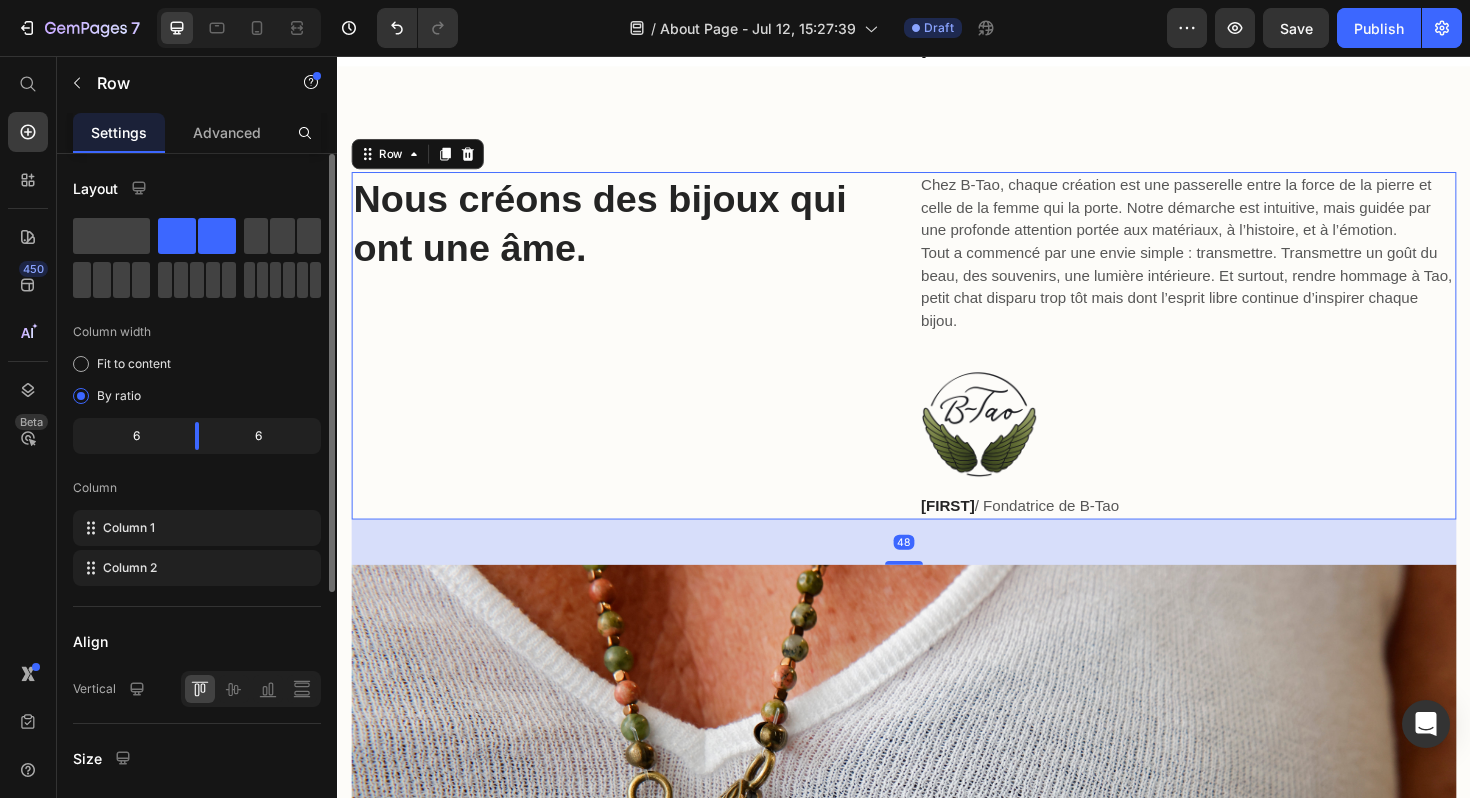 click at bounding box center [1237, 447] 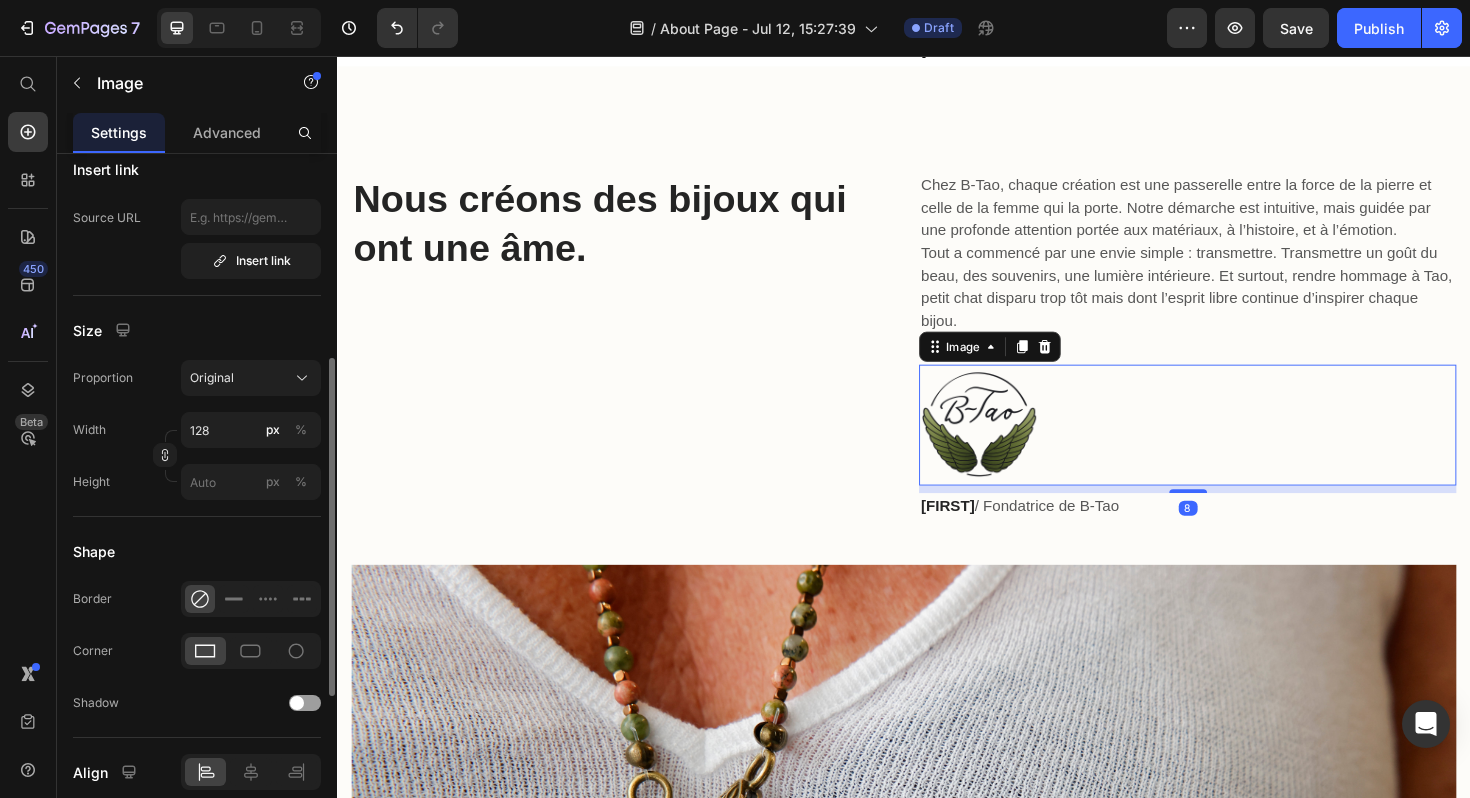 scroll, scrollTop: 421, scrollLeft: 0, axis: vertical 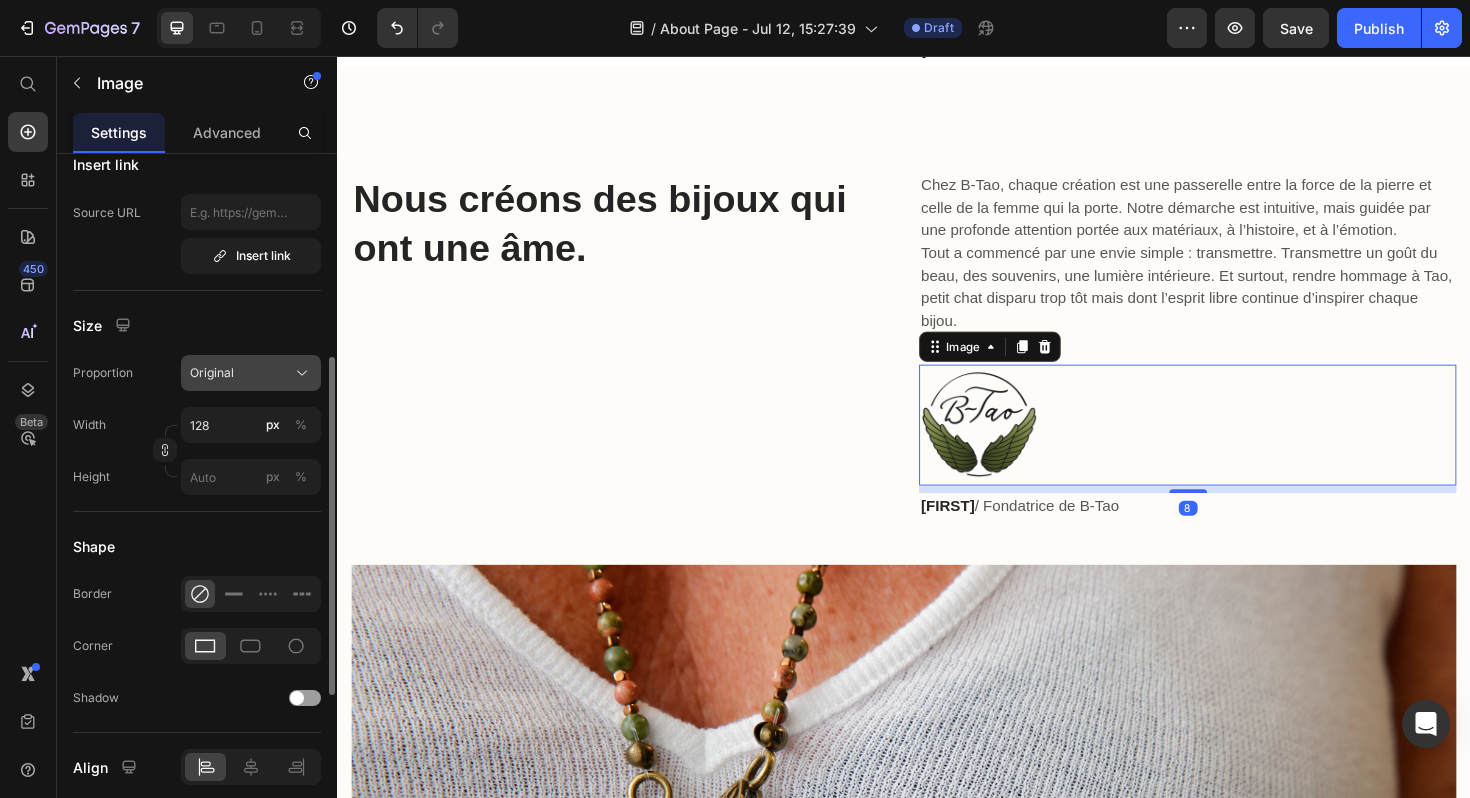 click on "Original" 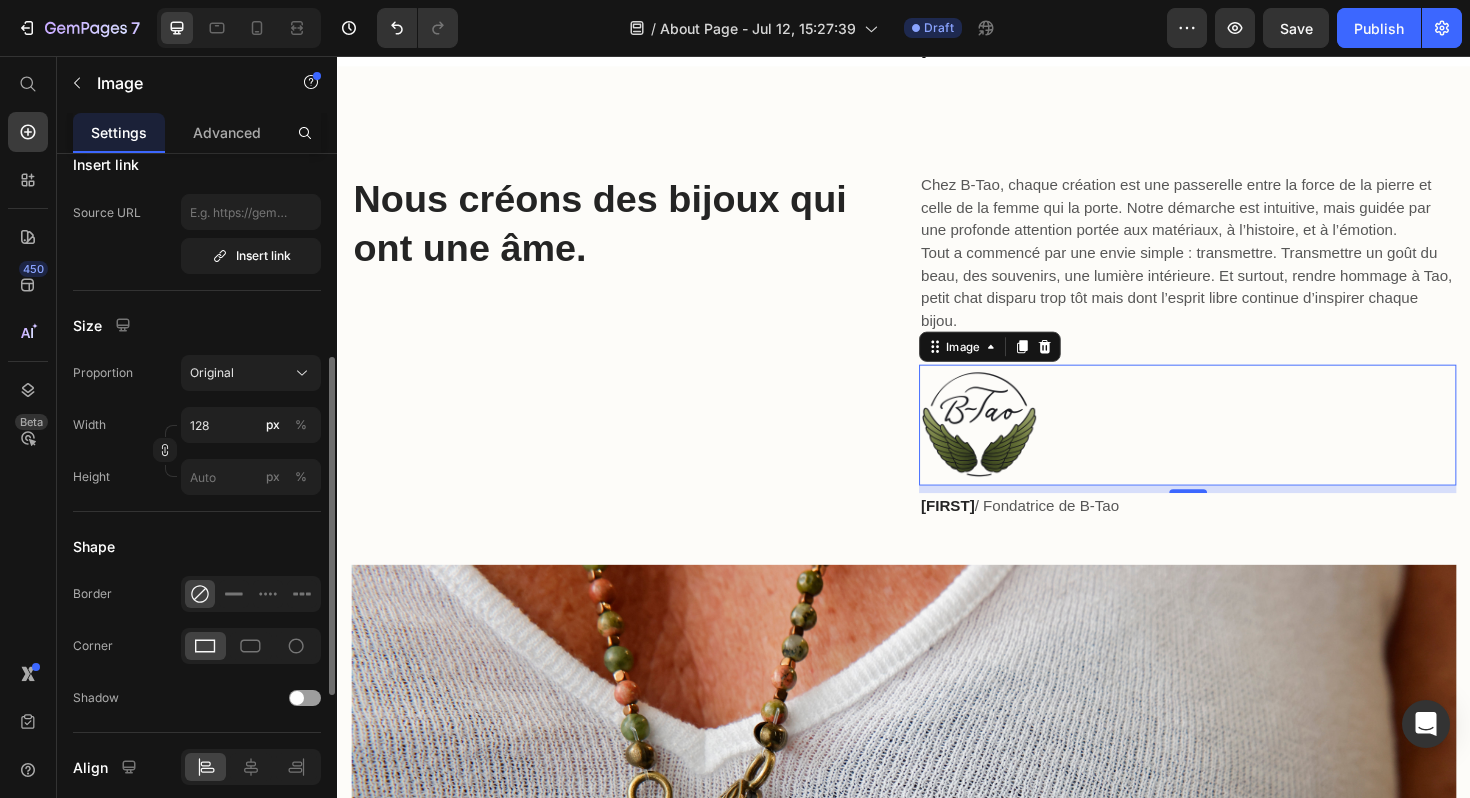 click on "Size" at bounding box center [197, 325] 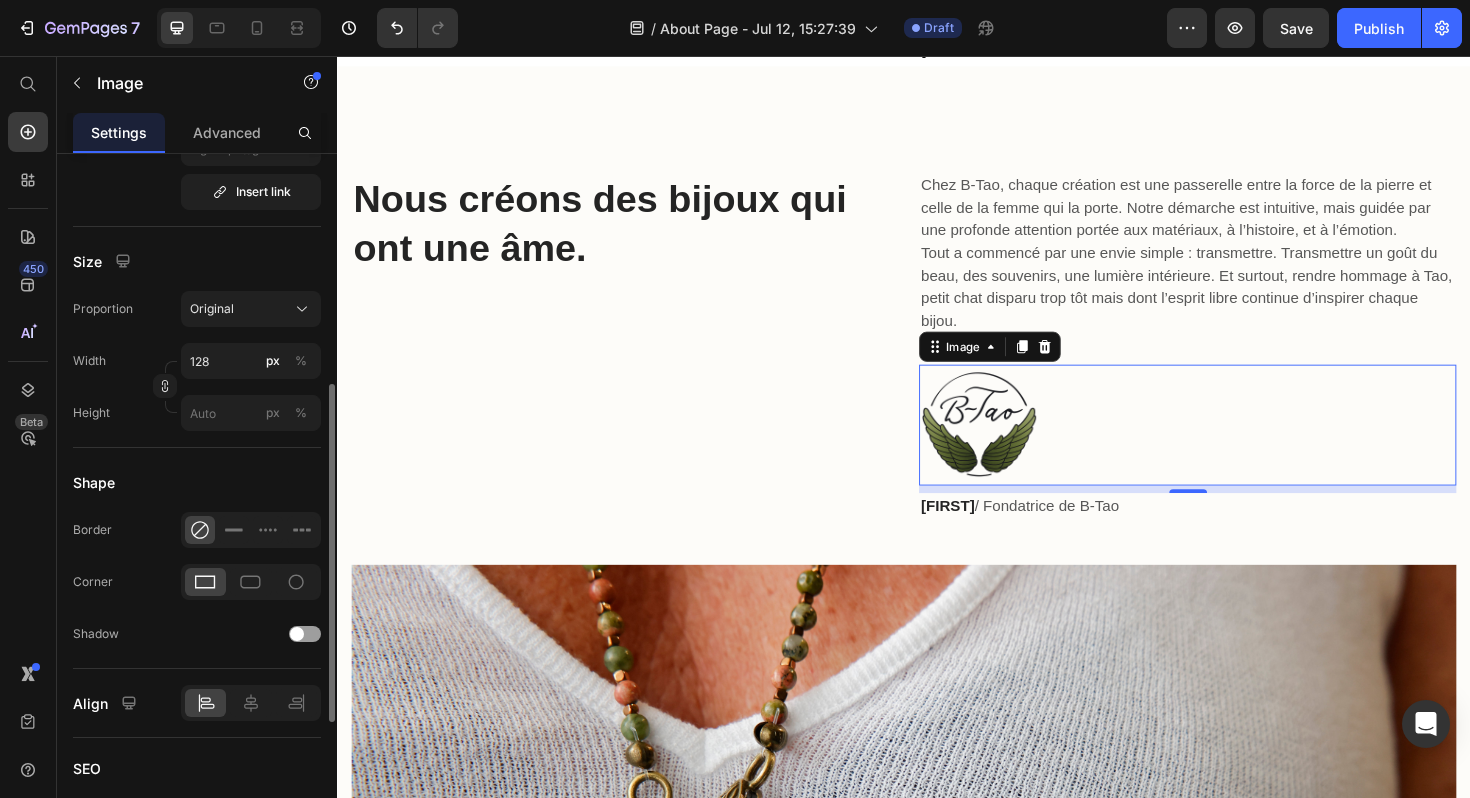 scroll, scrollTop: 490, scrollLeft: 0, axis: vertical 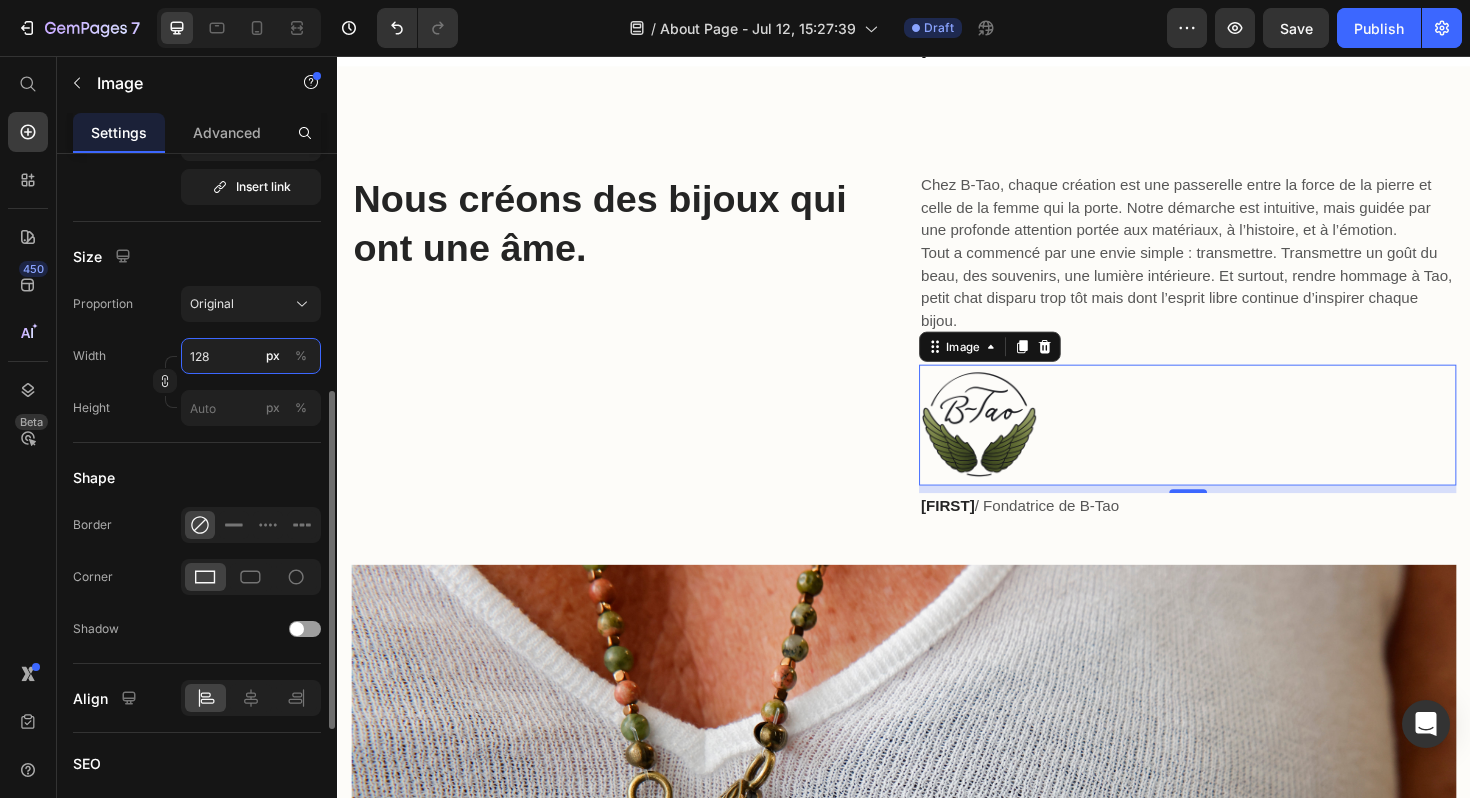 click on "128" at bounding box center [251, 356] 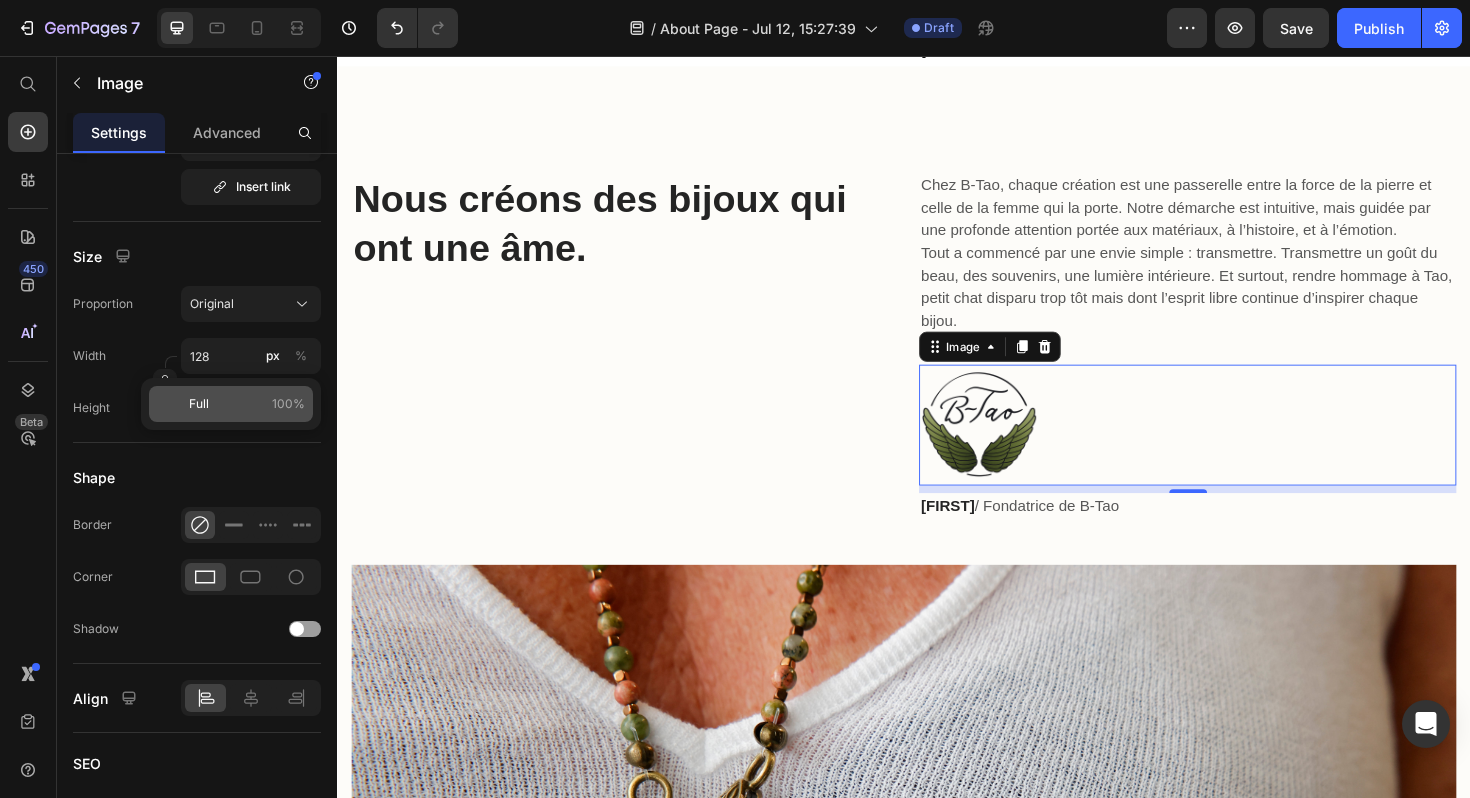 click on "Full 100%" 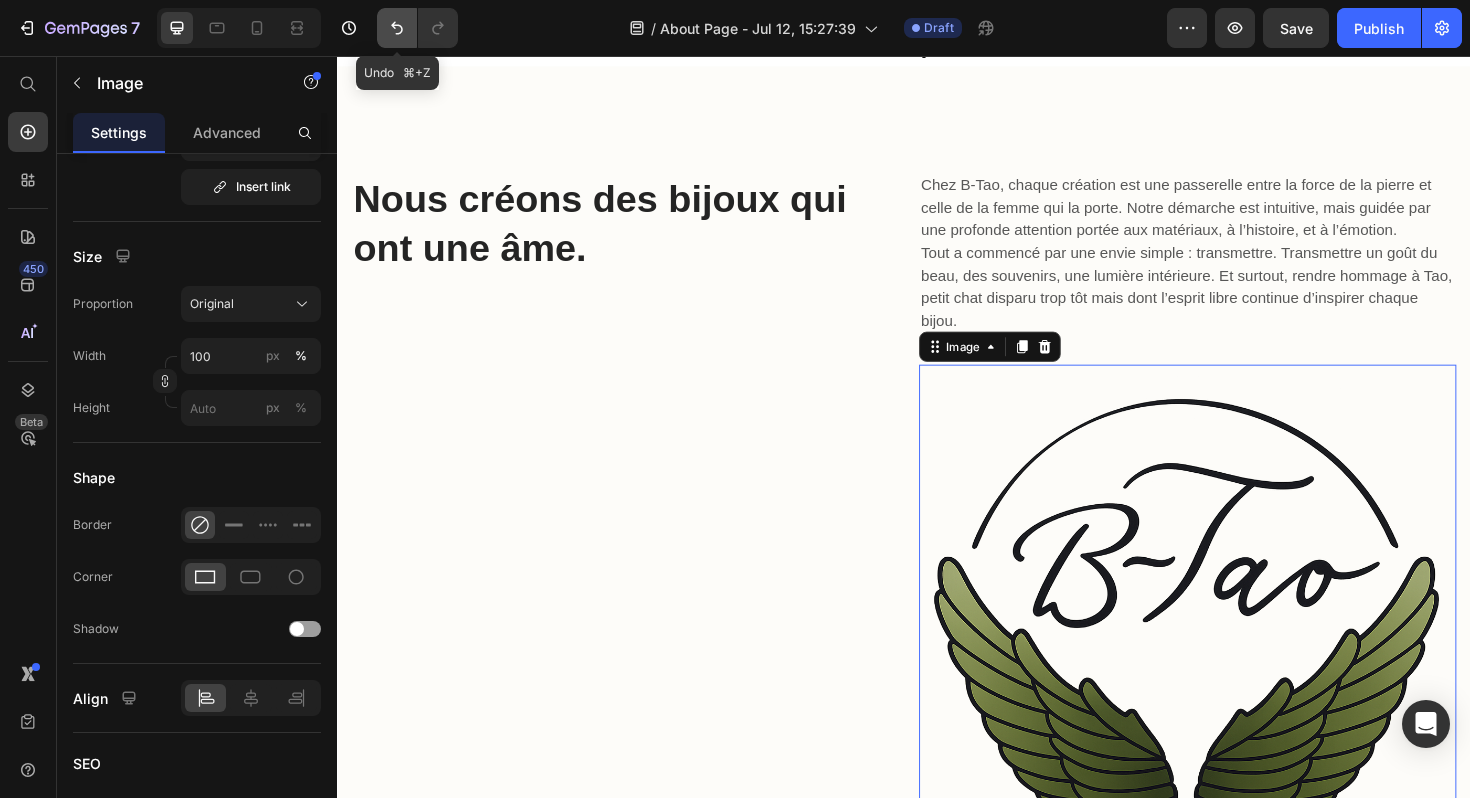 click 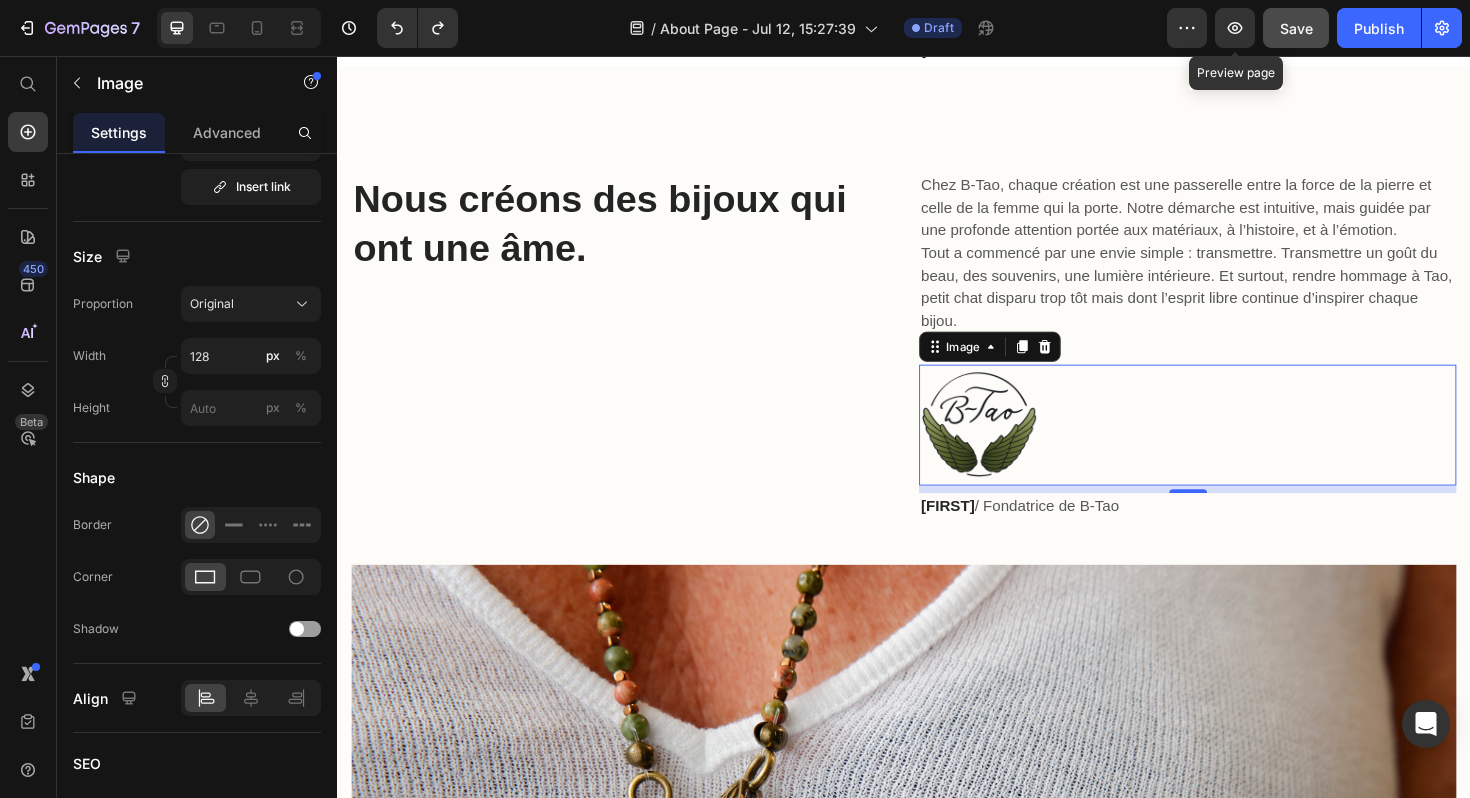 click on "Save" 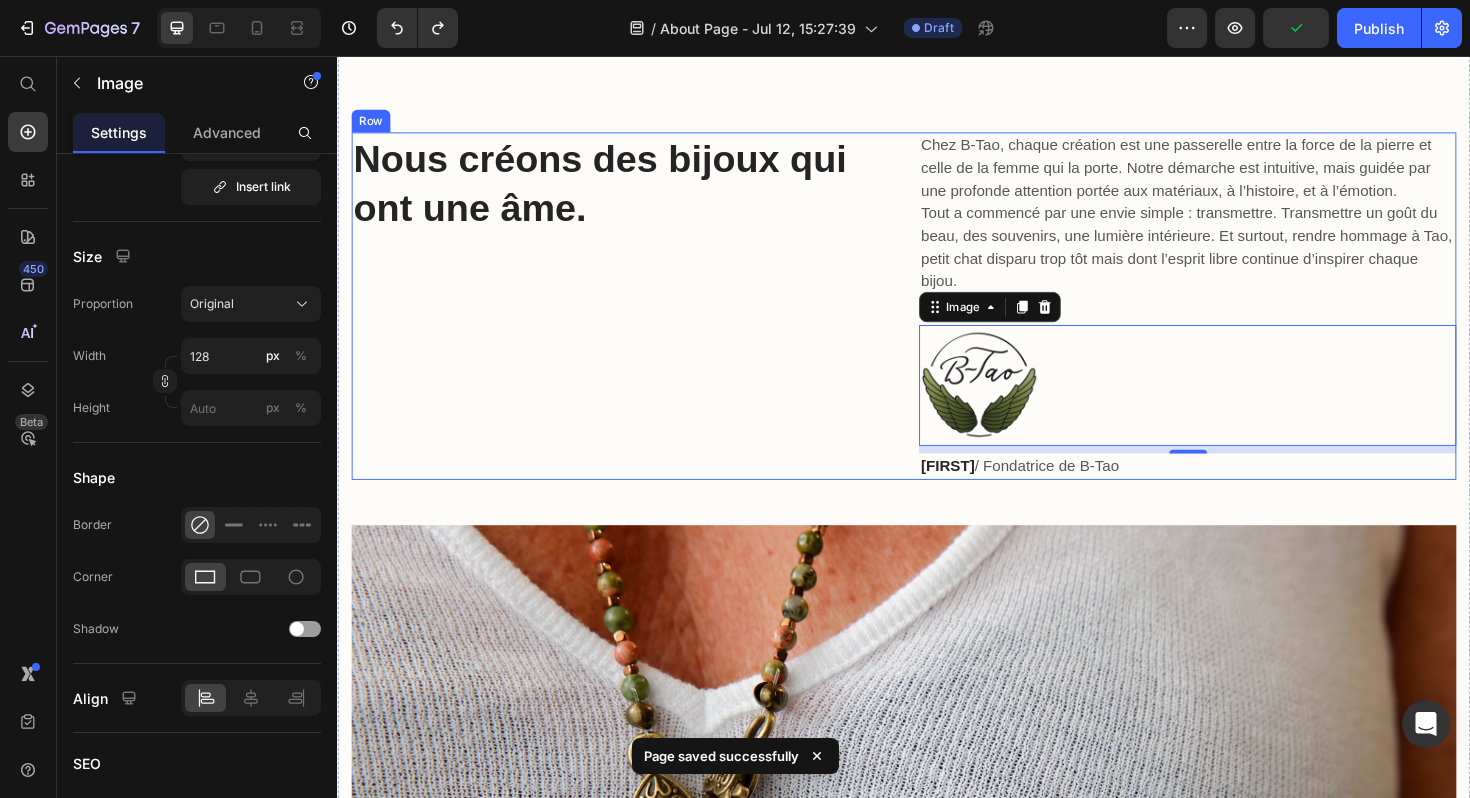 scroll, scrollTop: 329, scrollLeft: 0, axis: vertical 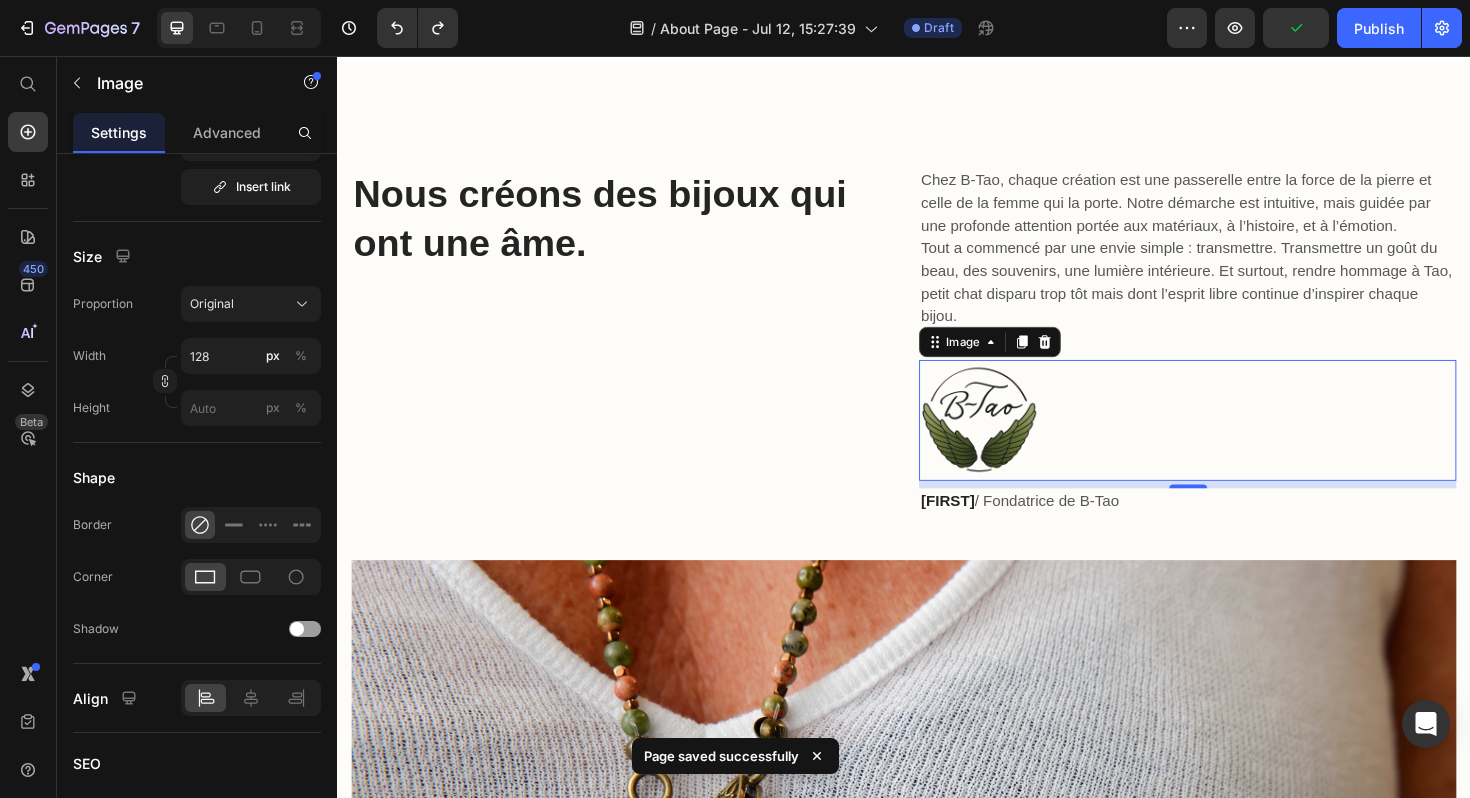 click at bounding box center (1237, 442) 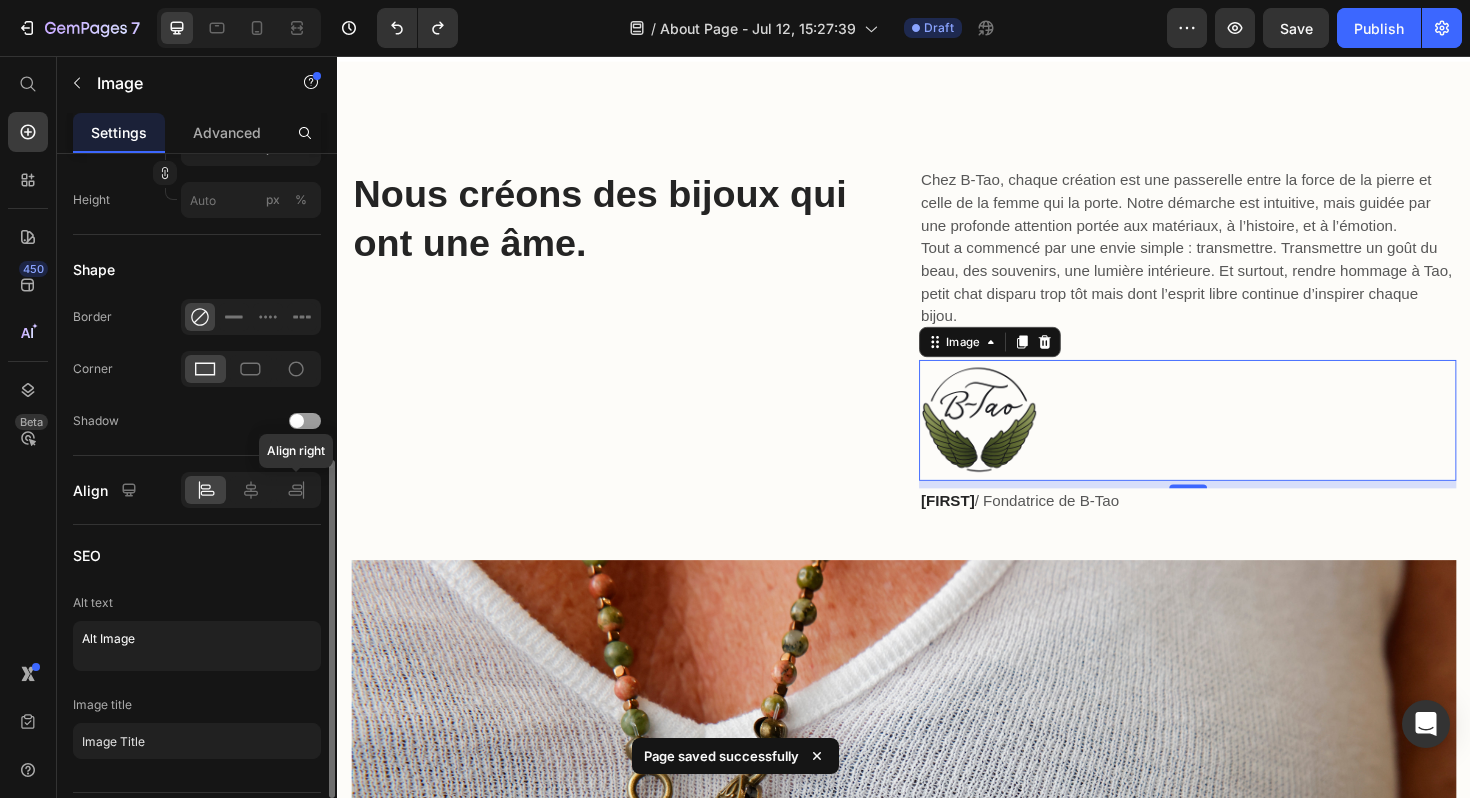 scroll, scrollTop: 750, scrollLeft: 0, axis: vertical 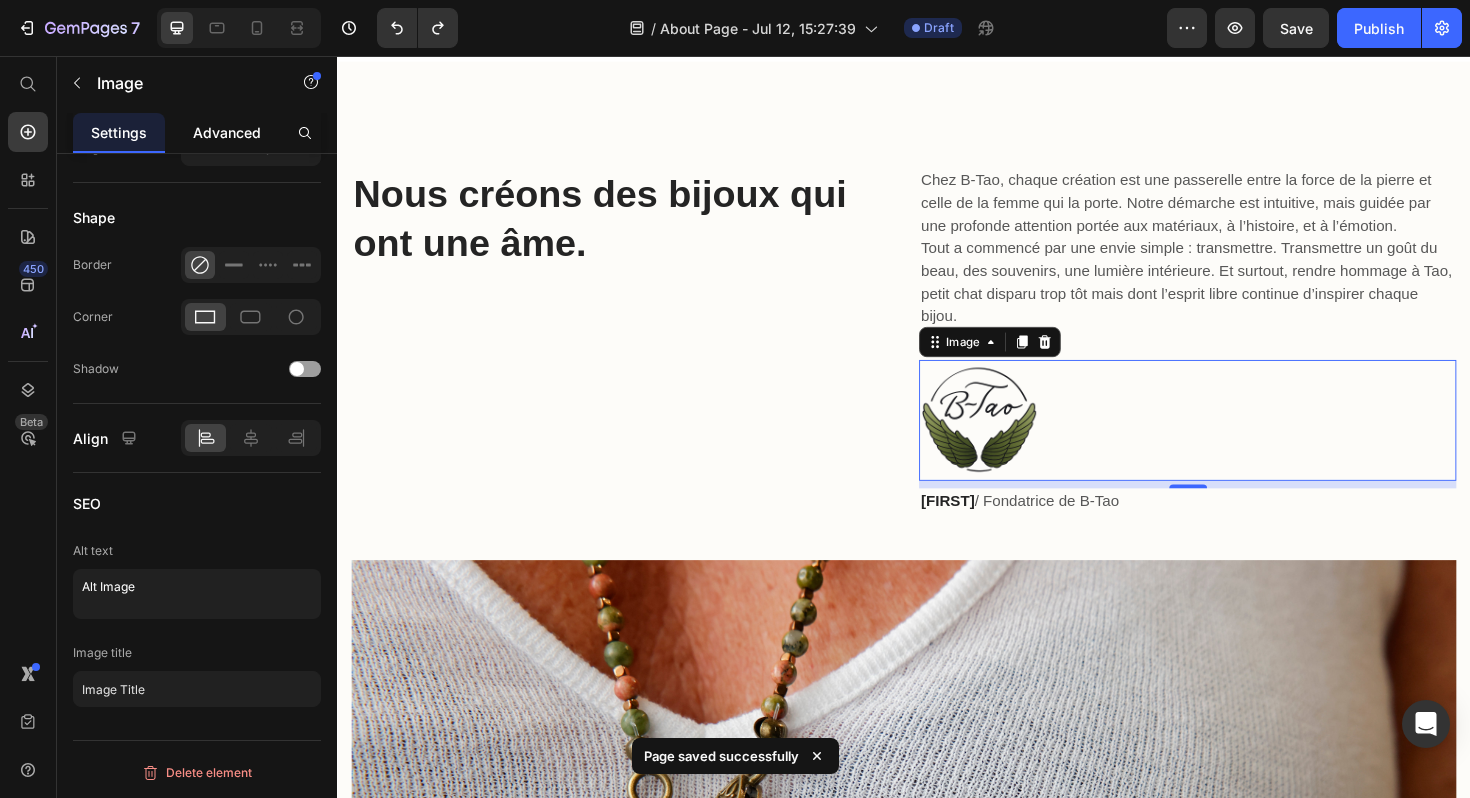 click on "Advanced" at bounding box center [227, 132] 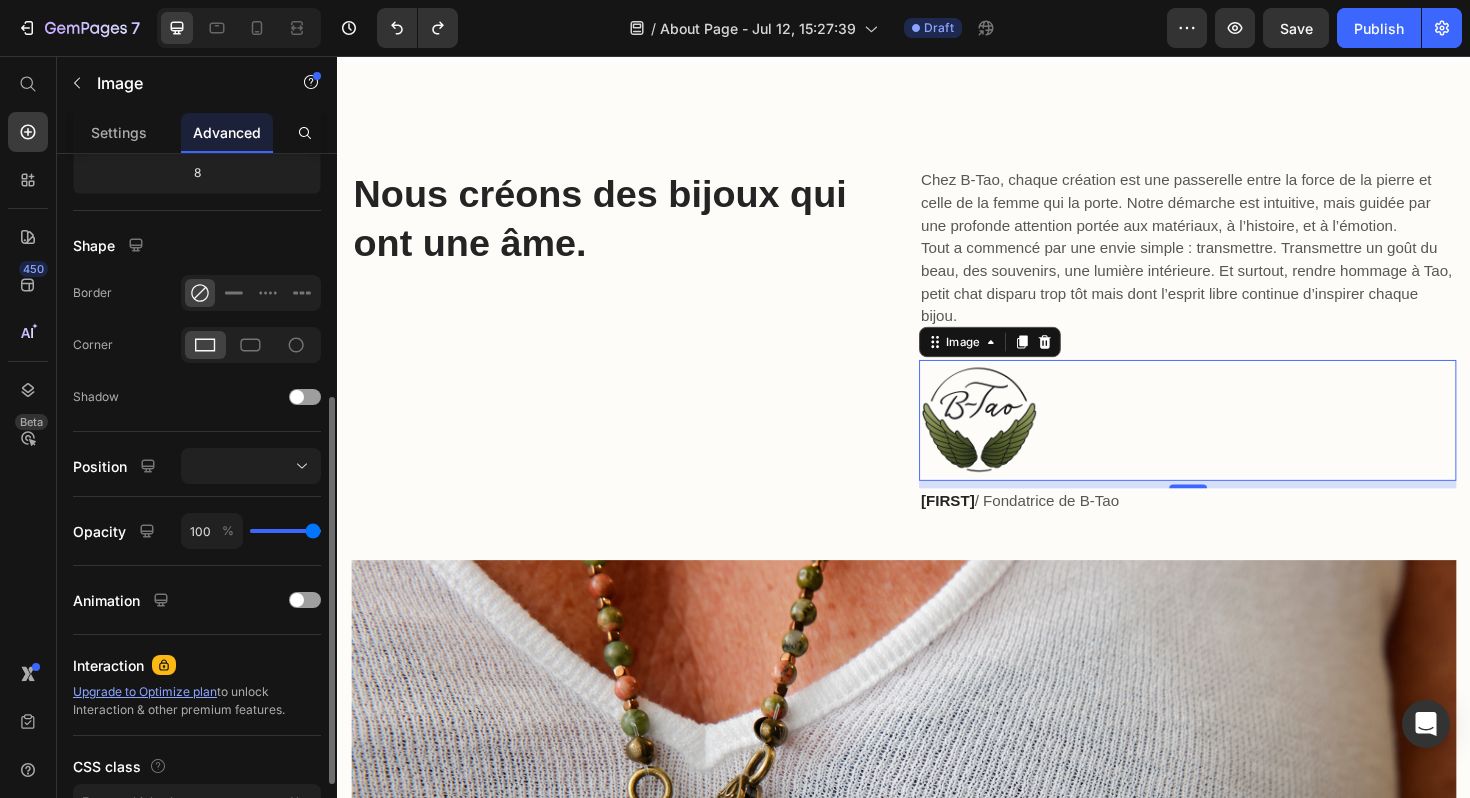 scroll, scrollTop: 568, scrollLeft: 0, axis: vertical 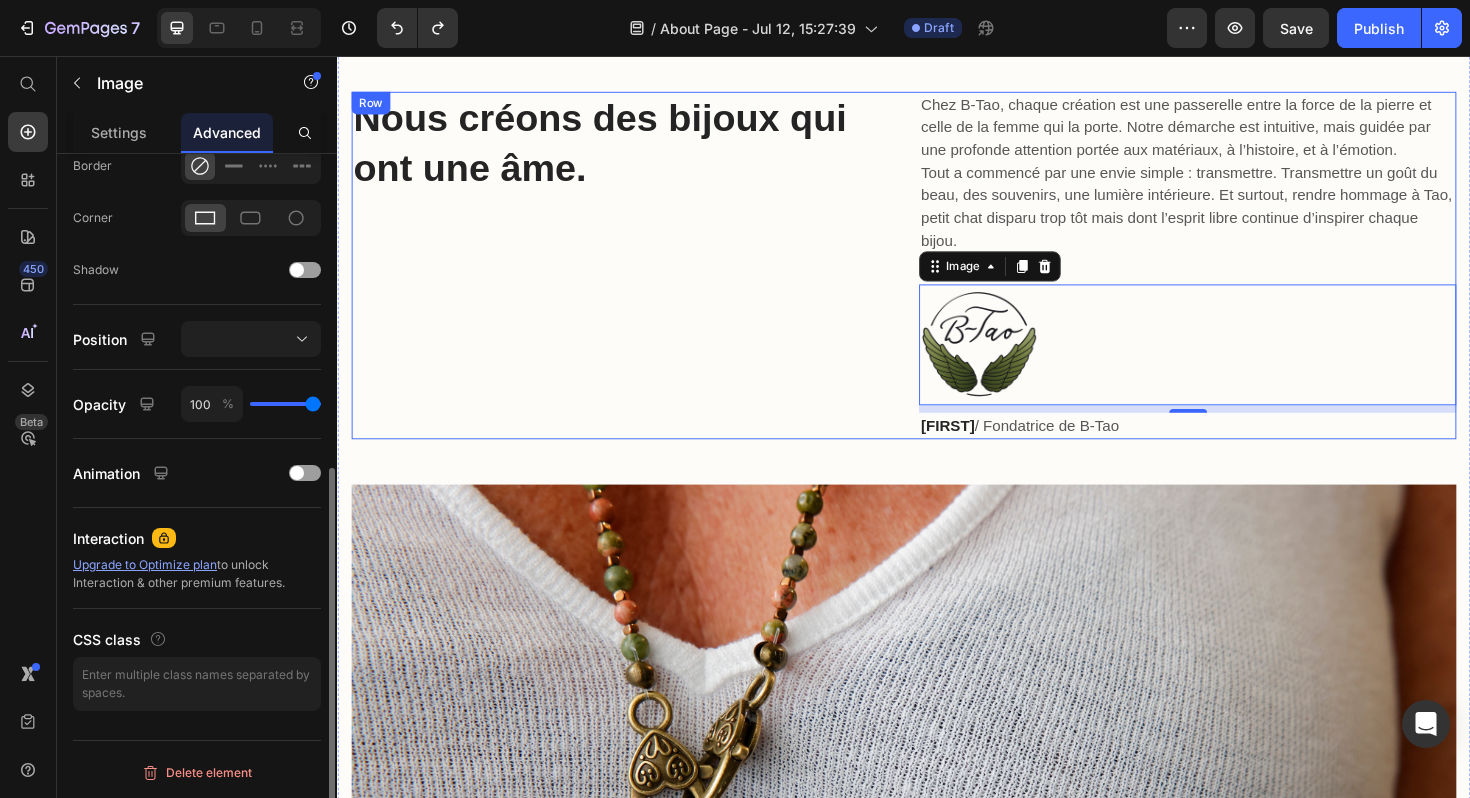 click on "⁠⁠⁠⁠⁠⁠⁠ Nous créons des bijoux qui ont une âme. Heading" at bounding box center [636, 278] 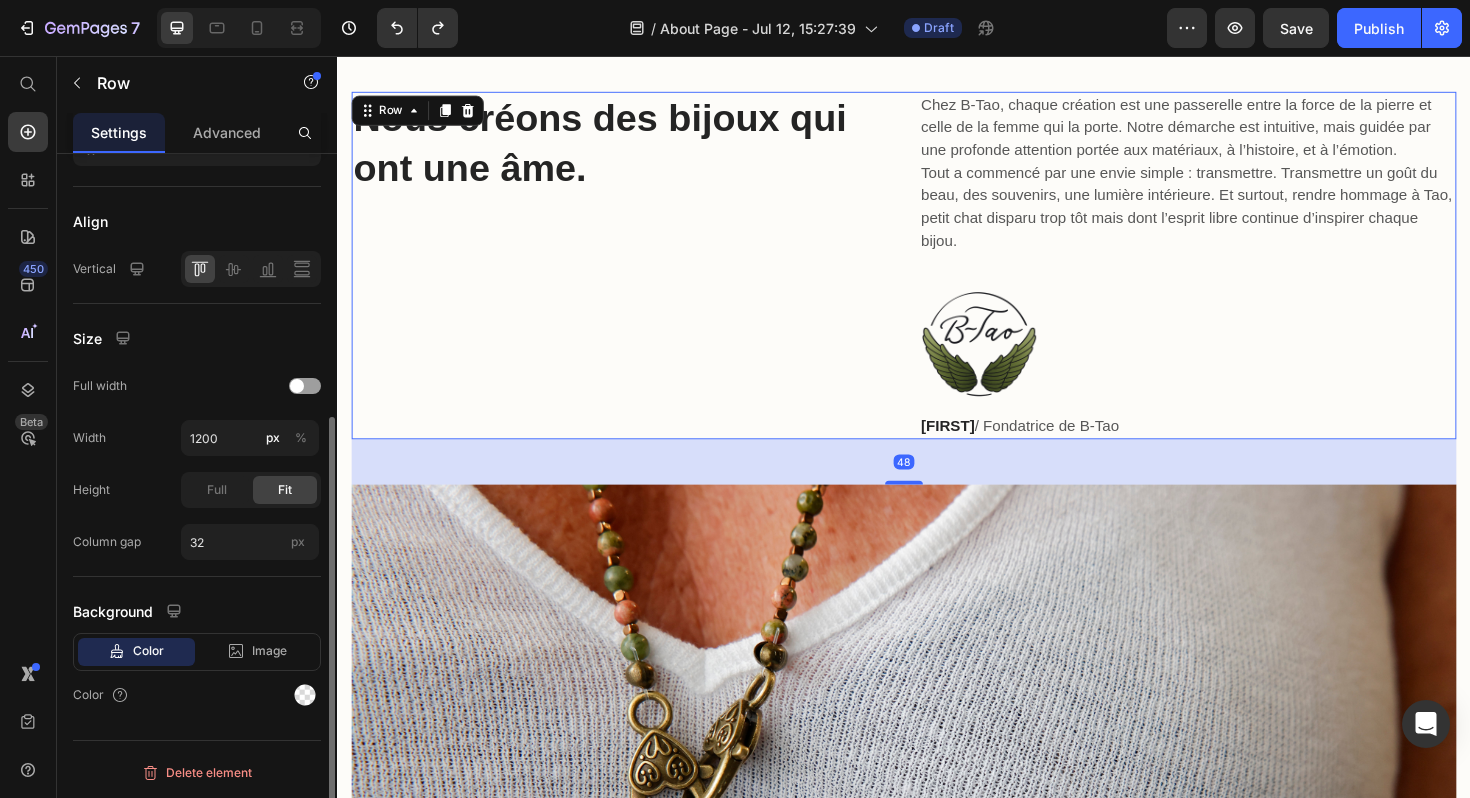 scroll, scrollTop: 0, scrollLeft: 0, axis: both 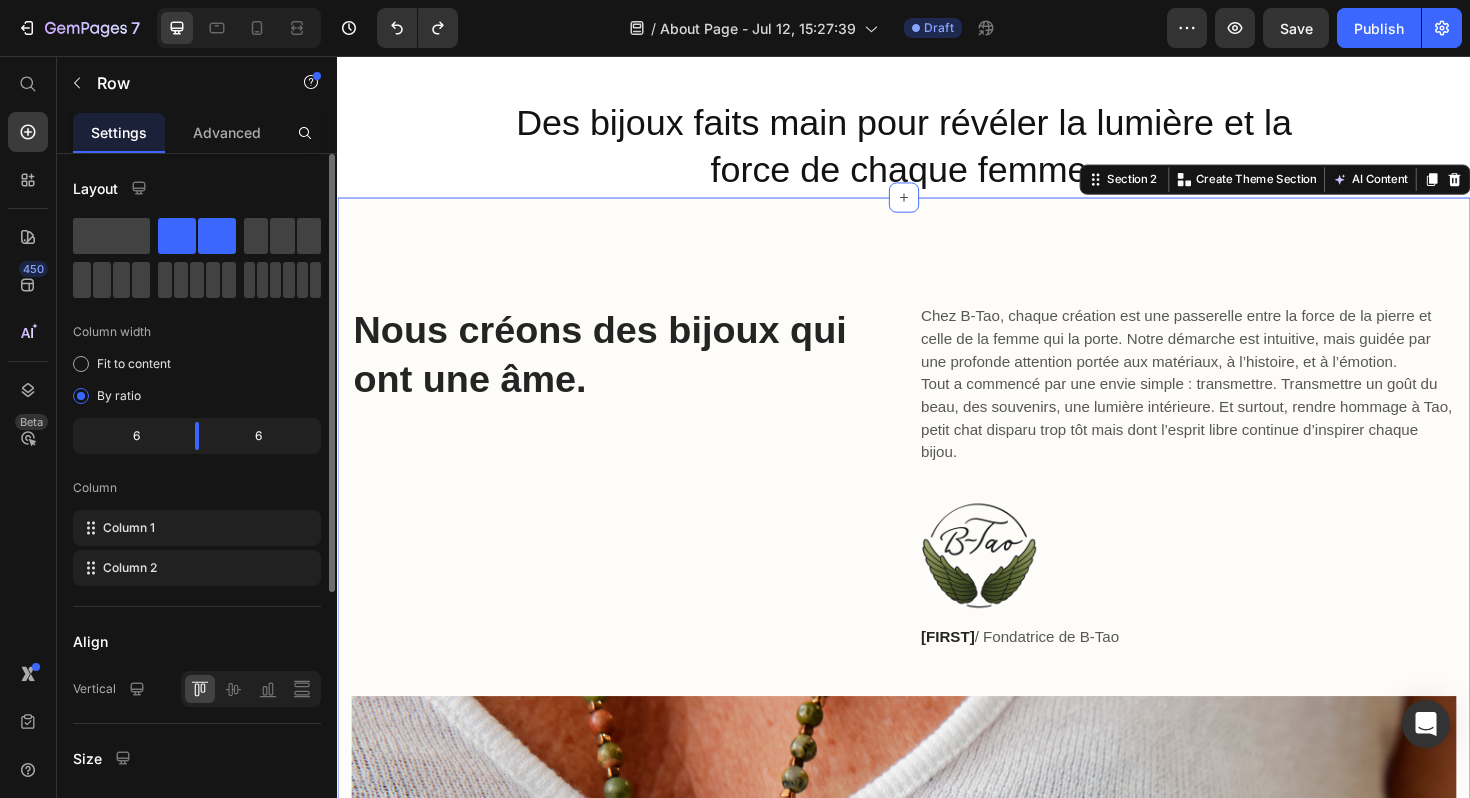 click on "⁠⁠⁠⁠⁠⁠⁠ Nous créons des bijoux qui ont une âme. Heading Chez B‑Tao, chaque création est une passerelle entre la force de la pierre et celle de la femme qui la porte. Notre démarche est intuitive, mais guidée par une profonde attention portée aux matériaux, à l’histoire, et à l’émotion. Tout a commencé par une envie simple : transmettre. Transmettre un goût du beau, des souvenirs, une lumière intérieure. Et surtout, rendre hommage à Tao, petit chat disparu trop tôt mais dont l’esprit libre continue d’inspirer chaque bijou. Text block Image Brigitte  / Fondatrice de B‑Tao Text block Row Image Row Section 2   You can create reusable sections Create Theme Section AI Content Write with GemAI What would you like to describe here? Tone and Voice Persuasive Product Collier Mahasiah Show more Generate" at bounding box center (937, 916) 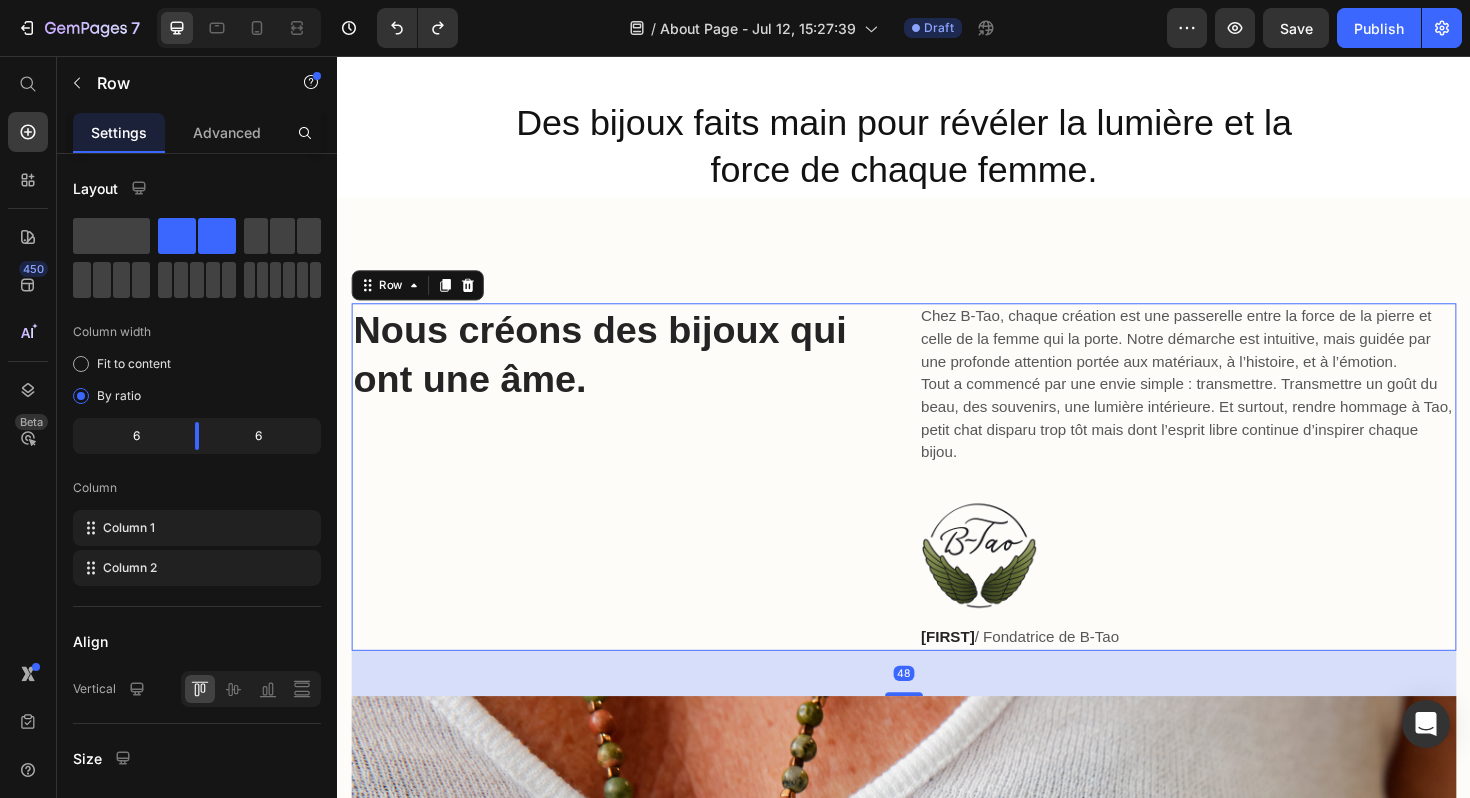 click on "⁠⁠⁠⁠⁠⁠⁠ Nous créons des bijoux qui ont une âme. Heading" at bounding box center [636, 502] 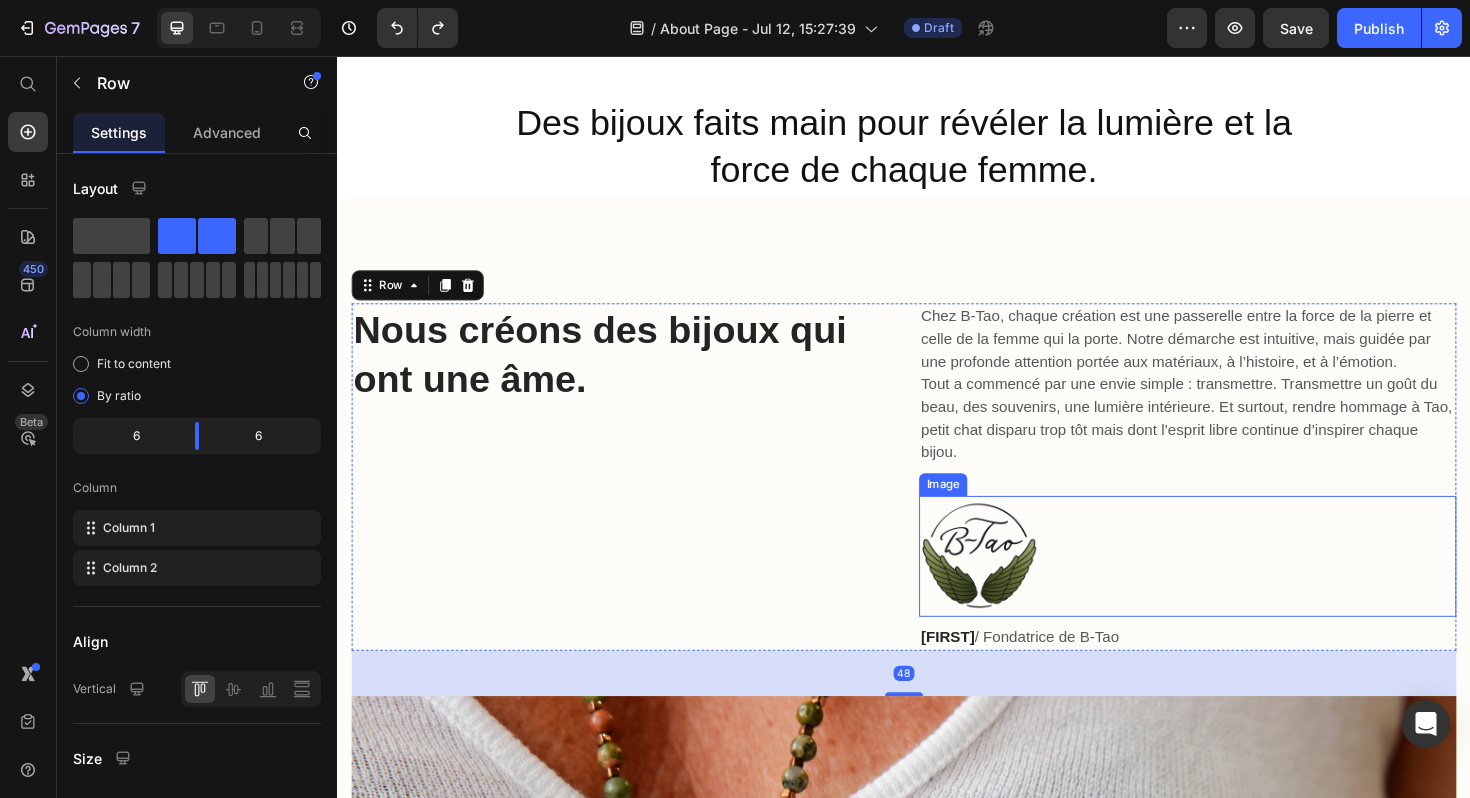 click at bounding box center [1237, 586] 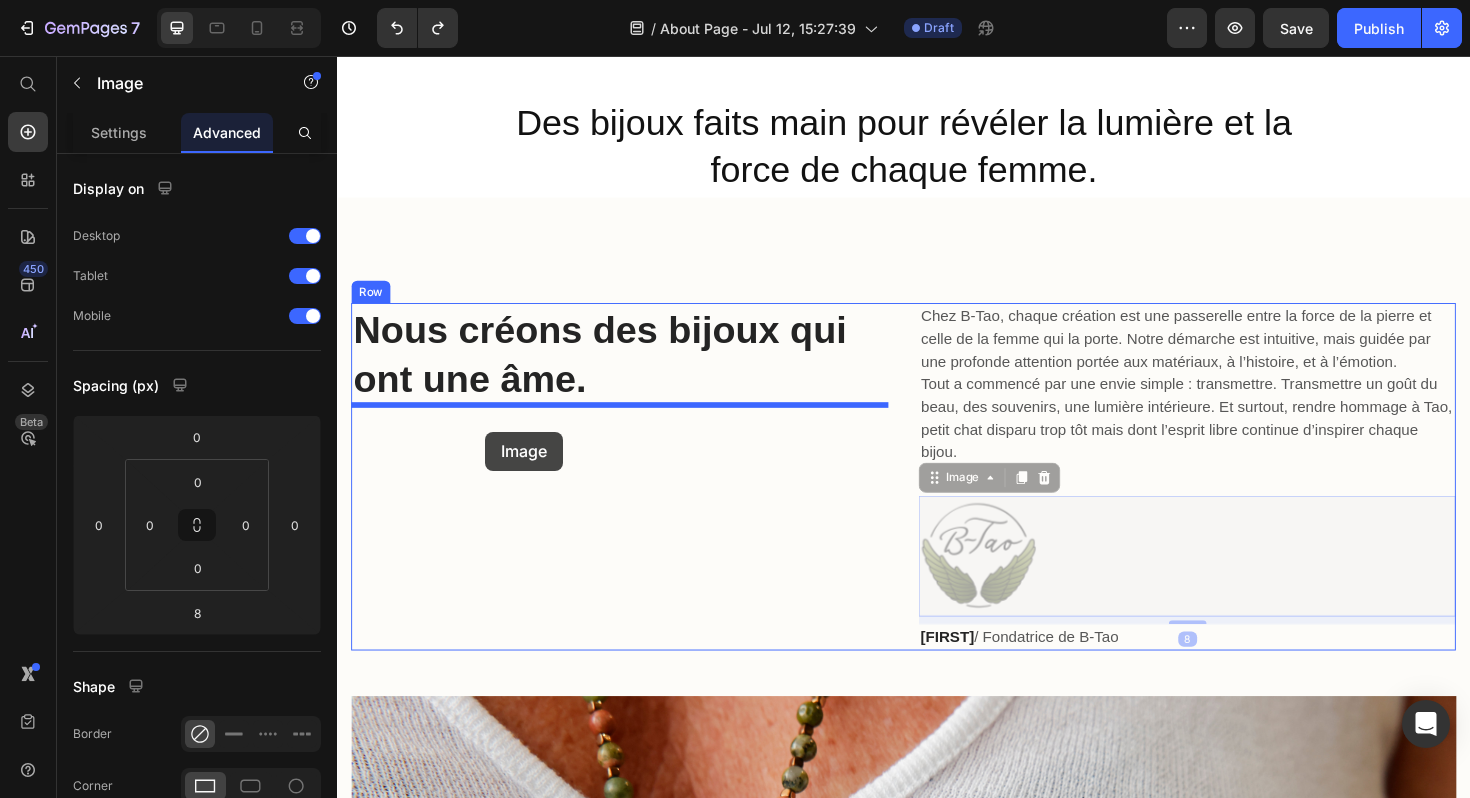 drag, startPoint x: 1033, startPoint y: 566, endPoint x: 494, endPoint y: 454, distance: 550.51337 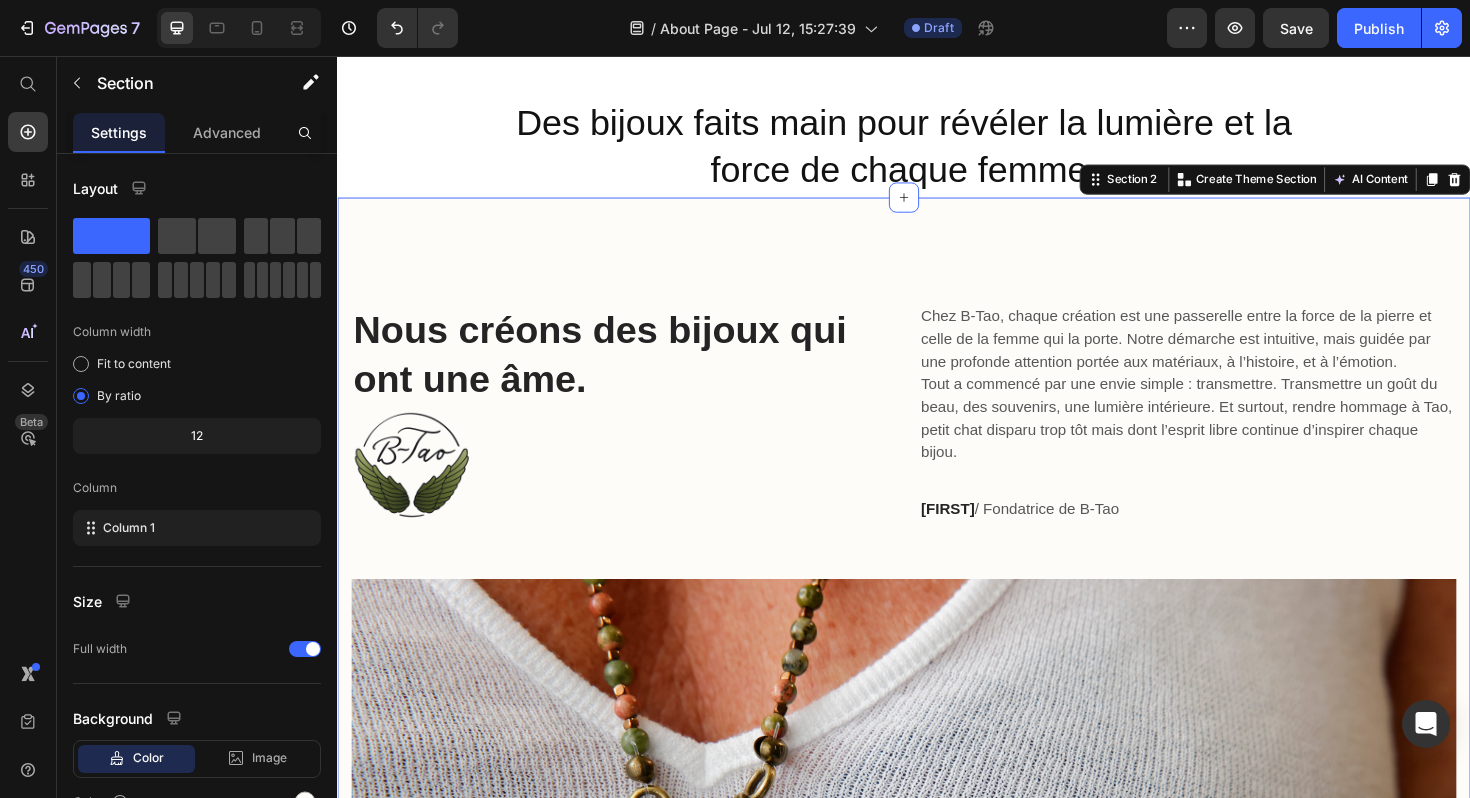 click on "⁠⁠⁠⁠⁠⁠⁠ Nous créons des bijoux qui ont une âme. Heading Image Chez B‑Tao, chaque création est une passerelle entre la force de la pierre et celle de la femme qui la porte. Notre démarche est intuitive, mais guidée par une profonde attention portée aux matériaux, à l’histoire, et à l’émotion. Tout a commencé par une envie simple : transmettre. Transmettre un goût du beau, des souvenirs, une lumière intérieure. Et surtout, rendre hommage à Tao, petit chat disparu trop tôt mais dont l’esprit libre continue d’inspirer chaque bijou. Text block Brigitte  / Fondatrice de B‑Tao Text block Row Image Row Section 2   You can create reusable sections Create Theme Section AI Content Write with GemAI What would you like to describe here? Tone and Voice Persuasive Product Collier Mahasiah Show more Generate" at bounding box center [937, 854] 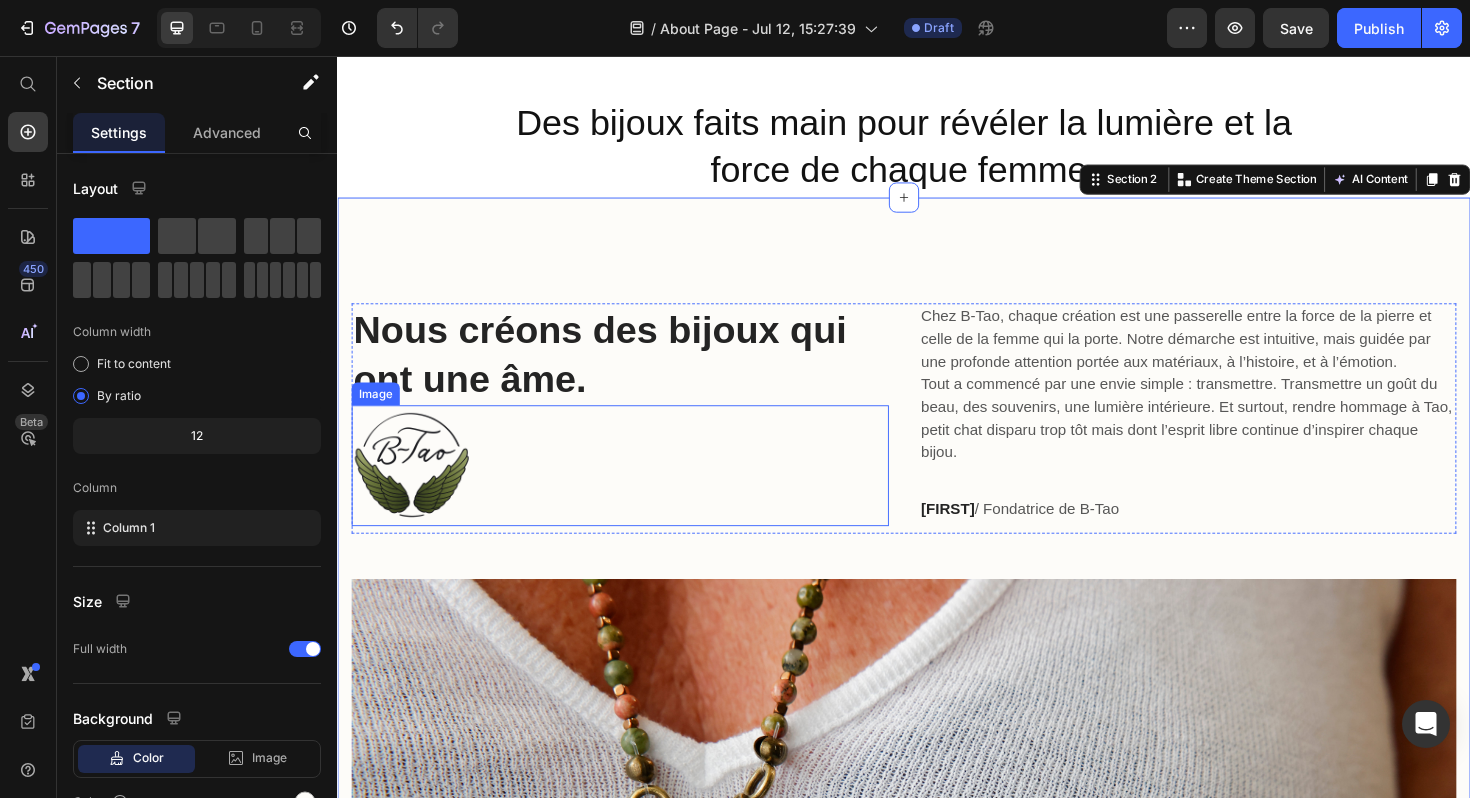 click at bounding box center [636, 490] 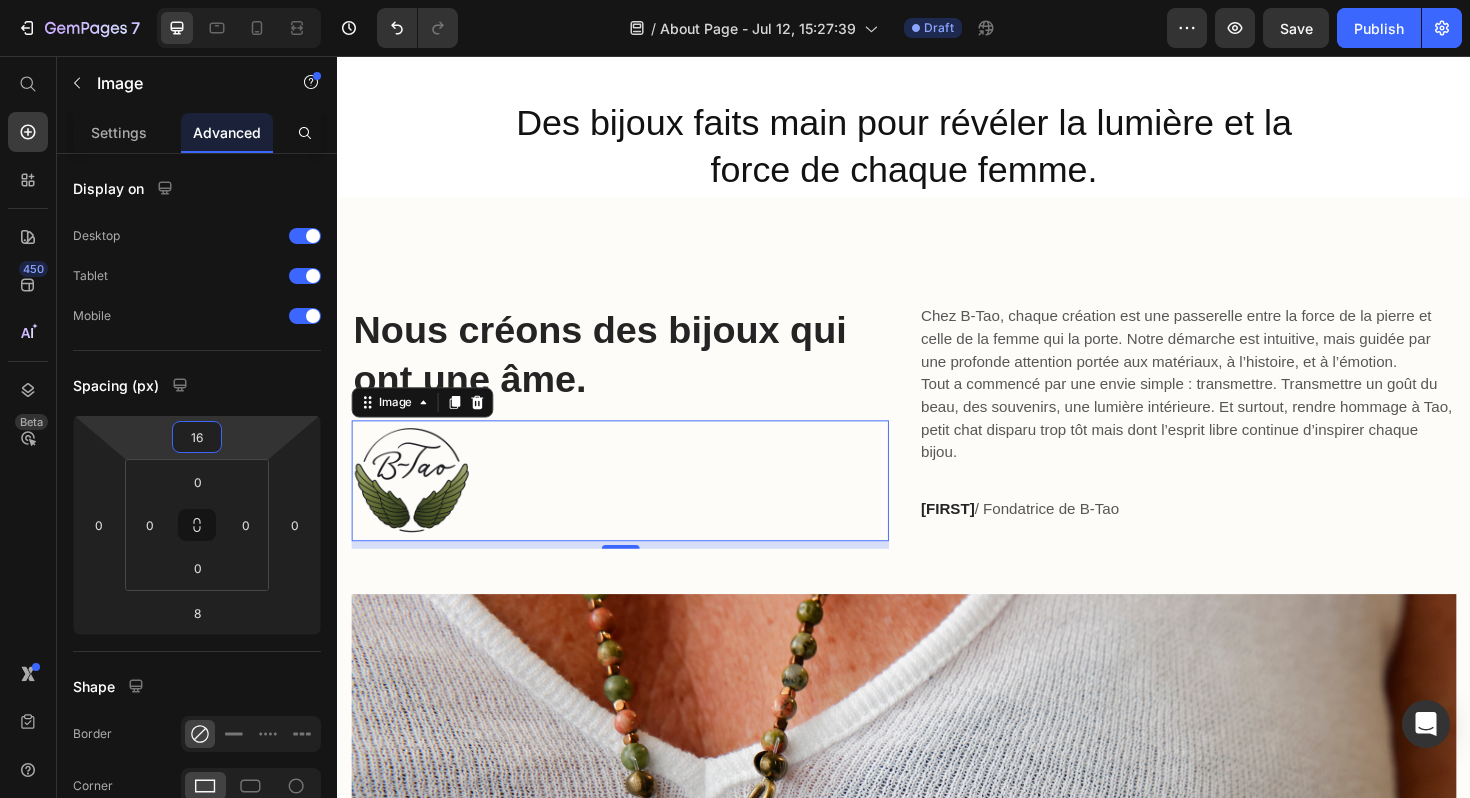 click on "7  Version history  /  About Page - Jul 12, 15:27:39 Draft Preview  Save   Publish  450 Beta Start with Sections Elements Hero Section Product Detail Brands Trusted Badges Guarantee Product Breakdown How to use Testimonials Compare Bundle FAQs Social Proof Brand Story Product List Collection Blog List Contact Sticky Add to Cart Custom Footer Browse Library 450 Layout
Row
Row
Row
Row Text
Heading
Text Block Button
Button
Button
Sticky Back to top Media
Image Image" at bounding box center (735, 0) 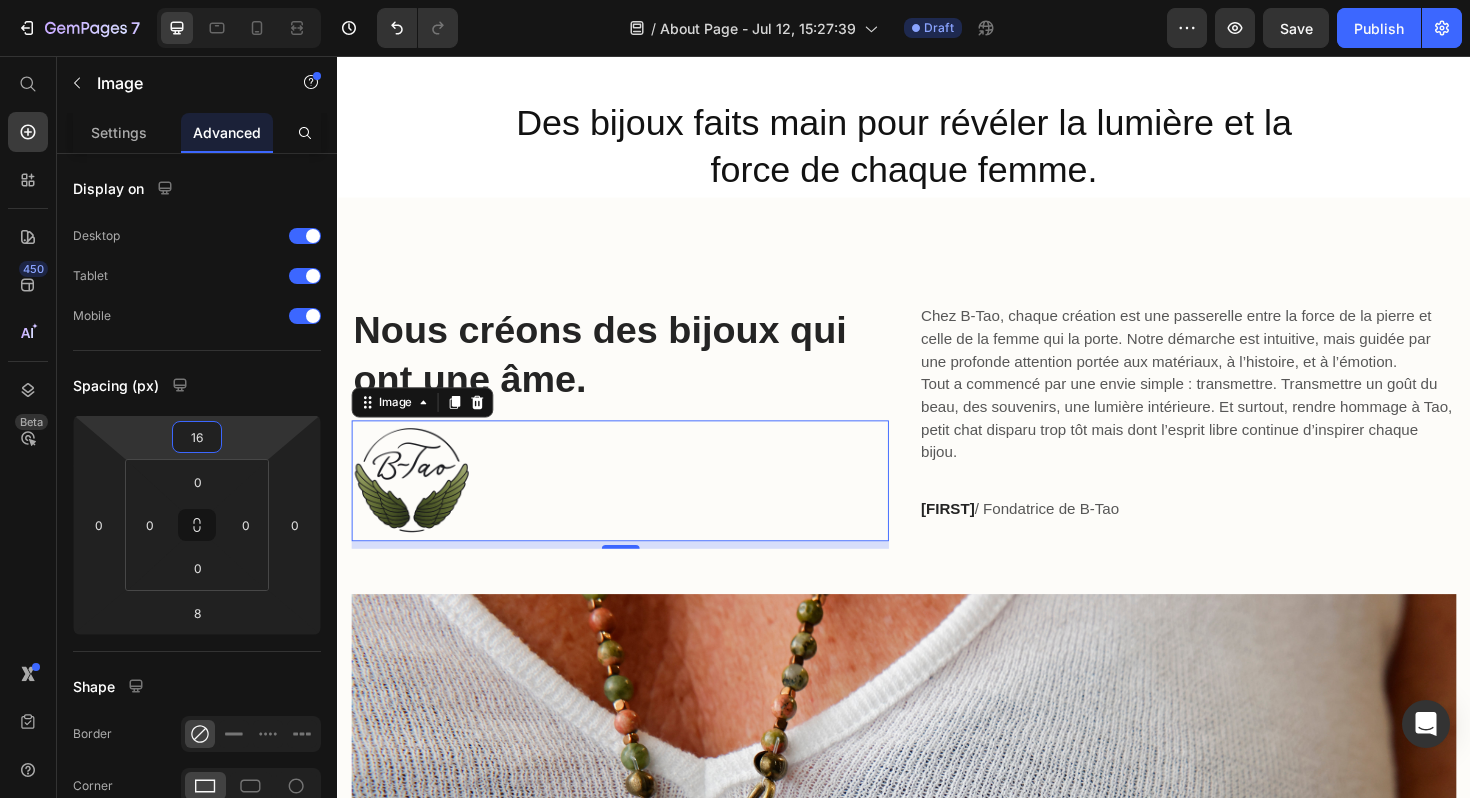 click at bounding box center (636, 506) 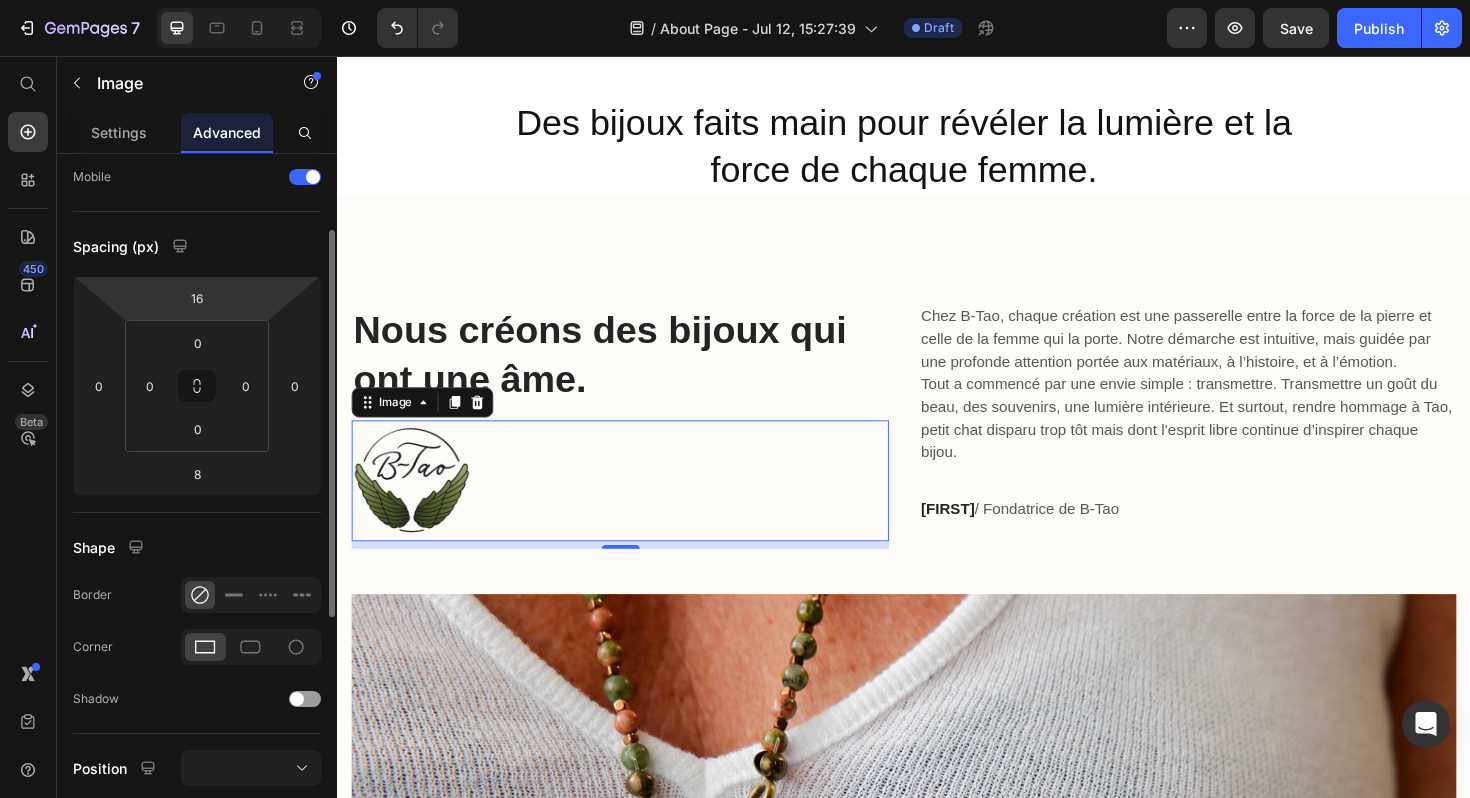 scroll, scrollTop: 0, scrollLeft: 0, axis: both 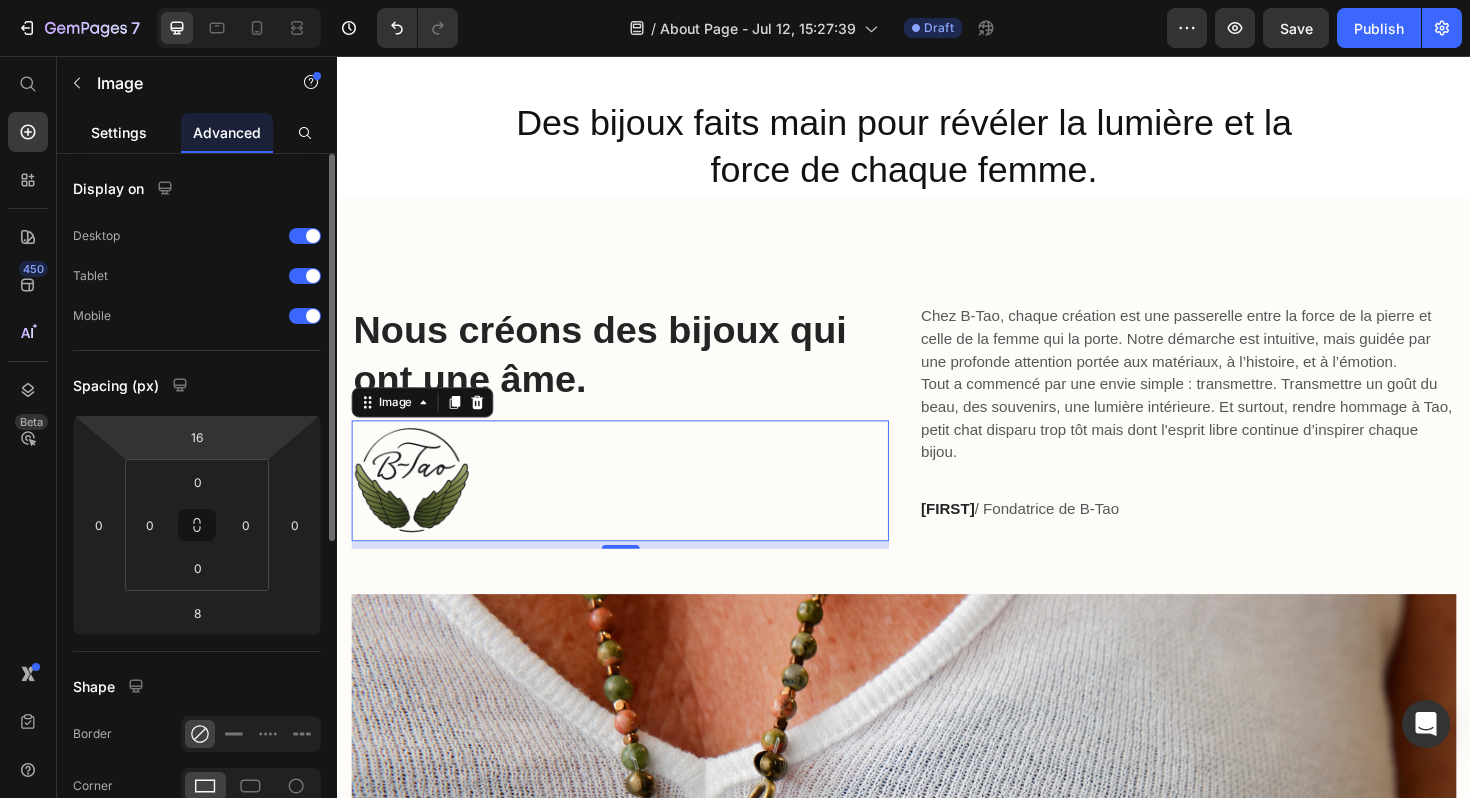 click on "Settings" at bounding box center (119, 132) 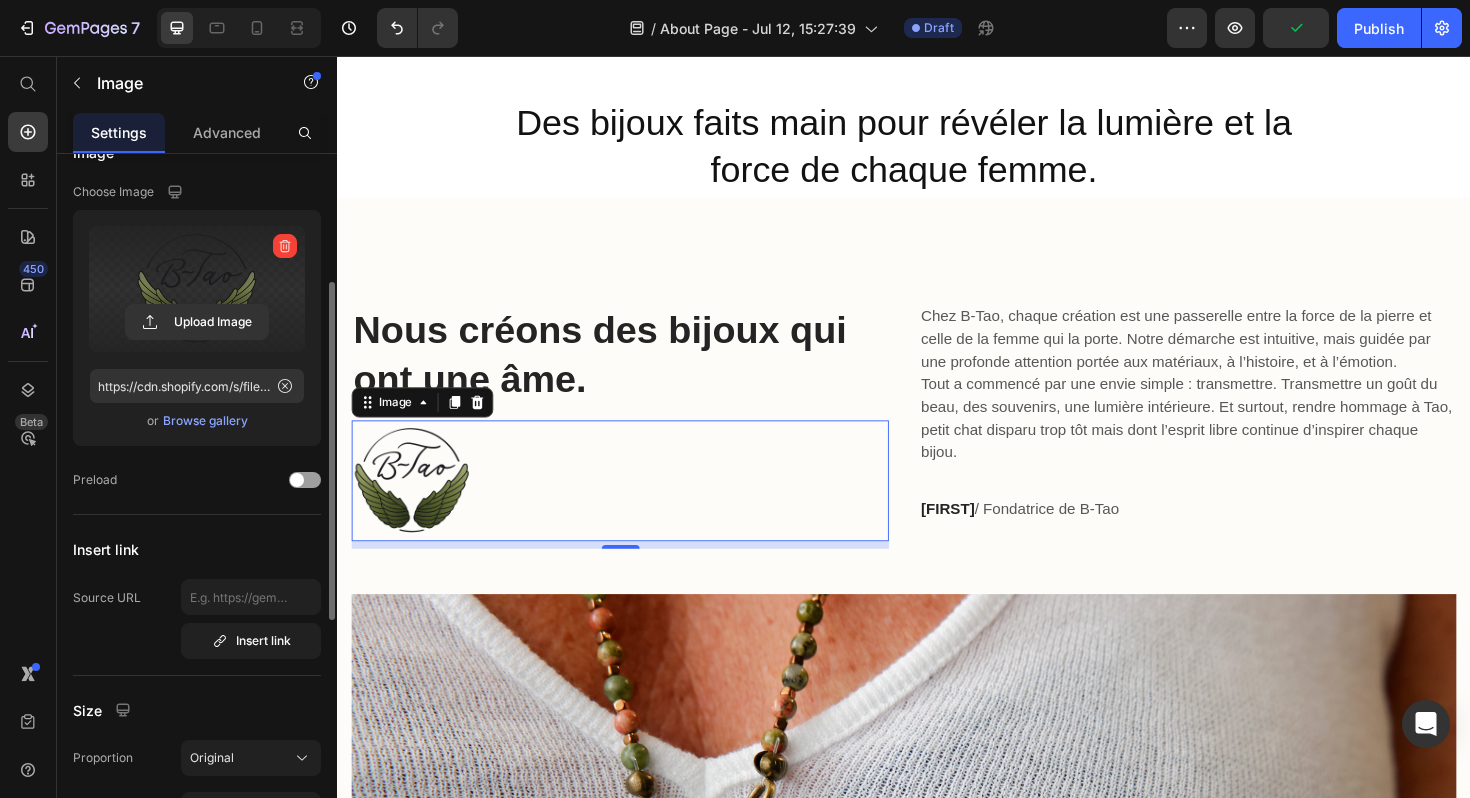 scroll, scrollTop: 25, scrollLeft: 0, axis: vertical 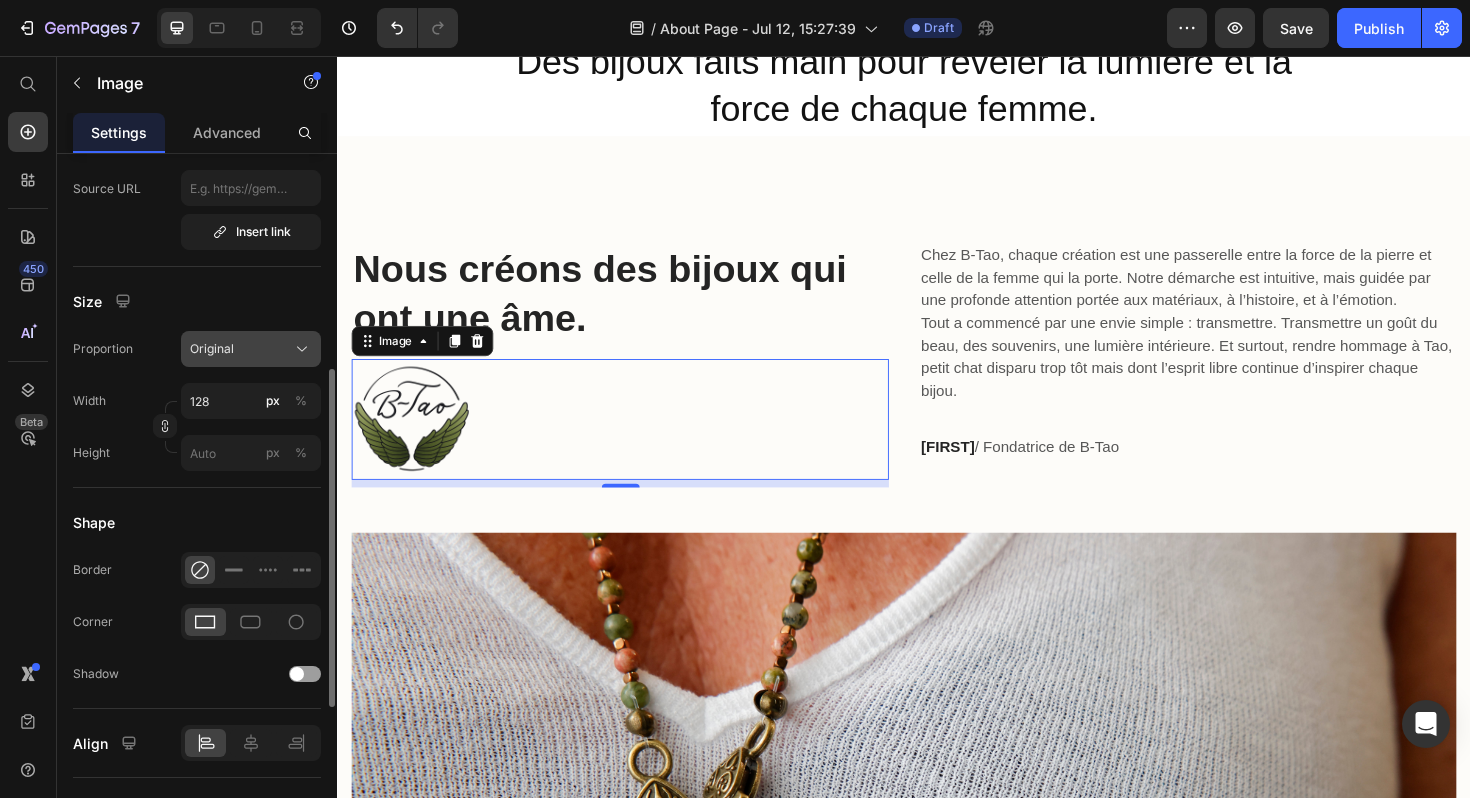 click on "Original" 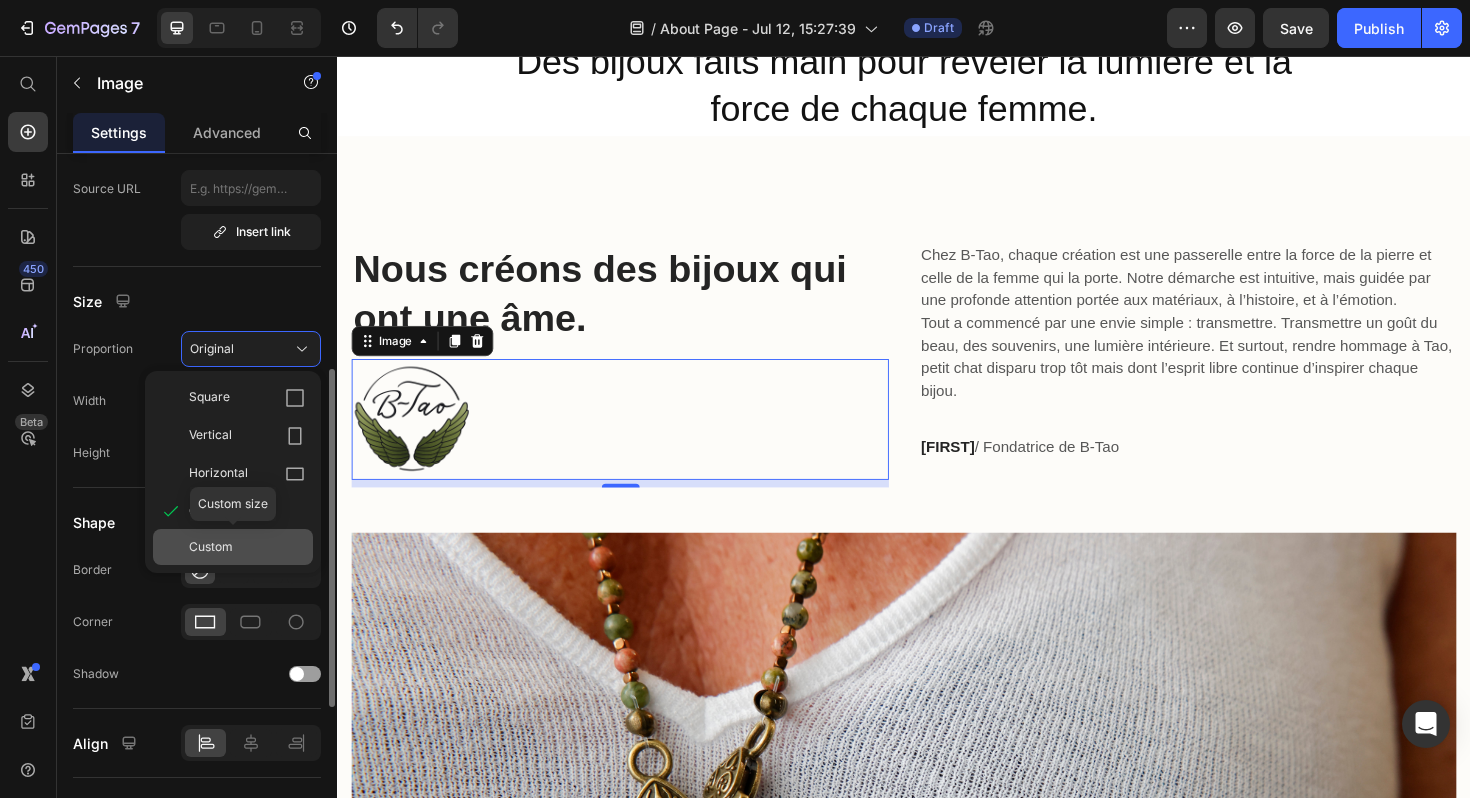 click on "Custom" 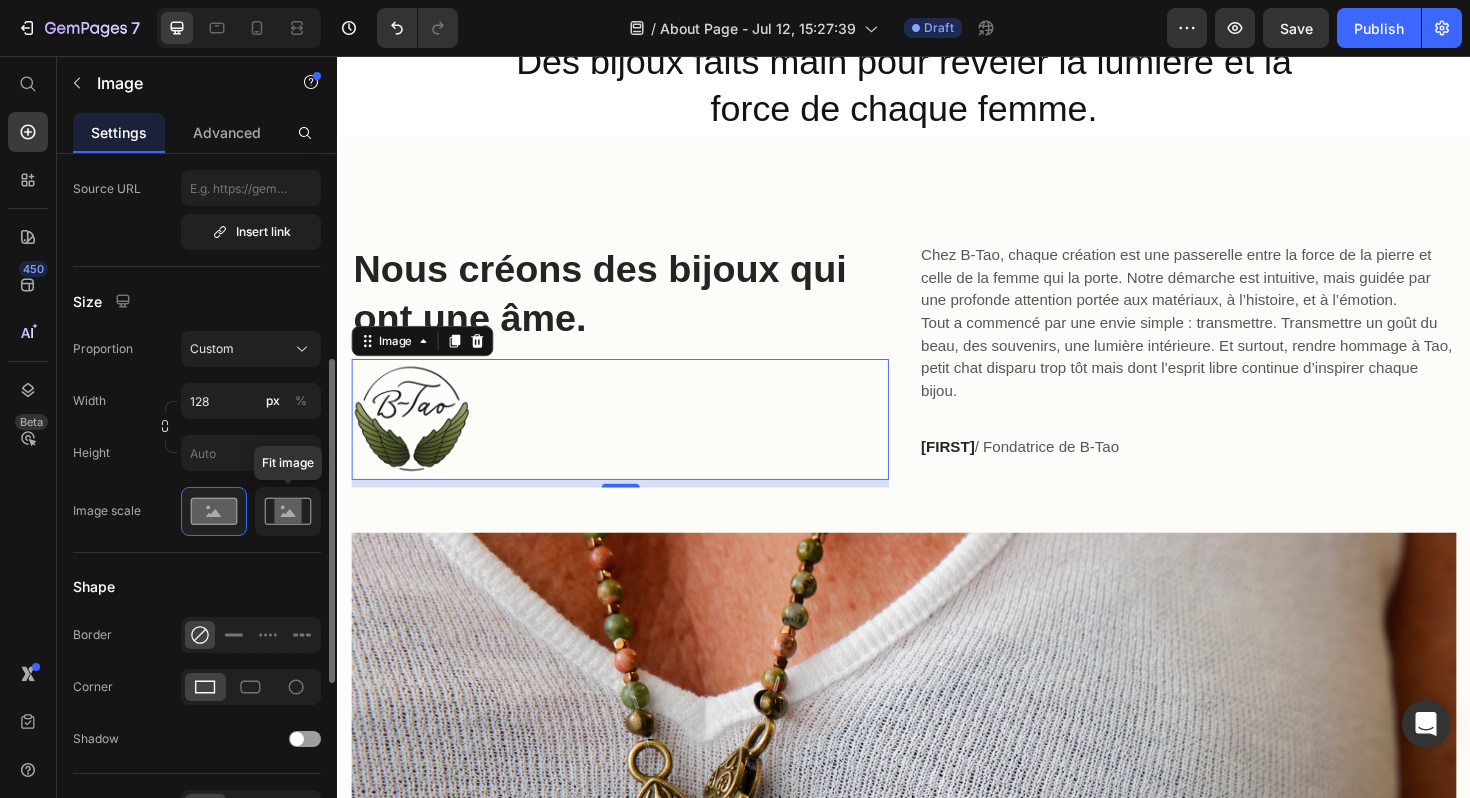 click 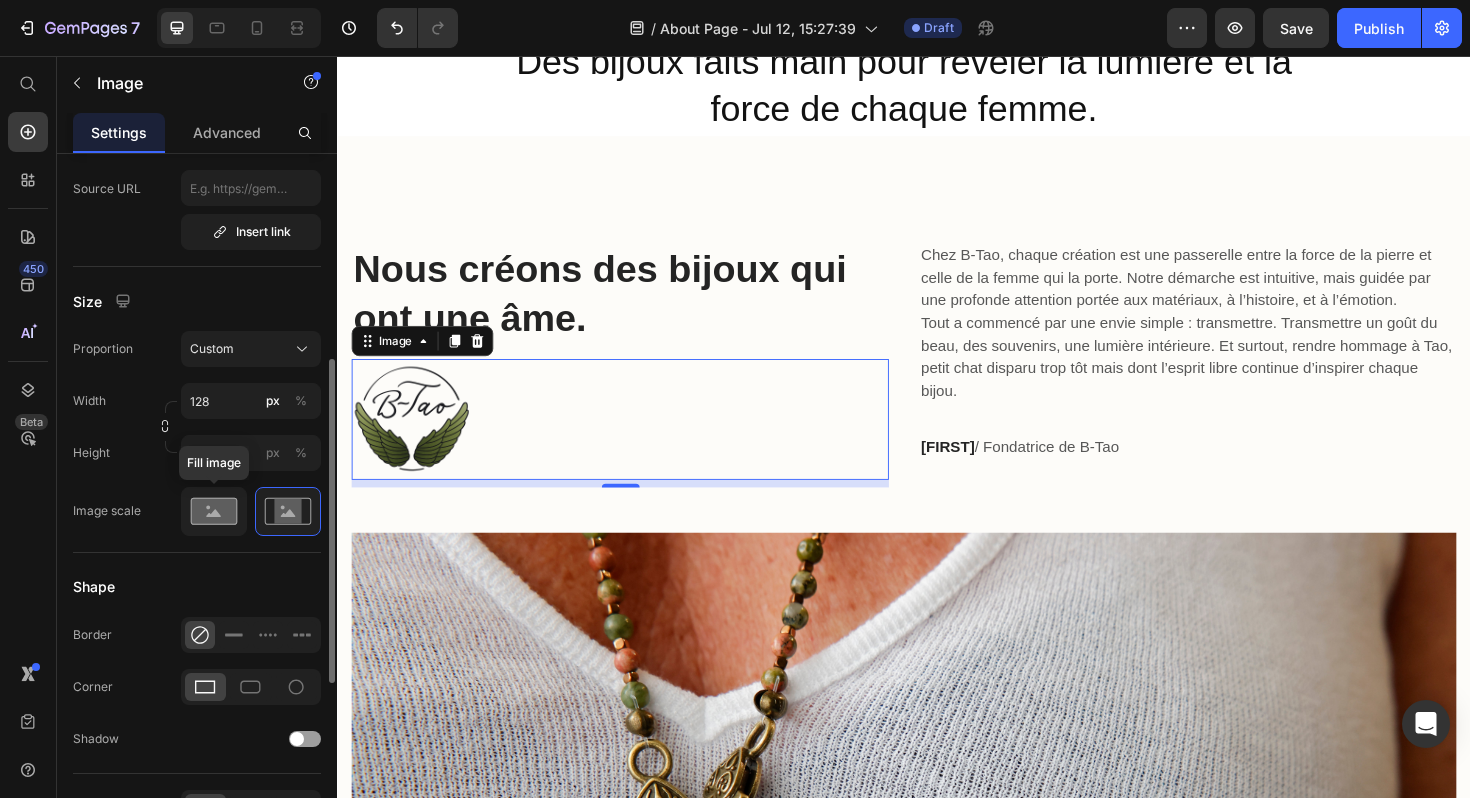 click 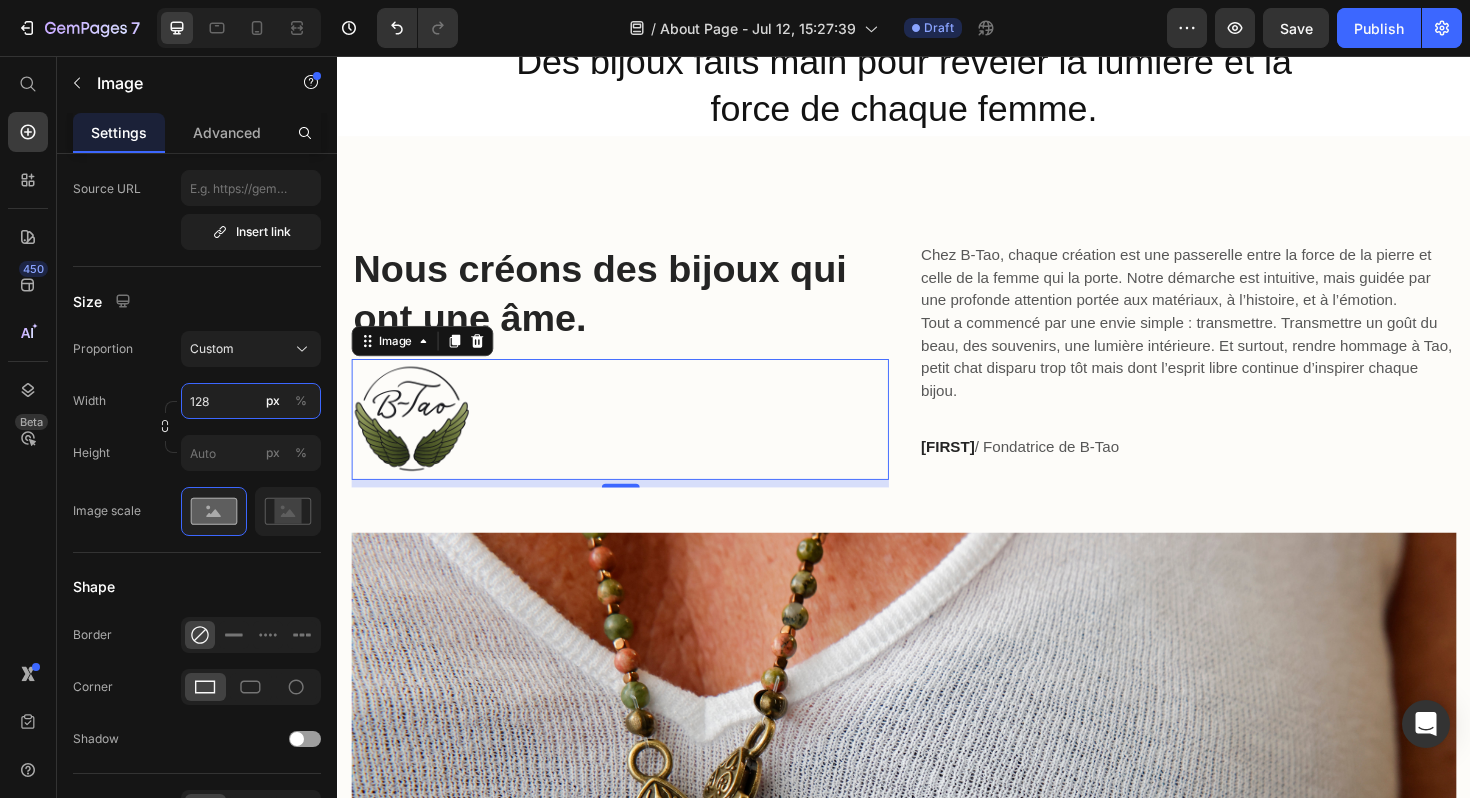 click on "128" at bounding box center (251, 401) 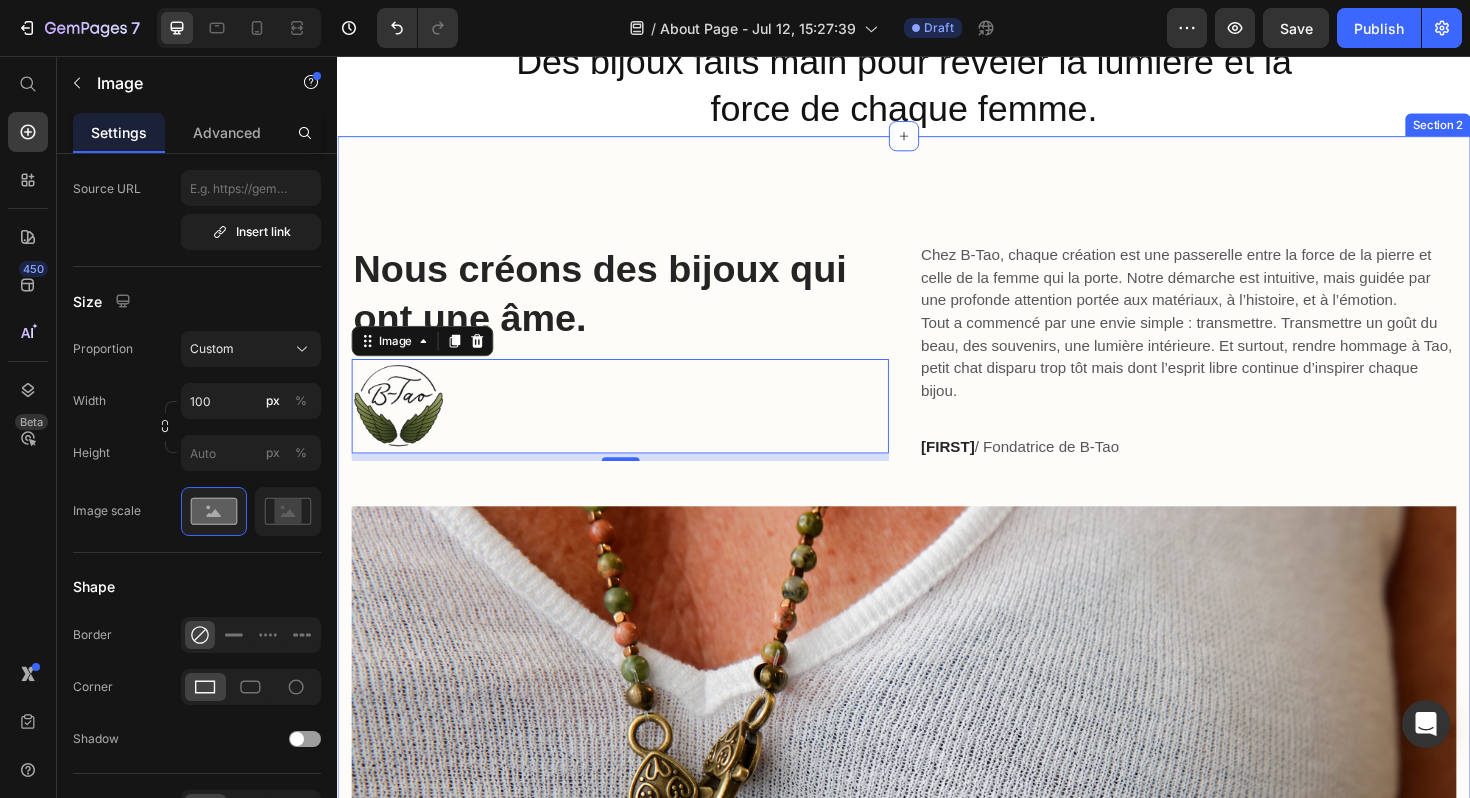 click on "⁠⁠⁠⁠⁠⁠⁠ Nous créons des bijoux qui ont une âme. Heading Image   8 Chez B‑Tao, chaque création est une passerelle entre la force de la pierre et celle de la femme qui la porte. Notre démarche est intuitive, mais guidée par une profonde attention portée aux matériaux, à l’histoire, et à l’émotion. Tout a commencé par une envie simple : transmettre. Transmettre un goût du beau, des souvenirs, une lumière intérieure. Et surtout, rendre hommage à Tao, petit chat disparu trop tôt mais dont l’esprit libre continue d’inspirer chaque bijou. Text block Brigitte  / Fondatrice de B‑Tao Text block Row Image Row Section 2" at bounding box center [937, 783] 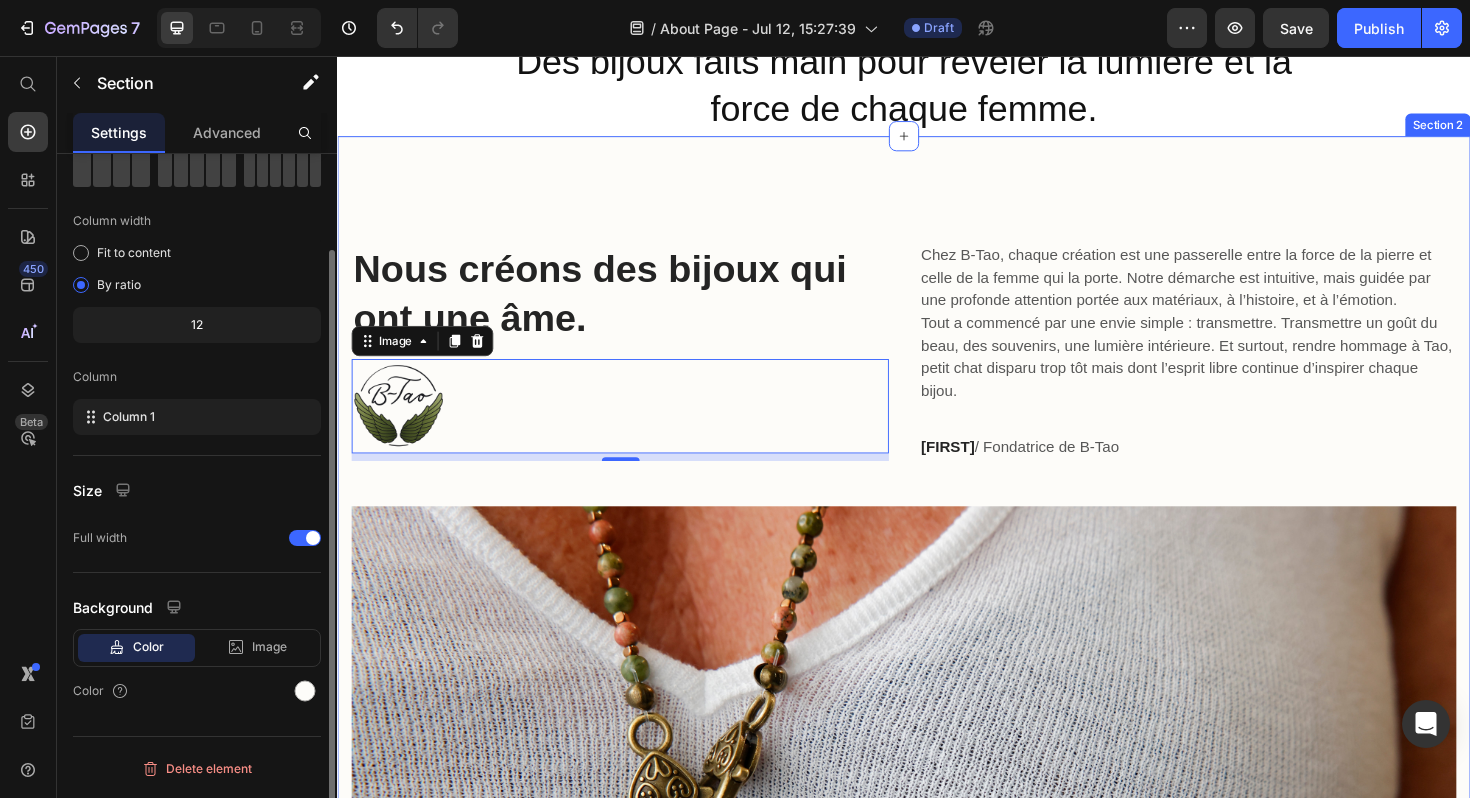 scroll, scrollTop: 0, scrollLeft: 0, axis: both 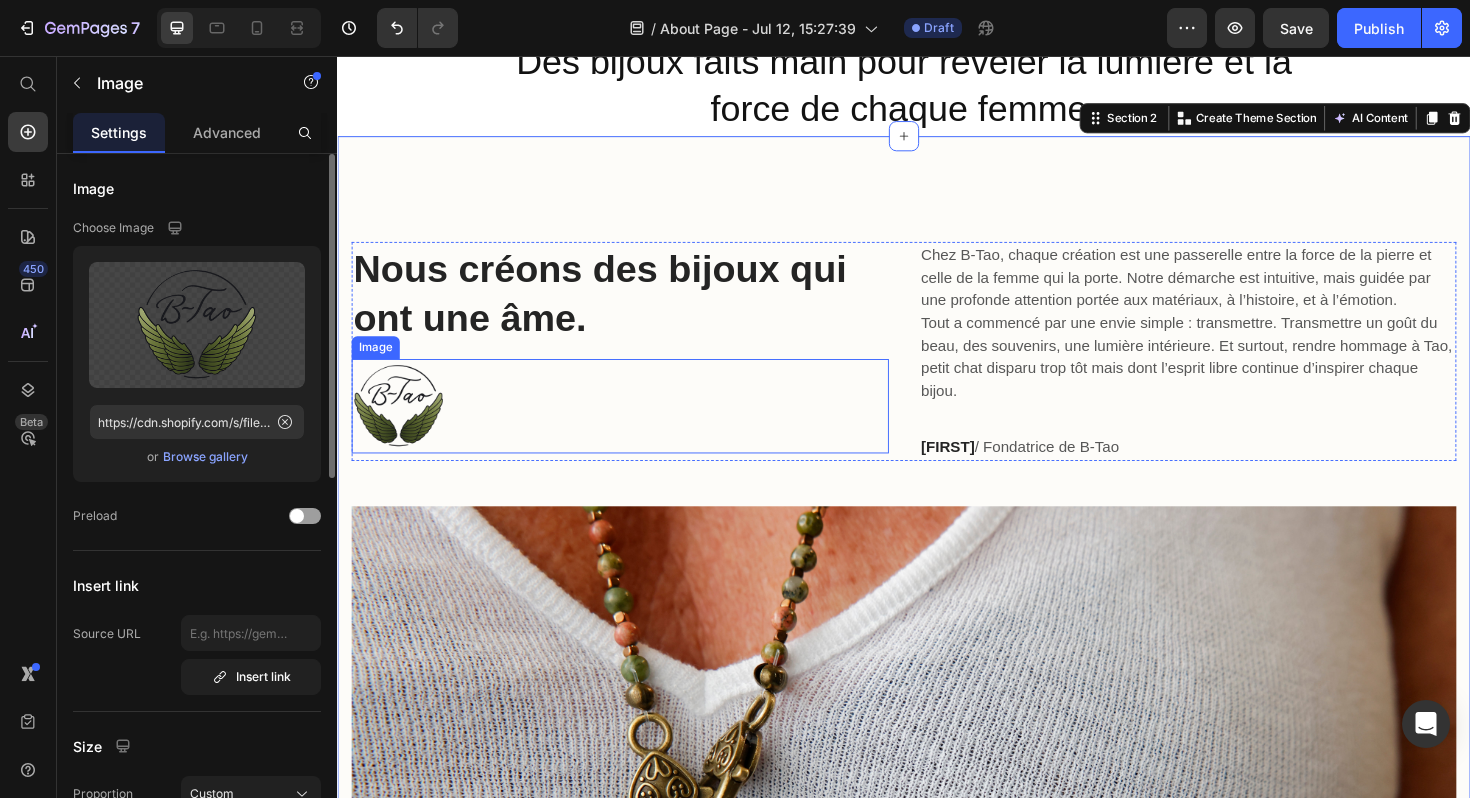 click at bounding box center (636, 427) 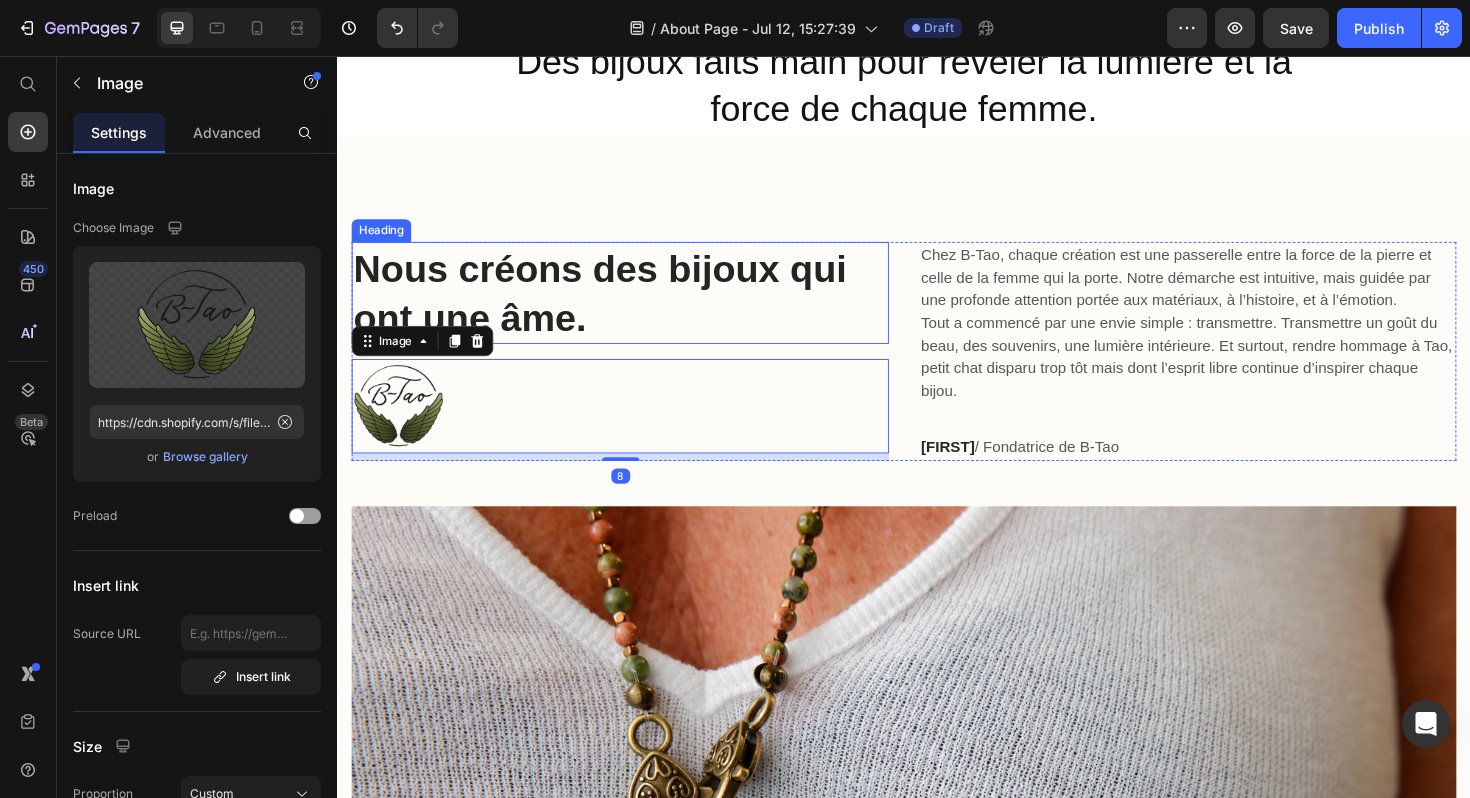 click on "Nous créons des bijoux qui ont une âme." at bounding box center [615, 307] 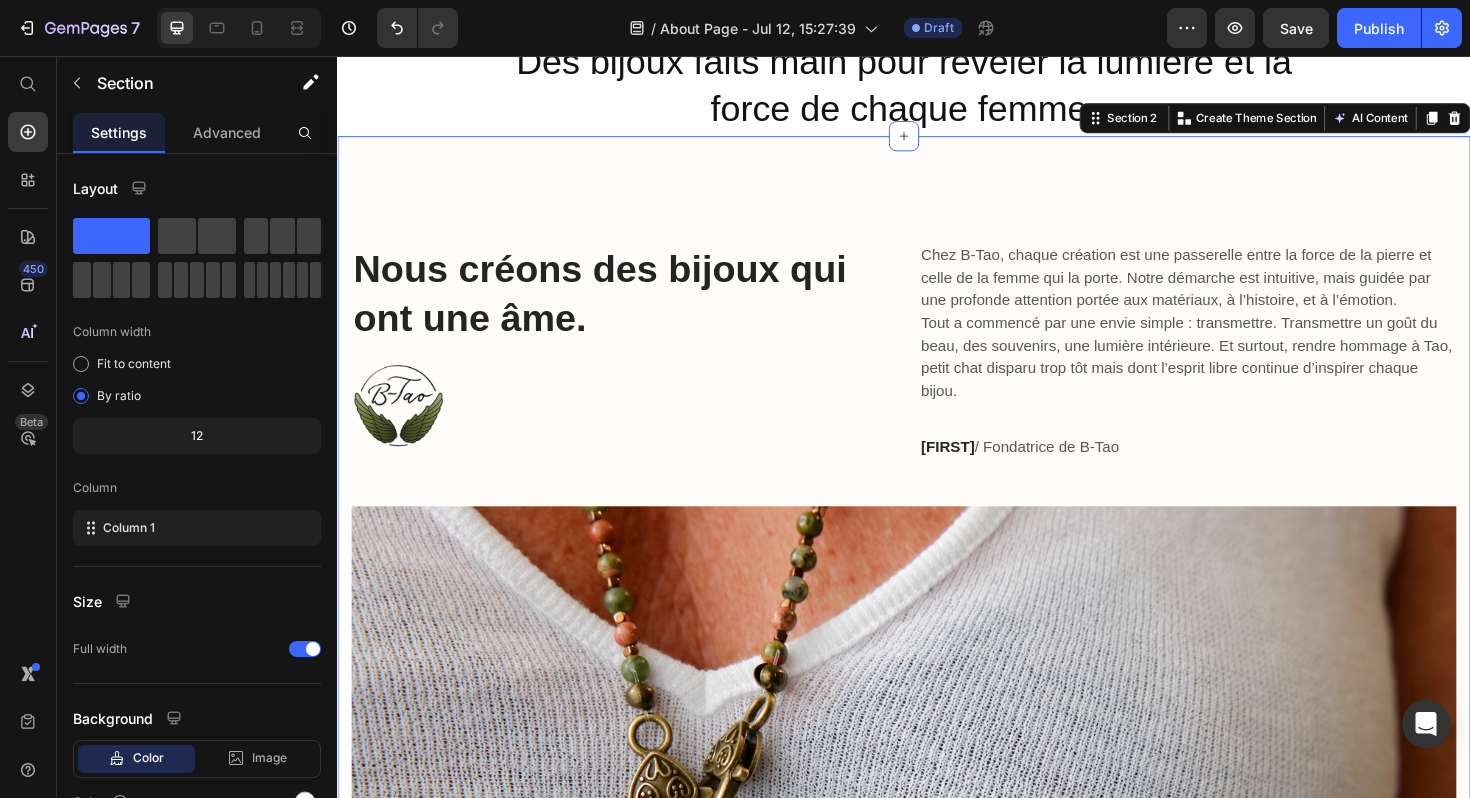 click on "⁠⁠⁠⁠⁠⁠⁠ Nous créons des bijoux qui ont une âme. Heading Image Chez B‑Tao, chaque création est une passerelle entre la force de la pierre et celle de la femme qui la porte. Notre démarche est intuitive, mais guidée par une profonde attention portée aux matériaux, à l’histoire, et à l’émotion. Tout a commencé par une envie simple : transmettre. Transmettre un goût du beau, des souvenirs, une lumière intérieure. Et surtout, rendre hommage à Tao, petit chat disparu trop tôt mais dont l’esprit libre continue d’inspirer chaque bijou. Text block Brigitte  / Fondatrice de B‑Tao Text block Row Image Row Section 2   You can create reusable sections Create Theme Section AI Content Write with GemAI What would you like to describe here? Tone and Voice Persuasive Product Collier Mahasiah Show more Generate" at bounding box center [937, 783] 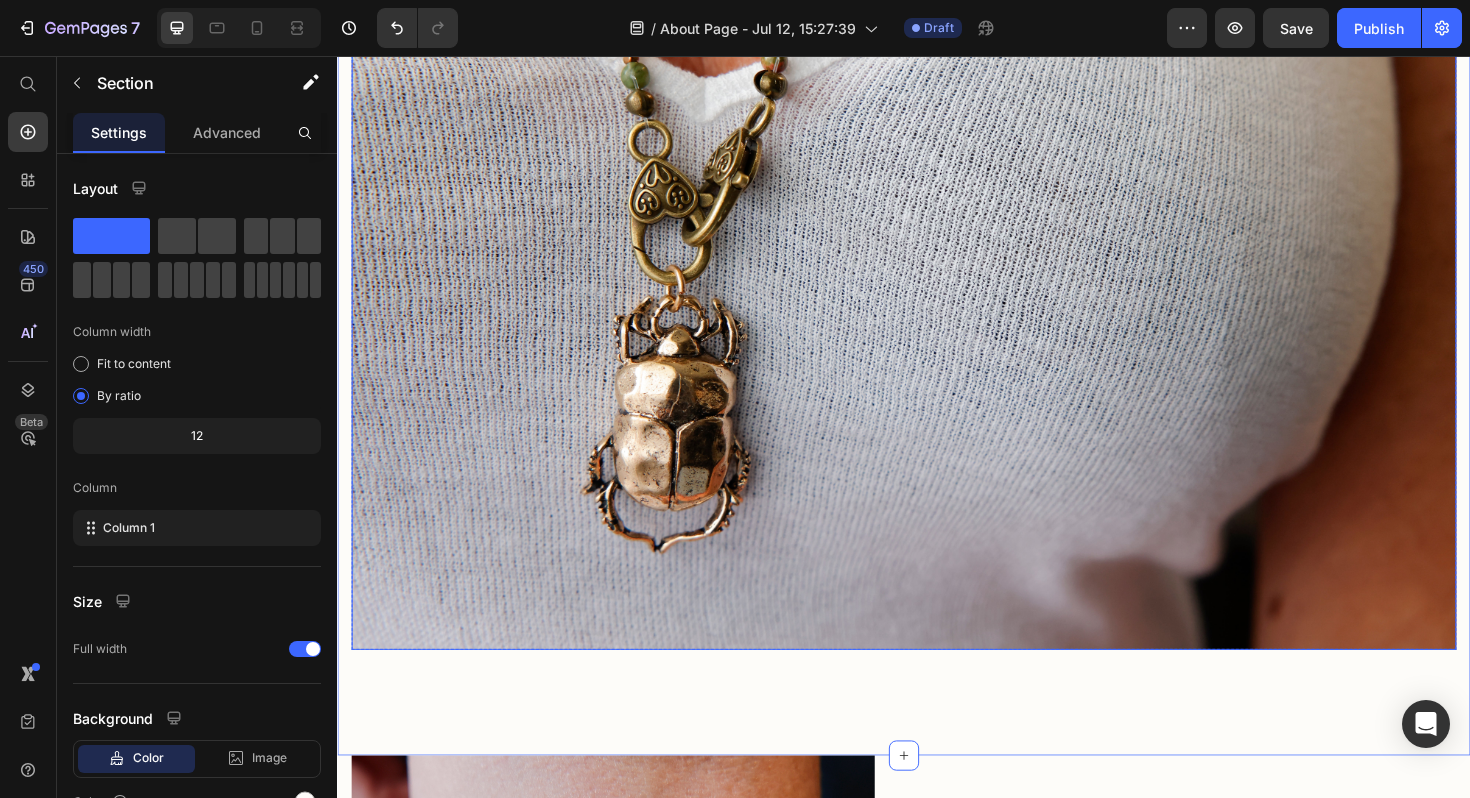 click at bounding box center (937, 295) 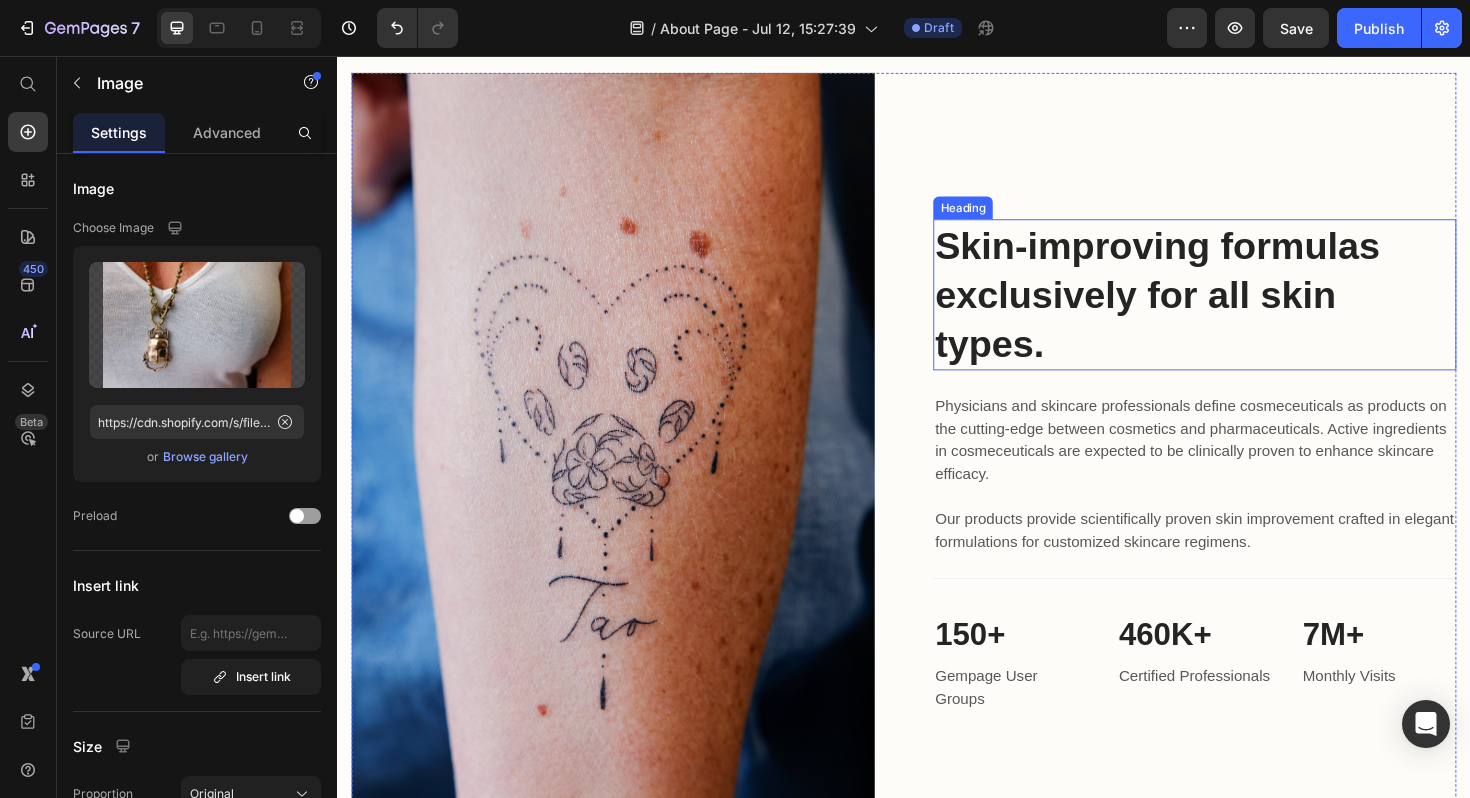 scroll, scrollTop: 1615, scrollLeft: 0, axis: vertical 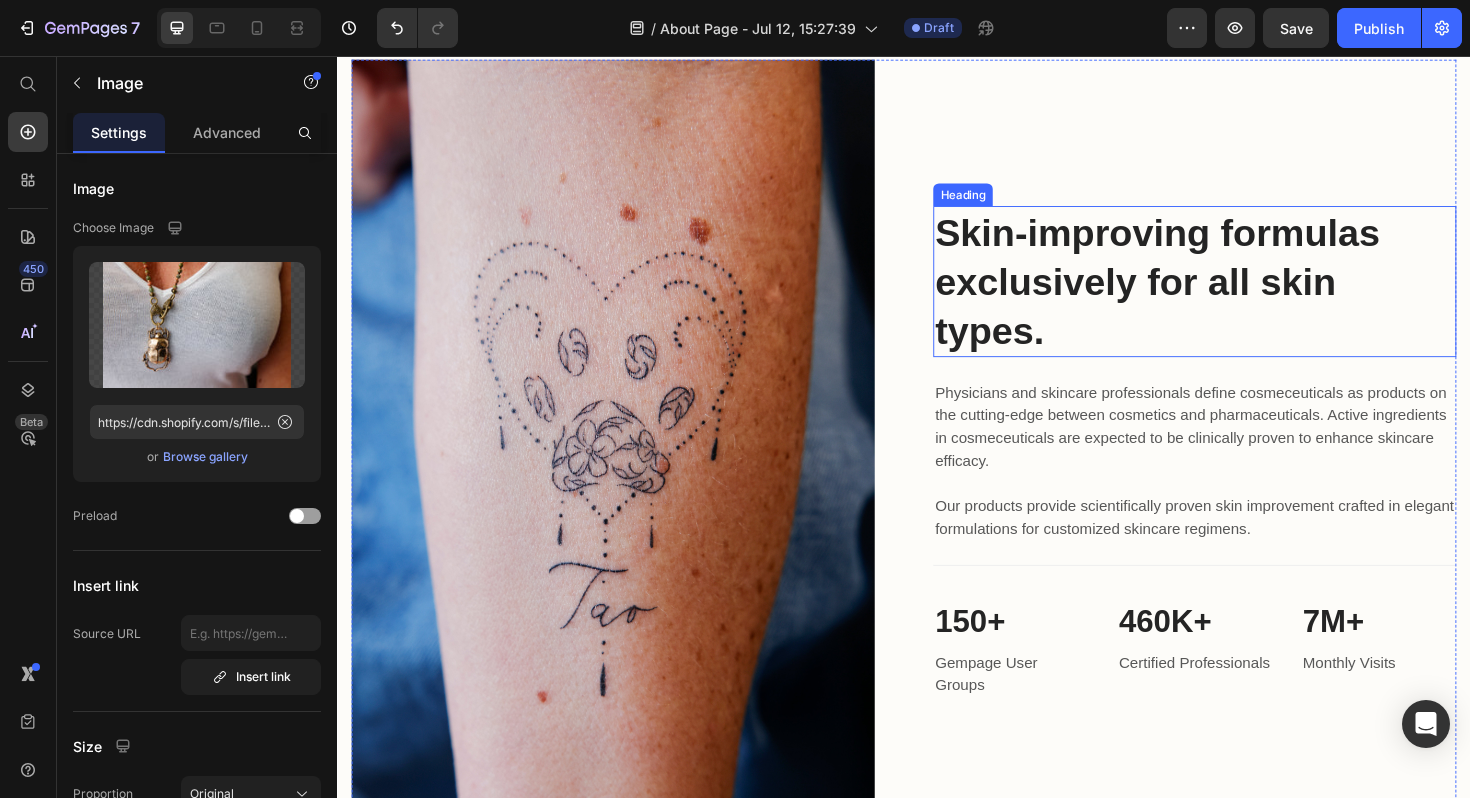 click on "Physicians and skincare professionals define cosmeceuticals as products on the cutting-edge between cosmetics and pharmaceuticals. Active ingredients in cosmeceuticals are expected to be clinically proven to enhance skincare efficacy.  Our products provide scientifically proven skin improvement crafted in elegant formulations for customized skincare regimens." at bounding box center [1245, 485] 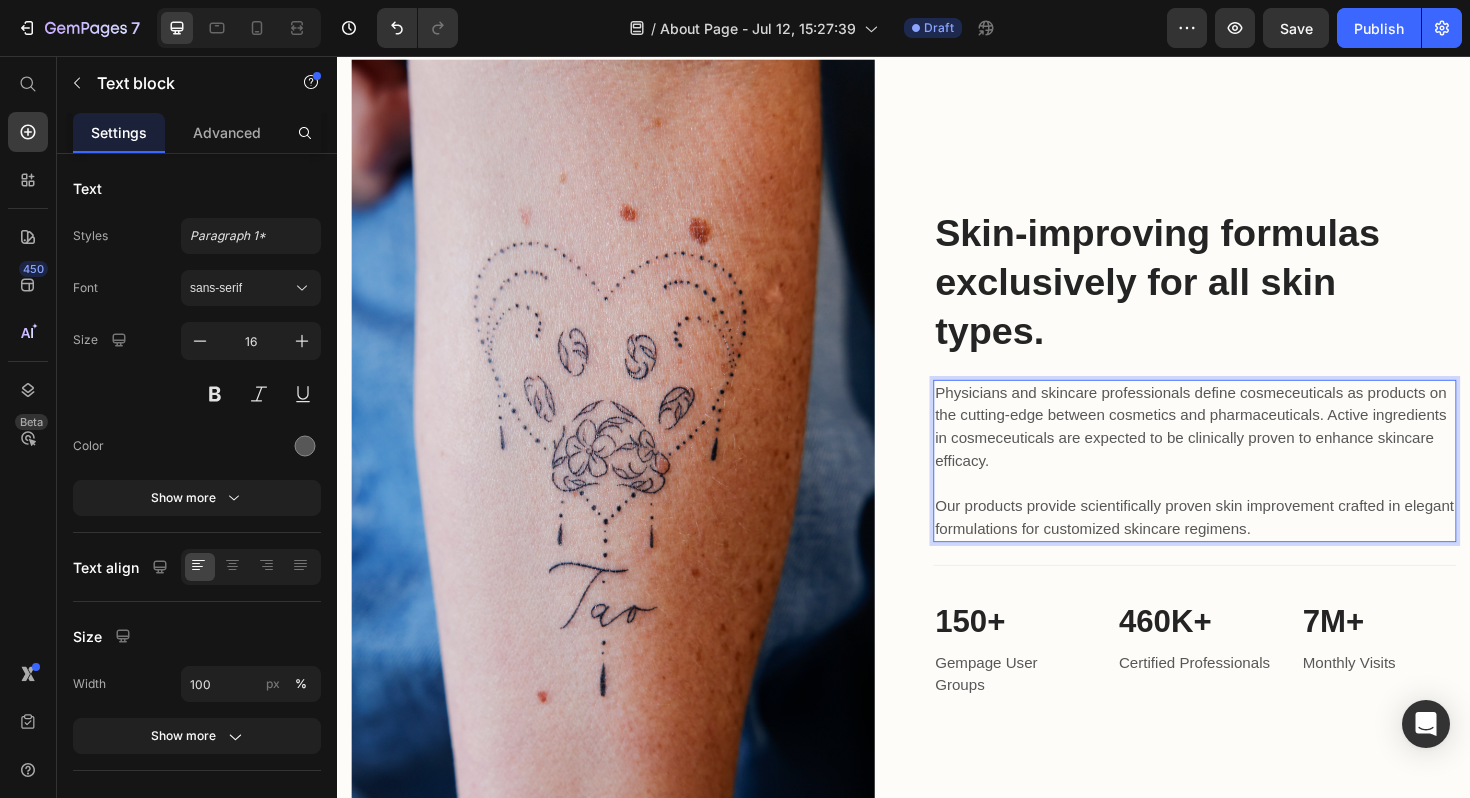 click on "Physicians and skincare professionals define cosmeceuticals as products on the cutting-edge between cosmetics and pharmaceuticals. Active ingredients in cosmeceuticals are expected to be clinically proven to enhance skincare efficacy.  Our products provide scientifically proven skin improvement crafted in elegant formulations for customized skincare regimens." at bounding box center (1245, 485) 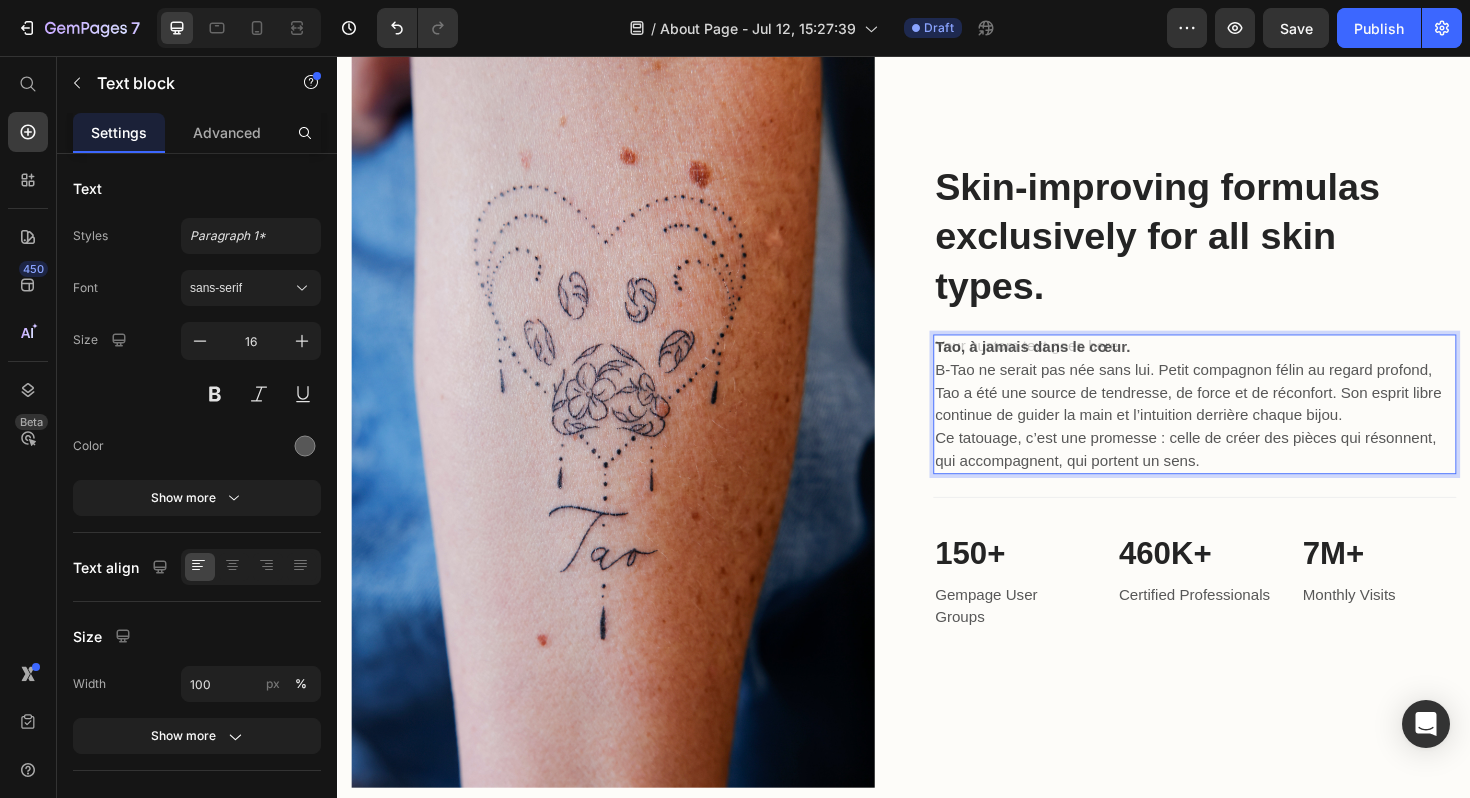 scroll, scrollTop: 1615, scrollLeft: 0, axis: vertical 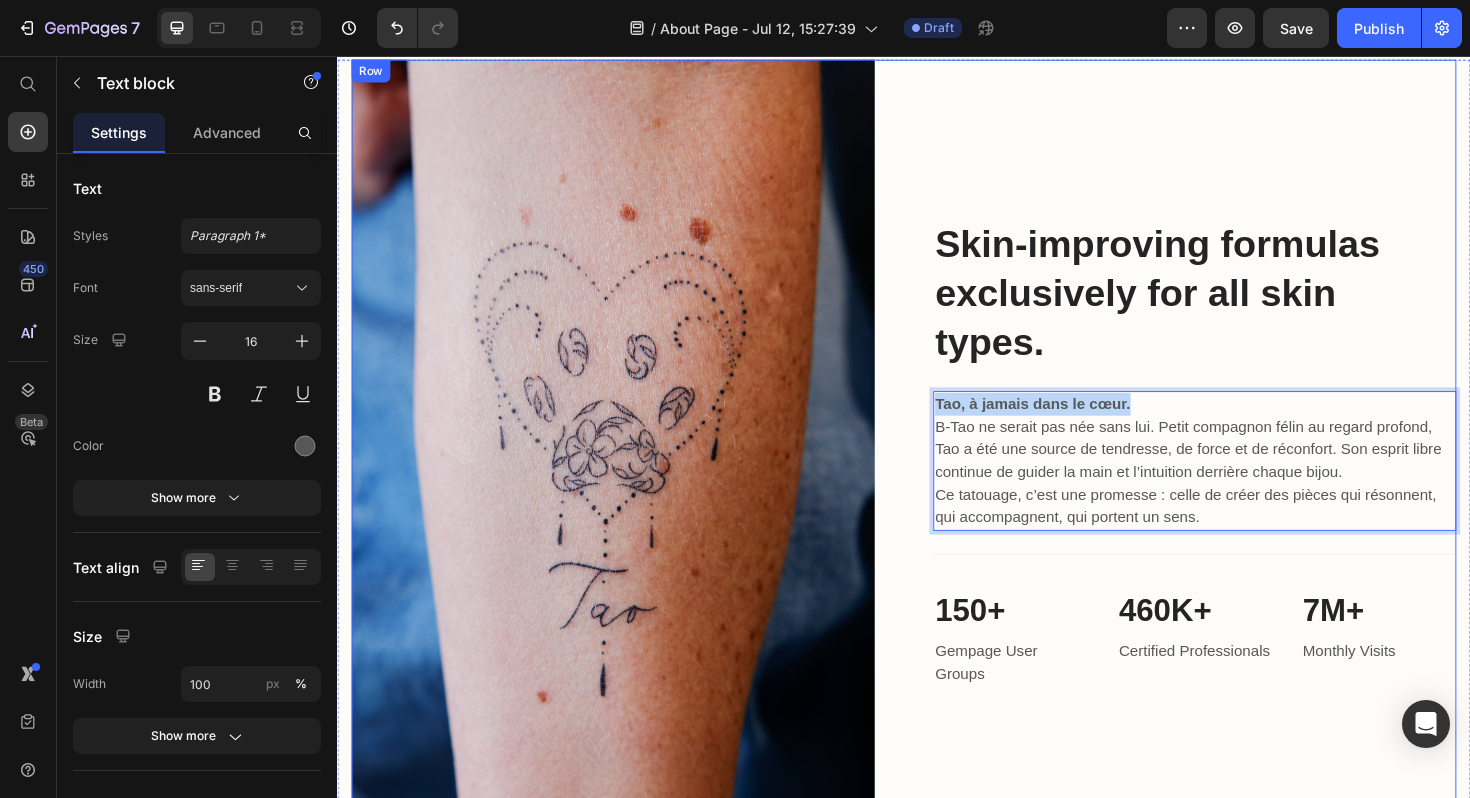 drag, startPoint x: 1198, startPoint y: 417, endPoint x: 958, endPoint y: 417, distance: 240 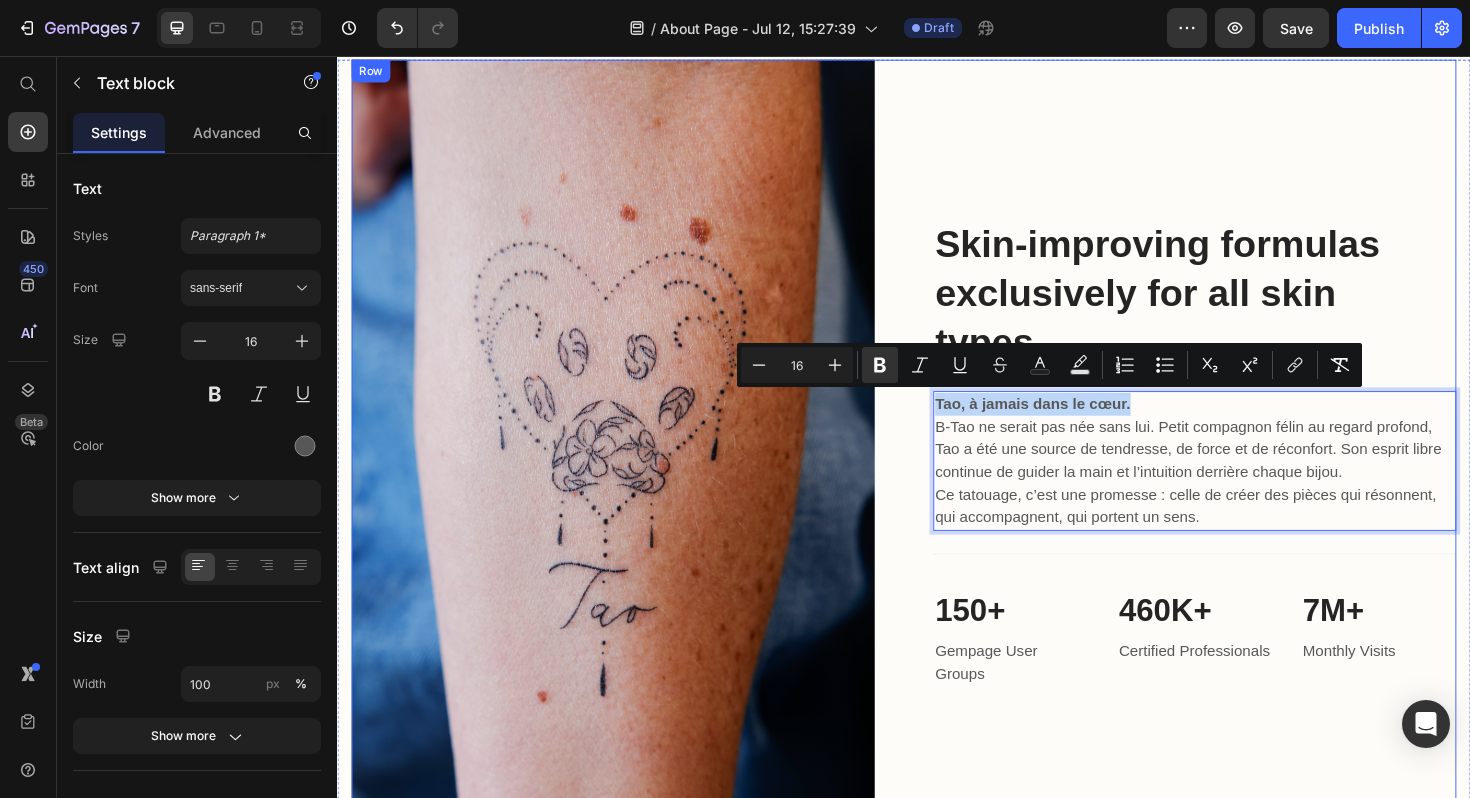 copy on "Tao, à jamais dans le cœur." 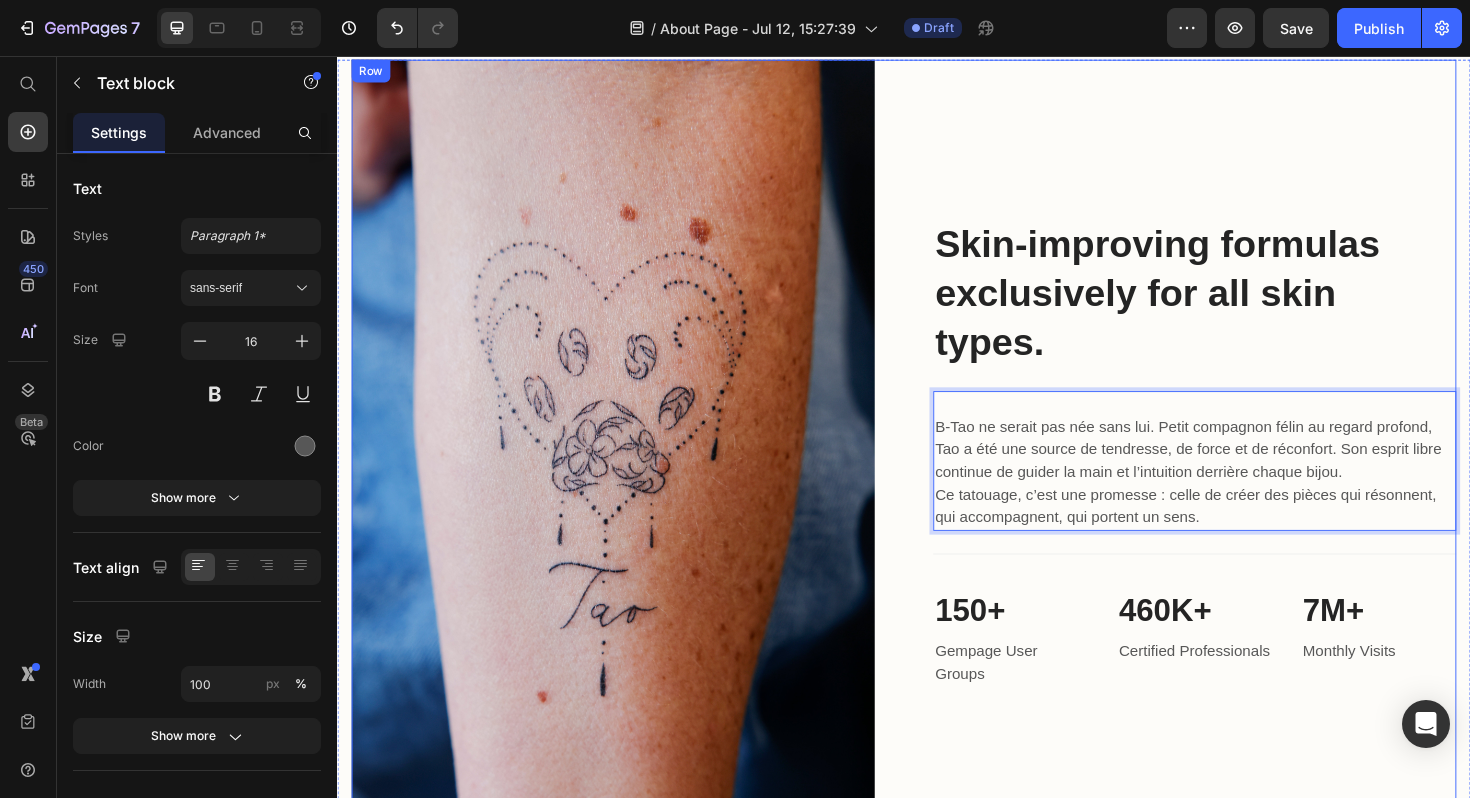scroll, scrollTop: 1627, scrollLeft: 0, axis: vertical 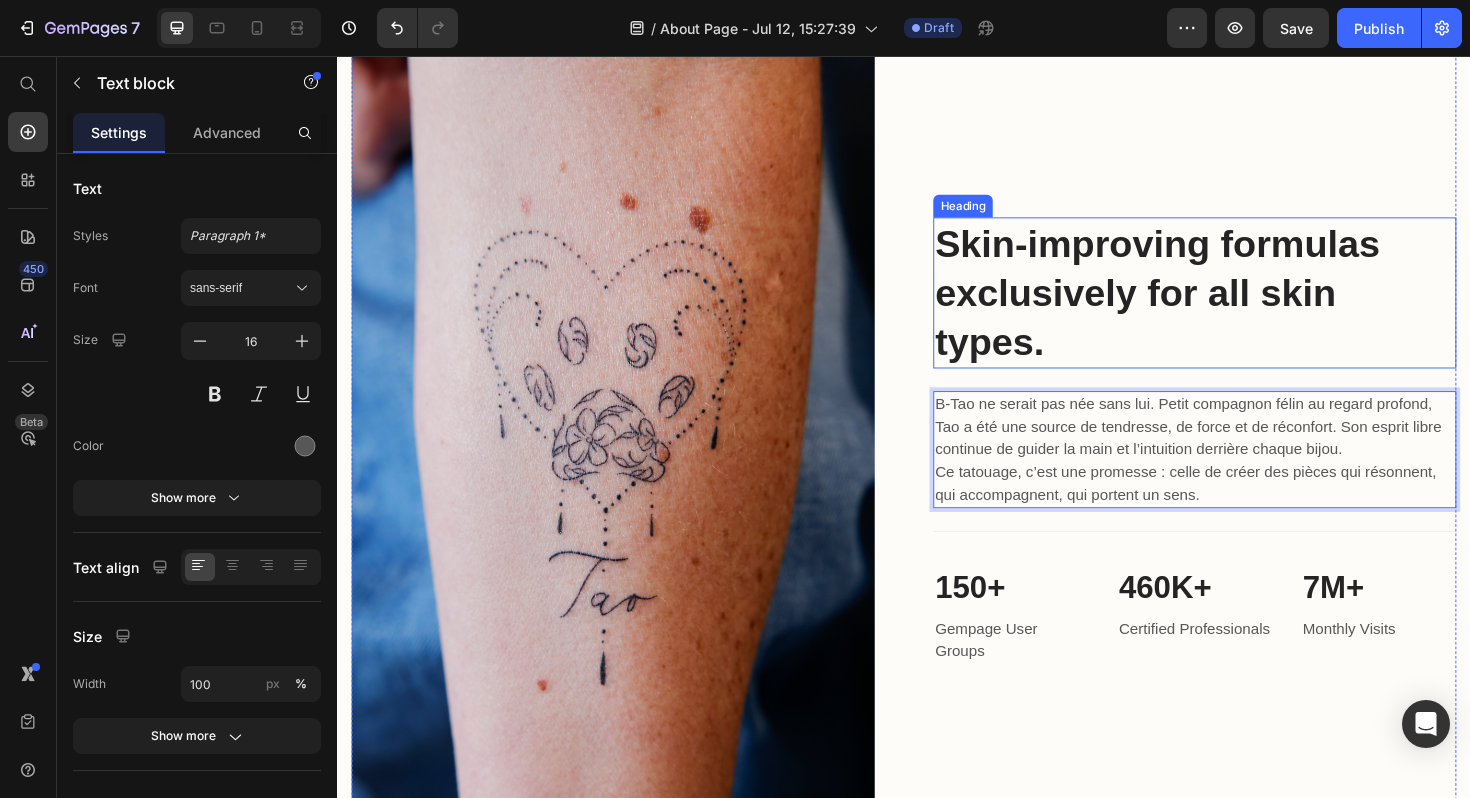 click on "Skin-improving formulas exclusively for all skin types." at bounding box center (1245, 307) 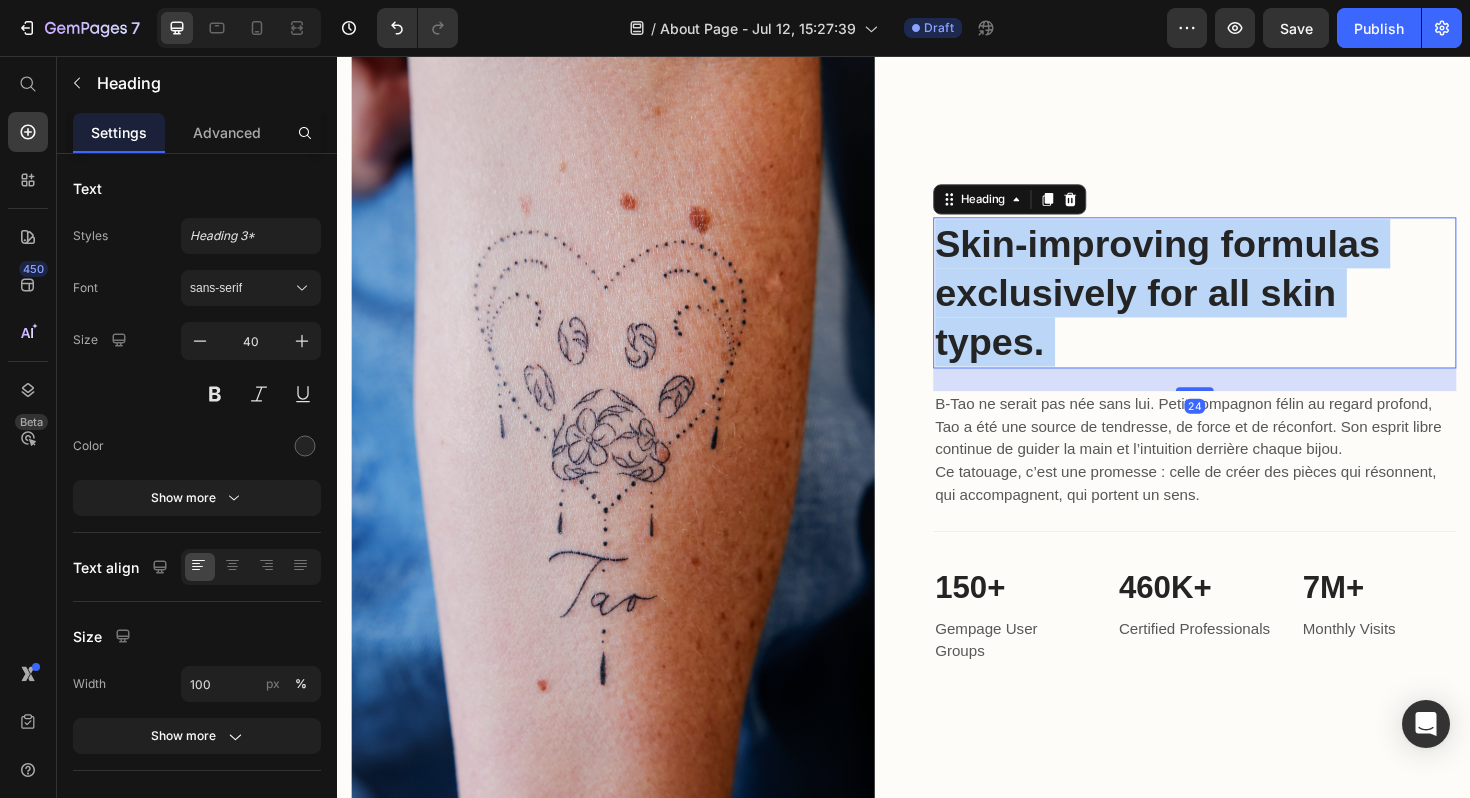 click on "Skin-improving formulas exclusively for all skin types." at bounding box center [1245, 307] 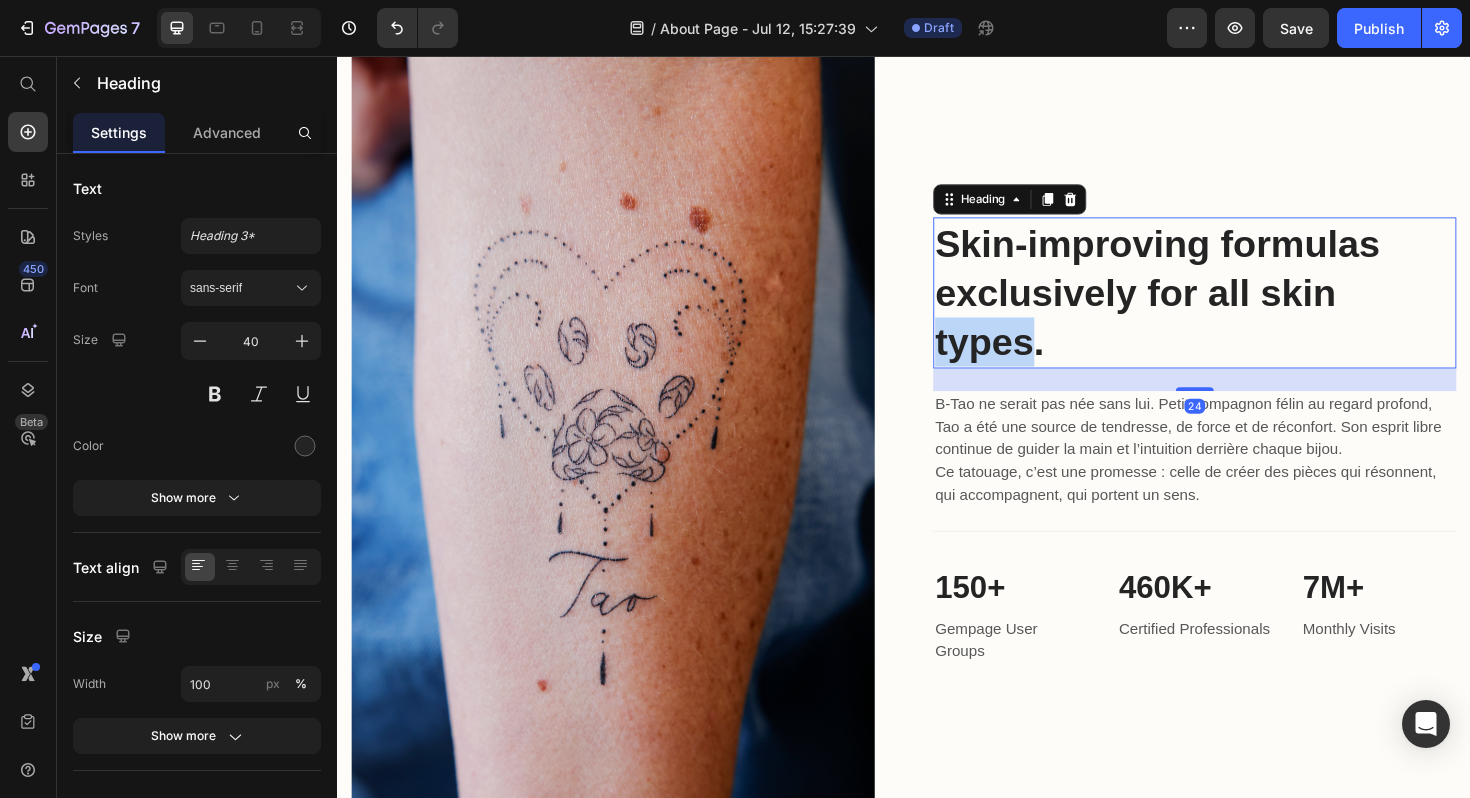 click on "Skin-improving formulas exclusively for all skin types." at bounding box center [1245, 307] 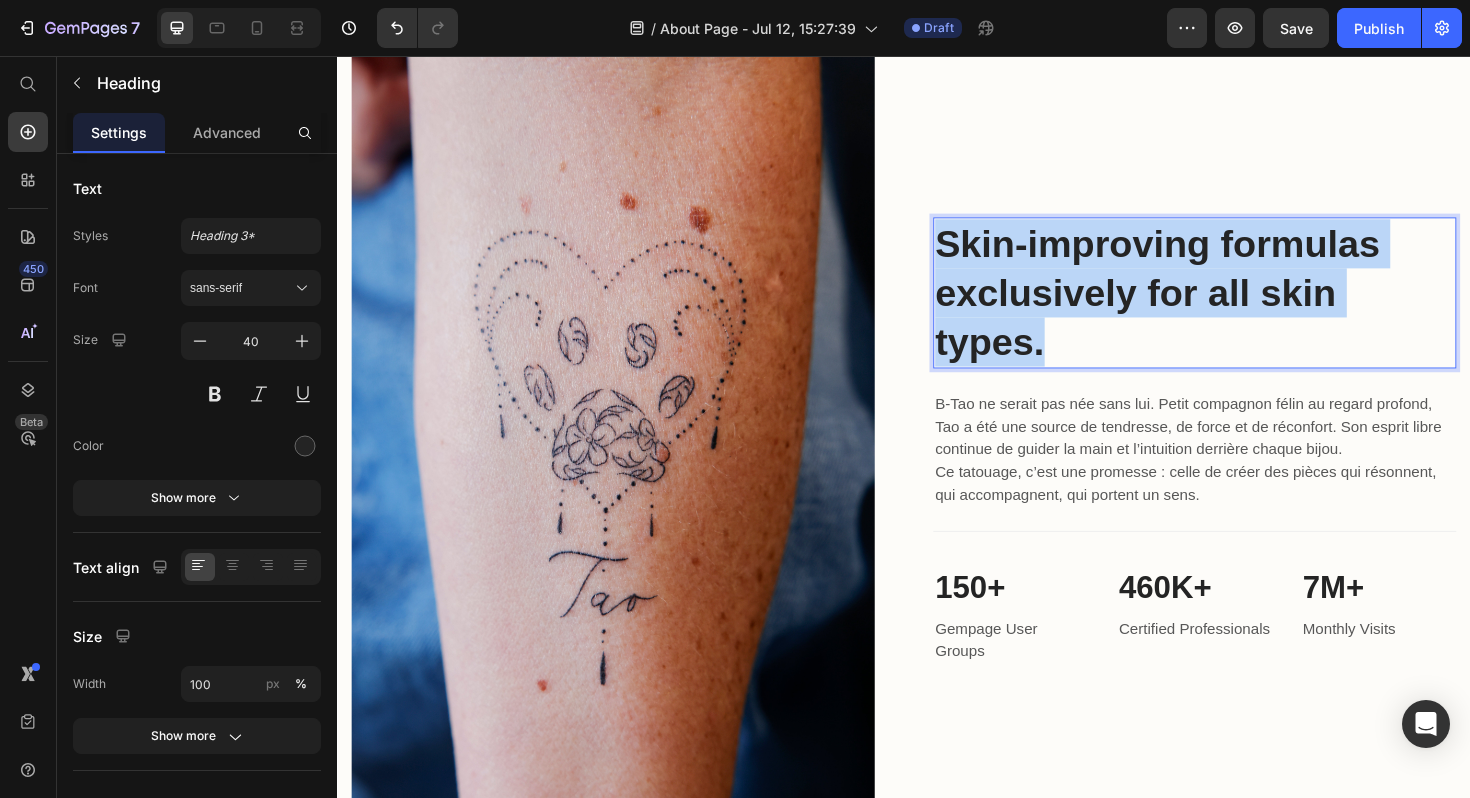 click on "Skin-improving formulas exclusively for all skin types." at bounding box center [1245, 307] 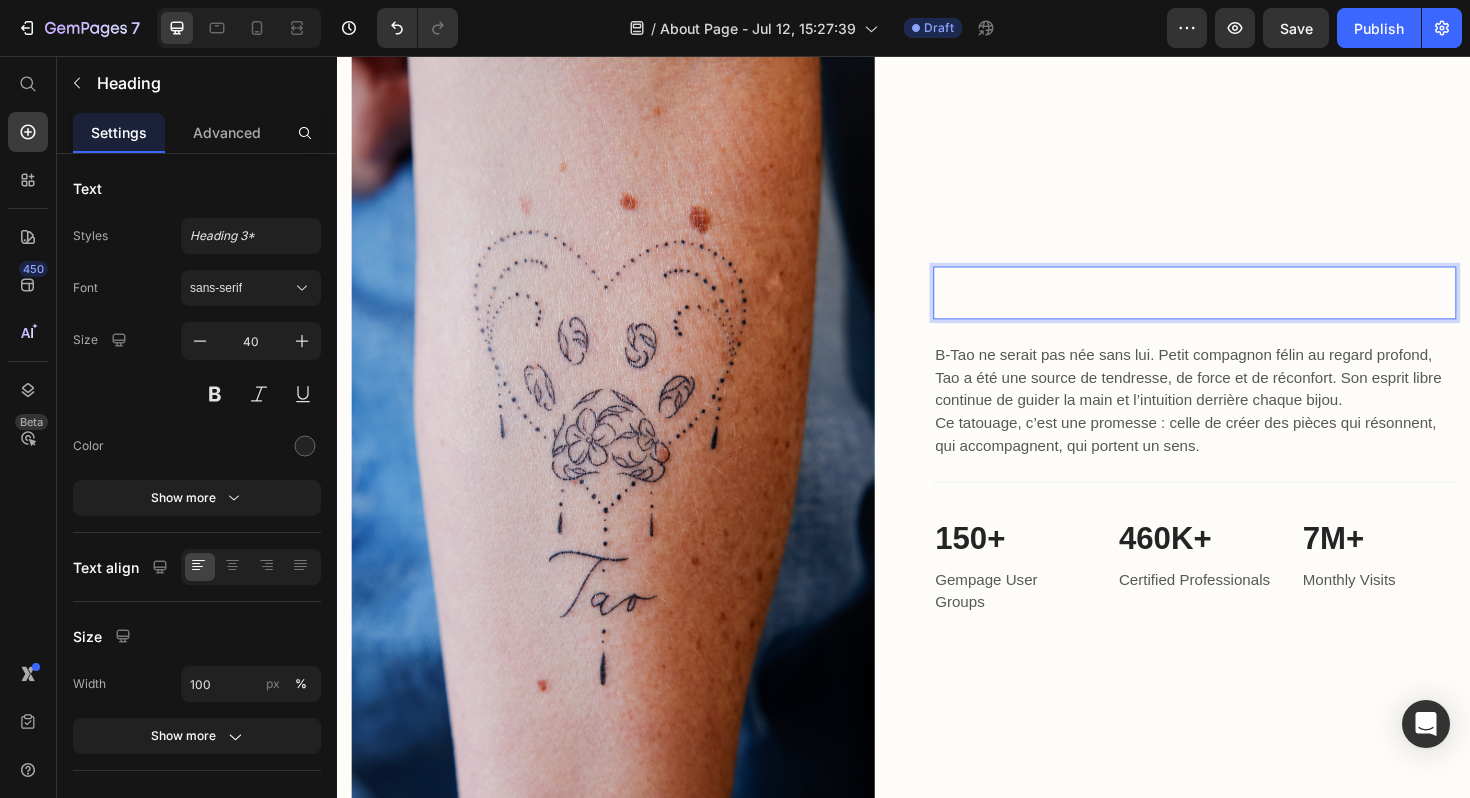 scroll, scrollTop: 1653, scrollLeft: 0, axis: vertical 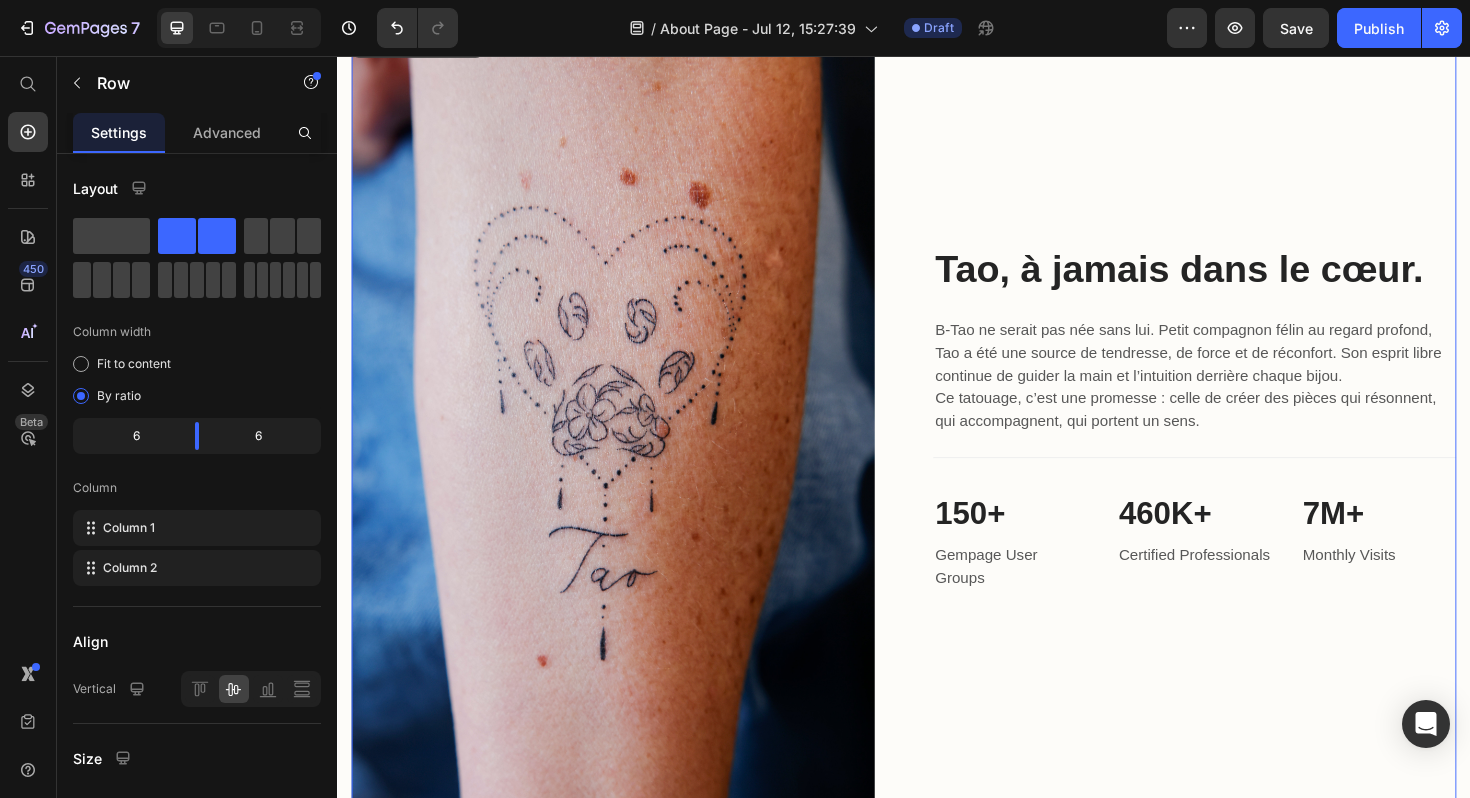 click on "⁠⁠⁠⁠⁠⁠⁠ Tao, à jamais dans le cœur. Heading B‑Tao ne serait pas née sans lui. Petit compagnon félin au regard profond, Tao a été une source de tendresse, de force et de réconfort. Son esprit libre continue de guider la main et l’intuition derrière chaque bijou. Ce tatouage, c’est une promesse : celle de créer des pièces qui résonnent, qui accompagnent, qui portent un sens. Text block                Title Line 150+ Heading Gempage User Groups Text block 460K+ Heading Certified Professionals Text block 7M+ Heading Monthly Visits Text block Row" at bounding box center [1245, 437] 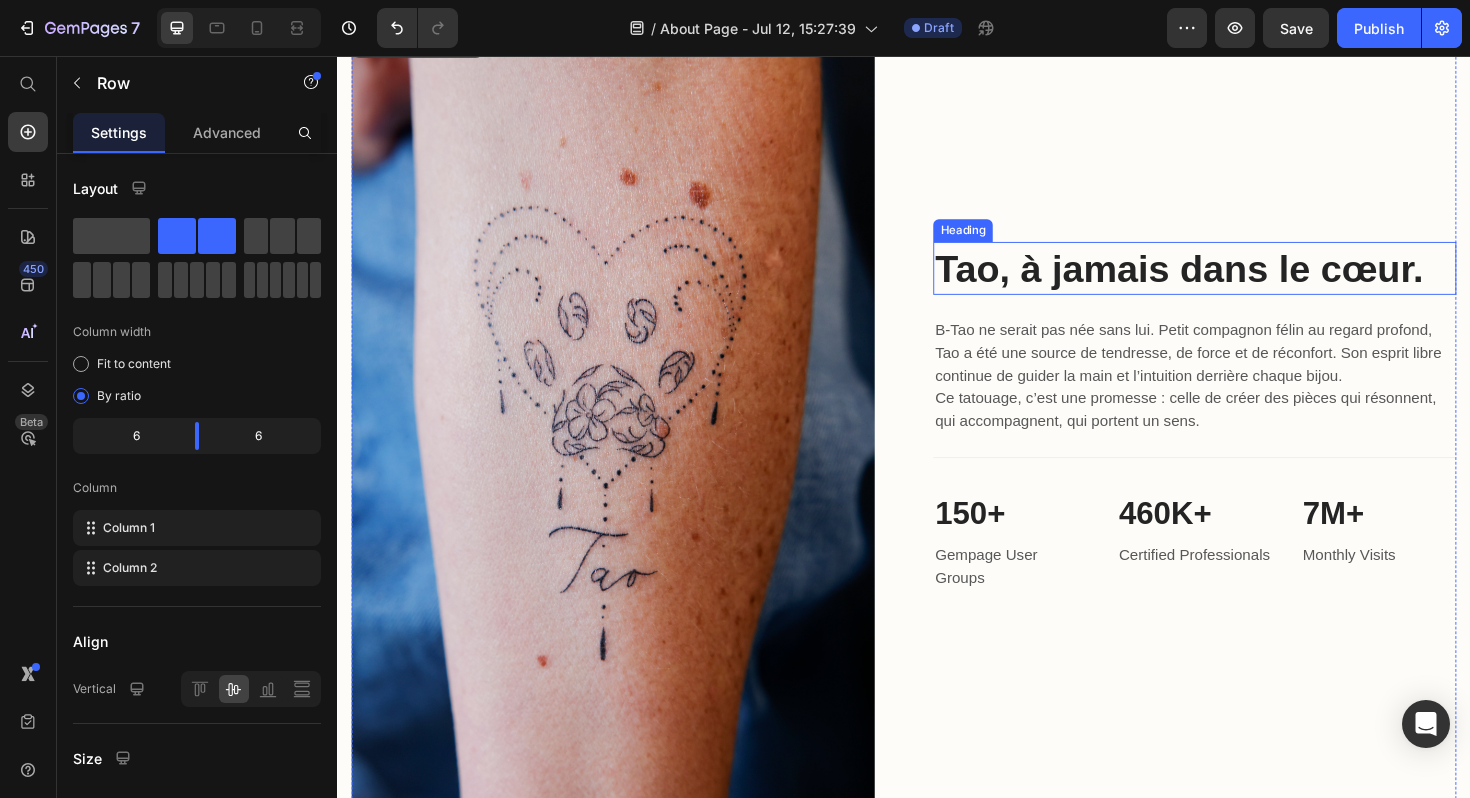 click on "Tao, à jamais dans le cœur." at bounding box center [1228, 281] 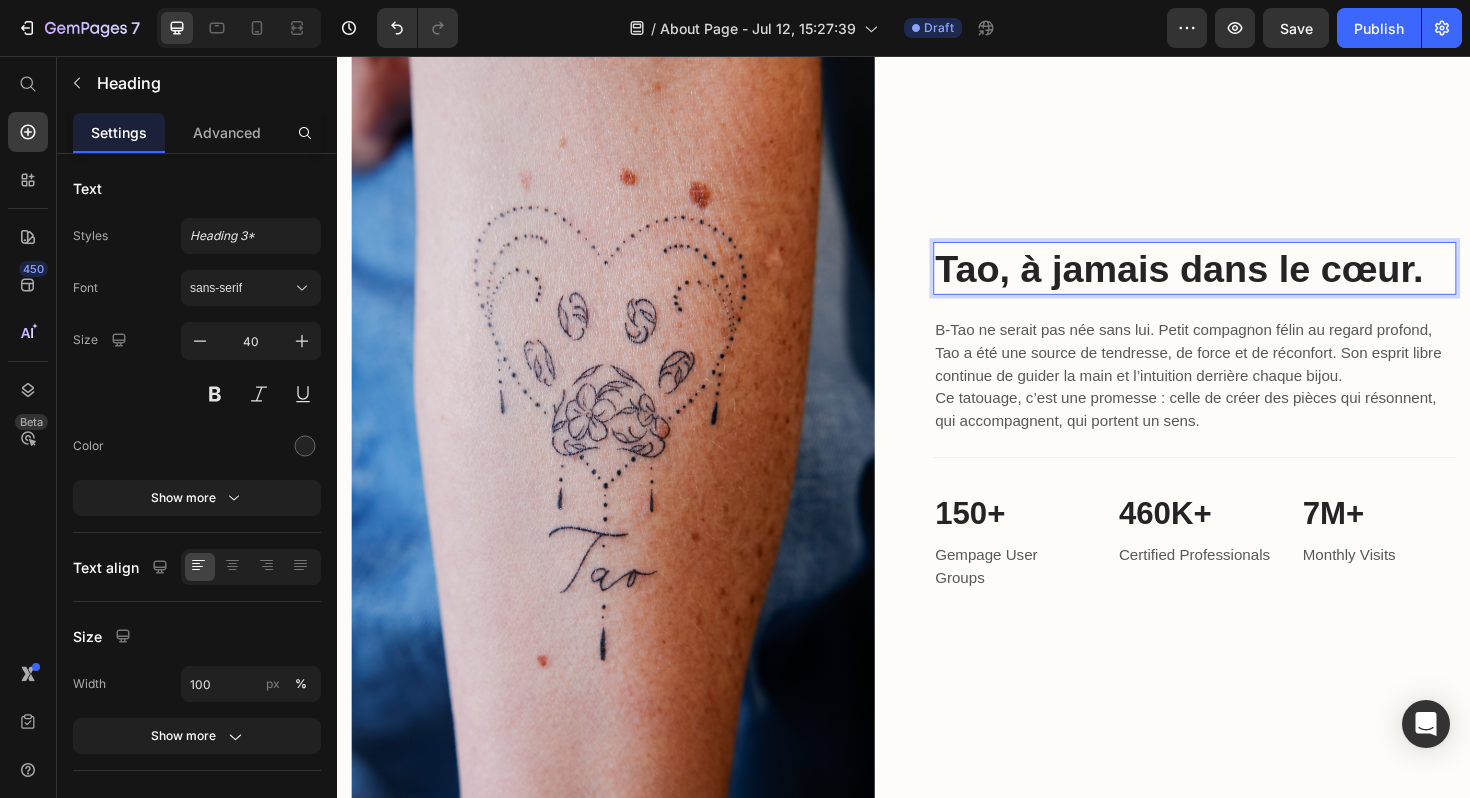 click on "Tao, à jamais dans le cœur." at bounding box center (1245, 281) 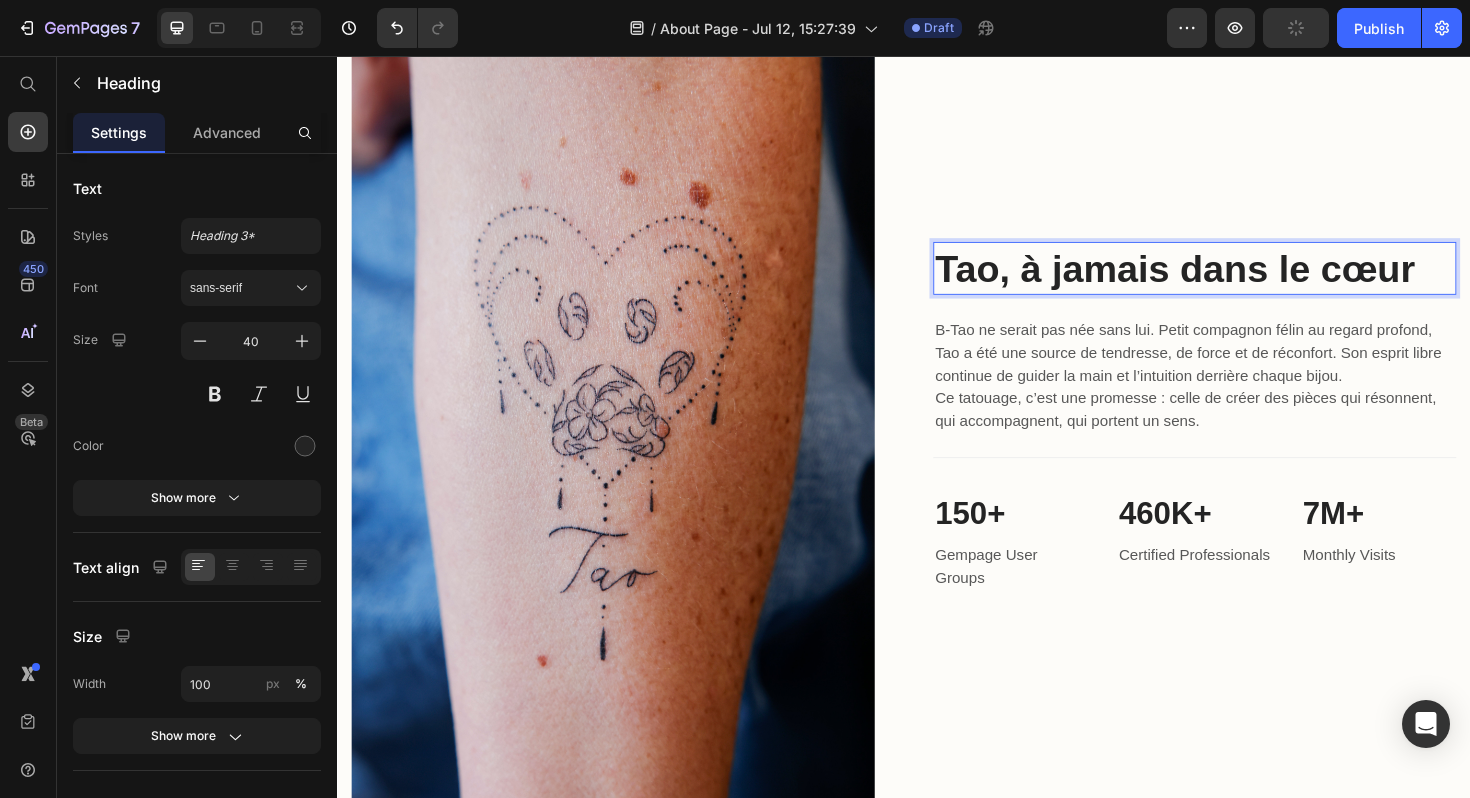 click on "Tao, à jamais dans le cœur Heading   24 B‑Tao ne serait pas née sans lui. Petit compagnon félin au regard profond, Tao a été une source de tendresse, de force et de réconfort. Son esprit libre continue de guider la main et l’intuition derrière chaque bijou. Ce tatouage, c’est une promesse : celle de créer des pièces qui résonnent, qui accompagnent, qui portent un sens. Text block                Title Line 150+ Heading Gempage User Groups Text block 460K+ Heading Certified Professionals Text block 7M+ Heading Monthly Visits Text block Row" at bounding box center [1245, 437] 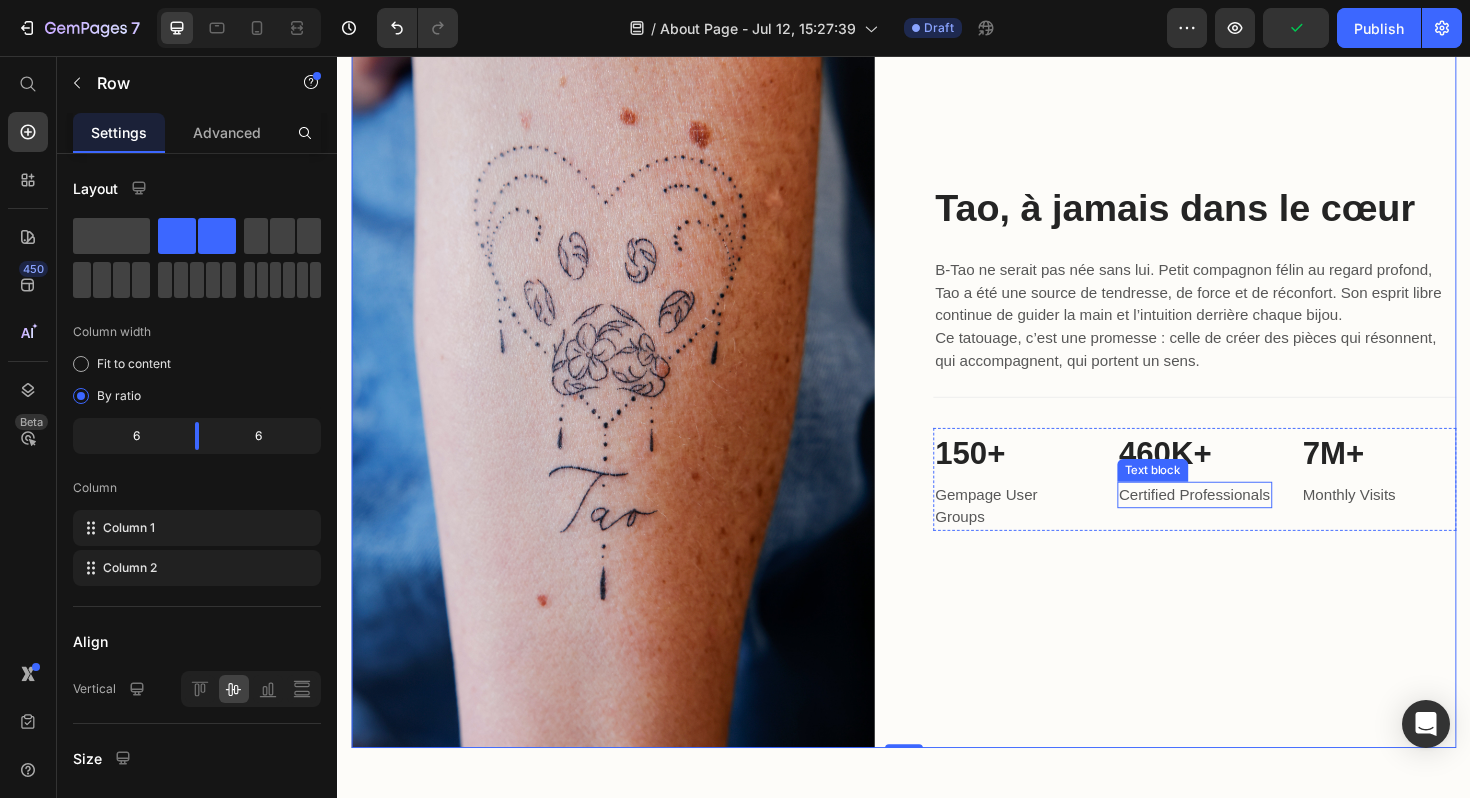 scroll, scrollTop: 1731, scrollLeft: 0, axis: vertical 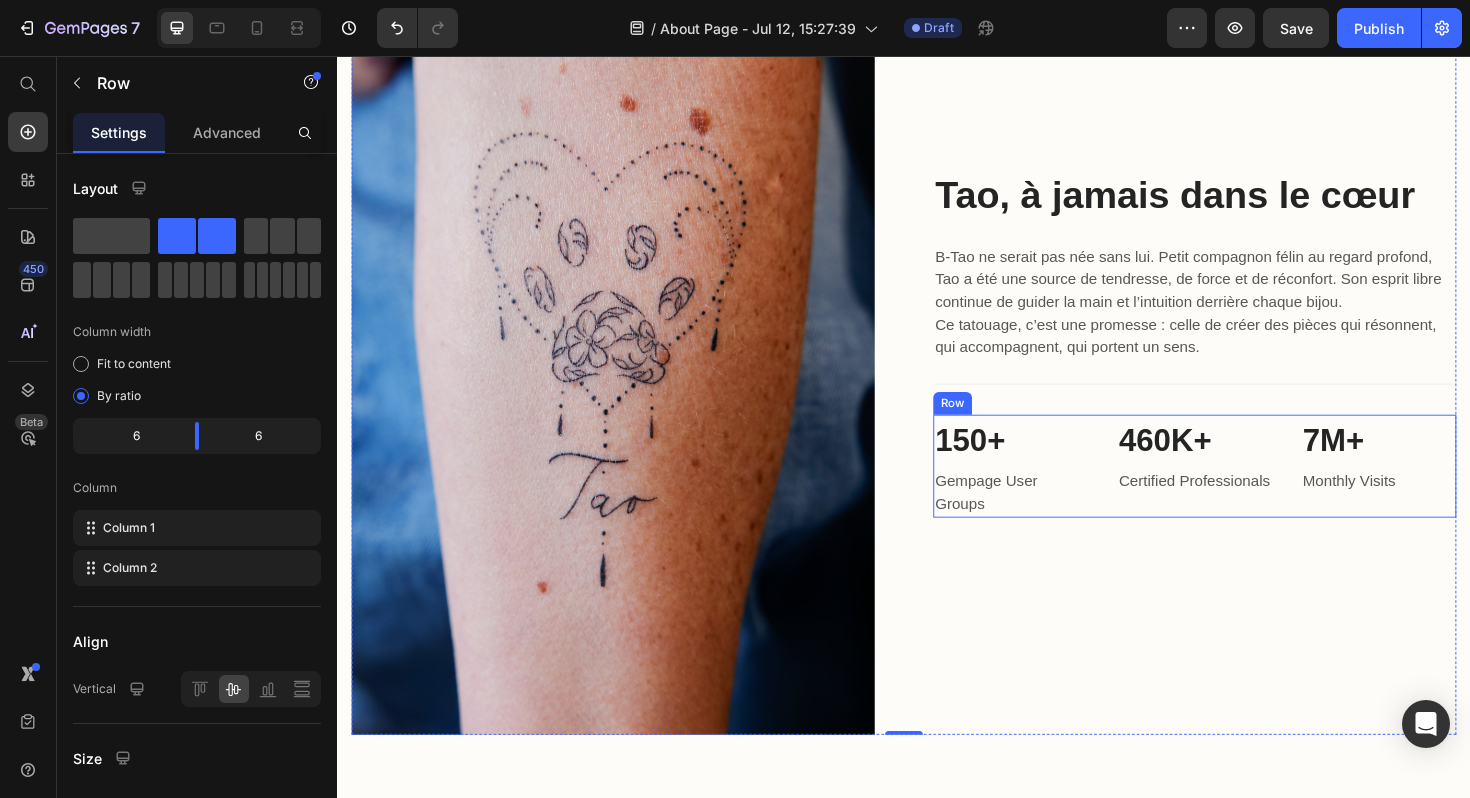 click on "150+ Heading Gempage User Groups Text block" at bounding box center (1050, 491) 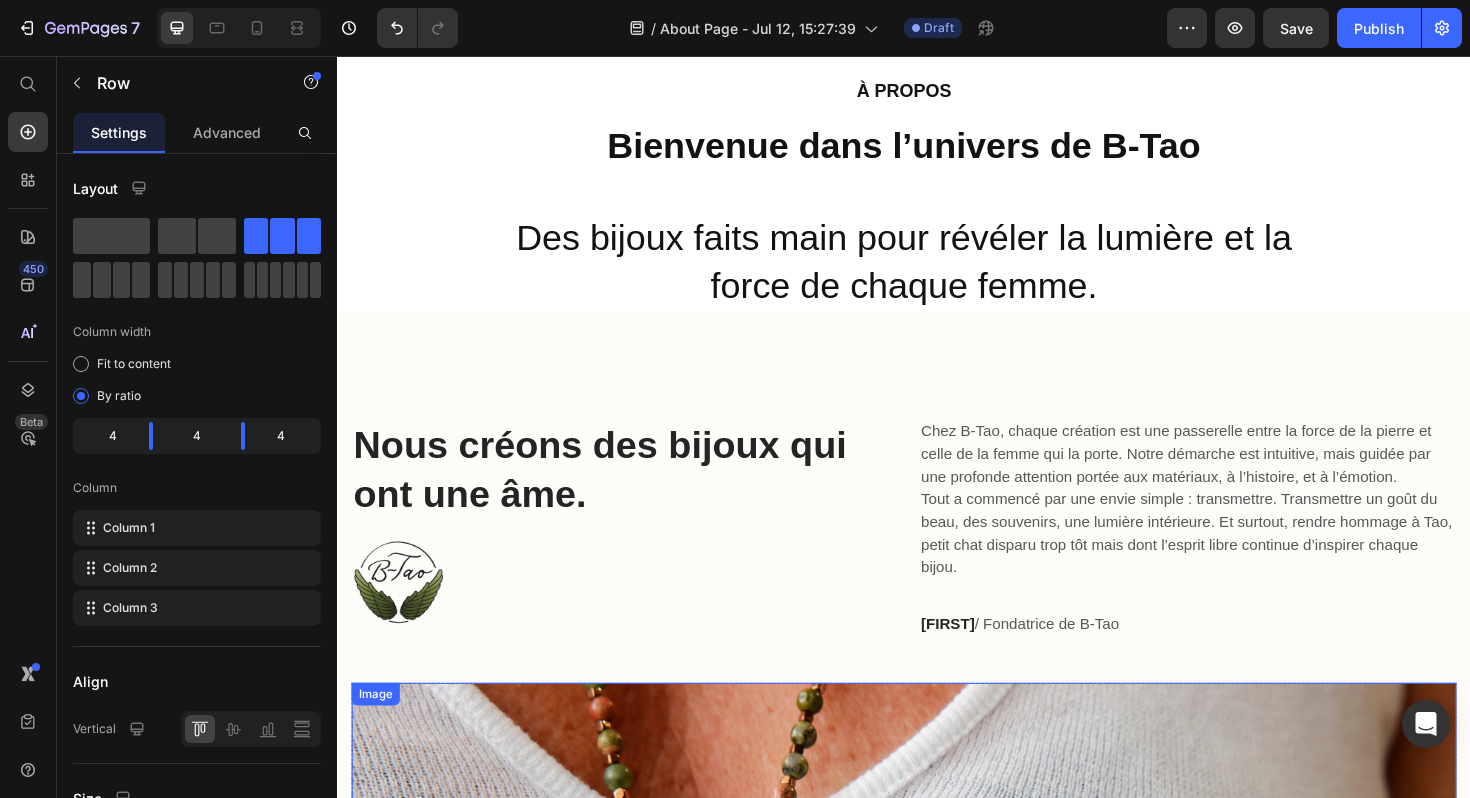 scroll, scrollTop: 79, scrollLeft: 0, axis: vertical 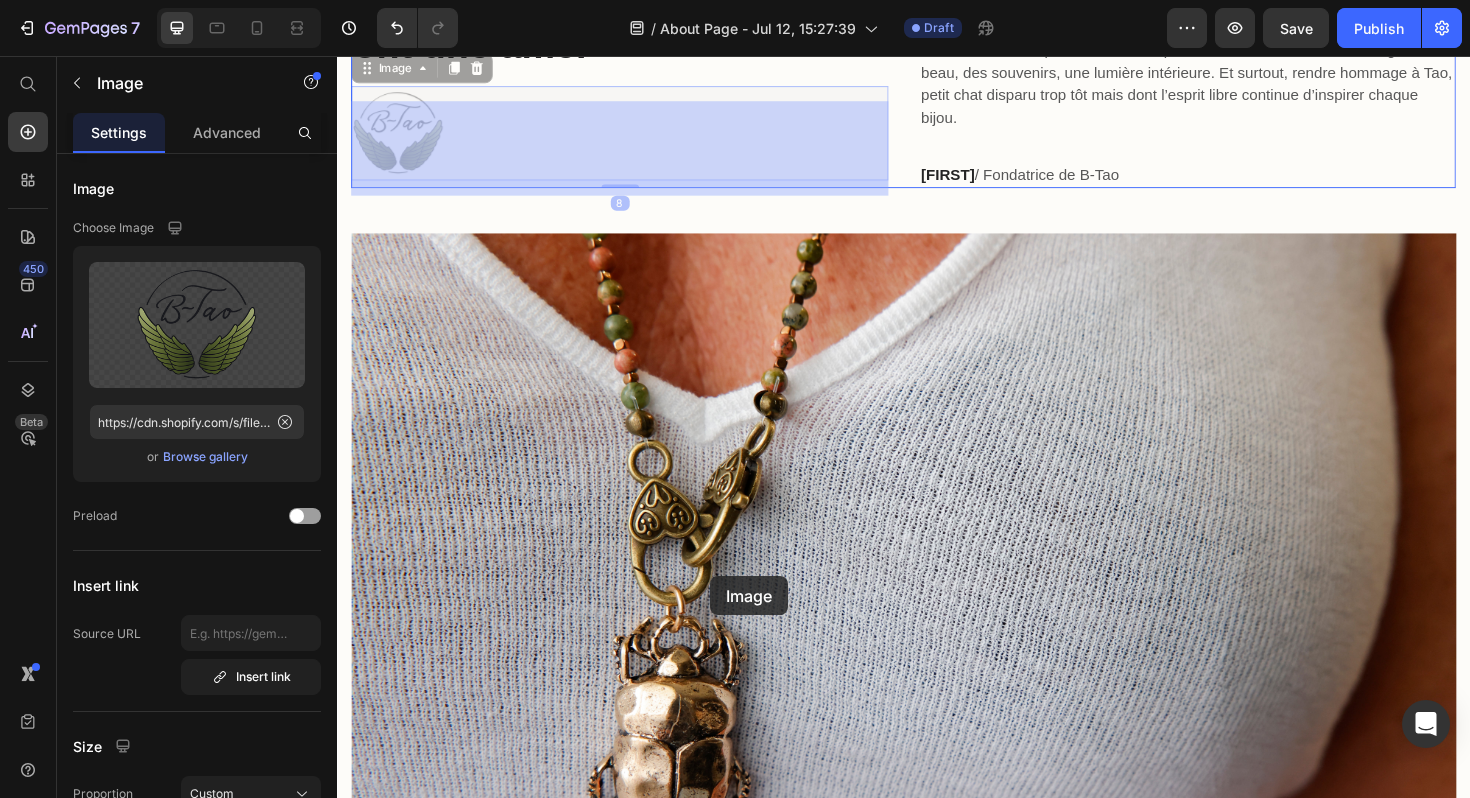 drag, startPoint x: 434, startPoint y: 595, endPoint x: 706, endPoint y: 605, distance: 272.18375 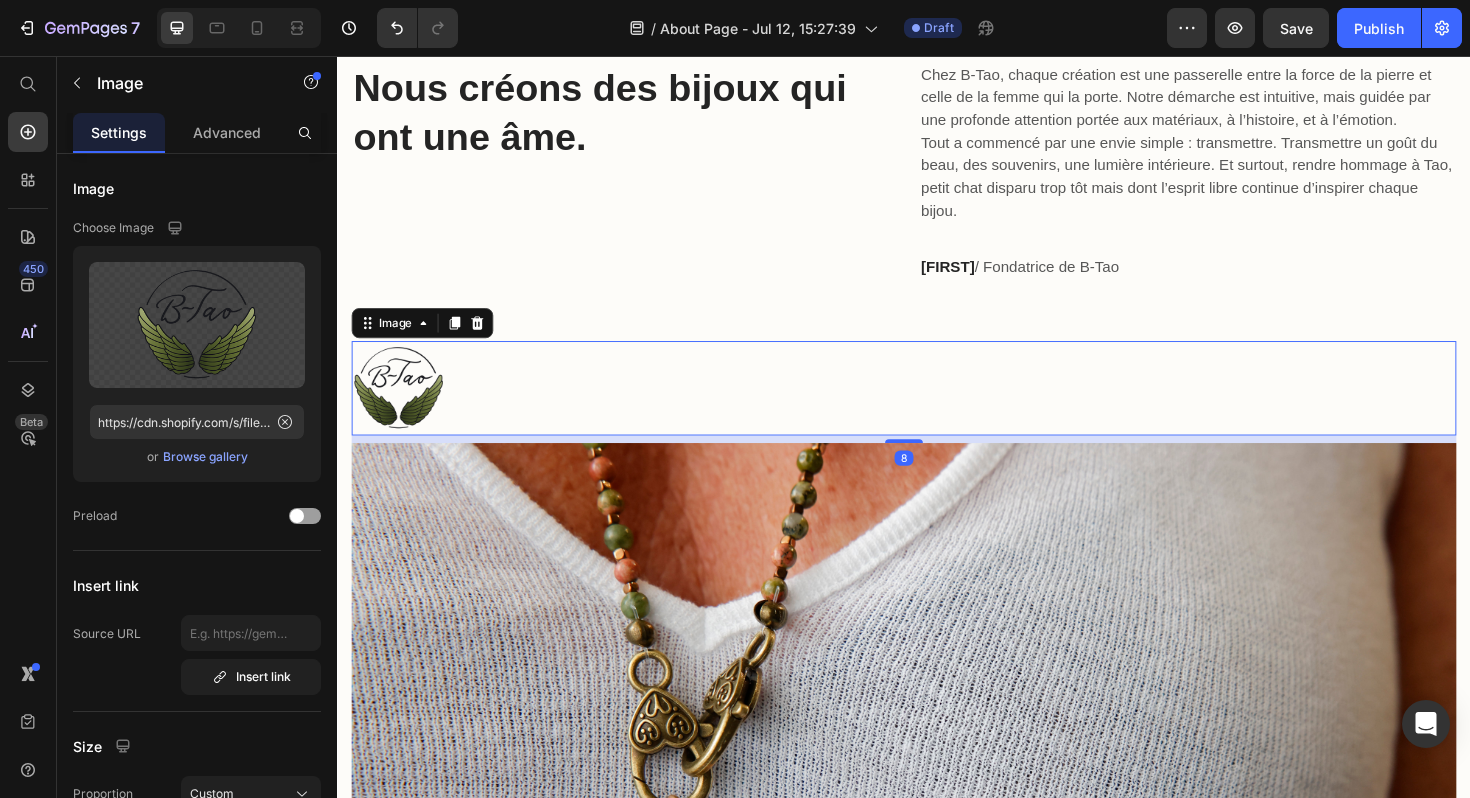 scroll, scrollTop: 240, scrollLeft: 0, axis: vertical 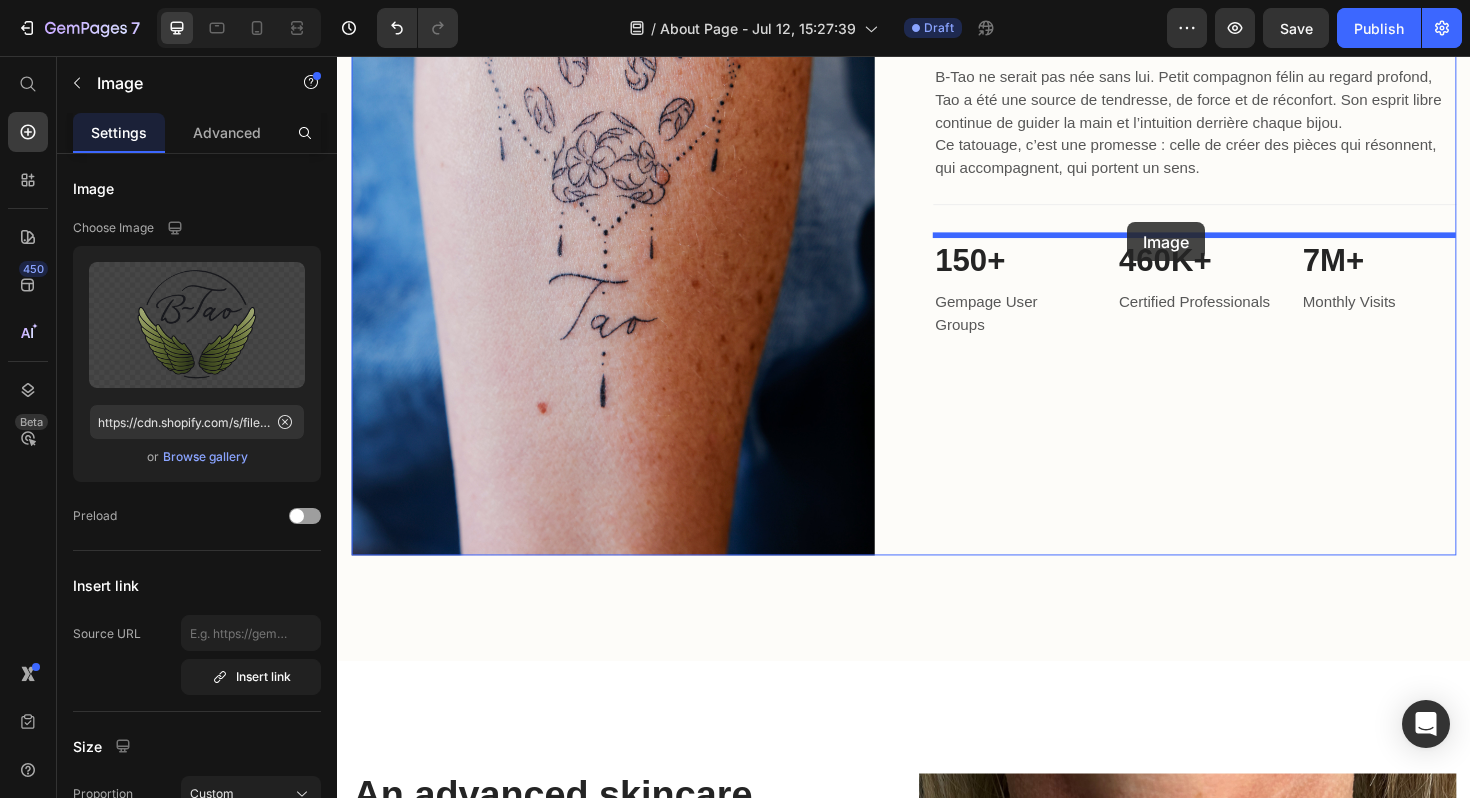 drag, startPoint x: 417, startPoint y: 616, endPoint x: 1174, endPoint y: 232, distance: 848.8257 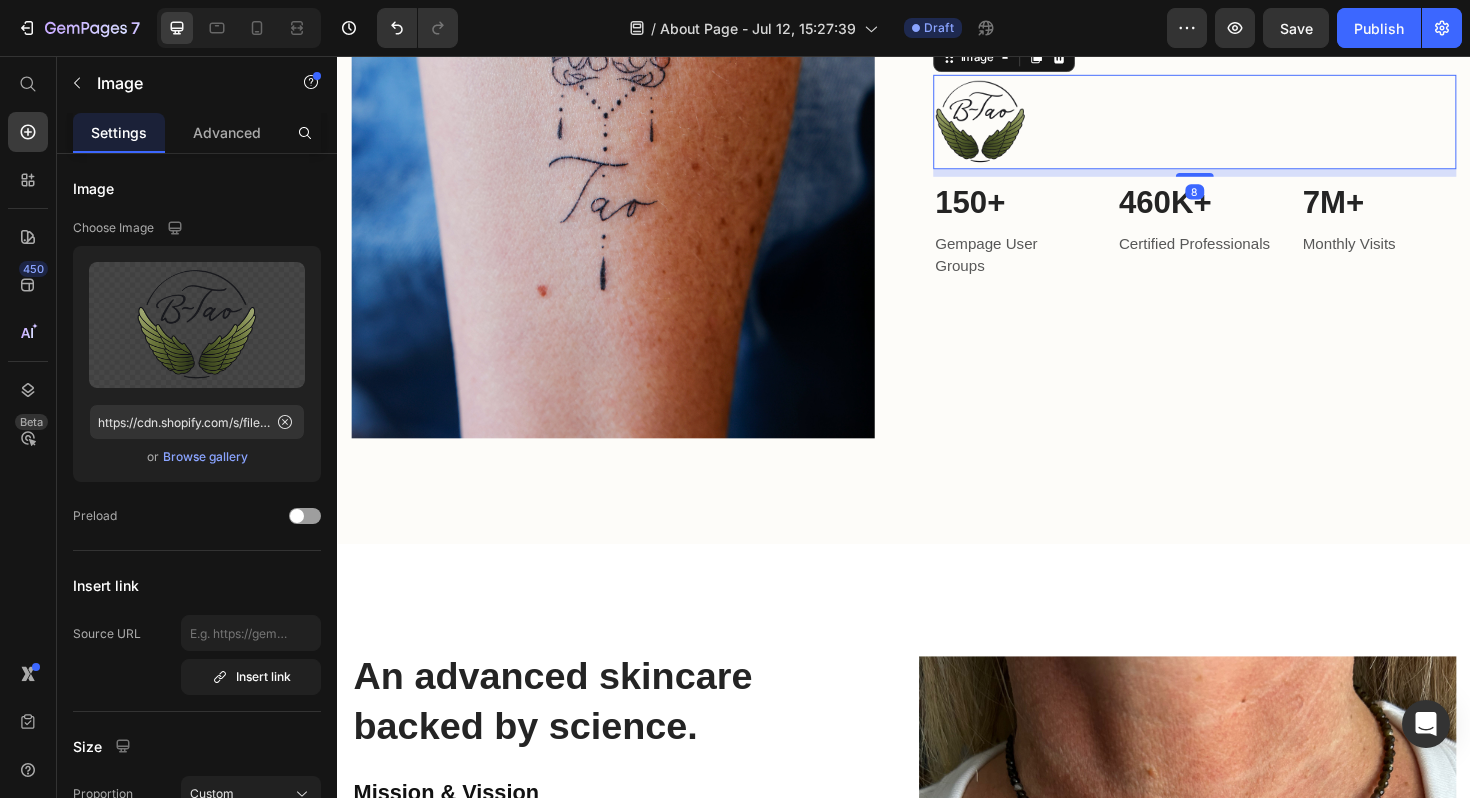 scroll, scrollTop: 1921, scrollLeft: 0, axis: vertical 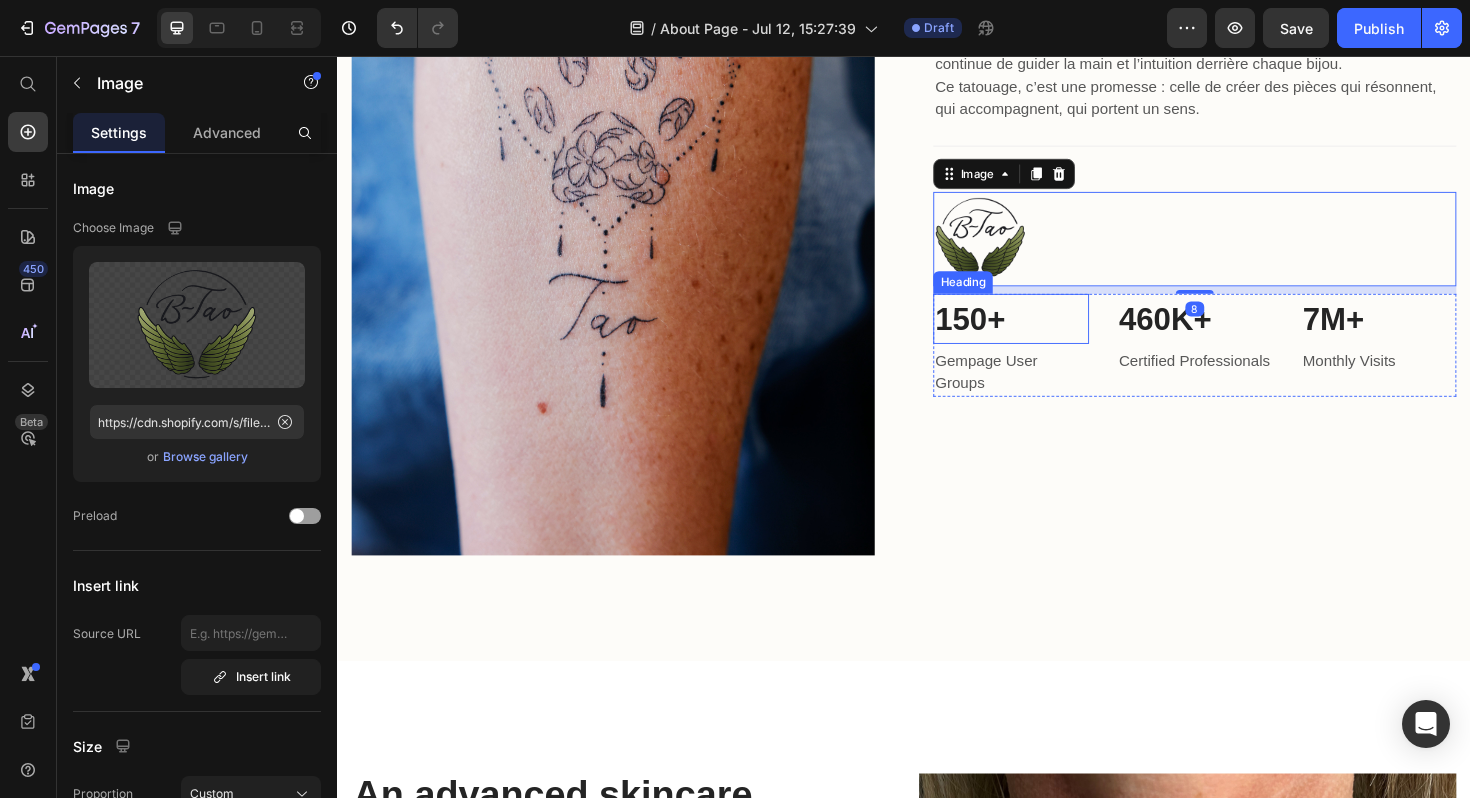 click on "150+" at bounding box center [1050, 335] 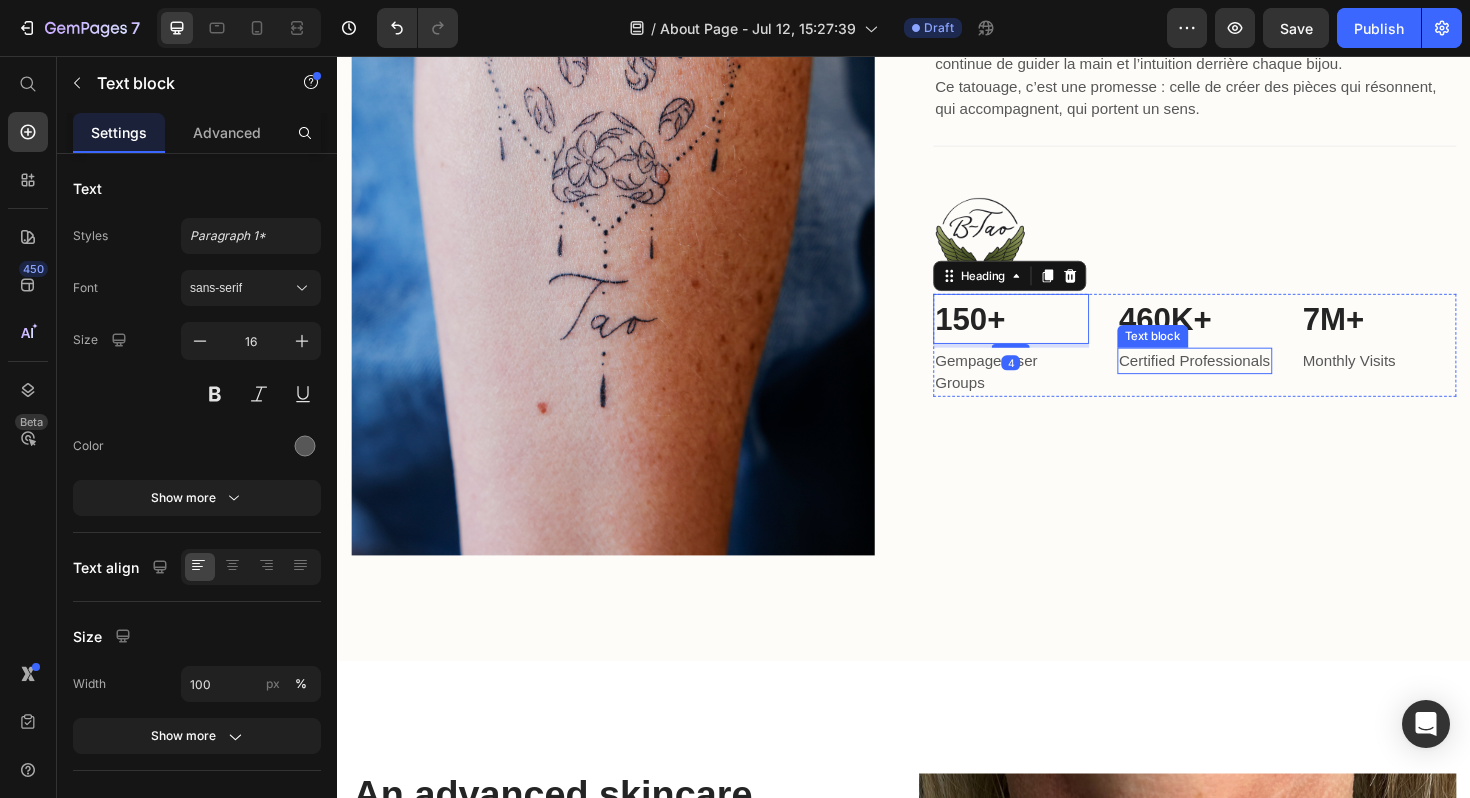 click on "Certified Professionals" at bounding box center (1245, 379) 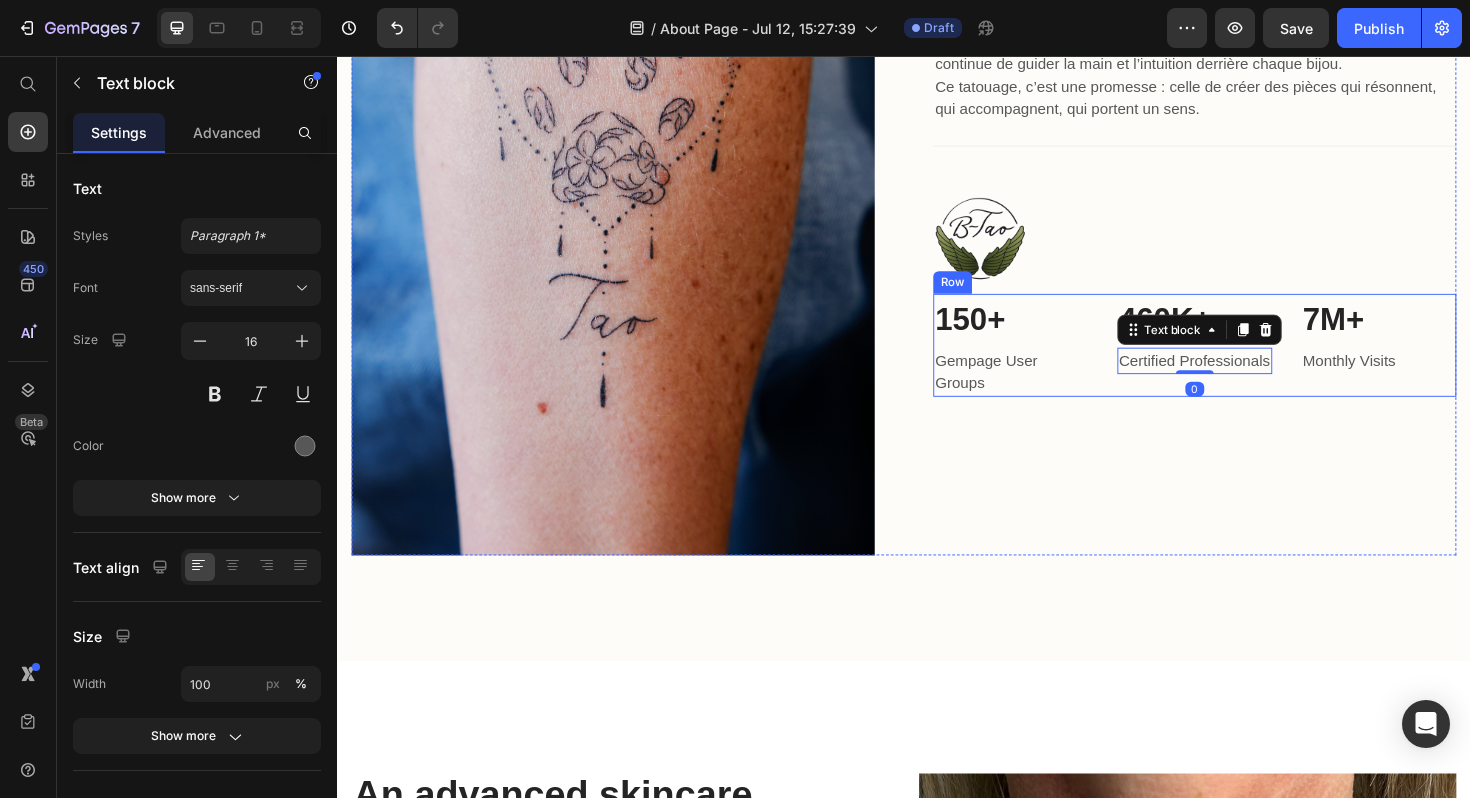 click on "Gempage User Groups" at bounding box center [1050, 391] 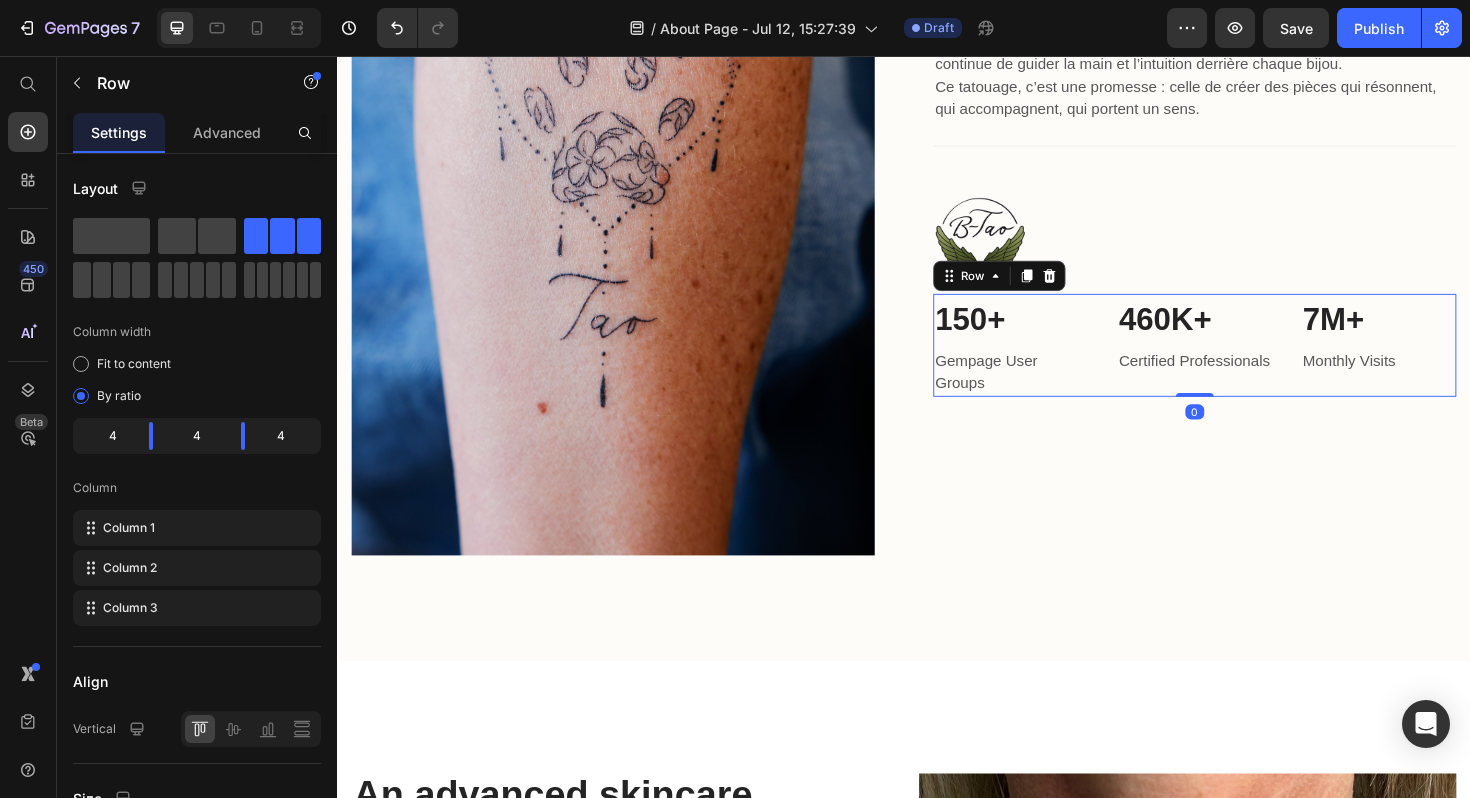 click on "150+ Heading Gempage User Groups Text block 460K+ Heading Certified Professionals Text block 7M+ Heading Monthly Visits Text block Row   0" at bounding box center (1245, 363) 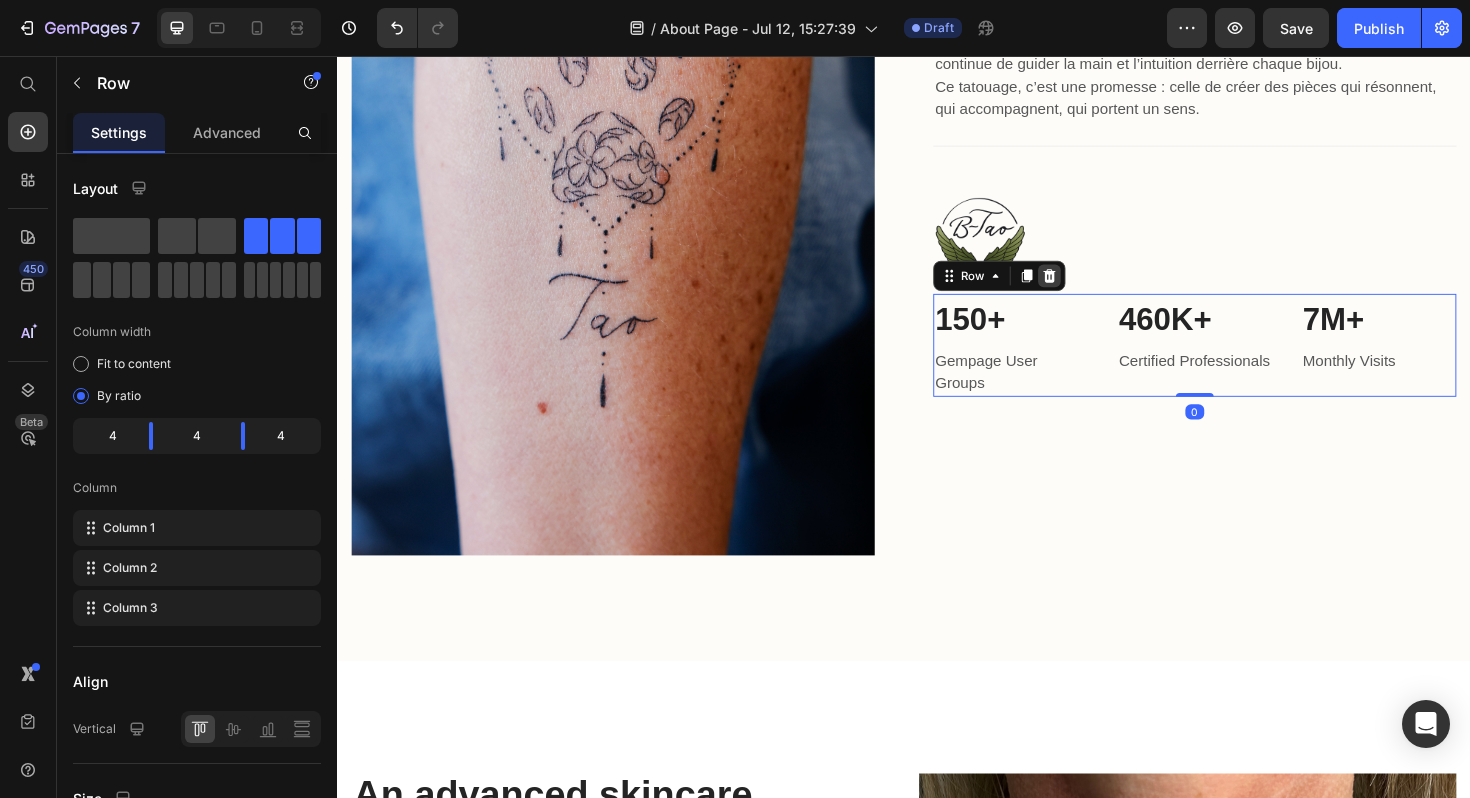click 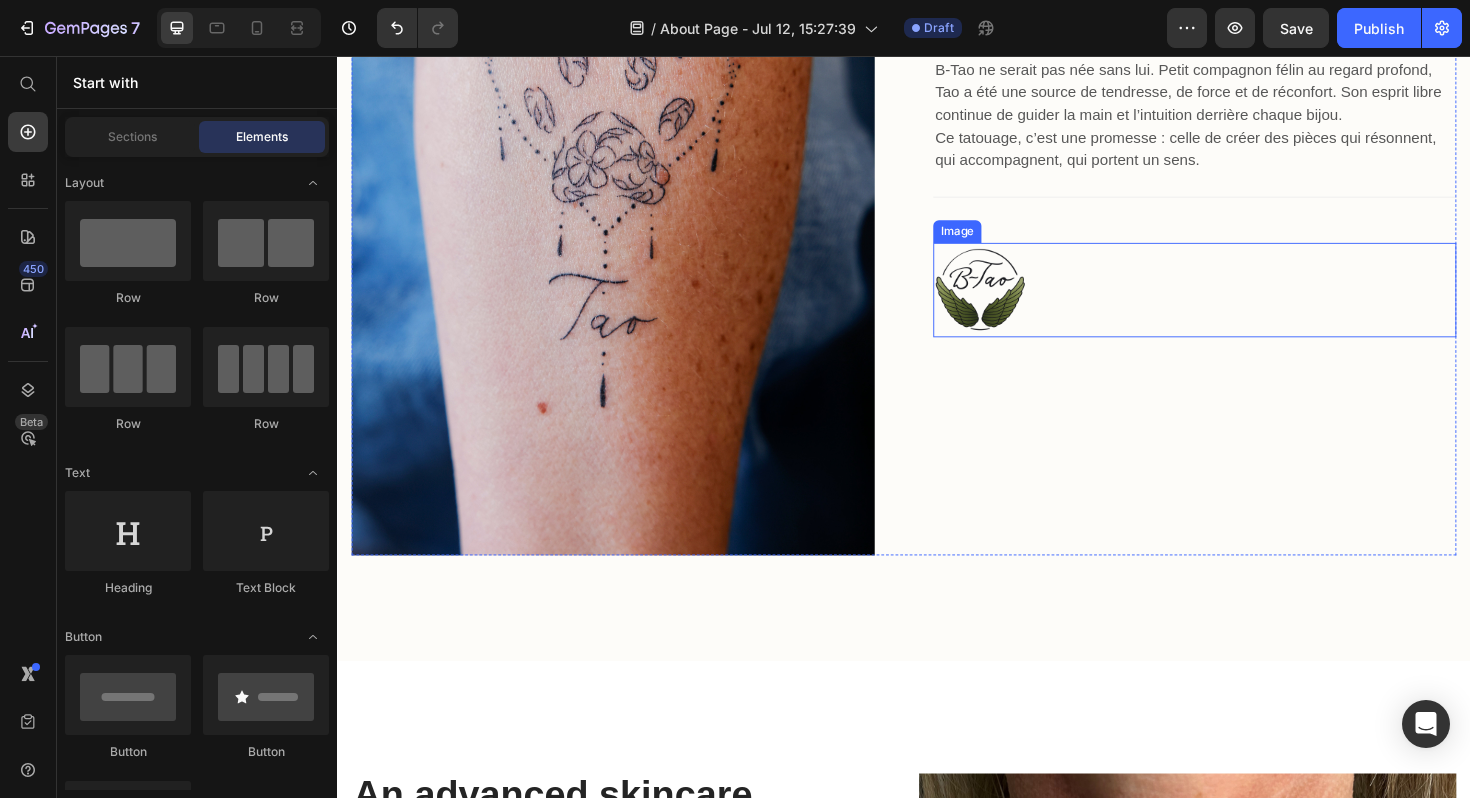 click at bounding box center [1245, 304] 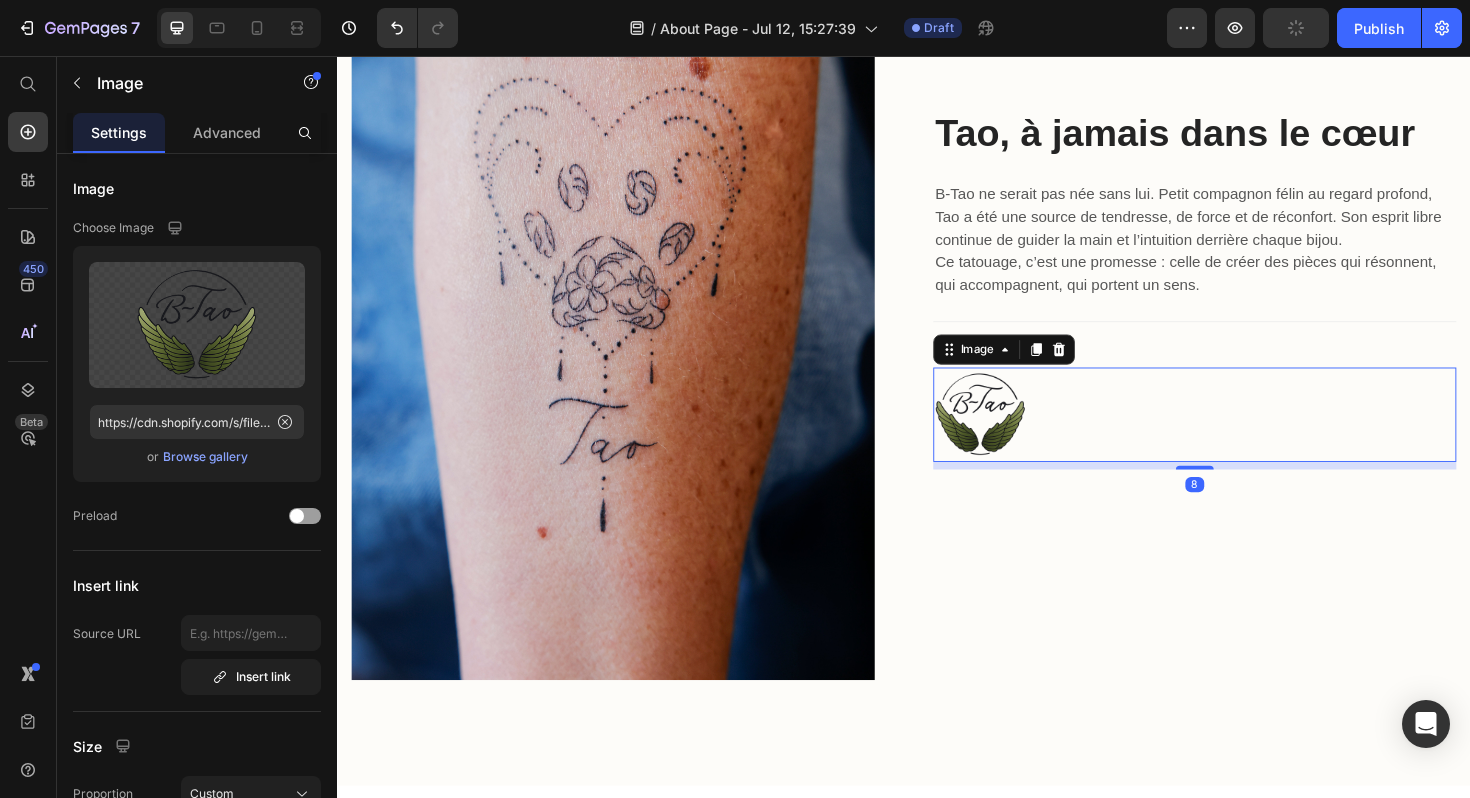 scroll, scrollTop: 1776, scrollLeft: 0, axis: vertical 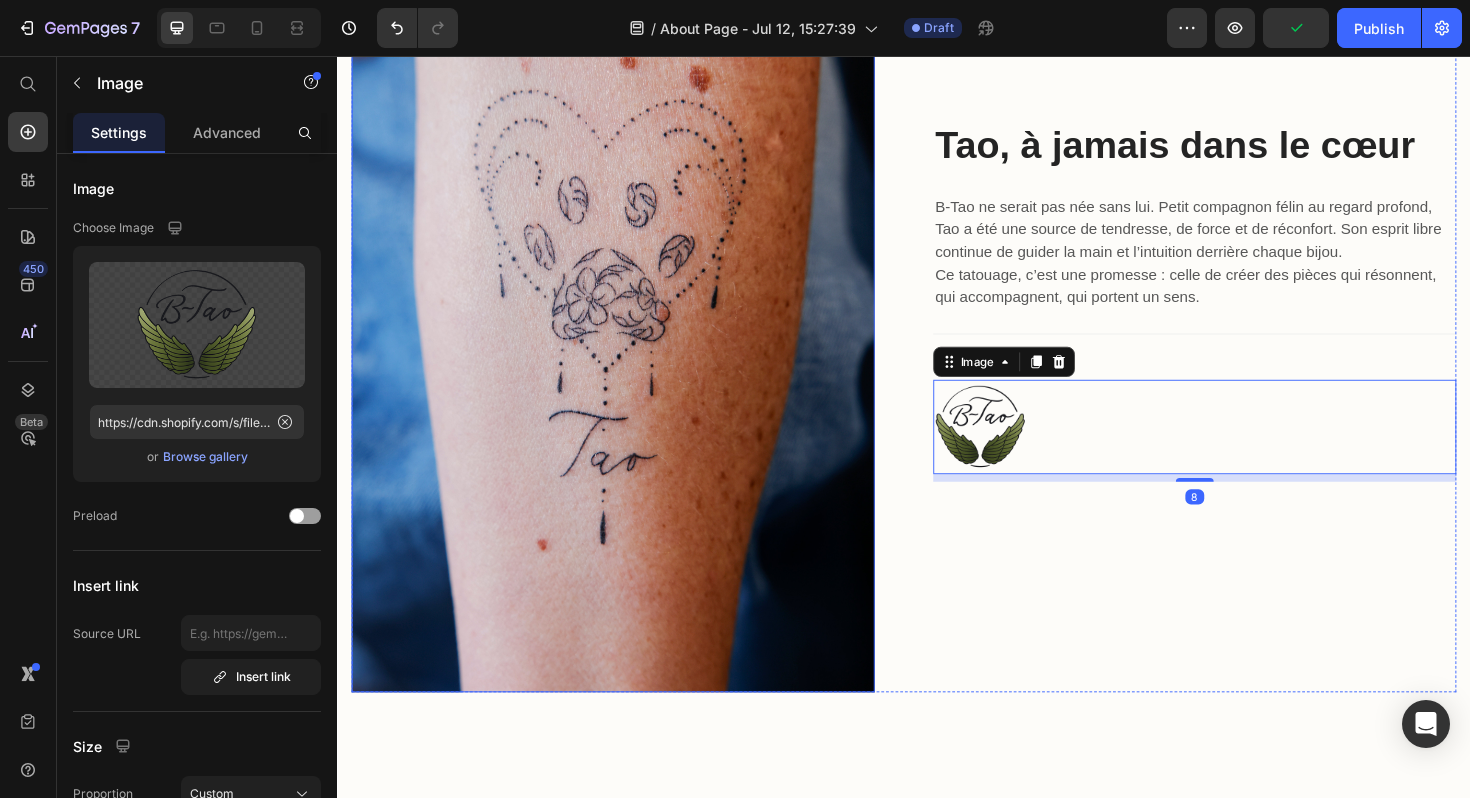 click at bounding box center [629, 314] 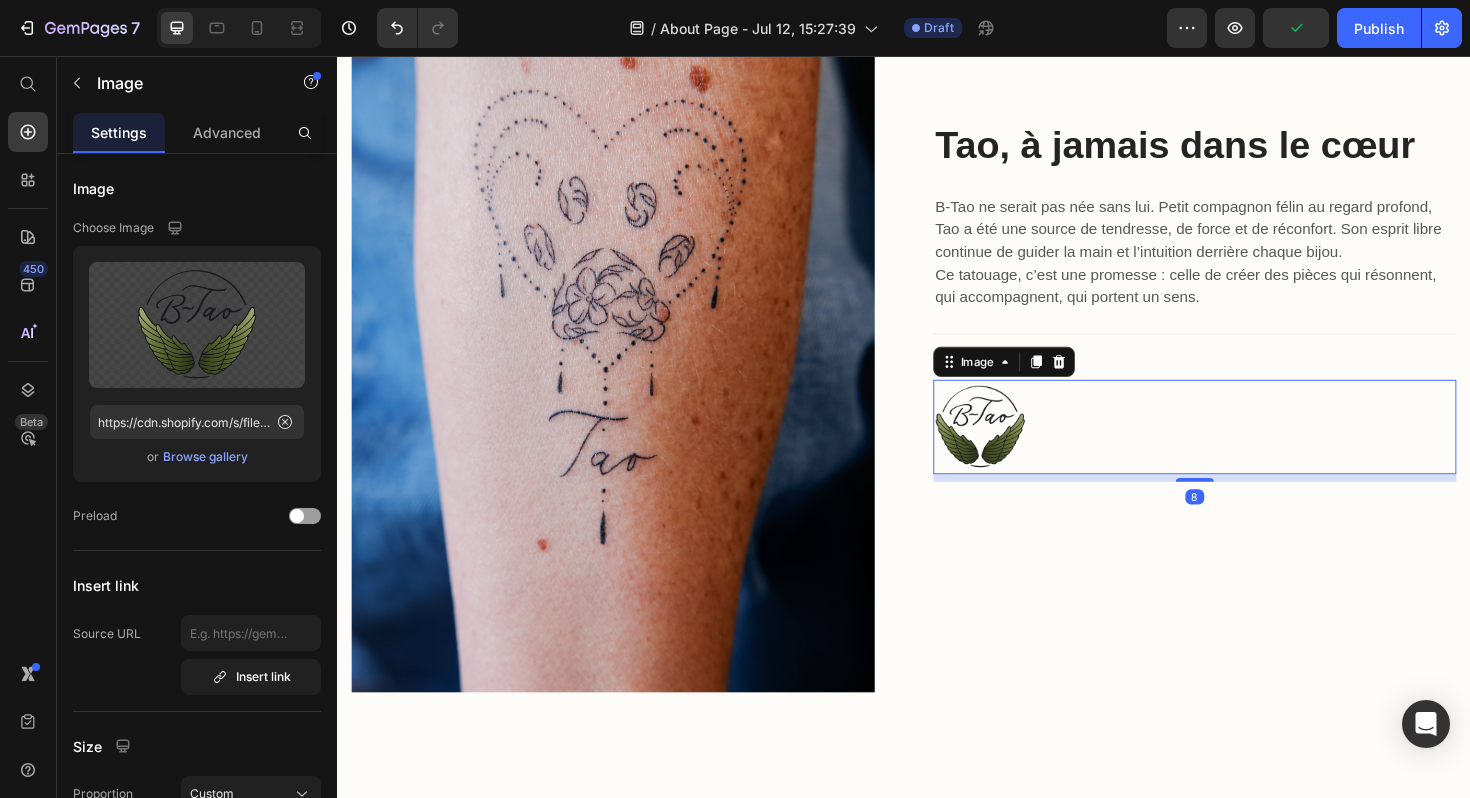 click at bounding box center (1245, 449) 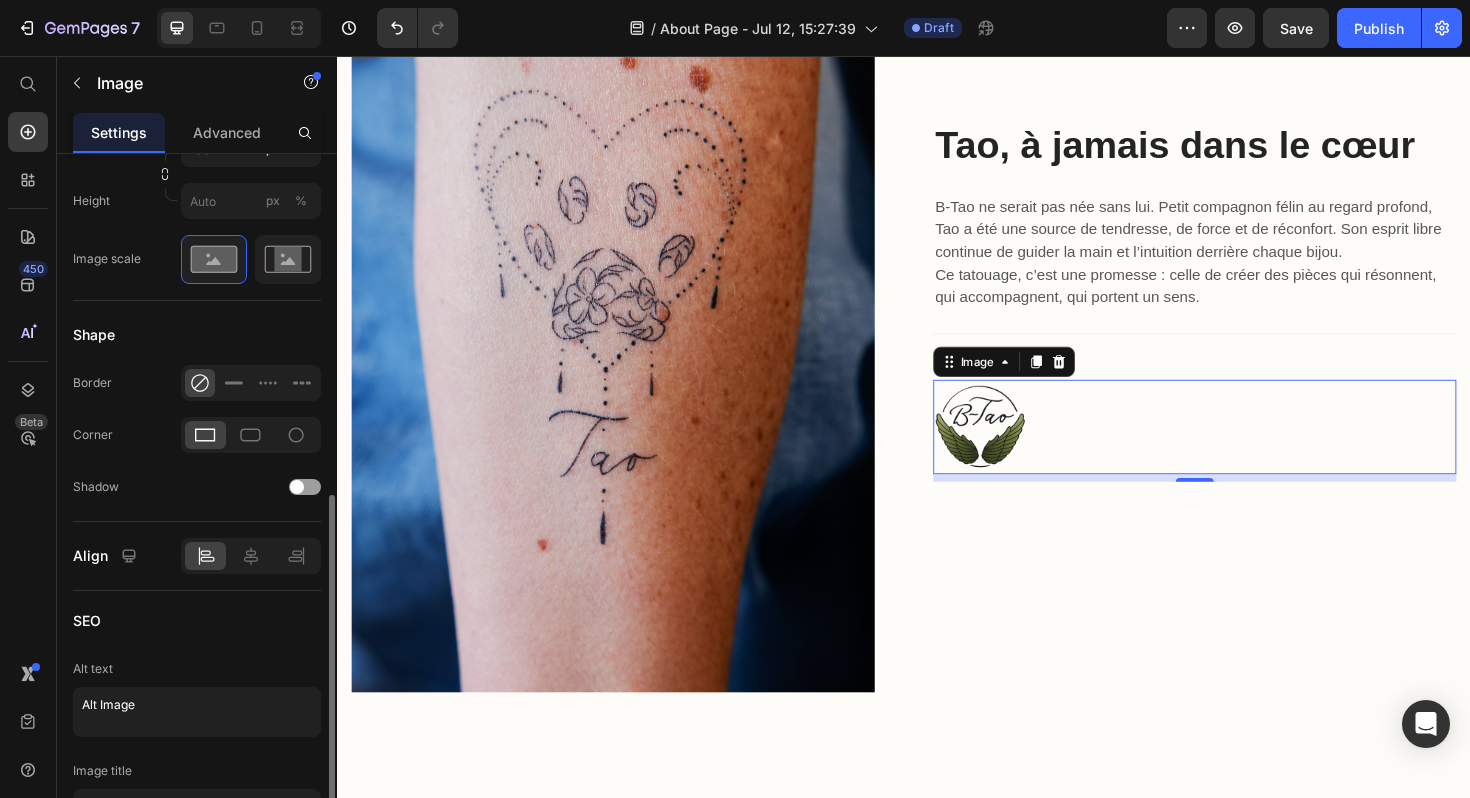 scroll, scrollTop: 797, scrollLeft: 0, axis: vertical 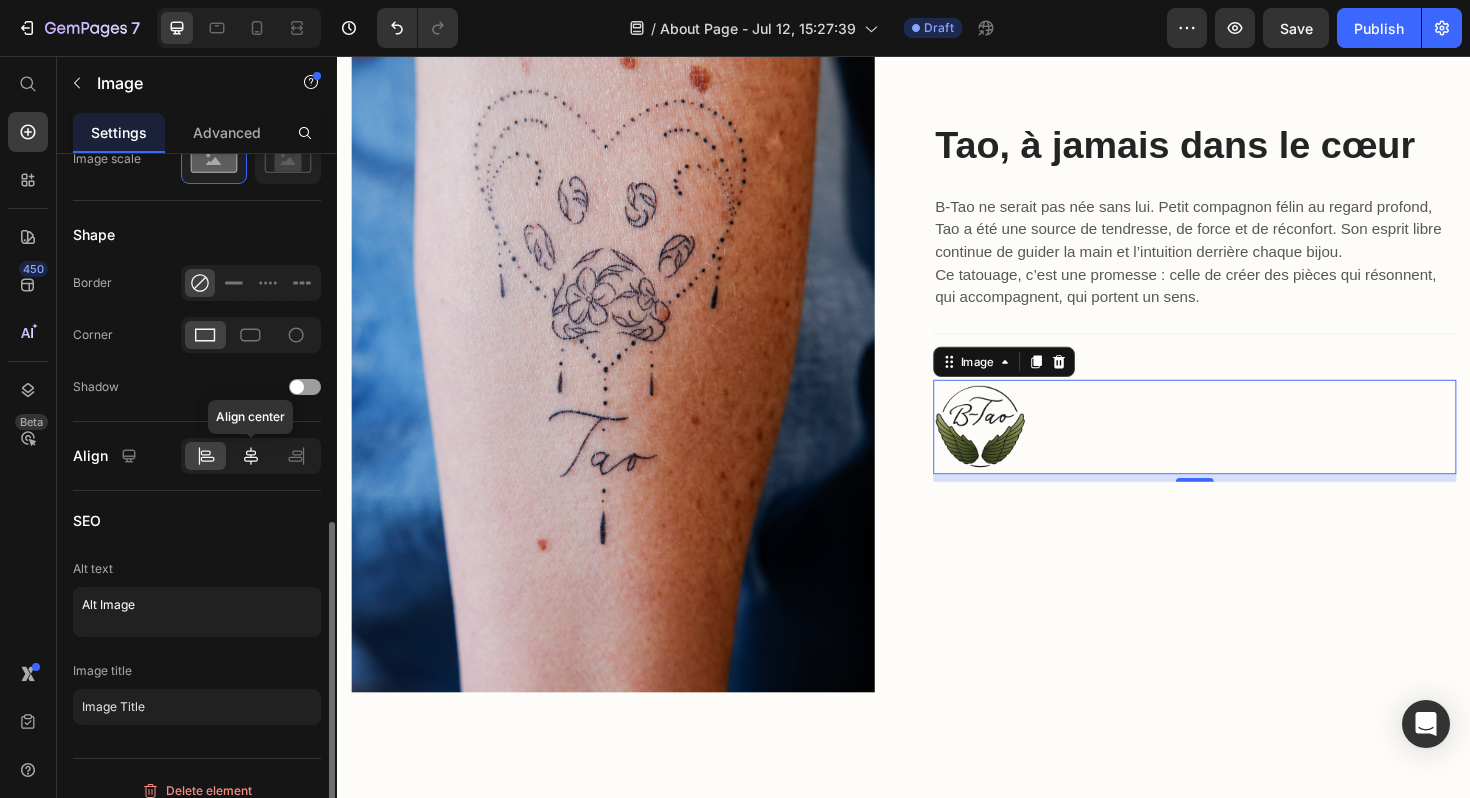 click 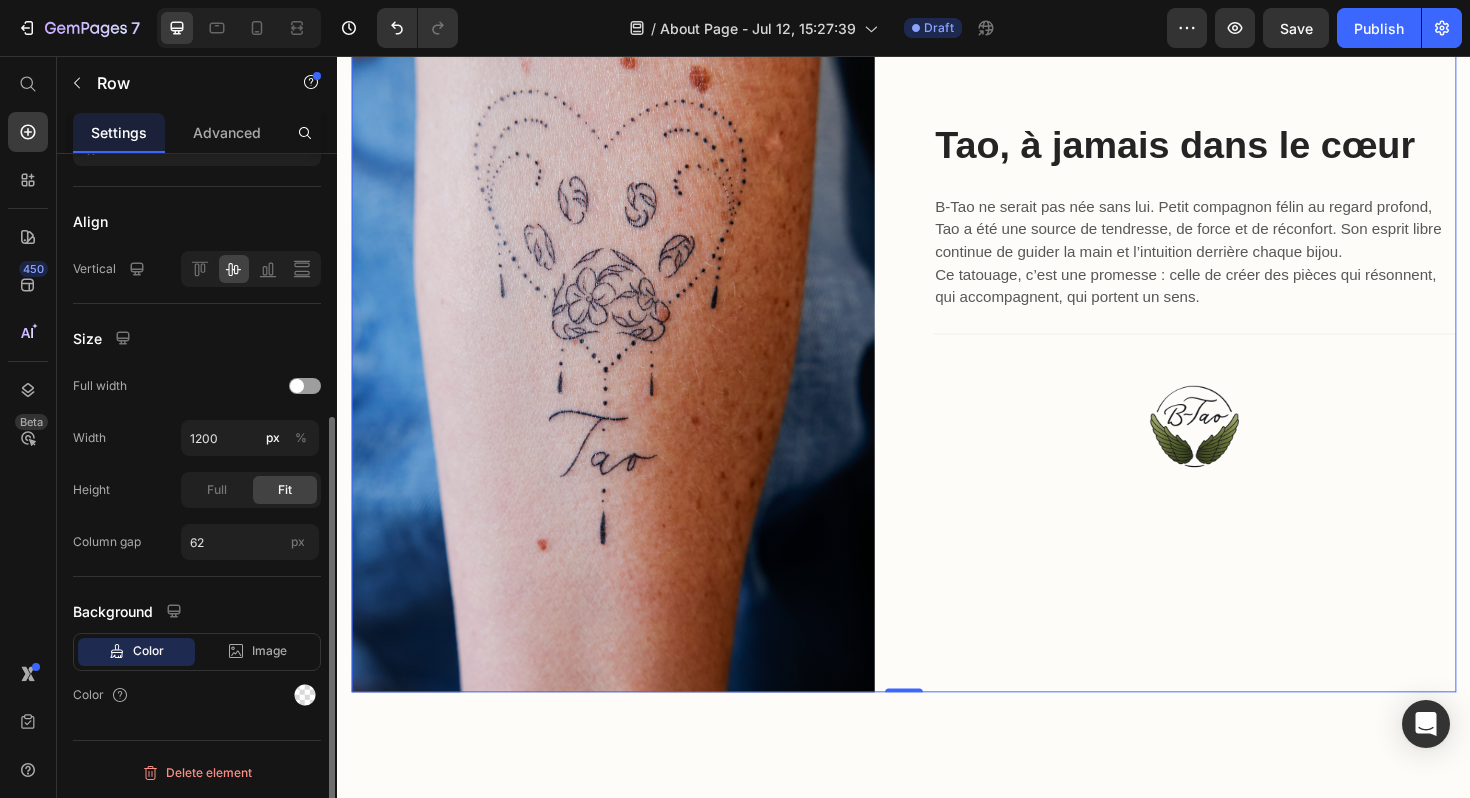 click on "Tao, à jamais dans le cœur Heading B‑Tao ne serait pas née sans lui. Petit compagnon félin au regard profond, Tao a été une source de tendresse, de force et de réconfort. Son esprit libre continue de guider la main et l’intuition derrière chaque bijou. Ce tatouage, c’est une promesse : celle de créer des pièces qui résonnent, qui accompagnent, qui portent un sens. Text block                Title Line Image" at bounding box center [1245, 314] 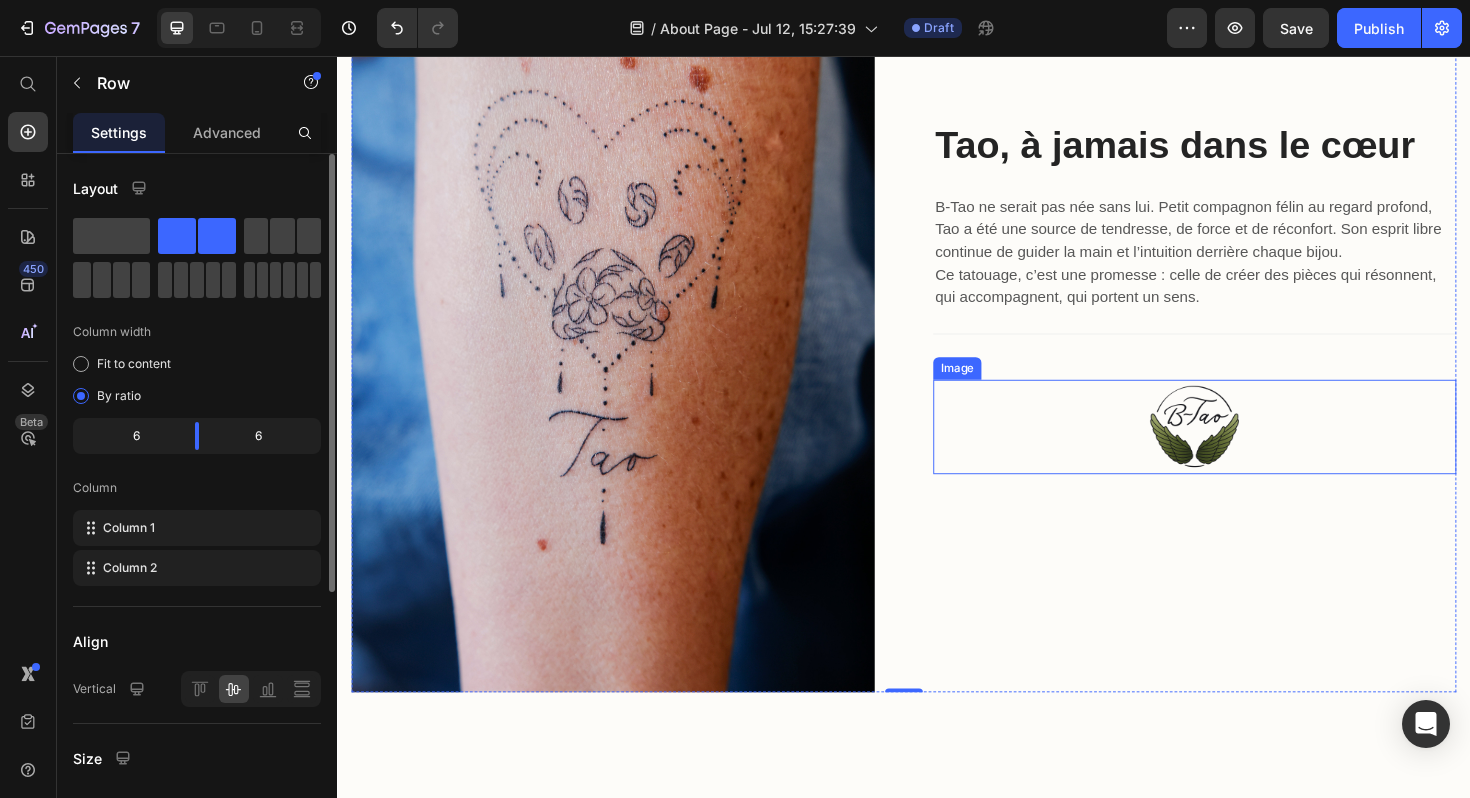 click at bounding box center (1245, 449) 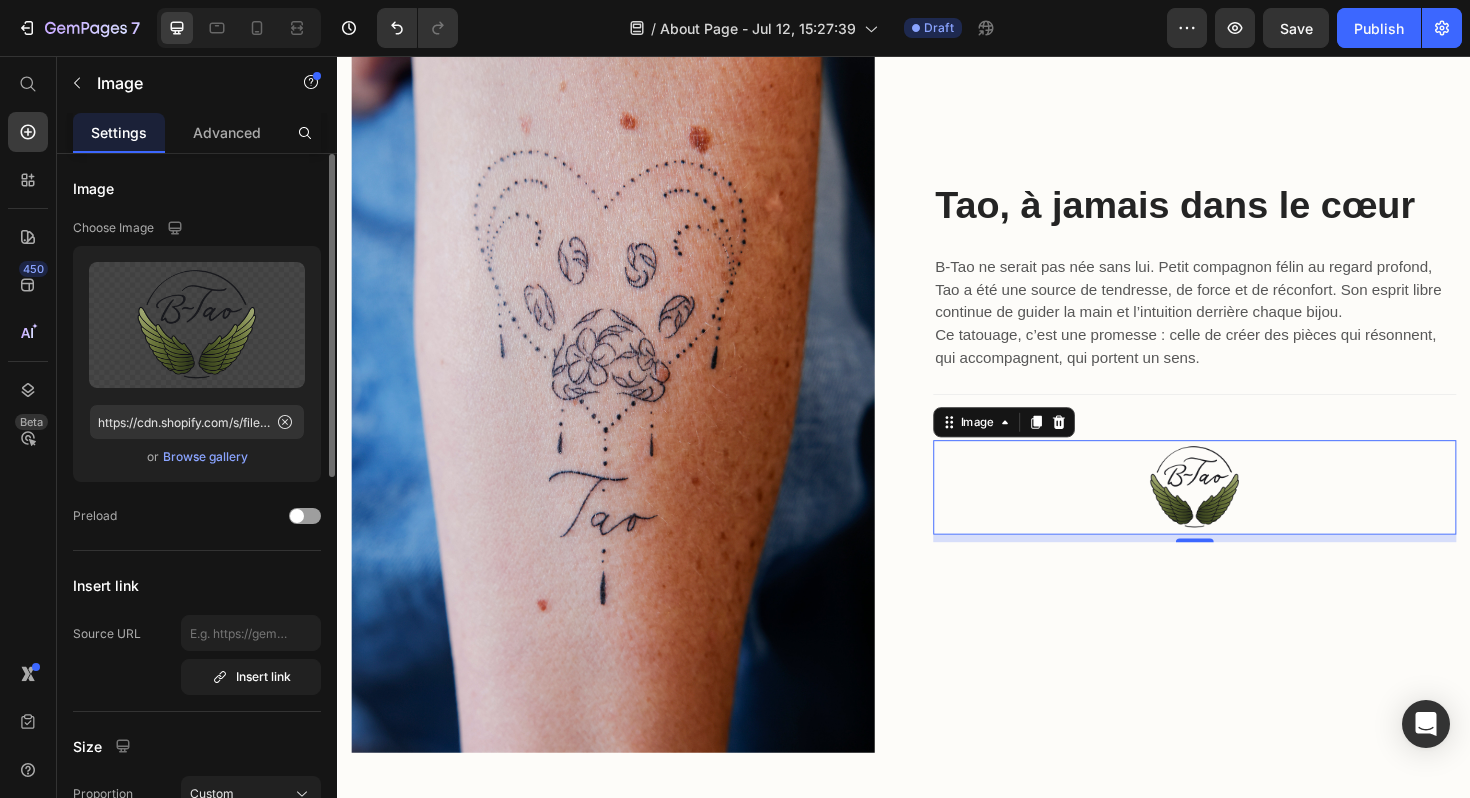 scroll, scrollTop: 1719, scrollLeft: 0, axis: vertical 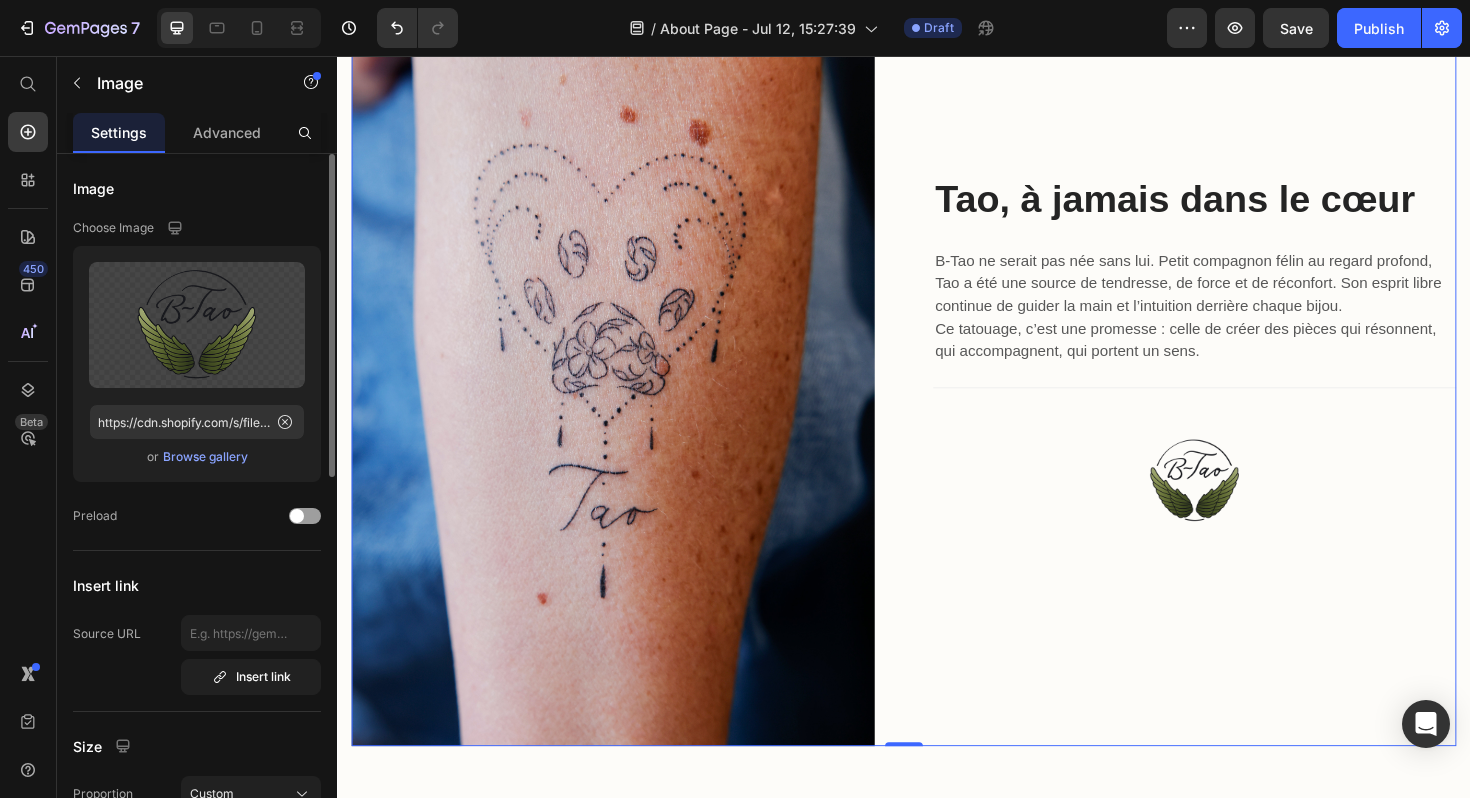 click on "Tao, à jamais dans le cœur Heading B‑Tao ne serait pas née sans lui. Petit compagnon félin au regard profond, Tao a été une source de tendresse, de force et de réconfort. Son esprit libre continue de guider la main et l’intuition derrière chaque bijou. Ce tatouage, c’est une promesse : celle de créer des pièces qui résonnent, qui accompagnent, qui portent un sens. Text block                Title Line Image" at bounding box center (1245, 371) 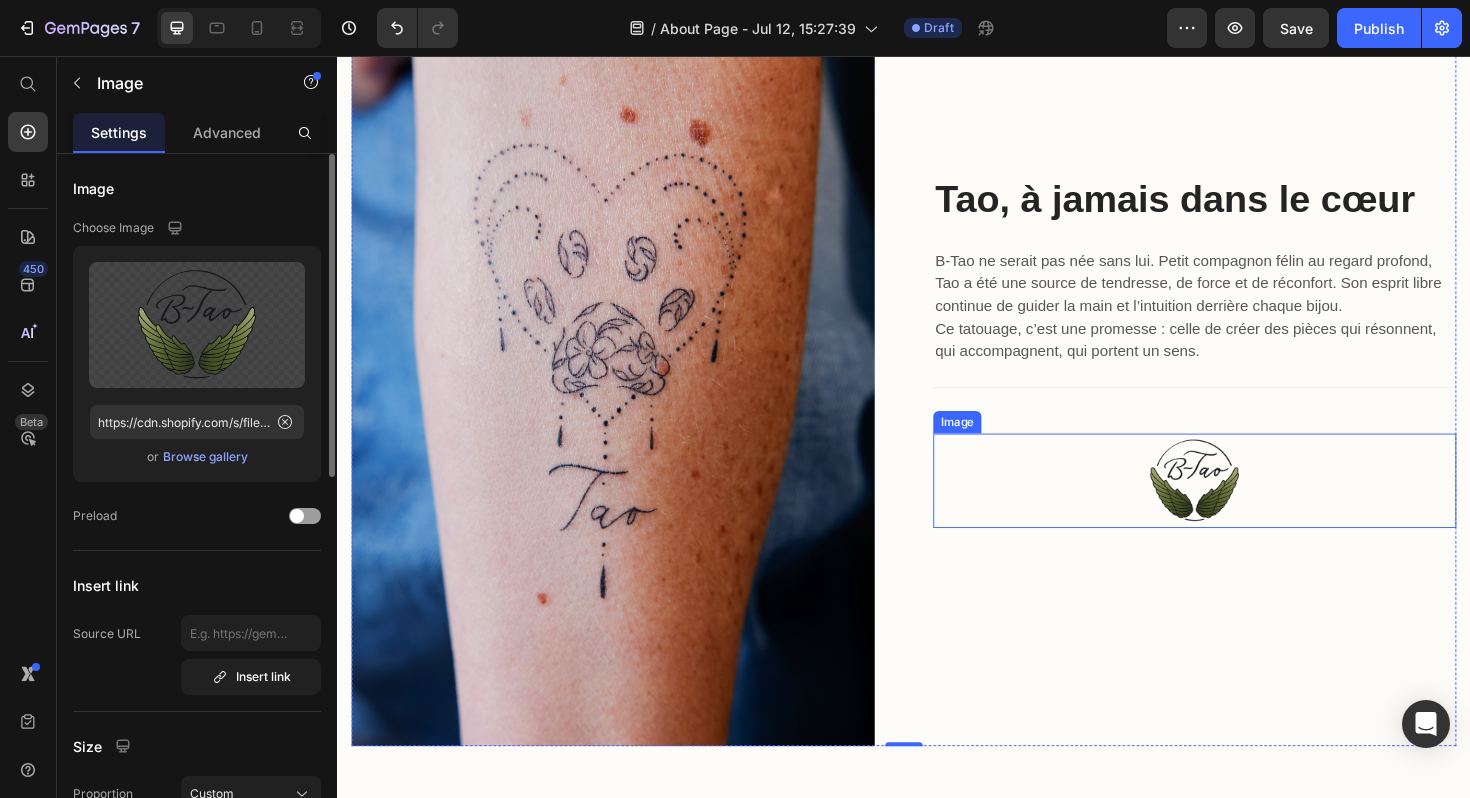 click at bounding box center (1245, 506) 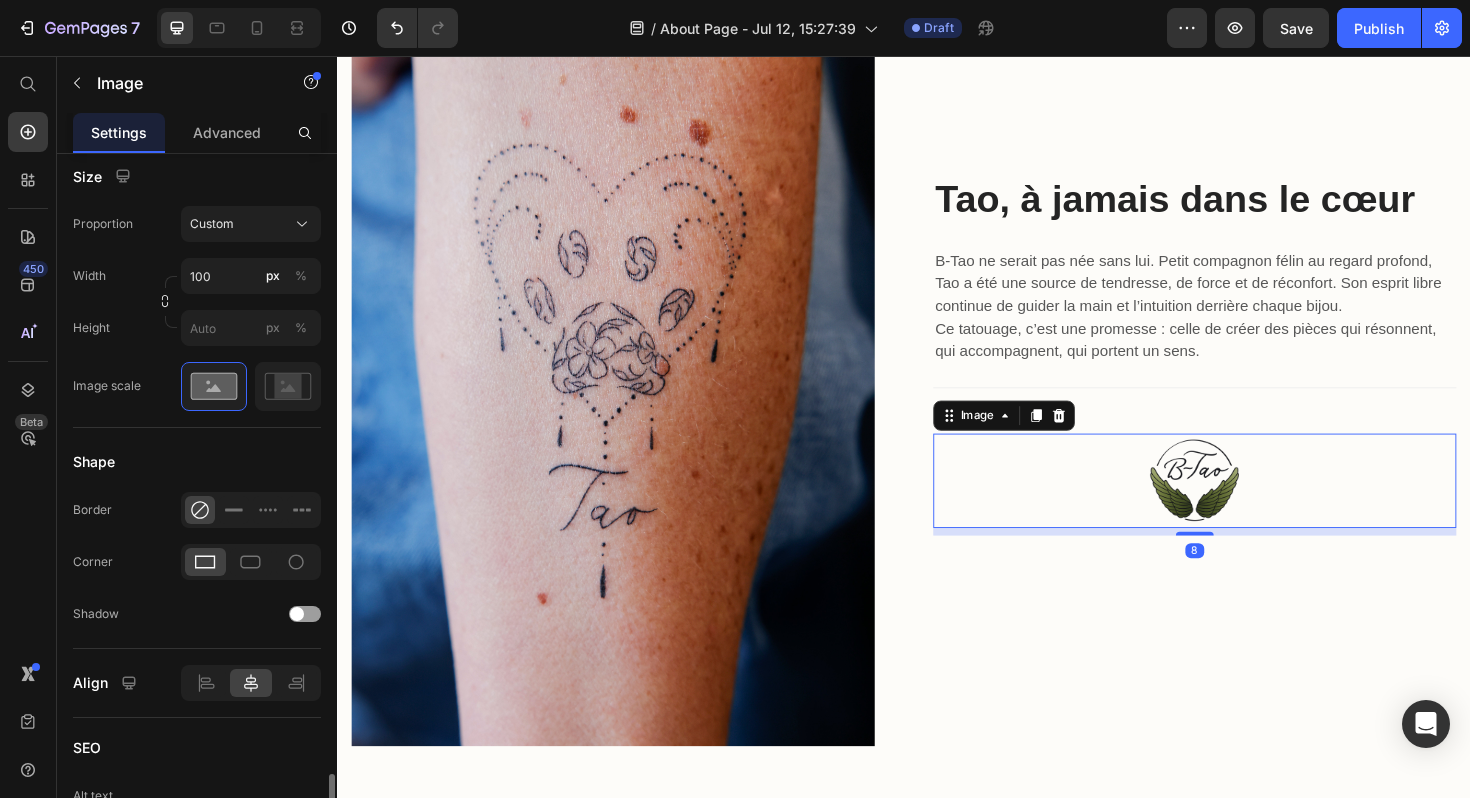 scroll, scrollTop: 814, scrollLeft: 0, axis: vertical 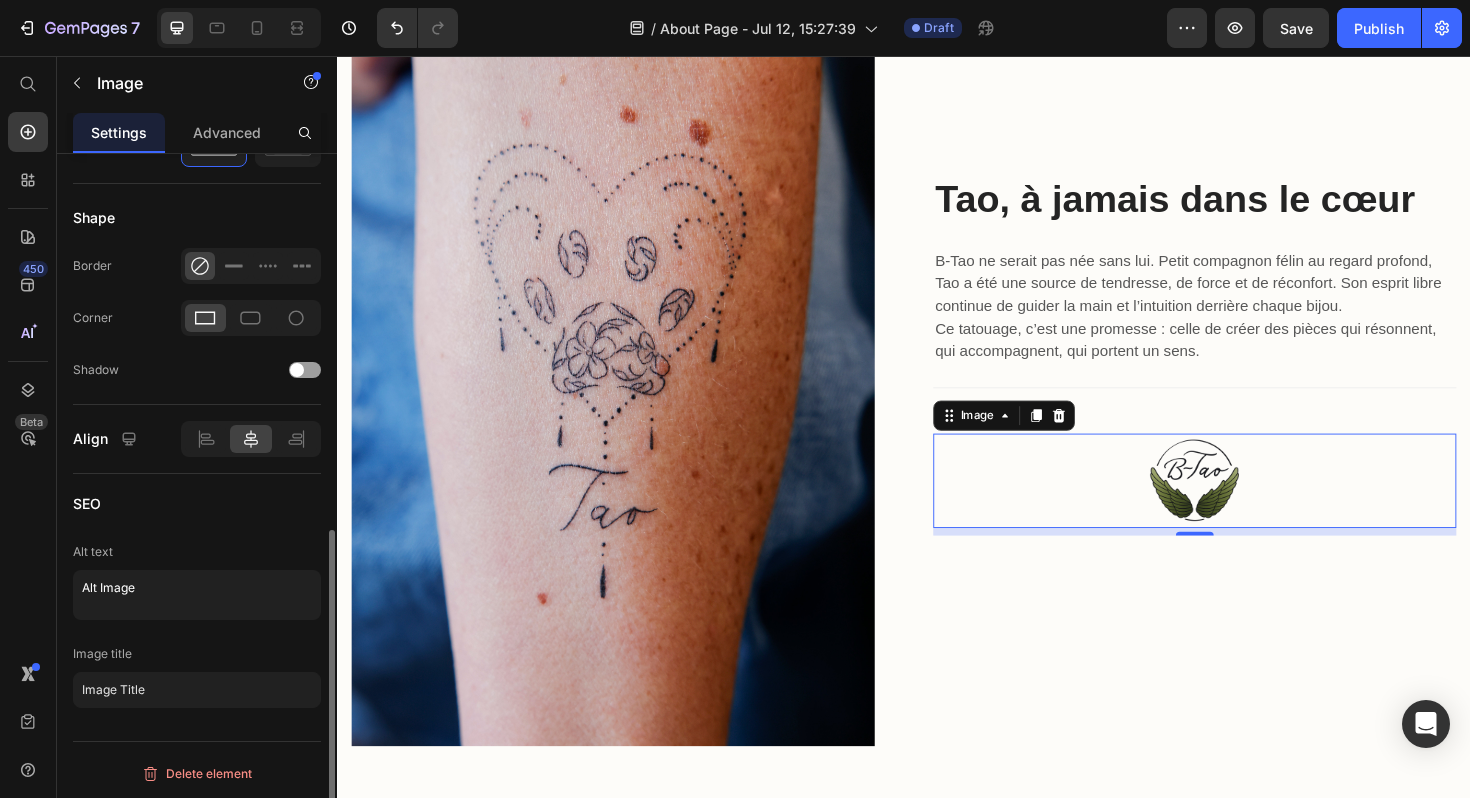 click 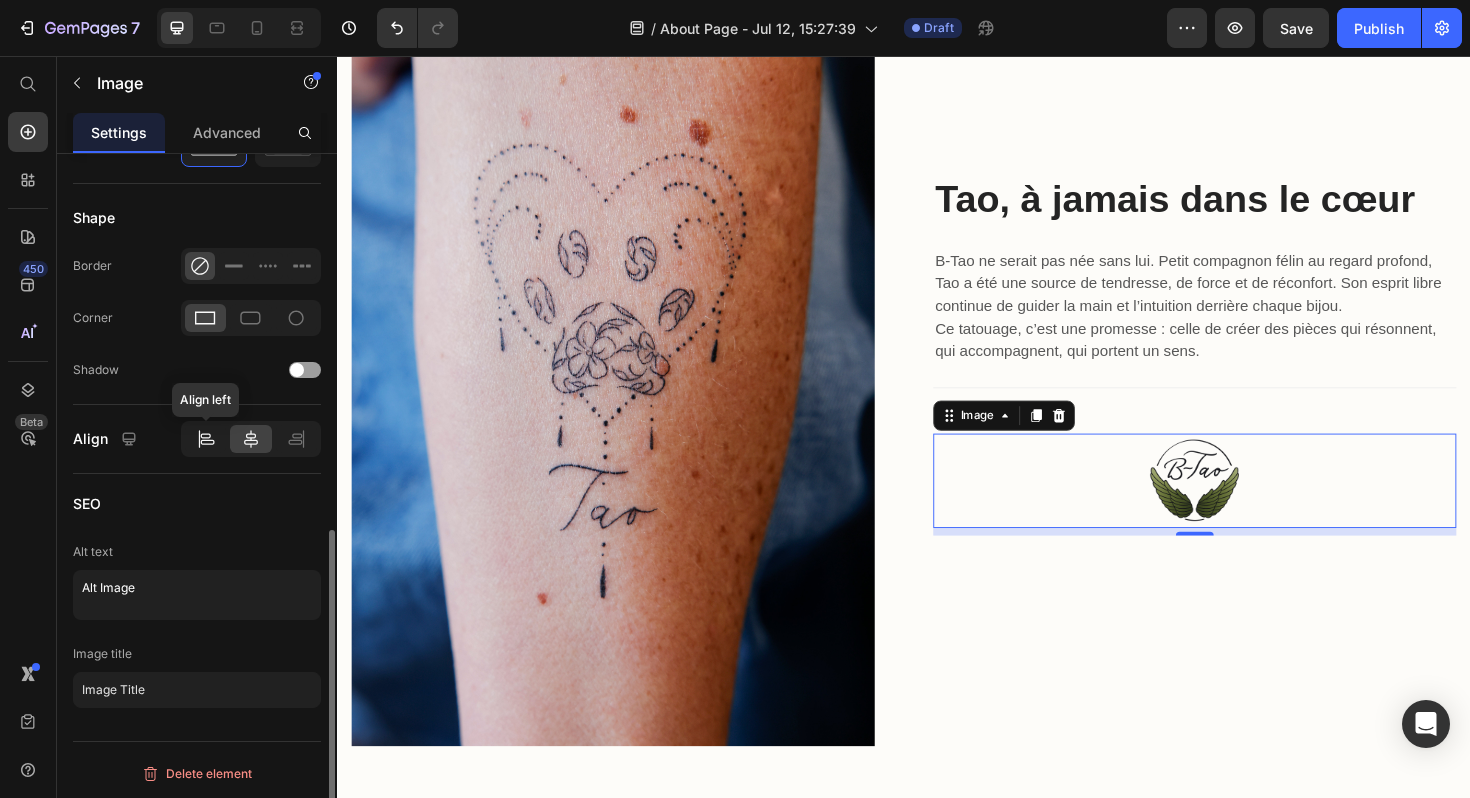 click 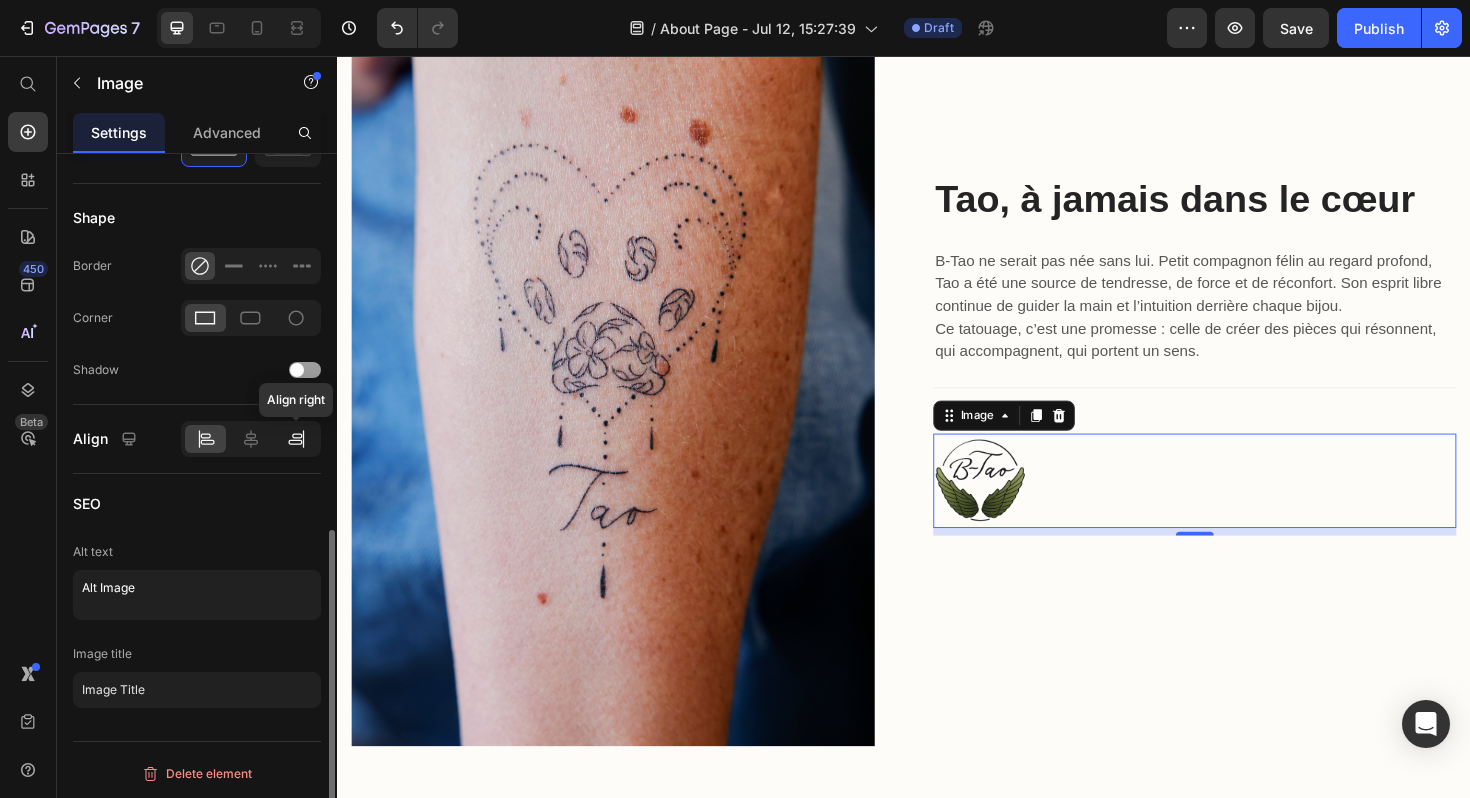 click 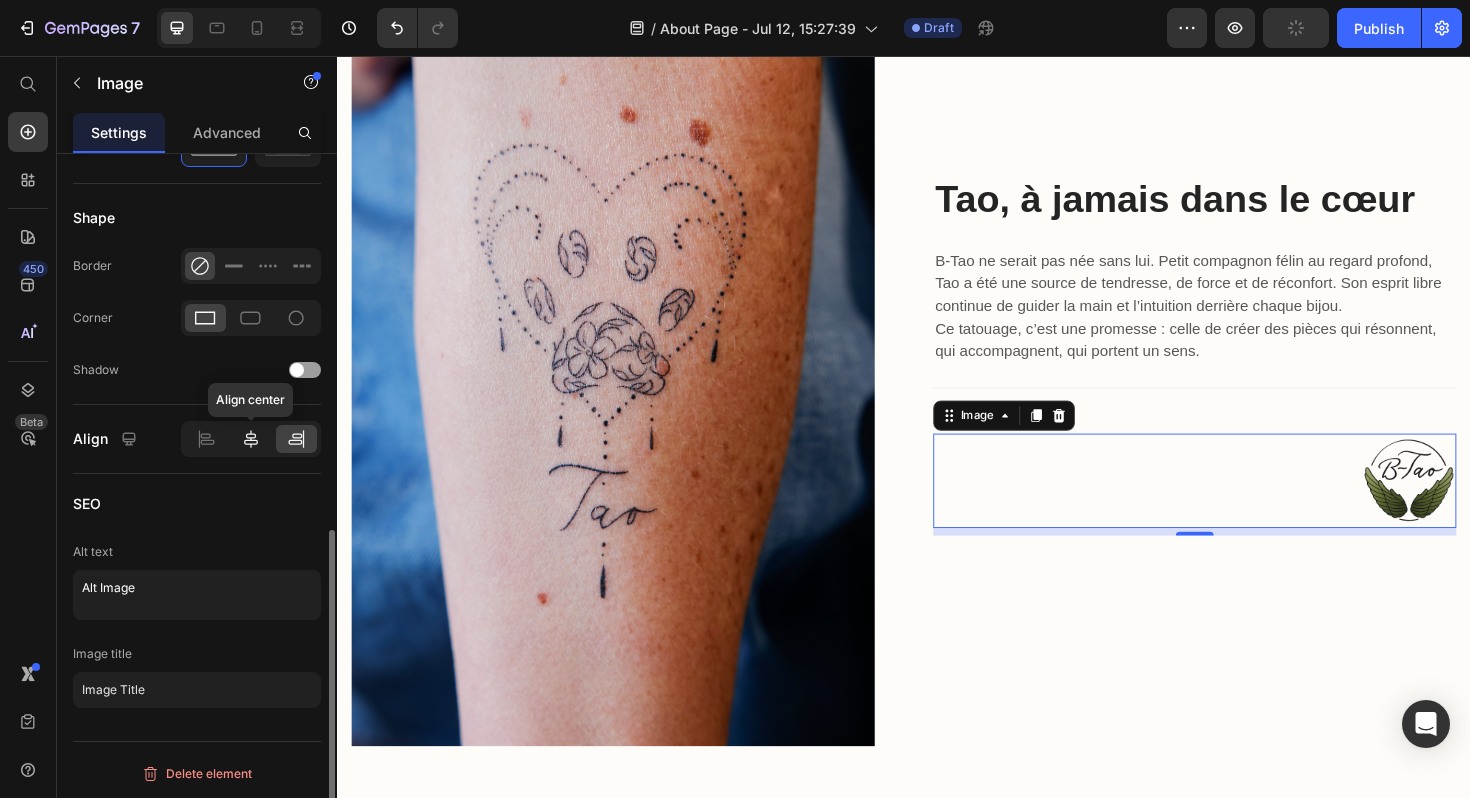 click 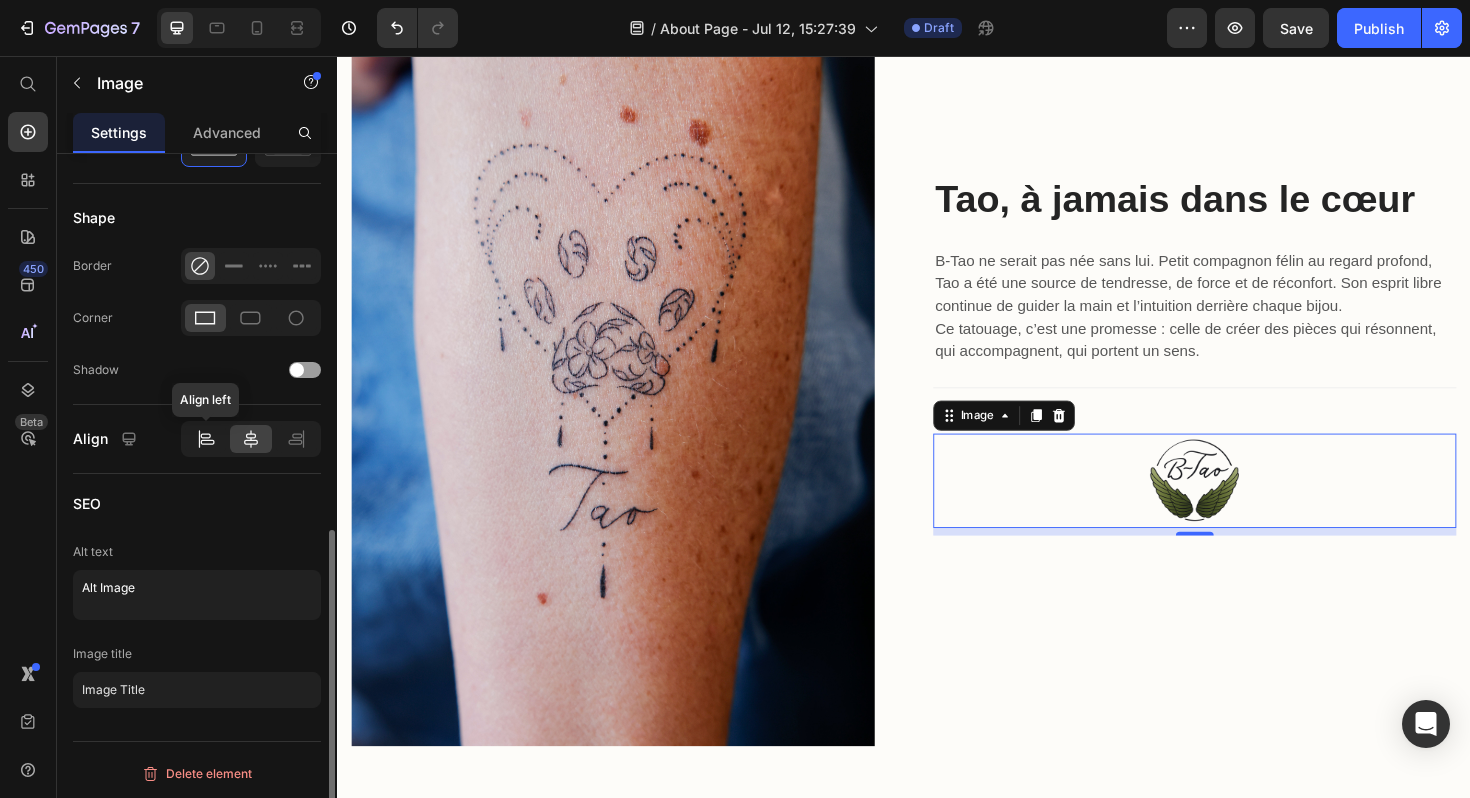 click 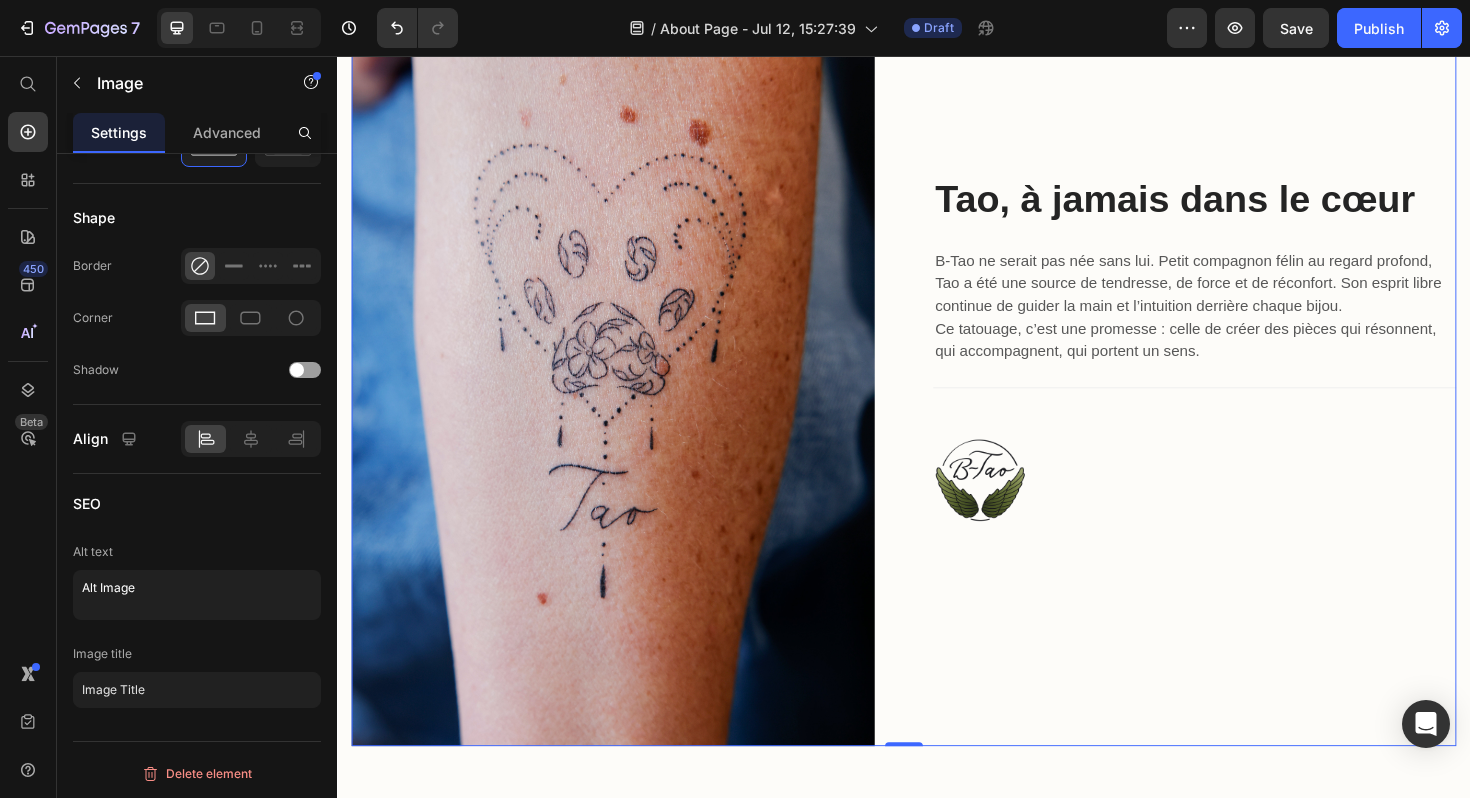 click on "Tao, à jamais dans le cœur Heading B‑Tao ne serait pas née sans lui. Petit compagnon félin au regard profond, Tao a été une source de tendresse, de force et de réconfort. Son esprit libre continue de guider la main et l’intuition derrière chaque bijou. Ce tatouage, c’est une promesse : celle de créer des pièces qui résonnent, qui accompagnent, qui portent un sens. Text block                Title Line Image" at bounding box center [1245, 371] 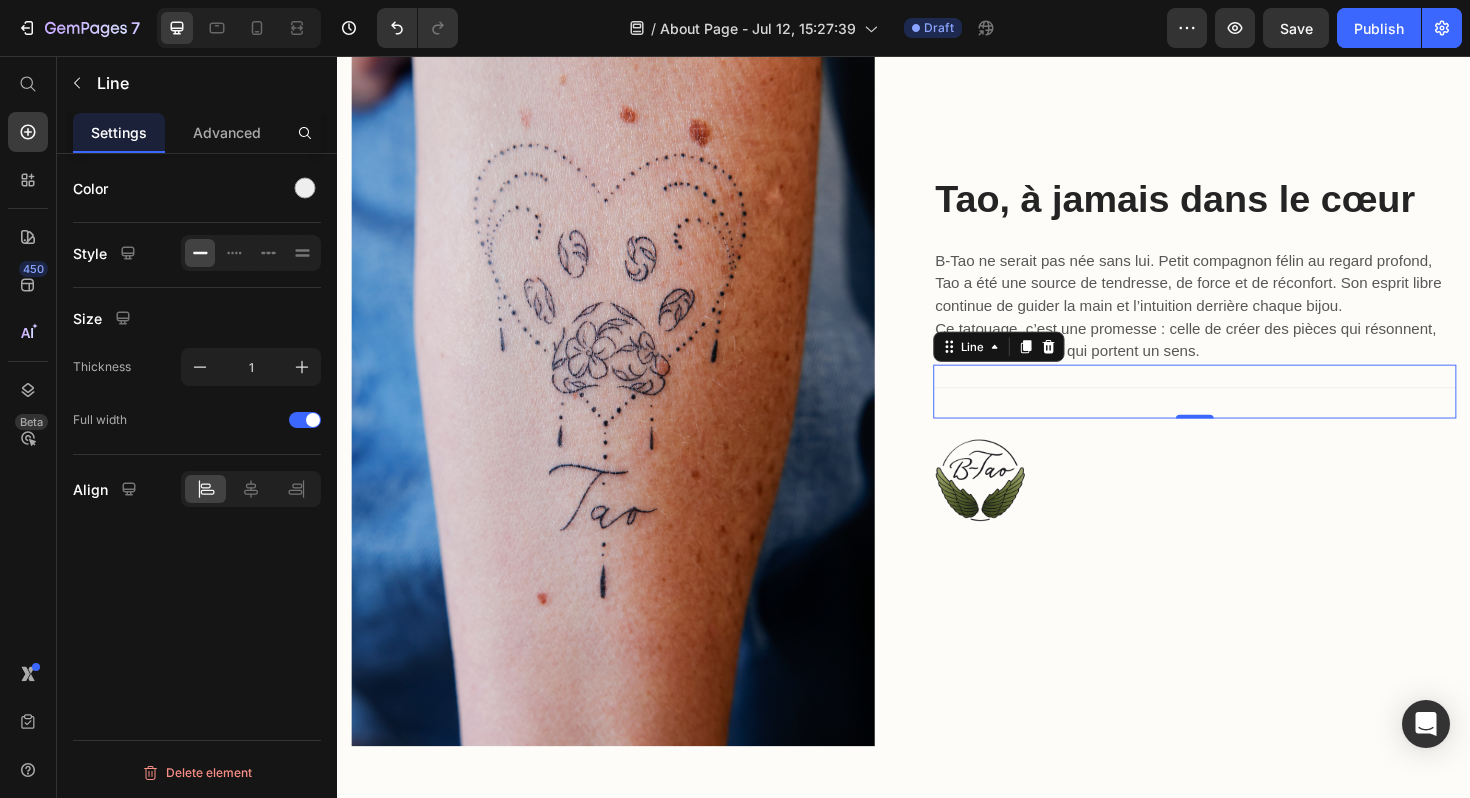 click on "Title Line   0" at bounding box center [1245, 411] 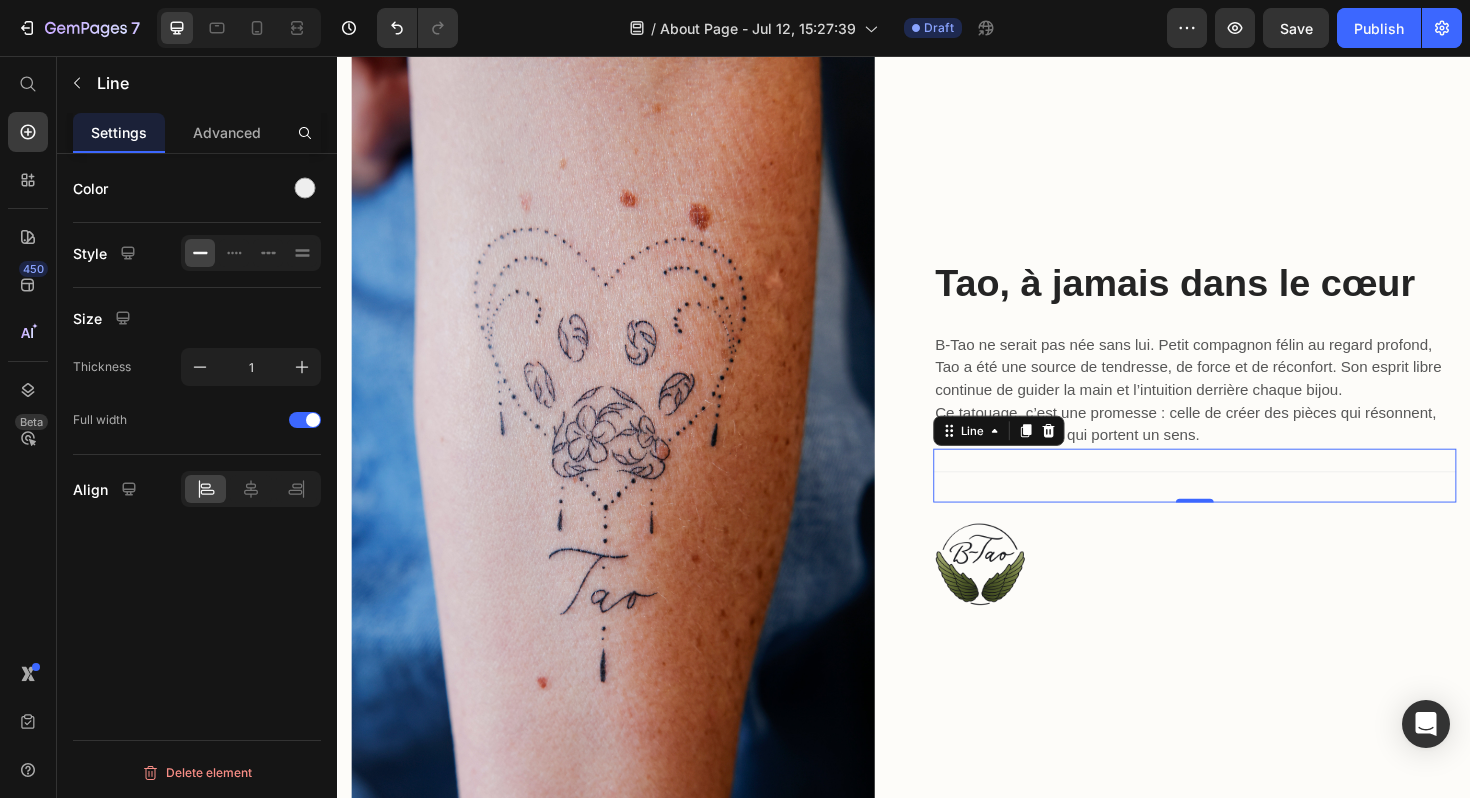 scroll, scrollTop: 1584, scrollLeft: 0, axis: vertical 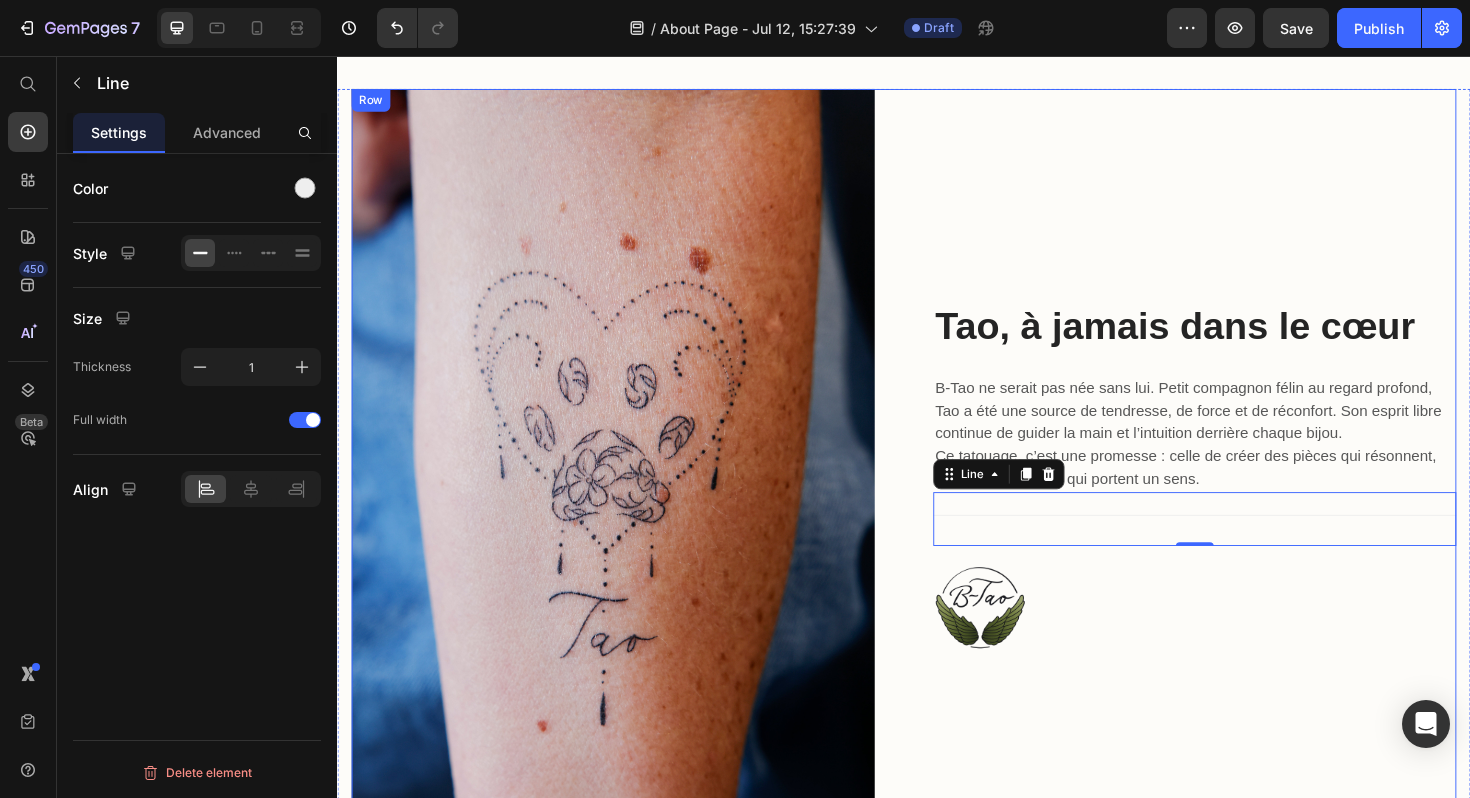 click on "Tao, à jamais dans le cœur Heading B‑Tao ne serait pas née sans lui. Petit compagnon félin au regard profond, Tao a été une source de tendresse, de force et de réconfort. Son esprit libre continue de guider la main et l’intuition derrière chaque bijou. Ce tatouage, c’est une promesse : celle de créer des pièces qui résonnent, qui accompagnent, qui portent un sens. Text block                Title Line   0 Image" at bounding box center [1245, 506] 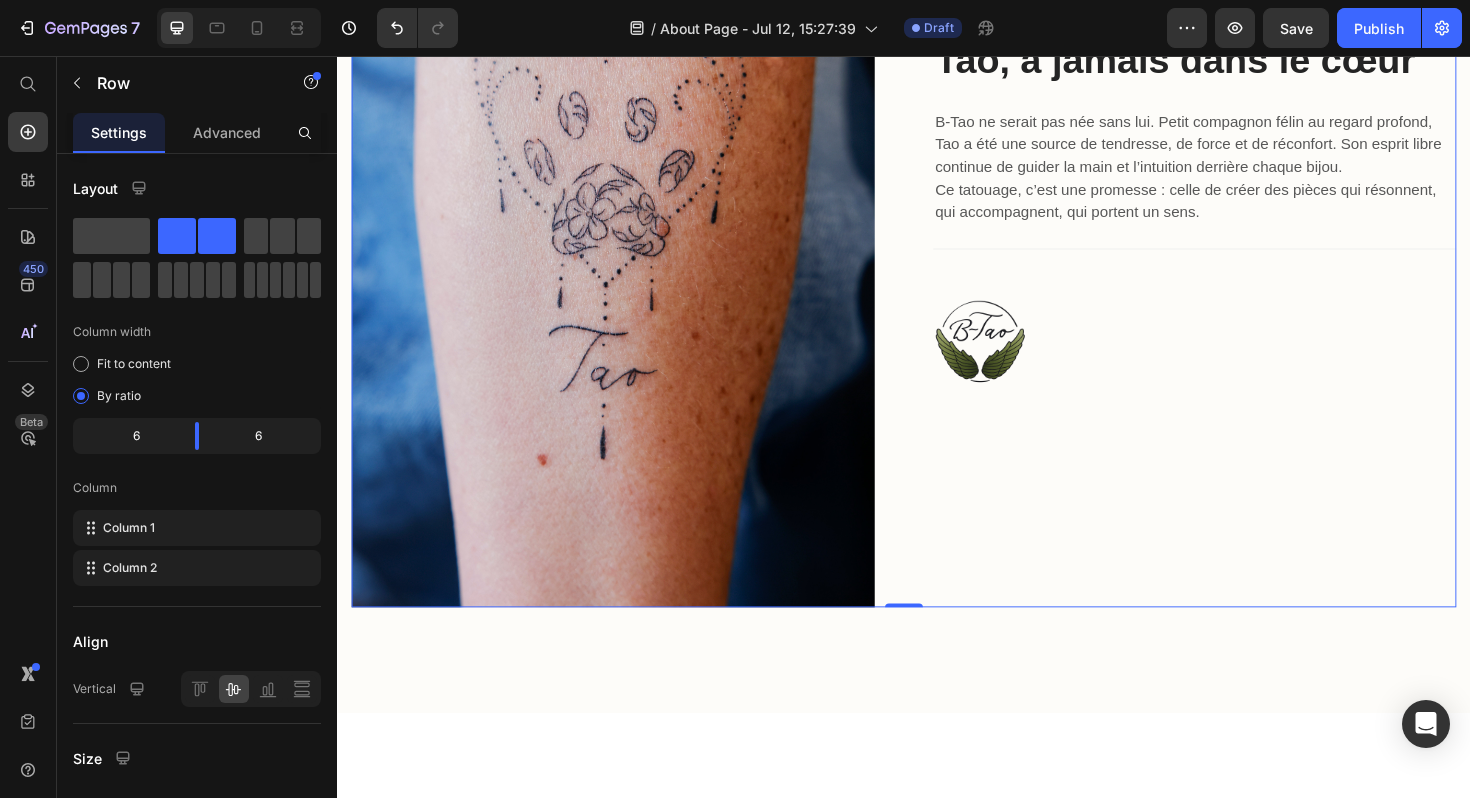 scroll, scrollTop: 1845, scrollLeft: 0, axis: vertical 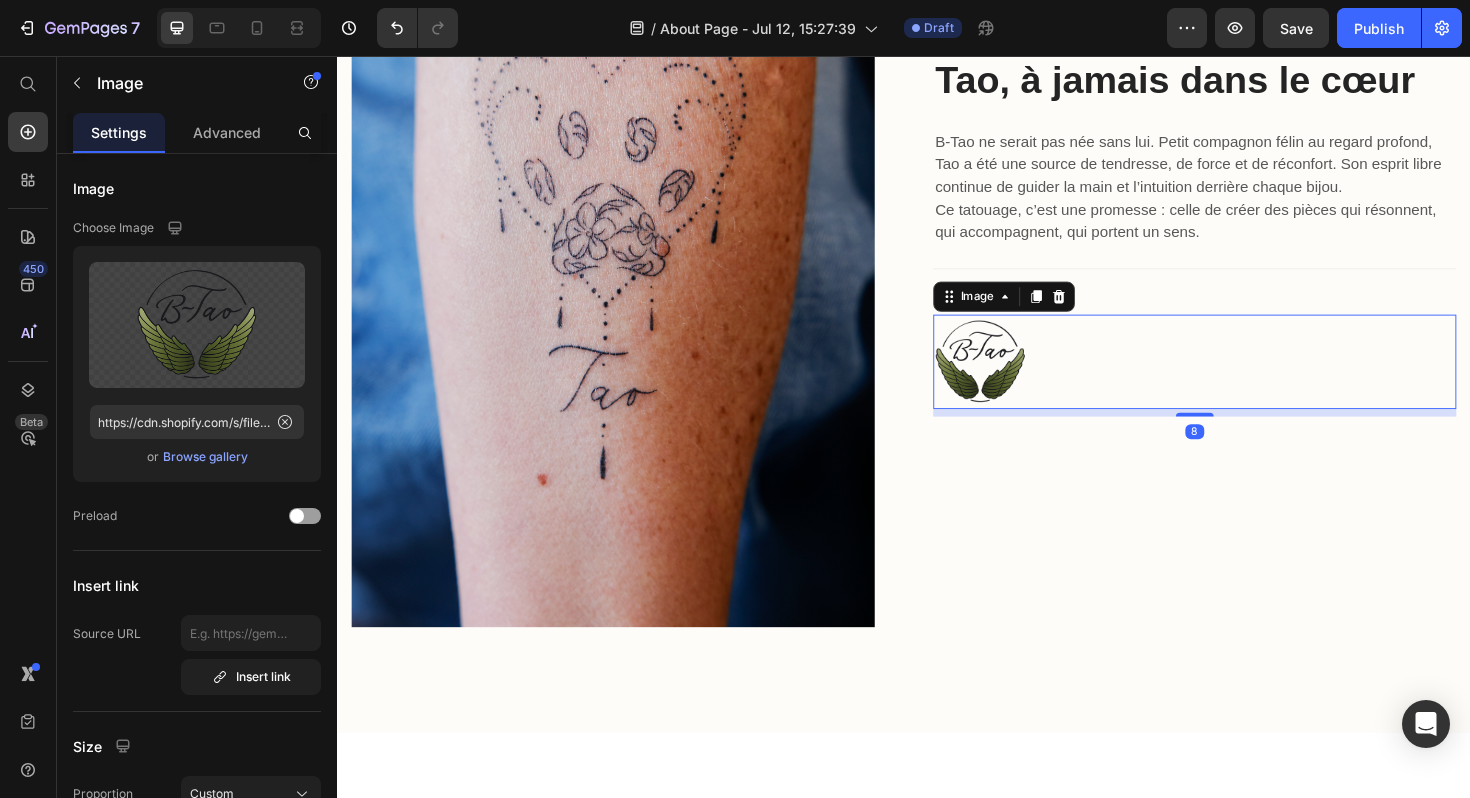 click at bounding box center [1245, 380] 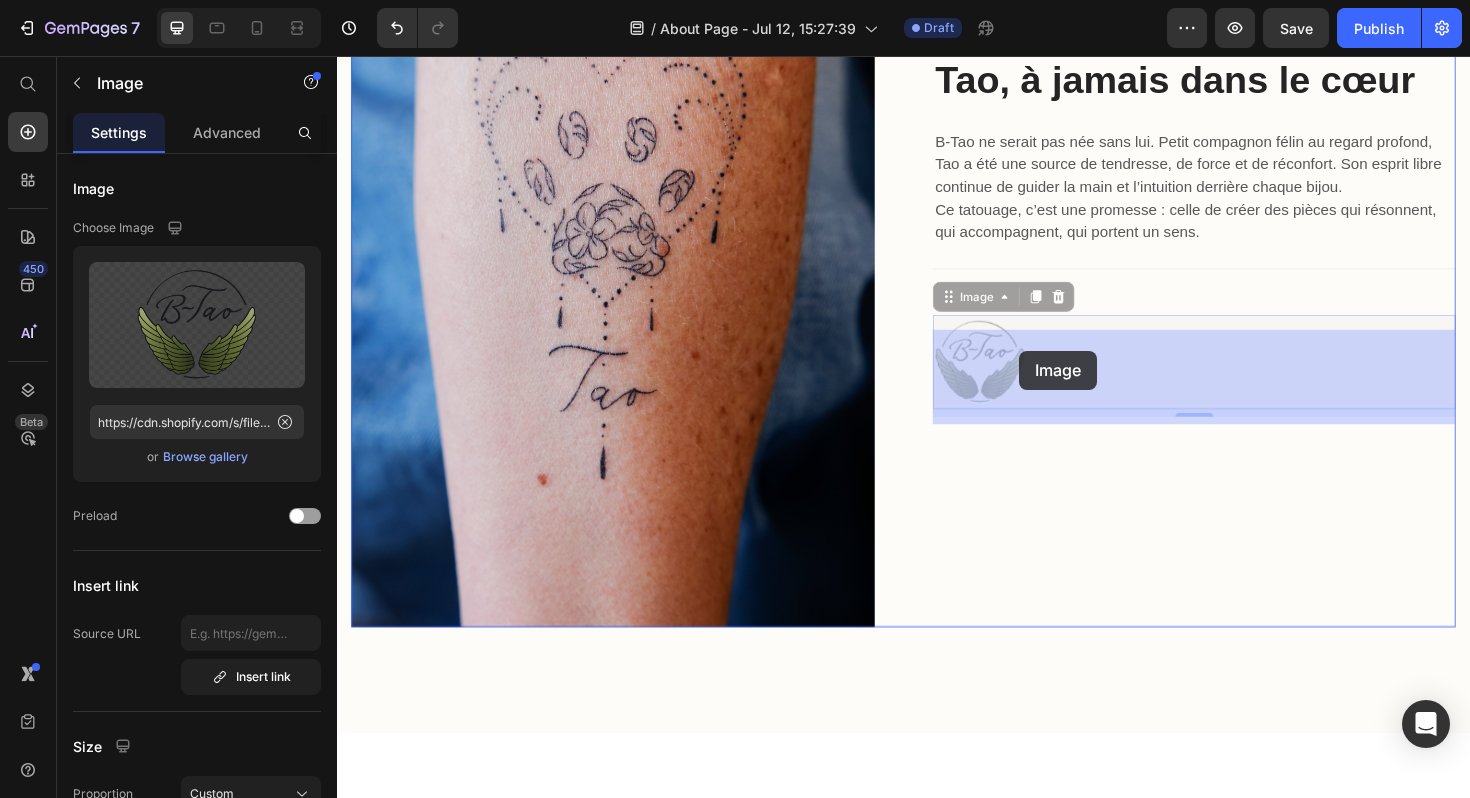 drag, startPoint x: 1049, startPoint y: 383, endPoint x: 1060, endPoint y: 366, distance: 20.248457 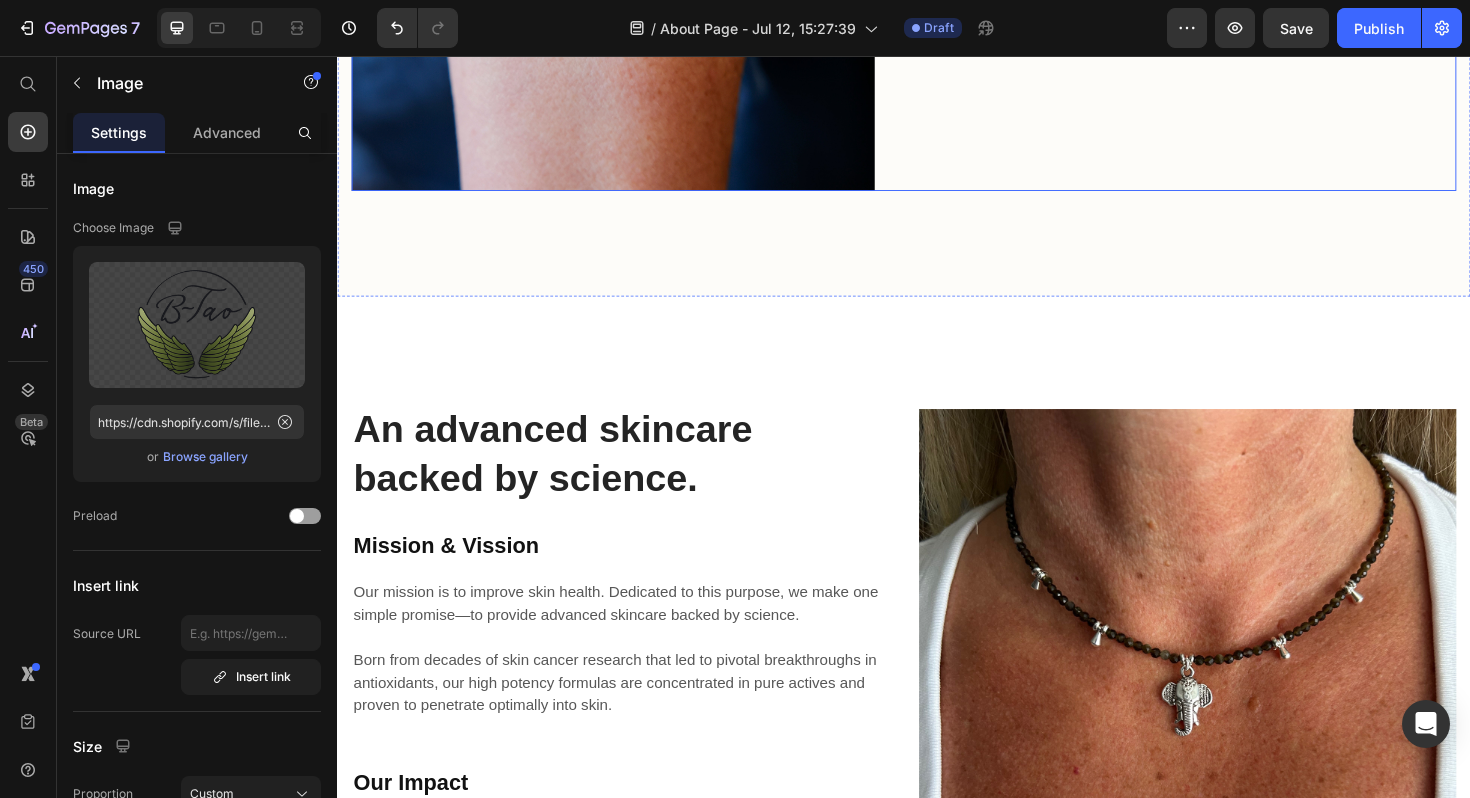 scroll, scrollTop: 1859, scrollLeft: 0, axis: vertical 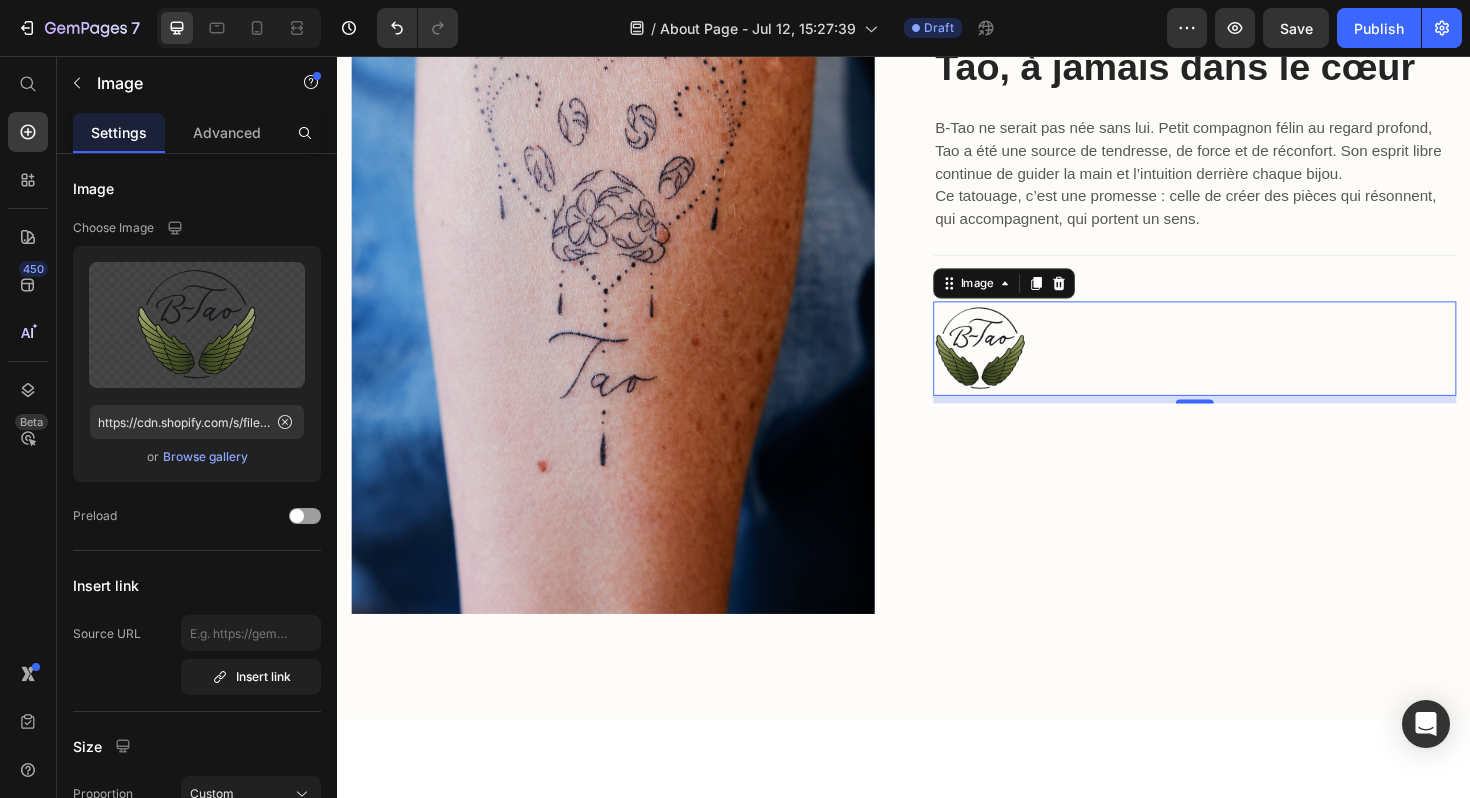 click at bounding box center (1245, 366) 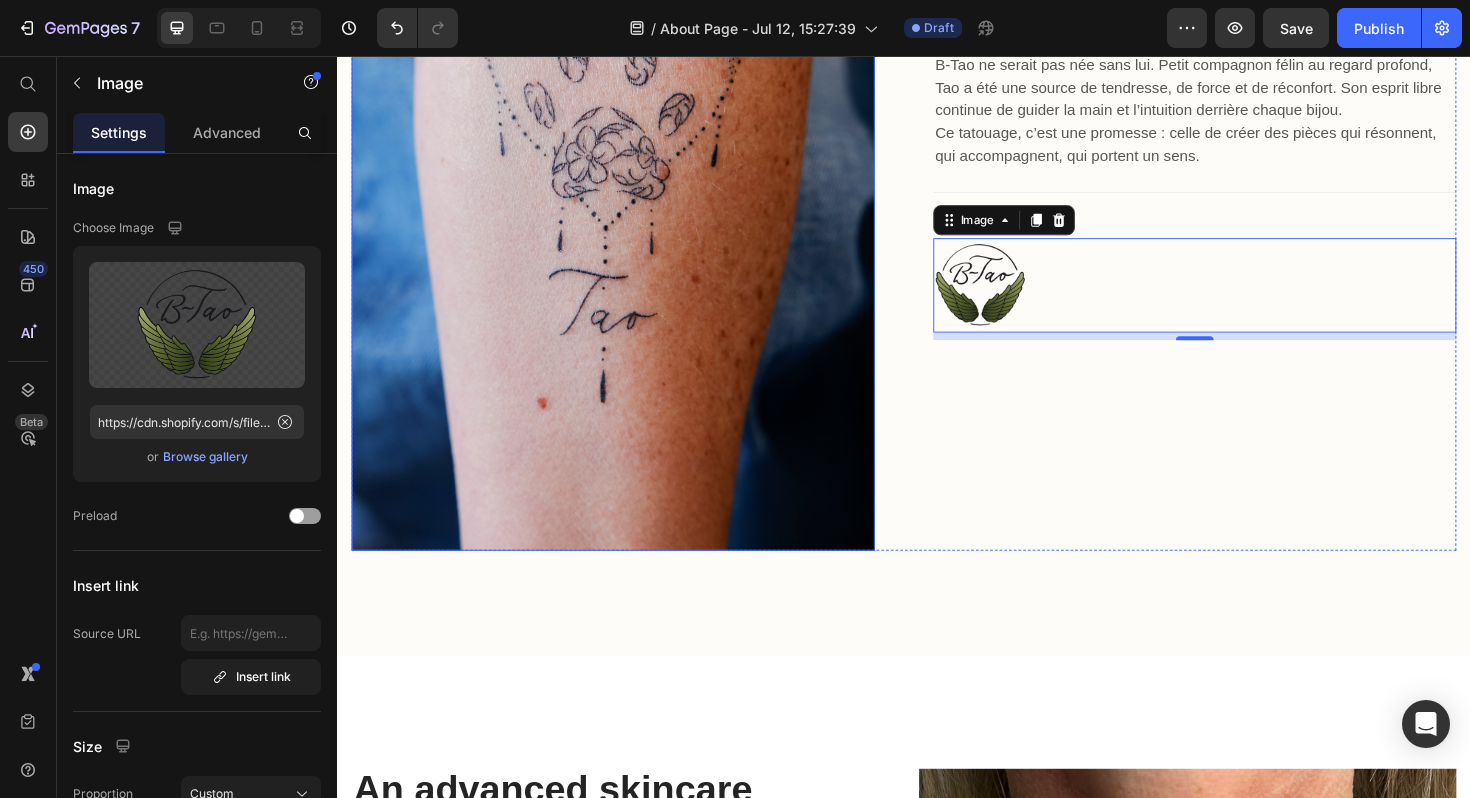 scroll, scrollTop: 1930, scrollLeft: 0, axis: vertical 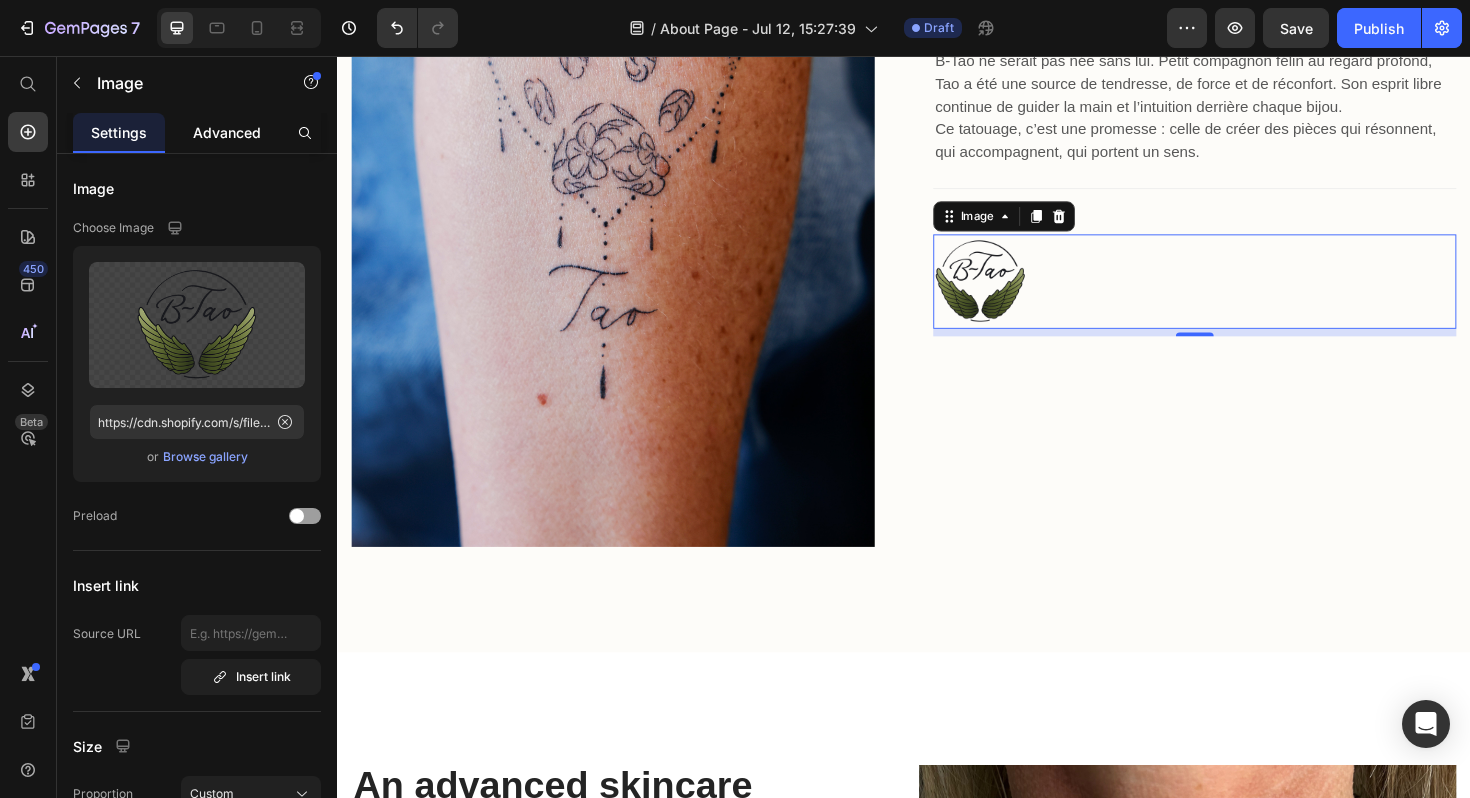 click on "Advanced" 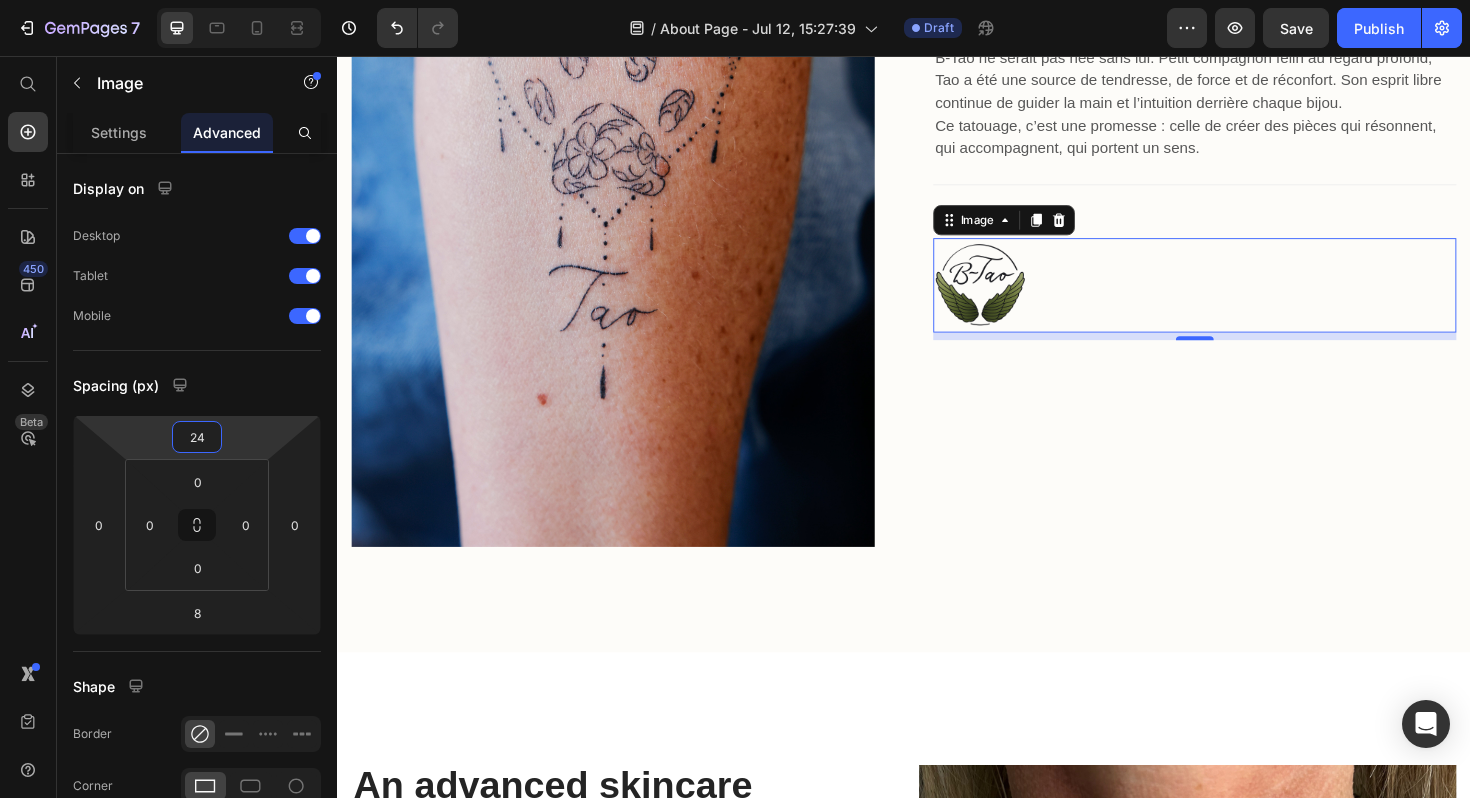 click on "7  Version history  /  About Page - Jul 12, 15:27:39 Draft Preview  Save   Publish  450 Beta Start with Sections Elements Hero Section Product Detail Brands Trusted Badges Guarantee Product Breakdown How to use Testimonials Compare Bundle FAQs Social Proof Brand Story Product List Collection Blog List Contact Sticky Add to Cart Custom Footer Browse Library 450 Layout
Row
Row
Row
Row Text
Heading
Text Block Button
Button
Button
Sticky Back to top Media
Image Image" at bounding box center (735, 0) 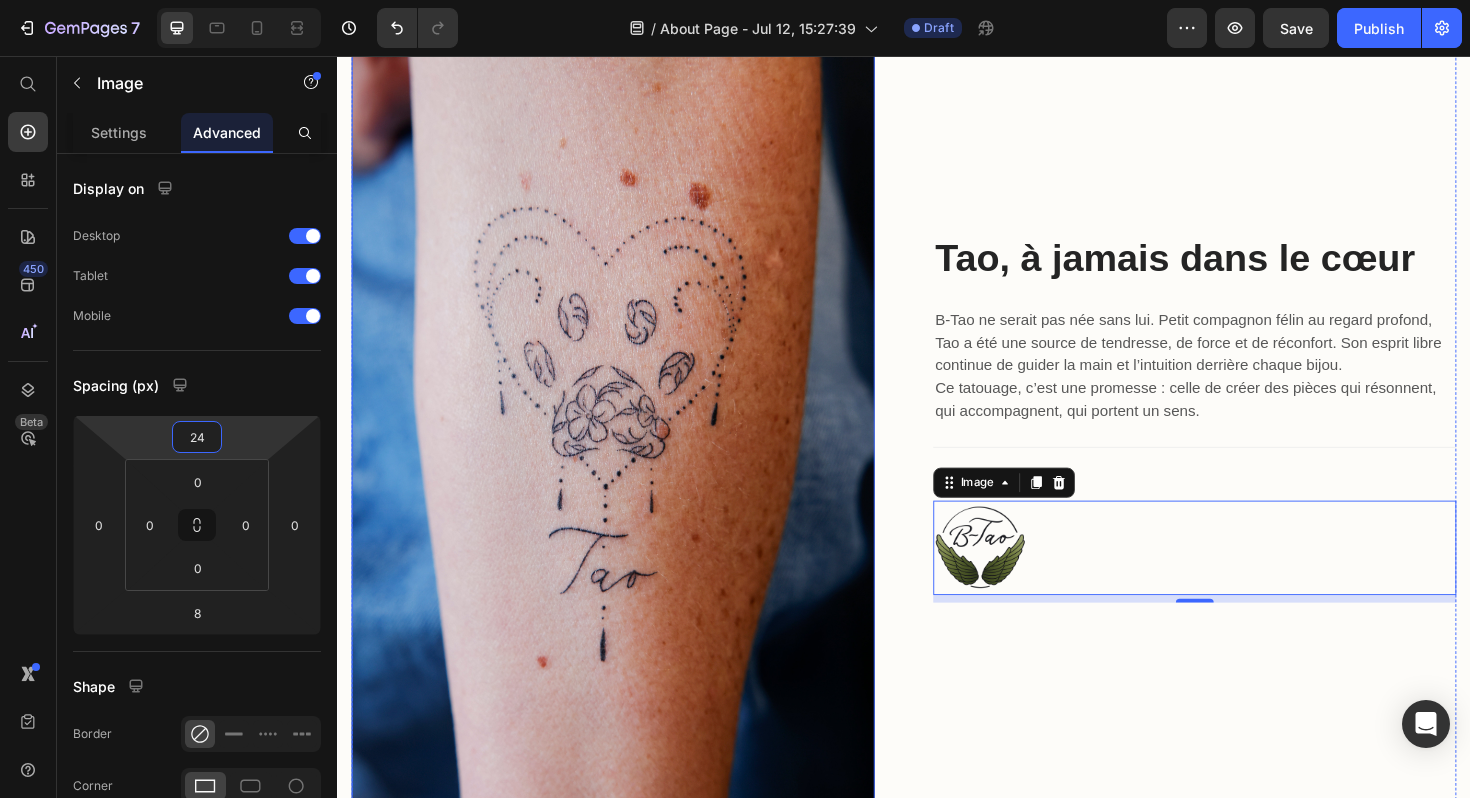 scroll, scrollTop: 1721, scrollLeft: 0, axis: vertical 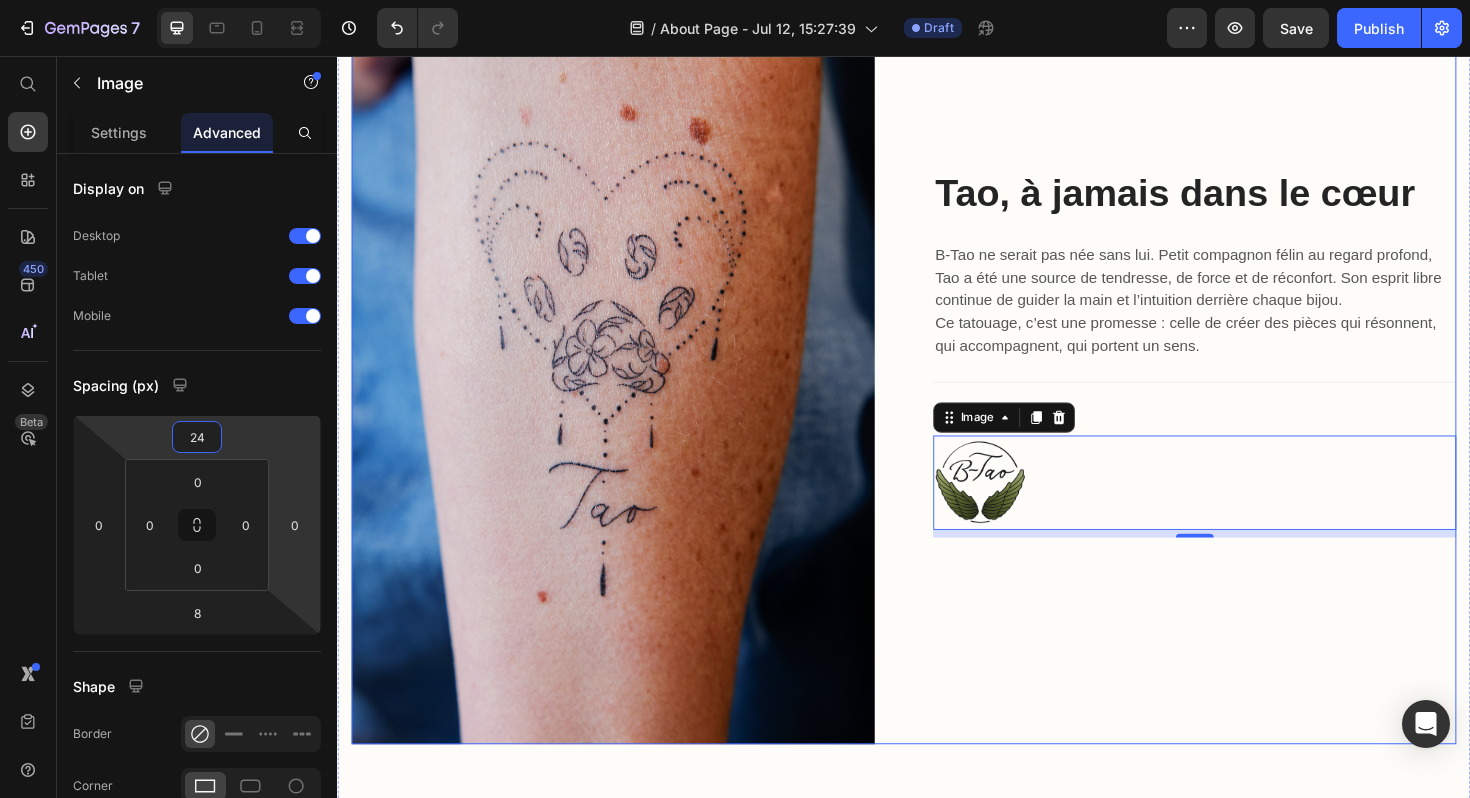 click on "Image Tao, à jamais dans le cœur Heading B‑Tao ne serait pas née sans lui. Petit compagnon félin au regard profond, Tao a été une source de tendresse, de force et de réconfort. Son esprit libre continue de guider la main et l’intuition derrière chaque bijou. Ce tatouage, c’est une promesse : celle de créer des pièces qui résonnent, qui accompagnent, qui portent un sens. Text block                Title Line Image   8 Row" at bounding box center (937, 369) 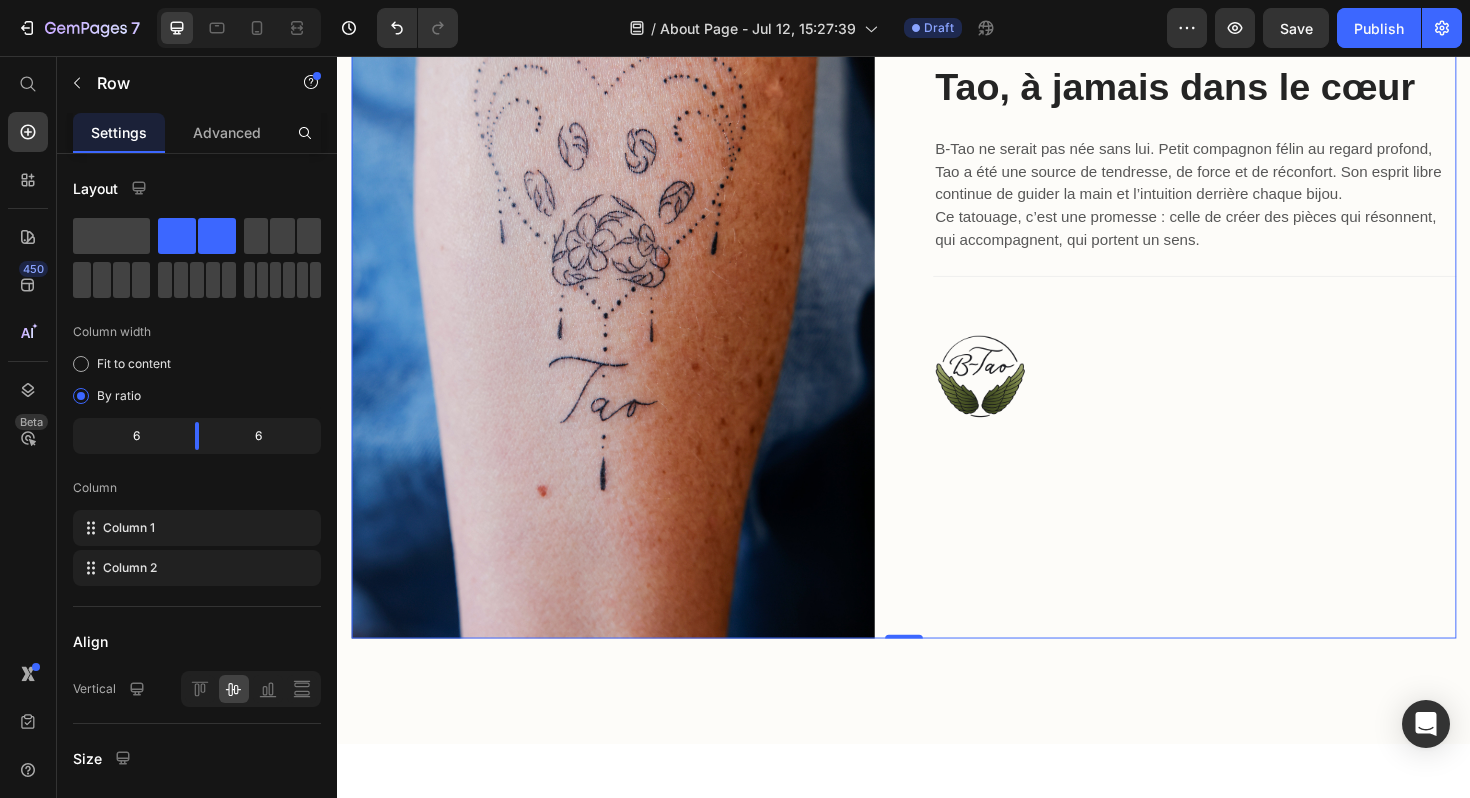 scroll, scrollTop: 1856, scrollLeft: 0, axis: vertical 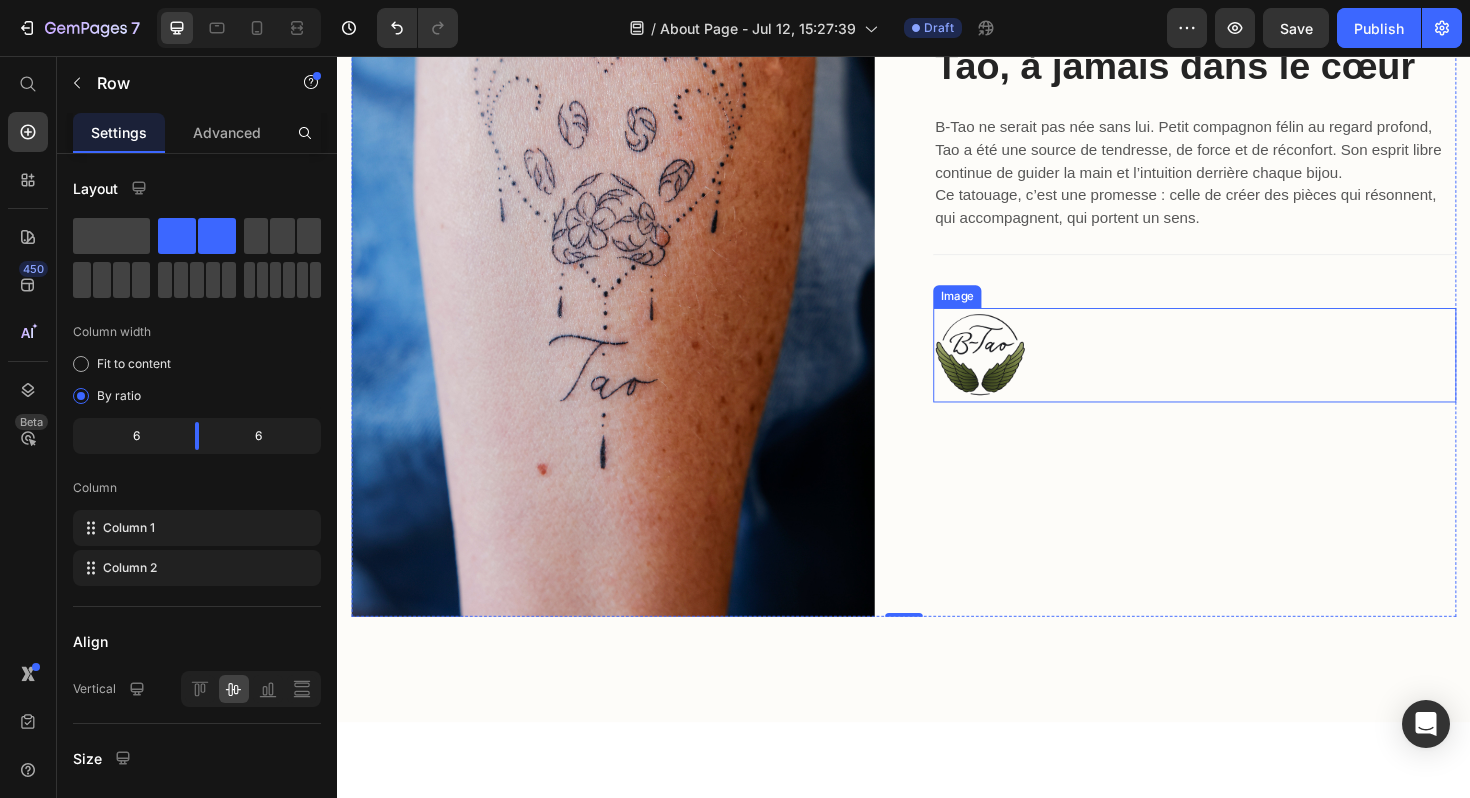 click at bounding box center [1245, 373] 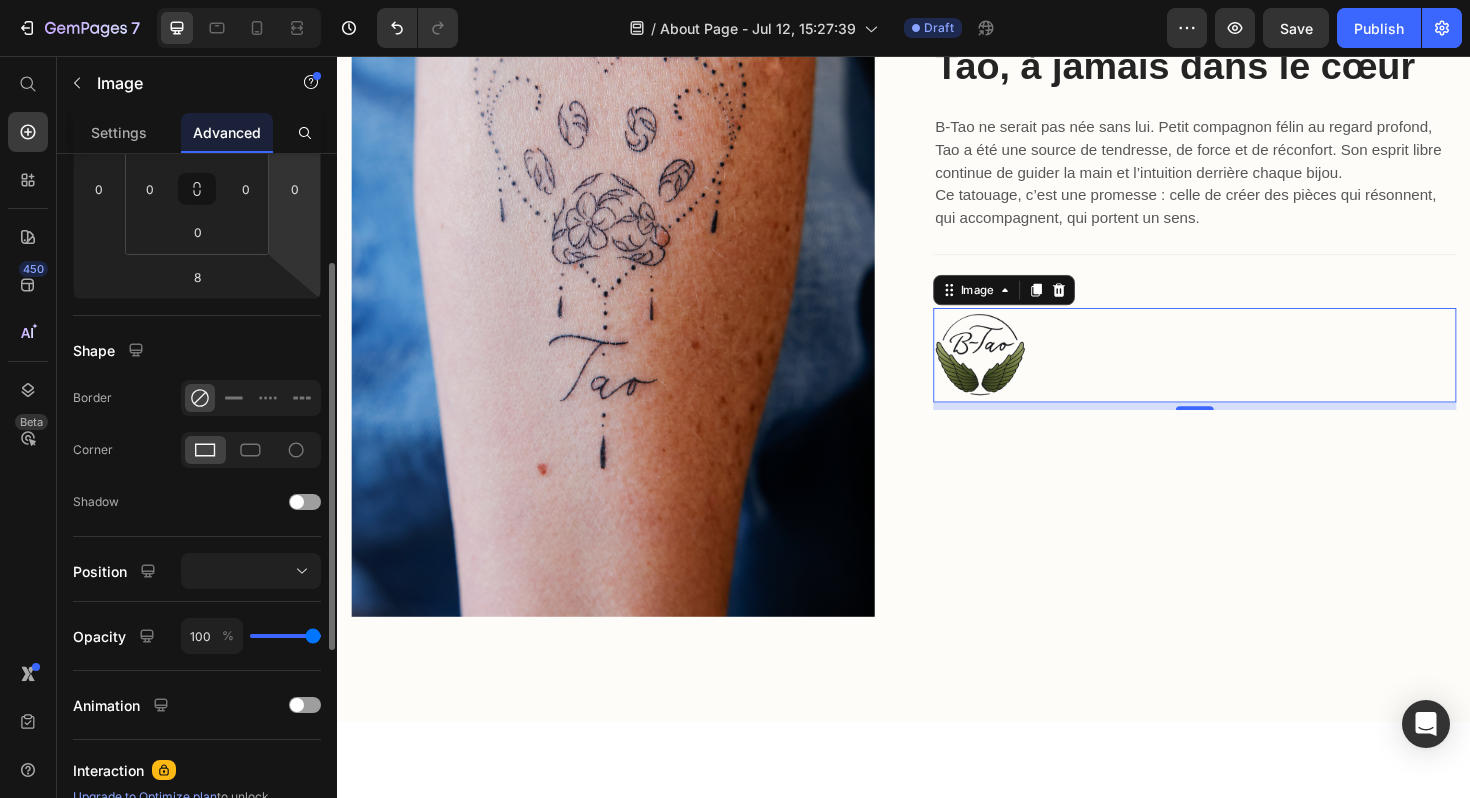 scroll, scrollTop: 14, scrollLeft: 0, axis: vertical 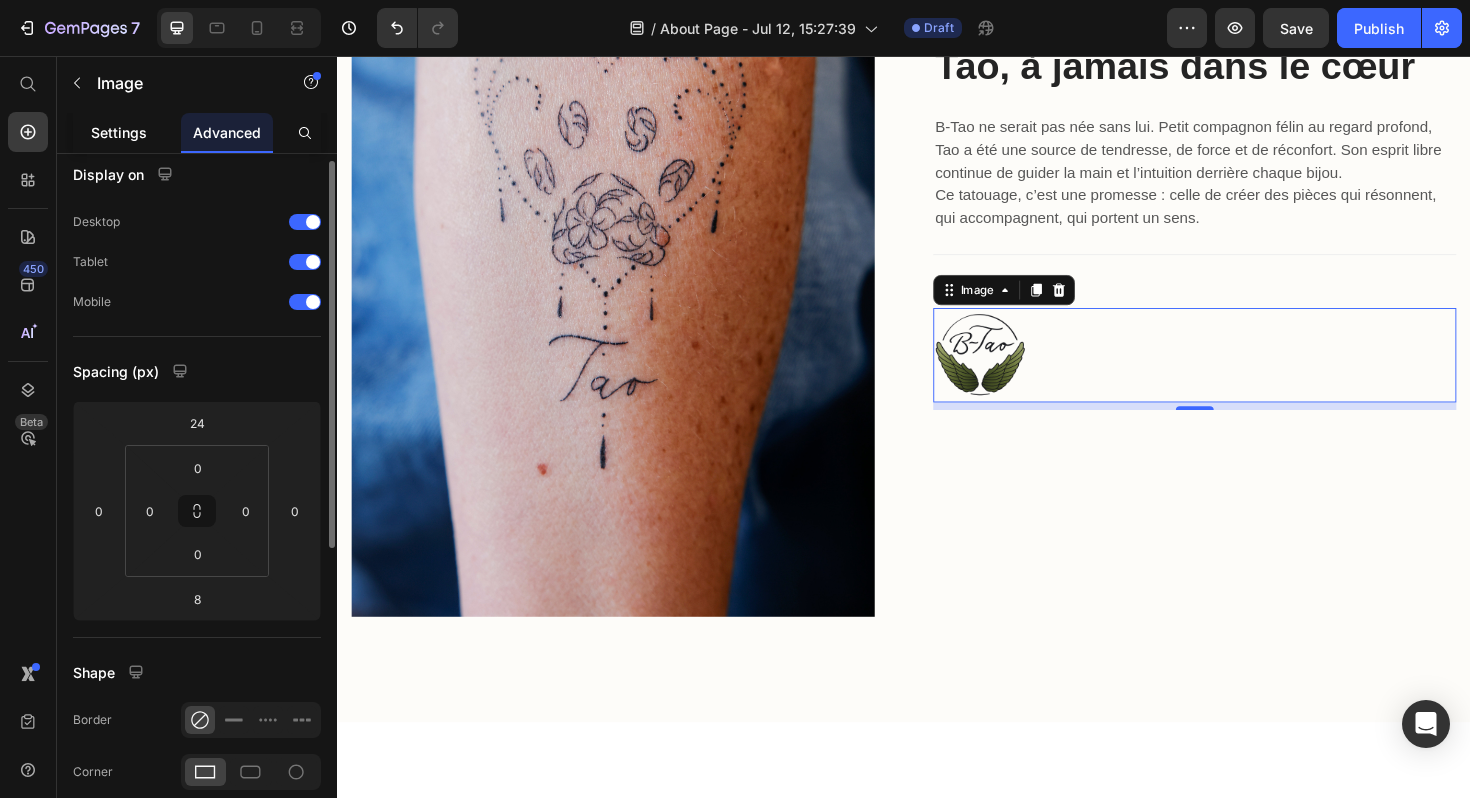 click on "Settings" at bounding box center (119, 132) 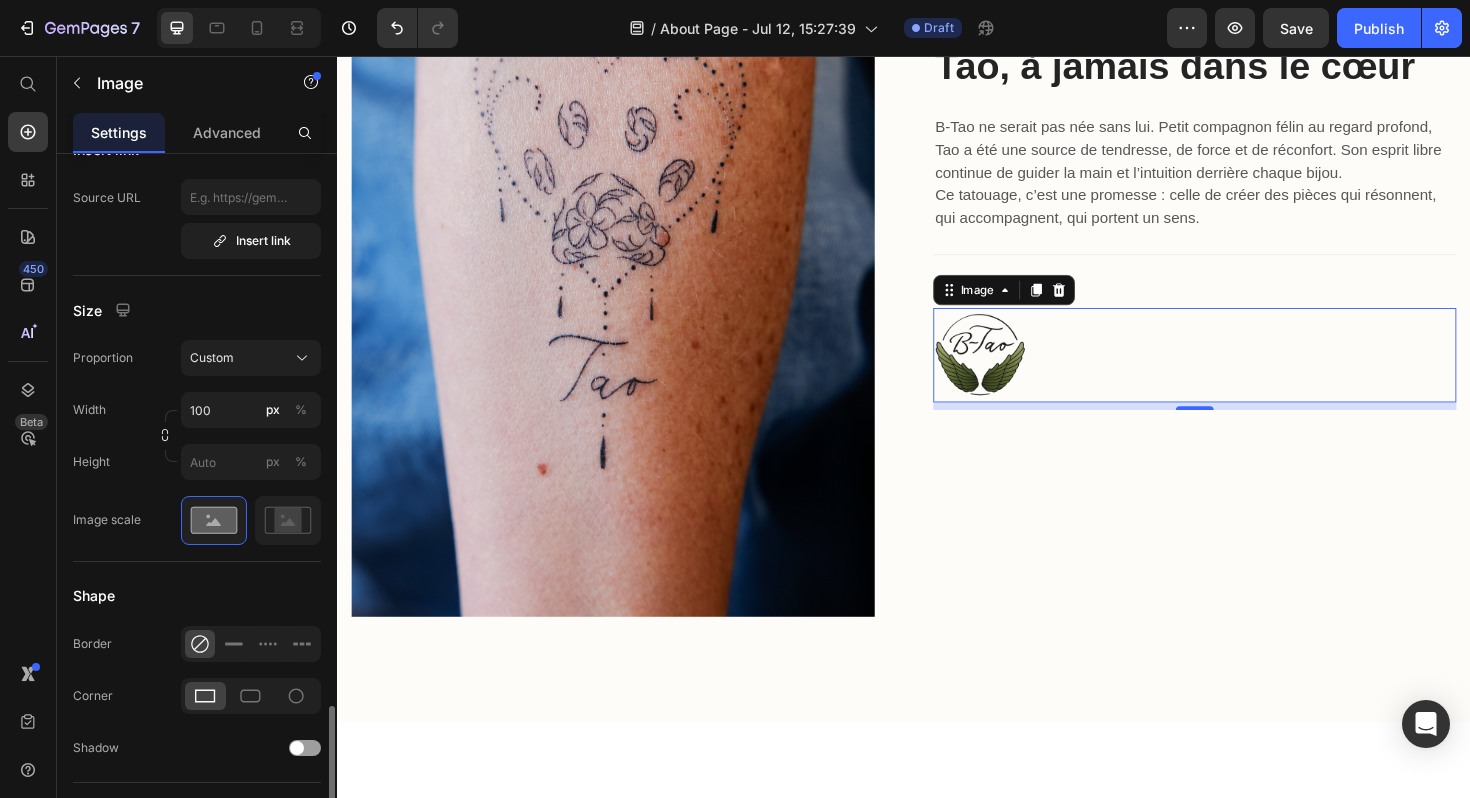 scroll, scrollTop: 757, scrollLeft: 0, axis: vertical 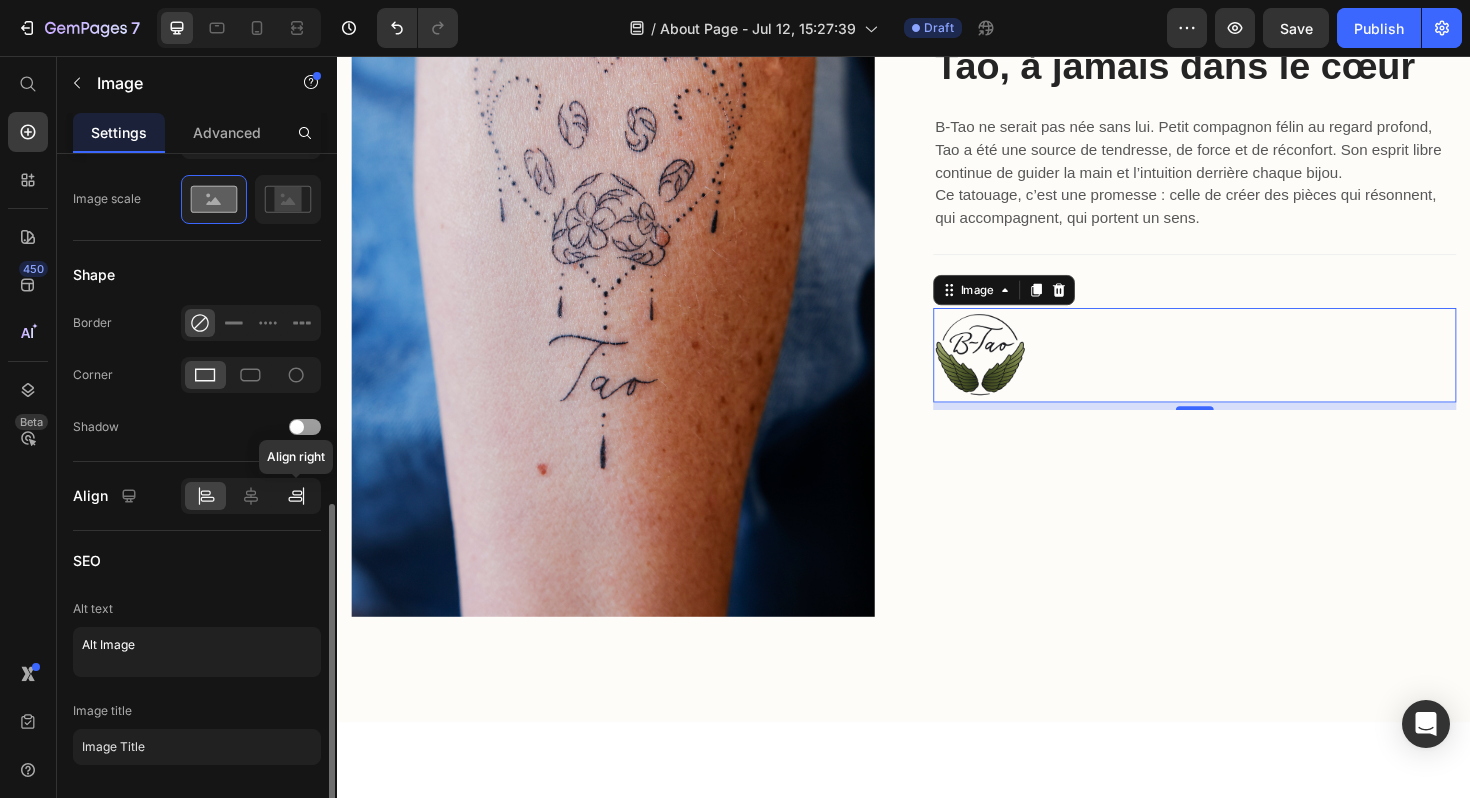 click 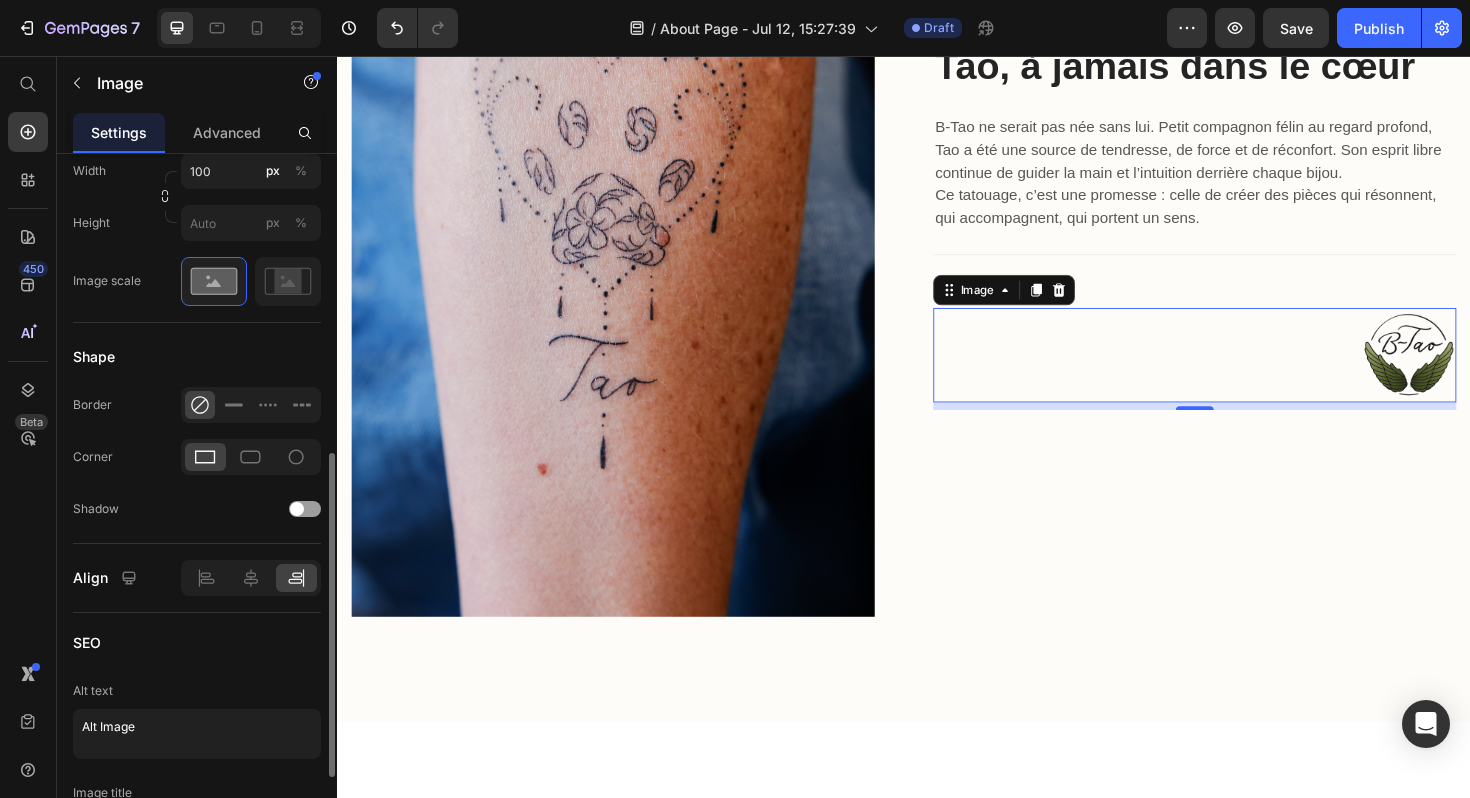 scroll, scrollTop: 666, scrollLeft: 0, axis: vertical 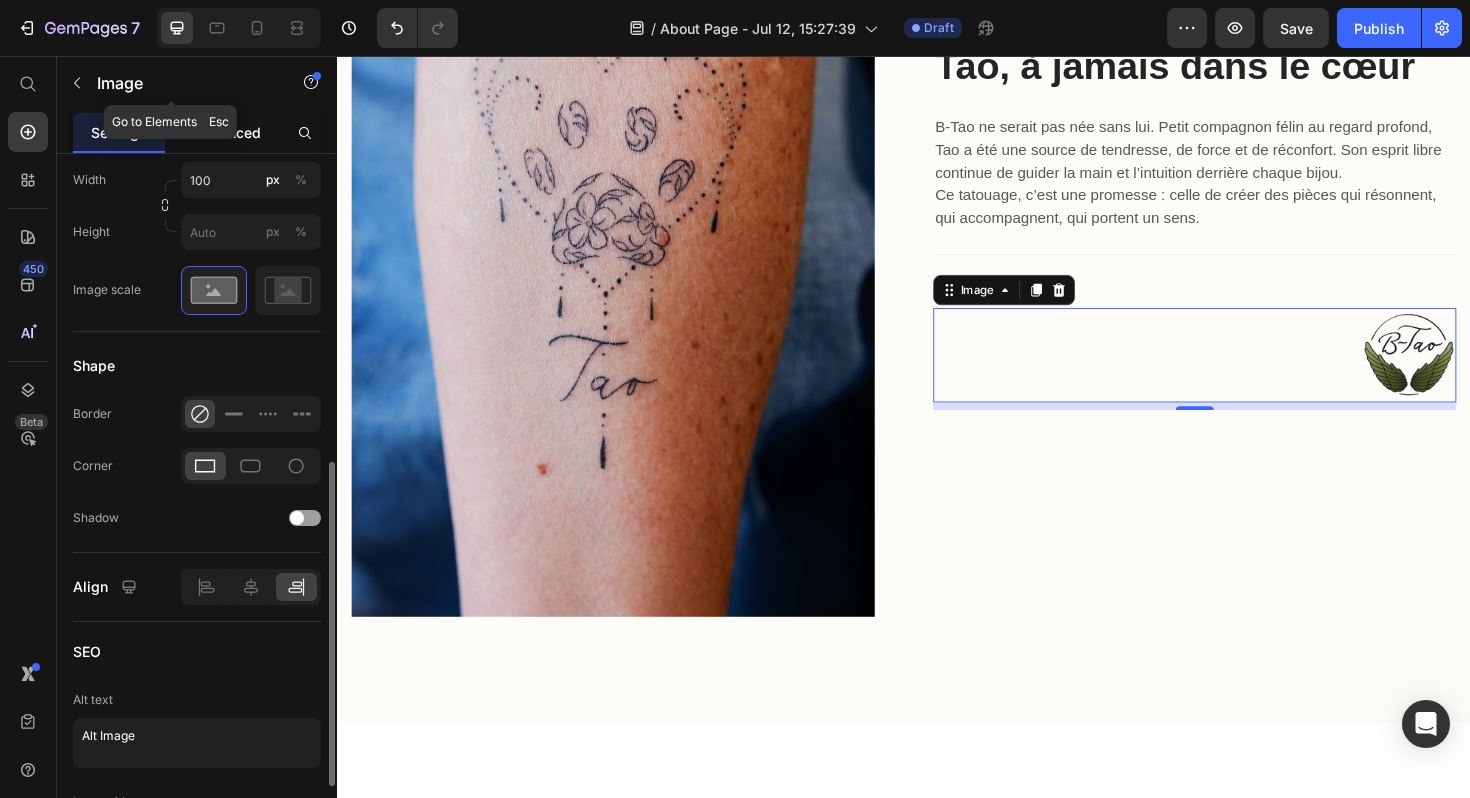 click on "Advanced" 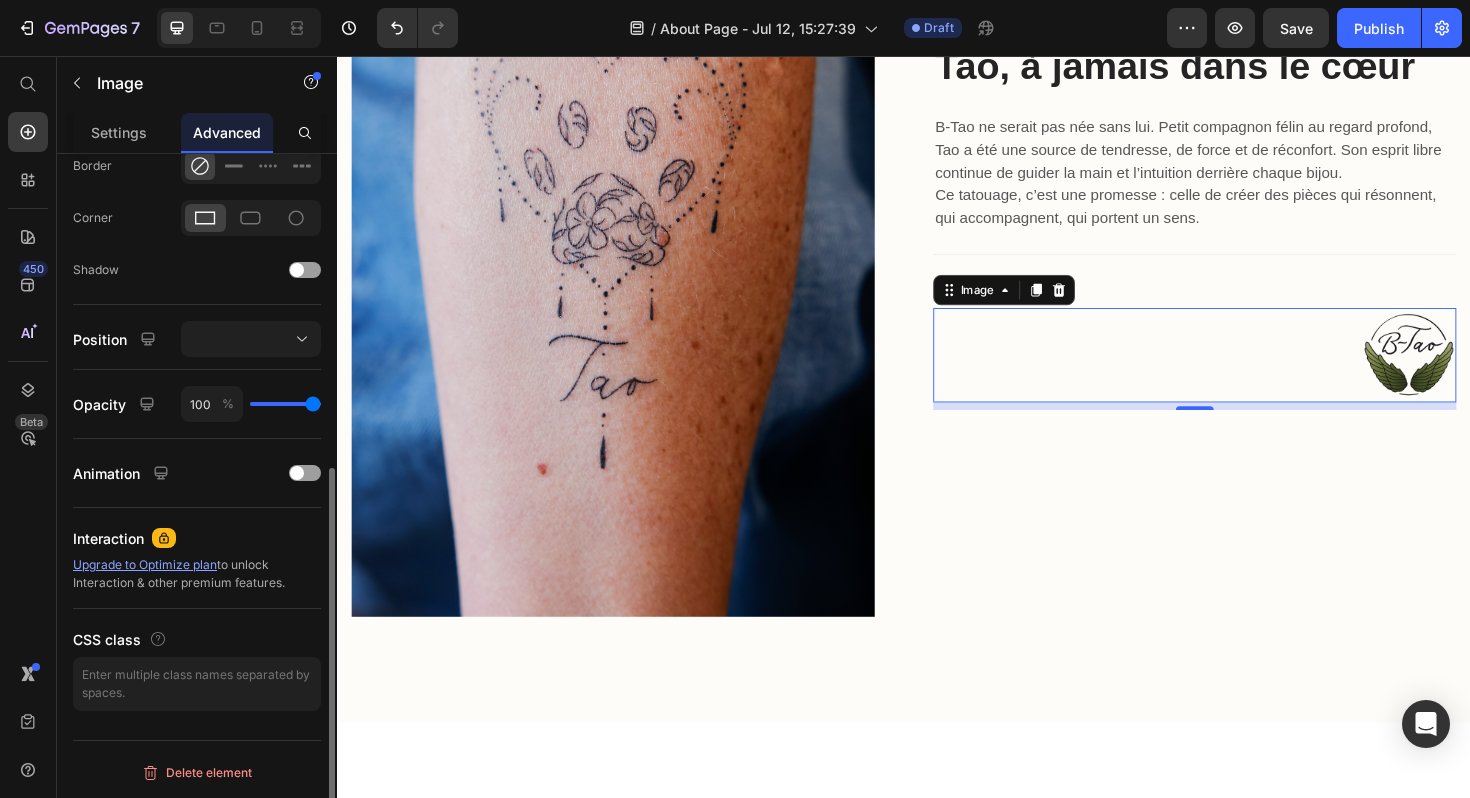 scroll, scrollTop: 0, scrollLeft: 0, axis: both 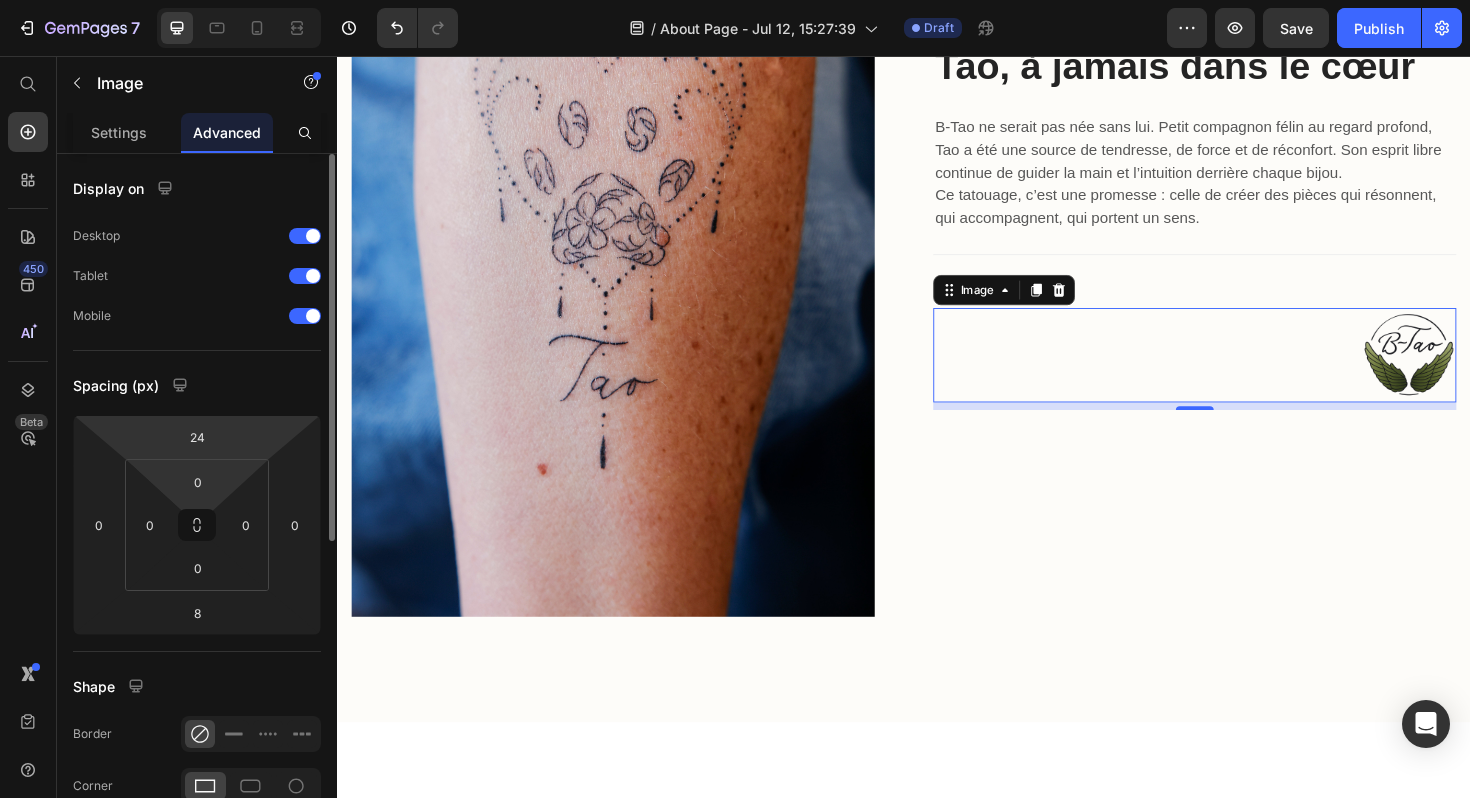 drag, startPoint x: 222, startPoint y: 478, endPoint x: 227, endPoint y: 468, distance: 11.18034 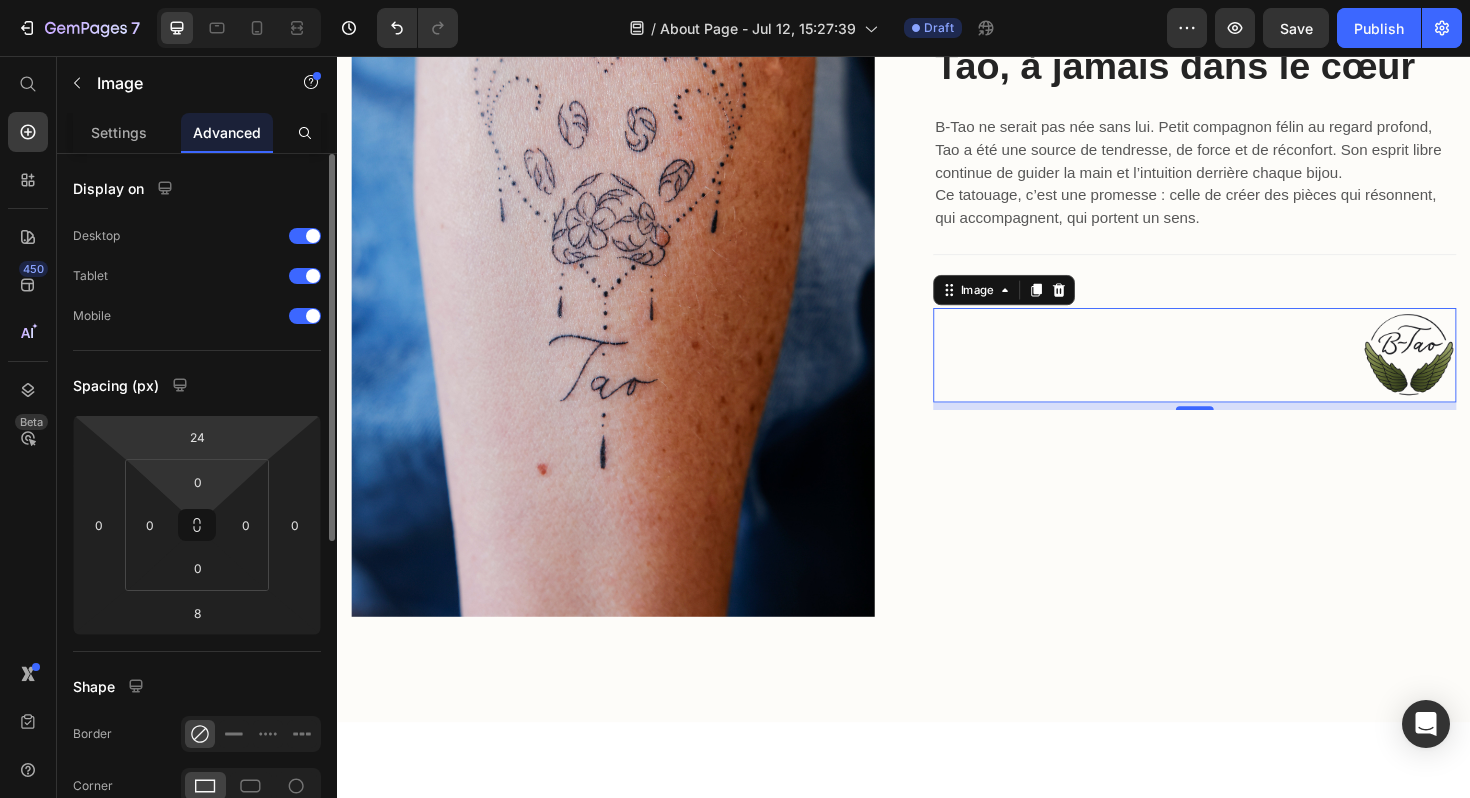 click on "0 0 0 0" at bounding box center [197, 525] 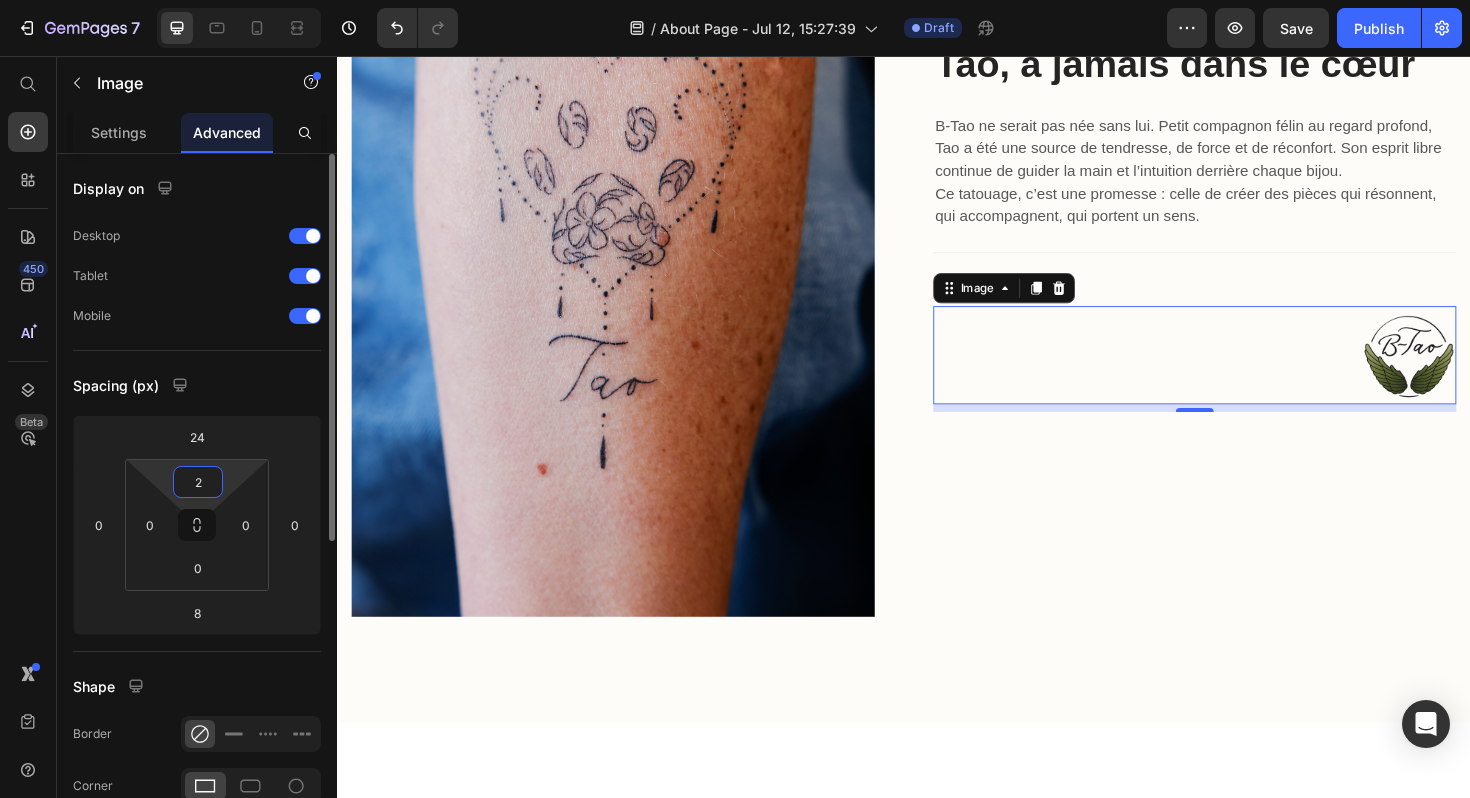 click on "7  Version history  /  About Page - Jul 12, 15:27:39 Draft Preview  Save   Publish  450 Beta Start with Sections Elements Hero Section Product Detail Brands Trusted Badges Guarantee Product Breakdown How to use Testimonials Compare Bundle FAQs Social Proof Brand Story Product List Collection Blog List Contact Sticky Add to Cart Custom Footer Browse Library 450 Layout
Row
Row
Row
Row Text
Heading
Text Block Button
Button
Button
Sticky Back to top Media
Image Image" at bounding box center [735, 0] 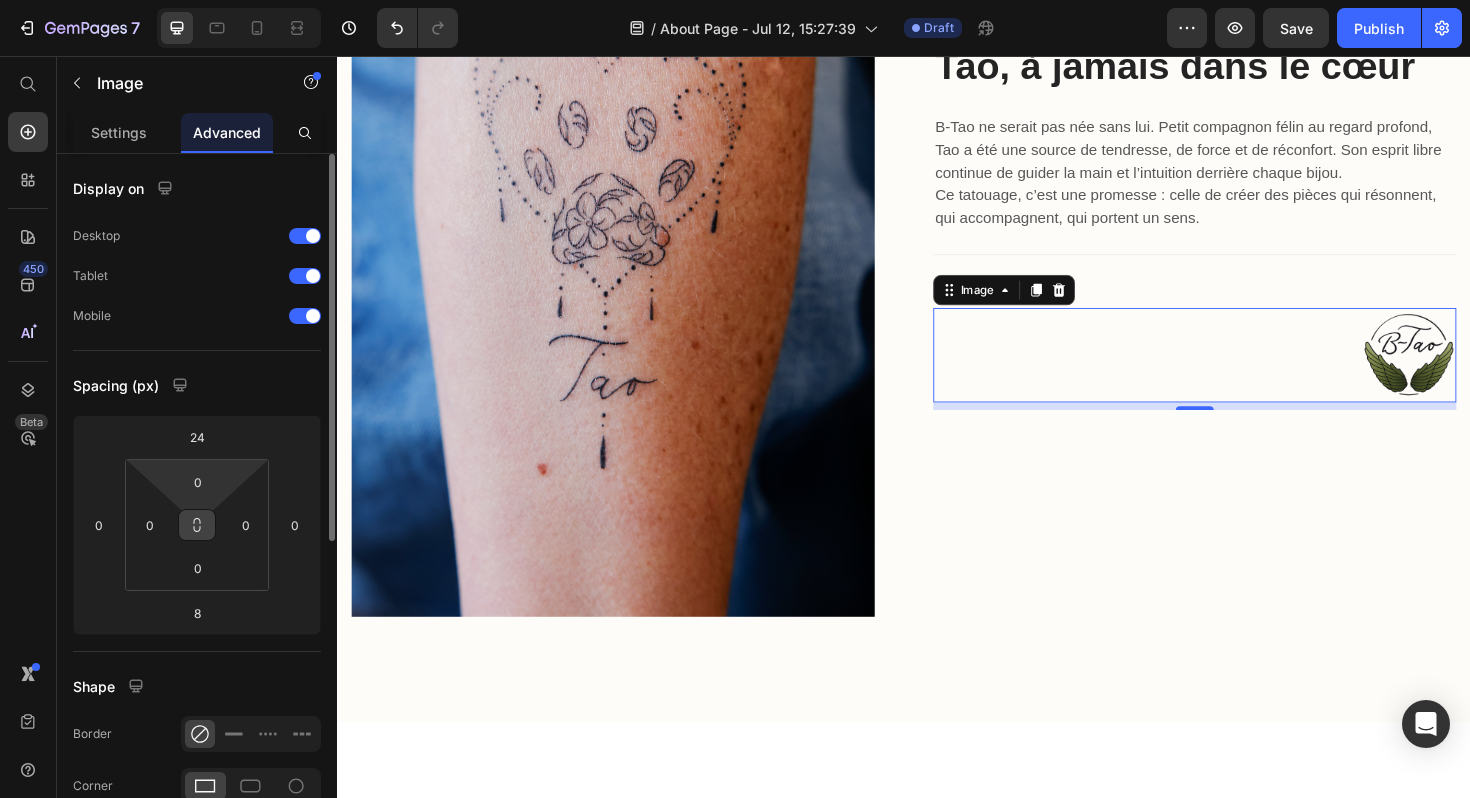 drag, startPoint x: 235, startPoint y: 477, endPoint x: 210, endPoint y: 540, distance: 67.77905 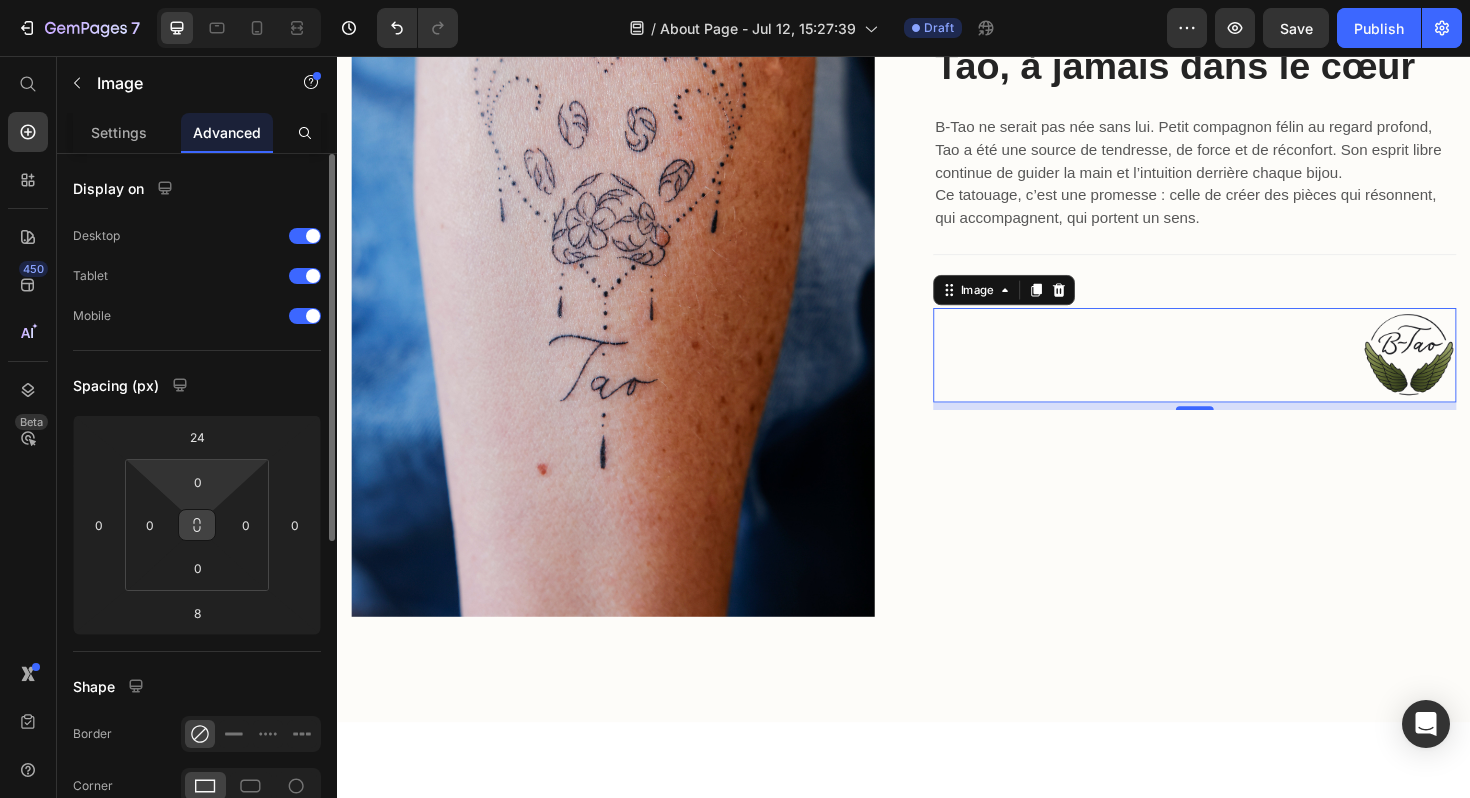 click on "7  Version history  /  About Page - Jul 12, 15:27:39 Draft Preview  Save   Publish  450 Beta Start with Sections Elements Hero Section Product Detail Brands Trusted Badges Guarantee Product Breakdown How to use Testimonials Compare Bundle FAQs Social Proof Brand Story Product List Collection Blog List Contact Sticky Add to Cart Custom Footer Browse Library 450 Layout
Row
Row
Row
Row Text
Heading
Text Block Button
Button
Button
Sticky Back to top Media
Image Image" at bounding box center (735, 0) 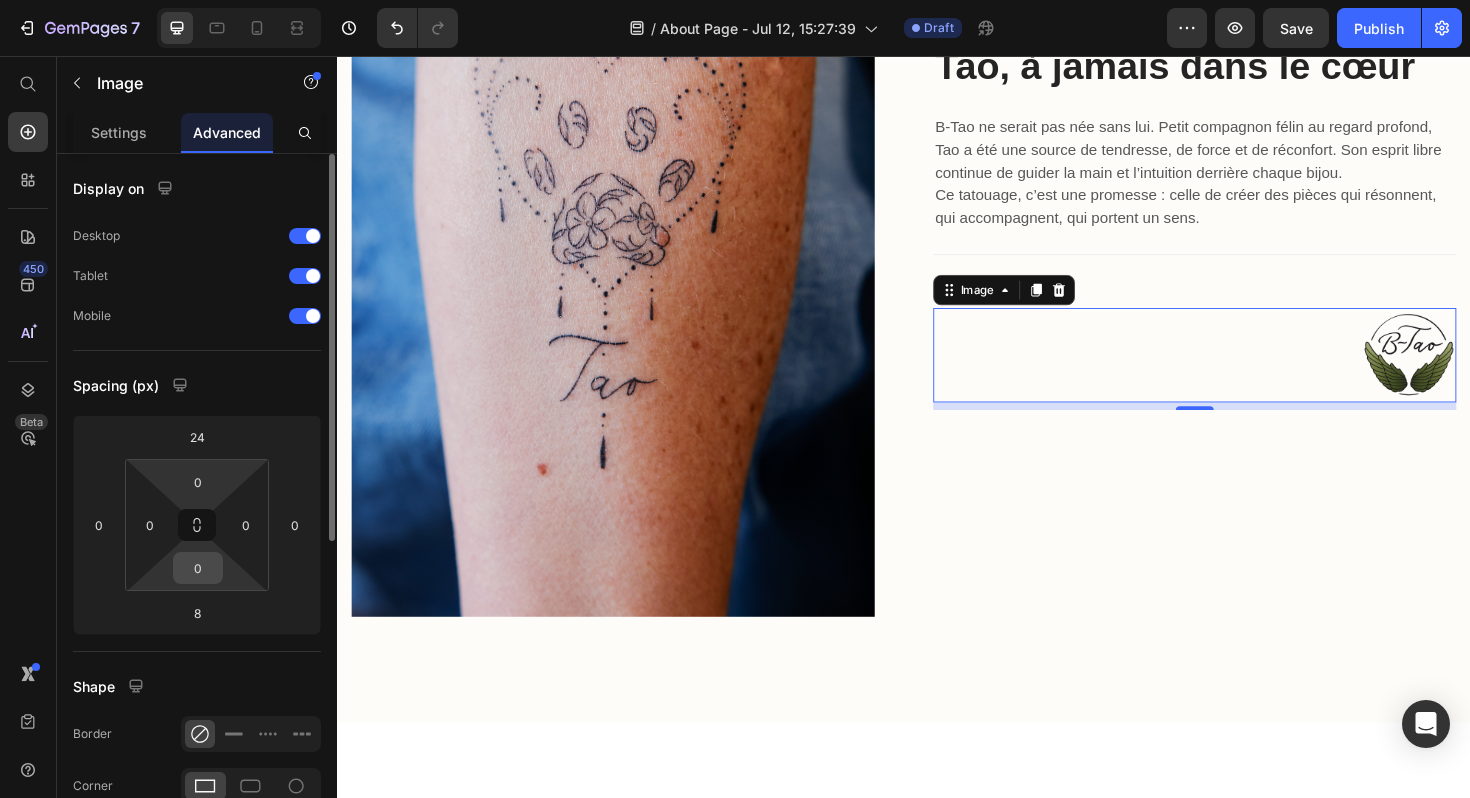 click on "0" at bounding box center [198, 568] 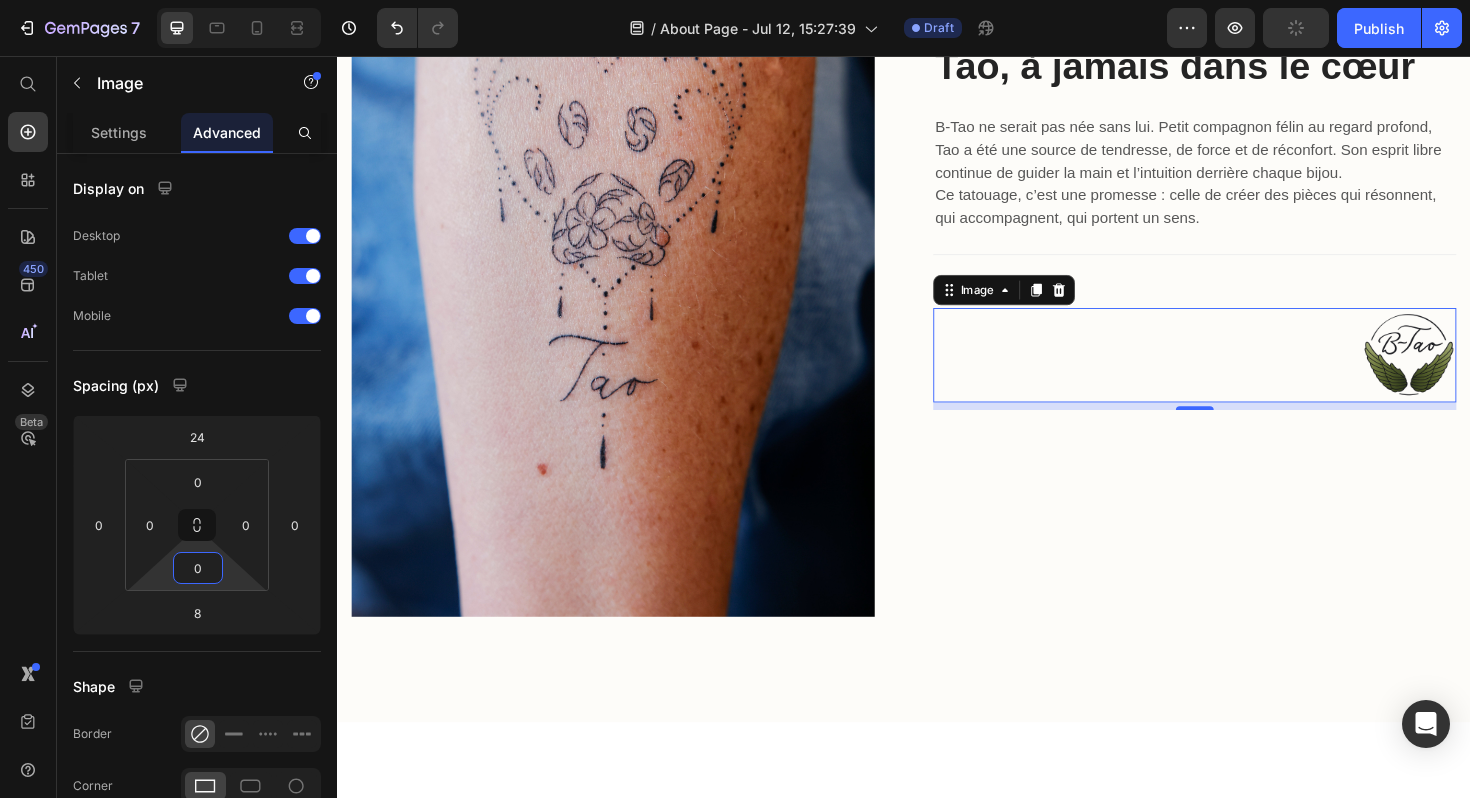 drag, startPoint x: 229, startPoint y: 571, endPoint x: 215, endPoint y: 622, distance: 52.886673 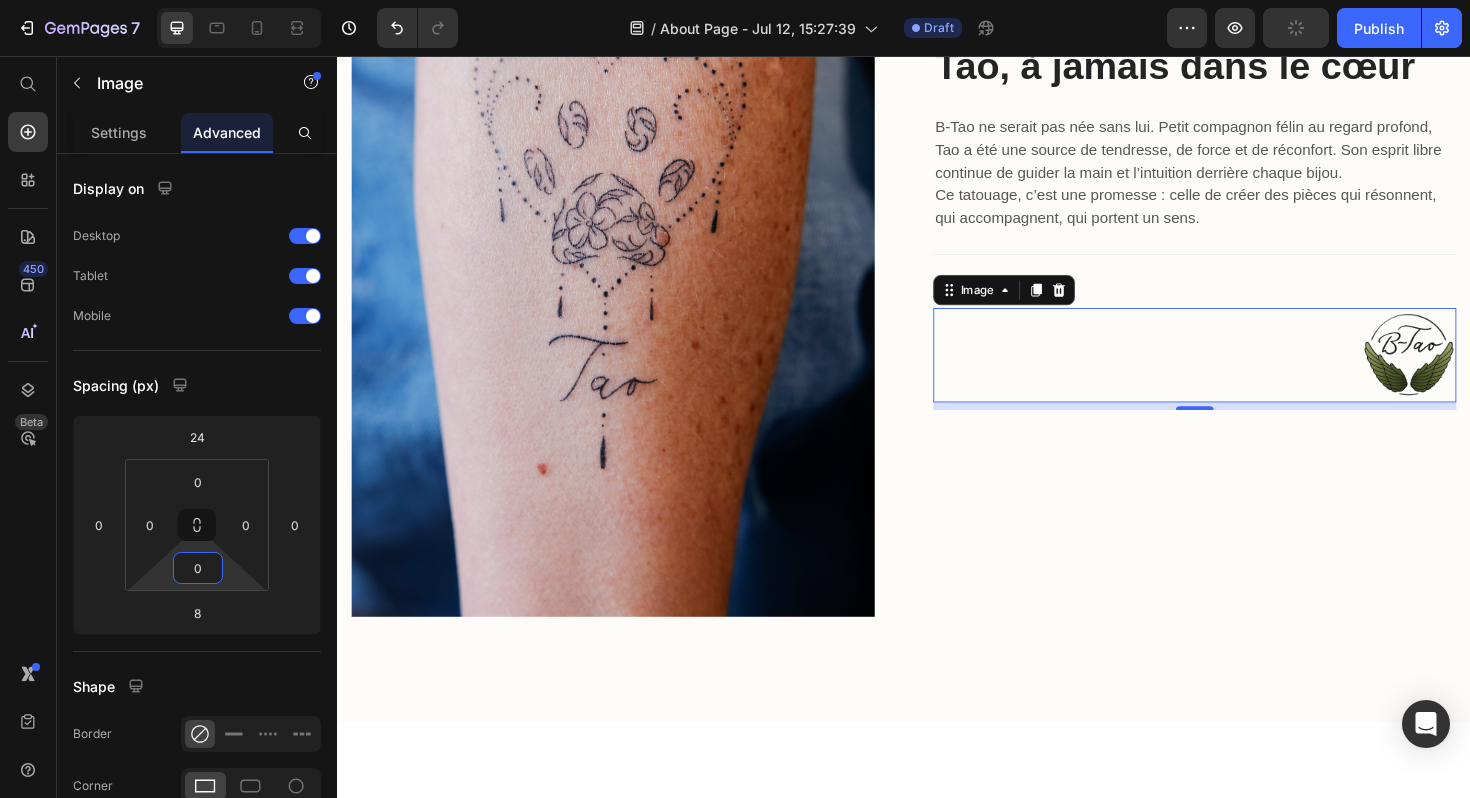 click on "7  Version history  /  About Page - Jul 12, 15:27:39 Draft Preview  Publish  450 Beta Start with Sections Elements Hero Section Product Detail Brands Trusted Badges Guarantee Product Breakdown How to use Testimonials Compare Bundle FAQs Social Proof Brand Story Product List Collection Blog List Contact Sticky Add to Cart Custom Footer Browse Library 450 Layout
Row
Row
Row
Row Text
Heading
Text Block Button
Button
Button
Sticky Back to top Media
Image" at bounding box center (735, 0) 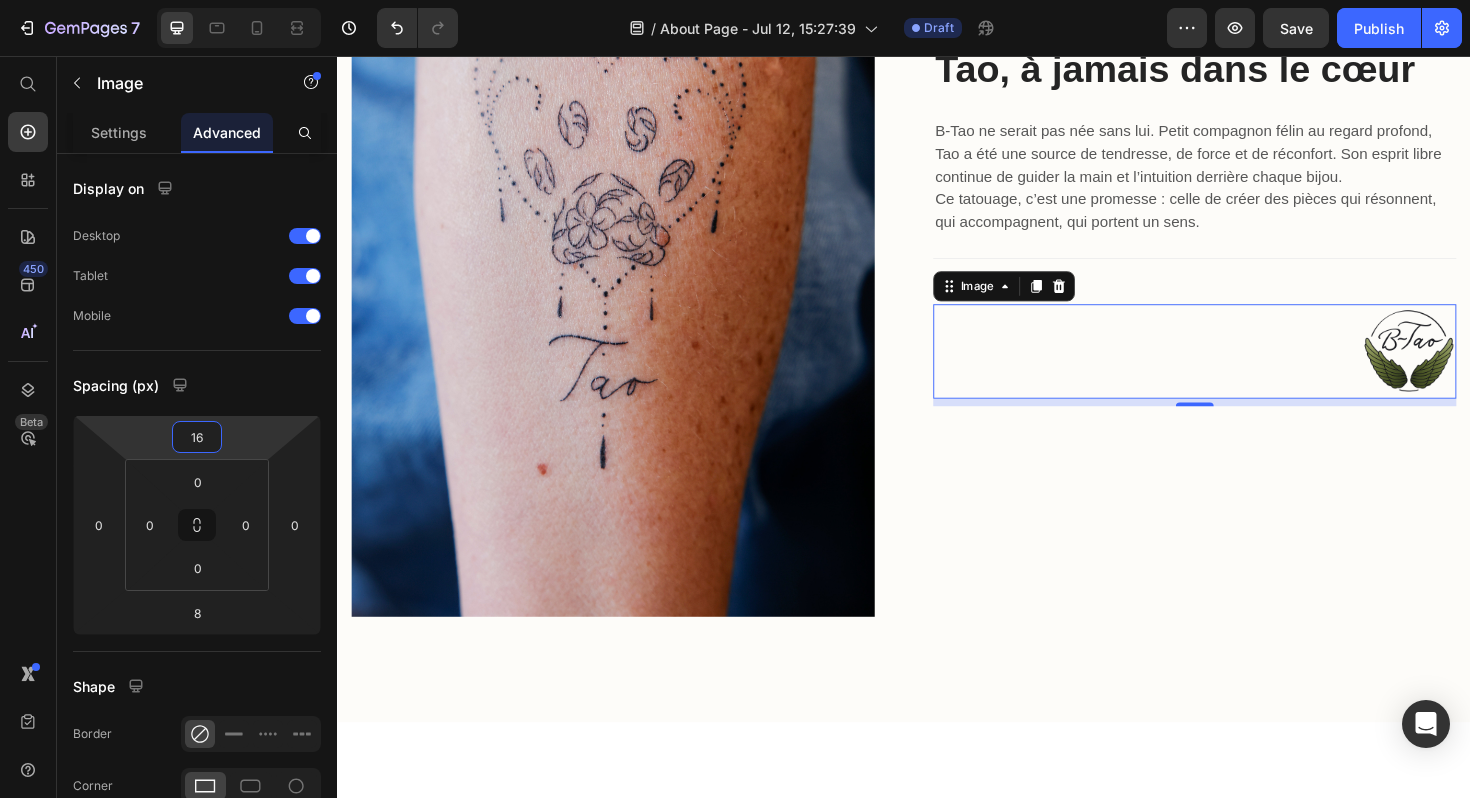 click on "7  Version history  /  About Page - Jul 12, 15:27:39 Draft Preview  Save   Publish  450 Beta Start with Sections Elements Hero Section Product Detail Brands Trusted Badges Guarantee Product Breakdown How to use Testimonials Compare Bundle FAQs Social Proof Brand Story Product List Collection Blog List Contact Sticky Add to Cart Custom Footer Browse Library 450 Layout
Row
Row
Row
Row Text
Heading
Text Block Button
Button
Button
Sticky Back to top Media
Image Image" at bounding box center (735, 0) 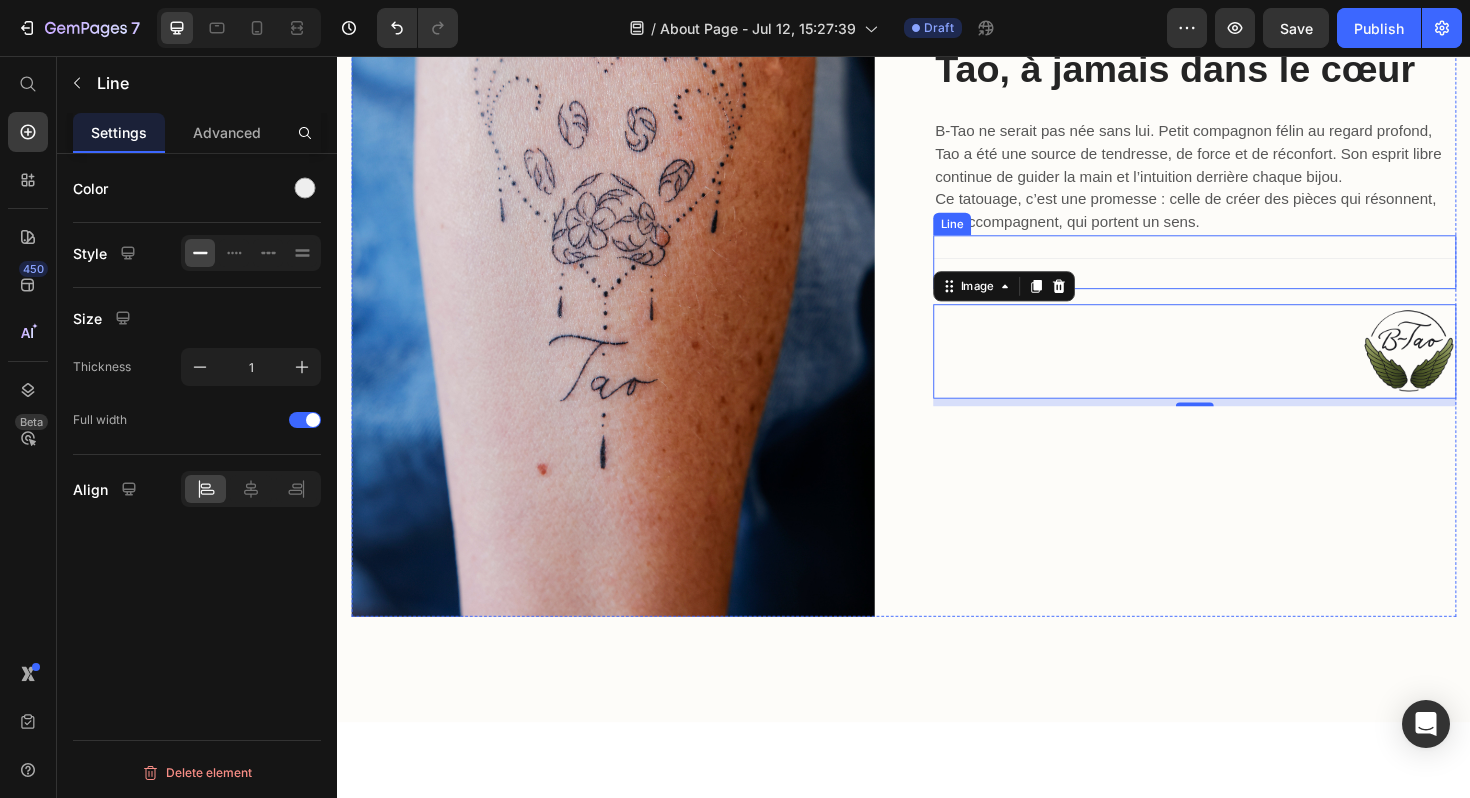 click on "Title Line" at bounding box center [1245, 274] 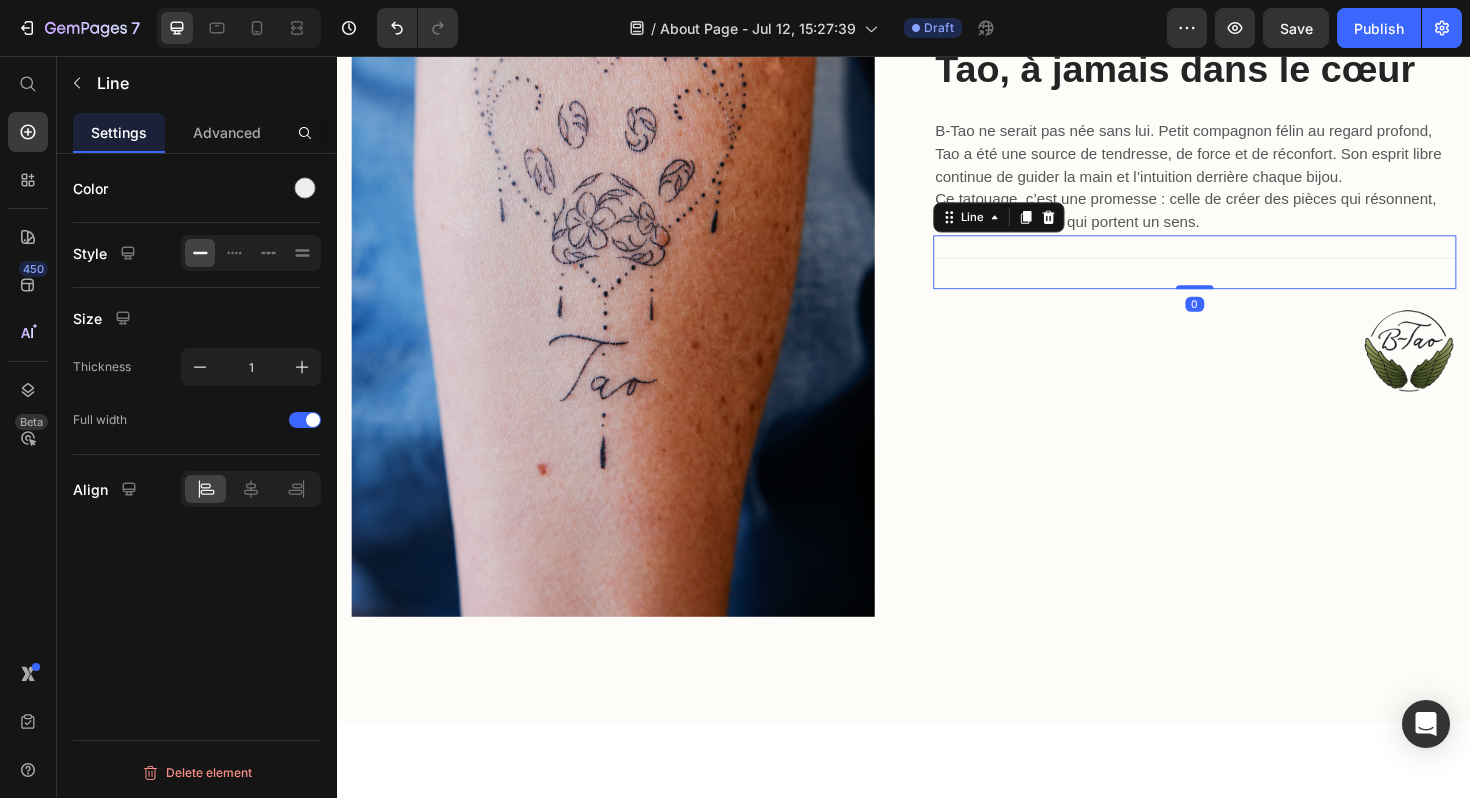 drag, startPoint x: 1256, startPoint y: 300, endPoint x: 1209, endPoint y: 296, distance: 47.169907 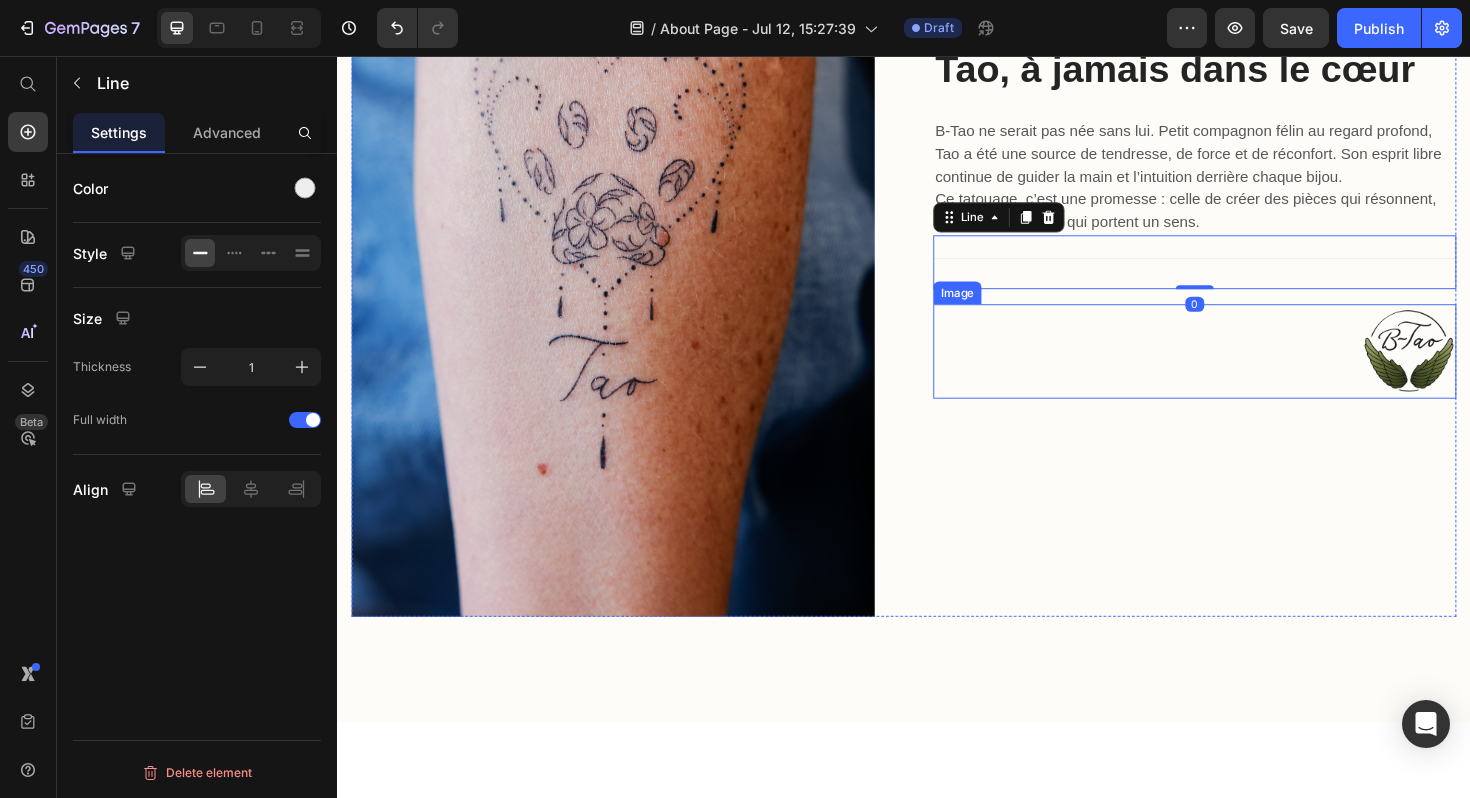 click on "Tao, à jamais dans le cœur Heading B‑Tao ne serait pas née sans lui. Petit compagnon félin au regard profond, Tao a été une source de tendresse, de force et de réconfort. Son esprit libre continue de guider la main et l’intuition derrière chaque bijou. Ce tatouage, c’est une promesse : celle de créer des pièces qui résonnent, qui accompagnent, qui portent un sens. Text block                Title Line   0 Image" at bounding box center (1245, 234) 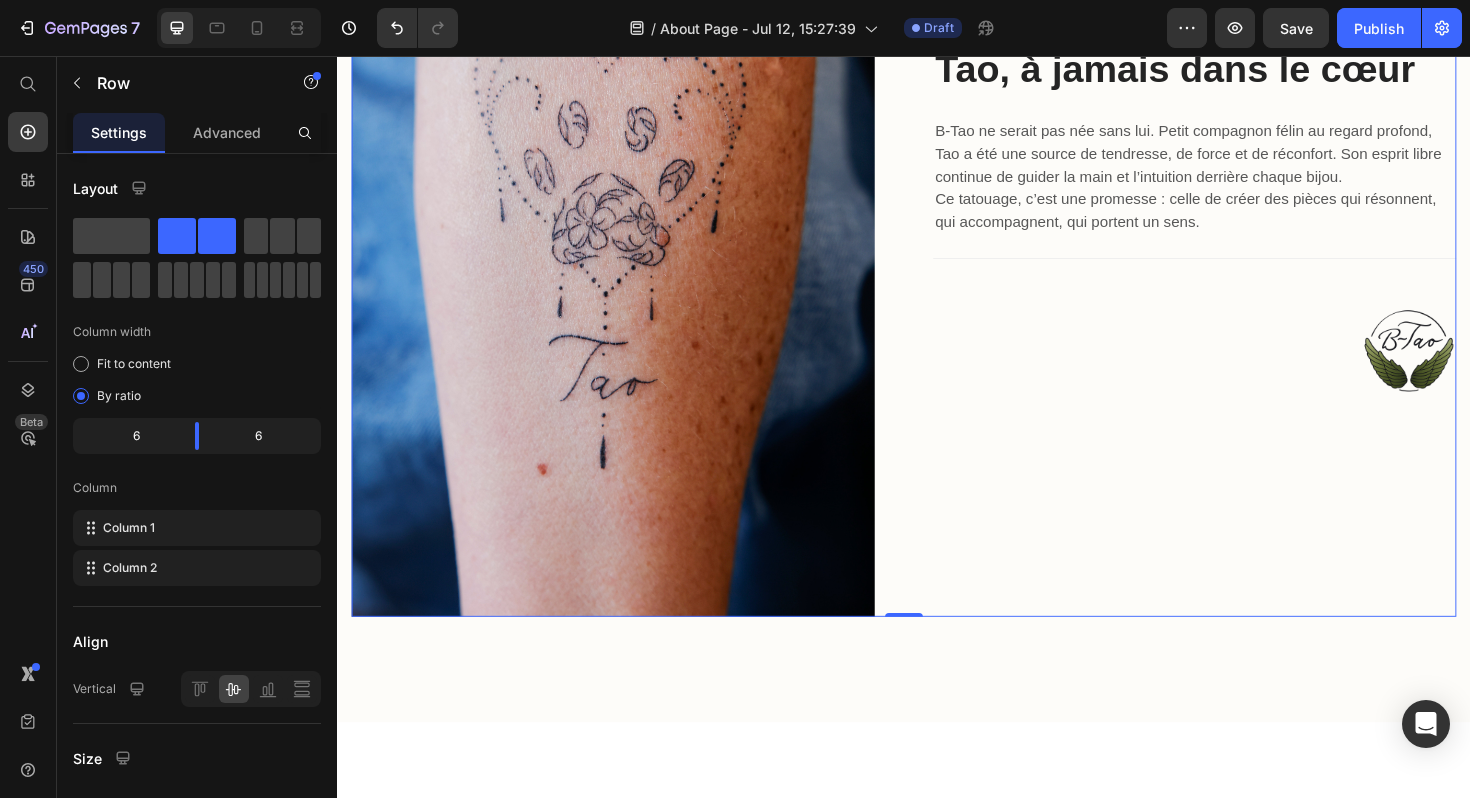 scroll, scrollTop: 1633, scrollLeft: 0, axis: vertical 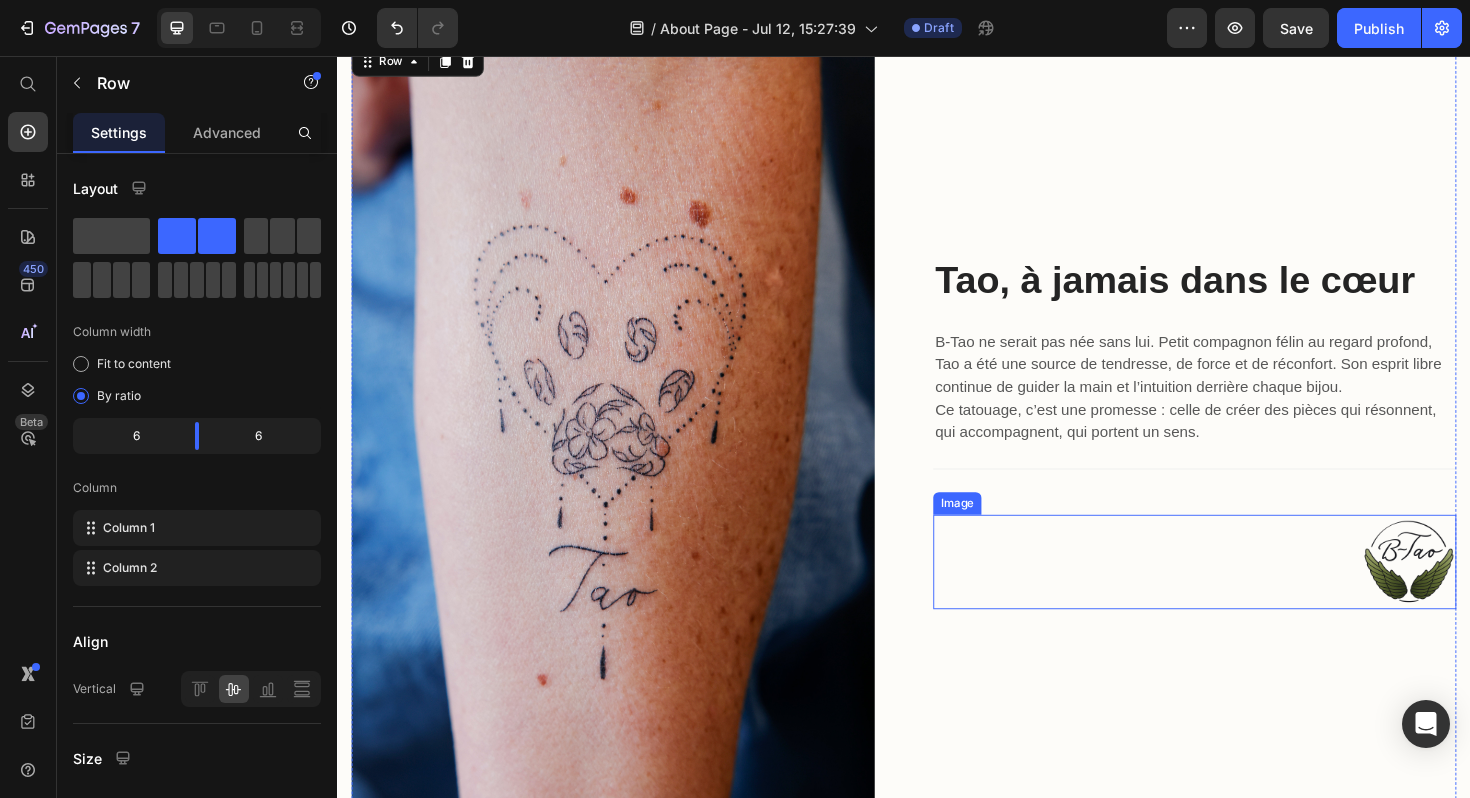 click at bounding box center [1245, 592] 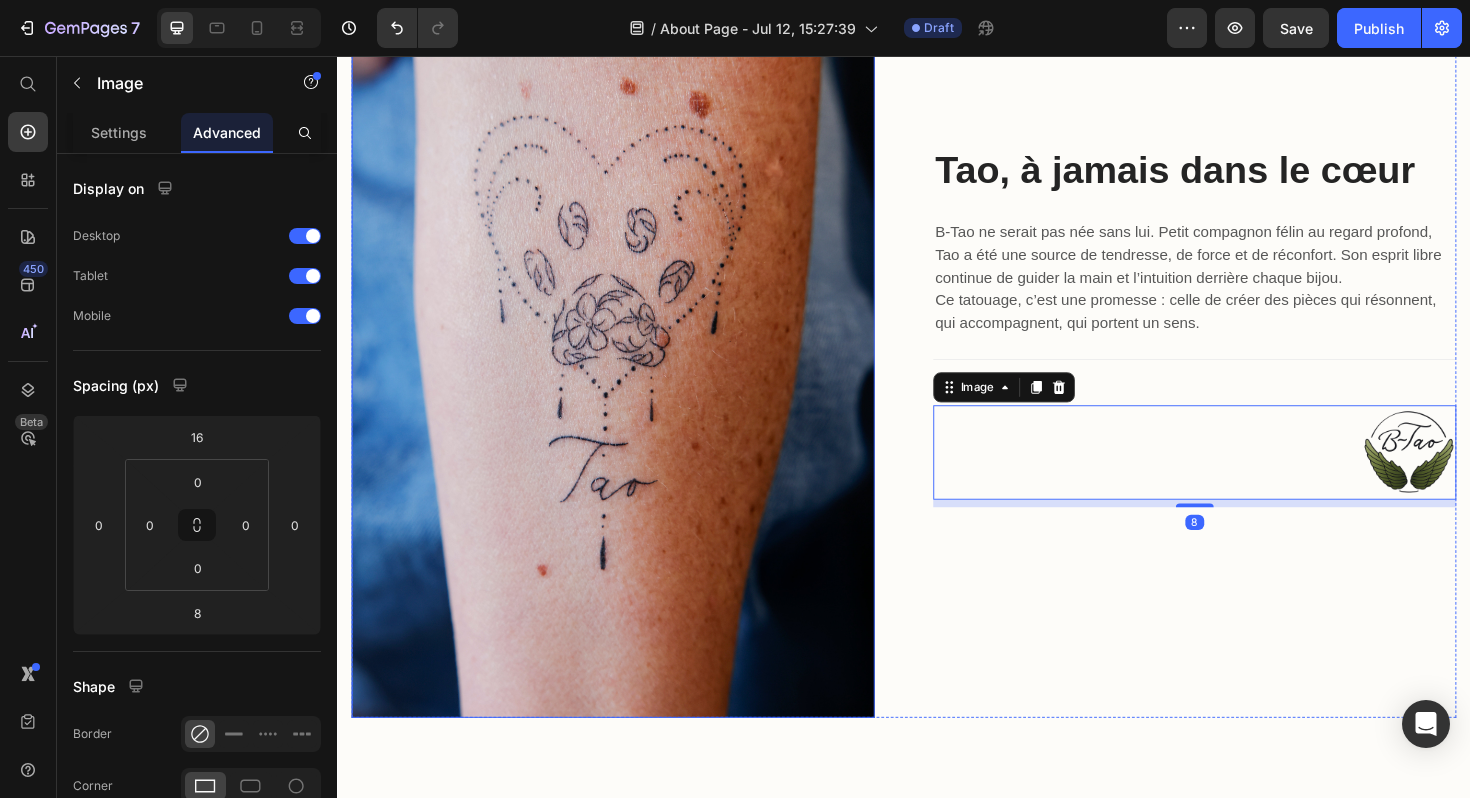 scroll, scrollTop: 1783, scrollLeft: 0, axis: vertical 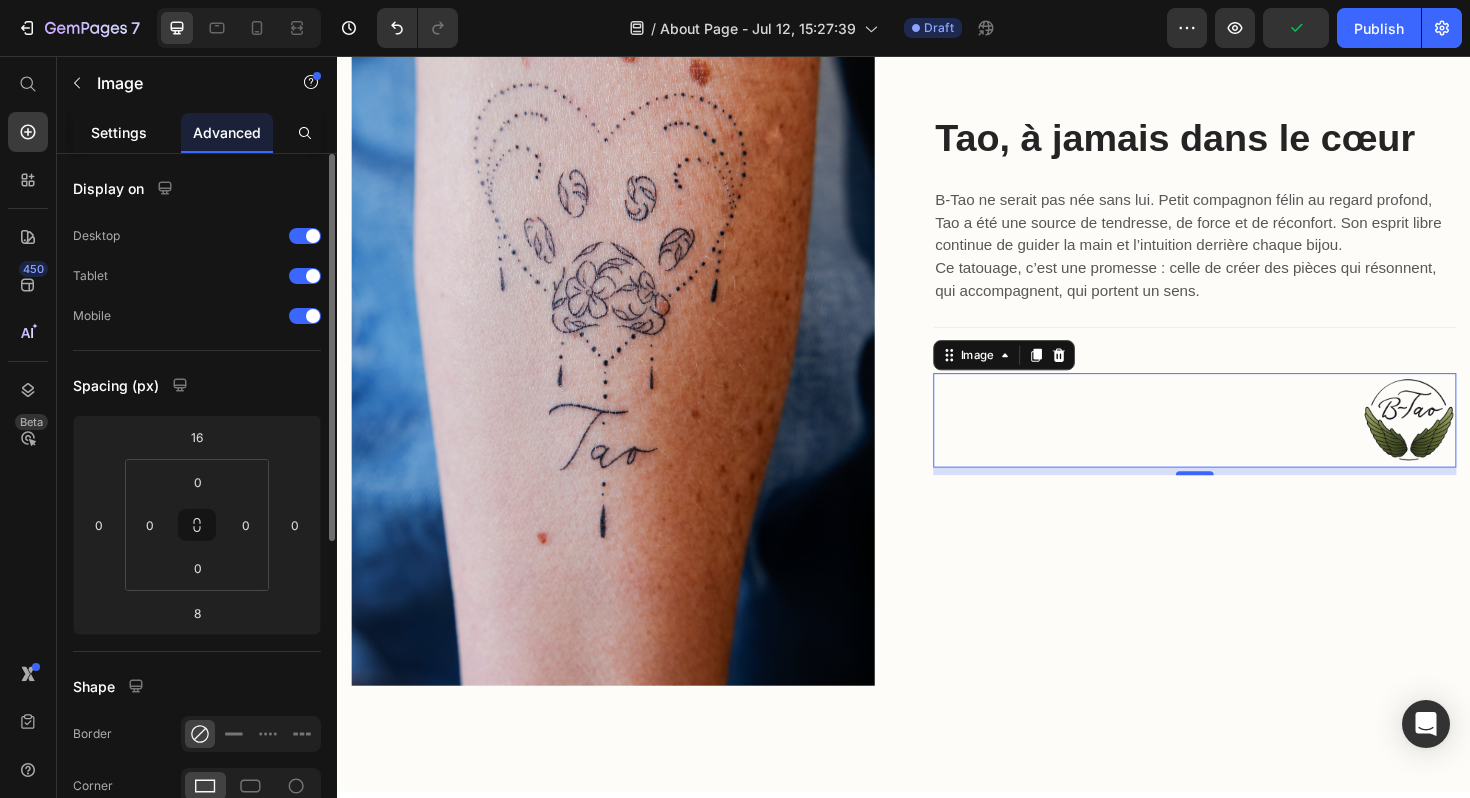 click on "Settings" at bounding box center (119, 132) 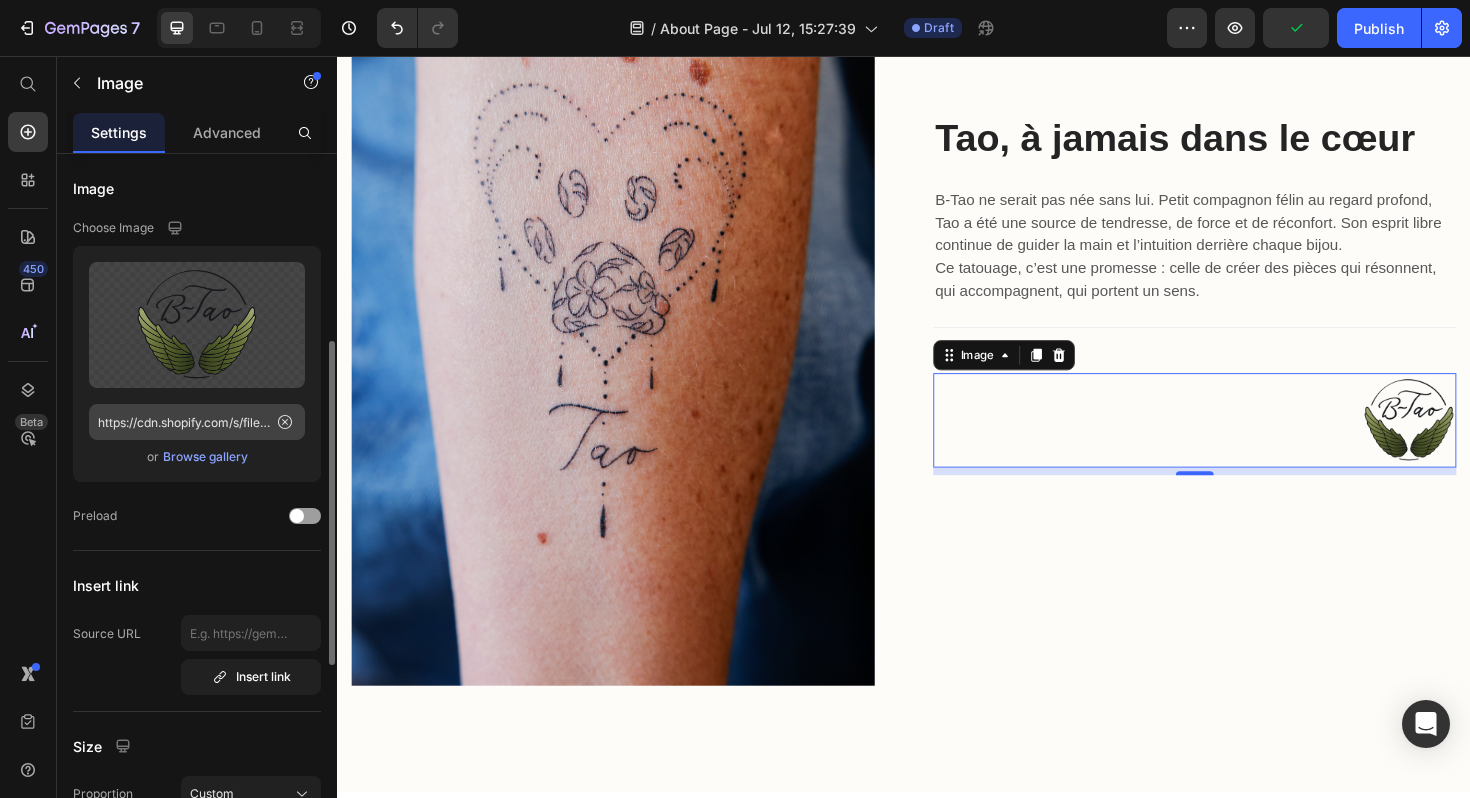 scroll, scrollTop: 758, scrollLeft: 0, axis: vertical 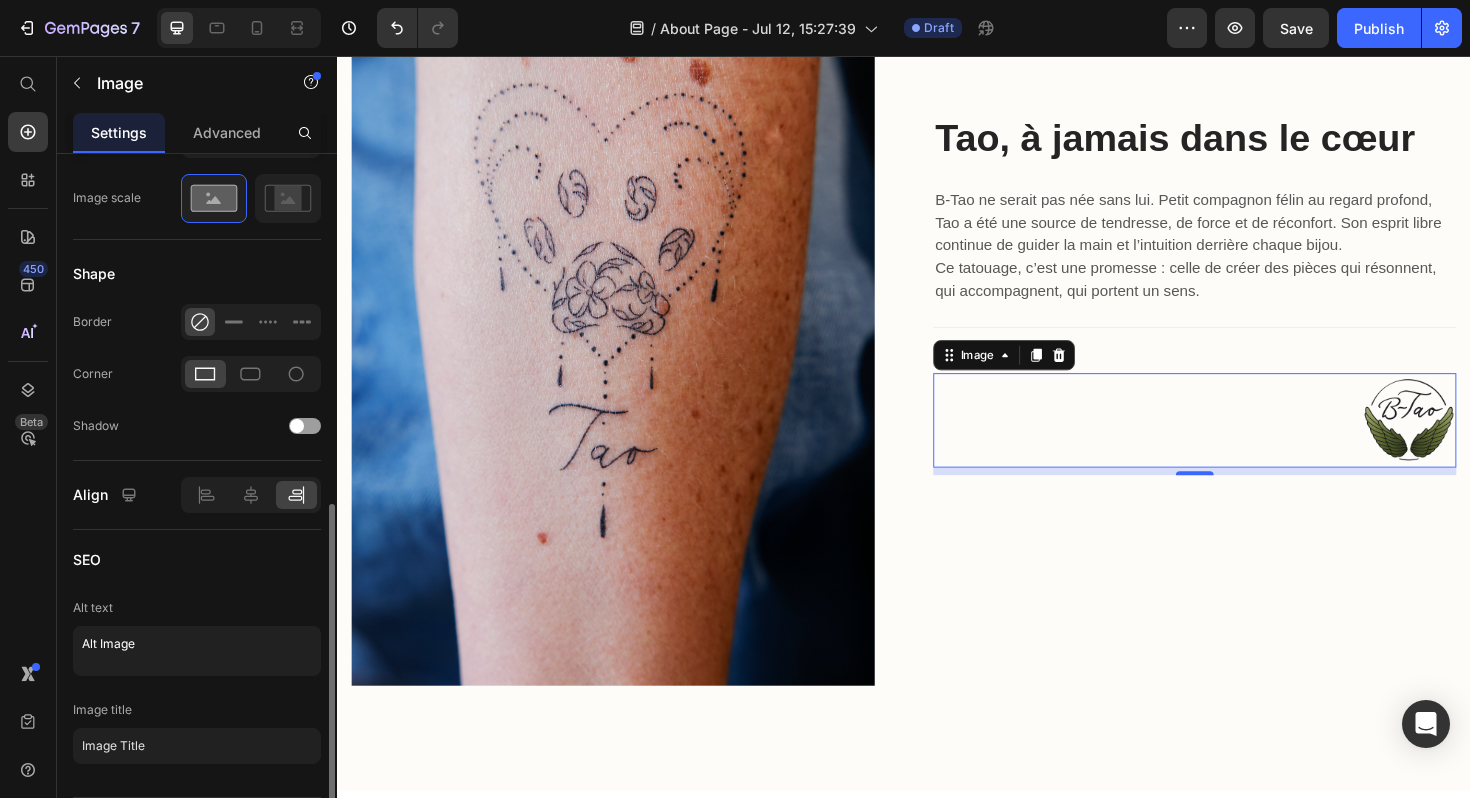 click 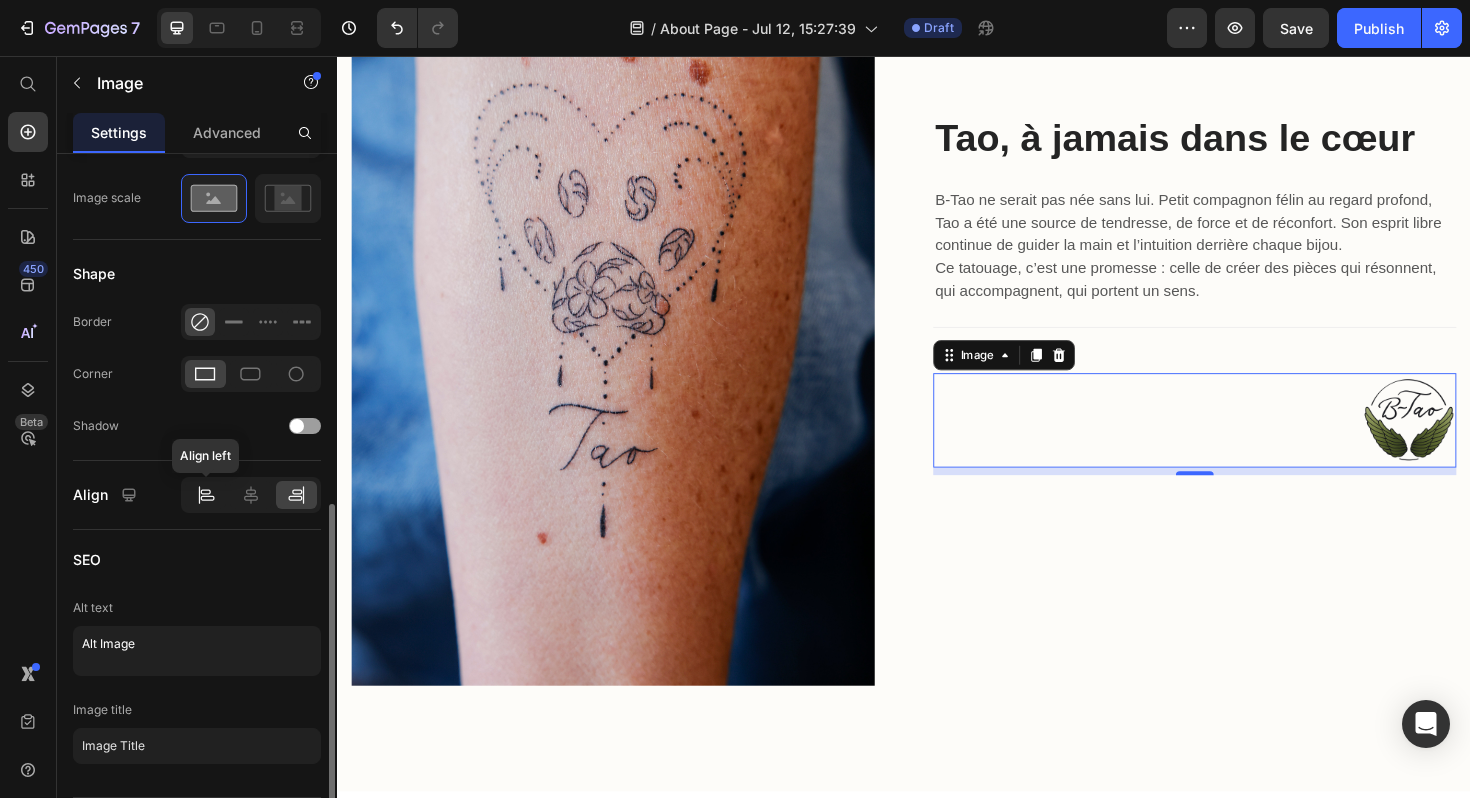 click 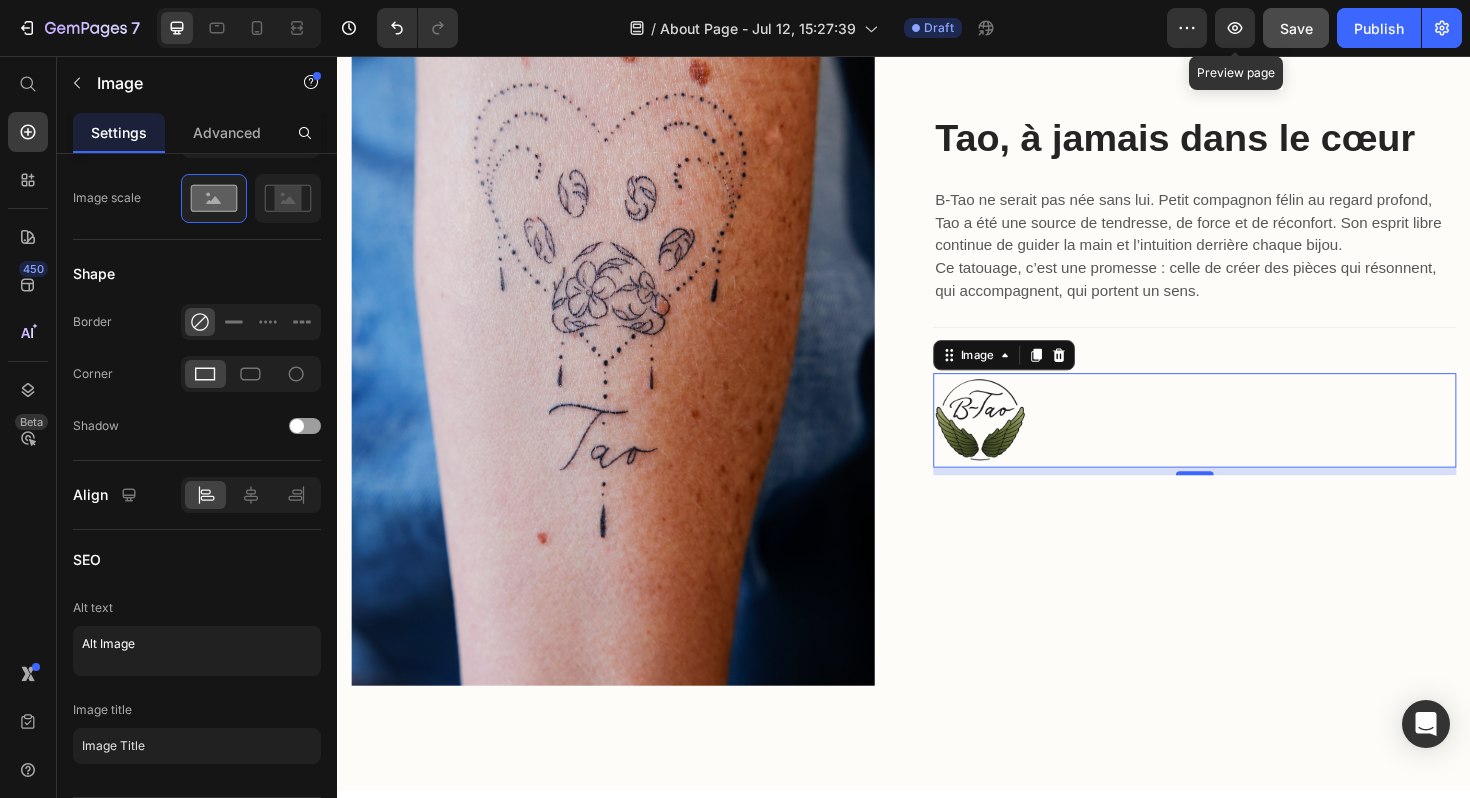 click on "Save" 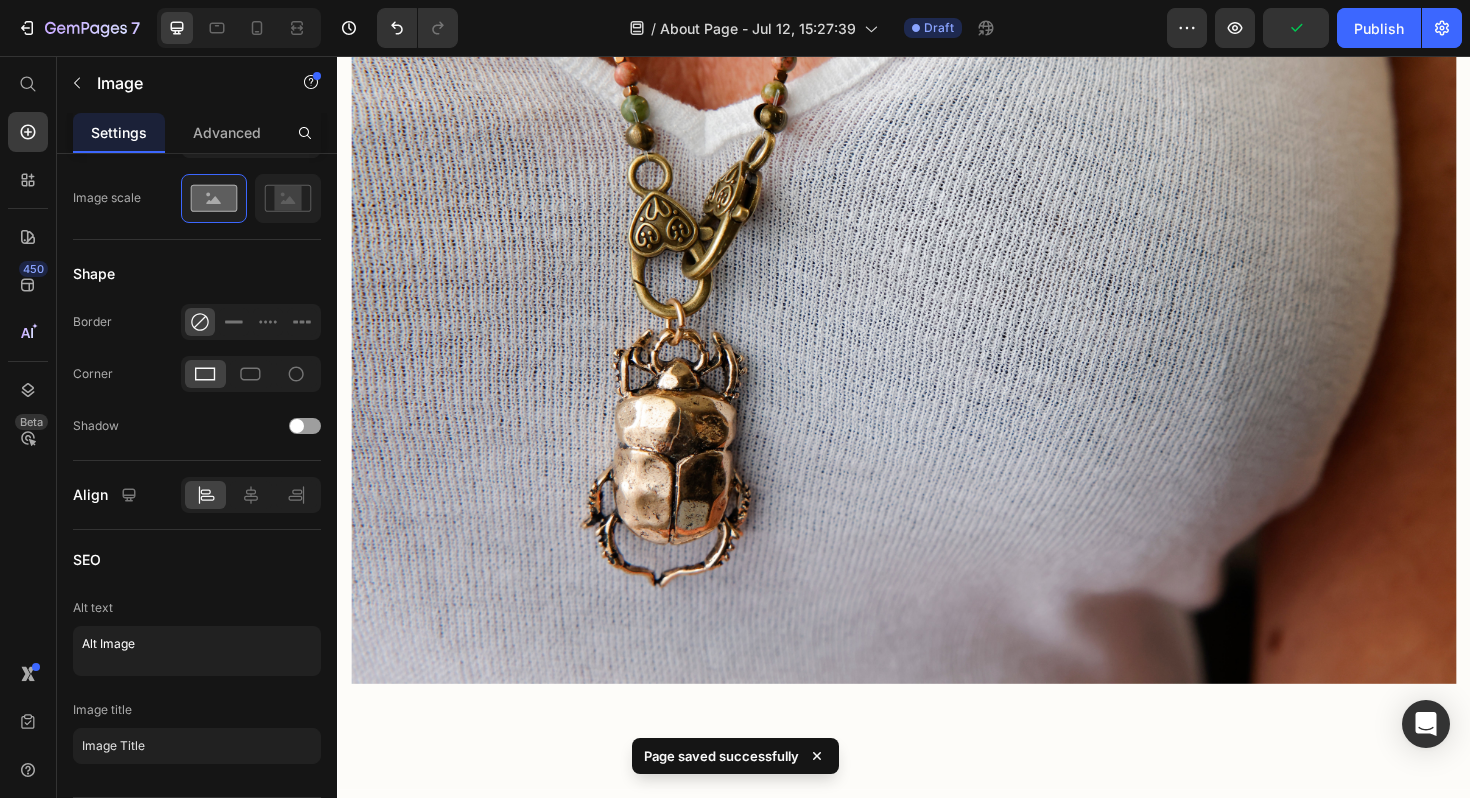 scroll, scrollTop: 0, scrollLeft: 0, axis: both 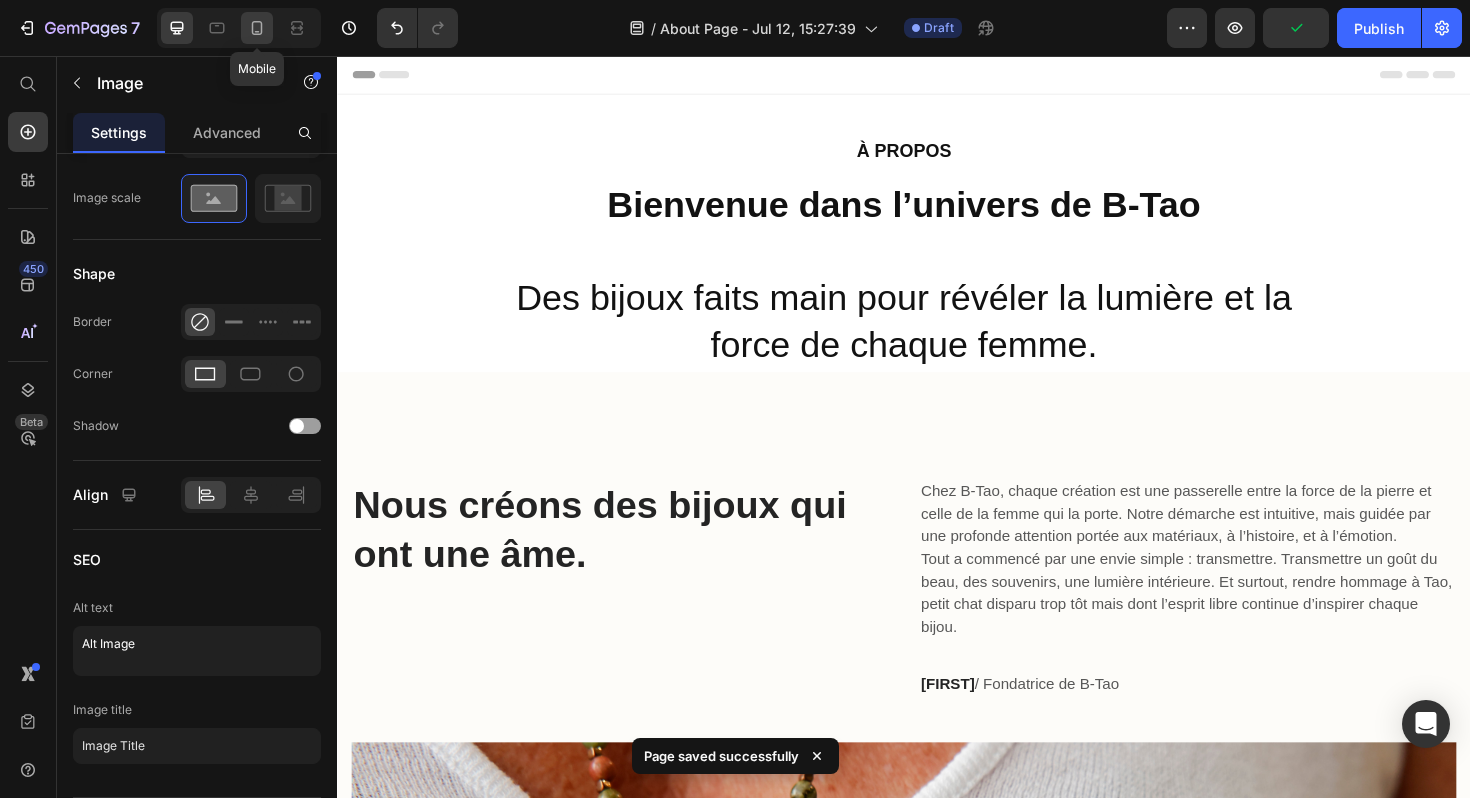 click 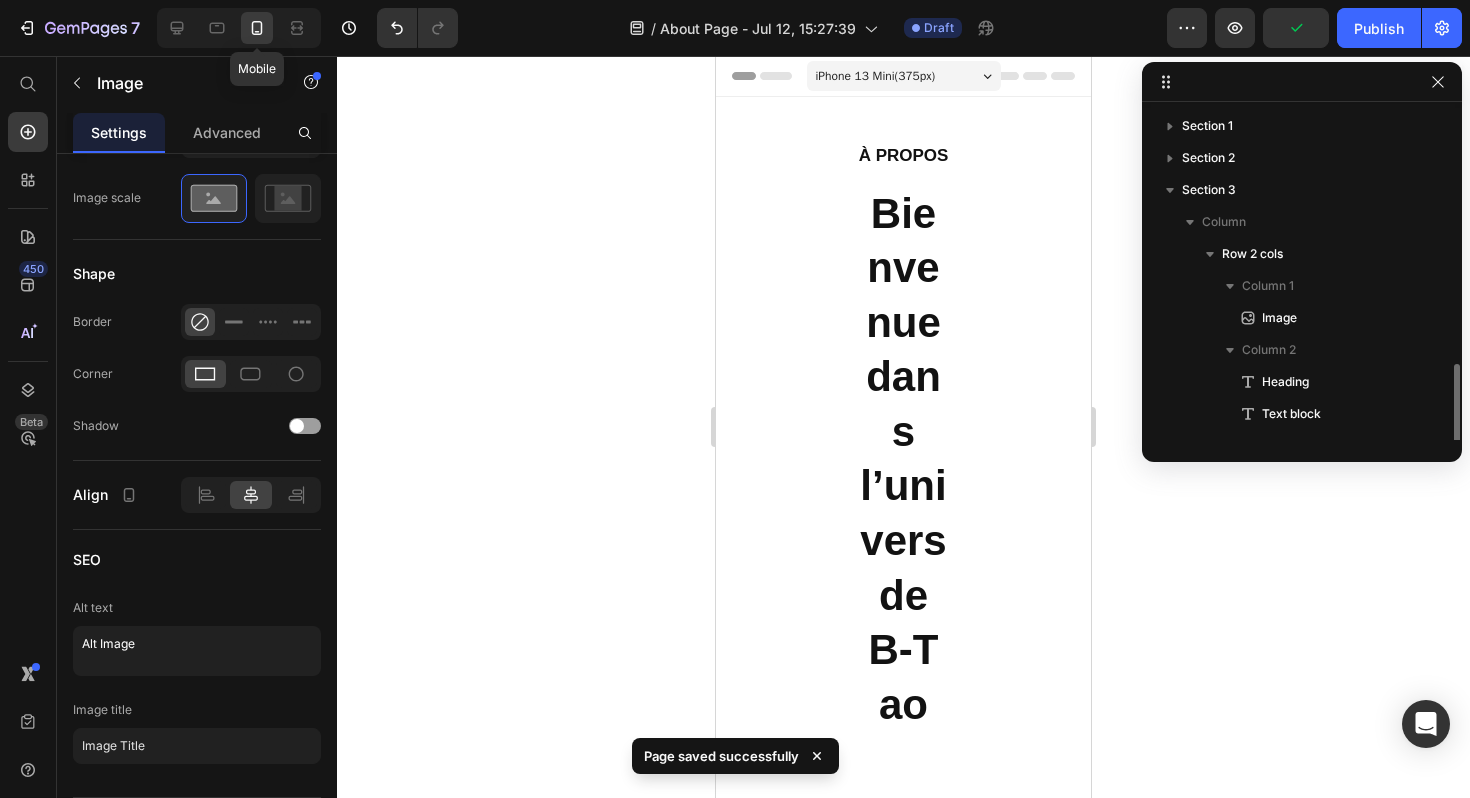 scroll, scrollTop: 150, scrollLeft: 0, axis: vertical 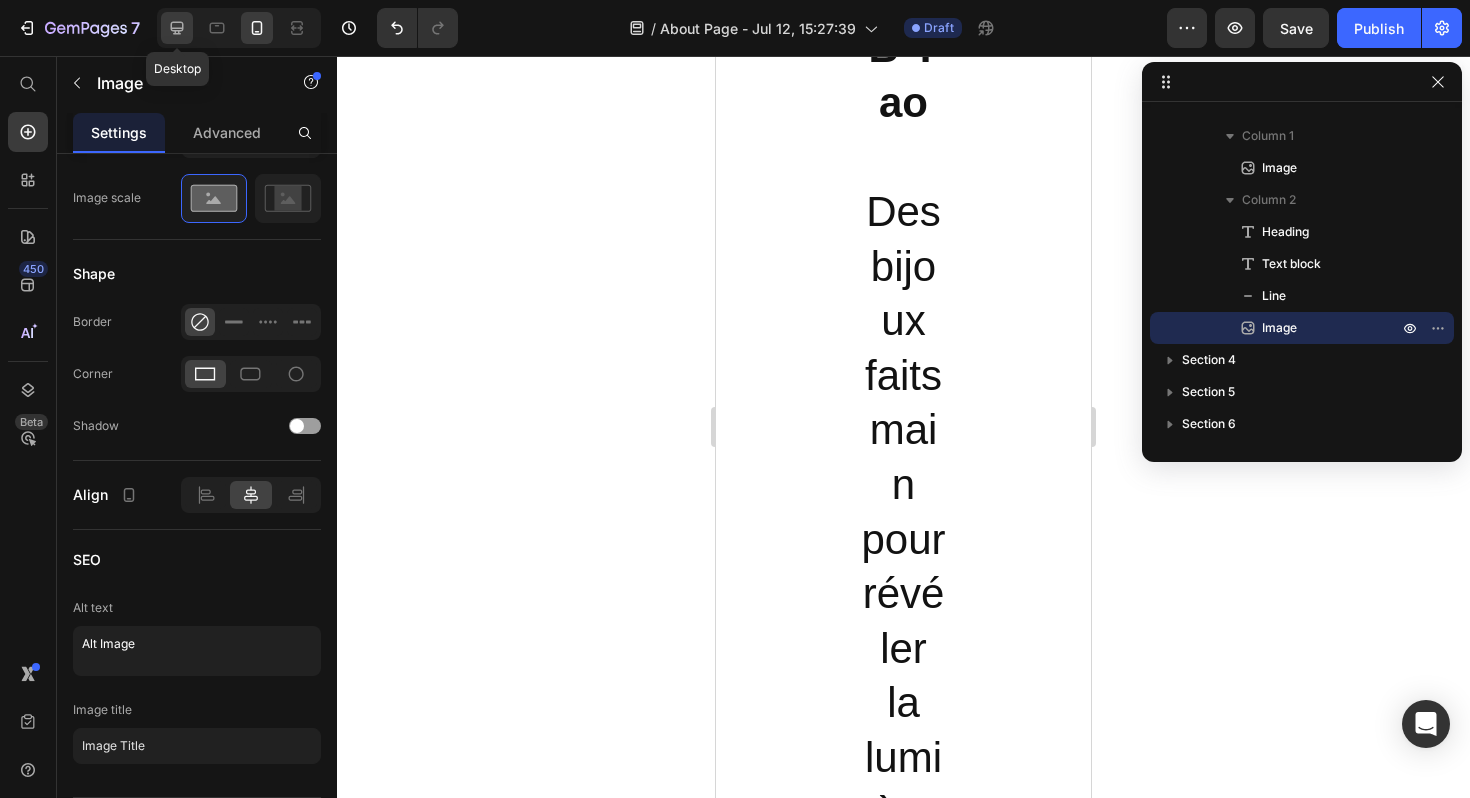 click 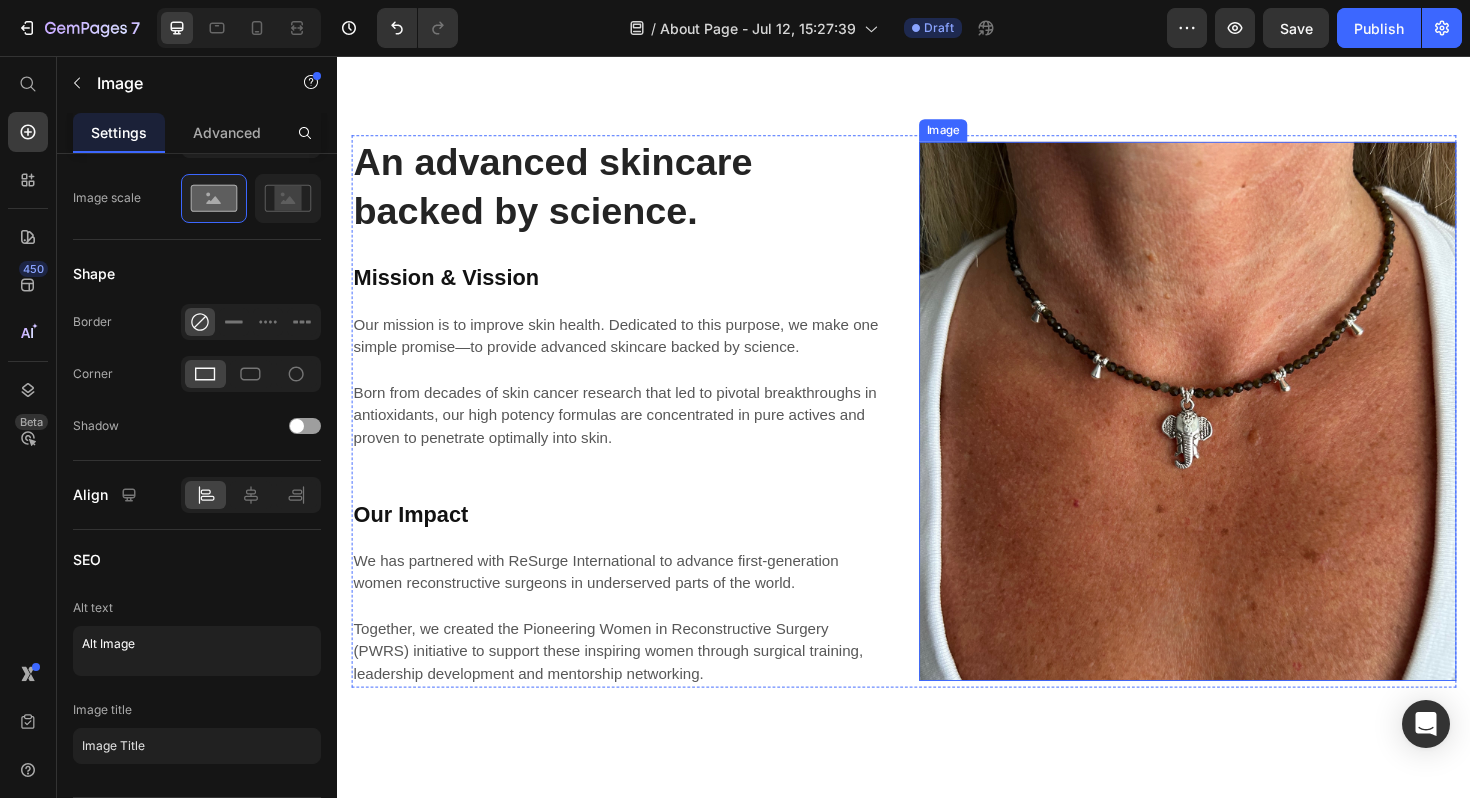 scroll, scrollTop: 2600, scrollLeft: 0, axis: vertical 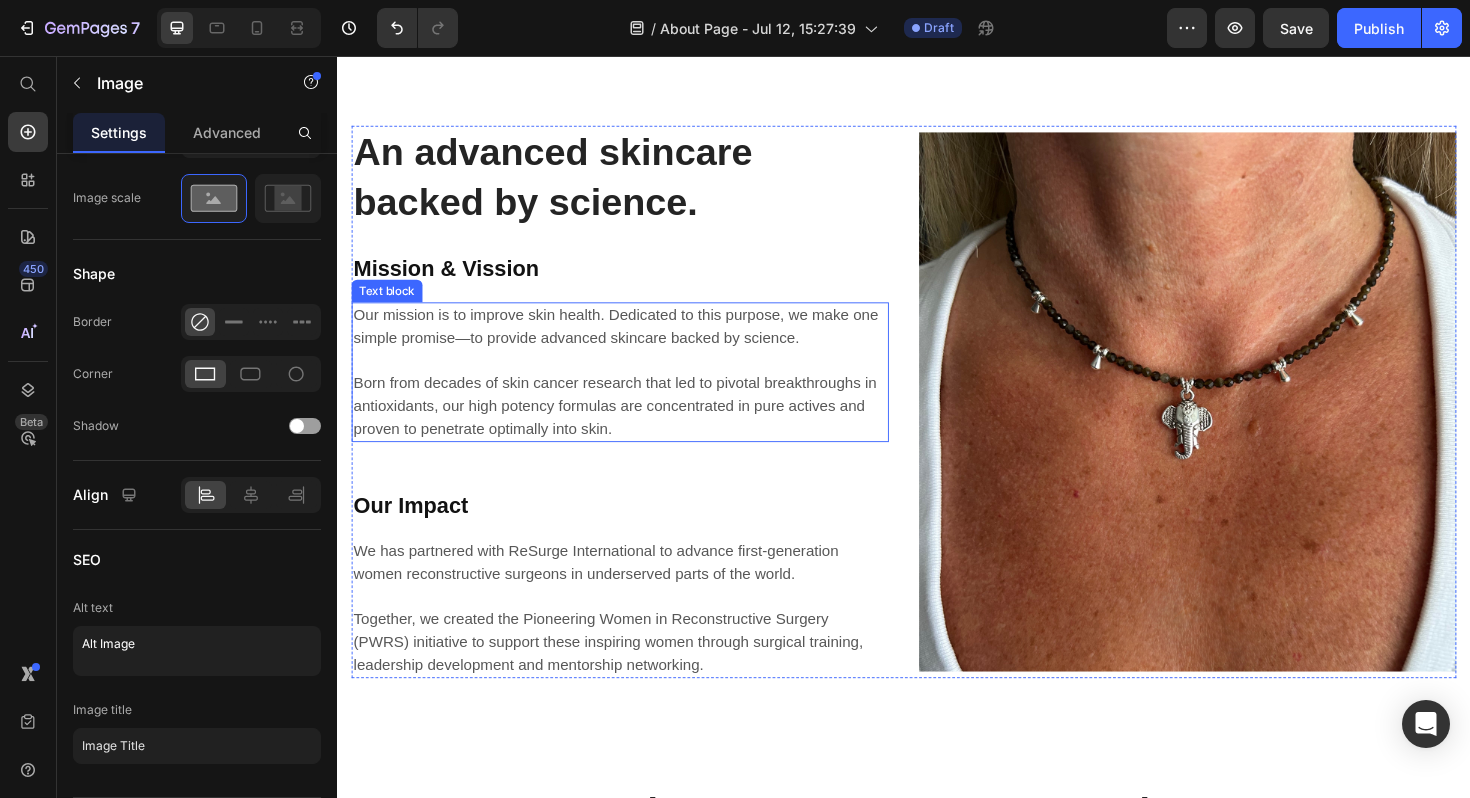 click on "Our mission is to improve skin health. Dedicated to this purpose, we make one simple promise—to provide advanced skincare backed by science. Born from decades of skin cancer research that led to pivotal breakthroughs in antioxidants, our high potency formulas are concentrated in pure actives and proven to penetrate optimally into skin." at bounding box center (636, 391) 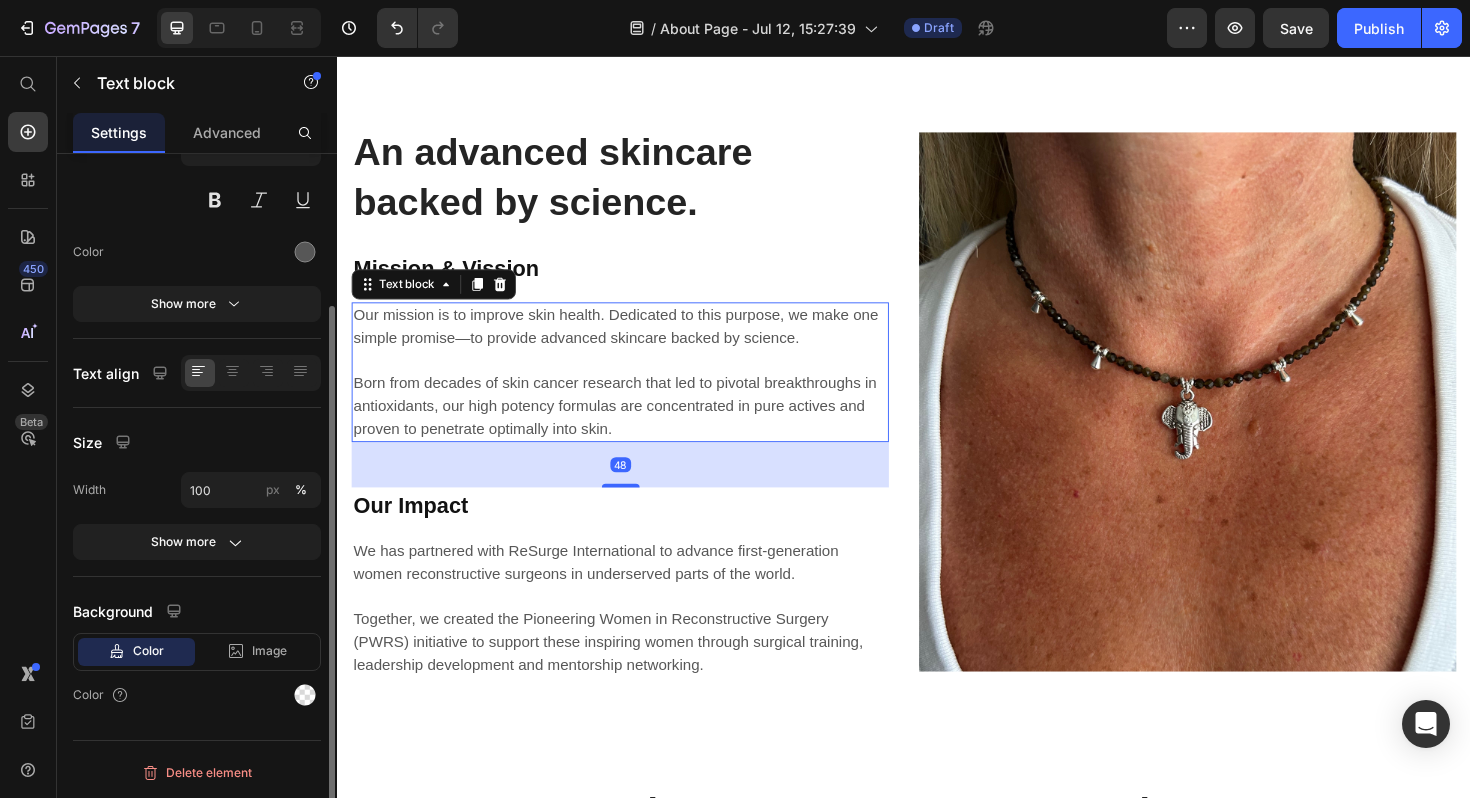 scroll, scrollTop: 0, scrollLeft: 0, axis: both 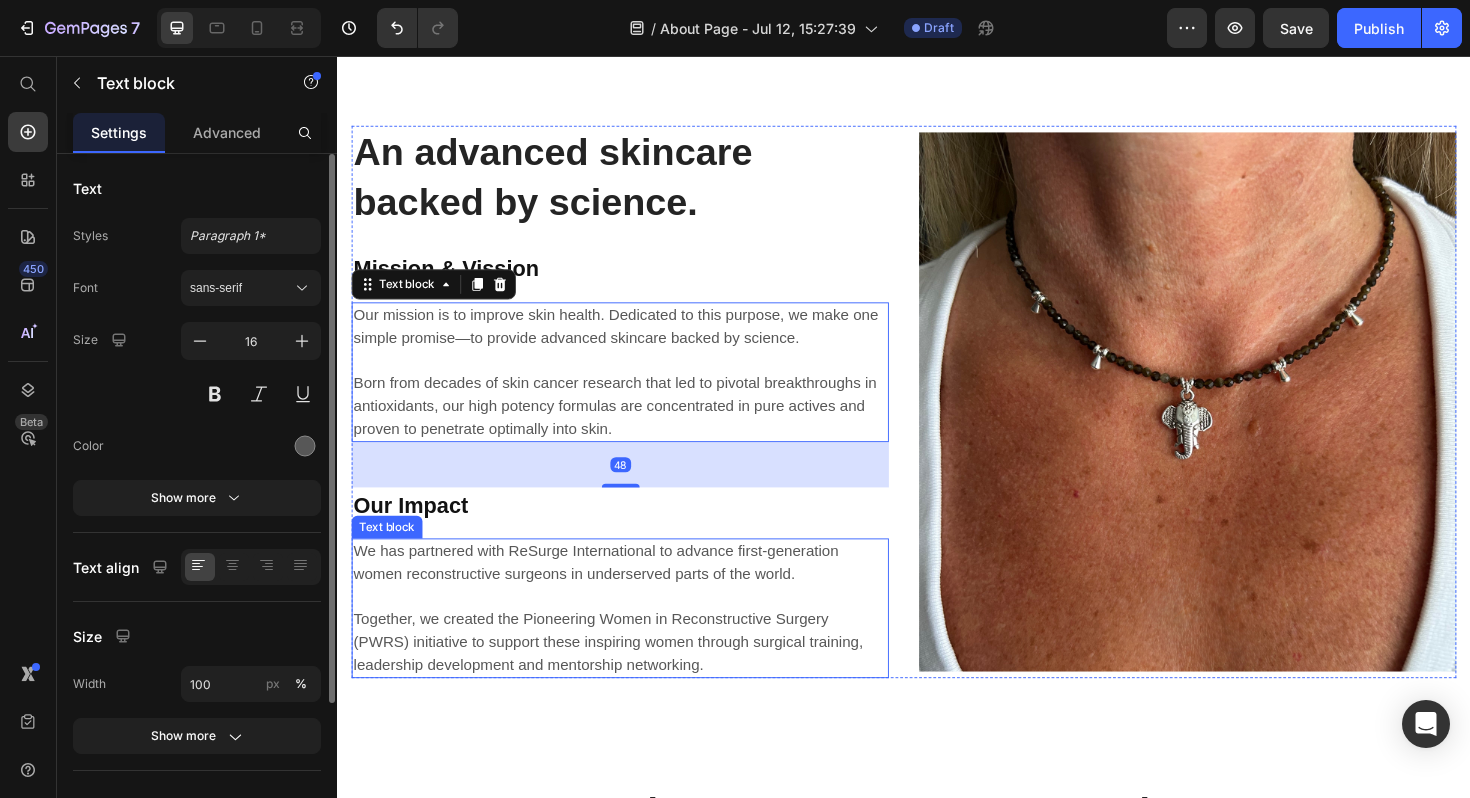 click on "We has partnered with ReSurge International to advance first-generation women reconstructive surgeons in underserved parts of the world.  Together, we created the Pioneering Women in Reconstructive Surgery (PWRS) initiative to support these inspiring women through surgical training, leadership development and mentorship networking." at bounding box center [636, 641] 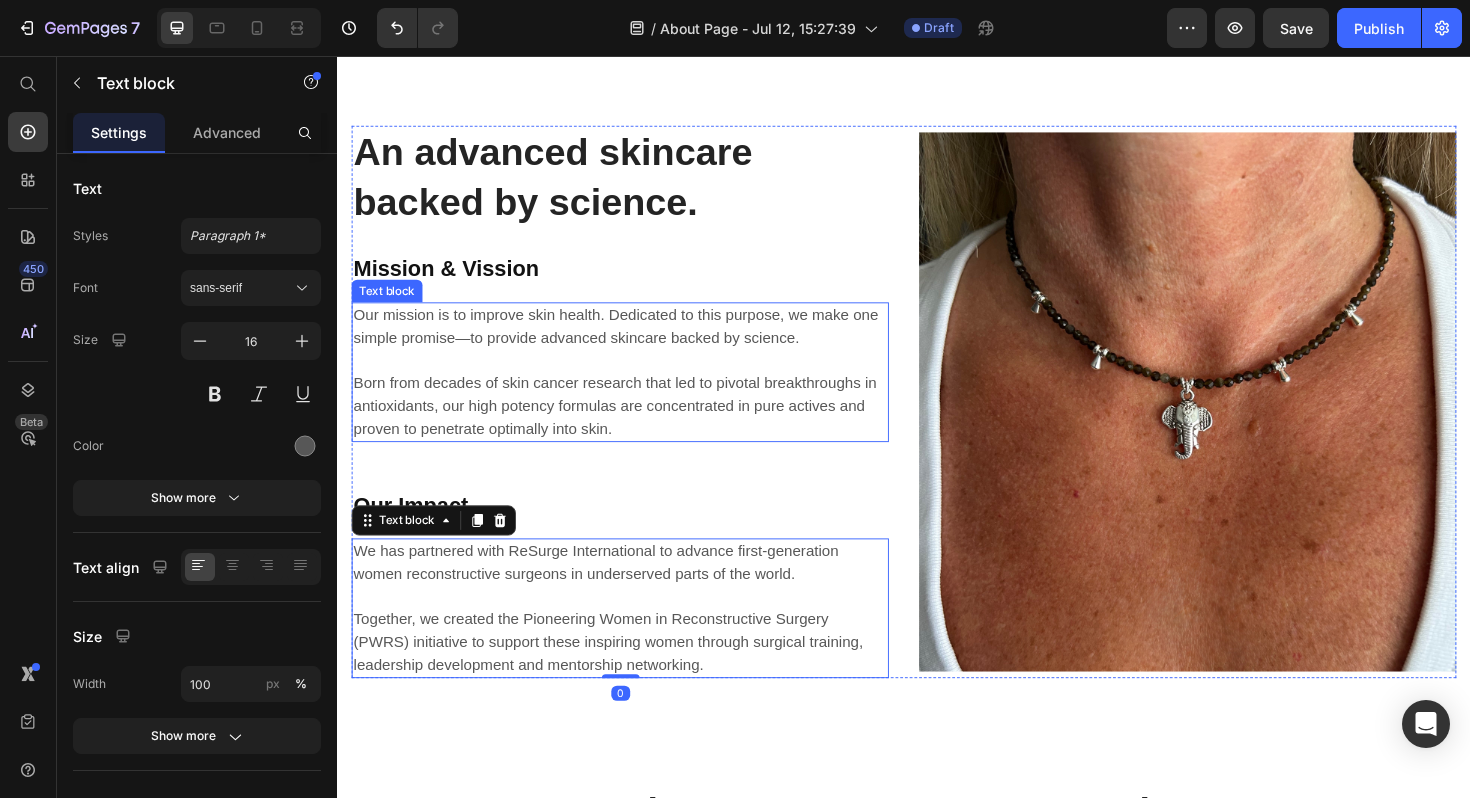click on "Our mission is to improve skin health. Dedicated to this purpose, we make one simple promise—to provide advanced skincare backed by science. Born from decades of skin cancer research that led to pivotal breakthroughs in antioxidants, our high potency formulas are concentrated in pure actives and proven to penetrate optimally into skin." at bounding box center [636, 391] 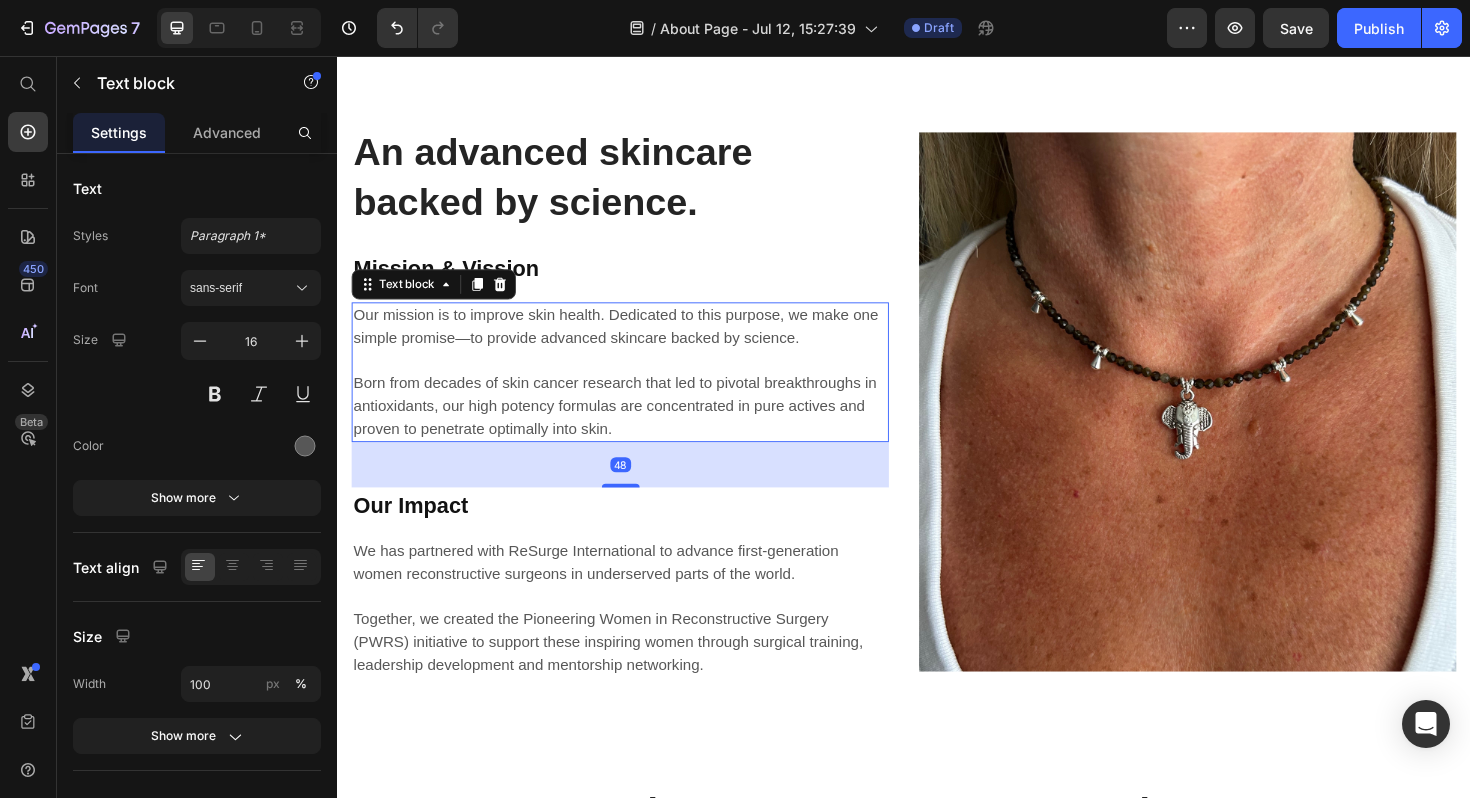 click on "Our mission is to improve skin health. Dedicated to this purpose, we make one simple promise—to provide advanced skincare backed by science. Born from decades of skin cancer research that led to pivotal breakthroughs in antioxidants, our high potency formulas are concentrated in pure actives and proven to penetrate optimally into skin." at bounding box center (636, 391) 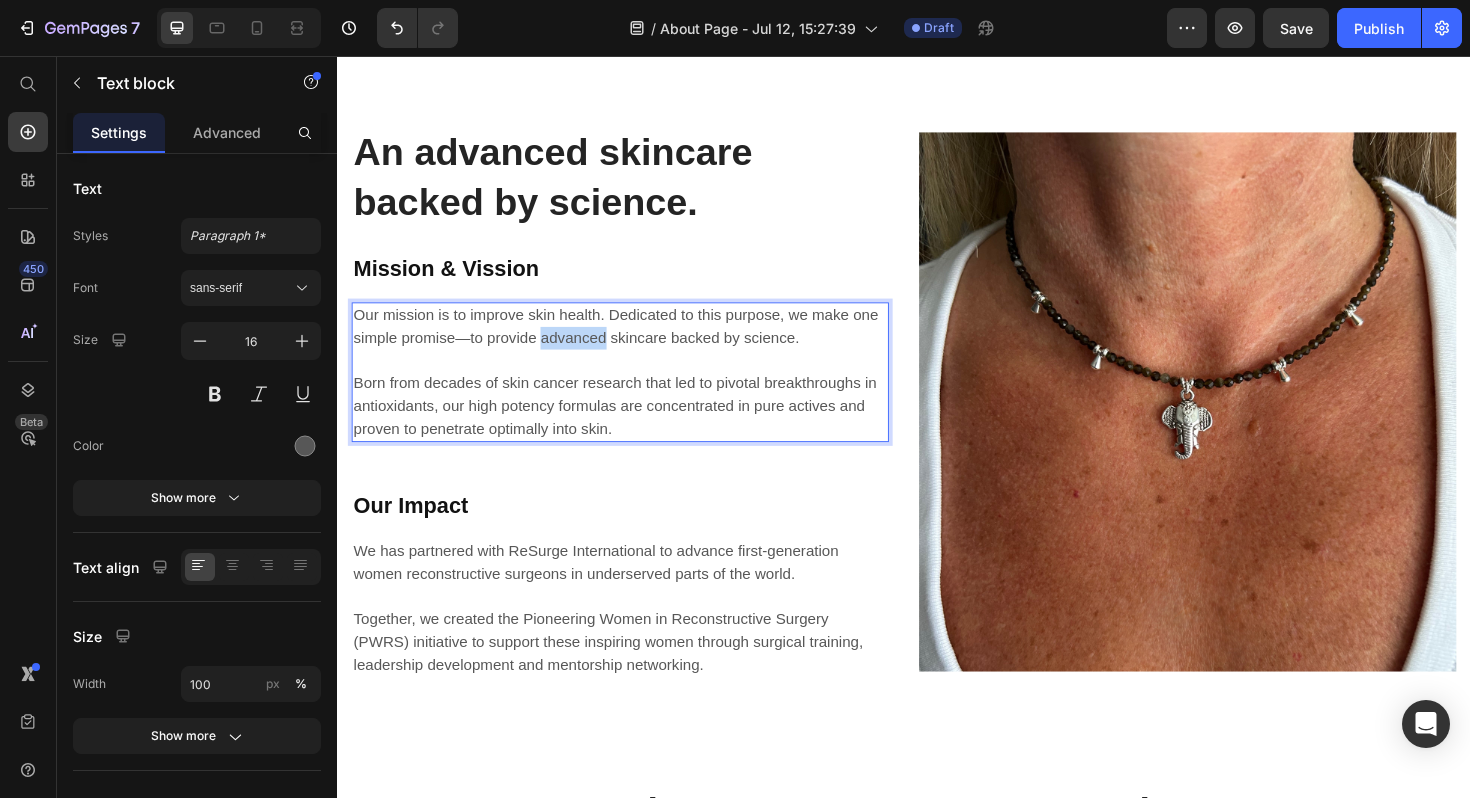 click on "Our mission is to improve skin health. Dedicated to this purpose, we make one simple promise—to provide advanced skincare backed by science. Born from decades of skin cancer research that led to pivotal breakthroughs in antioxidants, our high potency formulas are concentrated in pure actives and proven to penetrate optimally into skin." at bounding box center (636, 391) 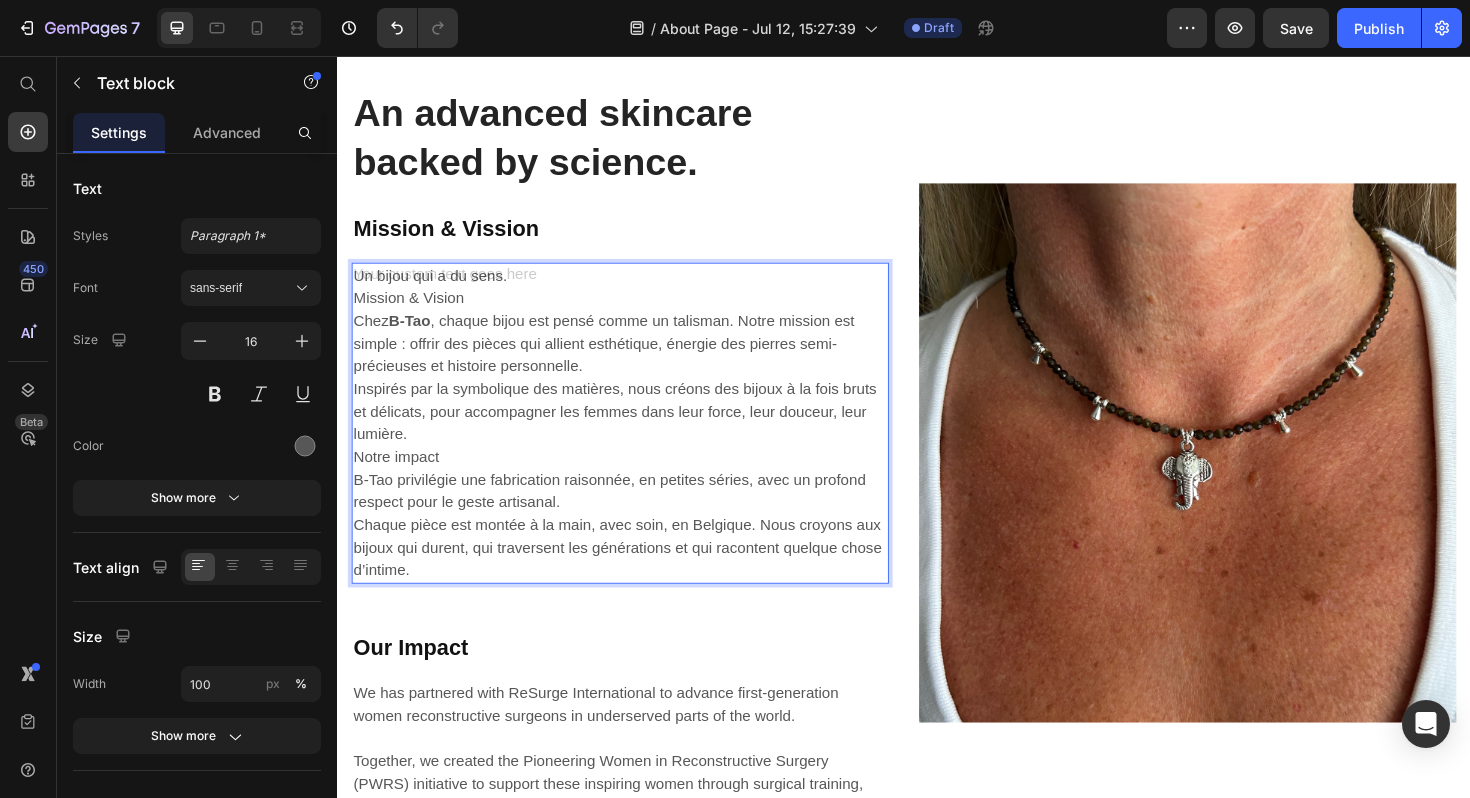 scroll, scrollTop: 2588, scrollLeft: 0, axis: vertical 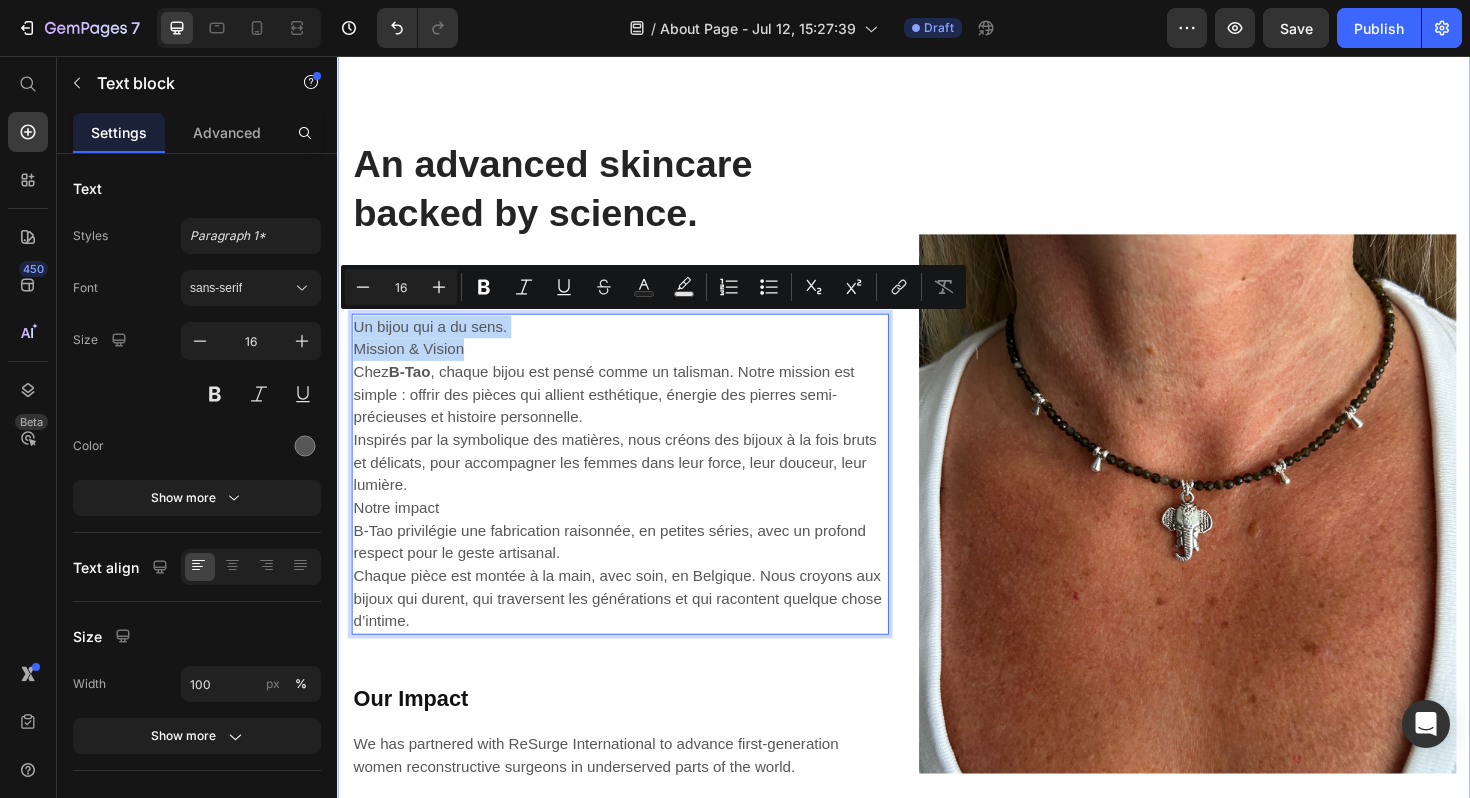 drag, startPoint x: 496, startPoint y: 370, endPoint x: 347, endPoint y: 339, distance: 152.19067 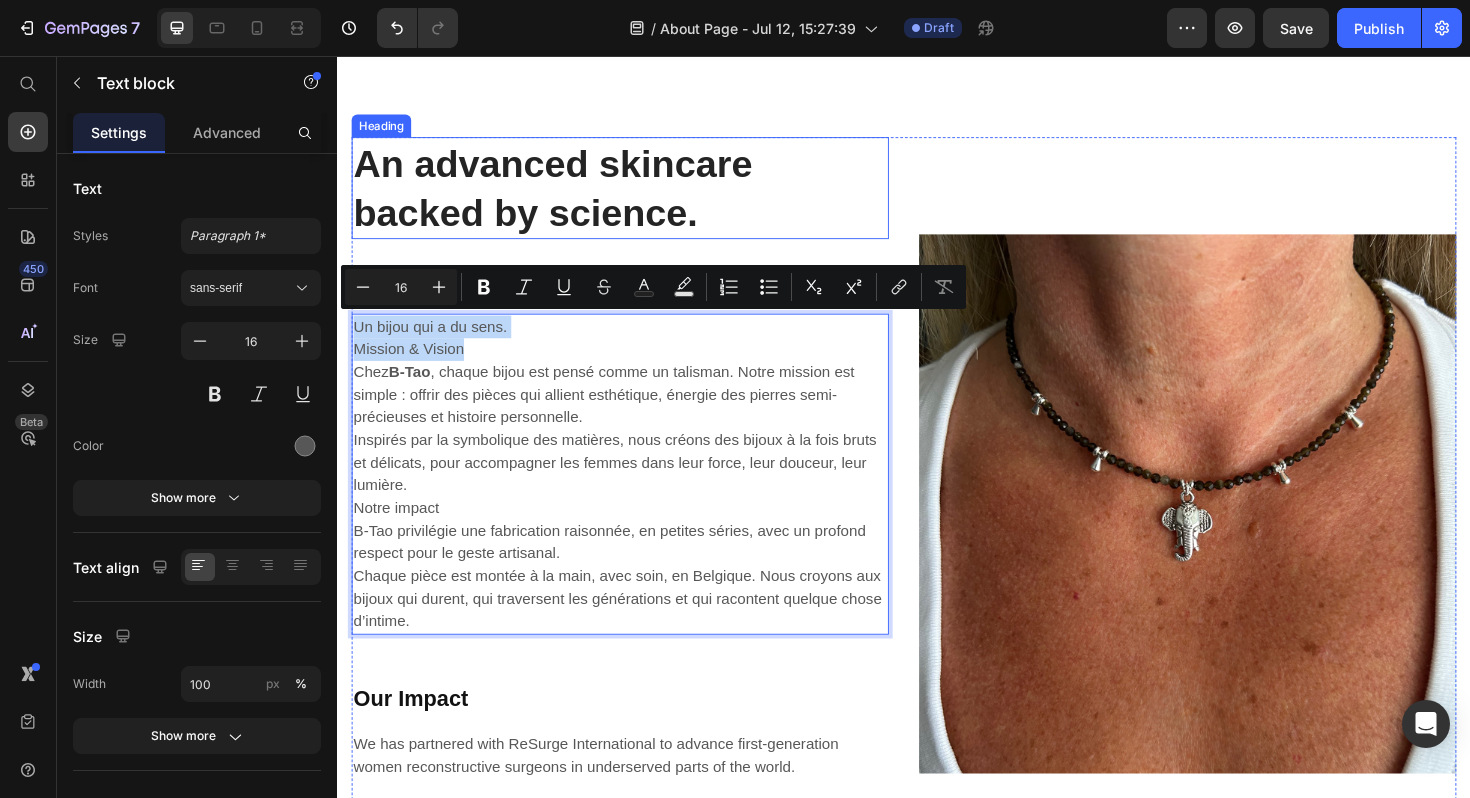 click on "An advanced skincare backed by science." at bounding box center (636, 196) 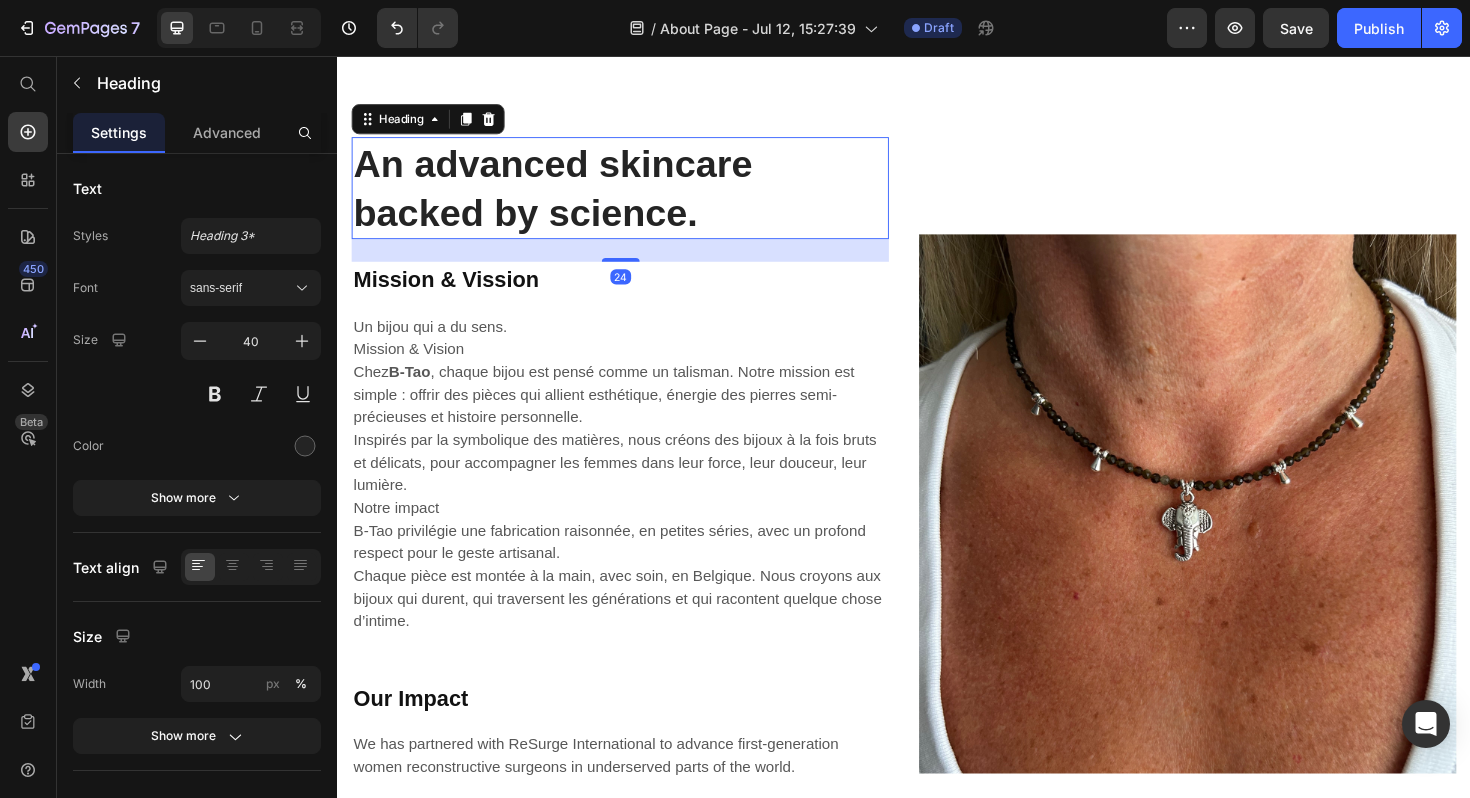 click on "An advanced skincare backed by science." at bounding box center [636, 196] 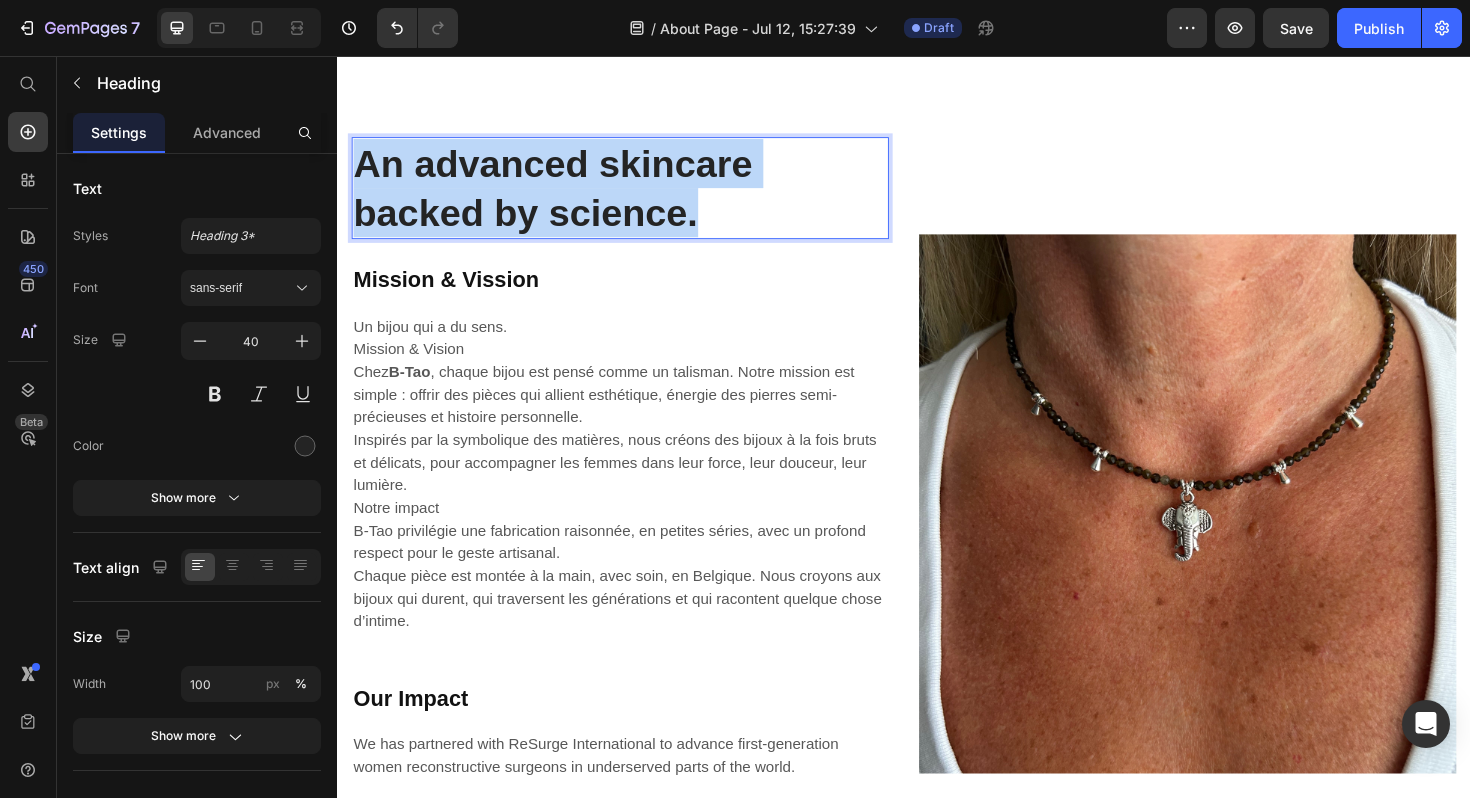 click on "An advanced skincare backed by science." at bounding box center [636, 196] 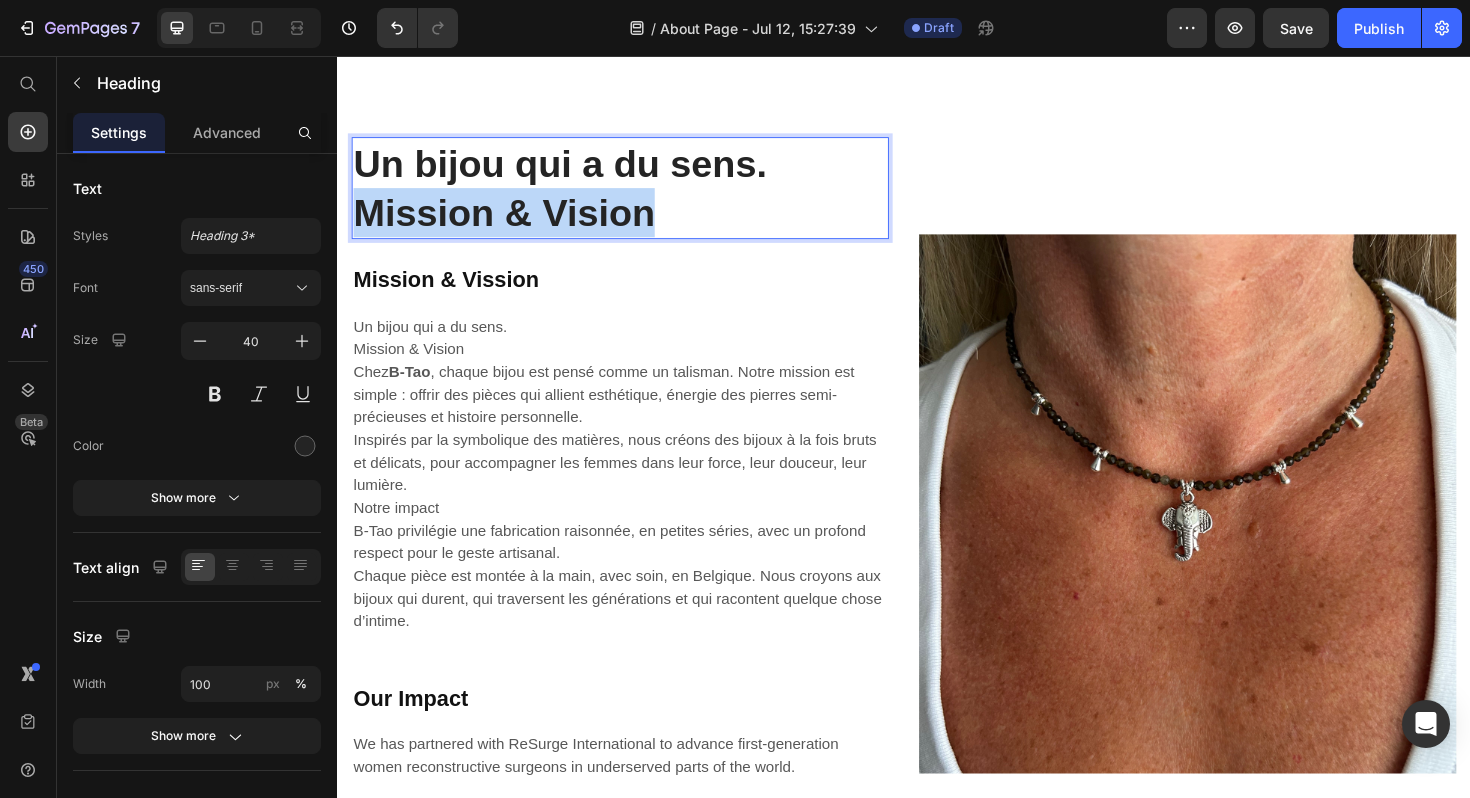 drag, startPoint x: 571, startPoint y: 209, endPoint x: 332, endPoint y: 208, distance: 239.00209 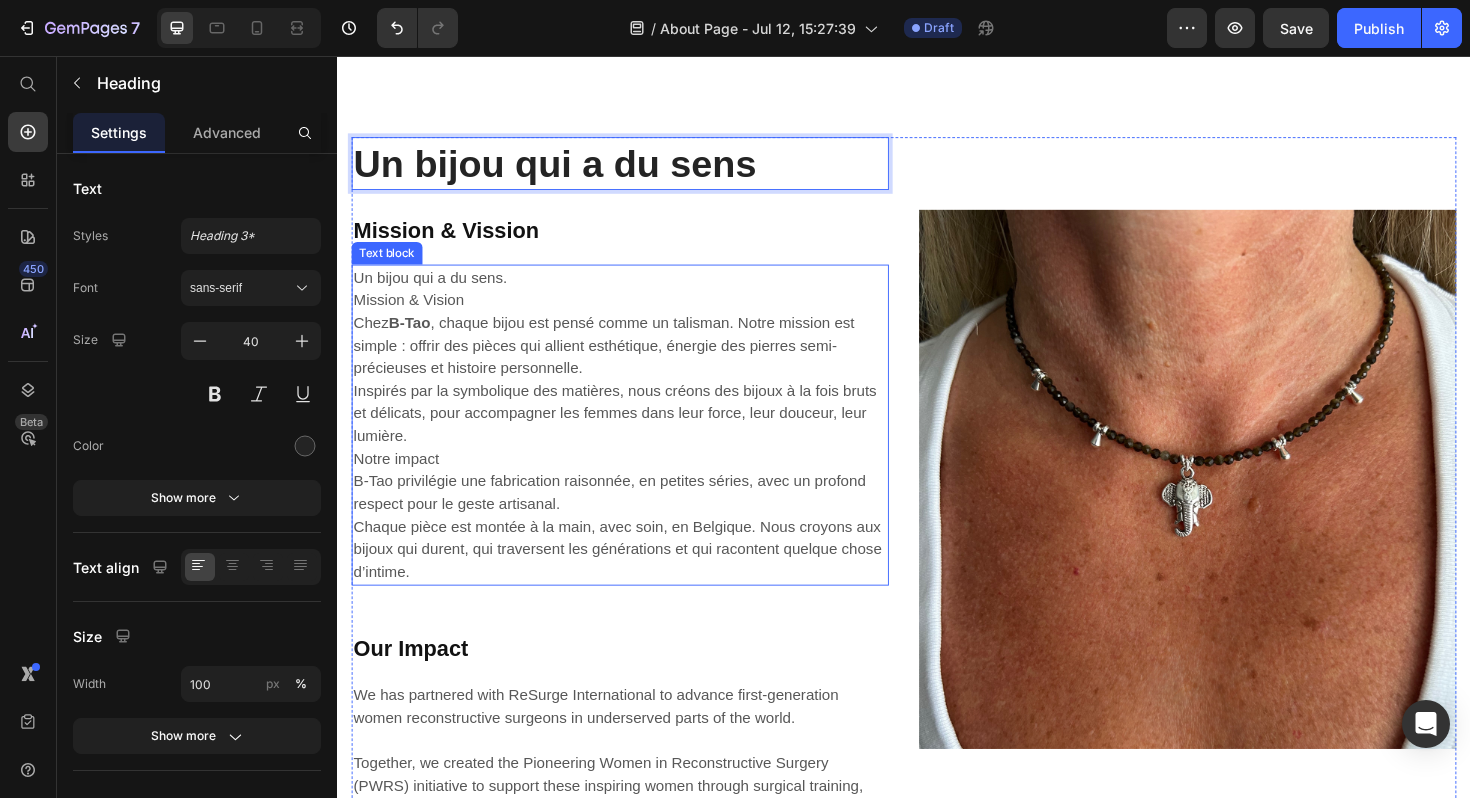 click on "Mission & Vision" at bounding box center [636, 315] 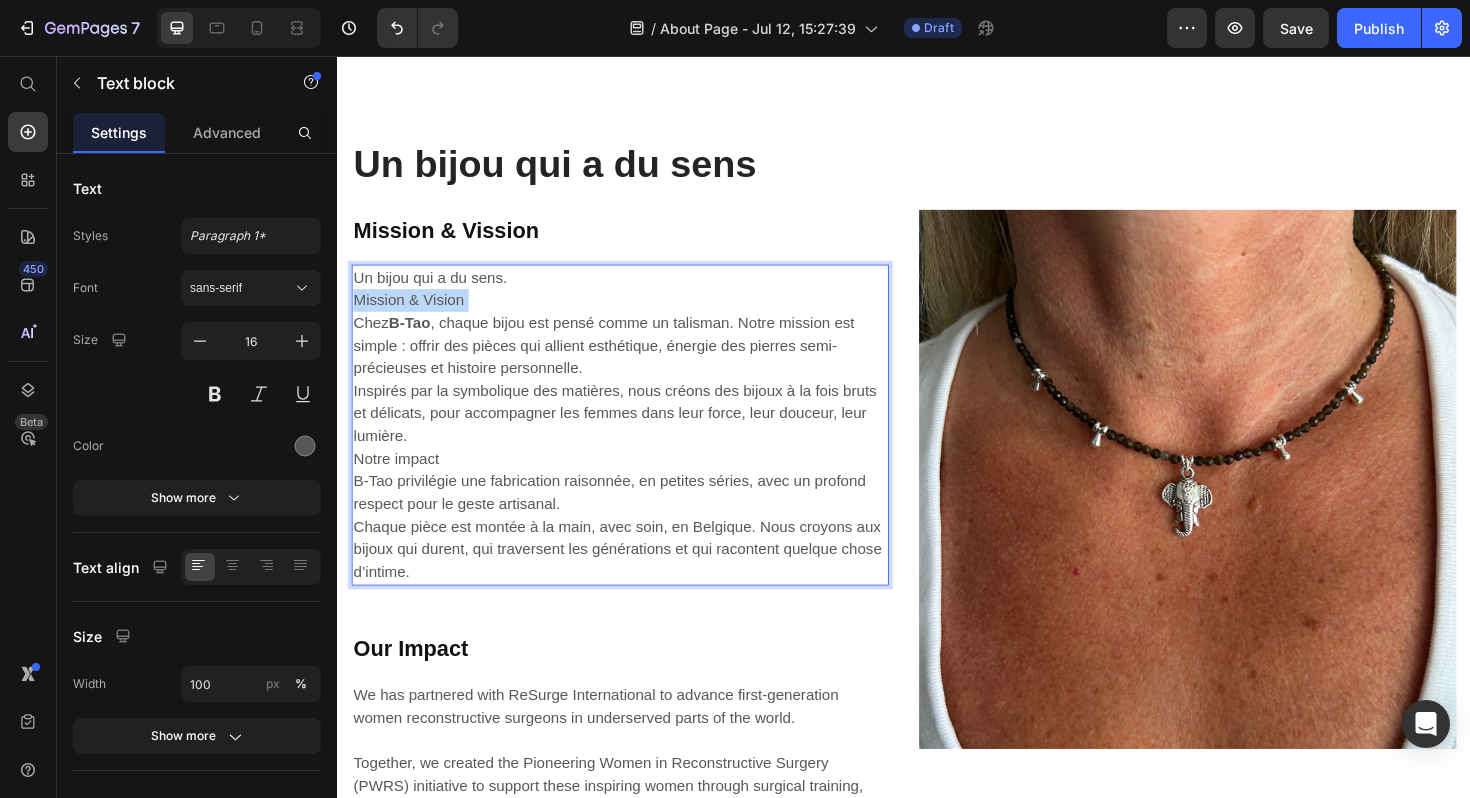 click on "Mission & Vision" at bounding box center (636, 315) 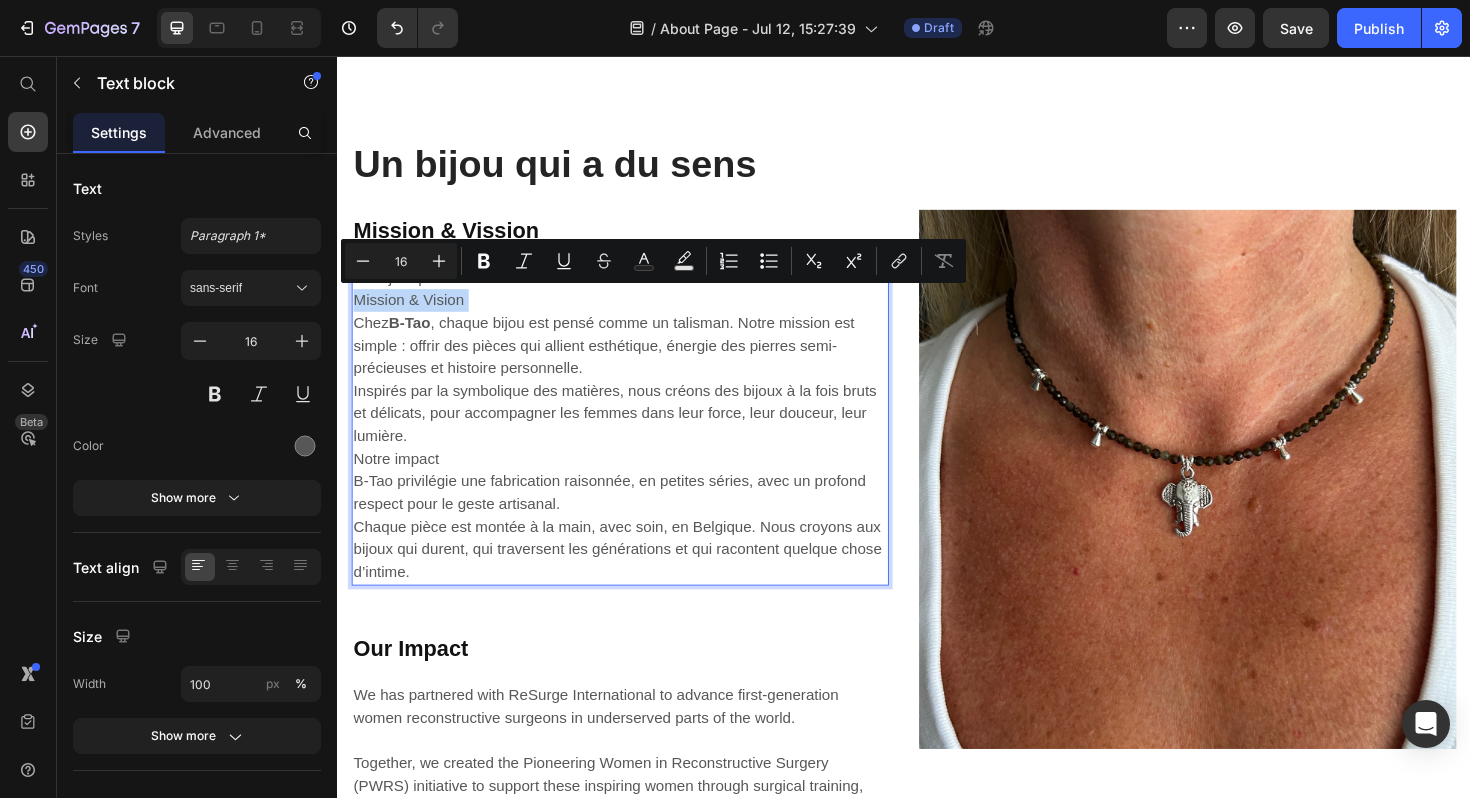 click on "Mission & Vision" at bounding box center [636, 315] 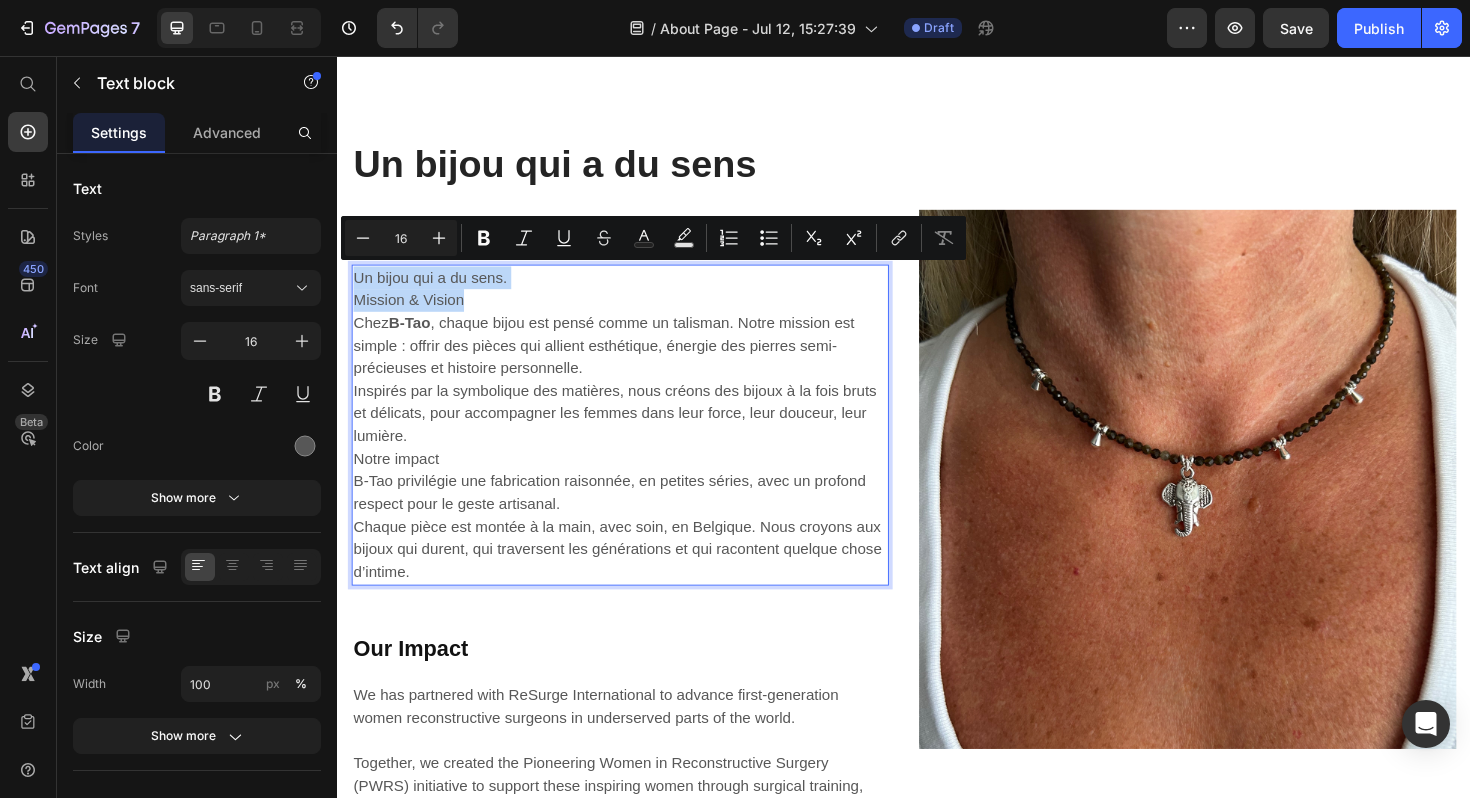 drag, startPoint x: 482, startPoint y: 312, endPoint x: 282, endPoint y: 265, distance: 205.44829 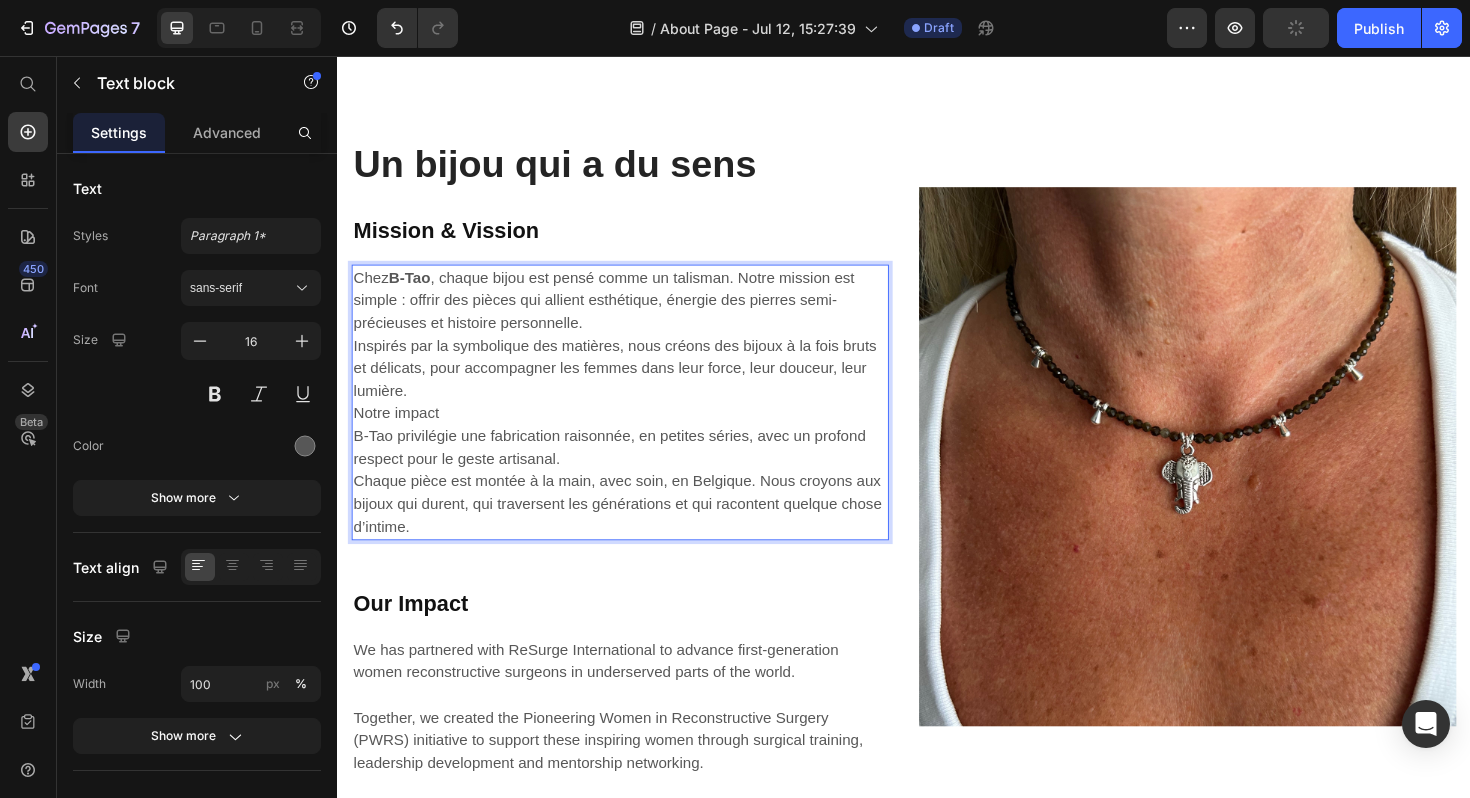 click on "Notre impact" at bounding box center (636, 435) 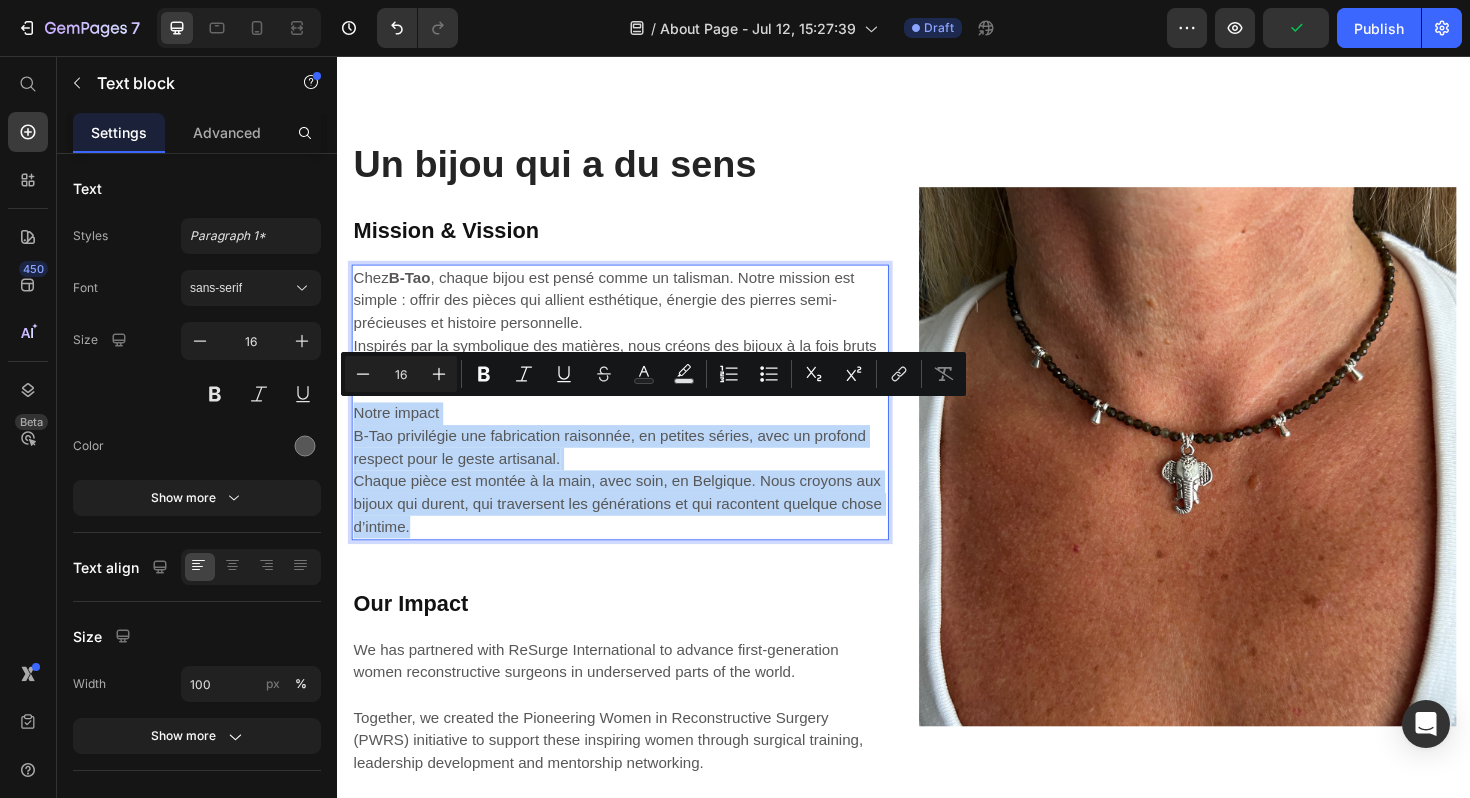 drag, startPoint x: 427, startPoint y: 551, endPoint x: 322, endPoint y: 442, distance: 151.34729 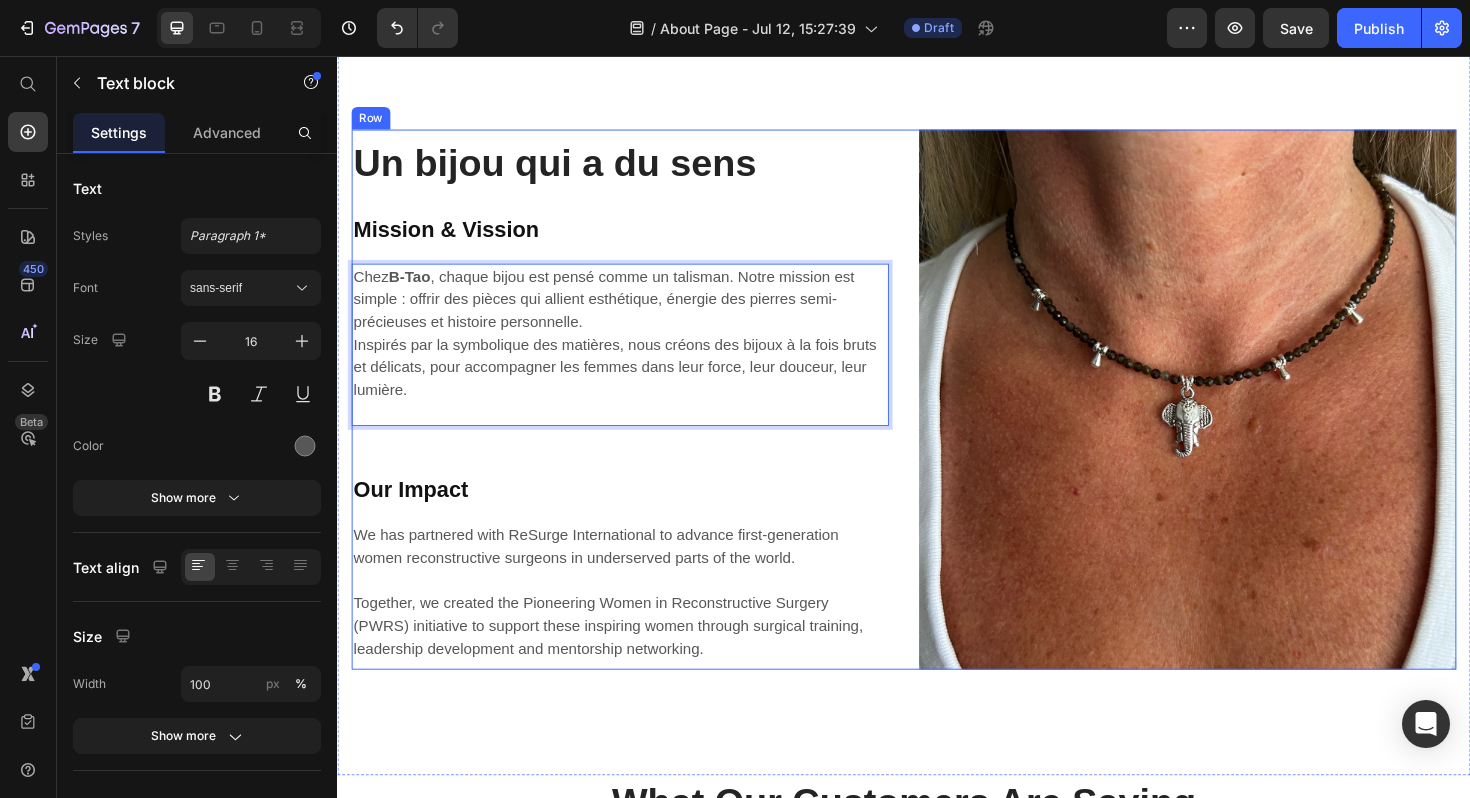 scroll, scrollTop: 2608, scrollLeft: 0, axis: vertical 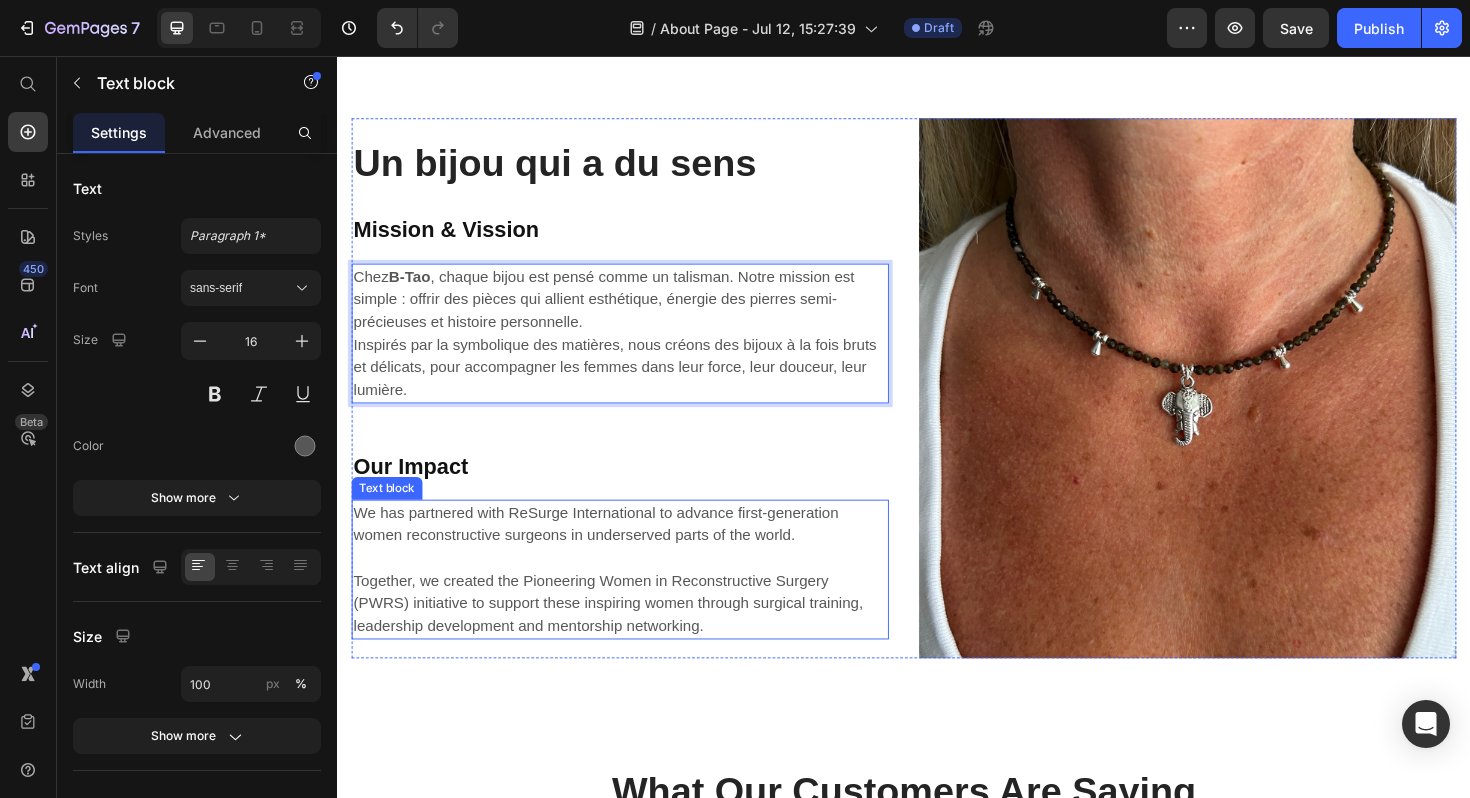 click on "We has partnered with ReSurge International to advance first-generation women reconstructive surgeons in underserved parts of the world.  Together, we created the Pioneering Women in Reconstructive Surgery (PWRS) initiative to support these inspiring women through surgical training, leadership development and mentorship networking." at bounding box center (636, 600) 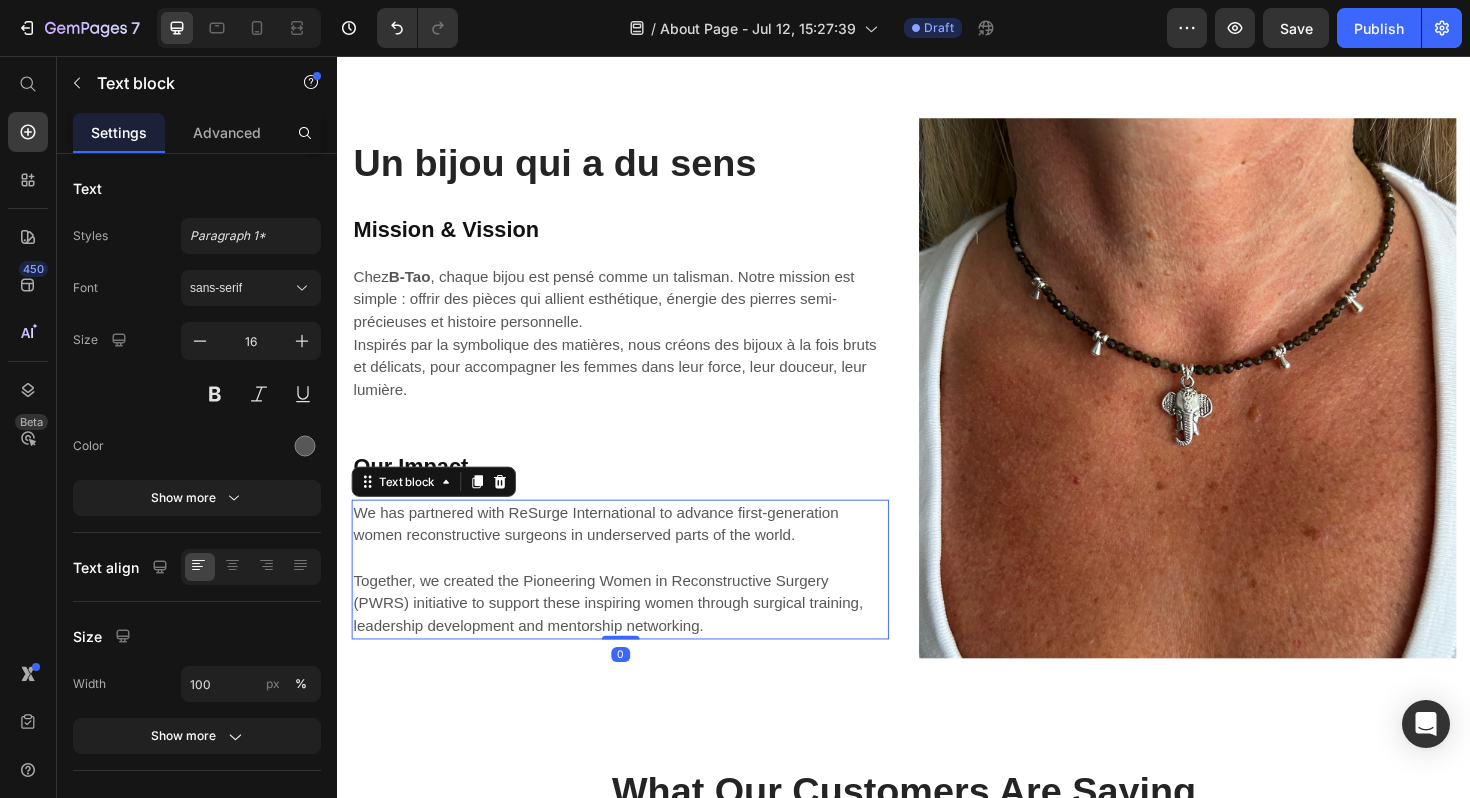 click on "We has partnered with ReSurge International to advance first-generation women reconstructive surgeons in underserved parts of the world.  Together, we created the Pioneering Women in Reconstructive Surgery (PWRS) initiative to support these inspiring women through surgical training, leadership development and mentorship networking." at bounding box center [636, 600] 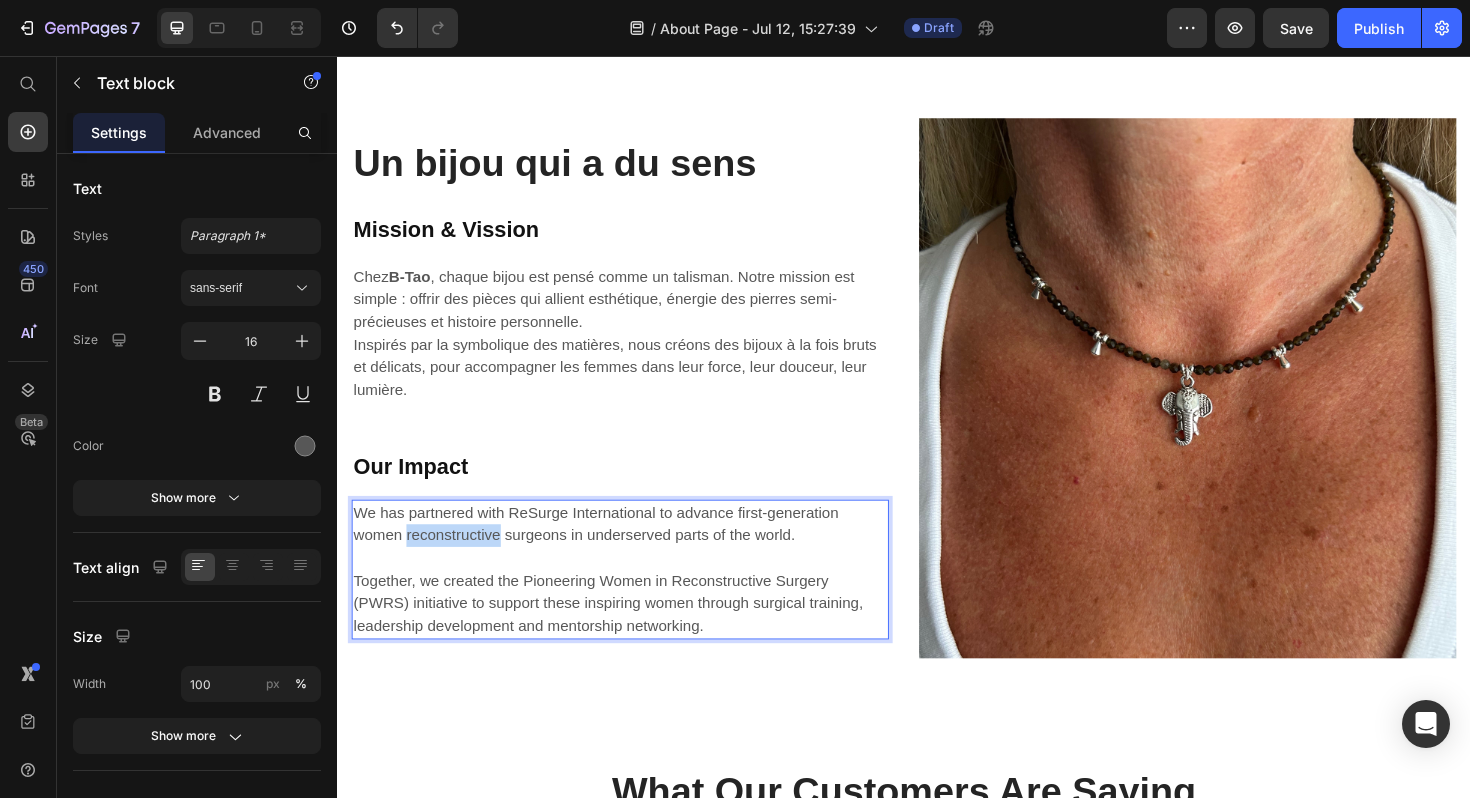 click on "We has partnered with ReSurge International to advance first-generation women reconstructive surgeons in underserved parts of the world.  Together, we created the Pioneering Women in Reconstructive Surgery (PWRS) initiative to support these inspiring women through surgical training, leadership development and mentorship networking." at bounding box center [636, 600] 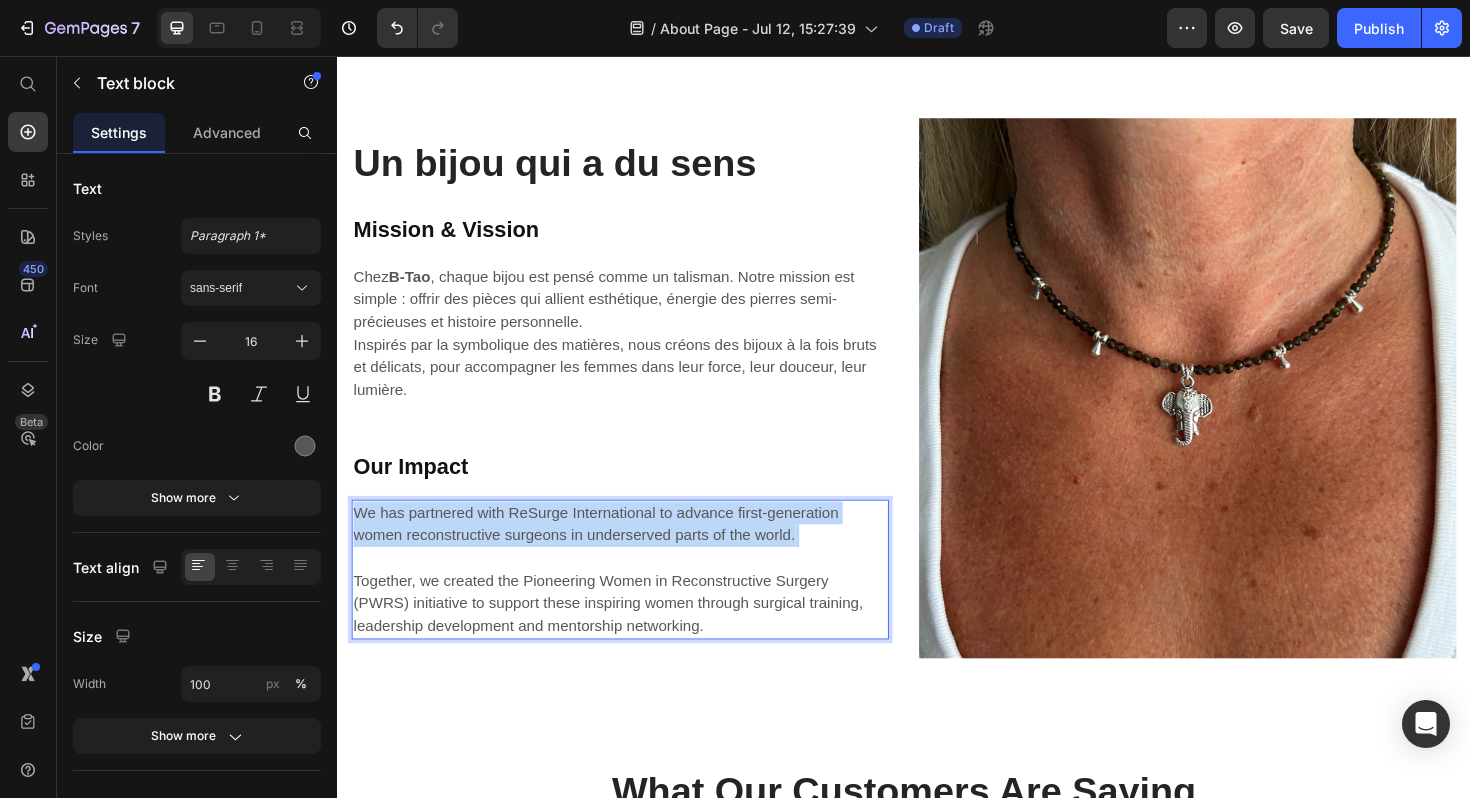 click on "We has partnered with ReSurge International to advance first-generation women reconstructive surgeons in underserved parts of the world.  Together, we created the Pioneering Women in Reconstructive Surgery (PWRS) initiative to support these inspiring women through surgical training, leadership development and mentorship networking." at bounding box center [636, 600] 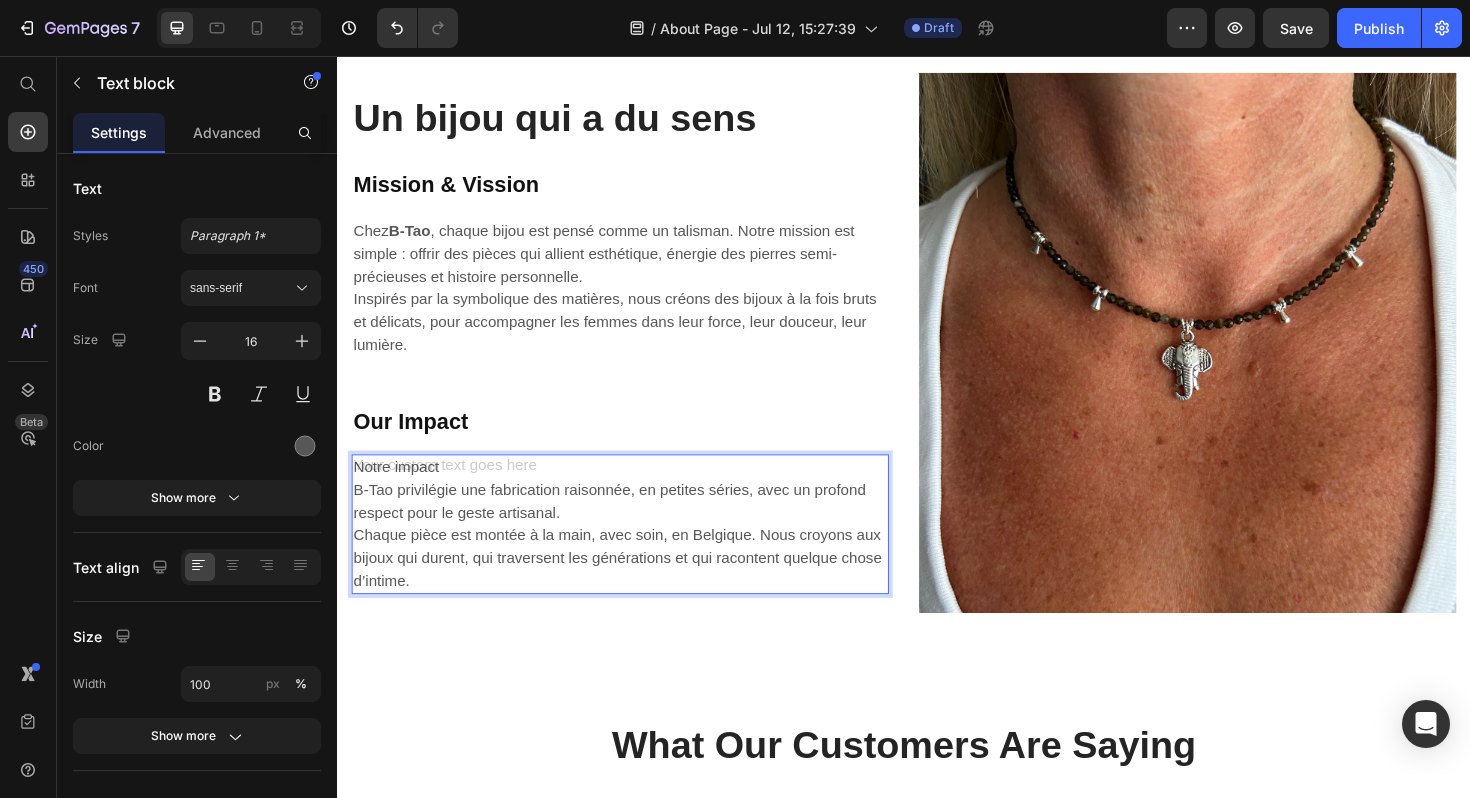 scroll, scrollTop: 2596, scrollLeft: 0, axis: vertical 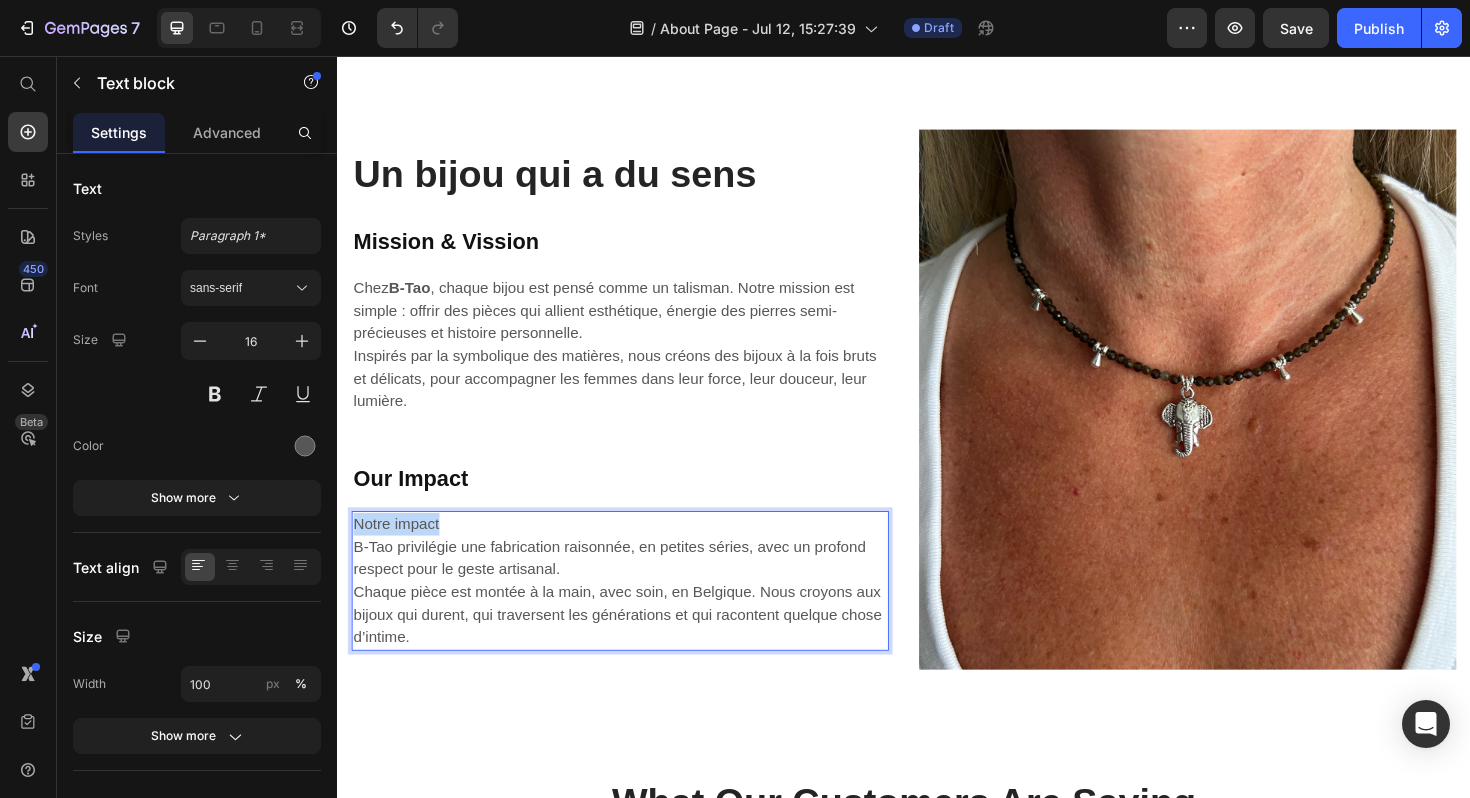 drag, startPoint x: 447, startPoint y: 555, endPoint x: 283, endPoint y: 528, distance: 166.2077 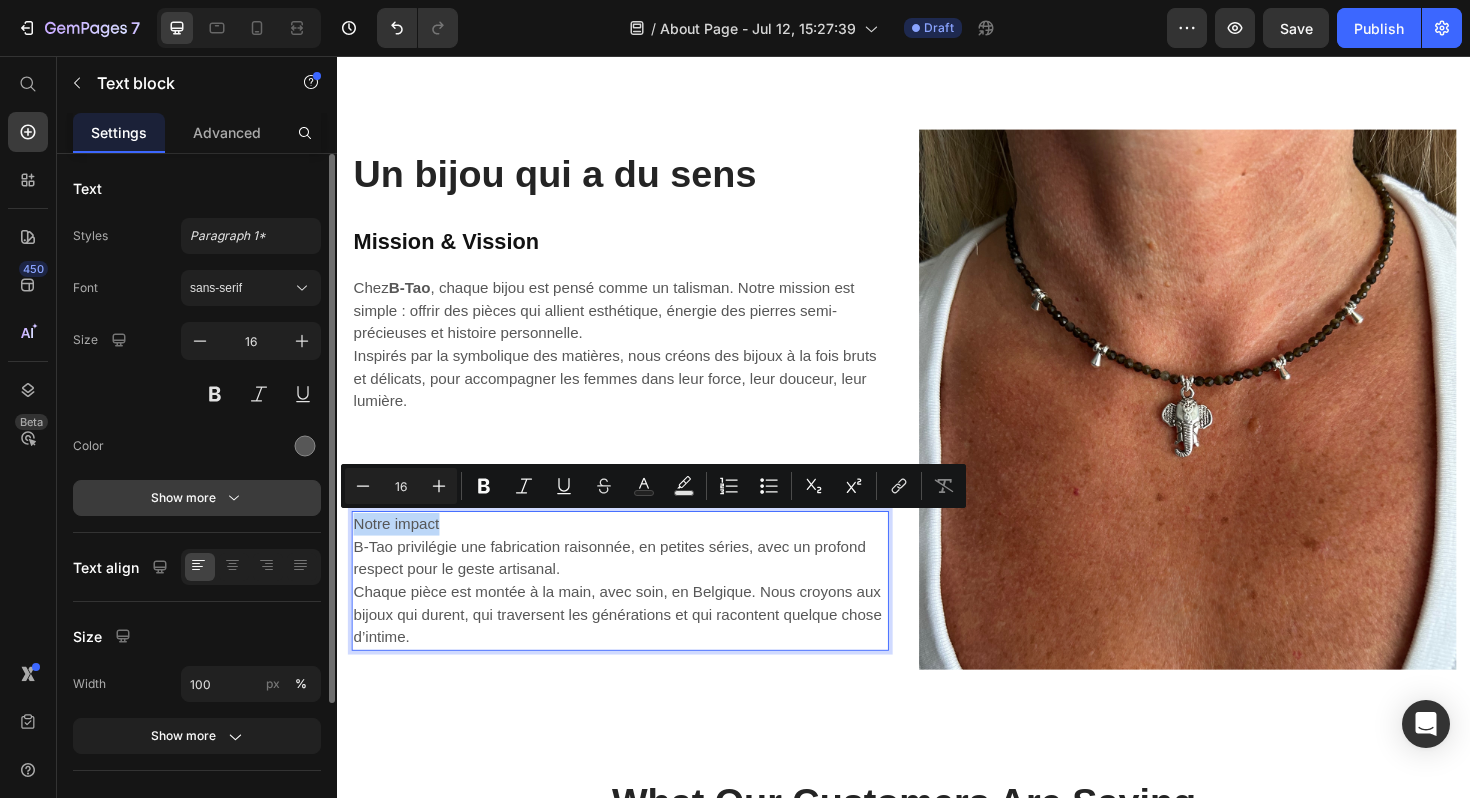 copy on "Notre impact" 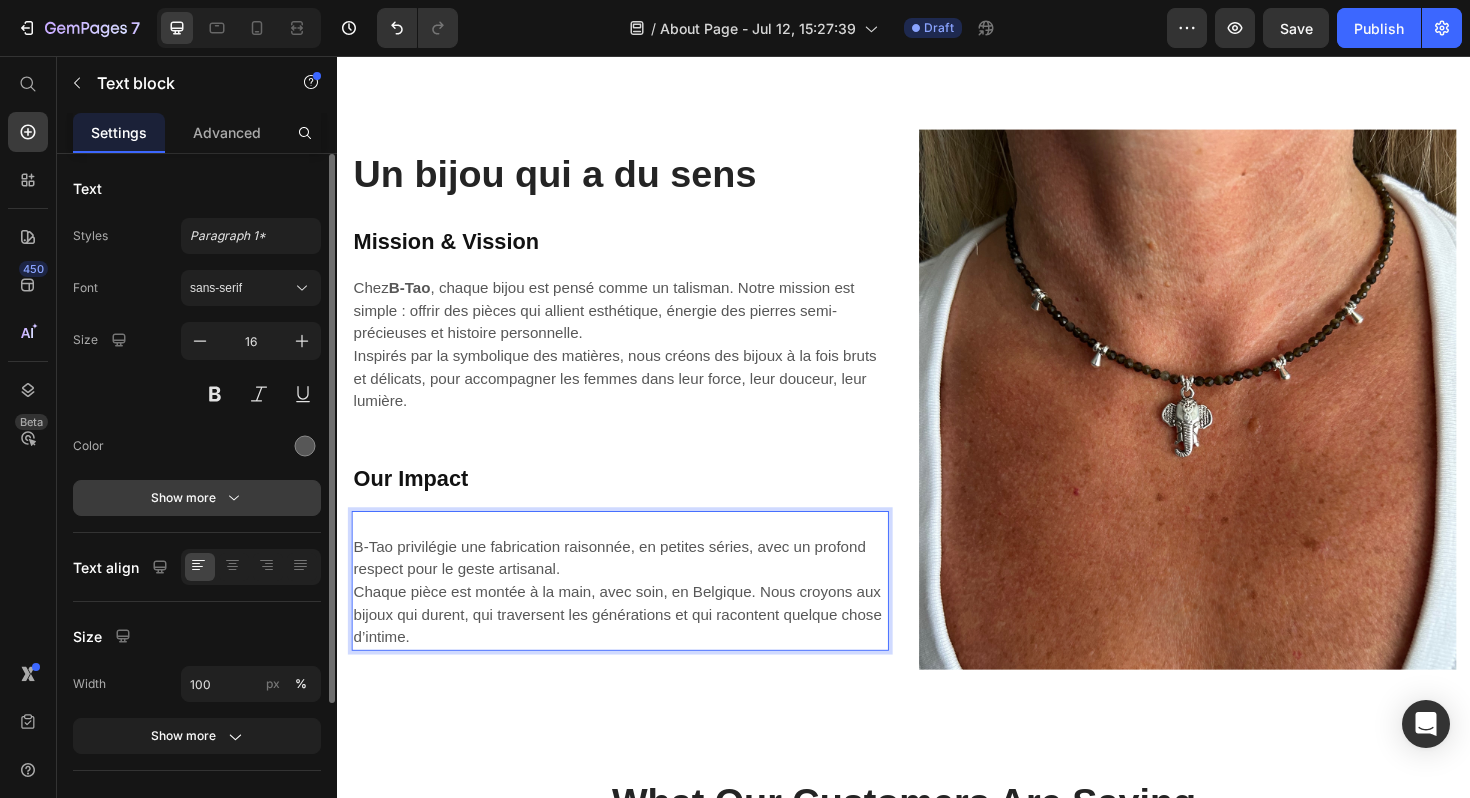 scroll, scrollTop: 2608, scrollLeft: 0, axis: vertical 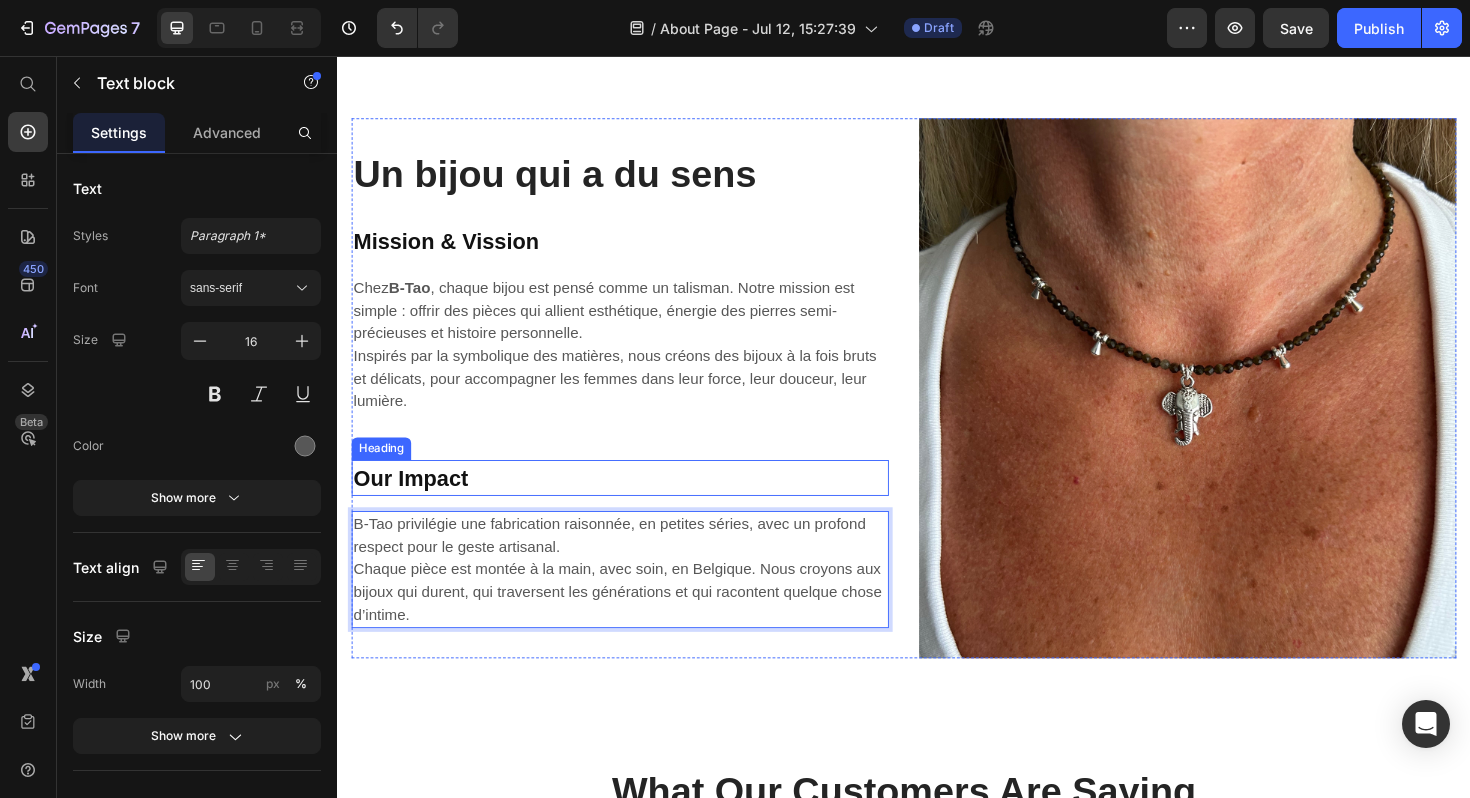 click on "Our Impact" at bounding box center (636, 503) 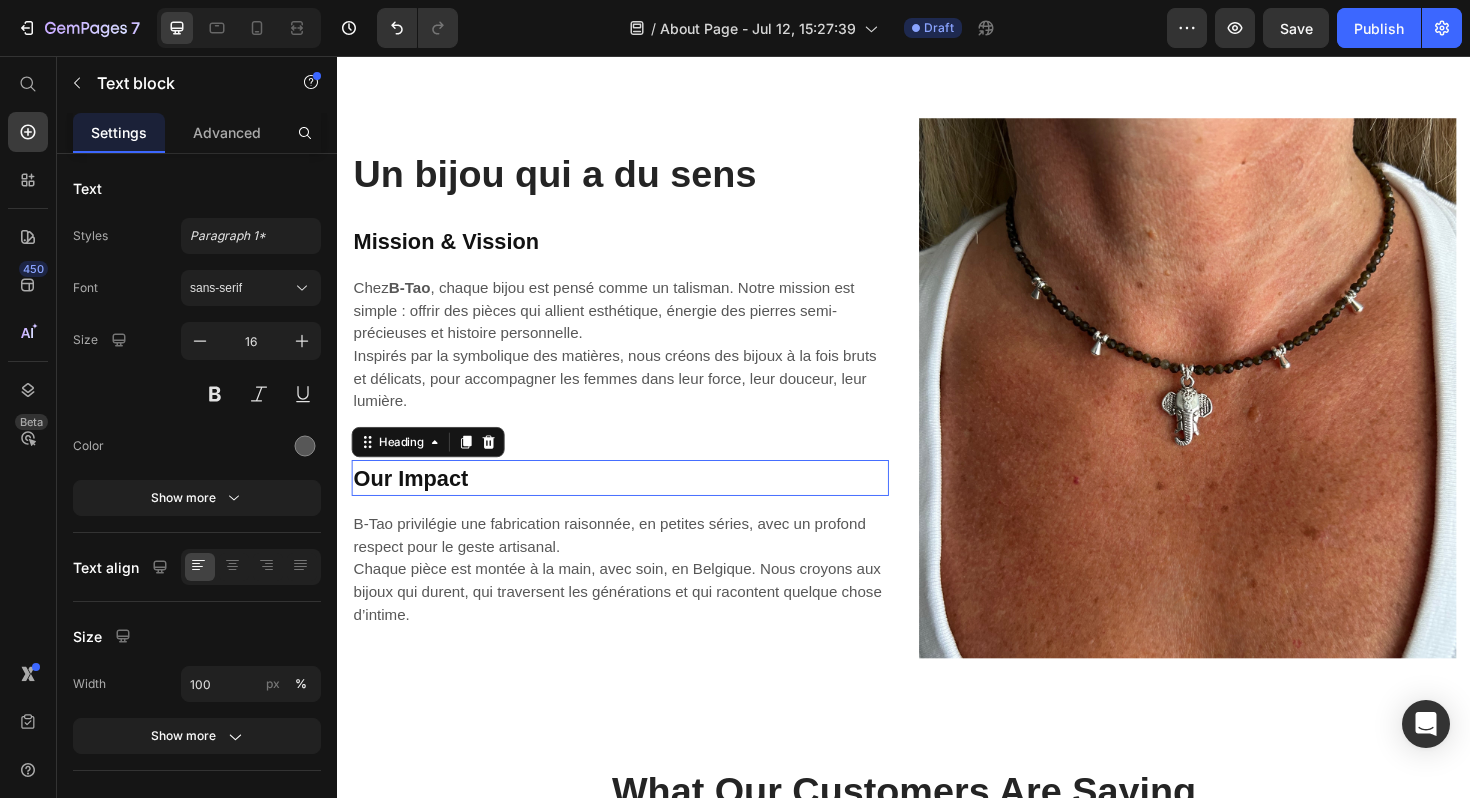 click on "Our Impact" at bounding box center [636, 503] 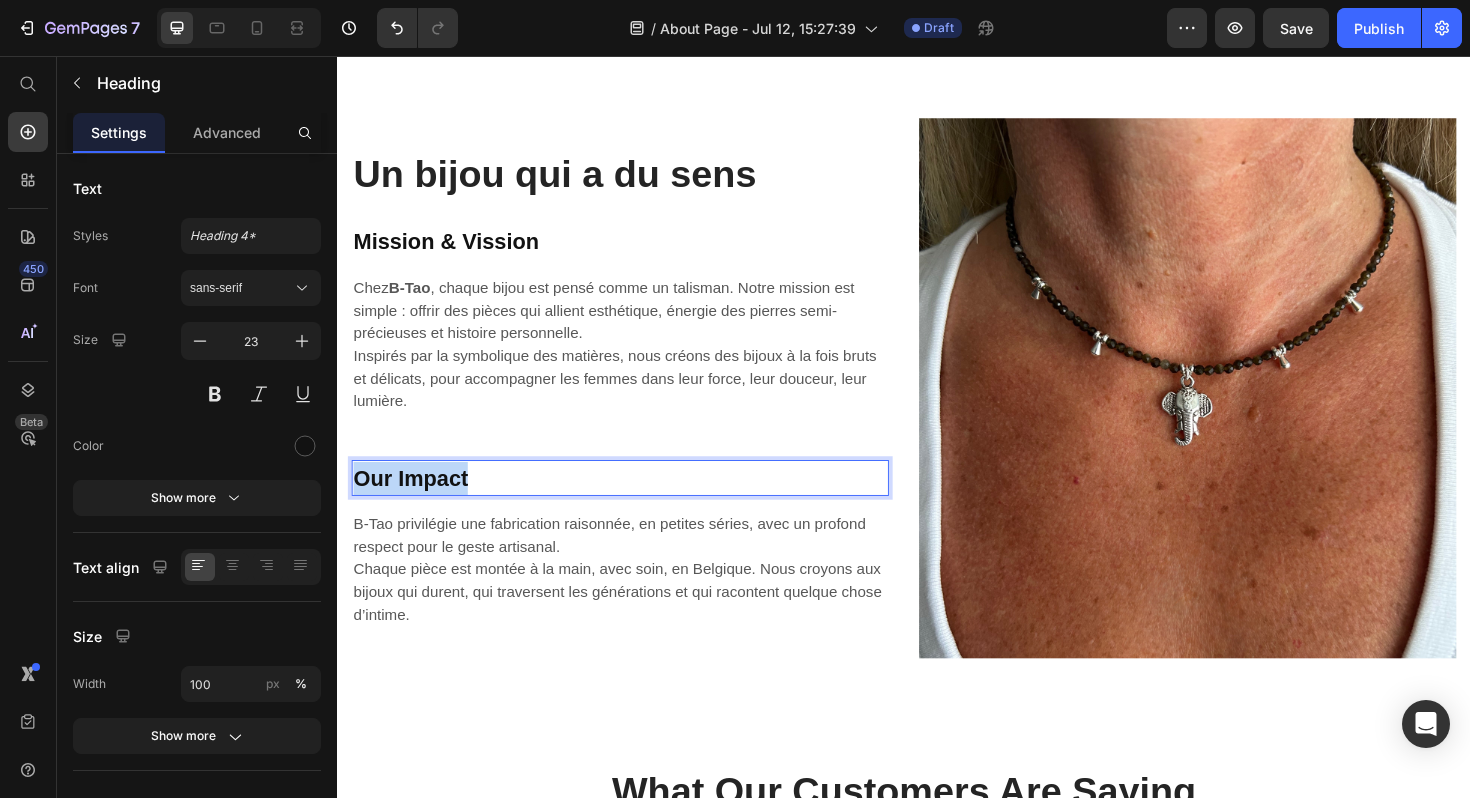 click on "Our Impact" at bounding box center (636, 503) 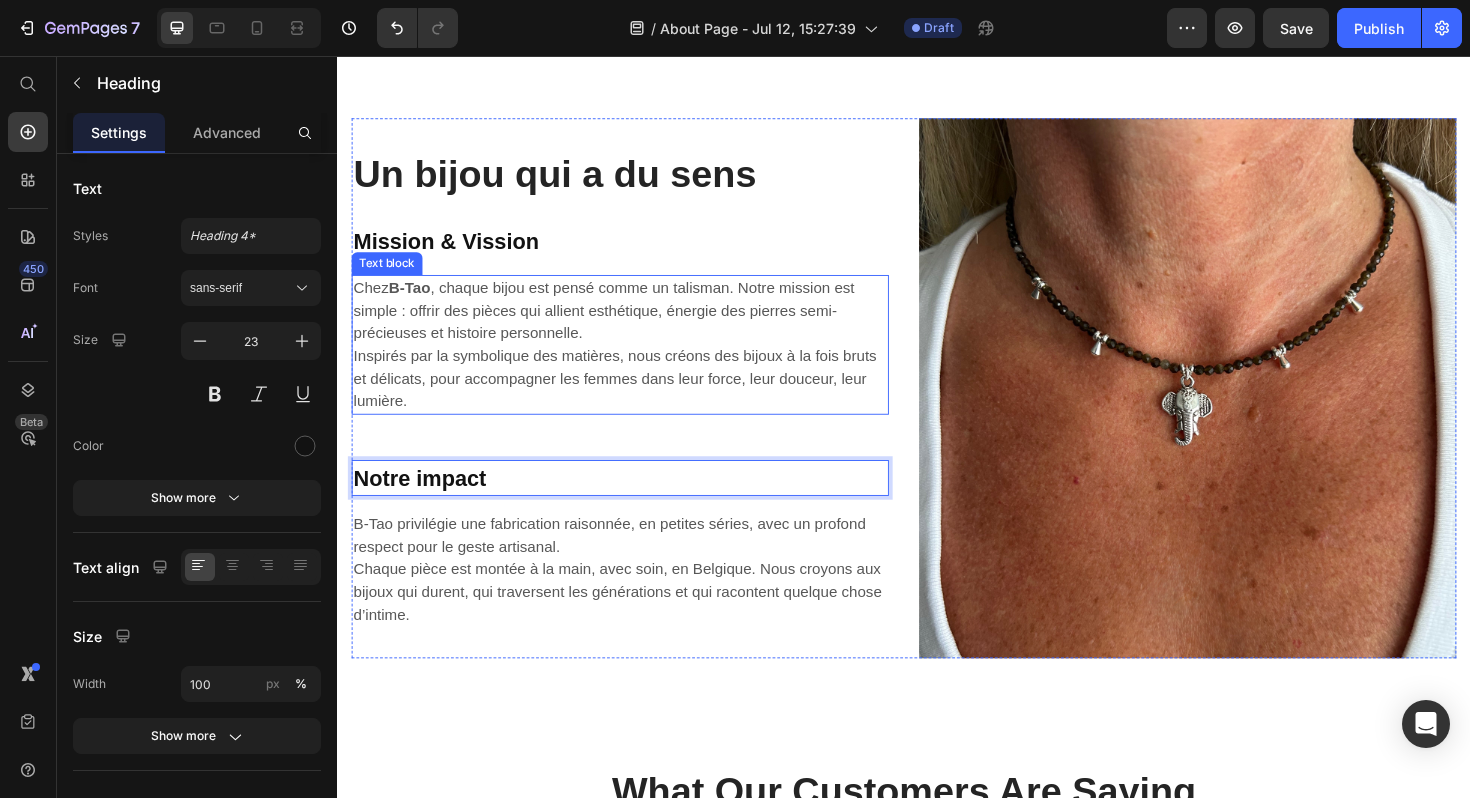 click on "Chez  B‑Tao , chaque bijou est pensé comme un talisman. Notre mission est simple : offrir des pièces qui allient esthétique, énergie des pierres semi-précieuses et histoire personnelle. Inspirés par la symbolique des matières, nous créons des bijoux à la fois bruts et délicats, pour accompagner les femmes dans leur force, leur douceur, leur lumière." at bounding box center [636, 362] 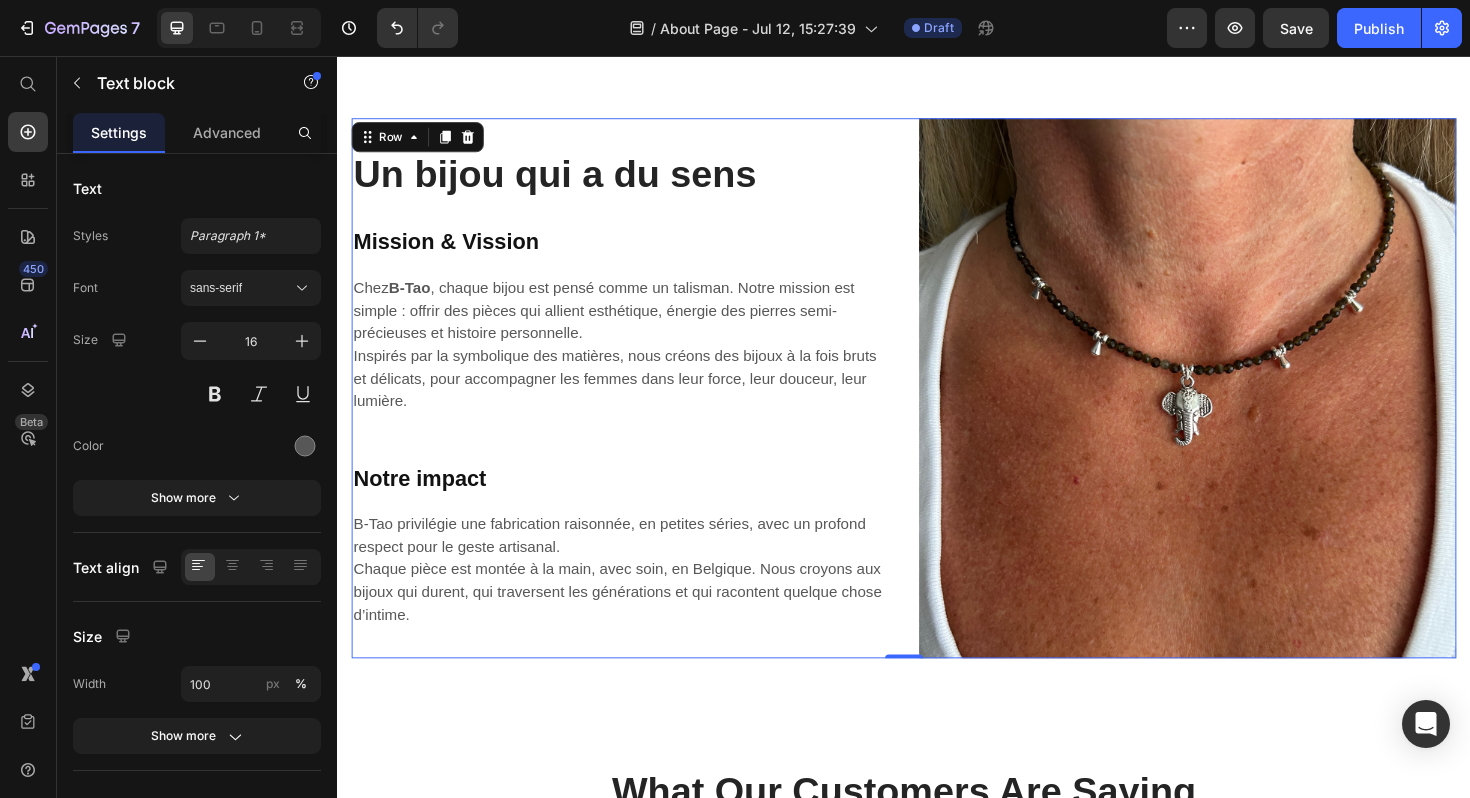 click on "Un bijou qui a du sens Heading Mission & Vission Heading Chez  B‑Tao , chaque bijou est pensé comme un talisman. Notre mission est simple : offrir des pièces qui allient esthétique, énergie des pierres semi-précieuses et histoire personnelle. Inspirés par la symbolique des matières, nous créons des bijoux à la fois bruts et délicats, pour accompagner les femmes dans leur force, leur douceur, leur lumière. Text block Notre impact Heading B‑Tao privilégie une fabrication raisonnée, en petites séries, avec un profond respect pour le geste artisanal. Chaque pièce est montée à la main, avec soin, en Belgique. Nous croyons aux bijoux qui durent, qui traversent les générations et qui racontent quelque chose d’intime. Text block" at bounding box center (636, 408) 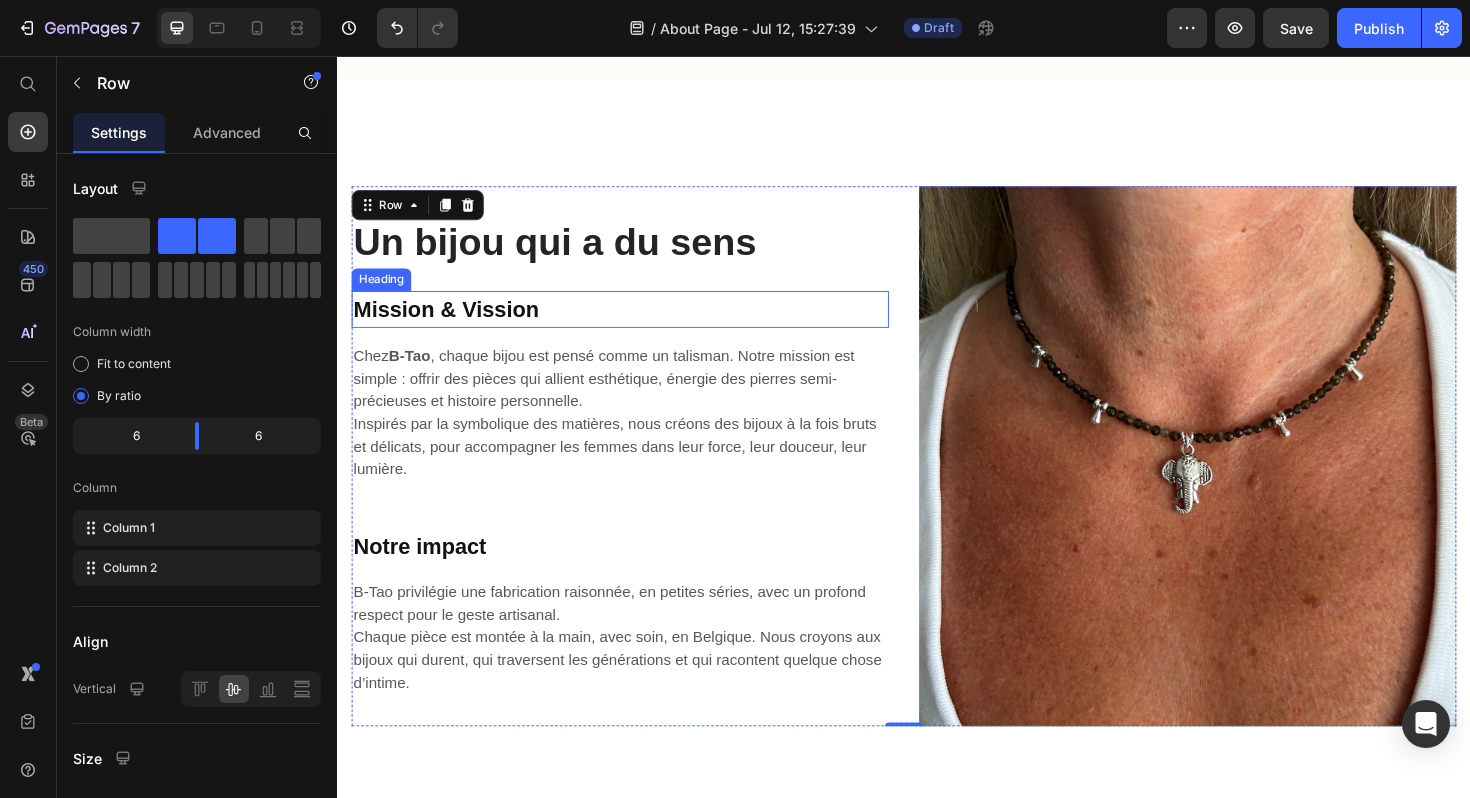 scroll, scrollTop: 2492, scrollLeft: 0, axis: vertical 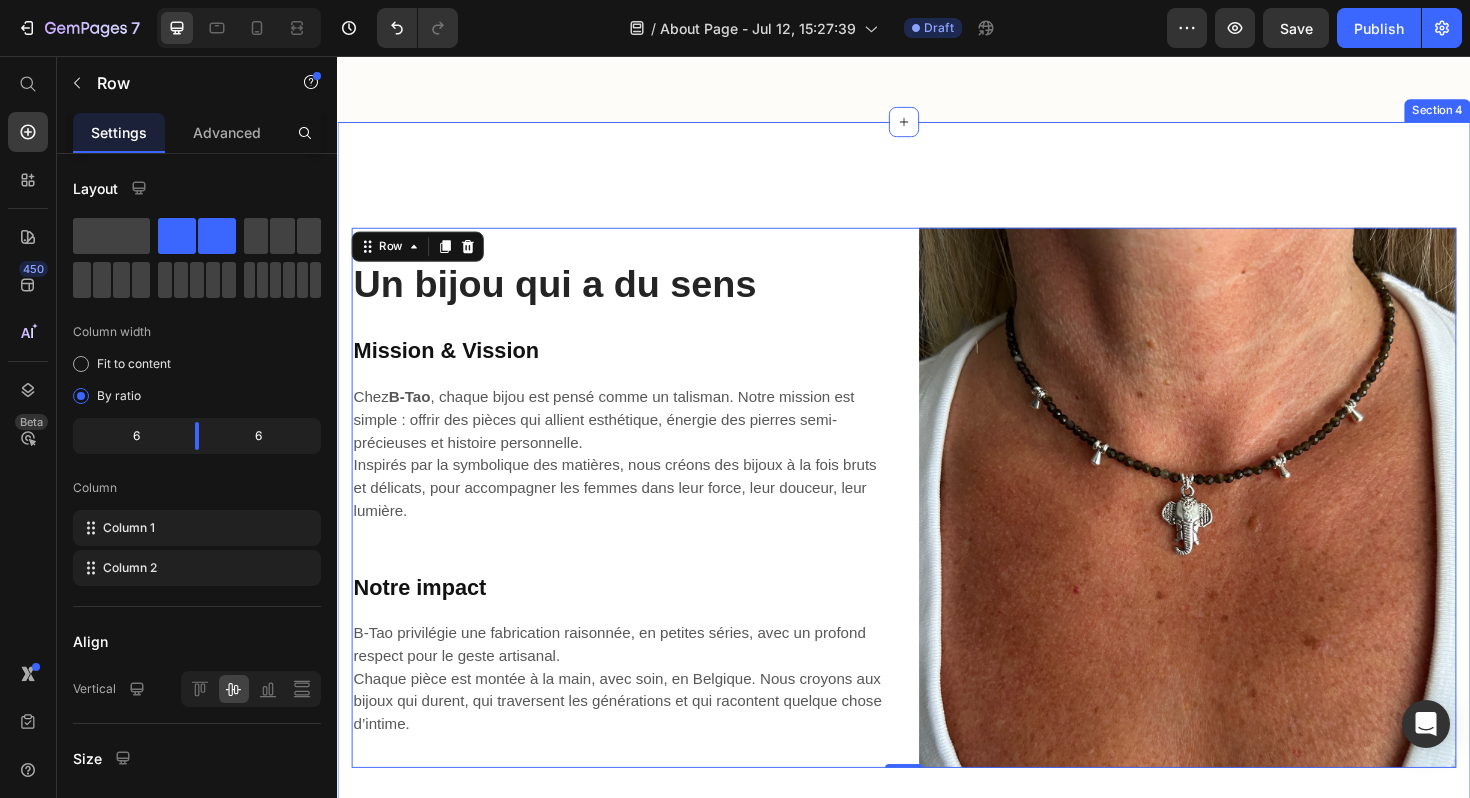 click on "Un bijou qui a du sens Heading Mission & Vission Heading Chez  B‑Tao , chaque bijou est pensé comme un talisman. Notre mission est simple : offrir des pièces qui allient esthétique, énergie des pierres semi-précieuses et histoire personnelle. Inspirés par la symbolique des matières, nous créons des bijoux à la fois bruts et délicats, pour accompagner les femmes dans leur force, leur douceur, leur lumière. Text block Notre impact Heading B‑Tao privilégie une fabrication raisonnée, en petites séries, avec un profond respect pour le geste artisanal. Chaque pièce est montée à la main, avec soin, en Belgique. Nous croyons aux bijoux qui durent, qui traversent les générations et qui racontent quelque chose d’intime. Text block Image Row   0 Section 4" at bounding box center (937, 524) 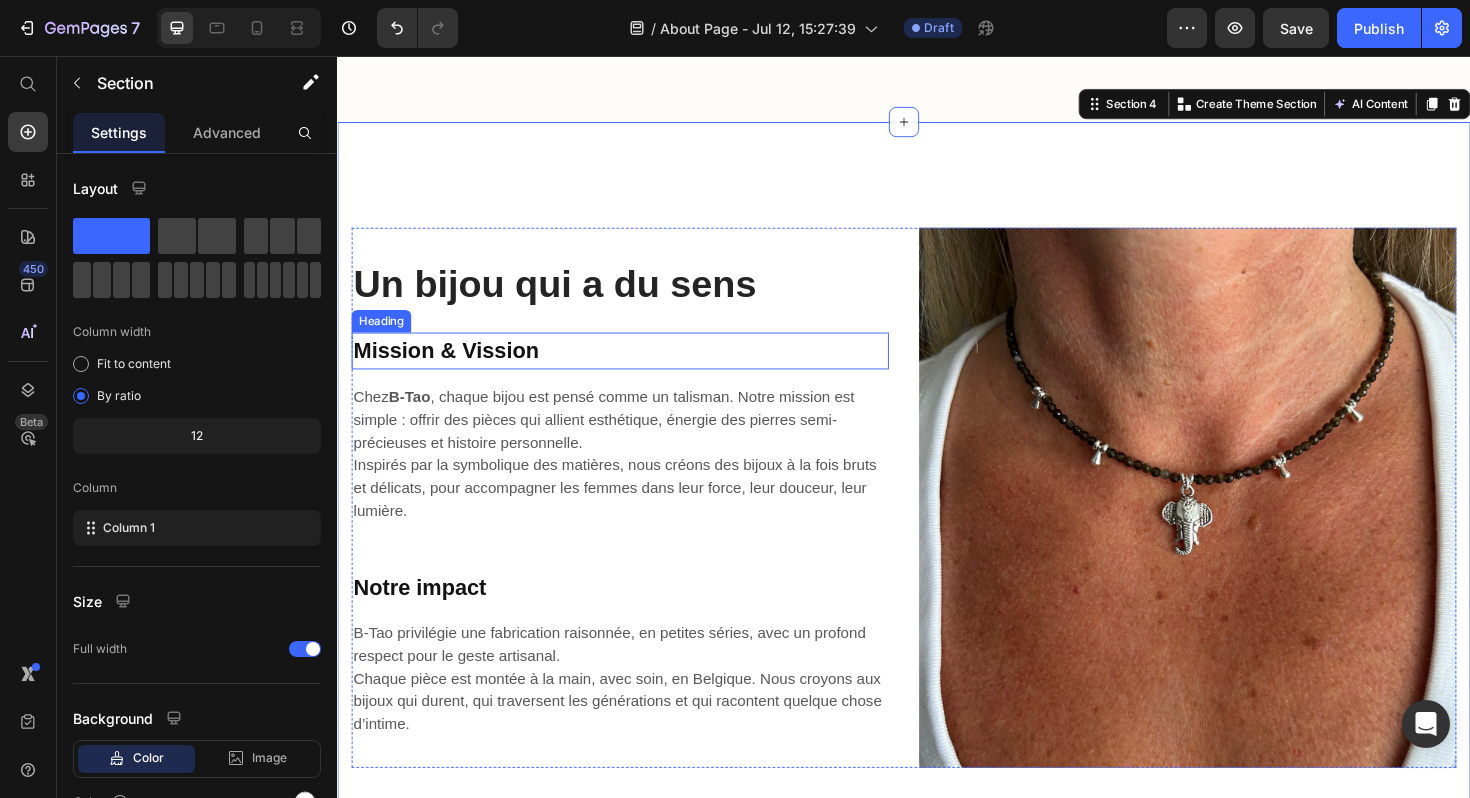 scroll, scrollTop: 2588, scrollLeft: 0, axis: vertical 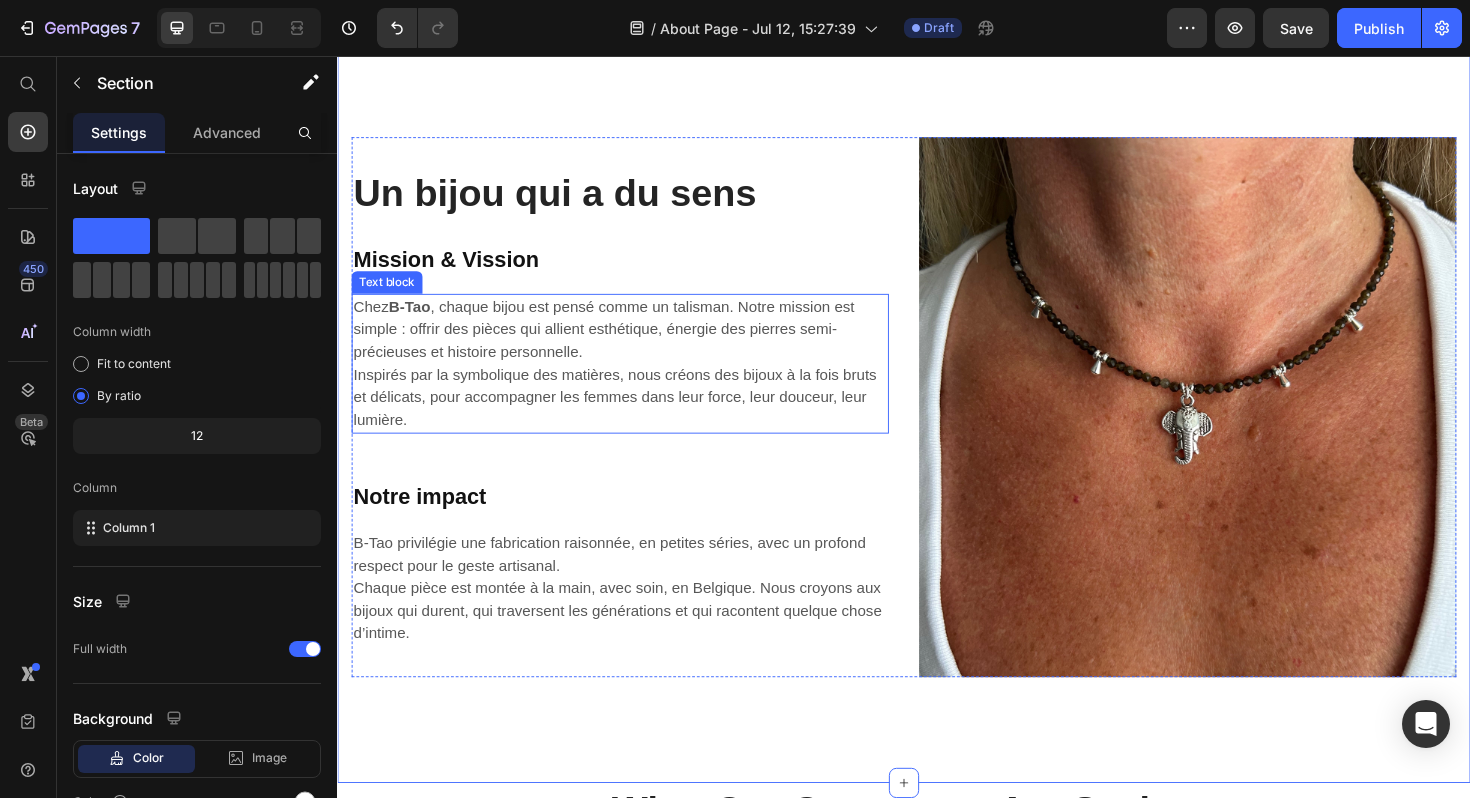 click on "Chez  B‑Tao , chaque bijou est pensé comme un talisman. Notre mission est simple : offrir des pièces qui allient esthétique, énergie des pierres semi-précieuses et histoire personnelle. Inspirés par la symbolique des matières, nous créons des bijoux à la fois bruts et délicats, pour accompagner les femmes dans leur force, leur douceur, leur lumière." at bounding box center (636, 382) 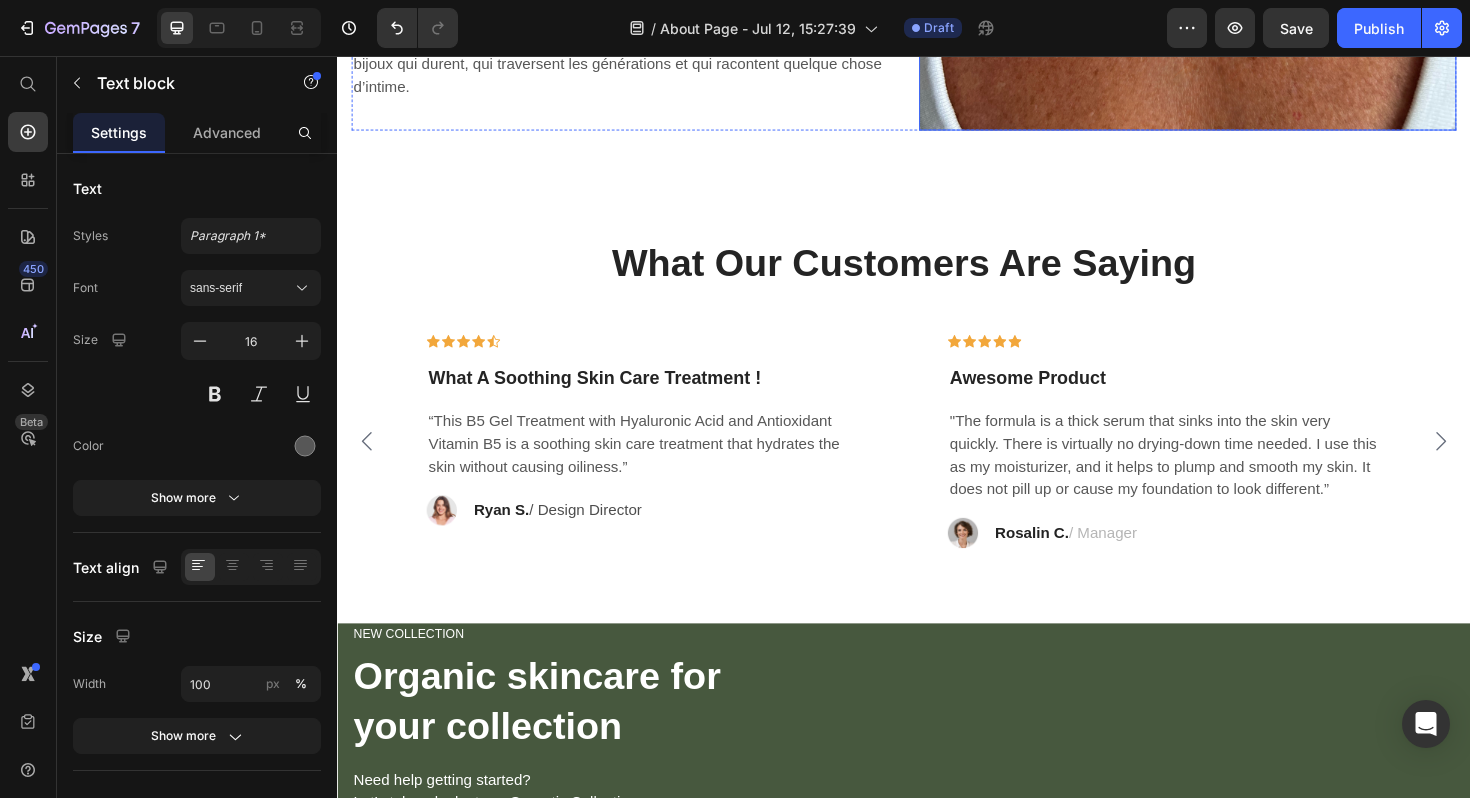 scroll, scrollTop: 3171, scrollLeft: 0, axis: vertical 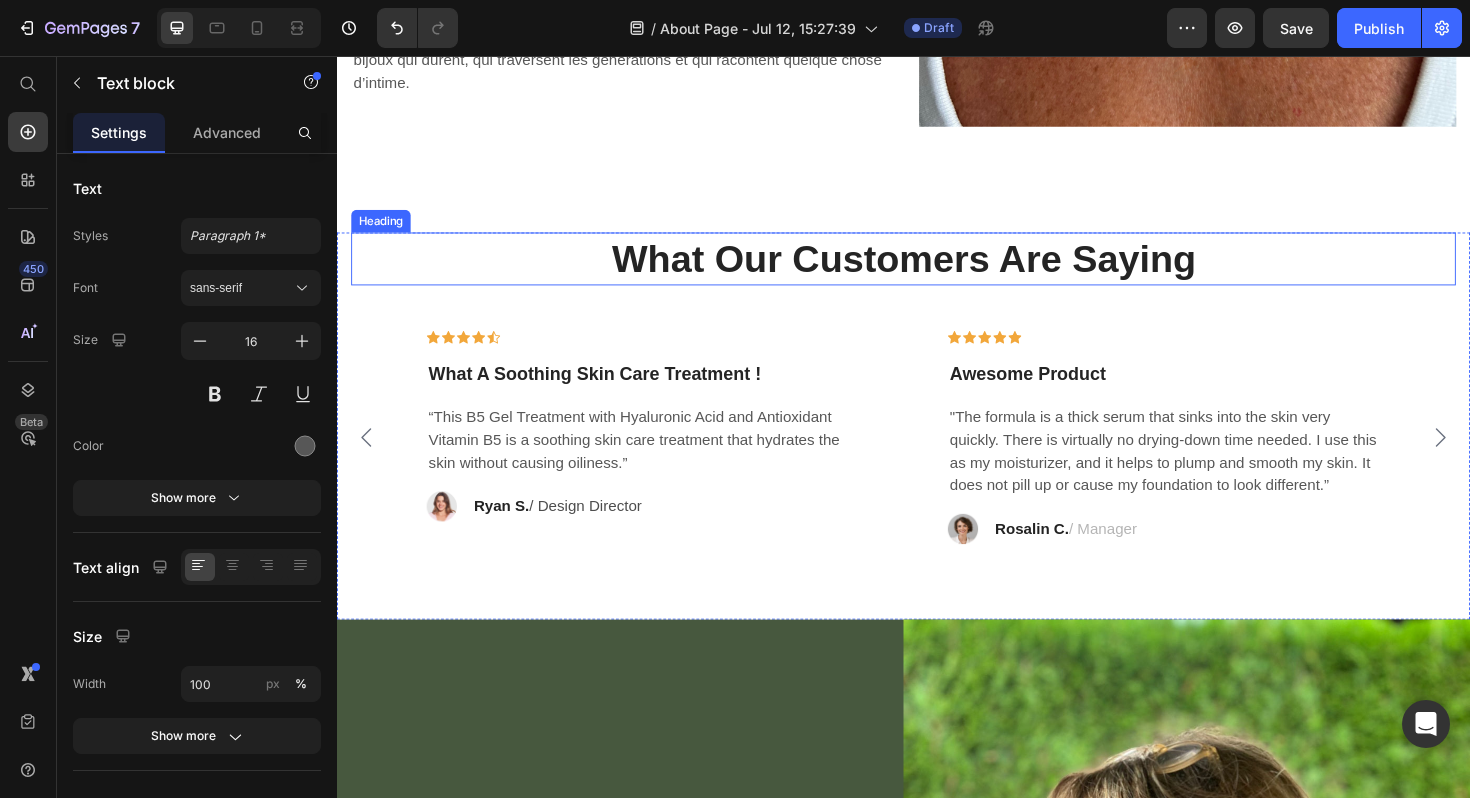 click on "What Our Customers Are Saying" at bounding box center [937, 271] 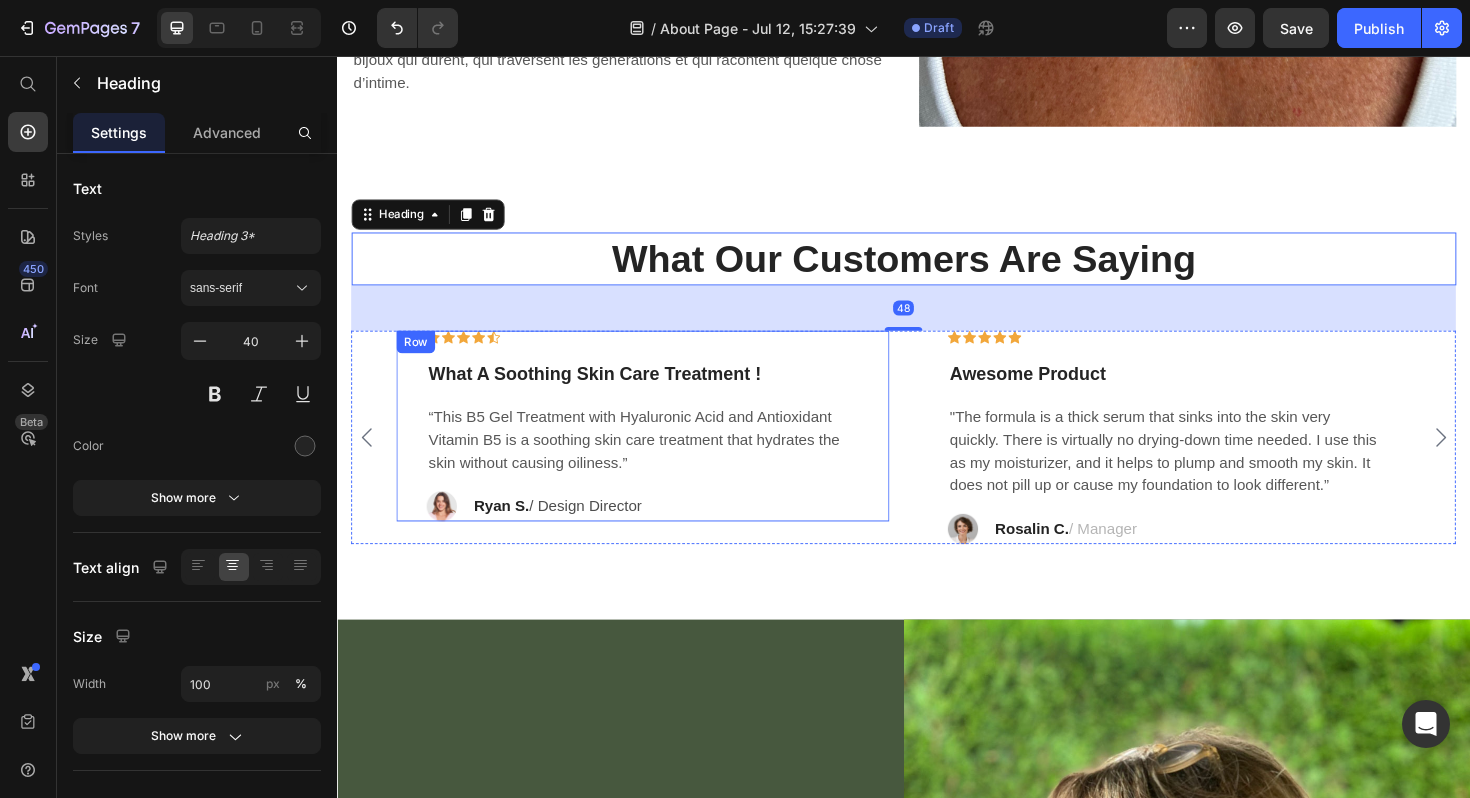 click on "Icon
Icon
Icon
Icon
Icon Row What A Soothing Skin Care Treatment ! Text block “This B5 Gel Treatment with Hyaluronic Acid and Antioxidant Vitamin B5 is a soothing skin care treatment that hydrates the skin without causing oiliness.” Text block Image Ryan S.  / Design Director Text block Row Row" at bounding box center (661, 448) 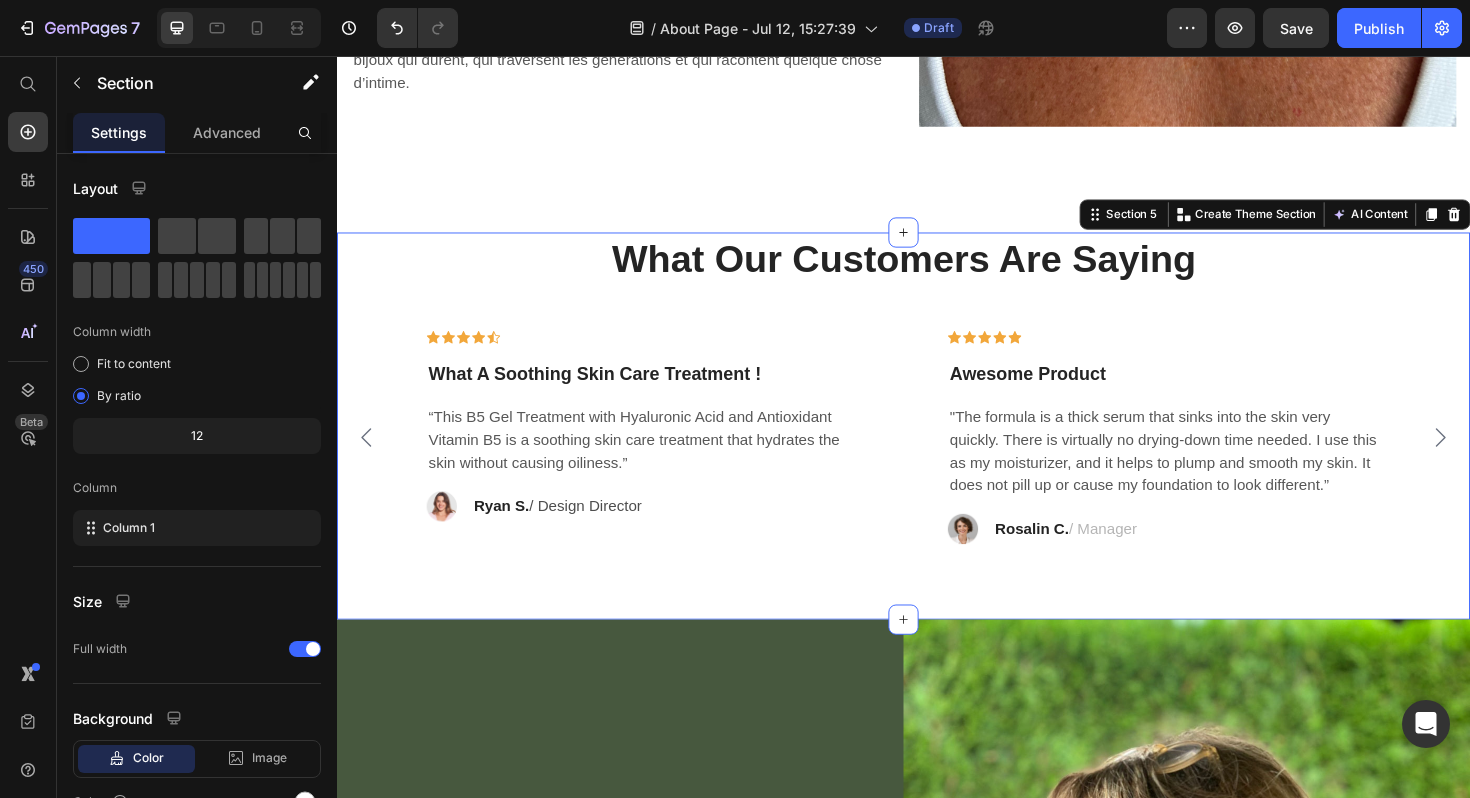 click on "What Our Customers Are Saying Heading
Icon
Icon
Icon
Icon
Icon Row What A Soothing Skin Care Treatment ! Text block “This B5 Gel Treatment with Hyaluronic Acid and Antioxidant Vitamin B5 is a soothing skin care treatment that hydrates the skin without causing oiliness.” Text block Image Ryan S.  / Design Director Text block Row Row
Icon
Icon
Icon
Icon
Icon Row Awesome Product Text block "The formula is a thick serum that sinks into the skin very quickly. There is virtually no drying-down time needed. I use this as my moisturizer, and it helps to plump and smooth my skin. It does not pill up or cause my foundation to look different.” Text block Image Rosalin C.  / Manager Text block Row Row
Icon
Icon
Icon
Icon
Icon Row Text block Text block Image Row" at bounding box center [937, 448] 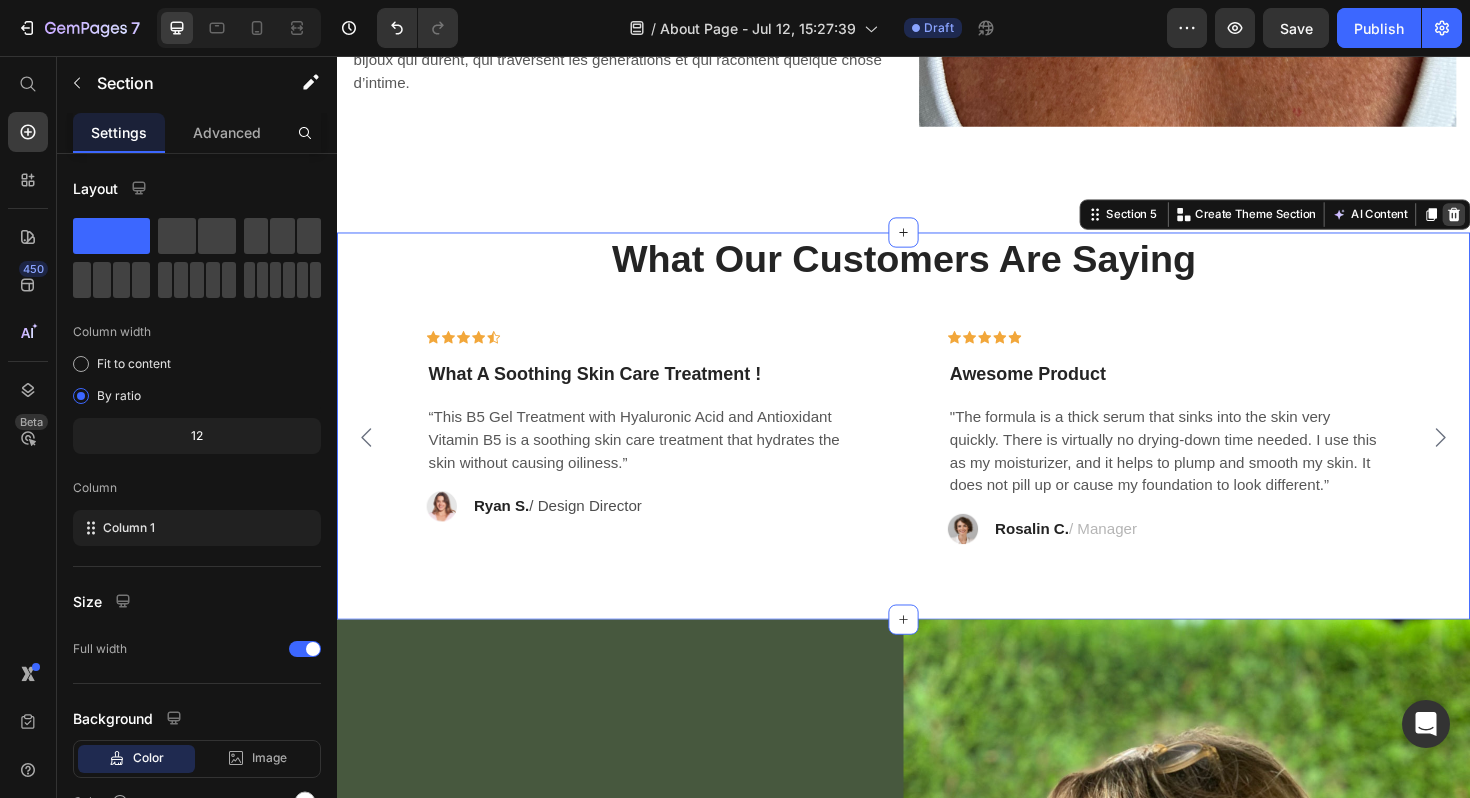 click 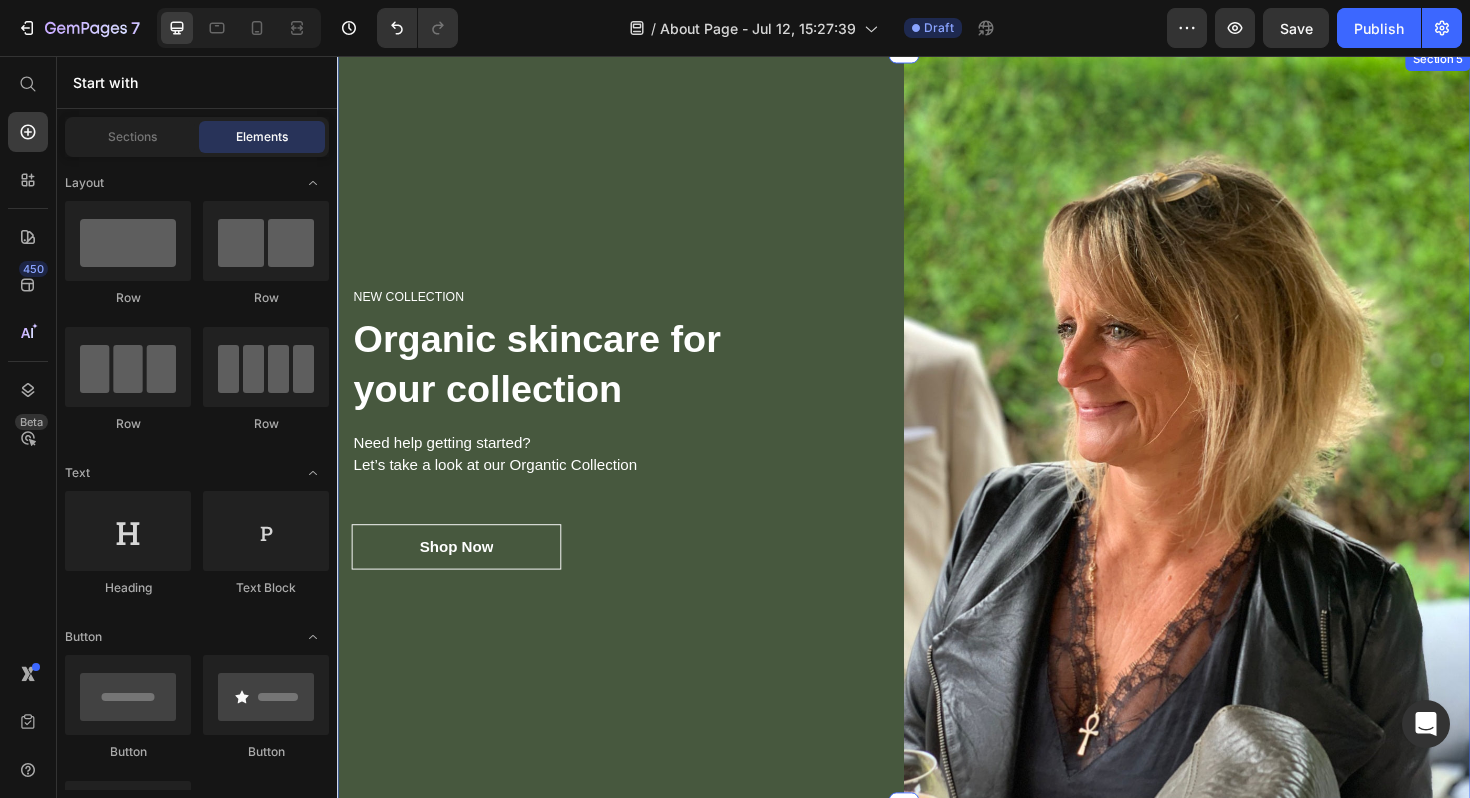 scroll, scrollTop: 3371, scrollLeft: 0, axis: vertical 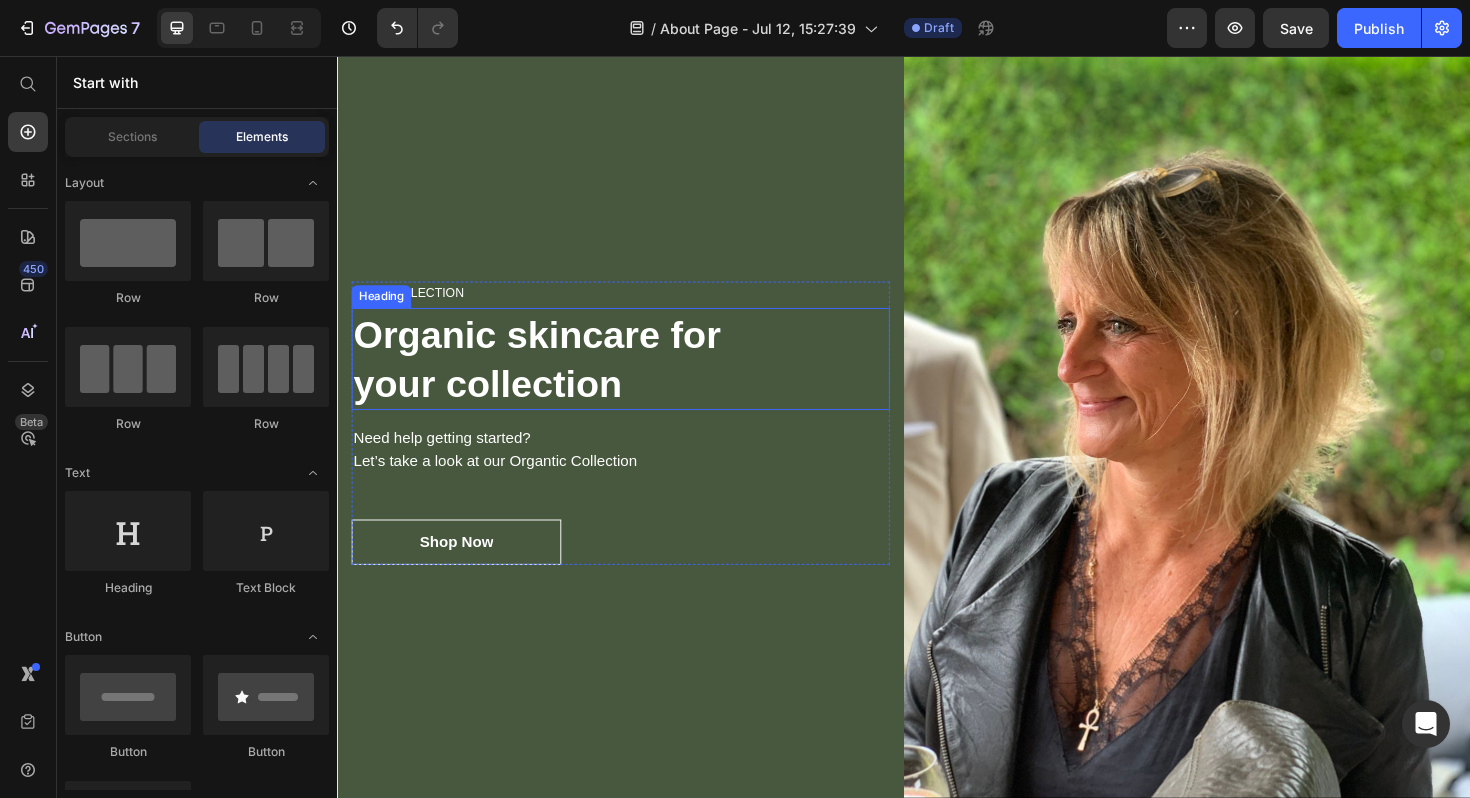 click on "Organic skincare for  your collection" at bounding box center (637, 377) 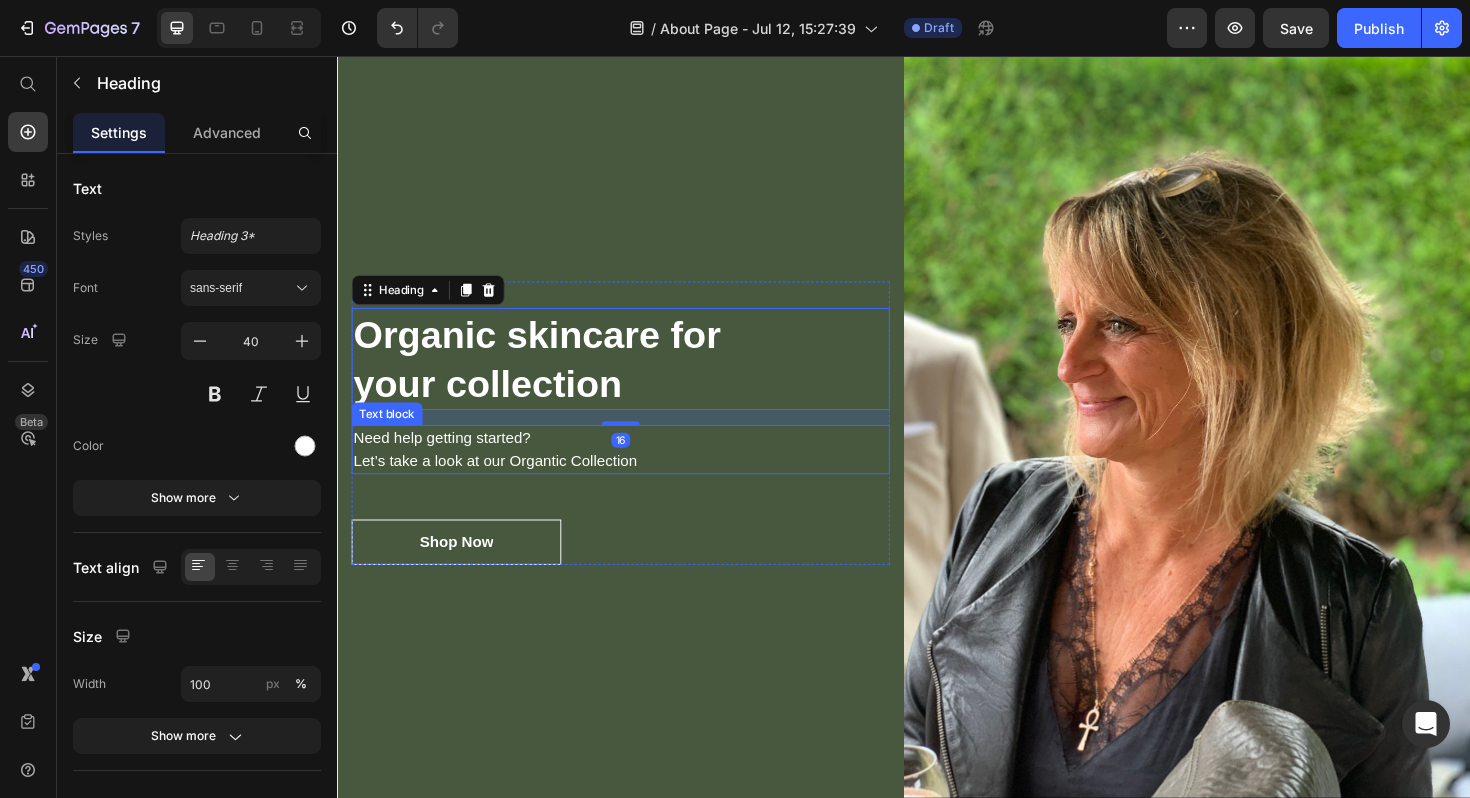 click on "Need help getting started?  Let’s take a look at our Organtic Collection" at bounding box center (637, 473) 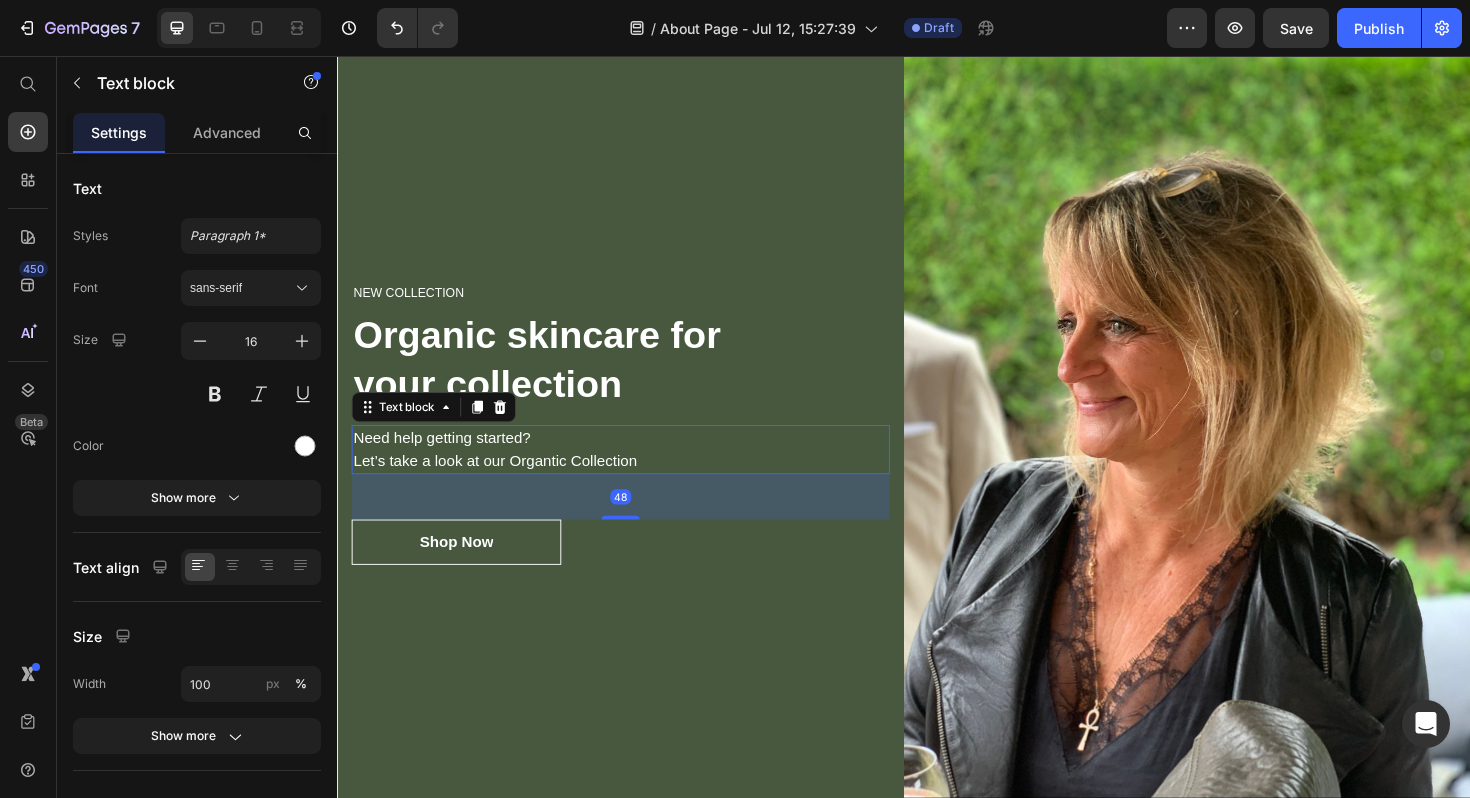 click on "Need help getting started?  Let’s take a look at our Organtic Collection" at bounding box center [637, 473] 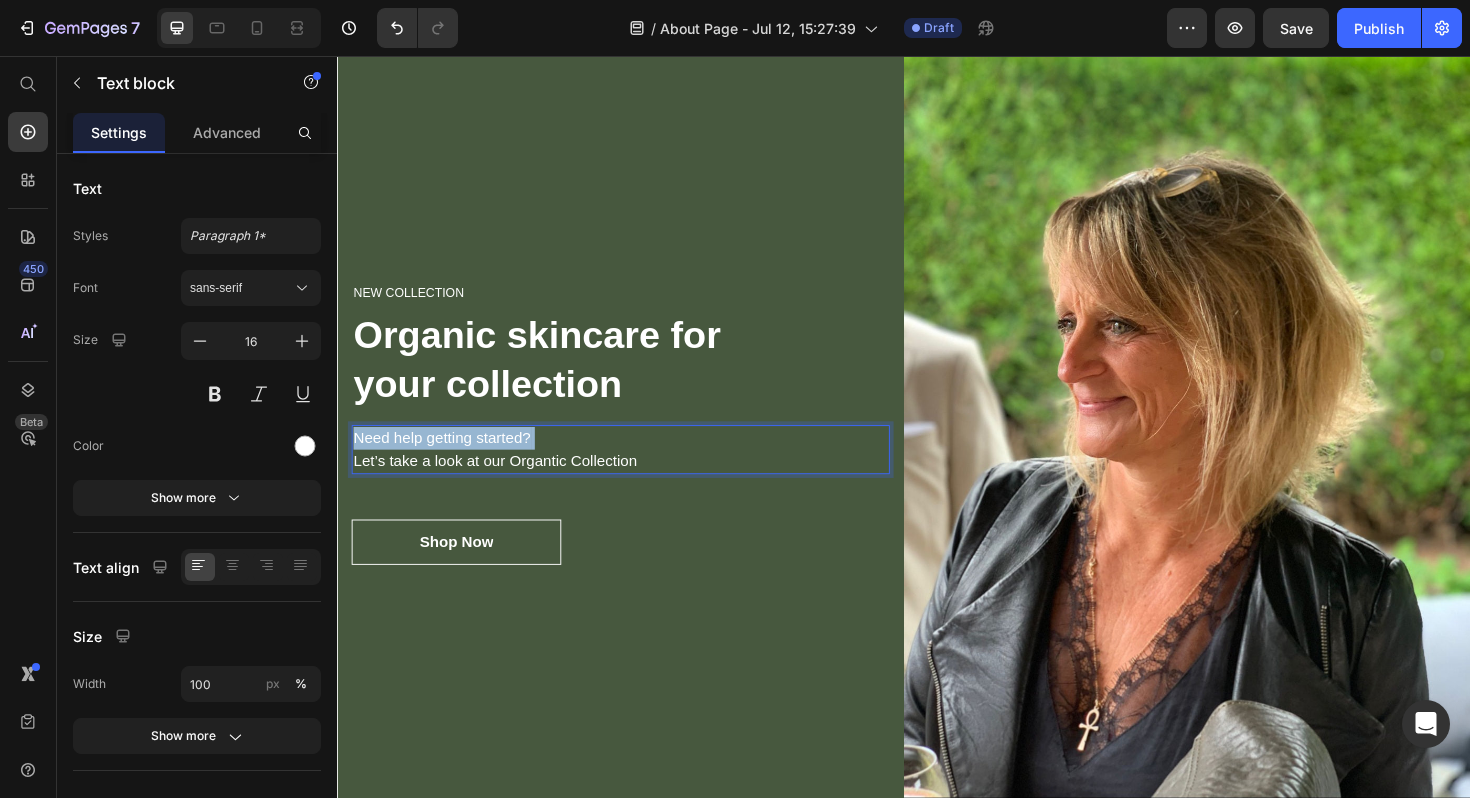 click on "Need help getting started?  Let’s take a look at our Organtic Collection" at bounding box center (637, 473) 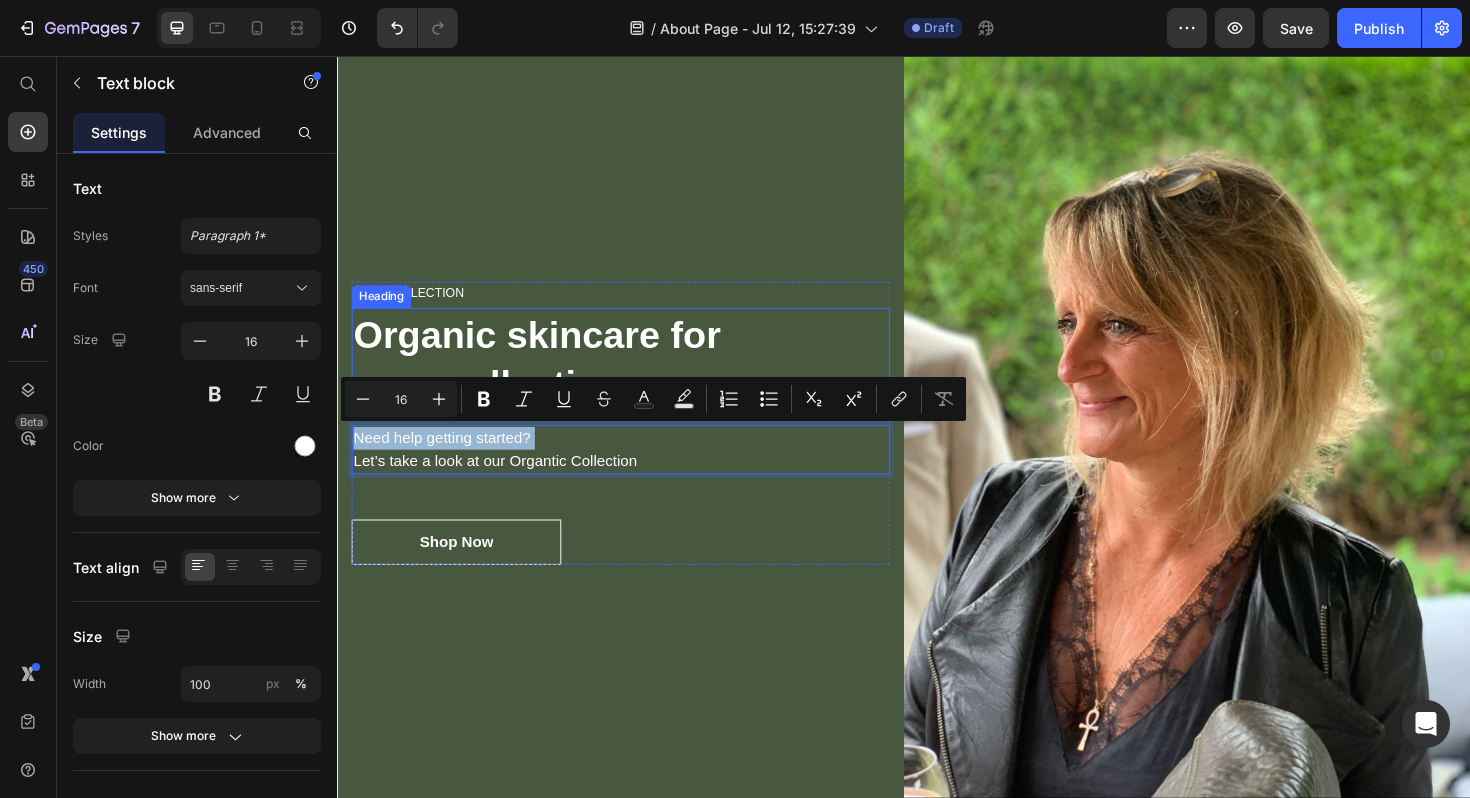 click on "Organic skincare for  your collection" at bounding box center [637, 377] 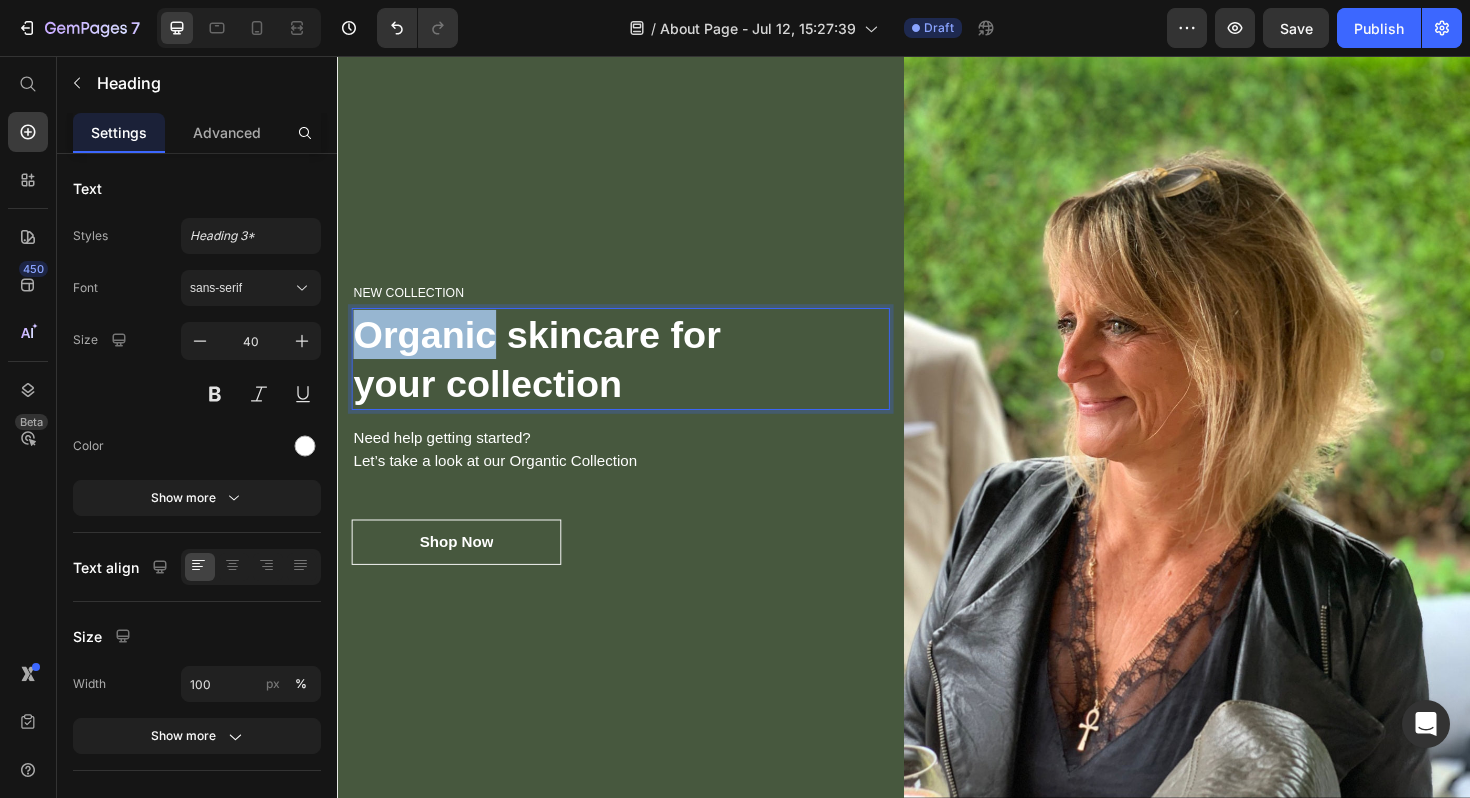 click on "Organic skincare for  your collection" at bounding box center [637, 377] 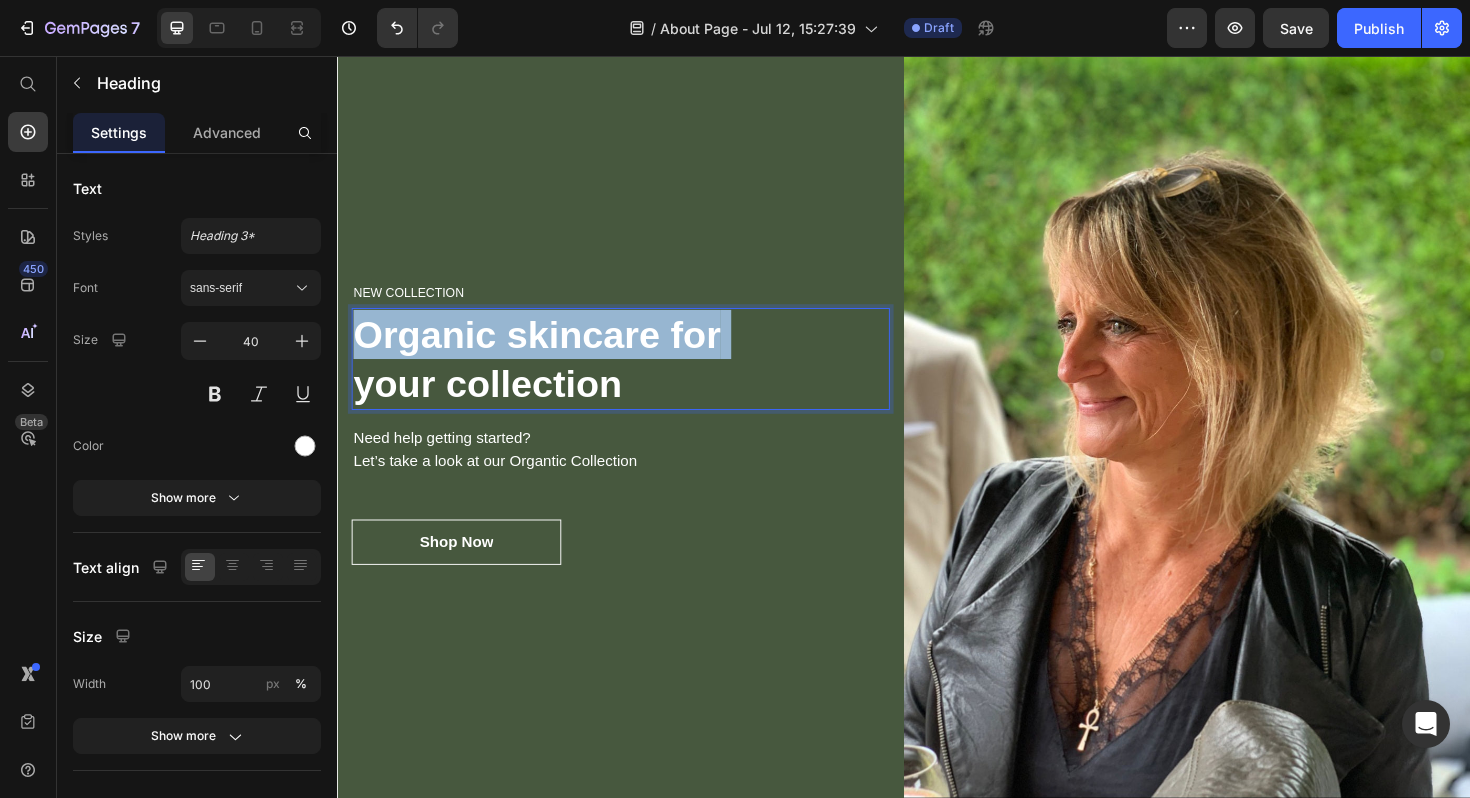 click on "Organic skincare for  your collection" at bounding box center [637, 377] 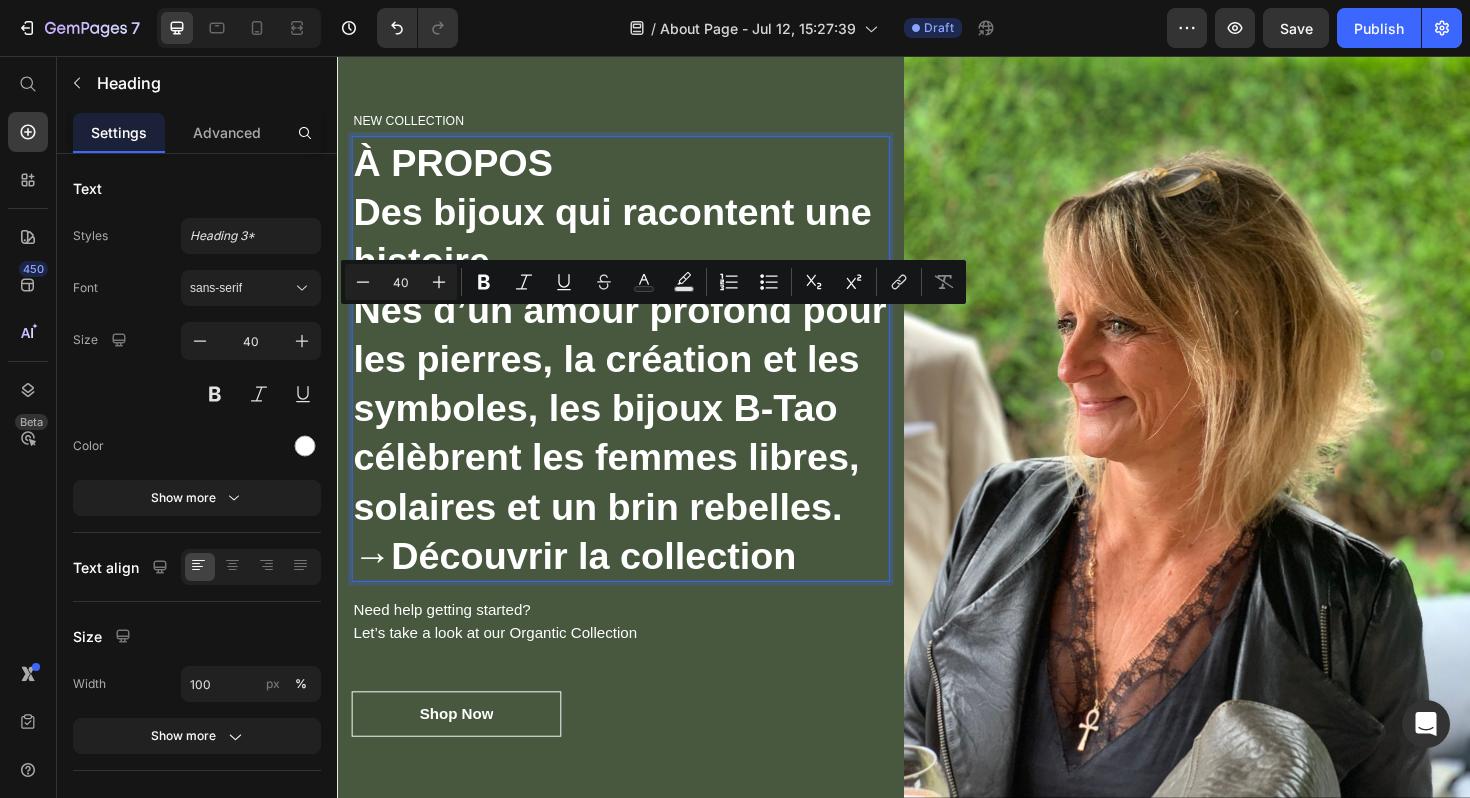 scroll, scrollTop: 3189, scrollLeft: 0, axis: vertical 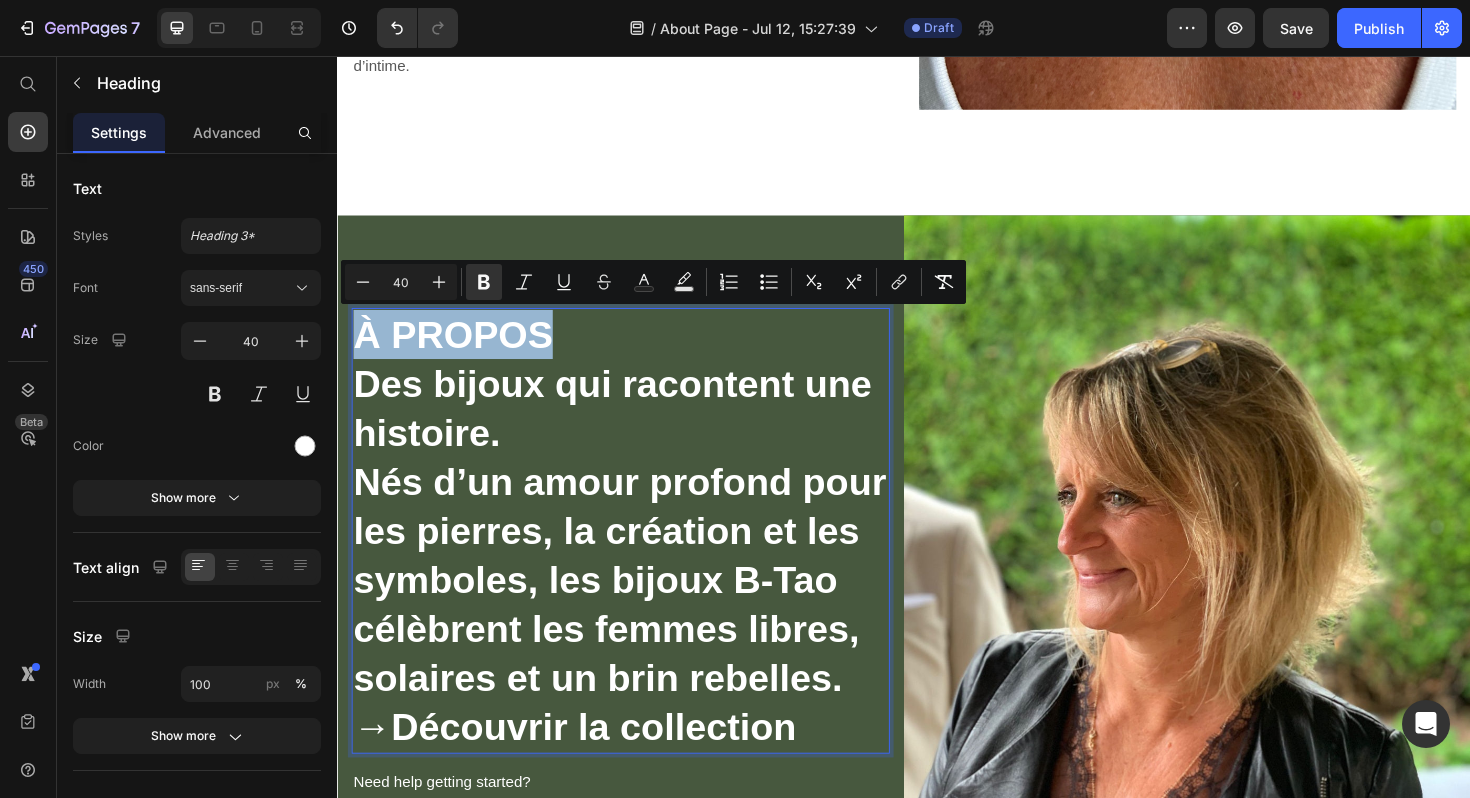 drag, startPoint x: 568, startPoint y: 346, endPoint x: 360, endPoint y: 348, distance: 208.00961 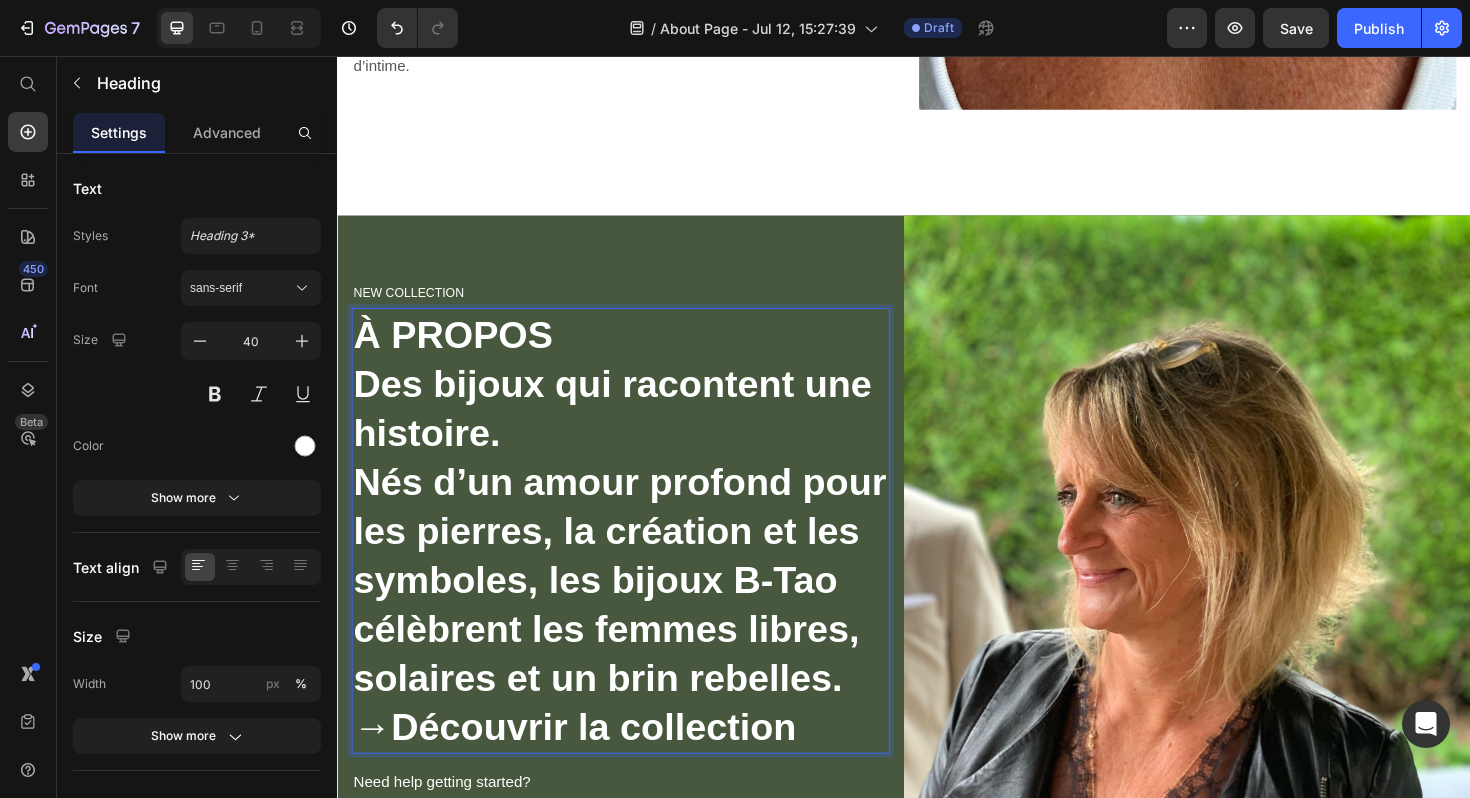 click on "Des bijoux qui racontent une histoire." at bounding box center [628, 429] 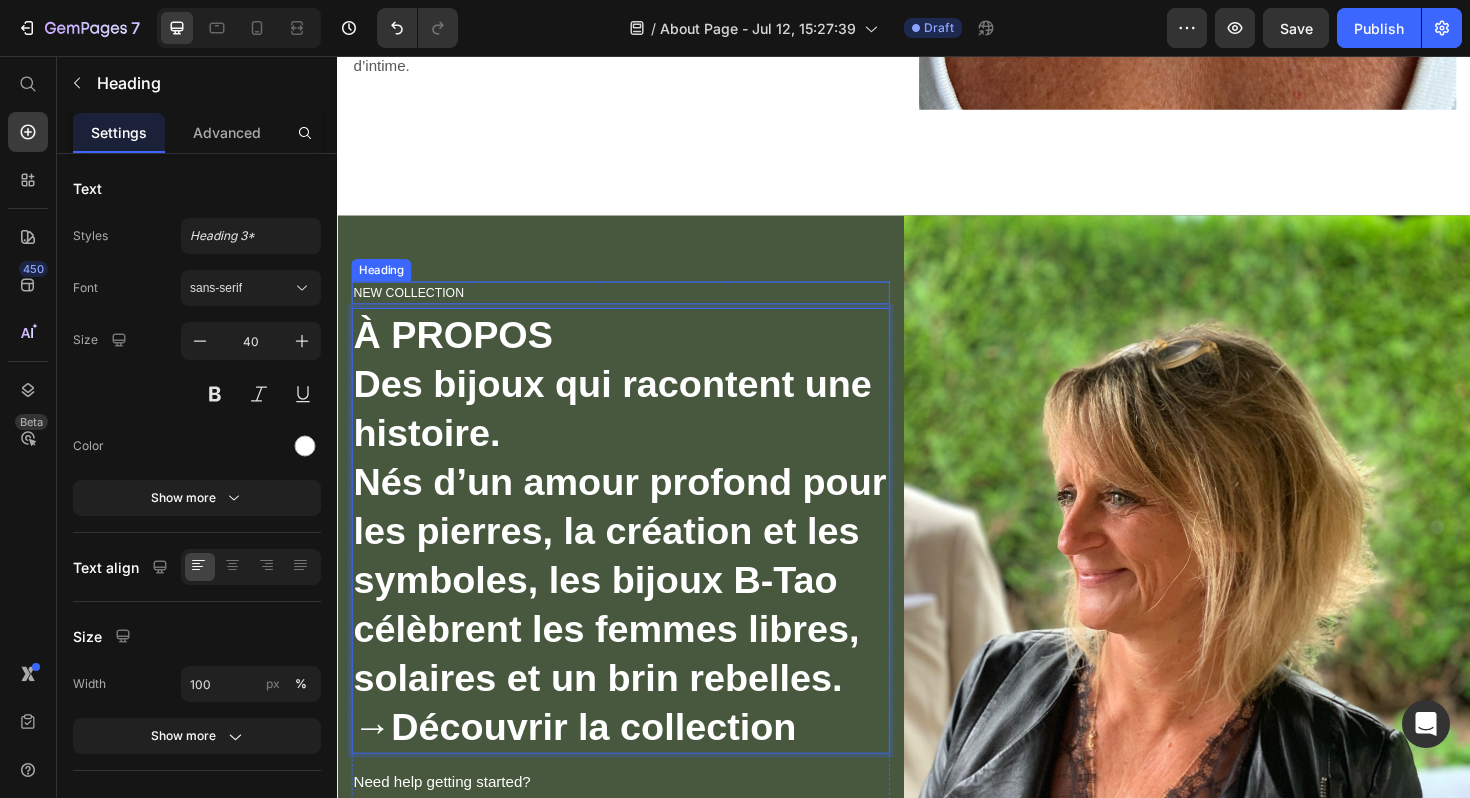 click on "NEW COLLECTION" at bounding box center [637, 307] 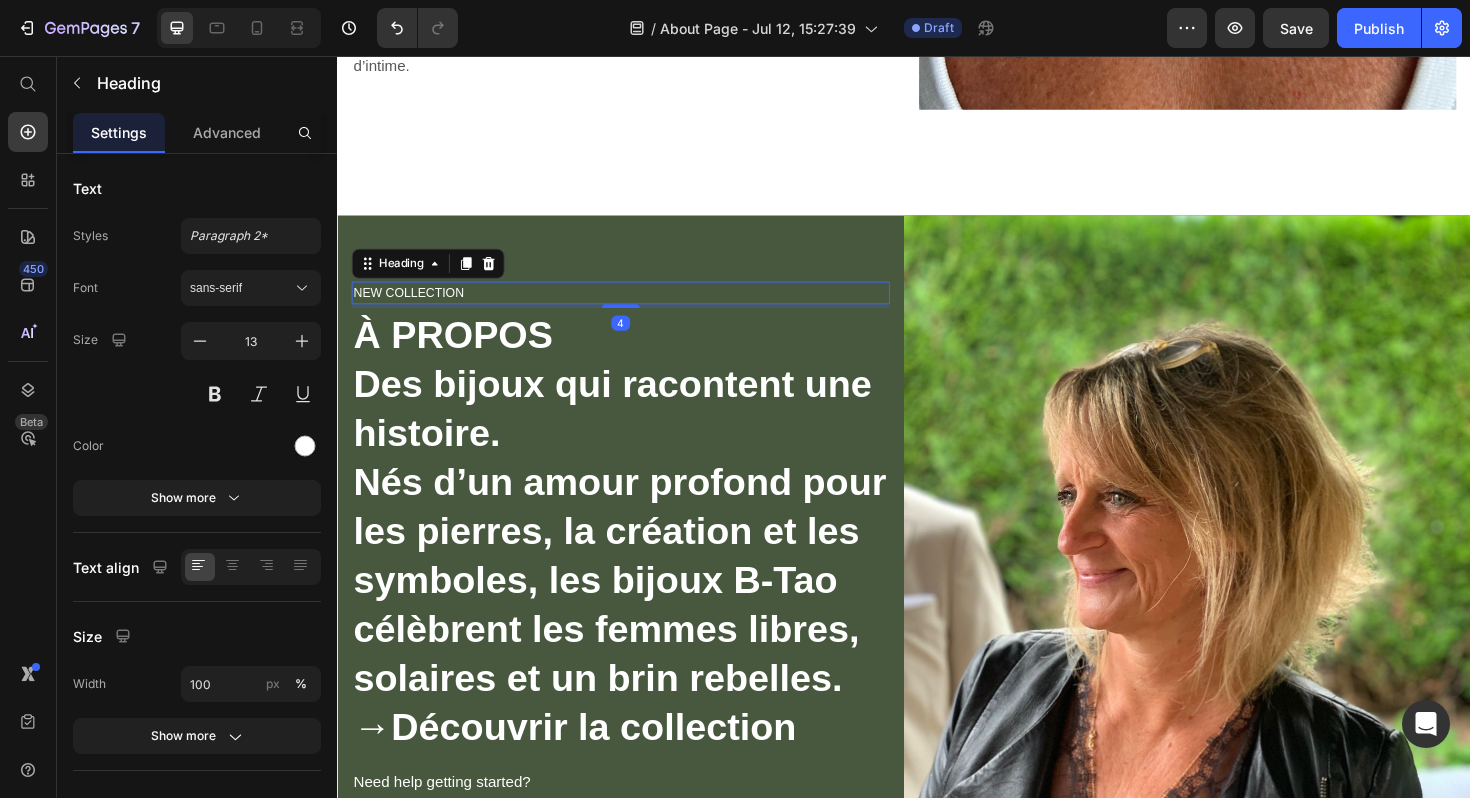 click on "NEW COLLECTION" at bounding box center (637, 307) 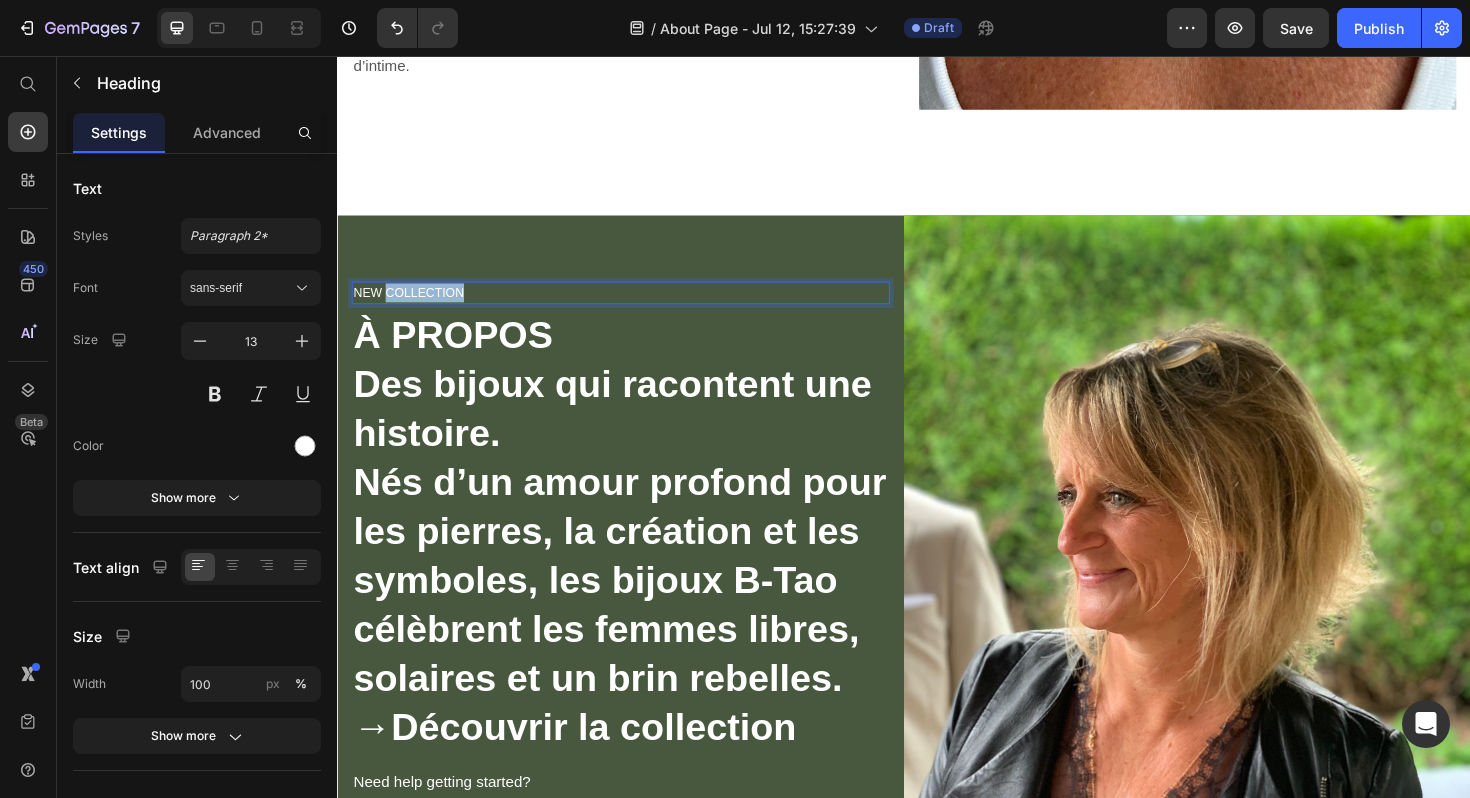 click on "NEW COLLECTION" at bounding box center (637, 307) 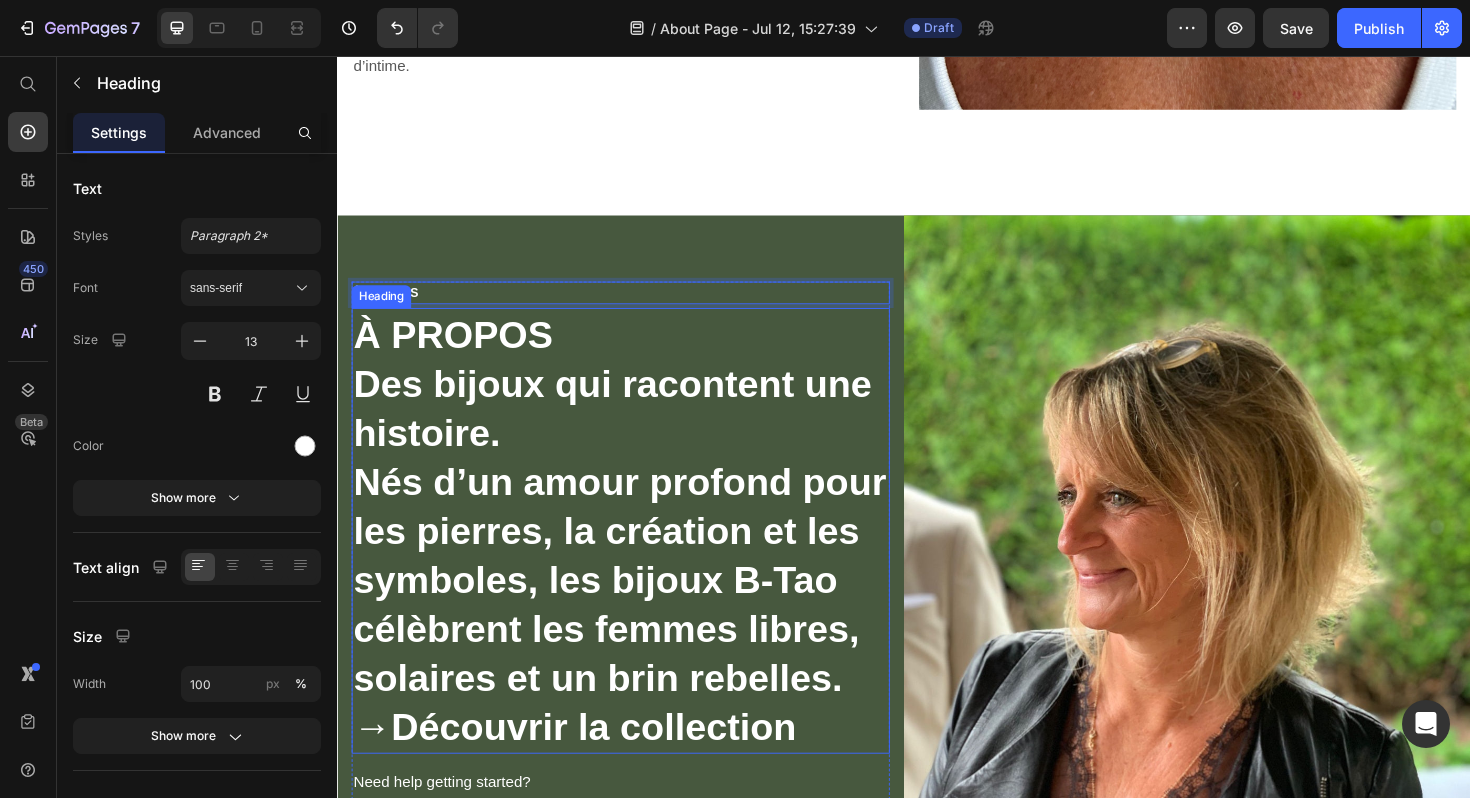 click on "À PROPOS" at bounding box center (459, 351) 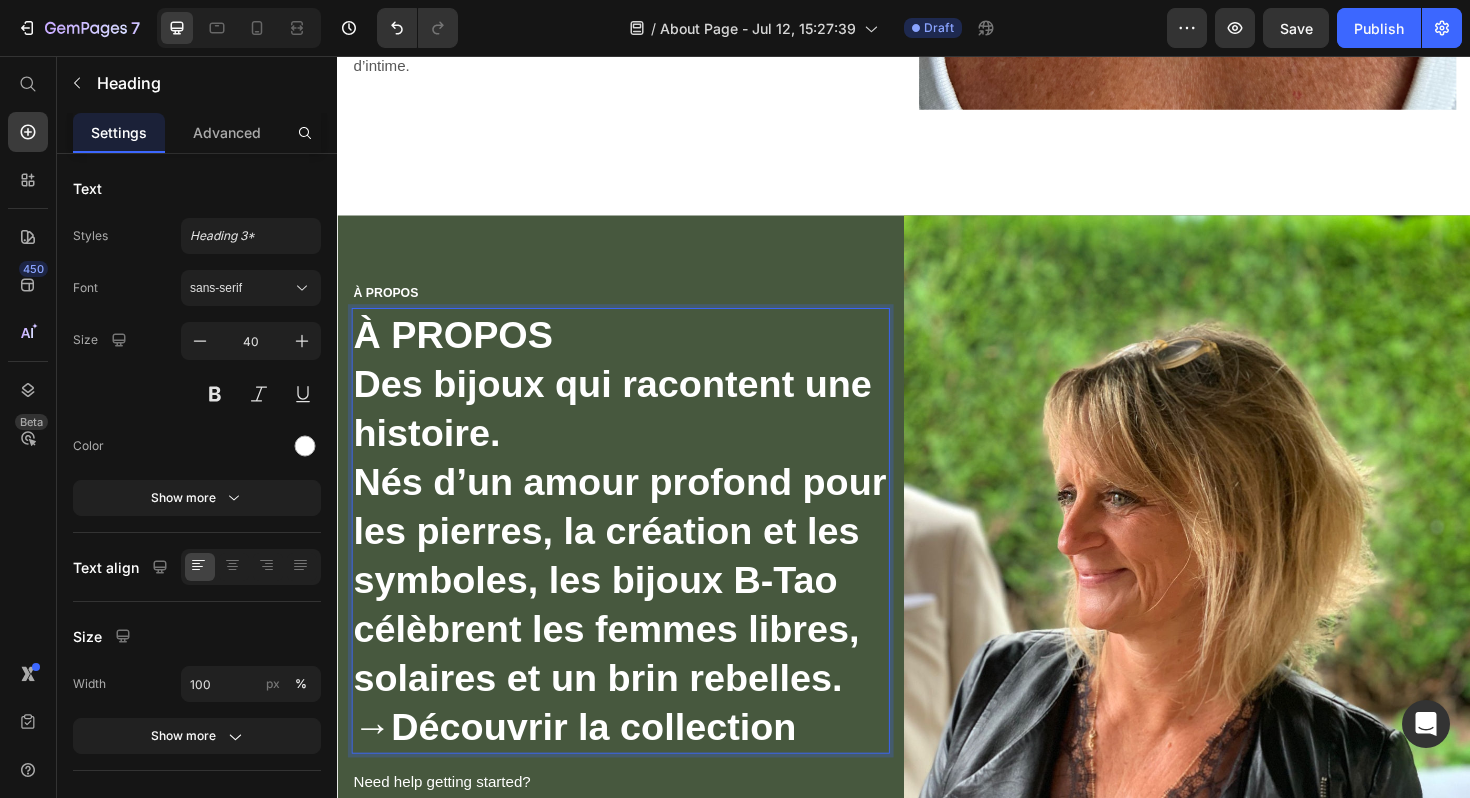 click on "À PROPOS" at bounding box center (459, 351) 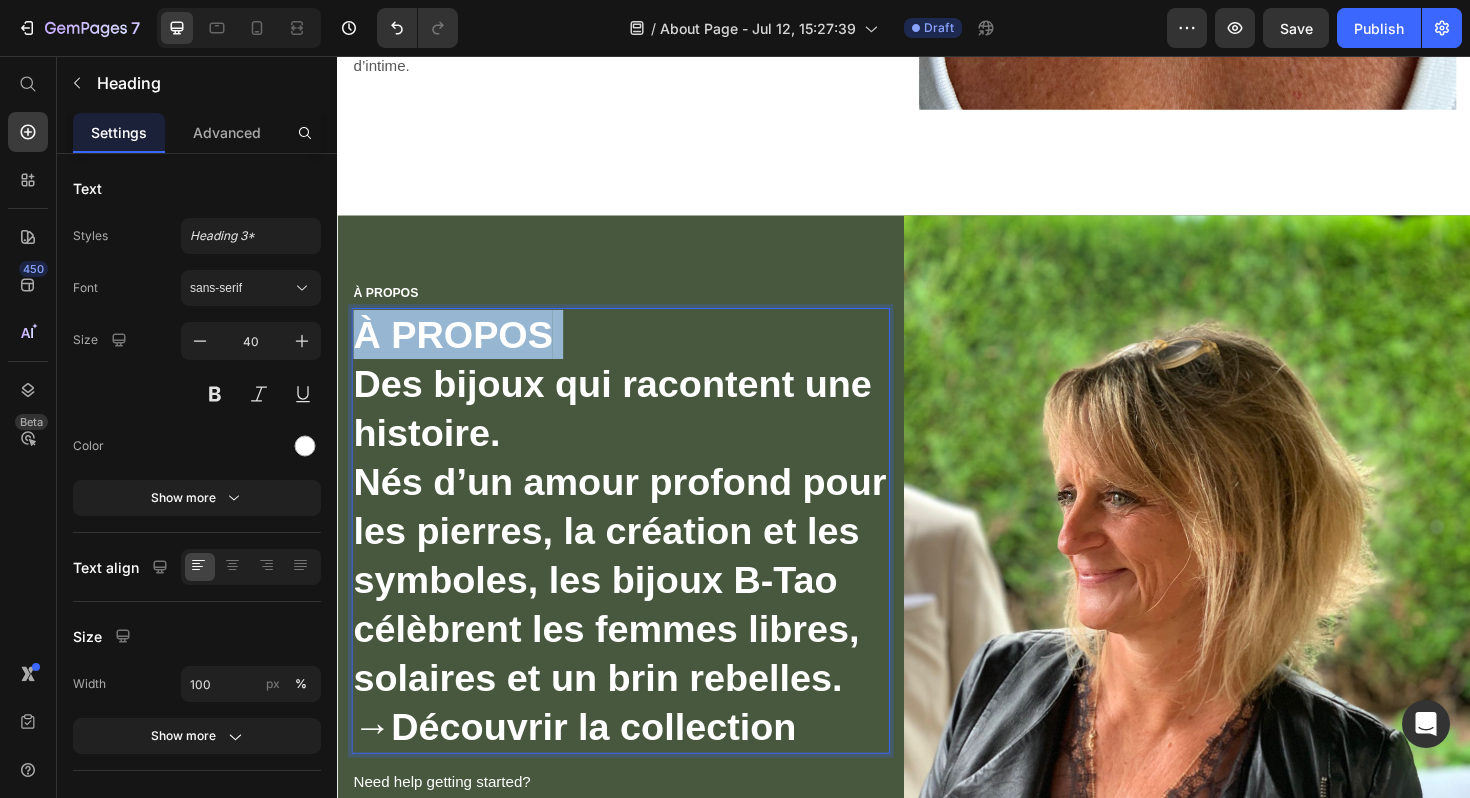 click on "À PROPOS" at bounding box center [459, 351] 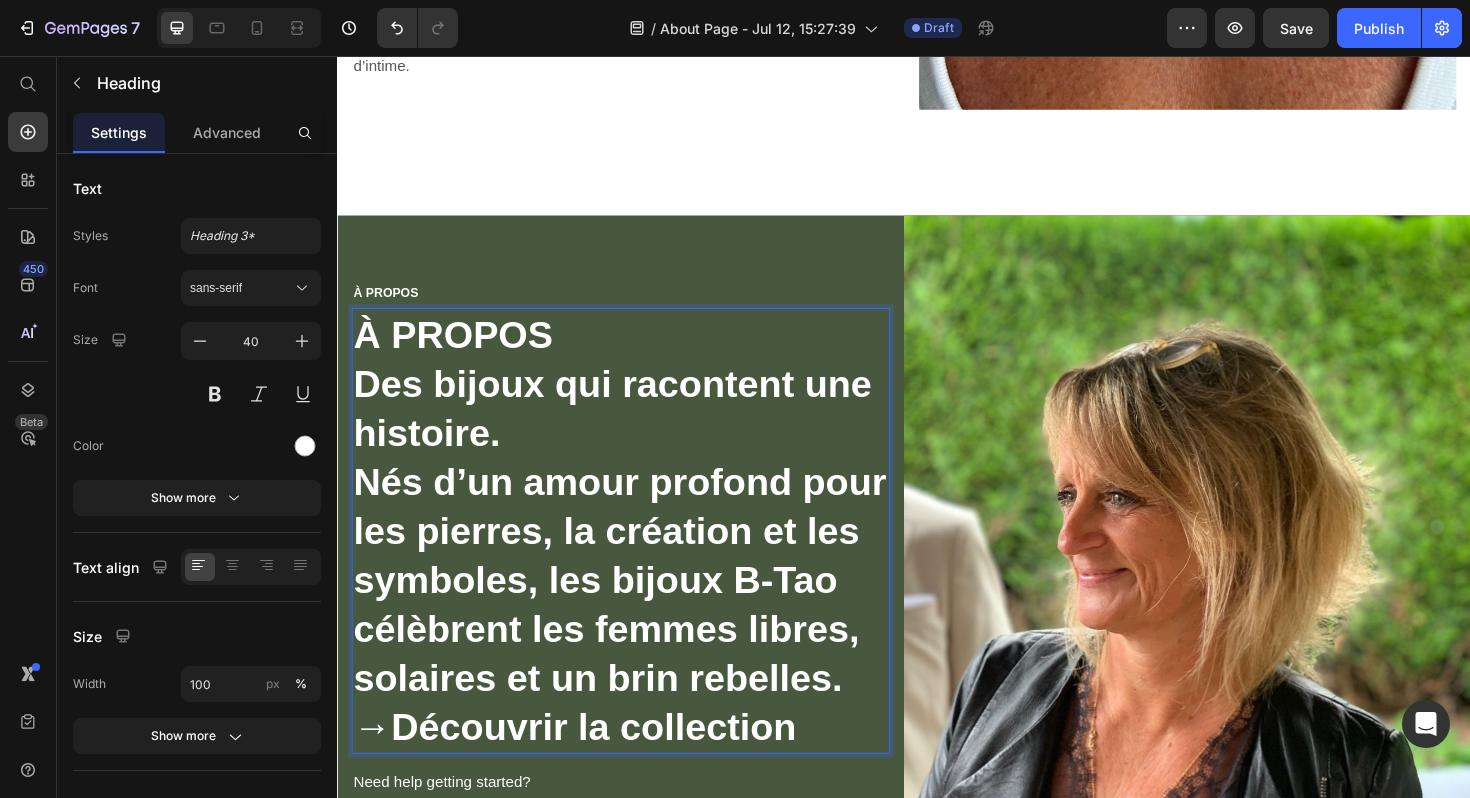 scroll, scrollTop: 3215, scrollLeft: 0, axis: vertical 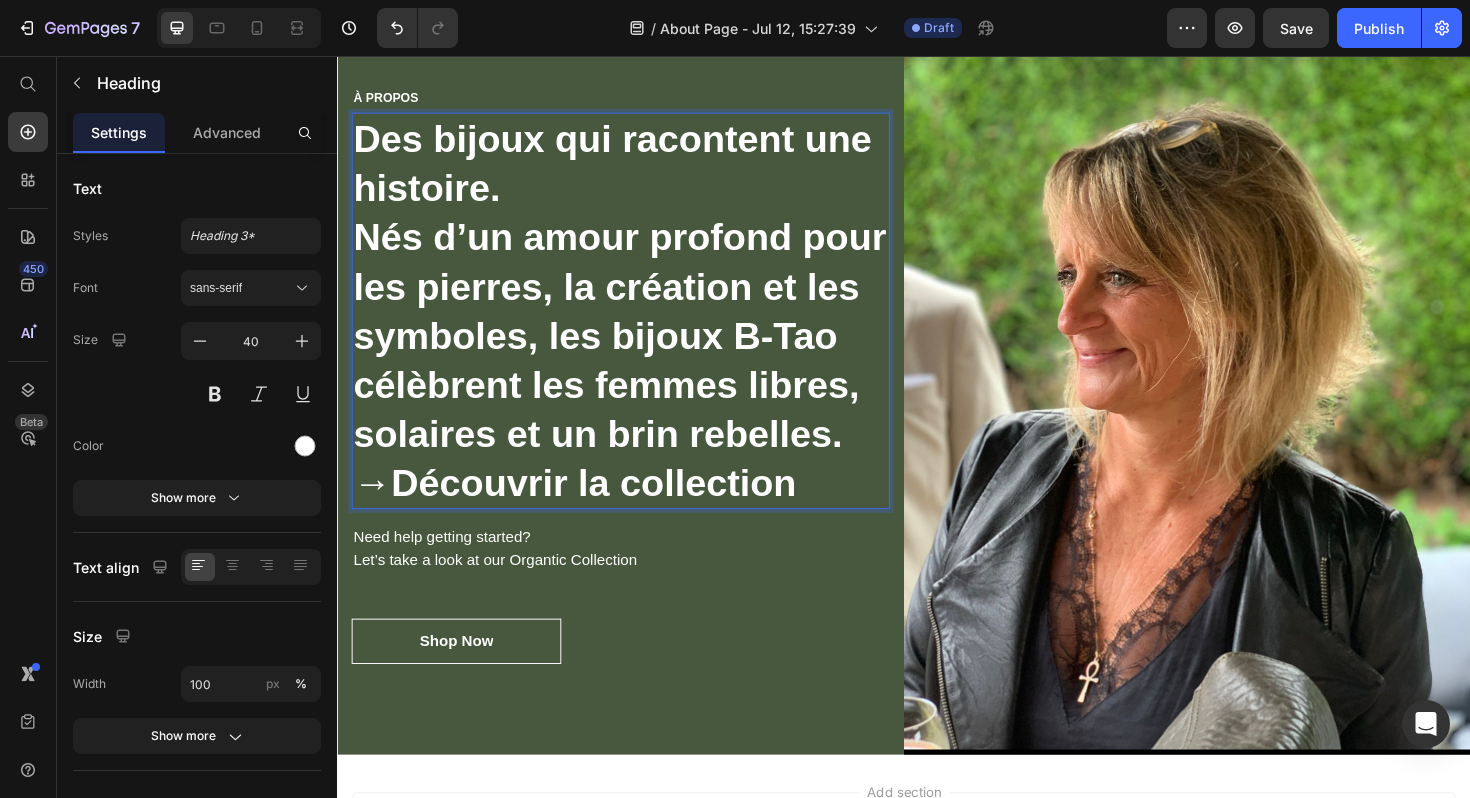 click on "Des bijoux qui racontent une histoire. Nés d’un amour profond pour les pierres, la création et les symboles, les bijoux B‑Tao célèbrent les femmes libres, solaires et un brin rebelles. →  Découvrir la collection" at bounding box center [637, 326] 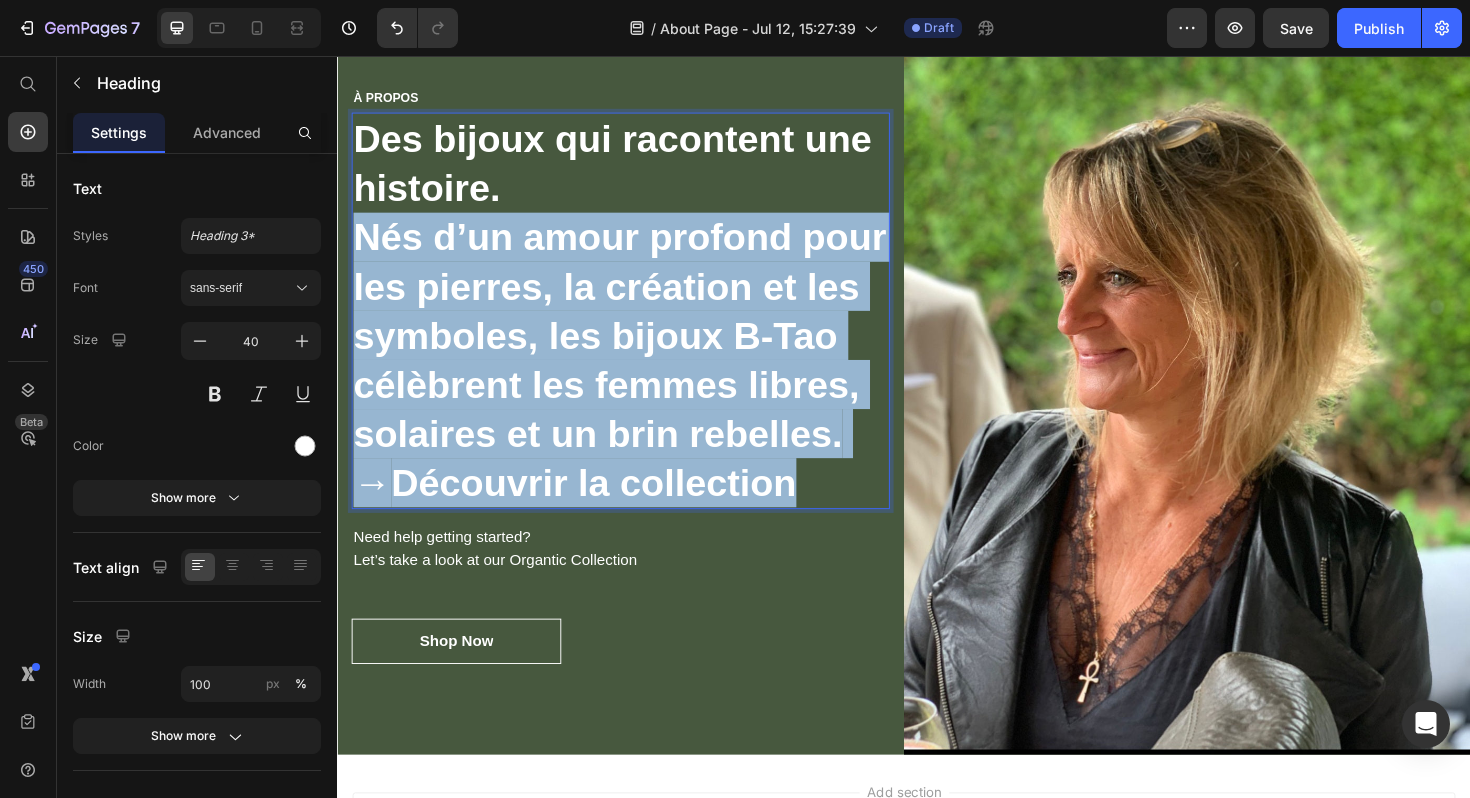 drag, startPoint x: 366, startPoint y: 312, endPoint x: 875, endPoint y: 561, distance: 566.641 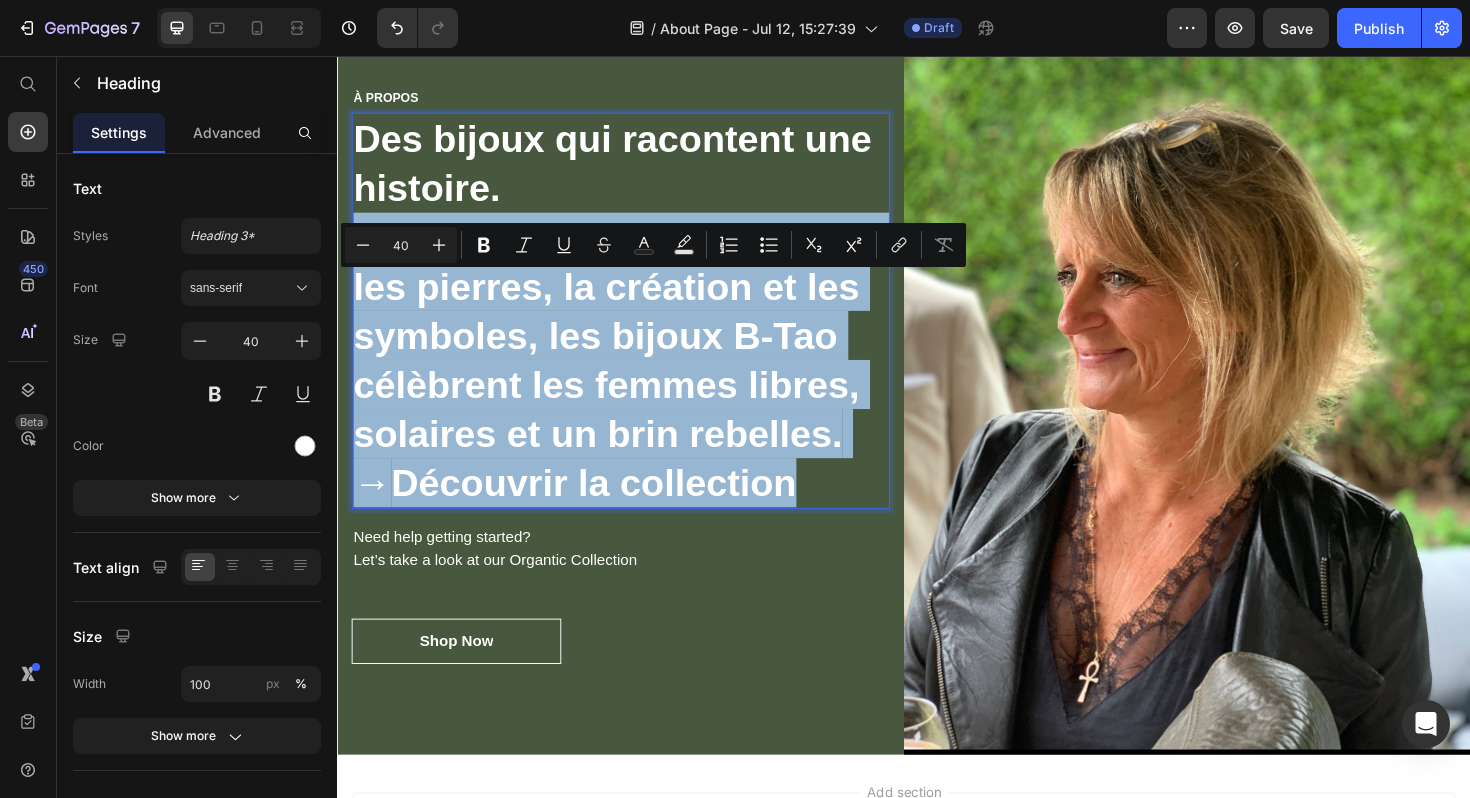 copy on "Nés d’un amour profond pour les pierres, la création et les symboles, les bijoux B‑Tao célèbrent les femmes libres, solaires et un brin rebelles. →  Découvrir la collection" 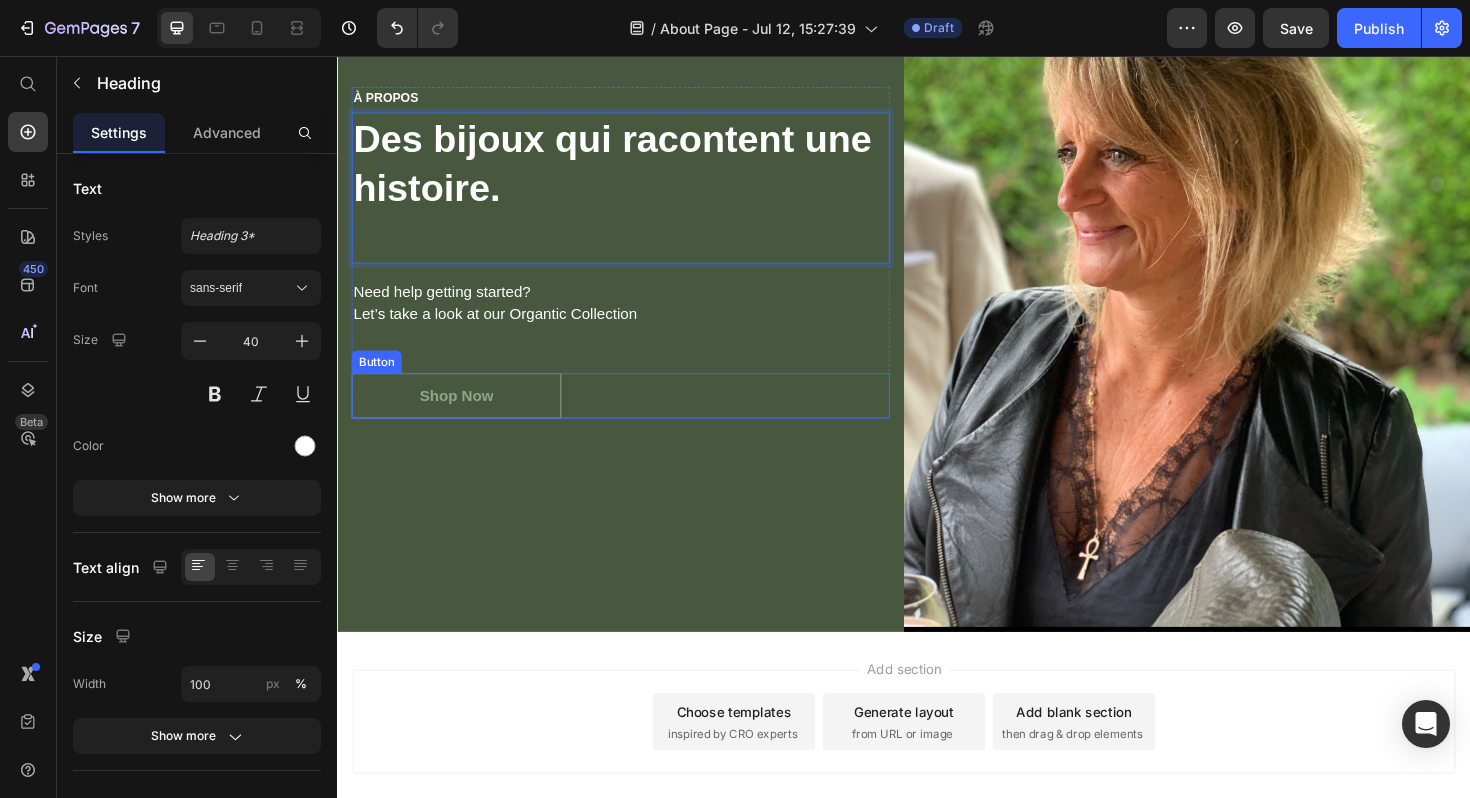 scroll, scrollTop: 3515, scrollLeft: 0, axis: vertical 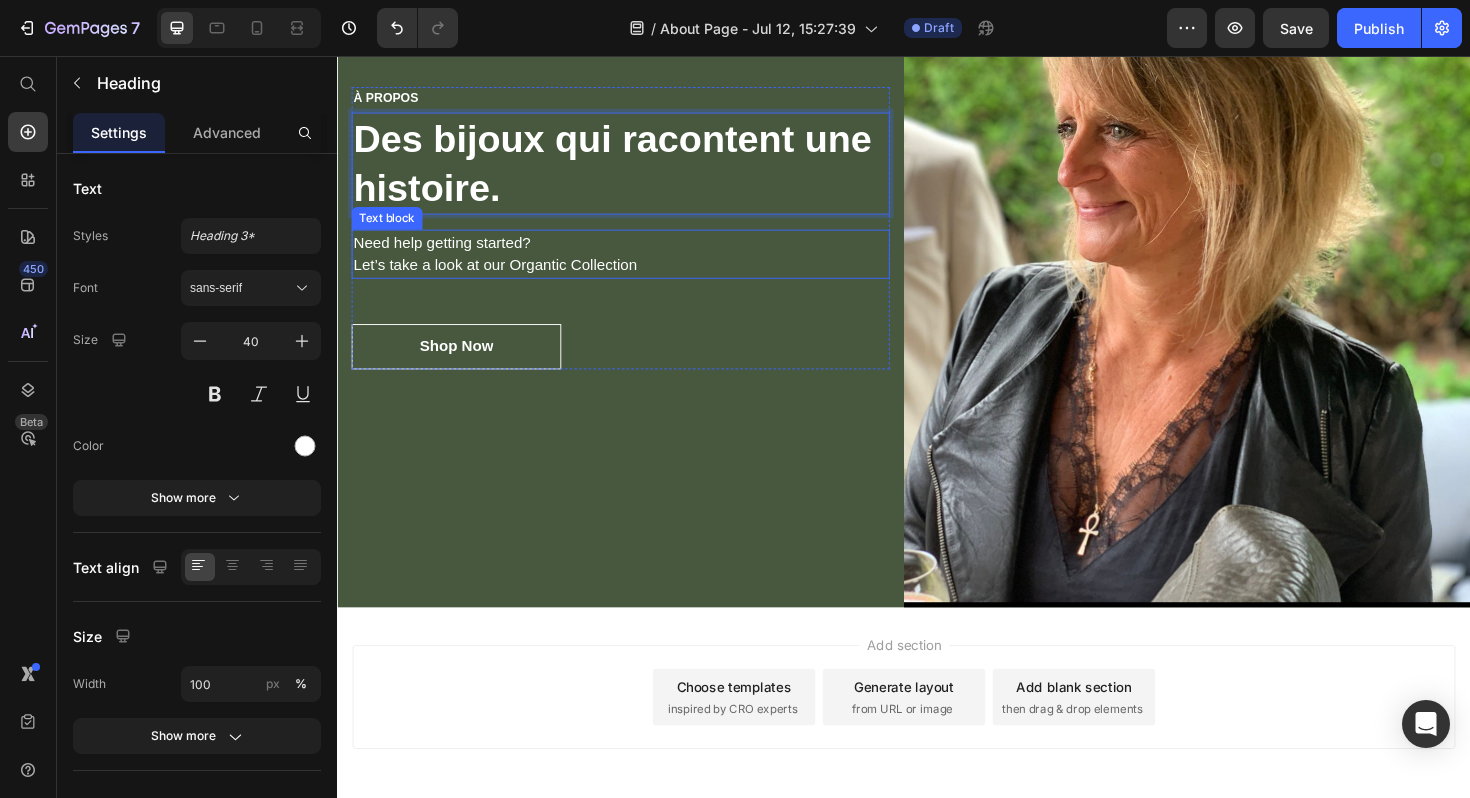 click on "Need help getting started?  Let’s take a look at our Organtic Collection" at bounding box center (637, 266) 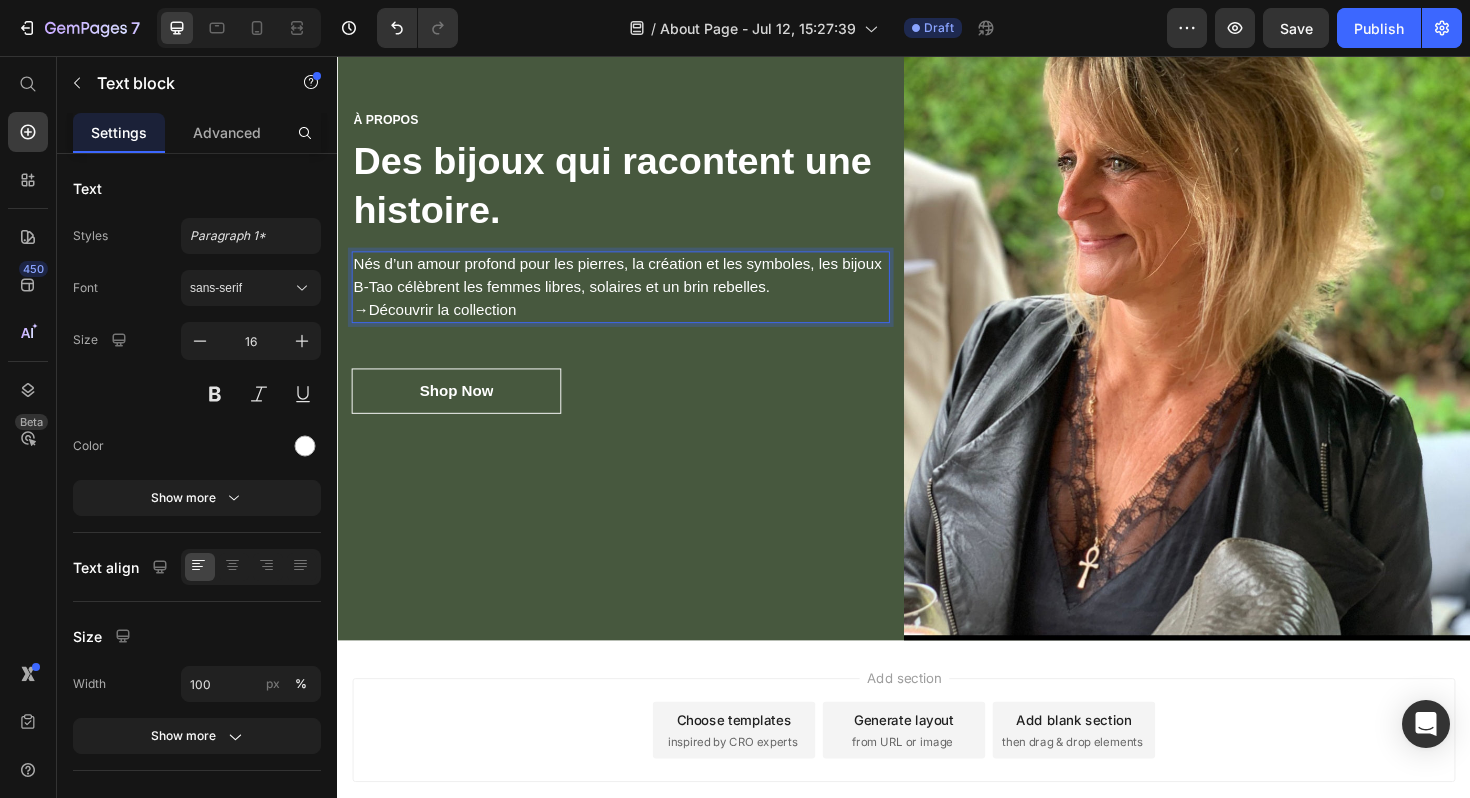 scroll, scrollTop: 3474, scrollLeft: 0, axis: vertical 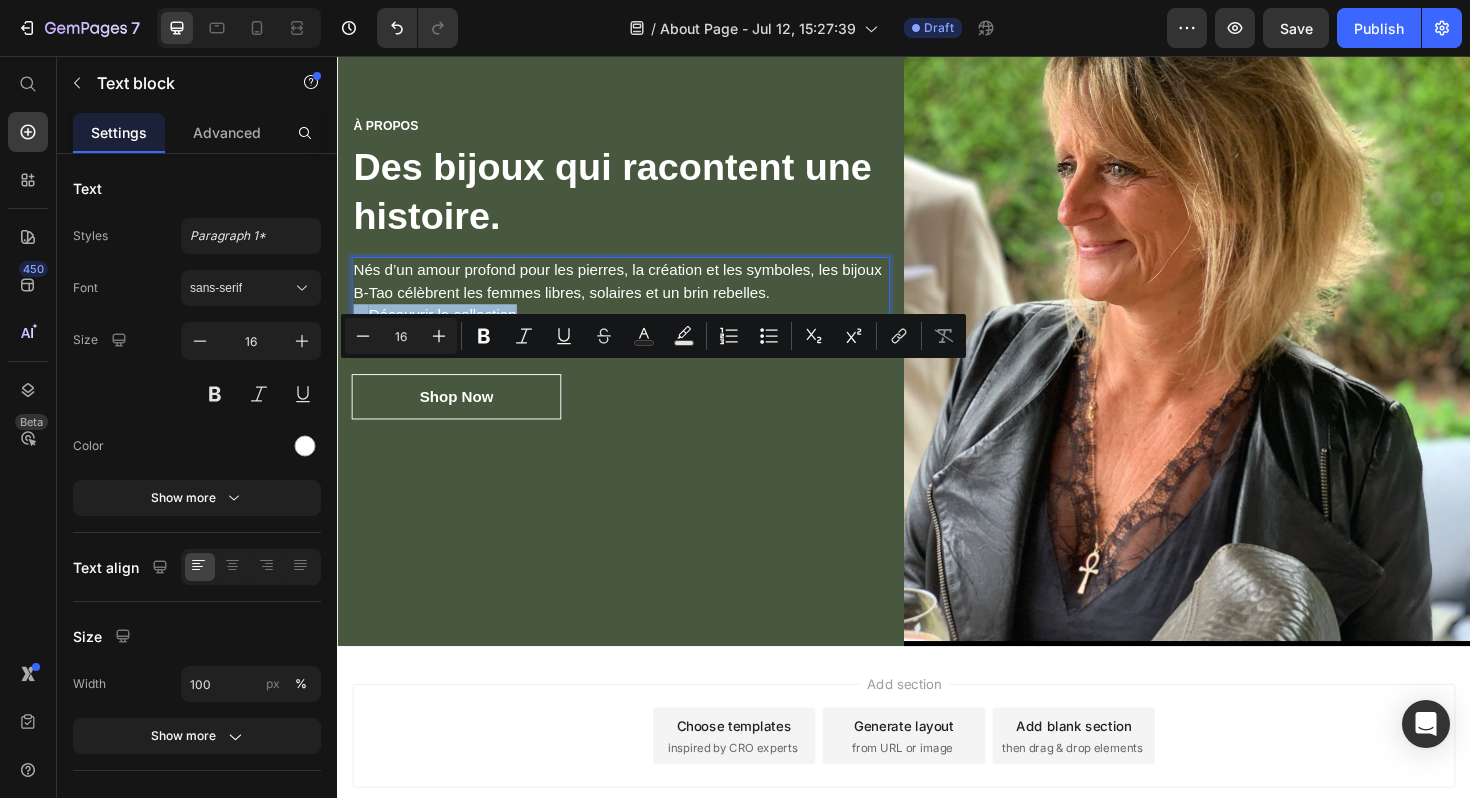 drag, startPoint x: 570, startPoint y: 402, endPoint x: 340, endPoint y: 400, distance: 230.0087 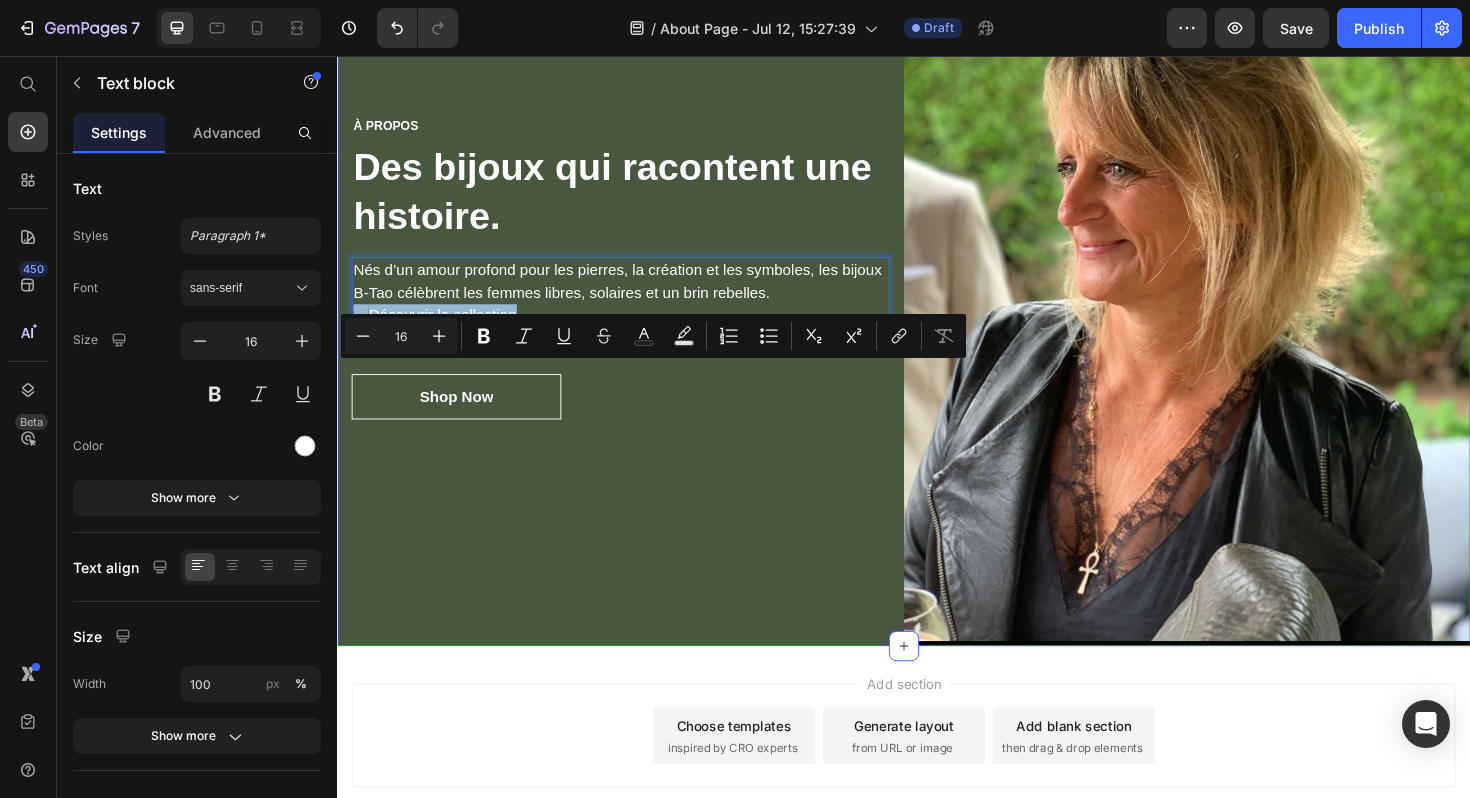 copy on "→  Découvrir la collection" 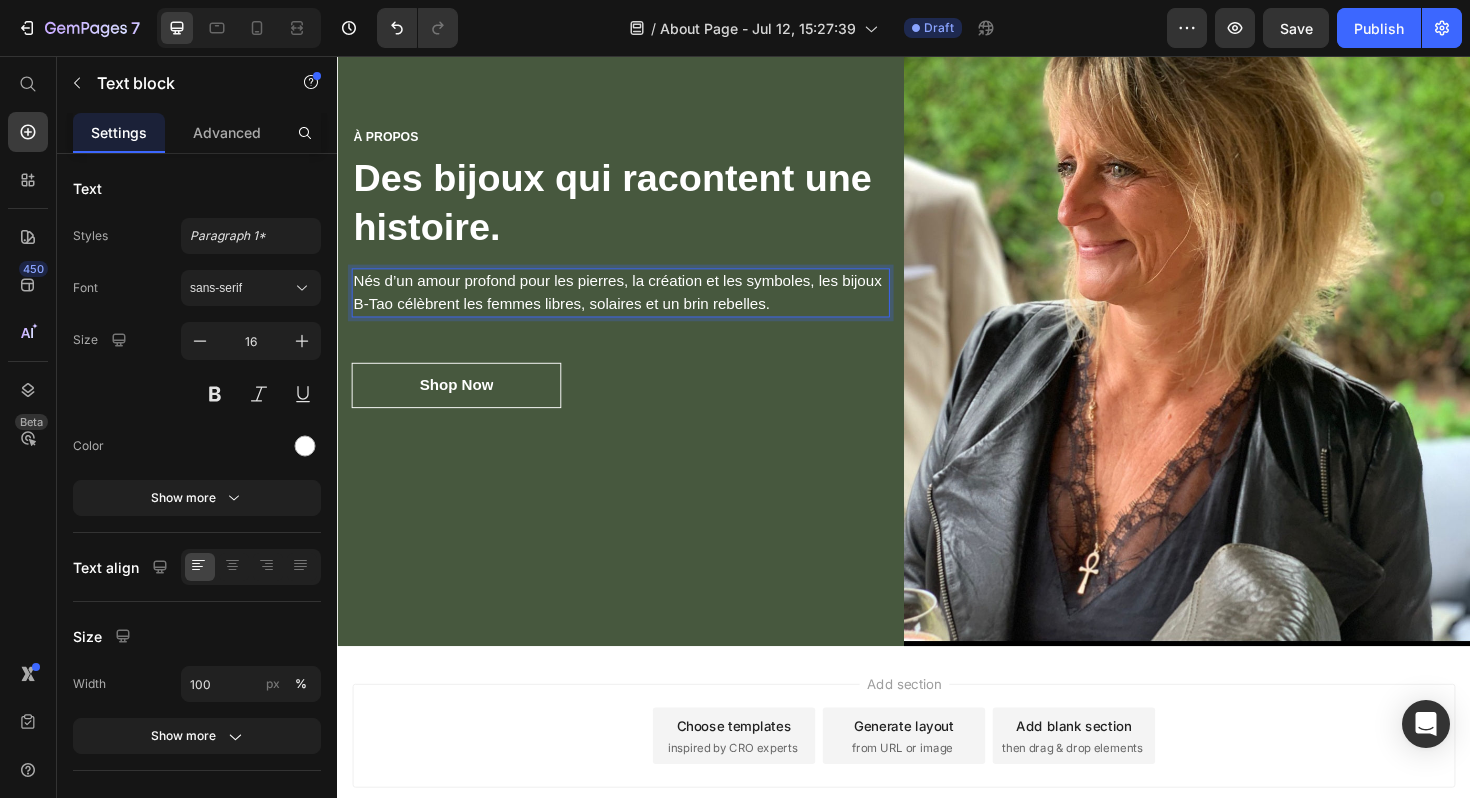 scroll, scrollTop: 3486, scrollLeft: 0, axis: vertical 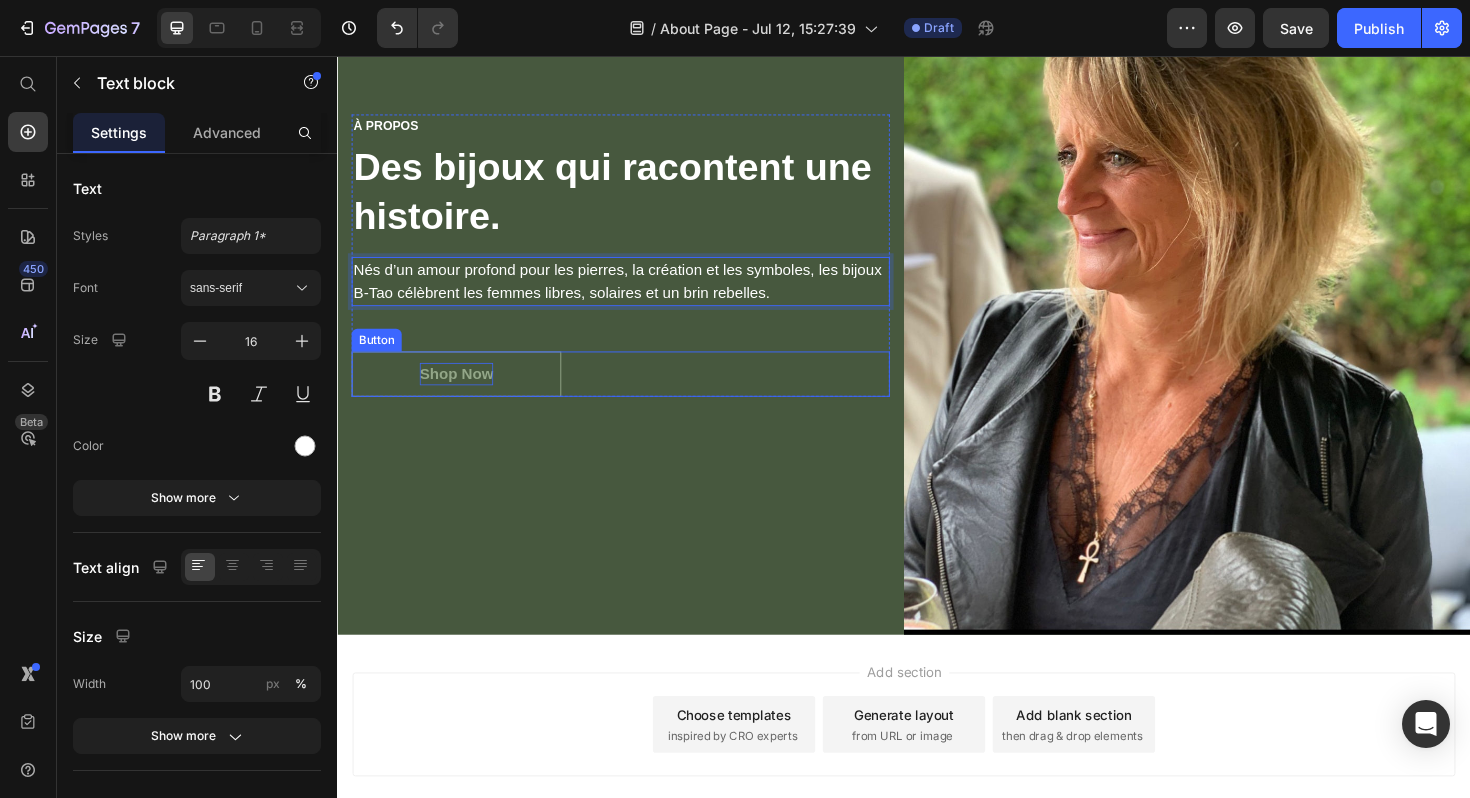 click on "Shop Now" at bounding box center (463, 393) 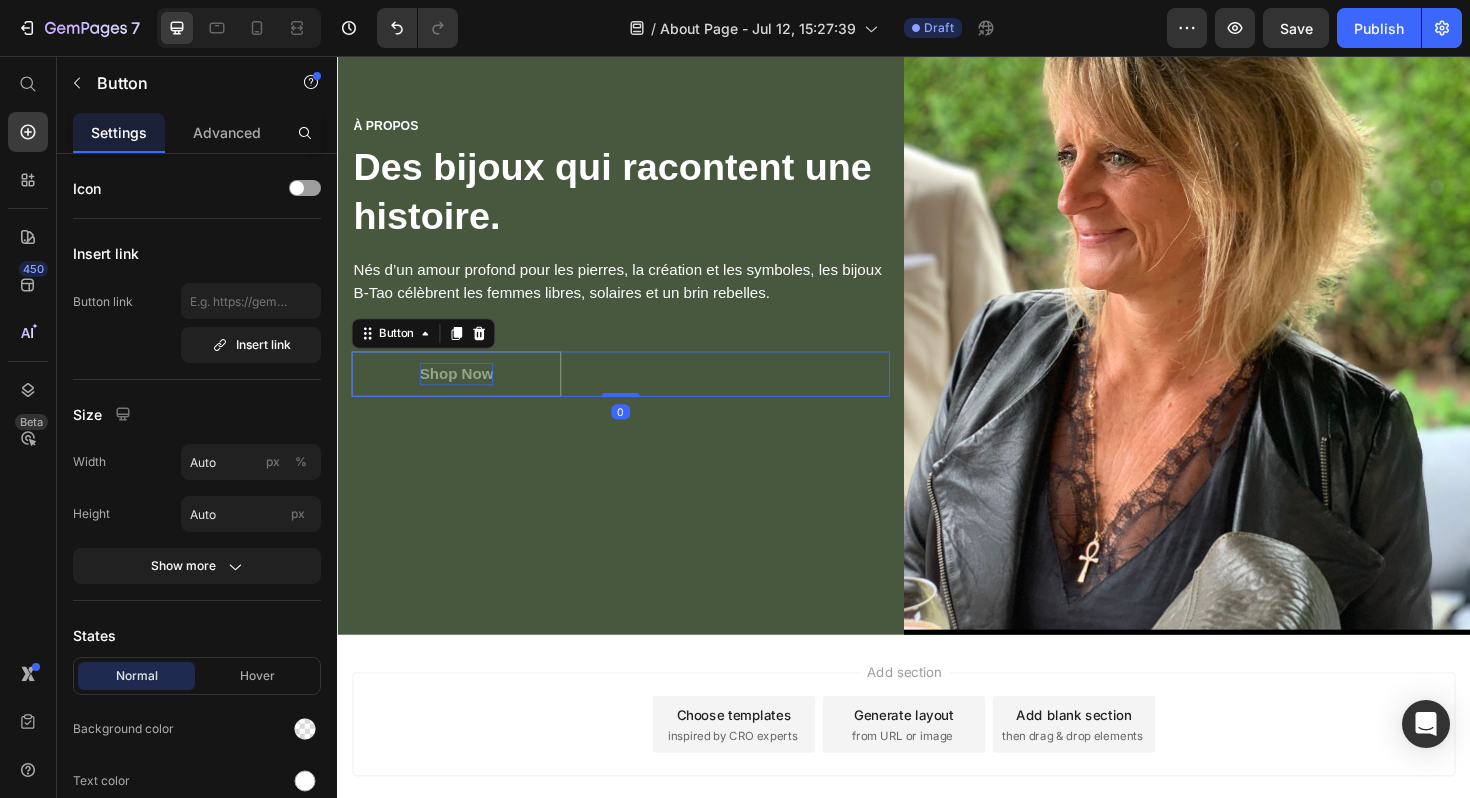 click on "Shop Now" at bounding box center [463, 393] 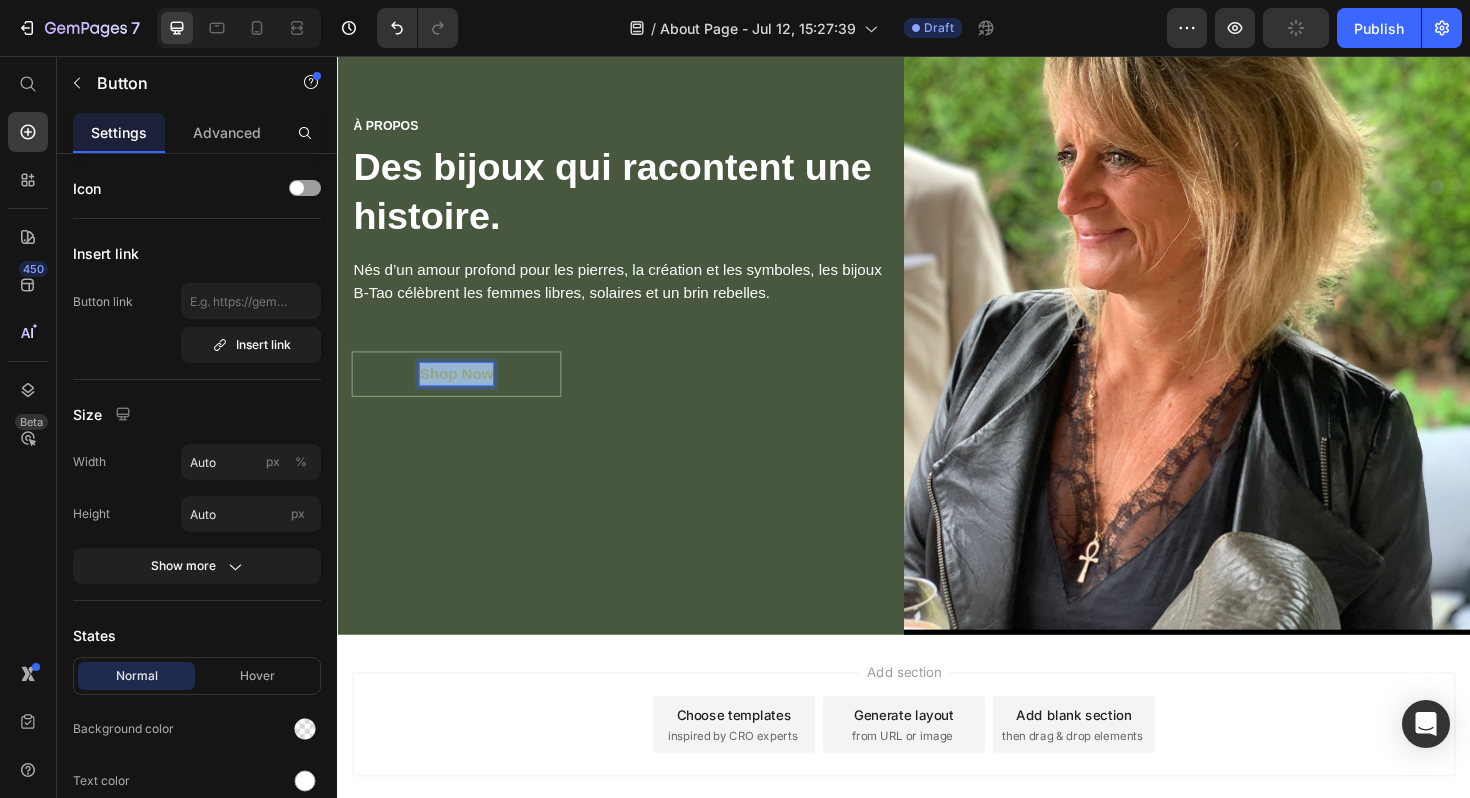 click on "Shop Now" at bounding box center (463, 393) 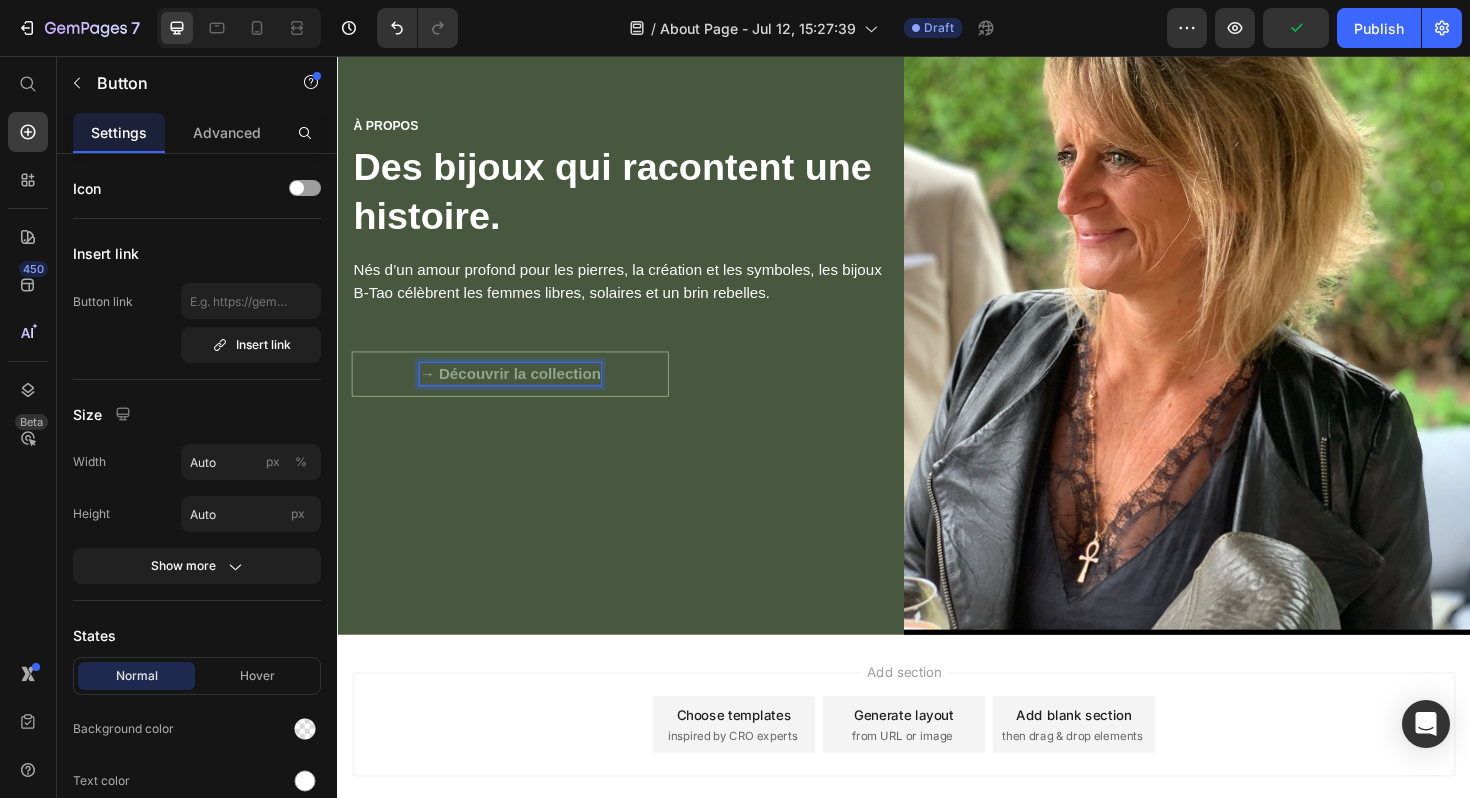 click on "→ Découvrir la collection" at bounding box center [520, 393] 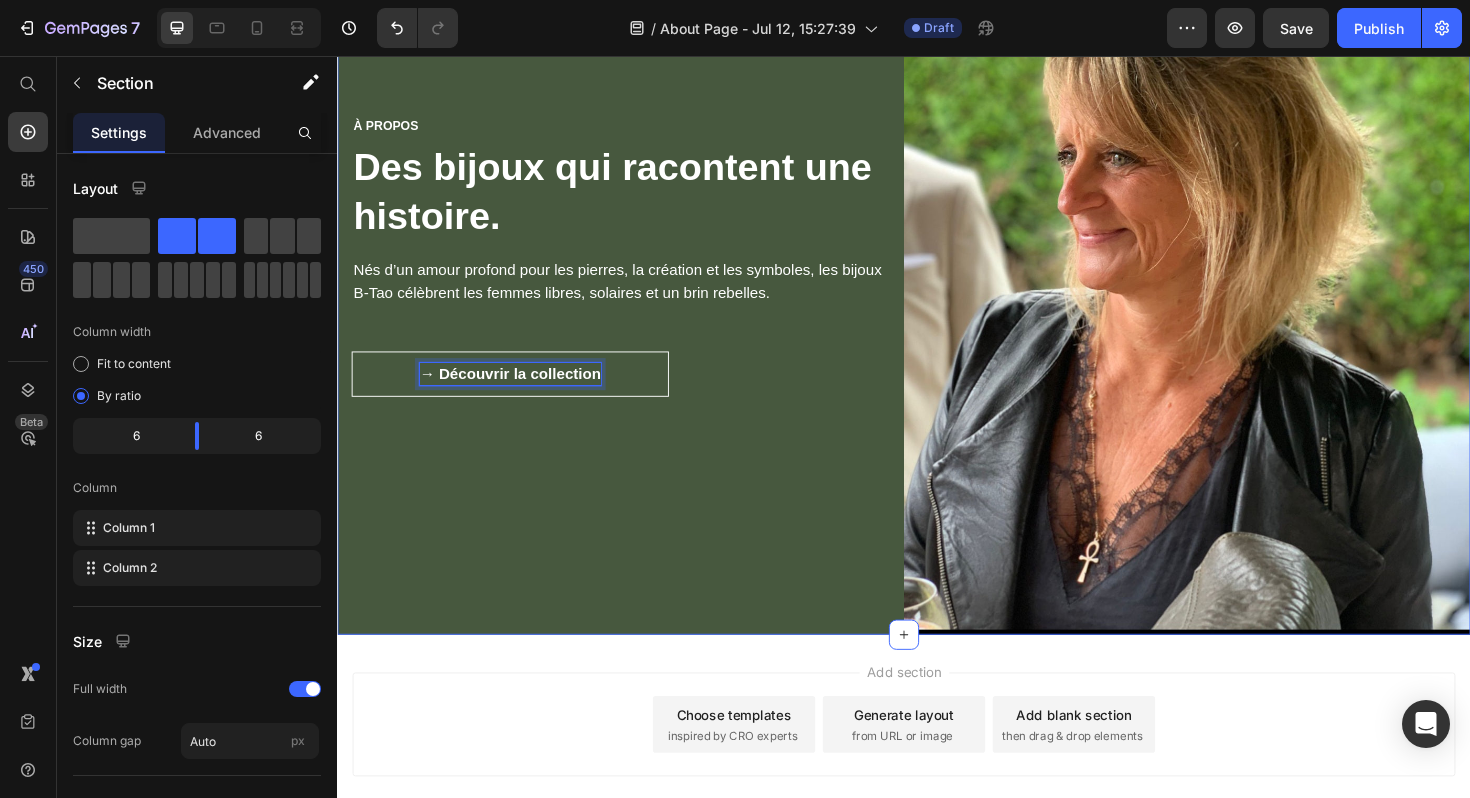 click on "⁠⁠⁠⁠⁠⁠⁠ À PROPOS Heading ⁠⁠⁠⁠⁠⁠⁠ Des bijoux qui racontent une histoire. Heading Nés d’un amour profond pour les pierres, la création et les symboles, les bijoux B‑Tao célèbrent les femmes libres, solaires et un brin rebelles. Text block → Découvrir la collection Button   0 Row" at bounding box center (637, 267) 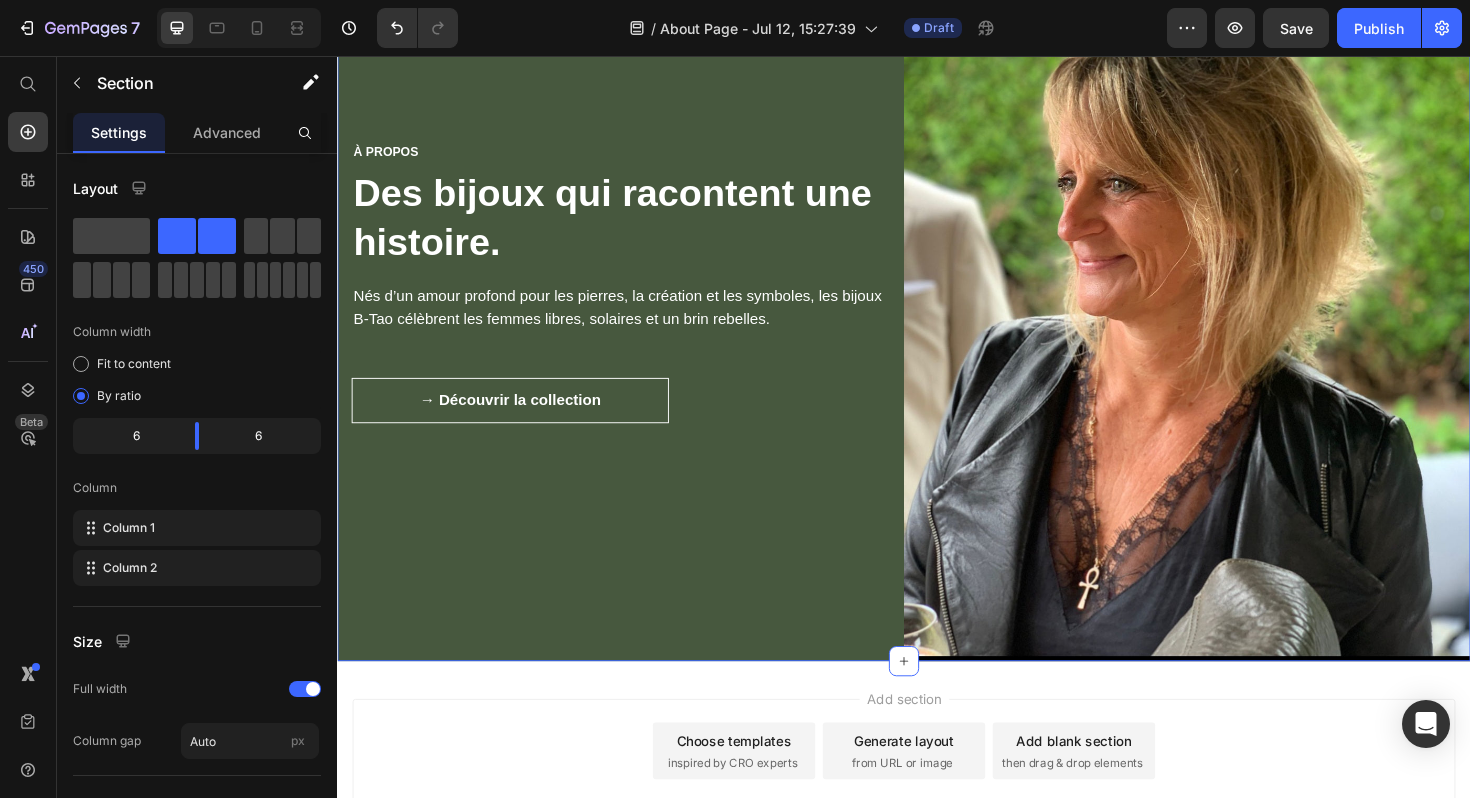 scroll, scrollTop: 3439, scrollLeft: 0, axis: vertical 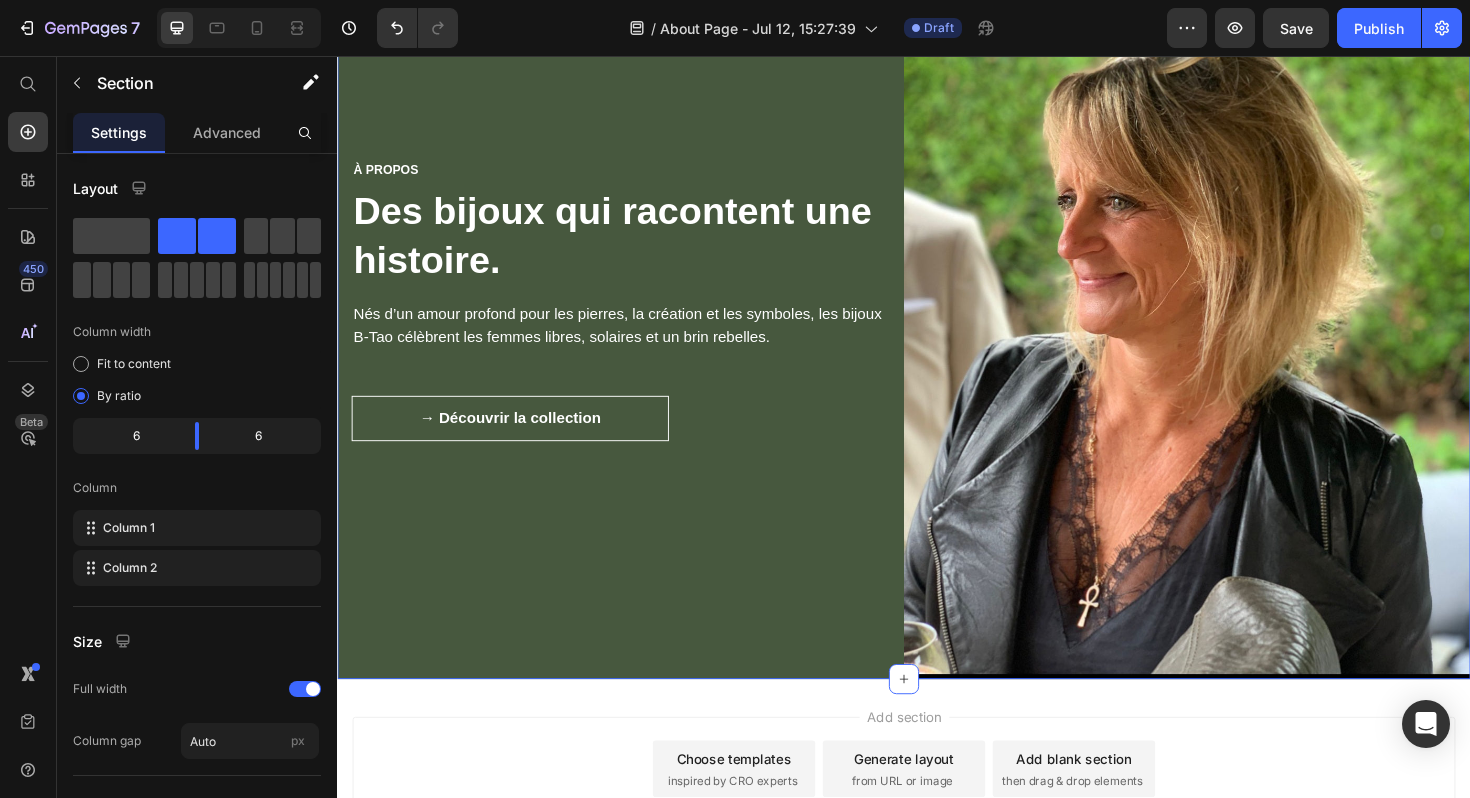 click on "⁠⁠⁠⁠⁠⁠⁠ À PROPOS Heading ⁠⁠⁠⁠⁠⁠⁠ Des bijoux qui racontent une histoire. Heading Nés d’un amour profond pour les pierres, la création et les symboles, les bijoux B‑Tao célèbrent les femmes libres, solaires et un brin rebelles. Text block → Découvrir la collection Button Row" at bounding box center [637, 314] 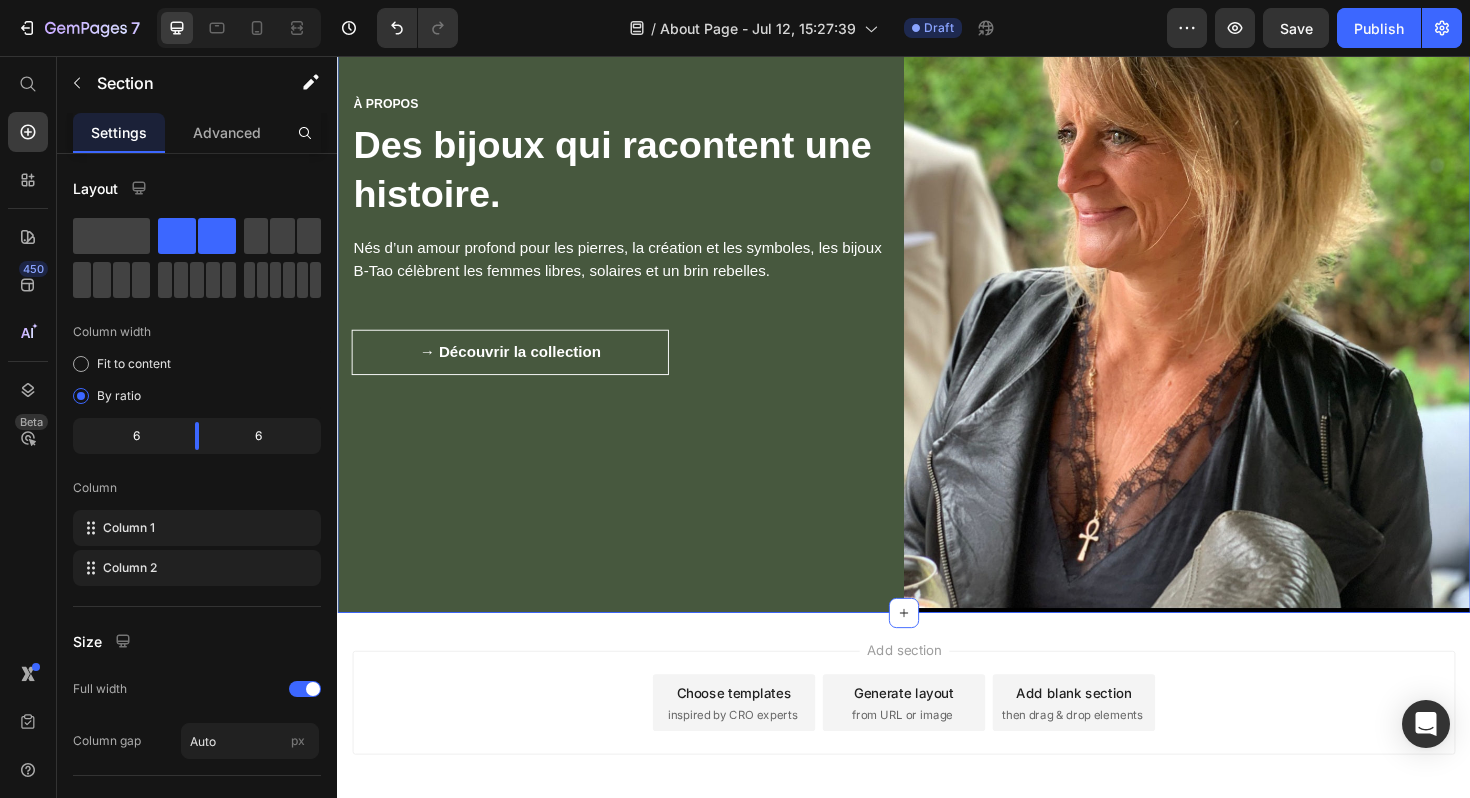 scroll, scrollTop: 3429, scrollLeft: 0, axis: vertical 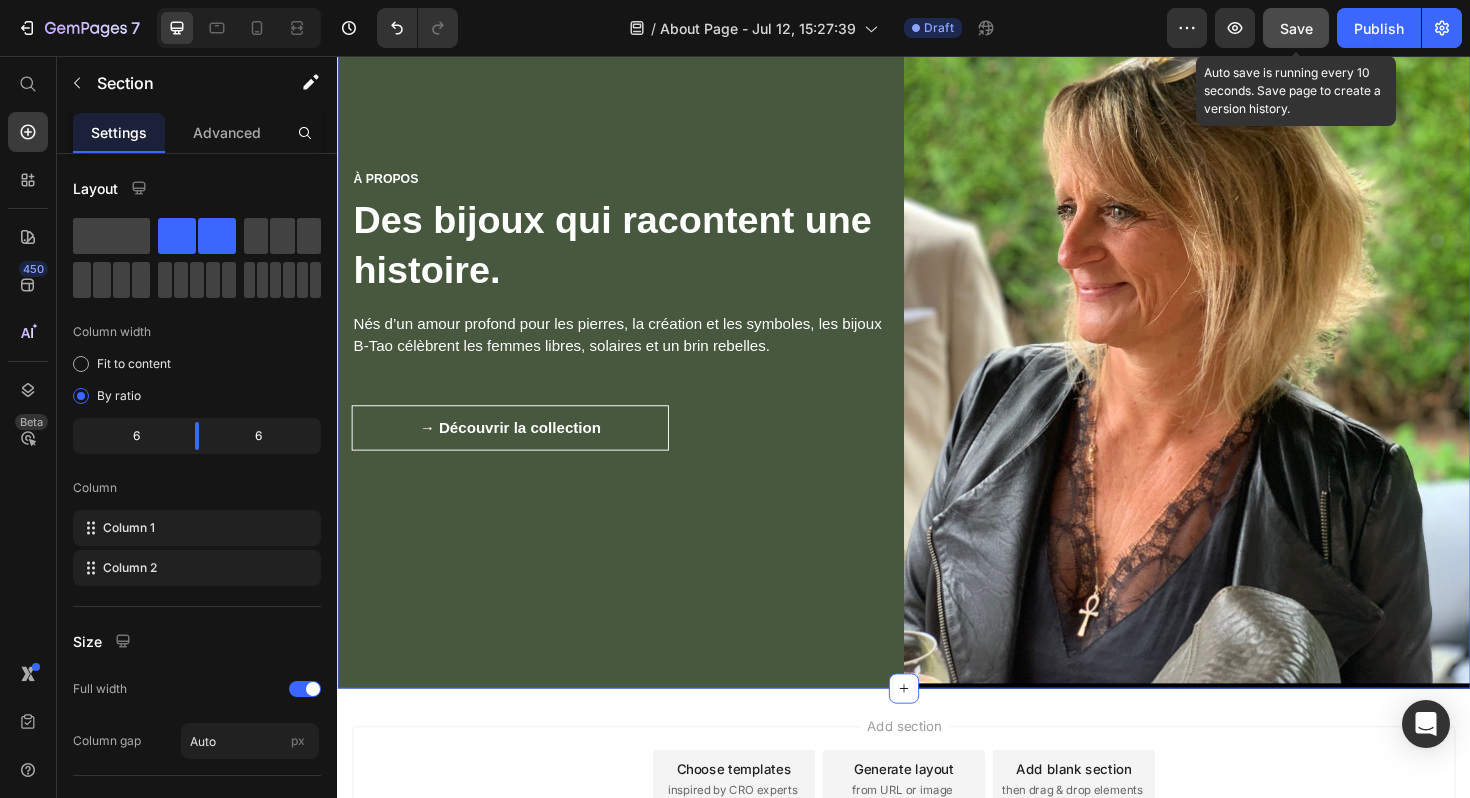 click on "Save" 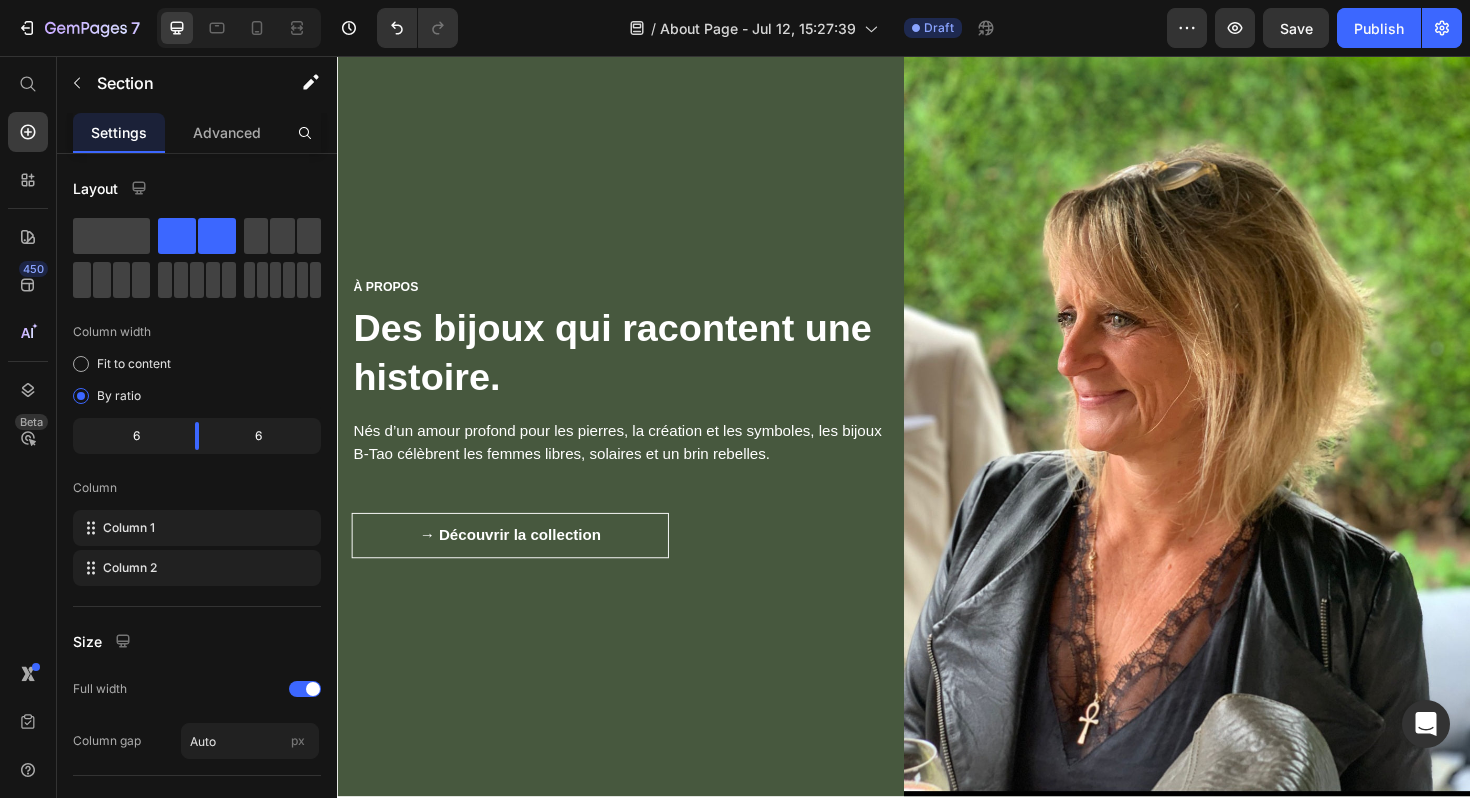 scroll, scrollTop: 3311, scrollLeft: 0, axis: vertical 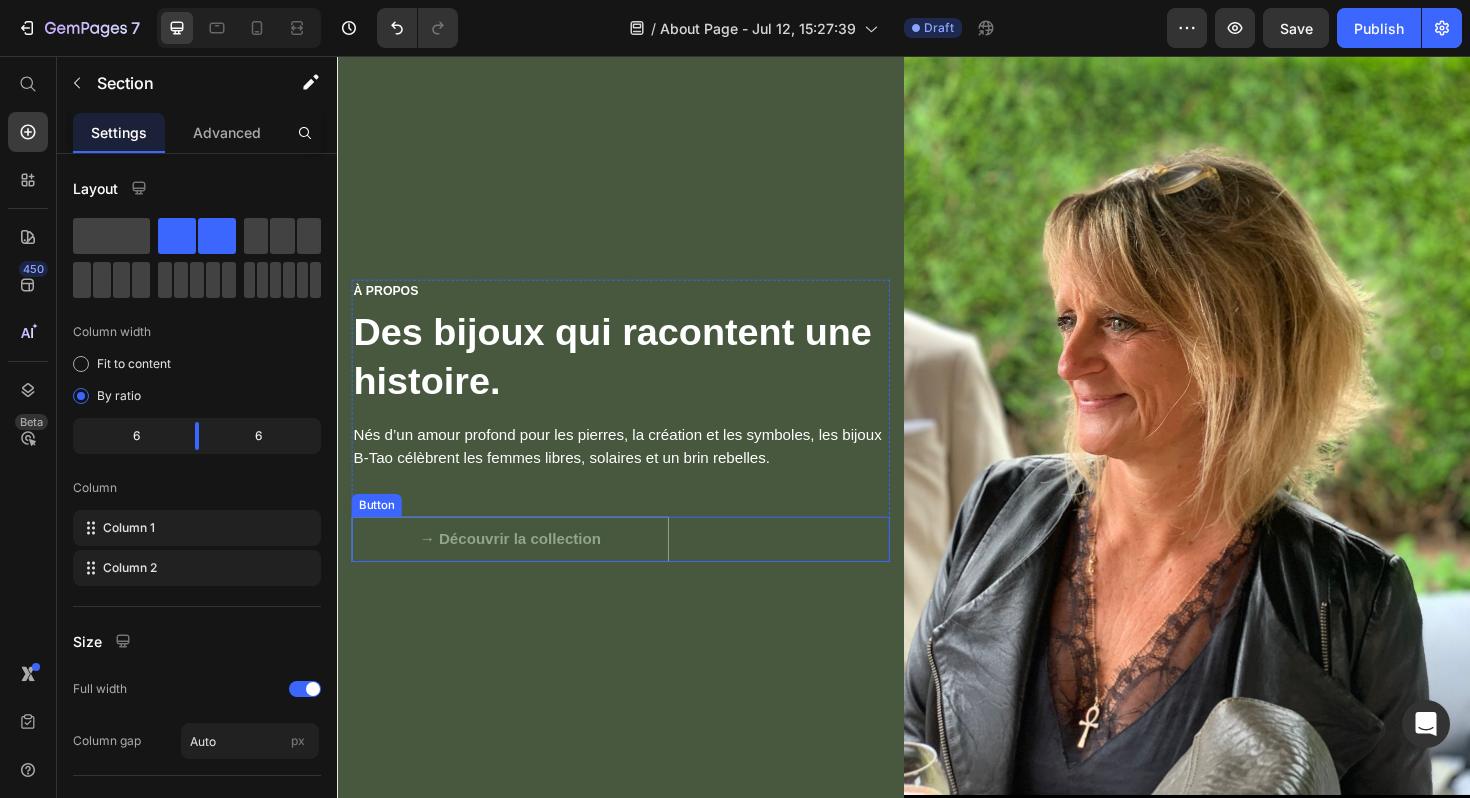 click on "→ Découvrir la collection Button" at bounding box center (637, 568) 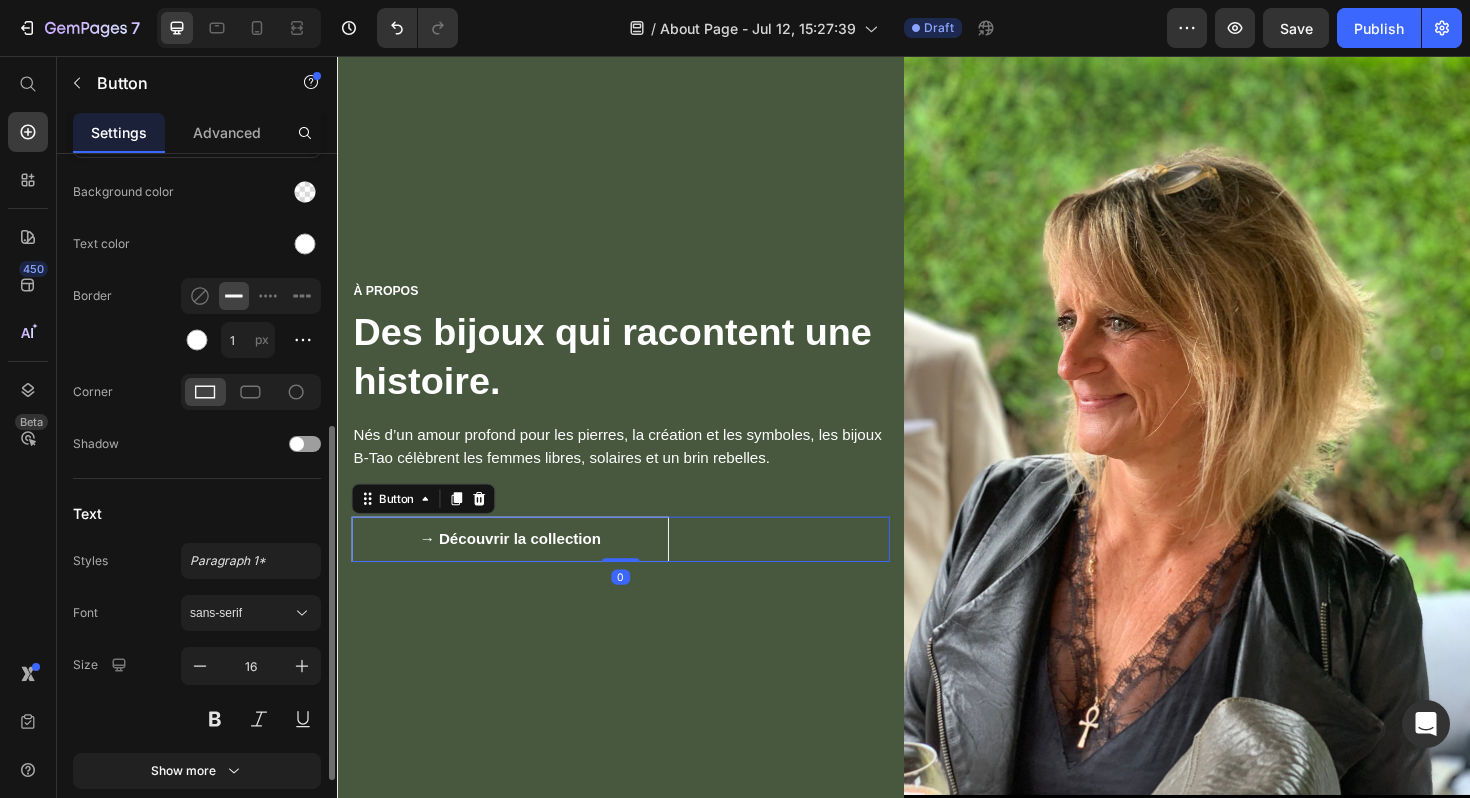 scroll, scrollTop: 539, scrollLeft: 0, axis: vertical 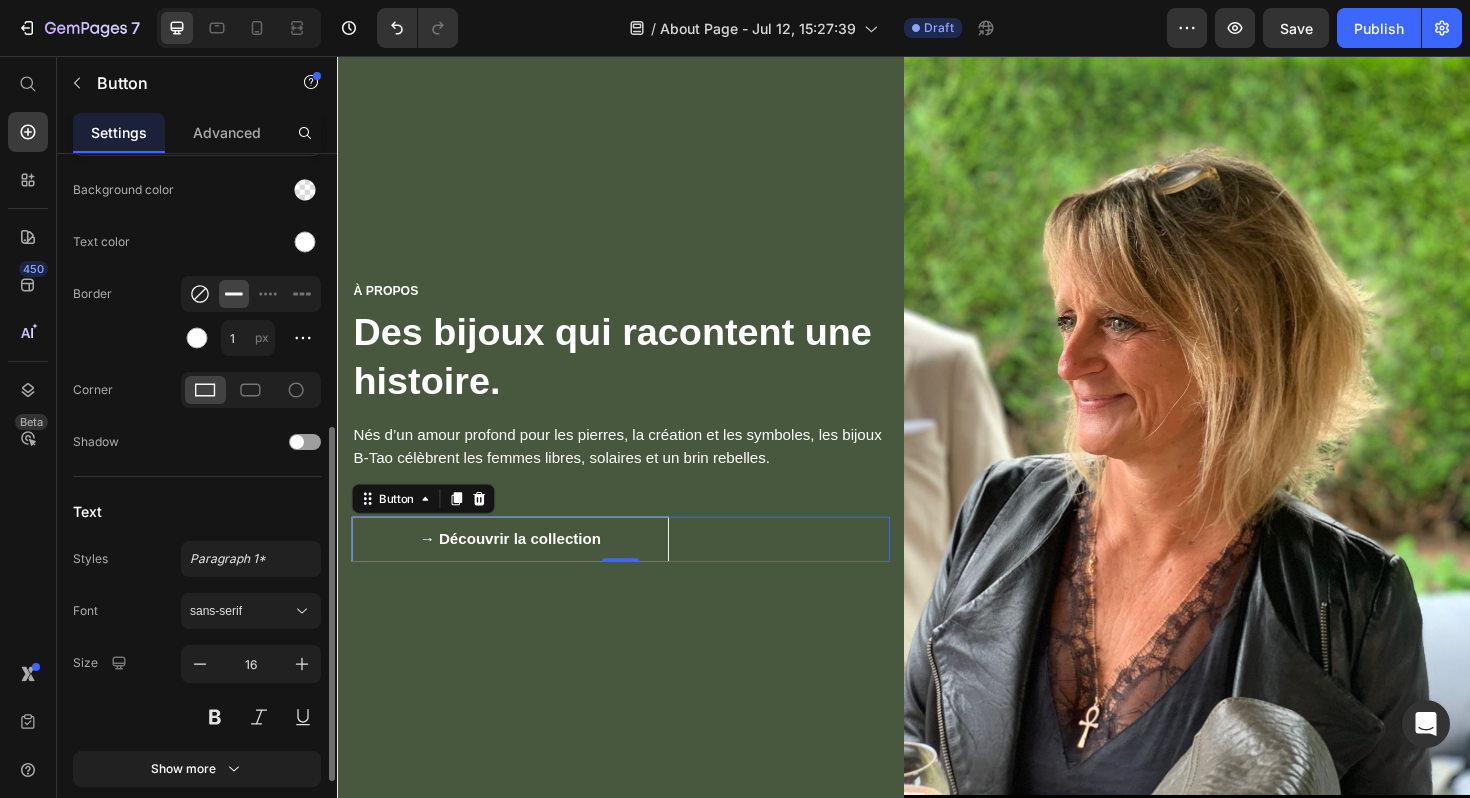 click 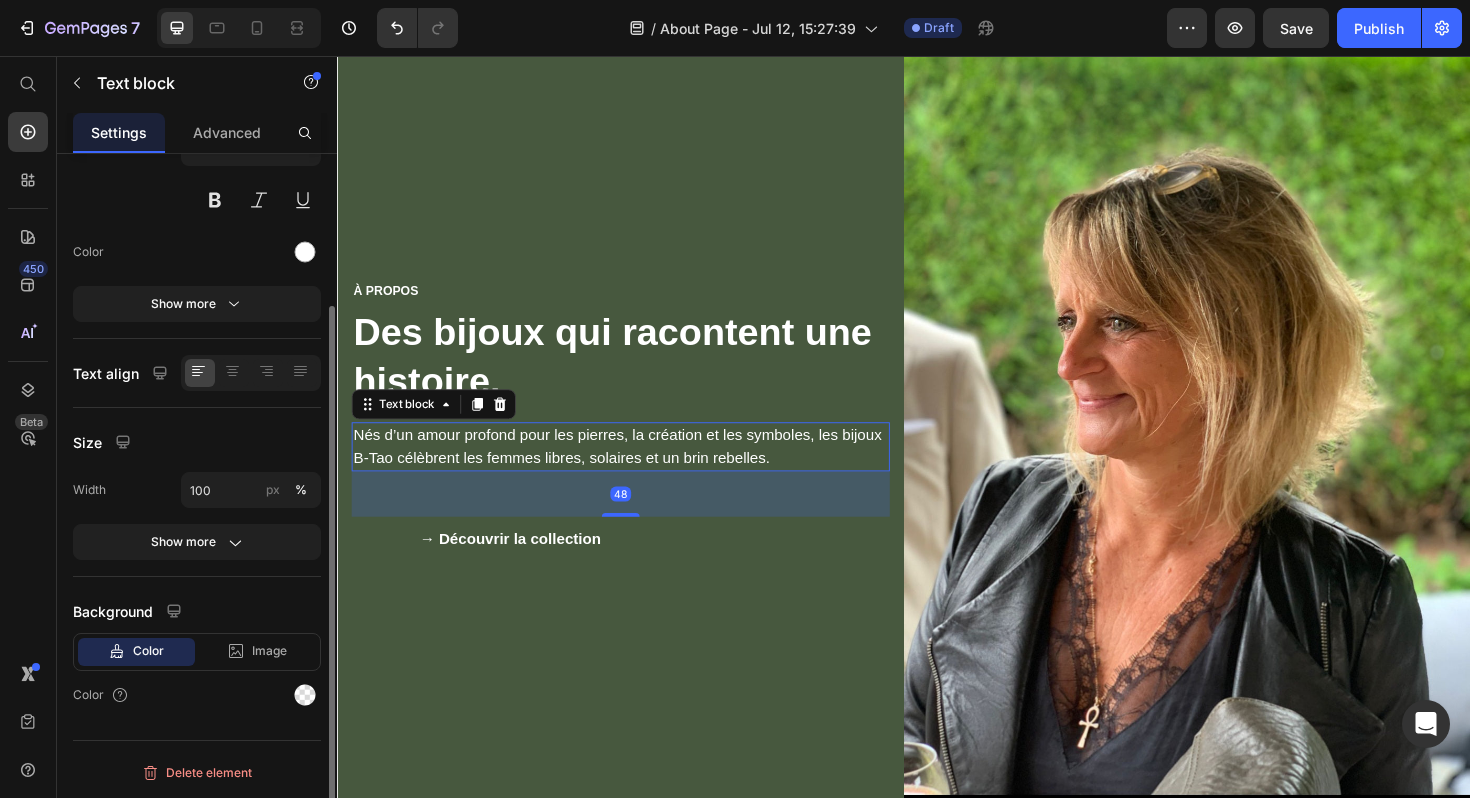 click on "Nés d’un amour profond pour les pierres, la création et les symboles, les bijoux B‑Tao célèbrent les femmes libres, solaires et un brin rebelles." at bounding box center [637, 470] 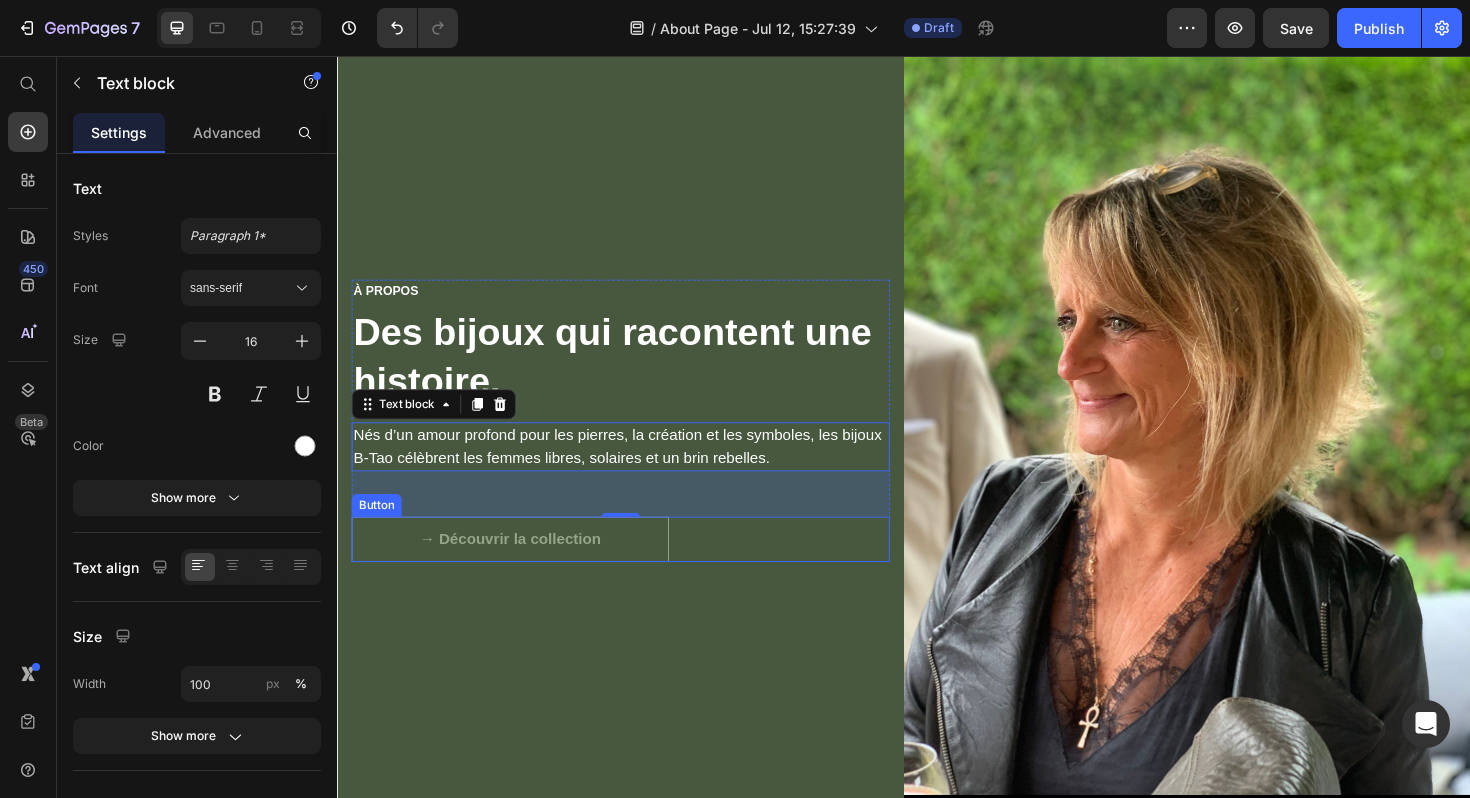 click on "→ Découvrir la collection" at bounding box center [520, 568] 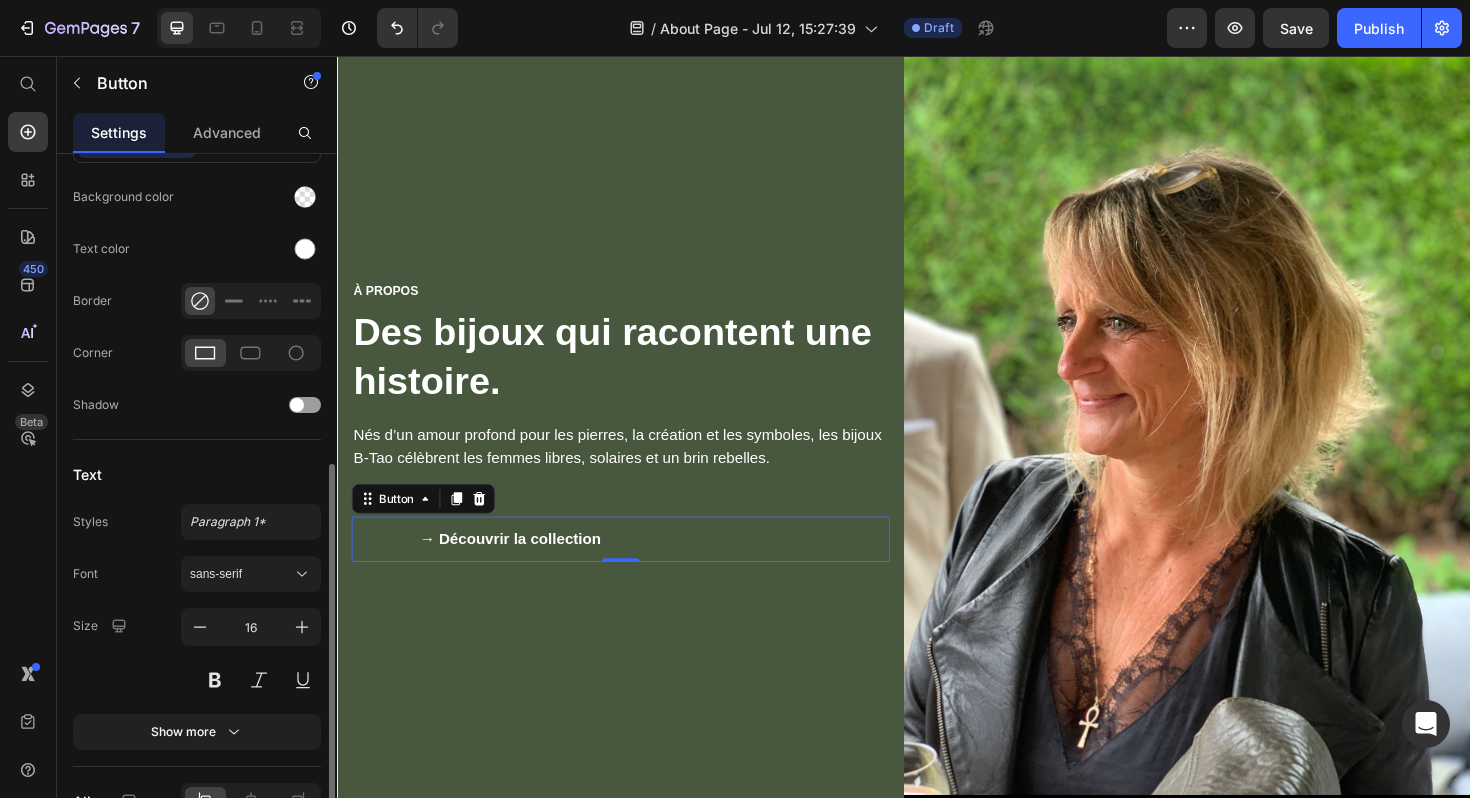 scroll, scrollTop: 522, scrollLeft: 0, axis: vertical 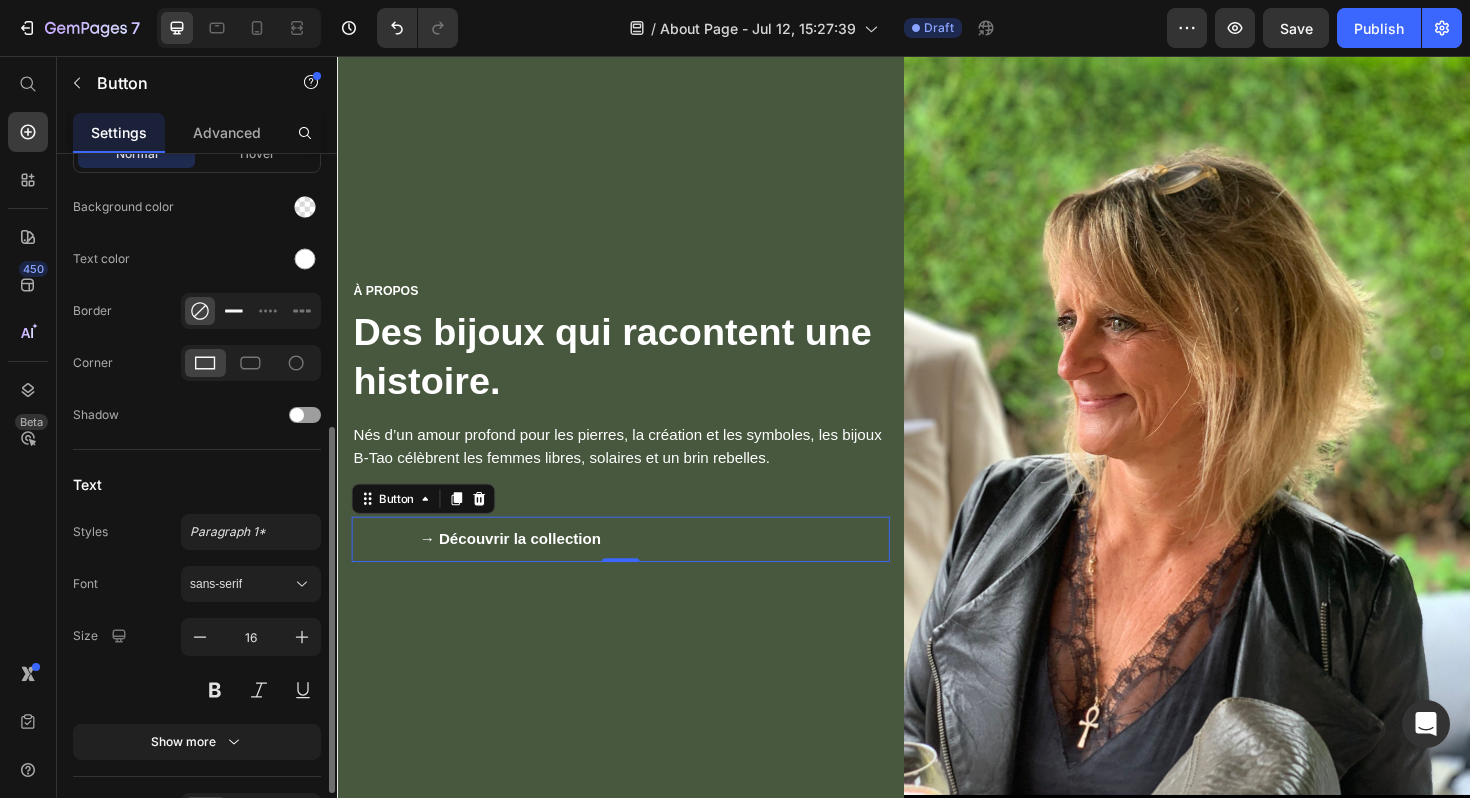 click 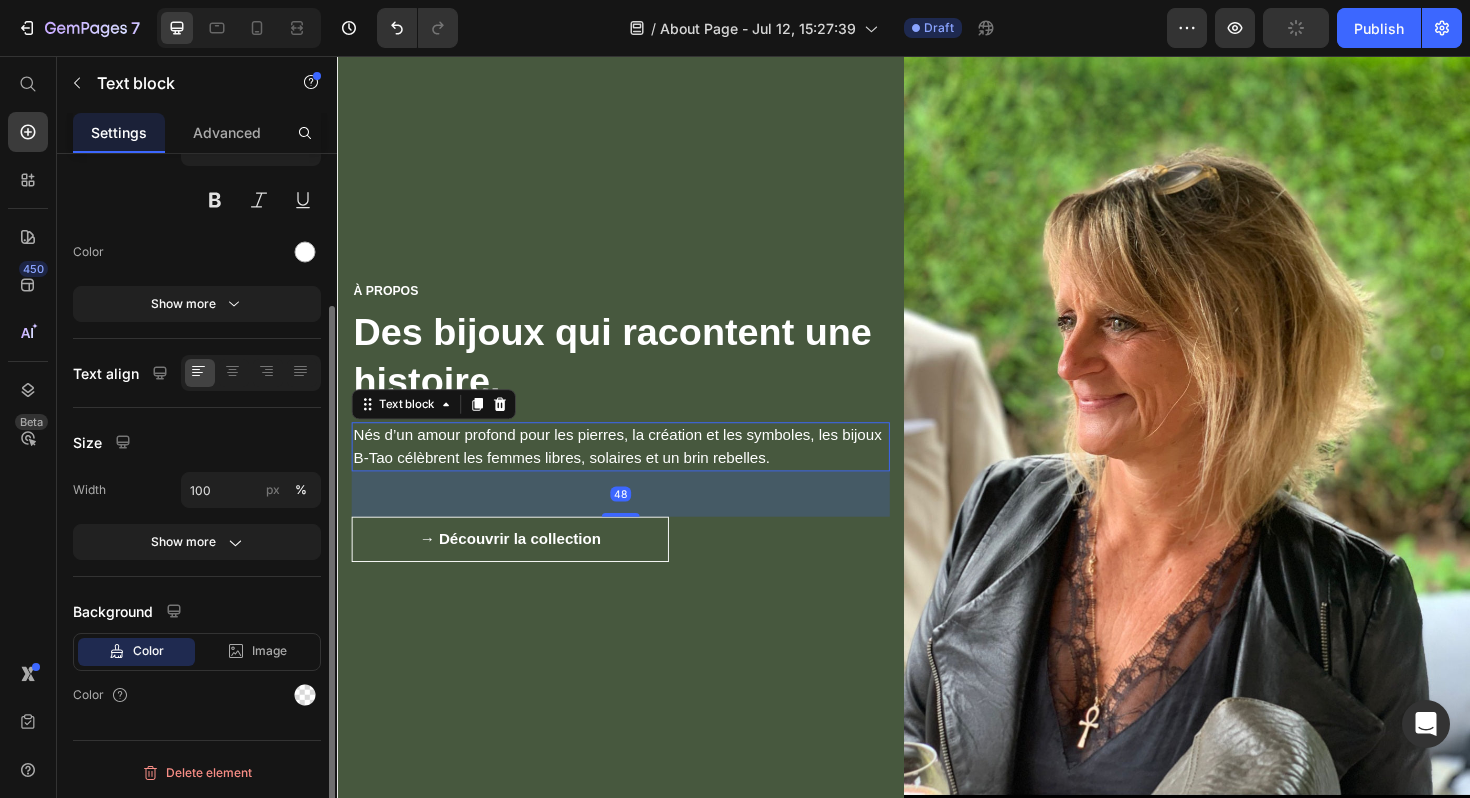 click on "Nés d’un amour profond pour les pierres, la création et les symboles, les bijoux B‑Tao célèbrent les femmes libres, solaires et un brin rebelles." at bounding box center [637, 470] 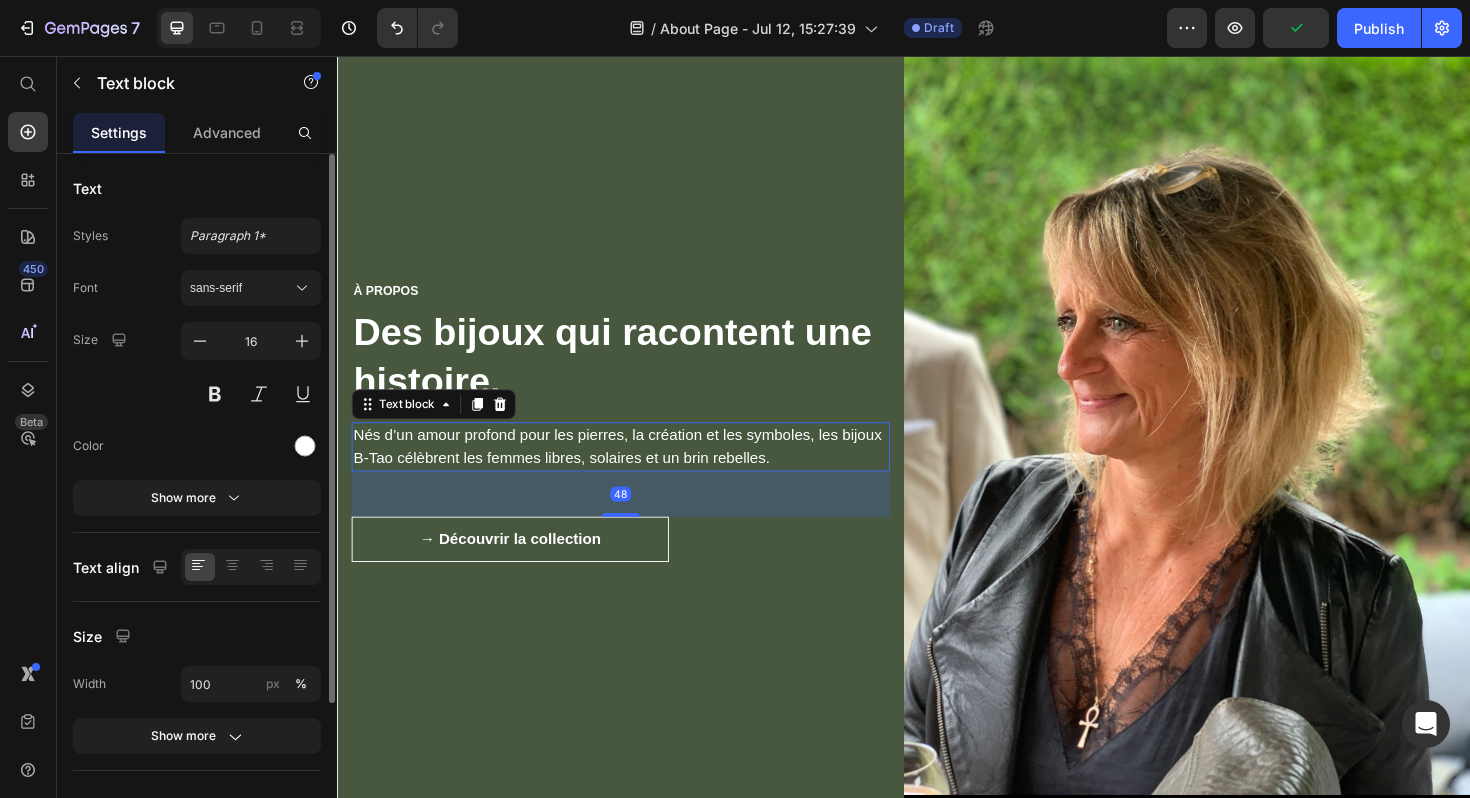 click on "Nés d’un amour profond pour les pierres, la création et les symboles, les bijoux B‑Tao célèbrent les femmes libres, solaires et un brin rebelles." at bounding box center [637, 470] 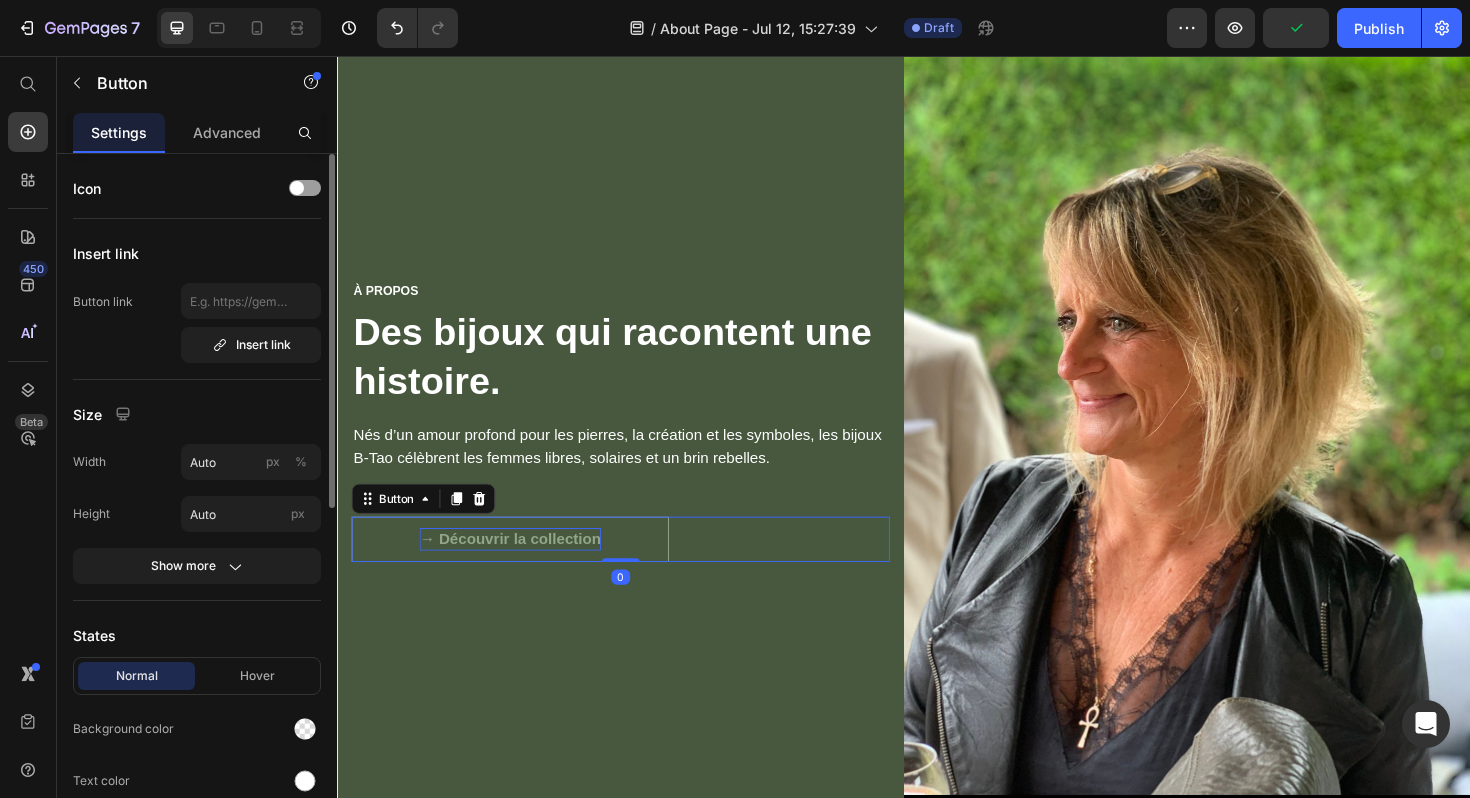 click on "→ Découvrir la collection" at bounding box center [520, 568] 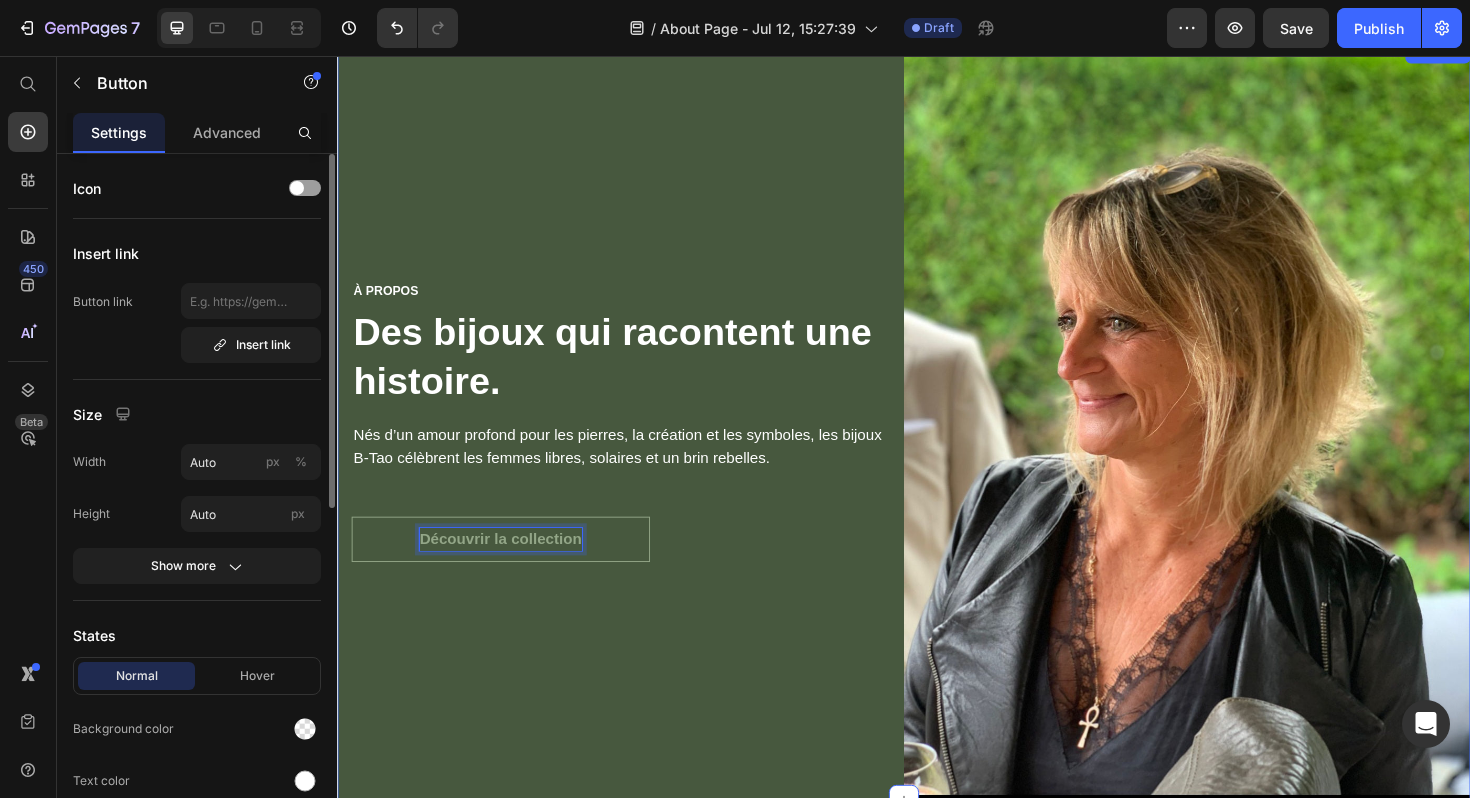 click on "À PROPOS Heading Des bijoux qui racontent une histoire. Heading Nés d’un amour profond pour les pierres, la création et les symboles, les bijoux B‑Tao célèbrent les femmes libres, solaires et un brin rebelles. Text block Découvrir la collection Button   0 Row" at bounding box center [637, 442] 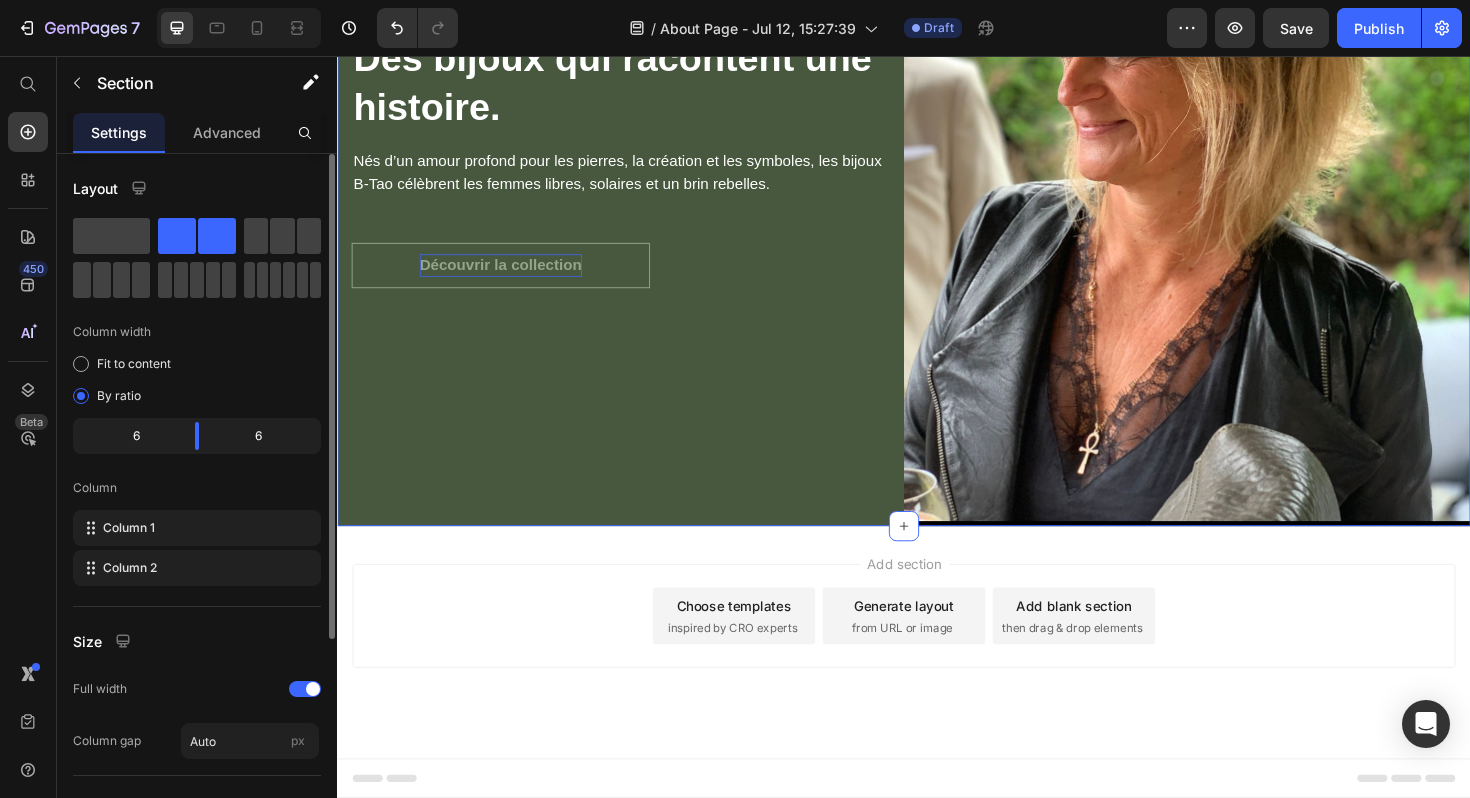 scroll, scrollTop: 3194, scrollLeft: 0, axis: vertical 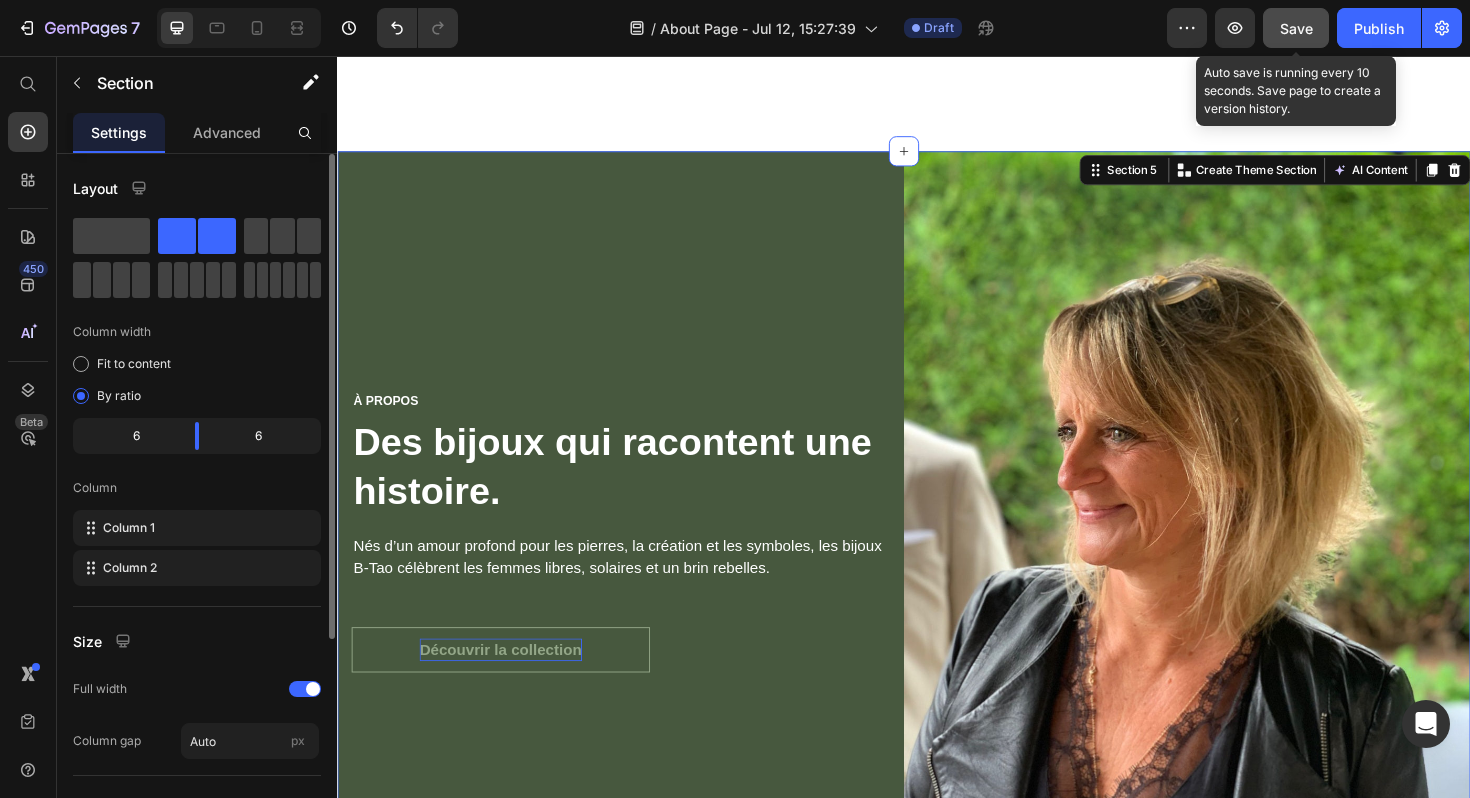 click on "Save" at bounding box center [1296, 28] 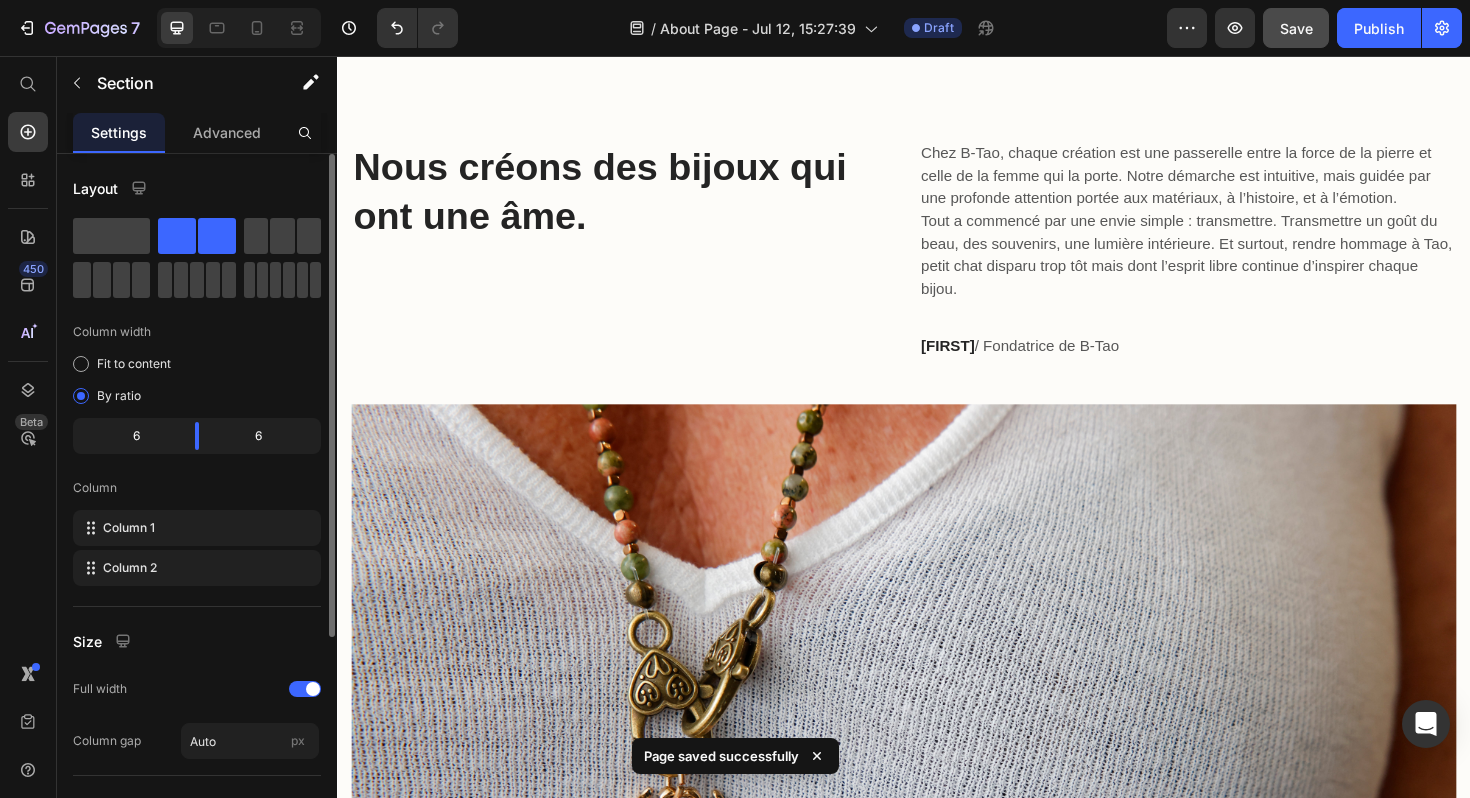 scroll, scrollTop: 0, scrollLeft: 0, axis: both 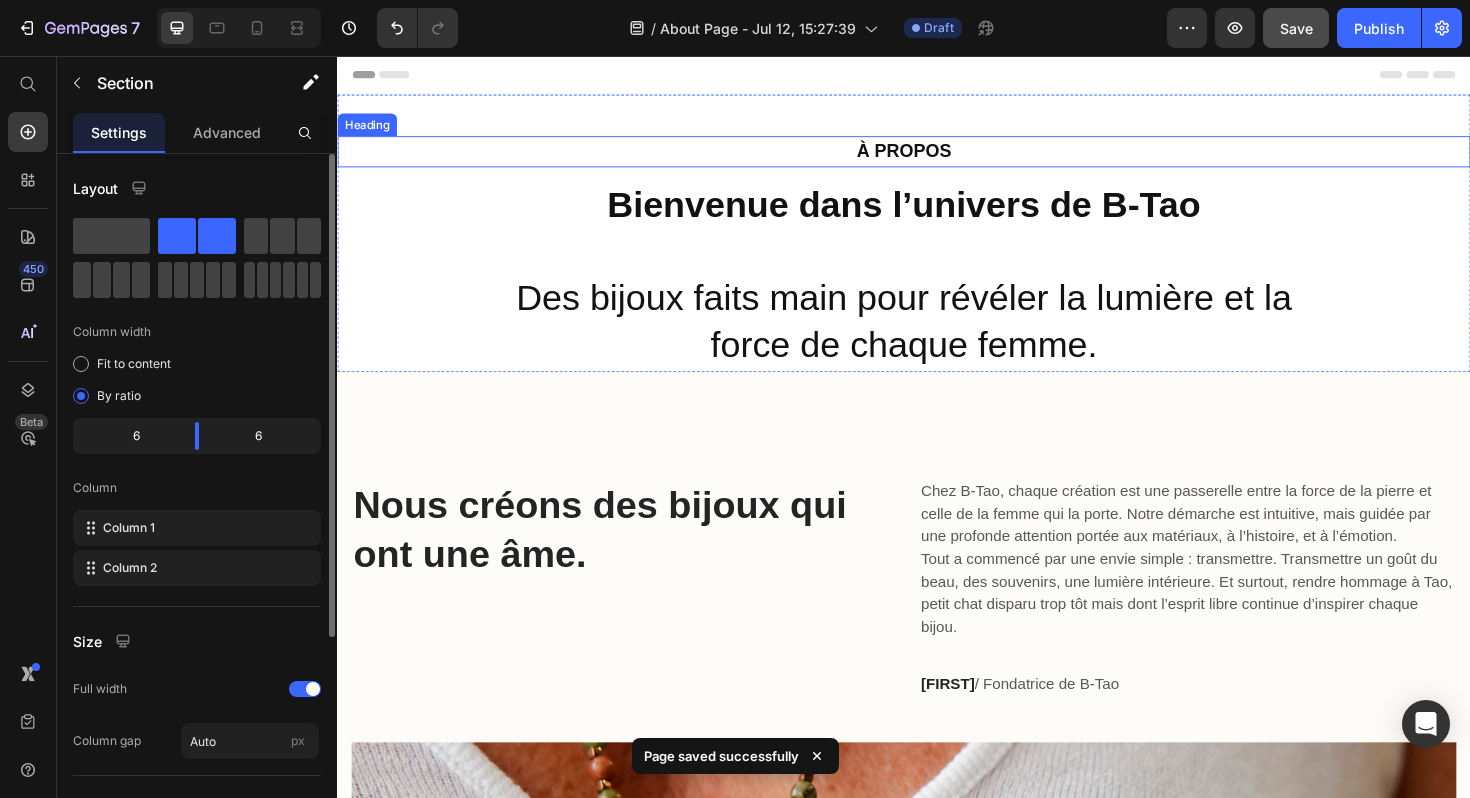 click on "À PROPOS" at bounding box center [937, 156] 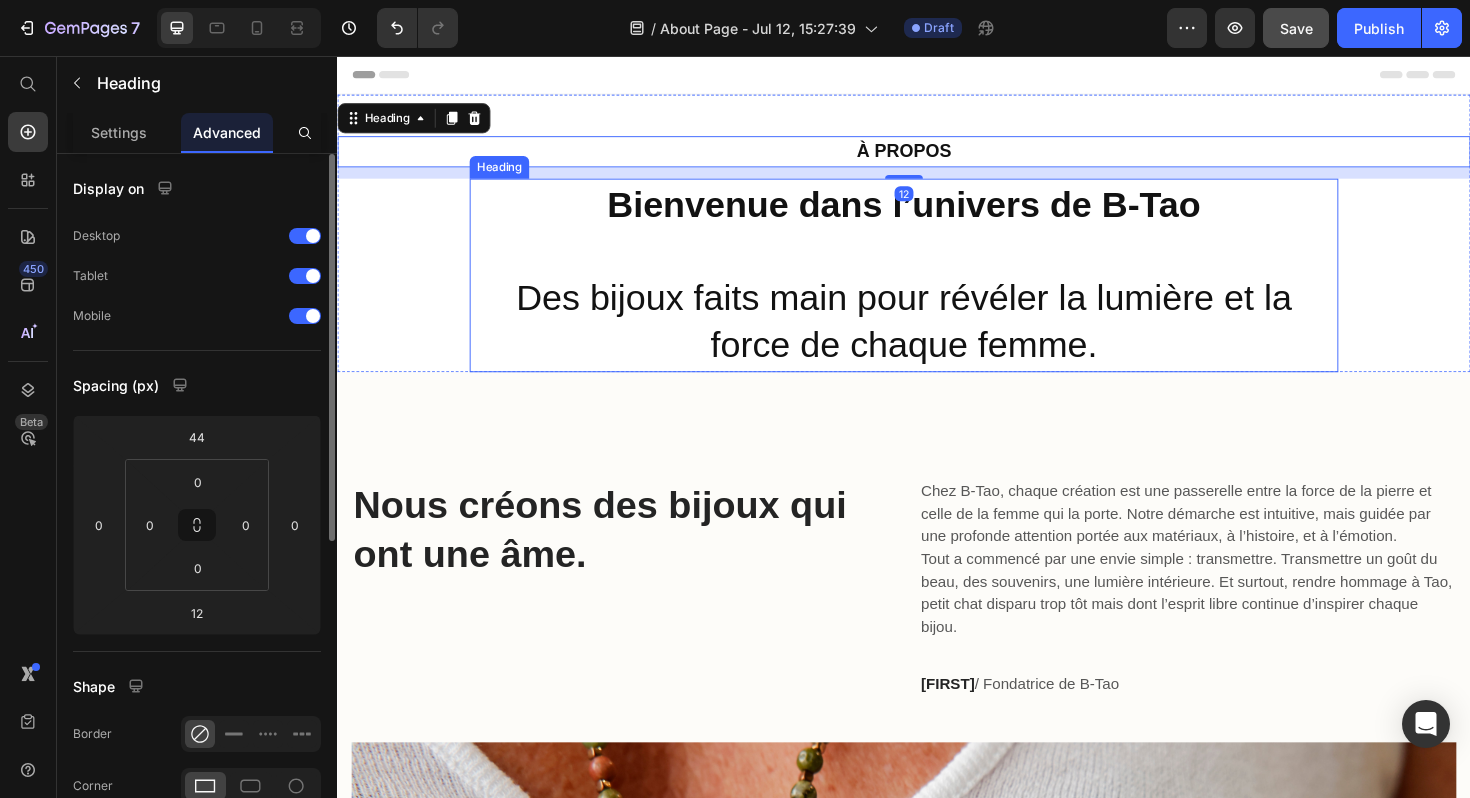 click on "Bienvenue dans l’univers de B‑Tao Des bijoux faits main pour révéler la lumière et la force de chaque femme." at bounding box center (937, 289) 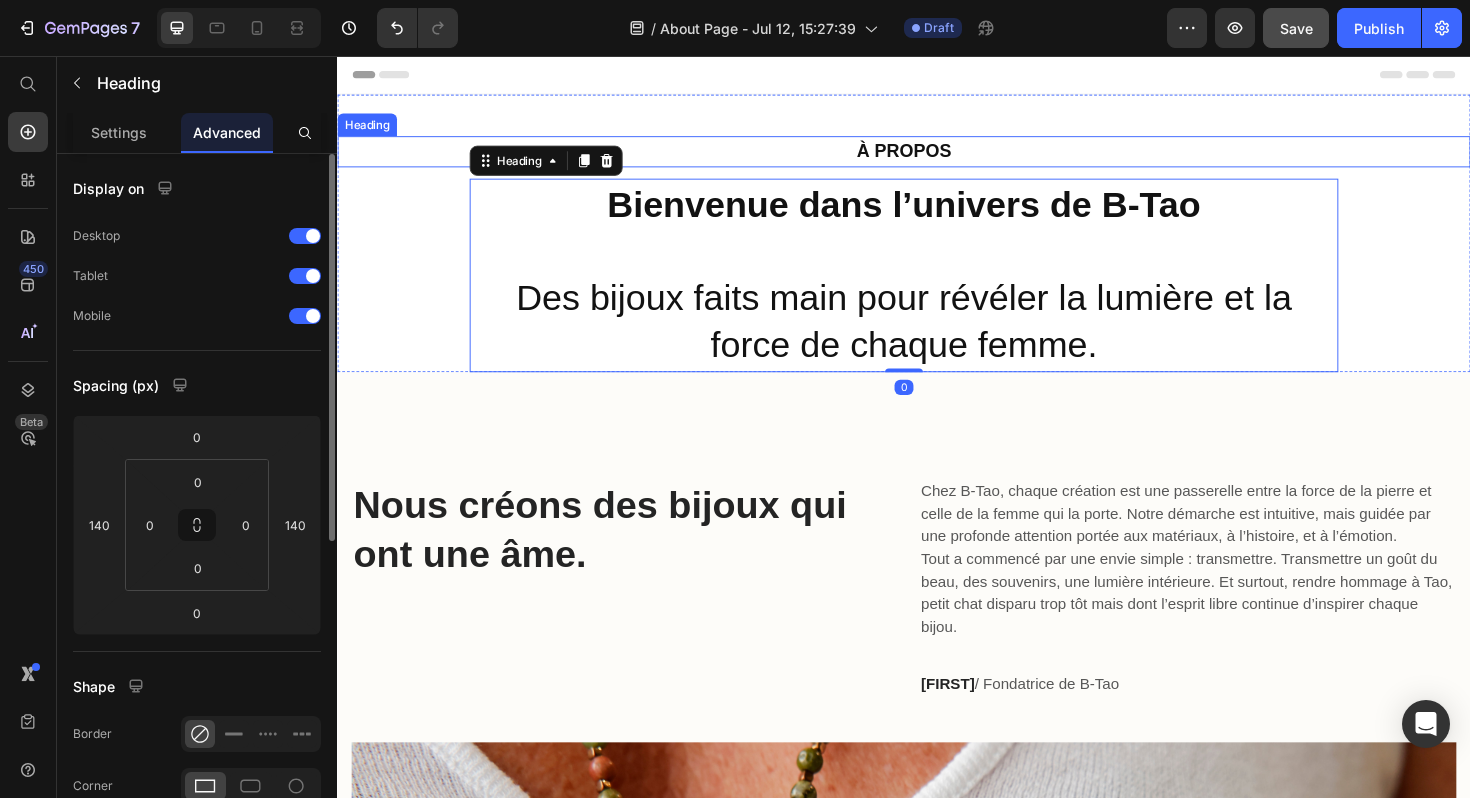 click on "À PROPOS" at bounding box center [937, 157] 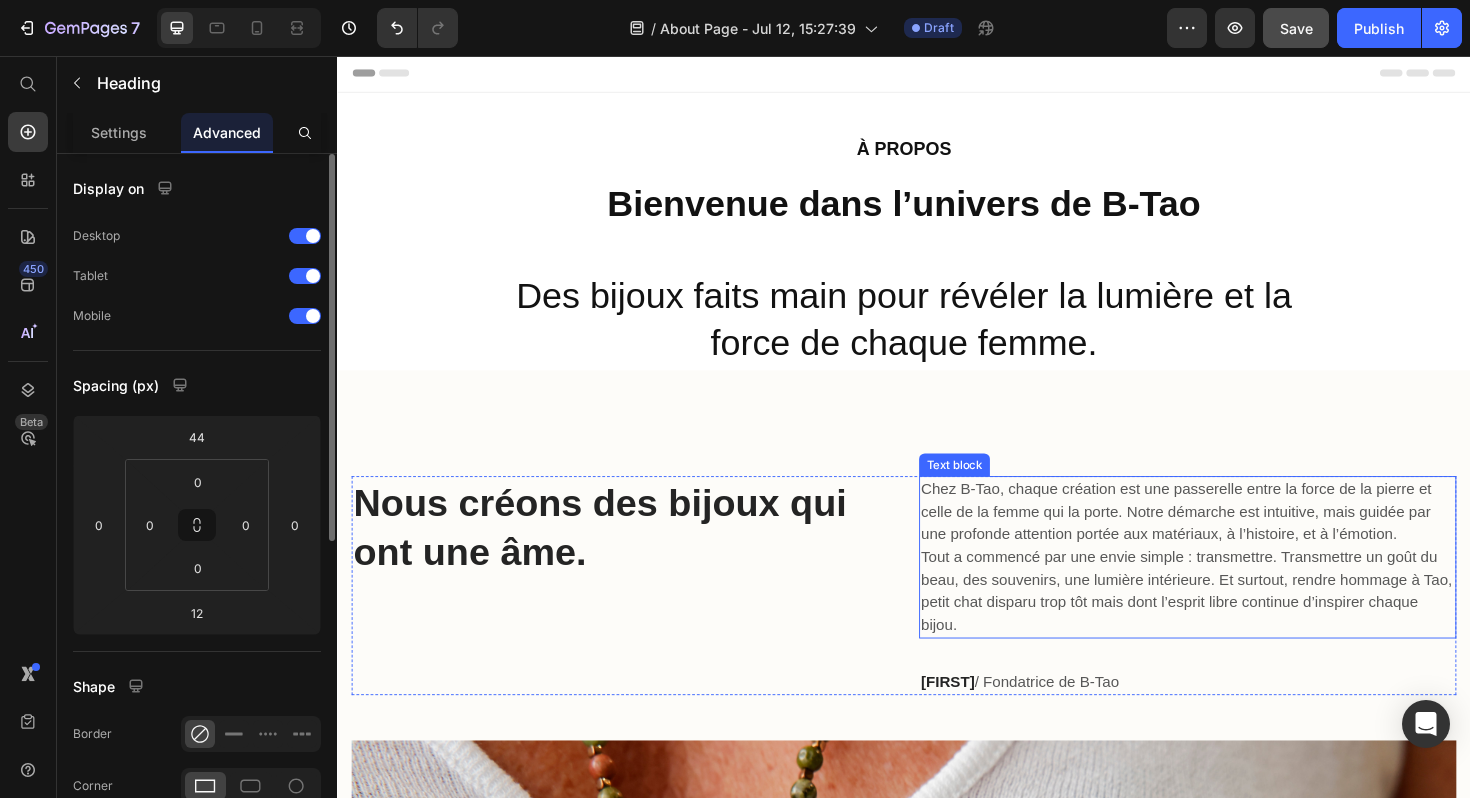scroll, scrollTop: 0, scrollLeft: 0, axis: both 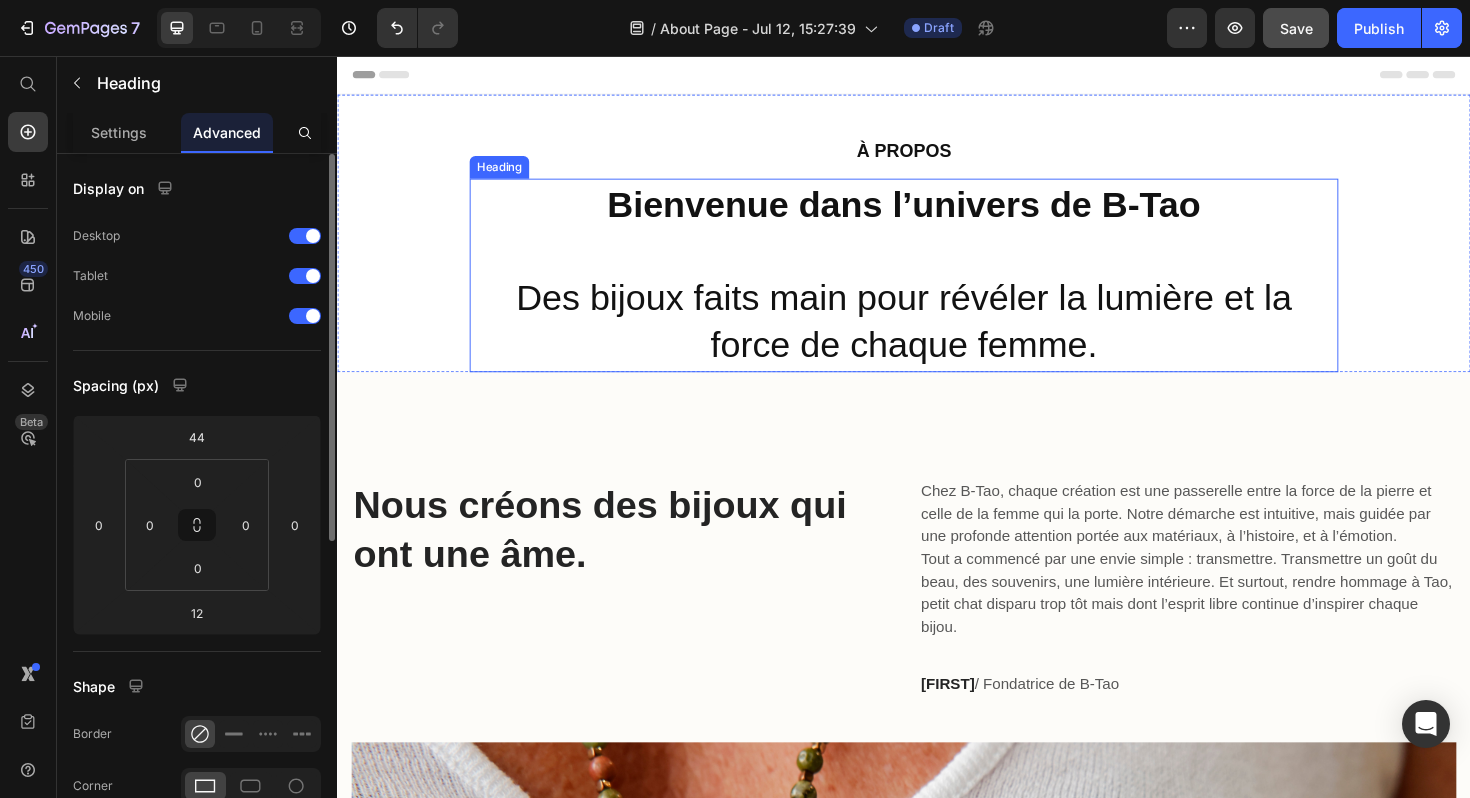 click on "Bienvenue dans l’univers de B‑Tao" at bounding box center [937, 214] 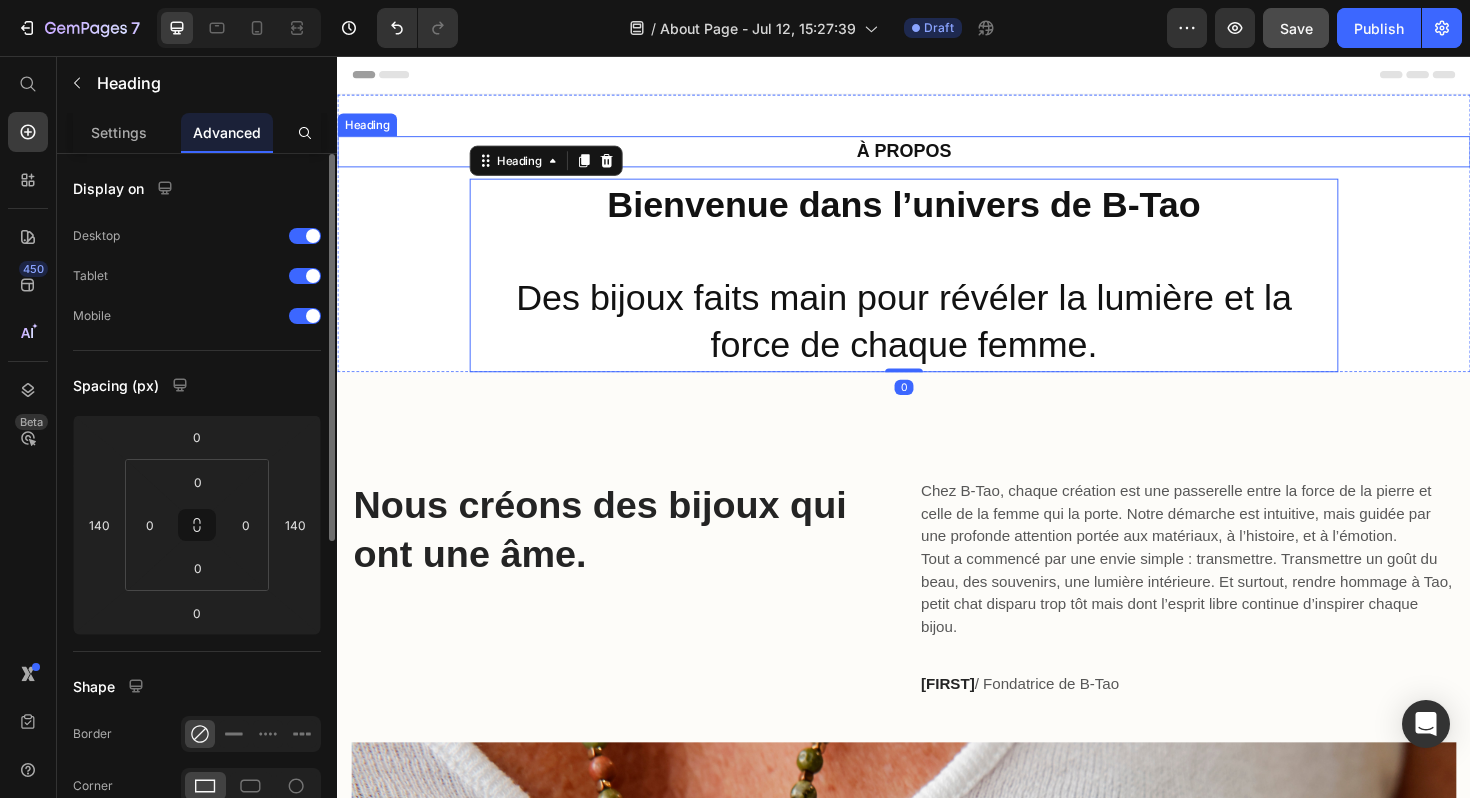 click on "⁠⁠⁠⁠⁠⁠⁠ À PROPOS" at bounding box center [937, 157] 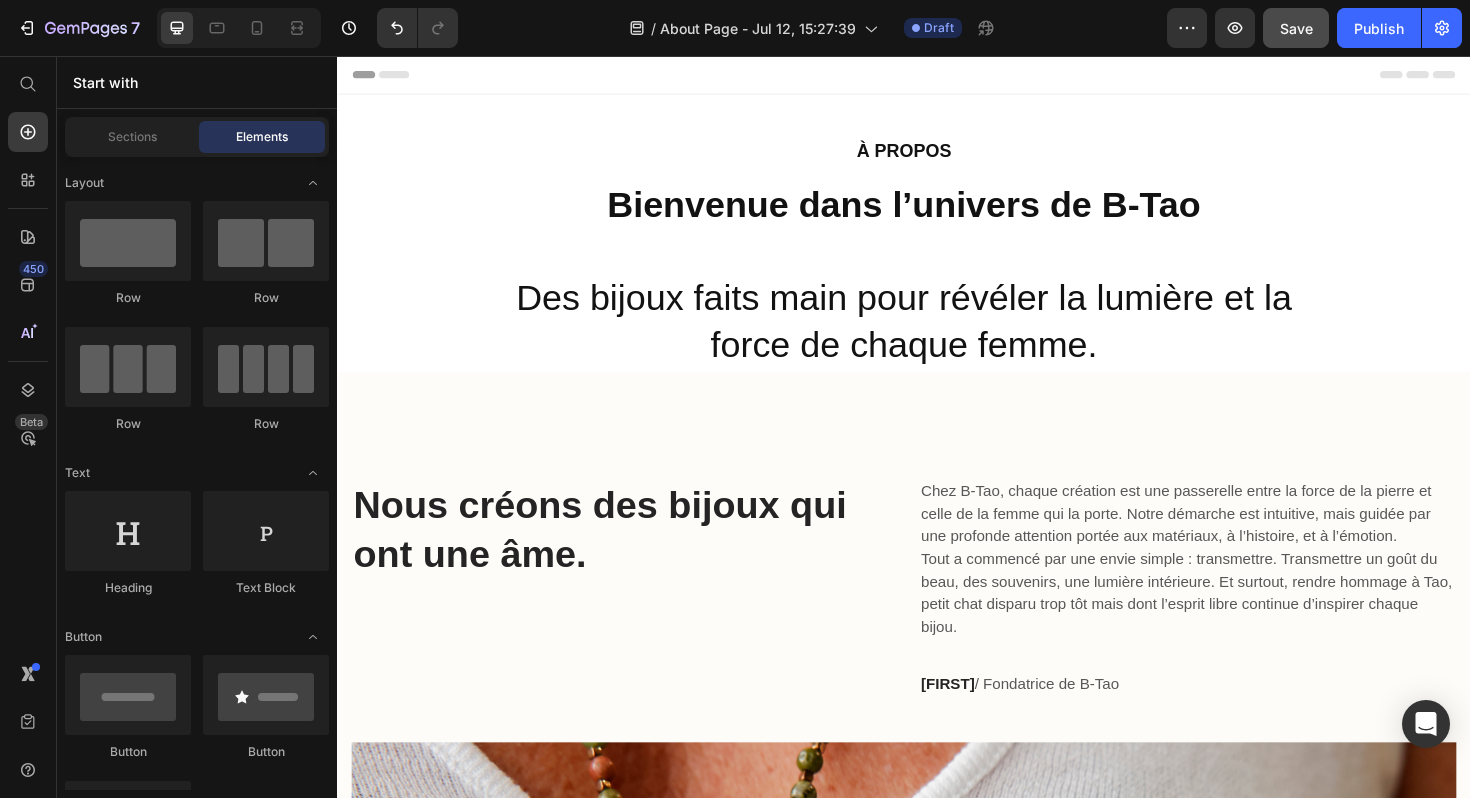 click on "Header" at bounding box center (937, 76) 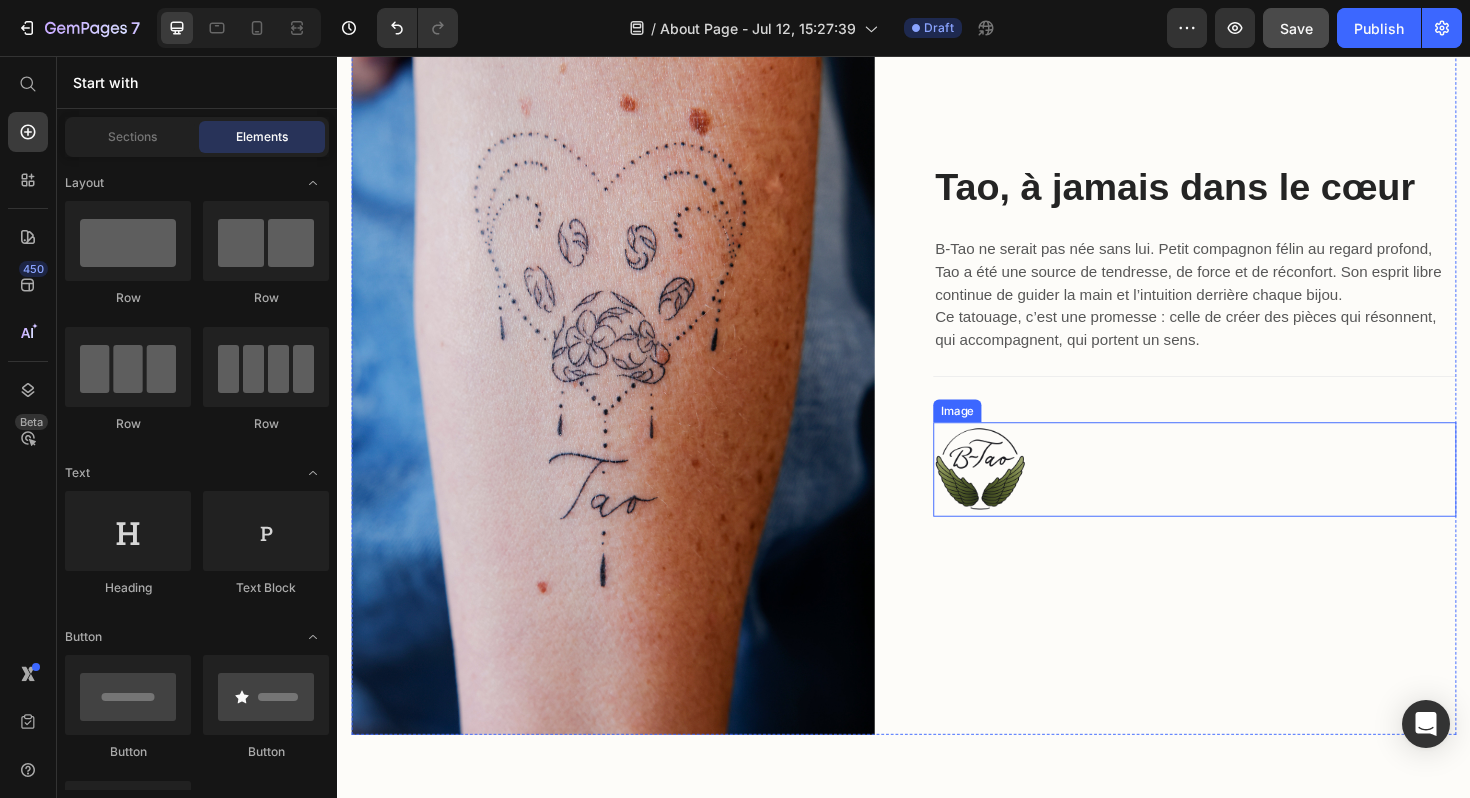 scroll, scrollTop: 1733, scrollLeft: 0, axis: vertical 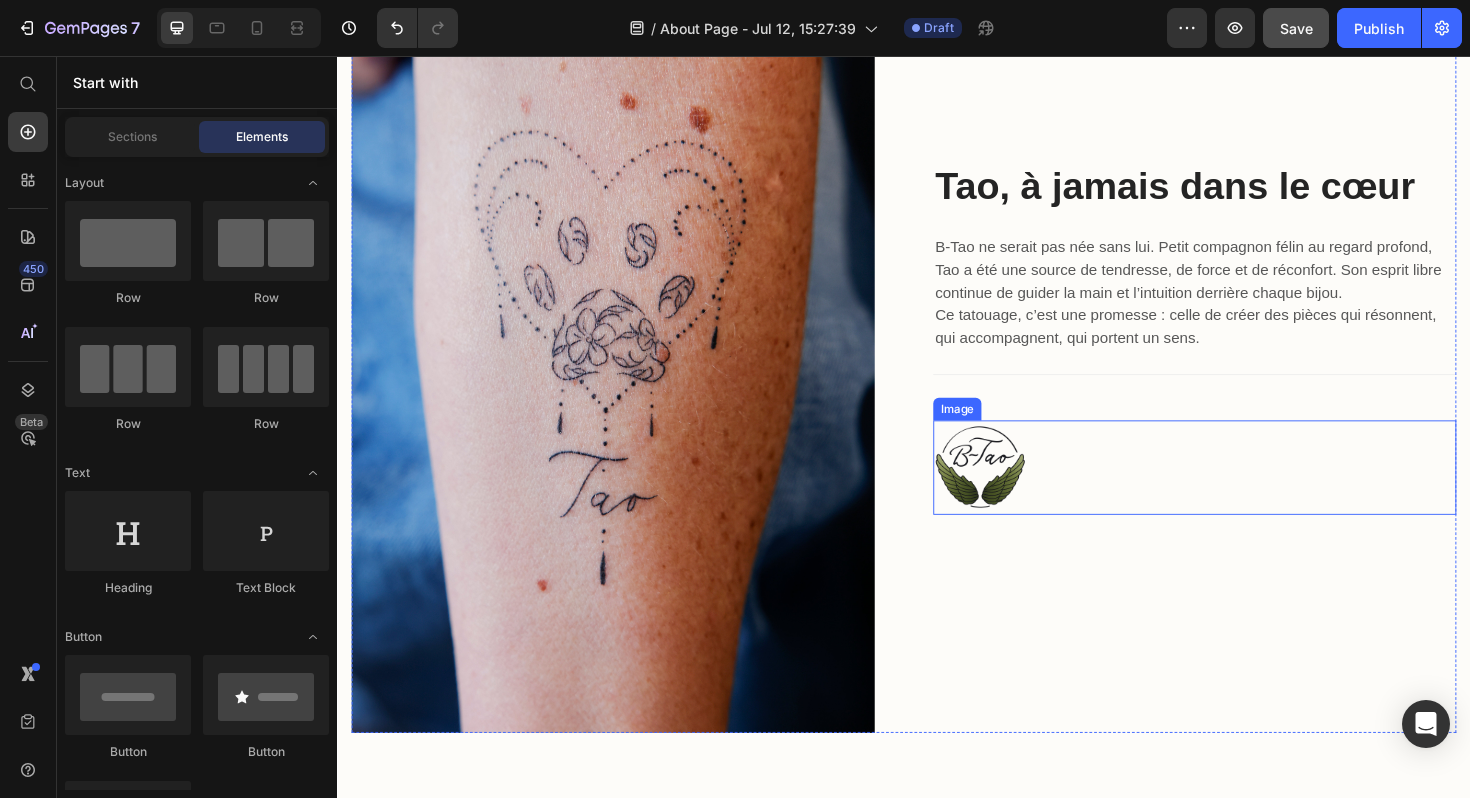 click at bounding box center [1245, 492] 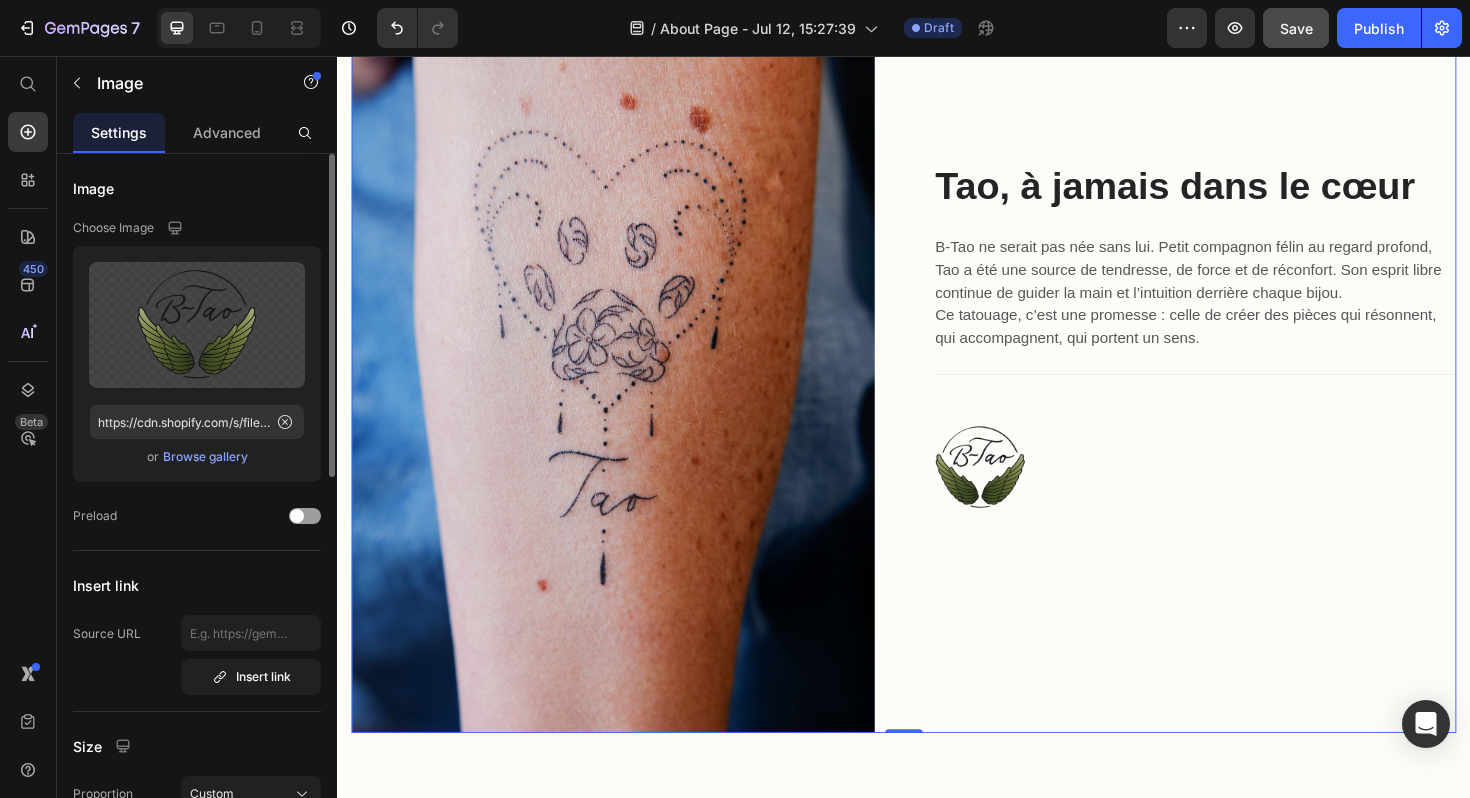 click on "Tao, à jamais dans le cœur Heading B‑Tao ne serait pas née sans lui. Petit compagnon félin au regard profond, Tao a été une source de tendresse, de force et de réconfort. Son esprit libre continue de guider la main et l’intuition derrière chaque bijou. Ce tatouage, c’est une promesse : celle de créer des pièces qui résonnent, qui accompagnent, qui portent un sens. Text block                Title Line Image" at bounding box center (1245, 357) 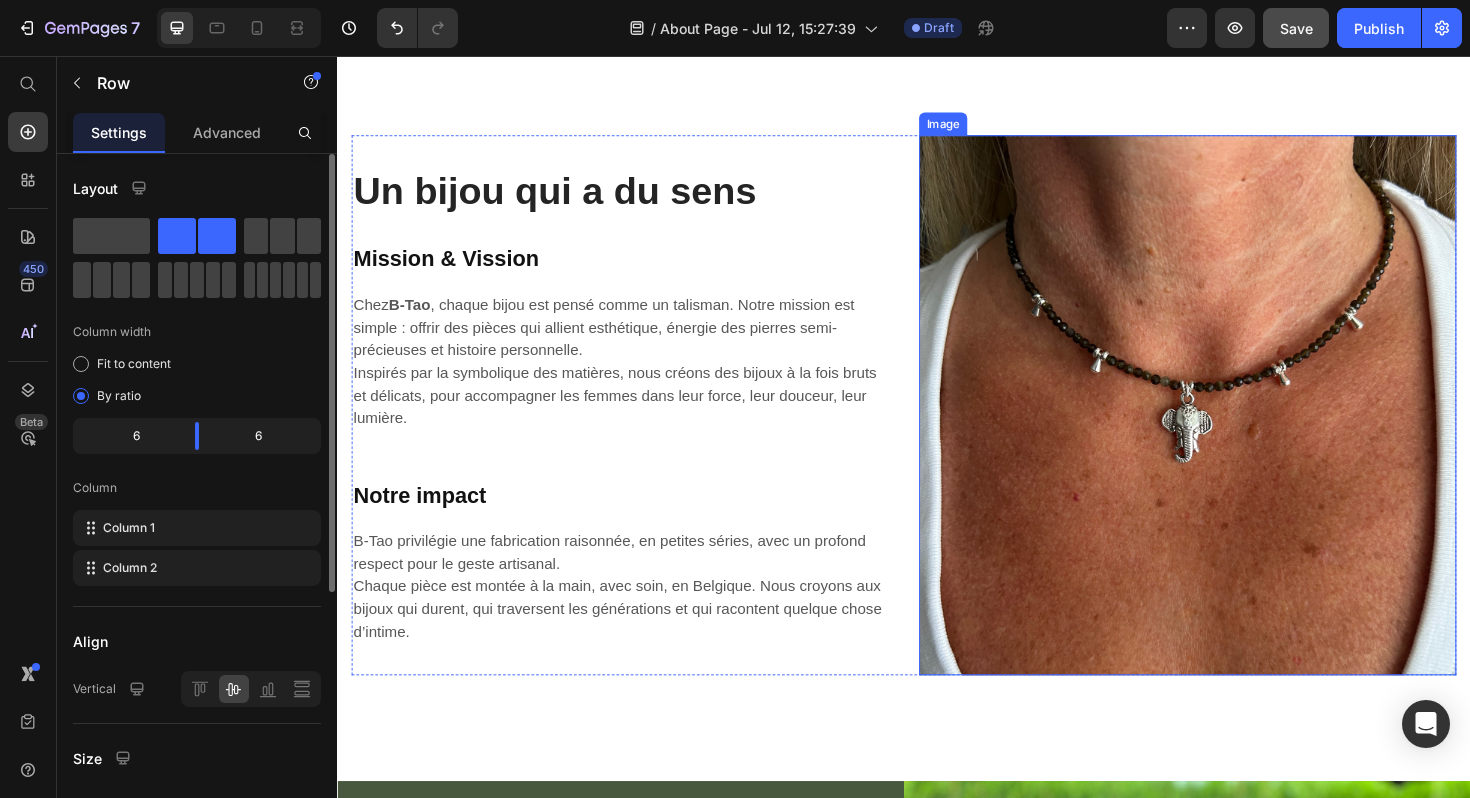 scroll, scrollTop: 2589, scrollLeft: 0, axis: vertical 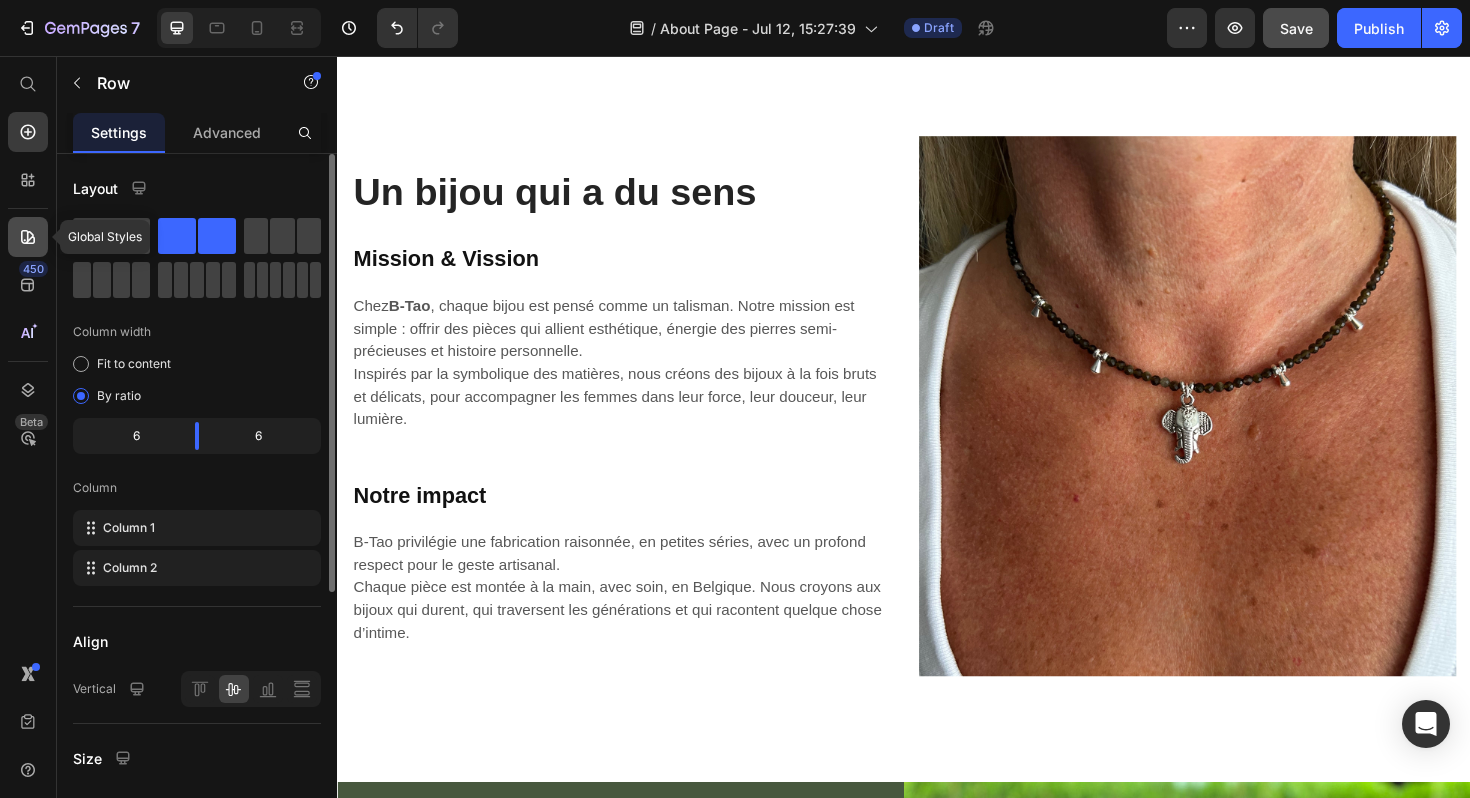 click 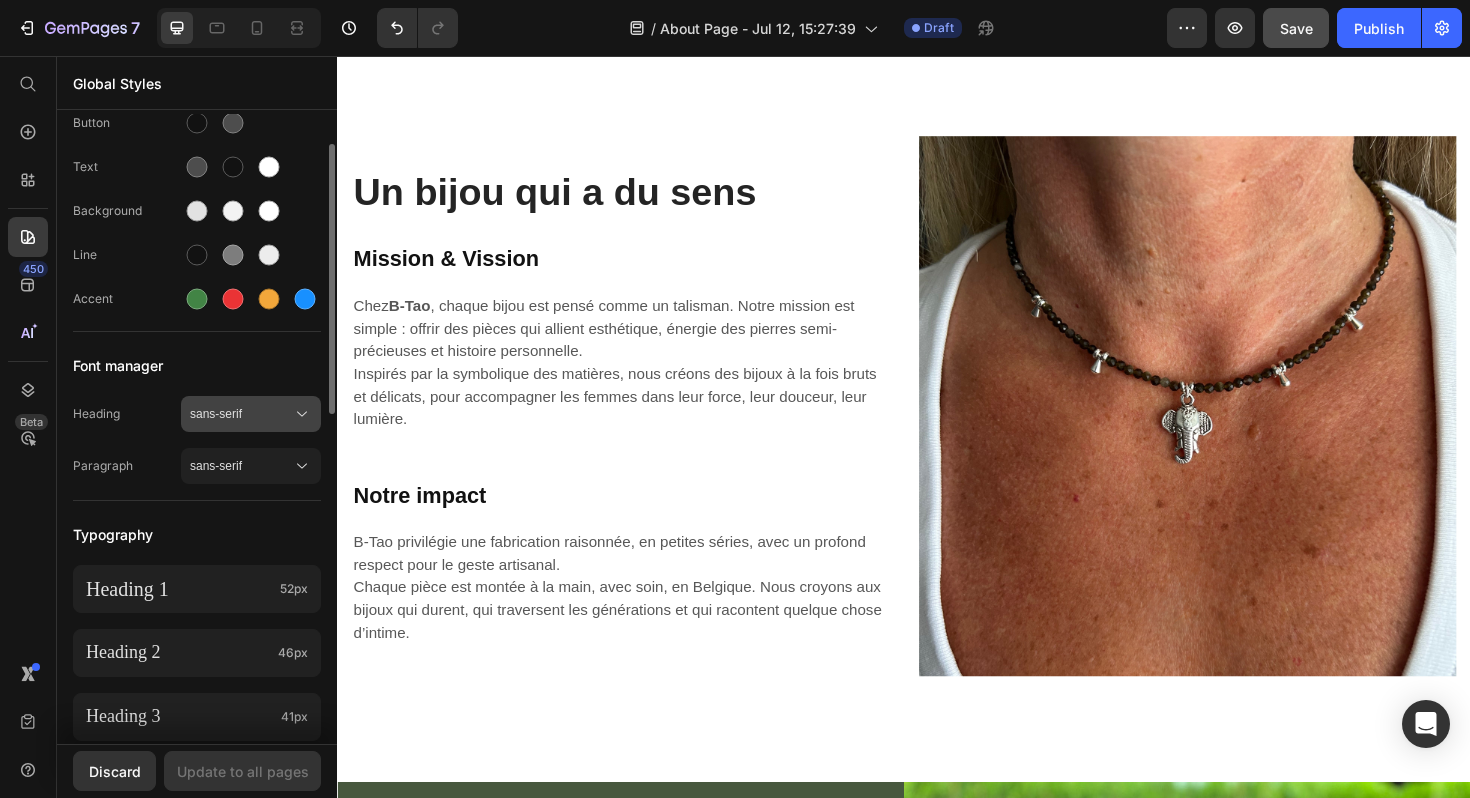 scroll, scrollTop: 0, scrollLeft: 0, axis: both 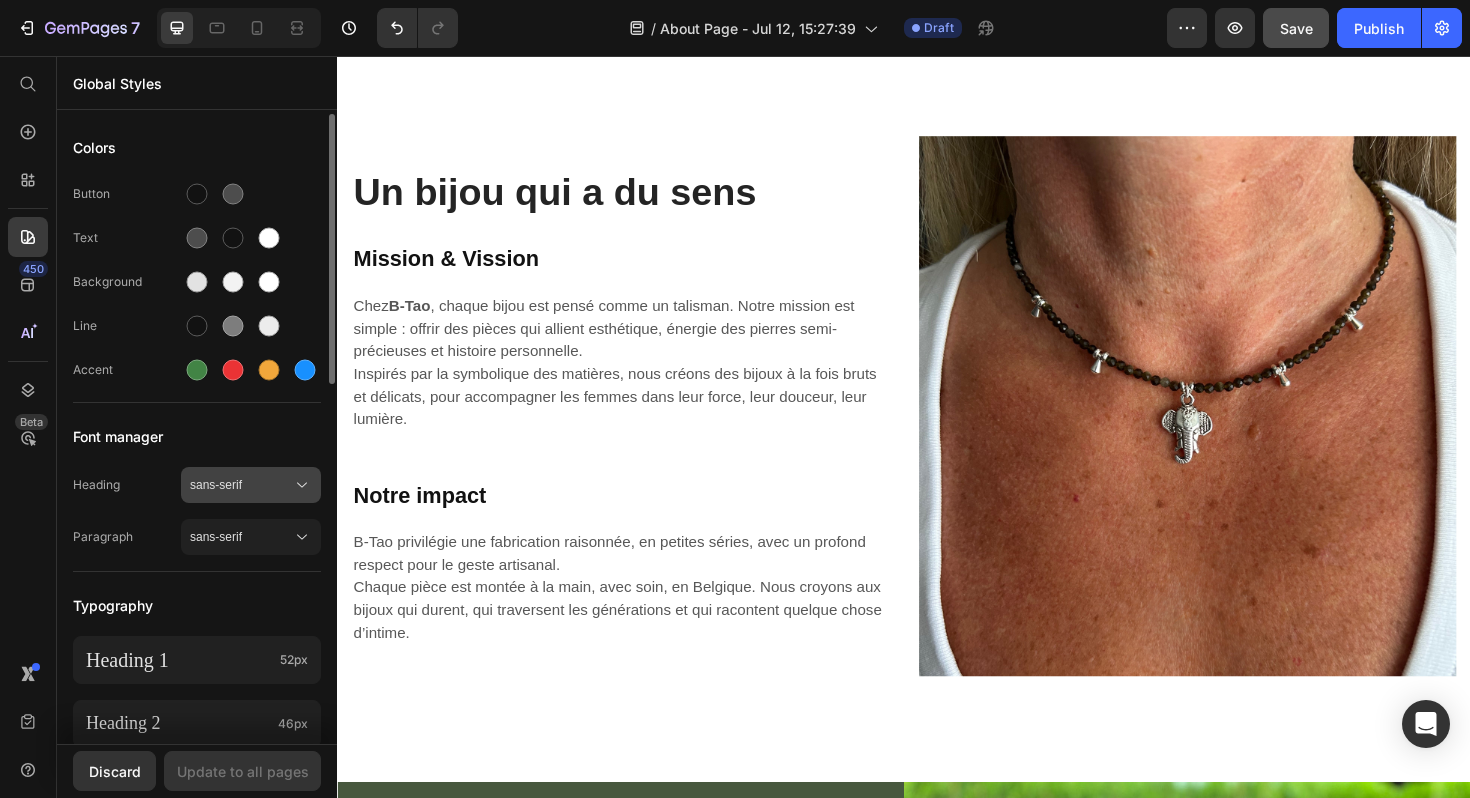 click on "sans-serif" at bounding box center (241, 485) 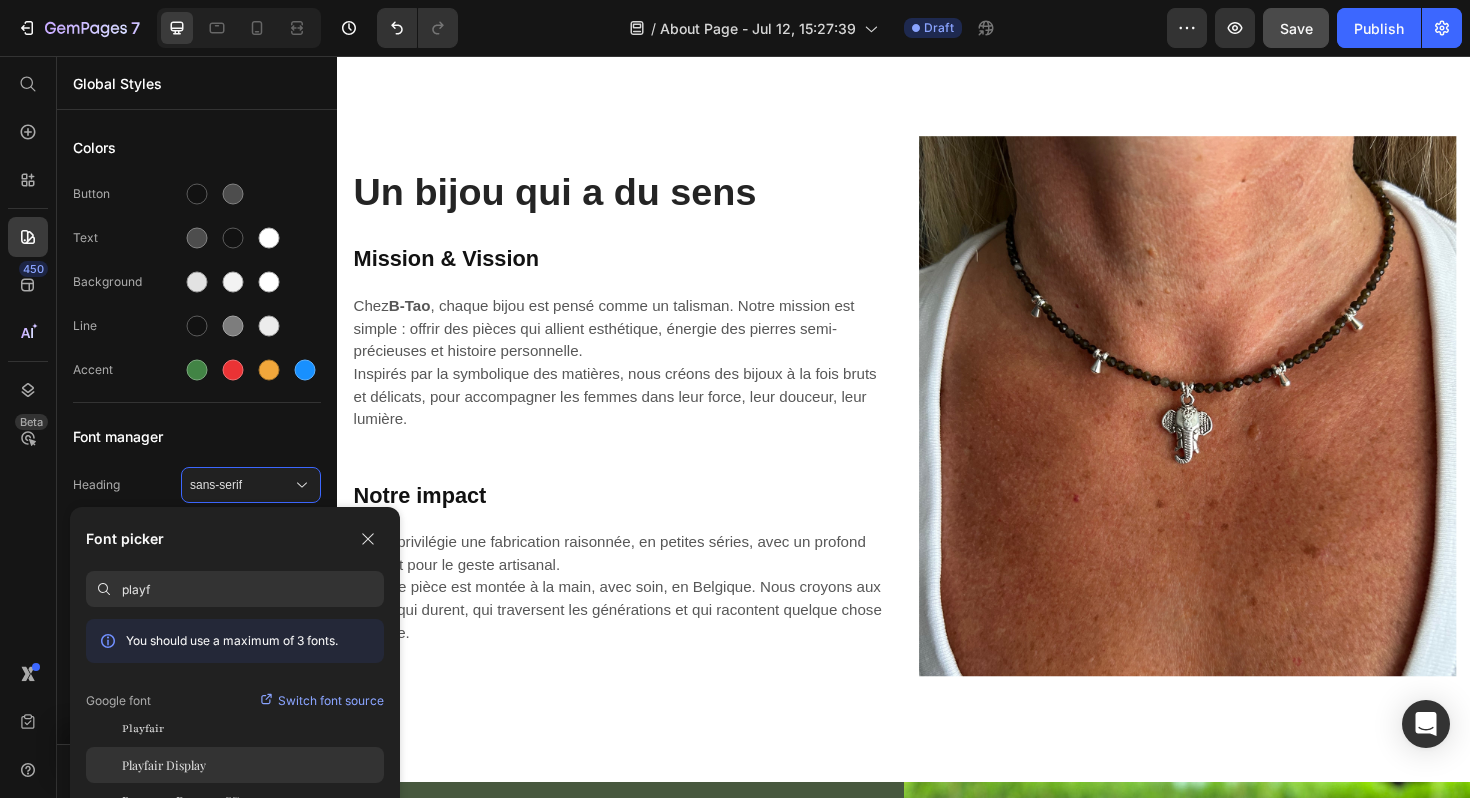 type on "playf" 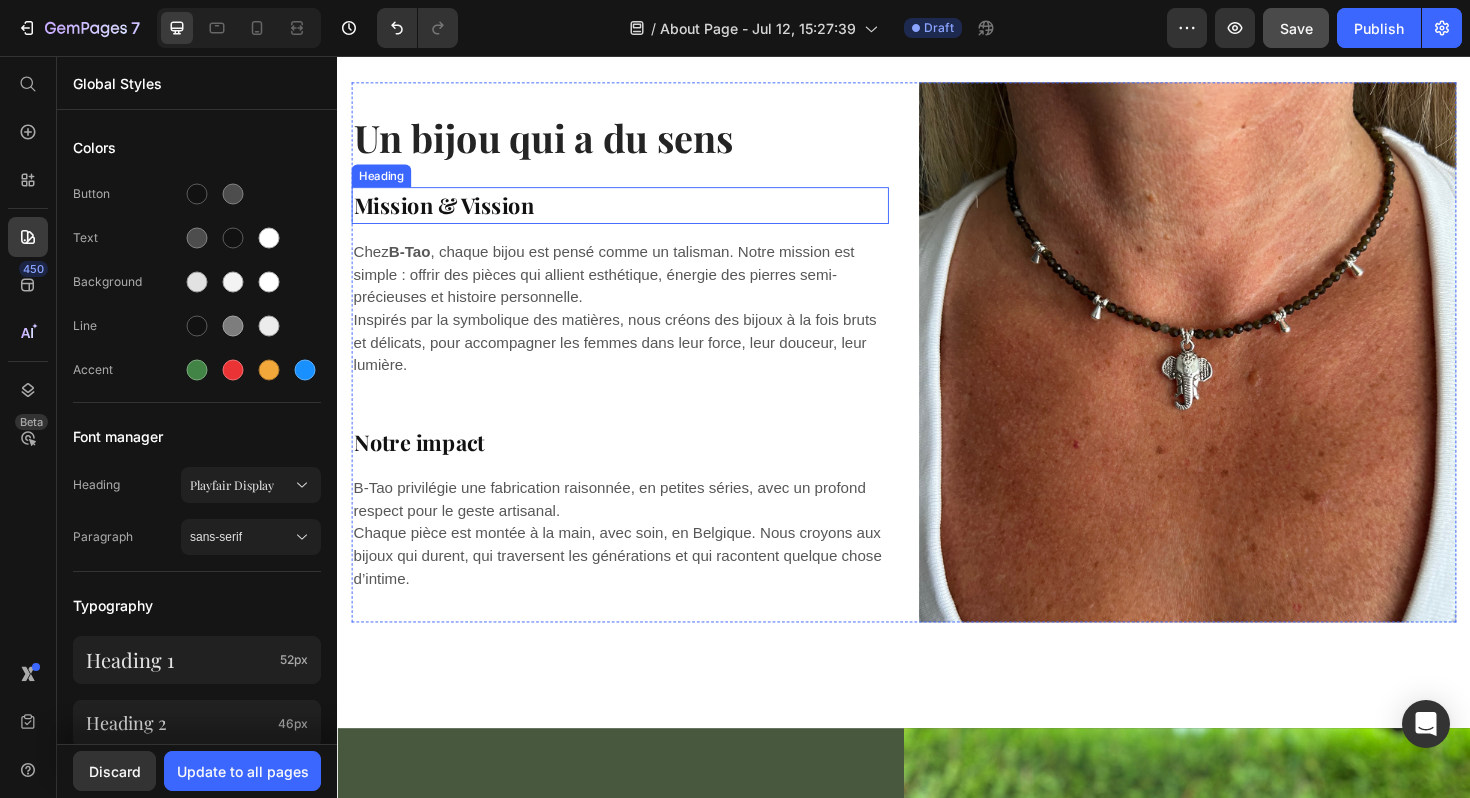 scroll, scrollTop: 2567, scrollLeft: 0, axis: vertical 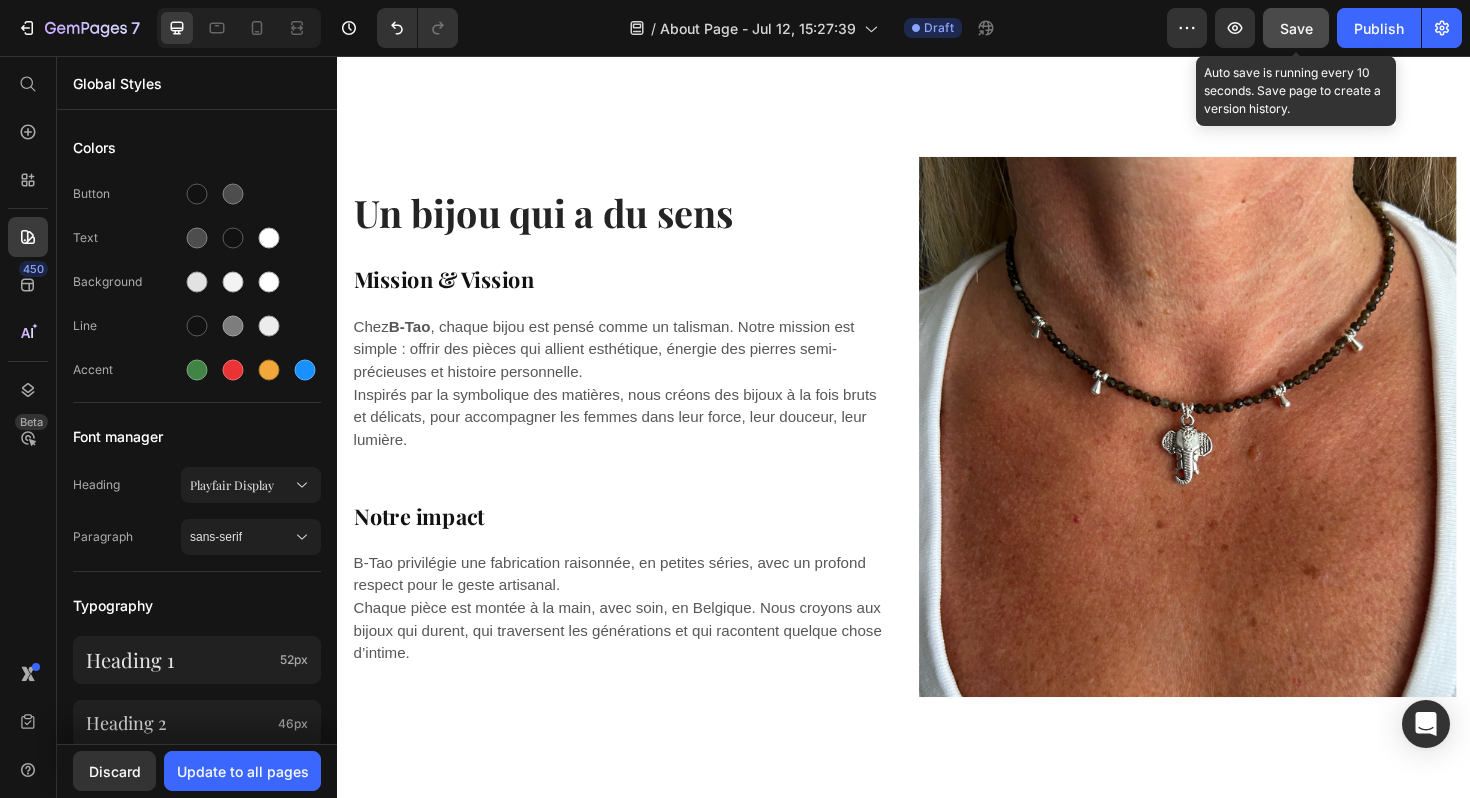 click on "Save" at bounding box center (1296, 28) 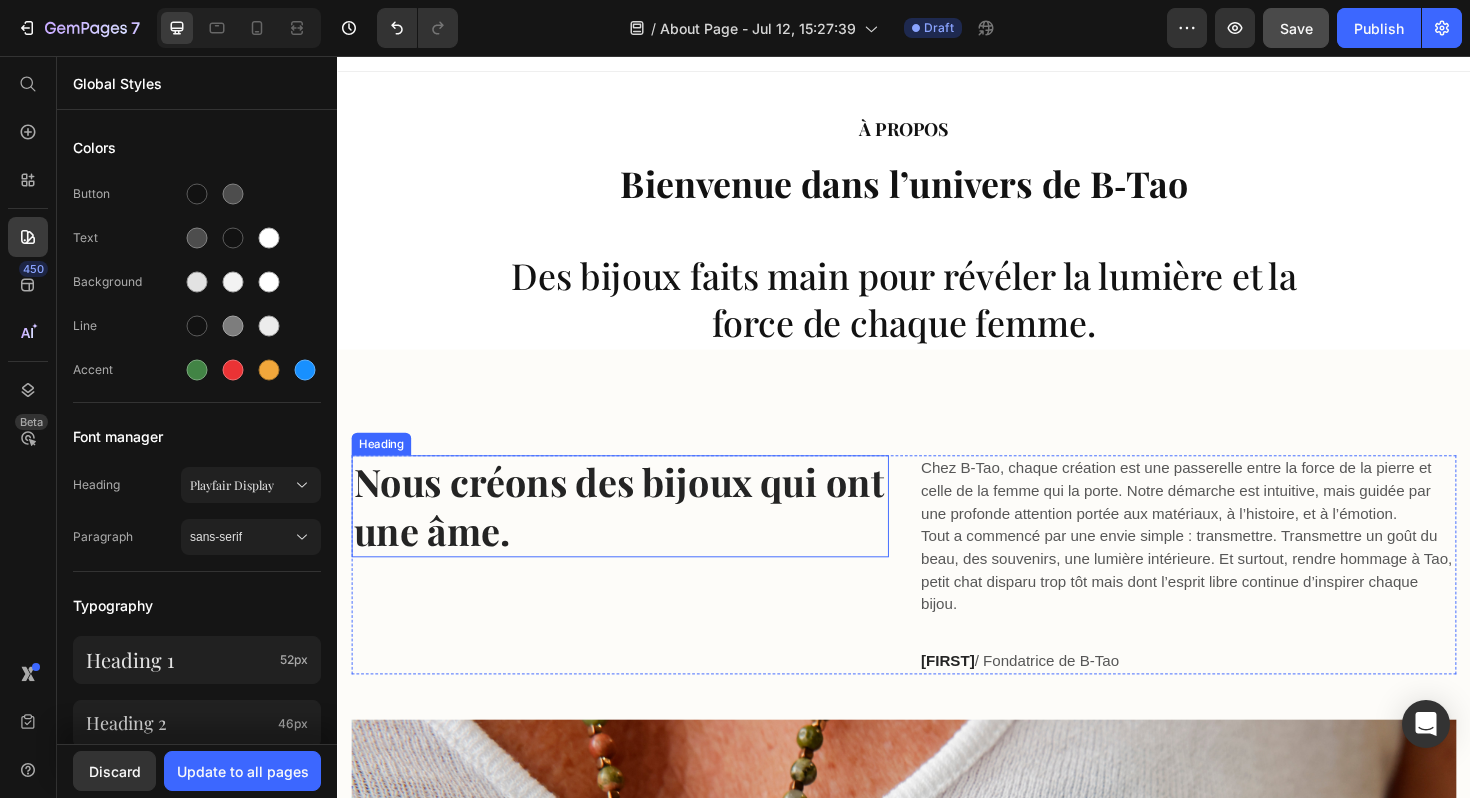 scroll, scrollTop: 29, scrollLeft: 0, axis: vertical 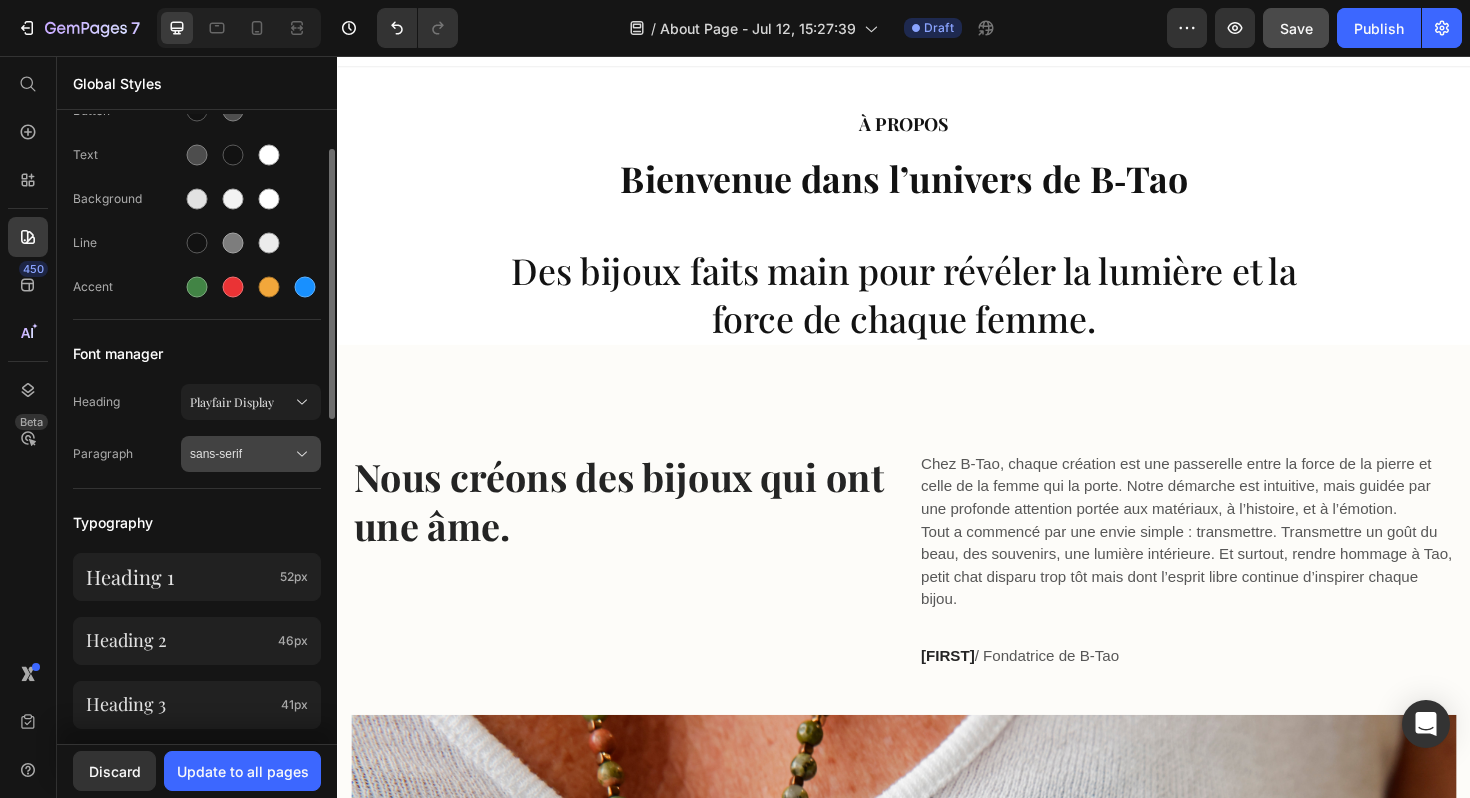 click on "sans-serif" at bounding box center (241, 454) 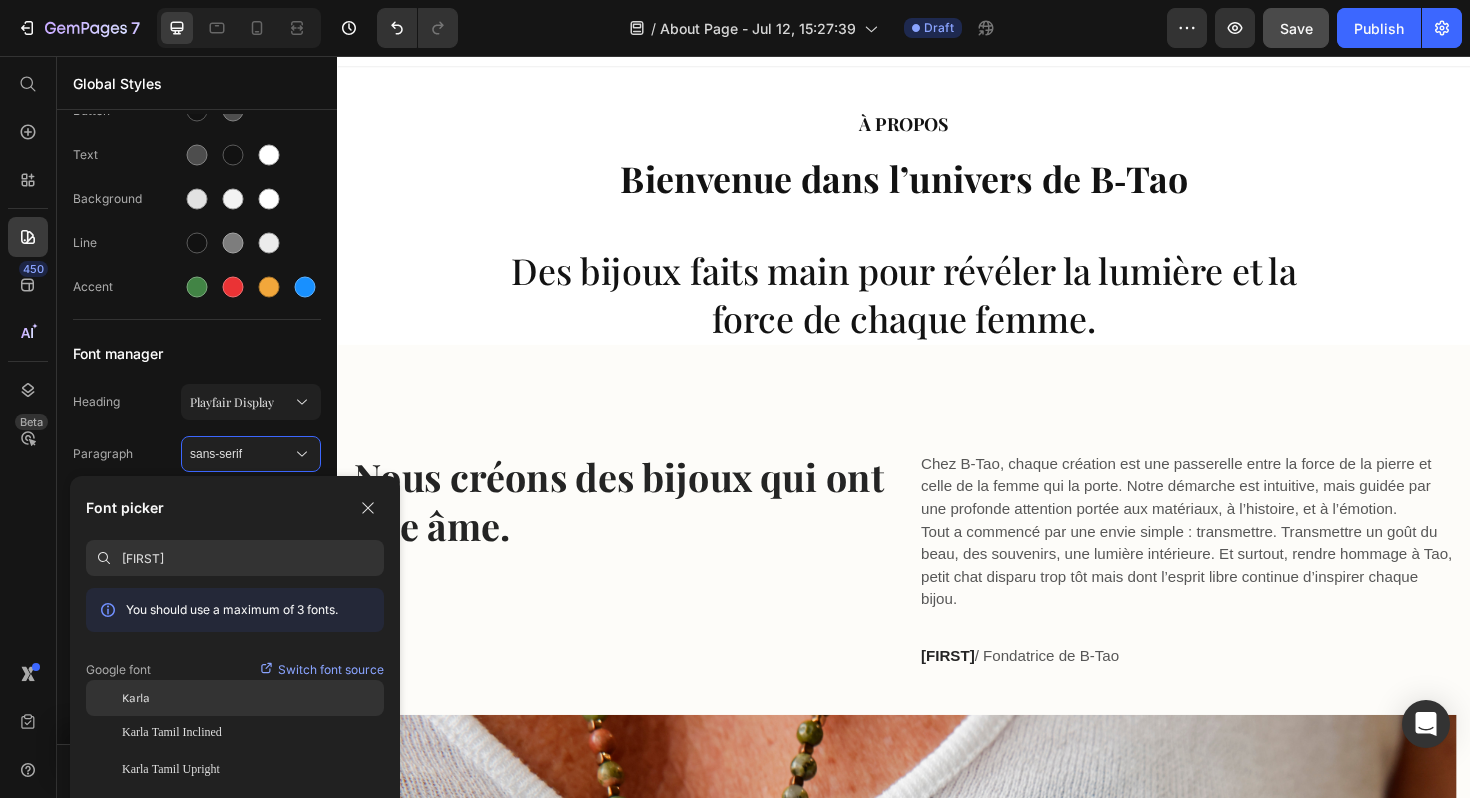 type on "karla" 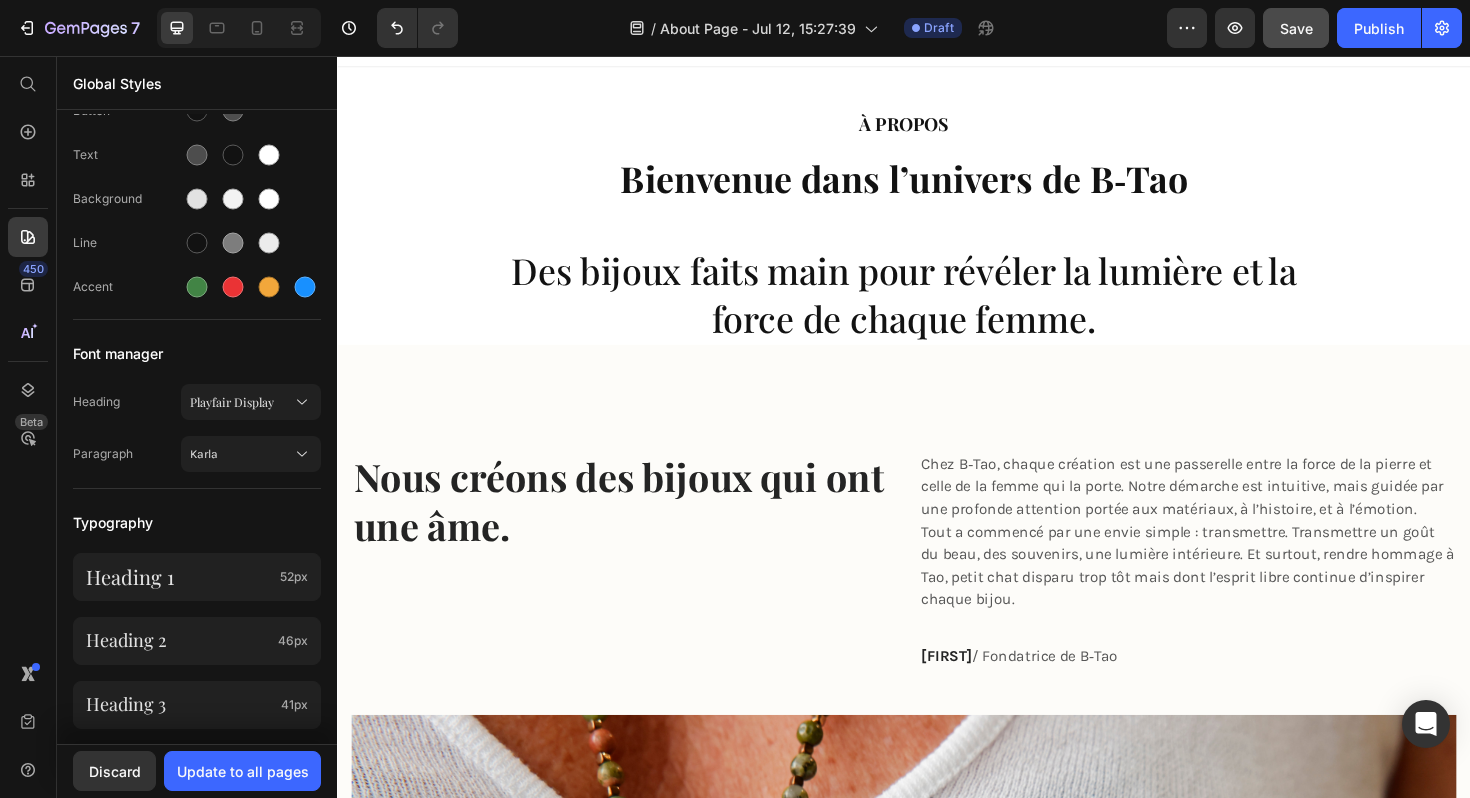 click on "Save" at bounding box center (1296, 28) 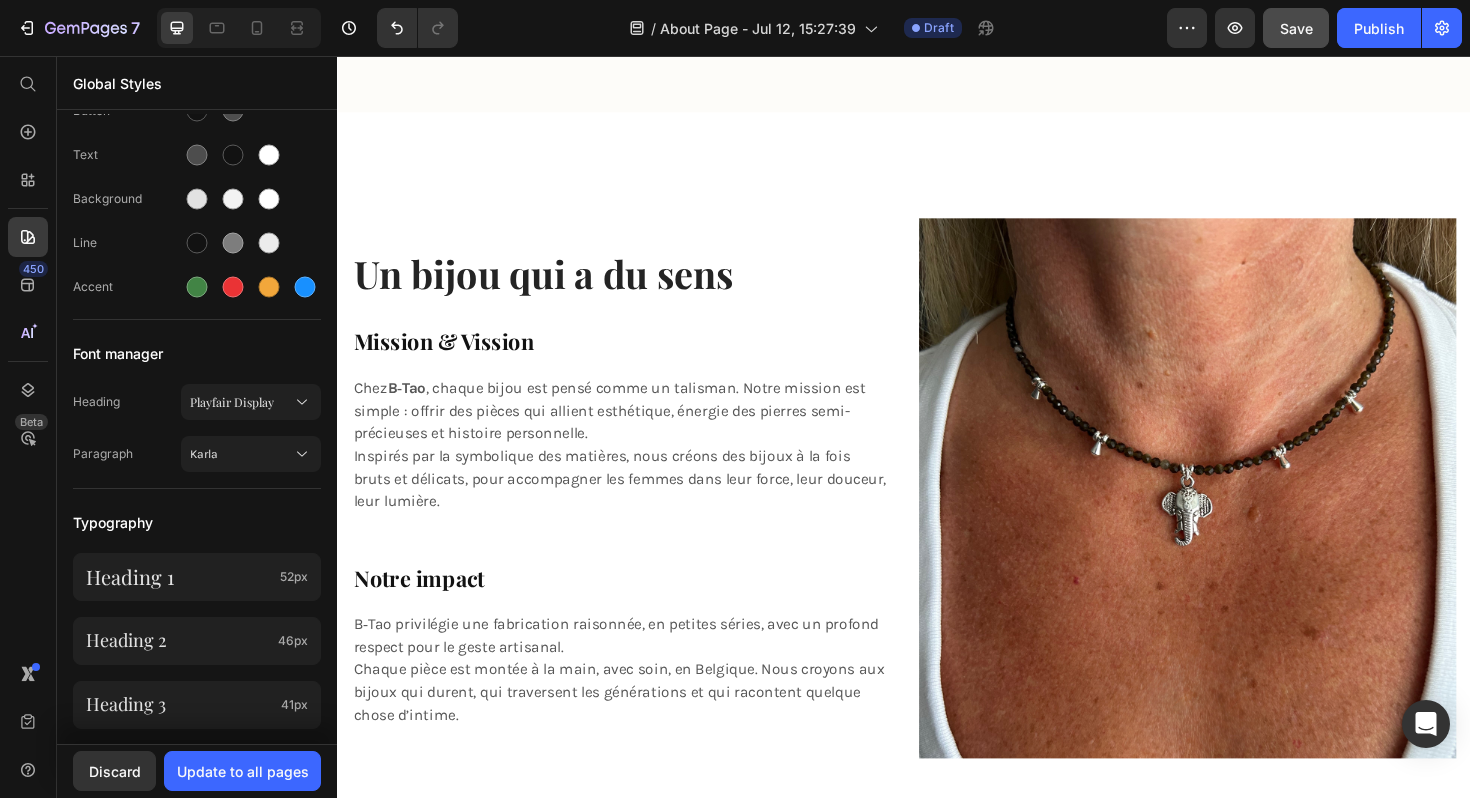 scroll, scrollTop: 2748, scrollLeft: 0, axis: vertical 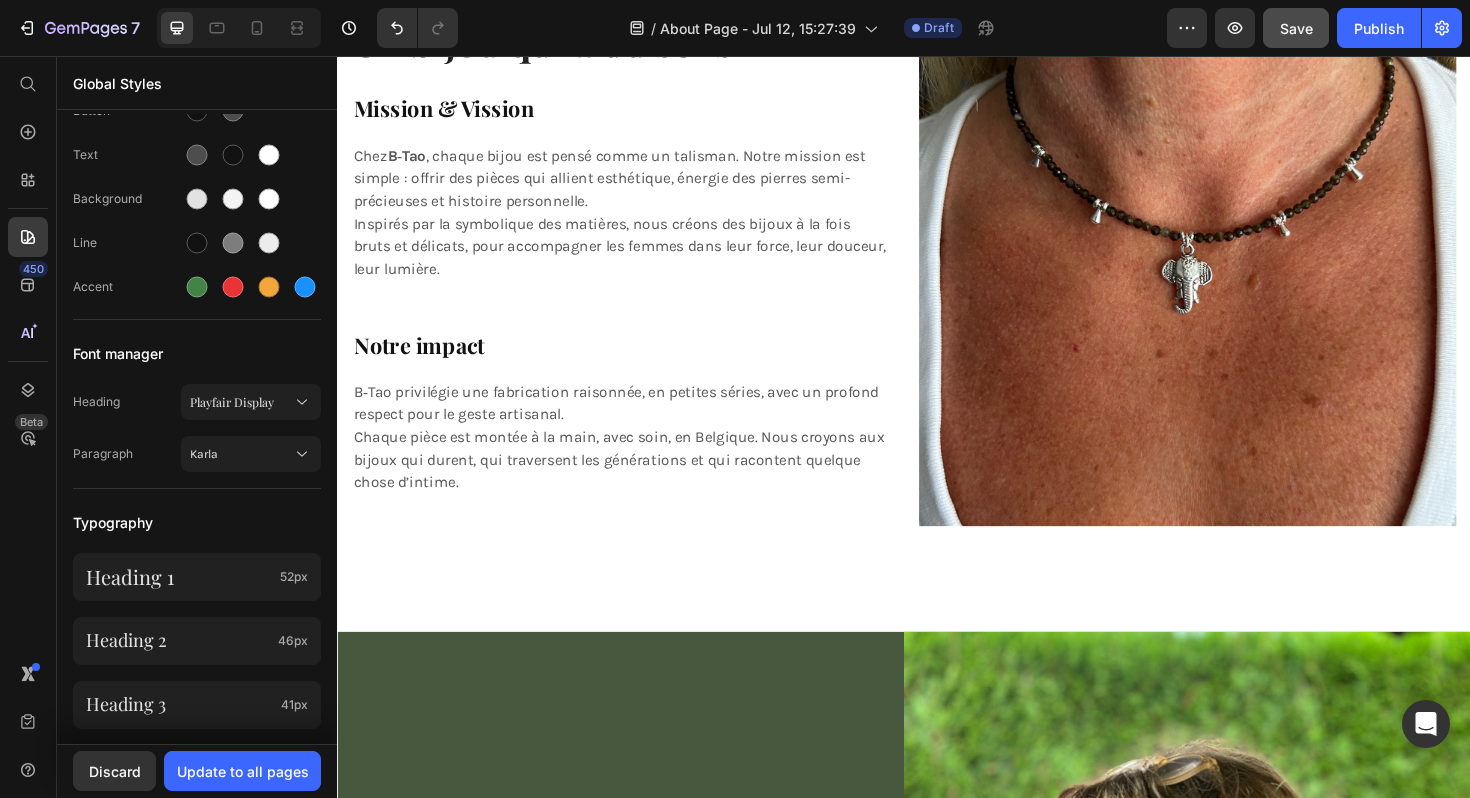 click on "7  Version history  /  About Page - Jul 12, 15:27:39 Draft Preview  Save   Publish" 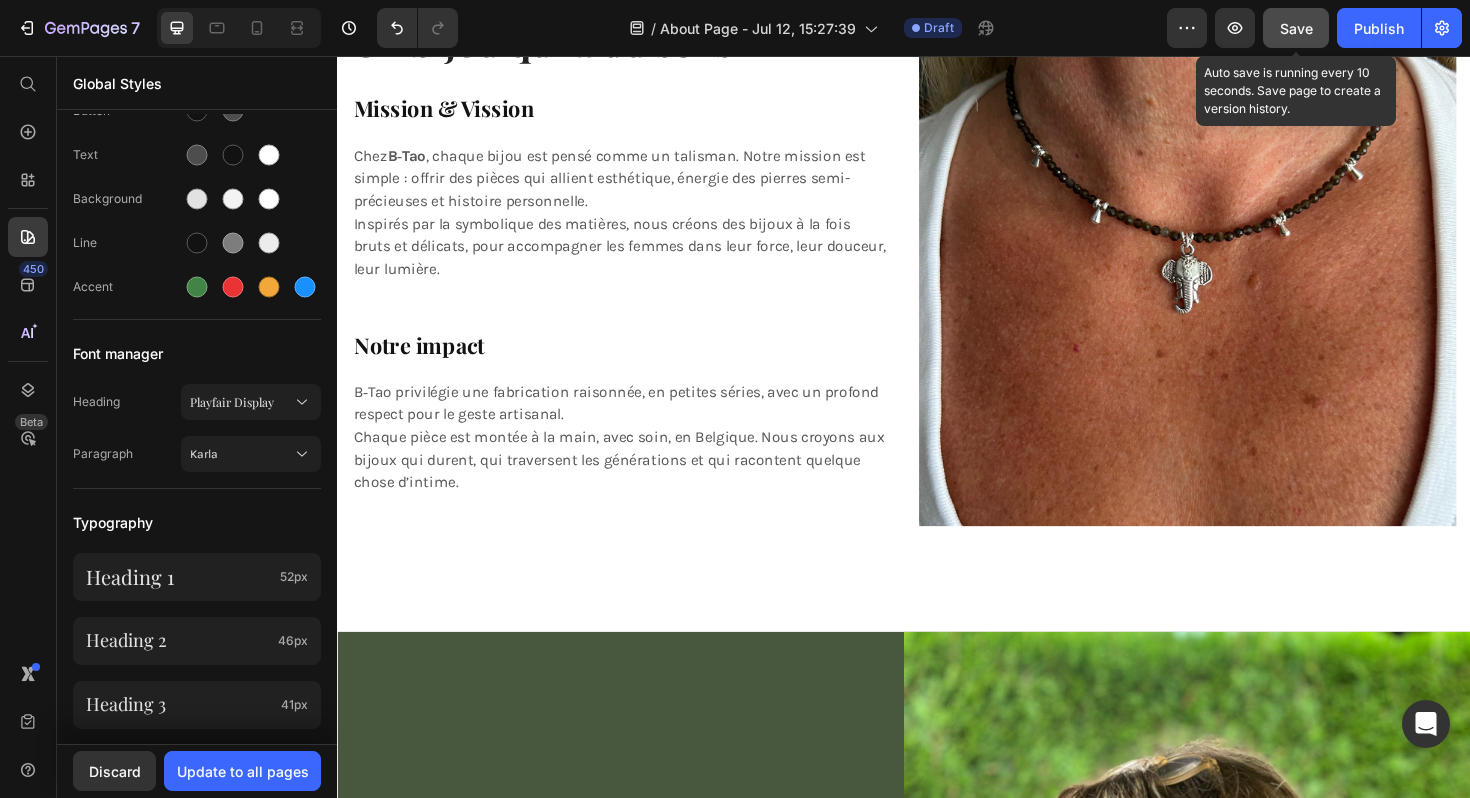 click on "Save" 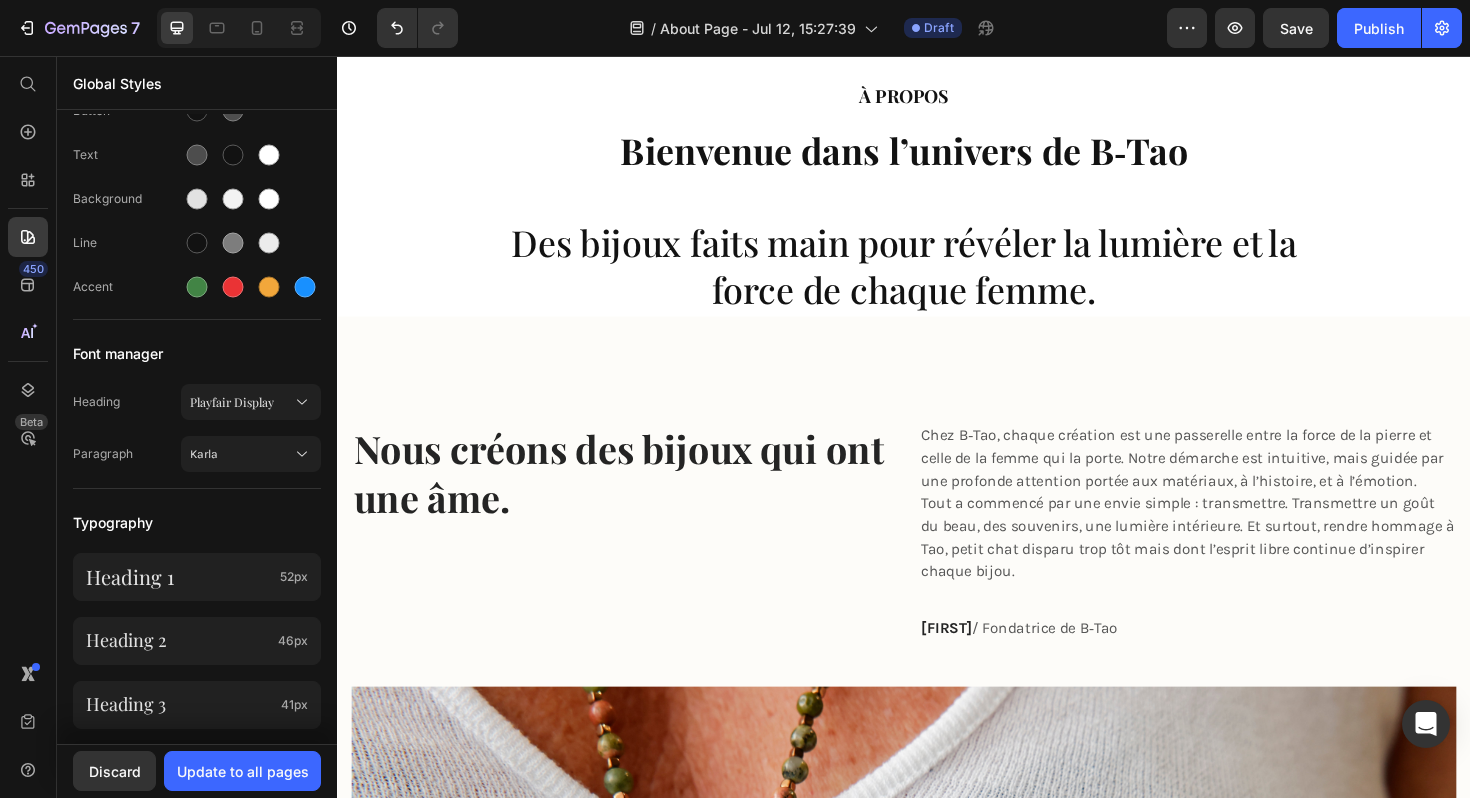 scroll, scrollTop: 0, scrollLeft: 0, axis: both 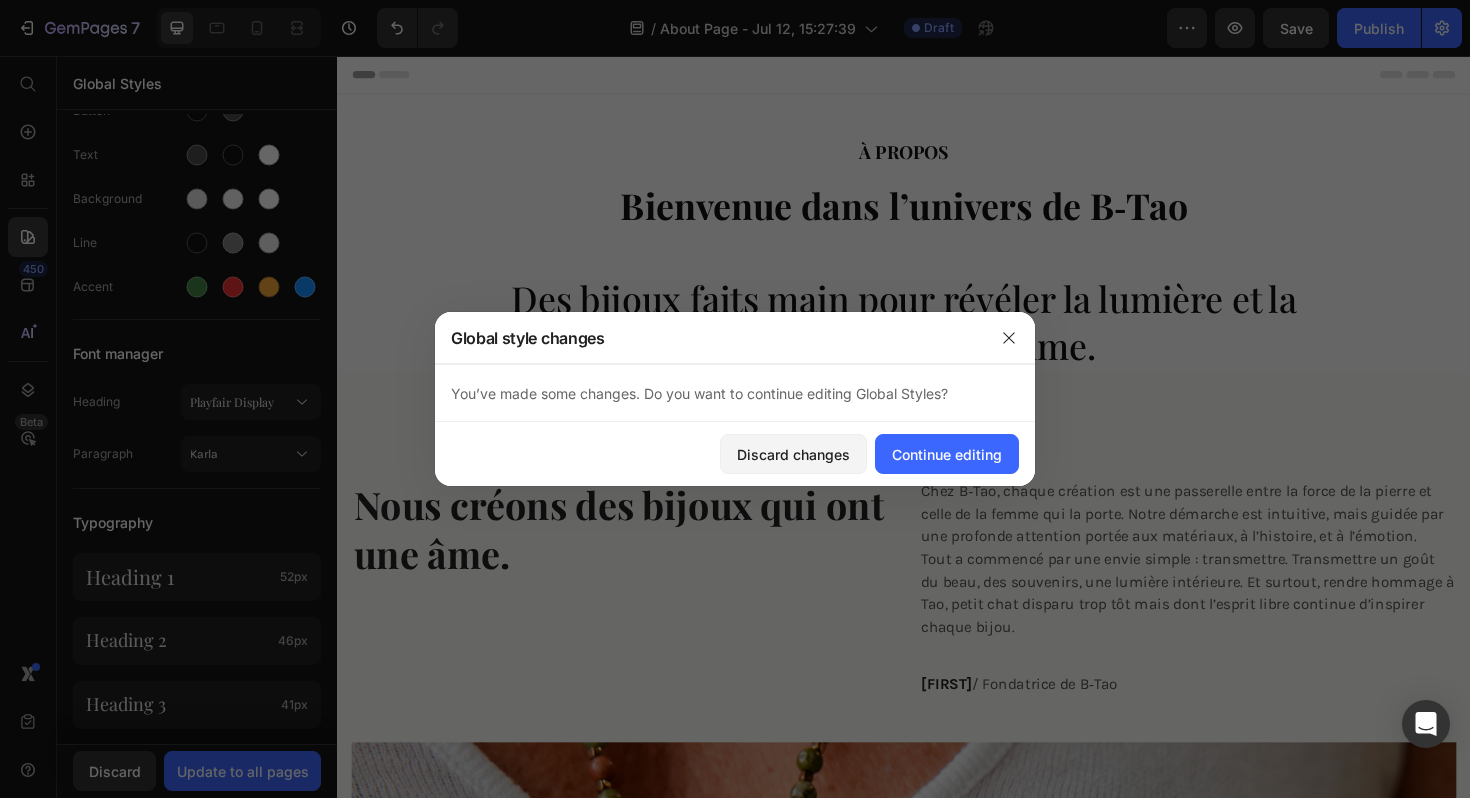 click on "Header" at bounding box center (937, 76) 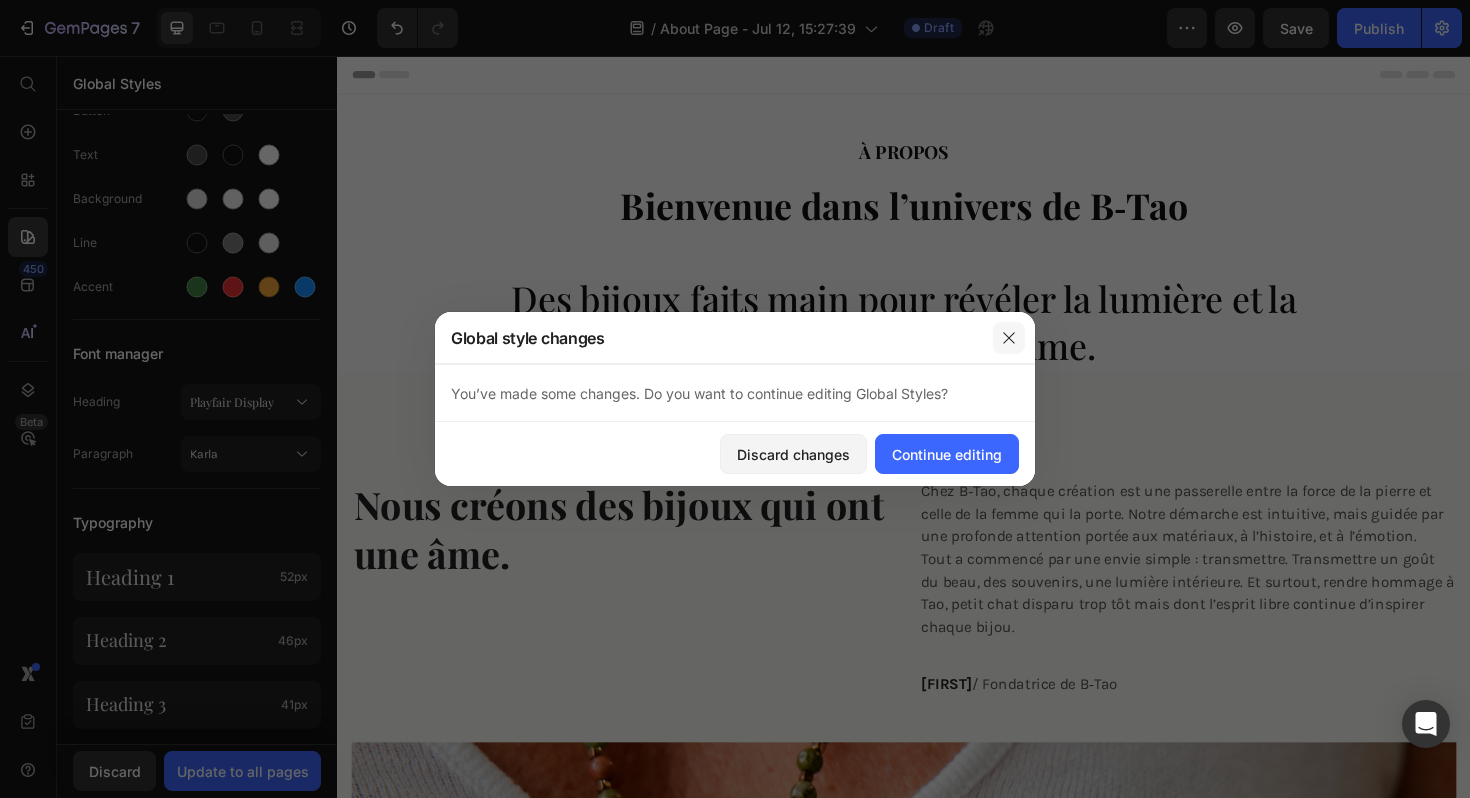 click 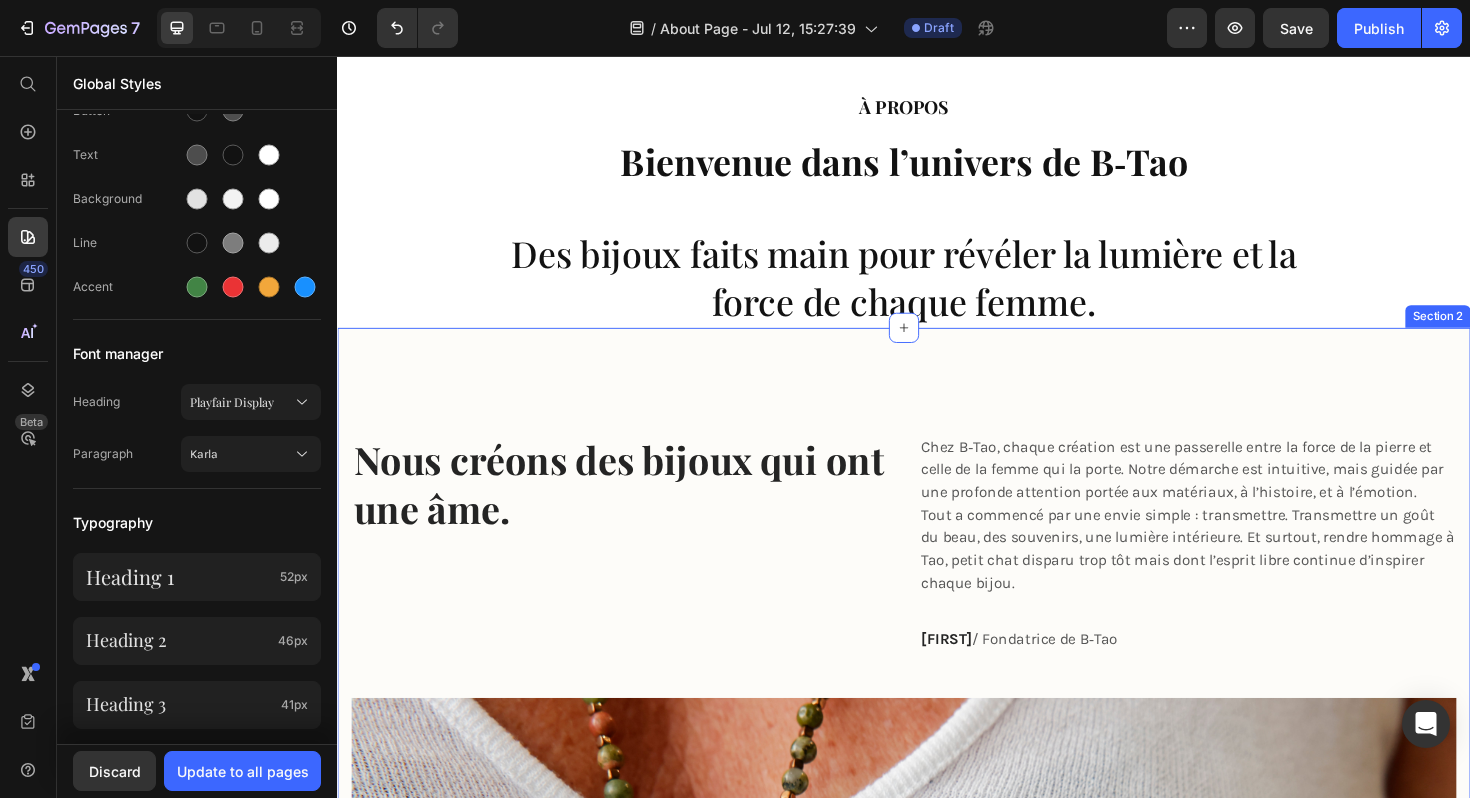 scroll, scrollTop: 0, scrollLeft: 0, axis: both 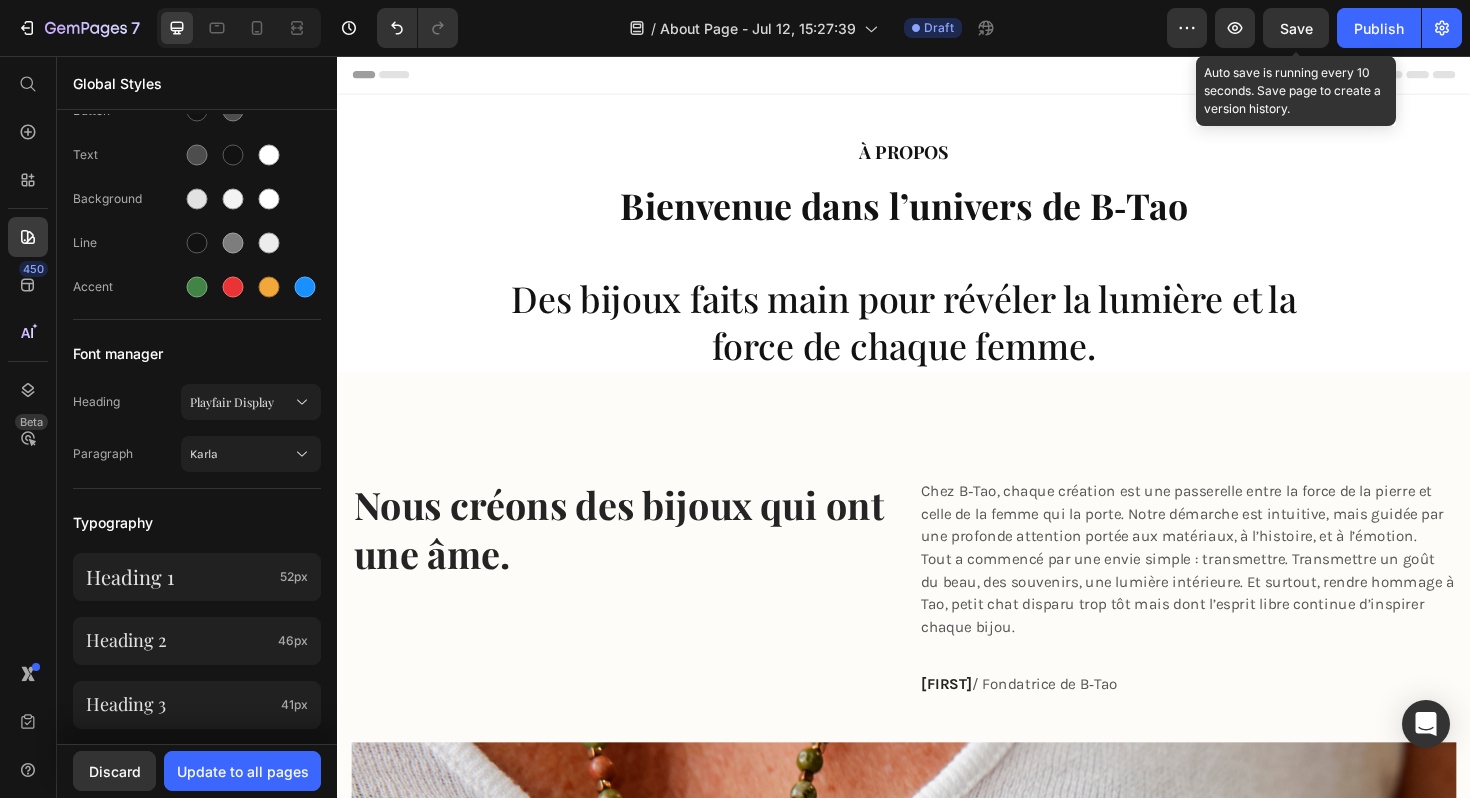 click on "Save" 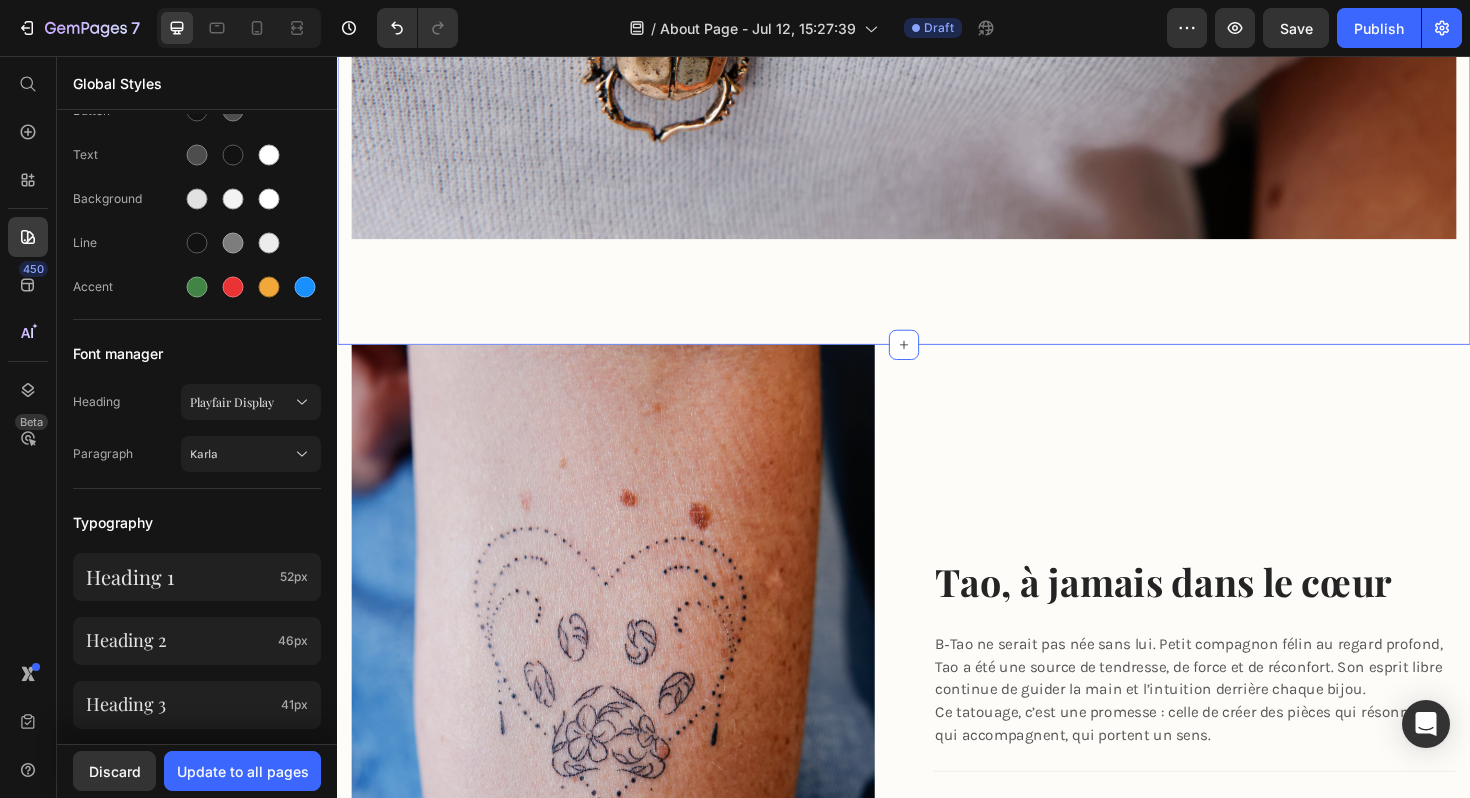 scroll, scrollTop: 1564, scrollLeft: 0, axis: vertical 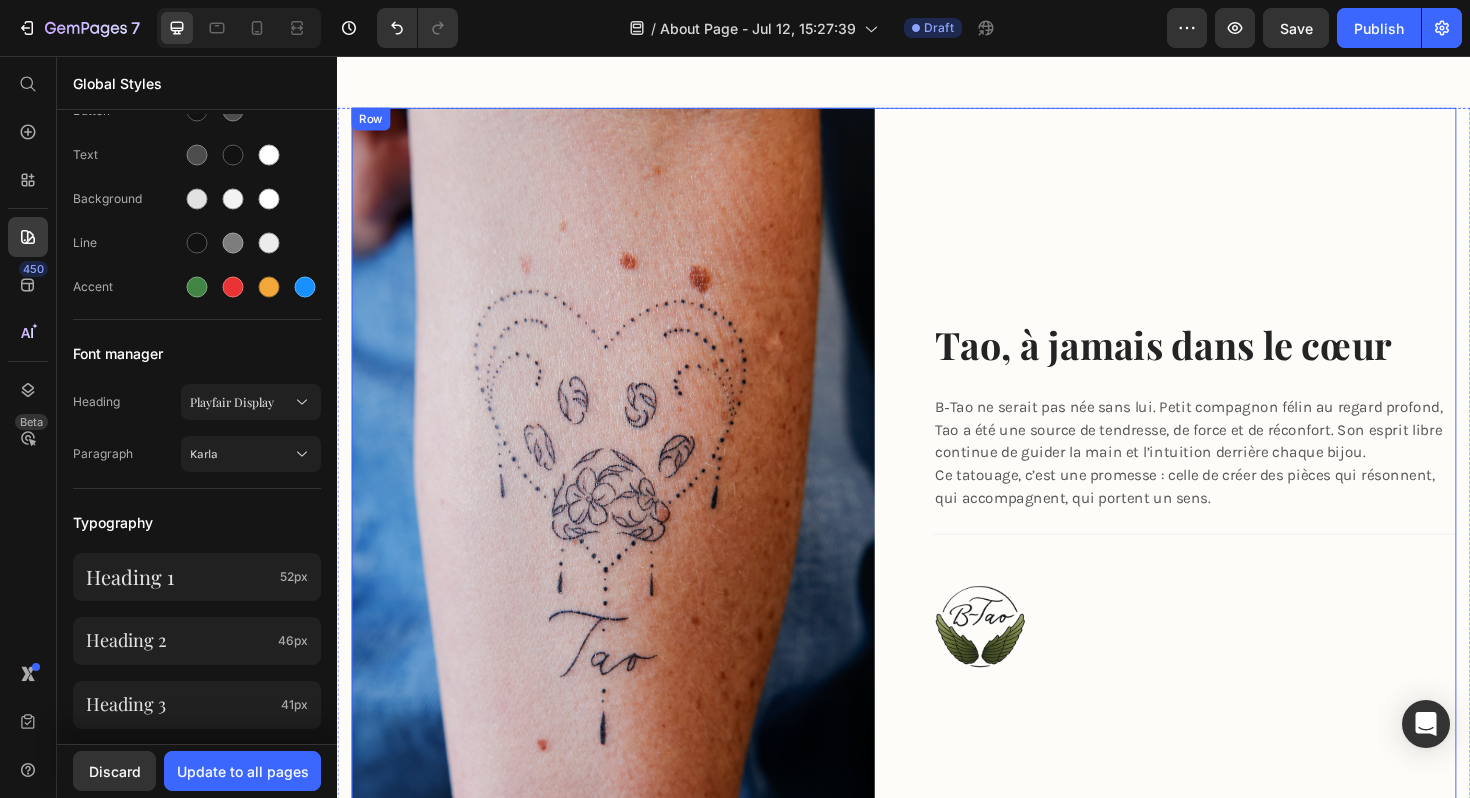 click on "Image Tao, à jamais dans le cœur Heading B‑Tao ne serait pas née sans lui. Petit compagnon félin au regard profond, Tao a été une source de tendresse, de force et de réconfort. Son esprit libre continue de guider la main et l’intuition derrière chaque bijou. Ce tatouage, c’est une promesse : celle de créer des pièces qui résonnent, qui accompagnent, qui portent un sens. Text block                Title Line Image Row" 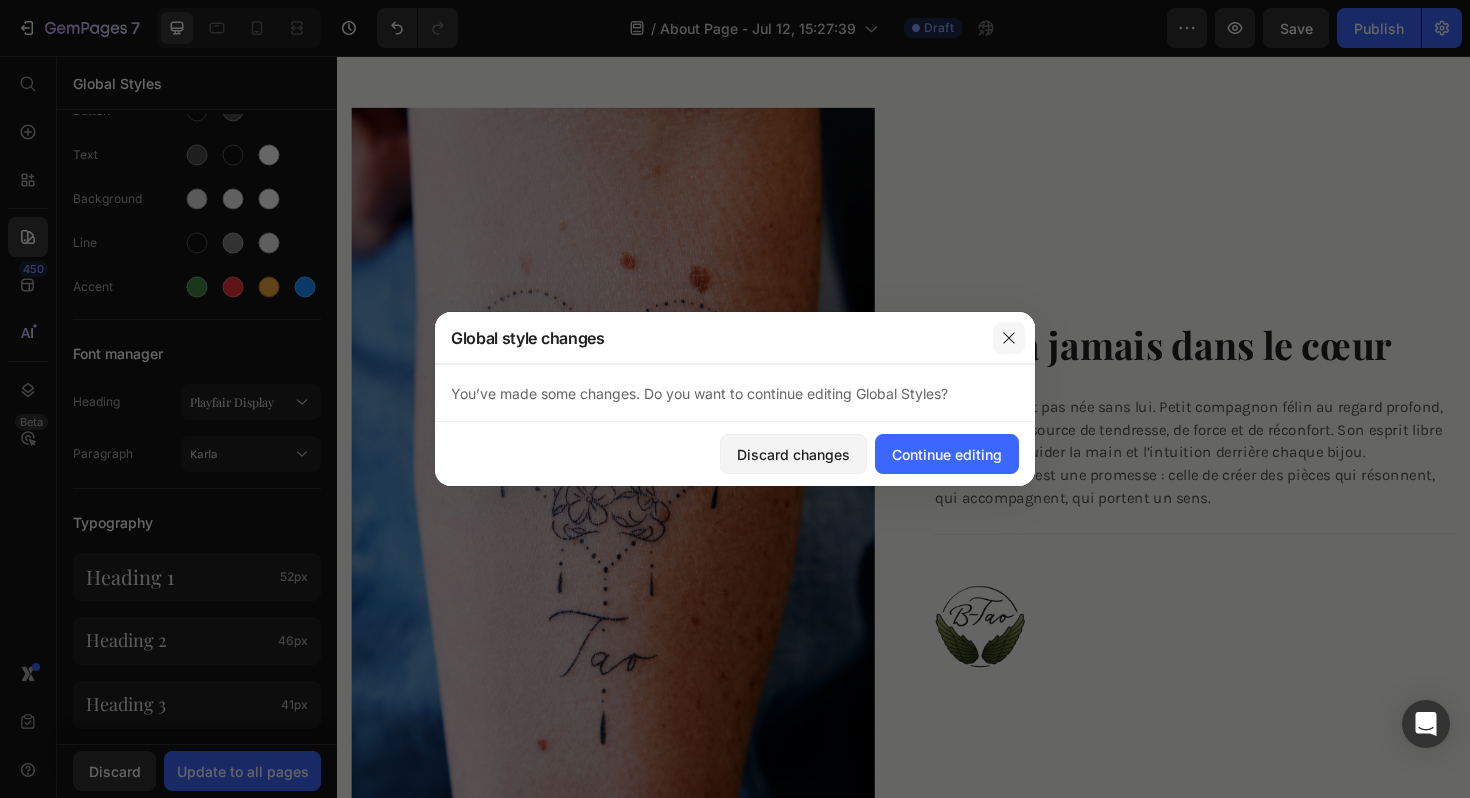 click 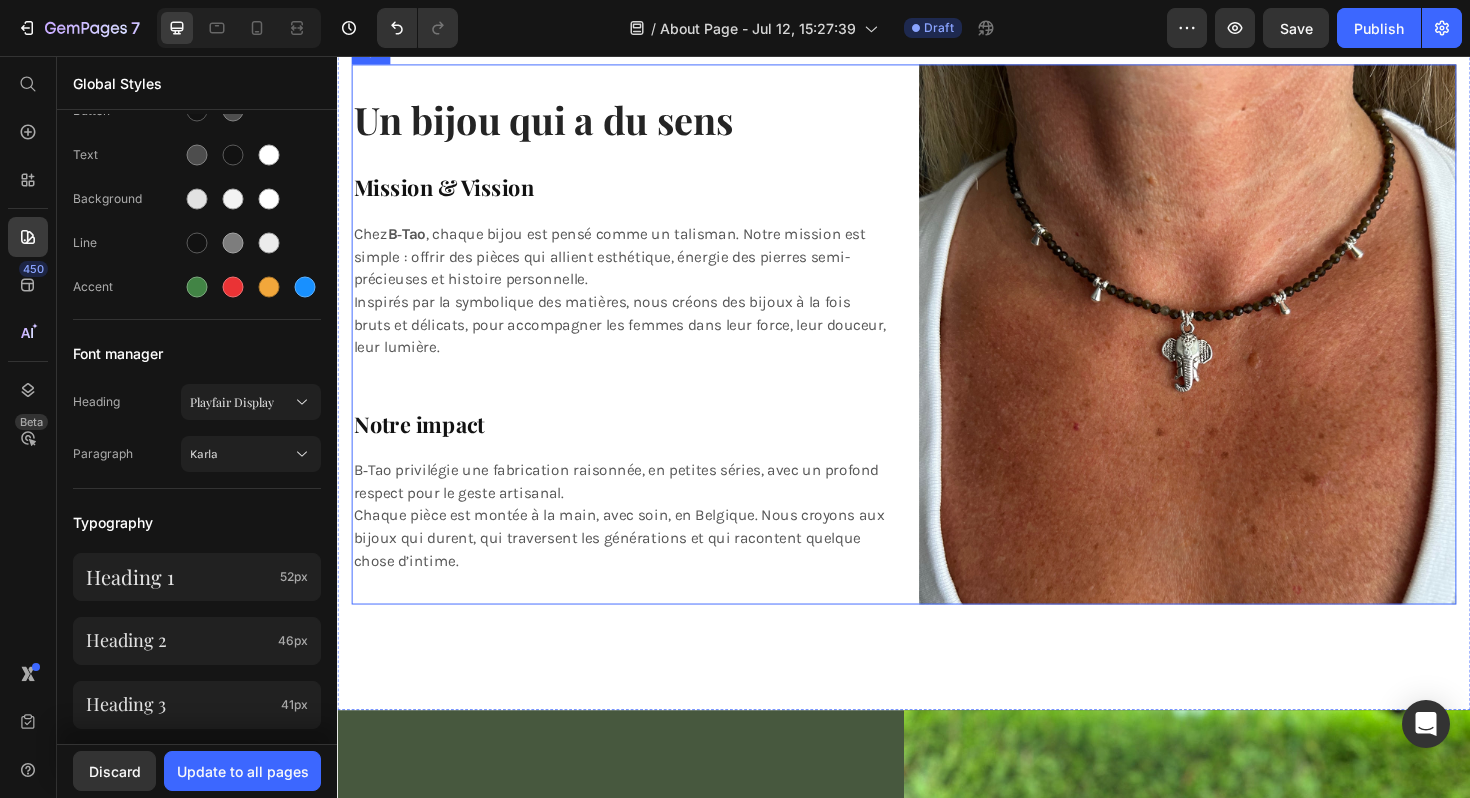scroll, scrollTop: 2669, scrollLeft: 0, axis: vertical 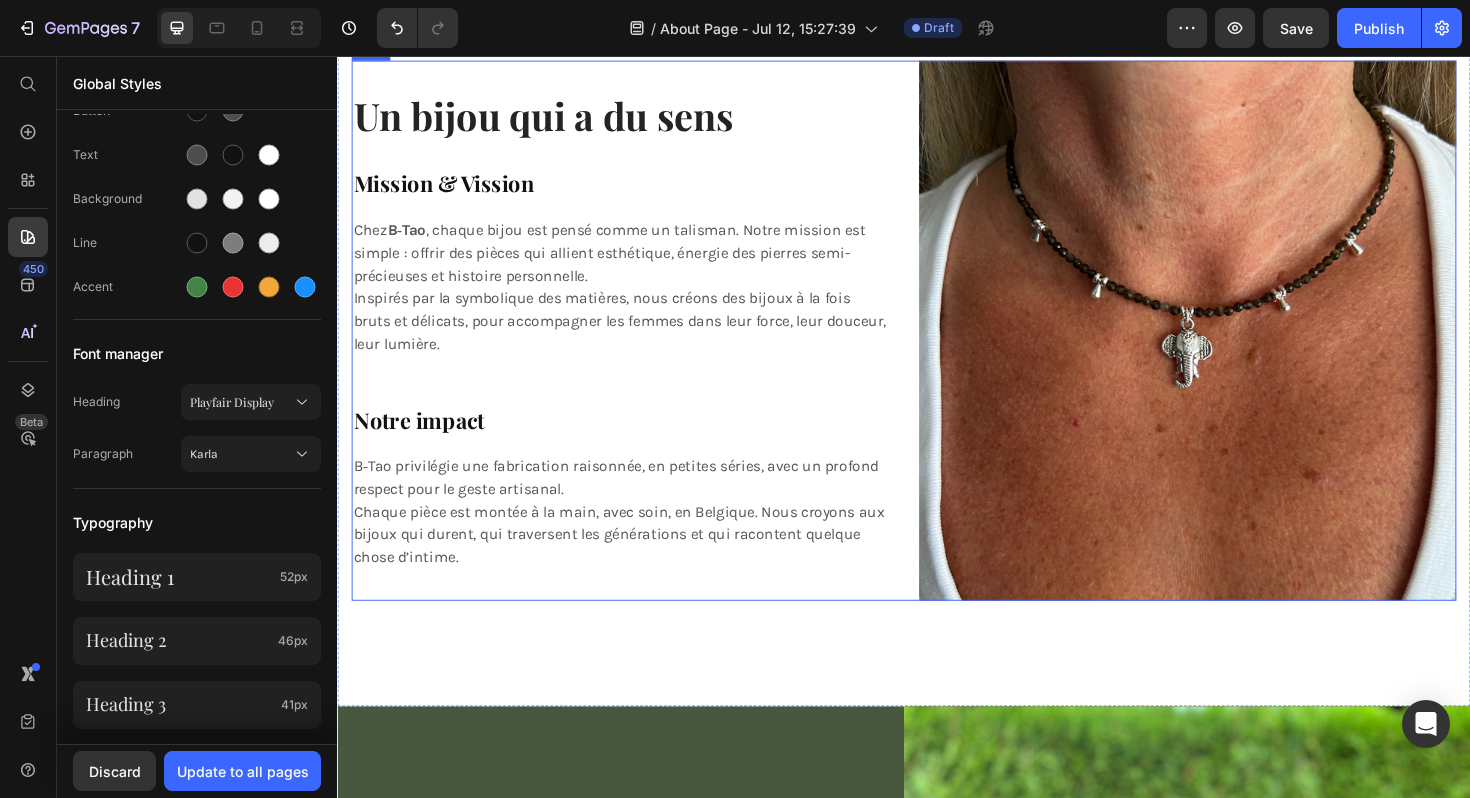 click on "Chez  B‑Tao , chaque bijou est pensé comme un talisman. Notre mission est simple : offrir des pièces qui allient esthétique, énergie des pierres semi-précieuses et histoire personnelle. Inspirés par la symbolique des matières, nous créons des bijoux à la fois bruts et délicats, pour accompagner les femmes dans leur force, leur douceur, leur lumière." 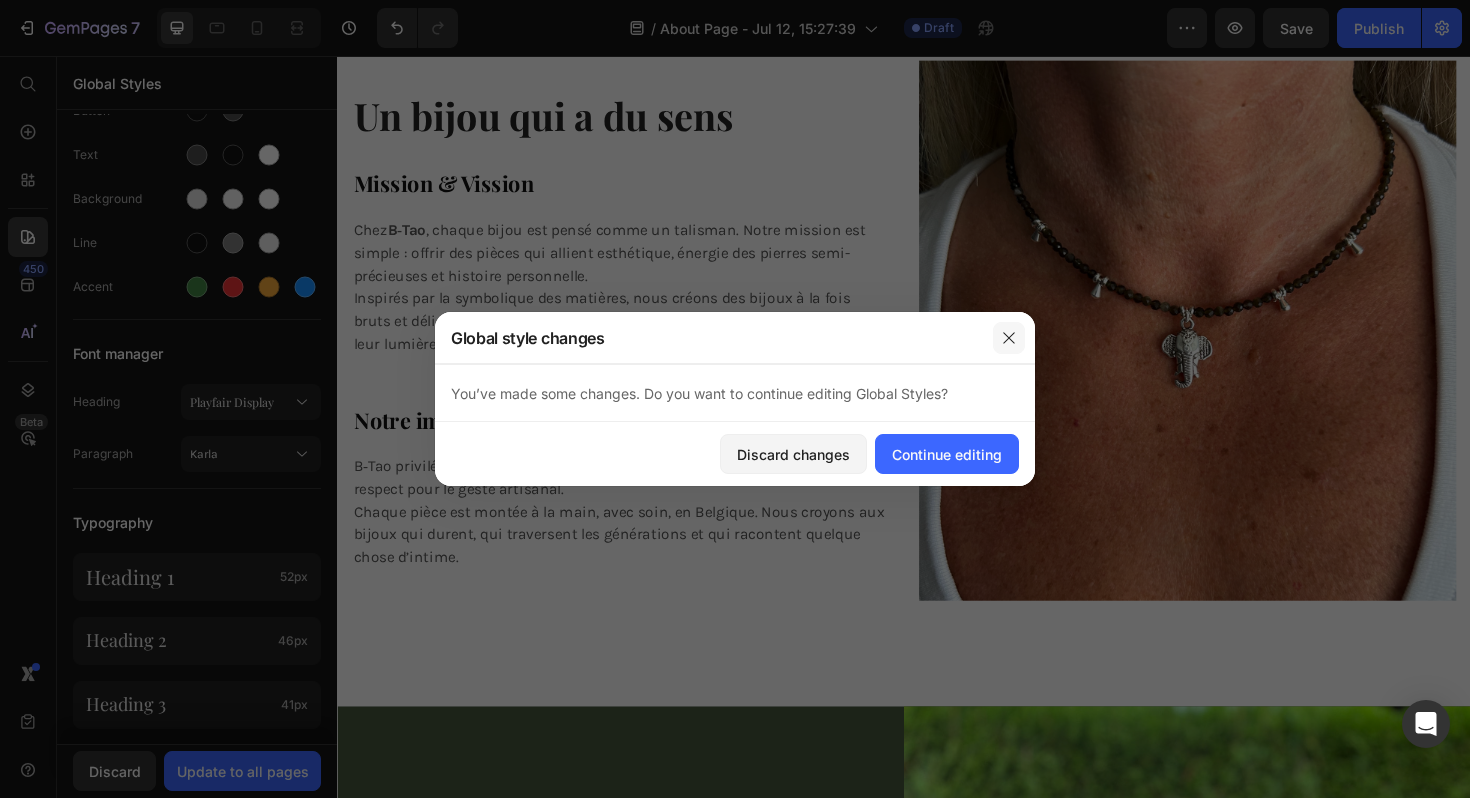 click 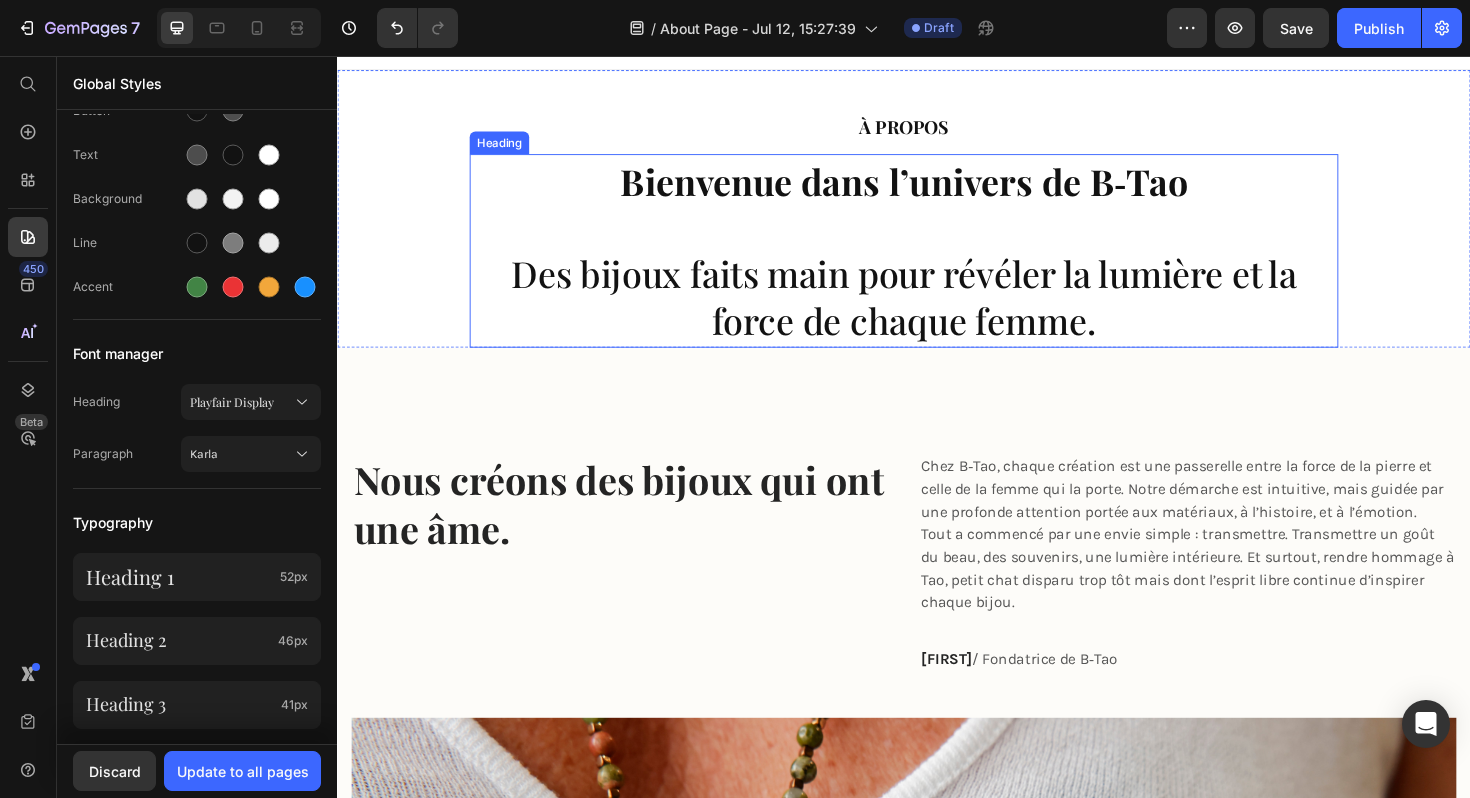 scroll, scrollTop: 0, scrollLeft: 0, axis: both 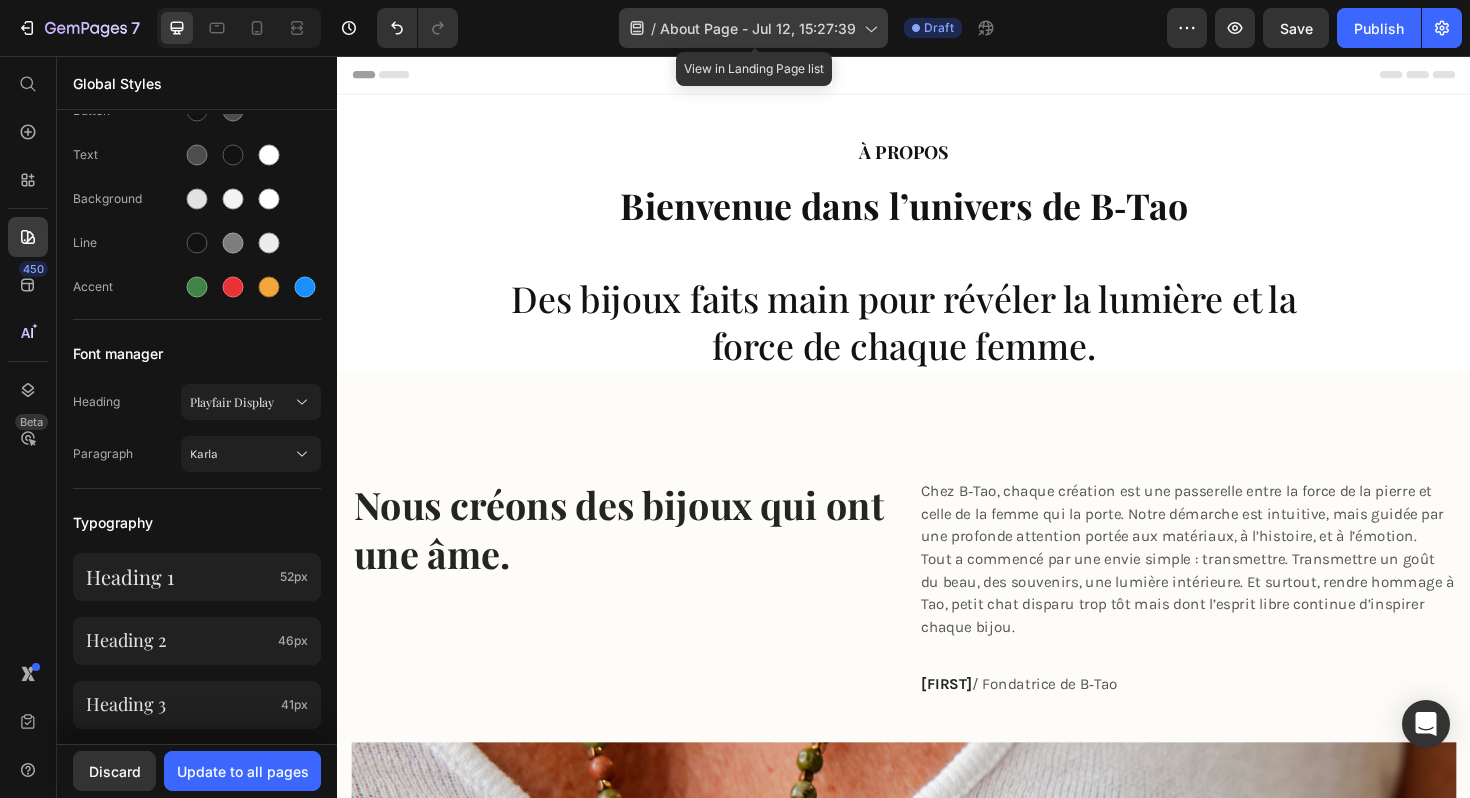 click on "/  About Page - Jul 12, 15:27:39" 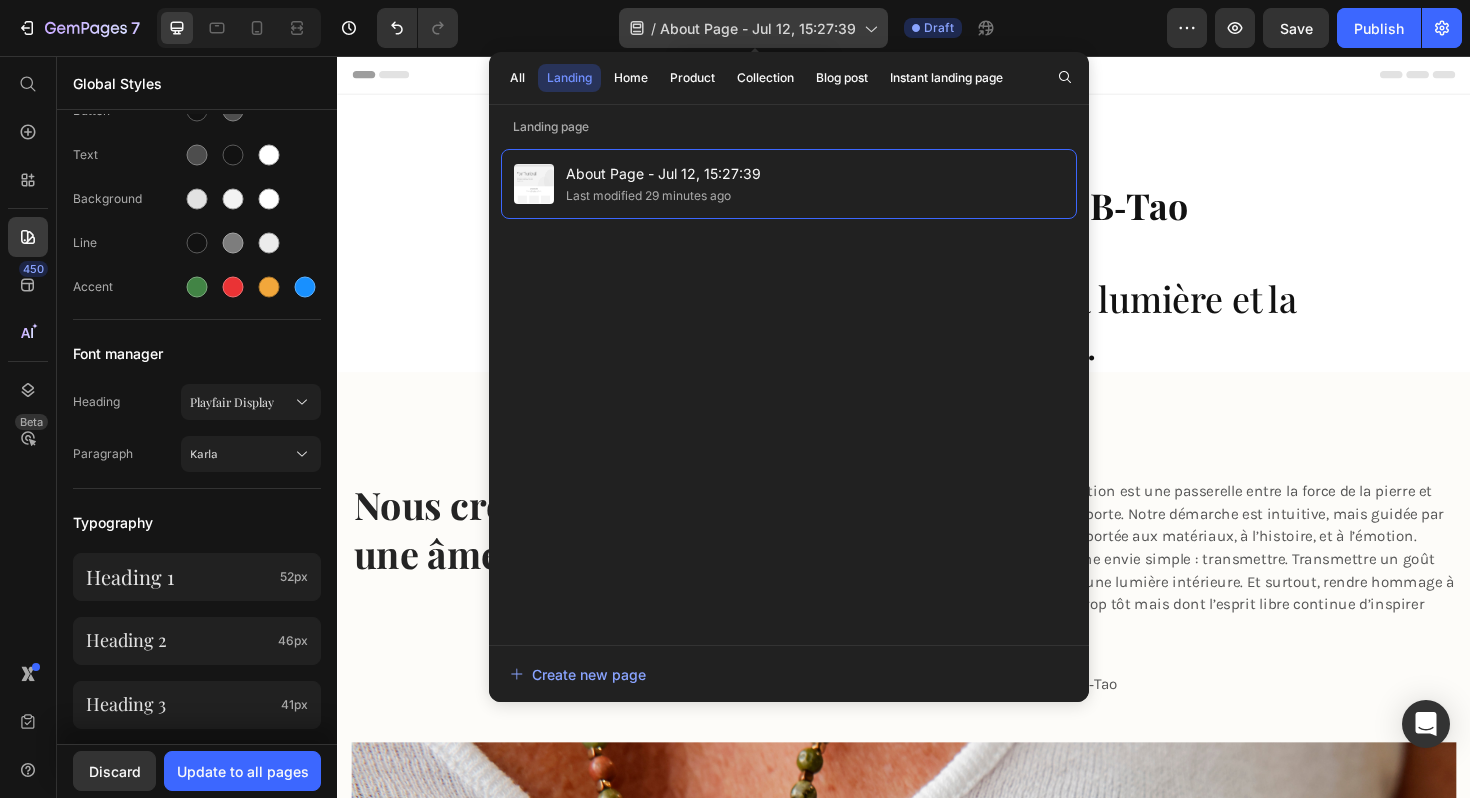 click on "/  About Page - Jul 12, 15:27:39" 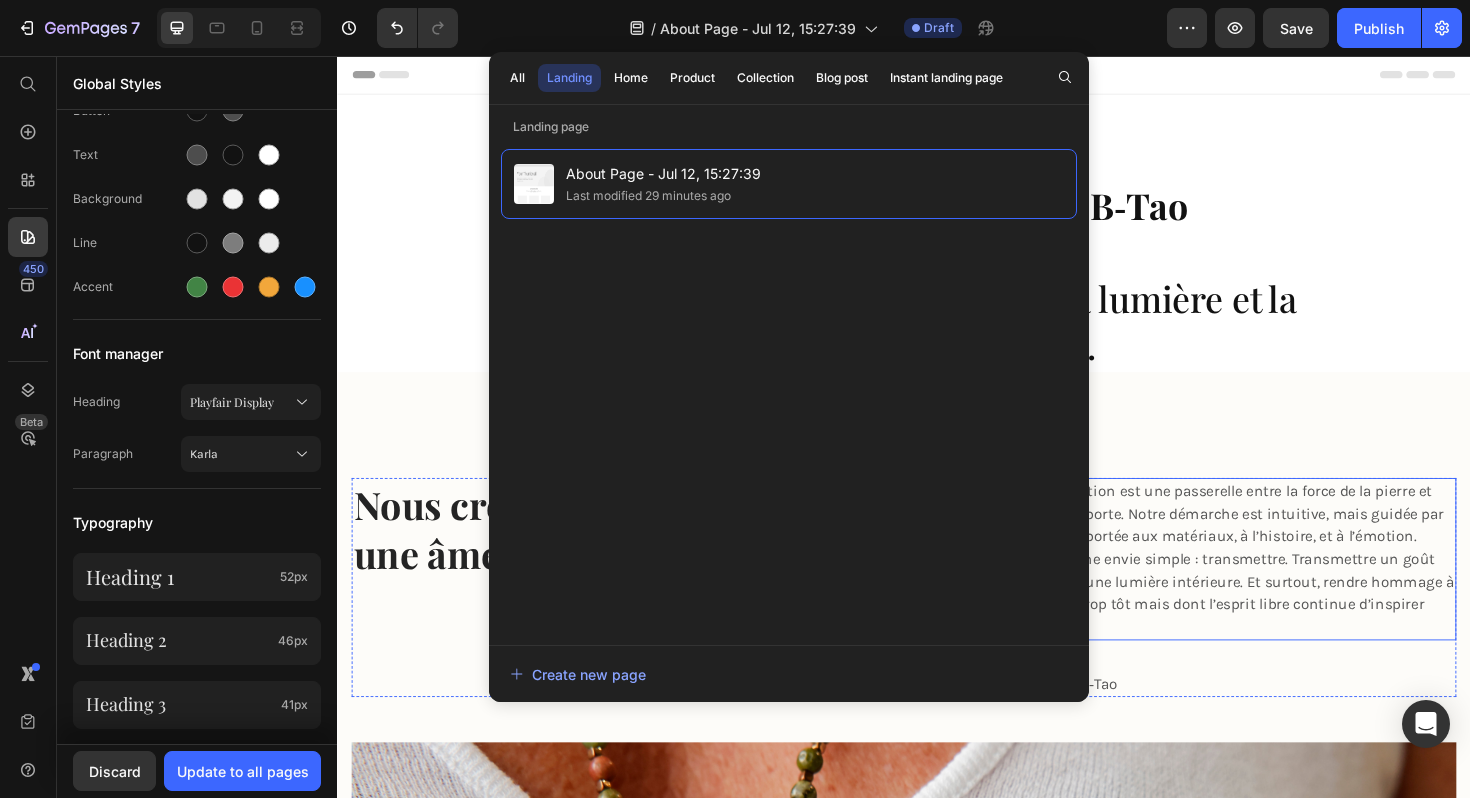 click on "Chez B‑Tao, chaque création est une passerelle entre la force de la pierre et celle de la femme qui la porte. Notre démarche est intuitive, mais guidée par une profonde attention portée aux matériaux, à l’histoire, et à l’émotion." 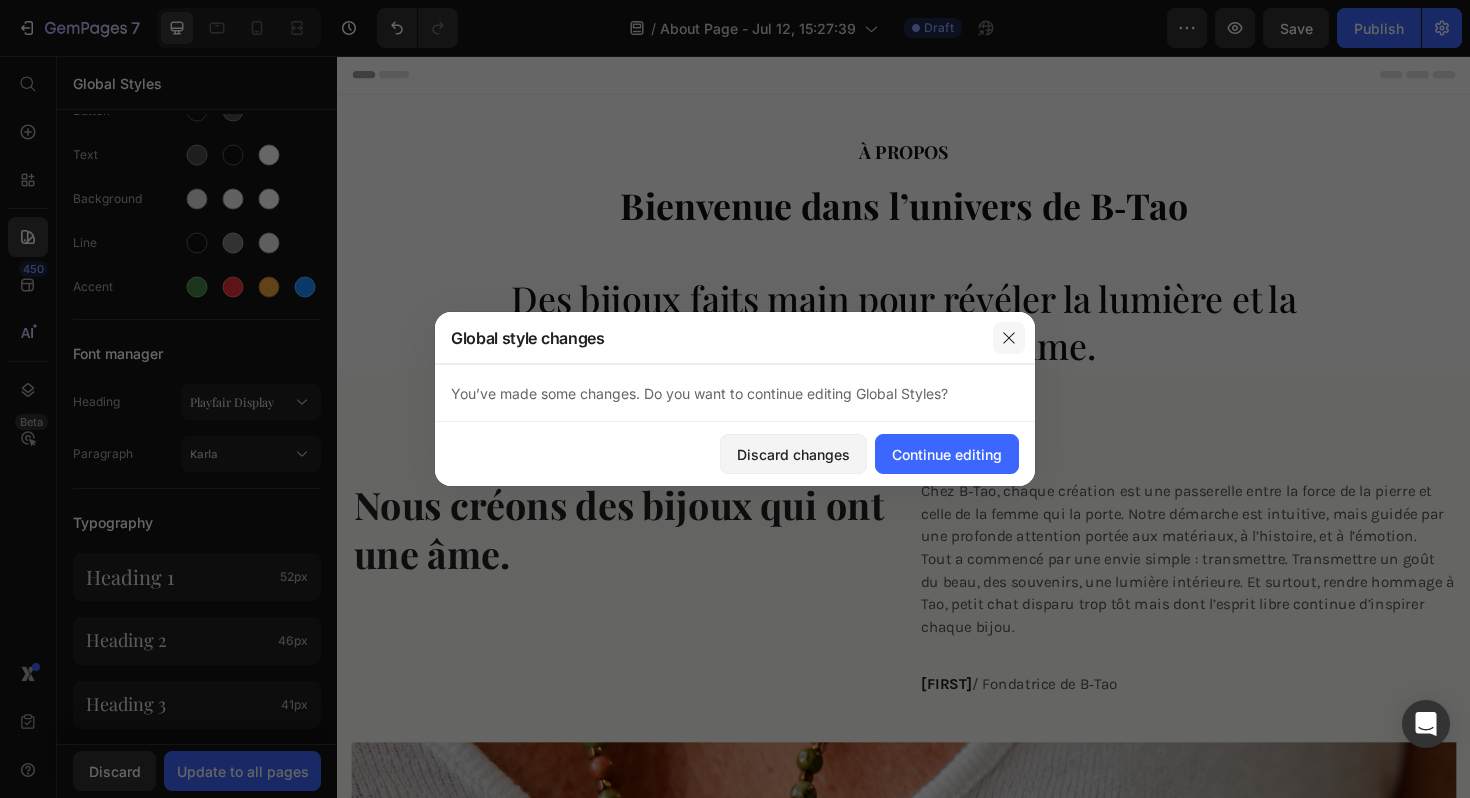 click 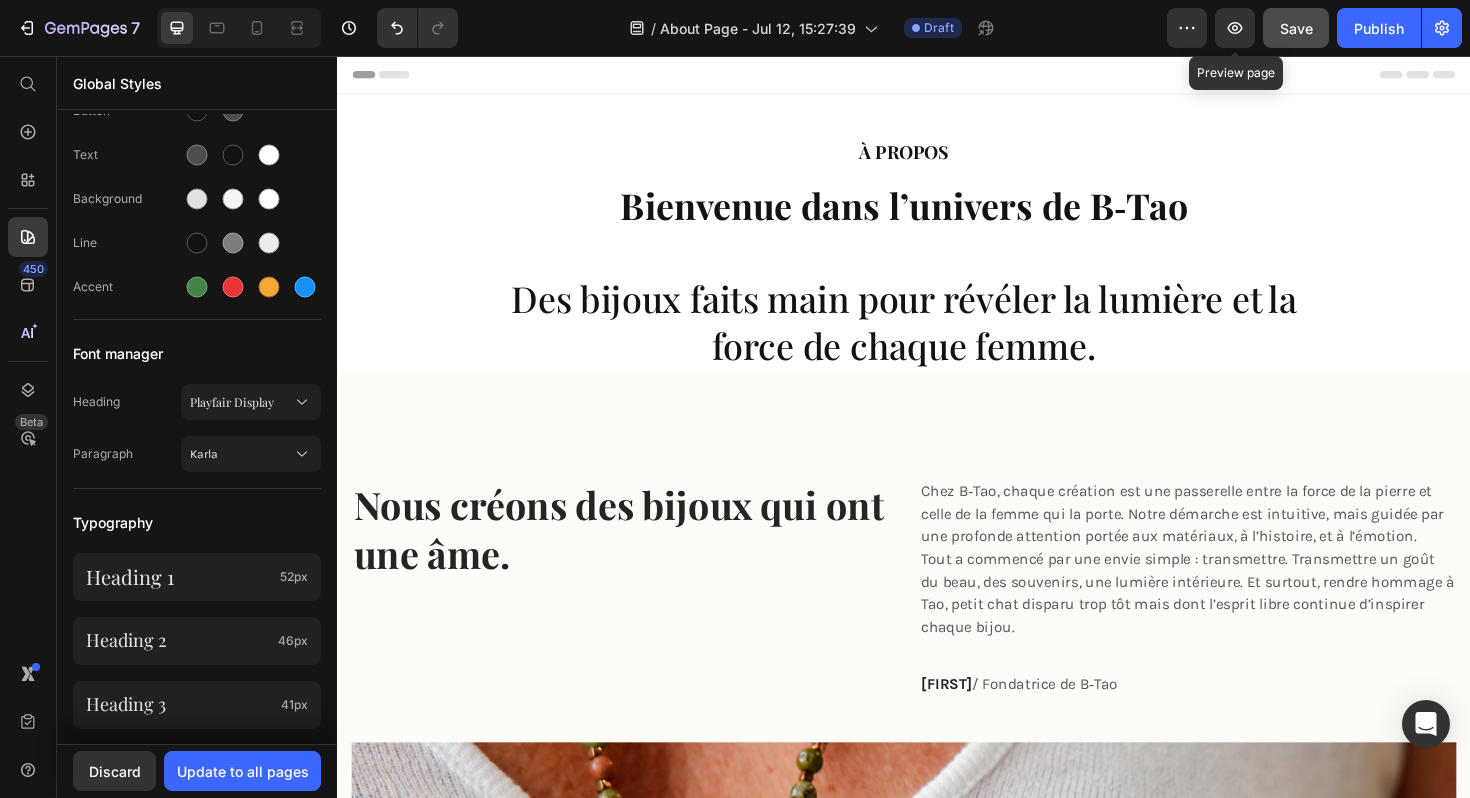 click on "Save" 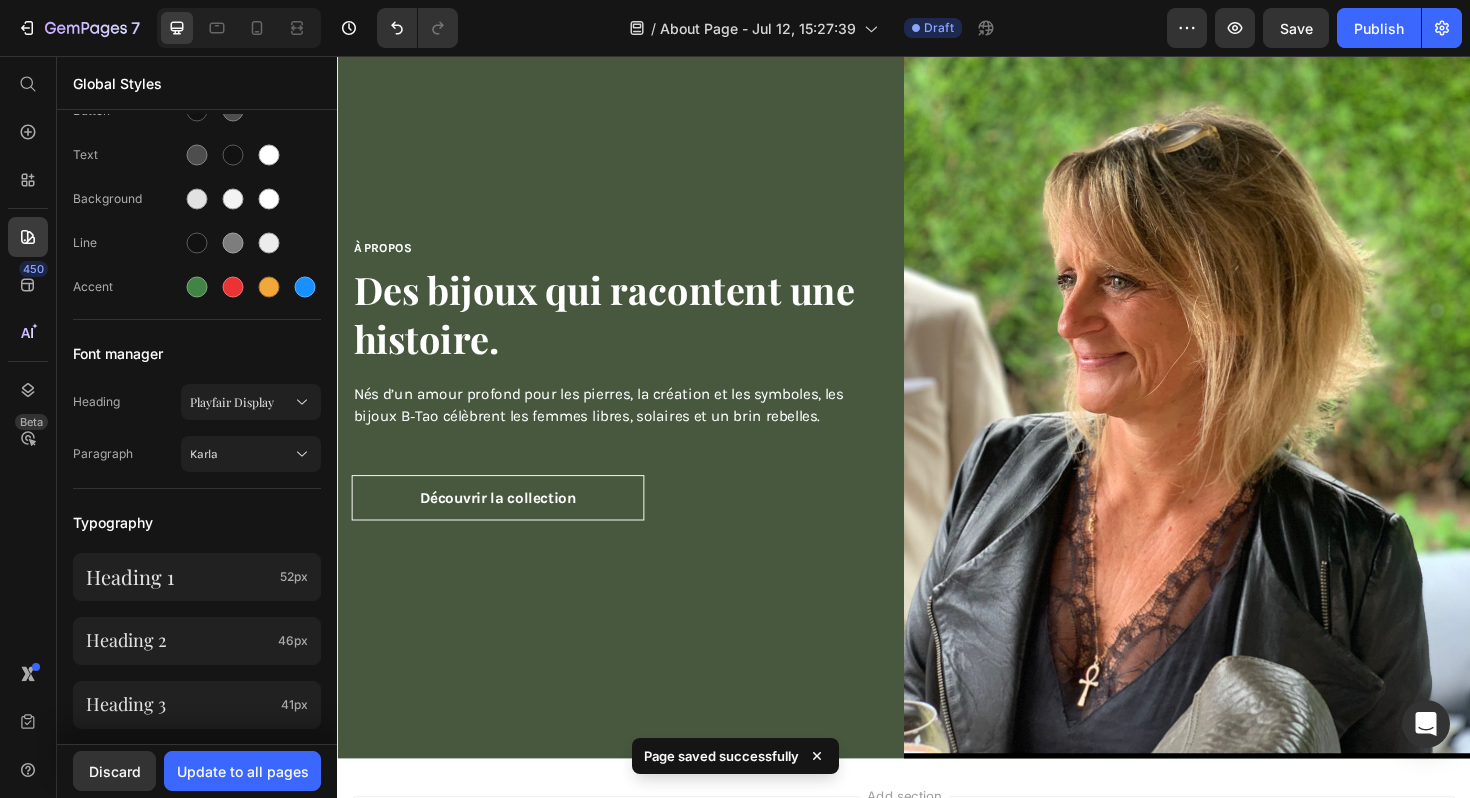 scroll, scrollTop: 3426, scrollLeft: 0, axis: vertical 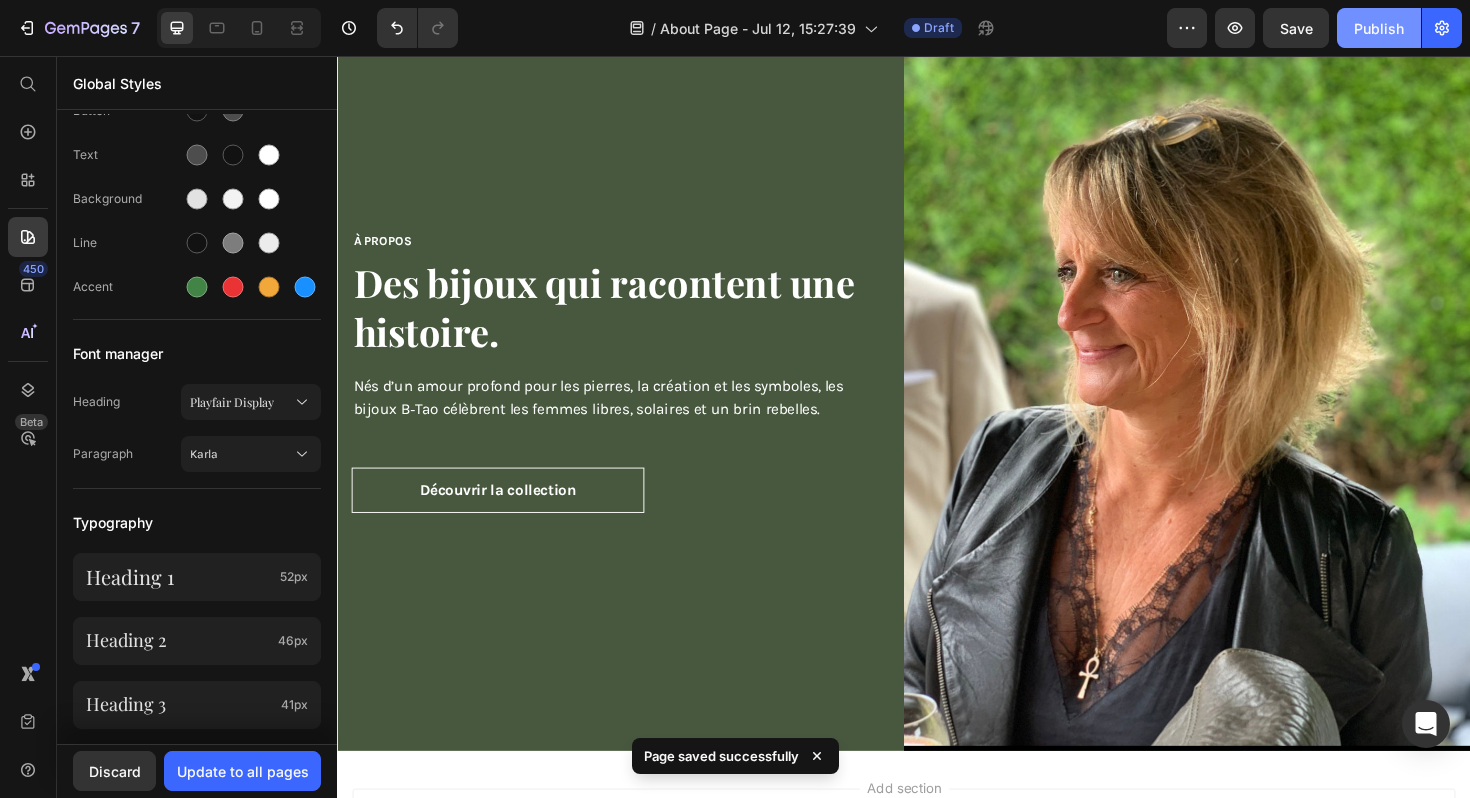 click on "Publish" 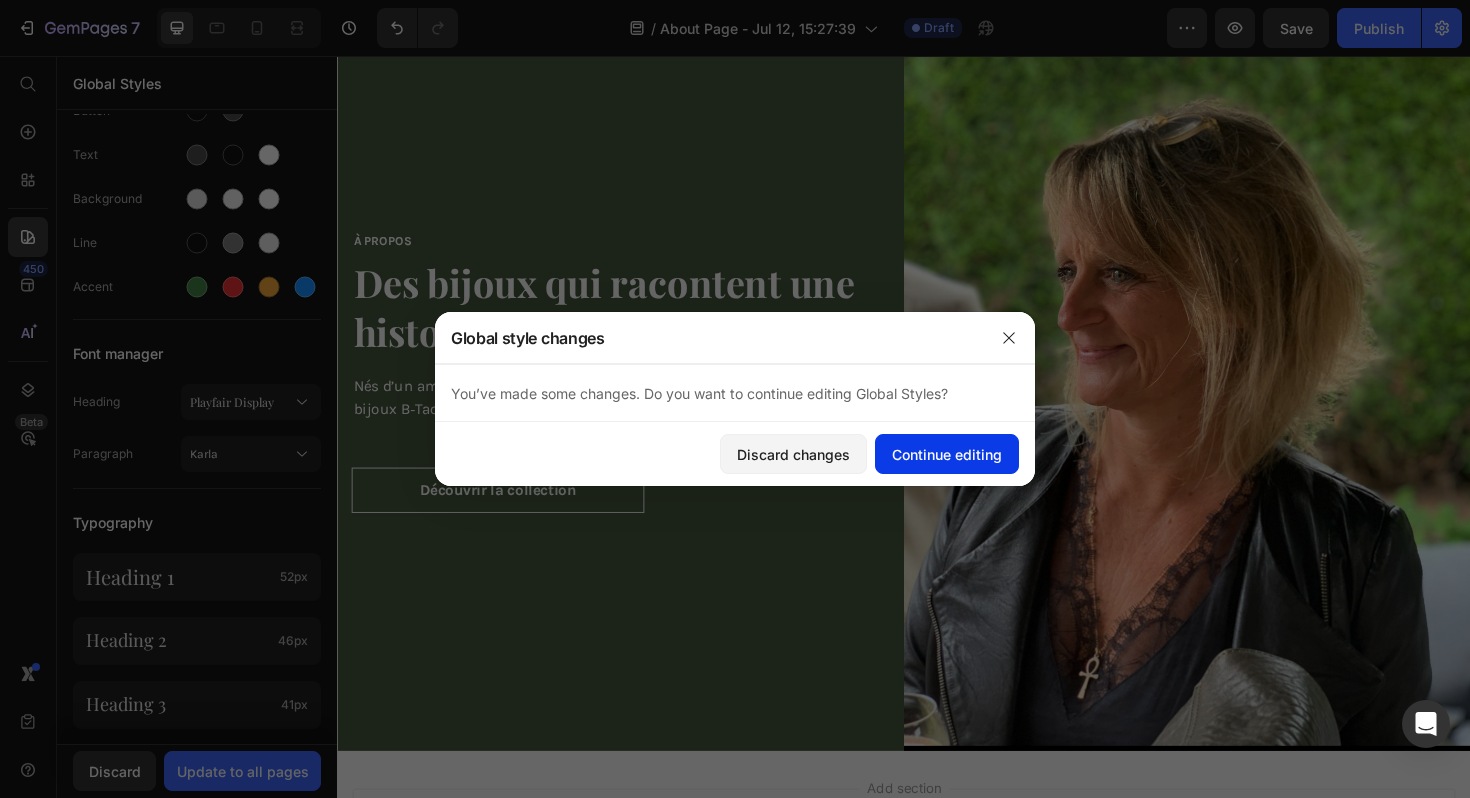 click on "Continue editing" 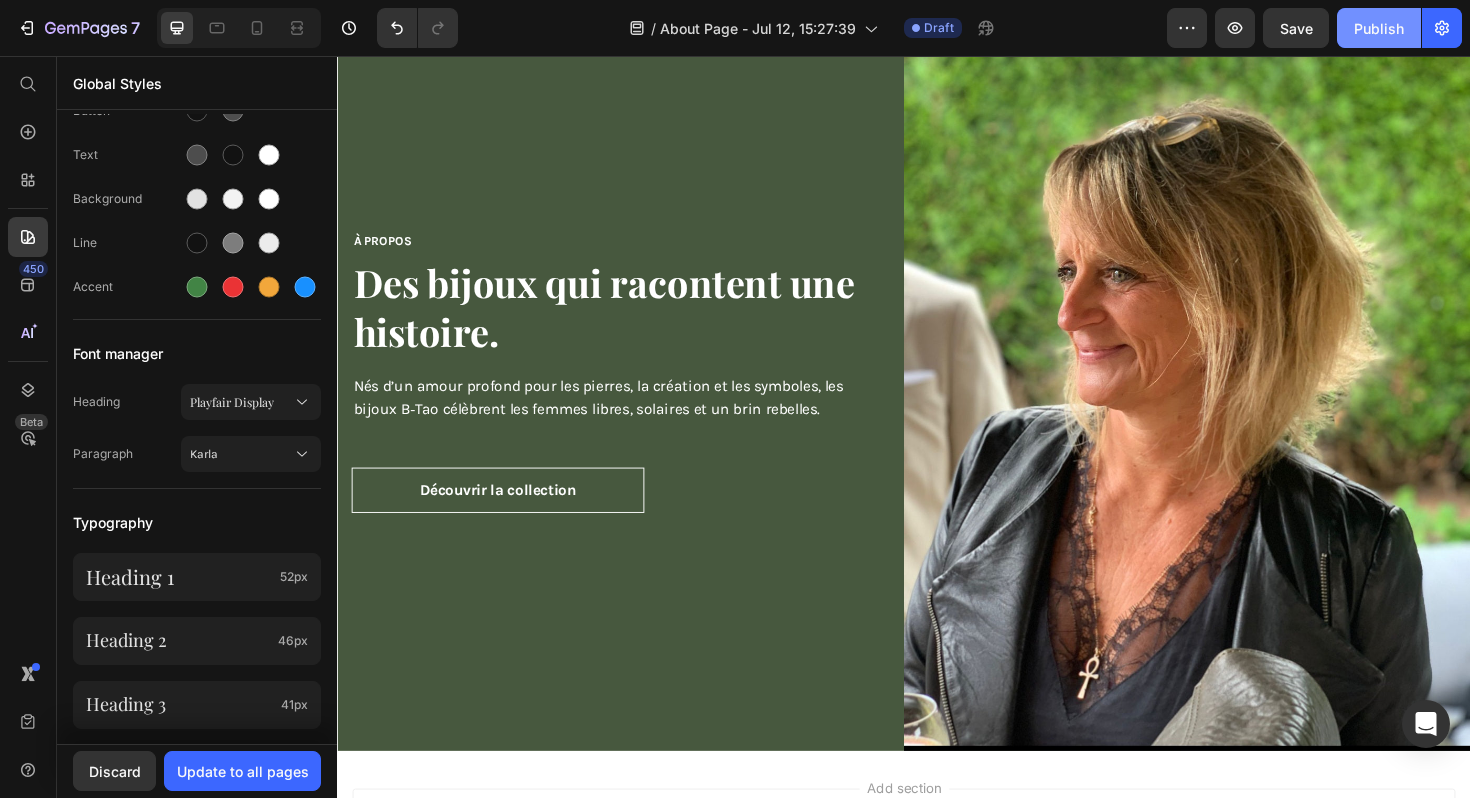 click on "Publish" 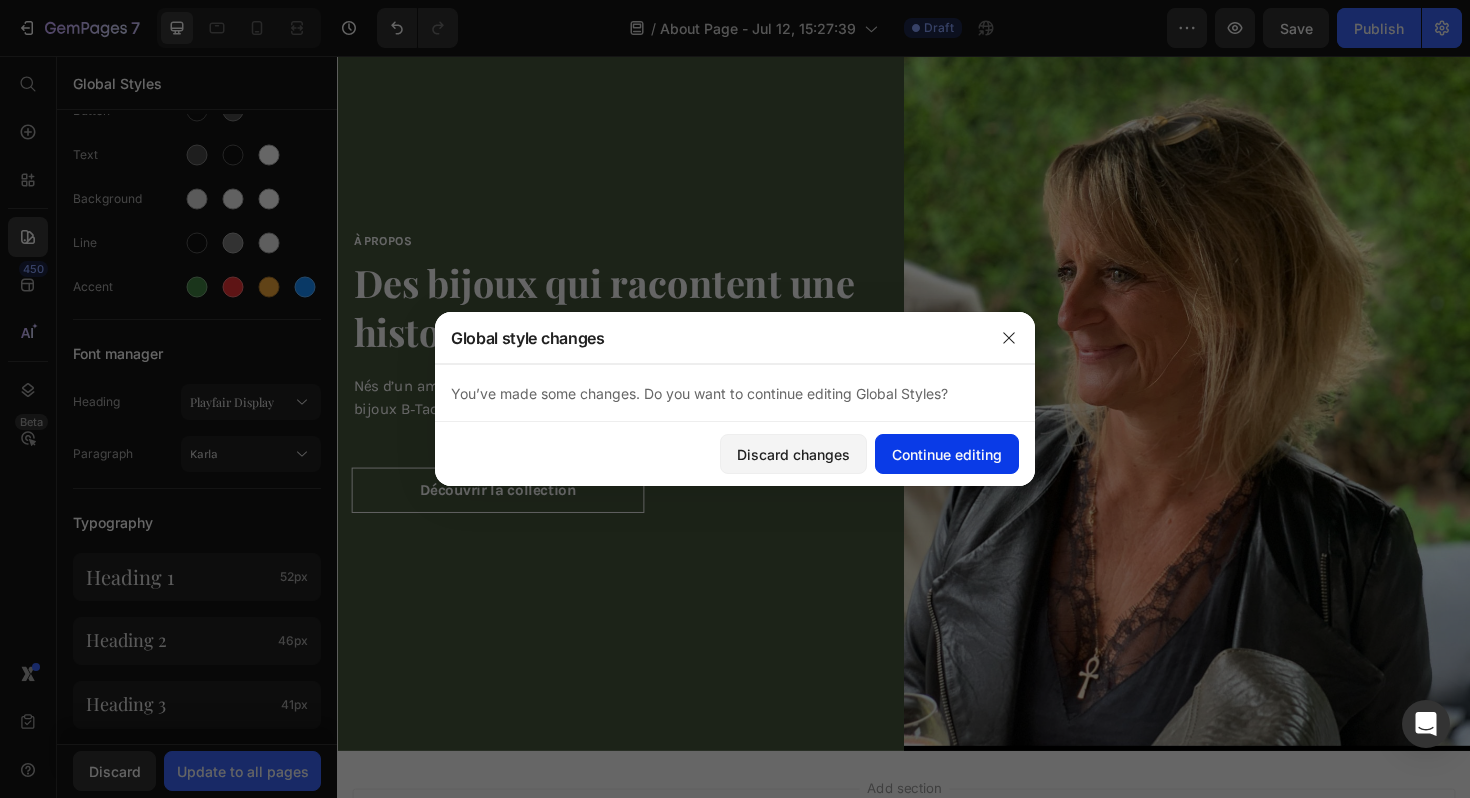 click on "Continue editing" 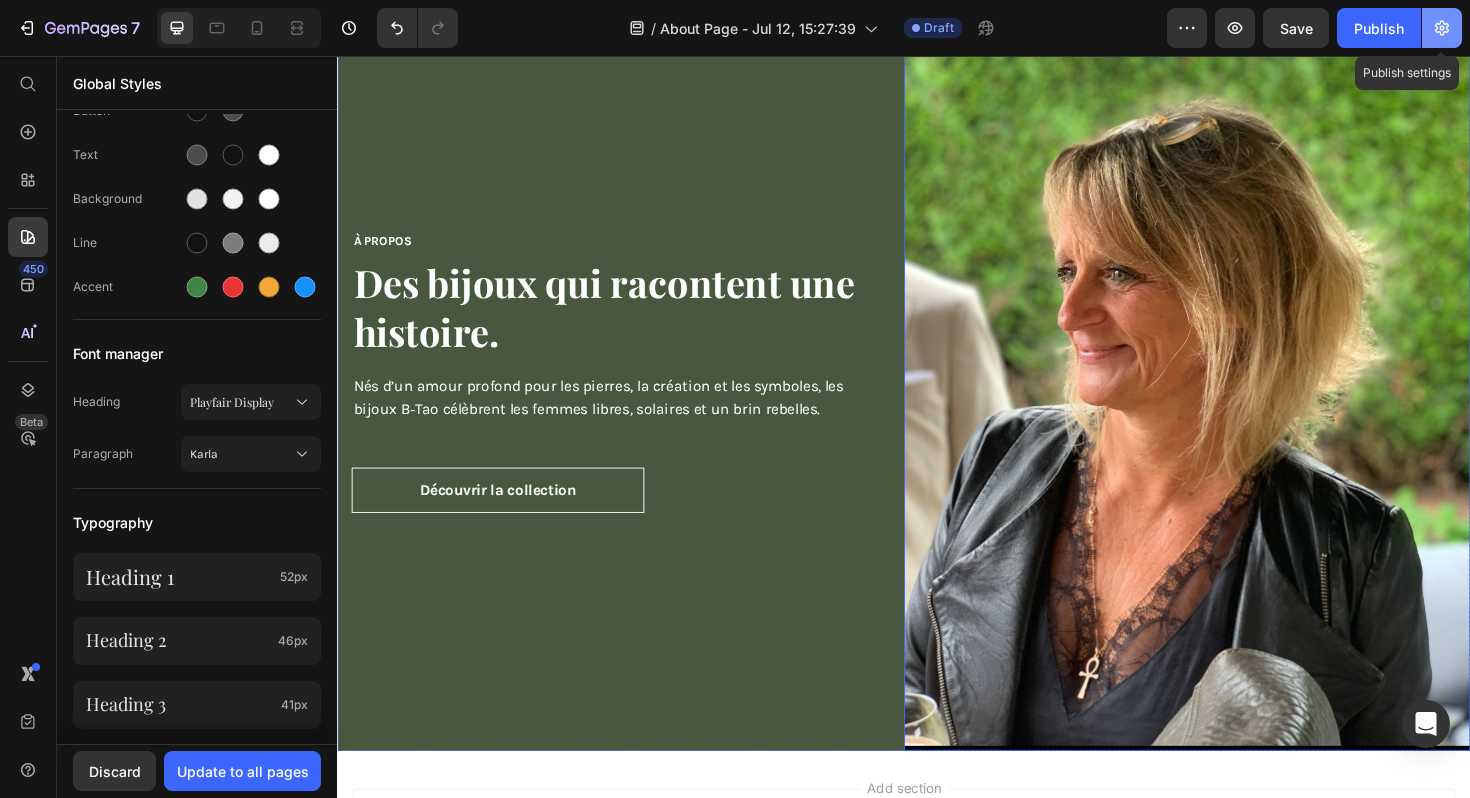 click 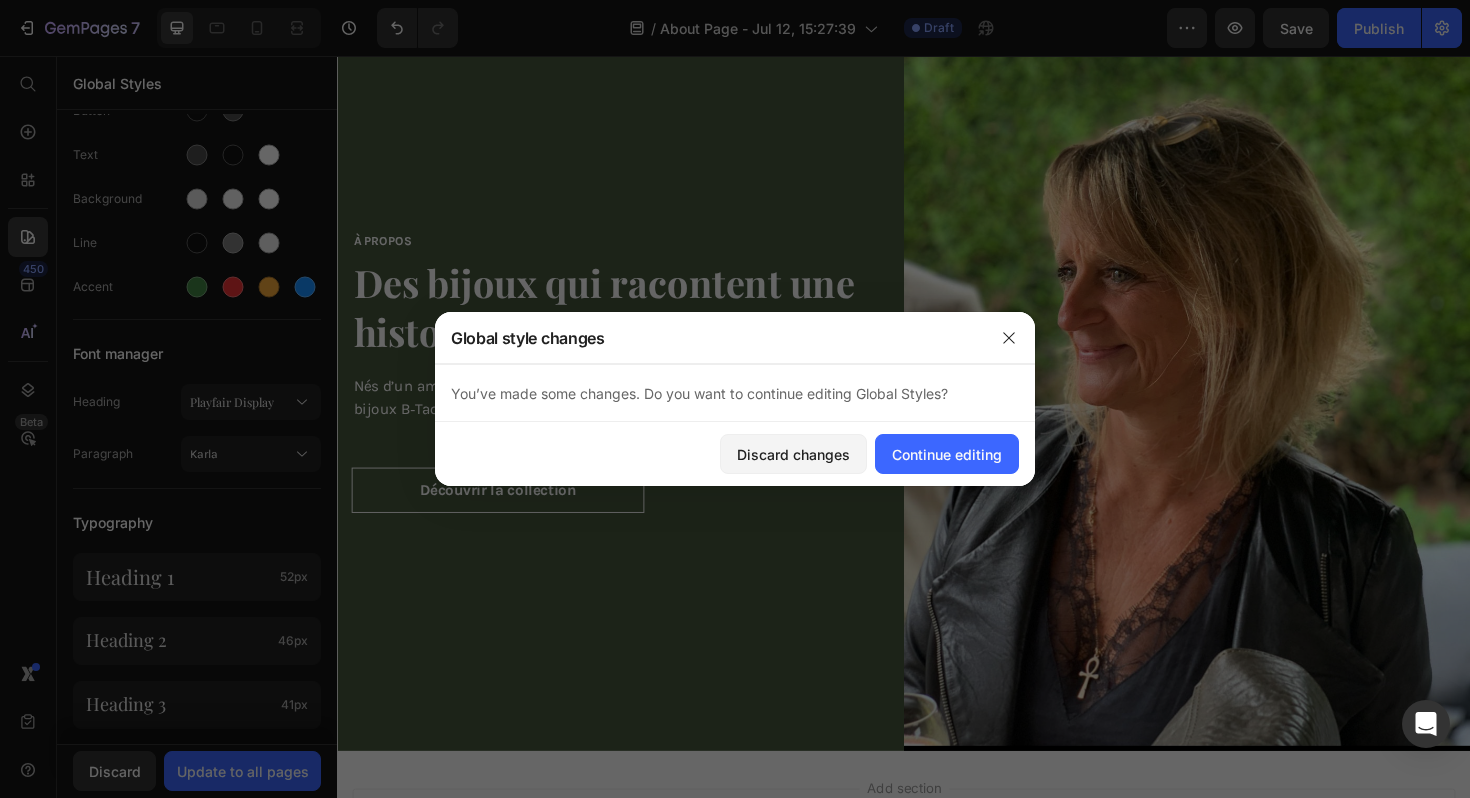 click on "Discard changes Continue editing" 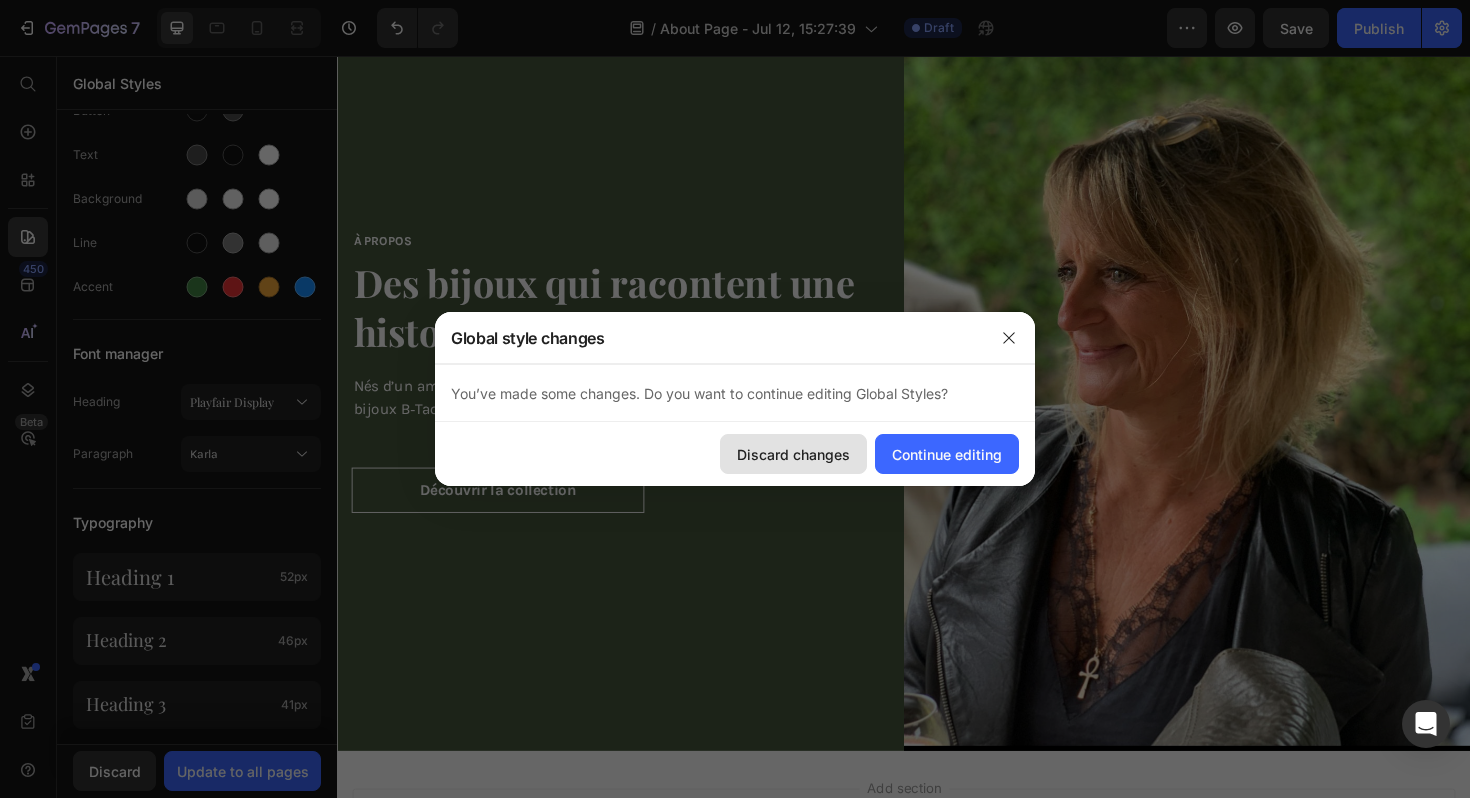 click on "Discard changes" 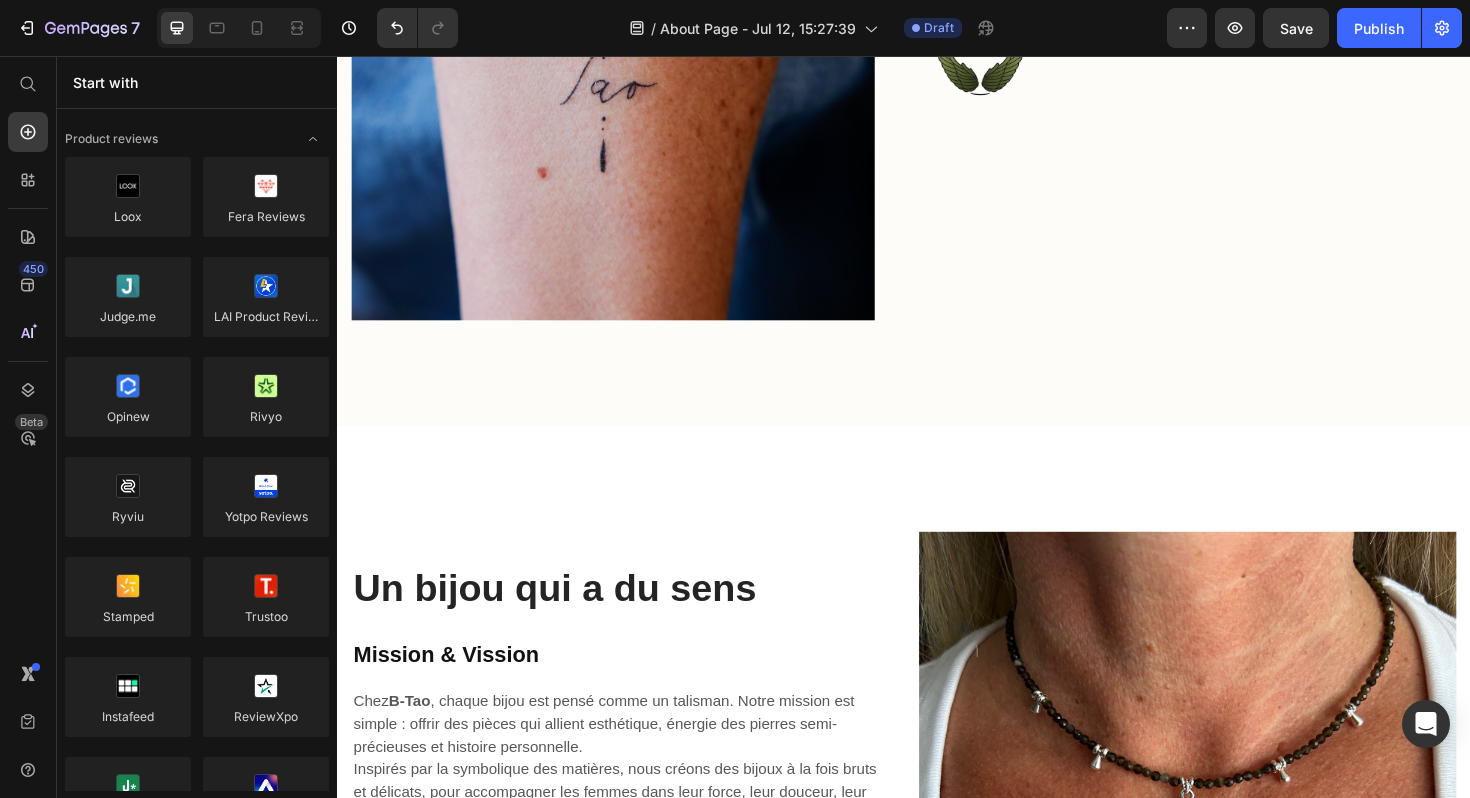 scroll, scrollTop: 1332, scrollLeft: 0, axis: vertical 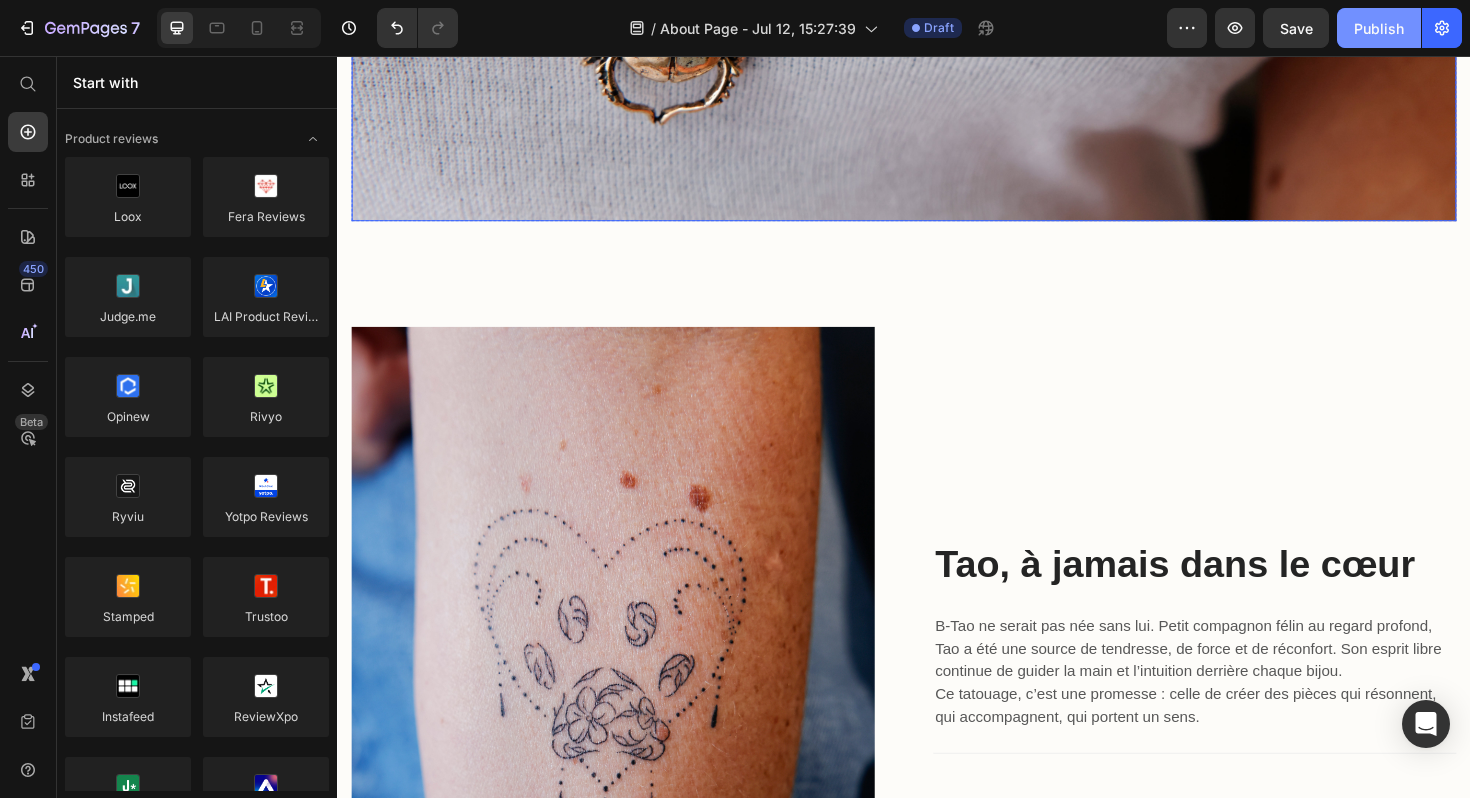 click on "Publish" 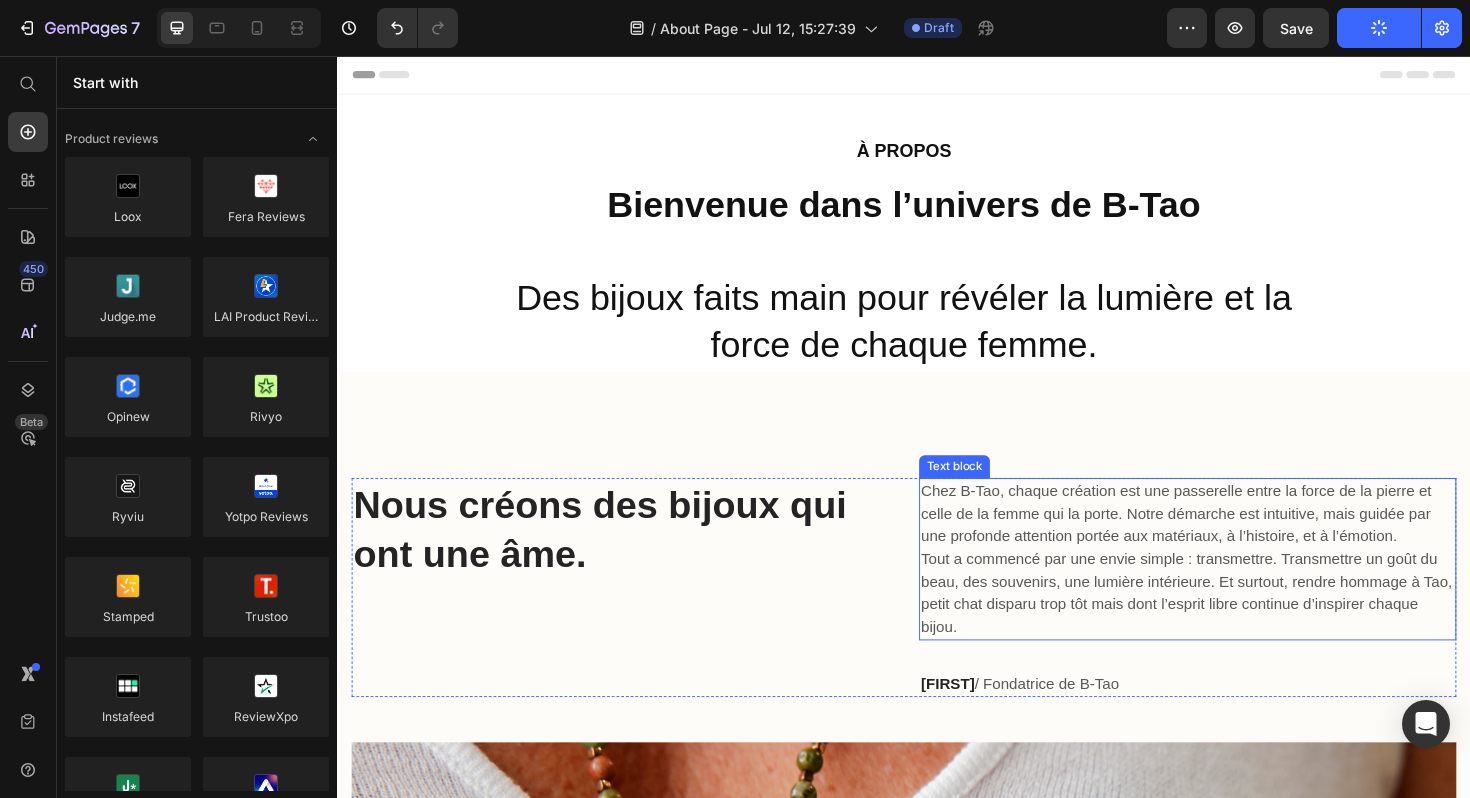 scroll, scrollTop: 147, scrollLeft: 0, axis: vertical 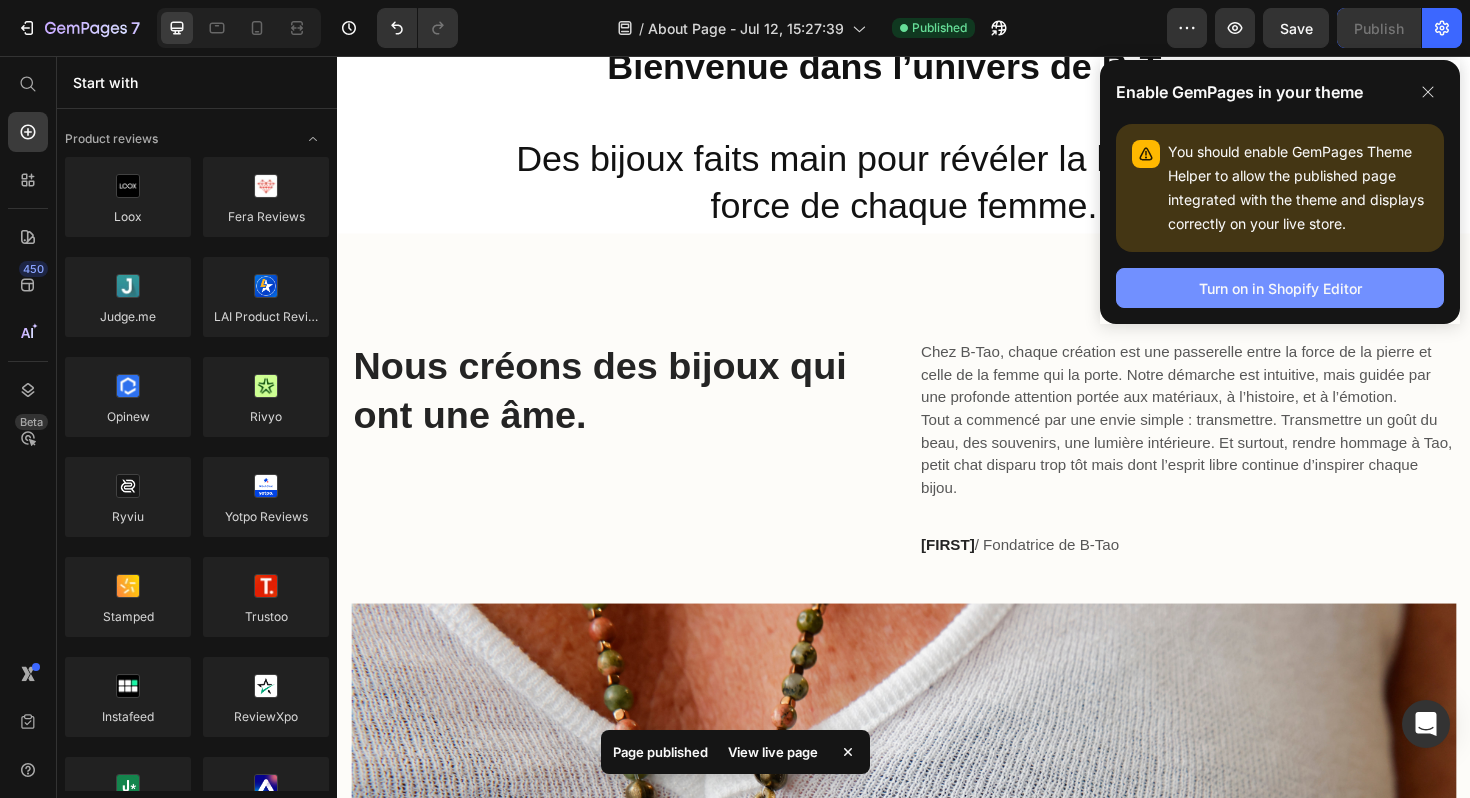 click on "Turn on in Shopify Editor" 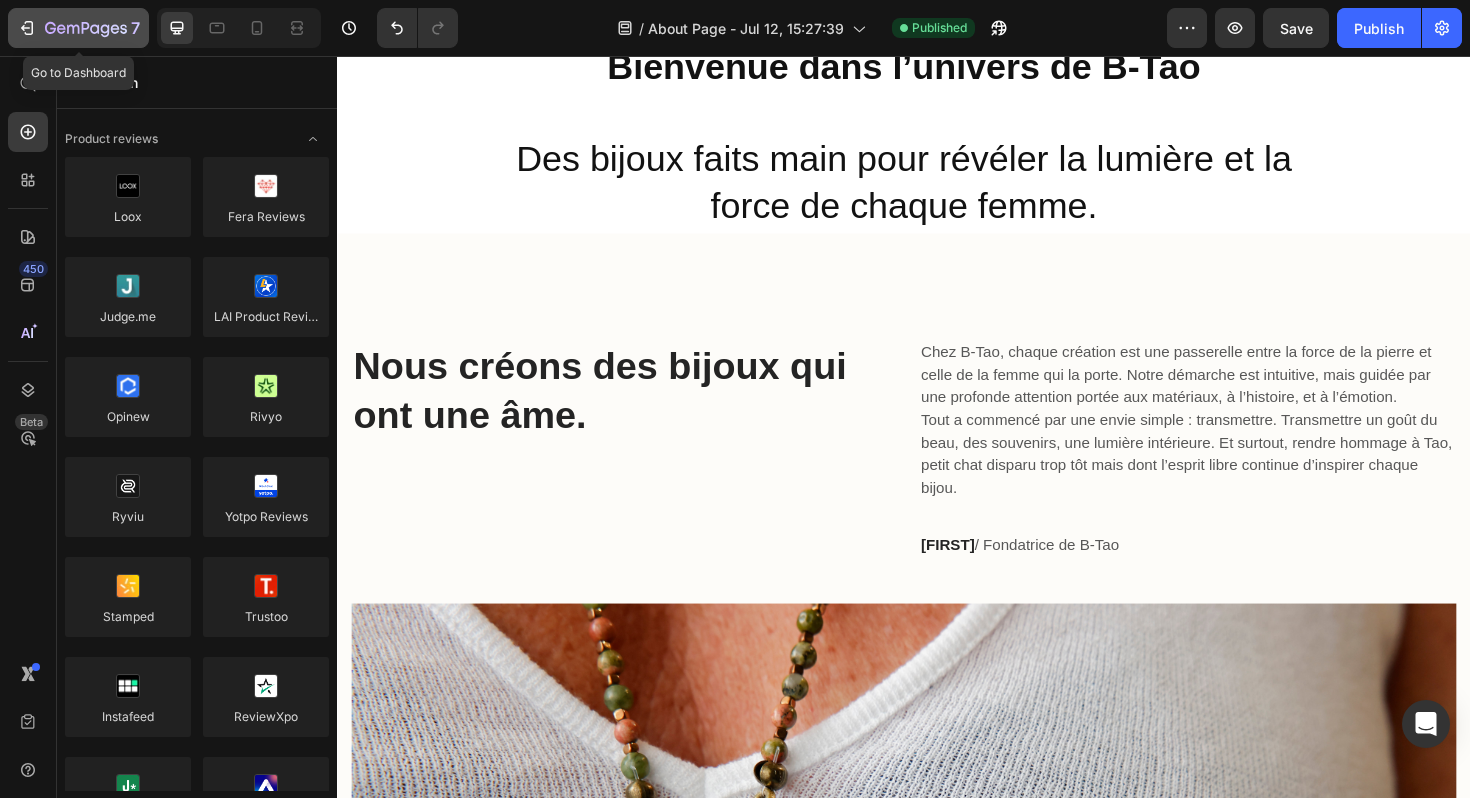 click 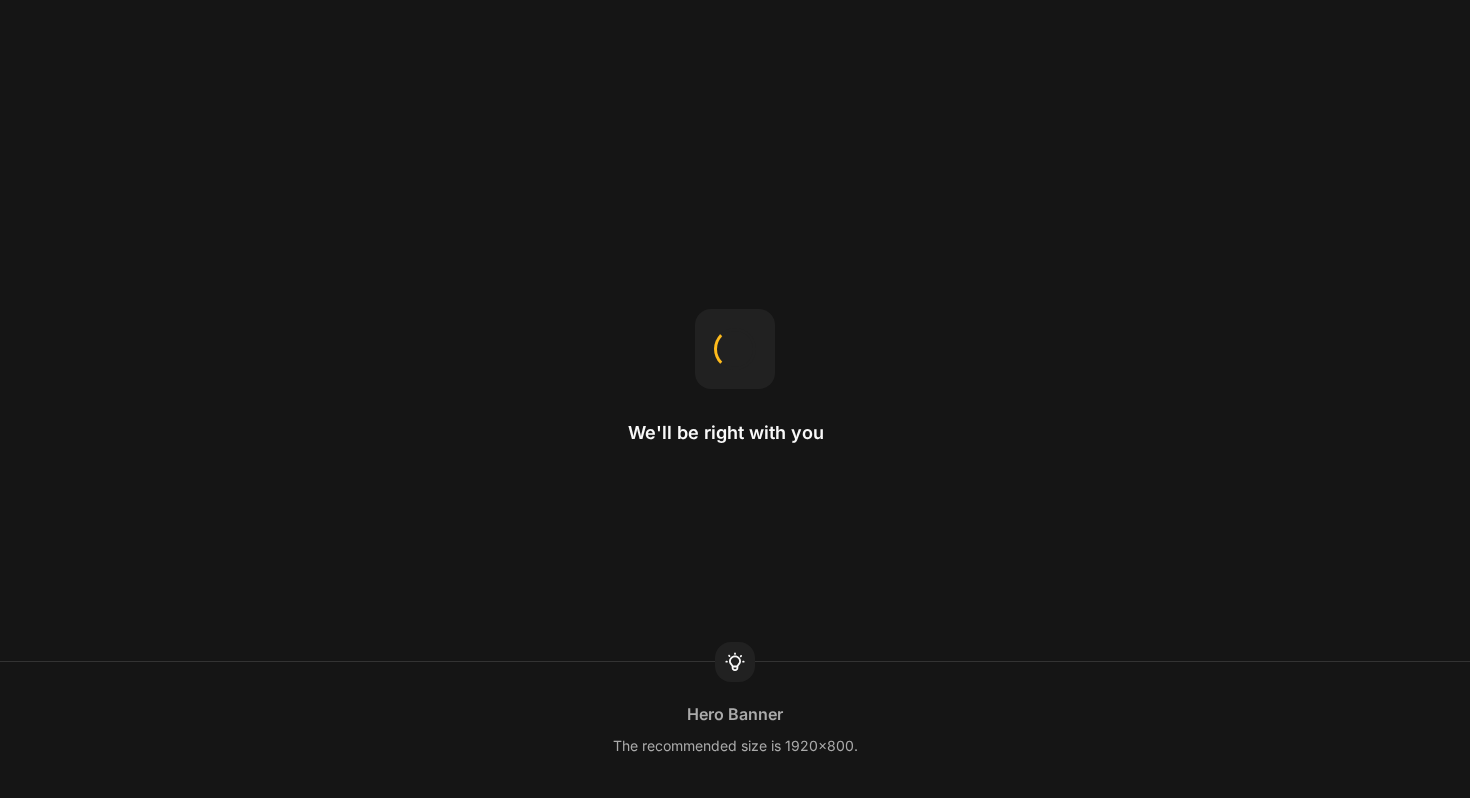 scroll, scrollTop: 0, scrollLeft: 0, axis: both 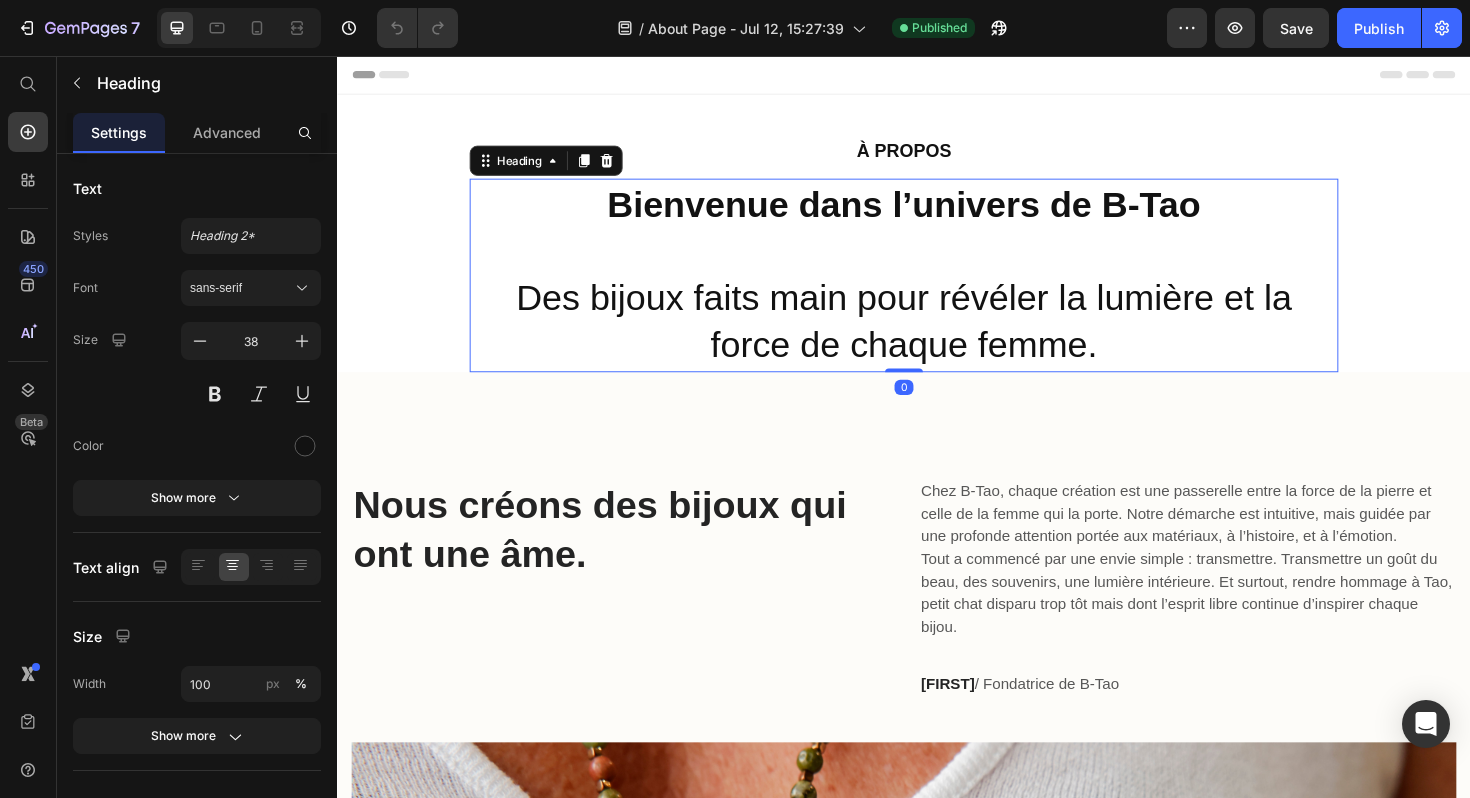 click on "Bienvenue dans l’univers de B‑Tao Des bijoux faits main pour révéler la lumière et la force de chaque femme." at bounding box center [937, 289] 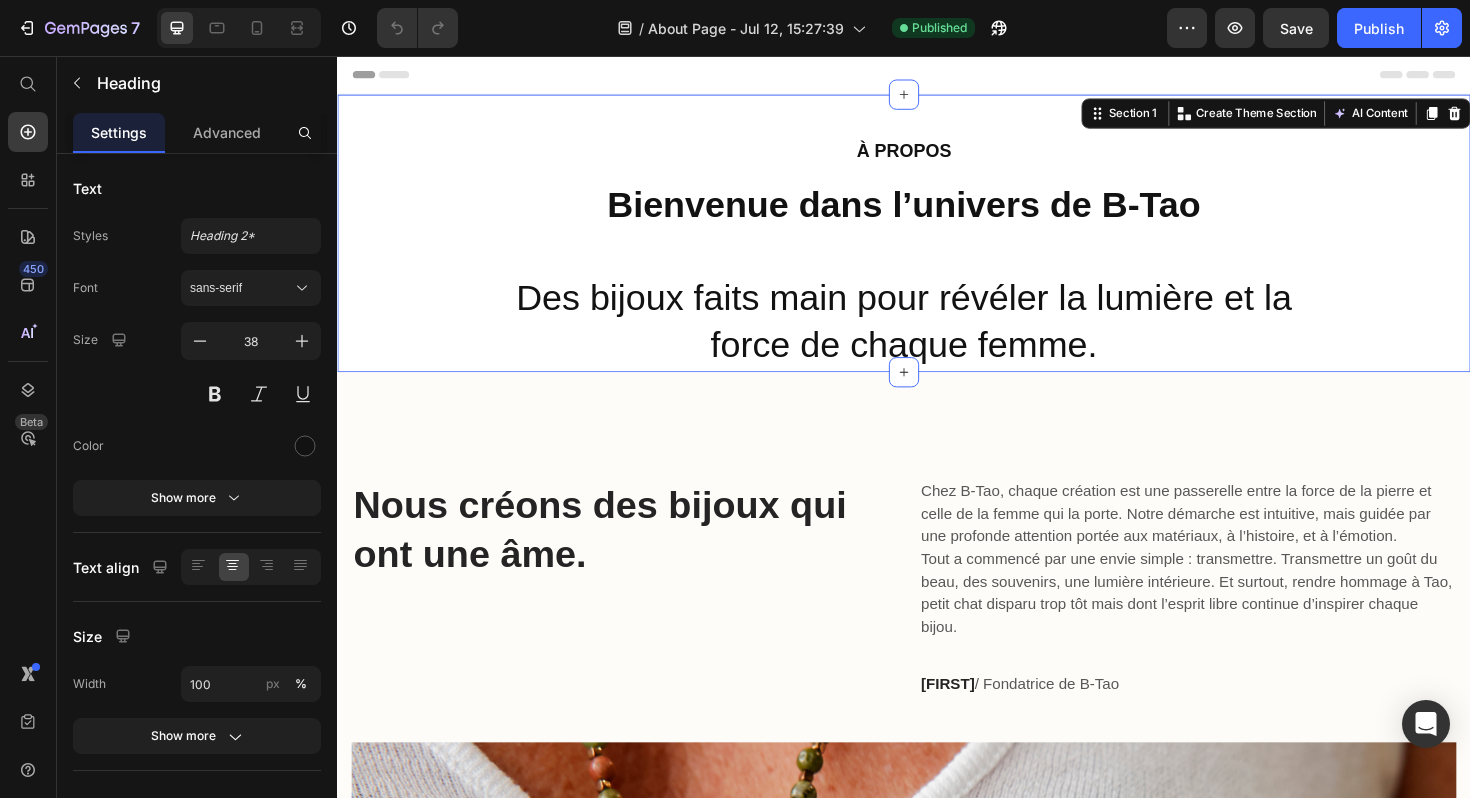 click on "À PROPOS Heading Bienvenue dans l’univers de B‑Tao Des bijoux faits main pour révéler la lumière et la force de chaque femme. Heading" at bounding box center [937, 244] 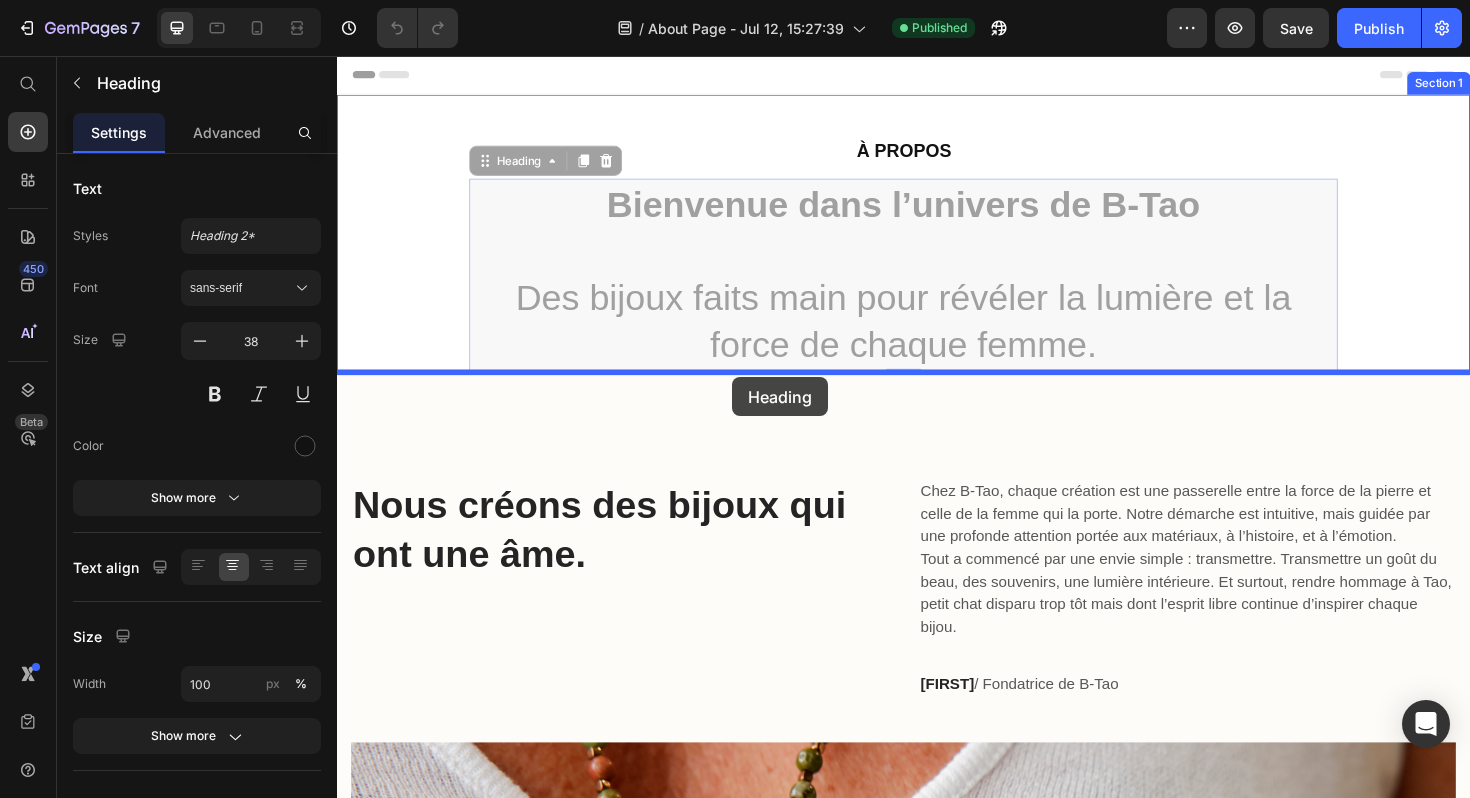 drag, startPoint x: 710, startPoint y: 240, endPoint x: 755, endPoint y: 396, distance: 162.3607 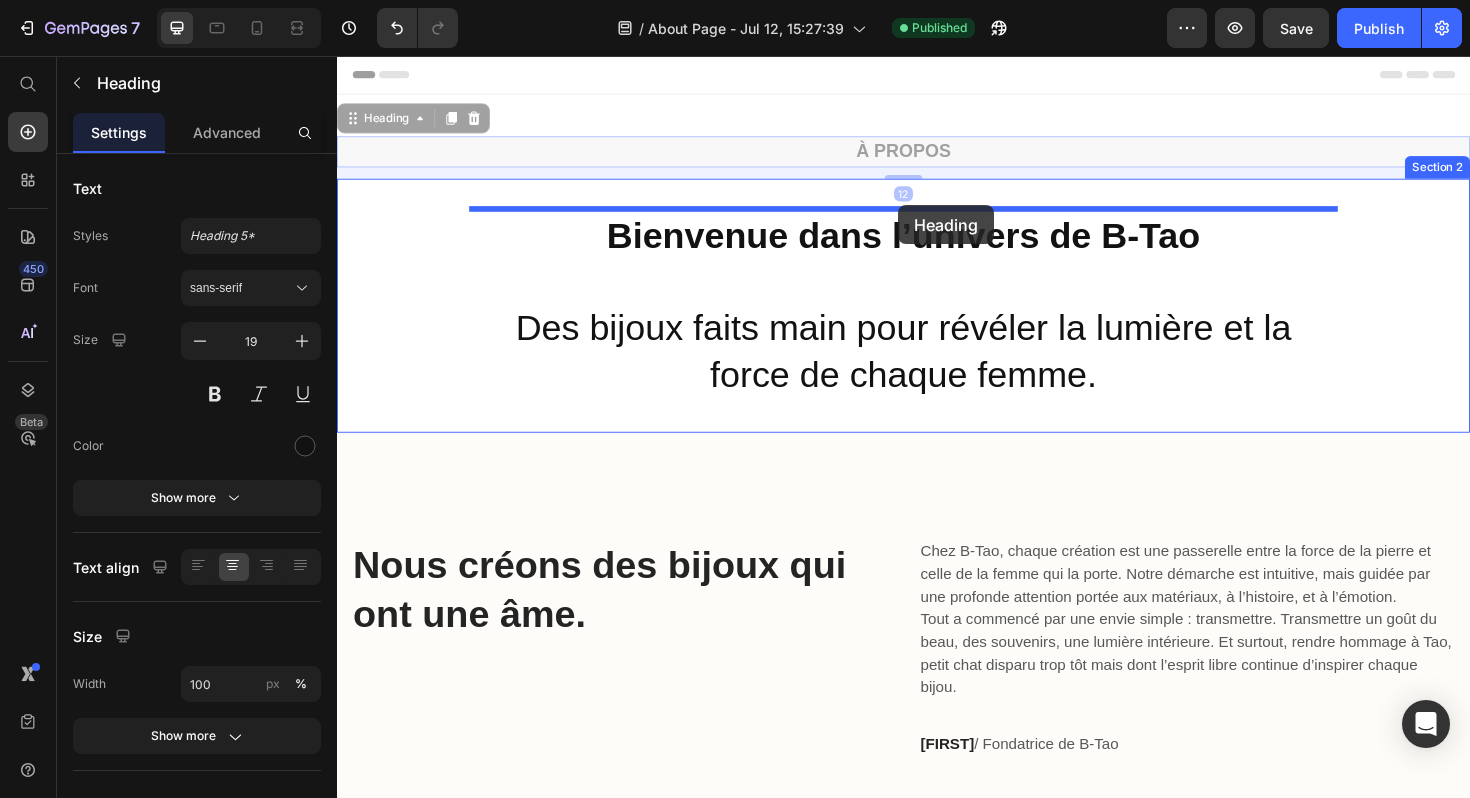 drag, startPoint x: 946, startPoint y: 154, endPoint x: 931, endPoint y: 215, distance: 62.817196 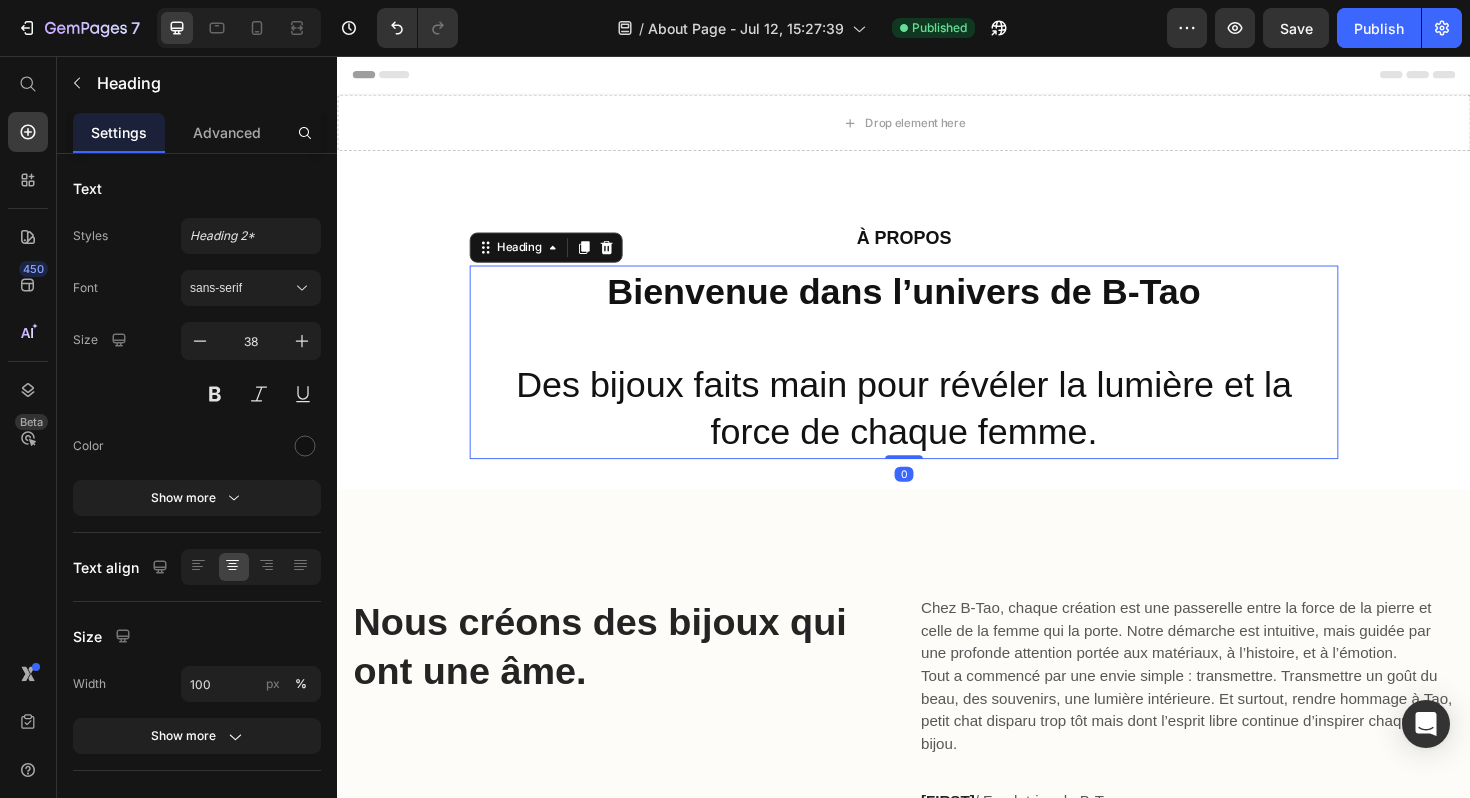 click on "Bienvenue dans l’univers de B‑Tao Des bijoux faits main pour révéler la lumière et la force de chaque femme." at bounding box center [937, 381] 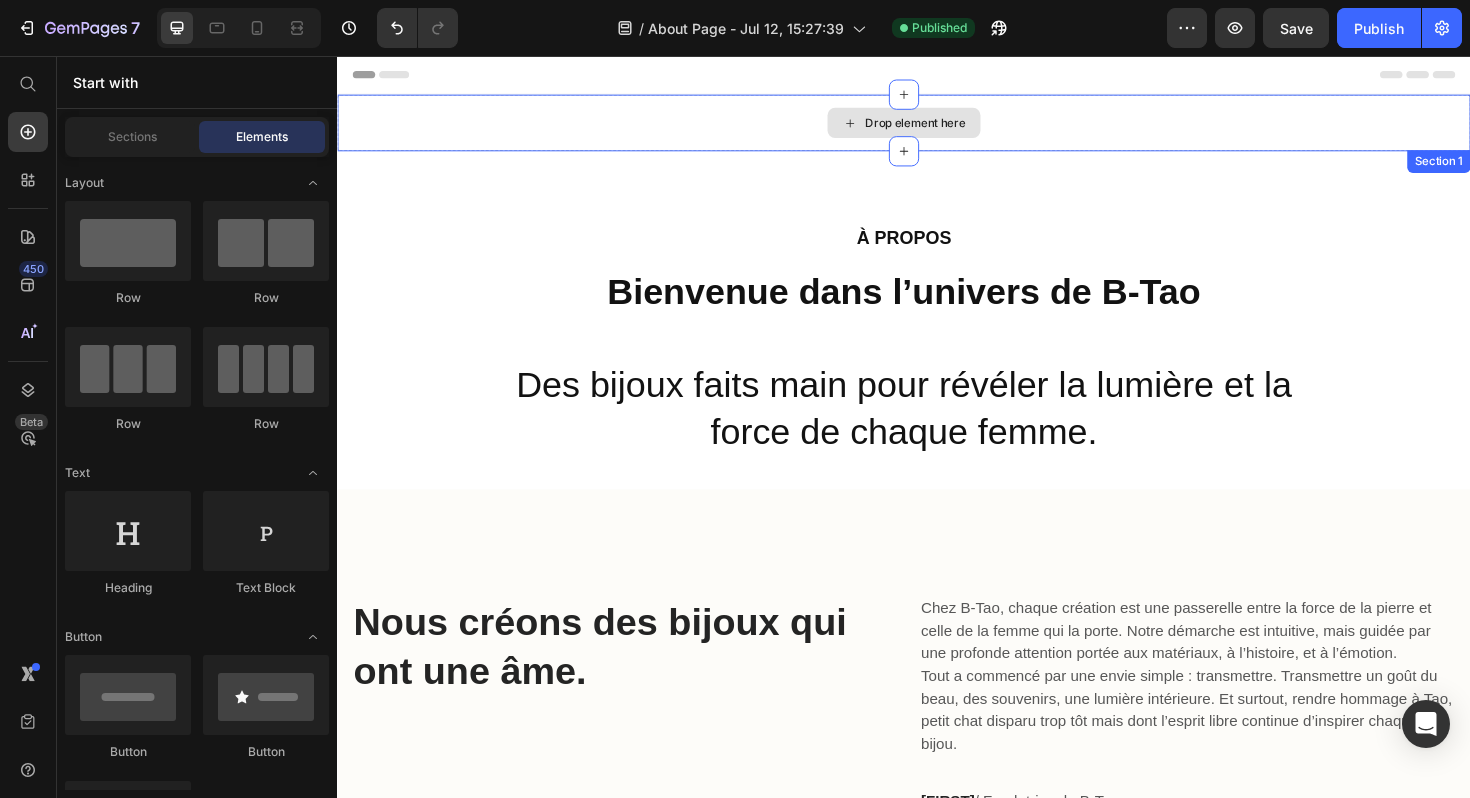 click on "Drop element here" at bounding box center [937, 127] 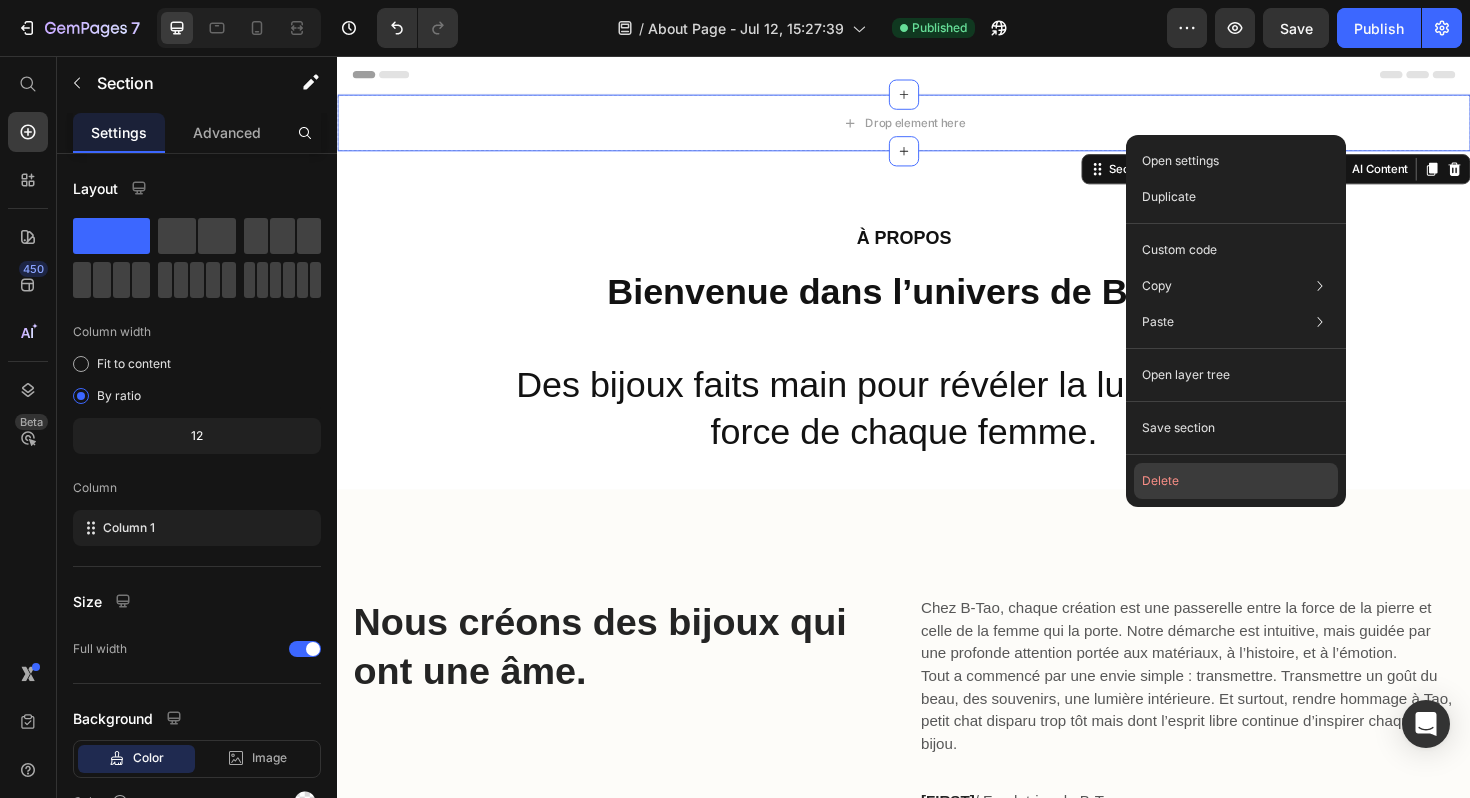 click on "Delete" 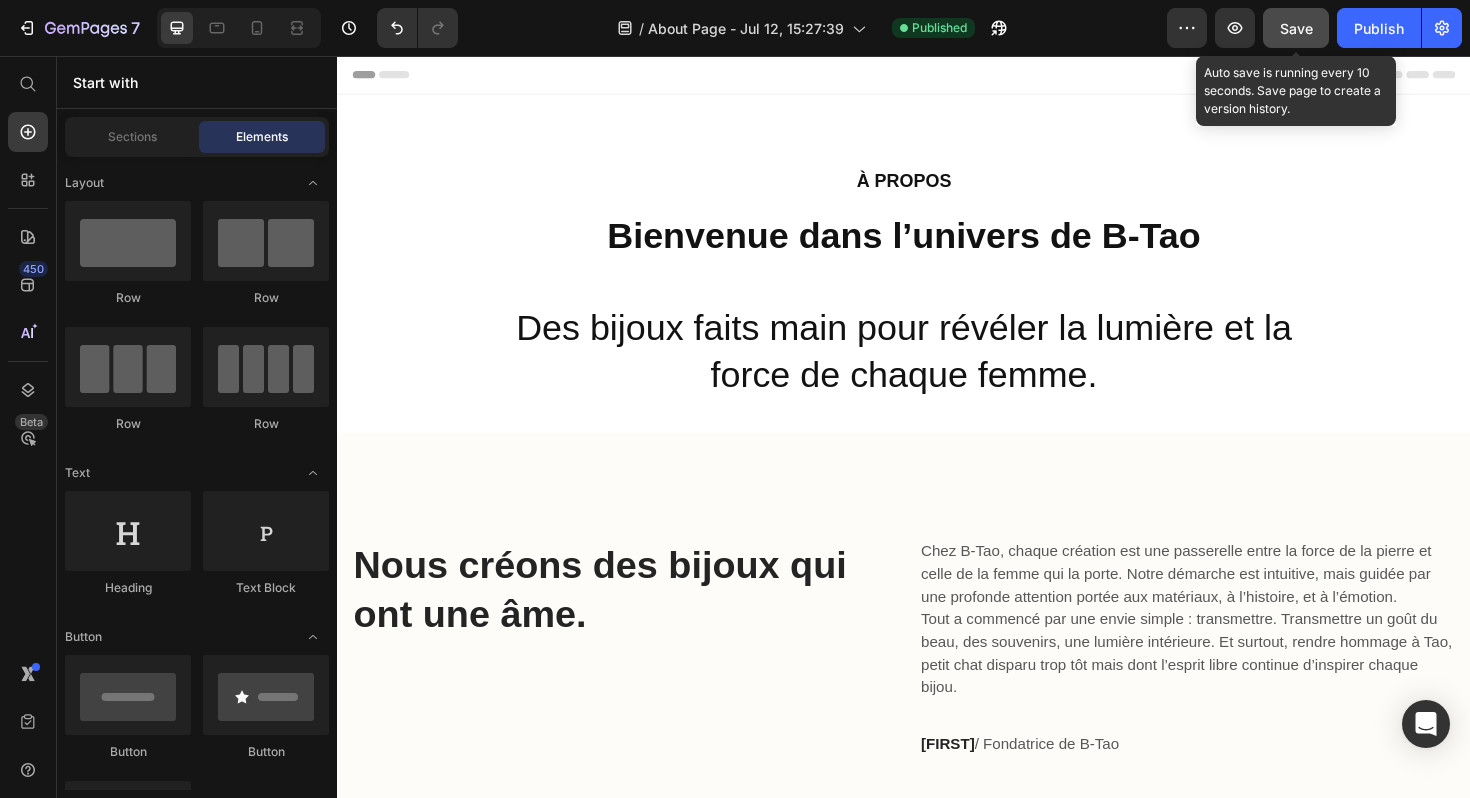 click on "Save" 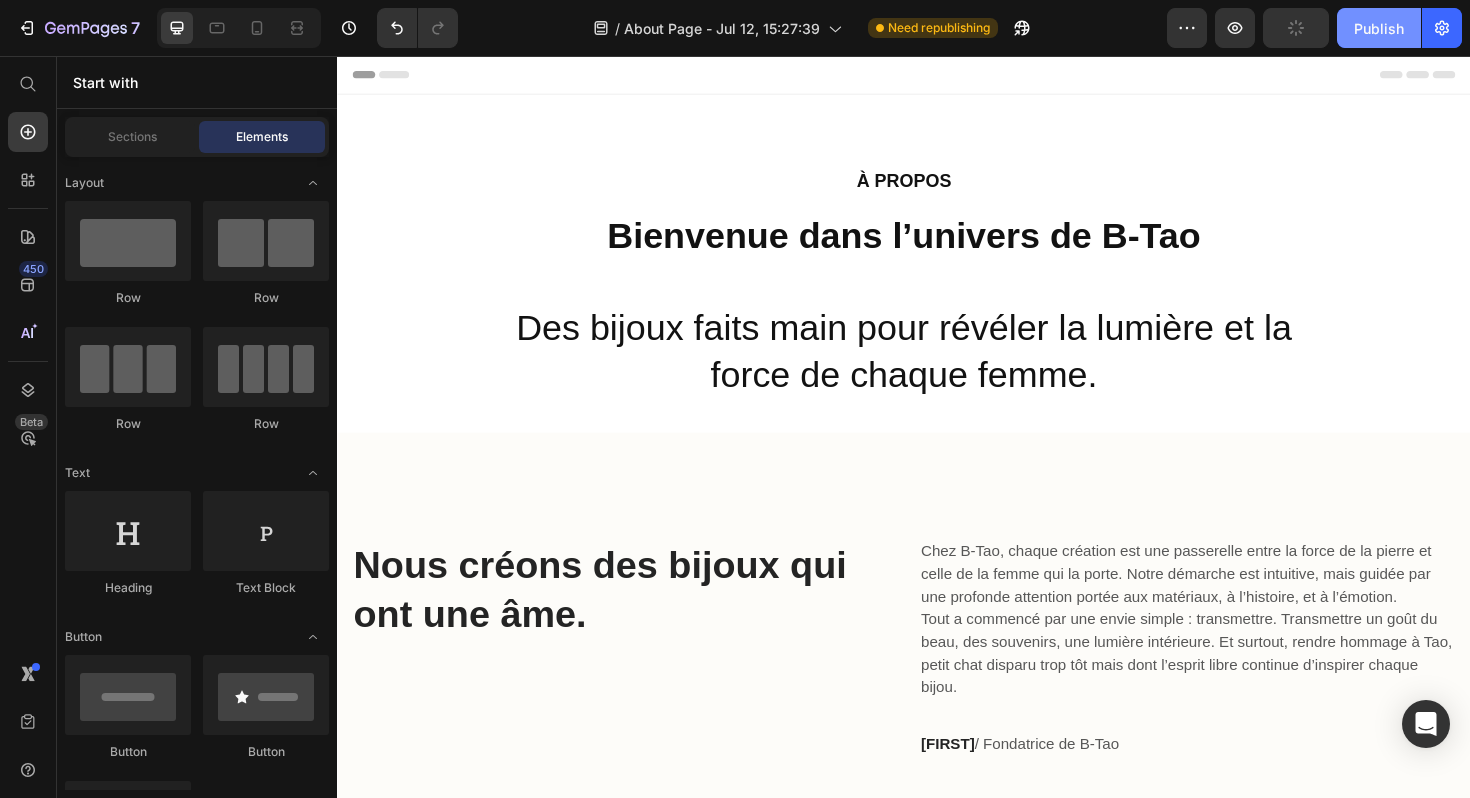 click on "Publish" at bounding box center [1379, 28] 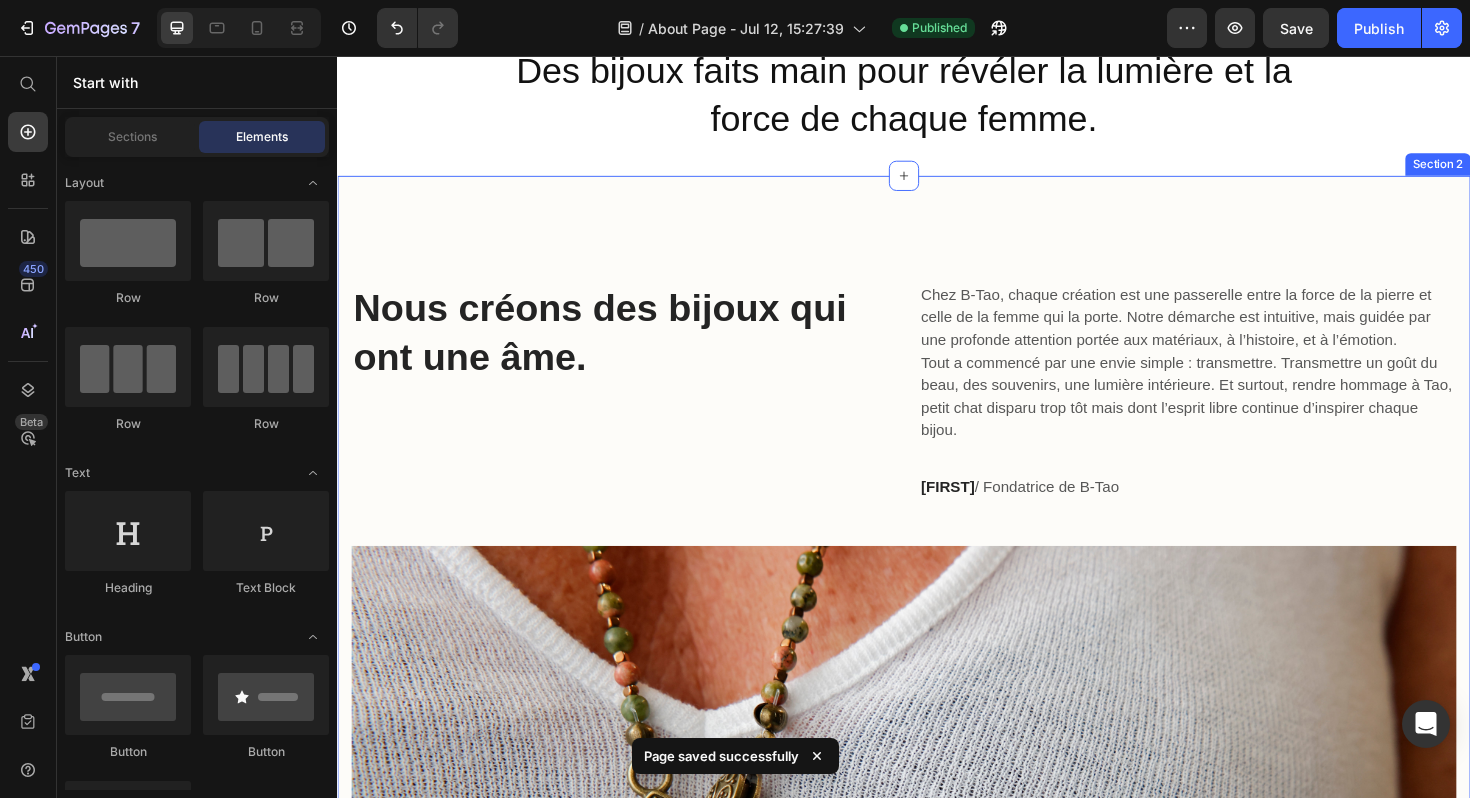 scroll, scrollTop: 0, scrollLeft: 0, axis: both 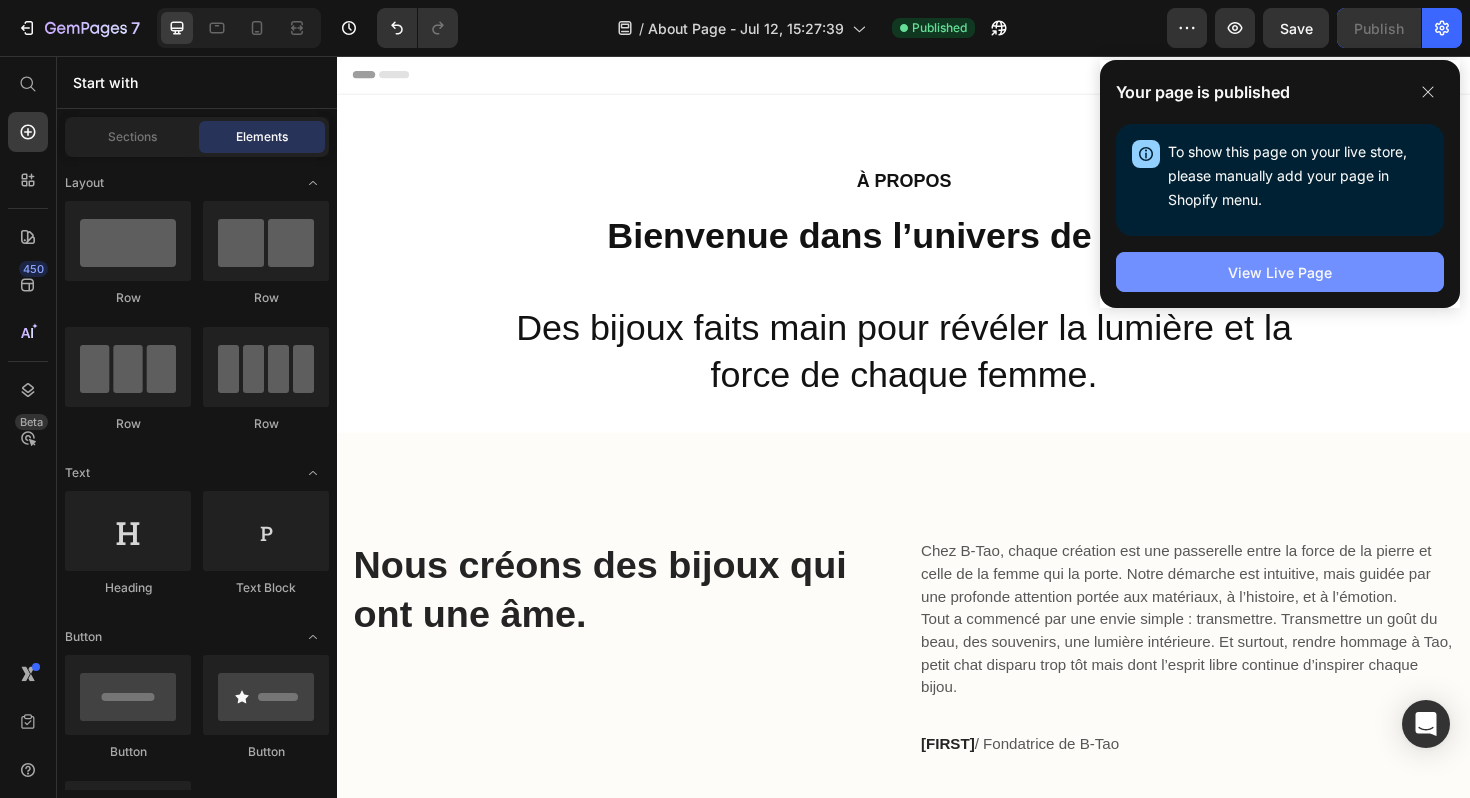 click on "View Live Page" at bounding box center (1280, 272) 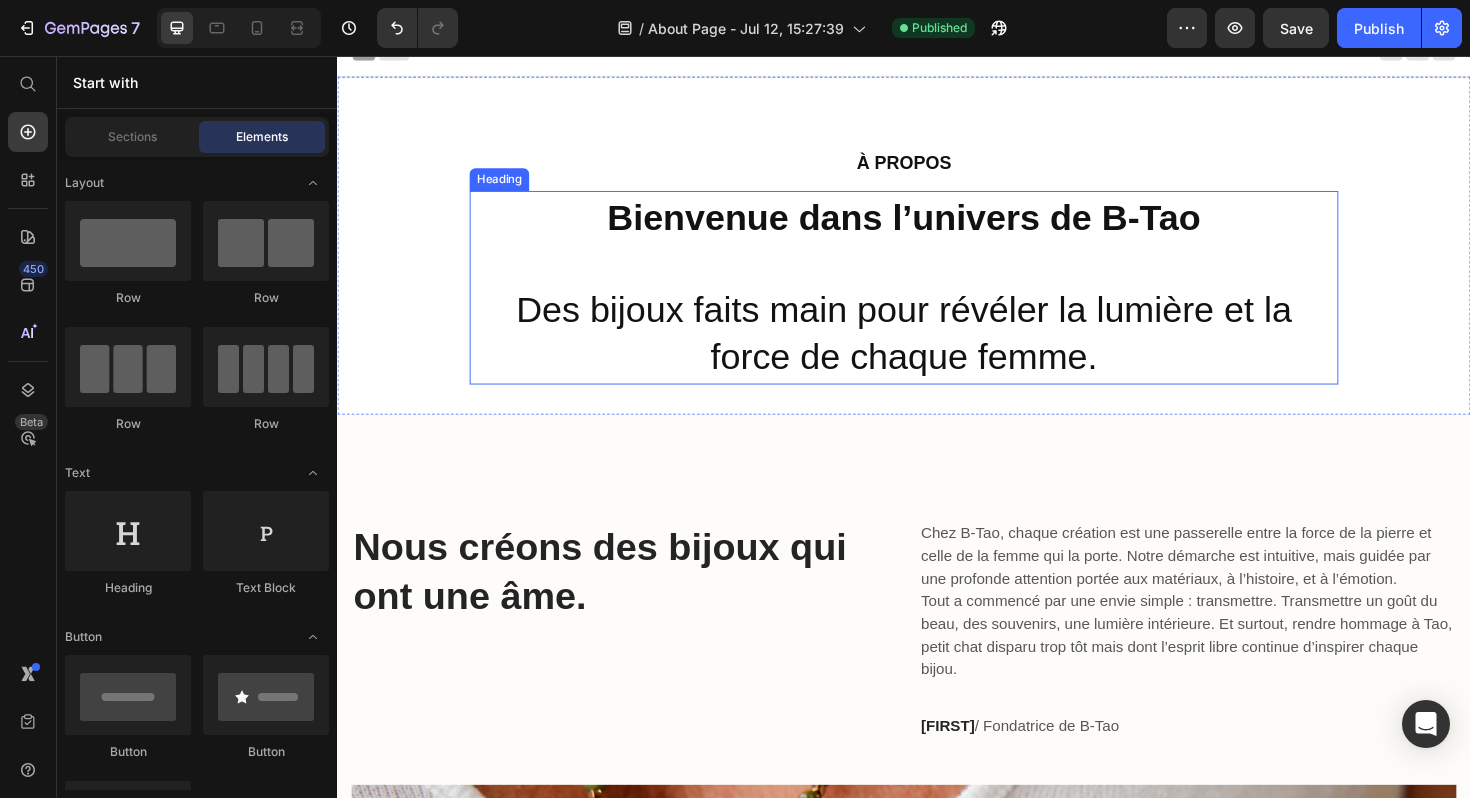 scroll, scrollTop: 22, scrollLeft: 0, axis: vertical 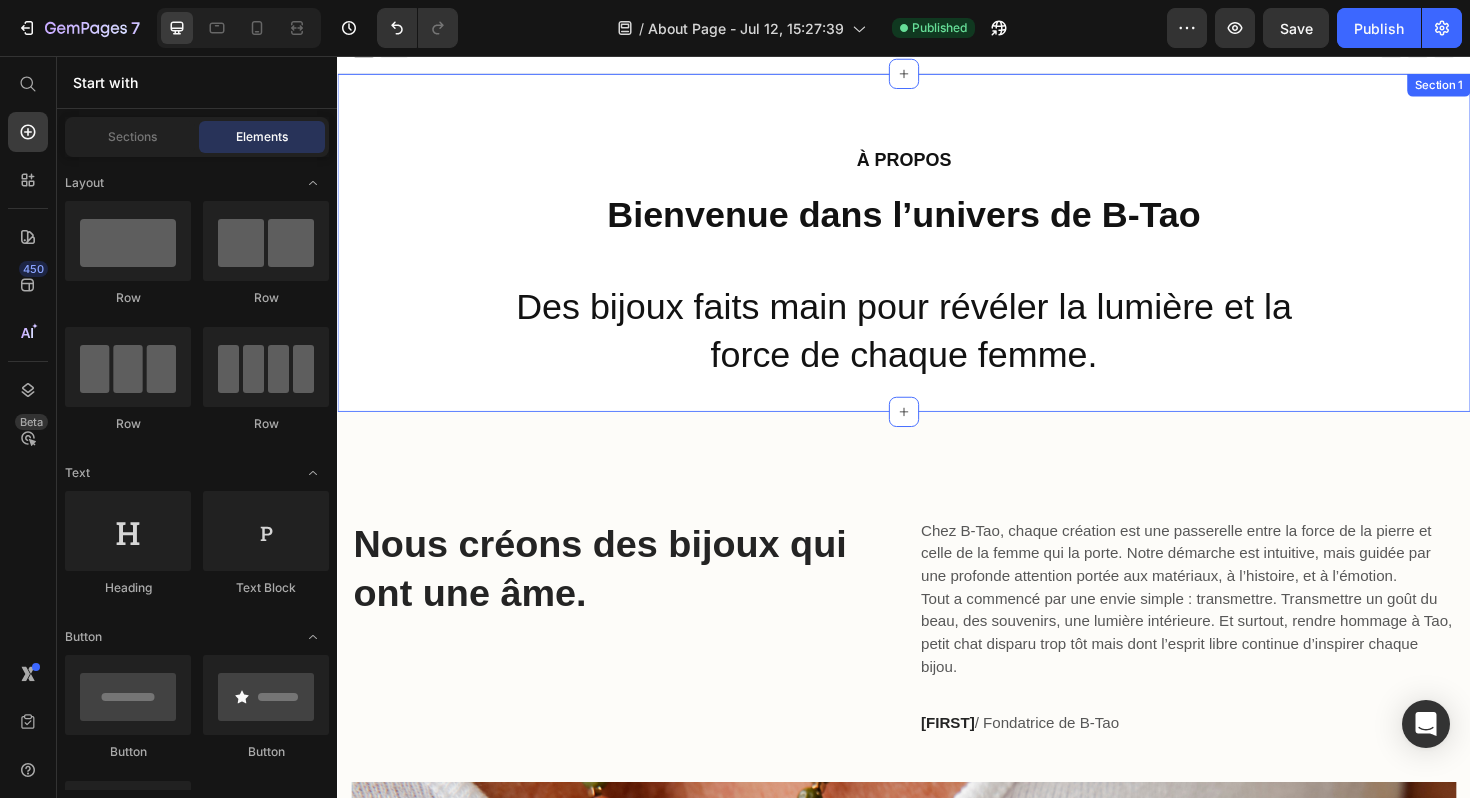 click on "À PROPOS Heading Bienvenue dans l’univers de B‑Tao Des bijoux faits main pour révéler la lumière et la force de chaque femme. Heading" at bounding box center (937, 254) 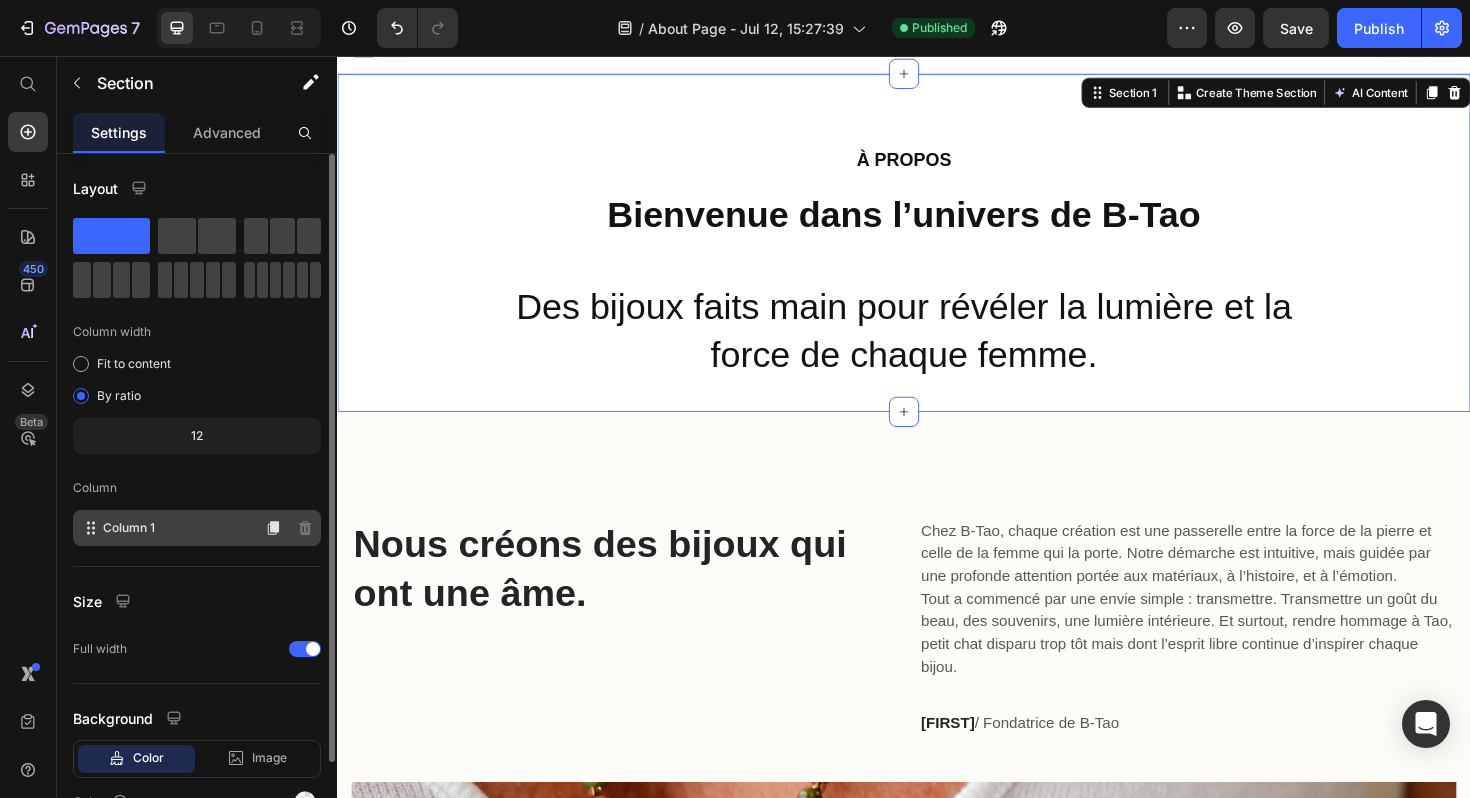 scroll, scrollTop: 107, scrollLeft: 0, axis: vertical 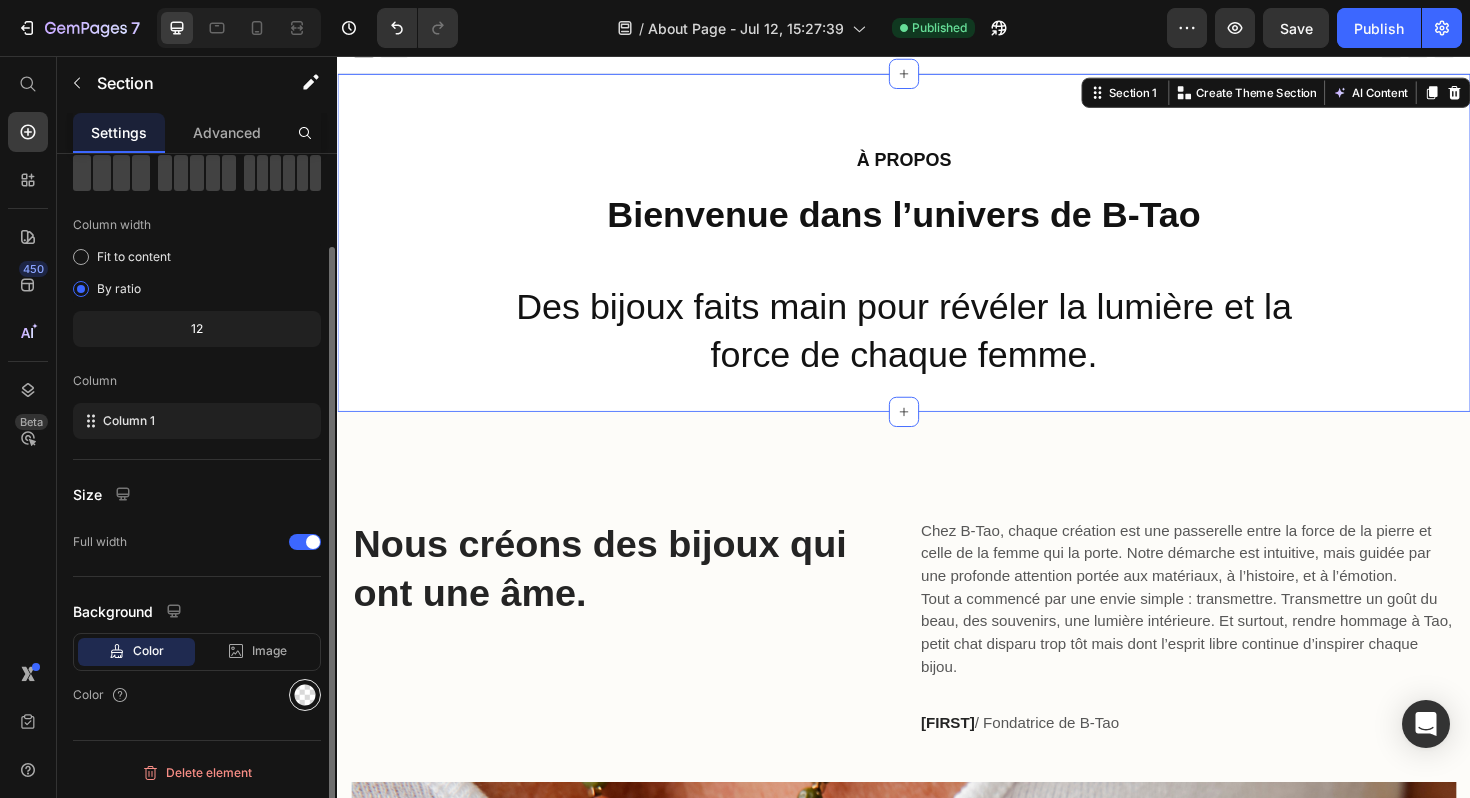 click at bounding box center [305, 695] 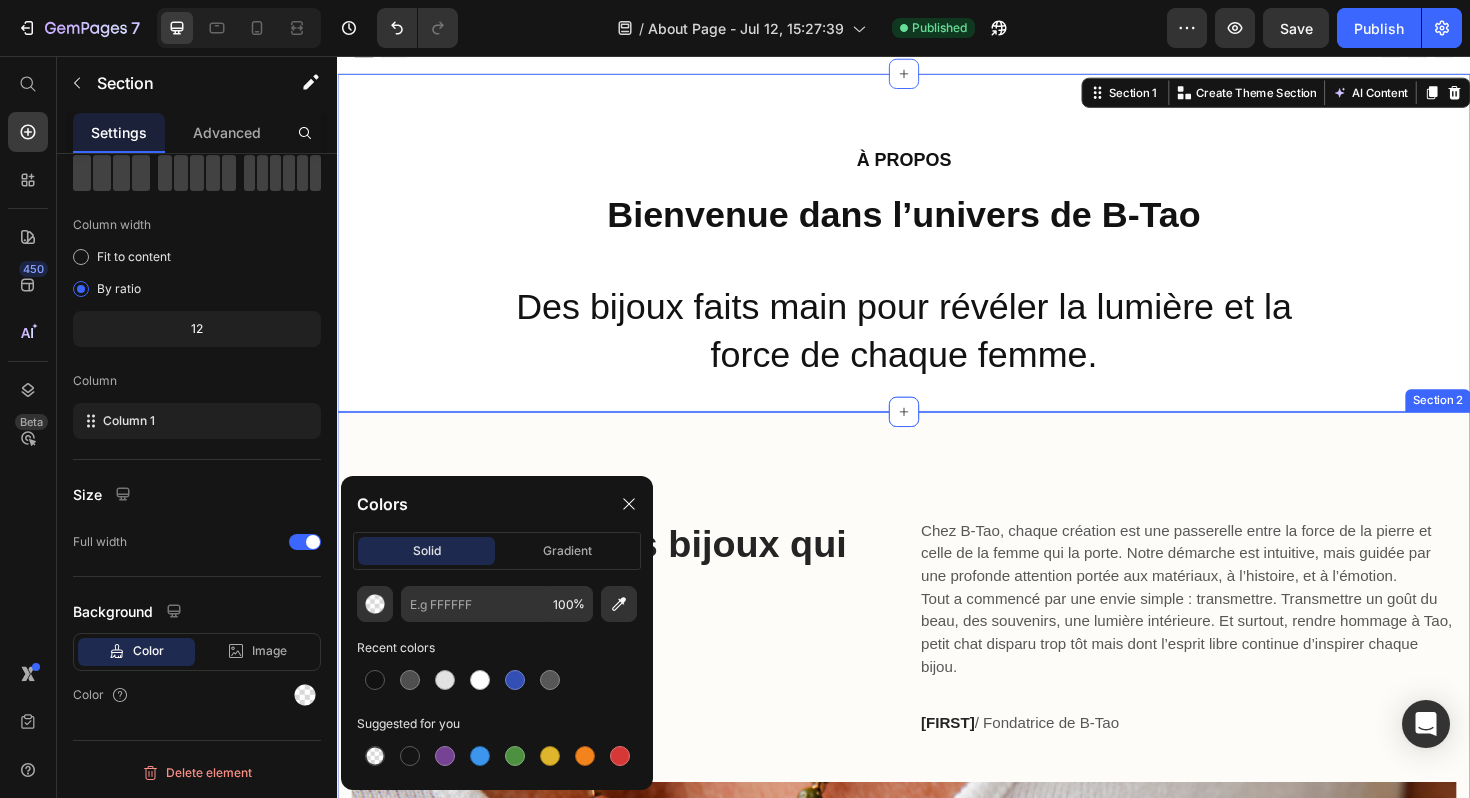 click on "Nous créons des bijoux qui ont une âme. Heading Chez B‑Tao, chaque création est une passerelle entre la force de la pierre et celle de la femme qui la porte. Notre démarche est intuitive, mais guidée par une profonde attention portée aux matériaux, à l’histoire, et à l’émotion. Tout a commencé par une envie simple : transmettre. Transmettre un goût du beau, des souvenirs, une lumière intérieure. Et surtout, rendre hommage à Tao, petit chat disparu trop tôt mais dont l’esprit libre continue d’inspirer chaque bijou. Text block [FIRST]  / Fondatrice de B‑Tao Text block Row Image Row Section 2" at bounding box center [937, 1075] 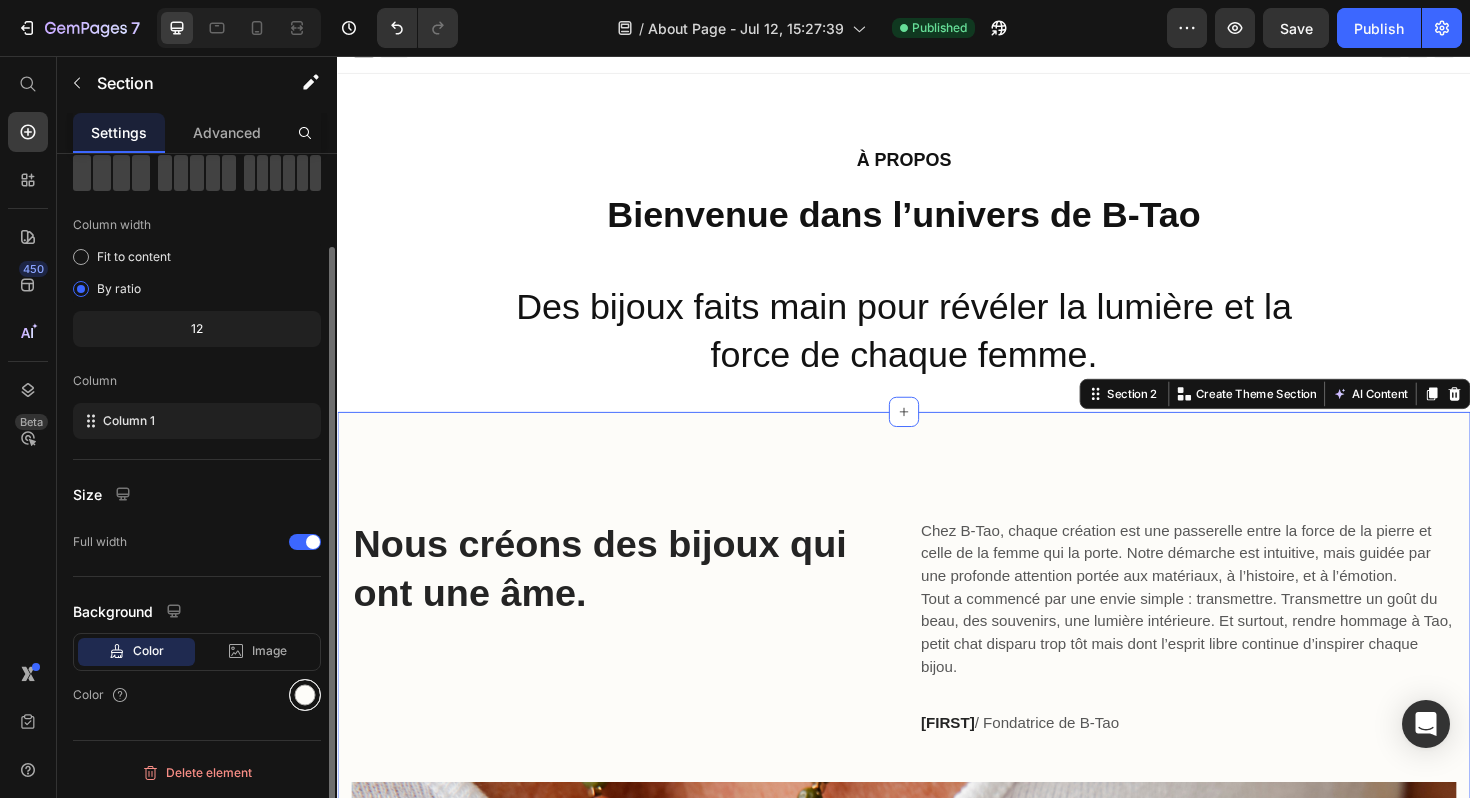 click at bounding box center (305, 695) 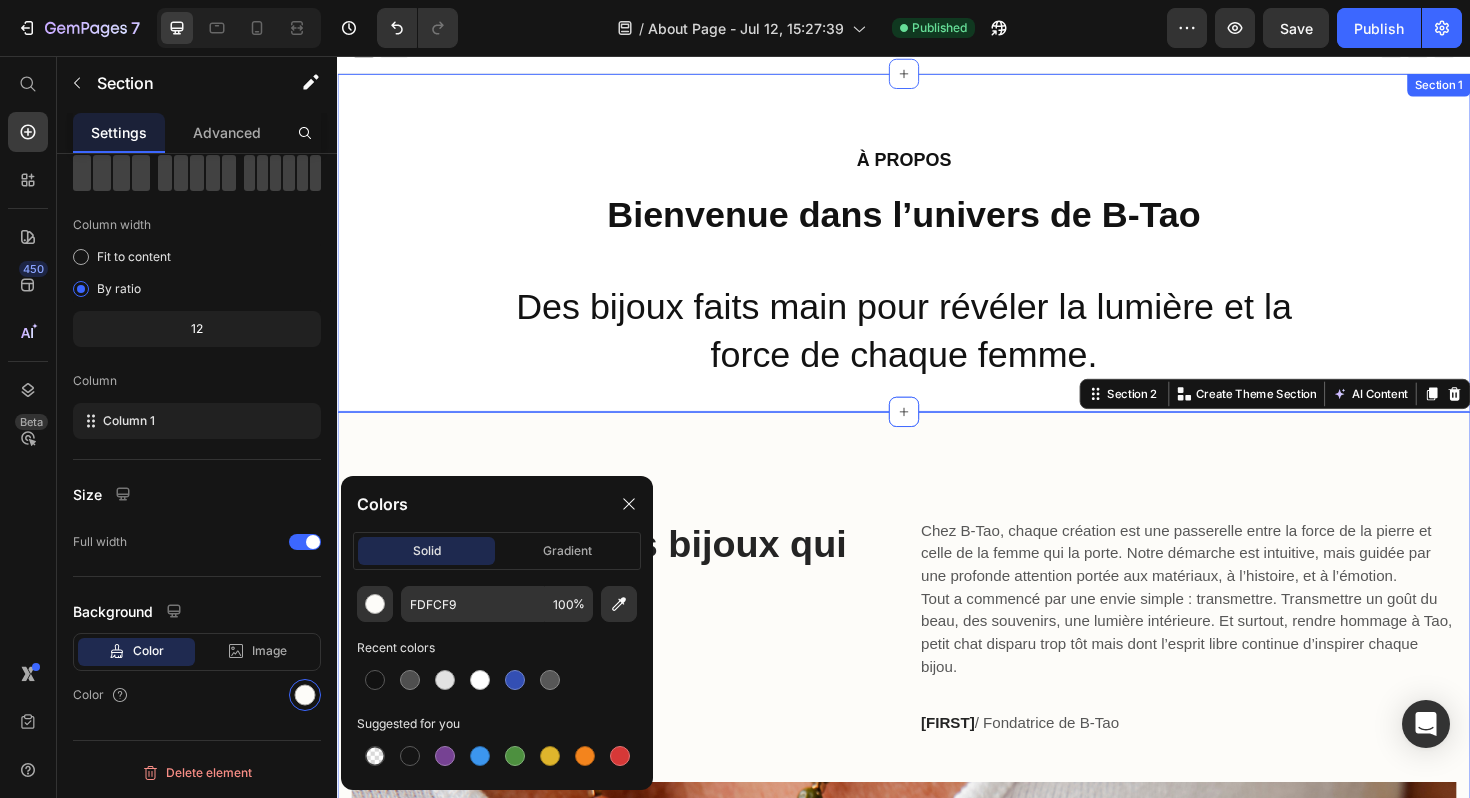 click on "À PROPOS Heading Bienvenue dans l’univers de B‑Tao Des bijoux faits main pour révéler la lumière et la force de chaque femme. Heading" at bounding box center [937, 254] 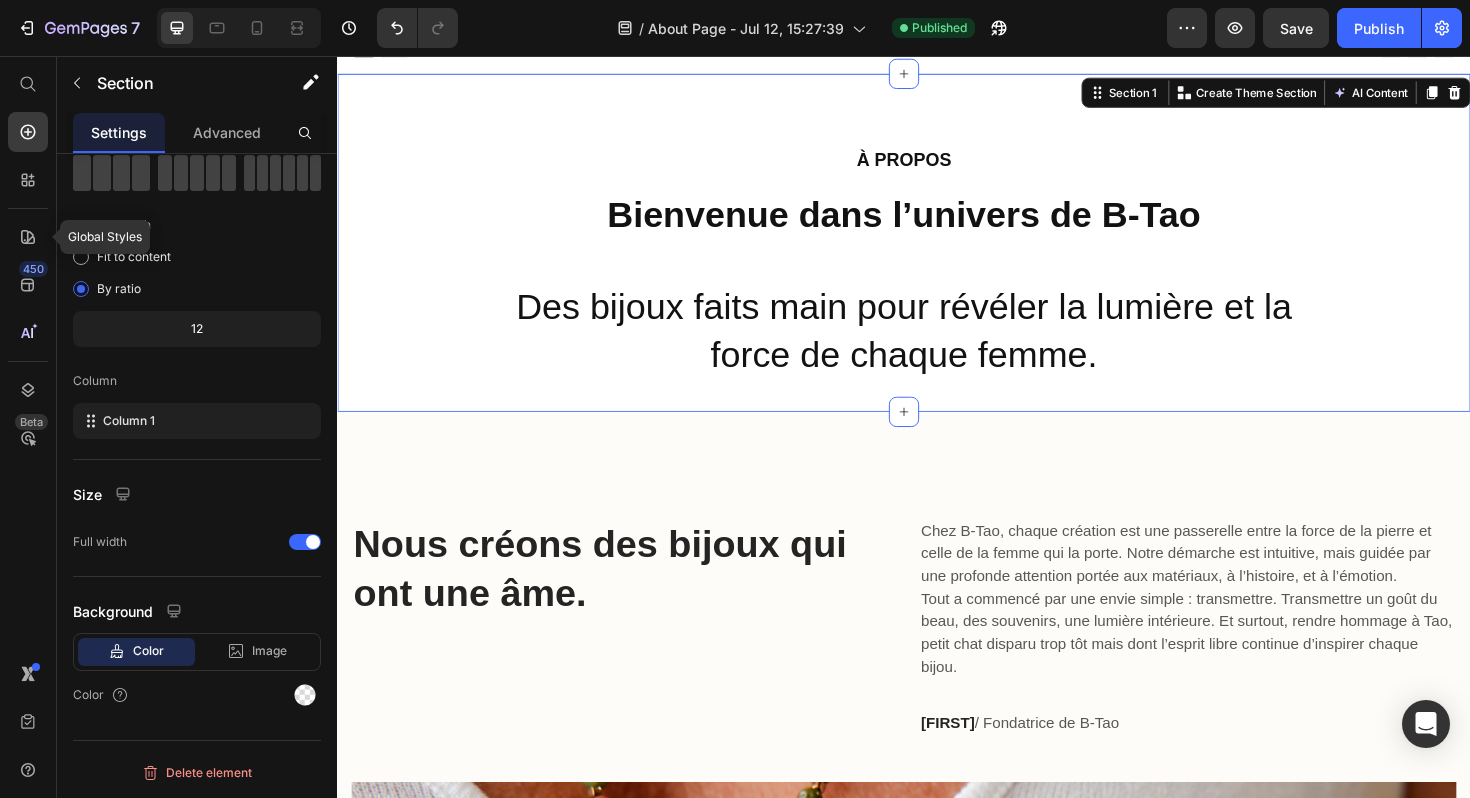click on "Global Styles 450 Beta" at bounding box center (28, 359) 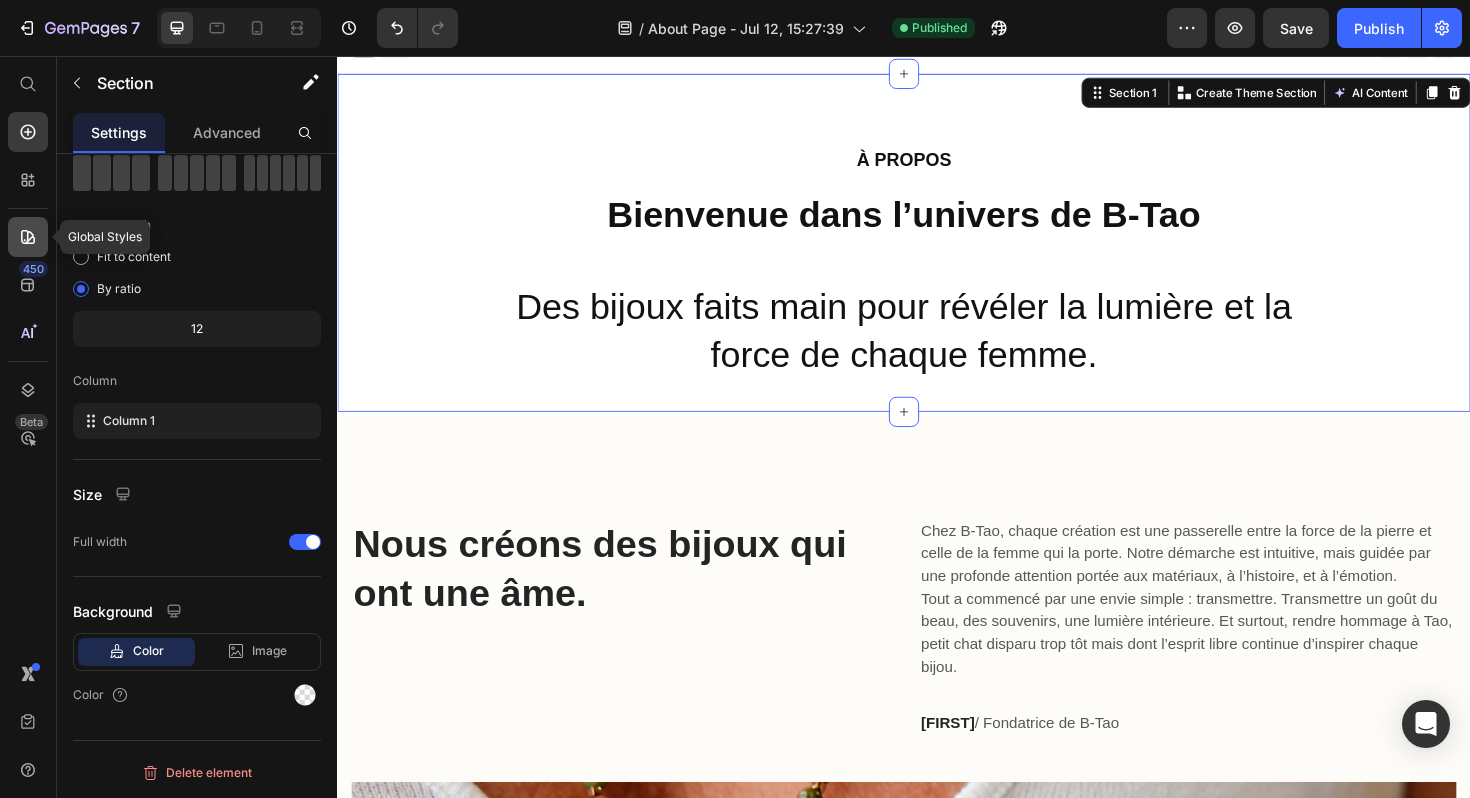 click 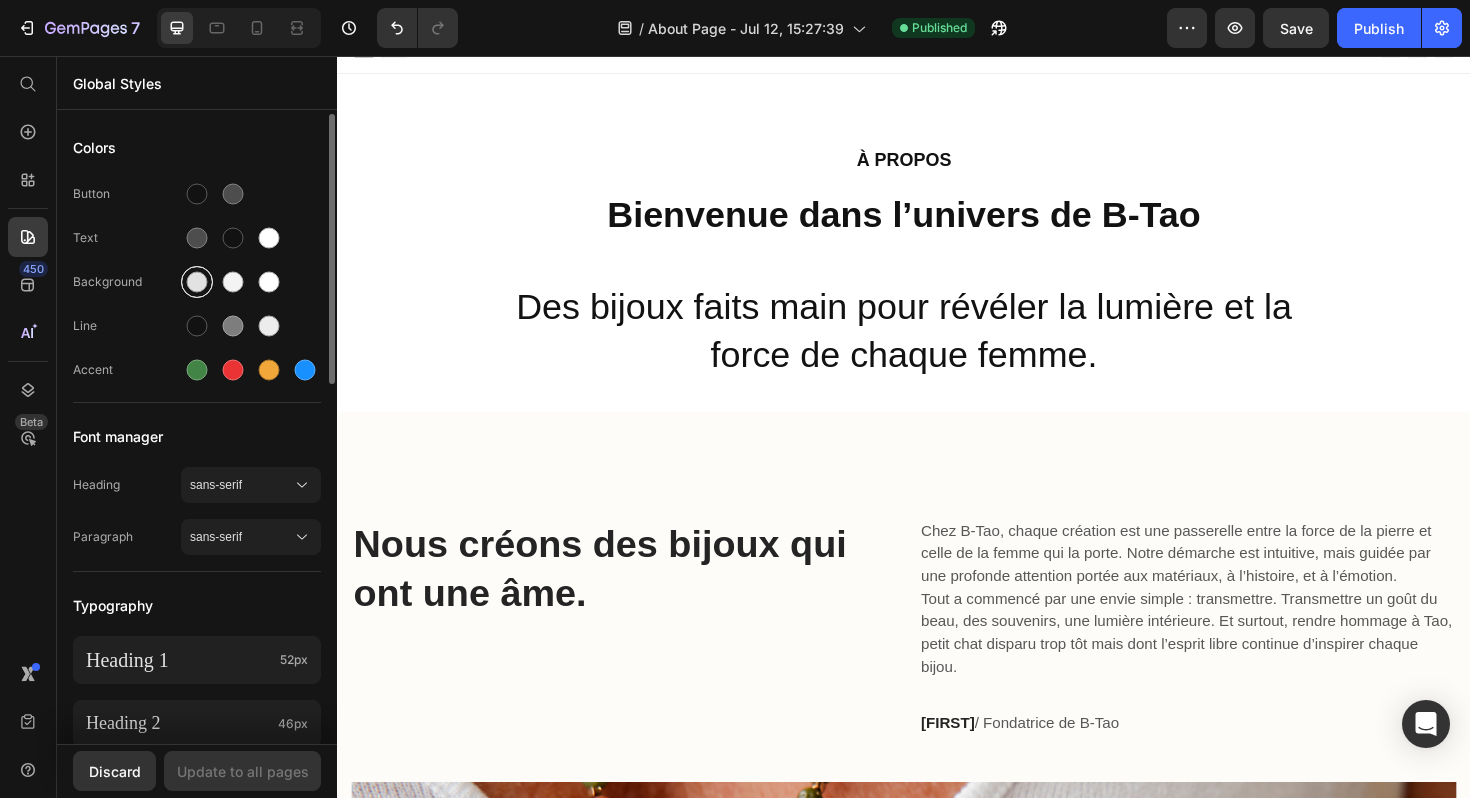 click at bounding box center (197, 282) 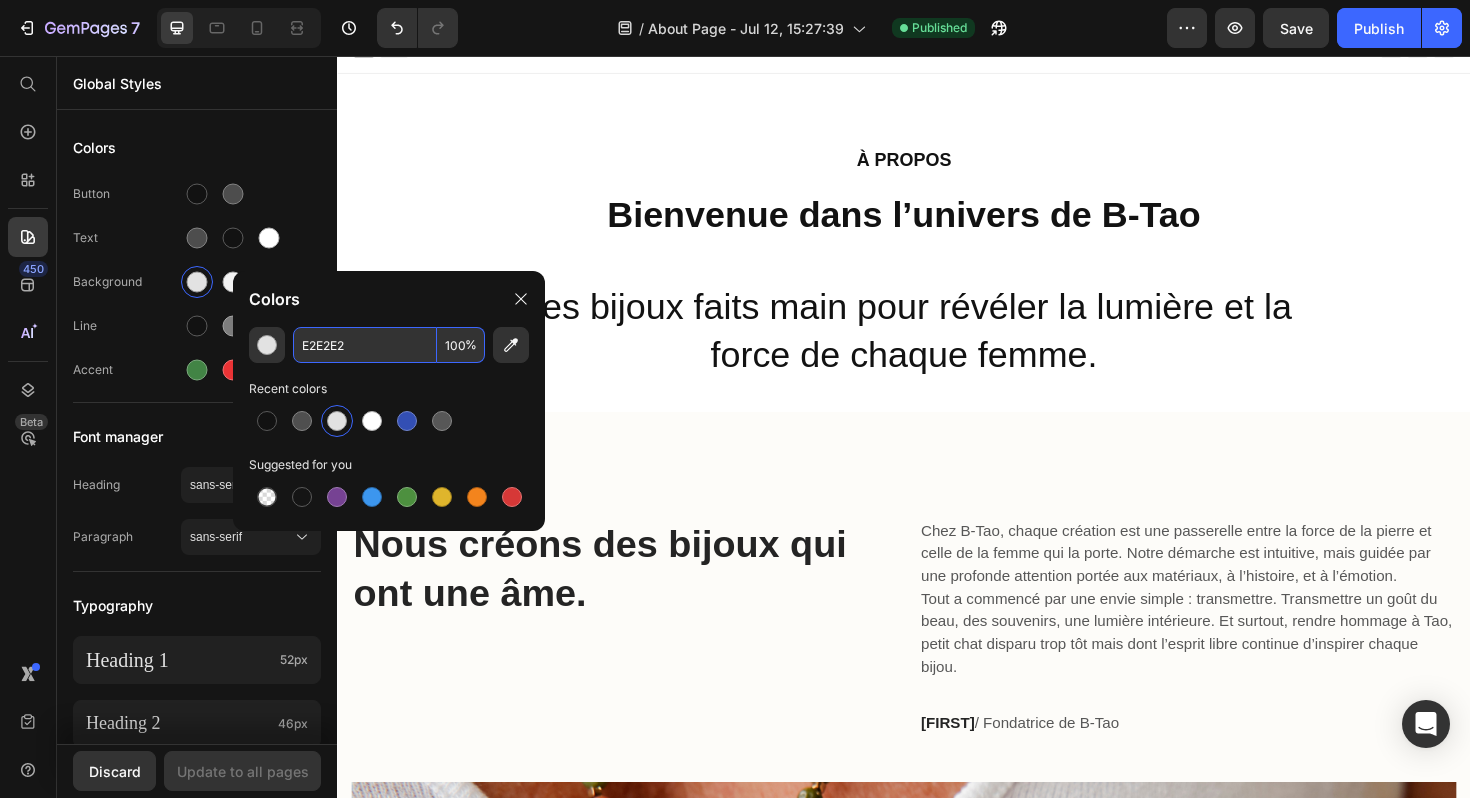 click on "E2E2E2" at bounding box center [365, 345] 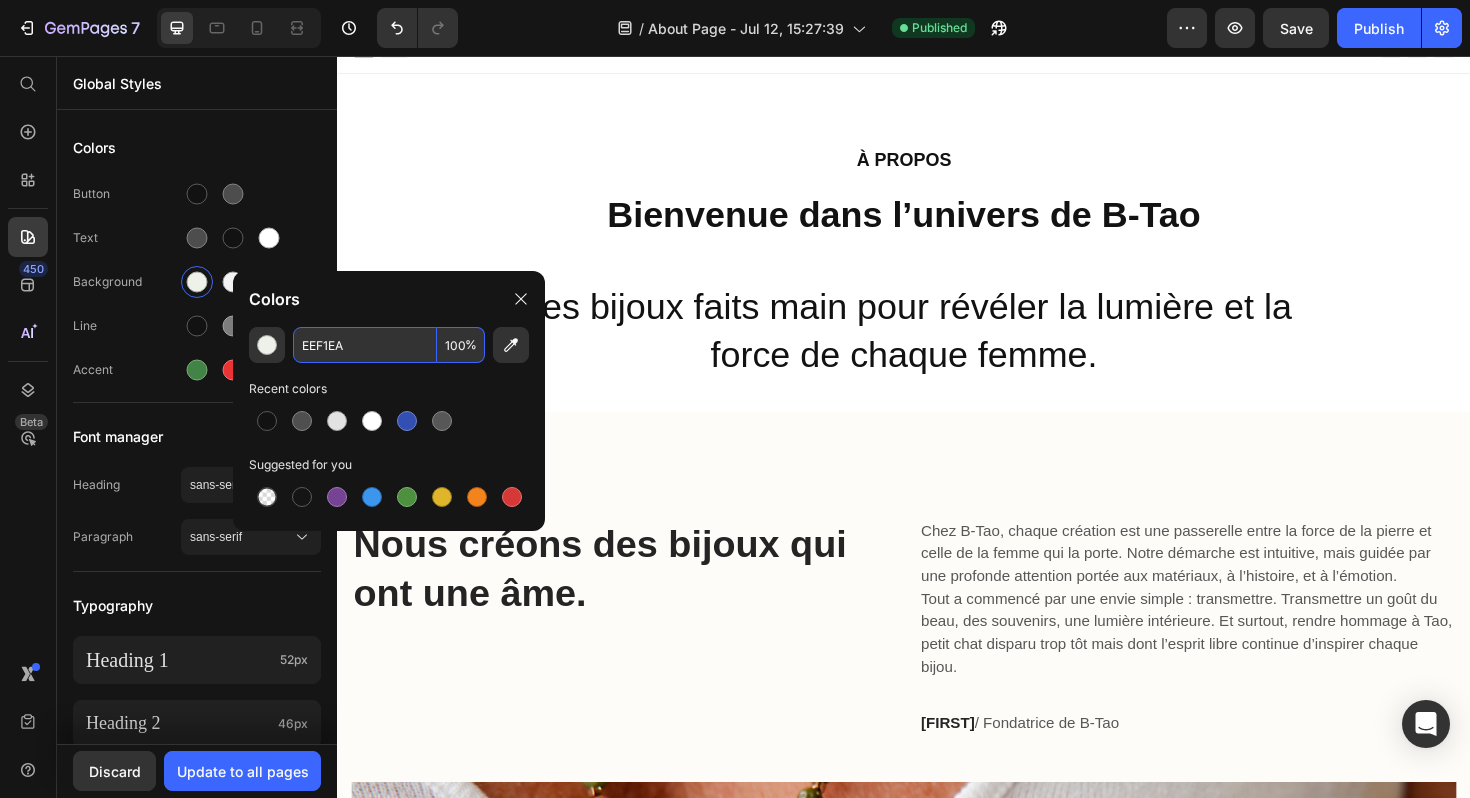 type on "EEF1EA" 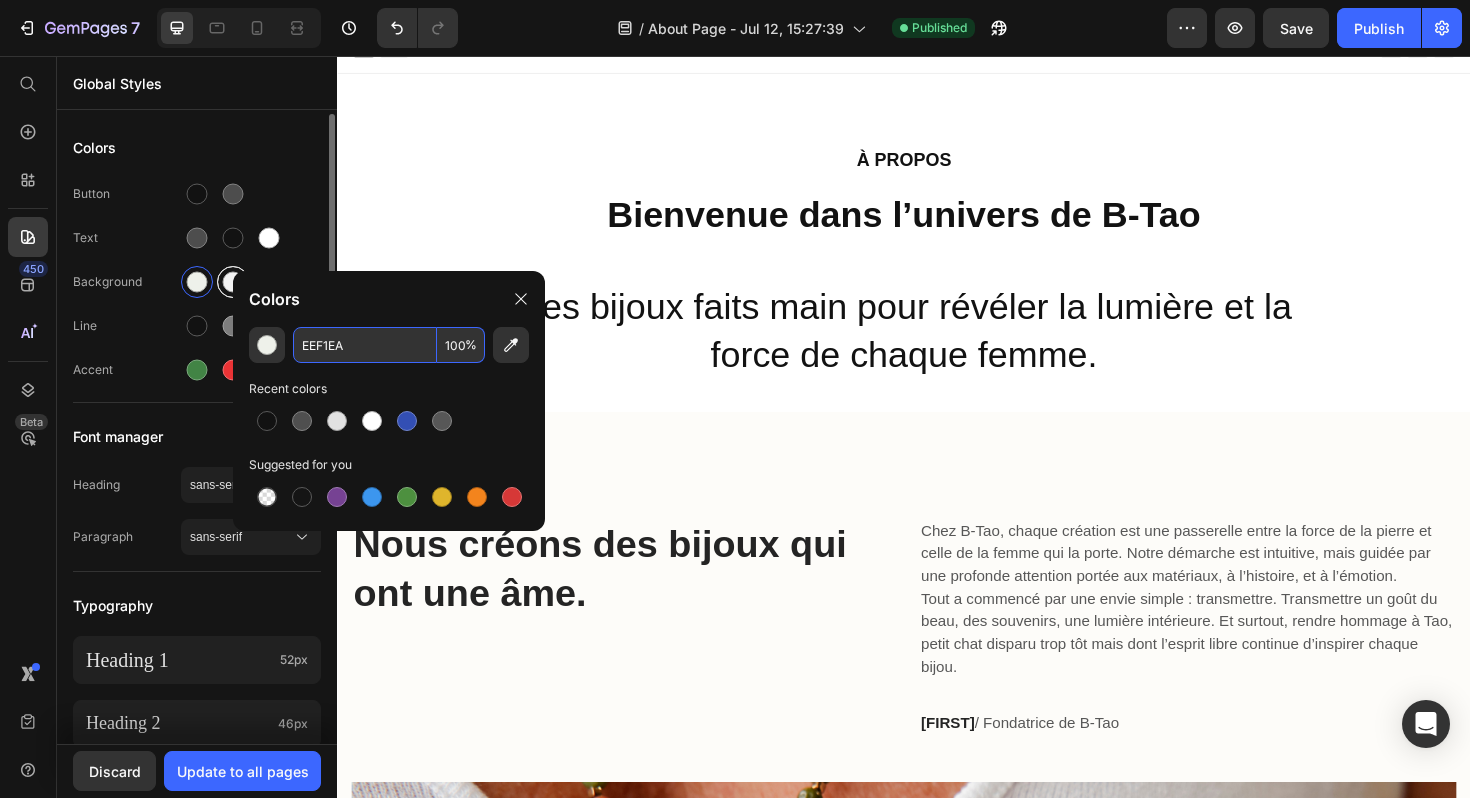 click at bounding box center (233, 282) 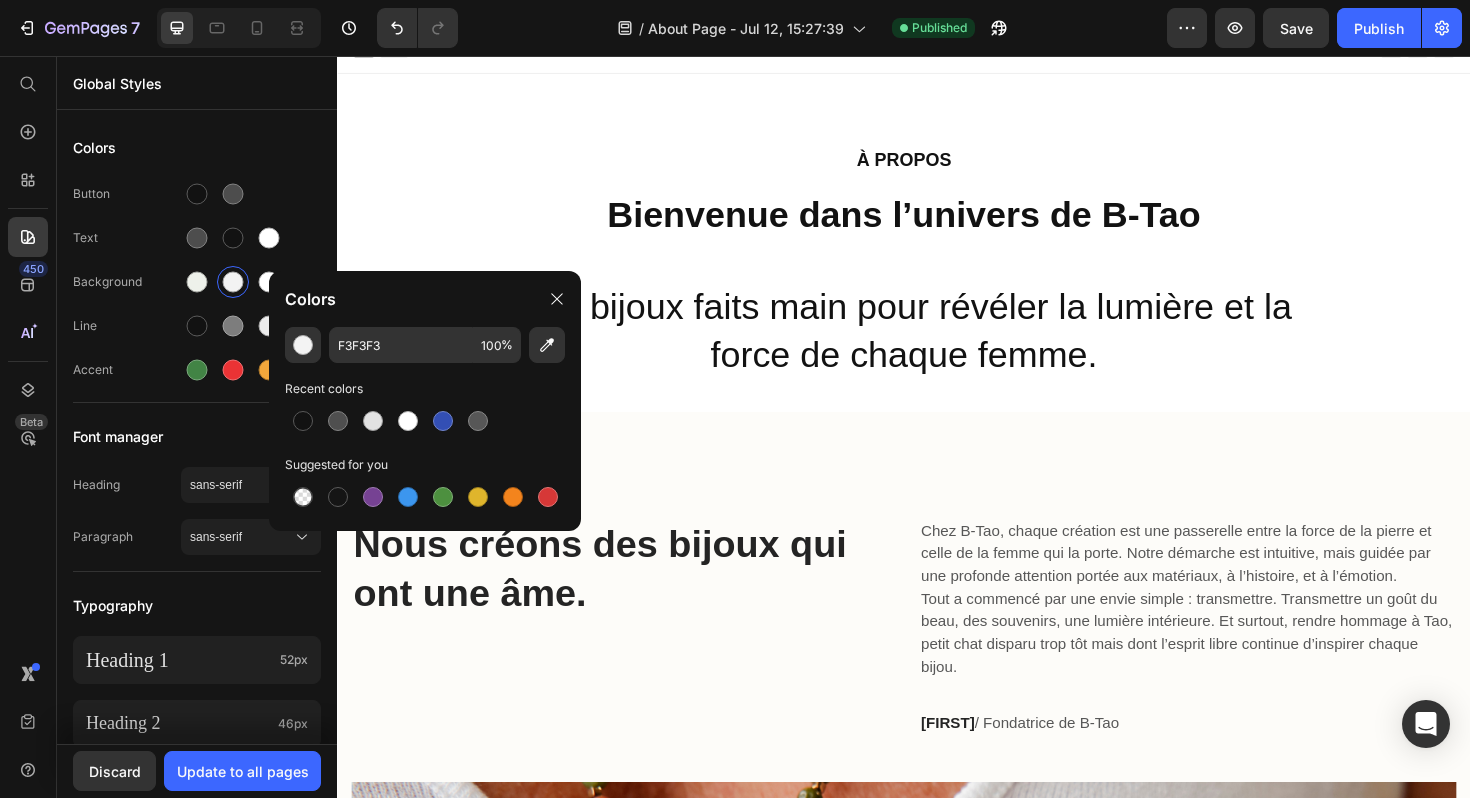 click on "Colors" 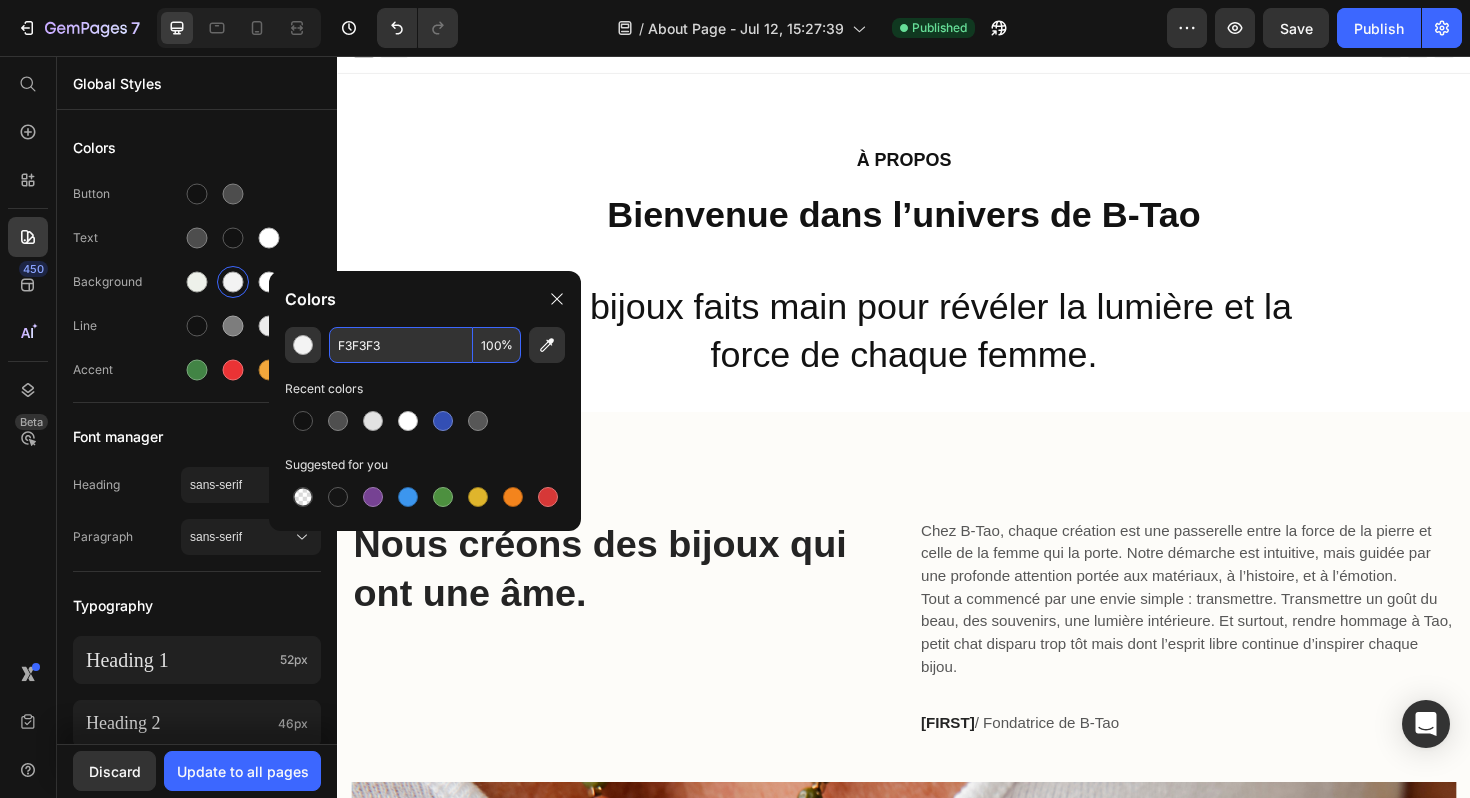 click on "F3F3F3" at bounding box center (401, 345) 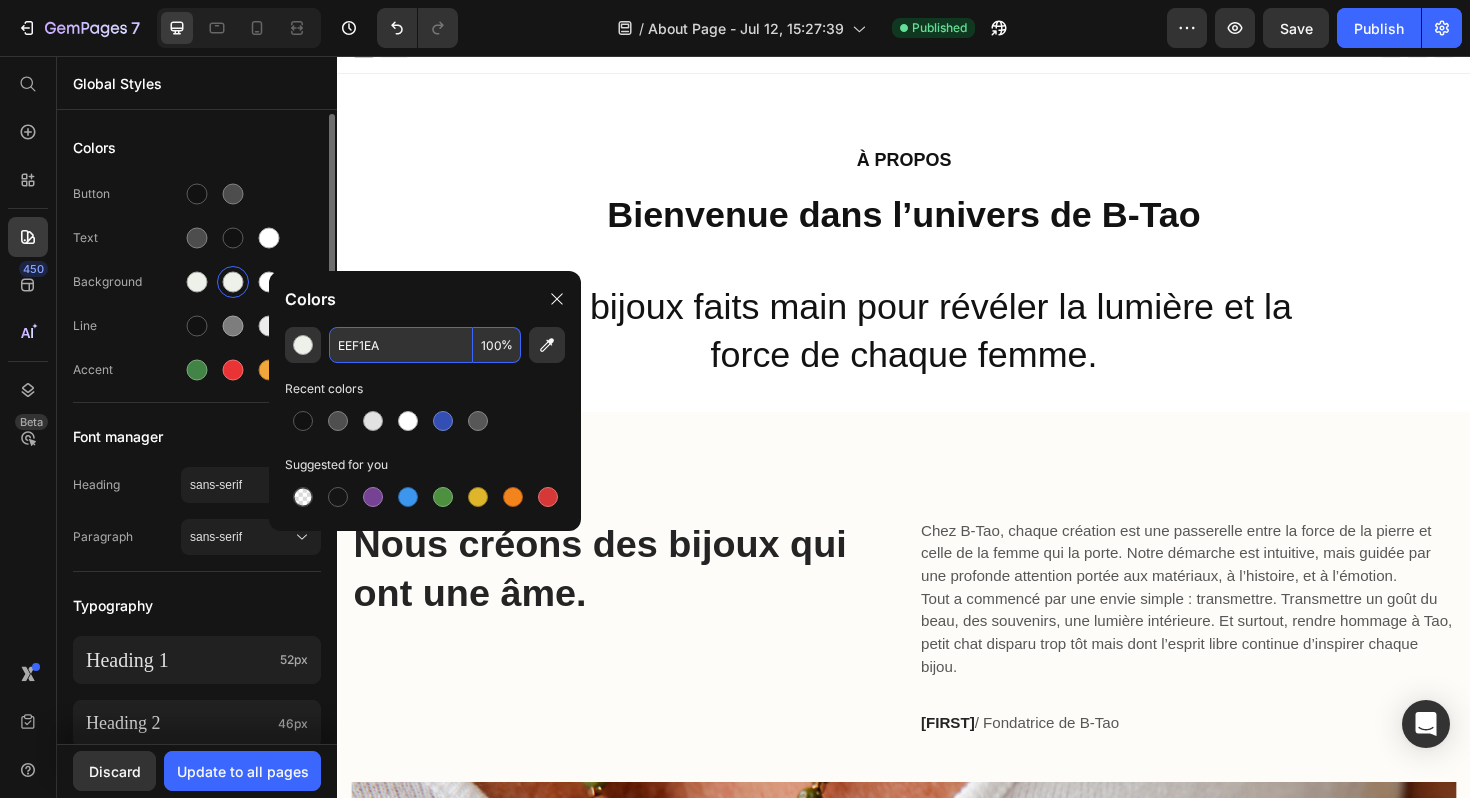 type on "EEF1EA" 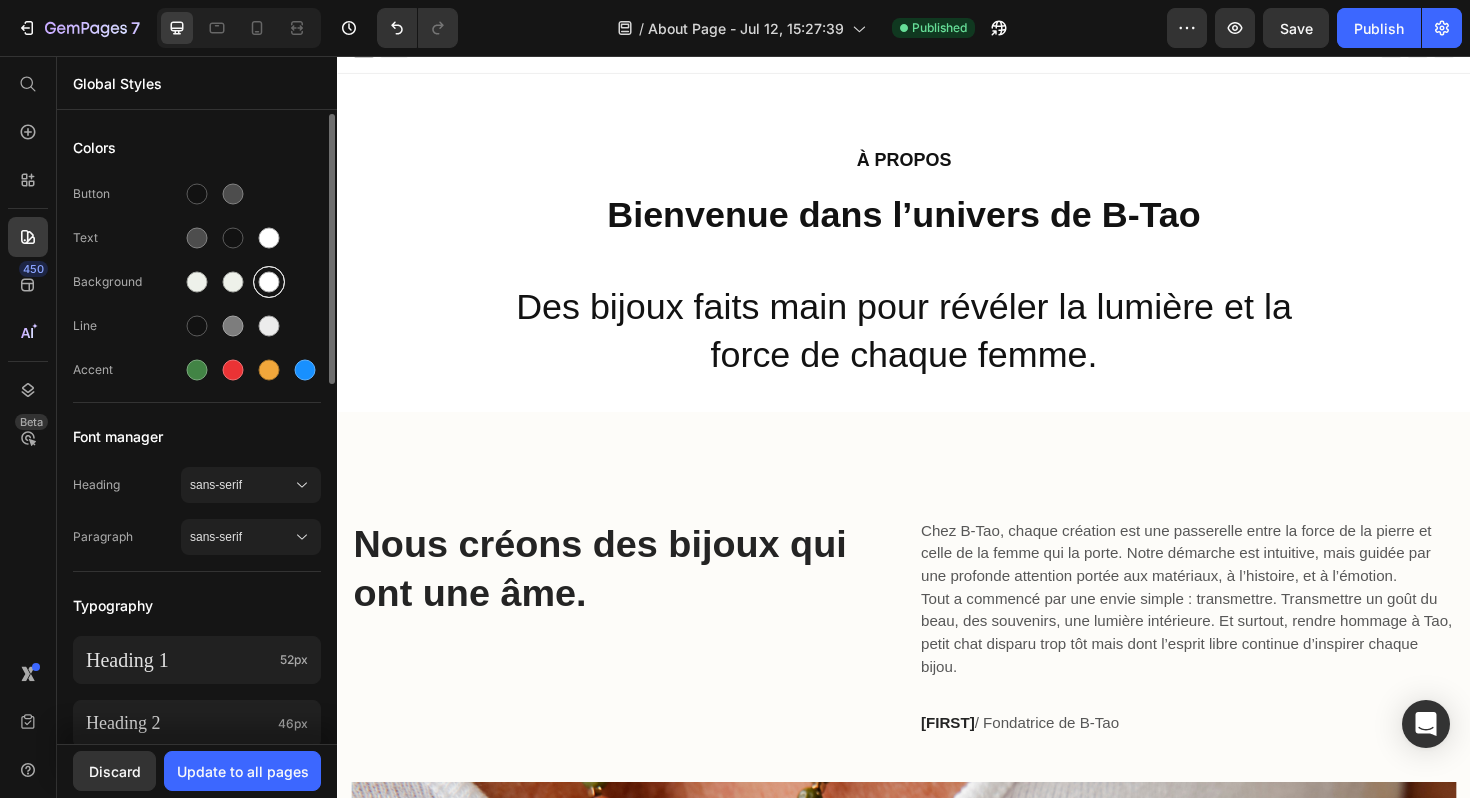 click at bounding box center [269, 282] 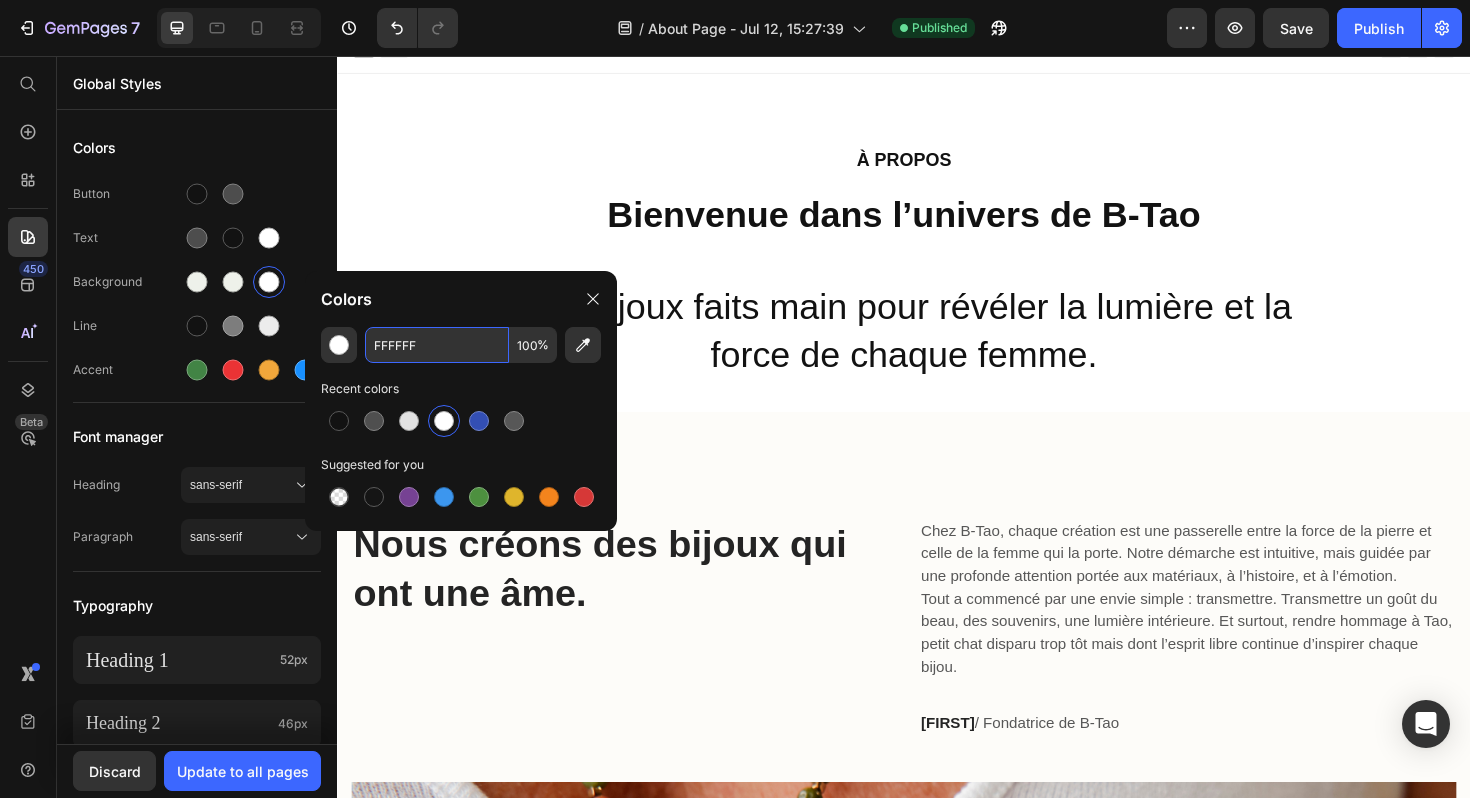 click on "FFFFFF" at bounding box center (437, 345) 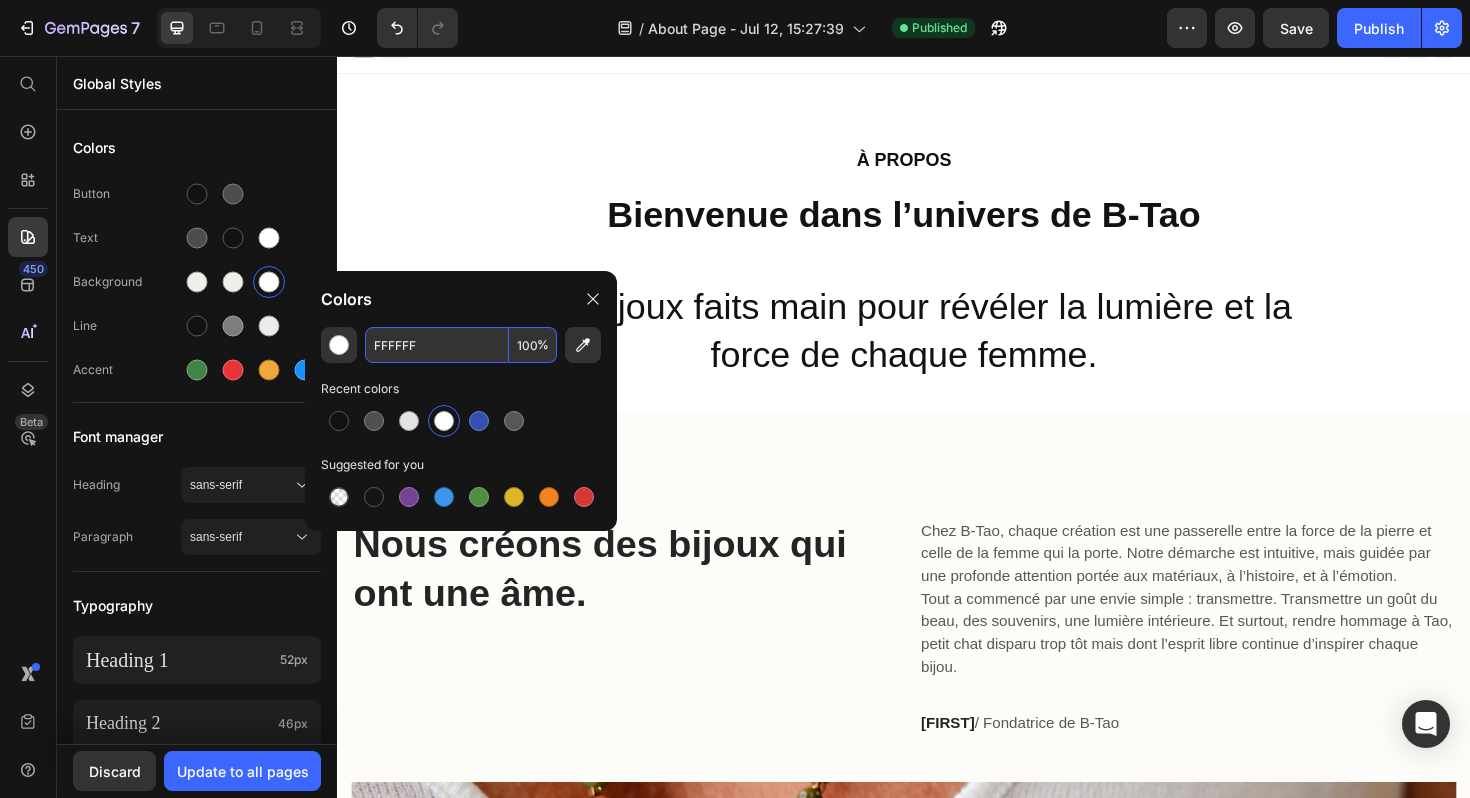 click on "FFFFFF" at bounding box center (437, 345) 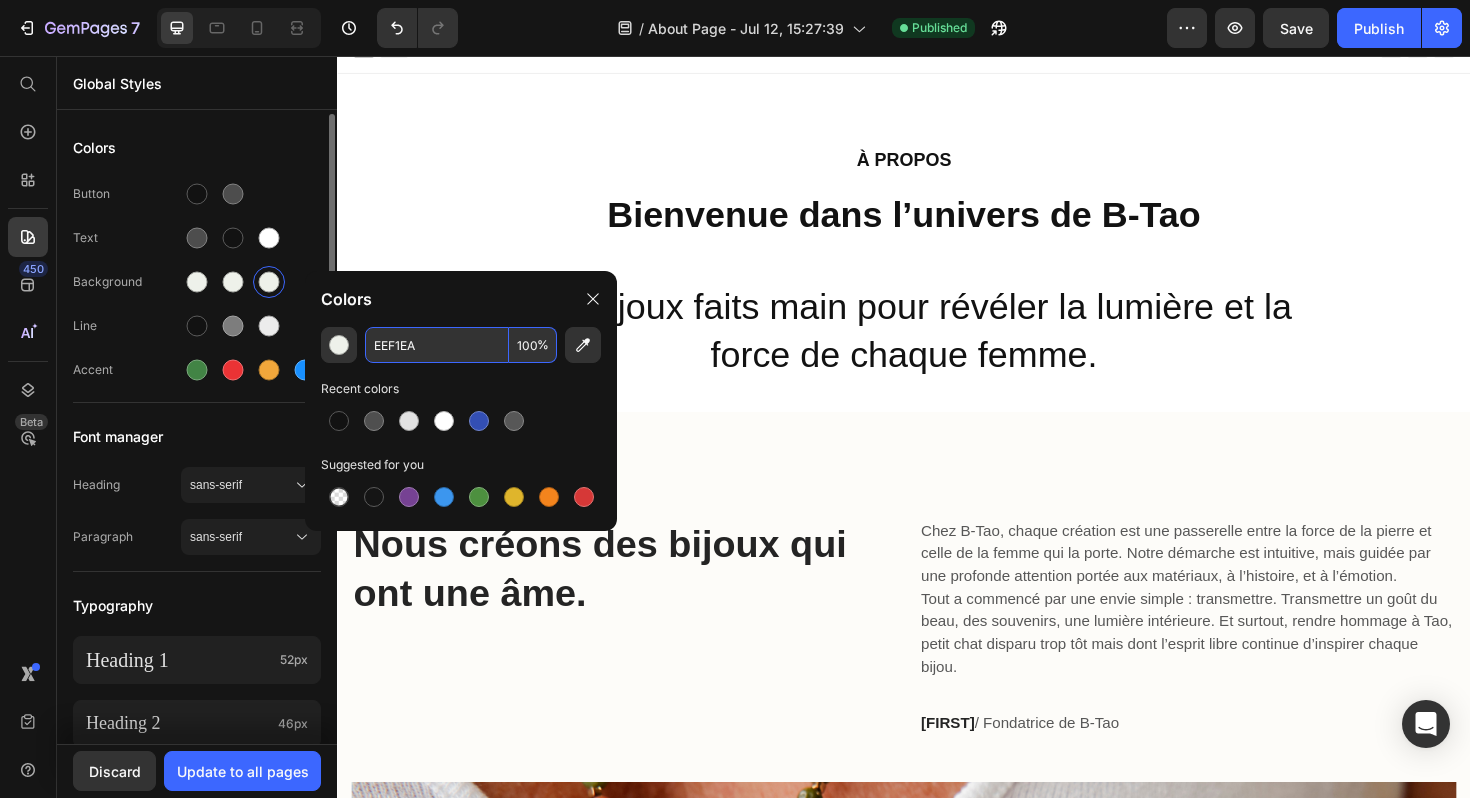 type on "EEF1EA" 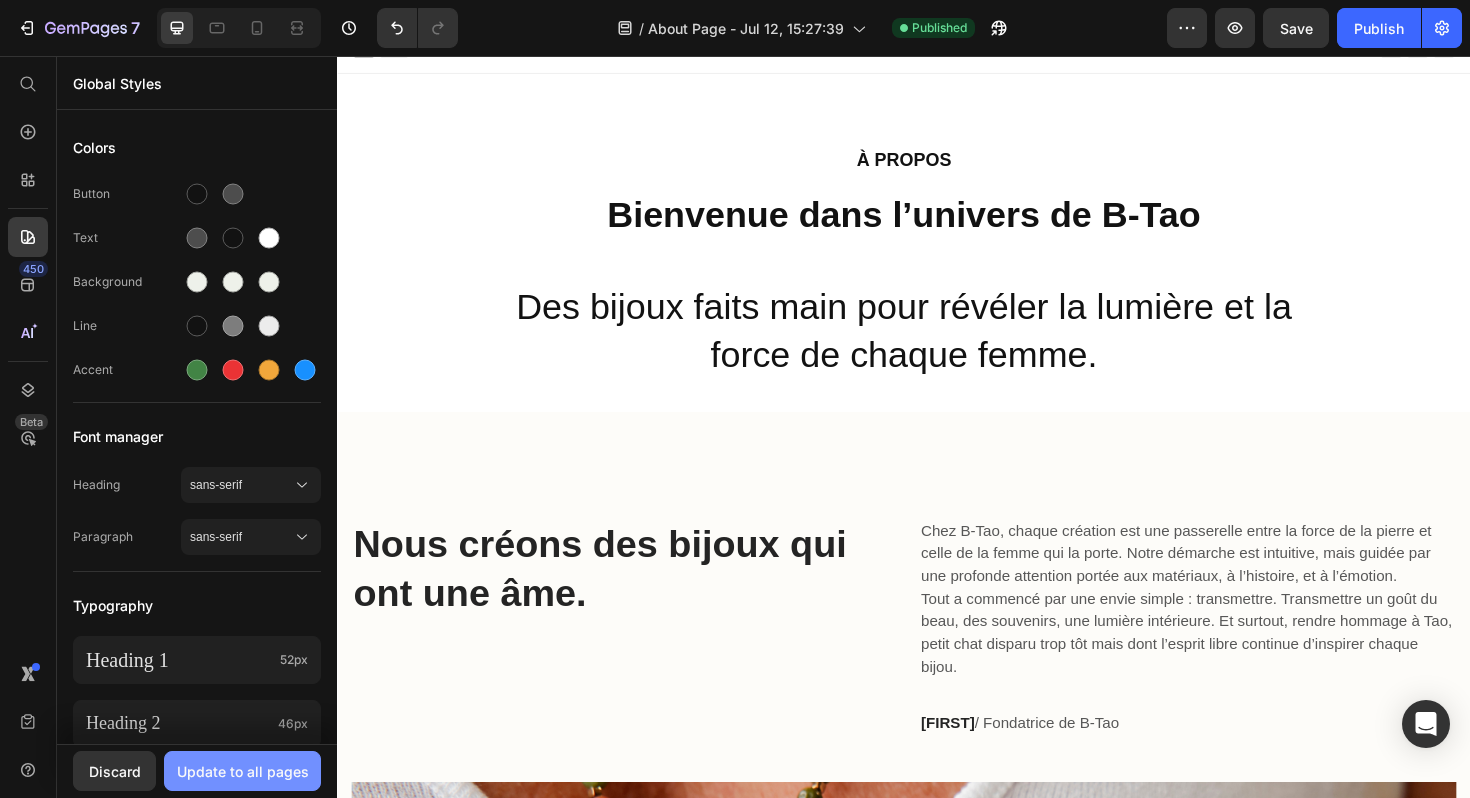 click on "Update to all pages" at bounding box center [243, 771] 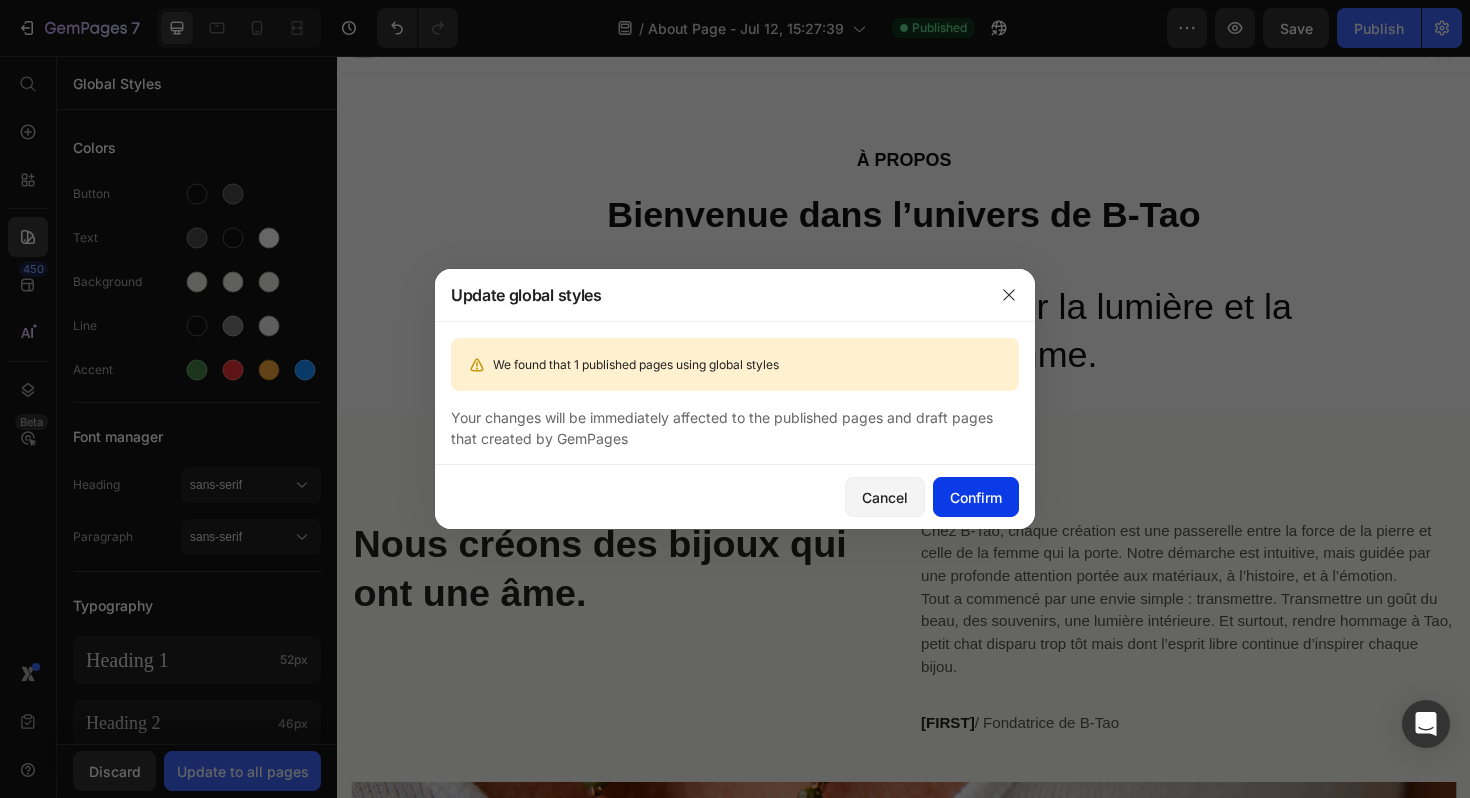 click on "Confirm" at bounding box center (976, 497) 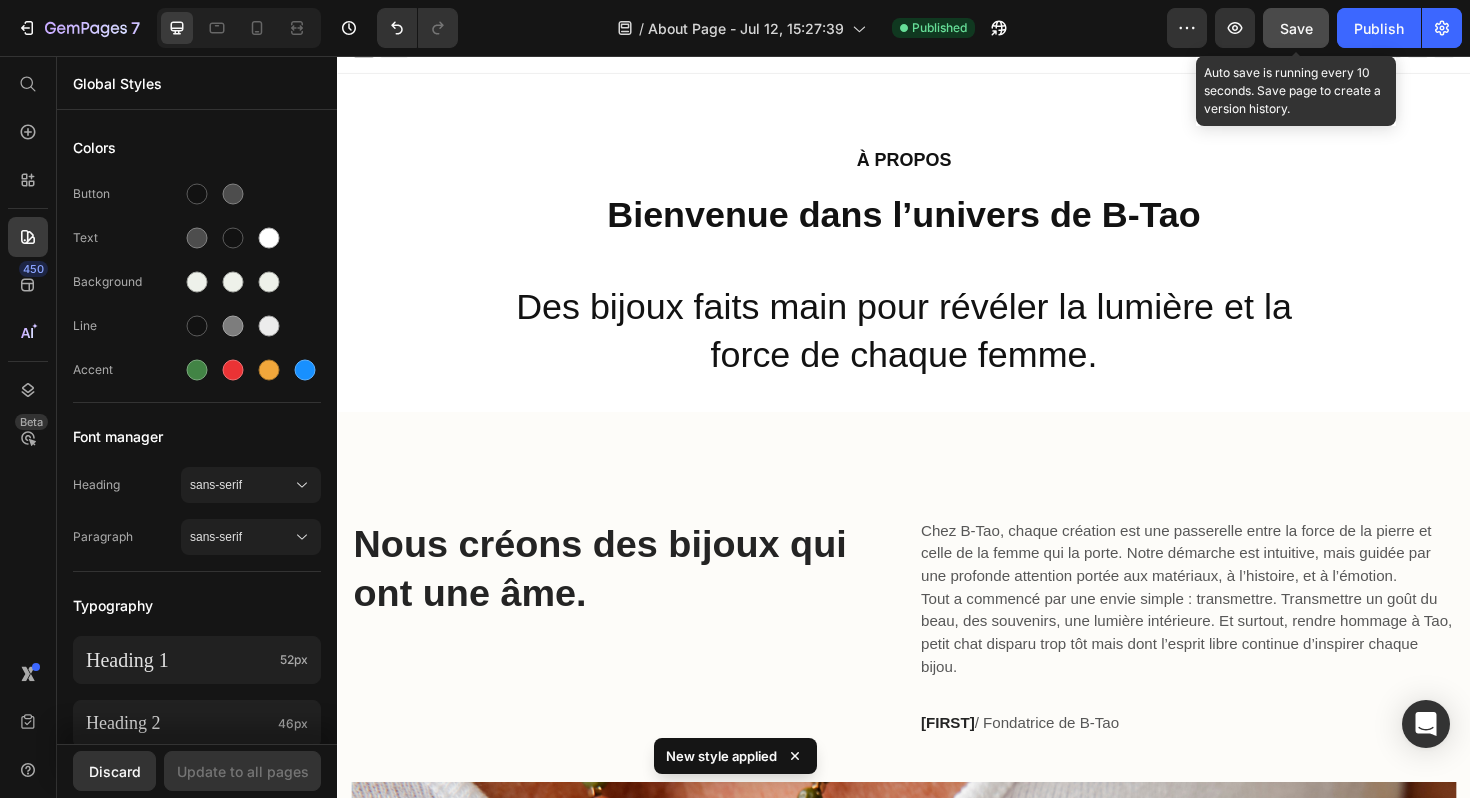 click on "Save" at bounding box center [1296, 28] 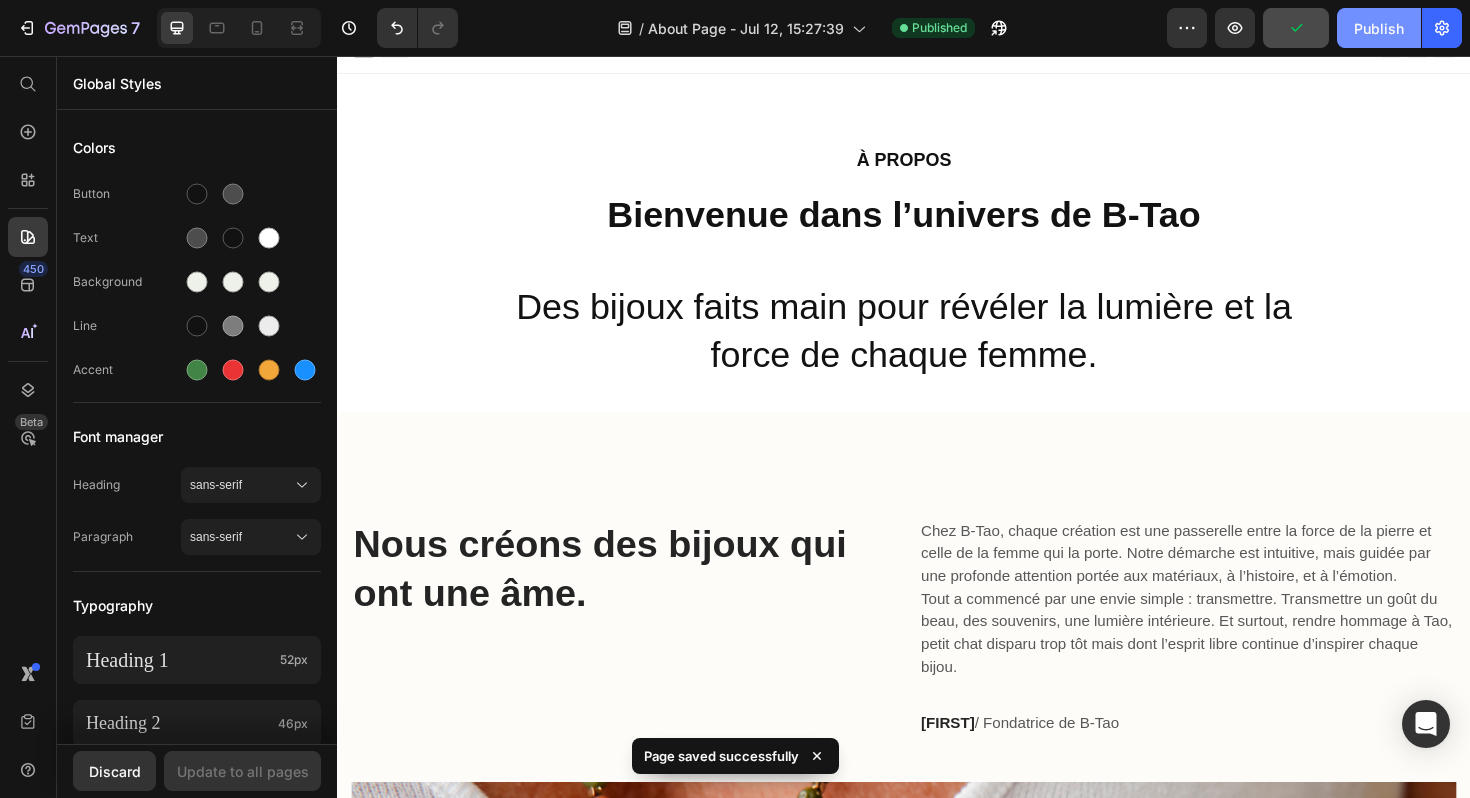 click on "Publish" at bounding box center (1379, 28) 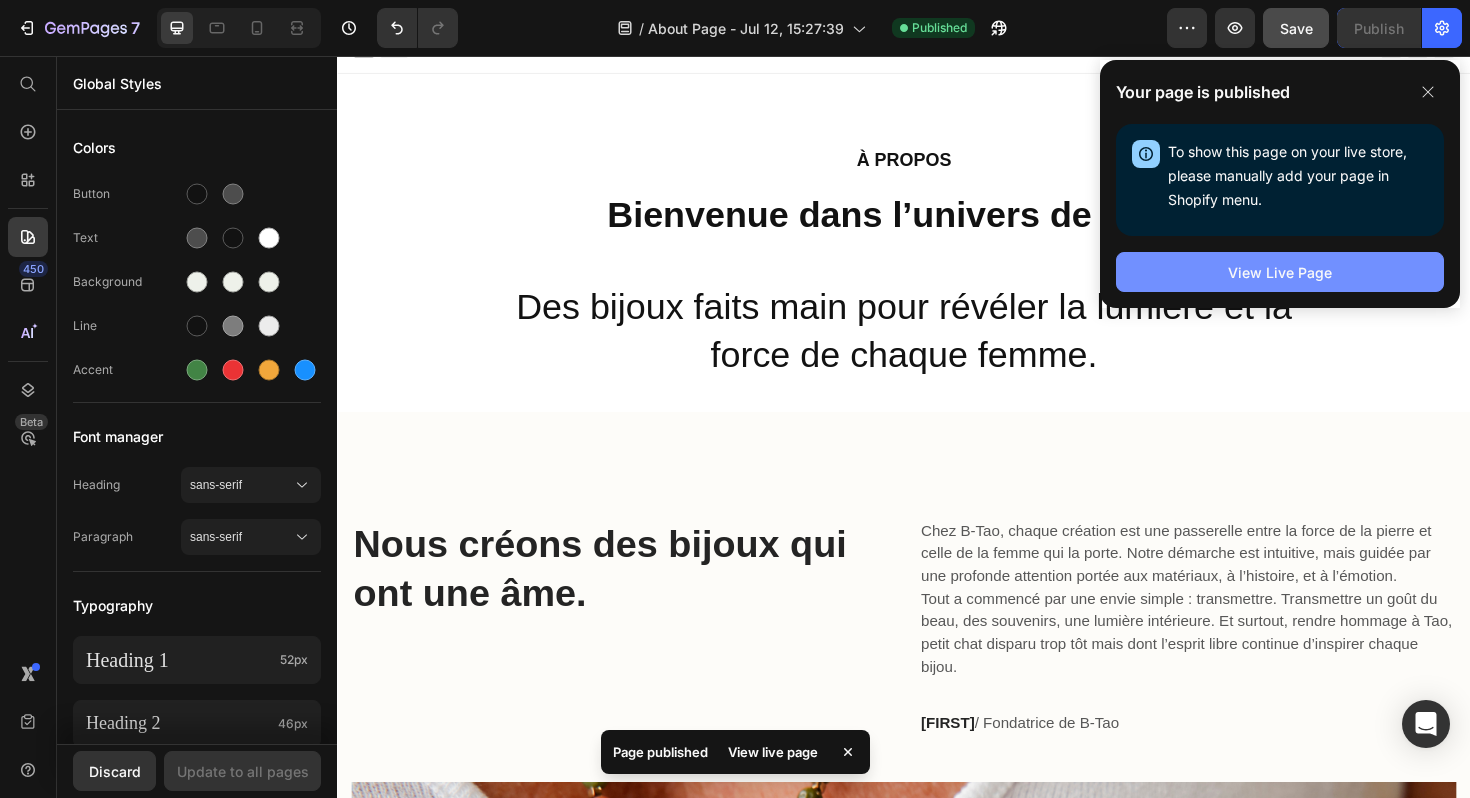 click on "View Live Page" at bounding box center [1280, 272] 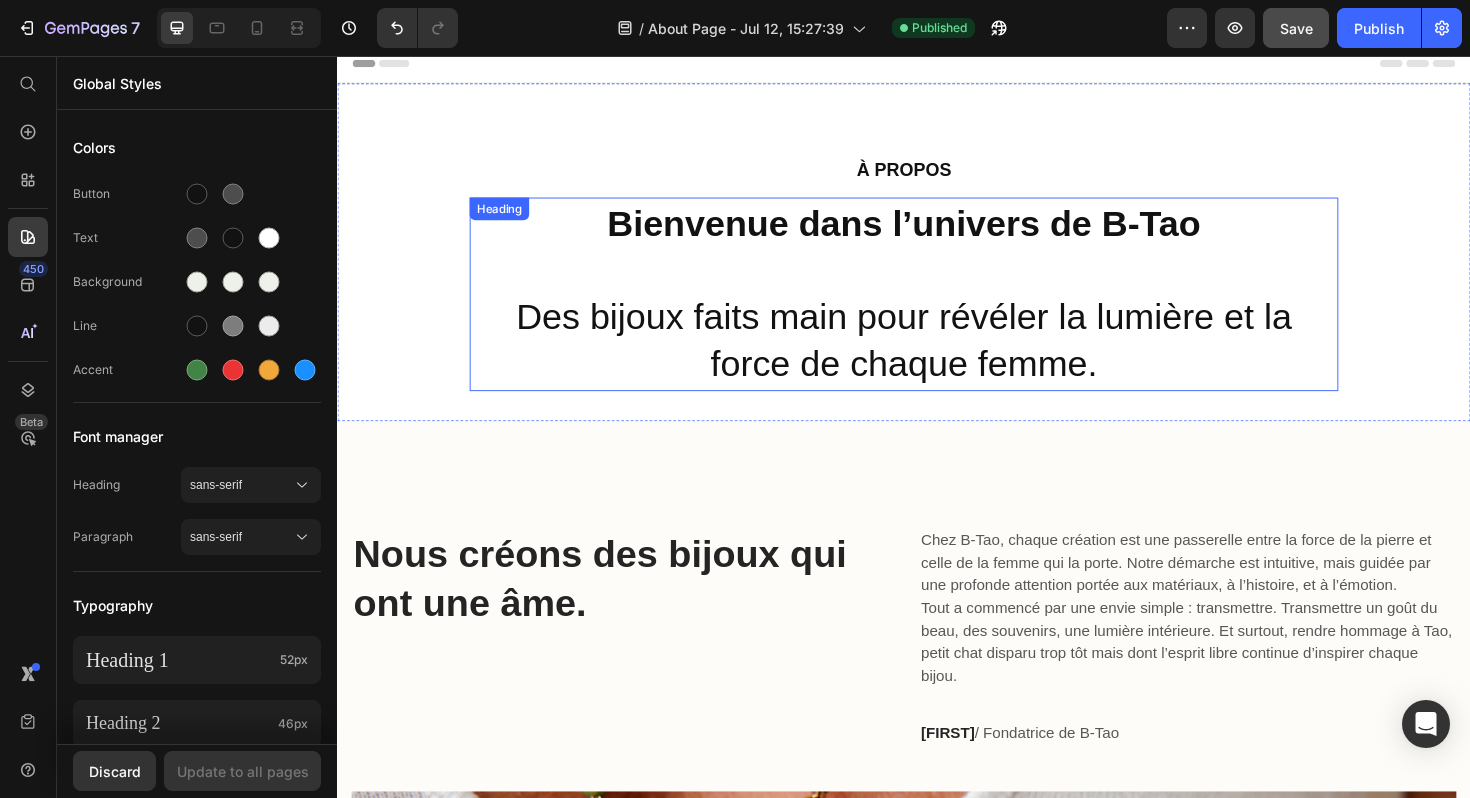 scroll, scrollTop: 0, scrollLeft: 0, axis: both 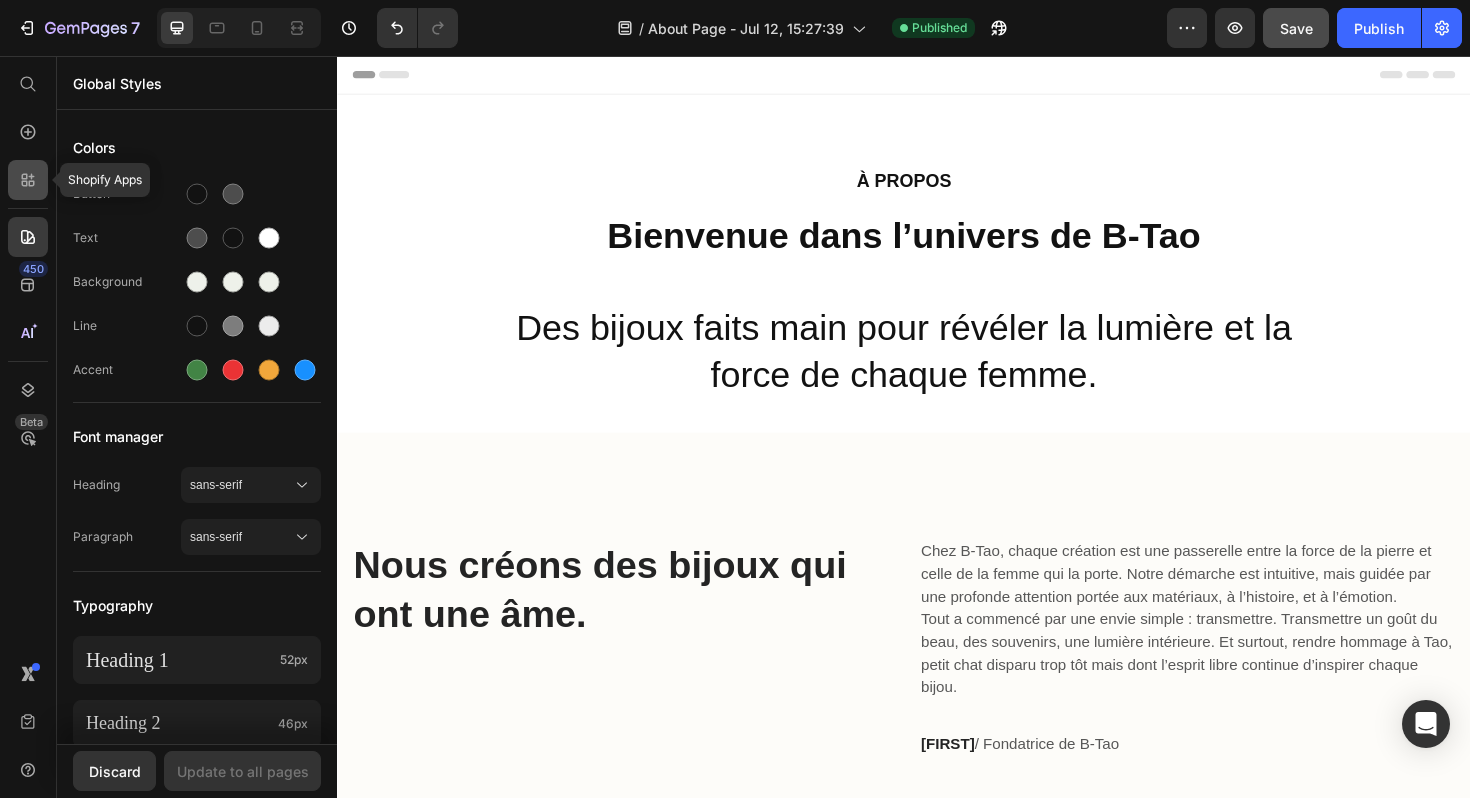click 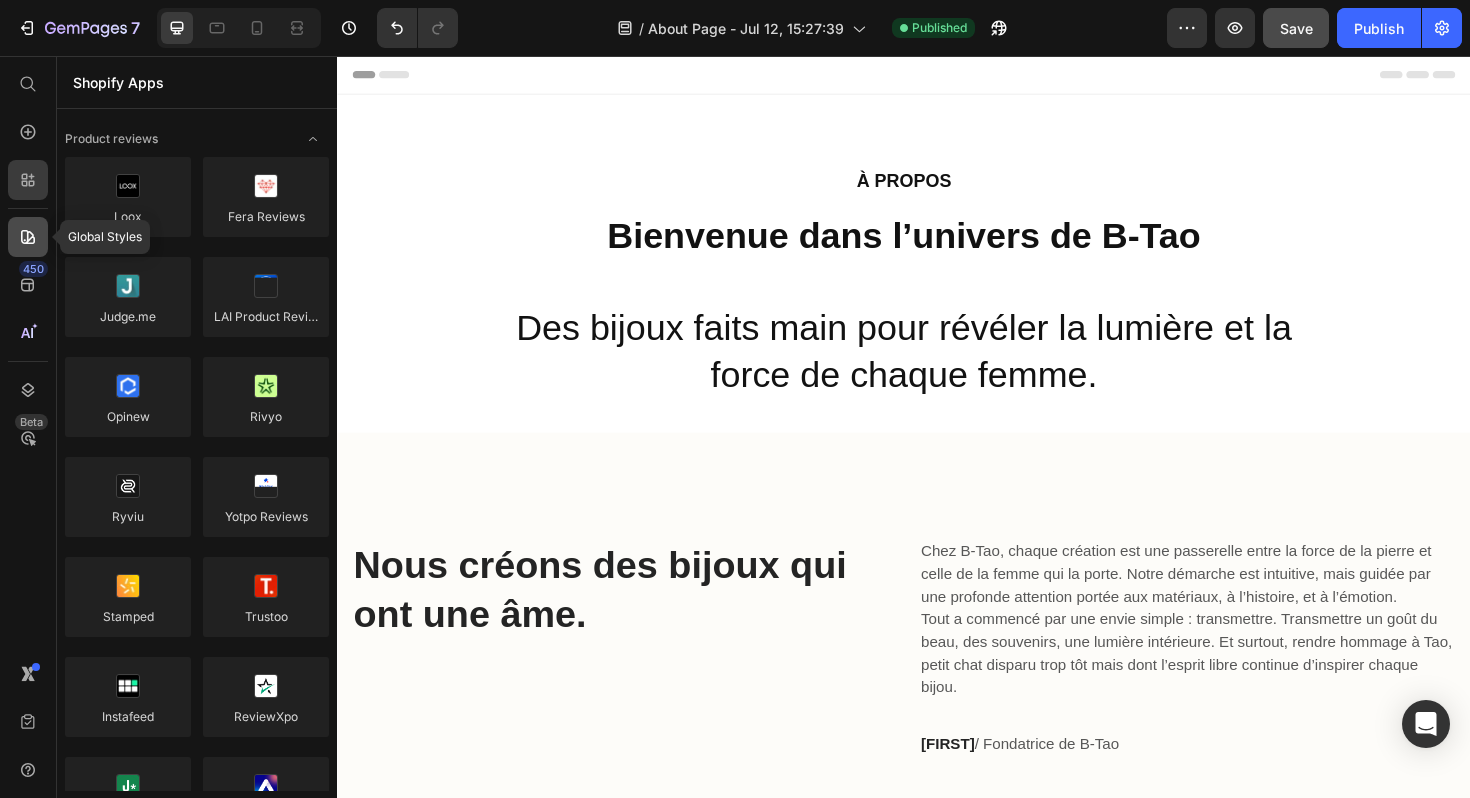 click 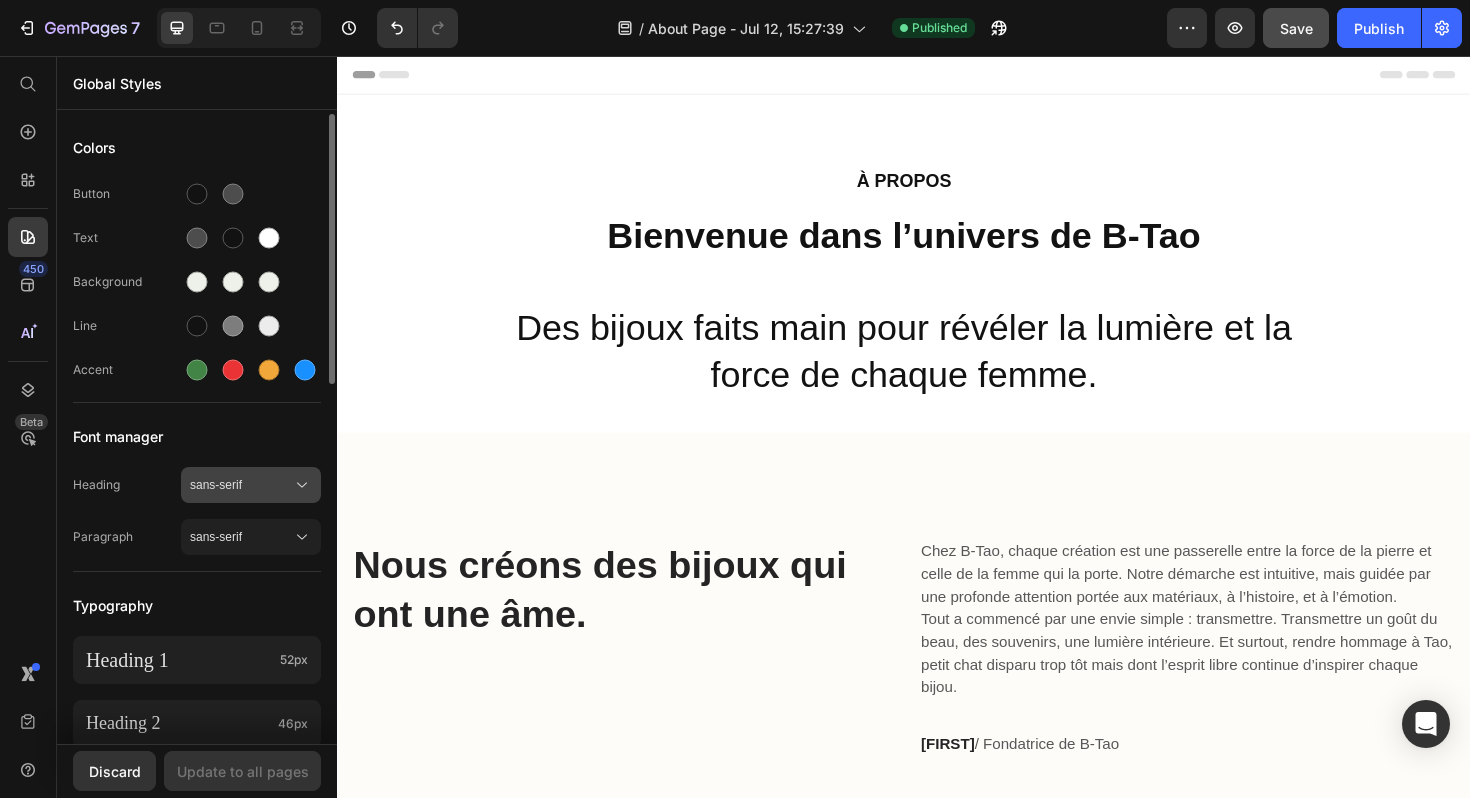 click on "sans-serif" at bounding box center [241, 485] 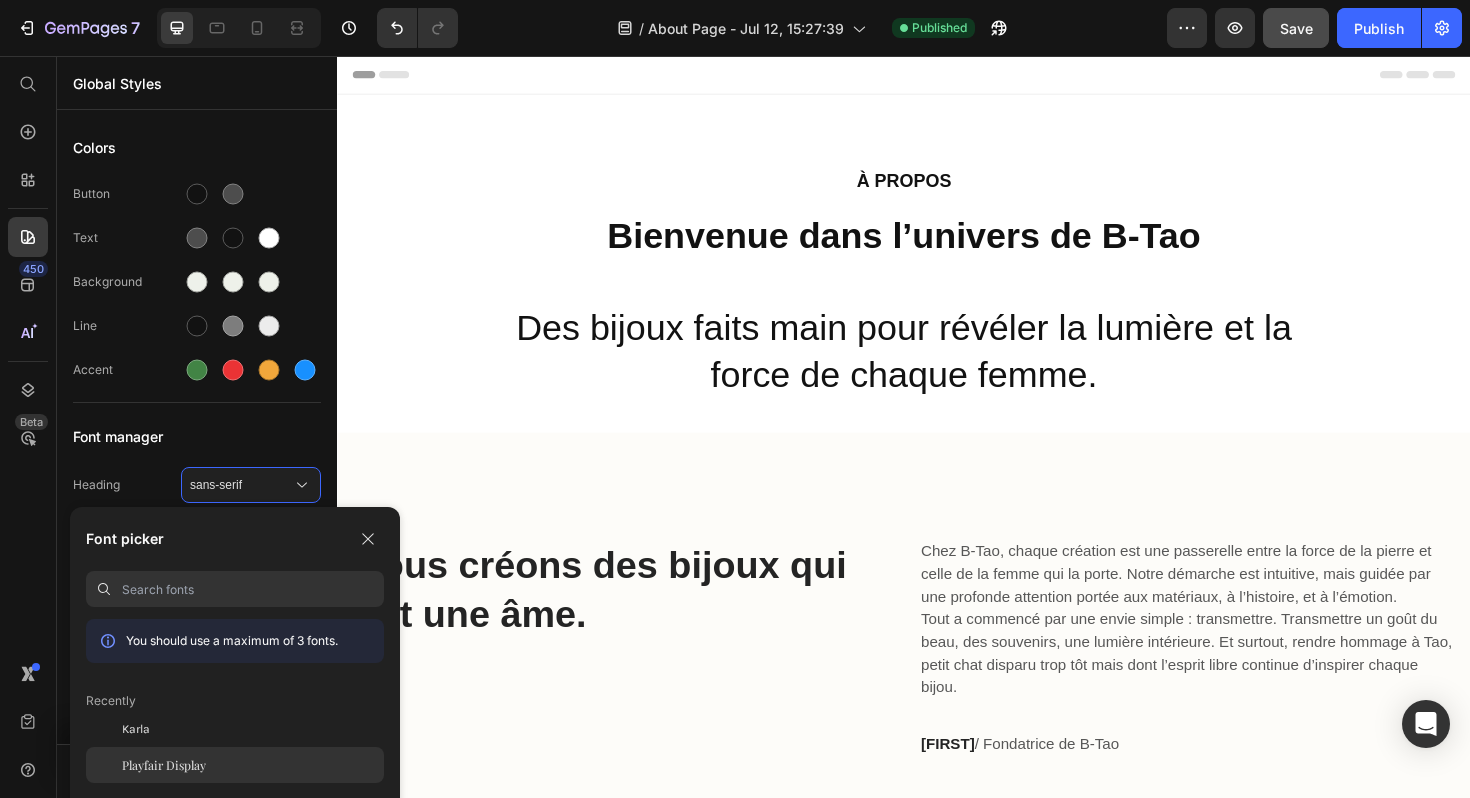 click on "Playfair Display" at bounding box center (164, 765) 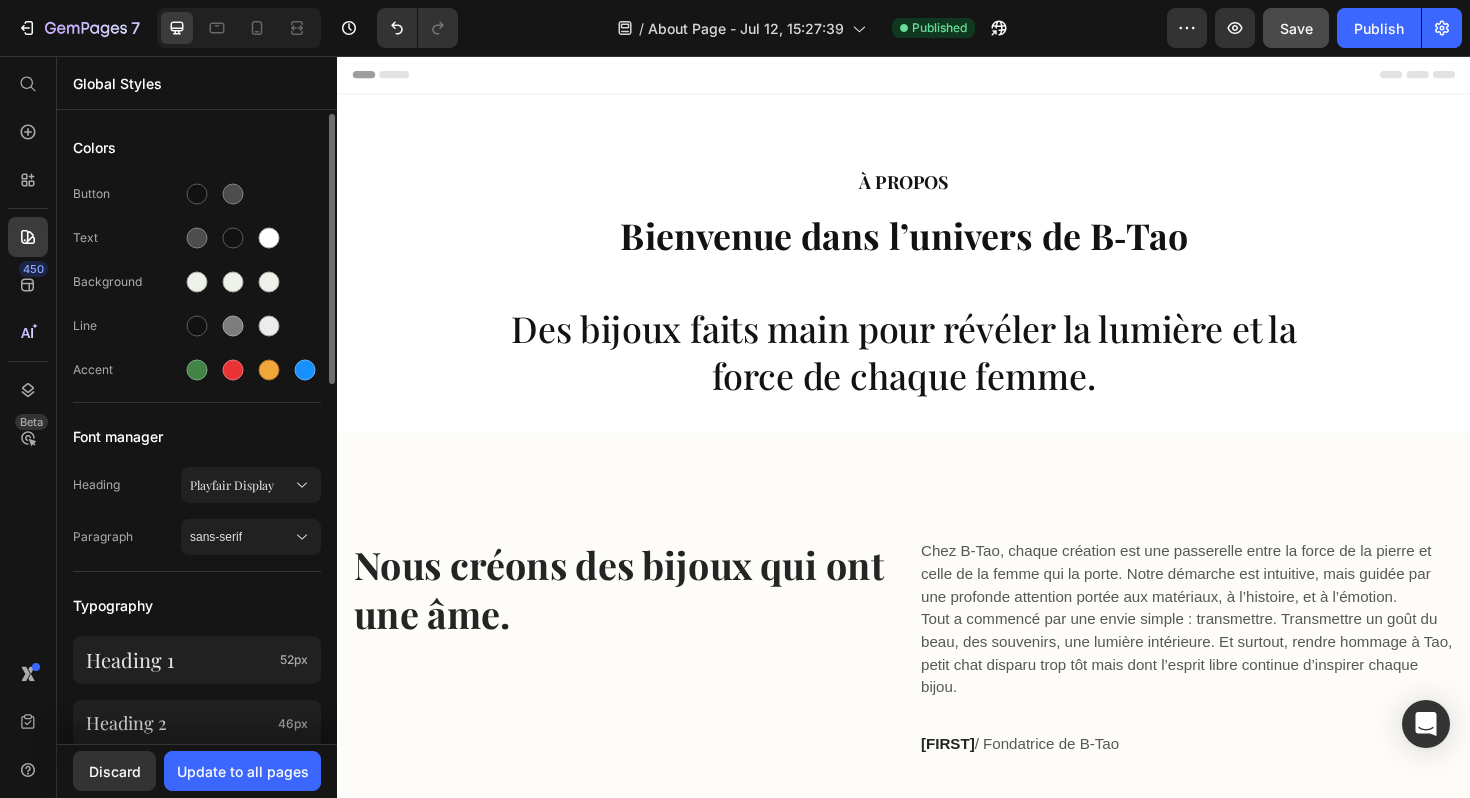 click on "Heading Playfair Display Paragraph sans-serif" 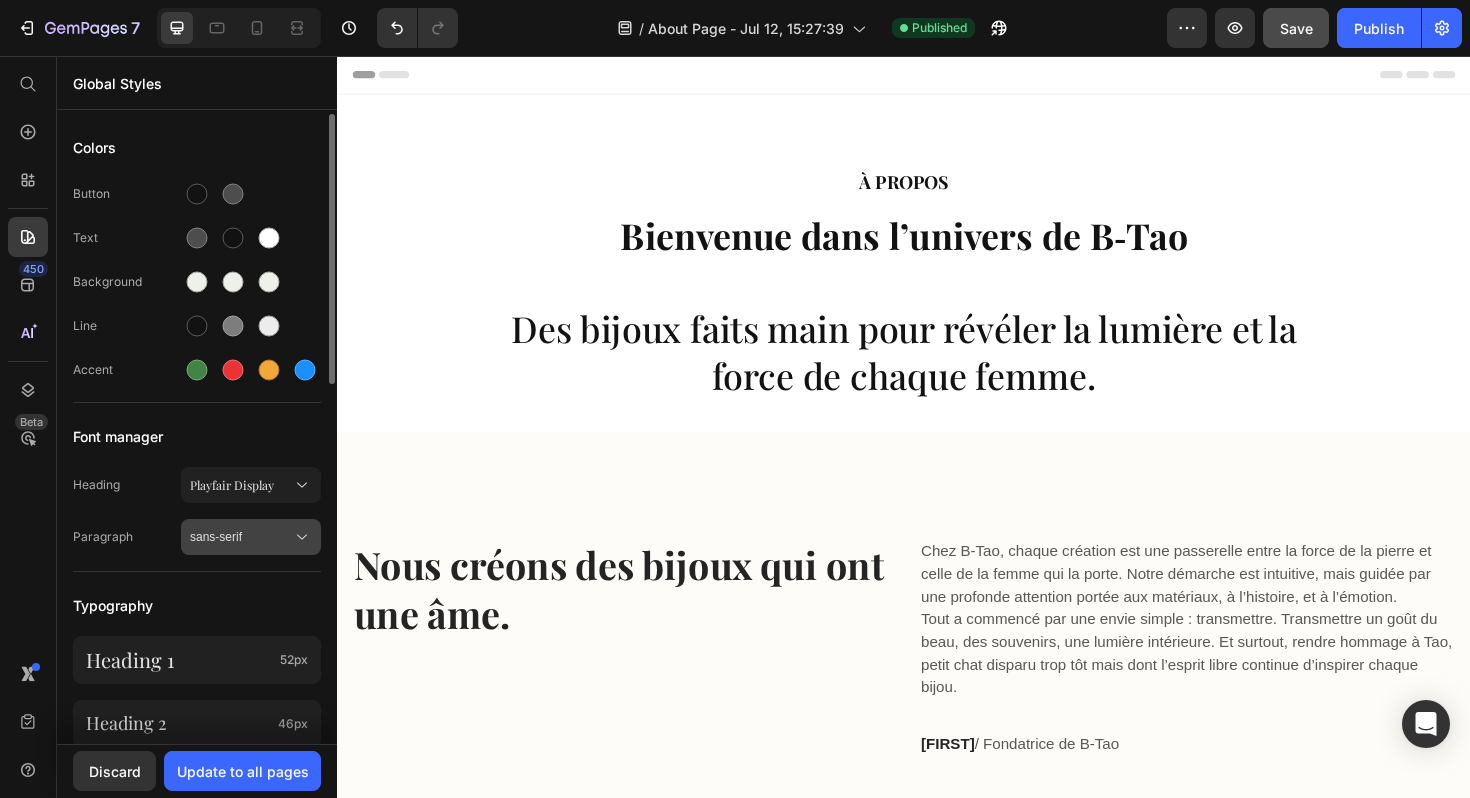 click on "sans-serif" at bounding box center [241, 537] 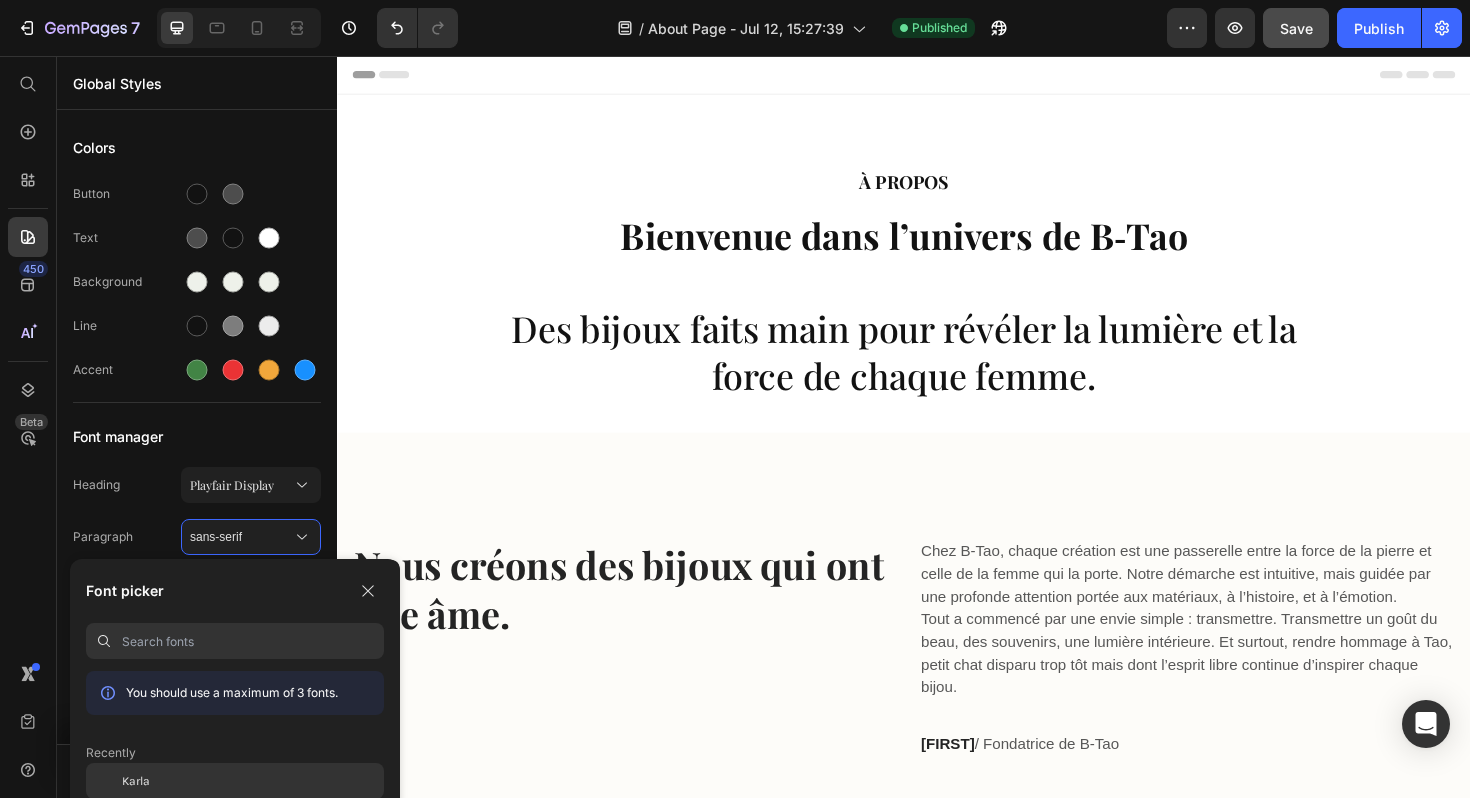 click on "Karla" at bounding box center (136, 781) 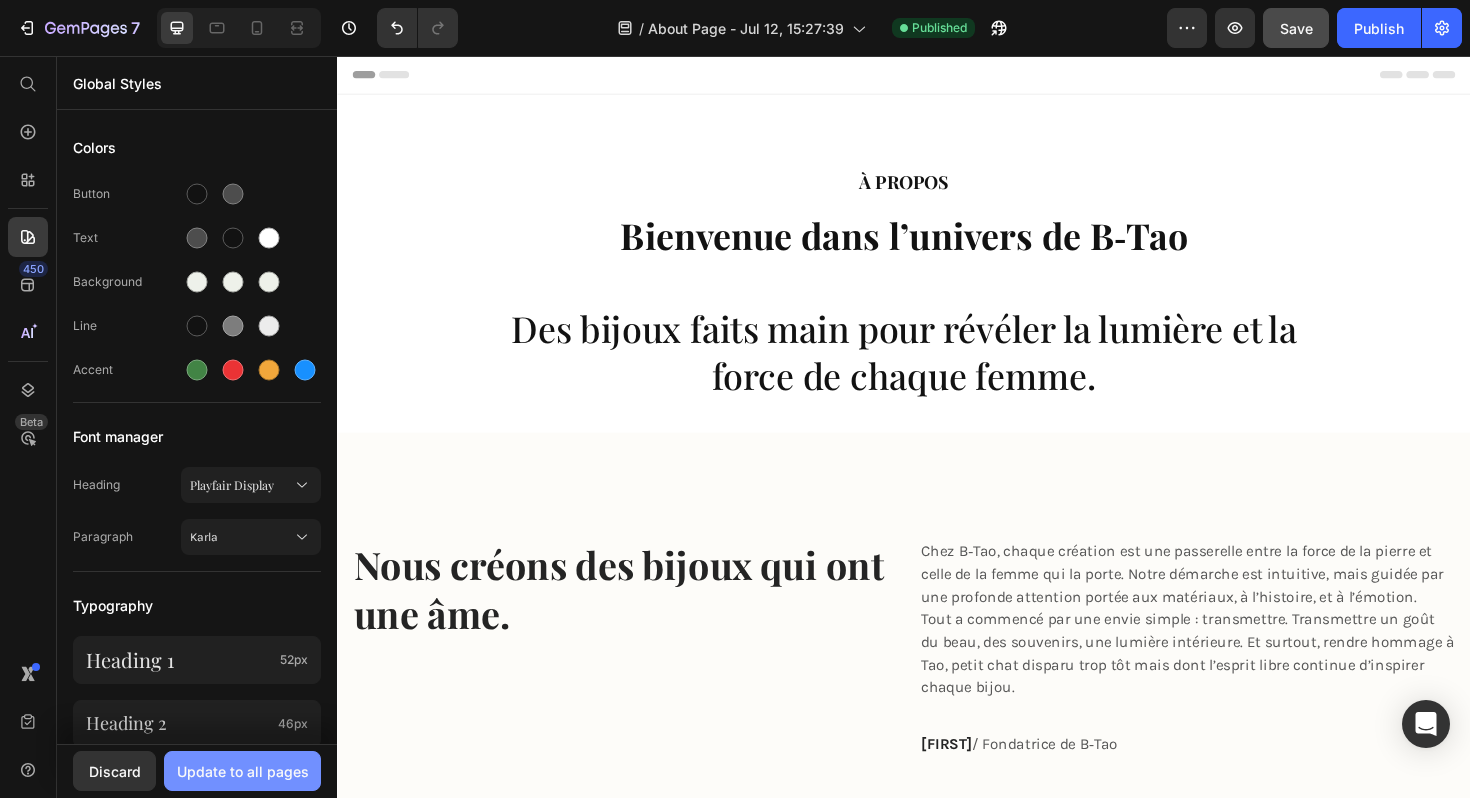 click on "Update to all pages" at bounding box center (243, 771) 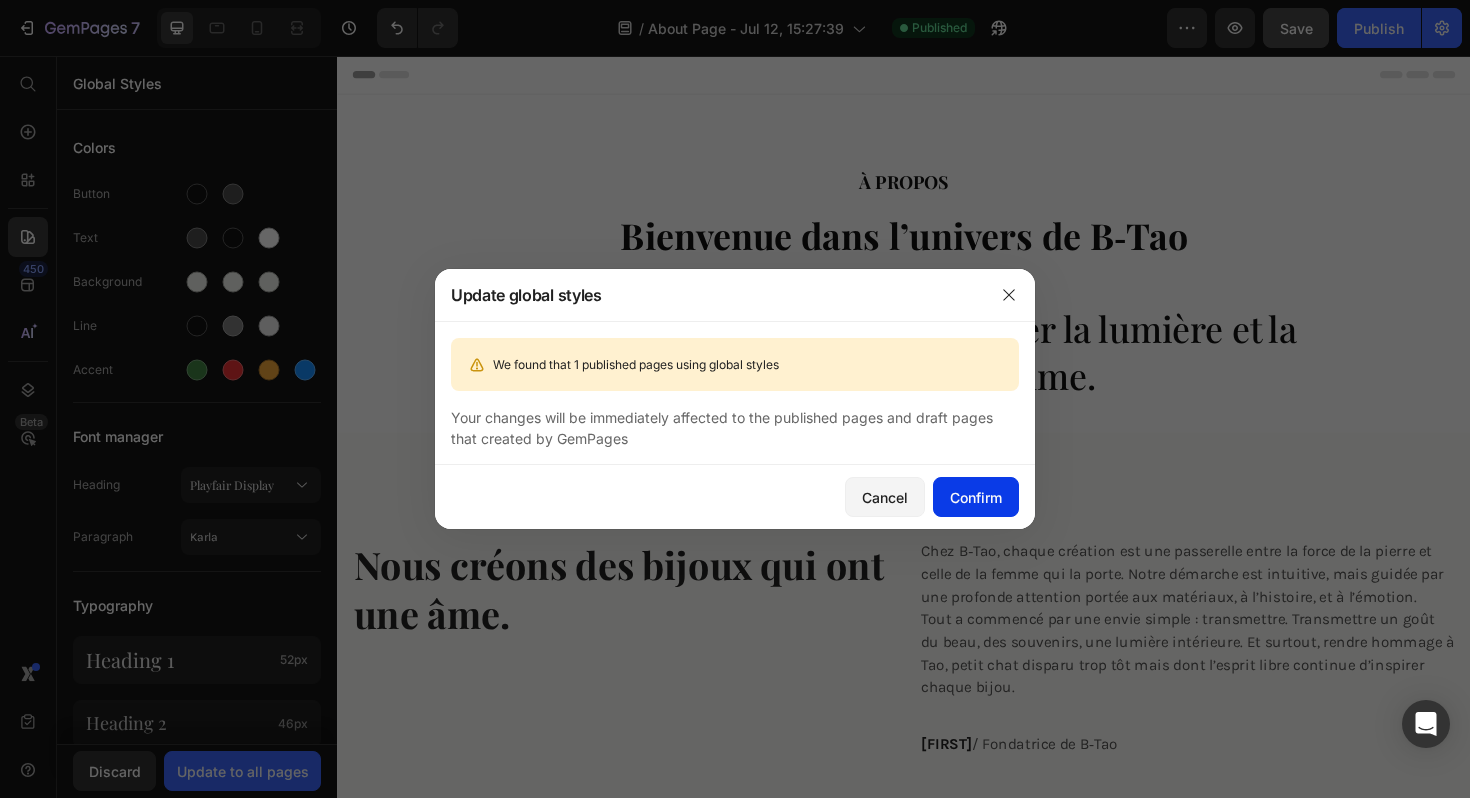 click on "Confirm" at bounding box center (976, 497) 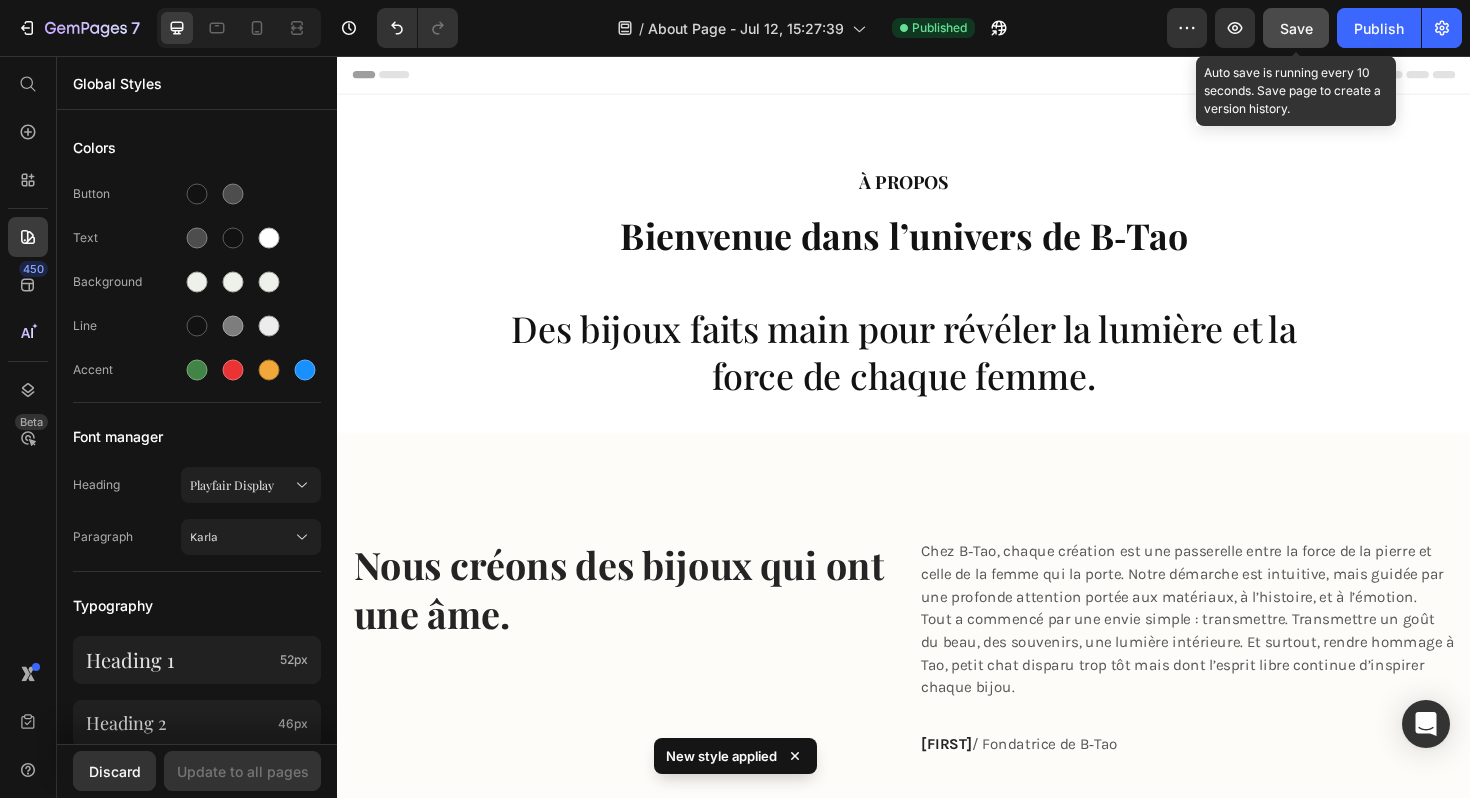 click on "Save" at bounding box center [1296, 28] 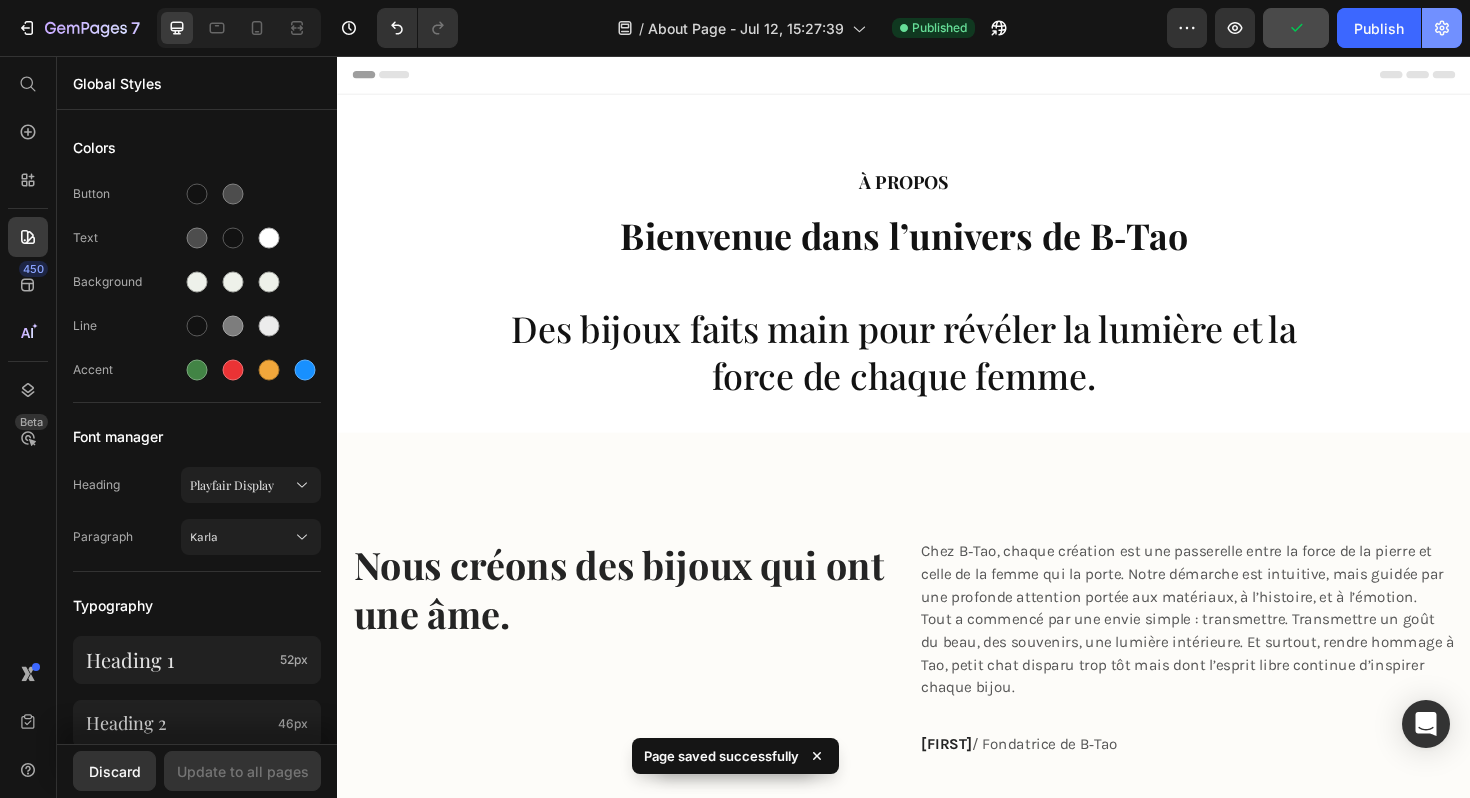 click 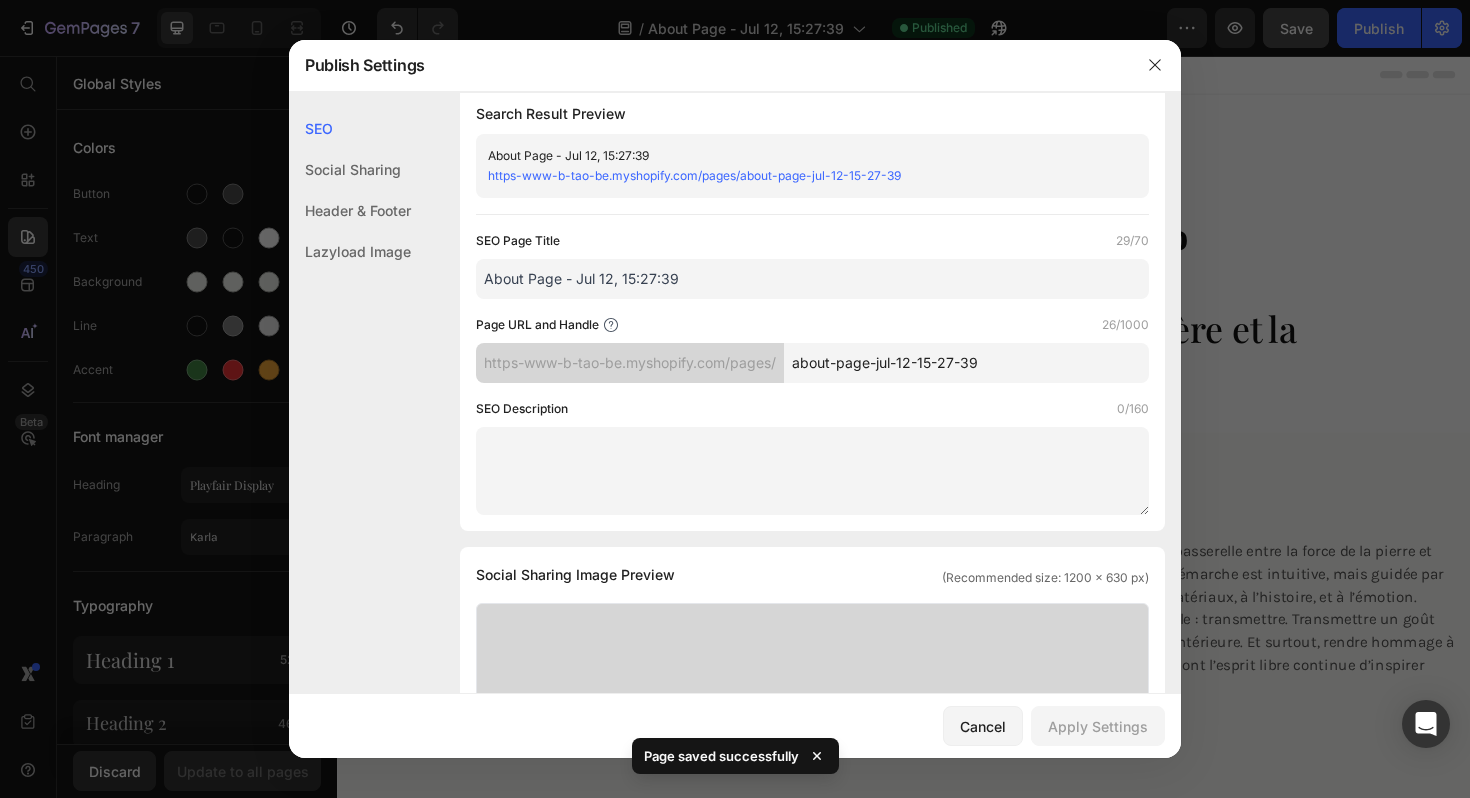scroll, scrollTop: 24, scrollLeft: 0, axis: vertical 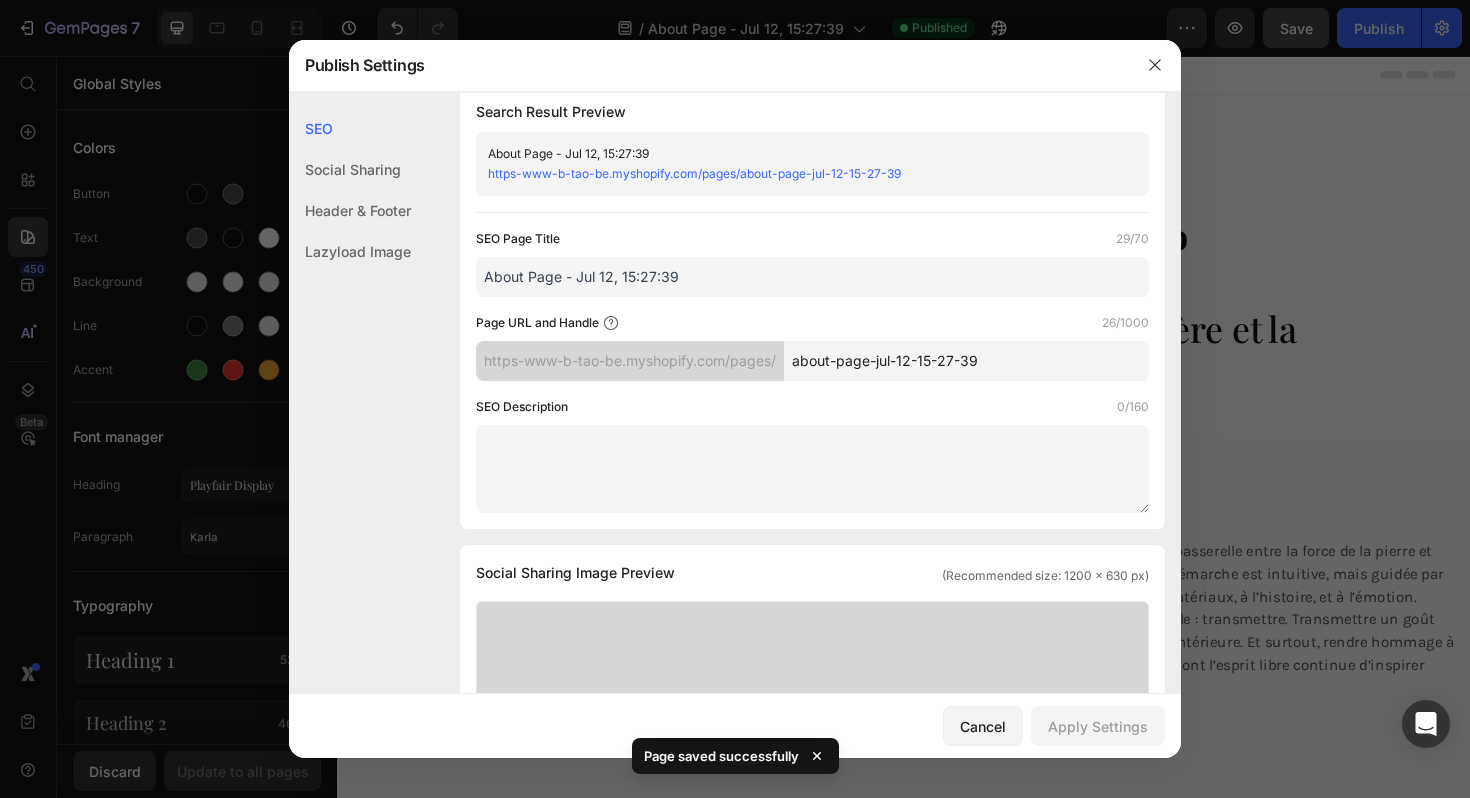 click on "About Page - Jul 12, 15:27:39" at bounding box center (812, 277) 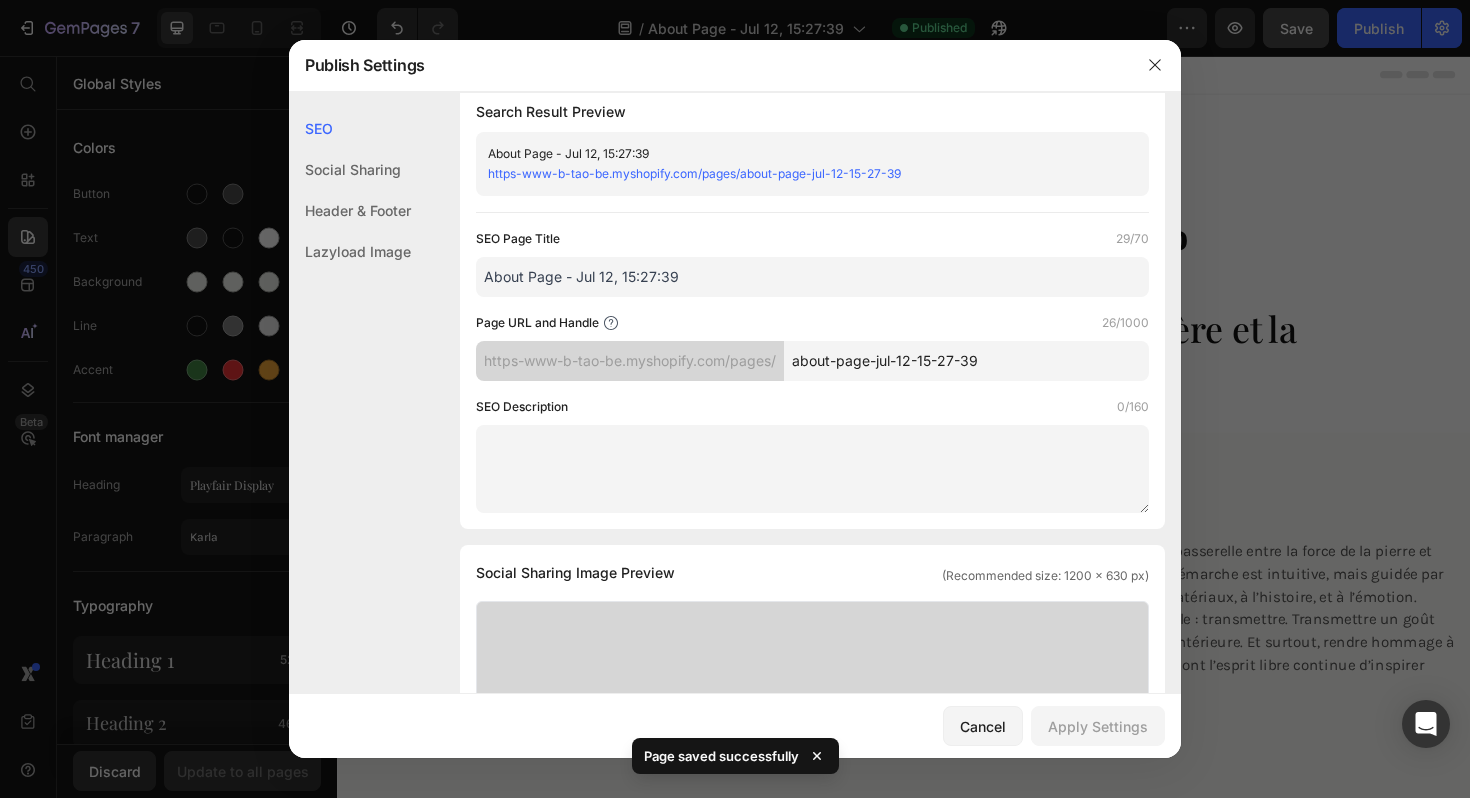 click on "About Page - Jul 12, 15:27:39" at bounding box center (812, 277) 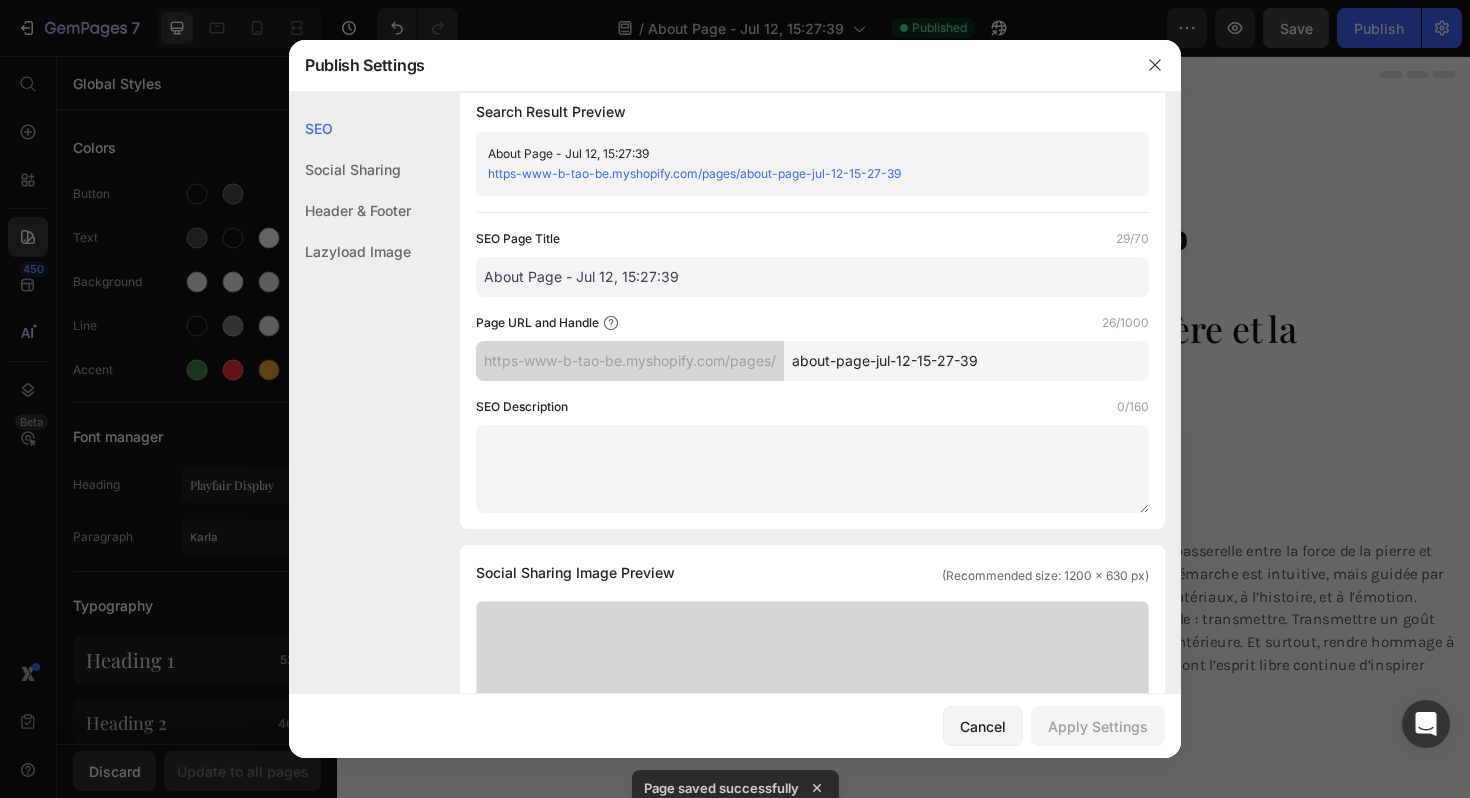 click on "About Page - Jul 12, 15:27:39" at bounding box center [812, 277] 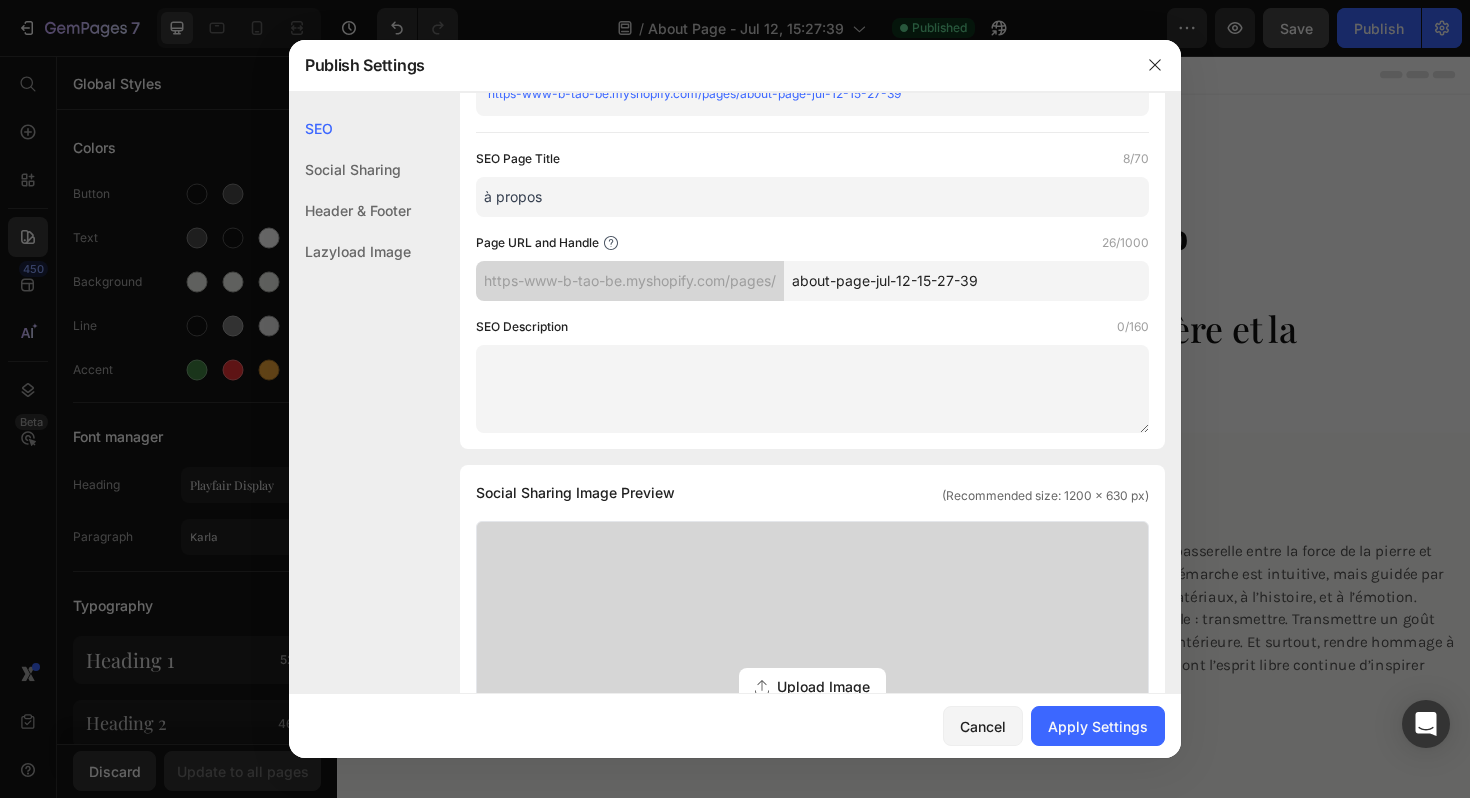 scroll, scrollTop: 115, scrollLeft: 0, axis: vertical 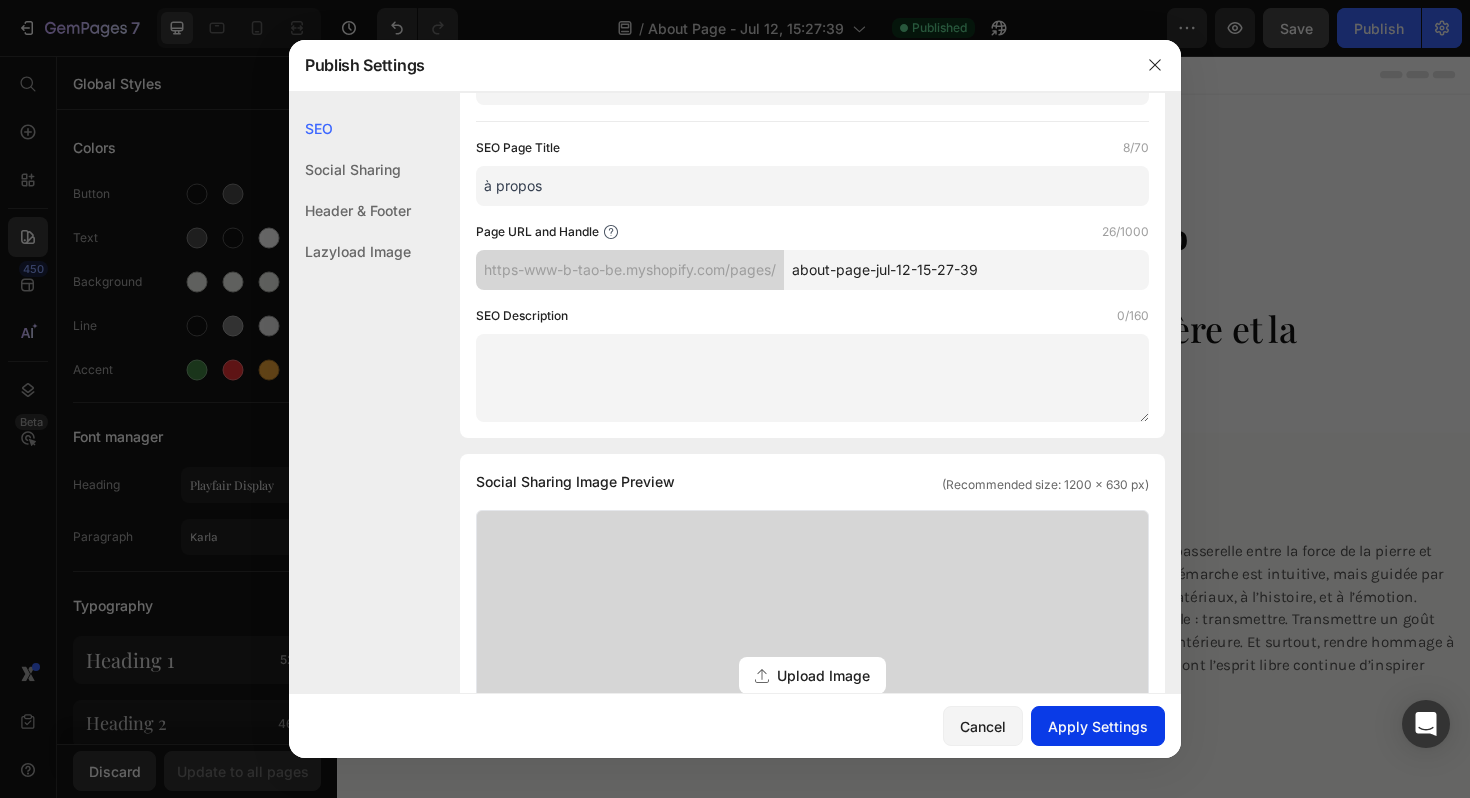 type on "à propos" 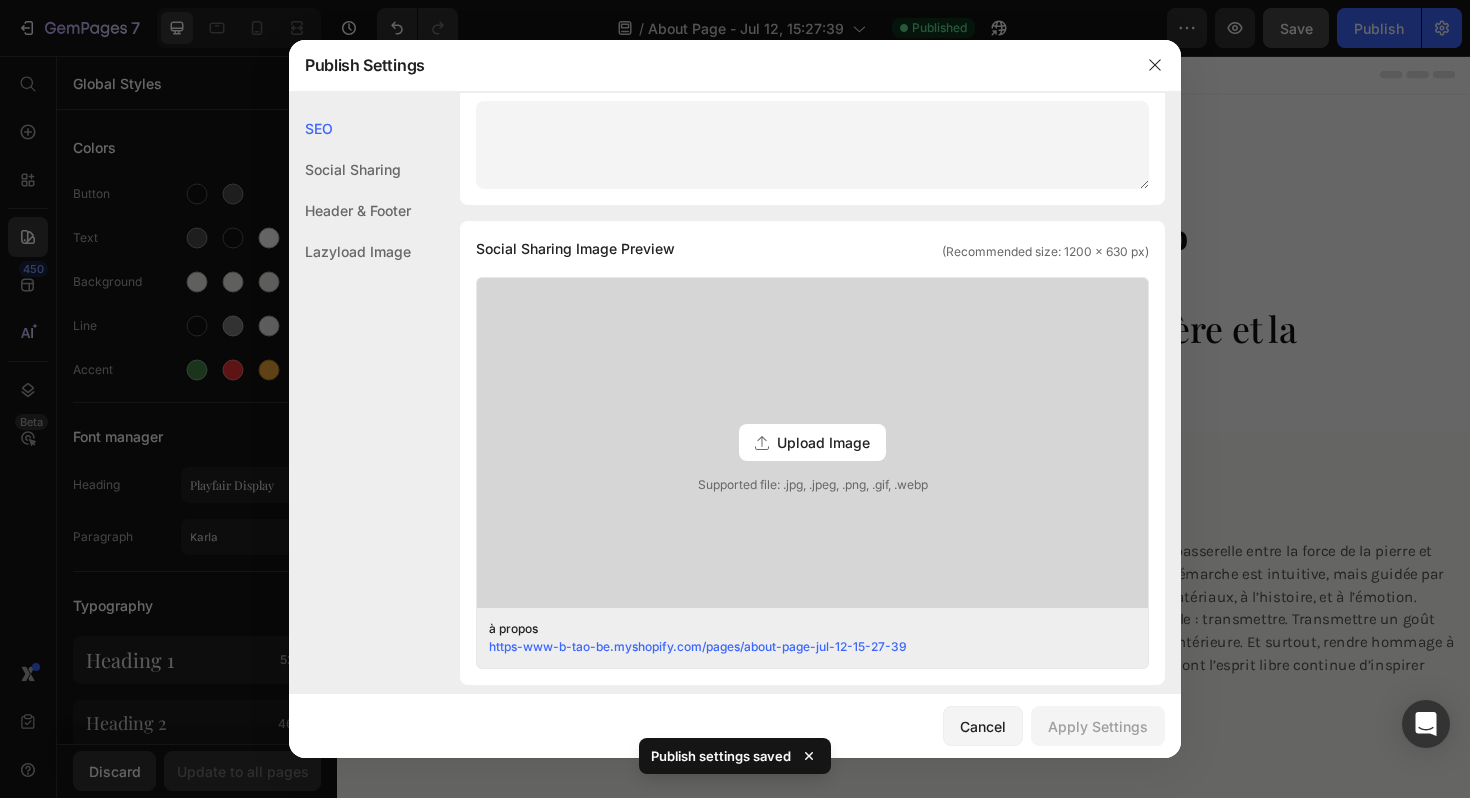 scroll, scrollTop: 0, scrollLeft: 0, axis: both 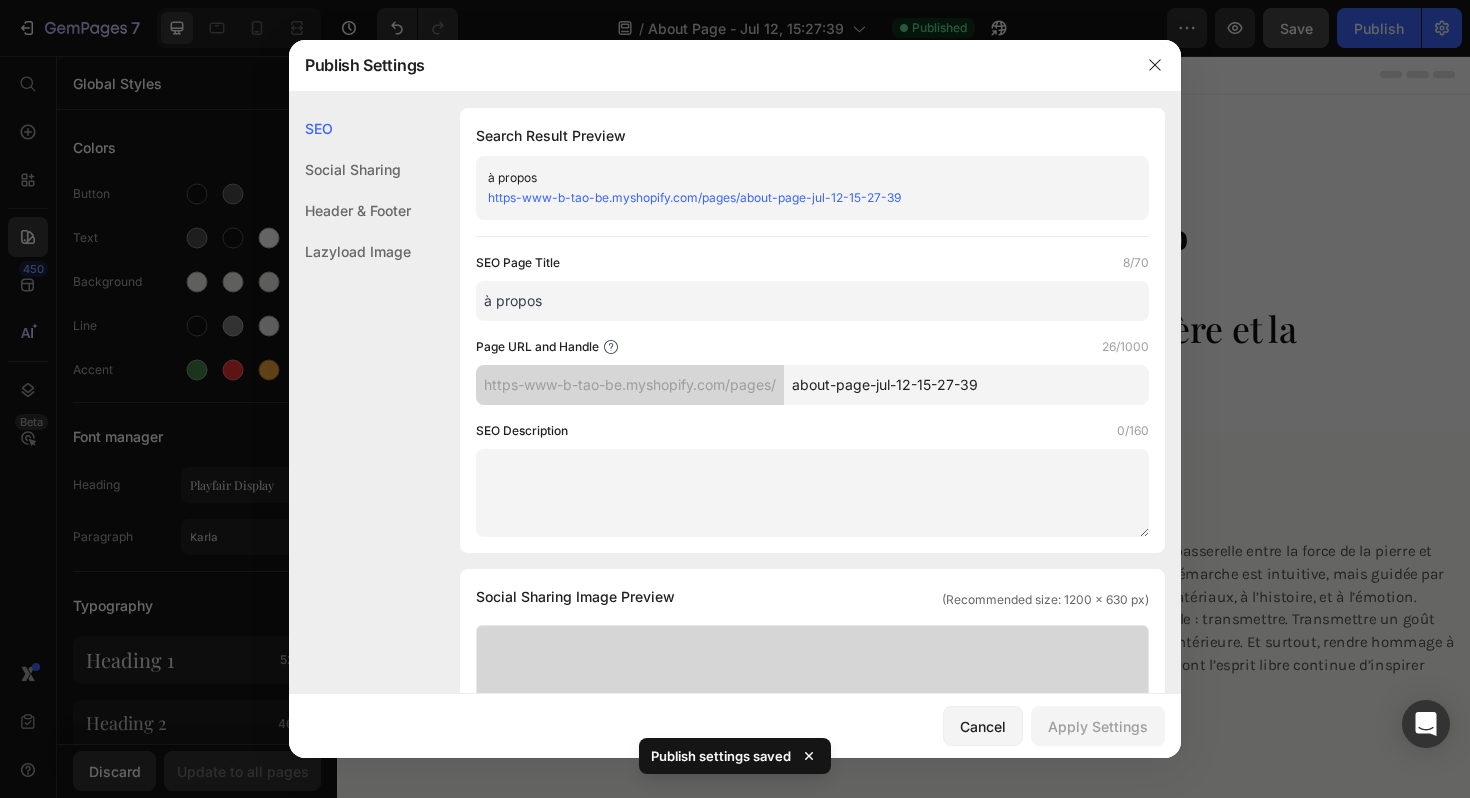 click on "Social Sharing" 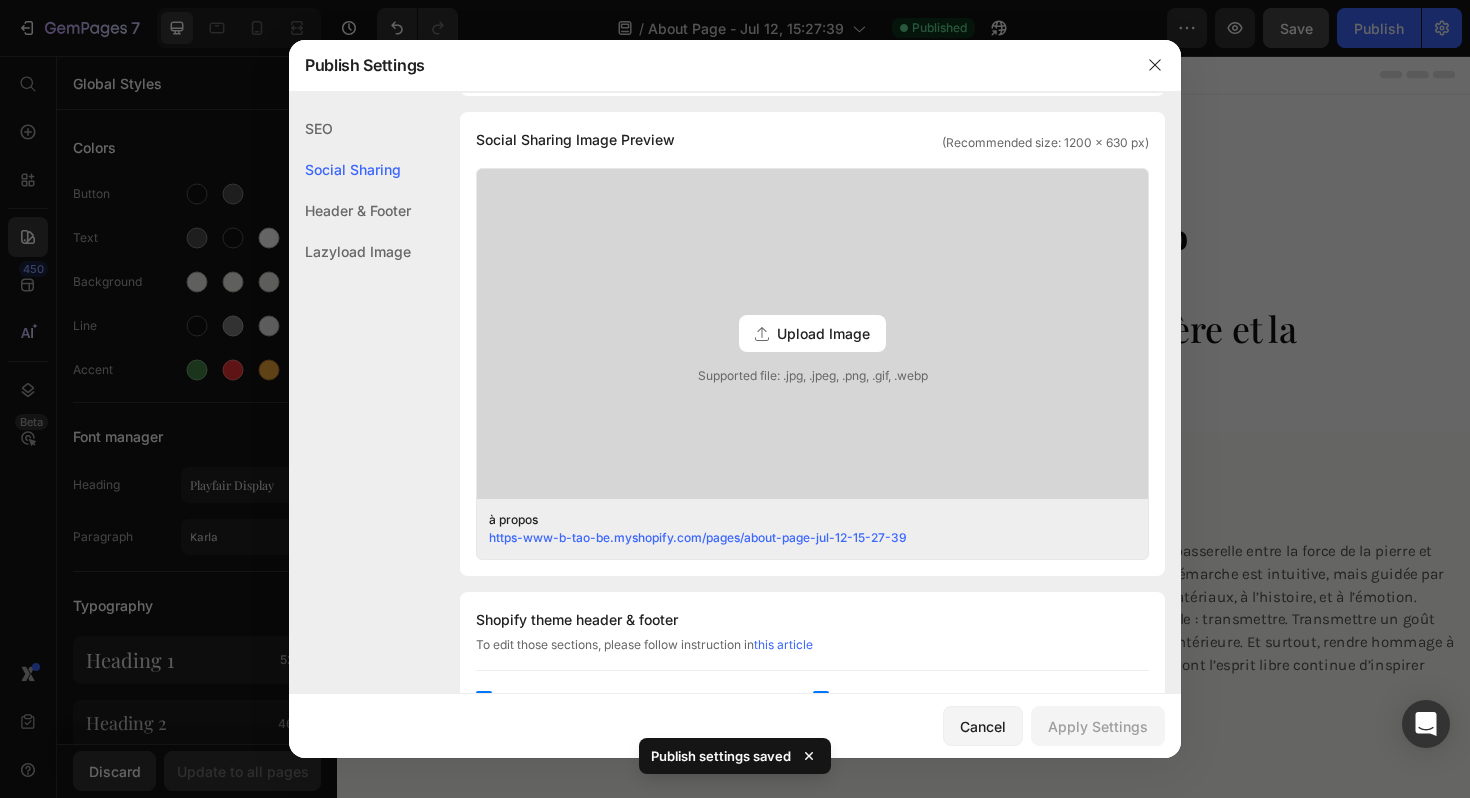 click on "SEO" 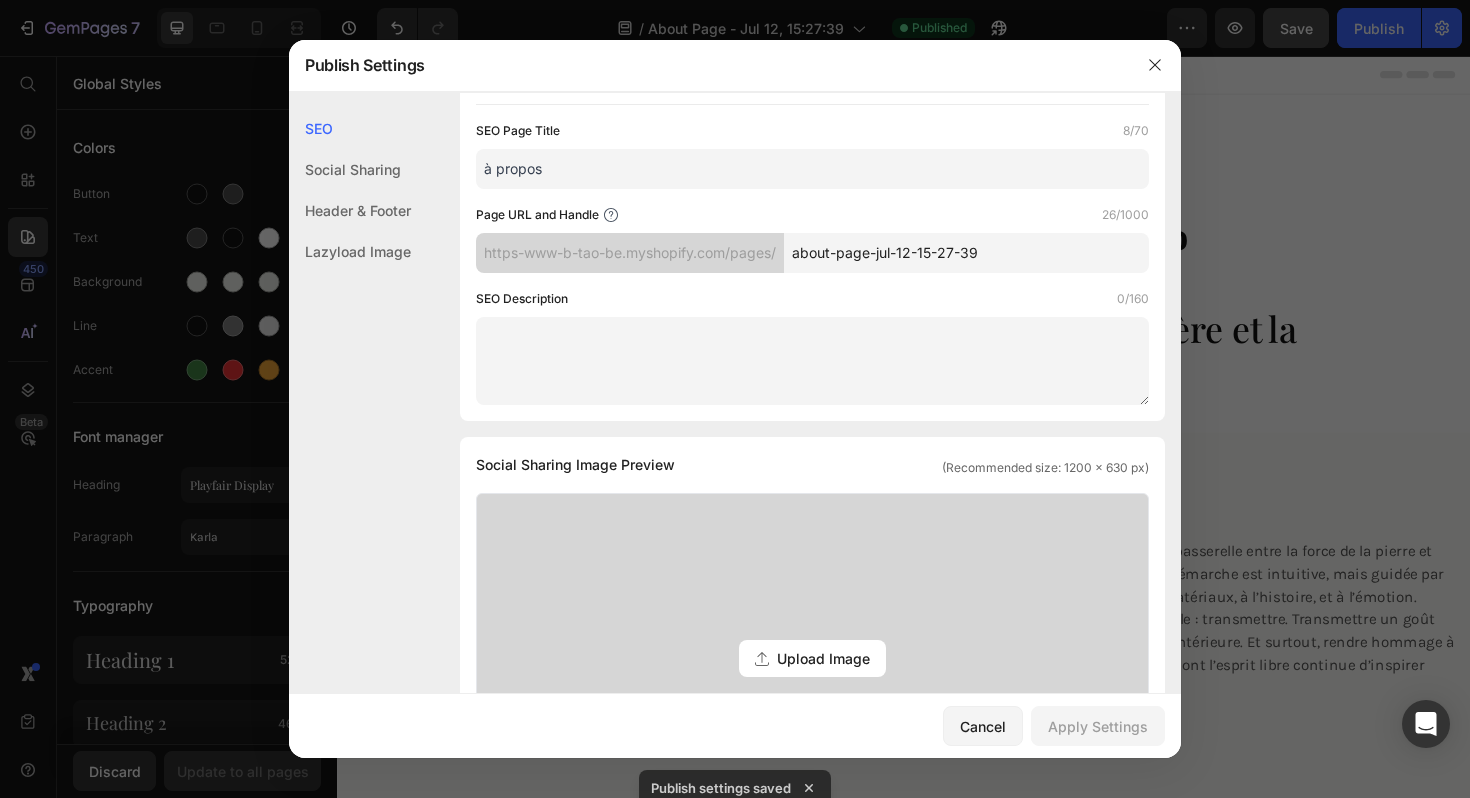 scroll, scrollTop: 0, scrollLeft: 0, axis: both 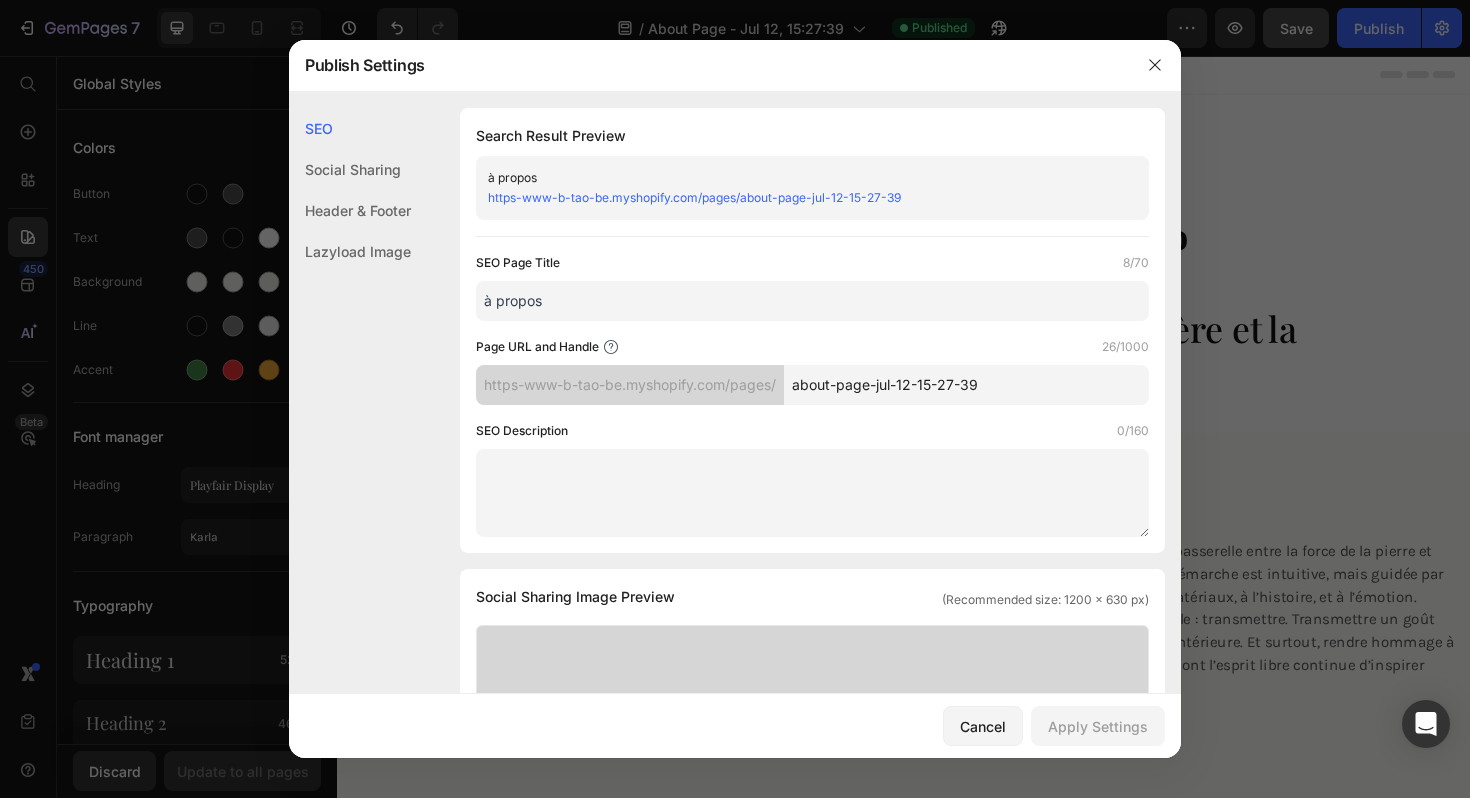 click at bounding box center (735, 399) 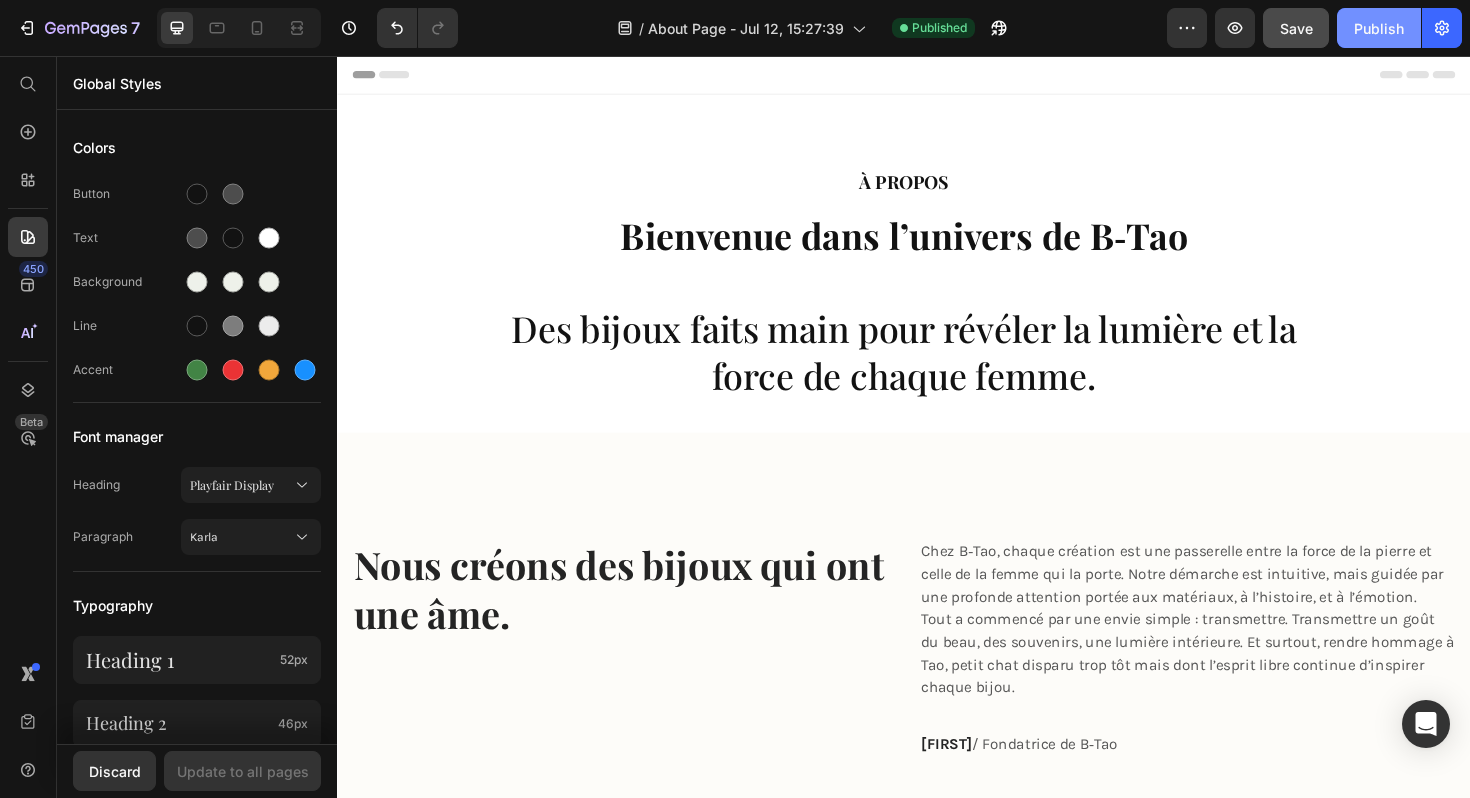 click on "Publish" at bounding box center (1379, 28) 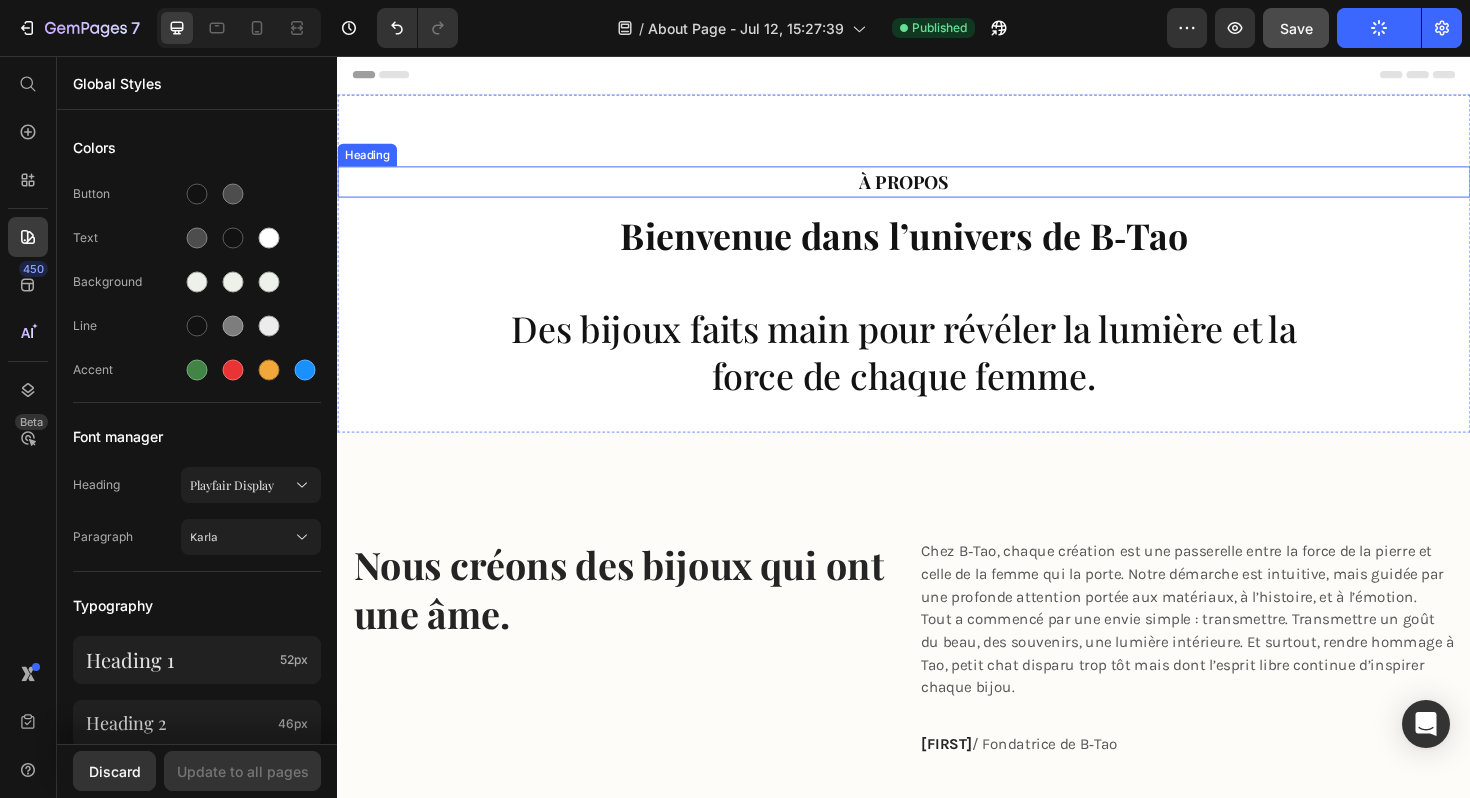 click on "À PROPOS" at bounding box center (937, 189) 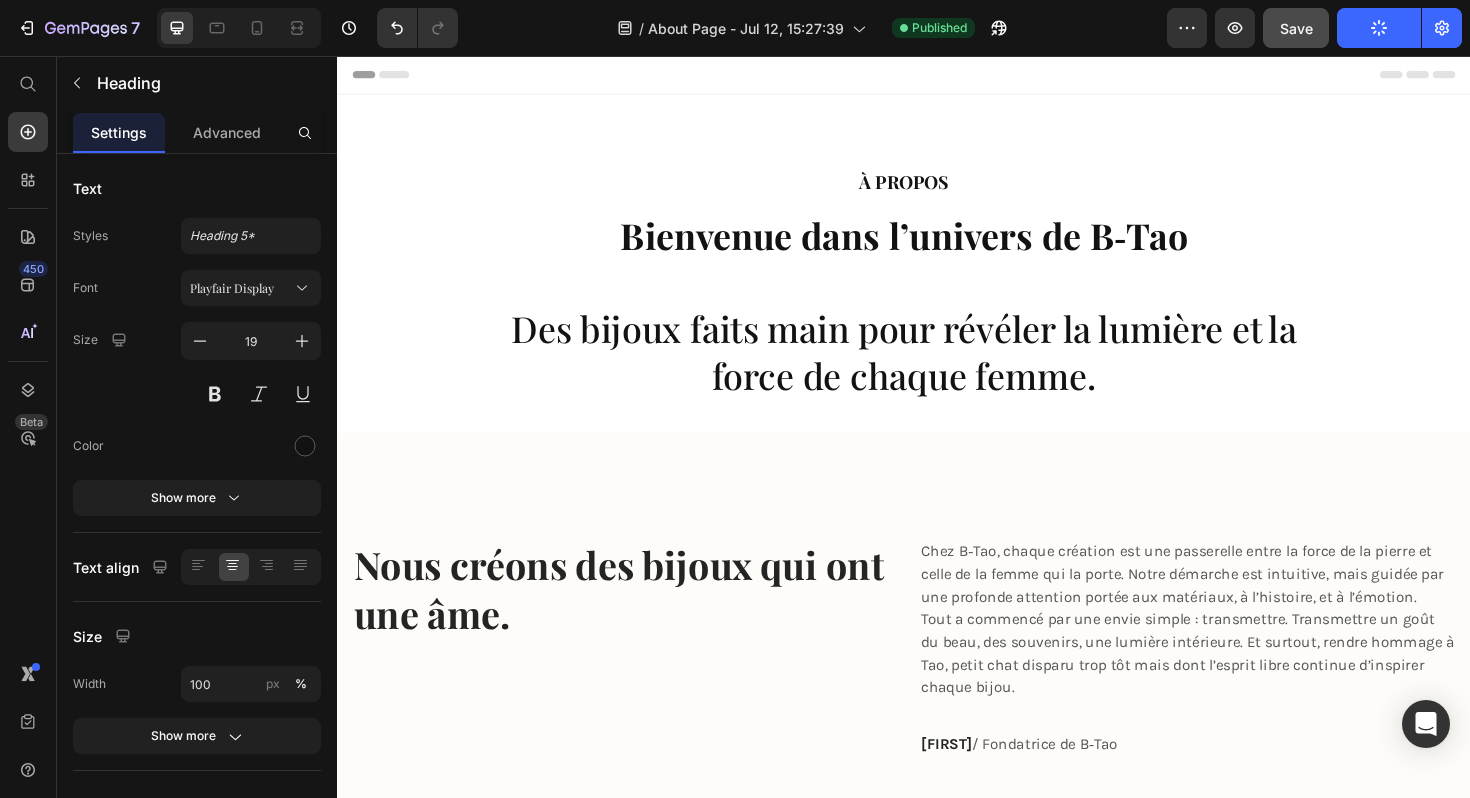 click on "Header" at bounding box center [937, 76] 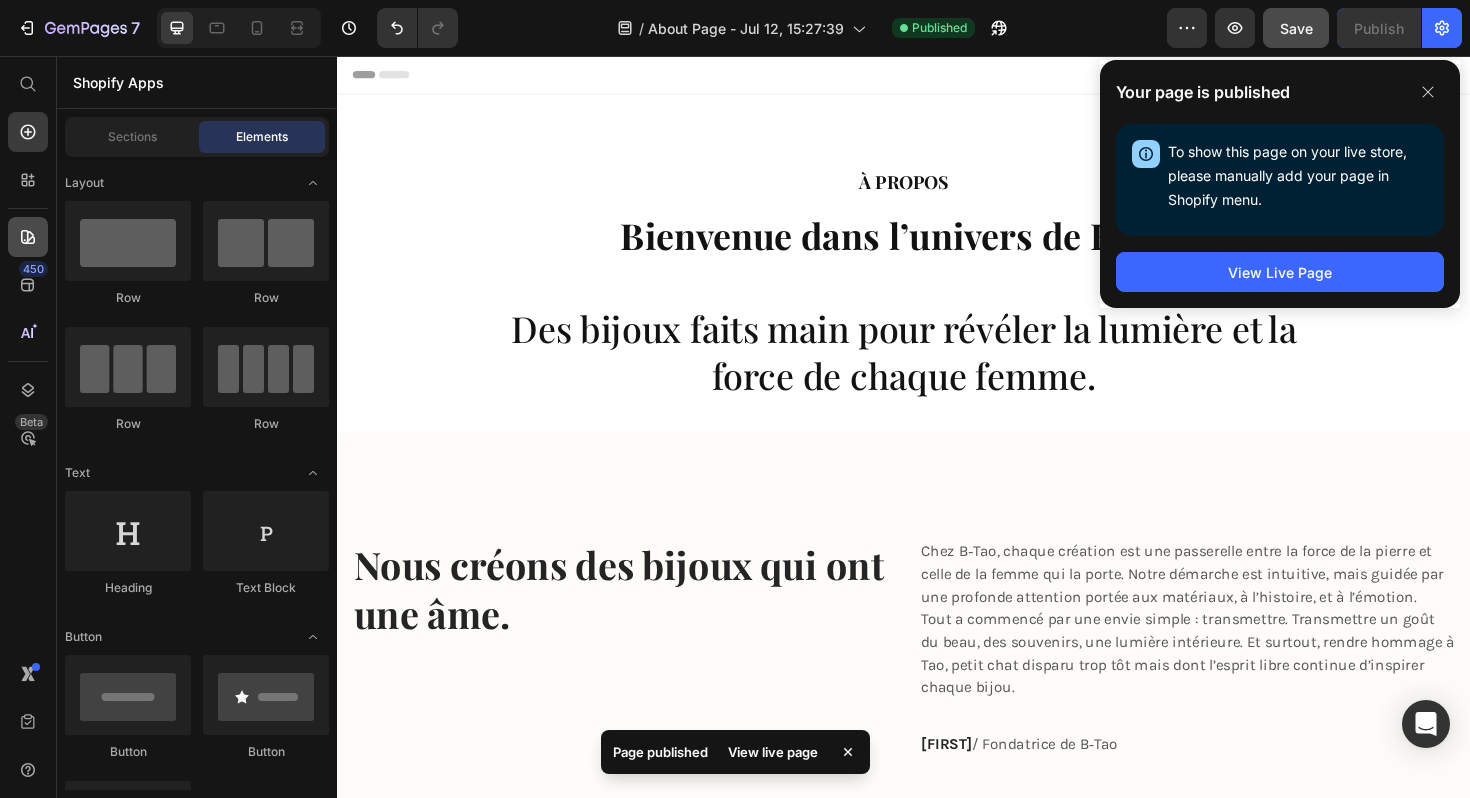 click 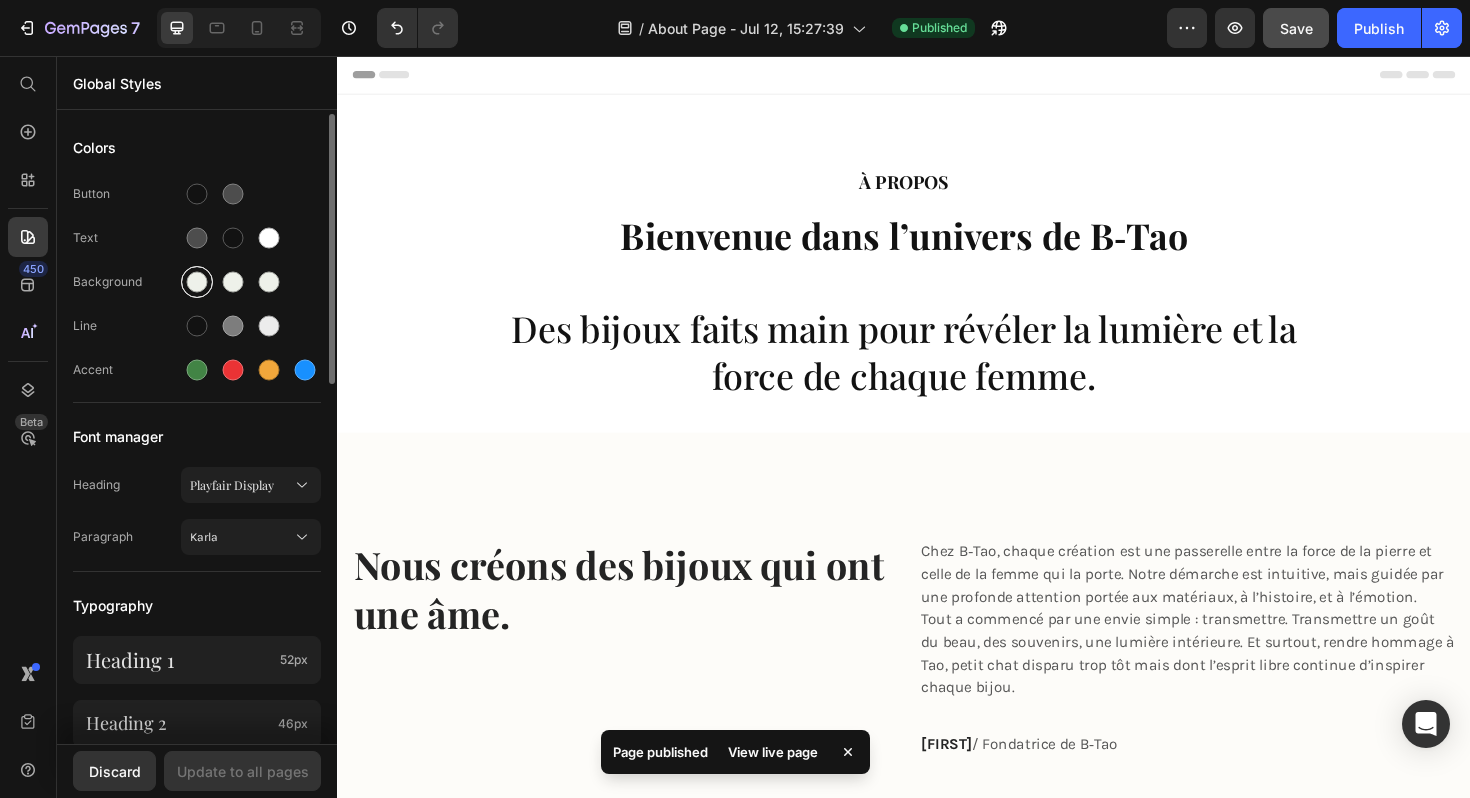 click at bounding box center (197, 282) 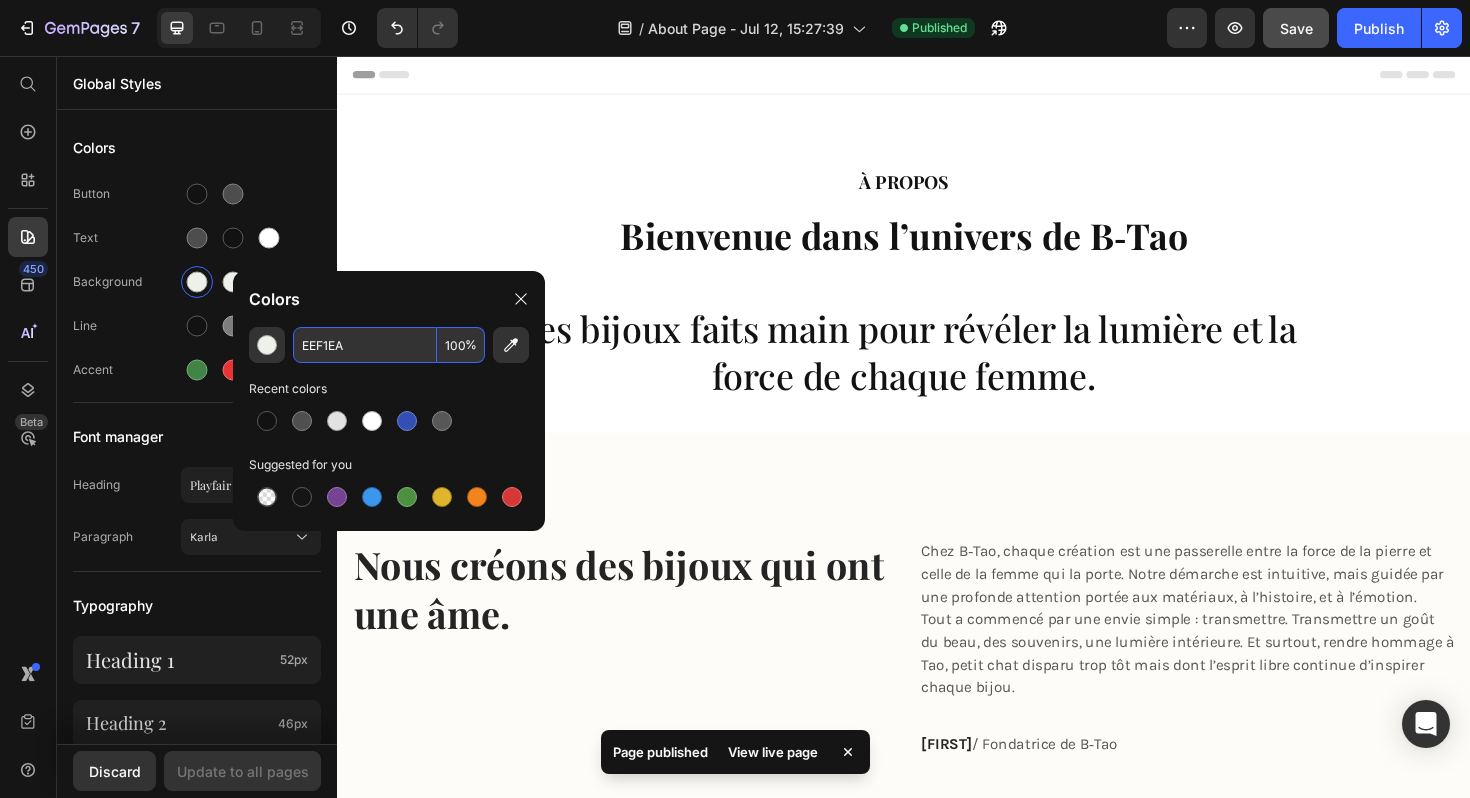 click on "EEF1EA" at bounding box center [365, 345] 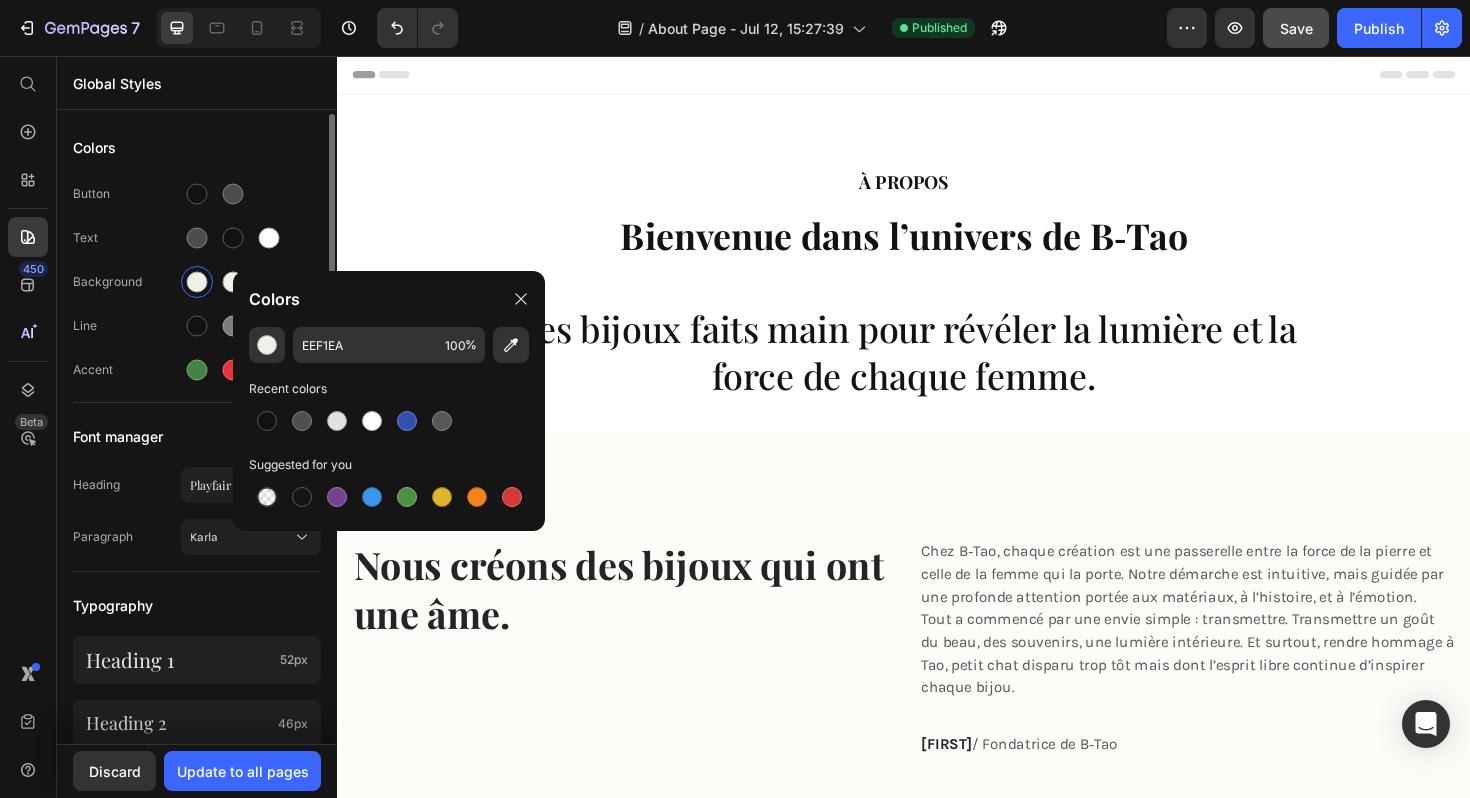 click on "Line" at bounding box center [197, 326] 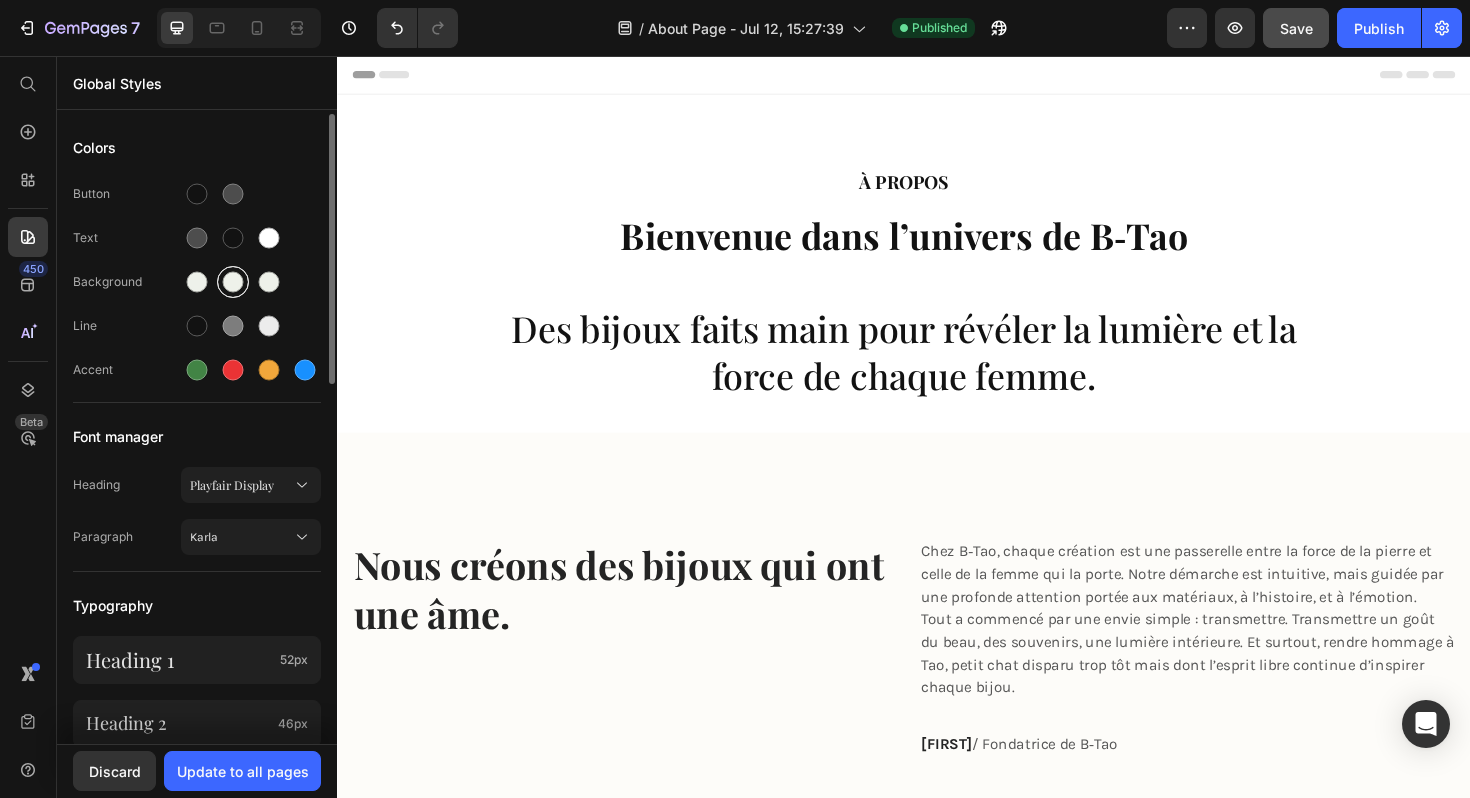 click at bounding box center (233, 282) 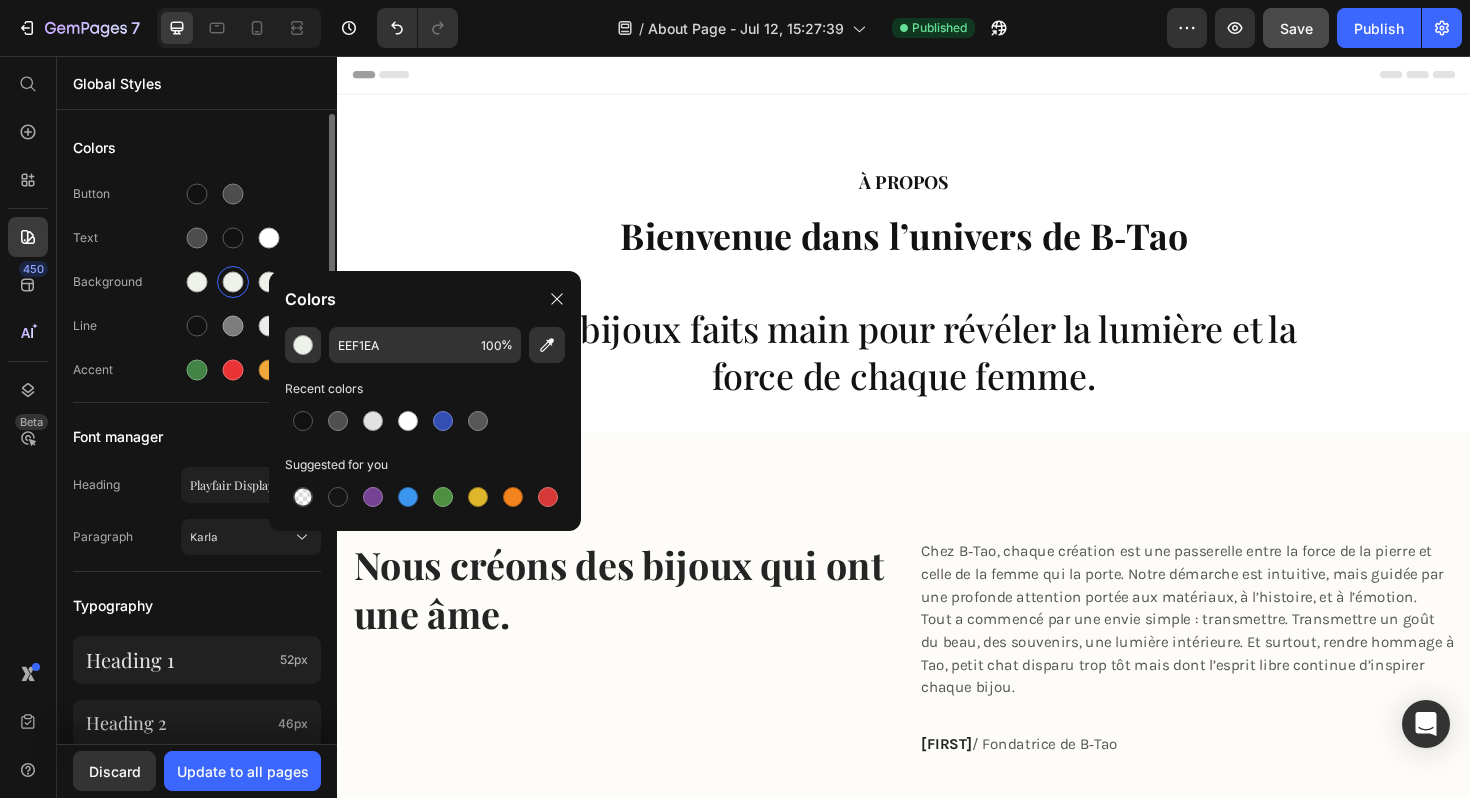 click on "Button Text Background Line Accent" 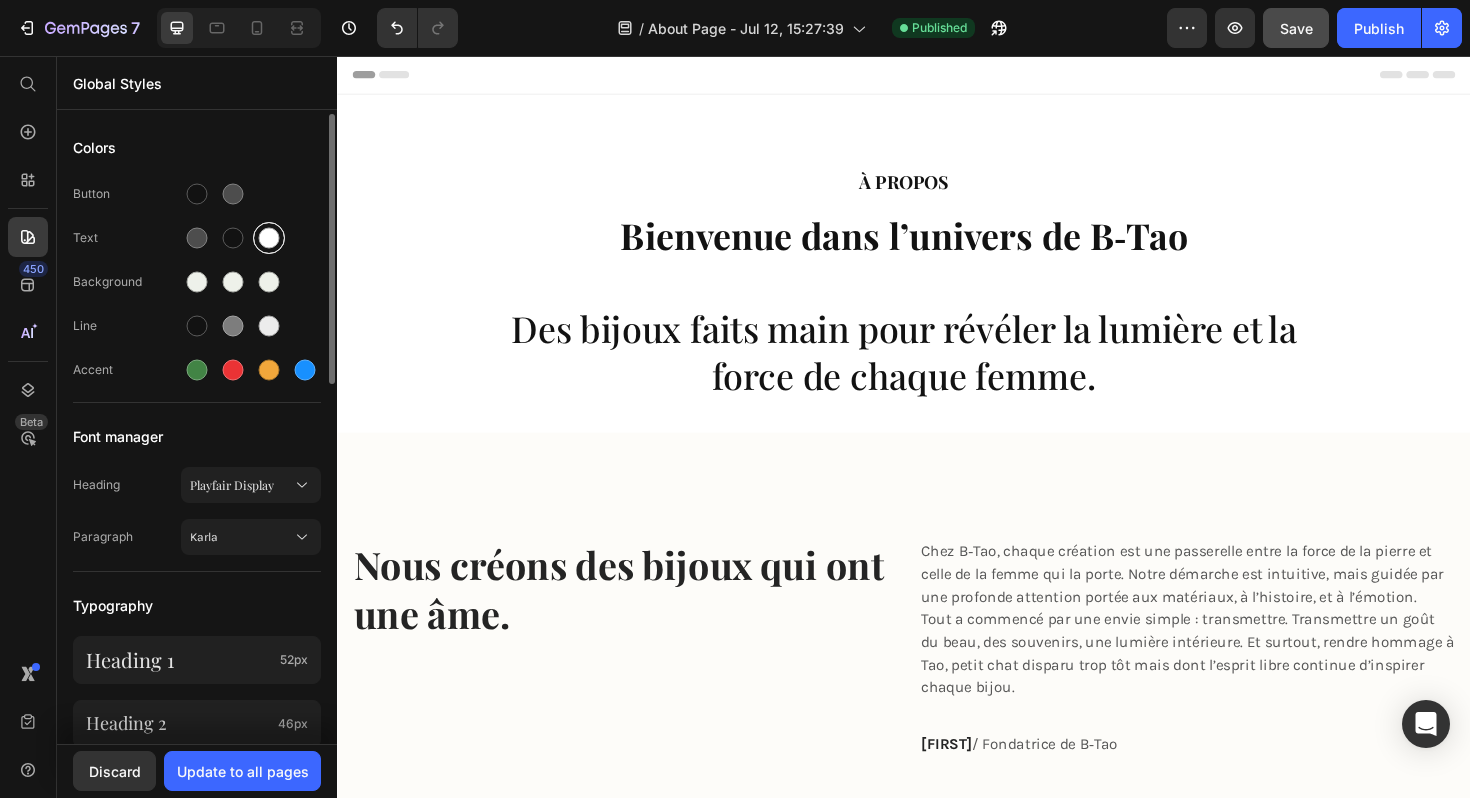 click at bounding box center (269, 238) 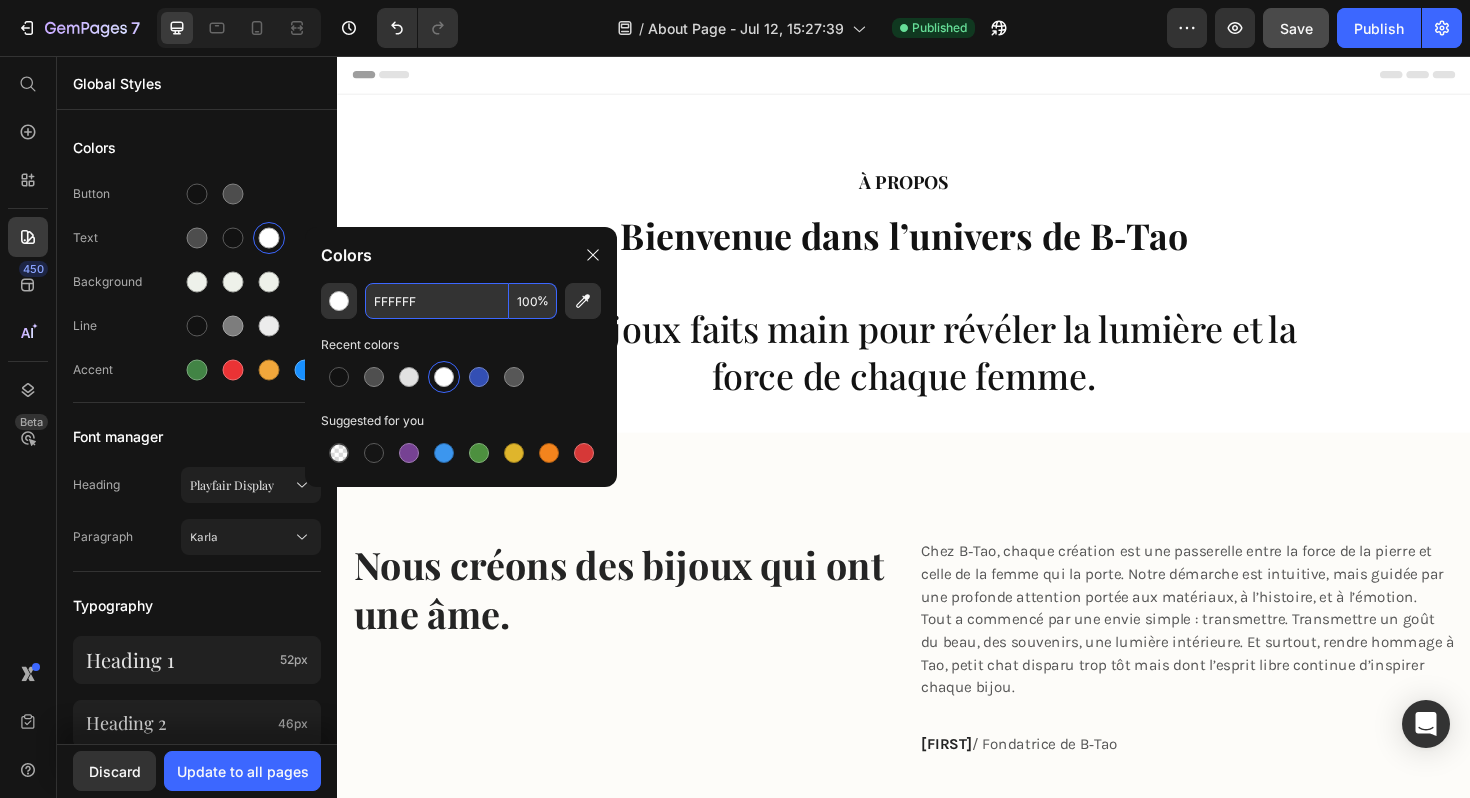click on "FFFFFF" at bounding box center [437, 301] 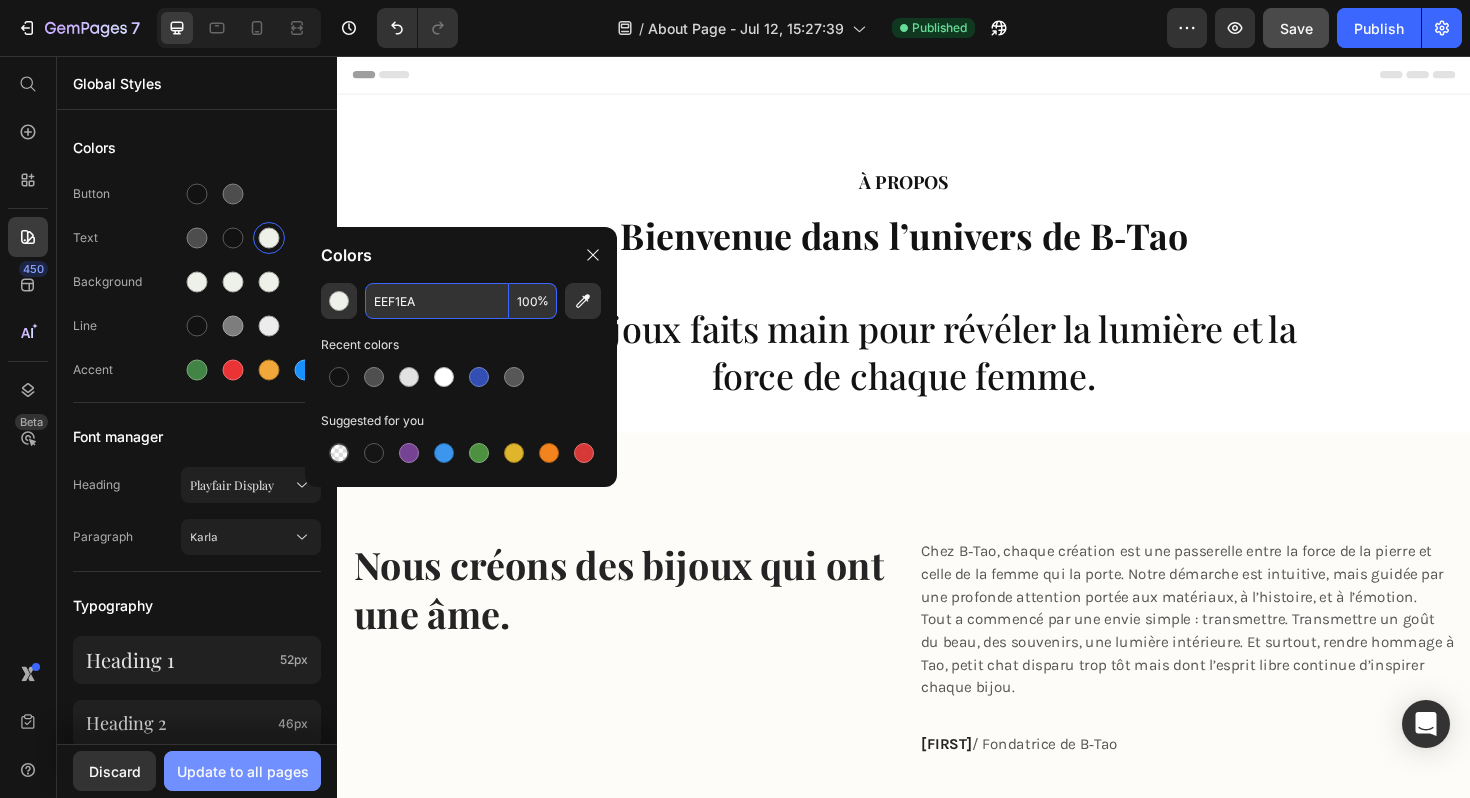 type on "EEF1EA" 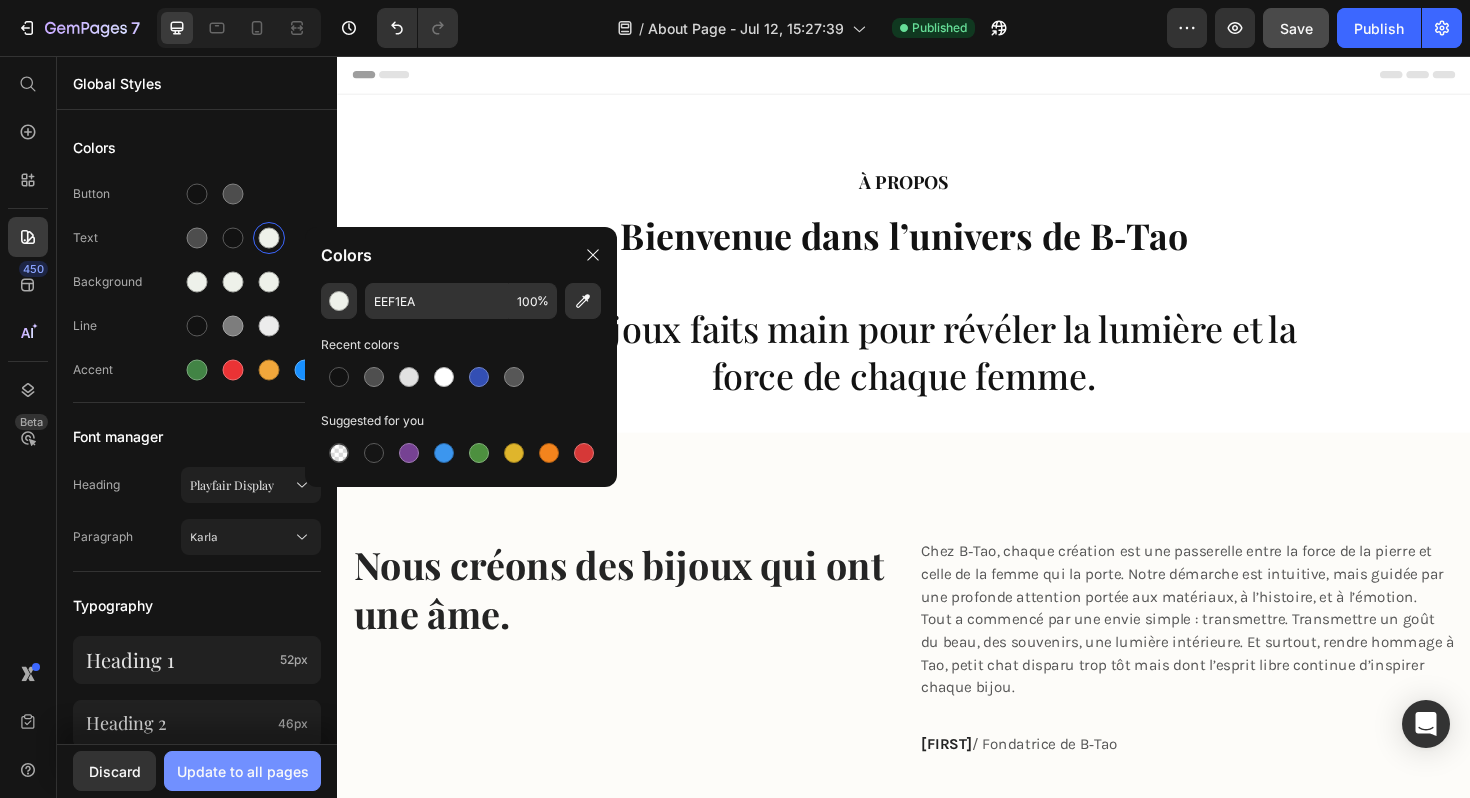 click on "Update to all pages" at bounding box center [243, 771] 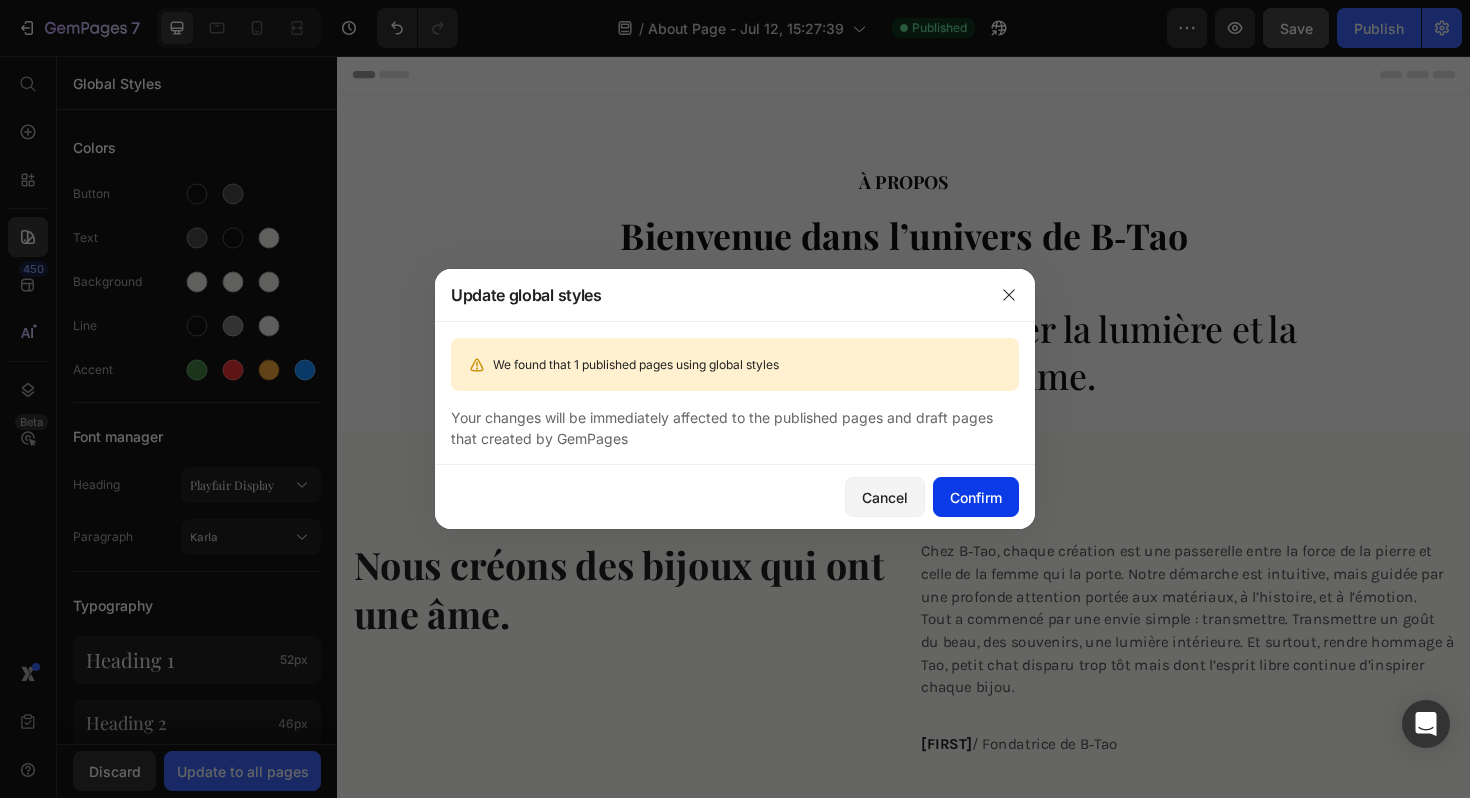 click on "Confirm" at bounding box center [976, 497] 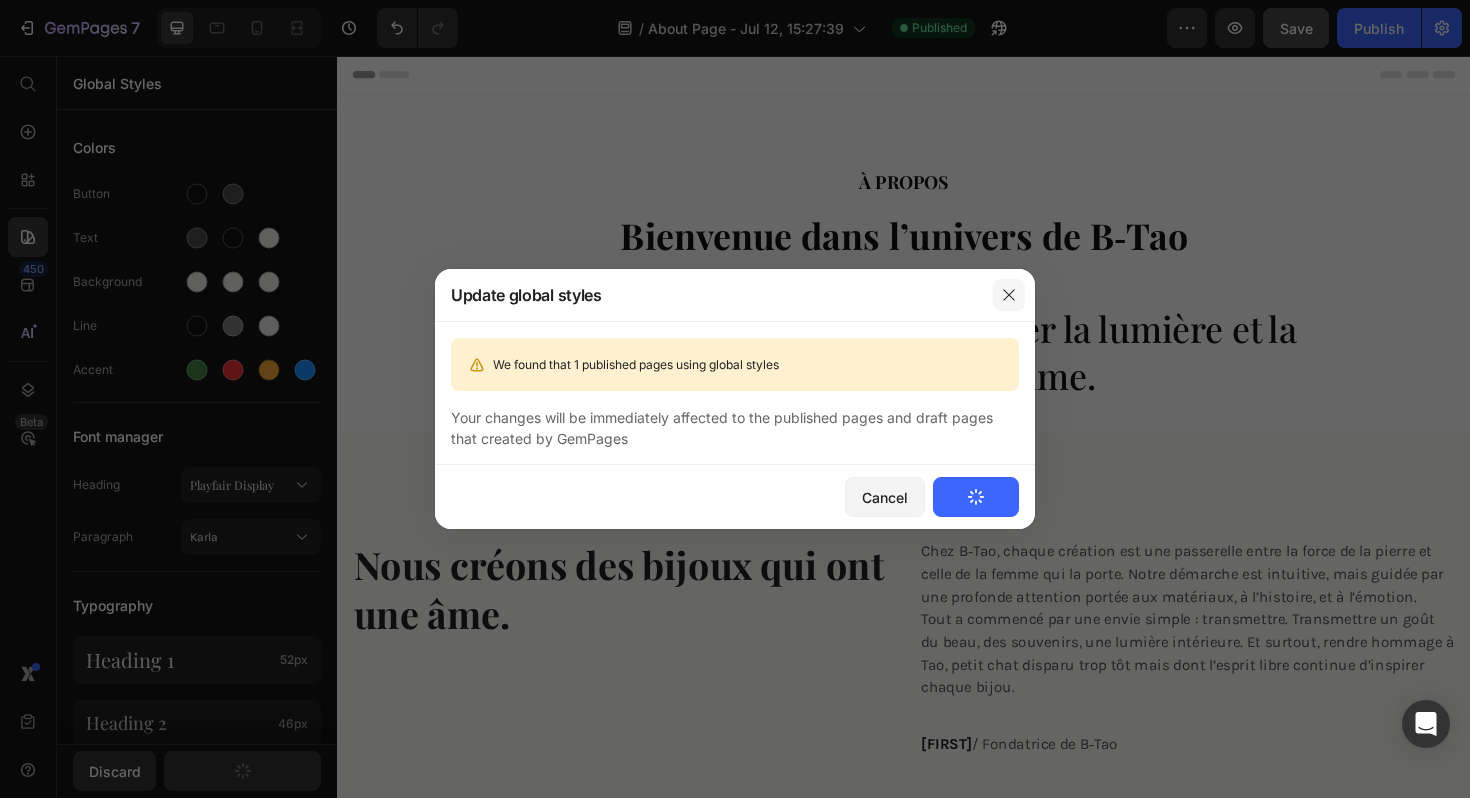 click 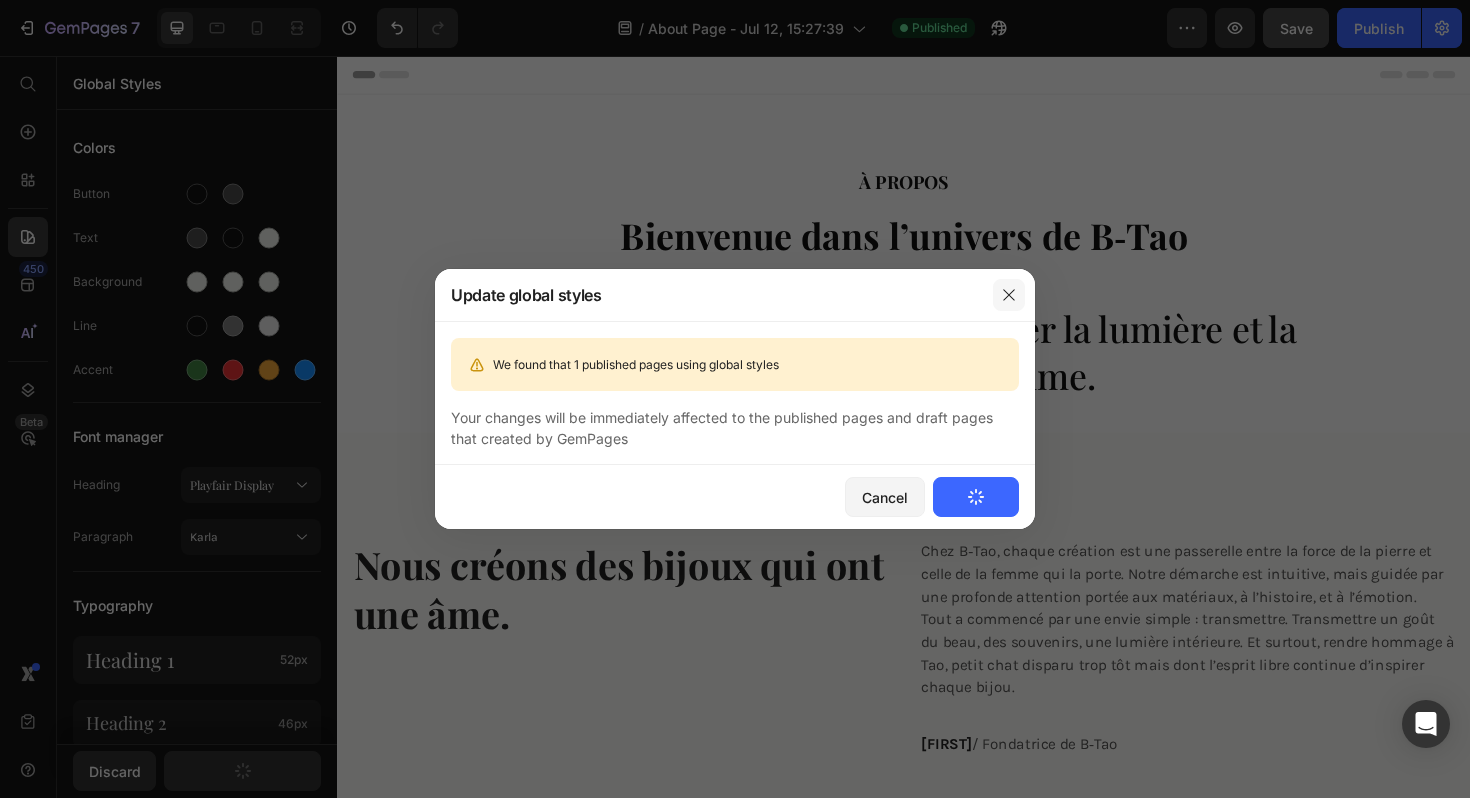 click 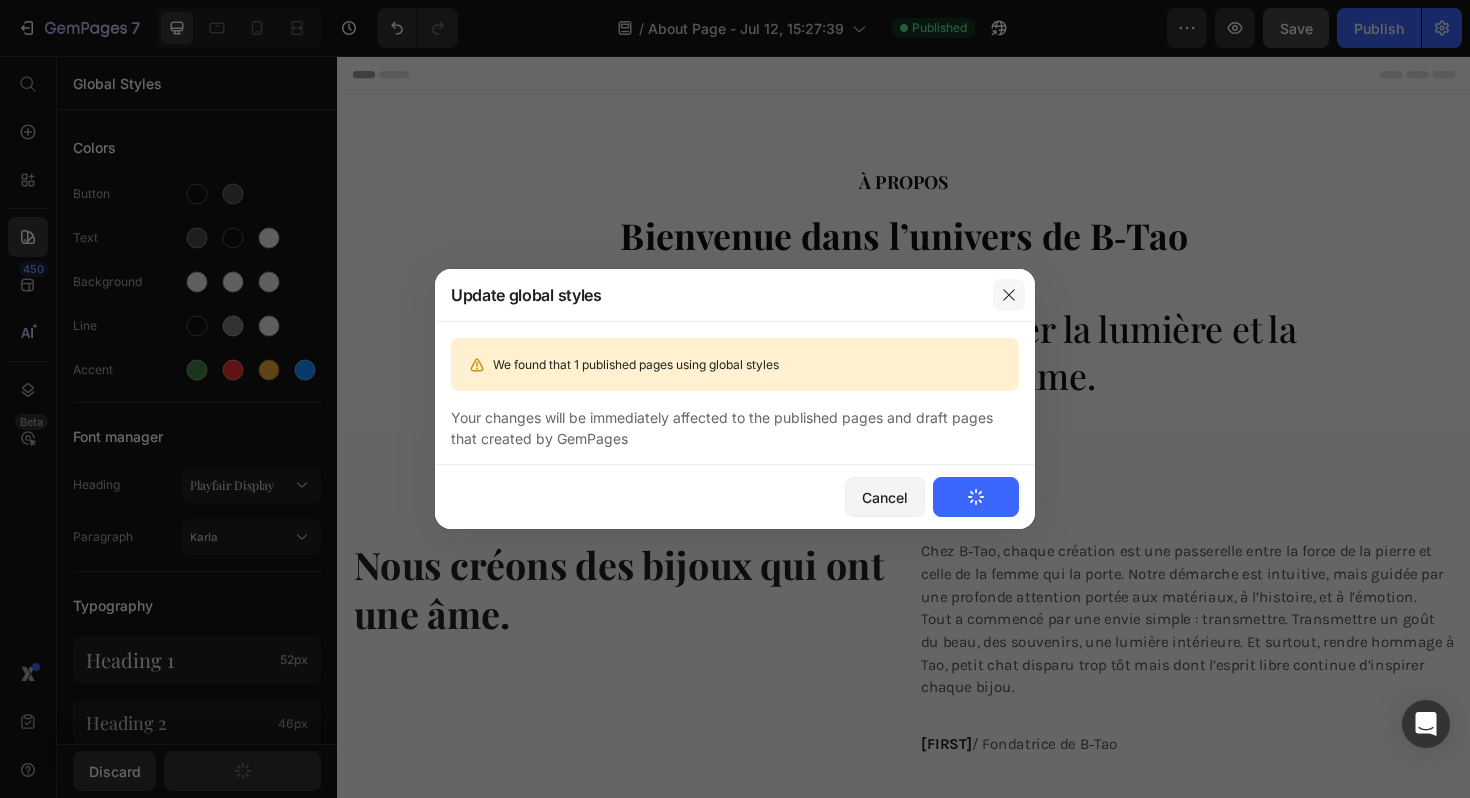 click 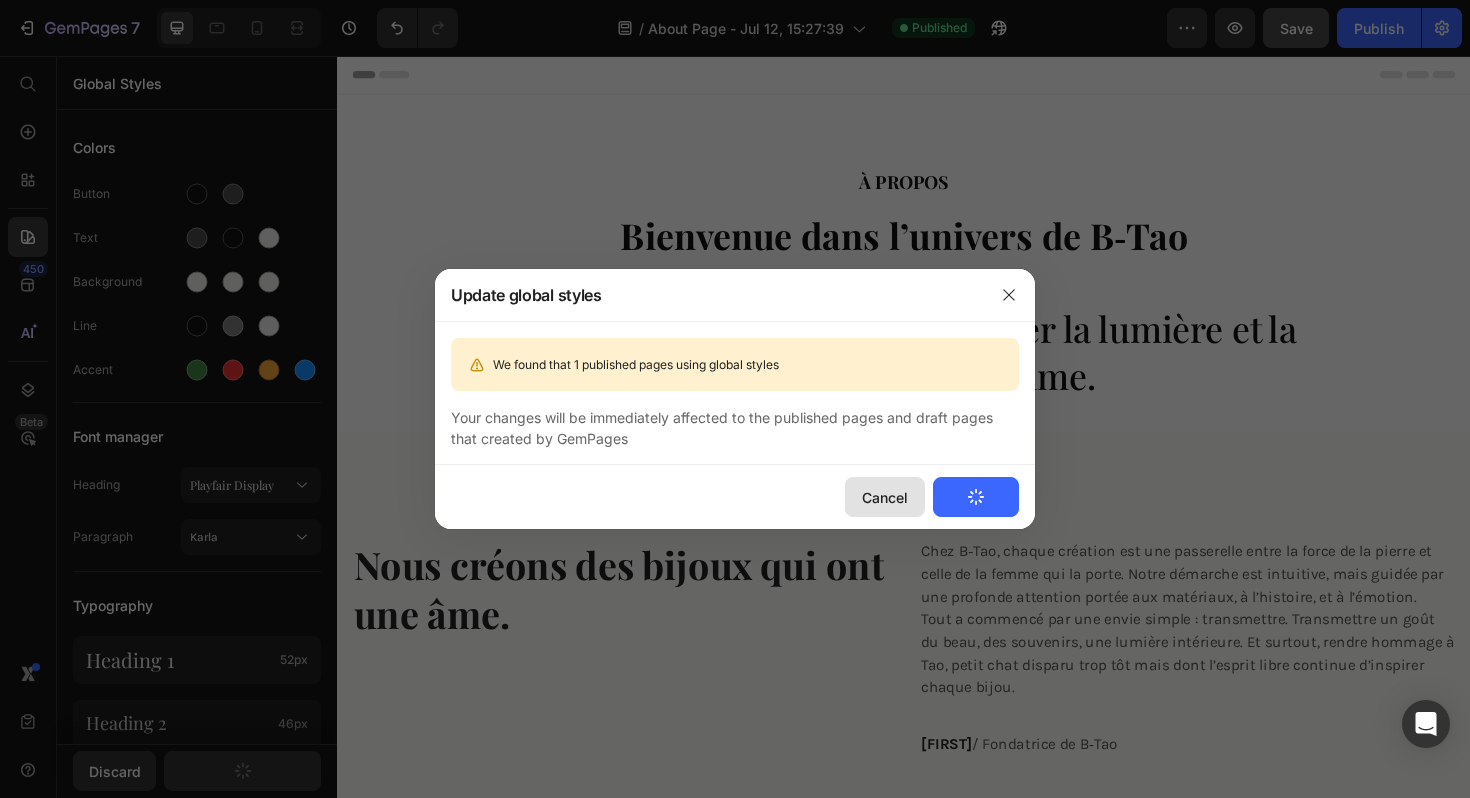 click on "Cancel" at bounding box center (885, 497) 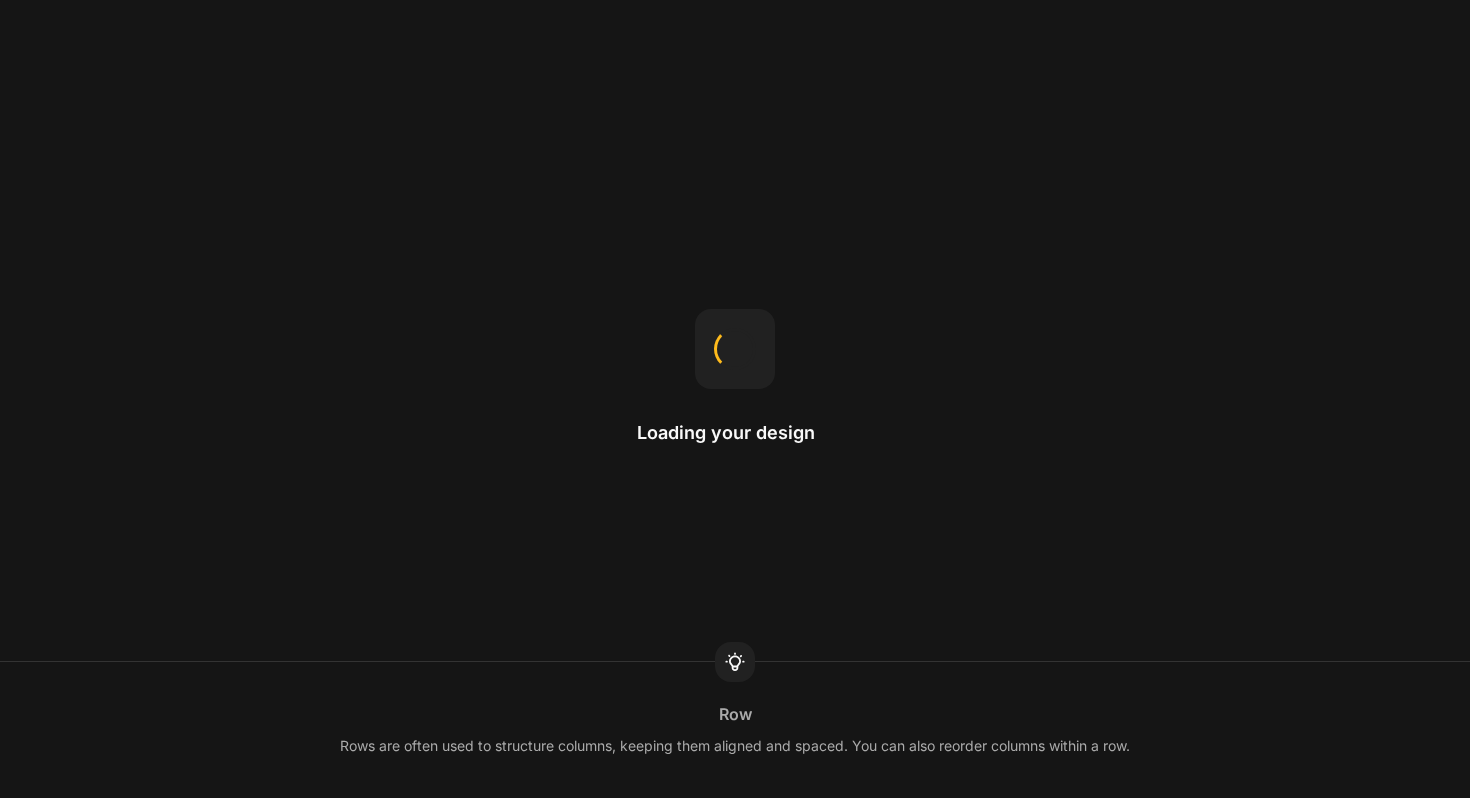scroll, scrollTop: 0, scrollLeft: 0, axis: both 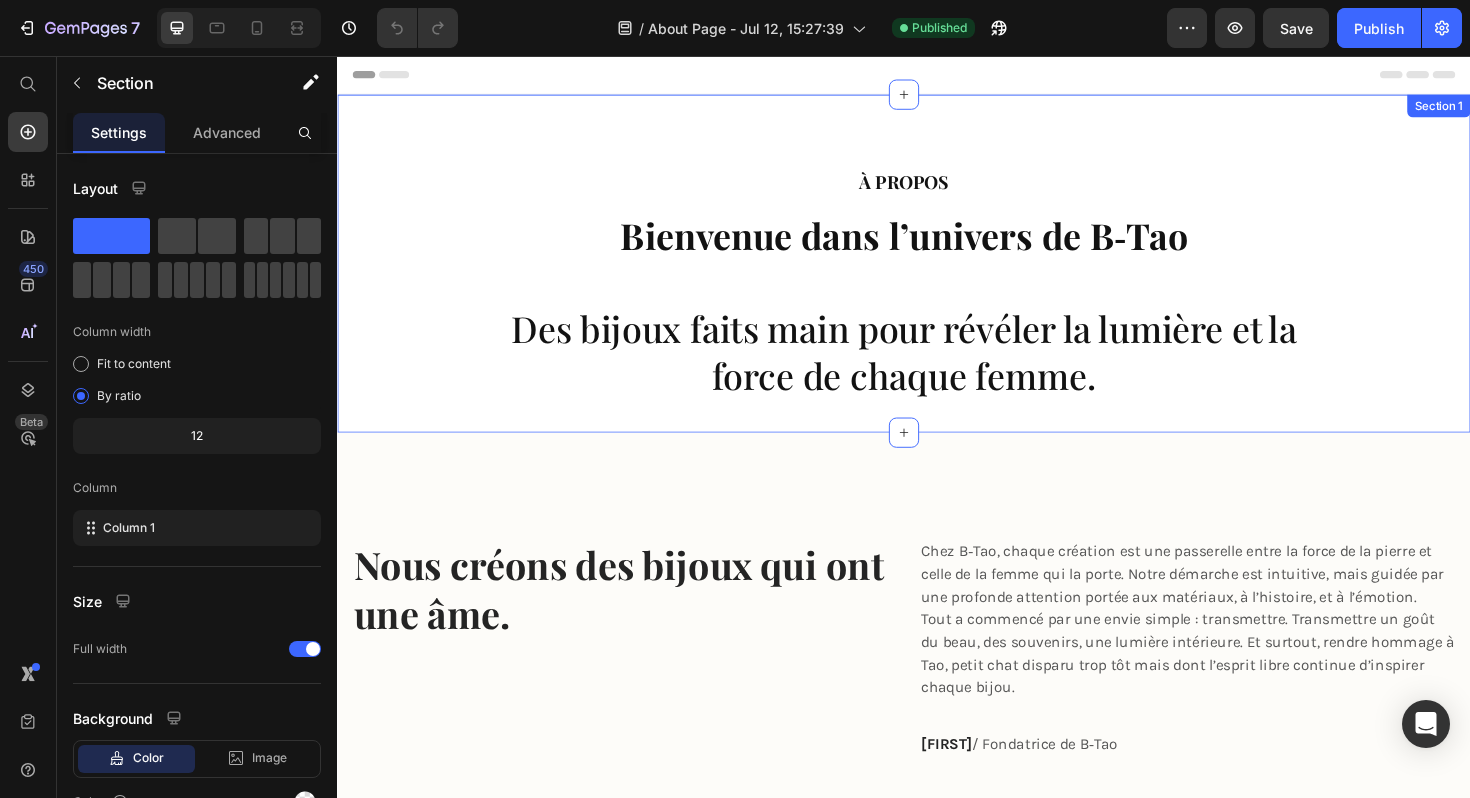 click on "À PROPOS Heading Bienvenue dans l’univers de B‑Tao Des bijoux faits main pour révéler la lumière et la force de chaque femme. Heading Section 1" at bounding box center [937, 276] 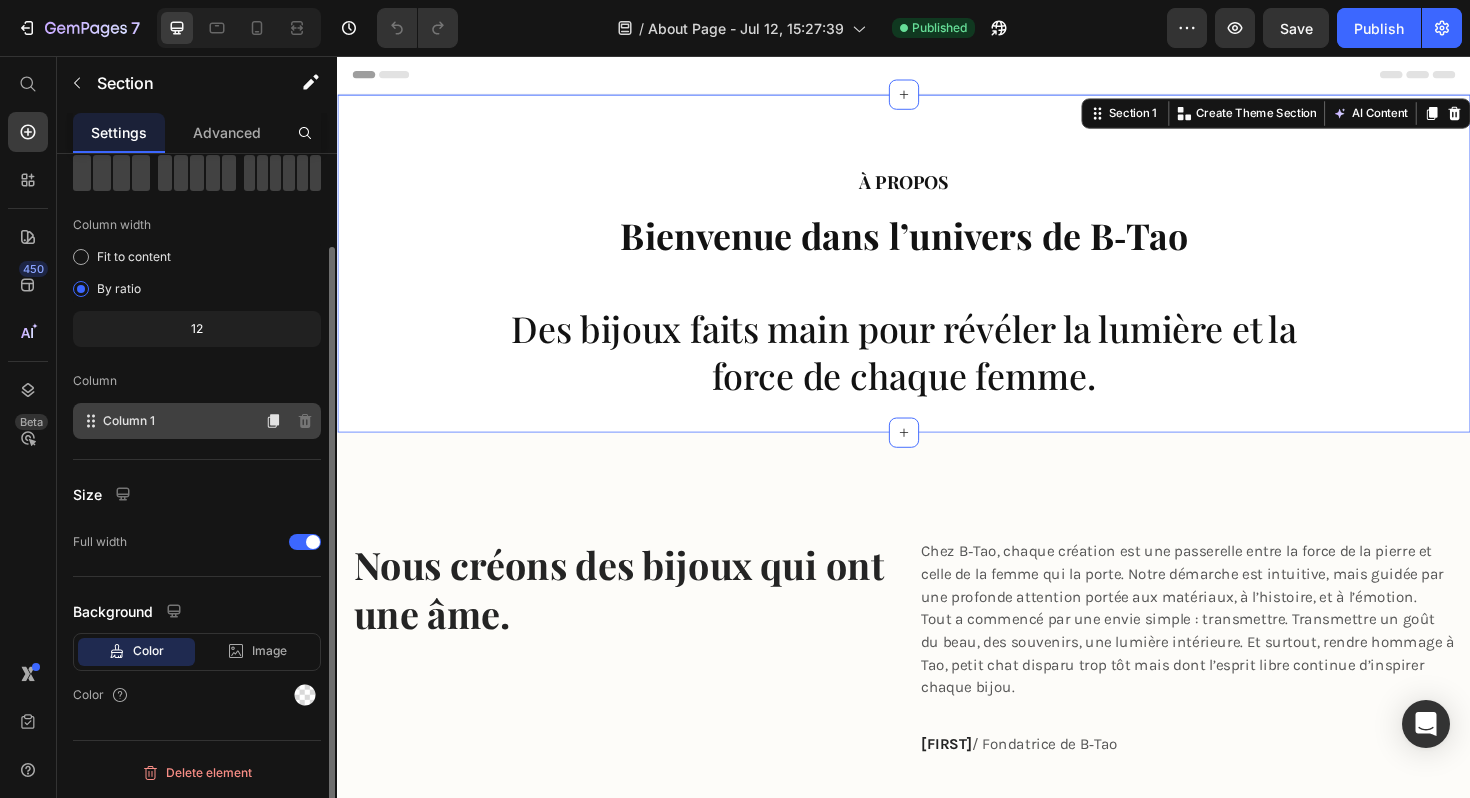 scroll, scrollTop: 0, scrollLeft: 0, axis: both 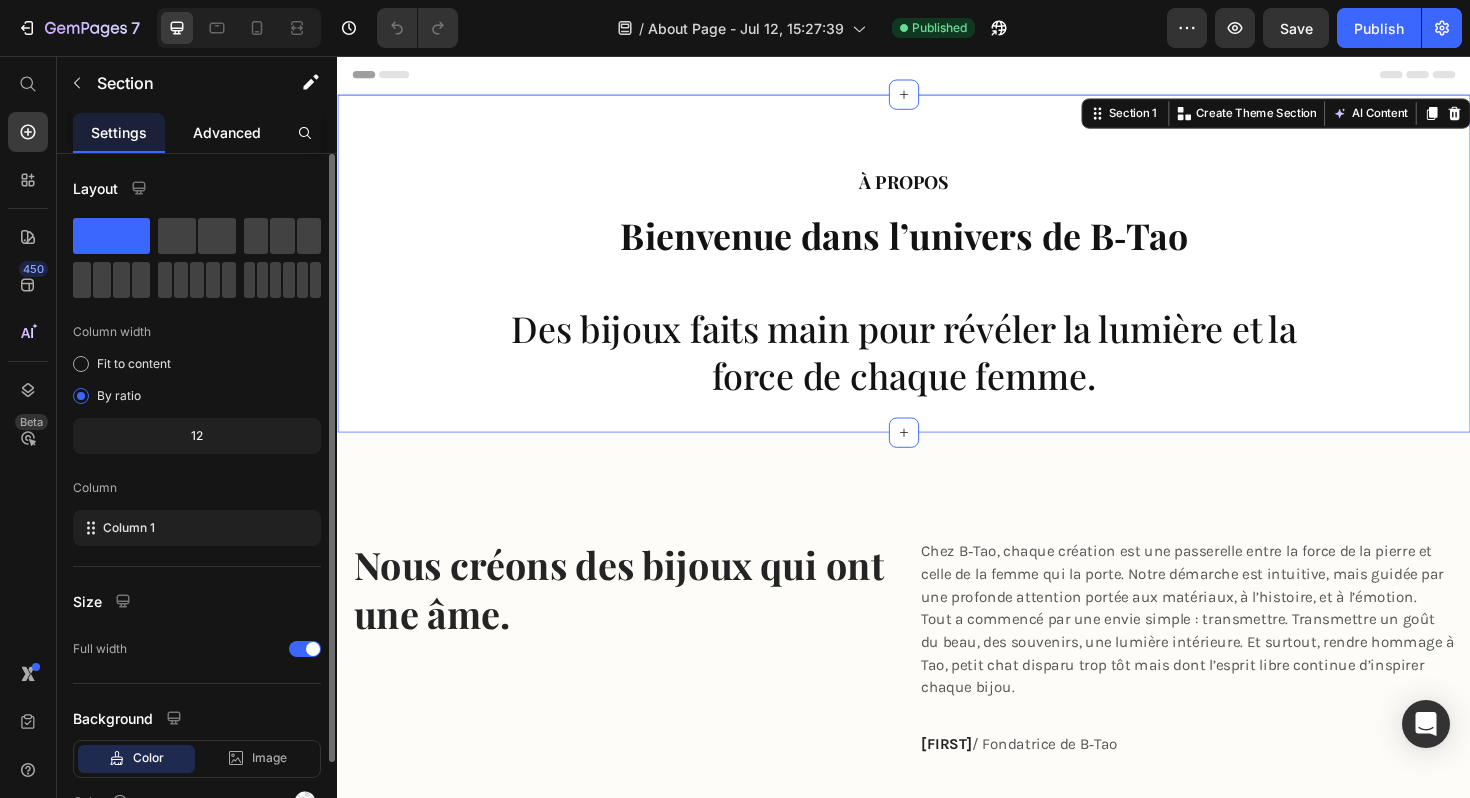 click on "Advanced" at bounding box center [227, 132] 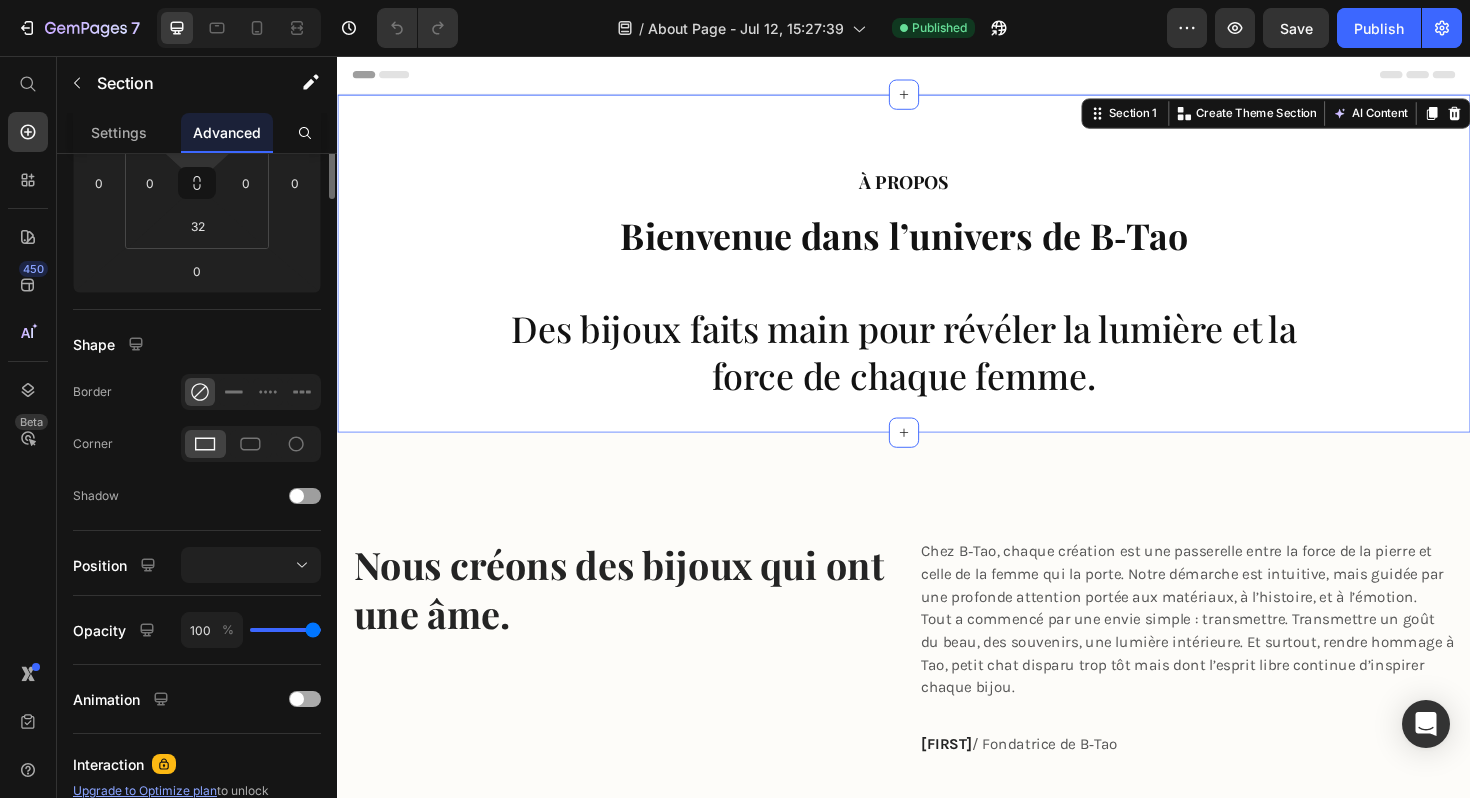 scroll, scrollTop: 0, scrollLeft: 0, axis: both 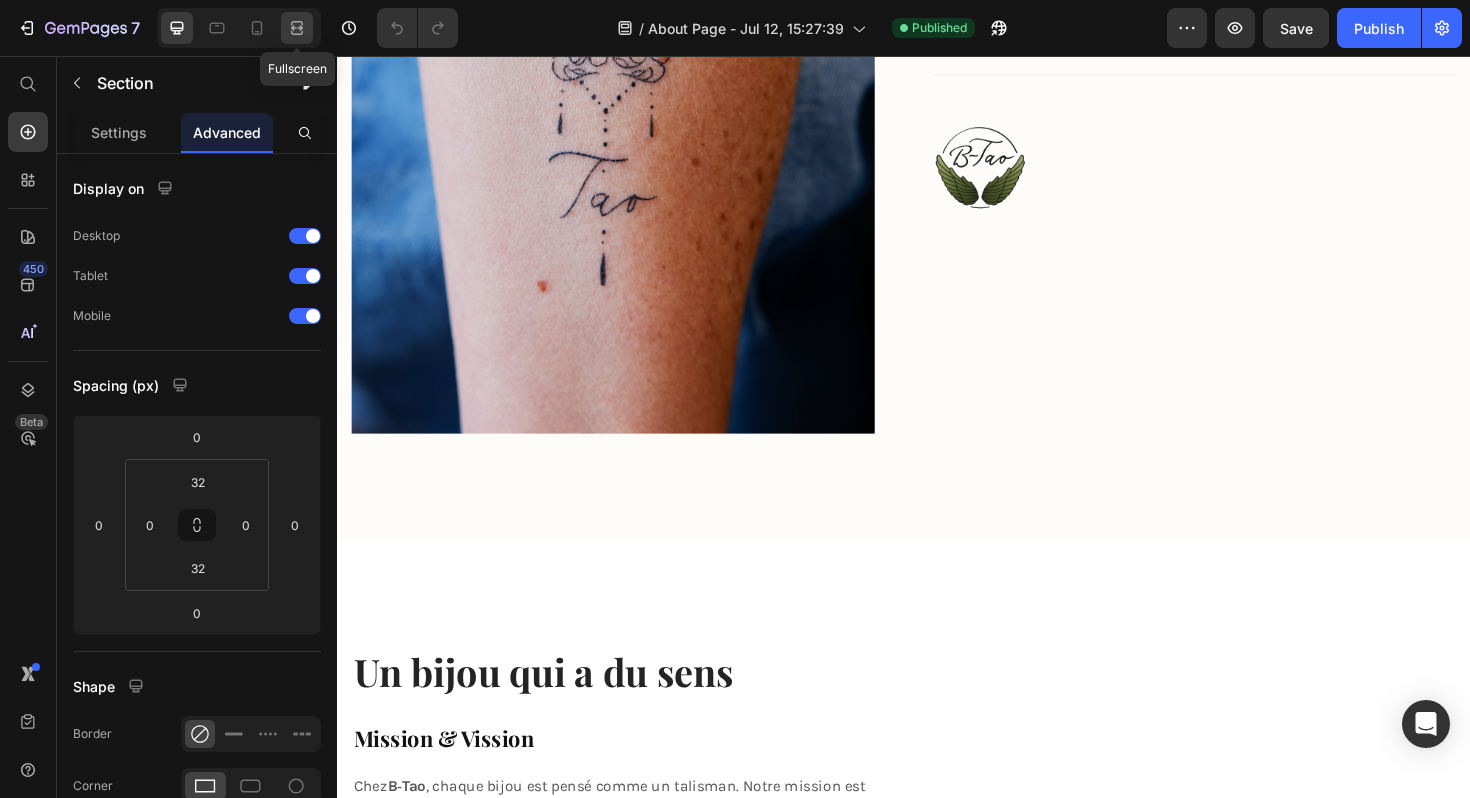 click 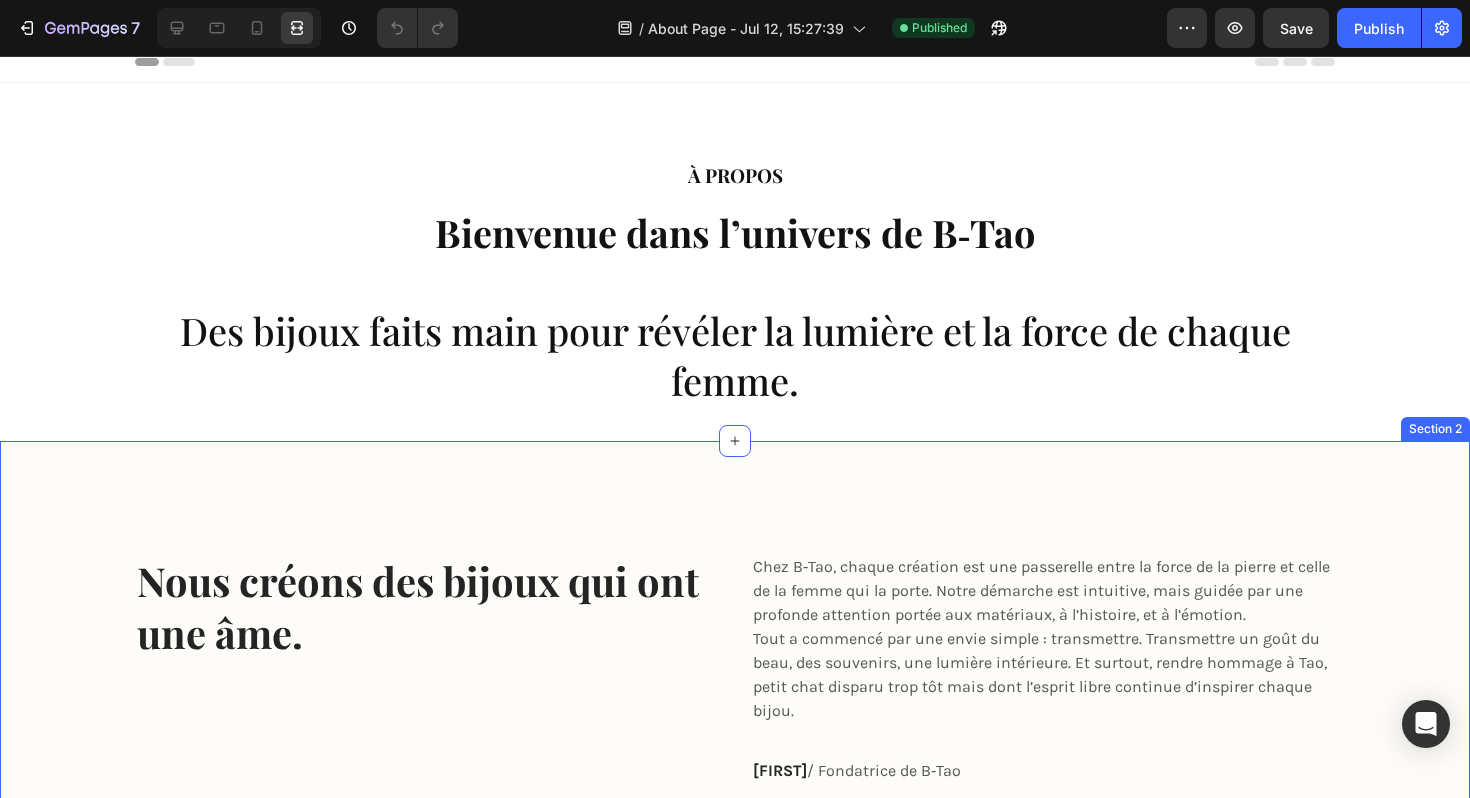 scroll, scrollTop: 0, scrollLeft: 0, axis: both 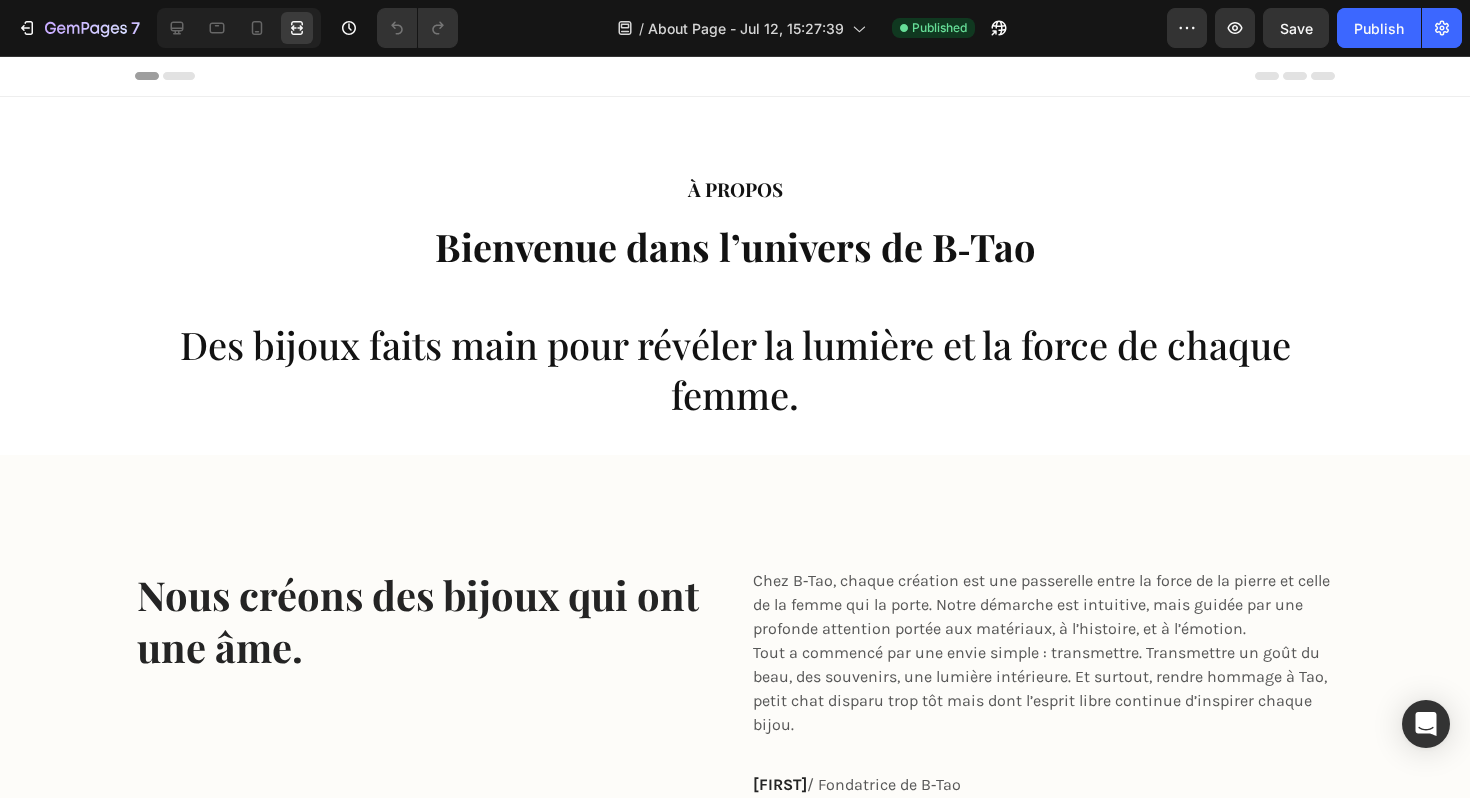 click on "À PROPOS Heading Bienvenue dans l’univers de B‑Tao Des bijoux faits main pour révéler la lumière et la force de chaque femme. Heading" at bounding box center (735, 276) 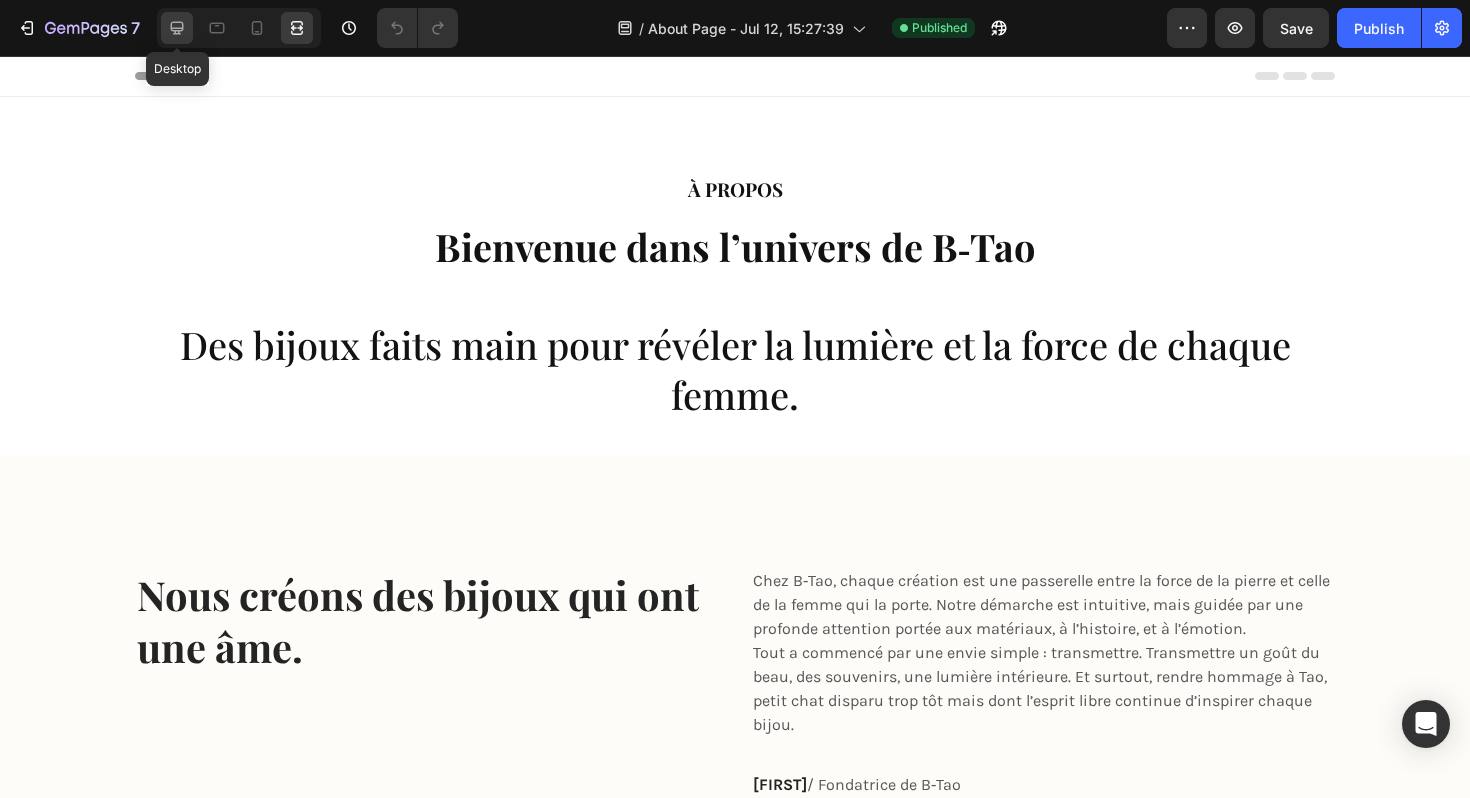 click 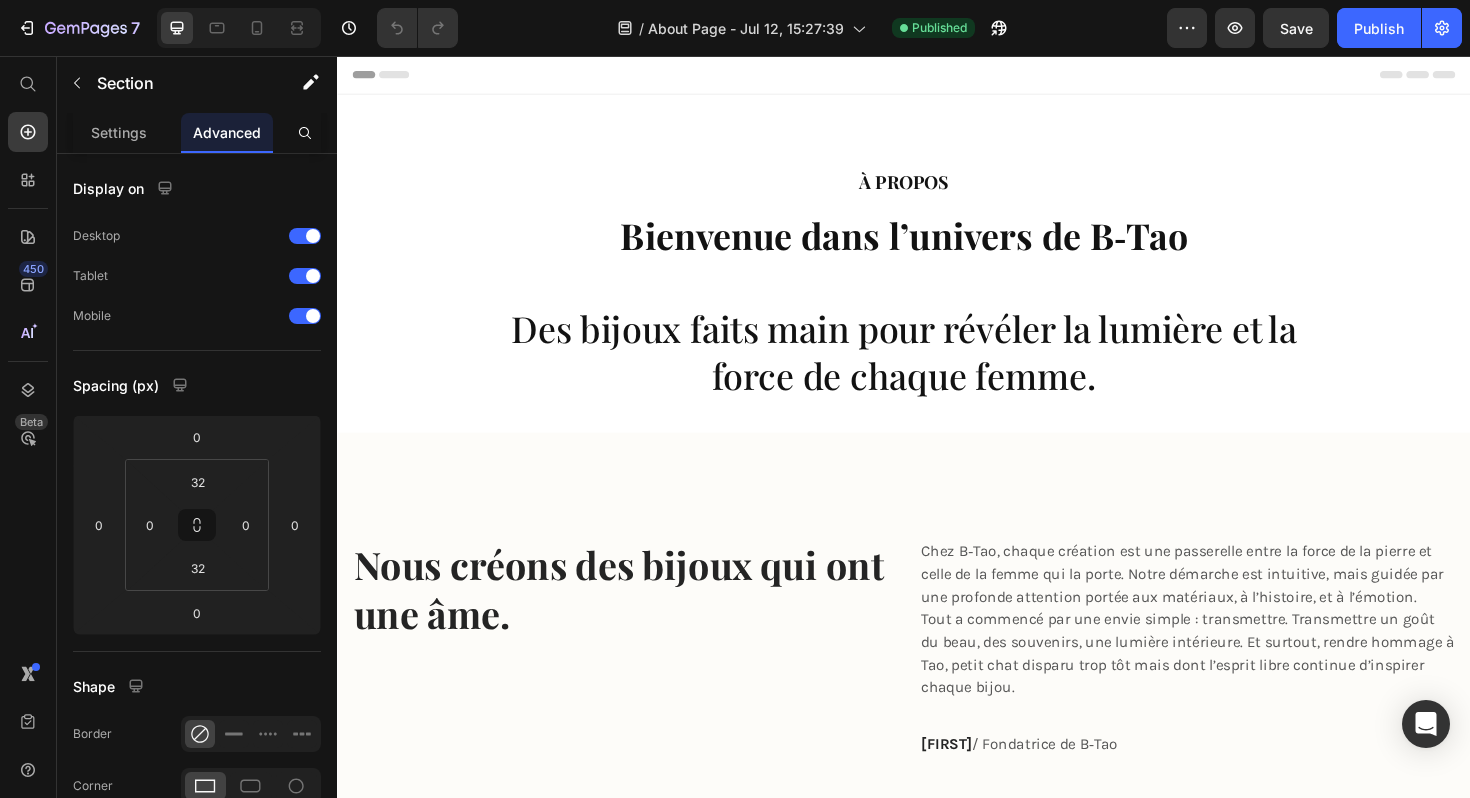 click on "À PROPOS Heading Bienvenue dans l’univers de B‑Tao Des bijoux faits main pour révéler la lumière et la force de chaque femme. Heading" at bounding box center (937, 276) 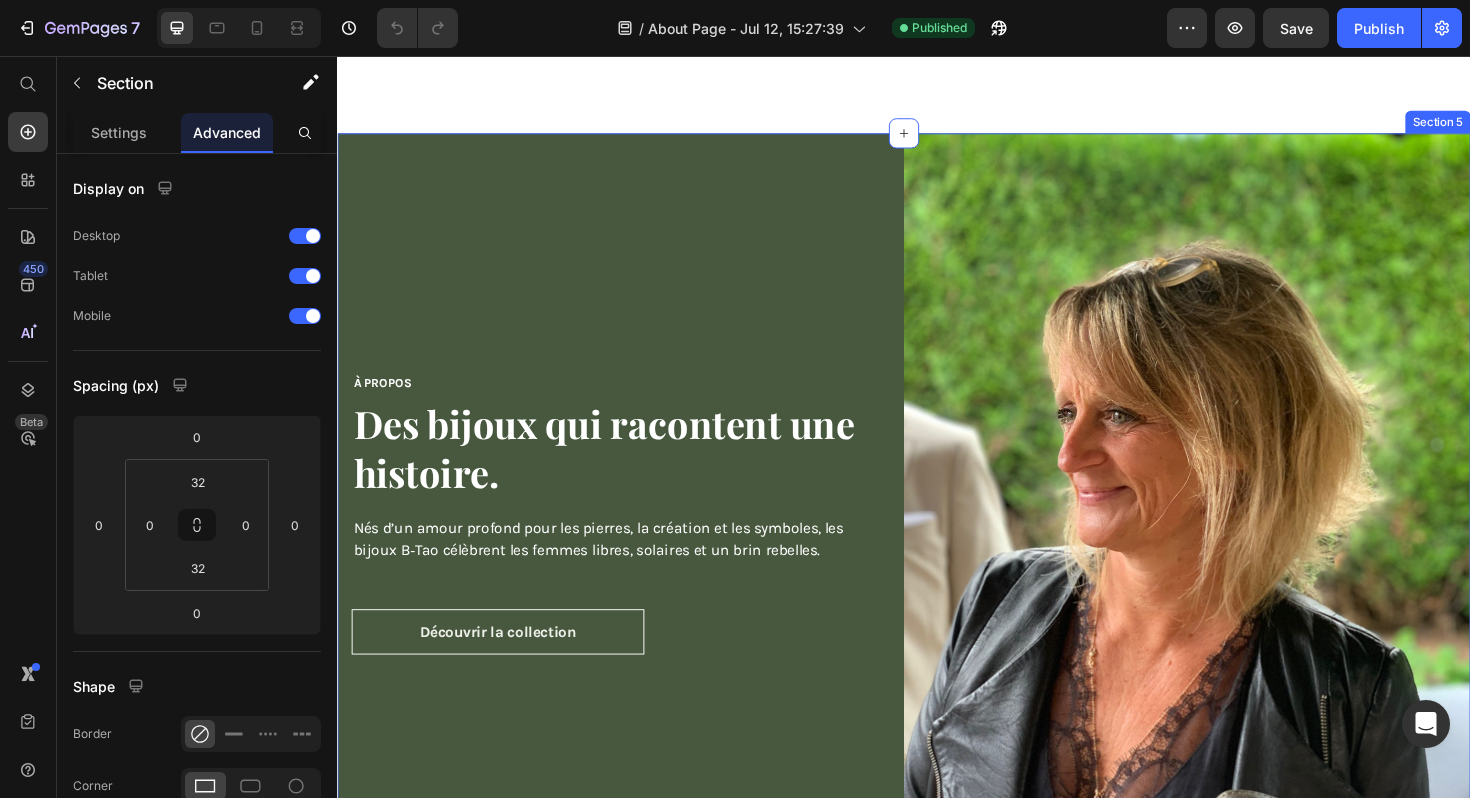scroll, scrollTop: 2510, scrollLeft: 0, axis: vertical 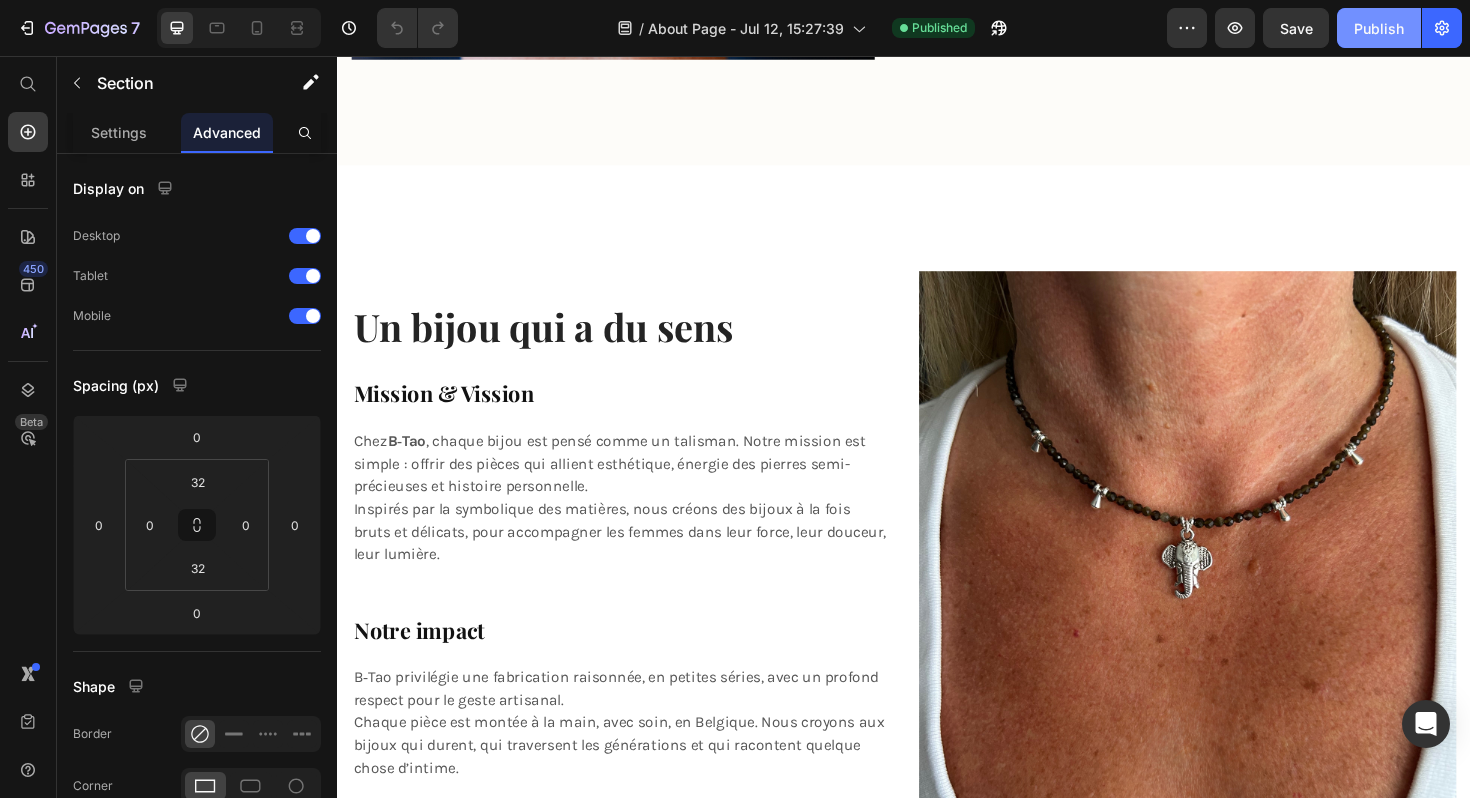 click on "Publish" 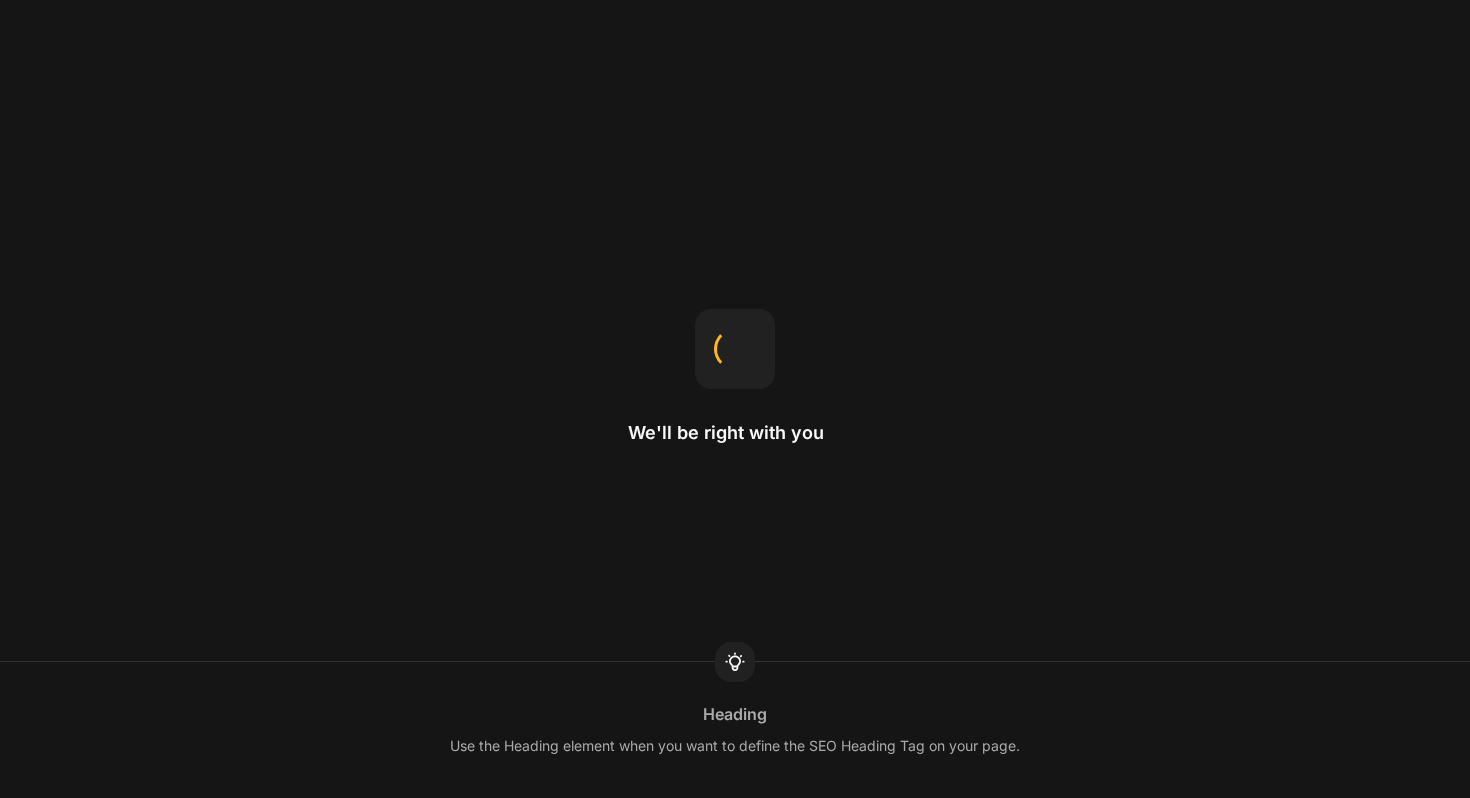 scroll, scrollTop: 0, scrollLeft: 0, axis: both 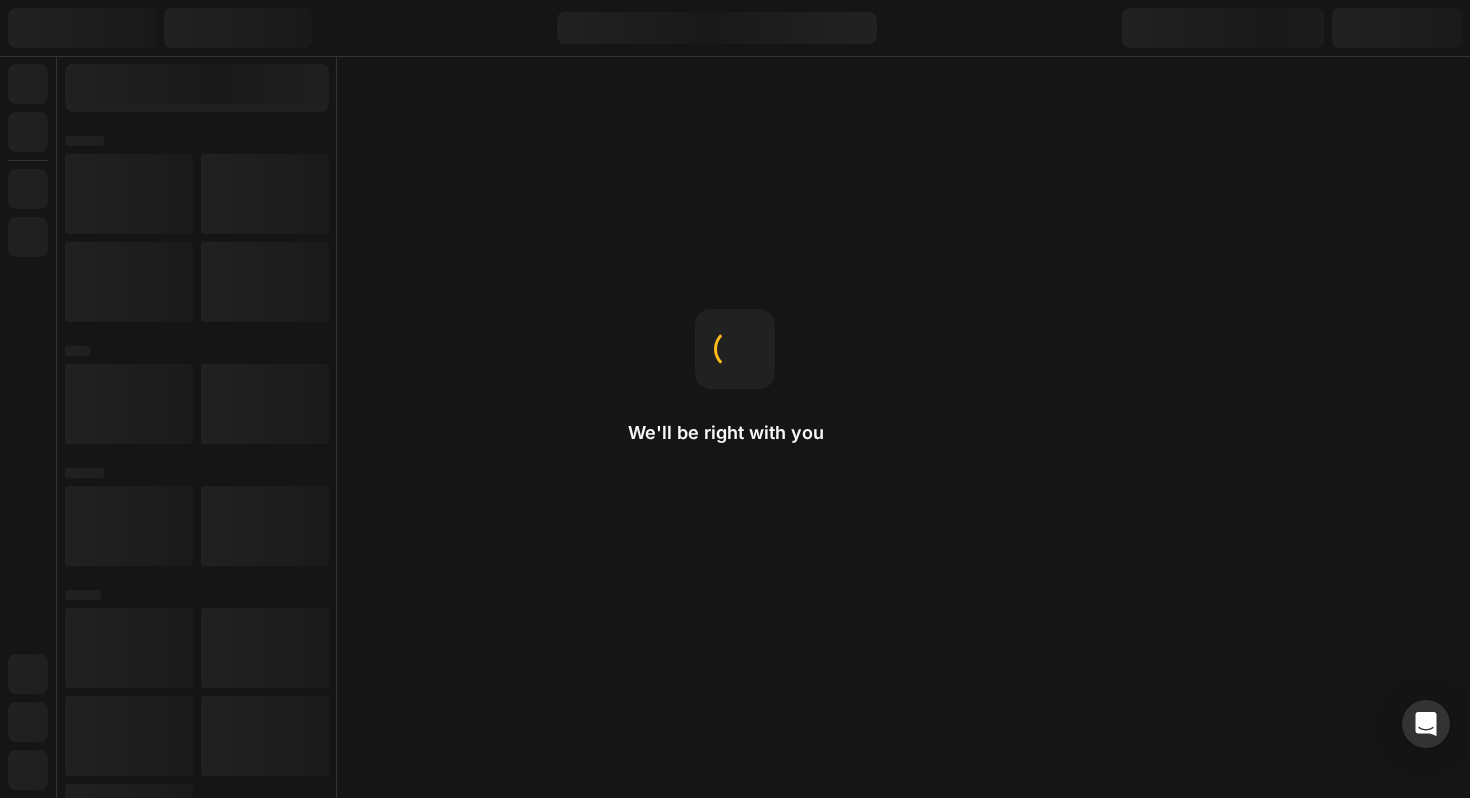click on "We'll be right with you Heading Use the Heading element when you want to define the SEO Heading Tag on your page." at bounding box center (735, 399) 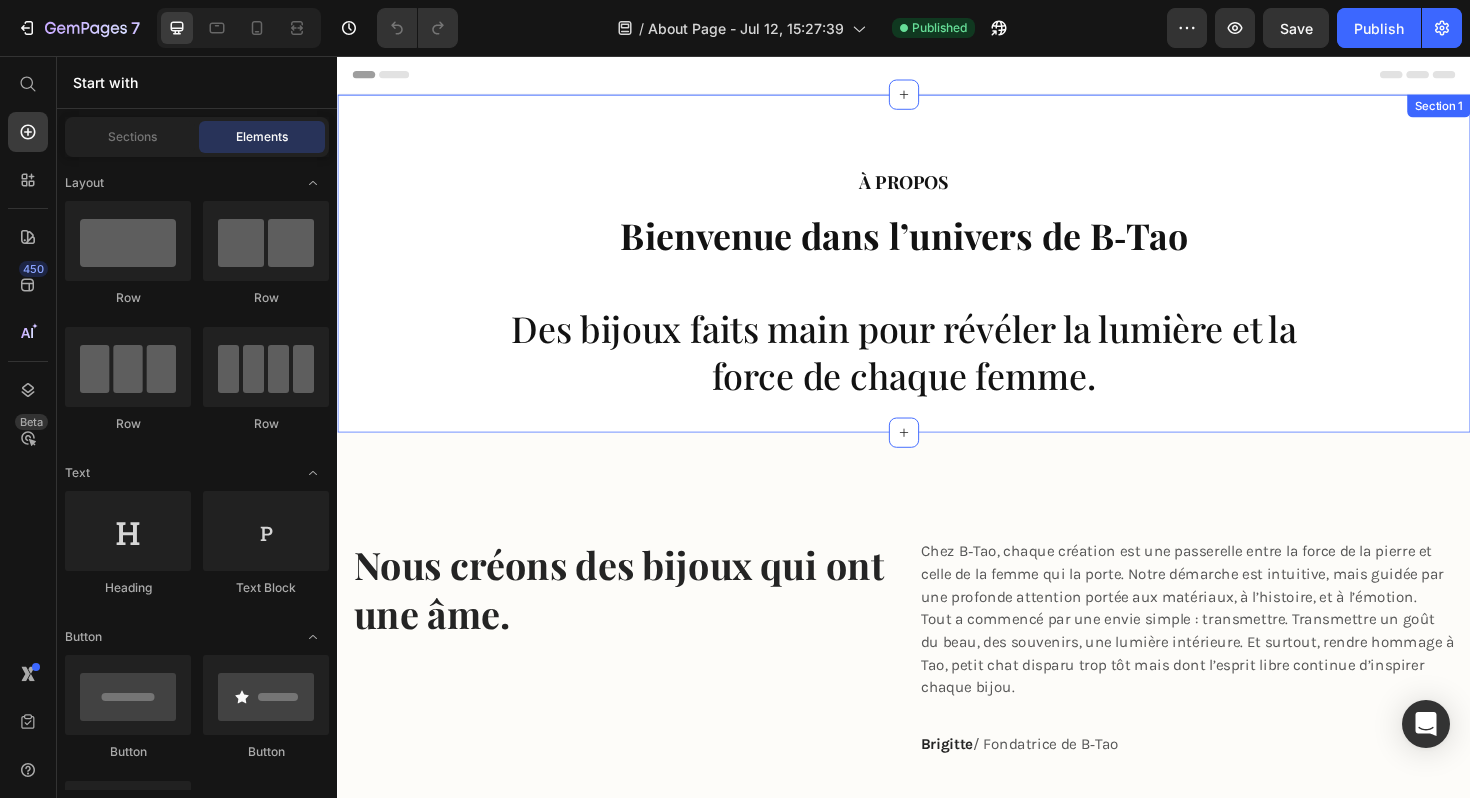 click on "À PROPOS Heading Bienvenue dans l’univers de B‑Tao Des bijoux faits main pour révéler la lumière et la force de chaque femme. Heading" at bounding box center [937, 276] 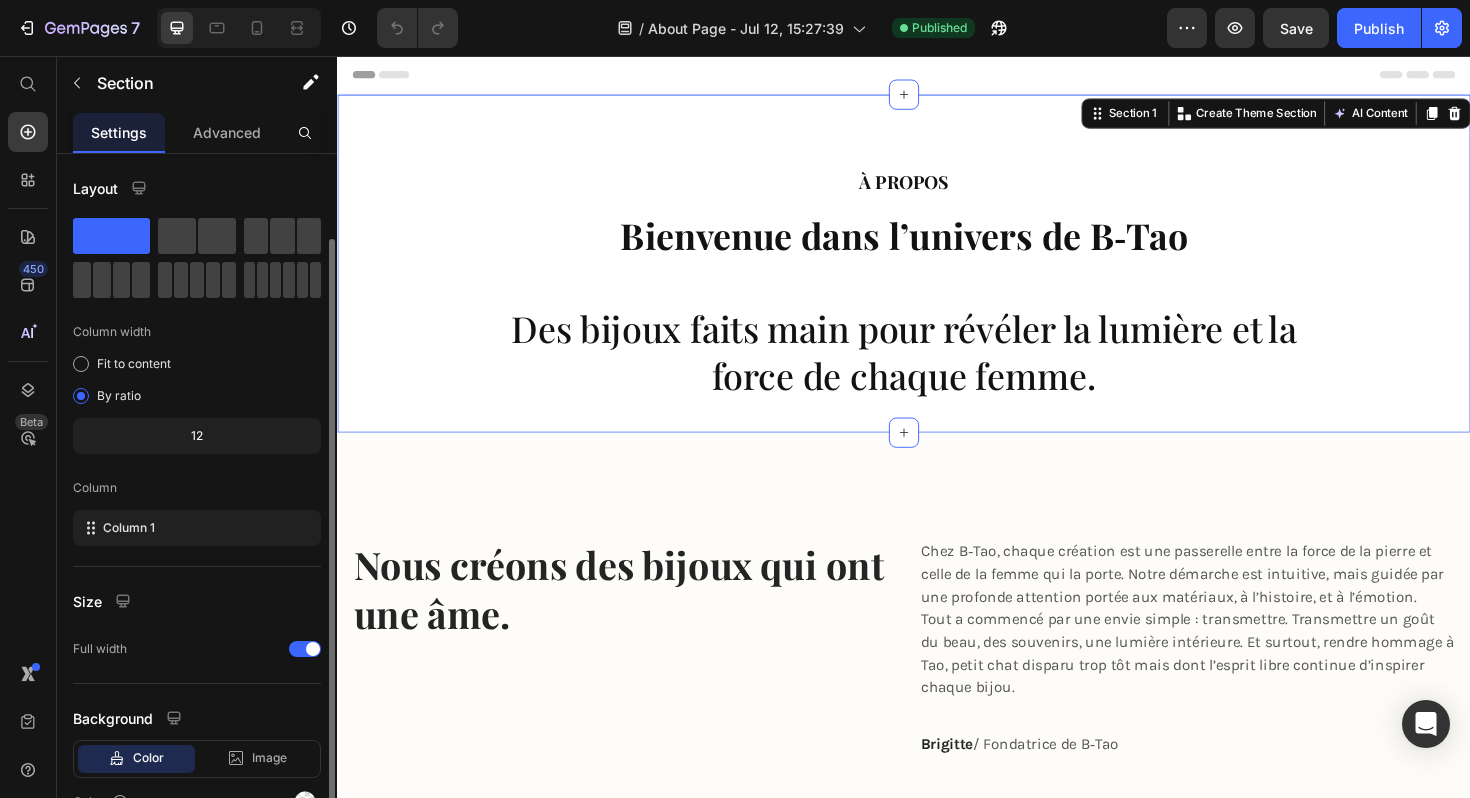 scroll, scrollTop: 107, scrollLeft: 0, axis: vertical 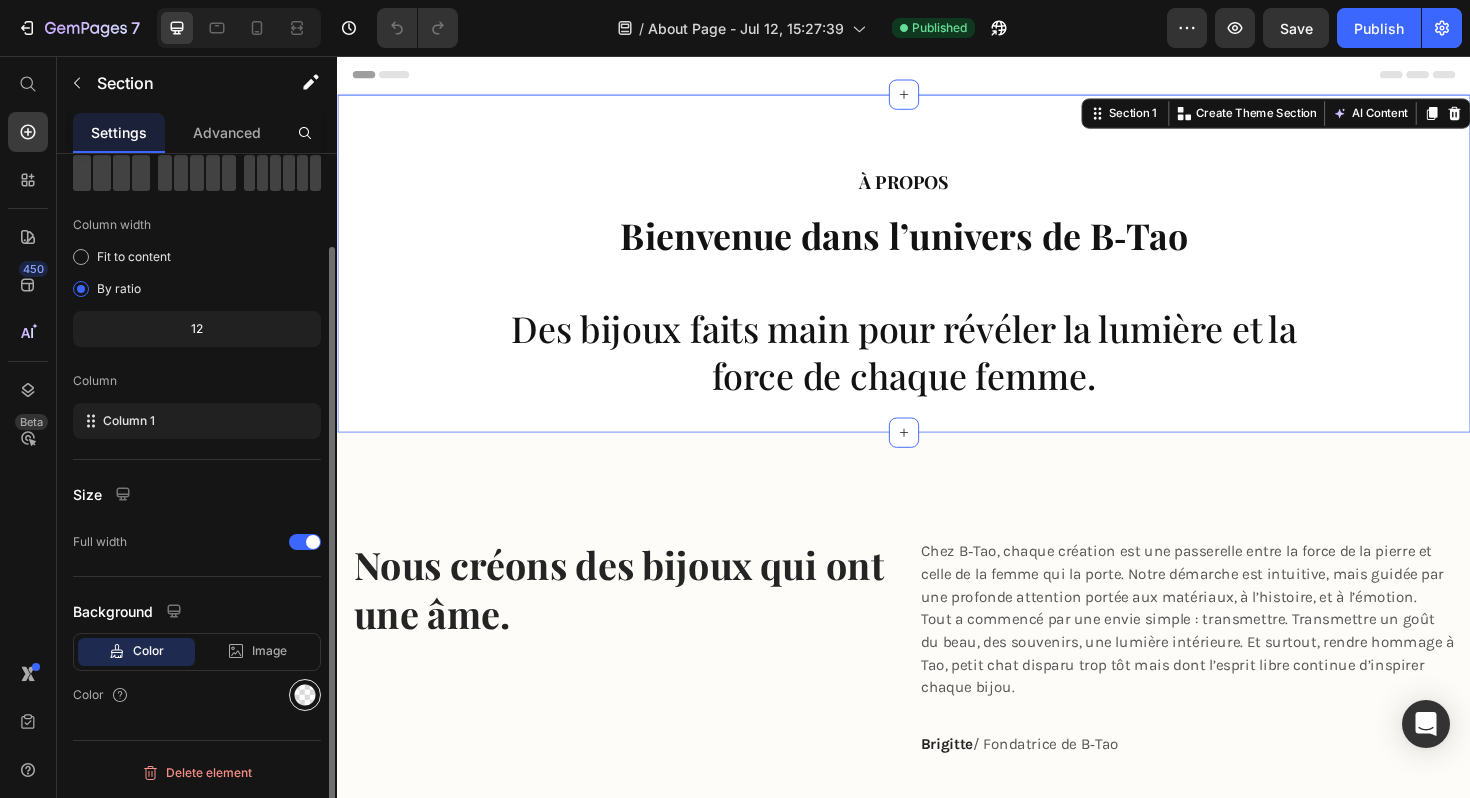 click at bounding box center (305, 695) 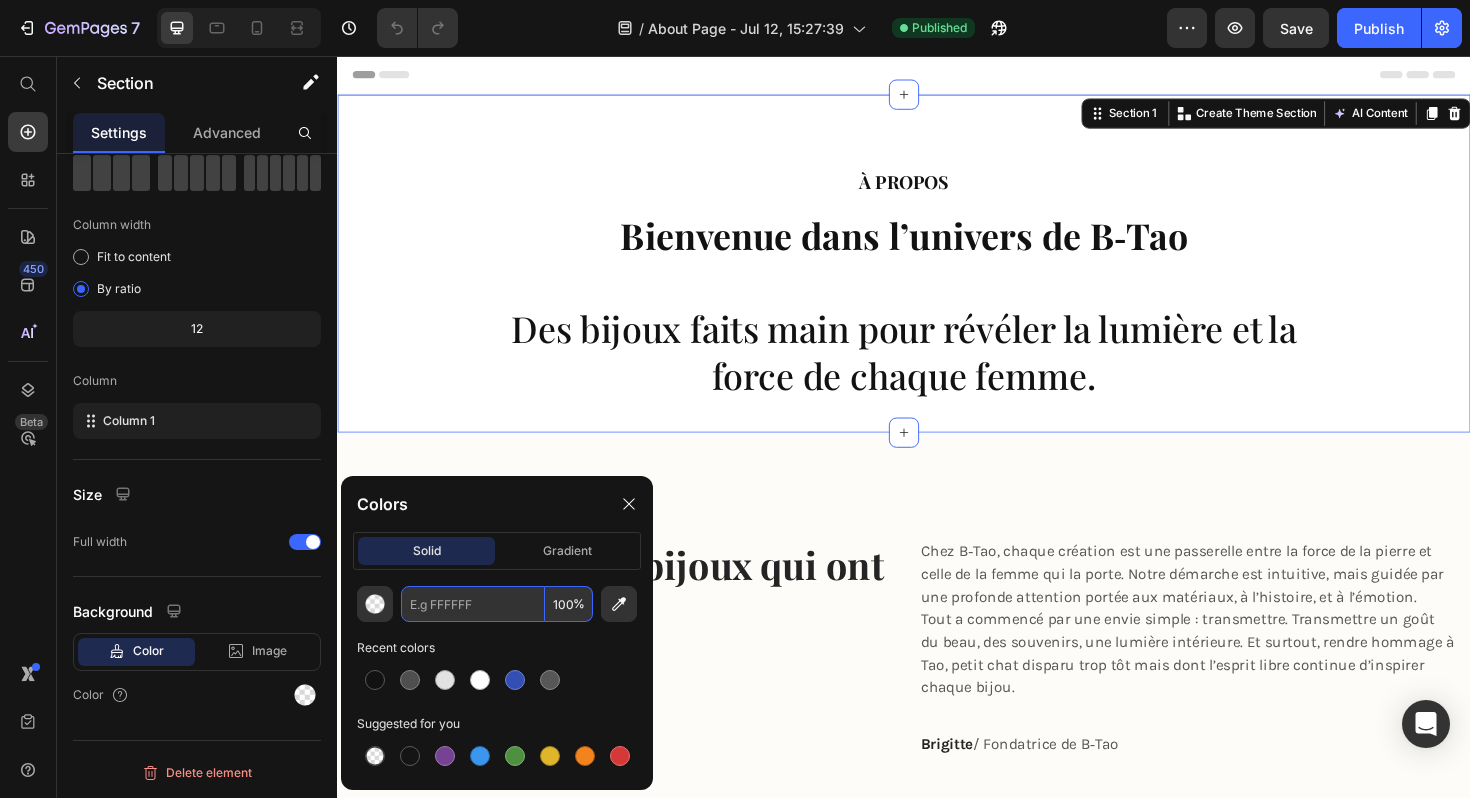 click at bounding box center [473, 604] 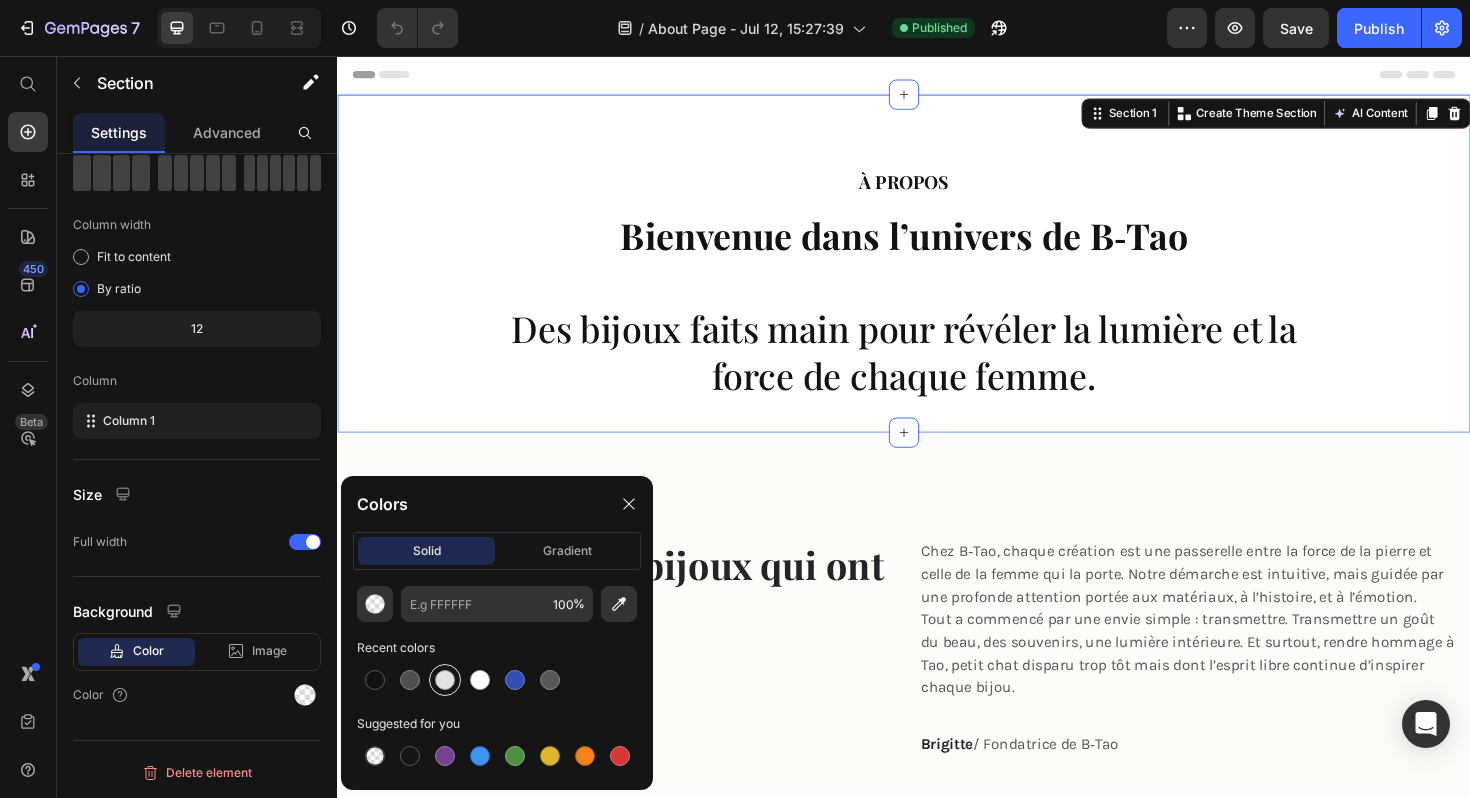 click at bounding box center (445, 680) 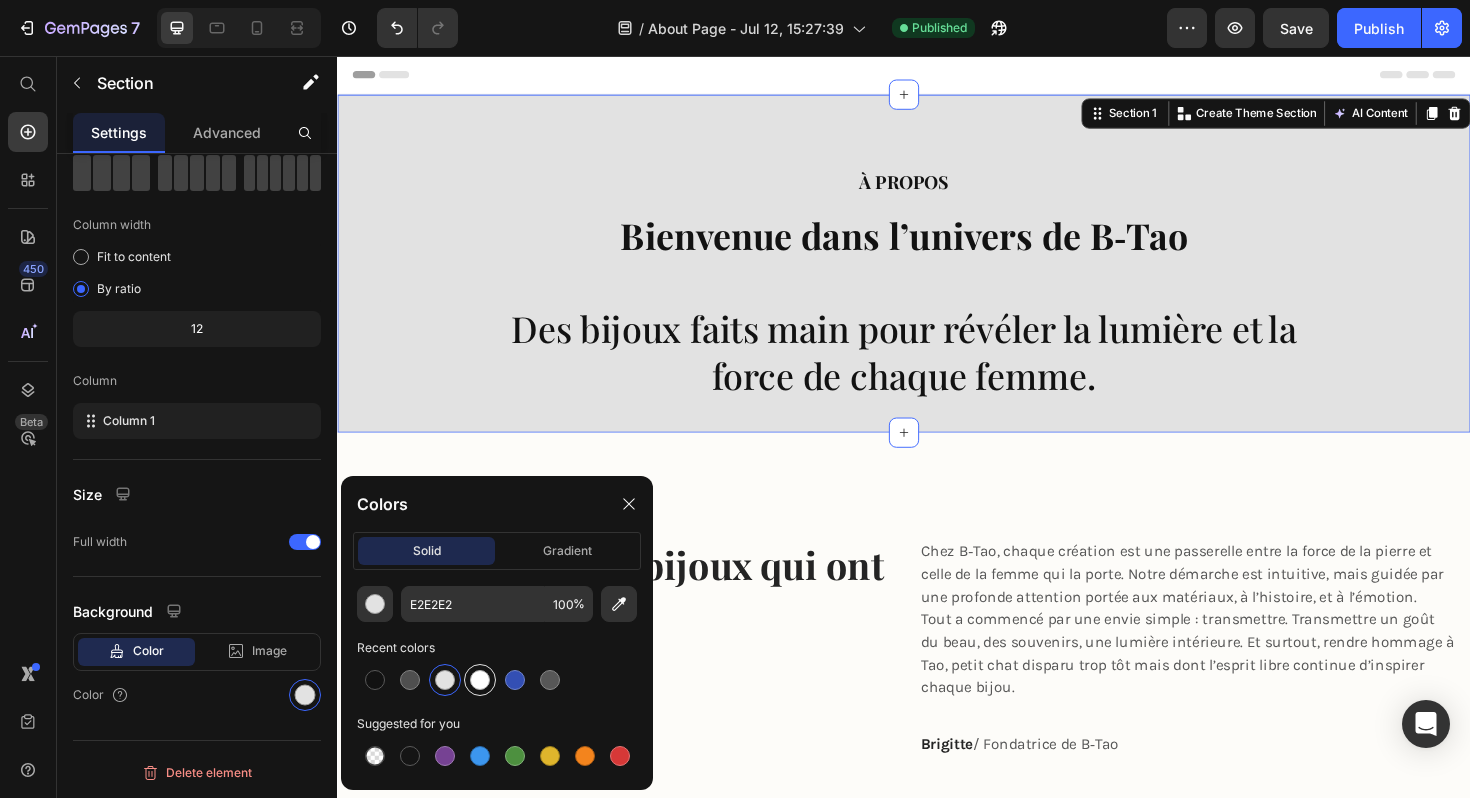click at bounding box center (480, 680) 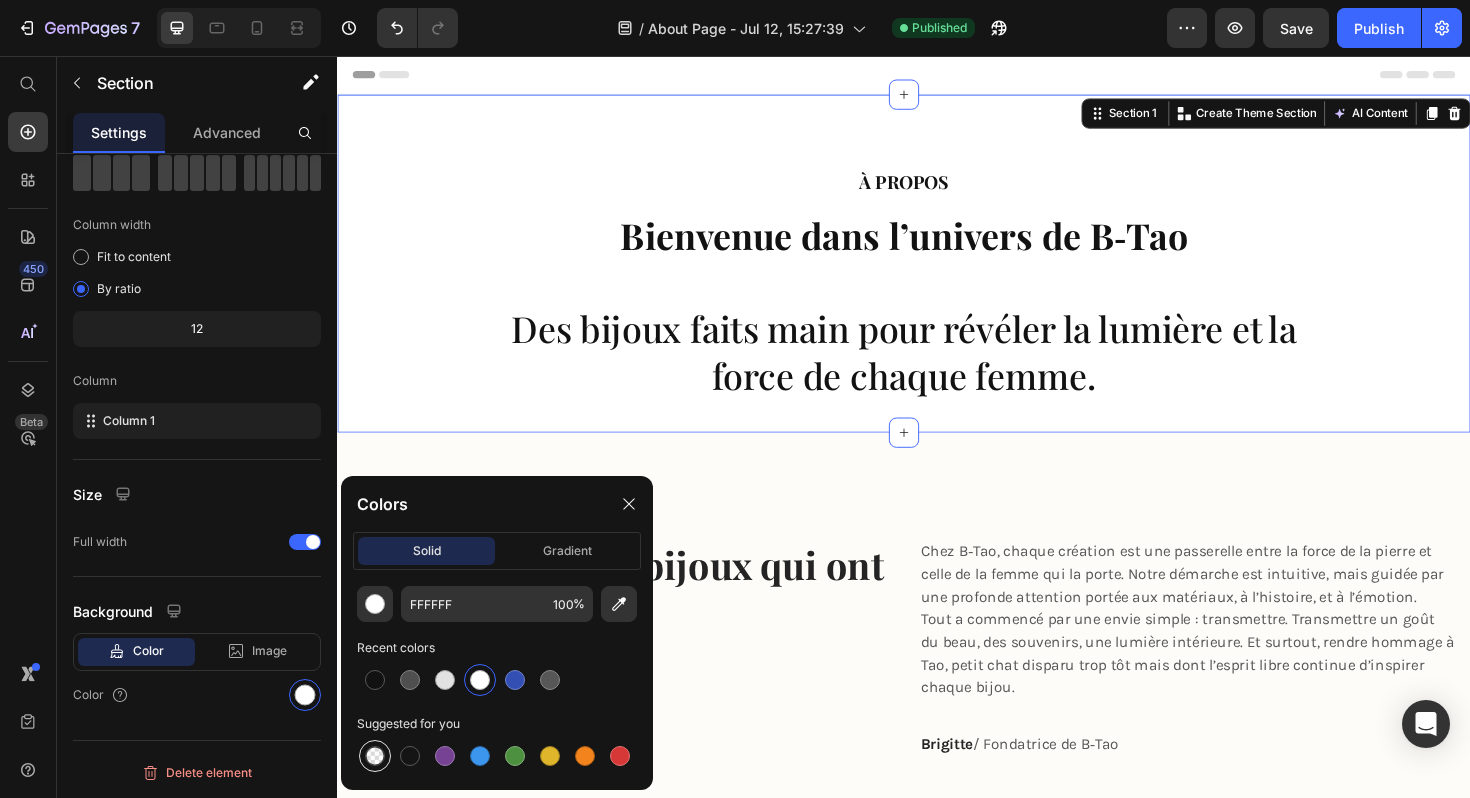 click at bounding box center (375, 756) 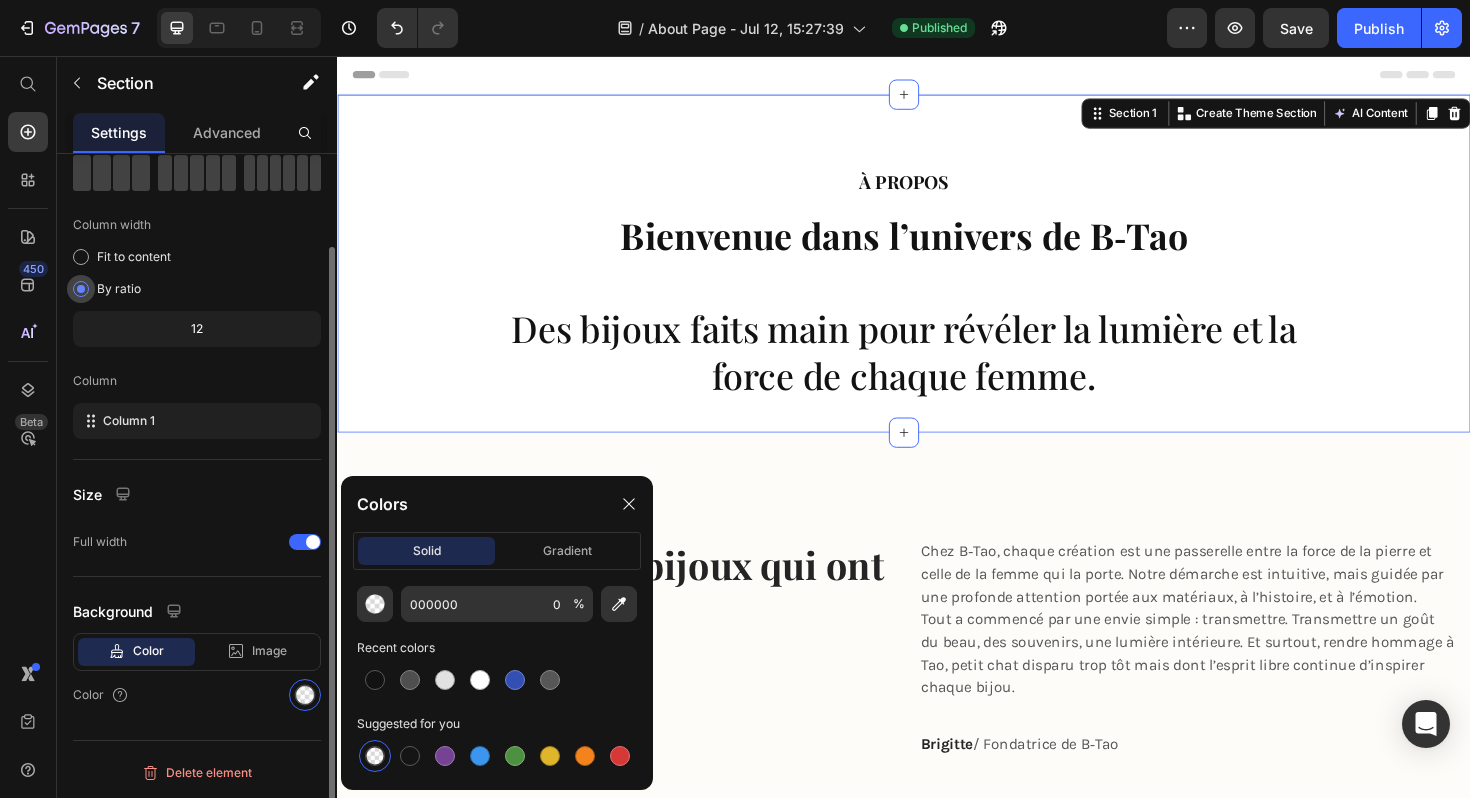 click on "By ratio" 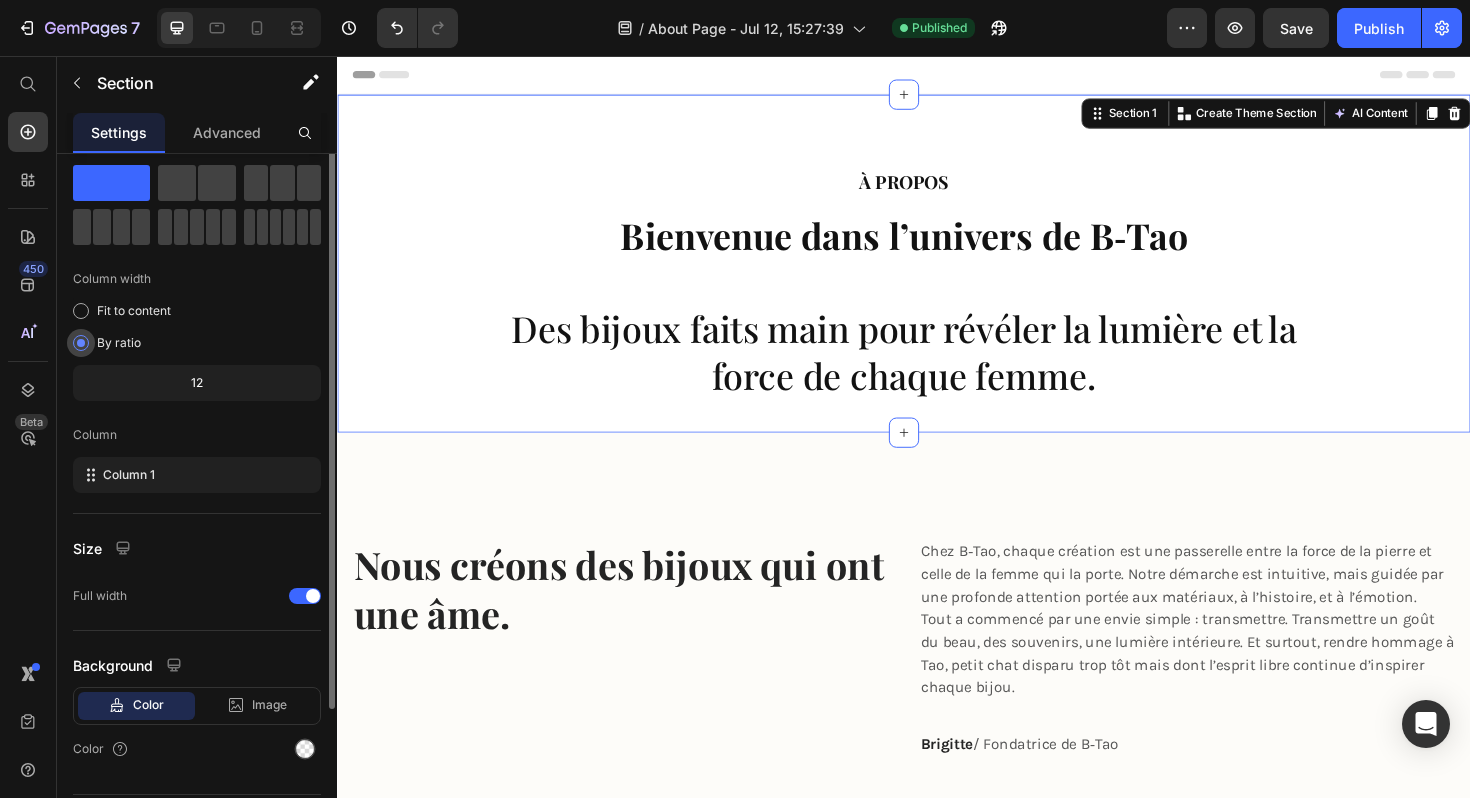 scroll, scrollTop: 0, scrollLeft: 0, axis: both 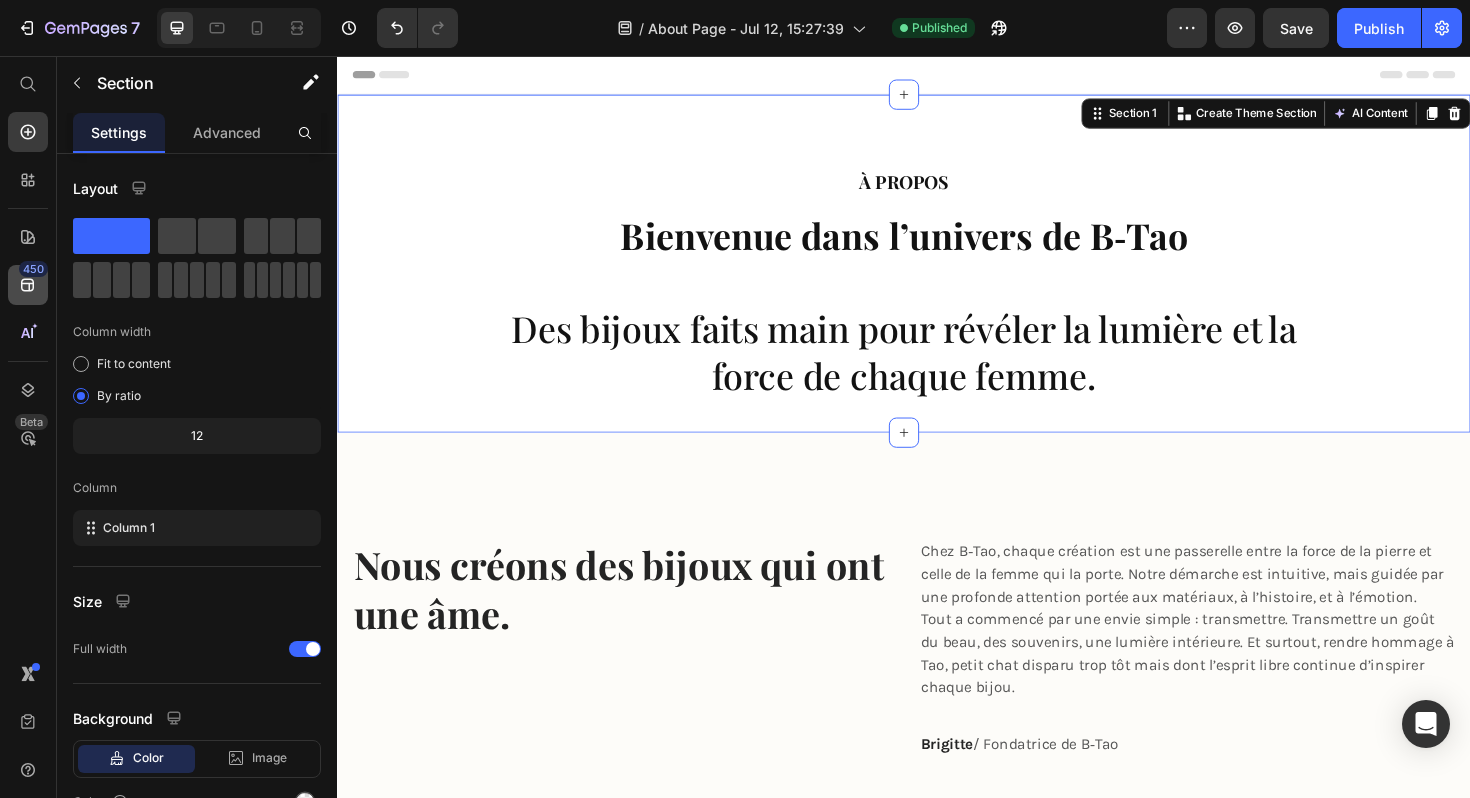 click 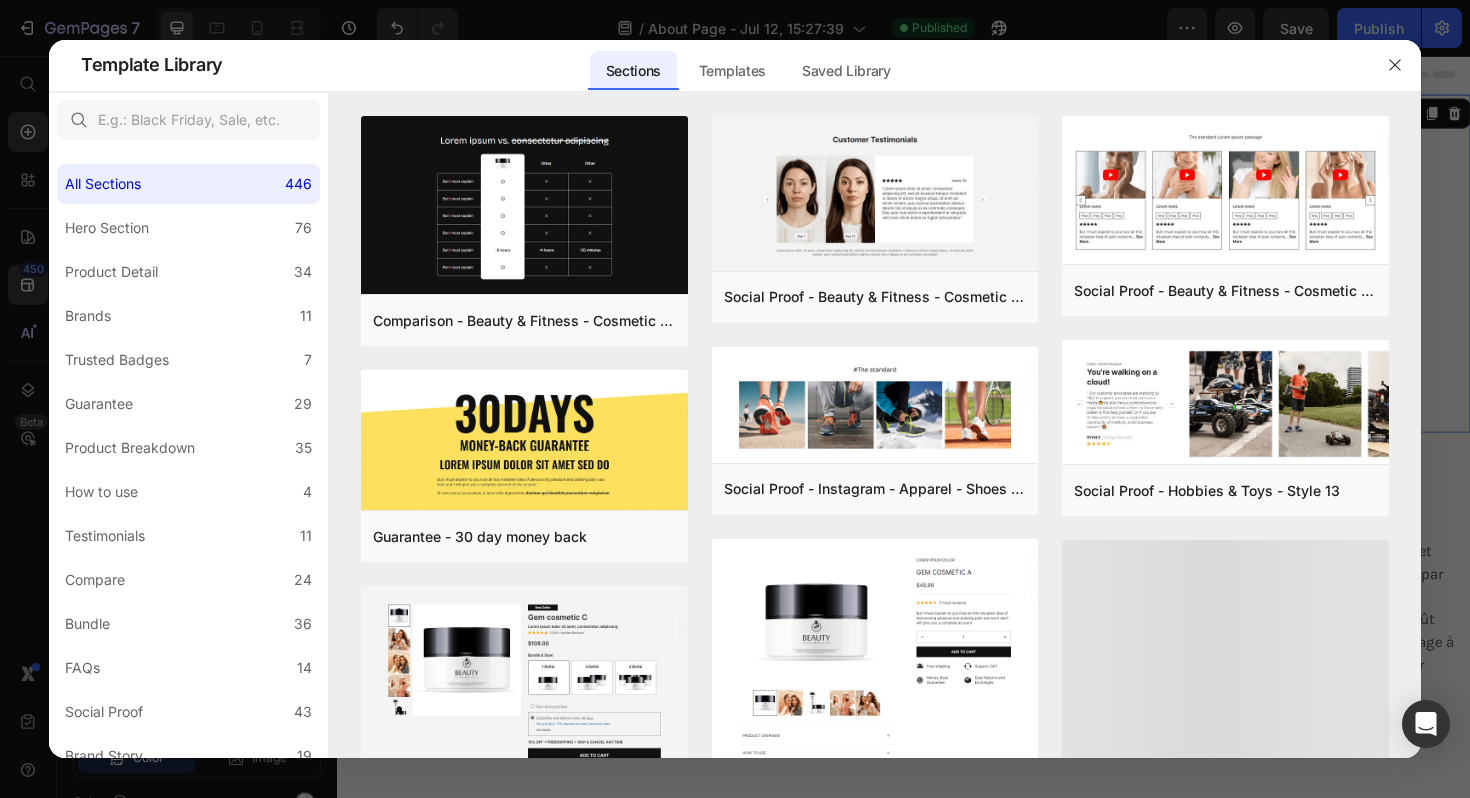 click at bounding box center (735, 399) 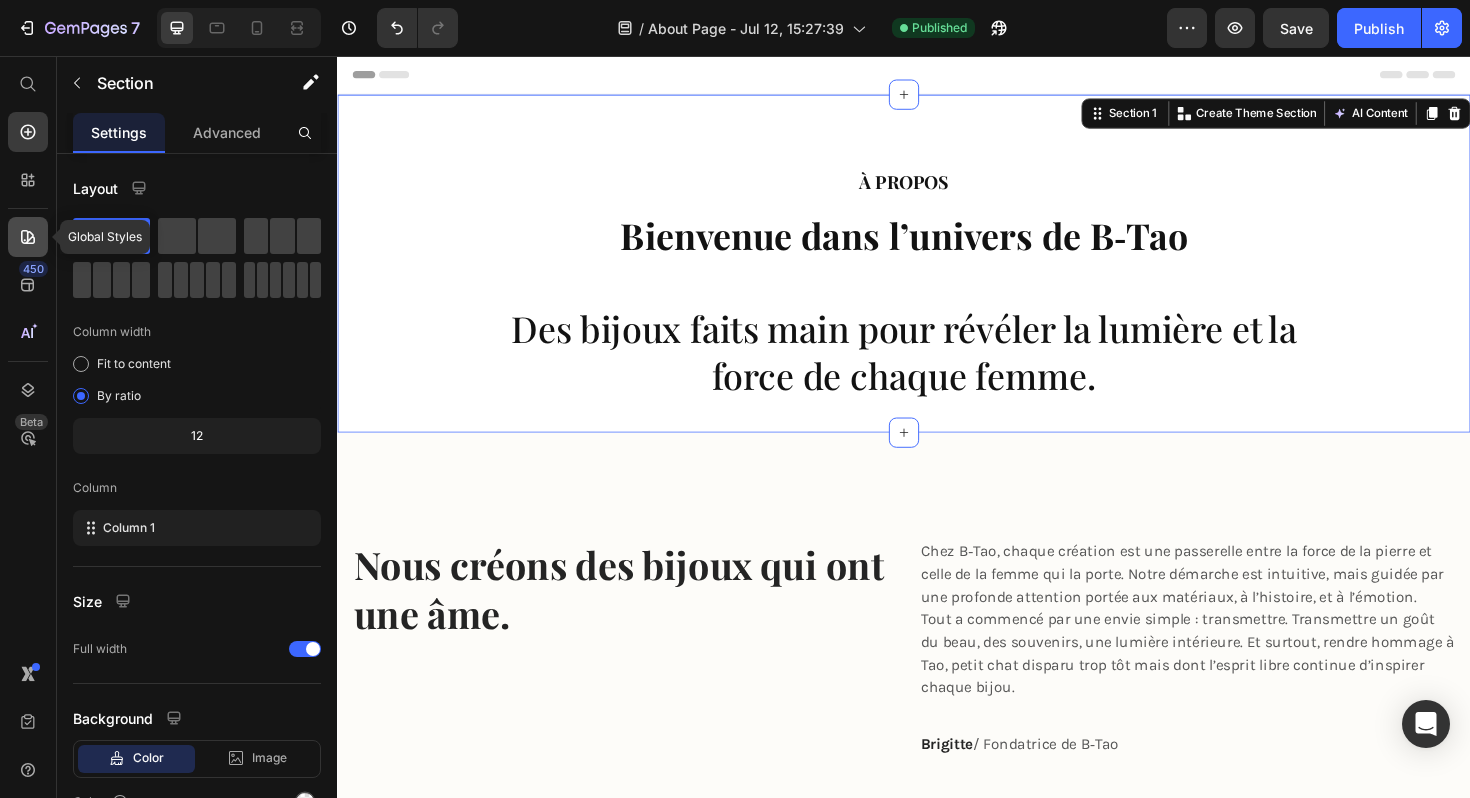 click 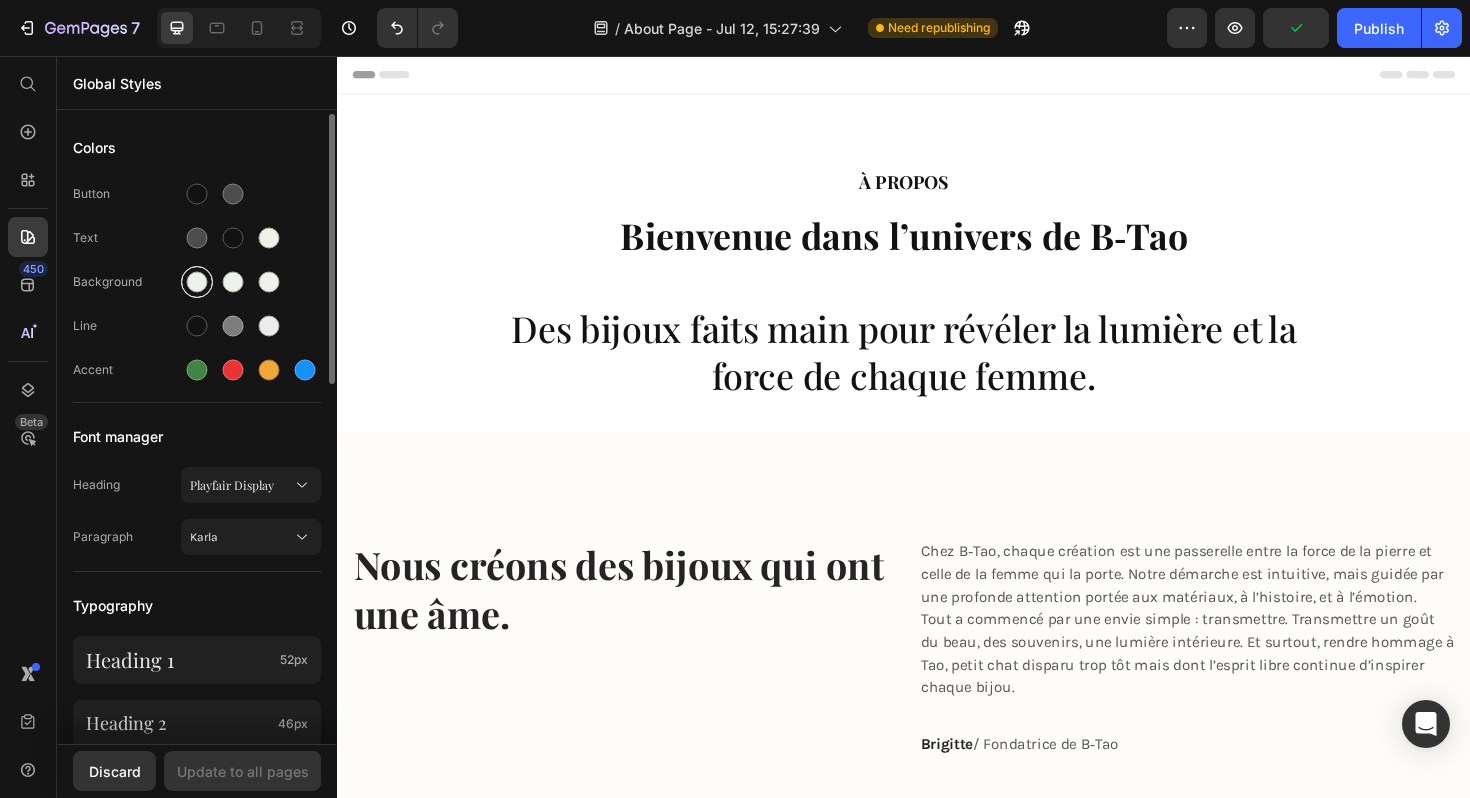 click at bounding box center (197, 282) 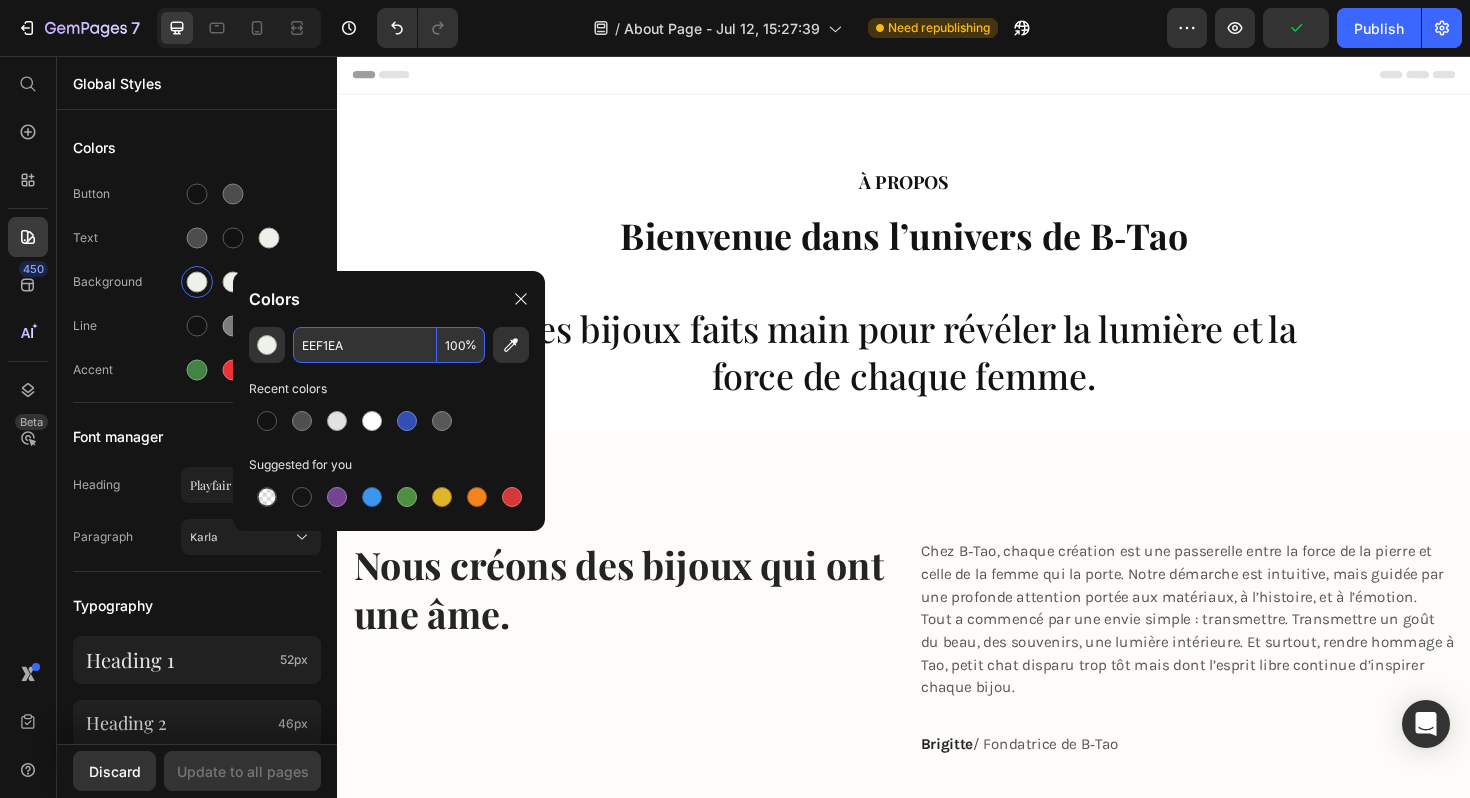 click on "EEF1EA" at bounding box center (365, 345) 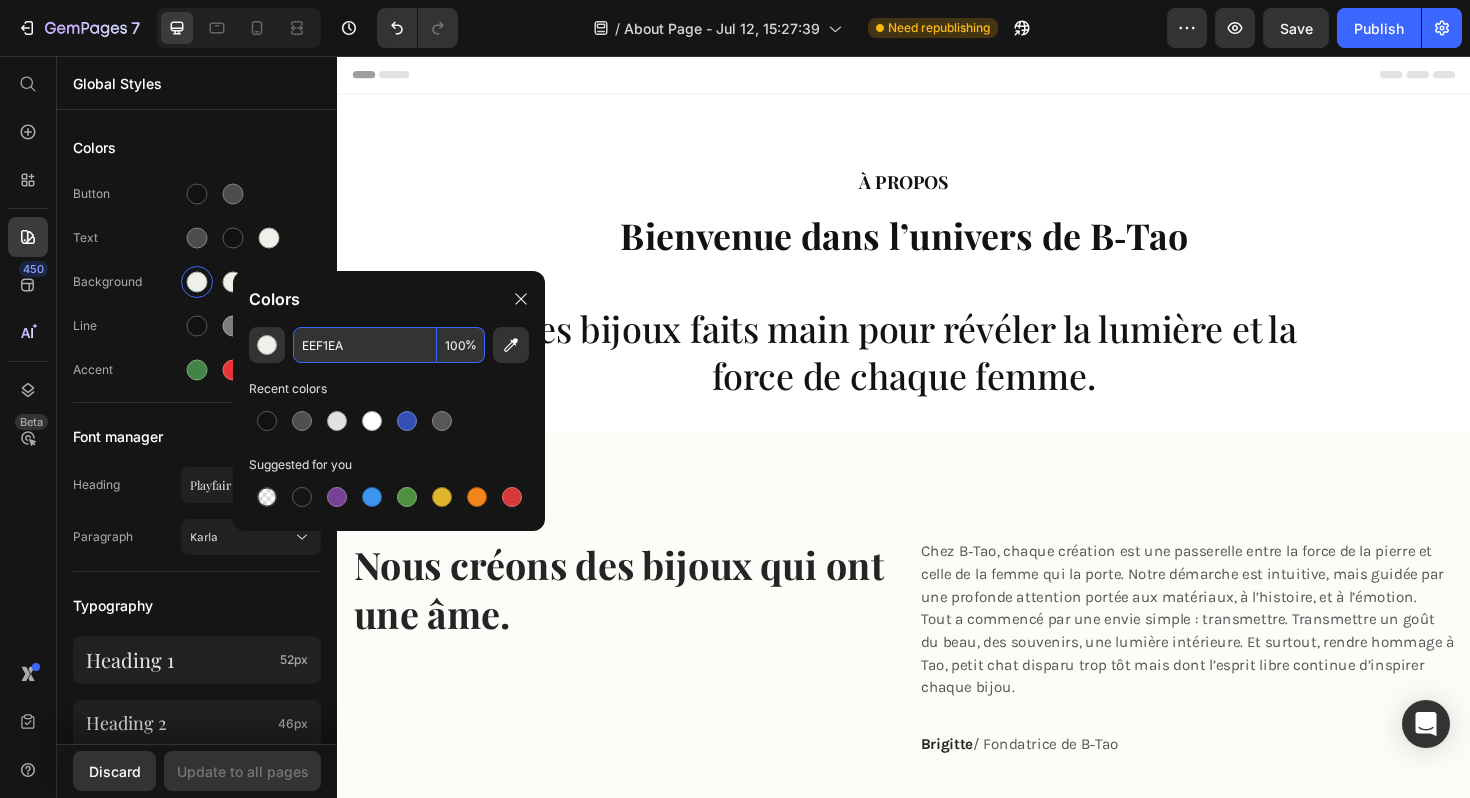 click on "À PROPOS" at bounding box center (937, 189) 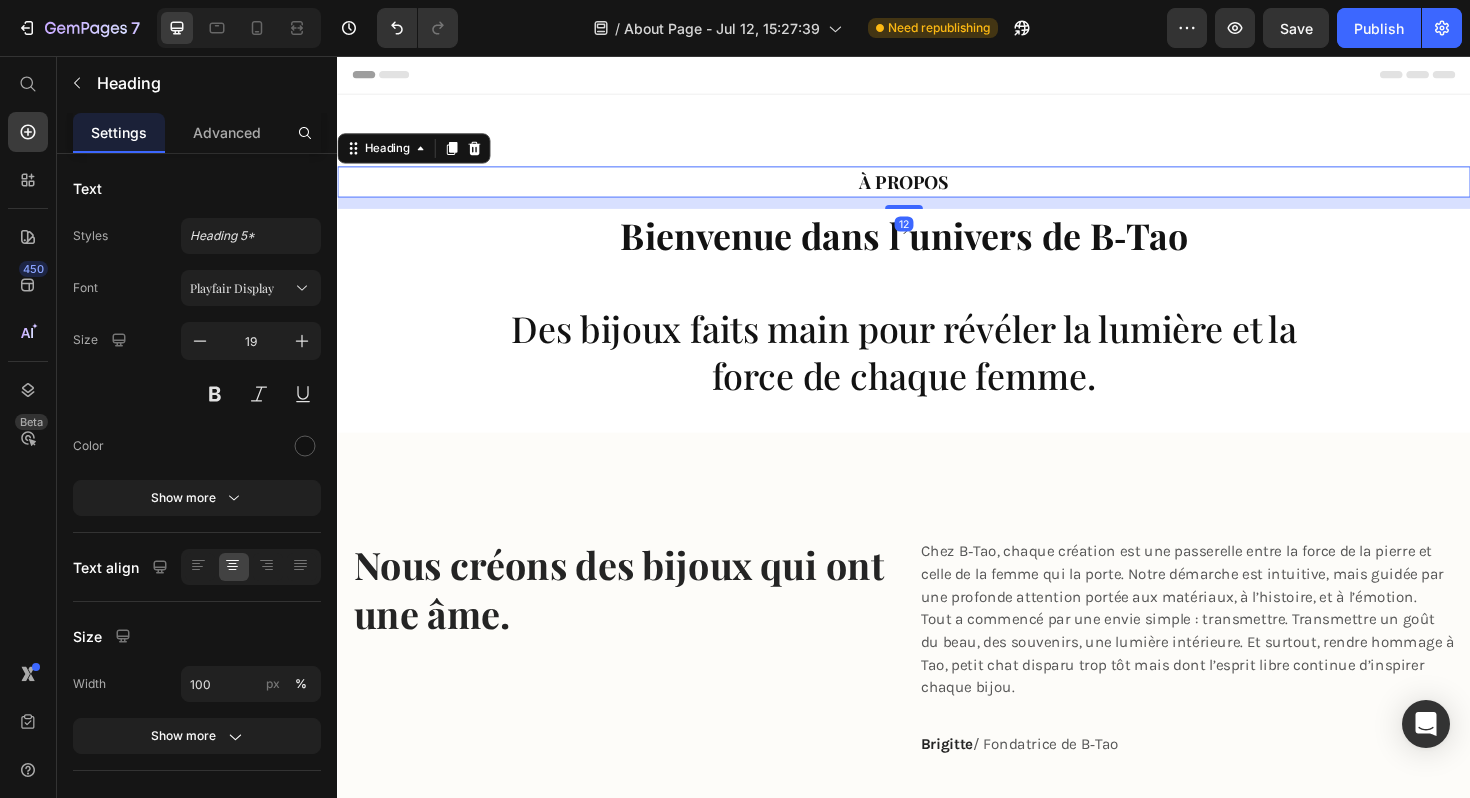 click on "À PROPOS" at bounding box center [937, 189] 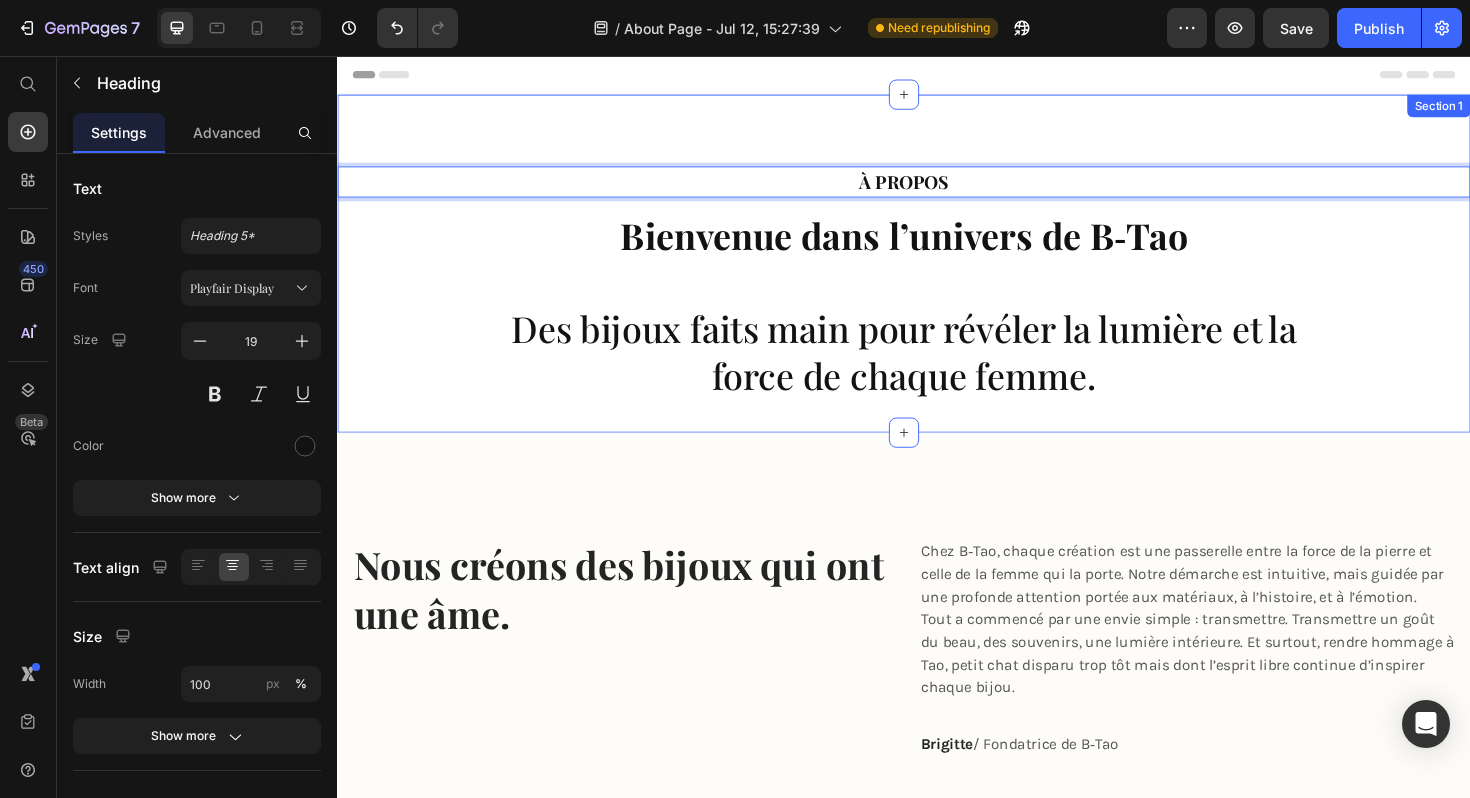 click on "À PROPOS Heading   12 Bienvenue dans l’univers de B‑Tao Des bijoux faits main pour révéler la lumière et la force de chaque femme. Heading" at bounding box center [937, 276] 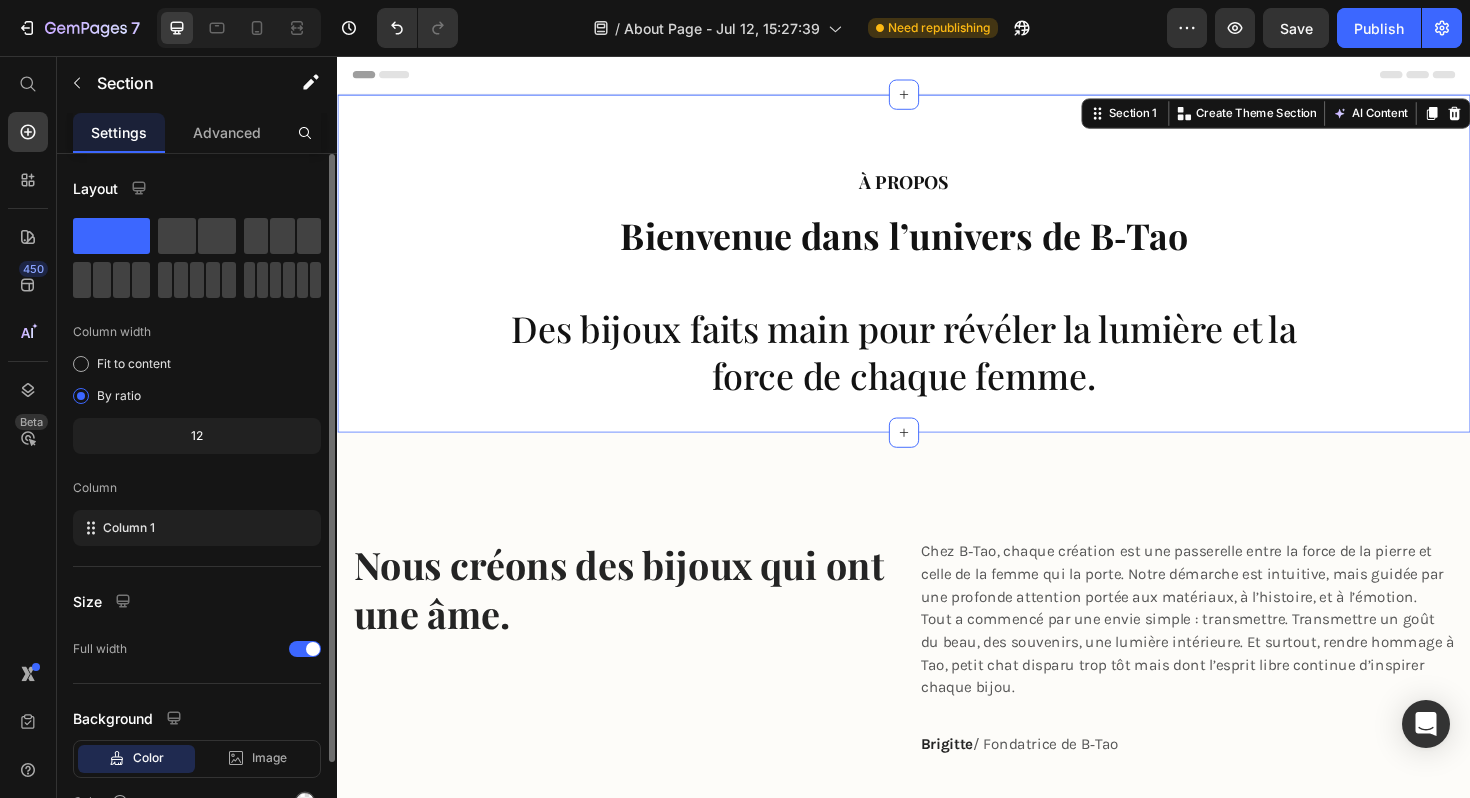 scroll, scrollTop: 107, scrollLeft: 0, axis: vertical 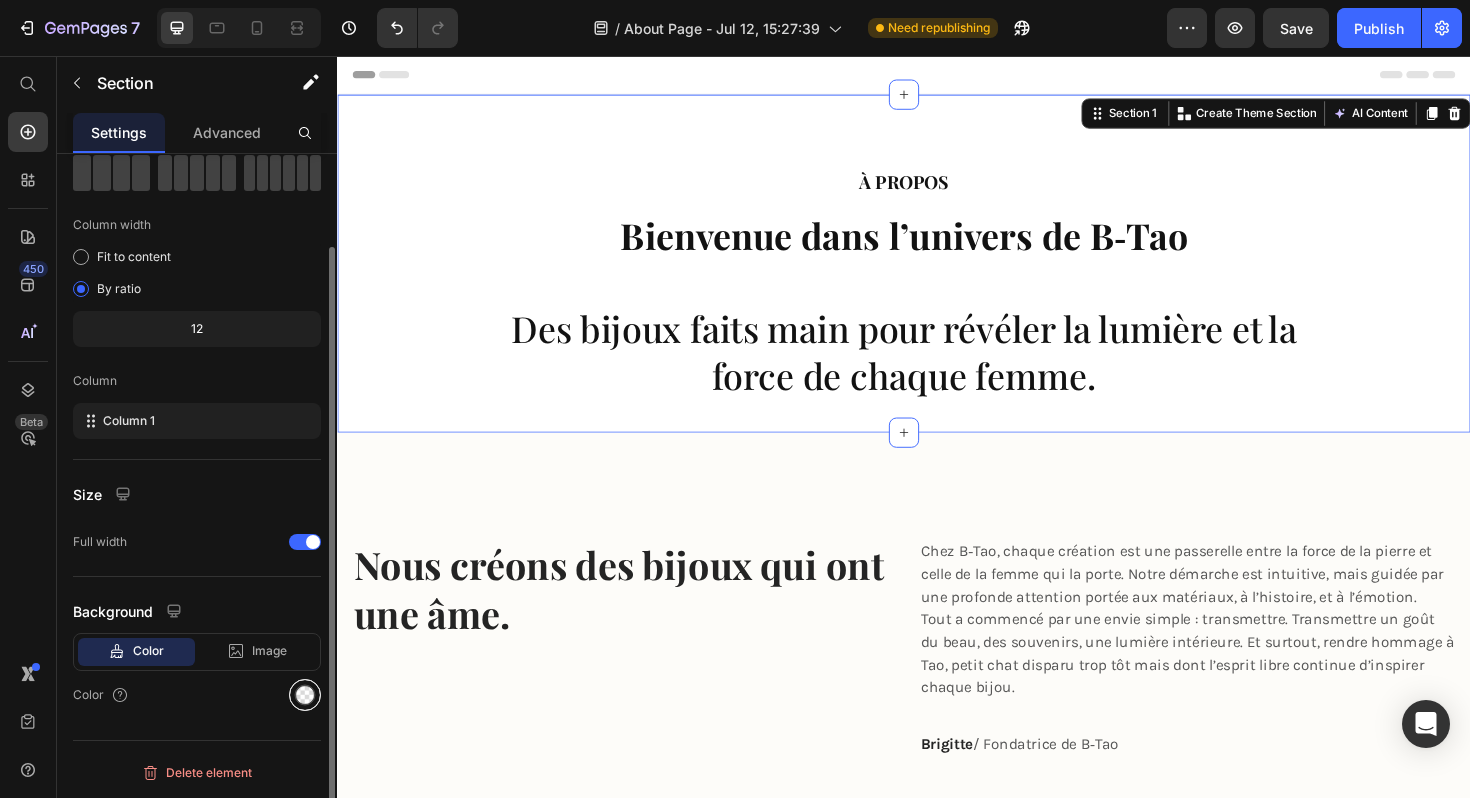 click at bounding box center (305, 695) 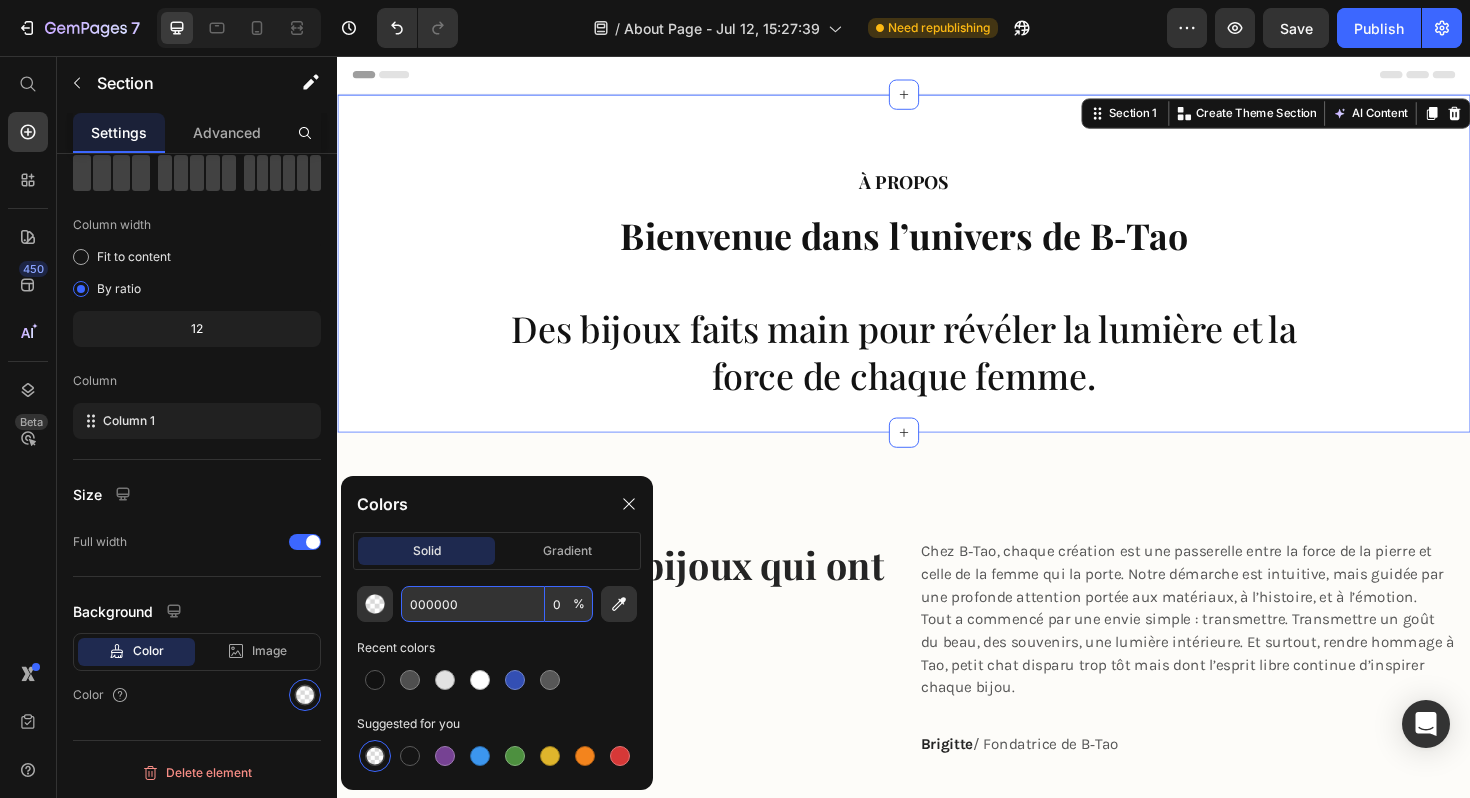 click on "000000" at bounding box center (473, 604) 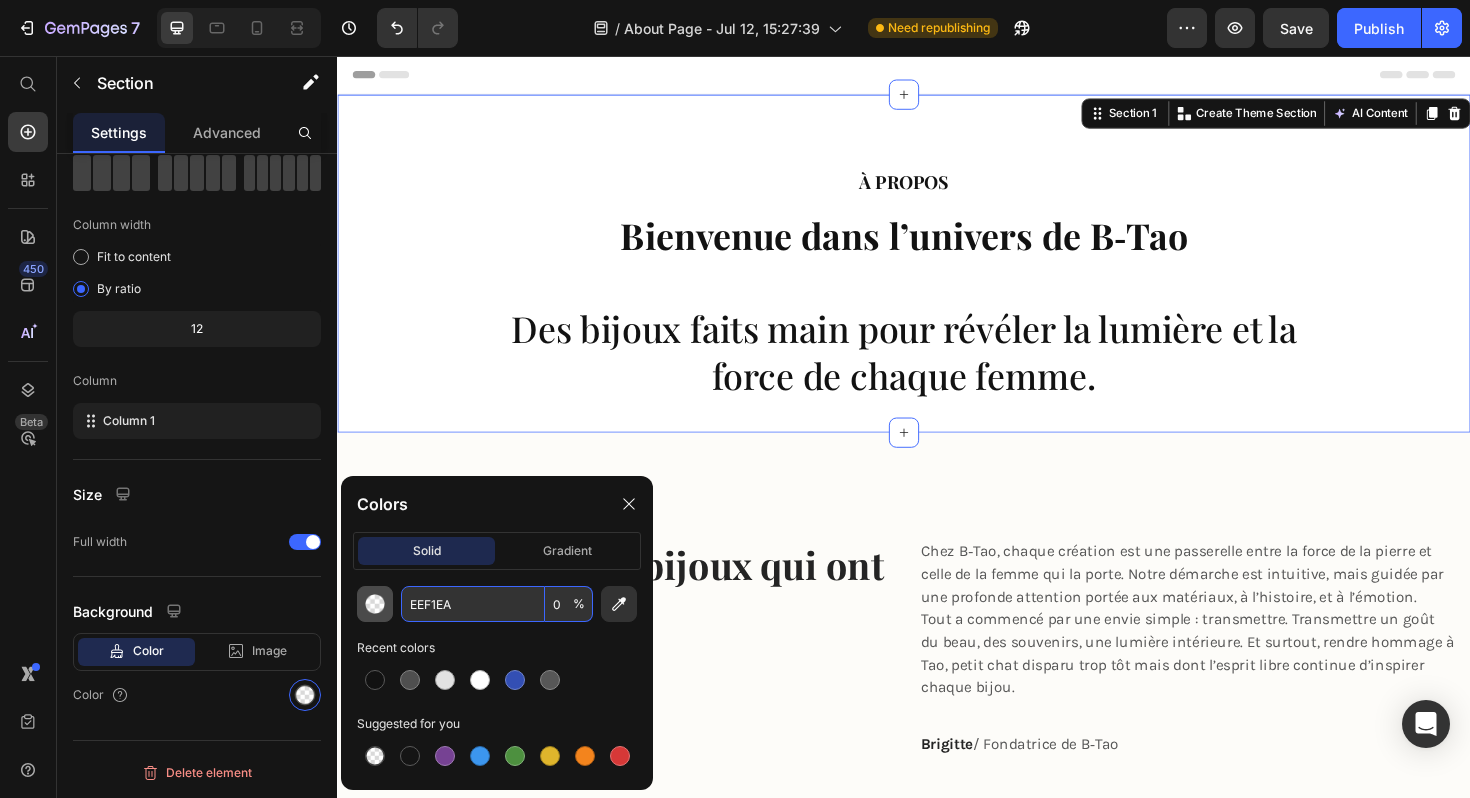 type on "EEF1EA" 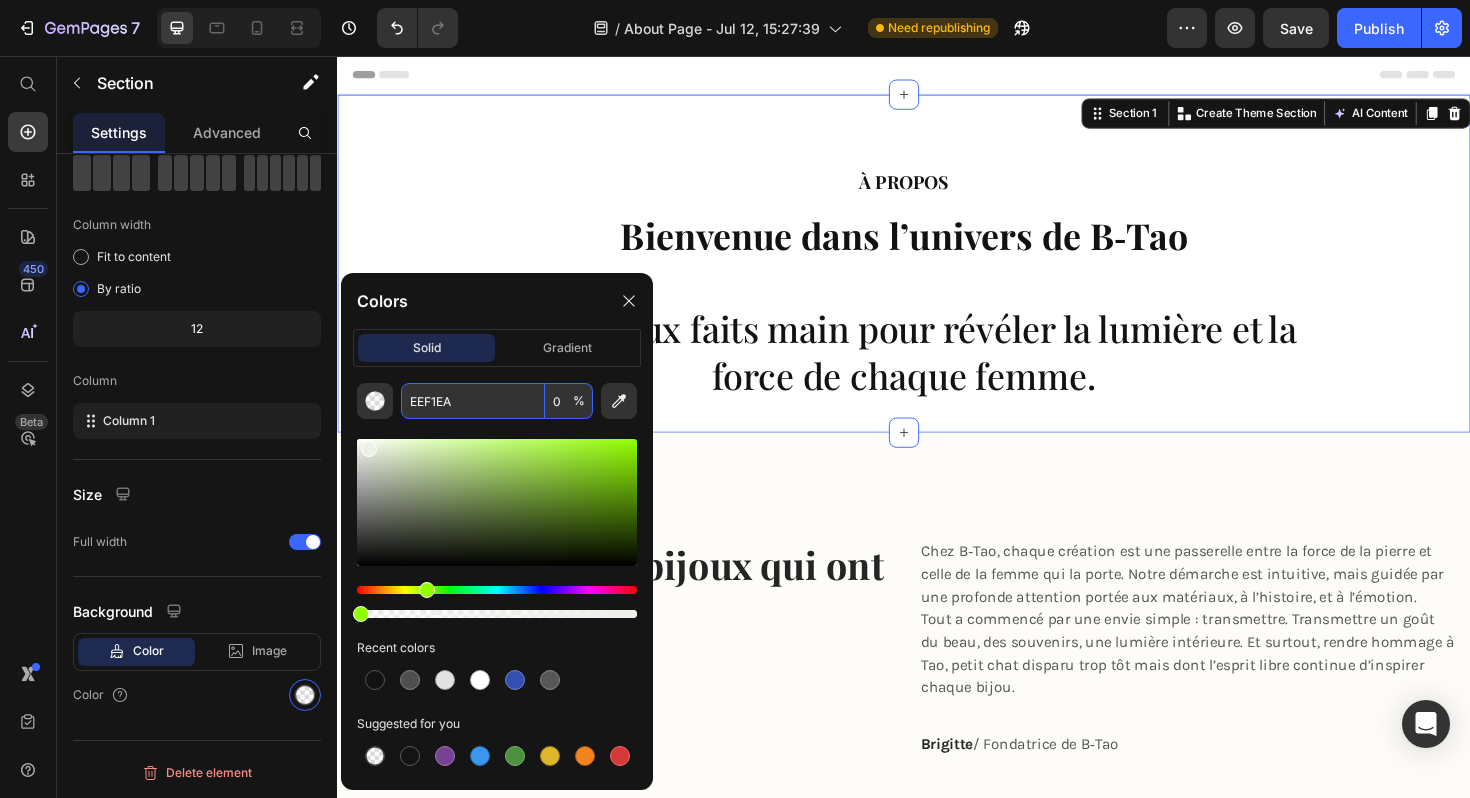 click on "EEF1EA" at bounding box center (473, 401) 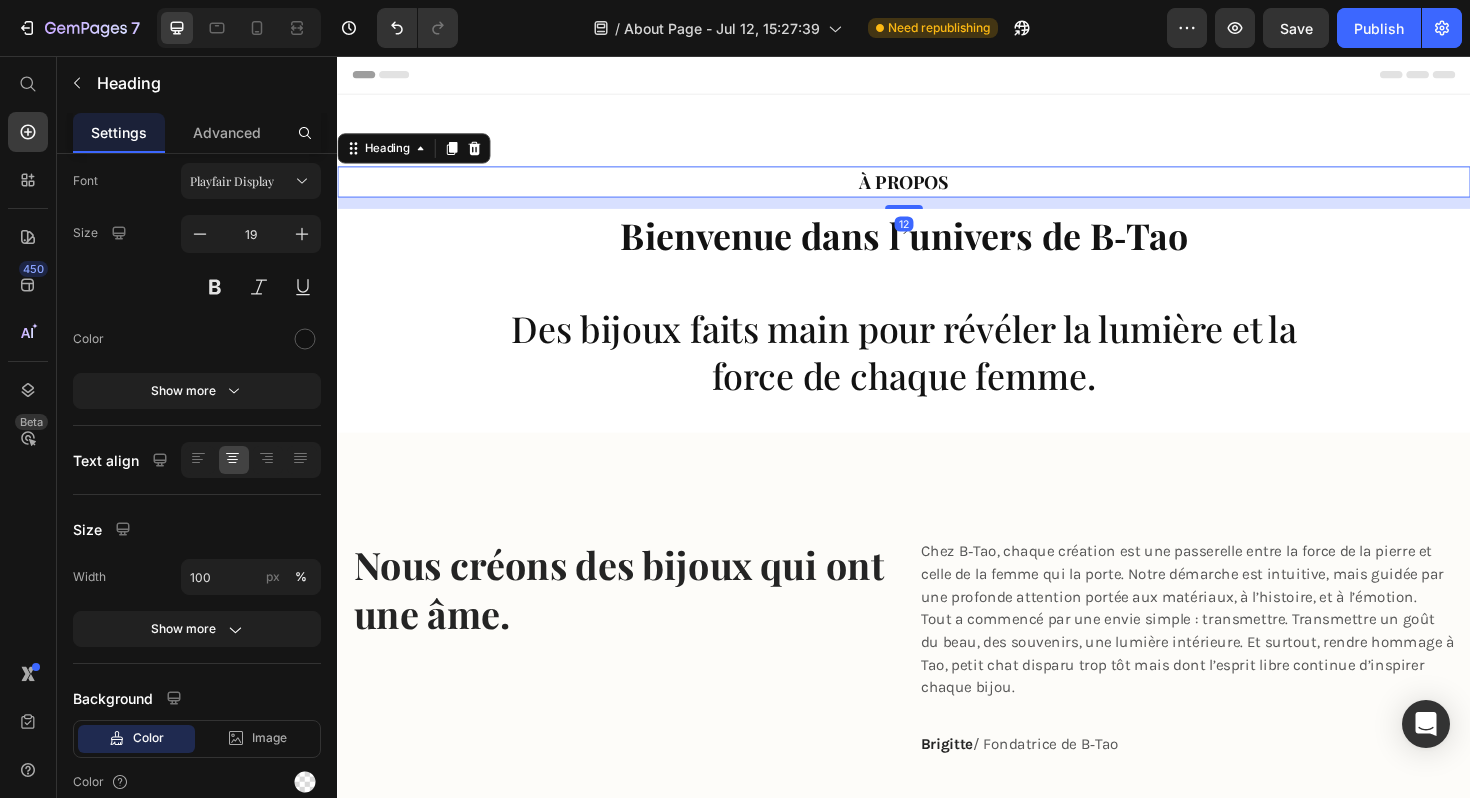 click on "⁠⁠⁠⁠⁠⁠⁠ À PROPOS" at bounding box center (937, 189) 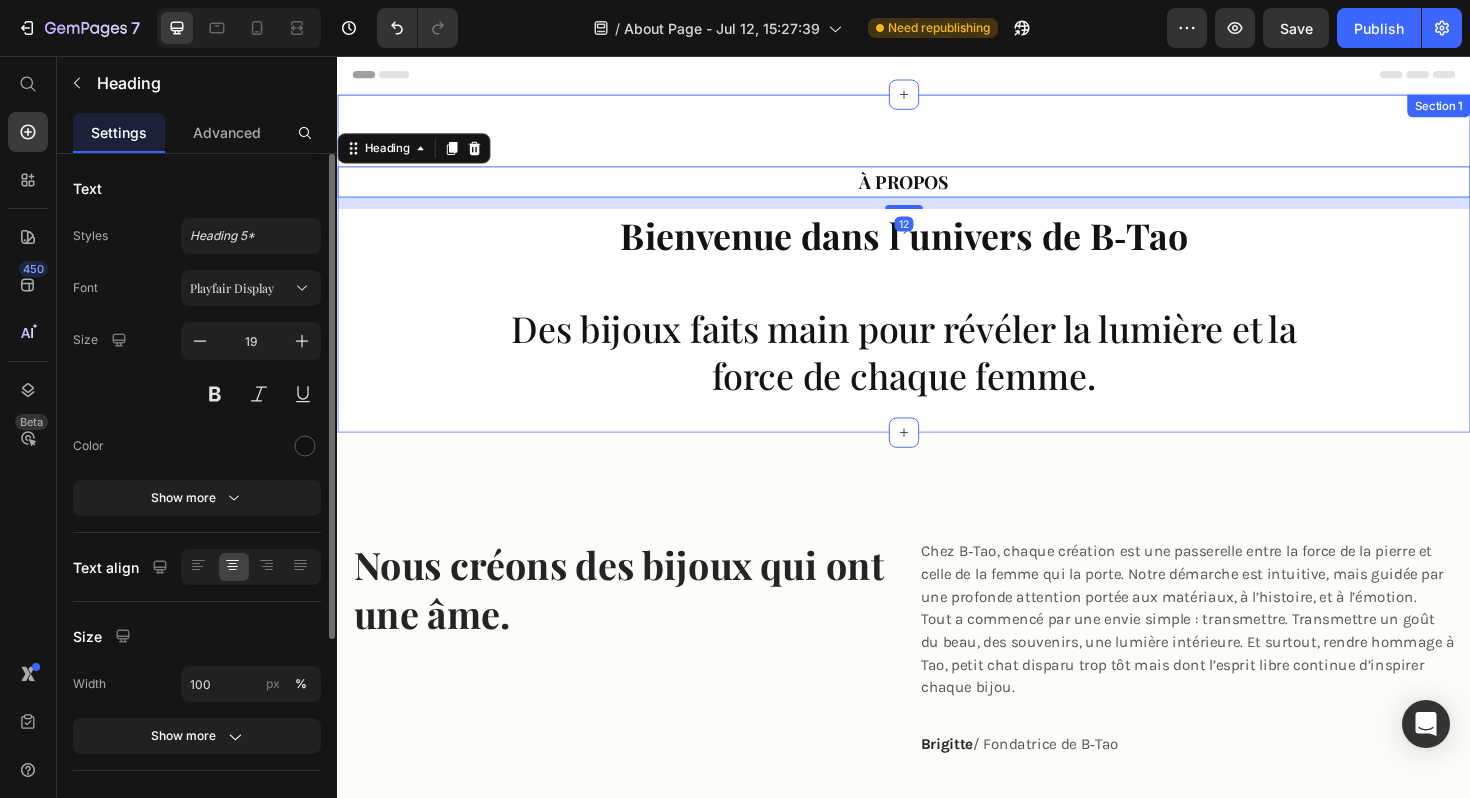 click on "⁠⁠⁠⁠⁠⁠⁠ À PROPOS Heading   12 Bienvenue dans l’univers de B‑Tao Des bijoux faits main pour révéler la lumière et la force de chaque femme. Heading" at bounding box center (937, 276) 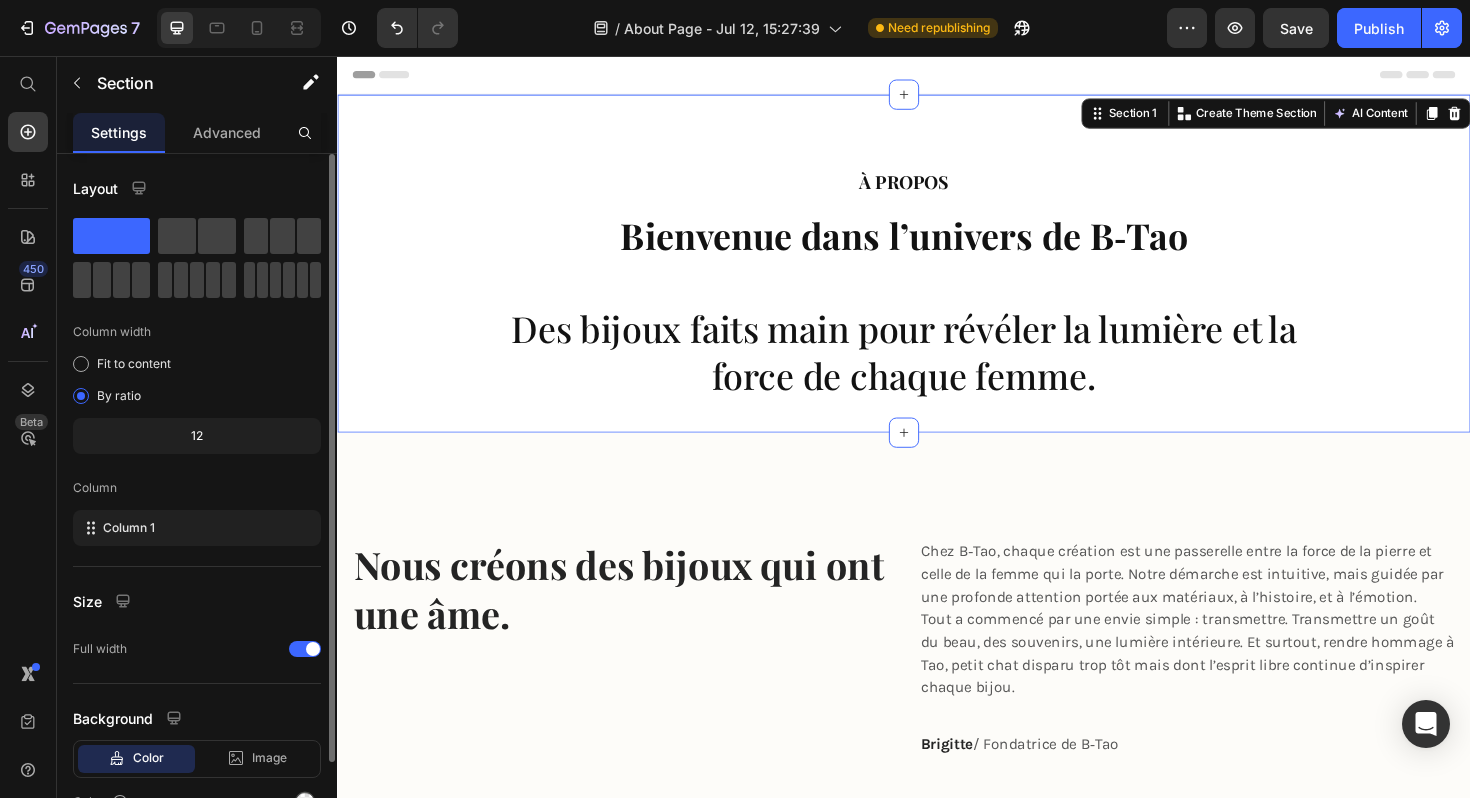 scroll, scrollTop: 107, scrollLeft: 0, axis: vertical 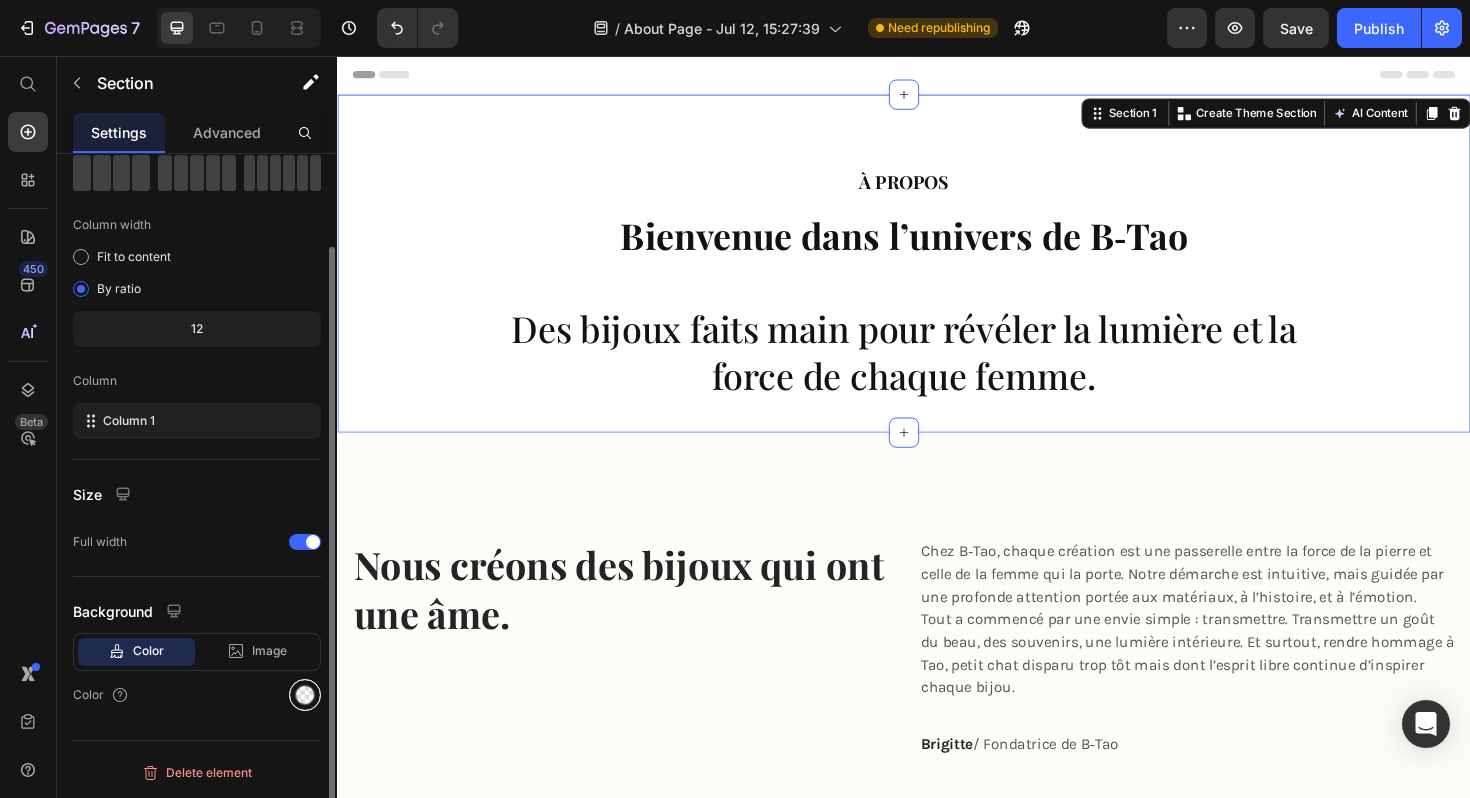 click at bounding box center [305, 695] 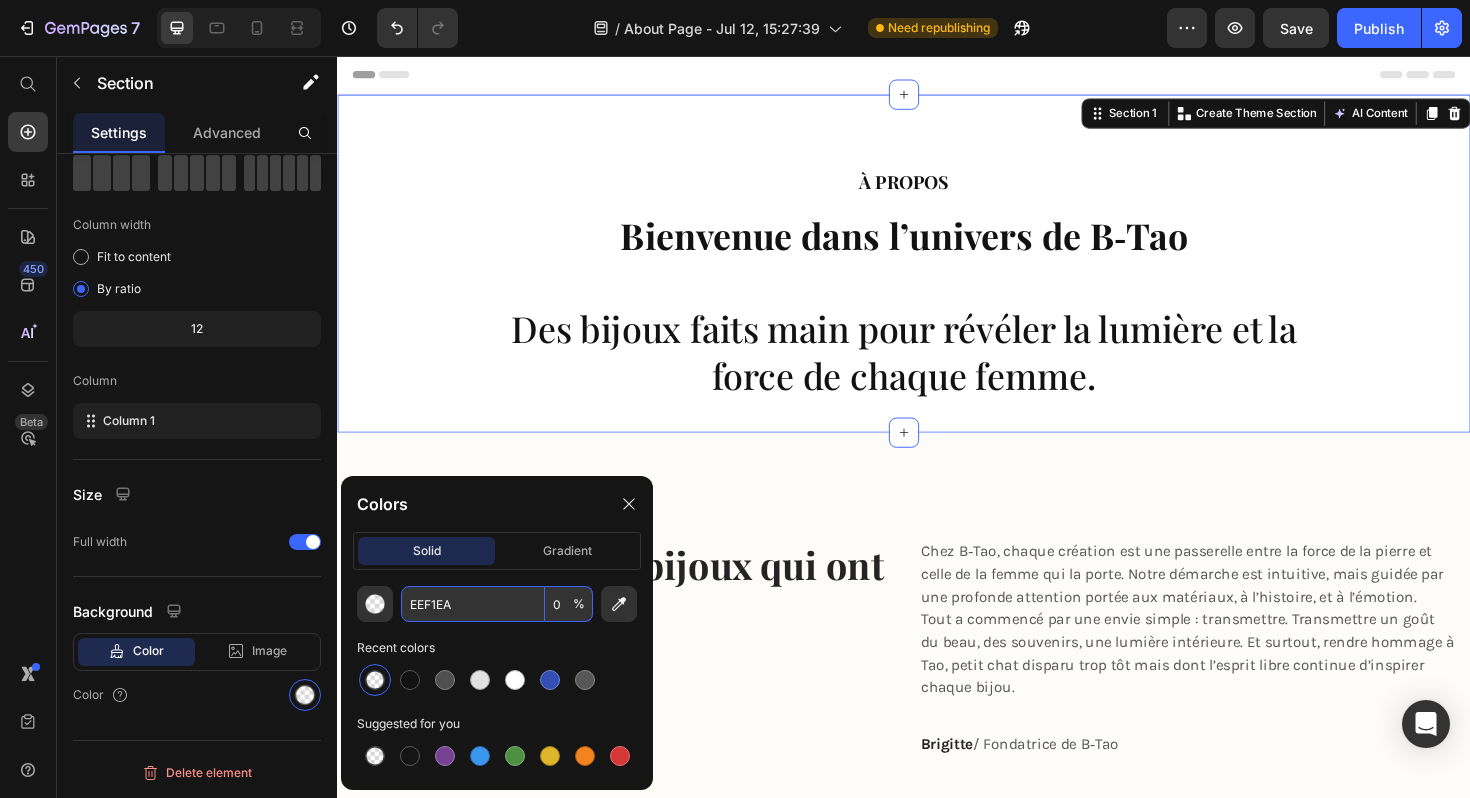 click on "EEF1EA" at bounding box center (473, 604) 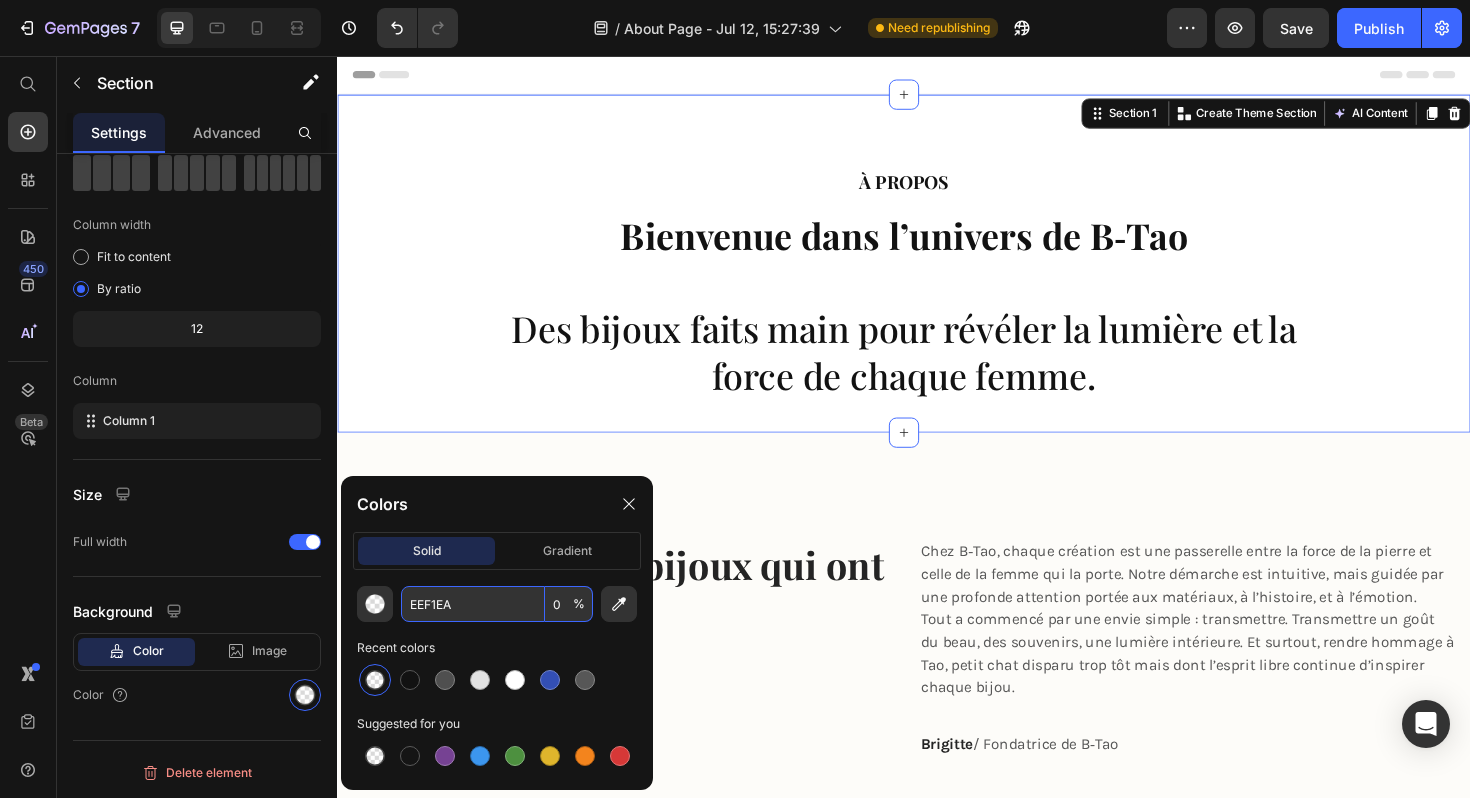 click on "Recent colors" at bounding box center [497, 648] 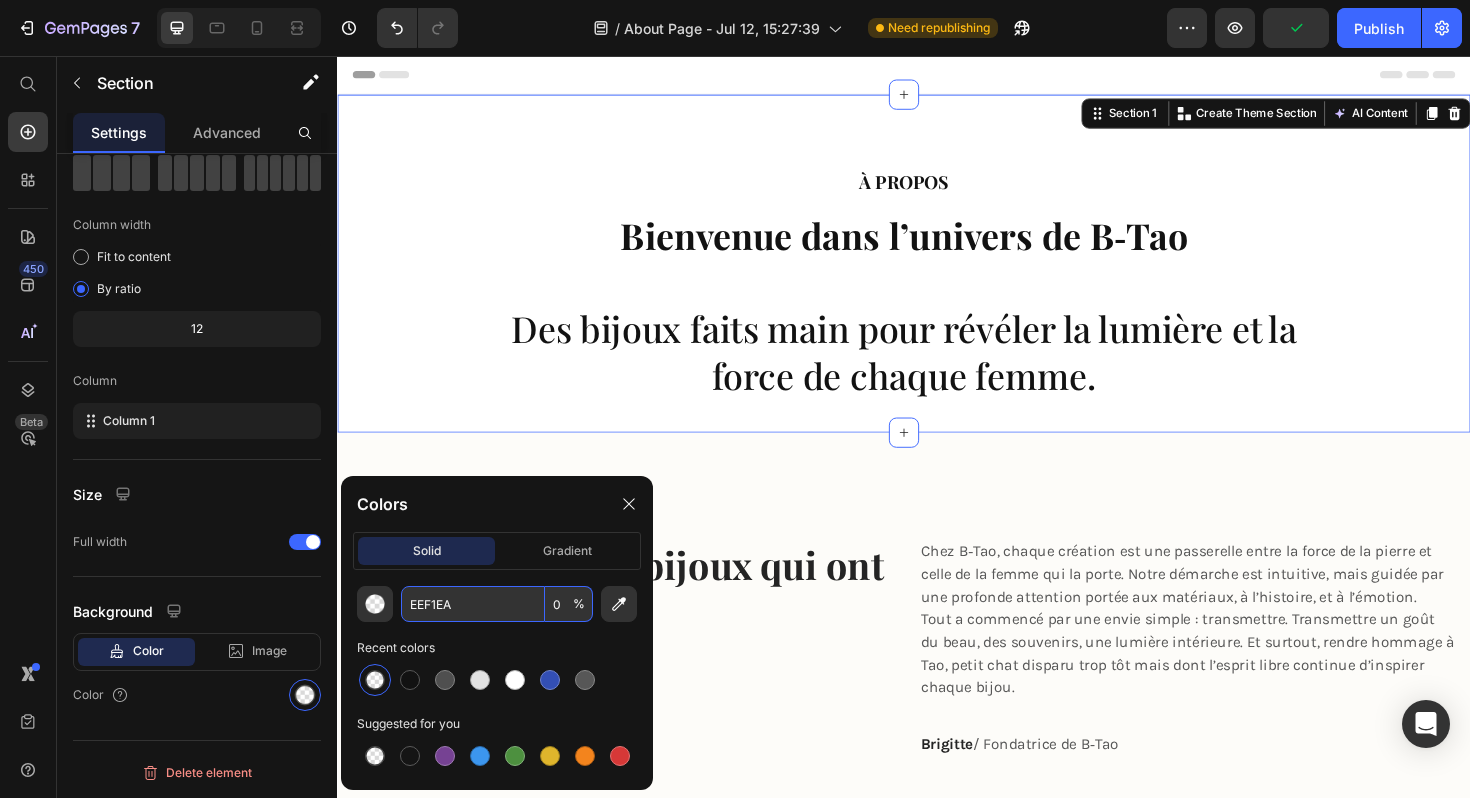 click on "EEF1EA 0 %" at bounding box center (497, 604) 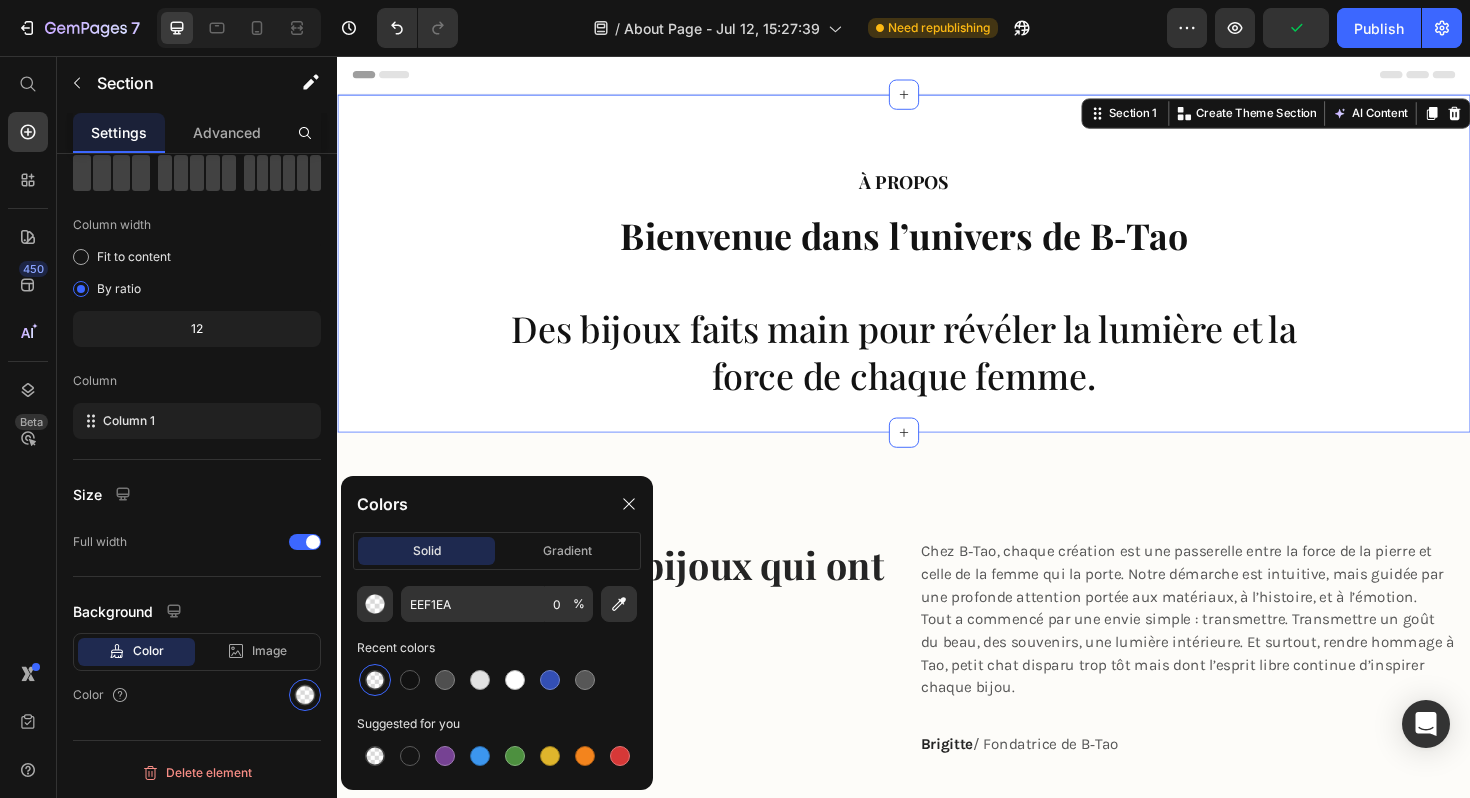 click on "EEF1EA 0 %" 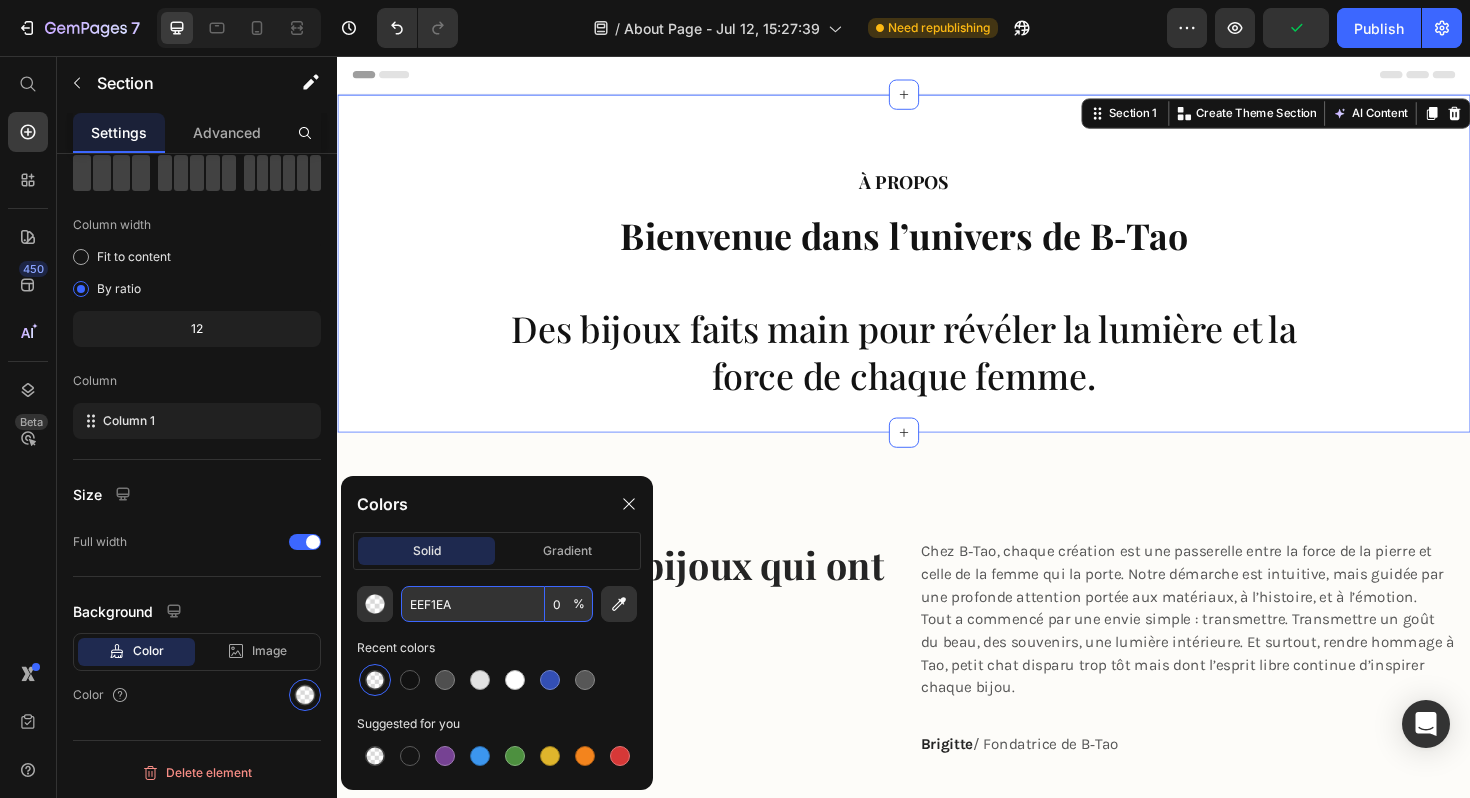 click on "0" at bounding box center (569, 604) 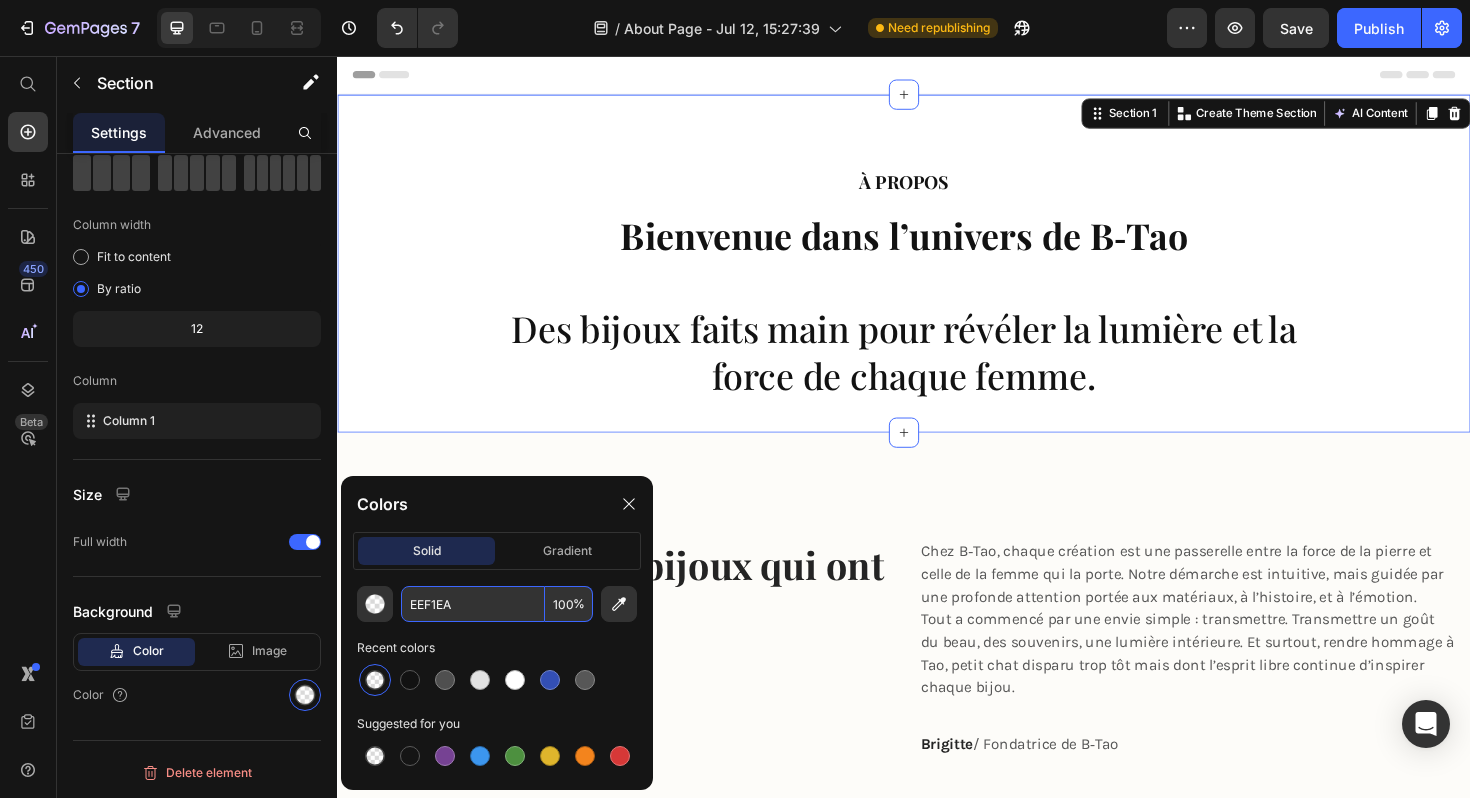 type on "100" 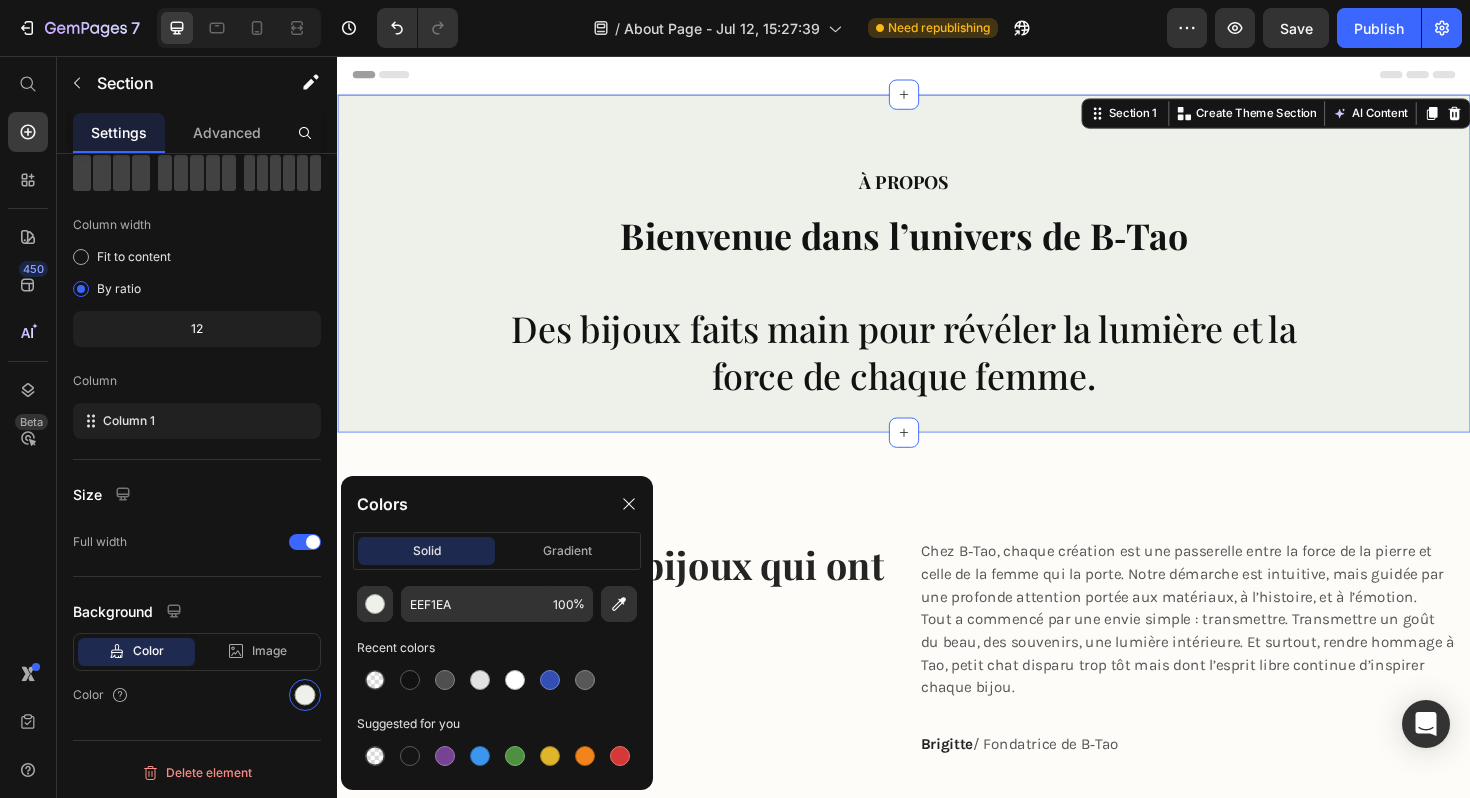click on "Recent colors" at bounding box center (497, 648) 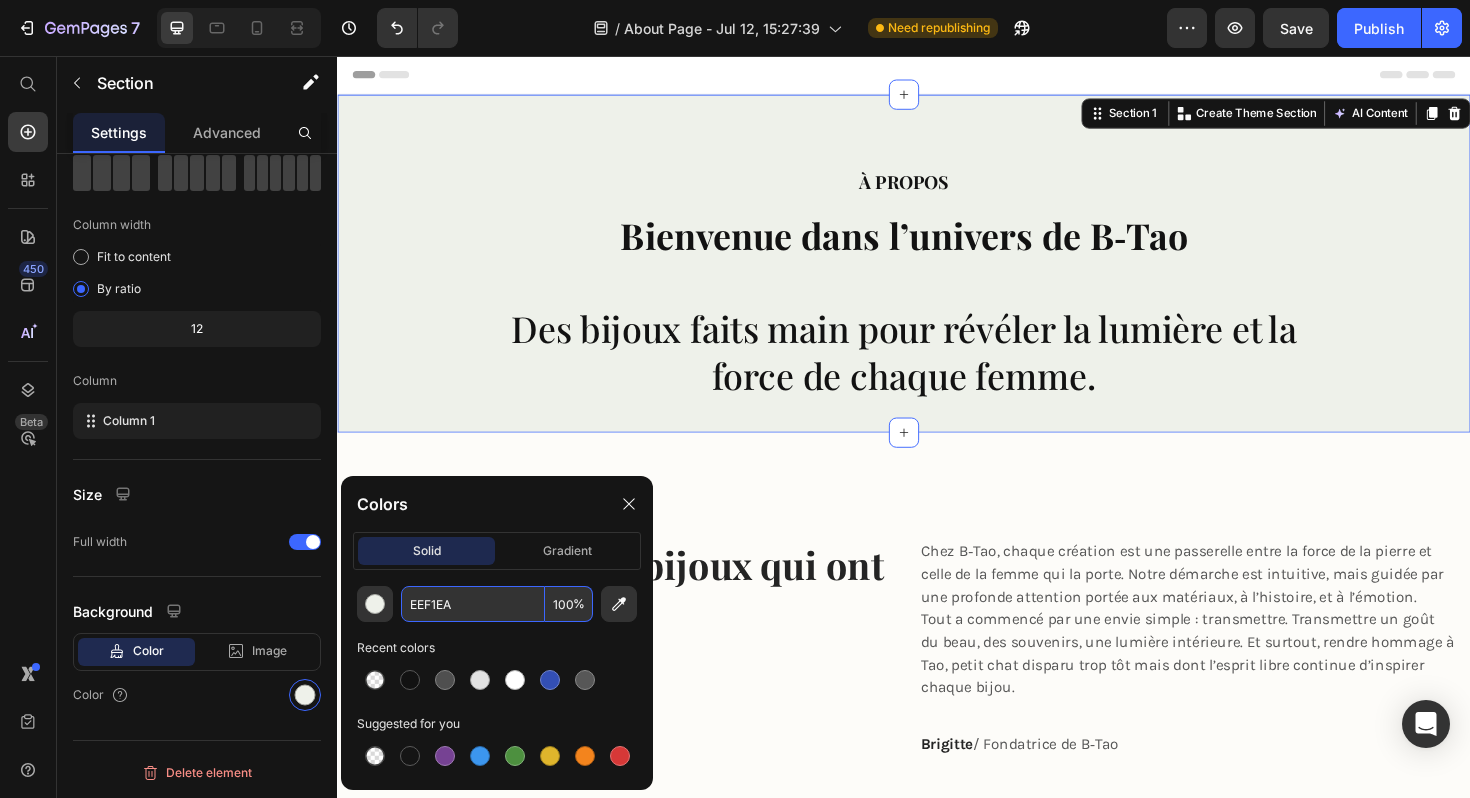 click on "EEF1EA" at bounding box center [473, 604] 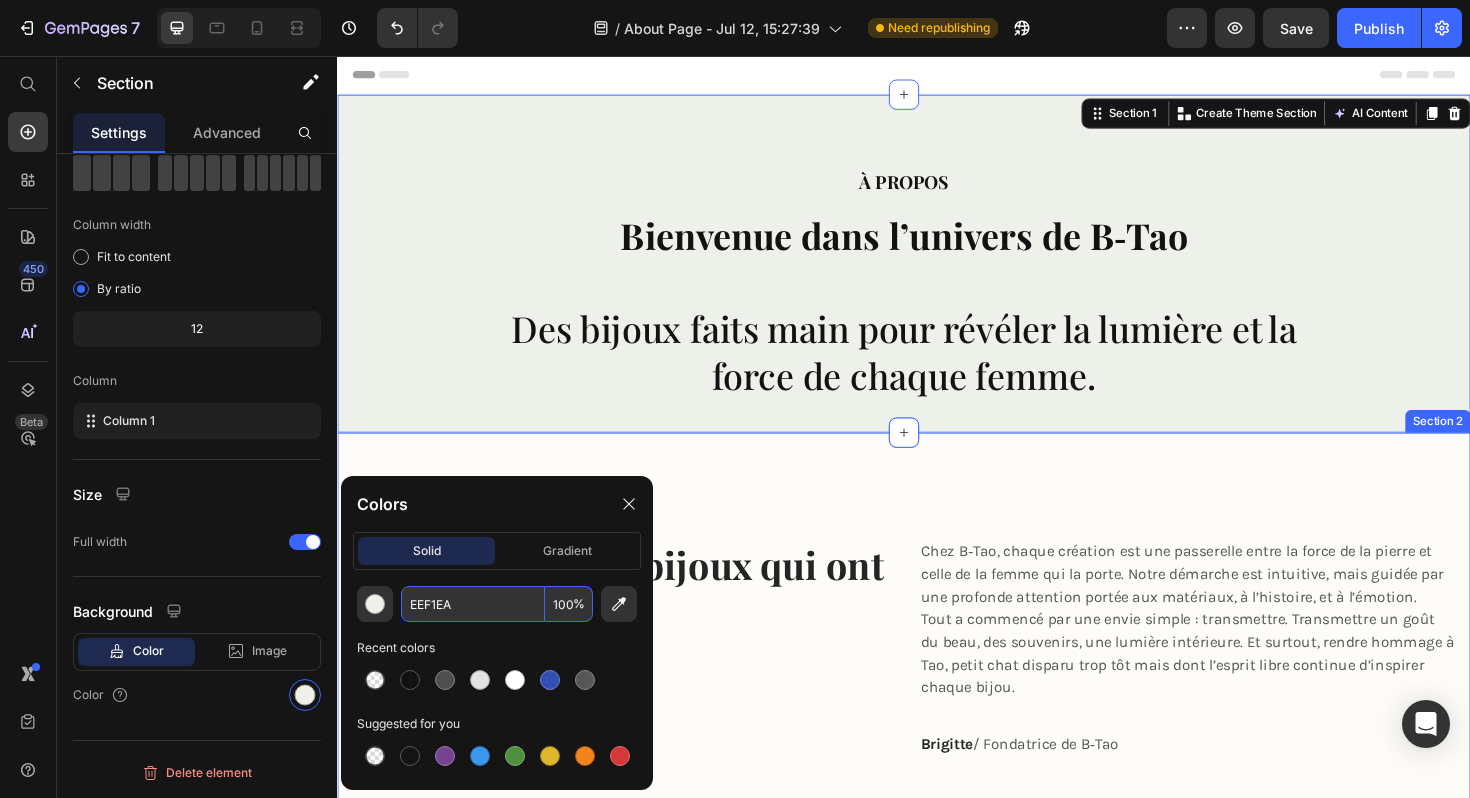 click on "Nous créons des bijoux qui ont une âme. Heading Chez B‑Tao, chaque création est une passerelle entre la force de la pierre et celle de la femme qui la porte. Notre démarche est intuitive, mais guidée par une profonde attention portée aux matériaux, à l’histoire, et à l’émotion. Tout a commencé par une envie simple : transmettre. Transmettre un goût du beau, des souvenirs, une lumière intérieure. Et surtout, rendre hommage à Tao, petit chat disparu trop tôt mais dont l’esprit libre continue d’inspirer chaque bijou. Text block [FIRST]  / Fondatrice de B‑Tao Text block Row Image Row Section 2" at bounding box center (937, 1097) 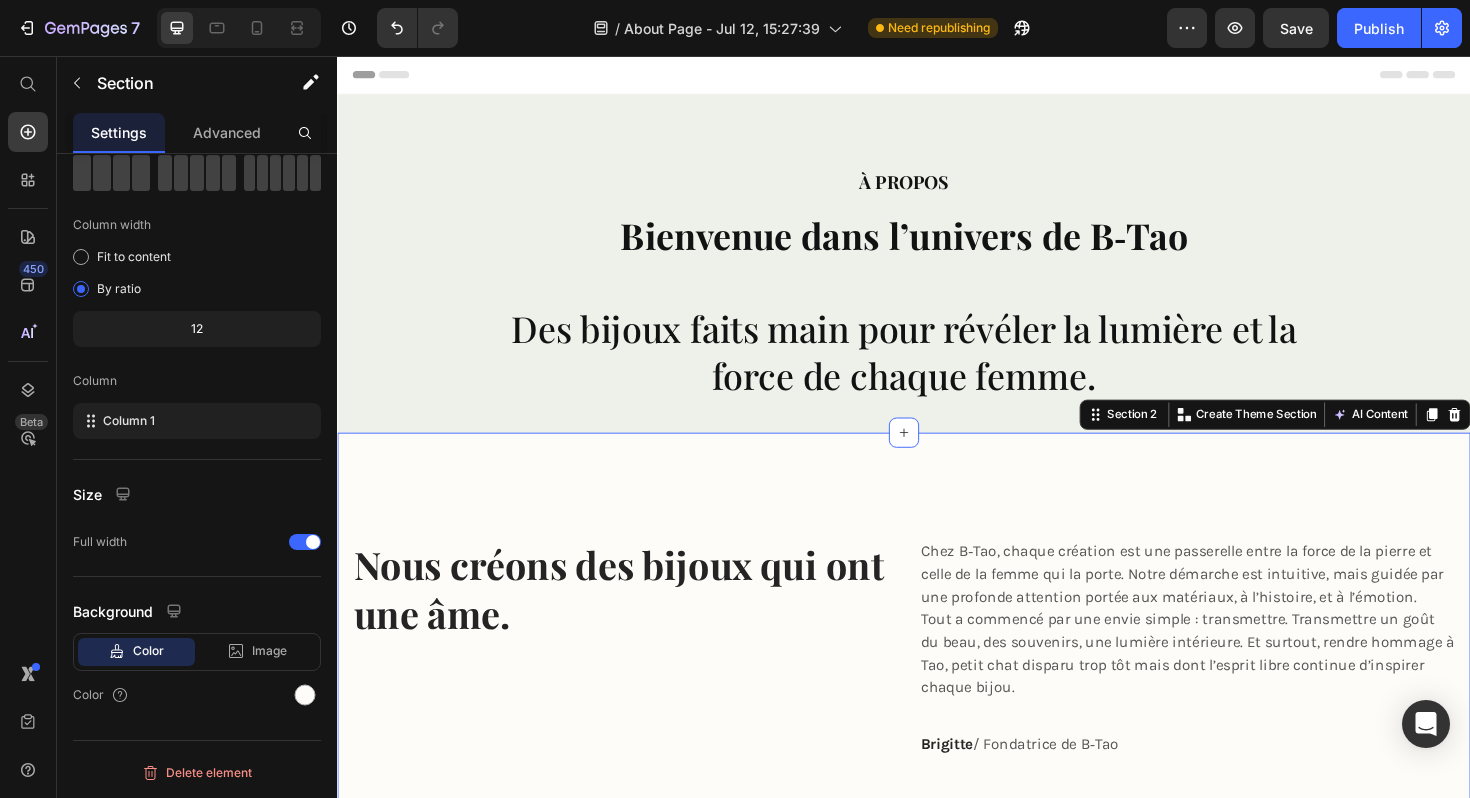 click on "Nous créons des bijoux qui ont une âme. Heading Chez B‑Tao, chaque création est une passerelle entre la force de la pierre et celle de la femme qui la porte. Notre démarche est intuitive, mais guidée par une profonde attention portée aux matériaux, à l’histoire, et à l’émotion. Tout a commencé par une envie simple : transmettre. Transmettre un goût du beau, des souvenirs, une lumière intérieure. Et surtout, rendre hommage à Tao, petit chat disparu trop tôt mais dont l’esprit libre continue d’inspirer chaque bijou. Text block [FIRST]  / Fondatrice de B‑Tao Text block Row Image Row Section 2   You can create reusable sections Create Theme Section AI Content Write with GemAI What would you like to describe here? Tone and Voice Persuasive Product Collier Mahasiah Show more Generate" at bounding box center (937, 1097) 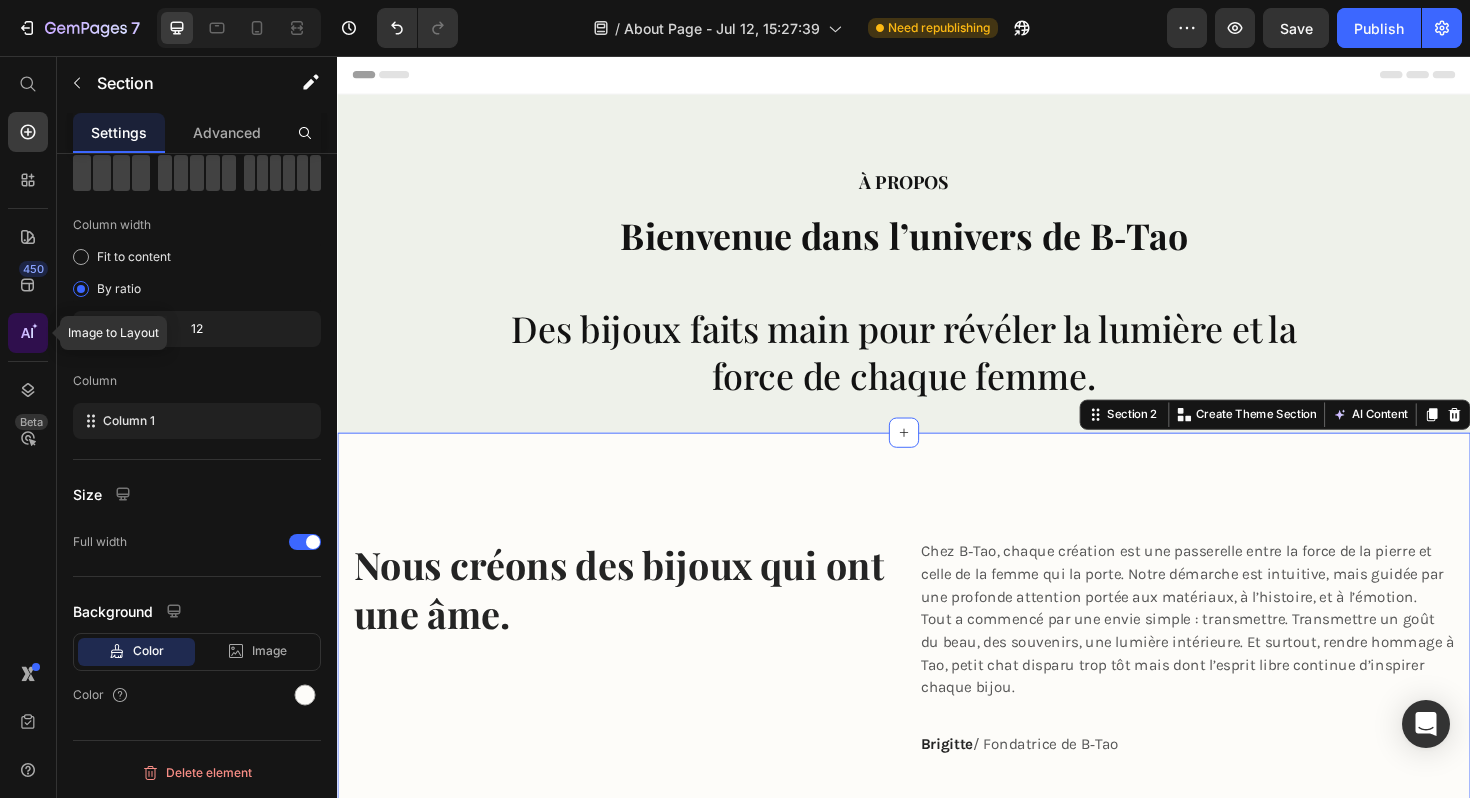 click 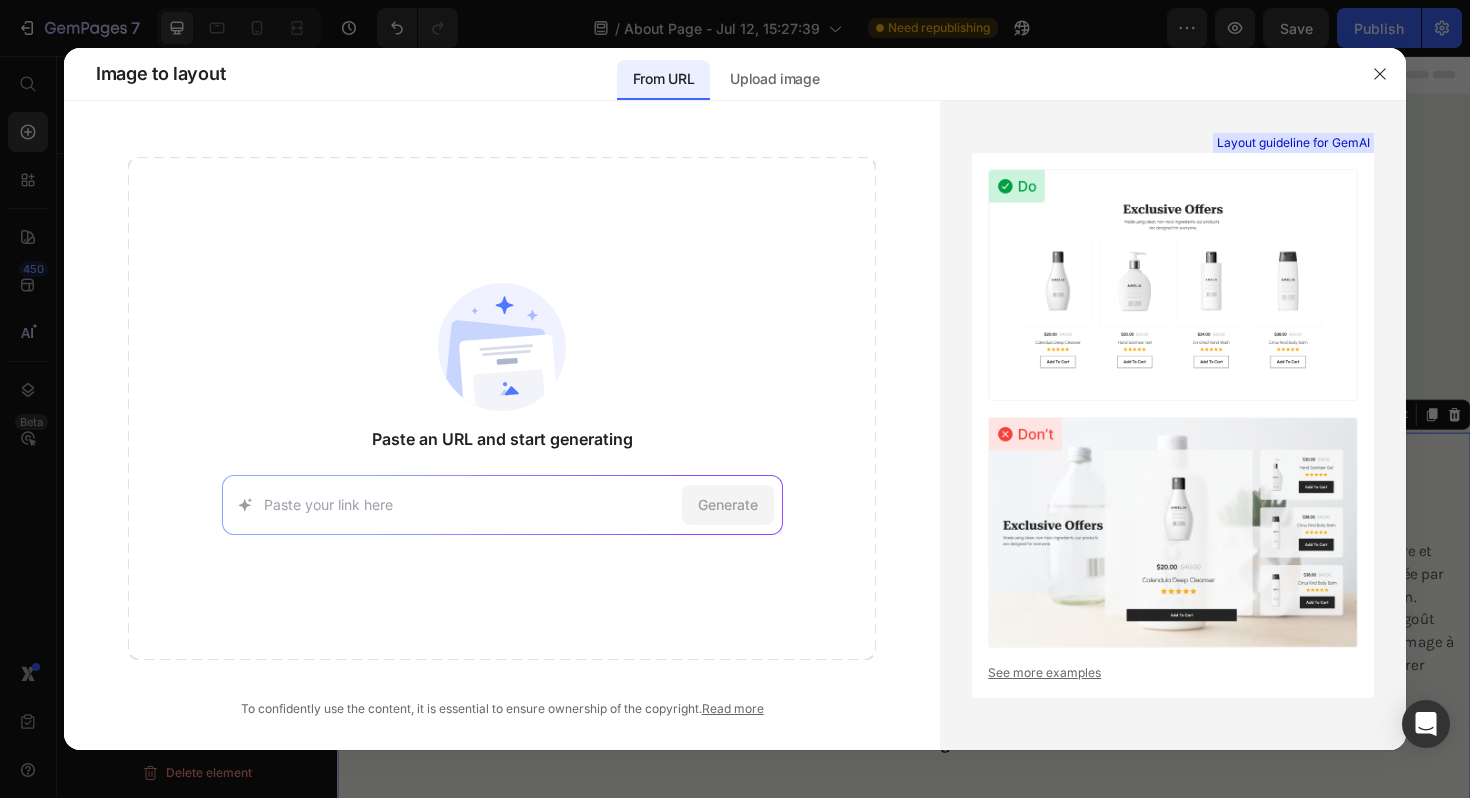 click at bounding box center [735, 399] 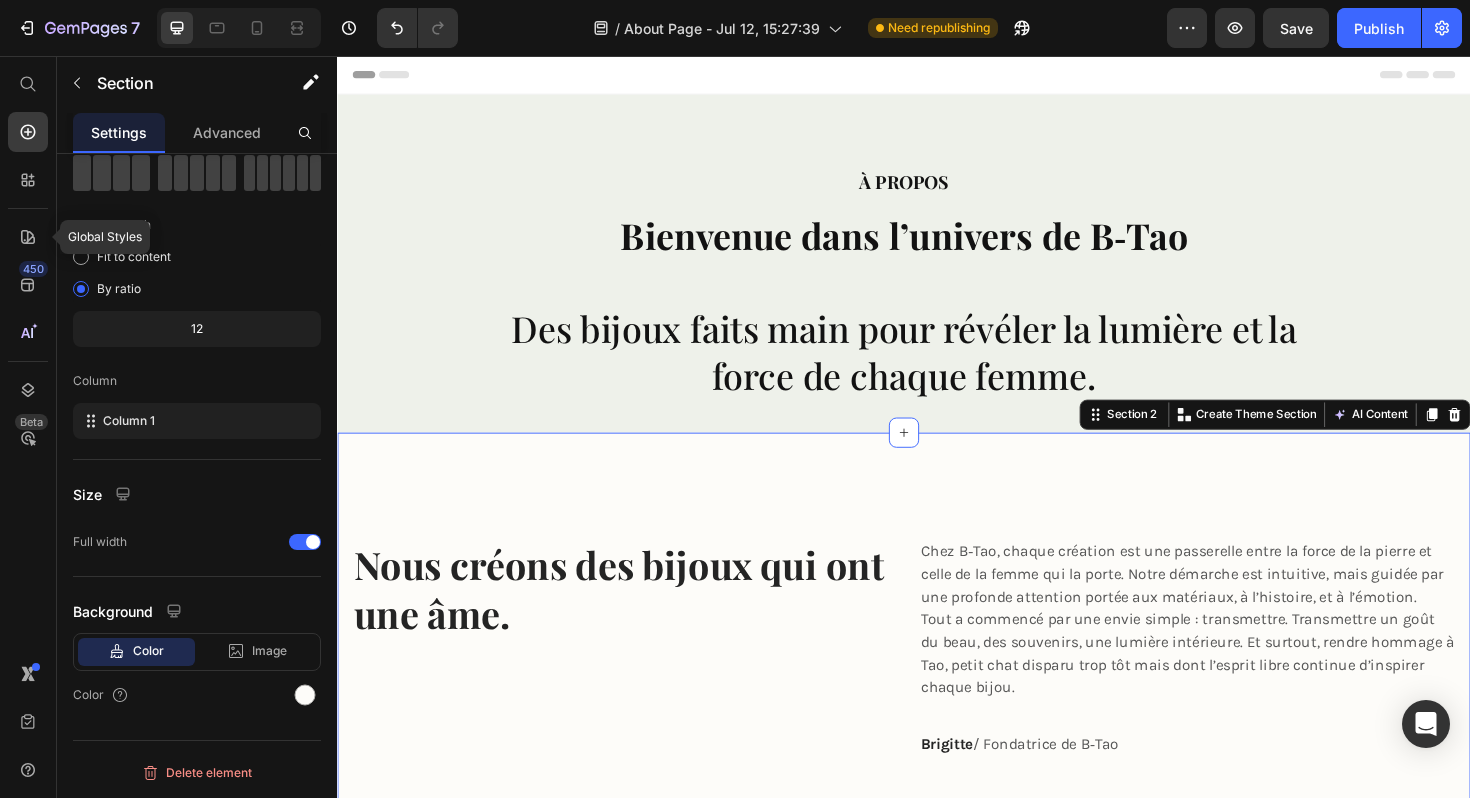 click 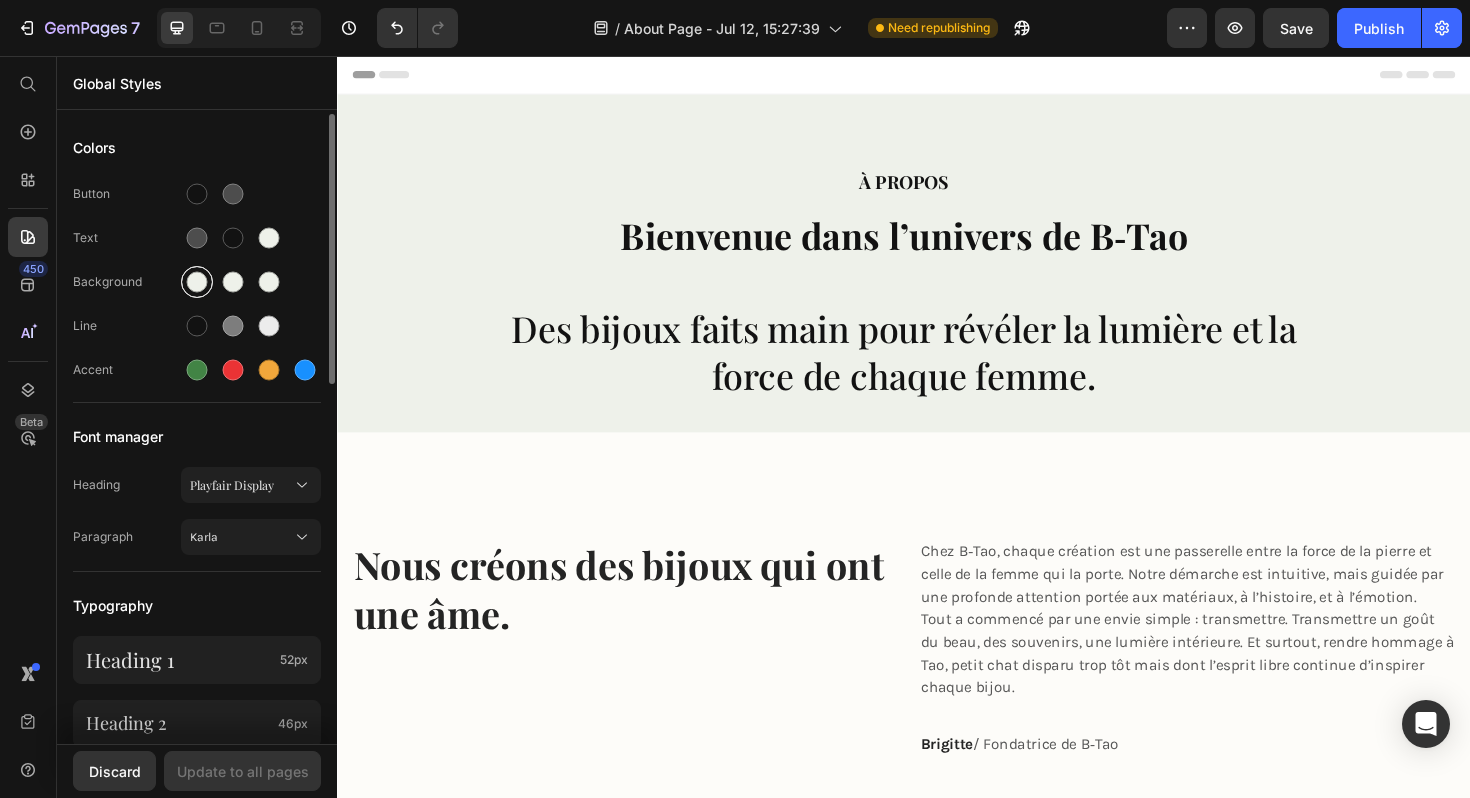 click at bounding box center (197, 282) 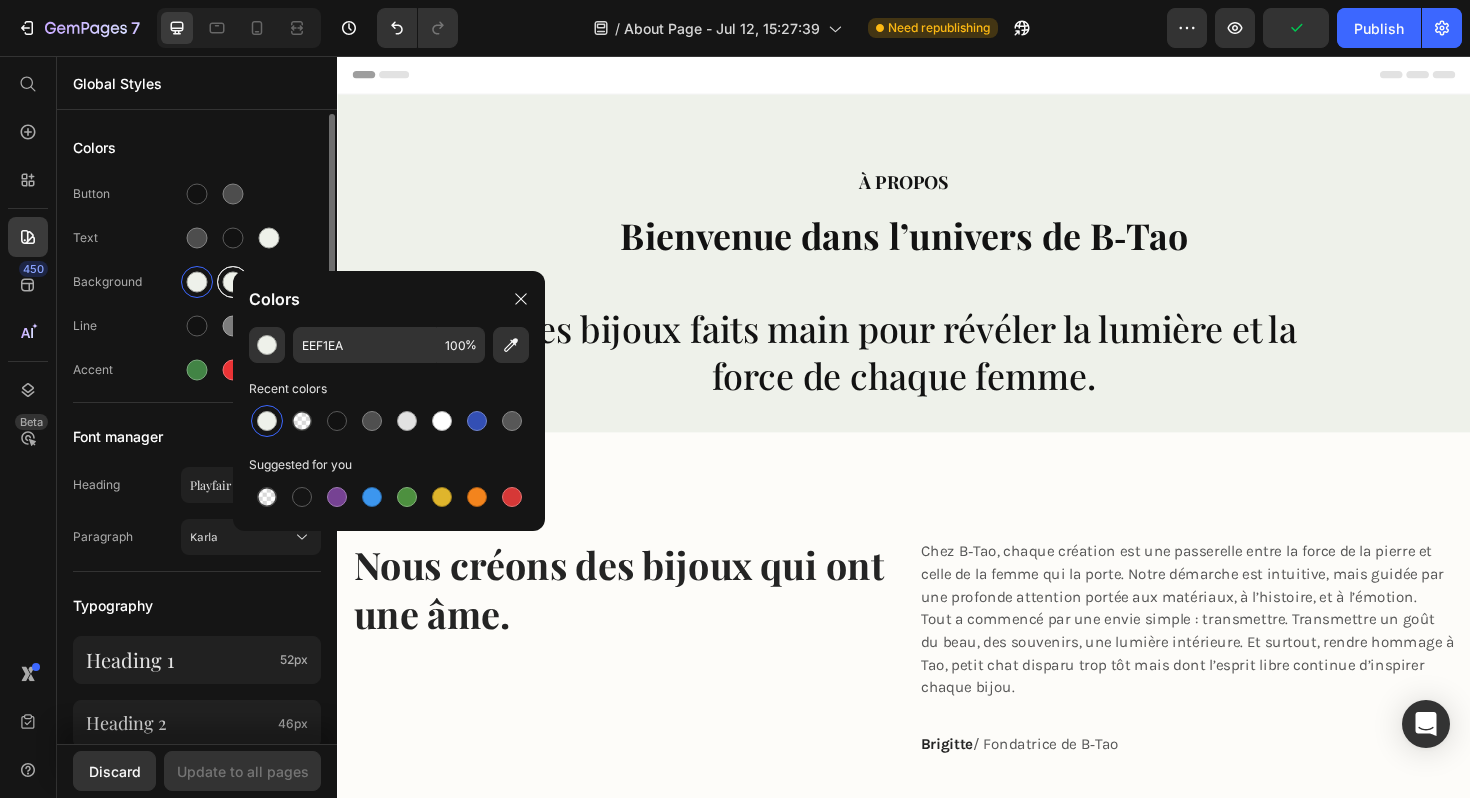 click at bounding box center (233, 282) 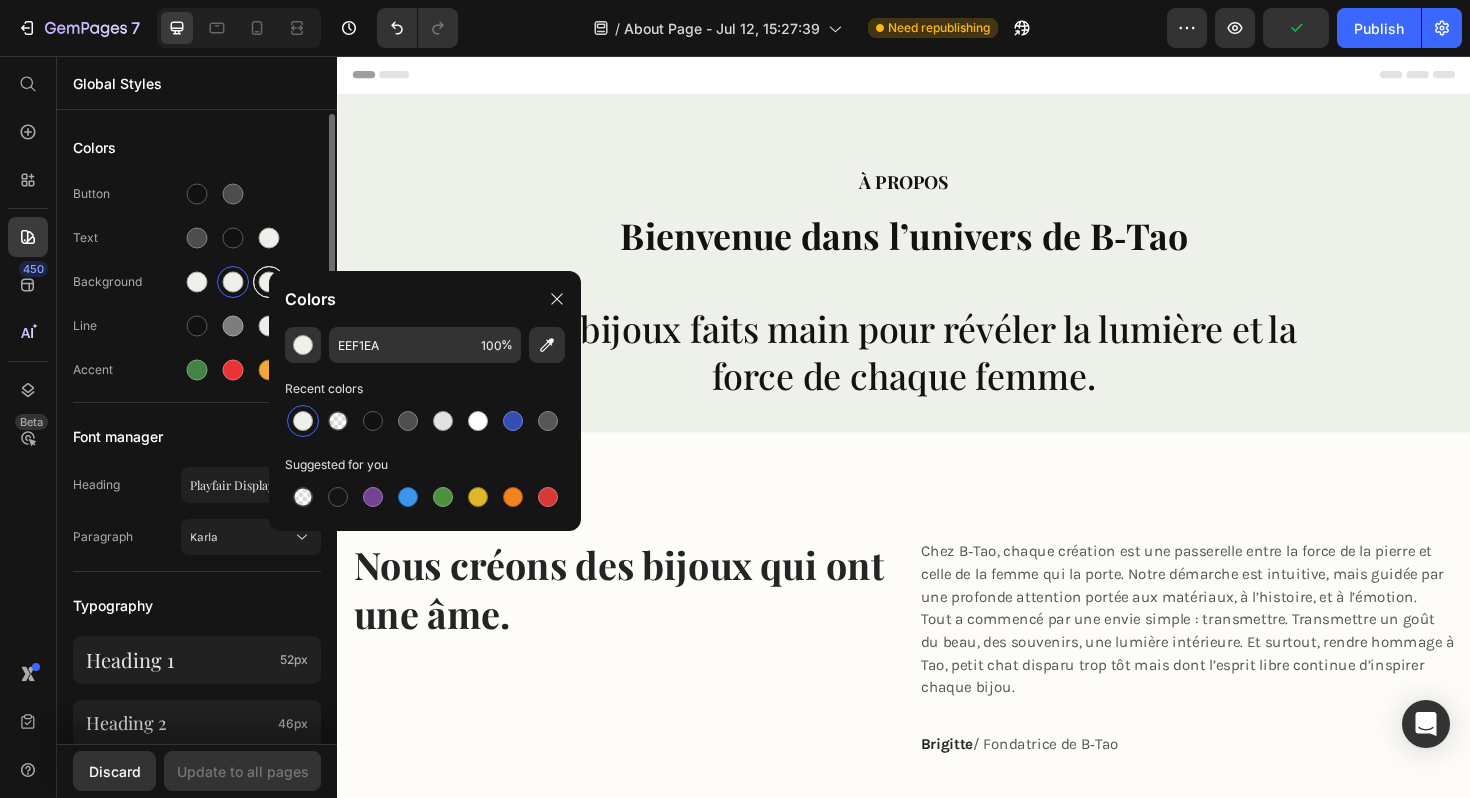 click at bounding box center (269, 282) 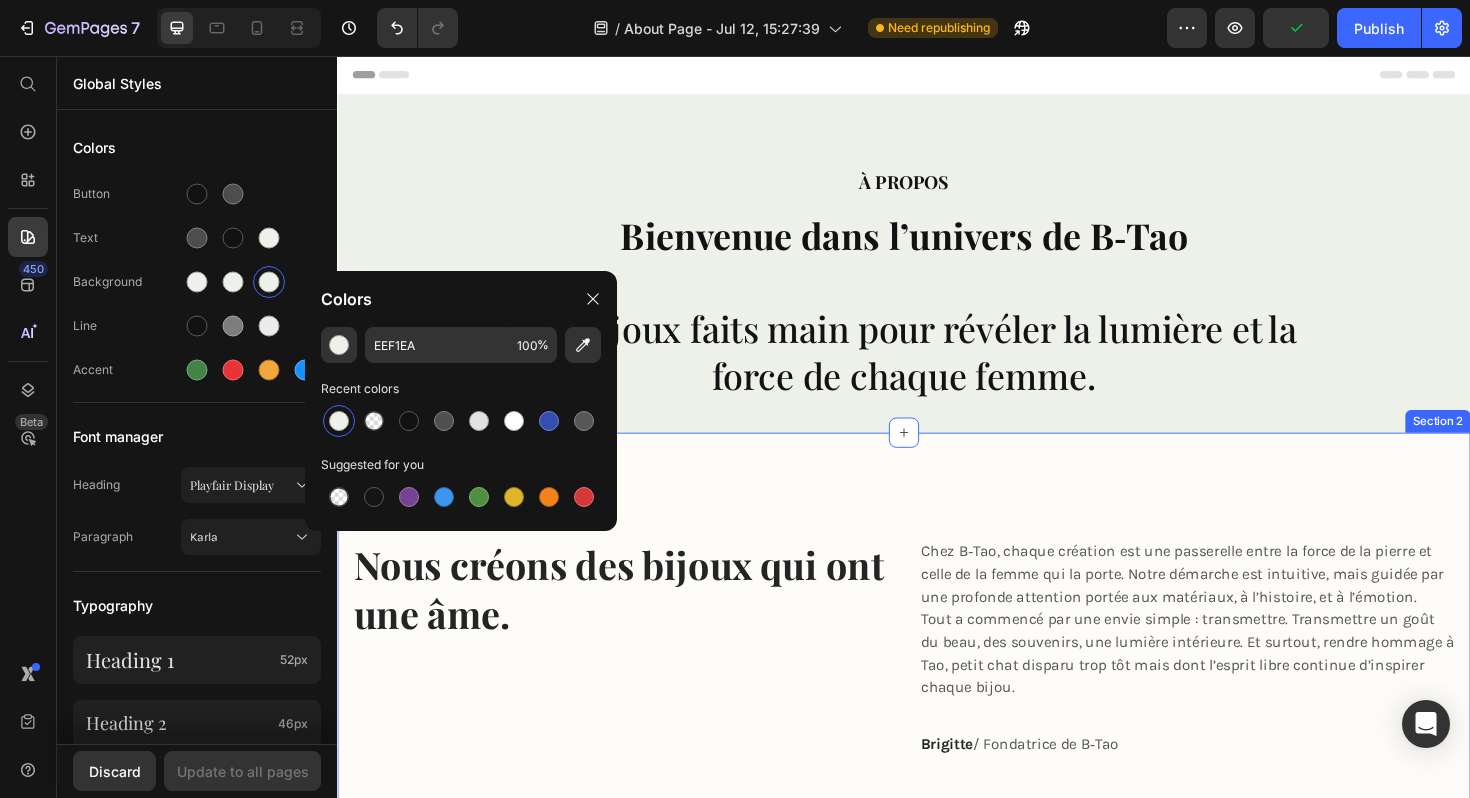 click on "Nous créons des bijoux qui ont une âme. Heading Chez B‑Tao, chaque création est une passerelle entre la force de la pierre et celle de la femme qui la porte. Notre démarche est intuitive, mais guidée par une profonde attention portée aux matériaux, à l’histoire, et à l’émotion. Tout a commencé par une envie simple : transmettre. Transmettre un goût du beau, des souvenirs, une lumière intérieure. Et surtout, rendre hommage à Tao, petit chat disparu trop tôt mais dont l’esprit libre continue d’inspirer chaque bijou. Text block [FIRST]  / Fondatrice de B‑Tao Text block Row Image Row Section 2" at bounding box center [937, 1097] 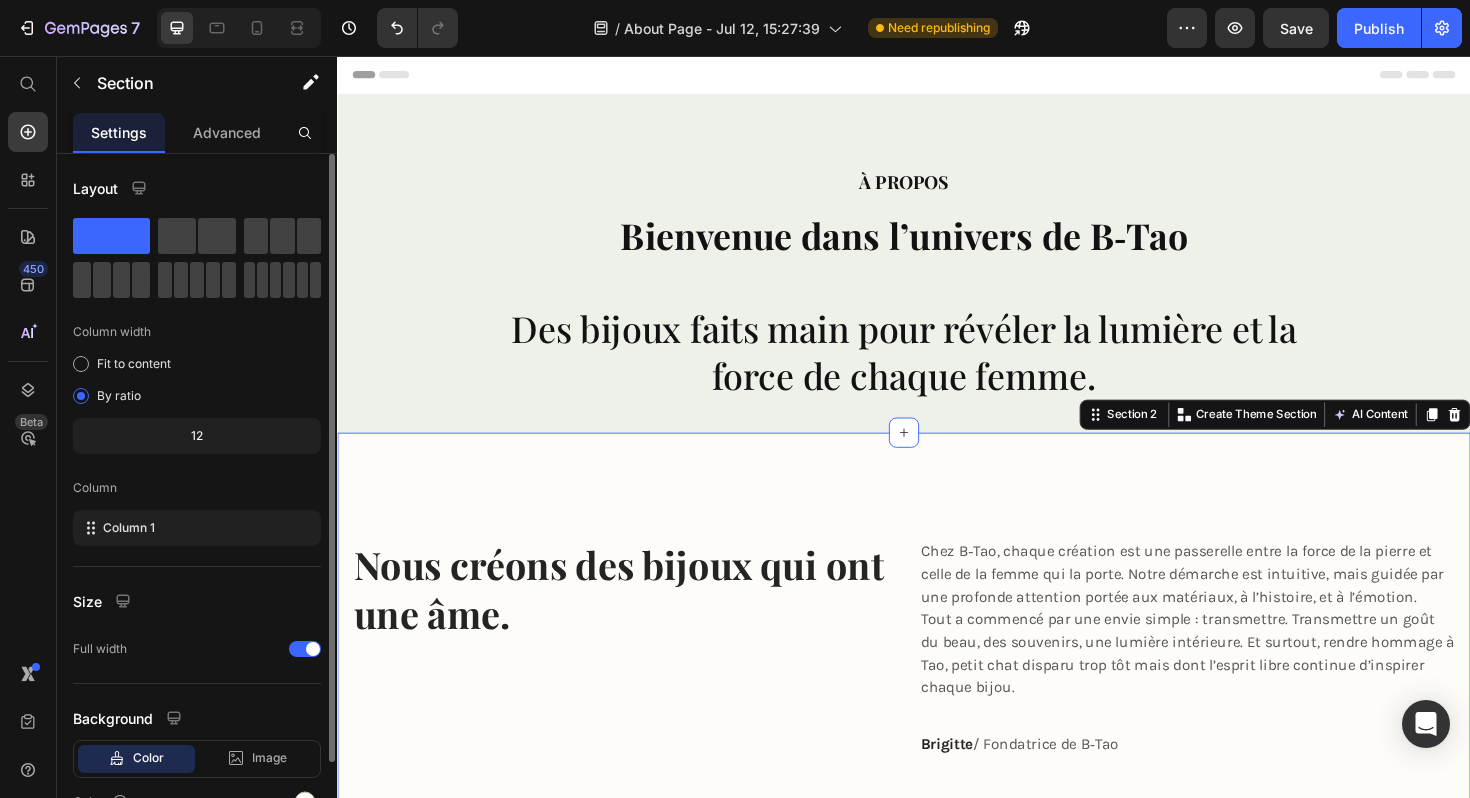 scroll, scrollTop: 107, scrollLeft: 0, axis: vertical 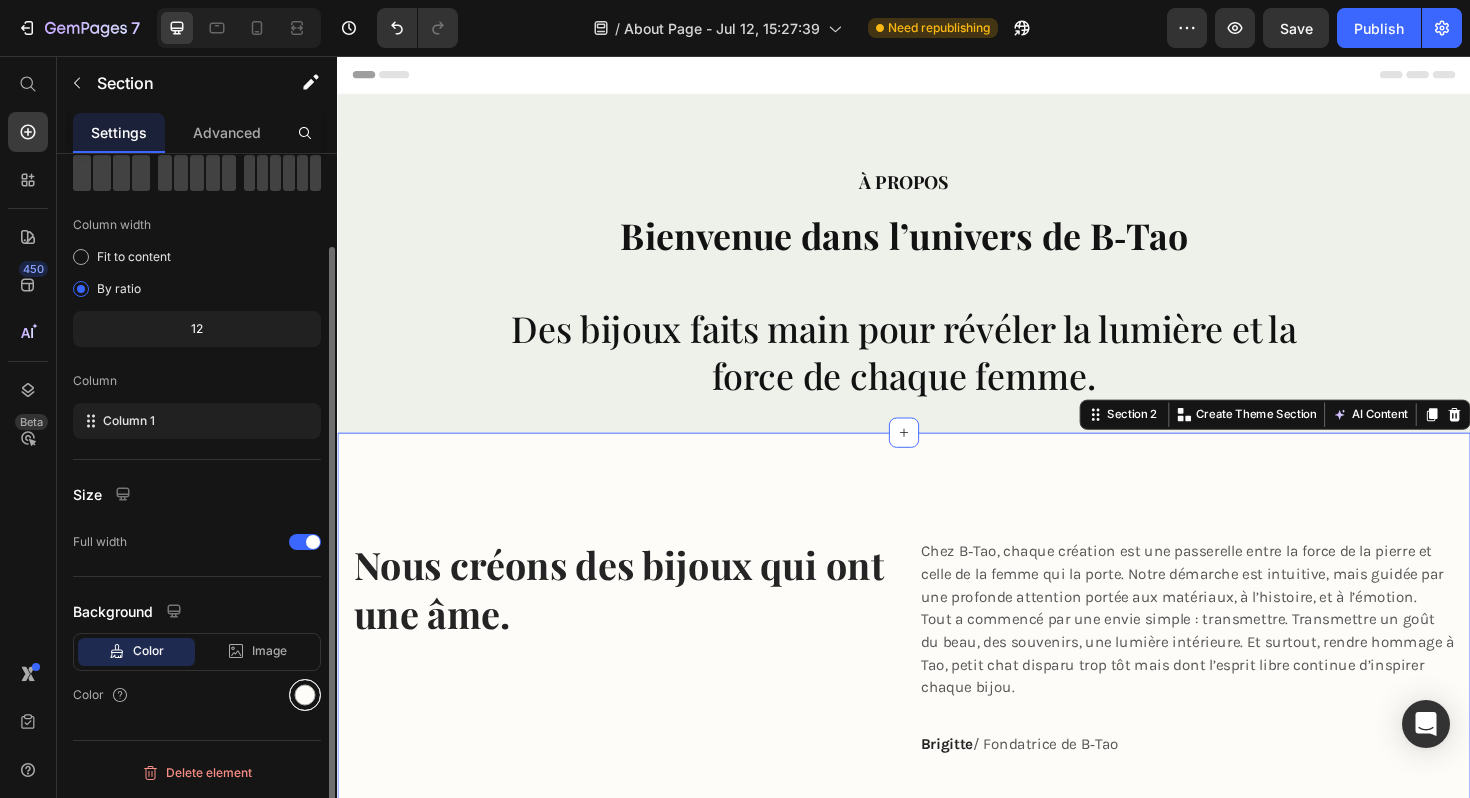 click at bounding box center (305, 695) 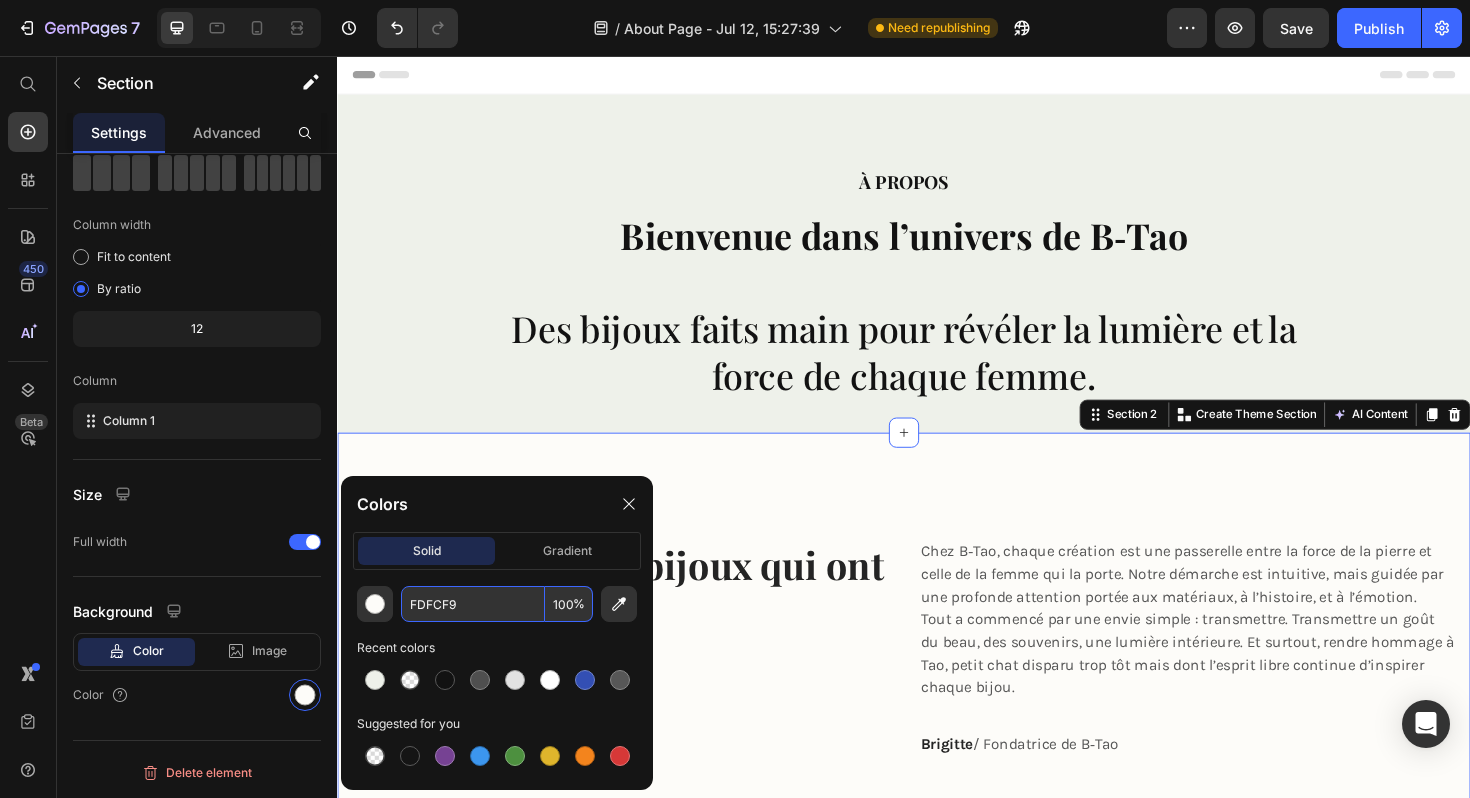 click on "FDFCF9" at bounding box center [473, 604] 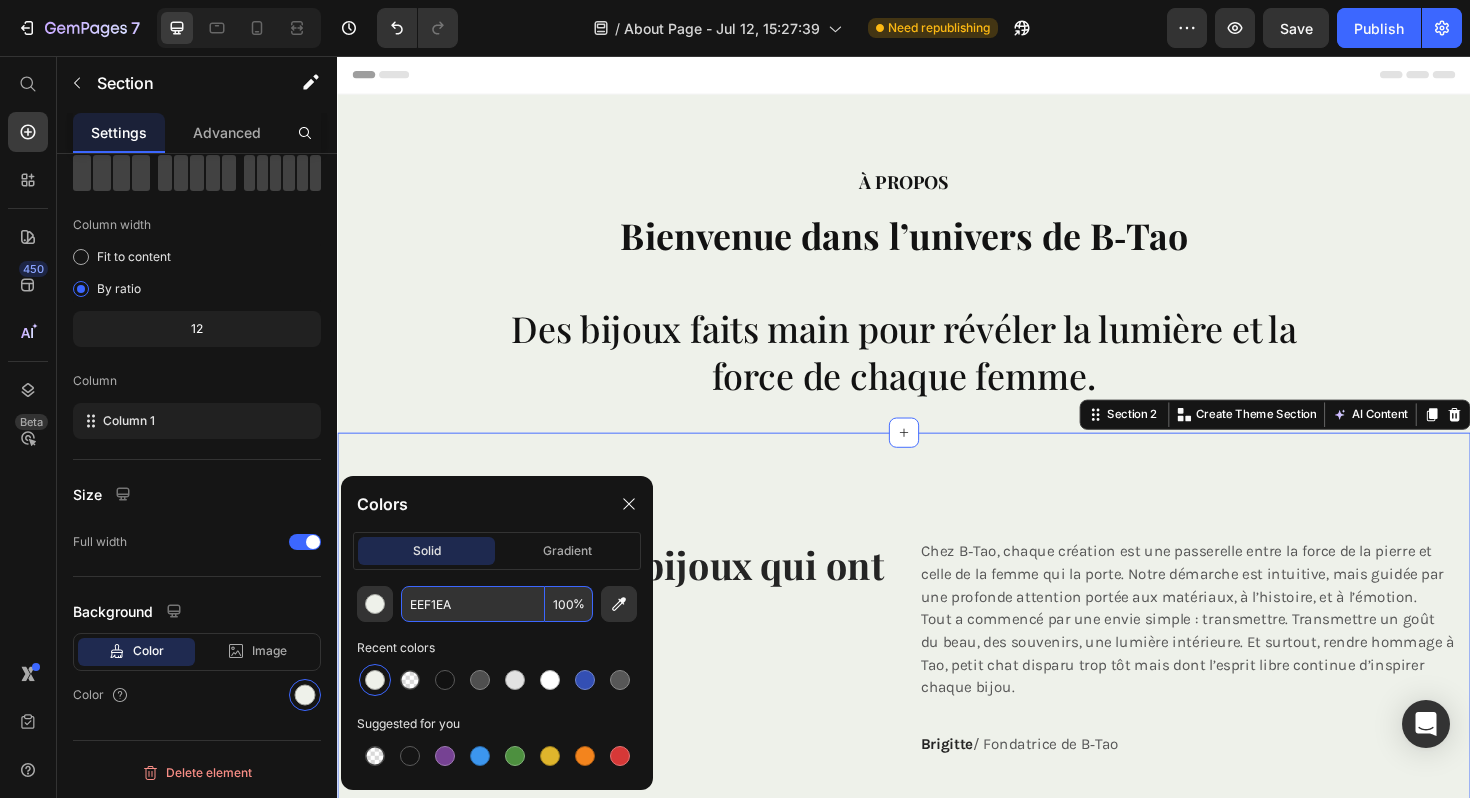 type on "EEF1EA" 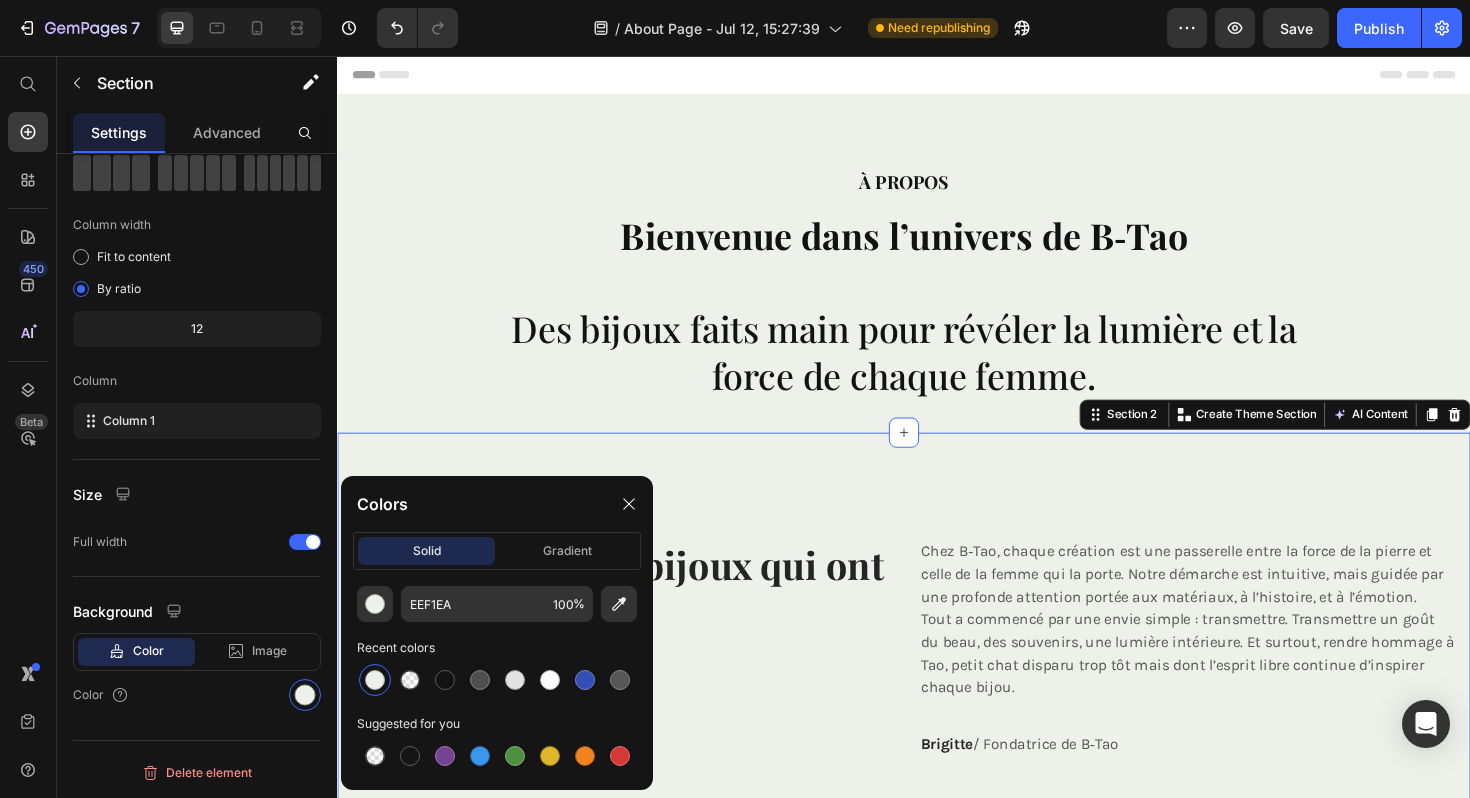 click on "Nous créons des bijoux qui ont une âme. Heading Chez B‑Tao, chaque création est une passerelle entre la force de la pierre et celle de la femme qui la porte. Notre démarche est intuitive, mais guidée par une profonde attention portée aux matériaux, à l’histoire, et à l’émotion. Tout a commencé par une envie simple : transmettre. Transmettre un goût du beau, des souvenirs, une lumière intérieure. Et surtout, rendre hommage à Tao, petit chat disparu trop tôt mais dont l’esprit libre continue d’inspirer chaque bijou. Text block [FIRST]  / Fondatrice de B‑Tao Text block Row Image Row Section 2   You can create reusable sections Create Theme Section AI Content Write with GemAI What would you like to describe here? Tone and Voice Persuasive Product Collier Mahasiah Show more Generate" at bounding box center [937, 1097] 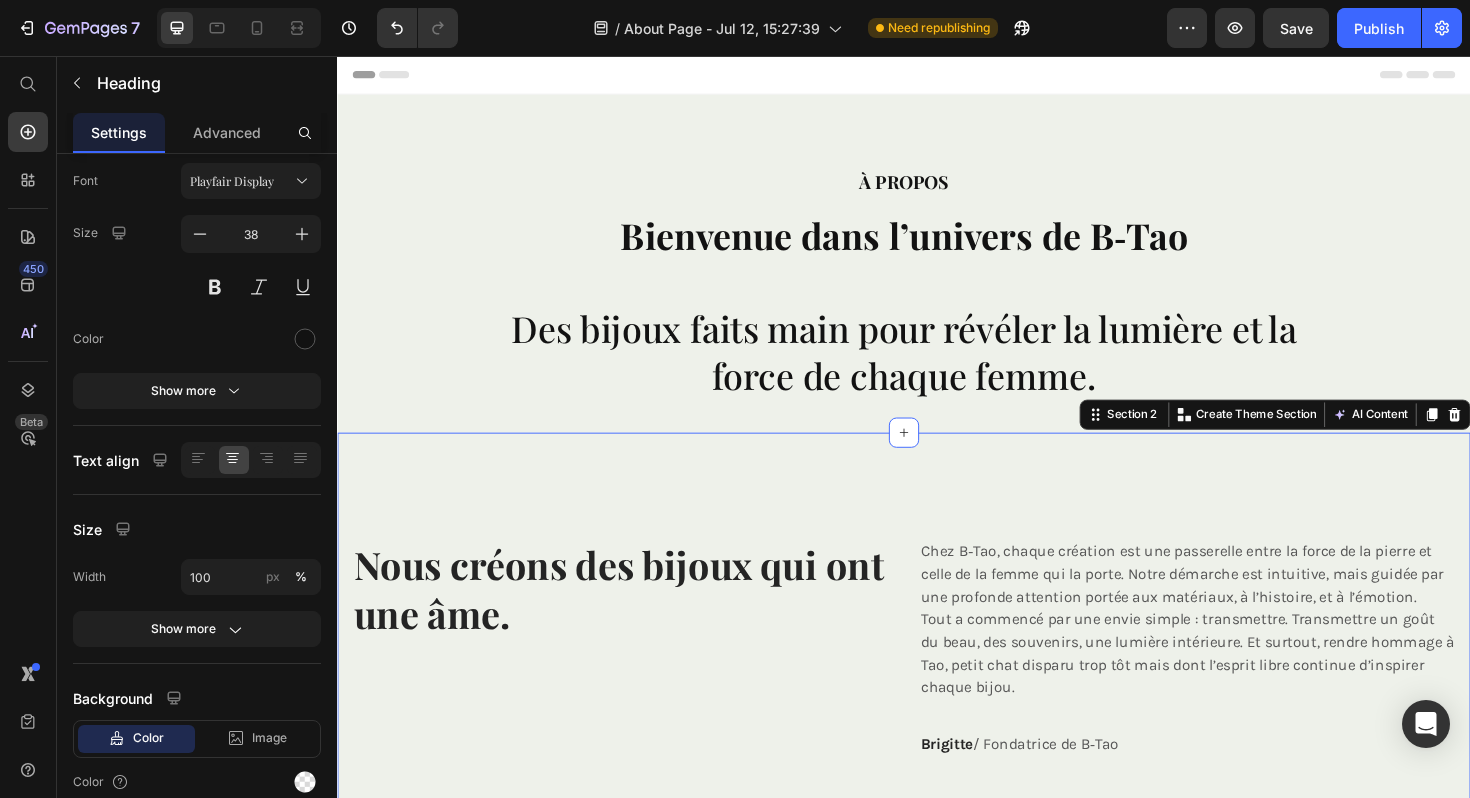 click on "Bienvenue dans l’univers de B‑Tao Des bijoux faits main pour révéler la lumière et la force de chaque femme." at bounding box center [937, 321] 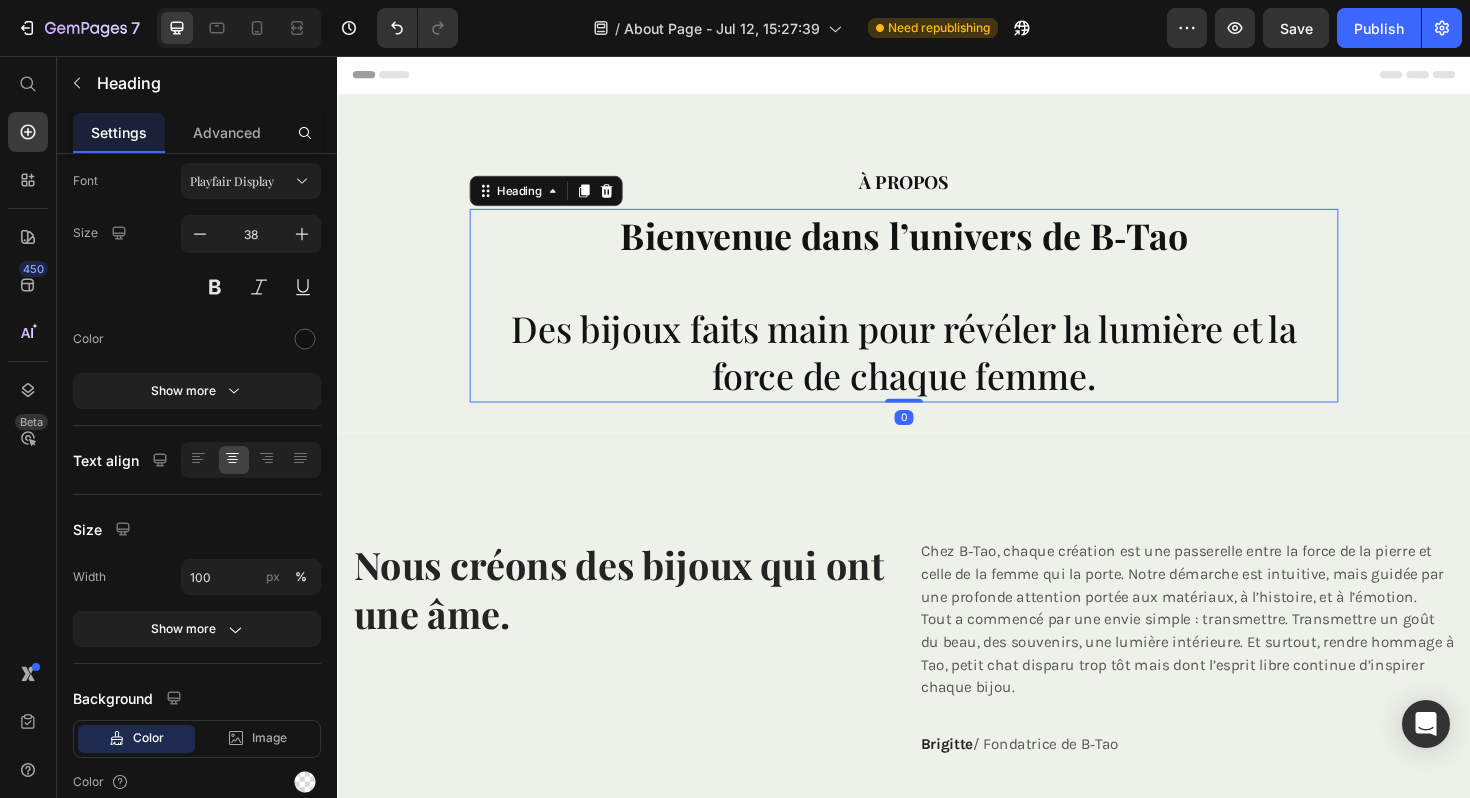scroll, scrollTop: 0, scrollLeft: 0, axis: both 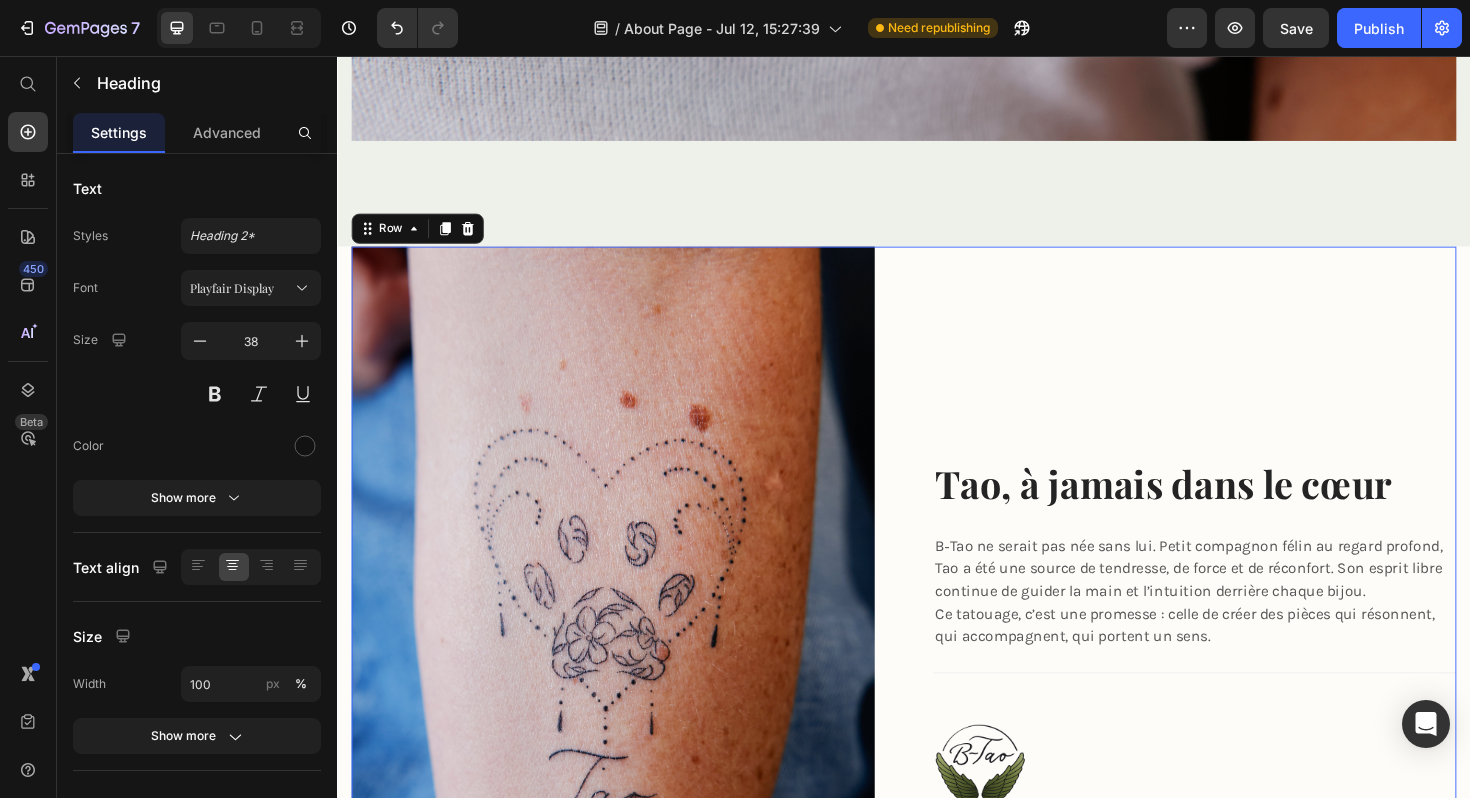 click on "Tao, à jamais dans le cœur Heading B‑Tao ne serait pas née sans lui. Petit compagnon félin au regard profond, Tao a été une source de tendresse, de force et de réconfort. Son esprit libre continue de guider la main et l’intuition derrière chaque bijou. Ce tatouage, c’est une promesse : celle de créer des pièces qui résonnent, qui accompagnent, qui portent un sens. Text block                Title Line Image" at bounding box center [1245, 673] 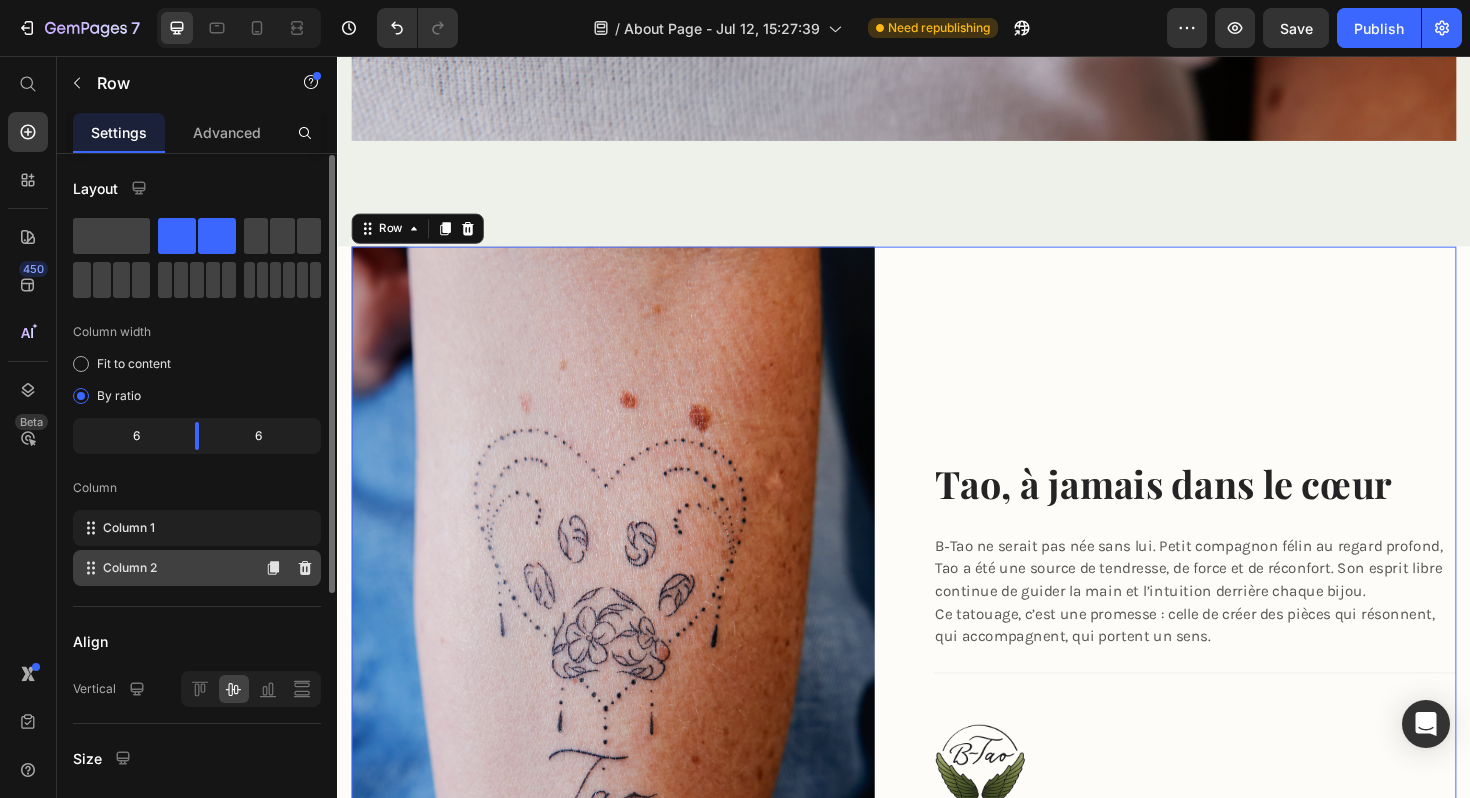 scroll, scrollTop: 420, scrollLeft: 0, axis: vertical 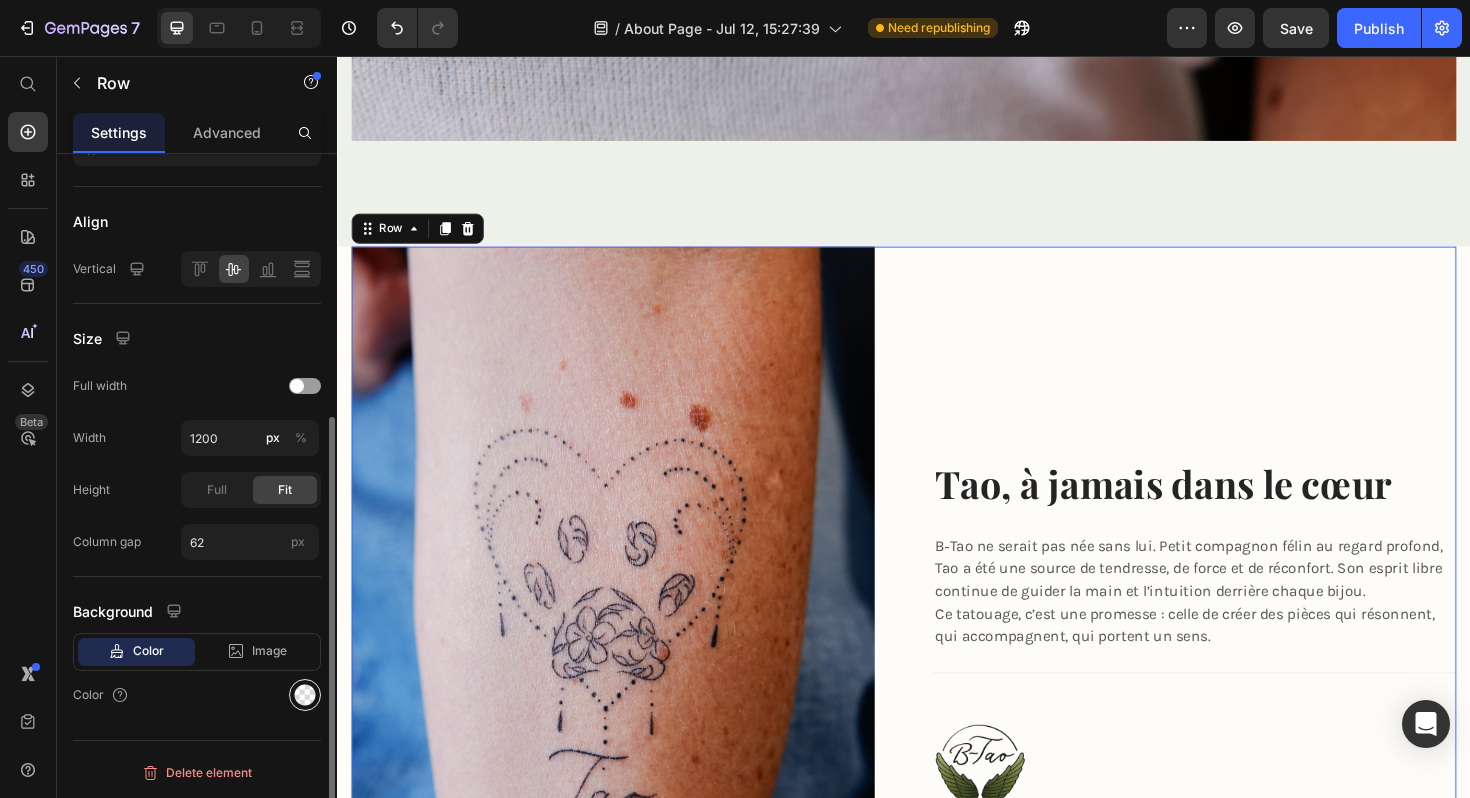 click 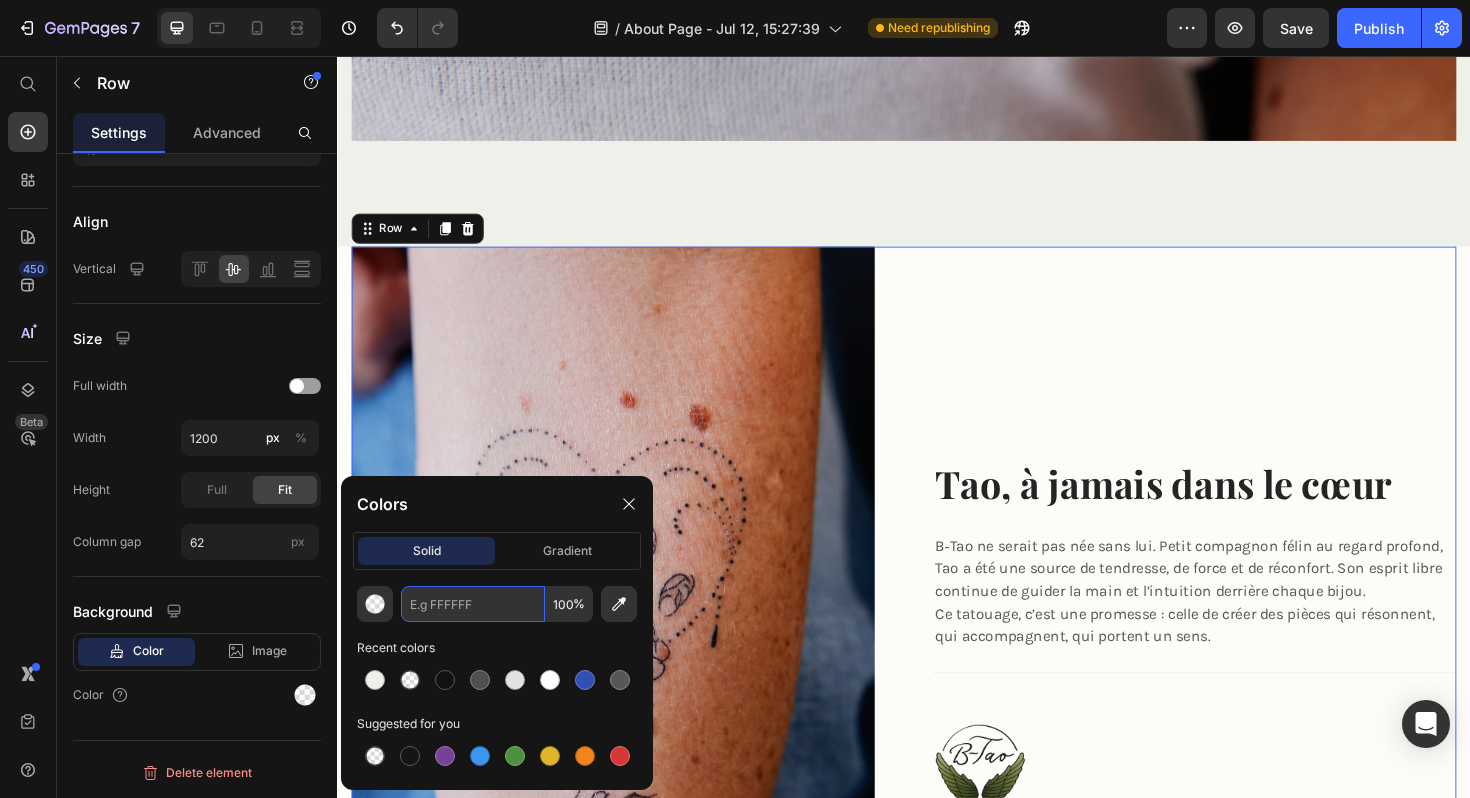 click at bounding box center (473, 604) 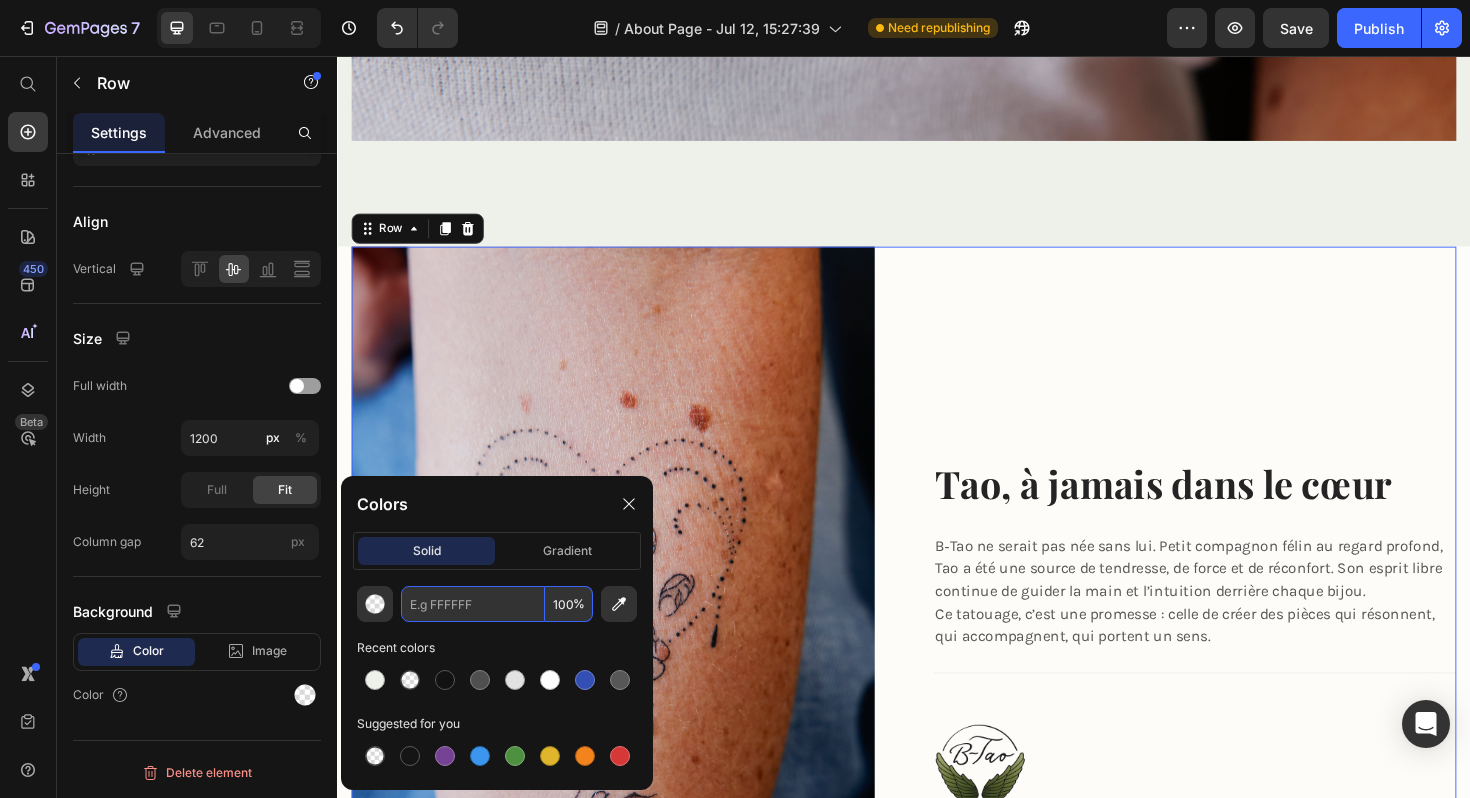 click at bounding box center [473, 604] 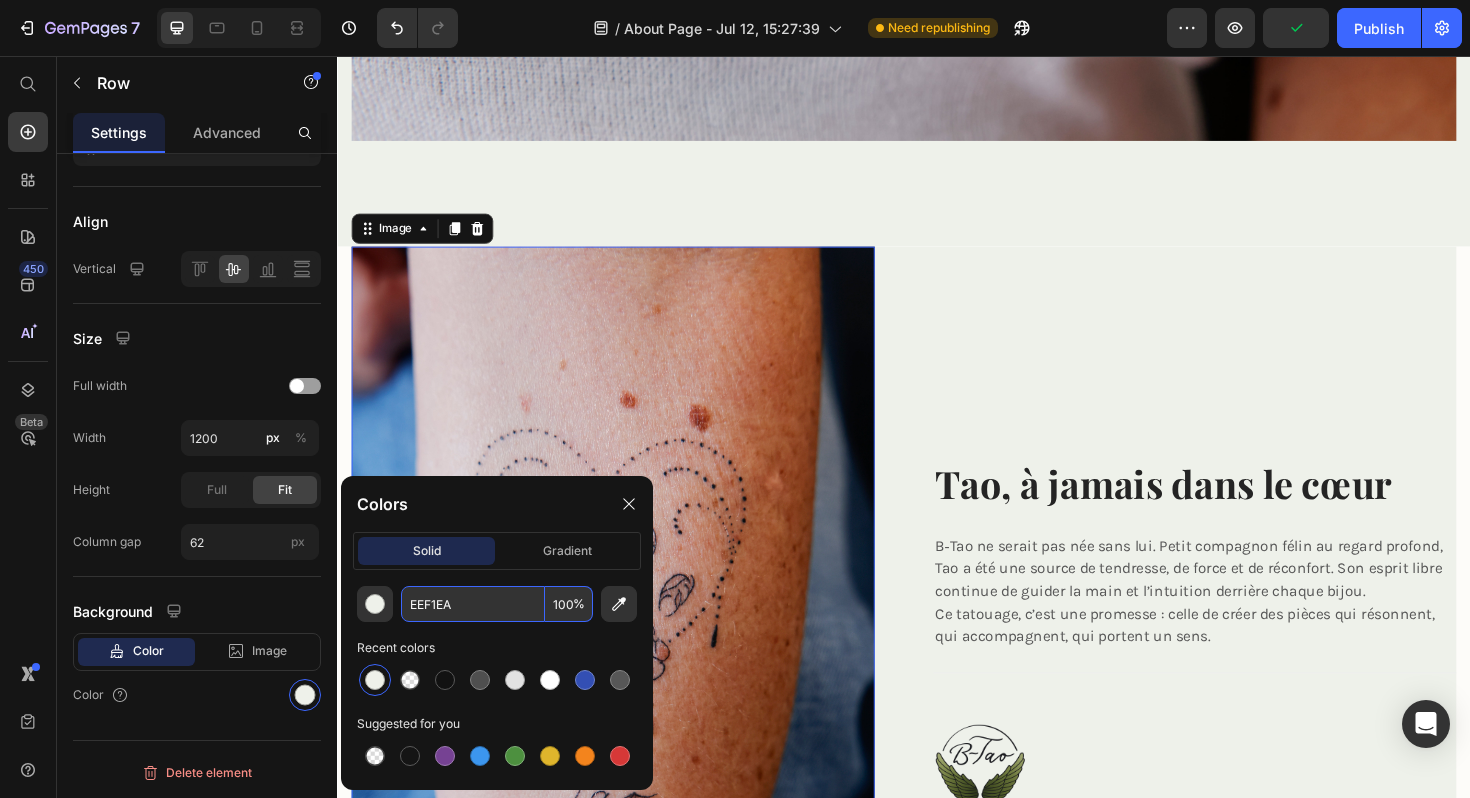 click at bounding box center [629, 673] 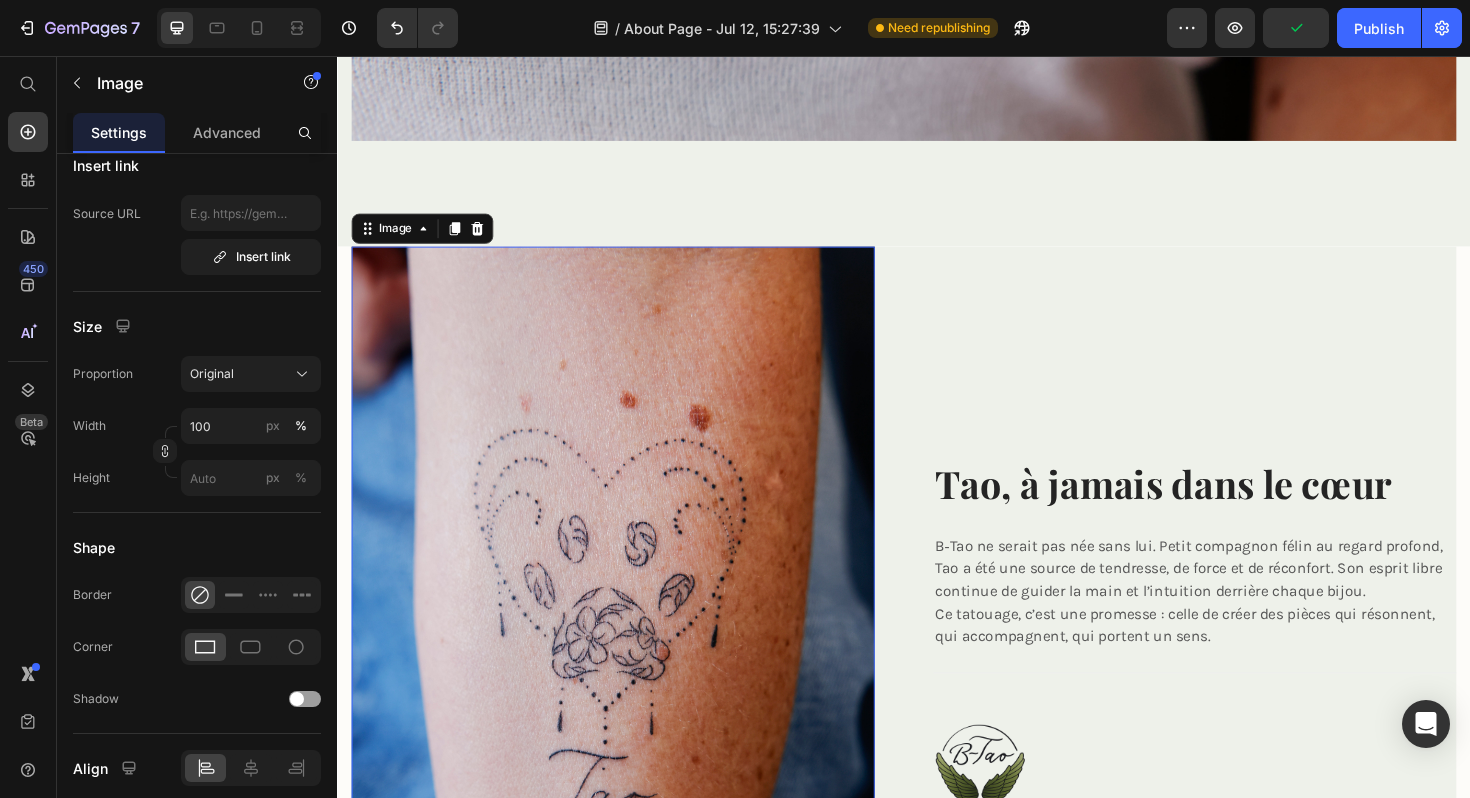 scroll, scrollTop: 0, scrollLeft: 0, axis: both 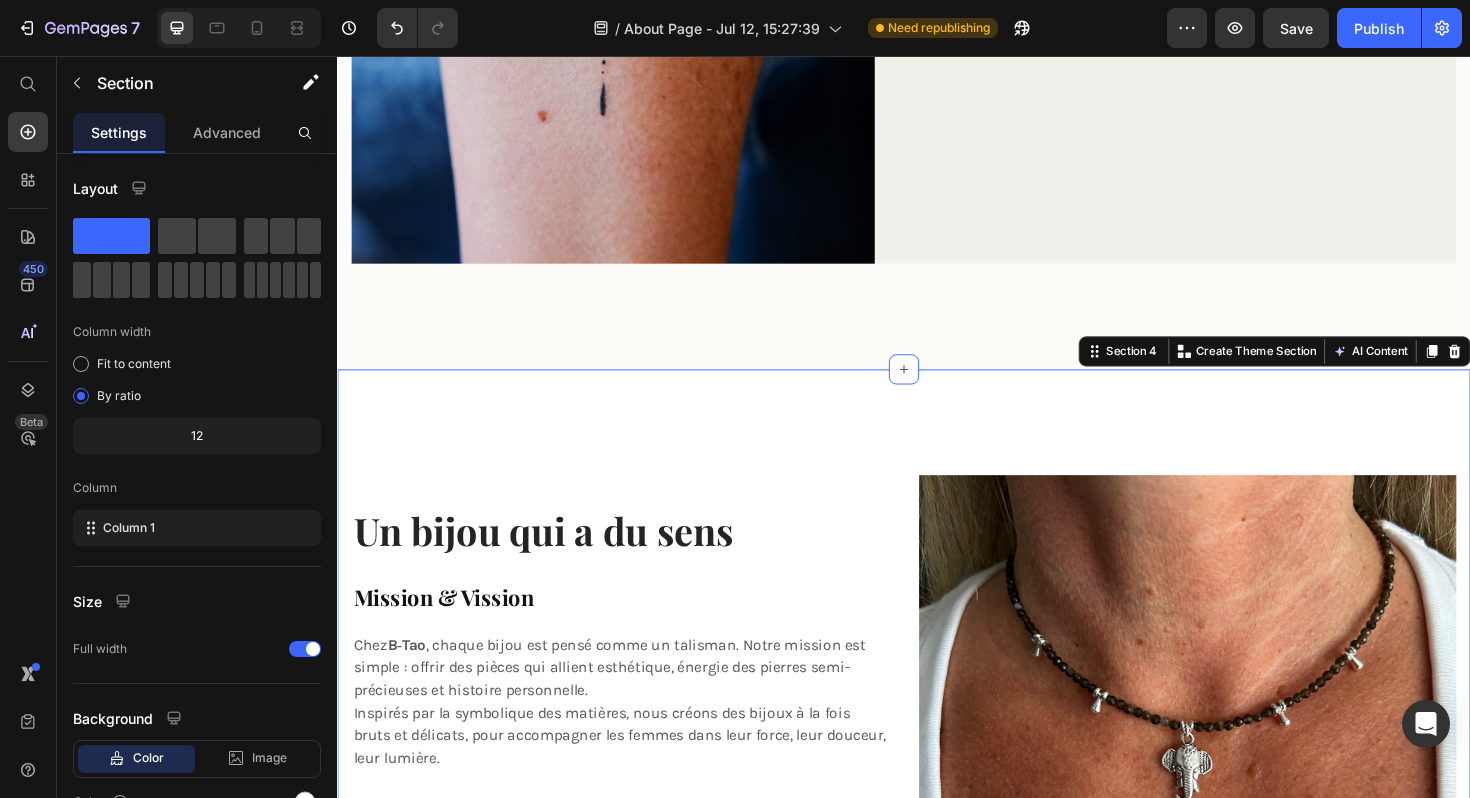 click on "Un bijou qui a du sens Heading Mission & Vission Heading Chez  B‑Tao , chaque bijou est pensé comme un talisman. Notre mission est simple : offrir des pièces qui allient esthétique, énergie des pierres semi-précieuses et histoire personnelle. Inspirés par la symbolique des matières, nous créons des bijoux à la fois bruts et délicats, pour accompagner les femmes dans leur force, leur douceur, leur lumière. Text block Notre impact Heading B‑Tao privilégie une fabrication raisonnée, en petites séries, avec un profond respect pour le geste artisanal. Chaque pièce est montée à la main, avec soin, en Belgique. Nous croyons aux bijoux qui durent, qui traversent les générations et qui racontent quelque chose d’intime. Text block Image Row Section 4   You can create reusable sections Create Theme Section AI Content Write with GemAI What would you like to describe here? Tone and Voice Persuasive Product Collier Mahasiah Show more Generate" at bounding box center (937, 786) 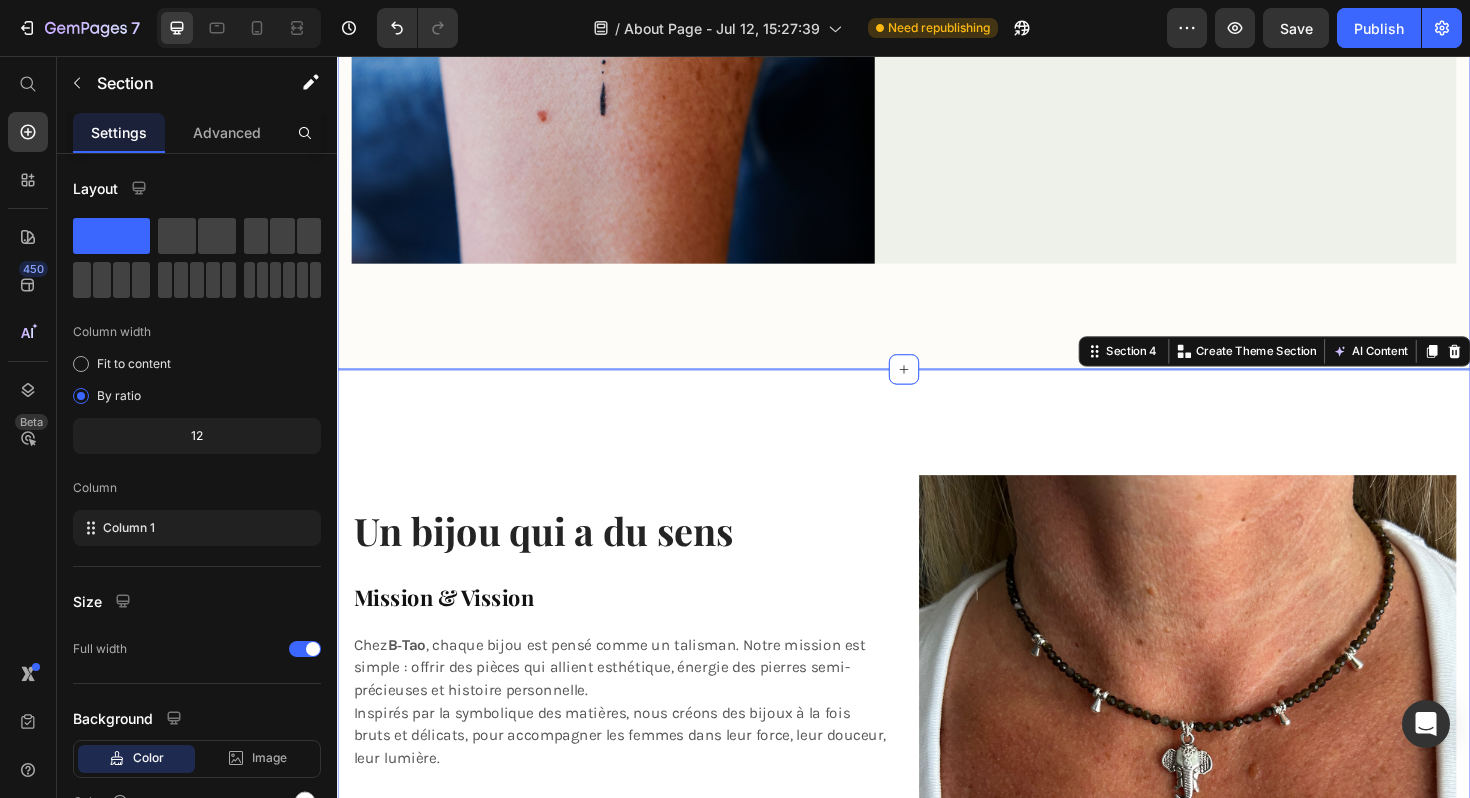 click on "Image Tao, à jamais dans le cœur Heading B‑Tao ne serait pas née sans lui. Petit compagnon félin au regard profond, Tao a été une source de tendresse, de force et de réconfort. Son esprit libre continue de guider la main et l’intuition derrière chaque bijou. Ce tatouage, c’est une promesse : celle de créer des pièces qui résonnent, qui accompagnent, qui portent un sens. Text block                Title Line Image Row Section 3" at bounding box center [937, -84] 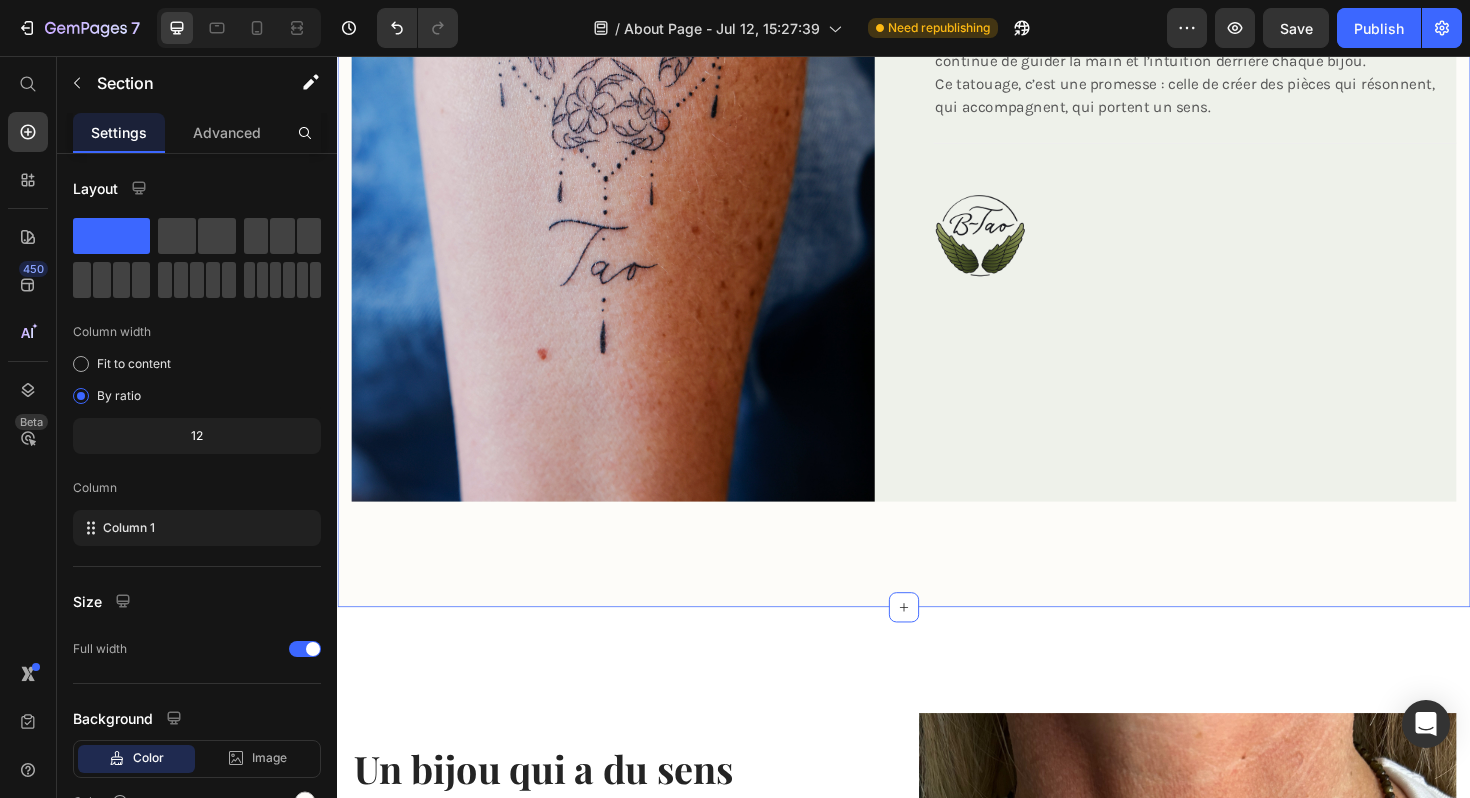 scroll, scrollTop: 1985, scrollLeft: 0, axis: vertical 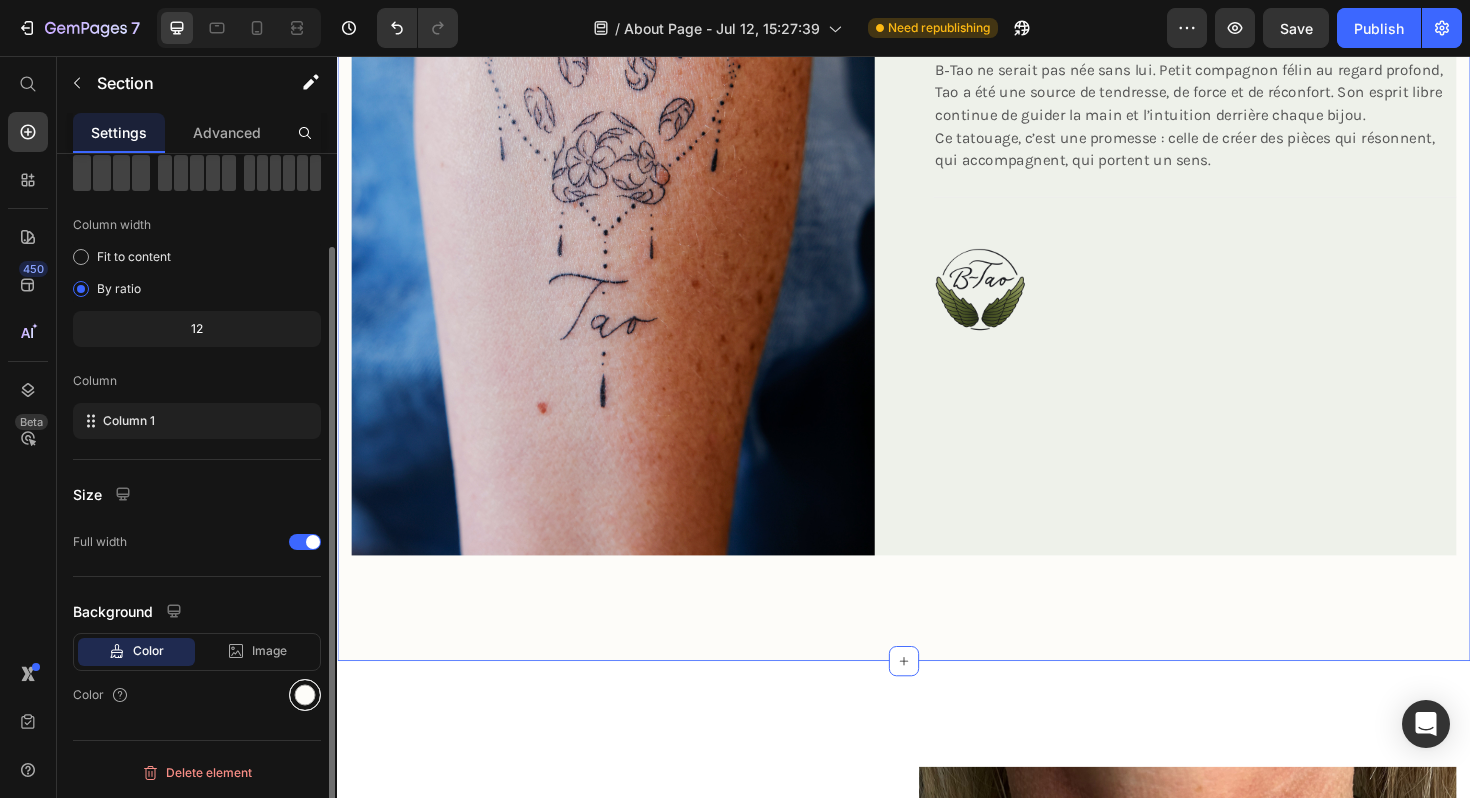 click at bounding box center [305, 695] 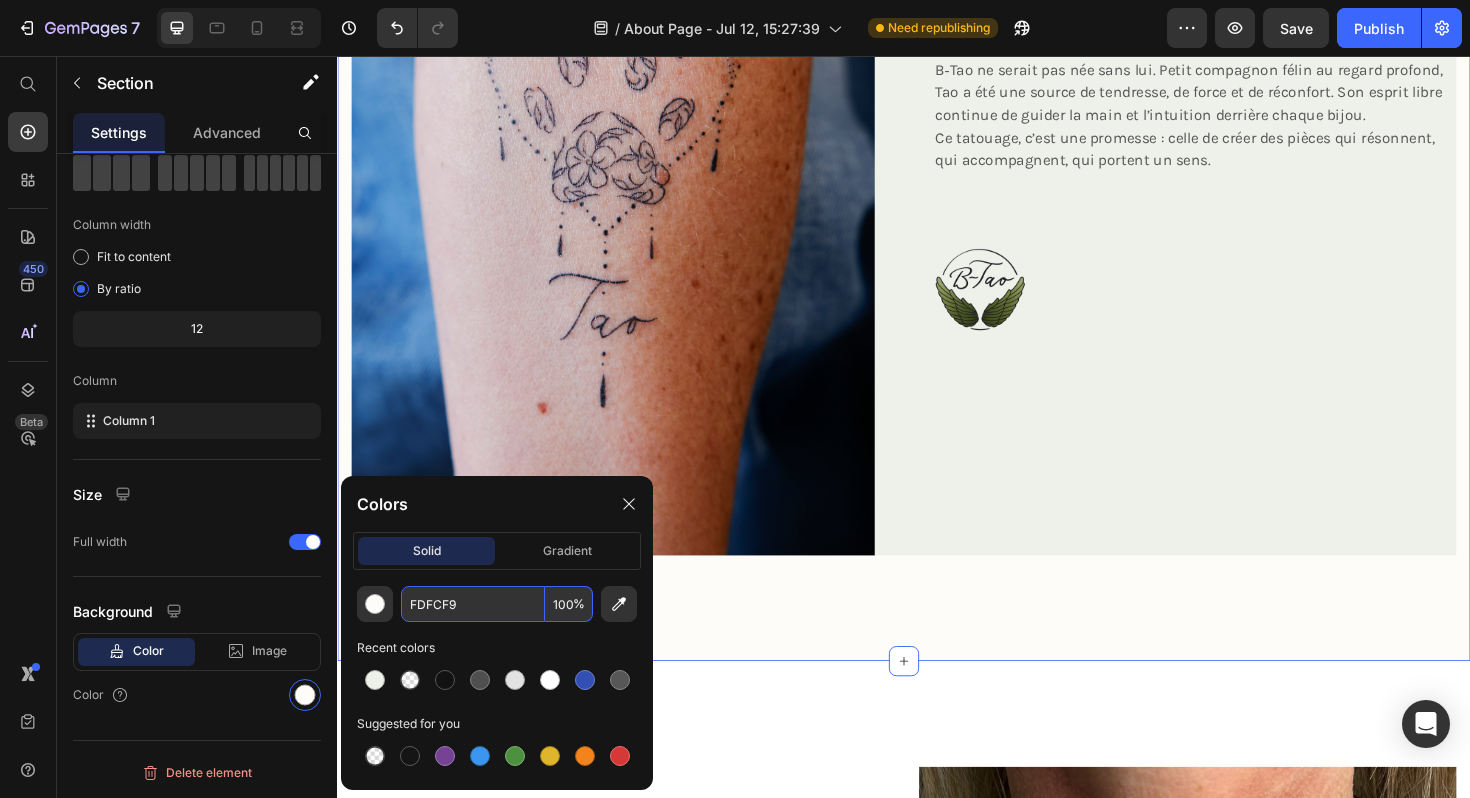 click on "FDFCF9" at bounding box center (473, 604) 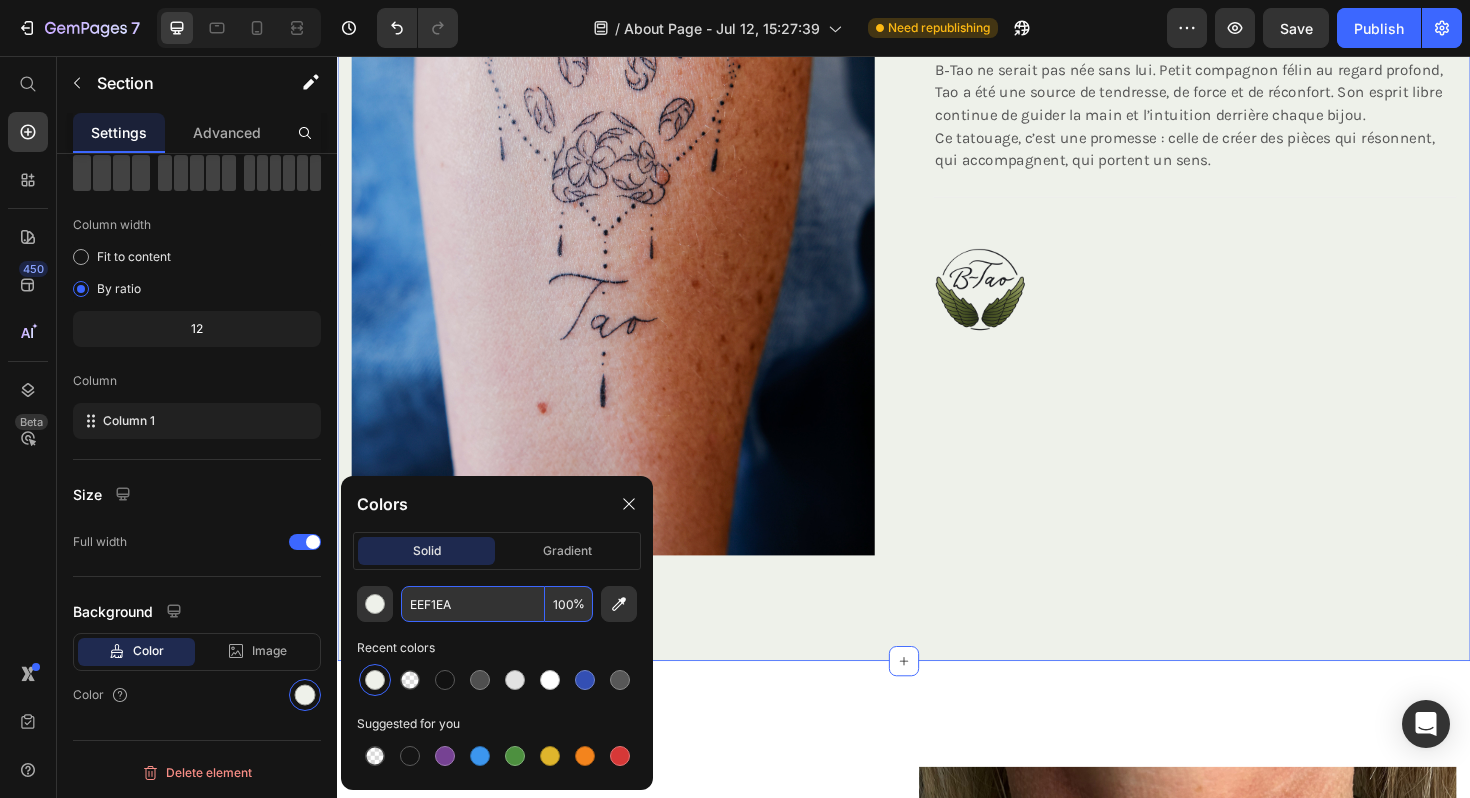 type on "EEF1EA" 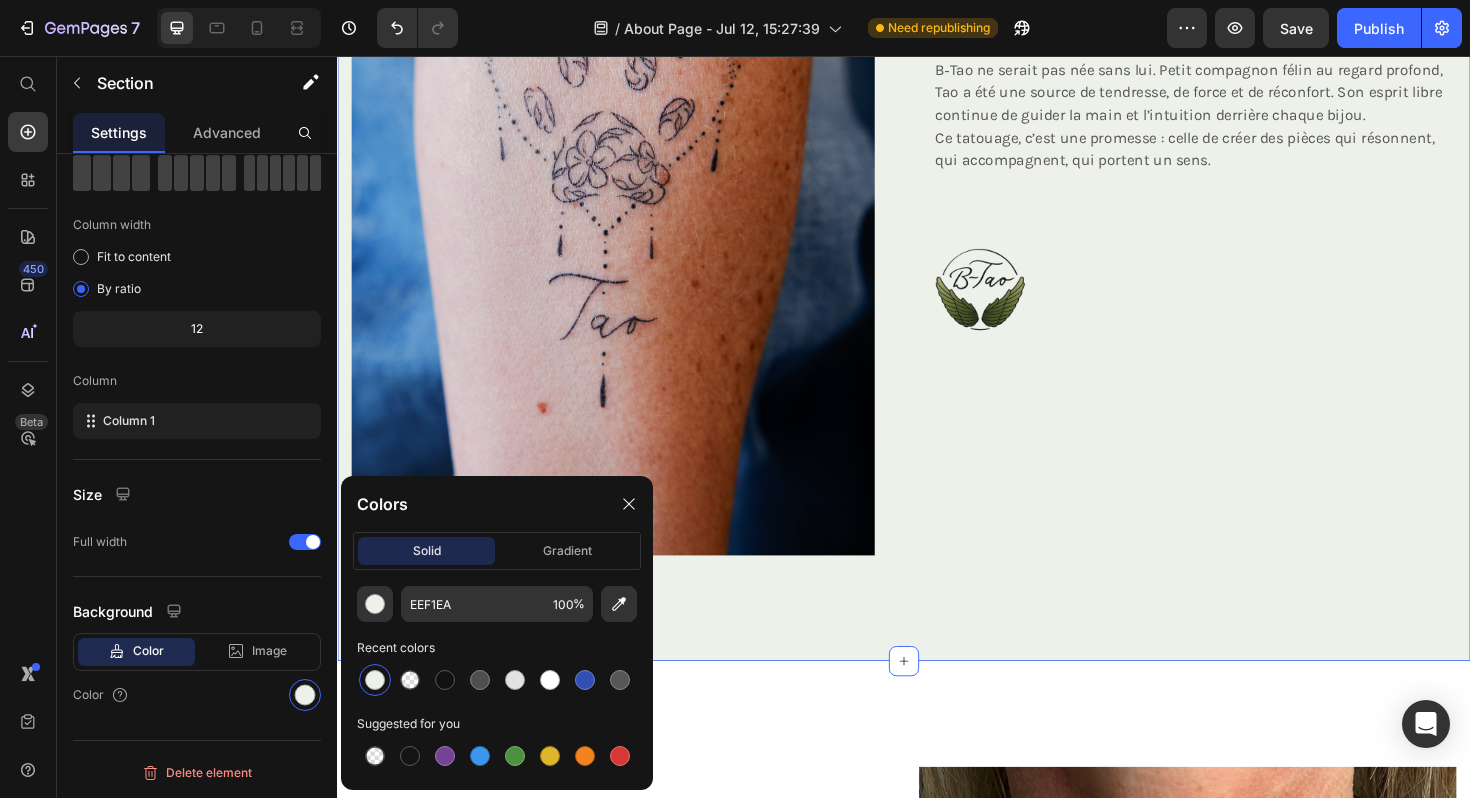 click on "Image Tao, à jamais dans le cœur Heading B‑Tao ne serait pas née sans lui. Petit compagnon félin au regard profond, Tao a été une source de tendresse, de force et de réconfort. Son esprit libre continue de guider la main et l’intuition derrière chaque bijou. Ce tatouage, c’est une promesse : celle de créer des pièces qui résonnent, qui accompagnent, qui portent un sens. Text block                Title Line Image Row Section 3   You can create reusable sections Create Theme Section AI Content Write with GemAI What would you like to describe here? Tone and Voice Persuasive Product Collier Mahasiah Show more Generate" at bounding box center (937, 225) 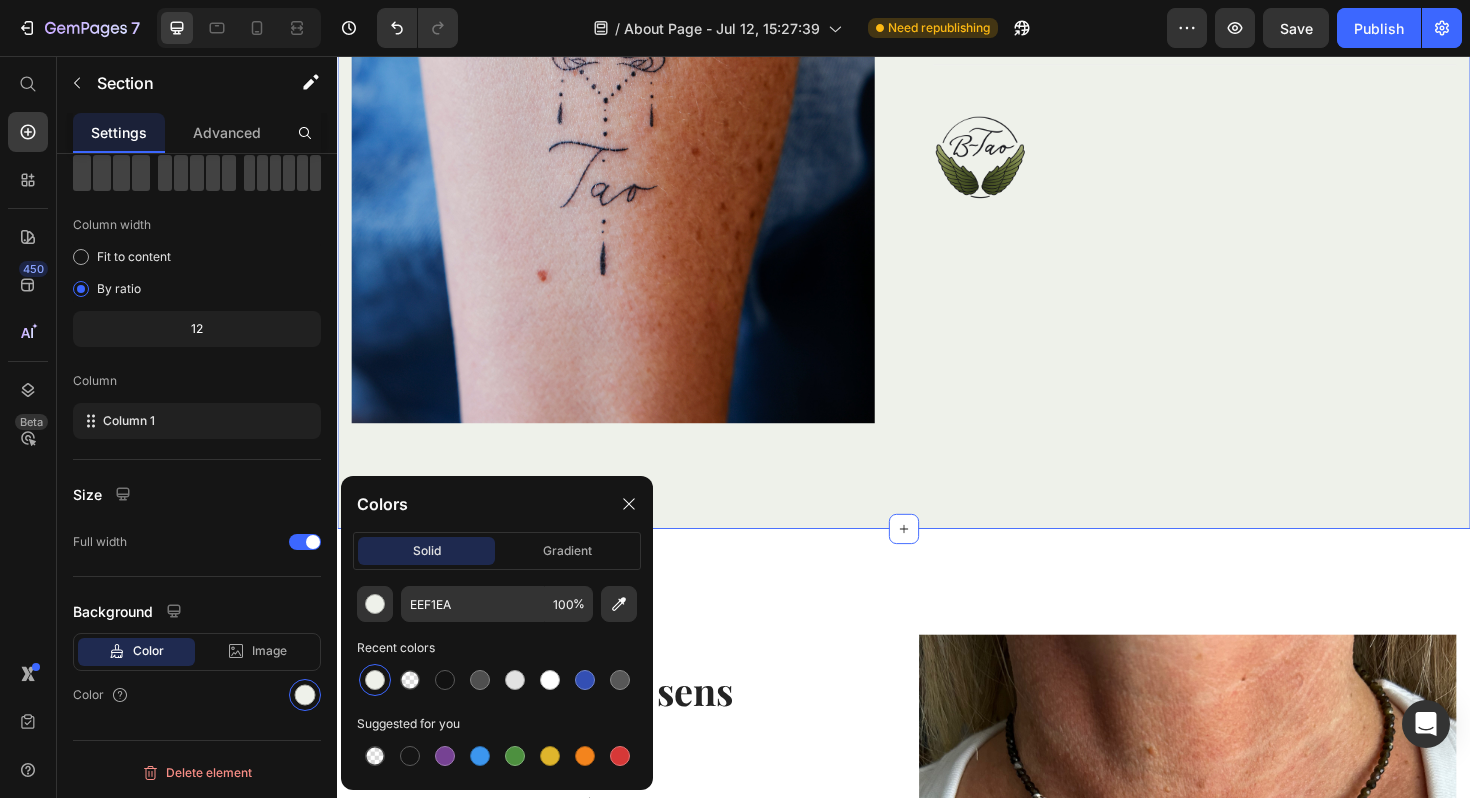 scroll, scrollTop: 2296, scrollLeft: 0, axis: vertical 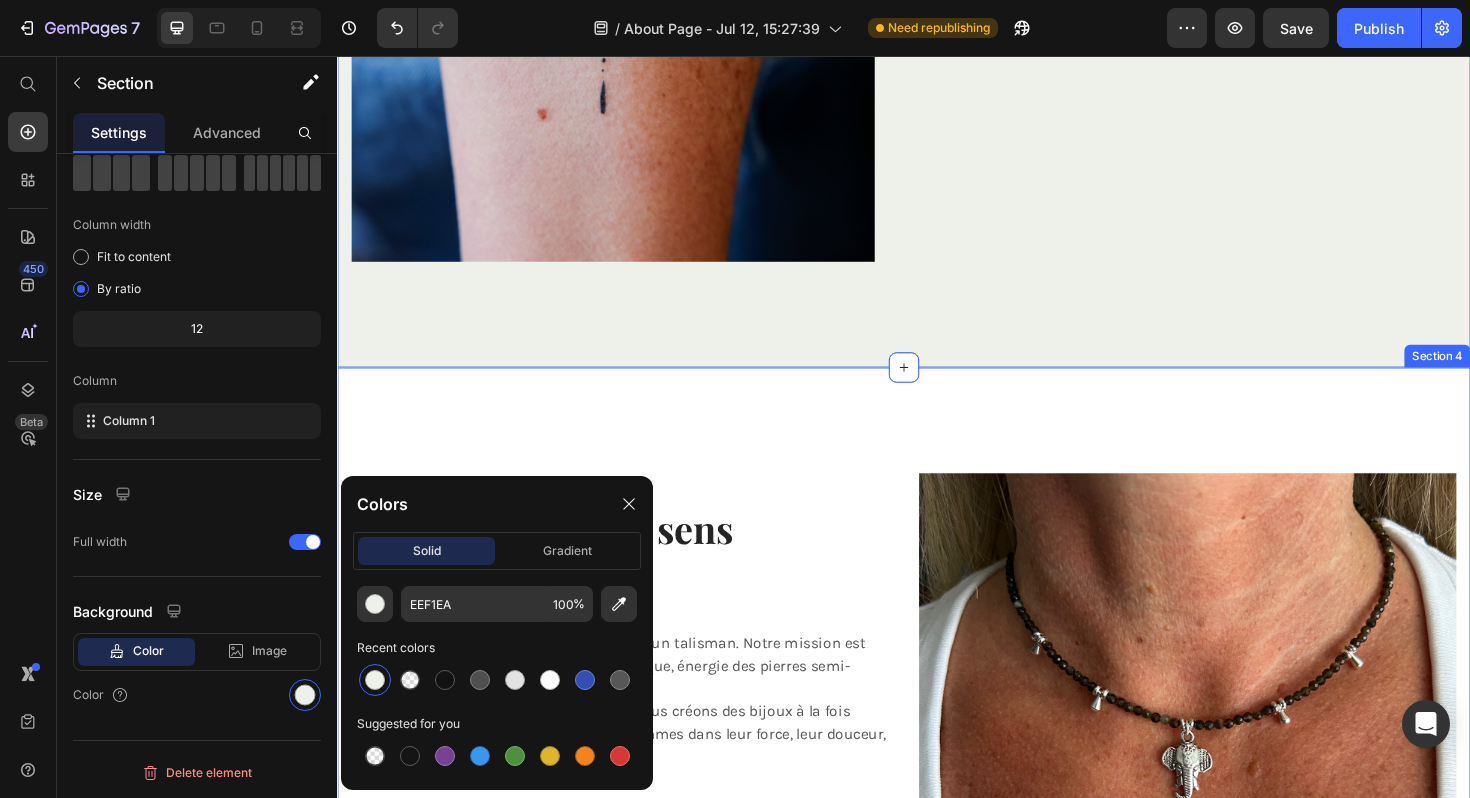 click on "Un bijou qui a du sens Heading Mission & Vission Heading Chez  B‑Tao , chaque bijou est pensé comme un talisman. Notre mission est simple : offrir des pièces qui allient esthétique, énergie des pierres semi-précieuses et histoire personnelle. Inspirés par la symbolique des matières, nous créons des bijoux à la fois bruts et délicats, pour accompagner les femmes dans leur force, leur douceur, leur lumière. Text block Notre impact Heading B‑Tao privilégie une fabrication raisonnée, en petites séries, avec un profond respect pour le geste artisanal. Chaque pièce est montée à la main, avec soin, en Belgique. Nous croyons aux bijoux qui durent, qui traversent les générations et qui racontent quelque chose d’intime. Text block Image Row Section 4" at bounding box center (937, 784) 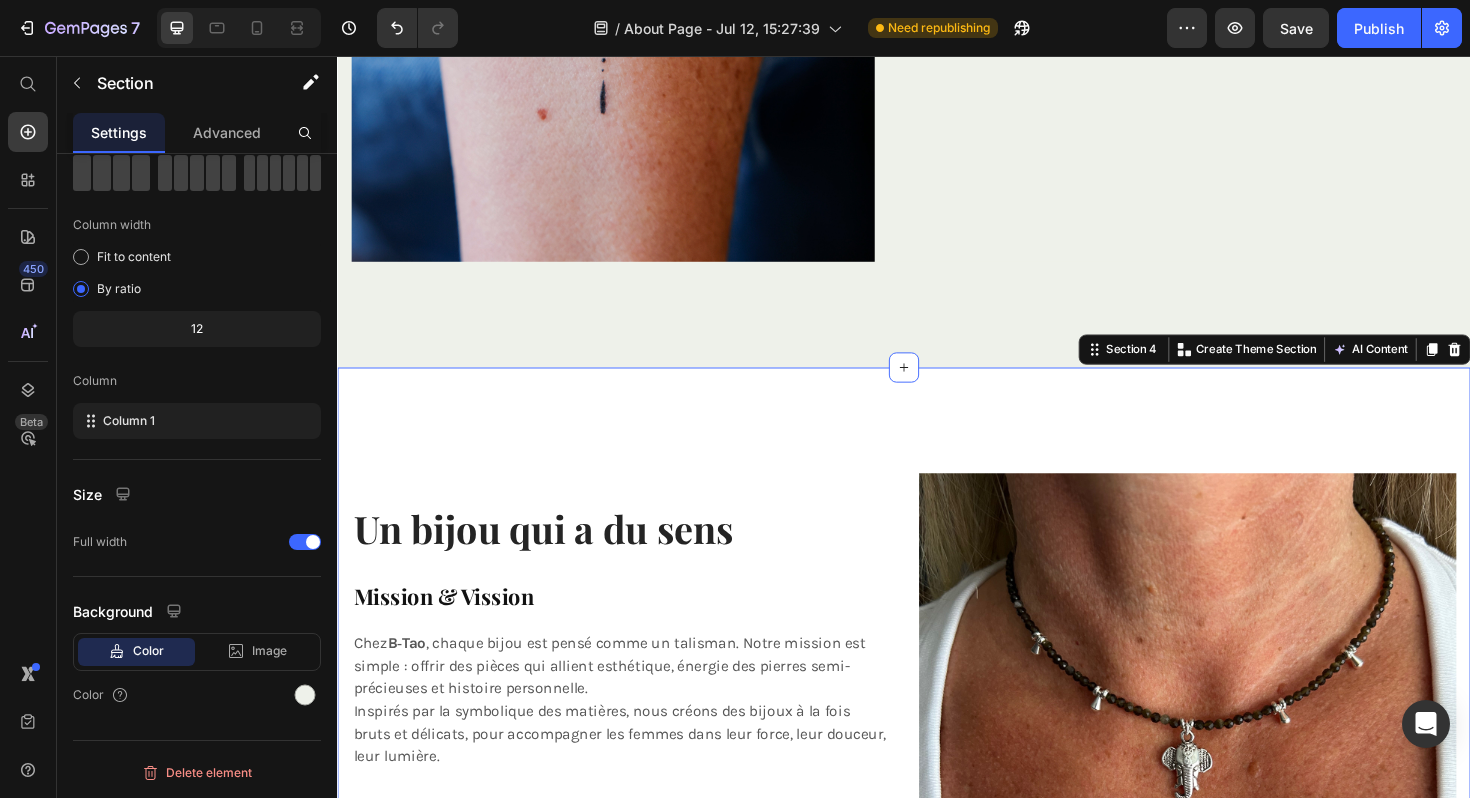 click on "Image Tao, à jamais dans le cœur Heading B‑Tao ne serait pas née sans lui. Petit compagnon félin au regard profond, Tao a été une source de tendresse, de force et de réconfort. Son esprit libre continue de guider la main et l’intuition derrière chaque bijou. Ce tatouage, c’est une promesse : celle de créer des pièces qui résonnent, qui accompagnent, qui portent un sens. Text block                Title Line Image Row Section 3" at bounding box center [937, -86] 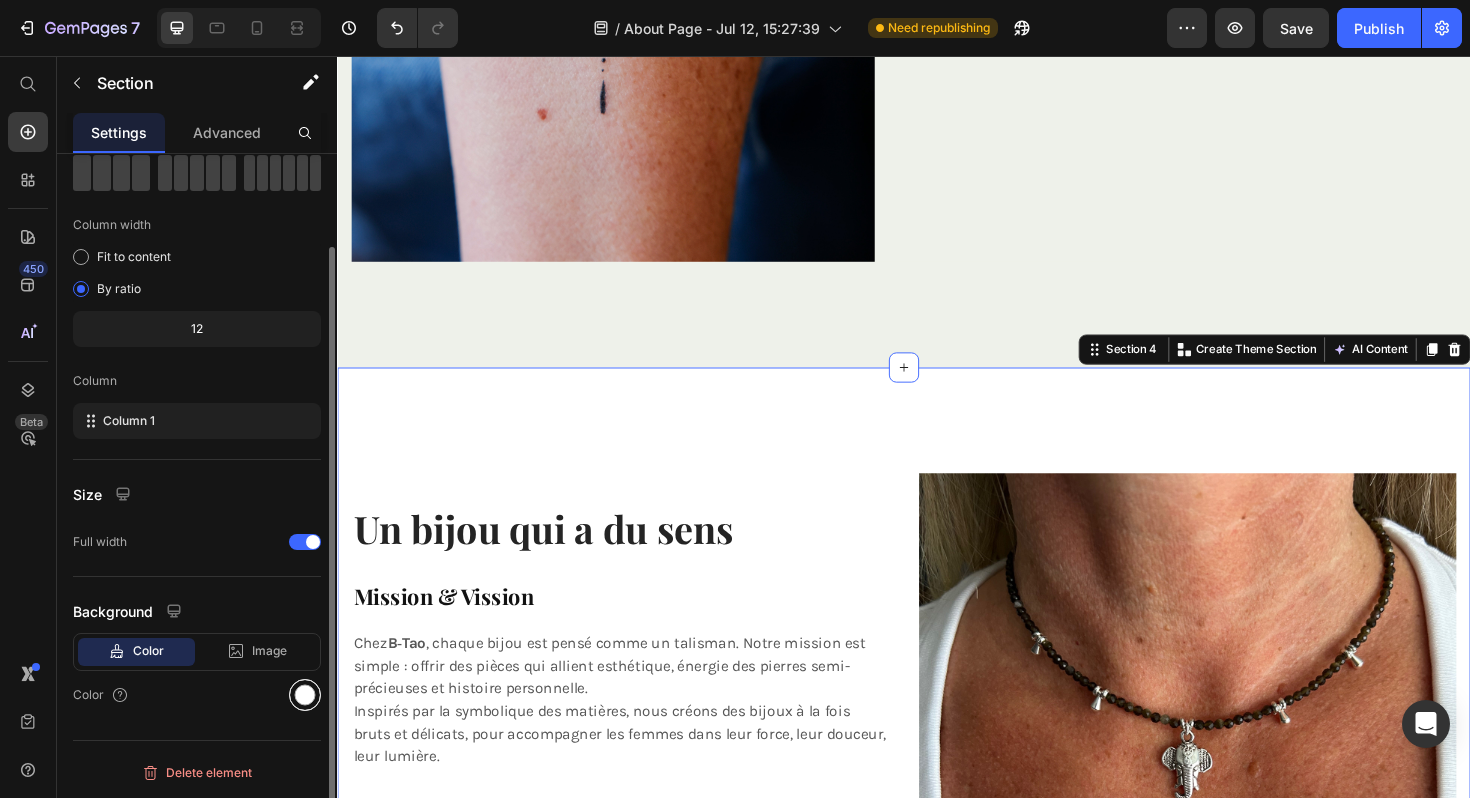 click at bounding box center [305, 695] 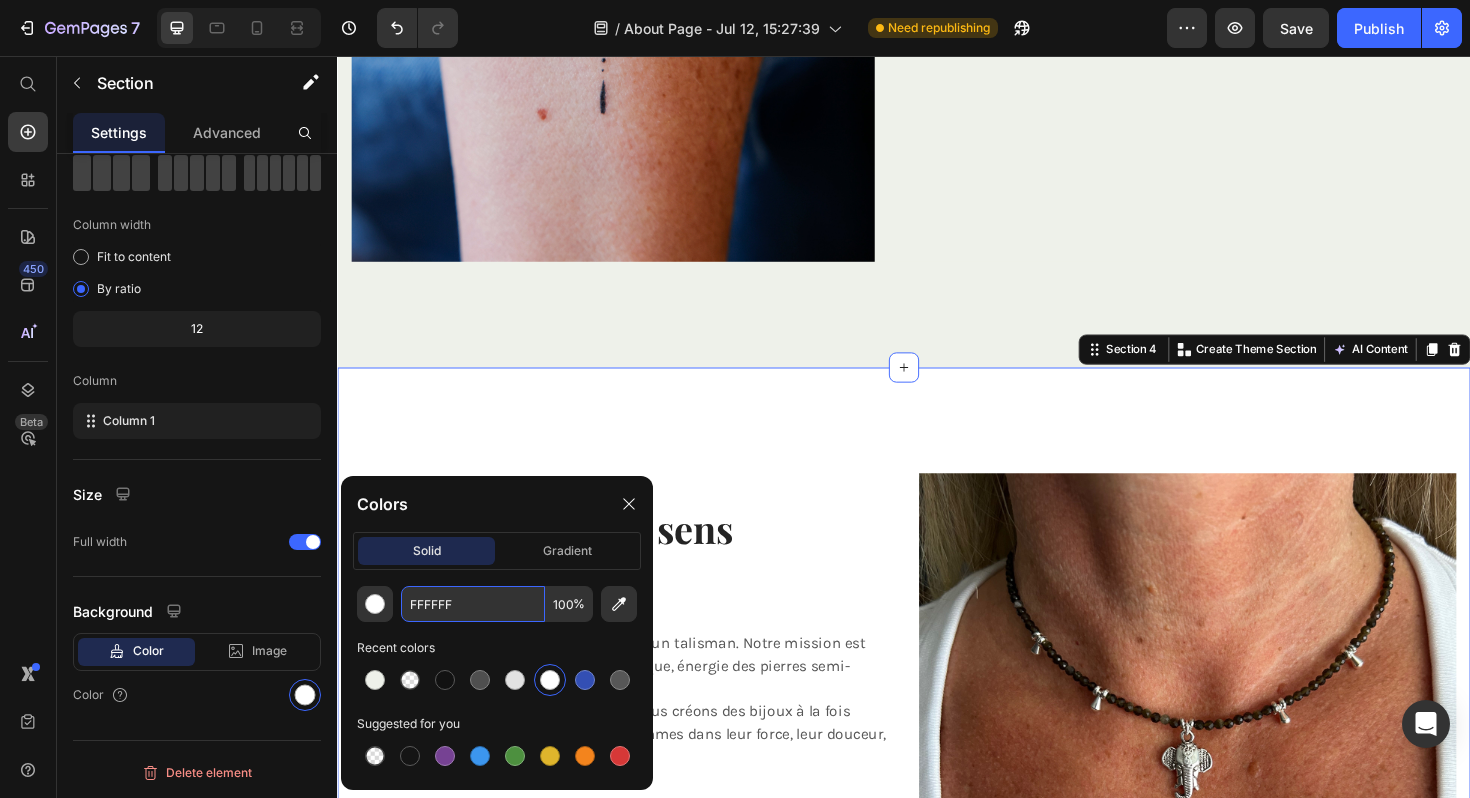 click on "FFFFFF" at bounding box center (473, 604) 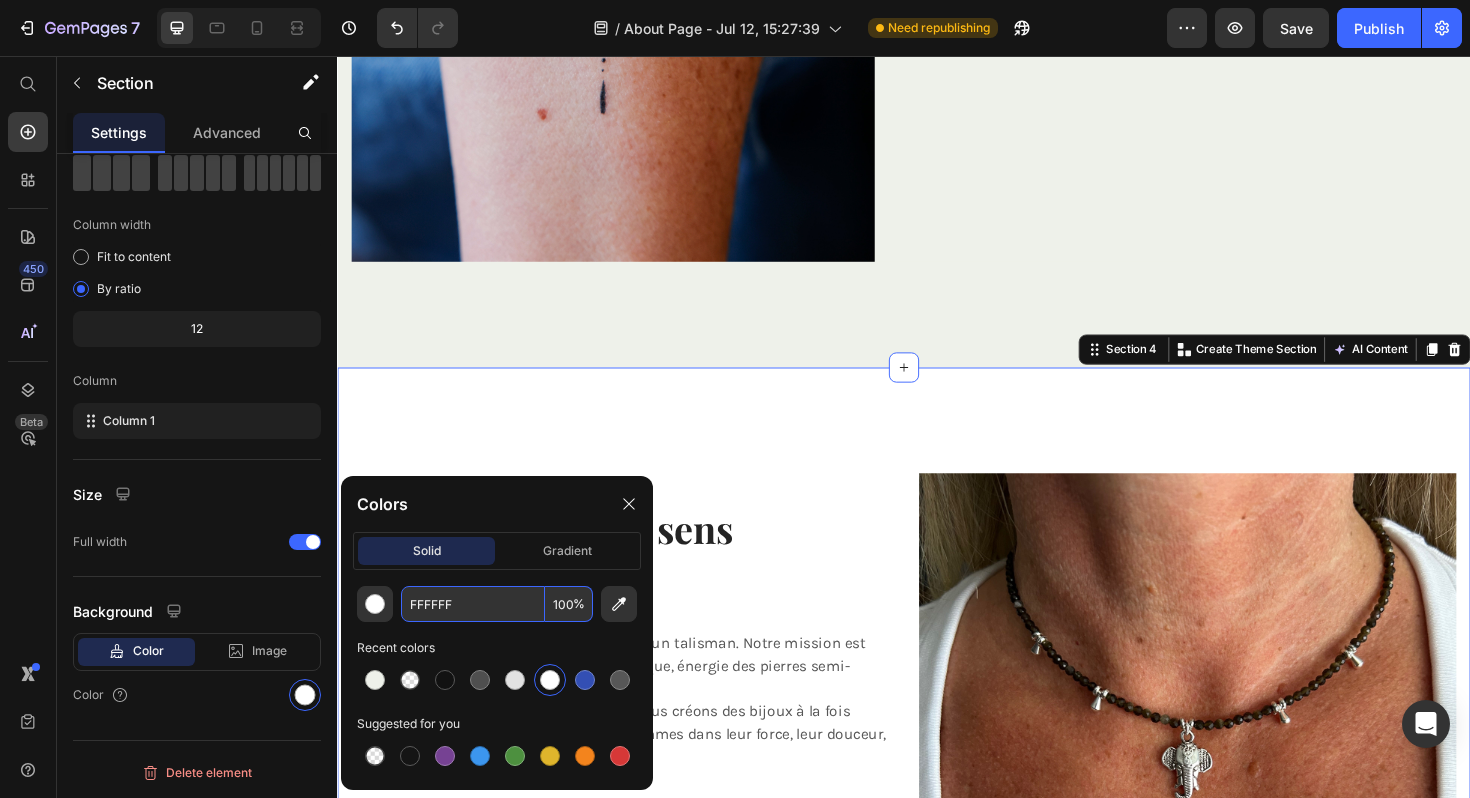 click on "FFFFFF" at bounding box center [473, 604] 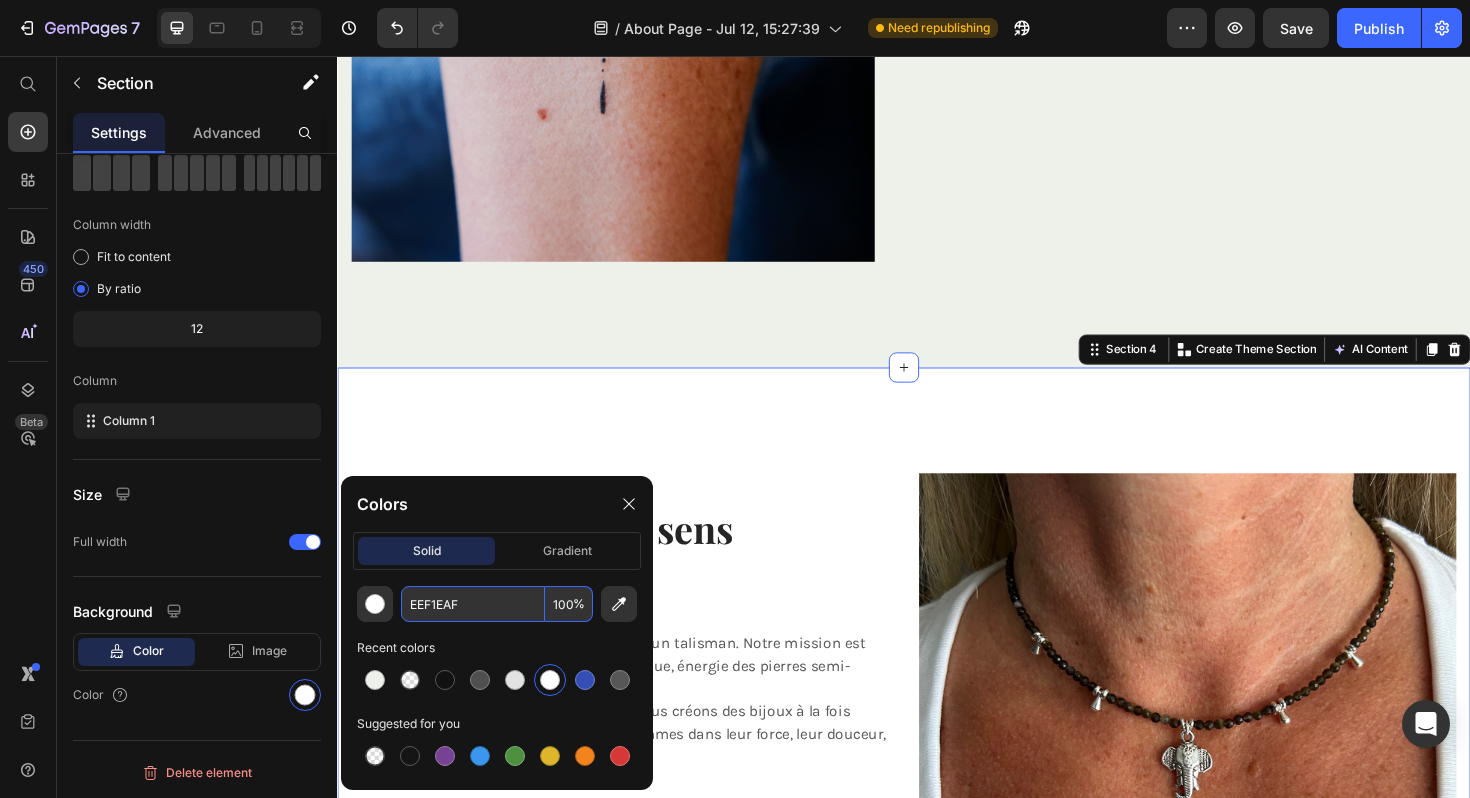 paste 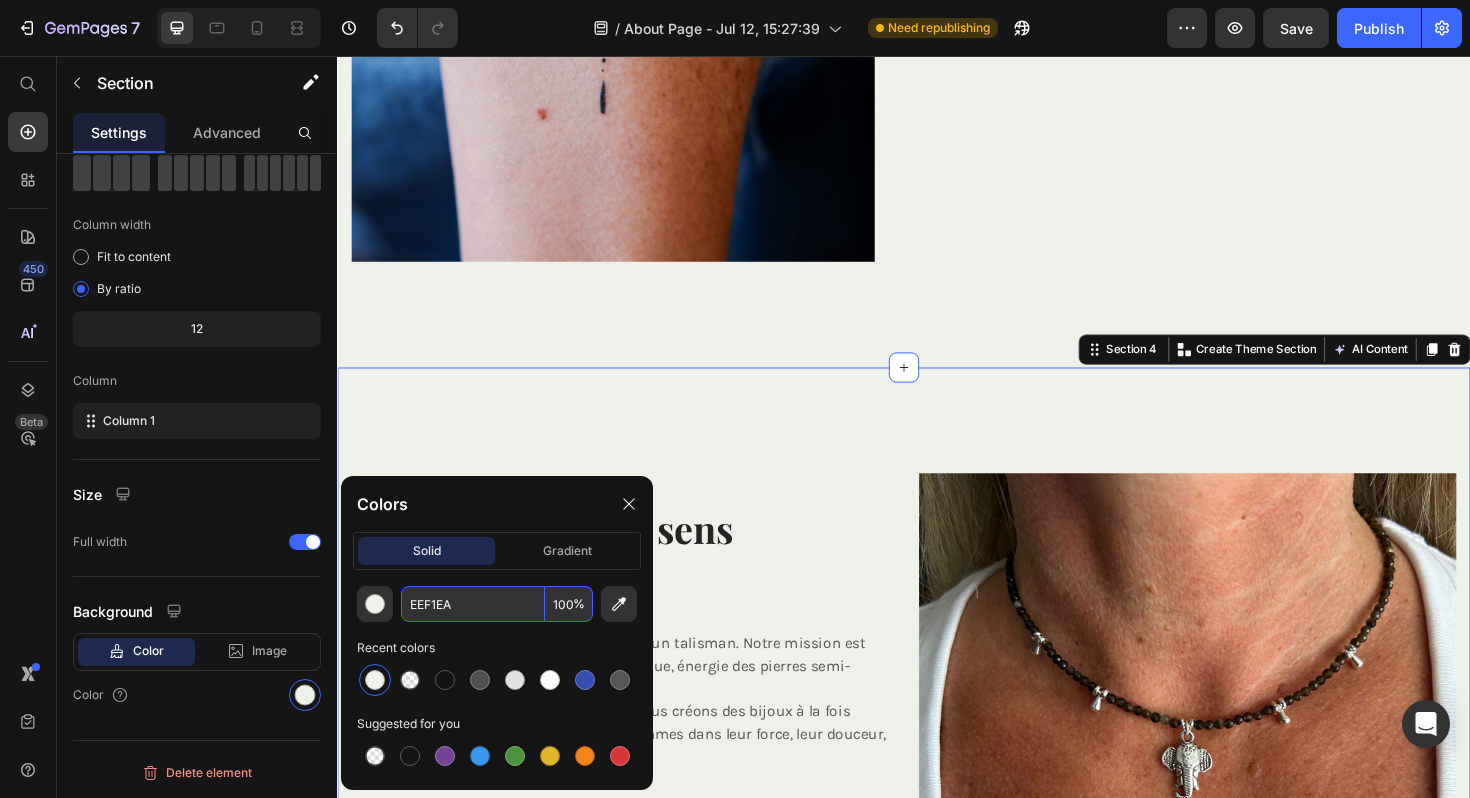 type on "EEF1EA" 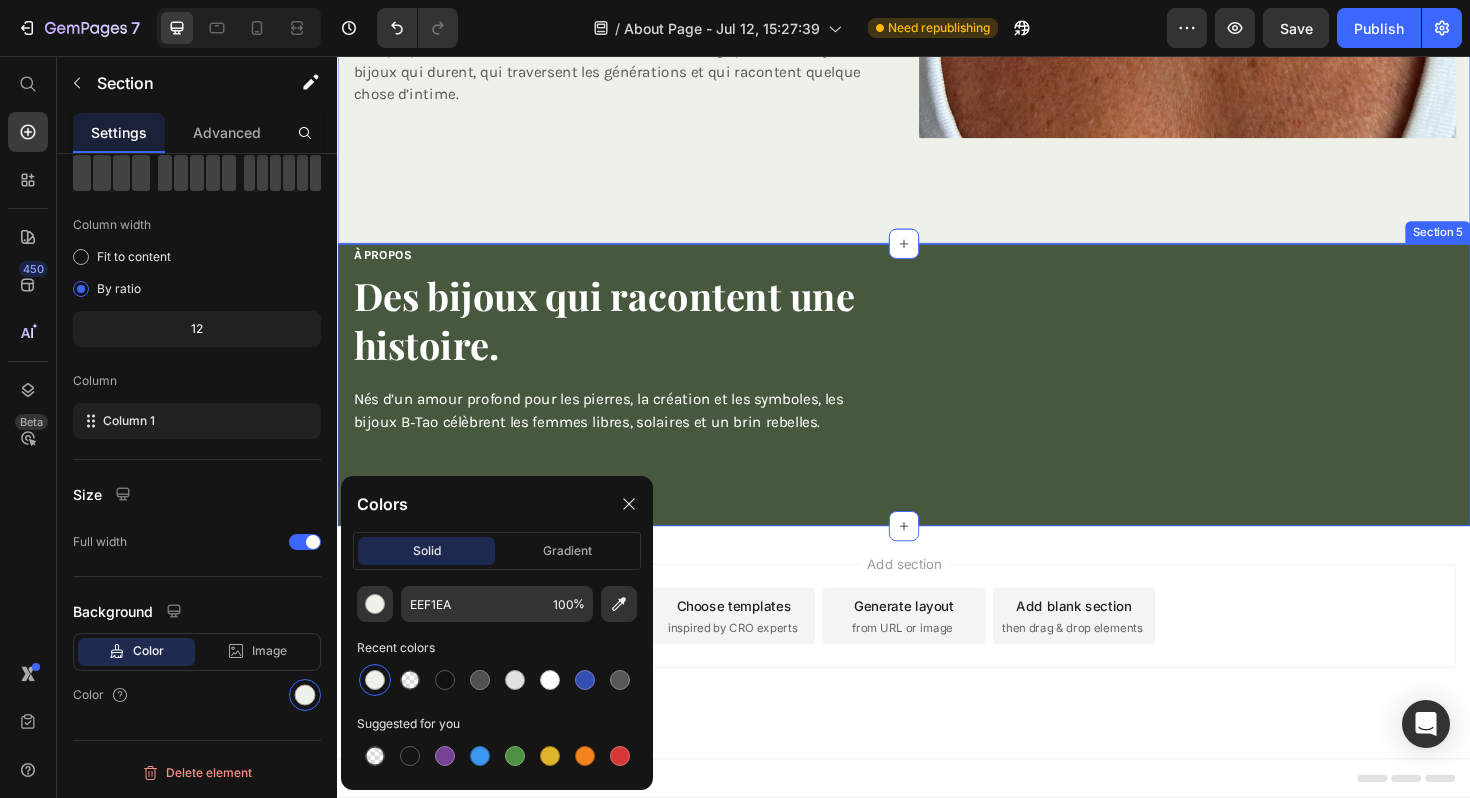 click on "À PROPOS Heading Des bijoux qui racontent une histoire. Heading Nés d’un amour profond pour les pierres, la création et les symboles, les bijoux B‑Tao célèbrent les femmes libres, solaires et un brin rebelles. Text block Découvrir la collection Button Row" at bounding box center (637, 657) 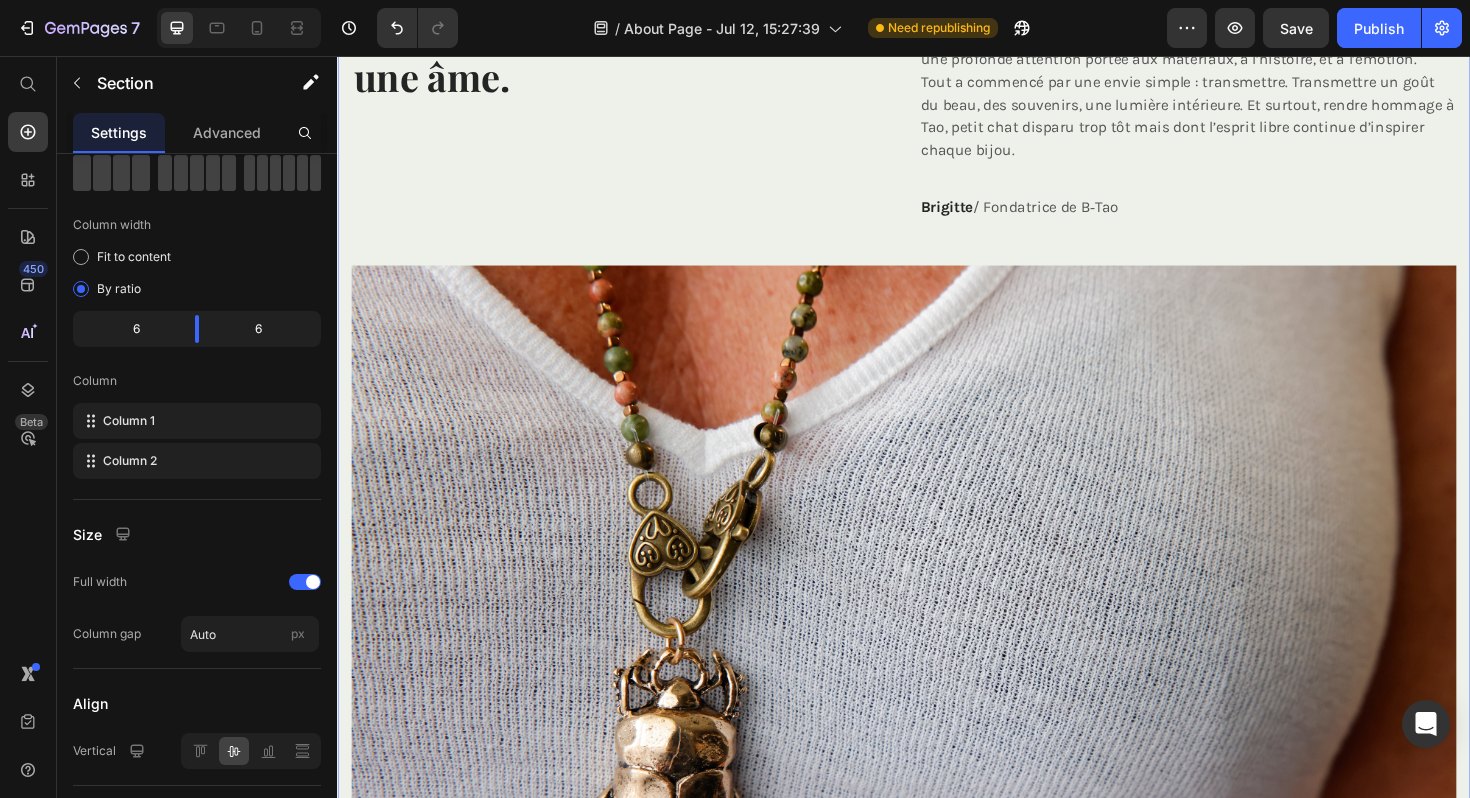 scroll, scrollTop: 574, scrollLeft: 0, axis: vertical 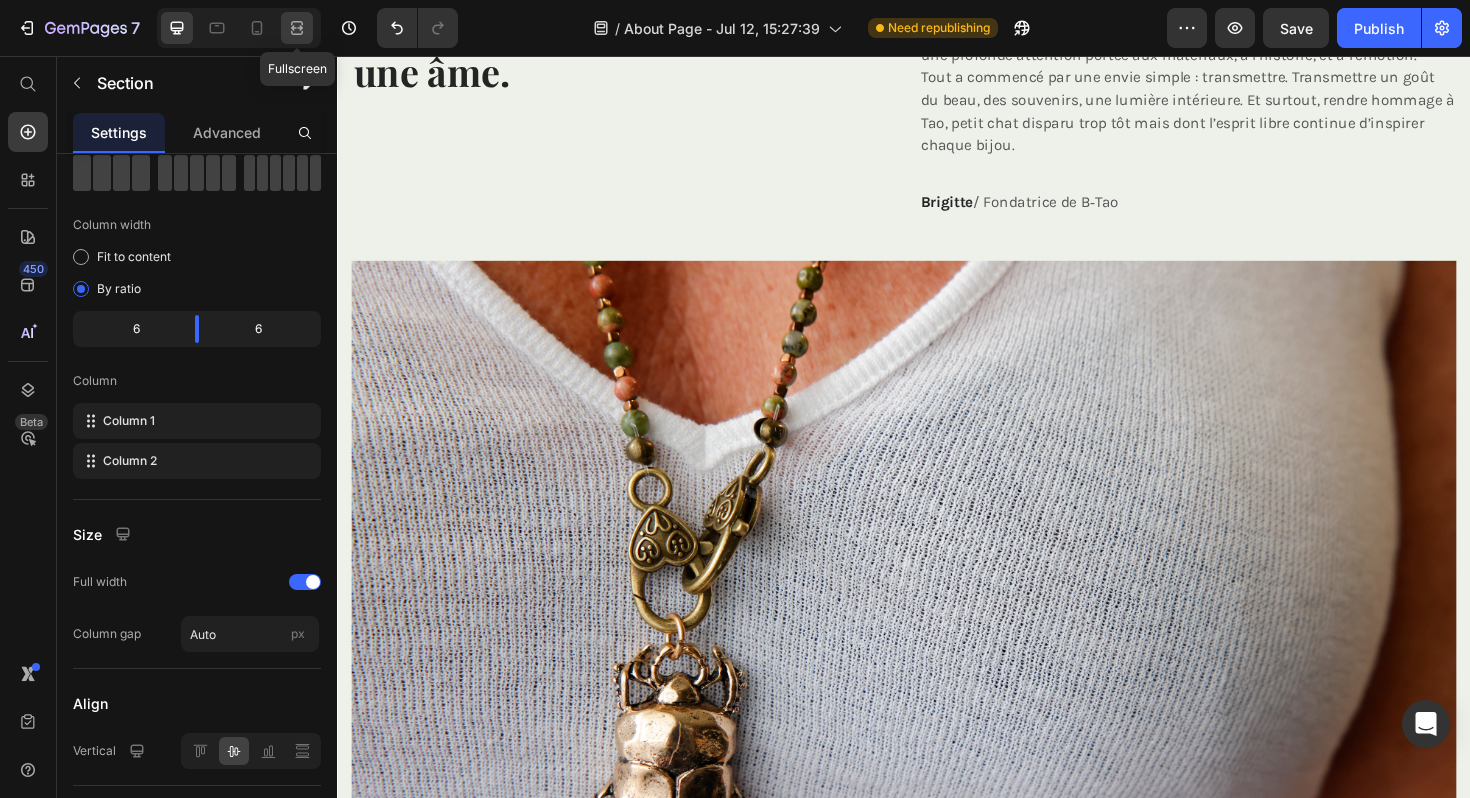 click 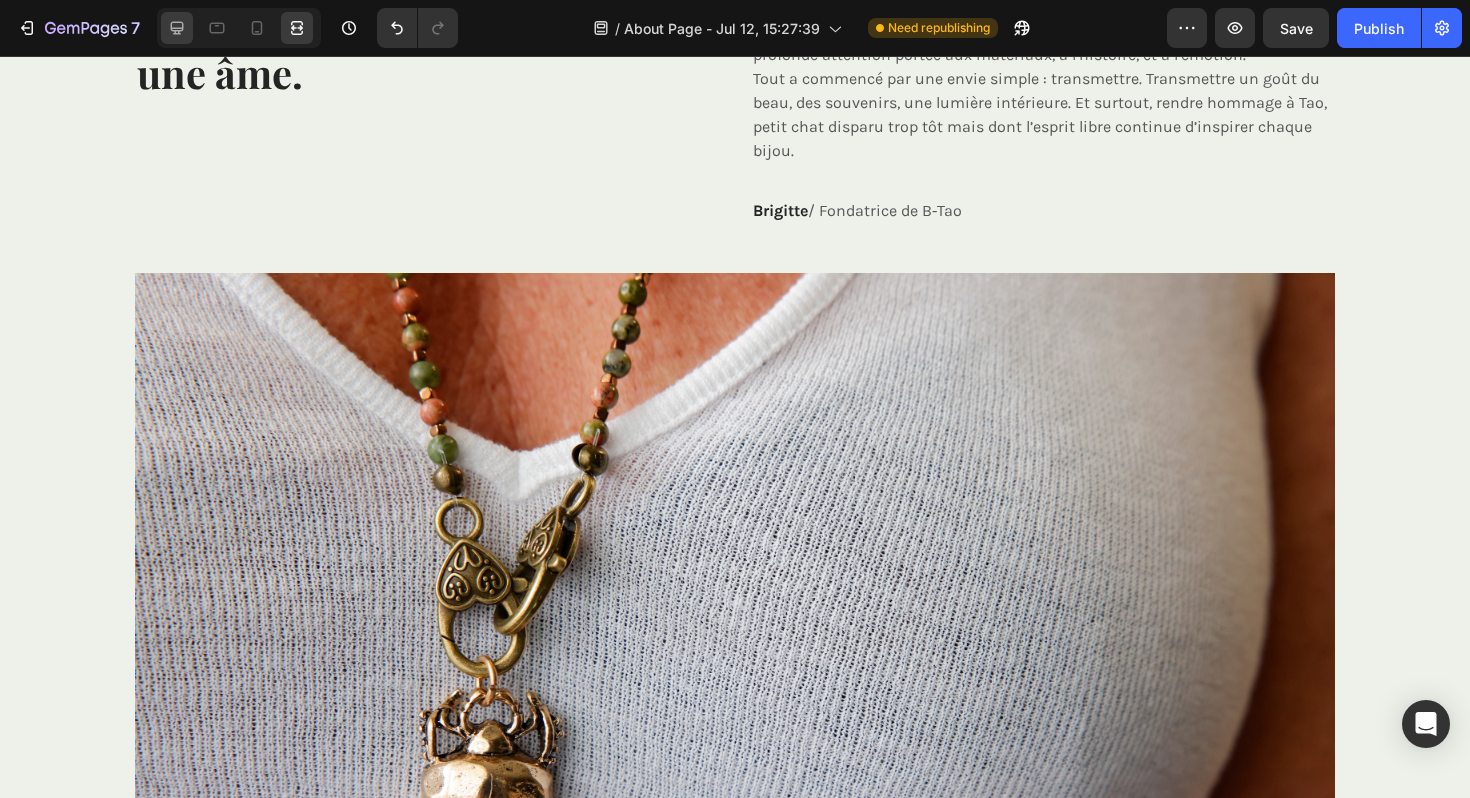 click 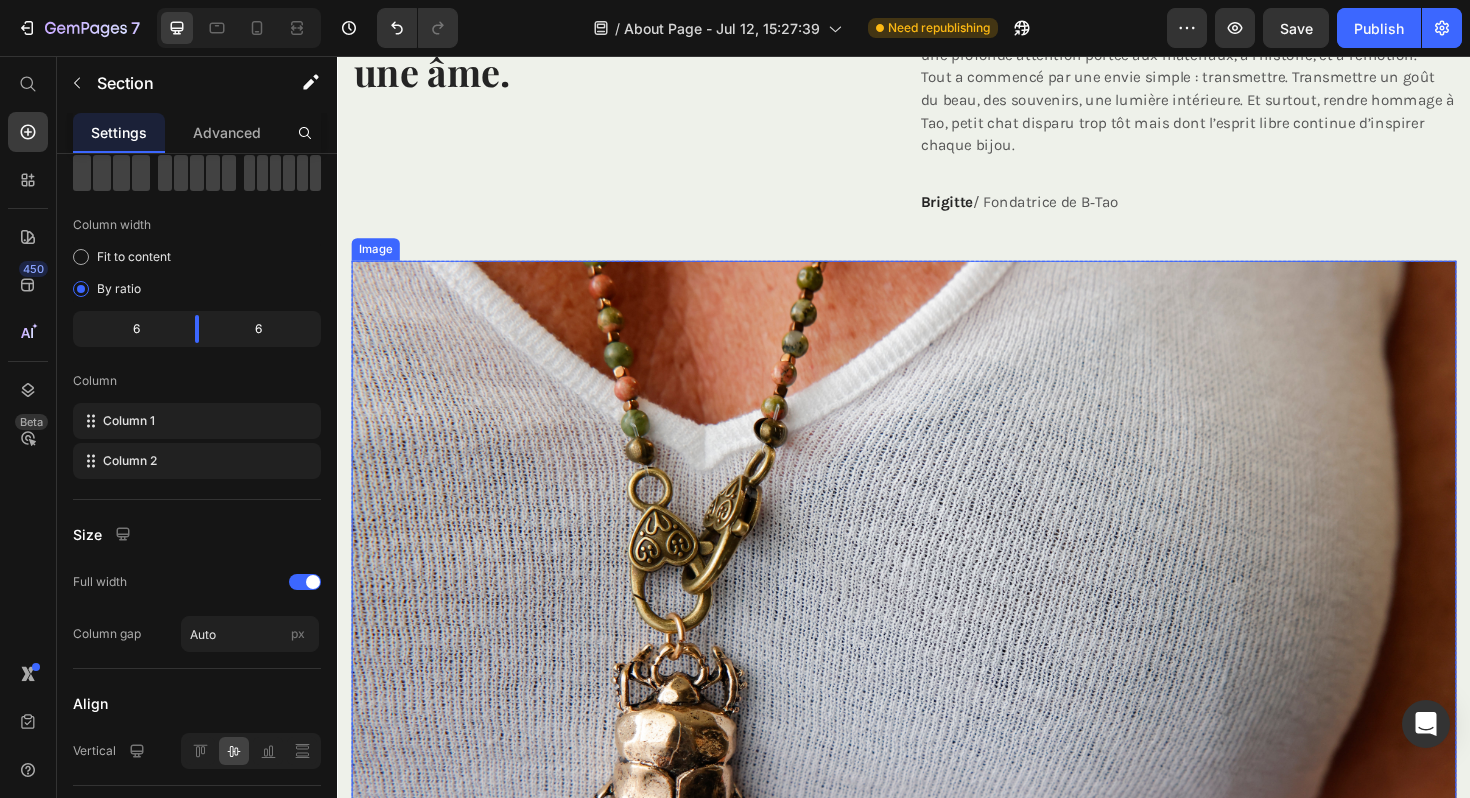 click at bounding box center [937, 663] 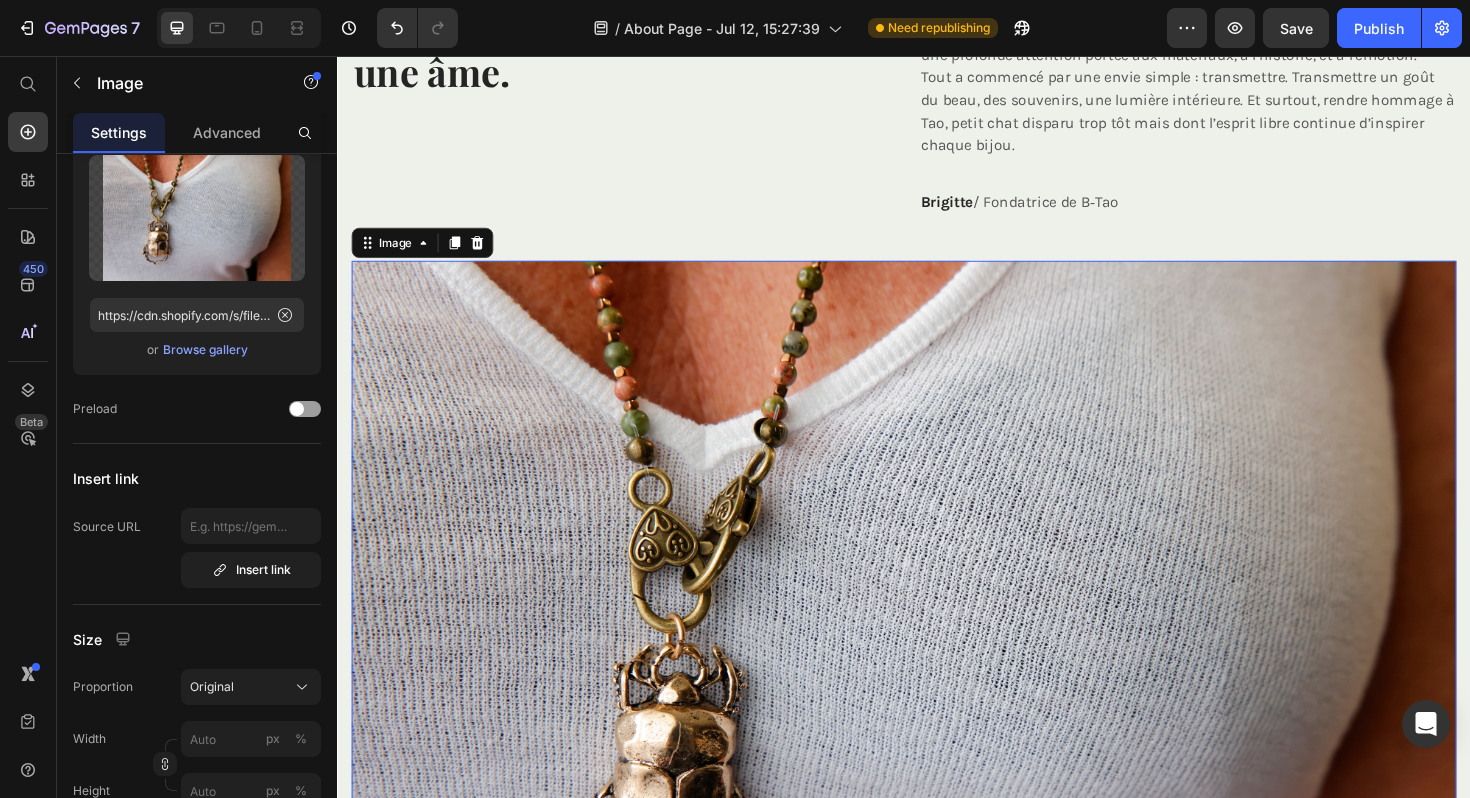 scroll, scrollTop: 0, scrollLeft: 0, axis: both 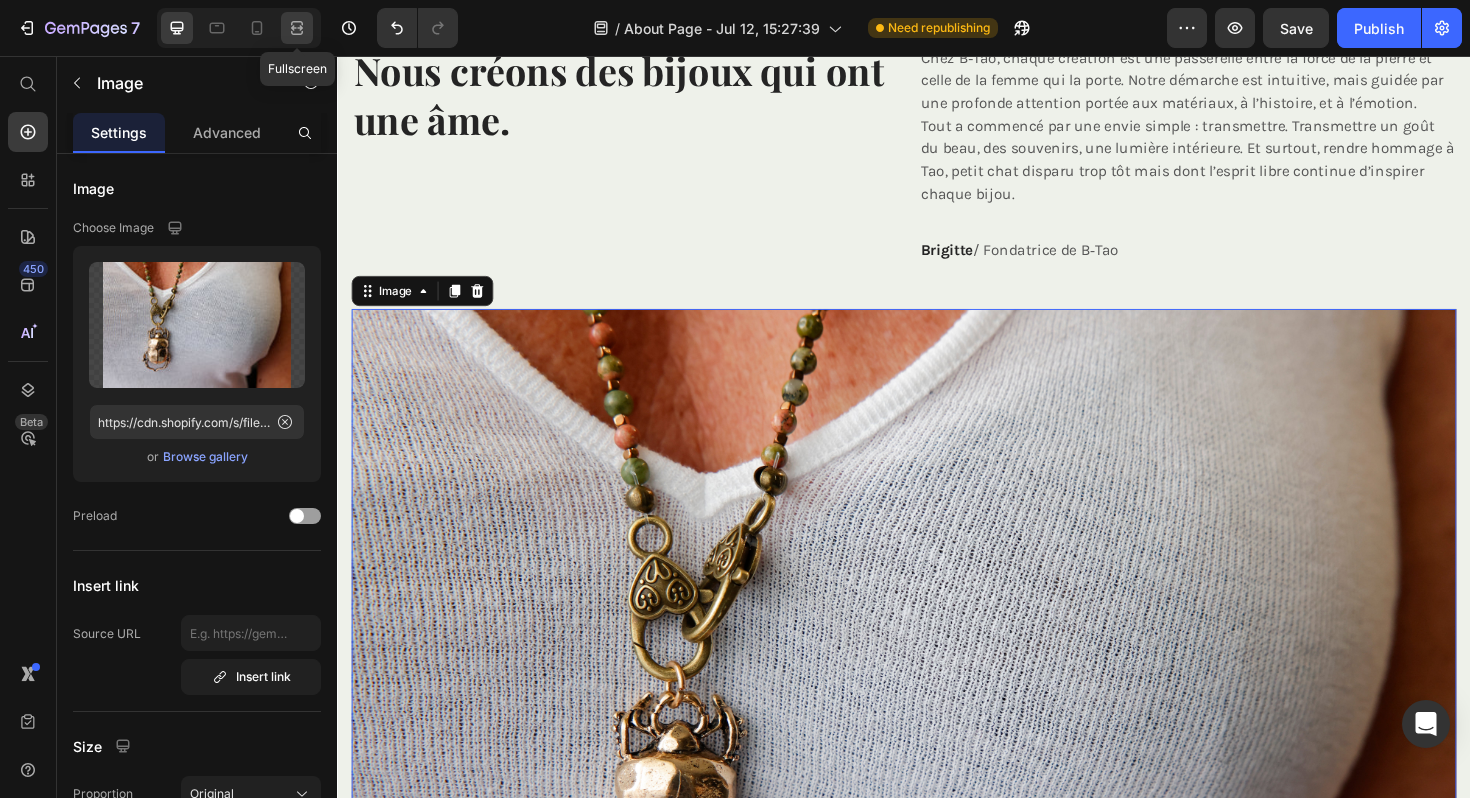 click 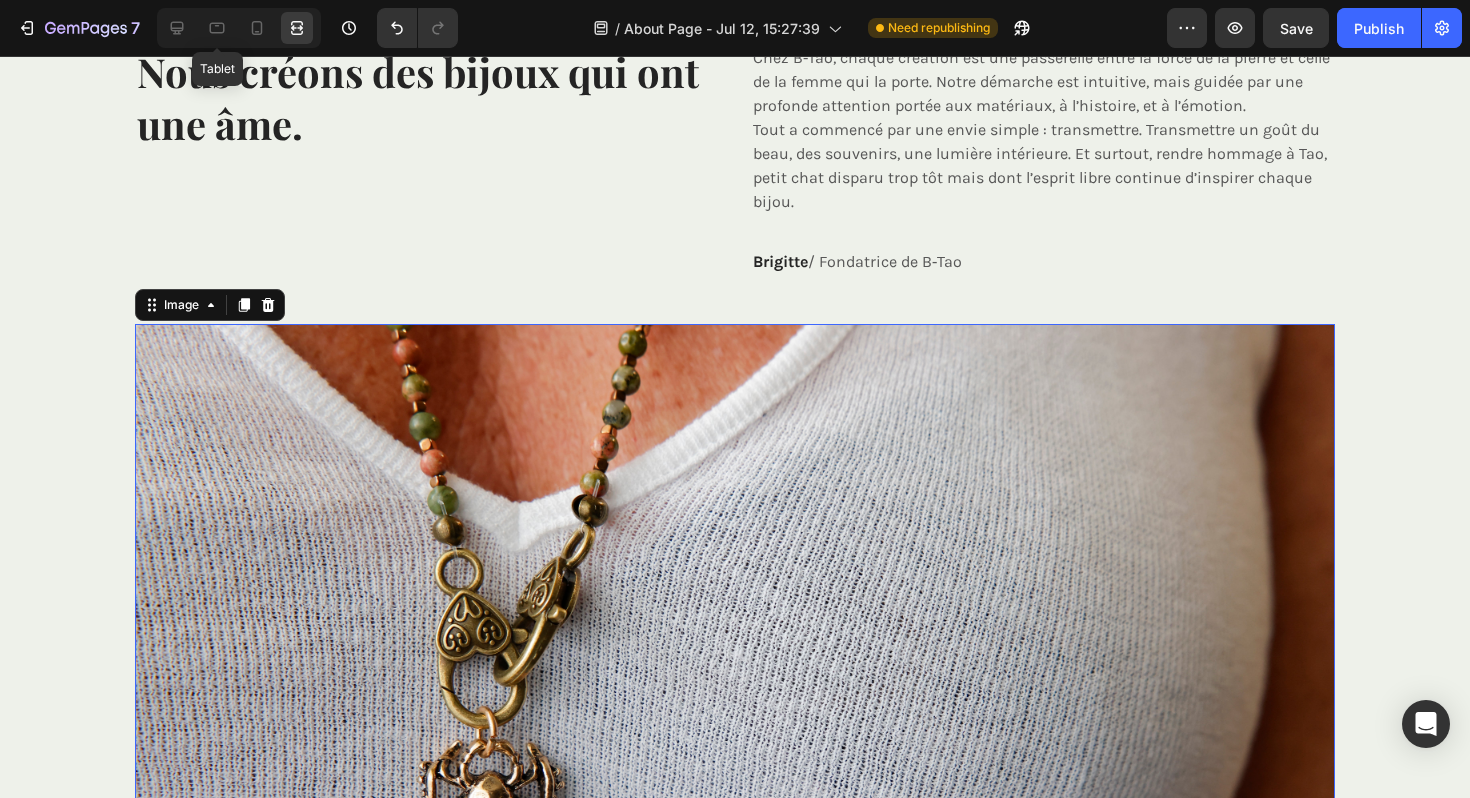 click on "Tablet" at bounding box center (239, 28) 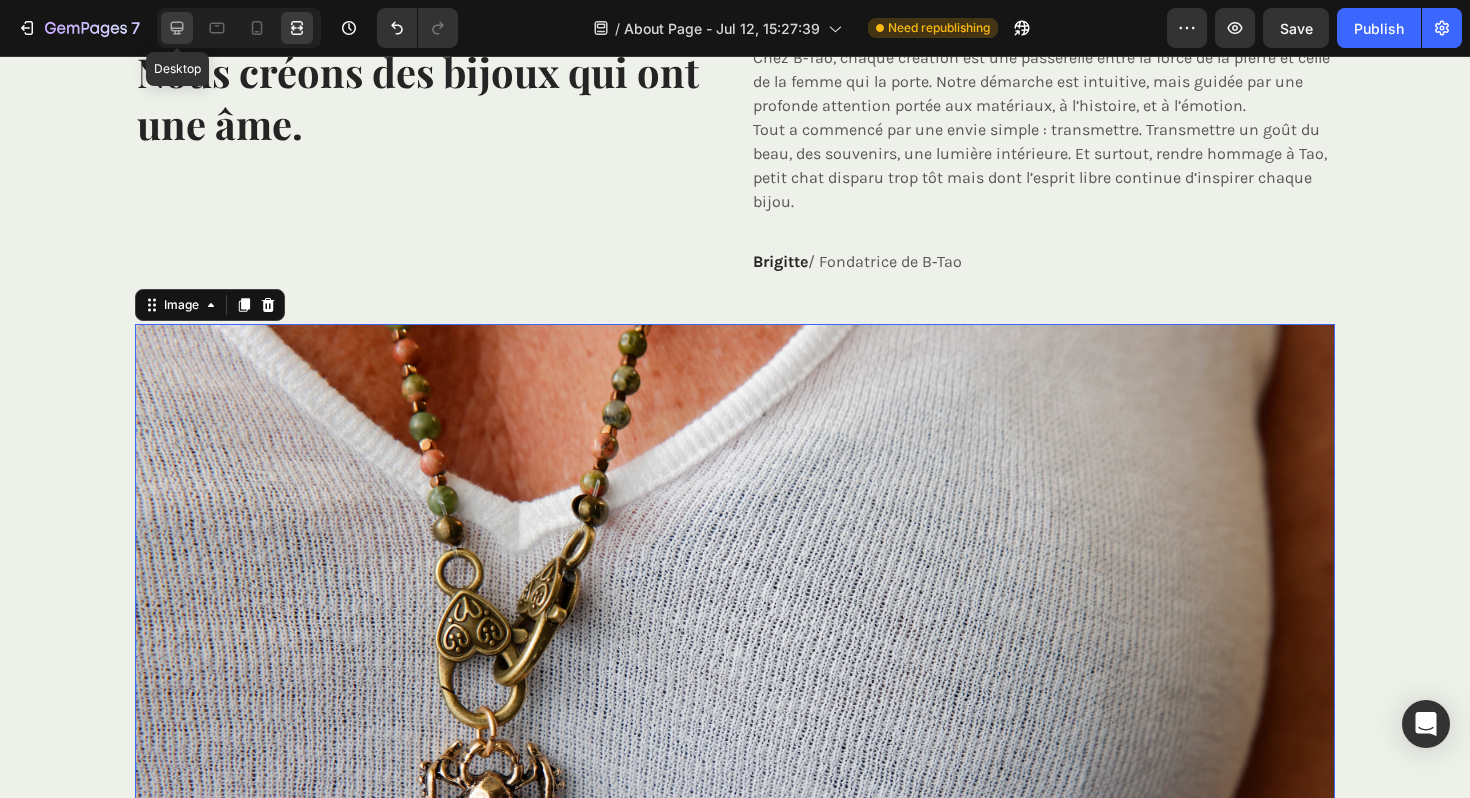 click 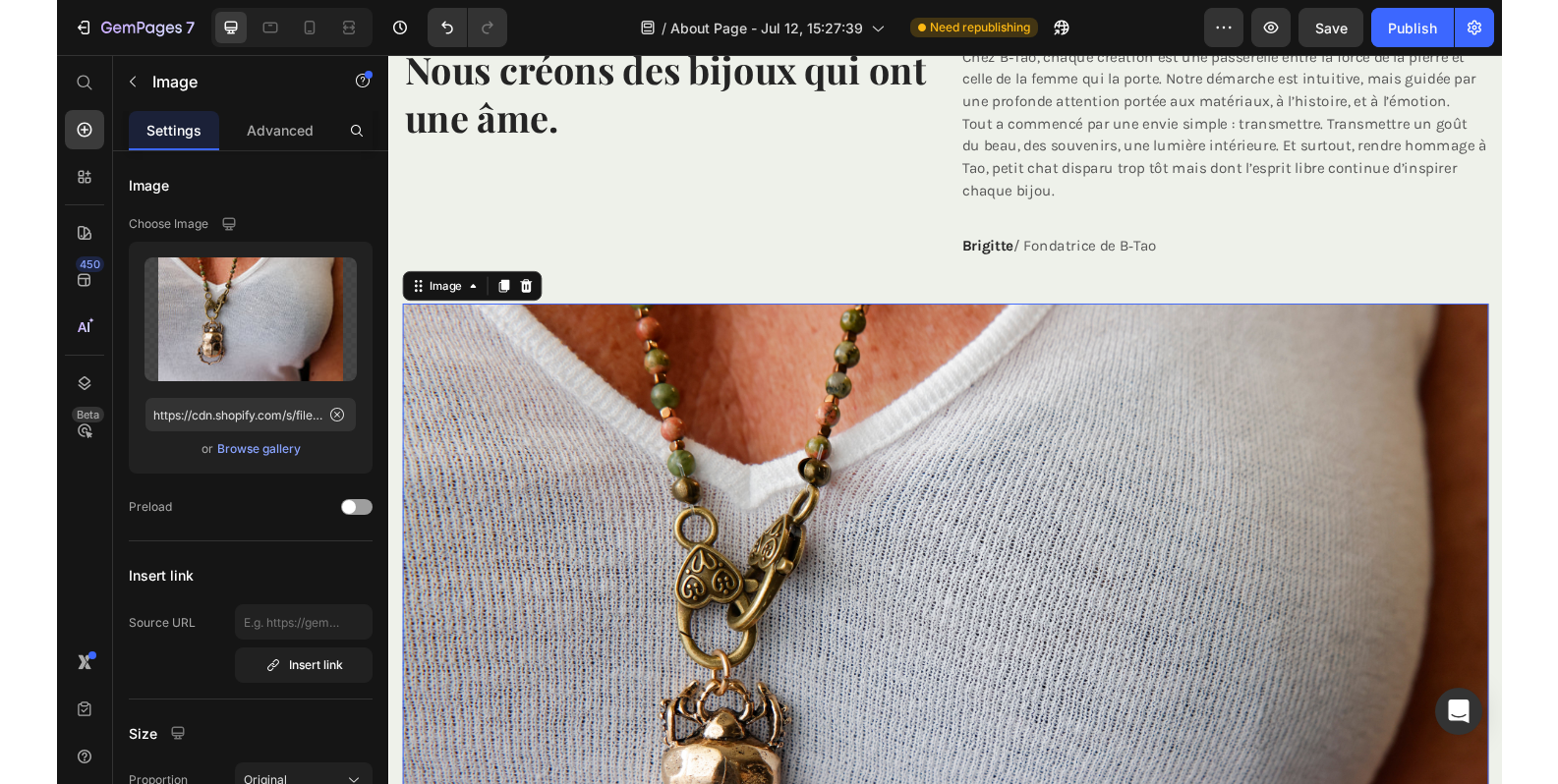 scroll, scrollTop: 654, scrollLeft: 0, axis: vertical 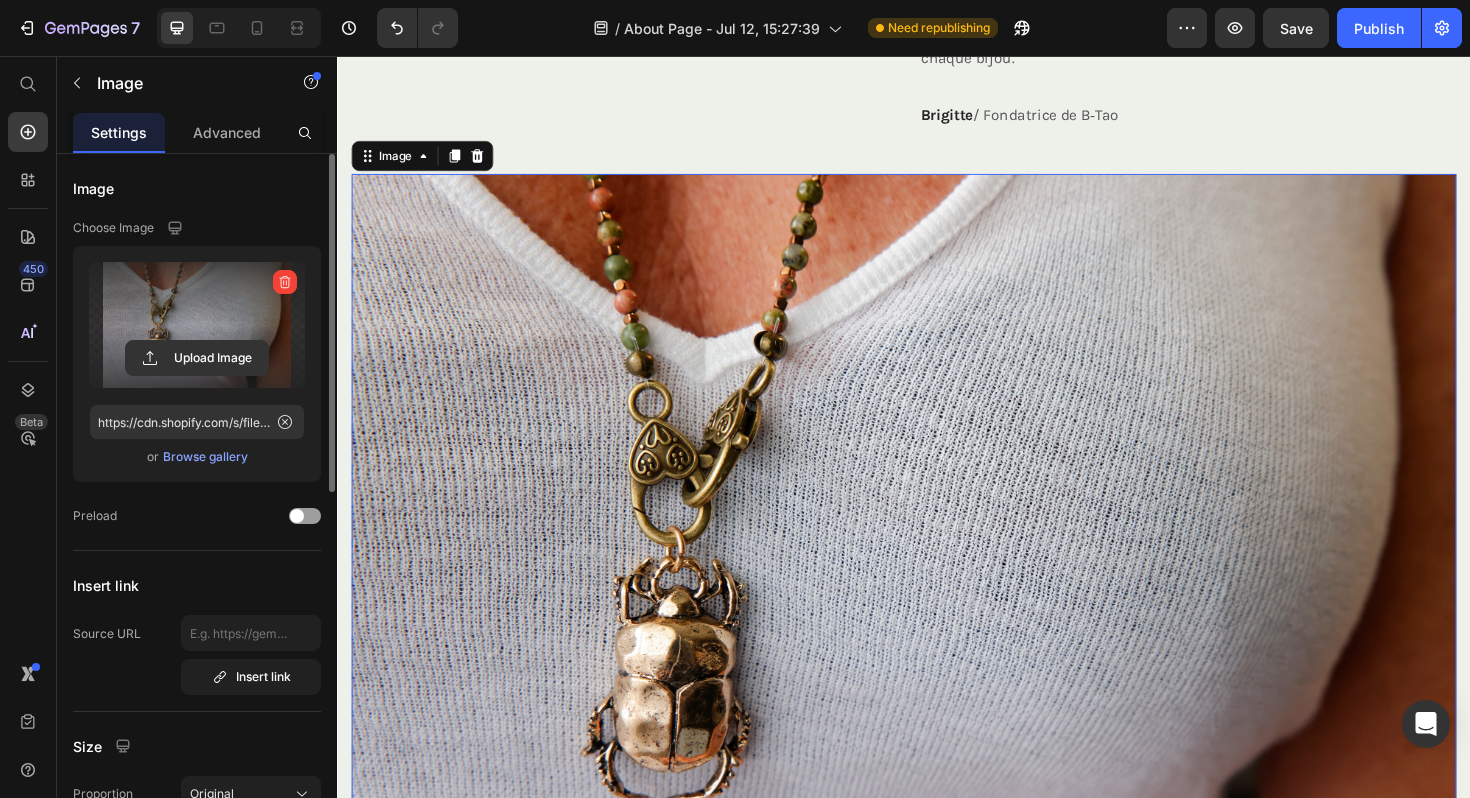 click at bounding box center [197, 325] 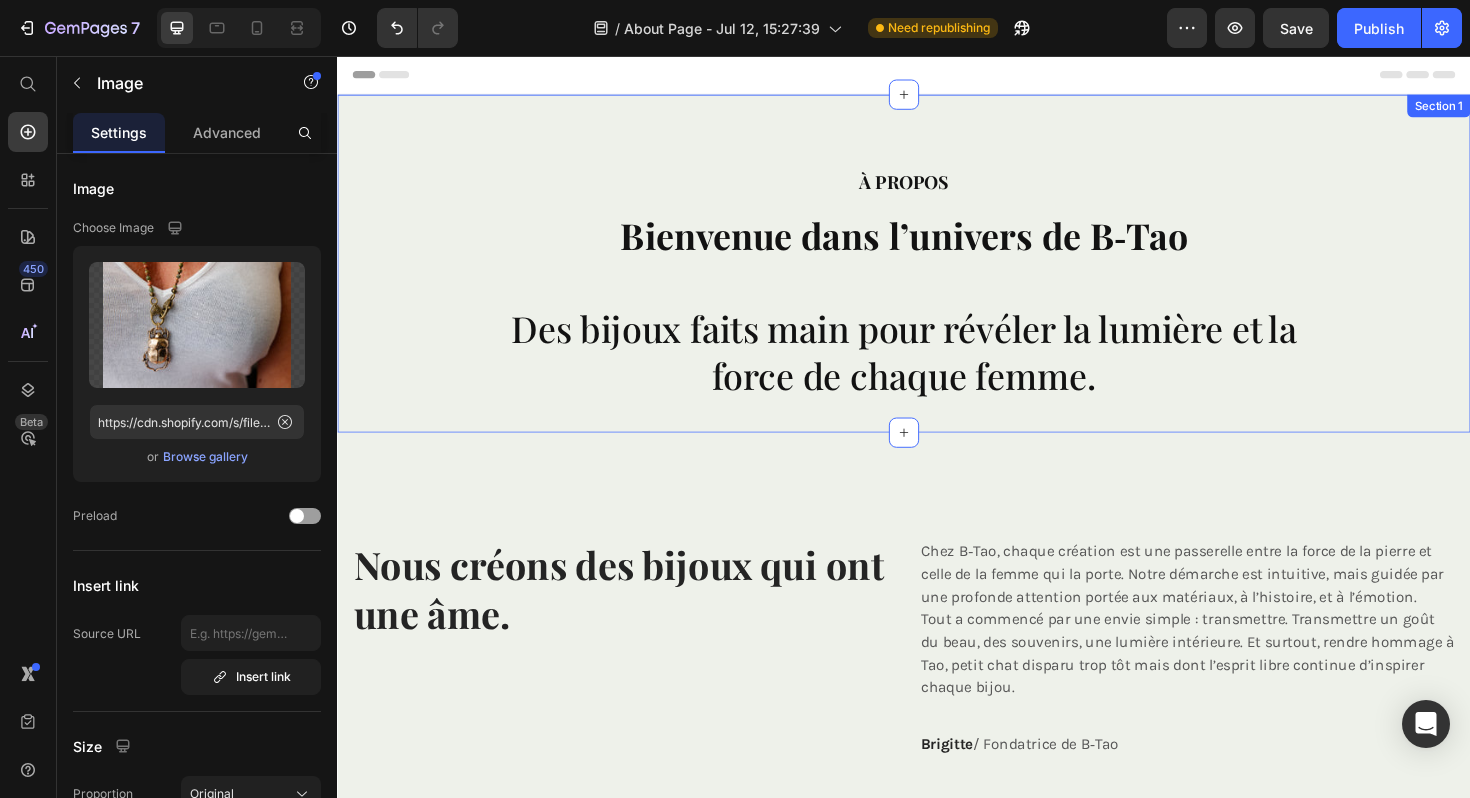 scroll, scrollTop: 18, scrollLeft: 0, axis: vertical 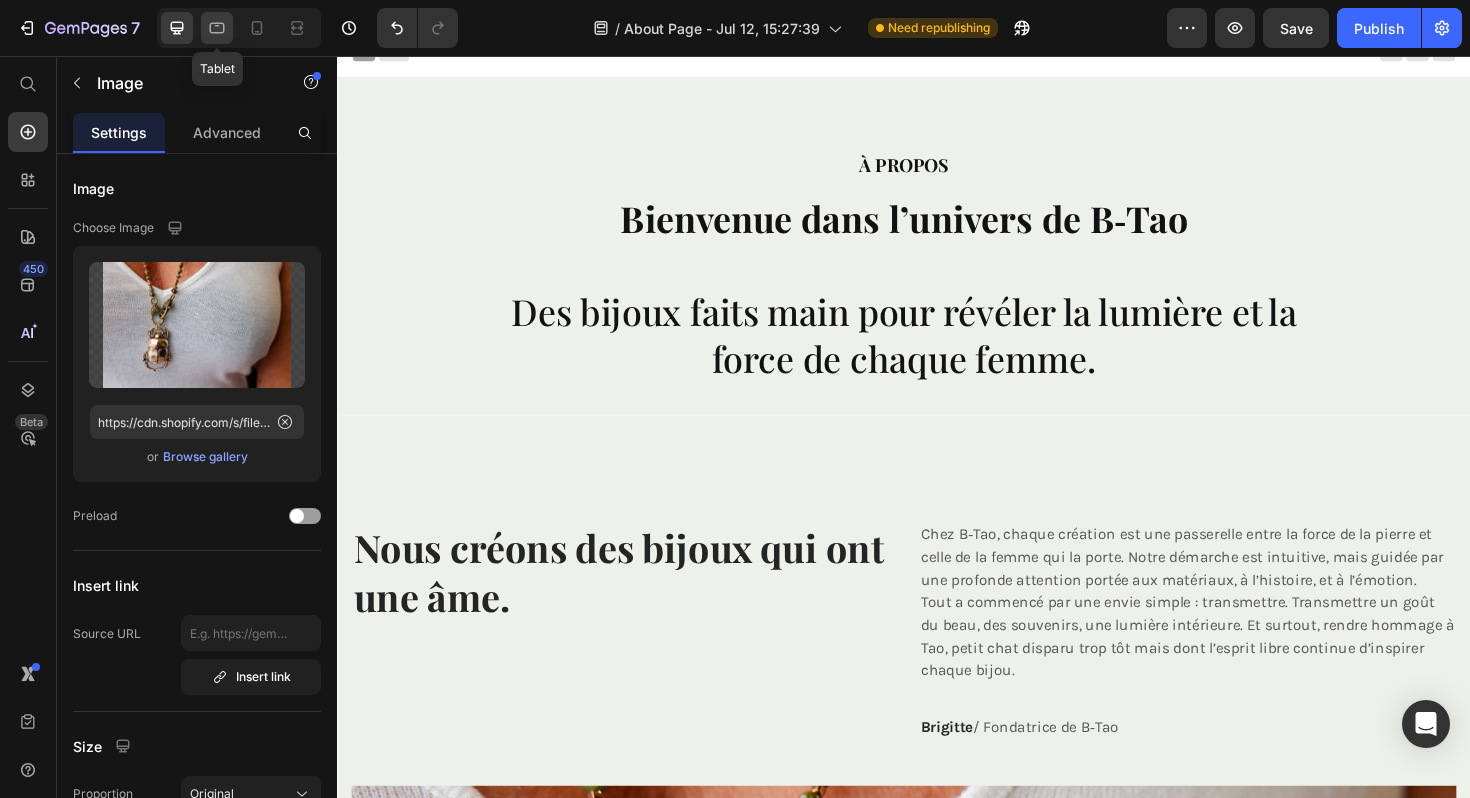click 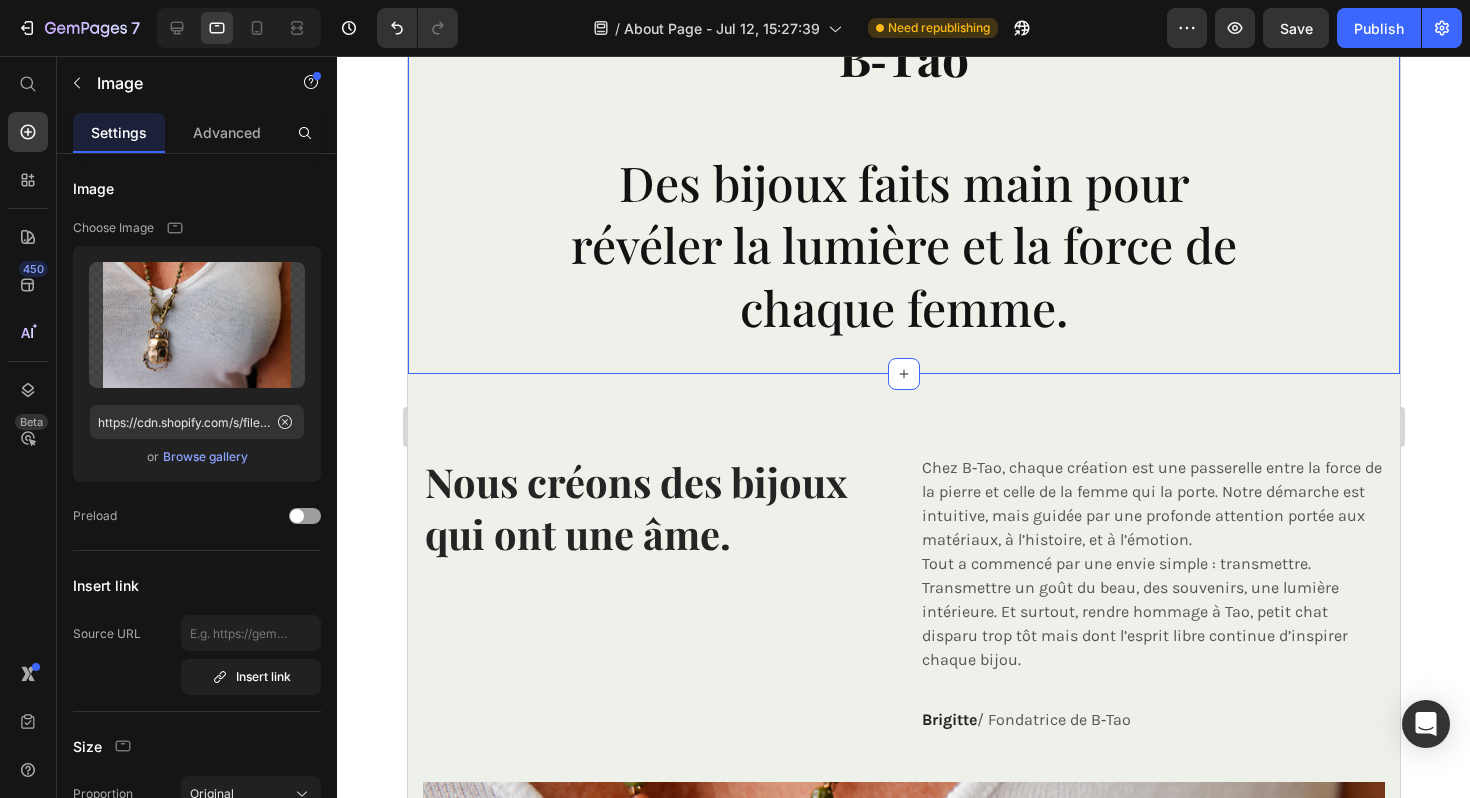 scroll, scrollTop: 172, scrollLeft: 0, axis: vertical 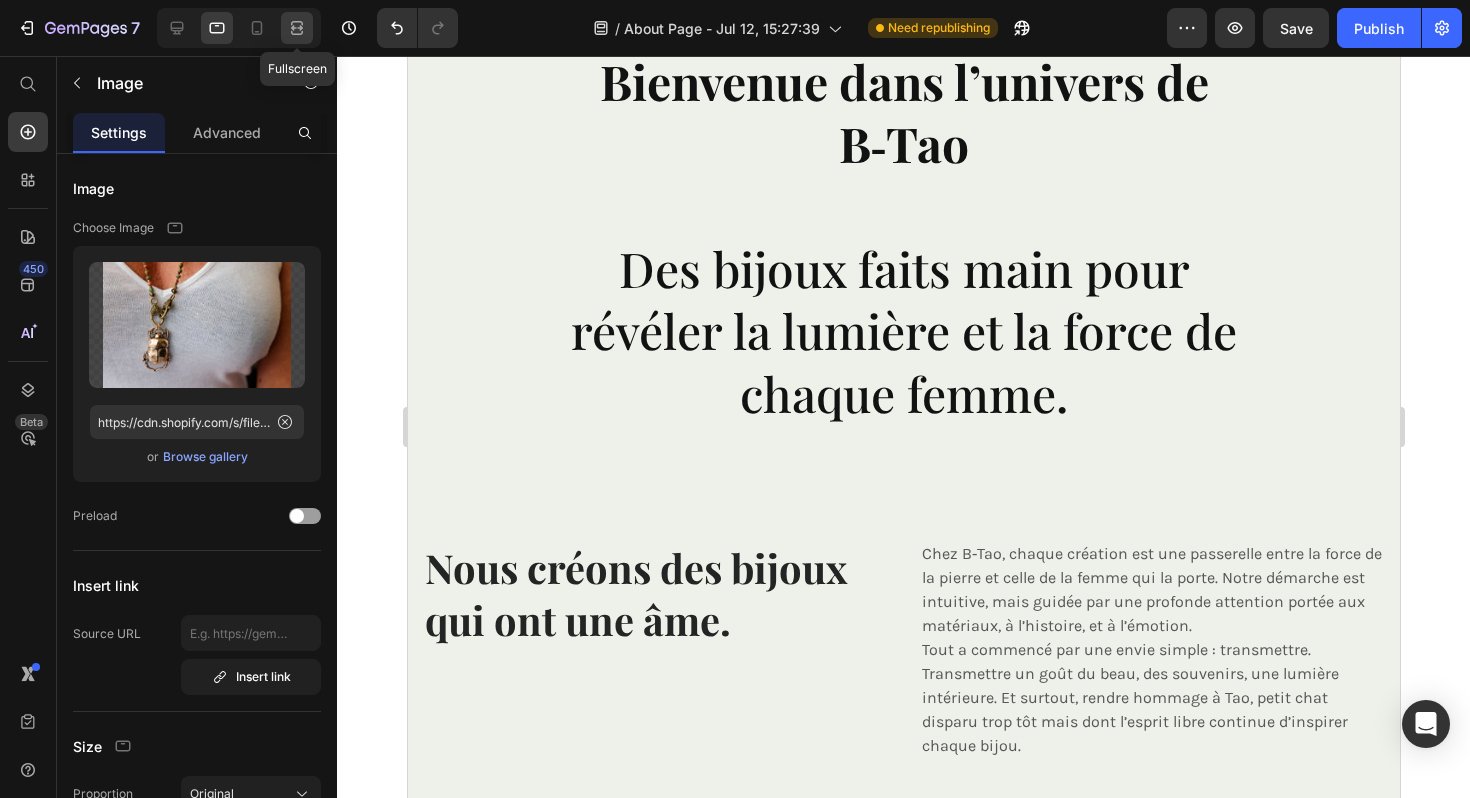 click 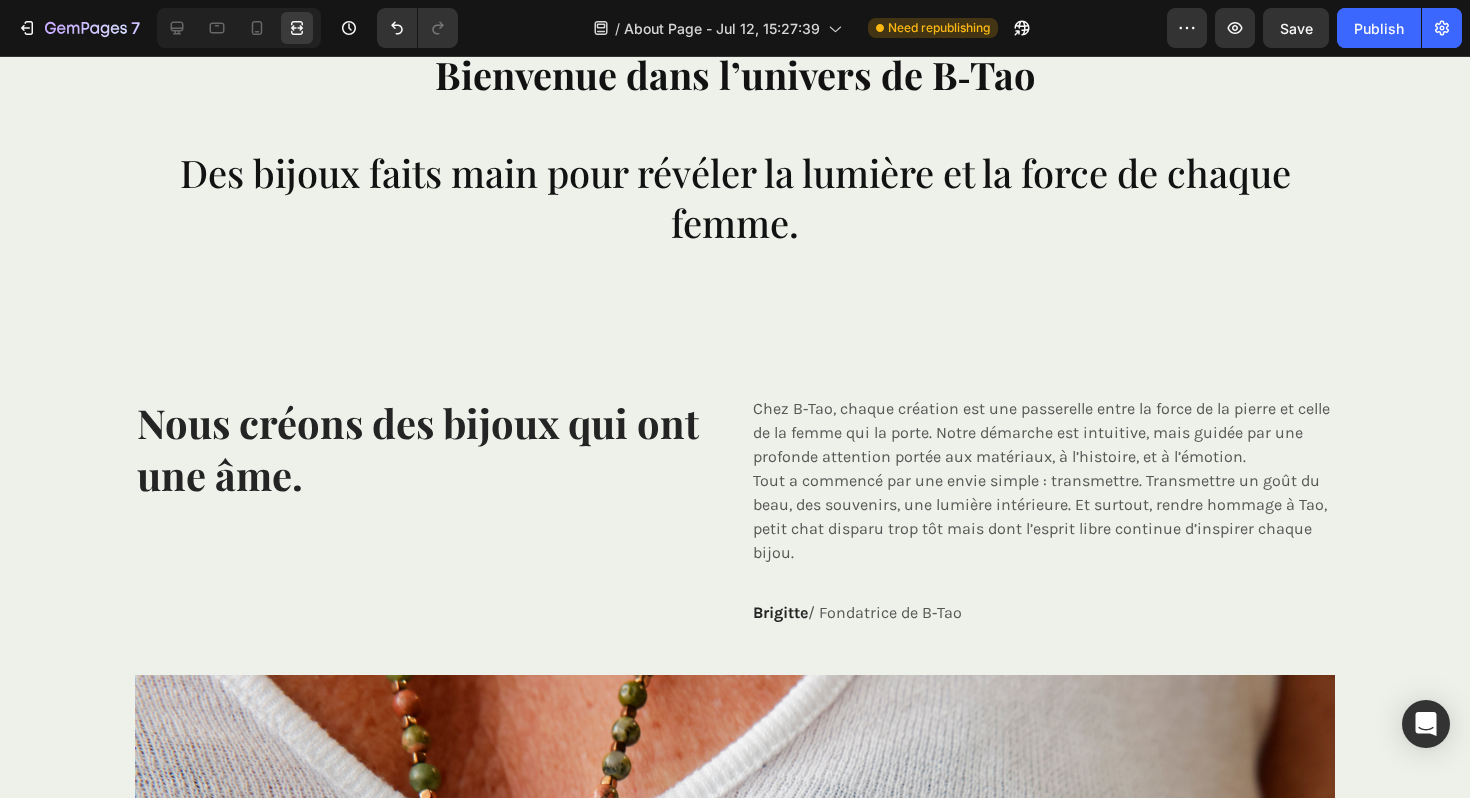 click at bounding box center (239, 28) 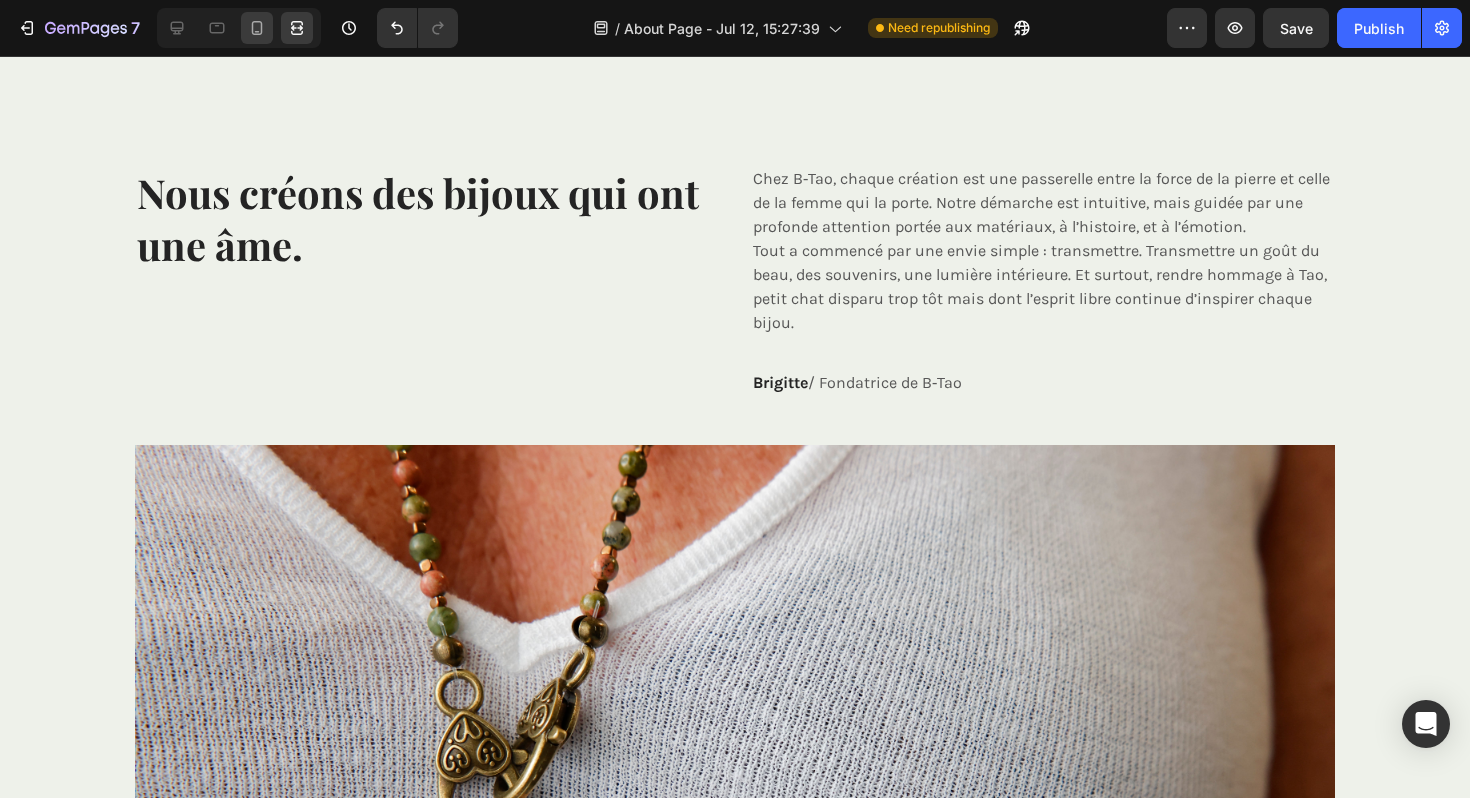 click 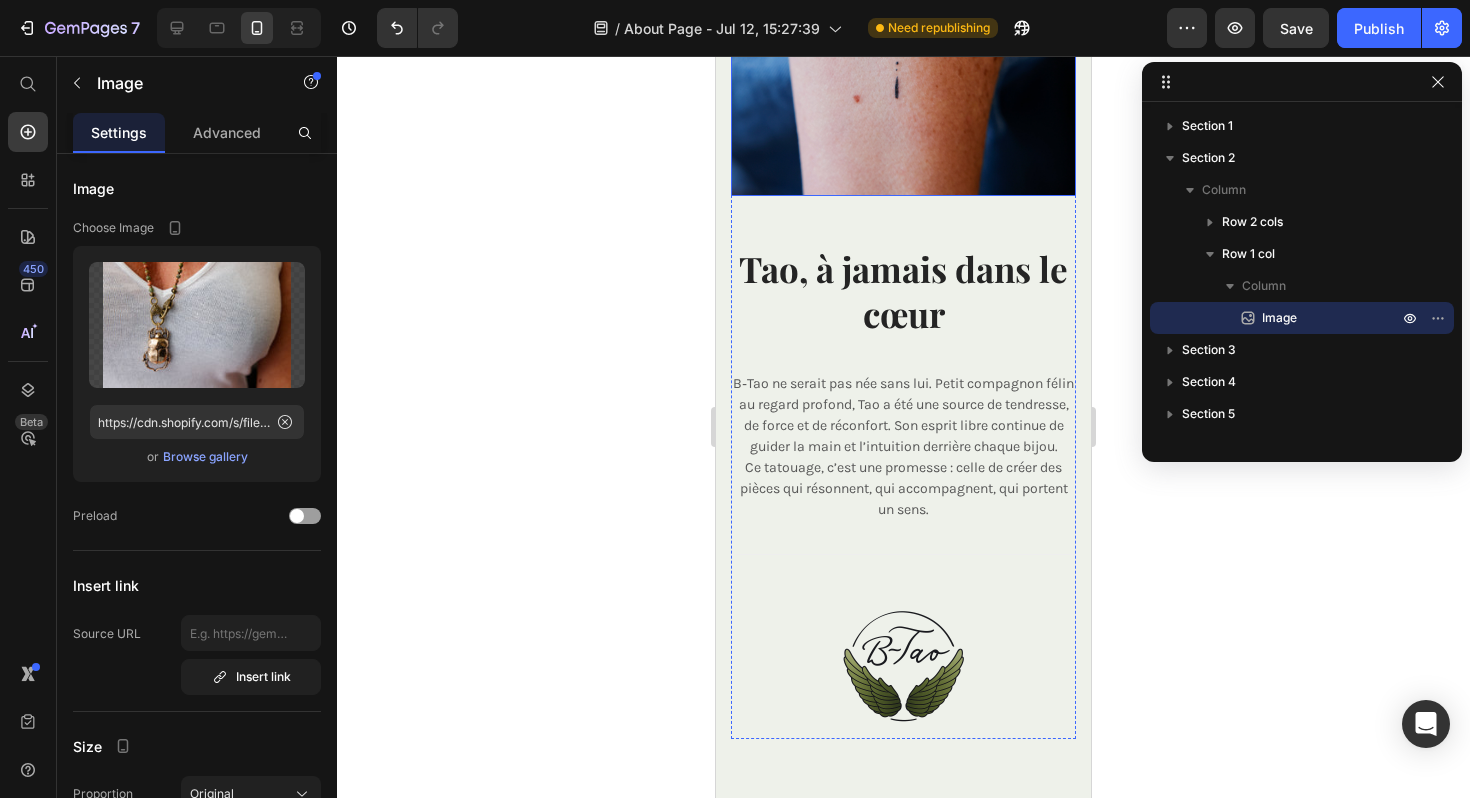 scroll, scrollTop: 3188, scrollLeft: 0, axis: vertical 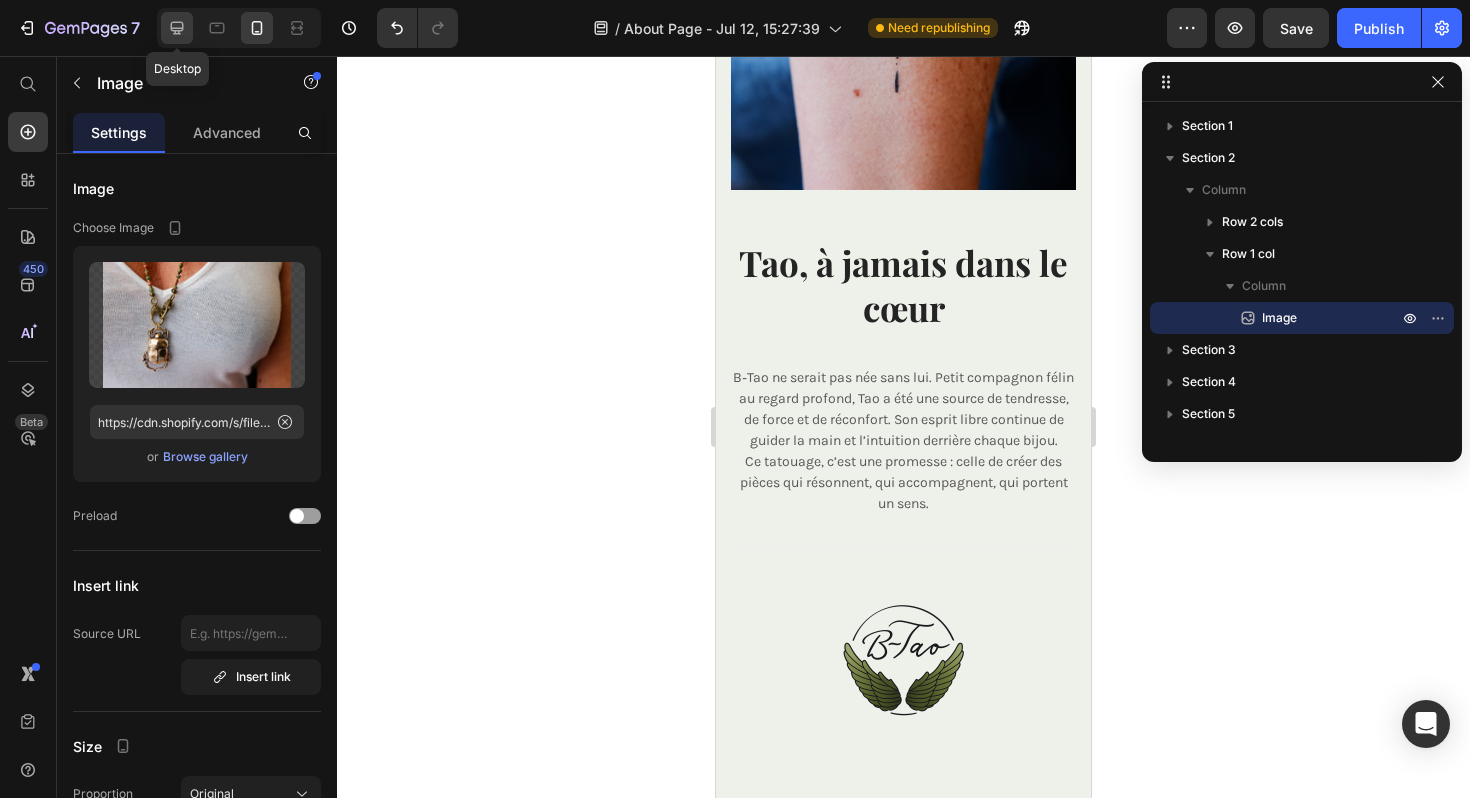 click 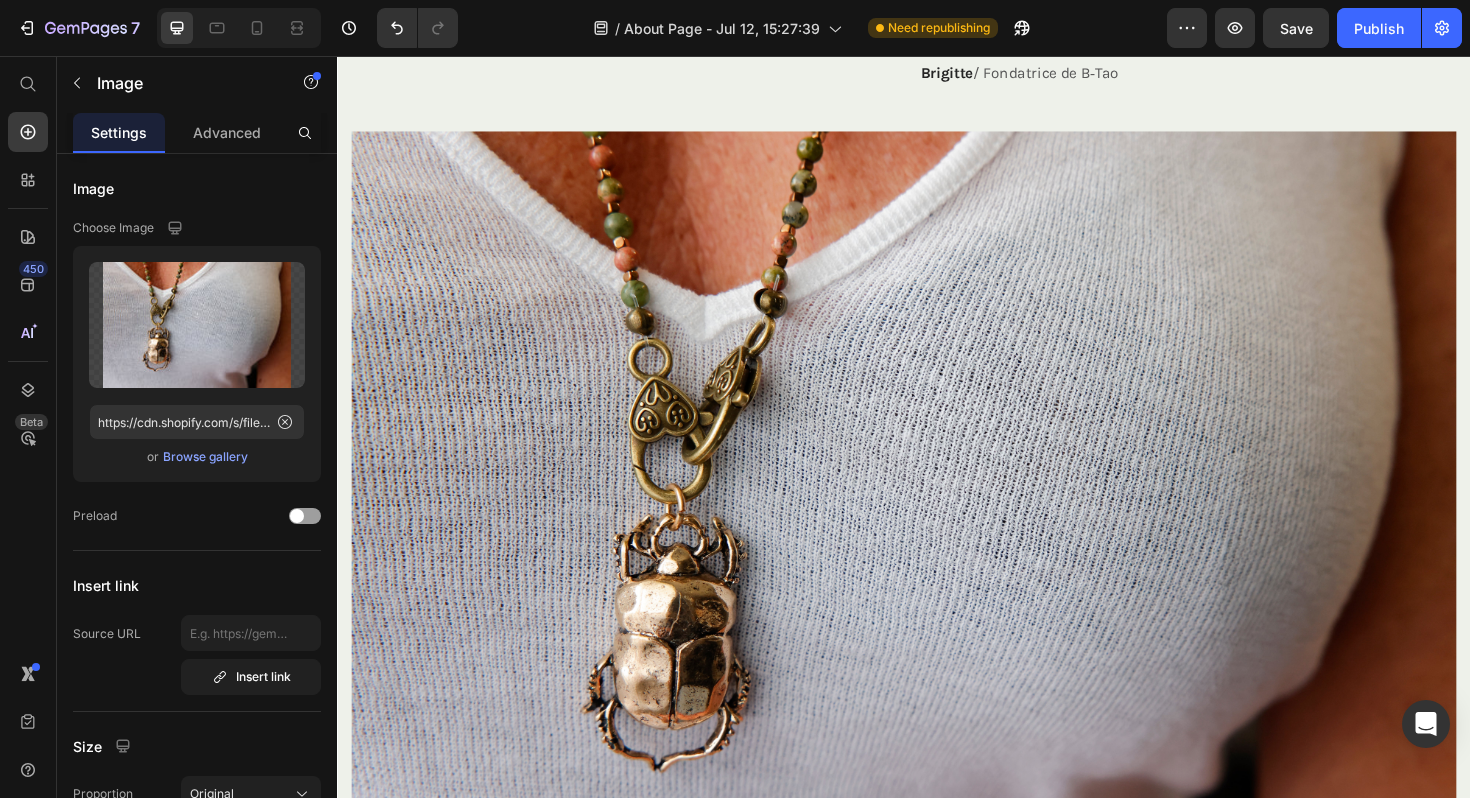 click at bounding box center (937, 526) 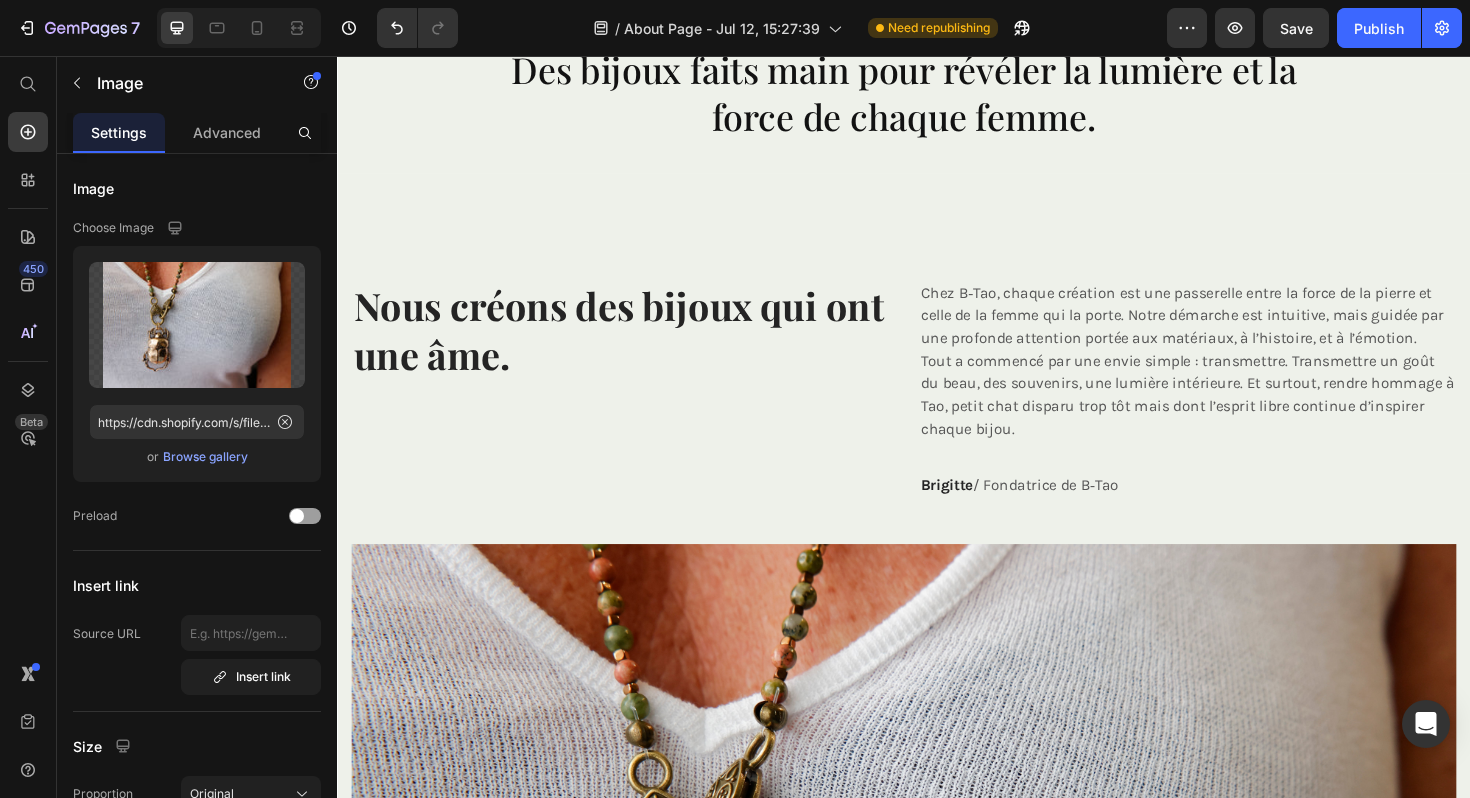 scroll, scrollTop: 204, scrollLeft: 0, axis: vertical 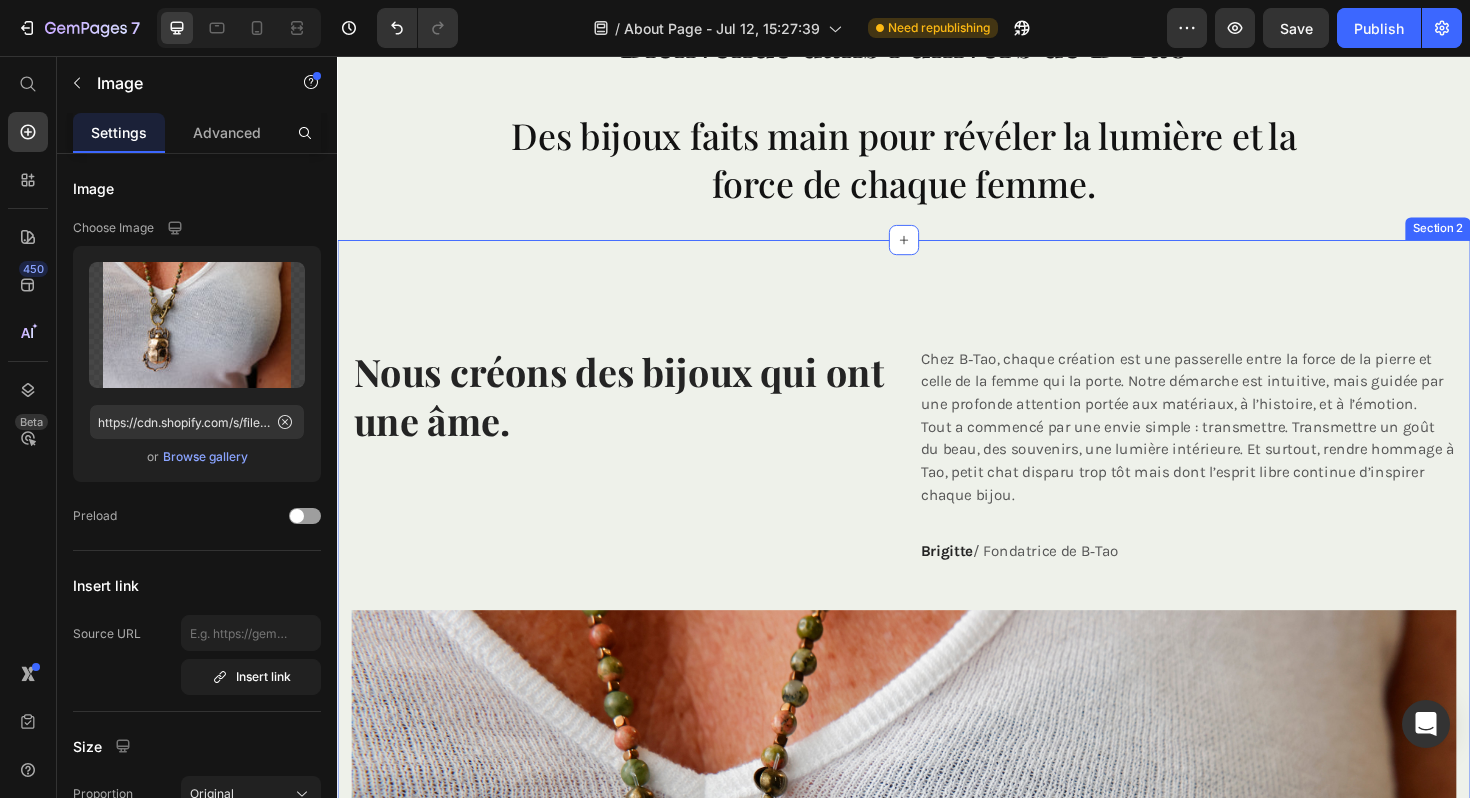 click at bounding box center (937, 1033) 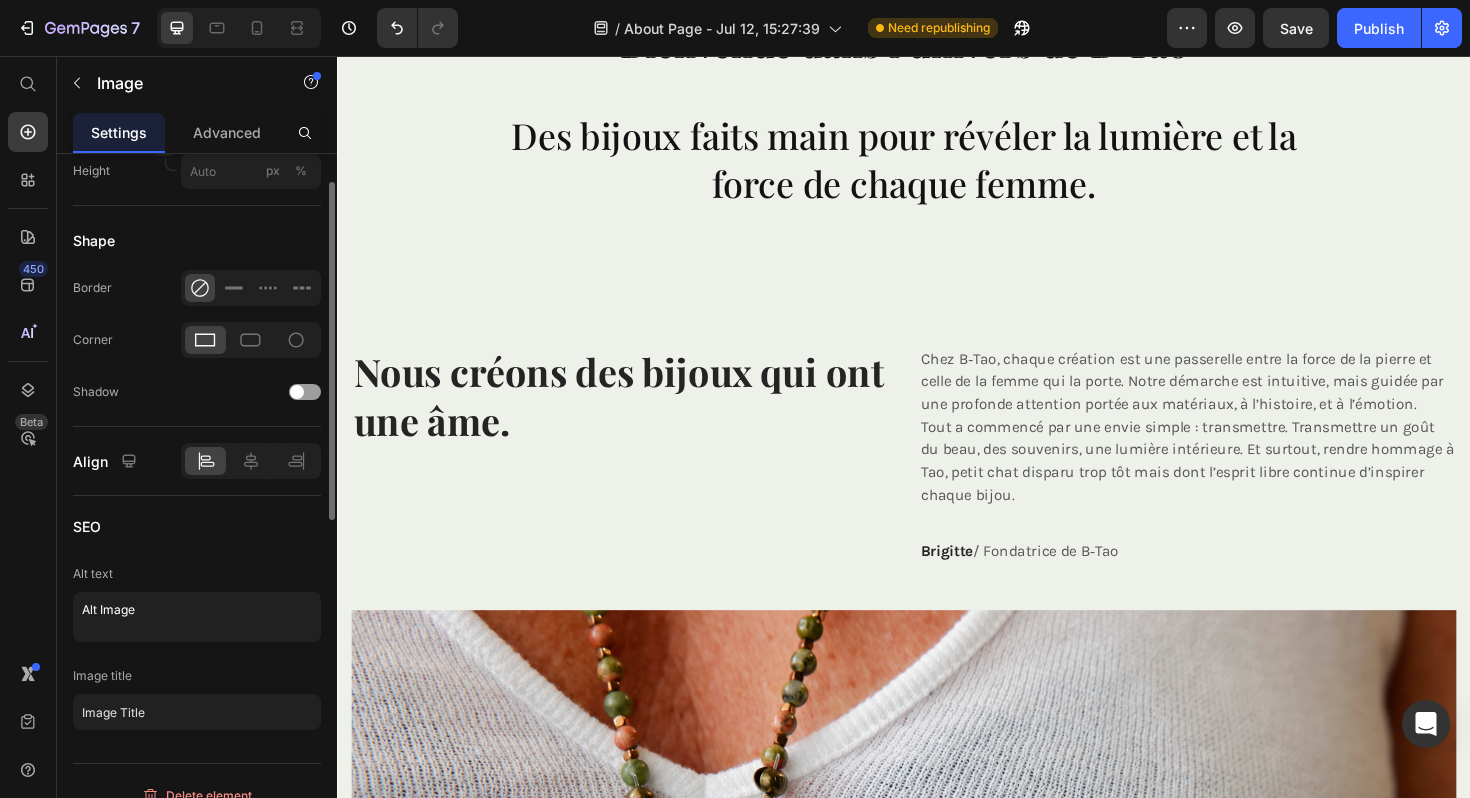 scroll, scrollTop: 750, scrollLeft: 0, axis: vertical 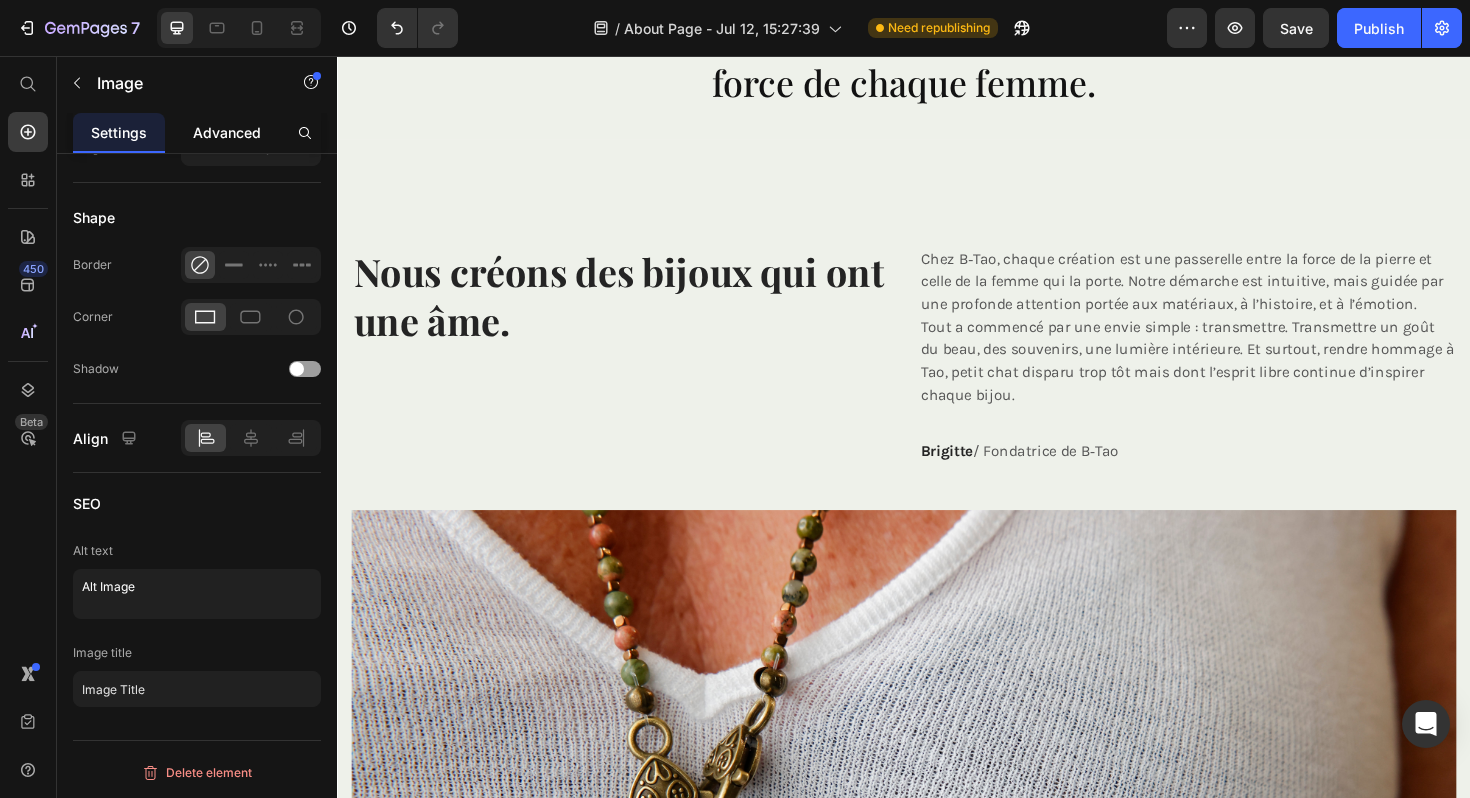 click on "Advanced" at bounding box center [227, 132] 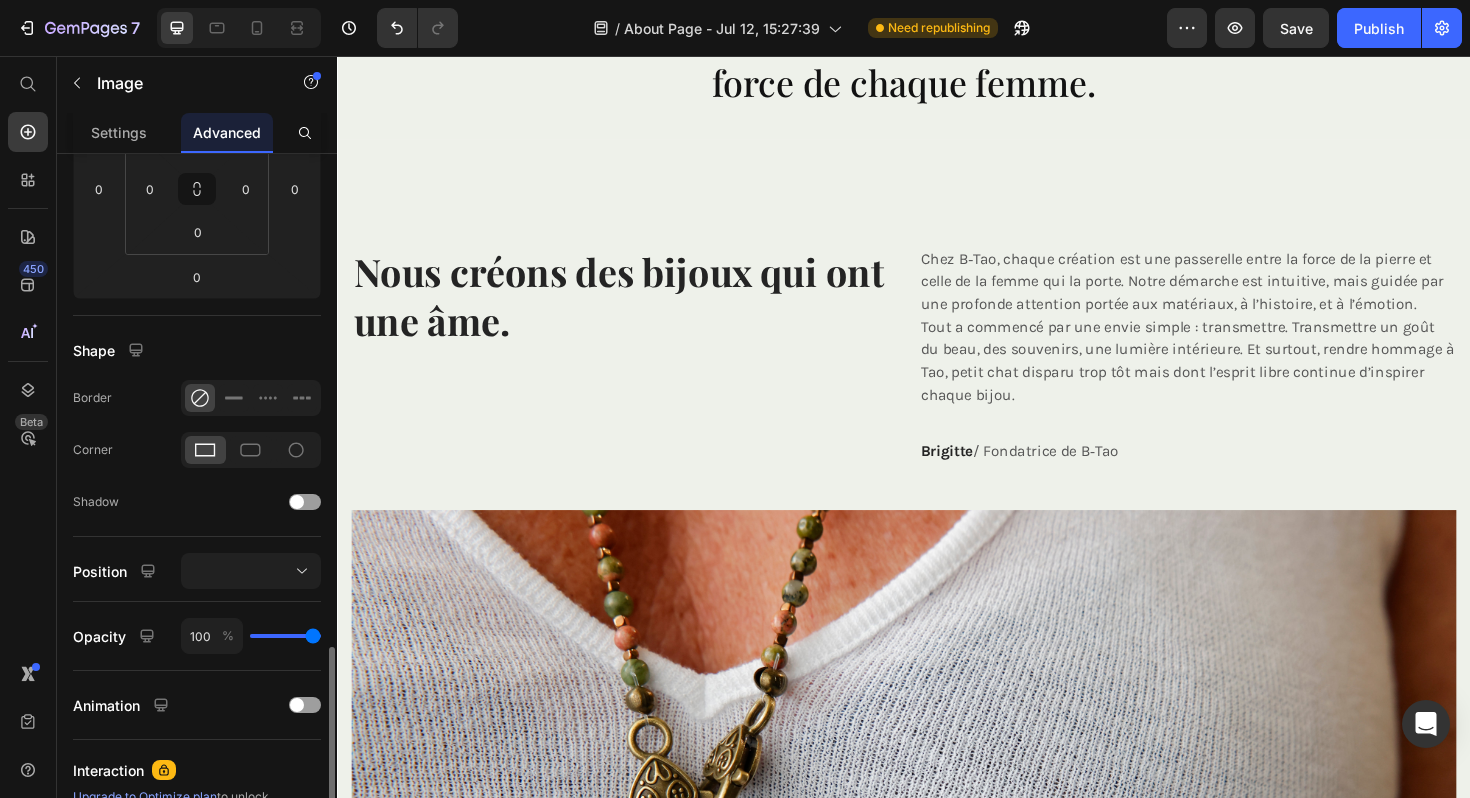 scroll, scrollTop: 0, scrollLeft: 0, axis: both 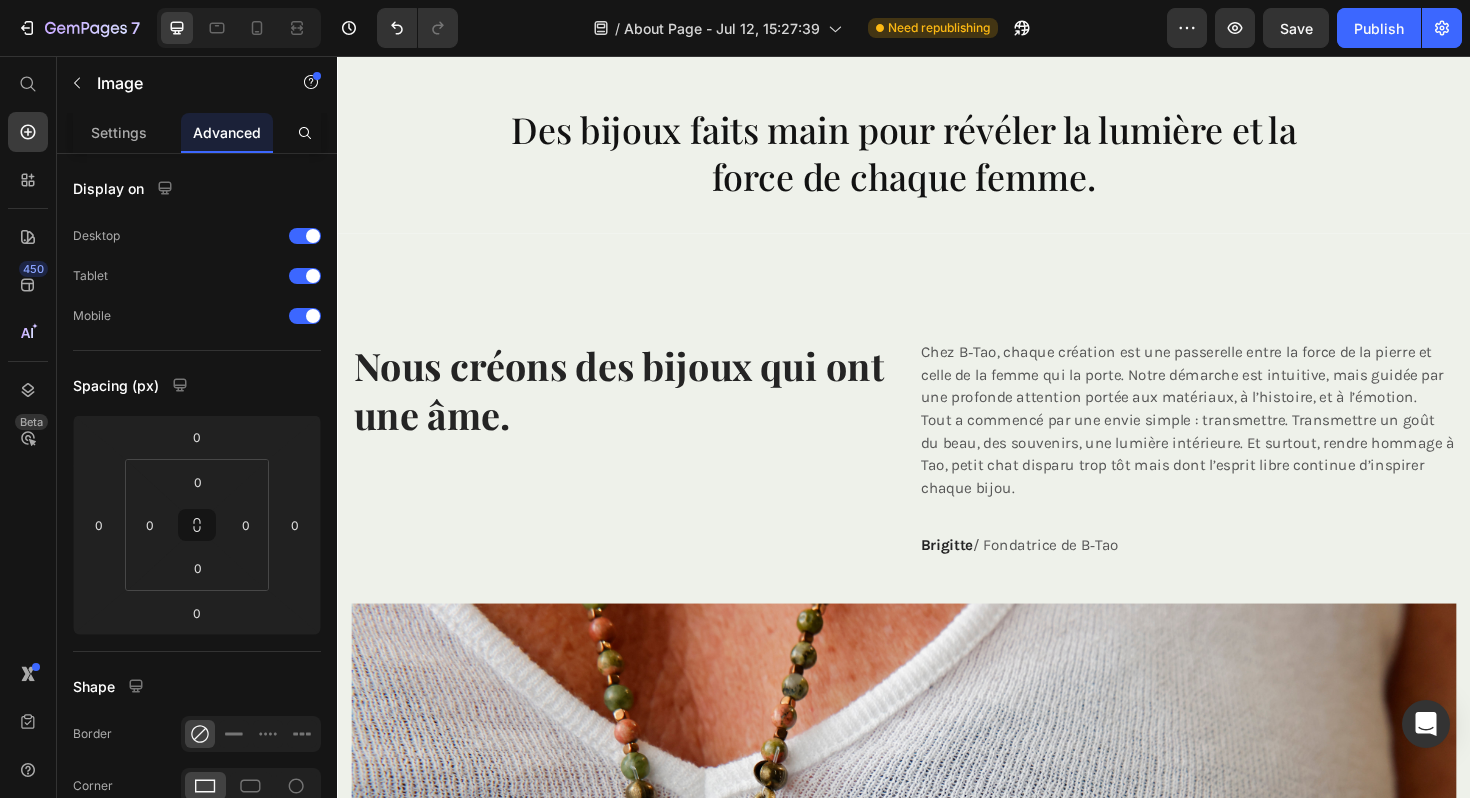 click at bounding box center [937, 1026] 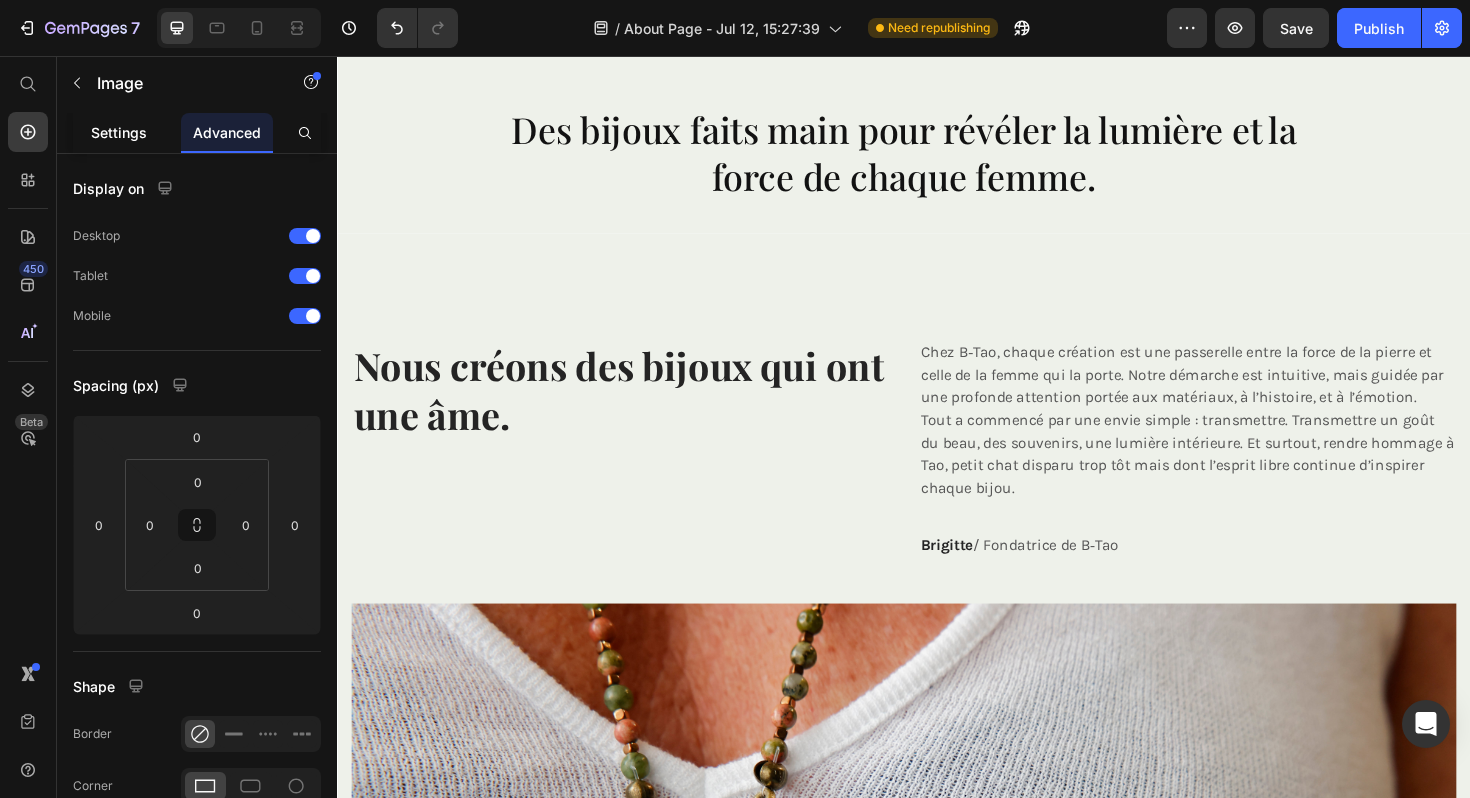 click on "Settings" at bounding box center [119, 132] 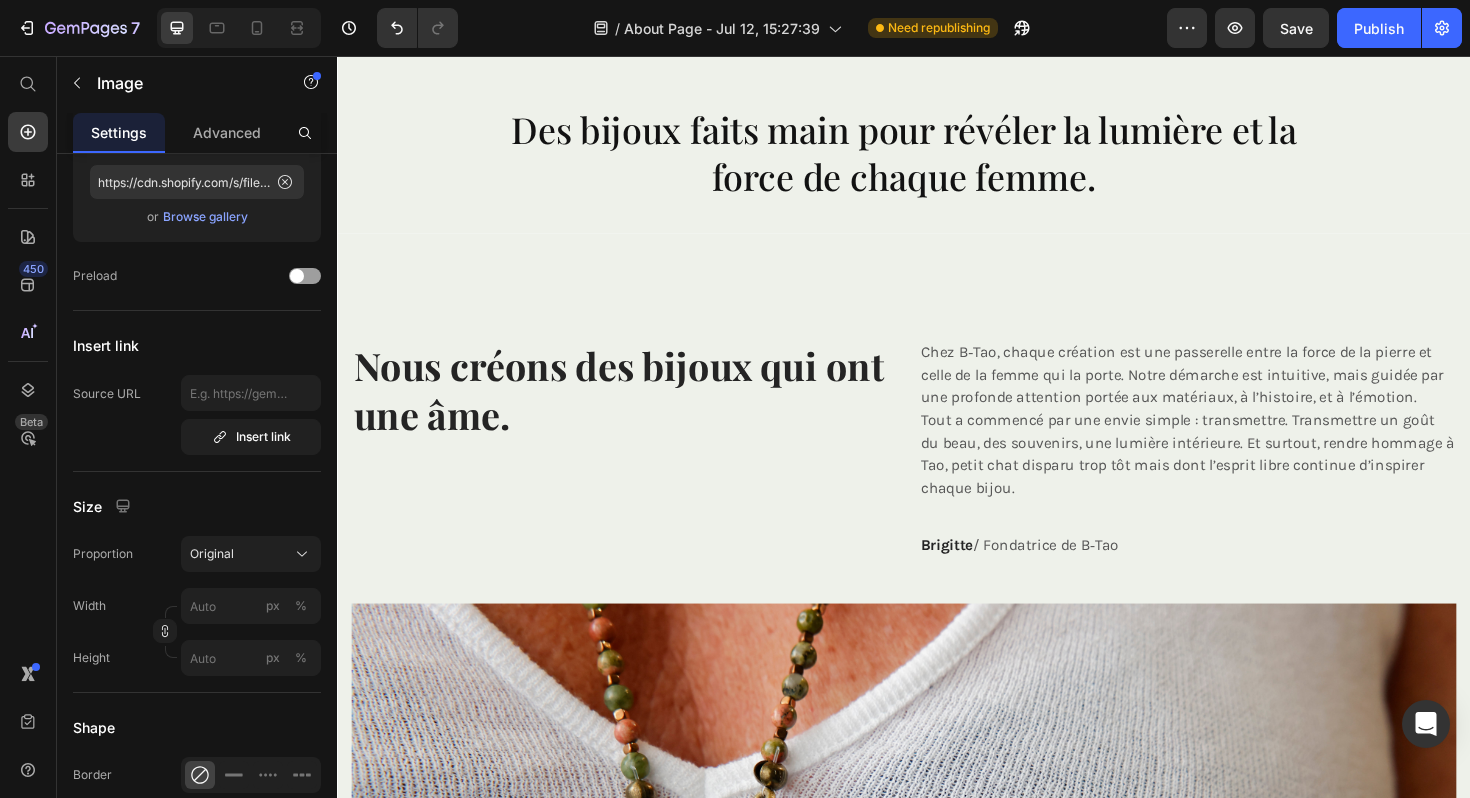 scroll, scrollTop: 738, scrollLeft: 0, axis: vertical 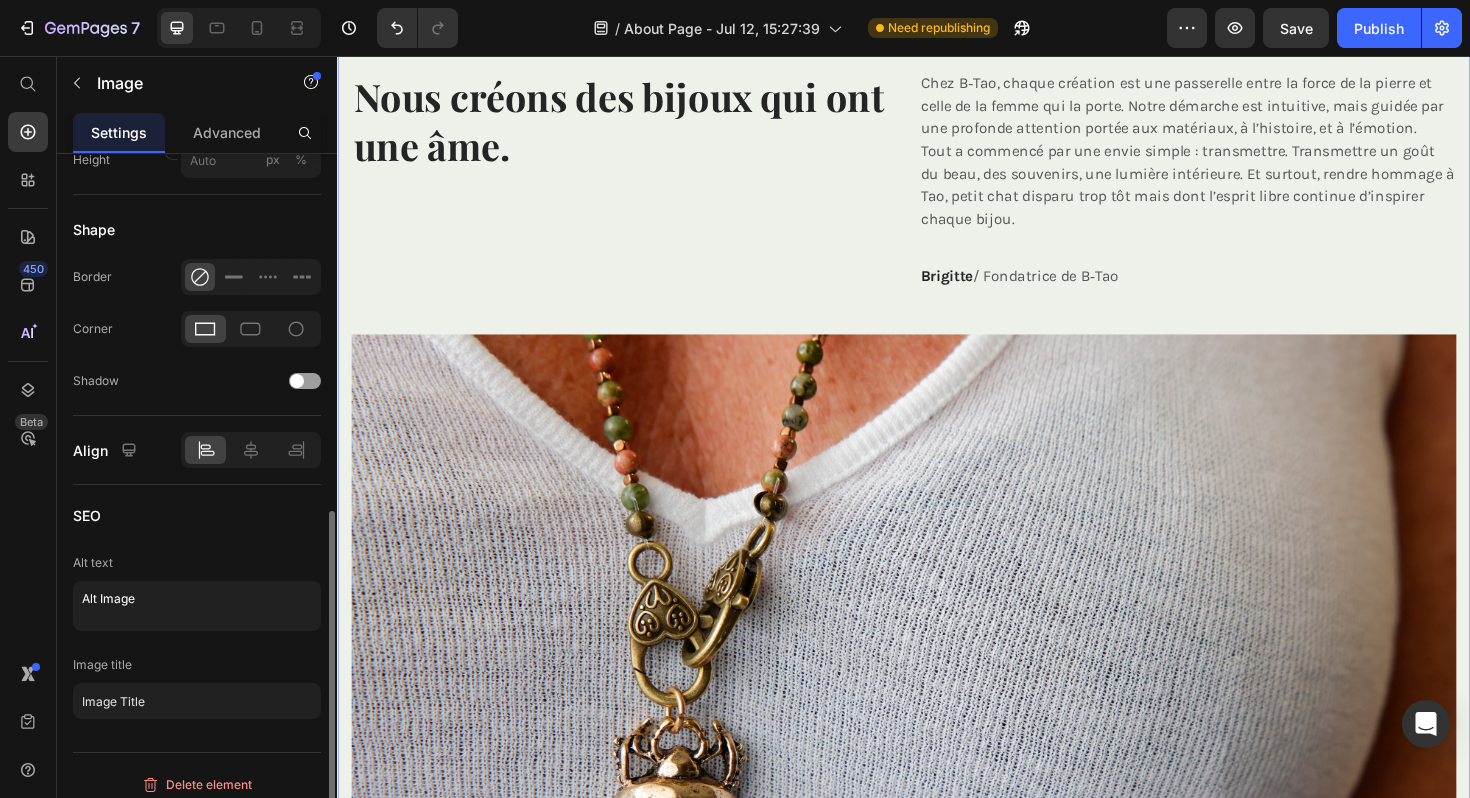 click on "Nous créons des bijoux qui ont une âme. Heading Chez B‑Tao, chaque création est une passerelle entre la force de la pierre et celle de la femme qui la porte. Notre démarche est intuitive, mais guidée par une profonde attention portée aux matériaux, à l’histoire, et à l’émotion. Tout a commencé par une envie simple : transmettre. Transmettre un goût du beau, des souvenirs, une lumière intérieure. Et surtout, rendre hommage à Tao, petit chat disparu trop tôt mais dont l’esprit libre continue d’inspirer chaque bijou. Text block [FIRST]  / Fondatrice de B‑Tao Text block Row Image Row Section 2" at bounding box center [937, 601] 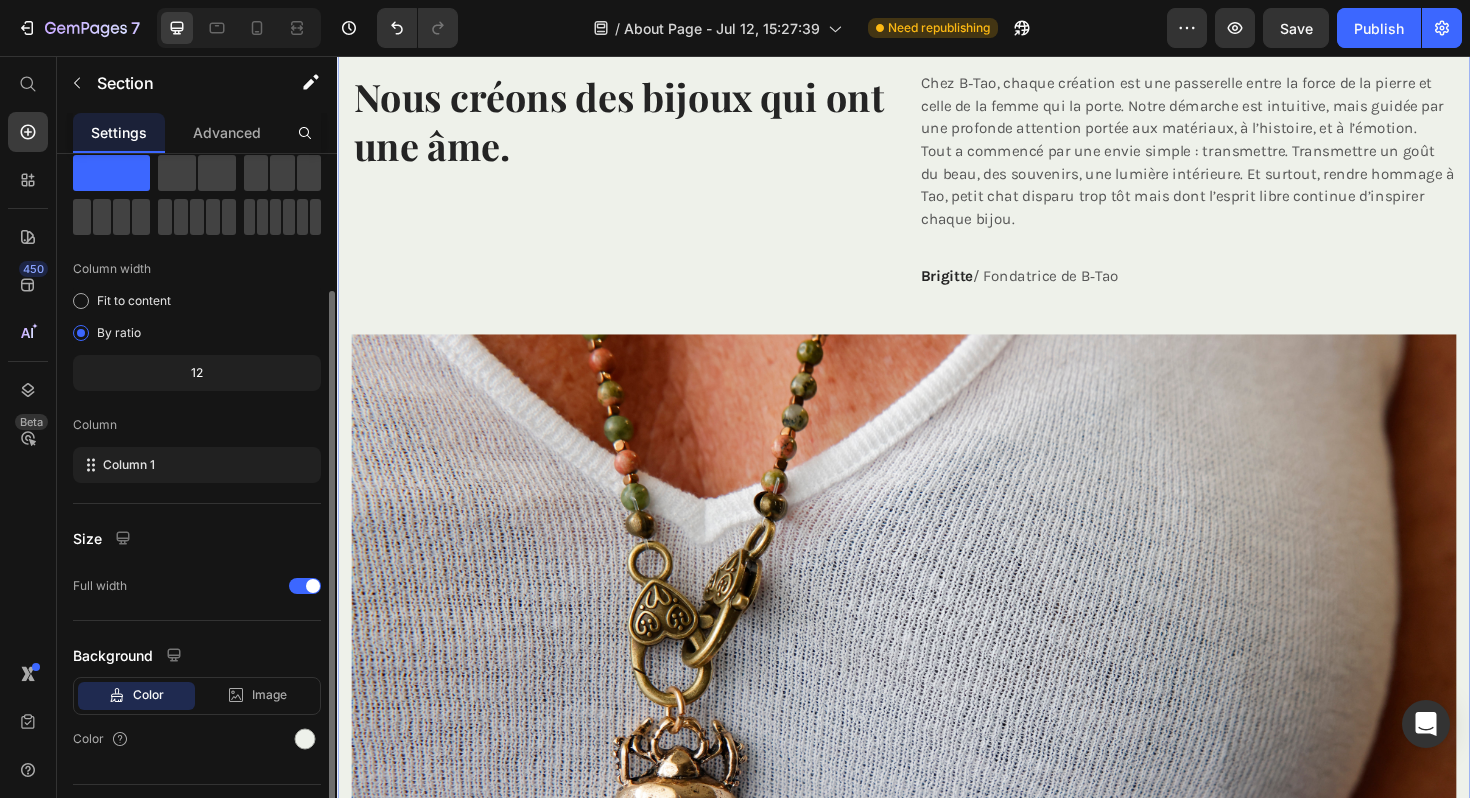 scroll, scrollTop: 107, scrollLeft: 0, axis: vertical 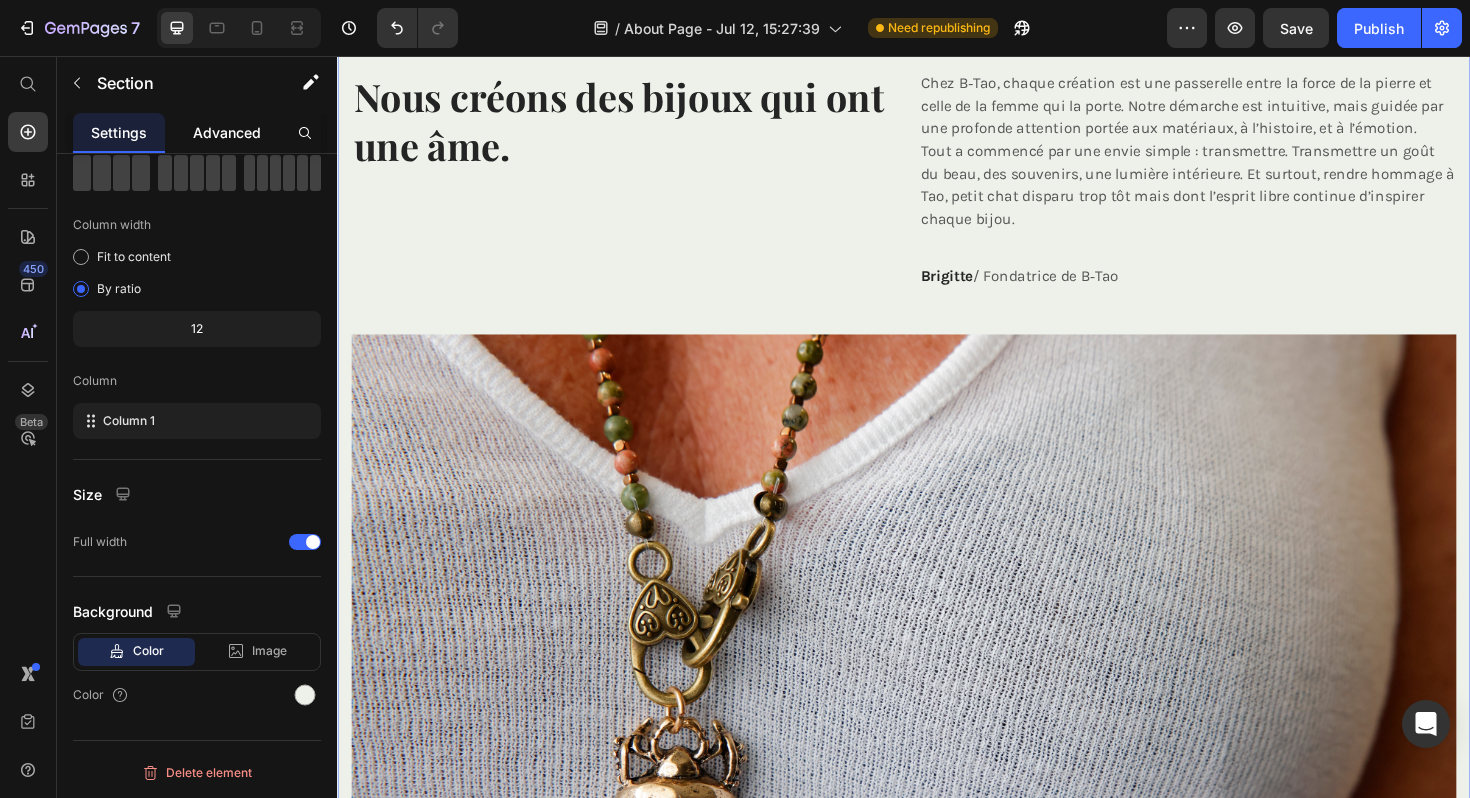 click on "Advanced" at bounding box center (227, 132) 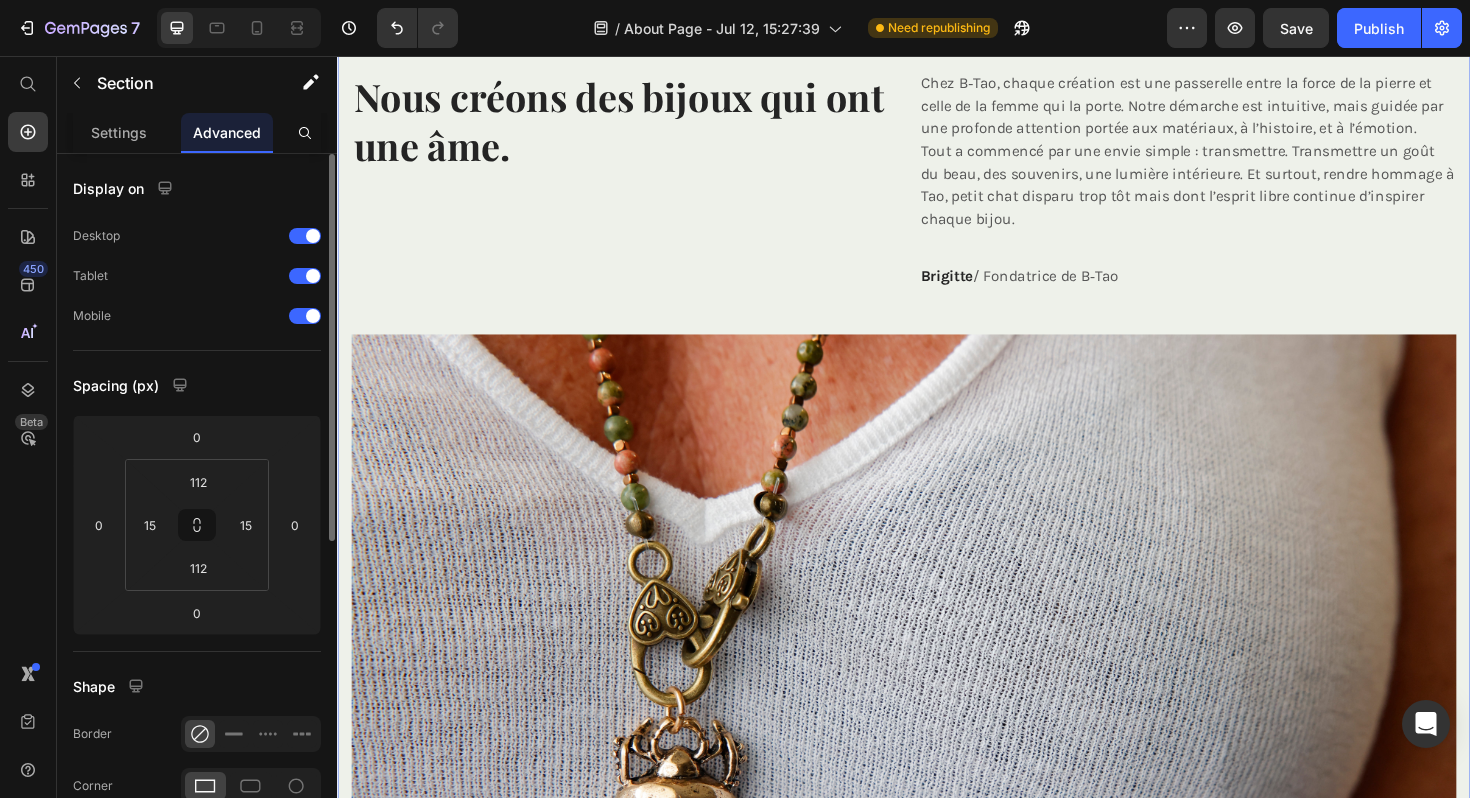 scroll, scrollTop: 568, scrollLeft: 0, axis: vertical 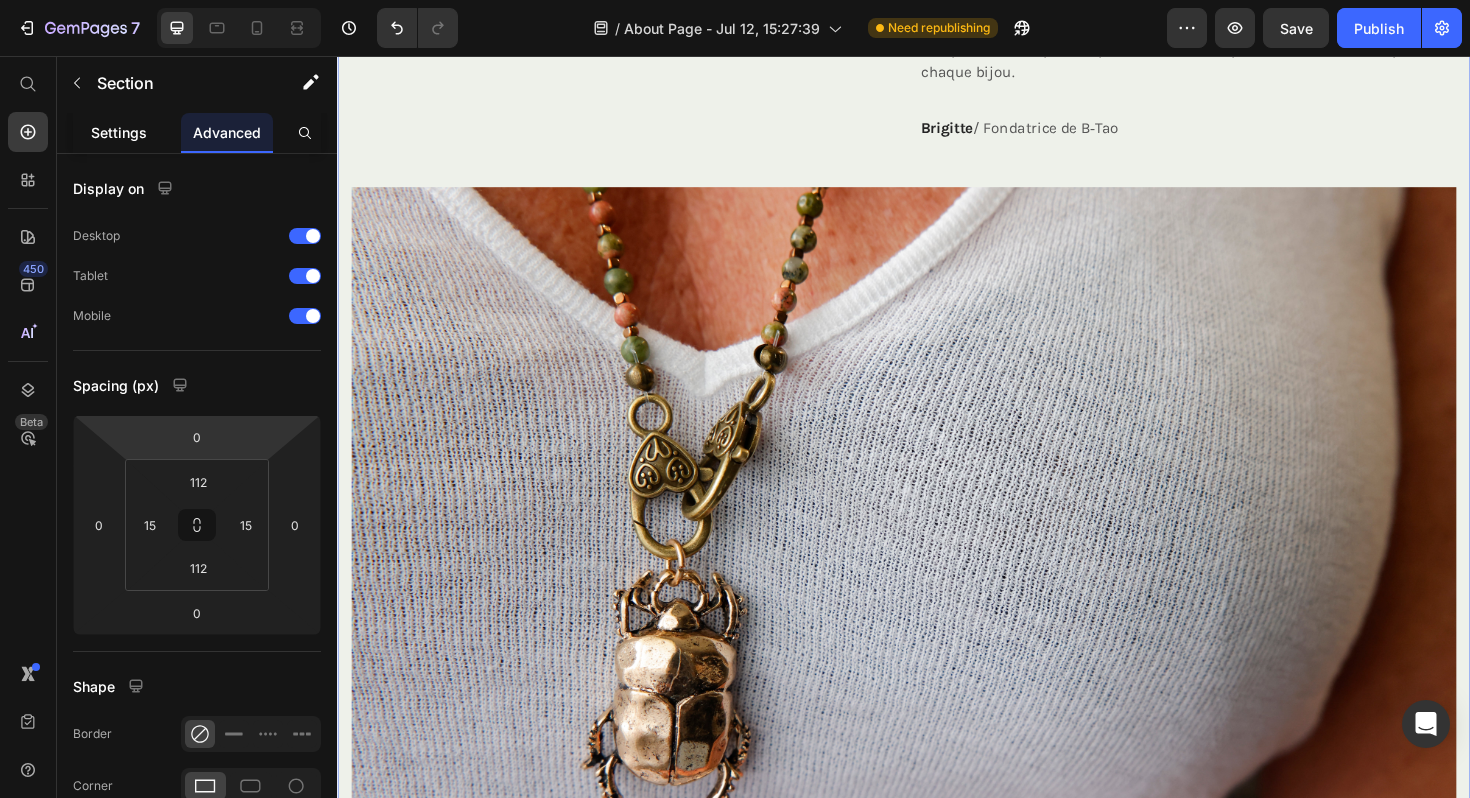 click on "Settings" at bounding box center [119, 132] 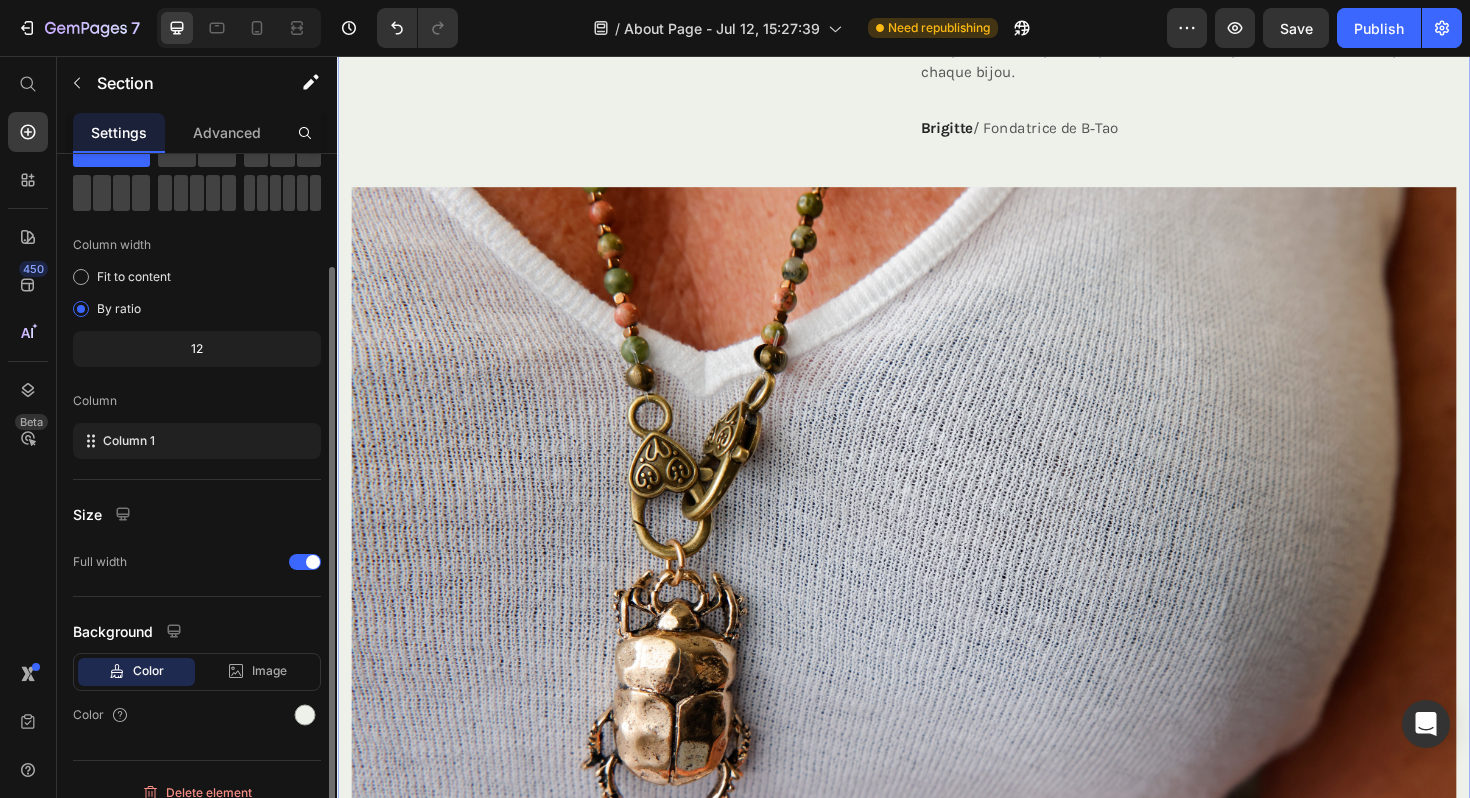 scroll, scrollTop: 107, scrollLeft: 0, axis: vertical 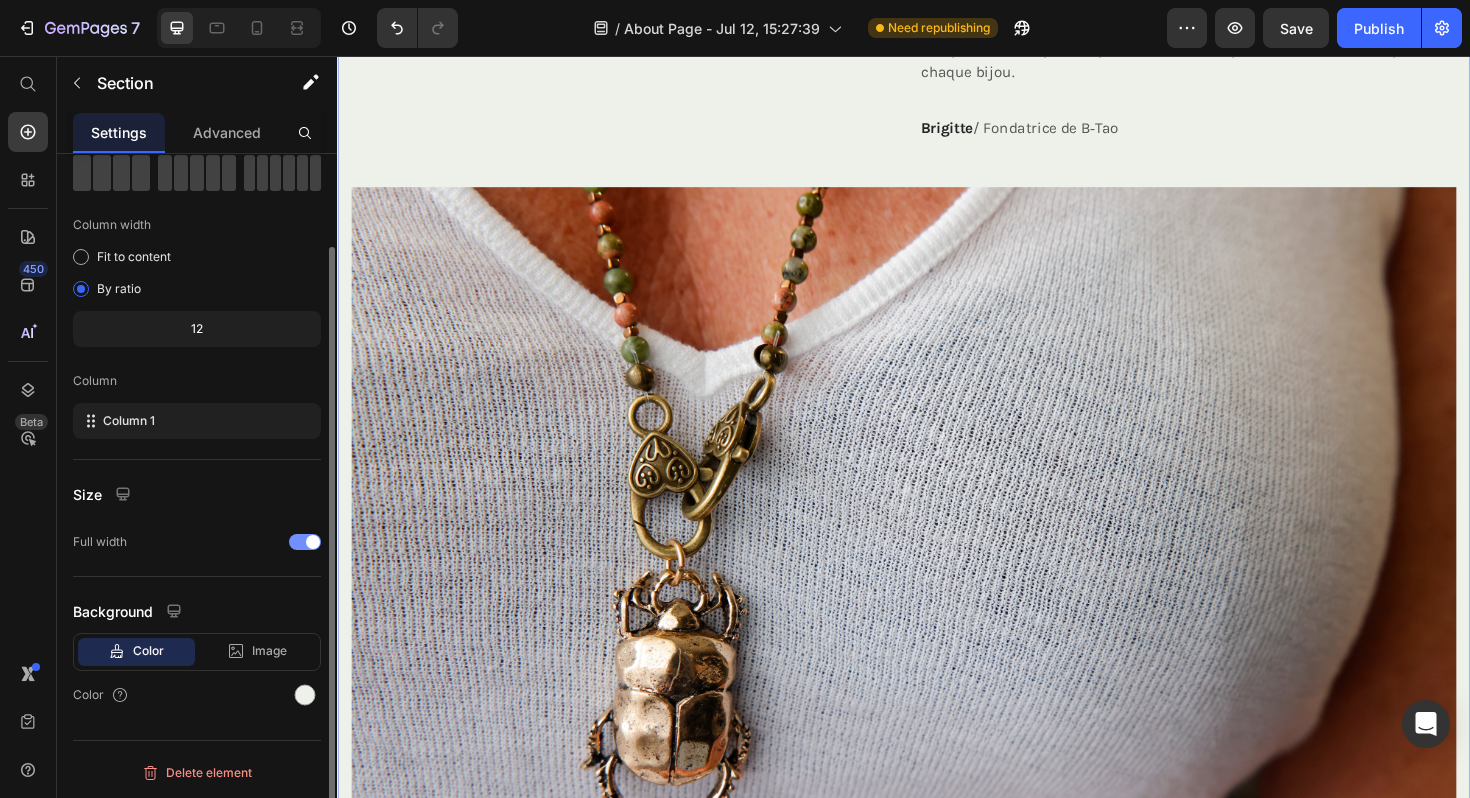 click at bounding box center [305, 542] 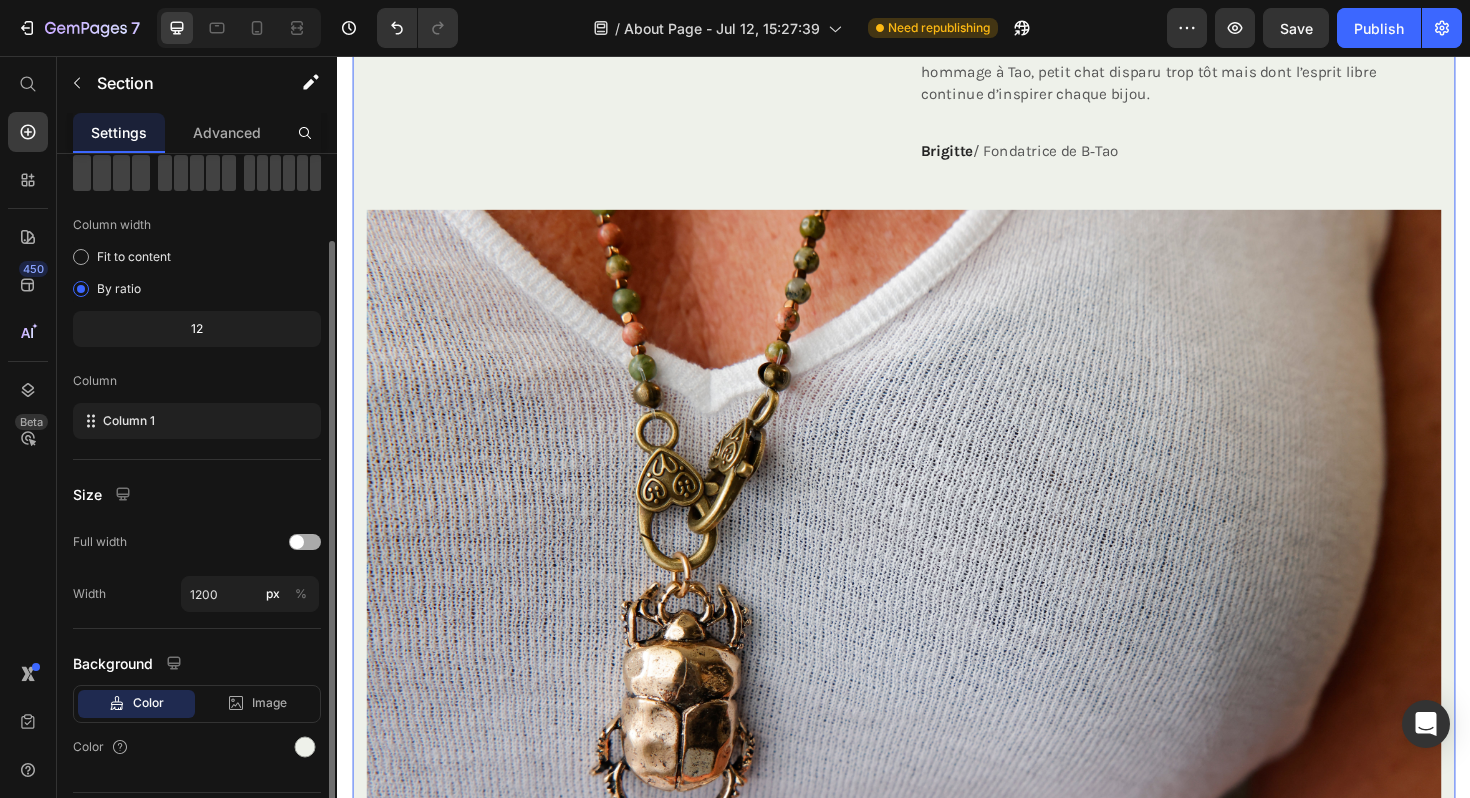 click at bounding box center [305, 542] 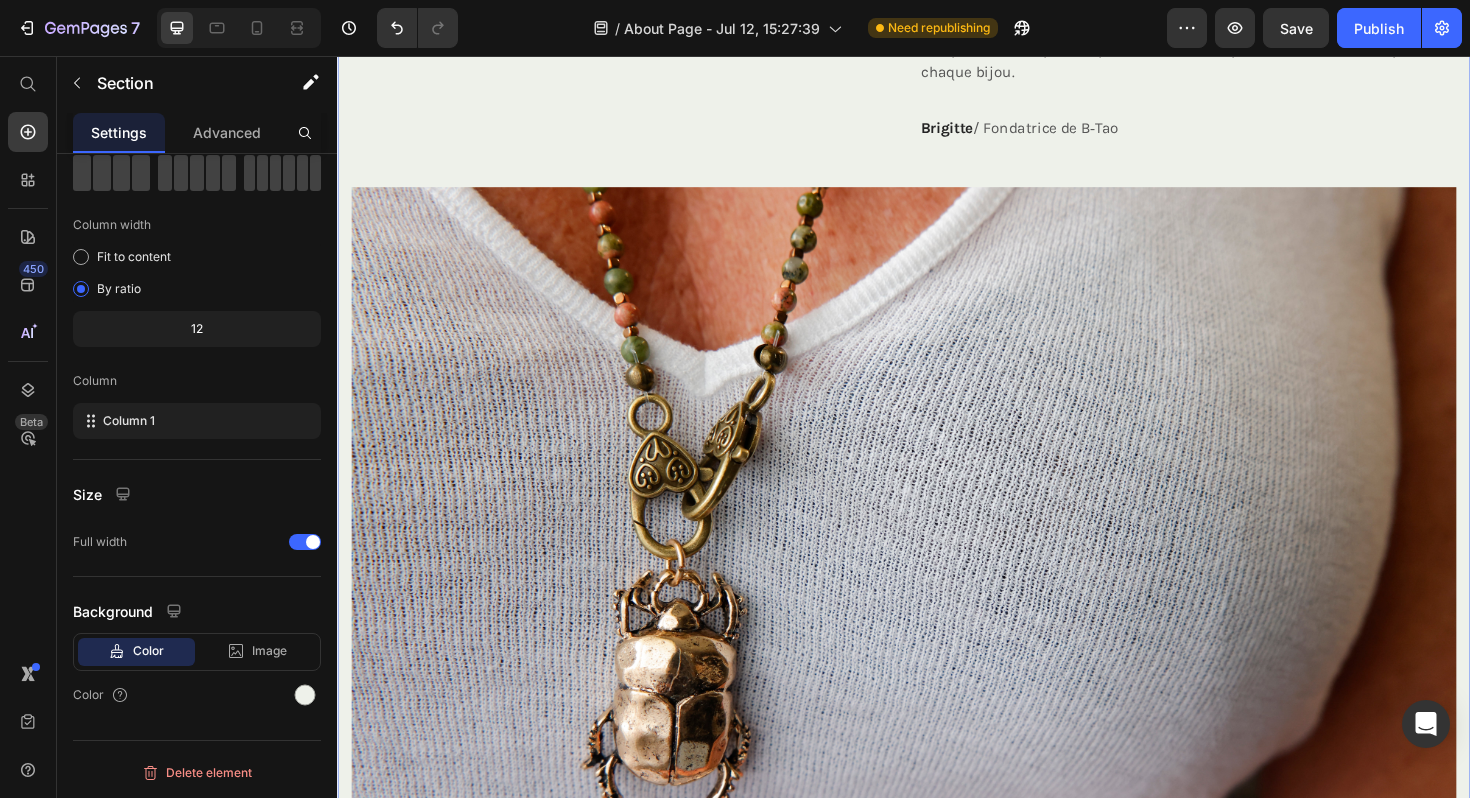 click at bounding box center [937, 585] 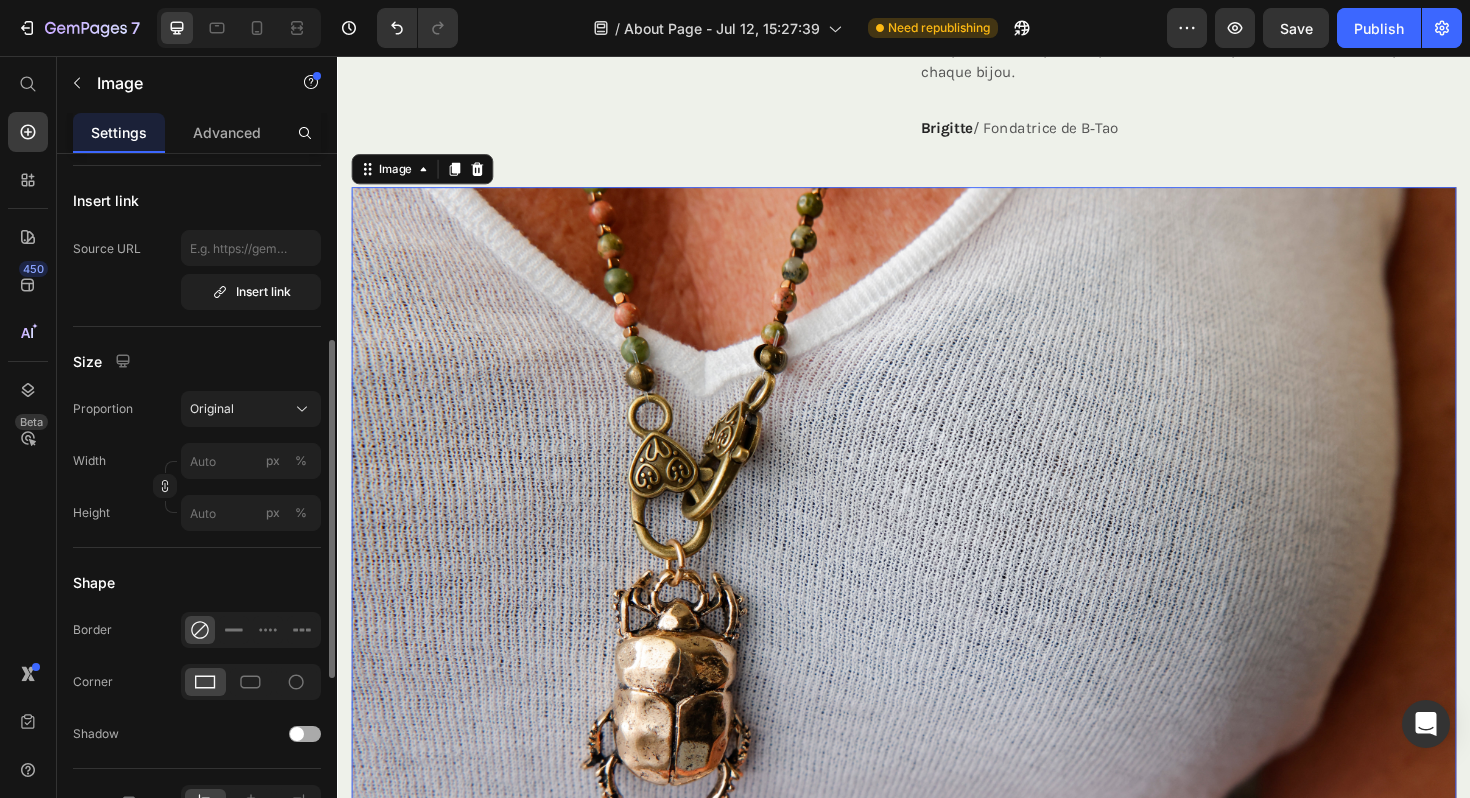 scroll, scrollTop: 374, scrollLeft: 0, axis: vertical 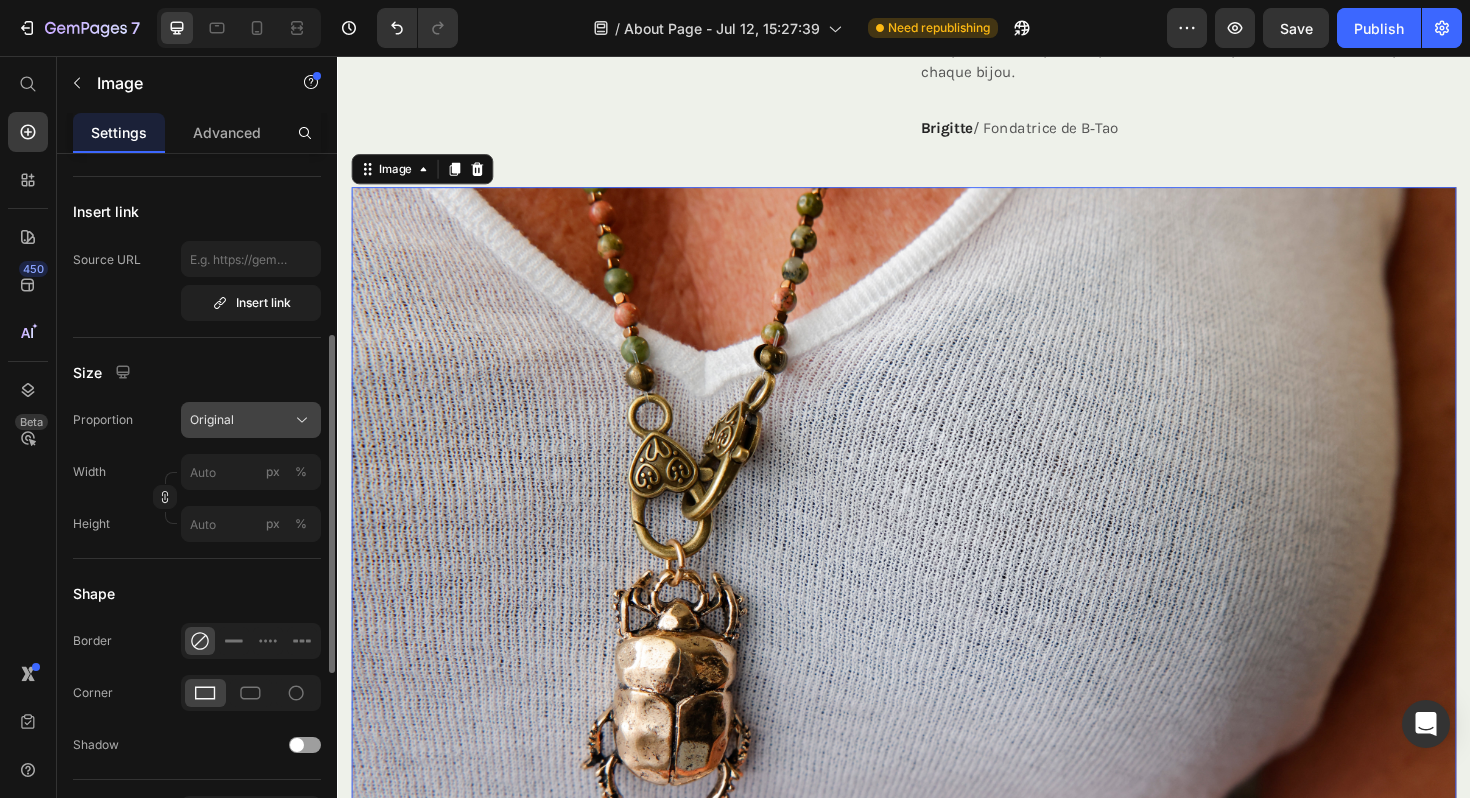 click on "Original" at bounding box center [251, 420] 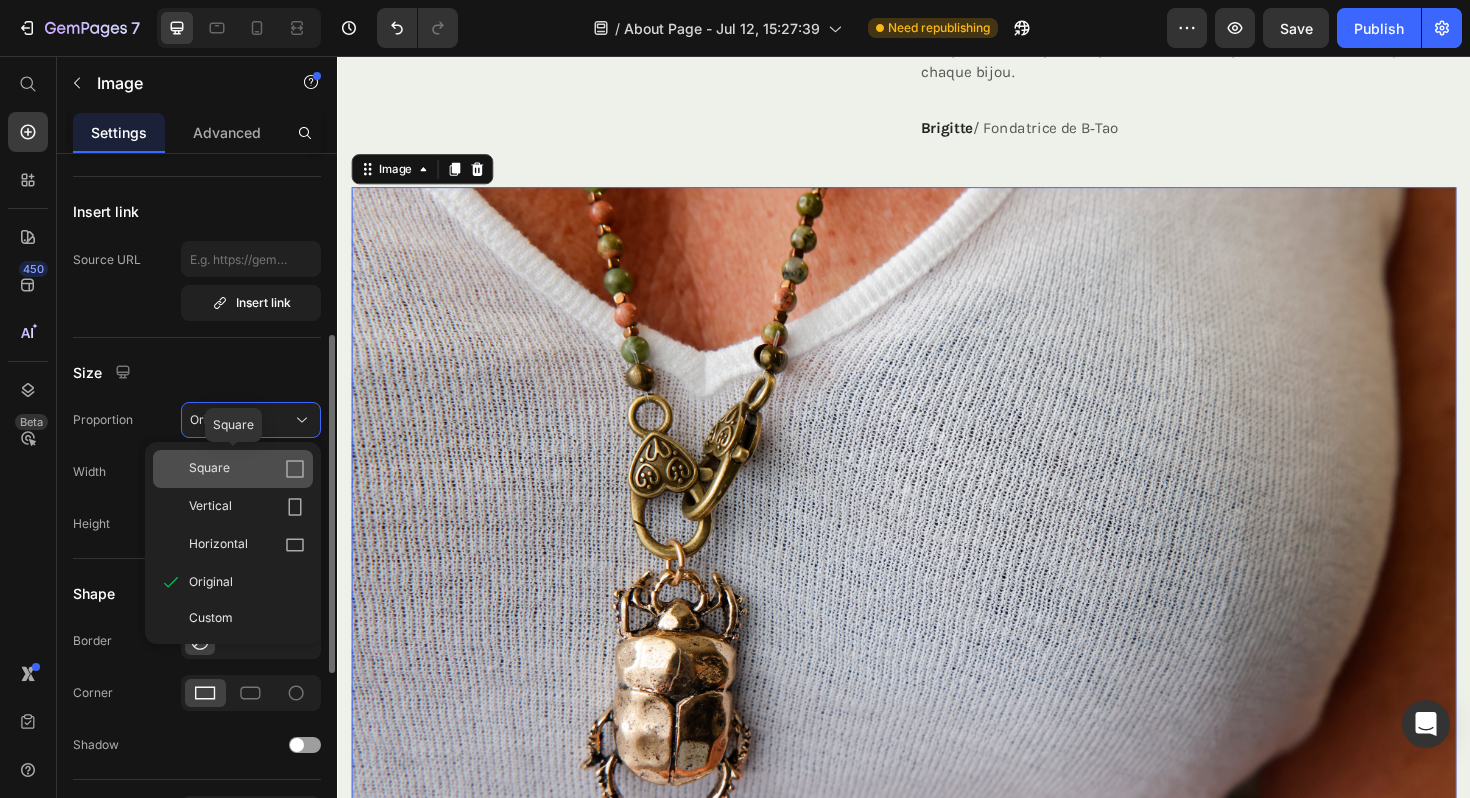 click on "Square" at bounding box center [247, 469] 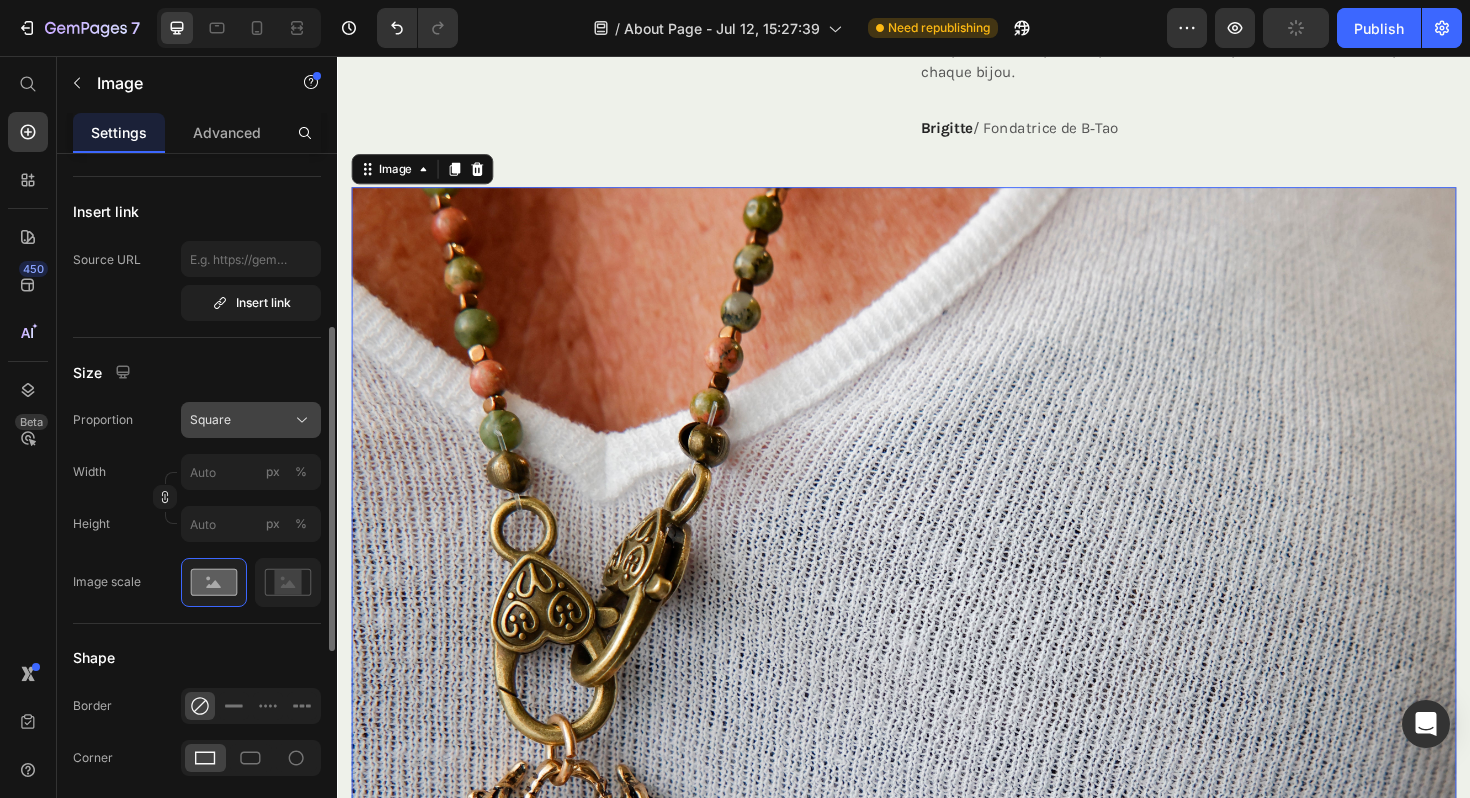 click on "Square" 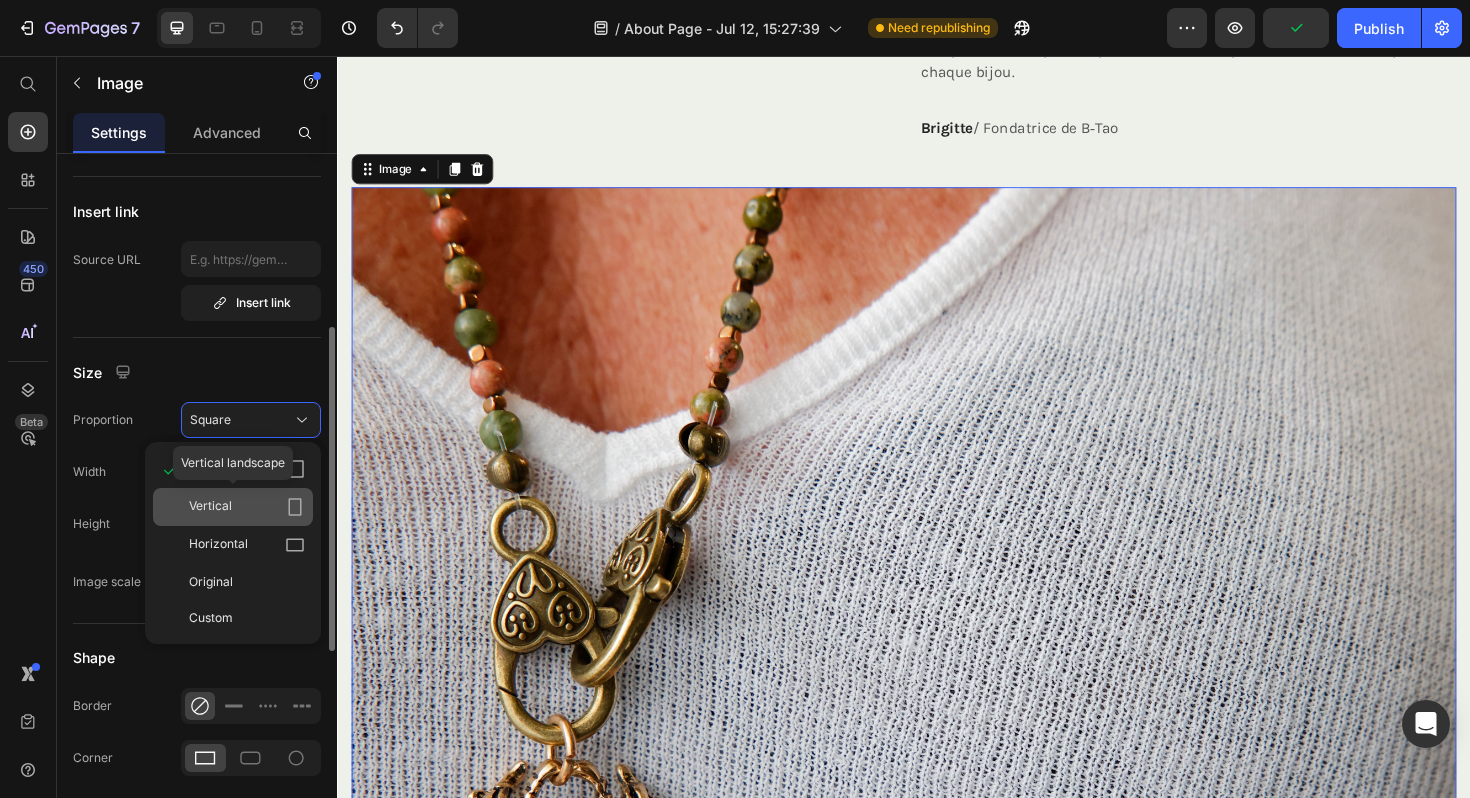 click on "Vertical" 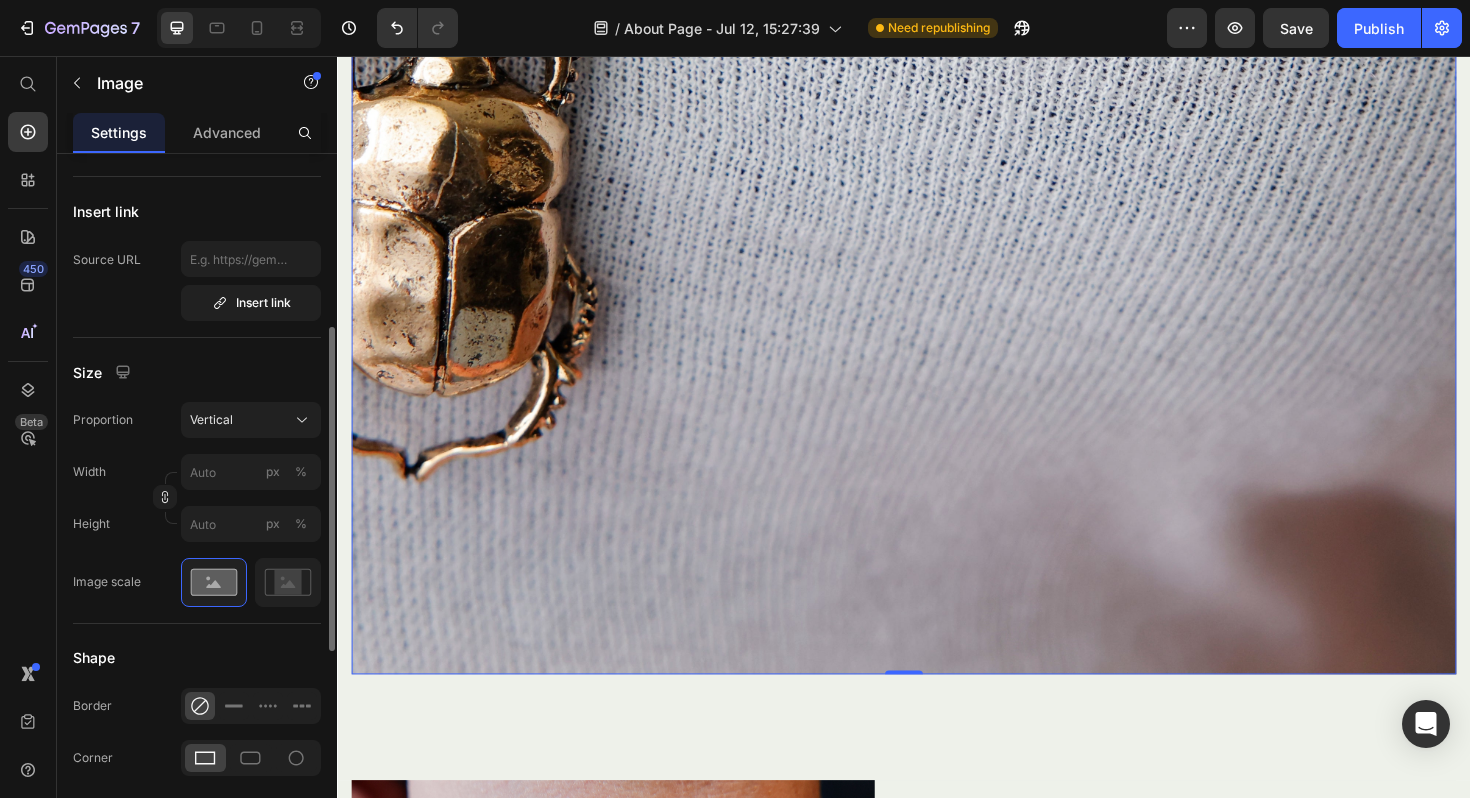 scroll, scrollTop: 1726, scrollLeft: 0, axis: vertical 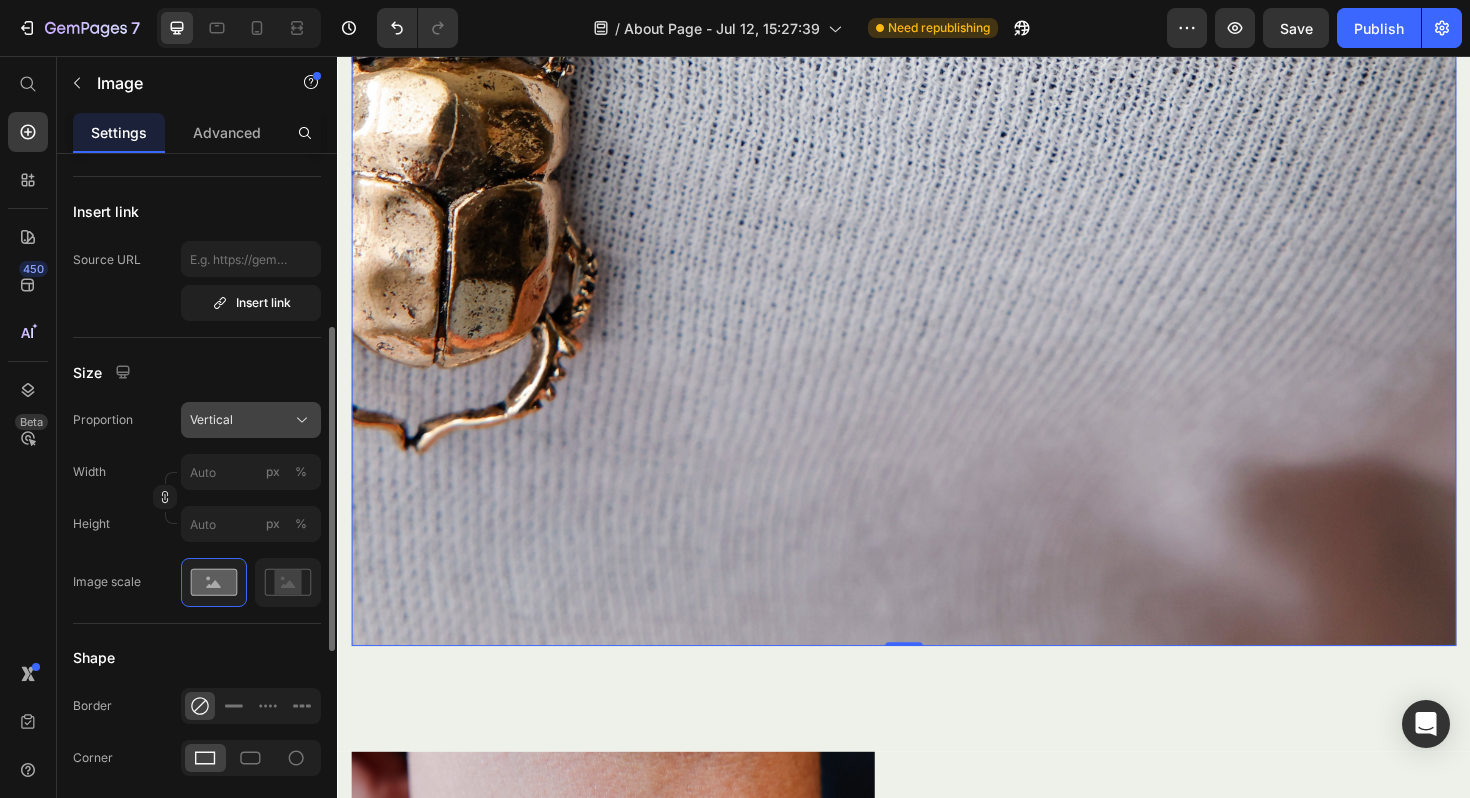 click on "Vertical" 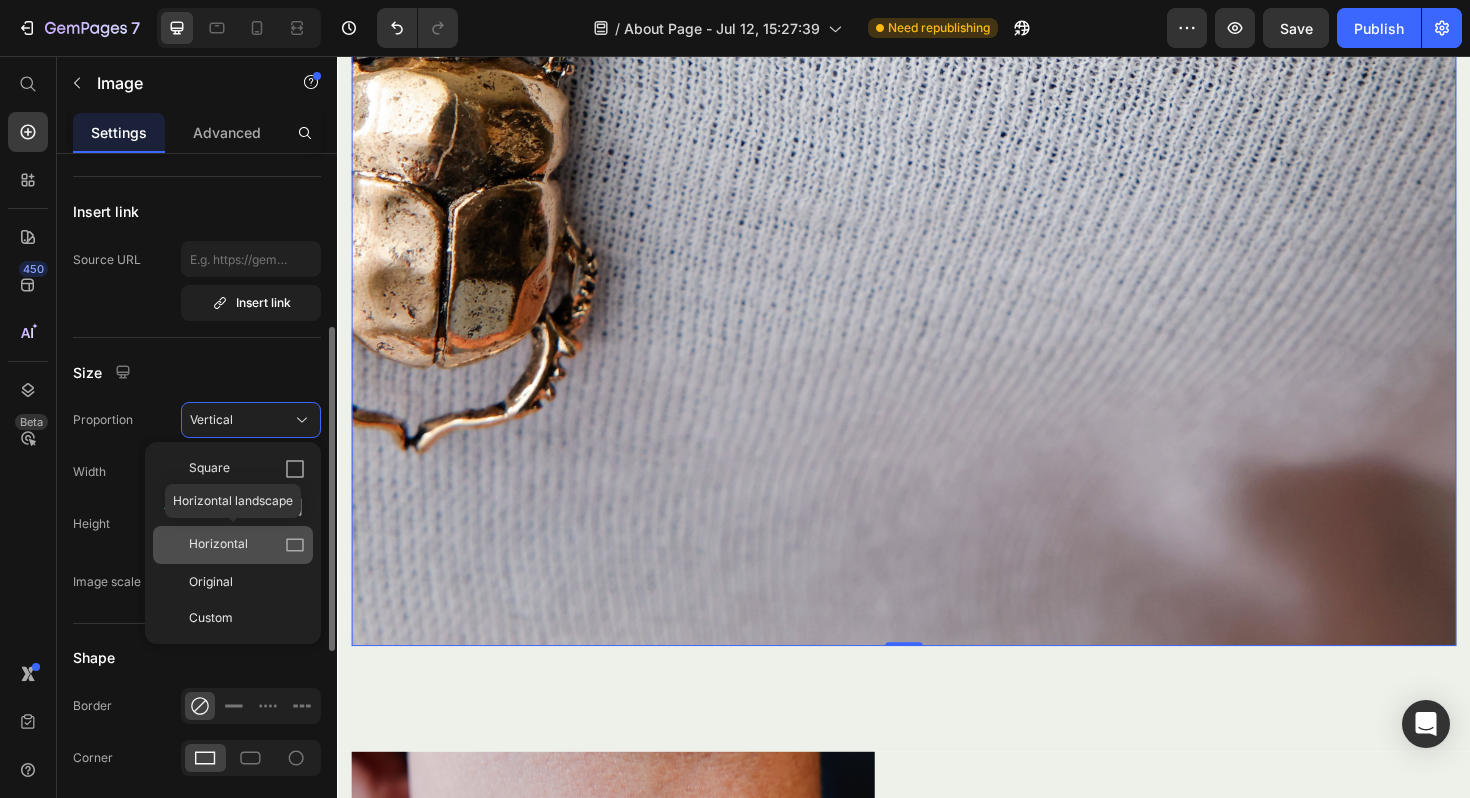 click on "Horizontal" at bounding box center (247, 545) 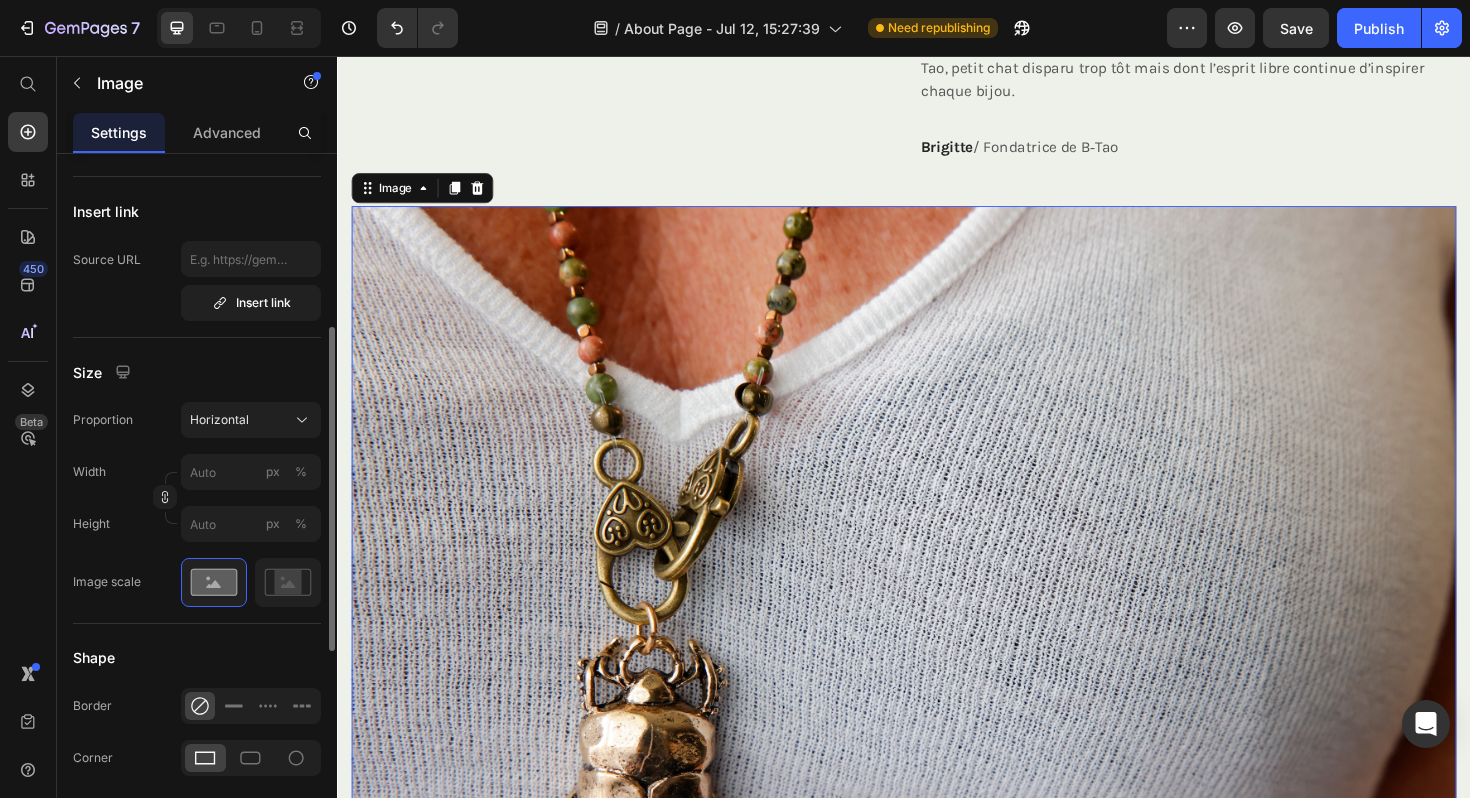 scroll, scrollTop: 619, scrollLeft: 0, axis: vertical 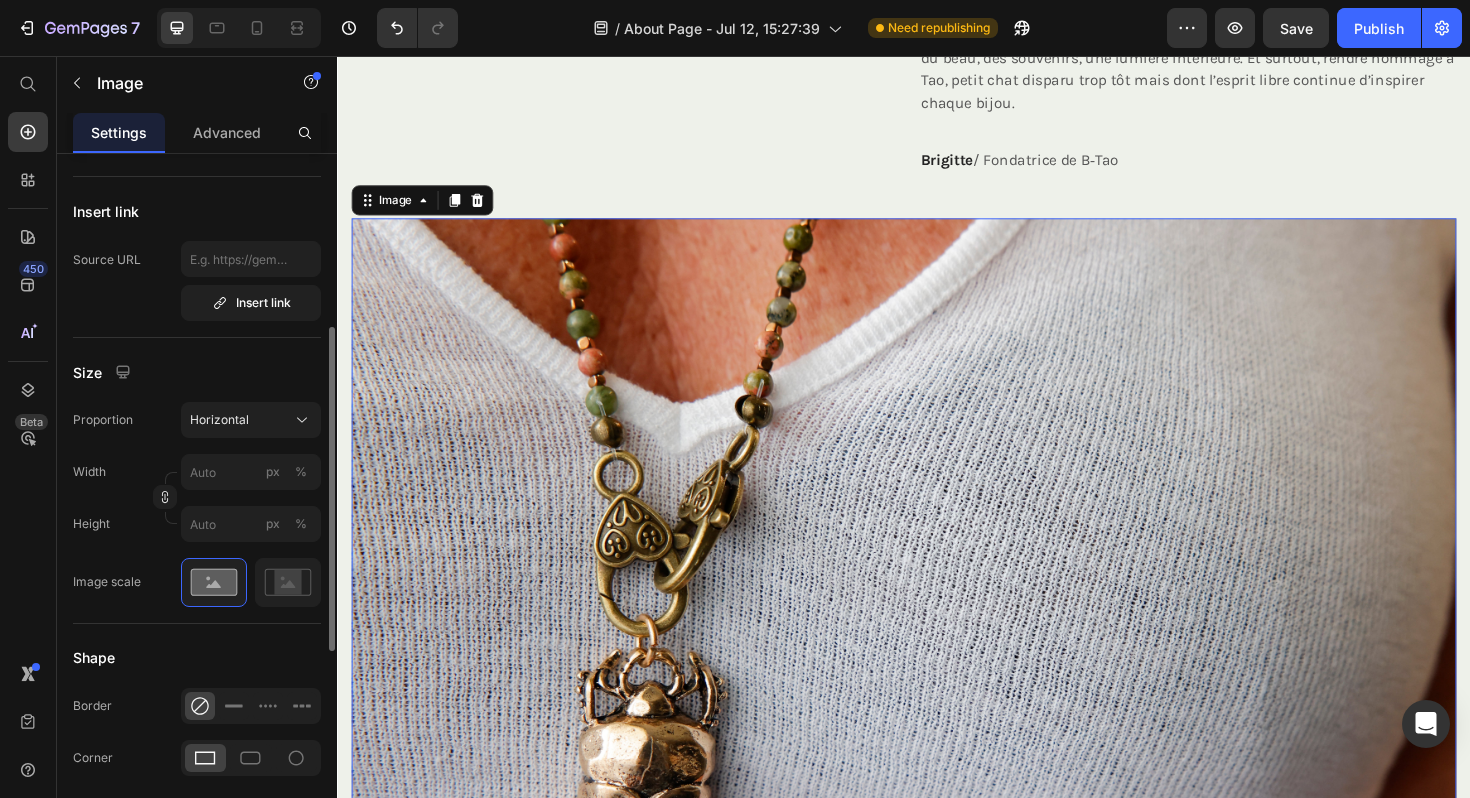 click at bounding box center (239, 28) 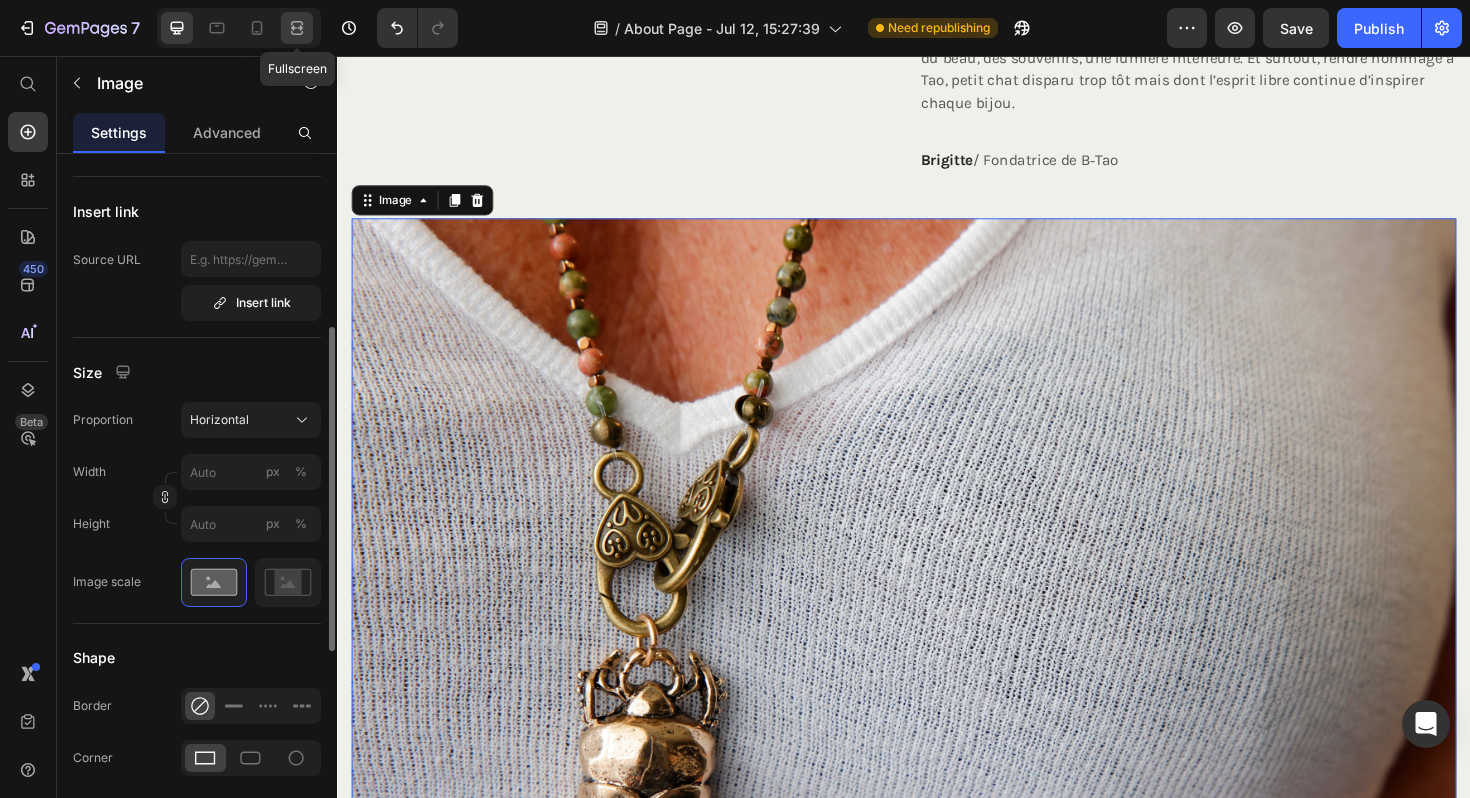 click 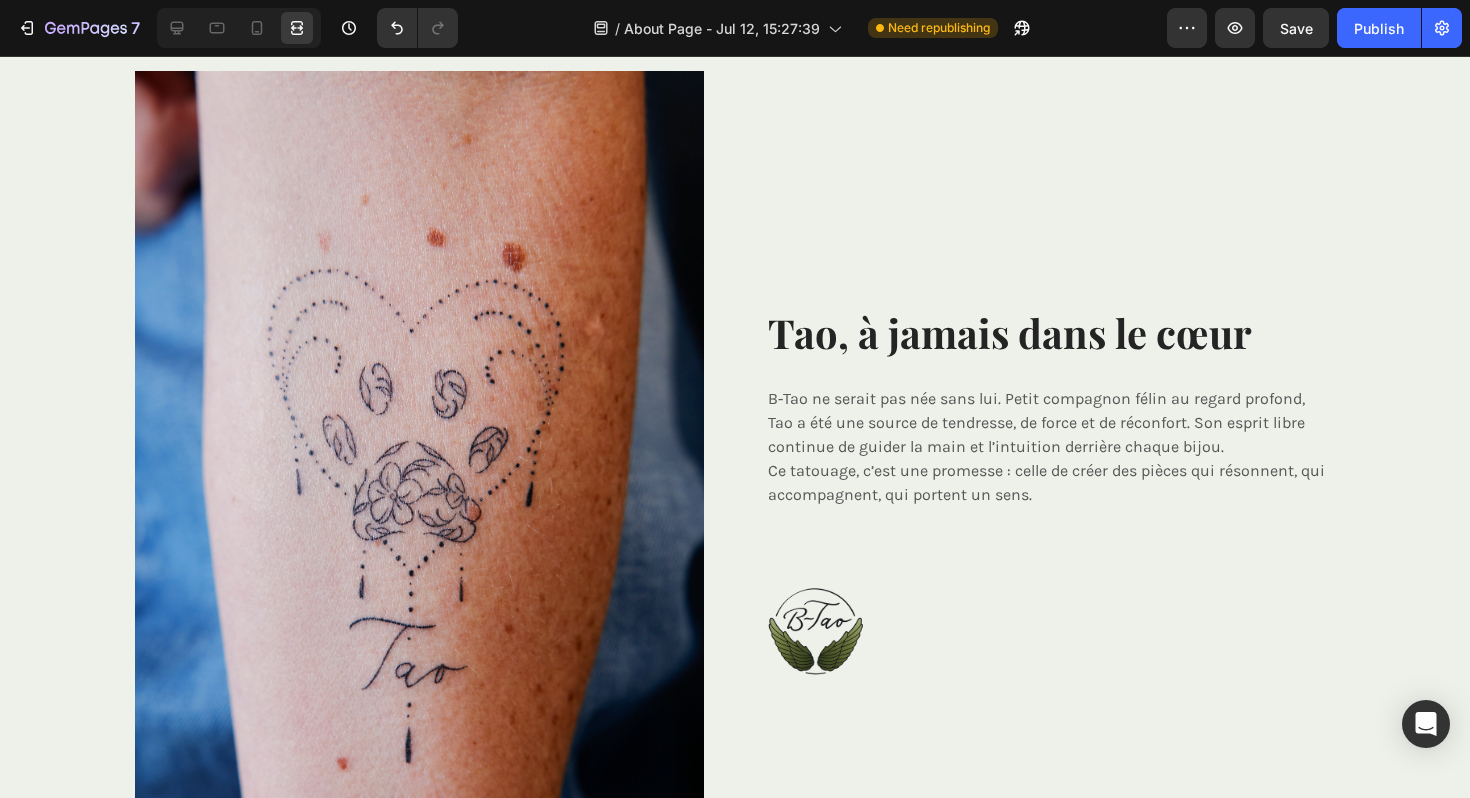 scroll, scrollTop: 1855, scrollLeft: 0, axis: vertical 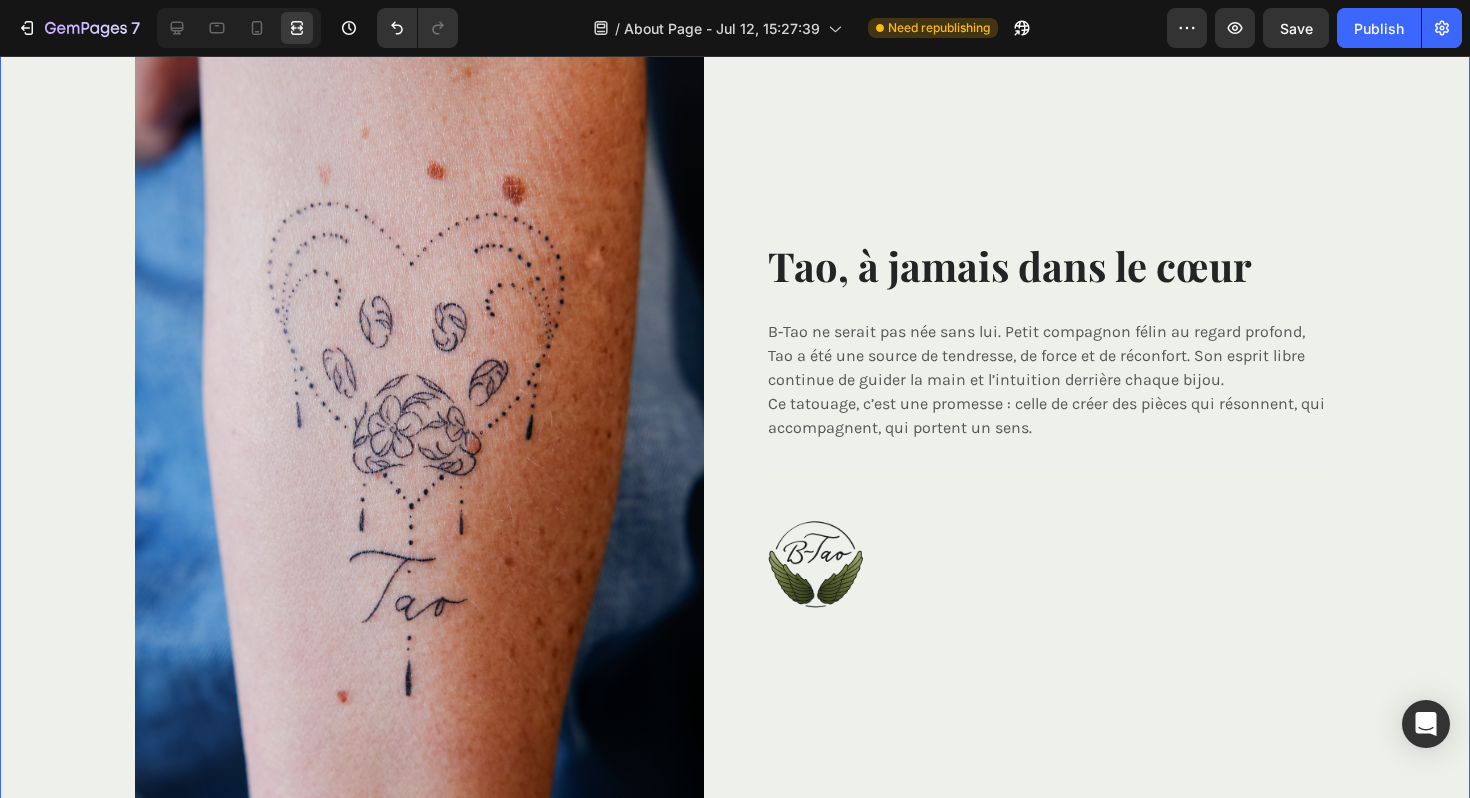 click on "Image Tao, à jamais dans le cœur Heading B‑Tao ne serait pas née sans lui. Petit compagnon félin au regard profond, Tao a été une source de tendresse, de force et de réconfort. Son esprit libre continue de guider la main et l’intuition derrière chaque bijou. Ce tatouage, c’est une promesse : celle de créer des pièces qui résonnent, qui accompagnent, qui portent un sens. Text block                Title Line Image Row" at bounding box center (735, 430) 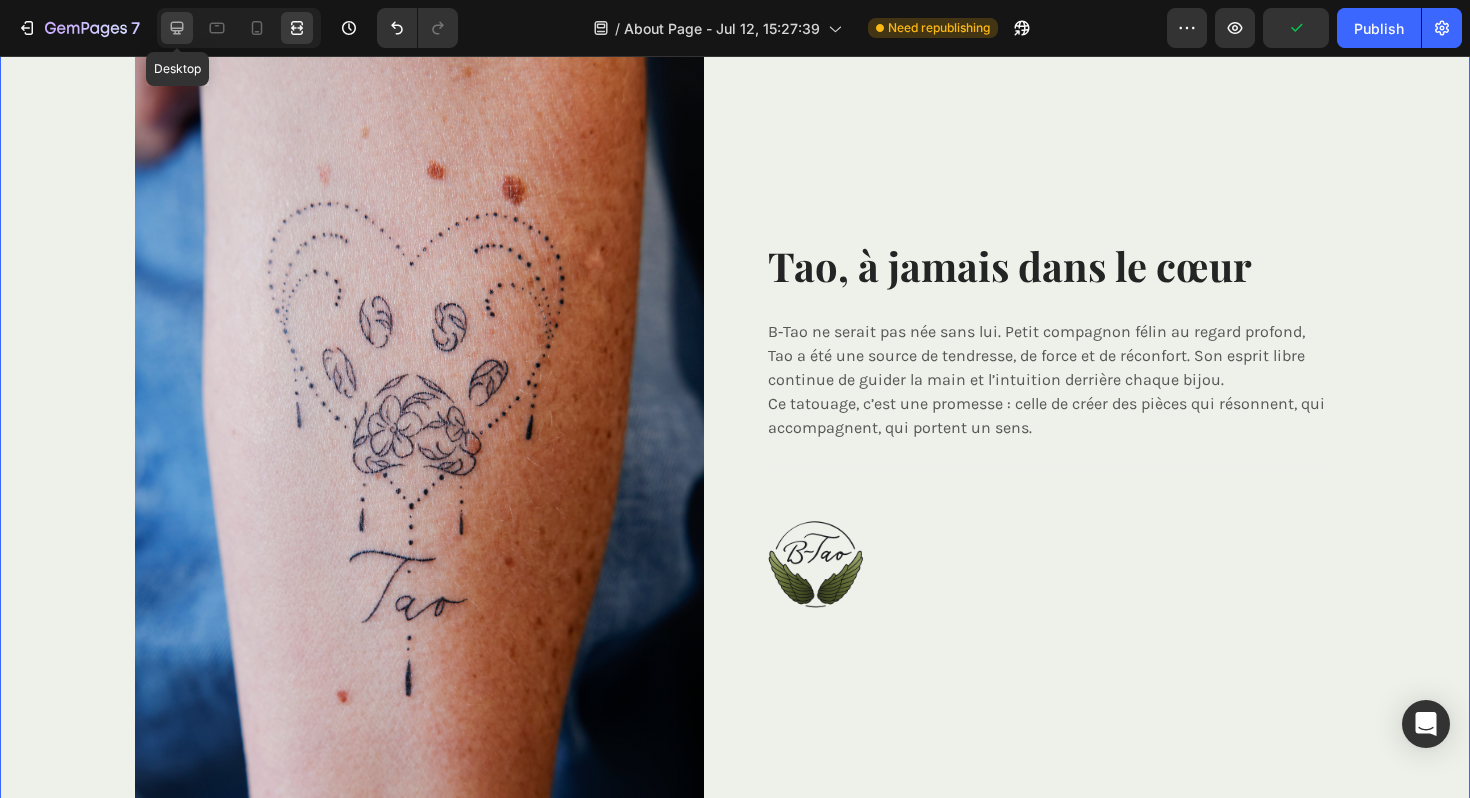 click 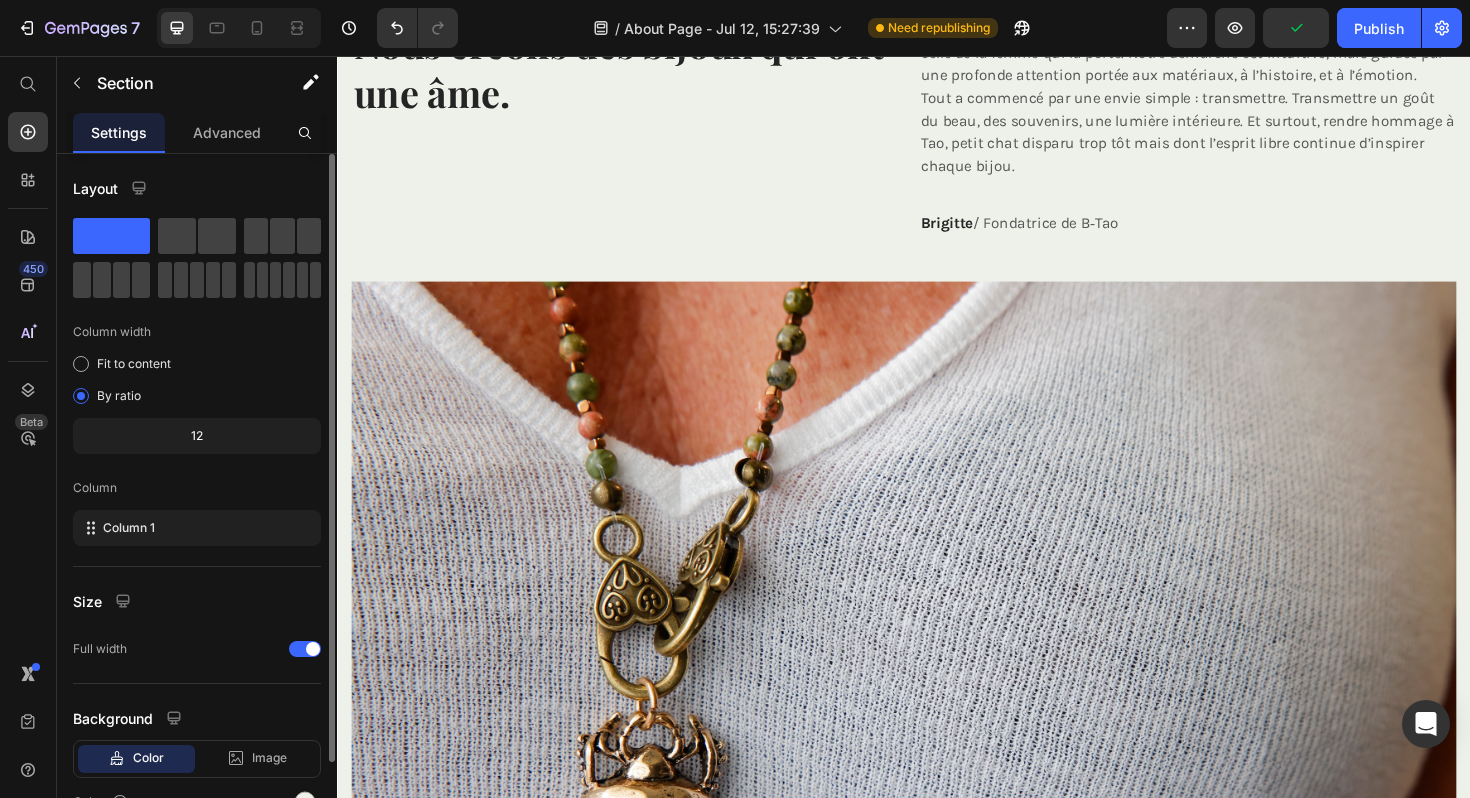 scroll, scrollTop: 286, scrollLeft: 0, axis: vertical 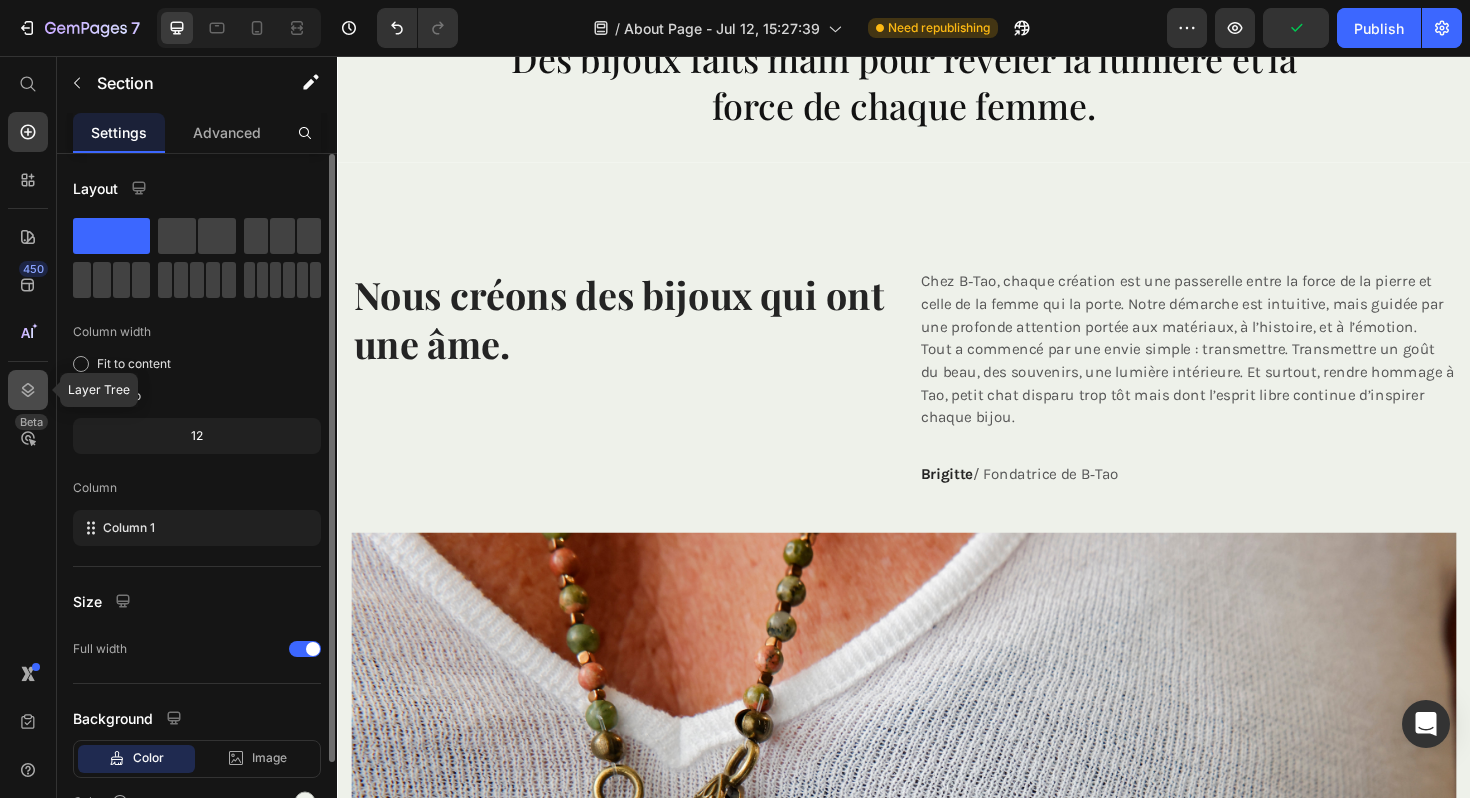 click 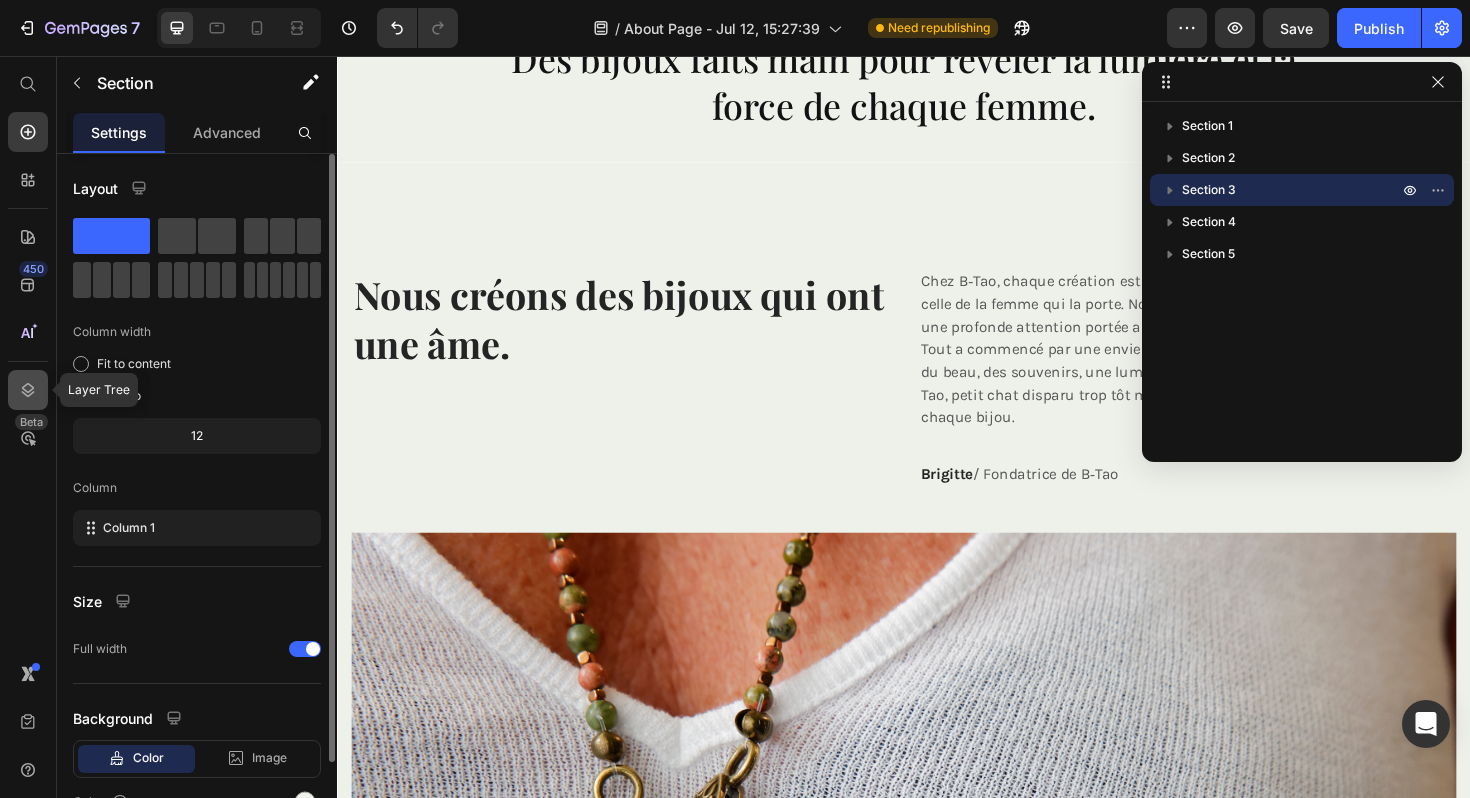 click 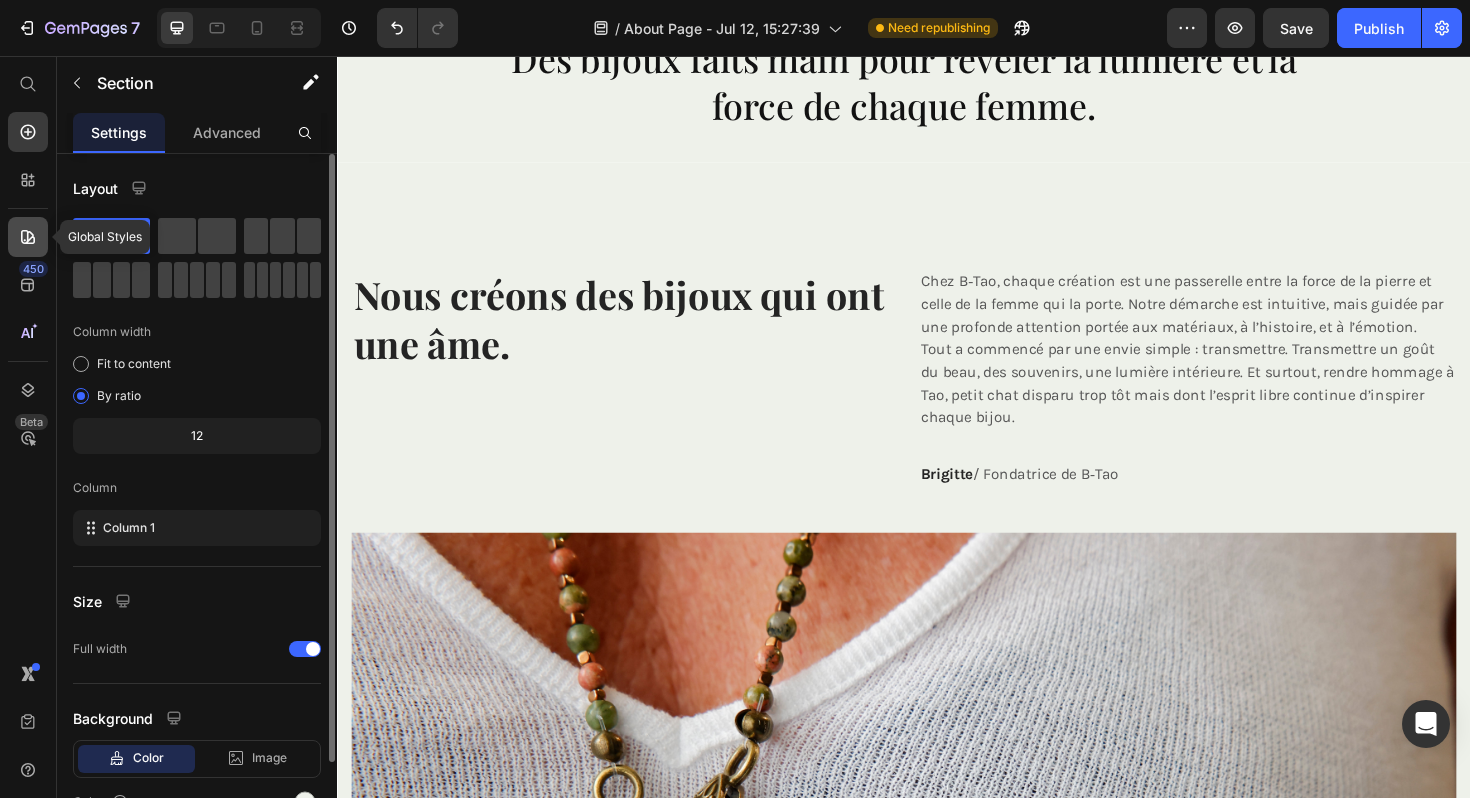 click 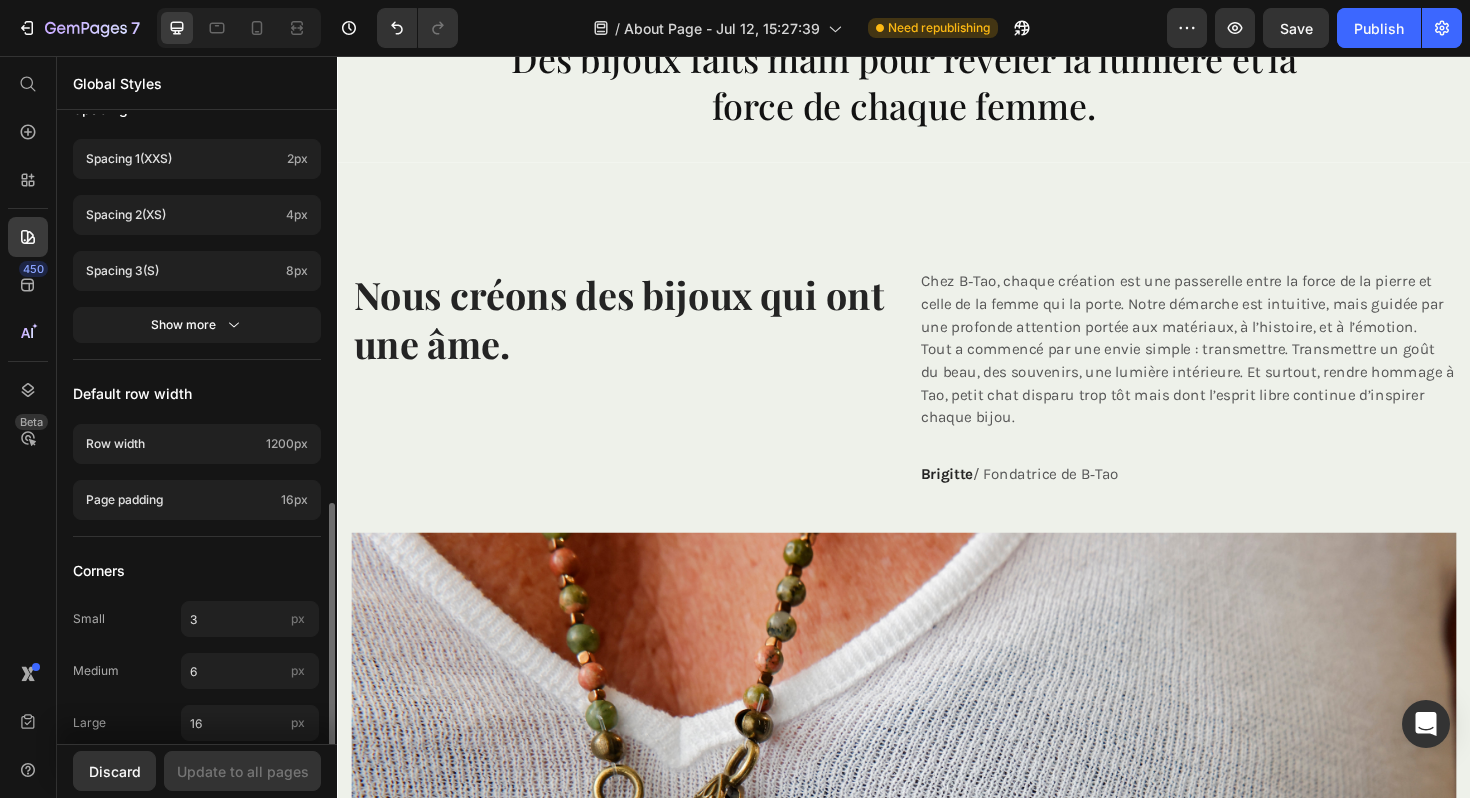 scroll, scrollTop: 835, scrollLeft: 0, axis: vertical 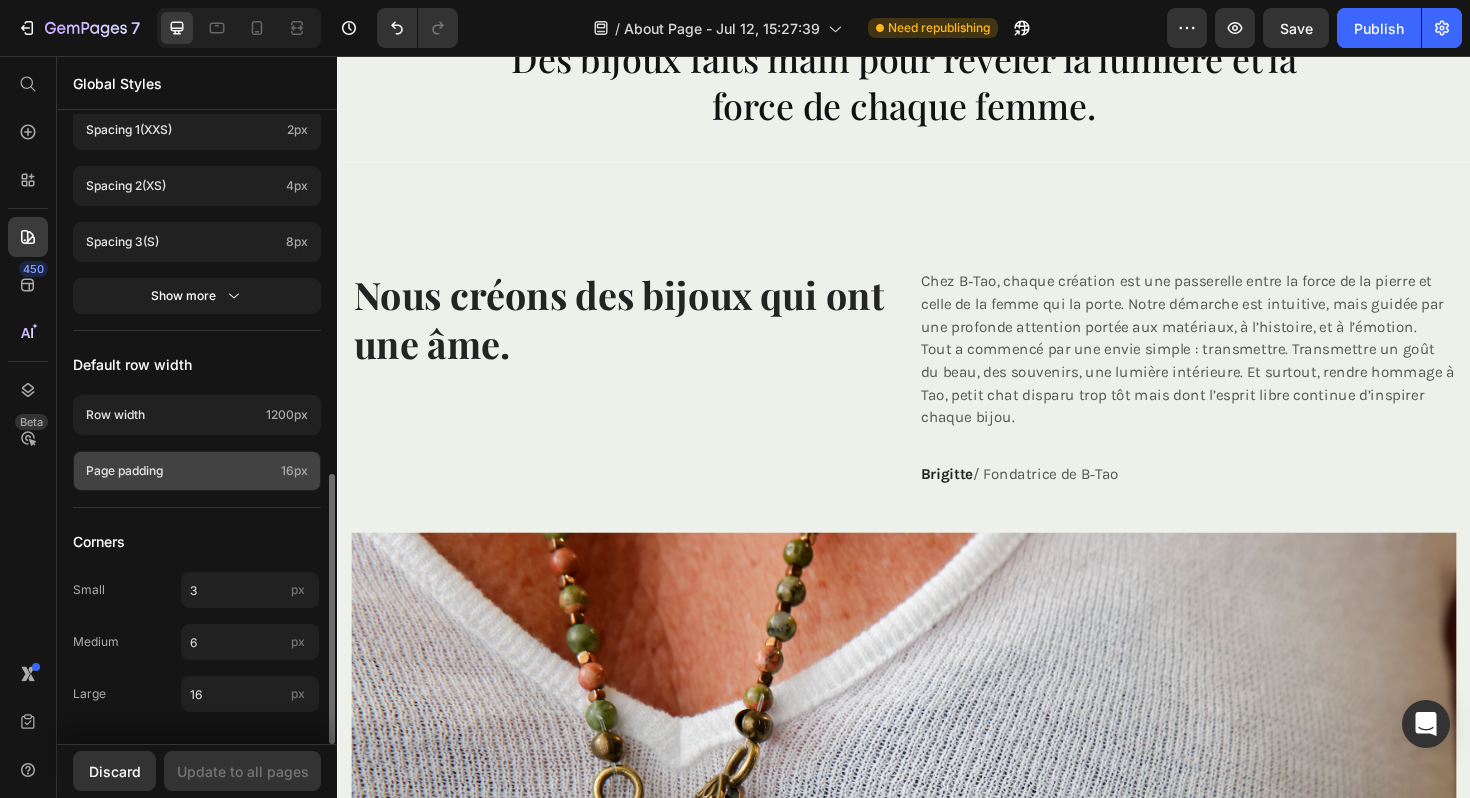 click on "Page padding  16px" 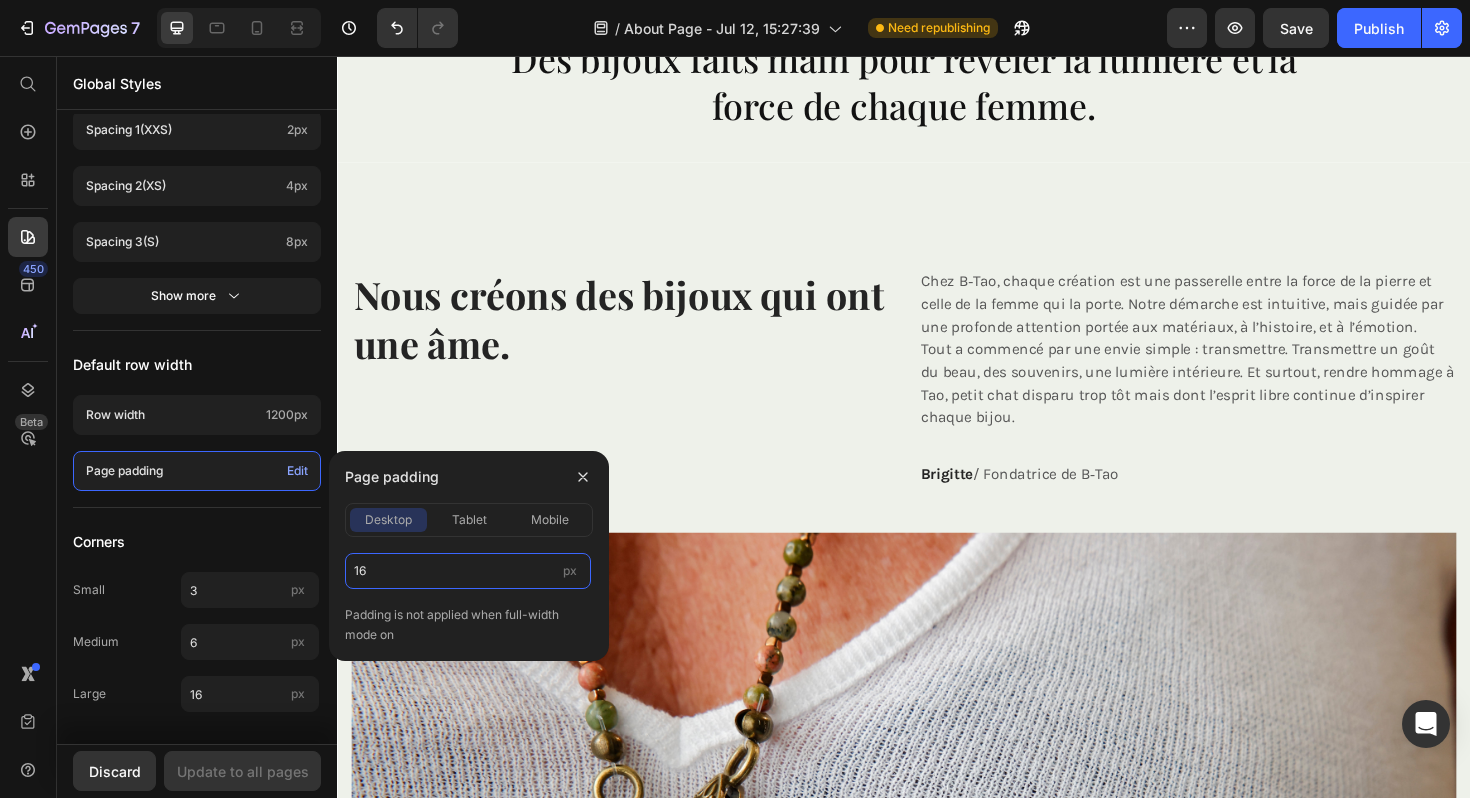 click on "16" at bounding box center [468, 571] 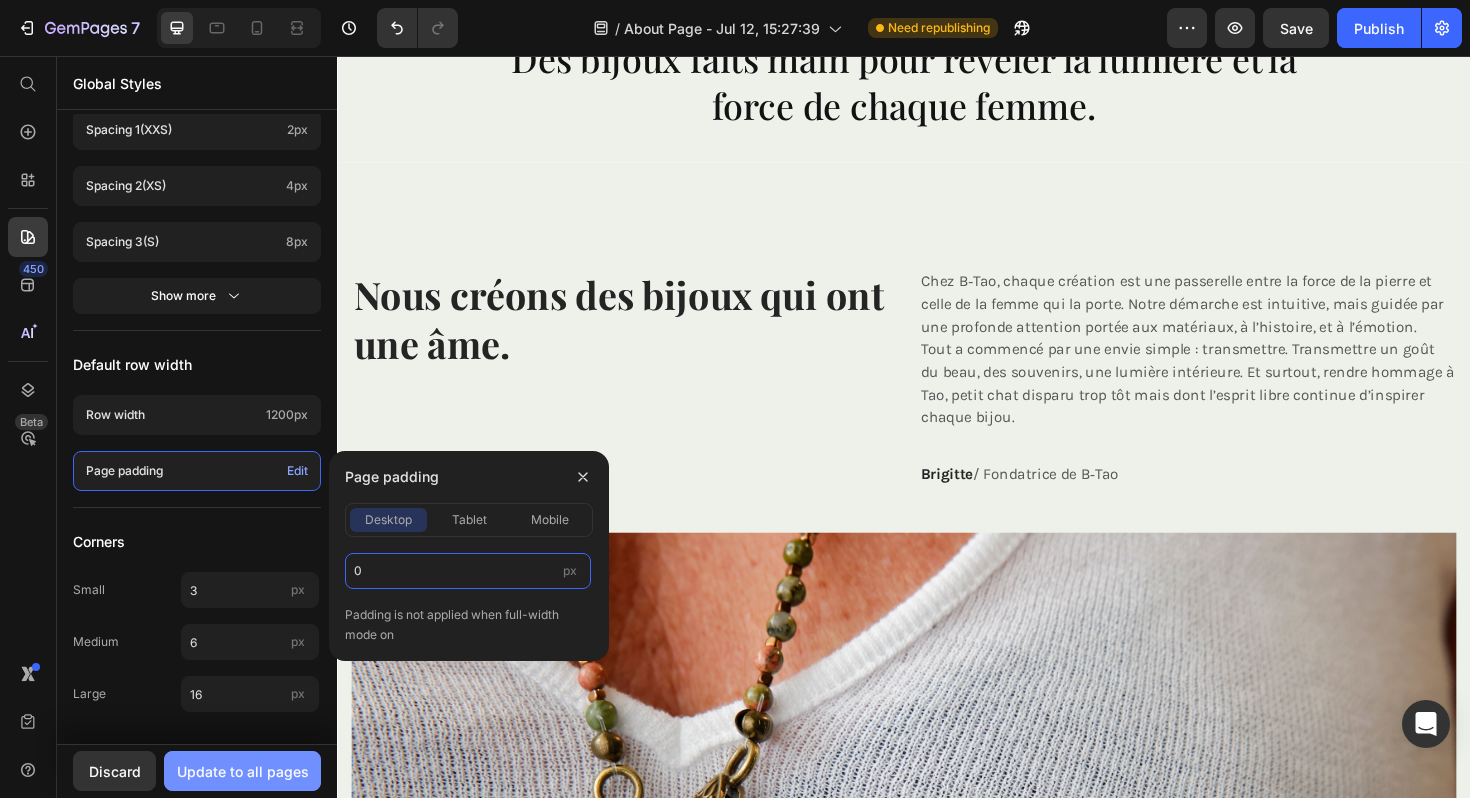type on "0" 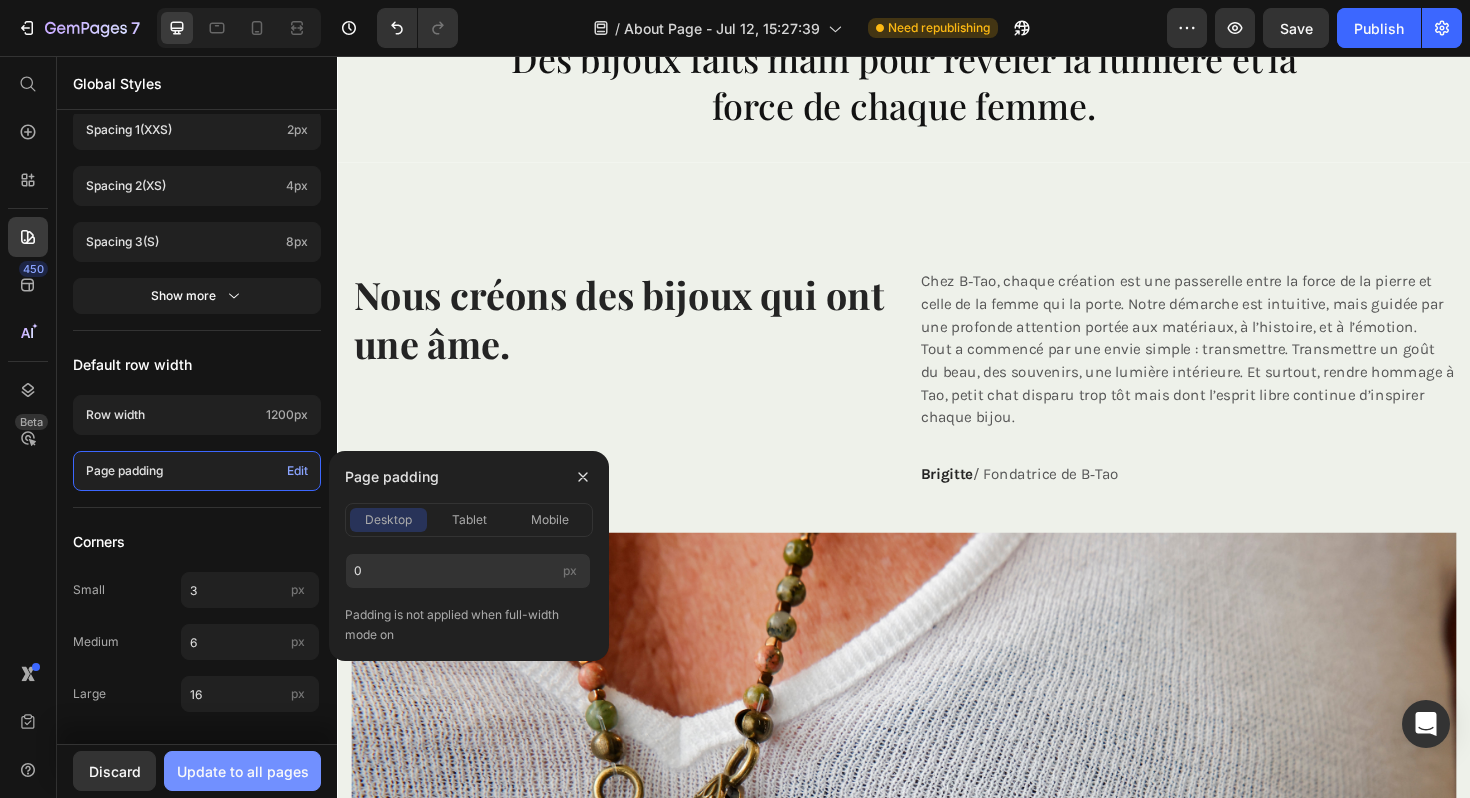 click on "Update to all pages" at bounding box center (243, 771) 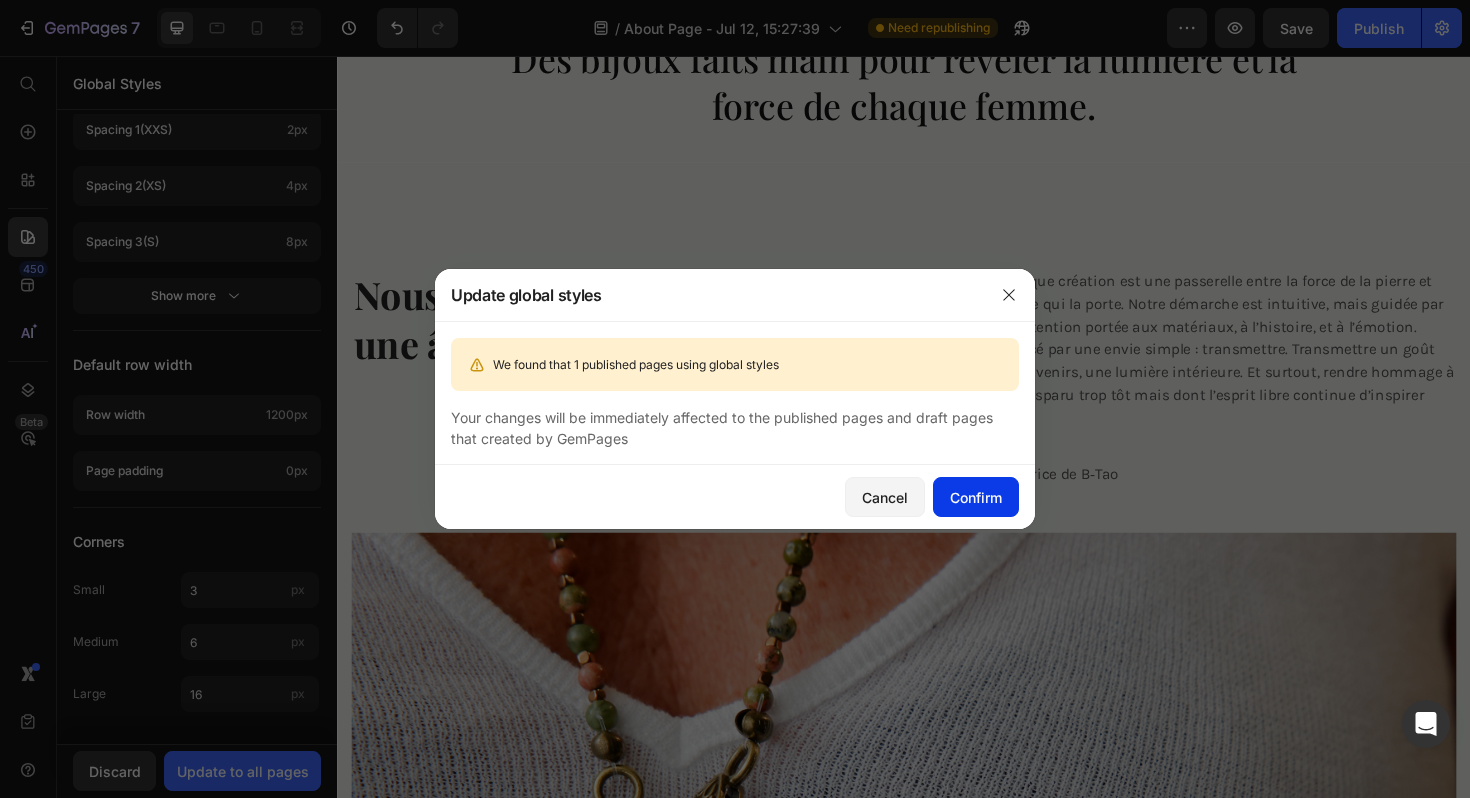 click on "Confirm" at bounding box center (976, 497) 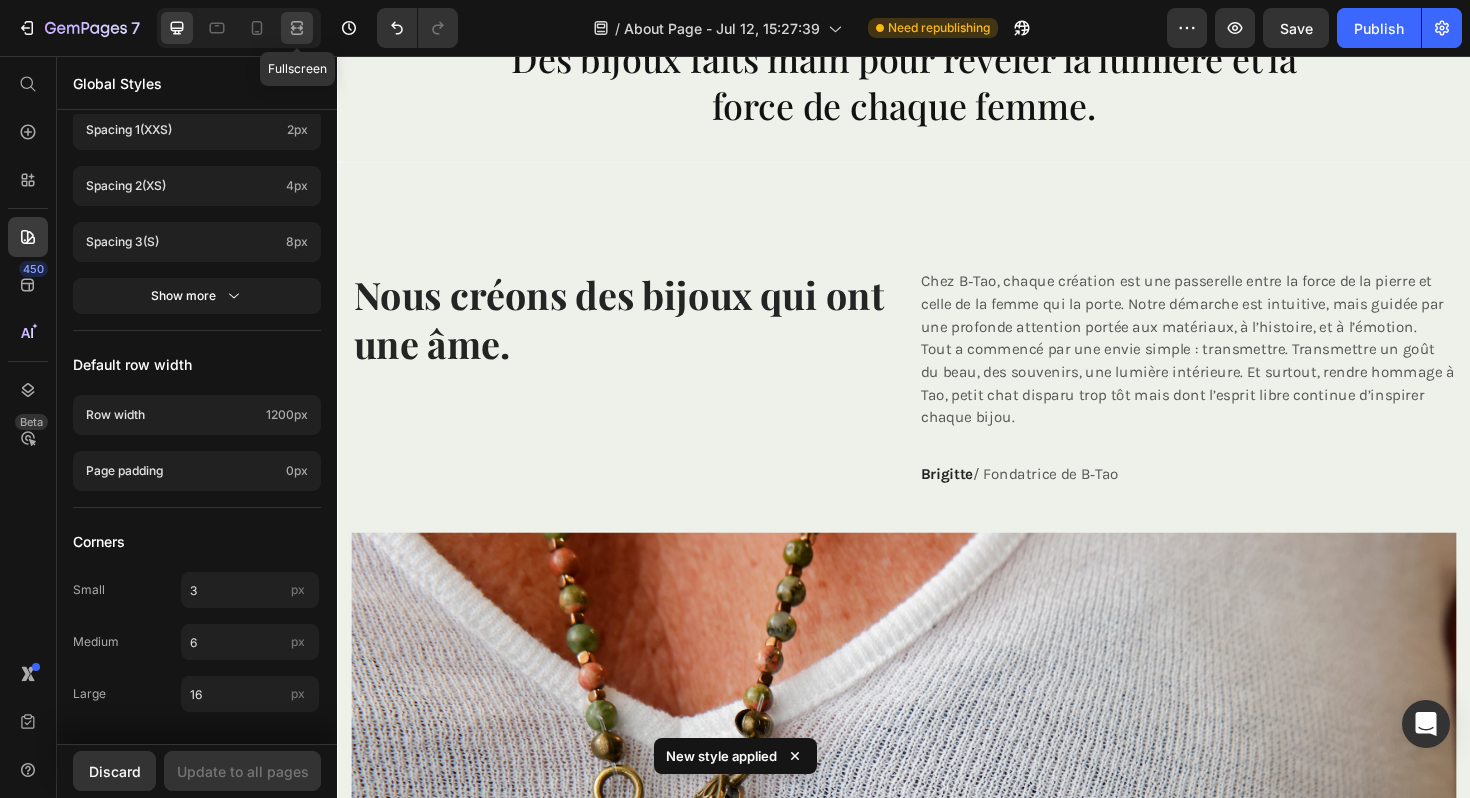 click 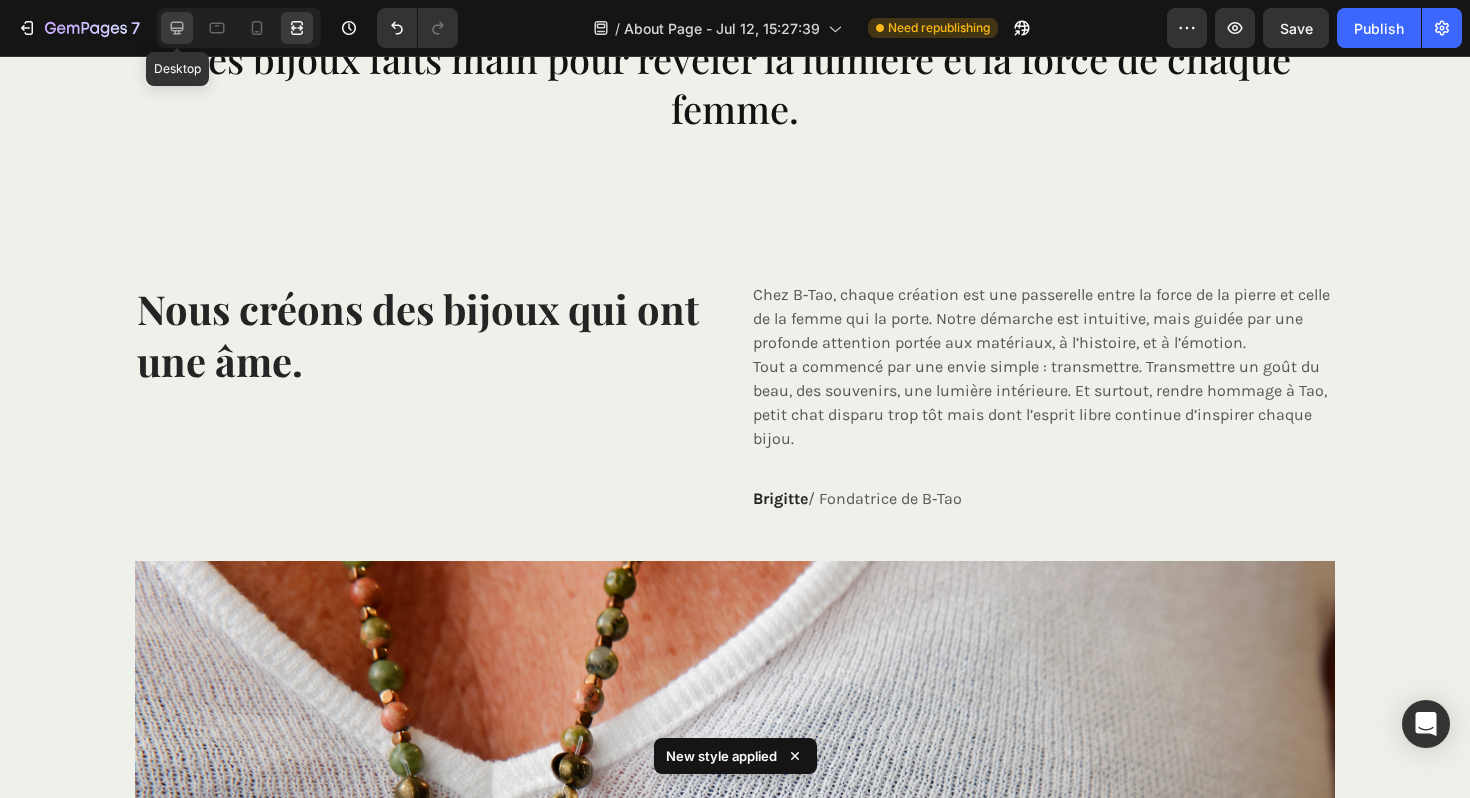 click 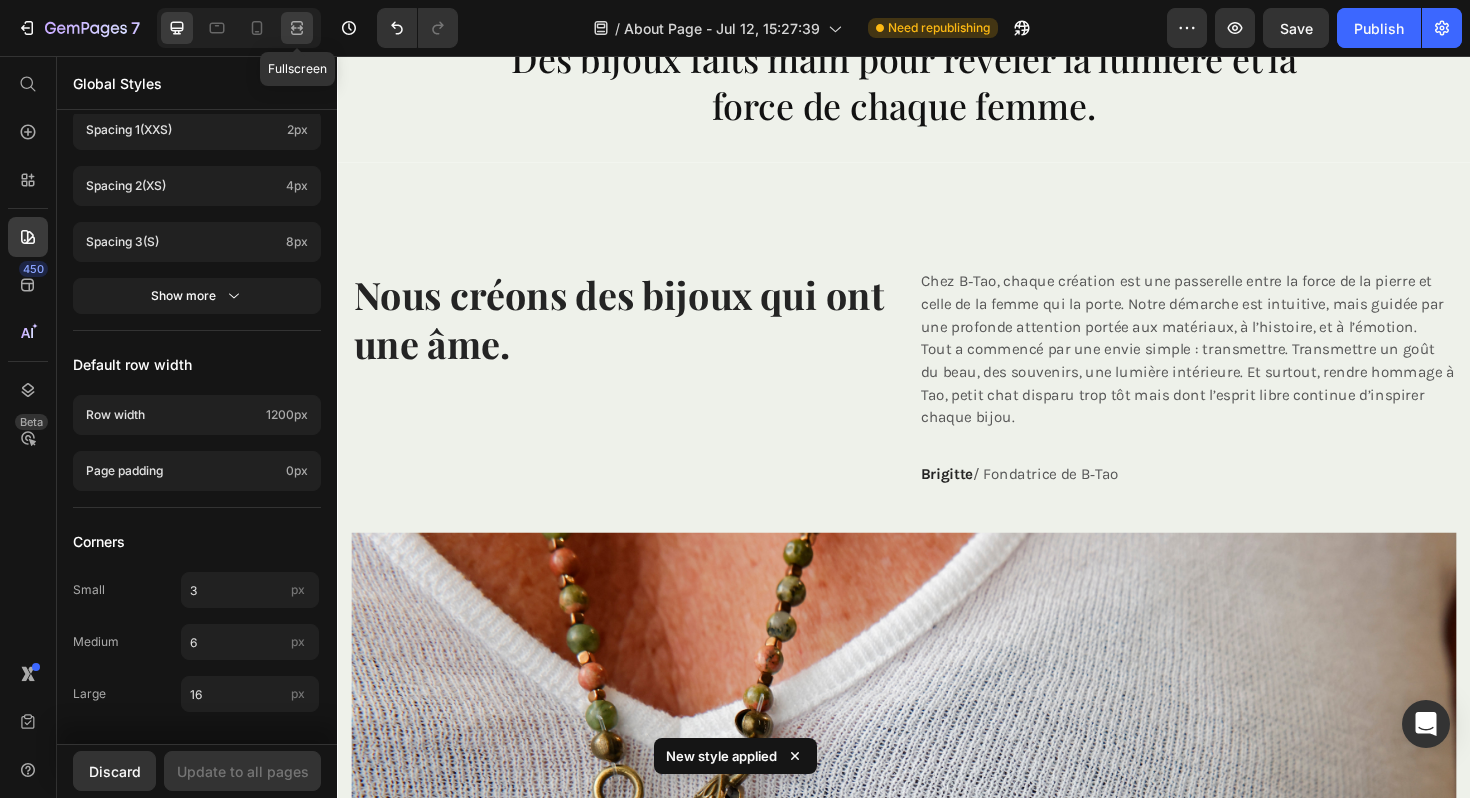 click 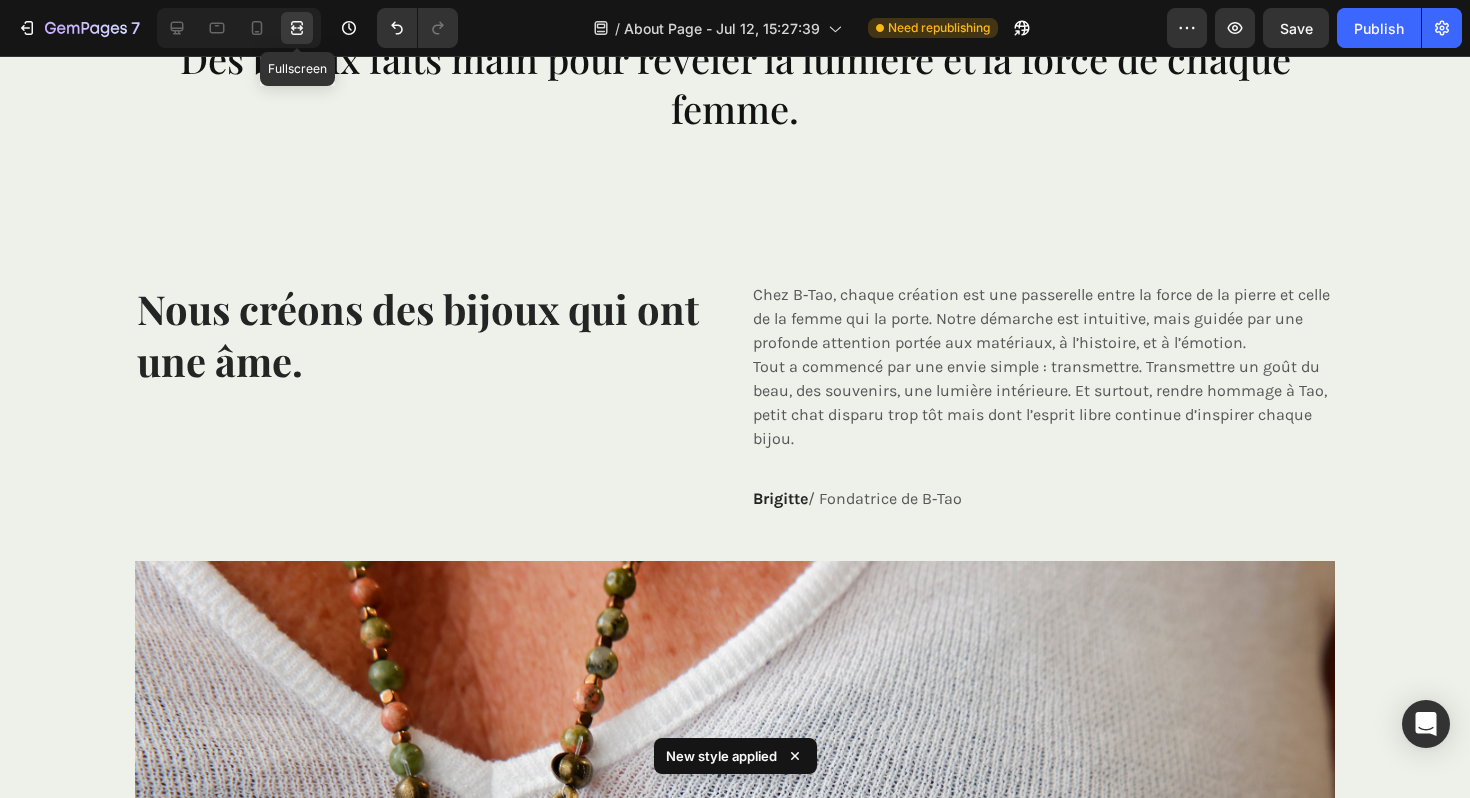 click 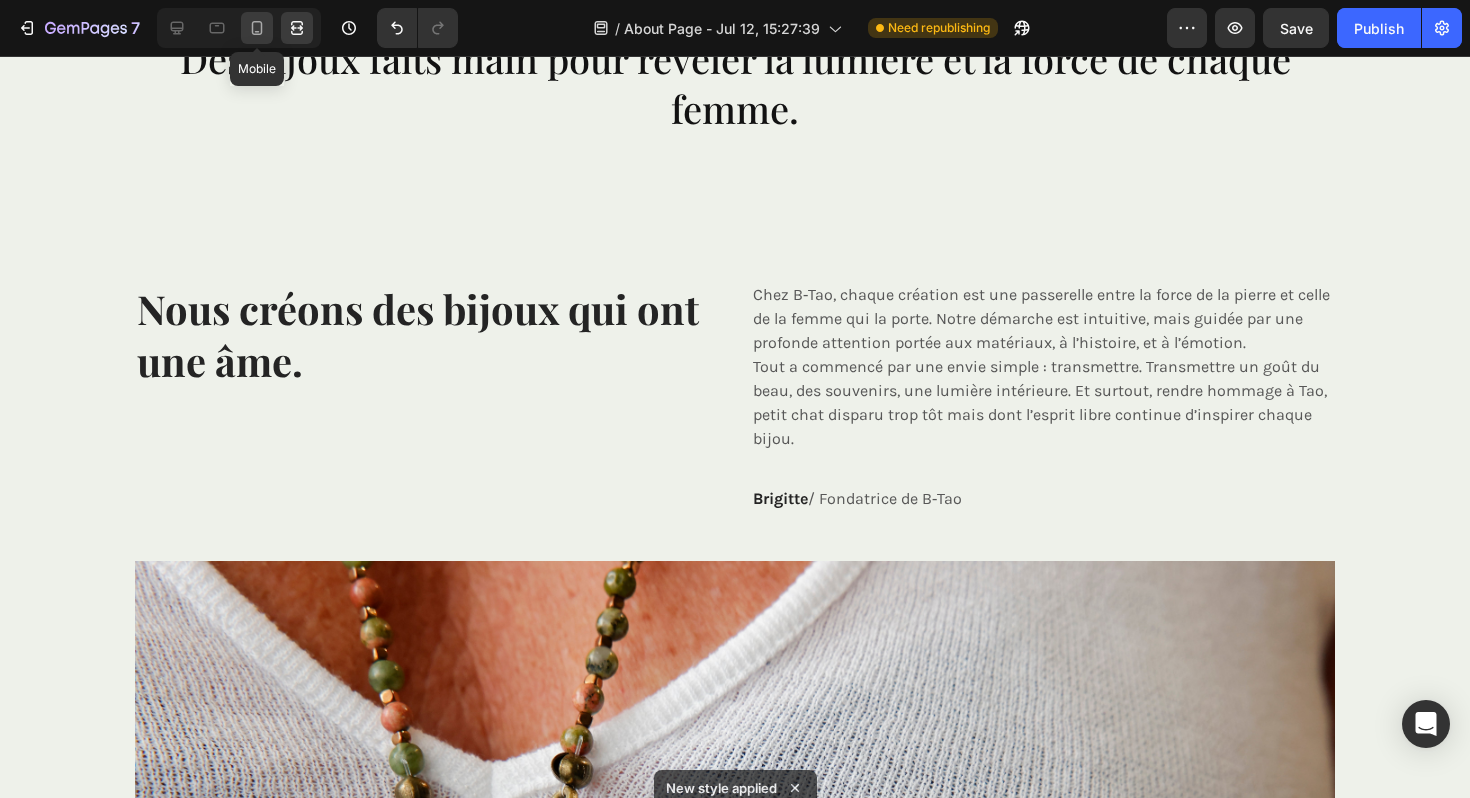 click 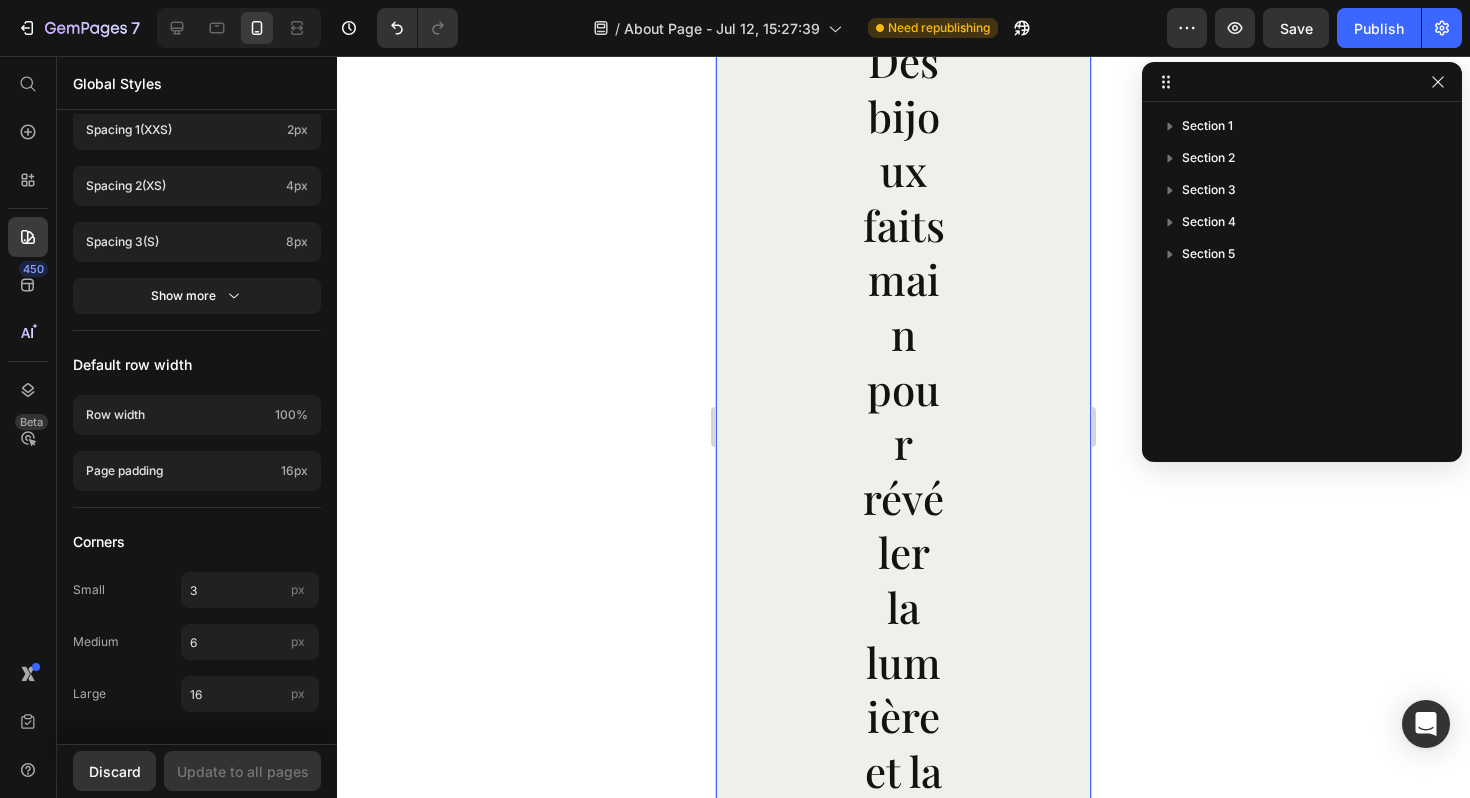 scroll, scrollTop: 0, scrollLeft: 0, axis: both 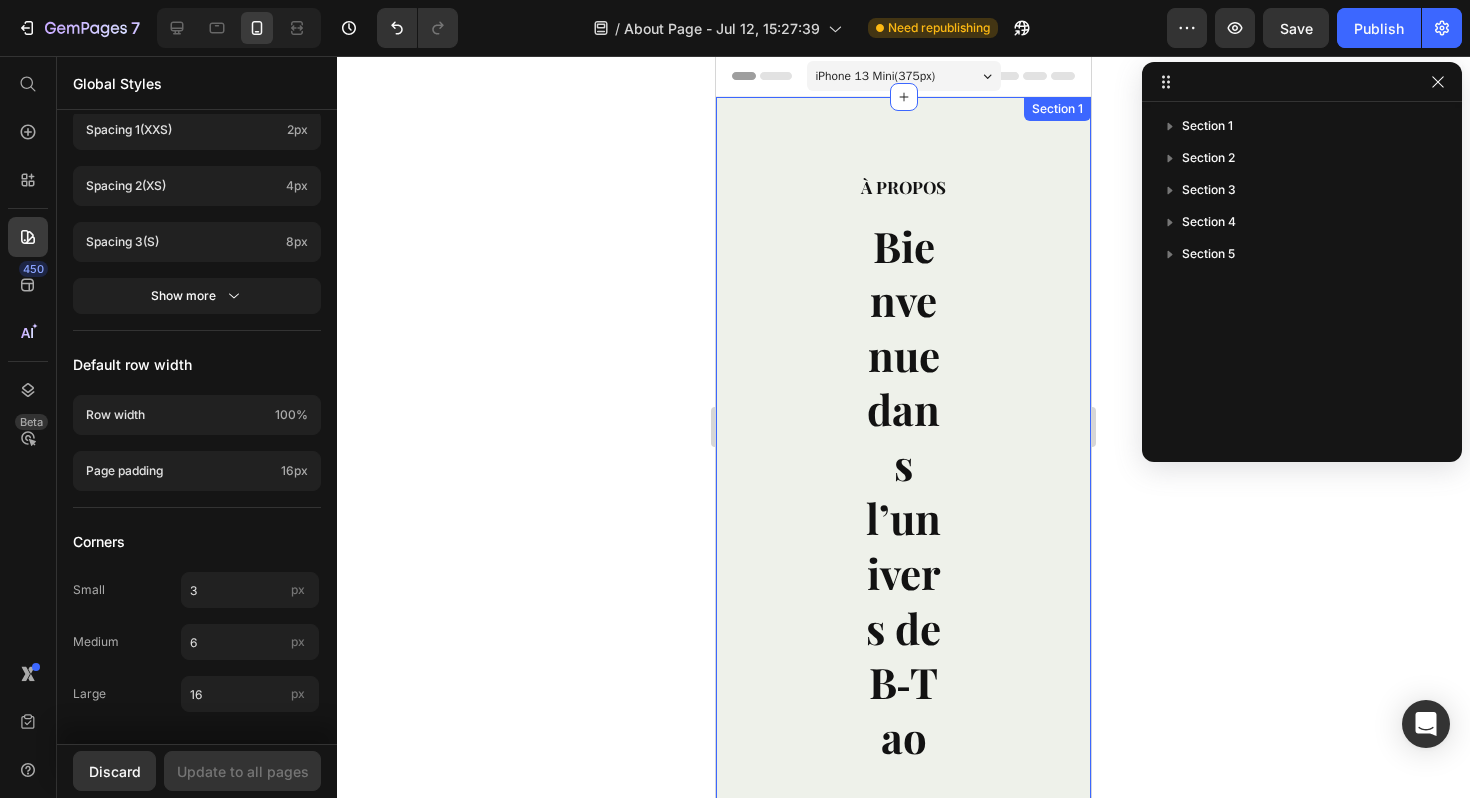 click on "Bienvenue dans l’univers de B‑Tao" at bounding box center [903, 491] 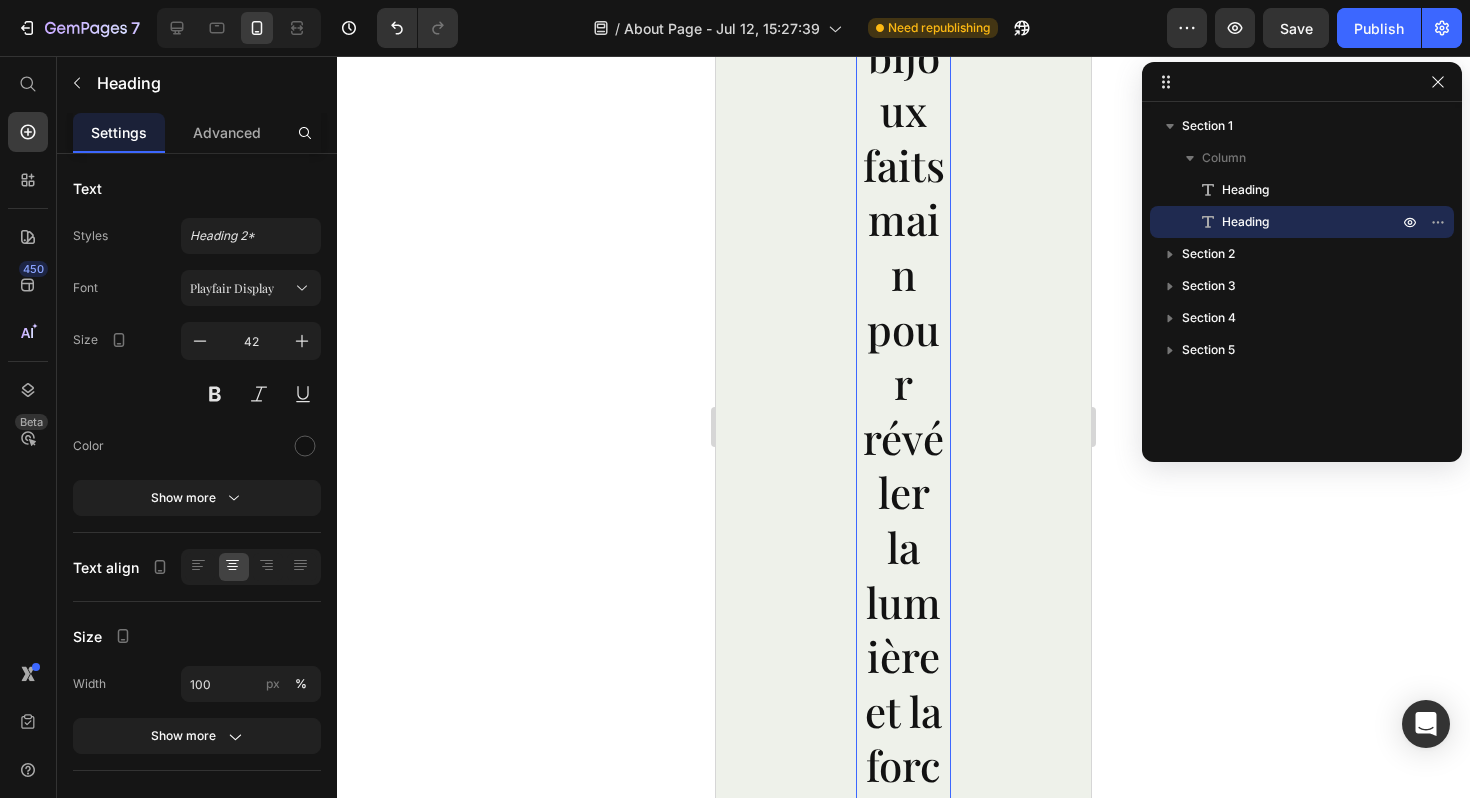scroll, scrollTop: 828, scrollLeft: 0, axis: vertical 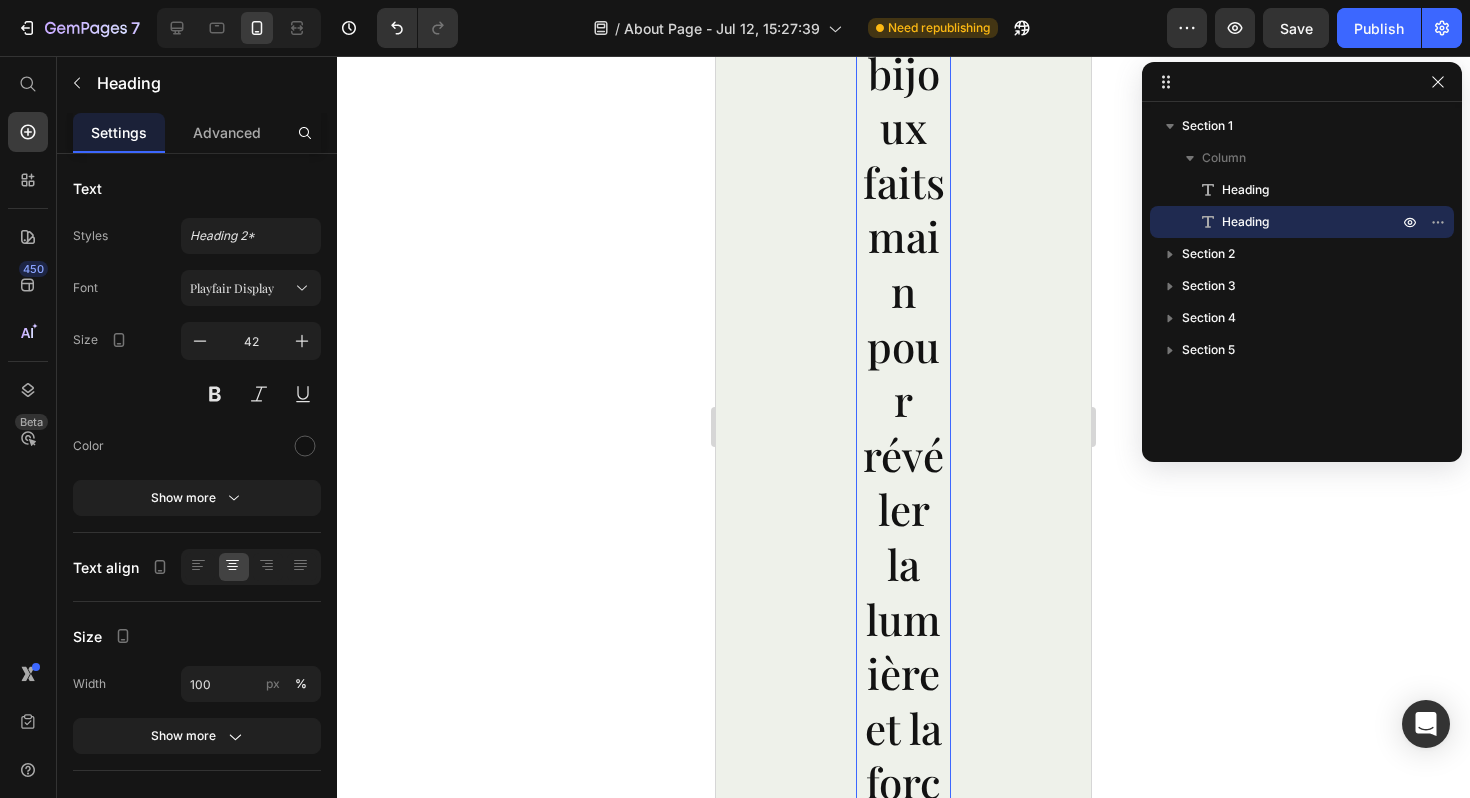 click on "Bienvenue dans l’univers de B‑Tao Des bijoux faits main pour révéler la lumière et la force de chaque femme." at bounding box center [903, 237] 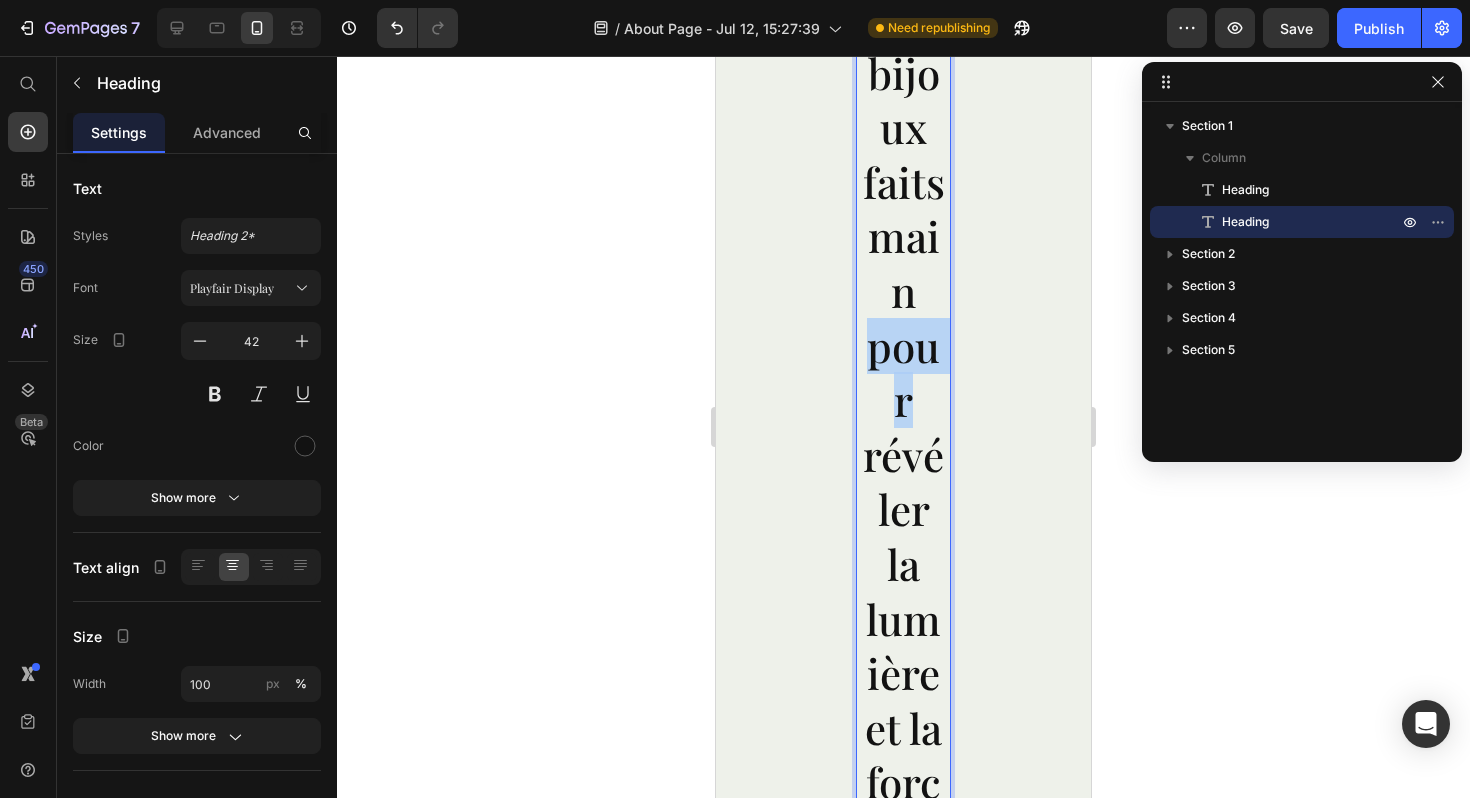 click on "Bienvenue dans l’univers de B‑Tao Des bijoux faits main pour révéler la lumière et la force de chaque femme." at bounding box center (903, 237) 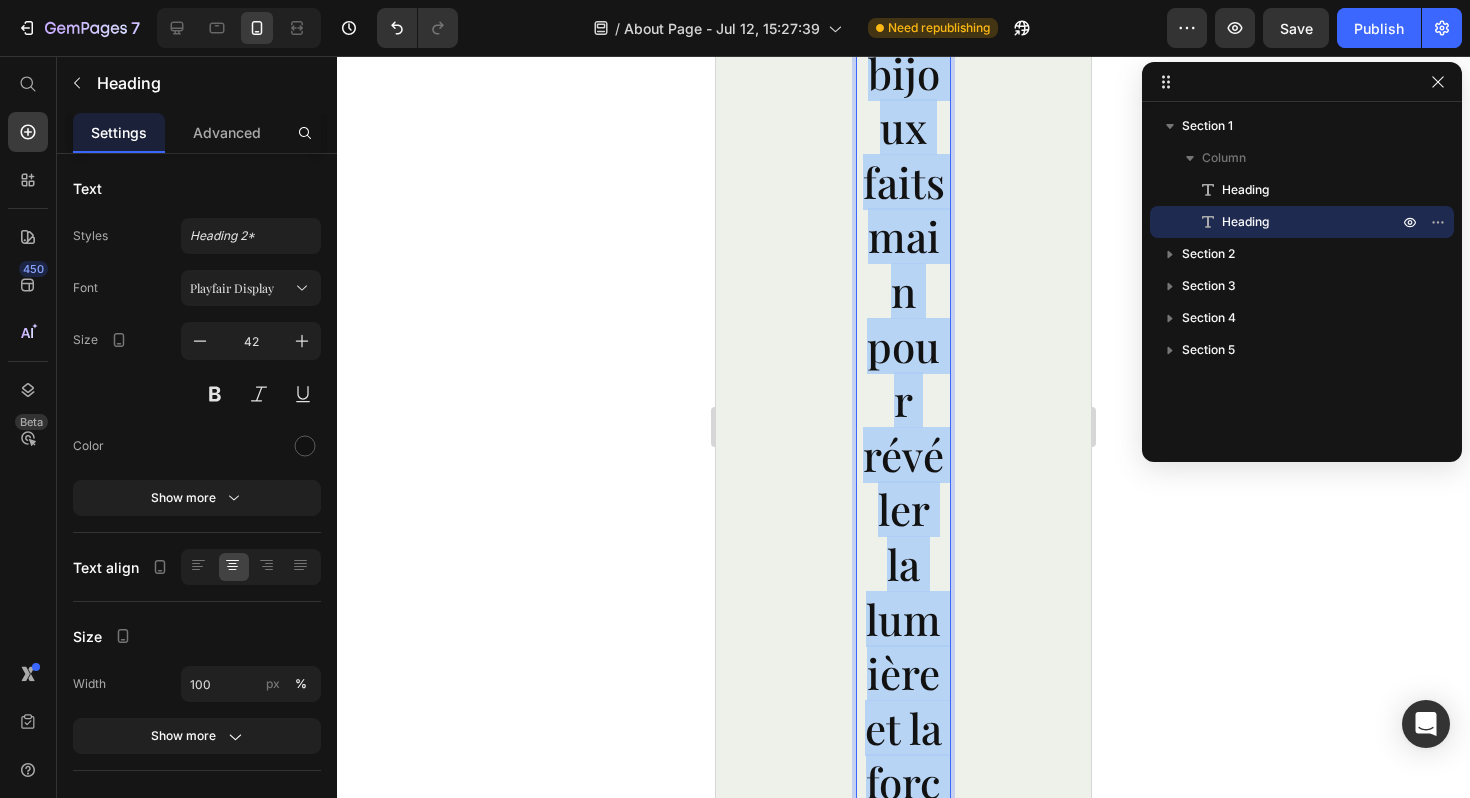 click on "Bienvenue dans l’univers de B‑Tao Des bijoux faits main pour révéler la lumière et la force de chaque femme." at bounding box center (903, 237) 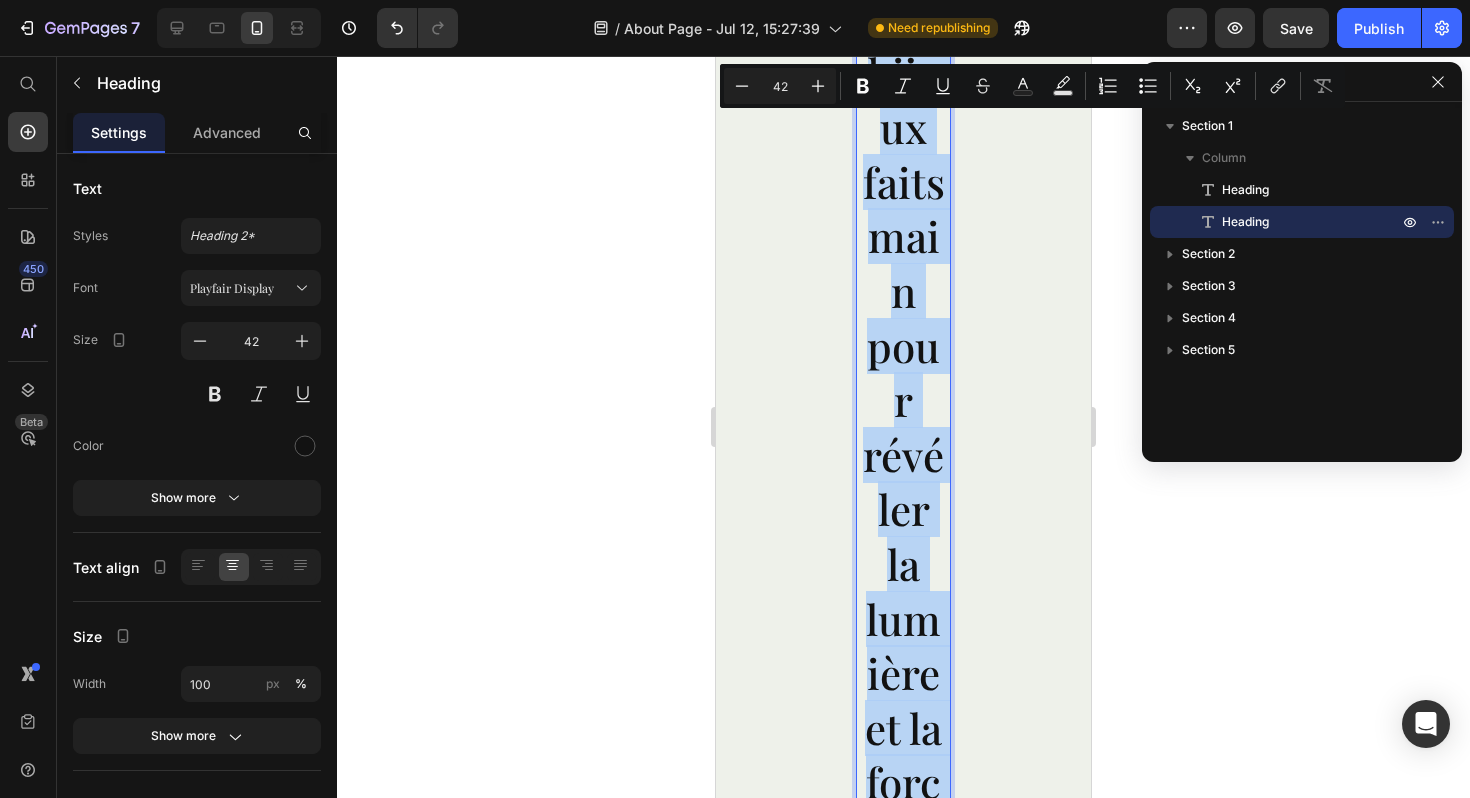 copy on "Des bijoux faits main pour révéler la lumière et la force de chaque femme." 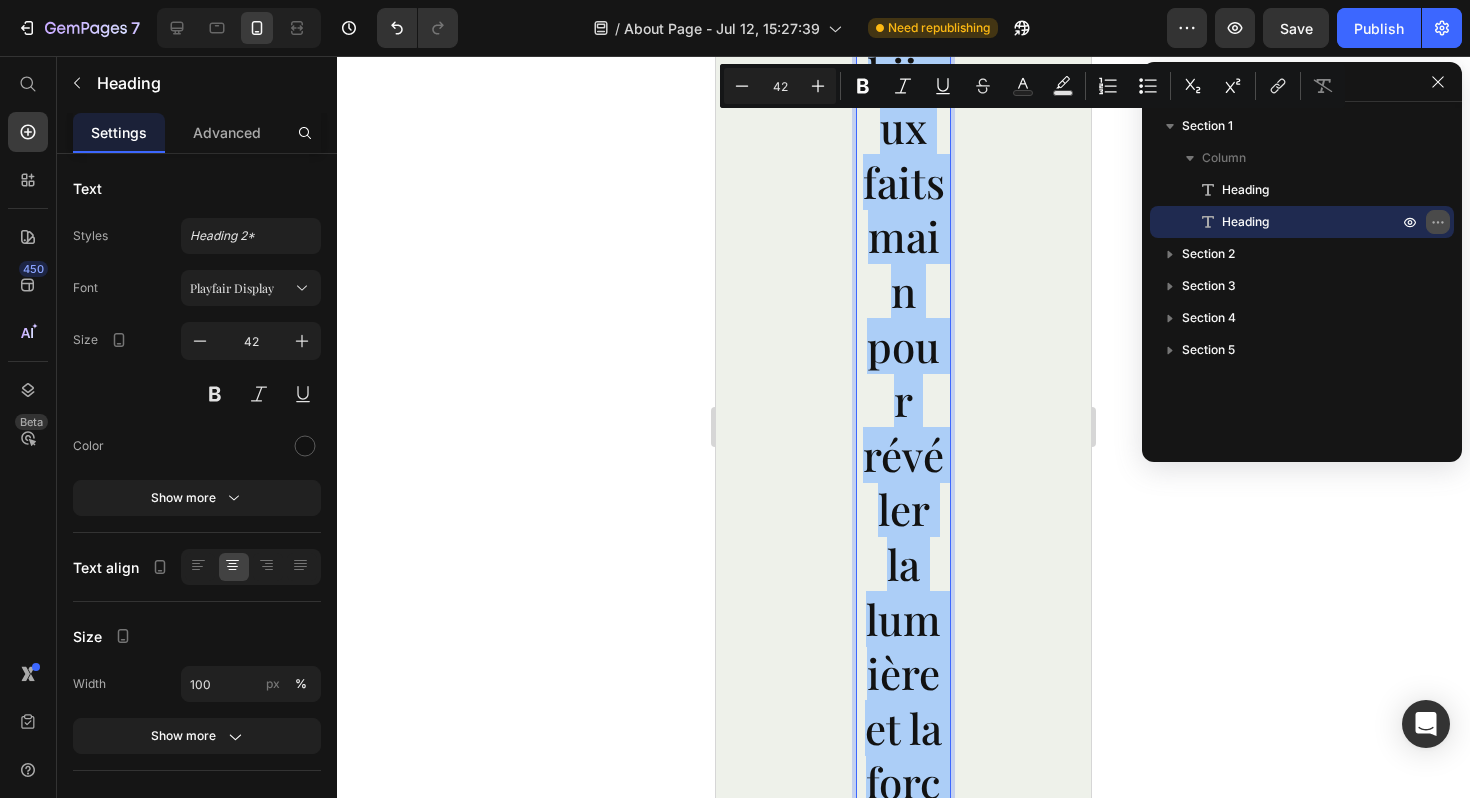 click 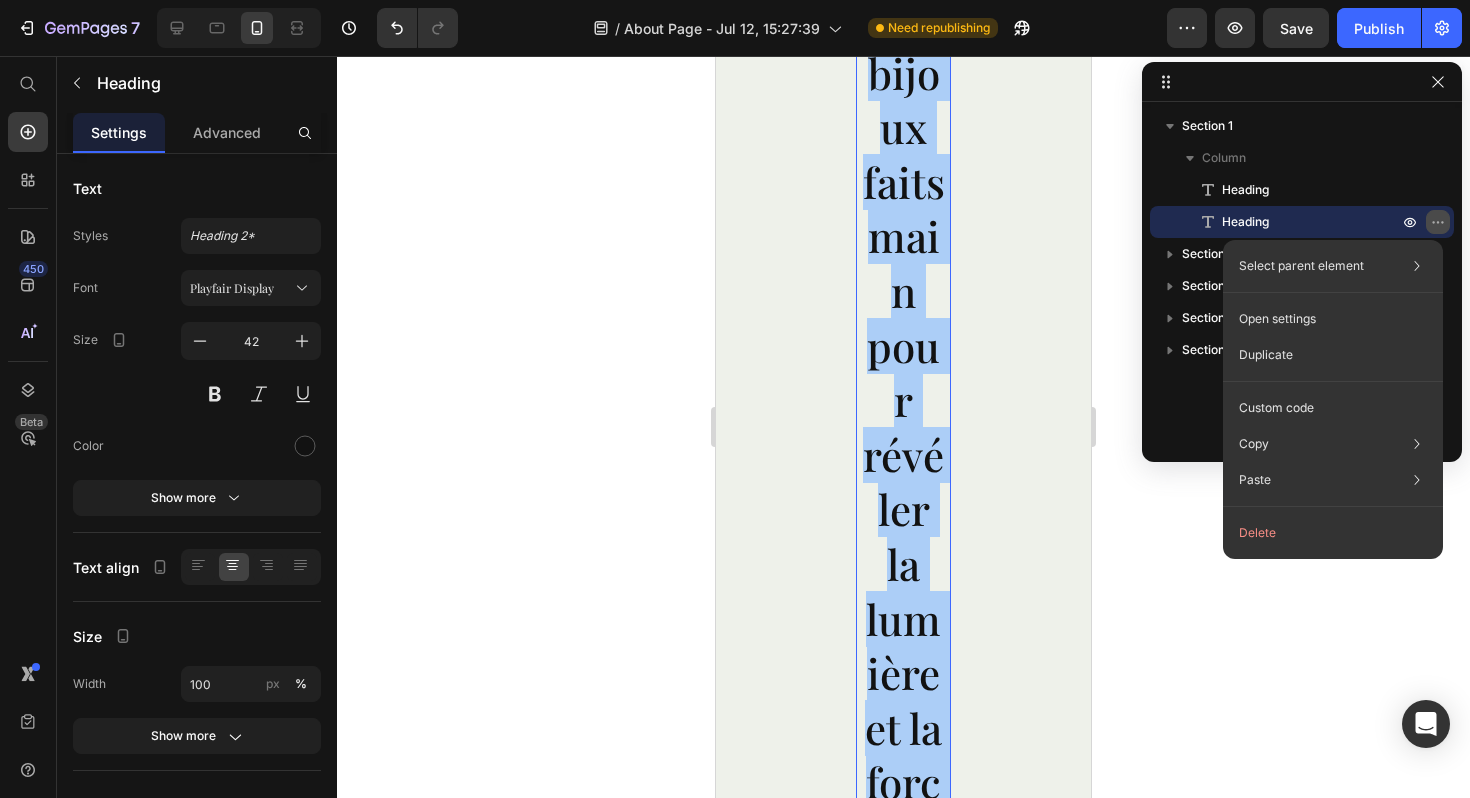 click 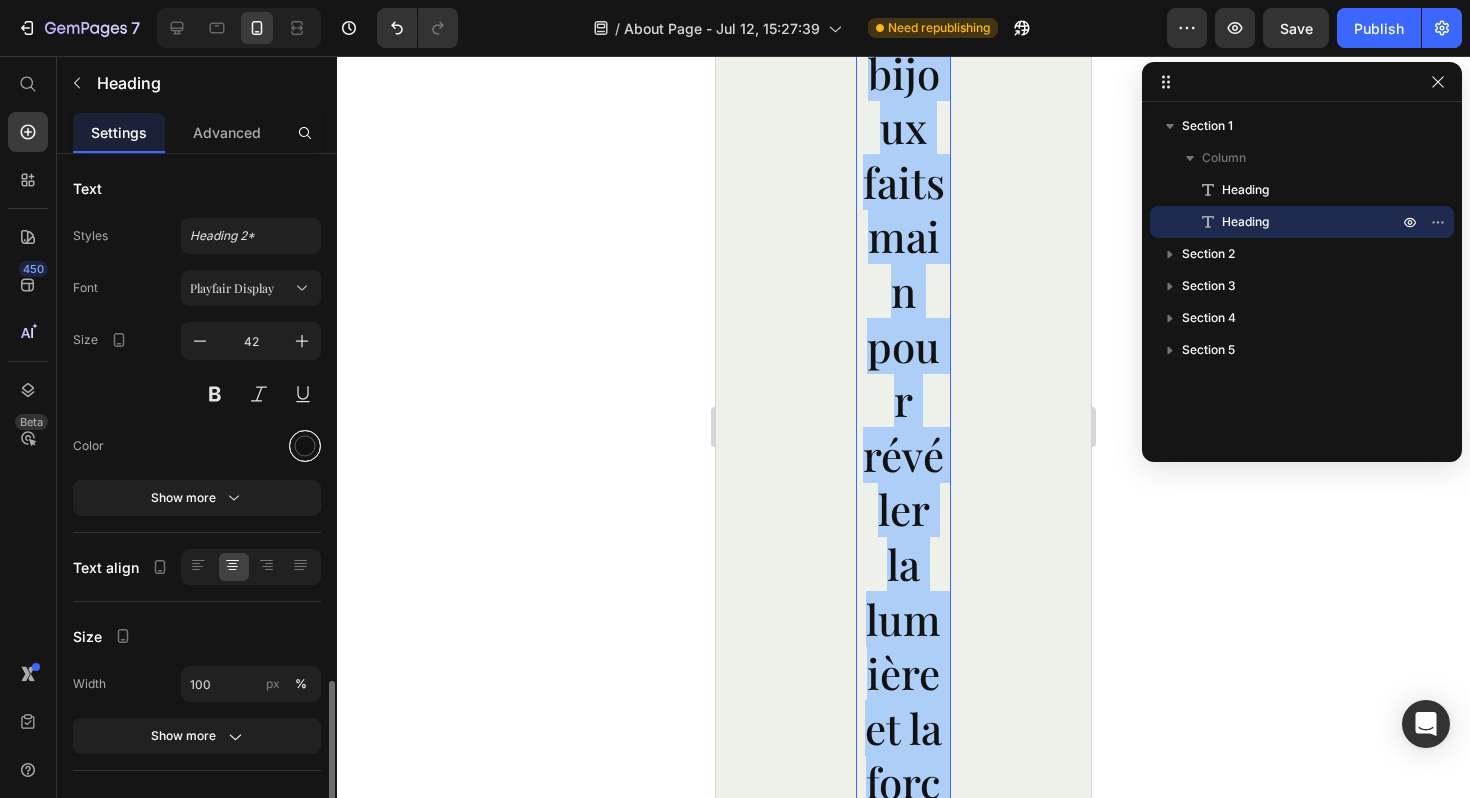 scroll, scrollTop: 311, scrollLeft: 0, axis: vertical 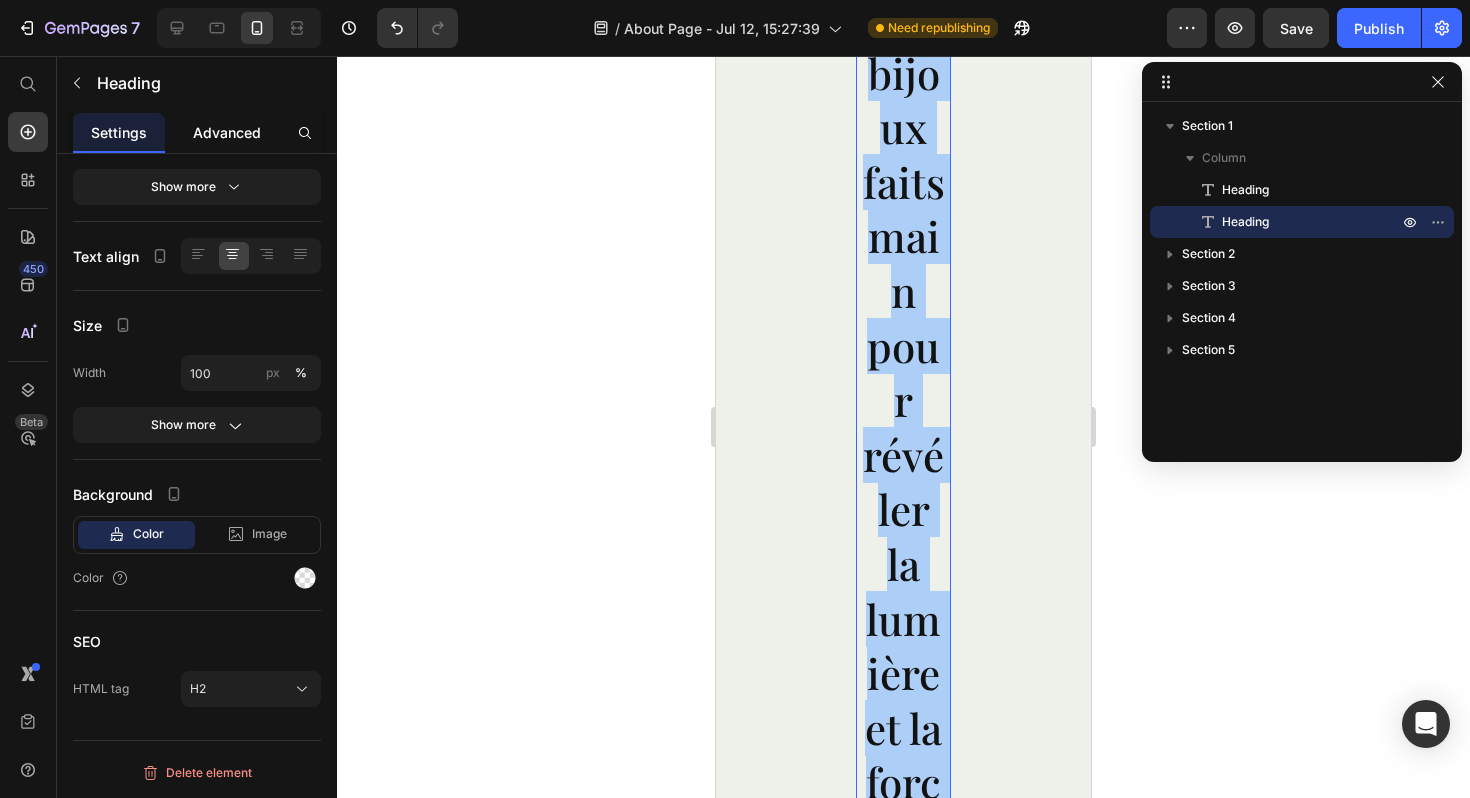 click on "Advanced" at bounding box center (227, 132) 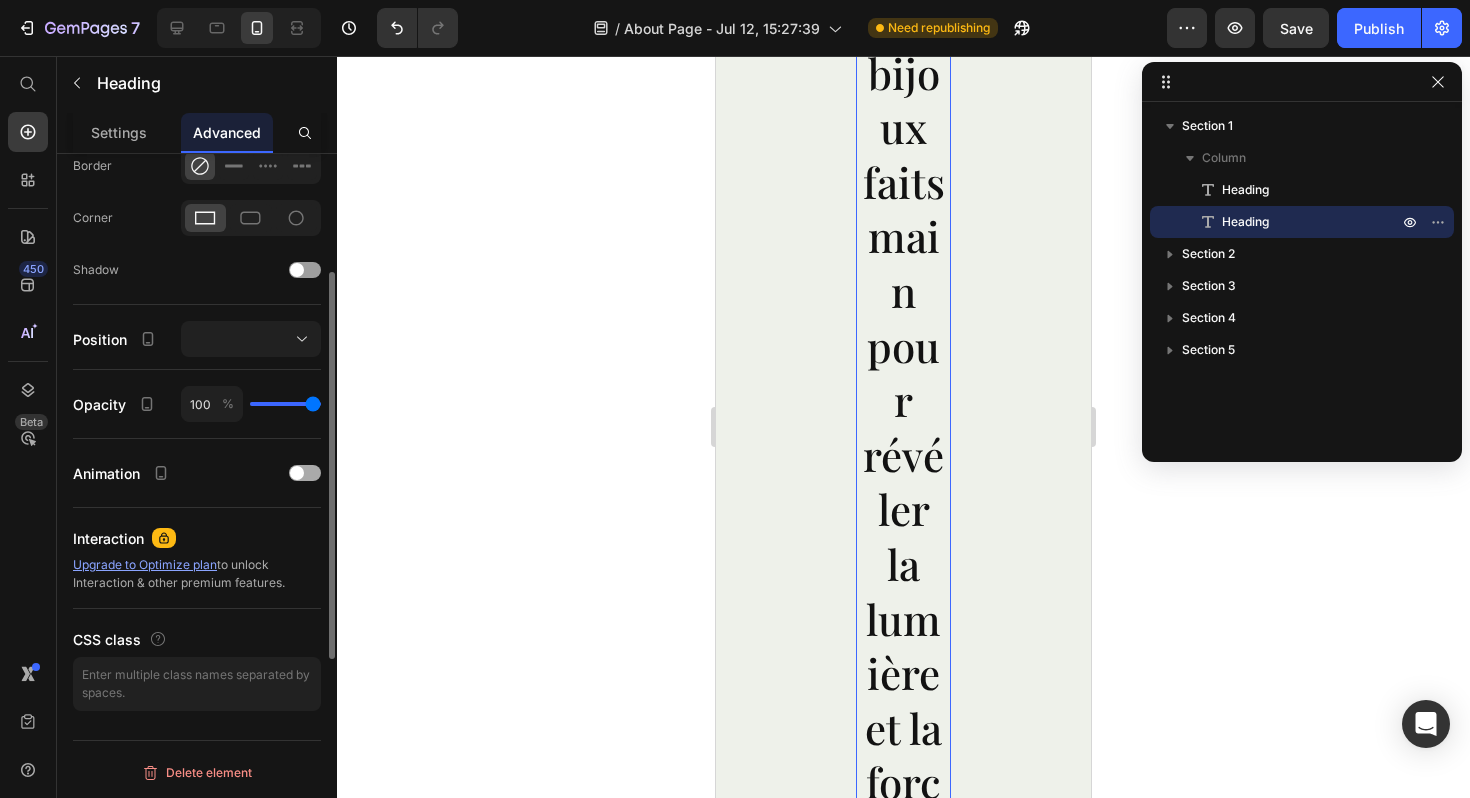 scroll, scrollTop: 0, scrollLeft: 0, axis: both 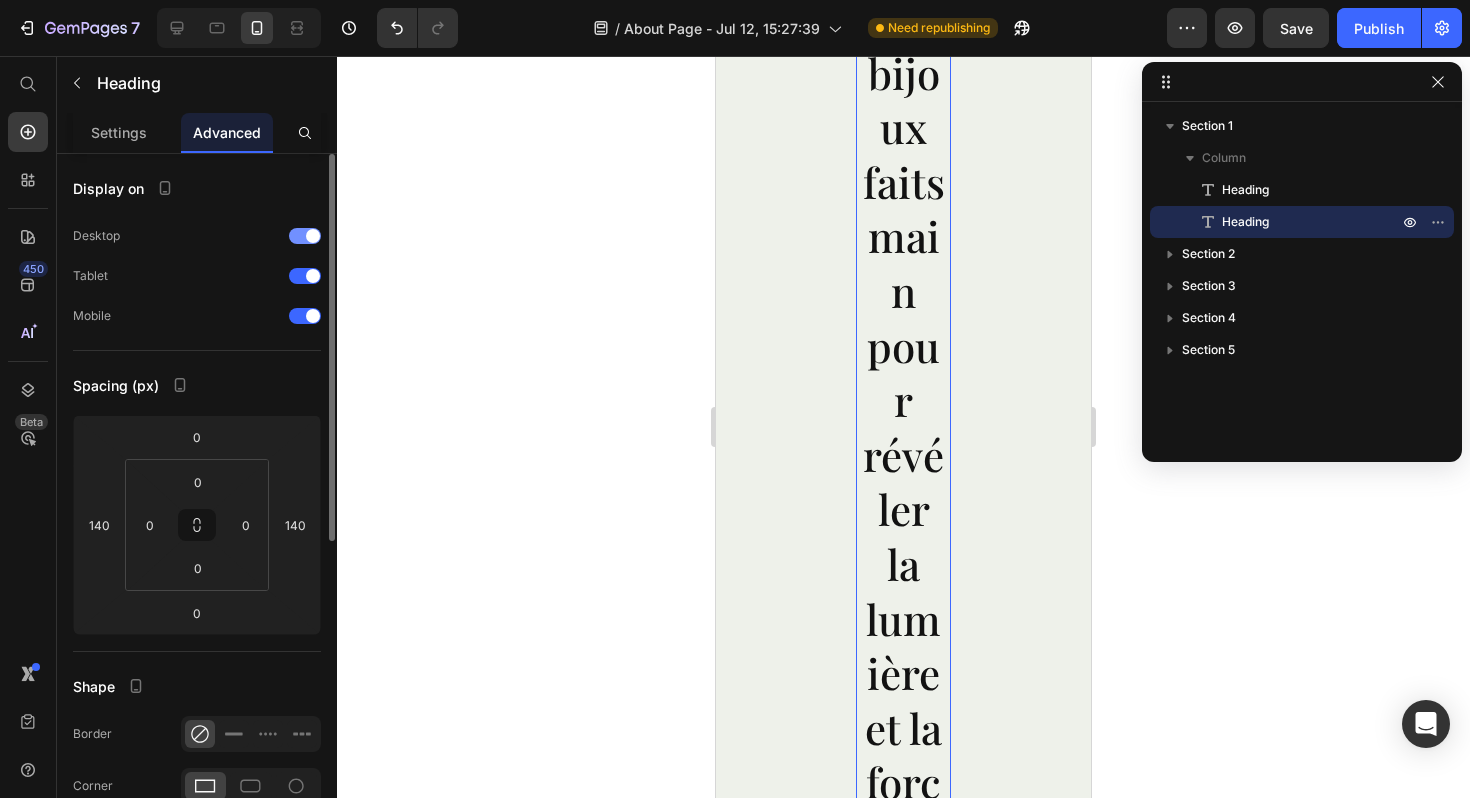 click at bounding box center (313, 236) 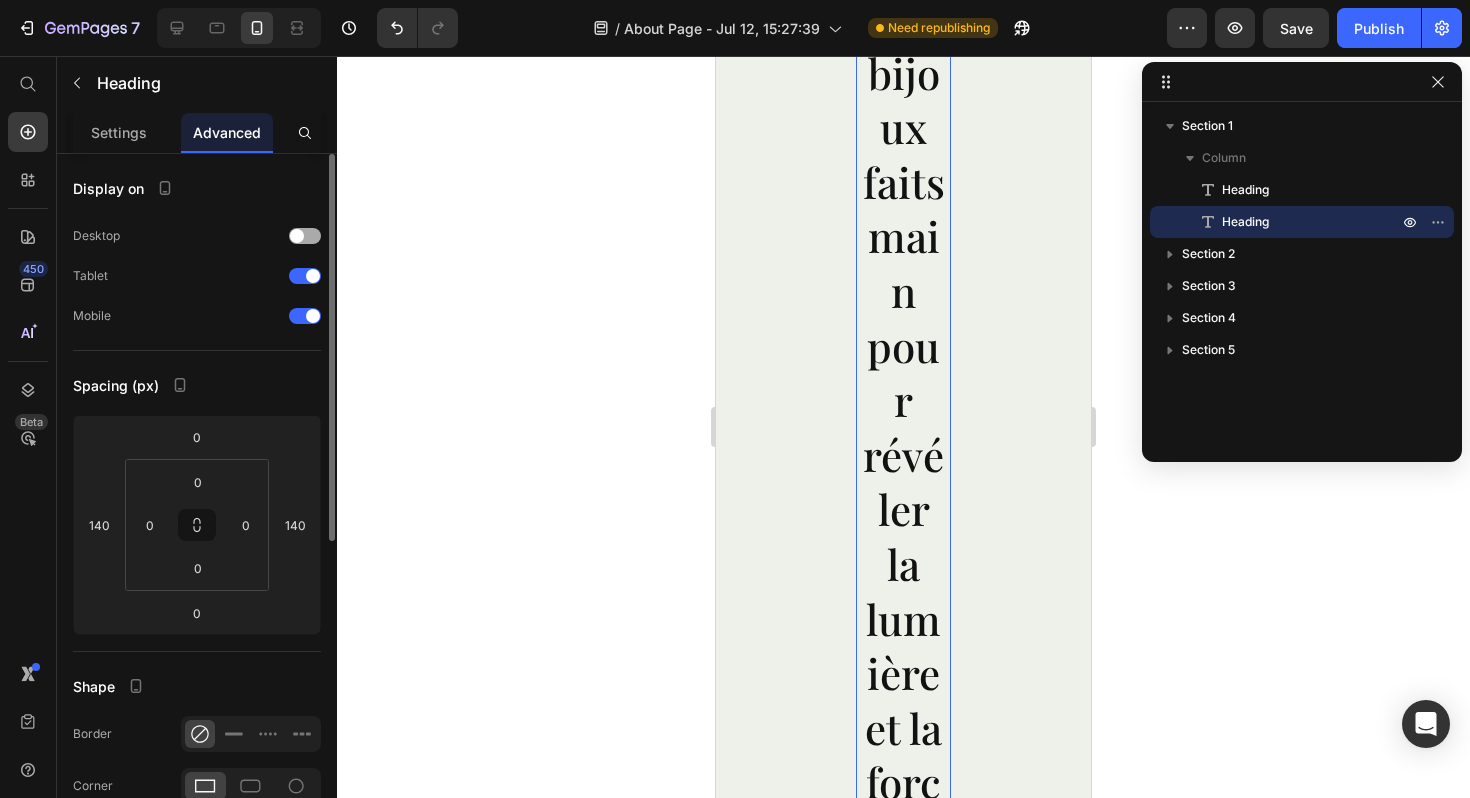 click at bounding box center [305, 236] 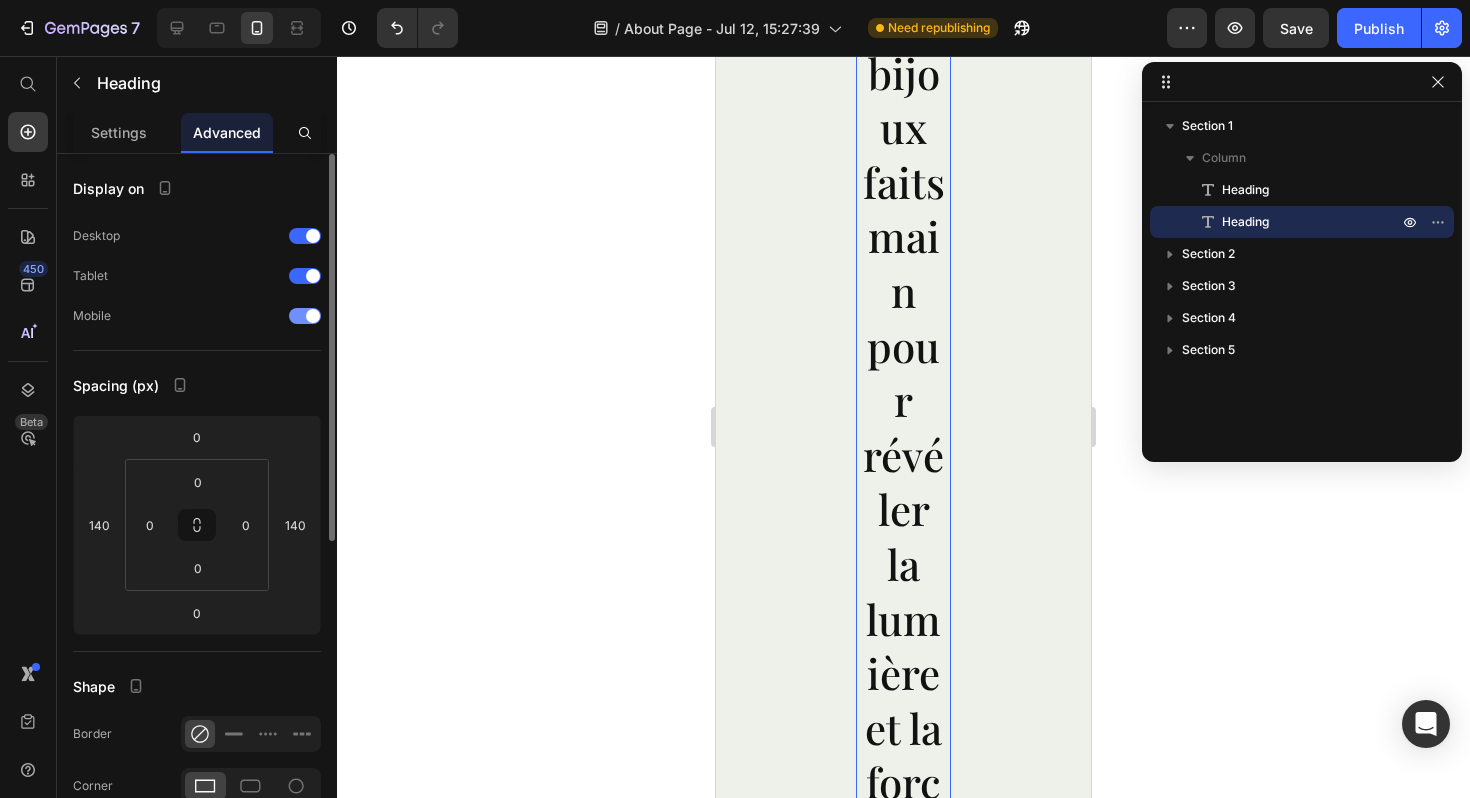 click at bounding box center (313, 316) 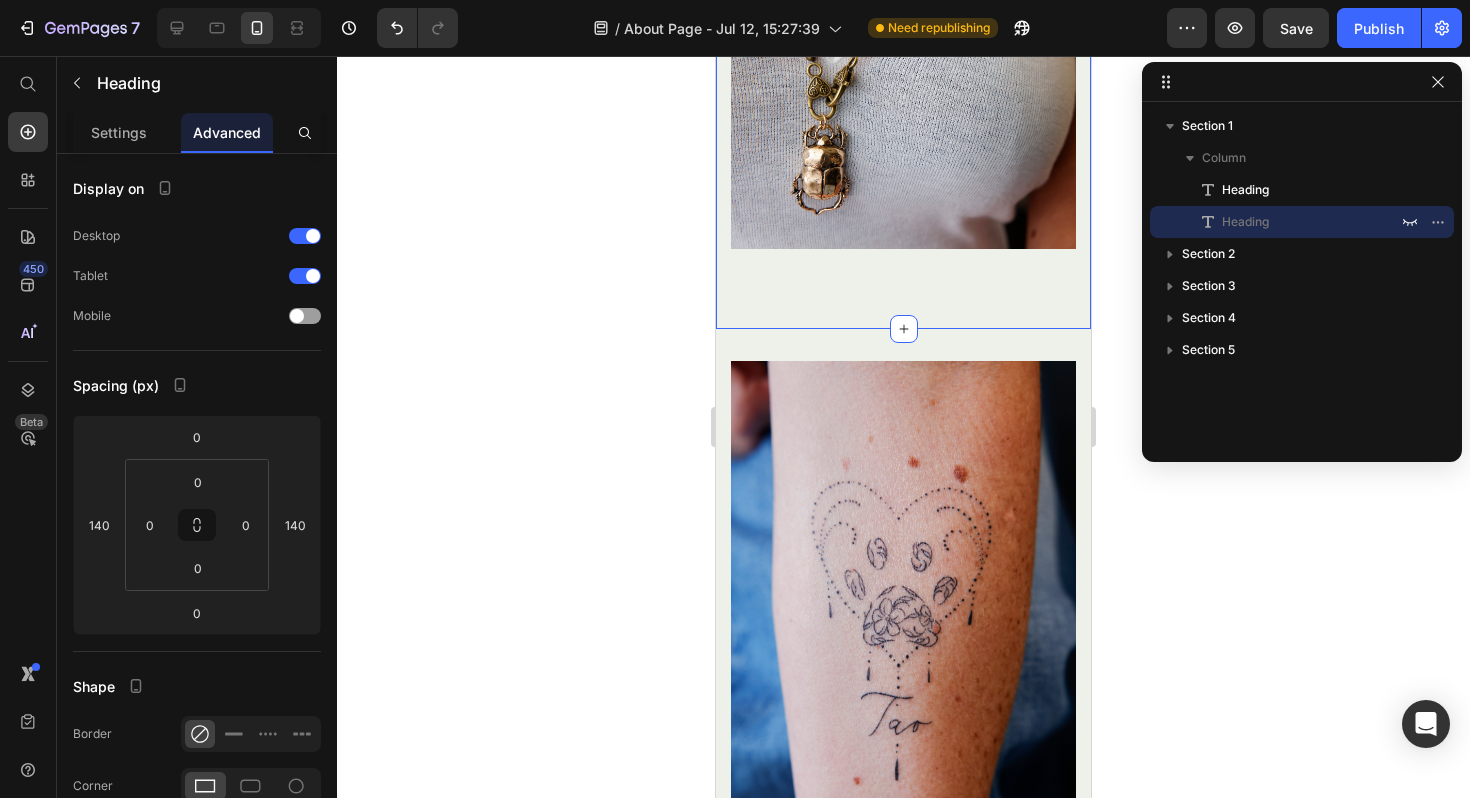 scroll, scrollTop: 0, scrollLeft: 0, axis: both 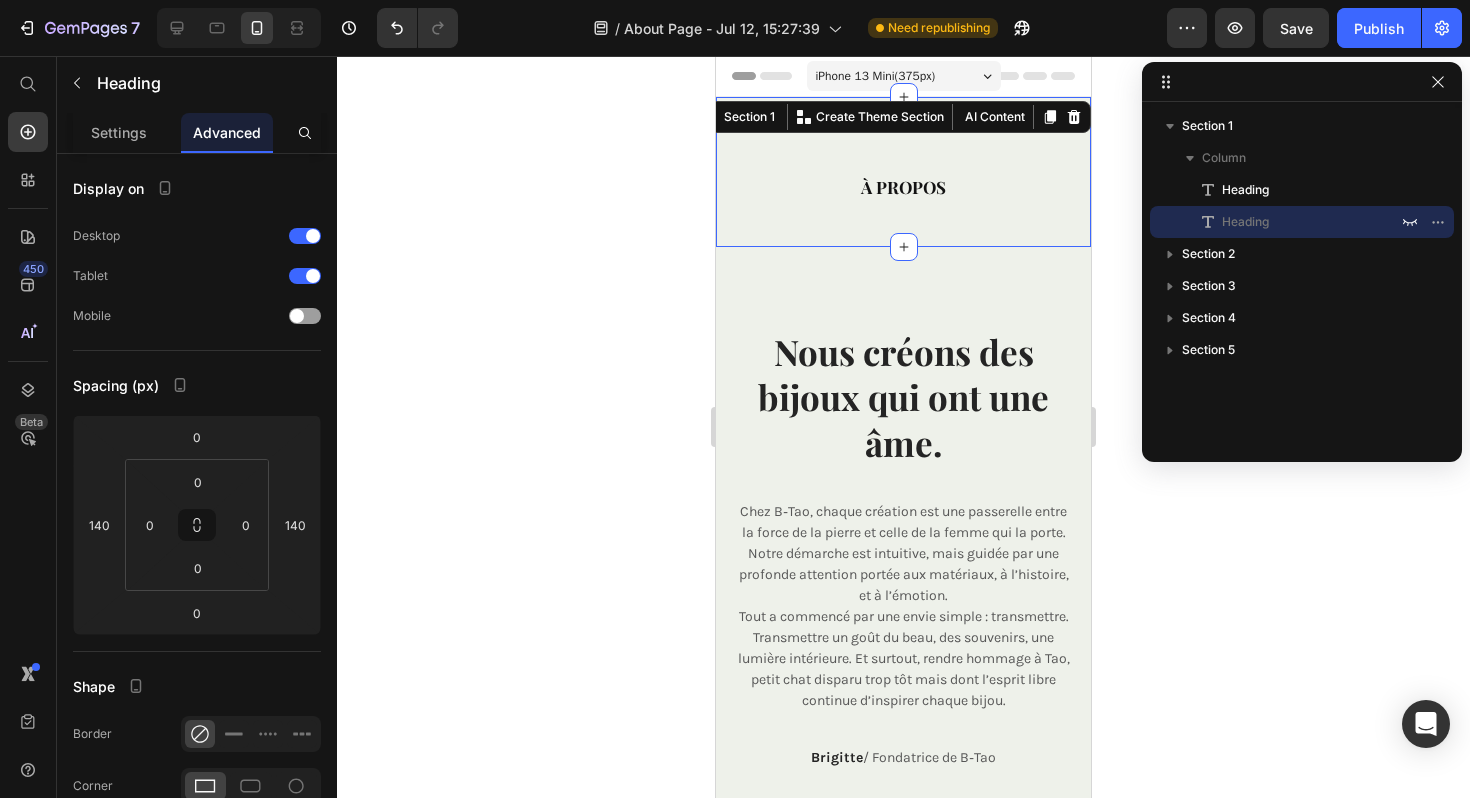 click on "À PROPOS Heading Bienvenue dans l’univers de B‑Tao Des bijoux faits main pour révéler la lumière et la force de chaque femme. Heading" at bounding box center [903, 172] 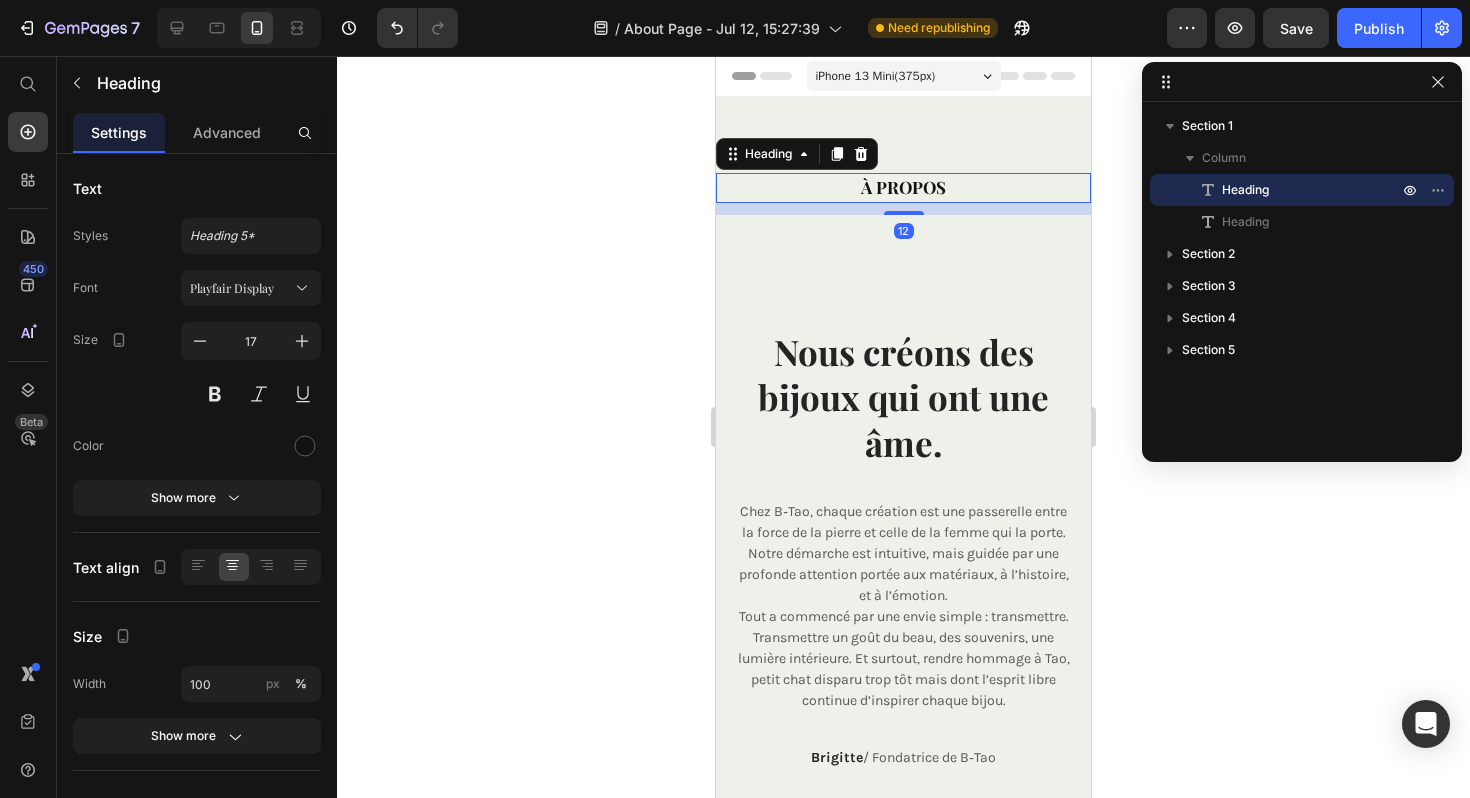 click on "À PROPOS" at bounding box center [903, 187] 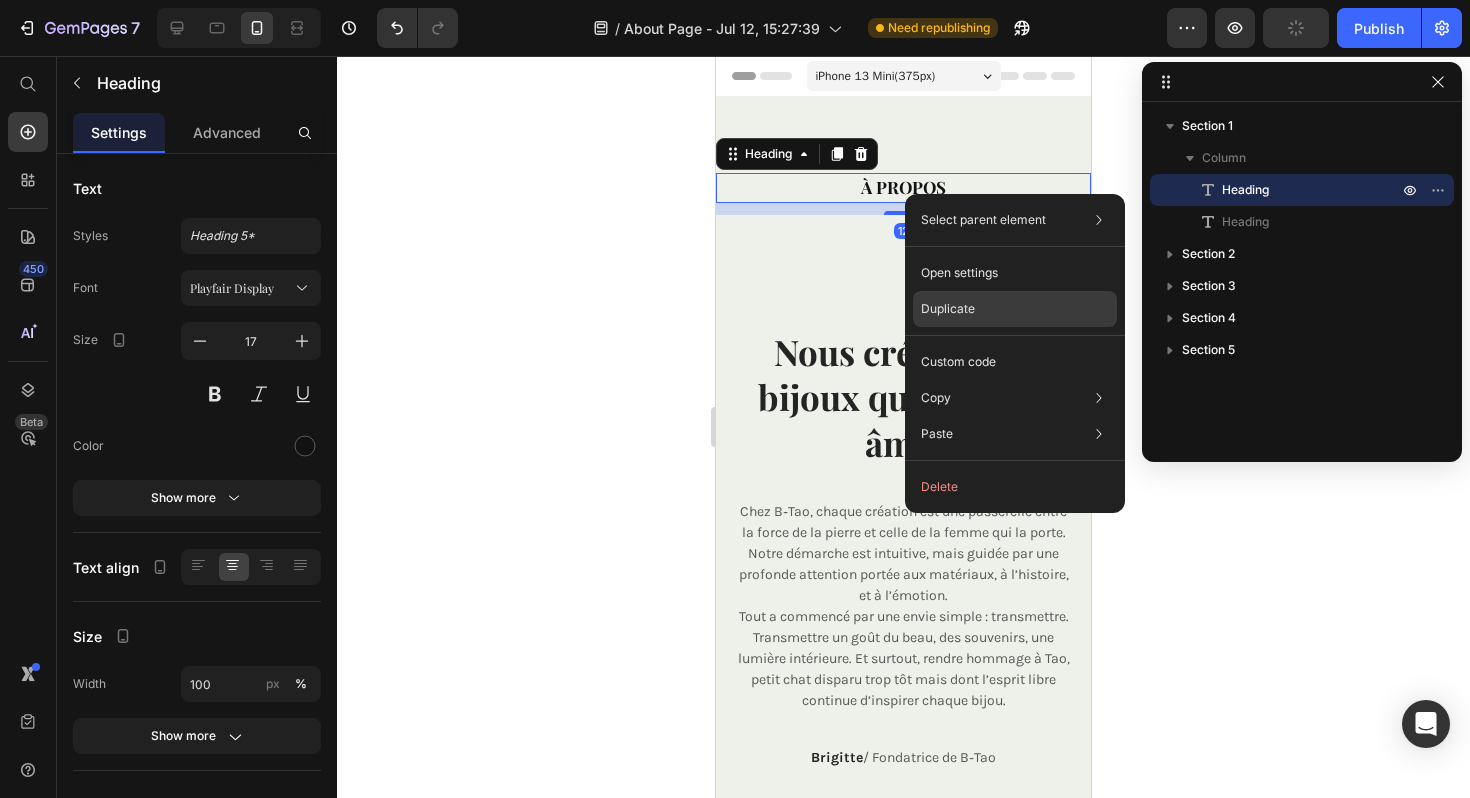 click on "Duplicate" at bounding box center (948, 309) 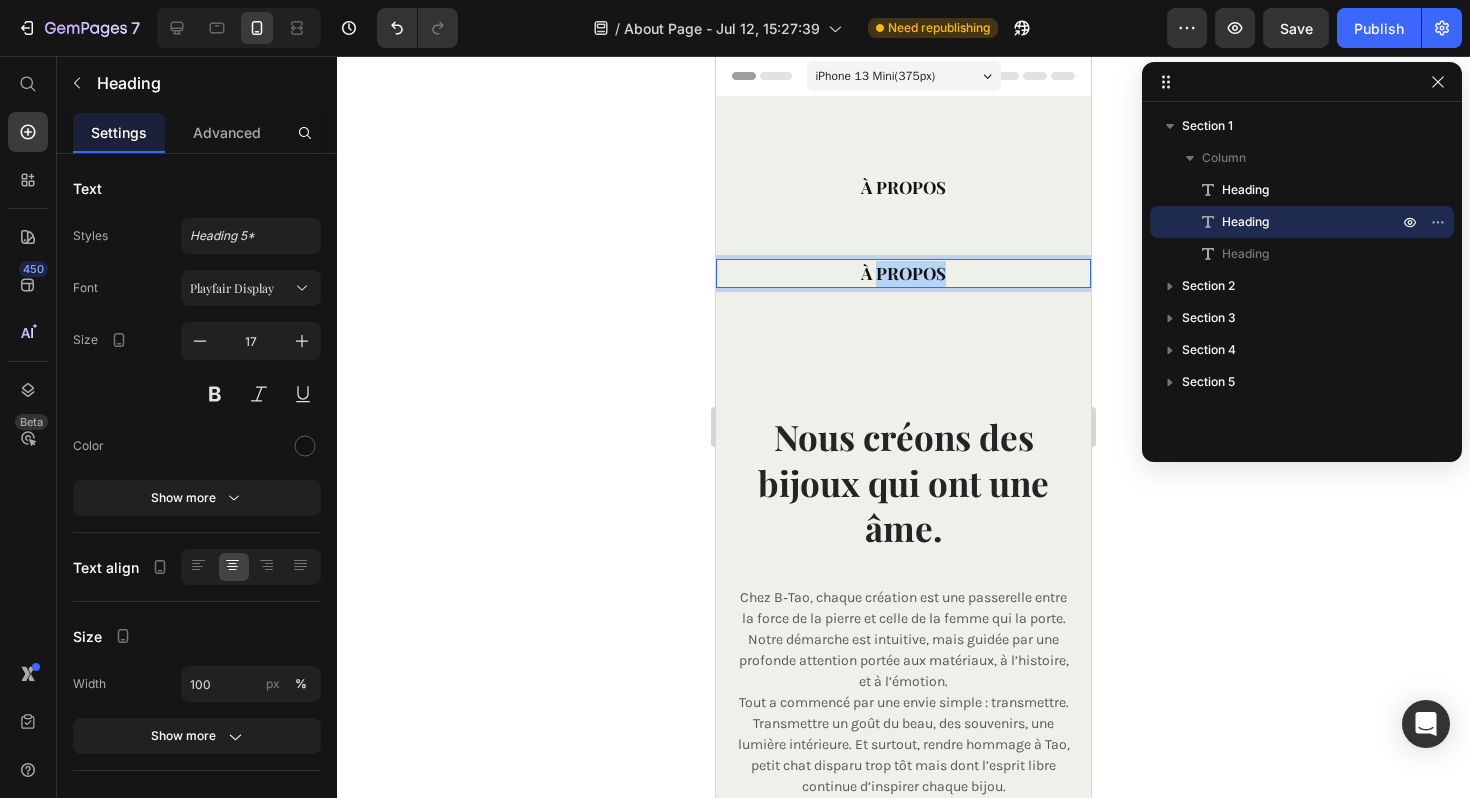click on "À PROPOS" at bounding box center (903, 273) 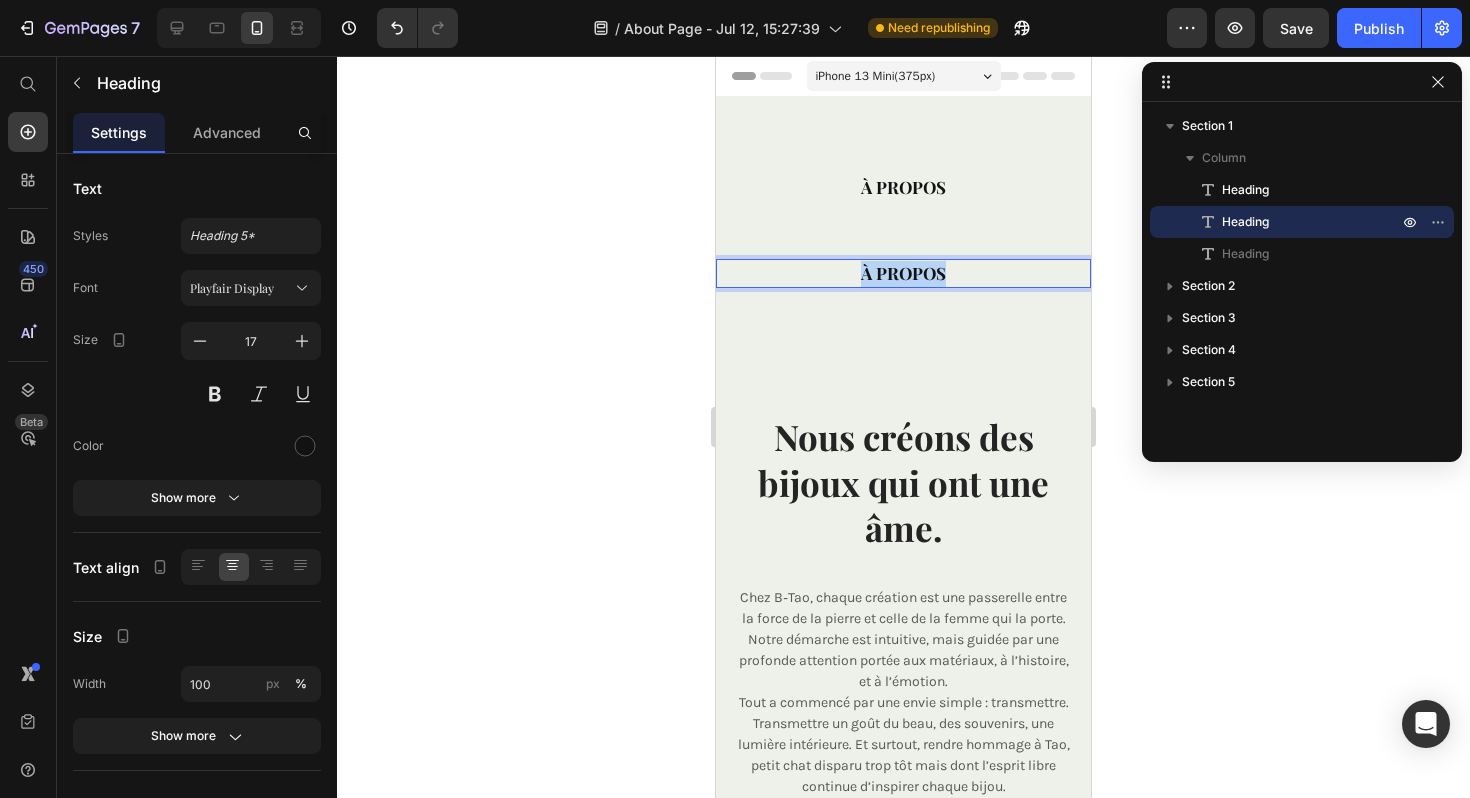 click on "À PROPOS" at bounding box center (903, 273) 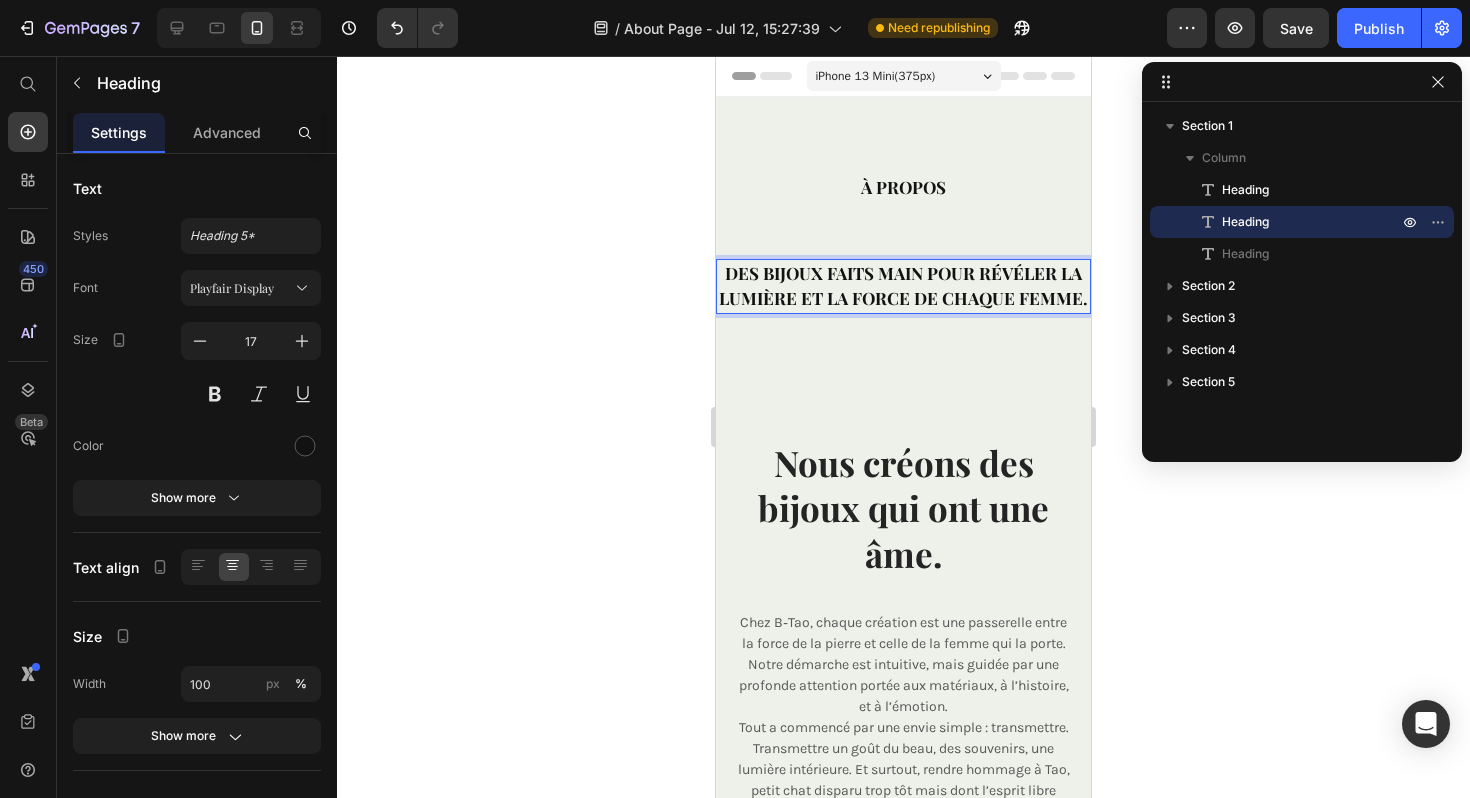click 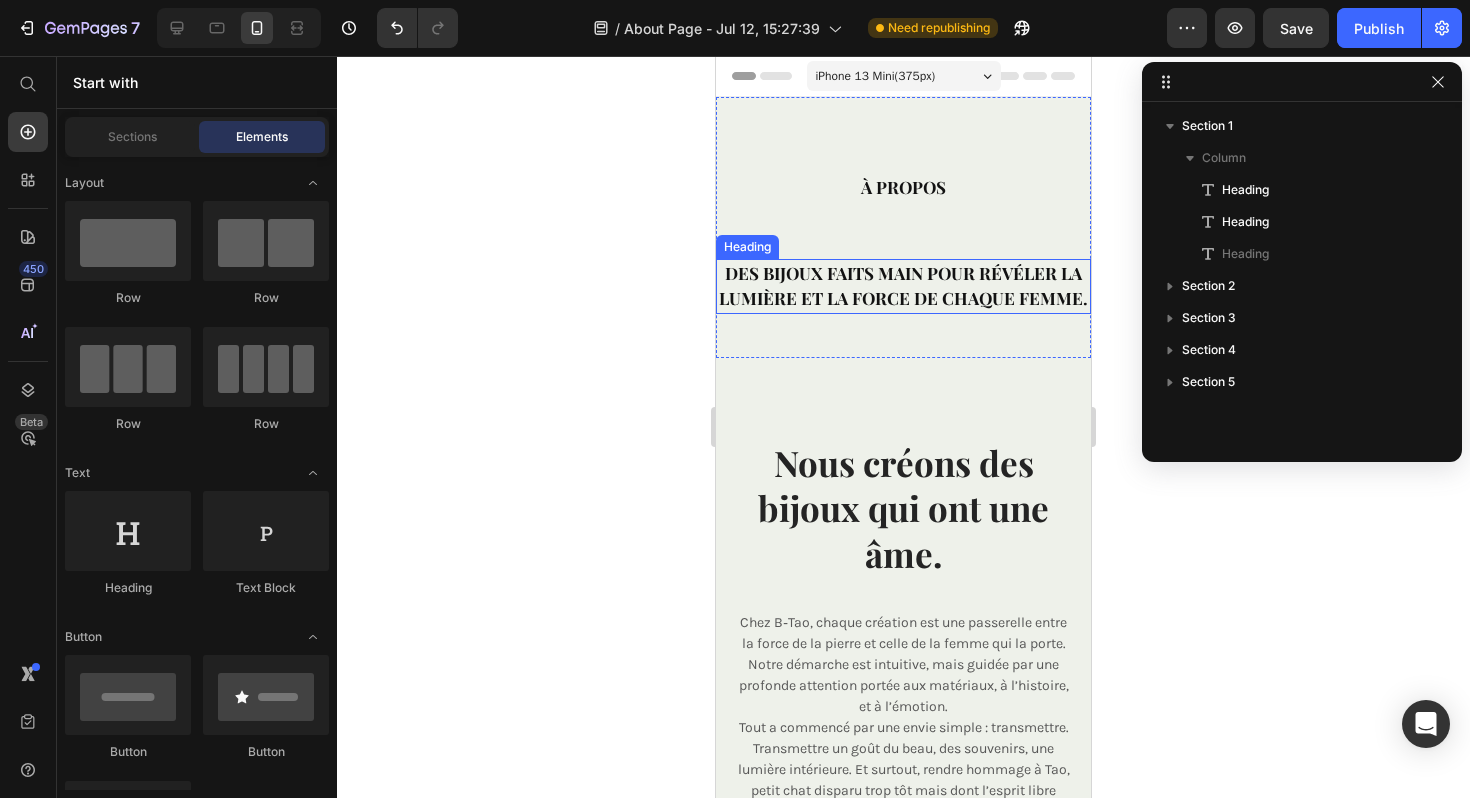 click on "Des bijoux faits main pour révéler la lumière et la force de chaque femme." at bounding box center (903, 286) 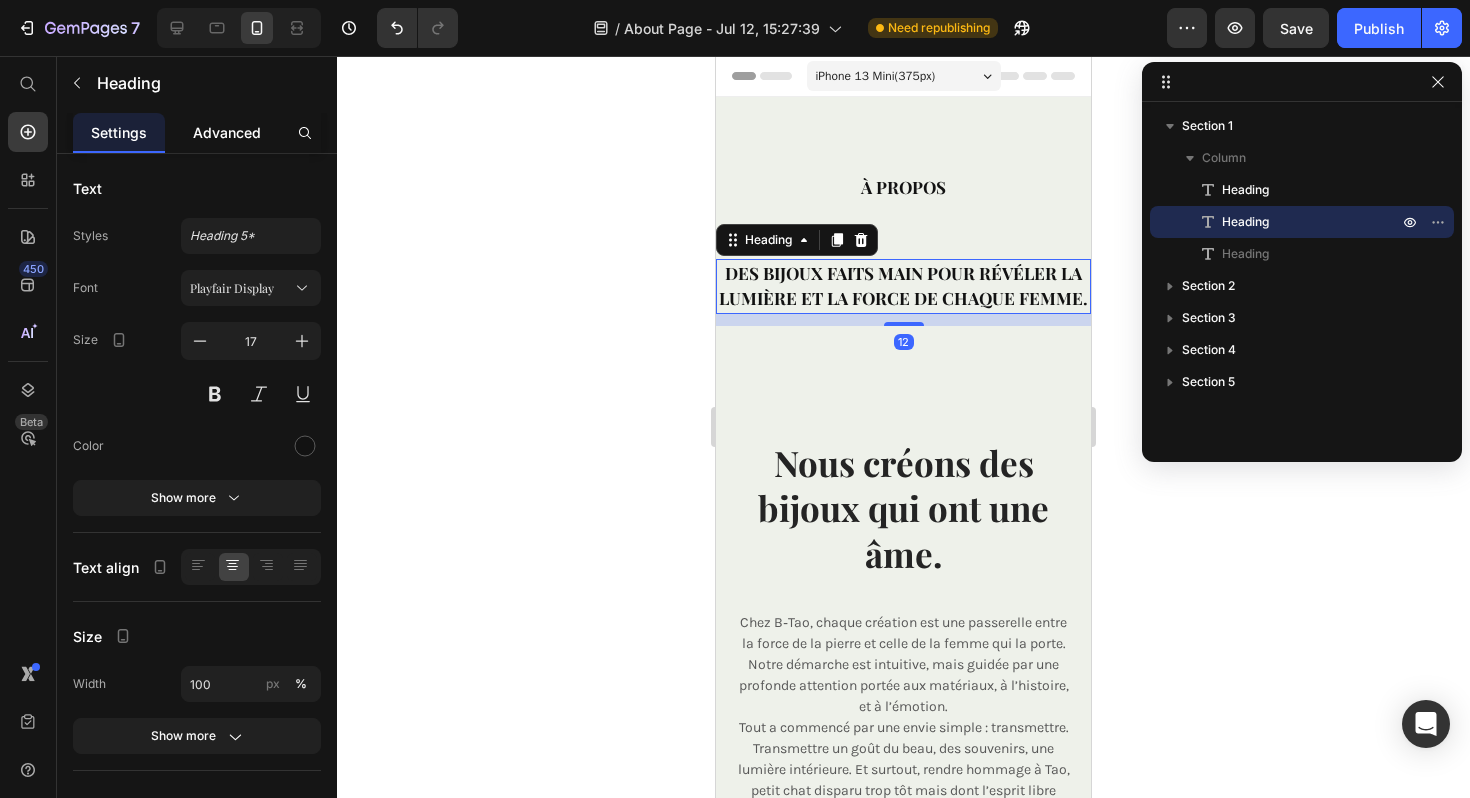 click on "Advanced" at bounding box center [227, 132] 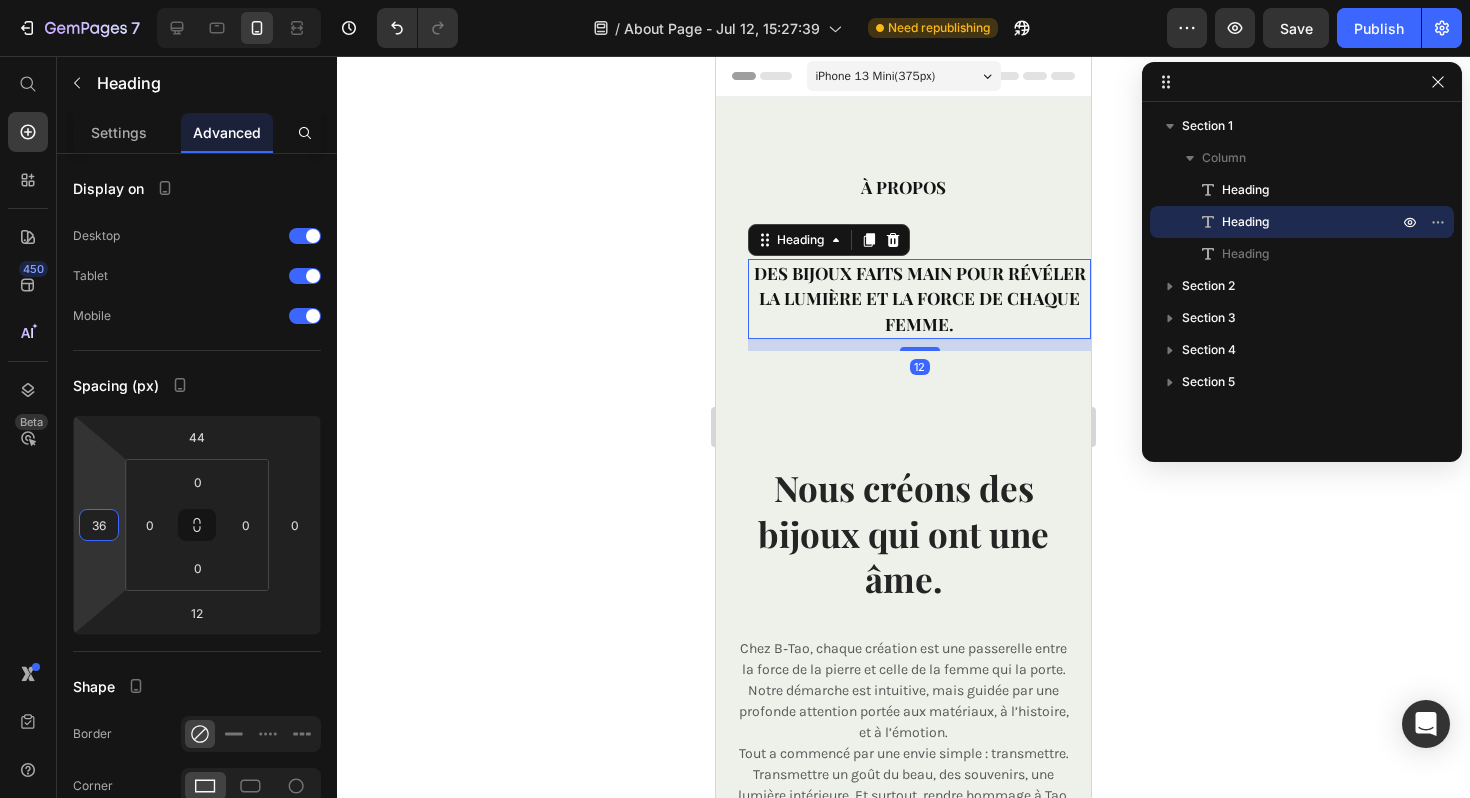 type on "38" 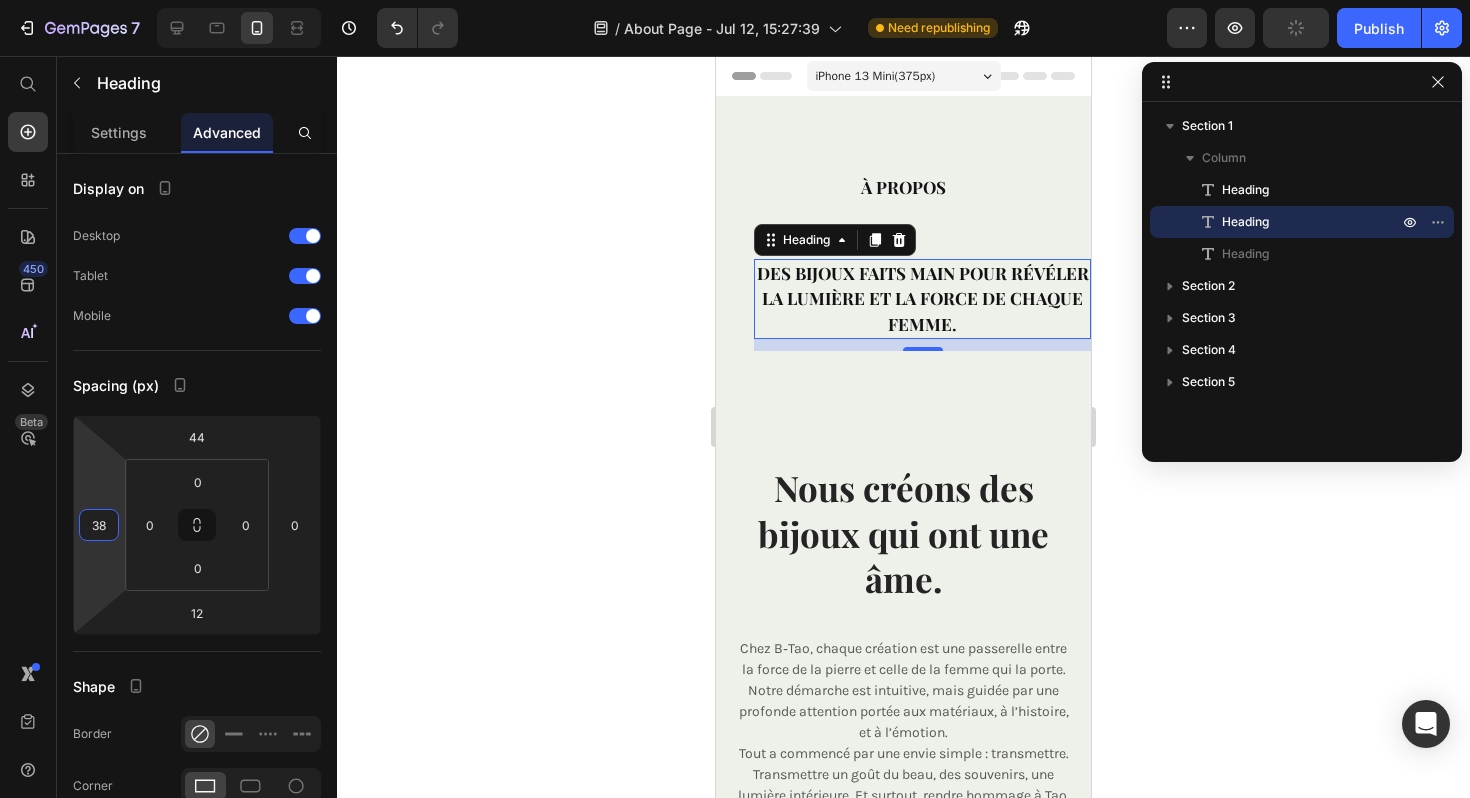 drag, startPoint x: 104, startPoint y: 557, endPoint x: 104, endPoint y: 538, distance: 19 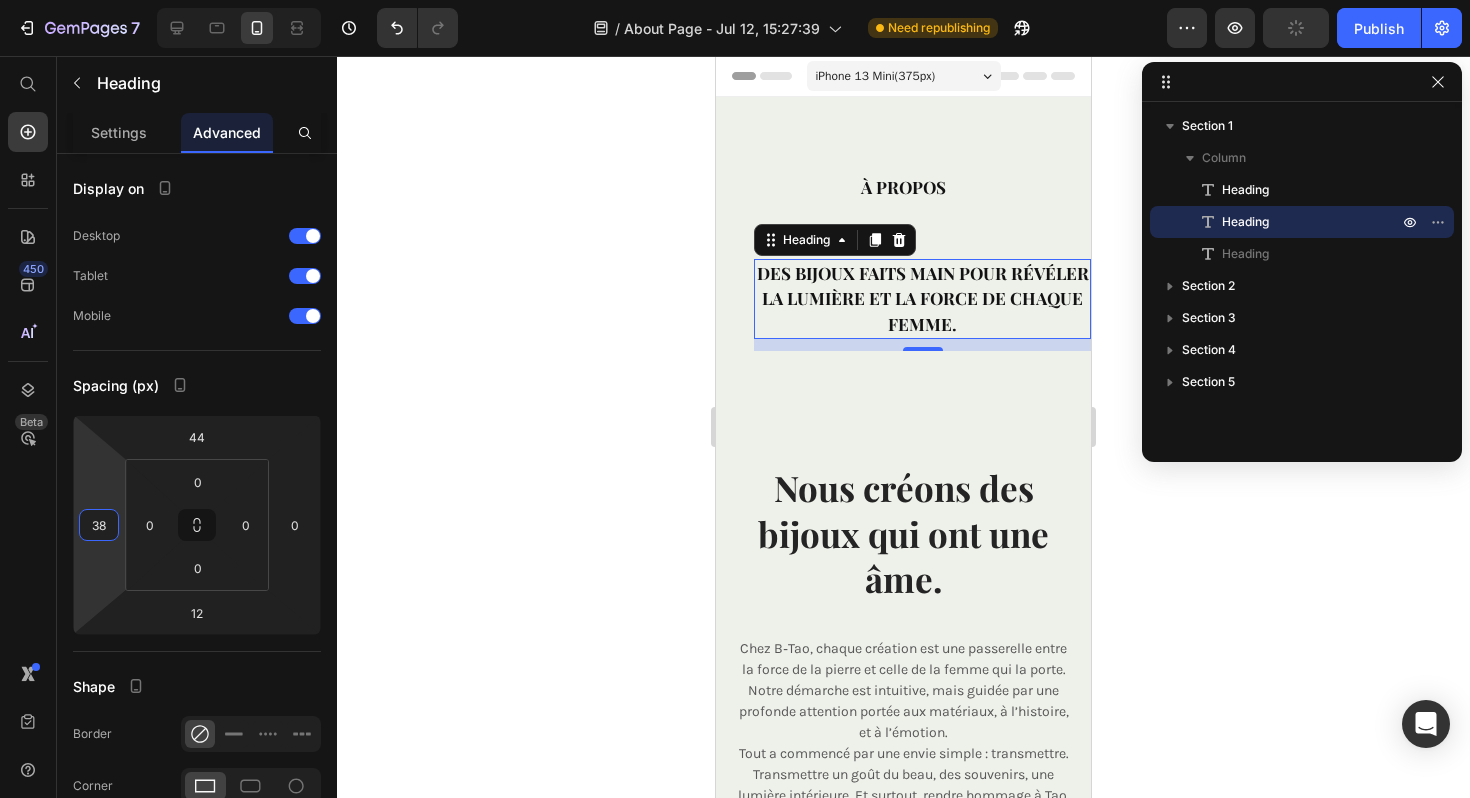 click on "7  Version history  /  About Page - Jul 12, 15:27:39 Need republishing Preview  Publish  450 Beta Start with Sections Elements Hero Section Product Detail Brands Trusted Badges Guarantee Product Breakdown How to use Testimonials Compare Bundle FAQs Social Proof Brand Story Product List Collection Blog List Contact Sticky Add to Cart Custom Footer Browse Library 450 Layout
Row
Row
Row
Row Text
Heading
Text Block Button
Button
Button
Sticky Back to top Media
Image" at bounding box center [735, 0] 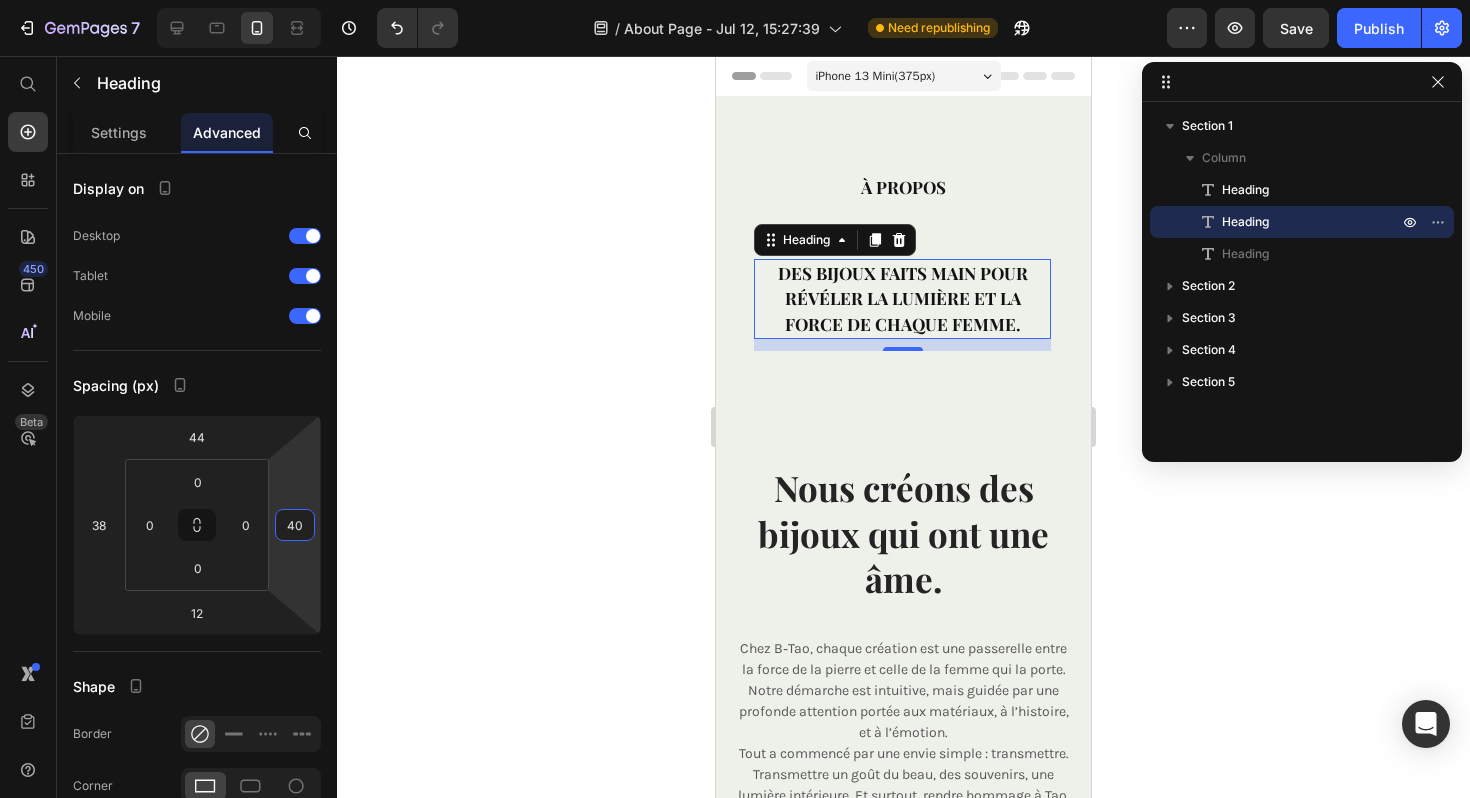 type on "38" 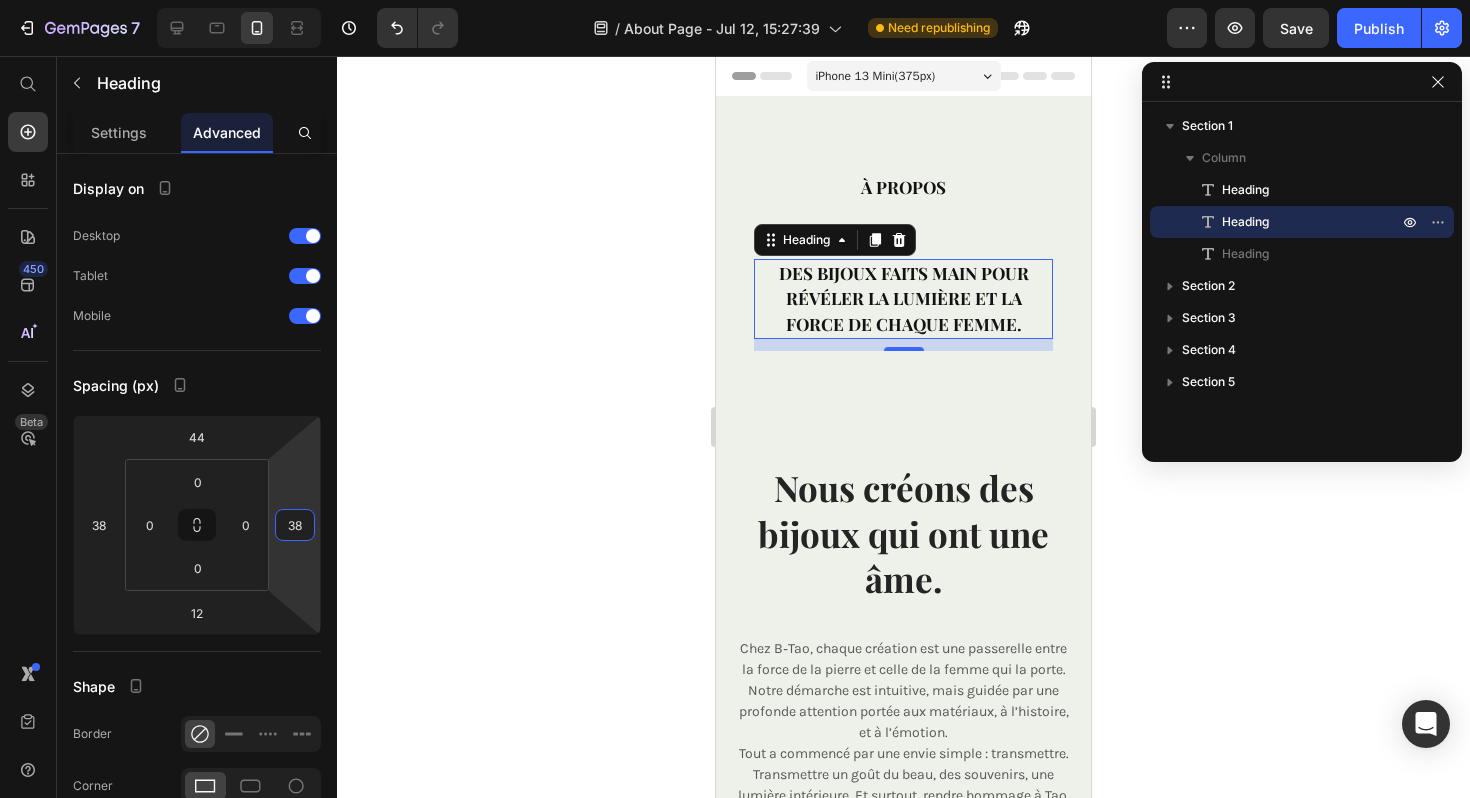 drag, startPoint x: 306, startPoint y: 572, endPoint x: 307, endPoint y: 553, distance: 19.026299 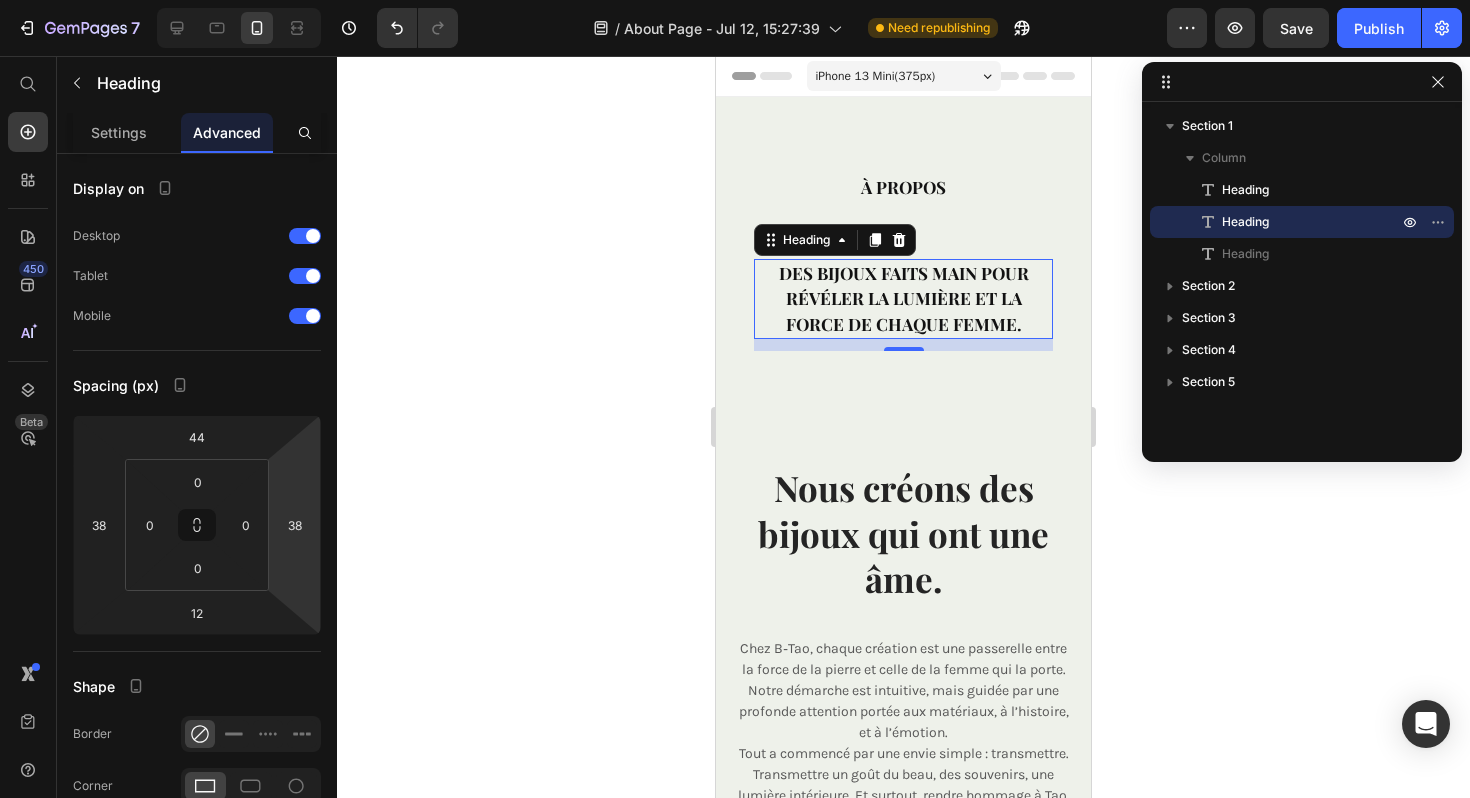 click 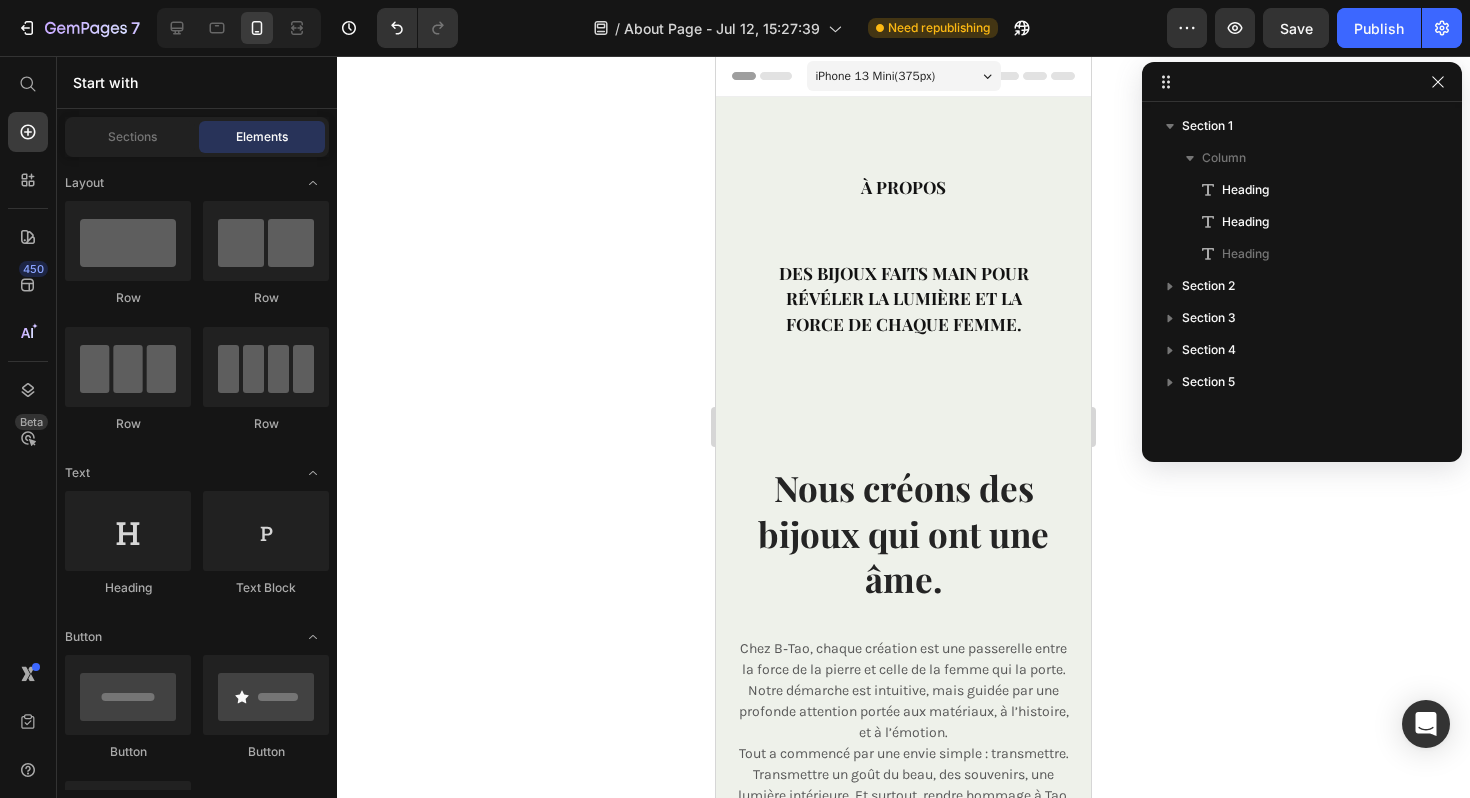 click 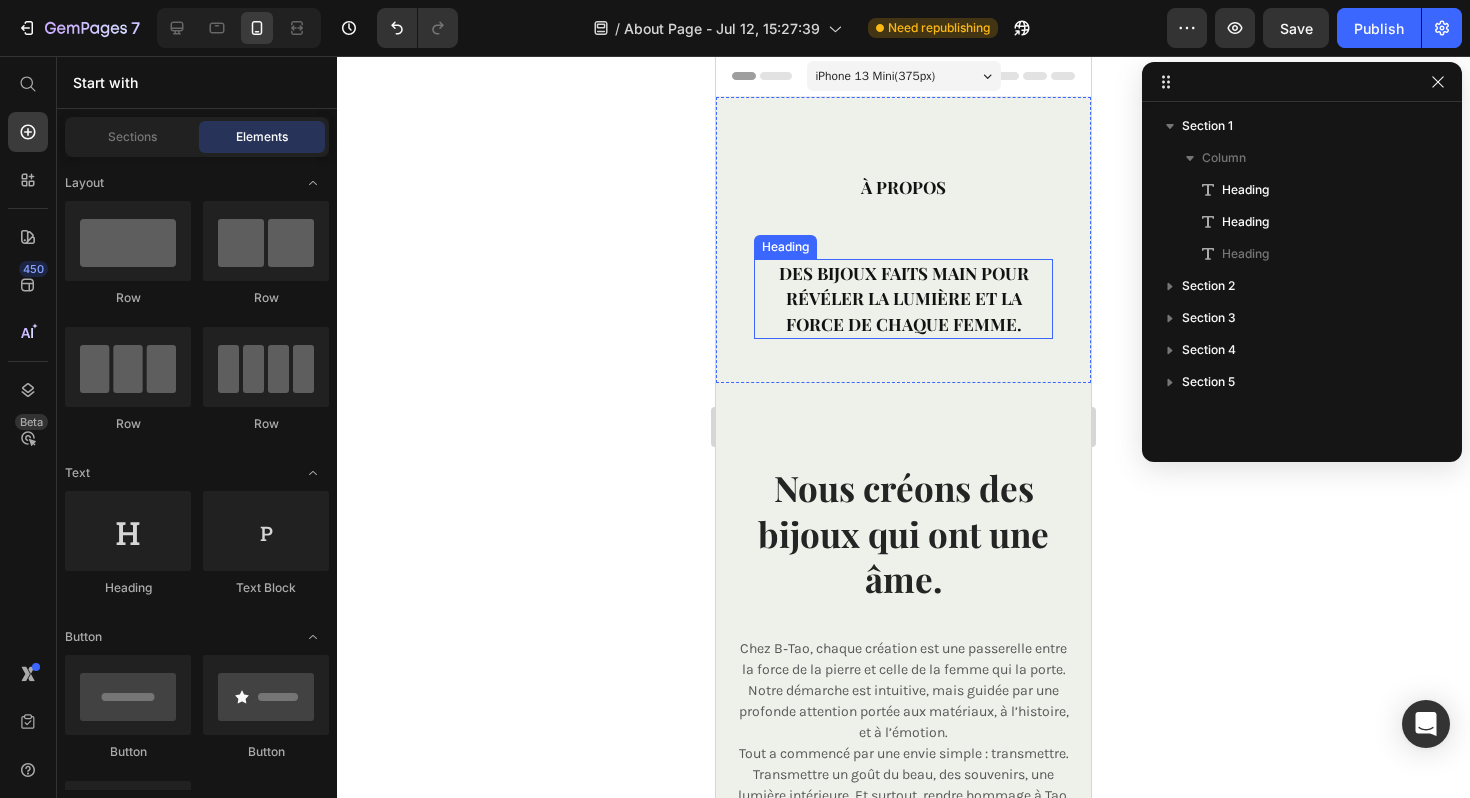 click on "Des bijoux faits main pour révéler la lumière et la force de chaque femme." at bounding box center [904, 298] 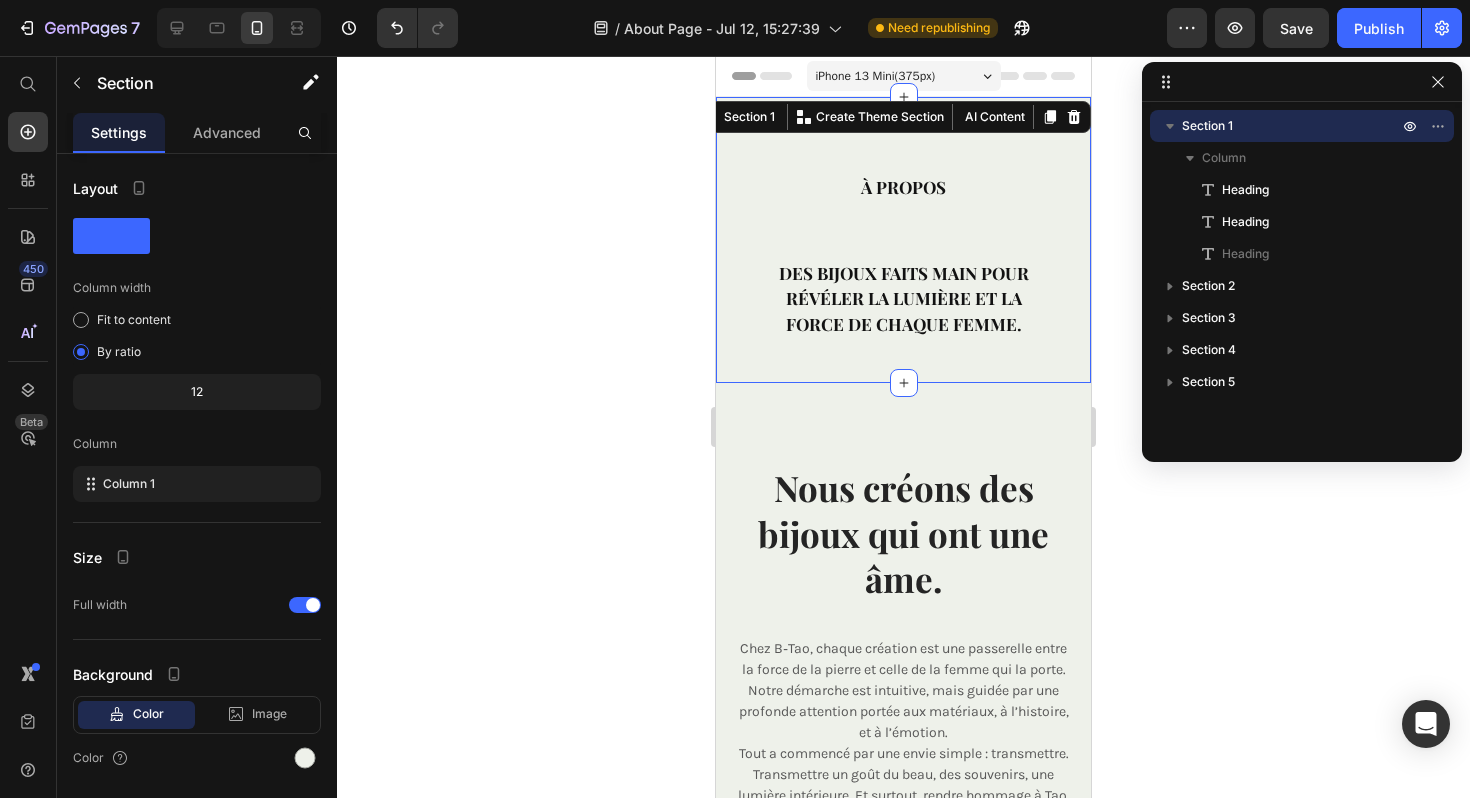 click on "À PROPOS Heading ⁠⁠⁠⁠⁠⁠⁠ Des bijoux faits main pour révéler la lumière et la force de chaque femme. Heading Bienvenue dans l’univers de B‑Tao Des bijoux faits main pour révéler la lumière et la force de chaque femme. Heading" at bounding box center (903, 240) 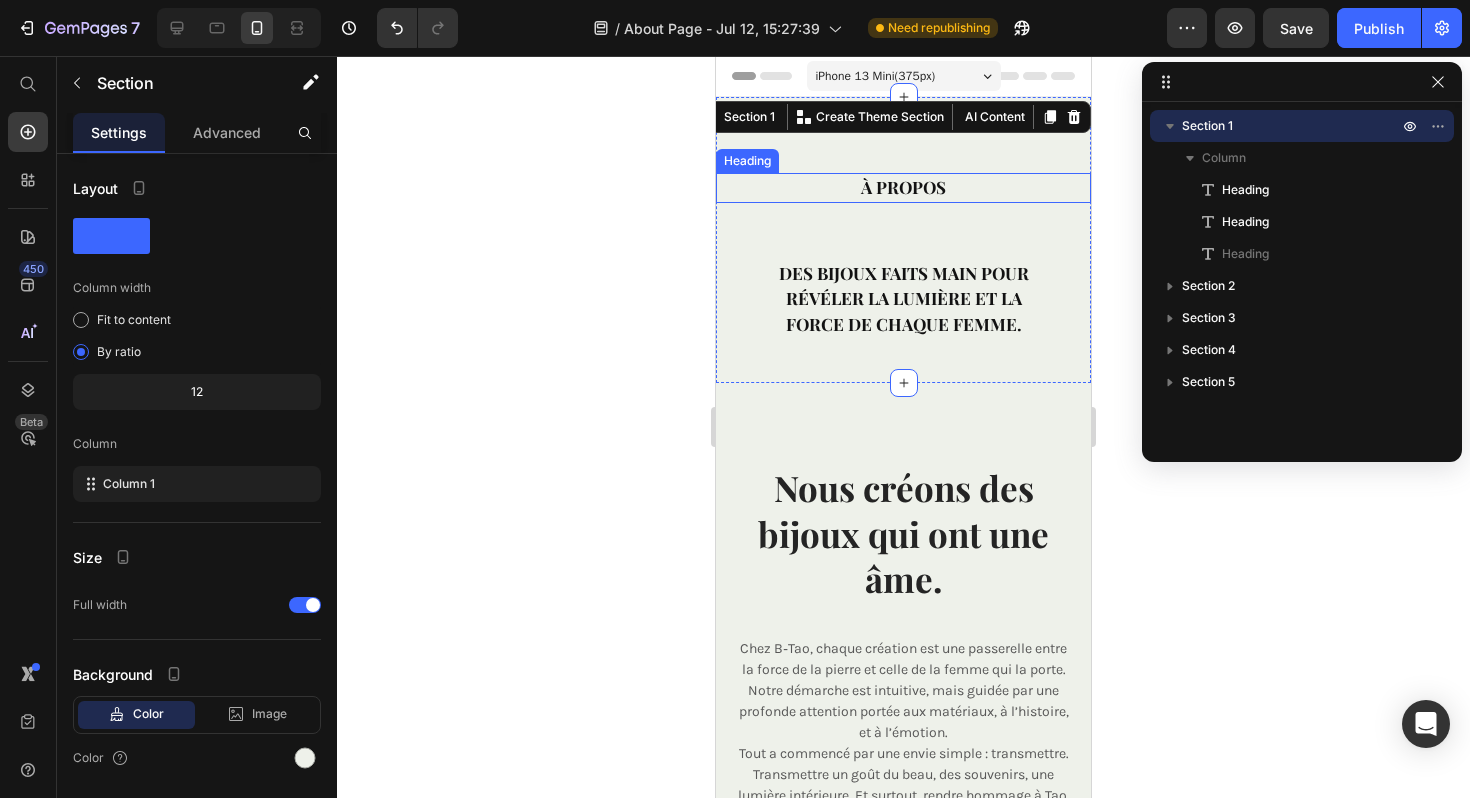 click on "À PROPOS" at bounding box center [903, 188] 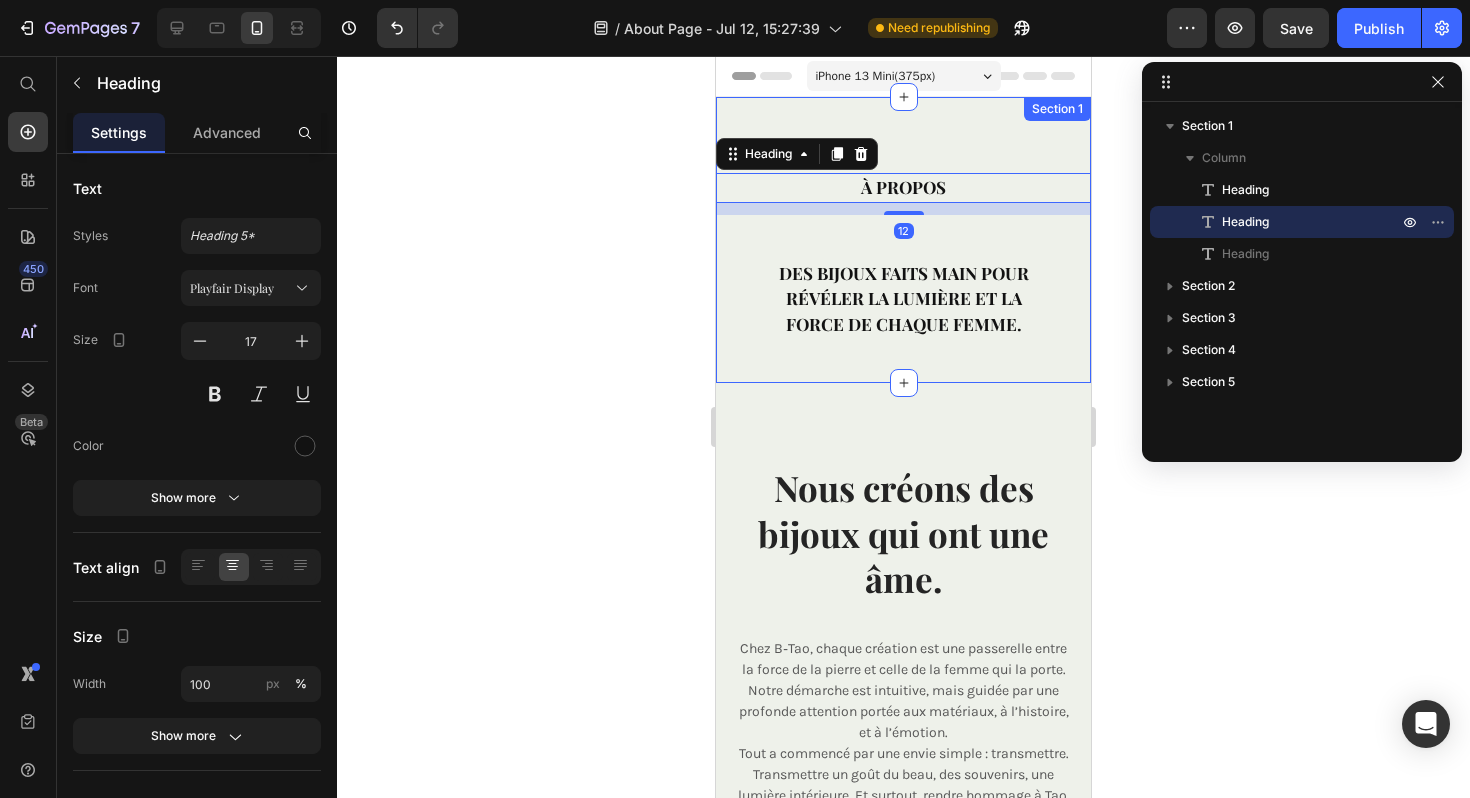 click on "Des bijoux faits main pour révéler la lumière et la force de chaque femme." at bounding box center [904, 298] 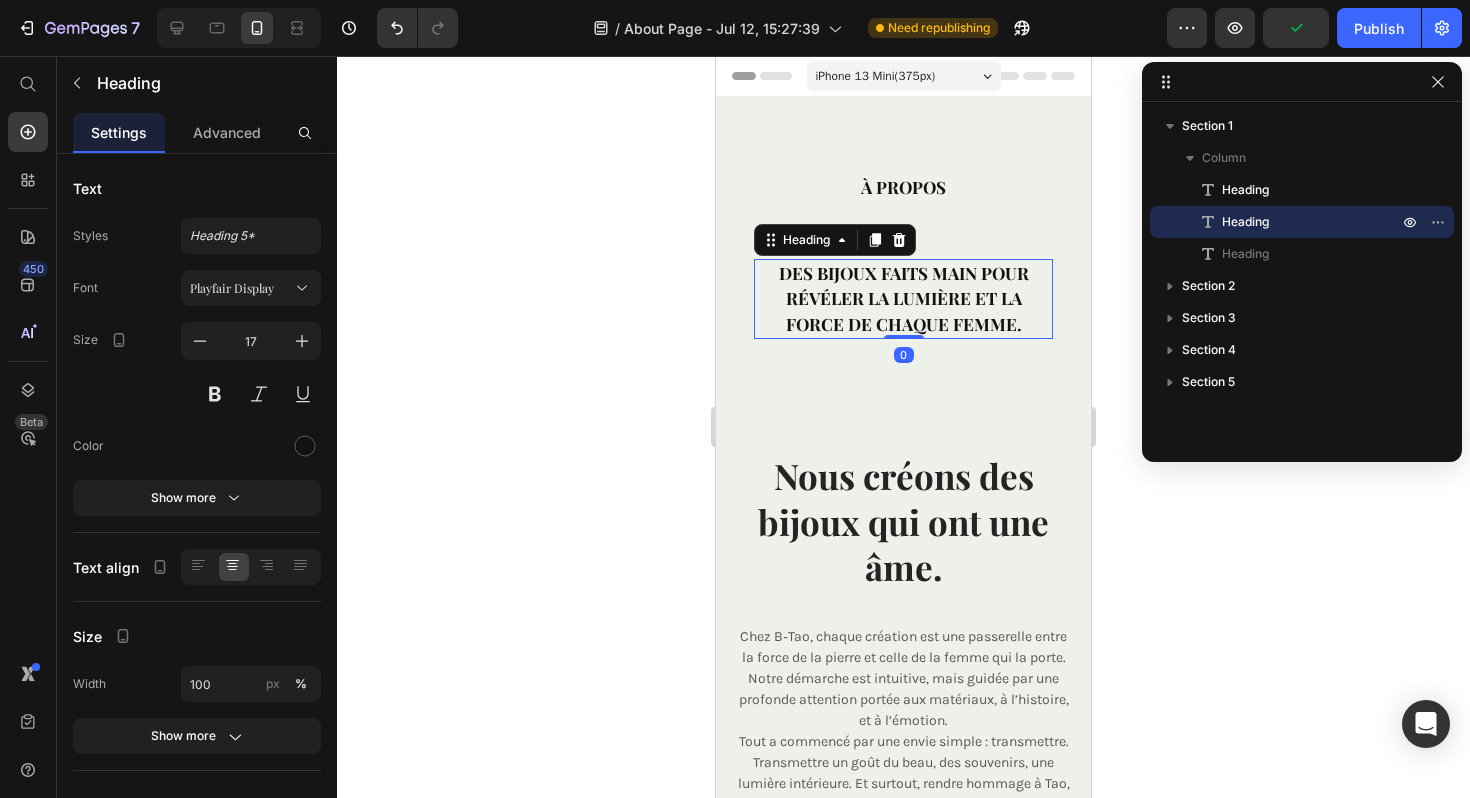 drag, startPoint x: 908, startPoint y: 350, endPoint x: 896, endPoint y: 301, distance: 50.447994 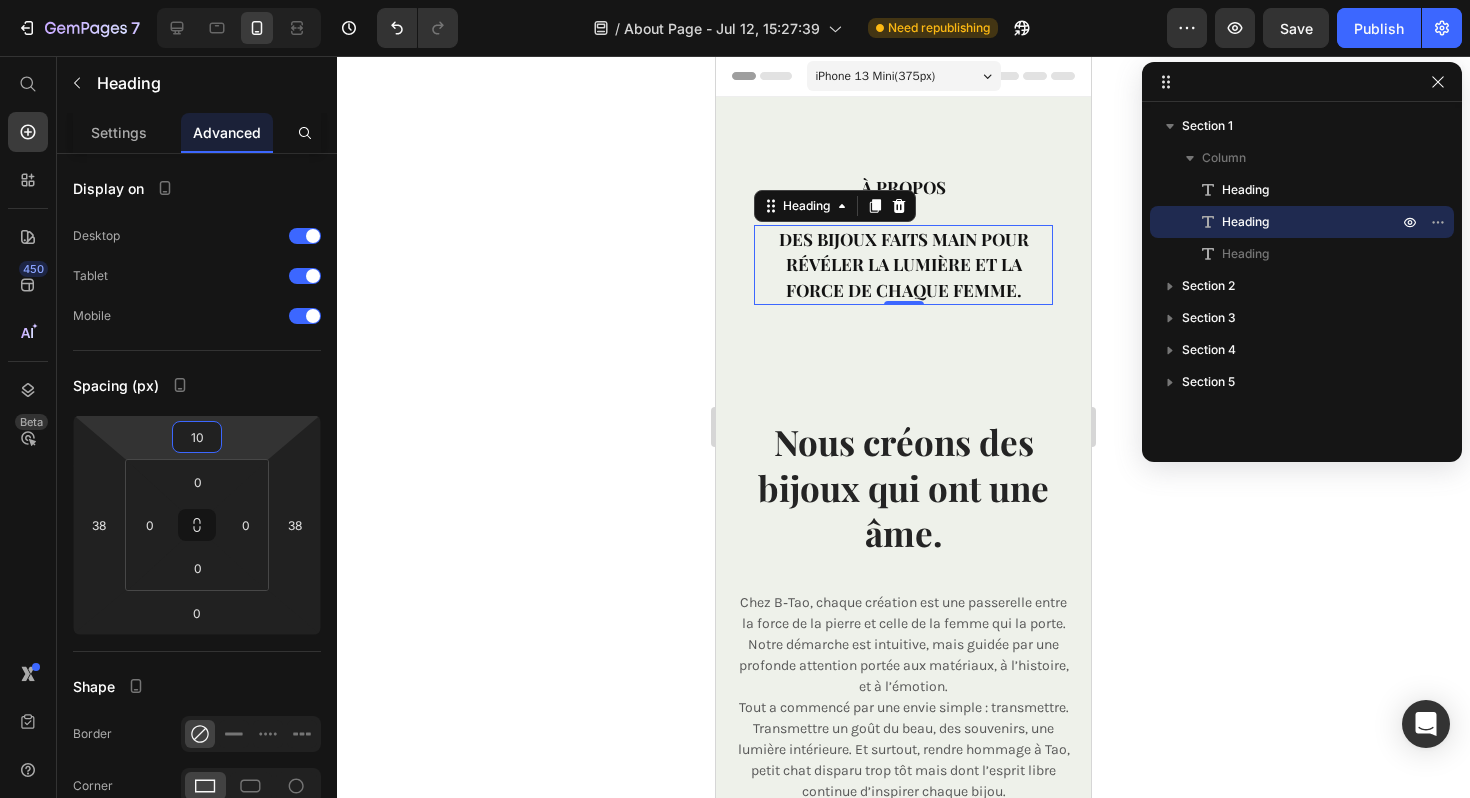 type on "8" 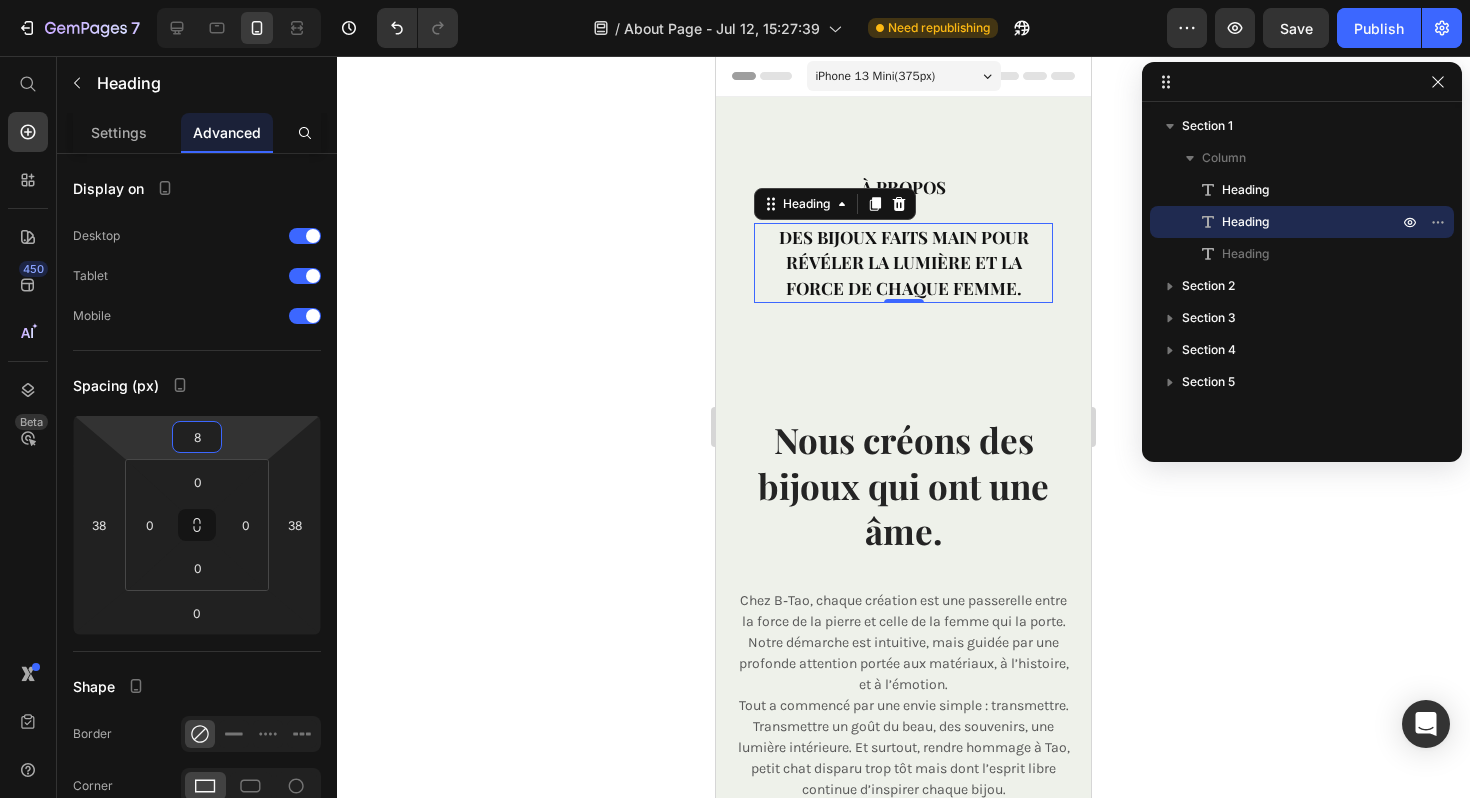 drag, startPoint x: 245, startPoint y: 443, endPoint x: 245, endPoint y: 461, distance: 18 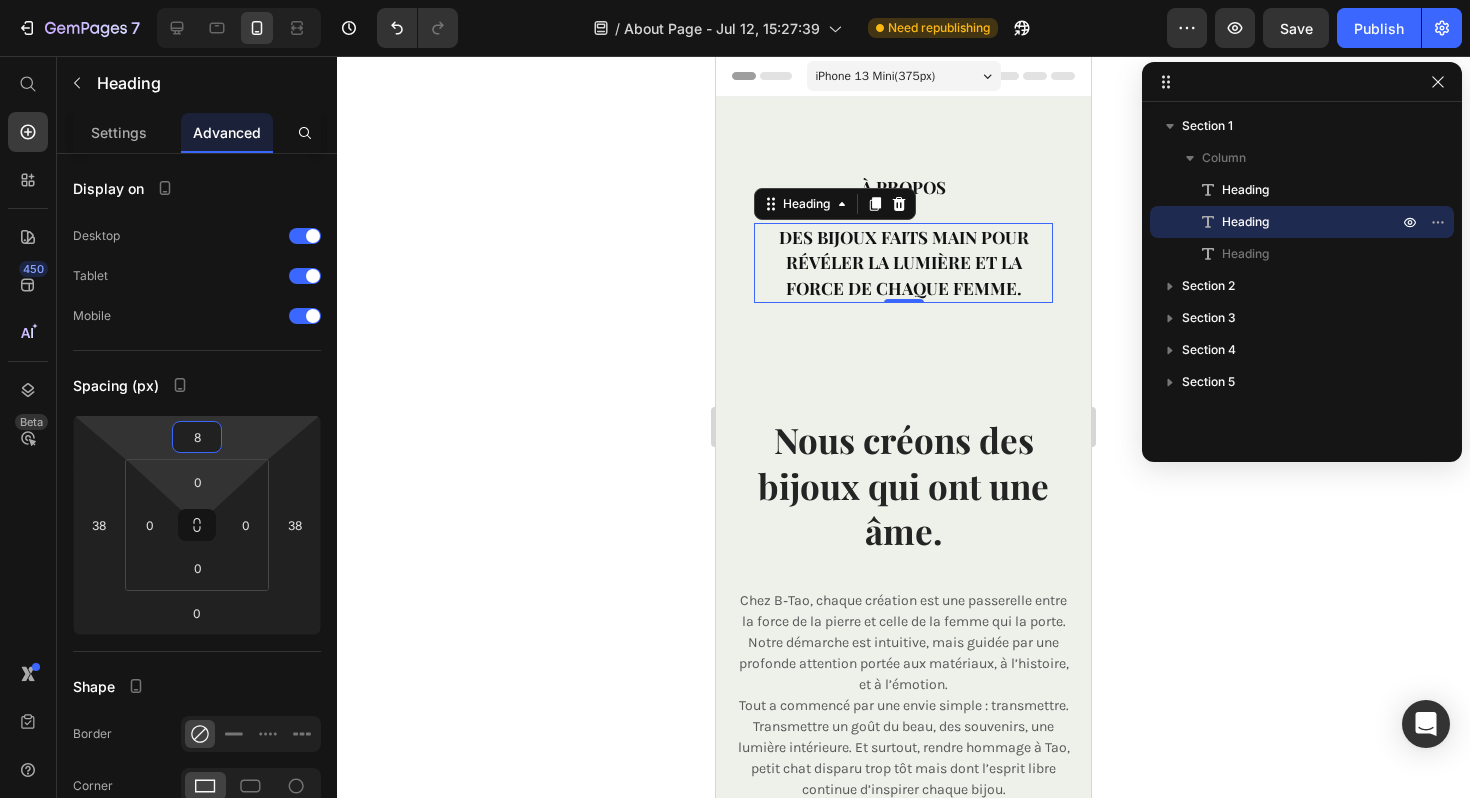 click 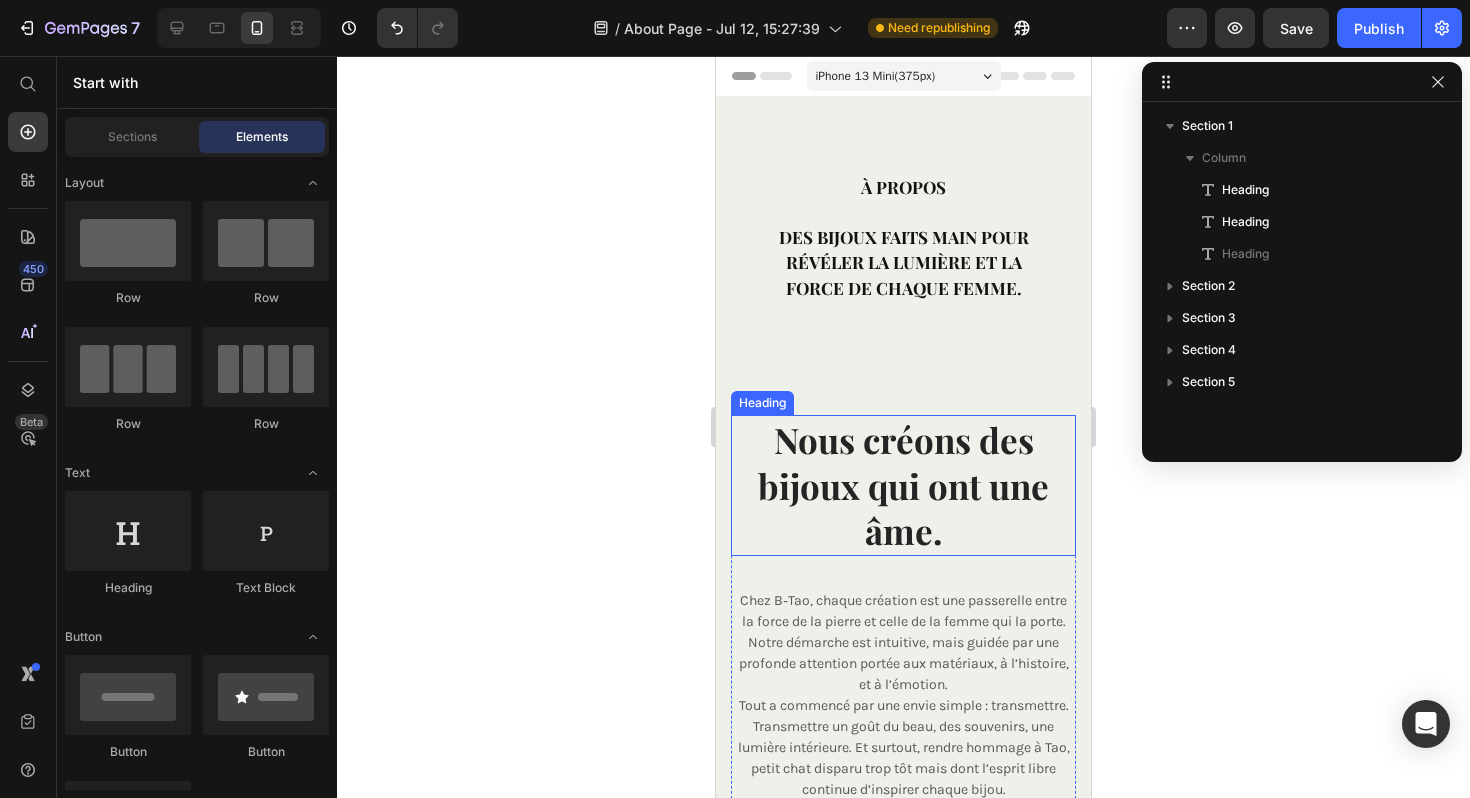 click on "Nous créons des bijoux qui ont une âme." at bounding box center [903, 485] 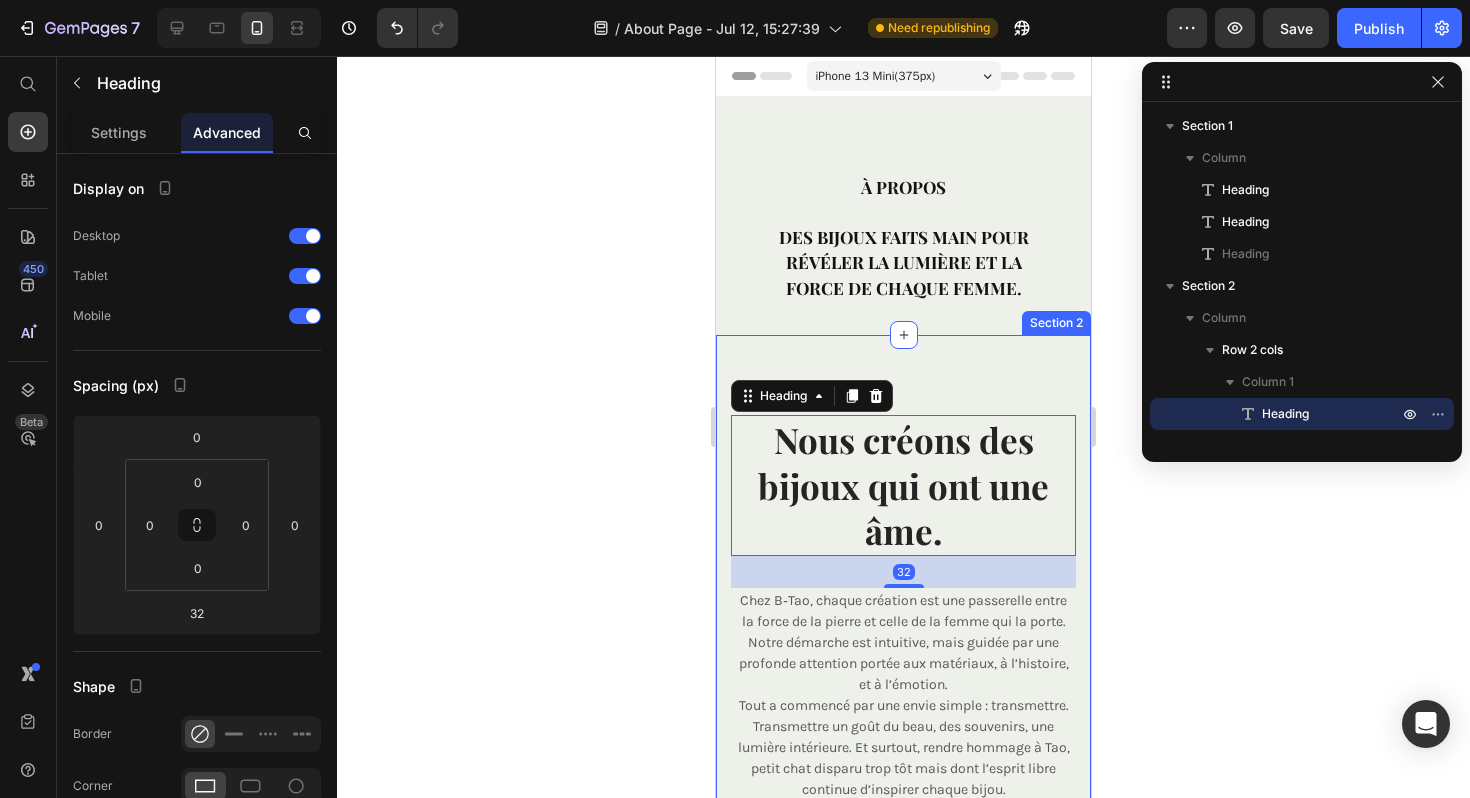 click on "Nous créons des bijoux qui ont une âme. Heading   32 Chez B‑Tao, chaque création est une passerelle entre la force de la pierre et celle de la femme qui la porte. Notre démarche est intuitive, mais guidée par une profonde attention portée aux matériaux, à l’histoire, et à l’émotion. Tout a commencé par une envie simple : transmettre. Transmettre un goût du beau, des souvenirs, une lumière intérieure. Et surtout, rendre hommage à Tao, petit chat disparu trop tôt mais dont l’esprit libre continue d’inspirer chaque bijou. Text block [FIRST]  / Fondatrice de B‑Tao Text block Row Image Row Section 2" at bounding box center [903, 790] 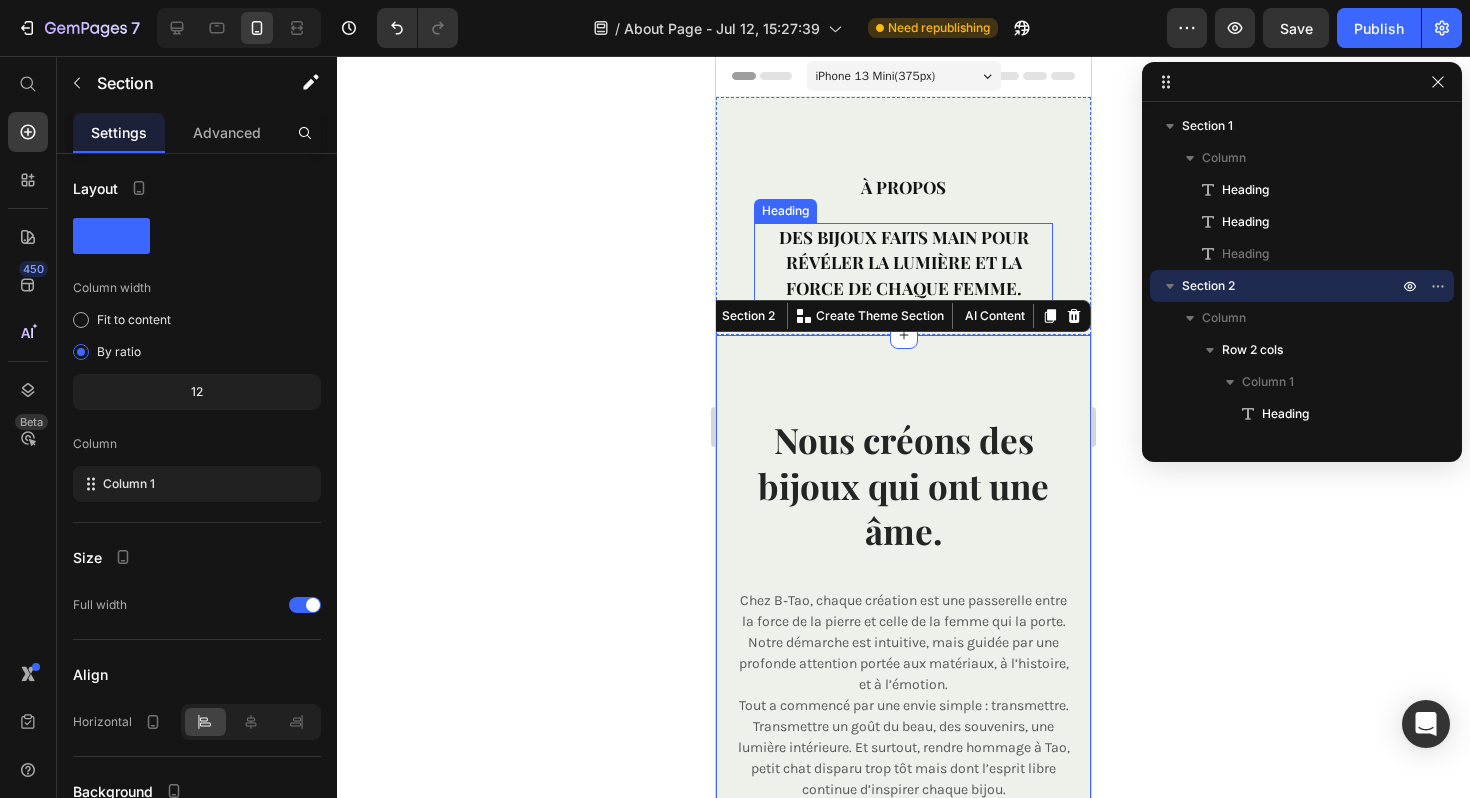 click on "Des bijoux faits main pour révéler la lumière et la force de chaque femme." at bounding box center [904, 262] 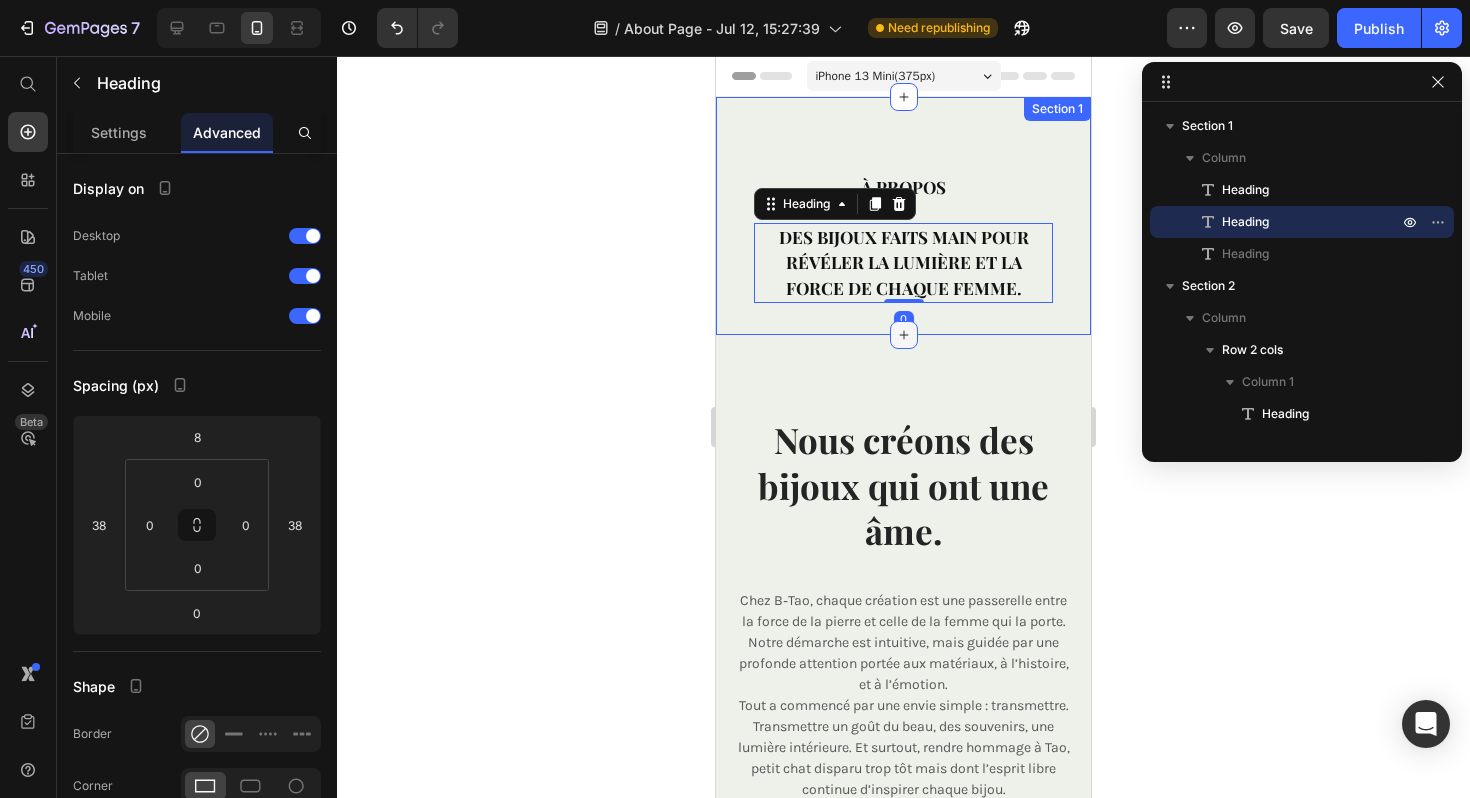 click at bounding box center [904, 335] 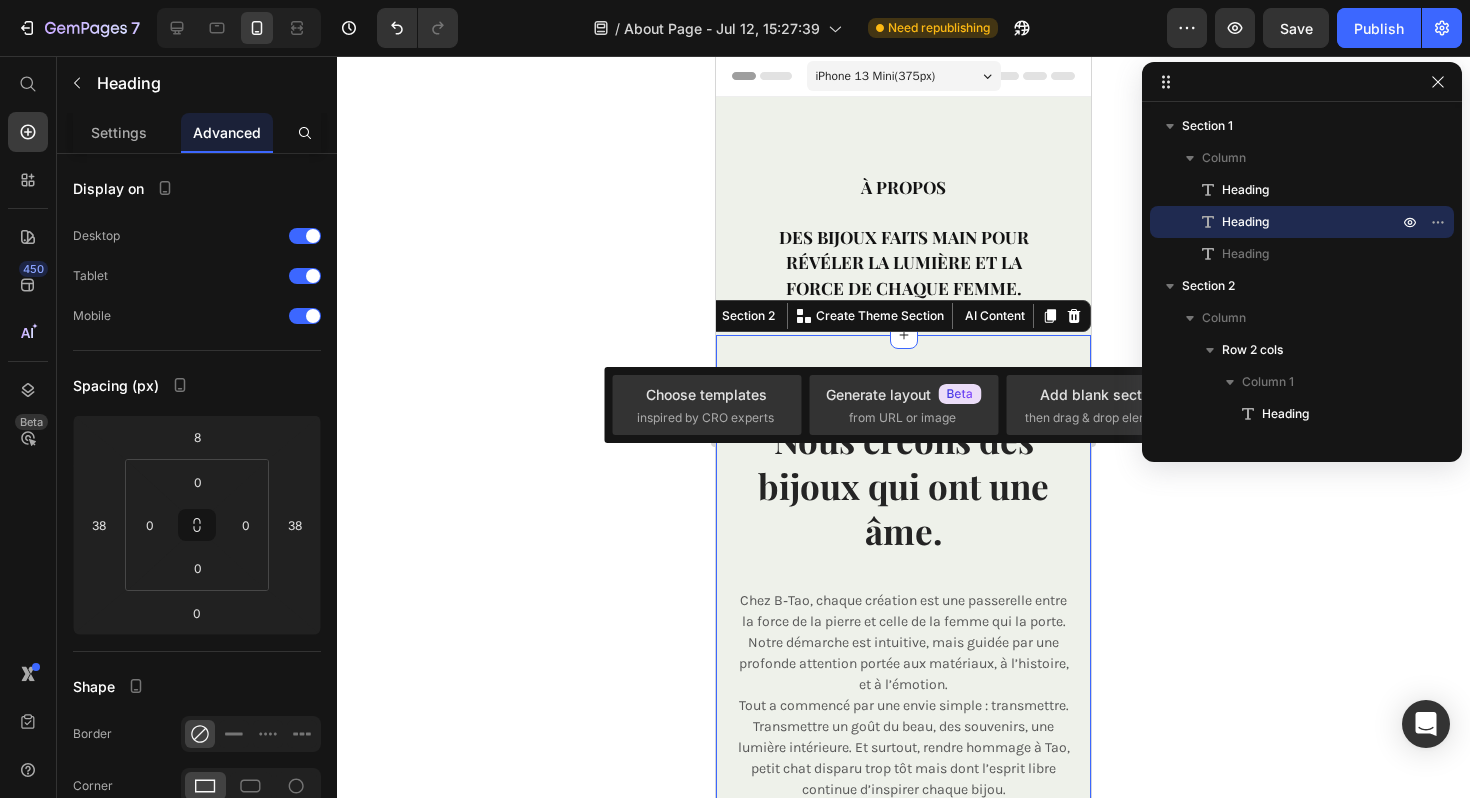 click on "Nous créons des bijoux qui ont une âme. Heading Chez B‑Tao, chaque création est une passerelle entre la force de la pierre et celle de la femme qui la porte. Notre démarche est intuitive, mais guidée par une profonde attention portée aux matériaux, à l’histoire, et à l’émotion. Tout a commencé par une envie simple : transmettre. Transmettre un goût du beau, des souvenirs, une lumière intérieure. Et surtout, rendre hommage à Tao, petit chat disparu trop tôt mais dont l’esprit libre continue d’inspirer chaque bijou. Text block [FIRST]  / Fondatrice de B‑Tao Text block Row Image Row Section 2   You can create reusable sections Create Theme Section AI Content Write with GemAI What would you like to describe here? Tone and Voice Persuasive Product Collier Mahasiah Show more Generate" at bounding box center (903, 790) 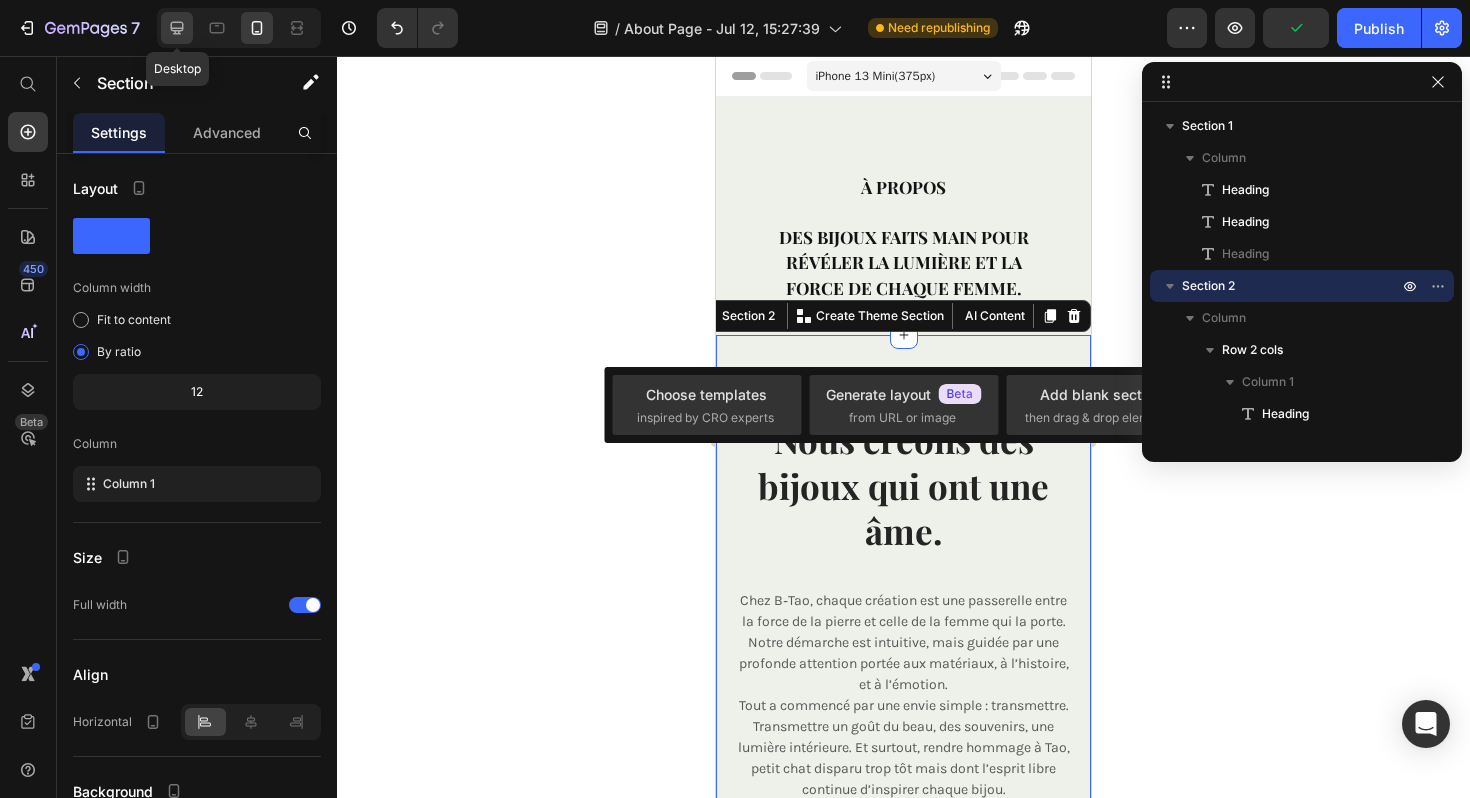 click 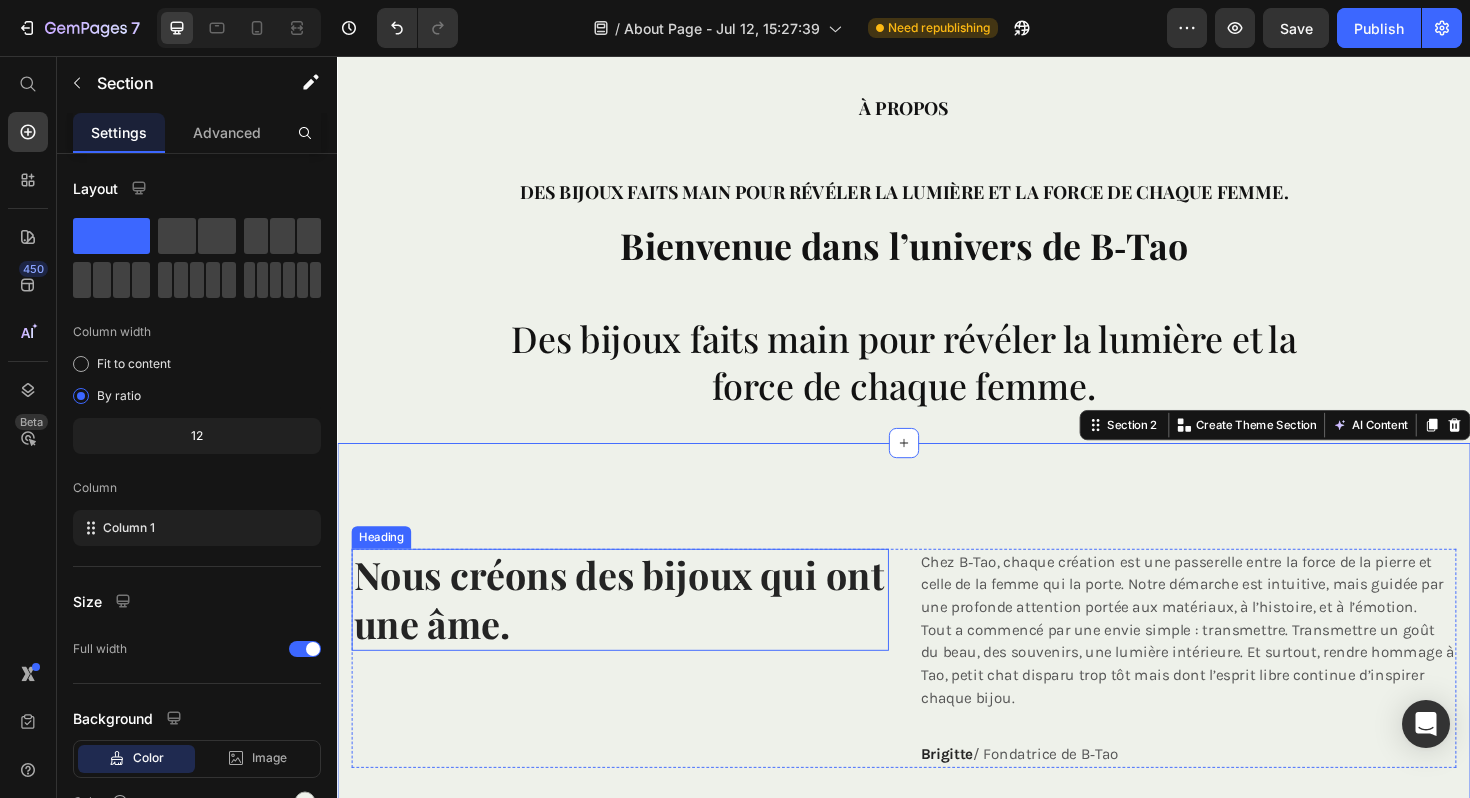 scroll, scrollTop: 0, scrollLeft: 0, axis: both 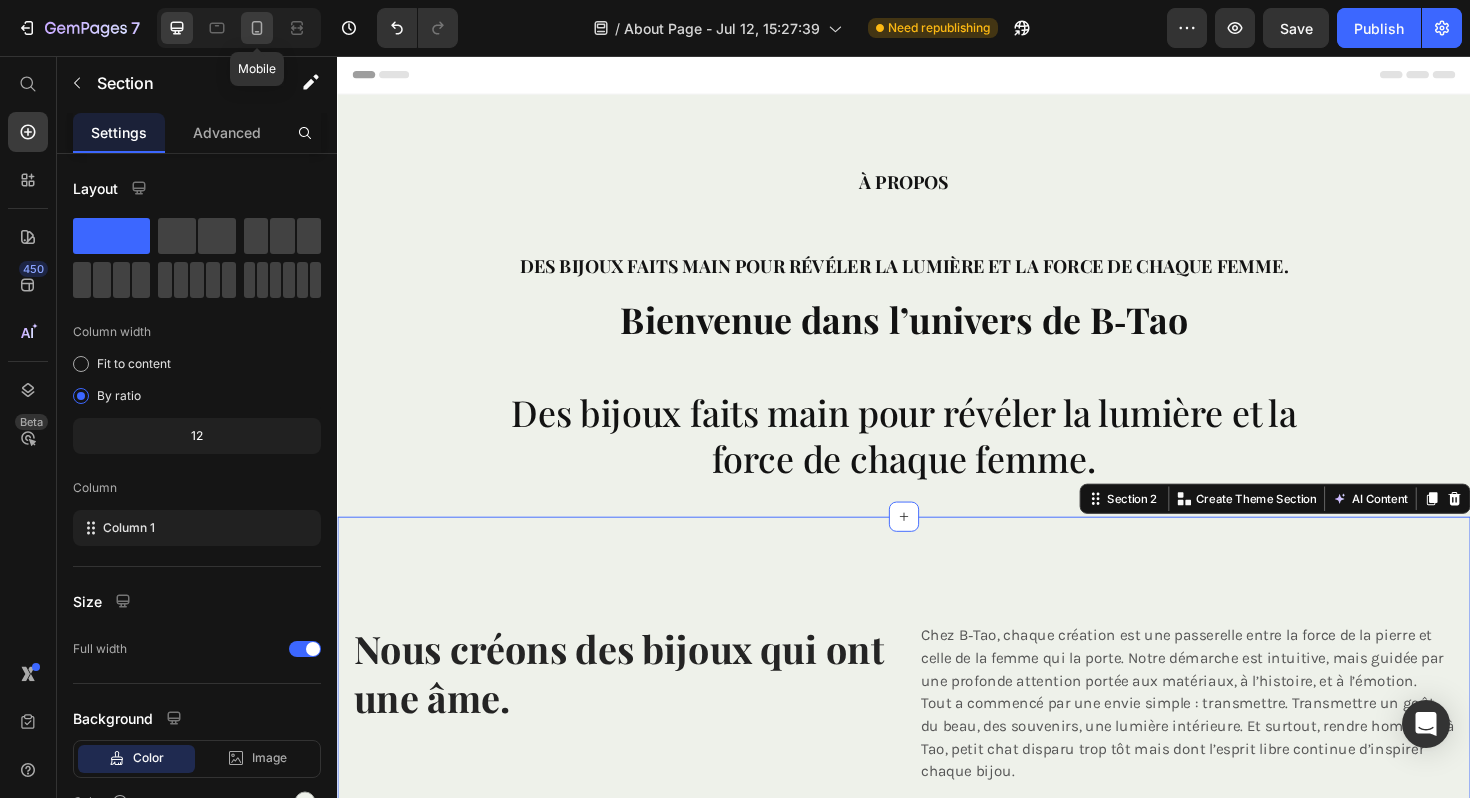click 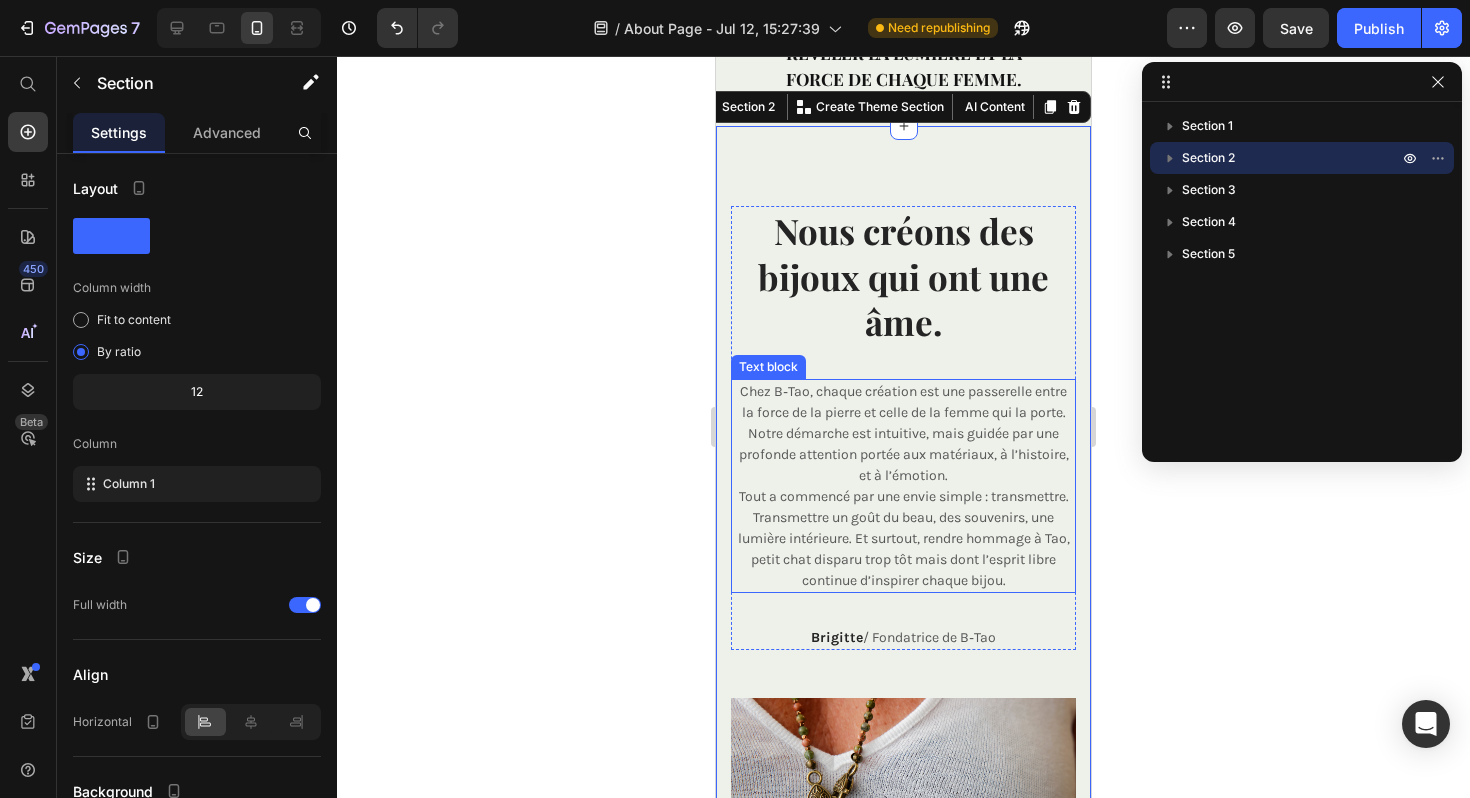scroll, scrollTop: 0, scrollLeft: 0, axis: both 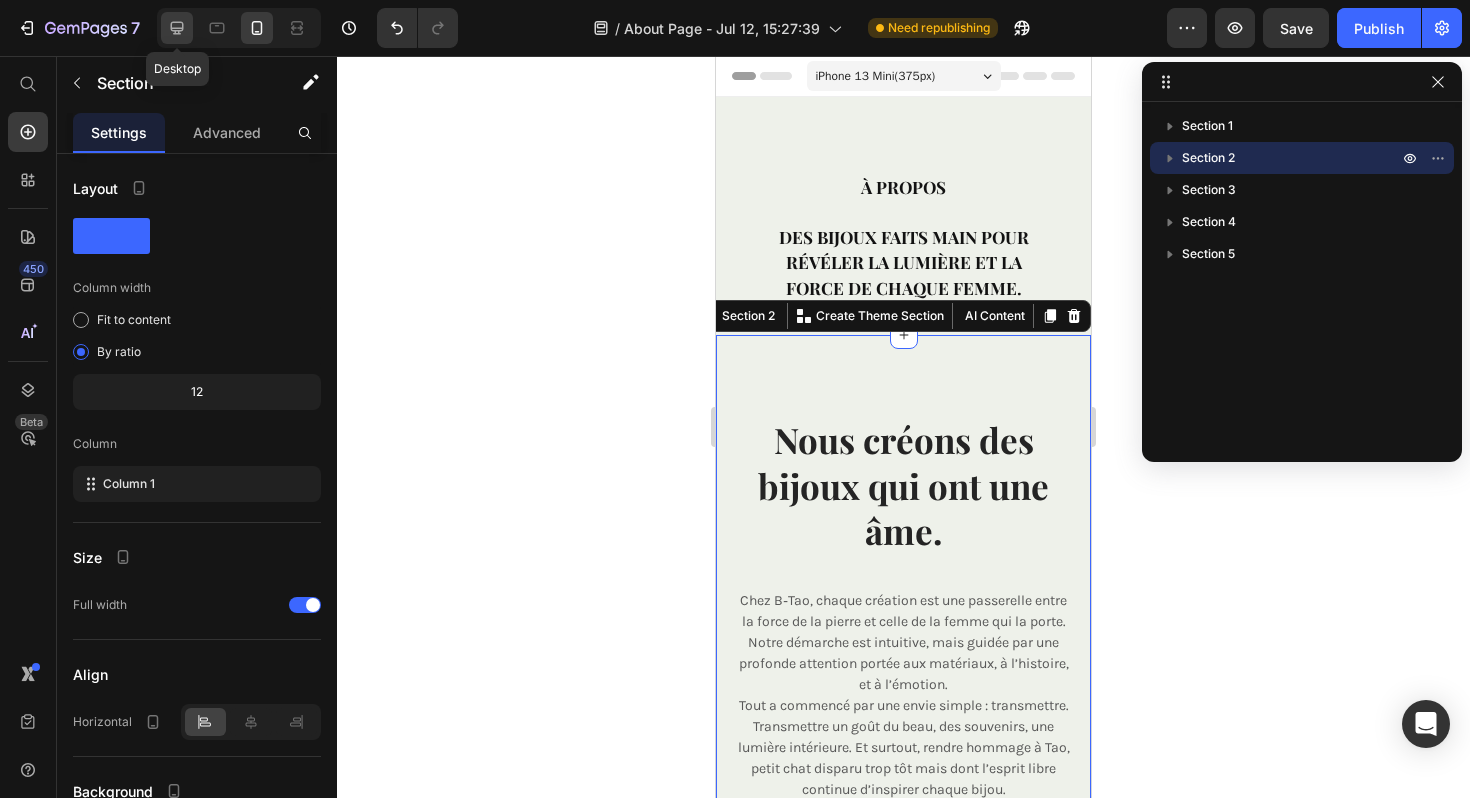 click 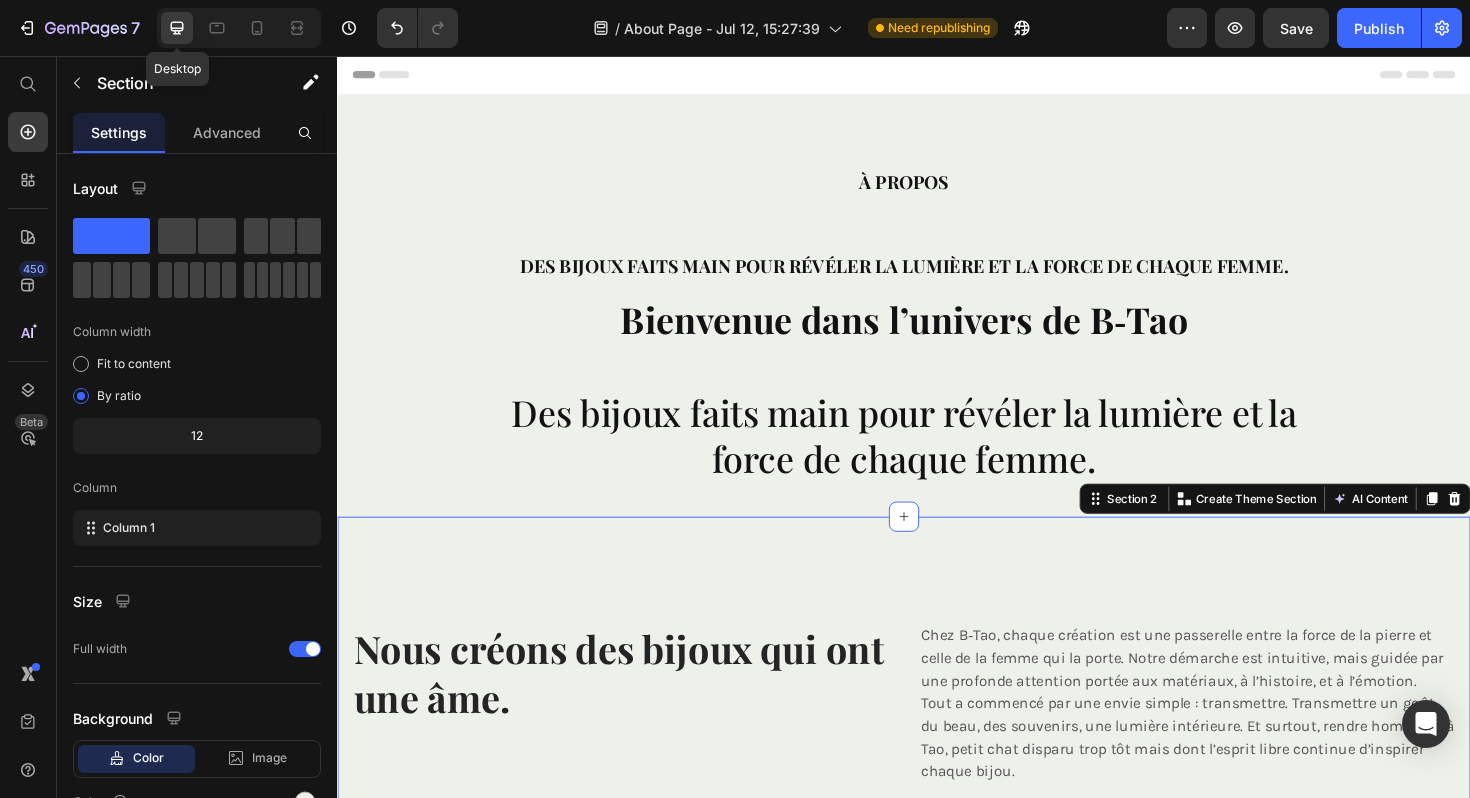click 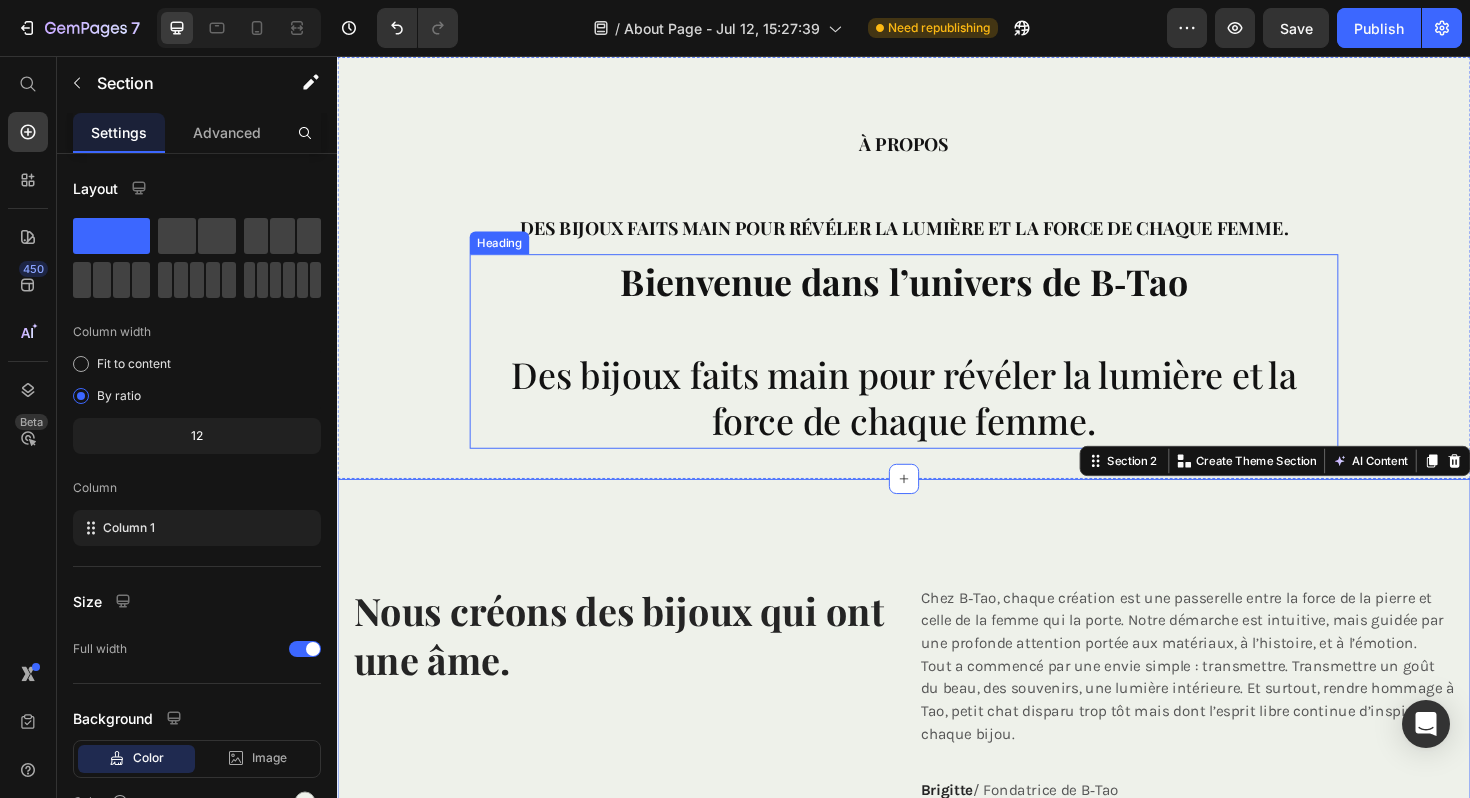 scroll, scrollTop: 37, scrollLeft: 0, axis: vertical 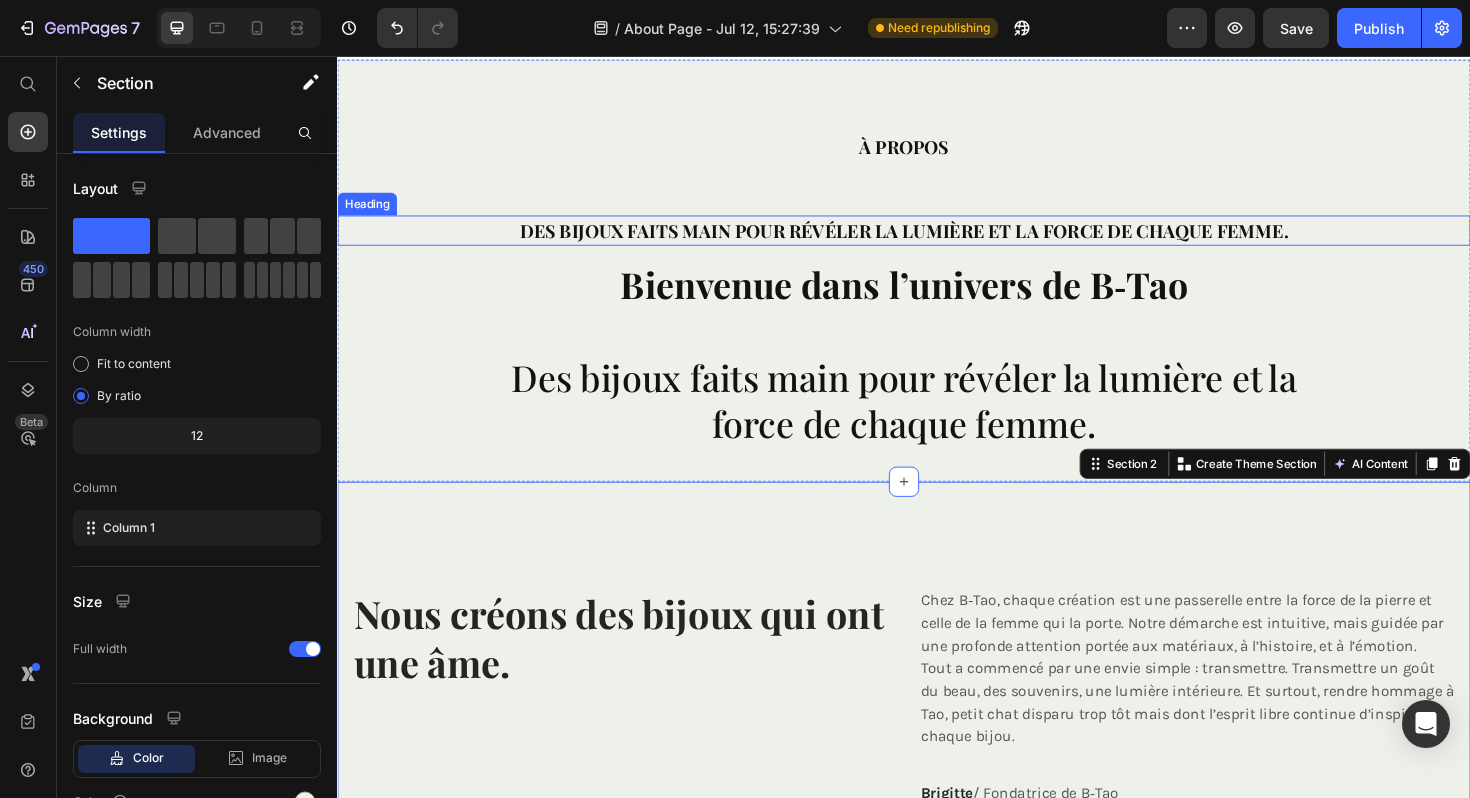 click on "Des bijoux faits main pour révéler la lumière et la force de chaque femme." at bounding box center (937, 241) 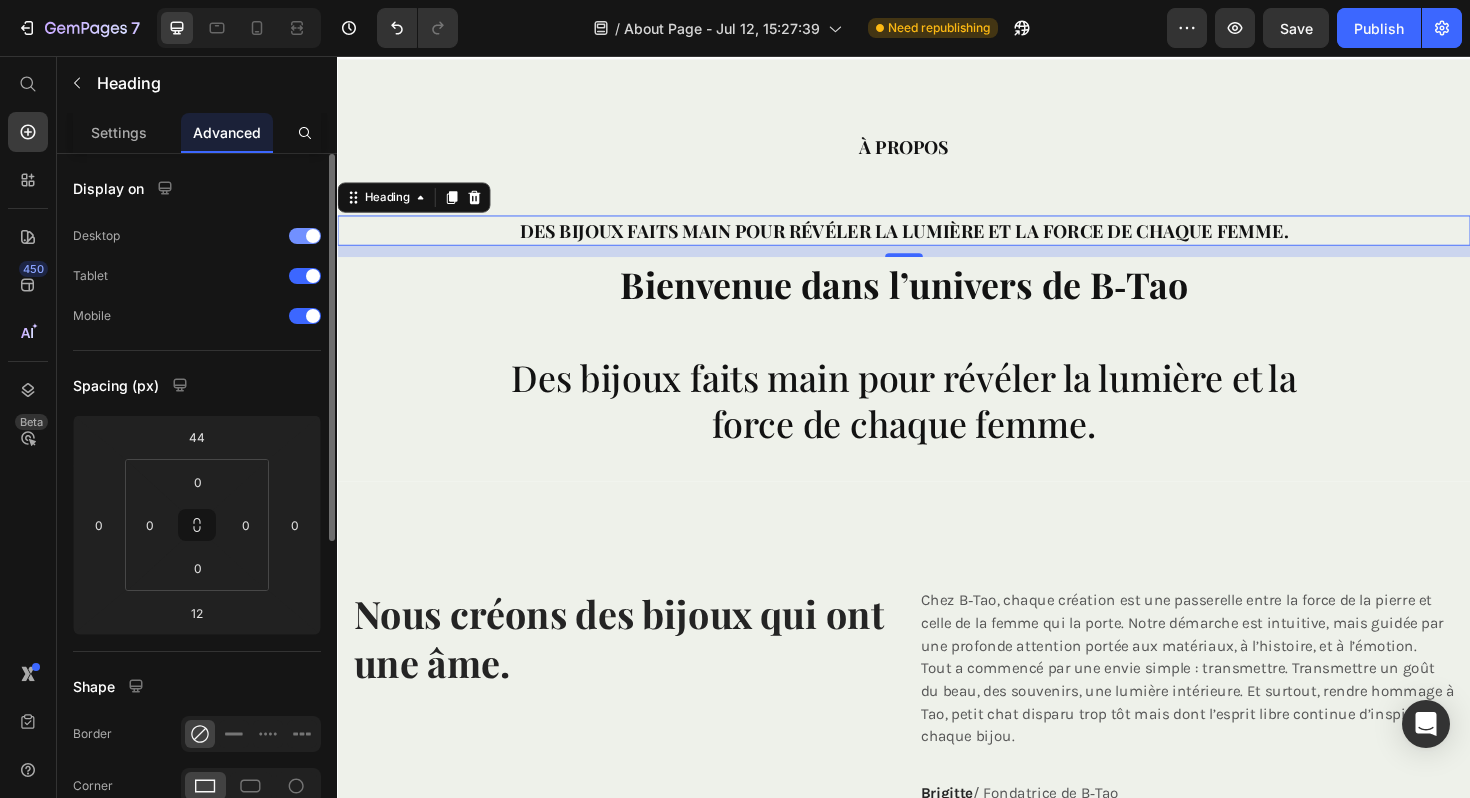click at bounding box center (305, 236) 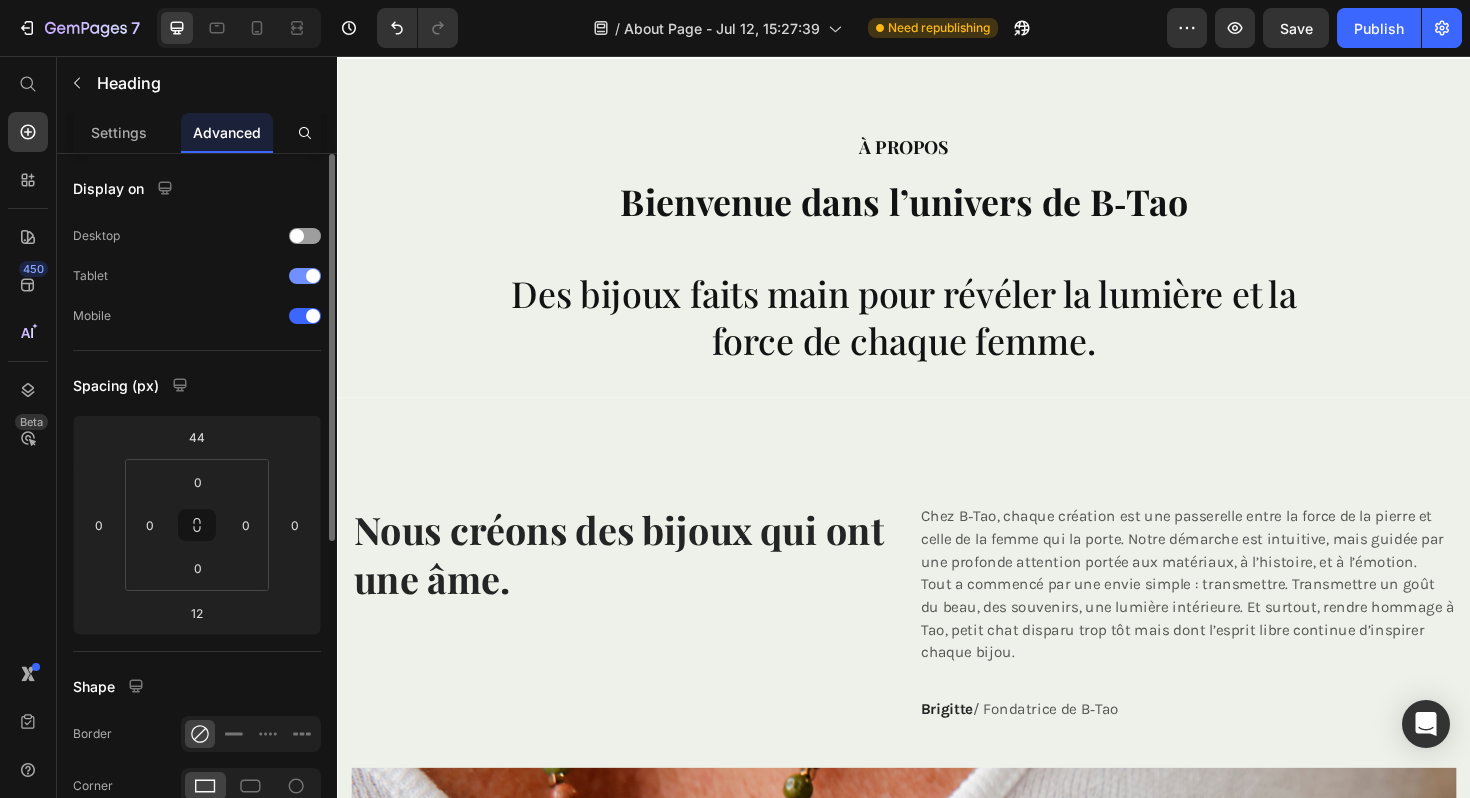 click at bounding box center [305, 276] 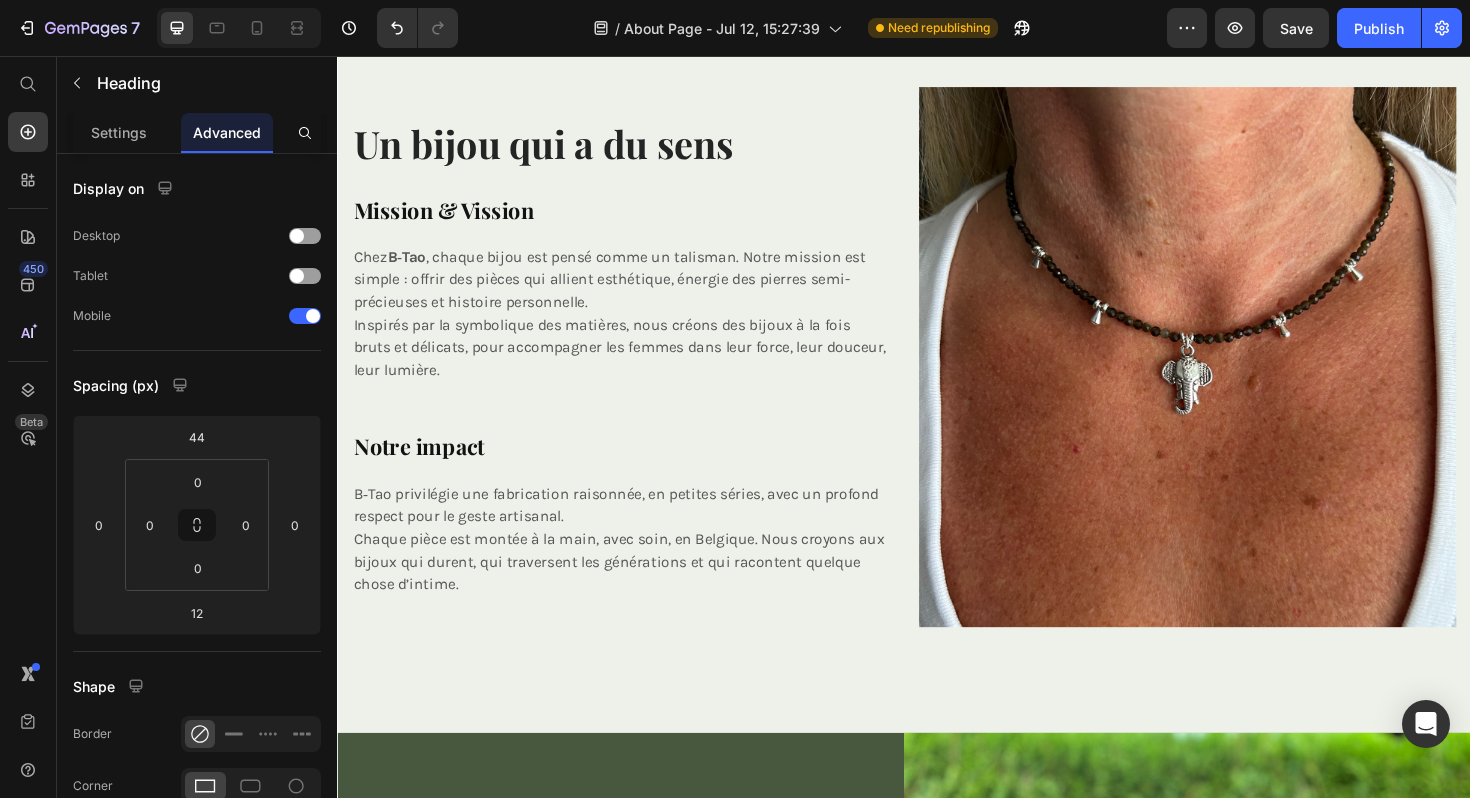 scroll, scrollTop: 2868, scrollLeft: 0, axis: vertical 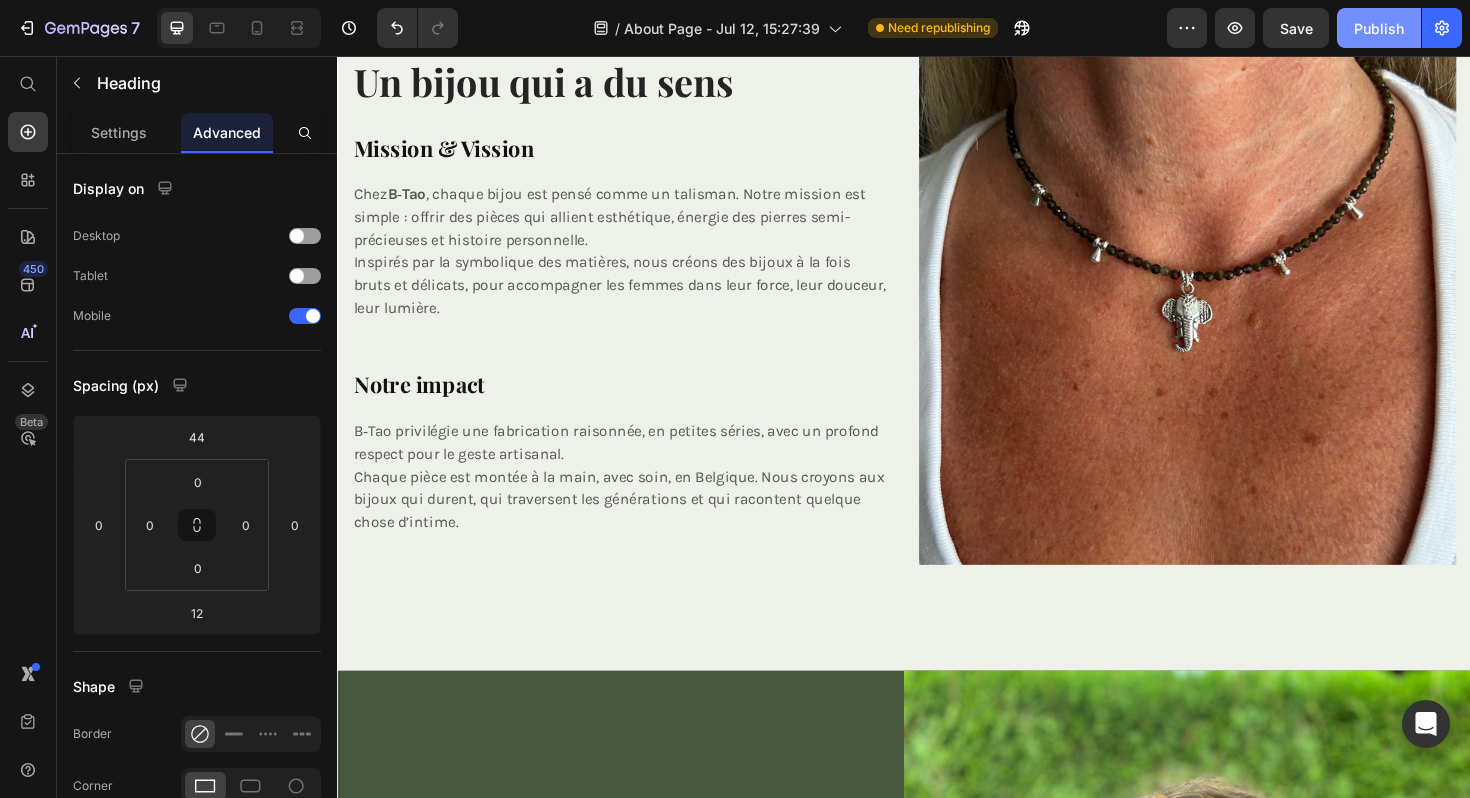click on "Publish" at bounding box center (1379, 28) 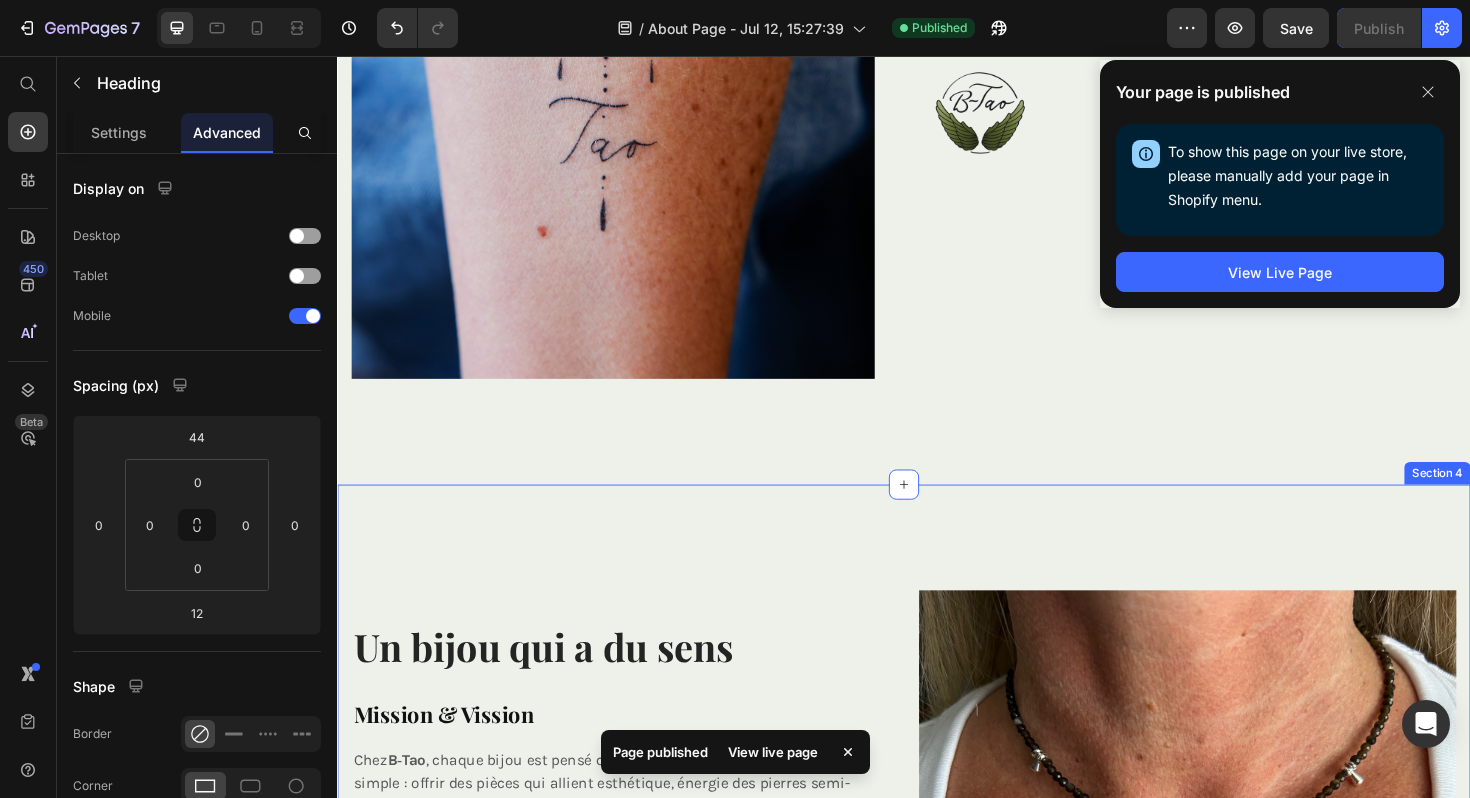 scroll, scrollTop: 152, scrollLeft: 0, axis: vertical 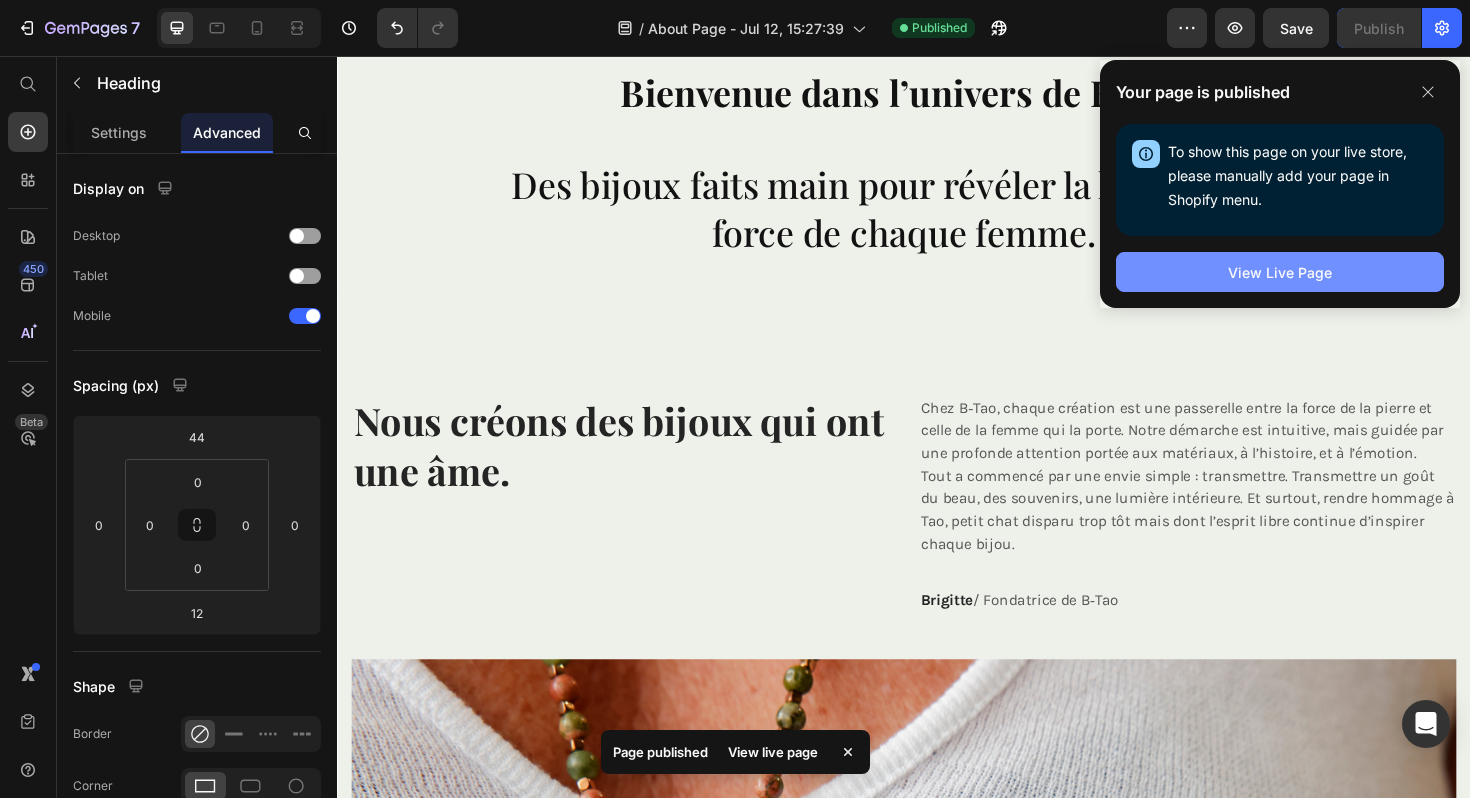 click on "View Live Page" at bounding box center [1280, 272] 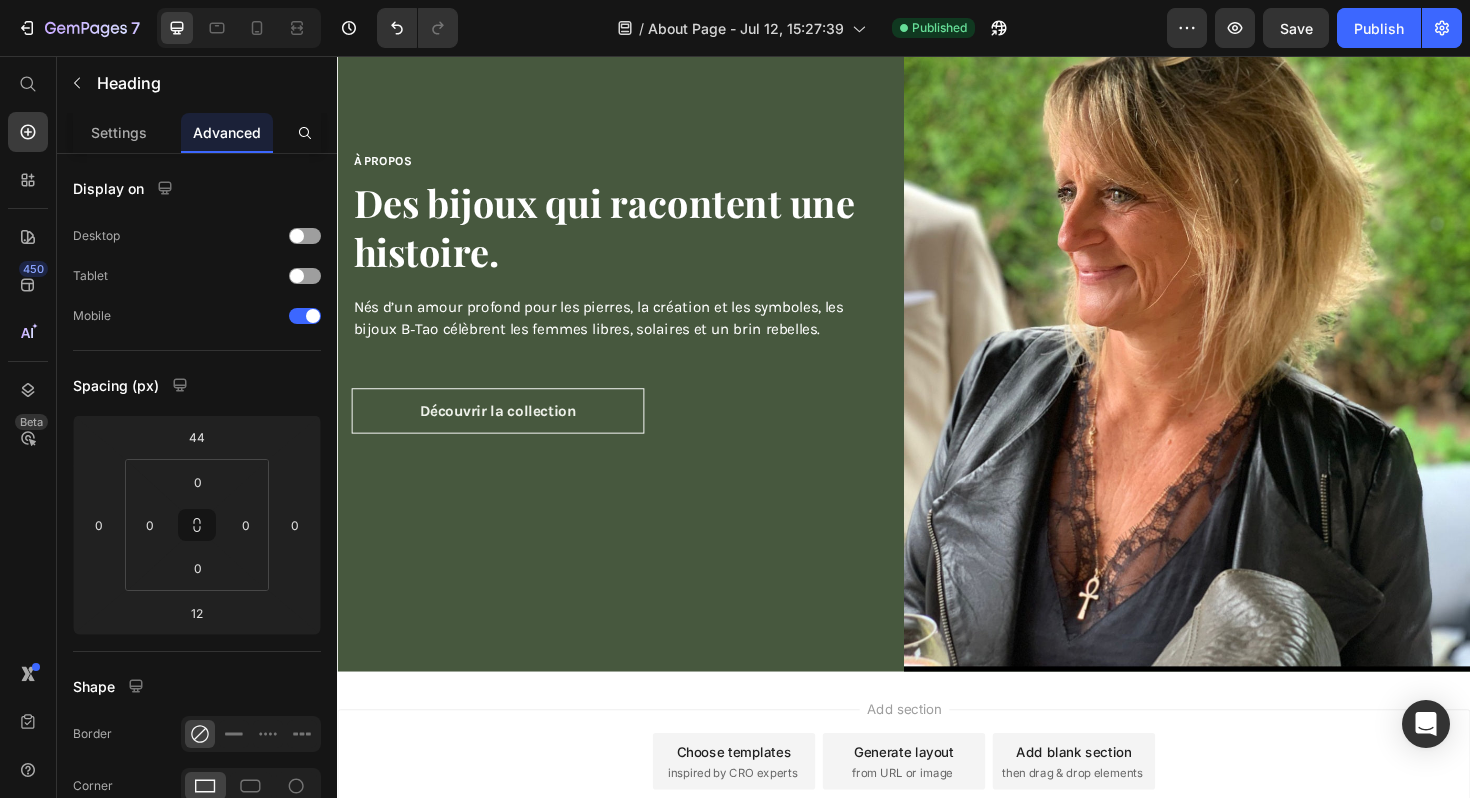 scroll, scrollTop: 3656, scrollLeft: 0, axis: vertical 